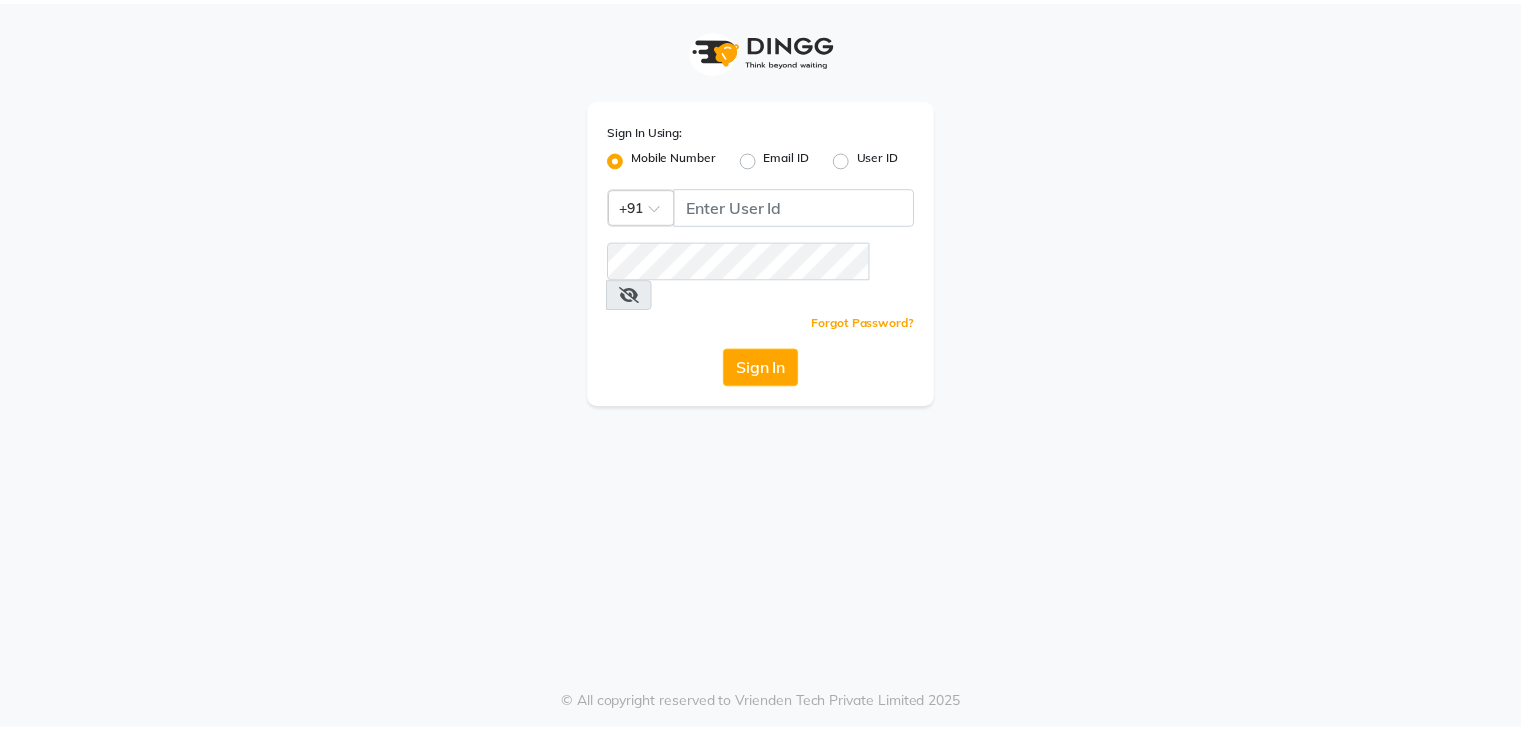 scroll, scrollTop: 0, scrollLeft: 0, axis: both 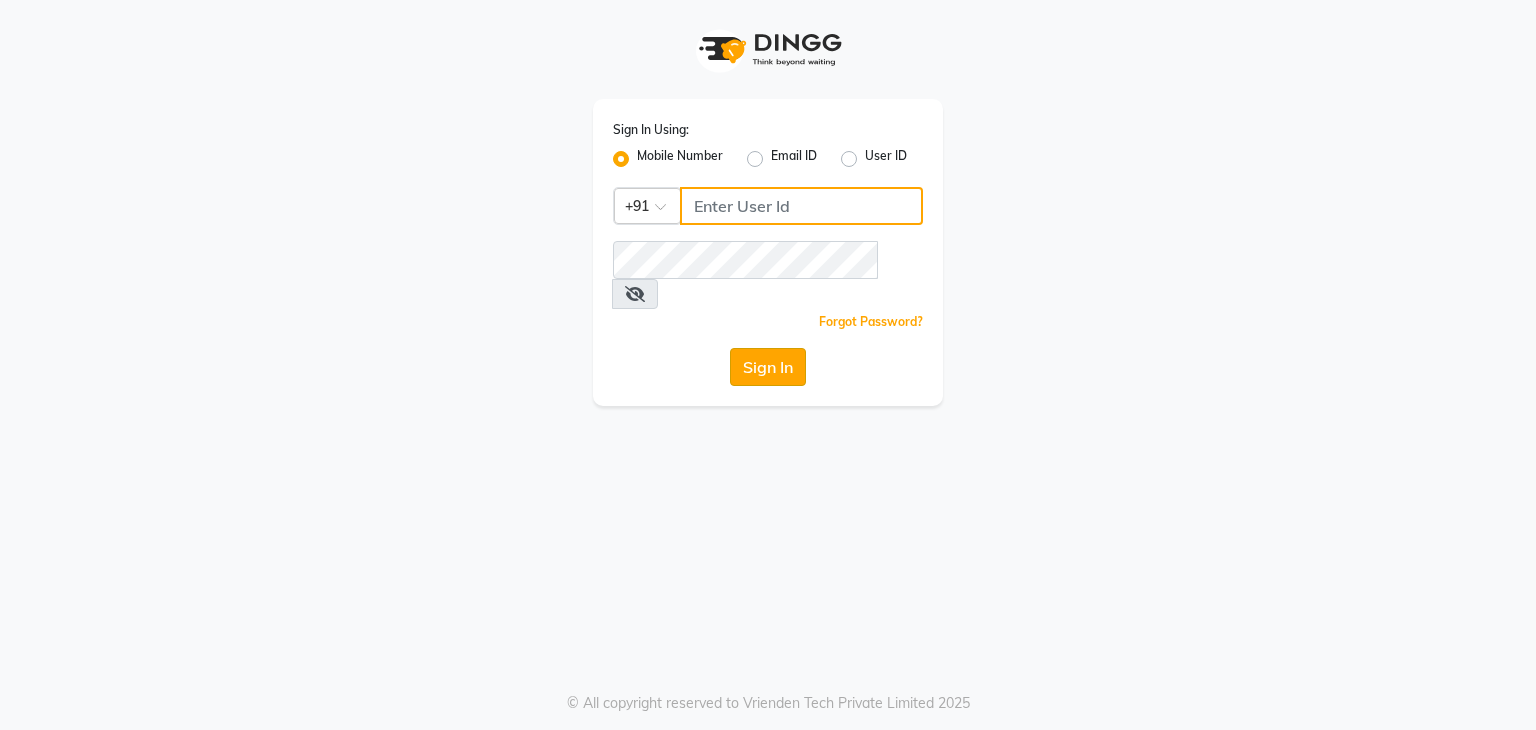 type on "7718857588" 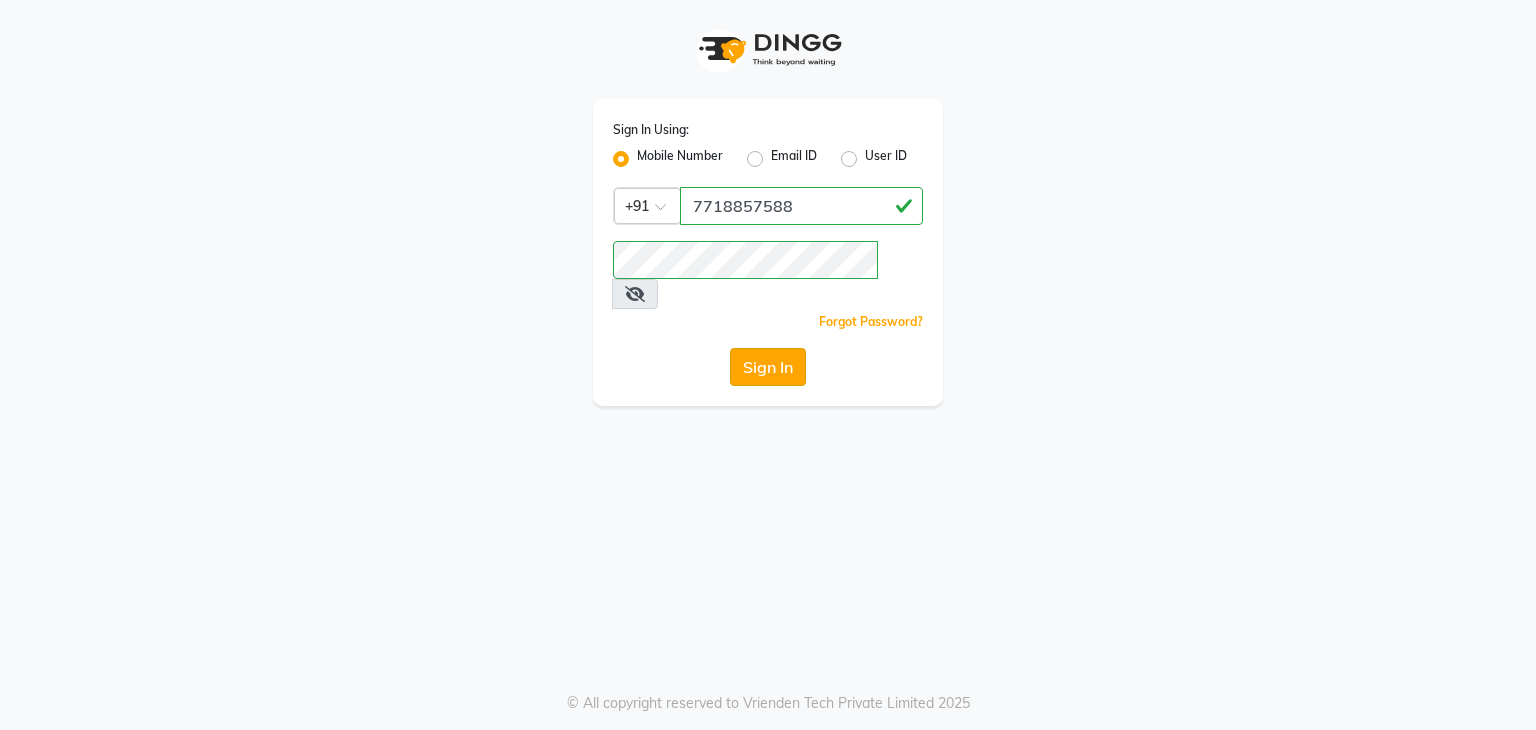 click on "Sign In" 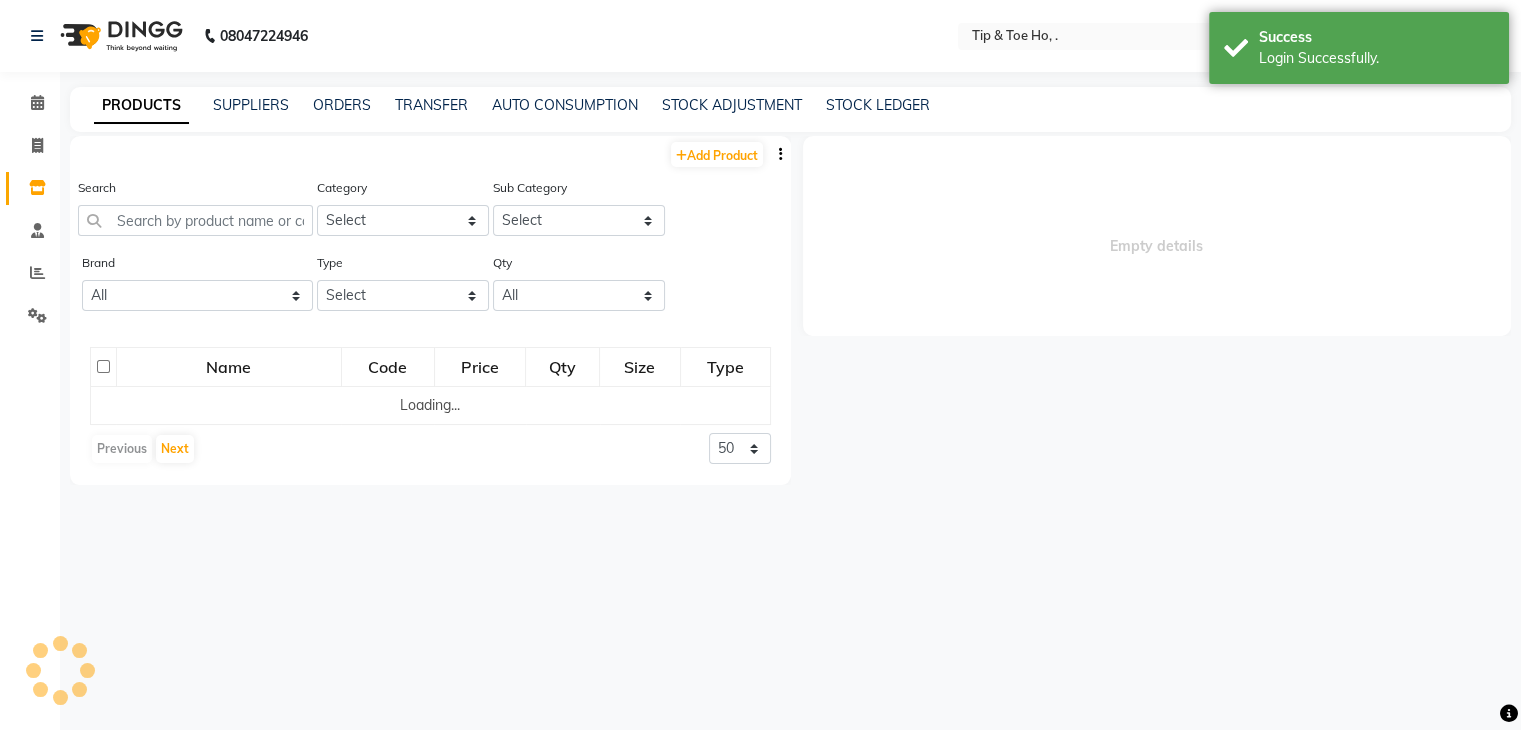 select 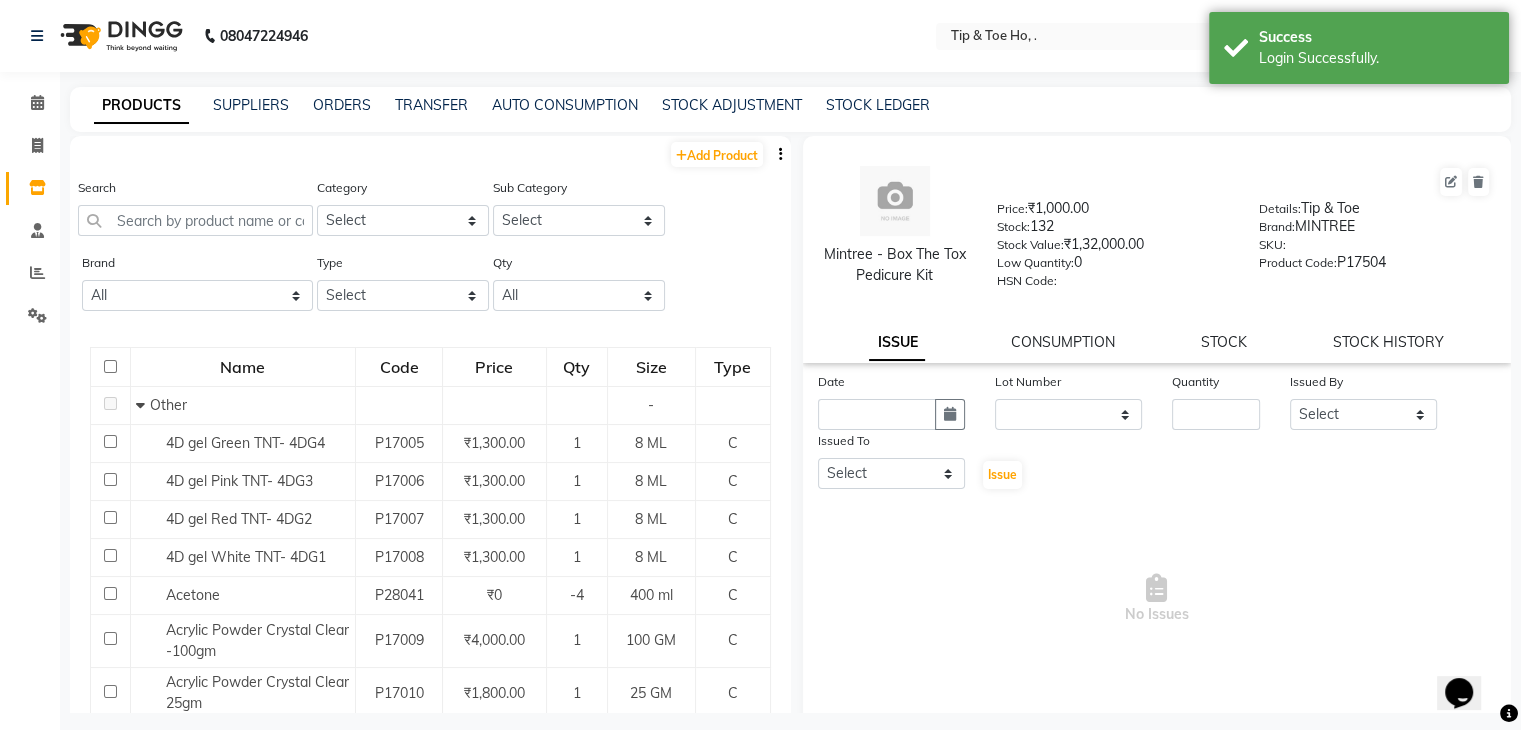 scroll, scrollTop: 0, scrollLeft: 0, axis: both 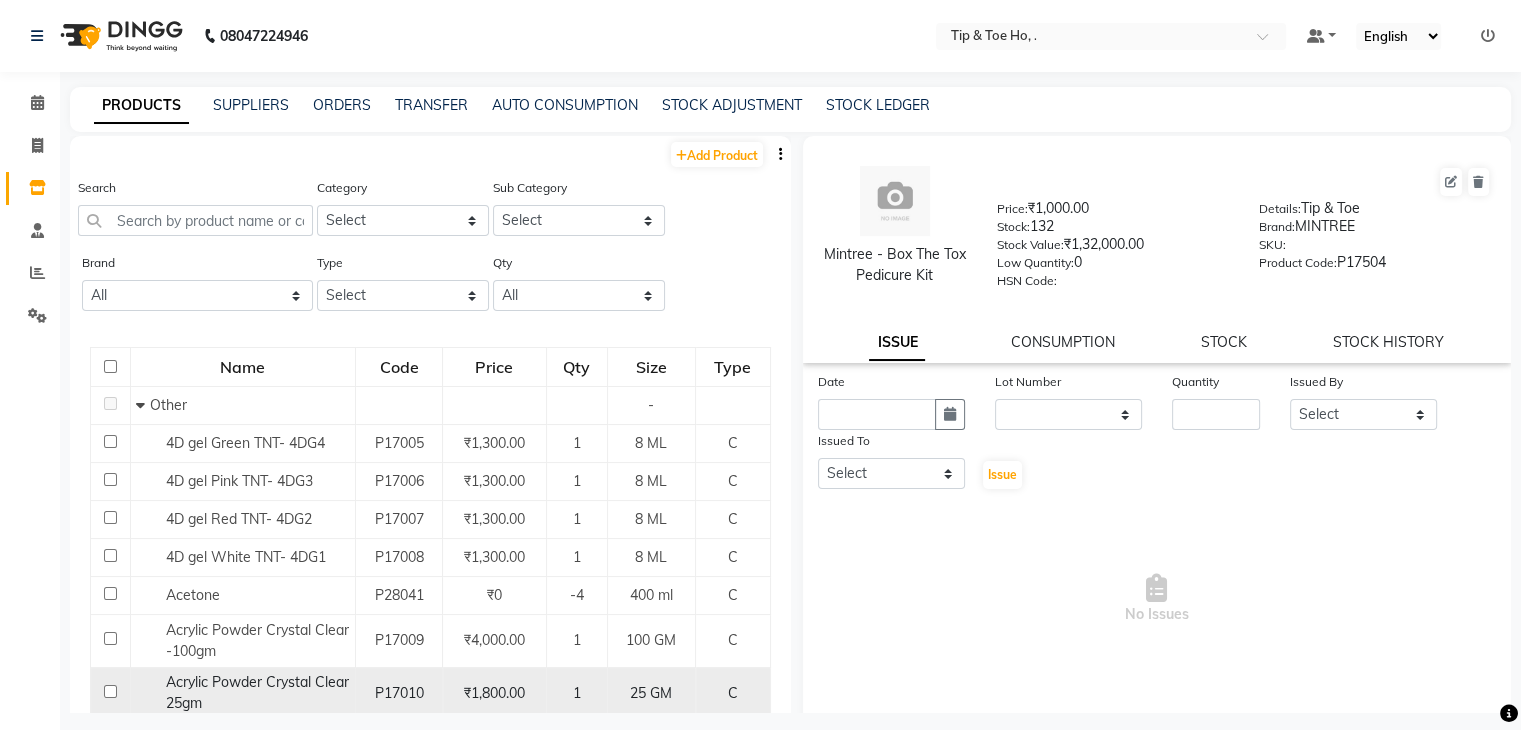 click on "C" 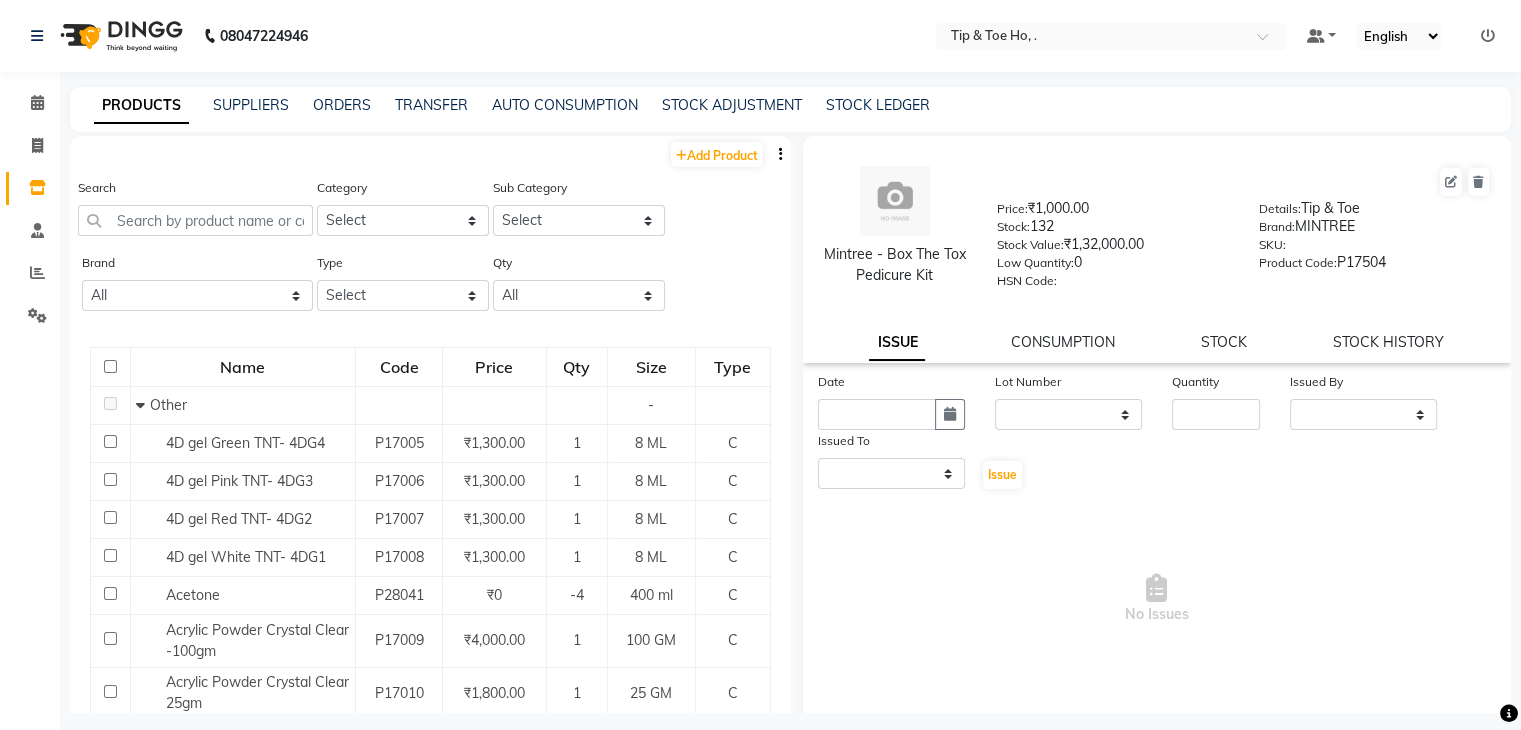 select 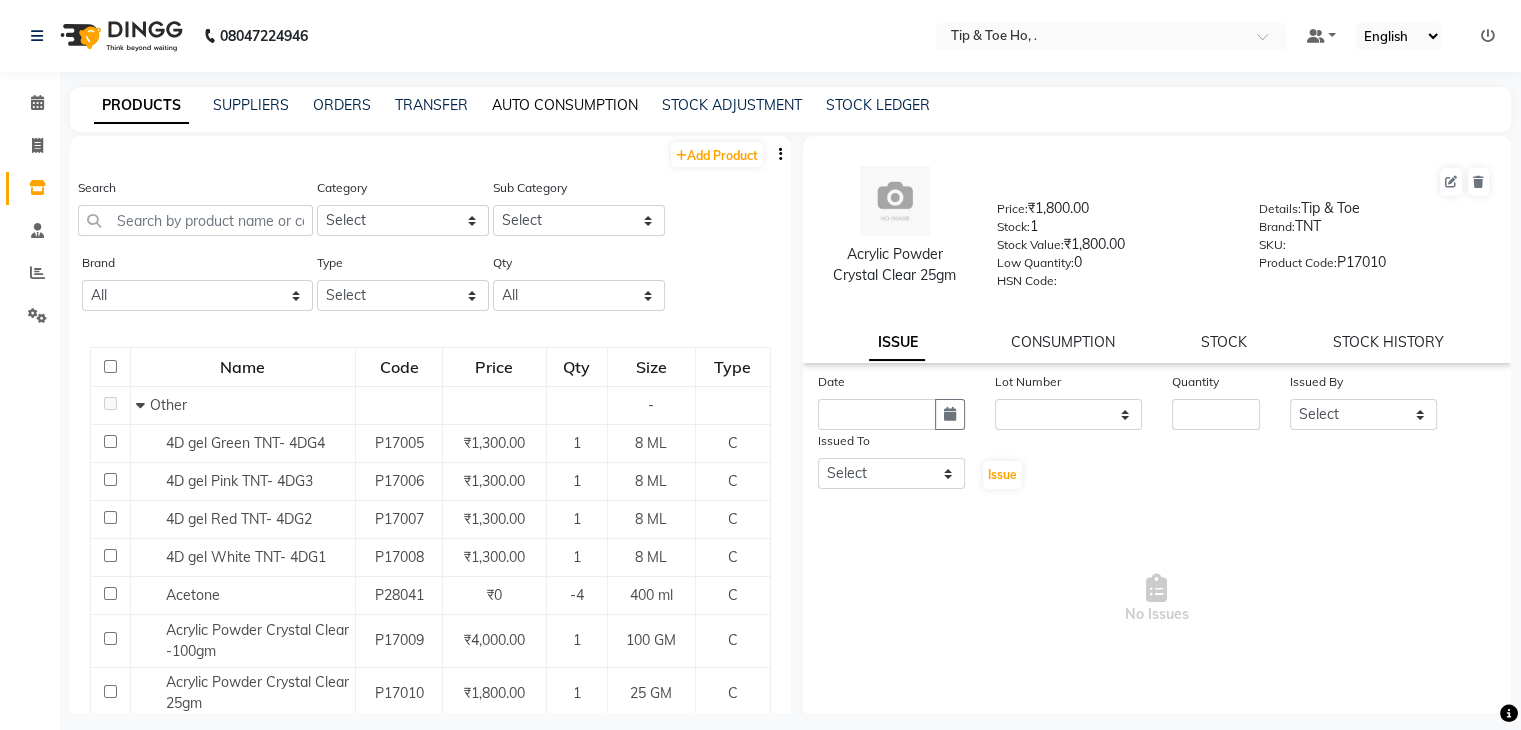 click on "AUTO CONSUMPTION" 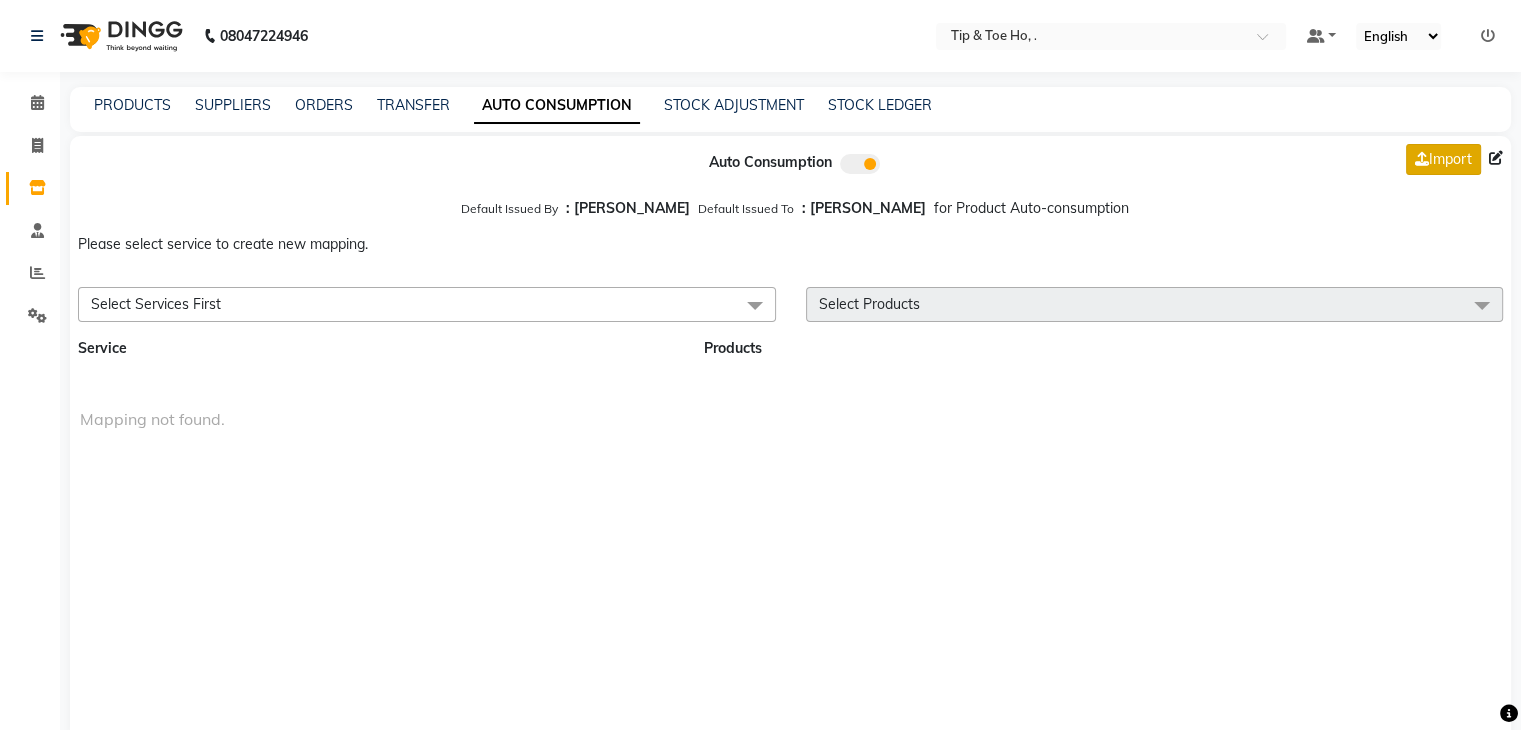 click on "Import" at bounding box center [1443, 159] 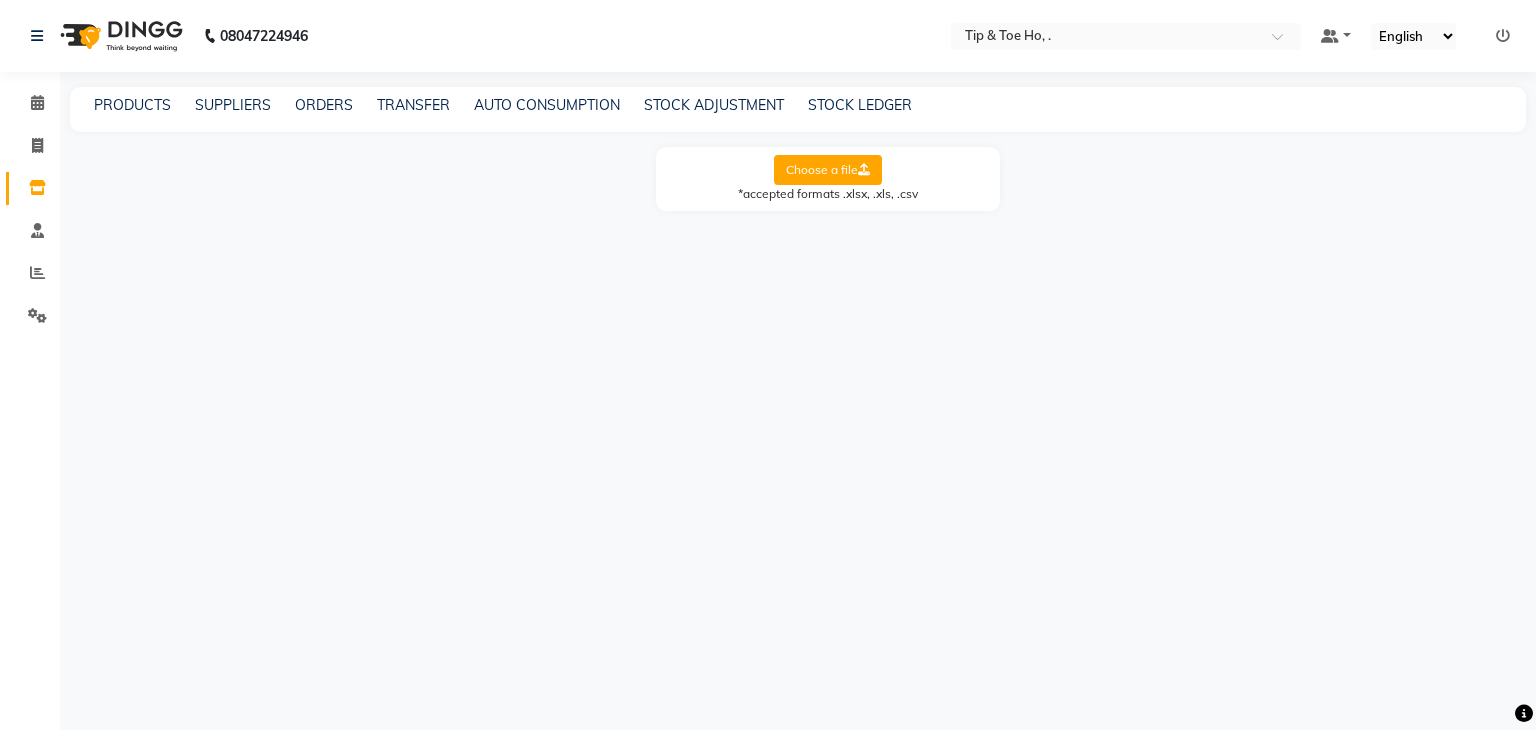 click on "Choose a file" 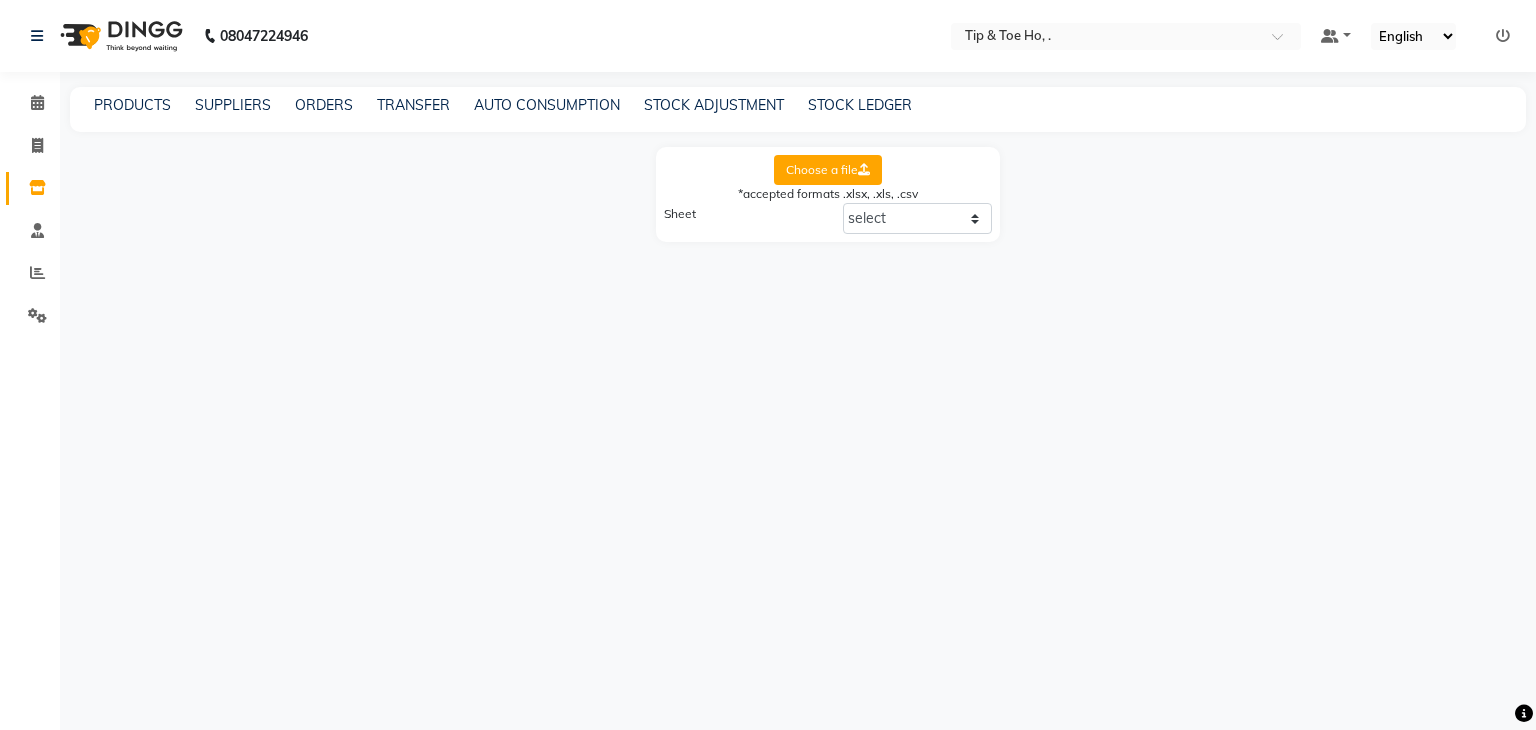 click on "Choose a file  *accepted formats .xlsx, .xls, .csv  Sheet  select  Sheet1" 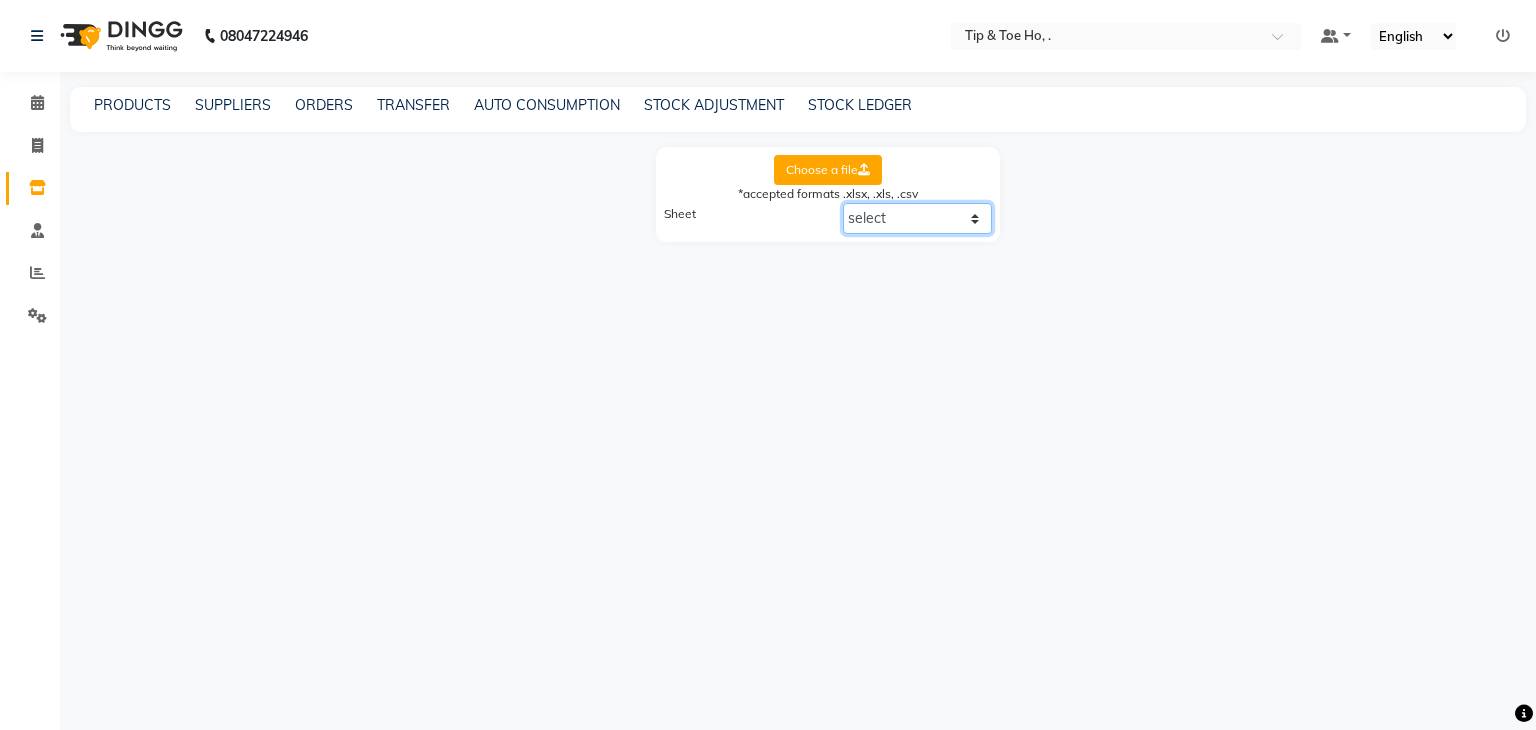 click on "select  Sheet1" 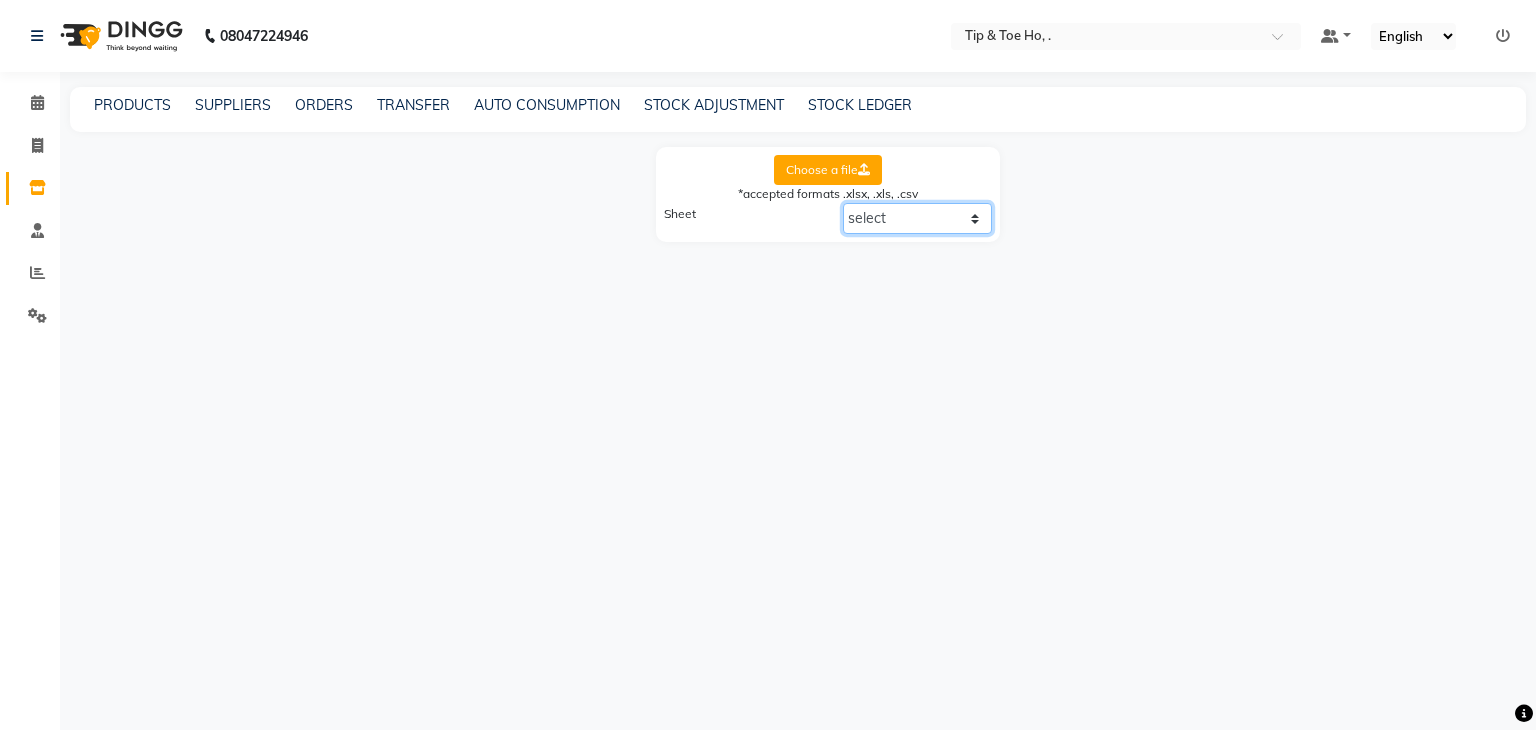 select on "Sheet1" 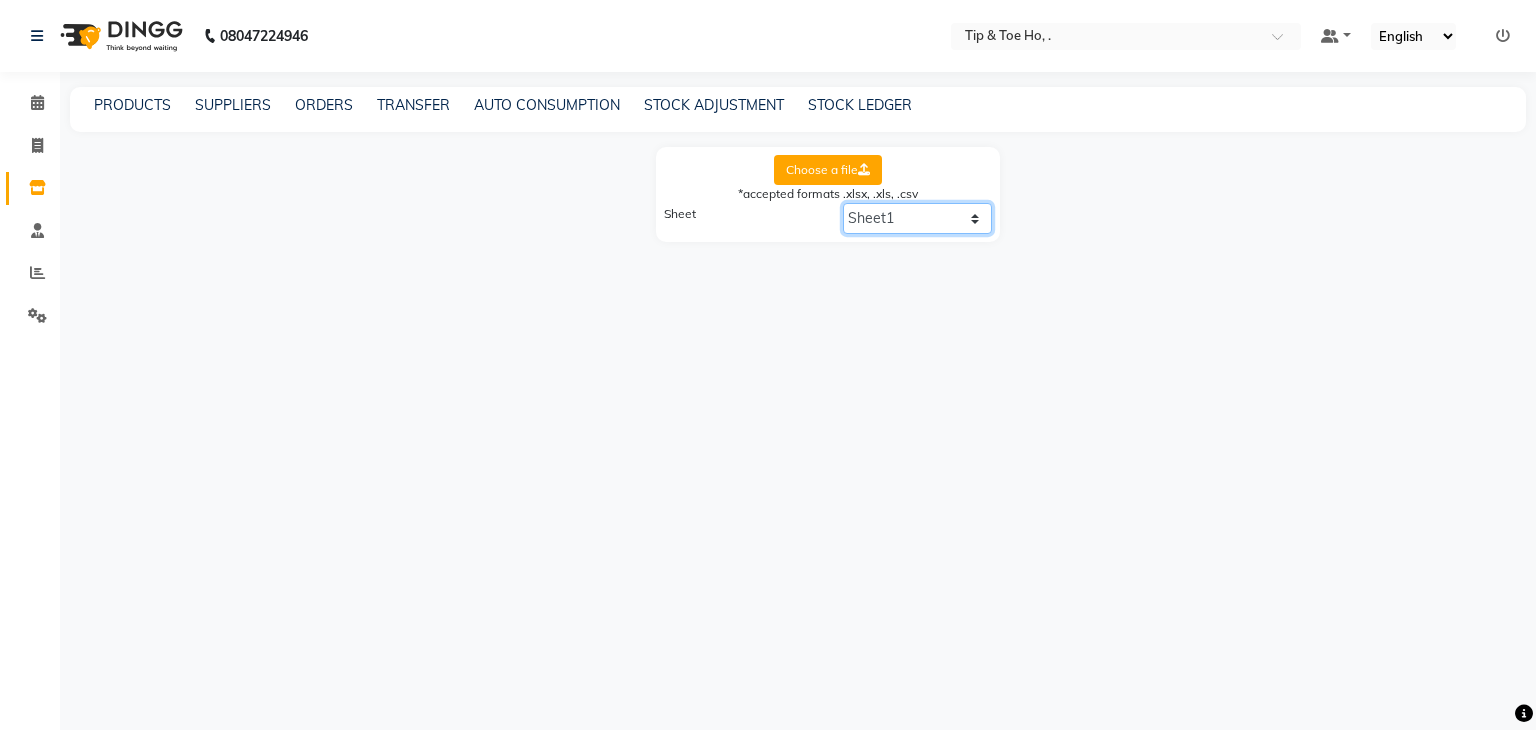 click on "select  Sheet1" 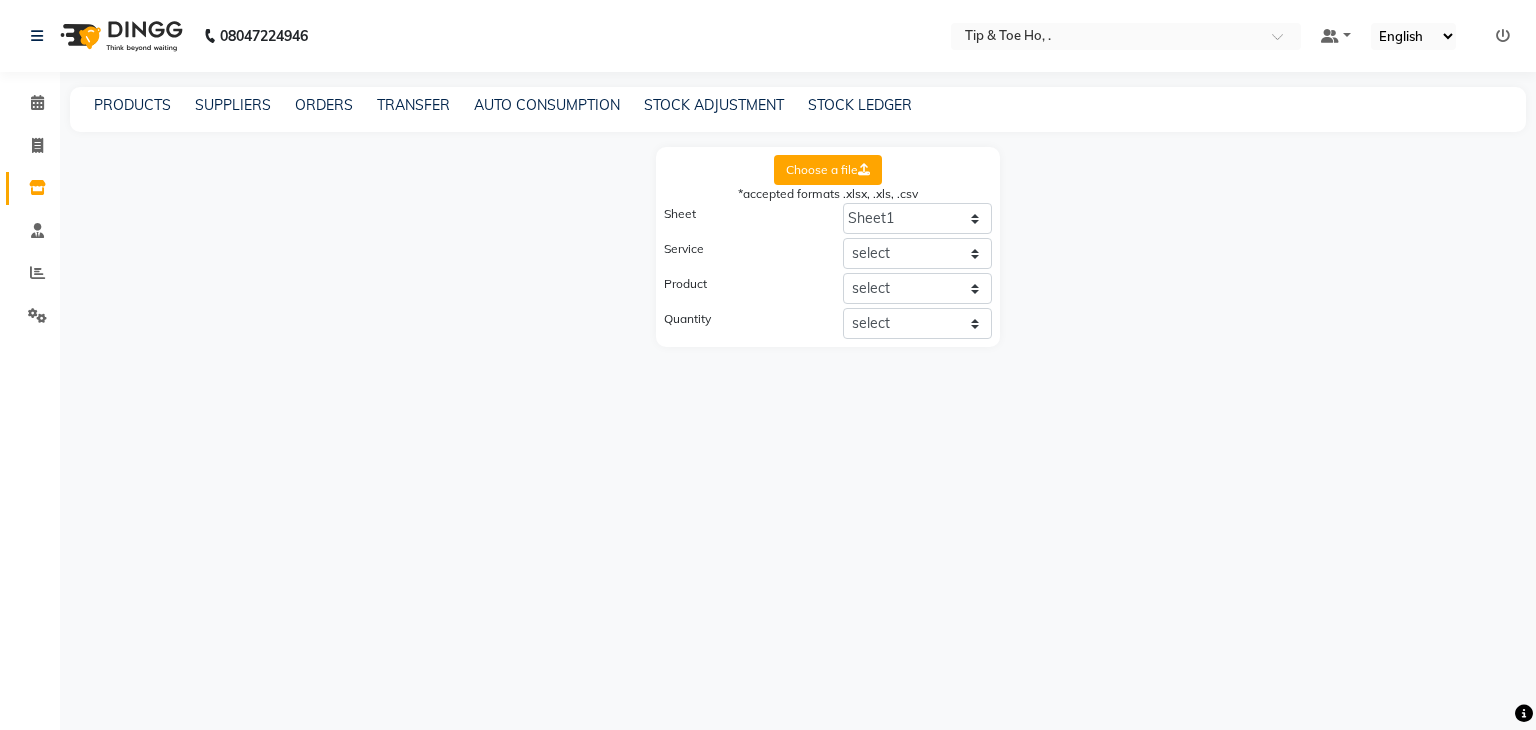 click on "08047224946 Select Location × Tip & Toe Ho, . Default Panel My Panel English ENGLISH Español العربية मराठी हिंदी ગુજરાતી தமிழ் 中文 Notifications nothing to show ☀ HMX , Malad West ☀ Tip & Toe, Ernakulam ☀ Tip & Toe HO, . ☀ Tip & Toe, Phoenix Mall of Asia ☀ Tip & Toe, CBD Belapur ☀ Tip & Toe, Bandra West ☀ Tip & Toe, Kurla West ☀ Tip & Toe, Annanagar East ☀  Tip & toe , Shahibaug ☀ Tip & Toe Thane, Thane ☀ Tip & Toe, Peddar road ☀ Tip & Toe  , Dadar ☀ Tip & Toe, Malad (w) ☀ Tip & Toe , Velachery ☀ Tip & Toe, Mohali ☀ Tip And Toe, Juhu ☀ Tip & Toe, Meharchand Market ☀ Tip & Toe, Shimpoli Road ☀ Tip & Toe, Iscon ☀ Tip & Toe, Kandivali East  Calendar  Invoice  Inventory  Staff  Reports  Settings Completed InProgress Upcoming Dropped Tentative Check-In Confirm Bookings Generate Report Segments Page Builder PRODUCTS SUPPLIERS ORDERS TRANSFER AUTO CONSUMPTION STOCK ADJUSTMENT STOCK LEDGER  Choose a file   Sheet" at bounding box center (768, 365) 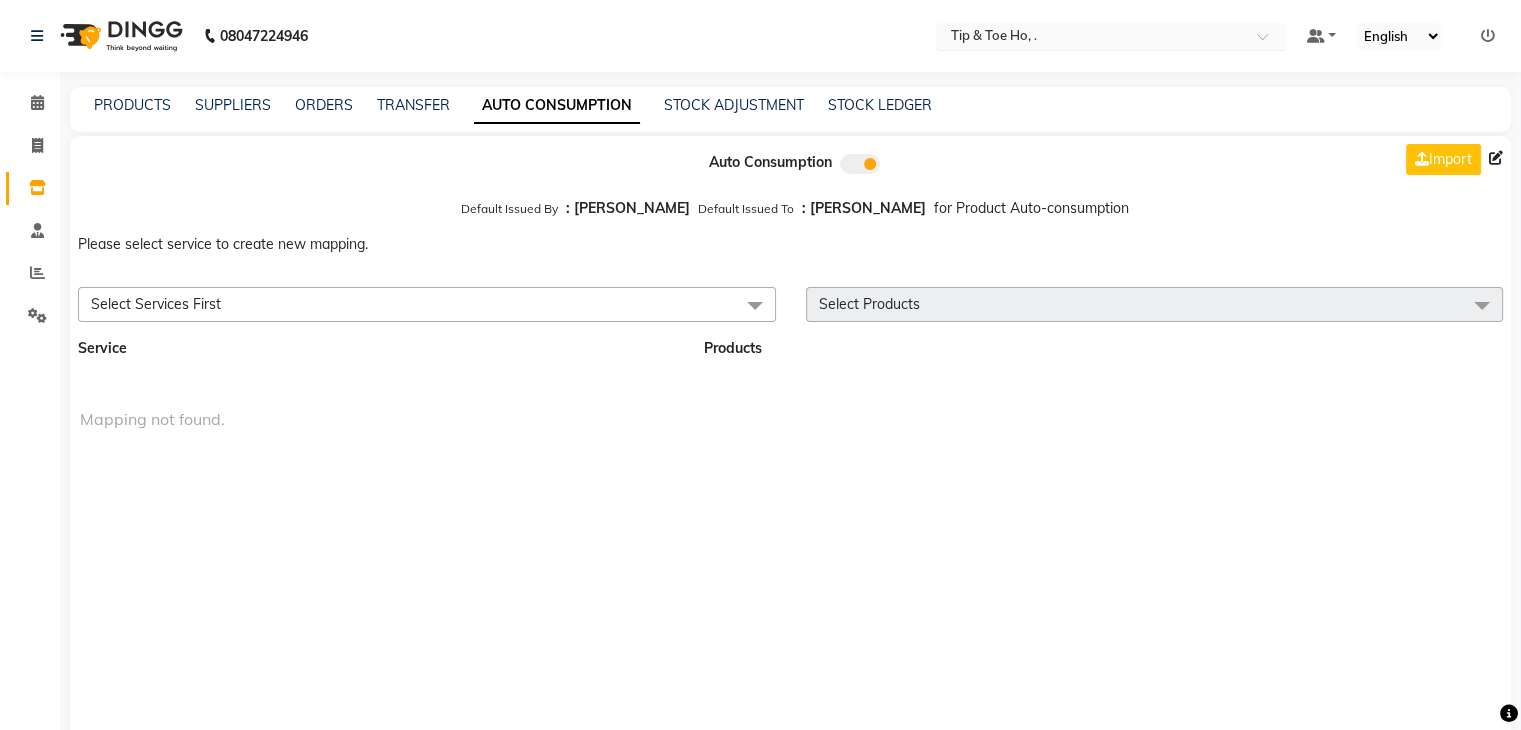 click at bounding box center (1091, 38) 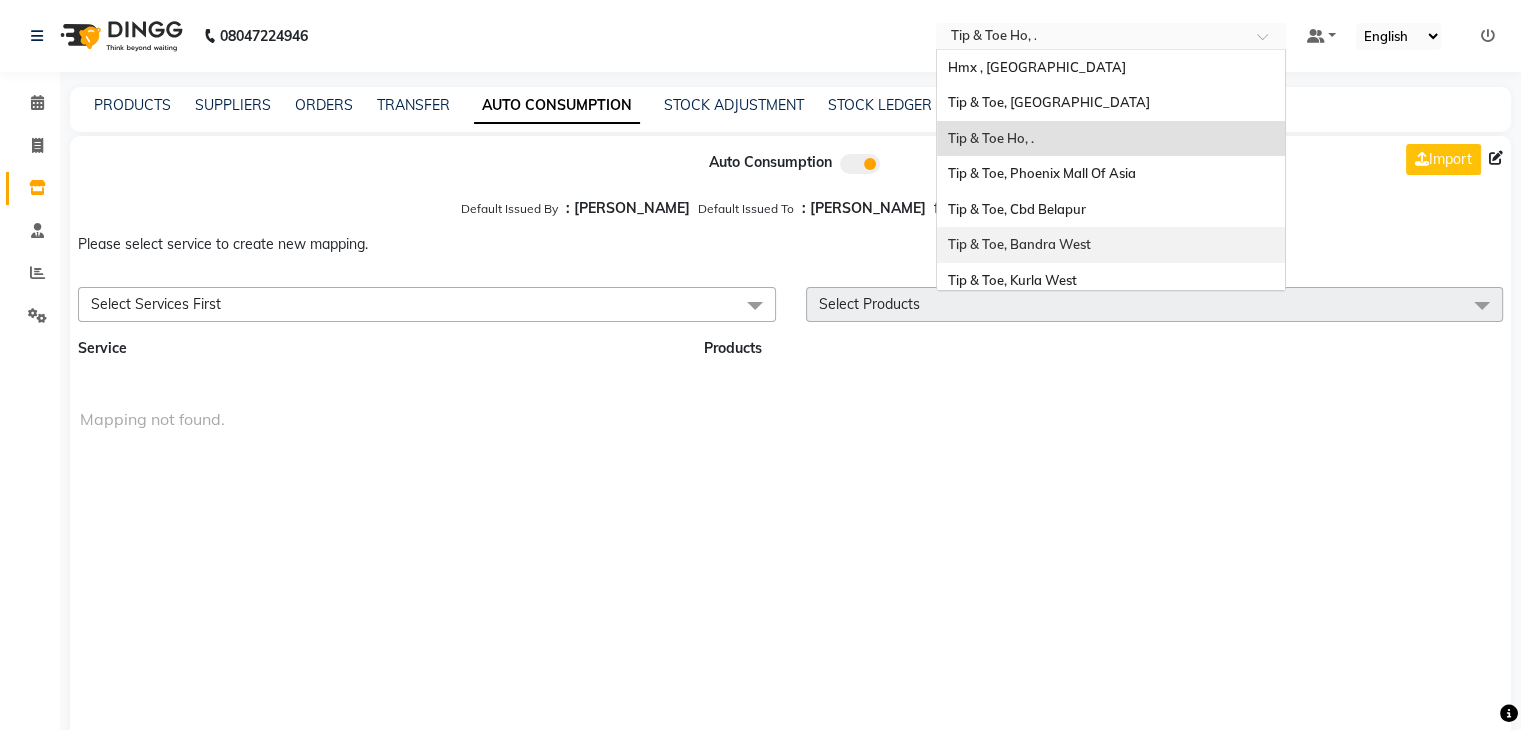 click on "Tip & Toe, Bandra West" at bounding box center [1111, 245] 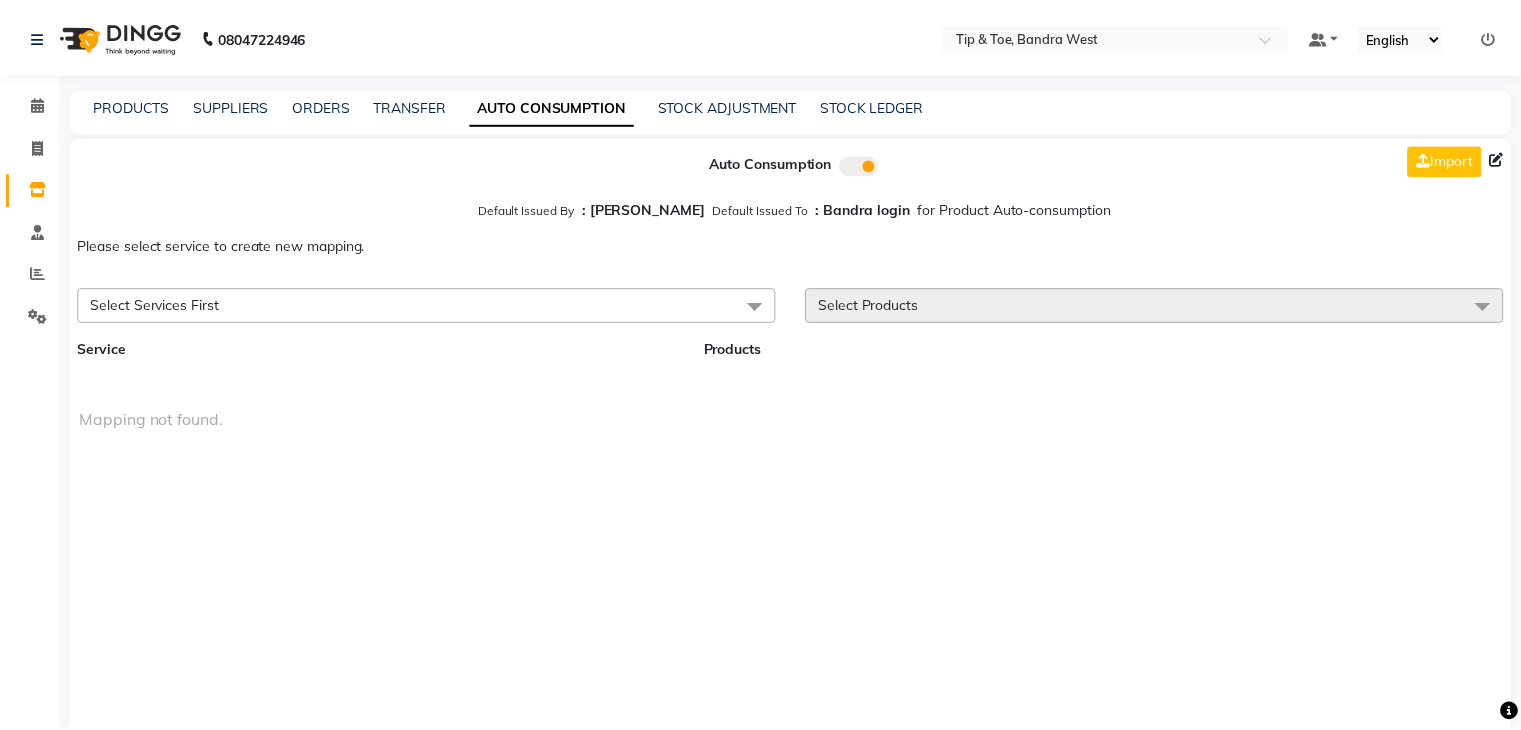 scroll, scrollTop: 0, scrollLeft: 0, axis: both 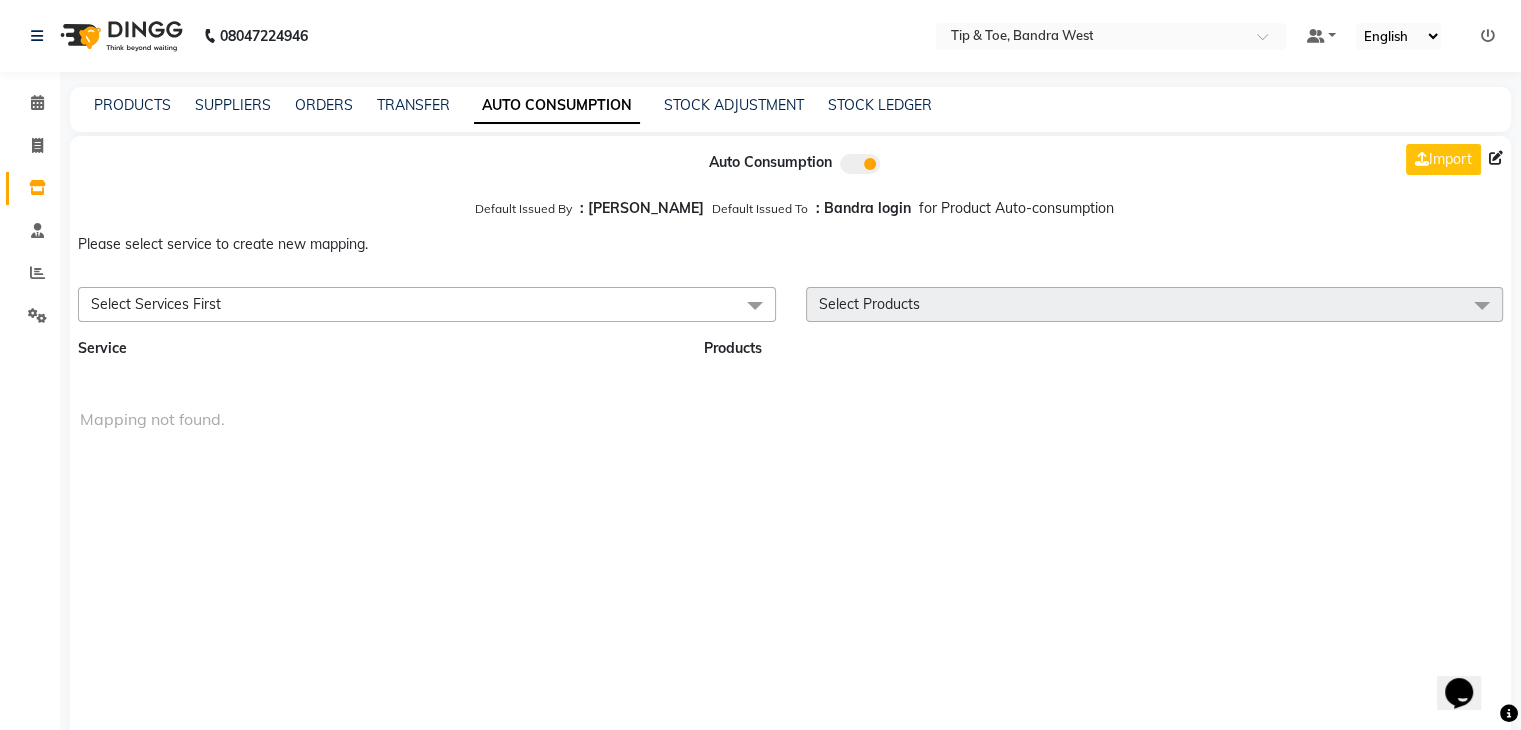 click on "Select Services First" at bounding box center [427, 304] 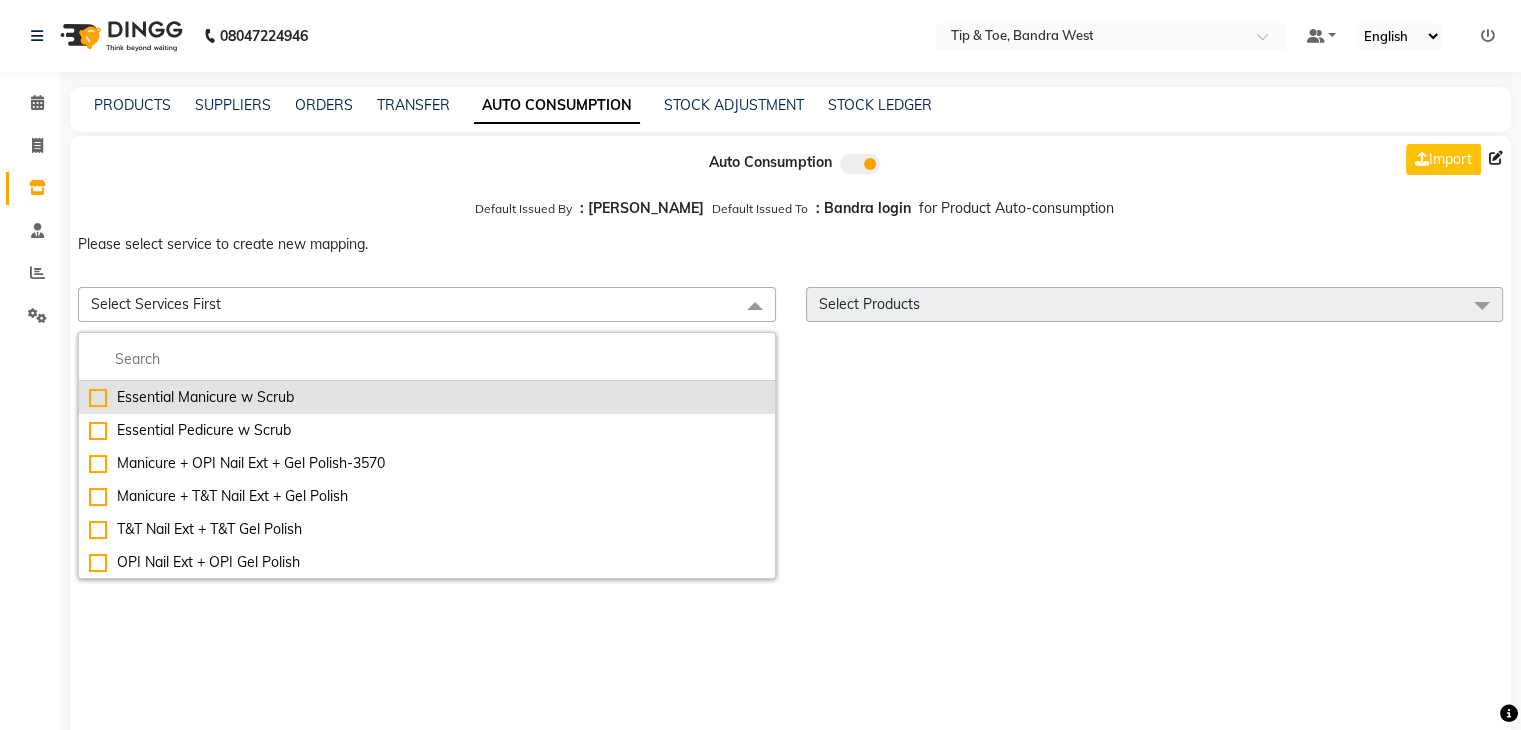 click on "Essential Manicure w Scrub" at bounding box center [427, 397] 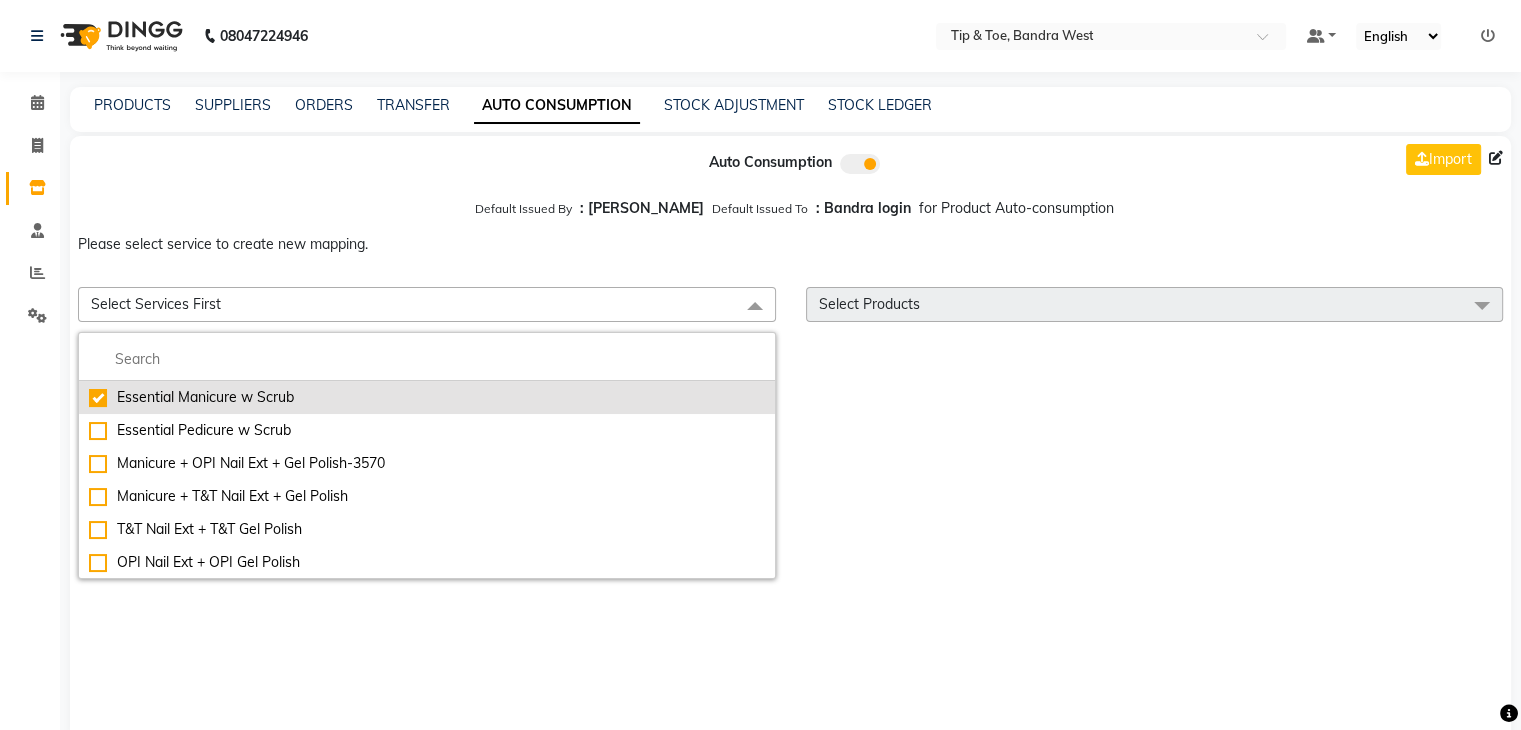 checkbox on "true" 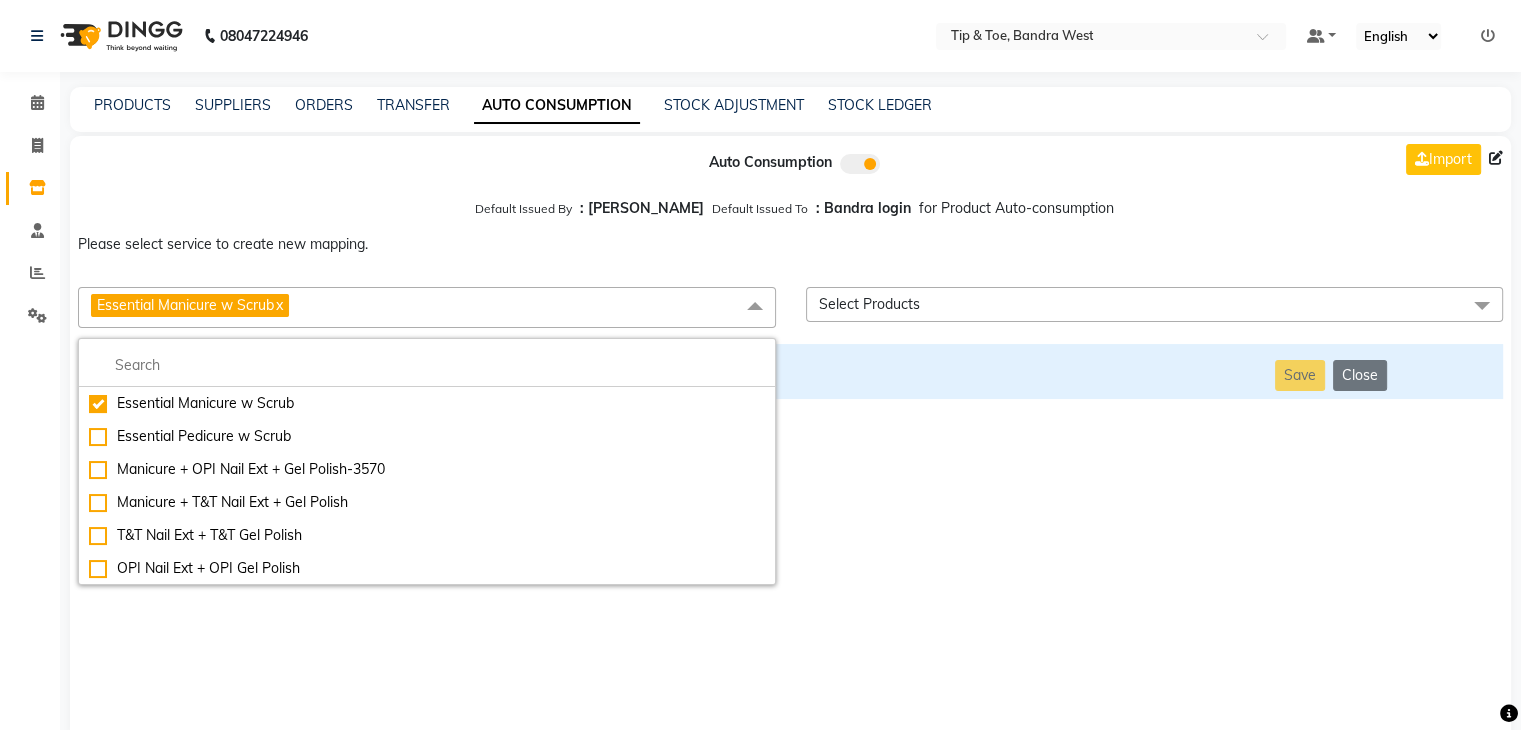 click on "Select Products" at bounding box center [869, 304] 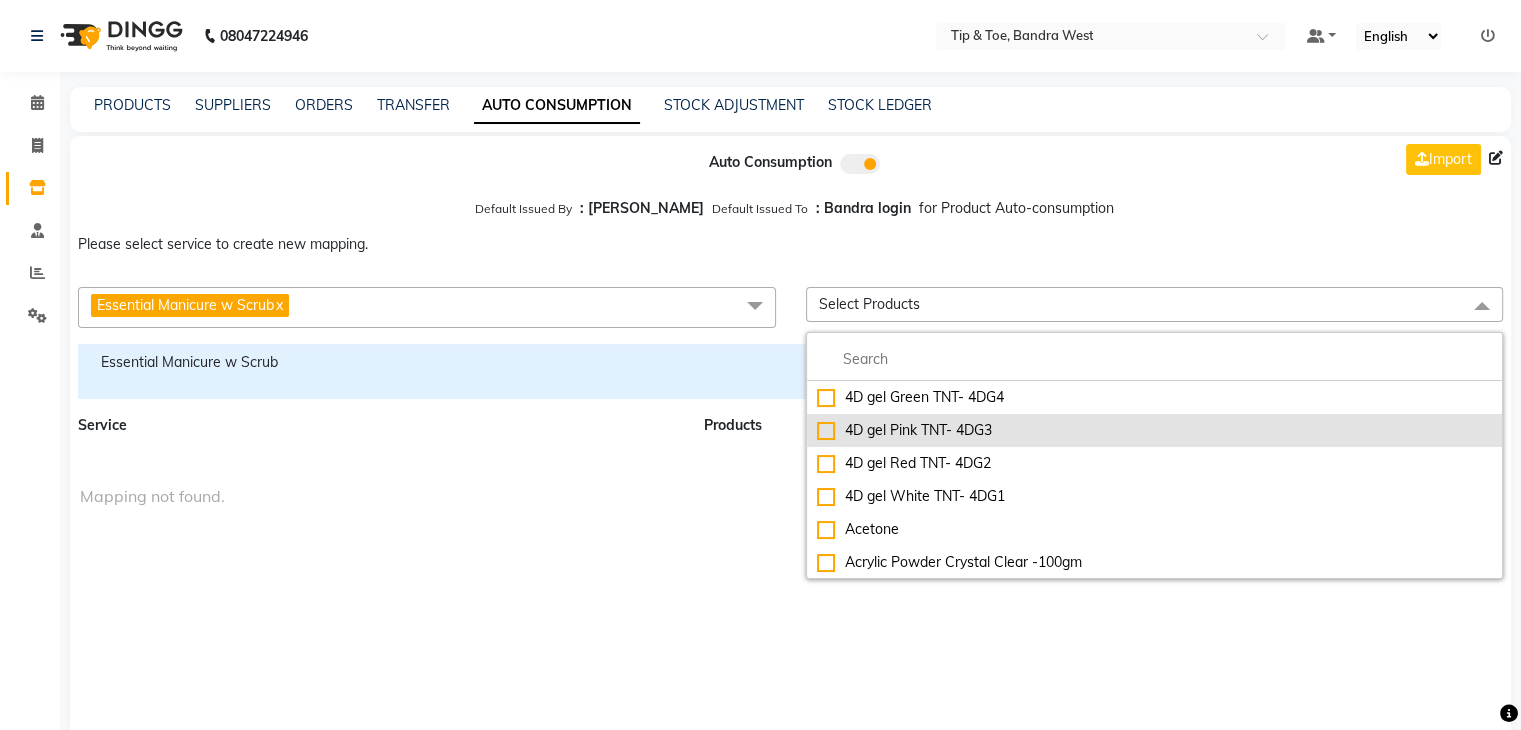 click on "4D gel Pink TNT- 4DG3" at bounding box center [1155, 430] 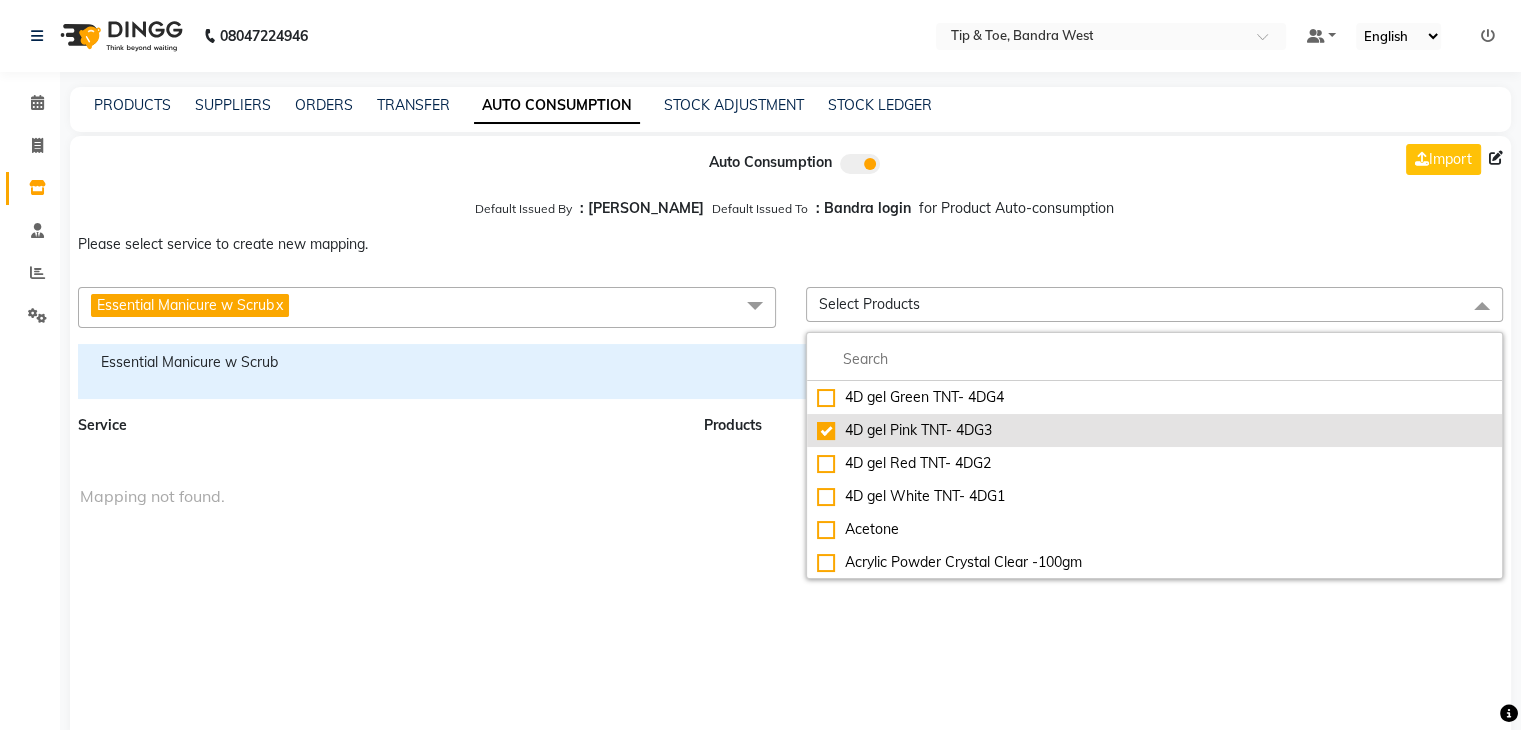 checkbox on "true" 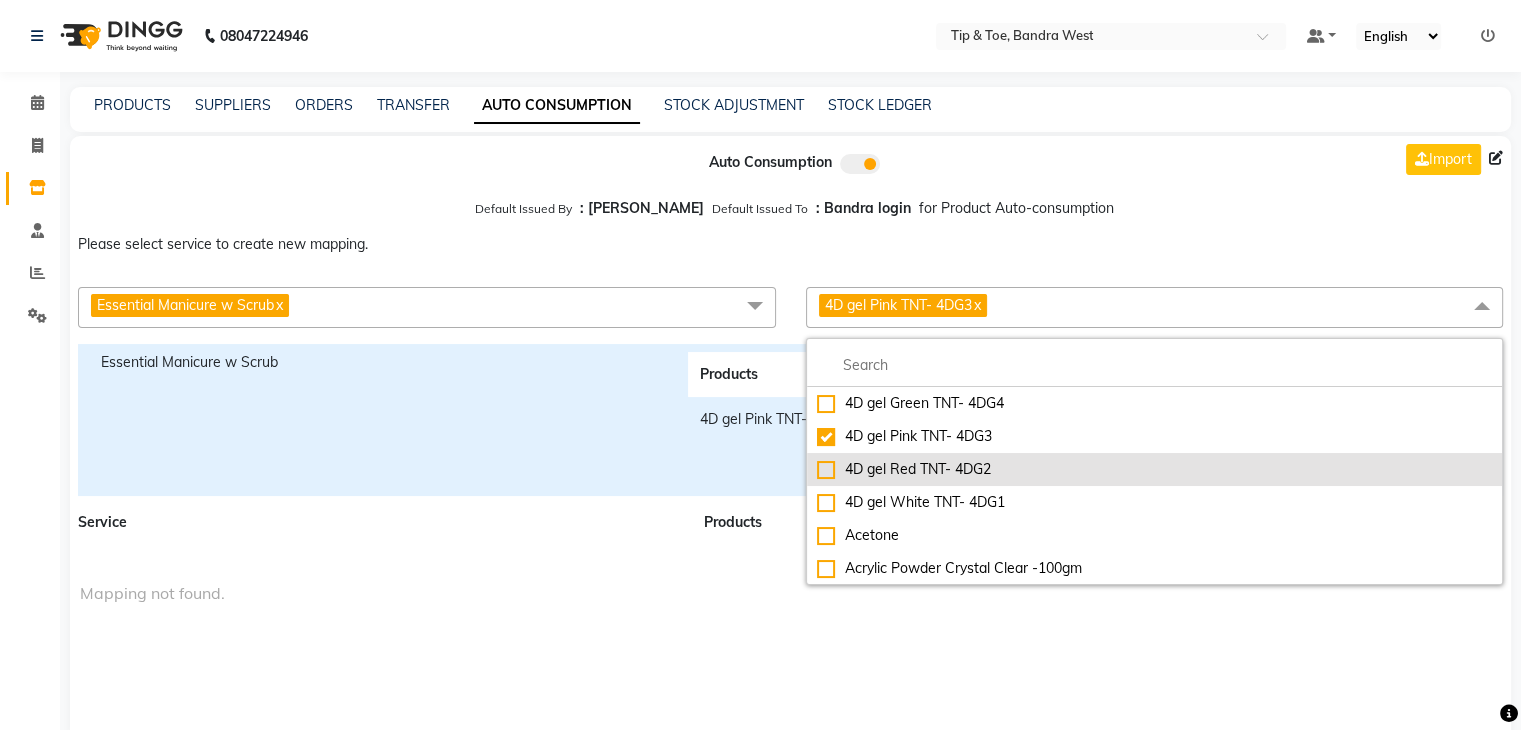 click on "4D gel Red TNT- 4DG2" at bounding box center (1155, 469) 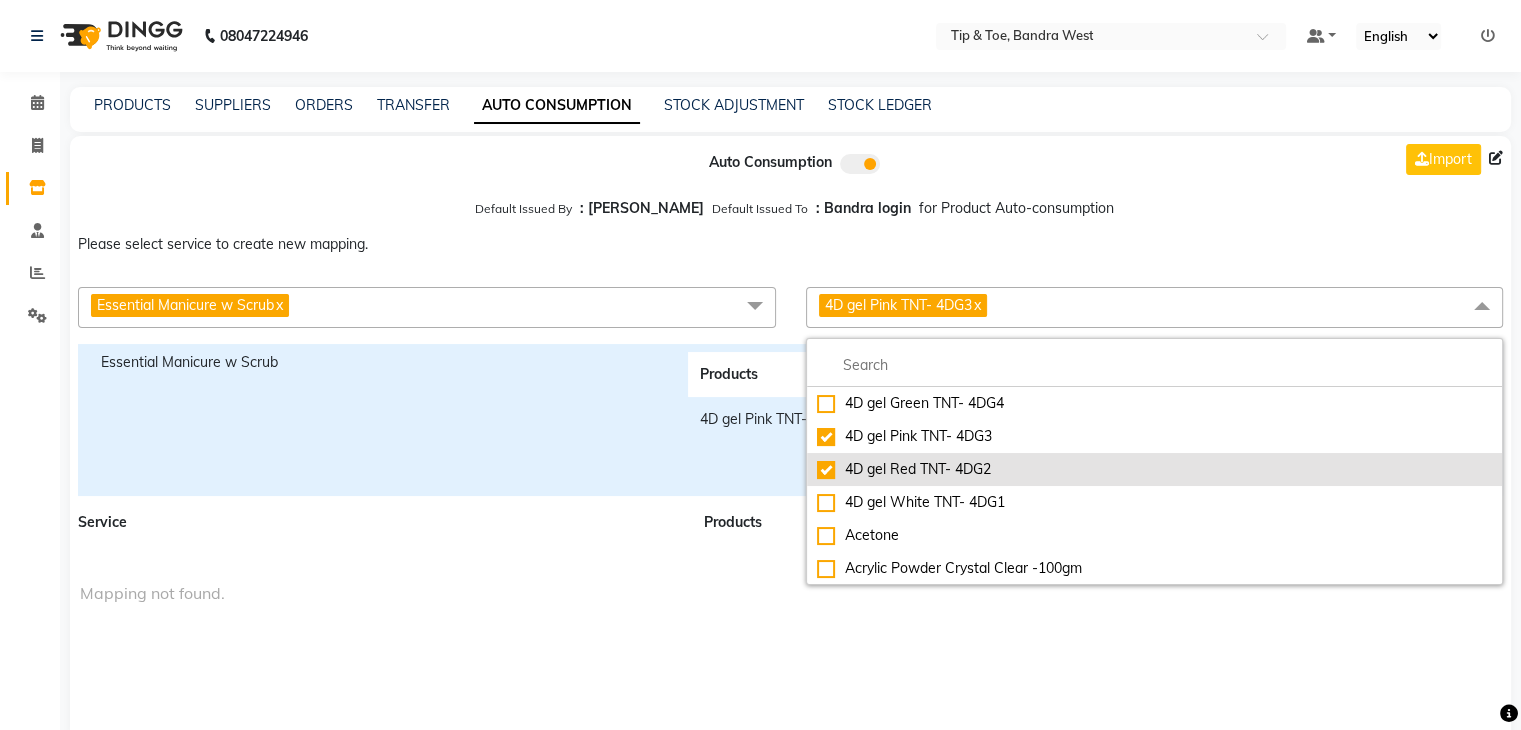 checkbox on "true" 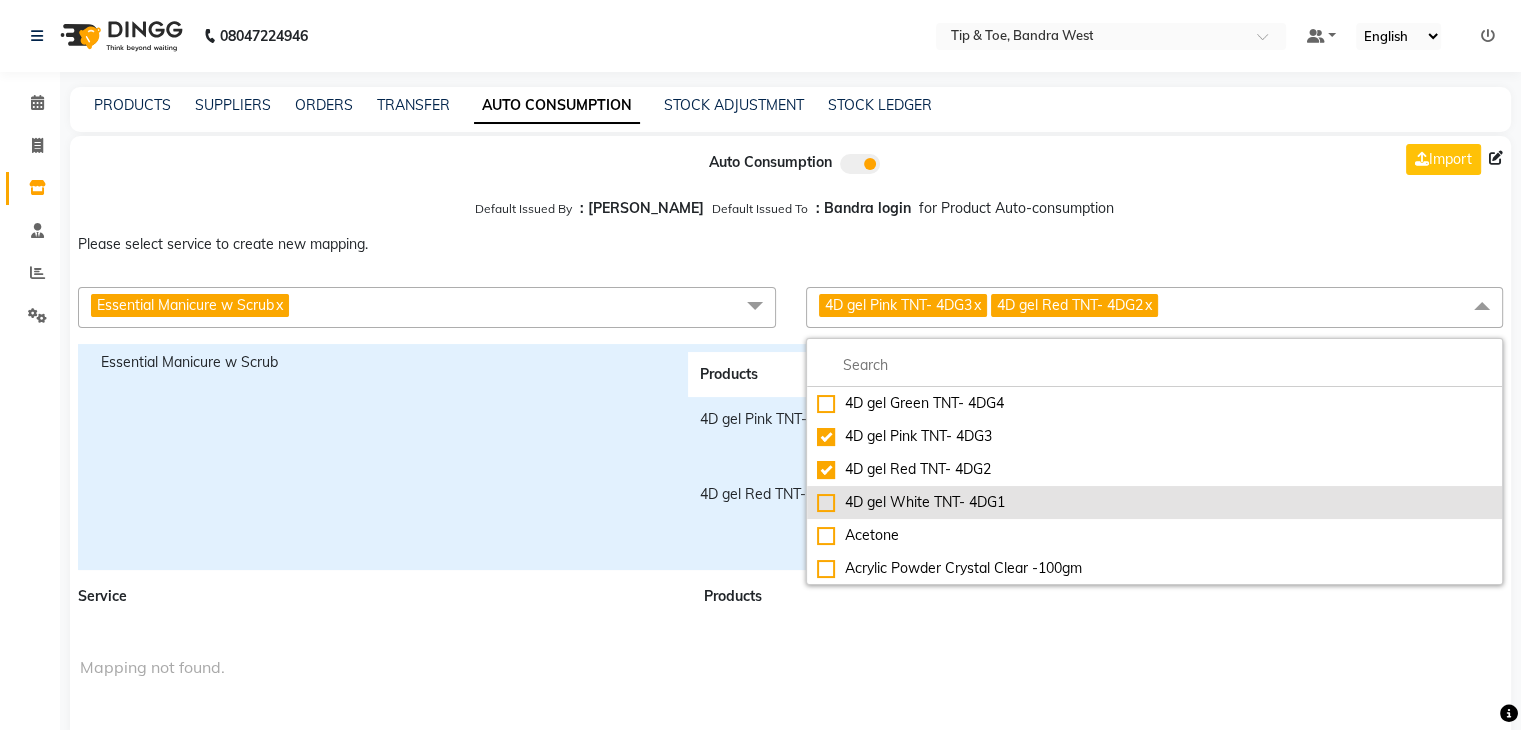 click on "4D gel White TNT- 4DG1" at bounding box center [1155, 502] 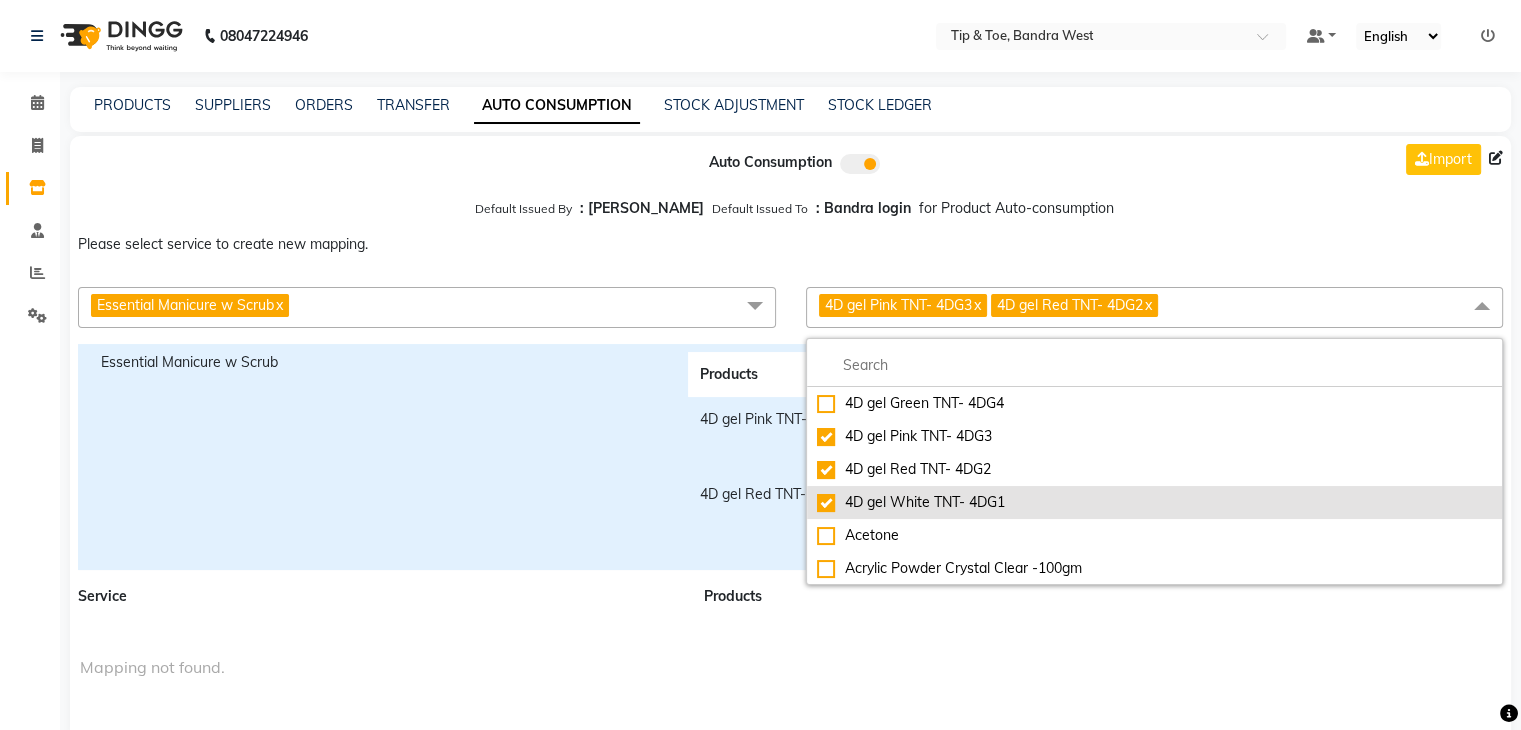 checkbox on "true" 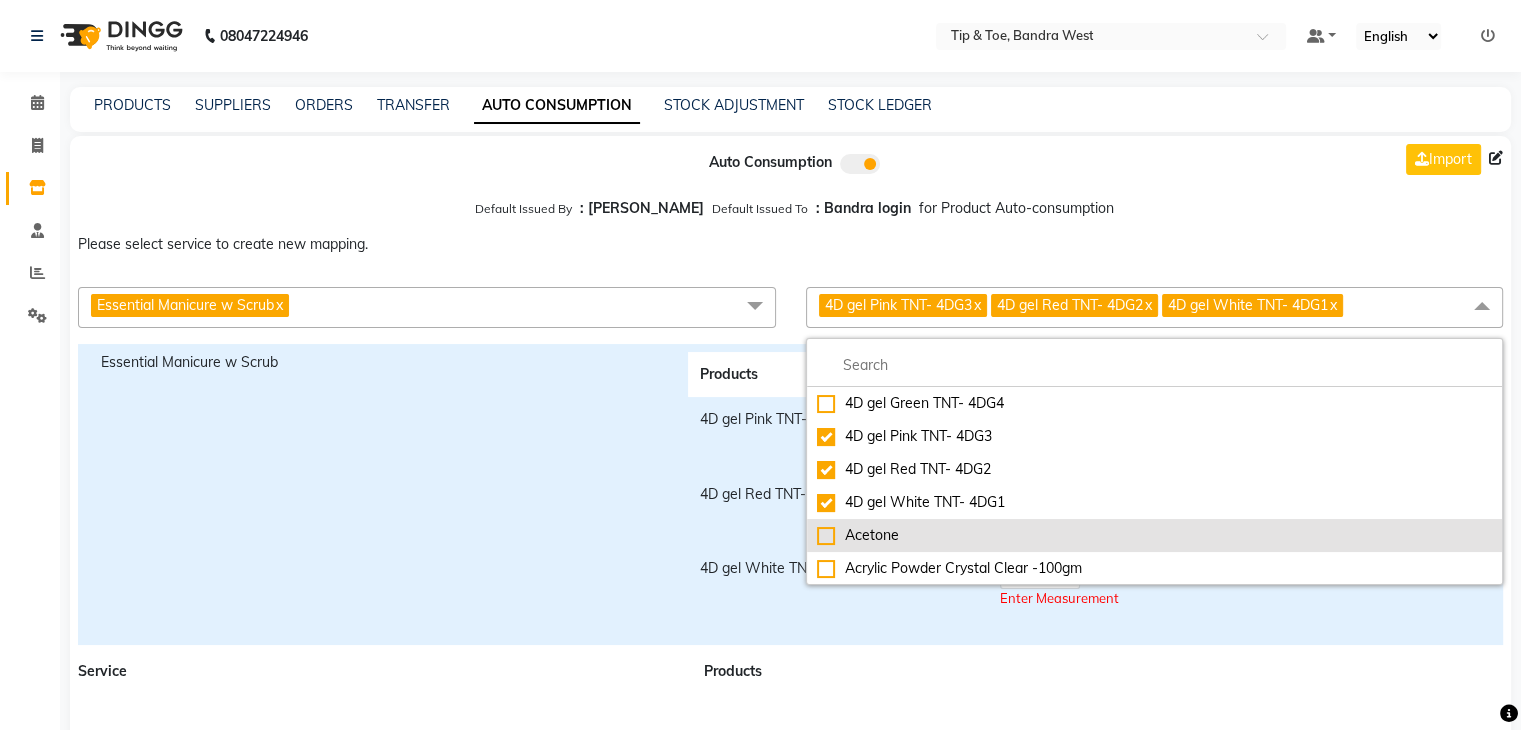 click on "Acetone" at bounding box center (1155, 535) 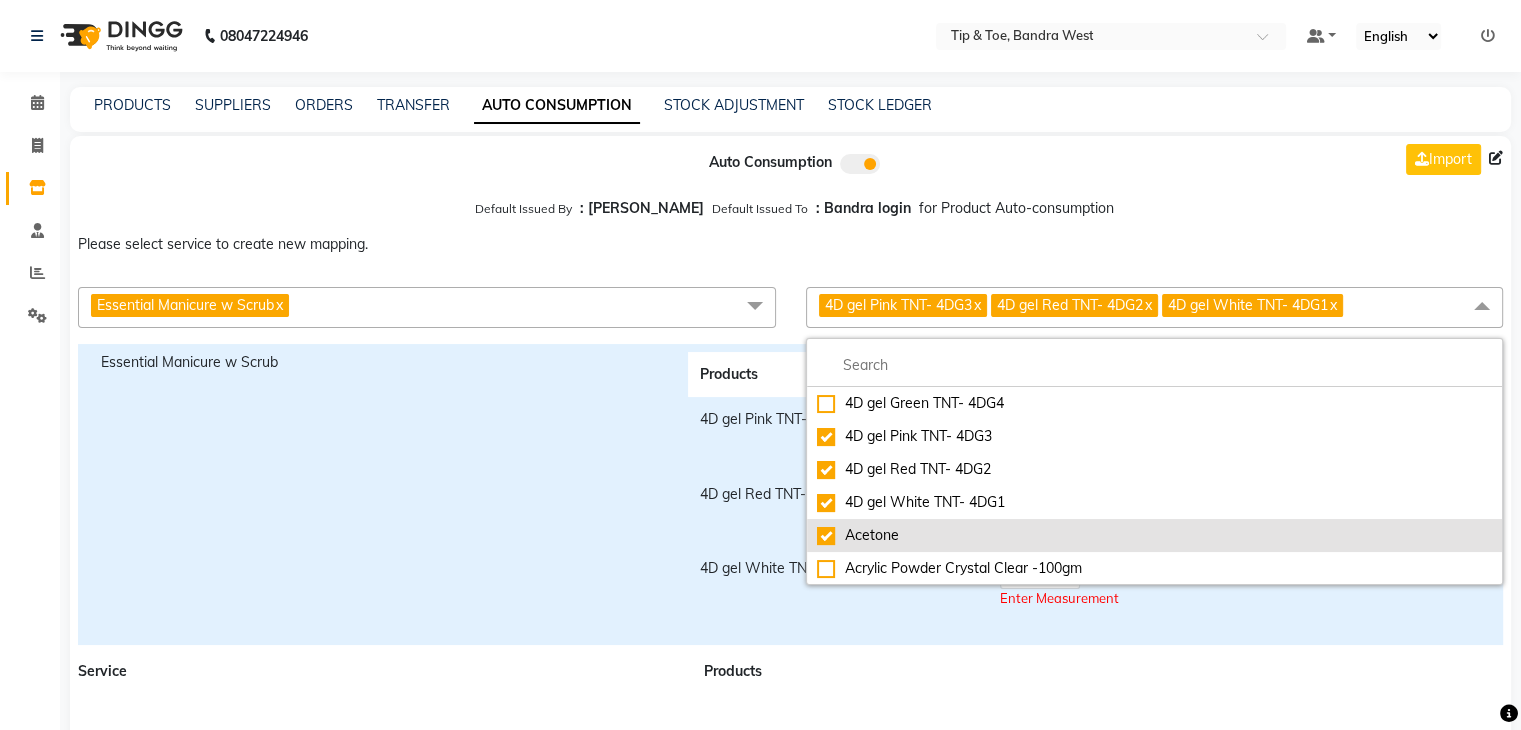 checkbox on "true" 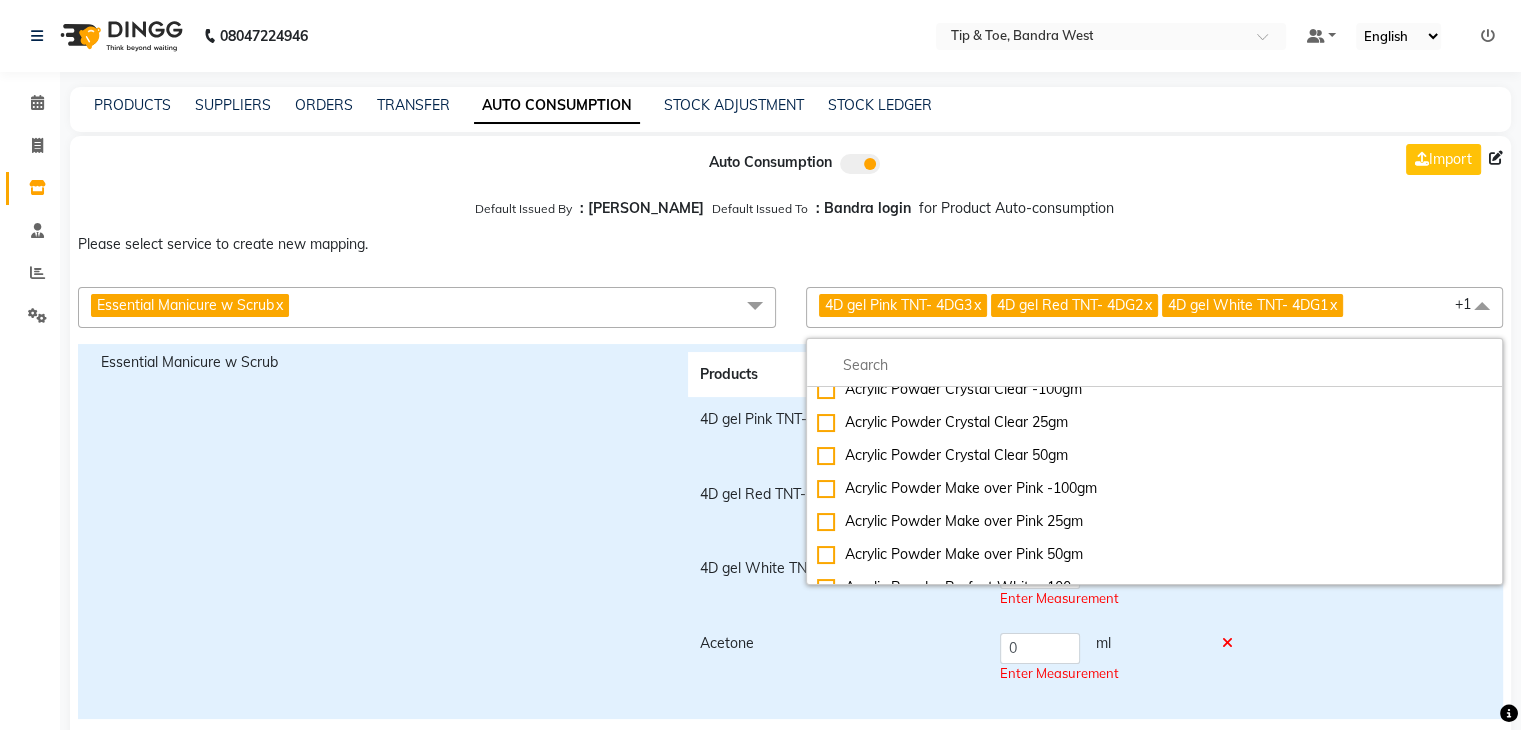scroll, scrollTop: 182, scrollLeft: 0, axis: vertical 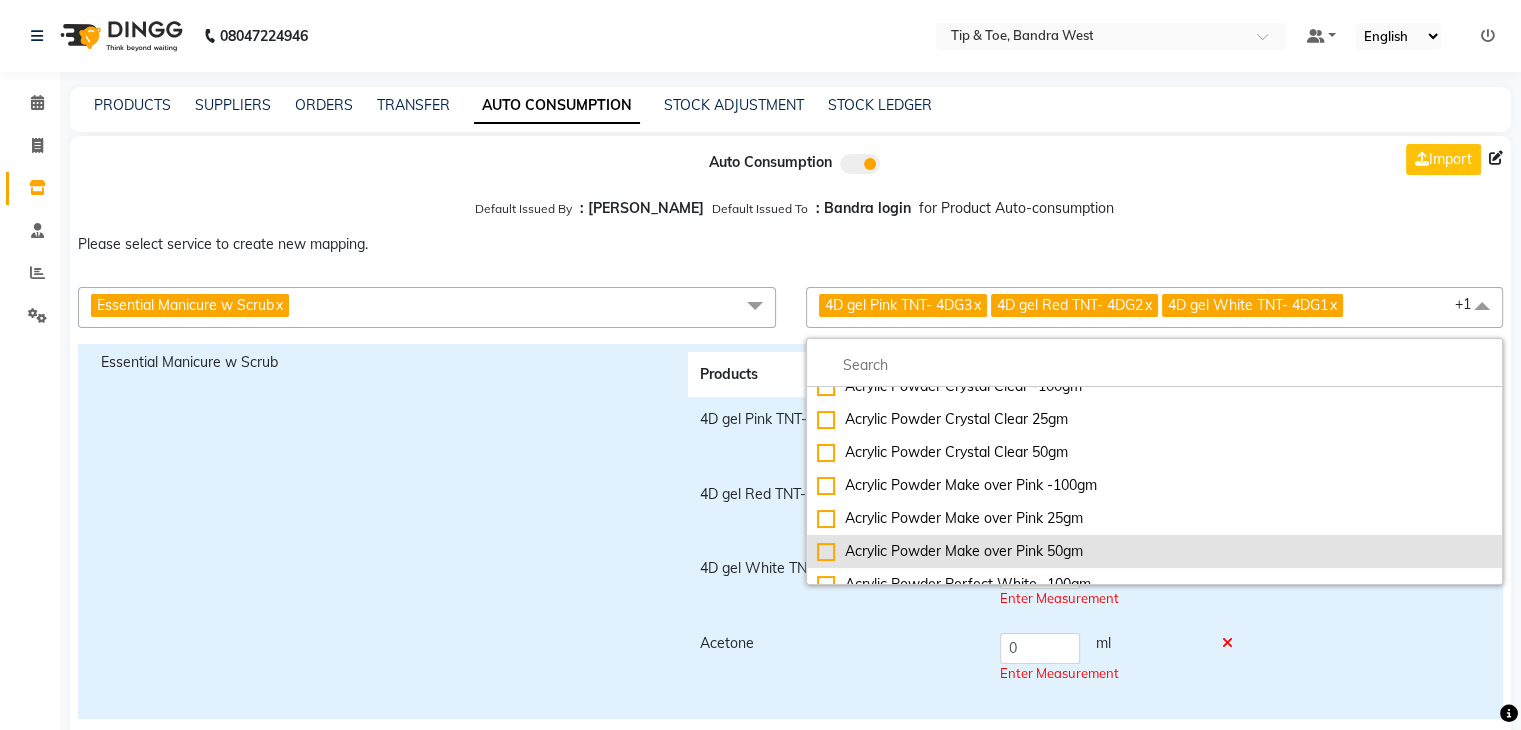 click on "Acrylic Powder Make over Pink 50gm" at bounding box center [1155, 551] 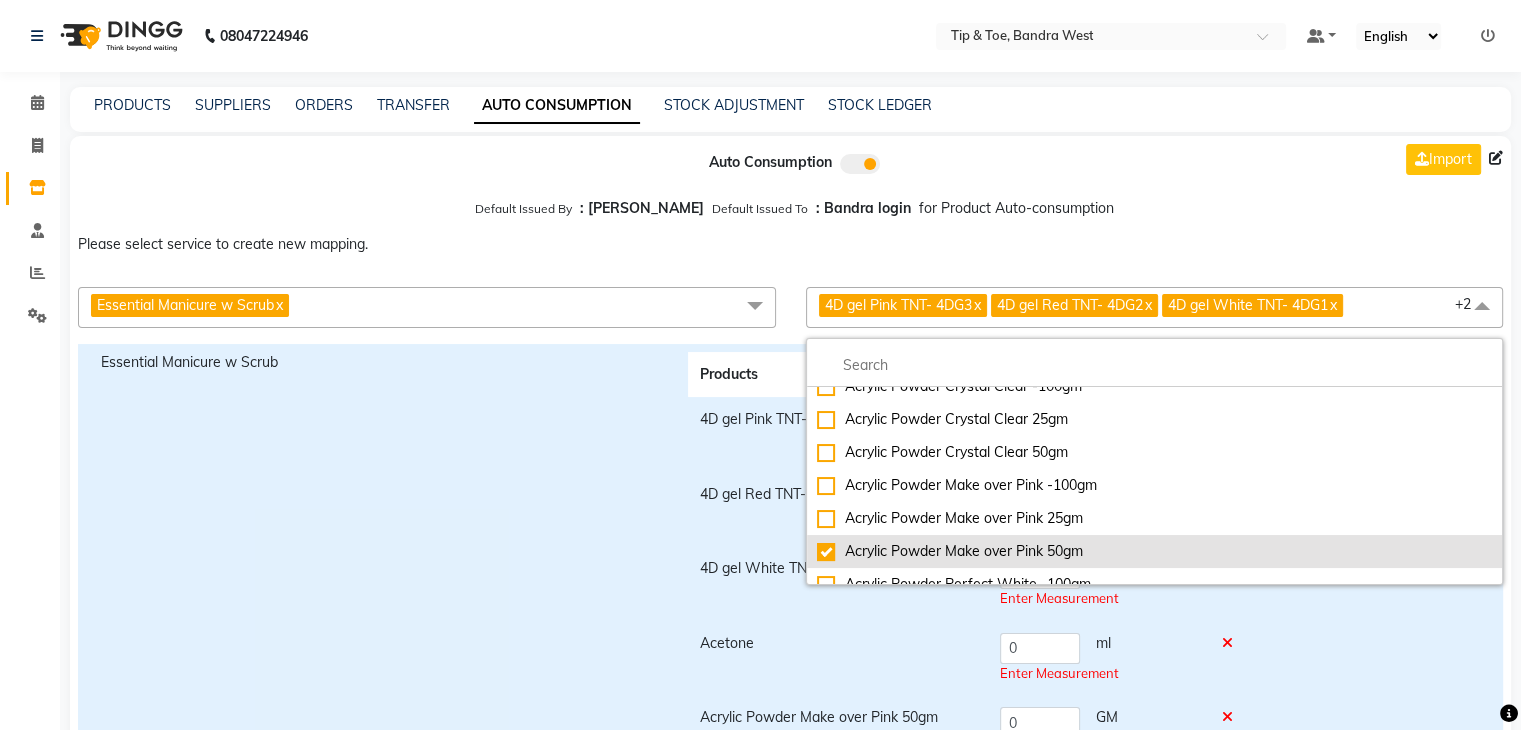 click on "Acrylic Powder Make over Pink 50gm" at bounding box center (1155, 551) 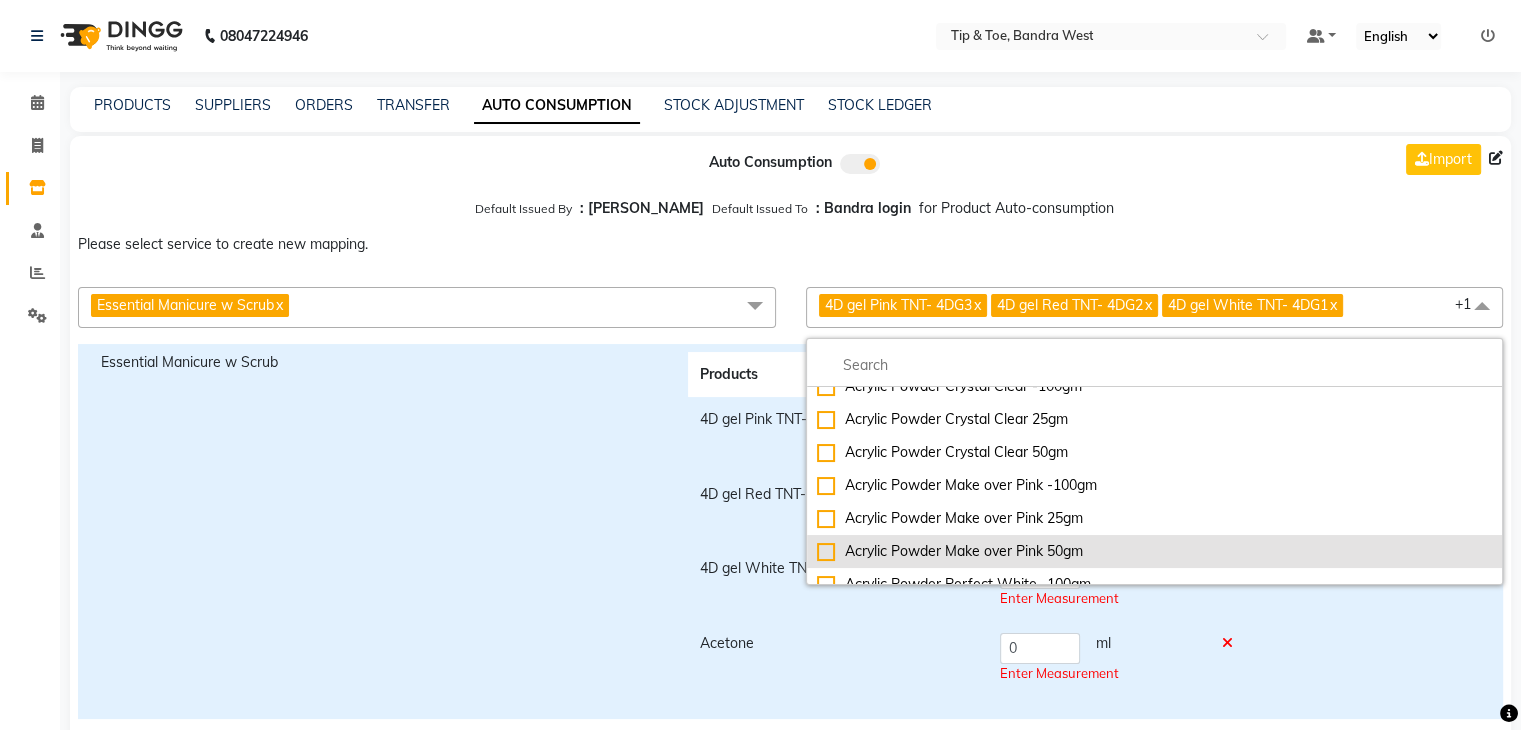 click on "Acrylic Powder Make over Pink 50gm" at bounding box center [1155, 551] 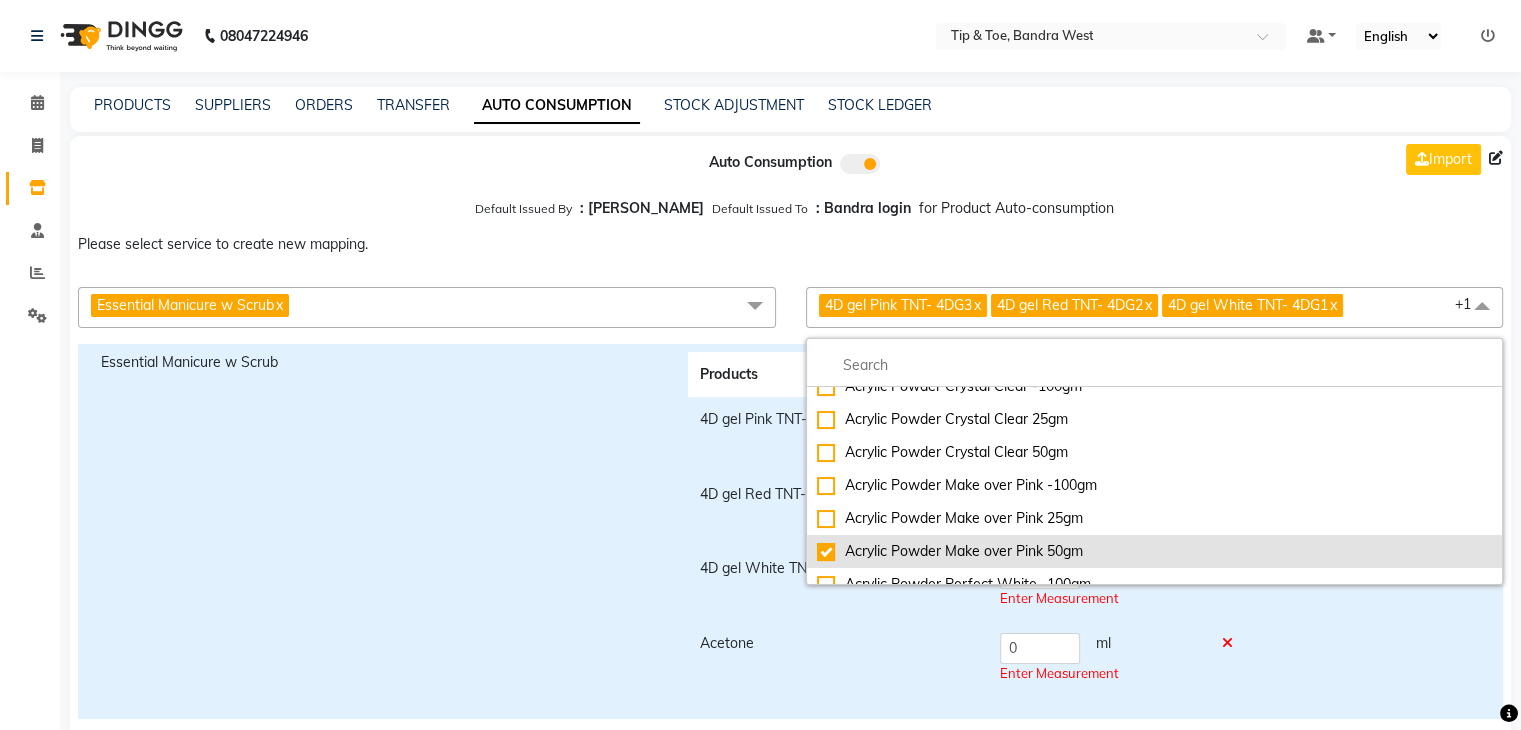 checkbox on "true" 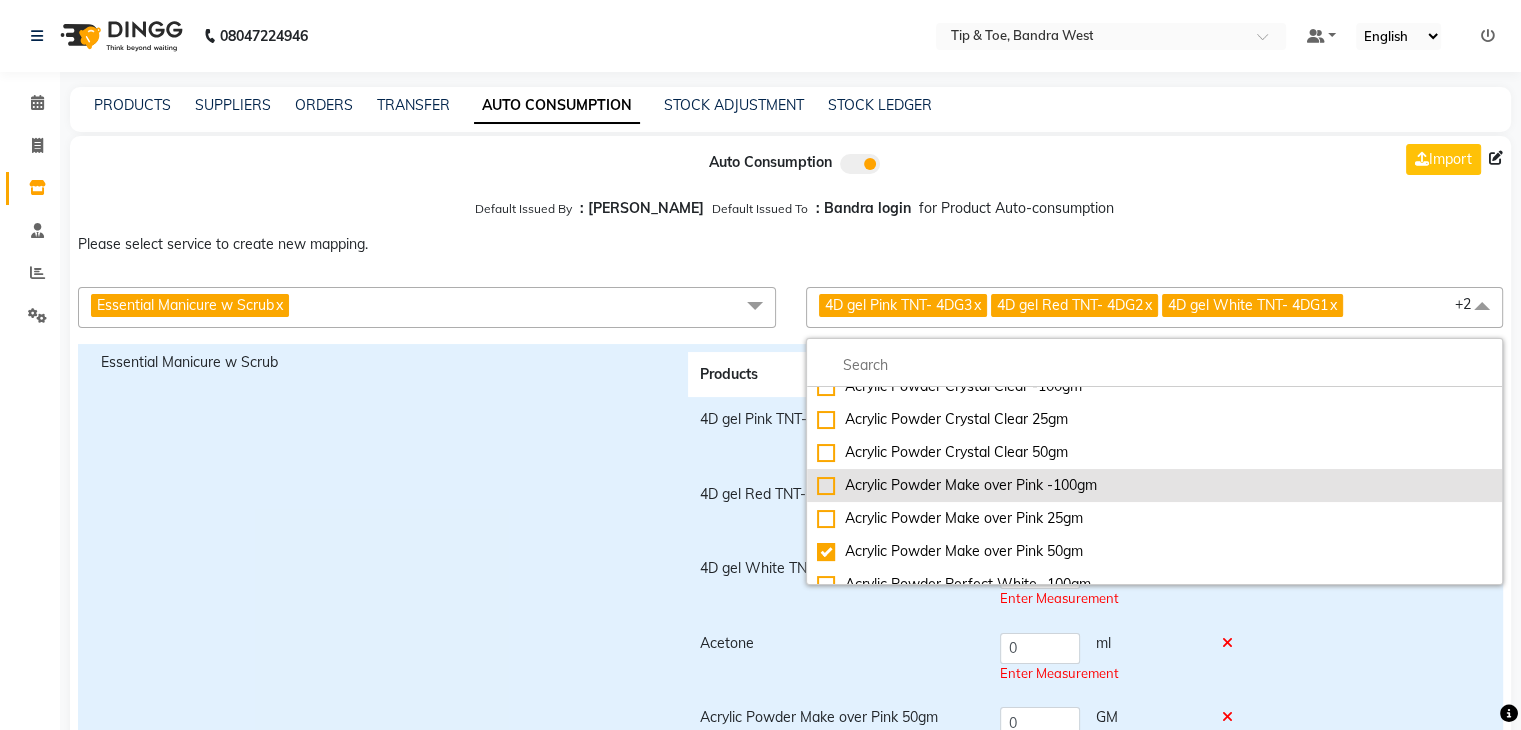 click on "Acrylic Powder Make over Pink -100gm" at bounding box center [1155, 485] 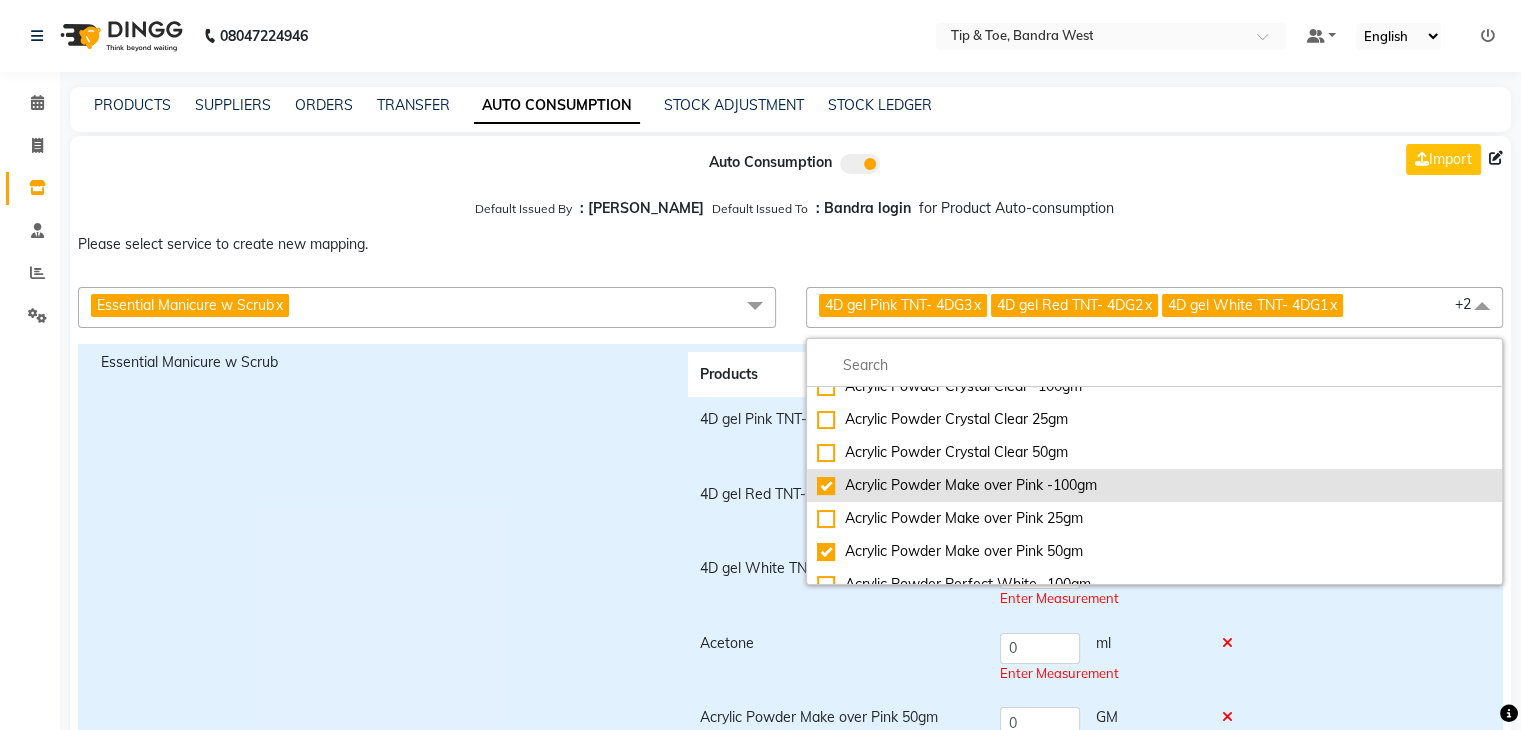 checkbox on "true" 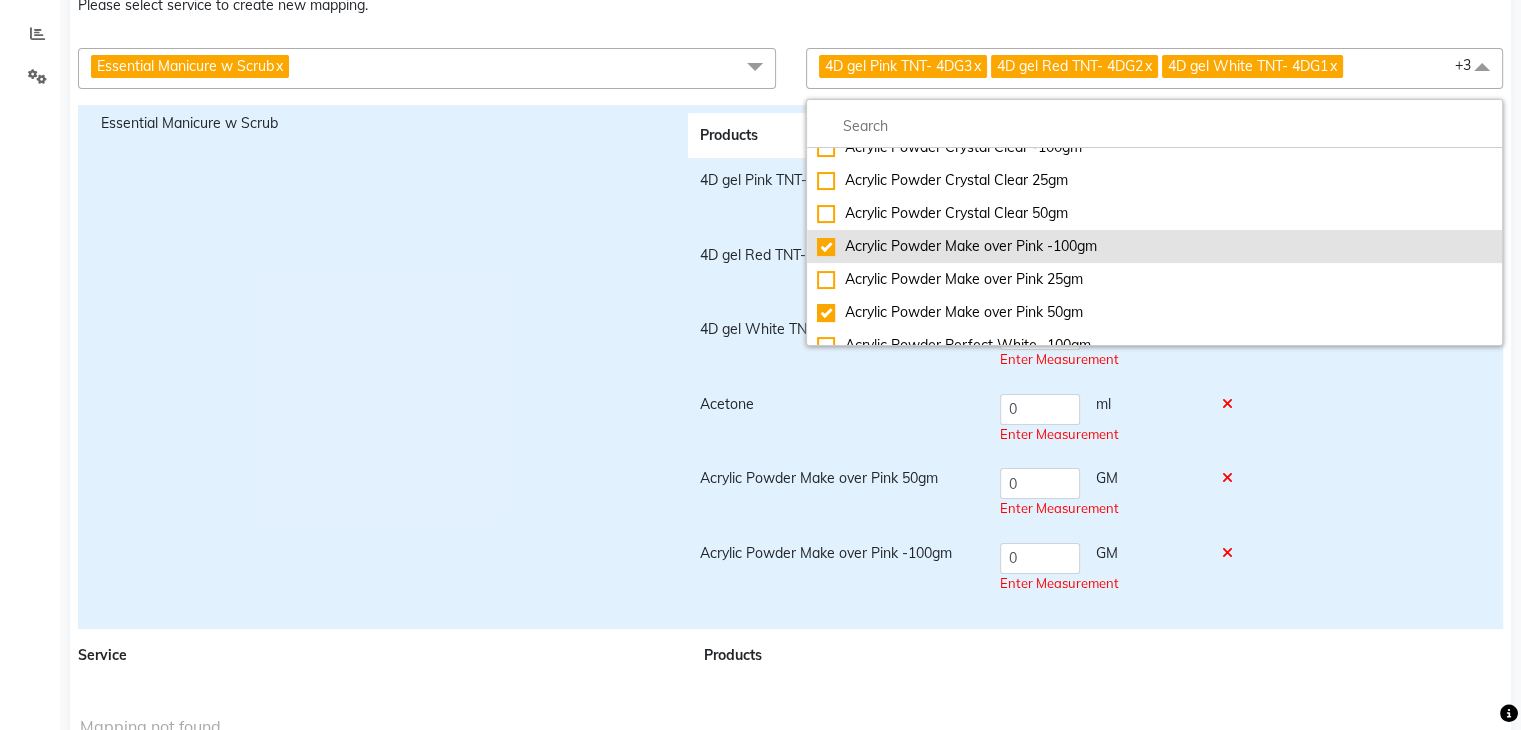 scroll, scrollTop: 199, scrollLeft: 0, axis: vertical 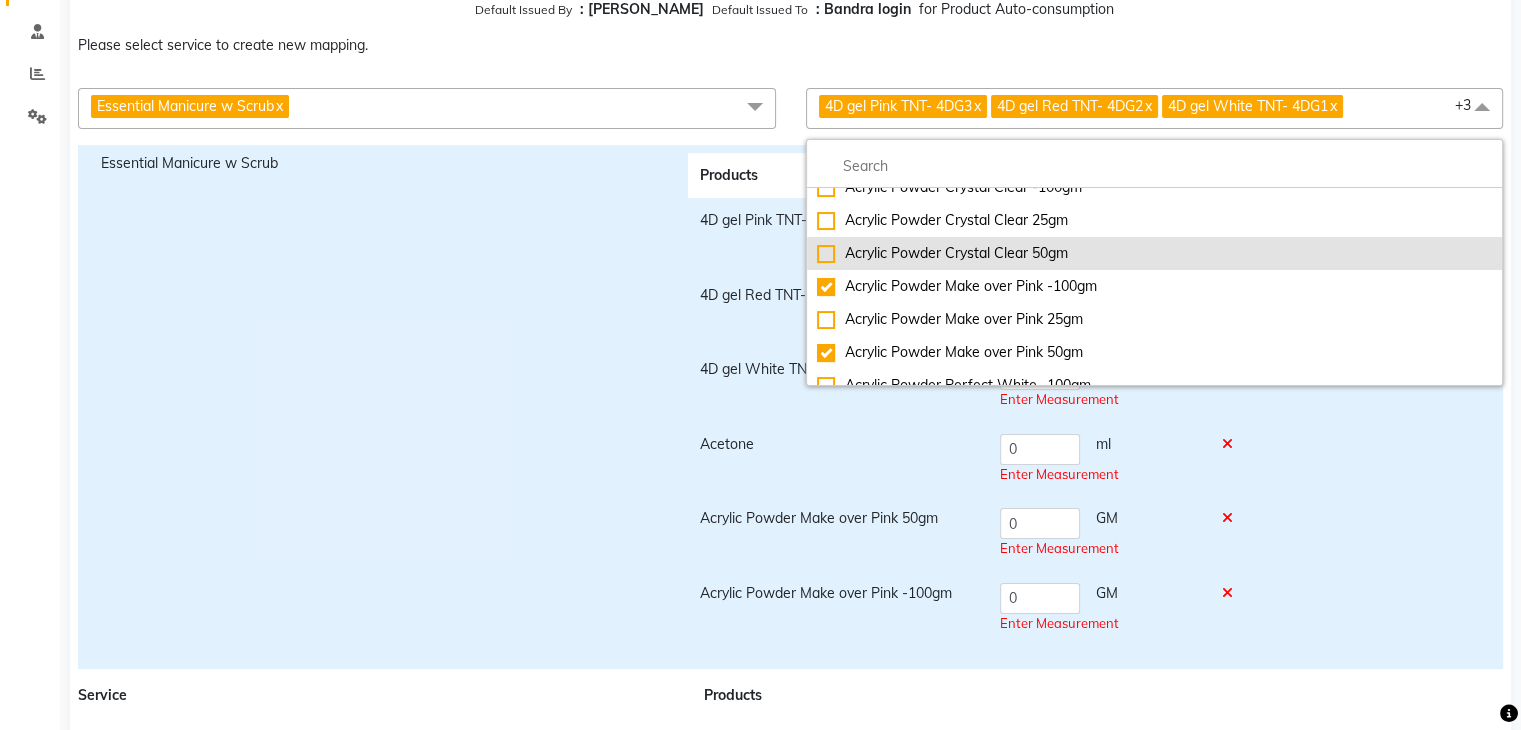 click at bounding box center (816, 226) 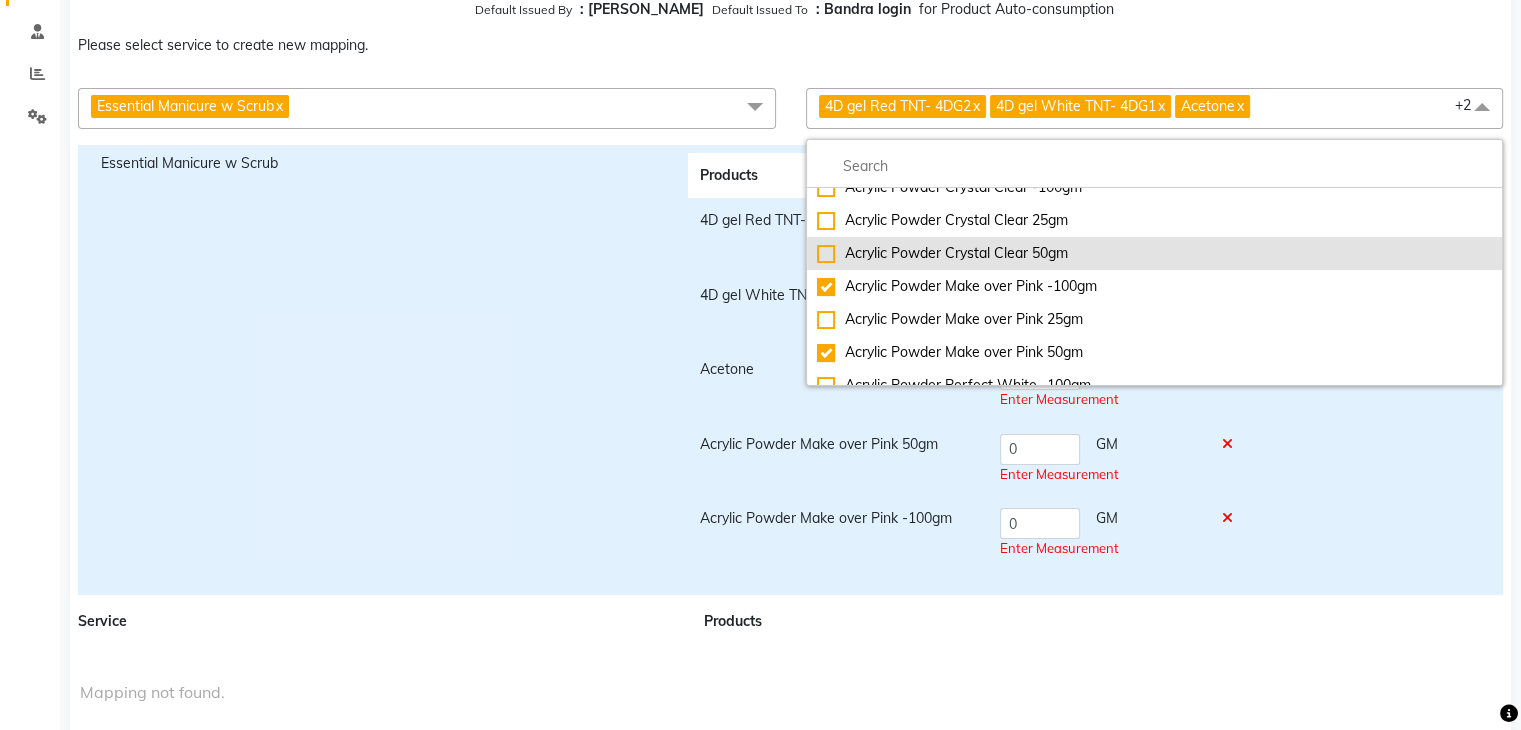 click at bounding box center (816, 226) 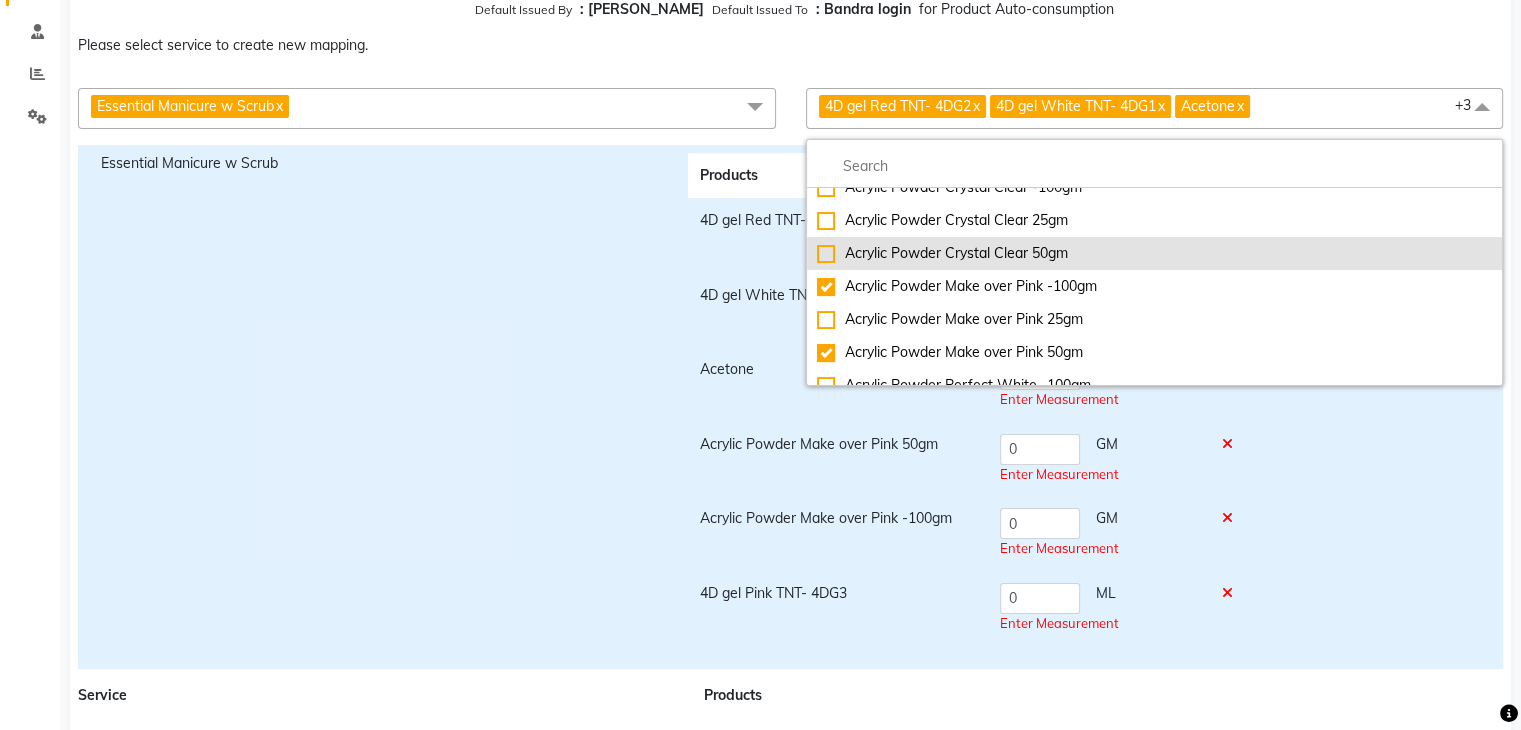 click at bounding box center (816, 226) 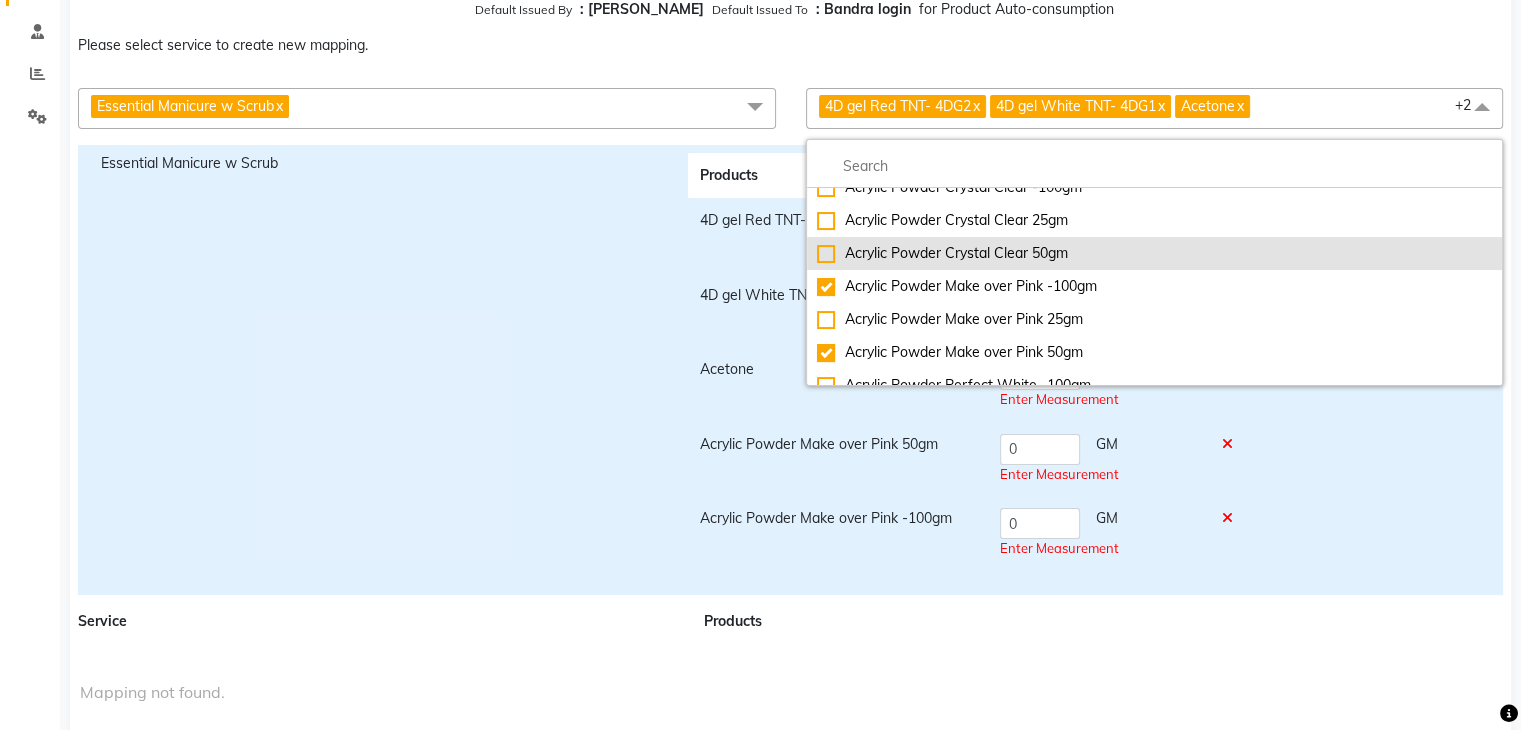 click at bounding box center (816, 226) 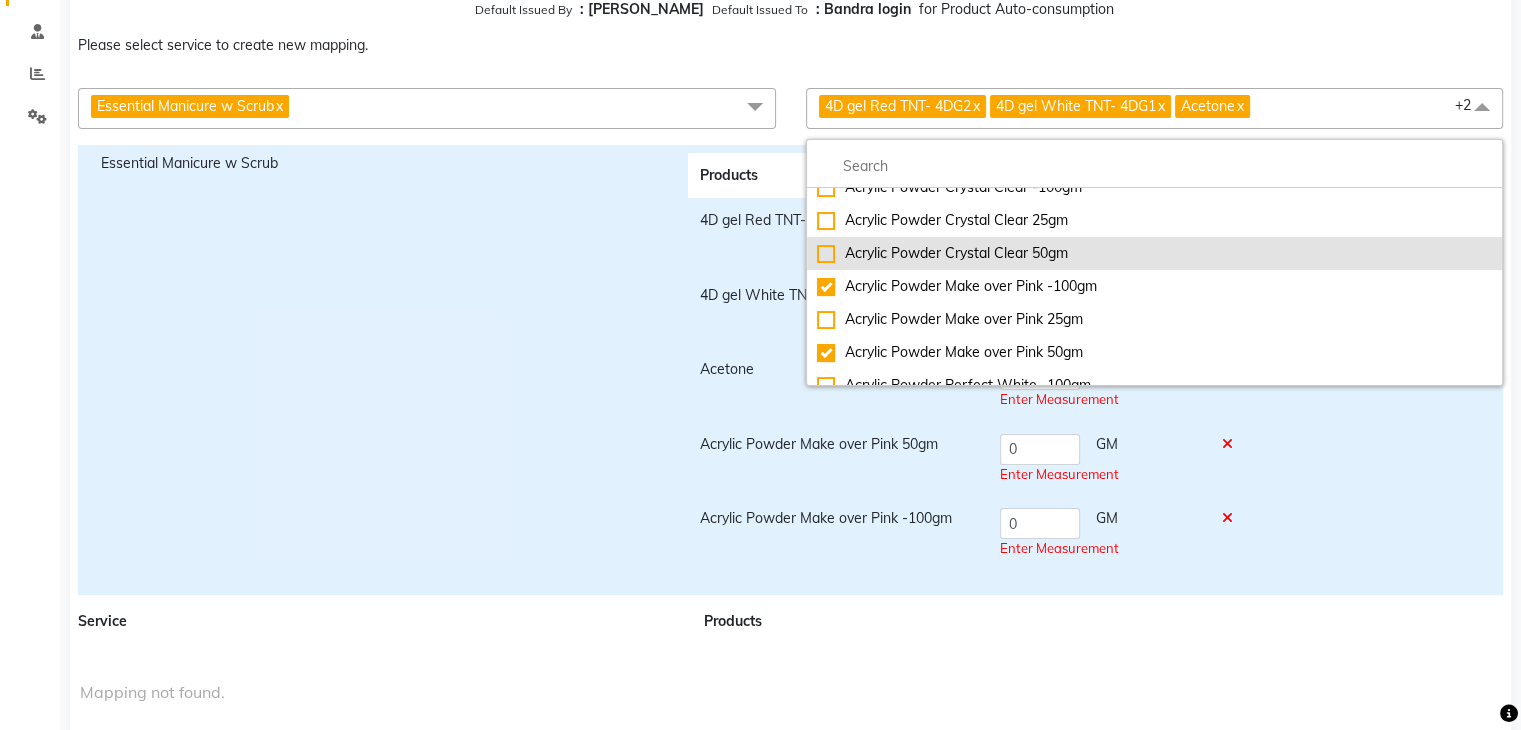 checkbox on "true" 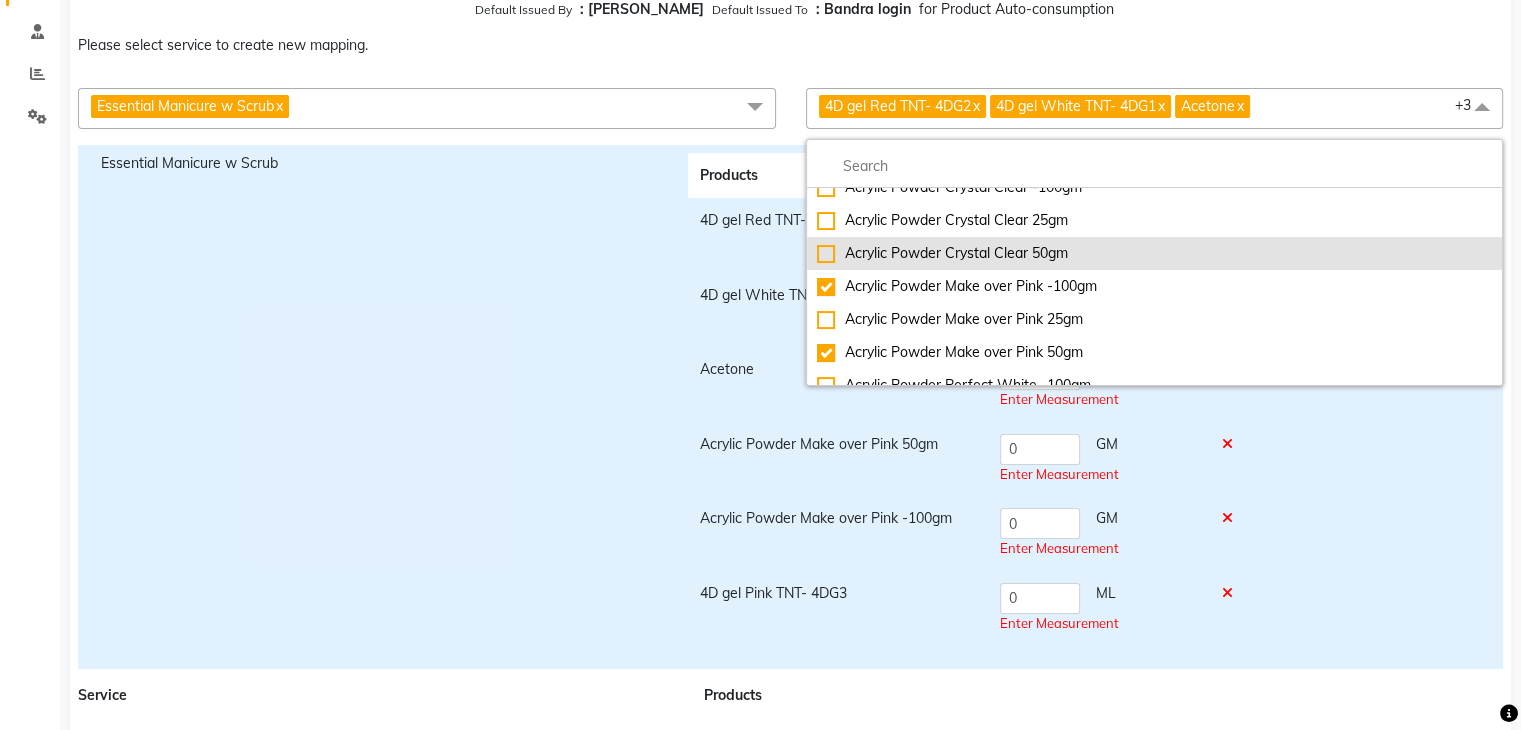click at bounding box center [816, 292] 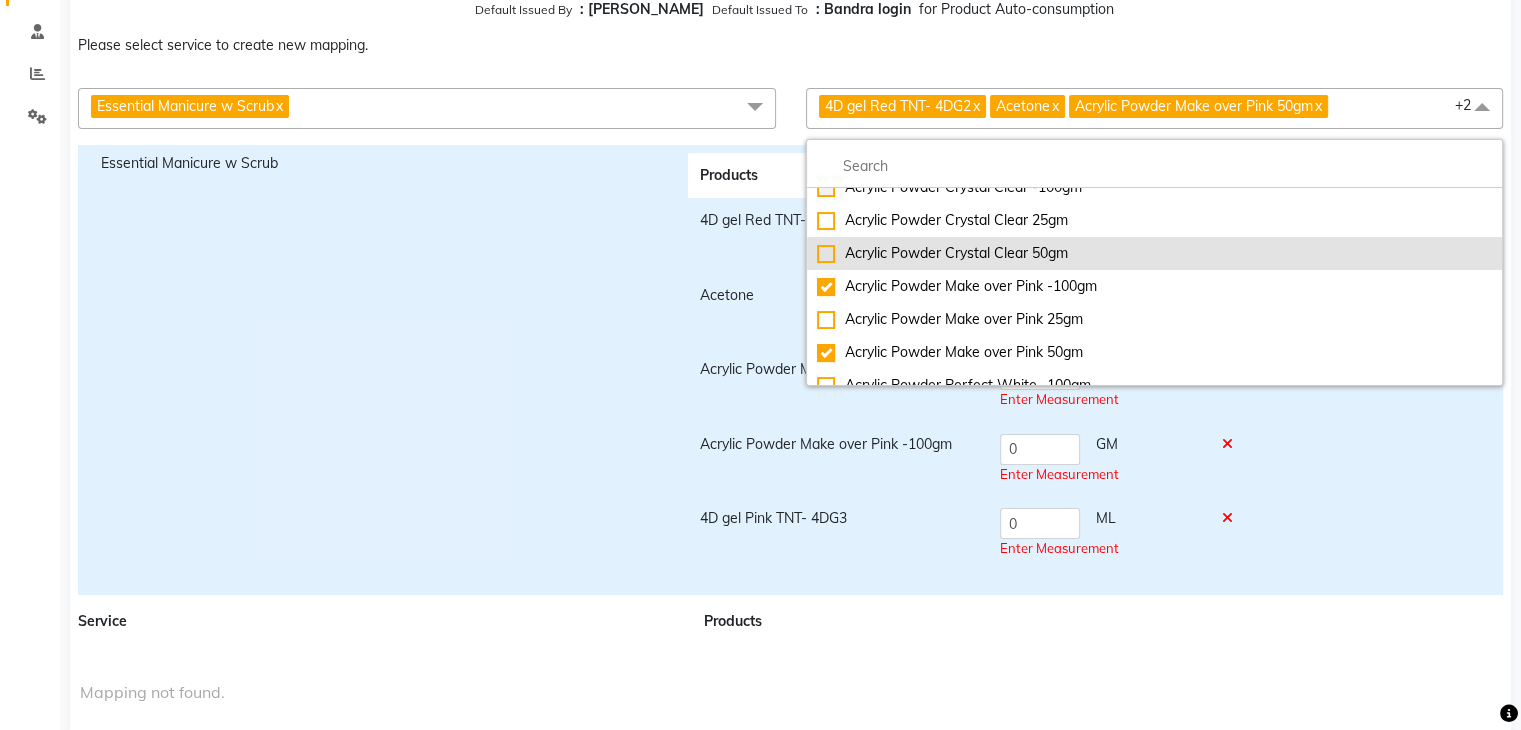 click at bounding box center (816, 358) 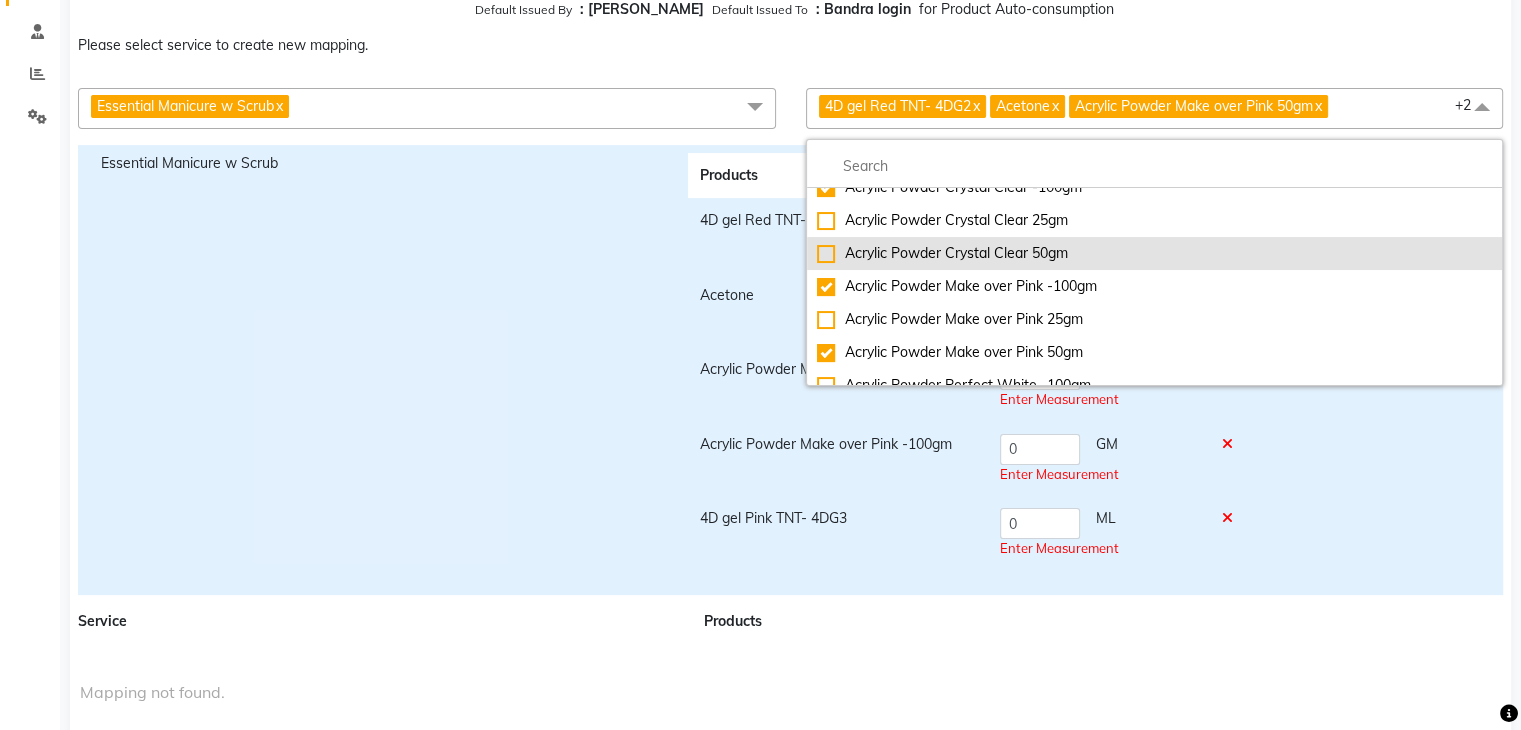 checkbox on "true" 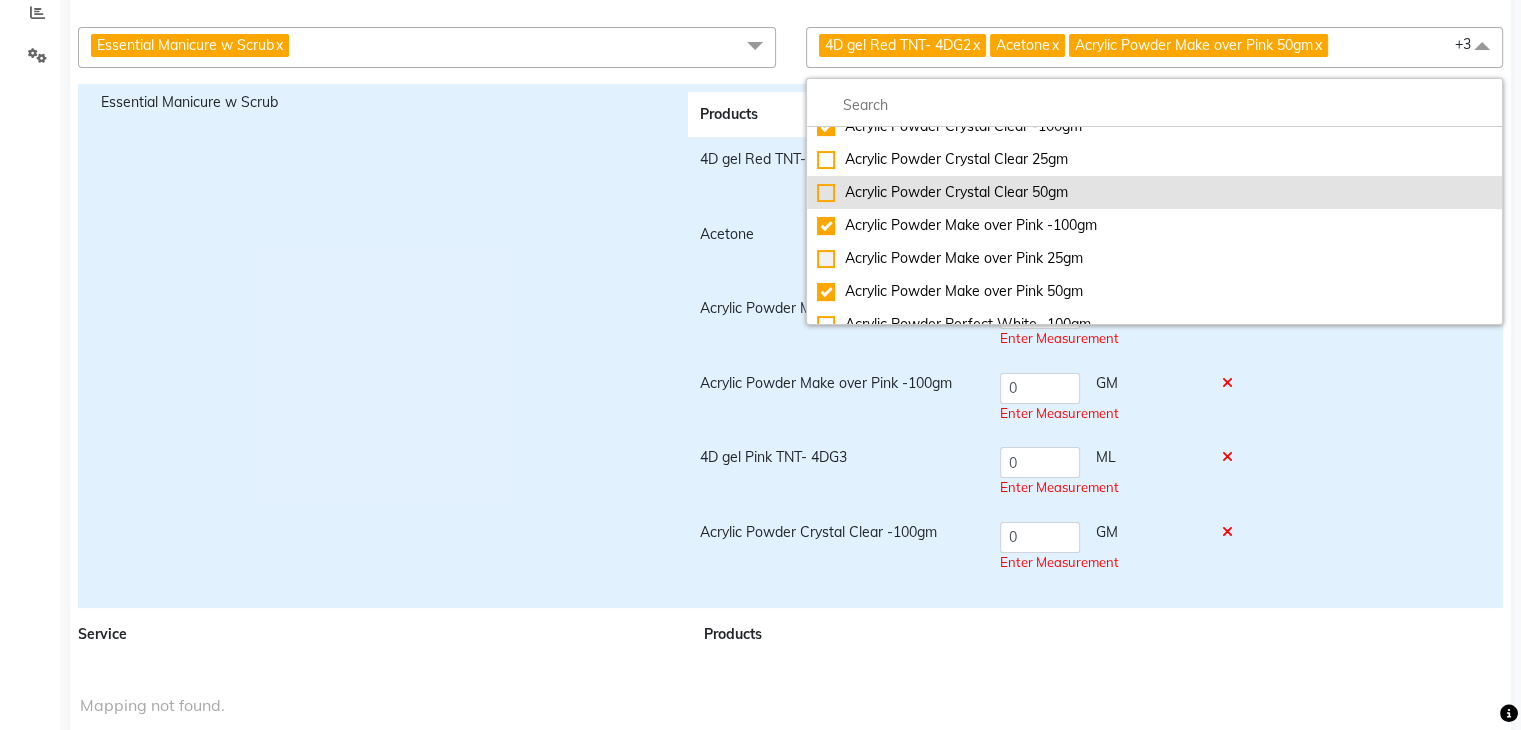 scroll, scrollTop: 279, scrollLeft: 0, axis: vertical 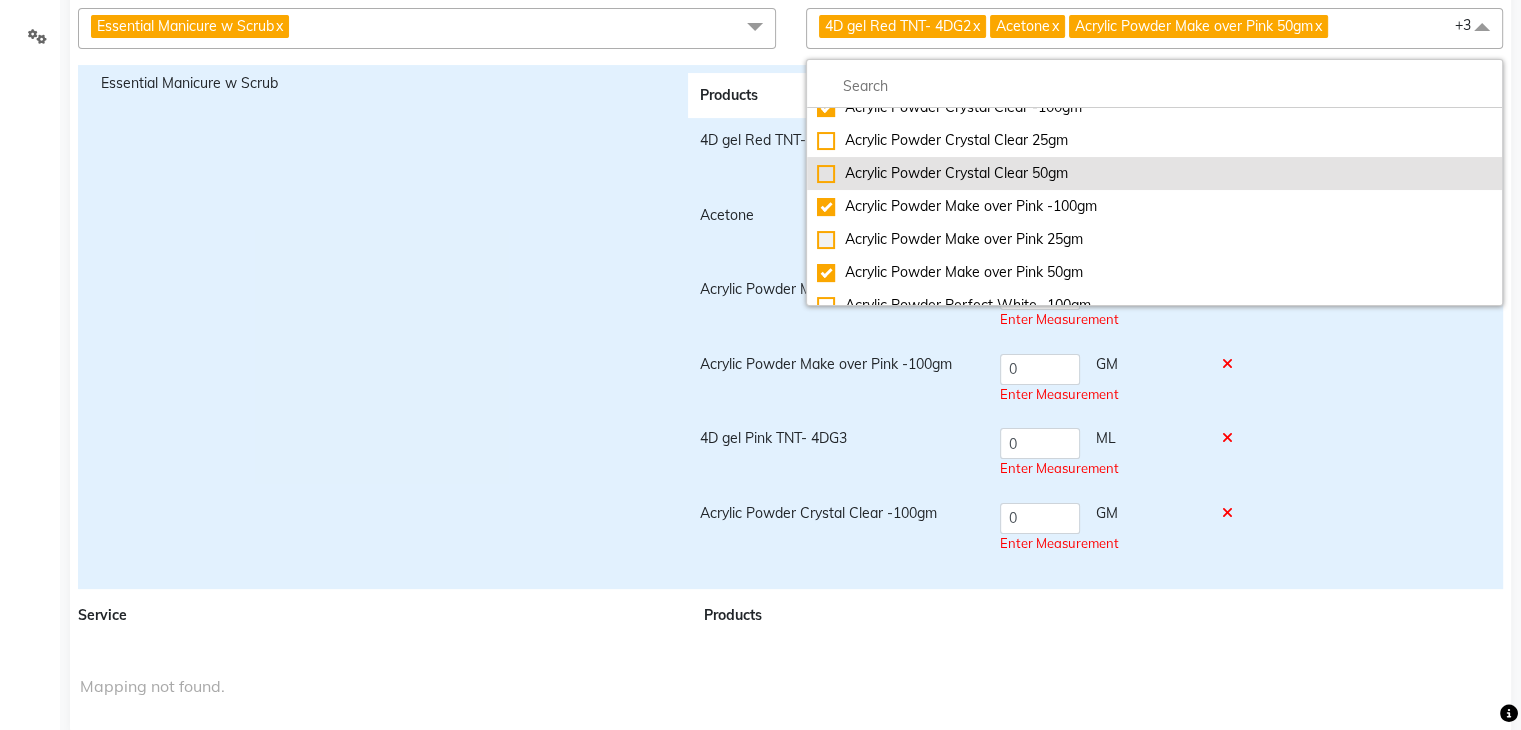 click at bounding box center (816, 410) 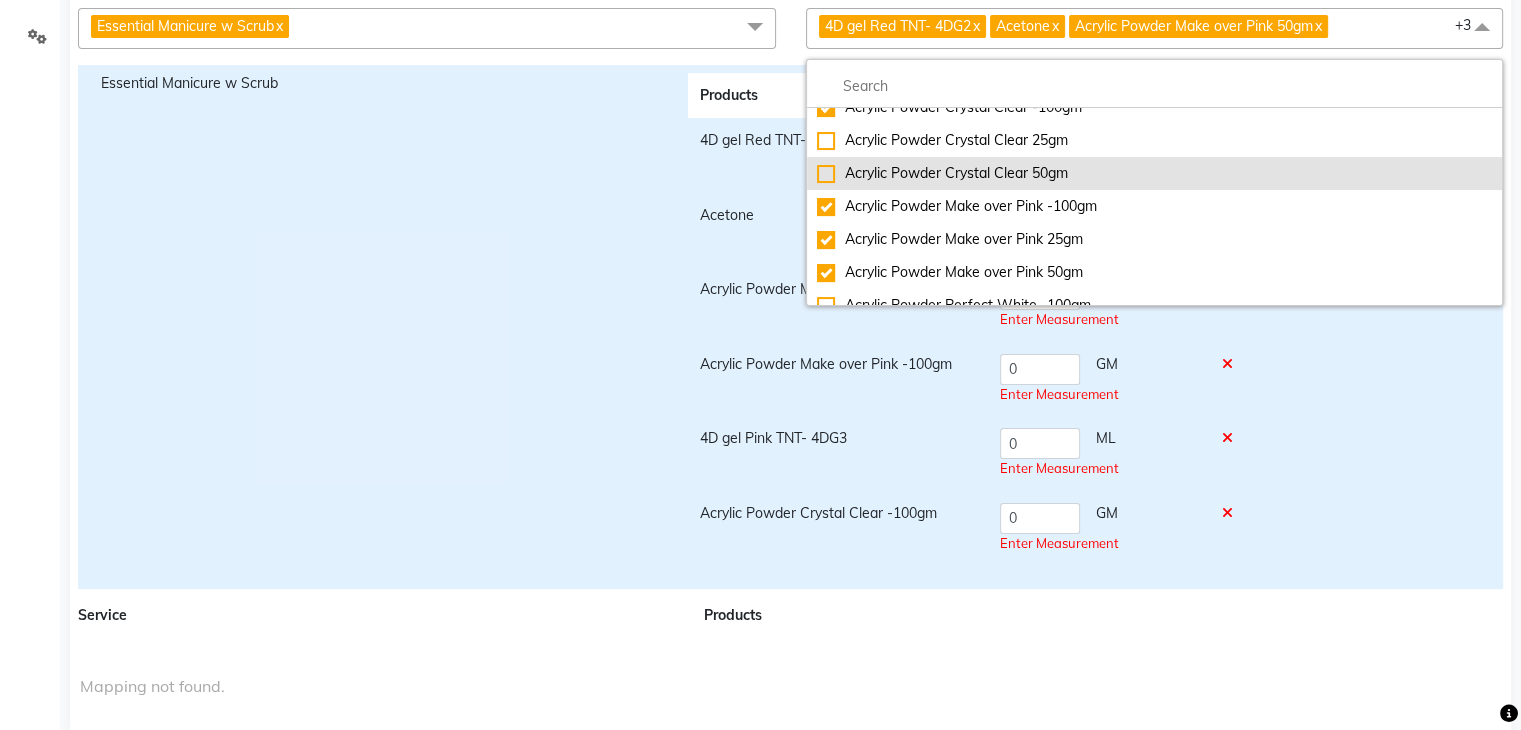 checkbox on "true" 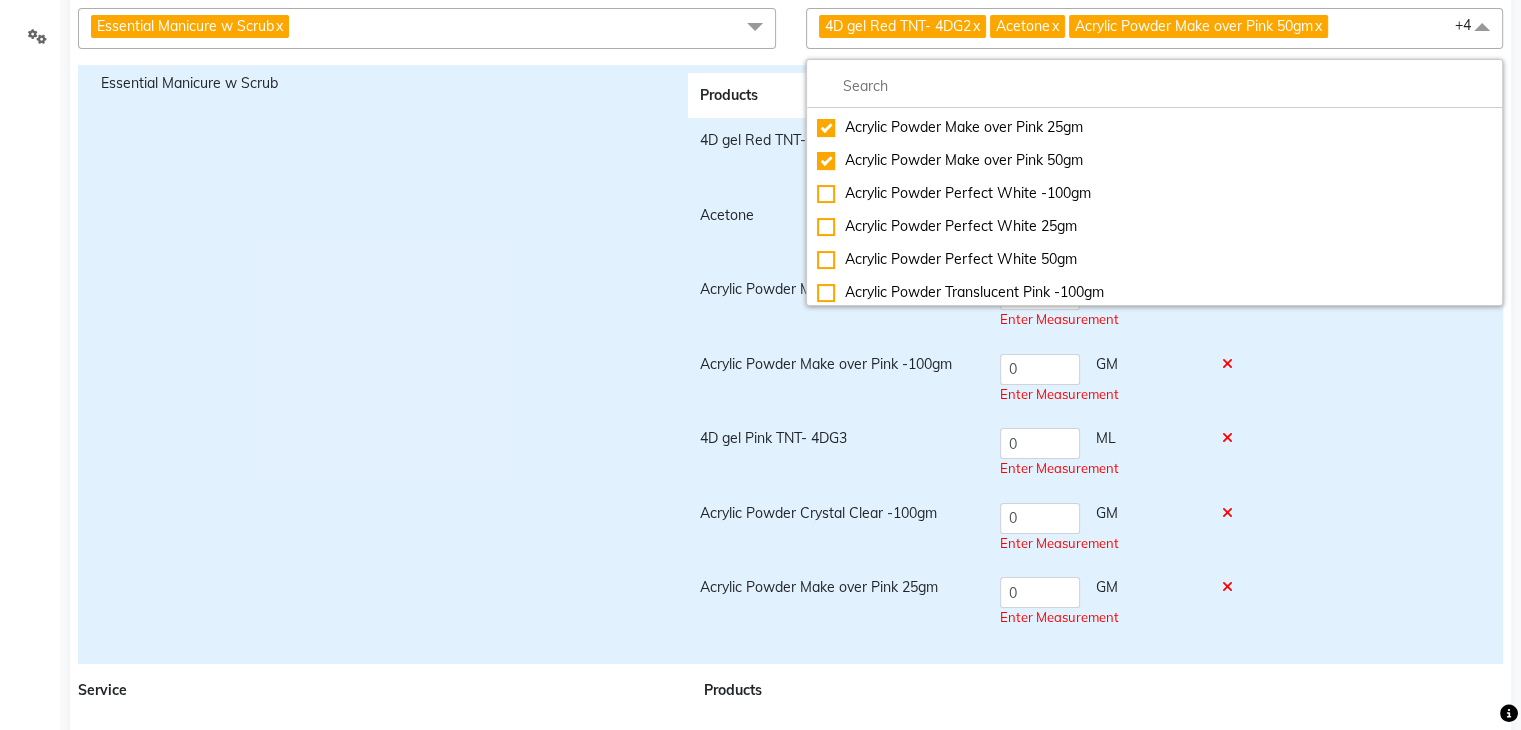 scroll, scrollTop: 320, scrollLeft: 0, axis: vertical 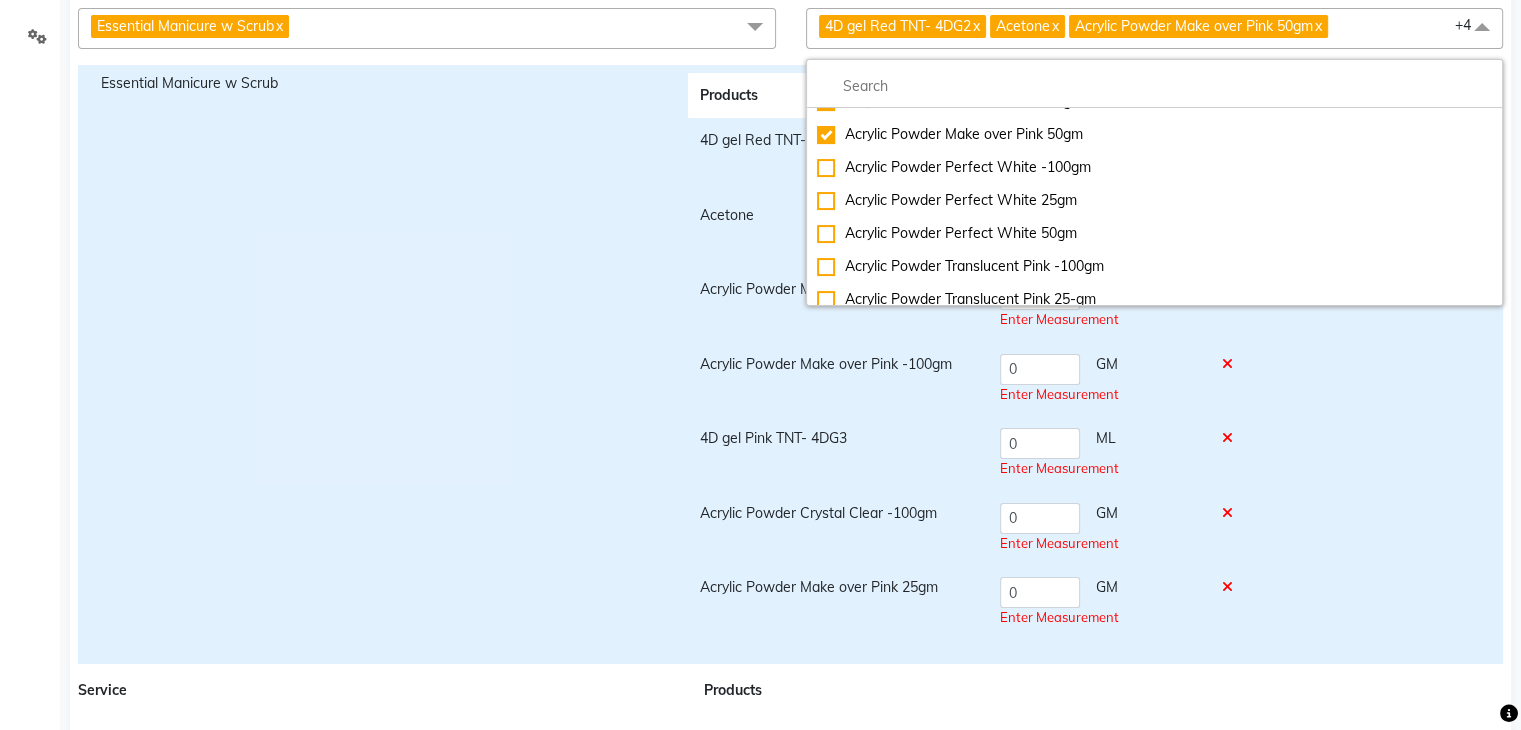 click on "Acrylic Powder Translucent Pink -100gm" at bounding box center [1155, 266] 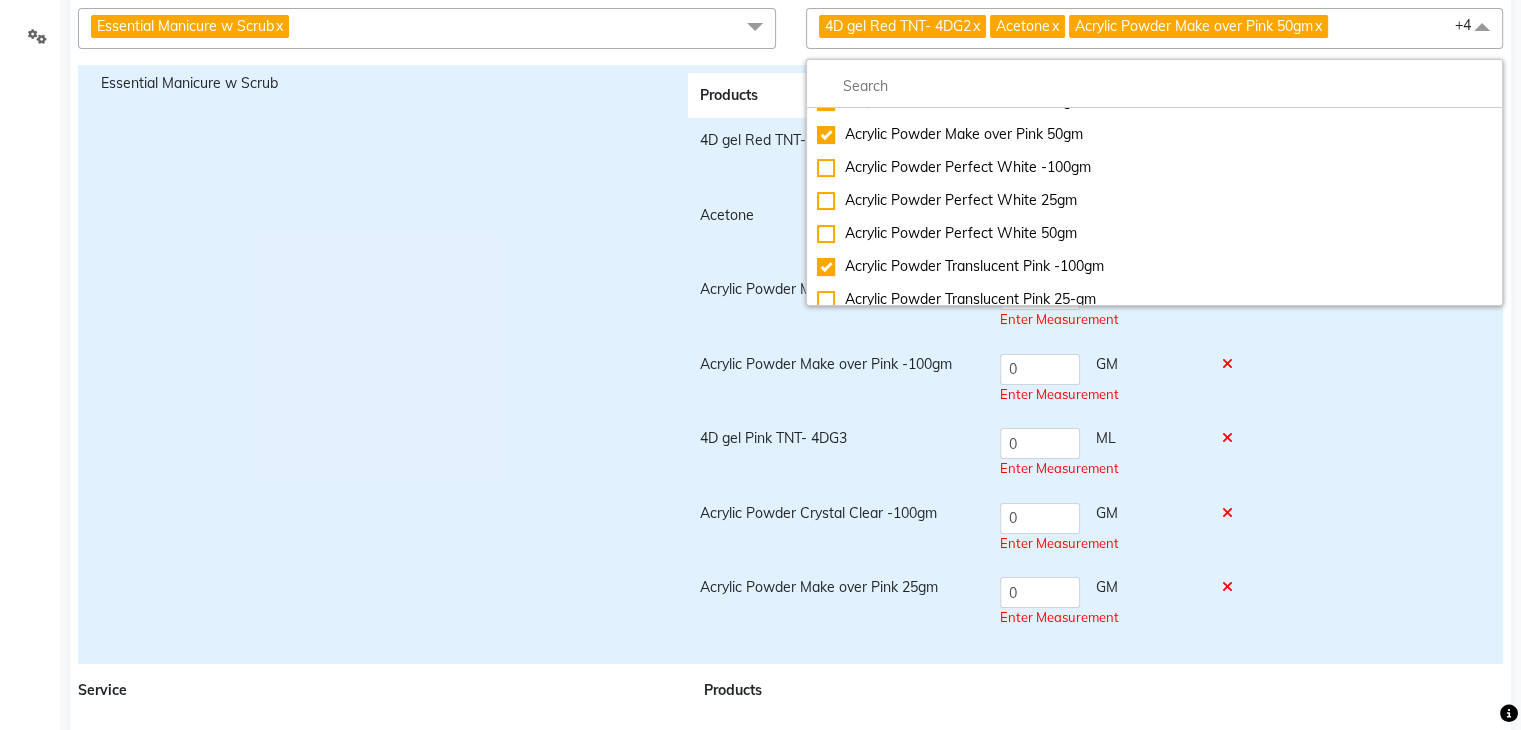checkbox on "true" 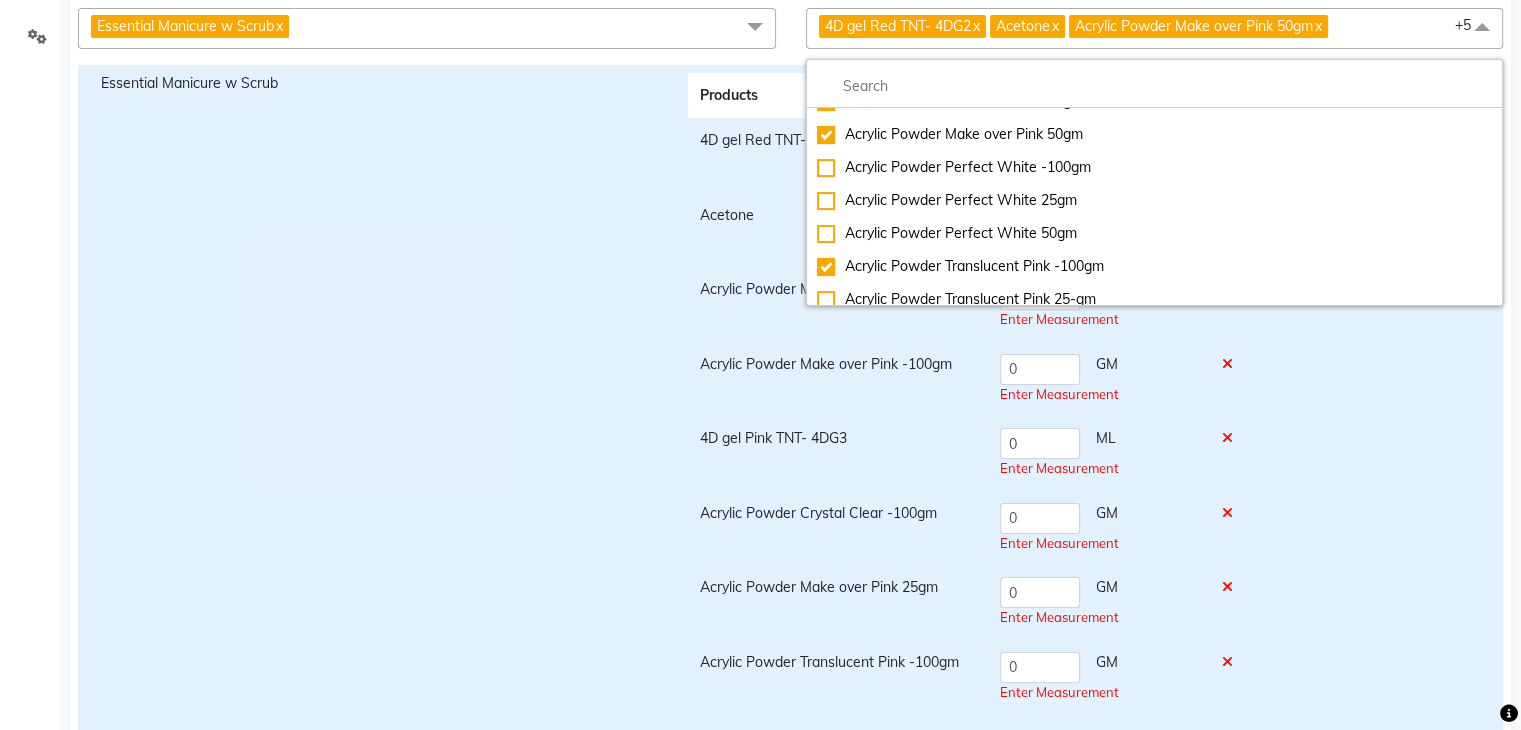 click on "Acrylic Powder Crystal Clear -100gm" at bounding box center (838, 528) 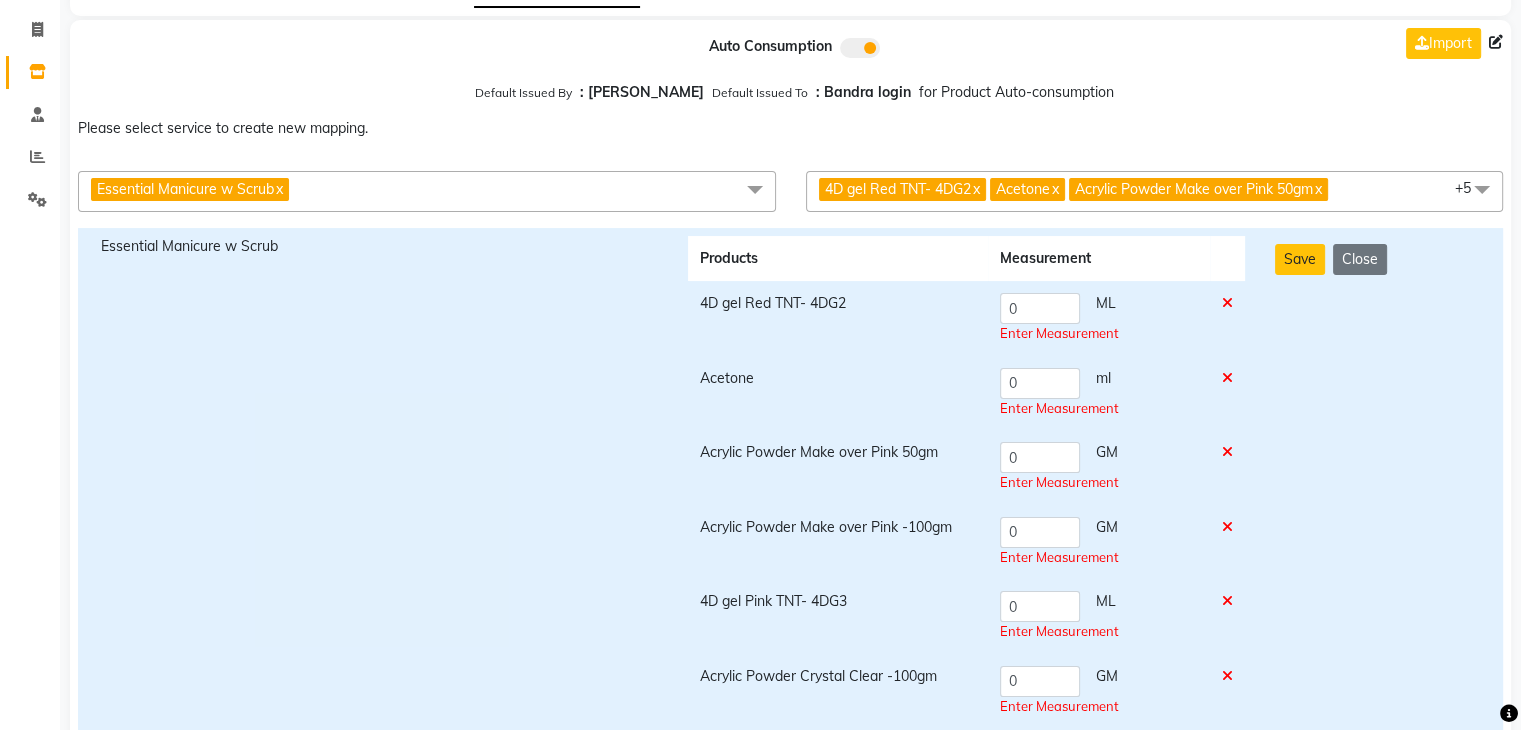 scroll, scrollTop: 107, scrollLeft: 0, axis: vertical 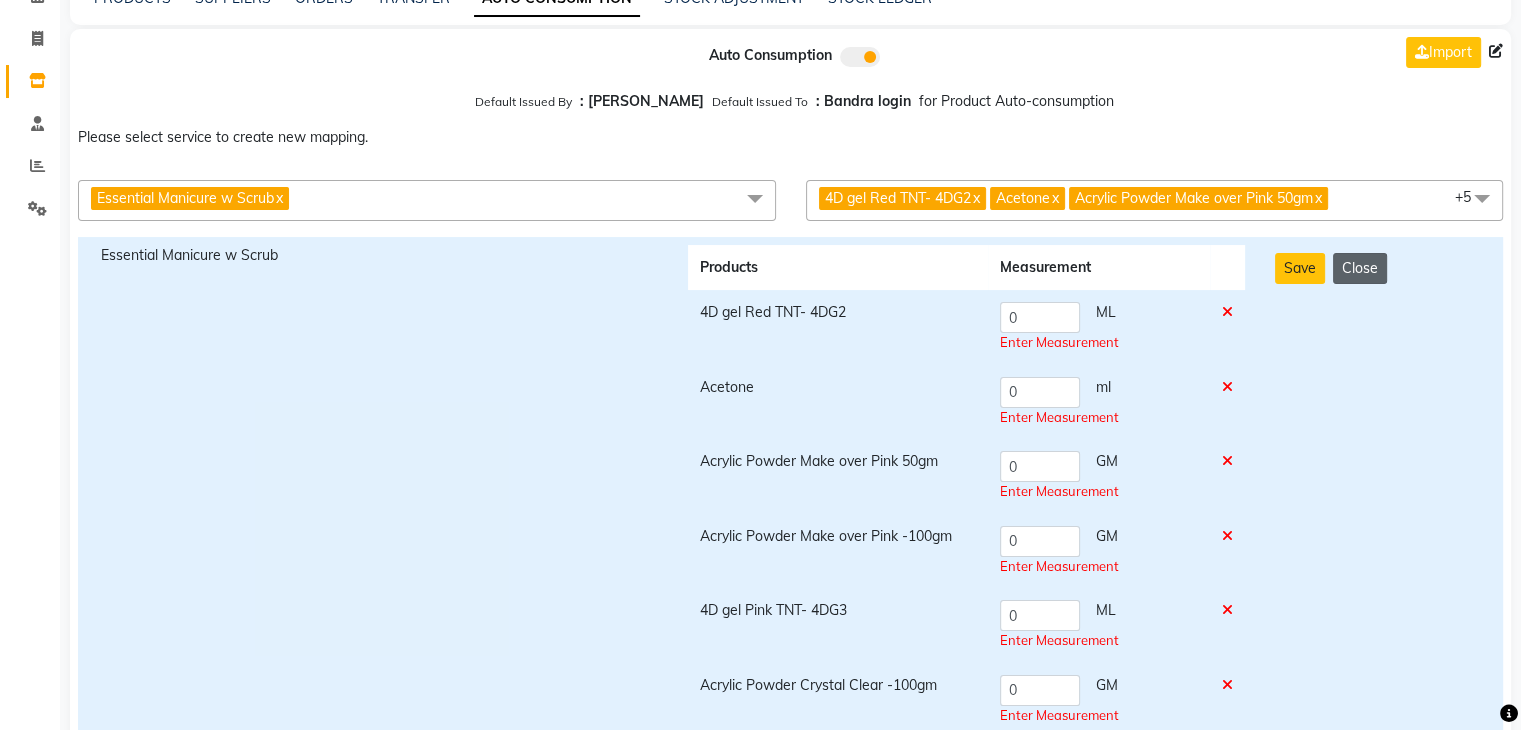 click on "Close" at bounding box center (1360, 268) 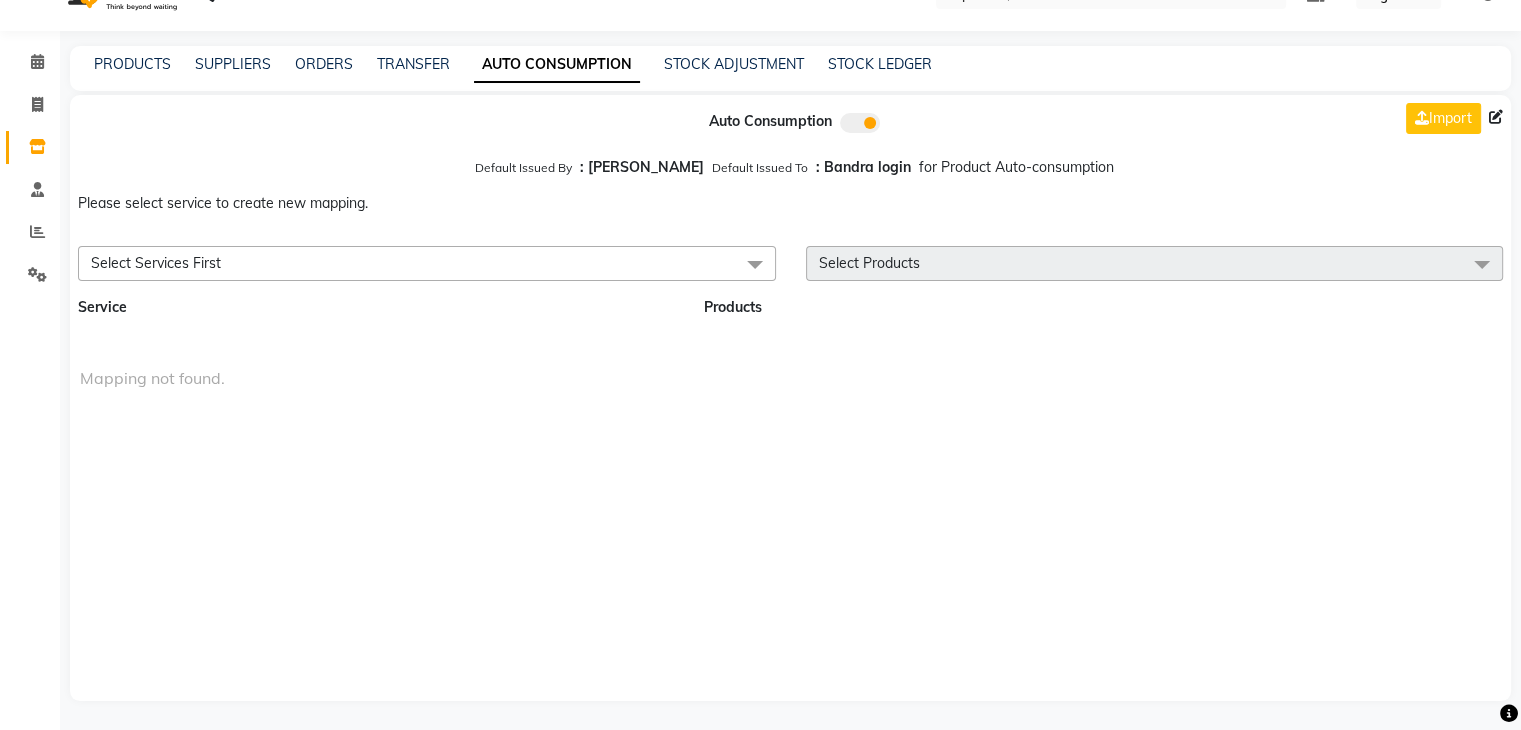 click on "Auto Consumption  Import Default Issued By  : [PERSON_NAME] Default Issued To  : Bandra login  for Product Auto-consumption  Please select service to create new mapping. Select Services First  Essential Manicure w Scrub Essential Pedicure w Scrub Manicure + OPI Nail Ext + Gel Polish-3570 Manicure + T&T Nail Ext + Gel Polish T&T Nail Ext + T&T Gel Polish OPI Nail Ext + OPI Gel Polish T&T Refills + Gel Polish OPI Refills + Gel Polish Travel Allowance Waiting Charge HAIR REPAIR - Haircut HAIR REPAIR - Haircut for Kids HAIR REPAIR - Hair Wash HAIR REPAIR - Hair Wash Premium HAIR REPAIR - Full Head Shave HAIR REPAIR - Hair Design HAIR REPAIR - Hairstyling HAIR REPAIR - Threading HAIR REPAIR - [PERSON_NAME] Edging HAIR REPAIR - [PERSON_NAME] Edging Premium HAIR REPAIR - Razor Shave HAIR REPAIR - Razor Shave Premium HAIR REPAIR - Luxury Steam Shaving HAIR REPAIR - Fade Hair Cut HAIR SPA RITUALS - Hairoticmen Argan Spa HAIR SPA RITUALS - Wella Deep Nourishing Spa HAIR SPA RITUALS - Nashi Argan Oil Spa HAIR SPA RITUALS - Olaplex Ritual" at bounding box center (790, 398) 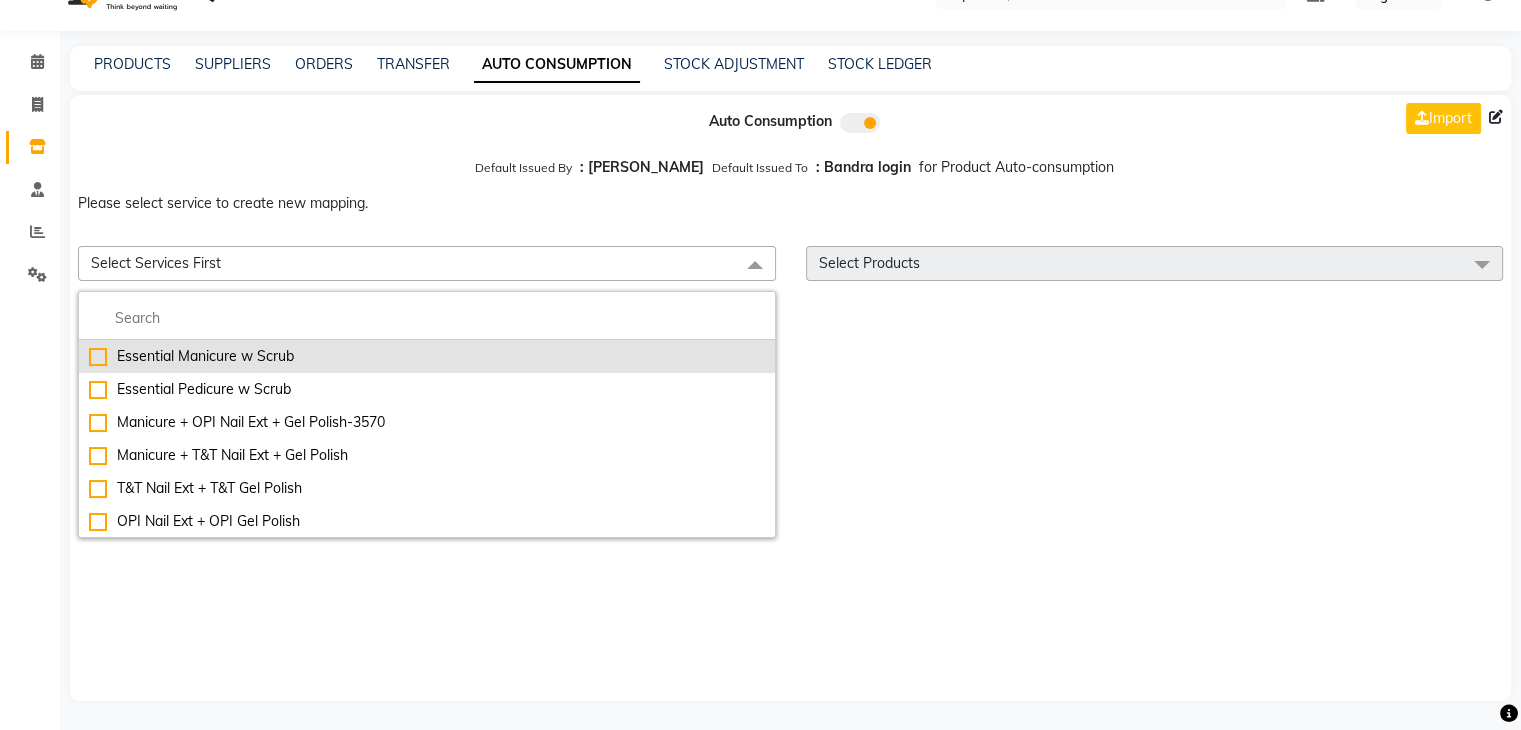 click on "Essential Manicure w Scrub" at bounding box center (427, 356) 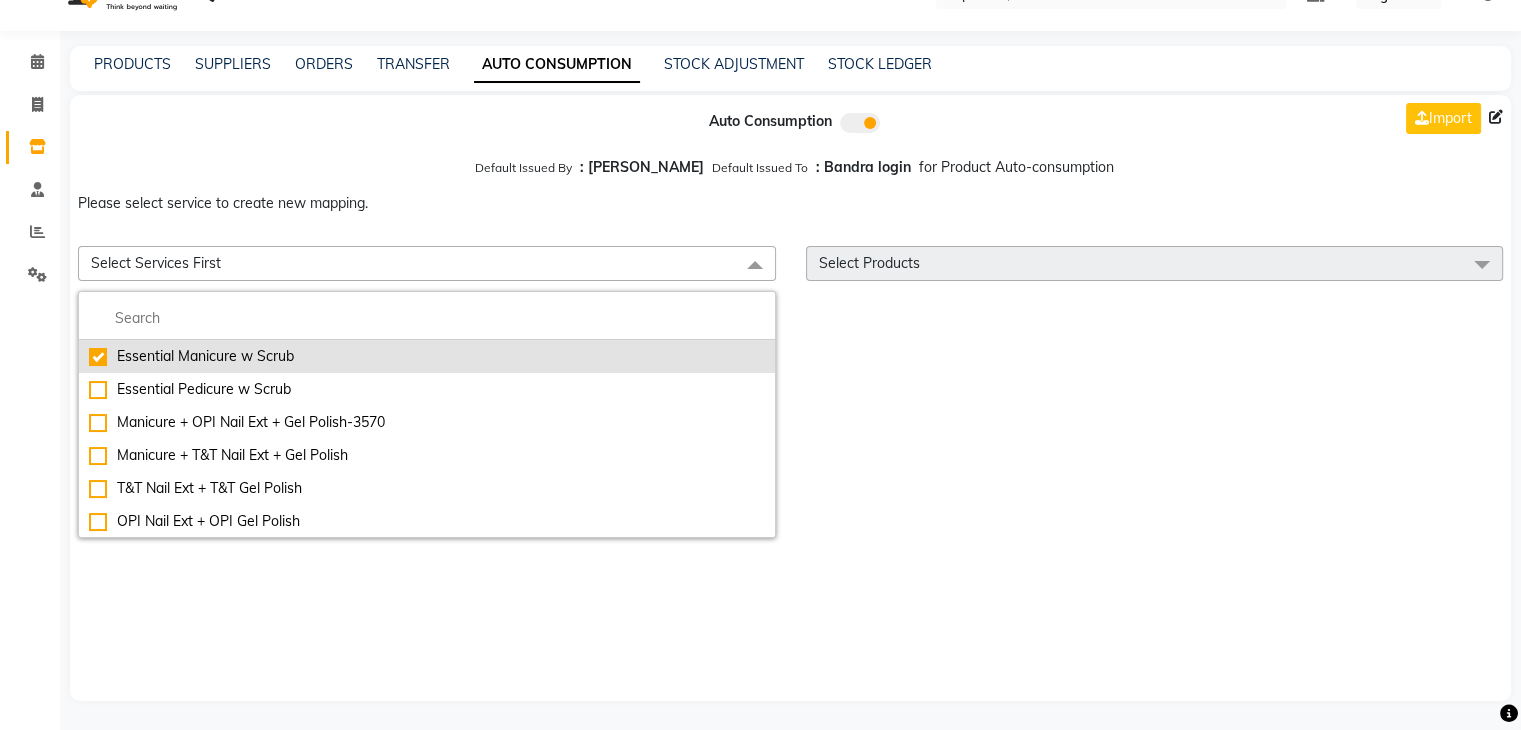 checkbox on "true" 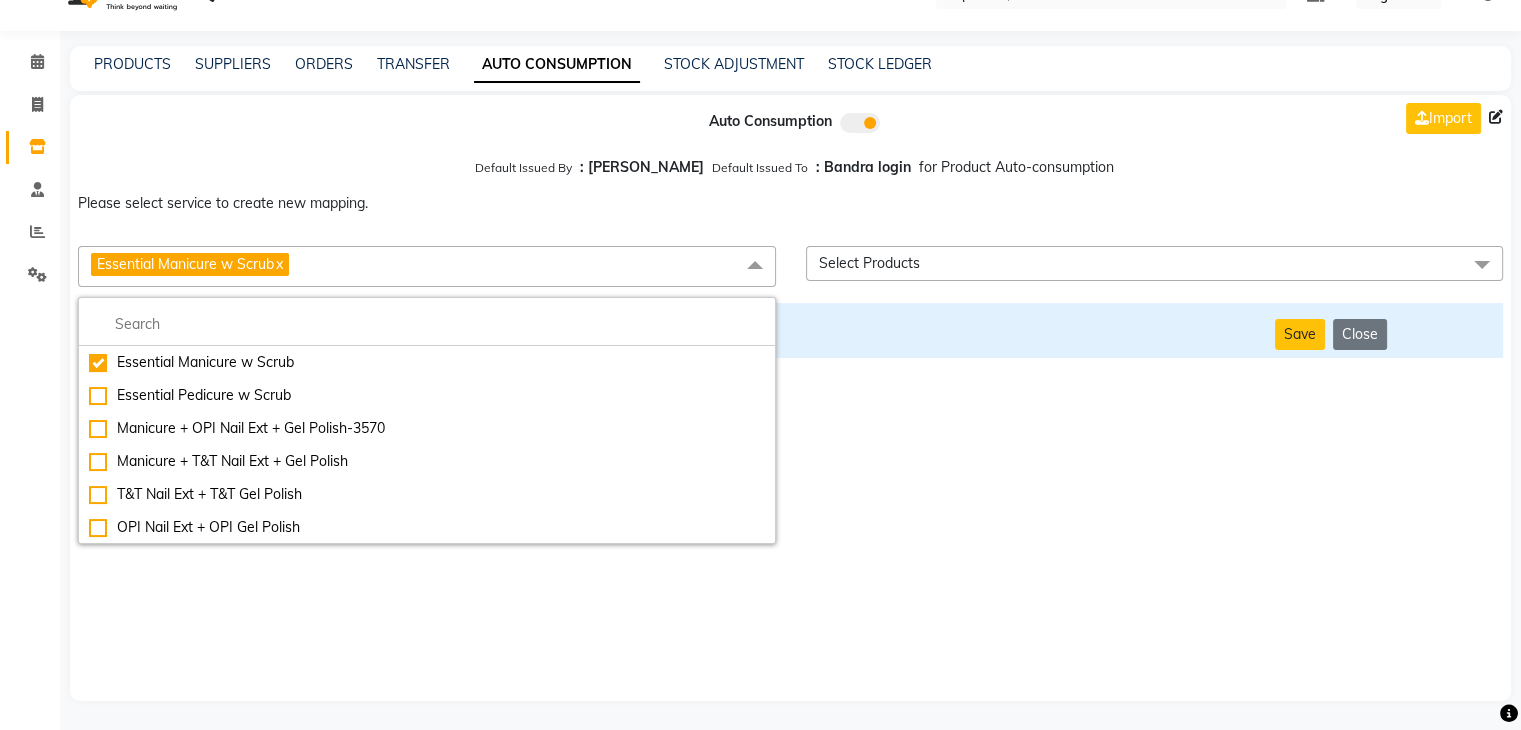 click on "Auto Consumption  Import Default Issued By  : [PERSON_NAME] Default Issued To  : Bandra login  for Product Auto-consumption  Please select service to create new mapping. Essential Manicure w Scrub  x Essential Manicure w Scrub Essential Pedicure w Scrub Manicure + OPI Nail Ext + Gel Polish-3570 Manicure + T&T Nail Ext + Gel Polish T&T Nail Ext + T&T Gel Polish OPI Nail Ext + OPI Gel Polish T&T Refills + Gel Polish OPI Refills + Gel Polish Travel Allowance Waiting Charge HAIR REPAIR - Haircut HAIR REPAIR - Haircut for Kids HAIR REPAIR - Hair Wash HAIR REPAIR - Hair Wash Premium HAIR REPAIR - Full Head Shave HAIR REPAIR - Hair Design HAIR REPAIR - Hairstyling HAIR REPAIR - Threading HAIR REPAIR - [PERSON_NAME] Edging HAIR REPAIR - [PERSON_NAME] Edging Premium HAIR REPAIR - Razor Shave HAIR REPAIR - Razor Shave Premium HAIR REPAIR - Luxury Steam Shaving HAIR REPAIR - Fade Hair Cut HAIR SPA RITUALS - Hairoticmen Argan Spa HAIR SPA RITUALS - Wella Deep Nourishing Spa HAIR SPA RITUALS - Nashi Argan Oil Spa HAIR PAINTING - Long-5999" at bounding box center (790, 398) 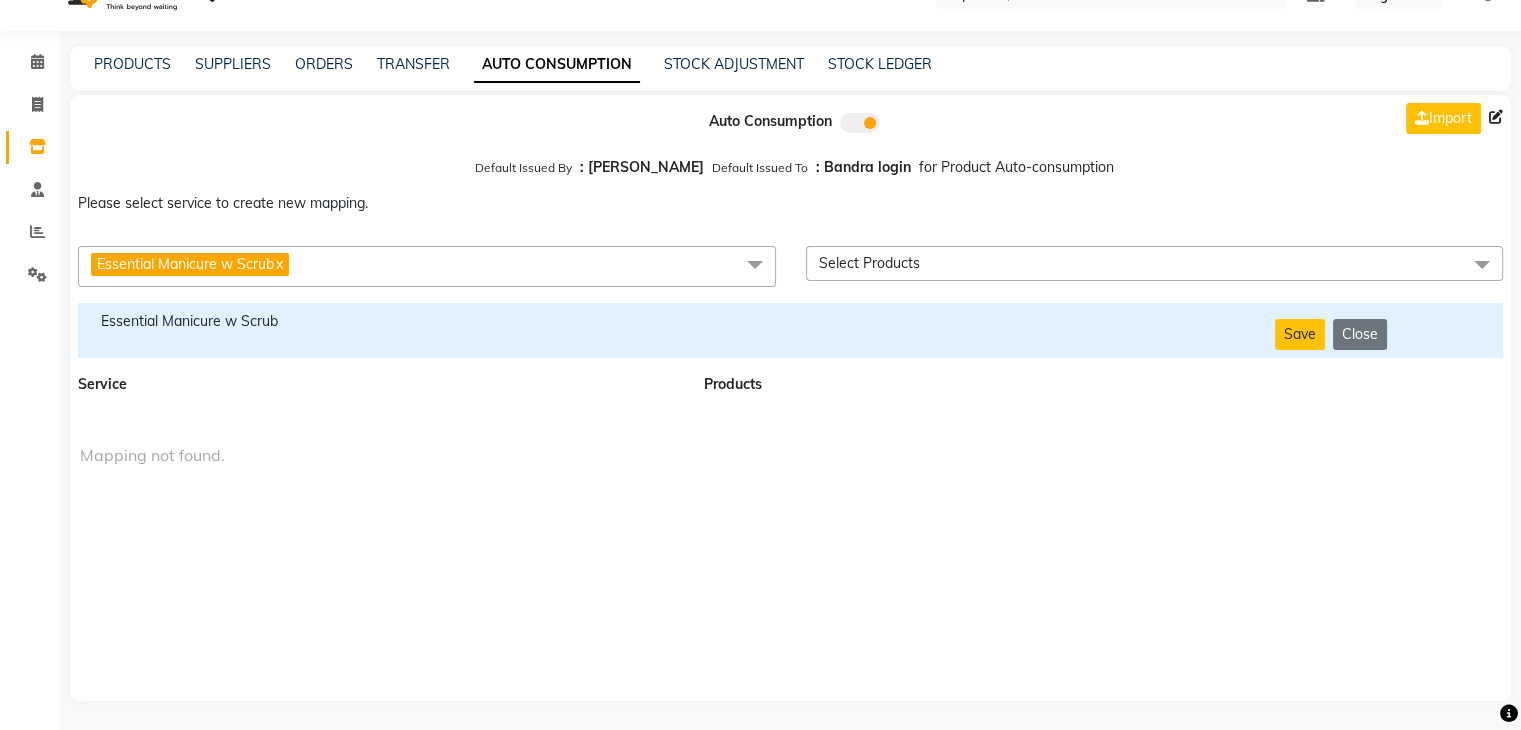 click on "Essential Manicure w Scrub" at bounding box center [379, 321] 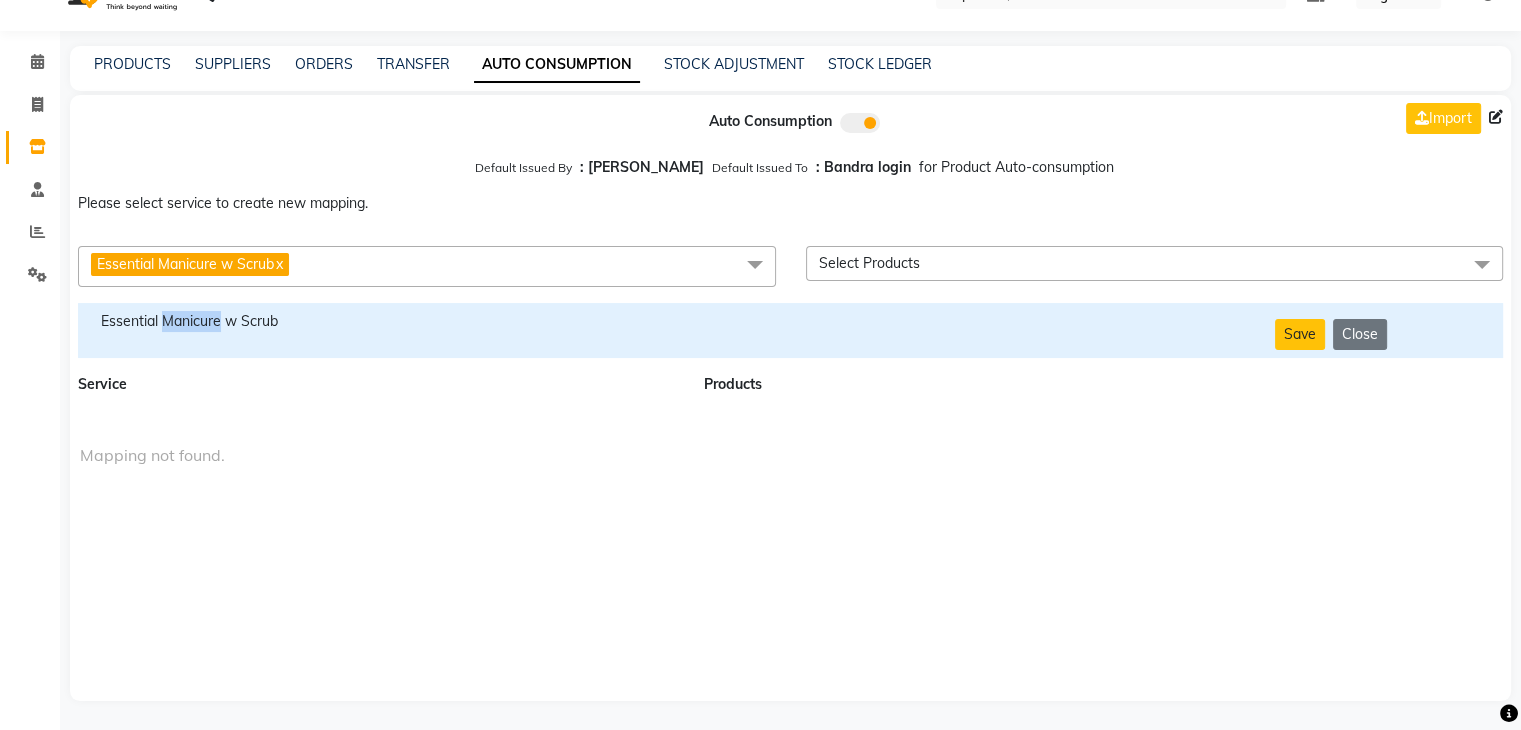 click on "Essential Manicure w Scrub" at bounding box center [379, 321] 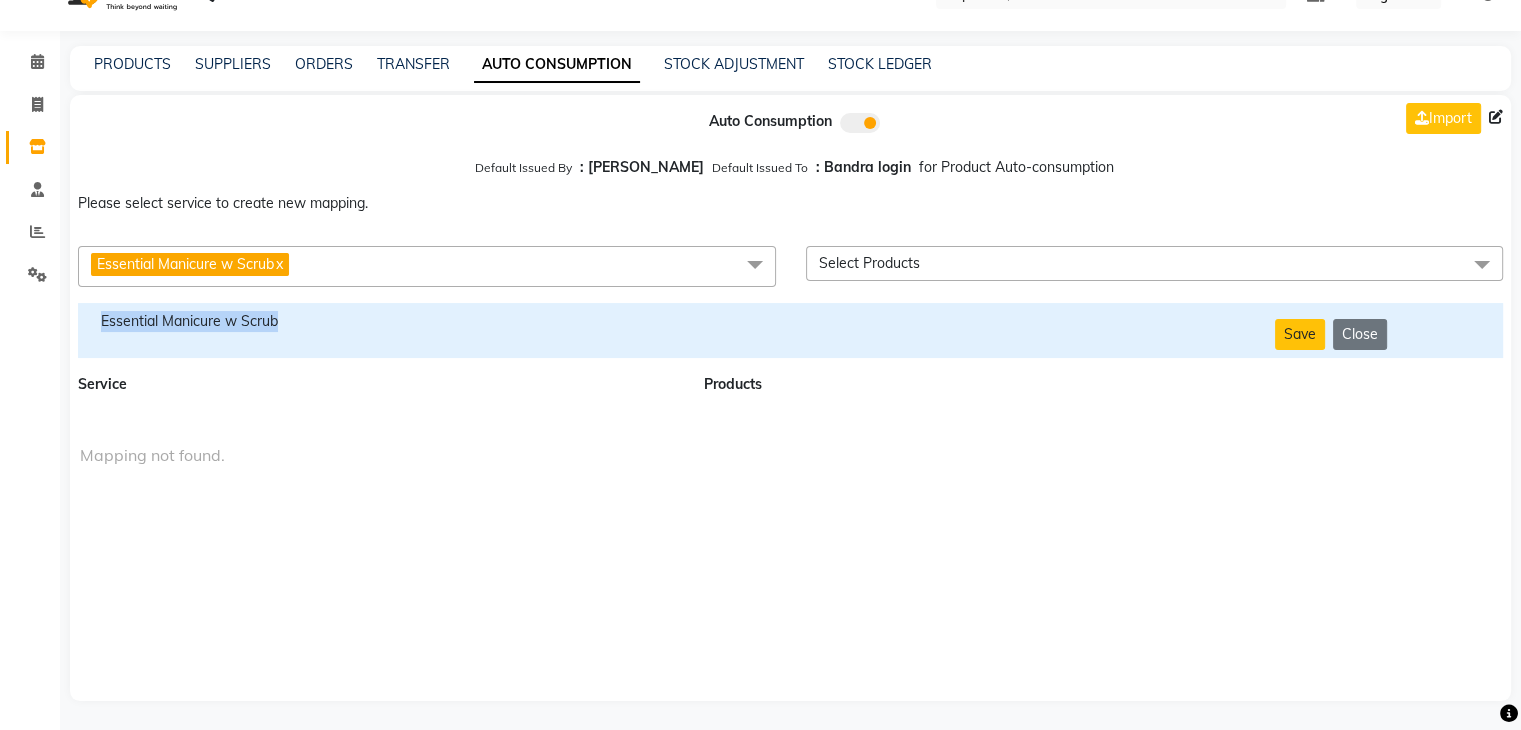 click on "Essential Manicure w Scrub" at bounding box center [379, 321] 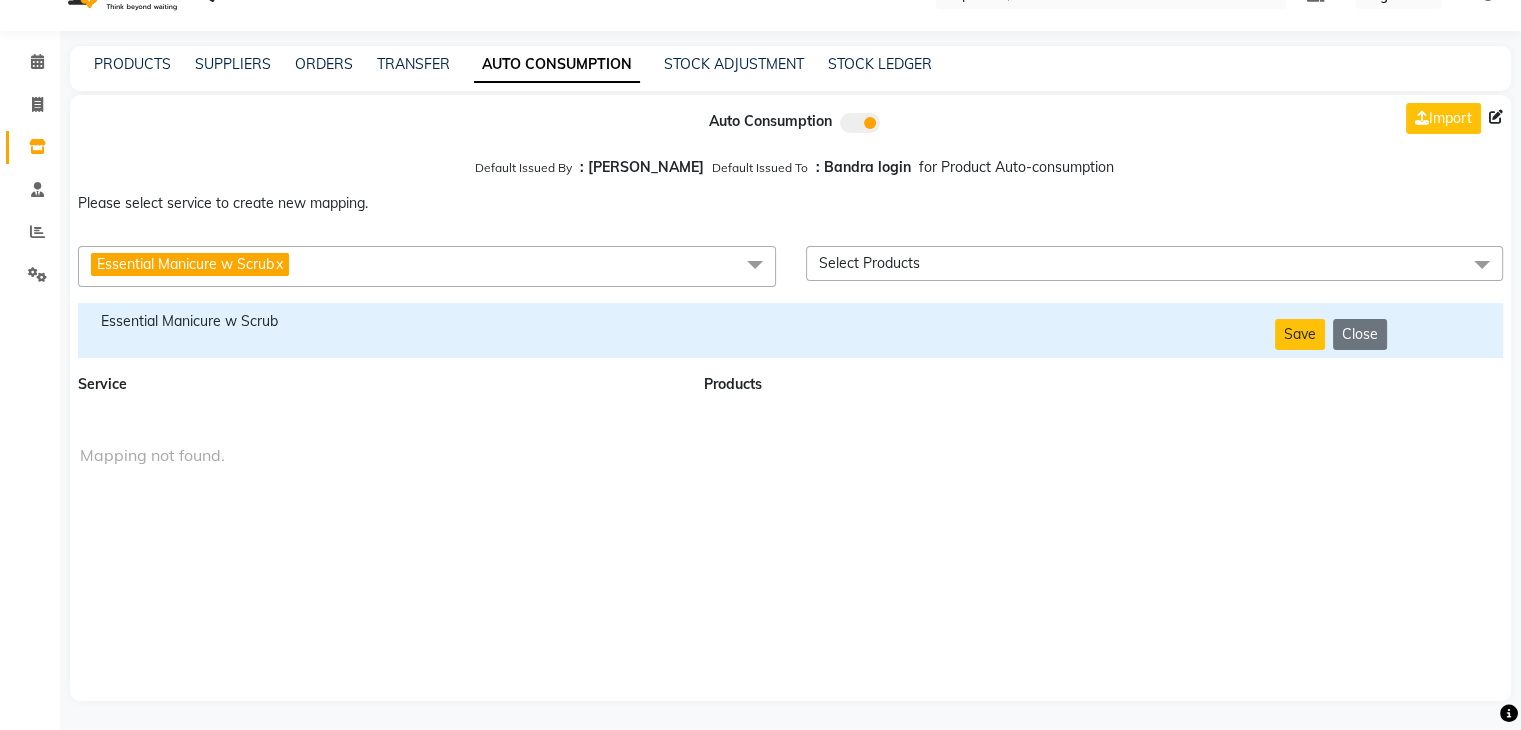 click on "Auto Consumption  Import Default Issued By  : [PERSON_NAME] Default Issued To  : Bandra login  for Product Auto-consumption  Please select service to create new mapping. Essential Manicure w Scrub  x Essential Manicure w Scrub Essential Pedicure w Scrub Manicure + OPI Nail Ext + Gel Polish-3570 Manicure + T&T Nail Ext + Gel Polish T&T Nail Ext + T&T Gel Polish OPI Nail Ext + OPI Gel Polish T&T Refills + Gel Polish OPI Refills + Gel Polish Travel Allowance Waiting Charge HAIR REPAIR - Haircut HAIR REPAIR - Haircut for Kids HAIR REPAIR - Hair Wash HAIR REPAIR - Hair Wash Premium HAIR REPAIR - Full Head Shave HAIR REPAIR - Hair Design HAIR REPAIR - Hairstyling HAIR REPAIR - Threading HAIR REPAIR - [PERSON_NAME] Edging HAIR REPAIR - [PERSON_NAME] Edging Premium HAIR REPAIR - Razor Shave HAIR REPAIR - Razor Shave Premium HAIR REPAIR - Luxury Steam Shaving HAIR REPAIR - Fade Hair Cut HAIR SPA RITUALS - Hairoticmen Argan Spa HAIR SPA RITUALS - Wella Deep Nourishing Spa HAIR SPA RITUALS - Nashi Argan Oil Spa HAIR PAINTING - Long-5999" at bounding box center (790, 398) 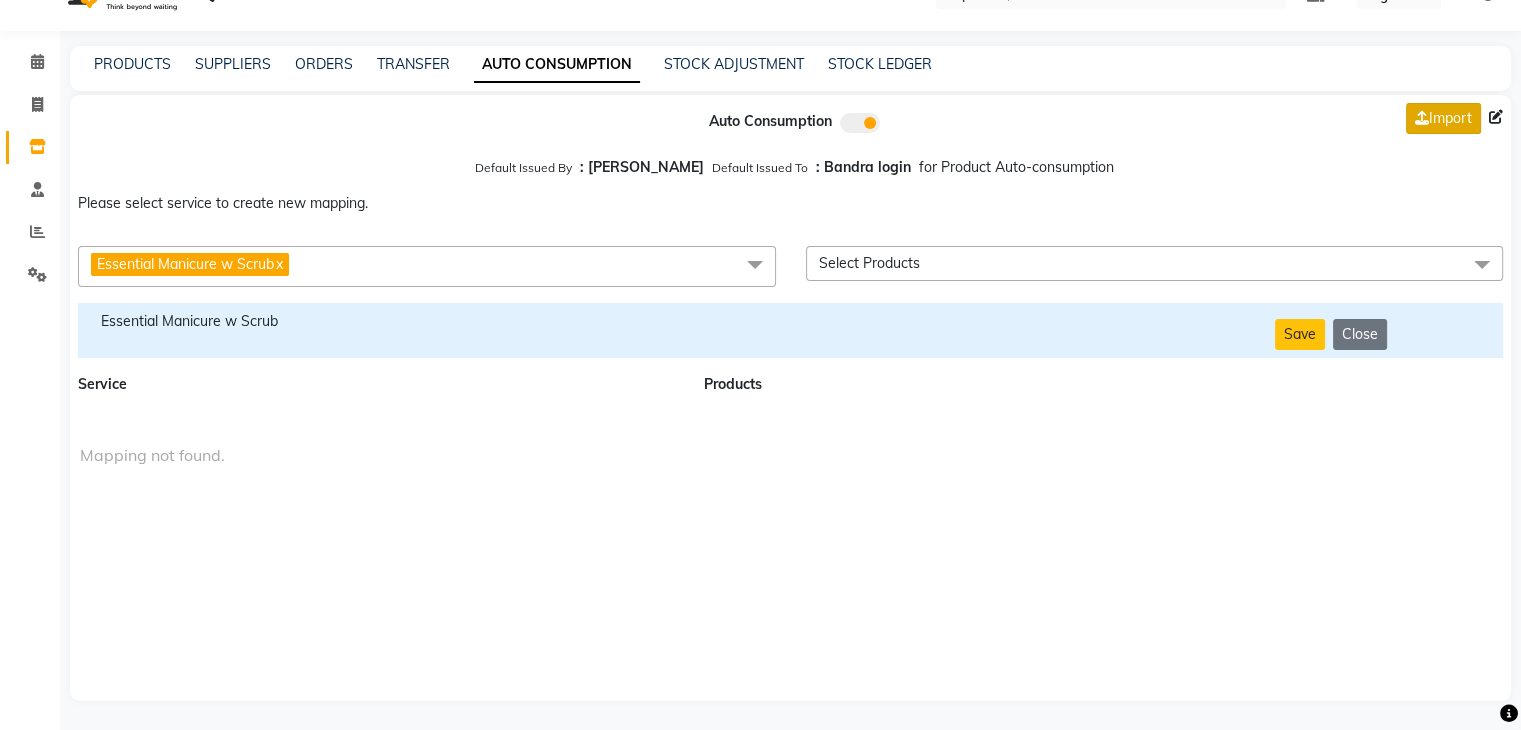 click on "Import" at bounding box center [1443, 118] 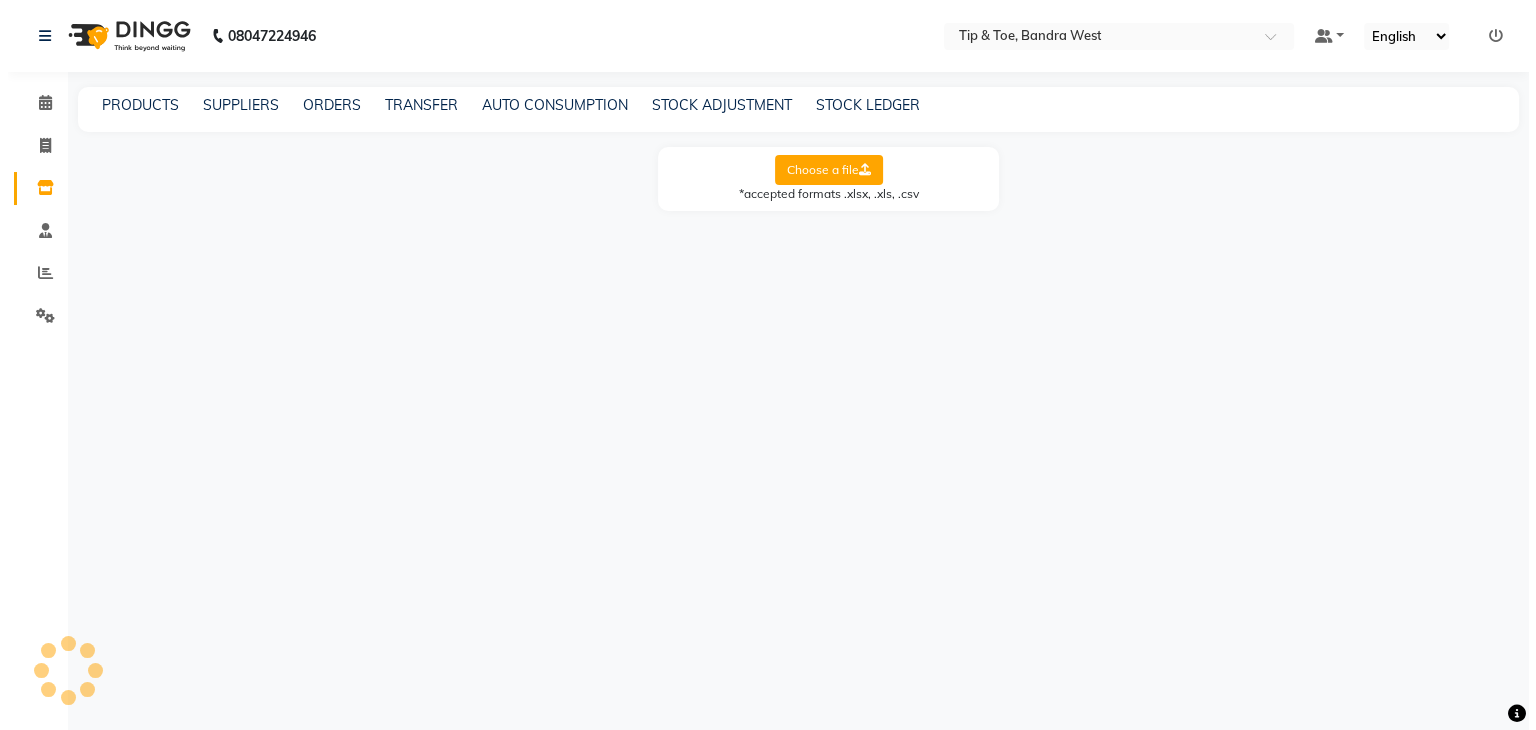scroll, scrollTop: 0, scrollLeft: 0, axis: both 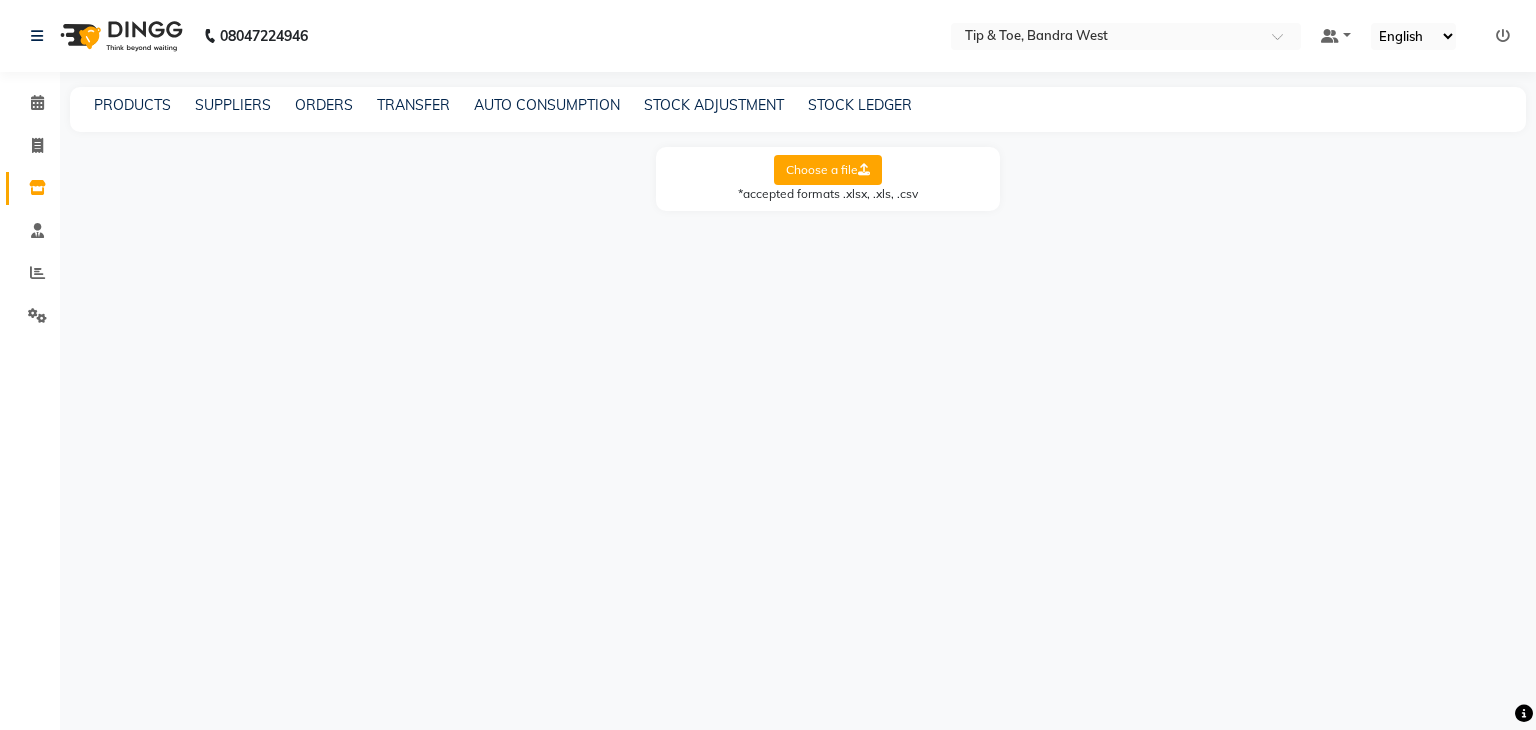 click on "Choose a file" 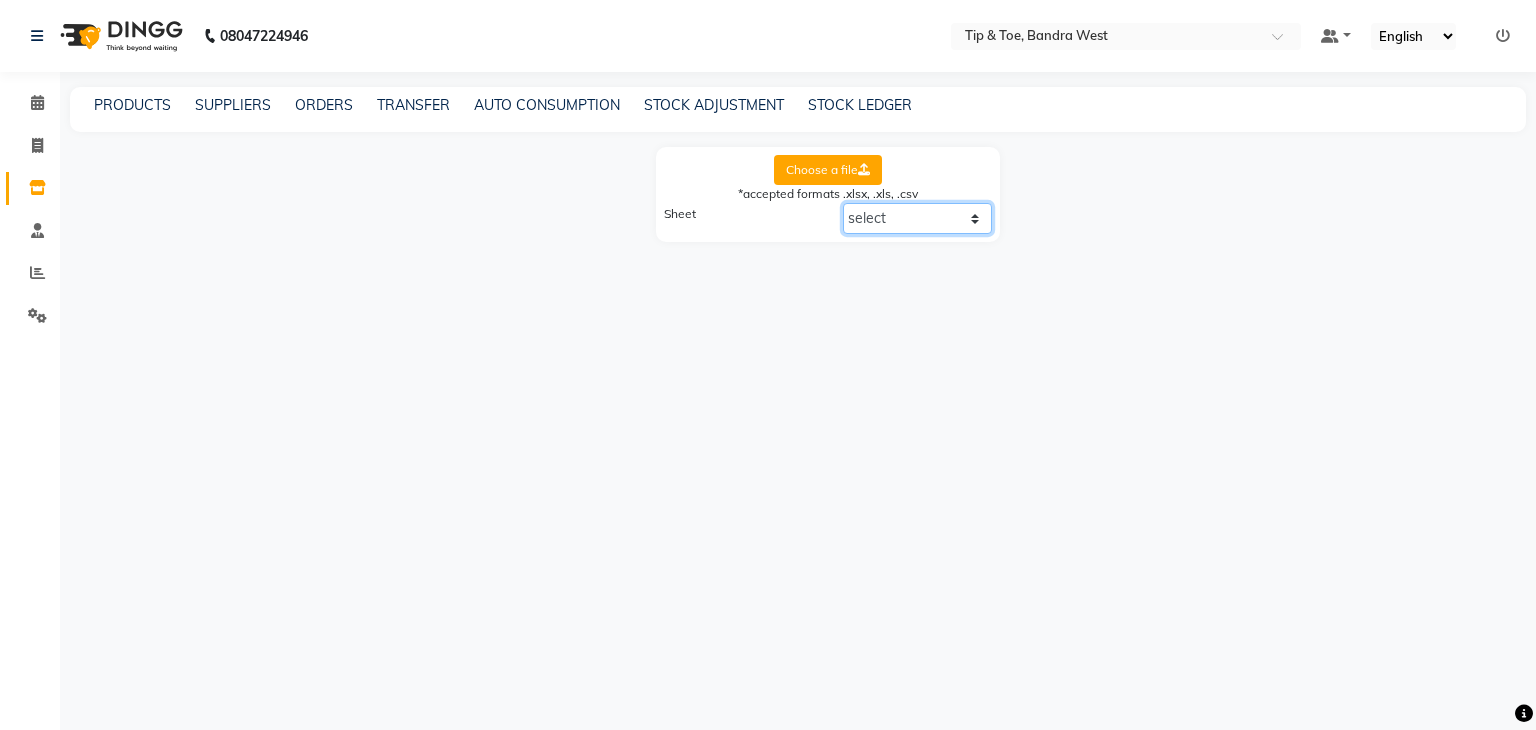 click on "select  Sheet1" 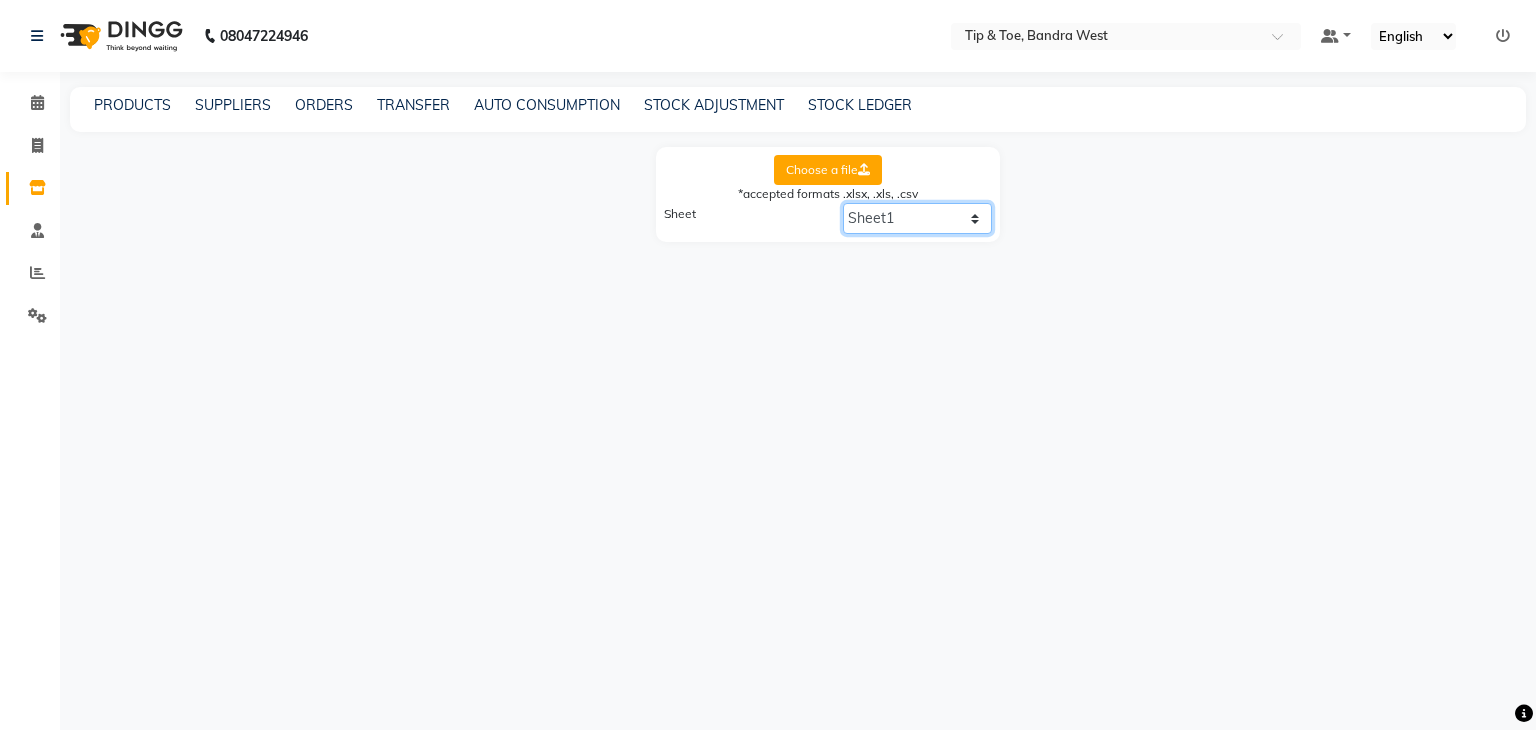 click on "select  Sheet1" 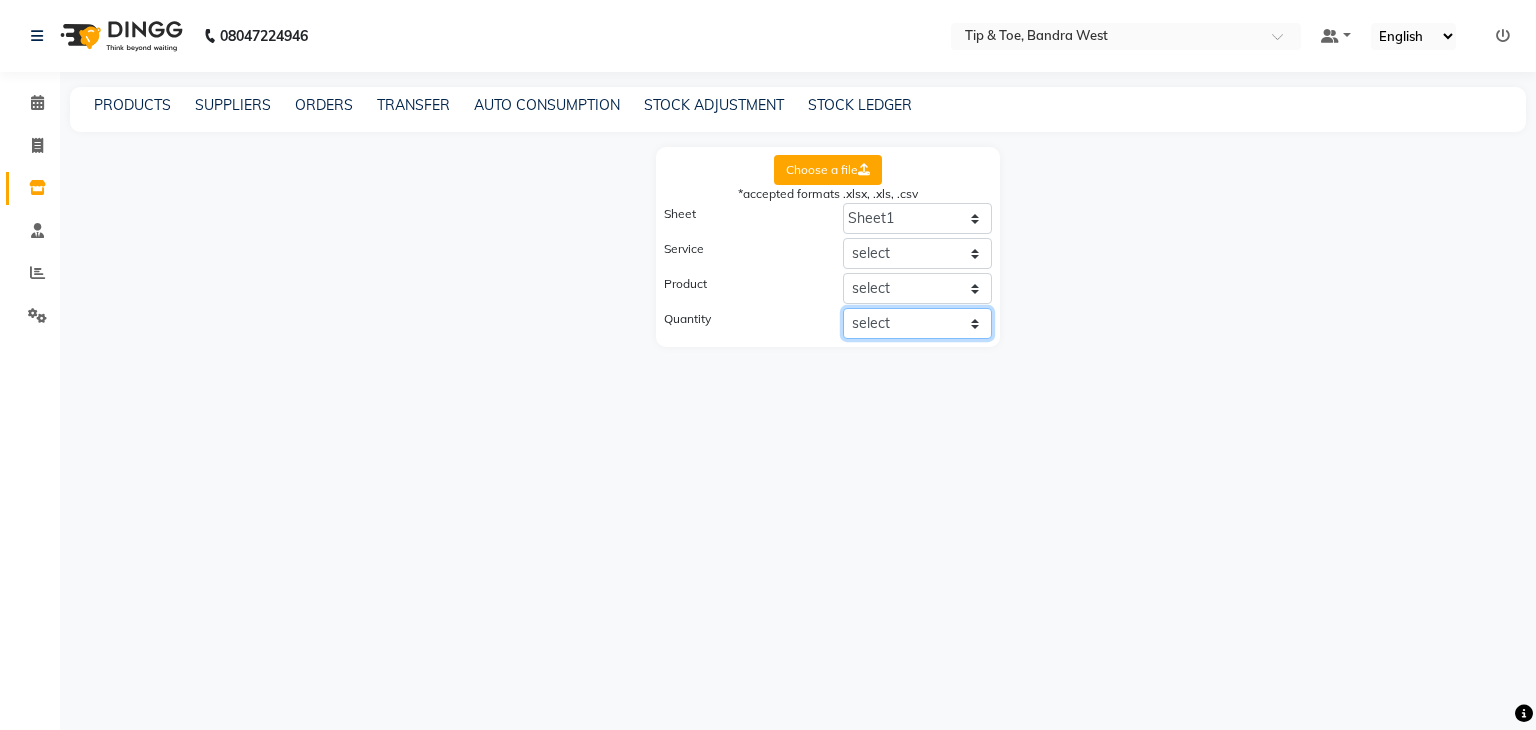 click on "select  Product   Product Code   Measurement   Unit   SKU   Brand   Selling Price   Quantity   Discount %   Cost   Tax Name   Tax   Effective Rate   Total Amount" 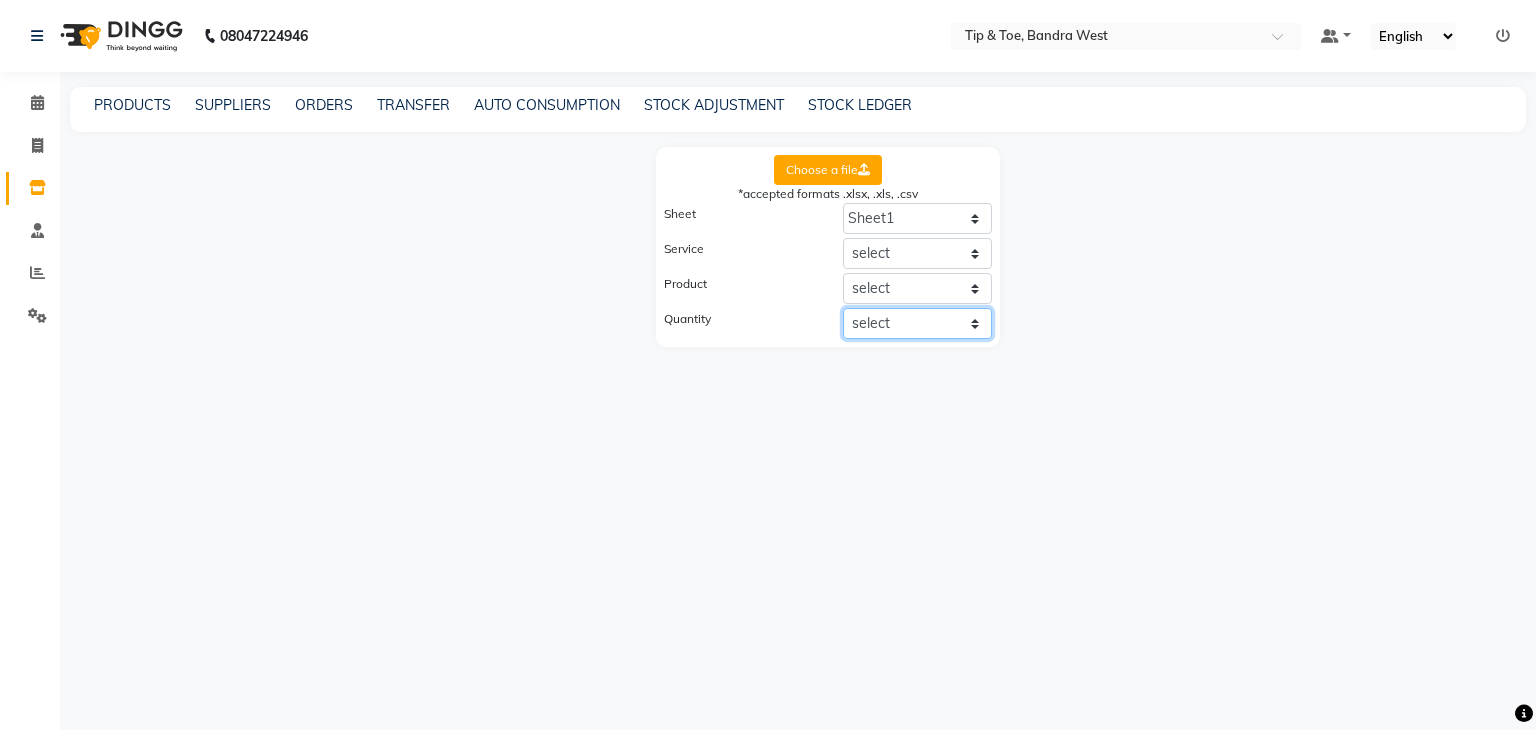 select on "Quantity" 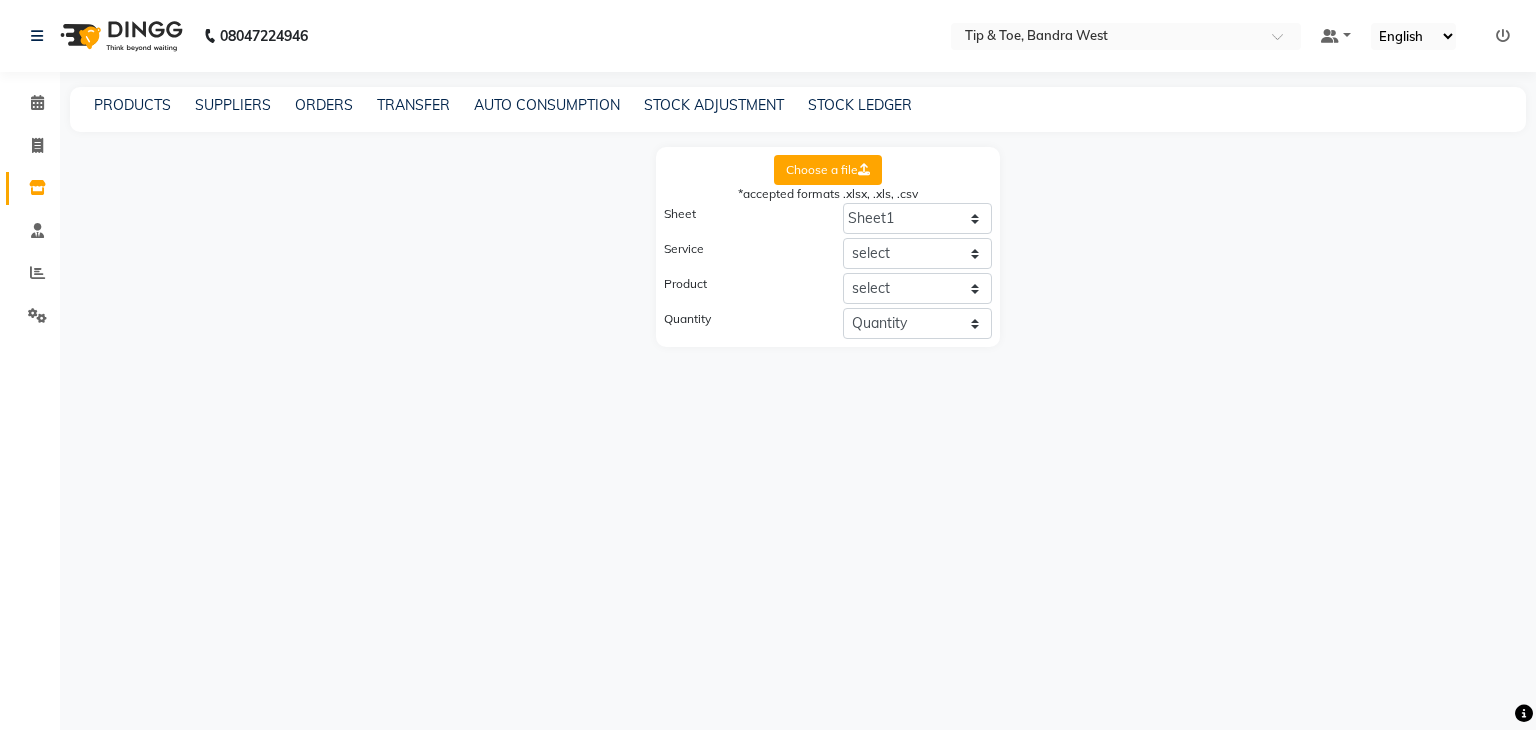 click on "08047224946 Select Location × Tip & Toe, Bandra West Default Panel My Panel English ENGLISH Español العربية मराठी हिंदी ગુજરાતી தமிழ் 中文 Notifications nothing to show ☀ HMX , Malad West ☀ Tip & Toe, Ernakulam ☀ Tip & Toe HO, . ☀ Tip & Toe, Phoenix Mall of Asia ☀ Tip & Toe, CBD Belapur ☀ Tip & Toe, Bandra West ☀ Tip & Toe, Kurla West ☀ Tip & Toe, Annanagar East ☀  Tip & toe , Shahibaug ☀ Tip & Toe Thane, Thane ☀ Tip & Toe, Peddar road ☀ Tip & Toe  , Dadar ☀ Tip & Toe, Malad (w) ☀ Tip & Toe , Velachery ☀ Tip & Toe, Mohali ☀ Tip And Toe, Juhu ☀ Tip & Toe, [PERSON_NAME] Market ☀ Tip & Toe, Shimpoli Road ☀ Tip & Toe, Iscon ☀ Tip & Toe, Kandivali East  Calendar  Invoice  Inventory  Staff  Reports  Settings Completed InProgress Upcoming Dropped Tentative Check-In Confirm Bookings Generate Report Segments Page Builder PRODUCTS SUPPLIERS ORDERS TRANSFER AUTO CONSUMPTION STOCK ADJUSTMENT STOCK LEDGER  Choose a file" at bounding box center (768, 365) 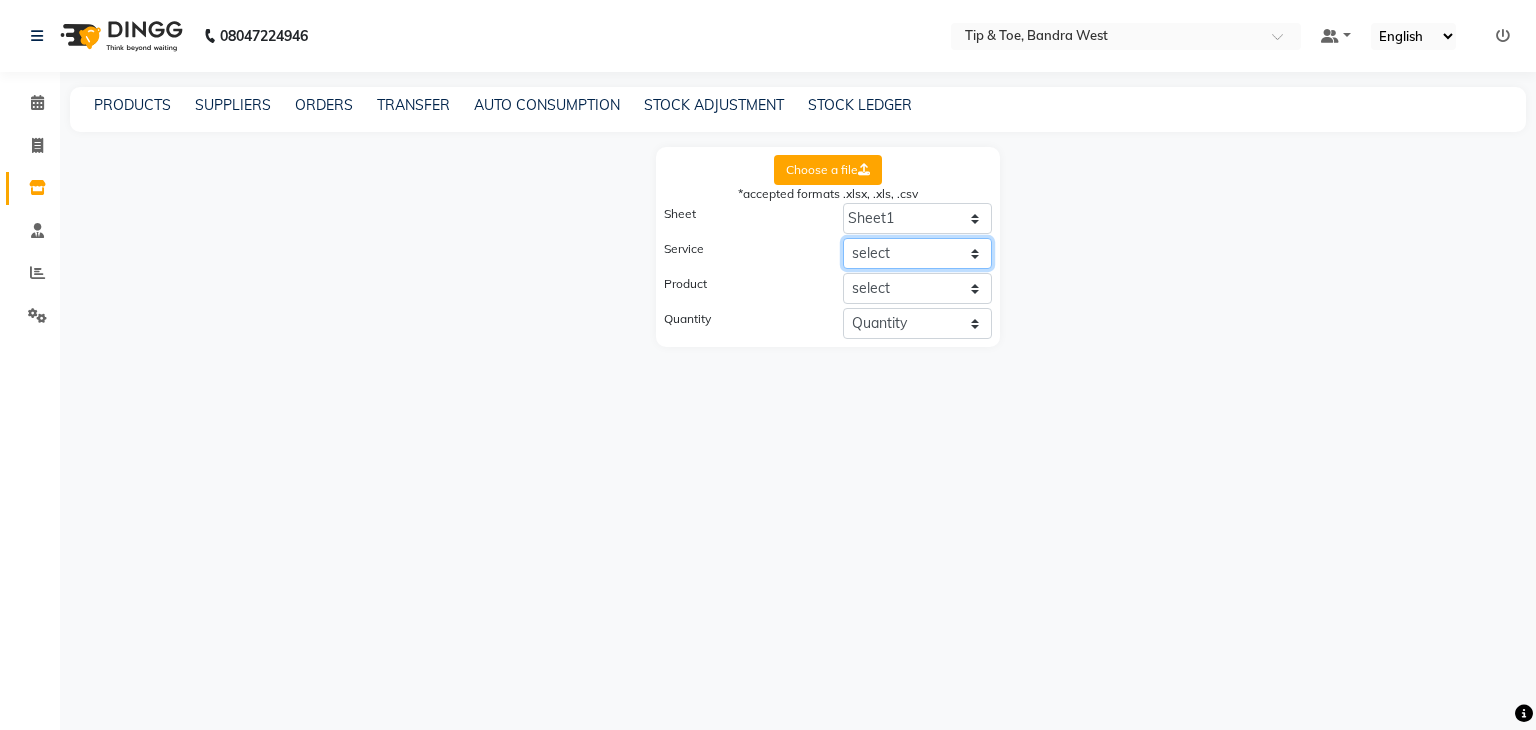 click on "select  Product   Product Code   Measurement   Unit   SKU   Brand   Selling Price   Quantity   Discount %   Cost   Tax Name   Tax   Effective Rate   Total Amount" 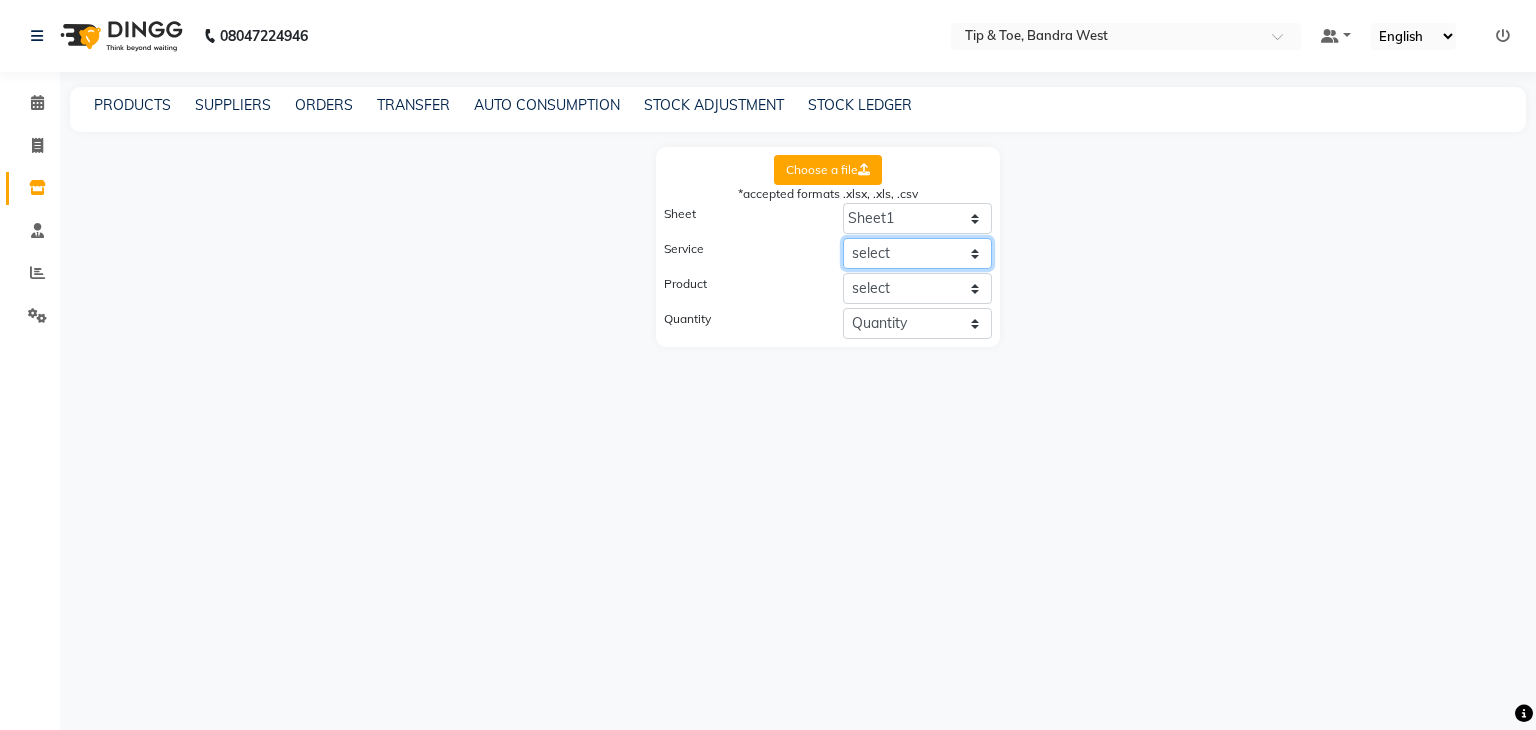 select on "Product" 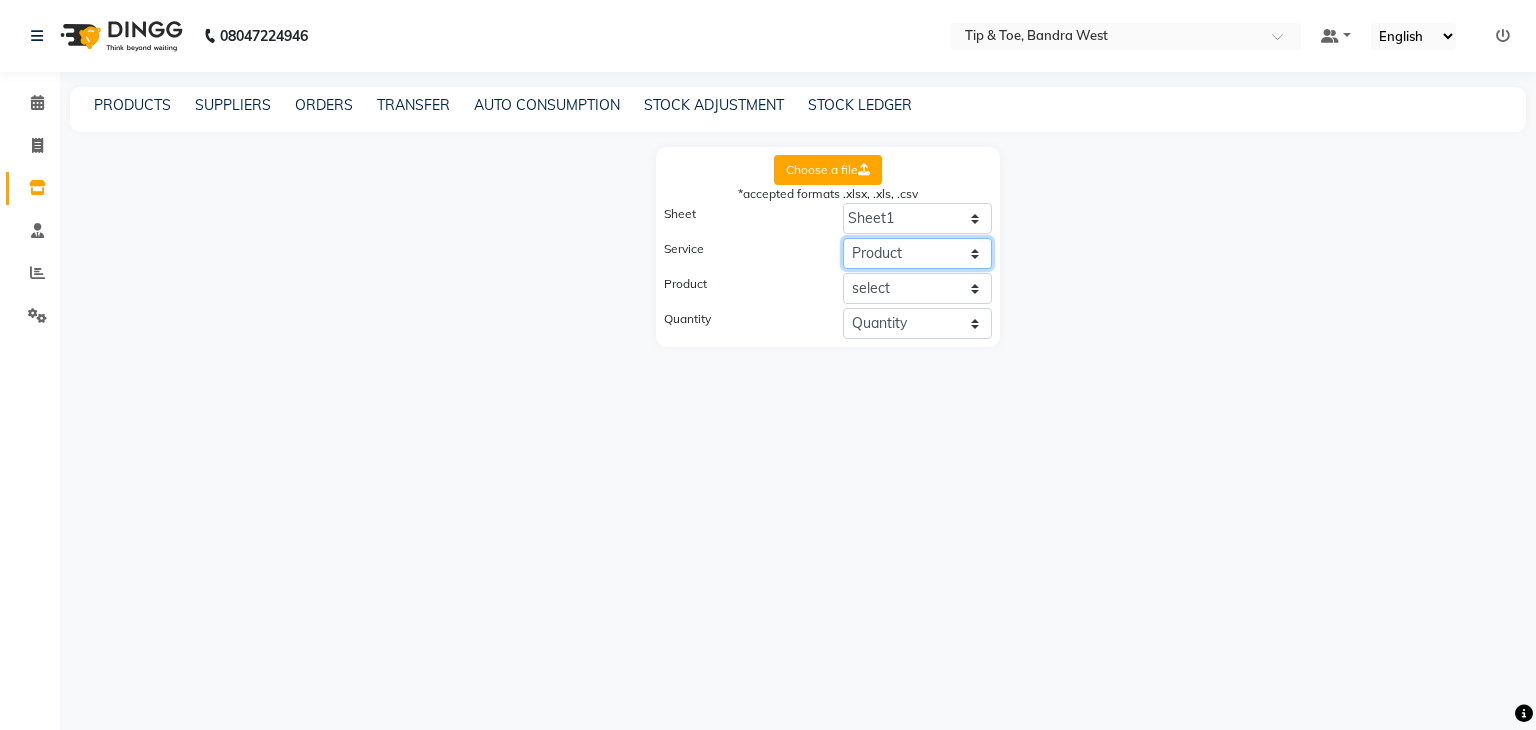 click on "select  Product   Product Code   Measurement   Unit   SKU   Brand   Selling Price   Quantity   Discount %   Cost   Tax Name   Tax   Effective Rate   Total Amount" 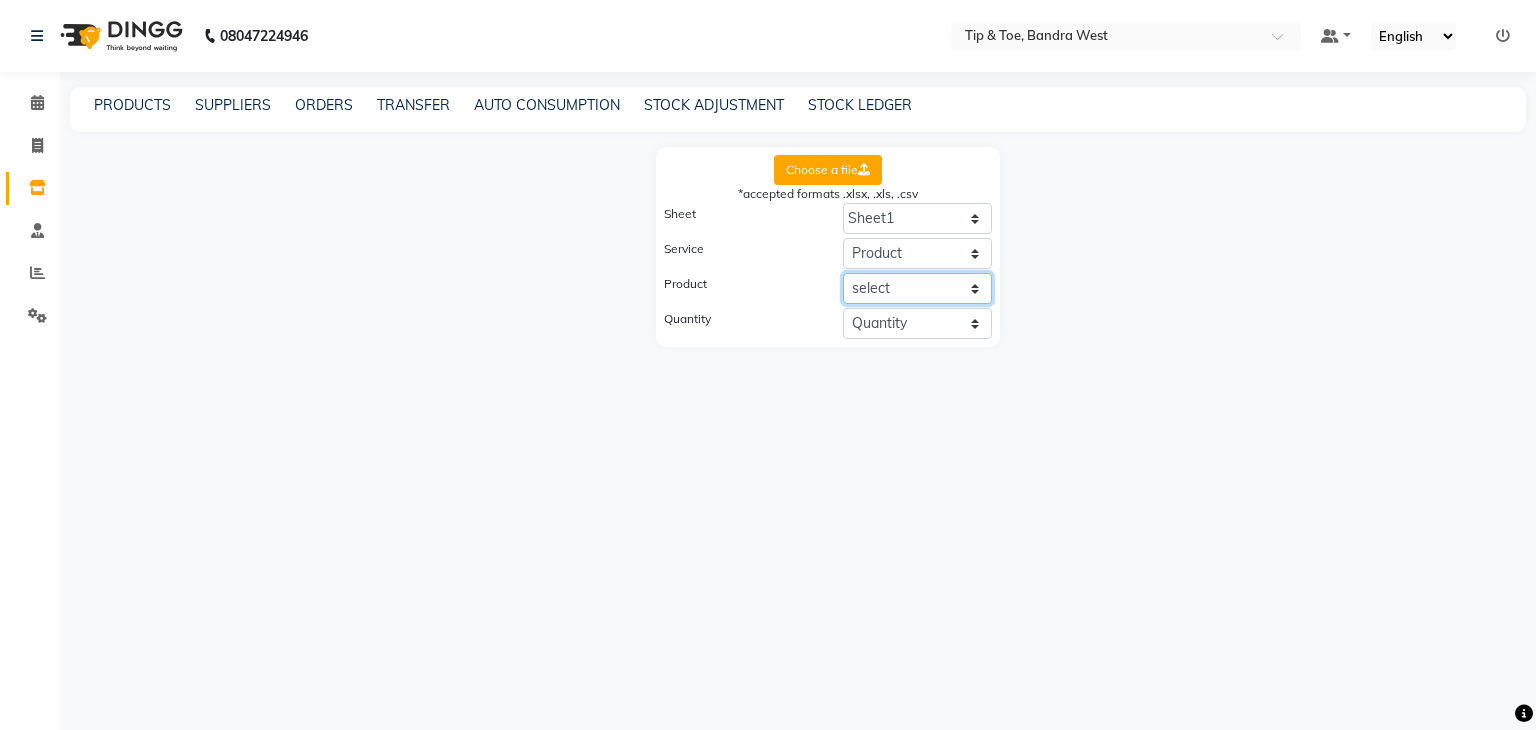 click on "select  Product   Product Code   Measurement   Unit   SKU   Brand   Selling Price   Quantity   Discount %   Cost   Tax Name   Tax   Effective Rate   Total Amount" 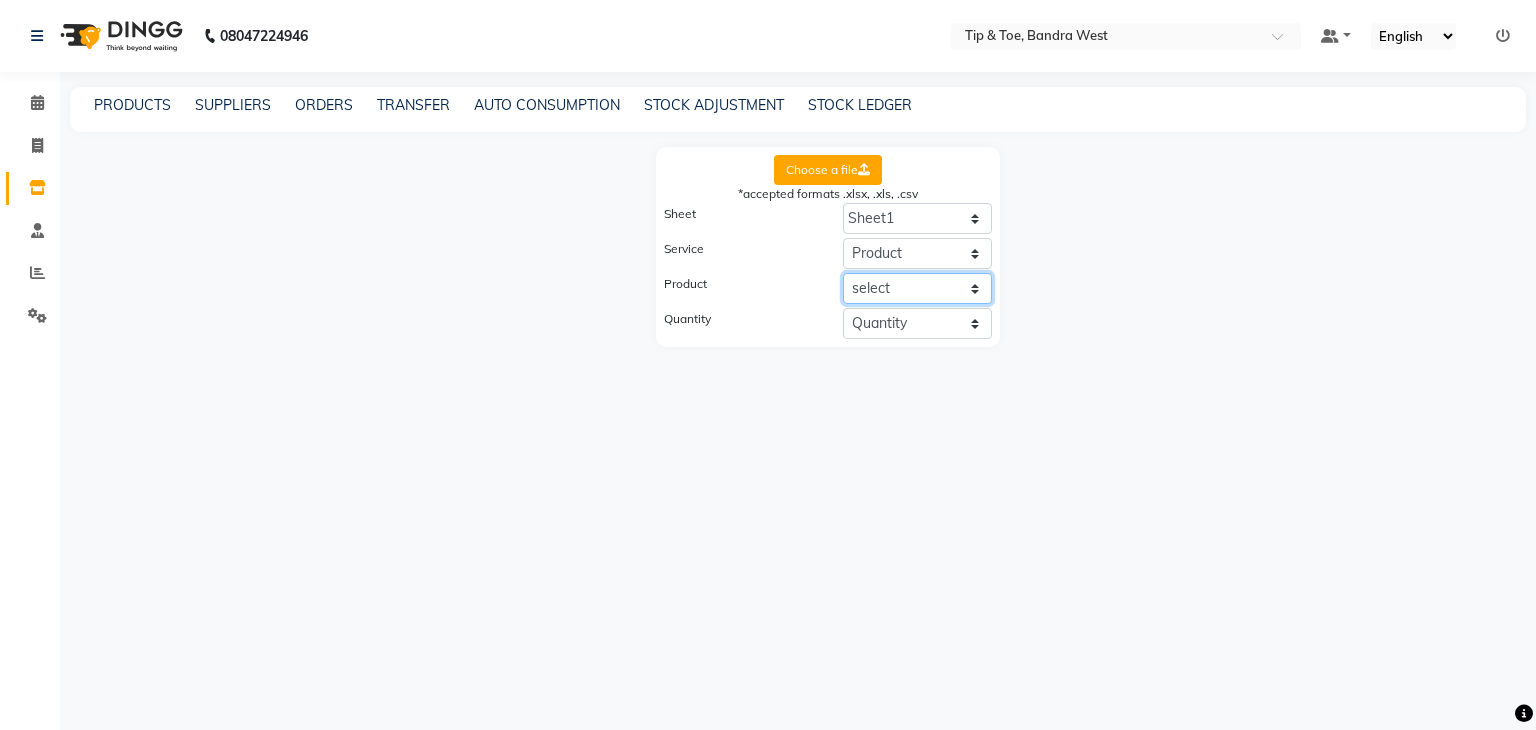 select on "Product" 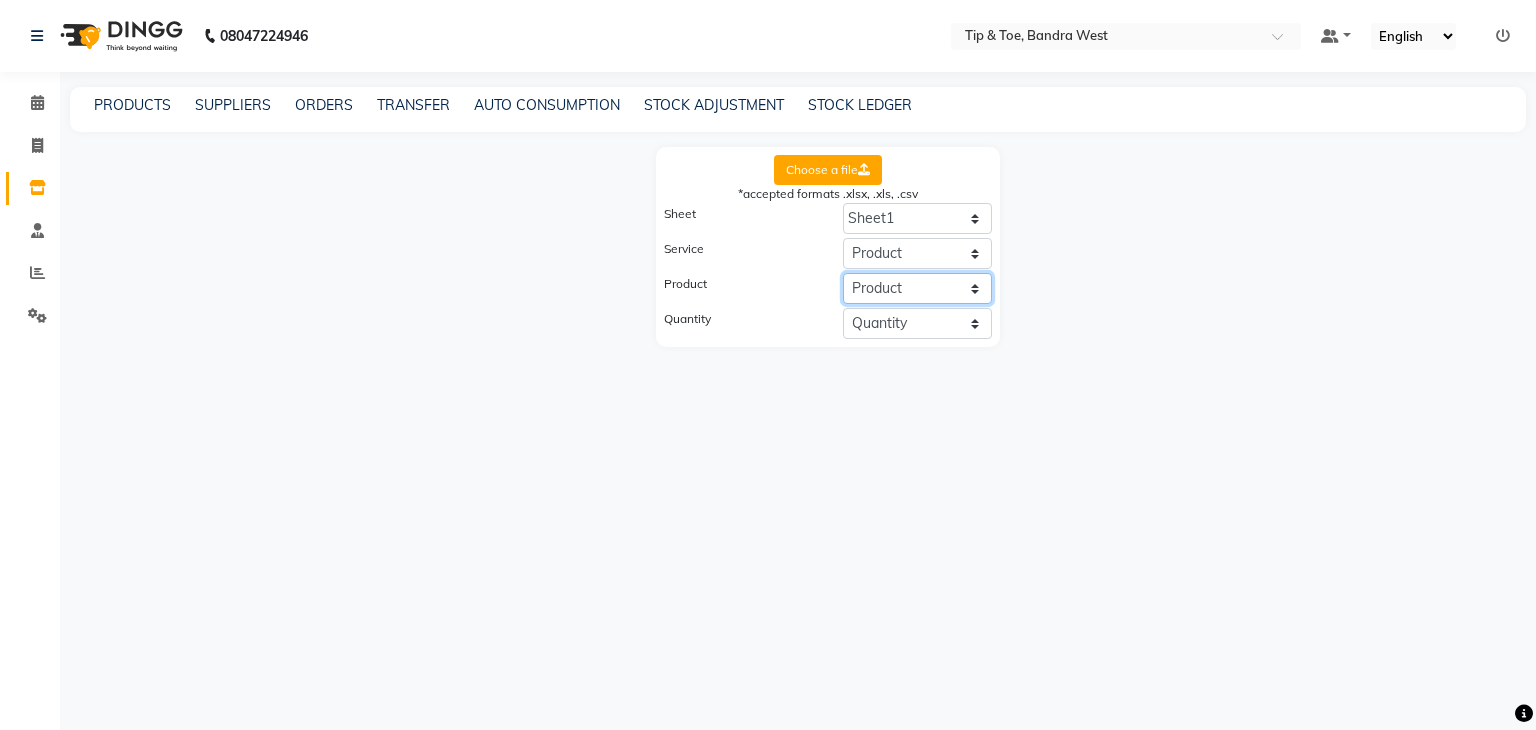 click on "select  Product   Product Code   Measurement   Unit   SKU   Brand   Selling Price   Quantity   Discount %   Cost   Tax Name   Tax   Effective Rate   Total Amount" 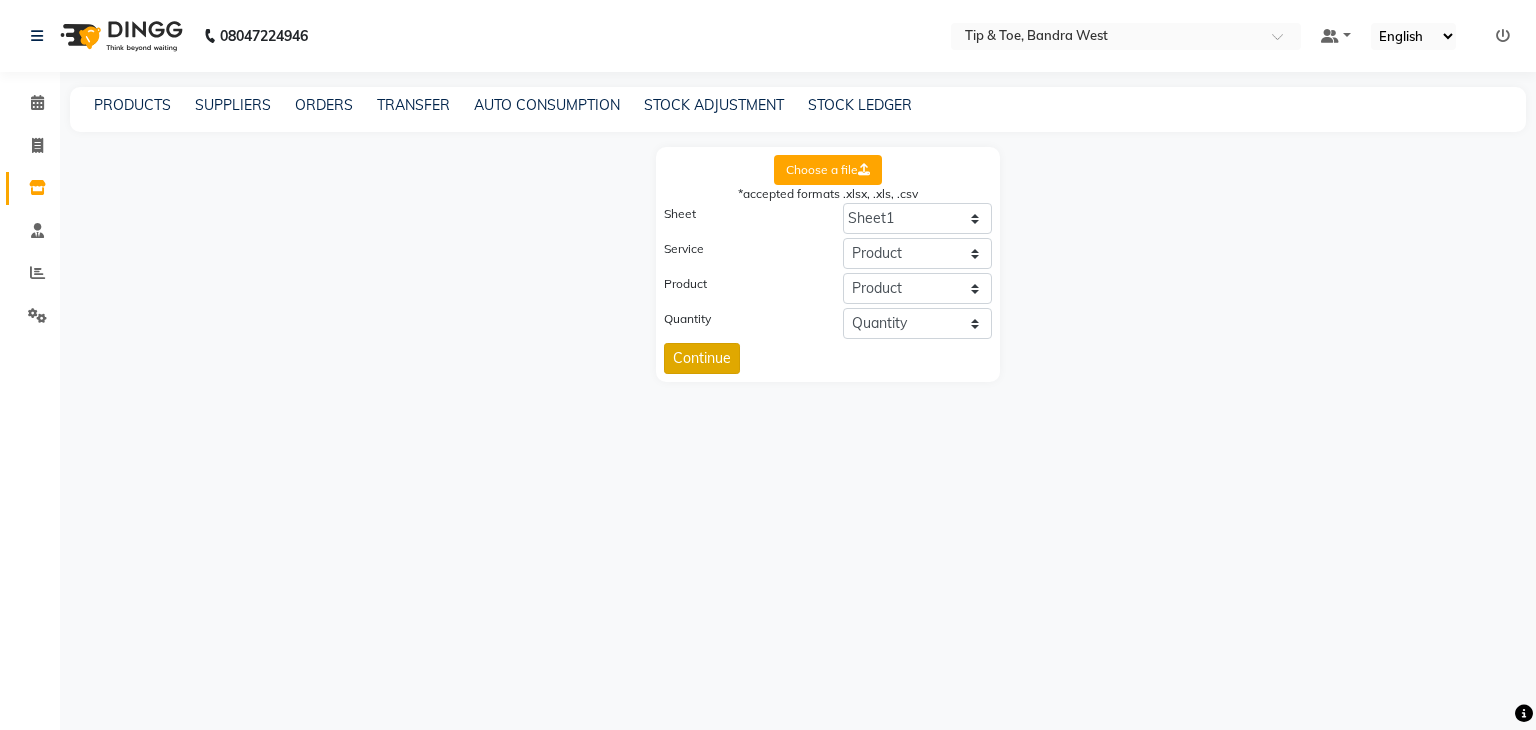 click on "Continue" 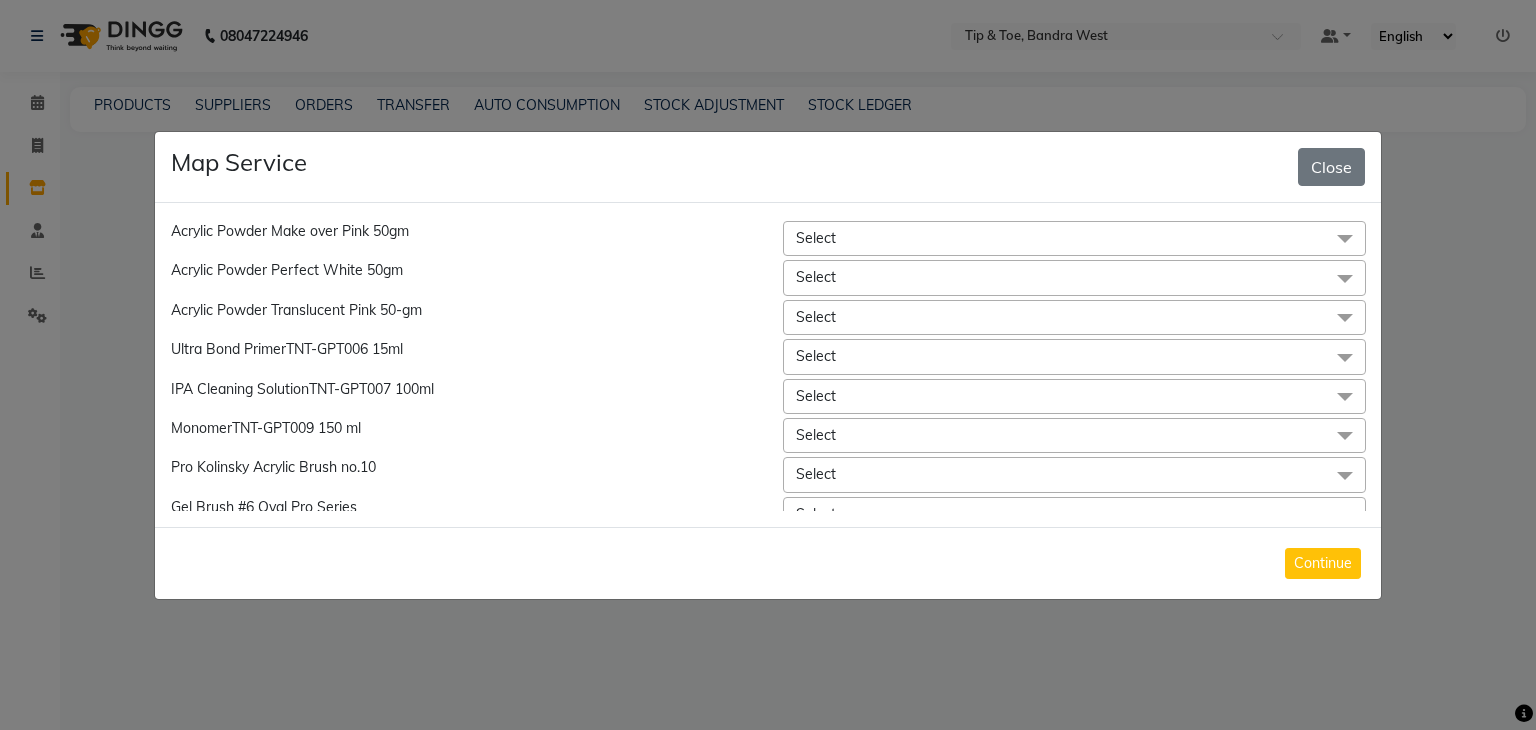 scroll, scrollTop: 0, scrollLeft: 0, axis: both 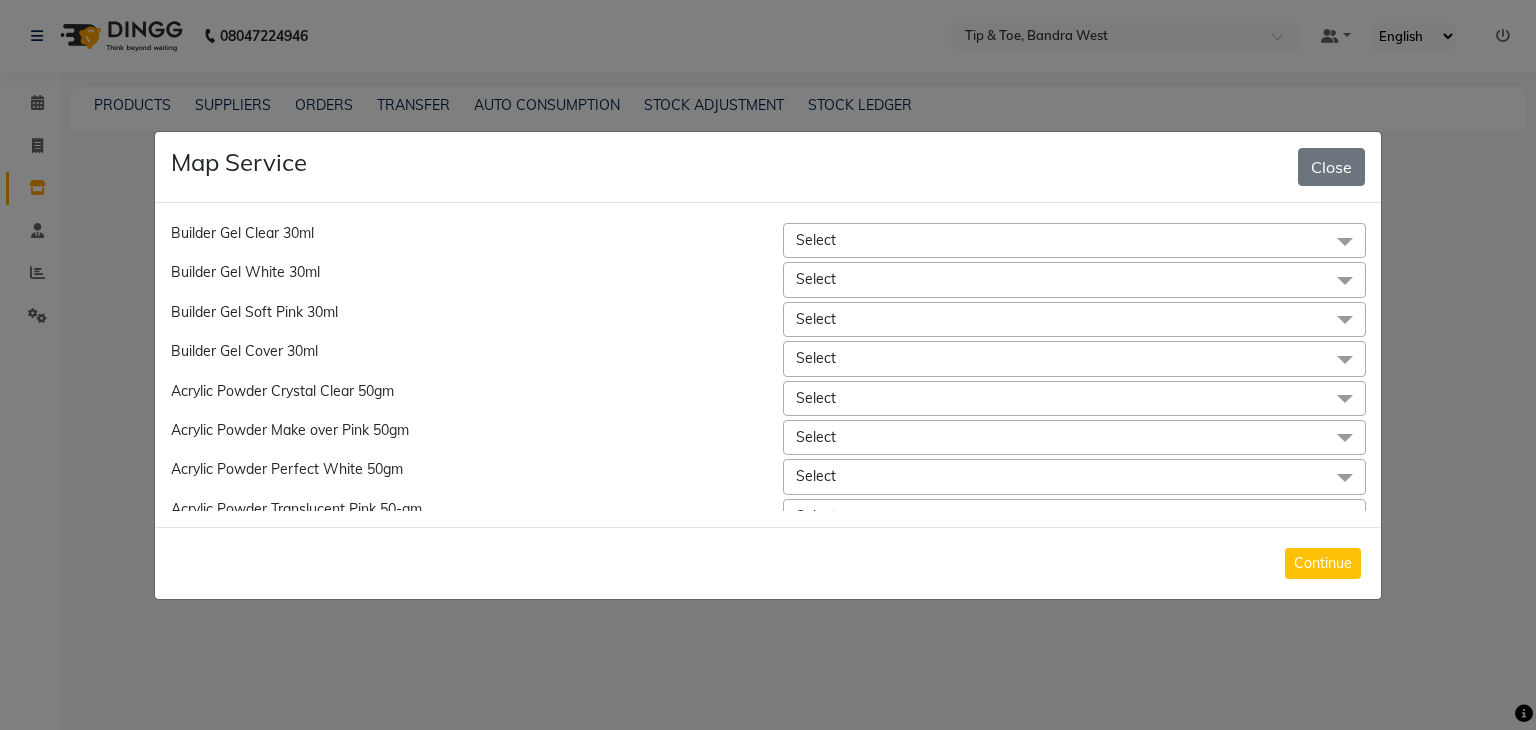 click on "Select" 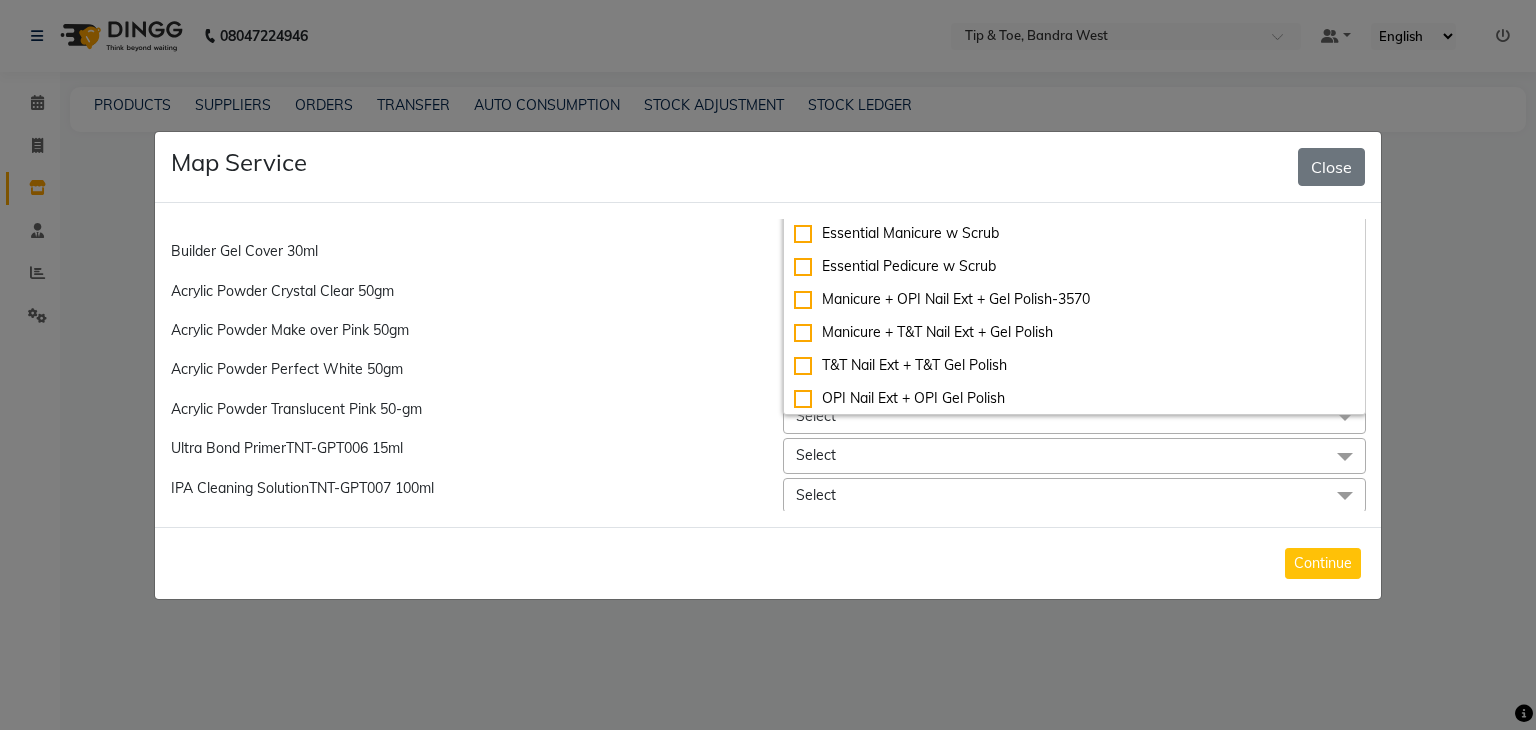 scroll, scrollTop: 120, scrollLeft: 0, axis: vertical 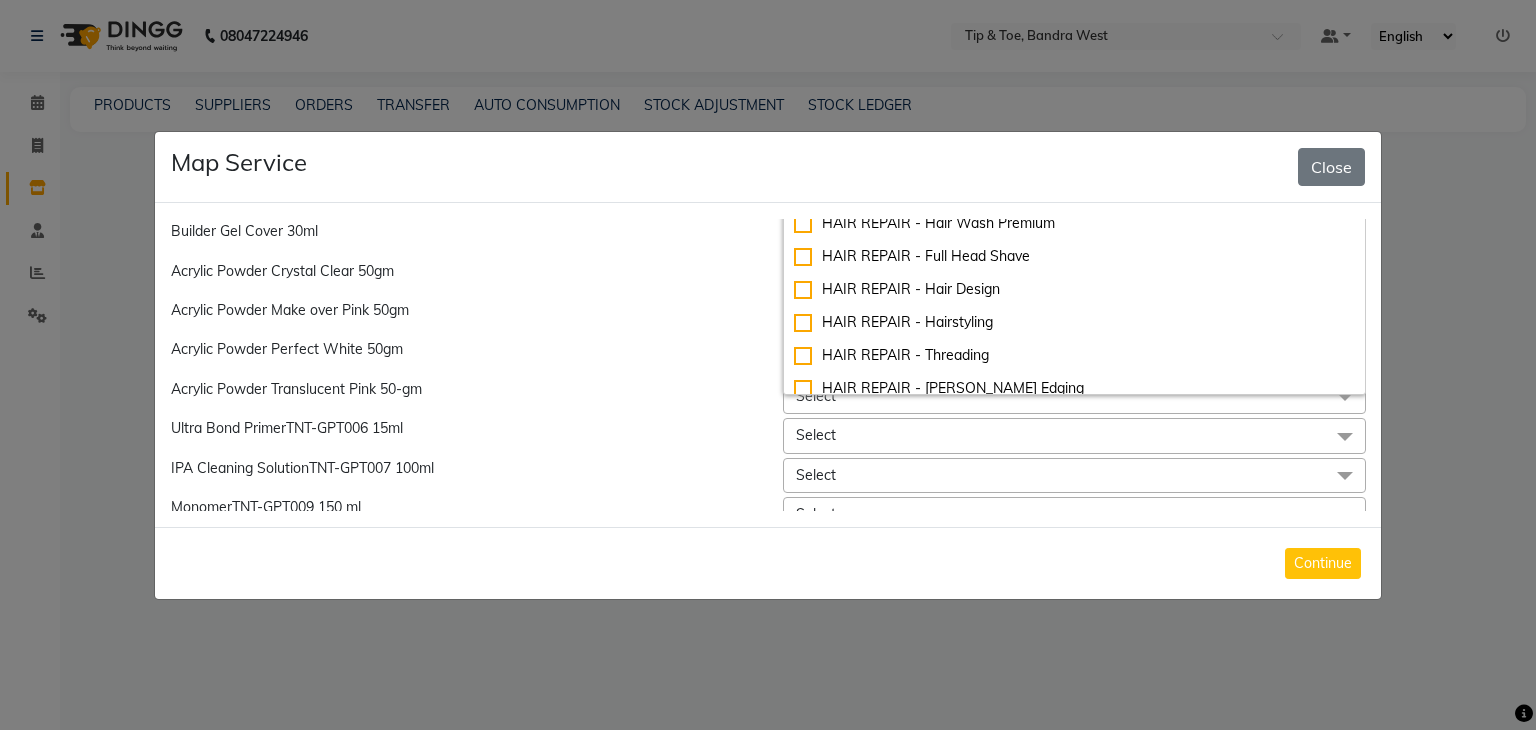 click on "Ultra Bond PrimerTNT-GPT006 15ml" 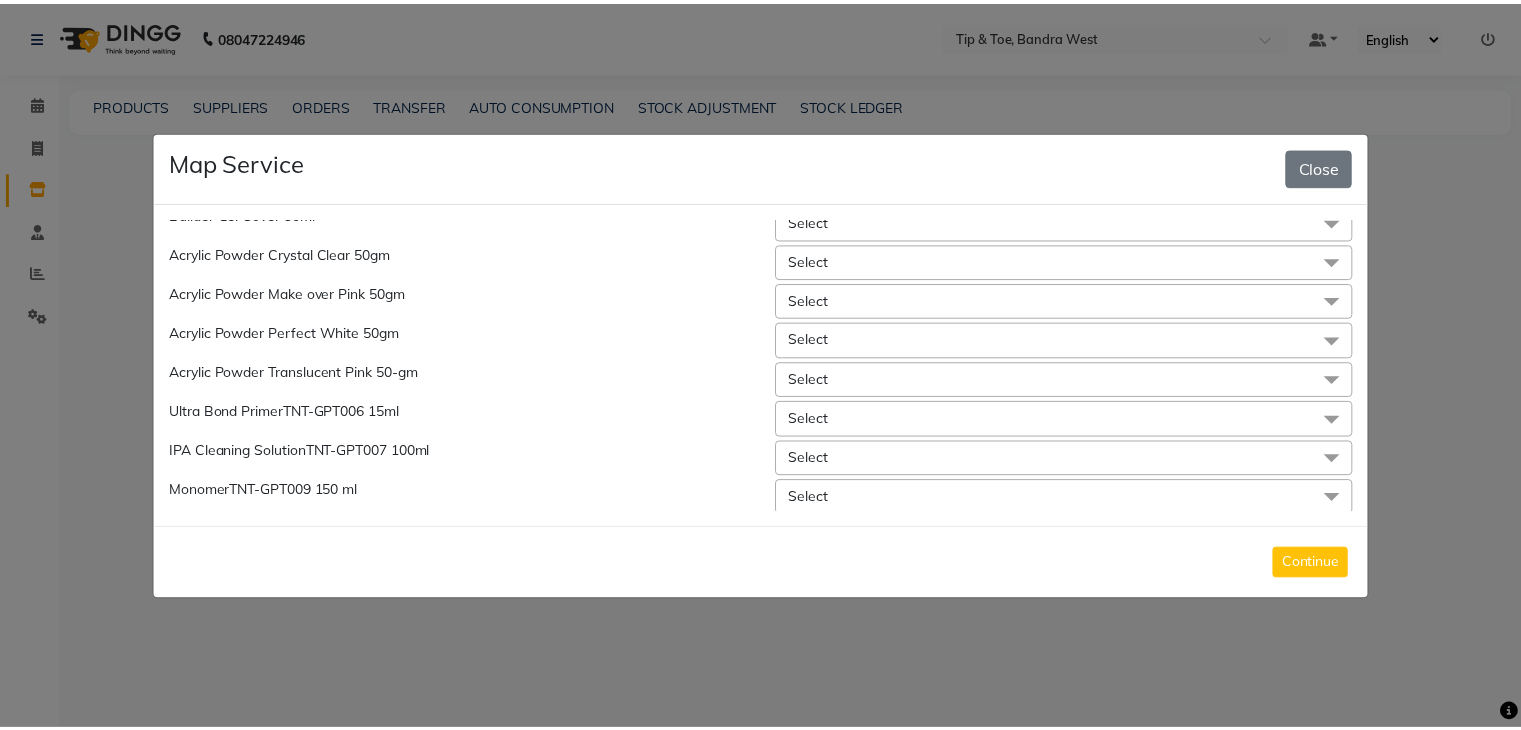 scroll, scrollTop: 0, scrollLeft: 0, axis: both 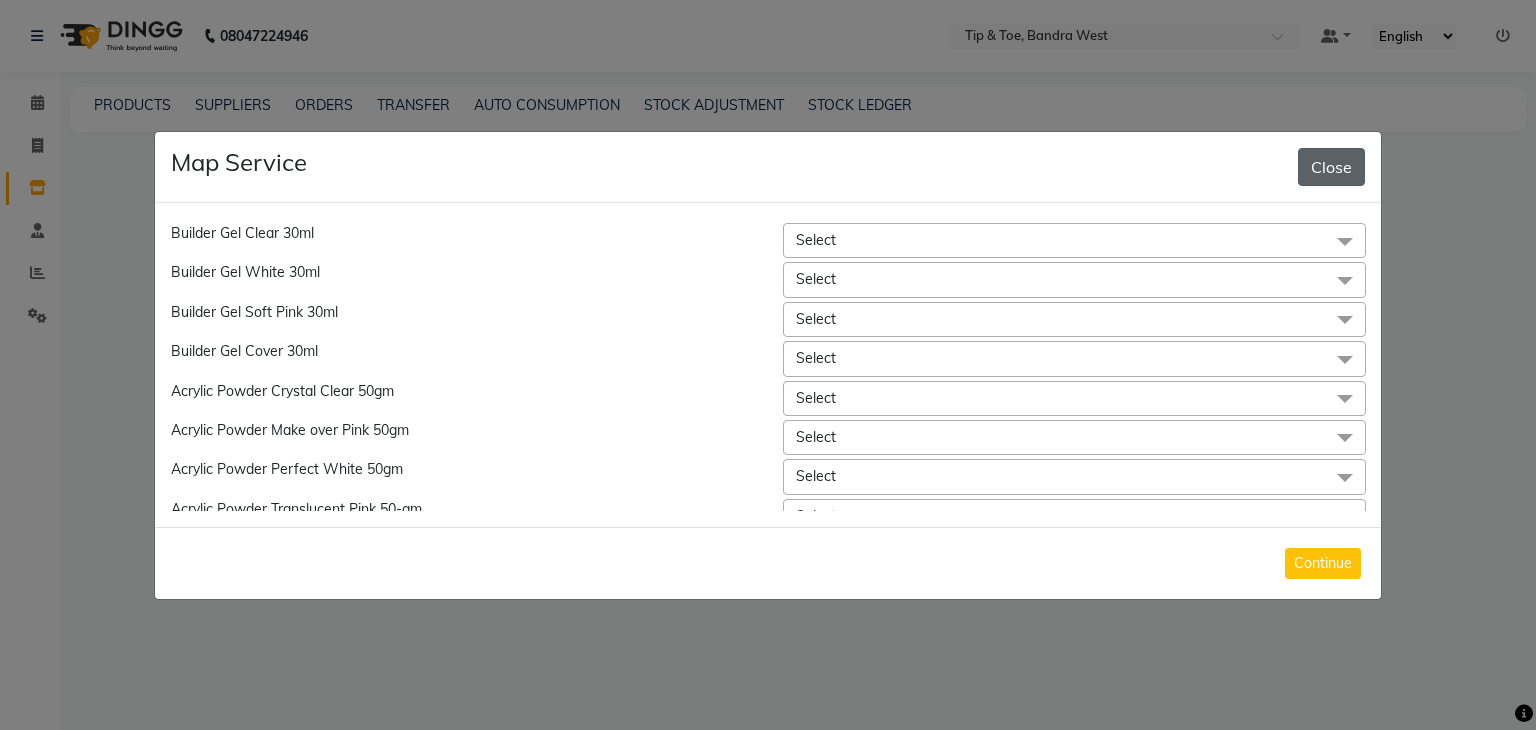 click on "Close" 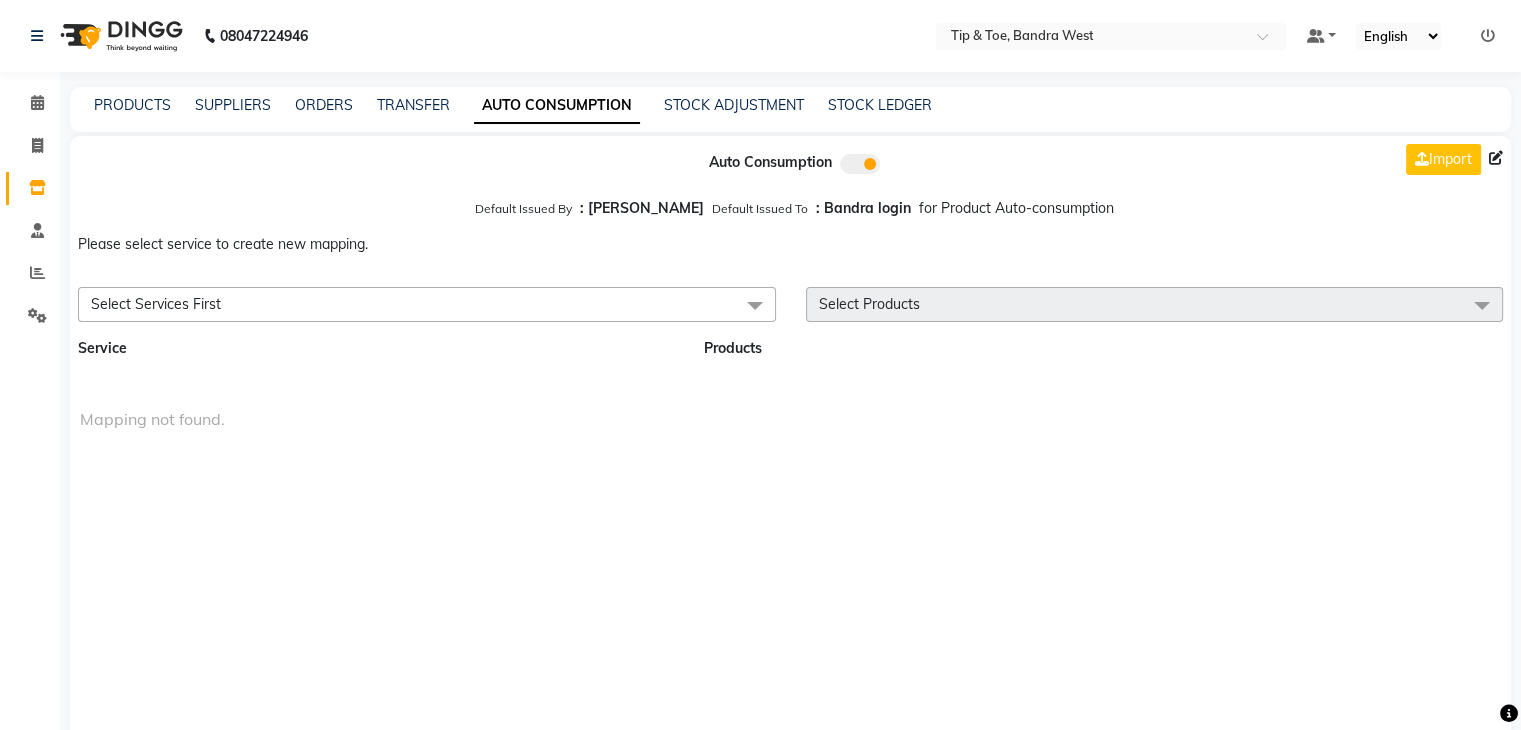 click on "Select Services First" at bounding box center [427, 304] 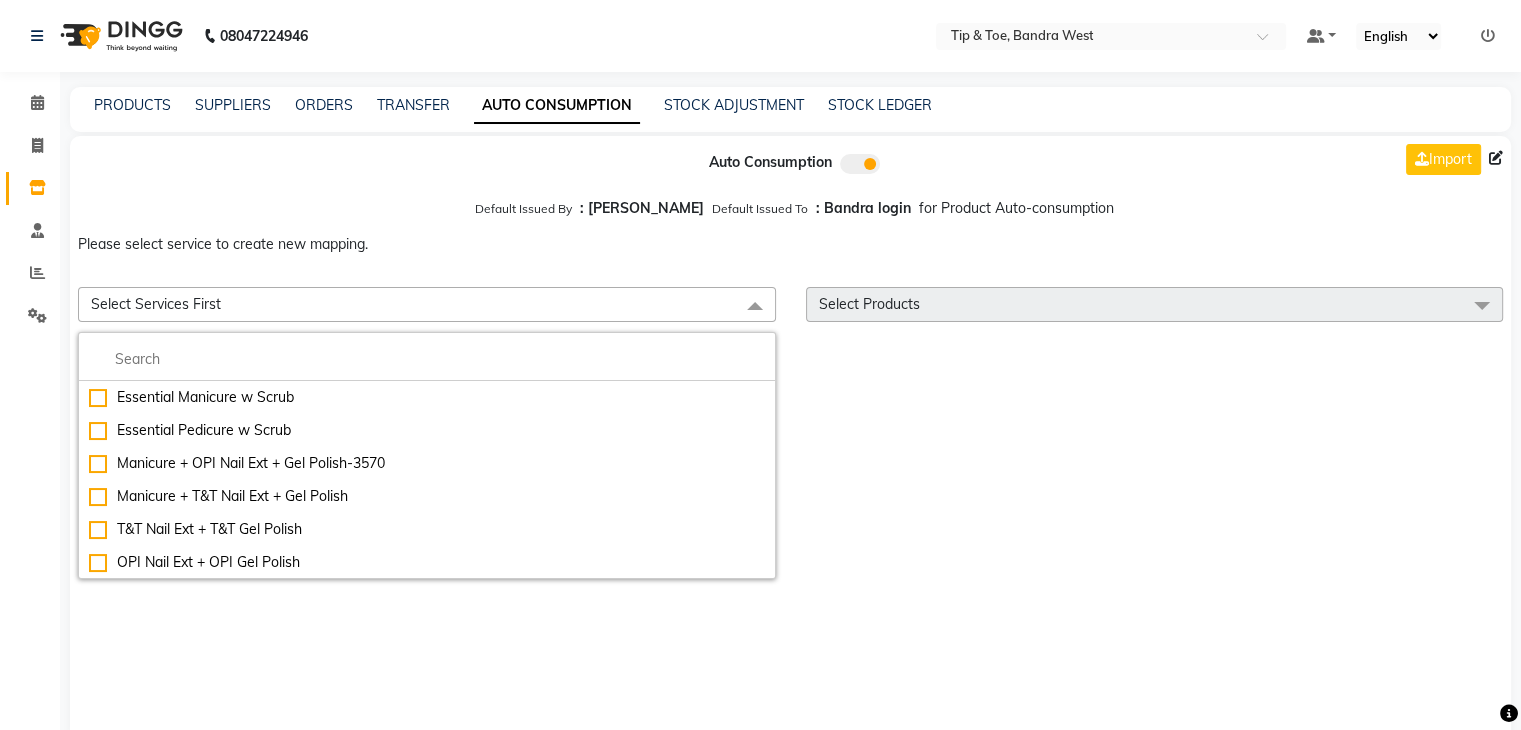 scroll, scrollTop: 40, scrollLeft: 0, axis: vertical 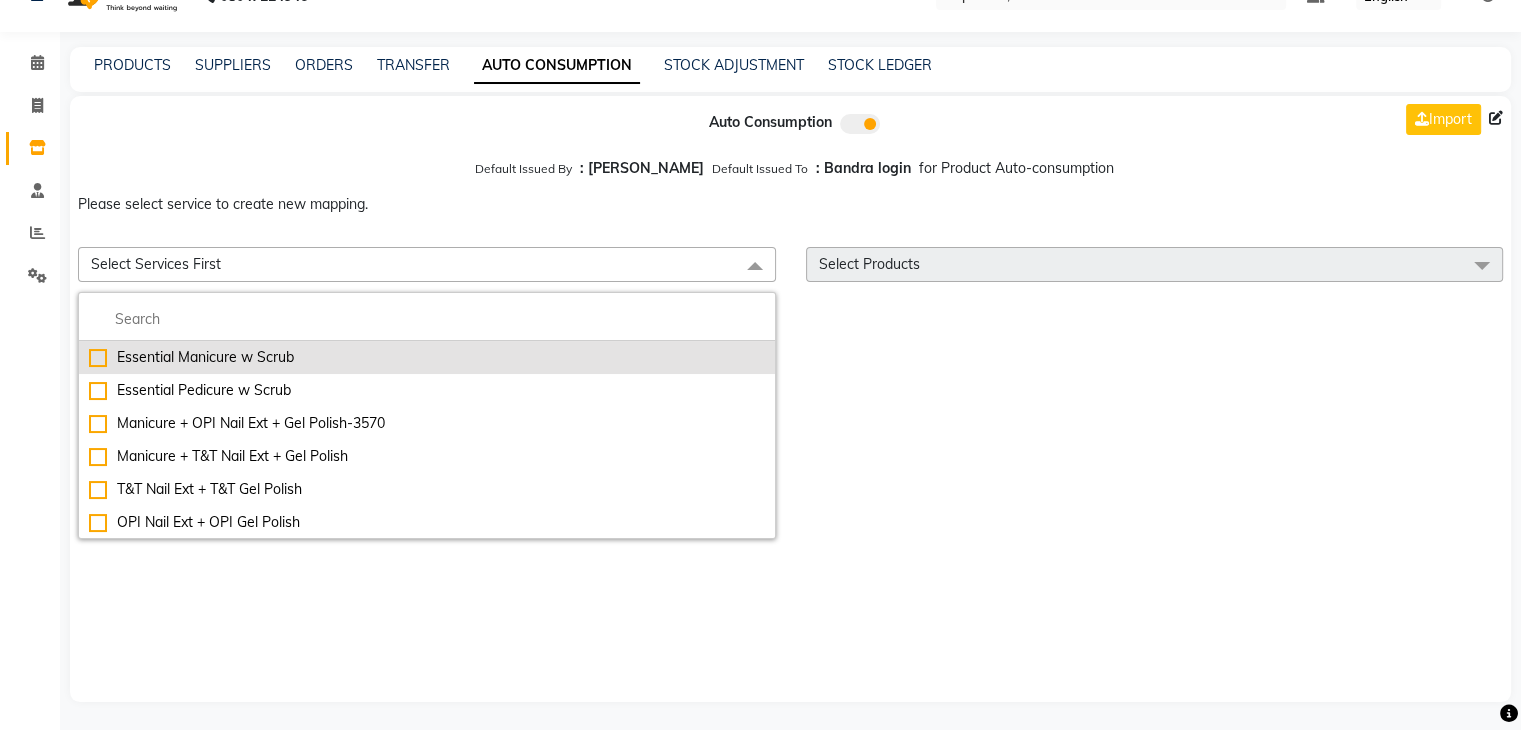 click on "Essential Manicure w Scrub" at bounding box center (427, 357) 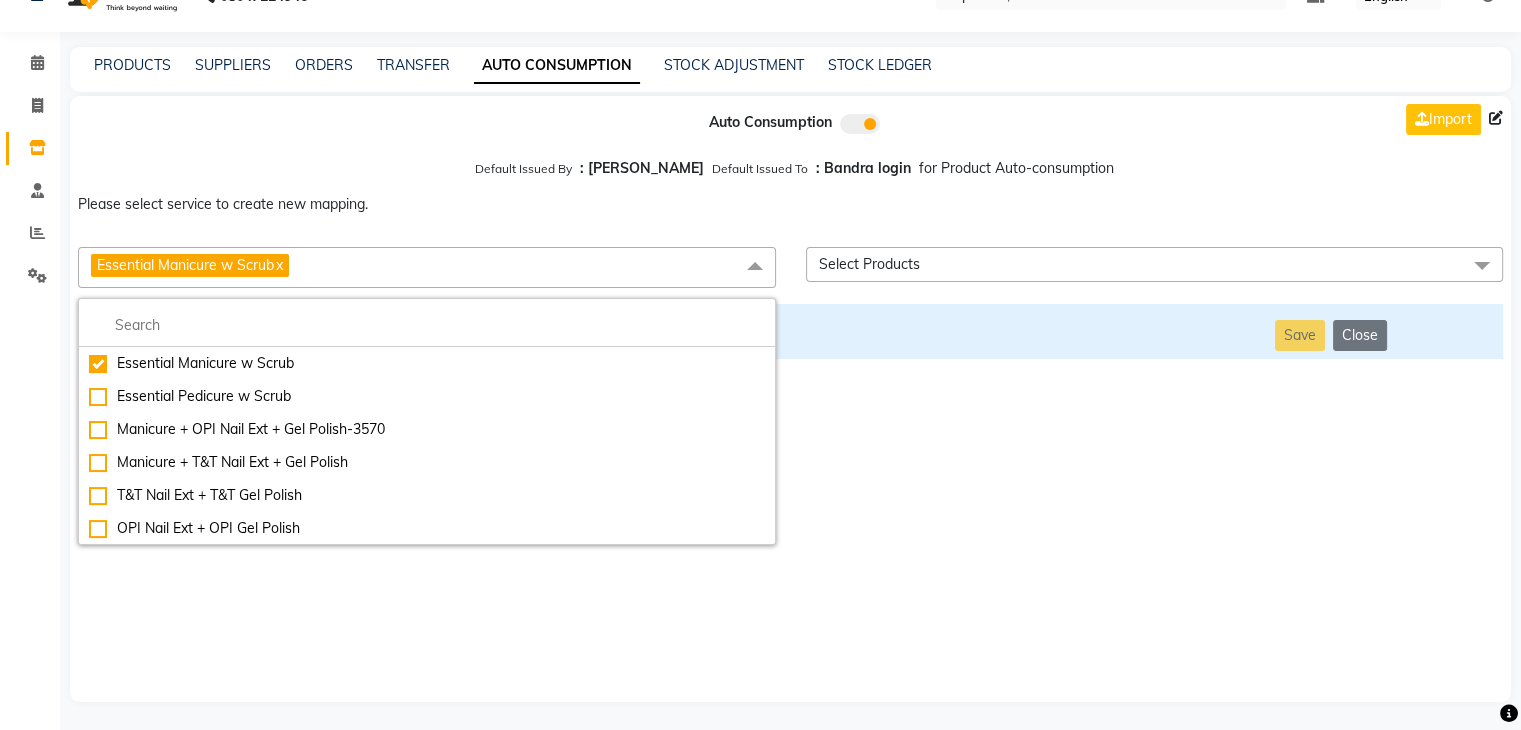 click at bounding box center [966, 331] 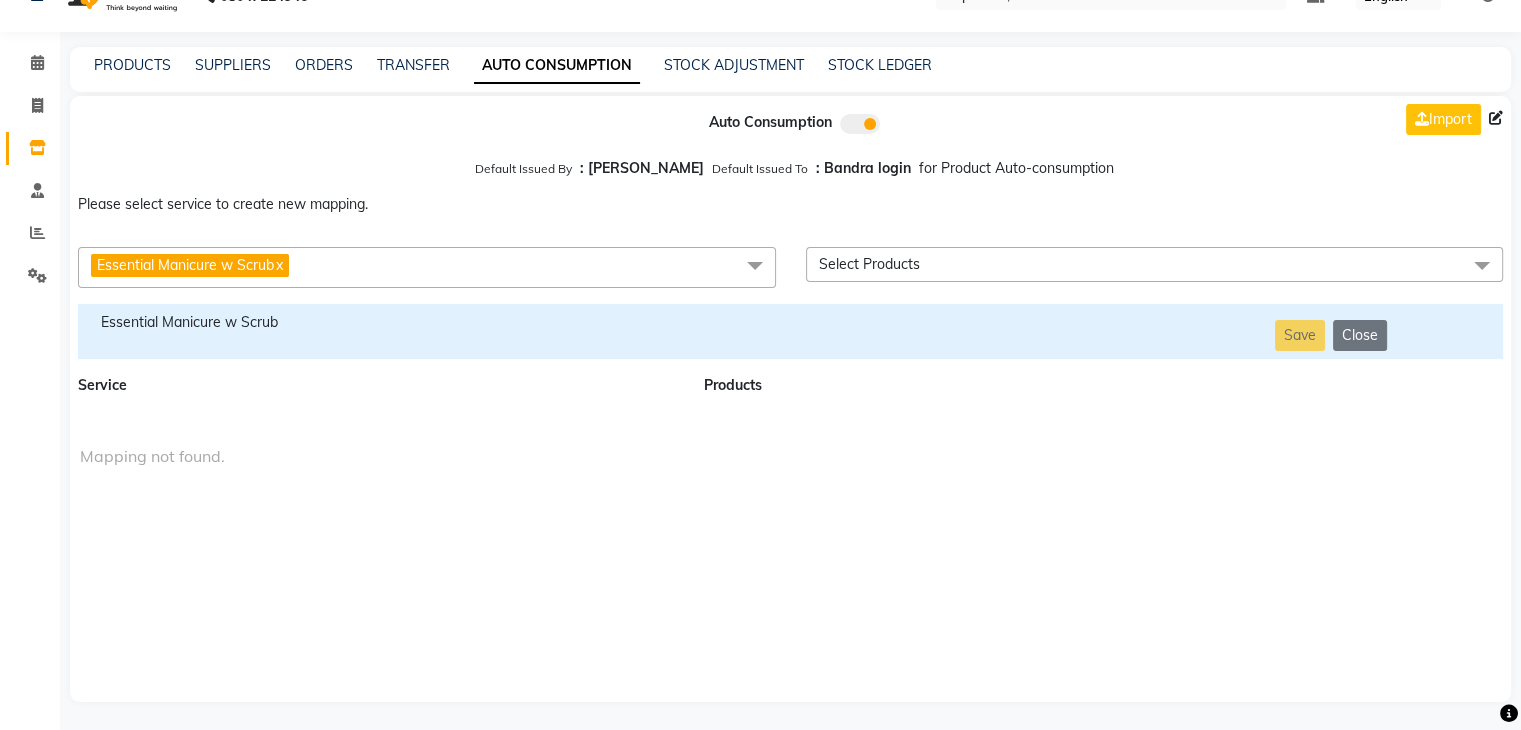 click on "Essential Manicure w Scrub" at bounding box center [379, 322] 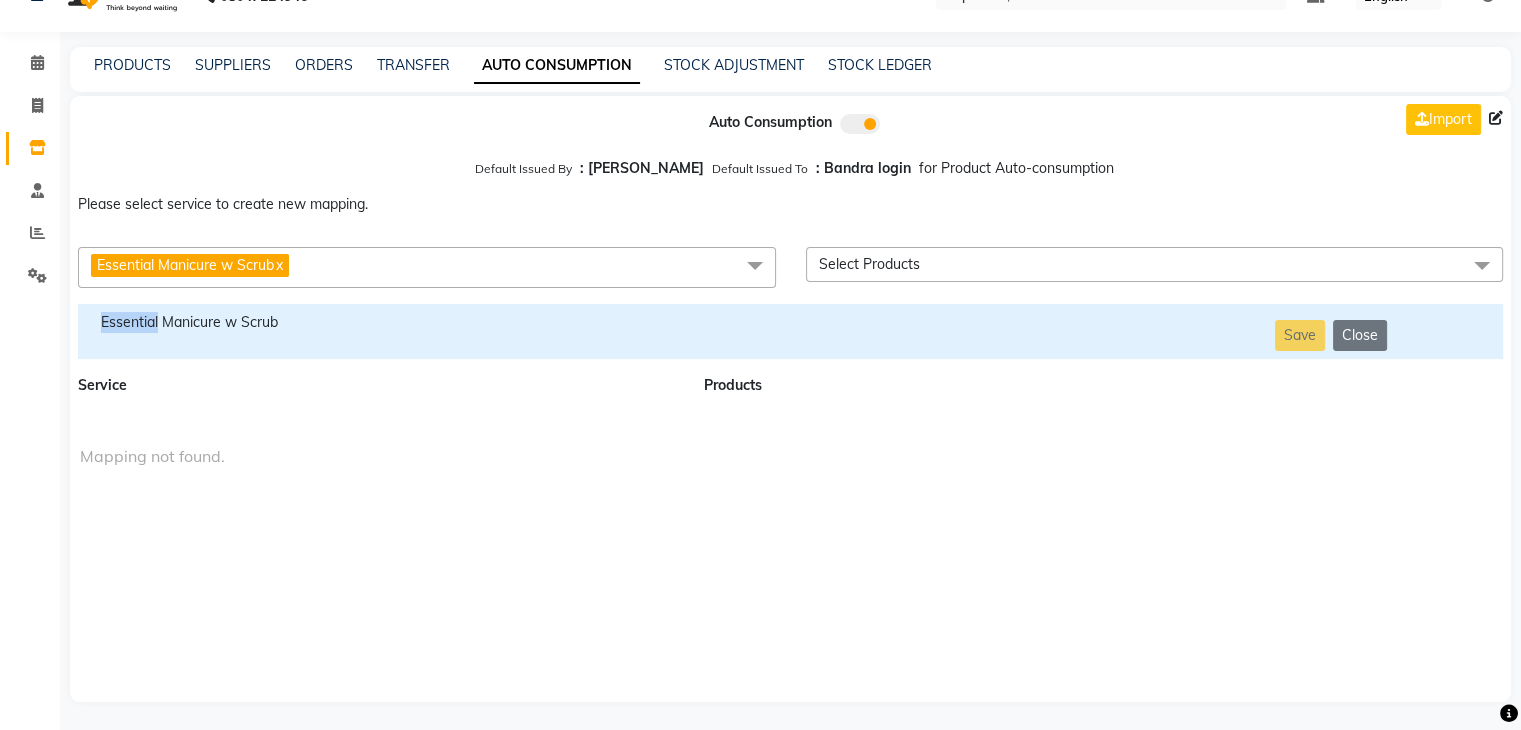 click on "Essential Manicure w Scrub" at bounding box center [379, 322] 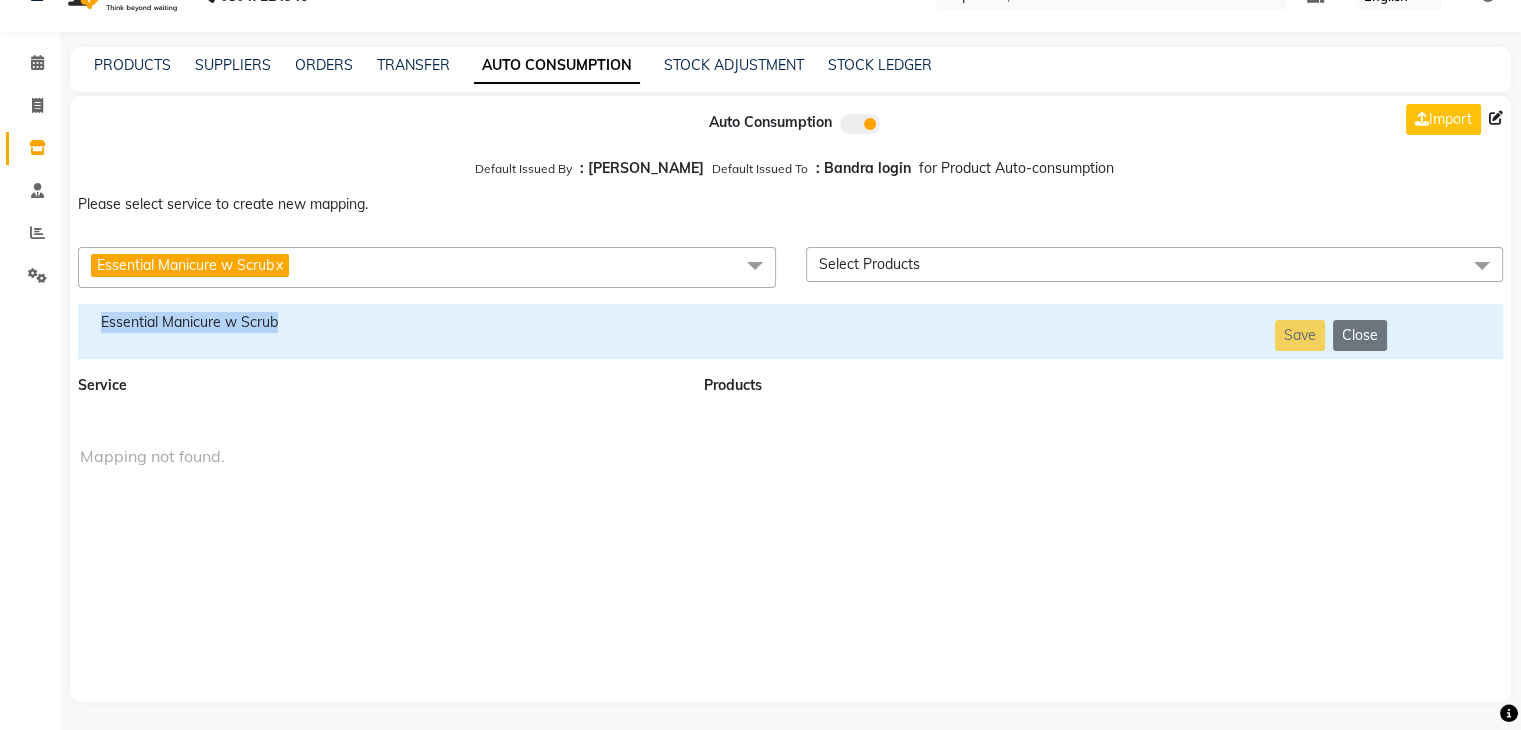 copy on "Essential Manicure w Scrub" 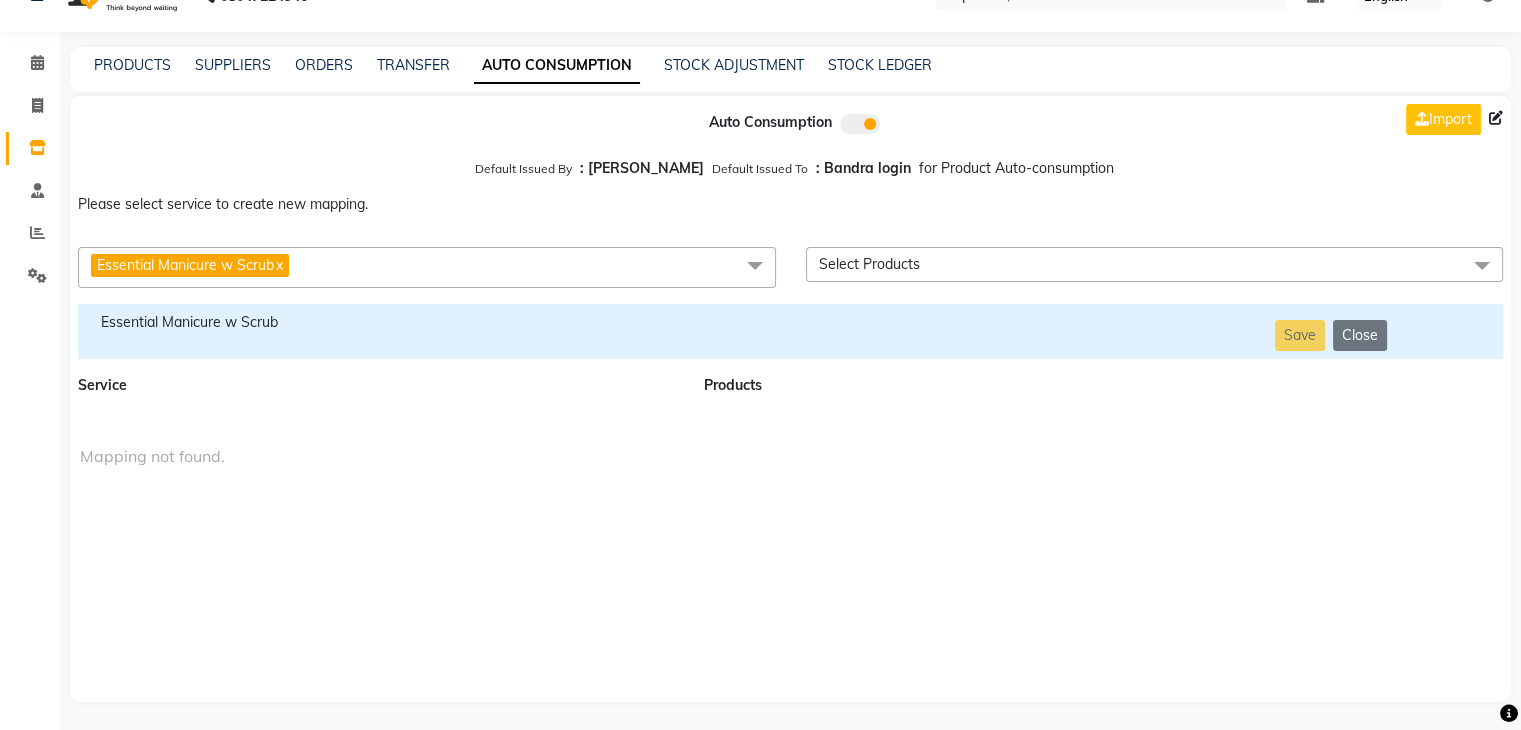 click at bounding box center [755, 266] 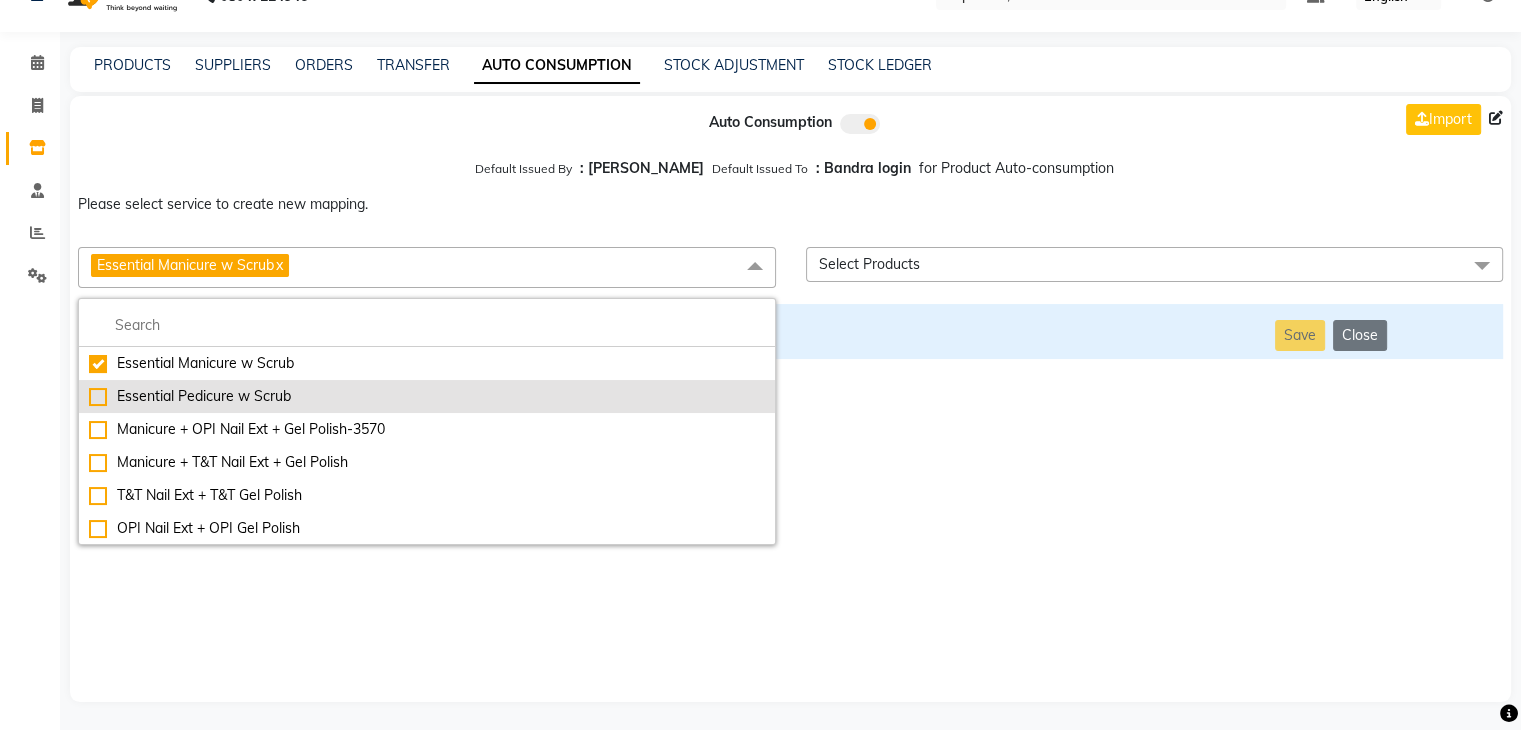 click on "Essential Pedicure w Scrub" at bounding box center (427, 396) 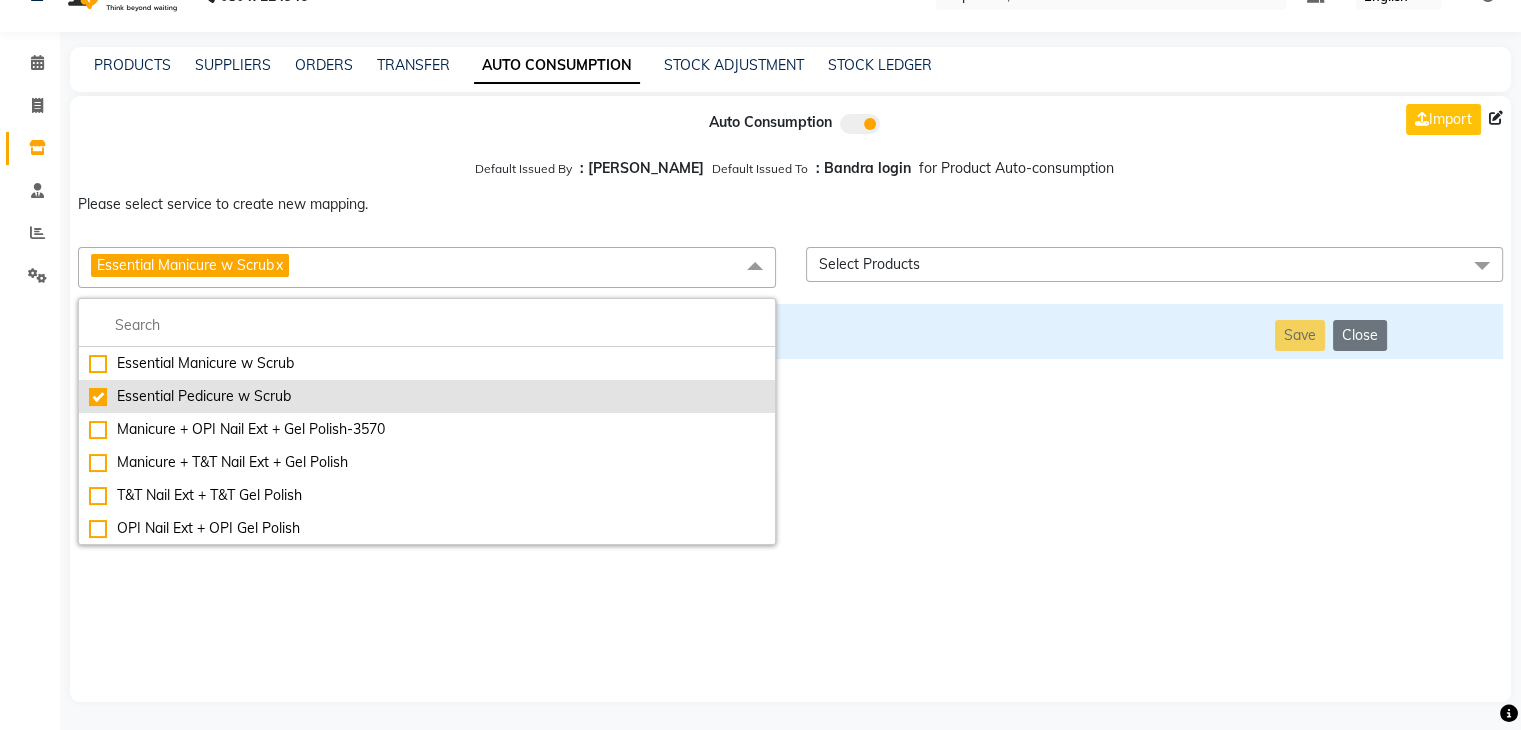 checkbox on "false" 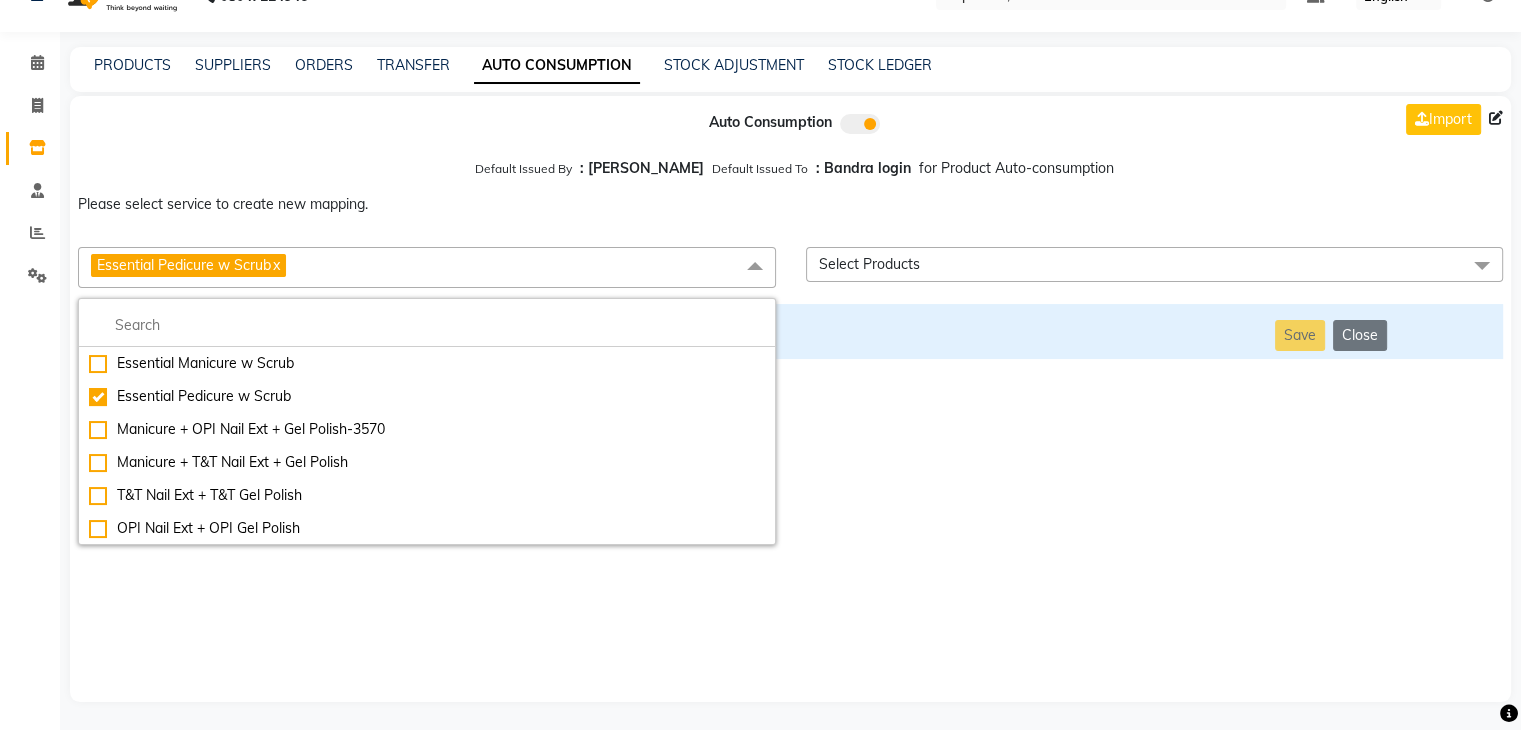 click on "Mapping not found." at bounding box center [790, 456] 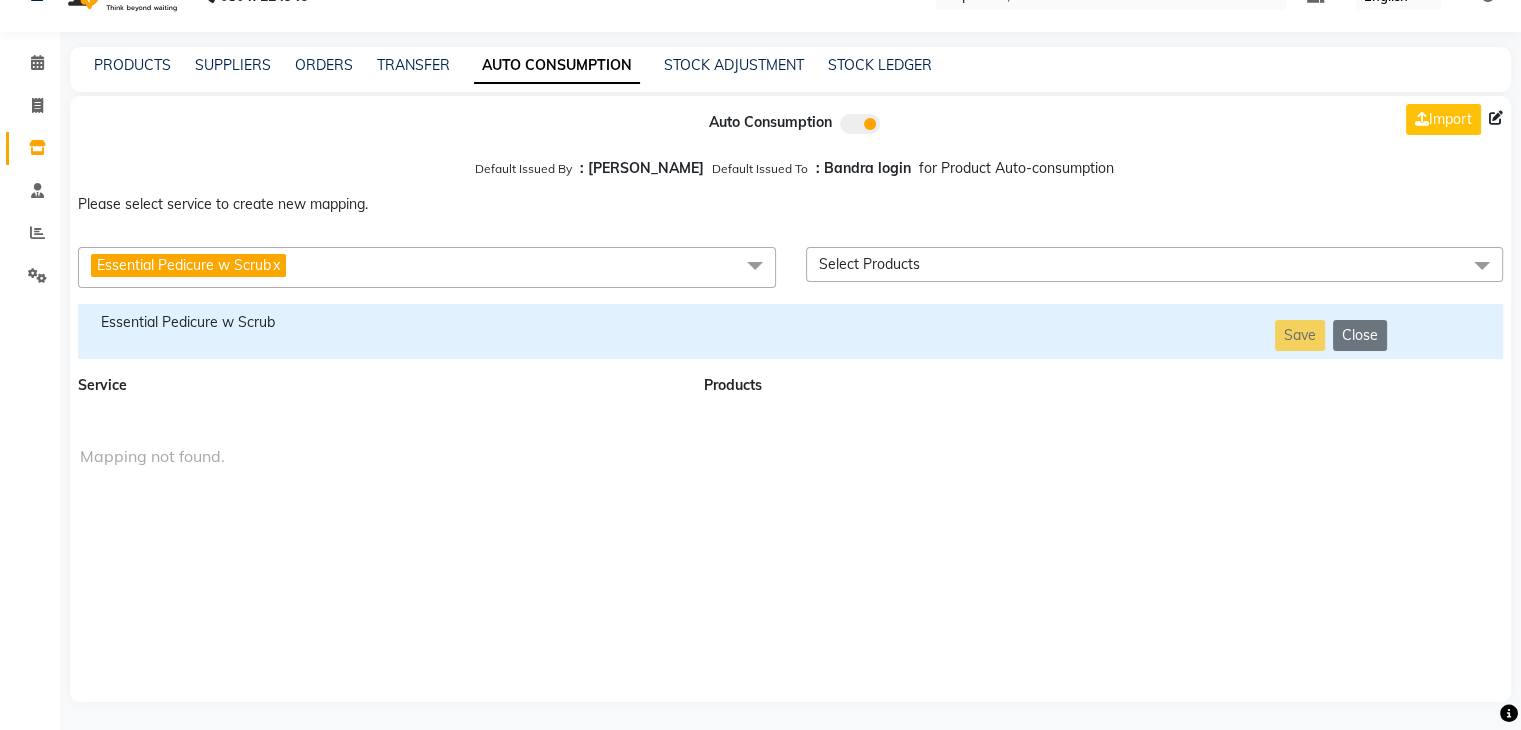 click on "Essential Pedicure w Scrub" at bounding box center [379, 322] 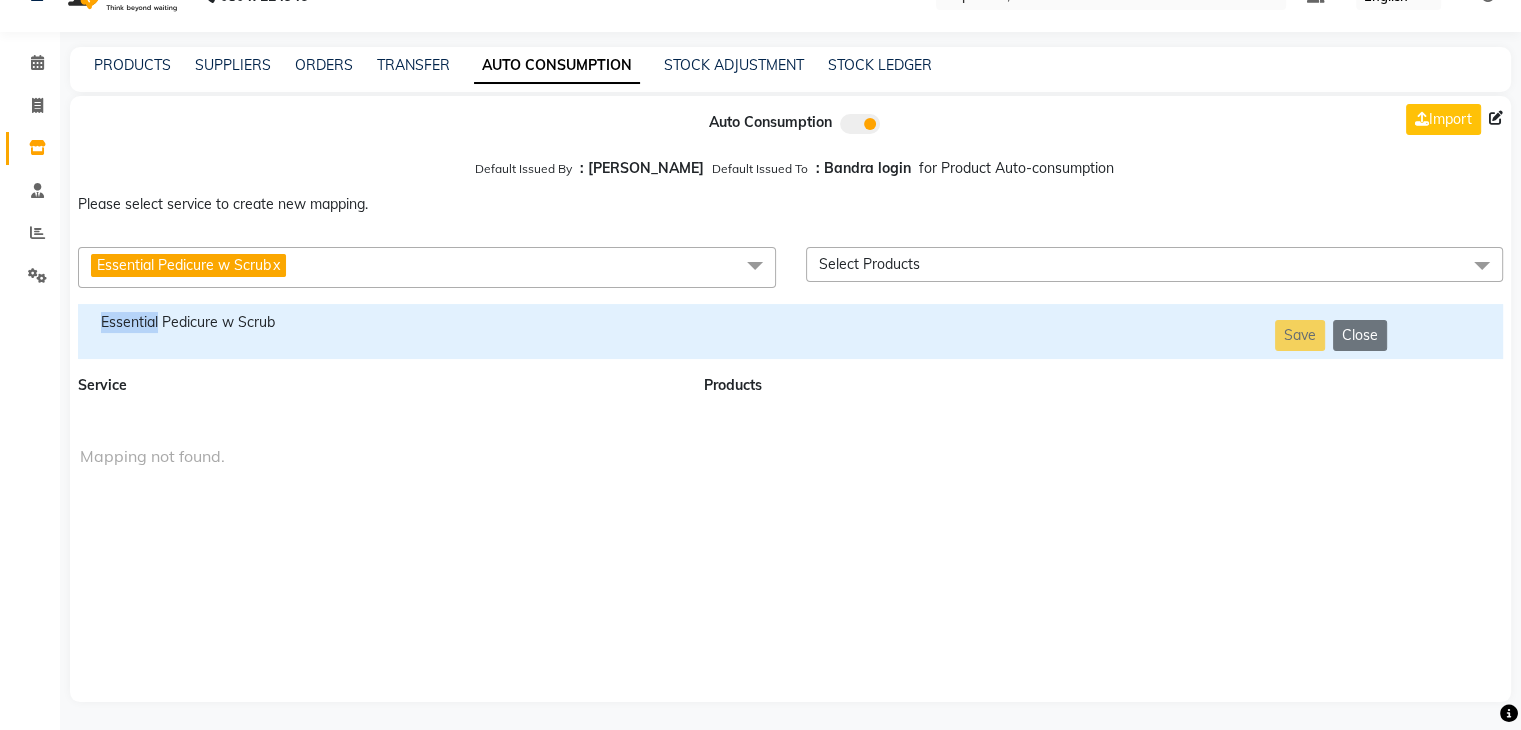 click on "Essential Pedicure w Scrub" at bounding box center [379, 322] 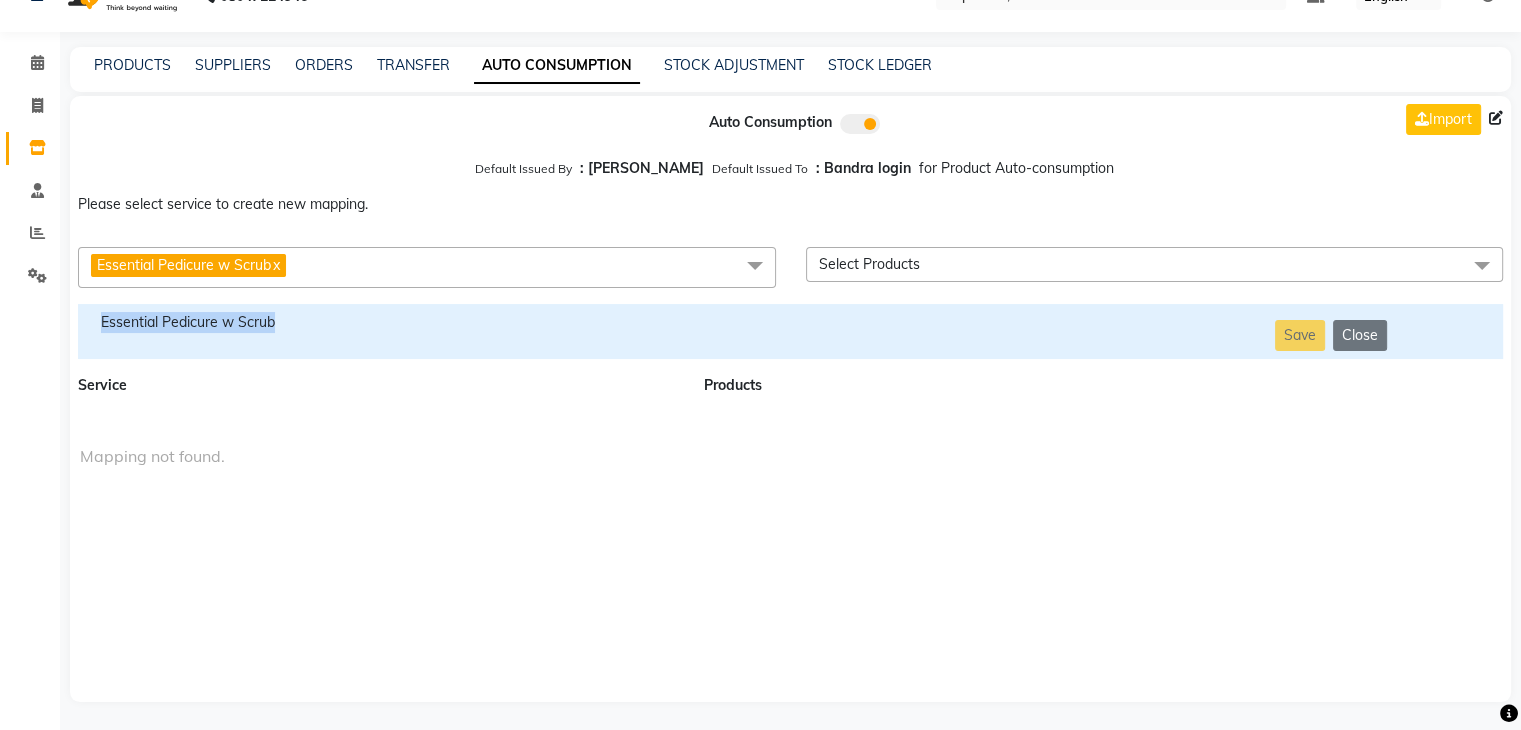 click on "Essential Pedicure w Scrub" at bounding box center (379, 322) 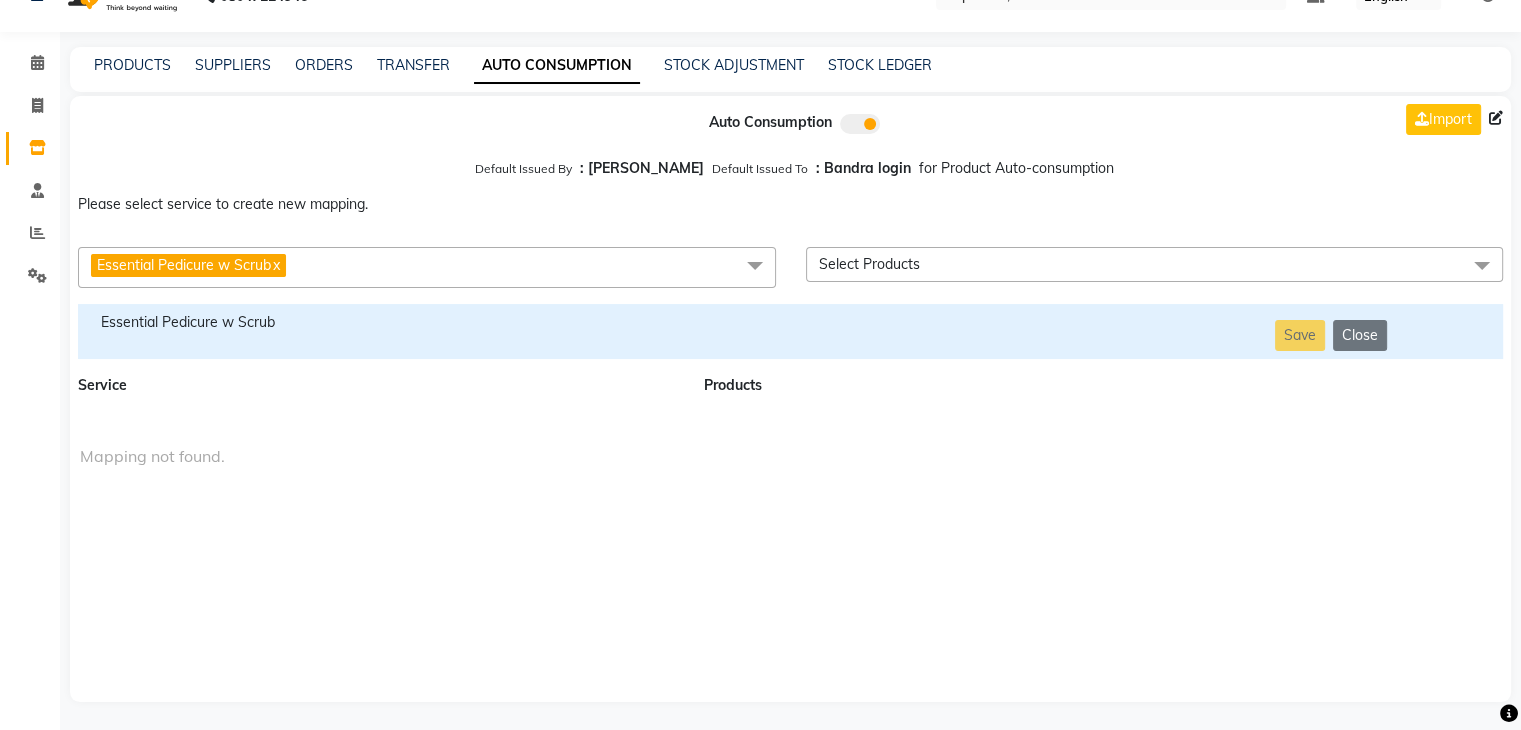 click on "Essential Pedicure w Scrub  x" at bounding box center (427, 267) 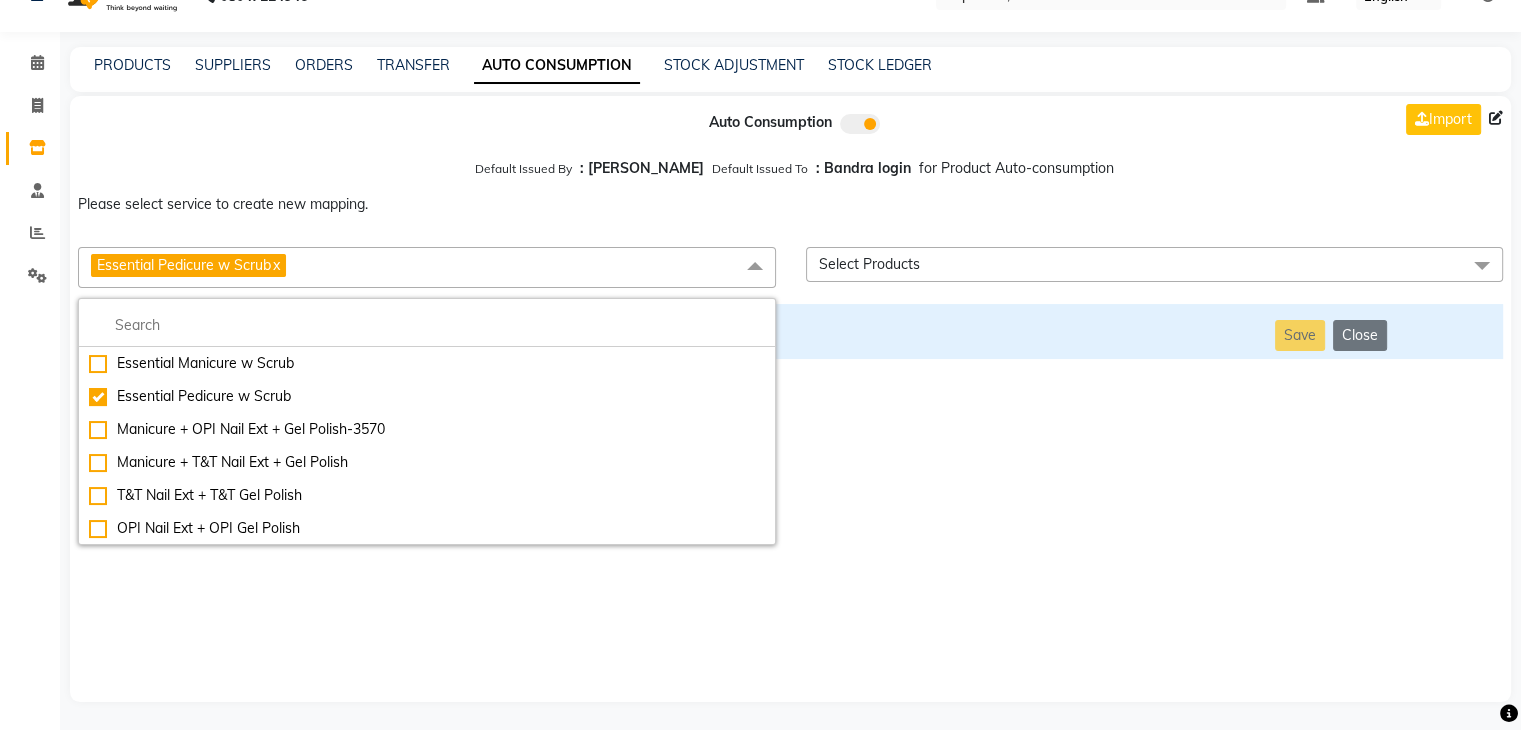 scroll, scrollTop: 41, scrollLeft: 0, axis: vertical 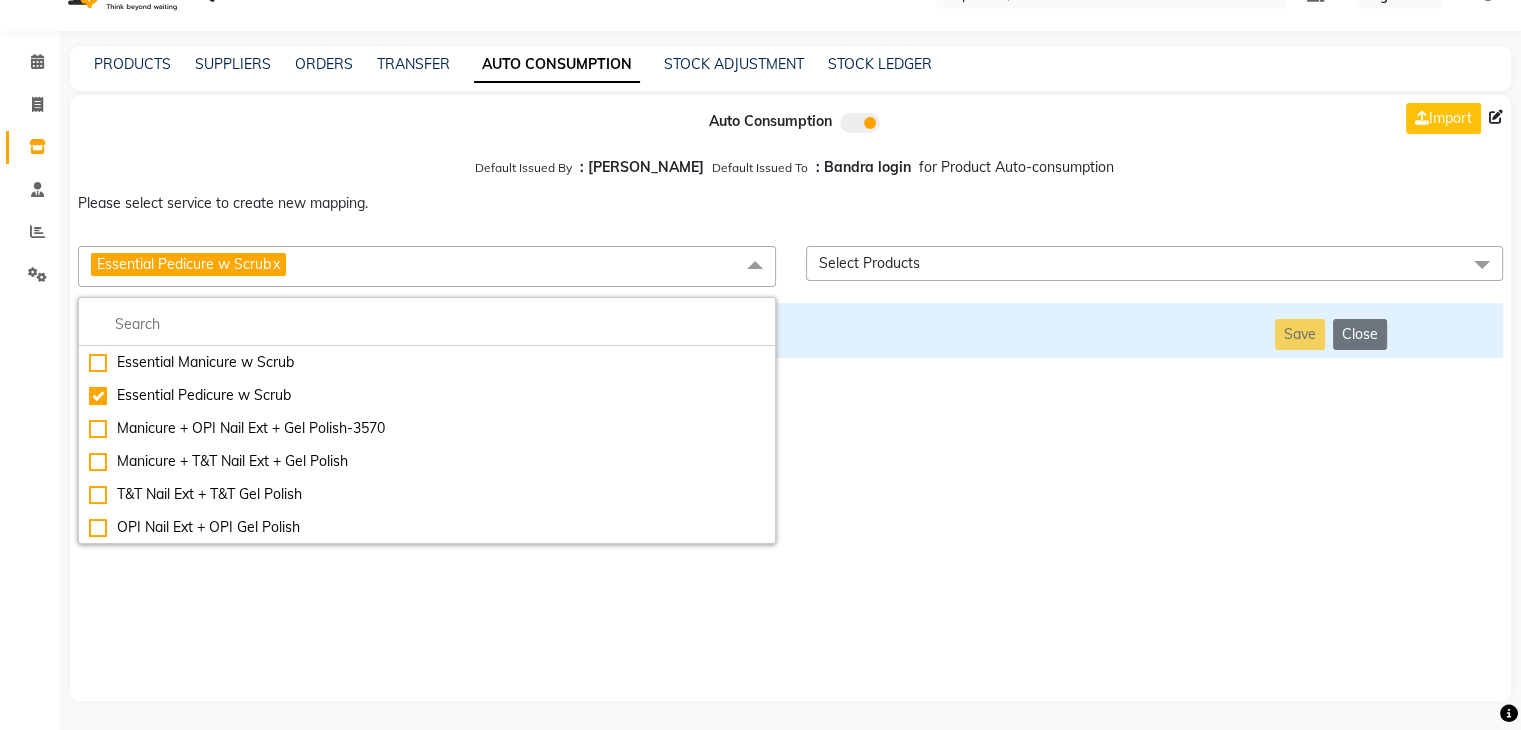 click at bounding box center [88, 384] 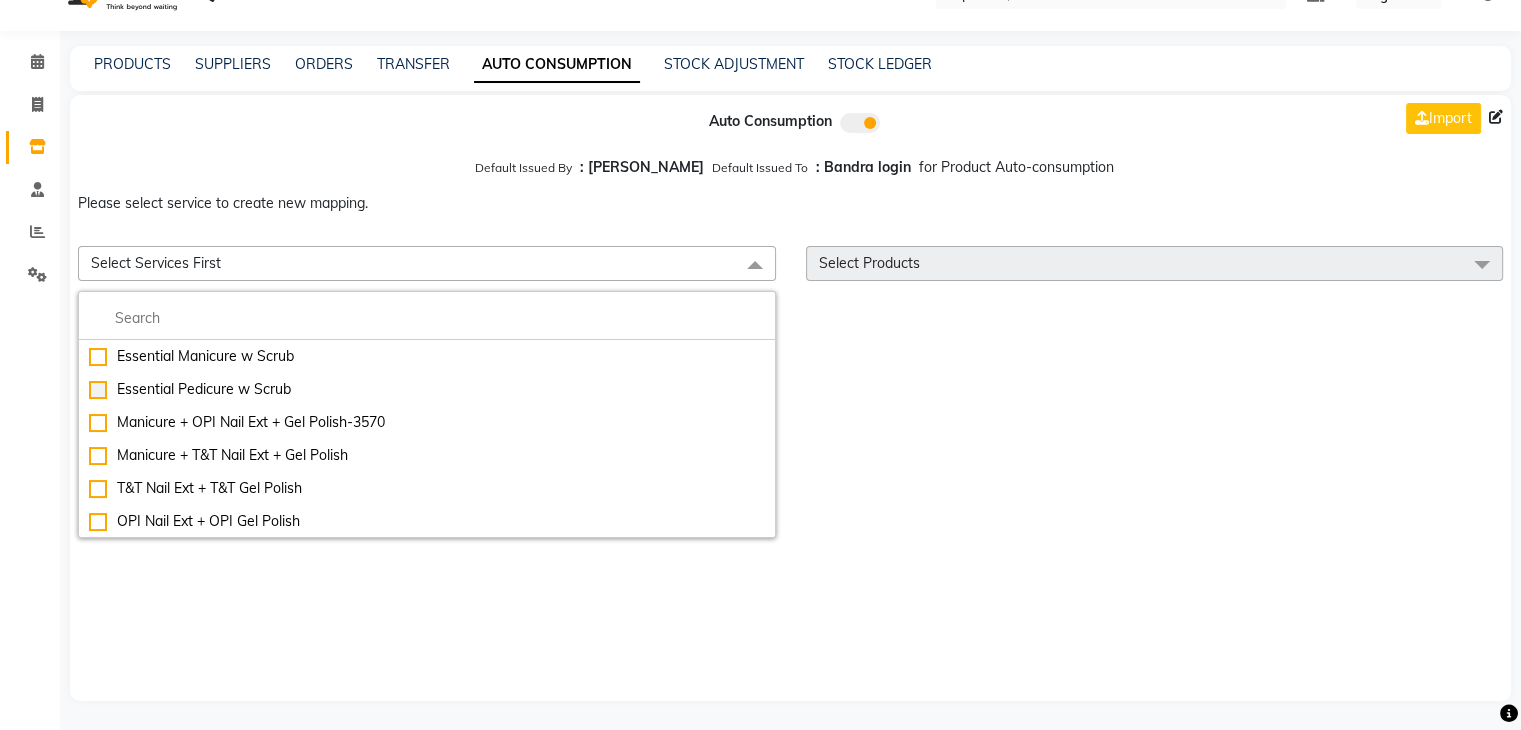 click at bounding box center [88, 378] 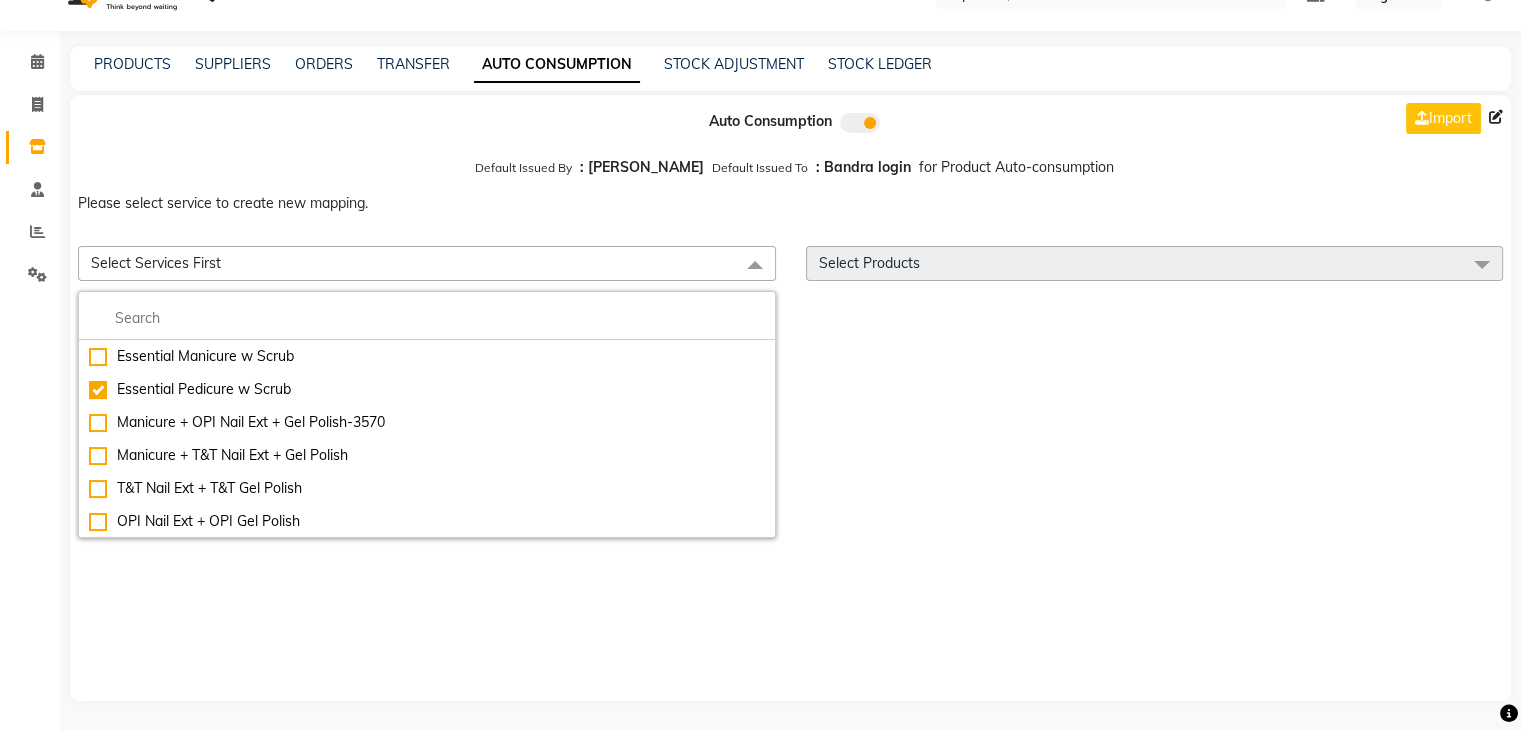 checkbox on "true" 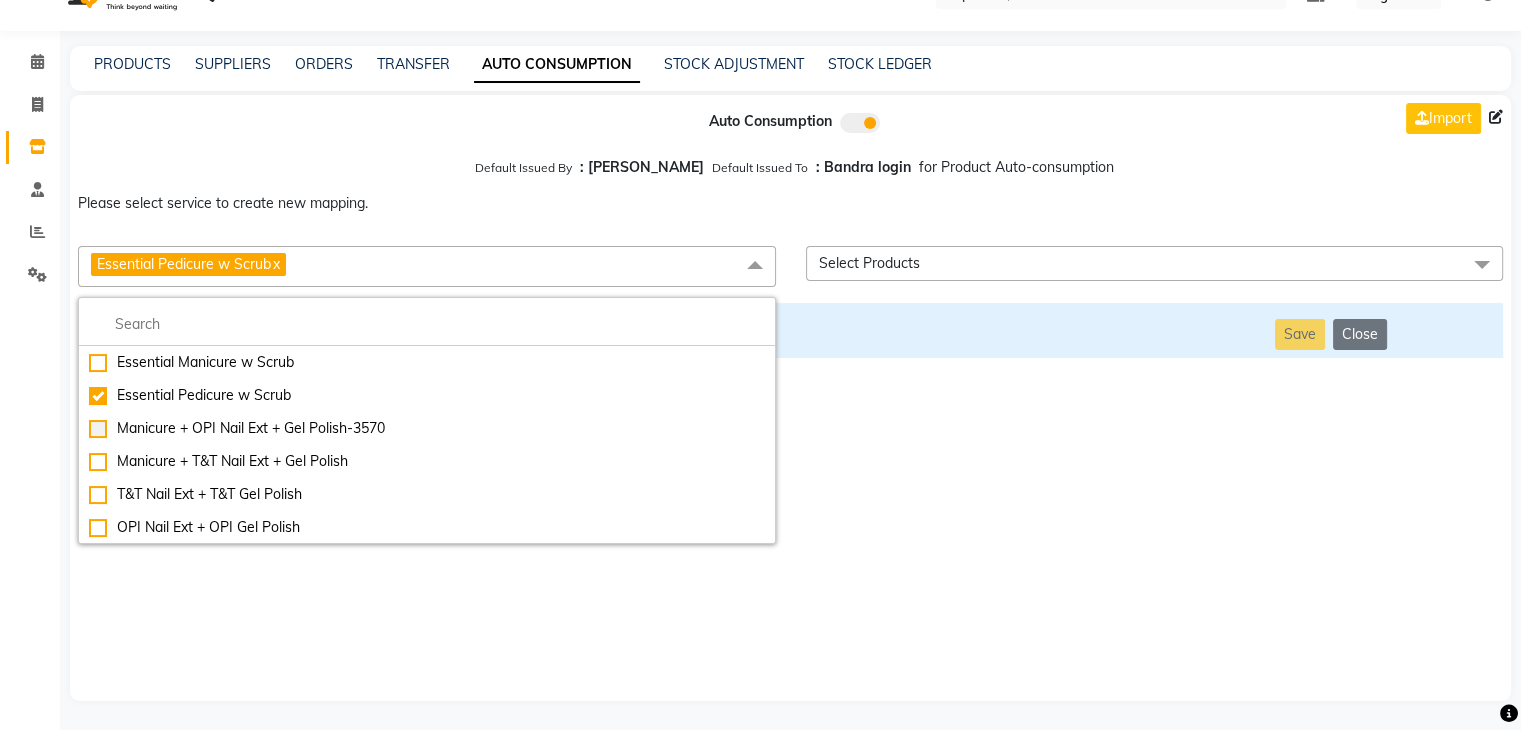 click at bounding box center (88, 417) 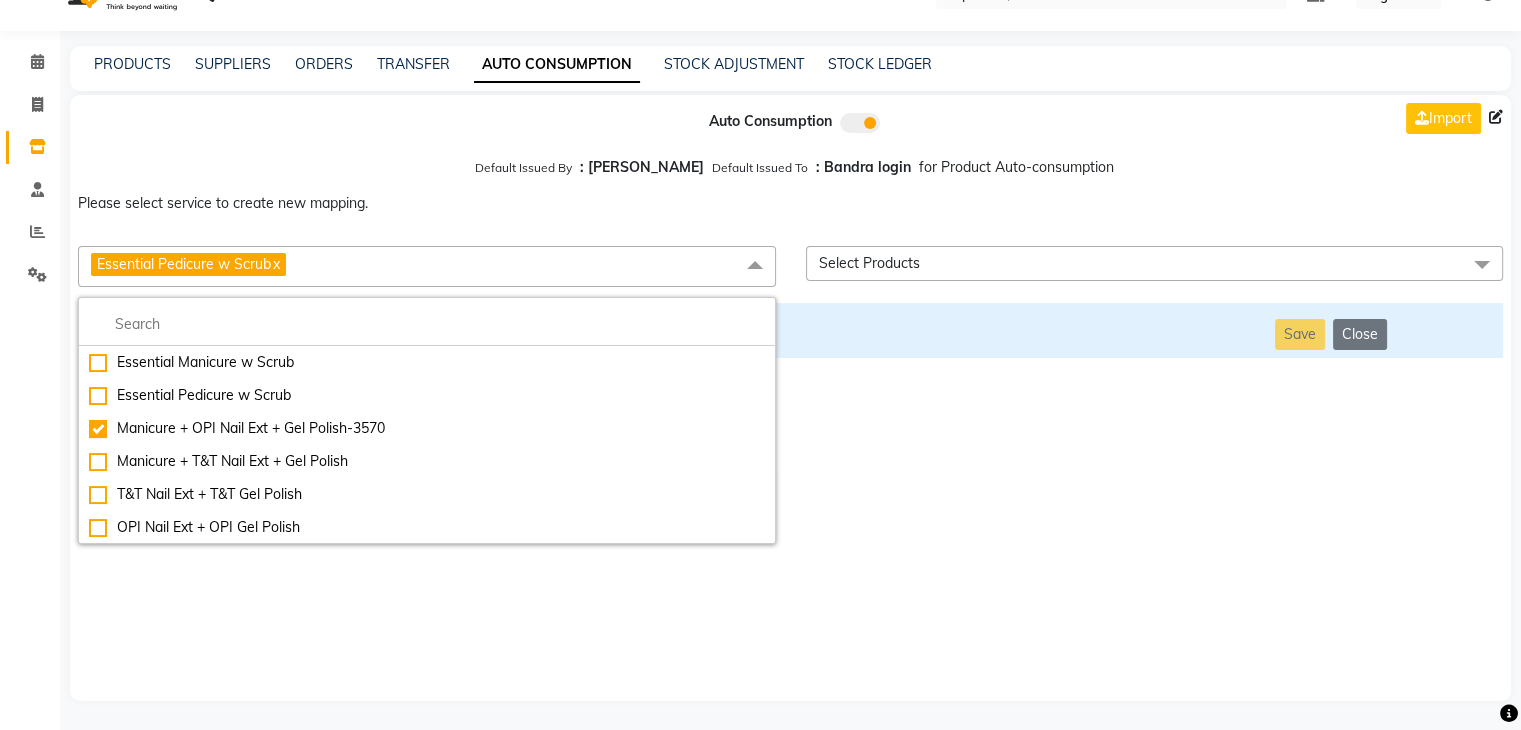 checkbox on "true" 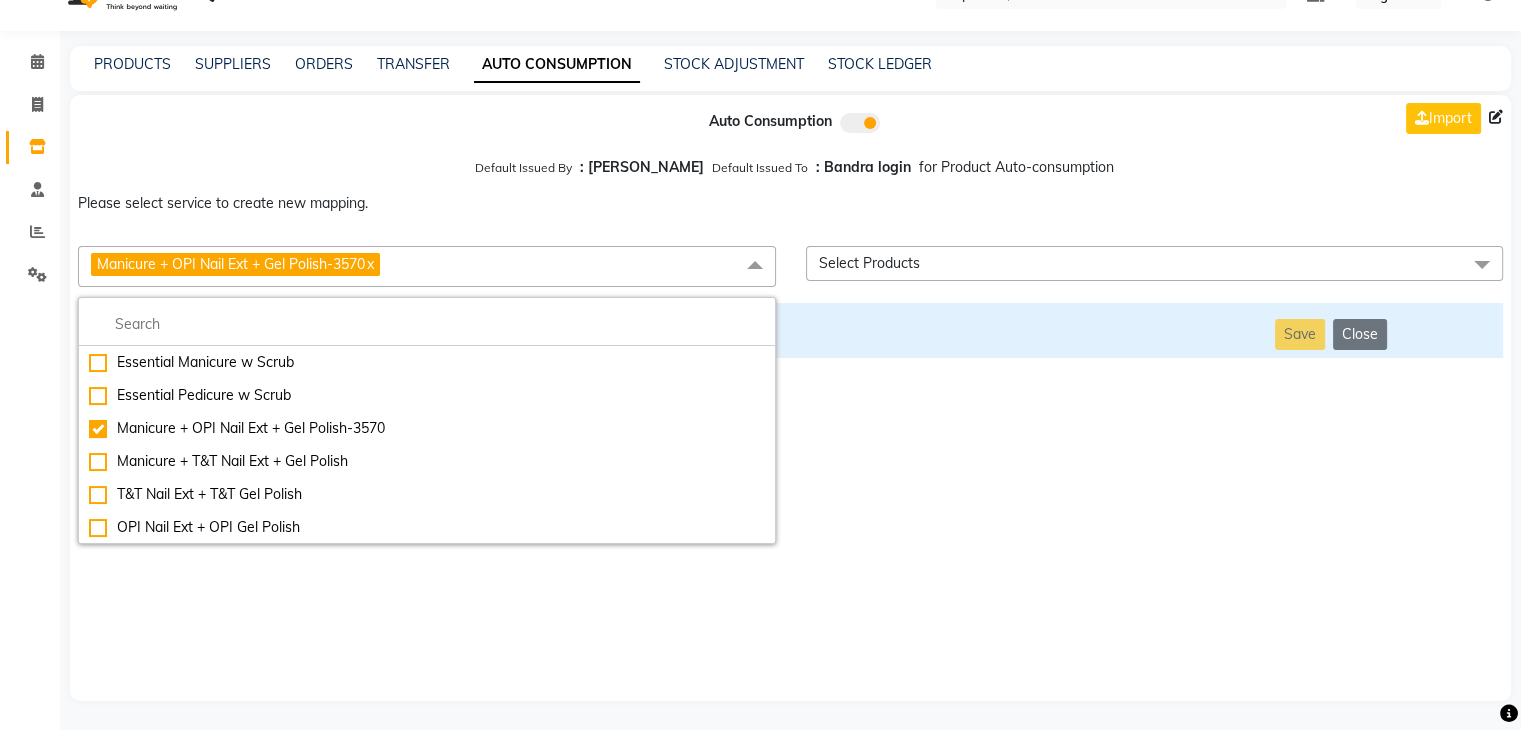 click on "Auto Consumption  Import Default Issued By  : [PERSON_NAME] Default Issued To  : Bandra login  for Product Auto-consumption  Please select service to create new mapping. Manicure + OPI Nail Ext + Gel Polish-3570  x Essential Manicure w Scrub Essential Pedicure w Scrub Manicure + OPI Nail Ext + Gel Polish-3570 Manicure + T&T Nail Ext + Gel Polish T&T Nail Ext + T&T Gel Polish OPI Nail Ext + OPI Gel Polish T&T Refills + Gel Polish OPI Refills + Gel Polish Travel Allowance Waiting Charge HAIR REPAIR - Haircut HAIR REPAIR - Haircut for Kids HAIR REPAIR - Hair Wash HAIR REPAIR - Hair Wash Premium HAIR REPAIR - Full Head Shave HAIR REPAIR - Hair Design HAIR REPAIR - Hairstyling HAIR REPAIR - Threading HAIR REPAIR - [PERSON_NAME] Edging HAIR REPAIR - [PERSON_NAME] Edging Premium HAIR REPAIR - Razor Shave HAIR REPAIR - Razor Shave Premium HAIR REPAIR - Luxury Steam Shaving HAIR REPAIR - Fade Hair Cut HAIR SPA RITUALS - Hairoticmen Argan Spa HAIR SPA RITUALS - Wella Deep Nourishing Spa HAIR SPA RITUALS - Nashi Argan Oil Spa Big Toe" at bounding box center [790, 398] 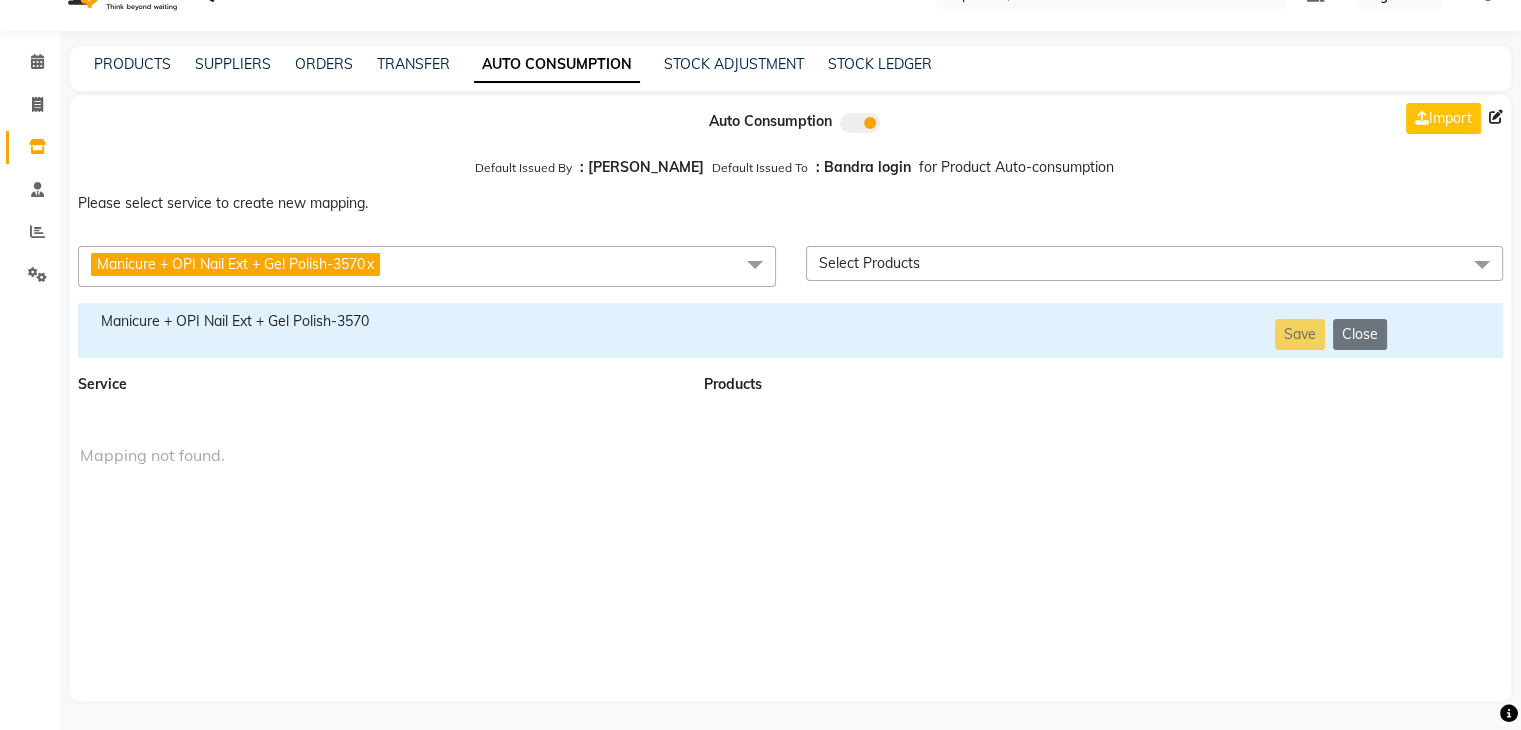 click on "Manicure + OPI Nail Ext + Gel Polish-3570" at bounding box center [379, 321] 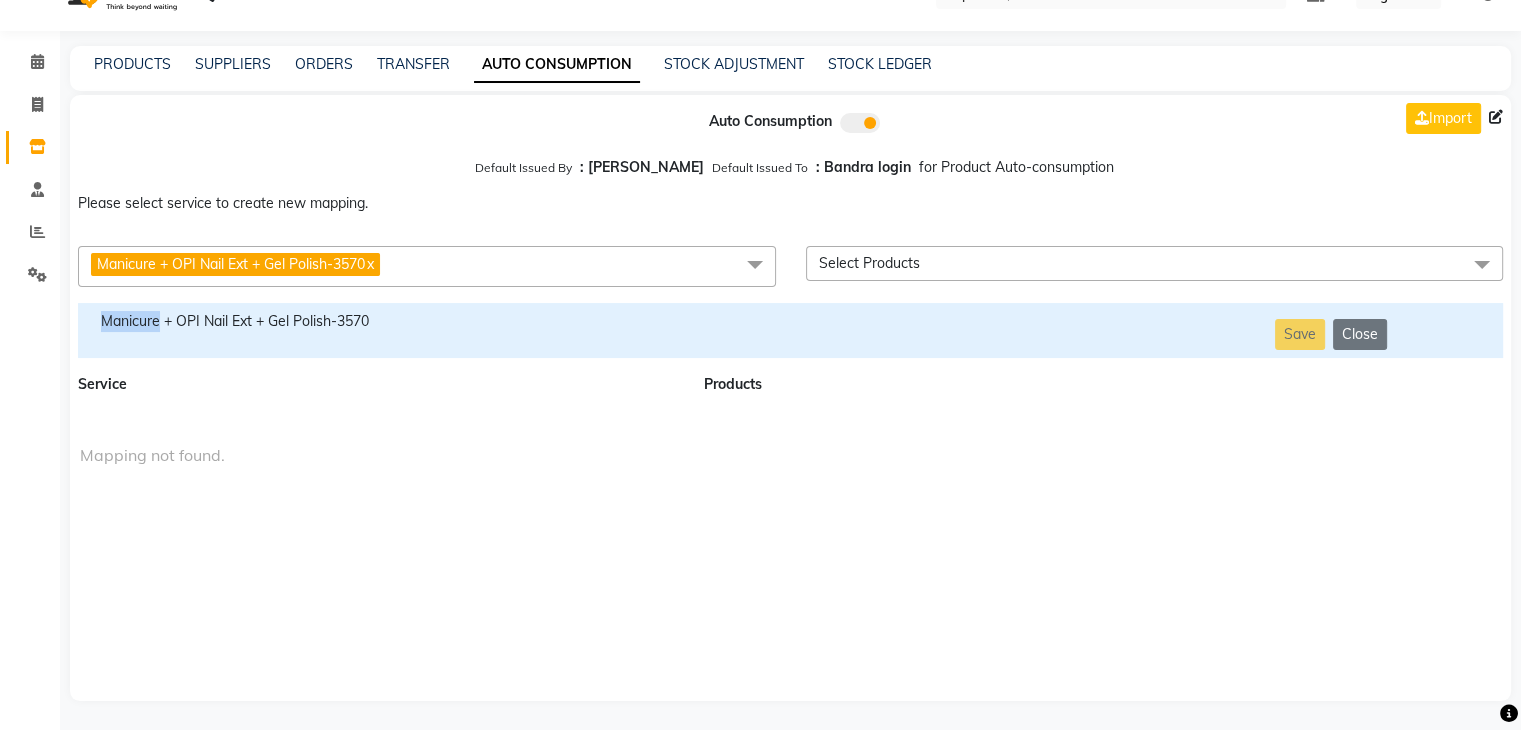 click on "Manicure + OPI Nail Ext + Gel Polish-3570" at bounding box center [379, 321] 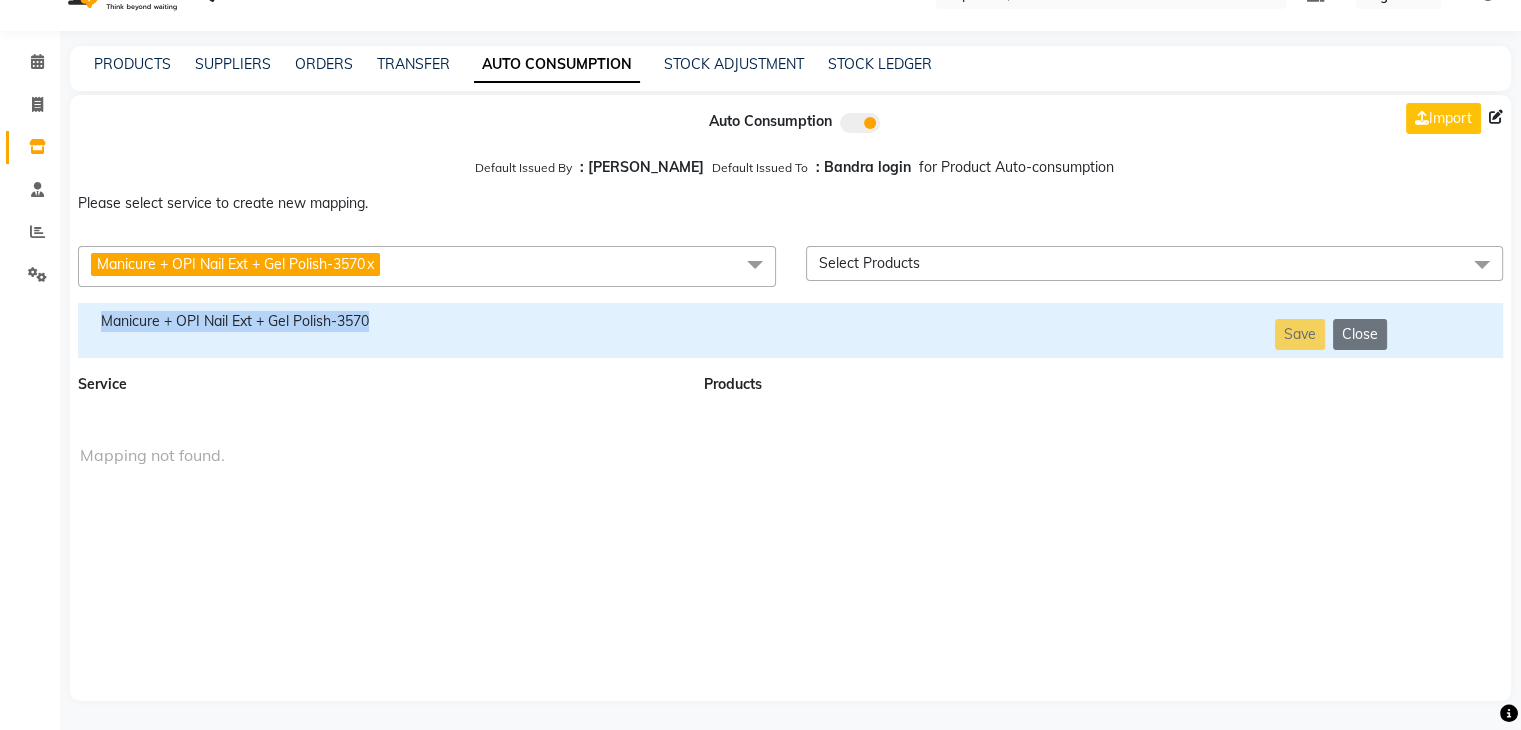 click on "Manicure + OPI Nail Ext + Gel Polish-3570" at bounding box center (379, 321) 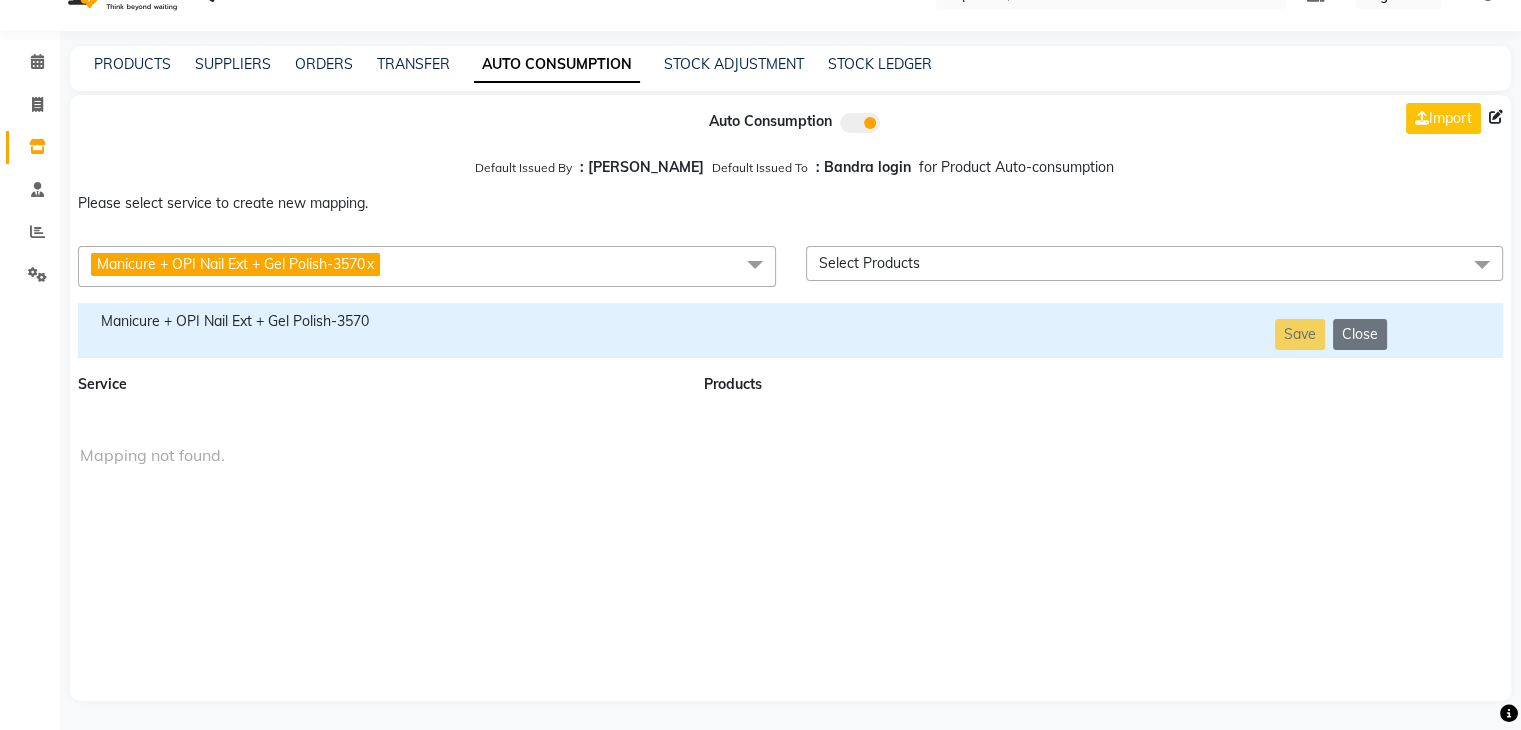click on "Manicure + OPI Nail Ext + Gel Polish-3570  x" at bounding box center [427, 266] 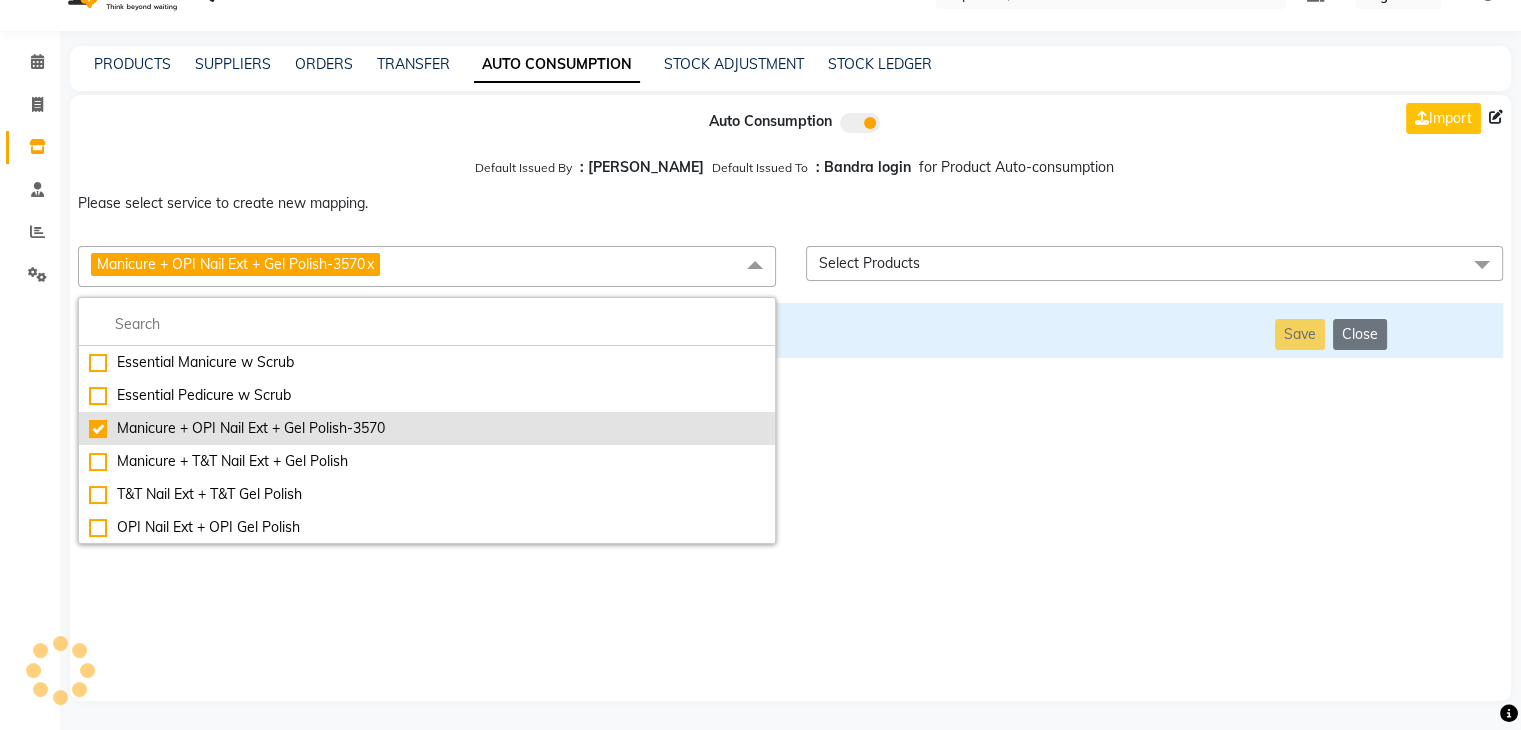 click on "Manicure + OPI Nail Ext + Gel Polish-3570" at bounding box center [427, 428] 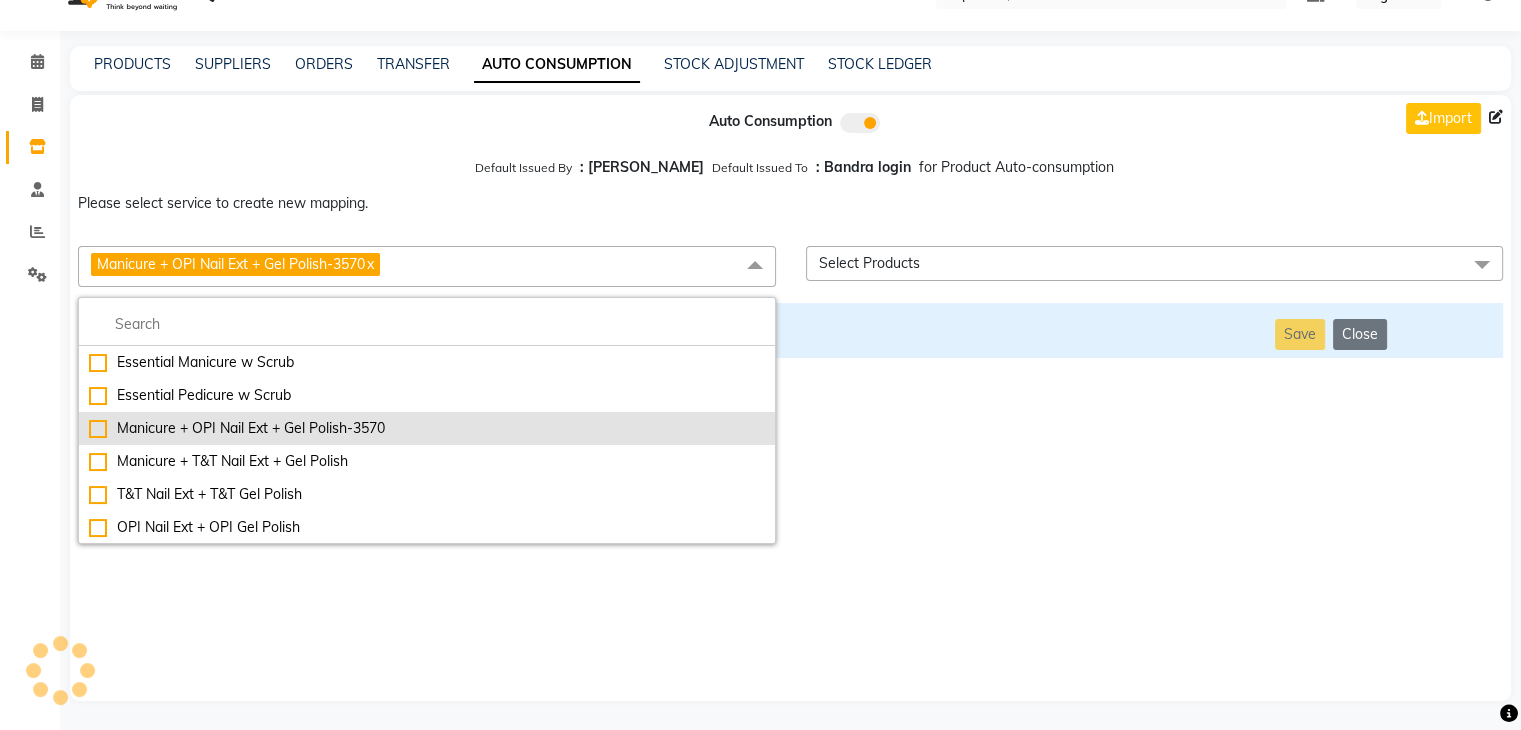 checkbox on "false" 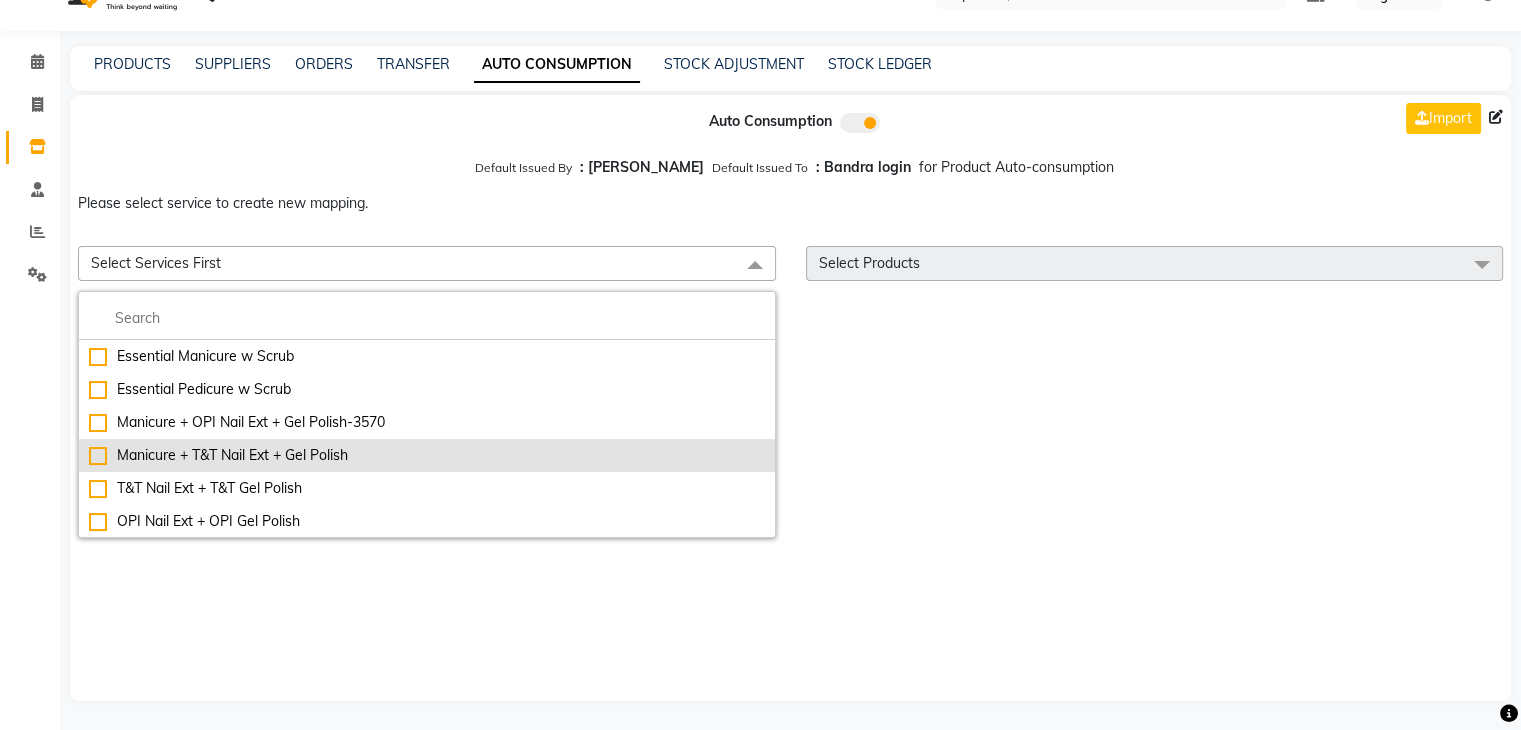 click on "Manicure + T&T Nail Ext + Gel Polish" at bounding box center (427, 455) 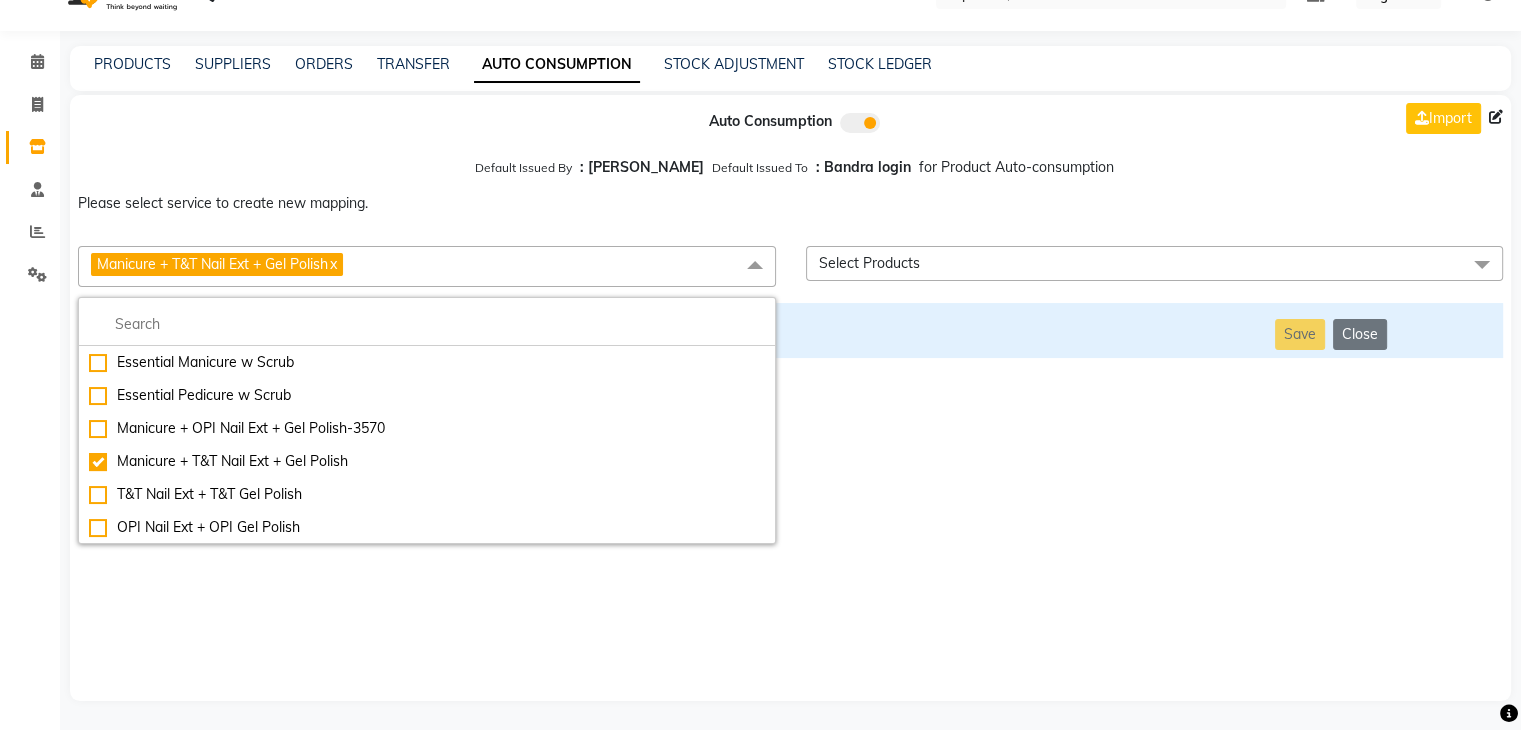 click on "Mapping not found." at bounding box center [790, 455] 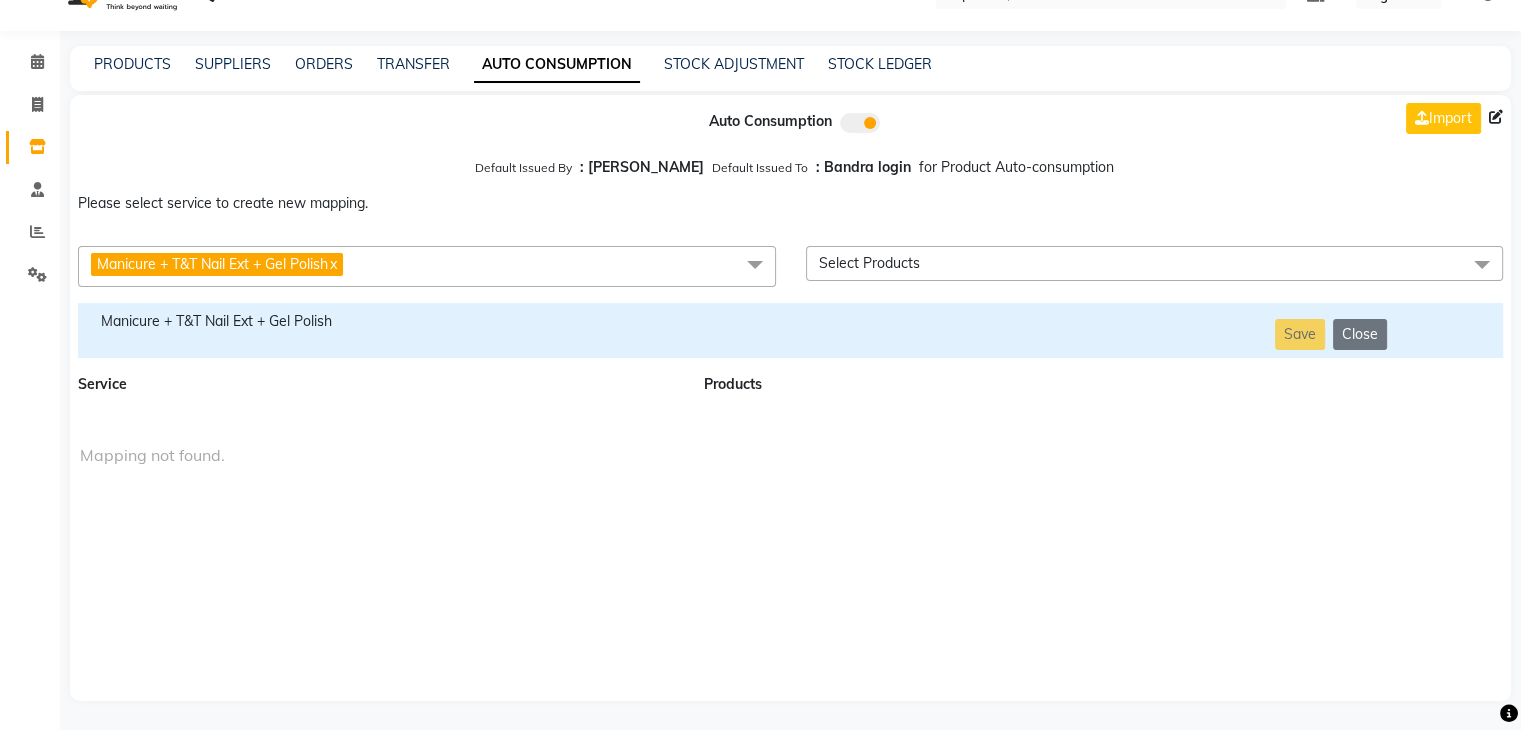 click on "Manicure + T&T Nail Ext + Gel Polish" at bounding box center (379, 321) 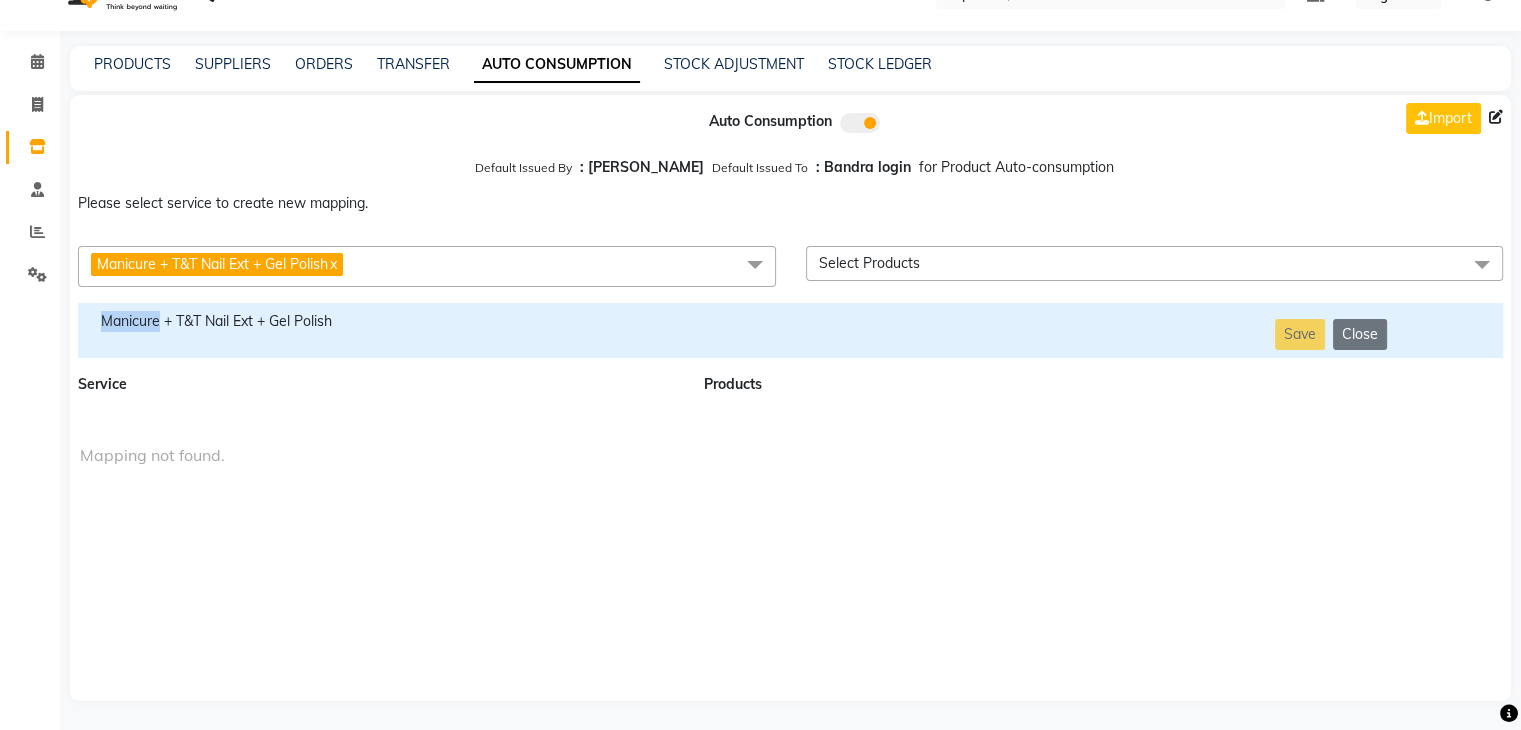 click on "Manicure + T&T Nail Ext + Gel Polish" at bounding box center [379, 321] 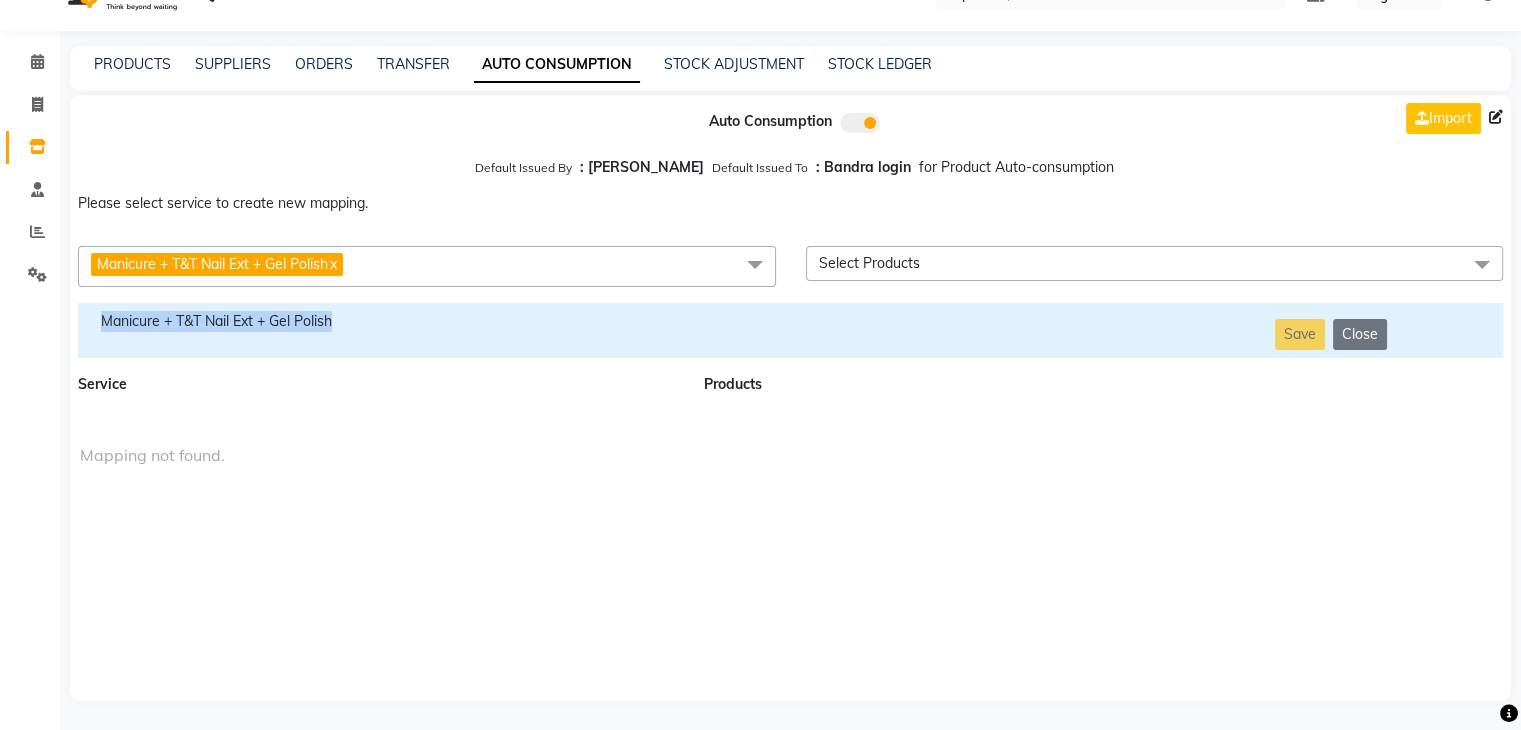 click on "Manicure + T&T Nail Ext + Gel Polish" at bounding box center [379, 321] 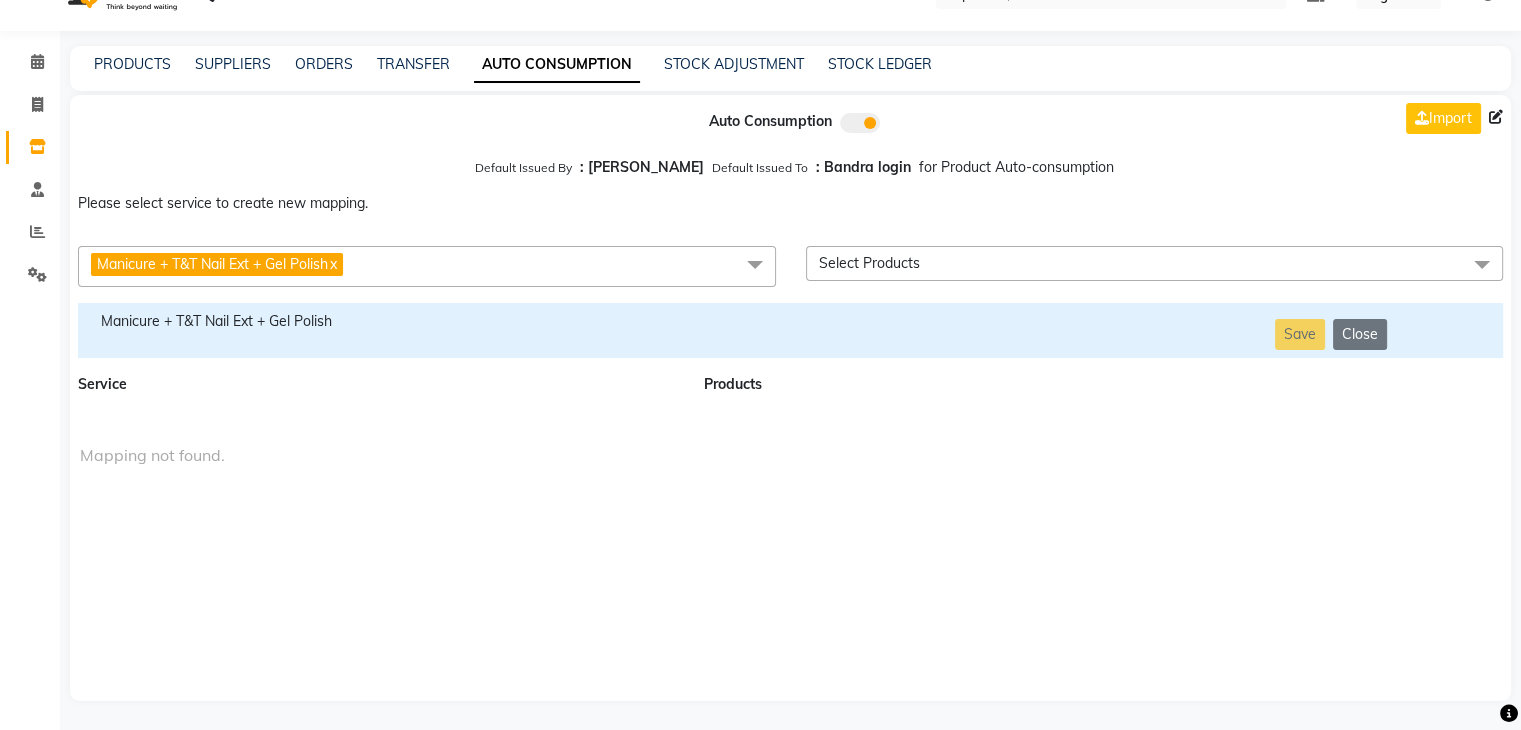 click on "Manicure + T&T Nail Ext + Gel Polish  x" at bounding box center (427, 266) 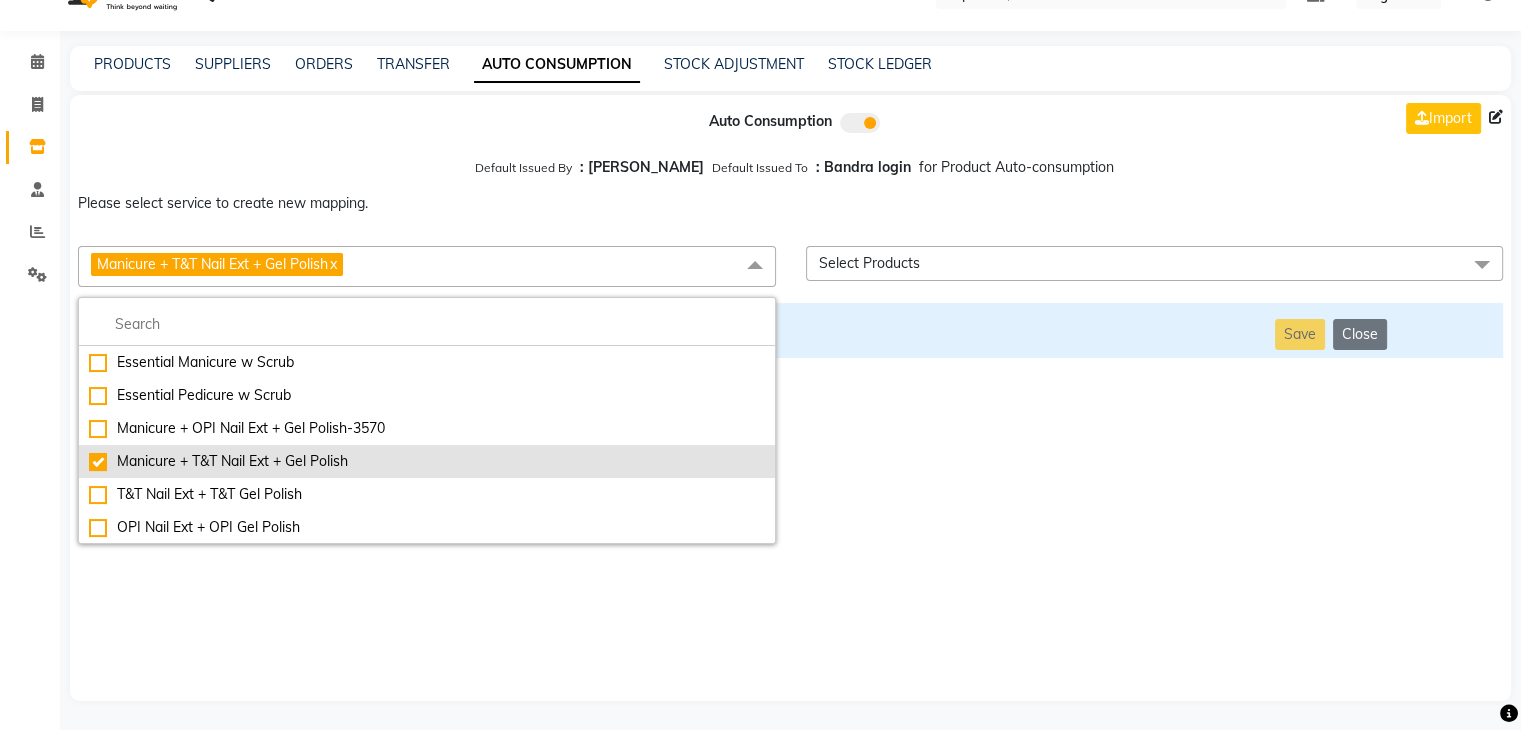 click on "Manicure + T&T Nail Ext + Gel Polish" at bounding box center (427, 461) 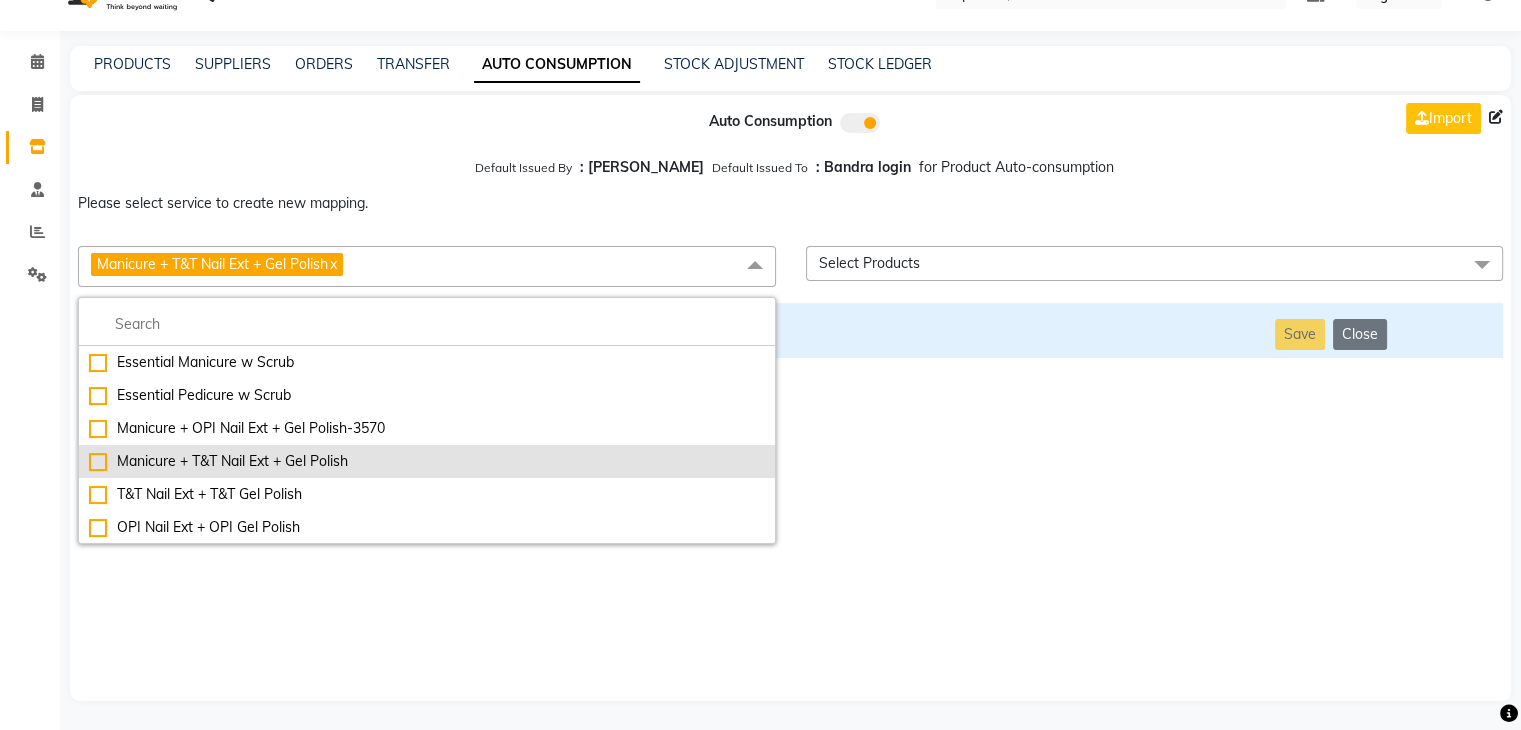 checkbox on "false" 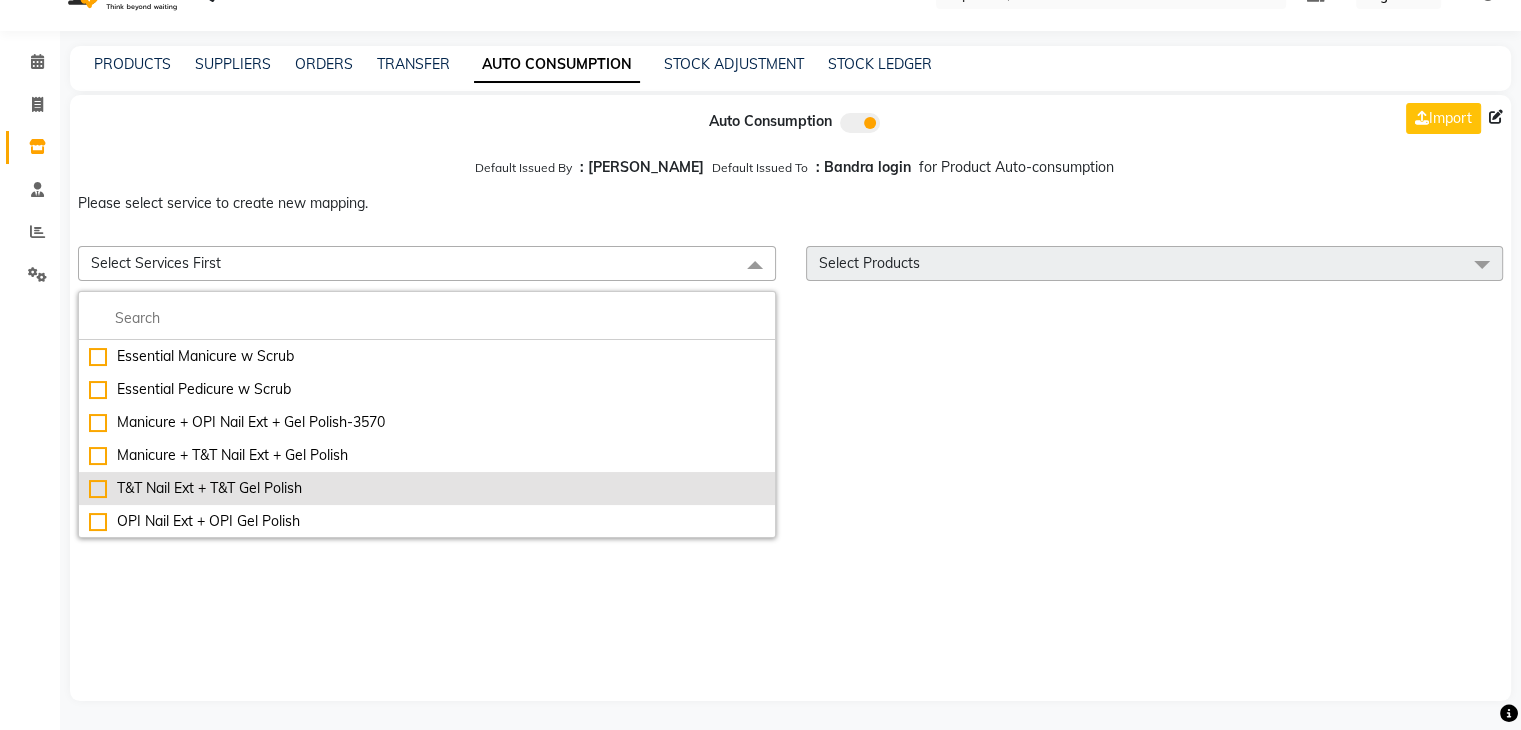 click on "T&T Nail Ext + T&T Gel Polish" at bounding box center [427, 488] 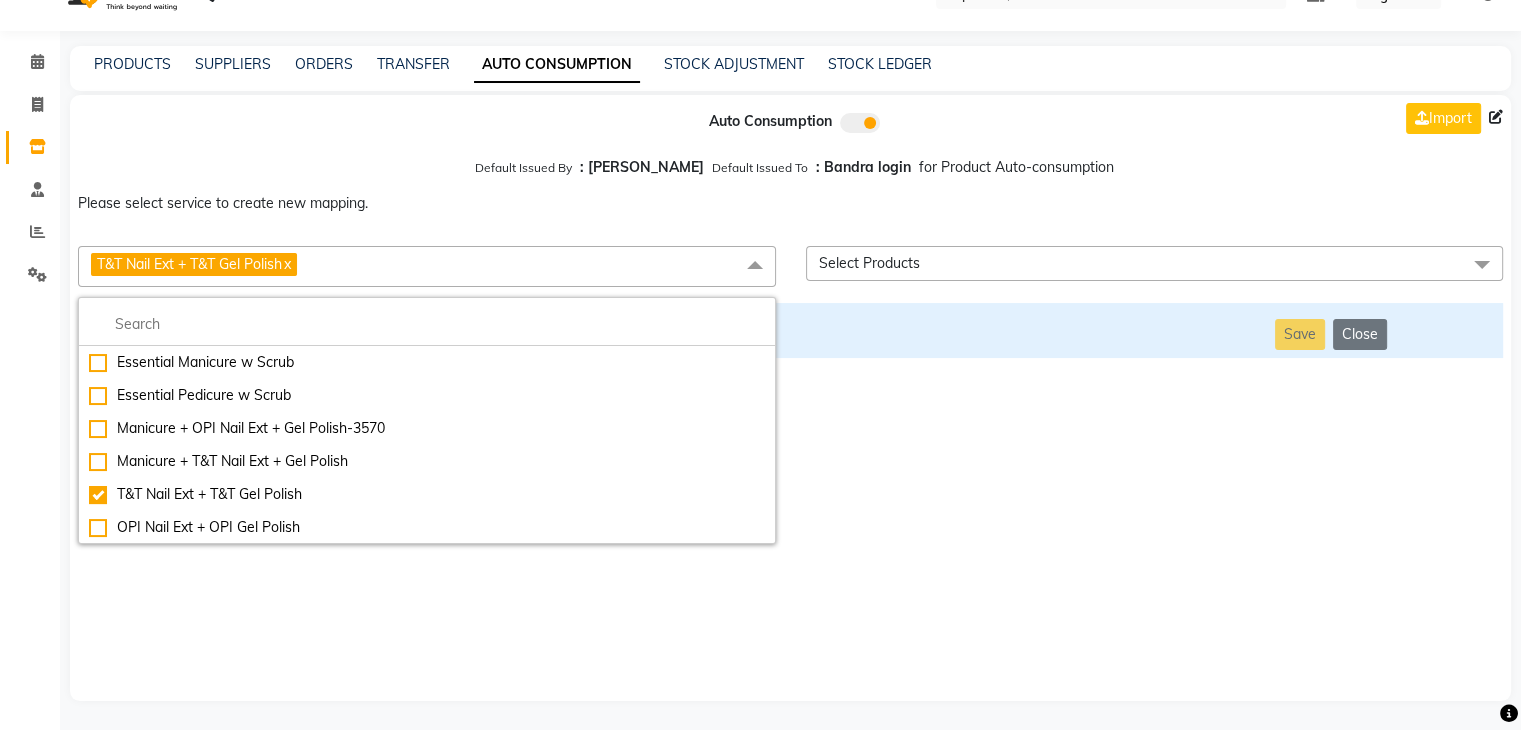 click on "Auto Consumption  Import Default Issued By  : [PERSON_NAME] Default Issued To  : Bandra login  for Product Auto-consumption  Please select service to create new mapping. T&T Nail Ext + T&T Gel Polish  x Essential Manicure w Scrub Essential Pedicure w Scrub Manicure + OPI Nail Ext + Gel Polish-3570 Manicure + T&T Nail Ext + Gel Polish T&T Nail Ext + T&T Gel Polish OPI Nail Ext + OPI Gel Polish T&T Refills + Gel Polish OPI Refills + Gel Polish Travel Allowance Waiting Charge HAIR REPAIR - Haircut HAIR REPAIR - Haircut for Kids HAIR REPAIR - Hair Wash HAIR REPAIR - Hair Wash Premium HAIR REPAIR - Full Head Shave HAIR REPAIR - Hair Design HAIR REPAIR - Hairstyling HAIR REPAIR - Threading HAIR REPAIR - [PERSON_NAME] Edging HAIR REPAIR - [PERSON_NAME] Edging Premium HAIR REPAIR - Razor Shave HAIR REPAIR - Razor Shave Premium HAIR REPAIR - Luxury Steam Shaving HAIR REPAIR - Fade Hair Cut HAIR SPA RITUALS - Hairoticmen Argan Spa HAIR SPA RITUALS - Wella Deep Nourishing Spa HAIR SPA RITUALS - Nashi Argan Oil Spa SKIN REPAIR - Clean-Up" at bounding box center (790, 398) 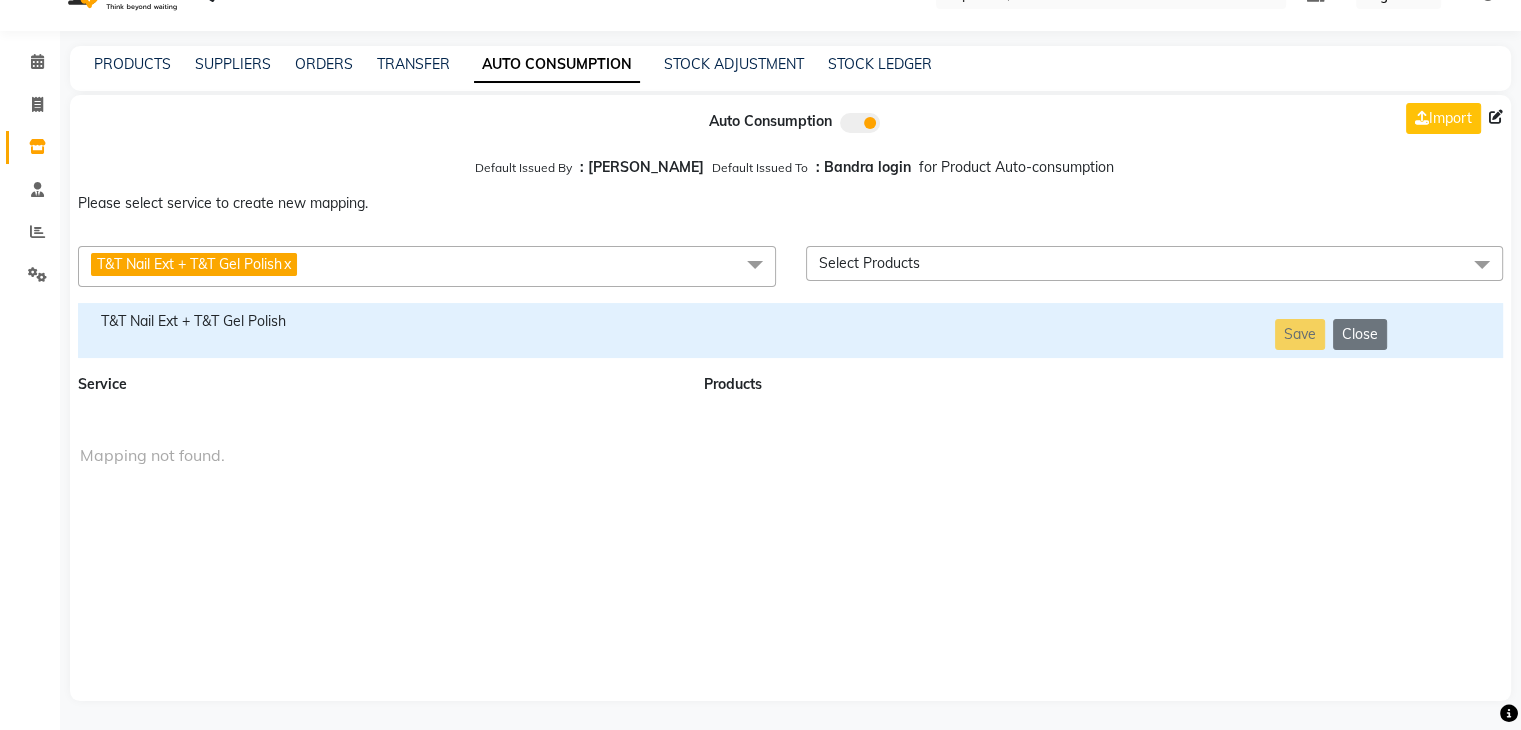 click on "T&T Nail Ext + T&T Gel Polish" at bounding box center [379, 321] 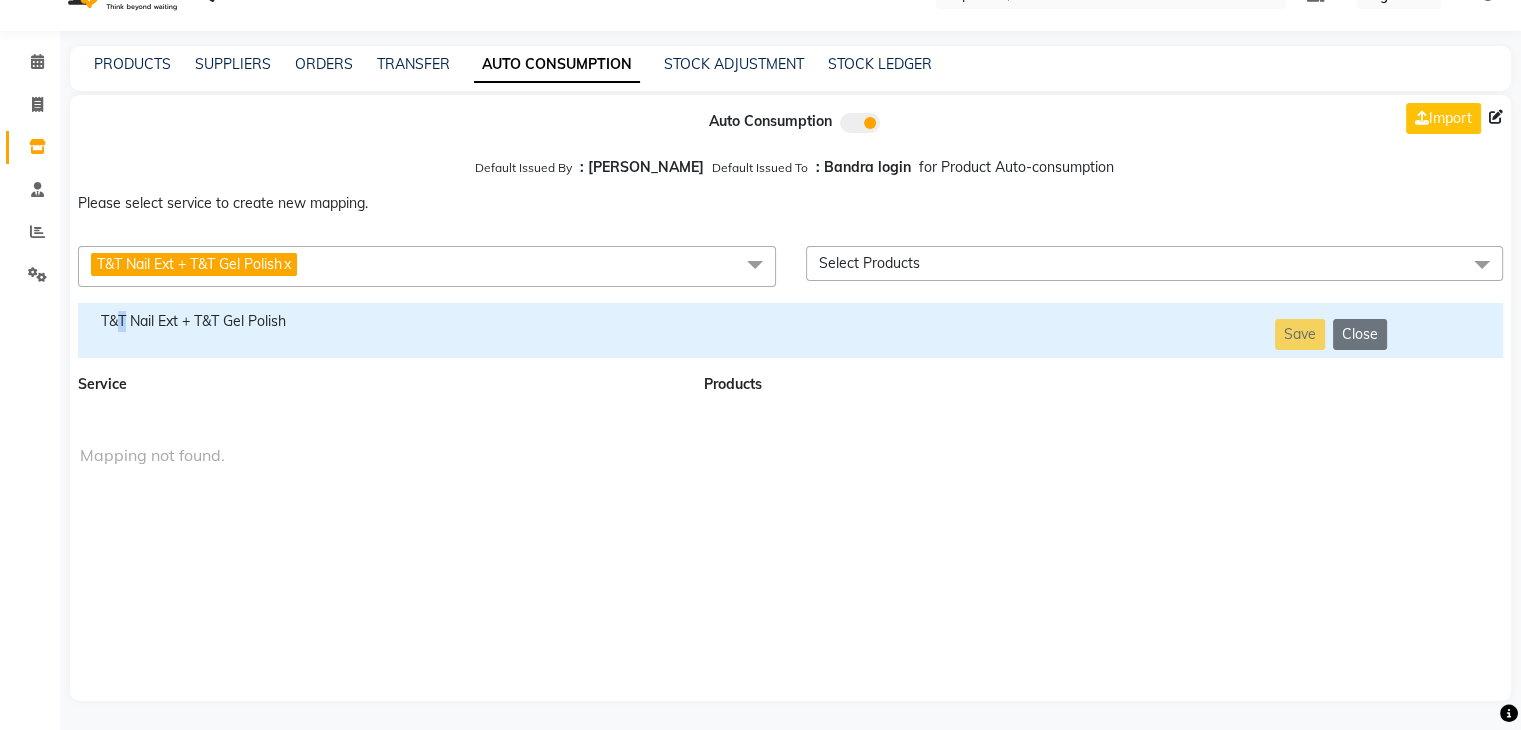 click on "T&T Nail Ext + T&T Gel Polish" at bounding box center (379, 321) 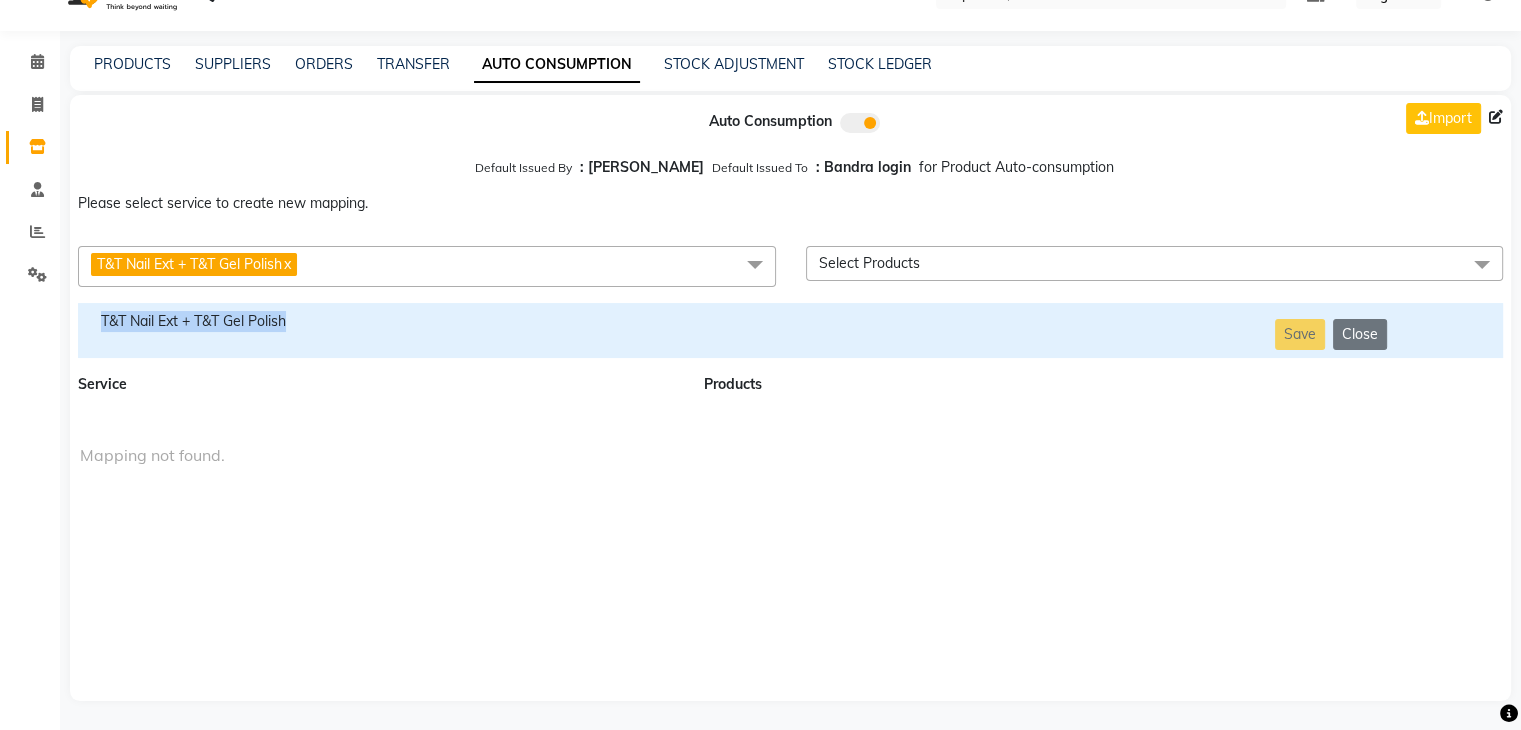click on "T&T Nail Ext + T&T Gel Polish" at bounding box center (379, 321) 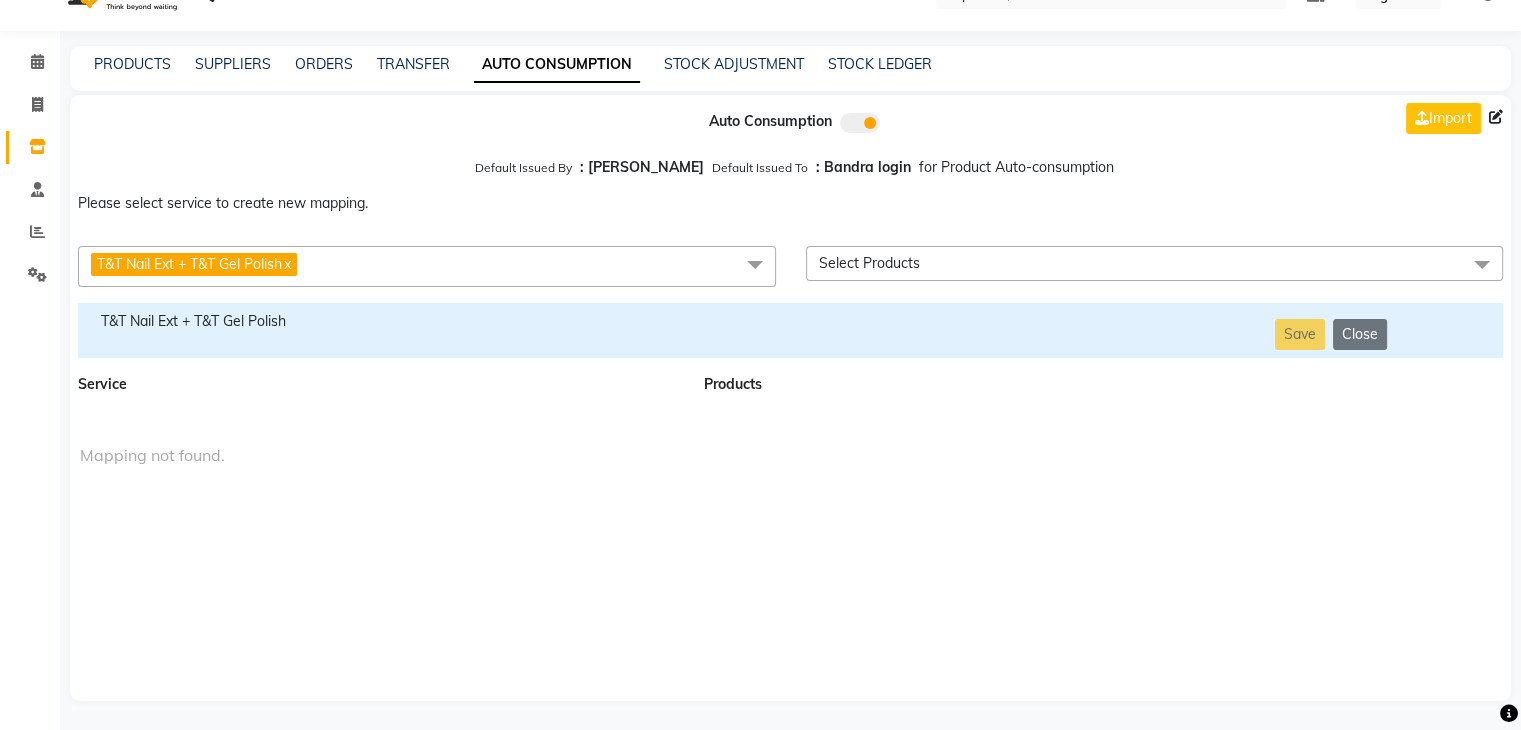 click on "T&T Nail Ext + T&T Gel Polish" at bounding box center [189, 264] 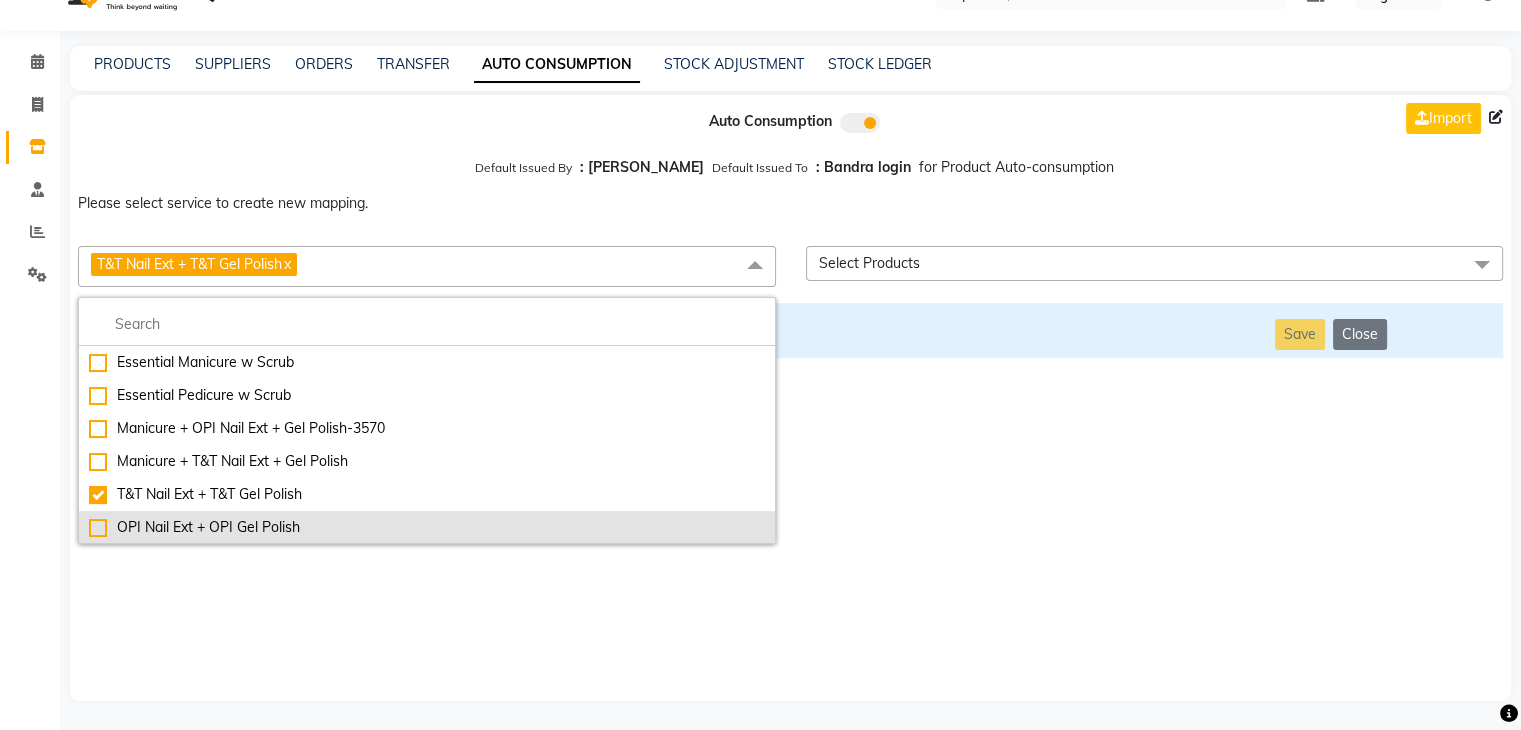click on "OPI Nail Ext + OPI Gel Polish" at bounding box center [427, 527] 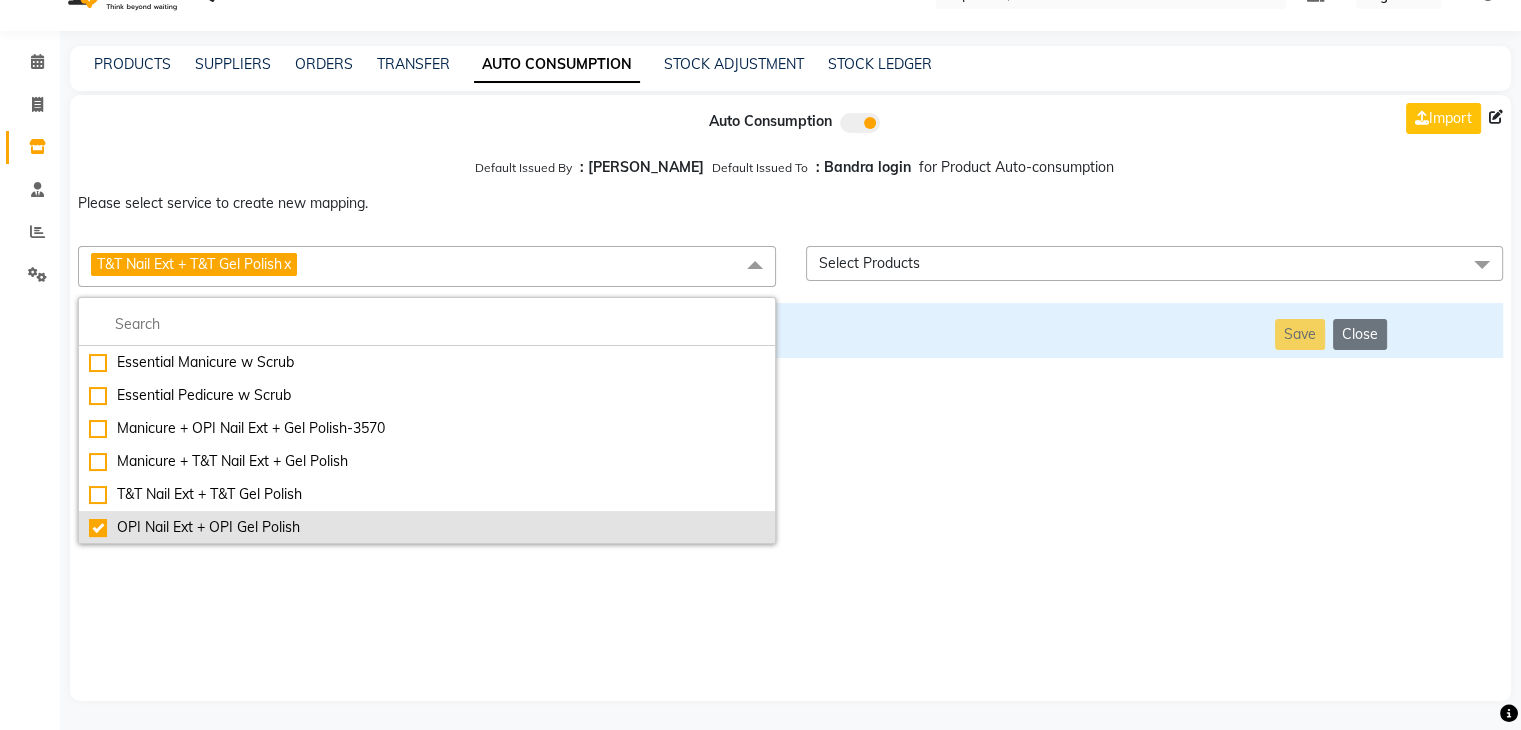 checkbox on "false" 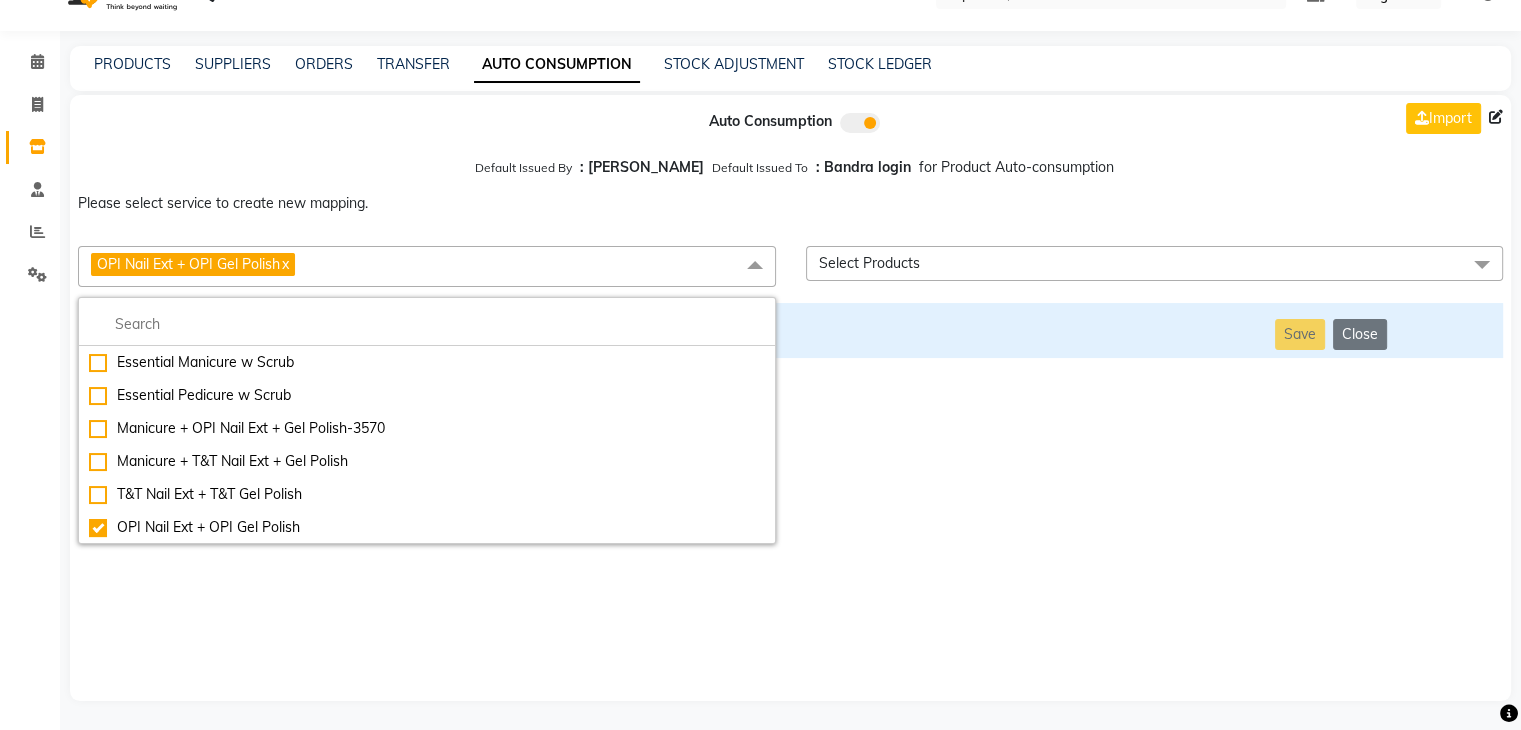 click on "Auto Consumption  Import Default Issued By  : [PERSON_NAME] Default Issued To  : Bandra login  for Product Auto-consumption  Please select service to create new mapping. OPI Nail Ext + OPI Gel Polish  x Essential Manicure w Scrub Essential Pedicure w Scrub Manicure + OPI Nail Ext + Gel Polish-3570 Manicure + T&T Nail Ext + Gel Polish T&T Nail Ext + T&T Gel Polish OPI Nail Ext + OPI Gel Polish T&T Refills + Gel Polish OPI Refills + Gel Polish Travel Allowance Waiting Charge HAIR REPAIR - Haircut HAIR REPAIR - Haircut for Kids HAIR REPAIR - Hair Wash HAIR REPAIR - Hair Wash Premium HAIR REPAIR - Full Head Shave HAIR REPAIR - Hair Design HAIR REPAIR - Hairstyling HAIR REPAIR - Threading HAIR REPAIR - [PERSON_NAME] Edging HAIR REPAIR - [PERSON_NAME] Edging Premium HAIR REPAIR - Razor Shave HAIR REPAIR - Razor Shave Premium HAIR REPAIR - Luxury Steam Shaving HAIR REPAIR - Fade Hair Cut HAIR SPA RITUALS - Hairoticmen Argan Spa HAIR SPA RITUALS - Wella Deep Nourishing Spa HAIR SPA RITUALS - Nashi Argan Oil Spa SKIN REPAIR - Clean-Up" at bounding box center [790, 398] 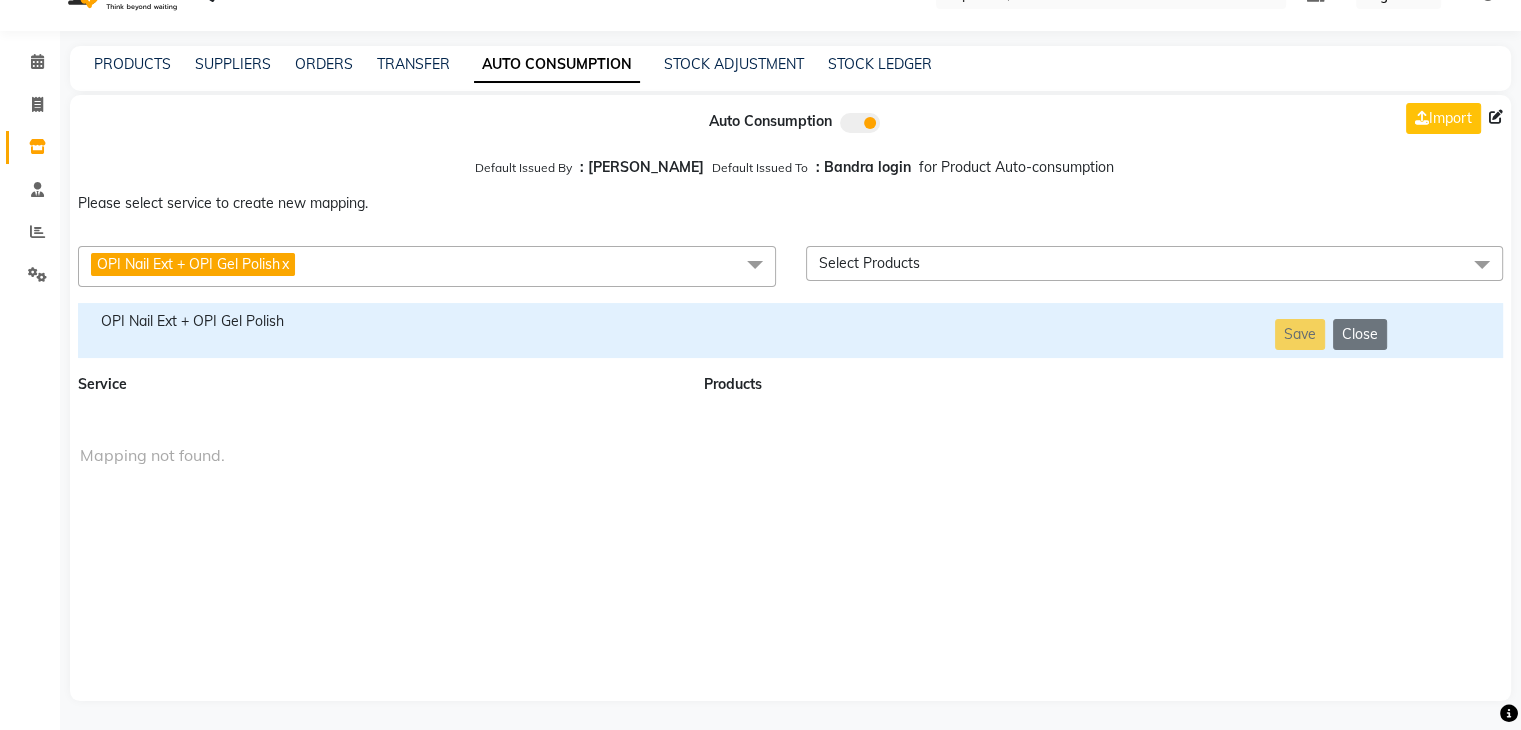 click on "OPI Nail Ext + OPI Gel Polish" at bounding box center (379, 321) 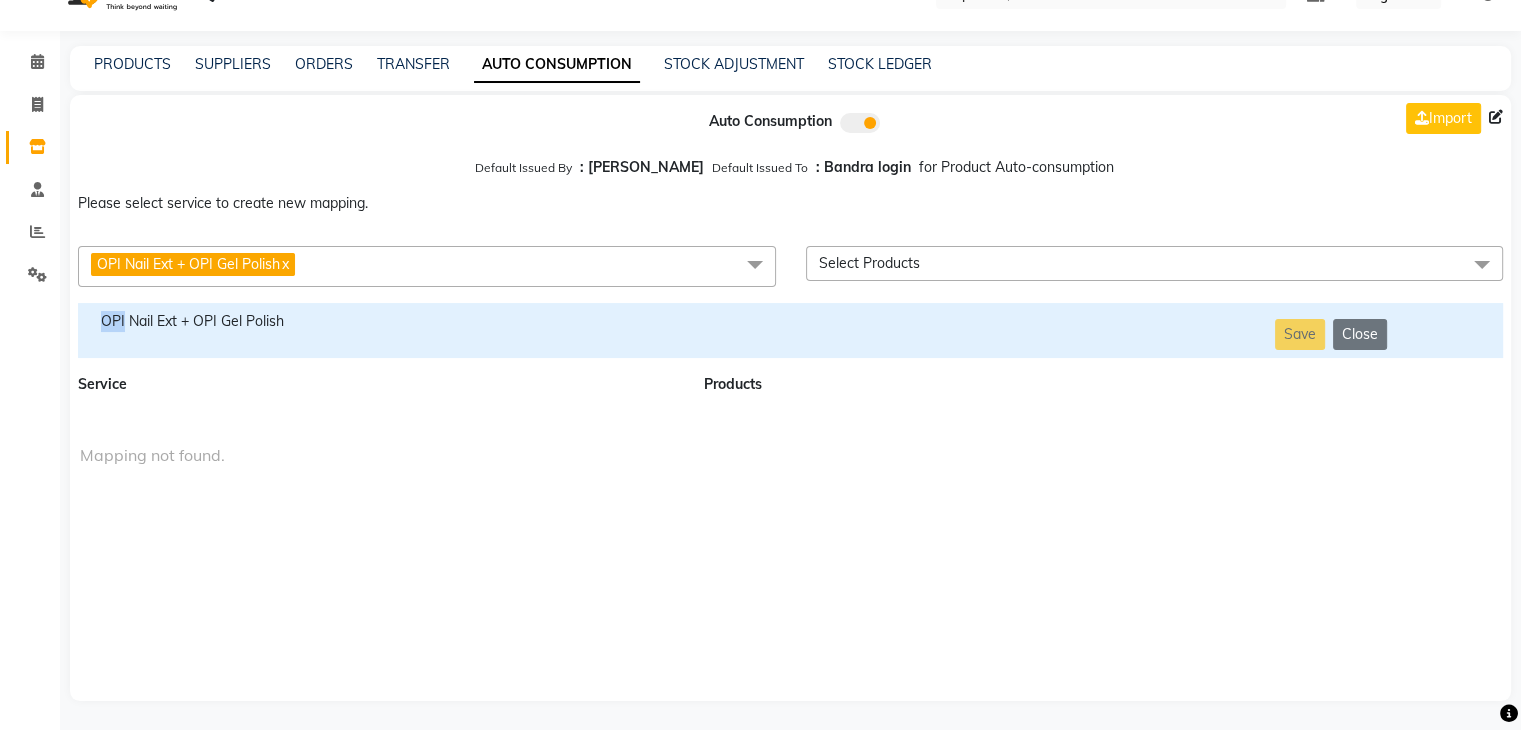 click on "OPI Nail Ext + OPI Gel Polish" at bounding box center [379, 321] 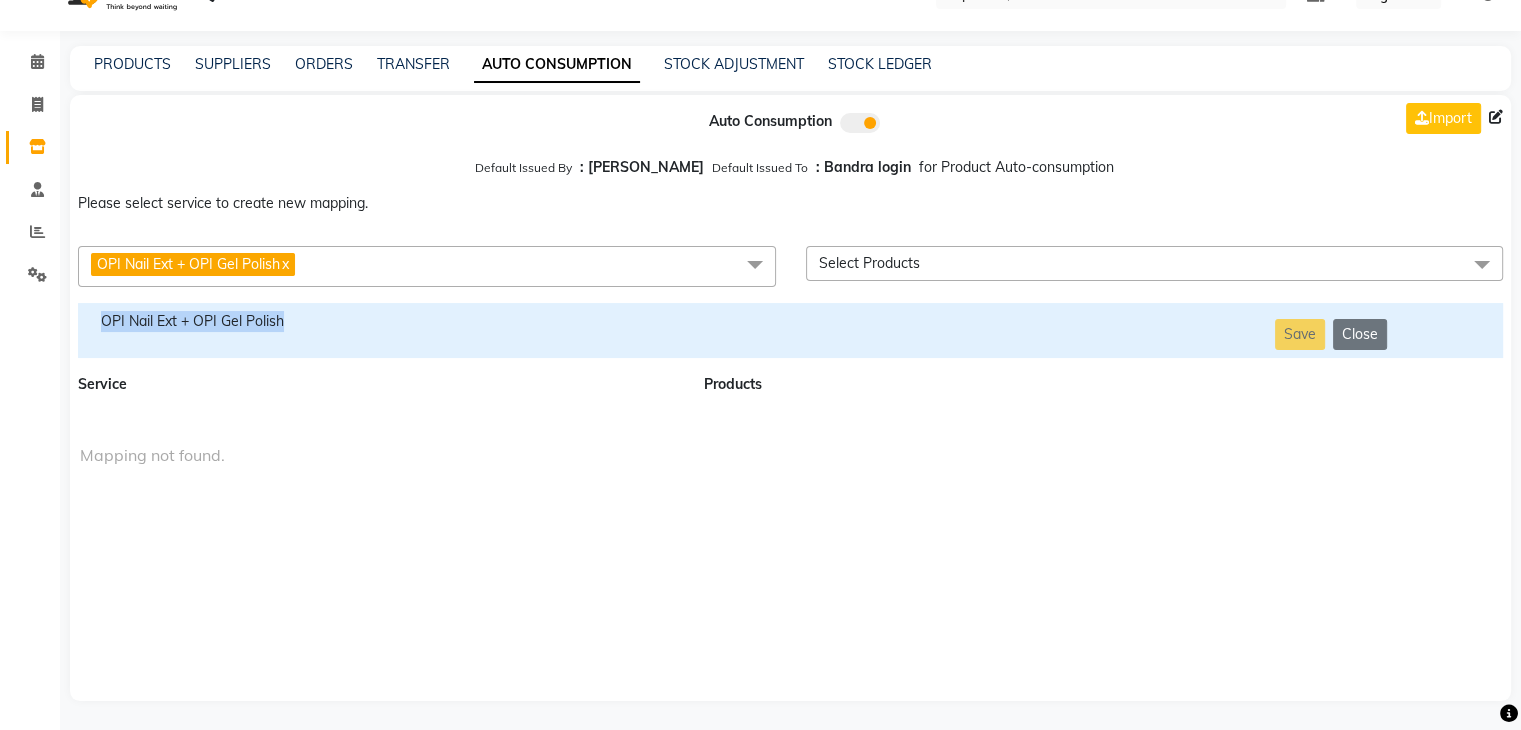 click on "OPI Nail Ext + OPI Gel Polish" at bounding box center [379, 321] 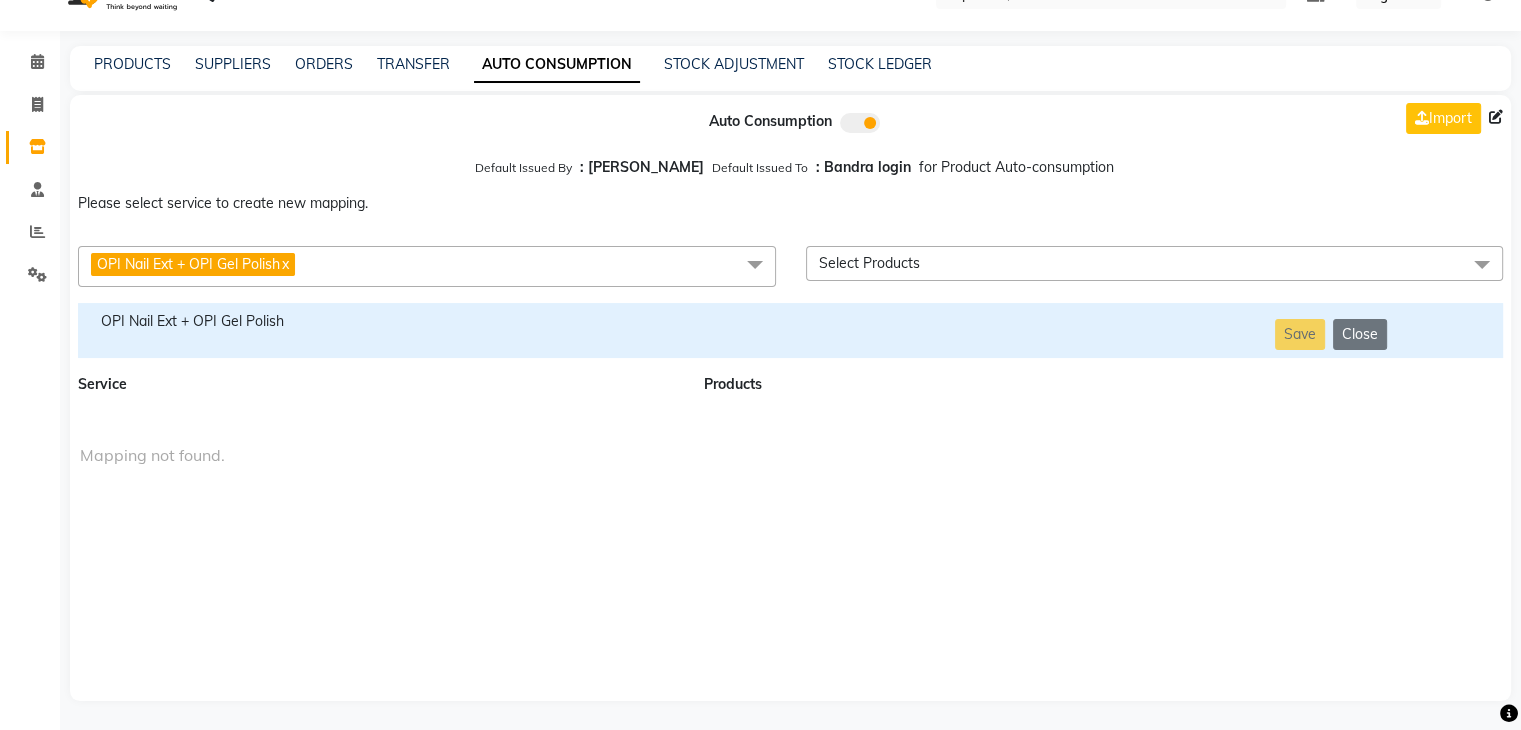 click on "OPI Nail Ext + OPI Gel Polish" at bounding box center (188, 264) 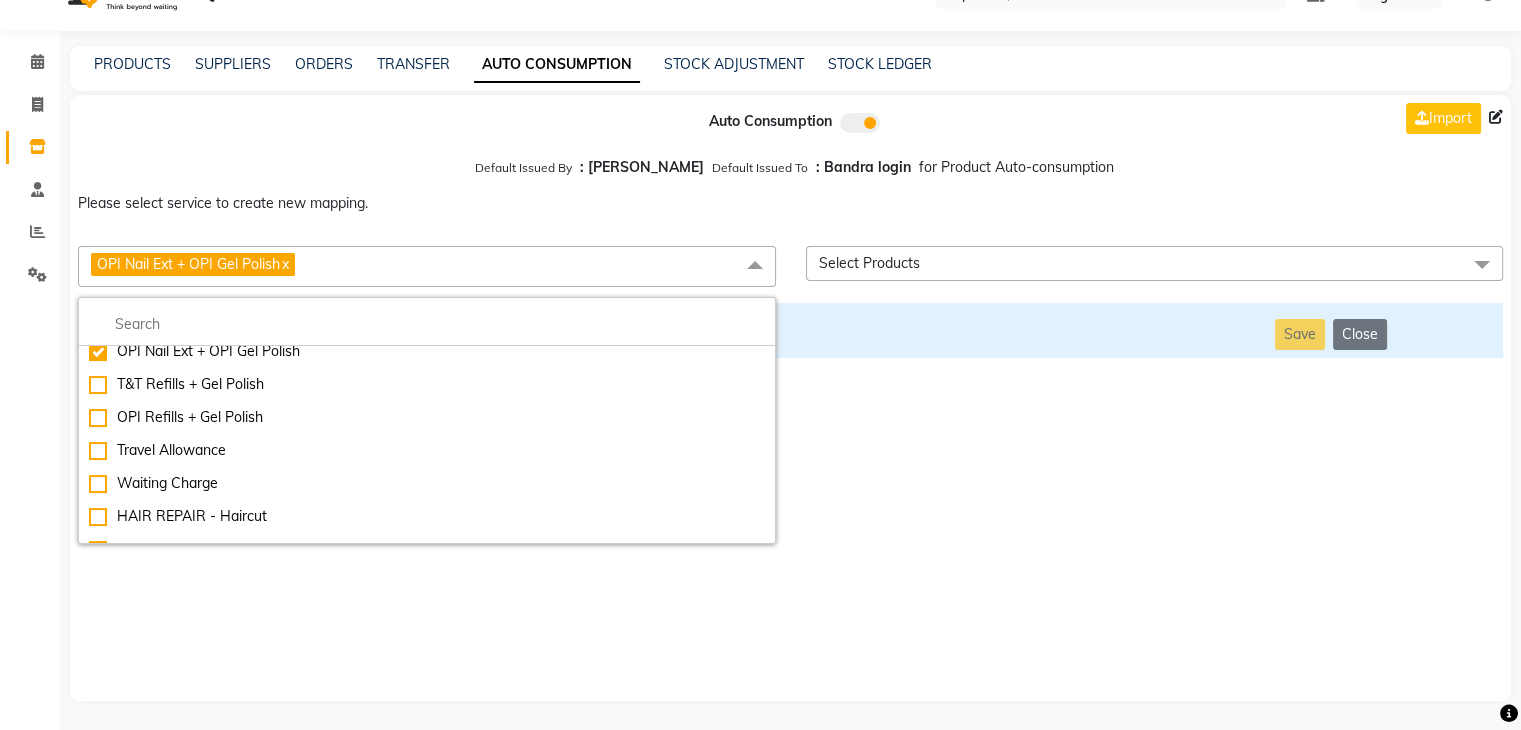 scroll, scrollTop: 182, scrollLeft: 0, axis: vertical 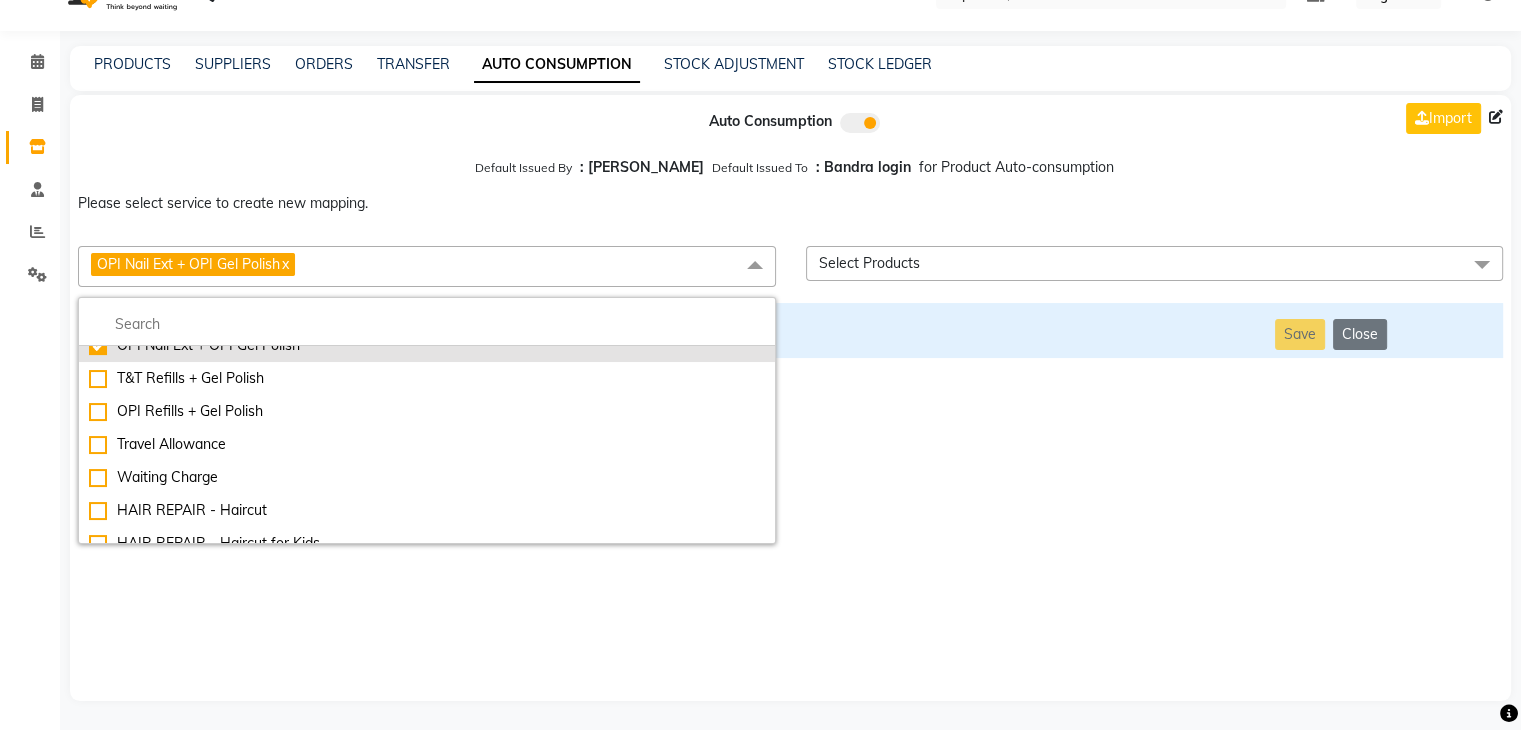 click on "OPI Nail Ext + OPI Gel Polish" at bounding box center [427, 345] 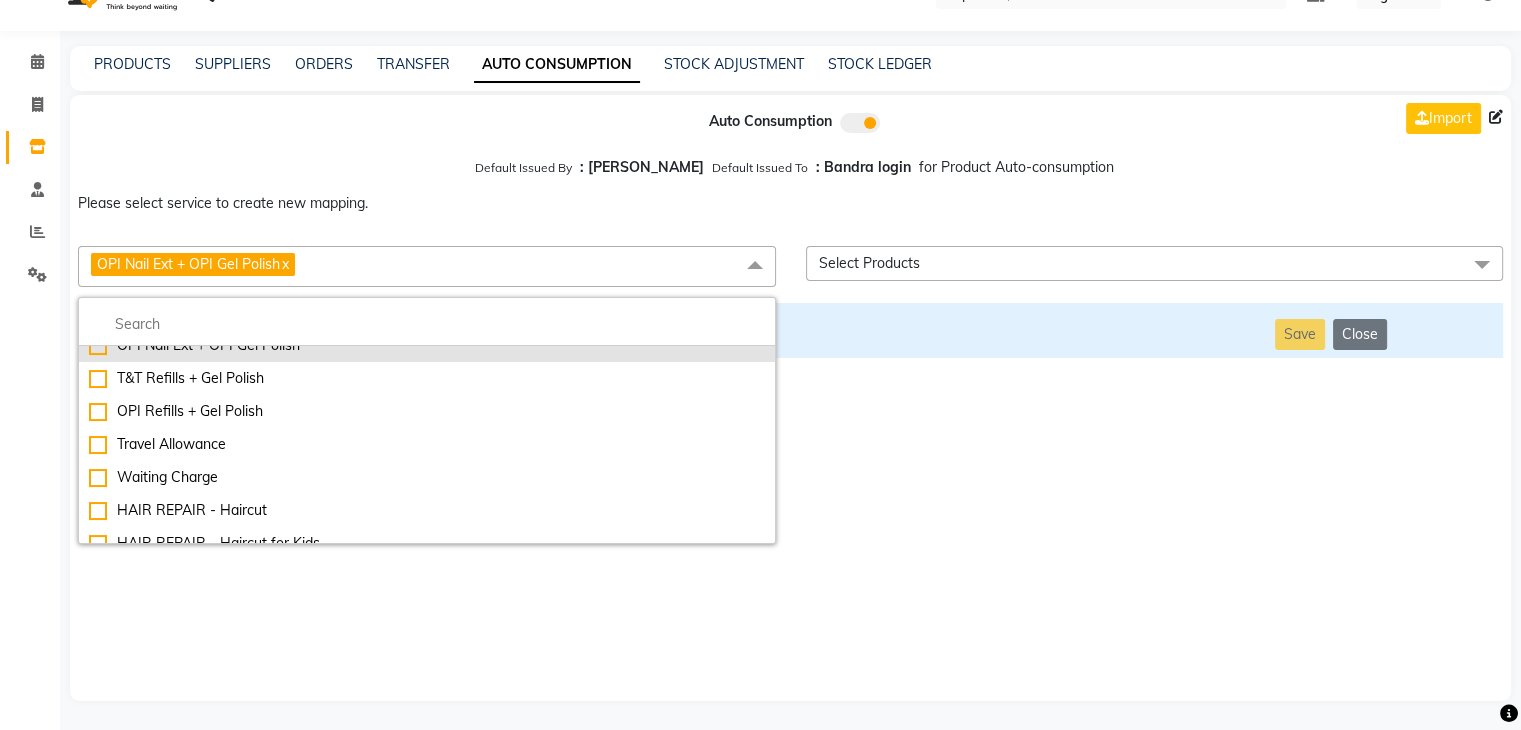 checkbox on "false" 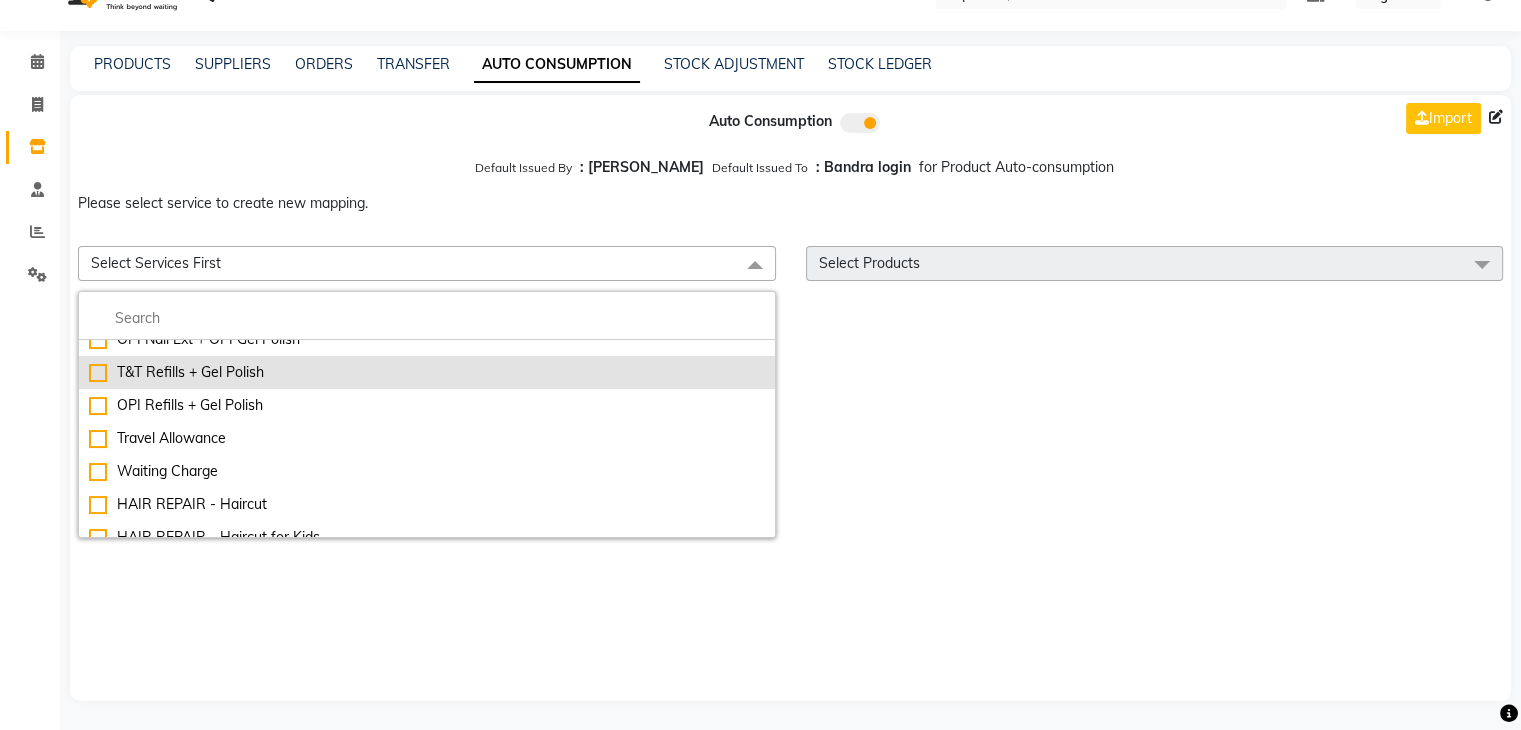 click on "T&T Refills + Gel Polish" at bounding box center [427, 372] 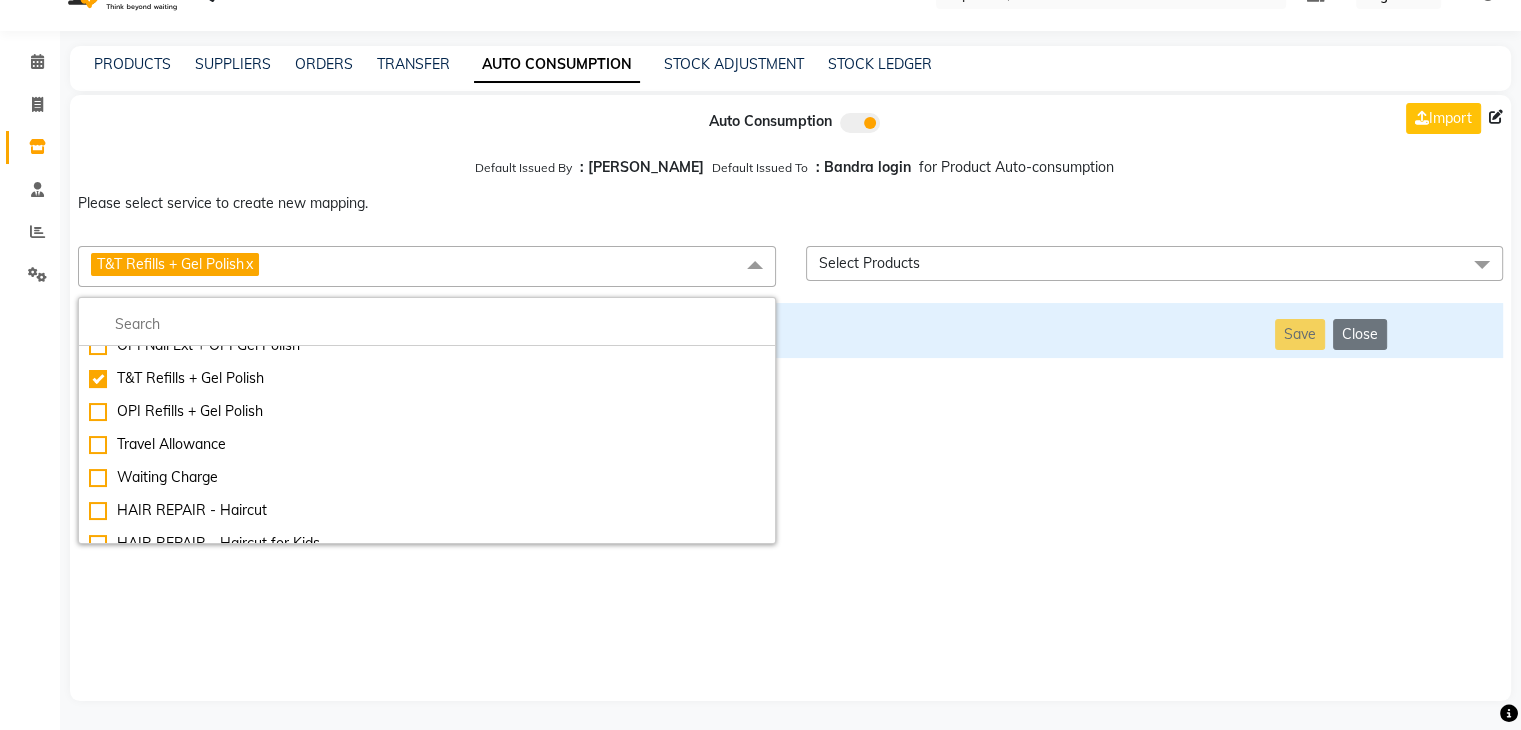 click on "Auto Consumption  Import Default Issued By  : [PERSON_NAME] Default Issued To  : Bandra login  for Product Auto-consumption  Please select service to create new mapping. T&T Refills + Gel Polish  x Essential Manicure w Scrub Essential Pedicure w Scrub Manicure + OPI Nail Ext + Gel Polish-3570 Manicure + T&T Nail Ext + Gel Polish T&T Nail Ext + T&T Gel Polish OPI Nail Ext + OPI Gel Polish T&T Refills + Gel Polish OPI Refills + Gel Polish Travel Allowance Waiting Charge HAIR REPAIR - Haircut HAIR REPAIR - Haircut for Kids HAIR REPAIR - Hair Wash HAIR REPAIR - Hair Wash Premium HAIR REPAIR - Full Head Shave HAIR REPAIR - Hair Design HAIR REPAIR - Hairstyling HAIR REPAIR - Threading HAIR REPAIR - [PERSON_NAME] Edging HAIR REPAIR - [PERSON_NAME] Edging Premium HAIR REPAIR - Razor Shave HAIR REPAIR - Razor Shave Premium HAIR REPAIR - Luxury Steam Shaving HAIR REPAIR - Fade Hair Cut HAIR SPA RITUALS - Hairoticmen Argan Spa HAIR SPA RITUALS - Wella Deep Nourishing Spa HAIR SPA RITUALS - Nashi Argan Oil Spa HAIR PAINTING - Highlights" at bounding box center [790, 398] 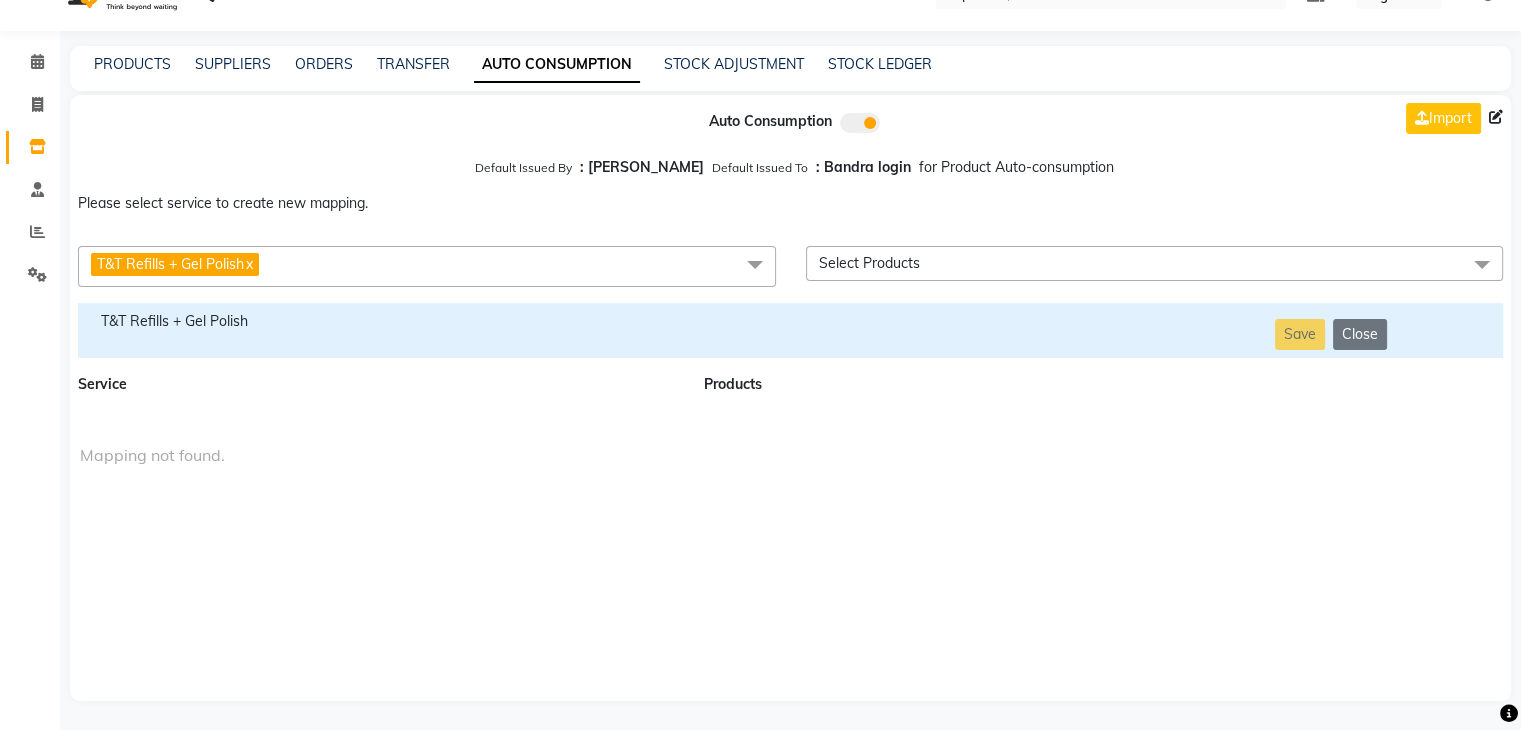 click on "T&T Refills + Gel Polish" at bounding box center [170, 264] 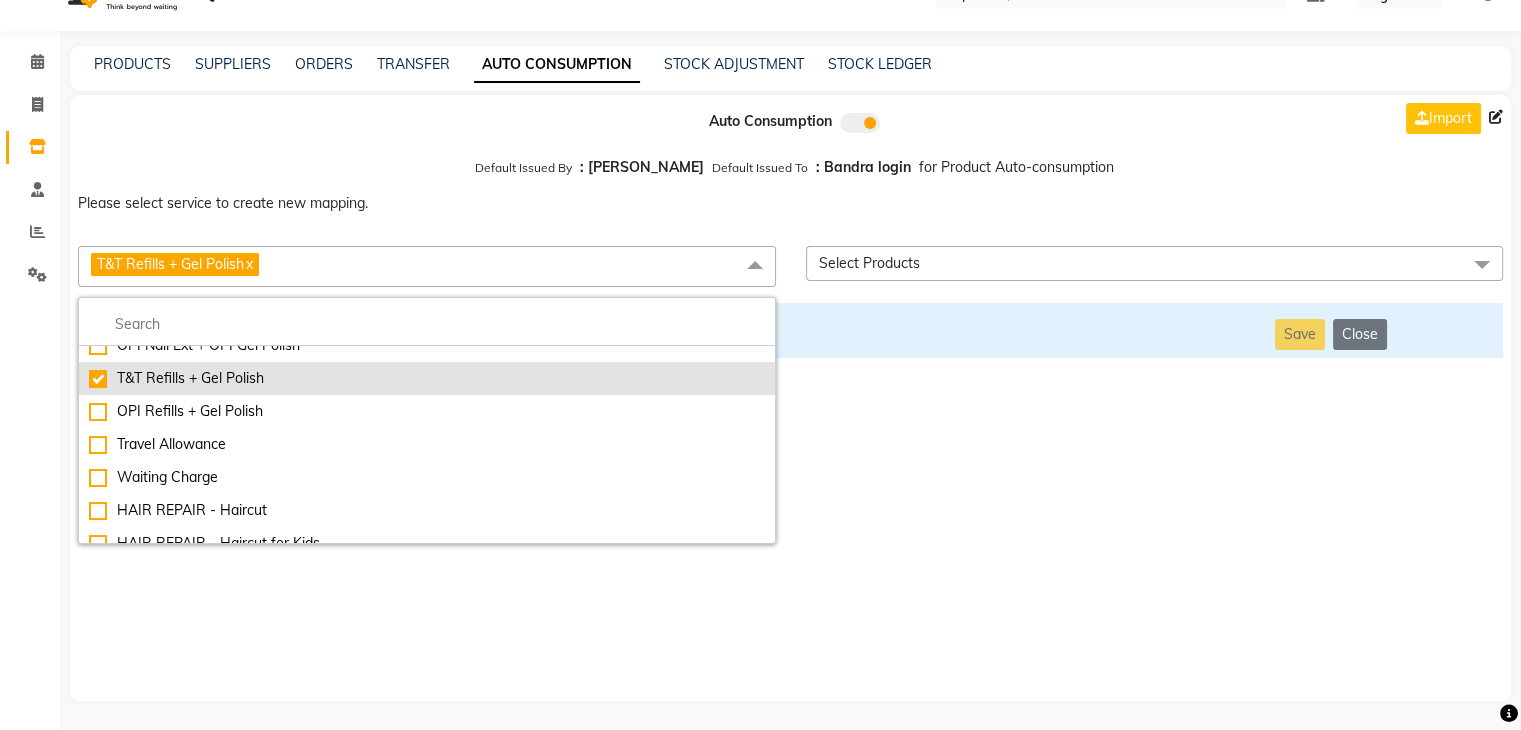 click on "T&T Refills + Gel Polish" at bounding box center [427, 378] 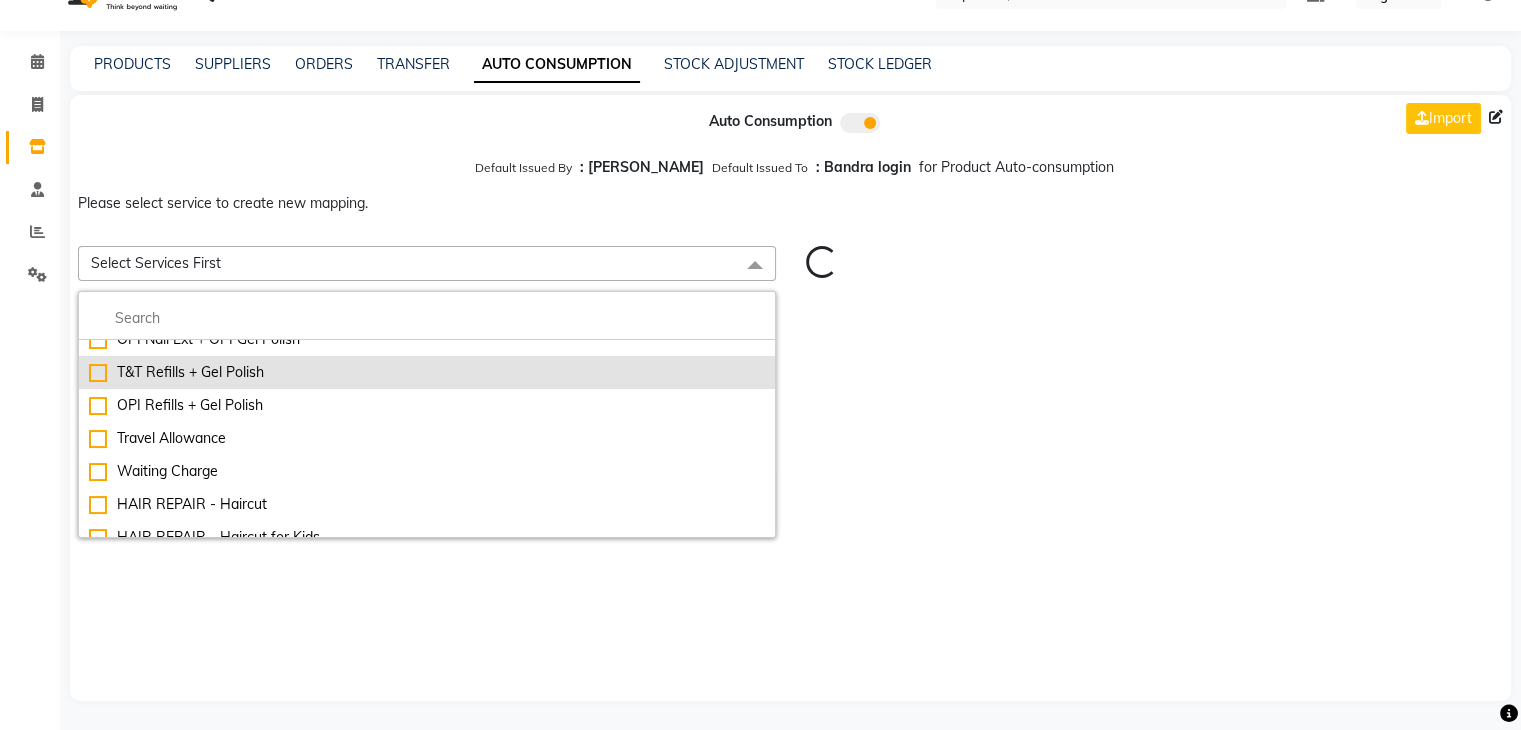 click on "T&T Refills + Gel Polish" at bounding box center (427, 372) 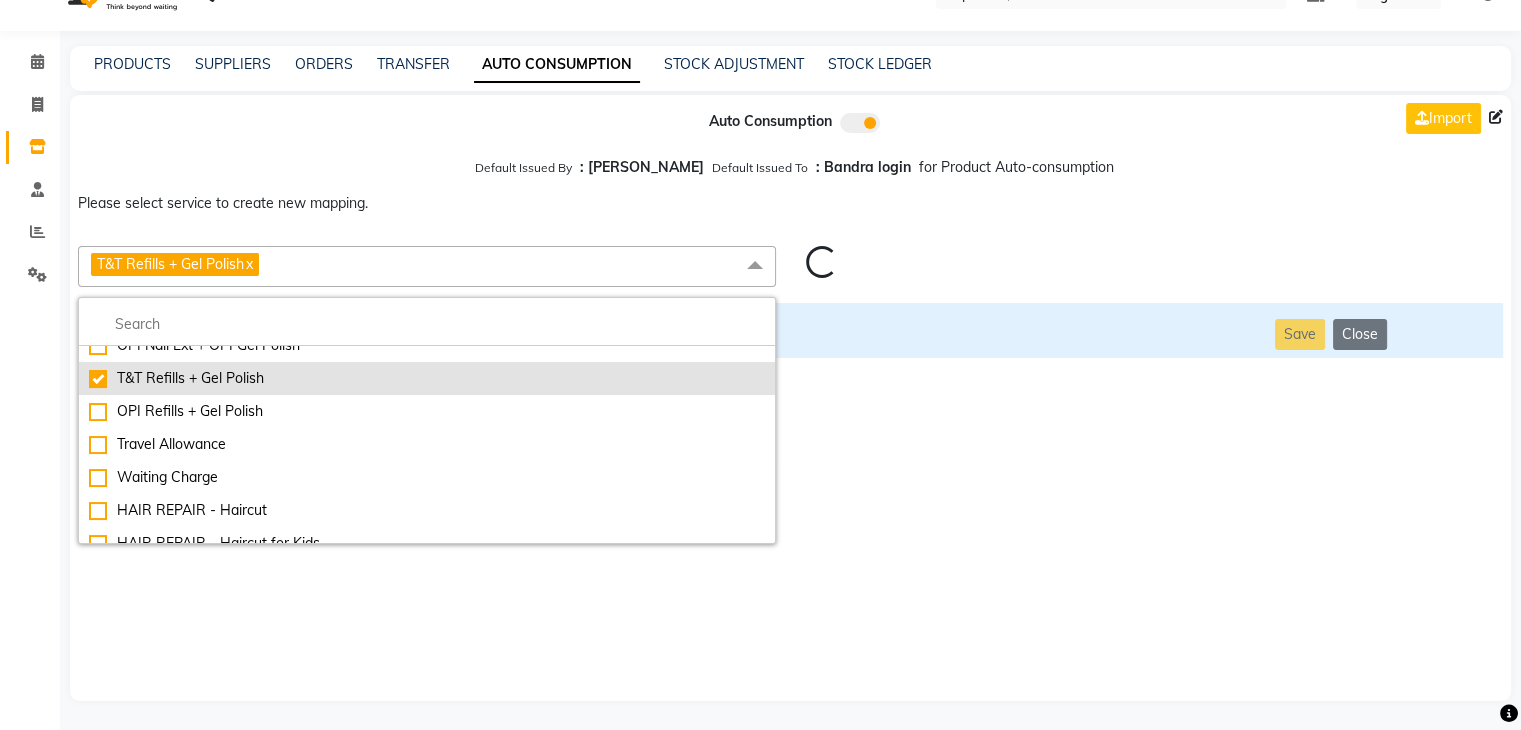 click on "T&T Refills + Gel Polish" at bounding box center (427, 378) 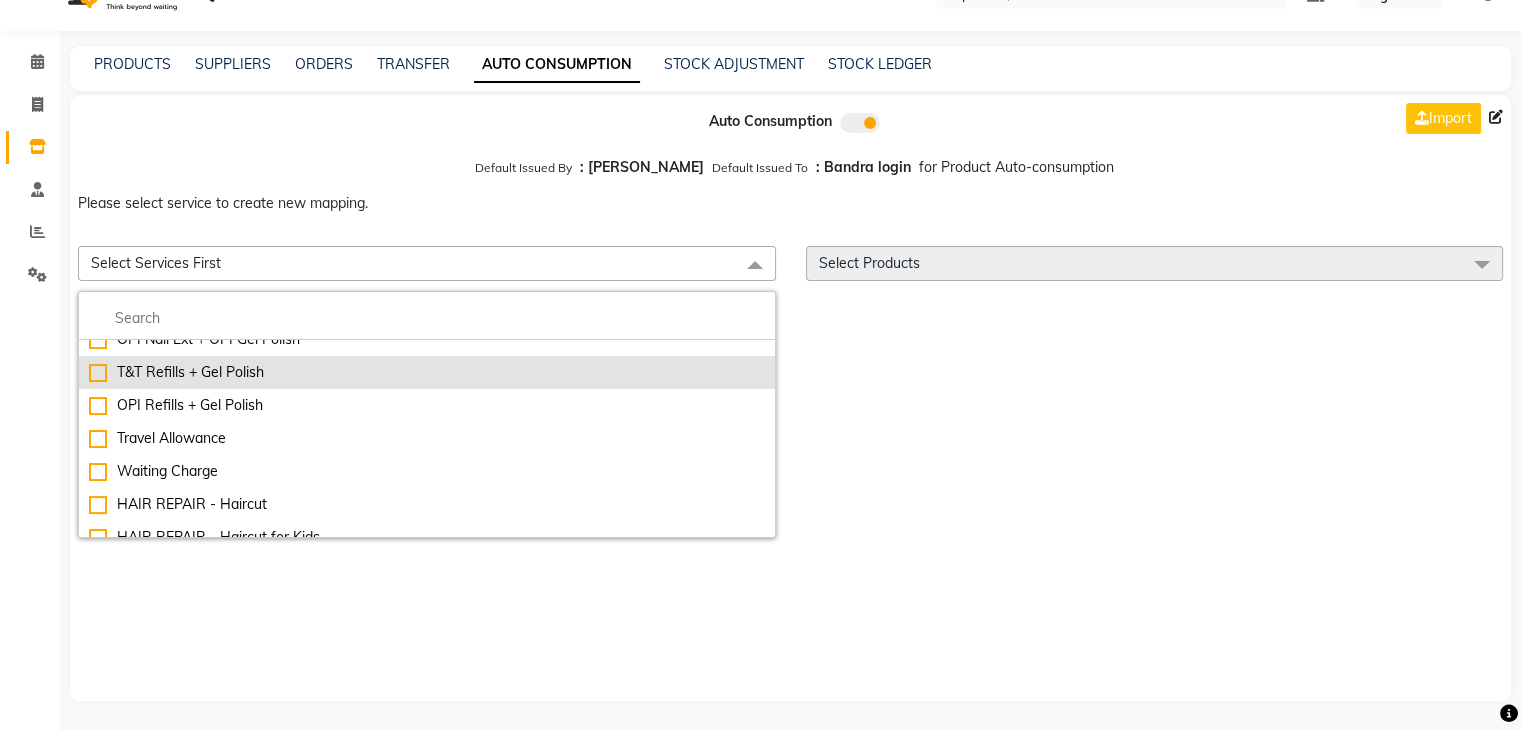 click on "T&T Refills + Gel Polish" at bounding box center (427, 372) 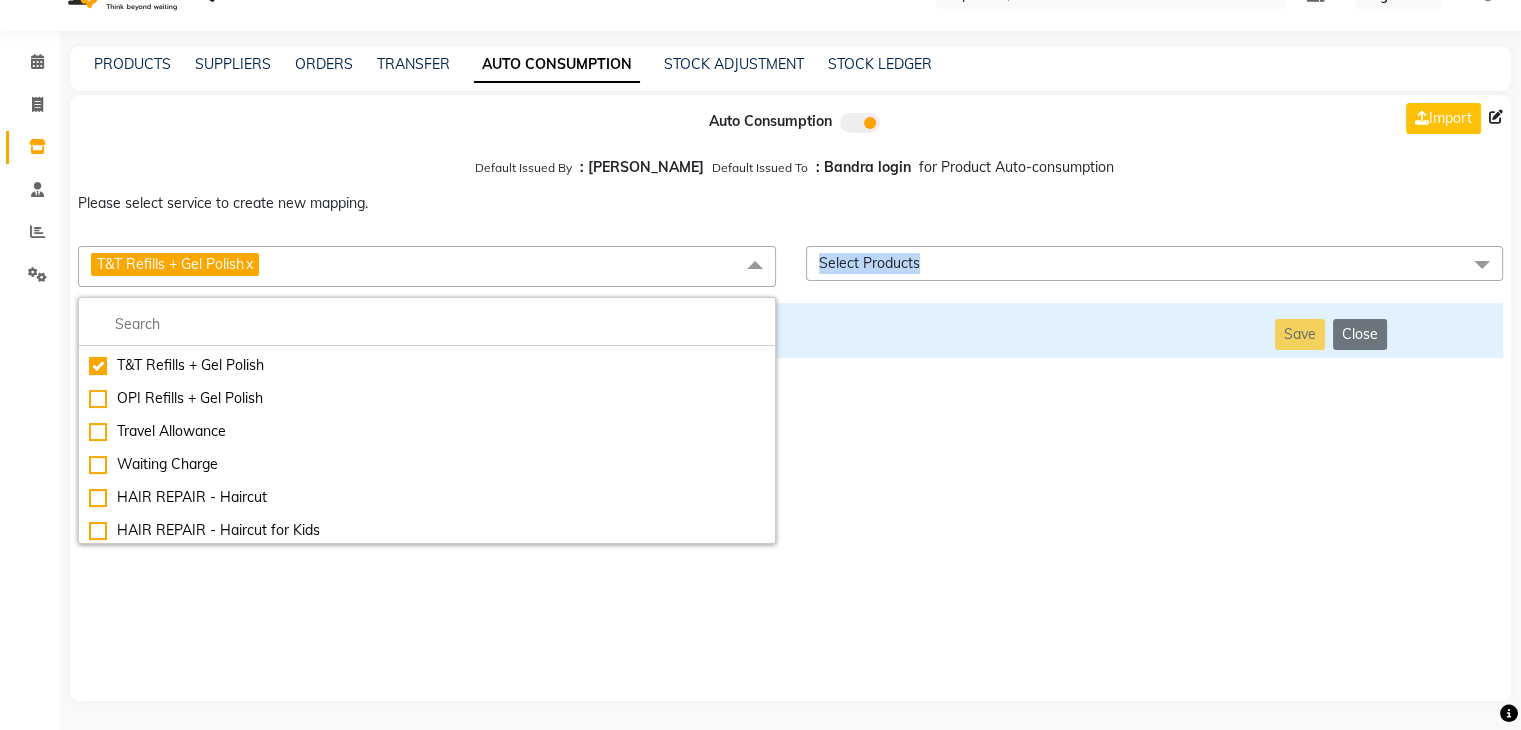 scroll, scrollTop: 1440, scrollLeft: 0, axis: vertical 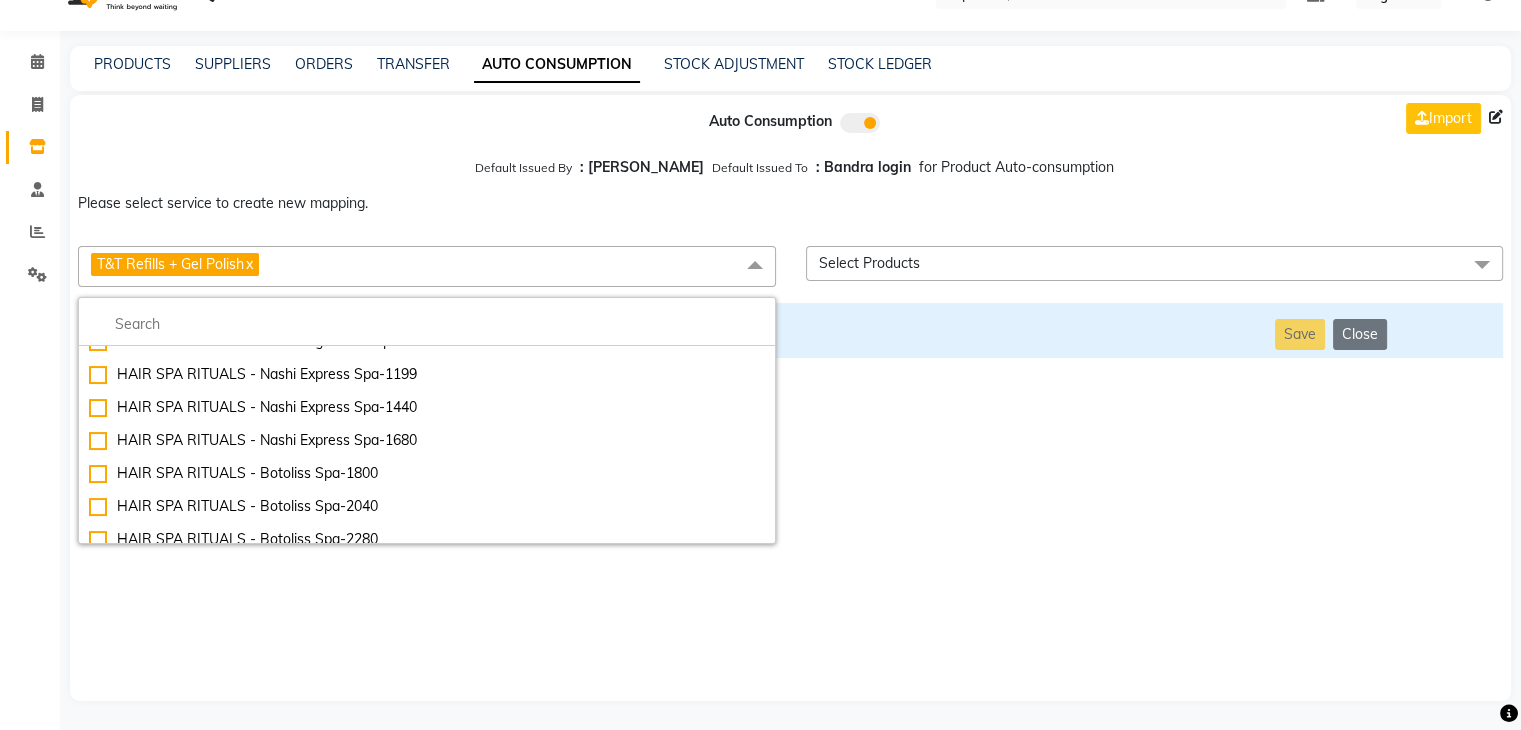 drag, startPoint x: 176, startPoint y: 559, endPoint x: 168, endPoint y: 610, distance: 51.62364 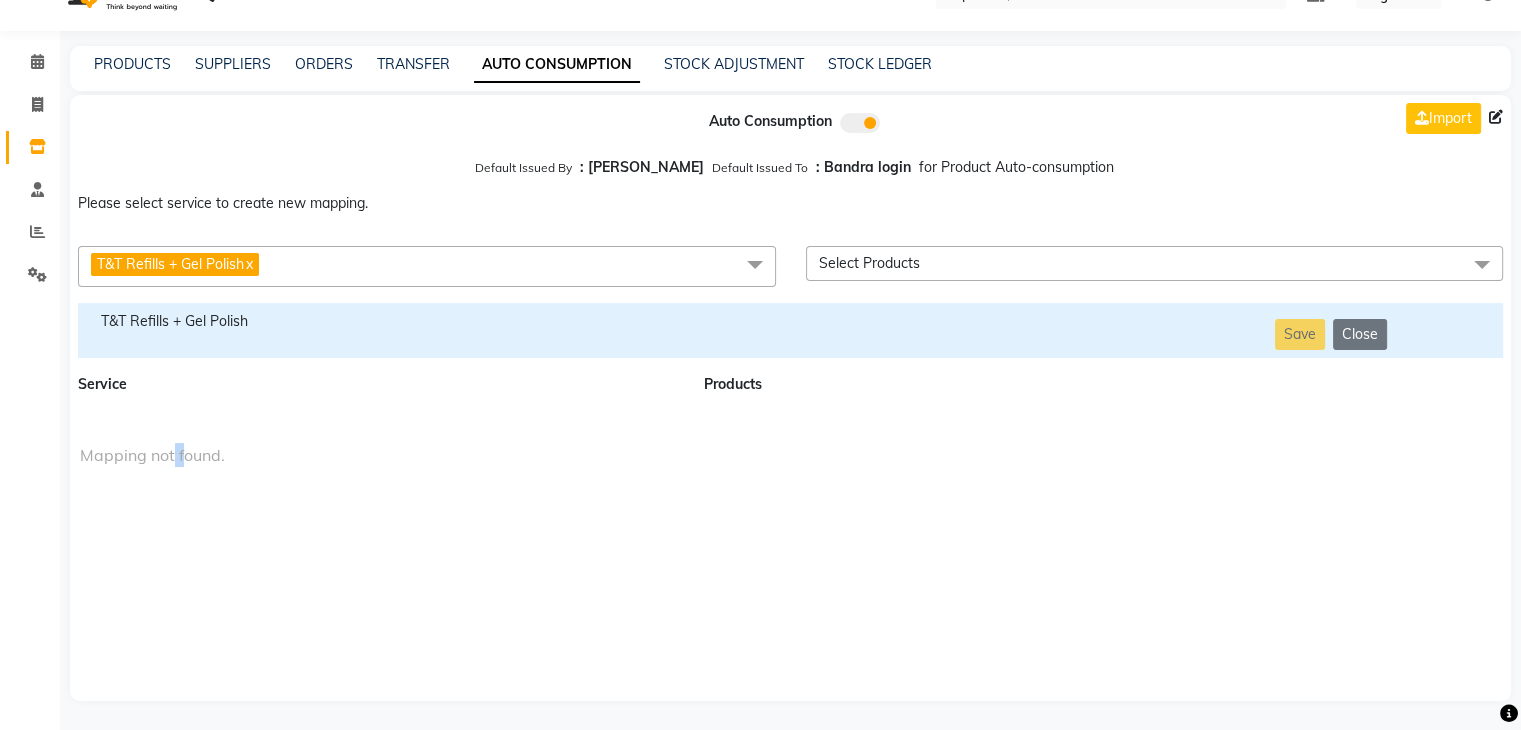 click on "Auto Consumption  Import Default Issued By  : [PERSON_NAME] Default Issued To  : Bandra login  for Product Auto-consumption  Please select service to create new mapping. T&T Refills + Gel Polish  x Essential Manicure w Scrub Essential Pedicure w Scrub Manicure + OPI Nail Ext + Gel Polish-3570 Manicure + T&T Nail Ext + Gel Polish T&T Nail Ext + T&T Gel Polish OPI Nail Ext + OPI Gel Polish T&T Refills + Gel Polish OPI Refills + Gel Polish Travel Allowance Waiting Charge HAIR REPAIR - Haircut HAIR REPAIR - Haircut for Kids HAIR REPAIR - Hair Wash HAIR REPAIR - Hair Wash Premium HAIR REPAIR - Full Head Shave HAIR REPAIR - Hair Design HAIR REPAIR - Hairstyling HAIR REPAIR - Threading HAIR REPAIR - [PERSON_NAME] Edging HAIR REPAIR - [PERSON_NAME] Edging Premium HAIR REPAIR - Razor Shave HAIR REPAIR - Razor Shave Premium HAIR REPAIR - Luxury Steam Shaving HAIR REPAIR - Fade Hair Cut HAIR SPA RITUALS - Hairoticmen Argan Spa HAIR SPA RITUALS - Wella Deep Nourishing Spa HAIR SPA RITUALS - Nashi Argan Oil Spa HAIR PAINTING - Highlights" at bounding box center [790, 398] 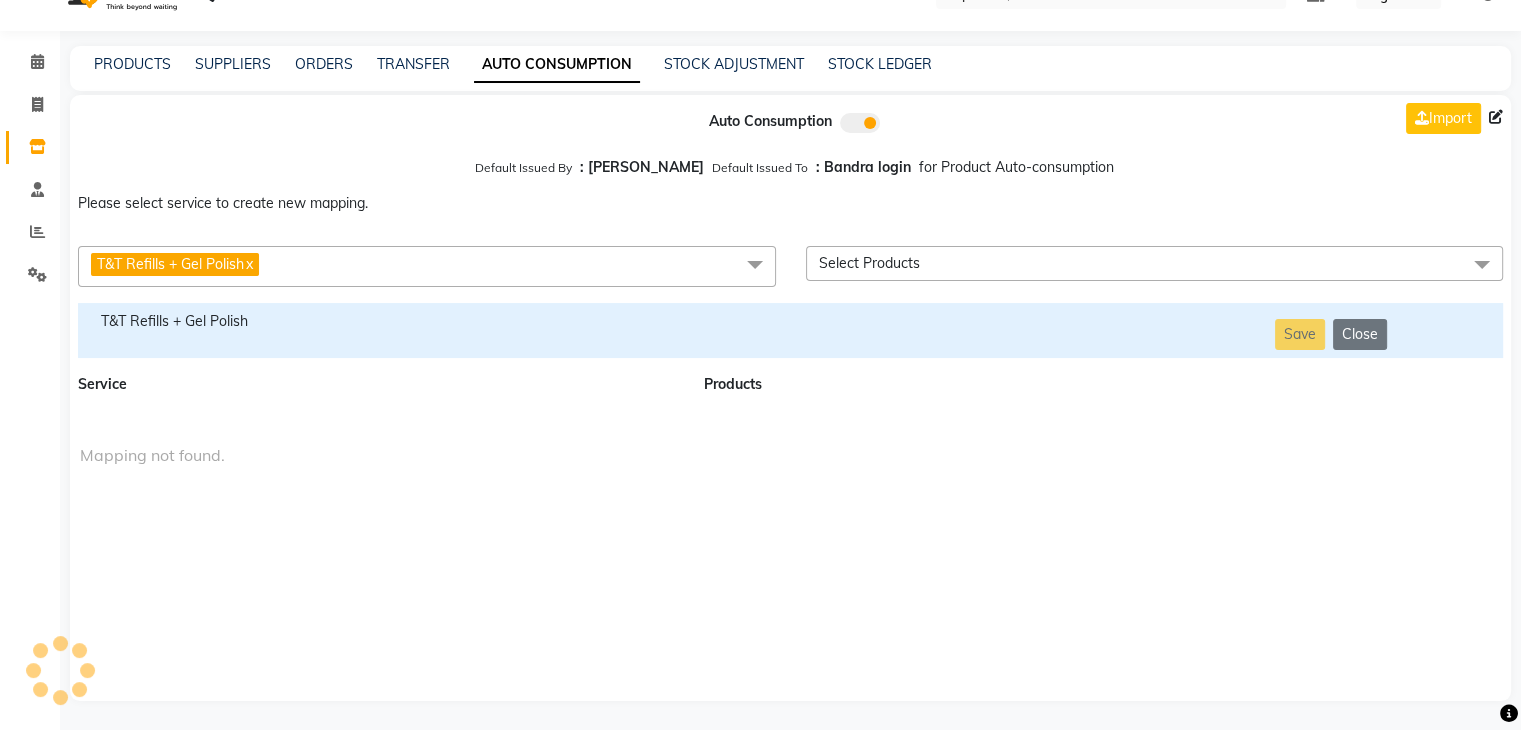 click on "T&T Refills + Gel Polish" at bounding box center (379, 321) 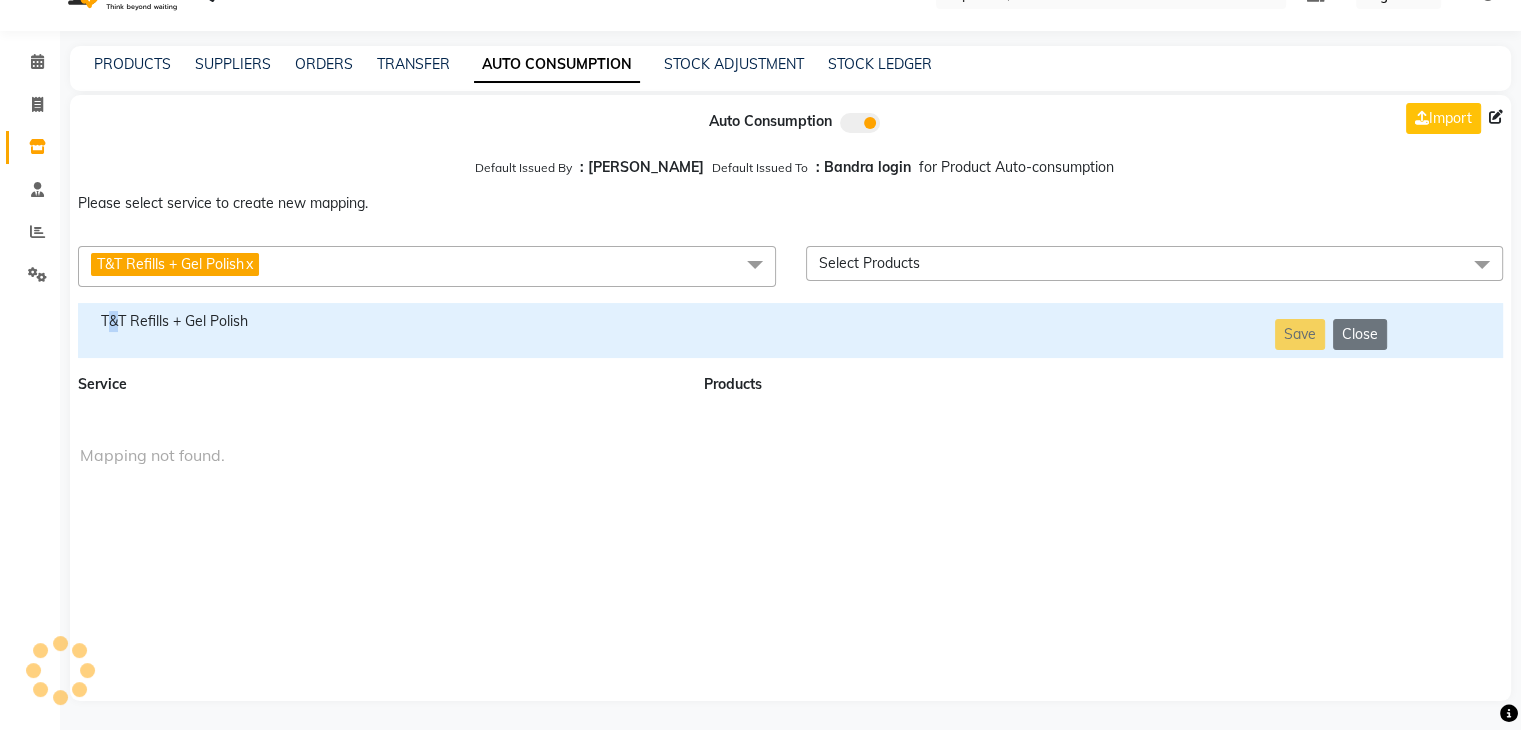 click on "T&T Refills + Gel Polish" at bounding box center (379, 321) 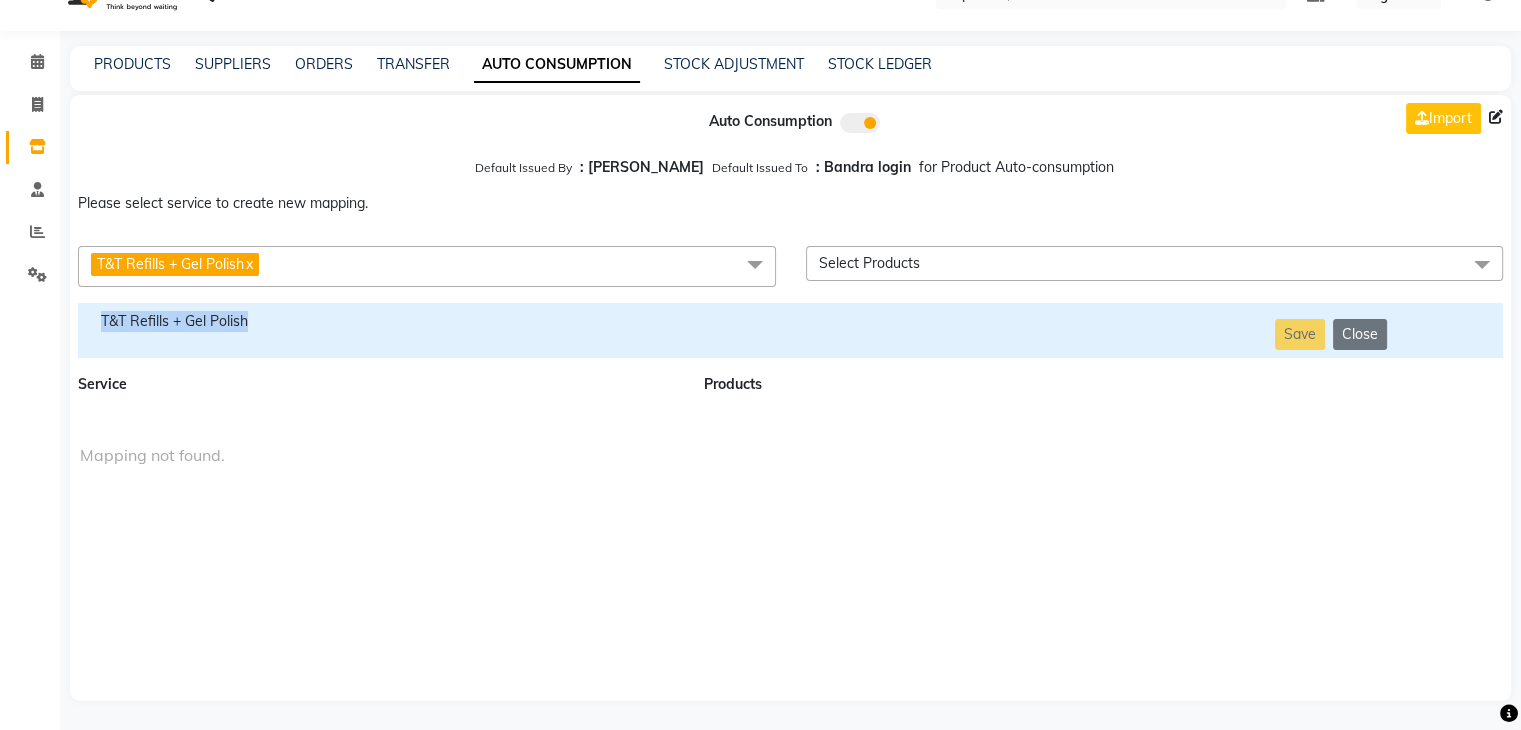 click on "T&T Refills + Gel Polish" at bounding box center [379, 321] 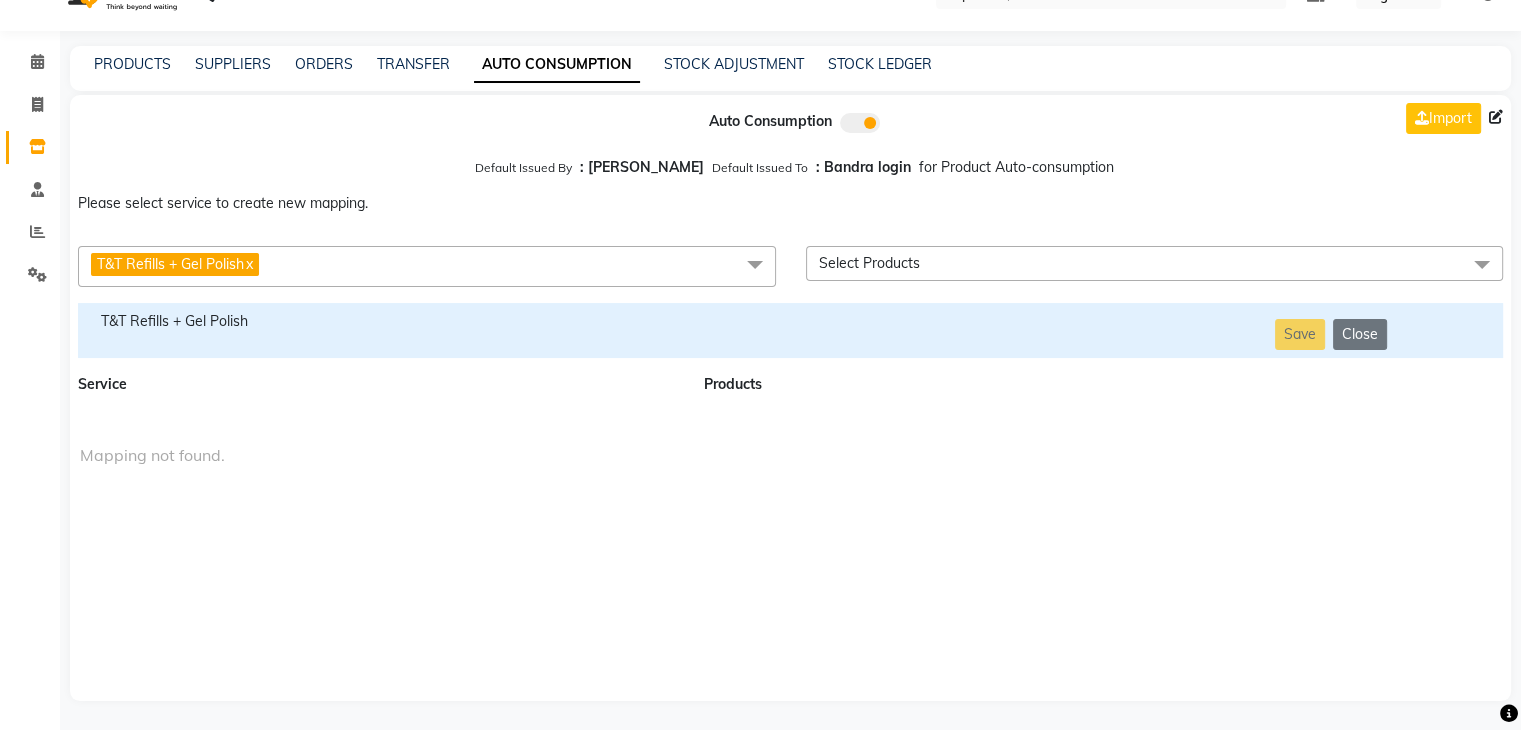 click on "T&T Refills + Gel Polish" at bounding box center (170, 264) 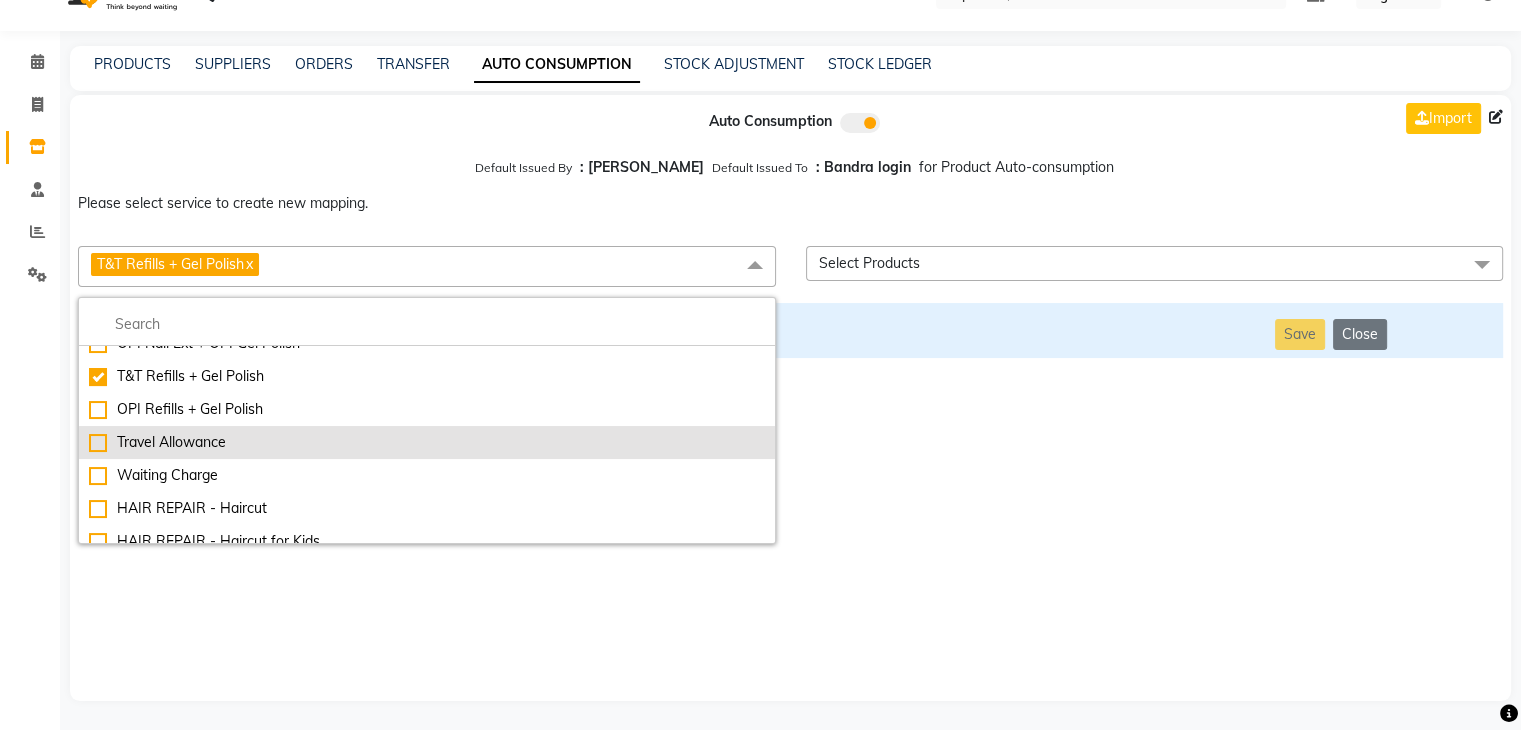 scroll, scrollTop: 184, scrollLeft: 0, axis: vertical 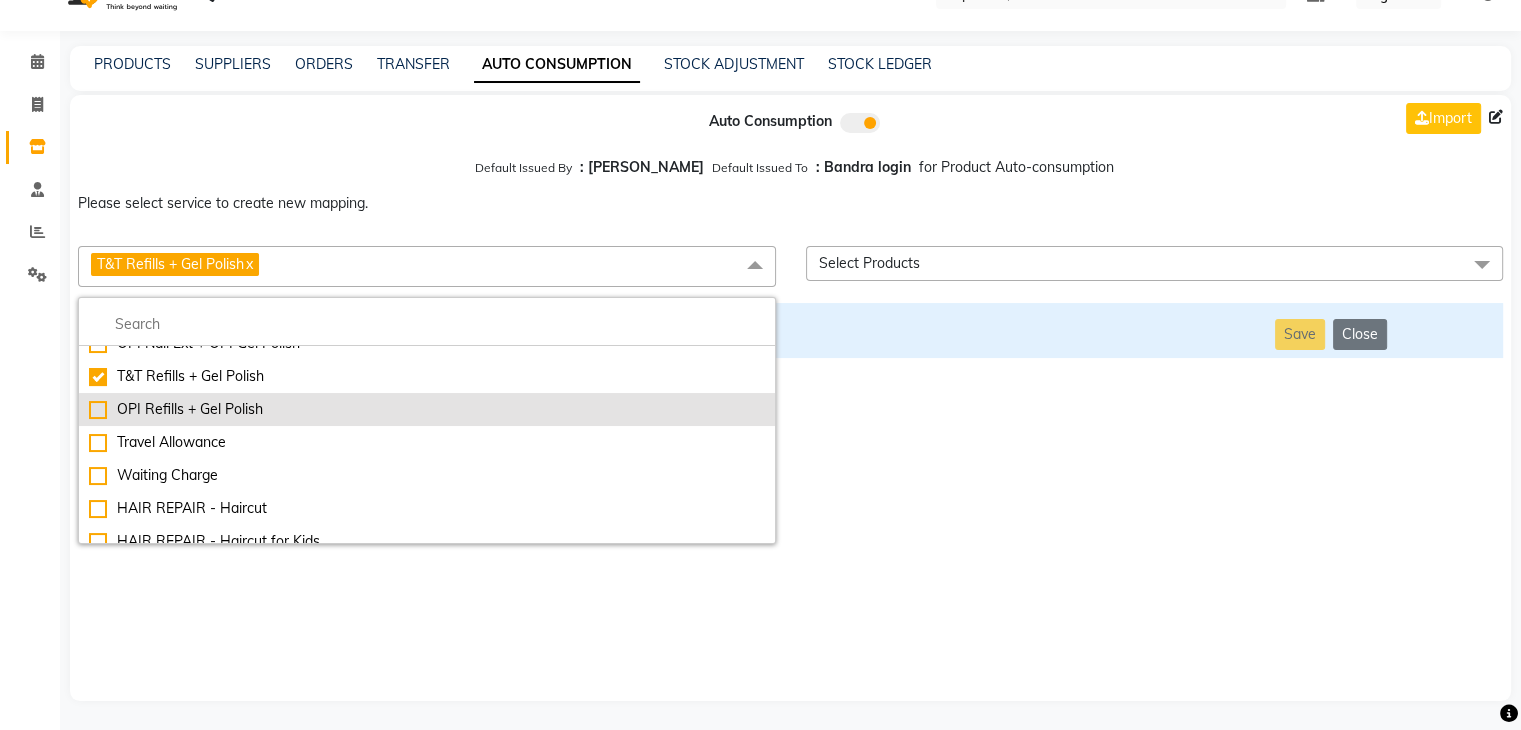 click on "OPI Refills + Gel Polish" at bounding box center [427, 409] 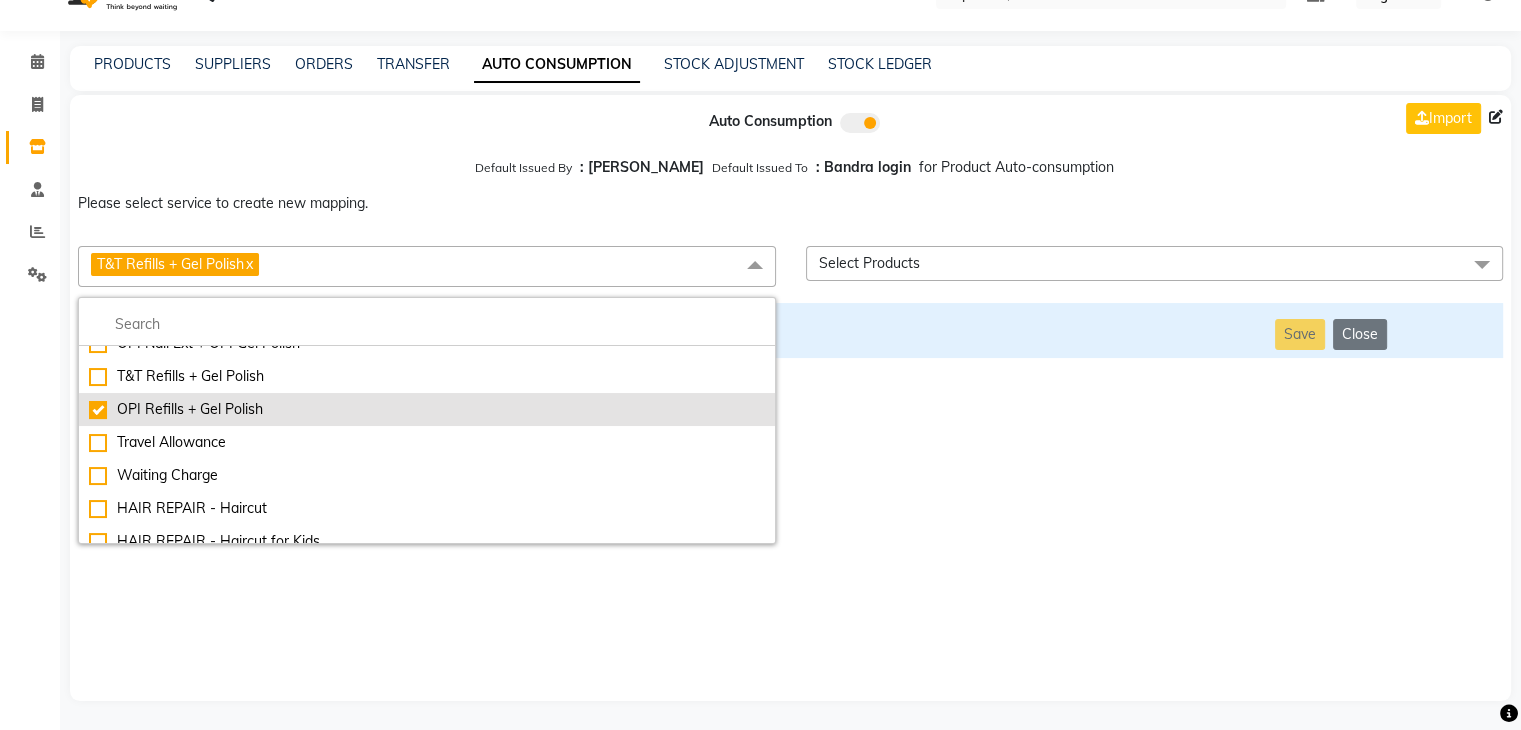 checkbox on "false" 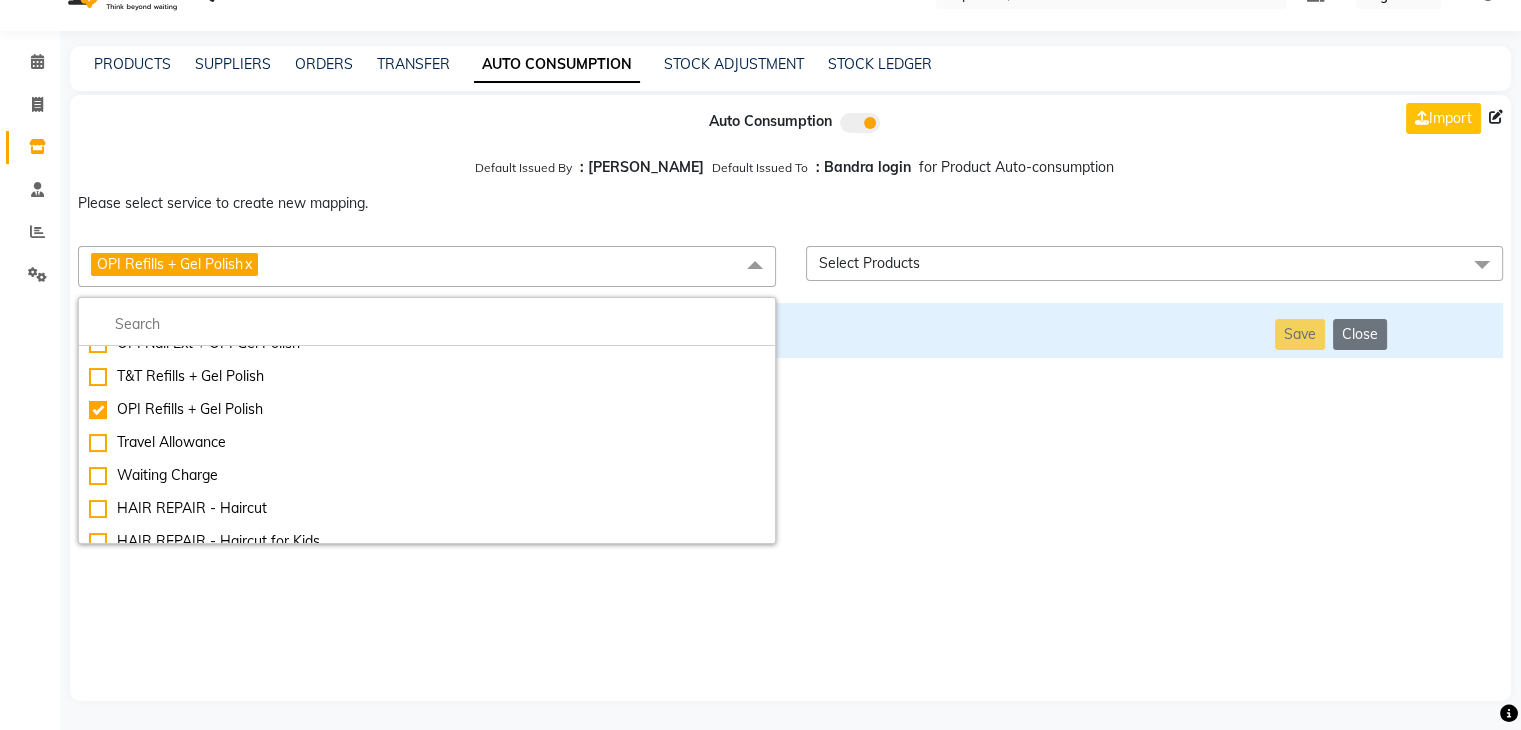 click on "Auto Consumption  Import Default Issued By  : [PERSON_NAME] Default Issued To  : Bandra login  for Product Auto-consumption  Please select service to create new mapping. OPI Refills + Gel Polish  x Essential Manicure w Scrub Essential Pedicure w Scrub Manicure + OPI Nail Ext + Gel Polish-3570 Manicure + T&T Nail Ext + Gel Polish T&T Nail Ext + T&T Gel Polish OPI Nail Ext + OPI Gel Polish T&T Refills + Gel Polish OPI Refills + Gel Polish Travel Allowance Waiting Charge HAIR REPAIR - Haircut HAIR REPAIR - Haircut for Kids HAIR REPAIR - Hair Wash HAIR REPAIR - Hair Wash Premium HAIR REPAIR - Full Head Shave HAIR REPAIR - Hair Design HAIR REPAIR - Hairstyling HAIR REPAIR - Threading HAIR REPAIR - [PERSON_NAME] Edging HAIR REPAIR - [PERSON_NAME] Edging Premium HAIR REPAIR - Razor Shave HAIR REPAIR - Razor Shave Premium HAIR REPAIR - Luxury Steam Shaving HAIR REPAIR - Fade Hair Cut HAIR SPA RITUALS - Hairoticmen Argan Spa HAIR SPA RITUALS - Wella Deep Nourishing Spa HAIR SPA RITUALS - Nashi Argan Oil Spa HAIR PAINTING - Highlights" at bounding box center [790, 398] 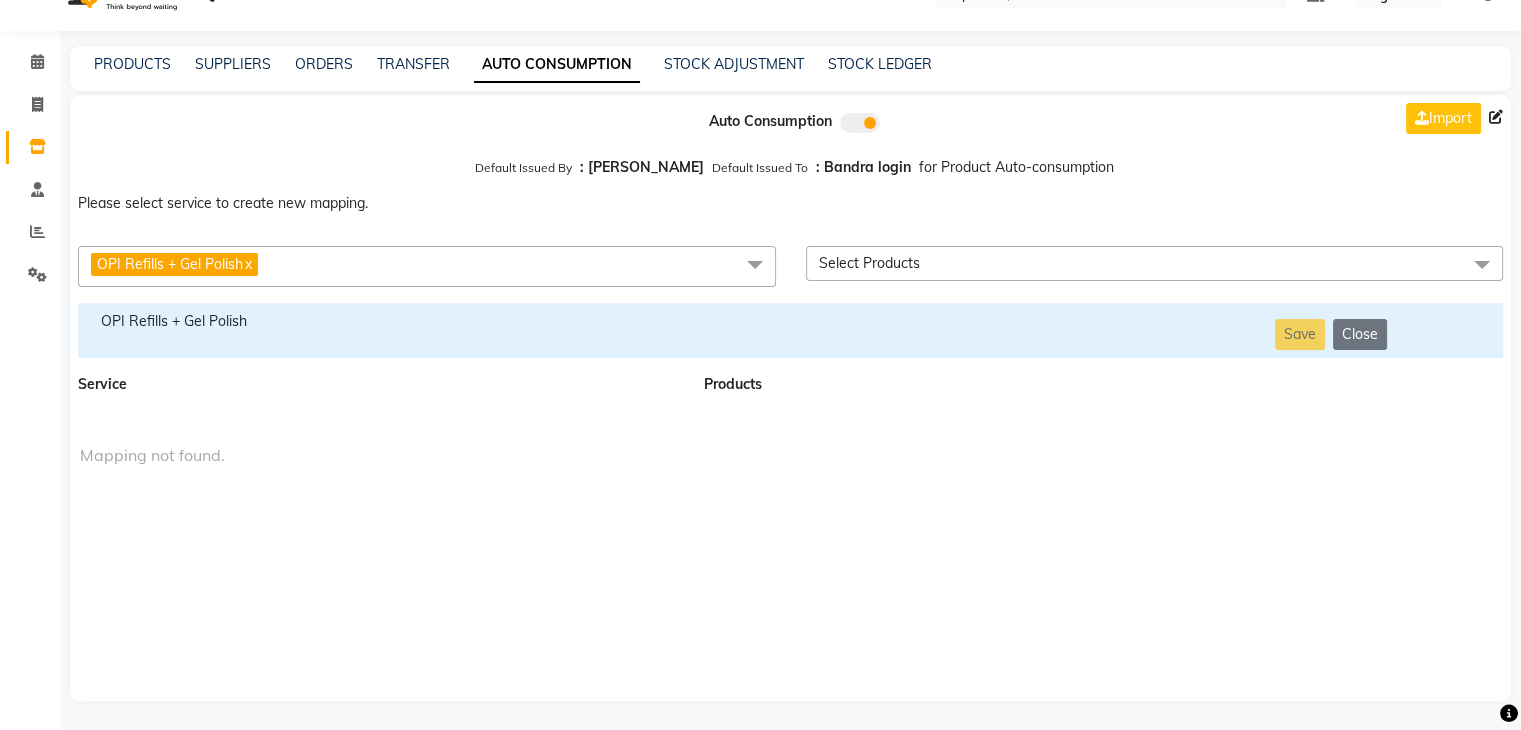 click on "OPI Refills + Gel Polish" at bounding box center (379, 321) 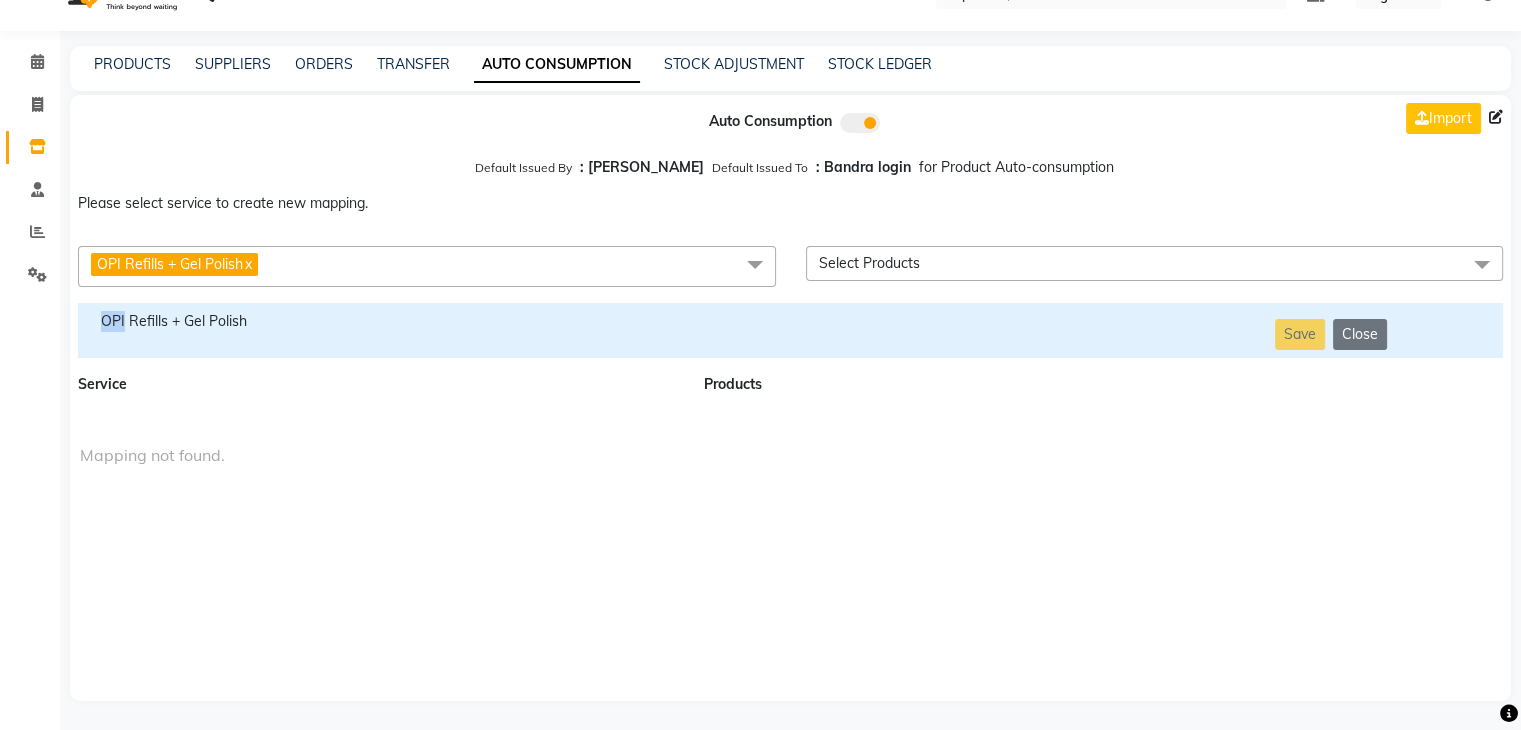 click on "OPI Refills + Gel Polish" at bounding box center [379, 321] 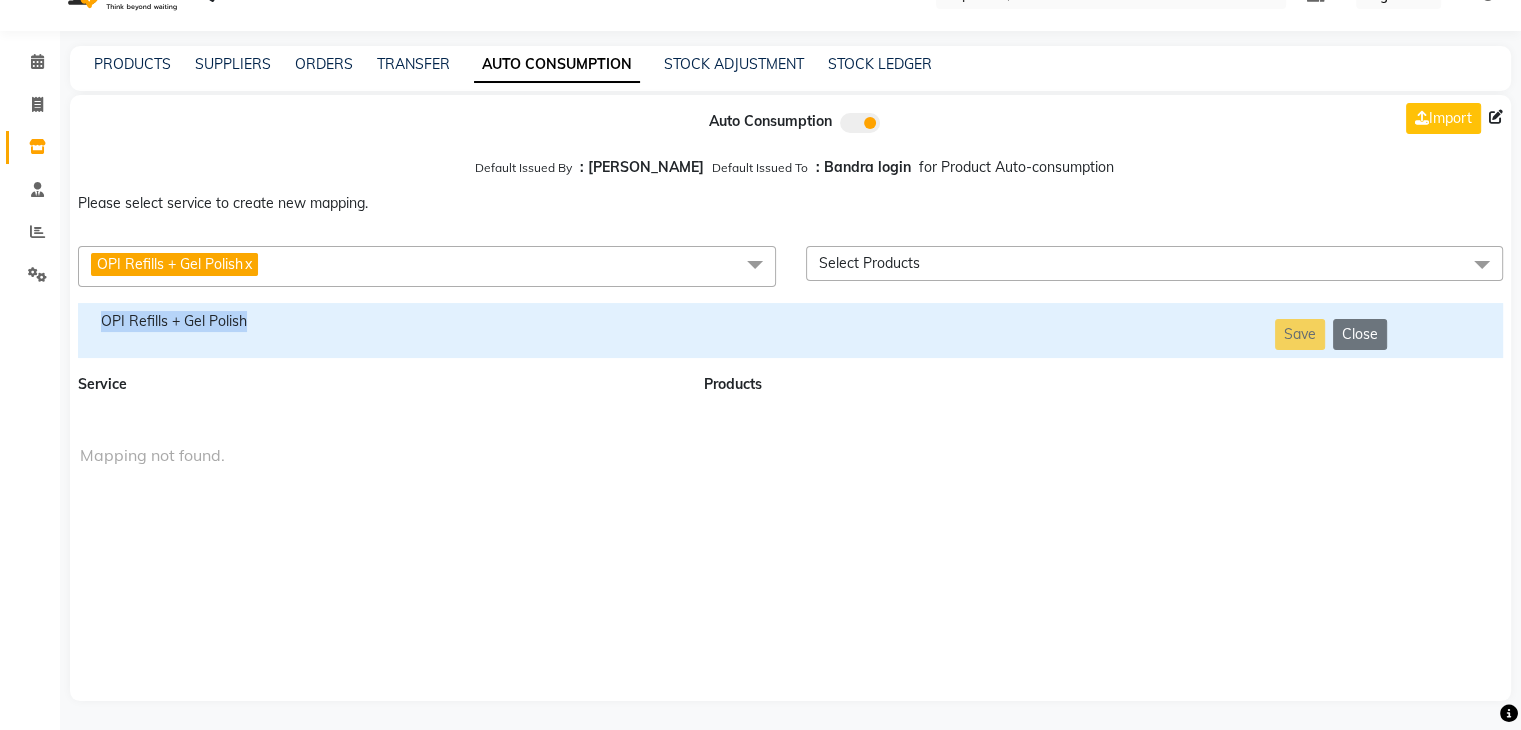 click on "OPI Refills + Gel Polish" at bounding box center (379, 321) 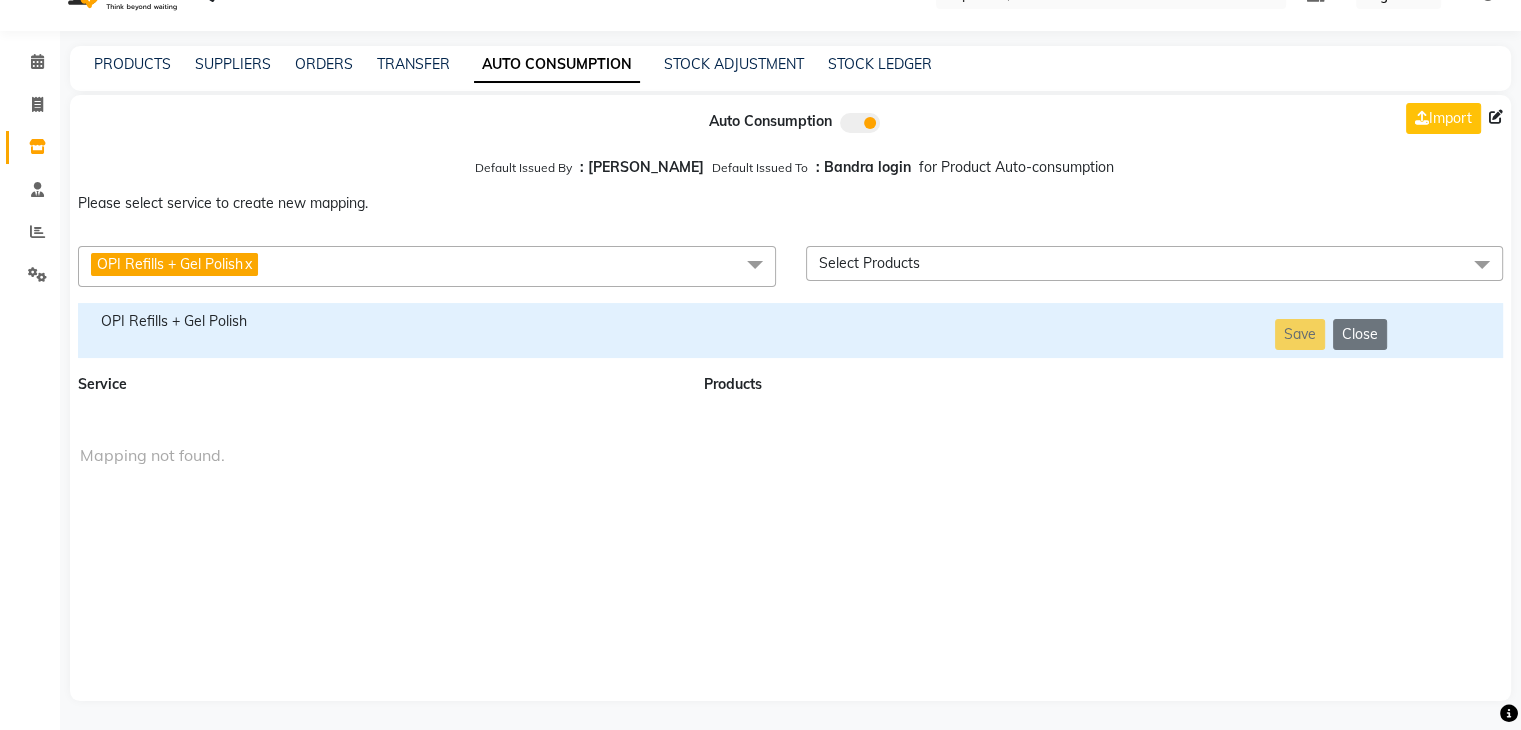 click on "OPI Refills + Gel Polish" at bounding box center [170, 264] 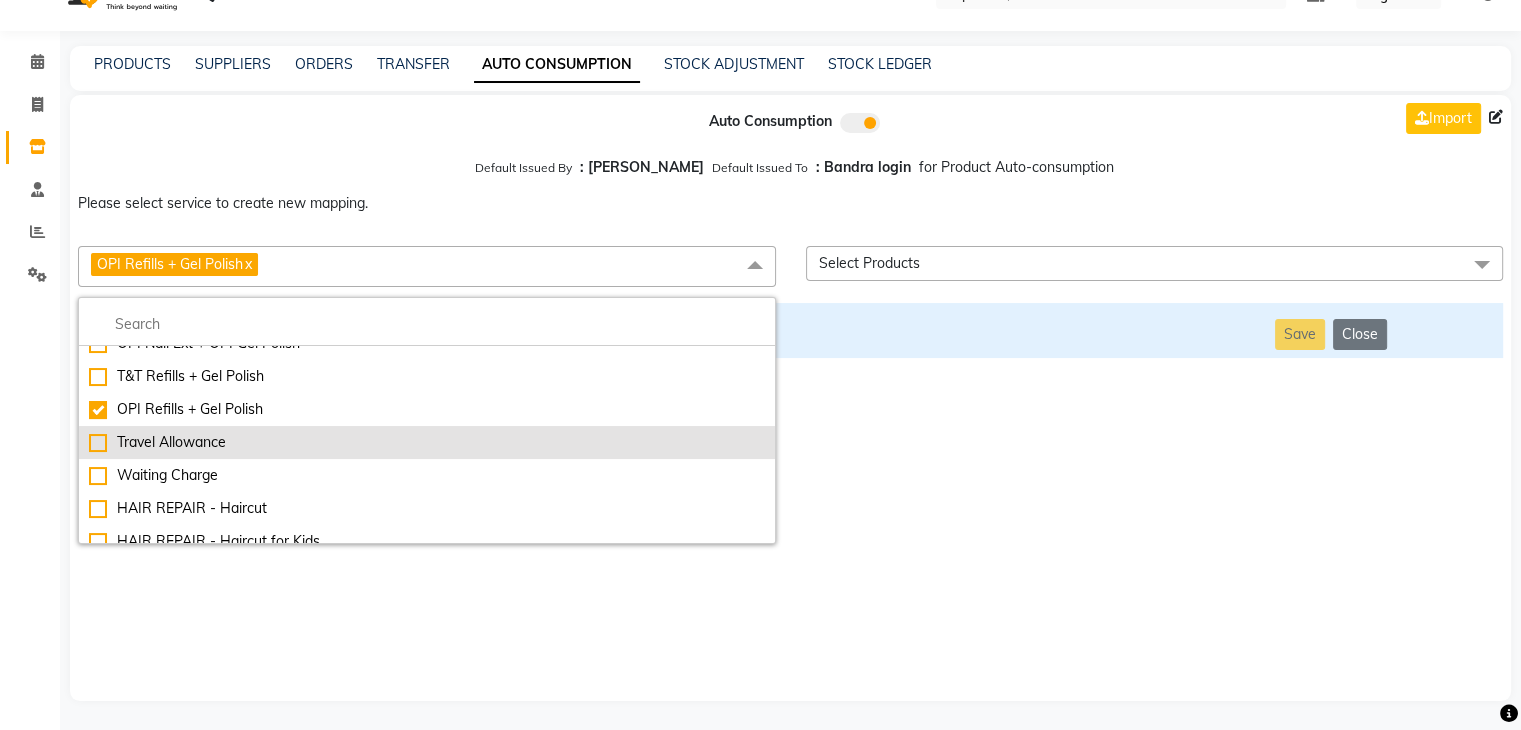 click on "Travel Allowance" at bounding box center [427, 442] 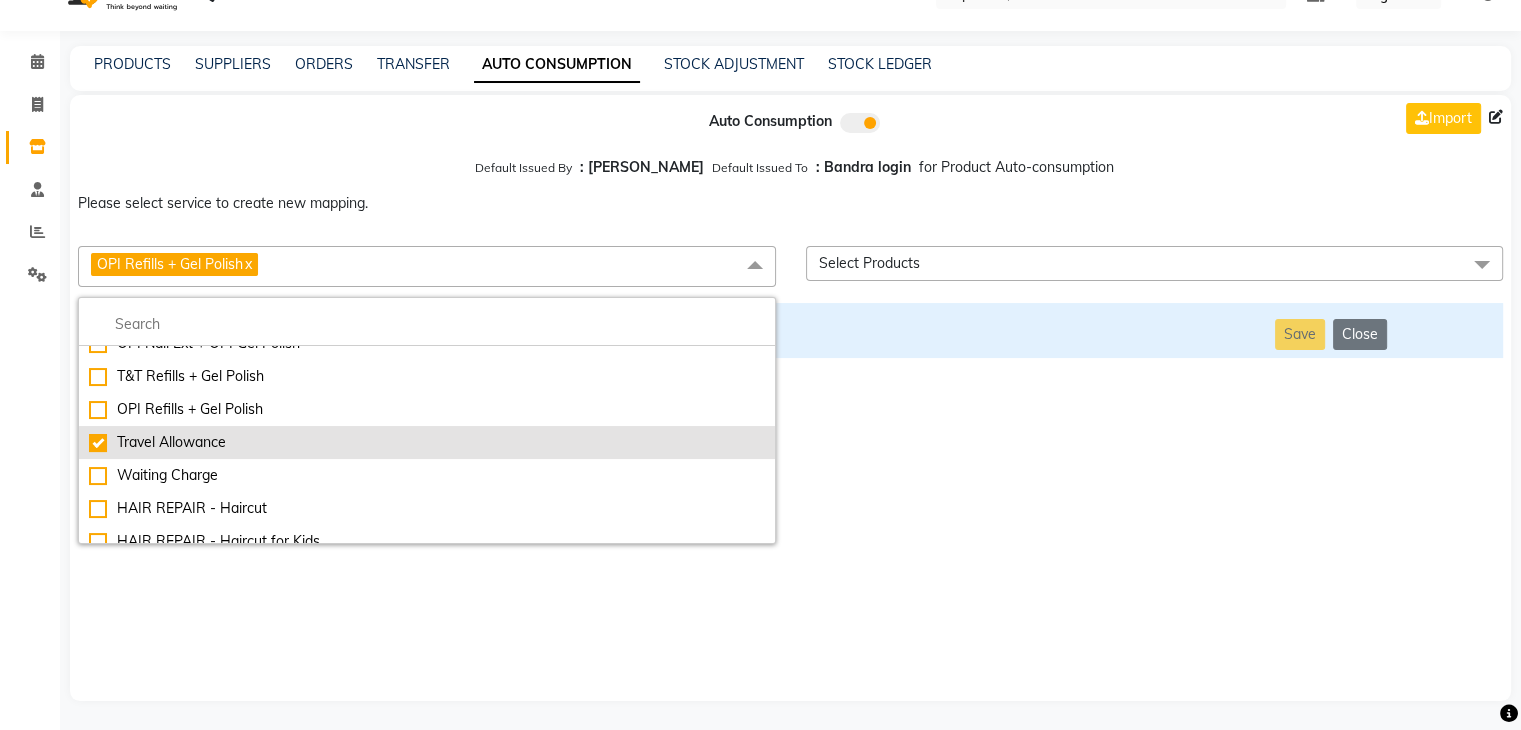 checkbox on "false" 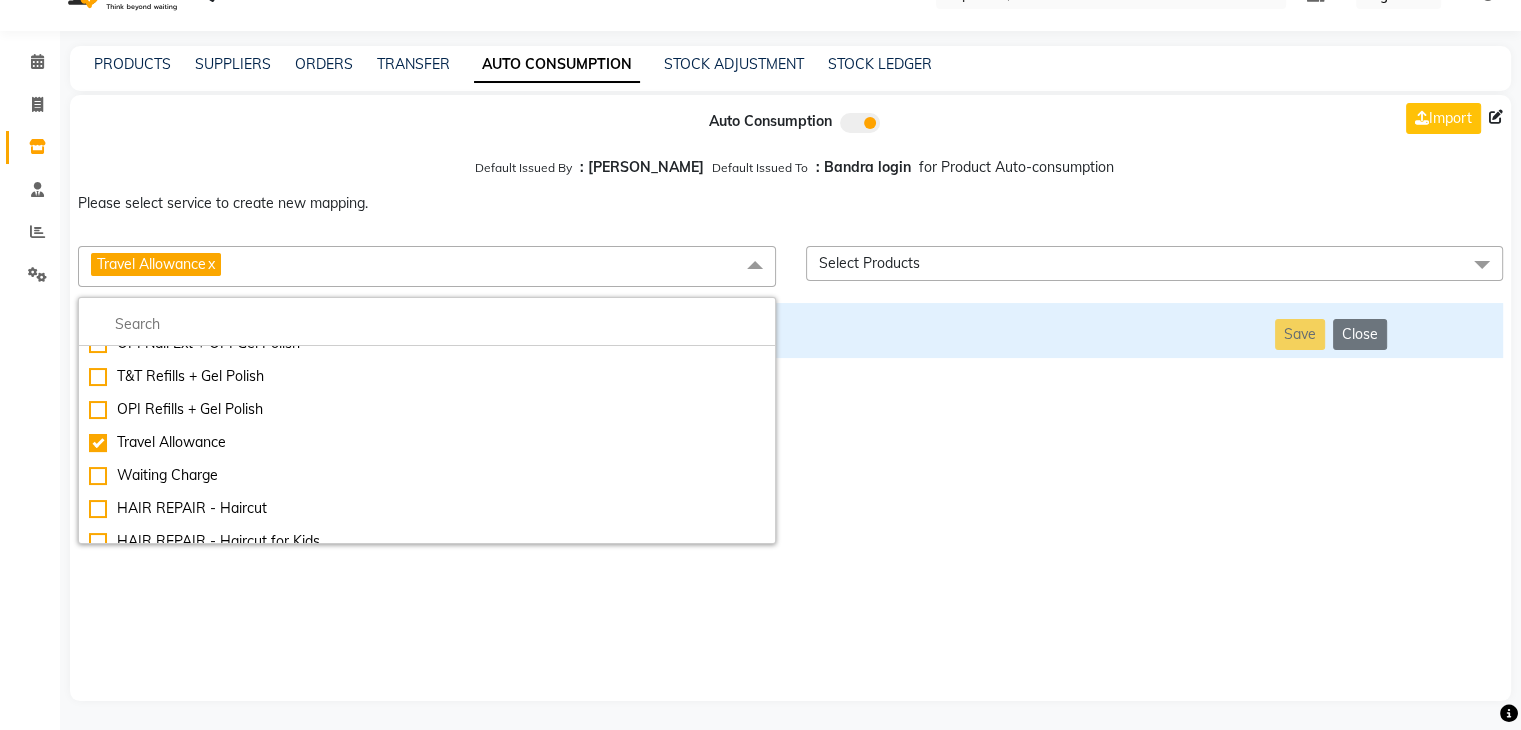 click on "Auto Consumption  Import Default Issued By  : [PERSON_NAME] Default Issued To  : Bandra login  for Product Auto-consumption  Please select service to create new mapping. Travel Allowance  x Essential Manicure w Scrub Essential Pedicure w Scrub Manicure + OPI Nail Ext + Gel Polish-3570 Manicure + T&T Nail Ext + Gel Polish T&T Nail Ext + T&T Gel Polish OPI Nail Ext + OPI Gel Polish T&T Refills + Gel Polish OPI Refills + Gel Polish Travel Allowance Waiting Charge HAIR REPAIR - Haircut HAIR REPAIR - Haircut for Kids HAIR REPAIR - Hair Wash HAIR REPAIR - Hair Wash Premium HAIR REPAIR - Full Head Shave HAIR REPAIR - Hair Design HAIR REPAIR - Hairstyling HAIR REPAIR - Threading HAIR REPAIR - [PERSON_NAME] Edging HAIR REPAIR - [PERSON_NAME] Edging Premium HAIR REPAIR - Razor Shave HAIR REPAIR - Razor Shave Premium HAIR REPAIR - Luxury Steam Shaving HAIR REPAIR - Fade Hair Cut HAIR SPA RITUALS - Hairoticmen Argan Spa HAIR SPA RITUALS - Wella Deep Nourishing Spa HAIR SPA RITUALS - Nashi Argan Oil Spa HAIR SPA RITUALS - Olaplex Ritual" at bounding box center [790, 398] 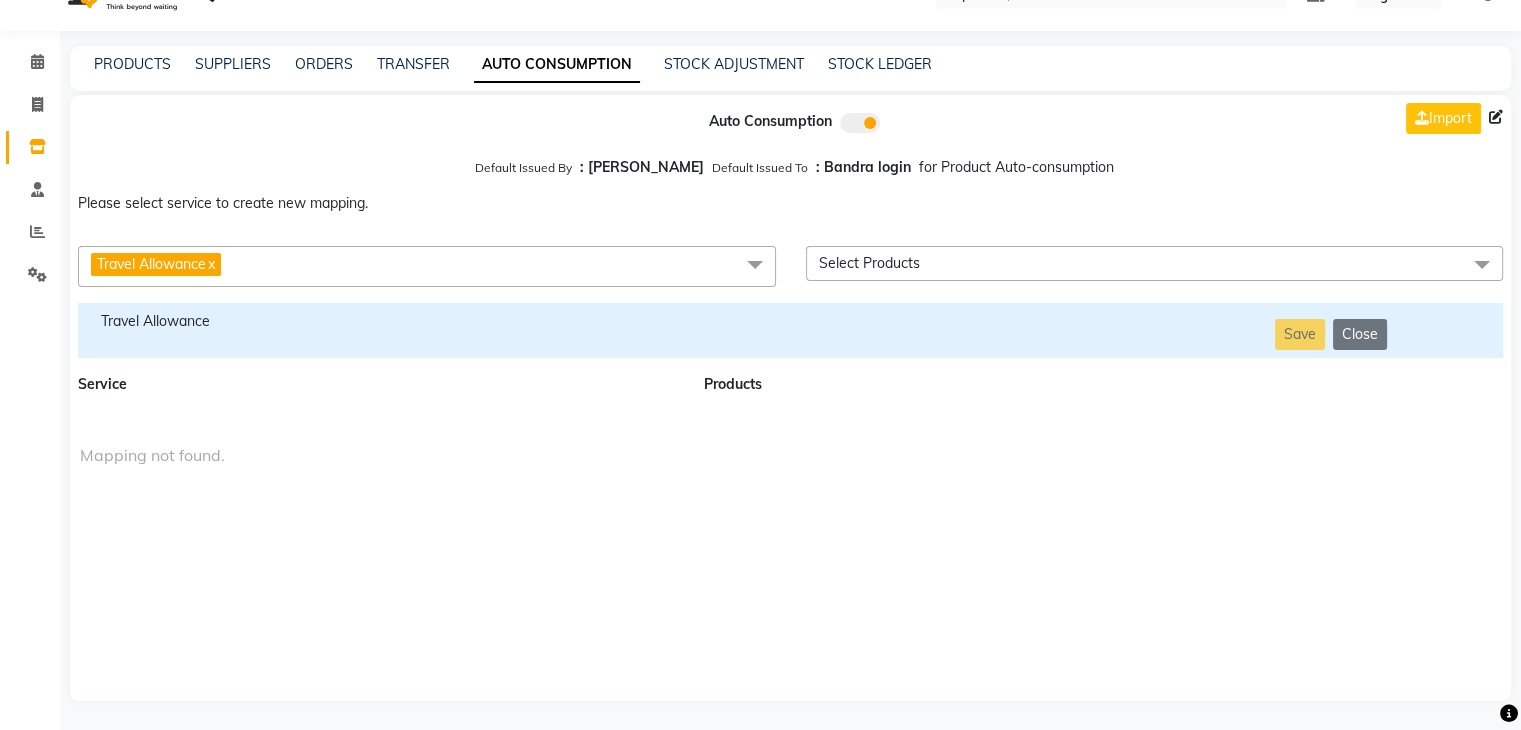 click on "Travel Allowance" at bounding box center (379, 321) 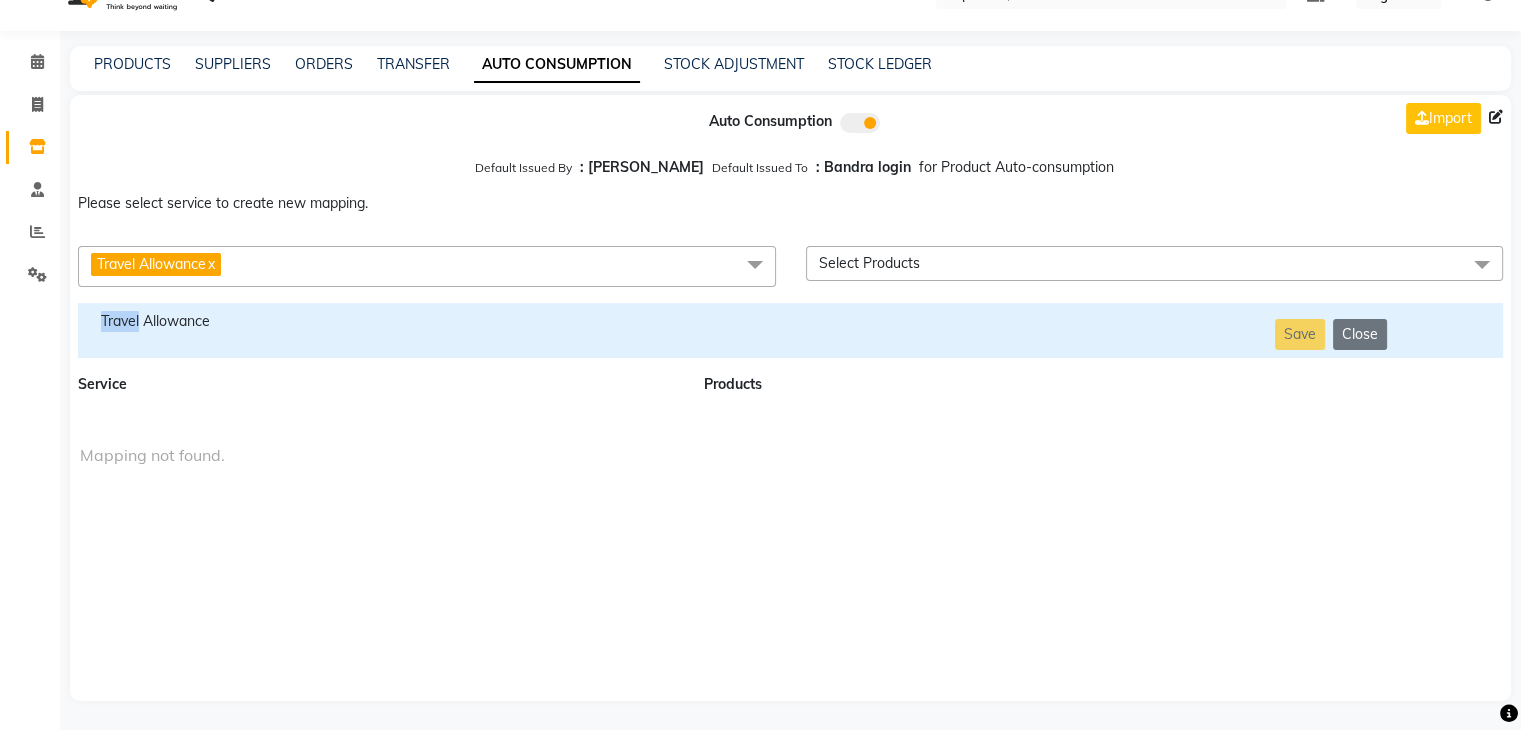 click on "Travel Allowance" at bounding box center (379, 321) 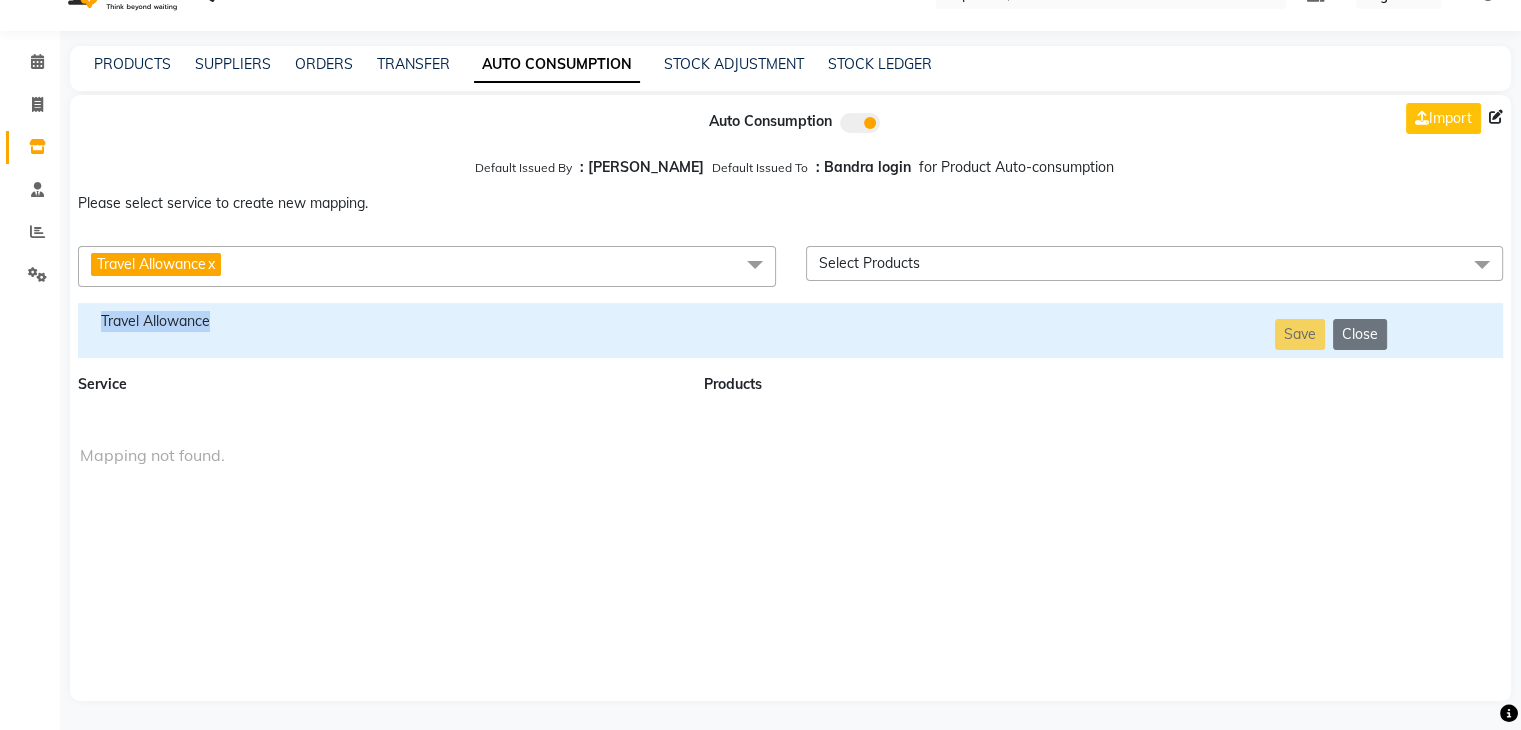 click on "Travel Allowance" at bounding box center [379, 321] 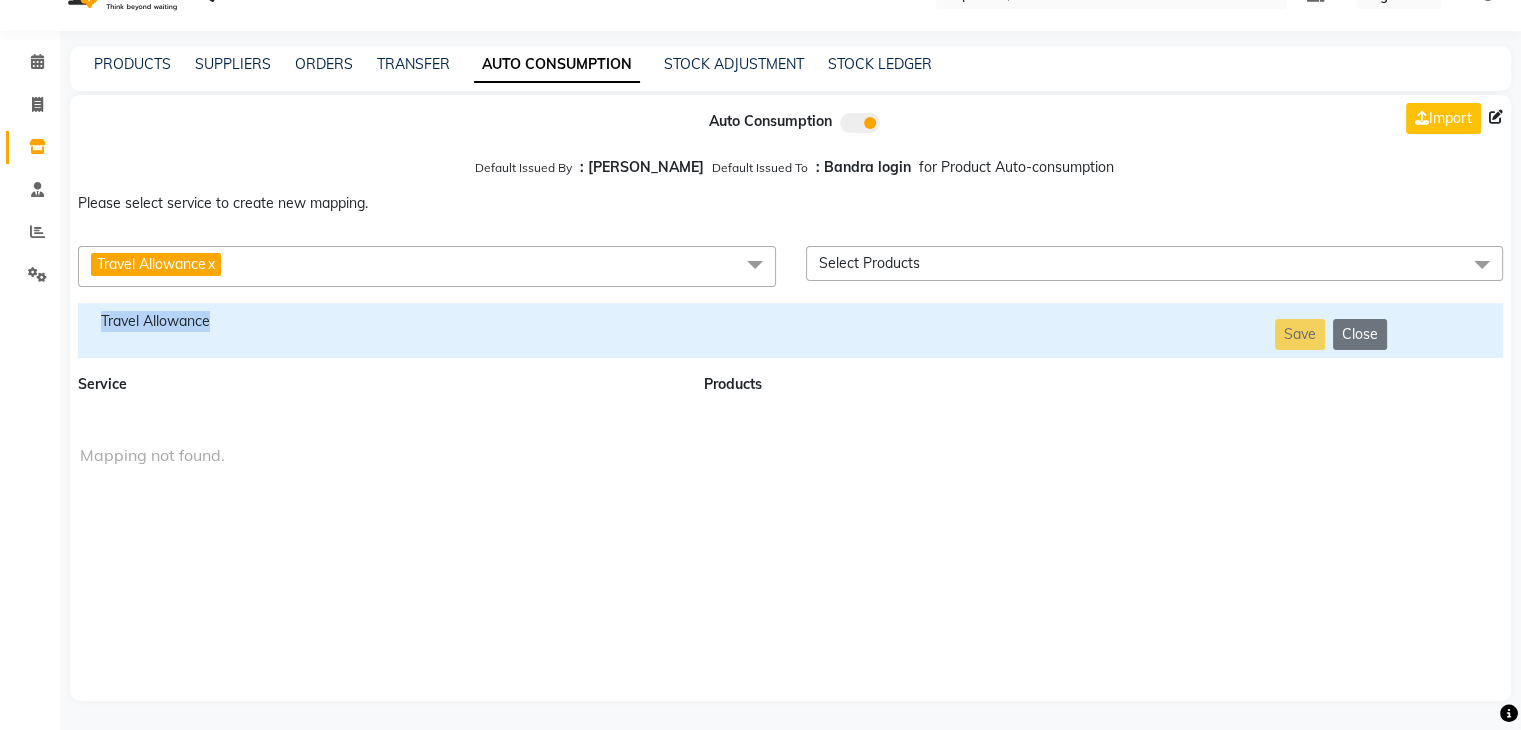 copy on "Travel Allowance" 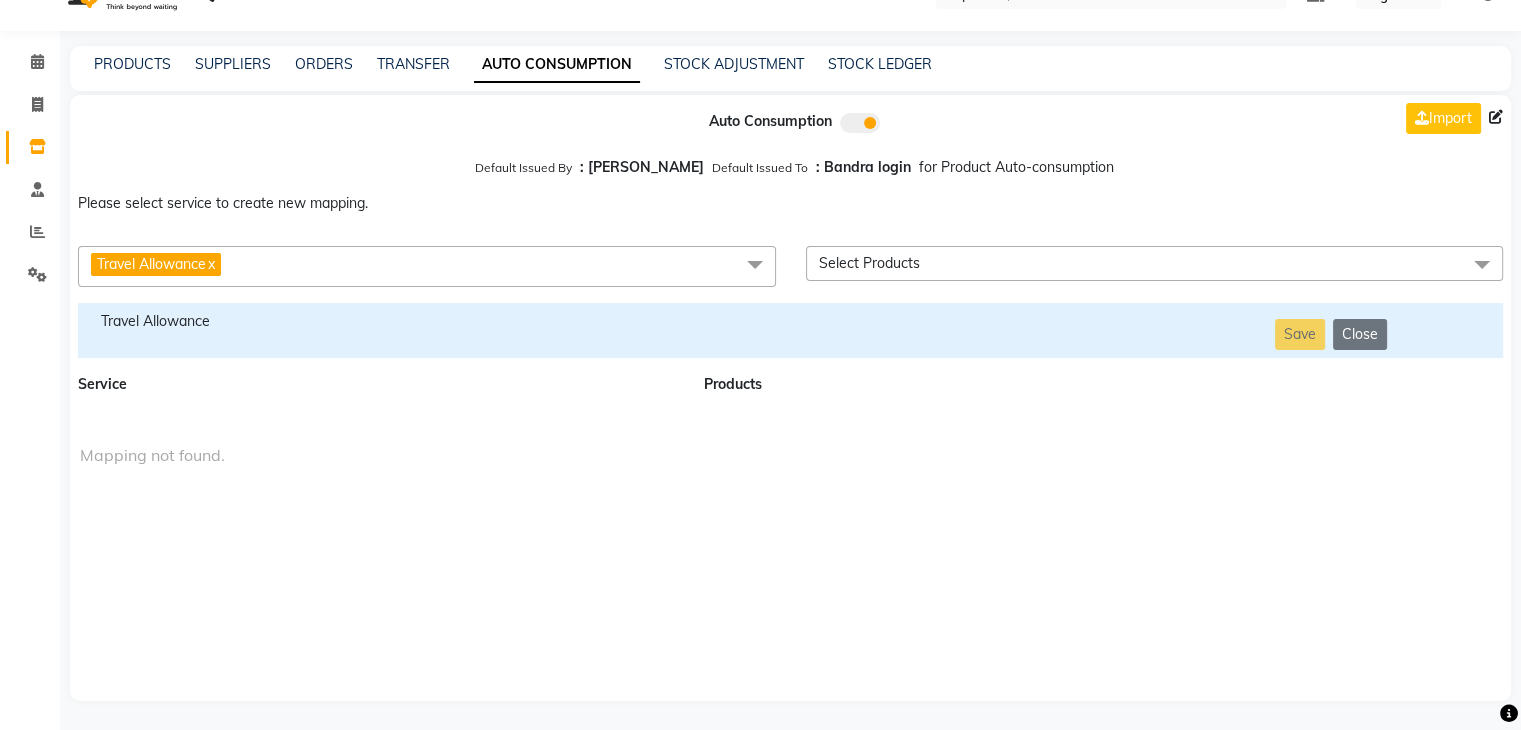 click on "Travel Allowance" at bounding box center [151, 264] 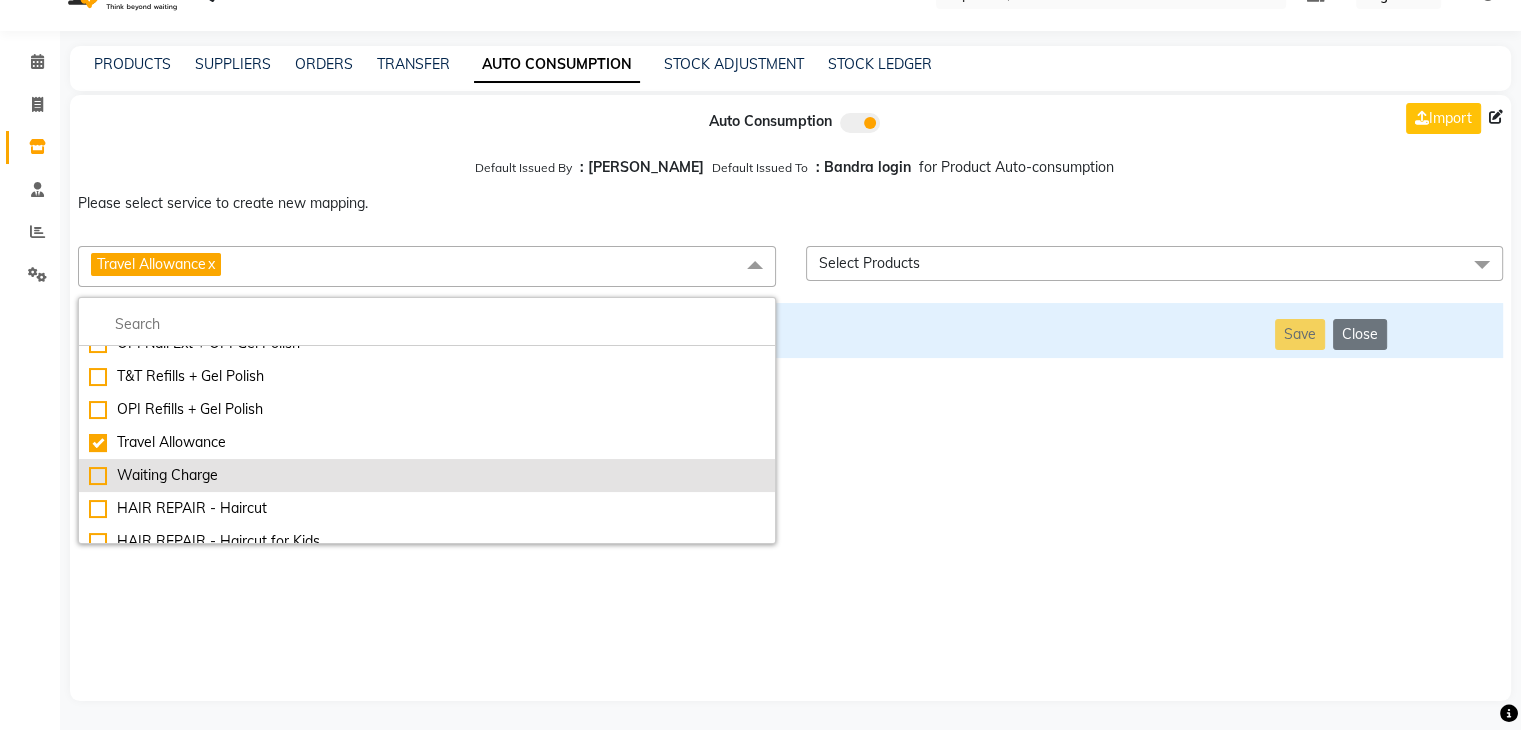 click on "Waiting Charge" at bounding box center [427, 475] 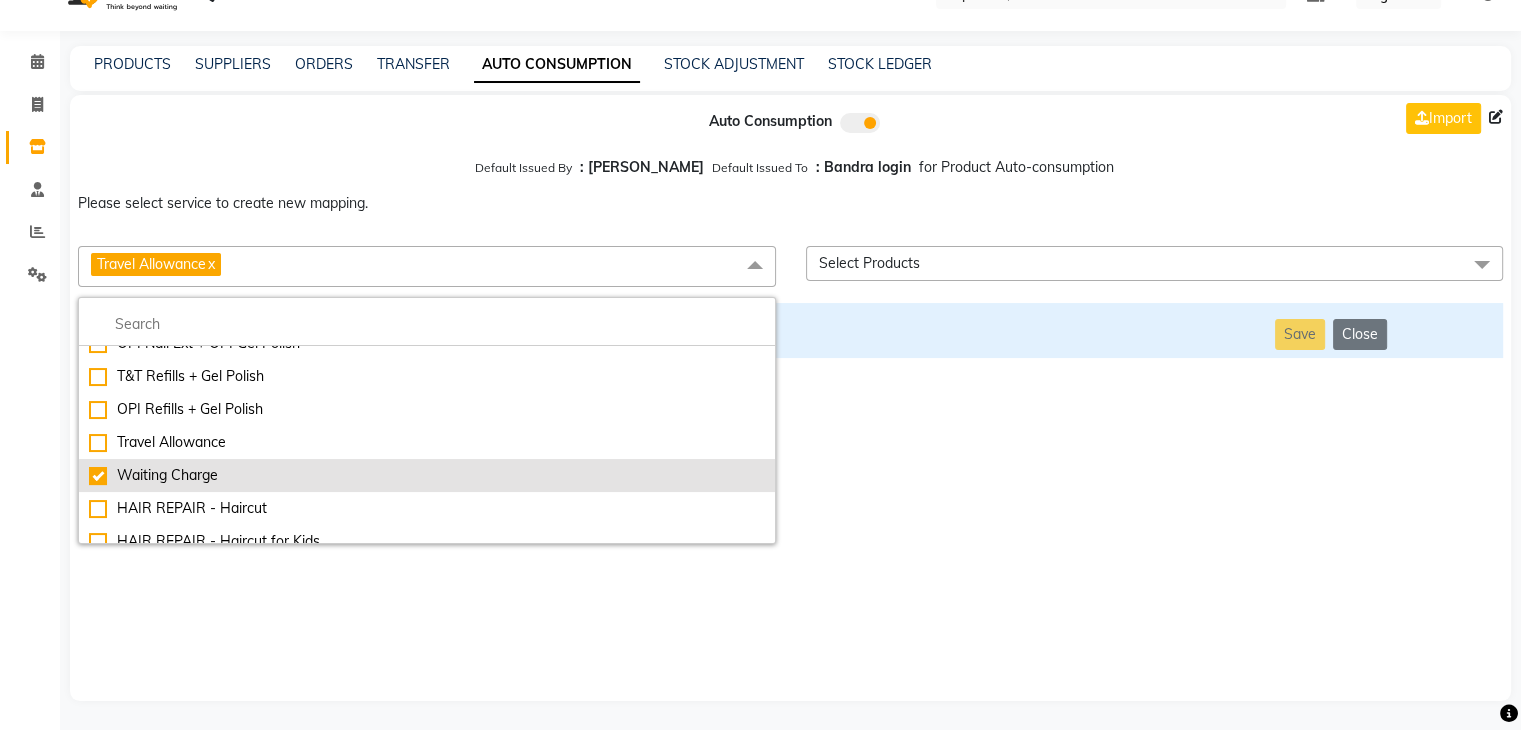 checkbox on "false" 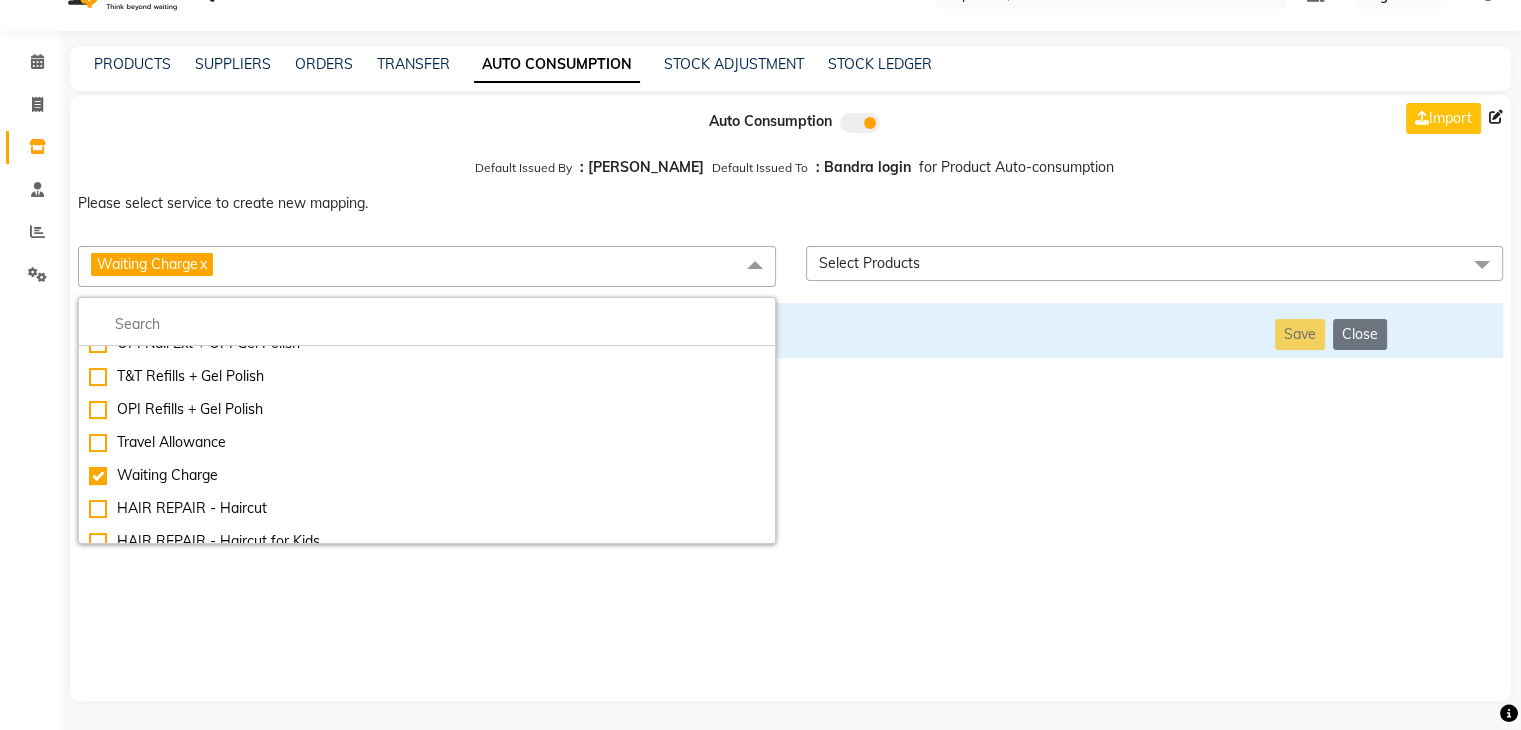 click on "Auto Consumption  Import Default Issued By  : [PERSON_NAME] Default Issued To  : Bandra login  for Product Auto-consumption  Please select service to create new mapping. Waiting Charge  x Essential Manicure w Scrub Essential Pedicure w Scrub Manicure + OPI Nail Ext + Gel Polish-3570 Manicure + T&T Nail Ext + Gel Polish T&T Nail Ext + T&T Gel Polish OPI Nail Ext + OPI Gel Polish T&T Refills + Gel Polish OPI Refills + Gel Polish Travel Allowance Waiting Charge HAIR REPAIR - Haircut HAIR REPAIR - Haircut for Kids HAIR REPAIR - Hair Wash HAIR REPAIR - Hair Wash Premium HAIR REPAIR - Full Head Shave HAIR REPAIR - Hair Design HAIR REPAIR - Hairstyling HAIR REPAIR - Threading HAIR REPAIR - [PERSON_NAME] Edging HAIR REPAIR - [PERSON_NAME] Edging Premium HAIR REPAIR - Razor Shave HAIR REPAIR - Razor Shave Premium HAIR REPAIR - Luxury Steam Shaving HAIR REPAIR - Fade Hair Cut HAIR SPA RITUALS - Hairoticmen Argan Spa HAIR SPA RITUALS - Wella Deep Nourishing Spa HAIR SPA RITUALS - Nashi Argan Oil Spa HAIR SPA RITUALS - Botoliss Hair Spa" at bounding box center [790, 398] 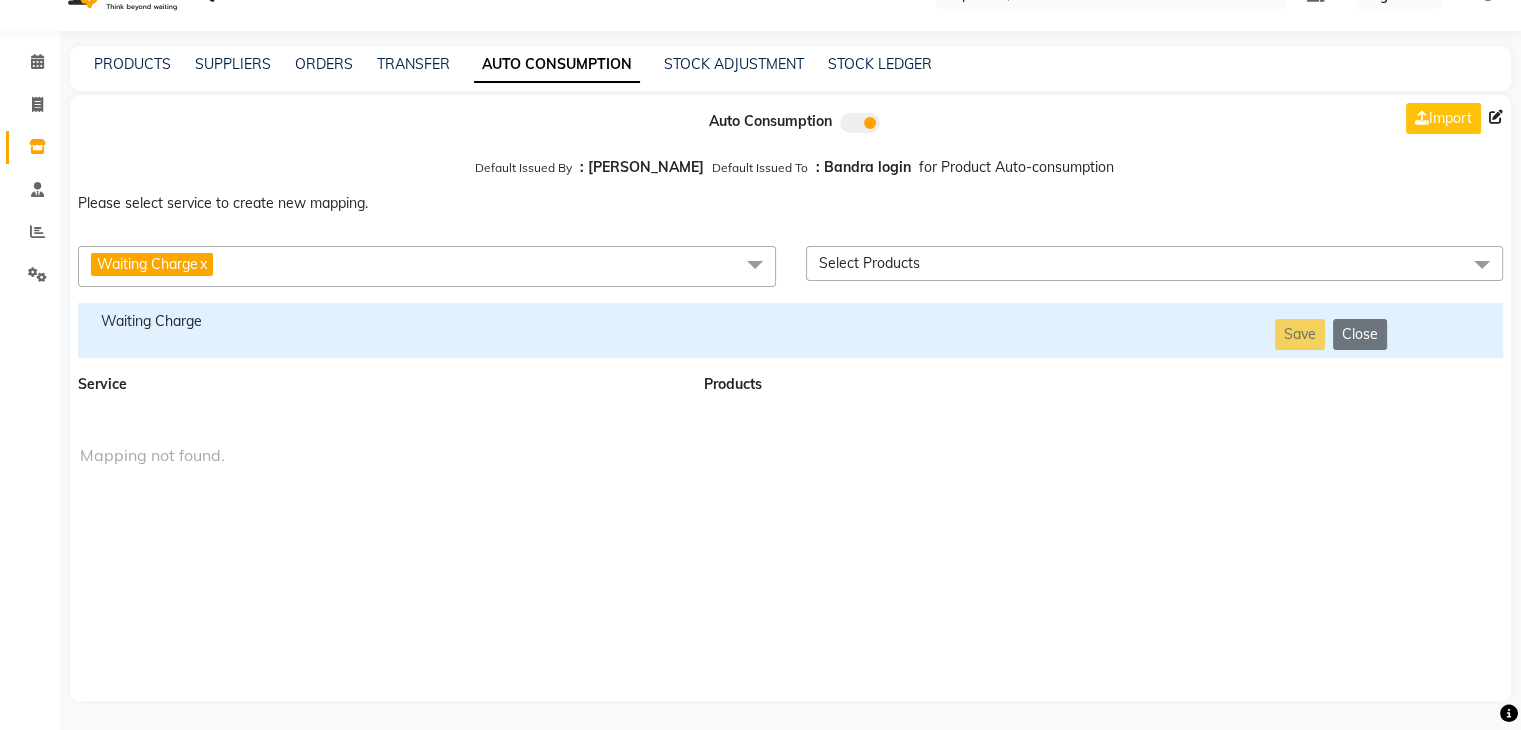 click on "Waiting Charge" at bounding box center (379, 321) 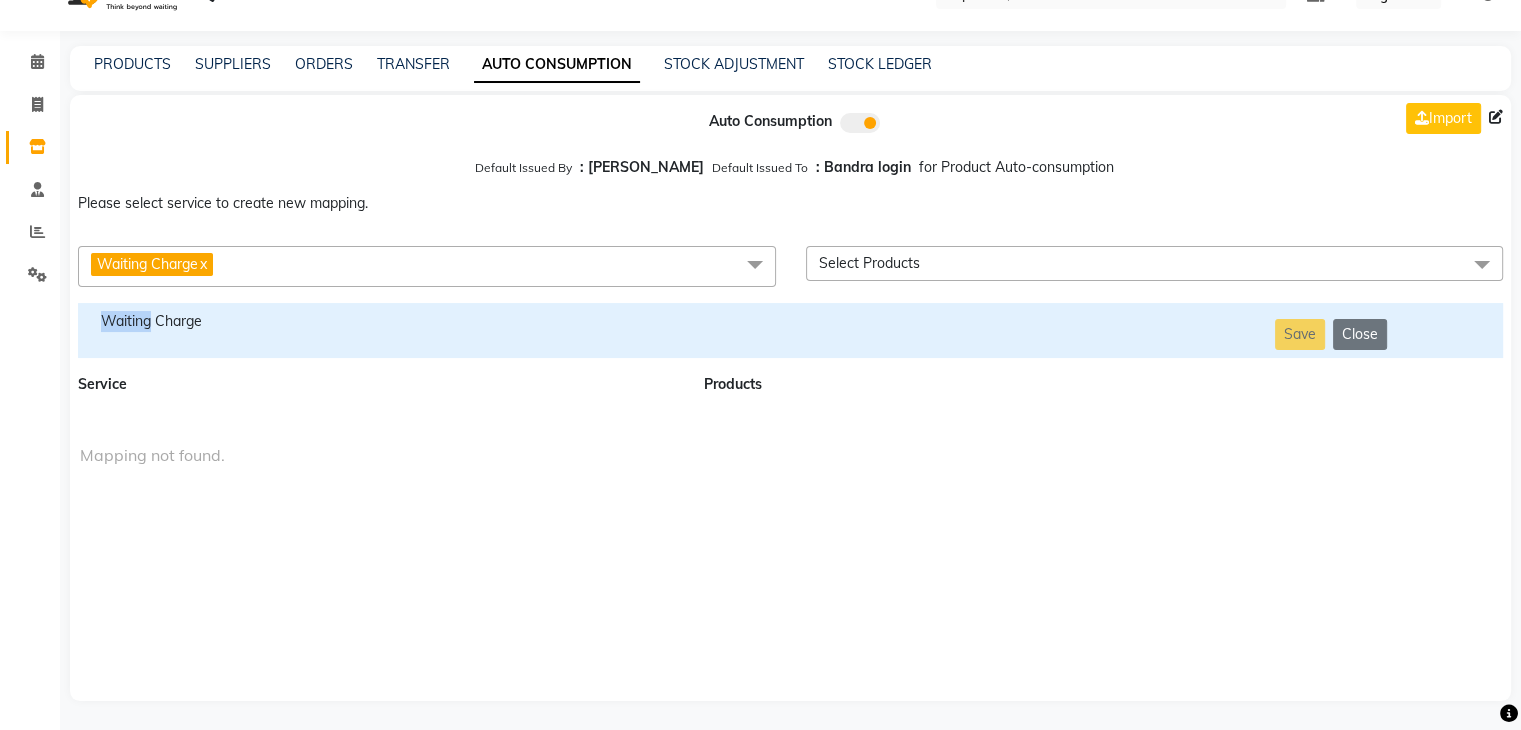 click on "Waiting Charge" at bounding box center (379, 321) 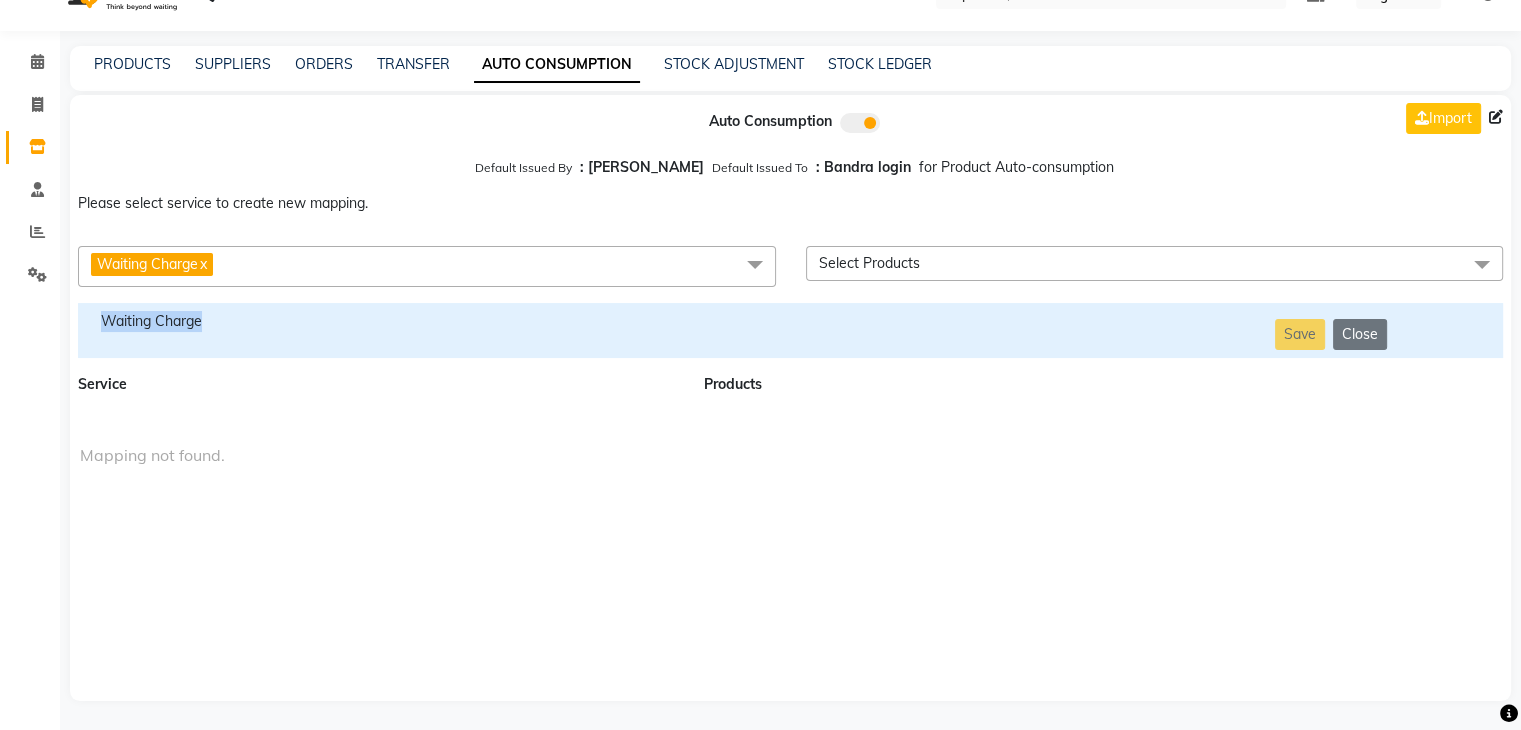 click on "Waiting Charge" at bounding box center (379, 321) 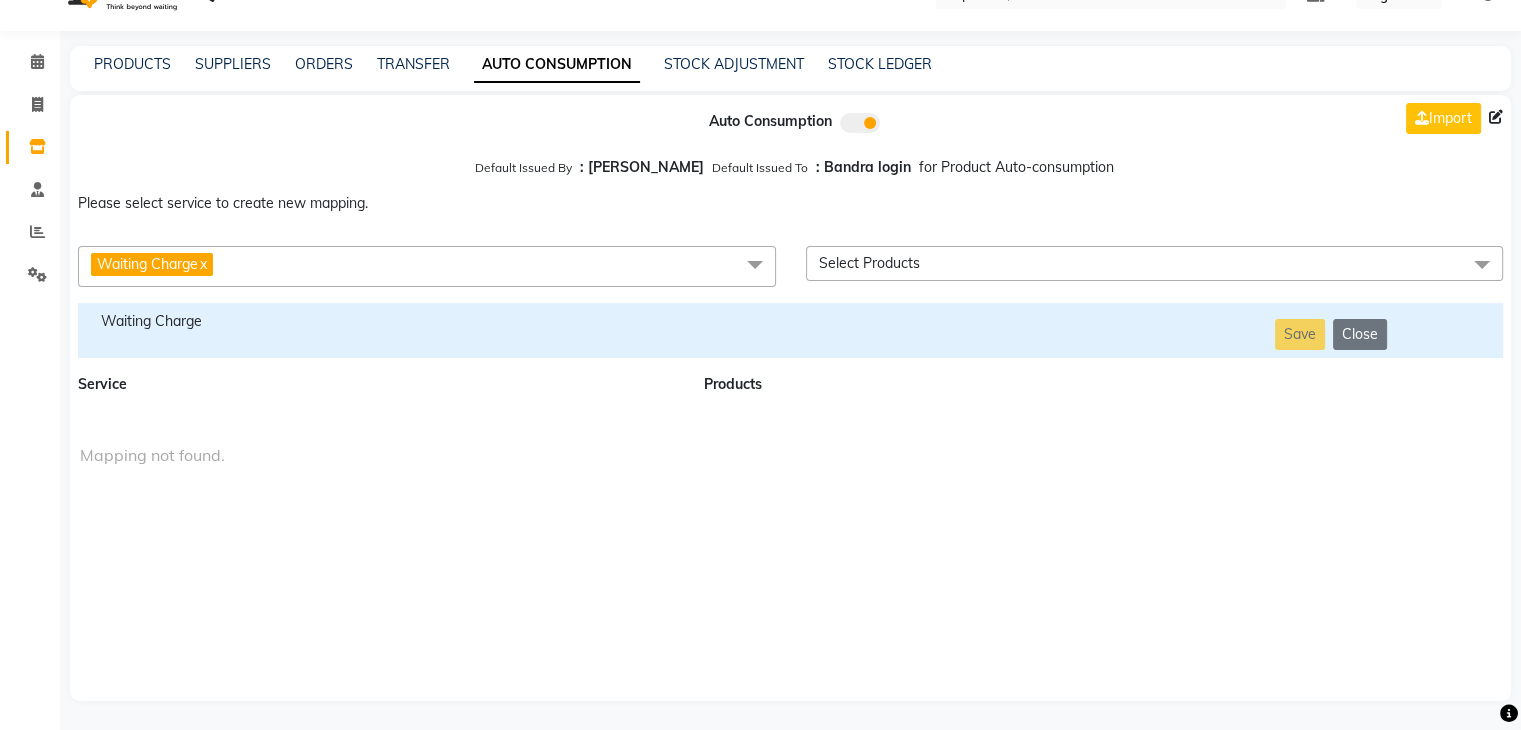 click on "Waiting Charge" at bounding box center [147, 264] 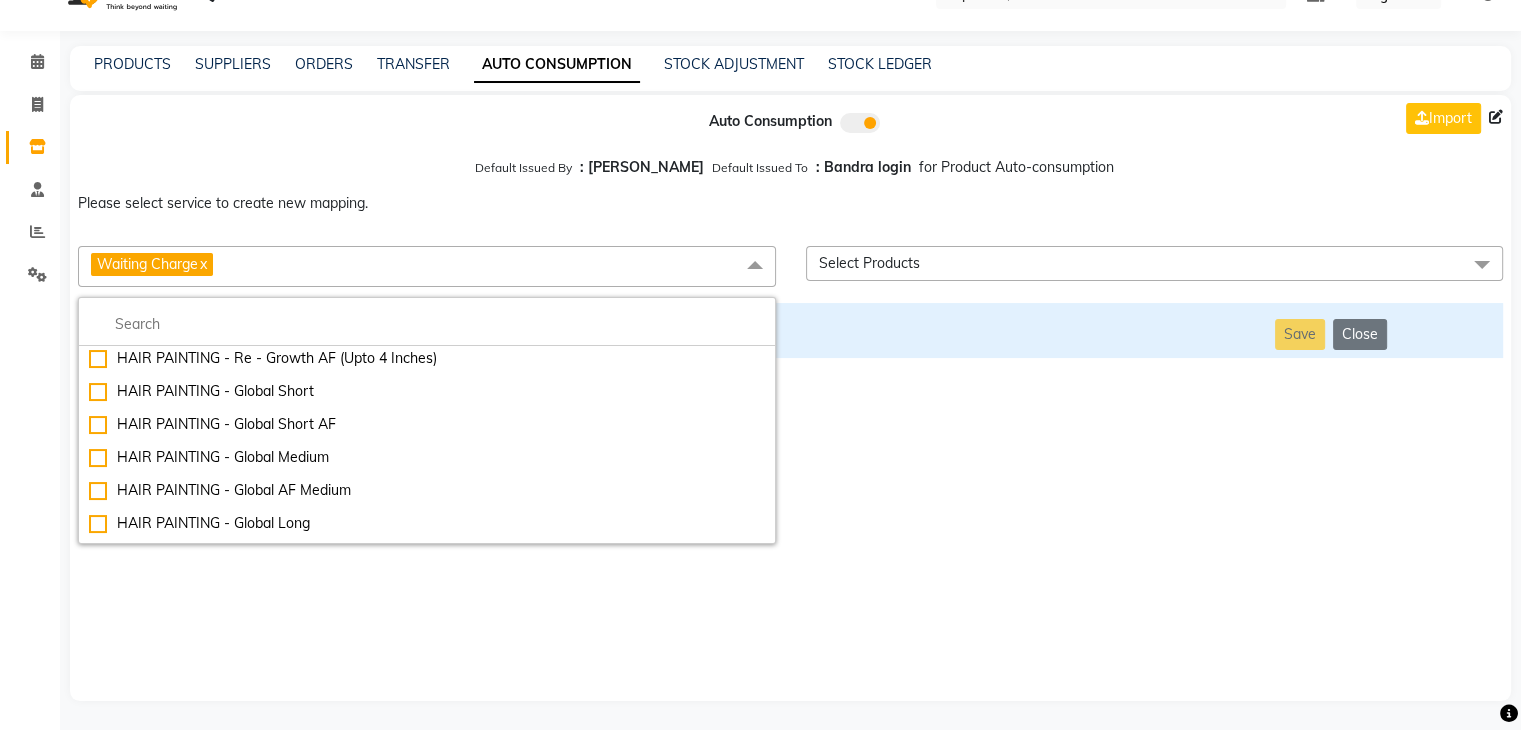 scroll, scrollTop: 2612, scrollLeft: 0, axis: vertical 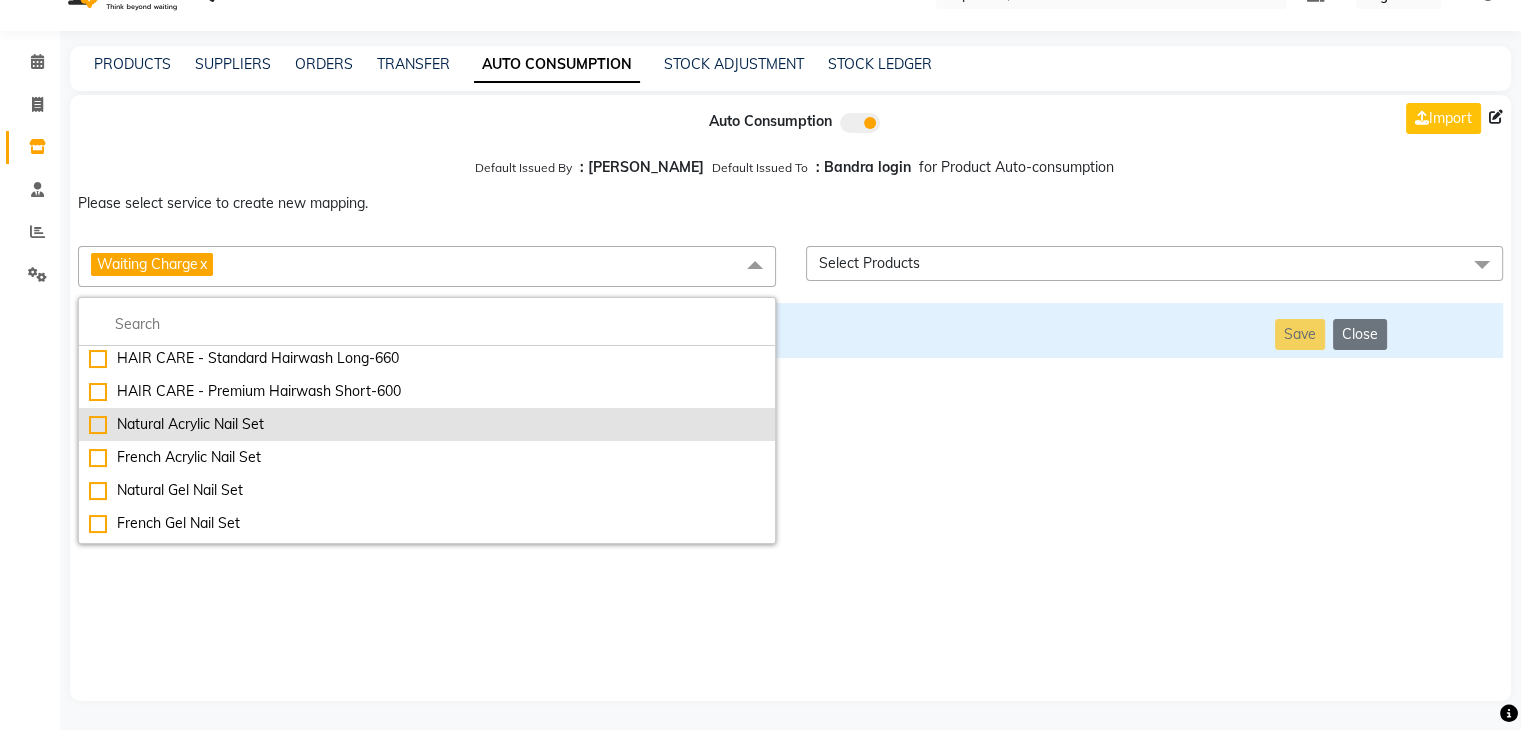 click on "Natural Acrylic Nail Set" at bounding box center [427, 424] 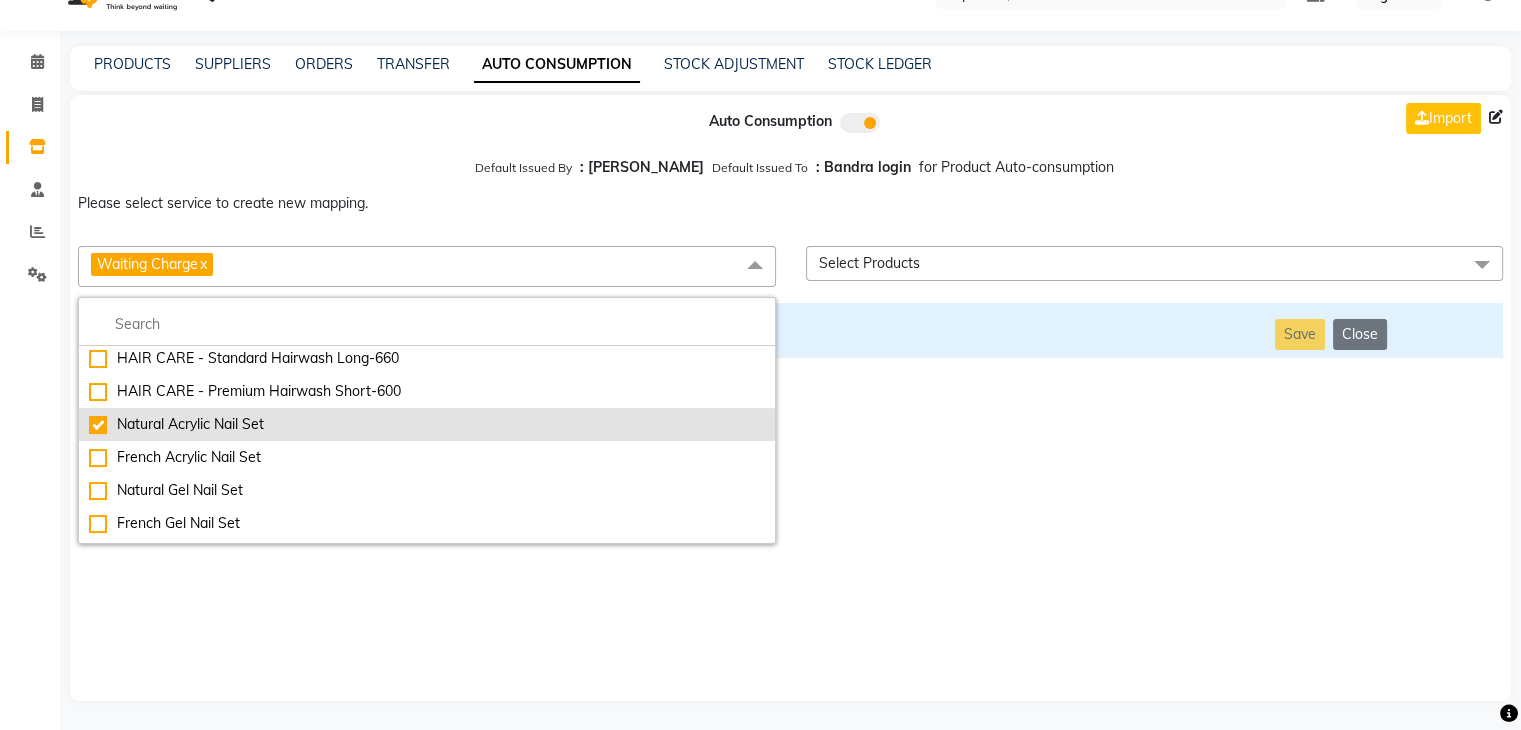 checkbox on "false" 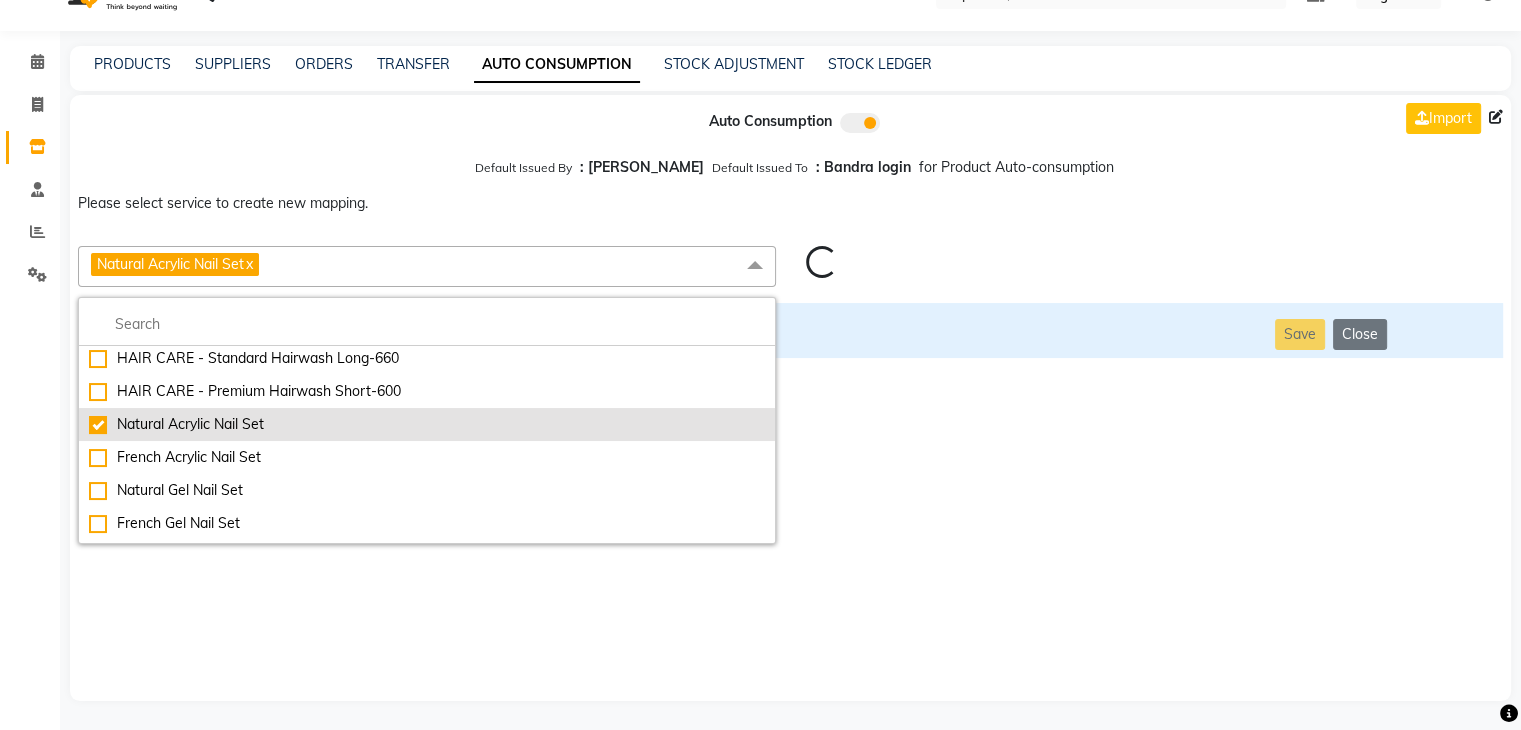 click on "Natural Acrylic Nail Set" at bounding box center (427, 424) 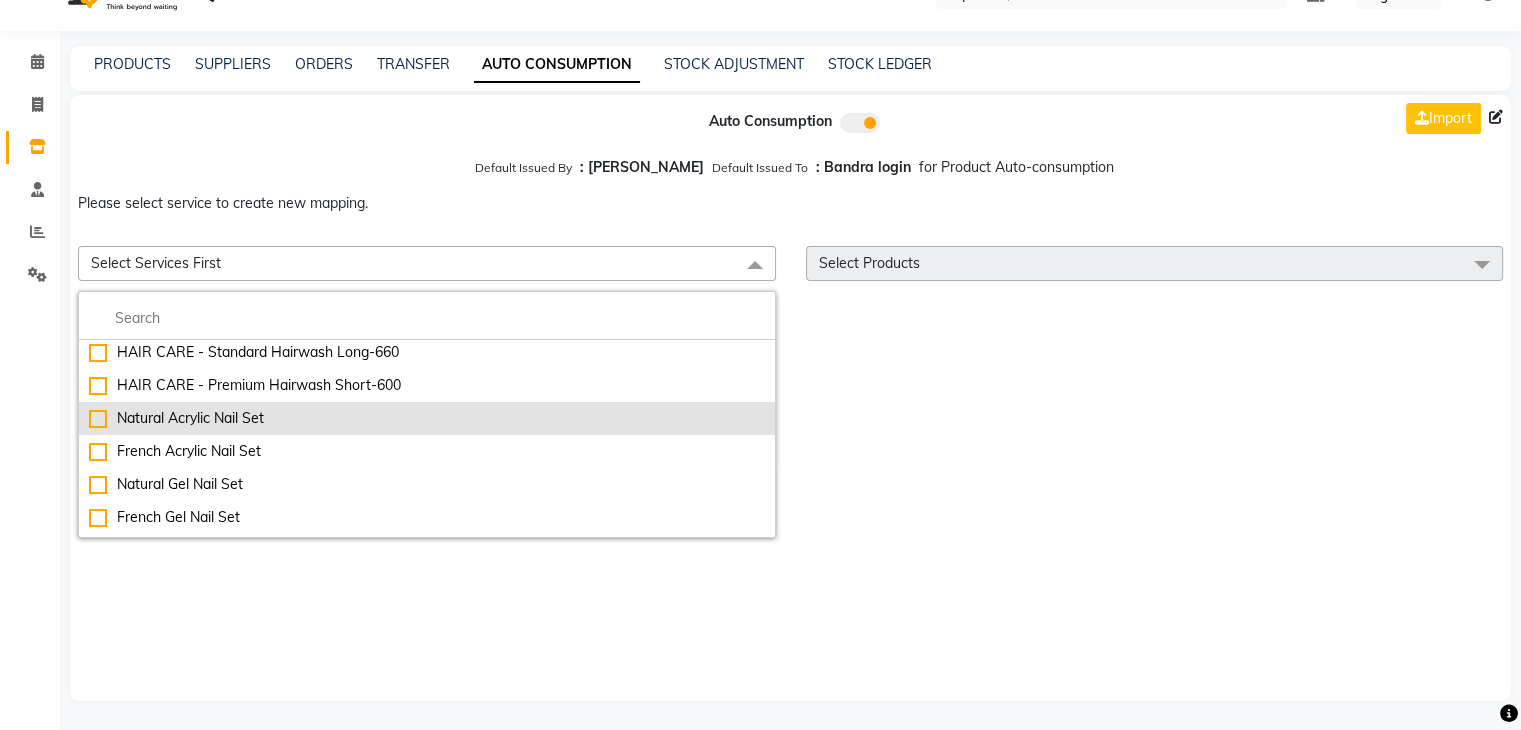click on "Natural Acrylic Nail Set" at bounding box center [427, 418] 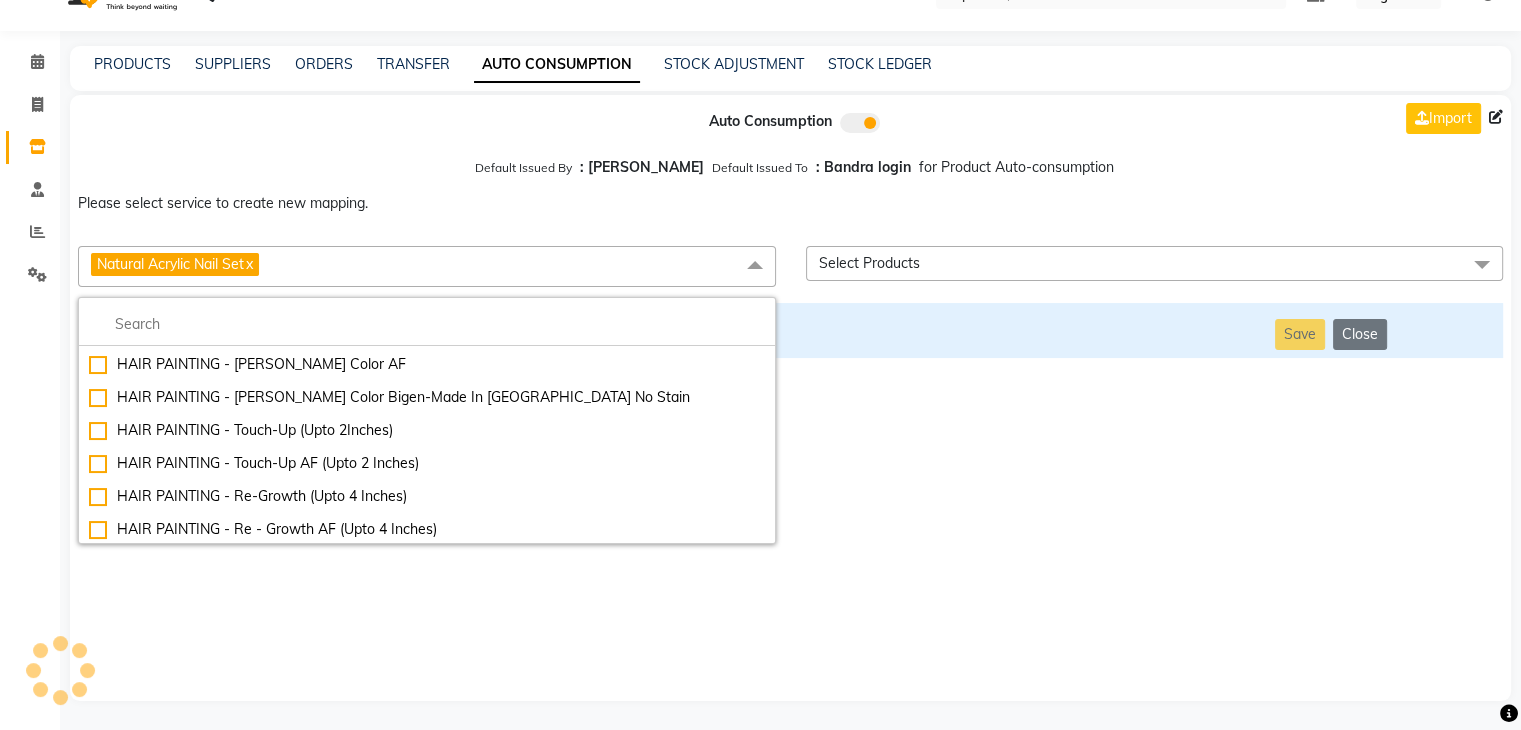 scroll, scrollTop: 1888, scrollLeft: 0, axis: vertical 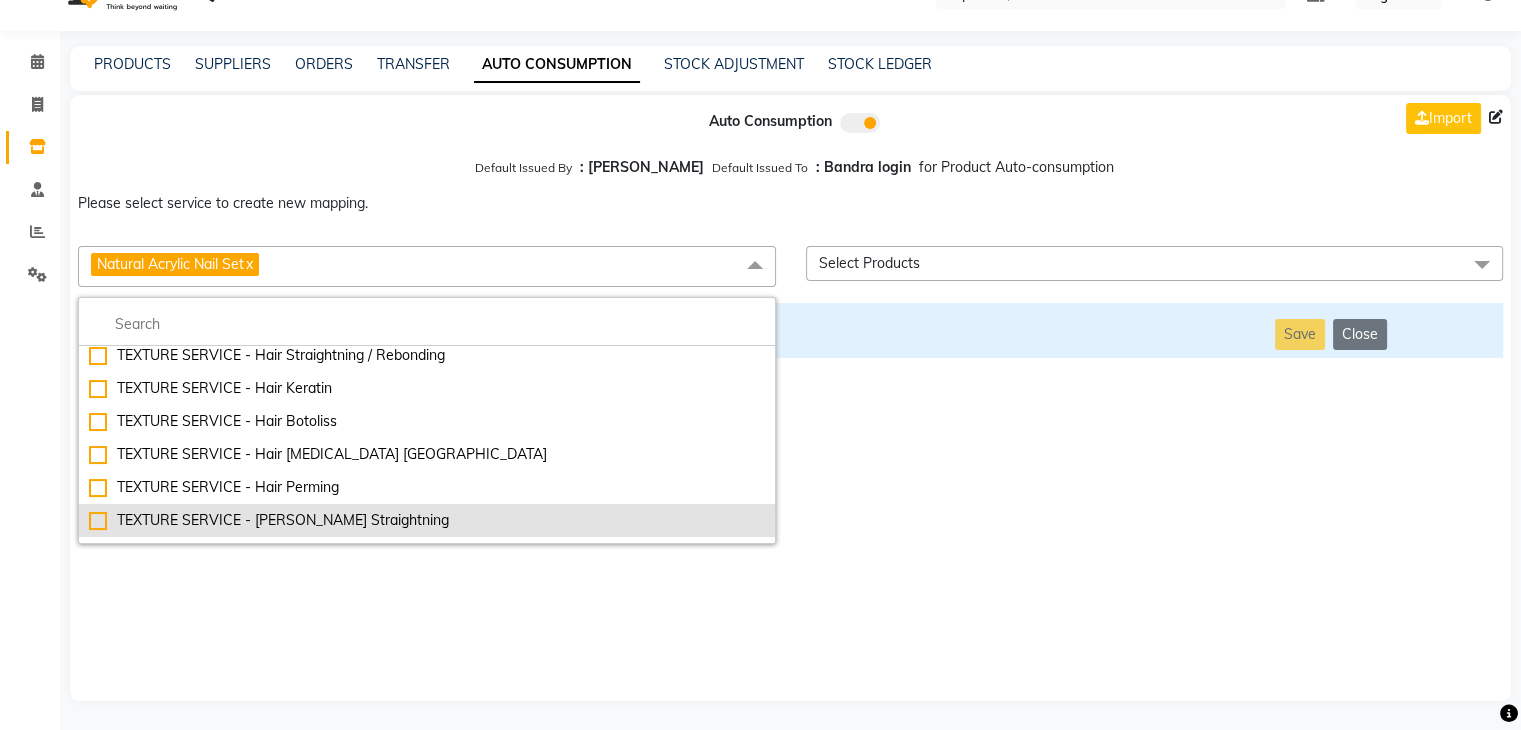 drag, startPoint x: 259, startPoint y: 580, endPoint x: 208, endPoint y: 529, distance: 72.12489 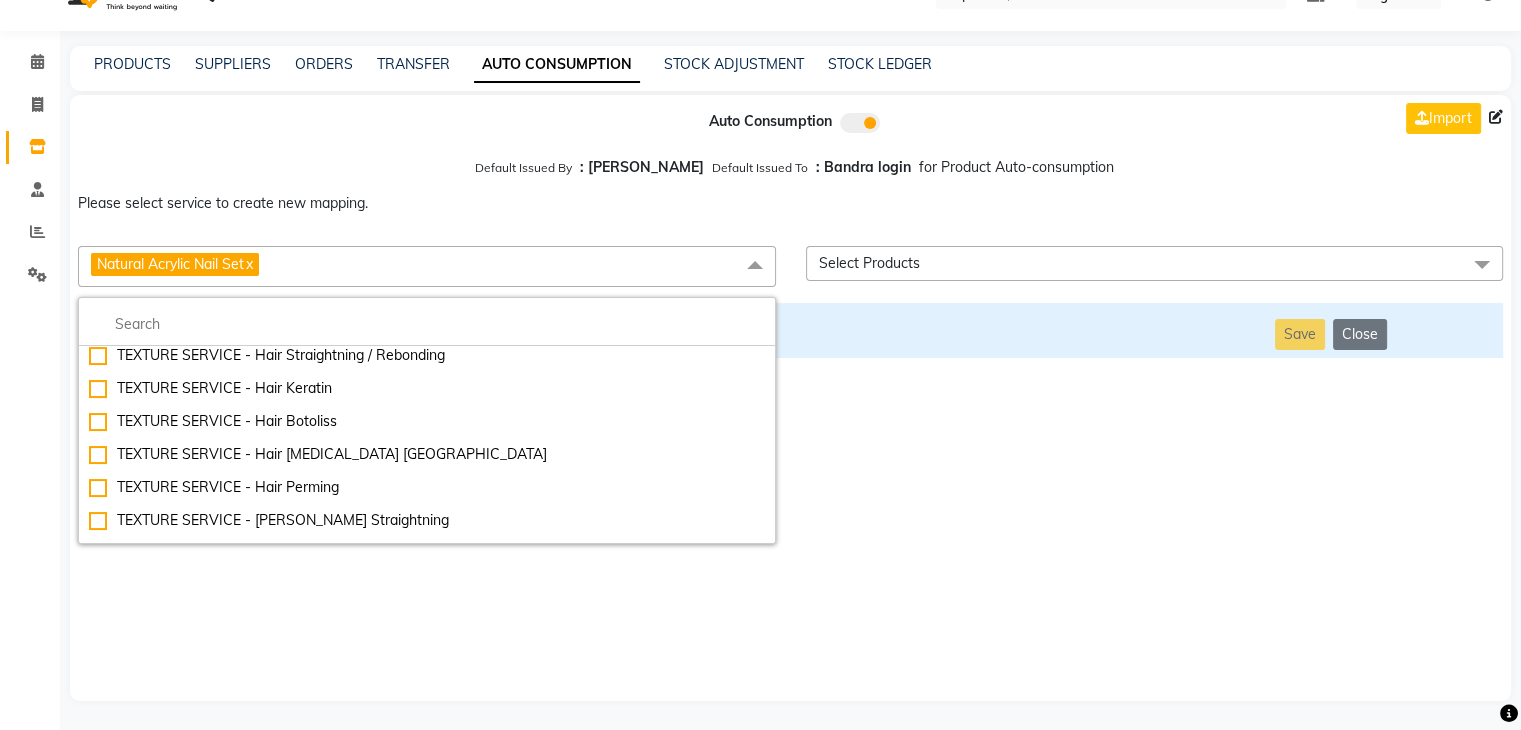 scroll, scrollTop: 0, scrollLeft: 0, axis: both 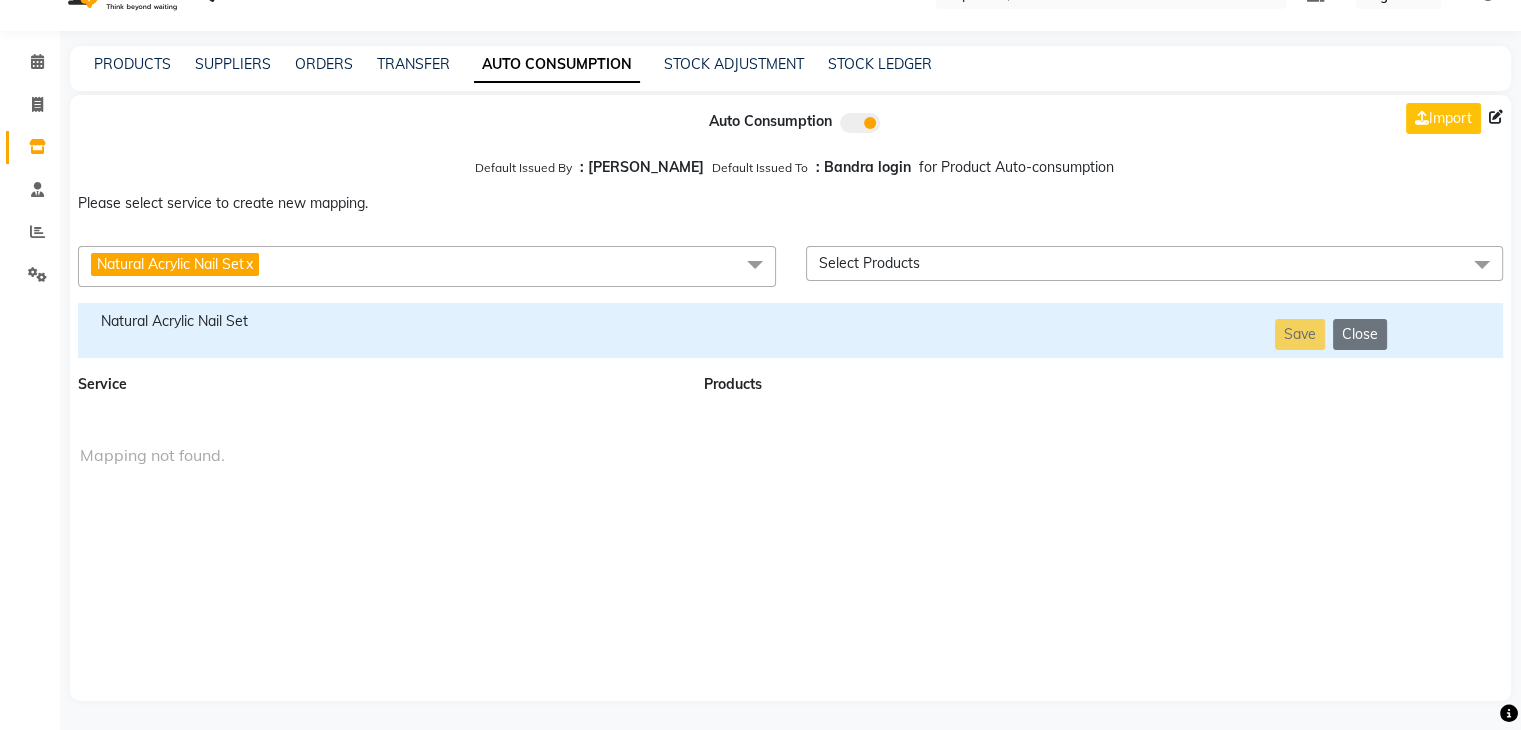 click on "Natural Acrylic Nail Set" at bounding box center [379, 330] 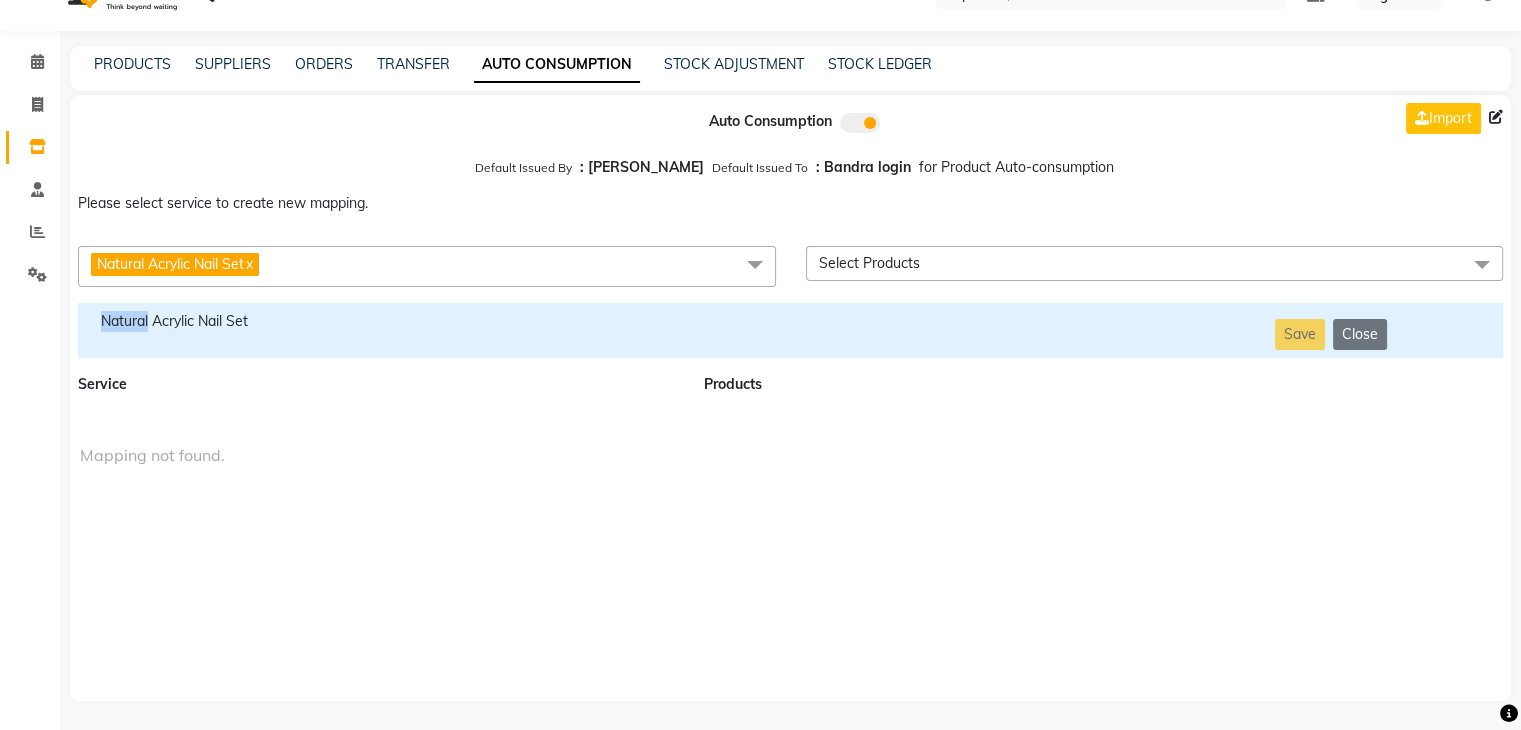 click on "Natural Acrylic Nail Set" at bounding box center (379, 321) 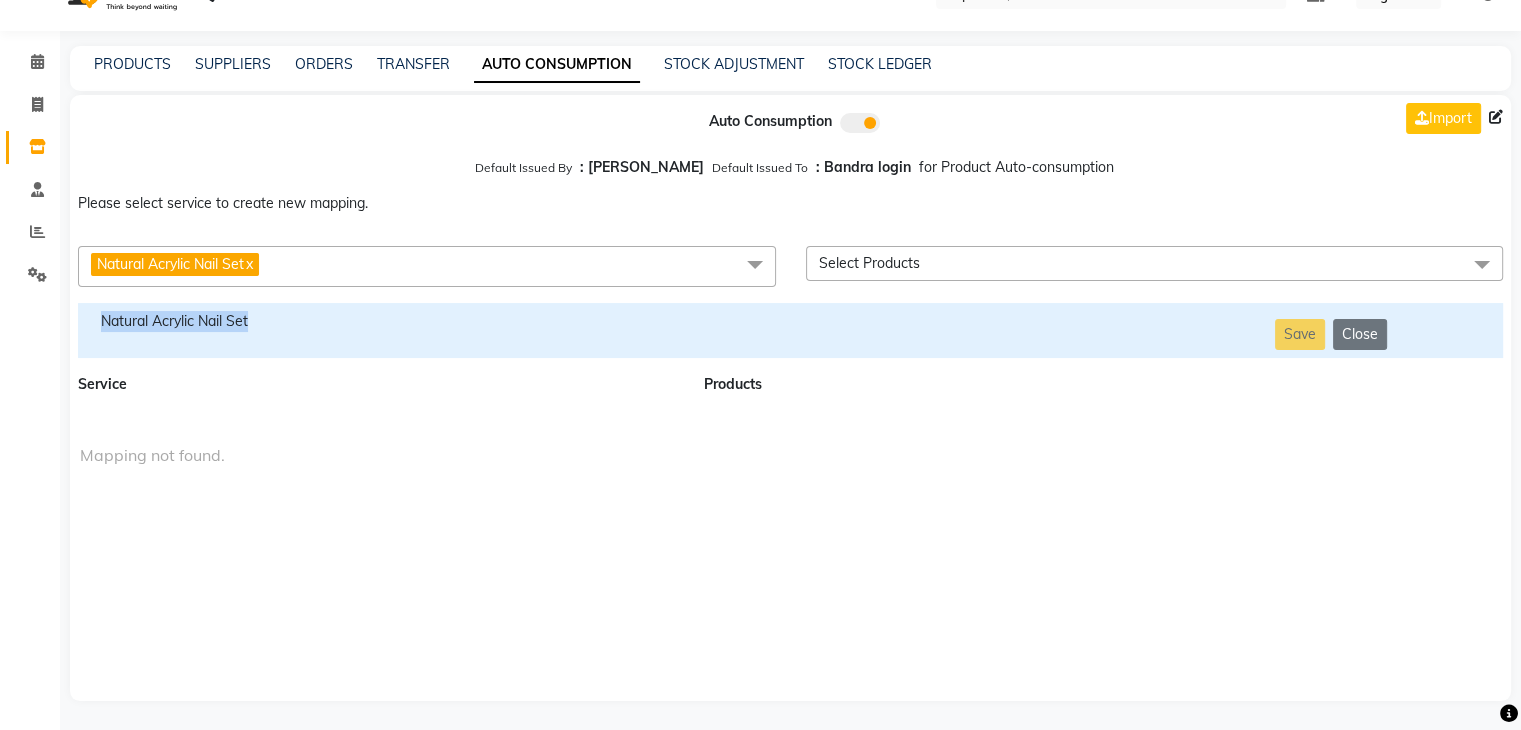 click on "Natural Acrylic Nail Set" at bounding box center [379, 321] 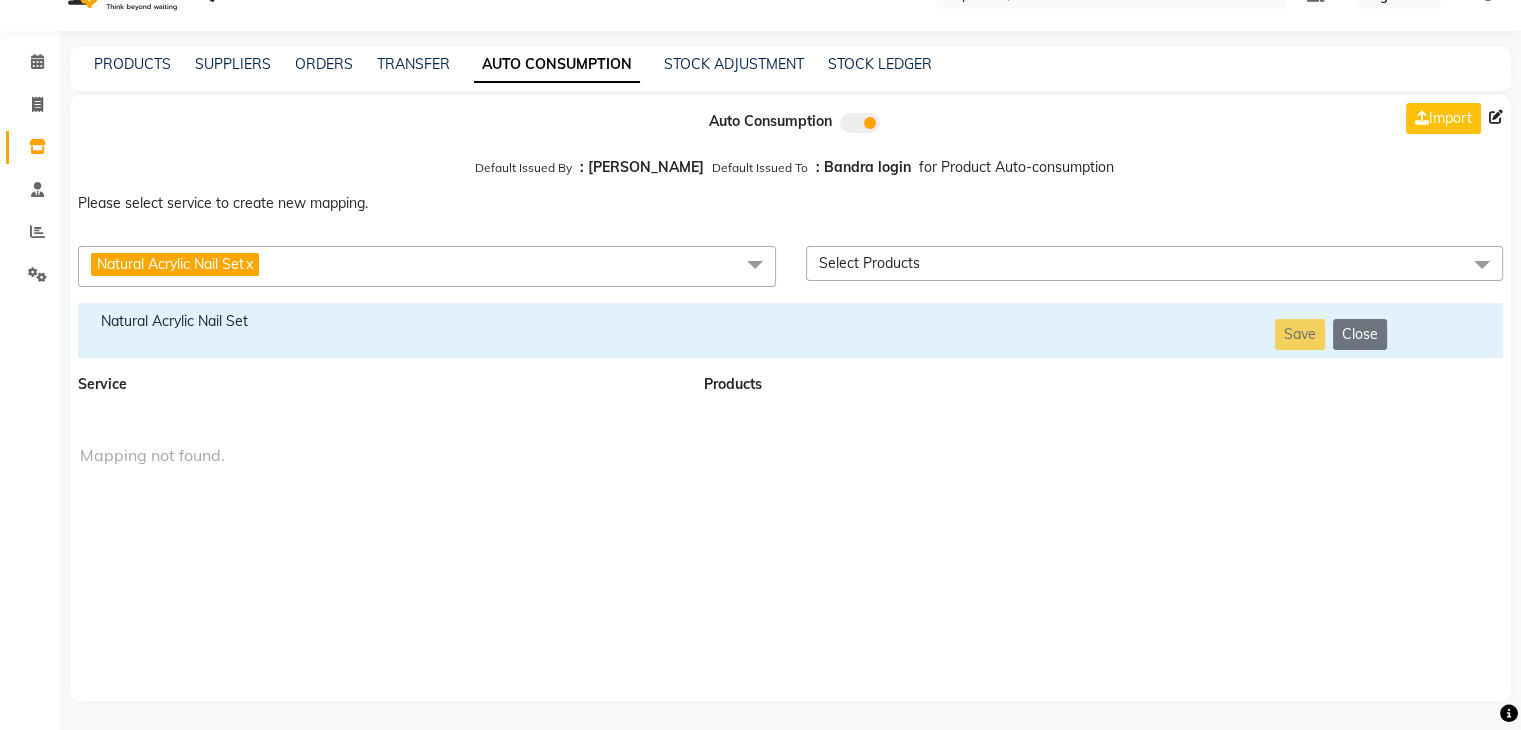 click on "Natural Acrylic Nail Set" at bounding box center (170, 264) 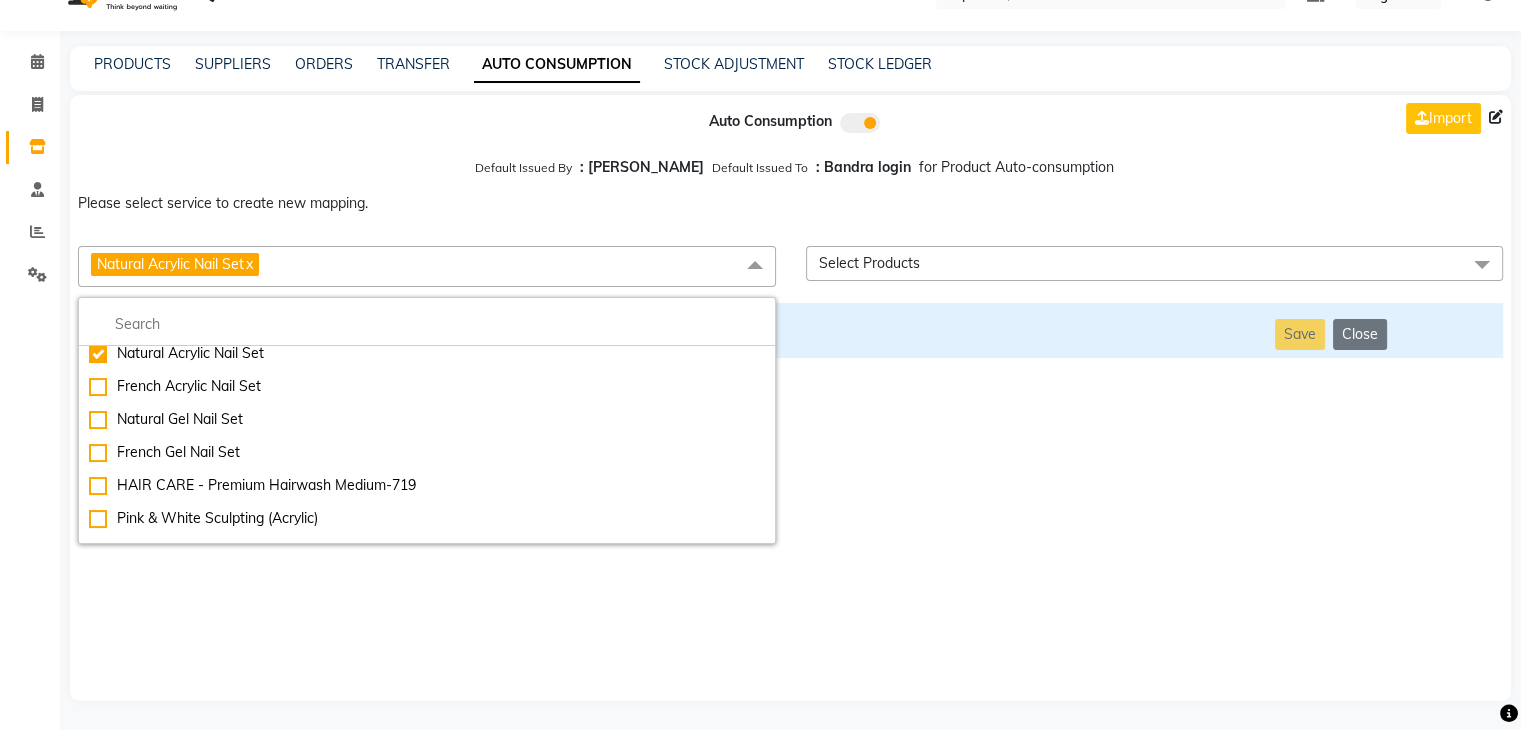 scroll, scrollTop: 3607, scrollLeft: 0, axis: vertical 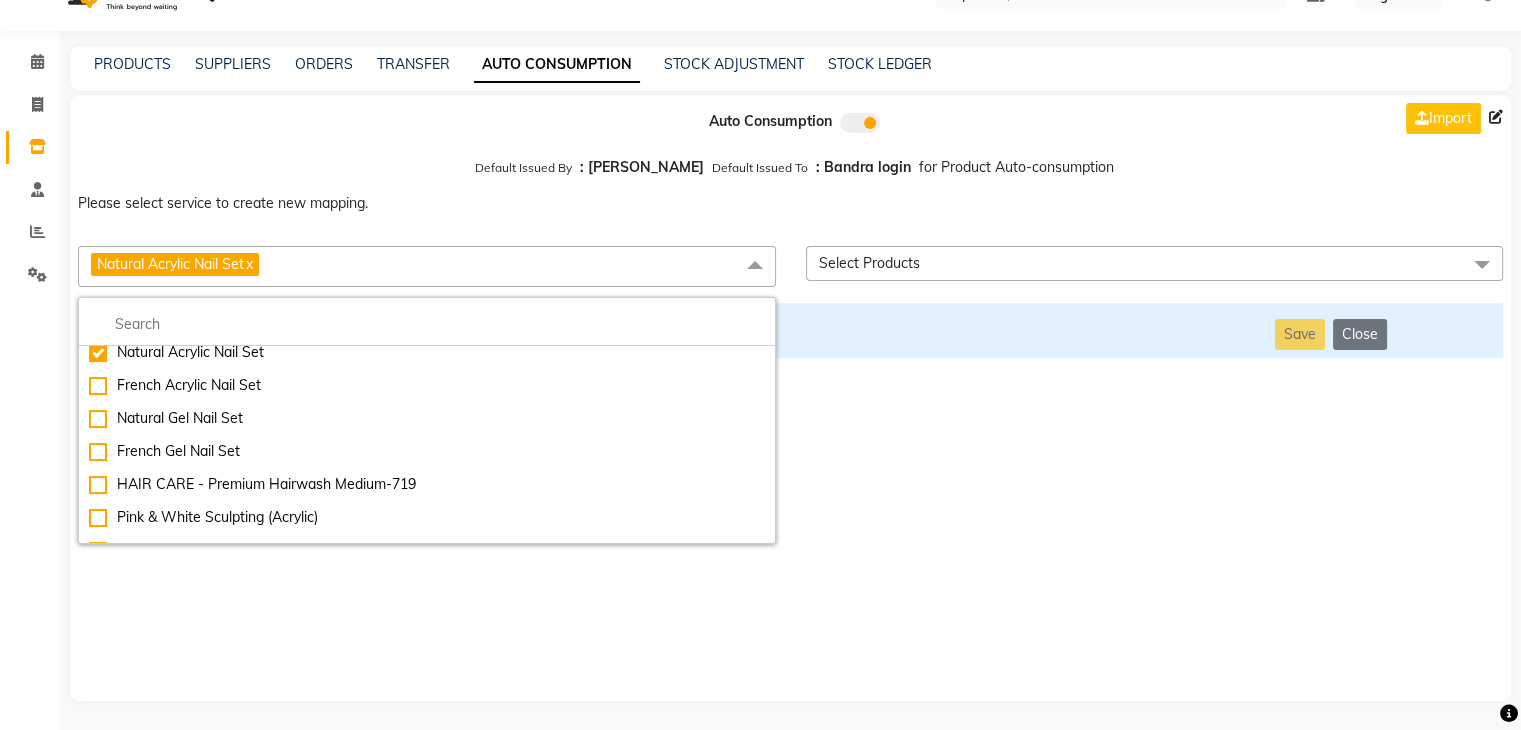 click on "French Acrylic Nail Set" at bounding box center (427, 385) 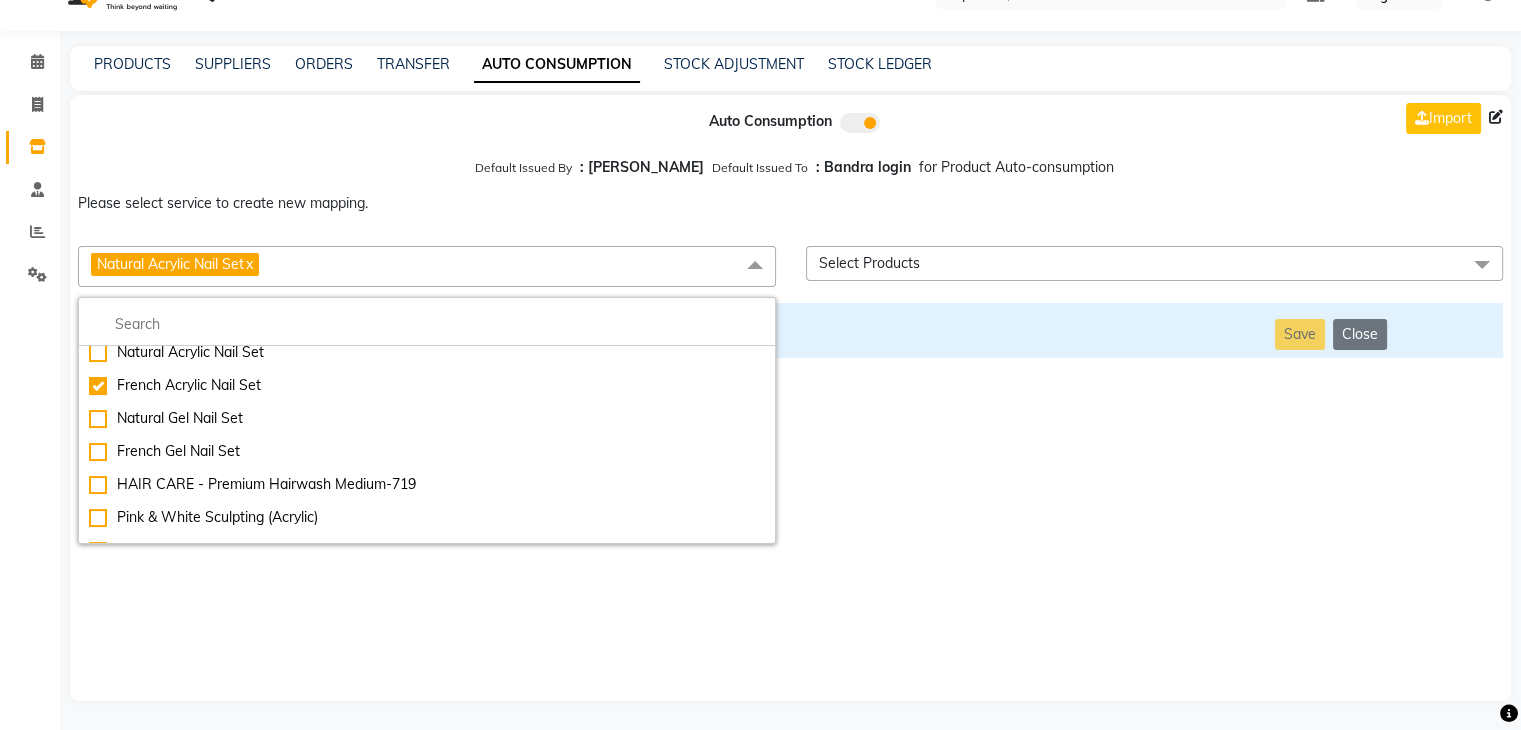 checkbox on "false" 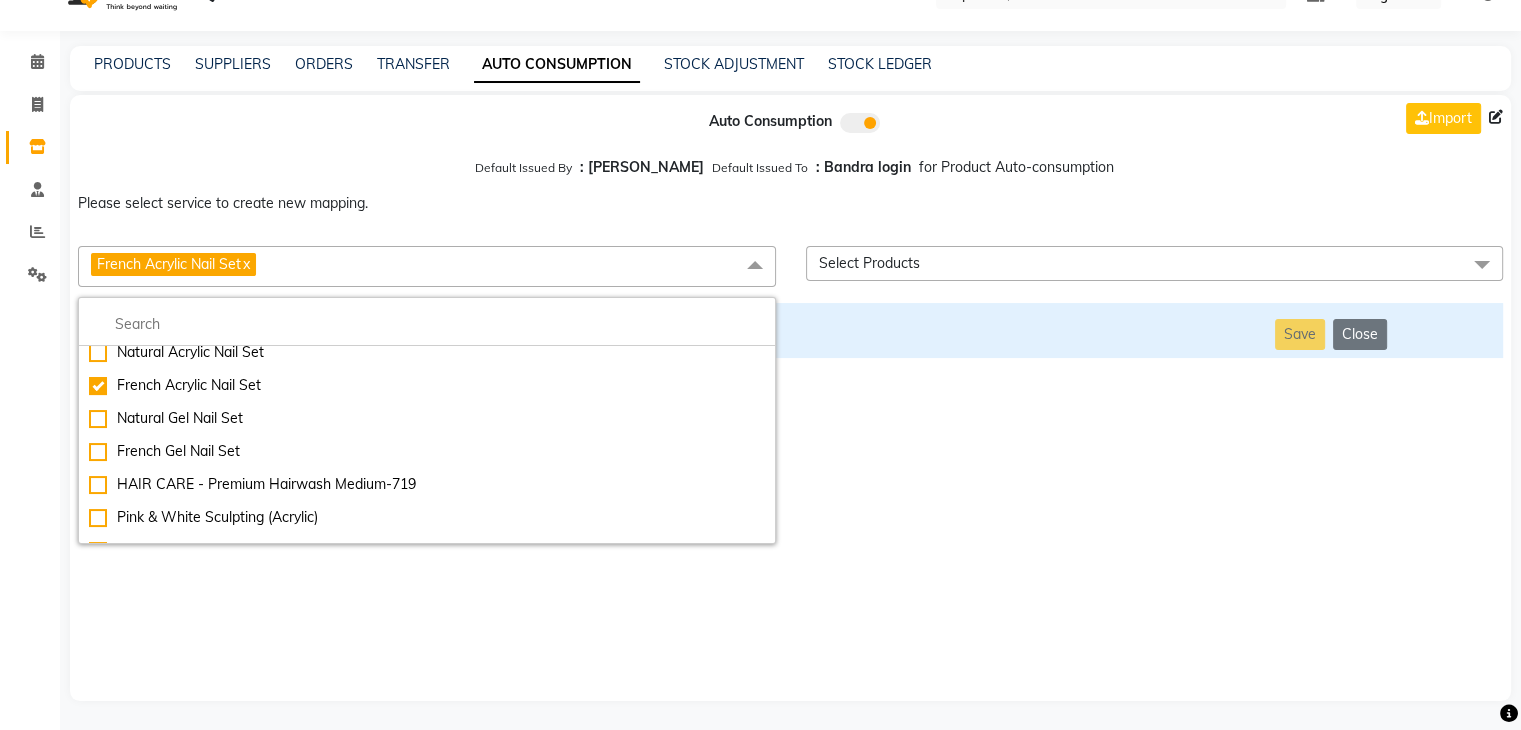 click on "Auto Consumption  Import Default Issued By  : [PERSON_NAME] Default Issued To  : Bandra login  for Product Auto-consumption  Please select service to create new mapping. French Acrylic Nail Set  x Essential Manicure w Scrub Essential Pedicure w Scrub Manicure + OPI Nail Ext + Gel Polish-3570 Manicure + T&T Nail Ext + Gel Polish T&T Nail Ext + T&T Gel Polish OPI Nail Ext + OPI Gel Polish T&T Refills + Gel Polish OPI Refills + Gel Polish Travel Allowance Waiting Charge HAIR REPAIR - Haircut HAIR REPAIR - Haircut for Kids HAIR REPAIR - Hair Wash HAIR REPAIR - Hair Wash Premium HAIR REPAIR - Full Head Shave HAIR REPAIR - Hair Design HAIR REPAIR - Hairstyling HAIR REPAIR - Threading HAIR REPAIR - [PERSON_NAME] Edging HAIR REPAIR - [PERSON_NAME] Edging Premium HAIR REPAIR - Razor Shave HAIR REPAIR - Razor Shave Premium HAIR REPAIR - Luxury Steam Shaving HAIR REPAIR - Fade Hair Cut HAIR SPA RITUALS - Hairoticmen Argan Spa HAIR SPA RITUALS - Wella Deep Nourishing Spa HAIR SPA RITUALS - Nashi Argan Oil Spa HAIR SPA RITUALS - [PERSON_NAME] Spa" at bounding box center (790, 398) 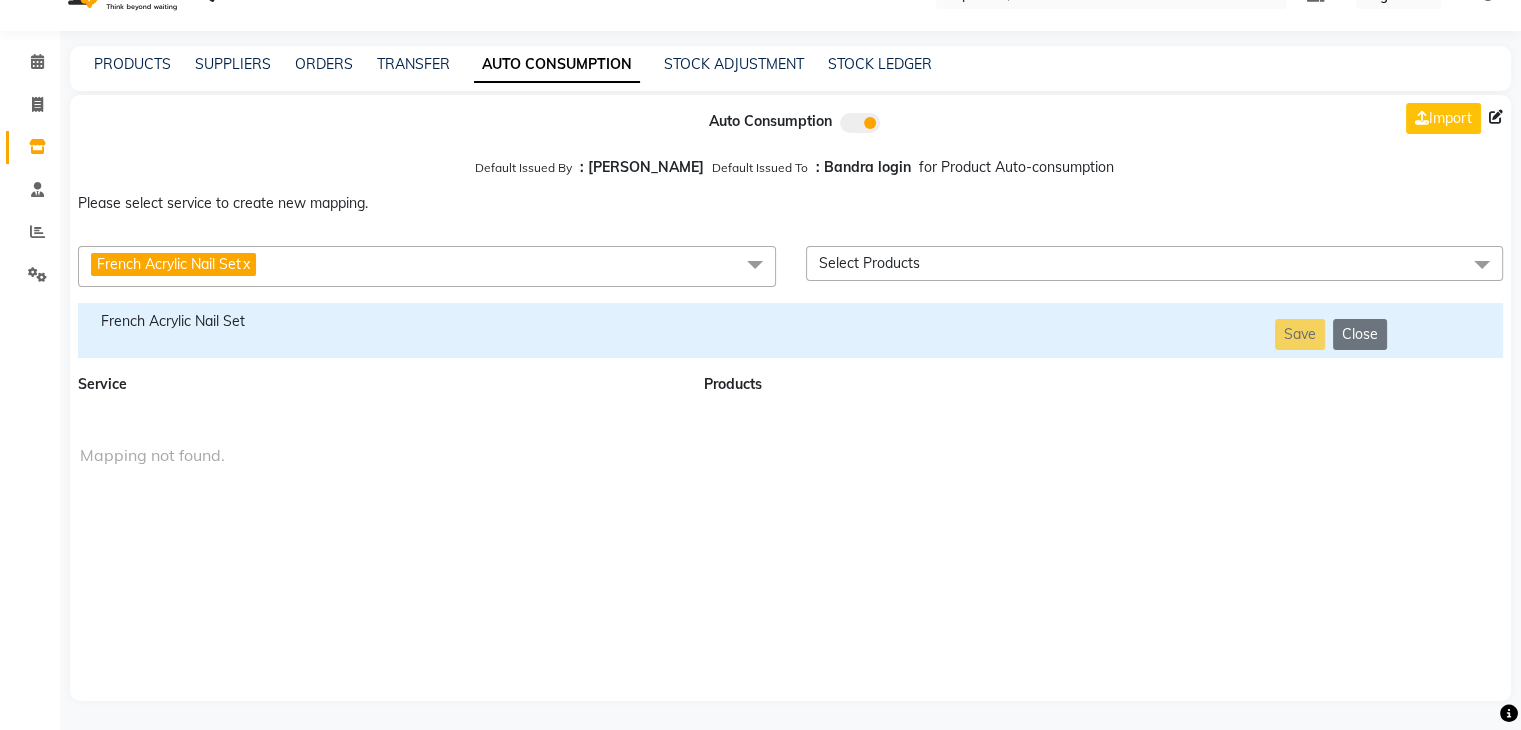 click on "French Acrylic Nail Set" at bounding box center [379, 321] 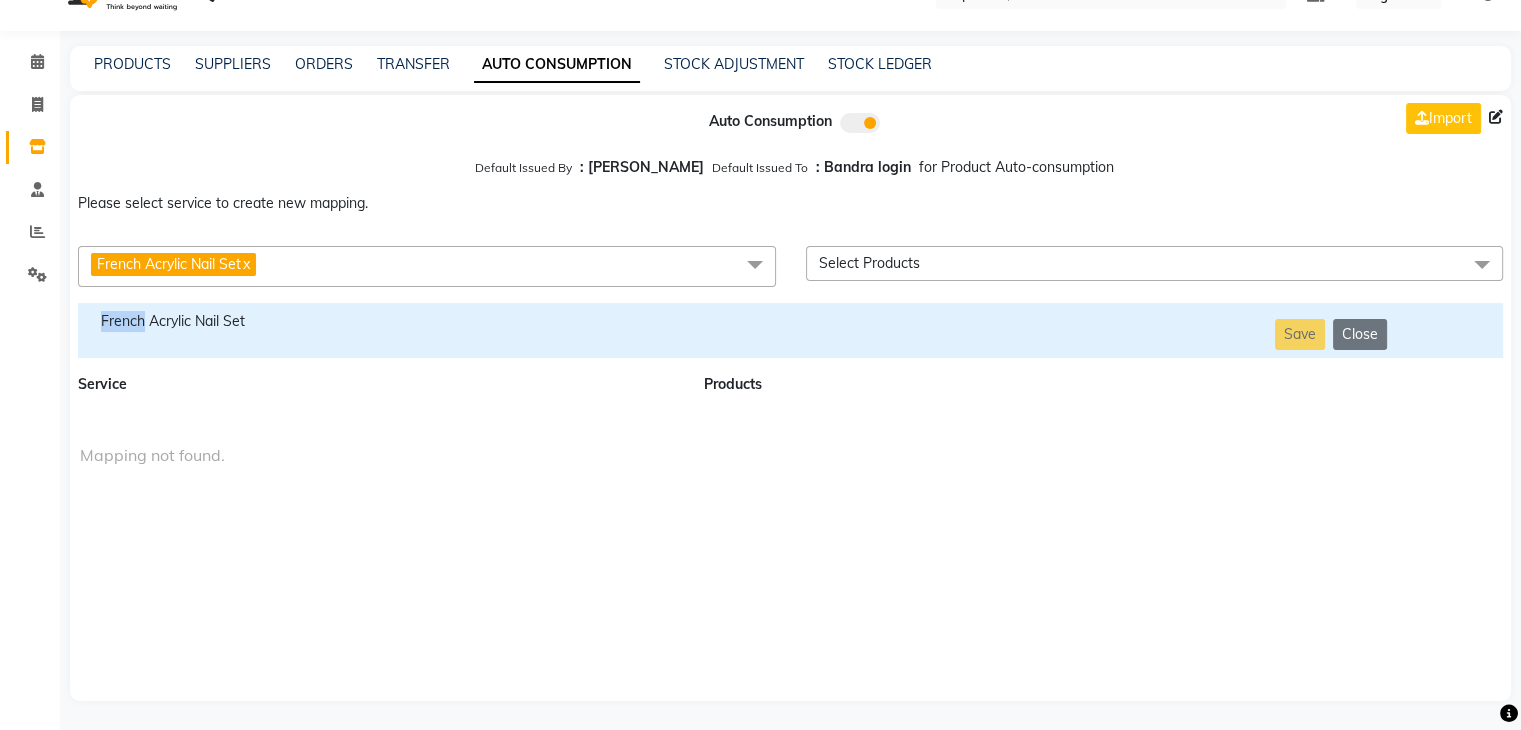 click on "French Acrylic Nail Set" at bounding box center [379, 321] 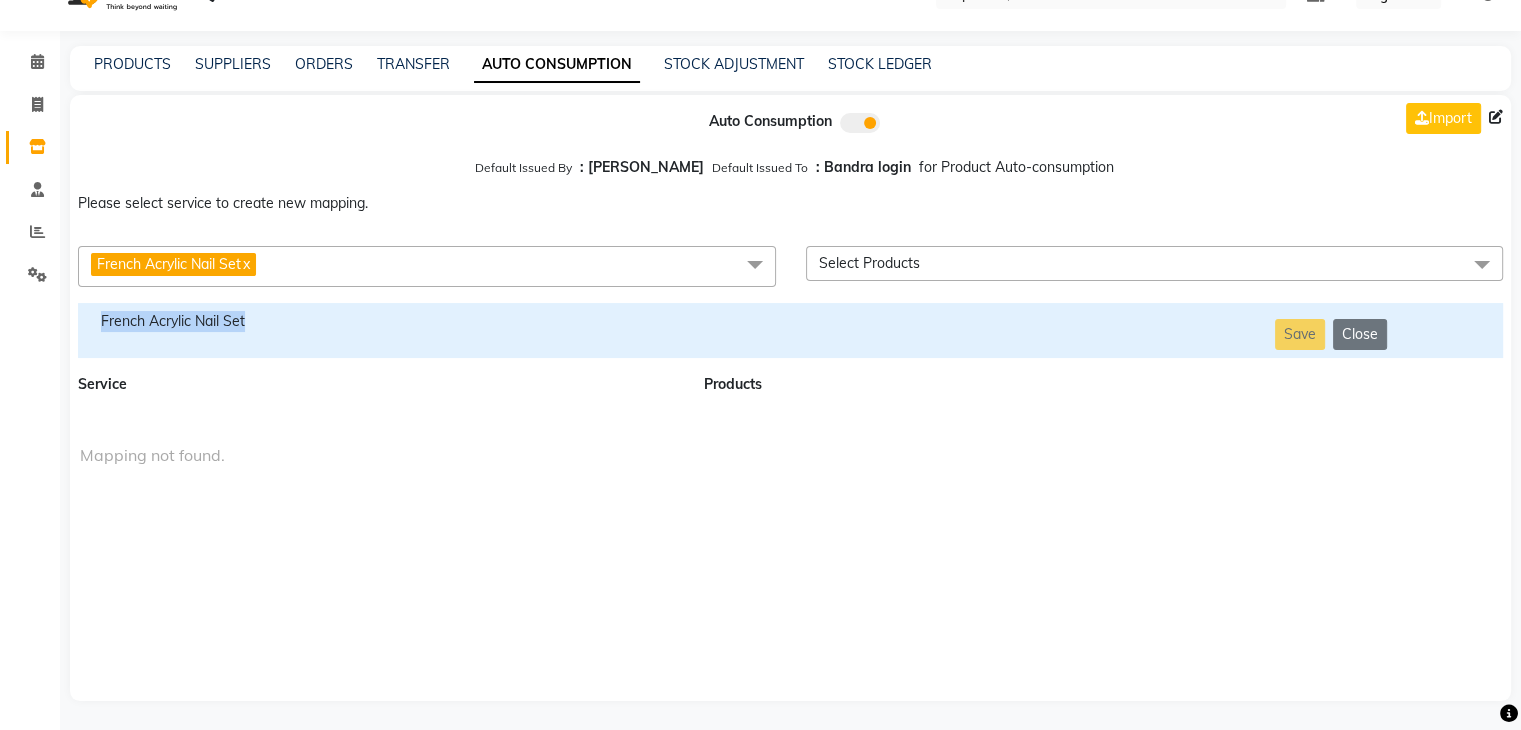 click on "French Acrylic Nail Set" at bounding box center (379, 321) 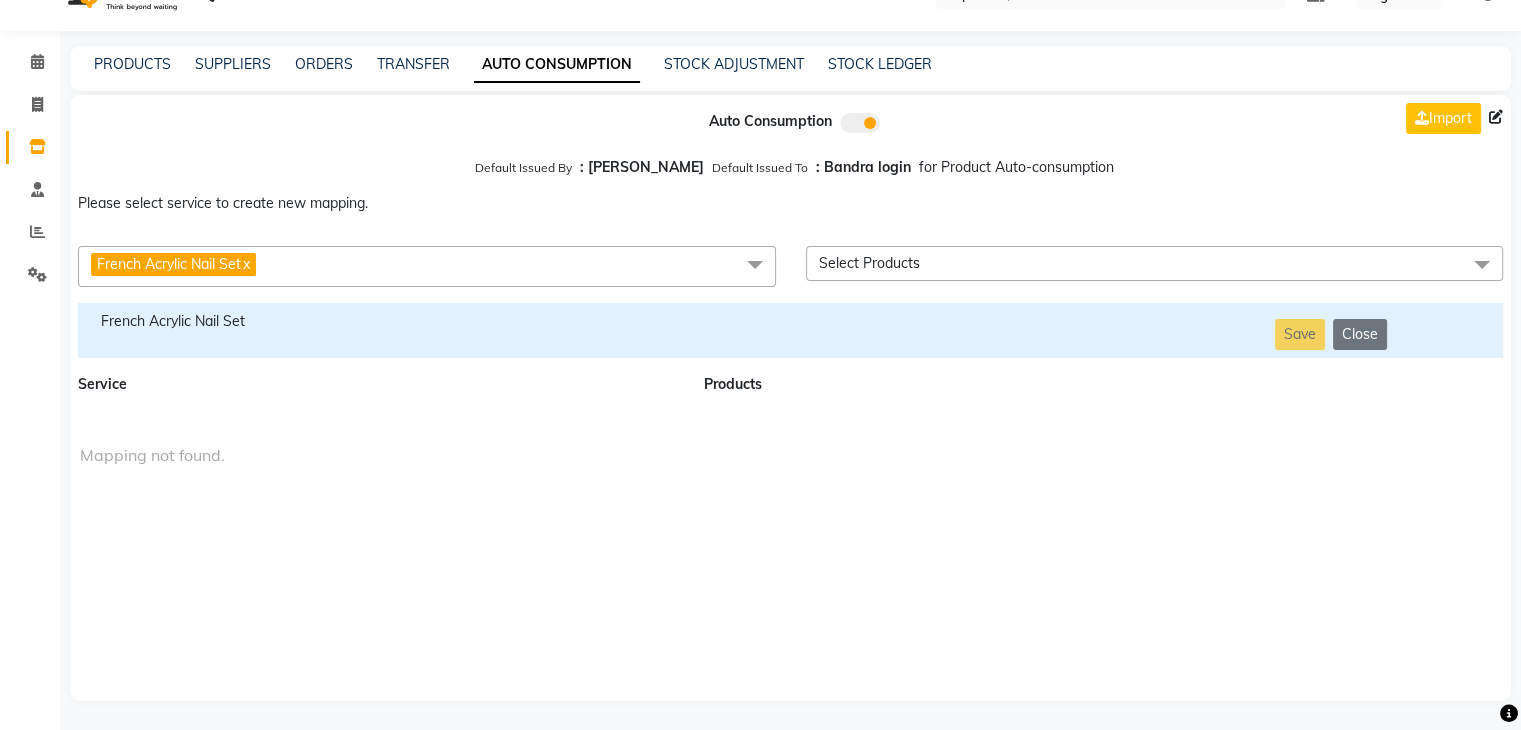 click on "French Acrylic Nail Set  x" at bounding box center (427, 266) 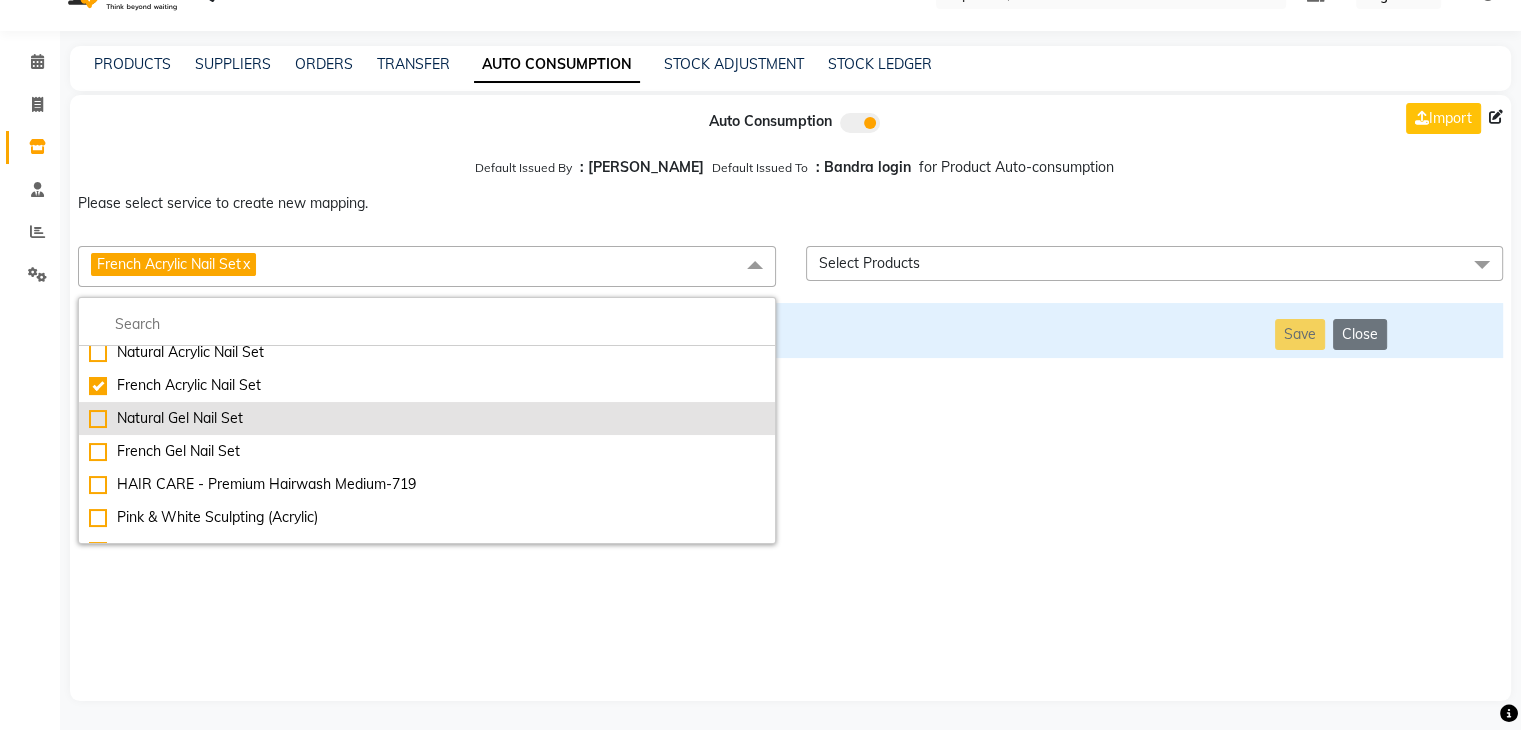 click on "Natural Gel Nail Set" at bounding box center (427, 418) 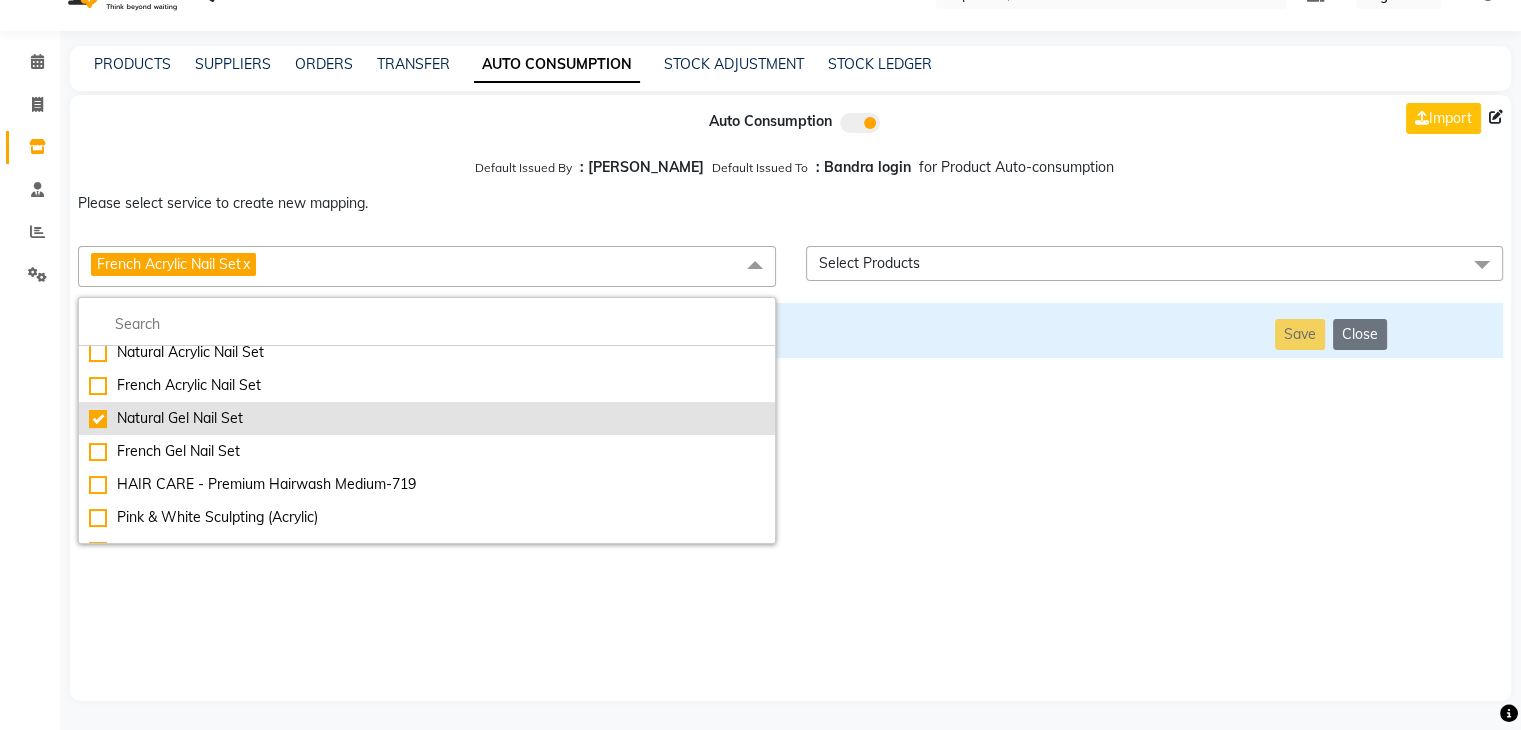 checkbox on "false" 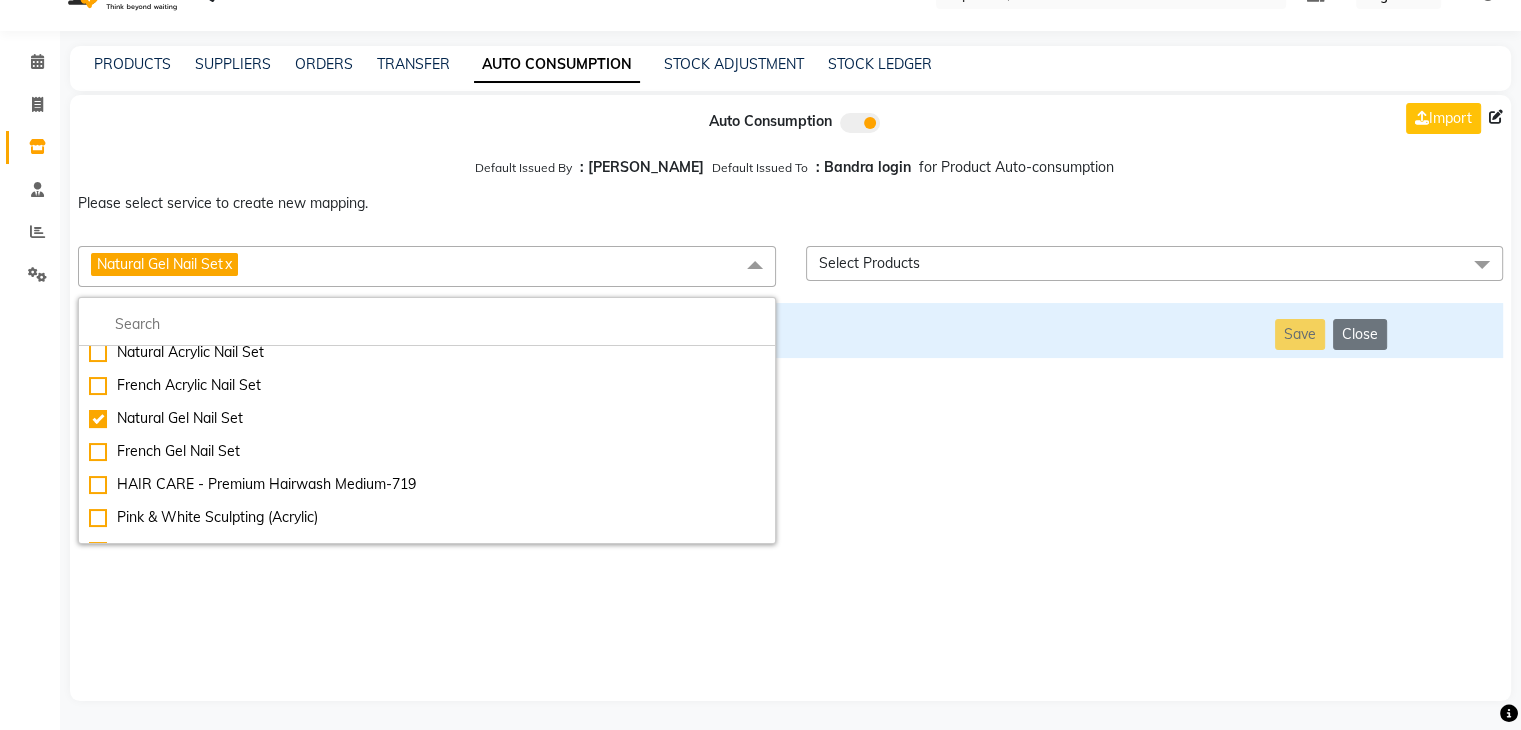 click on "Auto Consumption  Import Default Issued By  : [PERSON_NAME] Default Issued To  : Bandra login  for Product Auto-consumption  Please select service to create new mapping. Natural Gel Nail Set  x Essential Manicure w Scrub Essential Pedicure w Scrub Manicure + OPI Nail Ext + Gel Polish-3570 Manicure + T&T Nail Ext + Gel Polish T&T Nail Ext + T&T Gel Polish OPI Nail Ext + OPI Gel Polish T&T Refills + Gel Polish OPI Refills + Gel Polish Travel Allowance Waiting Charge HAIR REPAIR - Haircut HAIR REPAIR - Haircut for Kids HAIR REPAIR - Hair Wash HAIR REPAIR - Hair Wash Premium HAIR REPAIR - Full Head Shave HAIR REPAIR - Hair Design HAIR REPAIR - Hairstyling HAIR REPAIR - Threading HAIR REPAIR - [PERSON_NAME] Edging HAIR REPAIR - [PERSON_NAME] Edging Premium HAIR REPAIR - Razor Shave HAIR REPAIR - Razor Shave Premium HAIR REPAIR - Luxury Steam Shaving HAIR REPAIR - Fade Hair Cut HAIR SPA RITUALS - Hairoticmen Argan Spa HAIR SPA RITUALS - Wella Deep Nourishing Spa HAIR SPA RITUALS - Nashi Argan Oil Spa HAIR SPA RITUALS - [PERSON_NAME] Spa" at bounding box center [790, 398] 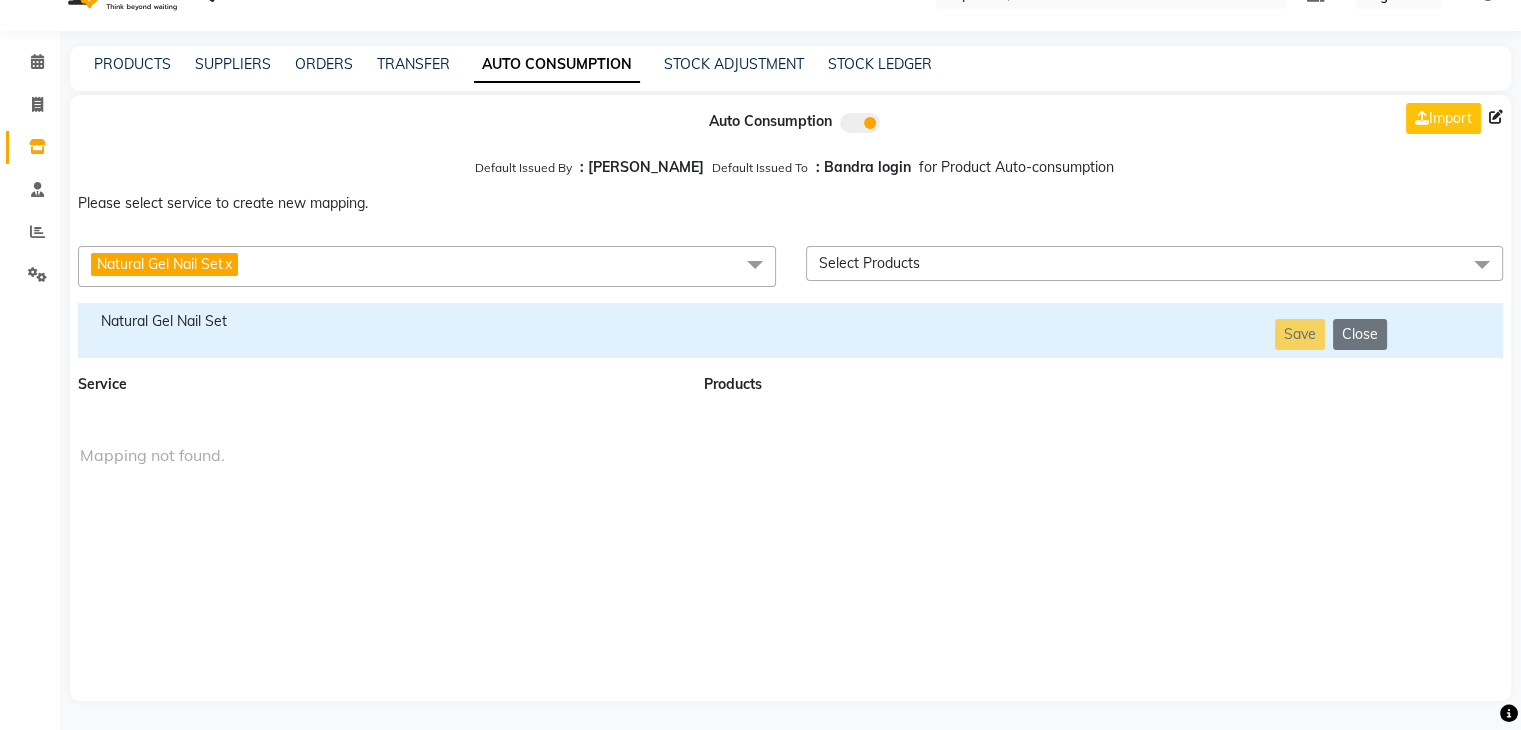 click on "Natural Gel Nail Set" at bounding box center (379, 321) 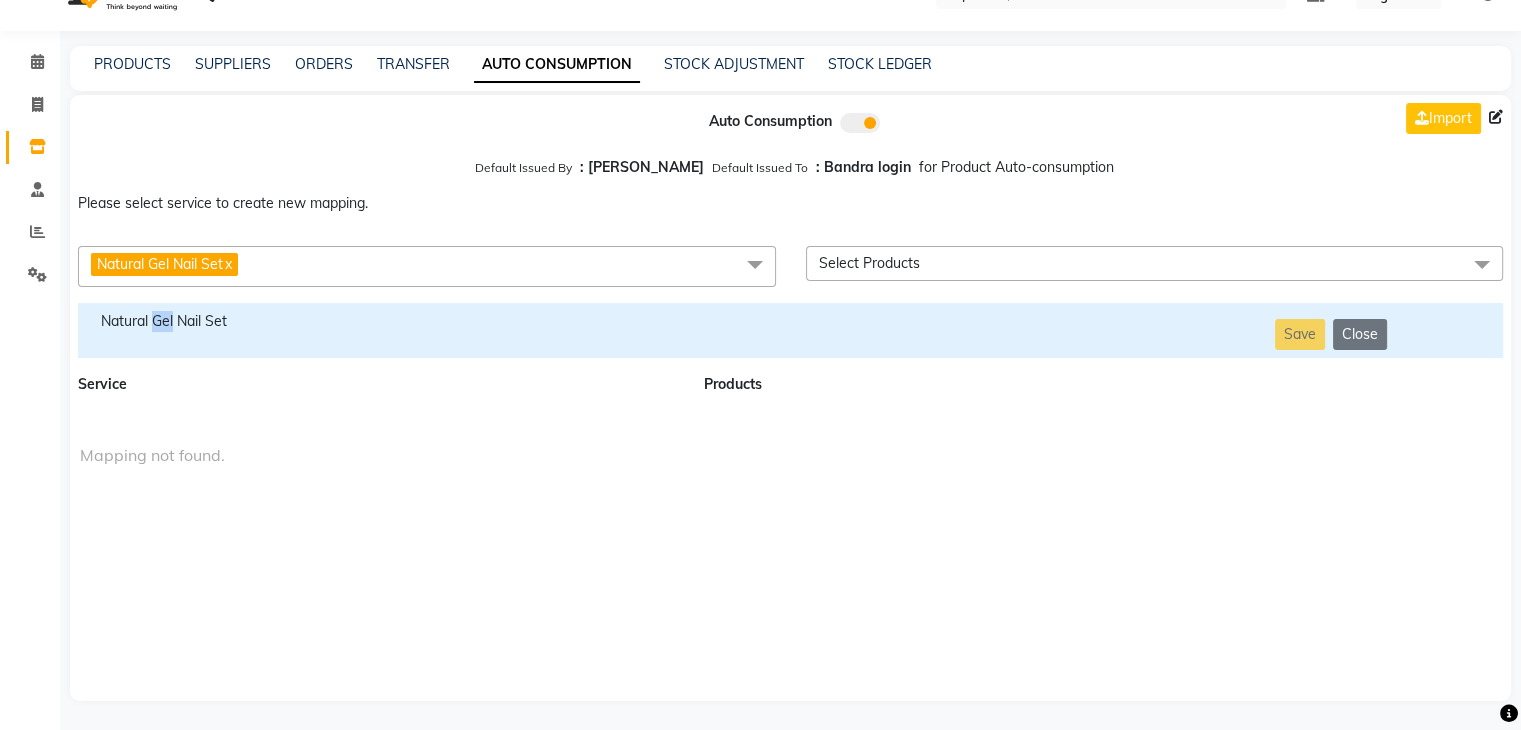 click on "Natural Gel Nail Set" at bounding box center [379, 321] 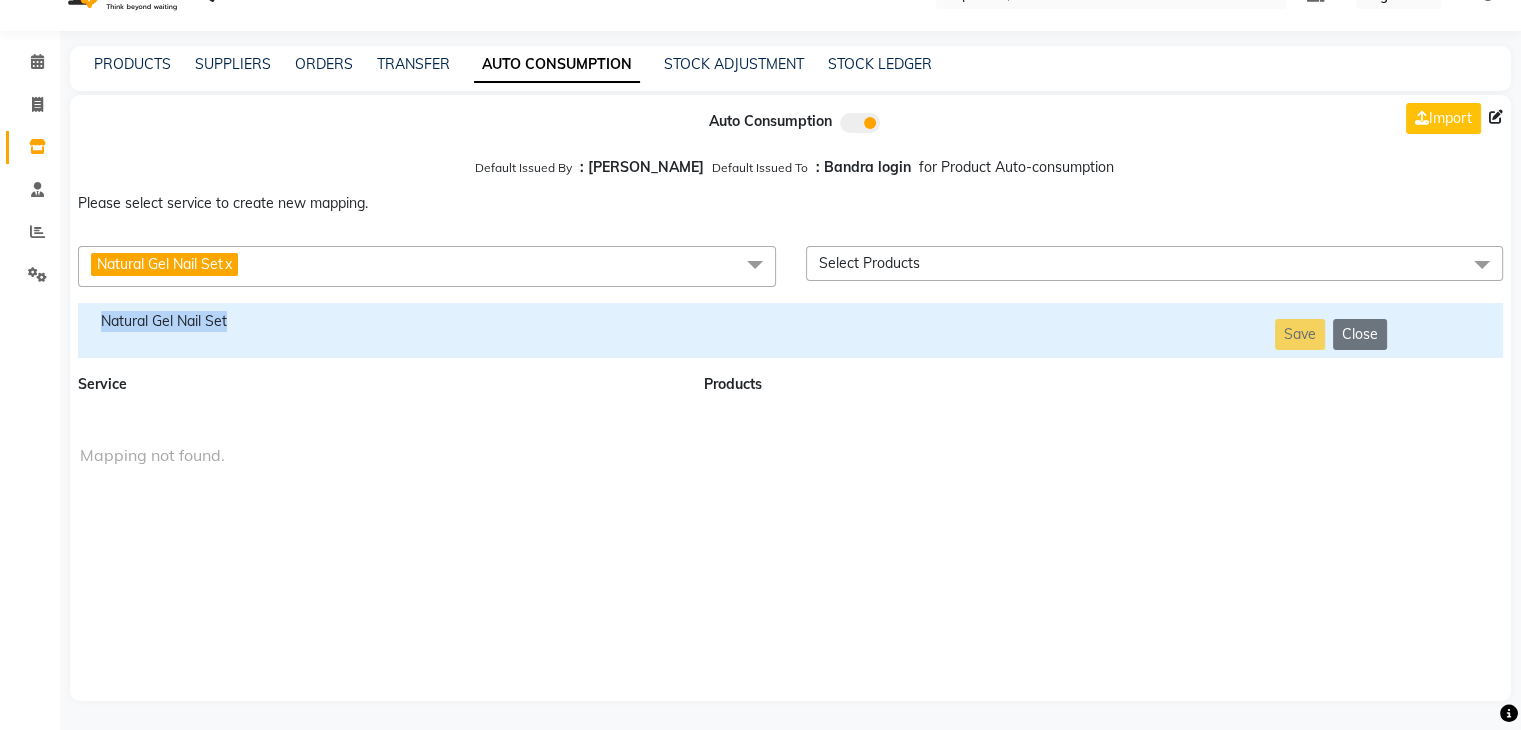 click on "Natural Gel Nail Set" at bounding box center (379, 321) 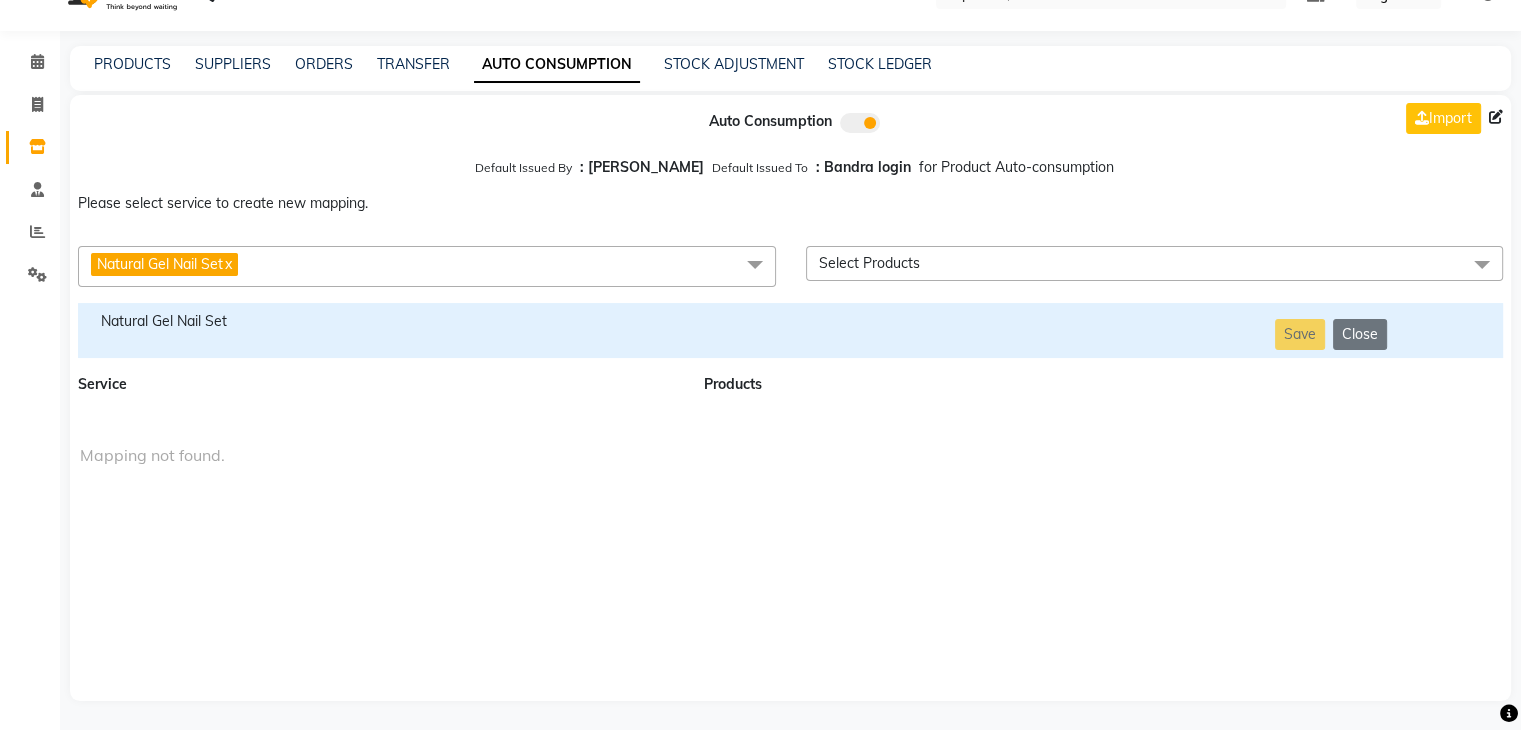 click on "Natural Gel Nail Set" at bounding box center (160, 264) 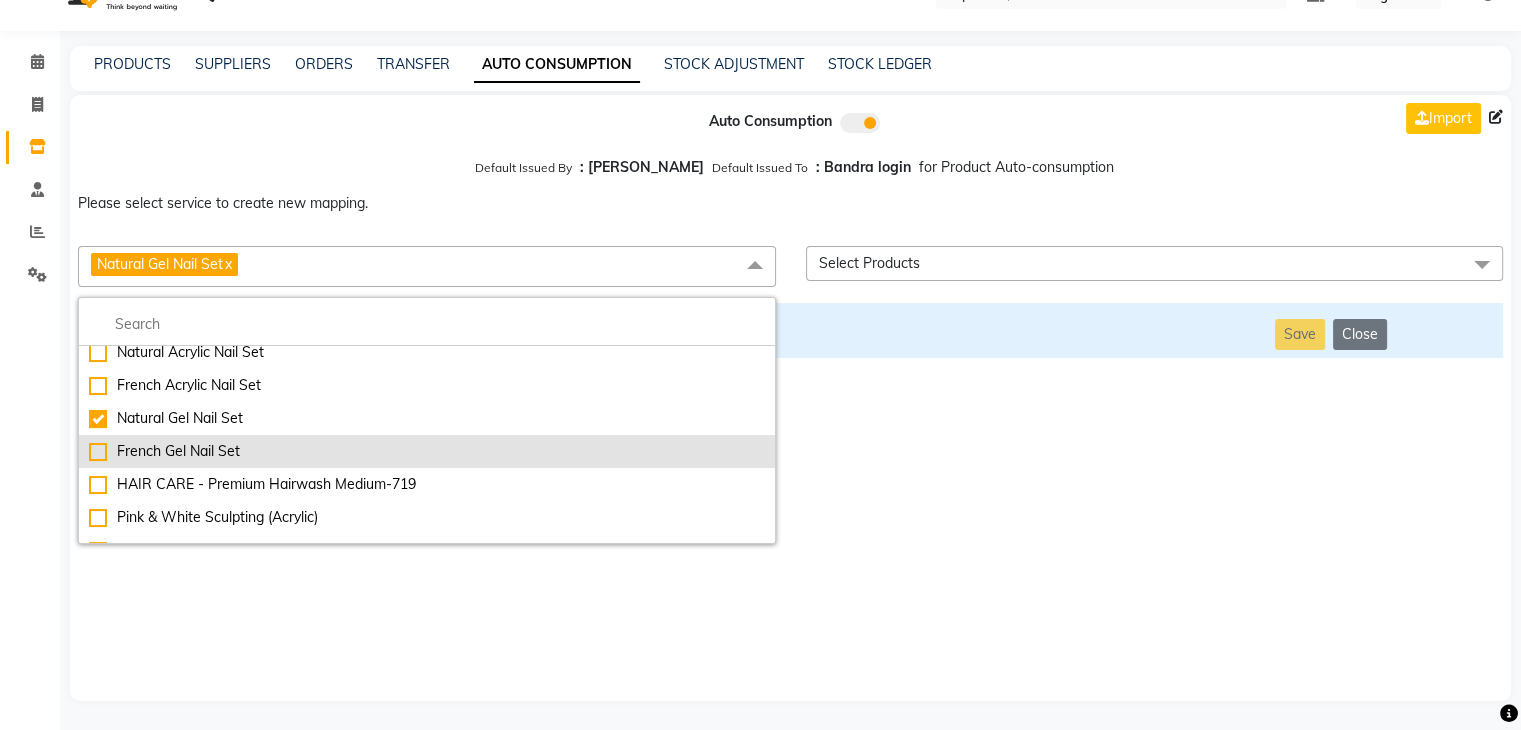 click on "French Gel Nail Set" at bounding box center [427, 451] 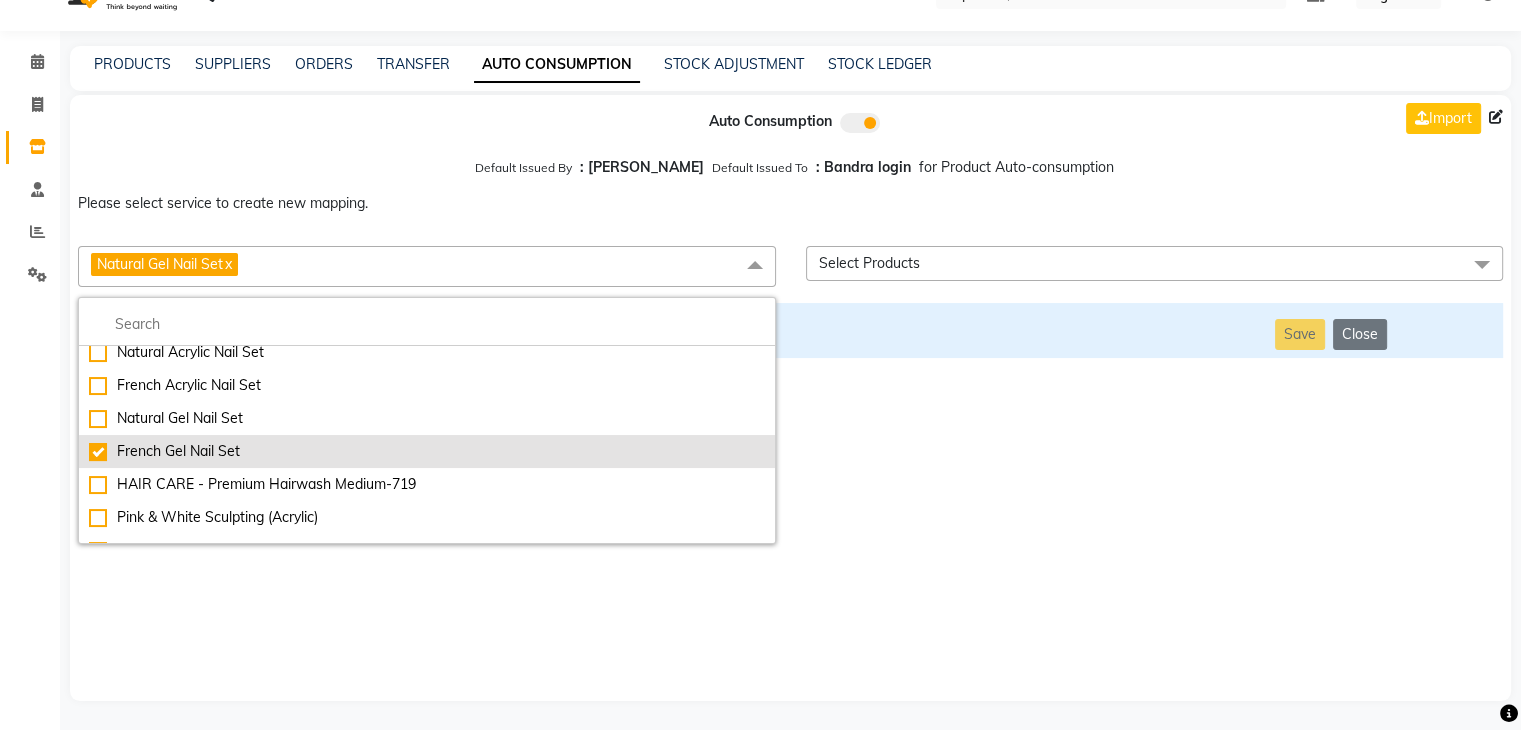 checkbox on "false" 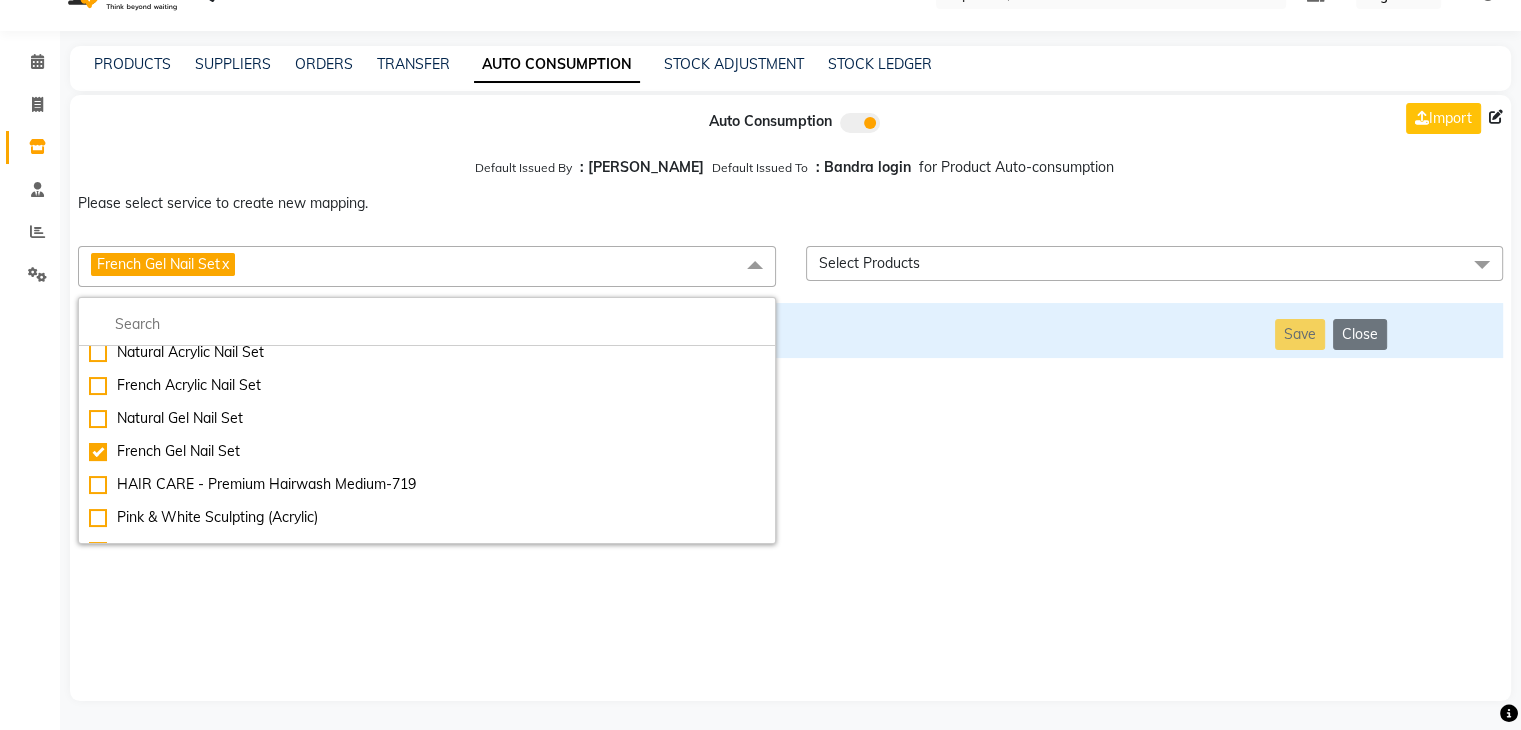 click on "Auto Consumption  Import Default Issued By  : [PERSON_NAME] Default Issued To  : Bandra login  for Product Auto-consumption  Please select service to create new mapping. French Gel Nail Set  x Essential Manicure w Scrub Essential Pedicure w Scrub Manicure + OPI Nail Ext + Gel Polish-3570 Manicure + T&T Nail Ext + Gel Polish T&T Nail Ext + T&T Gel Polish OPI Nail Ext + OPI Gel Polish T&T Refills + Gel Polish OPI Refills + Gel Polish Travel Allowance Waiting Charge HAIR REPAIR - Haircut HAIR REPAIR - Haircut for Kids HAIR REPAIR - Hair Wash HAIR REPAIR - Hair Wash Premium HAIR REPAIR - Full Head Shave HAIR REPAIR - Hair Design HAIR REPAIR - Hairstyling HAIR REPAIR - Threading HAIR REPAIR - [PERSON_NAME] Edging HAIR REPAIR - [PERSON_NAME] Edging Premium HAIR REPAIR - Razor Shave HAIR REPAIR - Razor Shave Premium HAIR REPAIR - Luxury Steam Shaving HAIR REPAIR - Fade Hair Cut HAIR SPA RITUALS - Hairoticmen Argan Spa HAIR SPA RITUALS - Wella Deep Nourishing Spa HAIR SPA RITUALS - Nashi Argan Oil Spa HAIR SPA RITUALS - [PERSON_NAME] Spa" at bounding box center (790, 398) 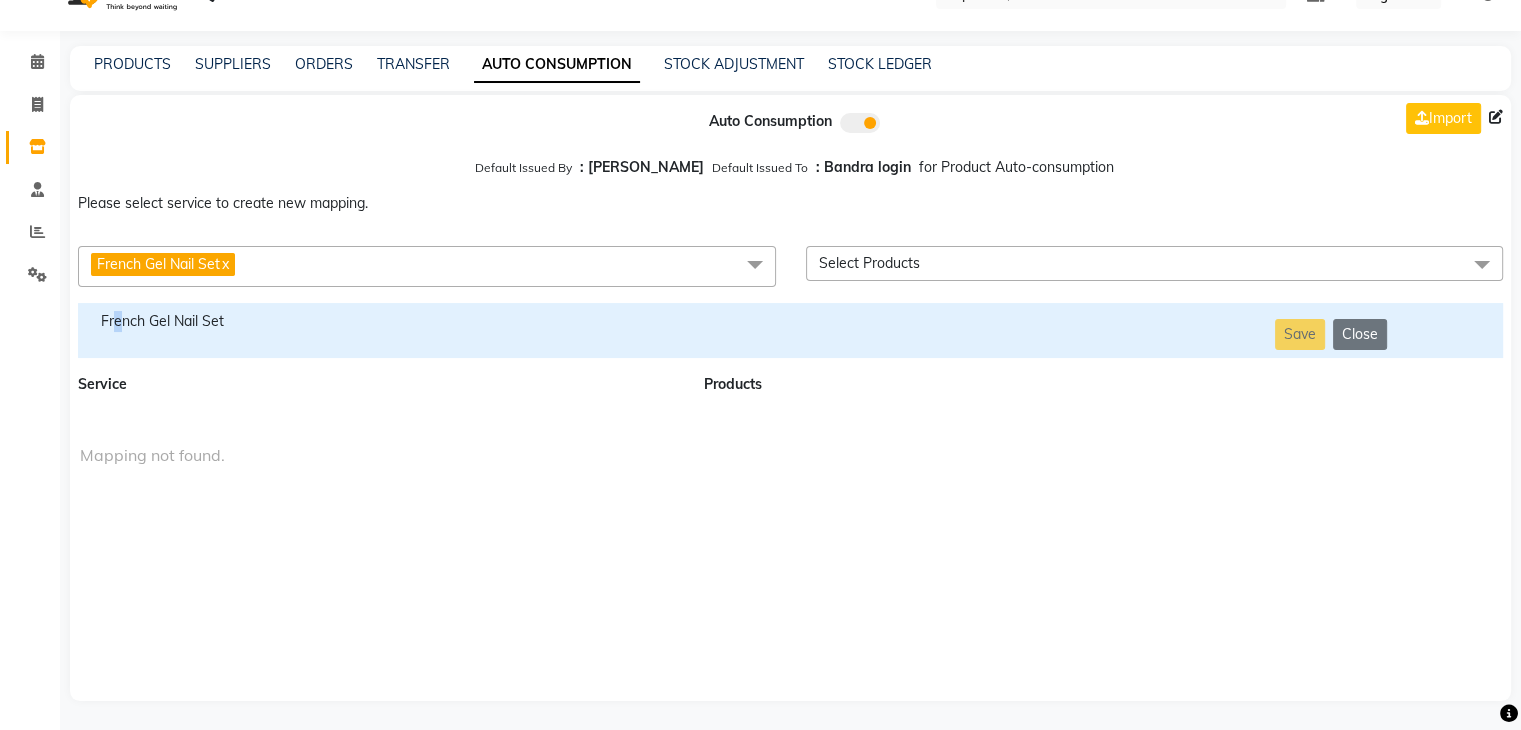 drag, startPoint x: 115, startPoint y: 333, endPoint x: 118, endPoint y: 317, distance: 16.27882 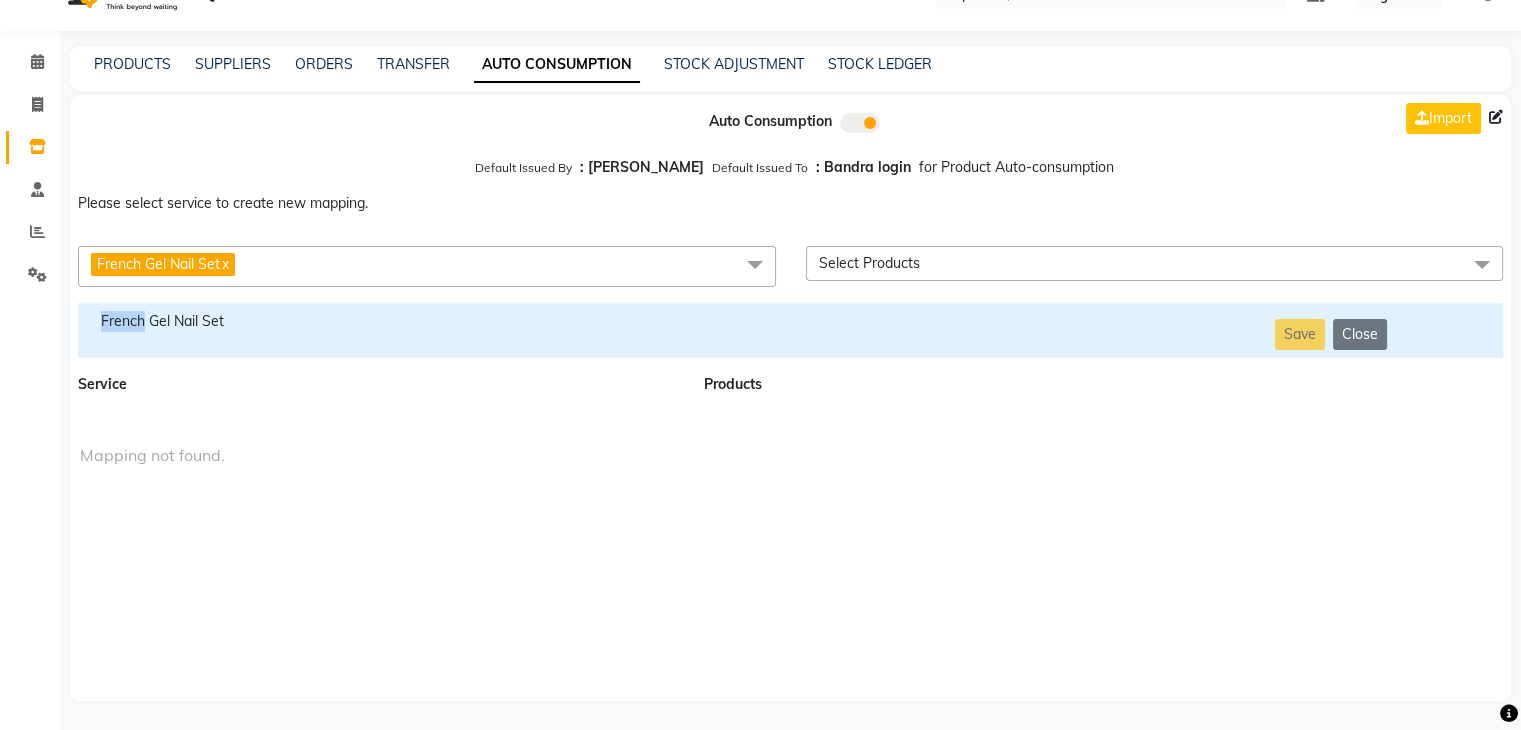 click on "French Gel Nail Set" at bounding box center [379, 321] 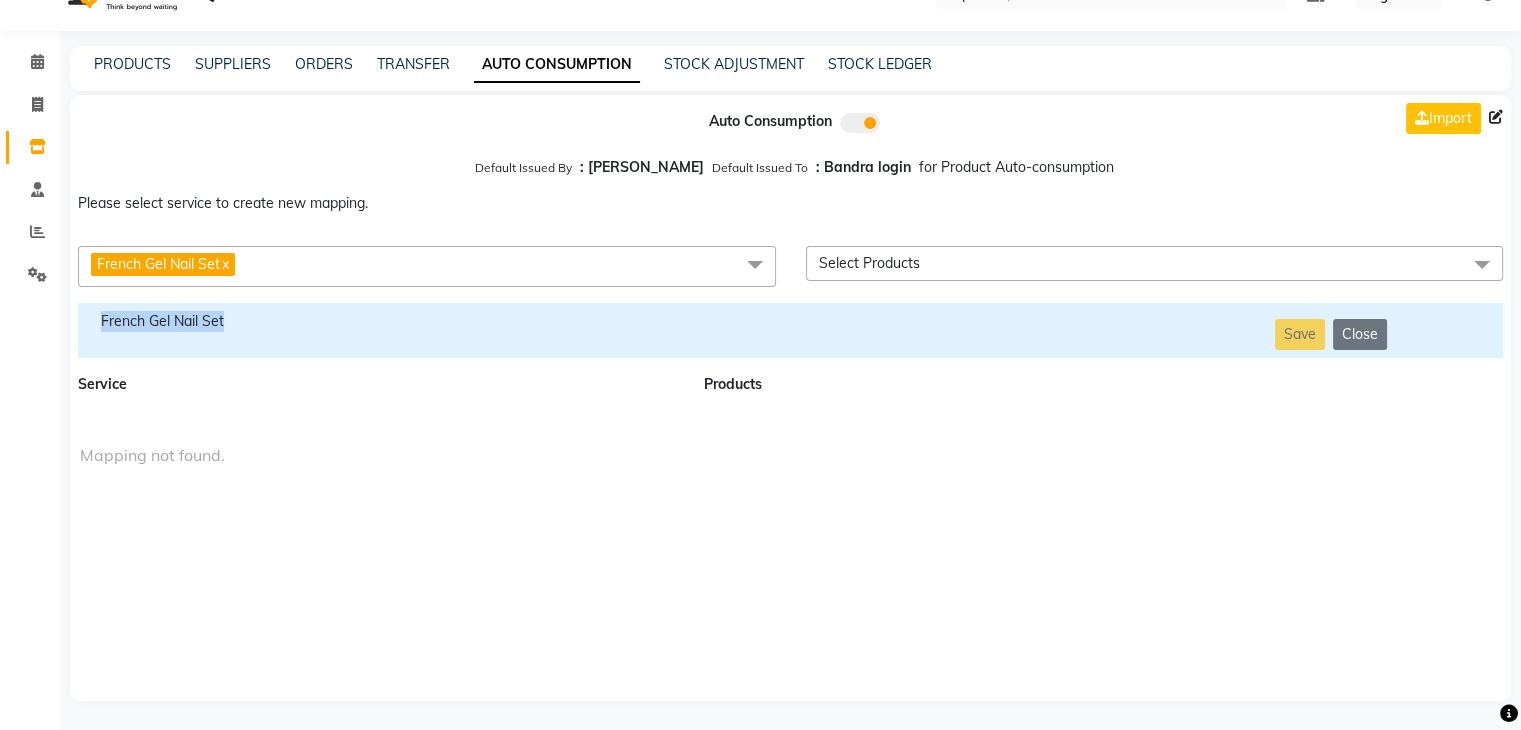 click on "French Gel Nail Set" at bounding box center [379, 321] 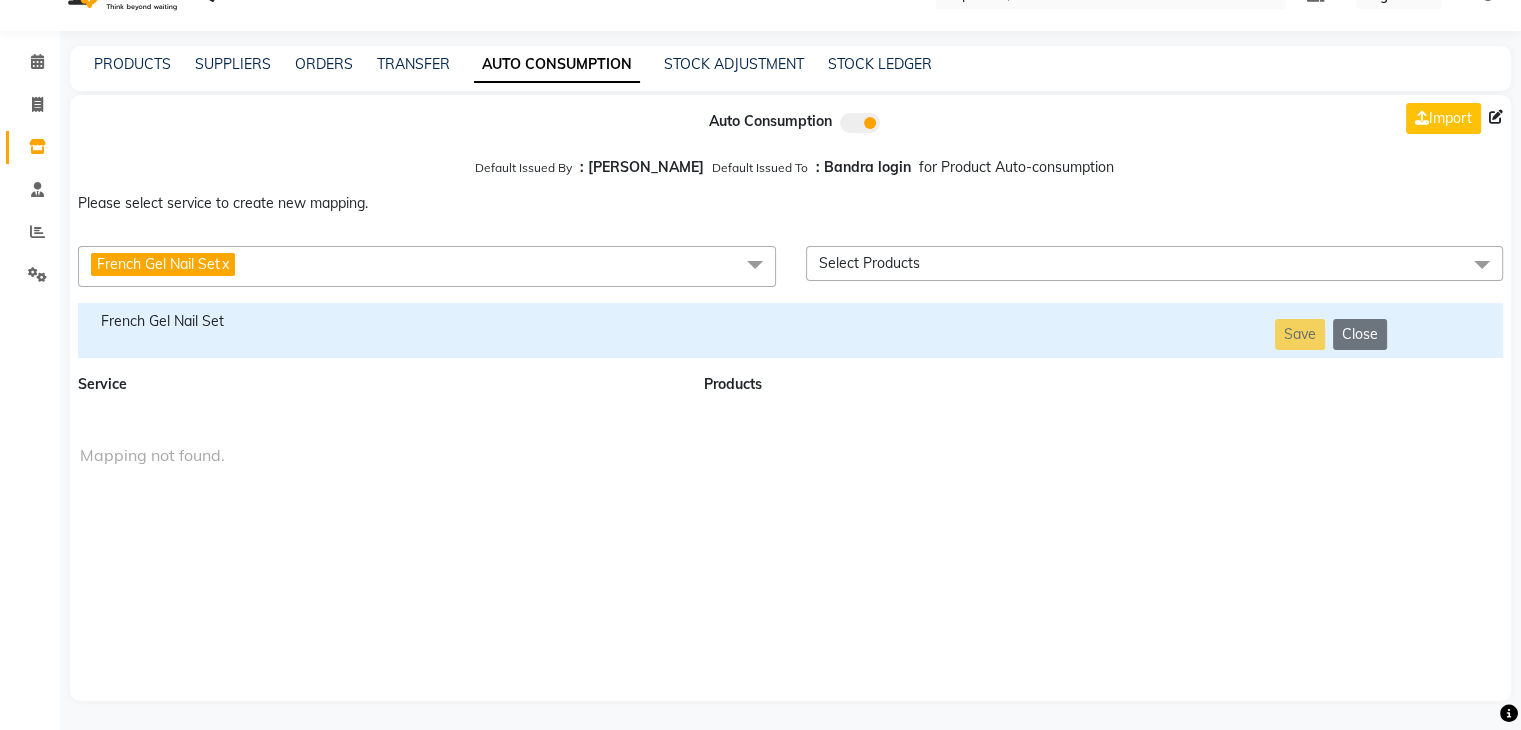 click on "French Gel Nail Set  x" at bounding box center (427, 266) 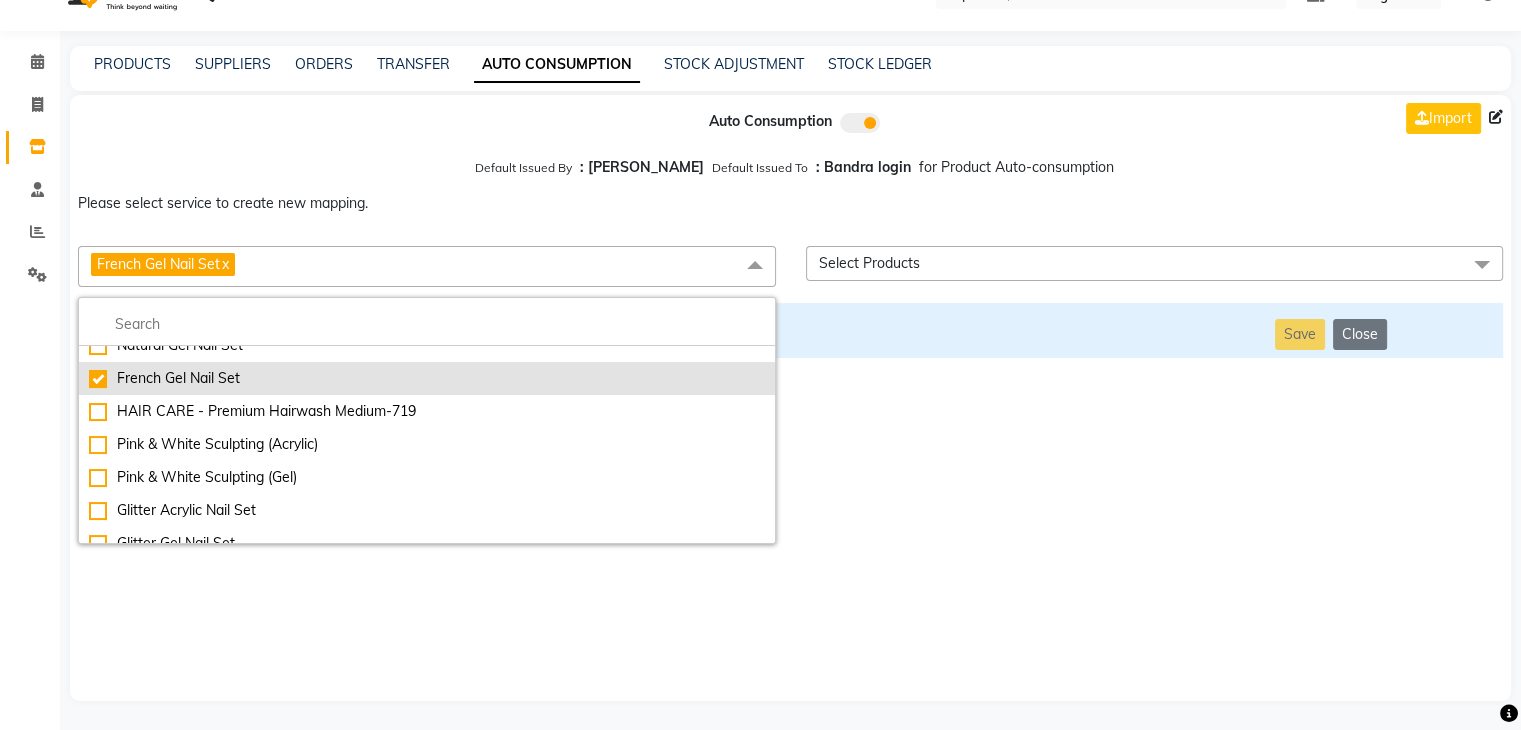 scroll, scrollTop: 3681, scrollLeft: 0, axis: vertical 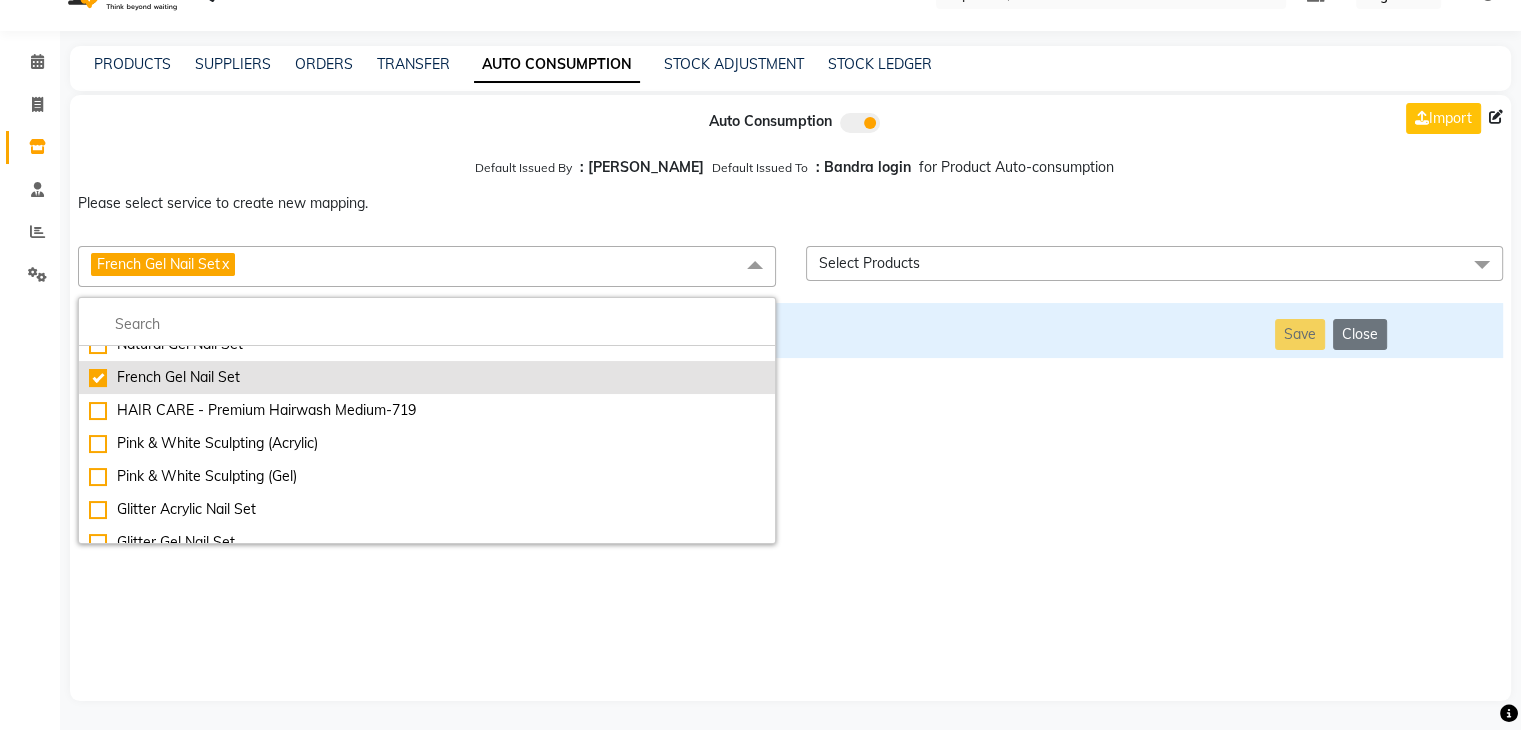 click on "Pink & White Sculpting (Acrylic)" at bounding box center (427, 443) 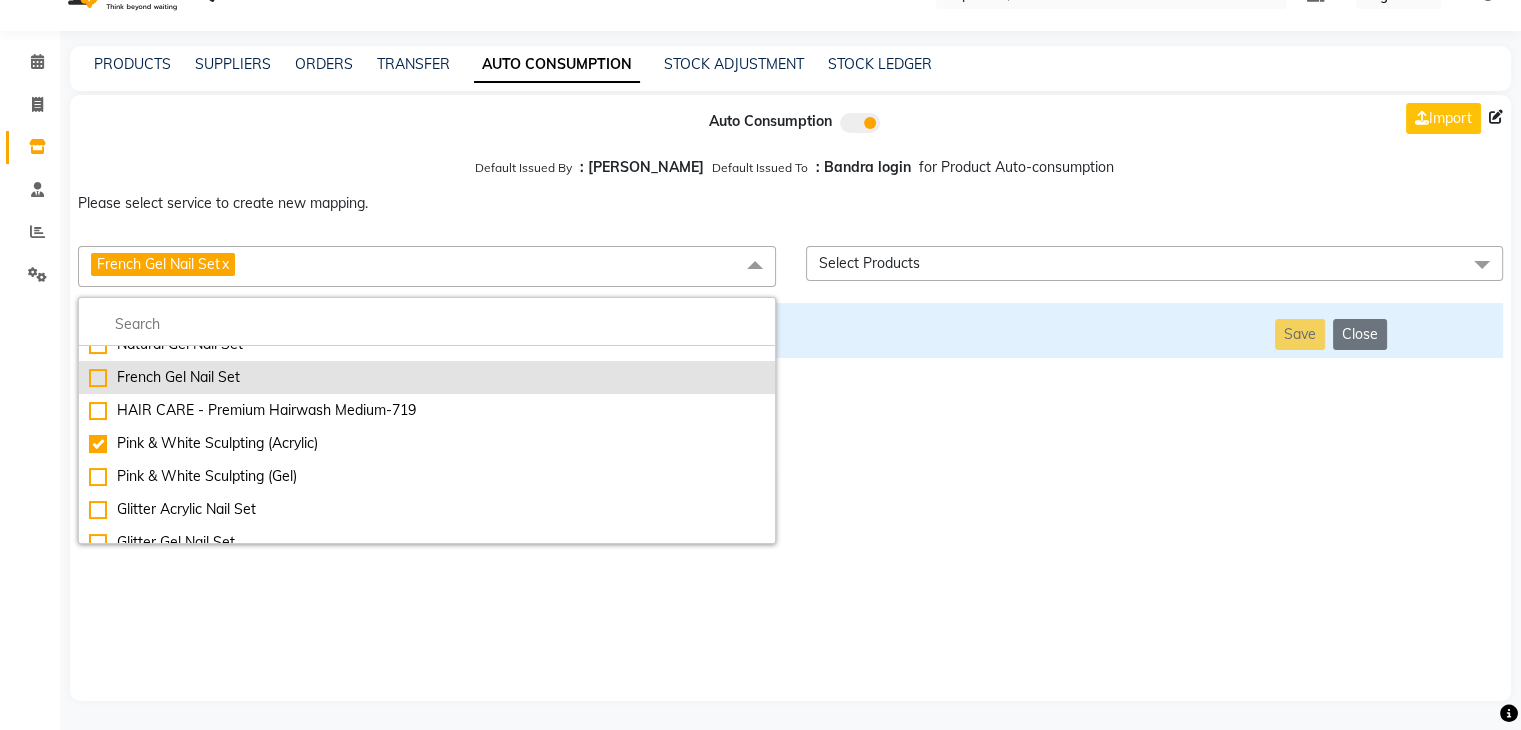 checkbox on "false" 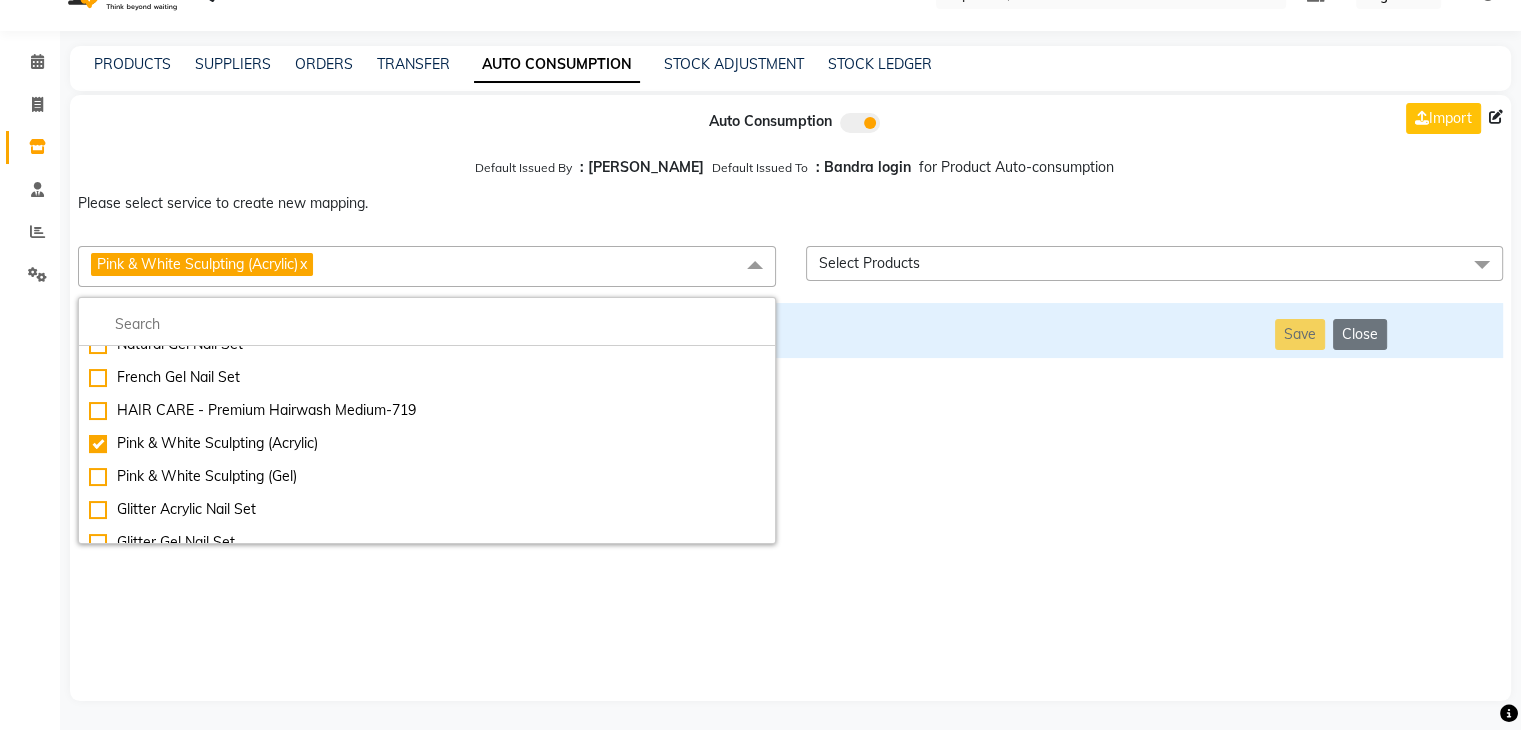 click on "Auto Consumption  Import Default Issued By  : [PERSON_NAME] Default Issued To  : Bandra login  for Product Auto-consumption  Please select service to create new mapping. Pink & White Sculpting (Acrylic)  x Essential Manicure w Scrub Essential Pedicure w Scrub Manicure + OPI Nail Ext + Gel Polish-3570 Manicure + T&T Nail Ext + Gel Polish T&T Nail Ext + T&T Gel Polish OPI Nail Ext + OPI Gel Polish T&T Refills + Gel Polish OPI Refills + Gel Polish Travel Allowance Waiting Charge HAIR REPAIR - Haircut HAIR REPAIR - Haircut for Kids HAIR REPAIR - Hair Wash HAIR REPAIR - Hair Wash Premium HAIR REPAIR - Full Head Shave HAIR REPAIR - Hair Design HAIR REPAIR - Hairstyling HAIR REPAIR - Threading HAIR REPAIR - [PERSON_NAME] Edging HAIR REPAIR - [PERSON_NAME] Edging Premium HAIR REPAIR - Razor Shave HAIR REPAIR - Razor Shave Premium HAIR REPAIR - Luxury Steam Shaving HAIR REPAIR - Fade Hair Cut HAIR SPA RITUALS - Hairoticmen Argan Spa HAIR SPA RITUALS - Wella Deep Nourishing Spa HAIR SPA RITUALS - Nashi Argan Oil Spa French Gel Nail Set" at bounding box center (790, 398) 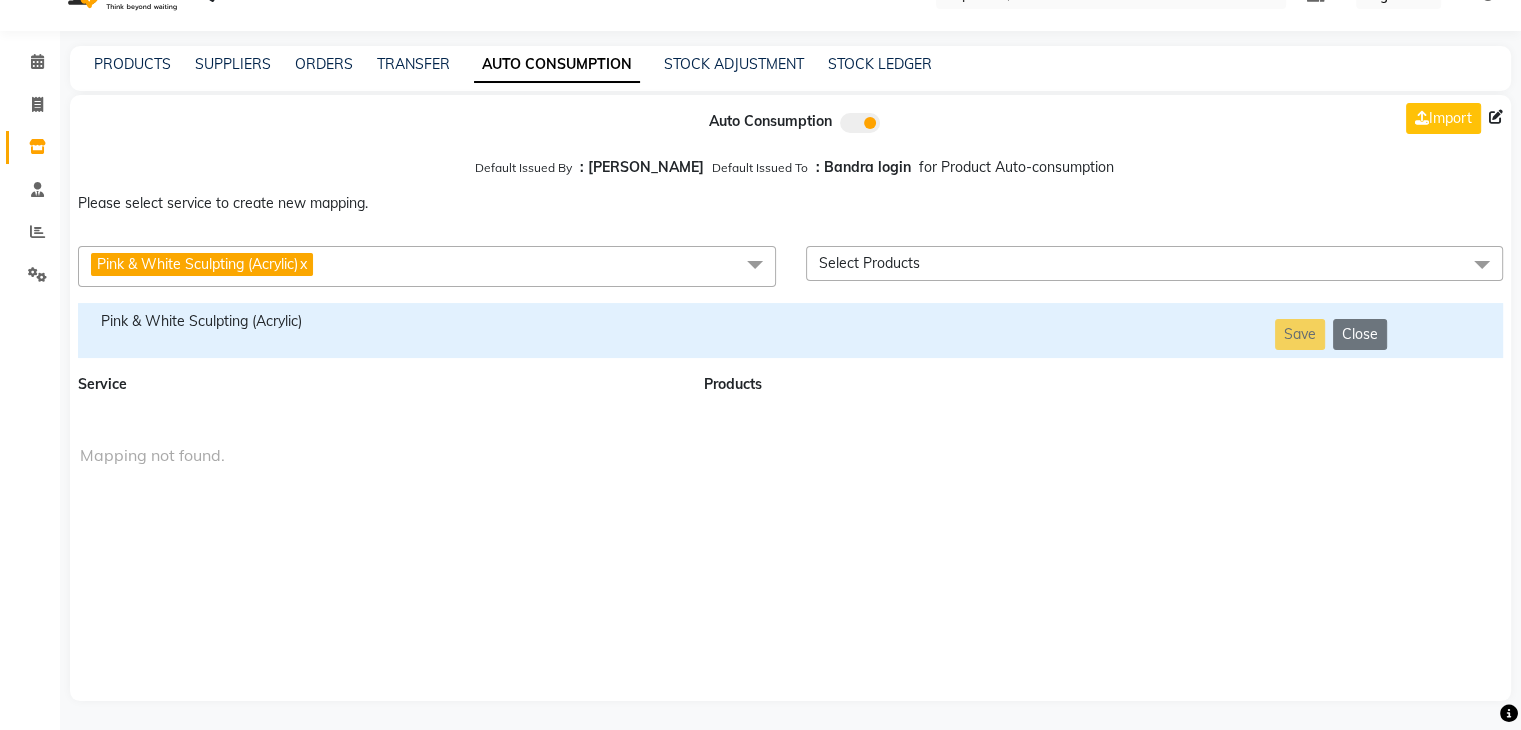 click on "Pink & White Sculpting (Acrylic)" at bounding box center (379, 321) 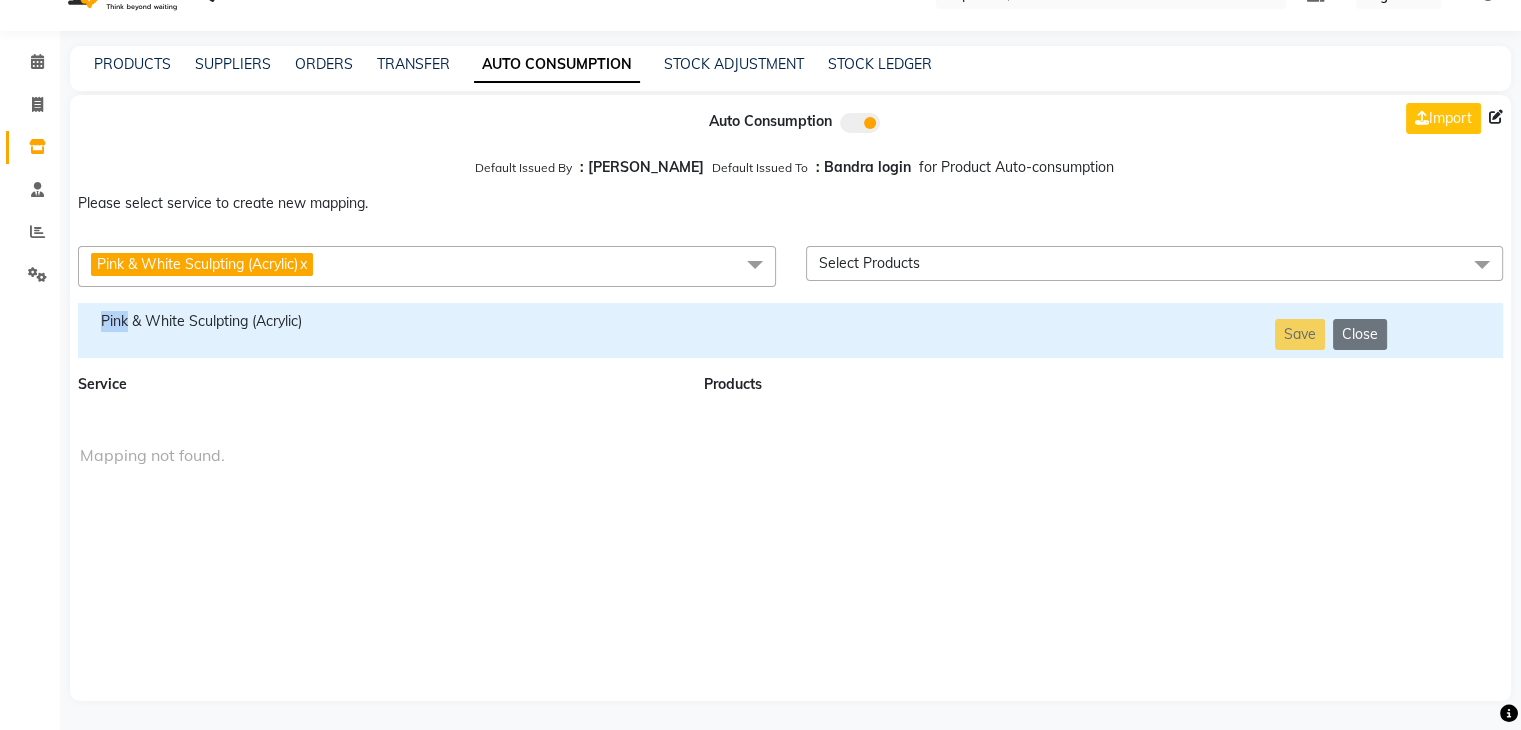 click on "Pink & White Sculpting (Acrylic)" at bounding box center [379, 321] 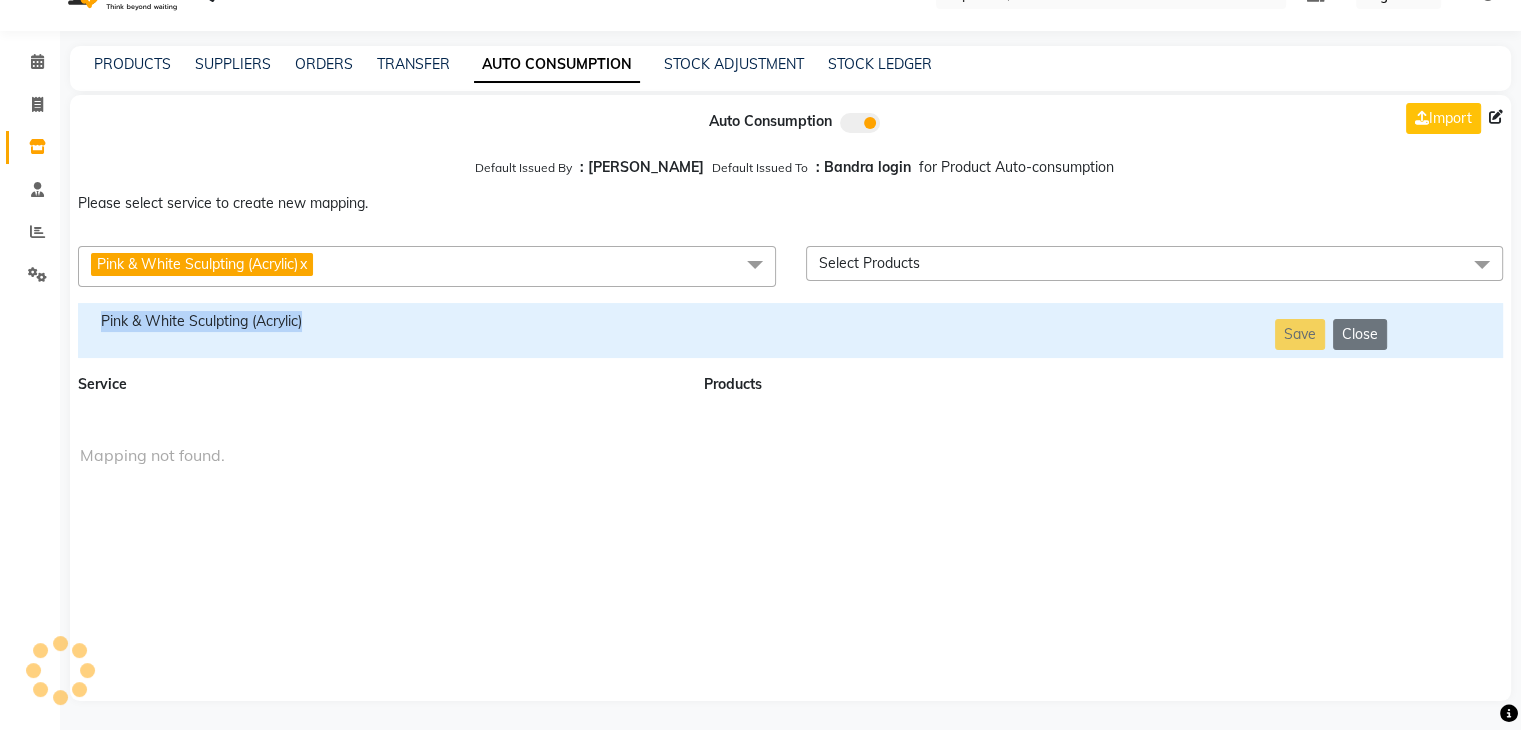 click on "Pink & White Sculpting (Acrylic)" at bounding box center (379, 321) 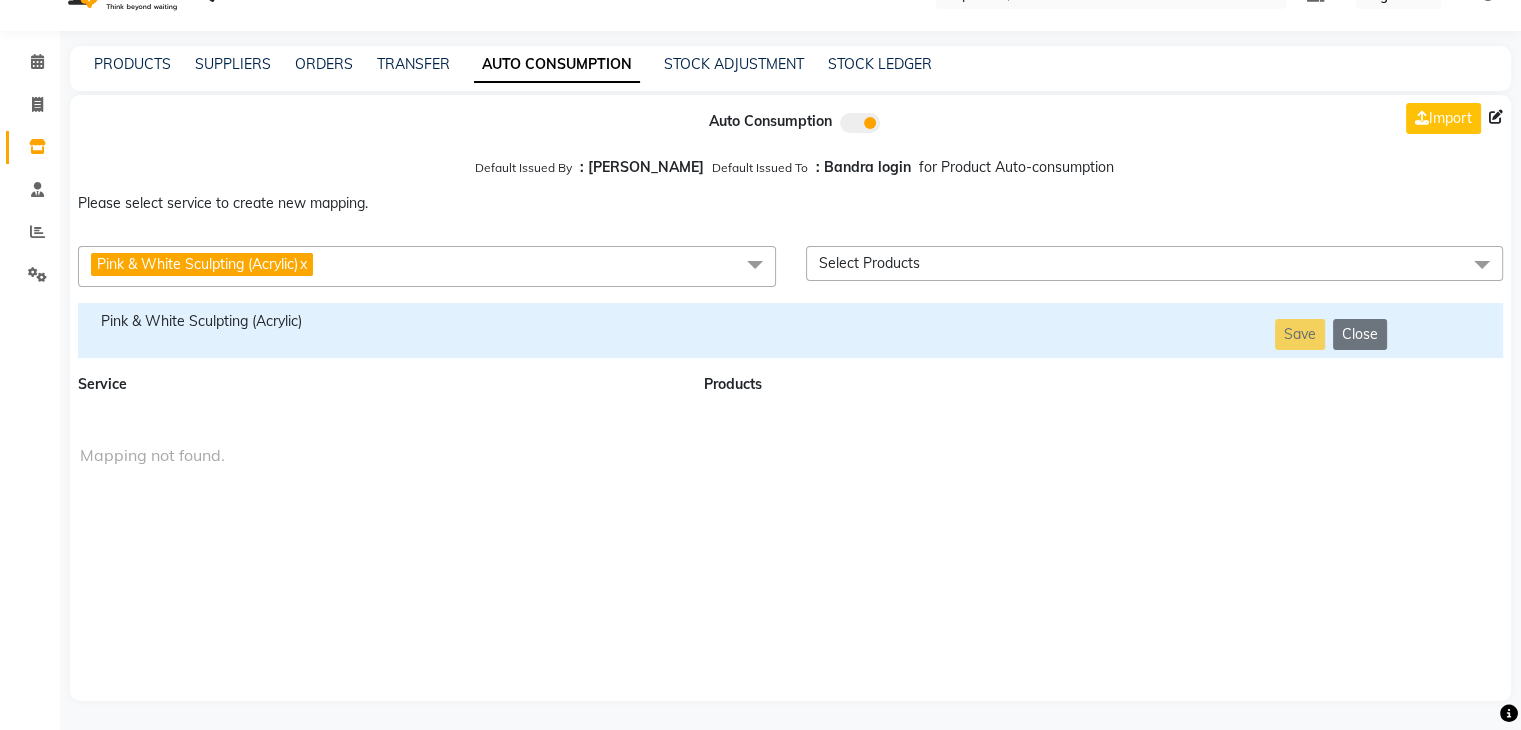 click on "Pink & White Sculpting (Acrylic)  x" at bounding box center [427, 266] 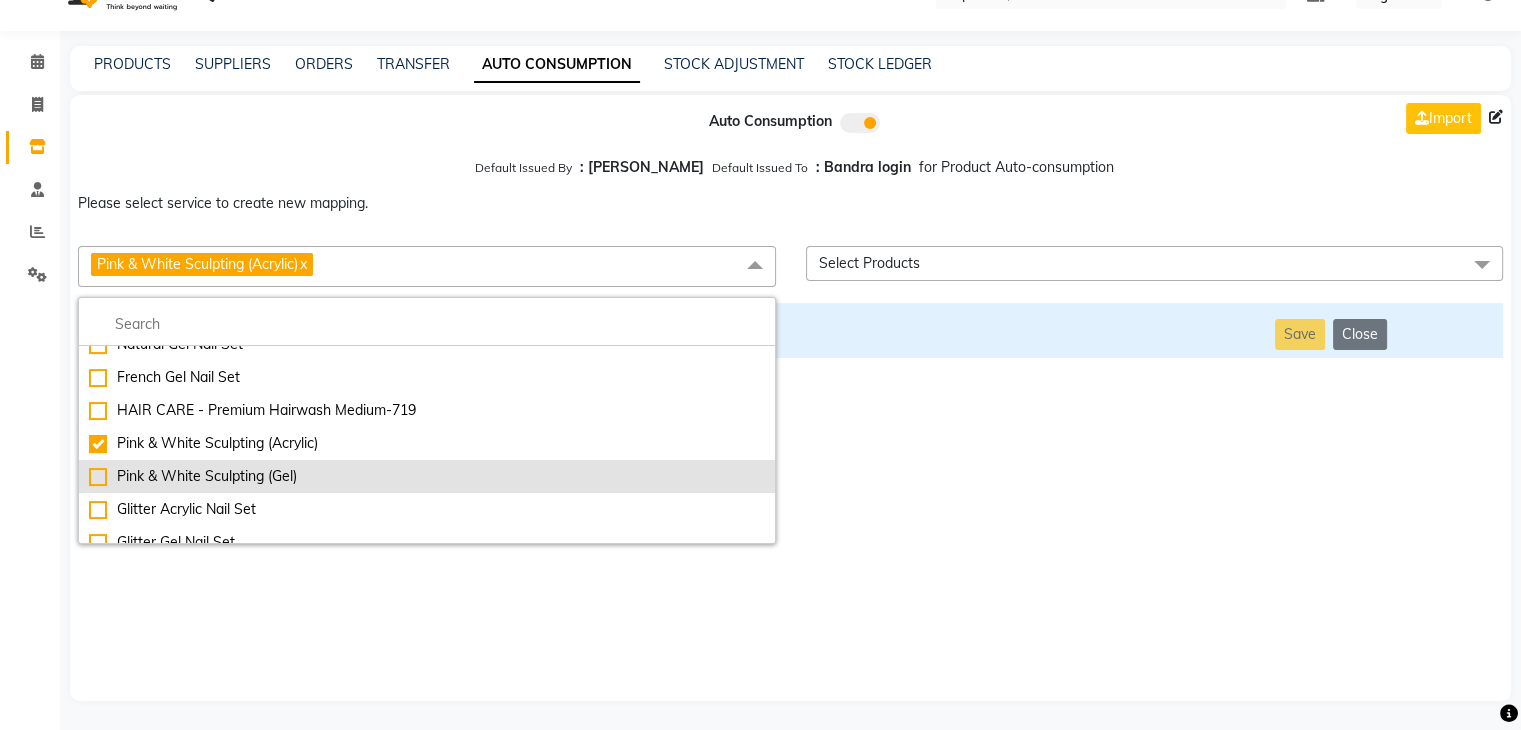 click on "Pink & White Sculpting (Gel)" at bounding box center (427, 476) 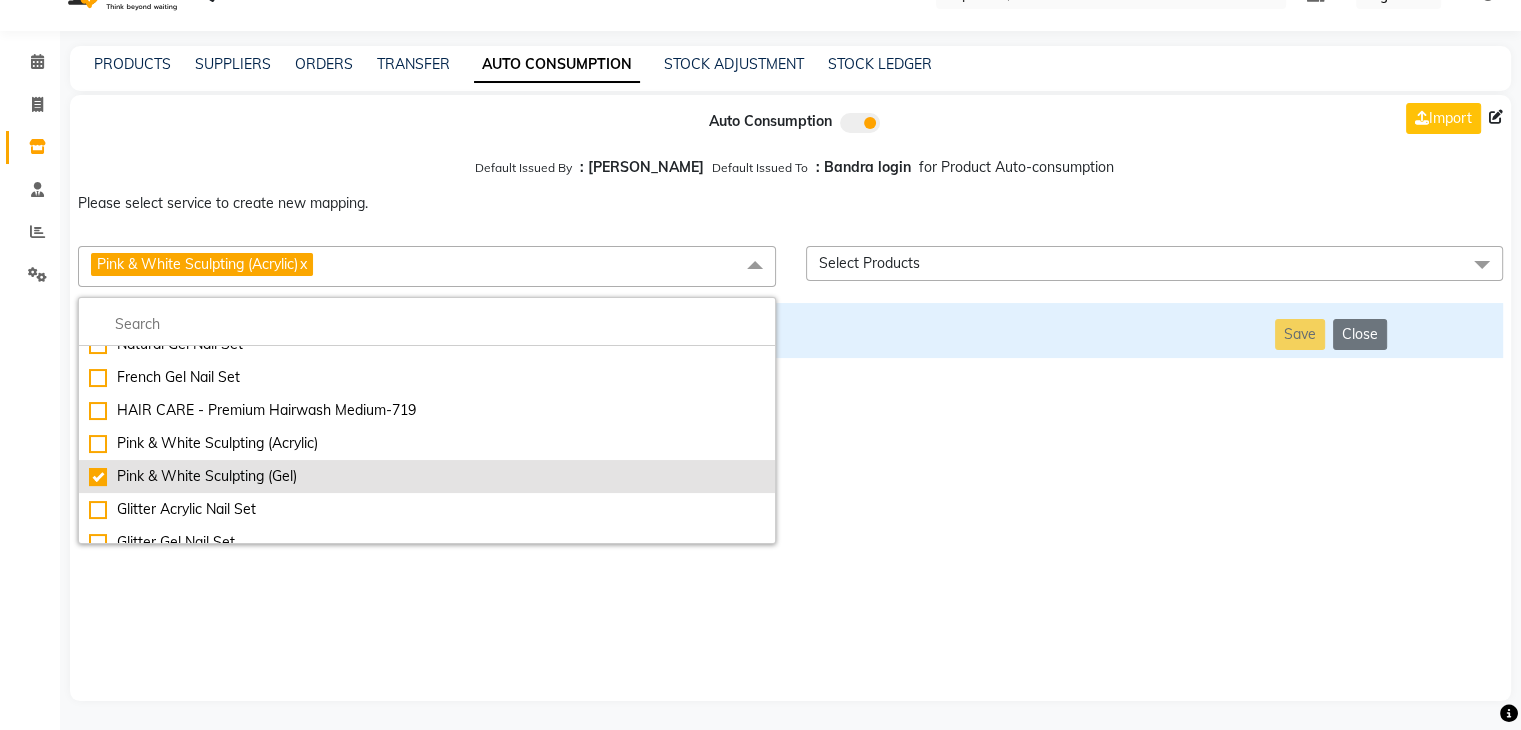 checkbox on "false" 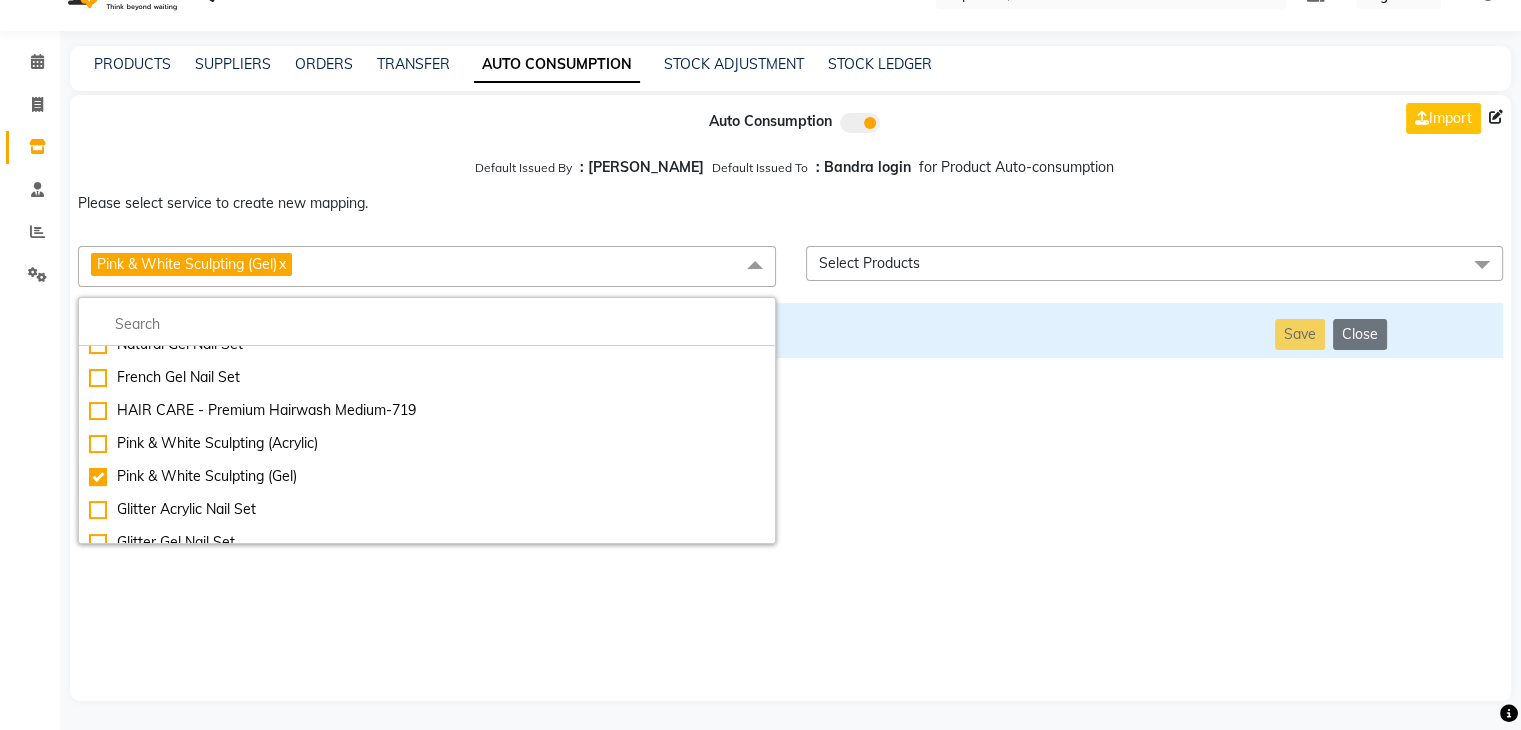 click on "Auto Consumption  Import Default Issued By  : [PERSON_NAME] Default Issued To  : Bandra login  for Product Auto-consumption  Please select service to create new mapping. Pink & White Sculpting (Gel)  x Essential Manicure w Scrub Essential Pedicure w Scrub Manicure + OPI Nail Ext + Gel Polish-3570 Manicure + T&T Nail Ext + Gel Polish T&T Nail Ext + T&T Gel Polish OPI Nail Ext + OPI Gel Polish T&T Refills + Gel Polish OPI Refills + Gel Polish Travel Allowance Waiting Charge HAIR REPAIR - Haircut HAIR REPAIR - Haircut for Kids HAIR REPAIR - Hair Wash HAIR REPAIR - Hair Wash Premium HAIR REPAIR - Full Head Shave HAIR REPAIR - Hair Design HAIR REPAIR - Hairstyling HAIR REPAIR - Threading HAIR REPAIR - [PERSON_NAME] Edging HAIR REPAIR - [PERSON_NAME] Edging Premium HAIR REPAIR - Razor Shave HAIR REPAIR - Razor Shave Premium HAIR REPAIR - Luxury Steam Shaving HAIR REPAIR - Fade Hair Cut HAIR SPA RITUALS - Hairoticmen Argan Spa HAIR SPA RITUALS - Wella Deep Nourishing Spa HAIR SPA RITUALS - Nashi Argan Oil Spa SKIN REPAIR - Clean-Up" at bounding box center [790, 398] 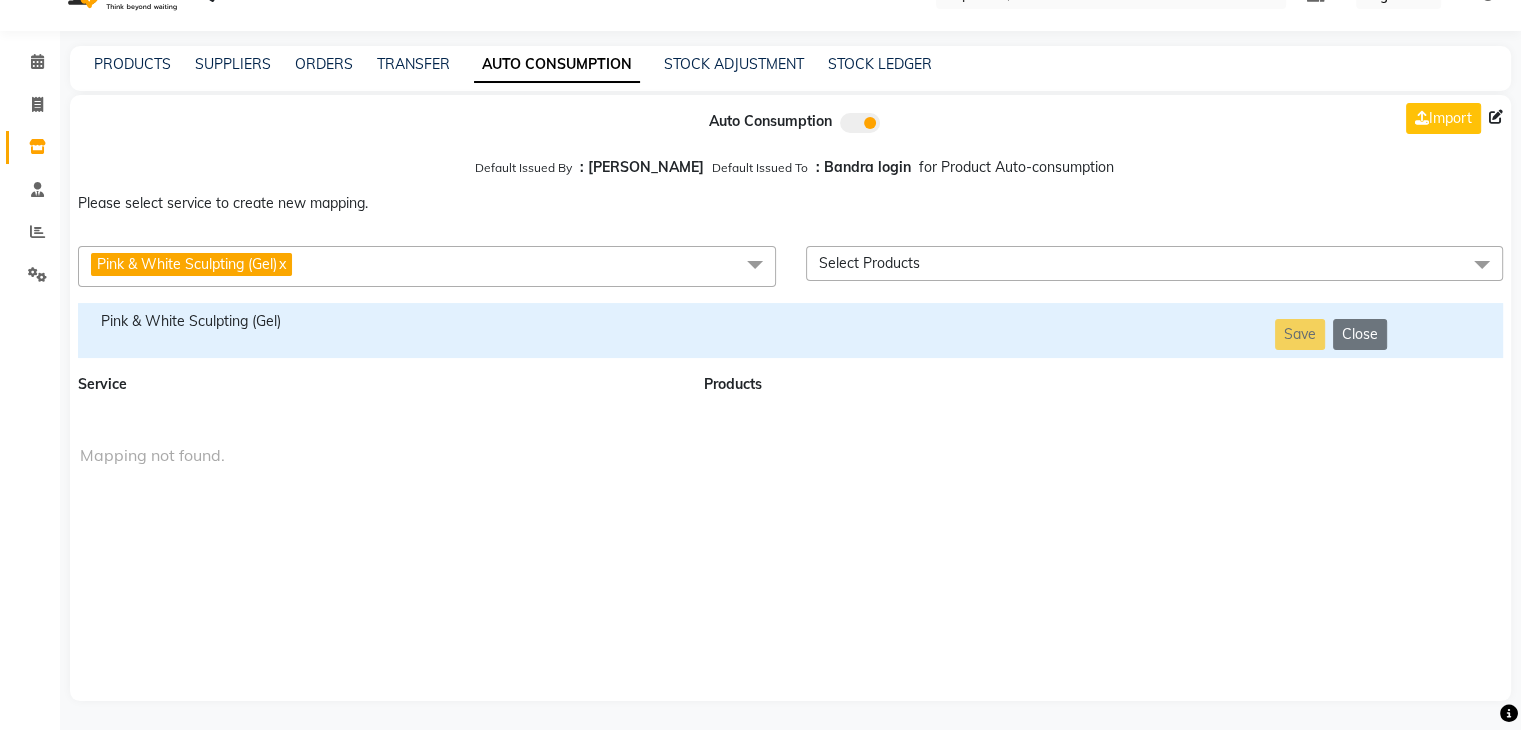 click on "Pink & White Sculpting (Gel)" at bounding box center (379, 321) 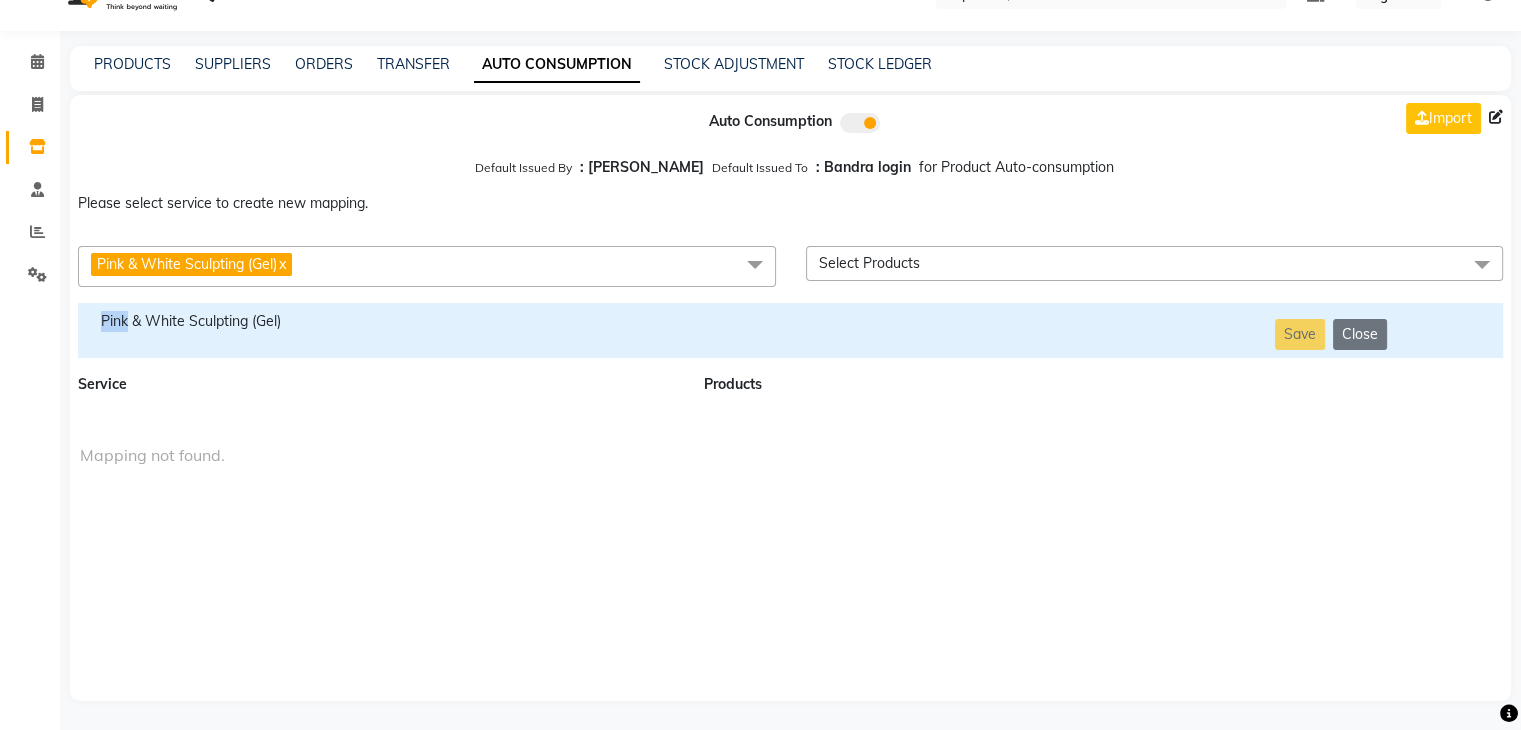 click on "Pink & White Sculpting (Gel)" at bounding box center [379, 321] 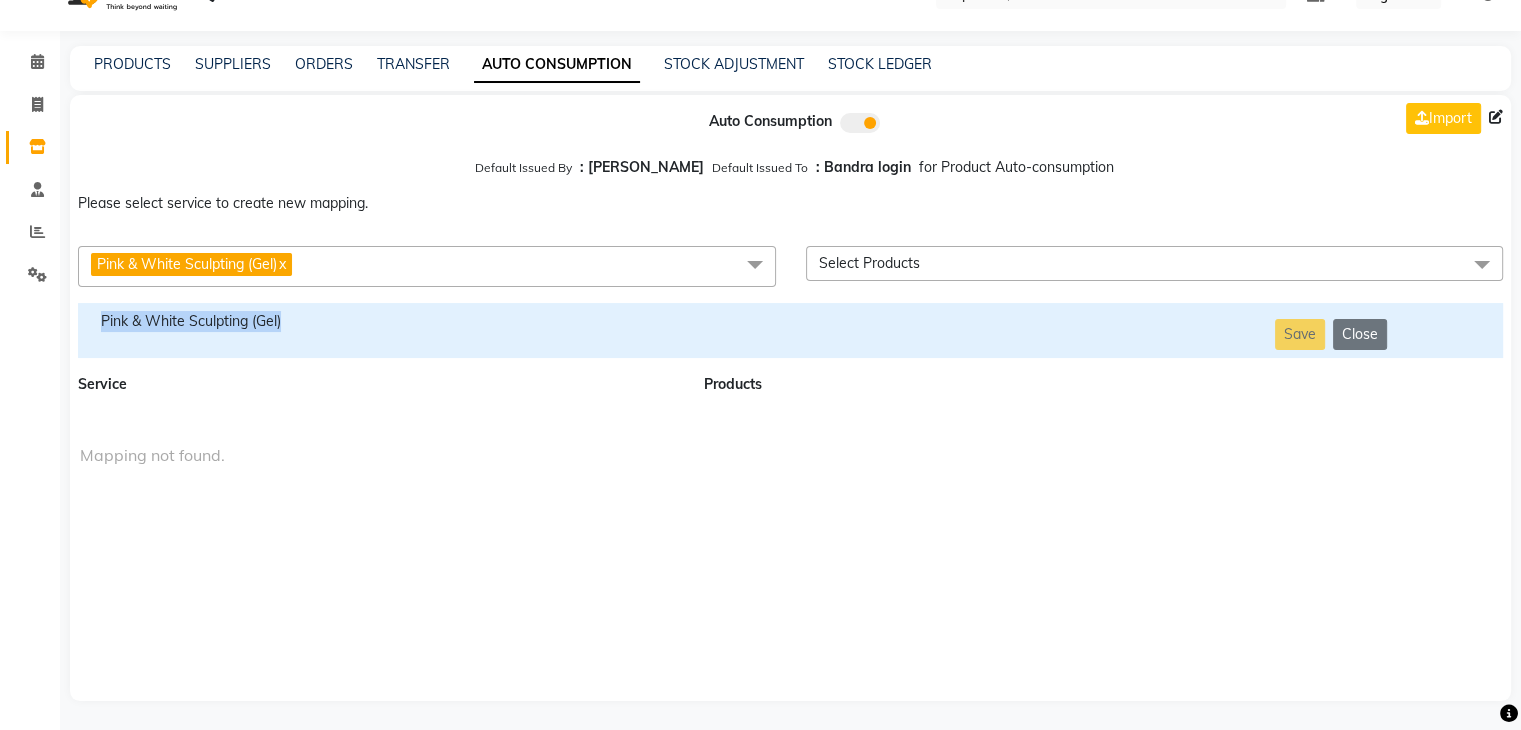 click on "Pink & White Sculpting (Gel)" at bounding box center (379, 321) 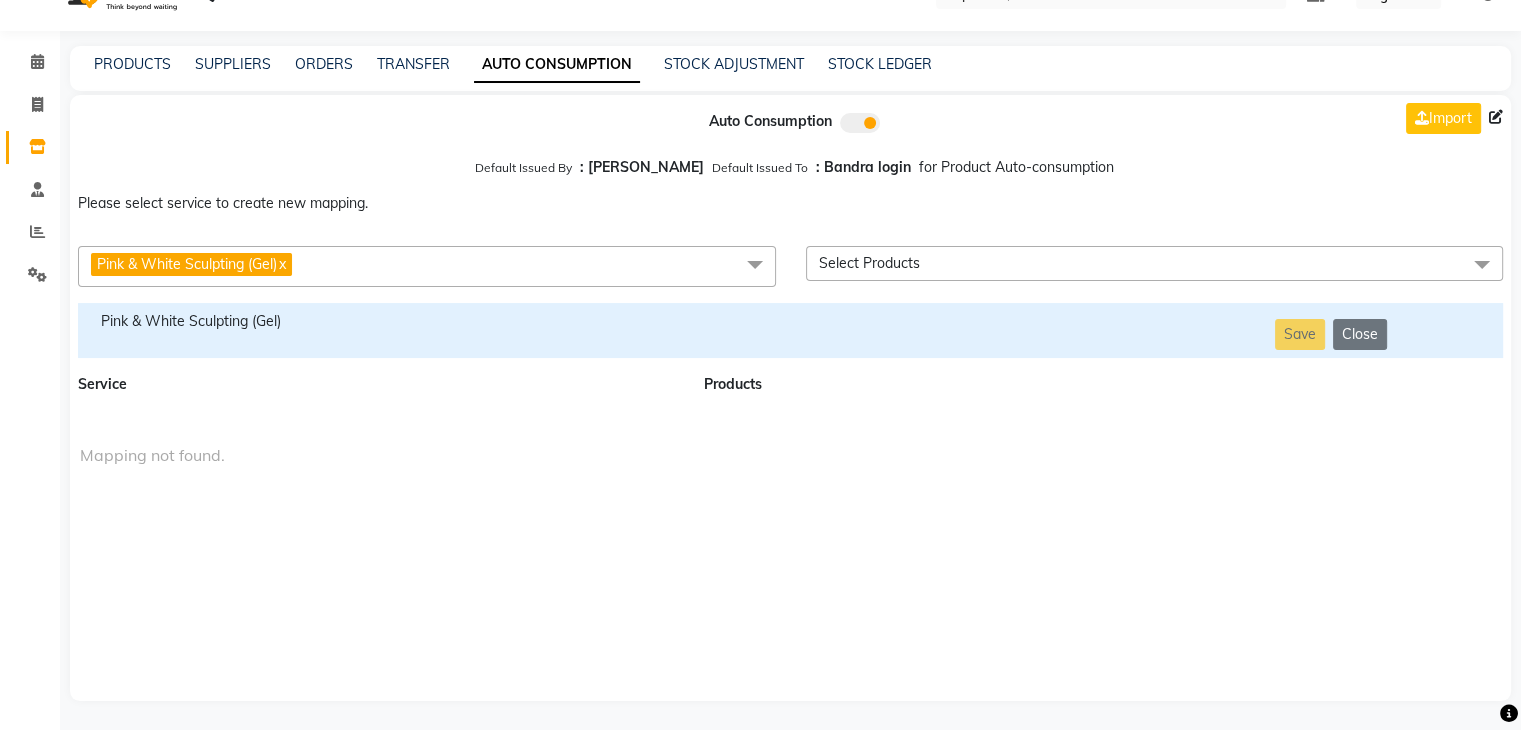 click on "Pink & White Sculpting (Gel)" at bounding box center [187, 264] 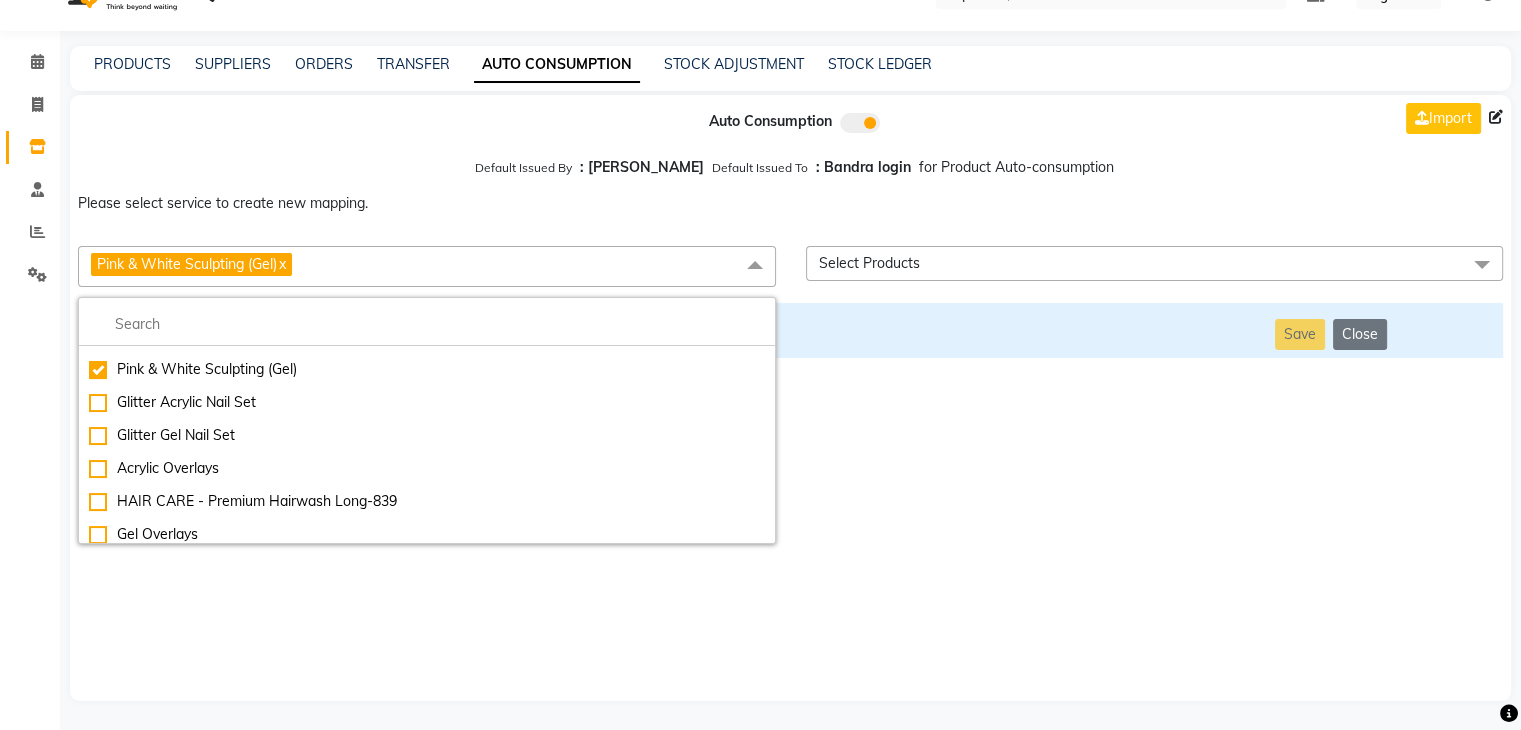 scroll, scrollTop: 3788, scrollLeft: 0, axis: vertical 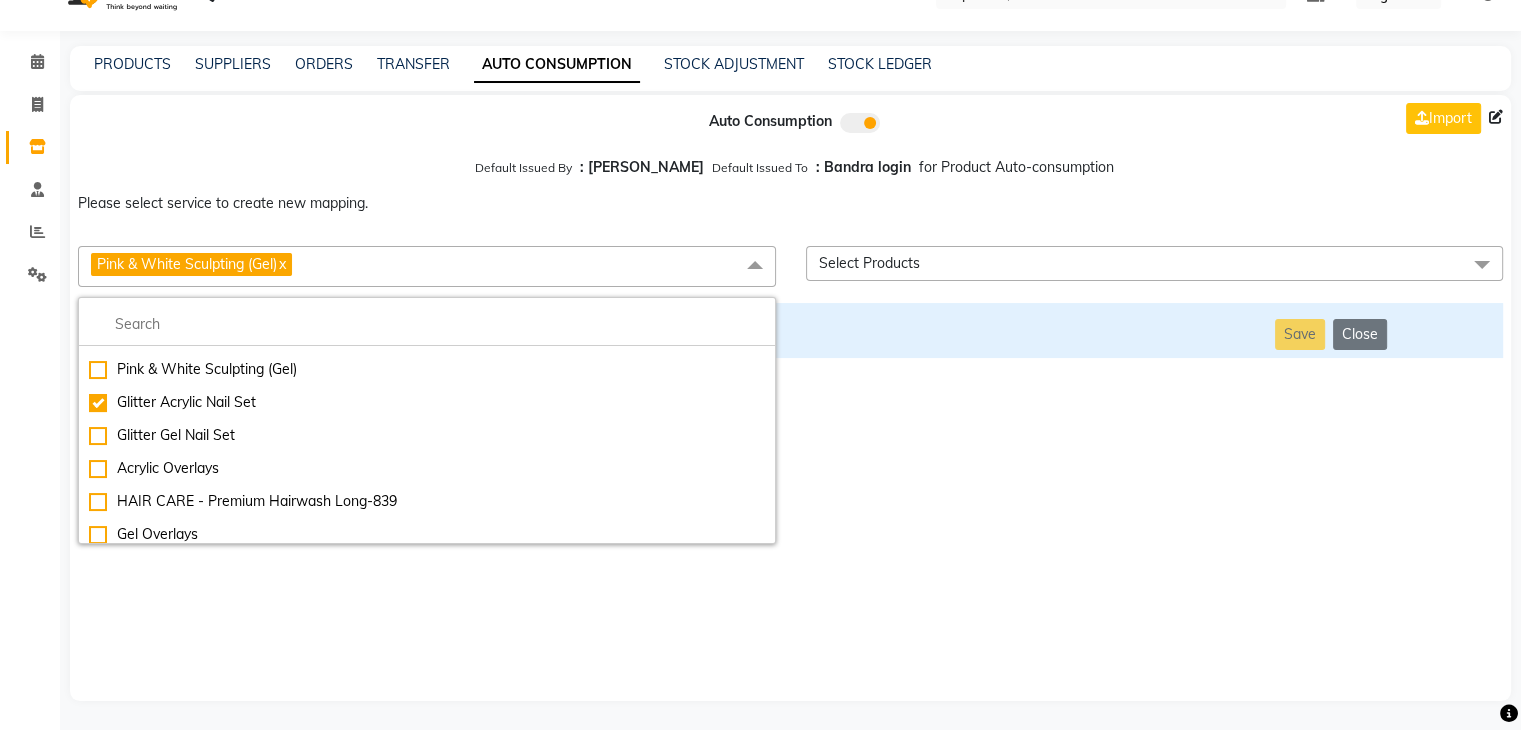 checkbox on "false" 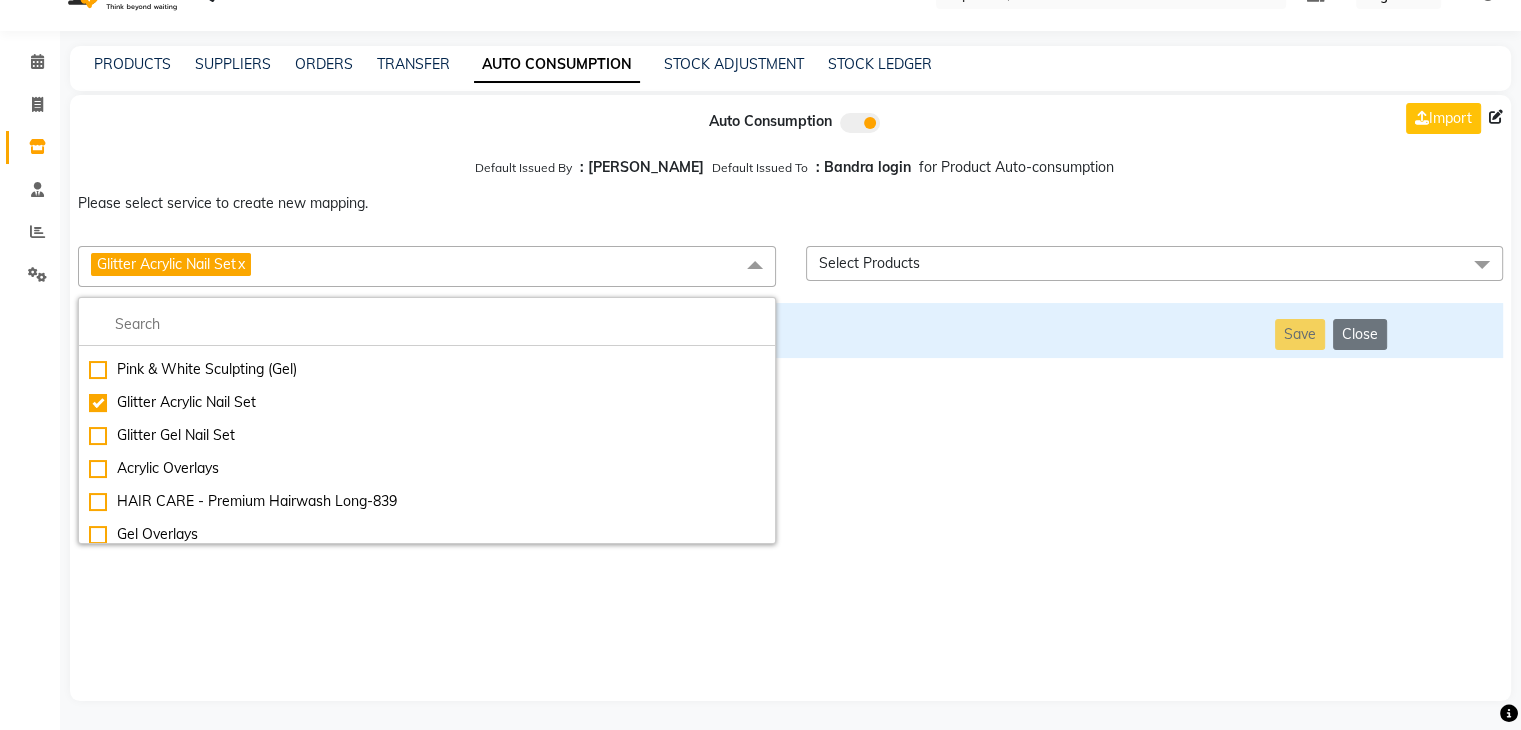 click on "Auto Consumption  Import Default Issued By  : [PERSON_NAME] Default Issued To  : Bandra login  for Product Auto-consumption  Please select service to create new mapping. Glitter Acrylic Nail Set  x Essential Manicure w Scrub Essential Pedicure w Scrub Manicure + OPI Nail Ext + Gel Polish-3570 Manicure + T&T Nail Ext + Gel Polish T&T Nail Ext + T&T Gel Polish OPI Nail Ext + OPI Gel Polish T&T Refills + Gel Polish OPI Refills + Gel Polish Travel Allowance Waiting Charge HAIR REPAIR - Haircut HAIR REPAIR - Haircut for Kids HAIR REPAIR - Hair Wash HAIR REPAIR - Hair Wash Premium HAIR REPAIR - Full Head Shave HAIR REPAIR - Hair Design HAIR REPAIR - Hairstyling HAIR REPAIR - Threading HAIR REPAIR - [PERSON_NAME] Edging HAIR REPAIR - [PERSON_NAME] Edging Premium HAIR REPAIR - Razor Shave HAIR REPAIR - Razor Shave Premium HAIR REPAIR - Luxury Steam Shaving HAIR REPAIR - Fade Hair Cut HAIR SPA RITUALS - Hairoticmen Argan Spa HAIR SPA RITUALS - Wella Deep Nourishing Spa HAIR SPA RITUALS - Nashi Argan Oil Spa HAIR PAINTING - Highlights" at bounding box center [790, 398] 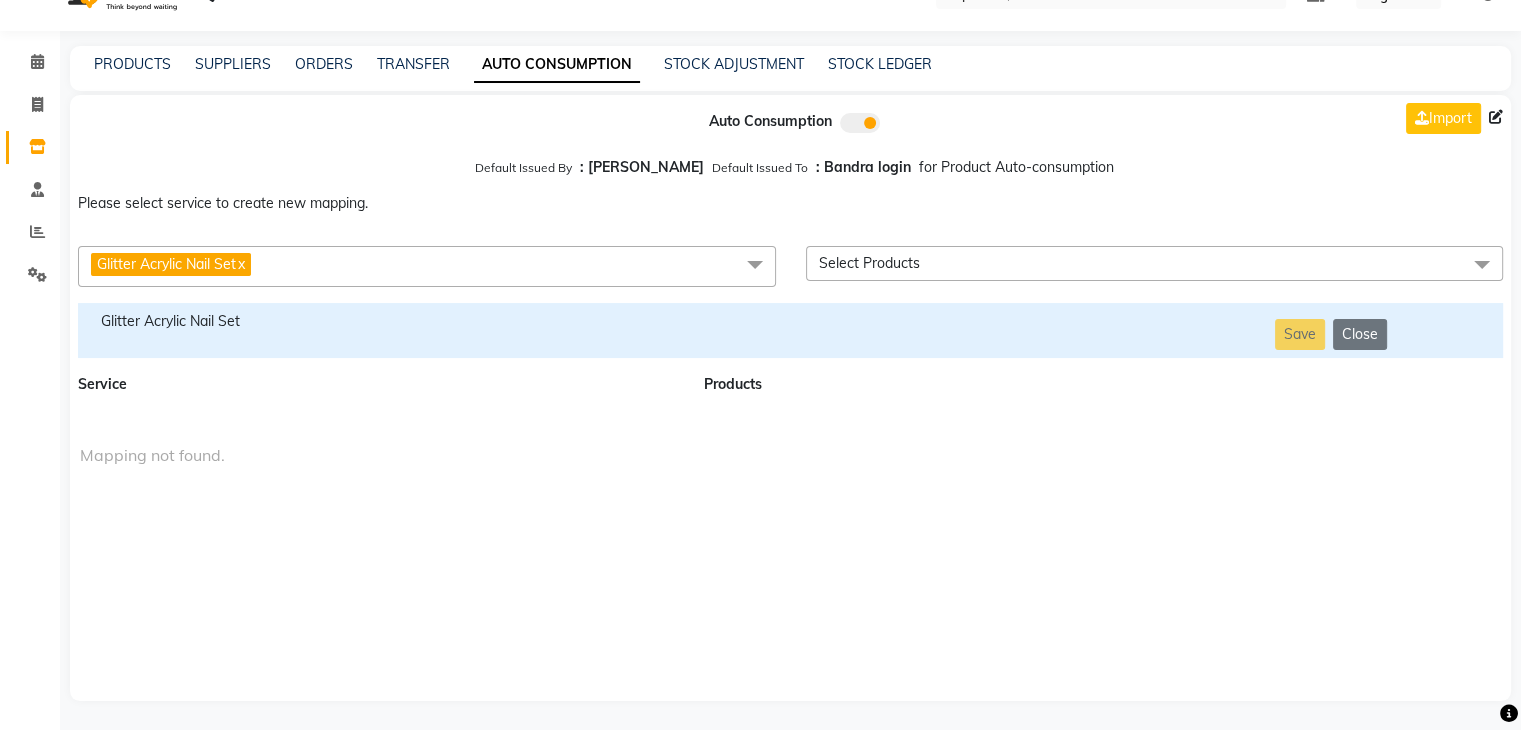 click on "Glitter Acrylic Nail Set" at bounding box center [379, 321] 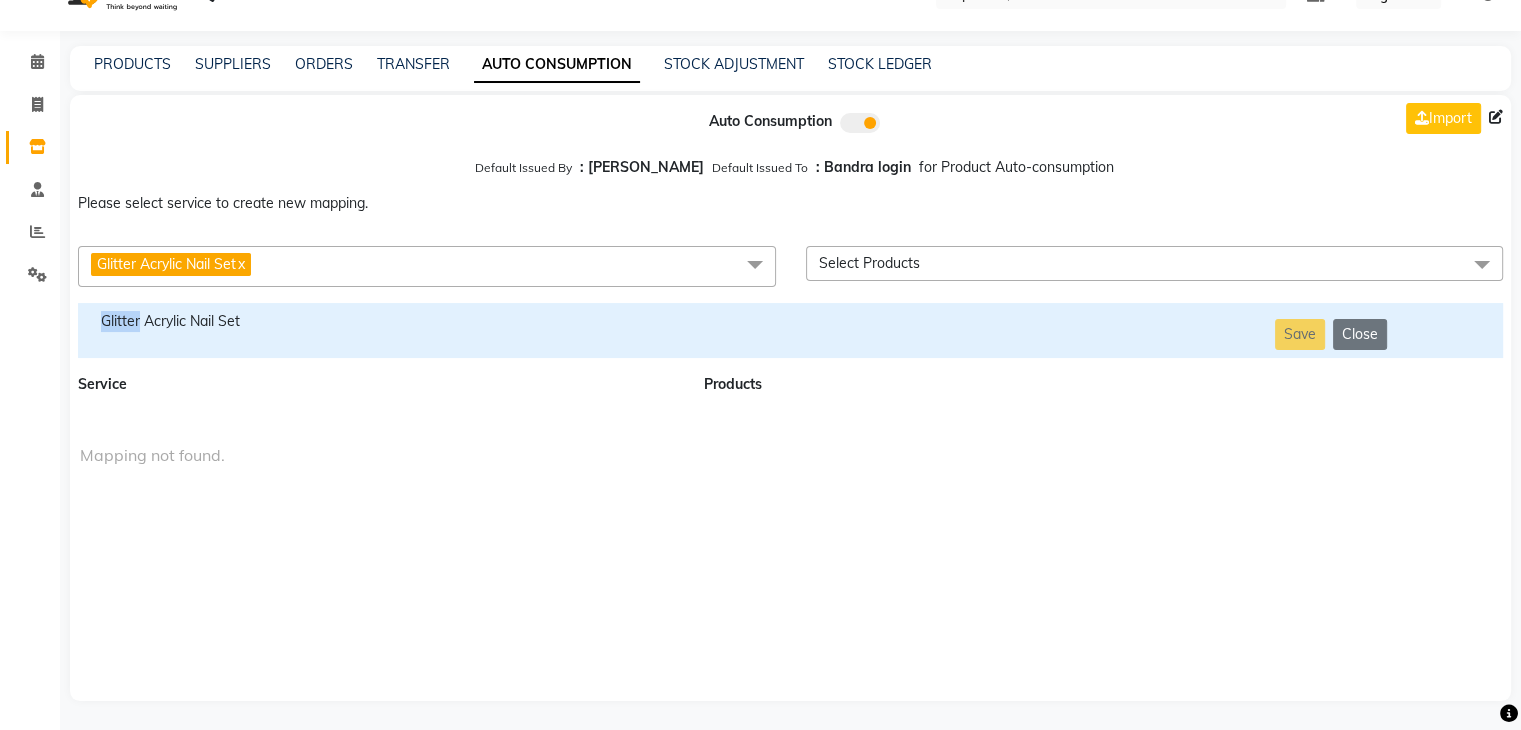 click on "Glitter Acrylic Nail Set" at bounding box center [379, 321] 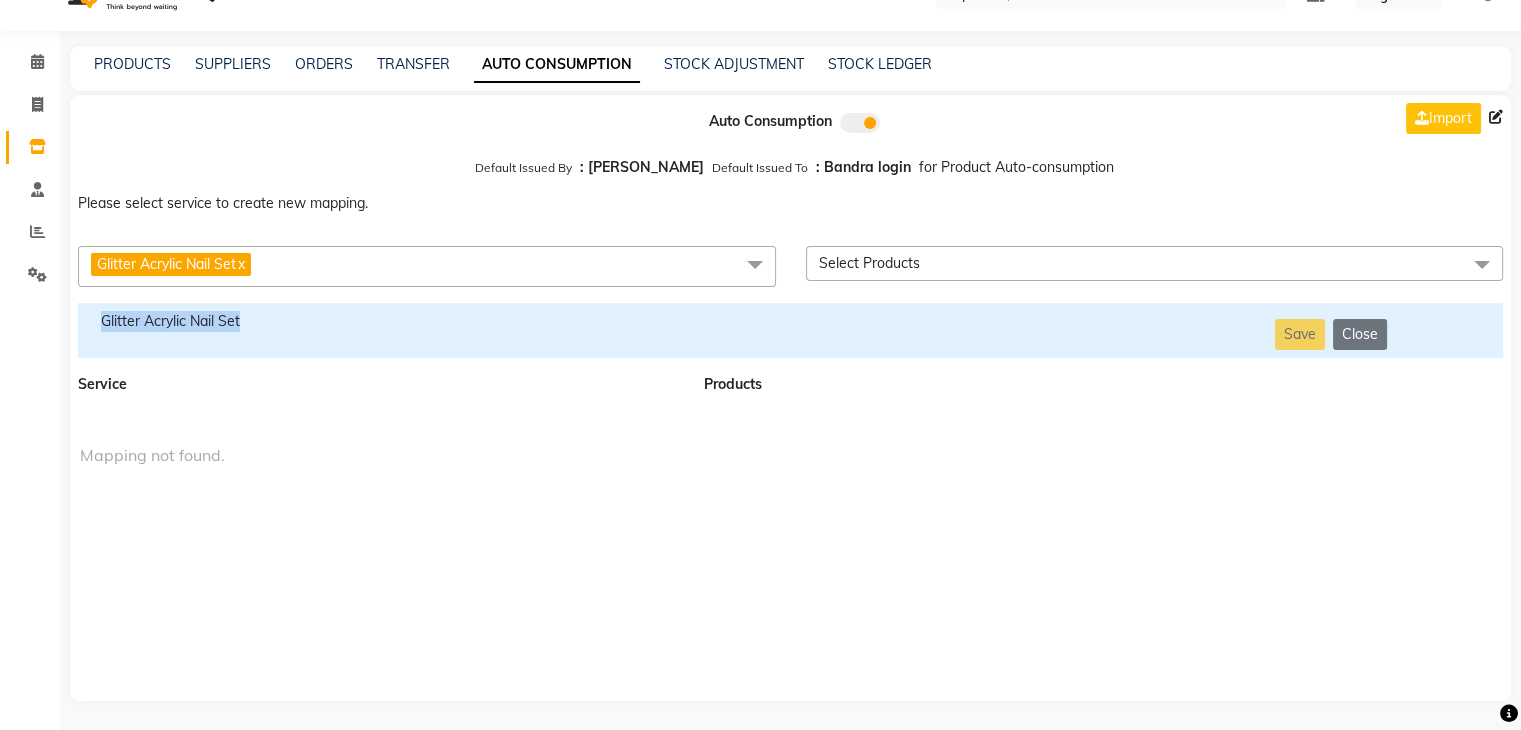 click on "Glitter Acrylic Nail Set" at bounding box center [379, 321] 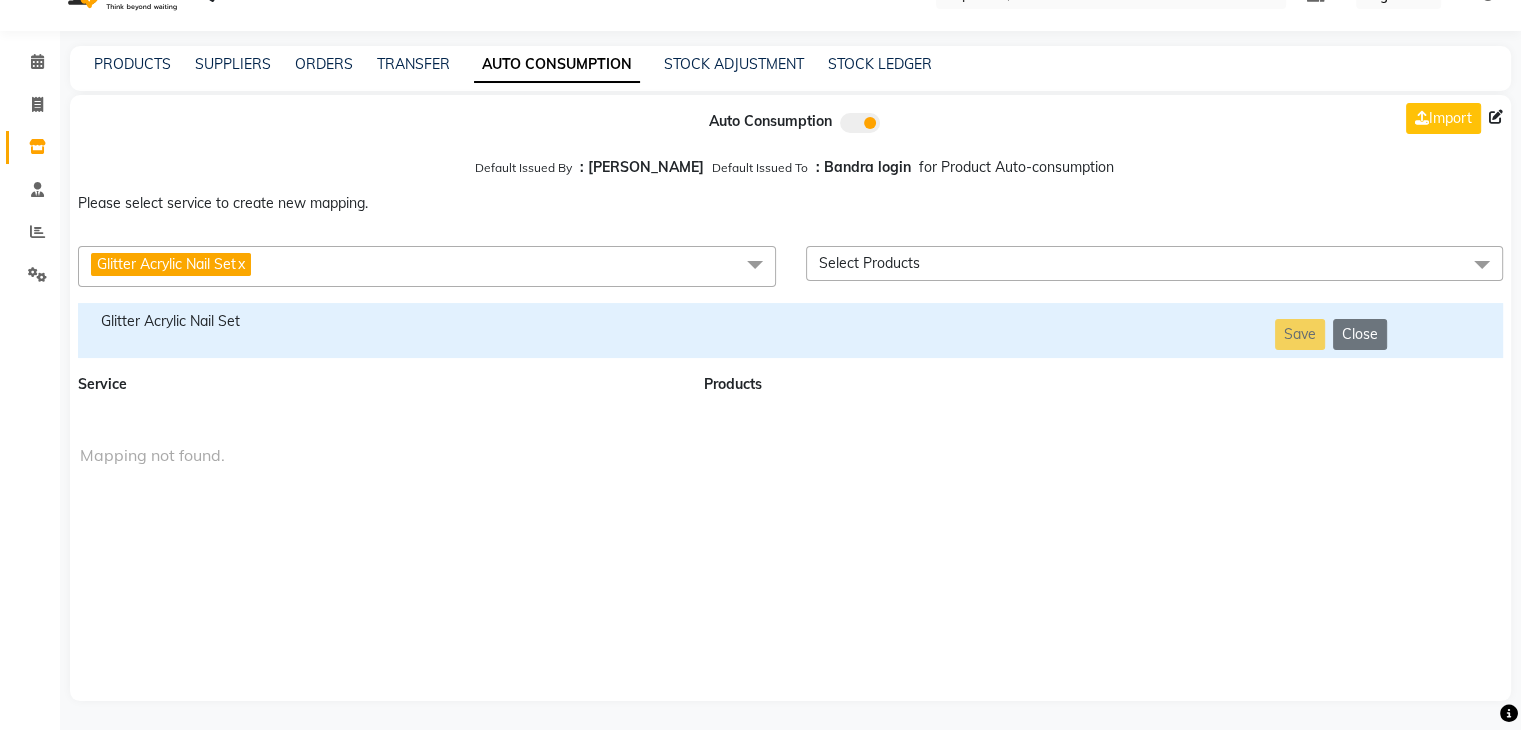 click on "Glitter Acrylic Nail Set" at bounding box center [166, 264] 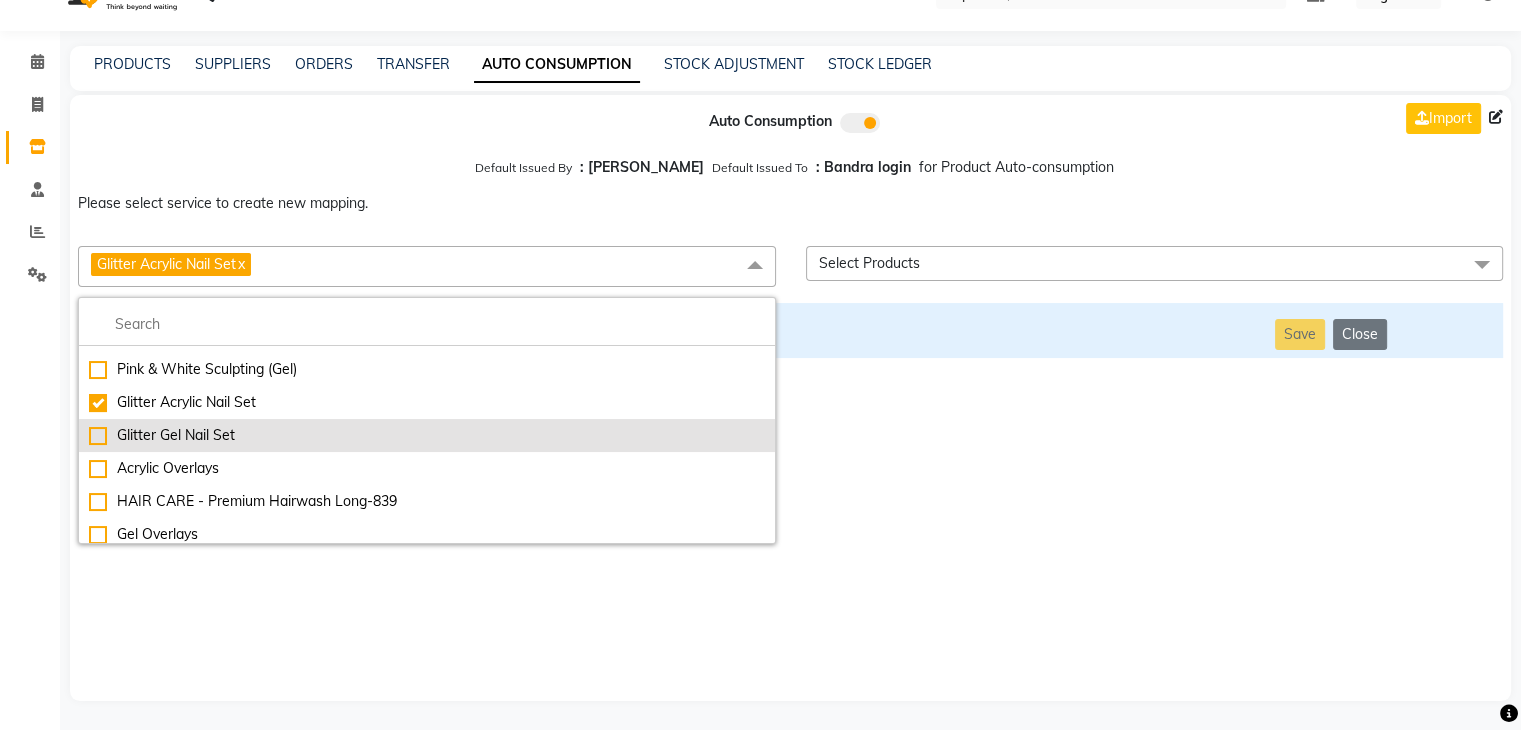 click on "Glitter Gel Nail Set" at bounding box center [427, 435] 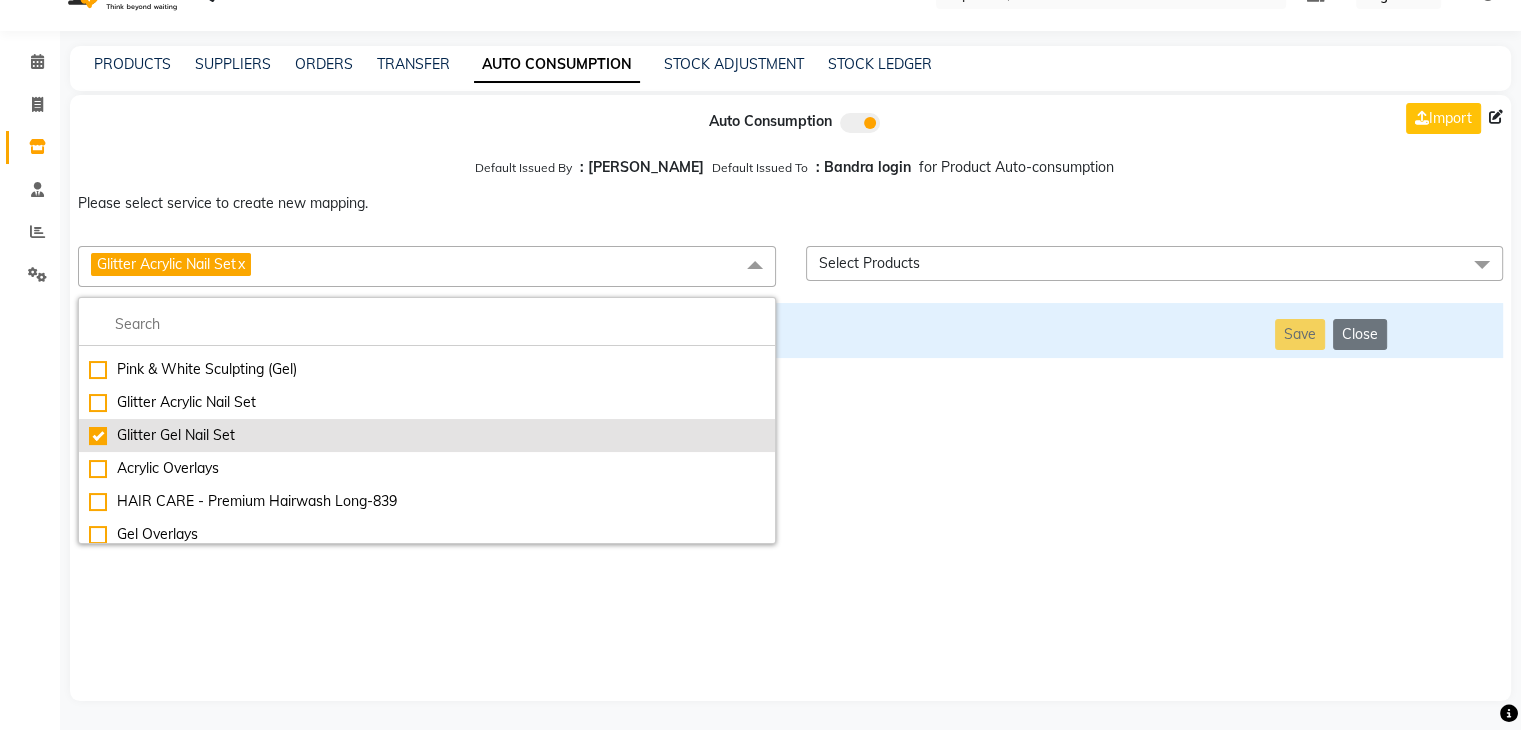 checkbox on "false" 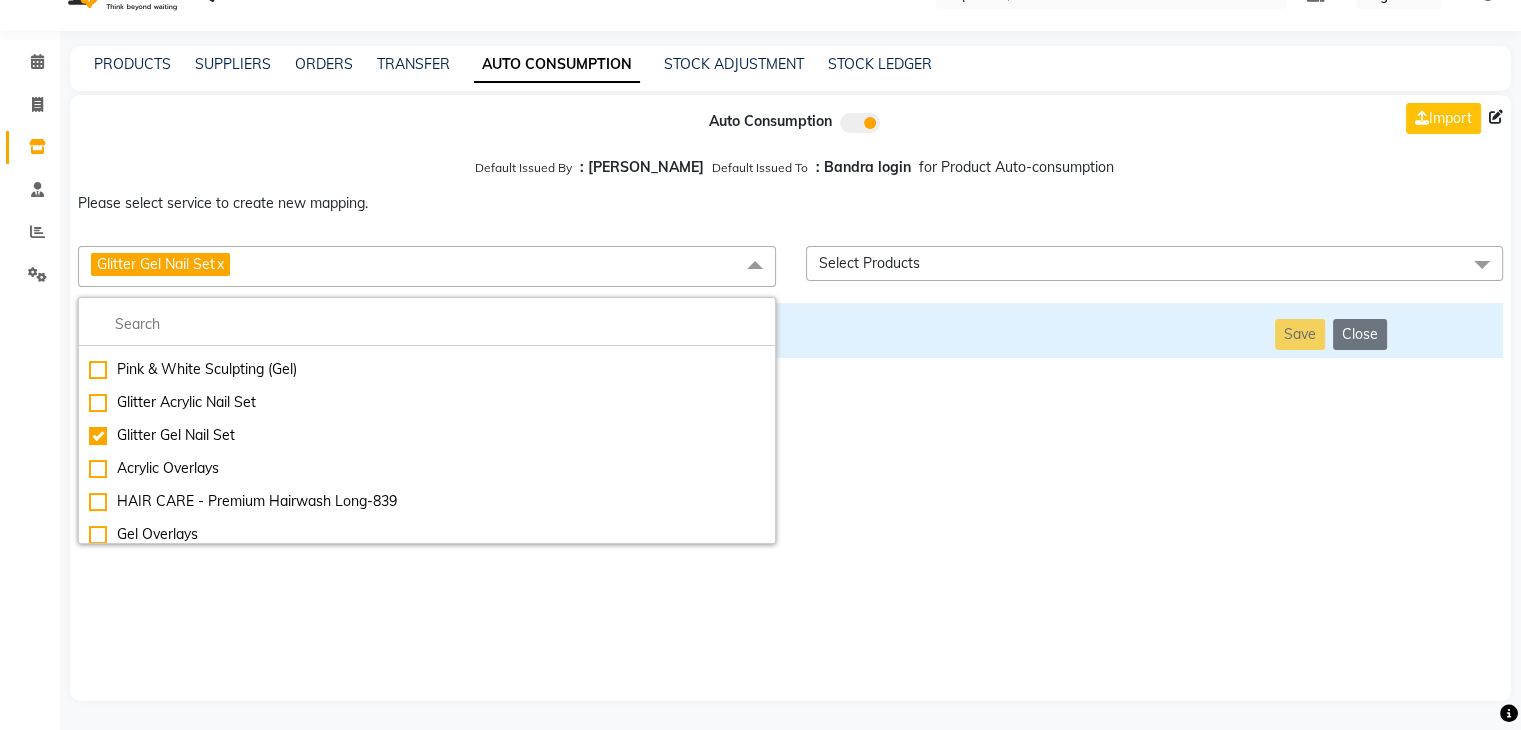 click on "Auto Consumption  Import Default Issued By  : [PERSON_NAME] Default Issued To  : Bandra login  for Product Auto-consumption  Please select service to create new mapping. Glitter Gel Nail Set  x Essential Manicure w Scrub Essential Pedicure w Scrub Manicure + OPI Nail Ext + Gel Polish-3570 Manicure + T&T Nail Ext + Gel Polish T&T Nail Ext + T&T Gel Polish OPI Nail Ext + OPI Gel Polish T&T Refills + Gel Polish OPI Refills + Gel Polish Travel Allowance Waiting Charge HAIR REPAIR - Haircut HAIR REPAIR - Haircut for Kids HAIR REPAIR - Hair Wash HAIR REPAIR - Hair Wash Premium HAIR REPAIR - Full Head Shave HAIR REPAIR - Hair Design HAIR REPAIR - Hairstyling HAIR REPAIR - Threading HAIR REPAIR - [PERSON_NAME] Edging HAIR REPAIR - [PERSON_NAME] Edging Premium HAIR REPAIR - Razor Shave HAIR REPAIR - Razor Shave Premium HAIR REPAIR - Luxury Steam Shaving HAIR REPAIR - Fade Hair Cut HAIR SPA RITUALS - Hairoticmen Argan Spa HAIR SPA RITUALS - Wella Deep Nourishing Spa HAIR SPA RITUALS - Nashi Argan Oil Spa HAIR SPA RITUALS - [PERSON_NAME] Spa" at bounding box center [790, 398] 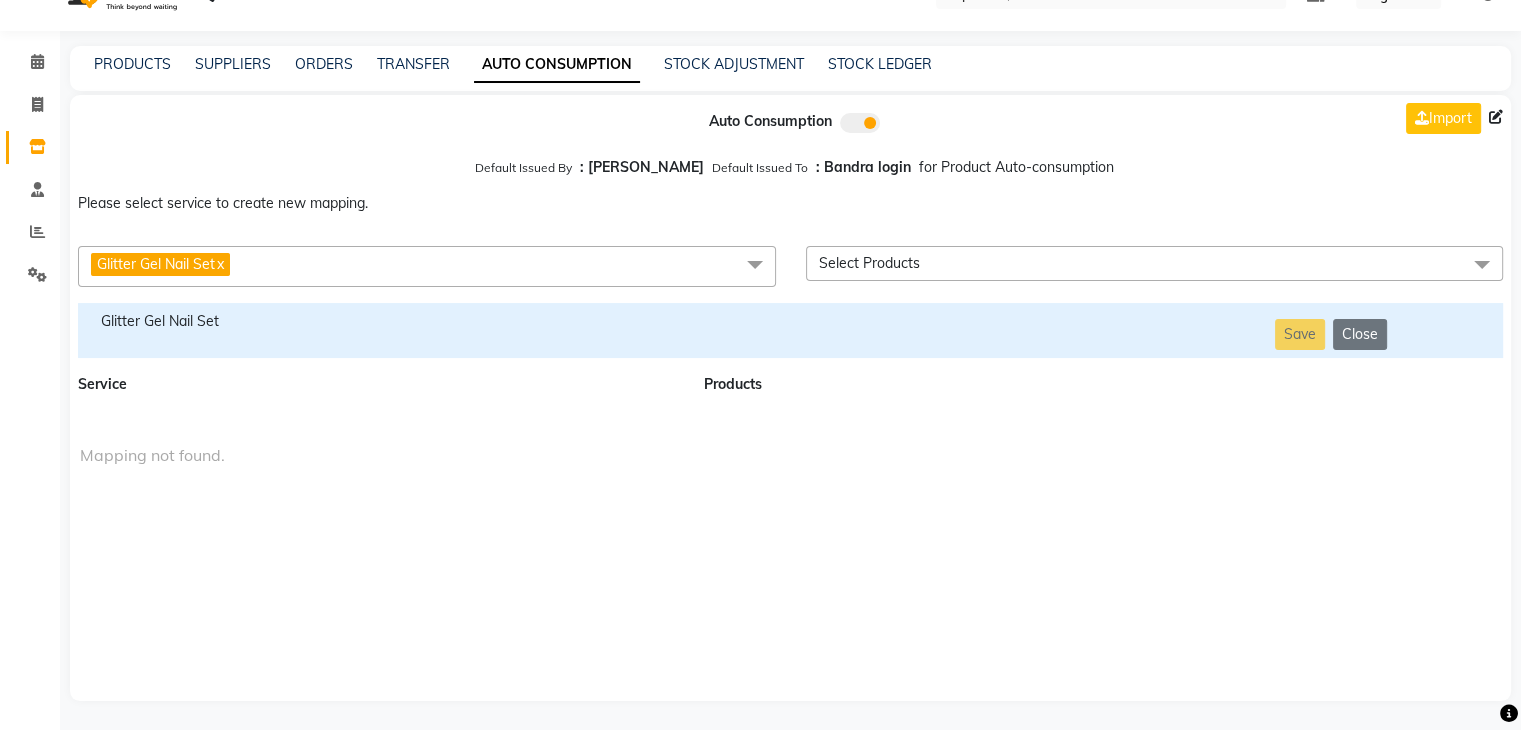 click on "Glitter Gel Nail Set" at bounding box center (379, 321) 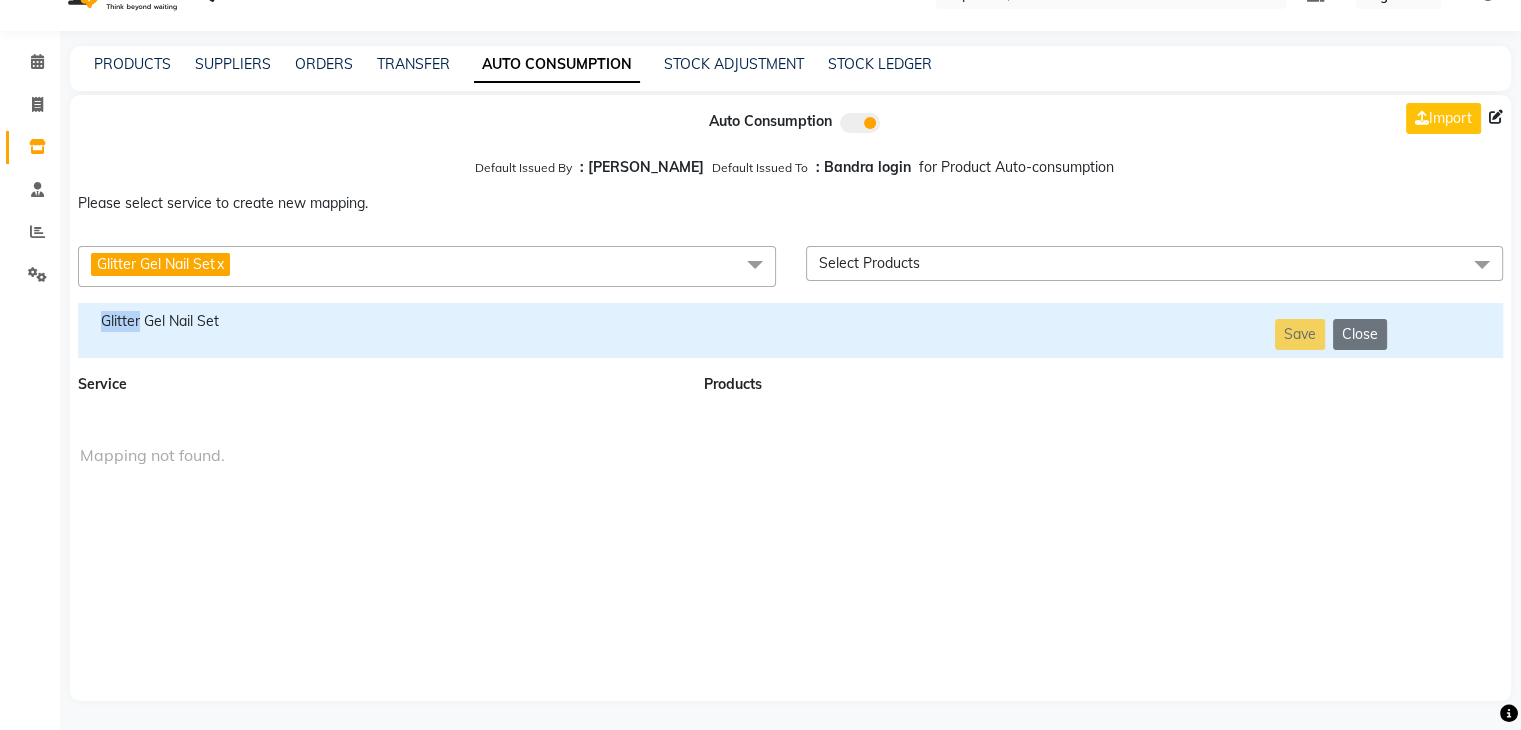 click on "Glitter Gel Nail Set" at bounding box center [379, 321] 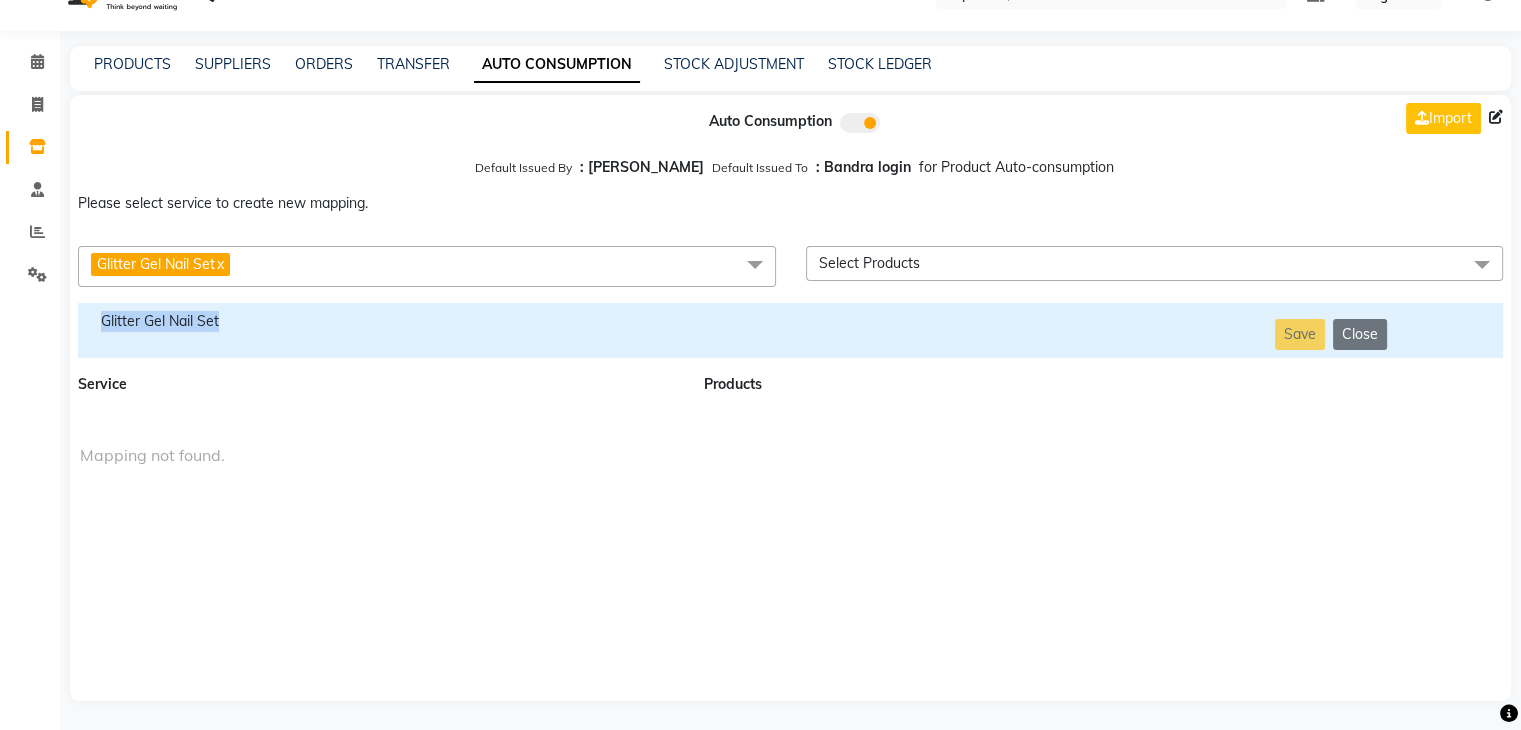 click on "Glitter Gel Nail Set" at bounding box center [379, 321] 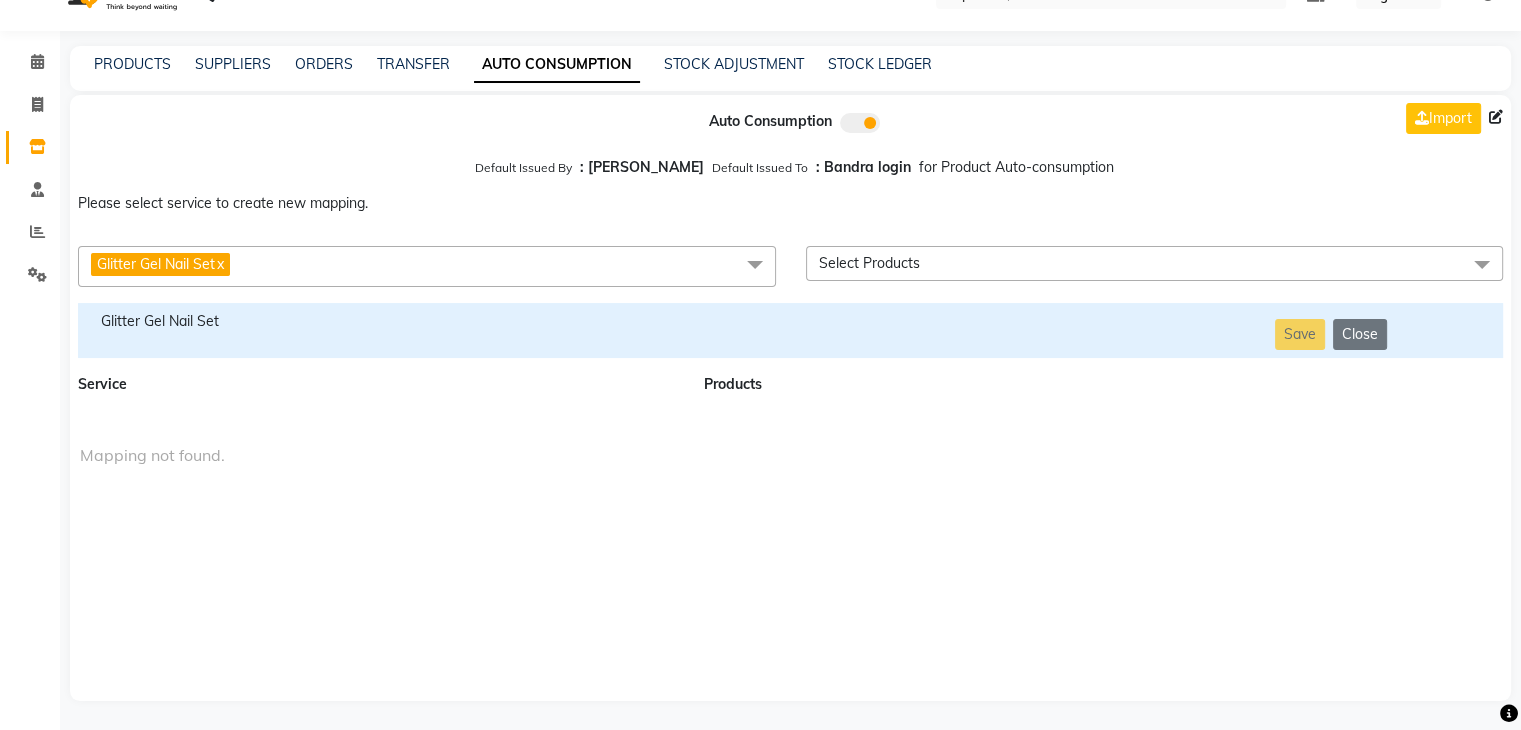 click on "Glitter Gel Nail Set  x" at bounding box center (162, 266) 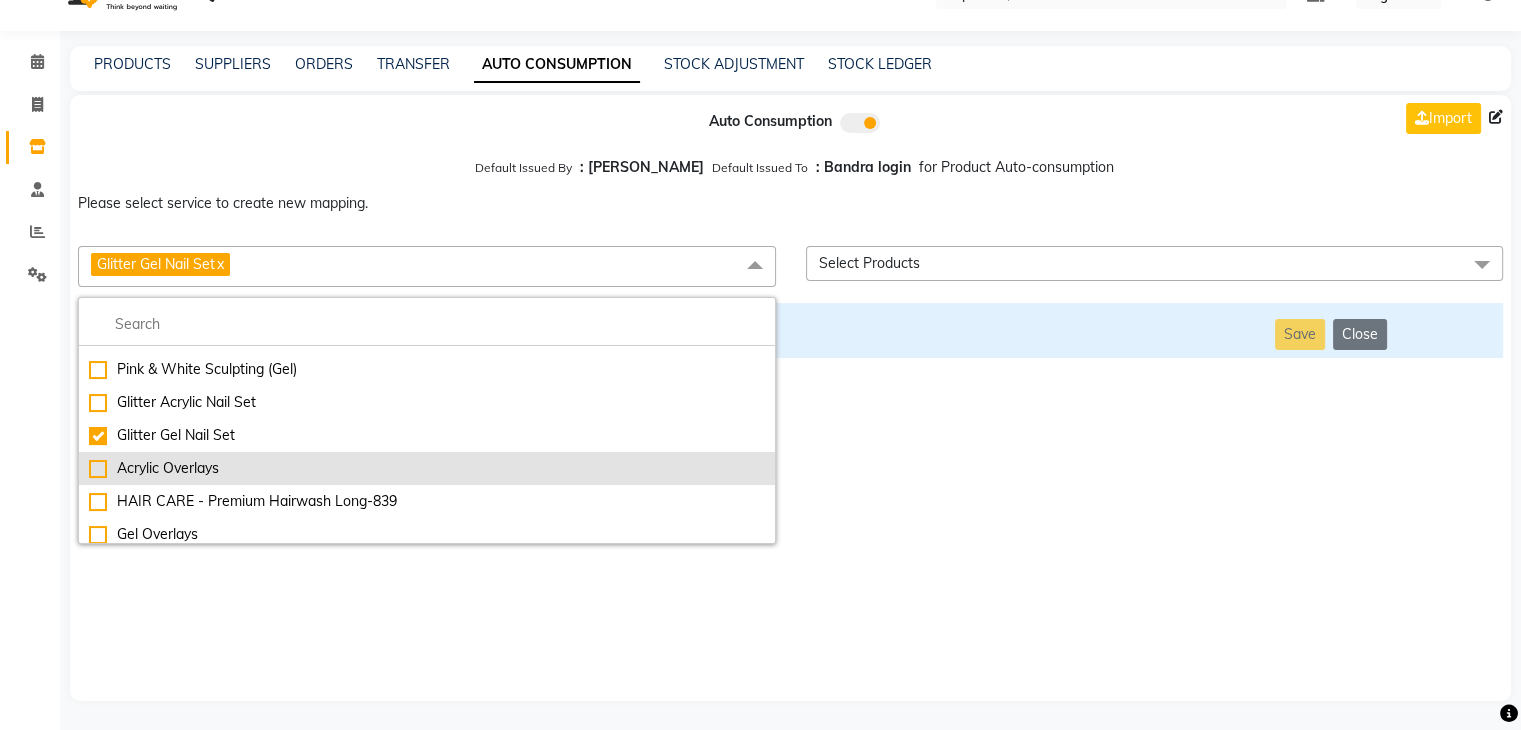 click on "Acrylic Overlays" at bounding box center (427, 468) 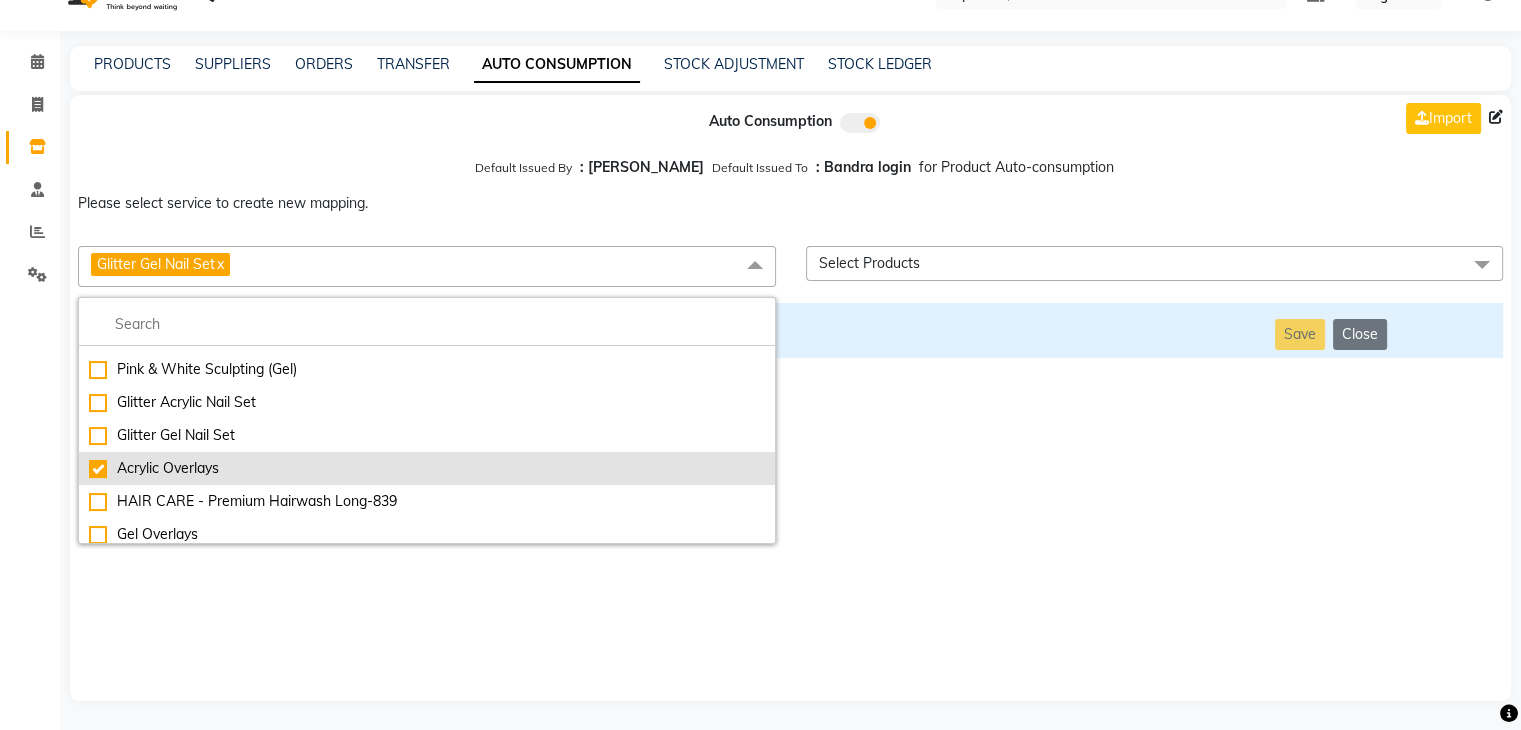 checkbox on "false" 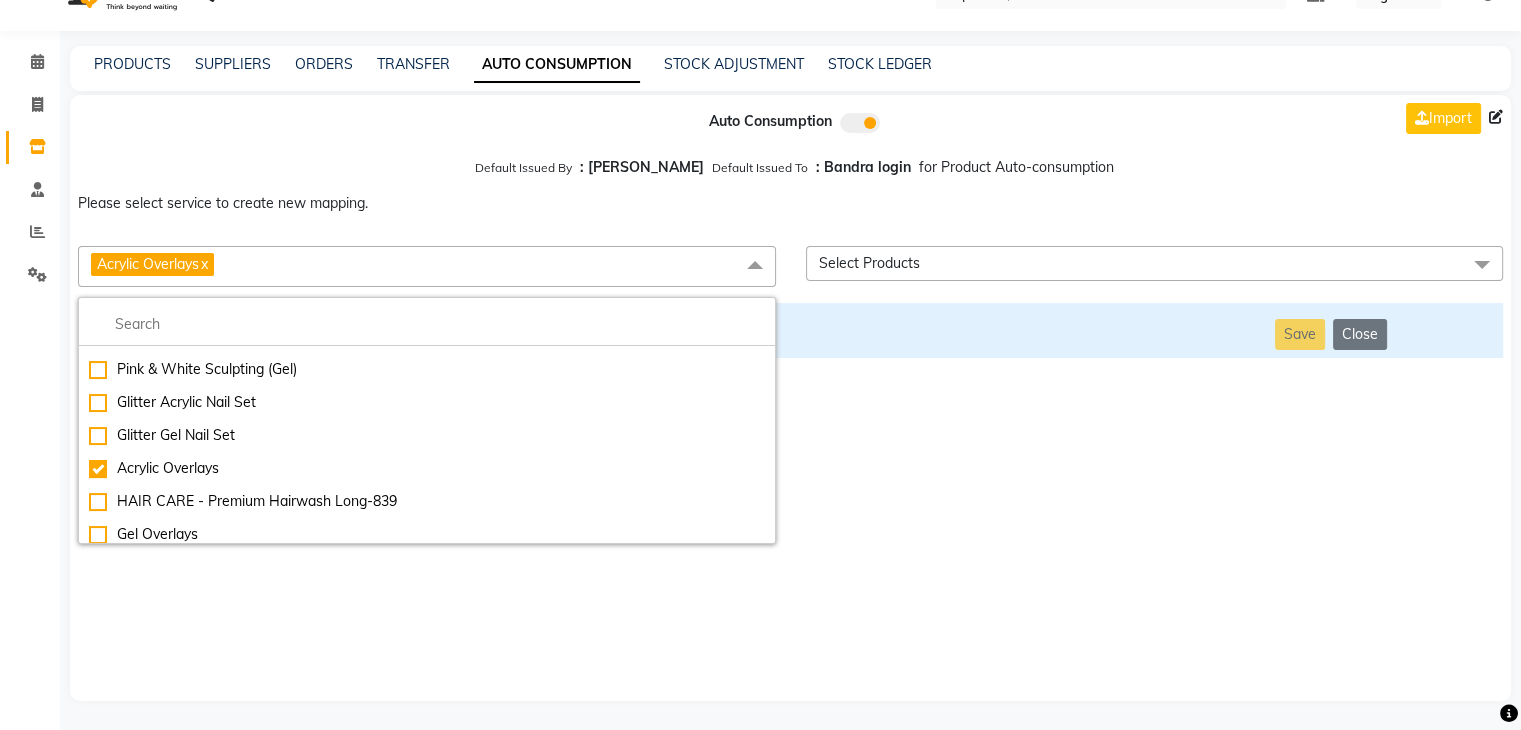 click on "Auto Consumption  Import Default Issued By  : [PERSON_NAME] Default Issued To  : Bandra login  for Product Auto-consumption  Please select service to create new mapping. Acrylic Overlays  x Essential Manicure w Scrub Essential Pedicure w Scrub Manicure + OPI Nail Ext + Gel Polish-3570 Manicure + T&T Nail Ext + Gel Polish T&T Nail Ext + T&T Gel Polish OPI Nail Ext + OPI Gel Polish T&T Refills + Gel Polish OPI Refills + Gel Polish Travel Allowance Waiting Charge HAIR REPAIR - Haircut HAIR REPAIR - Haircut for Kids HAIR REPAIR - Hair Wash HAIR REPAIR - Hair Wash Premium HAIR REPAIR - Full Head Shave HAIR REPAIR - Hair Design HAIR REPAIR - Hairstyling HAIR REPAIR - Threading HAIR REPAIR - [PERSON_NAME] Edging HAIR REPAIR - [PERSON_NAME] Edging Premium HAIR REPAIR - Razor Shave HAIR REPAIR - Razor Shave Premium HAIR REPAIR - Luxury Steam Shaving HAIR REPAIR - Fade Hair Cut HAIR SPA RITUALS - Hairoticmen Argan Spa HAIR SPA RITUALS - Wella Deep Nourishing Spa HAIR SPA RITUALS - Nashi Argan Oil Spa HAIR SPA RITUALS - Olaplex Ritual" at bounding box center (790, 398) 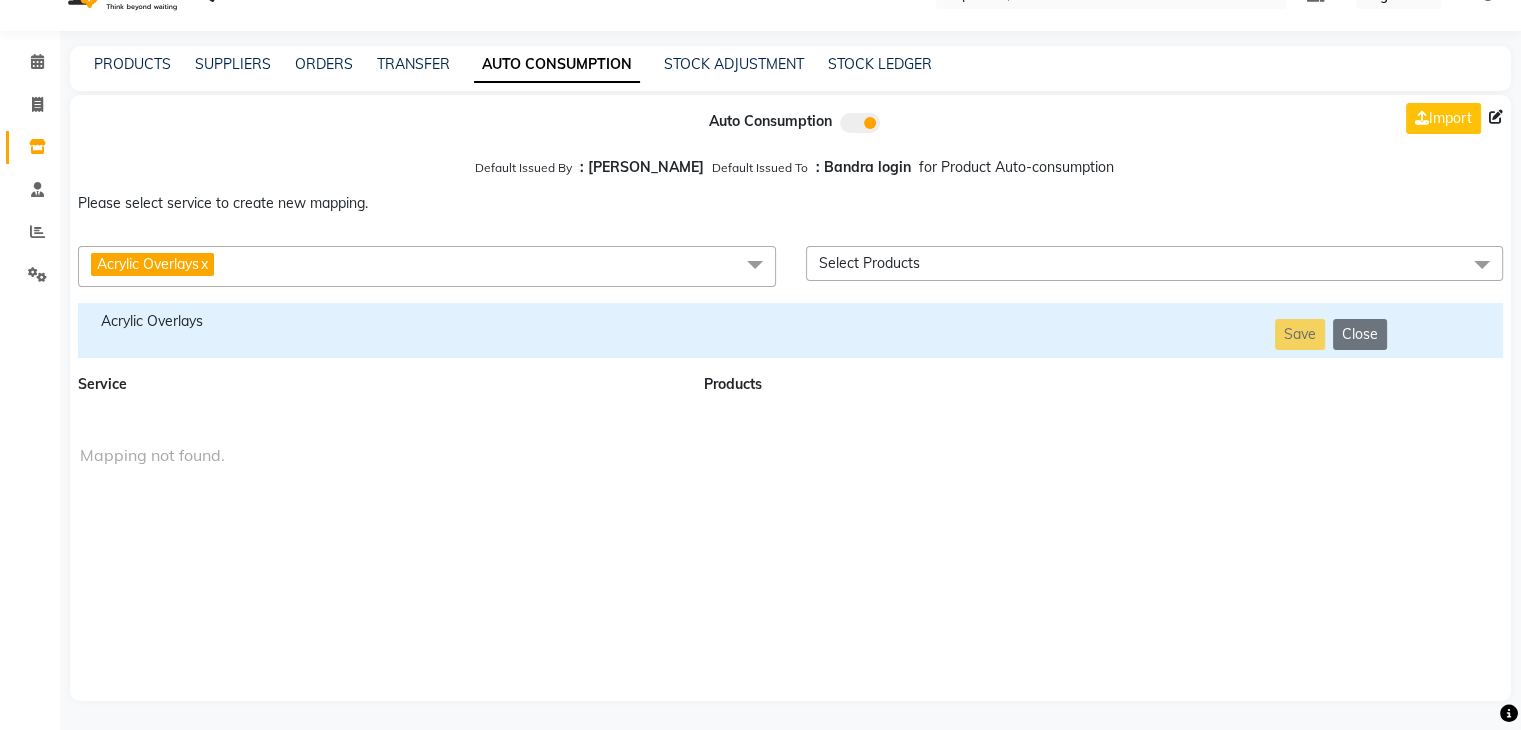 click on "Acrylic Overlays" at bounding box center (379, 321) 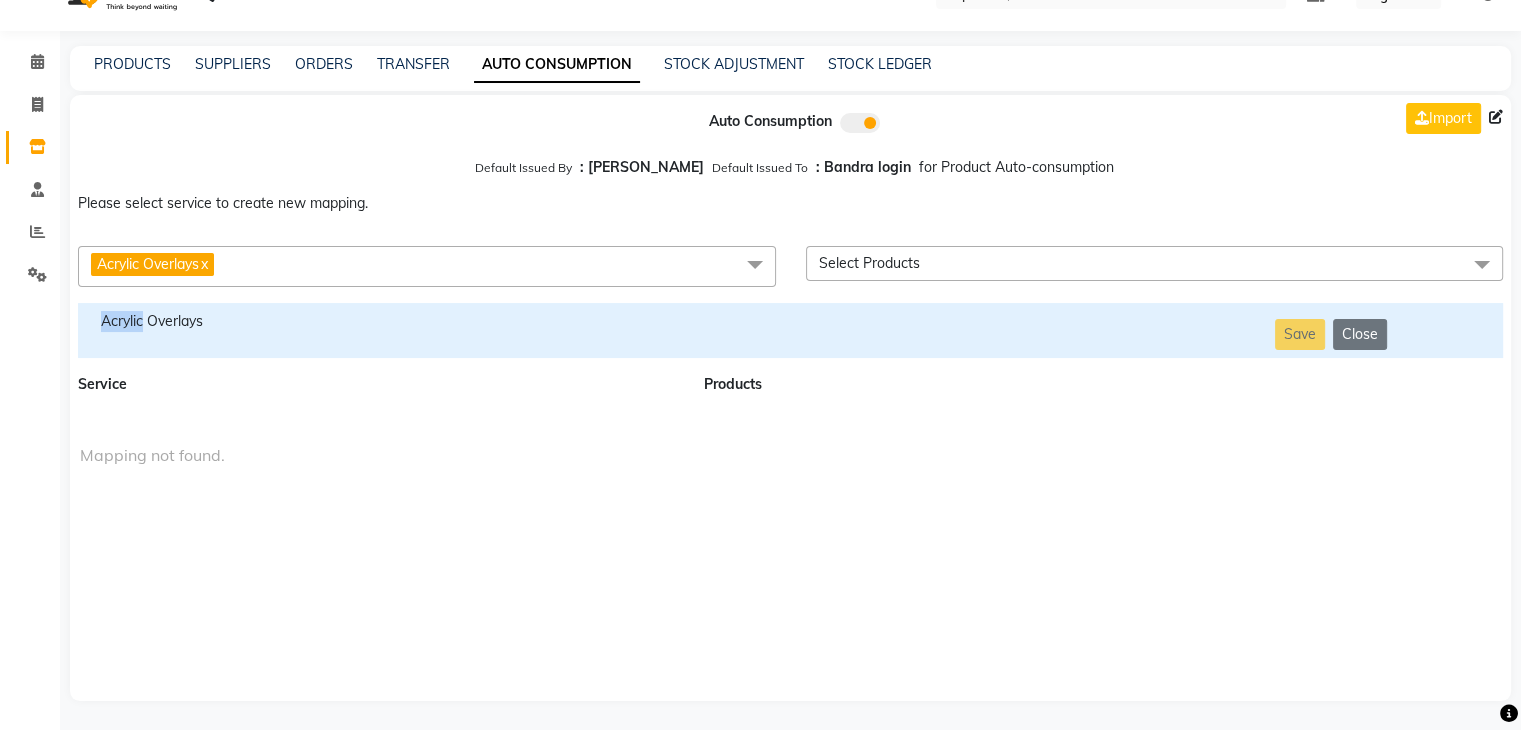 click on "Acrylic Overlays" at bounding box center [379, 321] 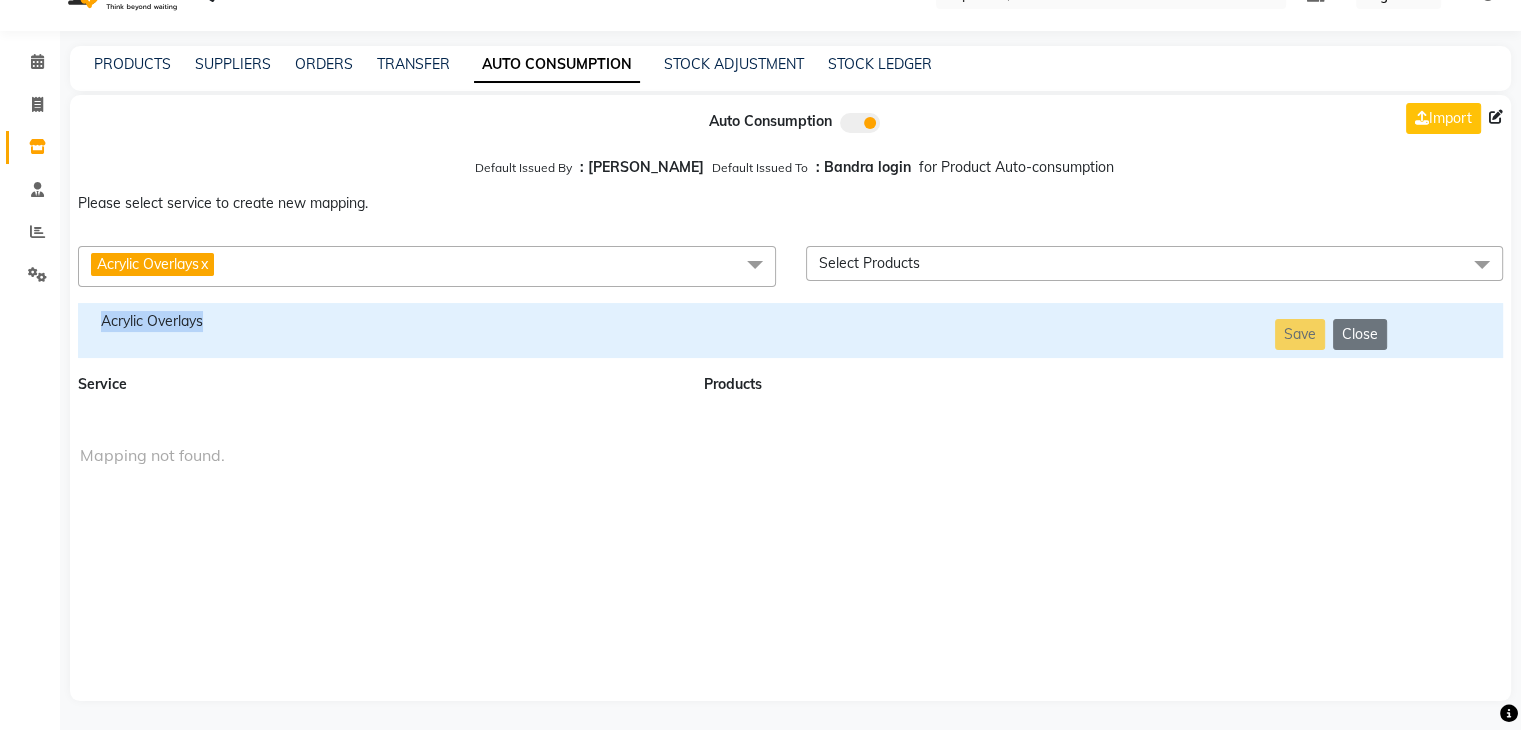 click on "Acrylic Overlays" at bounding box center (379, 321) 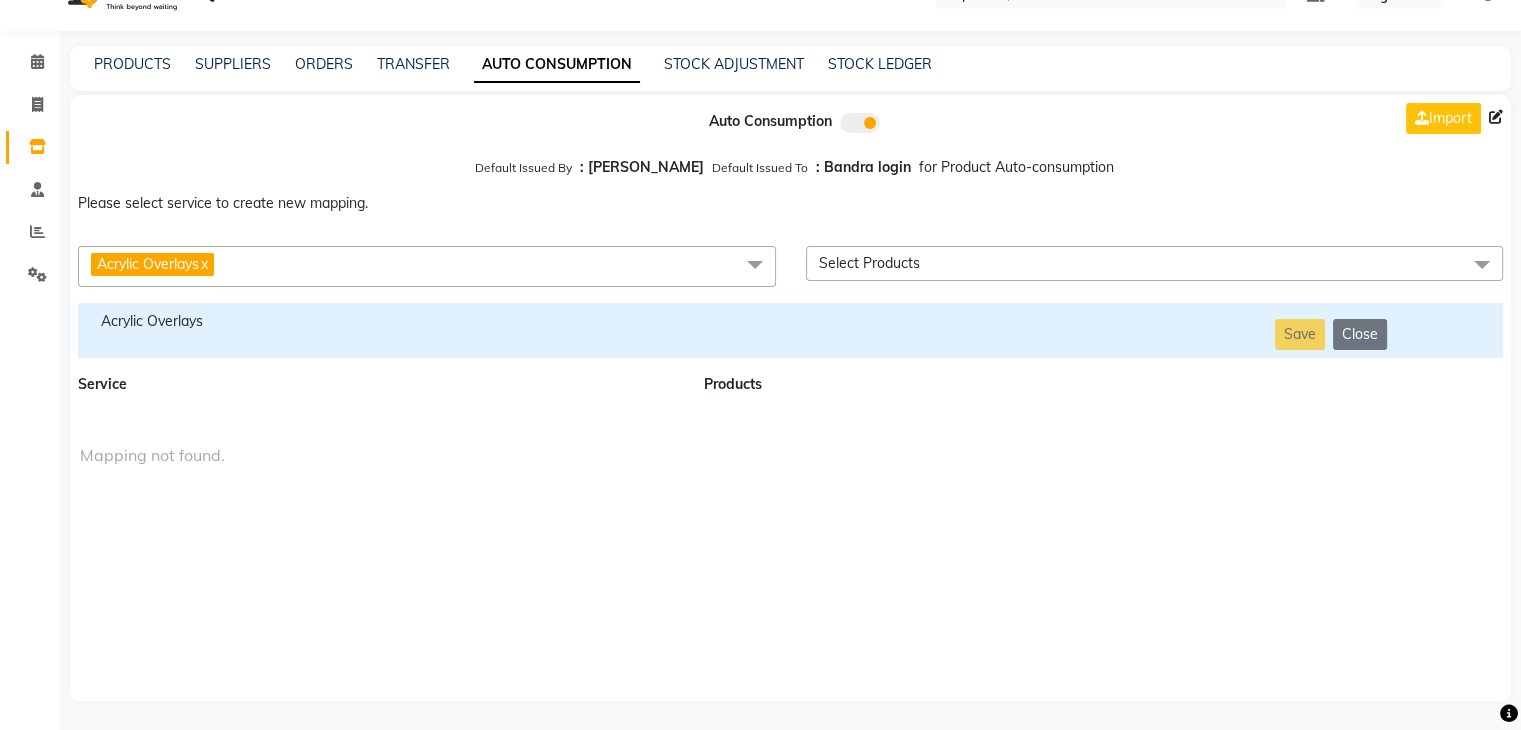 click on "Acrylic Overlays" at bounding box center [148, 264] 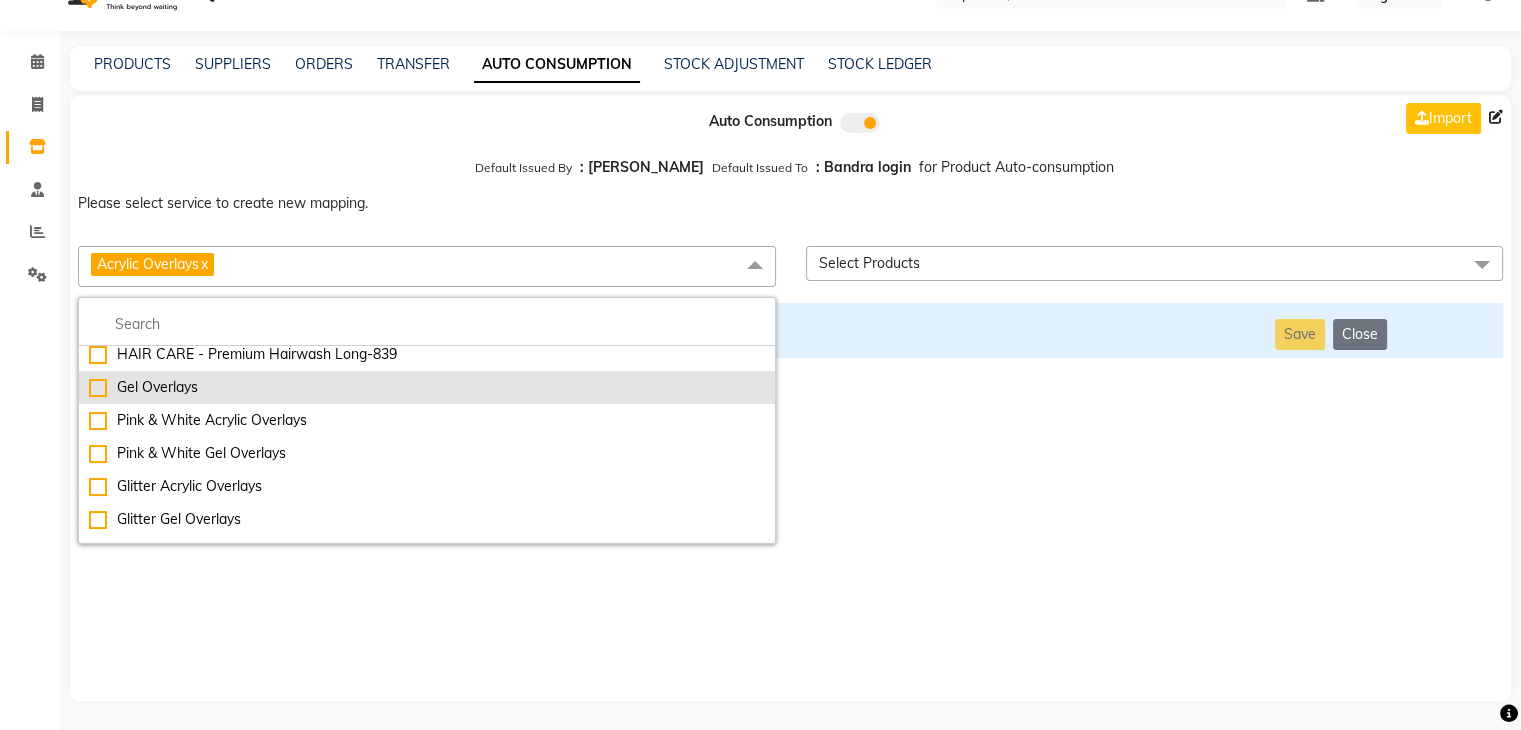 scroll, scrollTop: 3936, scrollLeft: 0, axis: vertical 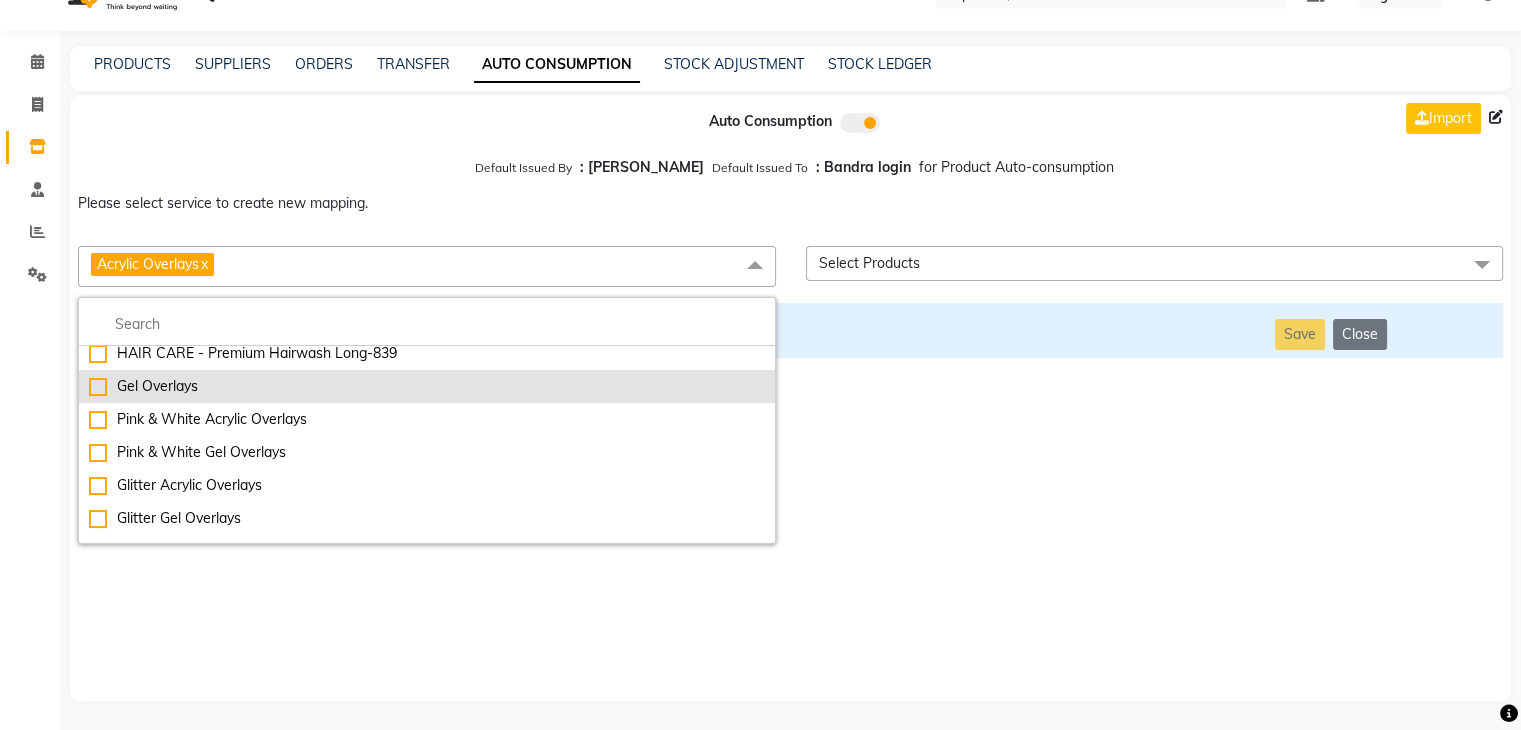 click on "Gel Overlays" at bounding box center (427, 386) 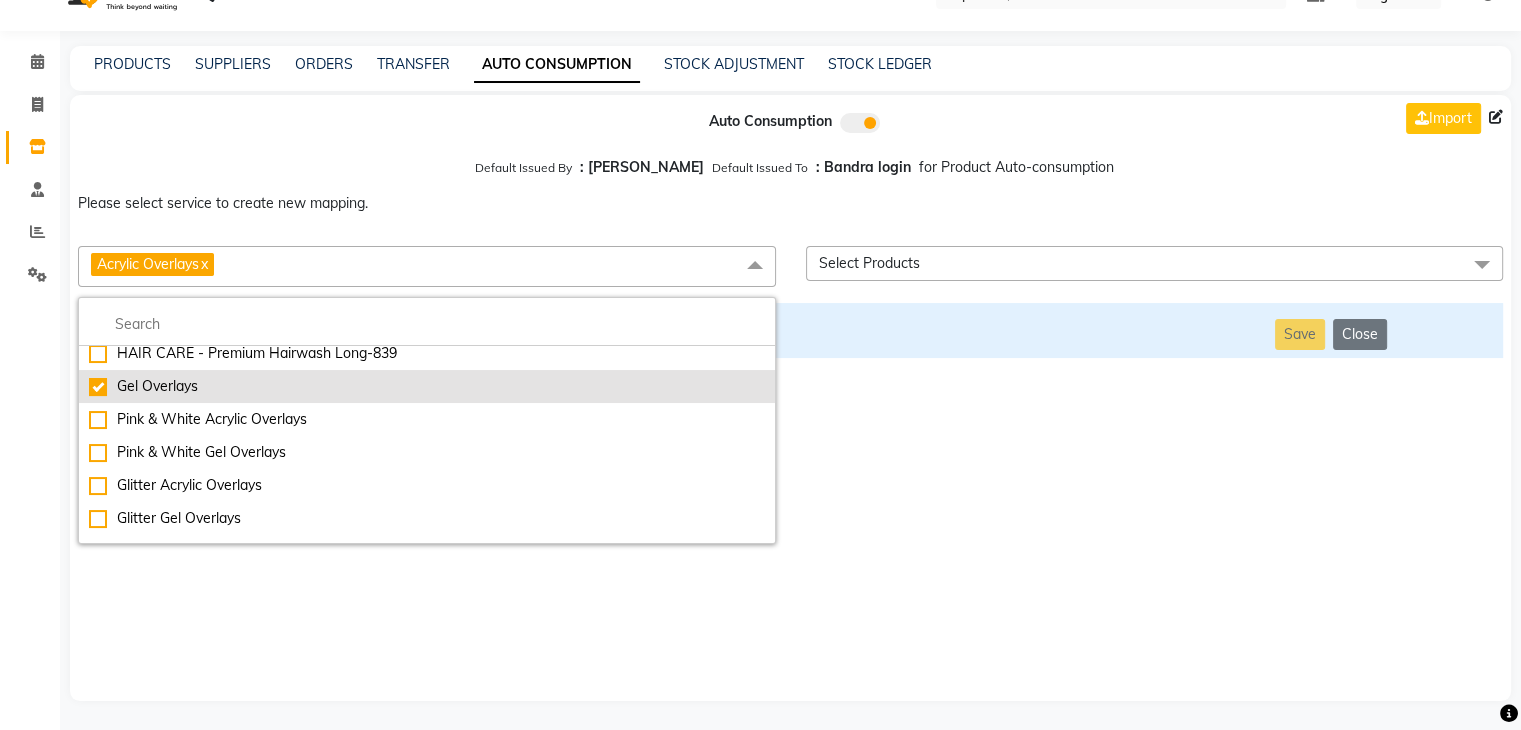 checkbox on "false" 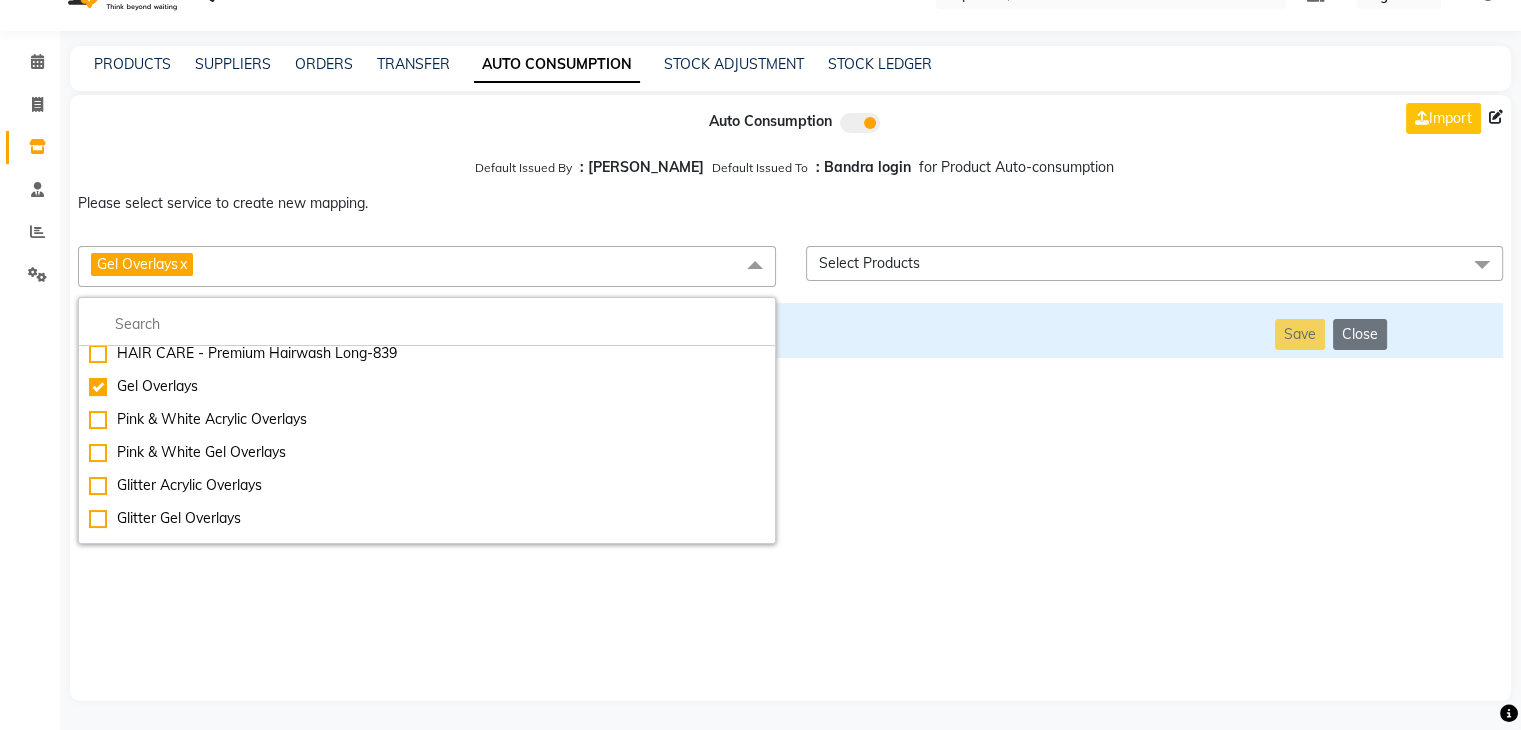 drag, startPoint x: 147, startPoint y: 638, endPoint x: 154, endPoint y: 604, distance: 34.713108 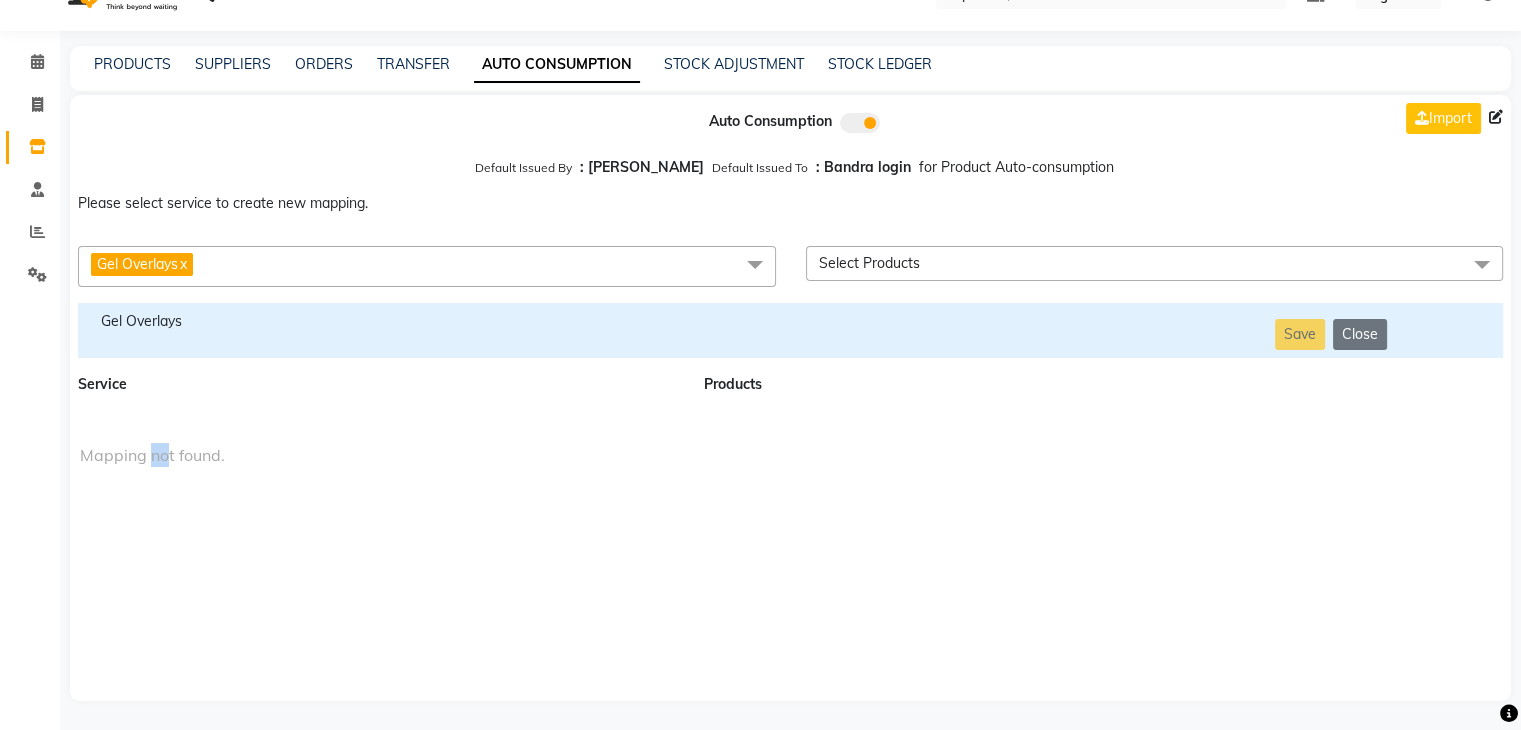click on "Auto Consumption  Import Default Issued By  : [PERSON_NAME] Default Issued To  : Bandra login  for Product Auto-consumption  Please select service to create new mapping. Gel Overlays  x Essential Manicure w Scrub Essential Pedicure w Scrub Manicure + OPI Nail Ext + Gel Polish-3570 Manicure + T&T Nail Ext + Gel Polish T&T Nail Ext + T&T Gel Polish OPI Nail Ext + OPI Gel Polish T&T Refills + Gel Polish OPI Refills + Gel Polish Travel Allowance Waiting Charge HAIR REPAIR - Haircut HAIR REPAIR - Haircut for Kids HAIR REPAIR - Hair Wash HAIR REPAIR - Hair Wash Premium HAIR REPAIR - Full Head Shave HAIR REPAIR - Hair Design HAIR REPAIR - Hairstyling HAIR REPAIR - Threading HAIR REPAIR - [PERSON_NAME] Edging HAIR REPAIR - [PERSON_NAME] Edging Premium HAIR REPAIR - Razor Shave HAIR REPAIR - Razor Shave Premium HAIR REPAIR - Luxury Steam Shaving HAIR REPAIR - Fade Hair Cut HAIR SPA RITUALS - Hairoticmen Argan Spa HAIR SPA RITUALS - Wella Deep Nourishing Spa HAIR SPA RITUALS - Nashi Argan Oil Spa HAIR SPA RITUALS - Copacabana Hair Spa" at bounding box center (790, 398) 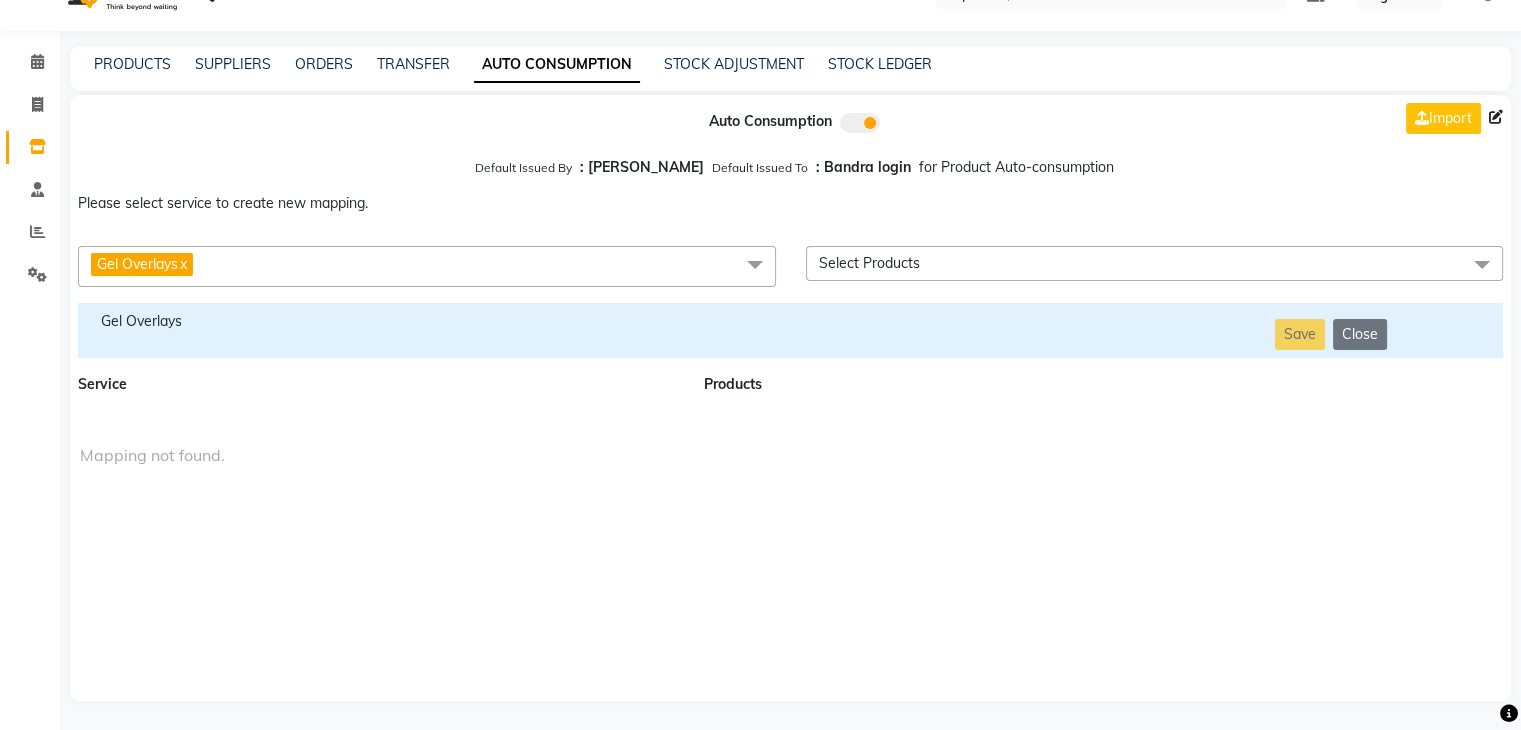 click on "Gel Overlays" at bounding box center [379, 321] 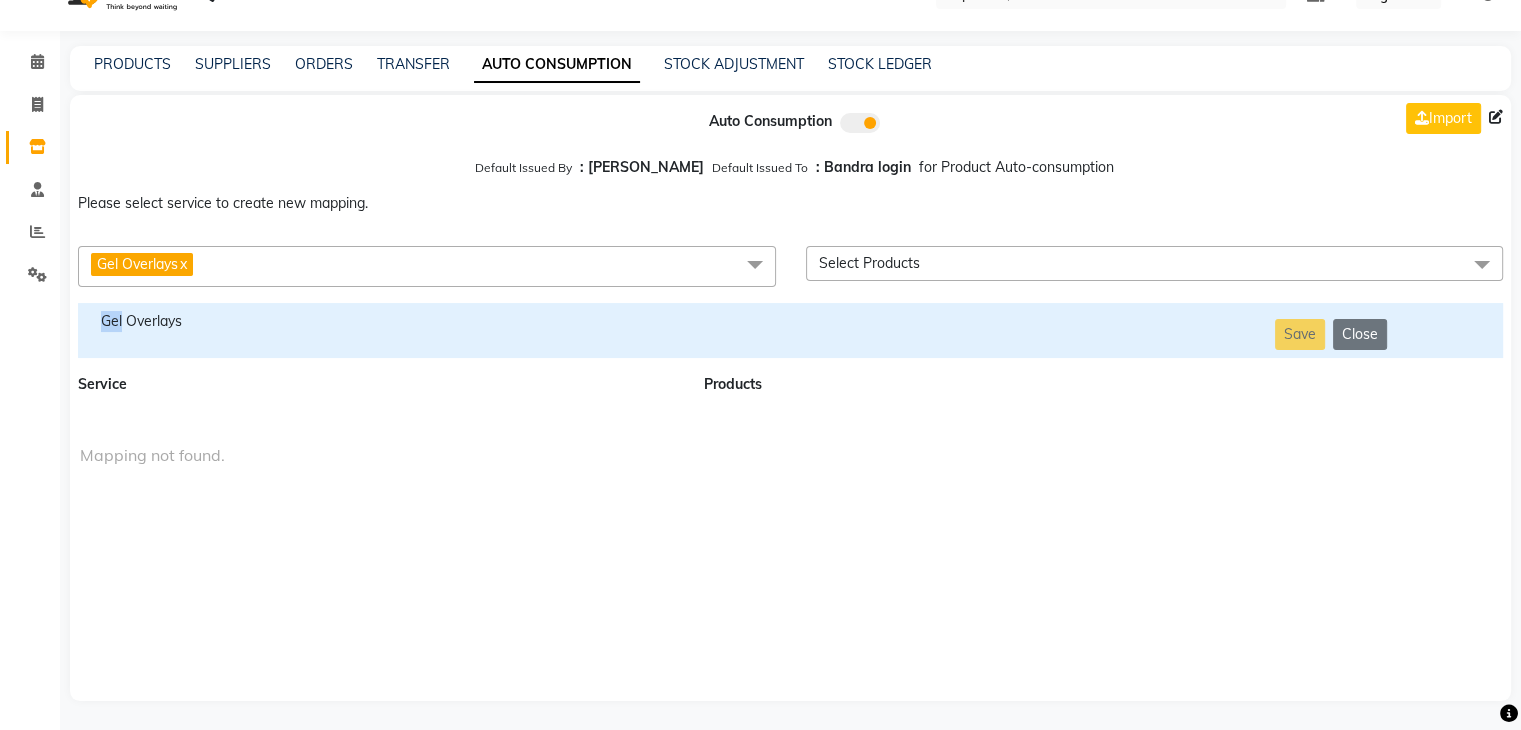 click on "Gel Overlays" at bounding box center [379, 321] 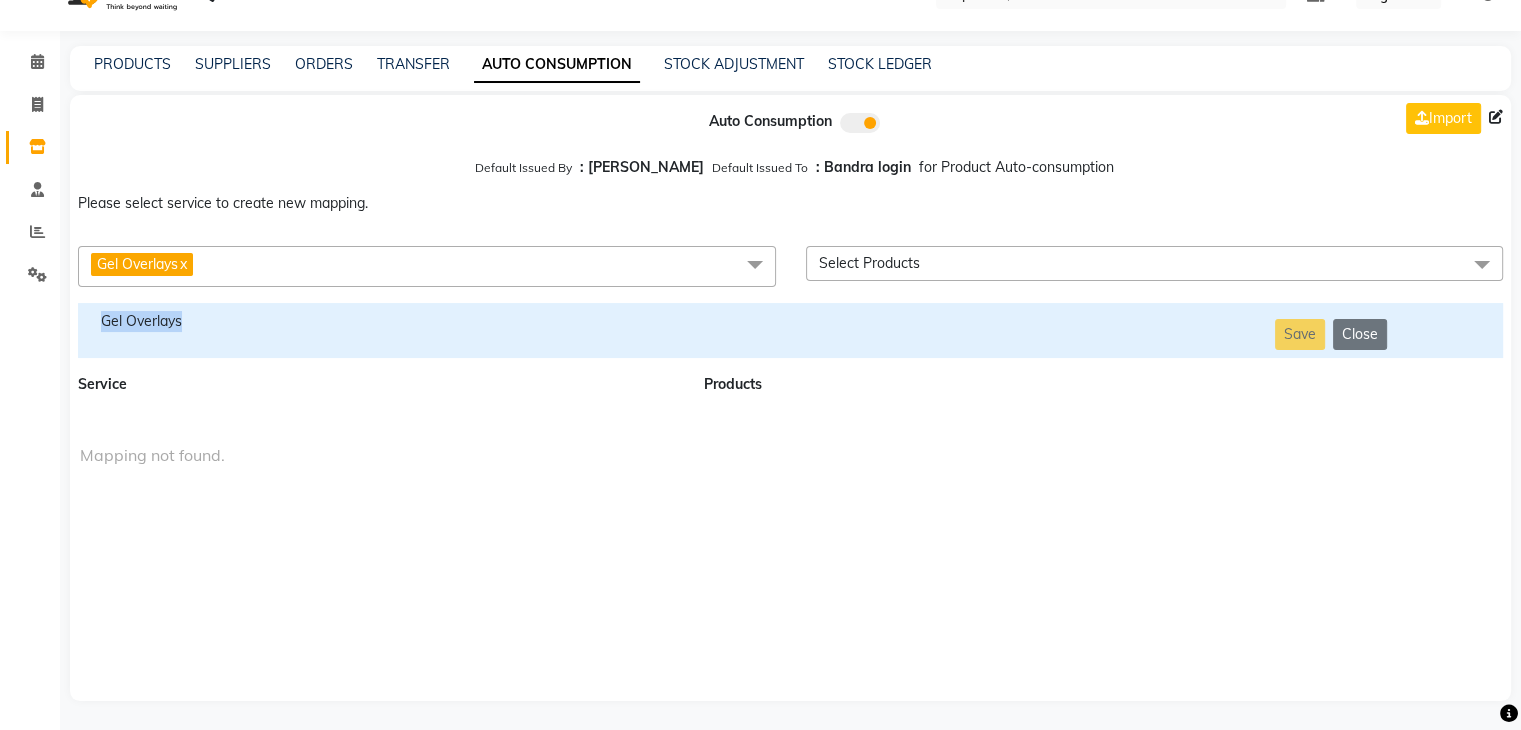 click on "Gel Overlays" at bounding box center [379, 321] 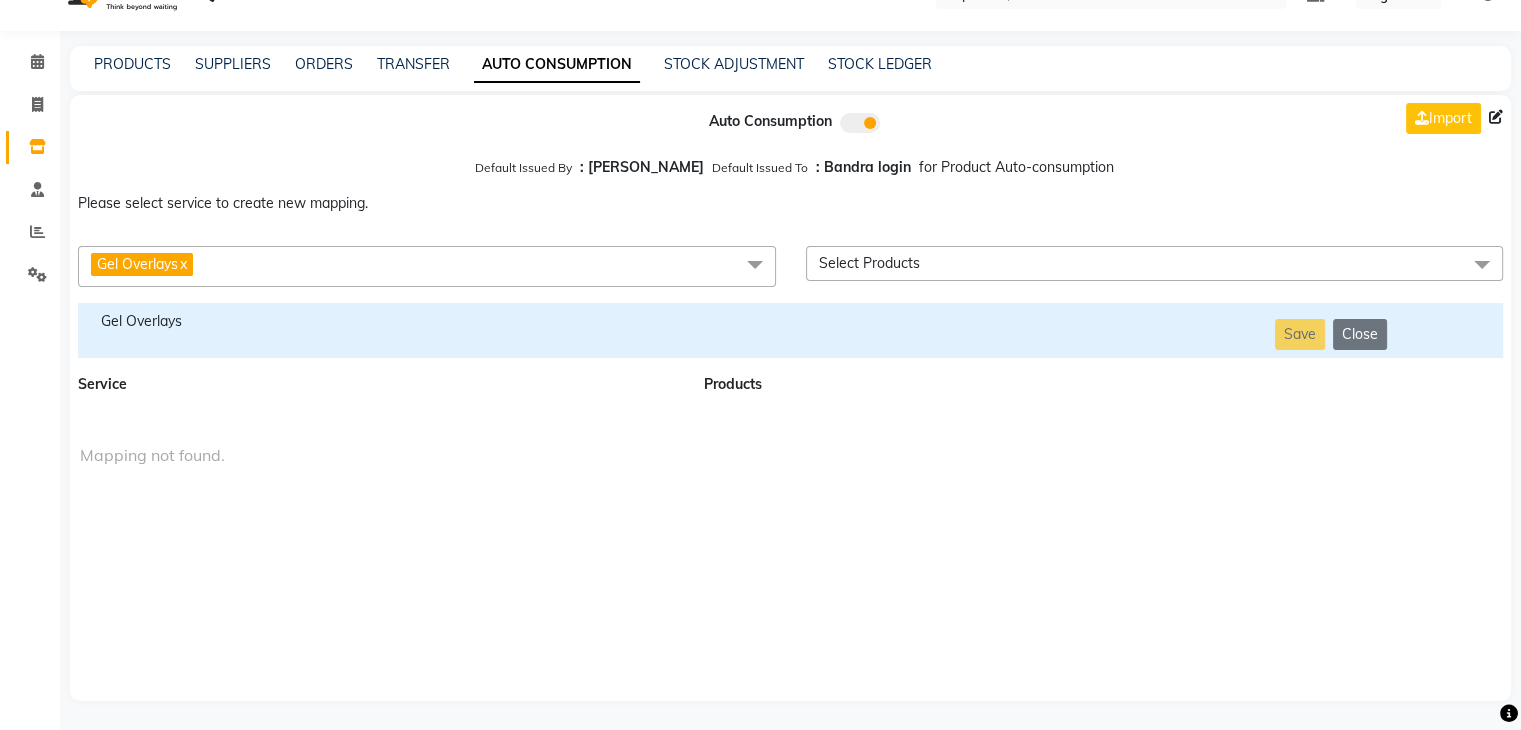 click on "Gel Overlays  x" at bounding box center [427, 266] 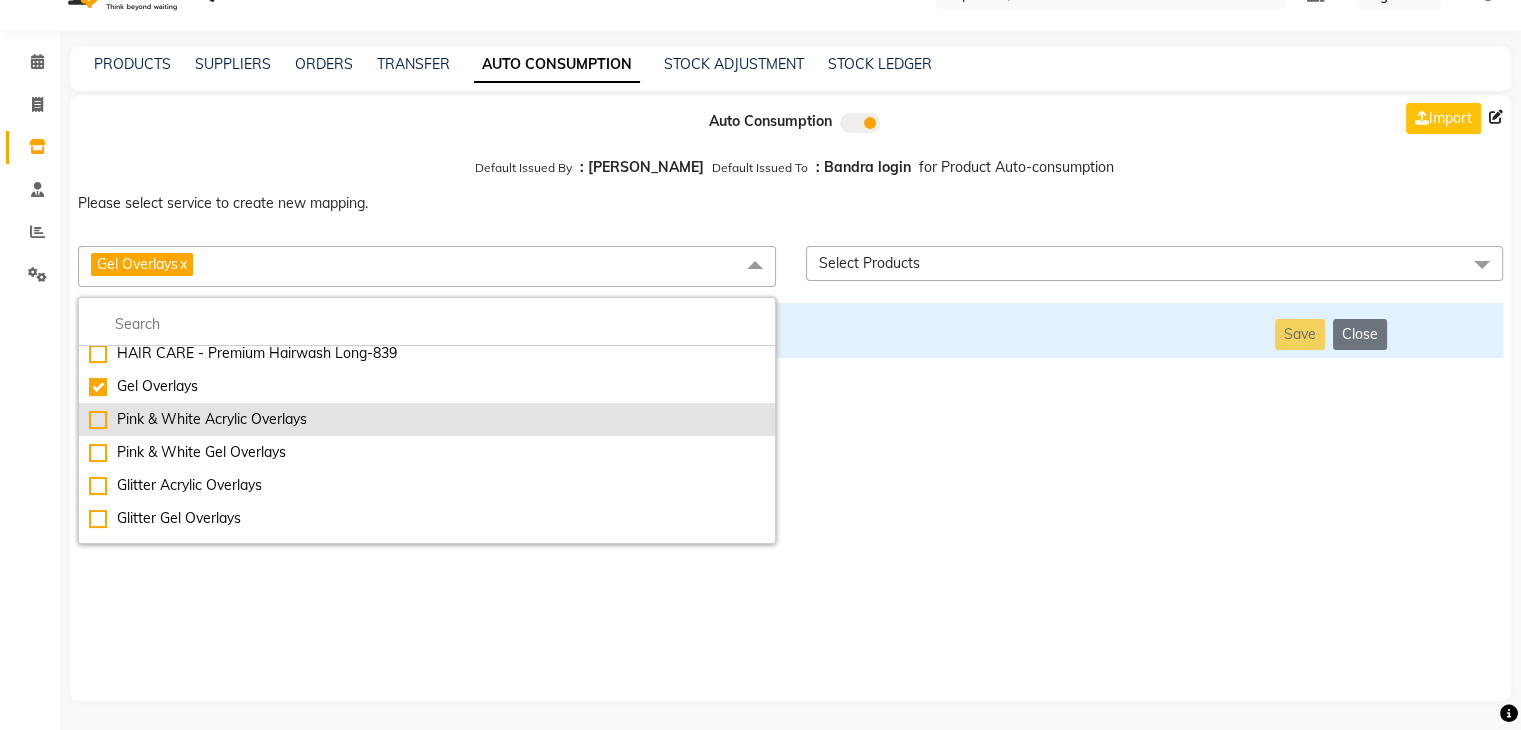 click on "Pink & White Acrylic Overlays" at bounding box center (427, 419) 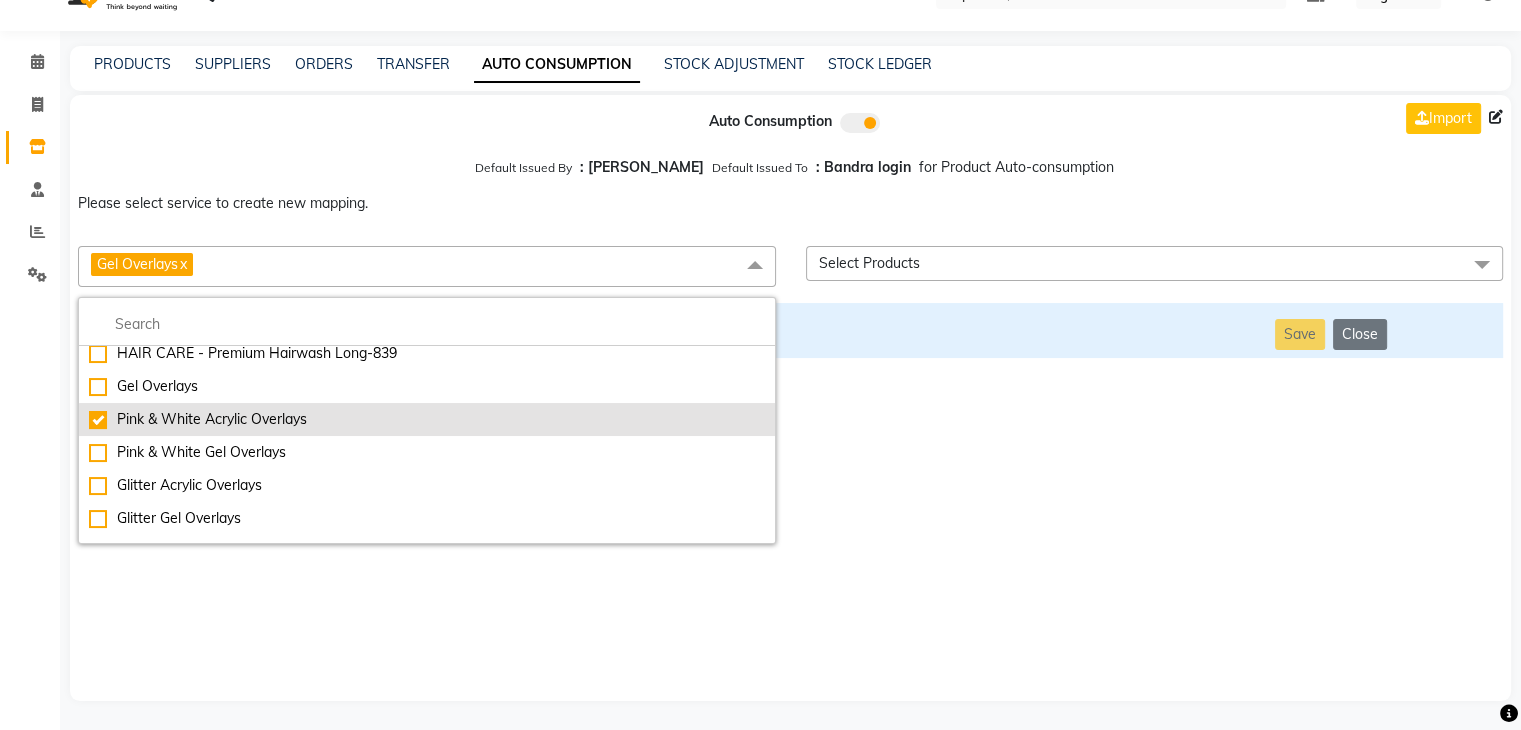checkbox on "false" 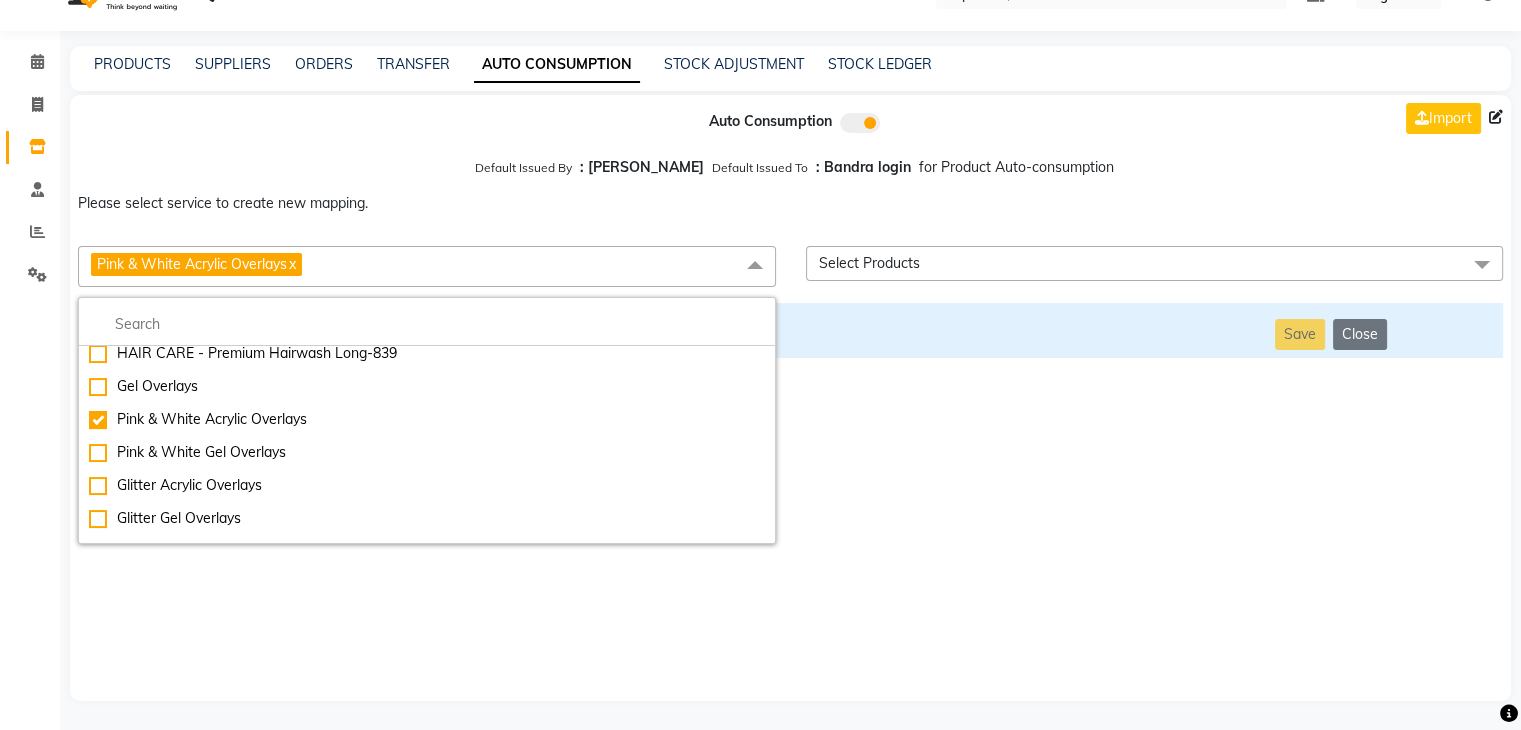 click on "Auto Consumption  Import Default Issued By  : [PERSON_NAME] Default Issued To  : Bandra login  for Product Auto-consumption  Please select service to create new mapping. Pink & White Acrylic Overlays  x Essential Manicure w Scrub Essential Pedicure w Scrub Manicure + OPI Nail Ext + Gel Polish-3570 Manicure + T&T Nail Ext + Gel Polish T&T Nail Ext + T&T Gel Polish OPI Nail Ext + OPI Gel Polish T&T Refills + Gel Polish OPI Refills + Gel Polish Travel Allowance Waiting Charge HAIR REPAIR - Haircut HAIR REPAIR - Haircut for Kids HAIR REPAIR - Hair Wash HAIR REPAIR - Hair Wash Premium HAIR REPAIR - Full Head Shave HAIR REPAIR - Hair Design HAIR REPAIR - Hairstyling HAIR REPAIR - Threading HAIR REPAIR - [PERSON_NAME] Edging HAIR REPAIR - [PERSON_NAME] Edging Premium HAIR REPAIR - Razor Shave HAIR REPAIR - Razor Shave Premium HAIR REPAIR - Luxury Steam Shaving HAIR REPAIR - Fade Hair Cut HAIR SPA RITUALS - Hairoticmen Argan Spa HAIR SPA RITUALS - Wella Deep Nourishing Spa HAIR SPA RITUALS - Nashi Argan Oil Spa SKIN REPAIR - Clean-Up" at bounding box center (790, 398) 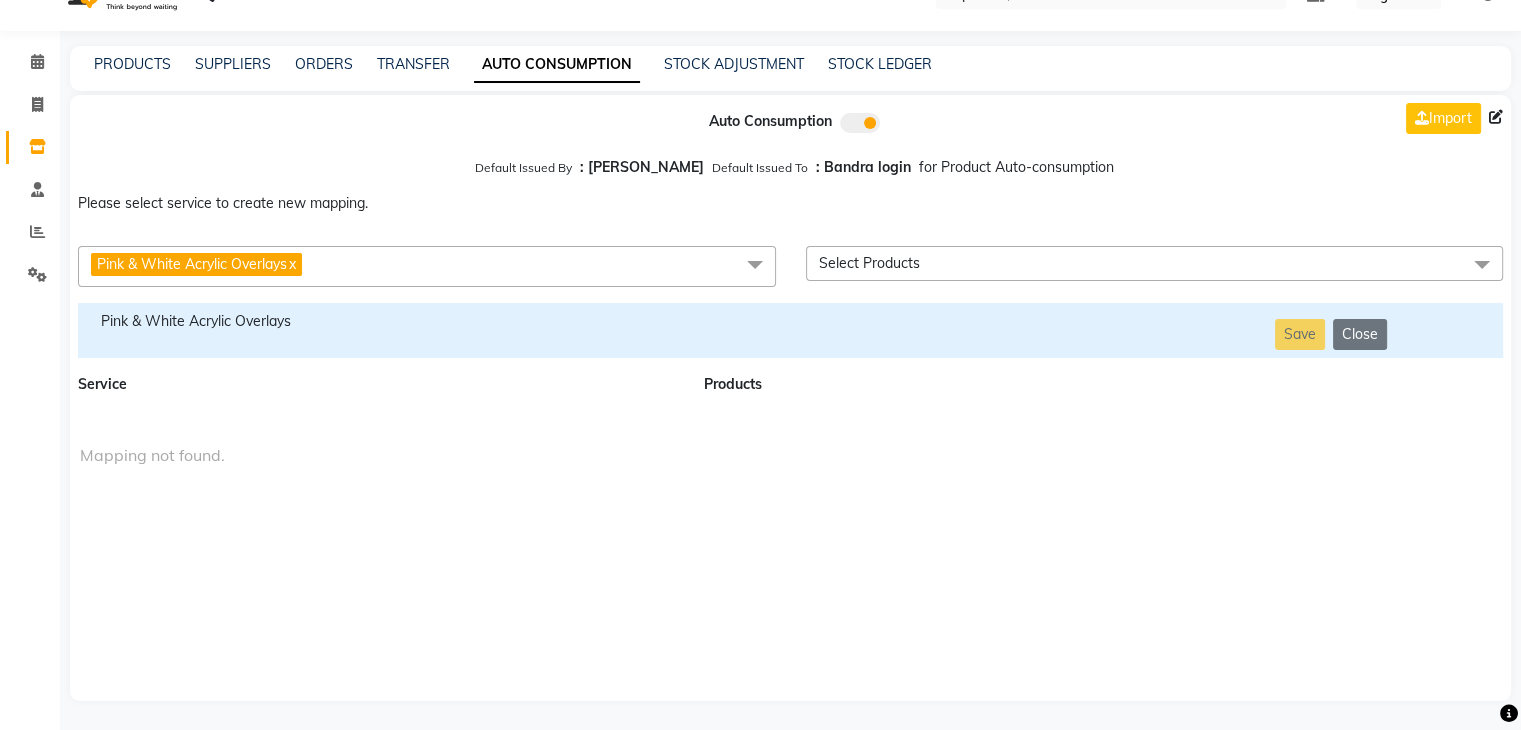 click on "Pink & White Acrylic Overlays" at bounding box center [379, 321] 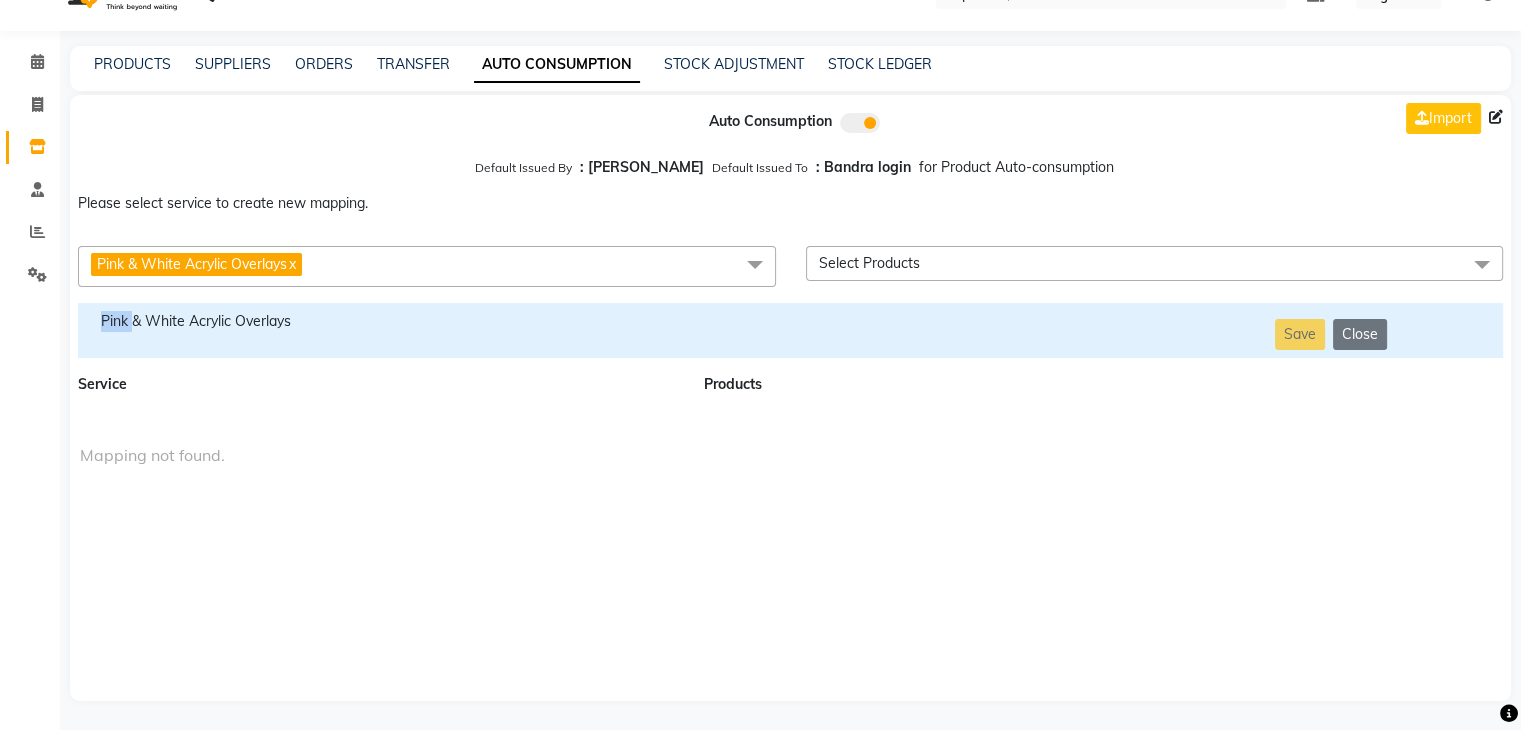 click on "Pink & White Acrylic Overlays" at bounding box center [379, 321] 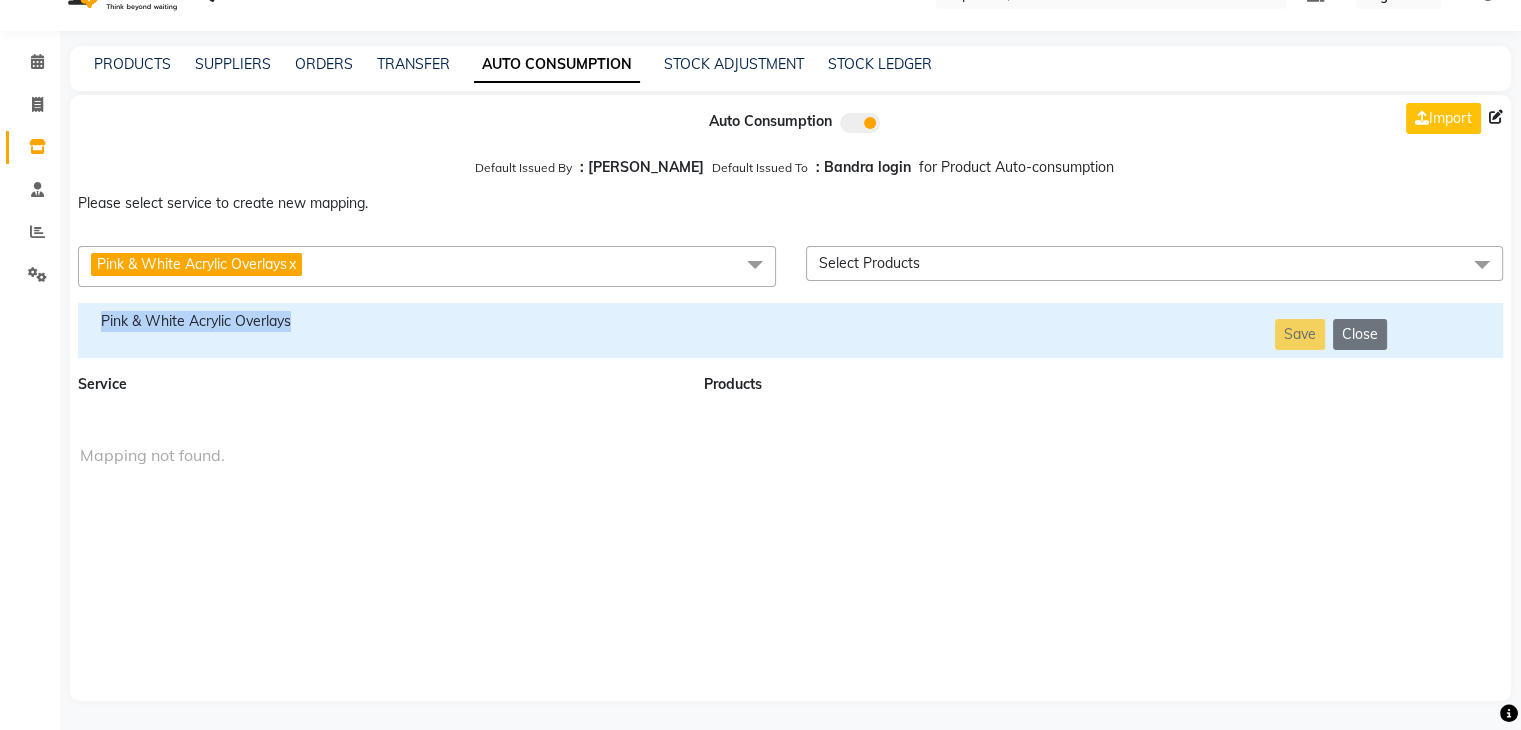 click on "Pink & White Acrylic Overlays" at bounding box center (379, 321) 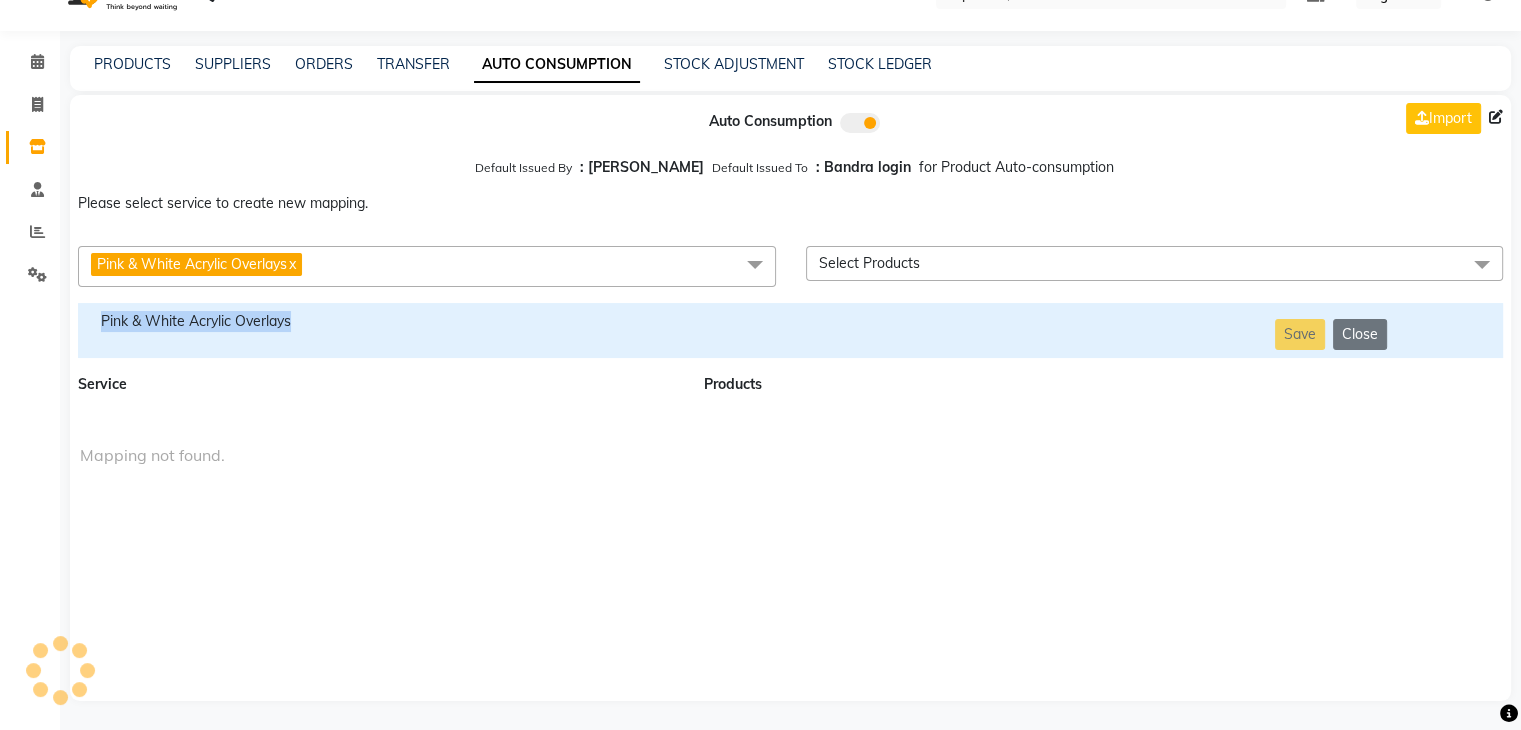 click on "Pink & White Acrylic Overlays" at bounding box center [379, 321] 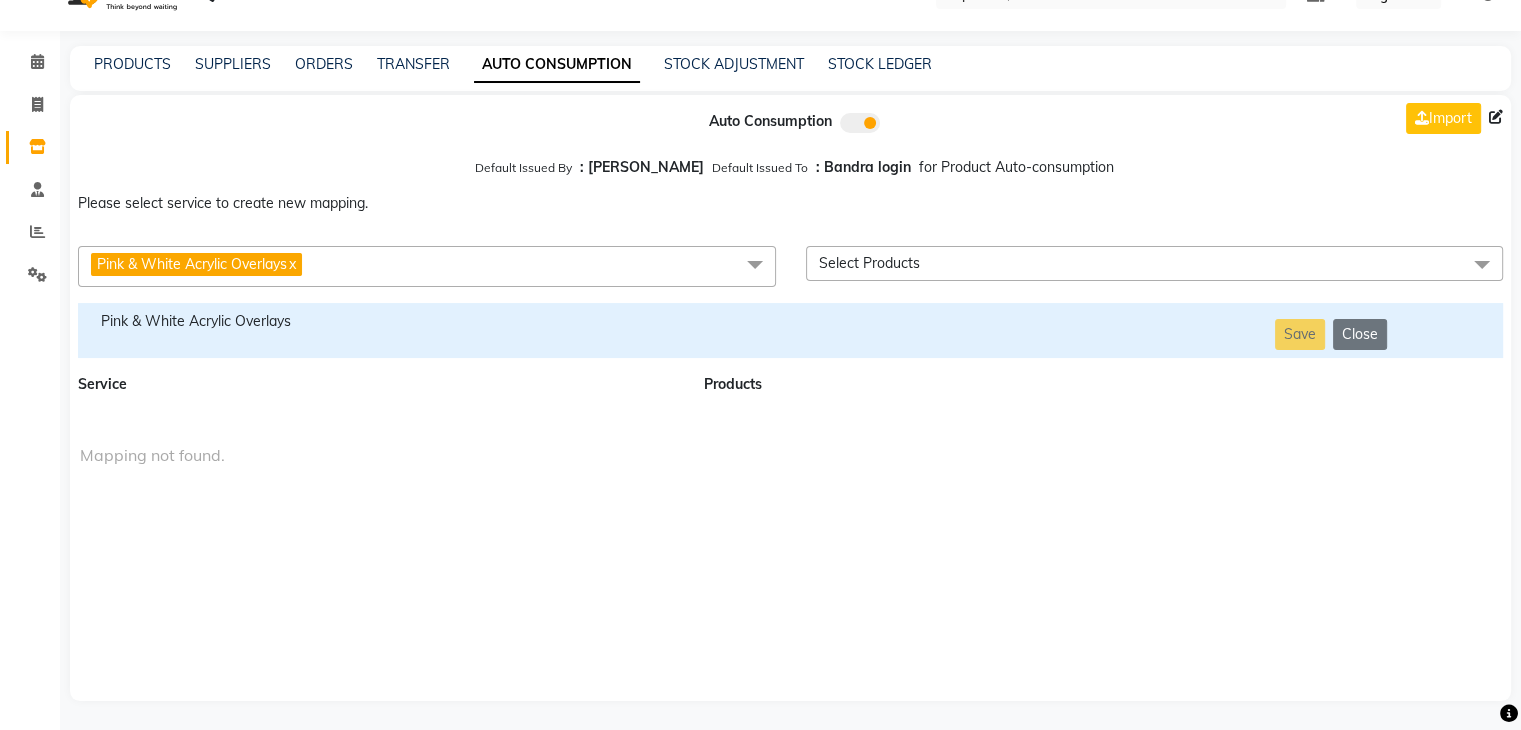 click on "Pink & White Acrylic Overlays" at bounding box center (192, 264) 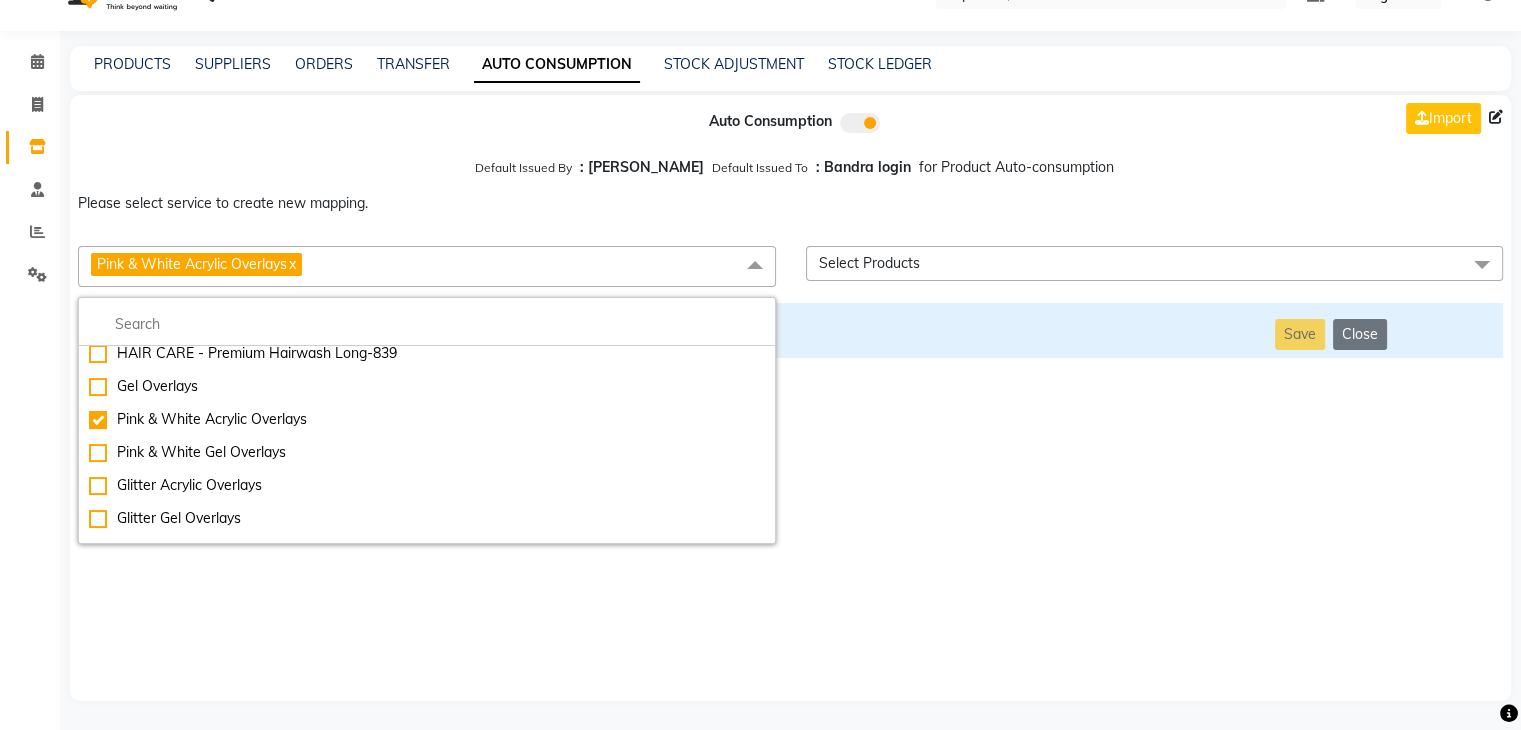click on "Auto Consumption  Import Default Issued By  : [PERSON_NAME] Default Issued To  : Bandra login  for Product Auto-consumption  Please select service to create new mapping. Pink & White Acrylic Overlays  x Essential Manicure w Scrub Essential Pedicure w Scrub Manicure + OPI Nail Ext + Gel Polish-3570 Manicure + T&T Nail Ext + Gel Polish T&T Nail Ext + T&T Gel Polish OPI Nail Ext + OPI Gel Polish T&T Refills + Gel Polish OPI Refills + Gel Polish Travel Allowance Waiting Charge HAIR REPAIR - Haircut HAIR REPAIR - Haircut for Kids HAIR REPAIR - Hair Wash HAIR REPAIR - Hair Wash Premium HAIR REPAIR - Full Head Shave HAIR REPAIR - Hair Design HAIR REPAIR - Hairstyling HAIR REPAIR - Threading HAIR REPAIR - [PERSON_NAME] Edging HAIR REPAIR - [PERSON_NAME] Edging Premium HAIR REPAIR - Razor Shave HAIR REPAIR - Razor Shave Premium HAIR REPAIR - Luxury Steam Shaving HAIR REPAIR - Fade Hair Cut HAIR SPA RITUALS - Hairoticmen Argan Spa HAIR SPA RITUALS - Wella Deep Nourishing Spa HAIR SPA RITUALS - Nashi Argan Oil Spa SKIN REPAIR - Clean-Up" at bounding box center (790, 398) 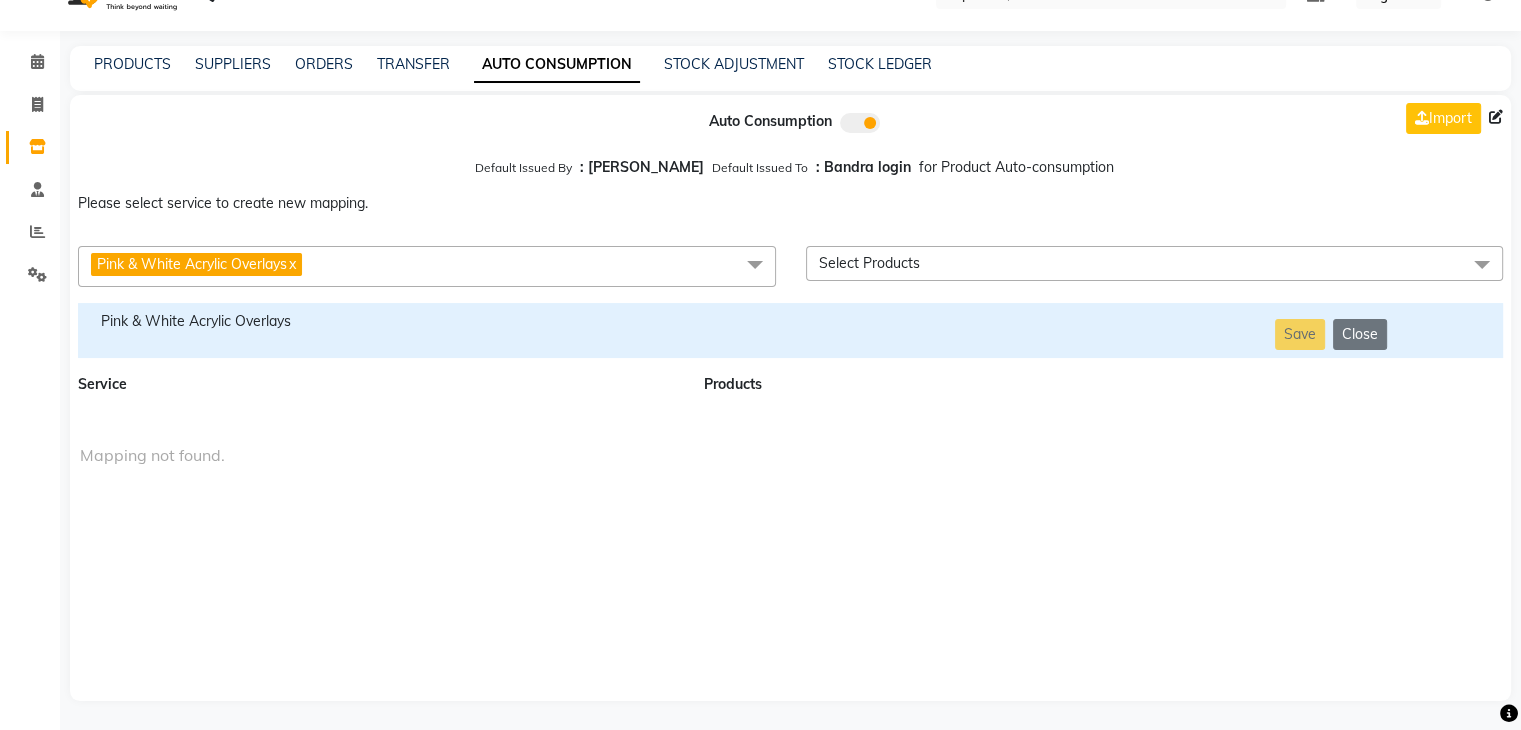click on "Pink & White Acrylic Overlays  x" at bounding box center (427, 266) 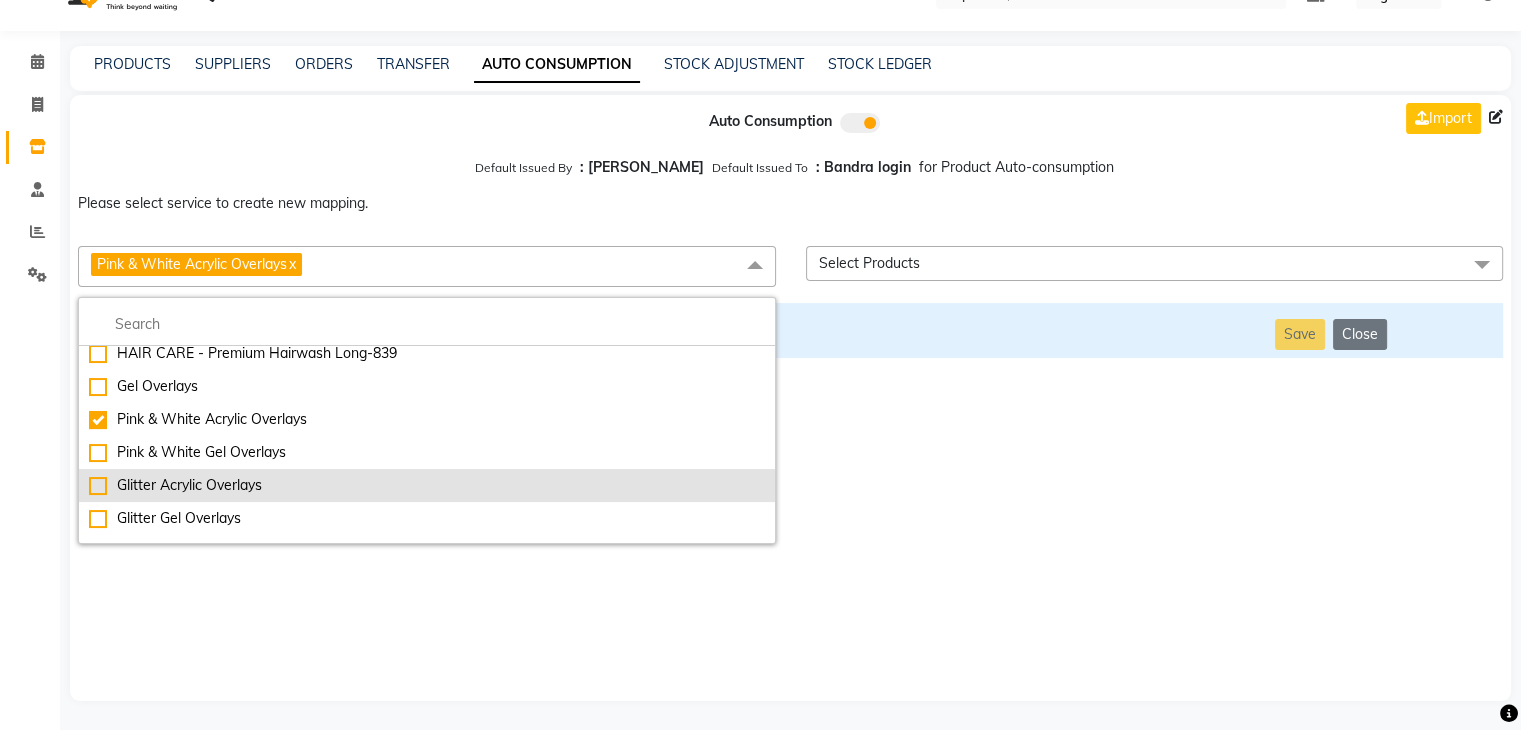 click on "Glitter Acrylic Overlays" at bounding box center (427, 485) 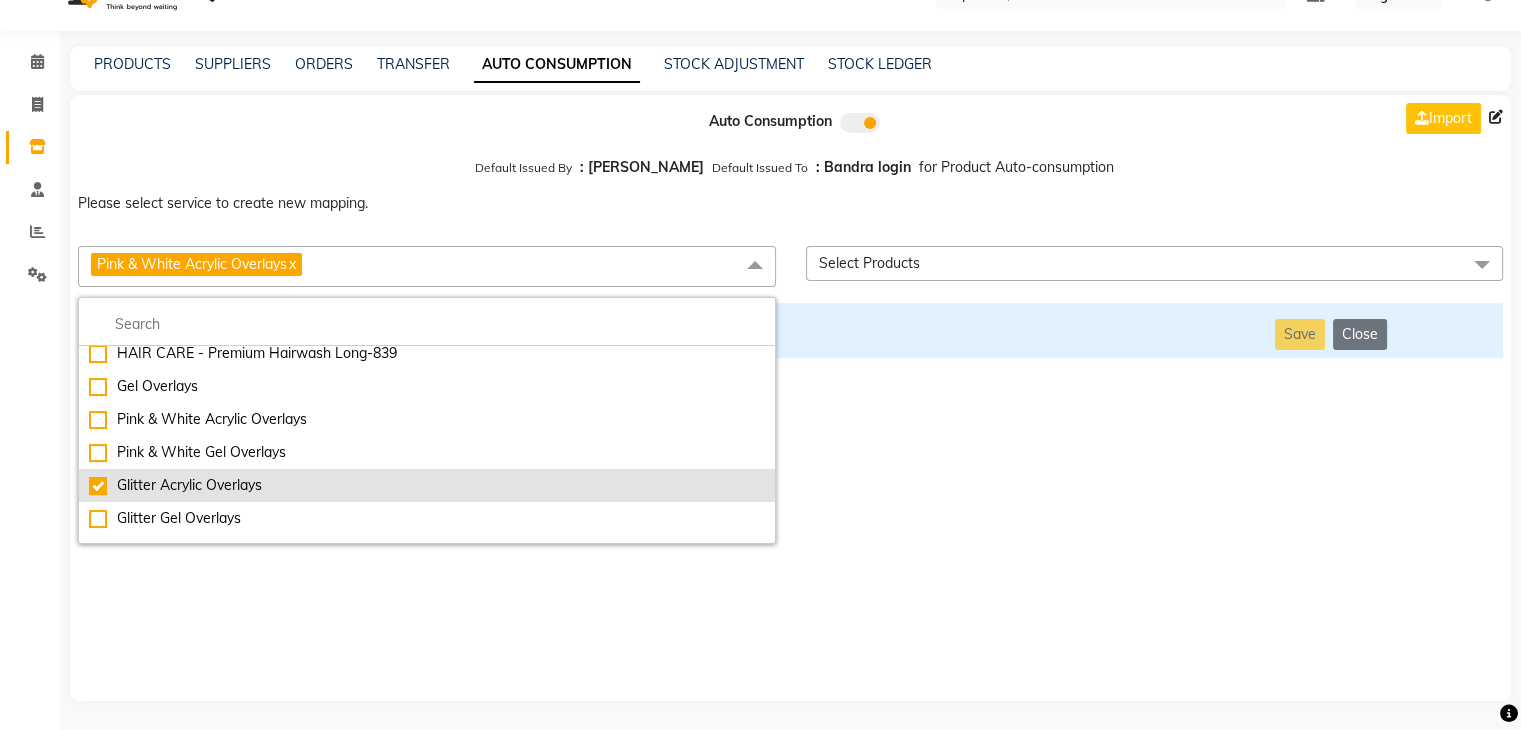checkbox on "false" 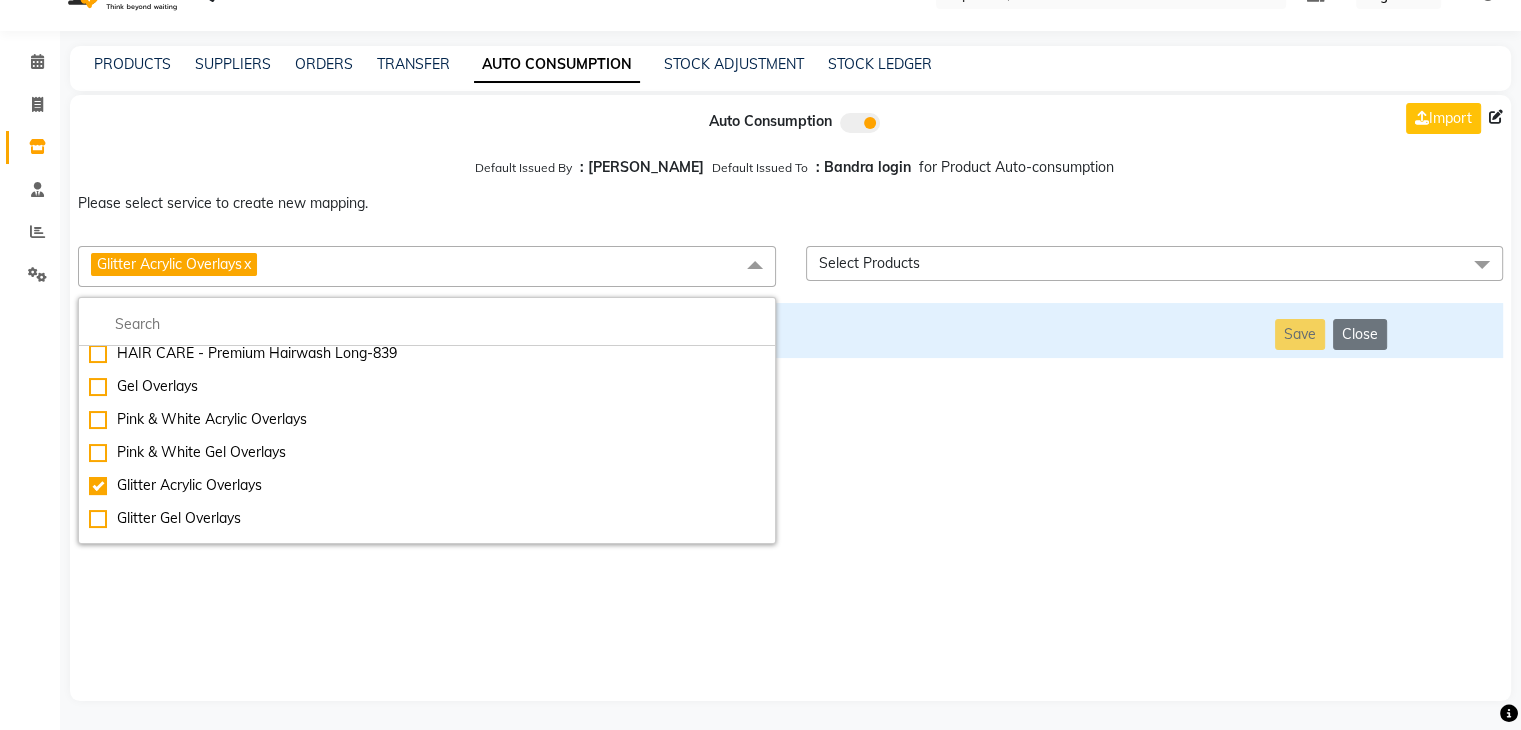 click on "Auto Consumption  Import Default Issued By  : [PERSON_NAME] Default Issued To  : Bandra login  for Product Auto-consumption  Please select service to create new mapping. Glitter Acrylic Overlays  x Essential Manicure w Scrub Essential Pedicure w Scrub Manicure + OPI Nail Ext + Gel Polish-3570 Manicure + T&T Nail Ext + Gel Polish T&T Nail Ext + T&T Gel Polish OPI Nail Ext + OPI Gel Polish T&T Refills + Gel Polish OPI Refills + Gel Polish Travel Allowance Waiting Charge HAIR REPAIR - Haircut HAIR REPAIR - Haircut for Kids HAIR REPAIR - Hair Wash HAIR REPAIR - Hair Wash Premium HAIR REPAIR - Full Head Shave HAIR REPAIR - Hair Design HAIR REPAIR - Hairstyling HAIR REPAIR - Threading HAIR REPAIR - [PERSON_NAME] Edging HAIR REPAIR - [PERSON_NAME] Edging Premium HAIR REPAIR - Razor Shave HAIR REPAIR - Razor Shave Premium HAIR REPAIR - Luxury Steam Shaving HAIR REPAIR - Fade Hair Cut HAIR SPA RITUALS - Hairoticmen Argan Spa HAIR SPA RITUALS - Wella Deep Nourishing Spa HAIR SPA RITUALS - Nashi Argan Oil Spa HAIR PAINTING - Highlights" at bounding box center (790, 398) 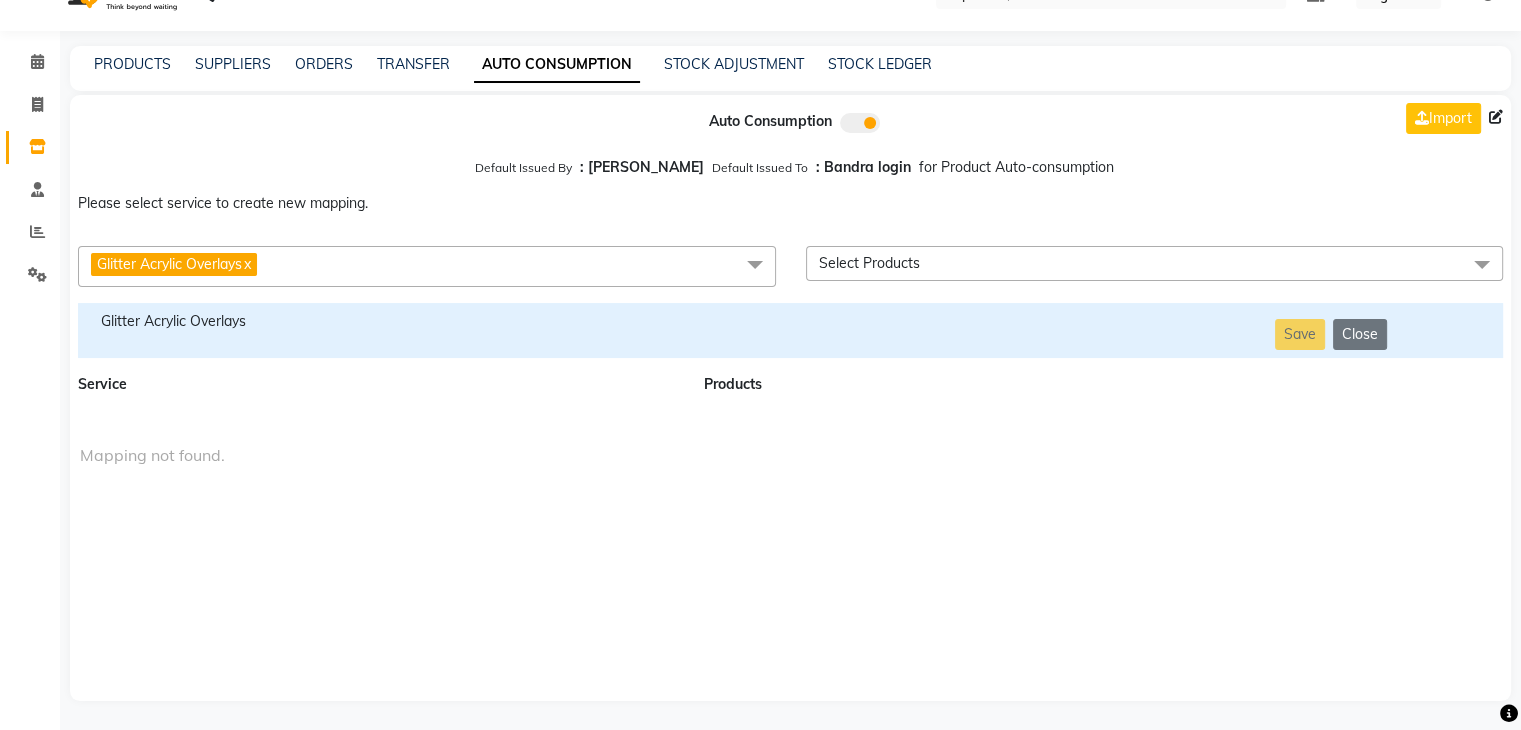 click on "Glitter Acrylic Overlays" at bounding box center (379, 321) 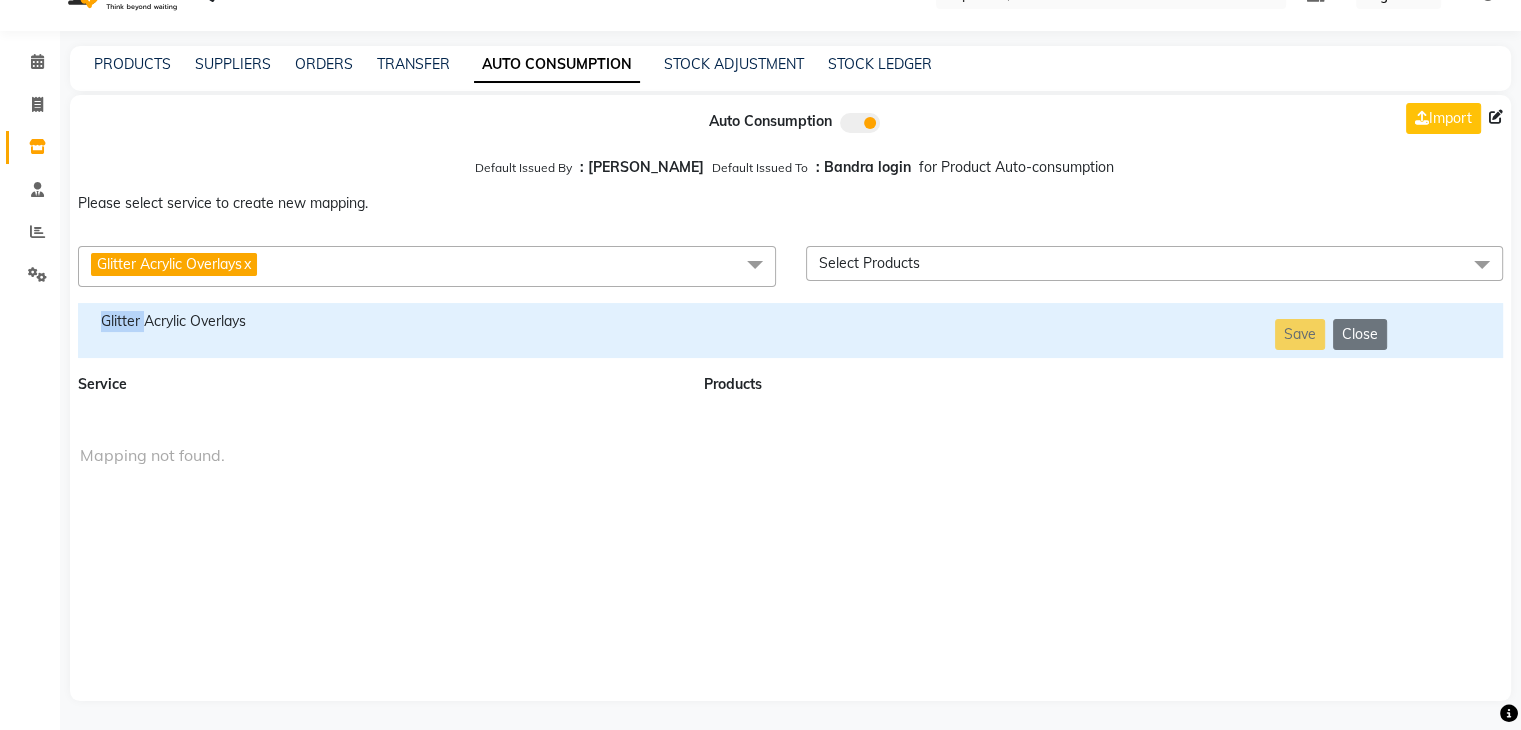 click on "Glitter Acrylic Overlays" at bounding box center [379, 321] 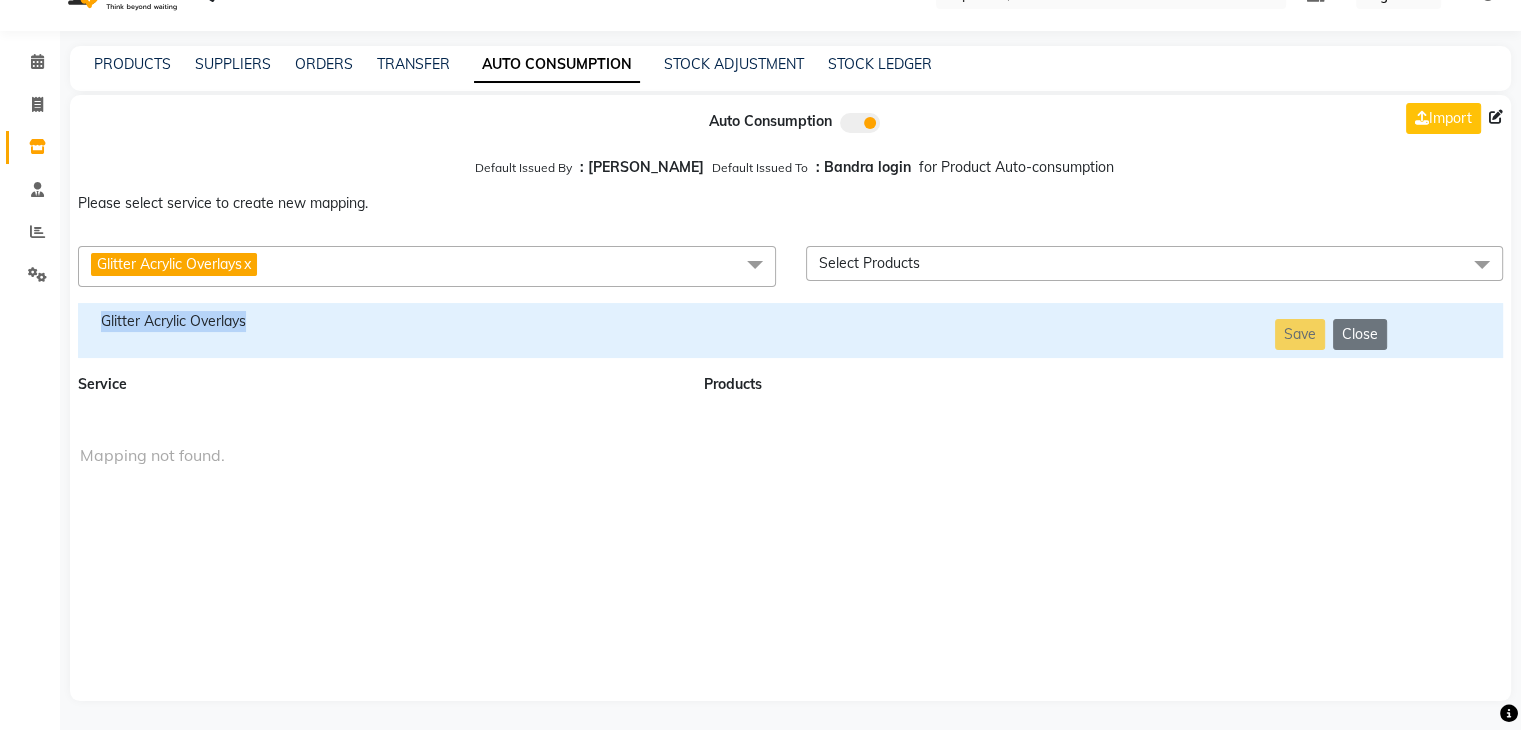 click on "Glitter Acrylic Overlays" at bounding box center [379, 321] 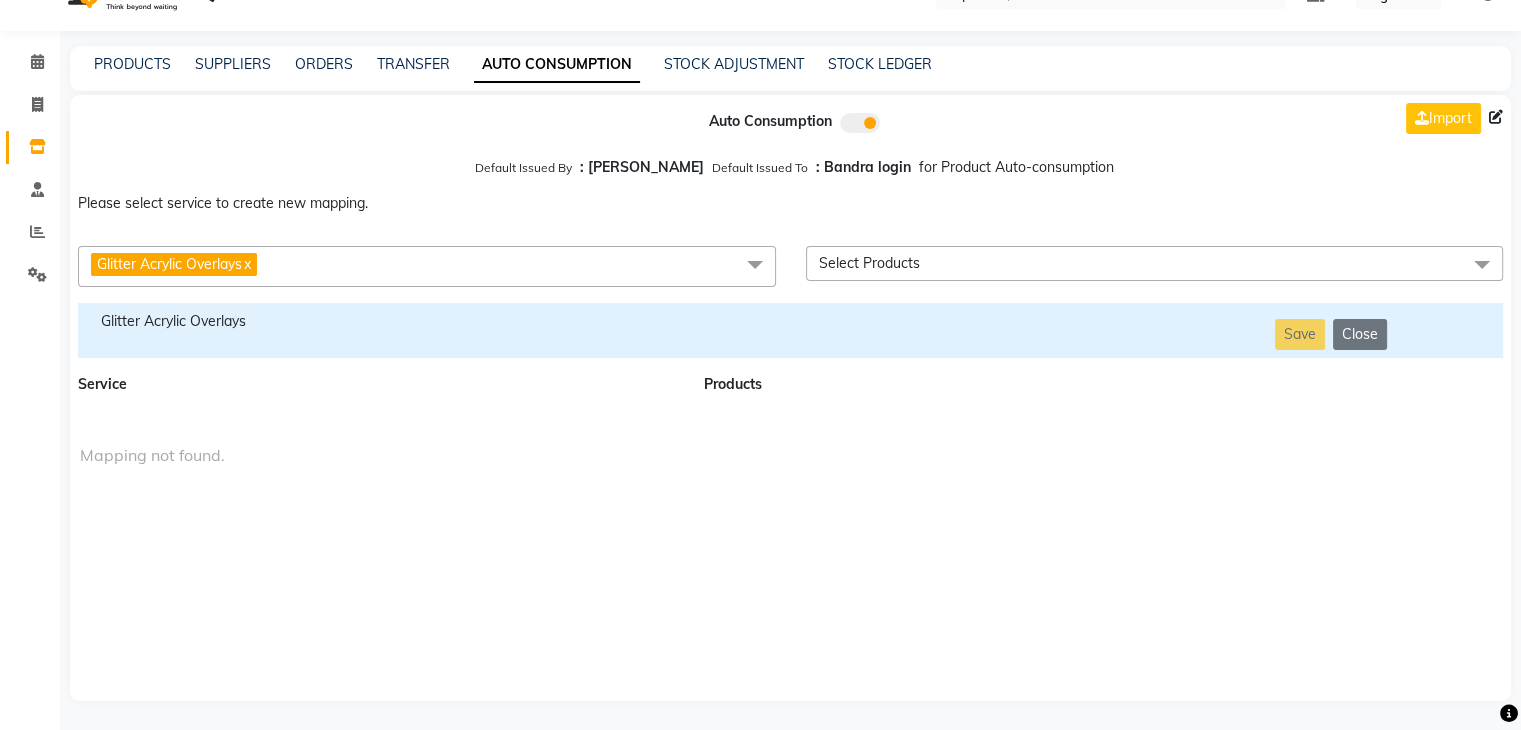 click on "Glitter Acrylic Overlays  x" at bounding box center [427, 266] 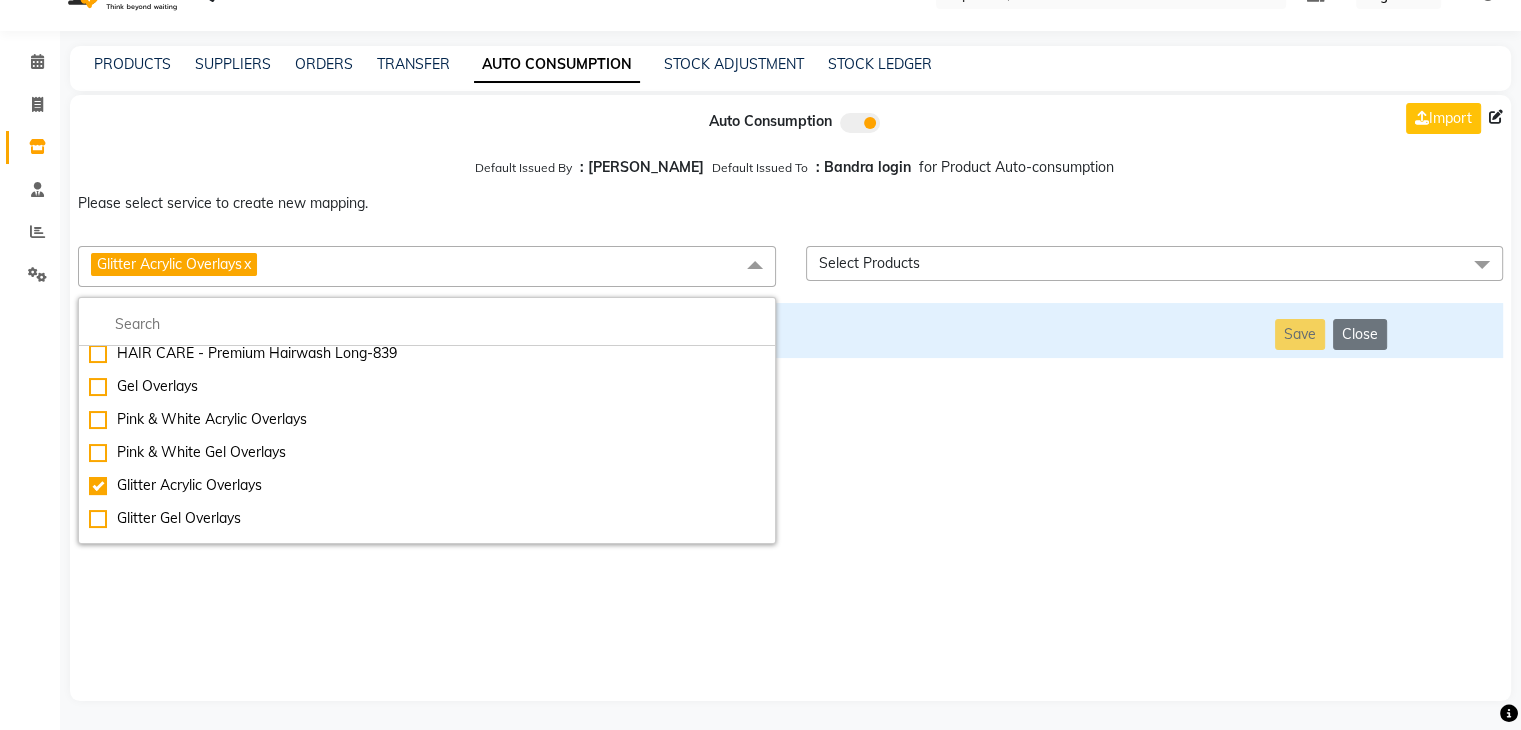 click on "Auto Consumption  Import Default Issued By  : [PERSON_NAME] Default Issued To  : Bandra login  for Product Auto-consumption  Please select service to create new mapping. Glitter Acrylic Overlays  x Essential Manicure w Scrub Essential Pedicure w Scrub Manicure + OPI Nail Ext + Gel Polish-3570 Manicure + T&T Nail Ext + Gel Polish T&T Nail Ext + T&T Gel Polish OPI Nail Ext + OPI Gel Polish T&T Refills + Gel Polish OPI Refills + Gel Polish Travel Allowance Waiting Charge HAIR REPAIR - Haircut HAIR REPAIR - Haircut for Kids HAIR REPAIR - Hair Wash HAIR REPAIR - Hair Wash Premium HAIR REPAIR - Full Head Shave HAIR REPAIR - Hair Design HAIR REPAIR - Hairstyling HAIR REPAIR - Threading HAIR REPAIR - [PERSON_NAME] Edging HAIR REPAIR - [PERSON_NAME] Edging Premium HAIR REPAIR - Razor Shave HAIR REPAIR - Razor Shave Premium HAIR REPAIR - Luxury Steam Shaving HAIR REPAIR - Fade Hair Cut HAIR SPA RITUALS - Hairoticmen Argan Spa HAIR SPA RITUALS - Wella Deep Nourishing Spa HAIR SPA RITUALS - Nashi Argan Oil Spa HAIR PAINTING - Highlights" at bounding box center (790, 398) 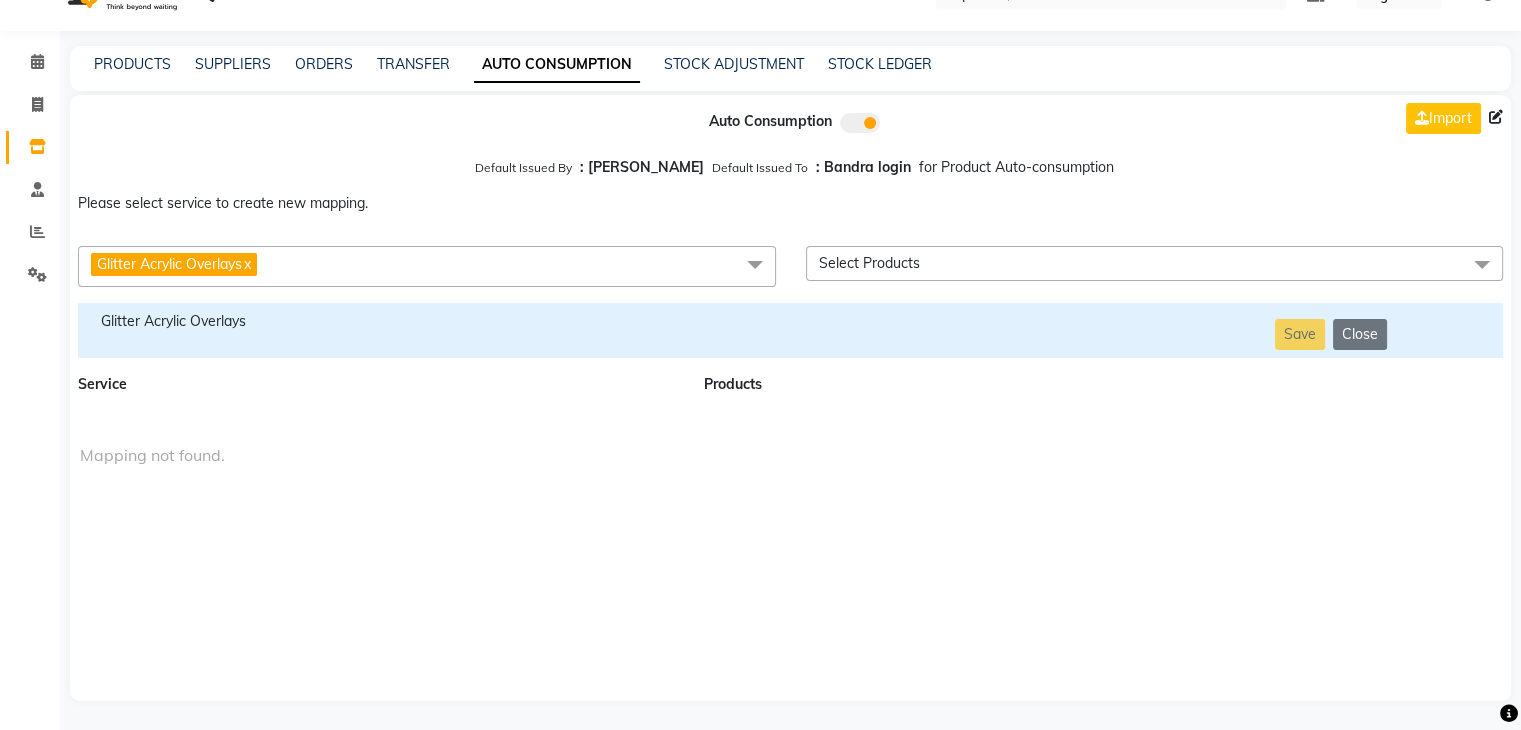 click on "x" at bounding box center (246, 264) 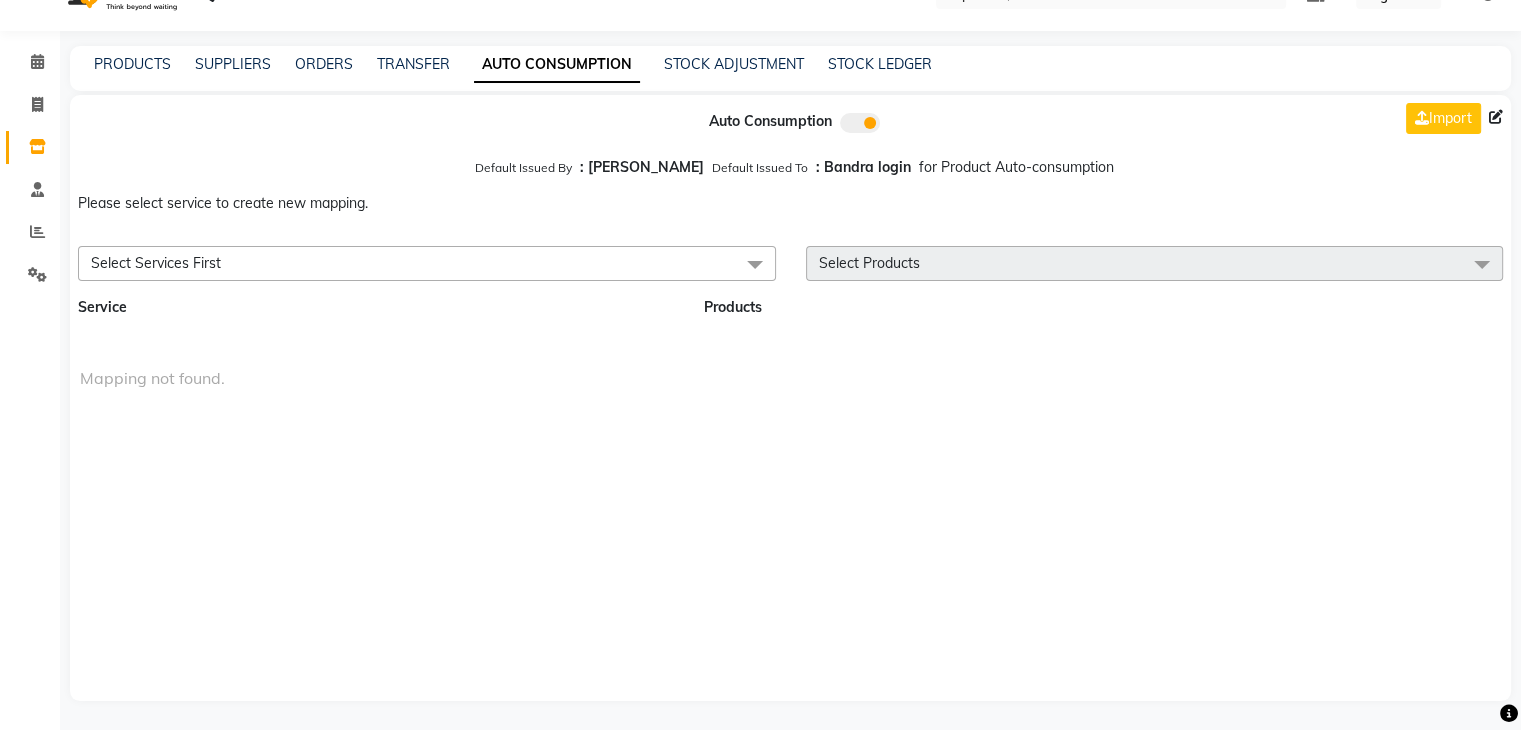 click on "Select Services First" at bounding box center (427, 263) 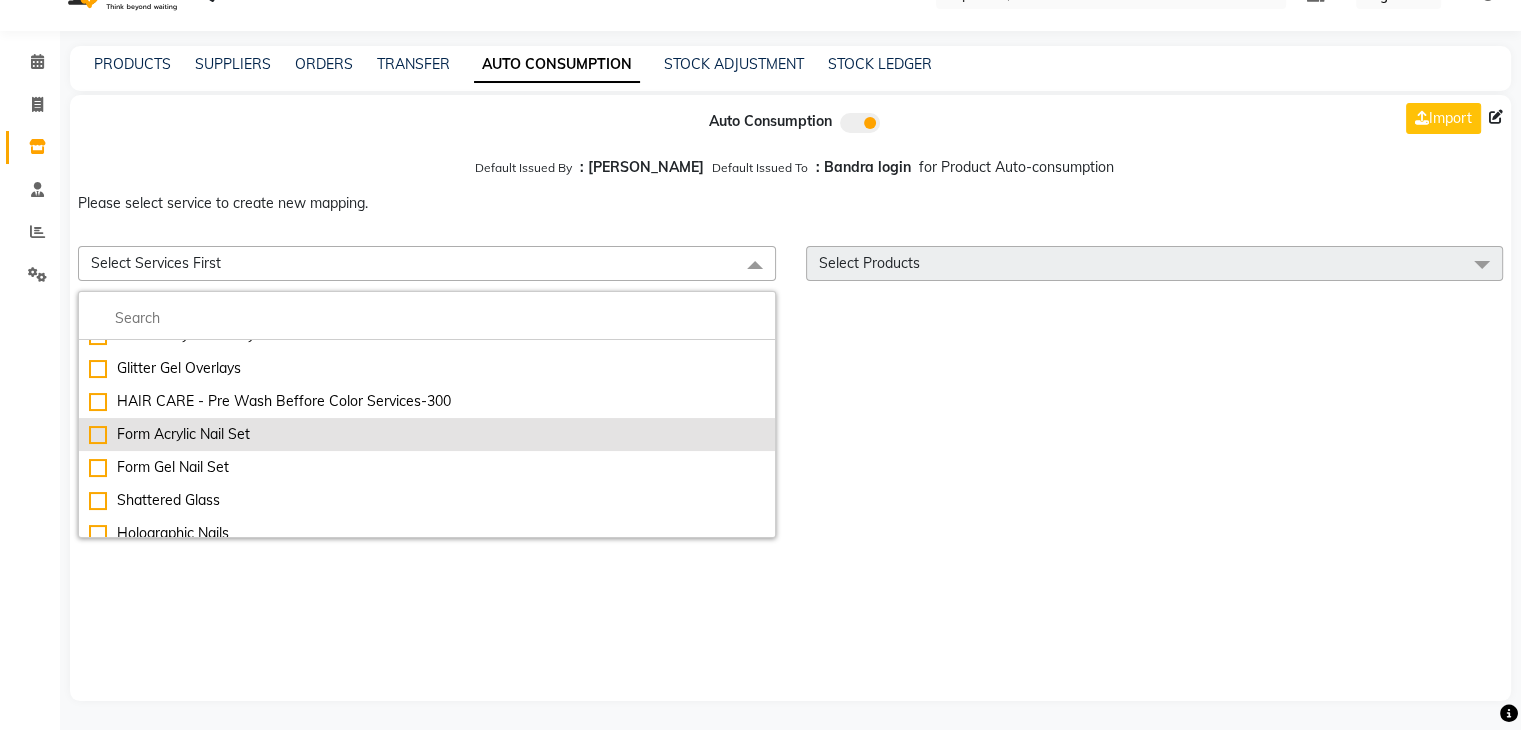 scroll, scrollTop: 4081, scrollLeft: 0, axis: vertical 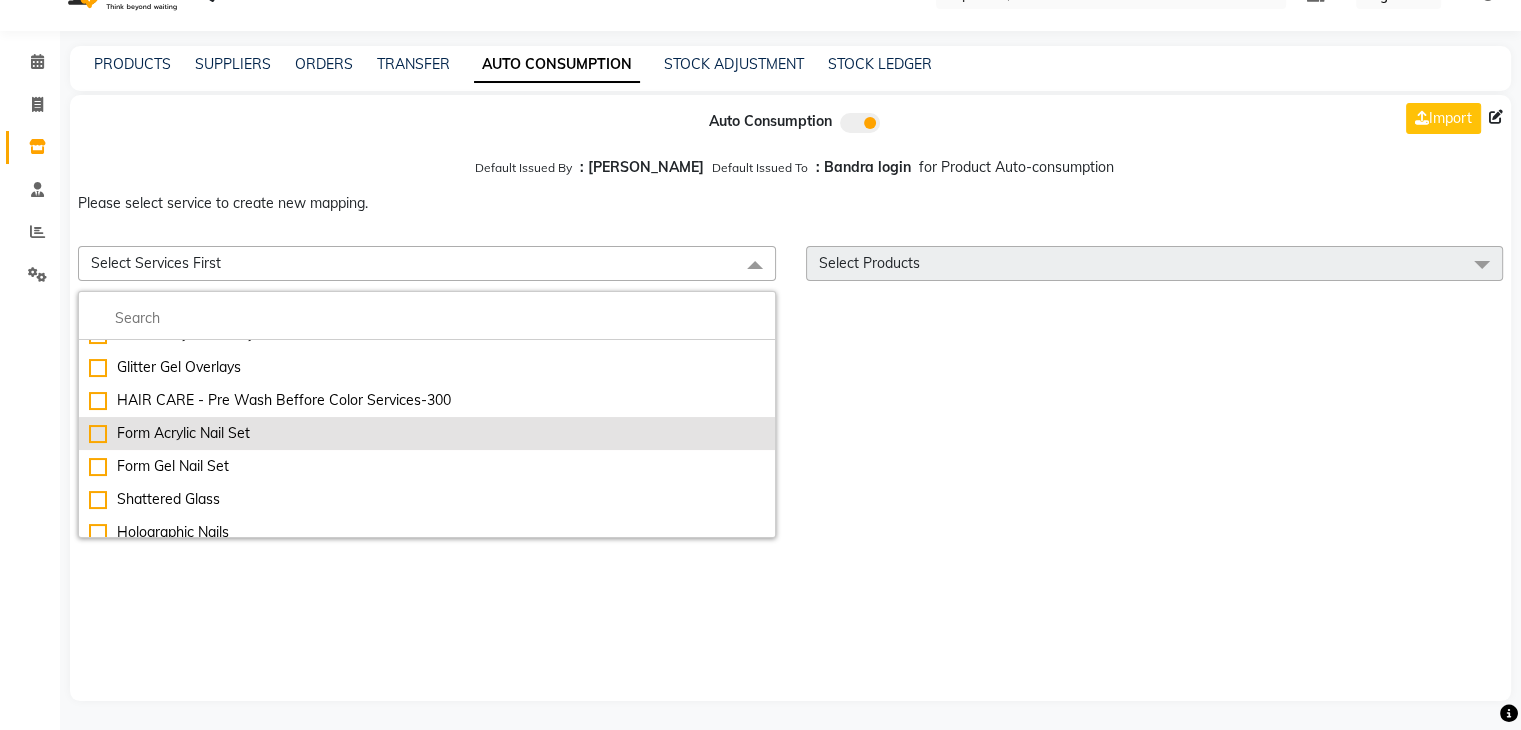 click on "Form Acrylic Nail Set" at bounding box center (427, 433) 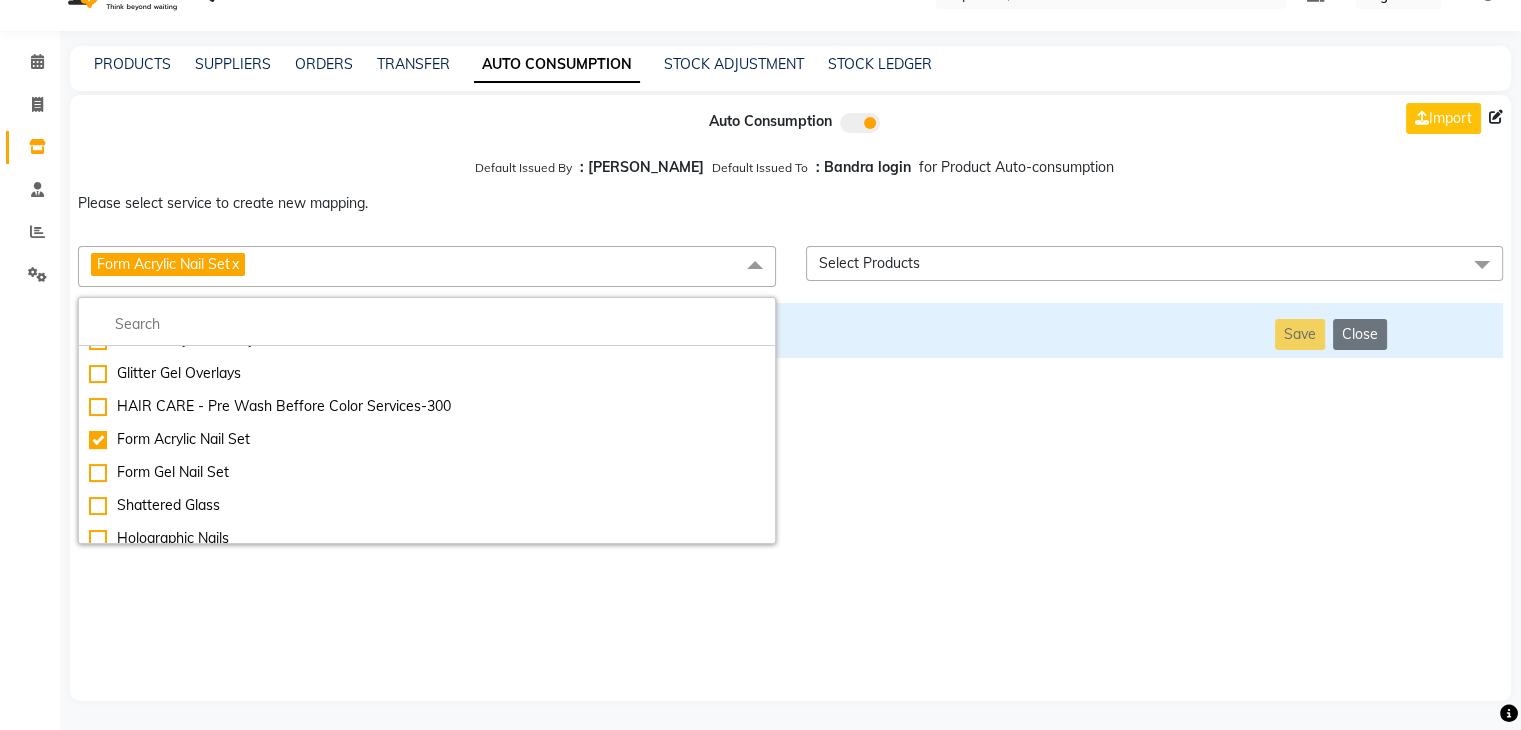click on "Auto Consumption  Import Default Issued By  : [PERSON_NAME] Default Issued To  : Bandra login  for Product Auto-consumption  Please select service to create new mapping. Form Acrylic Nail Set  x Essential Manicure w Scrub Essential Pedicure w Scrub Manicure + OPI Nail Ext + Gel Polish-3570 Manicure + T&T Nail Ext + Gel Polish T&T Nail Ext + T&T Gel Polish OPI Nail Ext + OPI Gel Polish T&T Refills + Gel Polish OPI Refills + Gel Polish Travel Allowance Waiting Charge HAIR REPAIR - Haircut HAIR REPAIR - Haircut for Kids HAIR REPAIR - Hair Wash HAIR REPAIR - Hair Wash Premium HAIR REPAIR - Full Head Shave HAIR REPAIR - Hair Design HAIR REPAIR - Hairstyling HAIR REPAIR - Threading HAIR REPAIR - [PERSON_NAME] Edging HAIR REPAIR - [PERSON_NAME] Edging Premium HAIR REPAIR - Razor Shave HAIR REPAIR - Razor Shave Premium HAIR REPAIR - Luxury Steam Shaving HAIR REPAIR - Fade Hair Cut HAIR SPA RITUALS - Hairoticmen Argan Spa HAIR SPA RITUALS - Wella Deep Nourishing Spa HAIR SPA RITUALS - Nashi Argan Oil Spa HAIR SPA RITUALS - [PERSON_NAME] Spa" at bounding box center (790, 398) 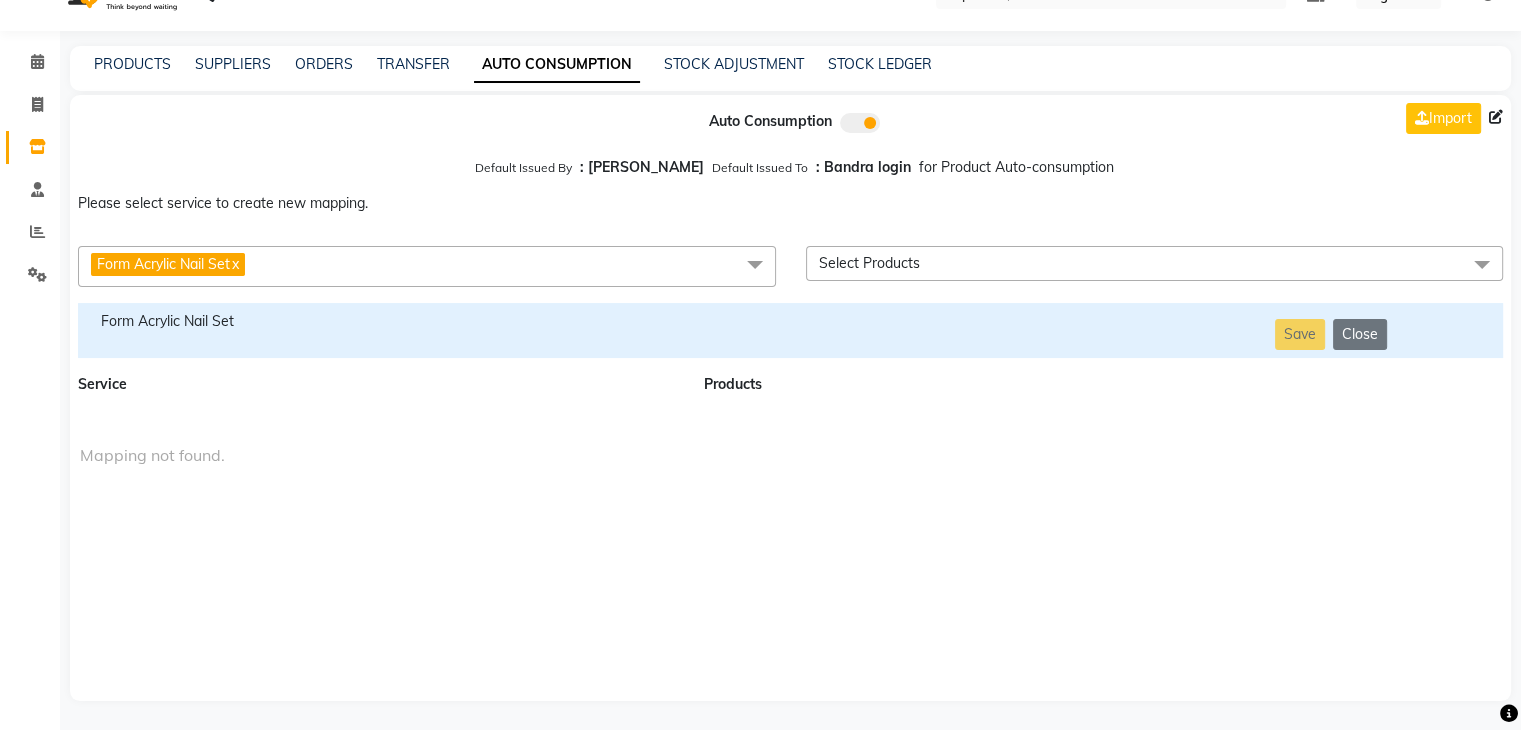 click on "Form Acrylic Nail Set" at bounding box center (379, 321) 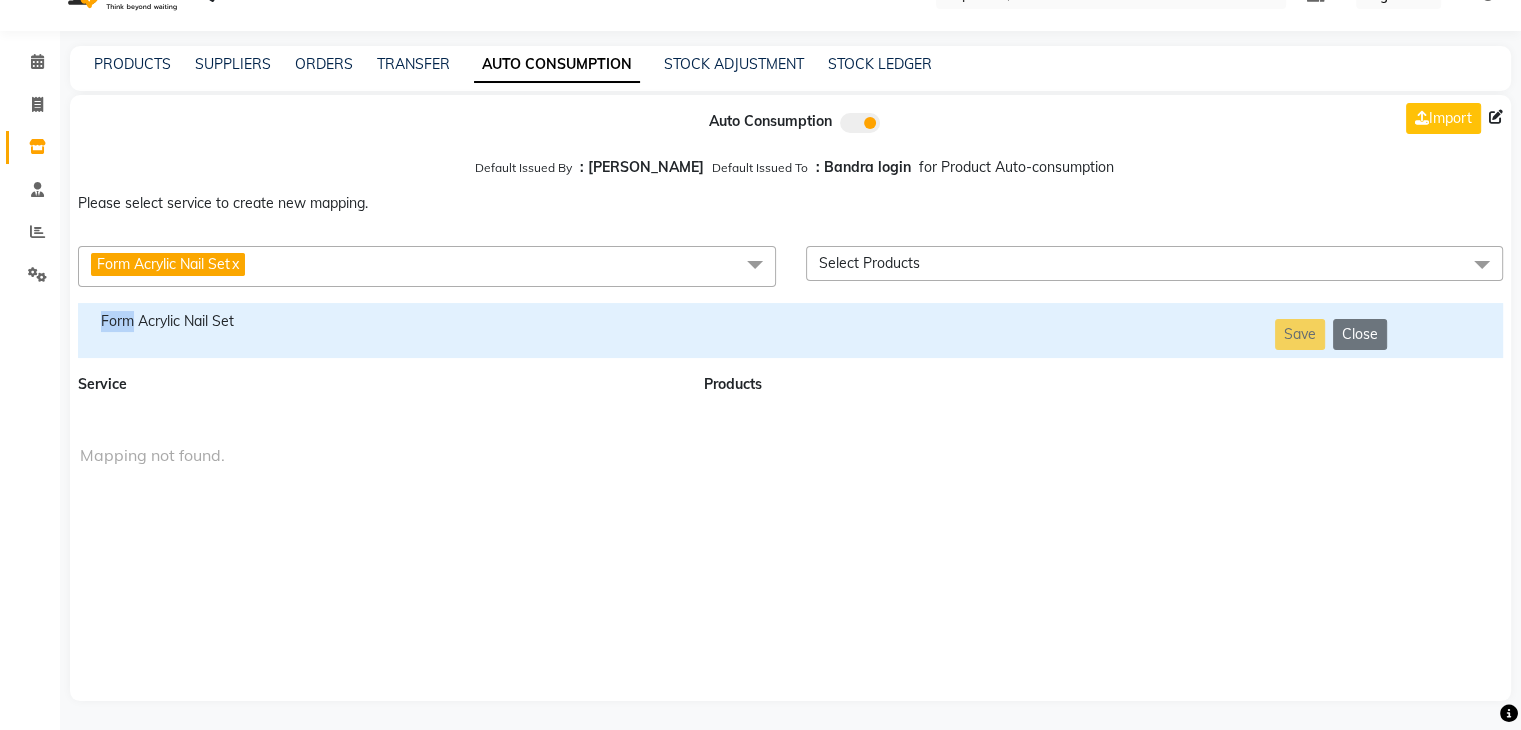 click on "Form Acrylic Nail Set" at bounding box center [379, 321] 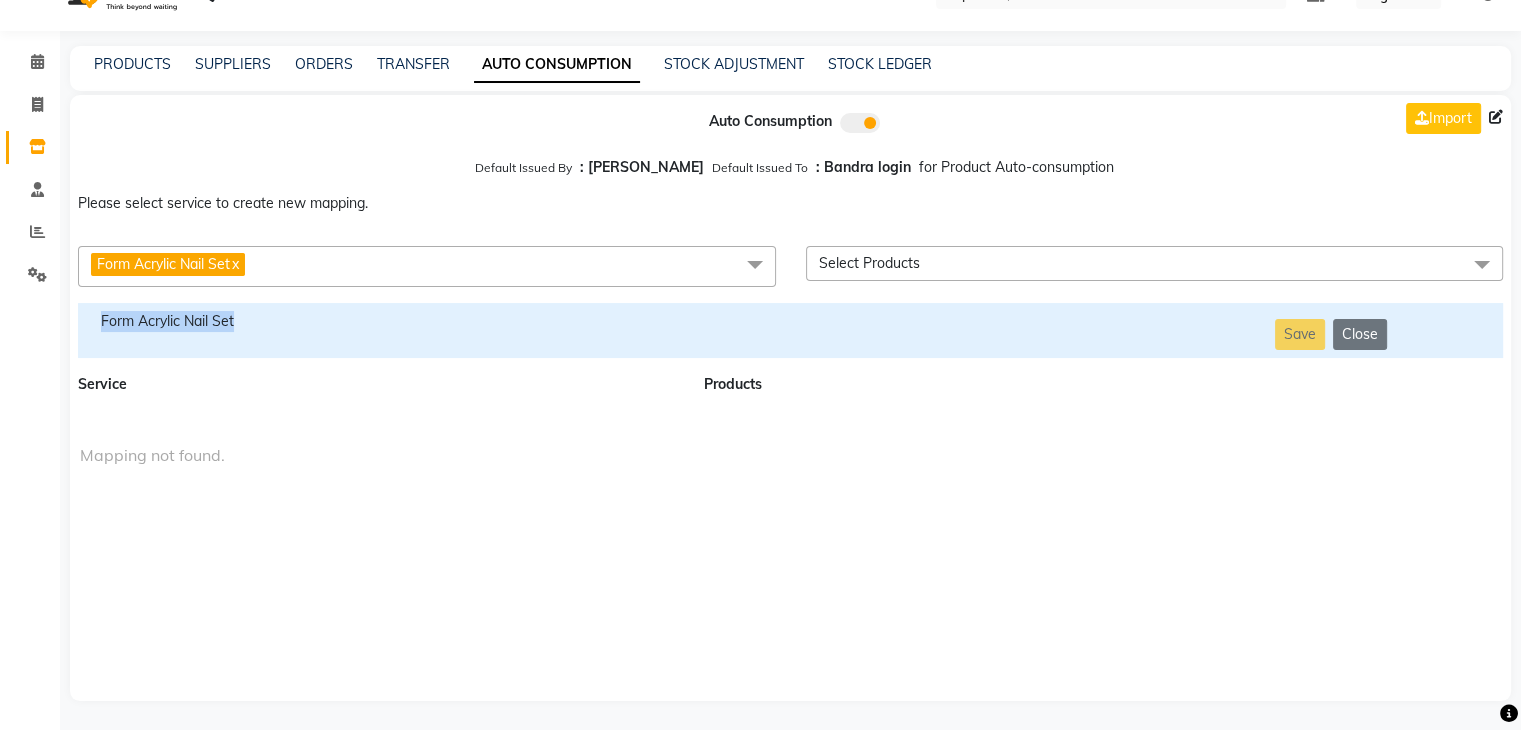 click on "Form Acrylic Nail Set" at bounding box center [379, 321] 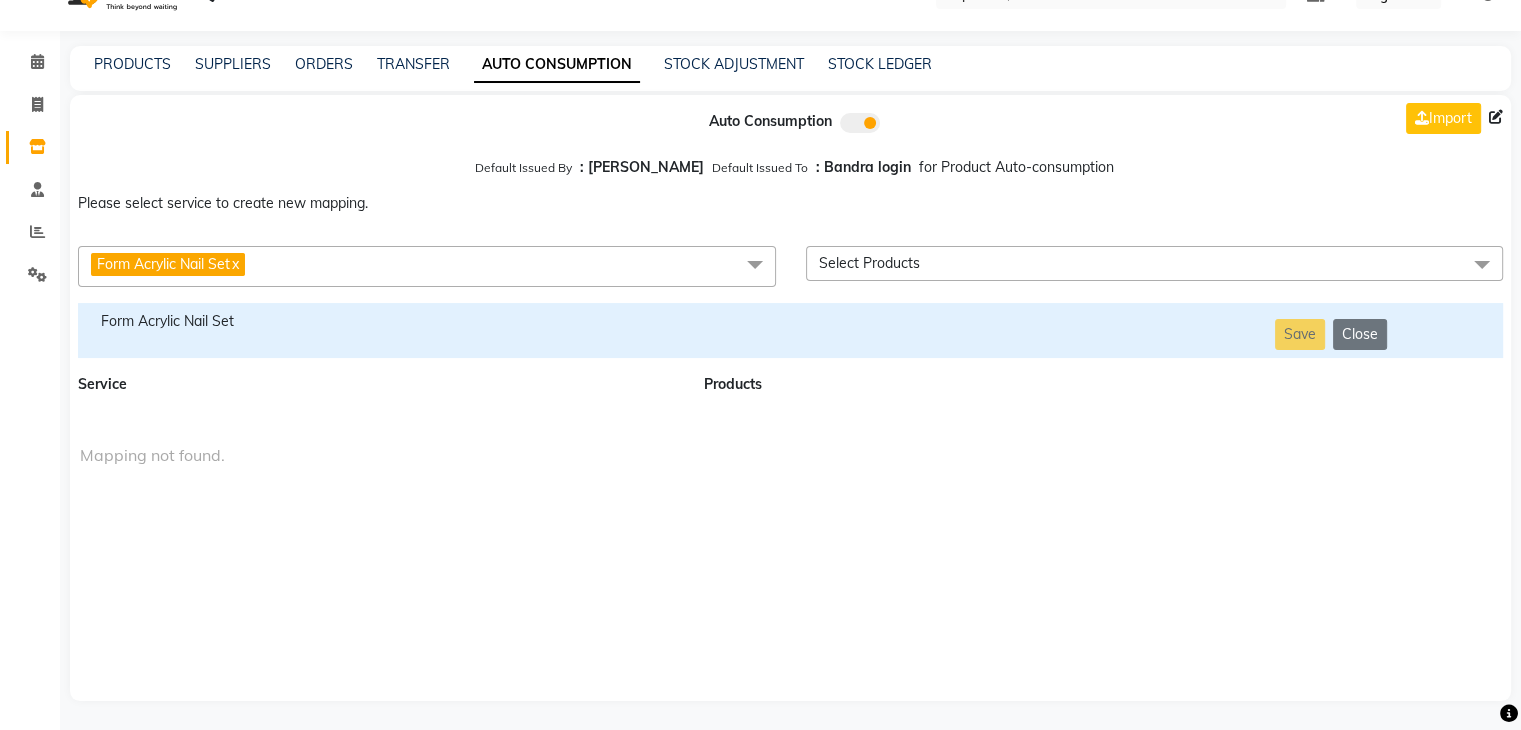 click on "Form Acrylic Nail Set  x" at bounding box center (427, 266) 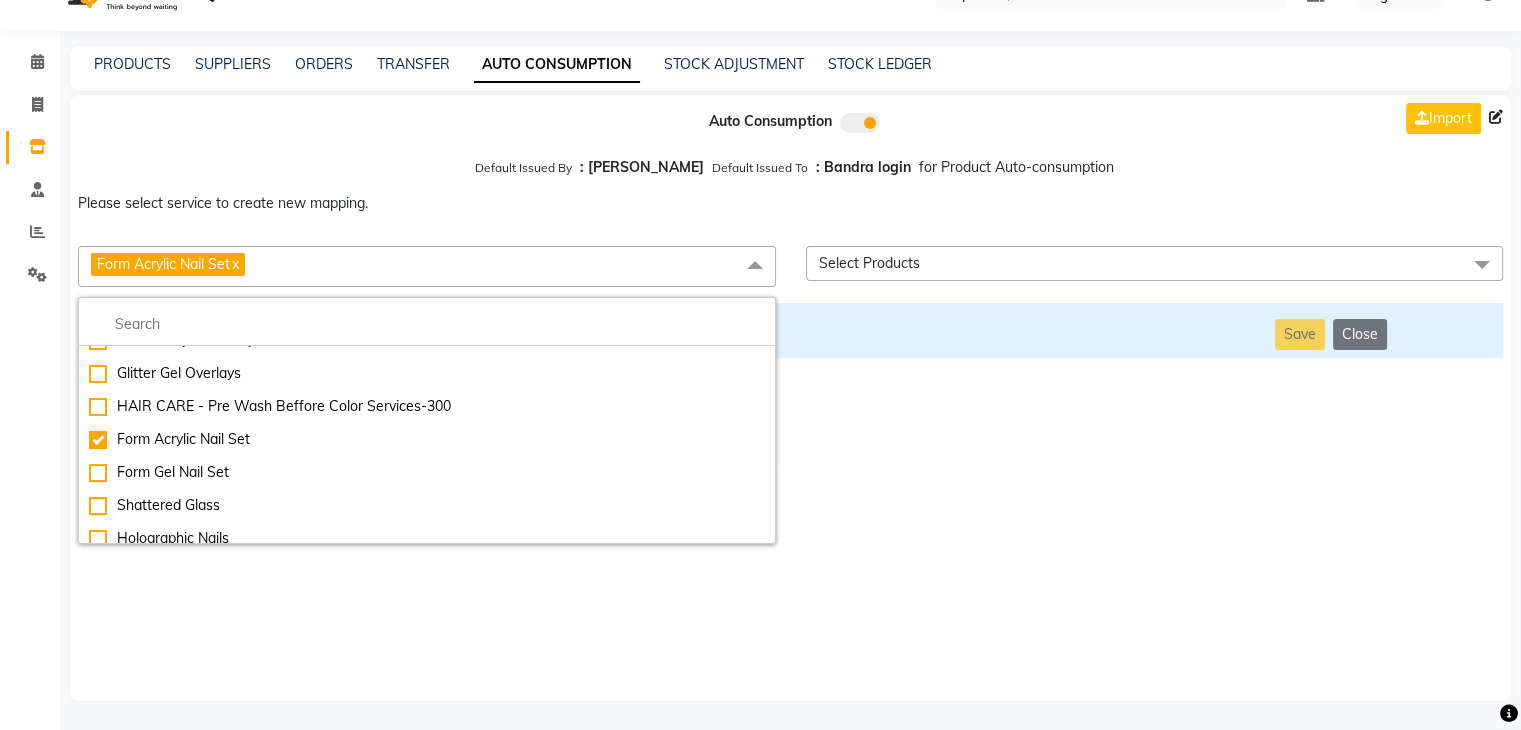 scroll, scrollTop: 0, scrollLeft: 0, axis: both 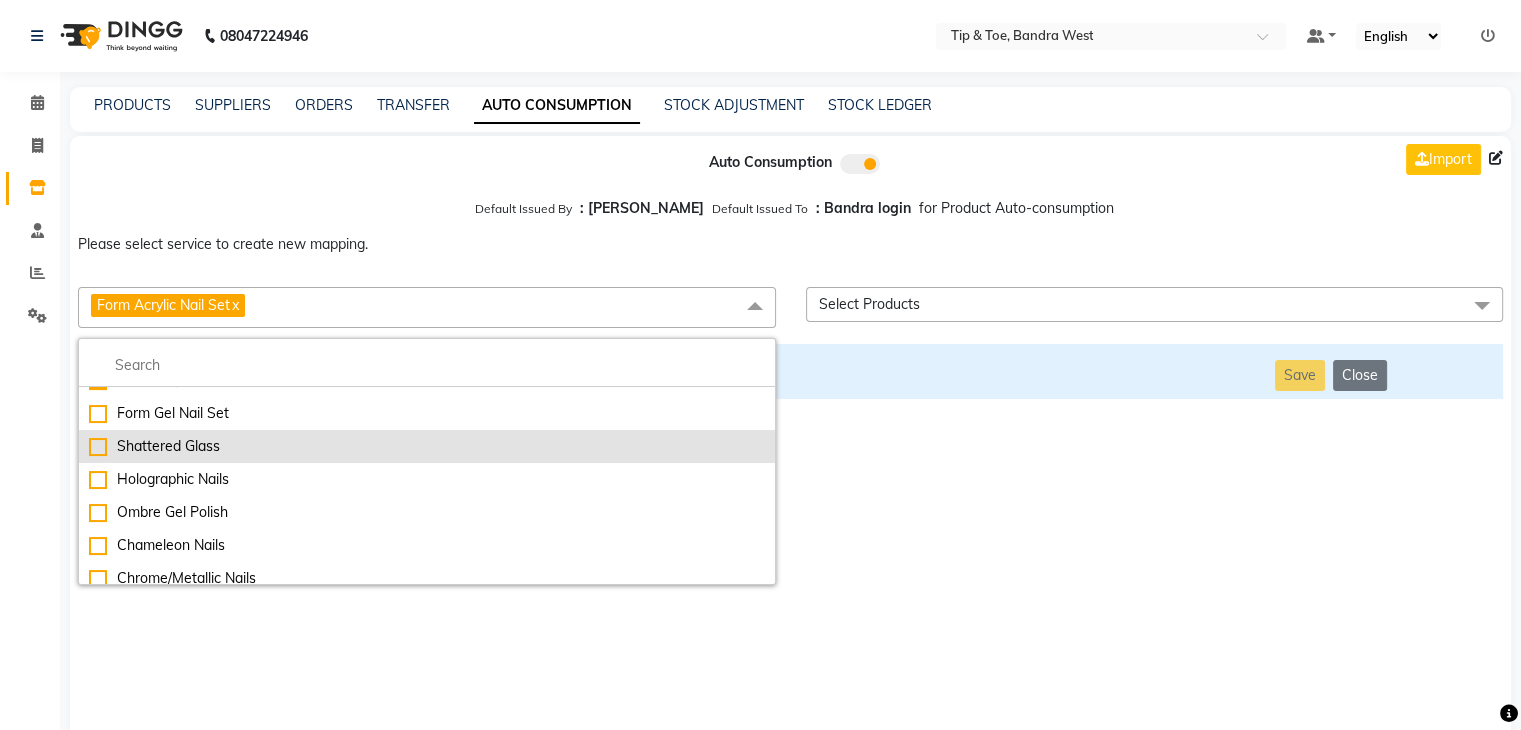click on "Shattered Glass" at bounding box center [427, 446] 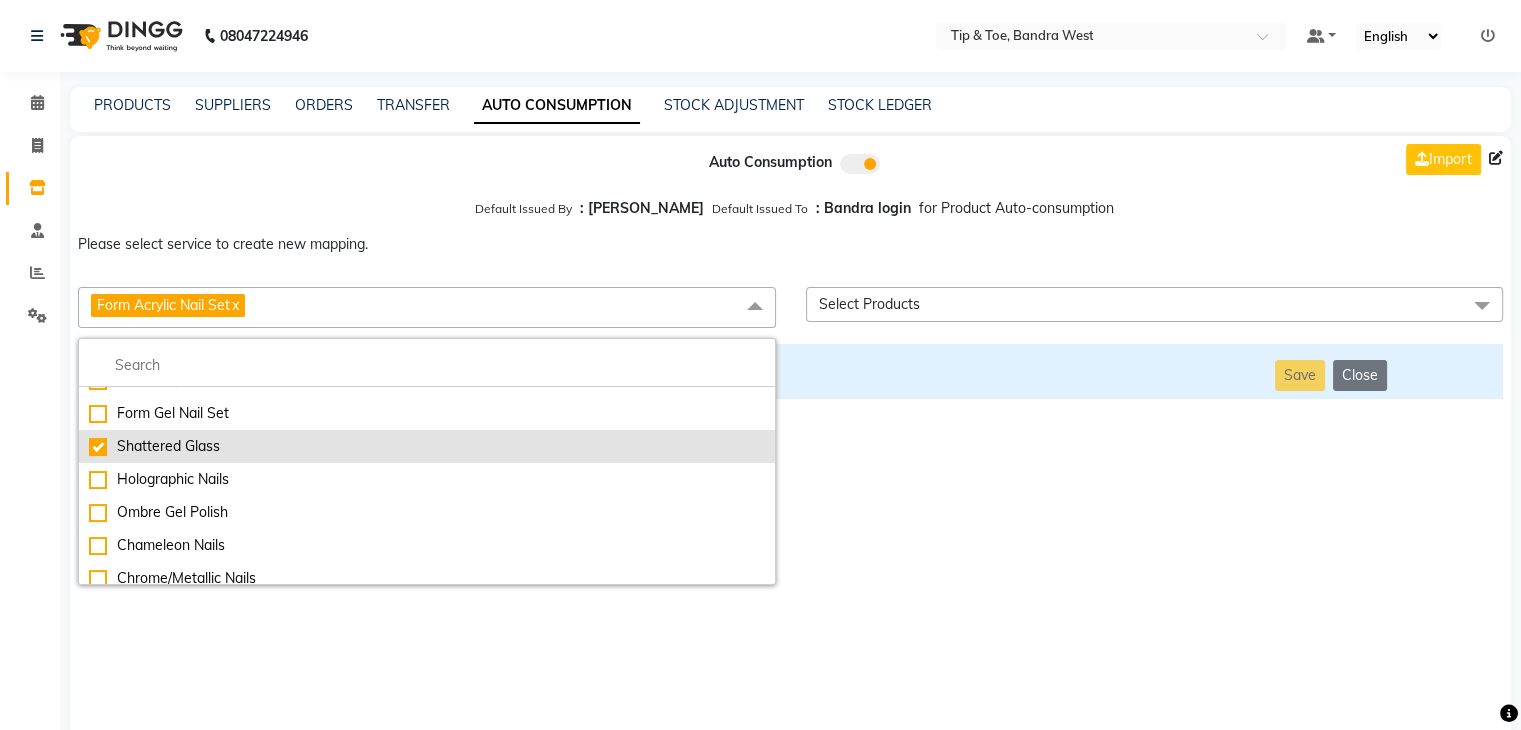 checkbox on "false" 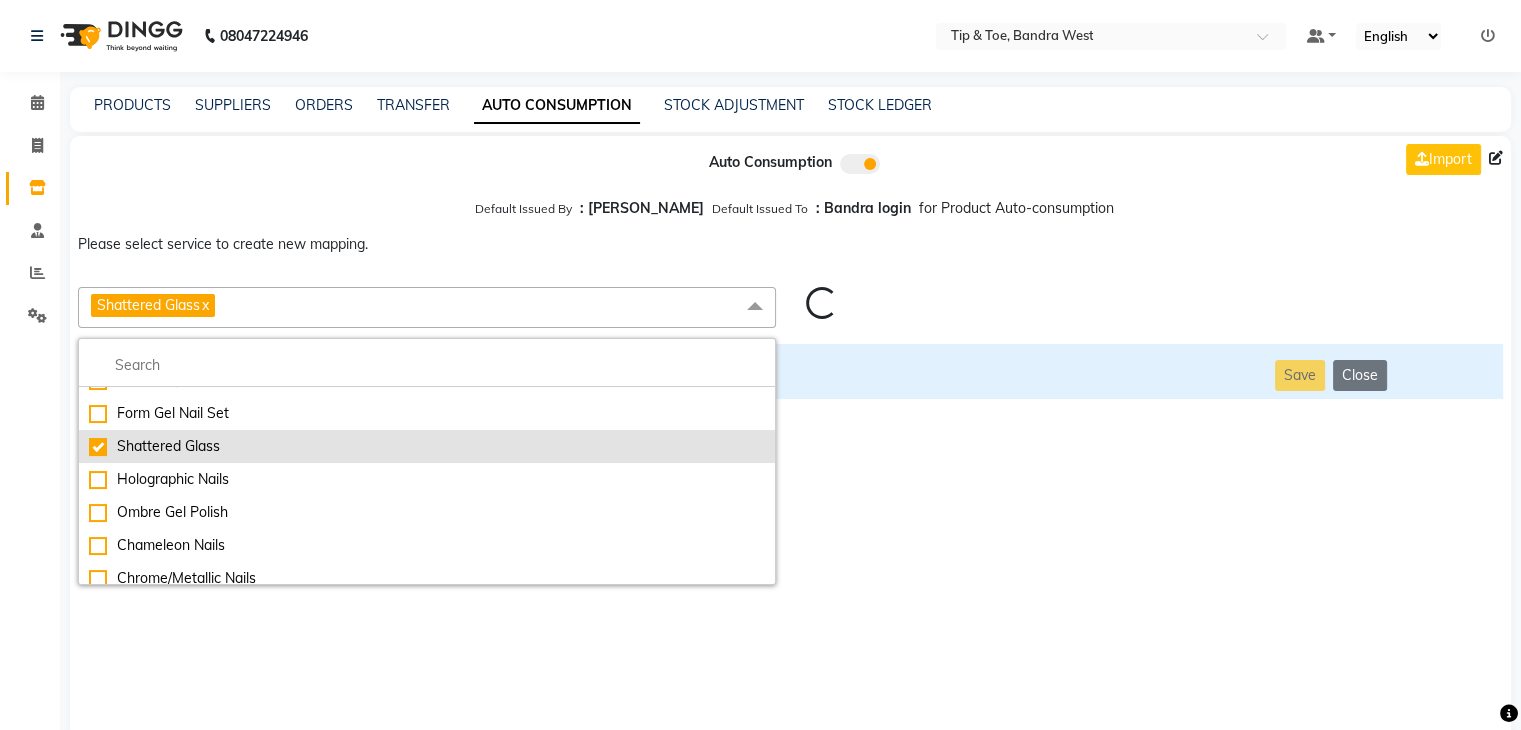 click on "Shattered Glass" at bounding box center [427, 446] 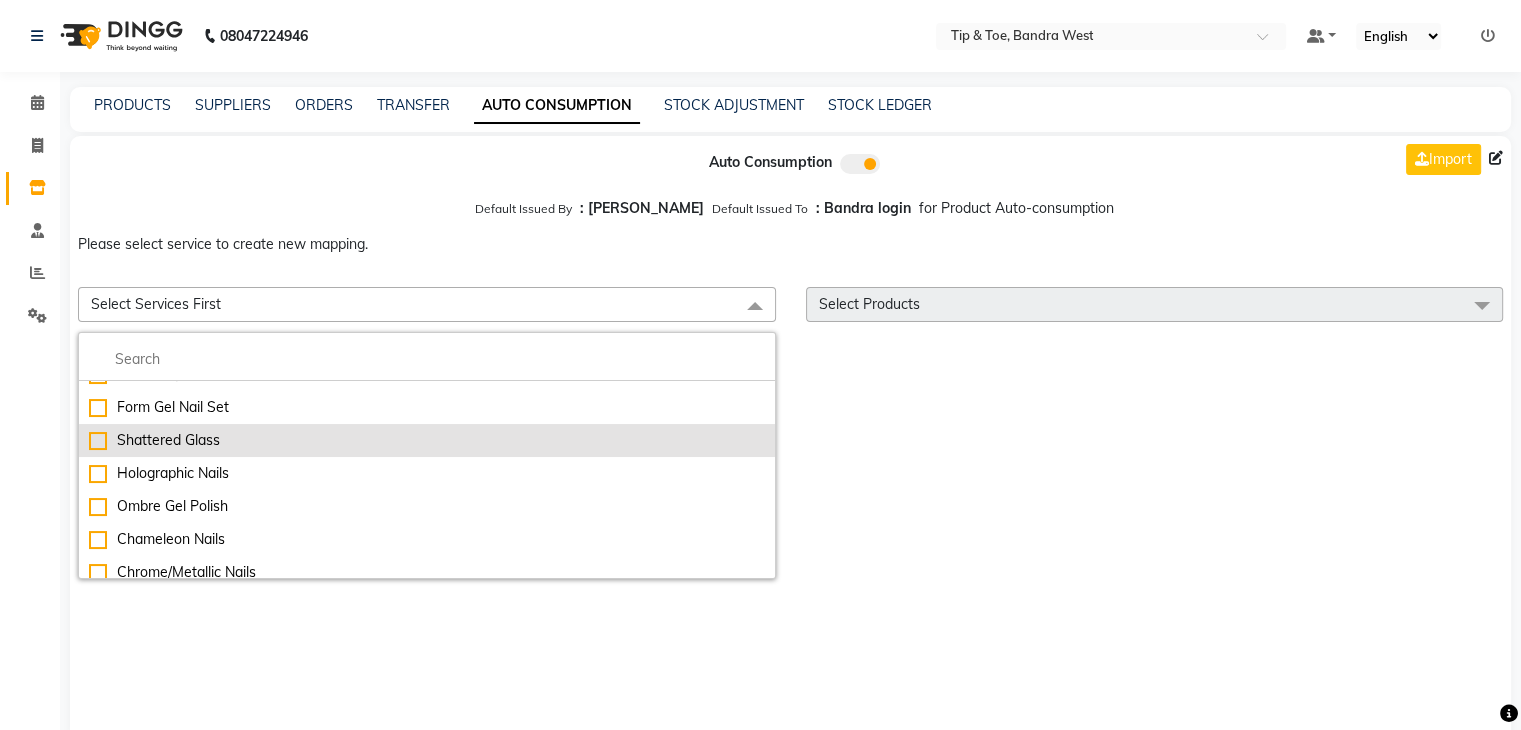 click on "Shattered Glass" at bounding box center [427, 440] 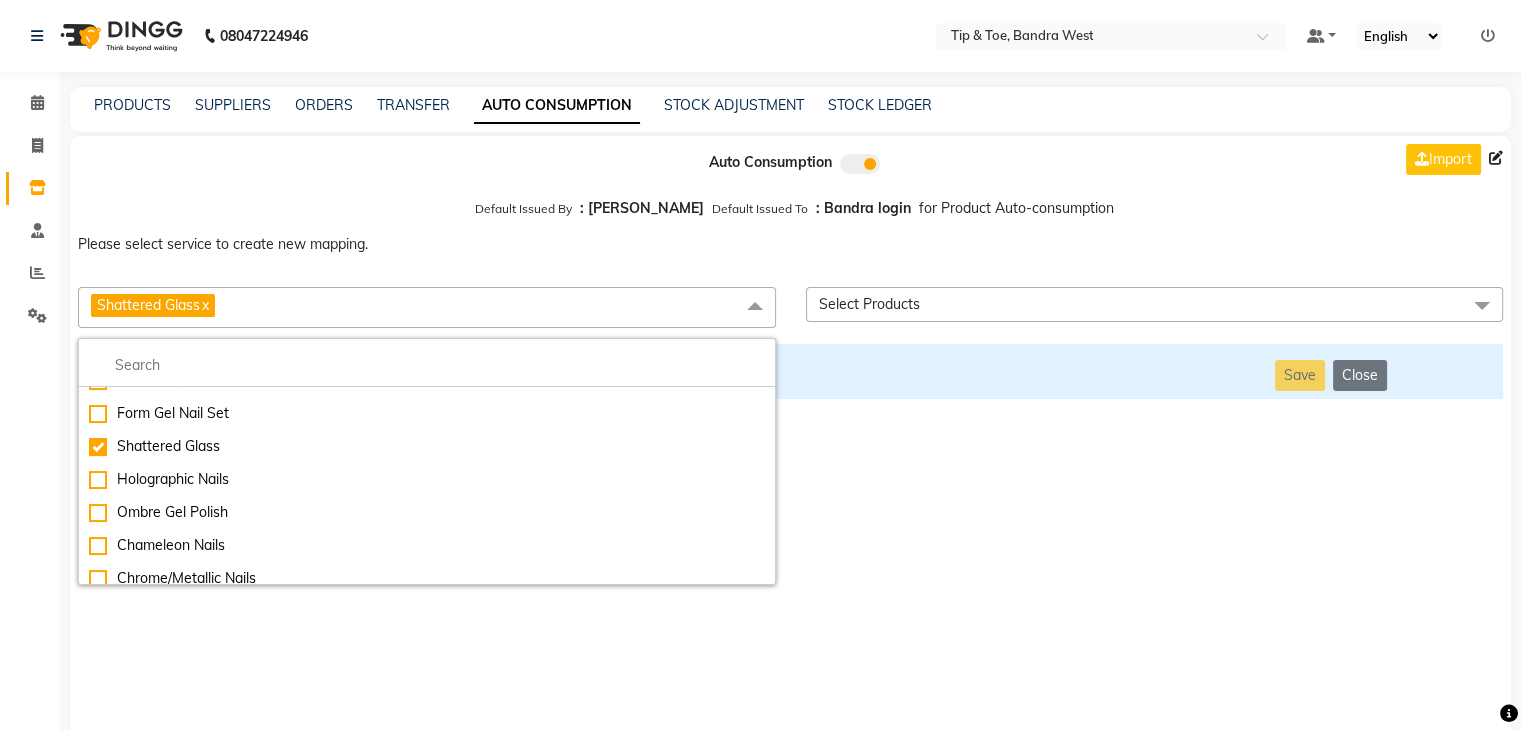 click on "Auto Consumption  Import Default Issued By  : [PERSON_NAME] Default Issued To  : Bandra login  for Product Auto-consumption  Please select service to create new mapping. Shattered Glass  x Essential Manicure w Scrub Essential Pedicure w Scrub Manicure + OPI Nail Ext + Gel Polish-3570 Manicure + T&T Nail Ext + Gel Polish T&T Nail Ext + T&T Gel Polish OPI Nail Ext + OPI Gel Polish T&T Refills + Gel Polish OPI Refills + Gel Polish Travel Allowance Waiting Charge HAIR REPAIR - Haircut HAIR REPAIR - Haircut for Kids HAIR REPAIR - Hair Wash HAIR REPAIR - Hair Wash Premium HAIR REPAIR - Full Head Shave HAIR REPAIR - Hair Design HAIR REPAIR - Hairstyling HAIR REPAIR - Threading HAIR REPAIR - [PERSON_NAME] Edging HAIR REPAIR - [PERSON_NAME] Edging Premium HAIR REPAIR - Razor Shave HAIR REPAIR - Razor Shave Premium HAIR REPAIR - Luxury Steam Shaving HAIR REPAIR - Fade Hair Cut HAIR SPA RITUALS - Hairoticmen Argan Spa HAIR SPA RITUALS - Wella Deep Nourishing Spa HAIR SPA RITUALS - Nashi Argan Oil Spa HAIR SPA RITUALS - Botoliss Hair Spa" at bounding box center (790, 439) 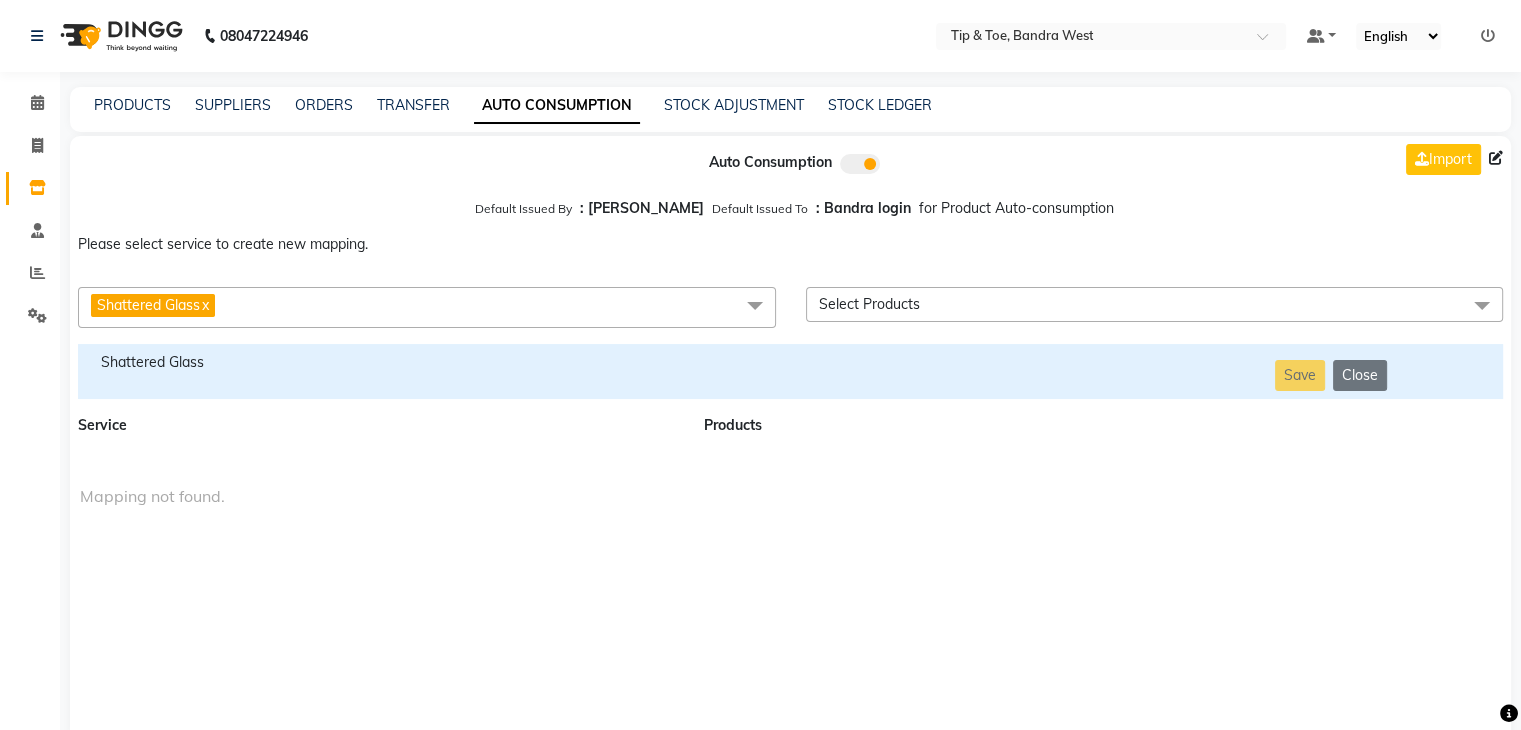 click on "Shattered Glass" at bounding box center (379, 362) 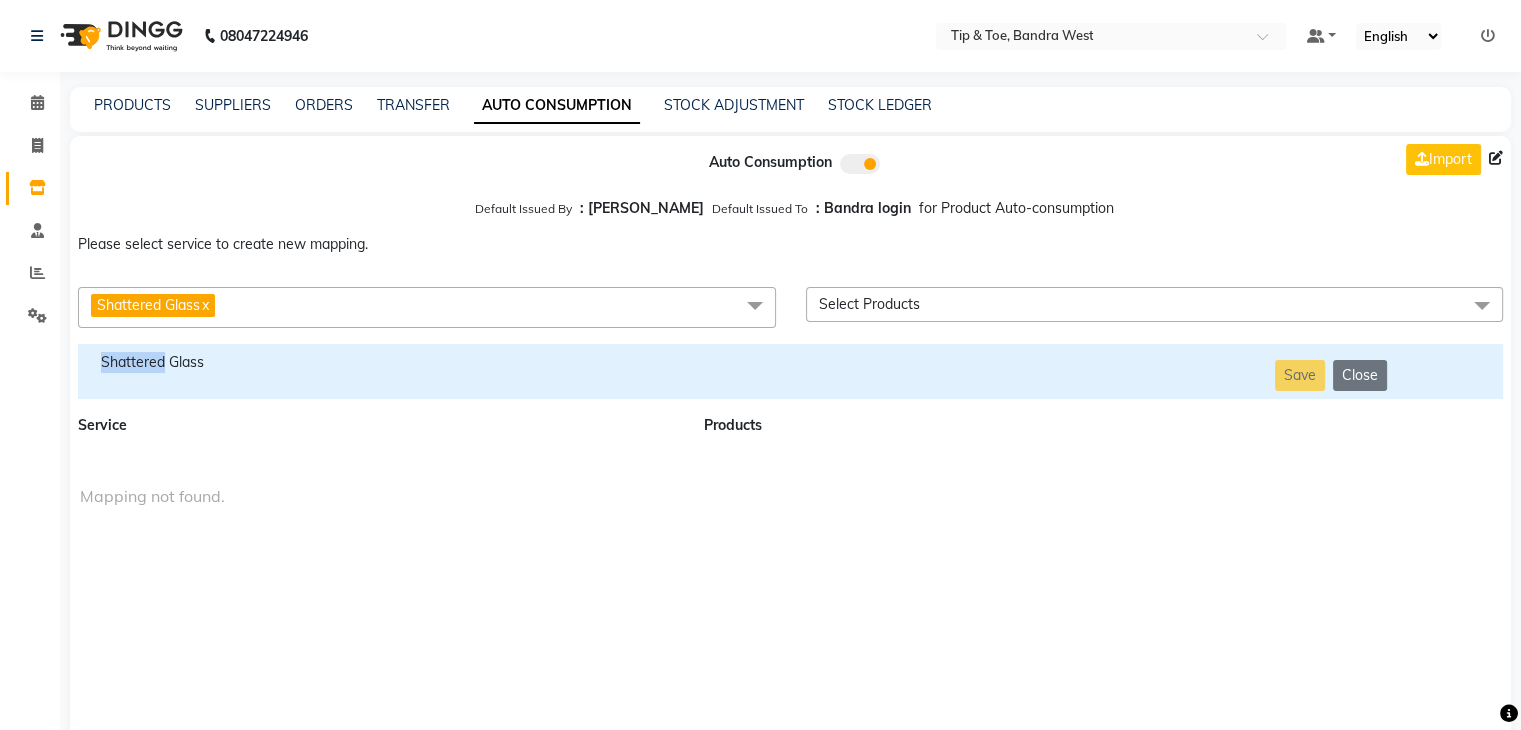click on "Shattered Glass" at bounding box center (379, 362) 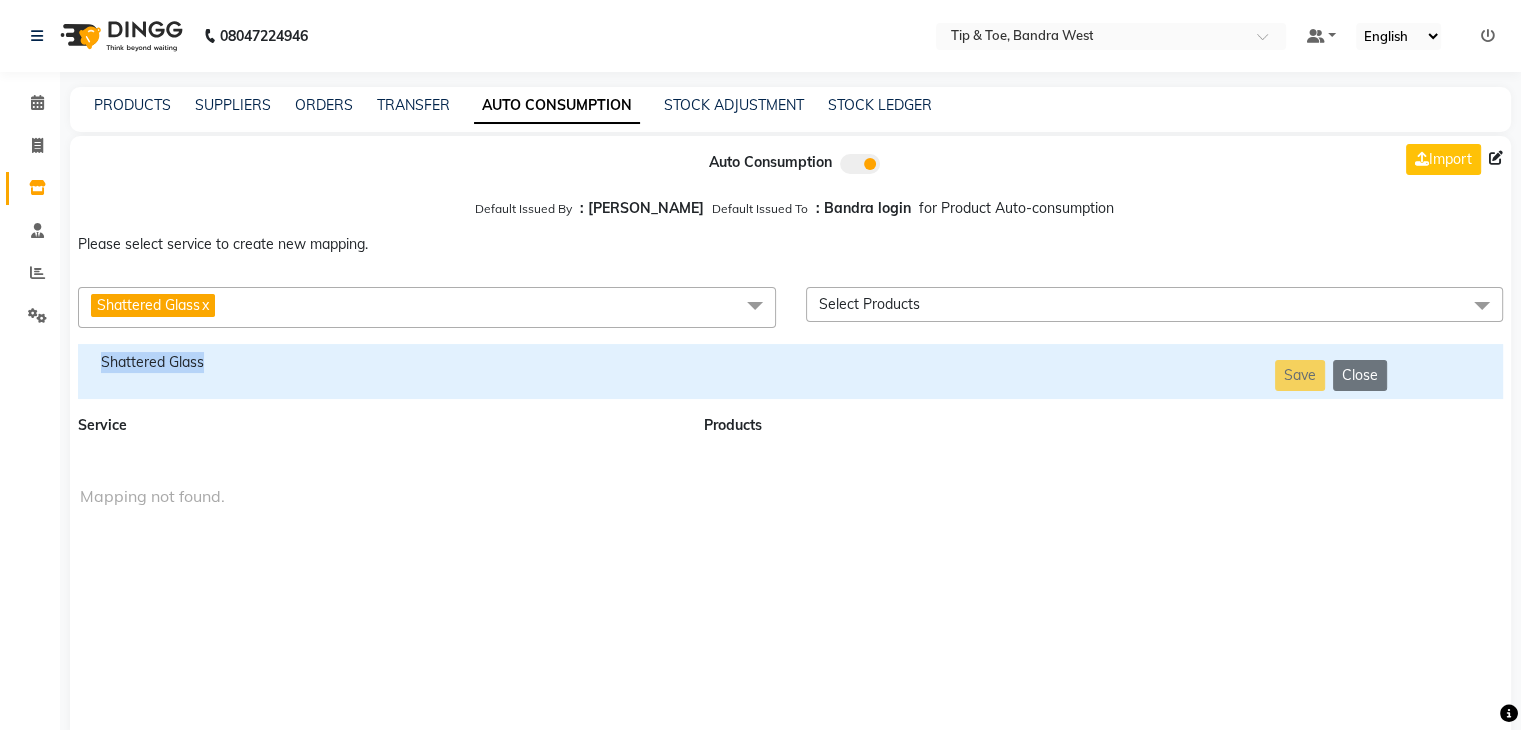 click on "Shattered Glass" at bounding box center (379, 362) 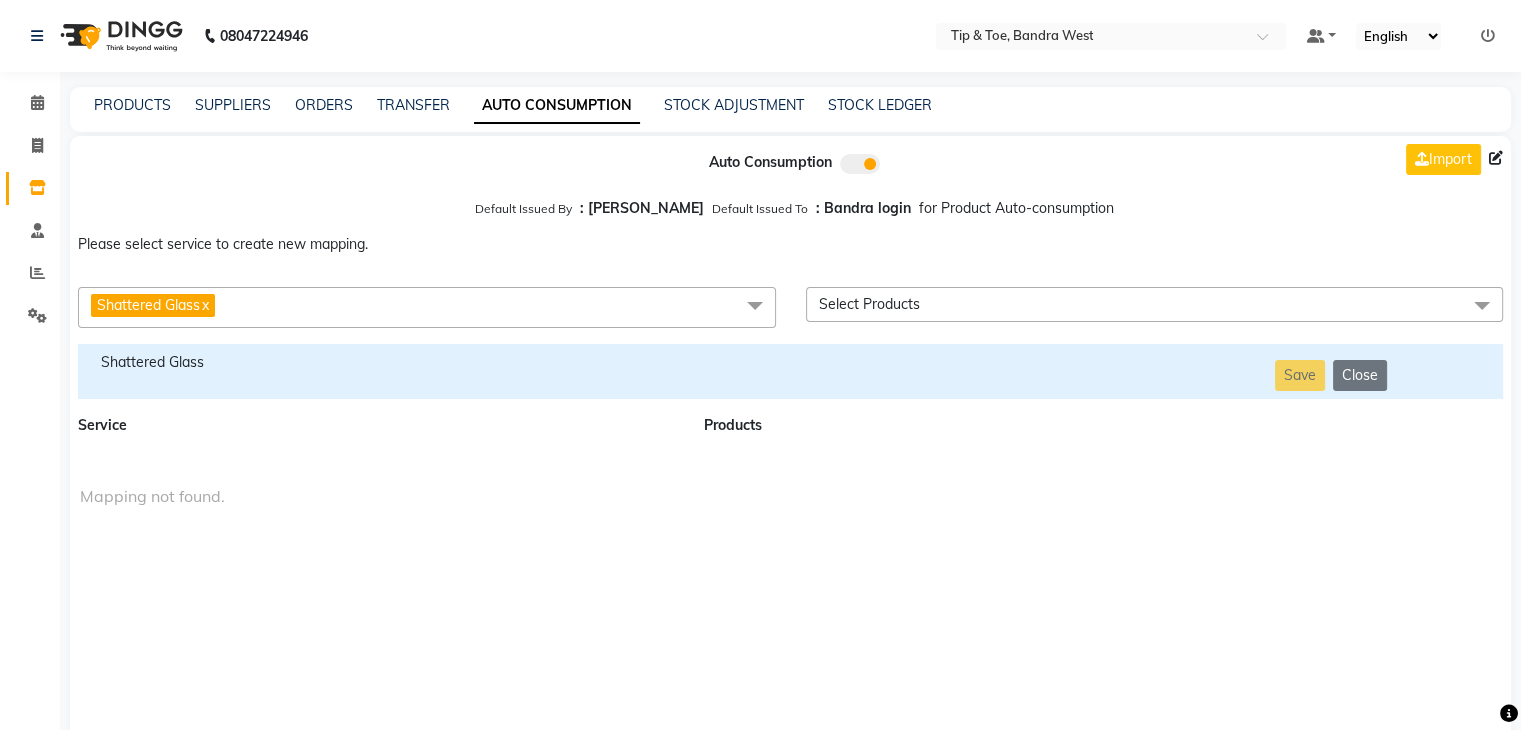 click on "Shattered Glass  x" at bounding box center (427, 307) 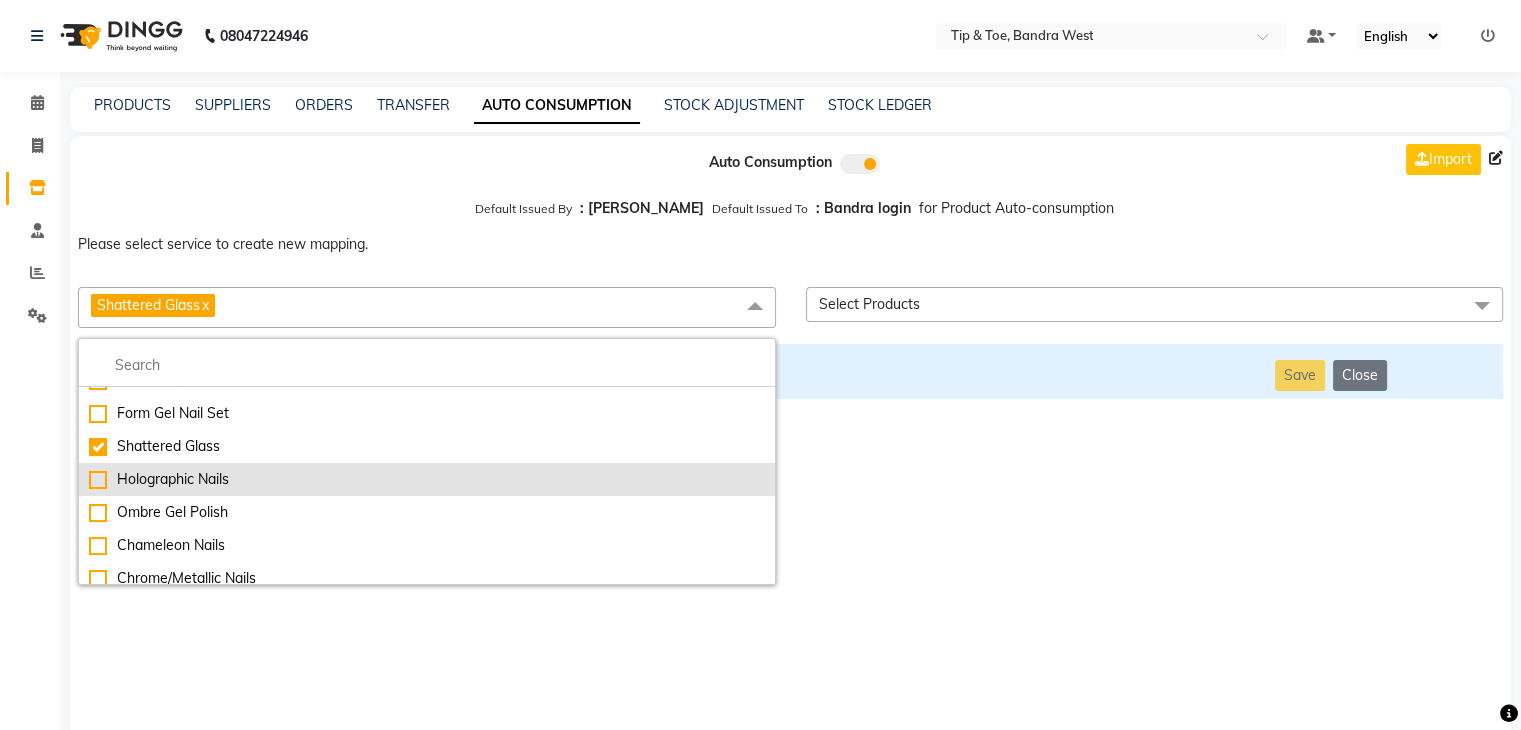 click on "Holographic Nails" at bounding box center (427, 479) 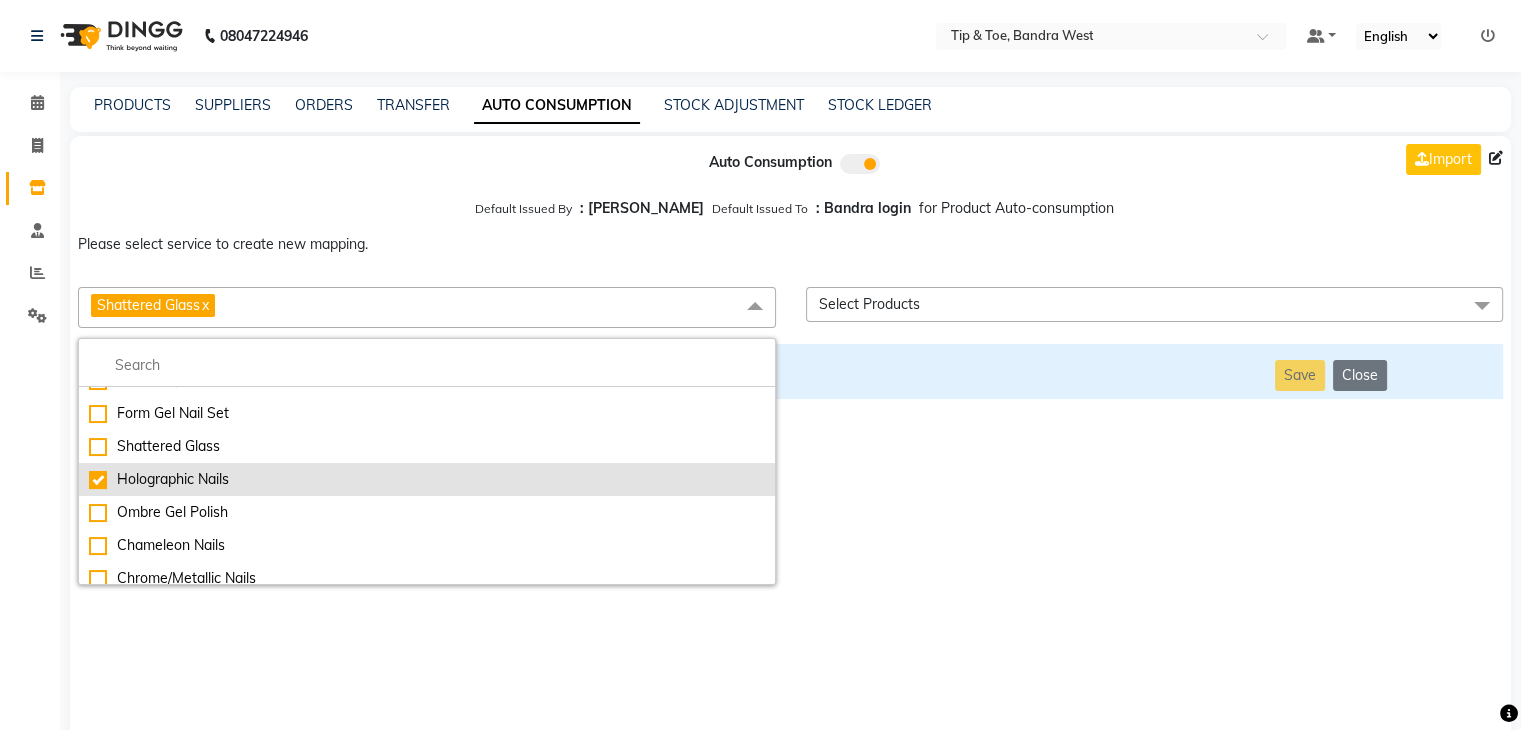 checkbox on "false" 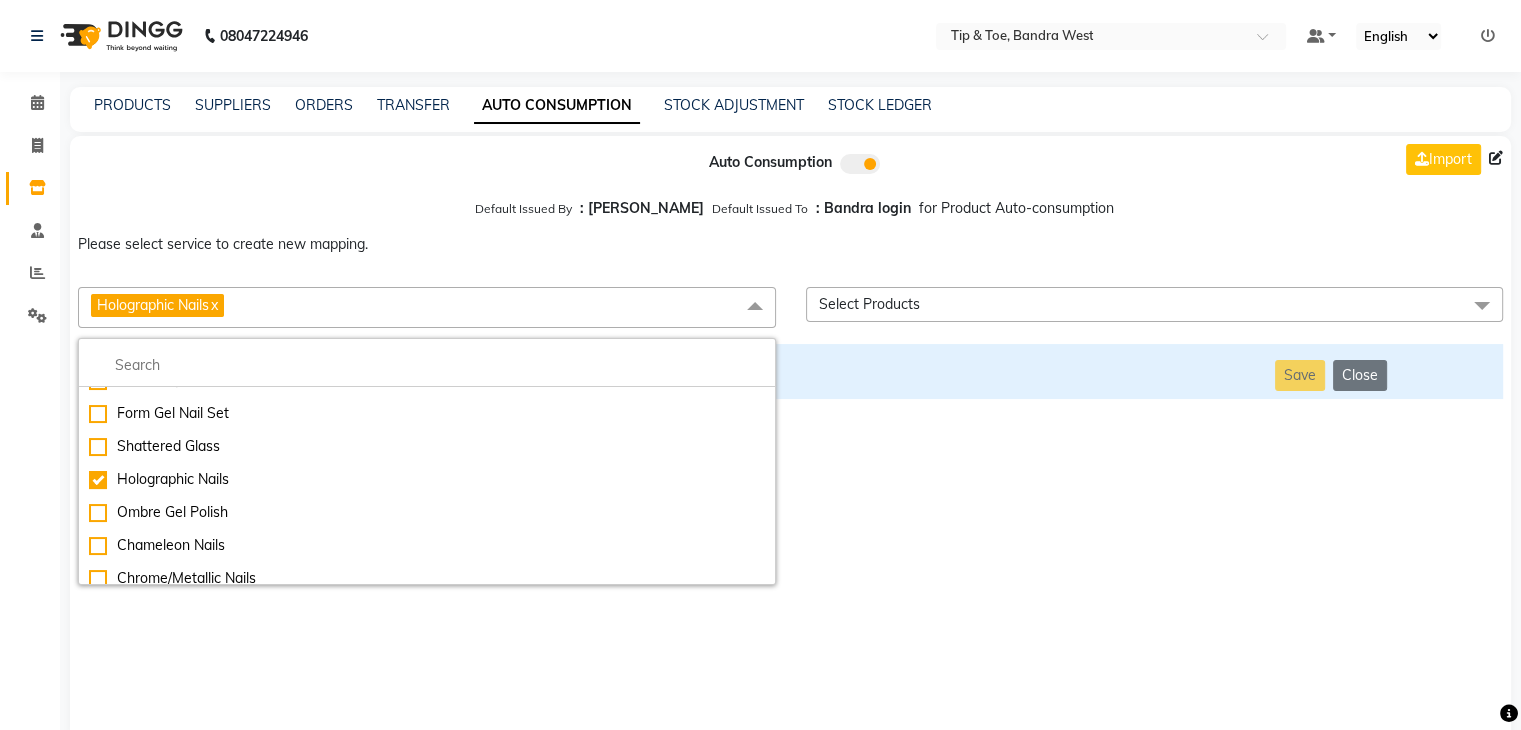 click on "Auto Consumption  Import Default Issued By  : [PERSON_NAME] Default Issued To  : Bandra login  for Product Auto-consumption  Please select service to create new mapping. Holographic Nails  x Essential Manicure w Scrub Essential Pedicure w Scrub Manicure + OPI Nail Ext + Gel Polish-3570 Manicure + T&T Nail Ext + Gel Polish T&T Nail Ext + T&T Gel Polish OPI Nail Ext + OPI Gel Polish T&T Refills + Gel Polish OPI Refills + Gel Polish Travel Allowance Waiting Charge HAIR REPAIR - Haircut HAIR REPAIR - Haircut for Kids HAIR REPAIR - Hair Wash HAIR REPAIR - Hair Wash Premium HAIR REPAIR - Full Head Shave HAIR REPAIR - Hair Design HAIR REPAIR - Hairstyling HAIR REPAIR - Threading HAIR REPAIR - [PERSON_NAME] Edging HAIR REPAIR - [PERSON_NAME] Edging Premium HAIR REPAIR - Razor Shave HAIR REPAIR - Razor Shave Premium HAIR REPAIR - Luxury Steam Shaving HAIR REPAIR - Fade Hair Cut HAIR SPA RITUALS - Hairoticmen Argan Spa HAIR SPA RITUALS - Wella Deep Nourishing Spa HAIR SPA RITUALS - Nashi Argan Oil Spa HAIR SPA RITUALS - Olaplex Ritual" at bounding box center (790, 439) 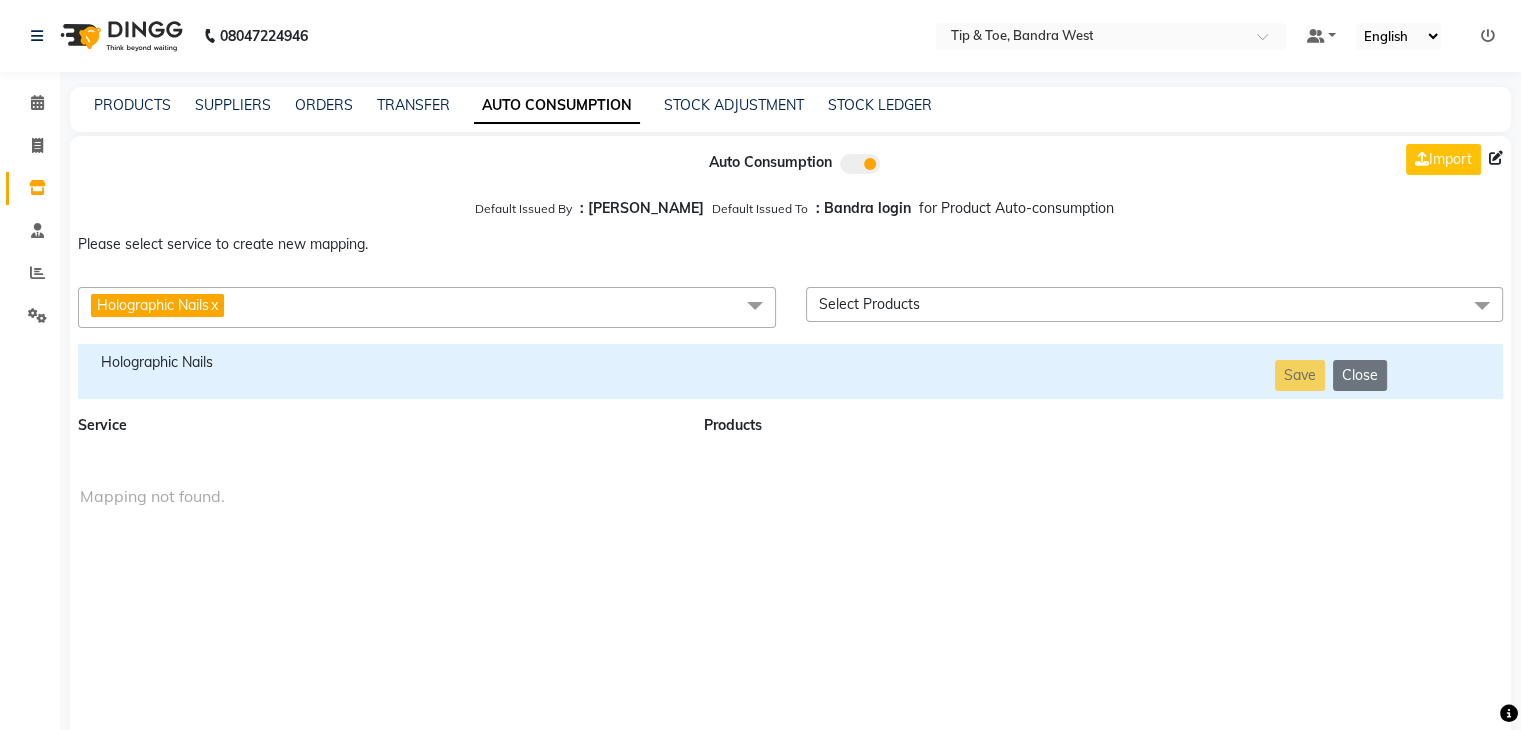 click on "Holographic Nails" at bounding box center [379, 362] 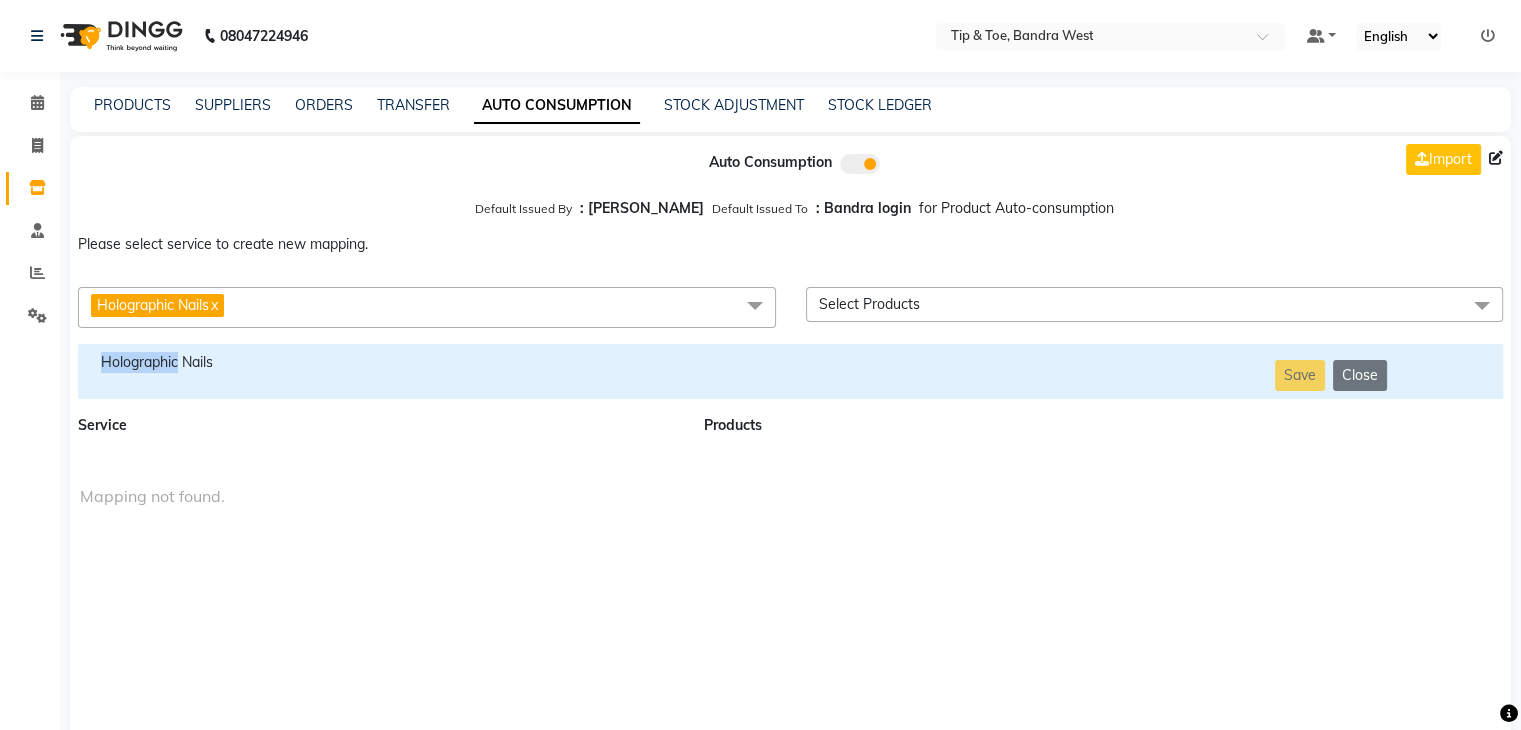 click on "Holographic Nails" at bounding box center (379, 362) 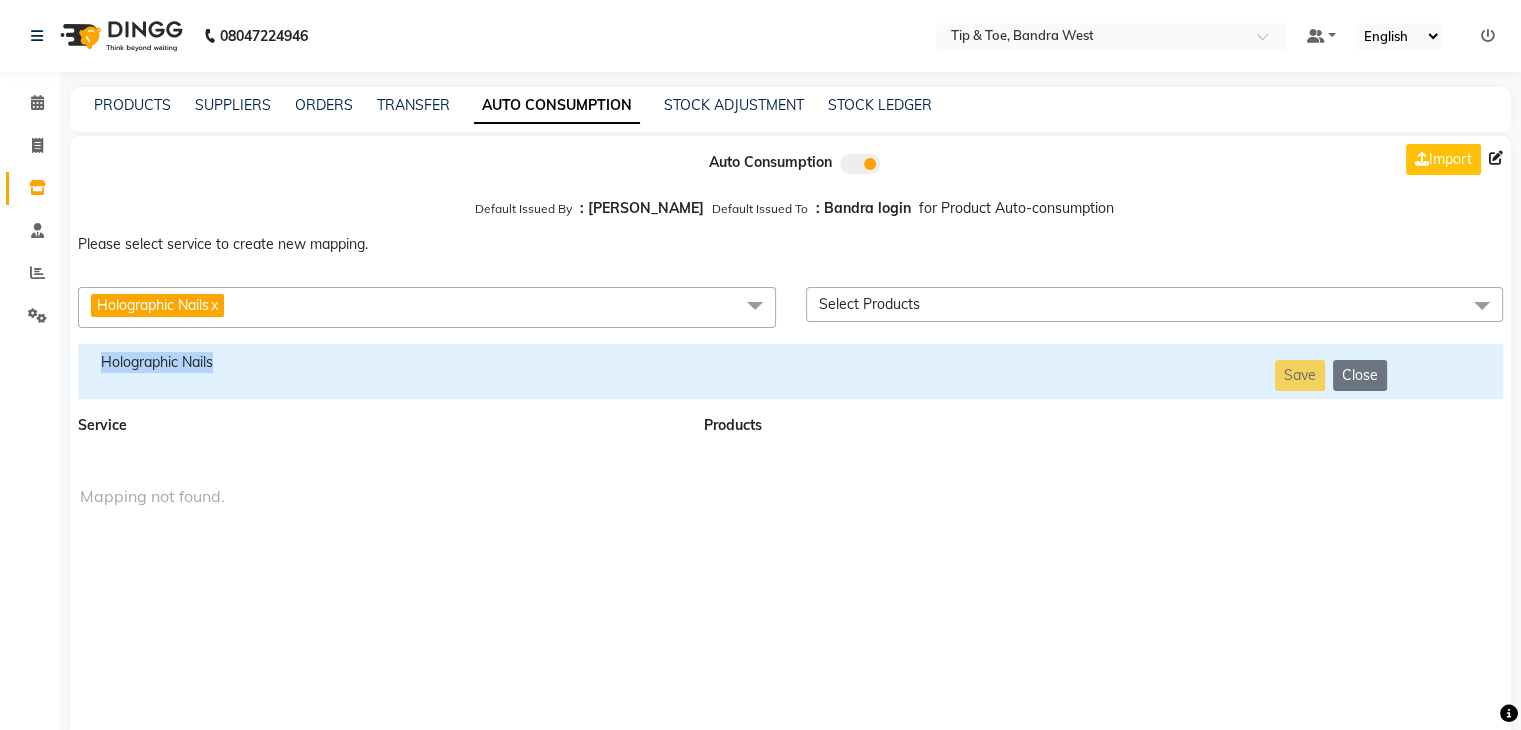 click on "Holographic Nails" at bounding box center [379, 362] 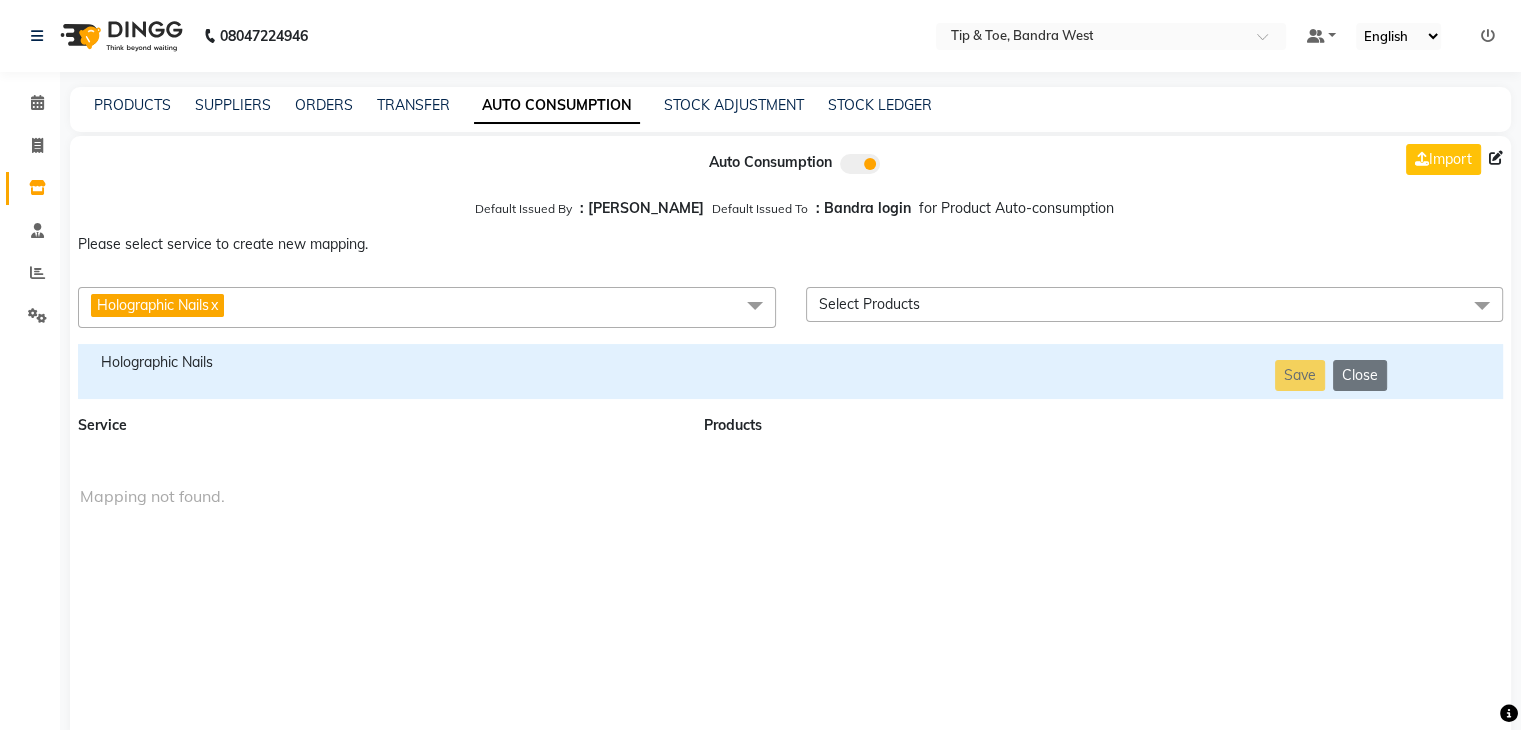 click on "Holographic Nails  x" at bounding box center [427, 307] 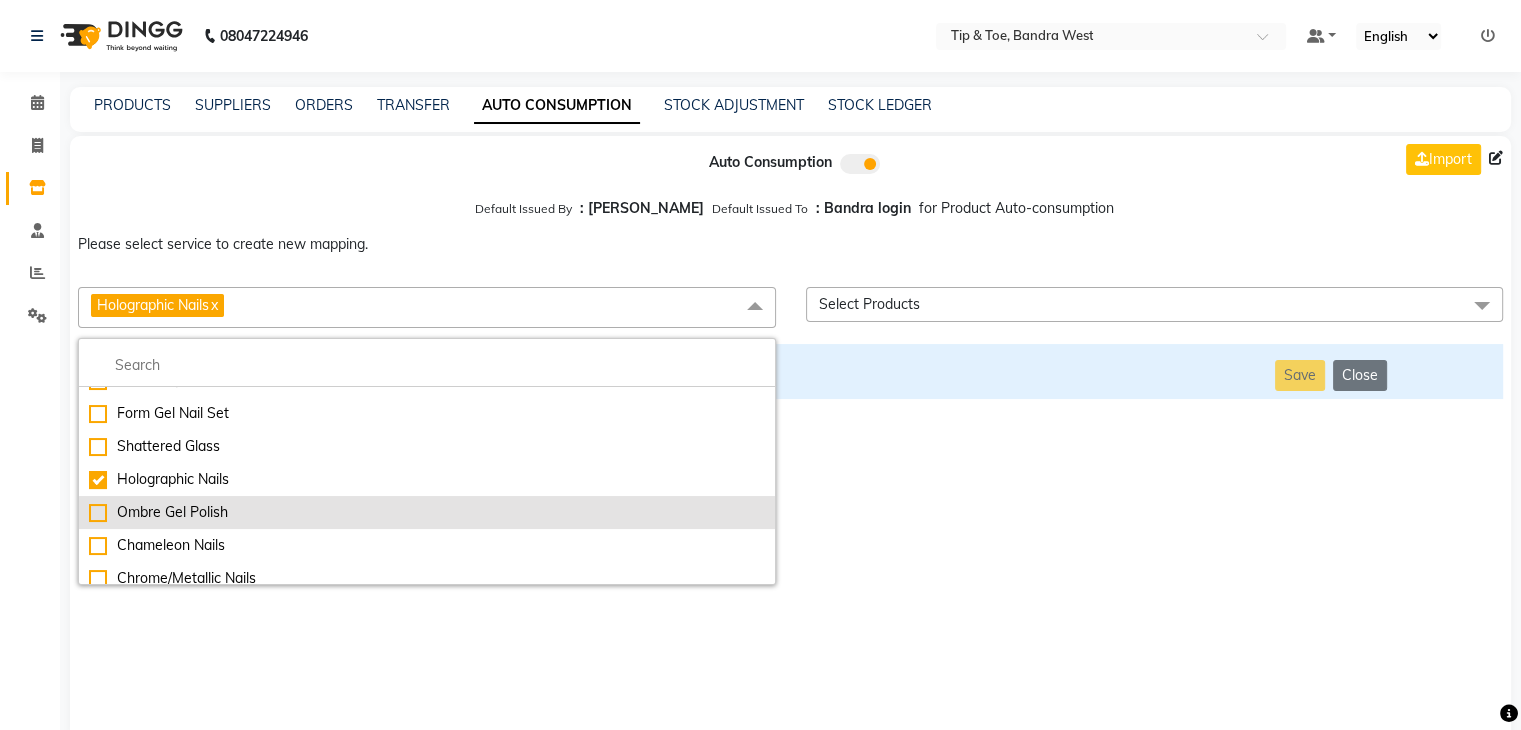 click on "Ombre Gel Polish" at bounding box center (427, 512) 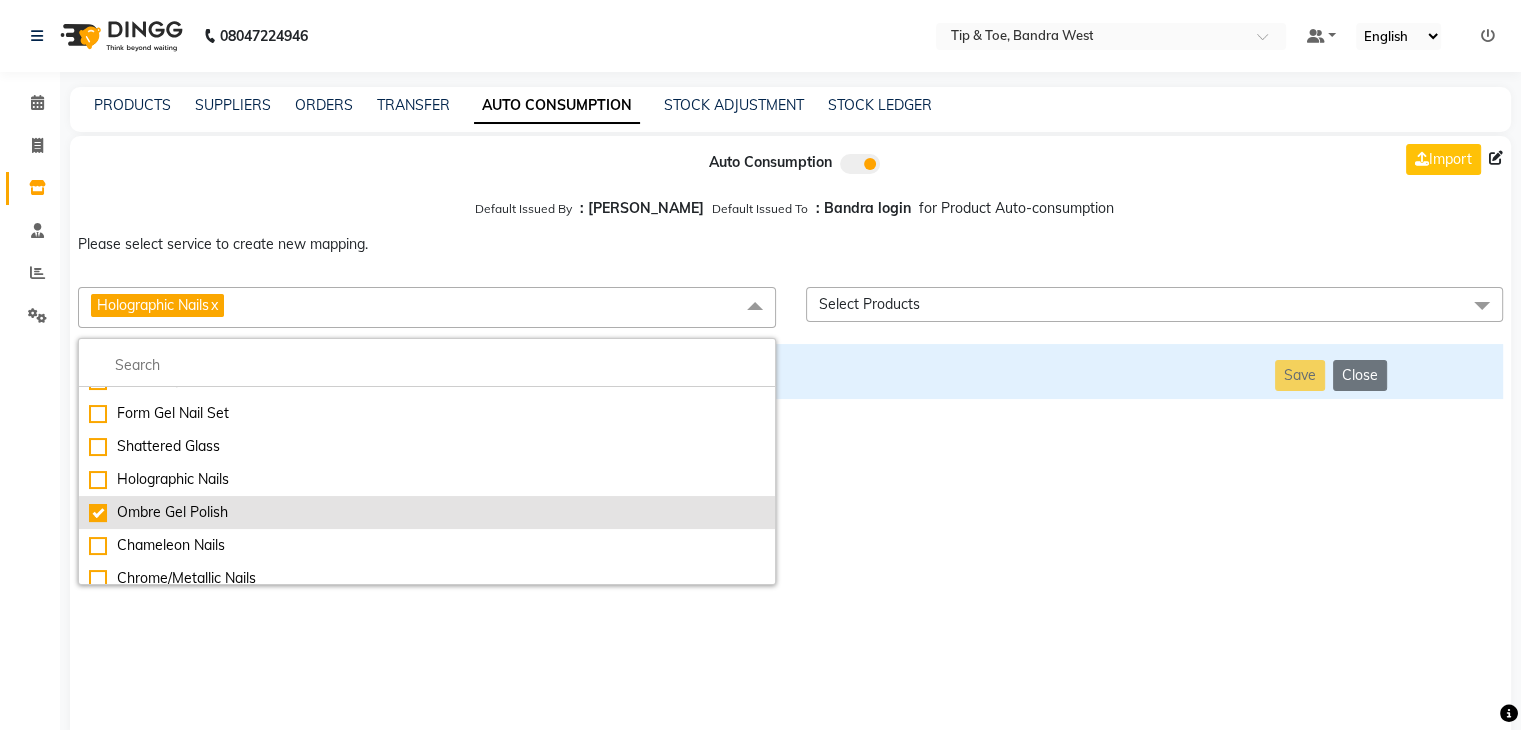 checkbox on "false" 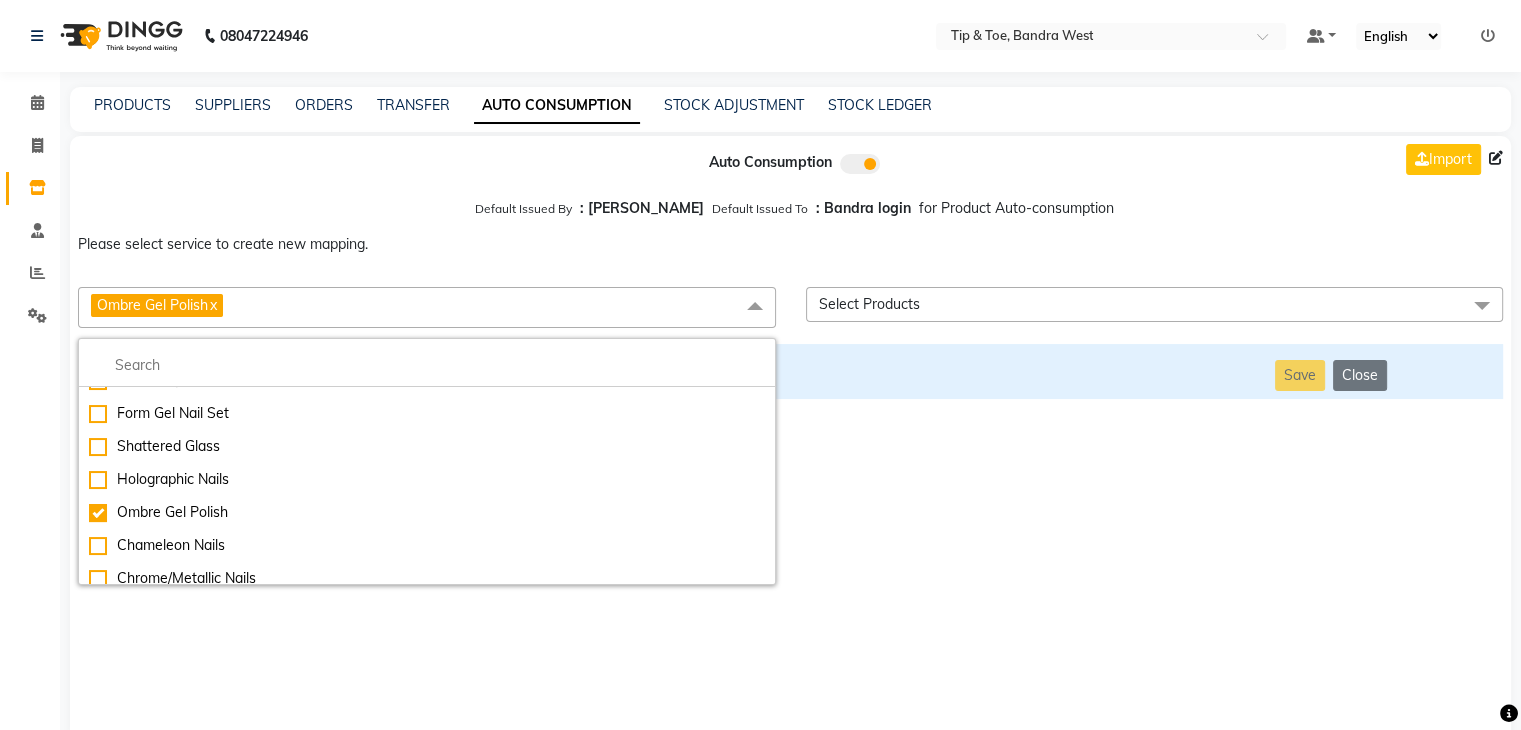 click on "Auto Consumption  Import Default Issued By  : [PERSON_NAME] Default Issued To  : Bandra login  for Product Auto-consumption  Please select service to create new mapping. Ombre Gel Polish  x Essential Manicure w Scrub Essential Pedicure w Scrub Manicure + OPI Nail Ext + Gel Polish-3570 Manicure + T&T Nail Ext + Gel Polish T&T Nail Ext + T&T Gel Polish OPI Nail Ext + OPI Gel Polish T&T Refills + Gel Polish OPI Refills + Gel Polish Travel Allowance Waiting Charge HAIR REPAIR - Haircut HAIR REPAIR - Haircut for Kids HAIR REPAIR - Hair Wash HAIR REPAIR - Hair Wash Premium HAIR REPAIR - Full Head Shave HAIR REPAIR - Hair Design HAIR REPAIR - Hairstyling HAIR REPAIR - Threading HAIR REPAIR - [PERSON_NAME] Edging HAIR REPAIR - [PERSON_NAME] Edging Premium HAIR REPAIR - Razor Shave HAIR REPAIR - Razor Shave Premium HAIR REPAIR - Luxury Steam Shaving HAIR REPAIR - Fade Hair Cut HAIR SPA RITUALS - Hairoticmen Argan Spa HAIR SPA RITUALS - Wella Deep Nourishing Spa HAIR SPA RITUALS - Nashi Argan Oil Spa HAIR SPA RITUALS - Olaplex Ritual" at bounding box center (790, 439) 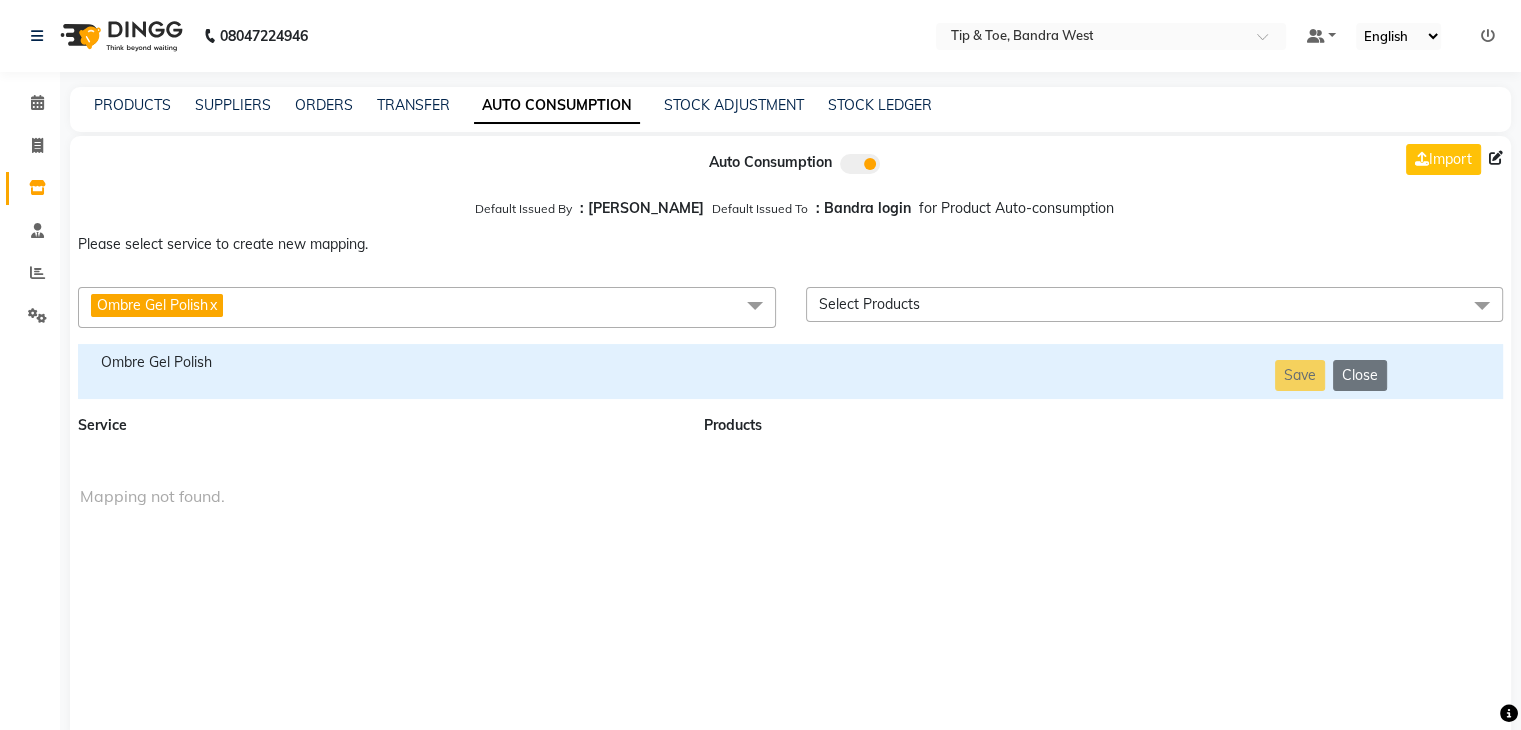 click on "Ombre Gel Polish" at bounding box center [379, 362] 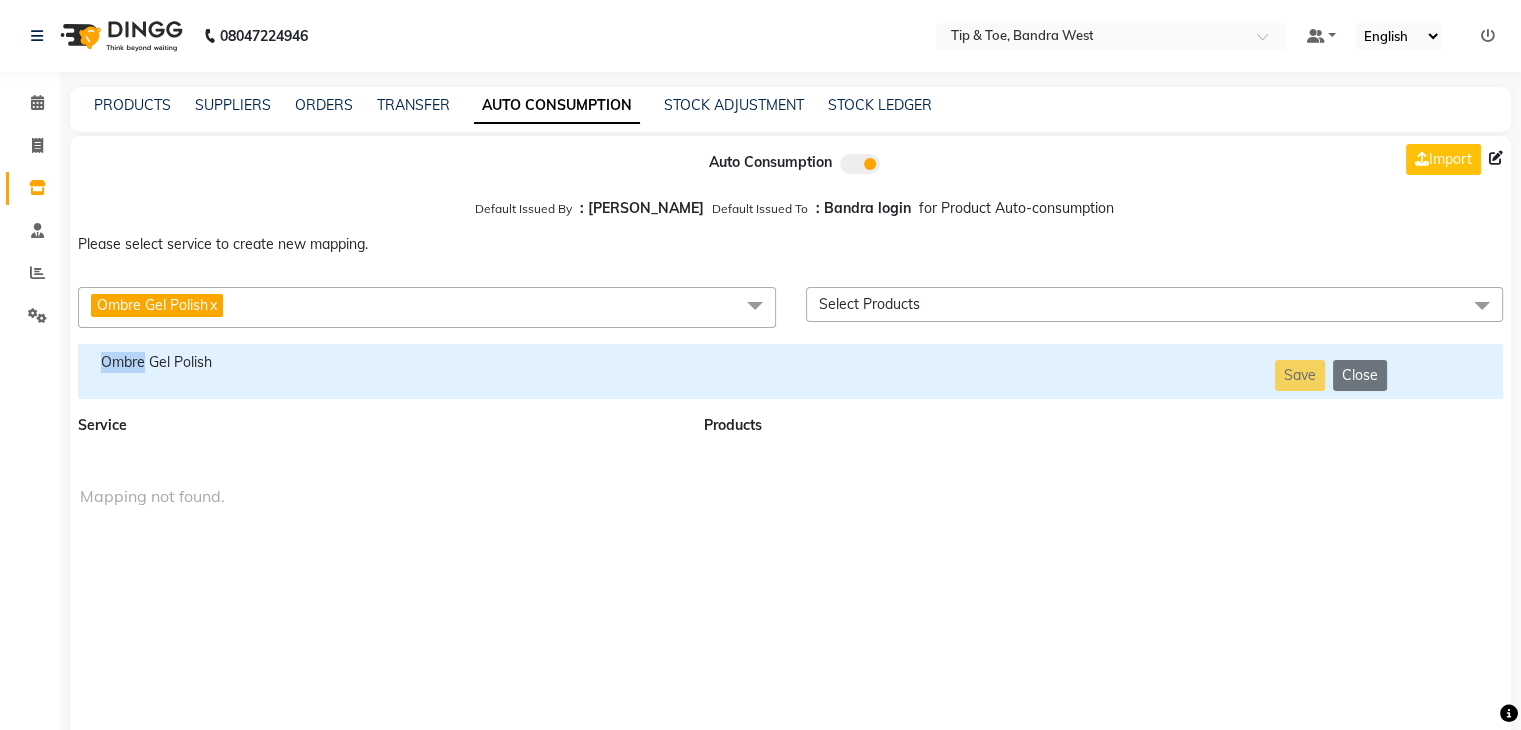 click on "Ombre Gel Polish" at bounding box center [379, 362] 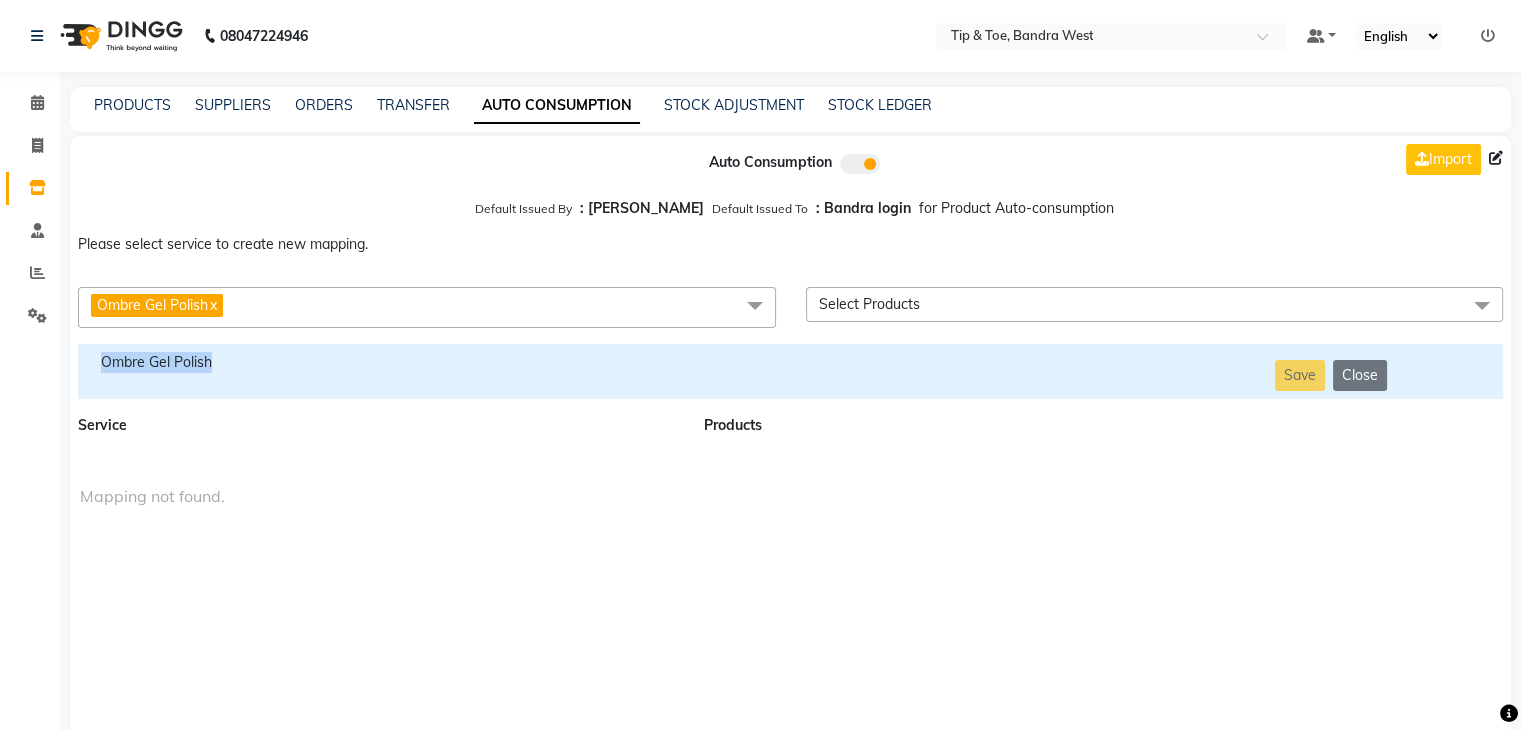 click on "Ombre Gel Polish" at bounding box center (379, 362) 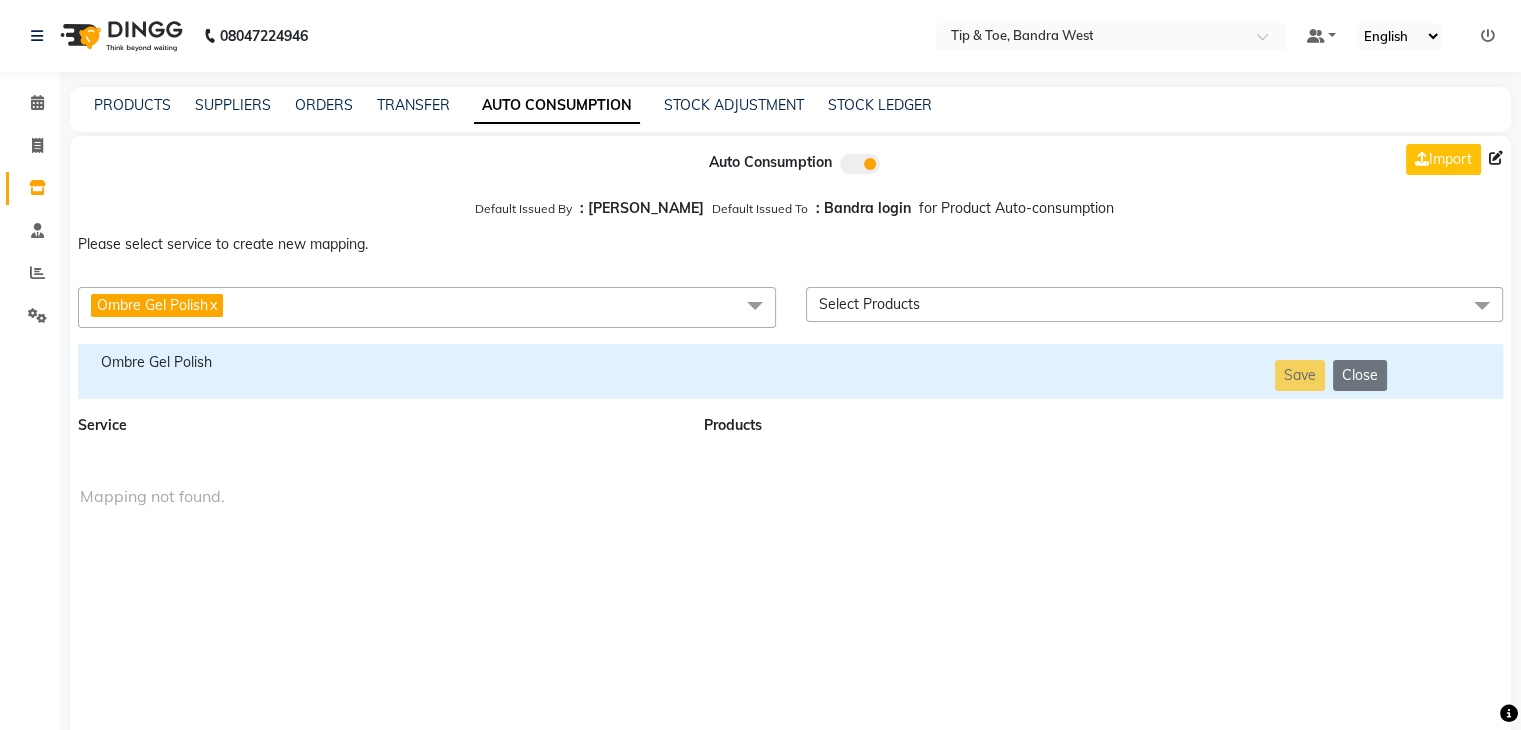 click on "Ombre Gel Polish  x" at bounding box center [427, 307] 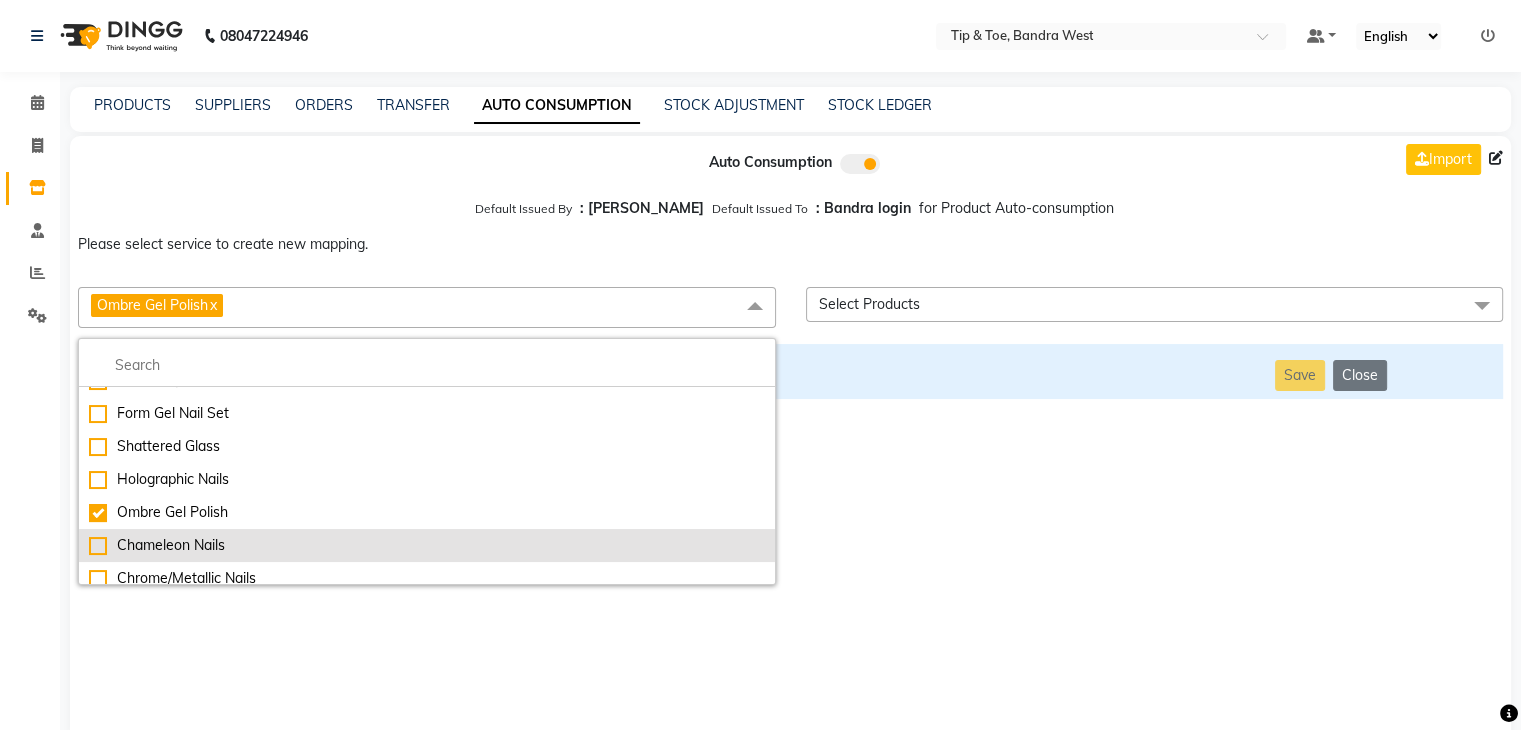 click on "Chameleon Nails" at bounding box center (427, 545) 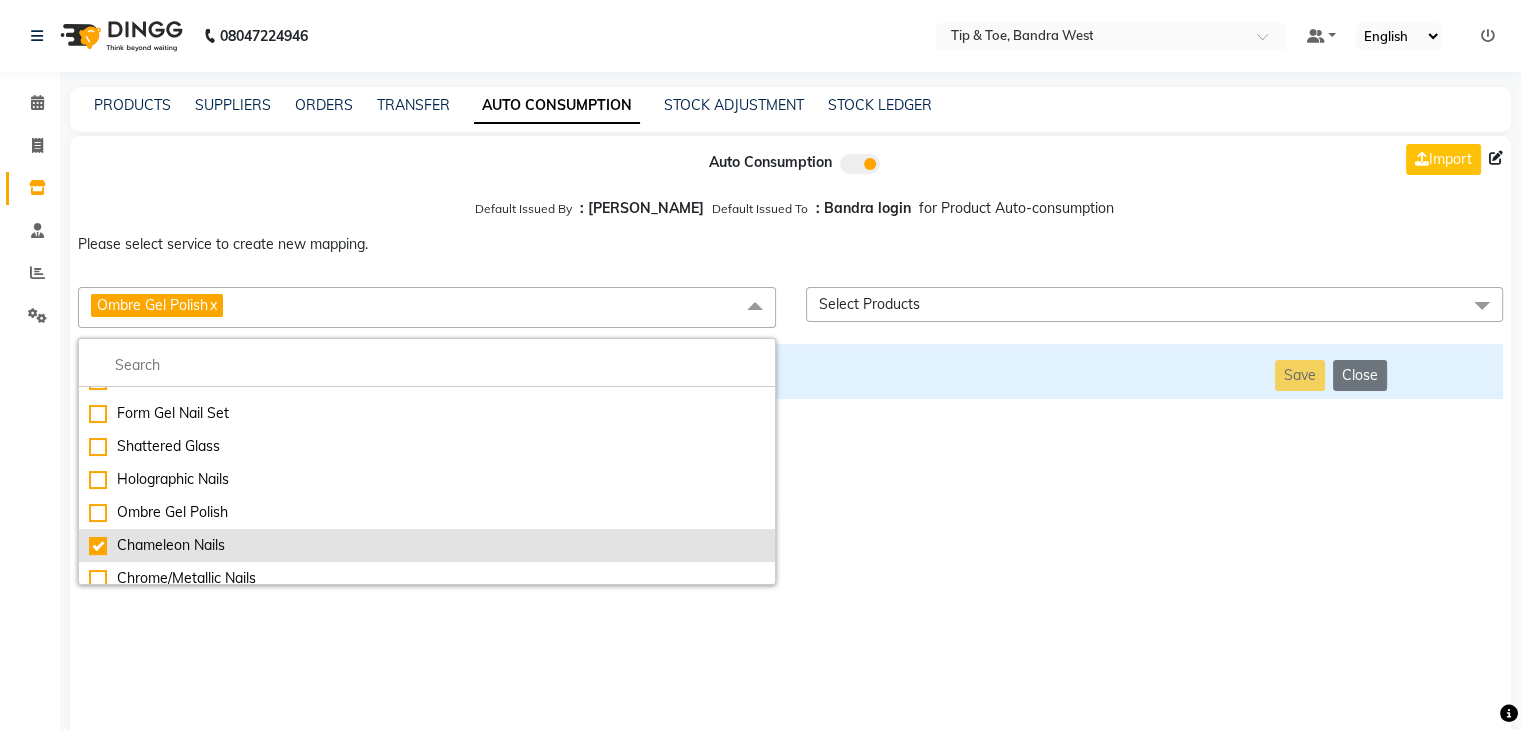 checkbox on "false" 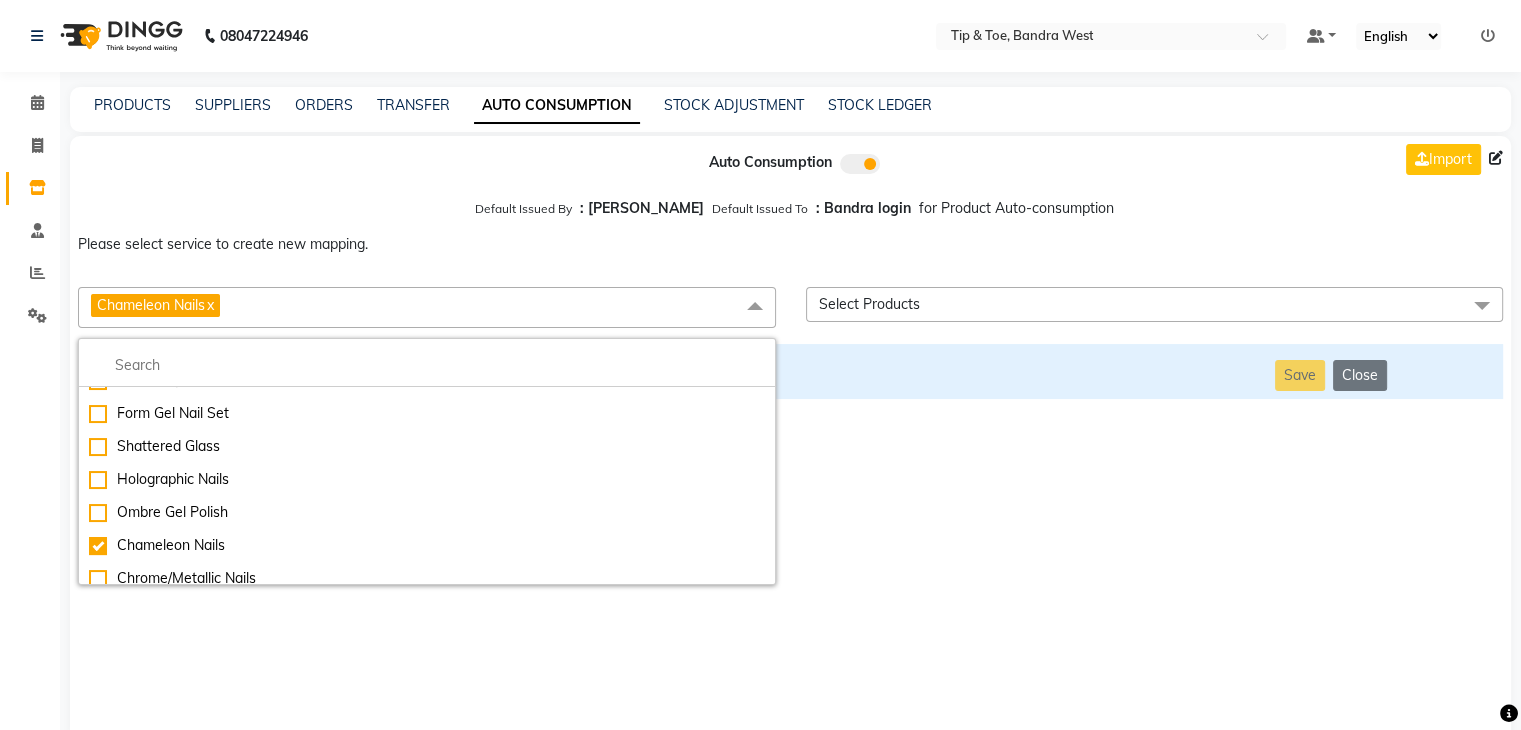 click on "Auto Consumption  Import Default Issued By  : [PERSON_NAME] Default Issued To  : Bandra login  for Product Auto-consumption  Please select service to create new mapping. Chameleon Nails  x Essential Manicure w Scrub Essential Pedicure w Scrub Manicure + OPI Nail Ext + Gel Polish-3570 Manicure + T&T Nail Ext + Gel Polish T&T Nail Ext + T&T Gel Polish OPI Nail Ext + OPI Gel Polish T&T Refills + Gel Polish OPI Refills + Gel Polish Travel Allowance Waiting Charge HAIR REPAIR - Haircut HAIR REPAIR - Haircut for Kids HAIR REPAIR - Hair Wash HAIR REPAIR - Hair Wash Premium HAIR REPAIR - Full Head Shave HAIR REPAIR - Hair Design HAIR REPAIR - Hairstyling HAIR REPAIR - Threading HAIR REPAIR - [PERSON_NAME] Edging HAIR REPAIR - [PERSON_NAME] Edging Premium HAIR REPAIR - Razor Shave HAIR REPAIR - Razor Shave Premium HAIR REPAIR - Luxury Steam Shaving HAIR REPAIR - Fade Hair Cut HAIR SPA RITUALS - Hairoticmen Argan Spa HAIR SPA RITUALS - Wella Deep Nourishing Spa HAIR SPA RITUALS - Nashi Argan Oil Spa HAIR SPA RITUALS - Botoliss Hair Spa" at bounding box center (790, 439) 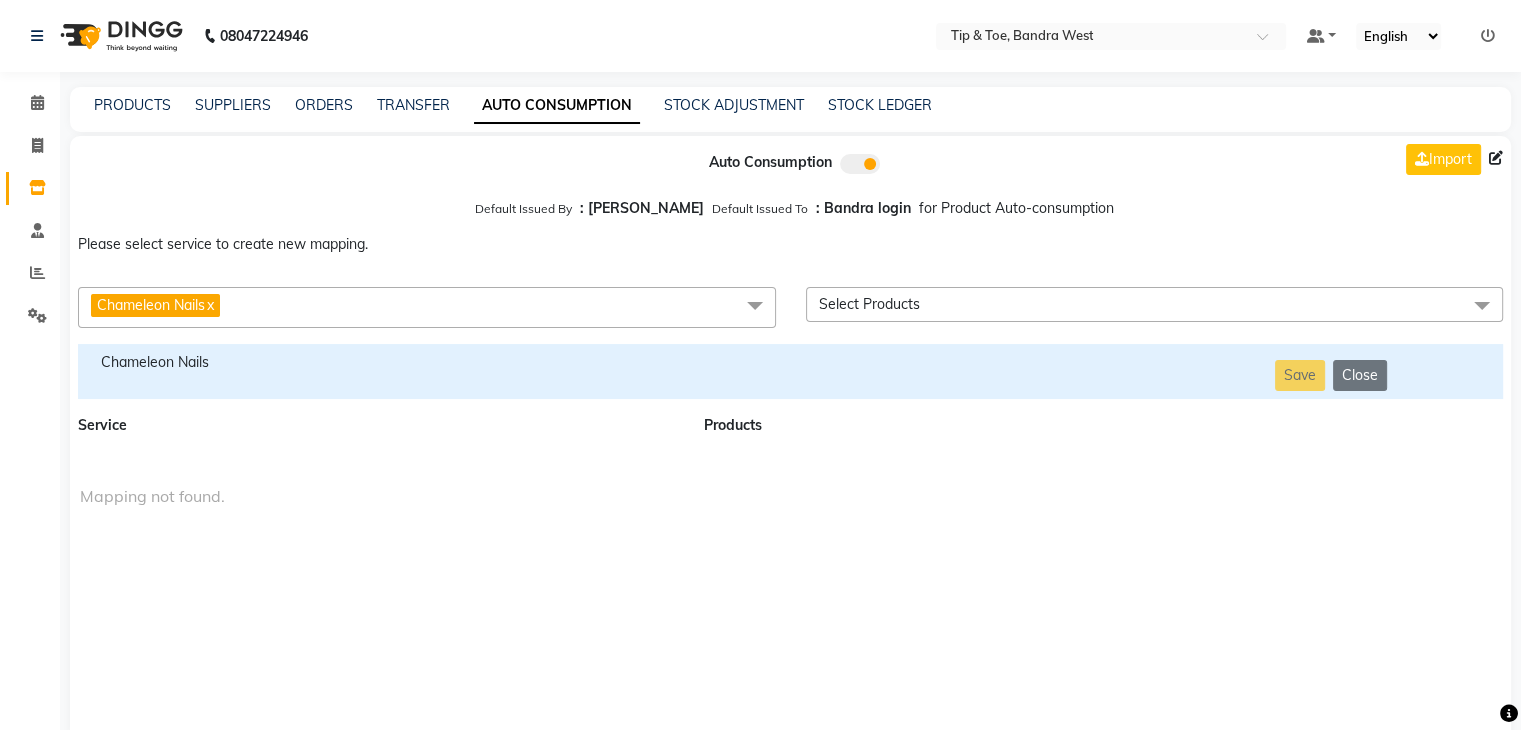 click on "Chameleon Nails" at bounding box center (379, 362) 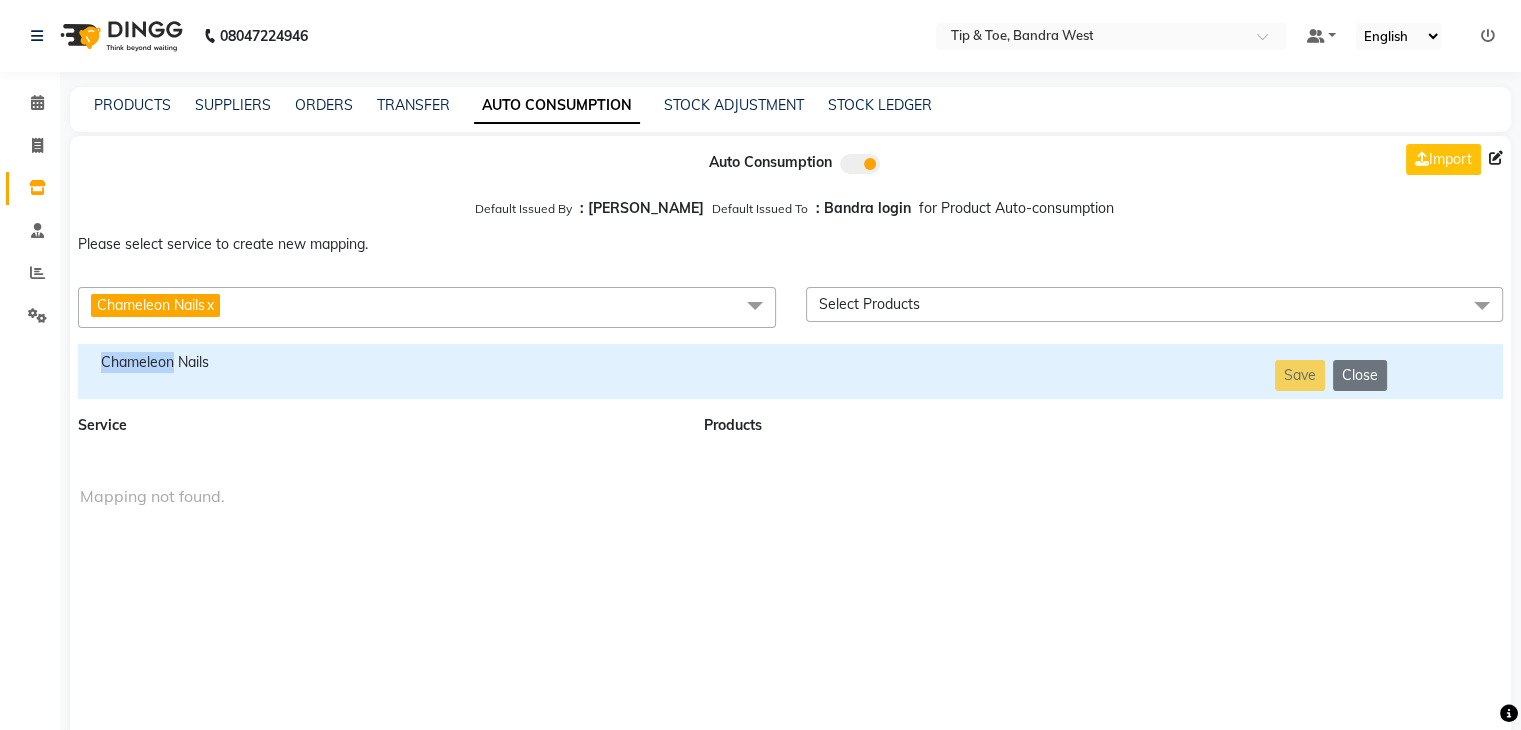 click on "Chameleon Nails" at bounding box center (379, 362) 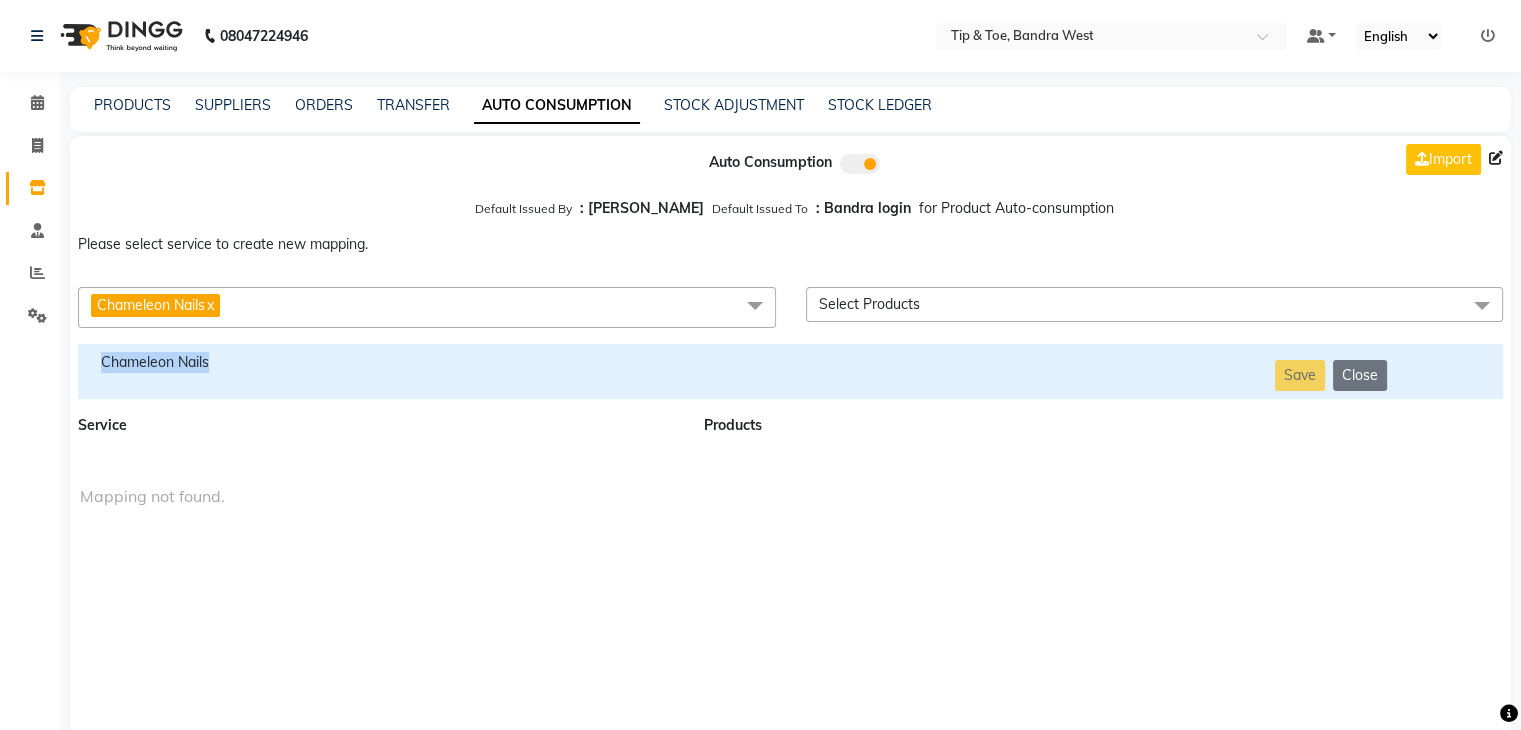 click on "Chameleon Nails" at bounding box center [379, 362] 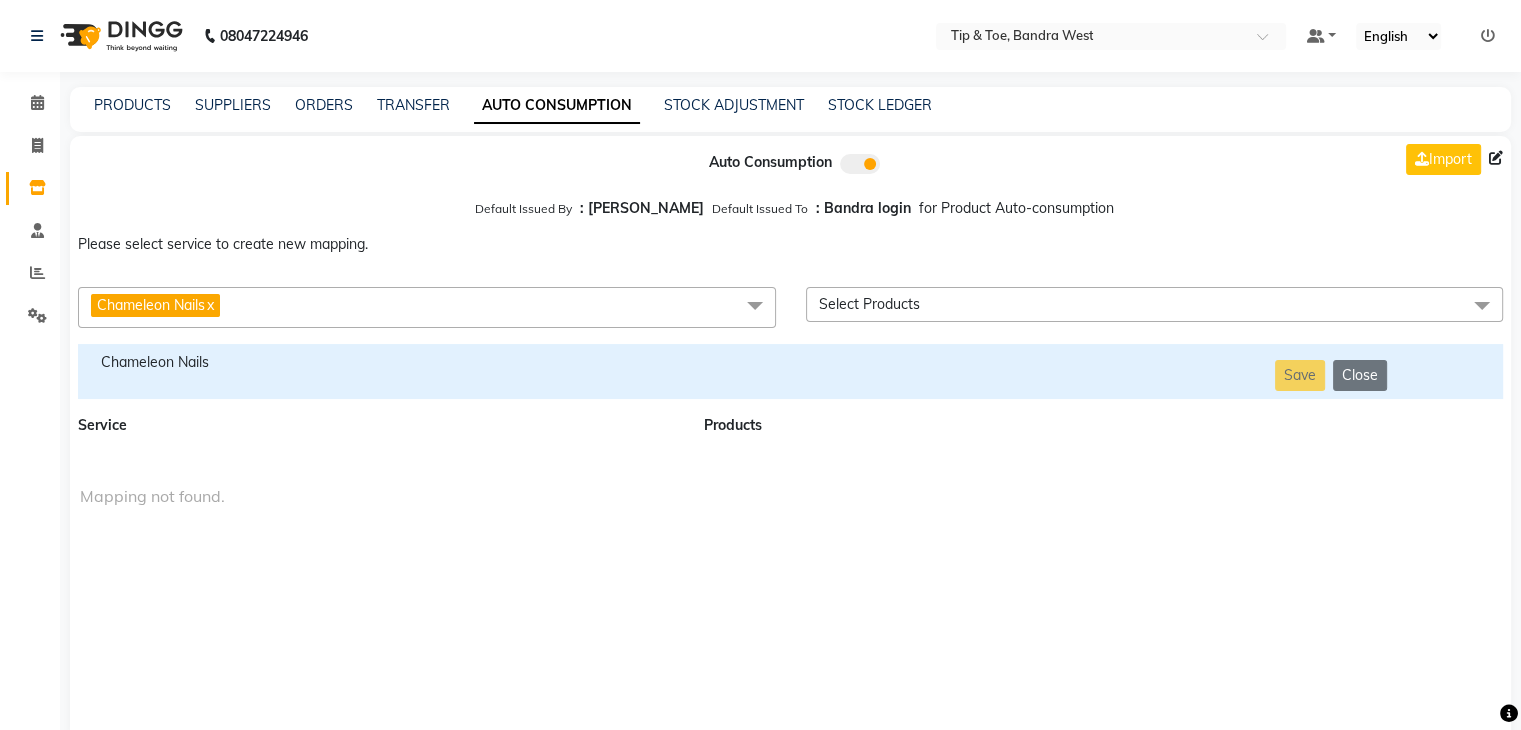click on "Chameleon Nails  x" at bounding box center [427, 307] 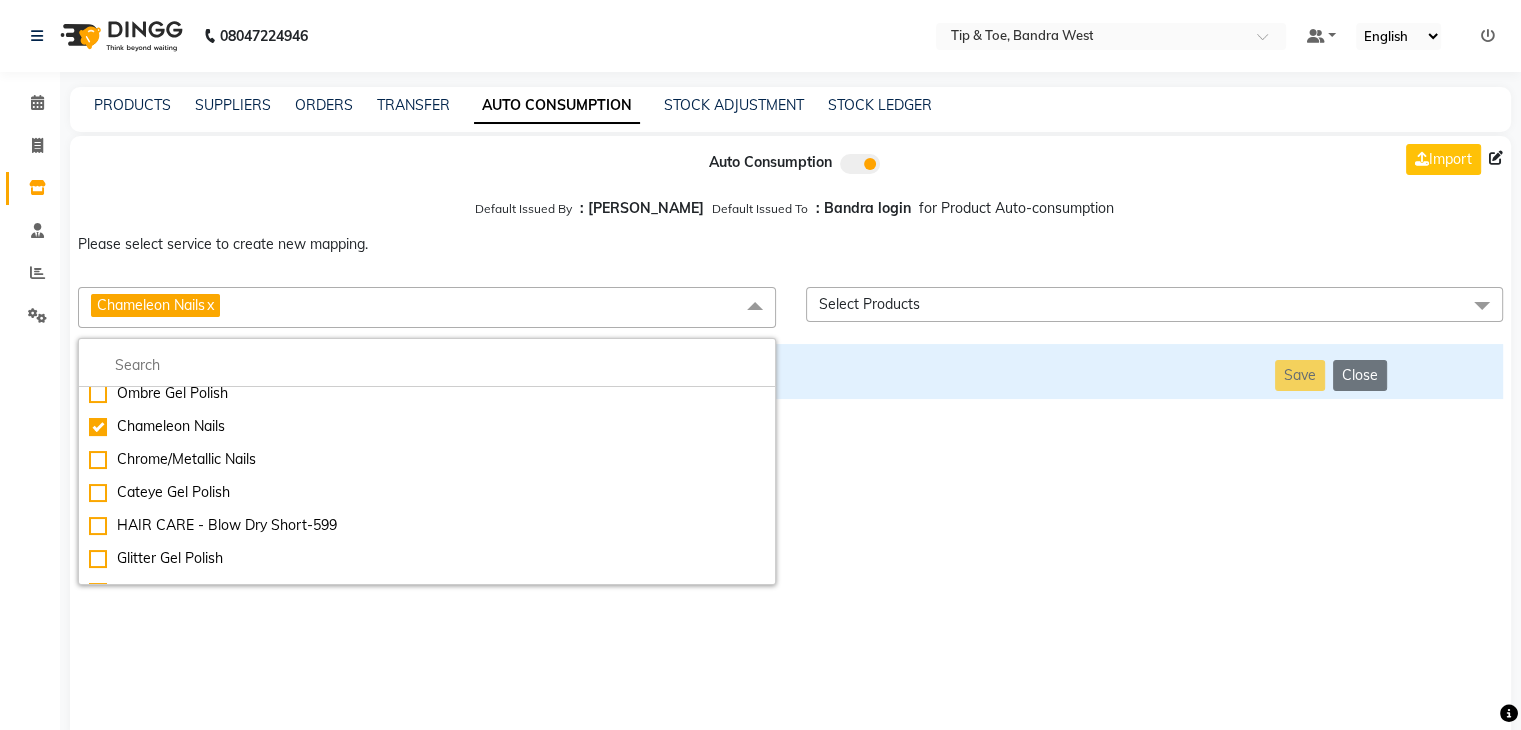 scroll, scrollTop: 4301, scrollLeft: 0, axis: vertical 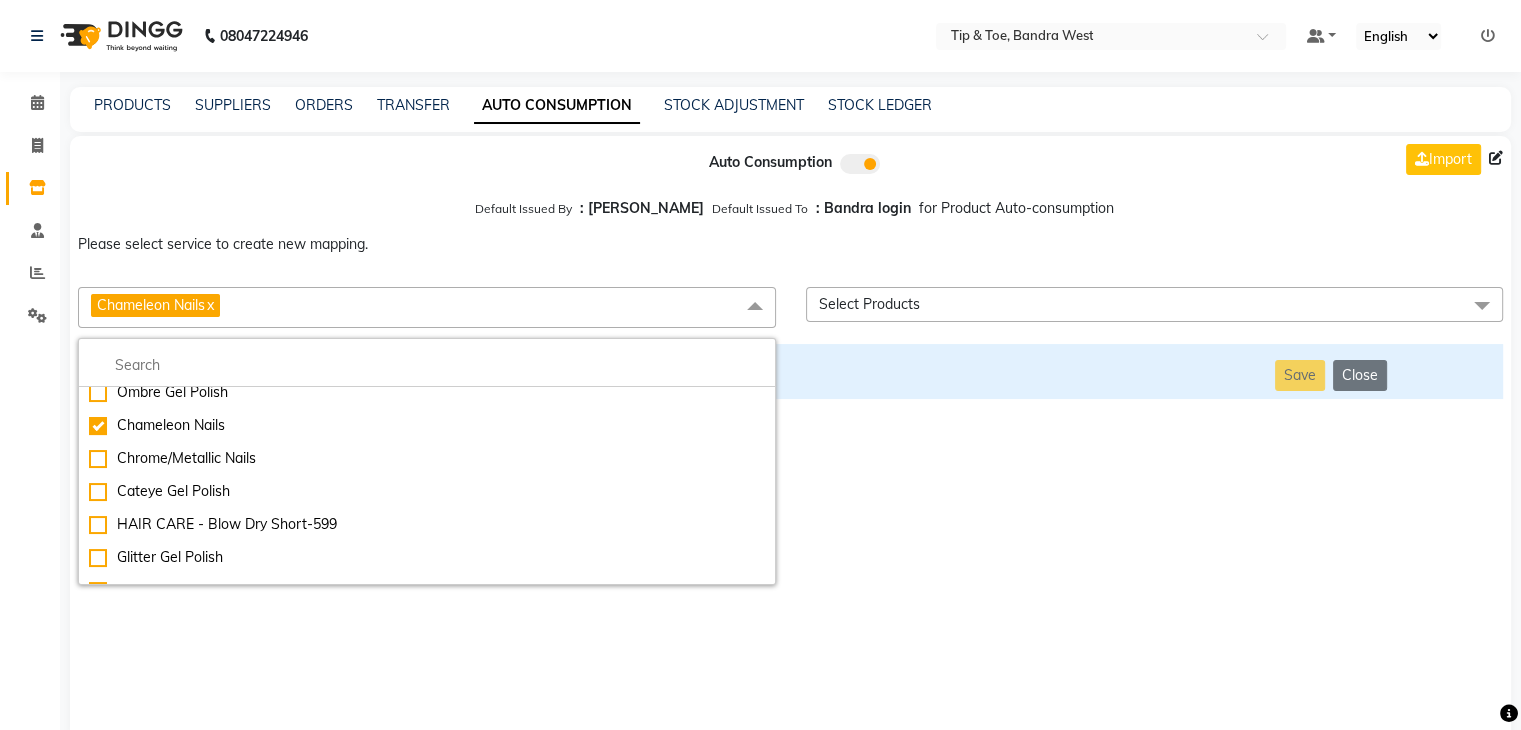 click on "Chrome/Metallic Nails" at bounding box center [427, 458] 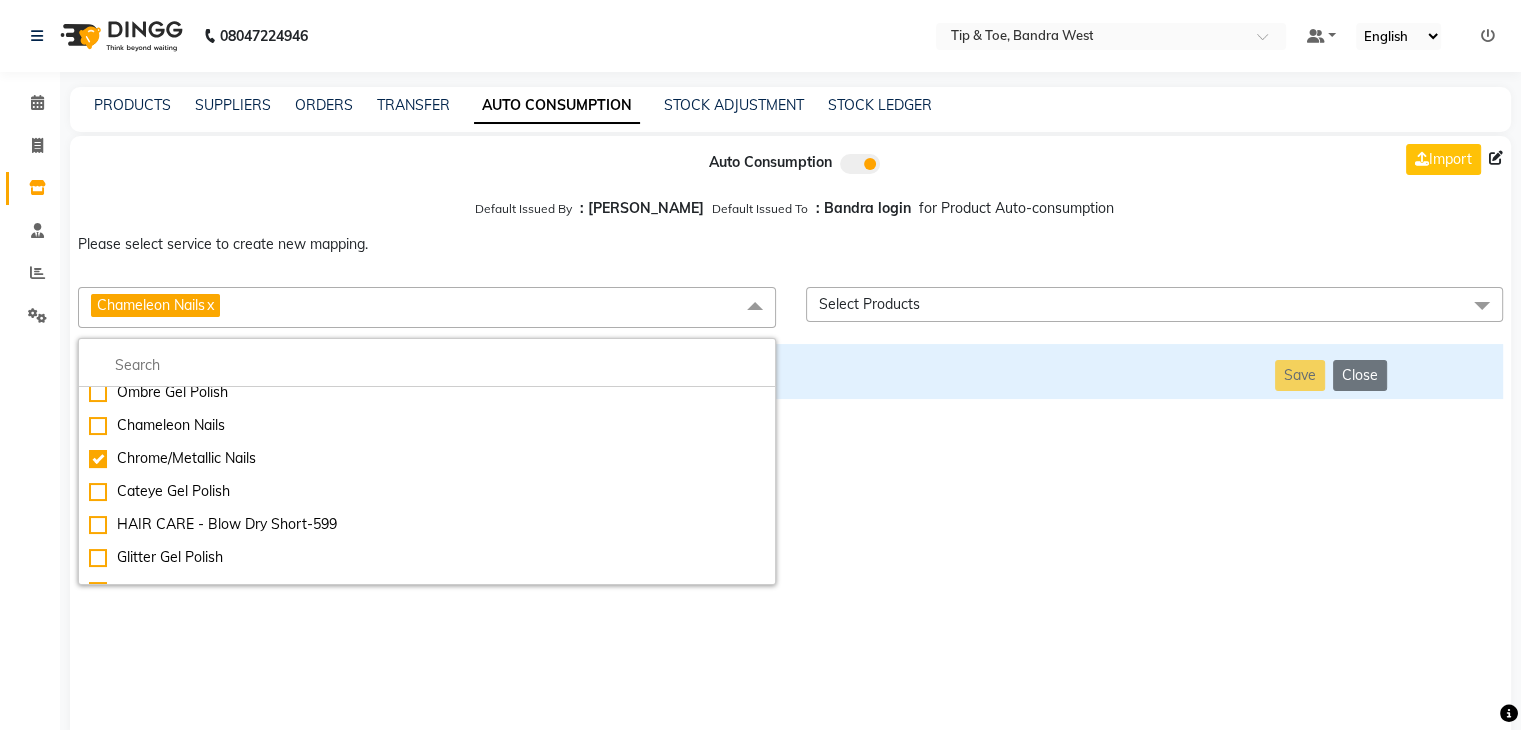 checkbox on "false" 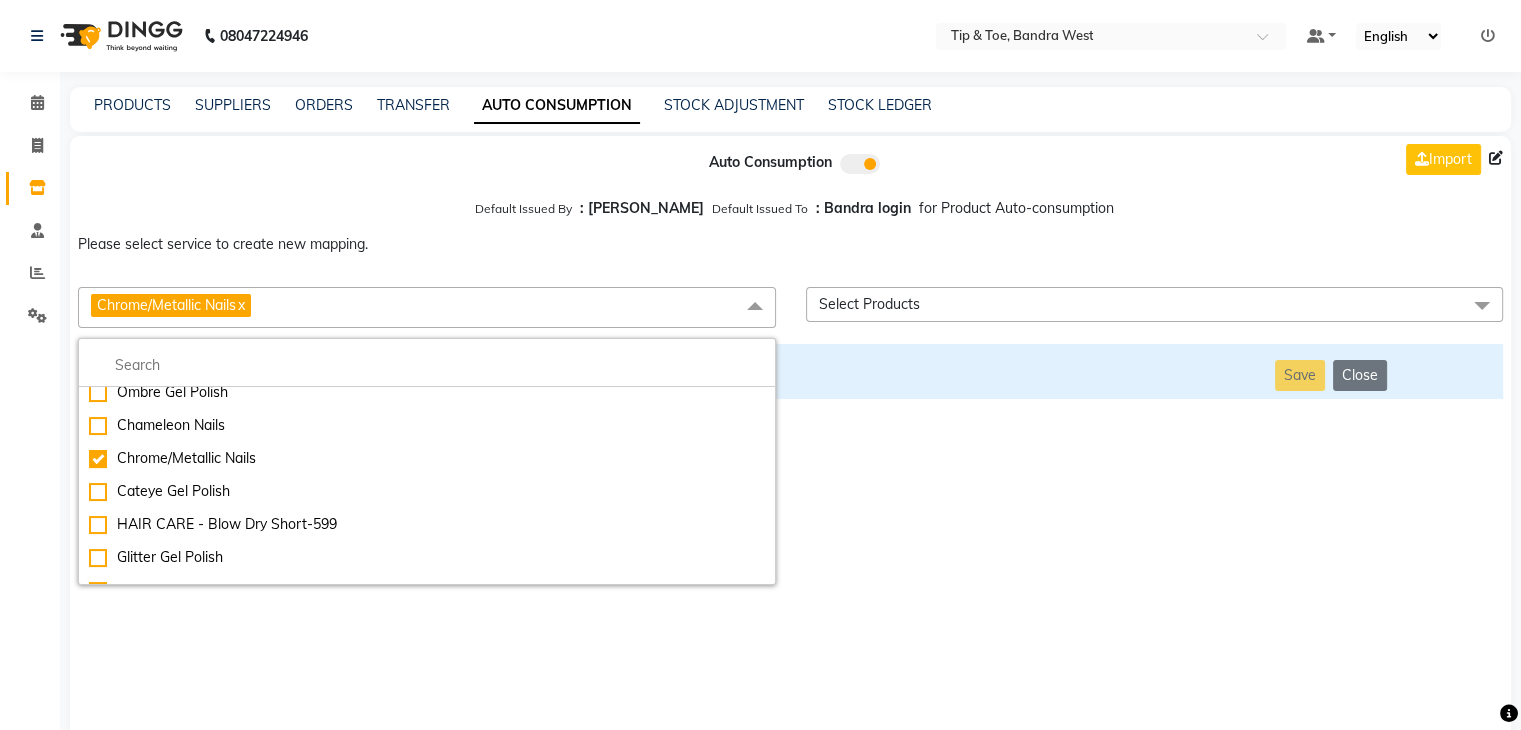 click on "Auto Consumption  Import Default Issued By  : [PERSON_NAME] Default Issued To  : Bandra login  for Product Auto-consumption  Please select service to create new mapping. Chrome/Metallic Nails  x Essential Manicure w Scrub Essential Pedicure w Scrub Manicure + OPI Nail Ext + Gel Polish-3570 Manicure + T&T Nail Ext + Gel Polish T&T Nail Ext + T&T Gel Polish OPI Nail Ext + OPI Gel Polish T&T Refills + Gel Polish OPI Refills + Gel Polish Travel Allowance Waiting Charge HAIR REPAIR - Haircut HAIR REPAIR - Haircut for Kids HAIR REPAIR - Hair Wash HAIR REPAIR - Hair Wash Premium HAIR REPAIR - Full Head Shave HAIR REPAIR - Hair Design HAIR REPAIR - Hairstyling HAIR REPAIR - Threading HAIR REPAIR - [PERSON_NAME] Edging HAIR REPAIR - [PERSON_NAME] Edging Premium HAIR REPAIR - Razor Shave HAIR REPAIR - Razor Shave Premium HAIR REPAIR - Luxury Steam Shaving HAIR REPAIR - Fade Hair Cut HAIR SPA RITUALS - Hairoticmen Argan Spa HAIR SPA RITUALS - Wella Deep Nourishing Spa HAIR SPA RITUALS - Nashi Argan Oil Spa HAIR SPA RITUALS - [PERSON_NAME] Spa" at bounding box center (790, 439) 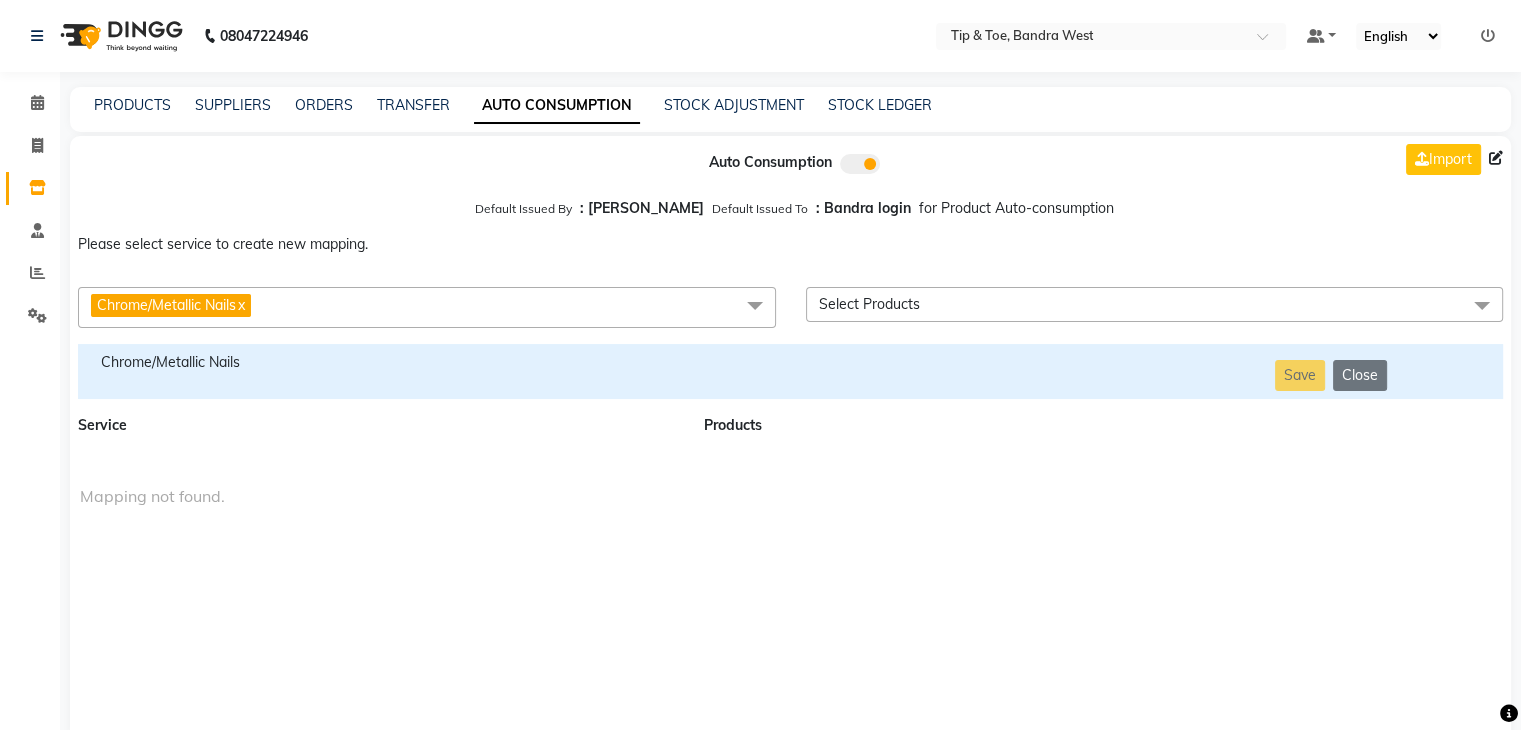 click on "Chrome/Metallic Nails" at bounding box center [379, 362] 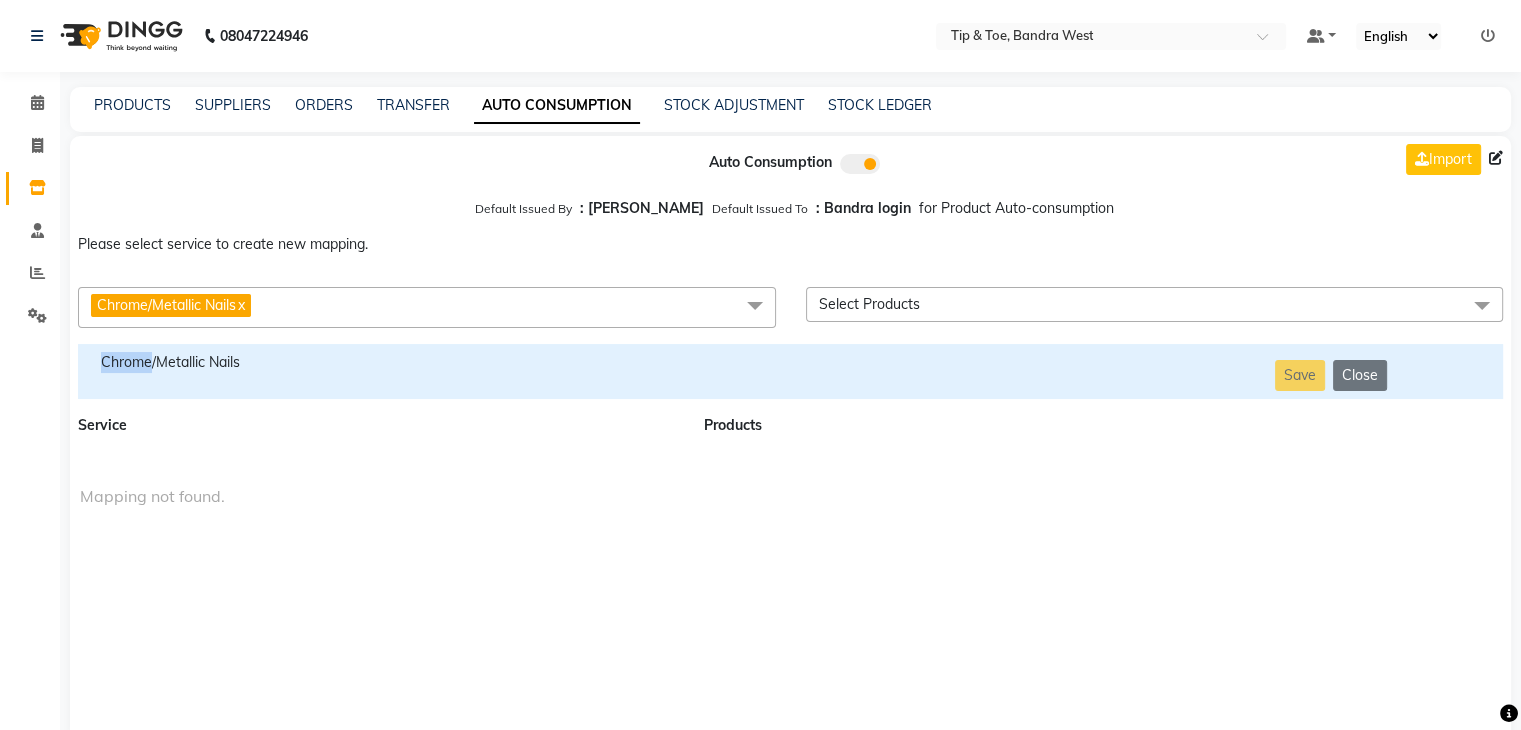 click on "Chrome/Metallic Nails" at bounding box center (379, 362) 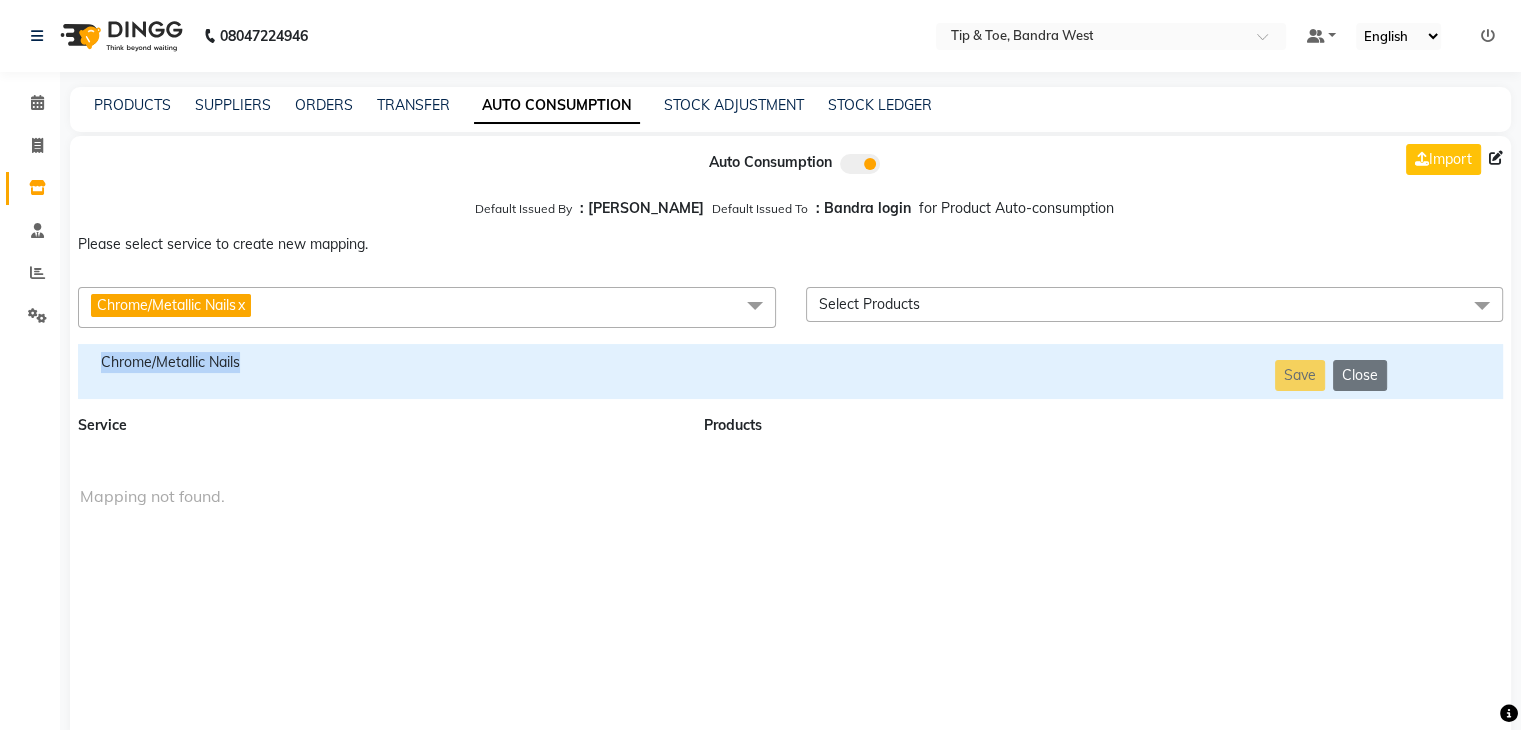click on "Chrome/Metallic Nails" at bounding box center [379, 362] 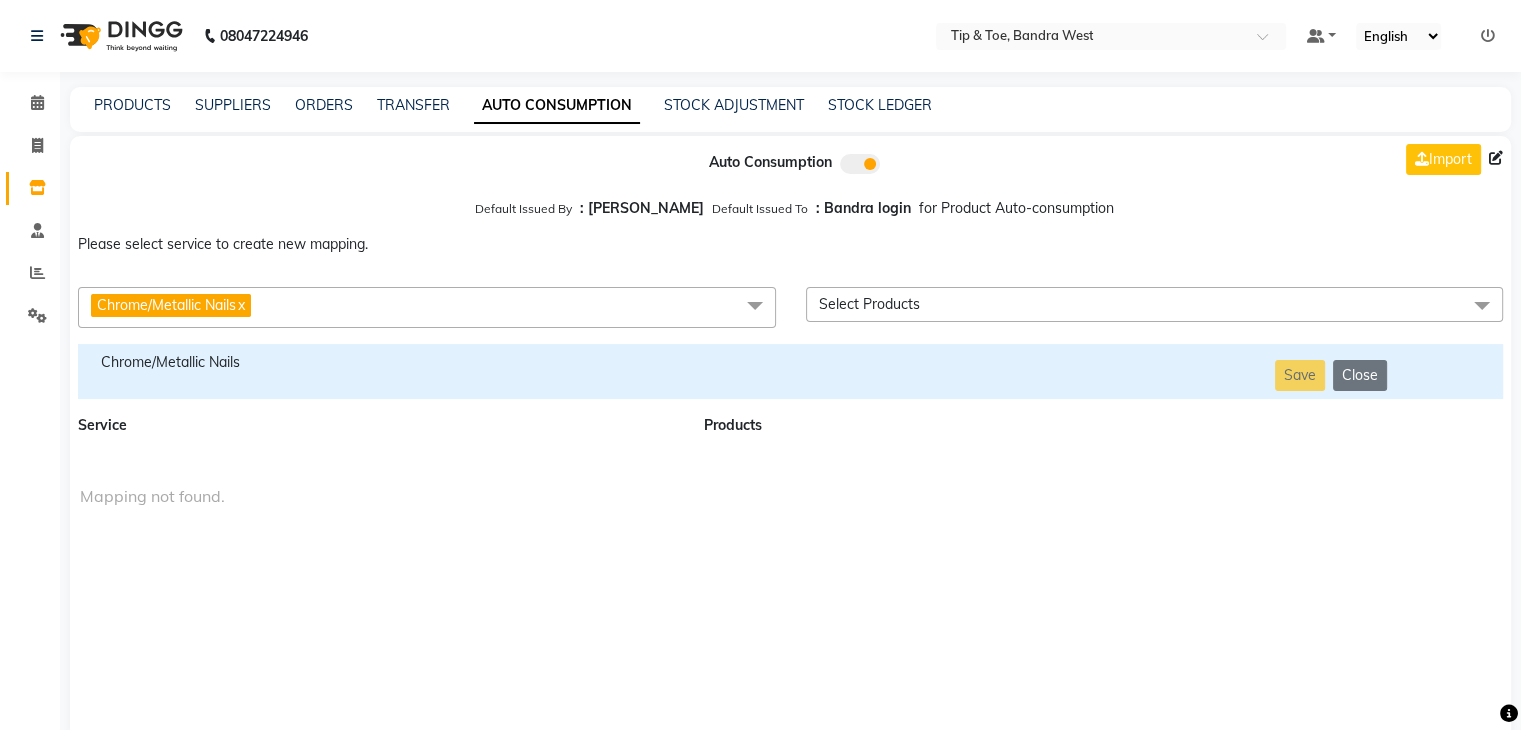 click on "Chrome/Metallic Nails  x" at bounding box center (427, 307) 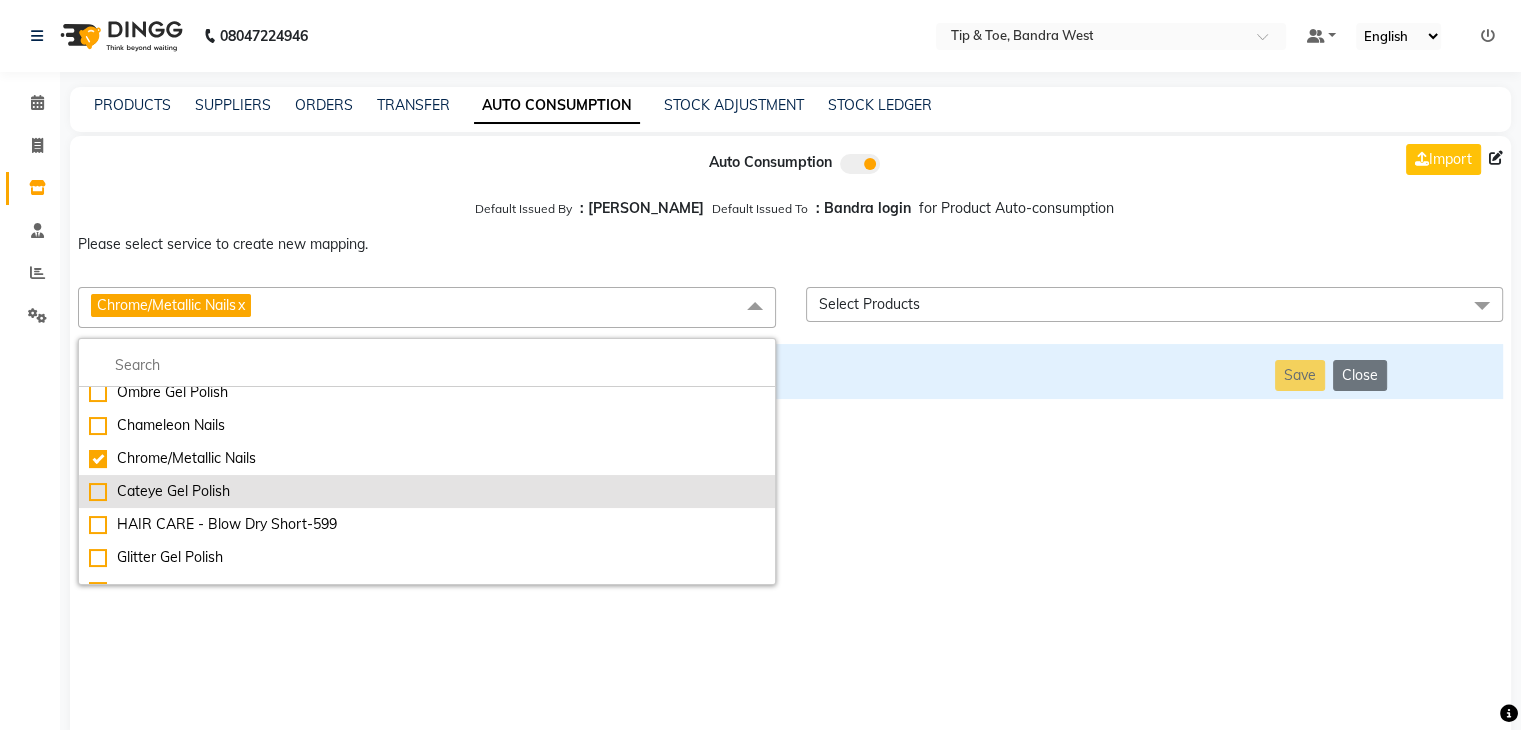 click on "Cateye Gel Polish" at bounding box center (427, 491) 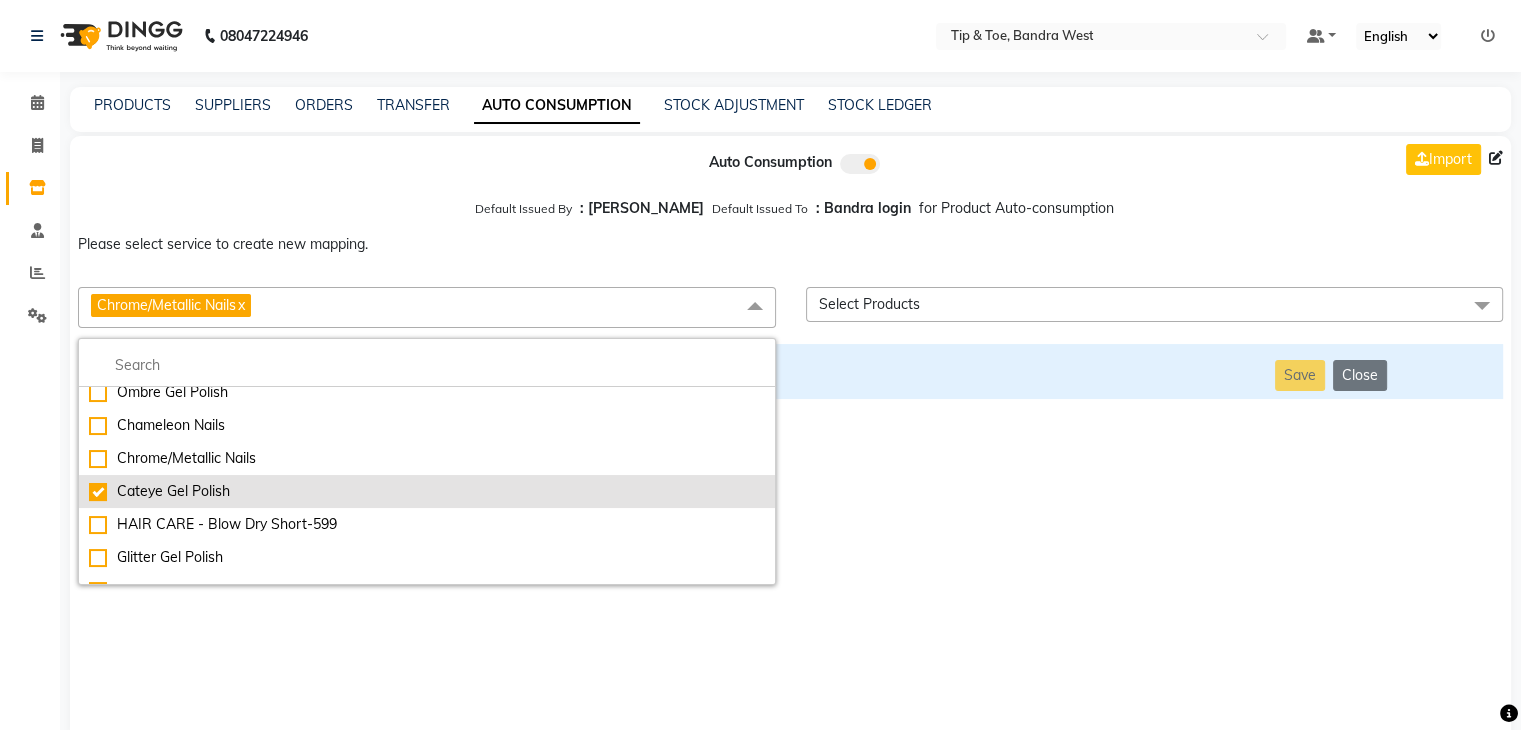 checkbox on "false" 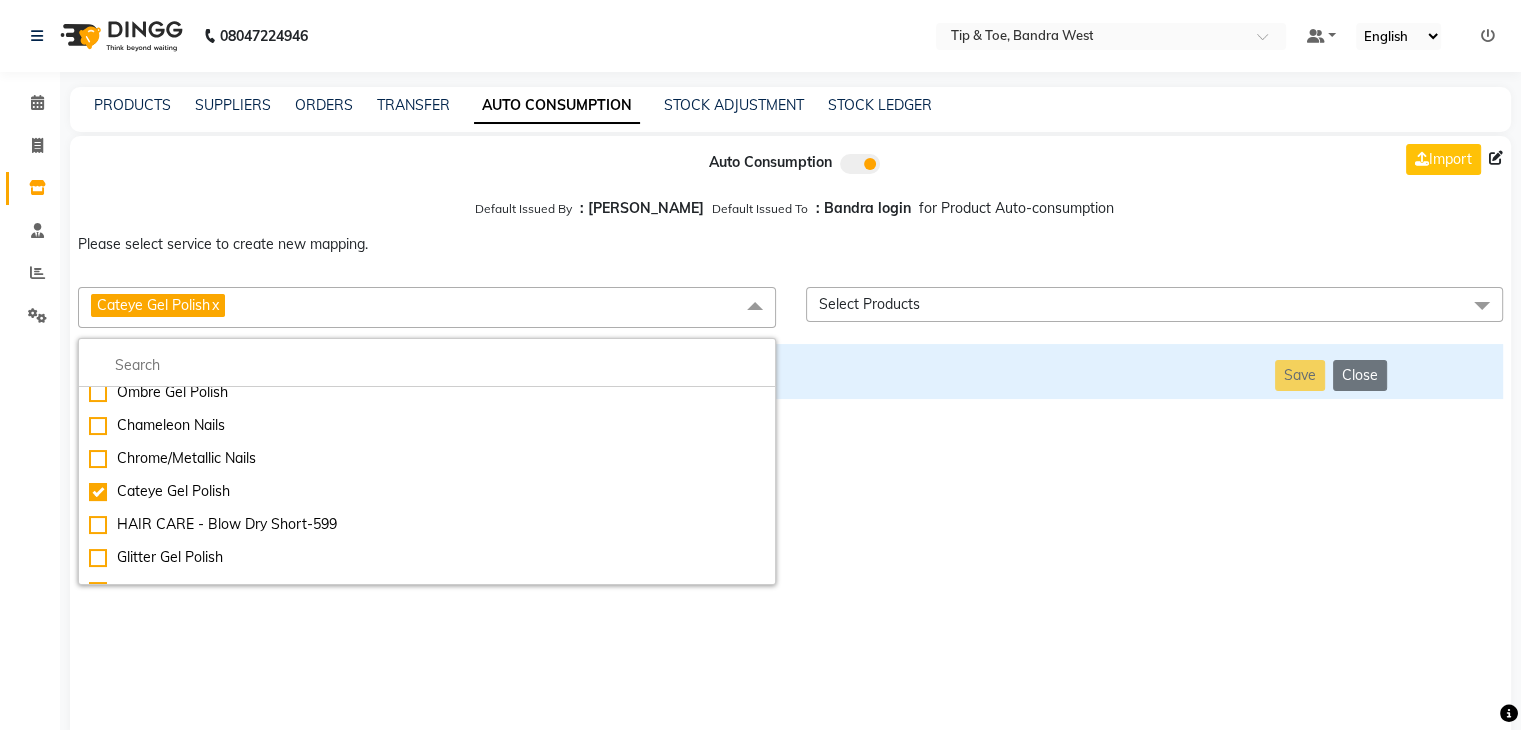 click on "Auto Consumption  Import Default Issued By  : [PERSON_NAME] Default Issued To  : Bandra login  for Product Auto-consumption  Please select service to create new mapping. Cateye Gel Polish  x Essential Manicure w Scrub Essential Pedicure w Scrub Manicure + OPI Nail Ext + Gel Polish-3570 Manicure + T&T Nail Ext + Gel Polish T&T Nail Ext + T&T Gel Polish OPI Nail Ext + OPI Gel Polish T&T Refills + Gel Polish OPI Refills + Gel Polish Travel Allowance Waiting Charge HAIR REPAIR - Haircut HAIR REPAIR - Haircut for Kids HAIR REPAIR - Hair Wash HAIR REPAIR - Hair Wash Premium HAIR REPAIR - Full Head Shave HAIR REPAIR - Hair Design HAIR REPAIR - Hairstyling HAIR REPAIR - Threading HAIR REPAIR - [PERSON_NAME] Edging HAIR REPAIR - [PERSON_NAME] Edging Premium HAIR REPAIR - Razor Shave HAIR REPAIR - Razor Shave Premium HAIR REPAIR - Luxury Steam Shaving HAIR REPAIR - Fade Hair Cut HAIR SPA RITUALS - Hairoticmen Argan Spa HAIR SPA RITUALS - Wella Deep Nourishing Spa HAIR SPA RITUALS - Nashi Argan Oil Spa HAIR SPA RITUALS - Olaplex Ritual" at bounding box center [790, 439] 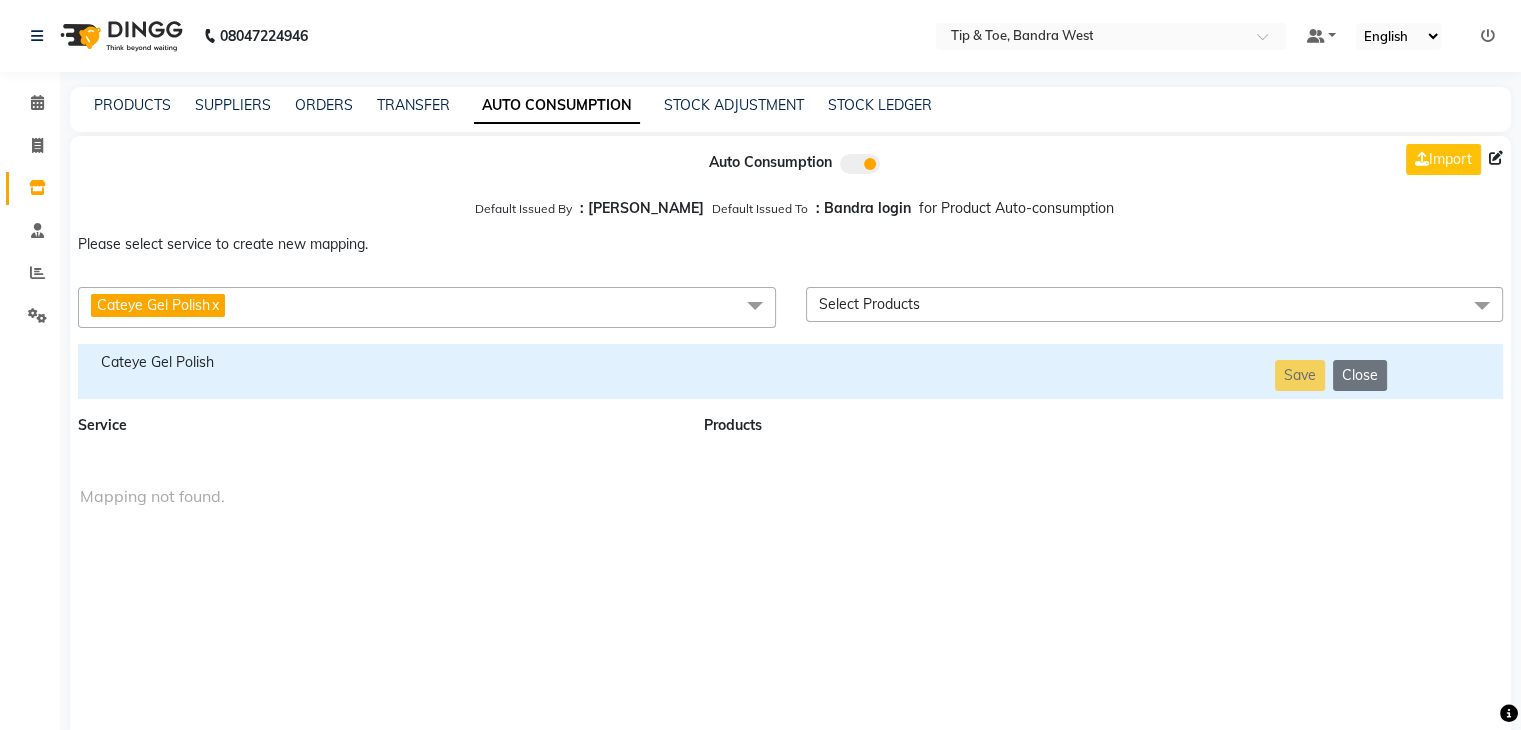 click on "Cateye Gel Polish" at bounding box center [379, 362] 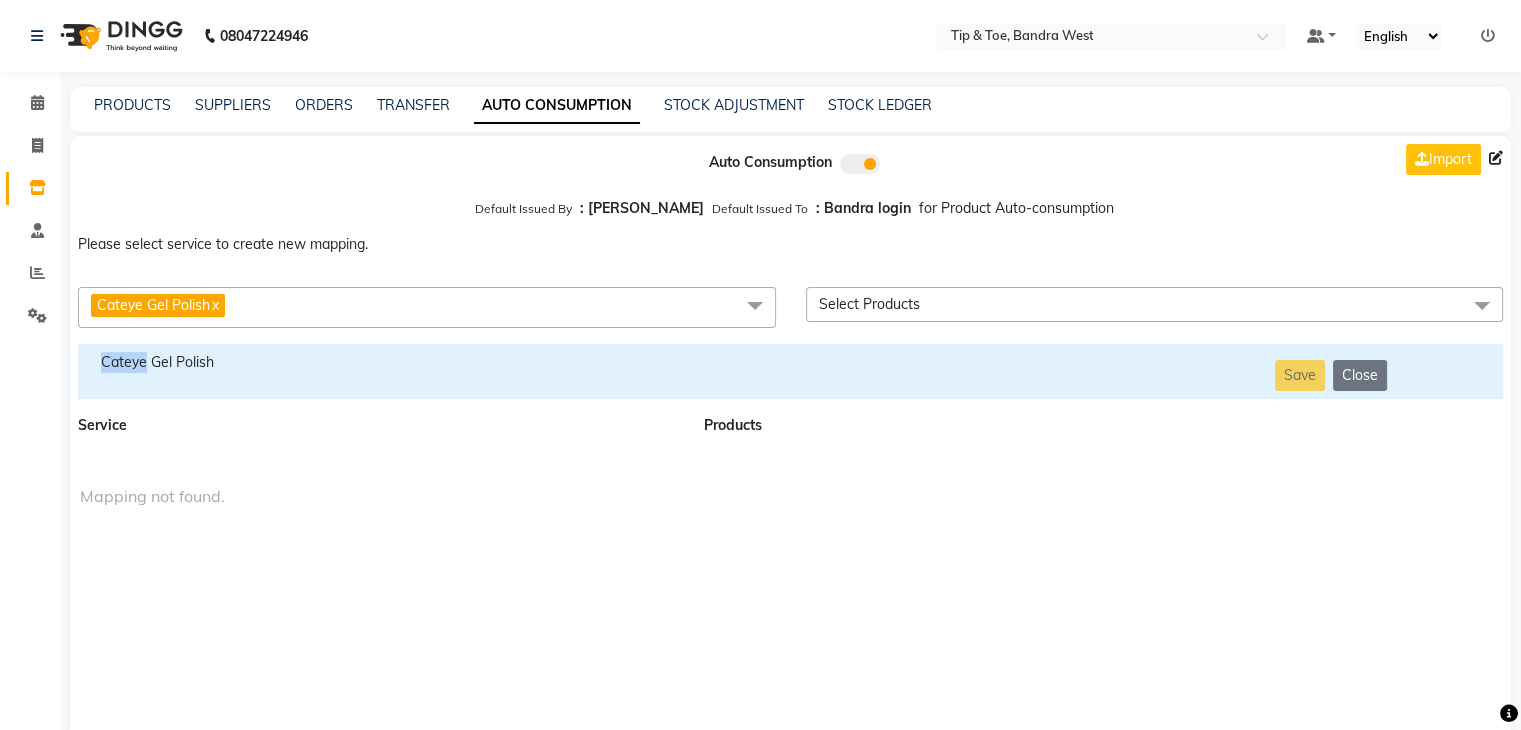 click on "Cateye Gel Polish" at bounding box center [379, 362] 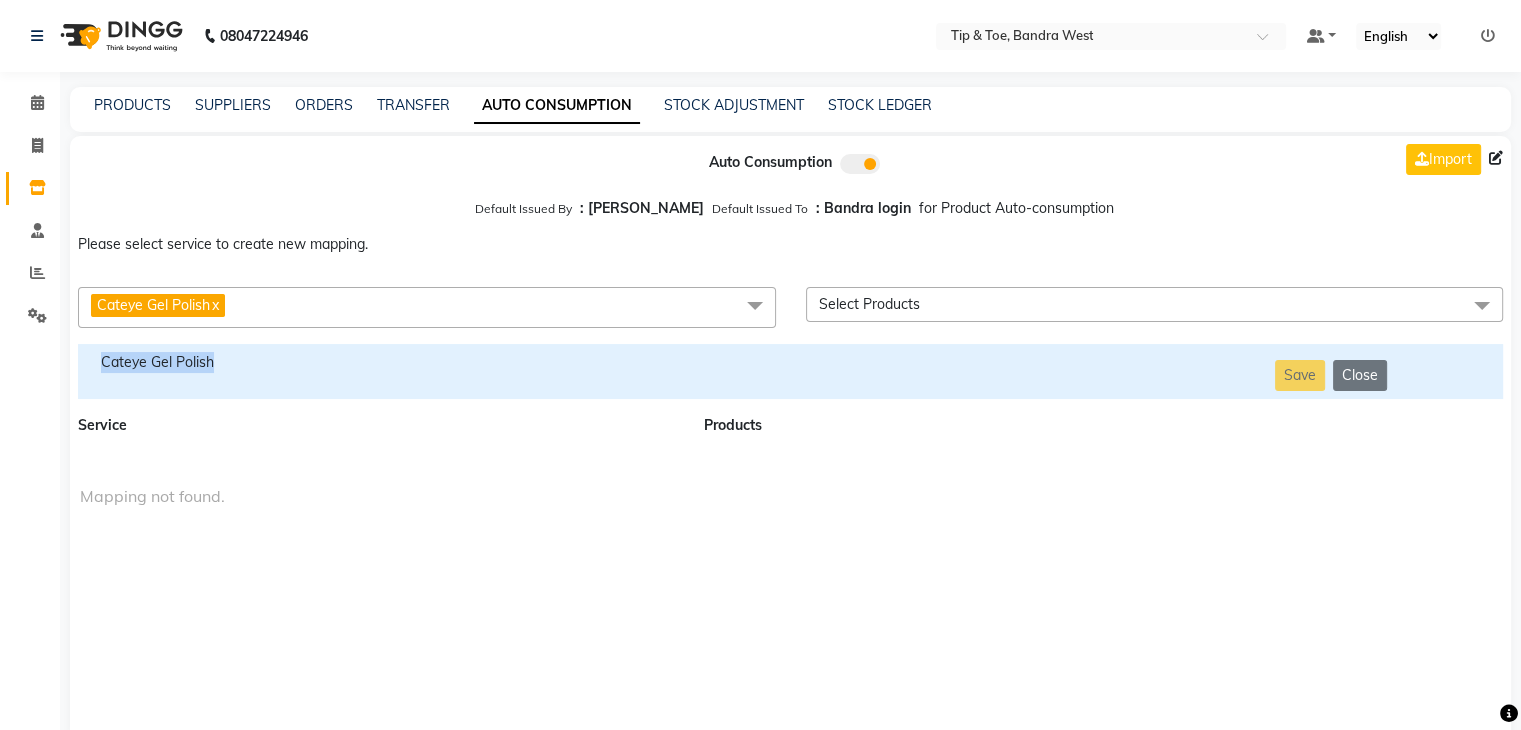 click on "Cateye Gel Polish" at bounding box center (379, 362) 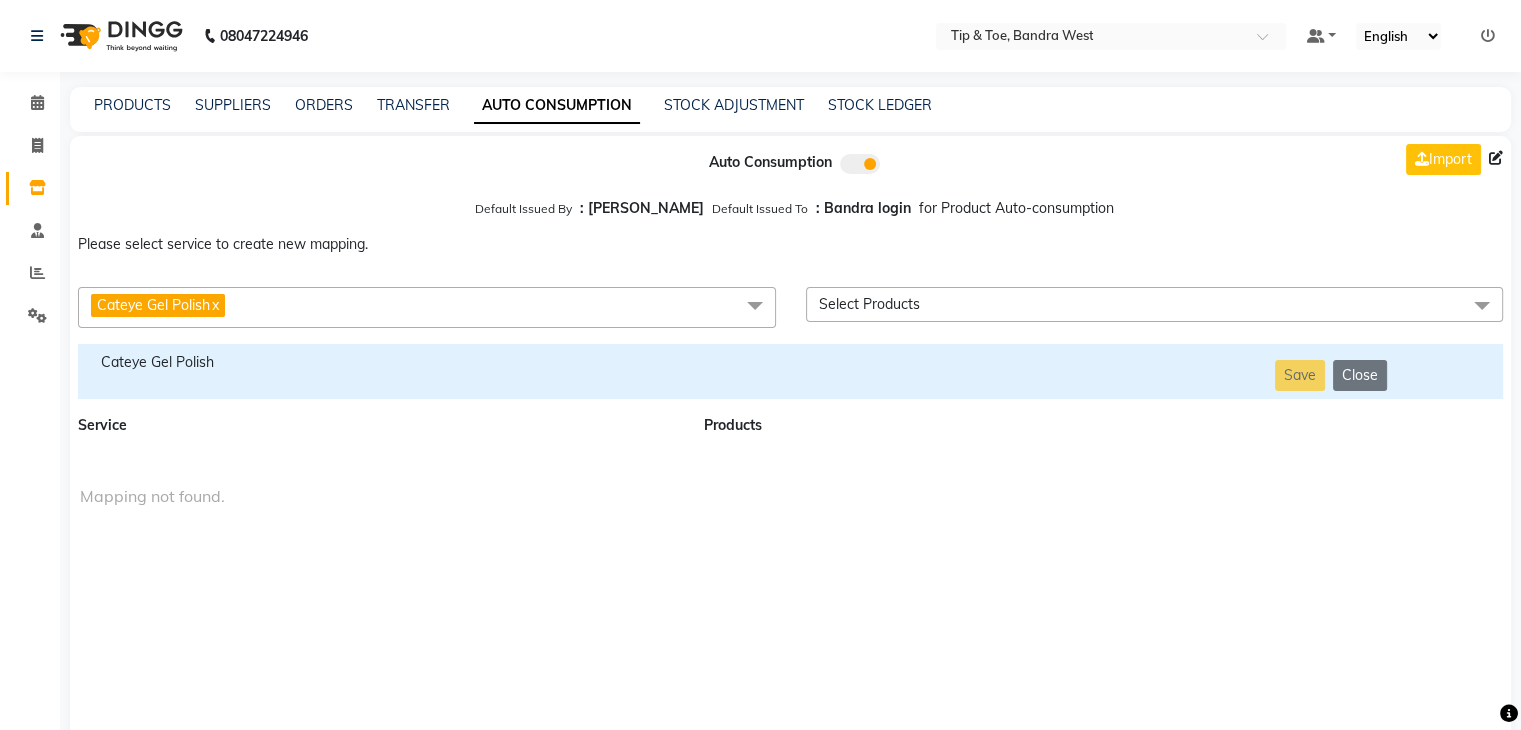 click on "Cateye Gel Polish  x" at bounding box center (427, 307) 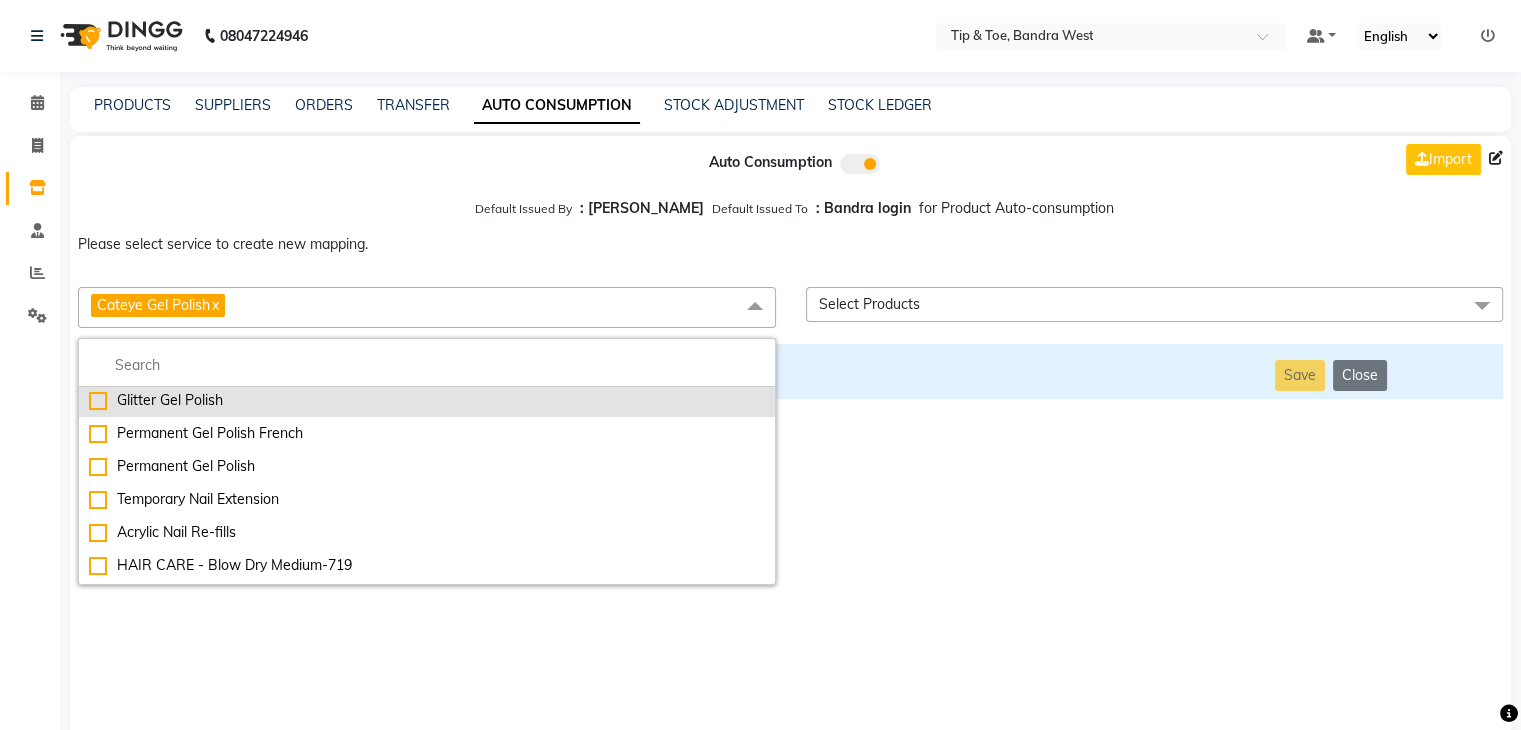 scroll, scrollTop: 4460, scrollLeft: 0, axis: vertical 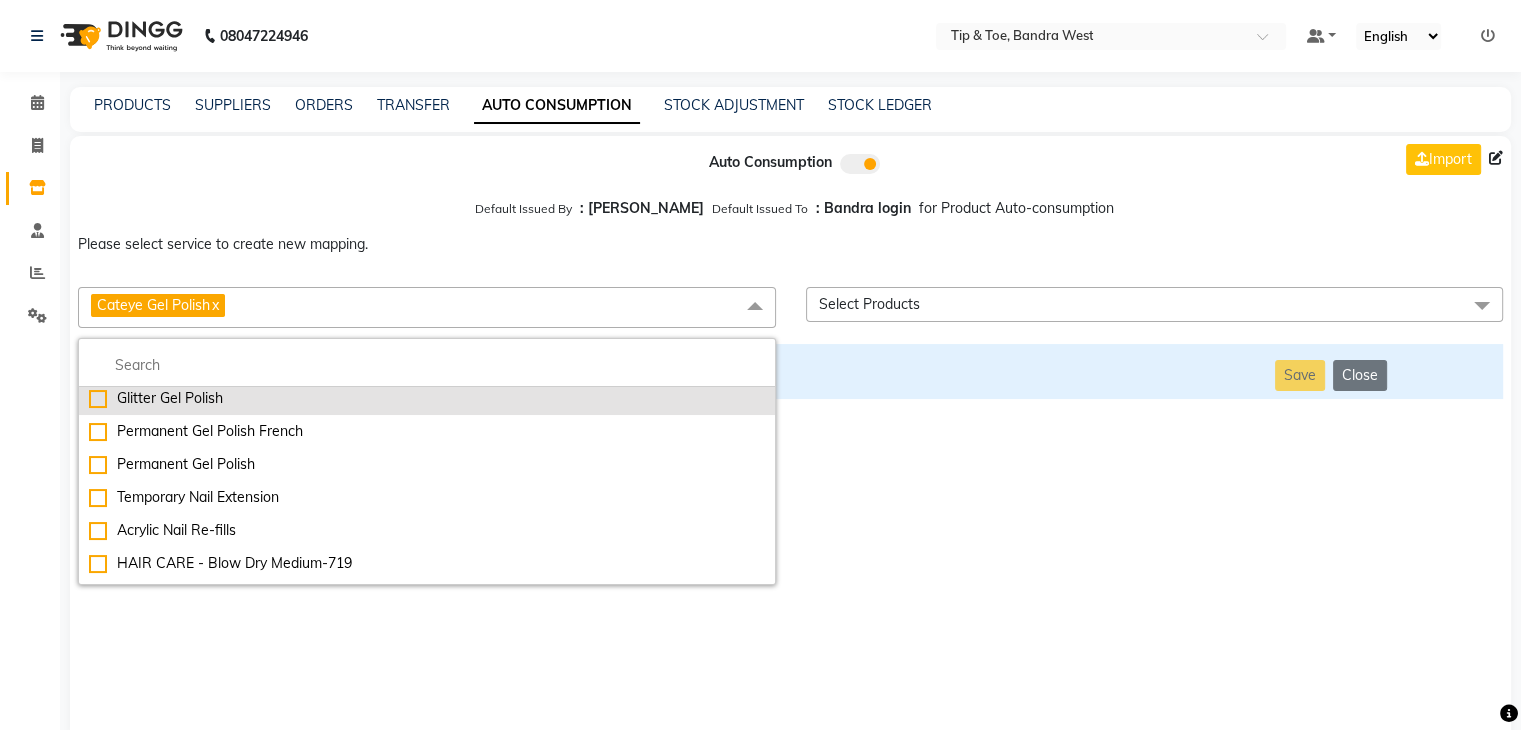 click on "Glitter Gel Polish" at bounding box center (427, 398) 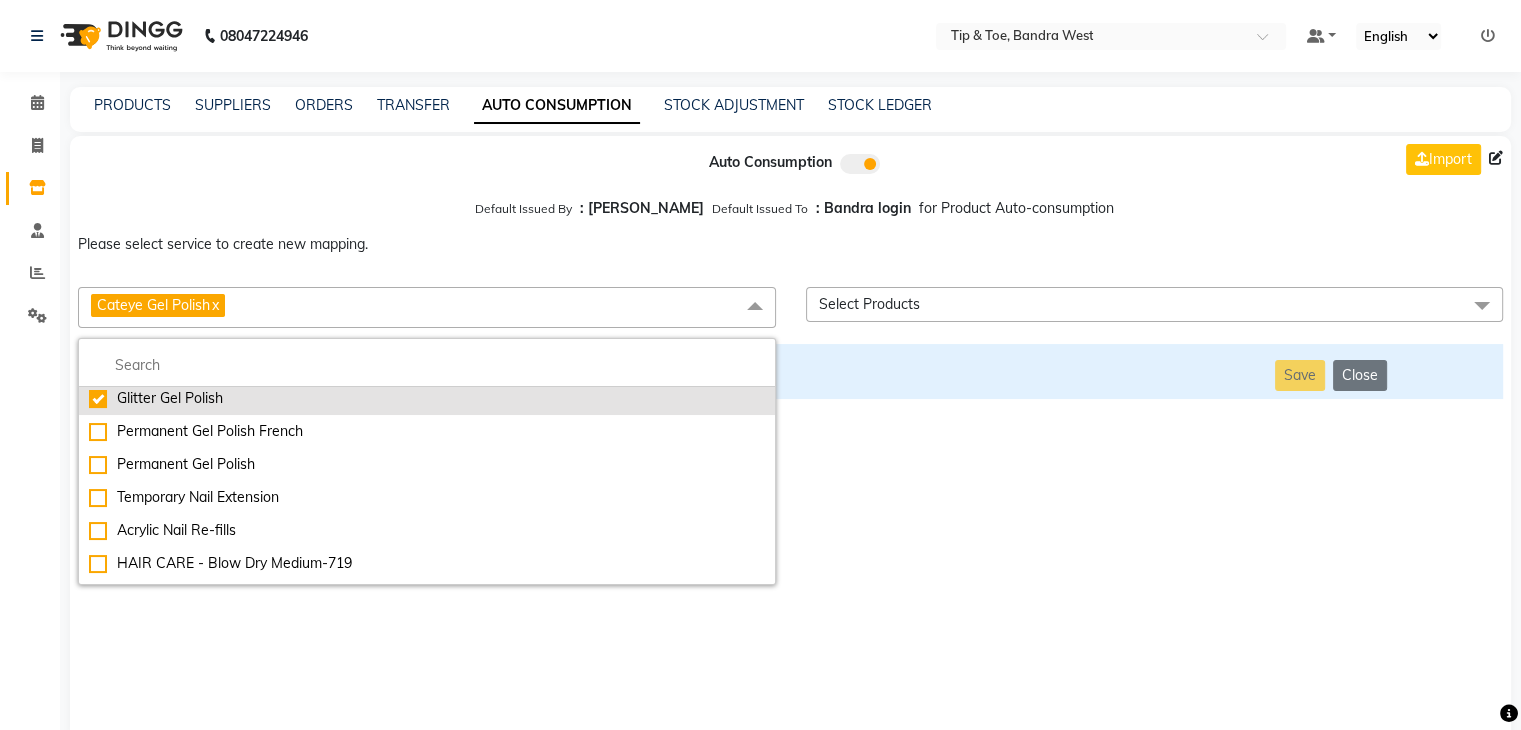 checkbox on "false" 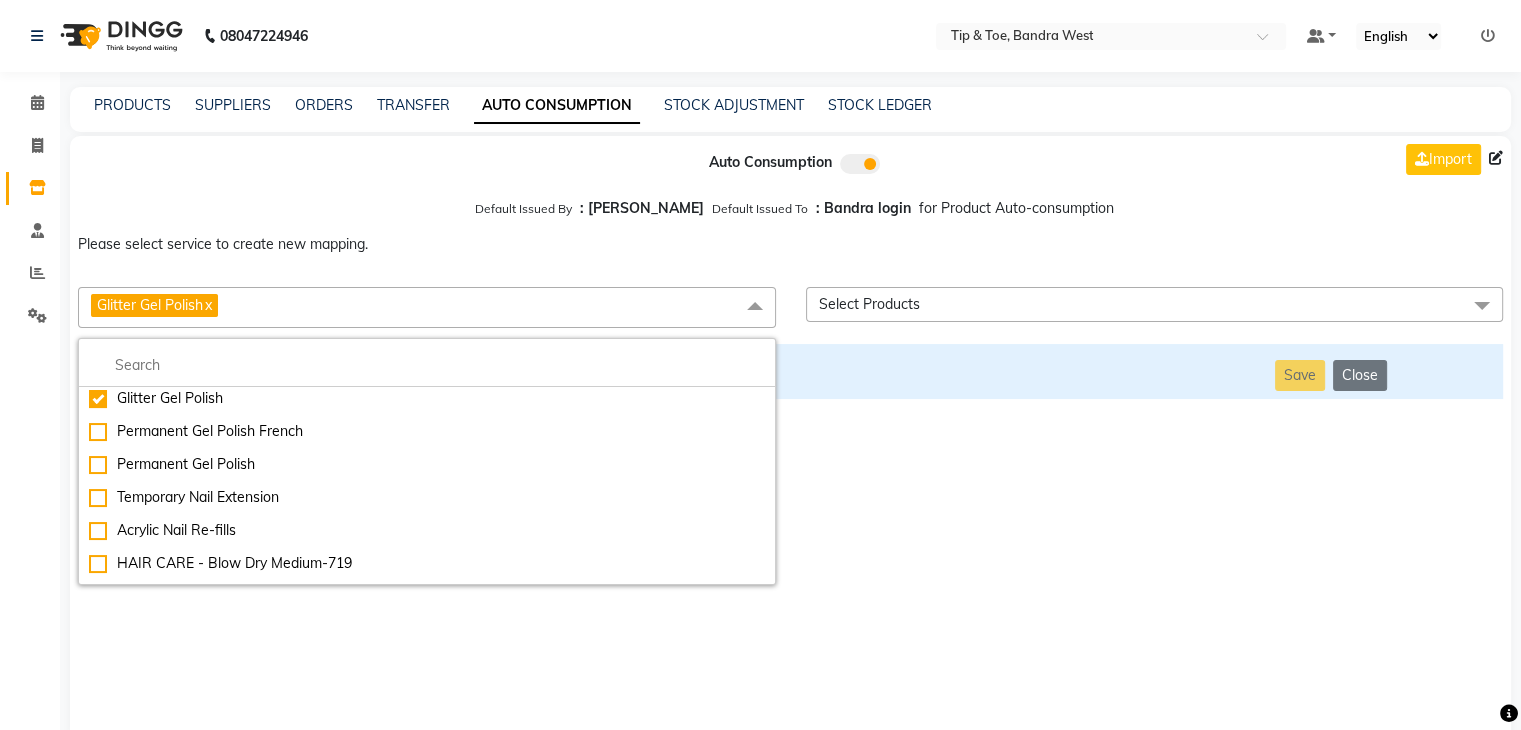 click on "Auto Consumption  Import Default Issued By  : [PERSON_NAME] Default Issued To  : Bandra login  for Product Auto-consumption  Please select service to create new mapping. Glitter Gel Polish  x Essential Manicure w Scrub Essential Pedicure w Scrub Manicure + OPI Nail Ext + Gel Polish-3570 Manicure + T&T Nail Ext + Gel Polish T&T Nail Ext + T&T Gel Polish OPI Nail Ext + OPI Gel Polish T&T Refills + Gel Polish OPI Refills + Gel Polish Travel Allowance Waiting Charge HAIR REPAIR - Haircut HAIR REPAIR - Haircut for Kids HAIR REPAIR - Hair Wash HAIR REPAIR - Hair Wash Premium HAIR REPAIR - Full Head Shave HAIR REPAIR - Hair Design HAIR REPAIR - Hairstyling HAIR REPAIR - Threading HAIR REPAIR - [PERSON_NAME] Edging HAIR REPAIR - [PERSON_NAME] Edging Premium HAIR REPAIR - Razor Shave HAIR REPAIR - Razor Shave Premium HAIR REPAIR - Luxury Steam Shaving HAIR REPAIR - Fade Hair Cut HAIR SPA RITUALS - Hairoticmen Argan Spa HAIR SPA RITUALS - Wella Deep Nourishing Spa HAIR SPA RITUALS - Nashi Argan Oil Spa HAIR SPA RITUALS - Olaplex Ritual" at bounding box center [790, 439] 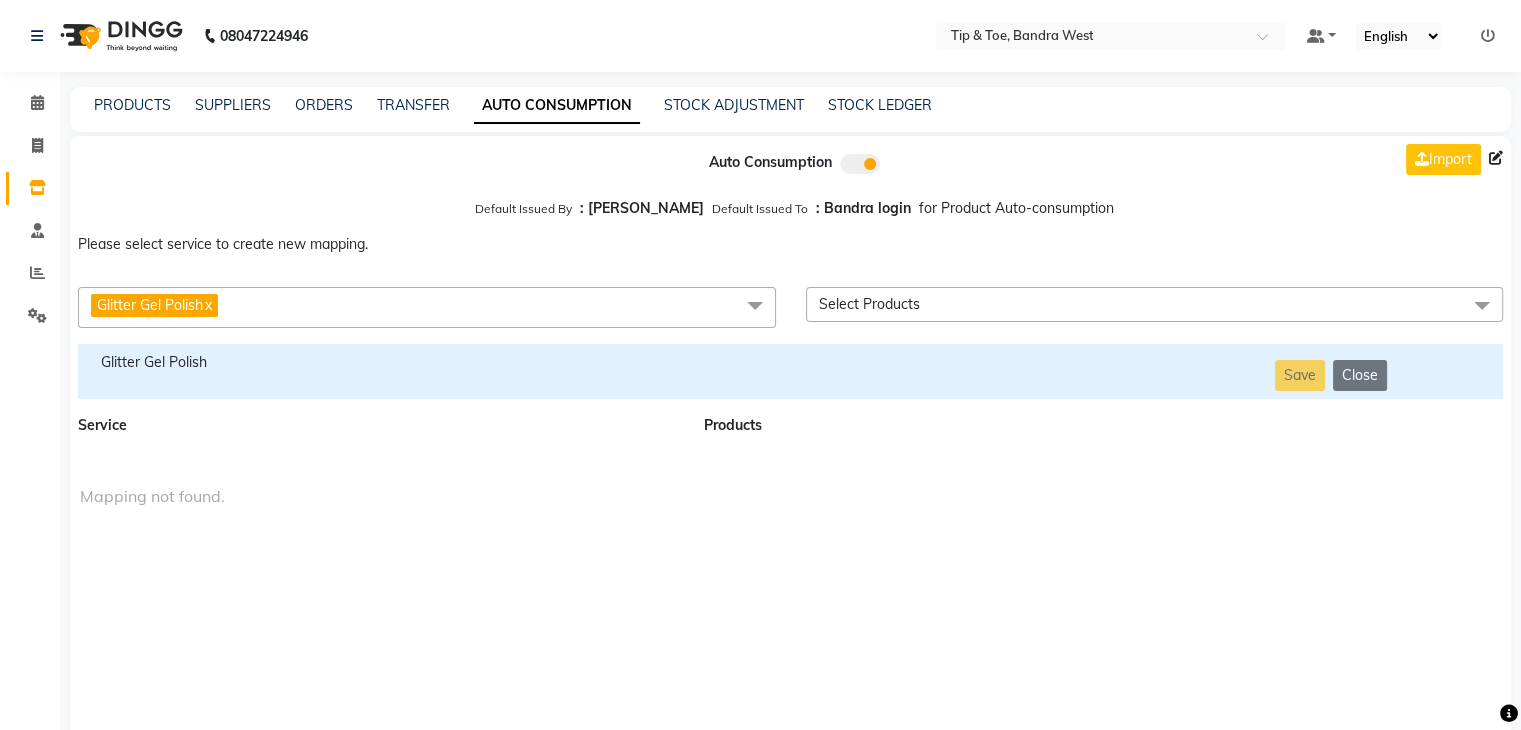 click on "Glitter Gel Polish" at bounding box center (379, 362) 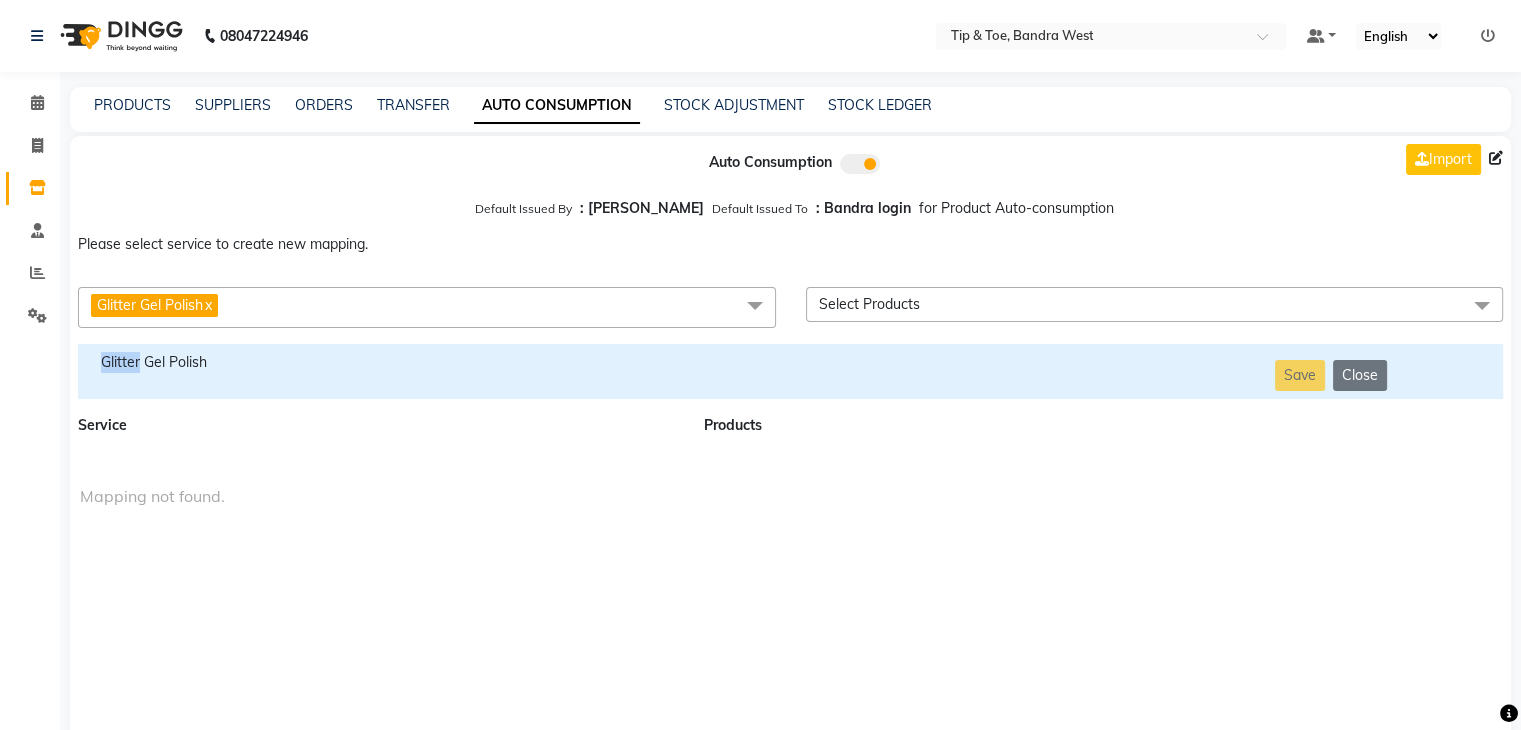 click on "Glitter Gel Polish" at bounding box center (379, 362) 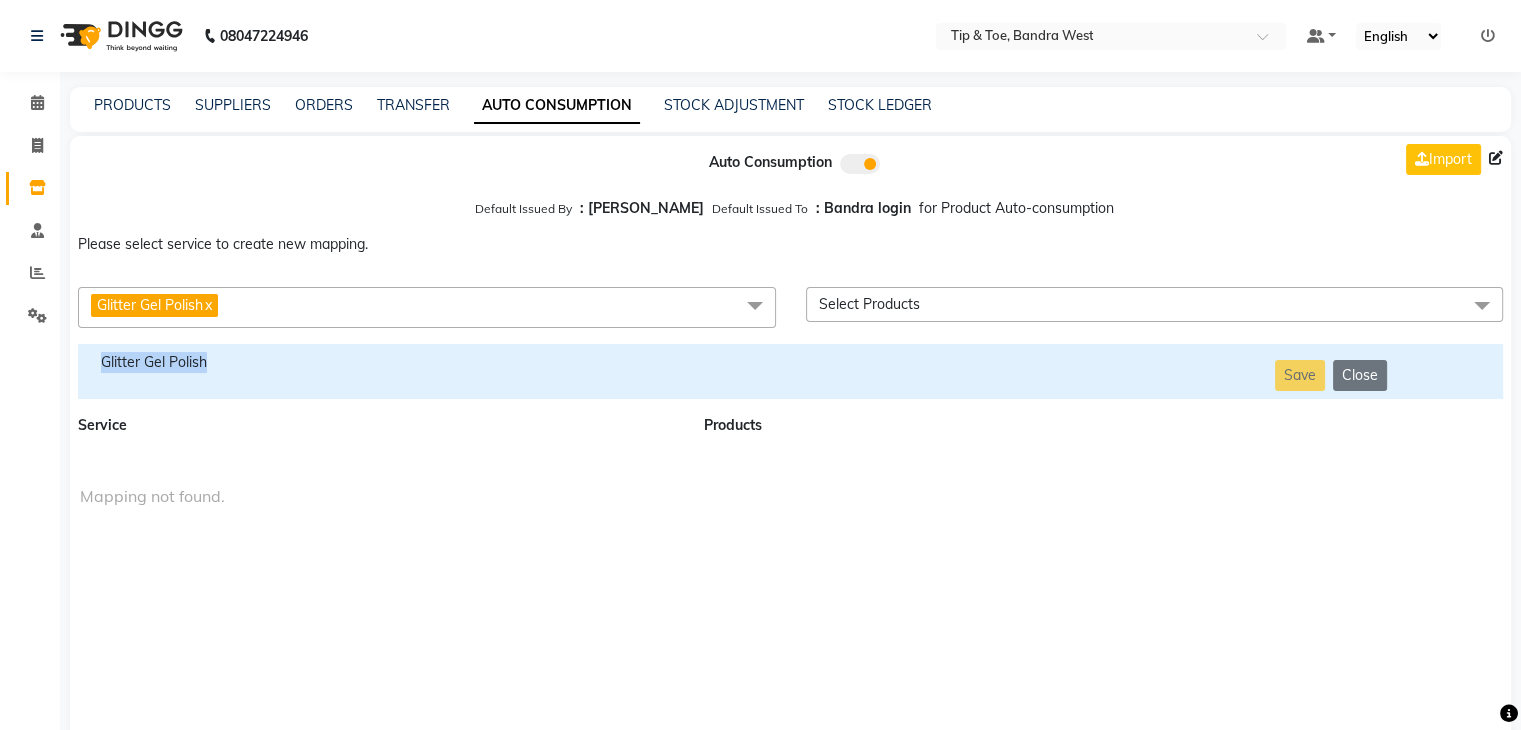 click on "Glitter Gel Polish" at bounding box center (379, 362) 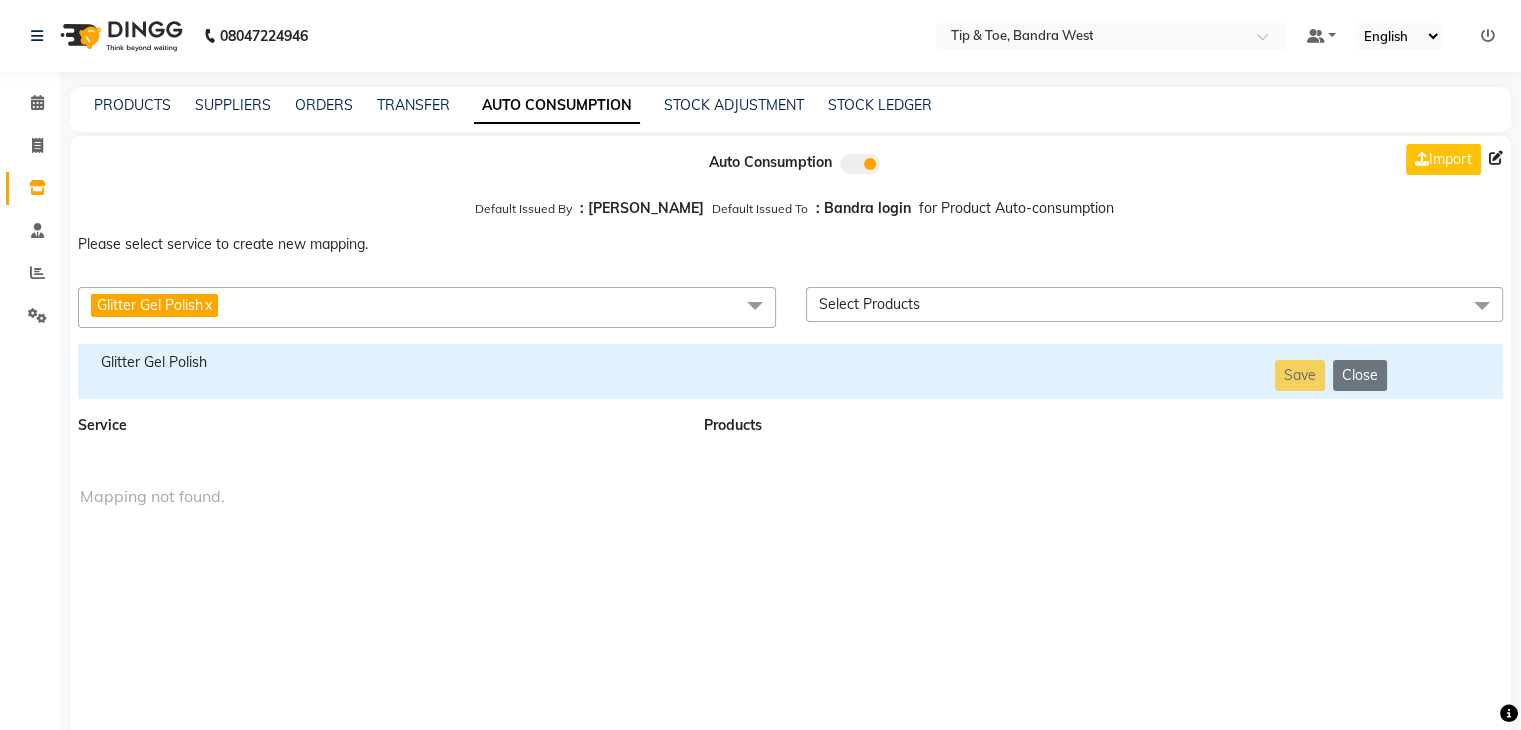 click on "Glitter Gel Polish  x" at bounding box center (427, 307) 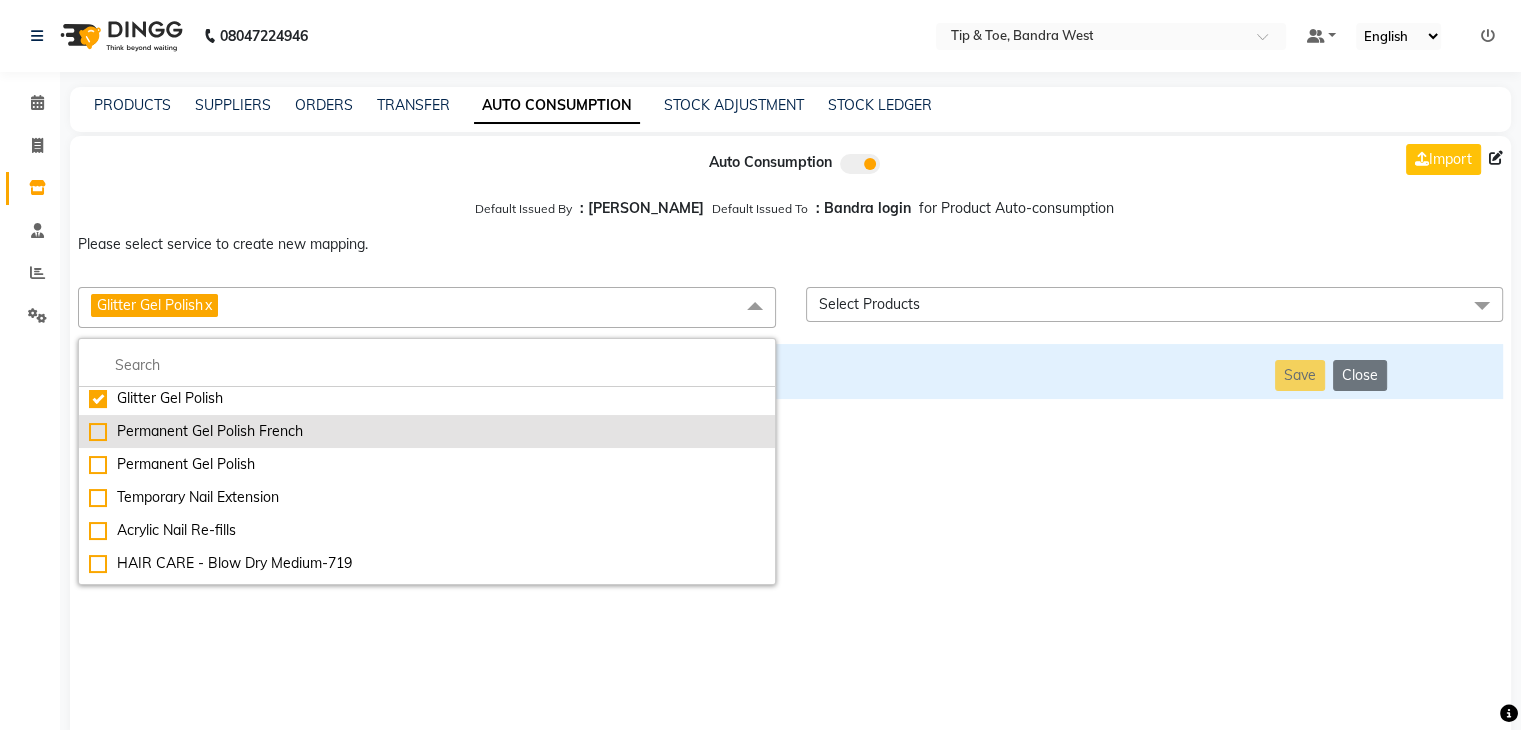 click on "Permanent Gel Polish French" at bounding box center [427, 431] 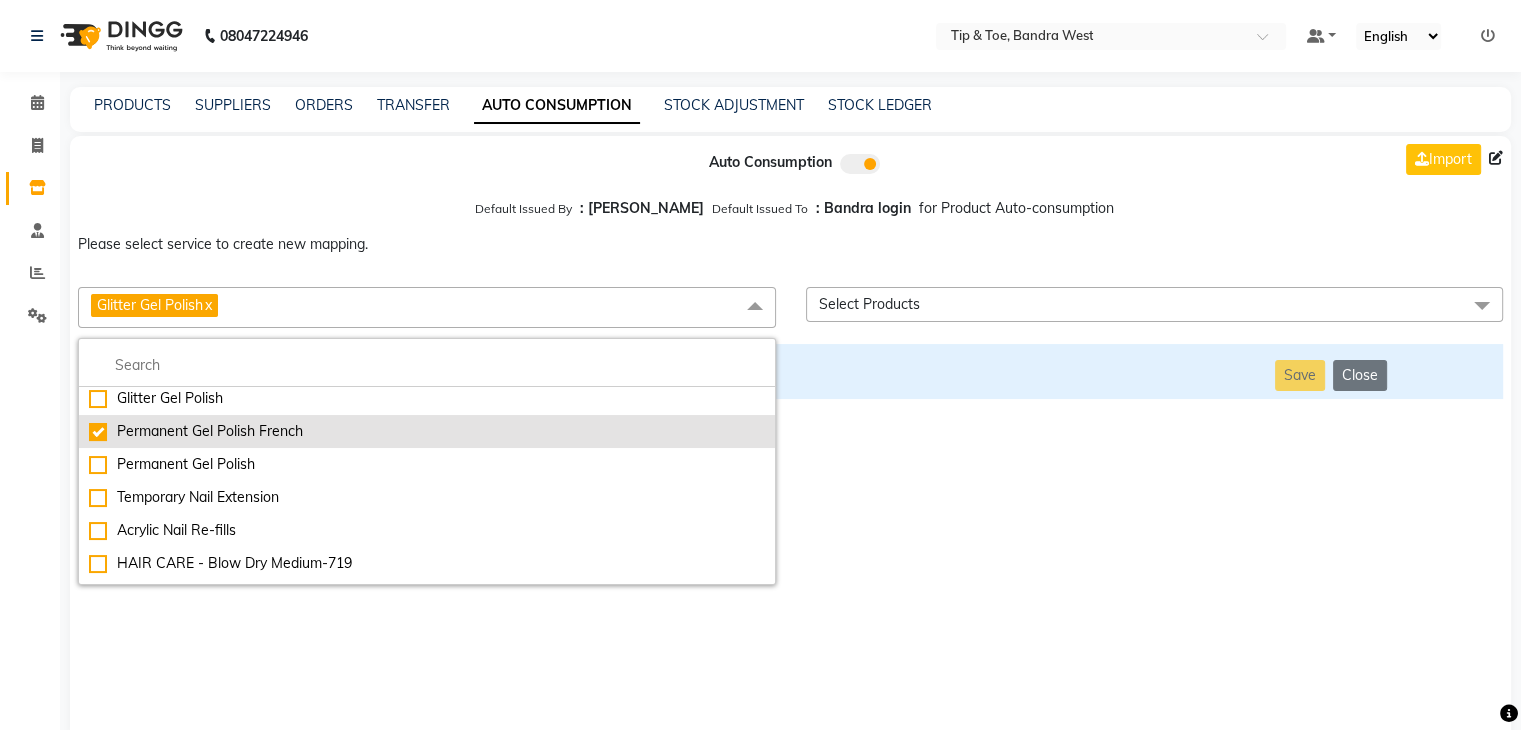 checkbox on "false" 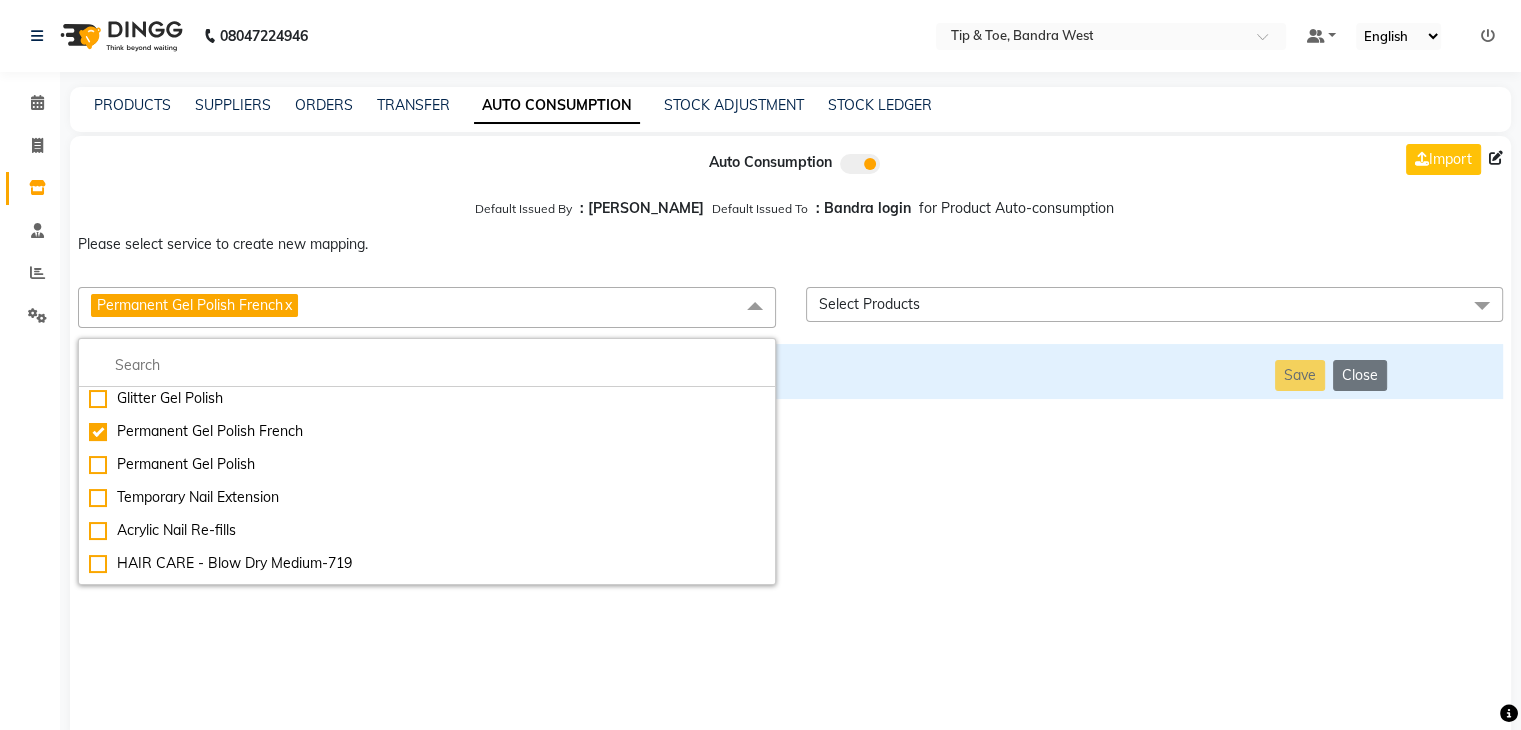 click on "Auto Consumption  Import Default Issued By  : [PERSON_NAME] Default Issued To  : Bandra login  for Product Auto-consumption  Please select service to create new mapping. Permanent Gel Polish French  x Essential Manicure w Scrub Essential Pedicure w Scrub Manicure + OPI Nail Ext + Gel Polish-3570 Manicure + T&T Nail Ext + Gel Polish T&T Nail Ext + T&T Gel Polish OPI Nail Ext + OPI Gel Polish T&T Refills + Gel Polish OPI Refills + Gel Polish Travel Allowance Waiting Charge HAIR REPAIR - Haircut HAIR REPAIR - Haircut for Kids HAIR REPAIR - Hair Wash HAIR REPAIR - Hair Wash Premium HAIR REPAIR - Full Head Shave HAIR REPAIR - Hair Design HAIR REPAIR - Hairstyling HAIR REPAIR - Threading HAIR REPAIR - [PERSON_NAME] Edging HAIR REPAIR - [PERSON_NAME] Edging Premium HAIR REPAIR - Razor Shave HAIR REPAIR - Razor Shave Premium HAIR REPAIR - Luxury Steam Shaving HAIR REPAIR - Fade Hair Cut HAIR SPA RITUALS - Hairoticmen Argan Spa HAIR SPA RITUALS - Wella Deep Nourishing Spa HAIR SPA RITUALS - Nashi Argan Oil Spa SKIN REPAIR - Clean-Up" at bounding box center (790, 439) 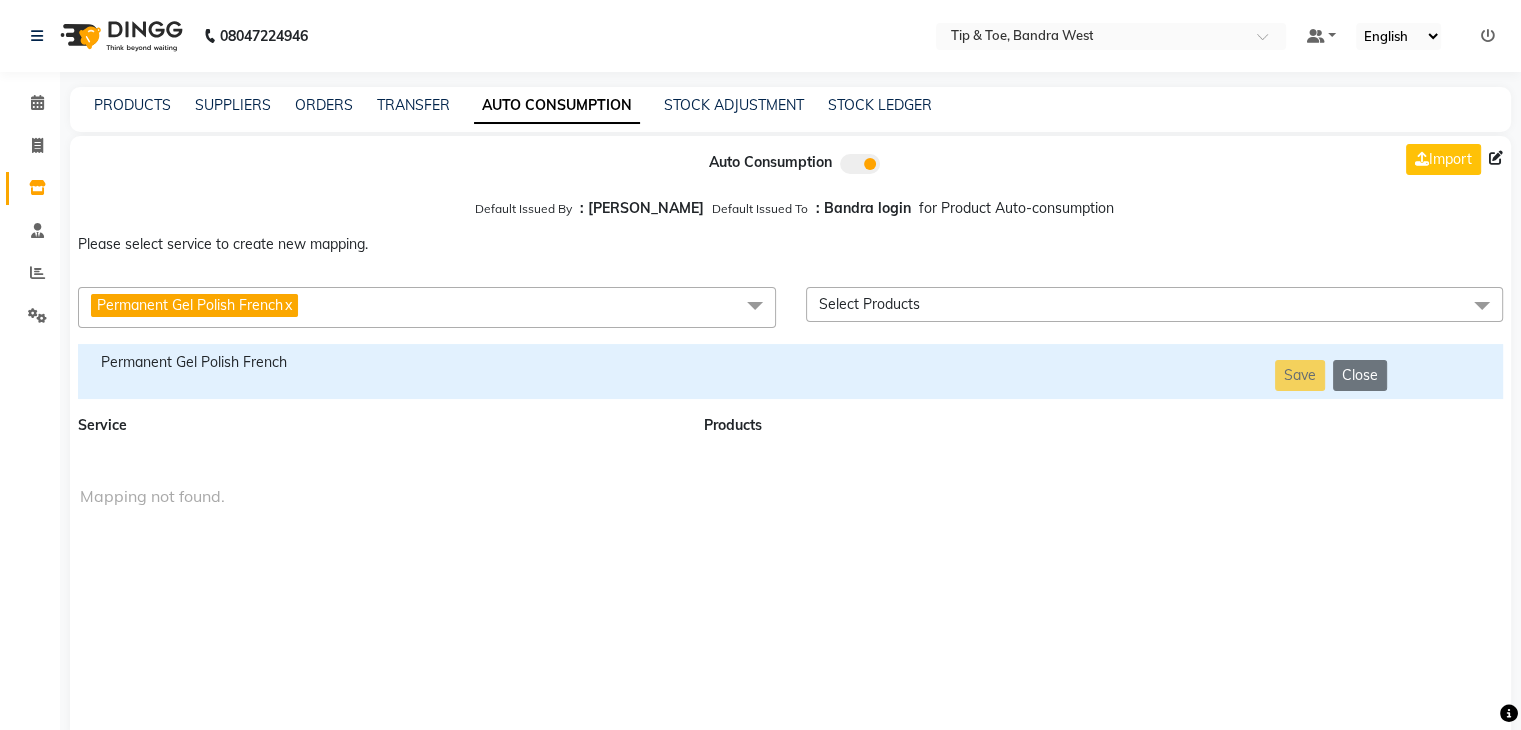 click on "Permanent Gel Polish French" at bounding box center (379, 362) 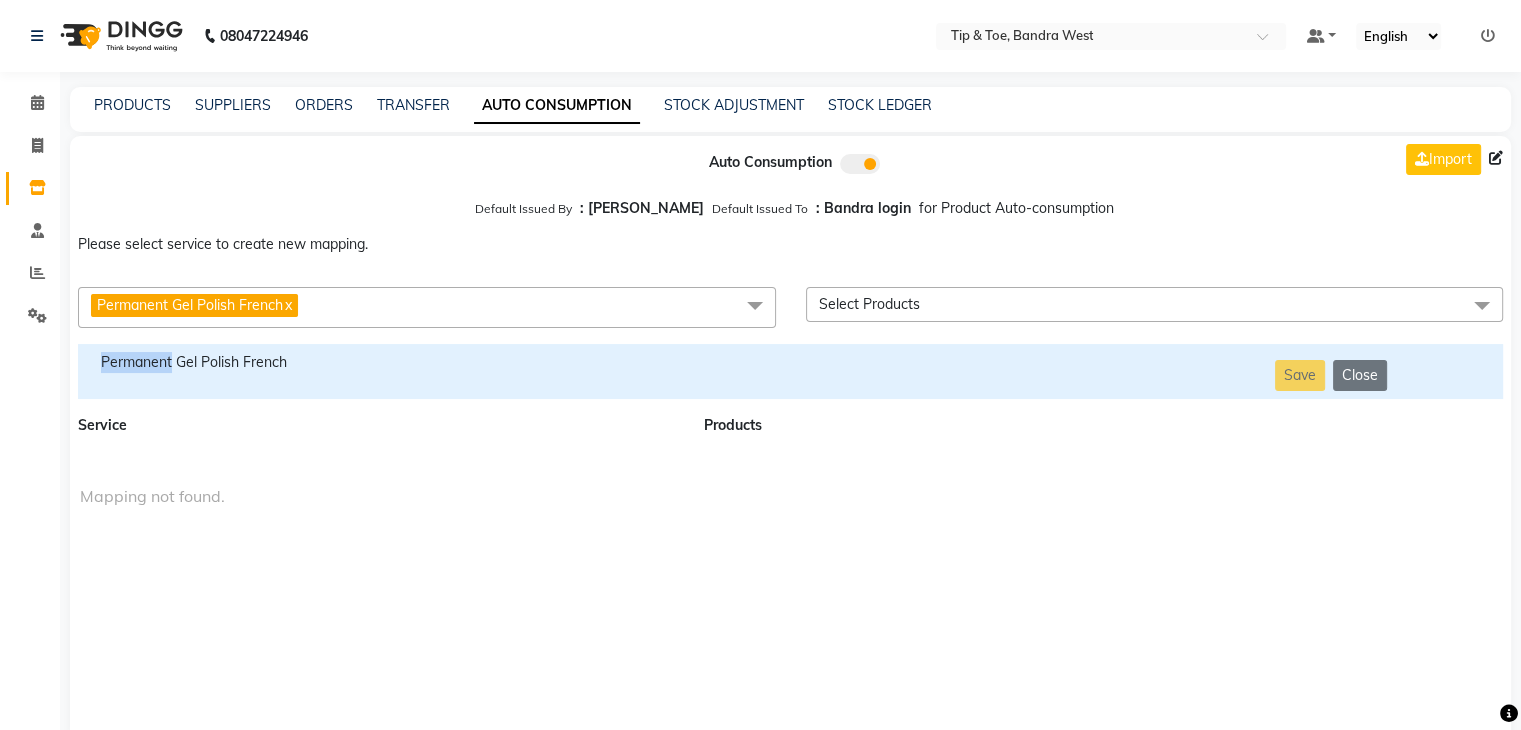 click on "Permanent Gel Polish French" at bounding box center [379, 362] 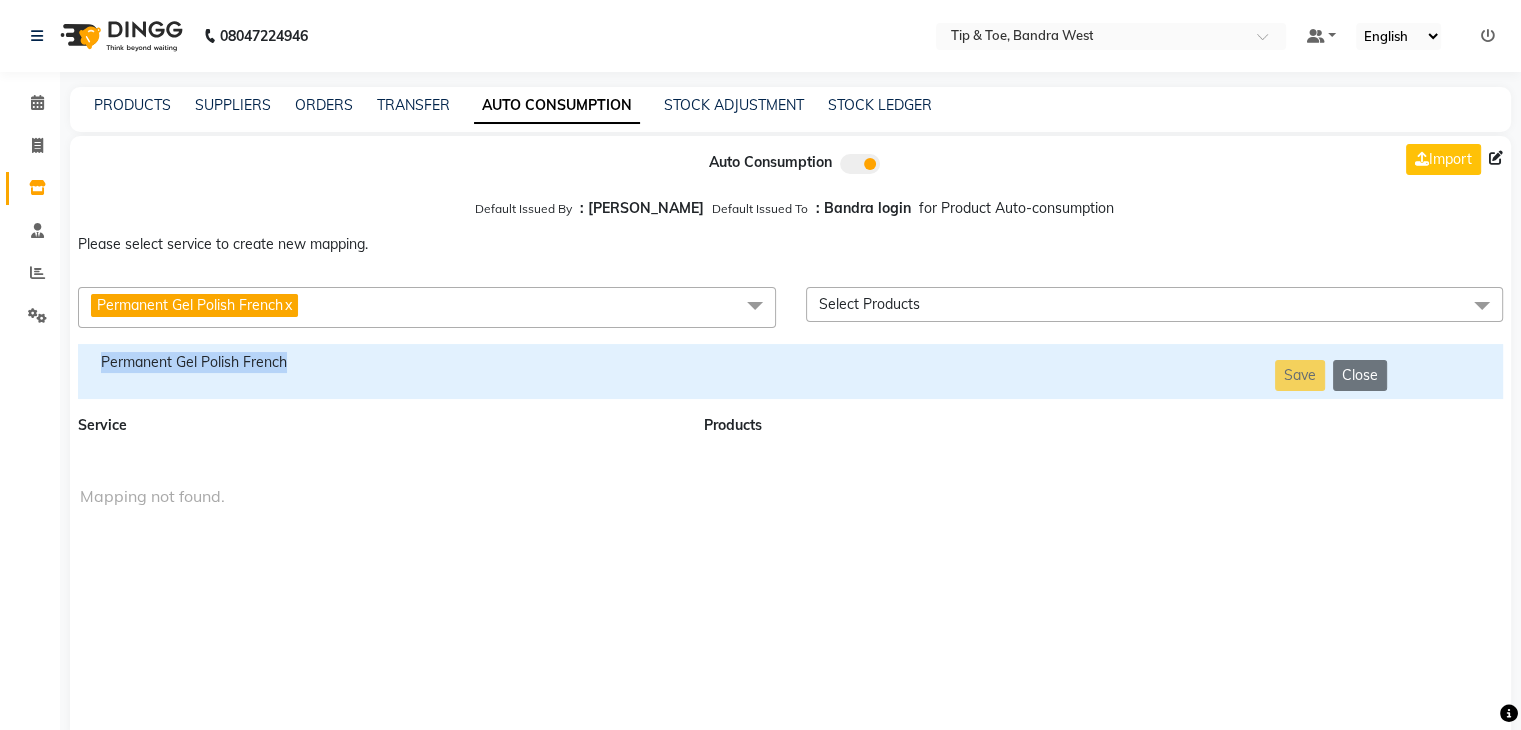 click on "Permanent Gel Polish French" at bounding box center (379, 362) 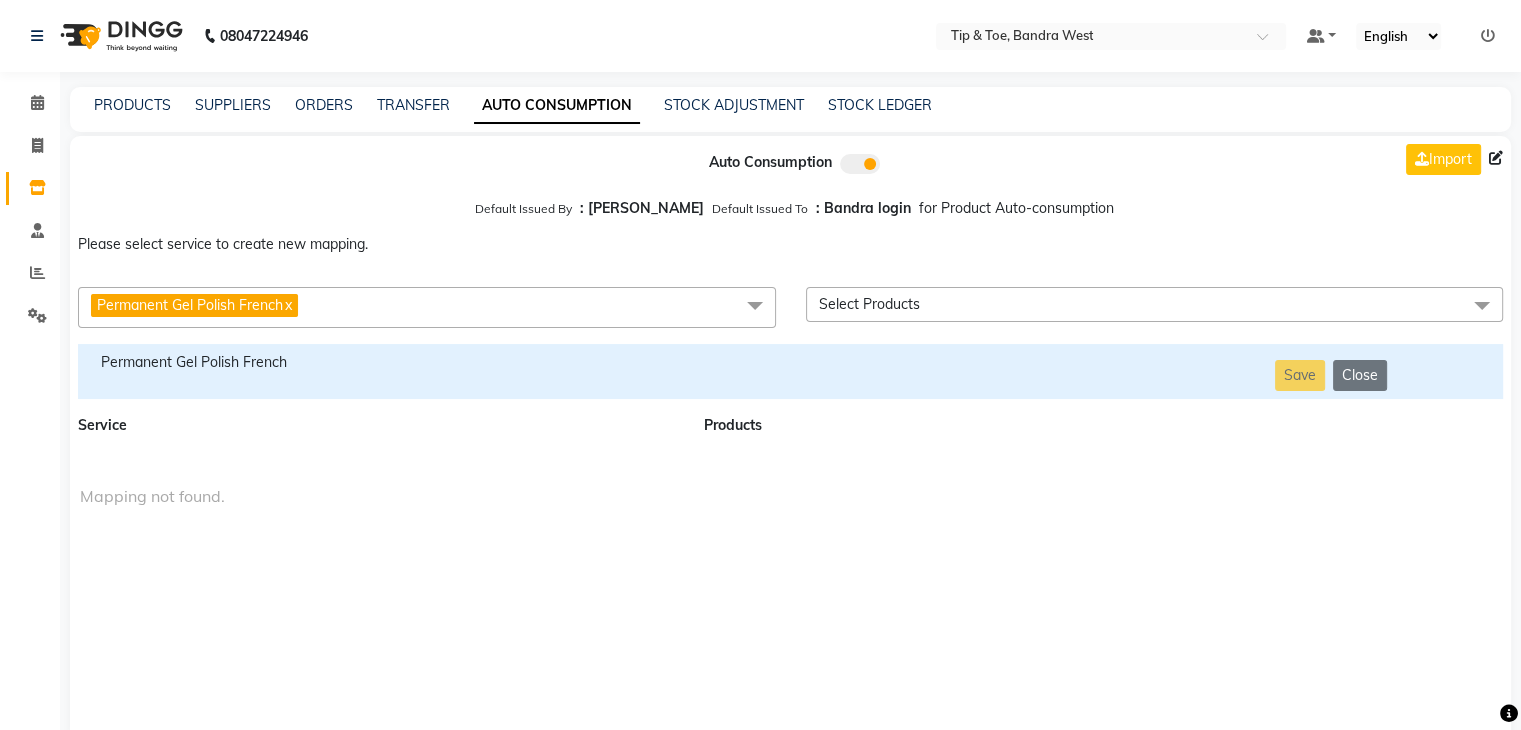 click on "Permanent Gel Polish French  x" at bounding box center (427, 307) 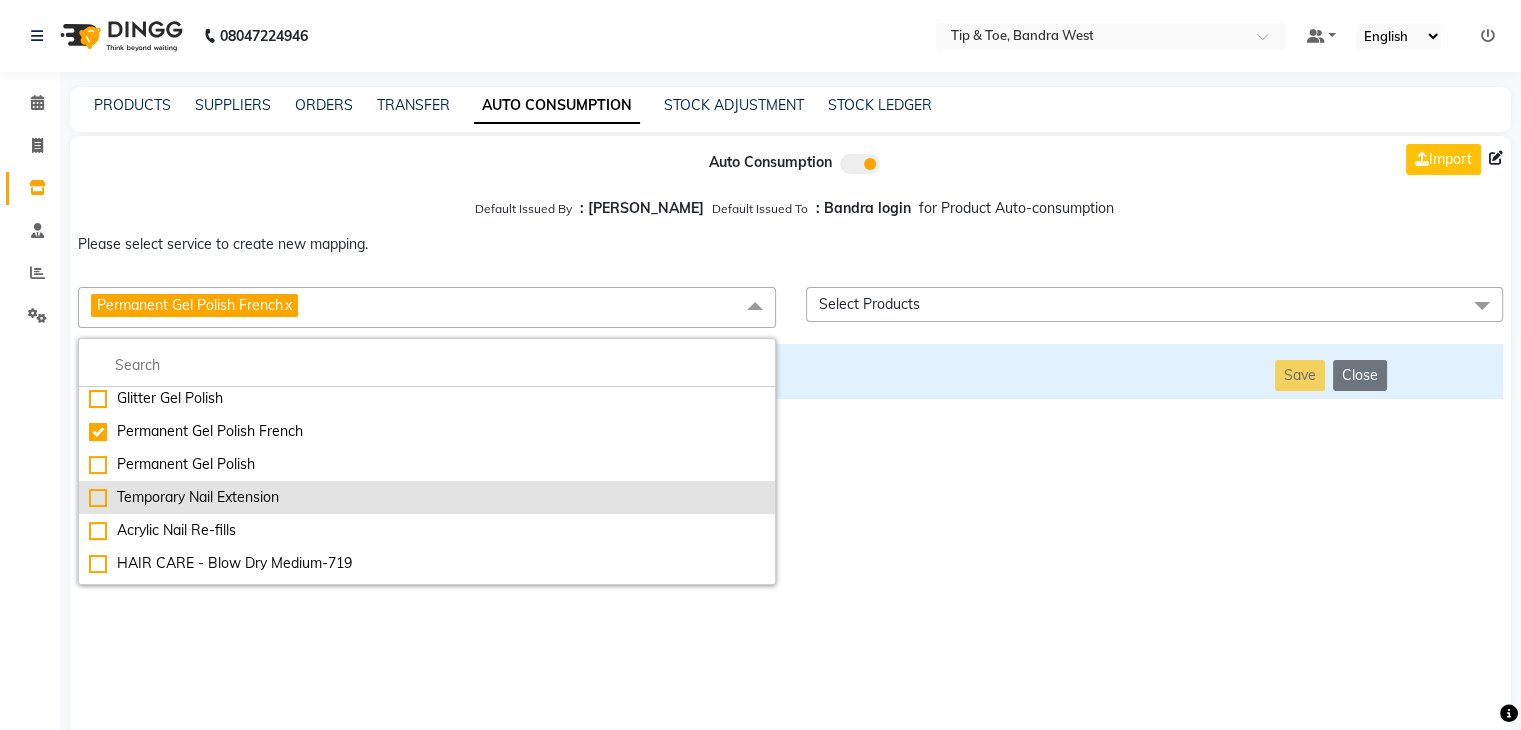 click on "Temporary Nail Extension" at bounding box center (427, 497) 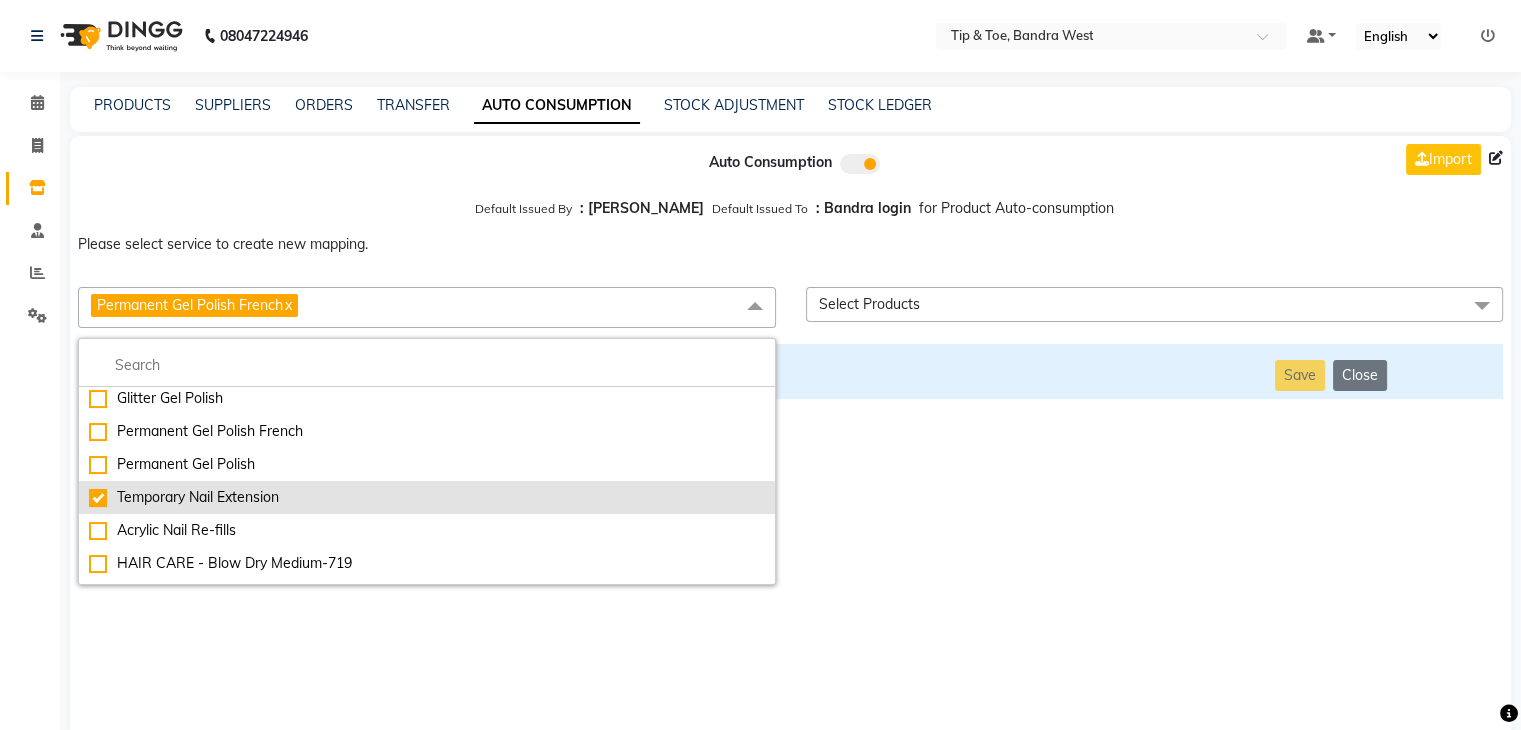 checkbox on "false" 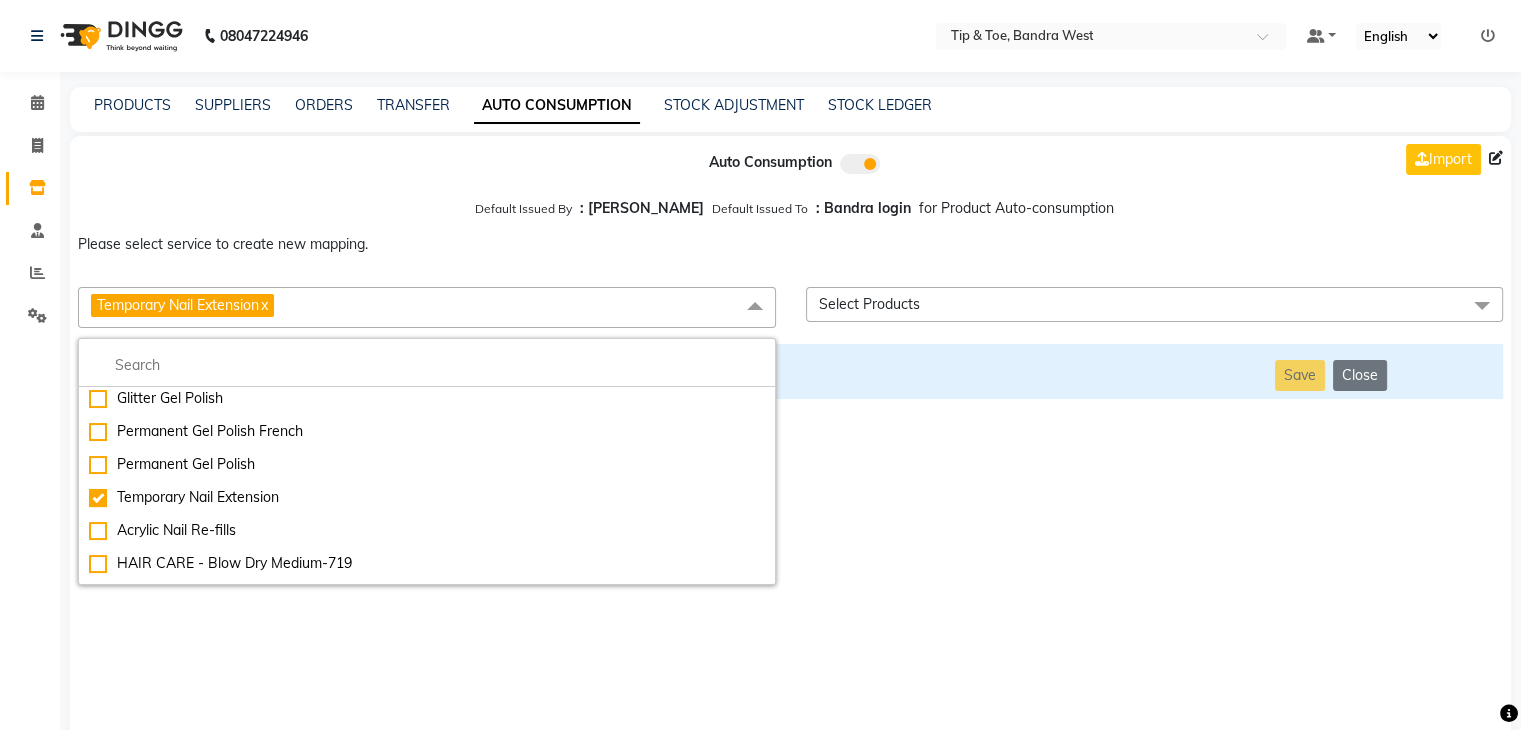 click on "Auto Consumption  Import Default Issued By  : [PERSON_NAME] Default Issued To  : Bandra login  for Product Auto-consumption  Please select service to create new mapping. Temporary Nail Extension  x Essential Manicure w Scrub Essential Pedicure w Scrub Manicure + OPI Nail Ext + Gel Polish-3570 Manicure + T&T Nail Ext + Gel Polish T&T Nail Ext + T&T Gel Polish OPI Nail Ext + OPI Gel Polish T&T Refills + Gel Polish OPI Refills + Gel Polish Travel Allowance Waiting Charge HAIR REPAIR - Haircut HAIR REPAIR - Haircut for Kids HAIR REPAIR - Hair Wash HAIR REPAIR - Hair Wash Premium HAIR REPAIR - Full Head Shave HAIR REPAIR - Hair Design HAIR REPAIR - Hairstyling HAIR REPAIR - Threading HAIR REPAIR - [PERSON_NAME] Edging HAIR REPAIR - [PERSON_NAME] Edging Premium HAIR REPAIR - Razor Shave HAIR REPAIR - Razor Shave Premium HAIR REPAIR - Luxury Steam Shaving HAIR REPAIR - Fade Hair Cut HAIR SPA RITUALS - Hairoticmen Argan Spa HAIR SPA RITUALS - Wella Deep Nourishing Spa HAIR SPA RITUALS - Nashi Argan Oil Spa HAIR PAINTING - Highlights" at bounding box center (790, 439) 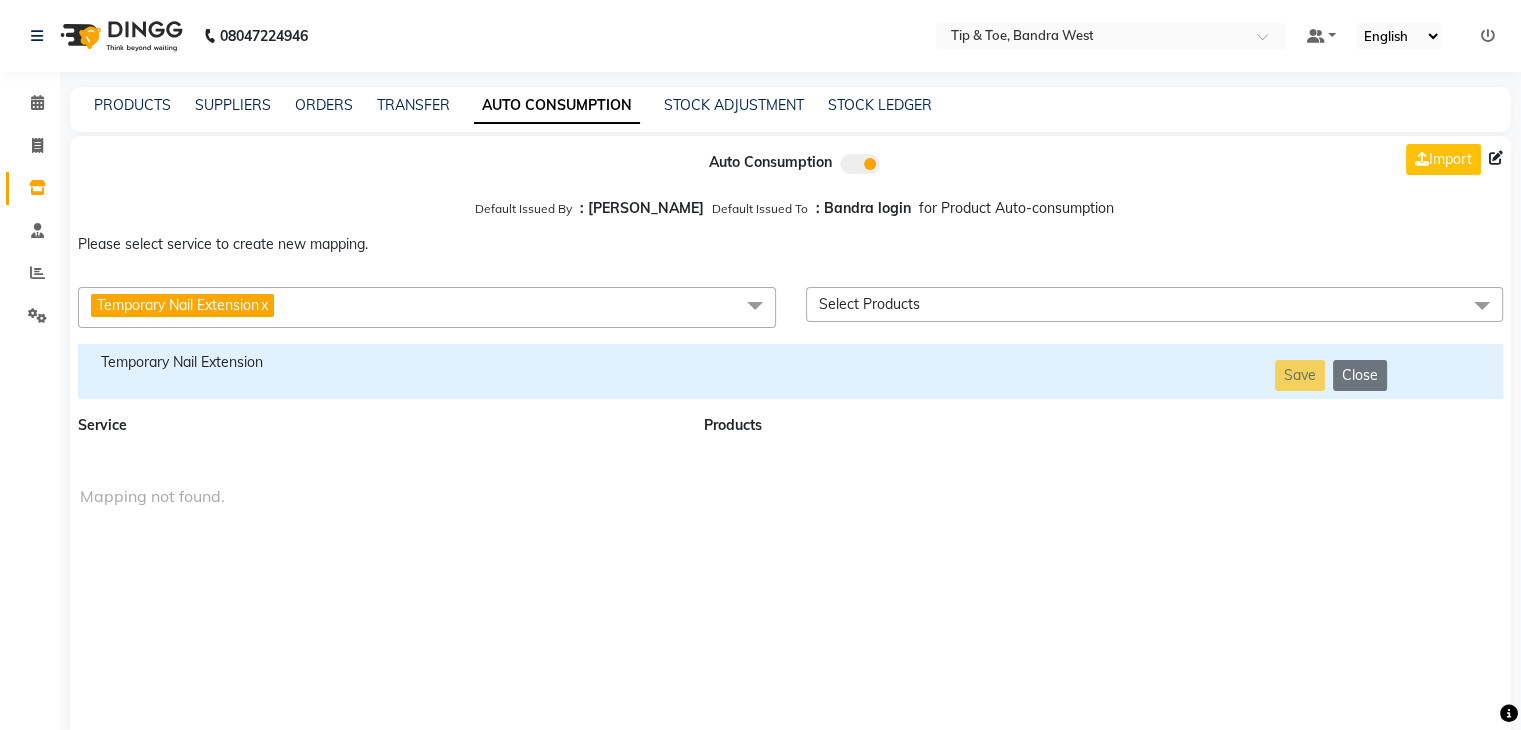 click on "Temporary Nail Extension" at bounding box center (379, 362) 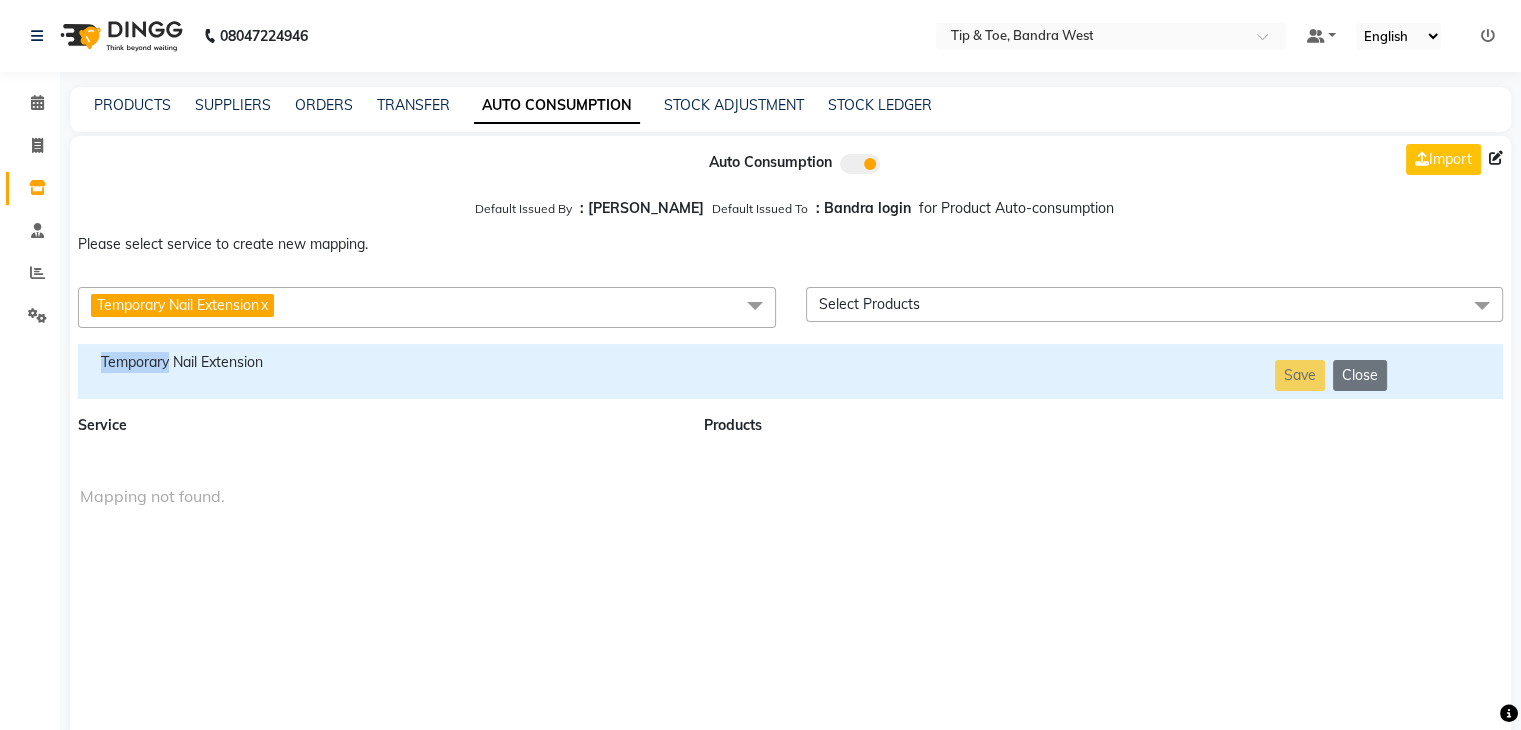 click on "Temporary Nail Extension" at bounding box center (379, 362) 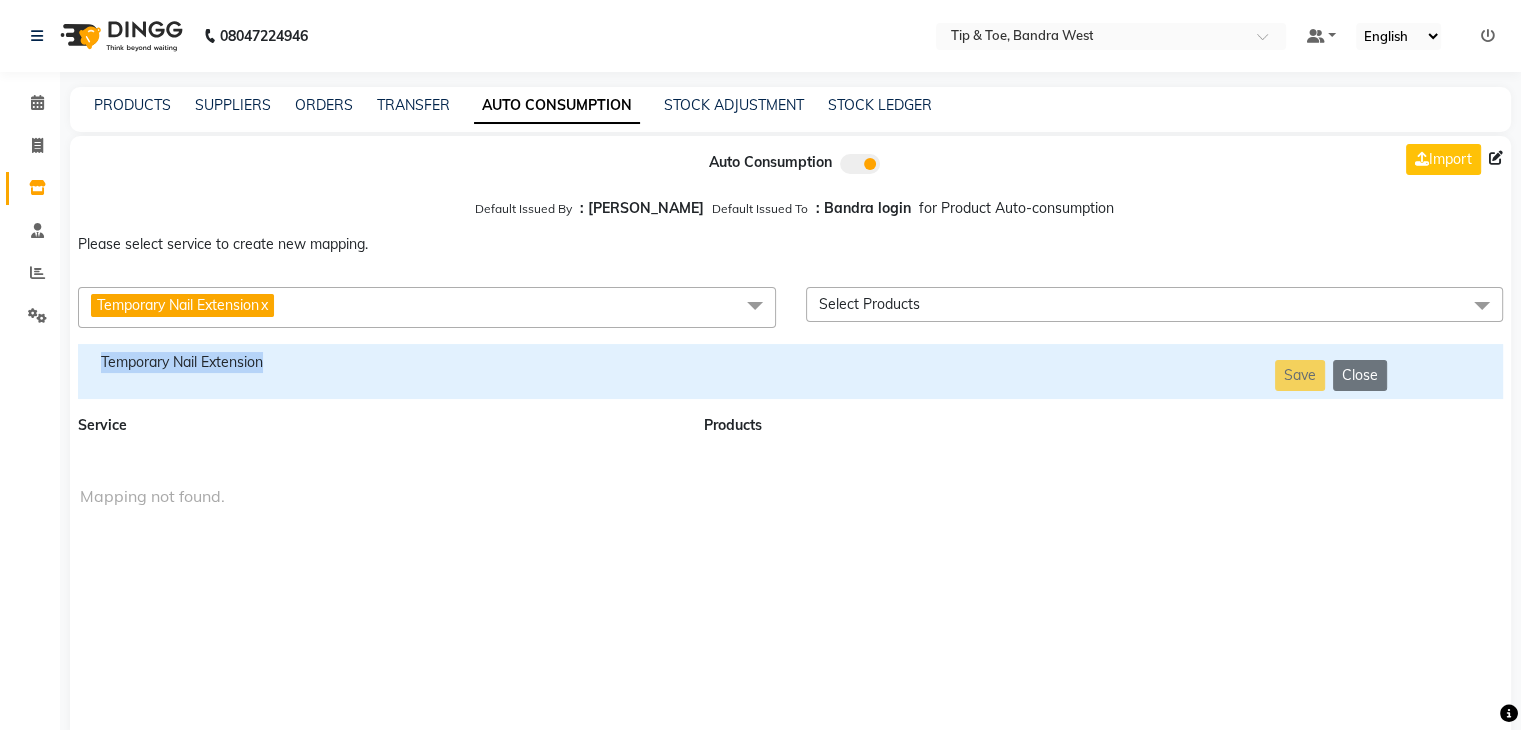 click on "Temporary Nail Extension" at bounding box center (379, 362) 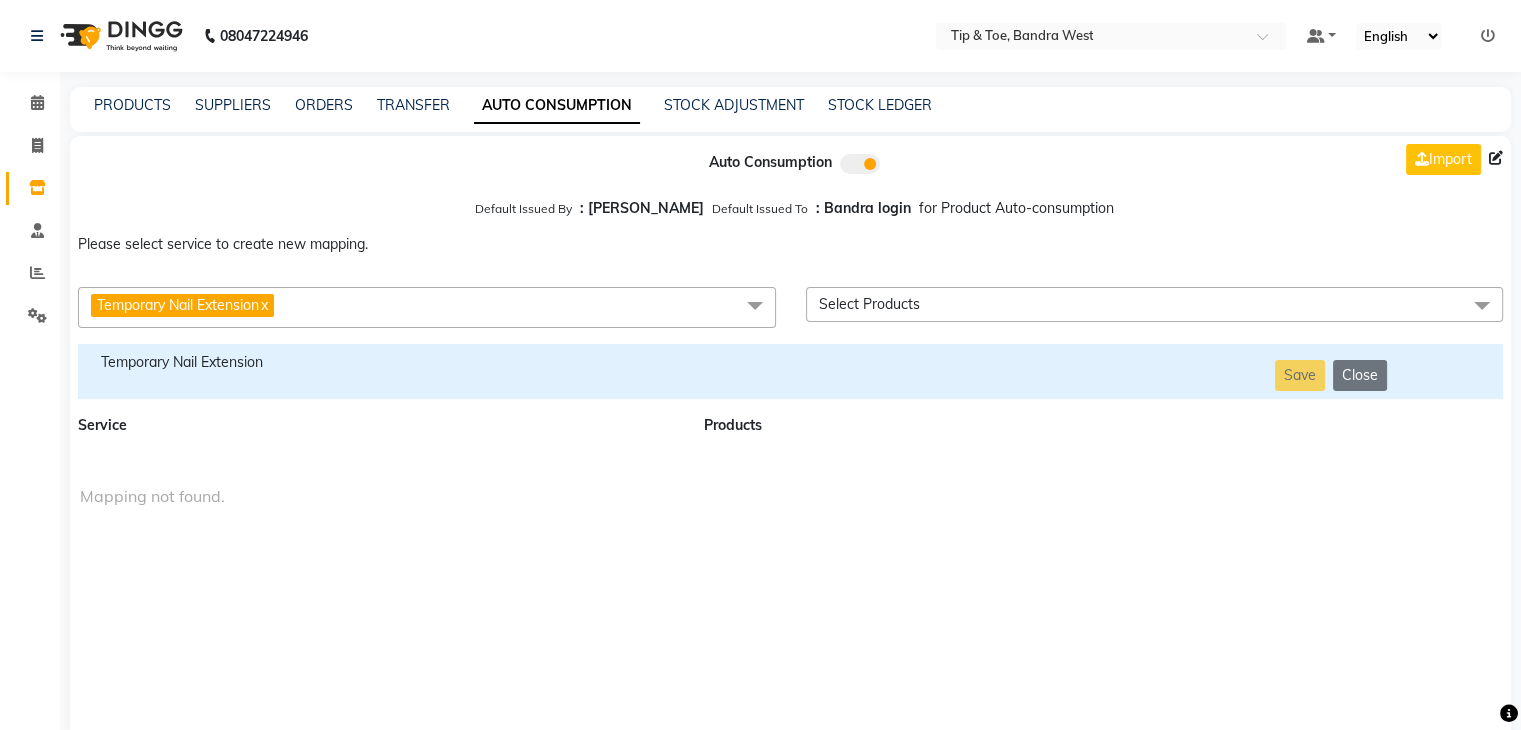 click on "Temporary Nail Extension  x" at bounding box center [427, 307] 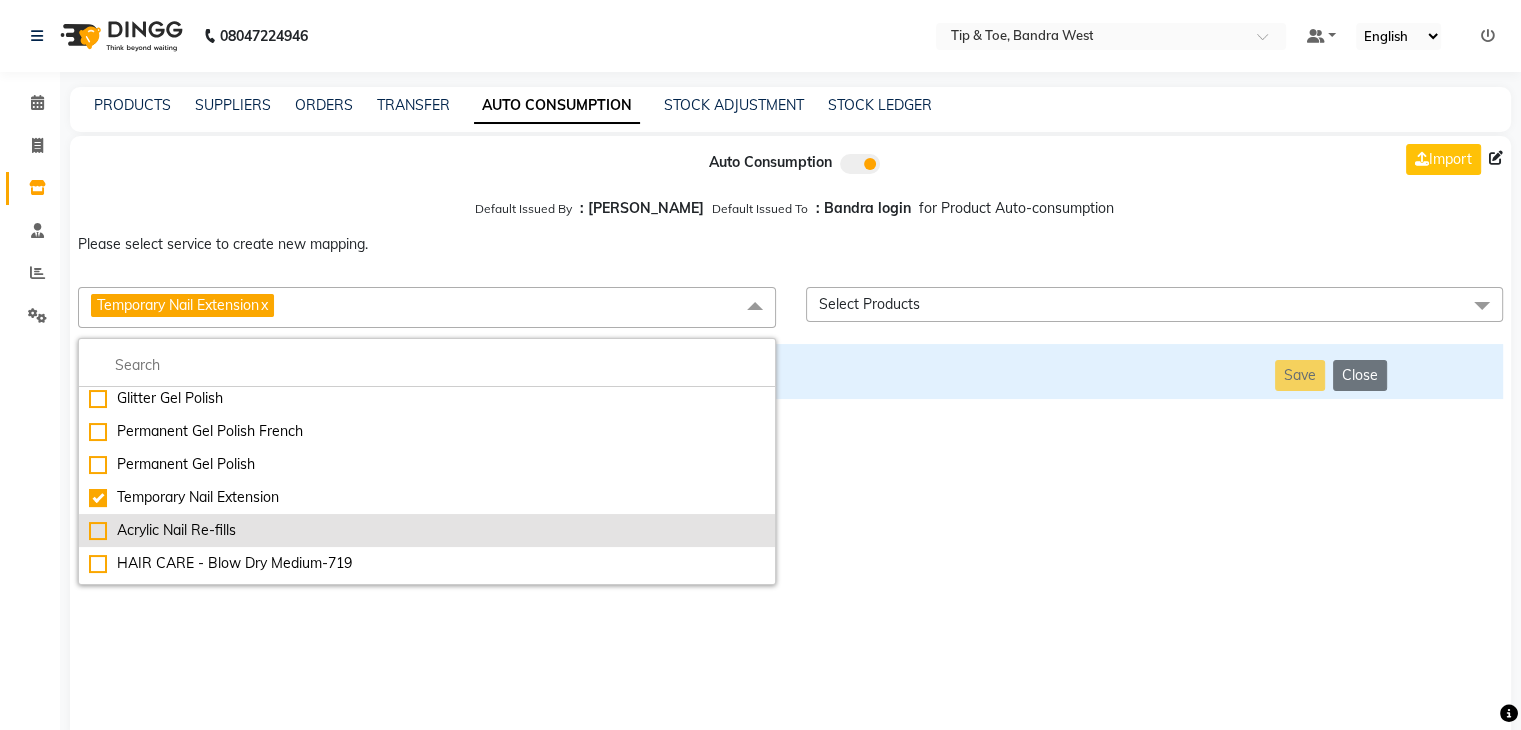 click on "Acrylic Nail Re-fills" at bounding box center (427, 530) 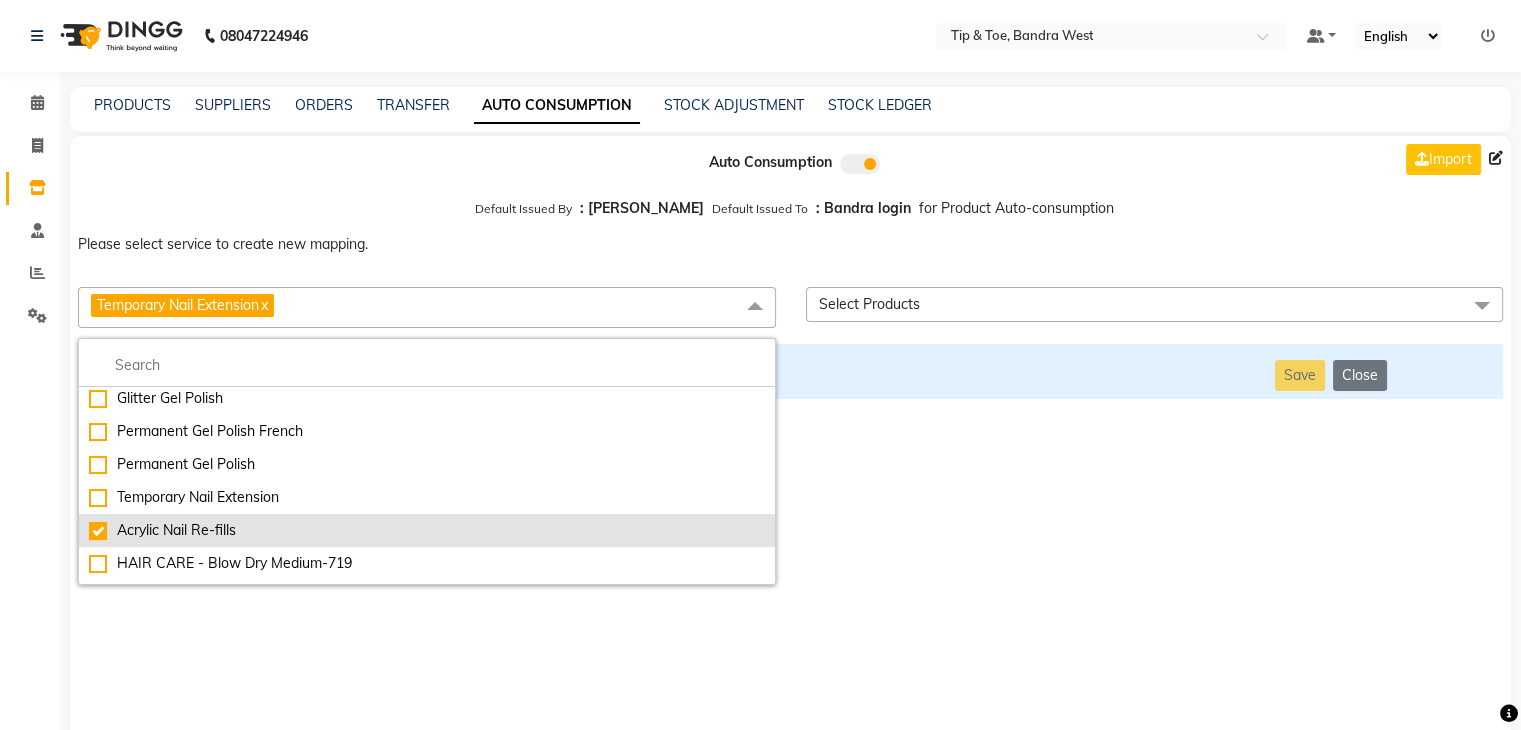 checkbox on "false" 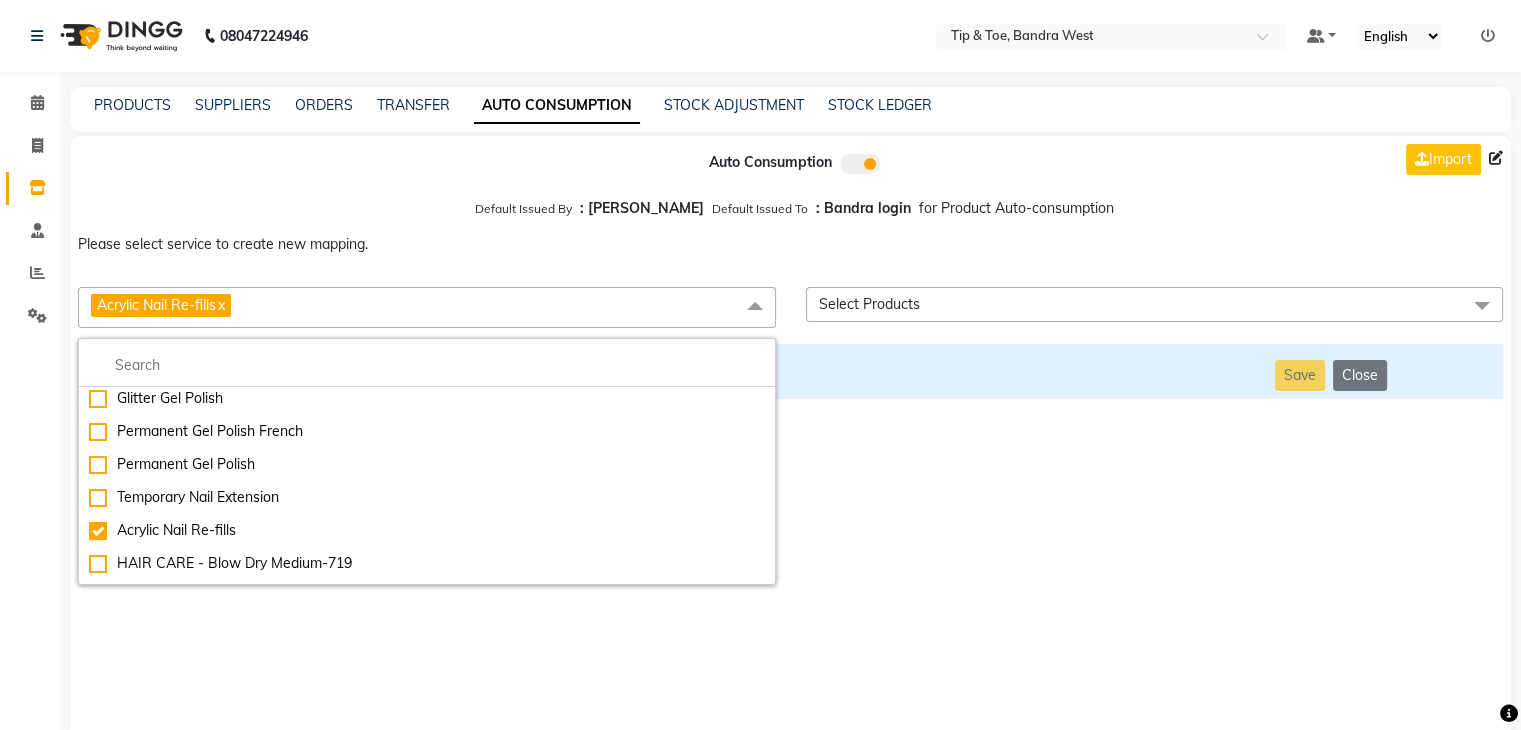 click on "Auto Consumption  Import Default Issued By  : [PERSON_NAME] Default Issued To  : Bandra login  for Product Auto-consumption  Please select service to create new mapping. Acrylic Nail Re-fills  x Essential Manicure w Scrub Essential Pedicure w Scrub Manicure + OPI Nail Ext + Gel Polish-3570 Manicure + T&T Nail Ext + Gel Polish T&T Nail Ext + T&T Gel Polish OPI Nail Ext + OPI Gel Polish T&T Refills + Gel Polish OPI Refills + Gel Polish Travel Allowance Waiting Charge HAIR REPAIR - Haircut HAIR REPAIR - Haircut for Kids HAIR REPAIR - Hair Wash HAIR REPAIR - Hair Wash Premium HAIR REPAIR - Full Head Shave HAIR REPAIR - Hair Design HAIR REPAIR - Hairstyling HAIR REPAIR - Threading HAIR REPAIR - [PERSON_NAME] Edging HAIR REPAIR - [PERSON_NAME] Edging Premium HAIR REPAIR - Razor Shave HAIR REPAIR - Razor Shave Premium HAIR REPAIR - Luxury Steam Shaving HAIR REPAIR - Fade Hair Cut HAIR SPA RITUALS - Hairoticmen Argan Spa HAIR SPA RITUALS - Wella Deep Nourishing Spa HAIR SPA RITUALS - Nashi Argan Oil Spa HAIR SPA RITUALS - [PERSON_NAME] Spa" at bounding box center [790, 439] 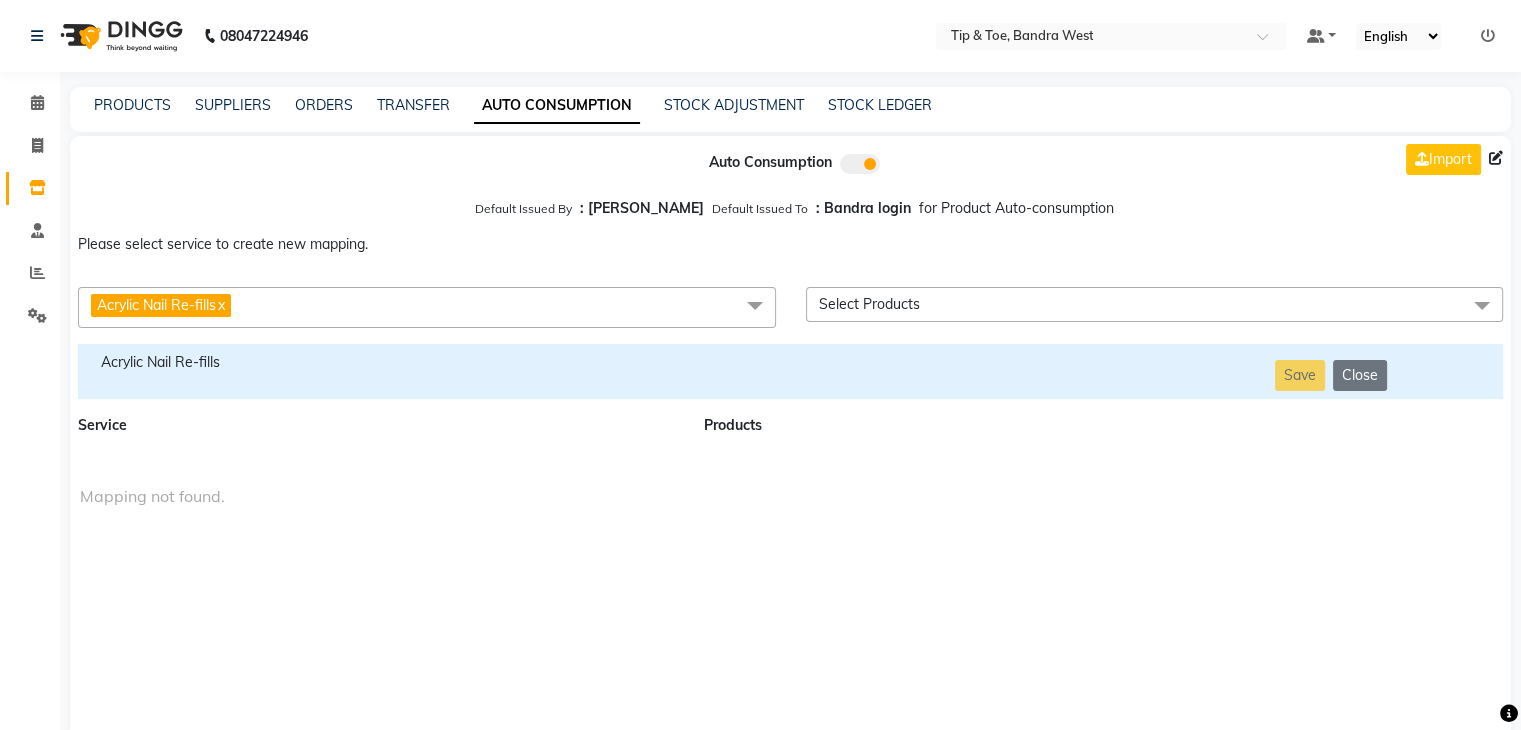 click on "Acrylic Nail Re-fills" at bounding box center (379, 362) 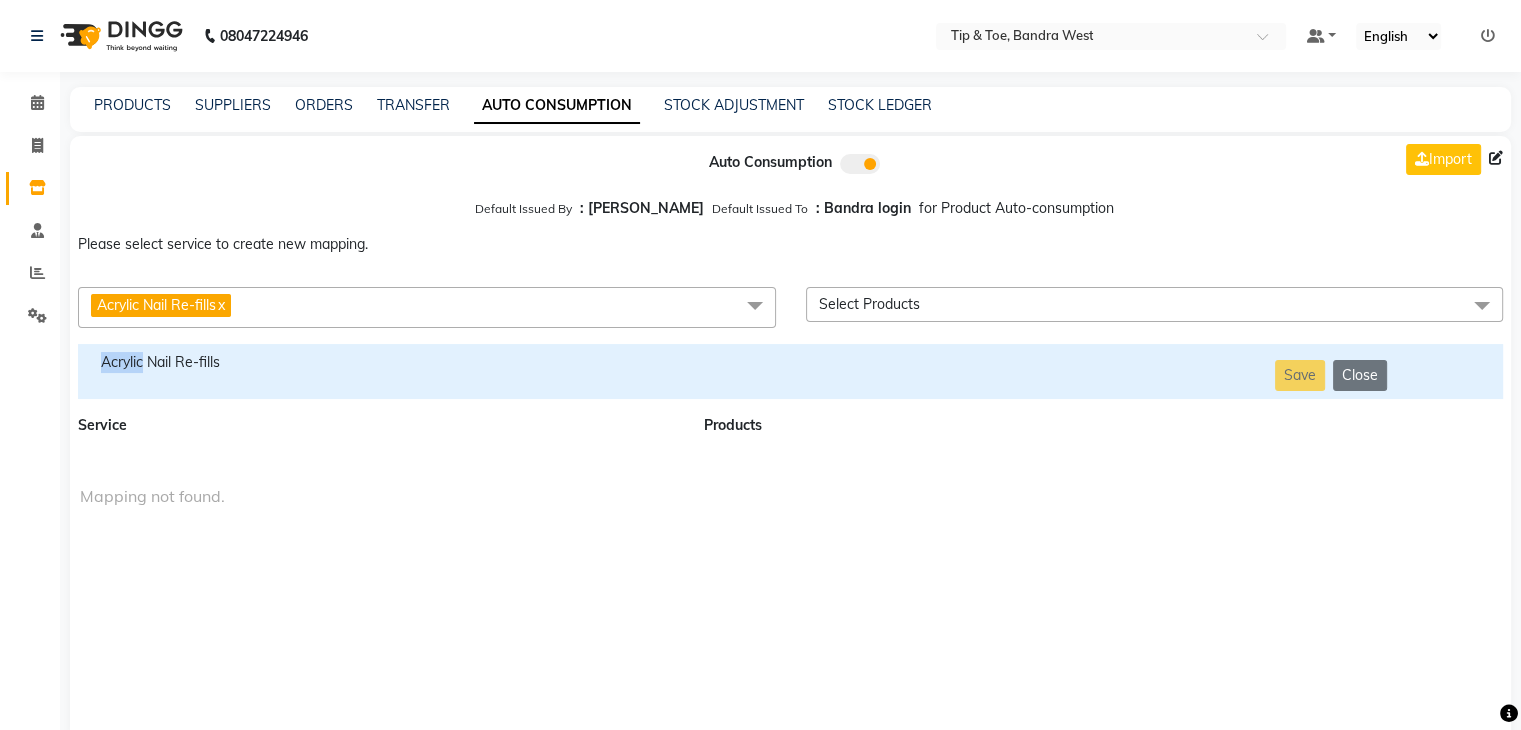 click on "Acrylic Nail Re-fills" at bounding box center [379, 362] 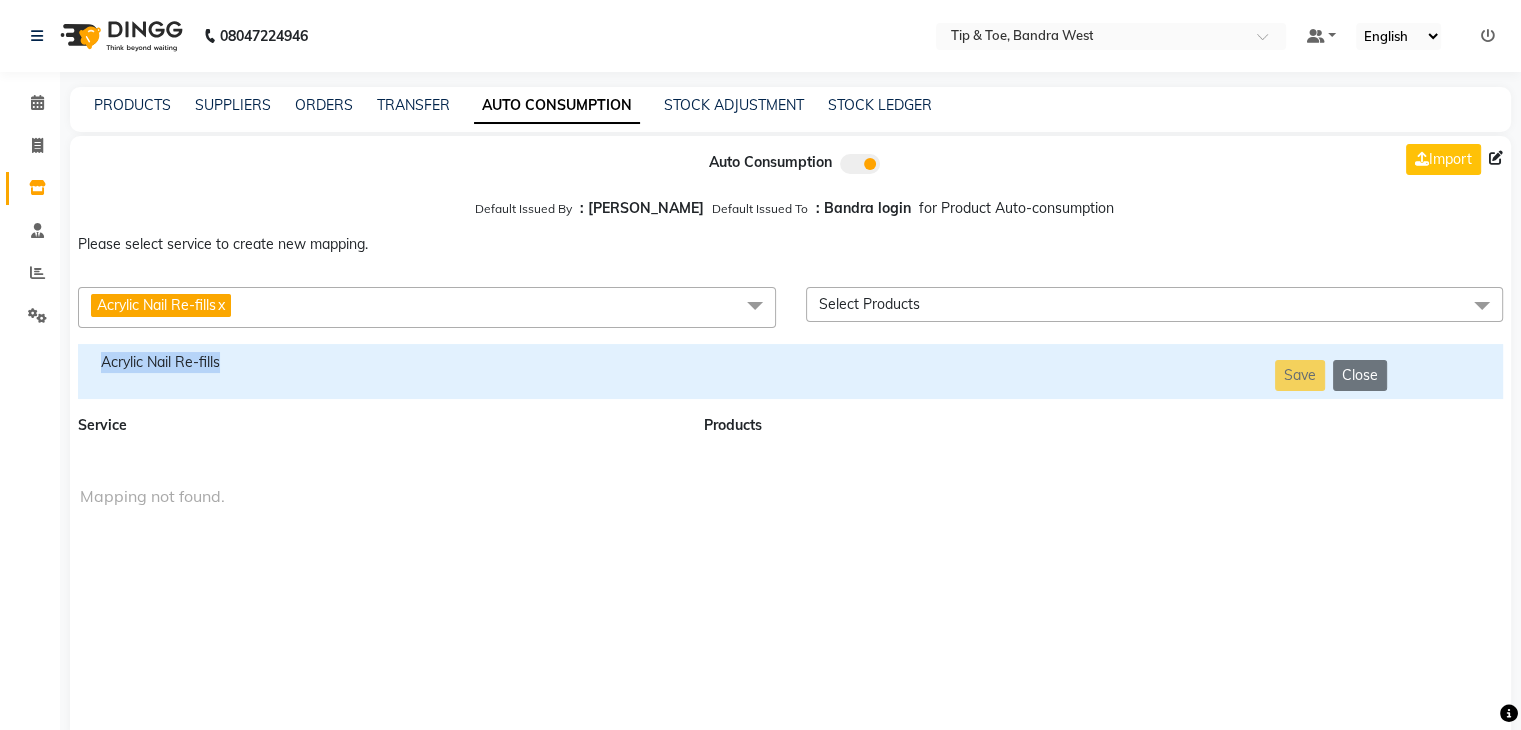 click on "Acrylic Nail Re-fills" at bounding box center [379, 362] 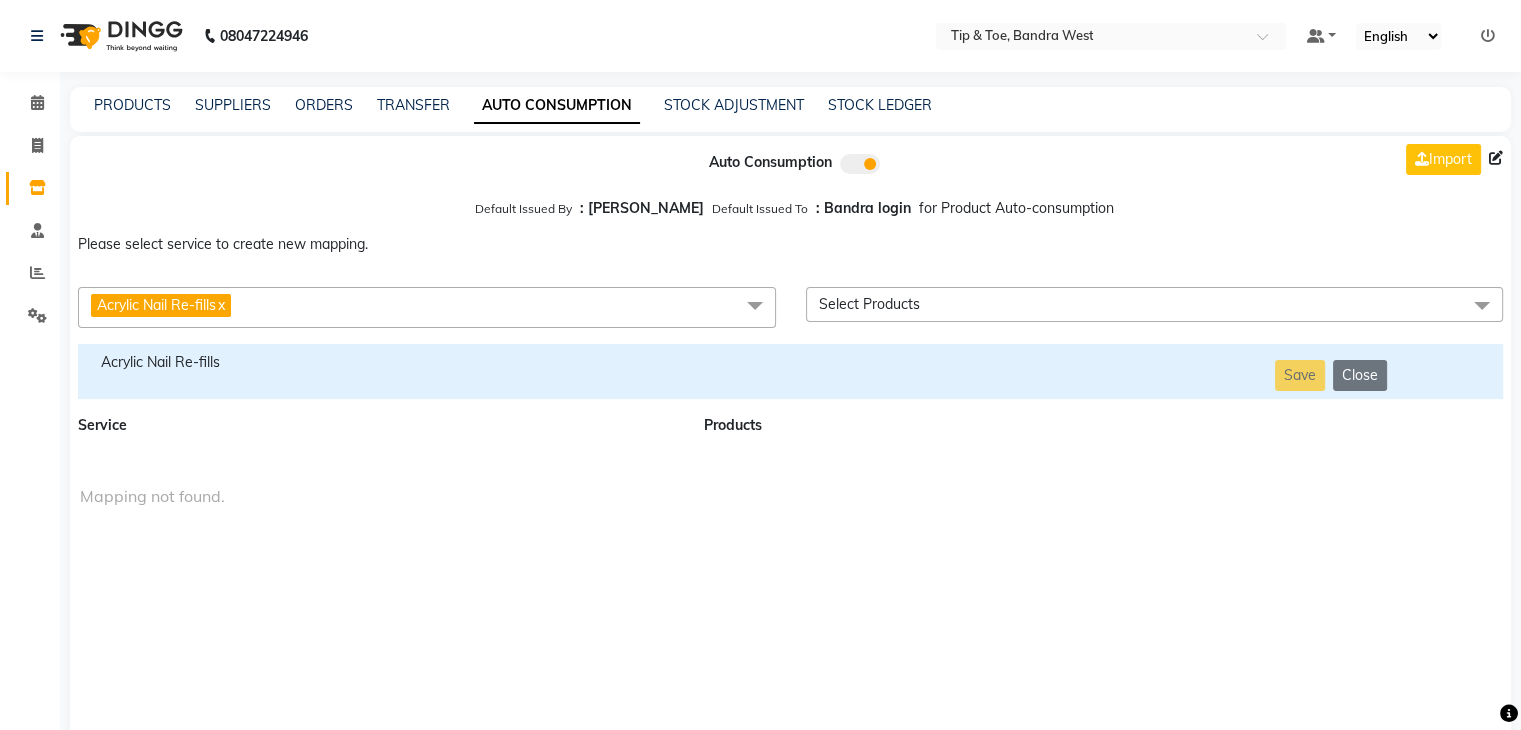 click on "Acrylic Nail Re-fills  x" at bounding box center [427, 307] 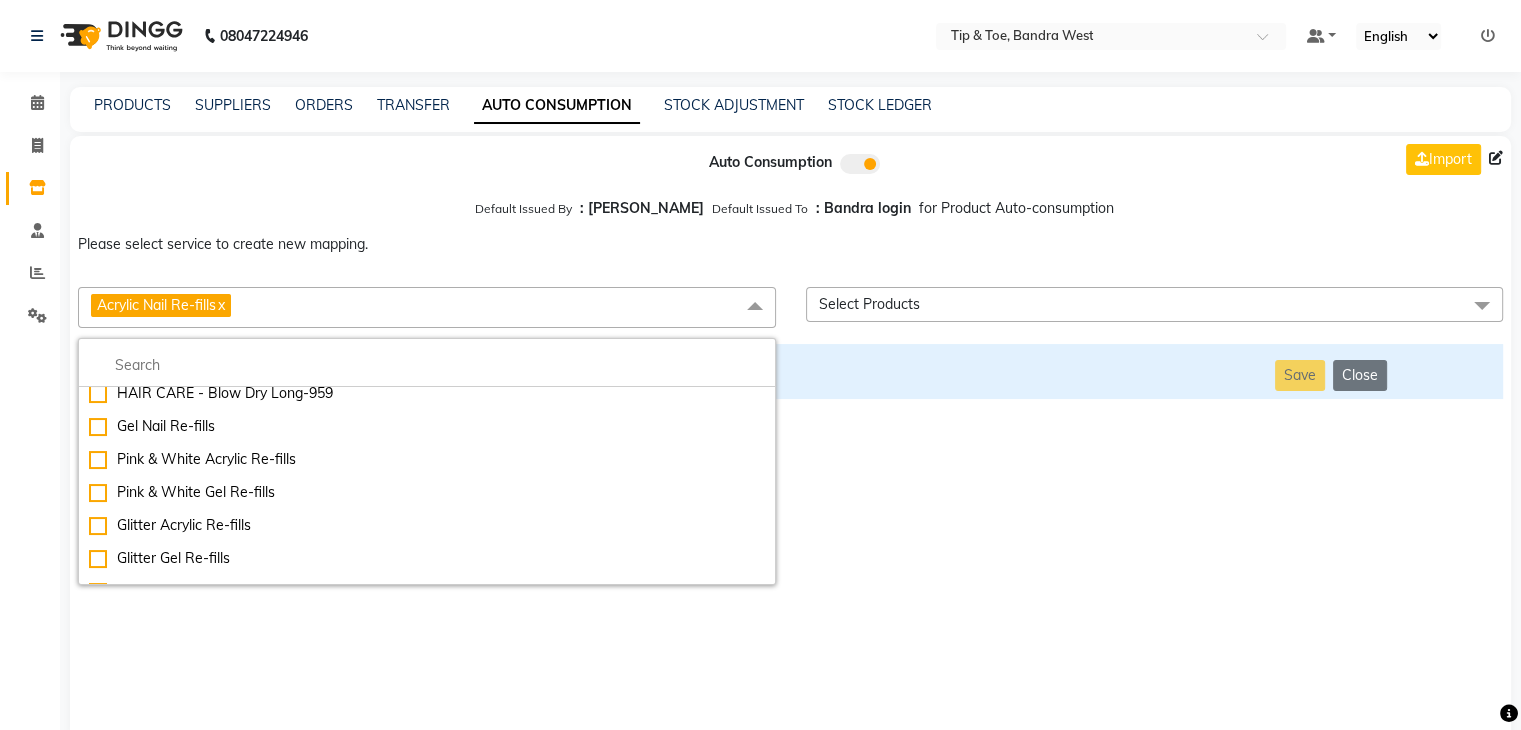 scroll, scrollTop: 4664, scrollLeft: 0, axis: vertical 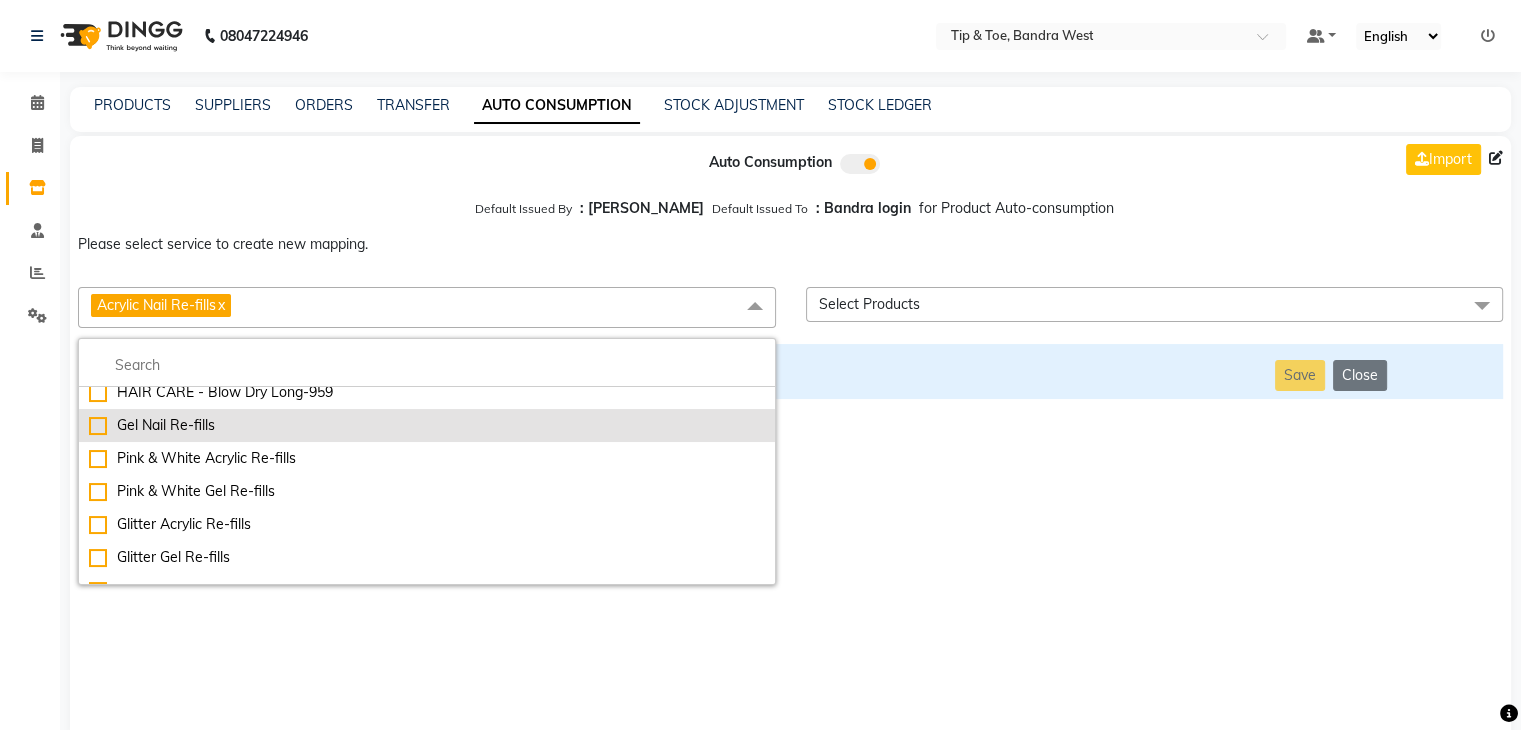 click on "Gel Nail Re-fills" at bounding box center (427, 425) 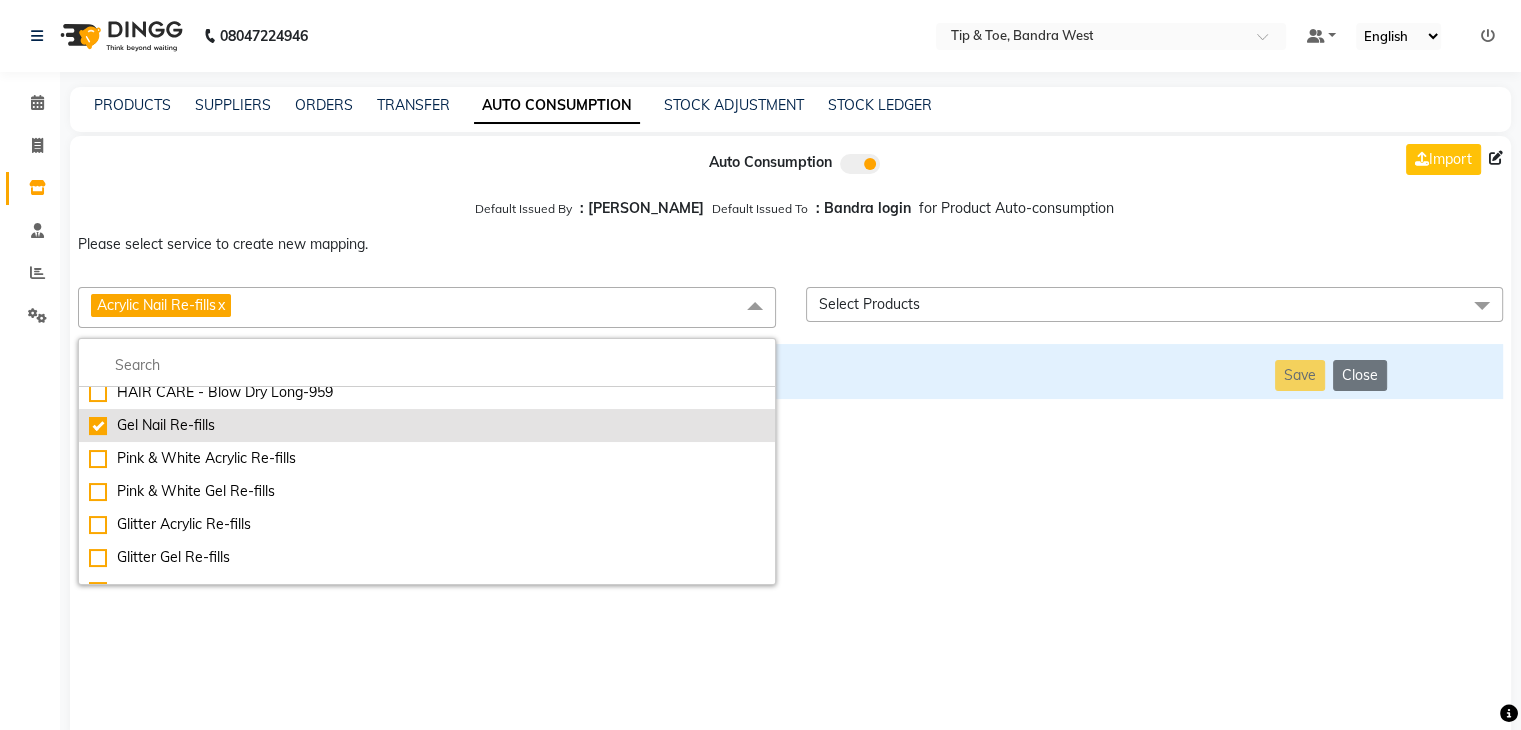 checkbox on "false" 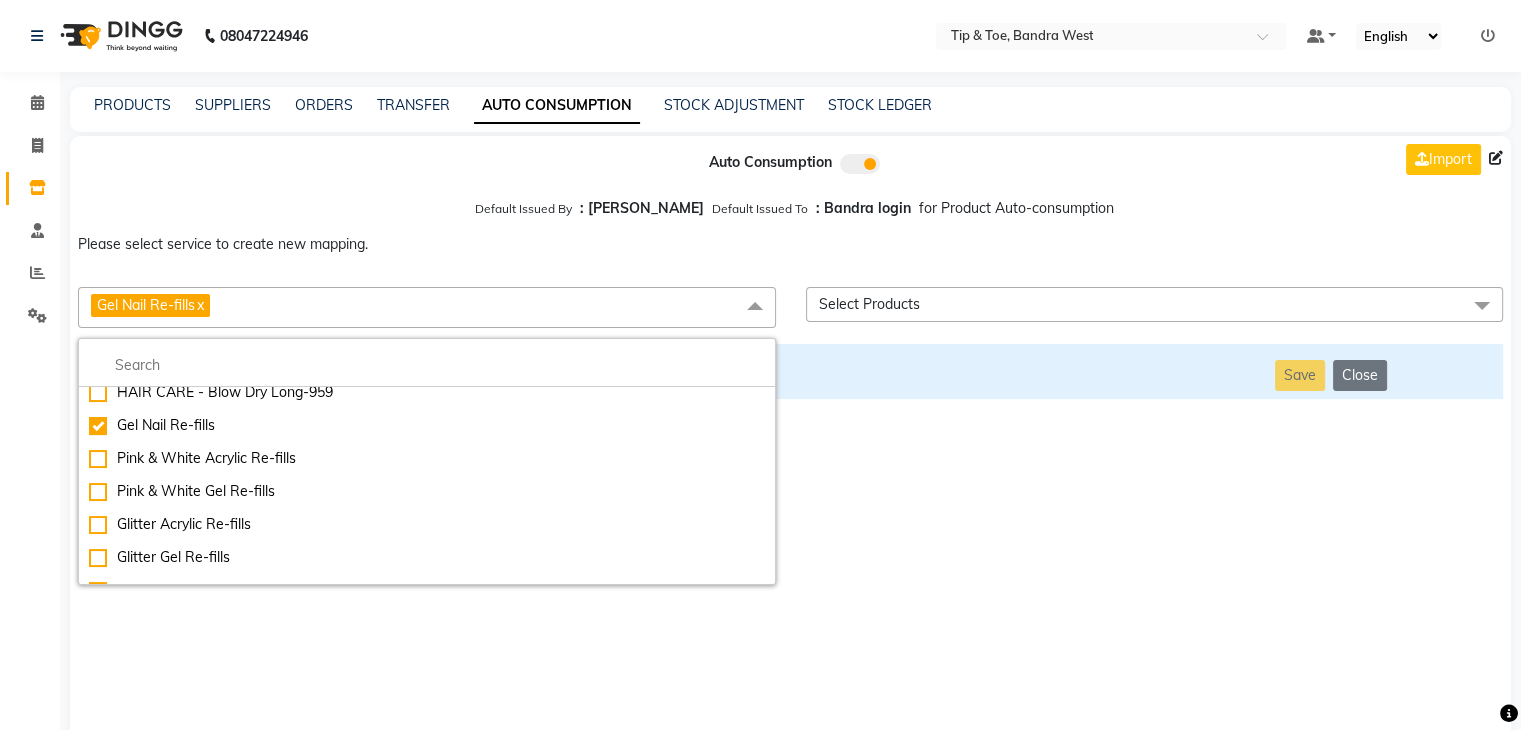 click on "Auto Consumption  Import Default Issued By  : [PERSON_NAME] Default Issued To  : Bandra login  for Product Auto-consumption  Please select service to create new mapping. Gel Nail Re-fills  x Essential Manicure w Scrub Essential Pedicure w Scrub Manicure + OPI Nail Ext + Gel Polish-3570 Manicure + T&T Nail Ext + Gel Polish T&T Nail Ext + T&T Gel Polish OPI Nail Ext + OPI Gel Polish T&T Refills + Gel Polish OPI Refills + Gel Polish Travel Allowance Waiting Charge HAIR REPAIR - Haircut HAIR REPAIR - Haircut for Kids HAIR REPAIR - Hair Wash HAIR REPAIR - Hair Wash Premium HAIR REPAIR - Full Head Shave HAIR REPAIR - Hair Design HAIR REPAIR - Hairstyling HAIR REPAIR - Threading HAIR REPAIR - [PERSON_NAME] Edging HAIR REPAIR - [PERSON_NAME] Edging Premium HAIR REPAIR - Razor Shave HAIR REPAIR - Razor Shave Premium HAIR REPAIR - Luxury Steam Shaving HAIR REPAIR - Fade Hair Cut HAIR SPA RITUALS - Hairoticmen Argan Spa HAIR SPA RITUALS - Wella Deep Nourishing Spa HAIR SPA RITUALS - Nashi Argan Oil Spa HAIR SPA RITUALS - Olaplex Ritual" at bounding box center (790, 439) 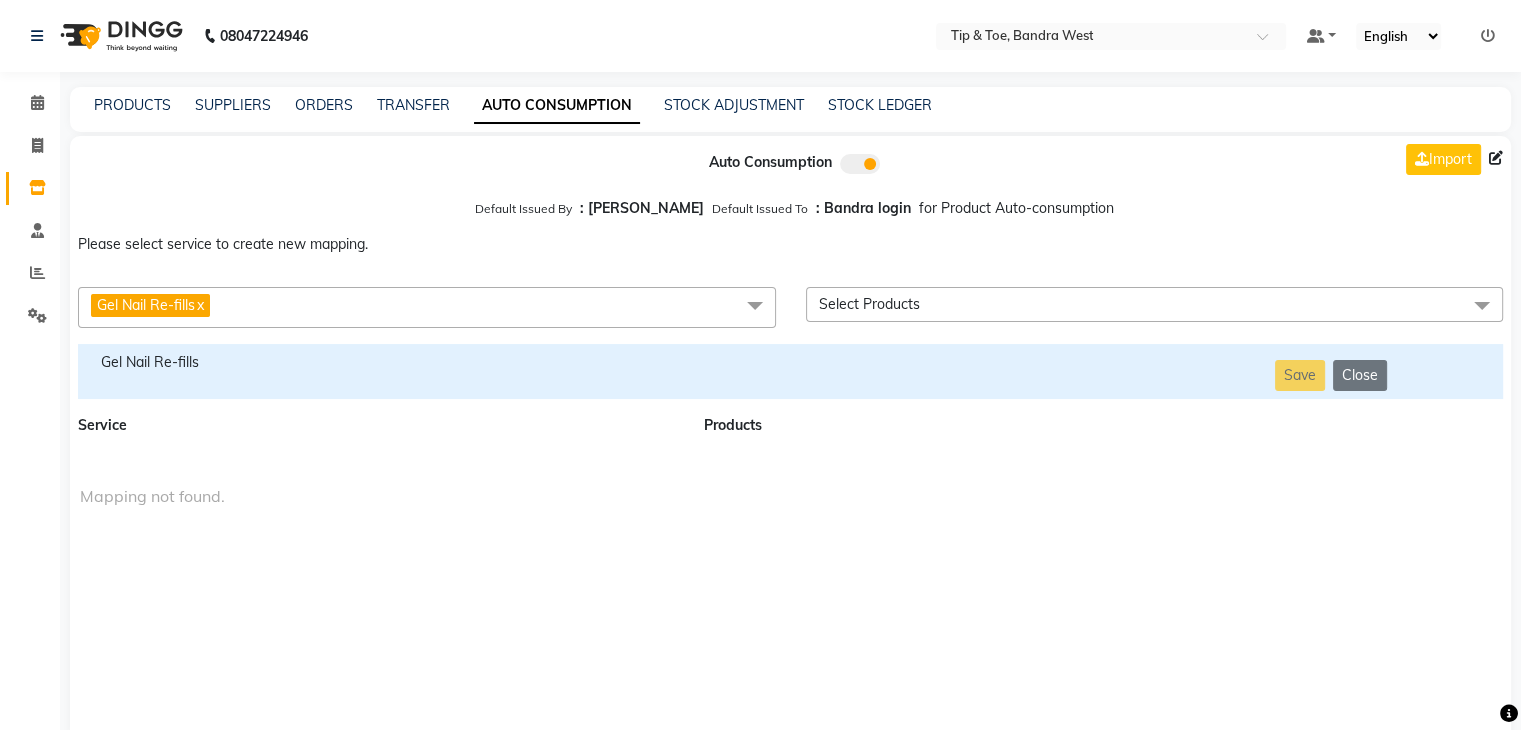 click on "Gel Nail Re-fills" at bounding box center [379, 362] 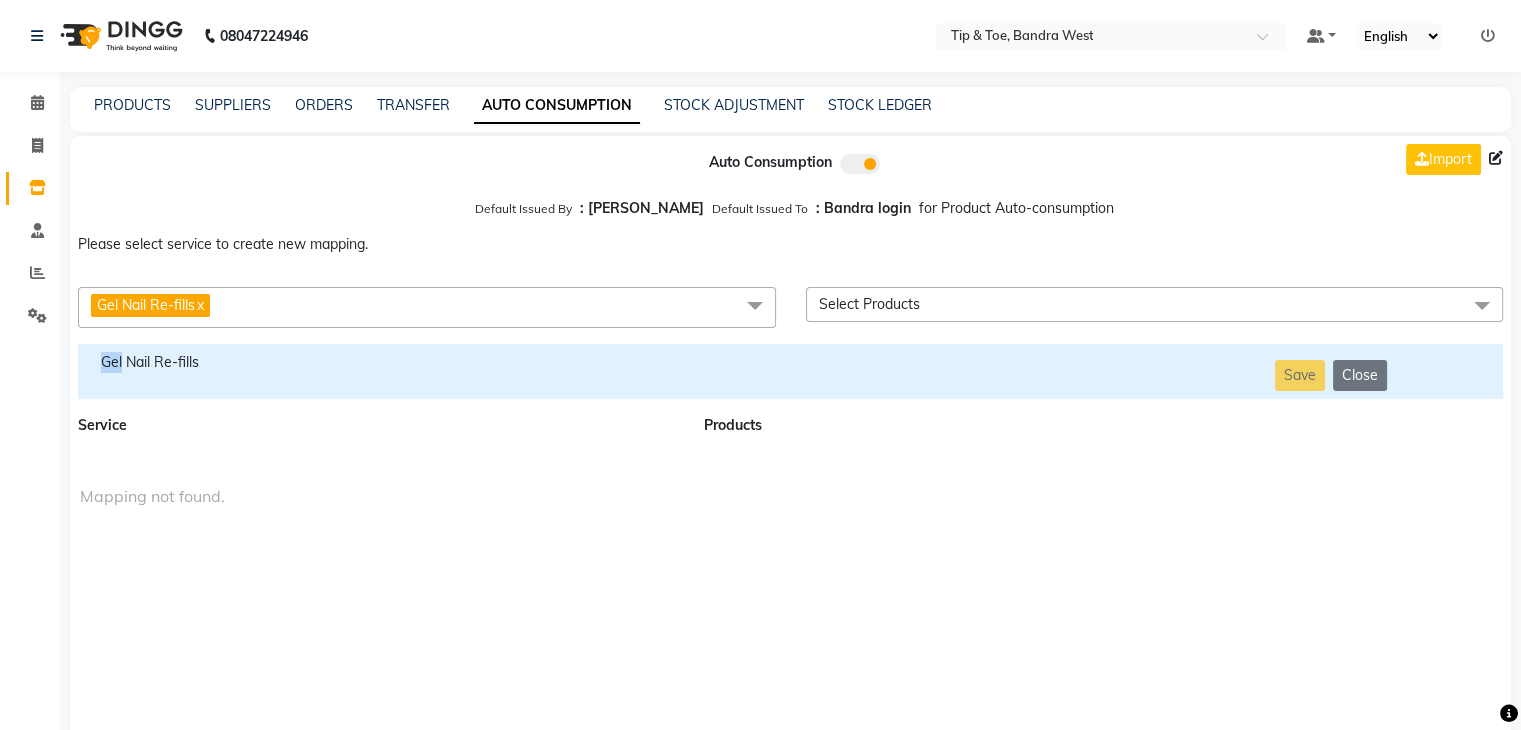 click on "Gel Nail Re-fills" at bounding box center [379, 362] 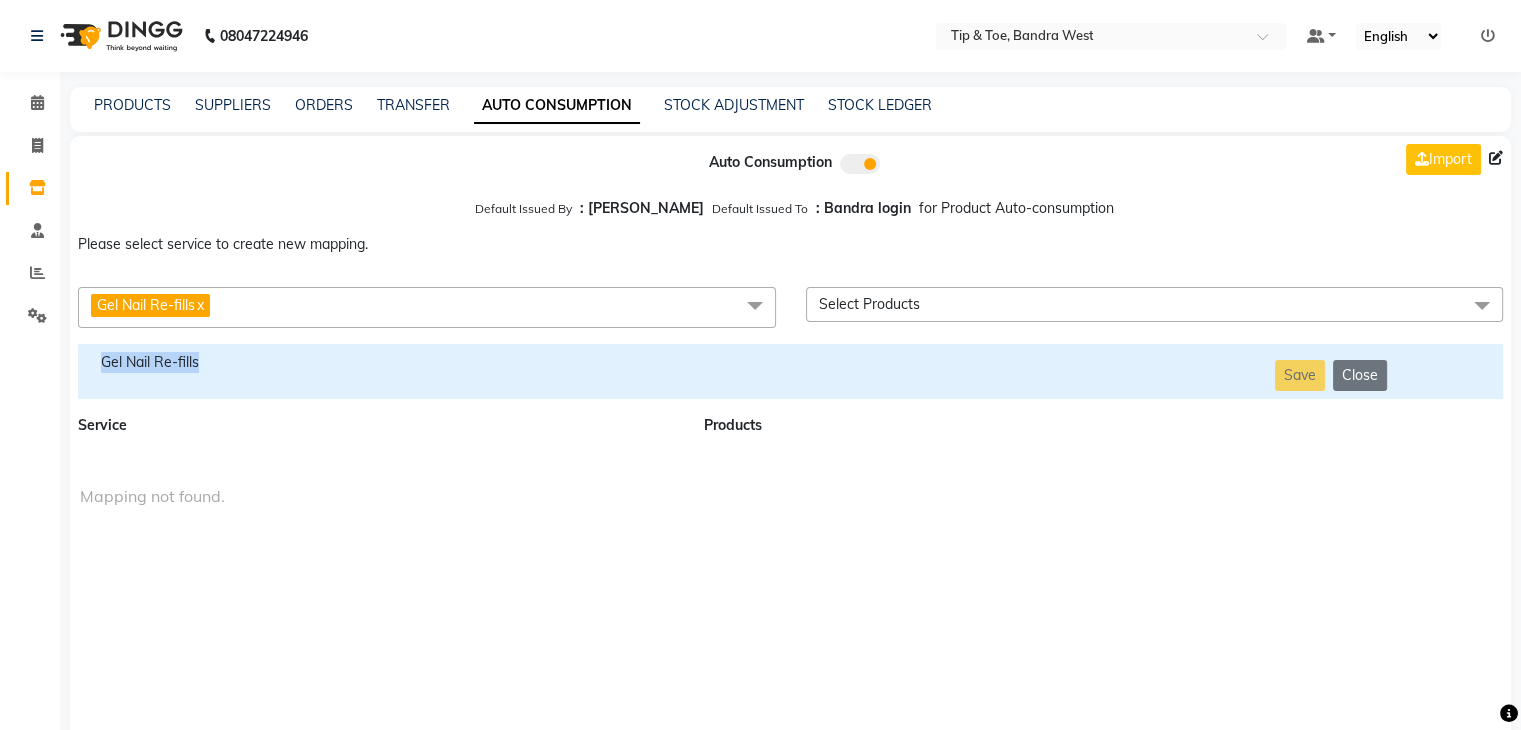 click on "Gel Nail Re-fills" at bounding box center [379, 362] 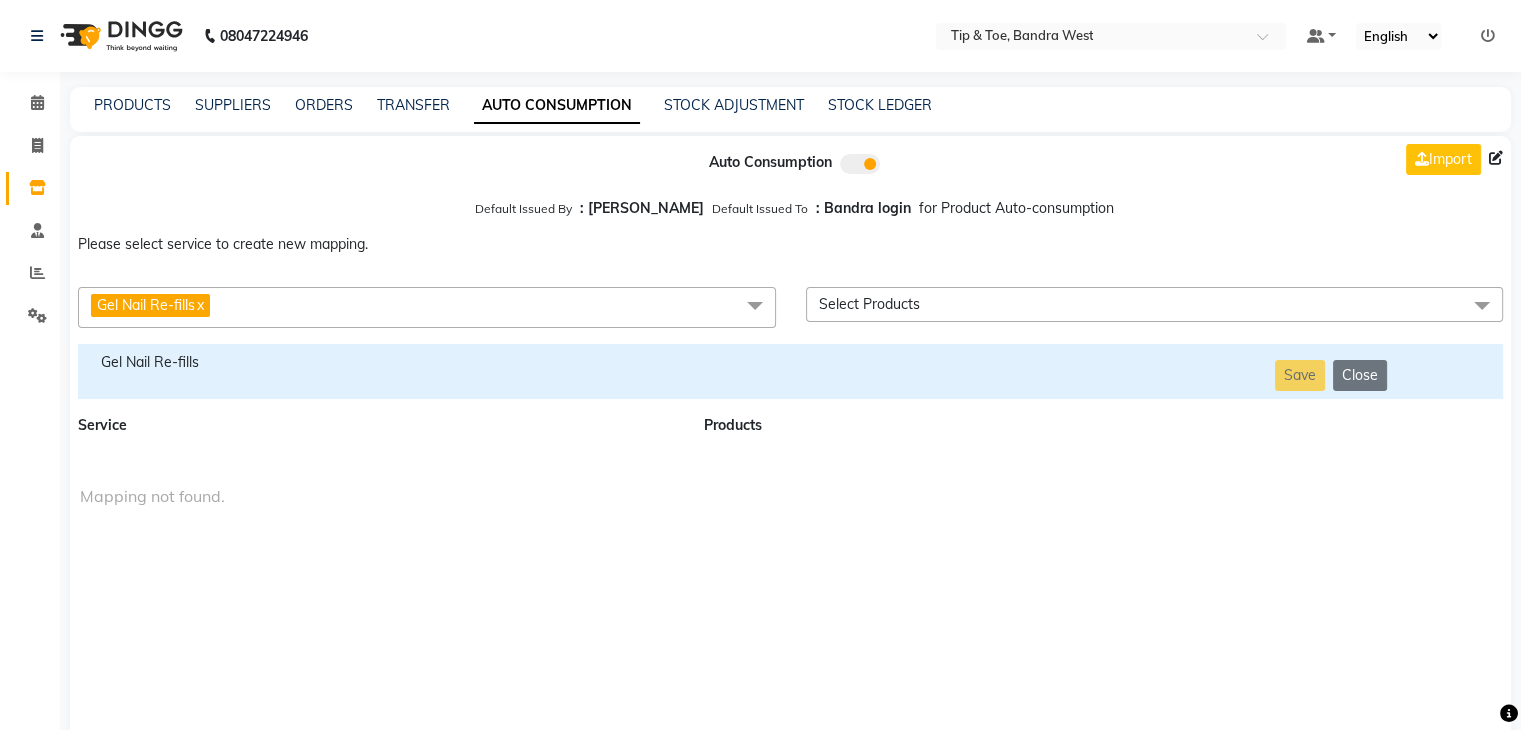 click on "Gel Nail Re-fills  x" at bounding box center (427, 307) 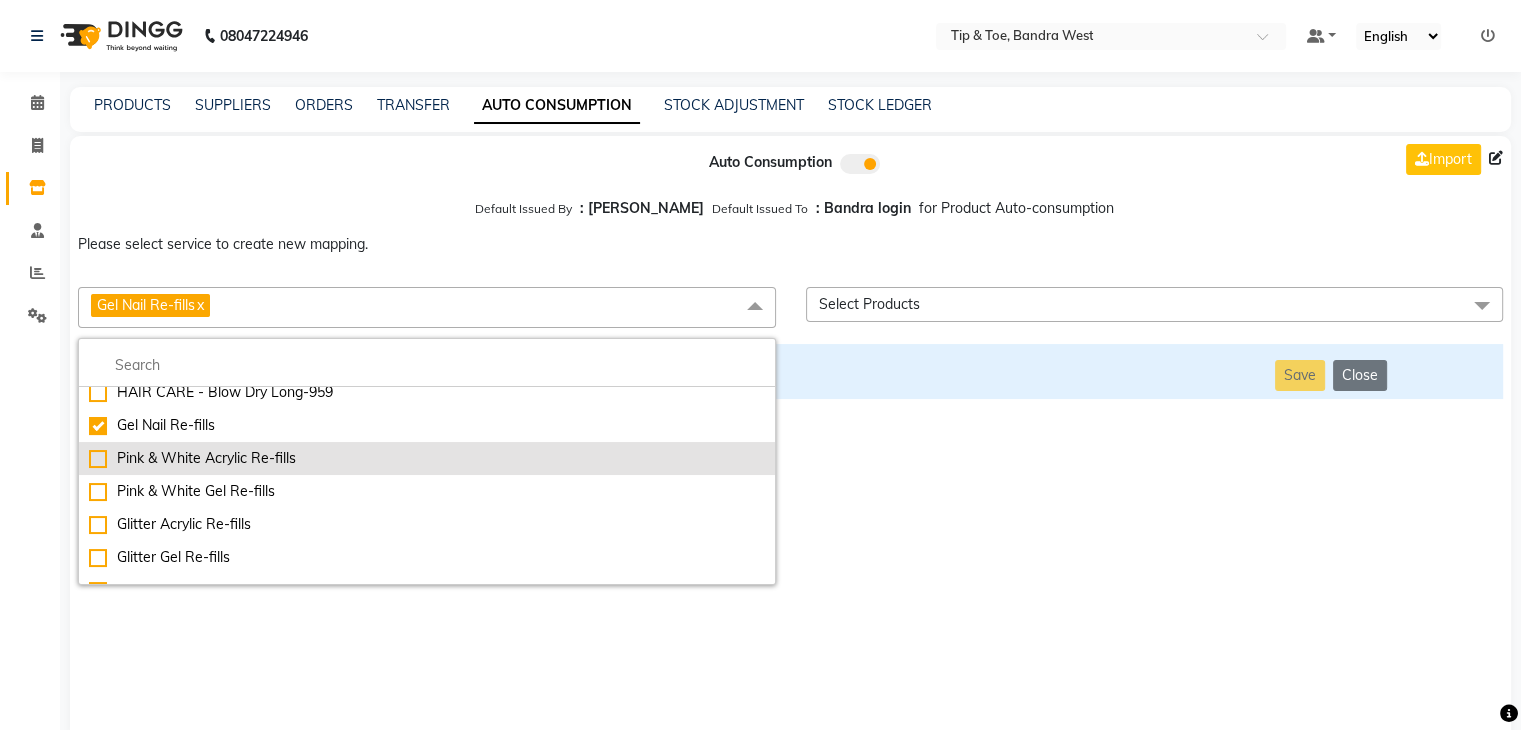 click on "Pink & White Acrylic Re-fills" at bounding box center [427, 458] 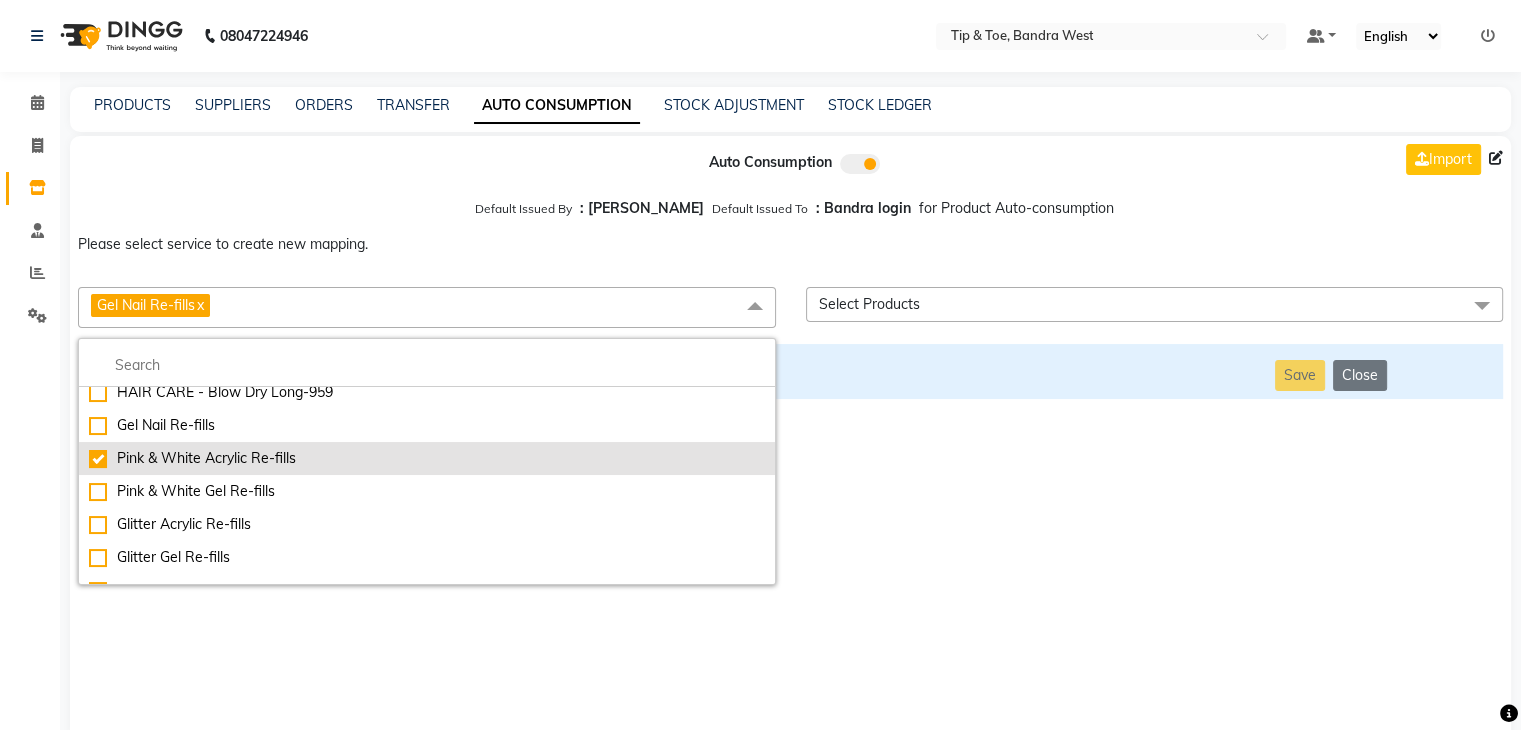 checkbox on "false" 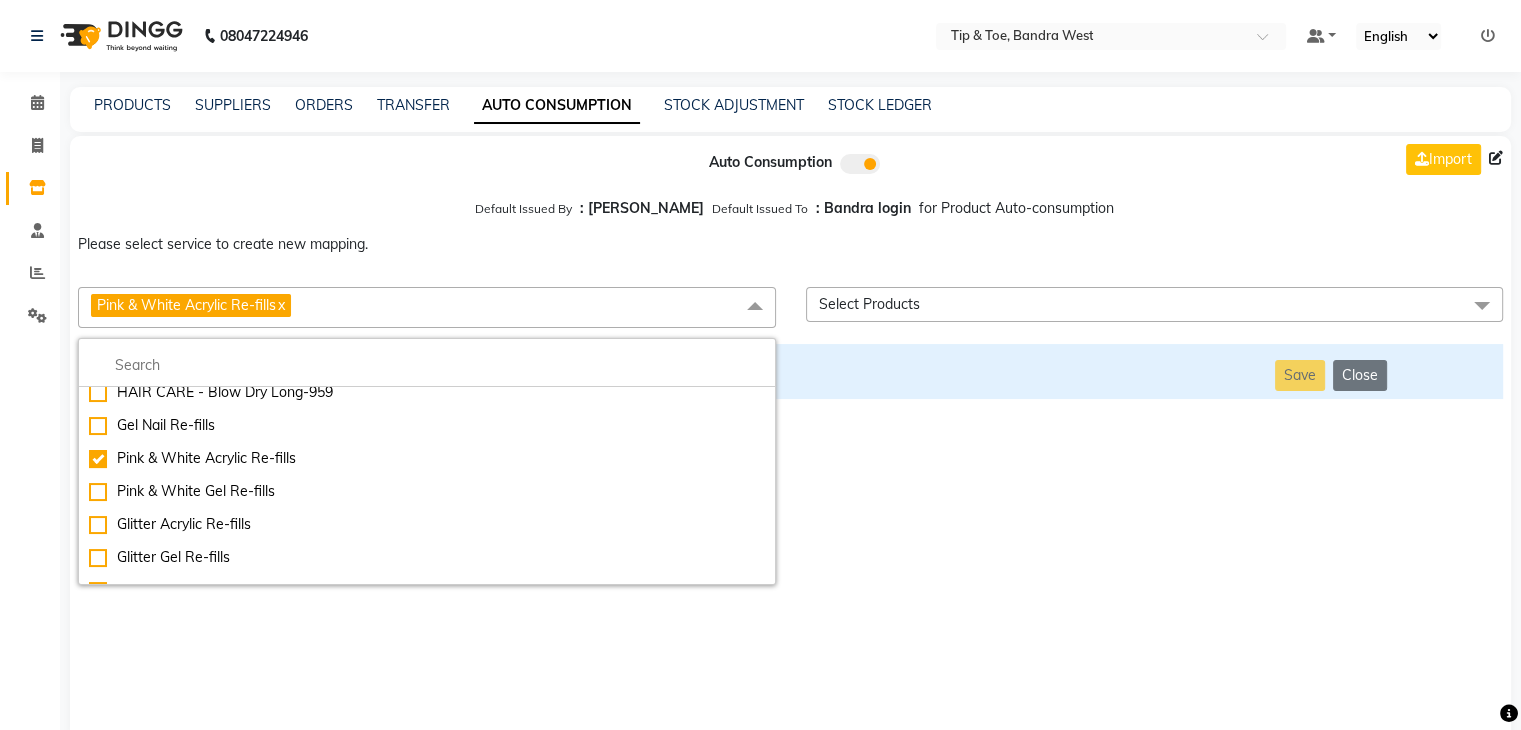 click on "Auto Consumption  Import Default Issued By  : [PERSON_NAME] Default Issued To  : Bandra login  for Product Auto-consumption  Please select service to create new mapping. Pink & White Acrylic Re-fills  x Essential Manicure w Scrub Essential Pedicure w Scrub Manicure + OPI Nail Ext + Gel Polish-3570 Manicure + T&T Nail Ext + Gel Polish T&T Nail Ext + T&T Gel Polish OPI Nail Ext + OPI Gel Polish T&T Refills + Gel Polish OPI Refills + Gel Polish Travel Allowance Waiting Charge HAIR REPAIR - Haircut HAIR REPAIR - Haircut for Kids HAIR REPAIR - Hair Wash HAIR REPAIR - Hair Wash Premium HAIR REPAIR - Full Head Shave HAIR REPAIR - Hair Design HAIR REPAIR - Hairstyling HAIR REPAIR - Threading HAIR REPAIR - [PERSON_NAME] Edging HAIR REPAIR - [PERSON_NAME] Edging Premium HAIR REPAIR - Razor Shave HAIR REPAIR - Razor Shave Premium HAIR REPAIR - Luxury Steam Shaving HAIR REPAIR - Fade Hair Cut HAIR SPA RITUALS - Hairoticmen Argan Spa HAIR SPA RITUALS - Wella Deep Nourishing Spa HAIR SPA RITUALS - Nashi Argan Oil Spa SKIN REPAIR - Clean-Up" at bounding box center [790, 439] 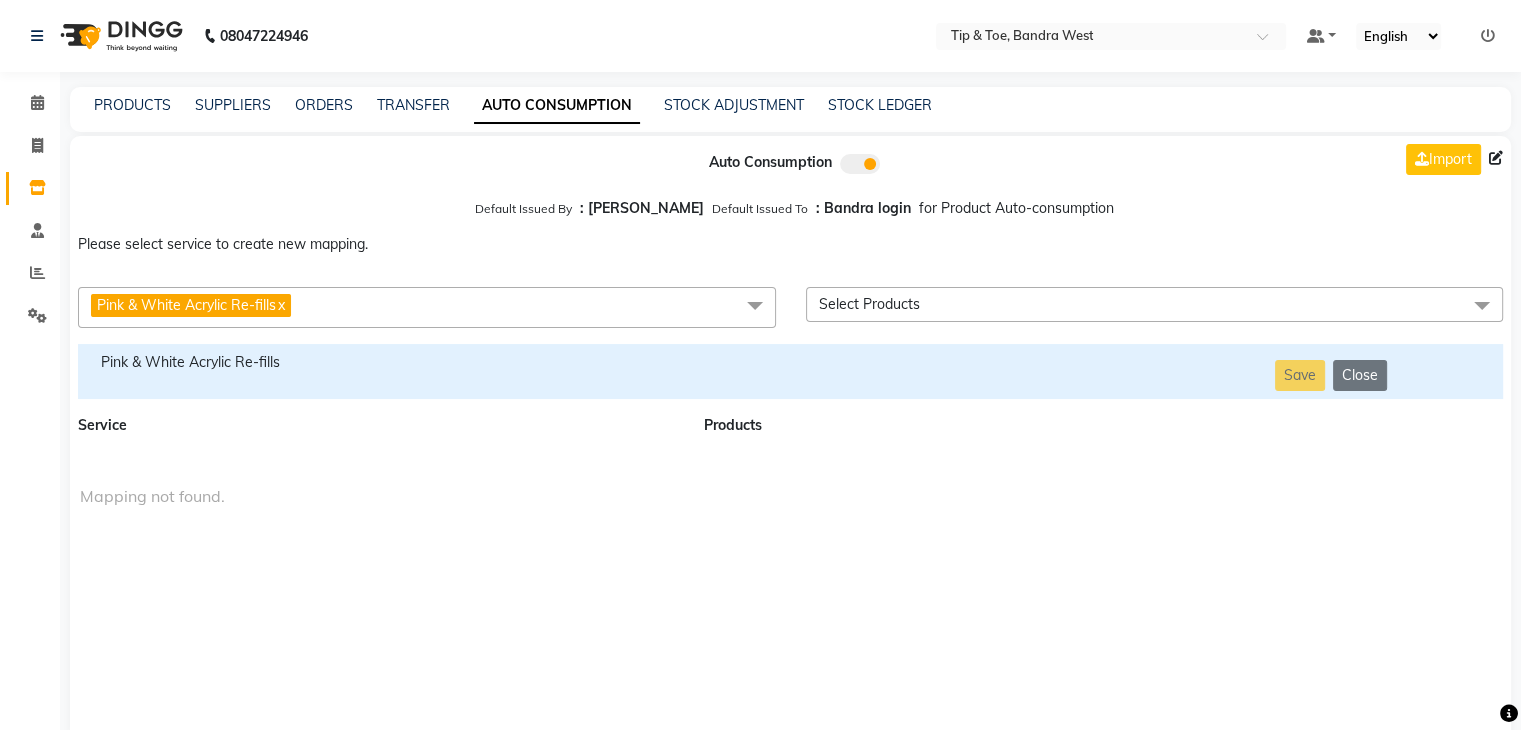 click on "Pink & White Acrylic Re-fills" at bounding box center [379, 362] 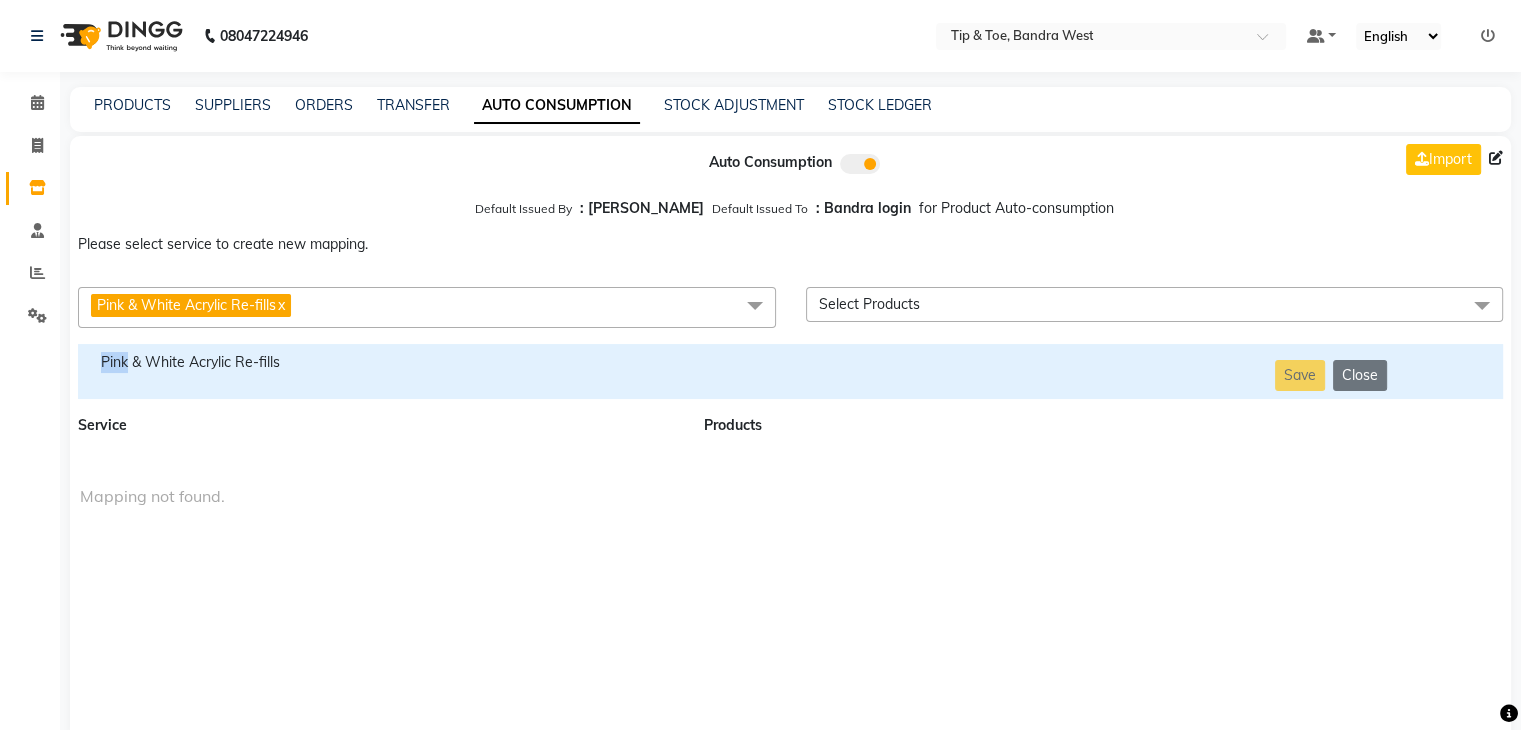 click on "Pink & White Acrylic Re-fills" at bounding box center (379, 362) 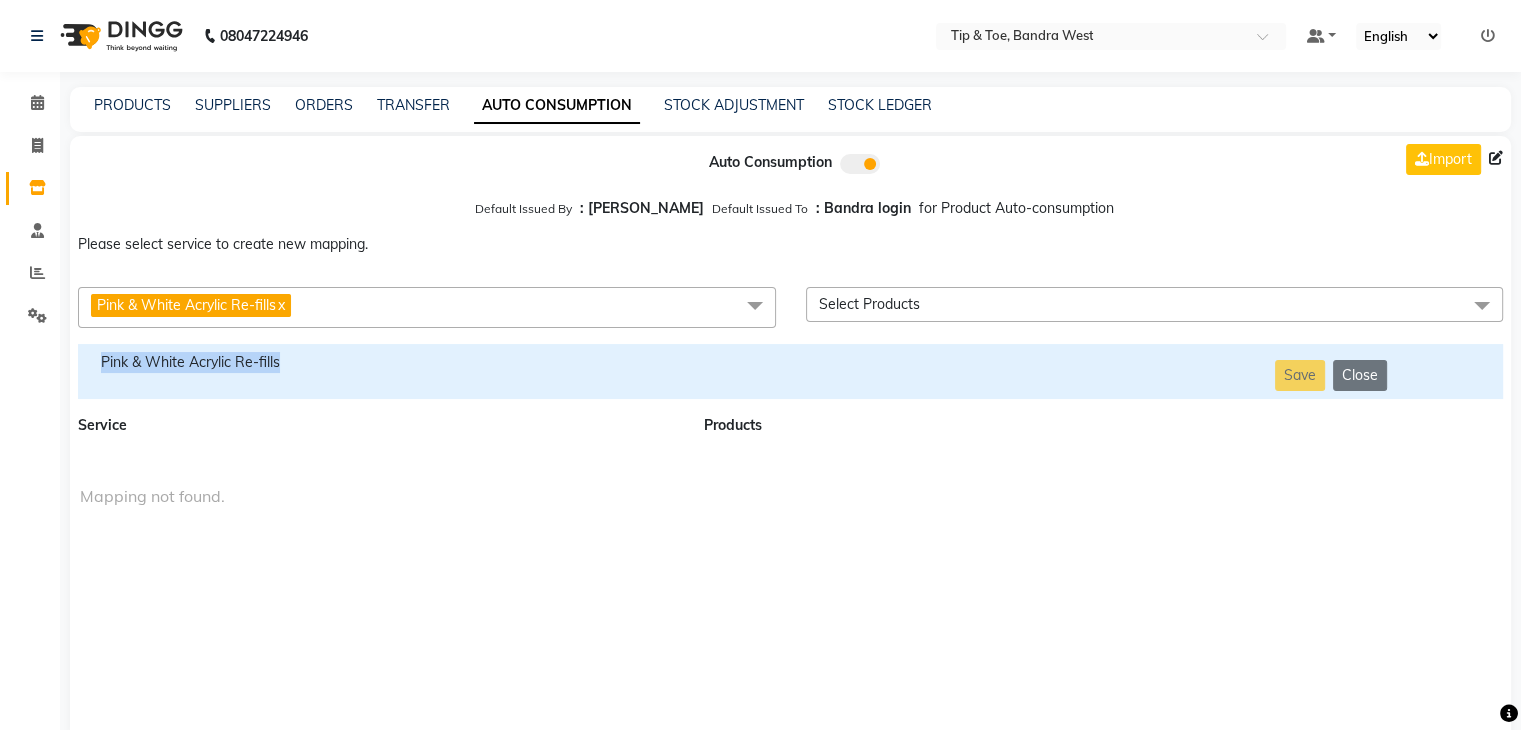click on "Pink & White Acrylic Re-fills" at bounding box center [379, 362] 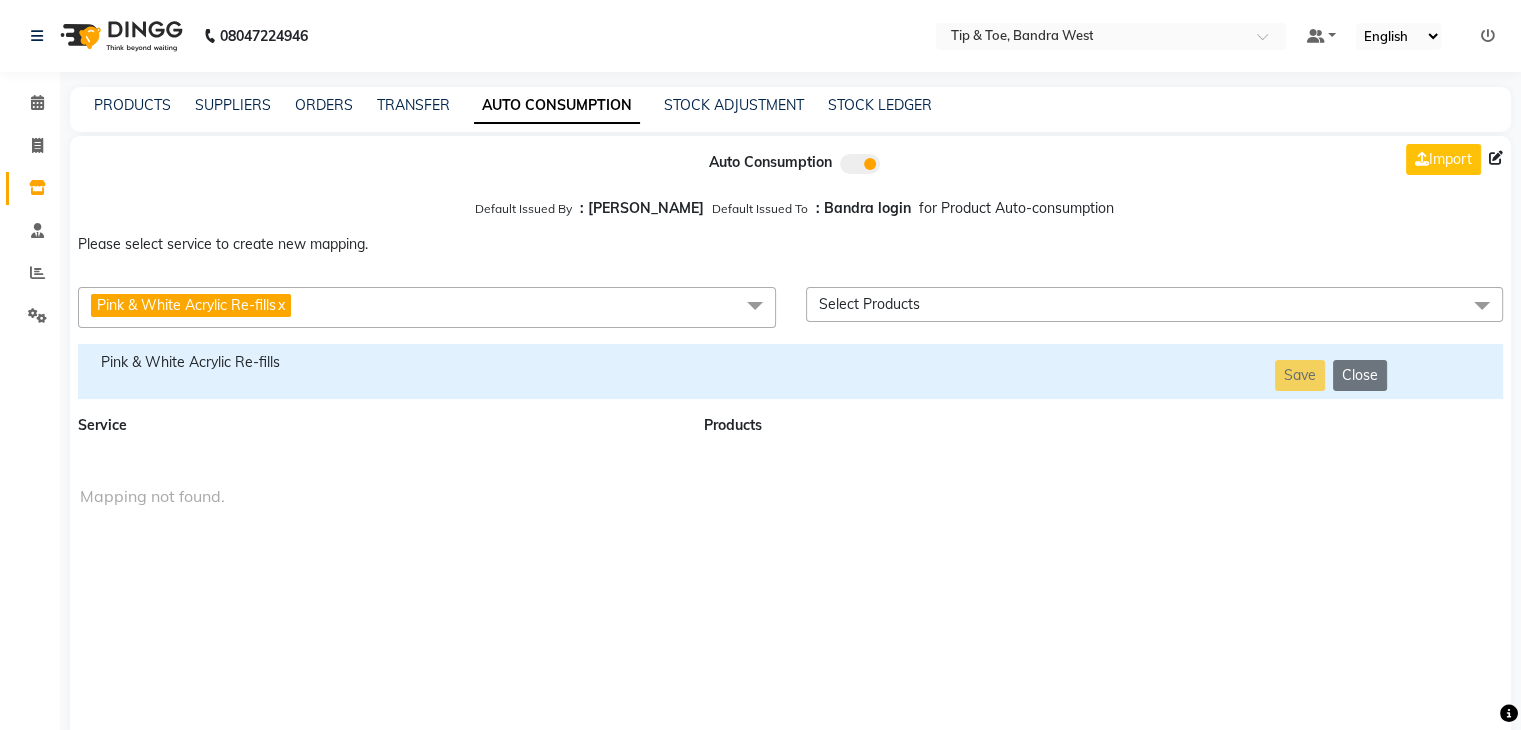 click on "Pink & White Acrylic Re-fills  x" at bounding box center [427, 307] 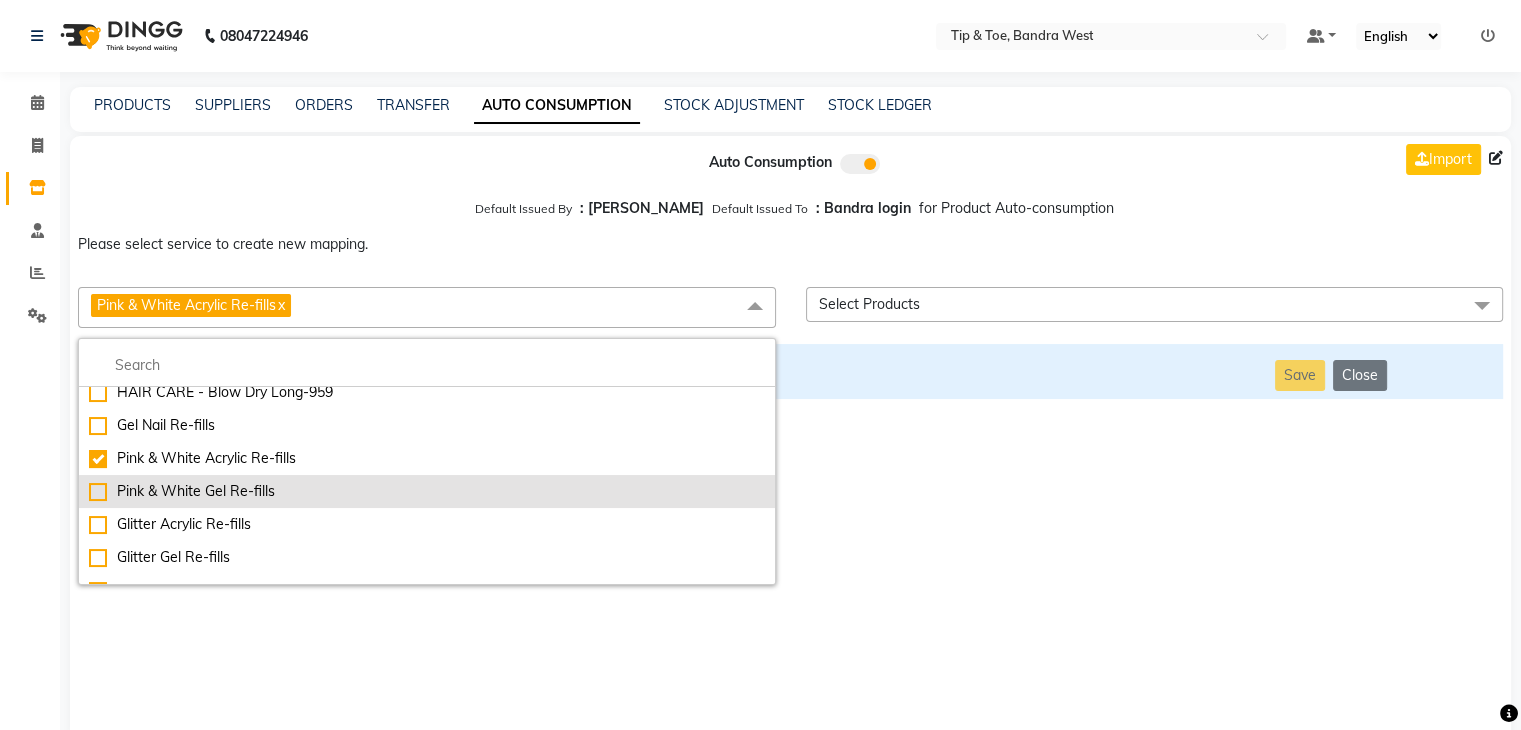 click on "Pink & White Gel Re-fills" at bounding box center [427, 491] 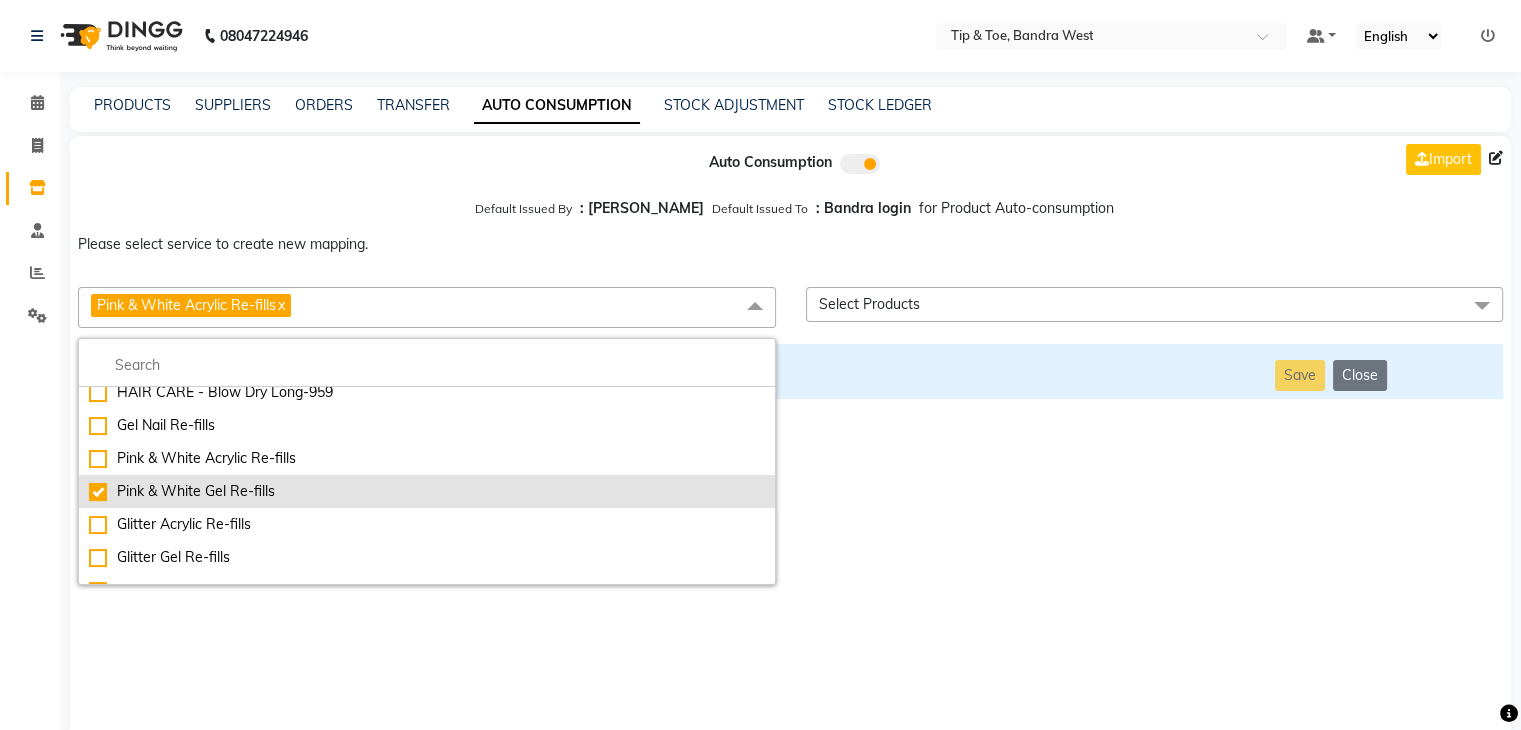 checkbox on "false" 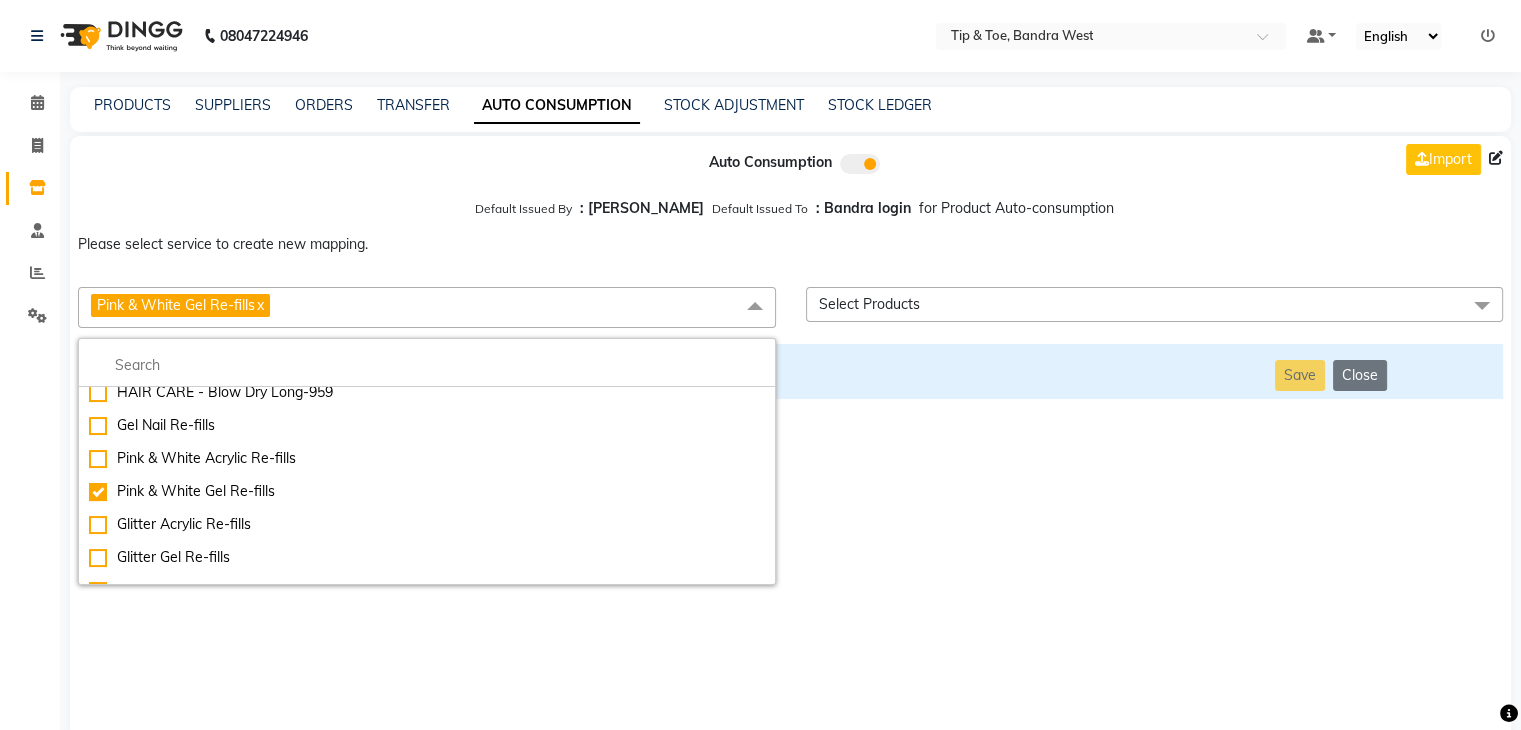 click on "Auto Consumption  Import Default Issued By  : [PERSON_NAME] Default Issued To  : Bandra login  for Product Auto-consumption  Please select service to create new mapping. Pink & White Gel Re-fills  x Essential Manicure w Scrub Essential Pedicure w Scrub Manicure + OPI Nail Ext + Gel Polish-3570 Manicure + T&T Nail Ext + Gel Polish T&T Nail Ext + T&T Gel Polish OPI Nail Ext + OPI Gel Polish T&T Refills + Gel Polish OPI Refills + Gel Polish Travel Allowance Waiting Charge HAIR REPAIR - Haircut HAIR REPAIR - Haircut for Kids HAIR REPAIR - Hair Wash HAIR REPAIR - Hair Wash Premium HAIR REPAIR - Full Head Shave HAIR REPAIR - Hair Design HAIR REPAIR - Hairstyling HAIR REPAIR - Threading HAIR REPAIR - [PERSON_NAME] Edging HAIR REPAIR - [PERSON_NAME] Edging Premium HAIR REPAIR - Razor Shave HAIR REPAIR - Razor Shave Premium HAIR REPAIR - Luxury Steam Shaving HAIR REPAIR - Fade Hair Cut HAIR SPA RITUALS - Hairoticmen Argan Spa HAIR SPA RITUALS - Wella Deep Nourishing Spa HAIR SPA RITUALS - Nashi Argan Oil Spa HAIR PAINTING - Highlights" at bounding box center (790, 439) 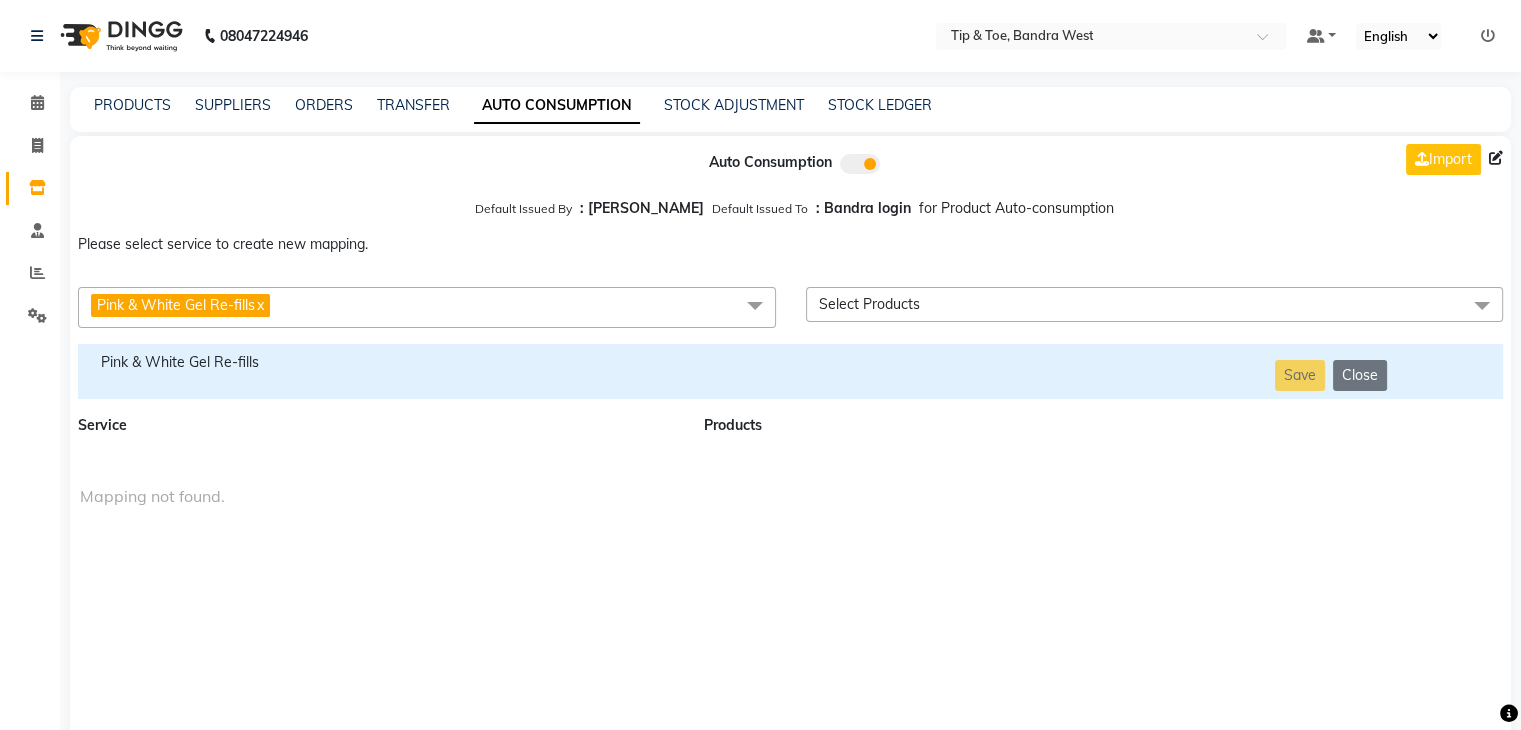 click on "Pink & White Gel Re-fills  x" at bounding box center [427, 307] 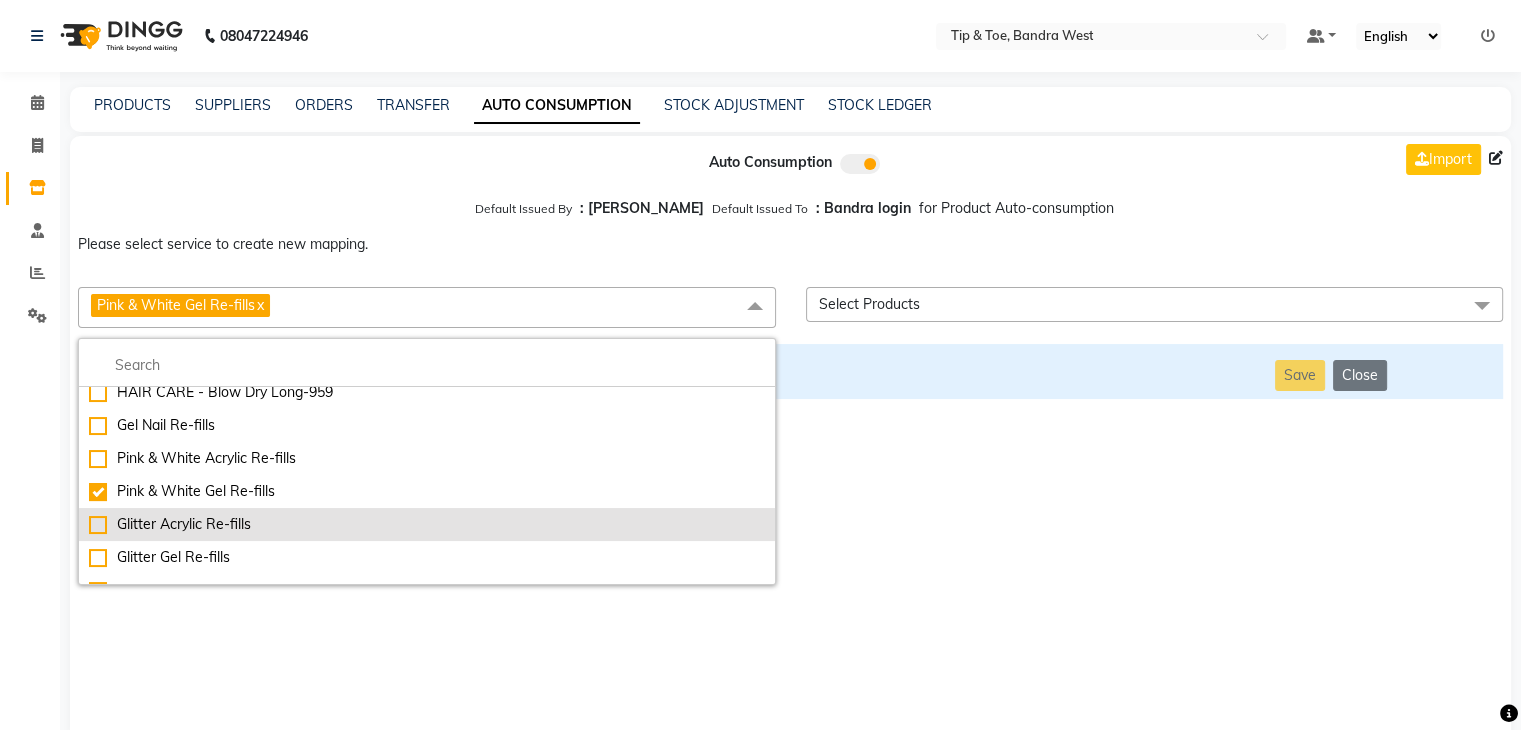 click on "Glitter Acrylic Re-fills" at bounding box center (427, 524) 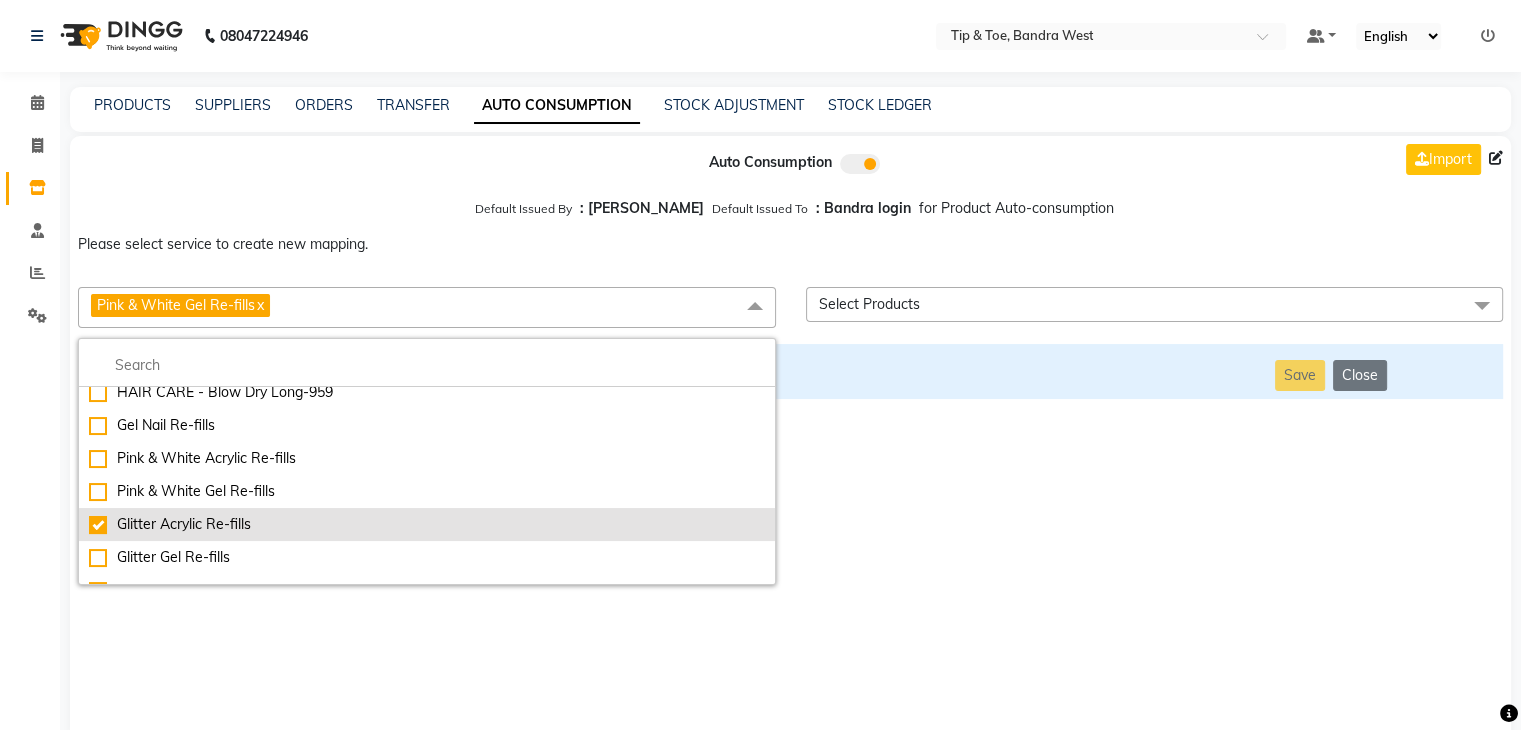 checkbox on "false" 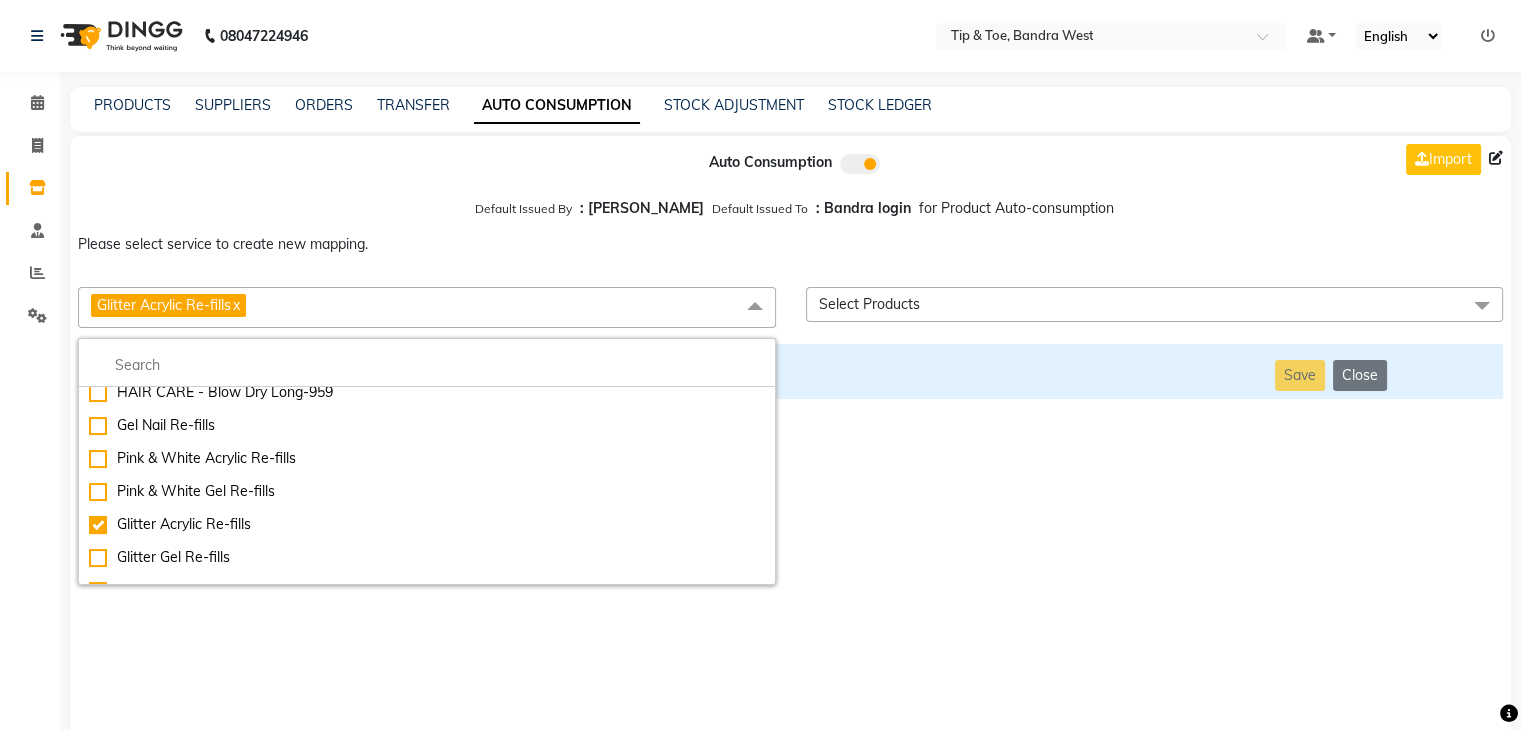 click on "Auto Consumption  Import Default Issued By  : [PERSON_NAME] Default Issued To  : Bandra login  for Product Auto-consumption  Please select service to create new mapping. Glitter Acrylic Re-fills  x Essential Manicure w Scrub Essential Pedicure w Scrub Manicure + OPI Nail Ext + Gel Polish-3570 Manicure + T&T Nail Ext + Gel Polish T&T Nail Ext + T&T Gel Polish OPI Nail Ext + OPI Gel Polish T&T Refills + Gel Polish OPI Refills + Gel Polish Travel Allowance Waiting Charge HAIR REPAIR - Haircut HAIR REPAIR - Haircut for Kids HAIR REPAIR - Hair Wash HAIR REPAIR - Hair Wash Premium HAIR REPAIR - Full Head Shave HAIR REPAIR - Hair Design HAIR REPAIR - Hairstyling HAIR REPAIR - Threading HAIR REPAIR - [PERSON_NAME] Edging HAIR REPAIR - [PERSON_NAME] Edging Premium HAIR REPAIR - Razor Shave HAIR REPAIR - Razor Shave Premium HAIR REPAIR - Luxury Steam Shaving HAIR REPAIR - Fade Hair Cut HAIR SPA RITUALS - Hairoticmen Argan Spa HAIR SPA RITUALS - Wella Deep Nourishing Spa HAIR SPA RITUALS - Nashi Argan Oil Spa HAIR PAINTING - Highlights" at bounding box center [790, 439] 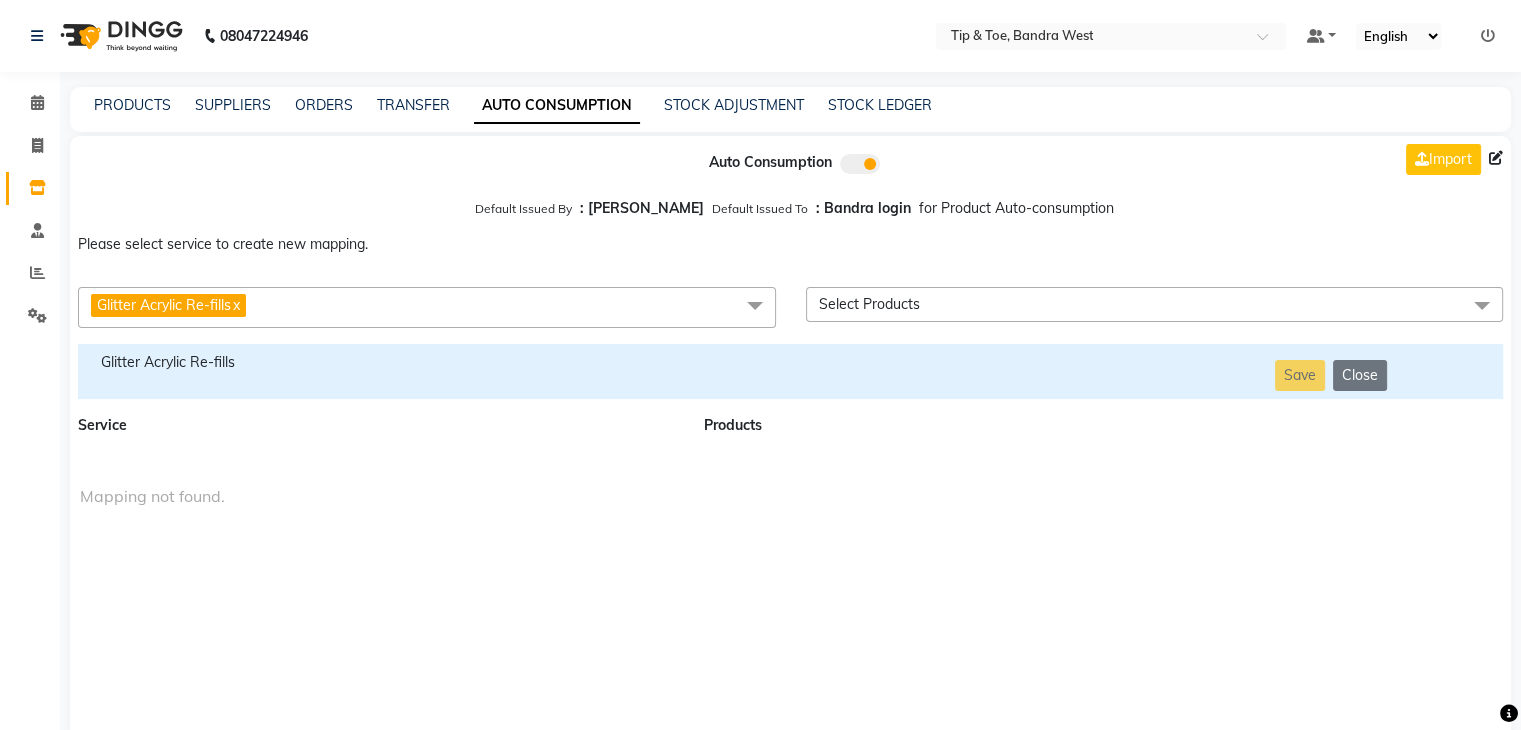 click on "Glitter Acrylic Re-fills" at bounding box center (379, 362) 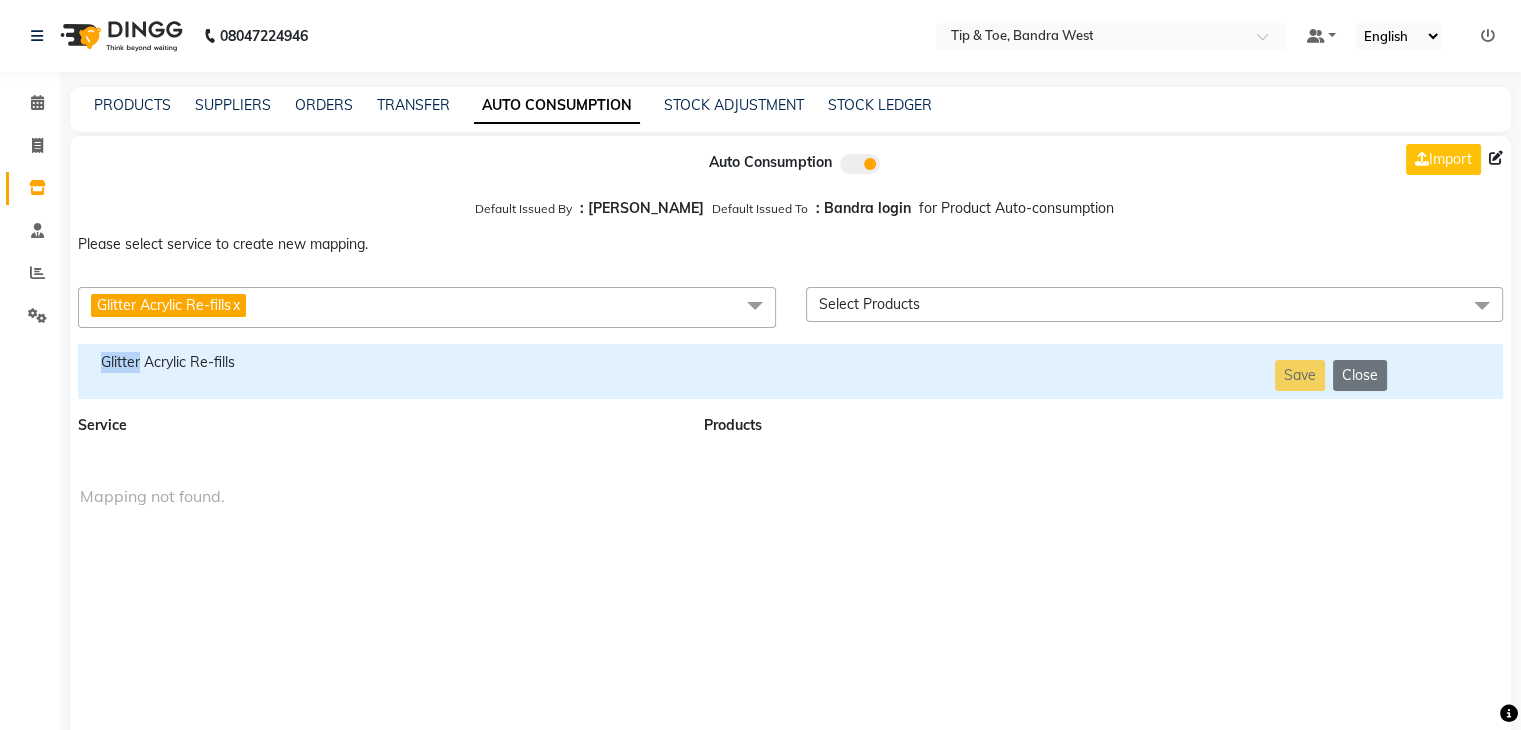click on "Glitter Acrylic Re-fills" at bounding box center (379, 362) 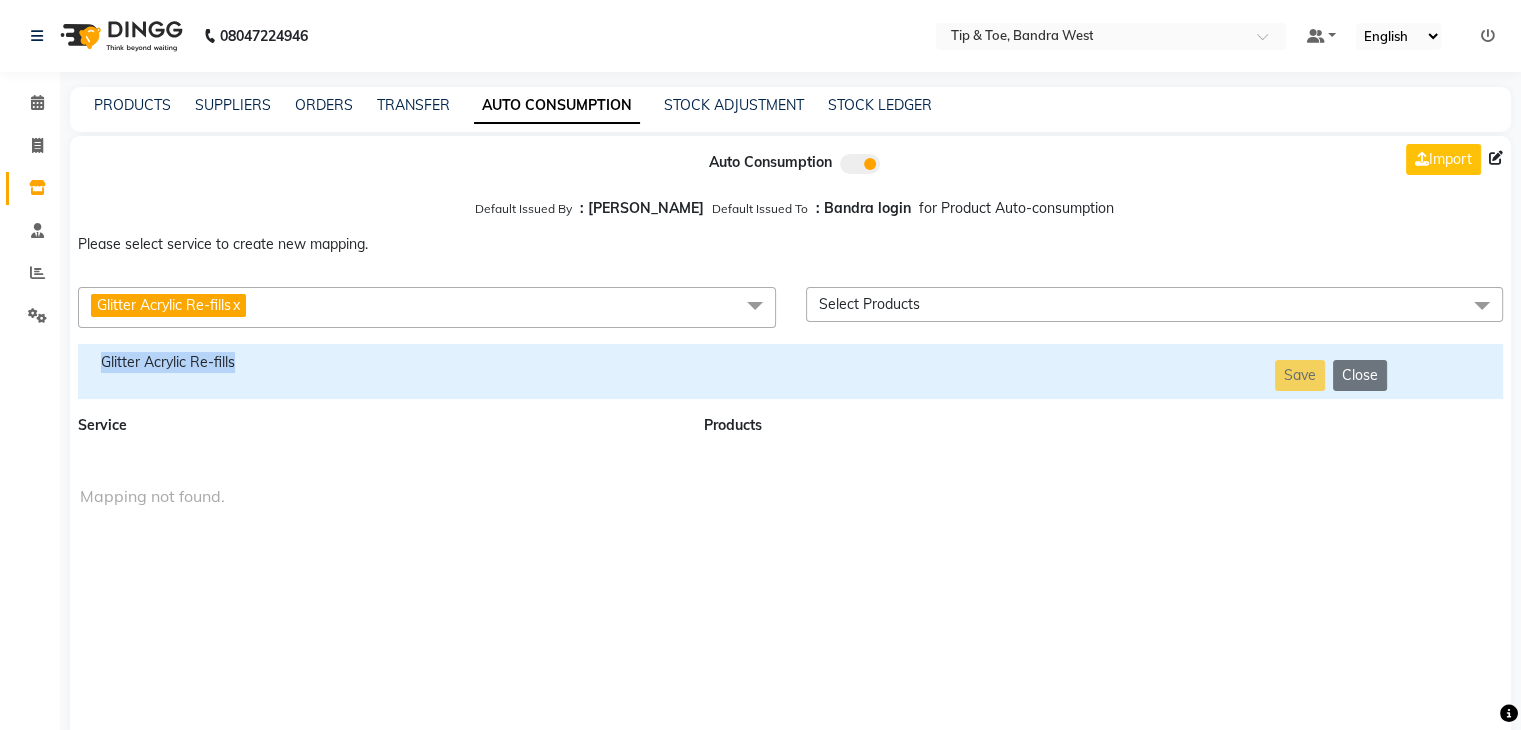 click on "Glitter Acrylic Re-fills" at bounding box center (379, 362) 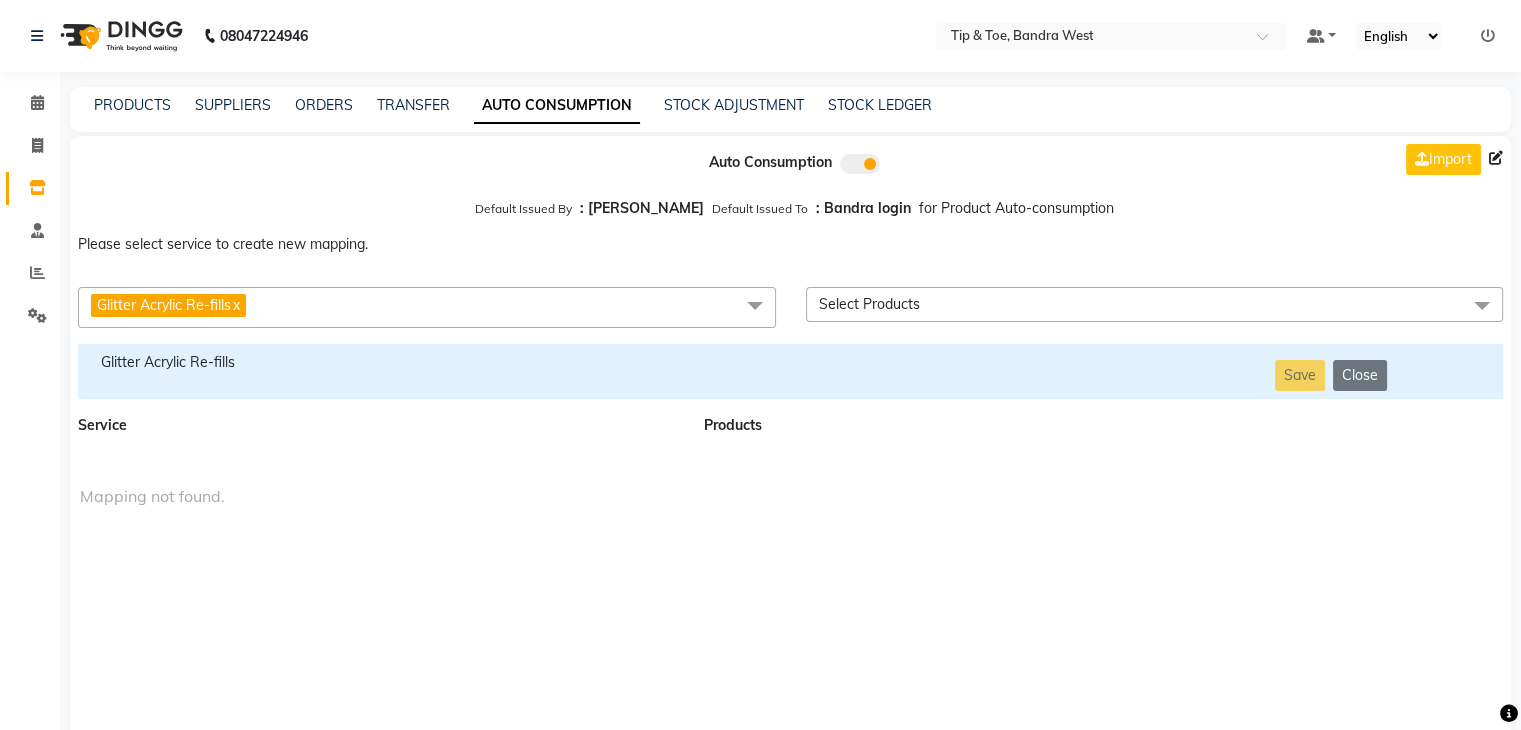 click on "Glitter Acrylic Re-fills  x" at bounding box center [427, 307] 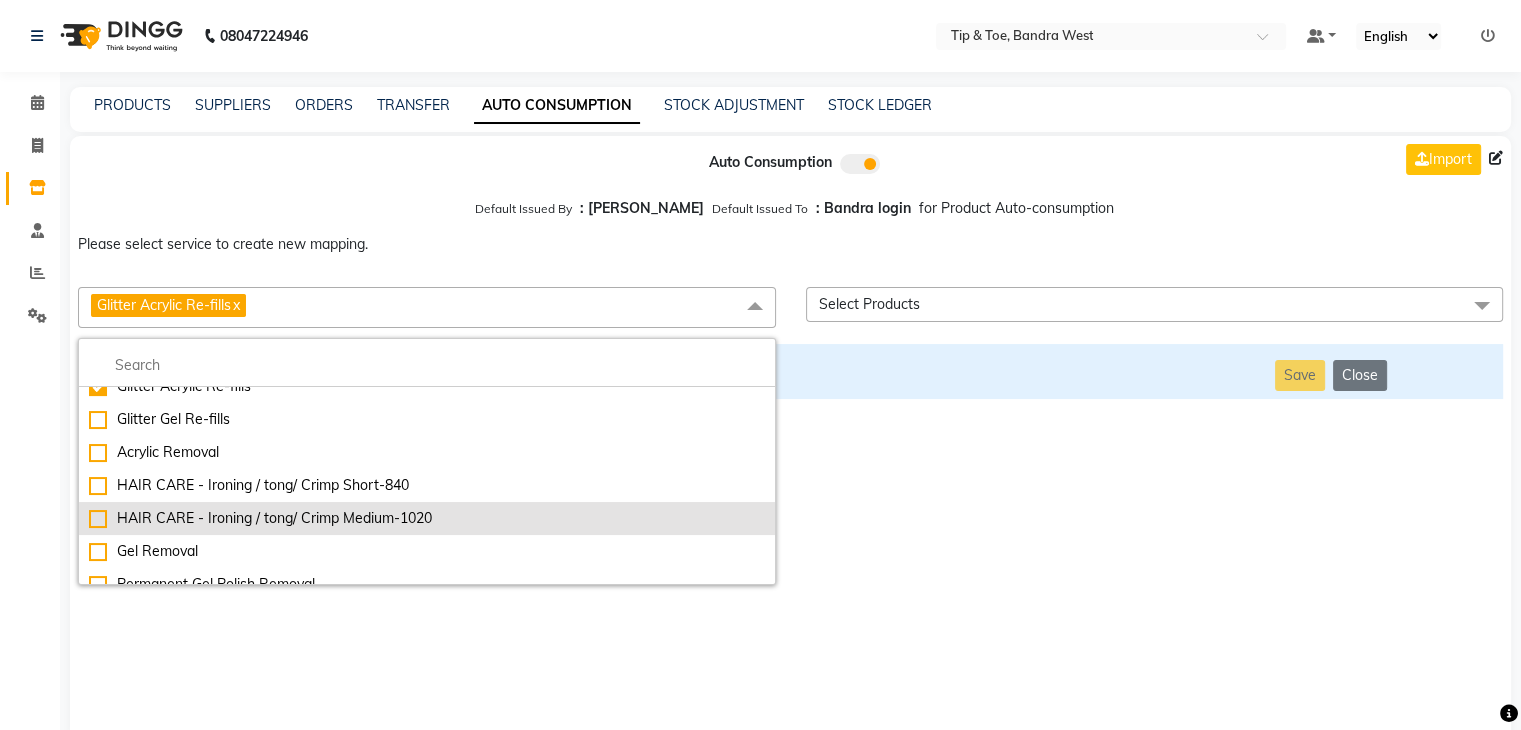 scroll, scrollTop: 4812, scrollLeft: 0, axis: vertical 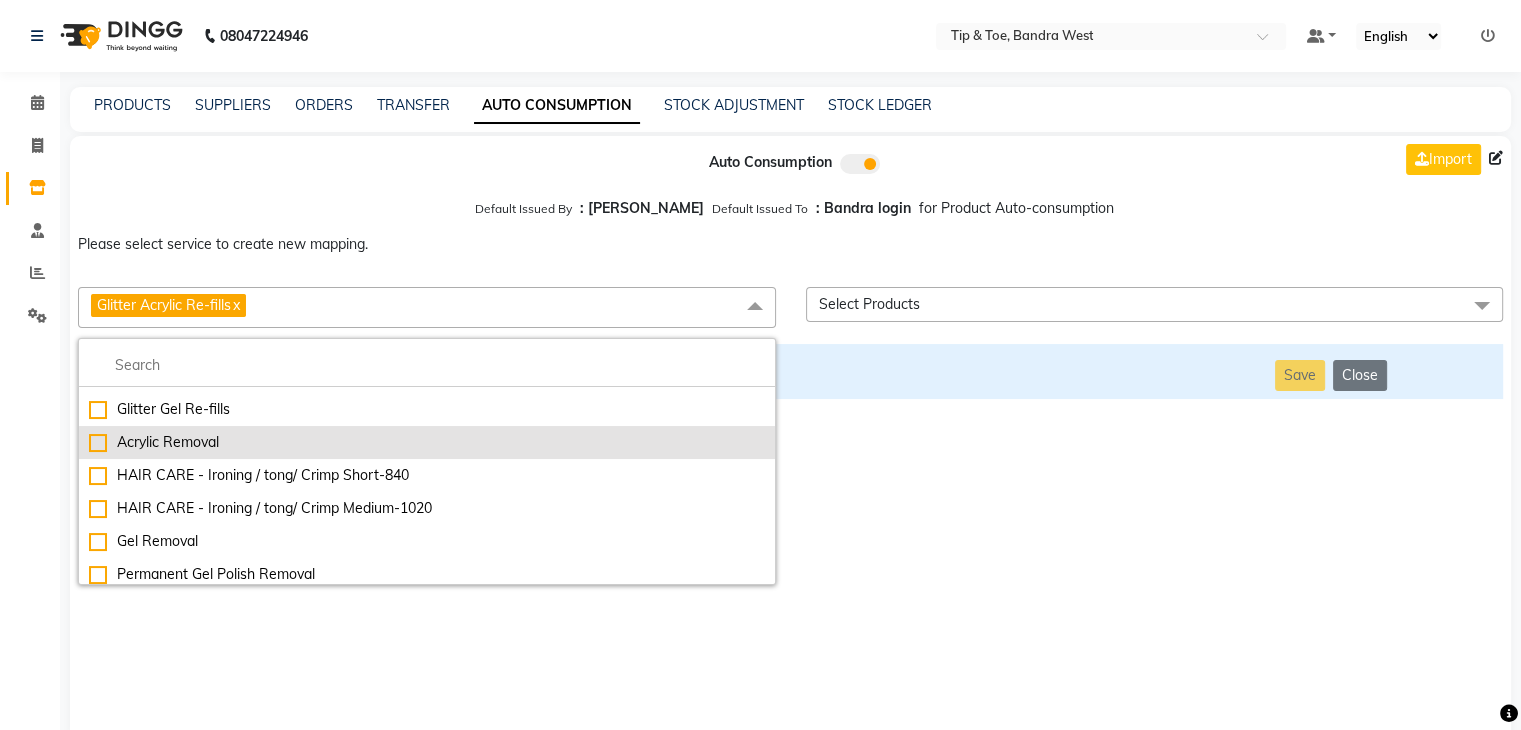 click on "Acrylic Removal" at bounding box center (427, 442) 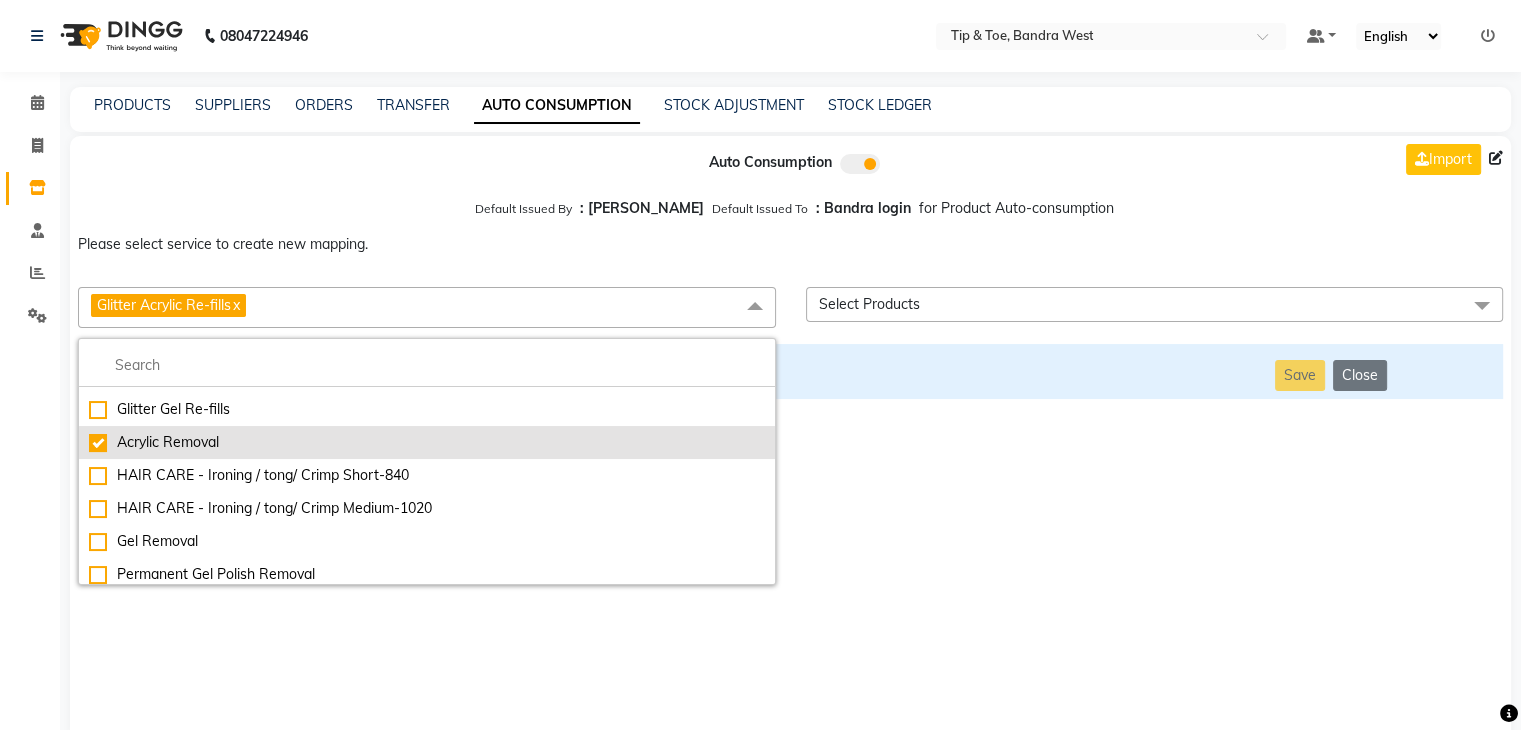 checkbox on "false" 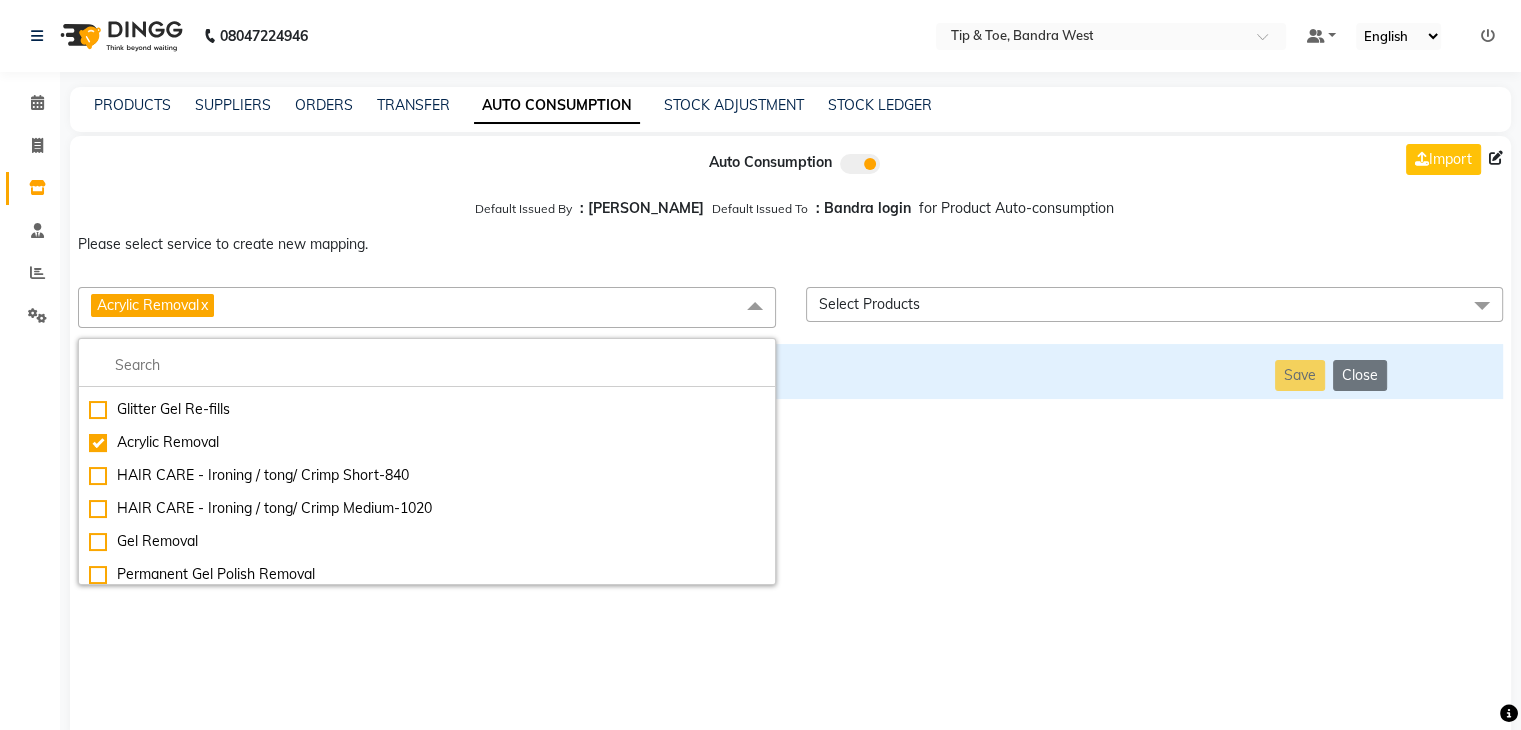 click on "Auto Consumption  Import Default Issued By  : [PERSON_NAME] Default Issued To  : Bandra login  for Product Auto-consumption  Please select service to create new mapping. Acrylic Removal  x Essential Manicure w Scrub Essential Pedicure w Scrub Manicure + OPI Nail Ext + Gel Polish-3570 Manicure + T&T Nail Ext + Gel Polish T&T Nail Ext + T&T Gel Polish OPI Nail Ext + OPI Gel Polish T&T Refills + Gel Polish OPI Refills + Gel Polish Travel Allowance Waiting Charge HAIR REPAIR - Haircut HAIR REPAIR - Haircut for Kids HAIR REPAIR - Hair Wash HAIR REPAIR - Hair Wash Premium HAIR REPAIR - Full Head Shave HAIR REPAIR - Hair Design HAIR REPAIR - Hairstyling HAIR REPAIR - Threading HAIR REPAIR - [PERSON_NAME] Edging HAIR REPAIR - [PERSON_NAME] Edging Premium HAIR REPAIR - Razor Shave HAIR REPAIR - Razor Shave Premium HAIR REPAIR - Luxury Steam Shaving HAIR REPAIR - Fade Hair Cut HAIR SPA RITUALS - Hairoticmen Argan Spa HAIR SPA RITUALS - Wella Deep Nourishing Spa HAIR SPA RITUALS - Nashi Argan Oil Spa HAIR SPA RITUALS - Botoliss Hair Spa" at bounding box center (790, 439) 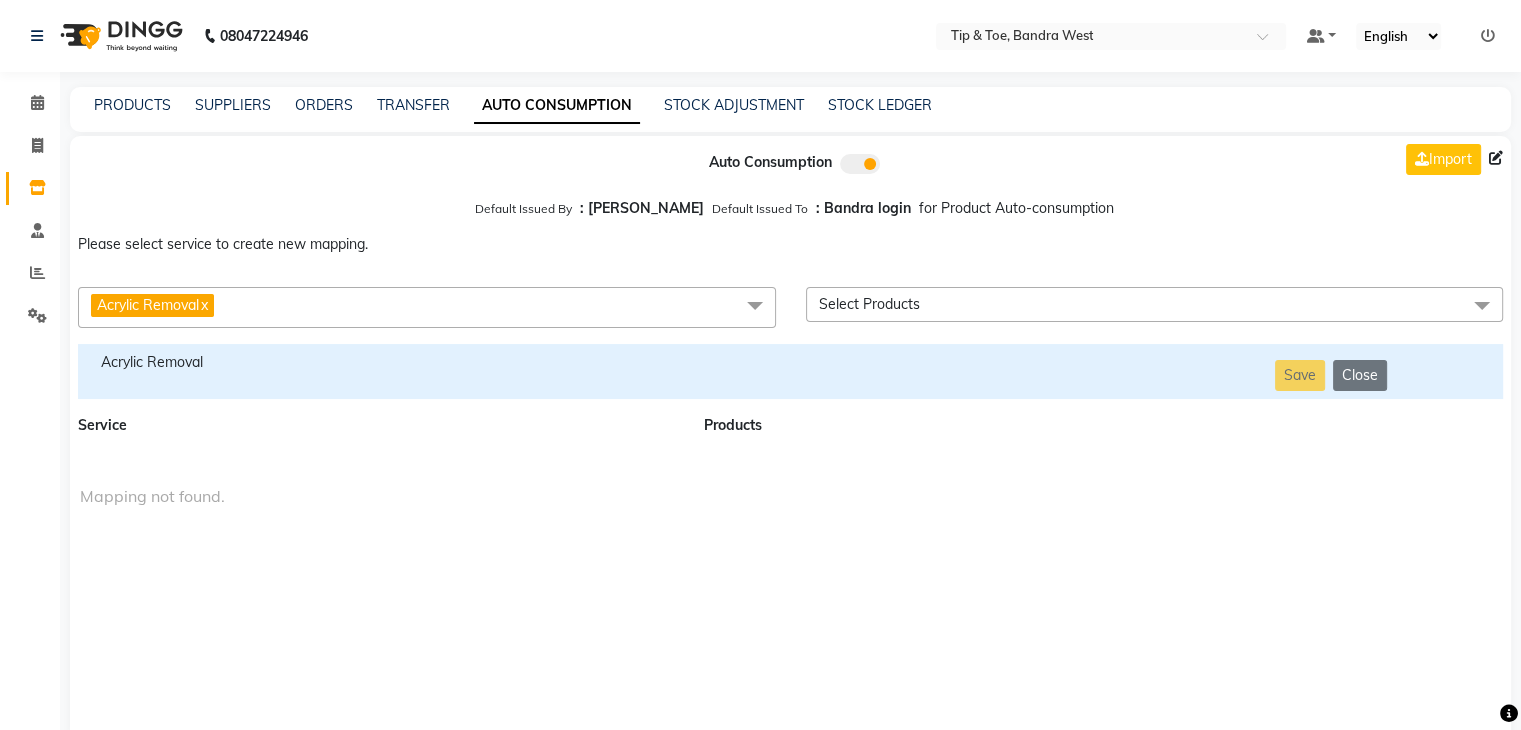 click on "Acrylic Removal" at bounding box center [379, 362] 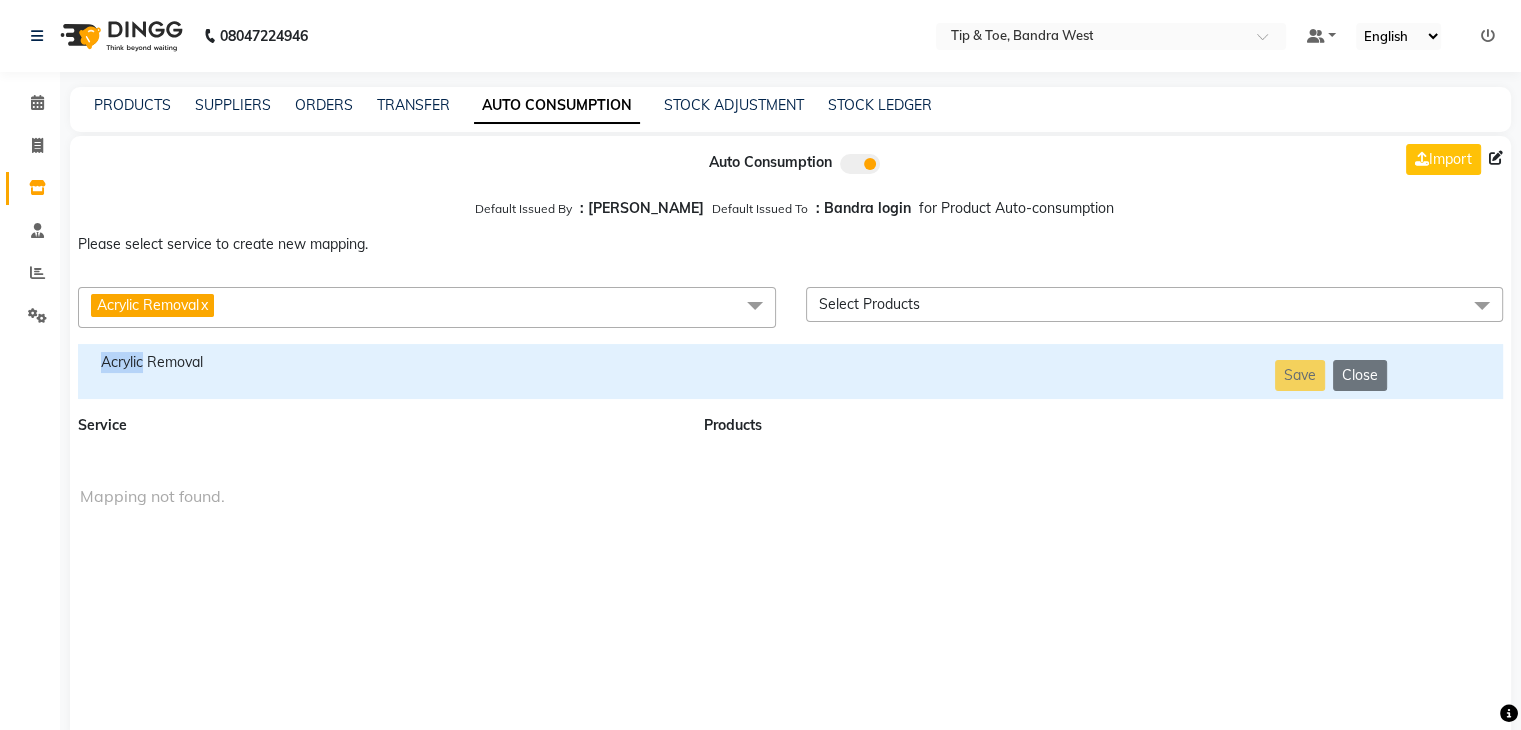 click on "Acrylic Removal" at bounding box center [379, 362] 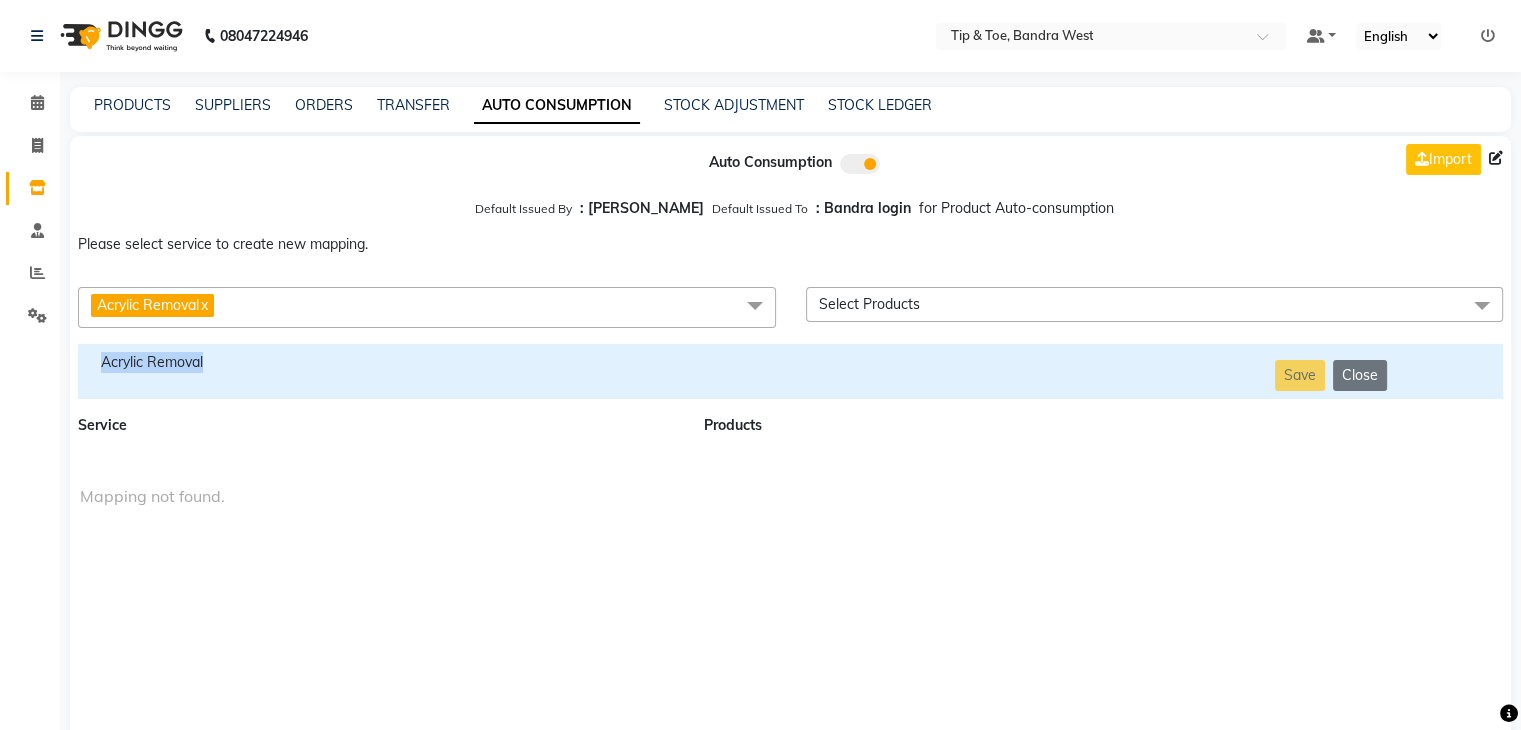 click on "Acrylic Removal" at bounding box center [379, 362] 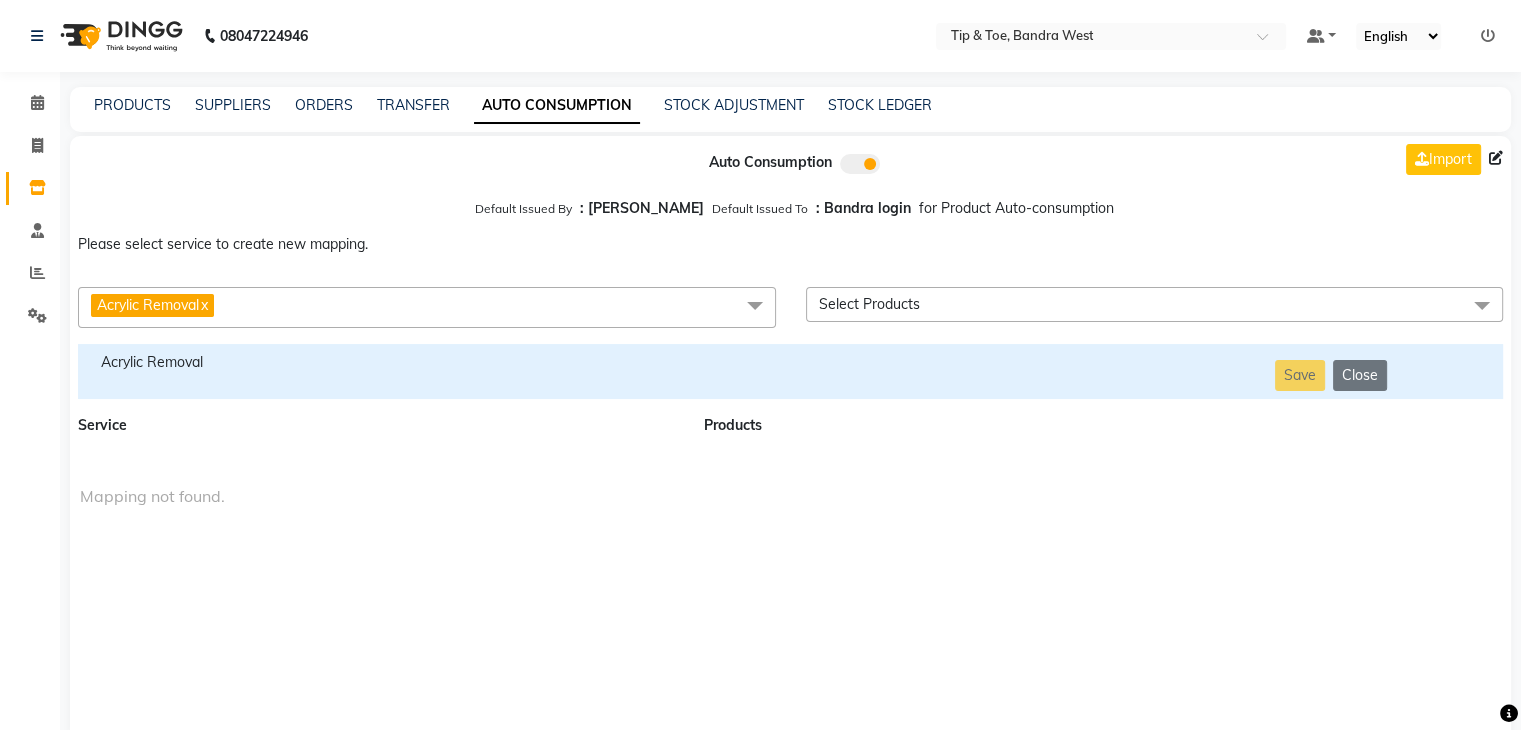 click on "Acrylic Removal  x" at bounding box center (427, 307) 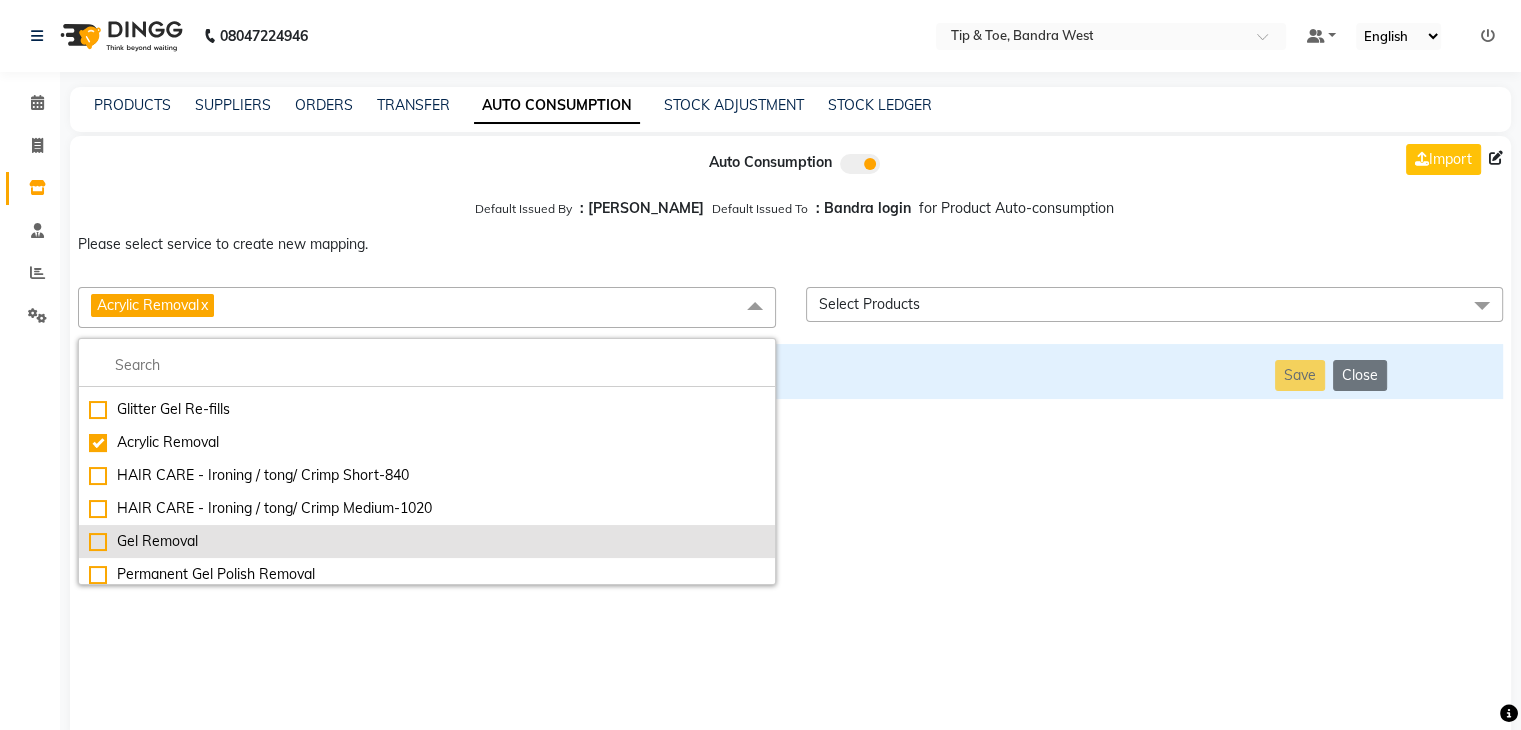 click on "Gel Removal" at bounding box center [427, 541] 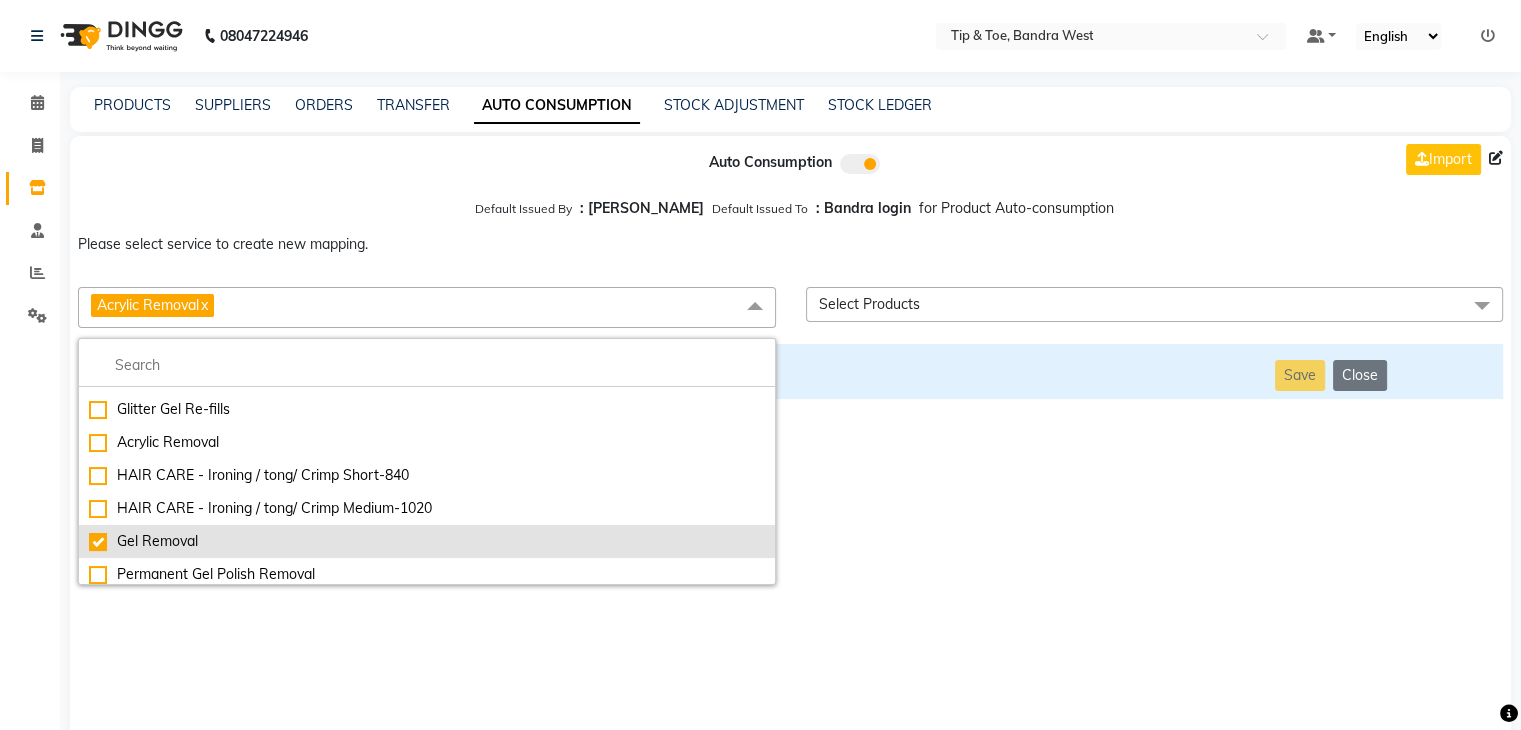 checkbox on "false" 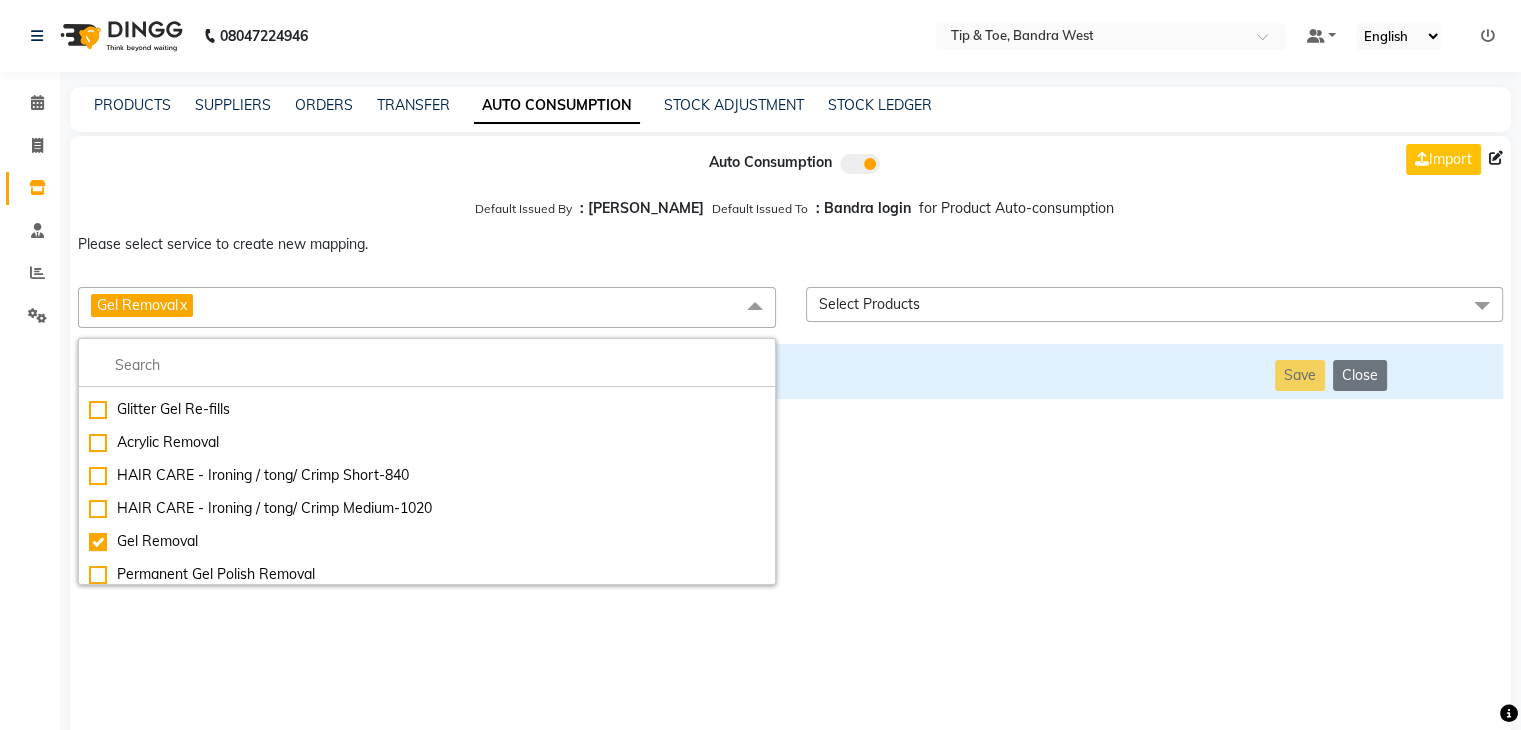 click on "Auto Consumption  Import Default Issued By  : [PERSON_NAME] Default Issued To  : Bandra login  for Product Auto-consumption  Please select service to create new mapping. Gel Removal  x Essential Manicure w Scrub Essential Pedicure w Scrub Manicure + OPI Nail Ext + Gel Polish-3570 Manicure + T&T Nail Ext + Gel Polish T&T Nail Ext + T&T Gel Polish OPI Nail Ext + OPI Gel Polish T&T Refills + Gel Polish OPI Refills + Gel Polish Travel Allowance Waiting Charge HAIR REPAIR - Haircut HAIR REPAIR - Haircut for Kids HAIR REPAIR - Hair Wash HAIR REPAIR - Hair Wash Premium HAIR REPAIR - Full Head Shave HAIR REPAIR - Hair Design HAIR REPAIR - Hairstyling HAIR REPAIR - Threading HAIR REPAIR - [PERSON_NAME] Edging HAIR REPAIR - [PERSON_NAME] Edging Premium HAIR REPAIR - Razor Shave HAIR REPAIR - Razor Shave Premium HAIR REPAIR - Luxury Steam Shaving HAIR REPAIR - Fade Hair Cut HAIR SPA RITUALS - Hairoticmen Argan Spa HAIR SPA RITUALS - Wella Deep Nourishing Spa HAIR SPA RITUALS - Nashi Argan Oil Spa HAIR SPA RITUALS - Copacabana Hair Spa" at bounding box center (790, 439) 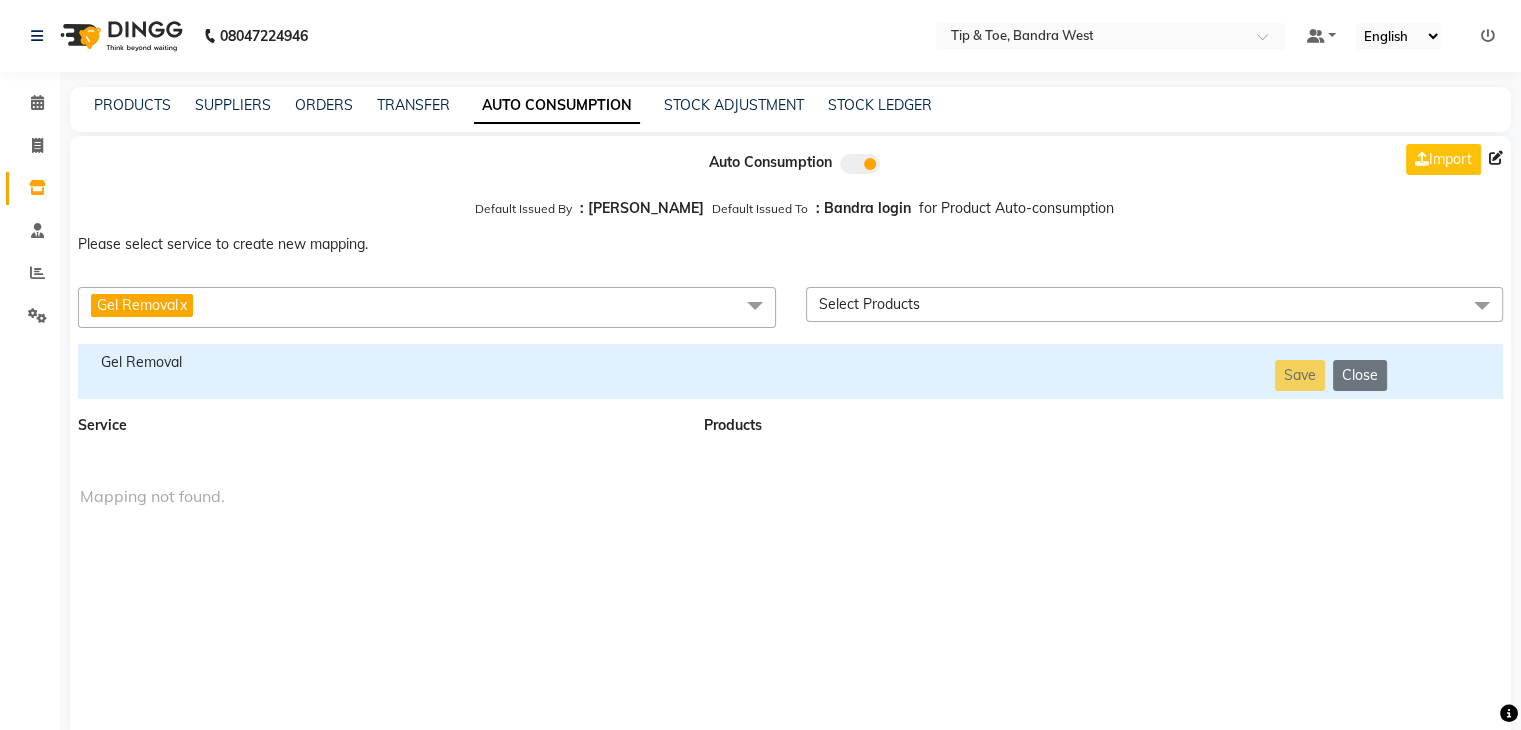 click on "Gel Removal" at bounding box center [379, 362] 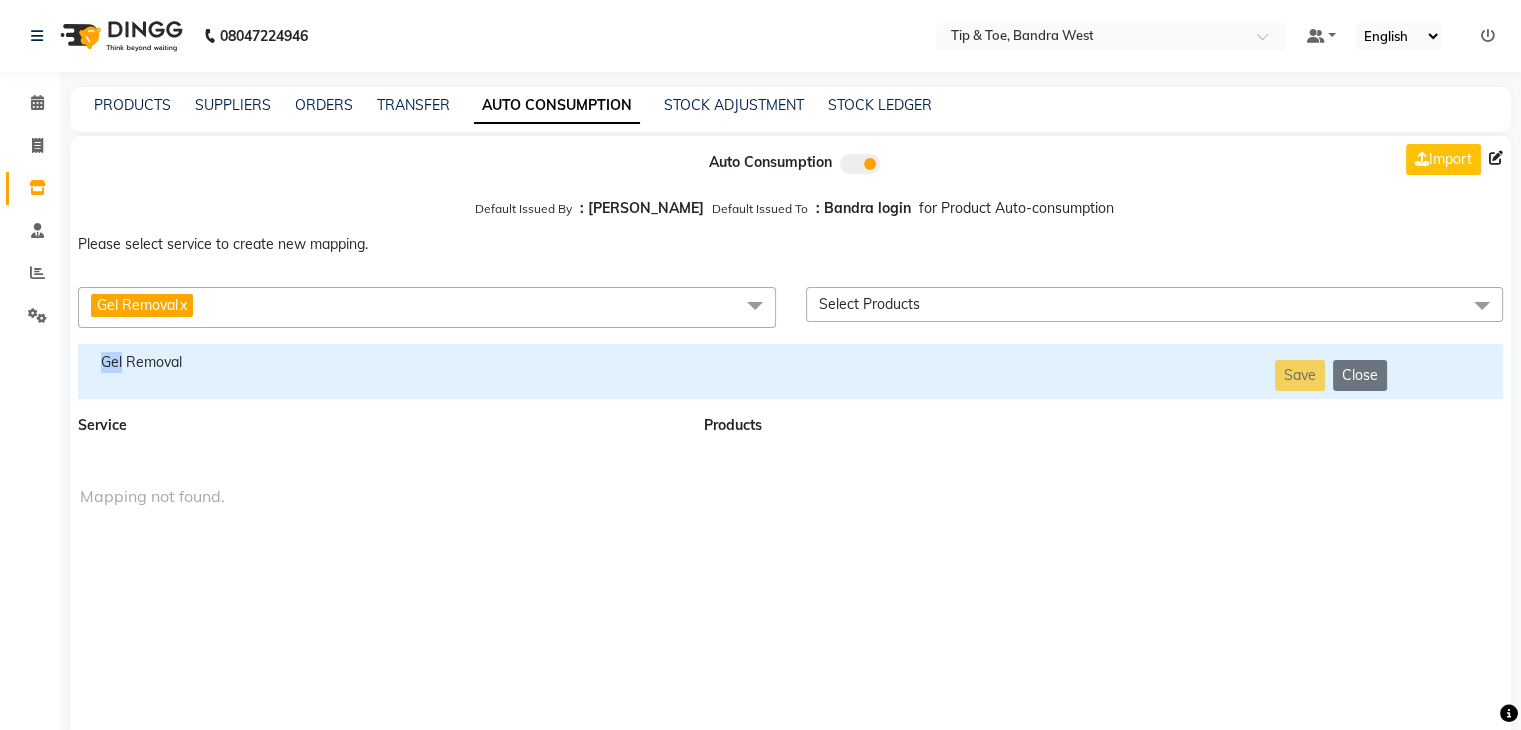 click on "Gel Removal" at bounding box center (379, 362) 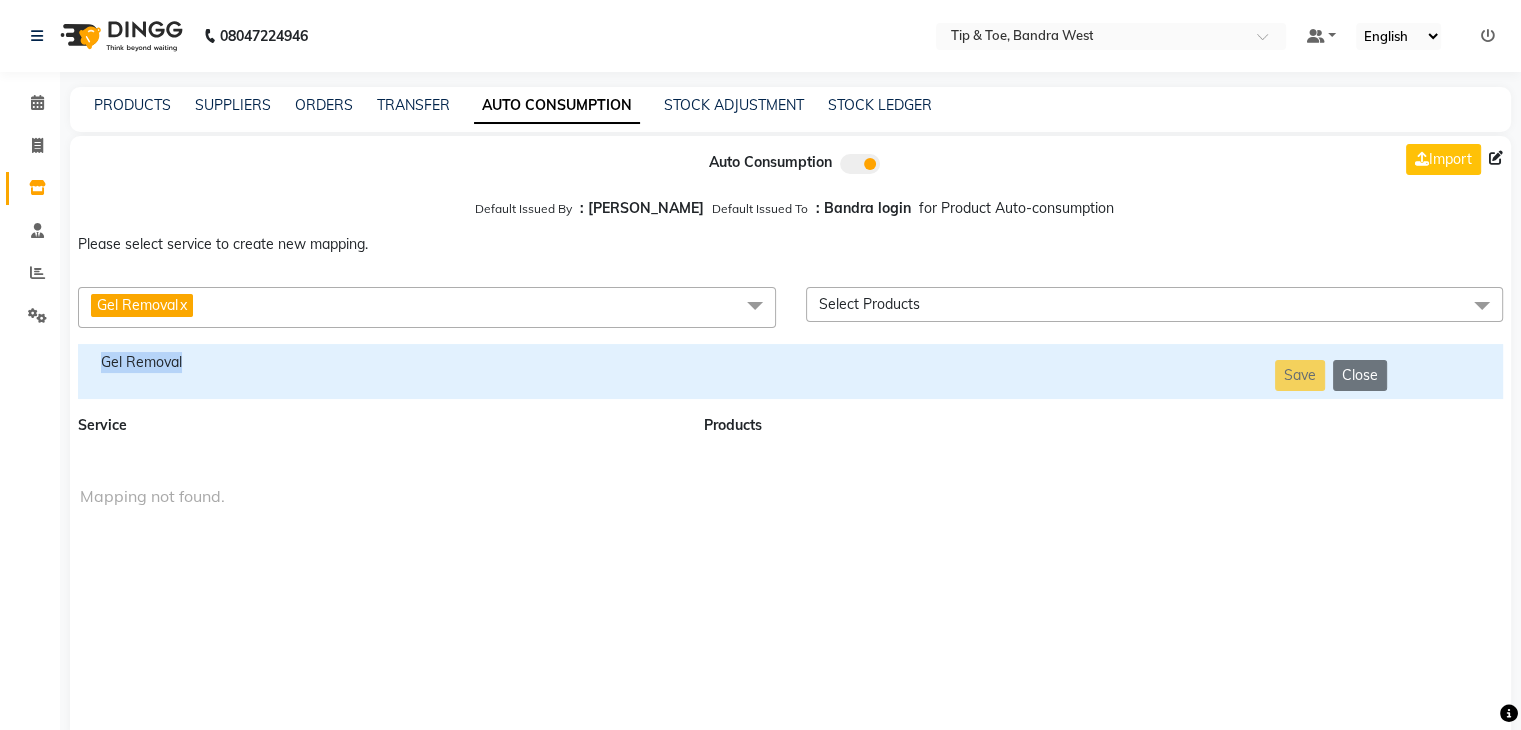 click on "Gel Removal" at bounding box center [379, 362] 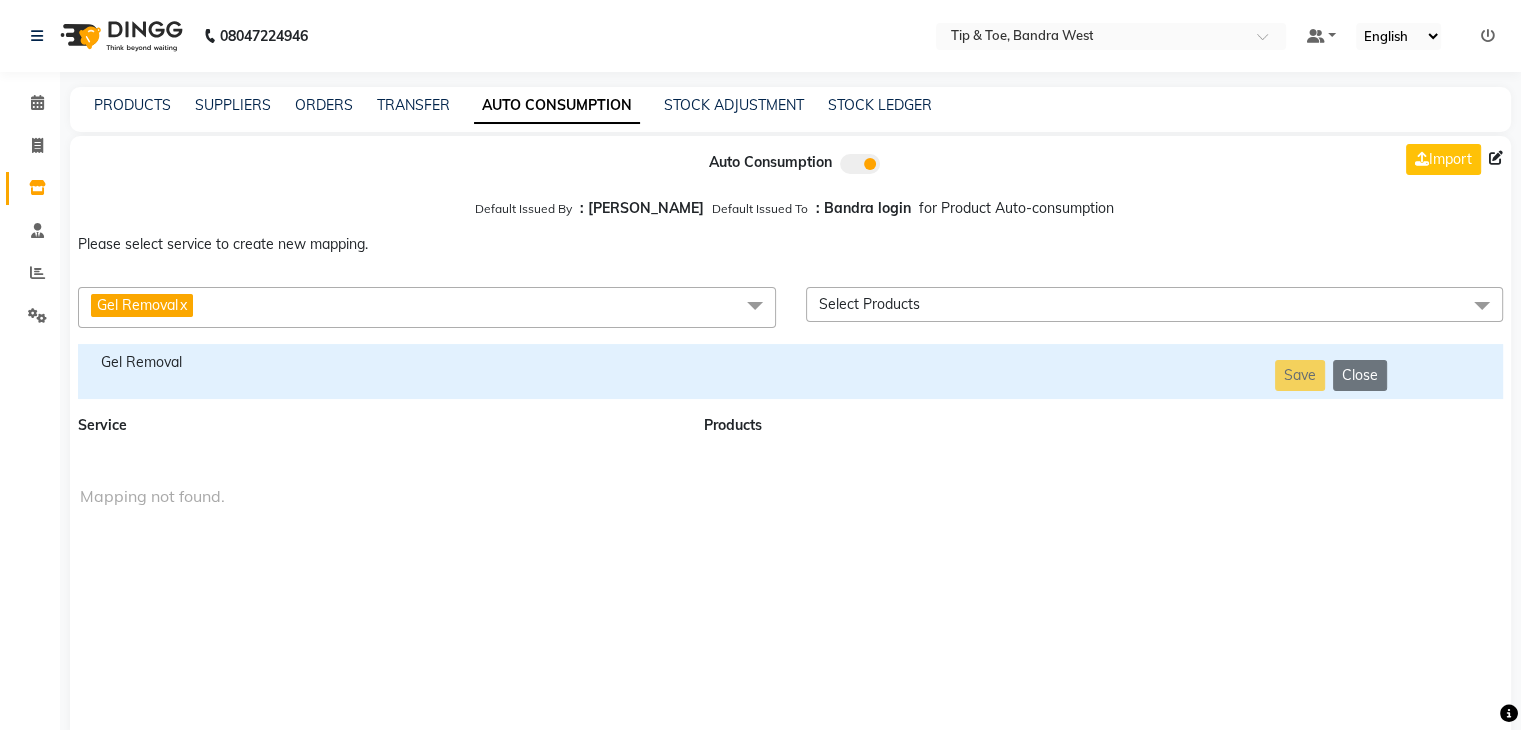 click on "Gel Removal  x" at bounding box center (427, 307) 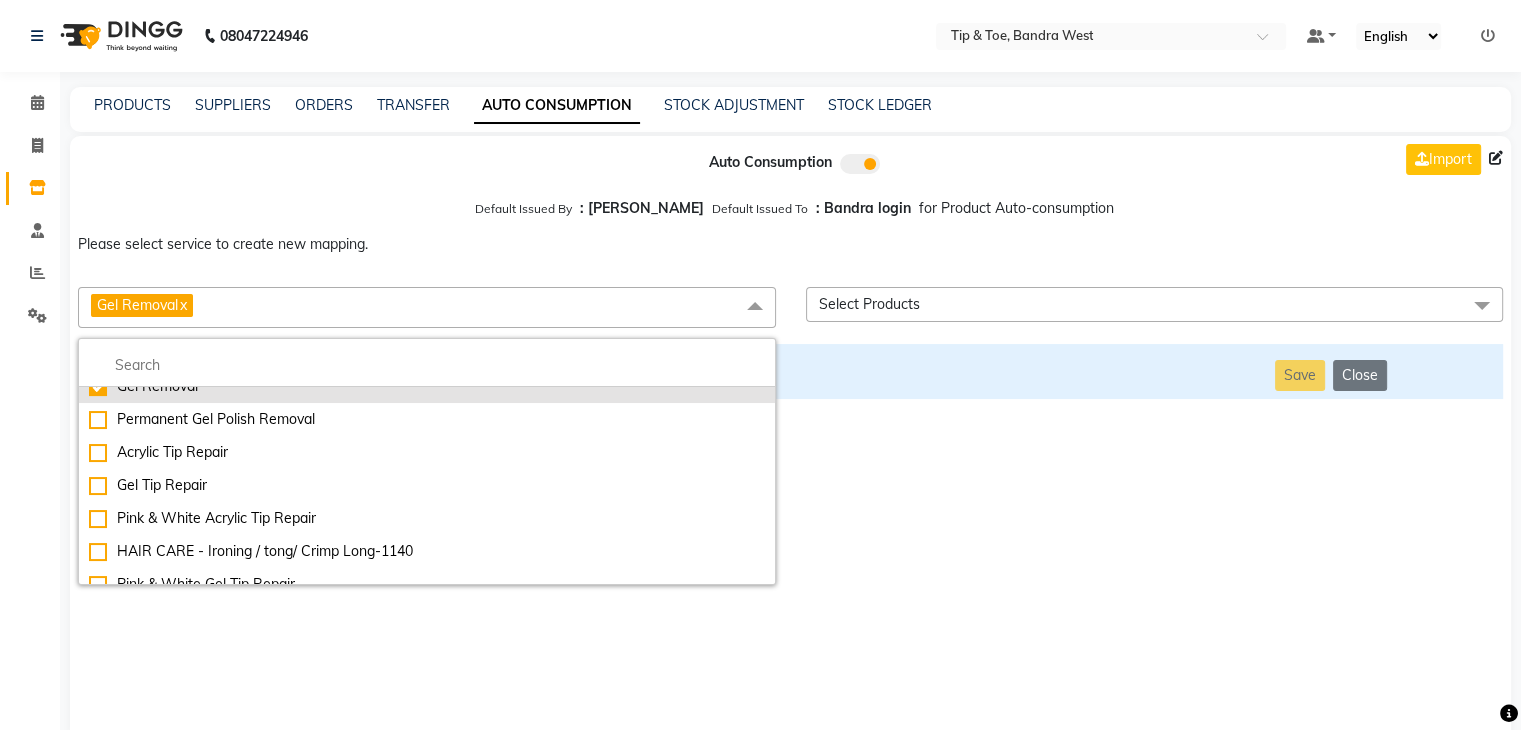 scroll, scrollTop: 4968, scrollLeft: 0, axis: vertical 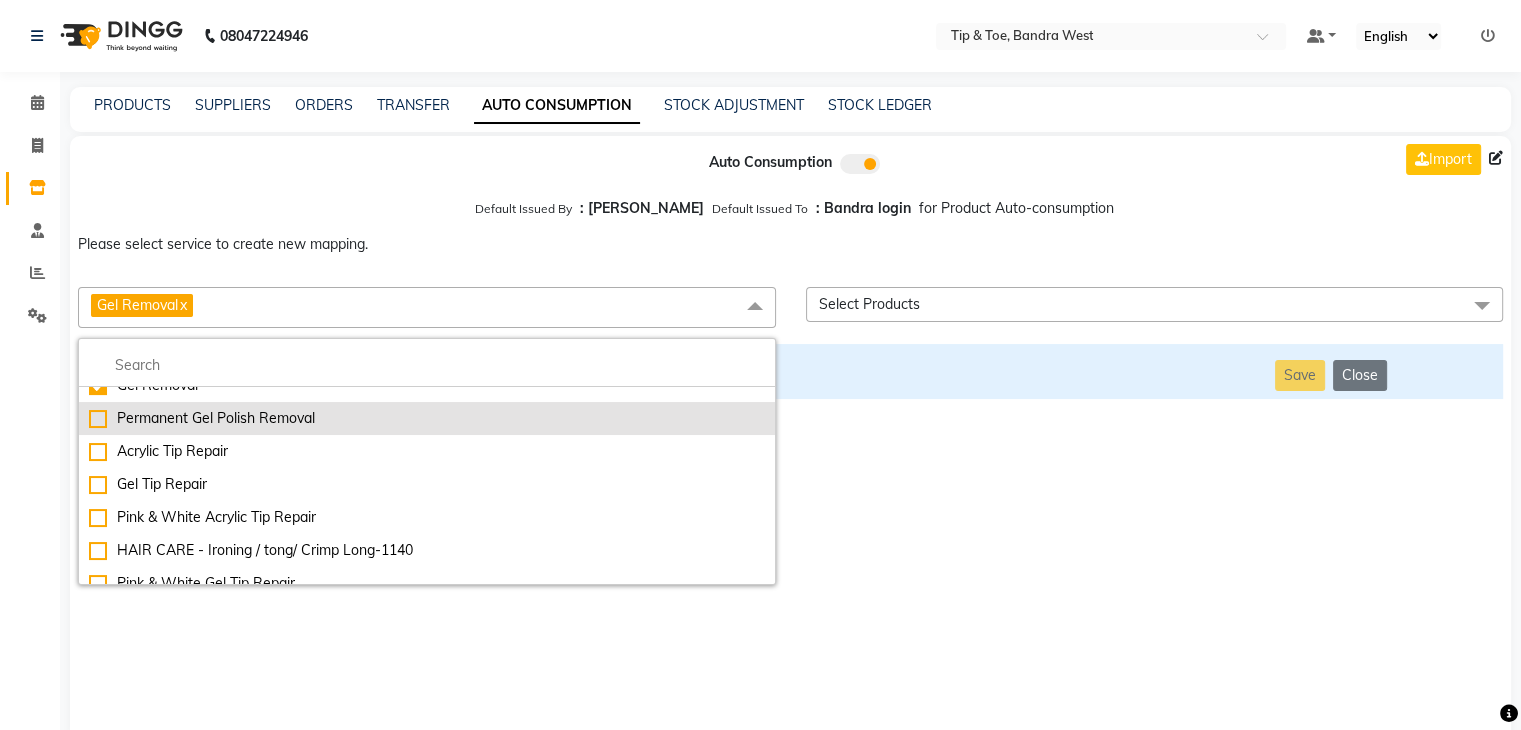 click on "Permanent Gel Polish Removal" at bounding box center (427, 418) 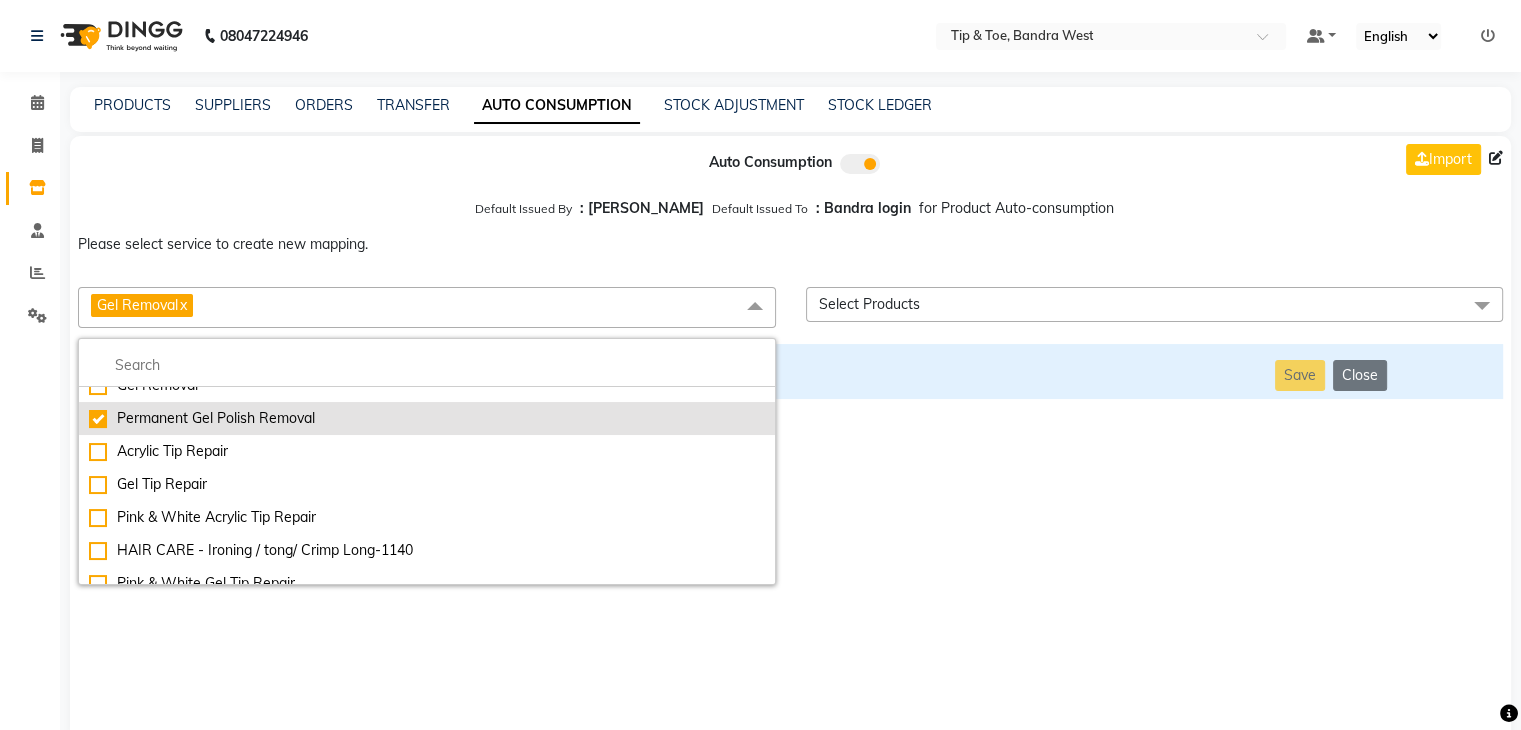 checkbox on "false" 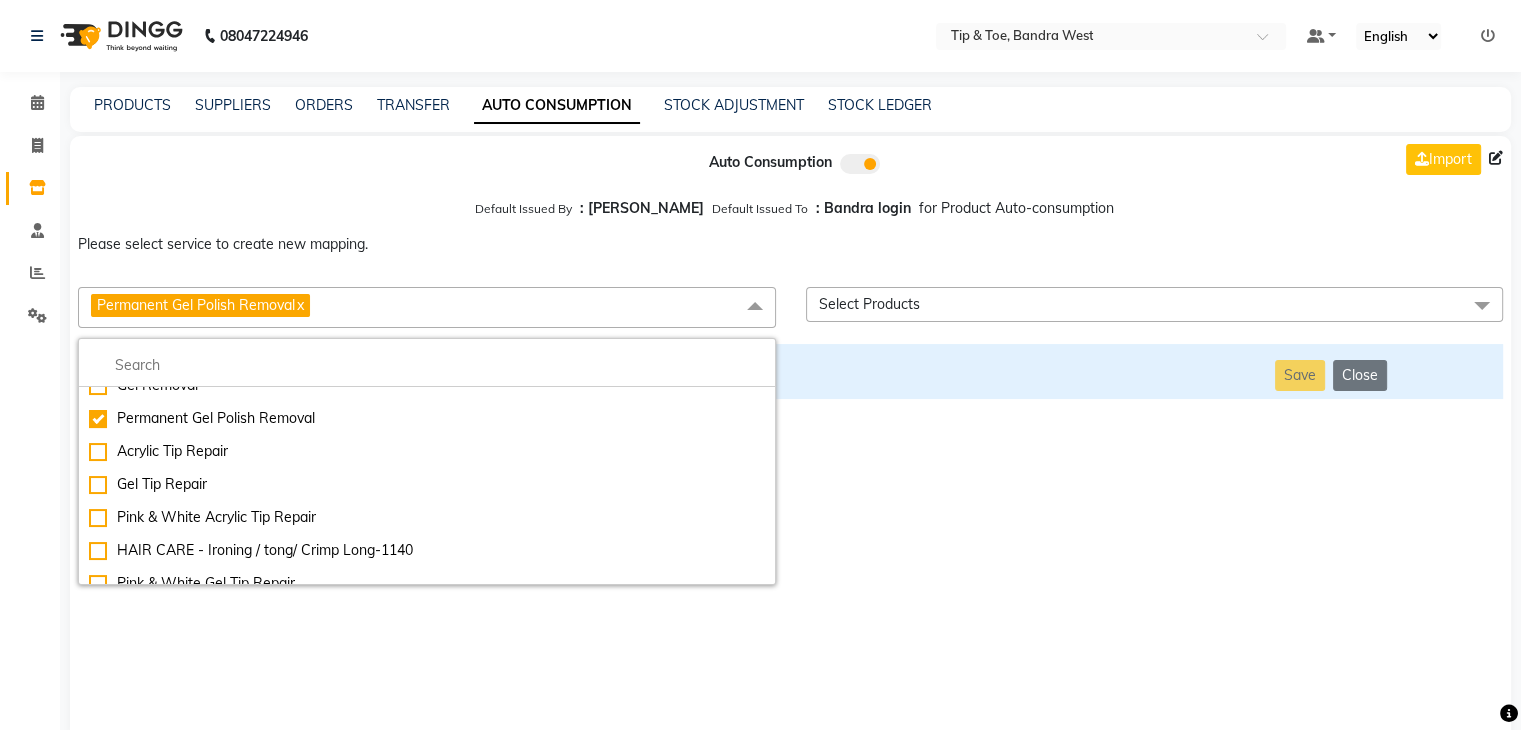 drag, startPoint x: 224, startPoint y: 666, endPoint x: 188, endPoint y: 634, distance: 48.166378 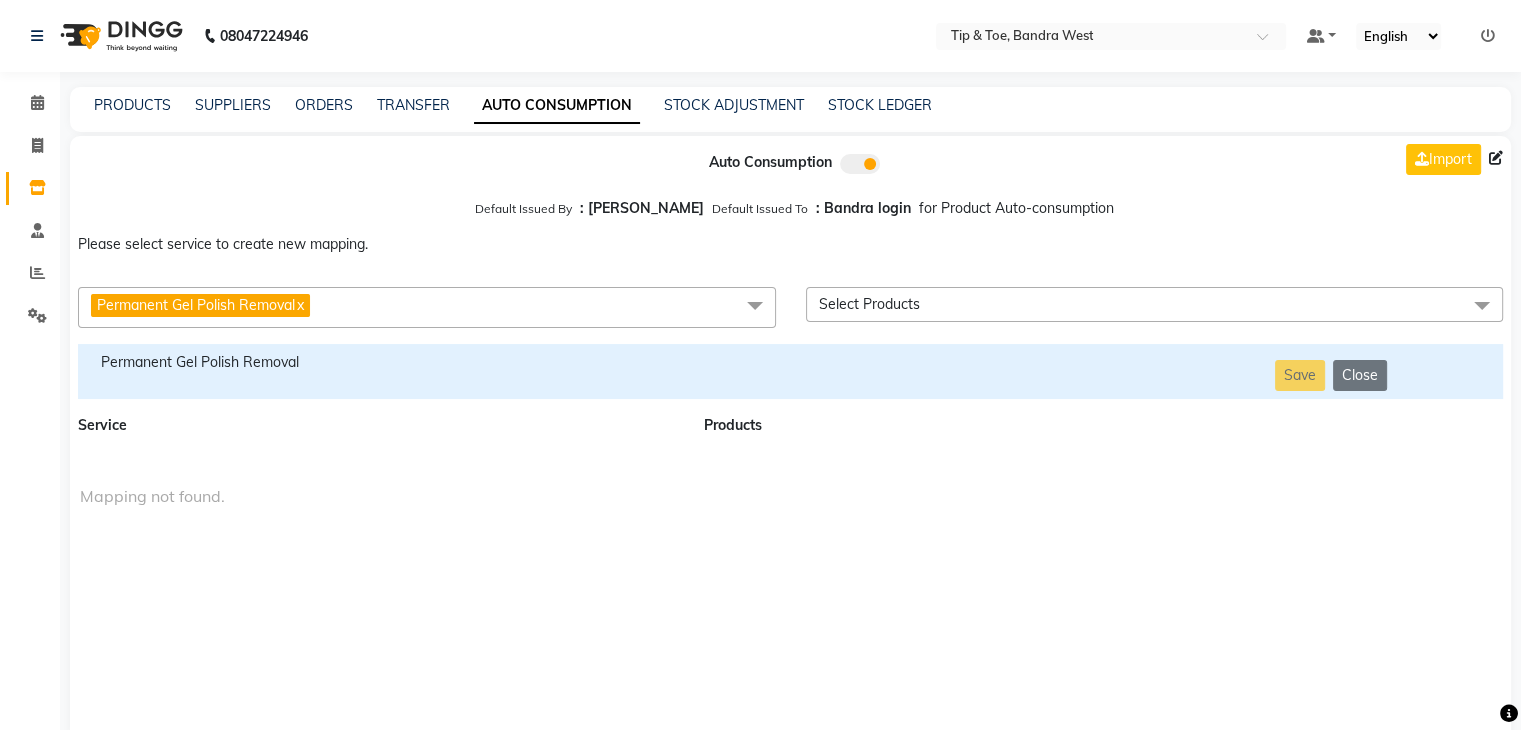 click on "Auto Consumption  Import Default Issued By  : [PERSON_NAME] Default Issued To  : Bandra login  for Product Auto-consumption  Please select service to create new mapping. Permanent Gel Polish Removal  x Essential Manicure w Scrub Essential Pedicure w Scrub Manicure + OPI Nail Ext + Gel Polish-3570 Manicure + T&T Nail Ext + Gel Polish T&T Nail Ext + T&T Gel Polish OPI Nail Ext + OPI Gel Polish T&T Refills + Gel Polish OPI Refills + Gel Polish Travel Allowance Waiting Charge HAIR REPAIR - Haircut HAIR REPAIR - Haircut for Kids HAIR REPAIR - Hair Wash HAIR REPAIR - Hair Wash Premium HAIR REPAIR - Full Head Shave HAIR REPAIR - Hair Design HAIR REPAIR - Hairstyling HAIR REPAIR - Threading HAIR REPAIR - [PERSON_NAME] Edging HAIR REPAIR - [PERSON_NAME] Edging Premium HAIR REPAIR - Razor Shave HAIR REPAIR - Razor Shave Premium HAIR REPAIR - Luxury Steam Shaving HAIR REPAIR - Fade Hair Cut HAIR SPA RITUALS - Hairoticmen Argan Spa HAIR SPA RITUALS - Wella Deep Nourishing Spa HAIR SPA RITUALS - Nashi Argan Oil Spa SKIN REPAIR - Clean-Up" at bounding box center (790, 439) 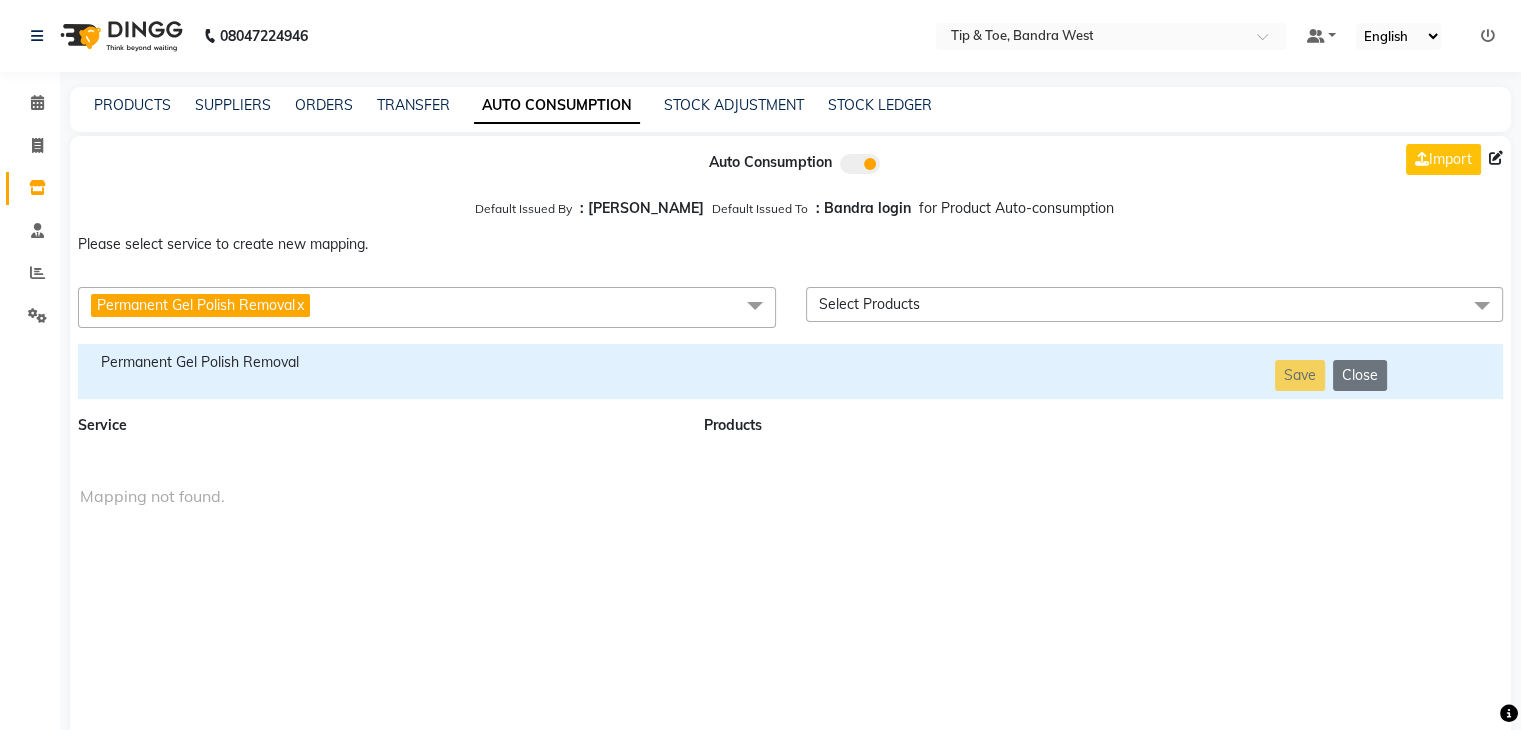 click on "Permanent Gel Polish Removal" at bounding box center (379, 362) 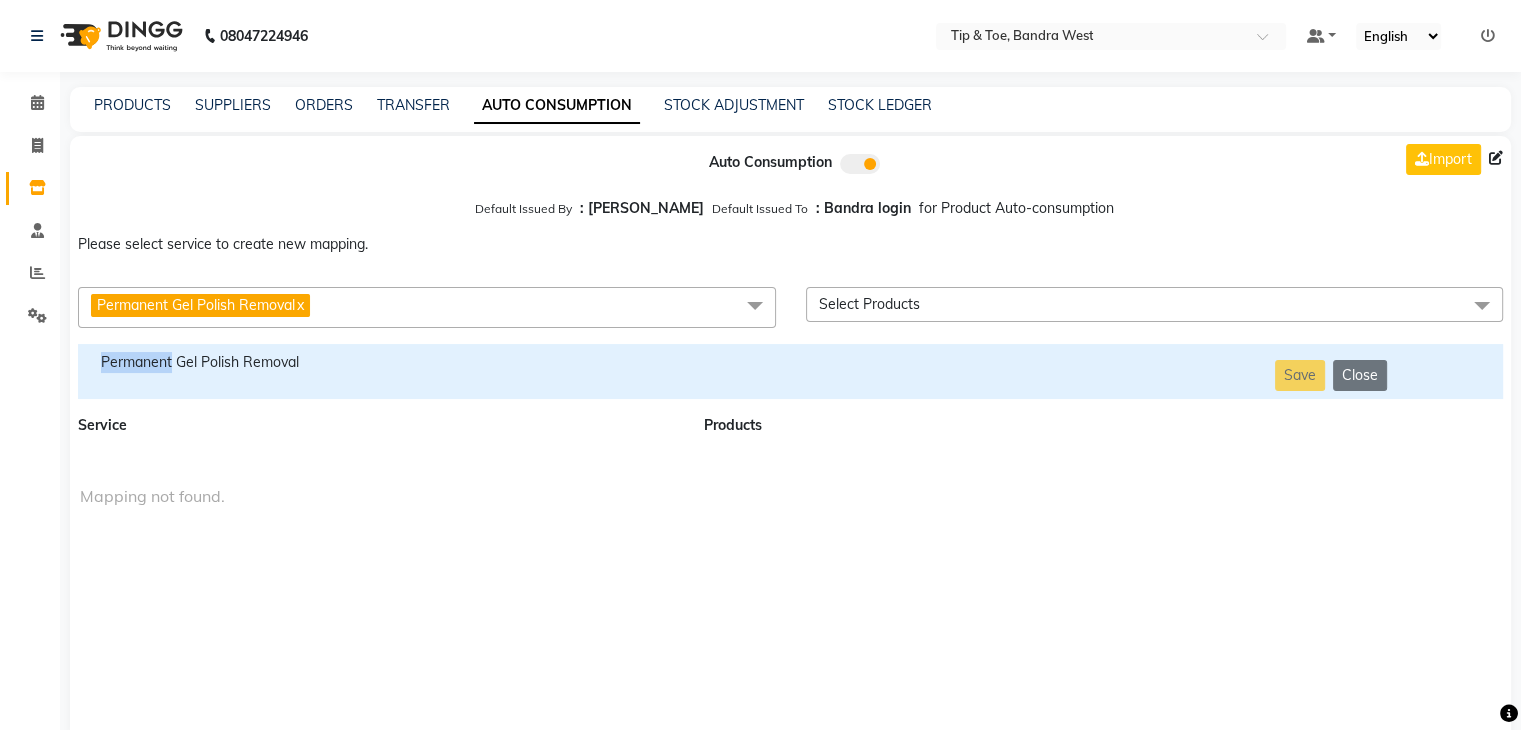 click on "Permanent Gel Polish Removal" at bounding box center [379, 362] 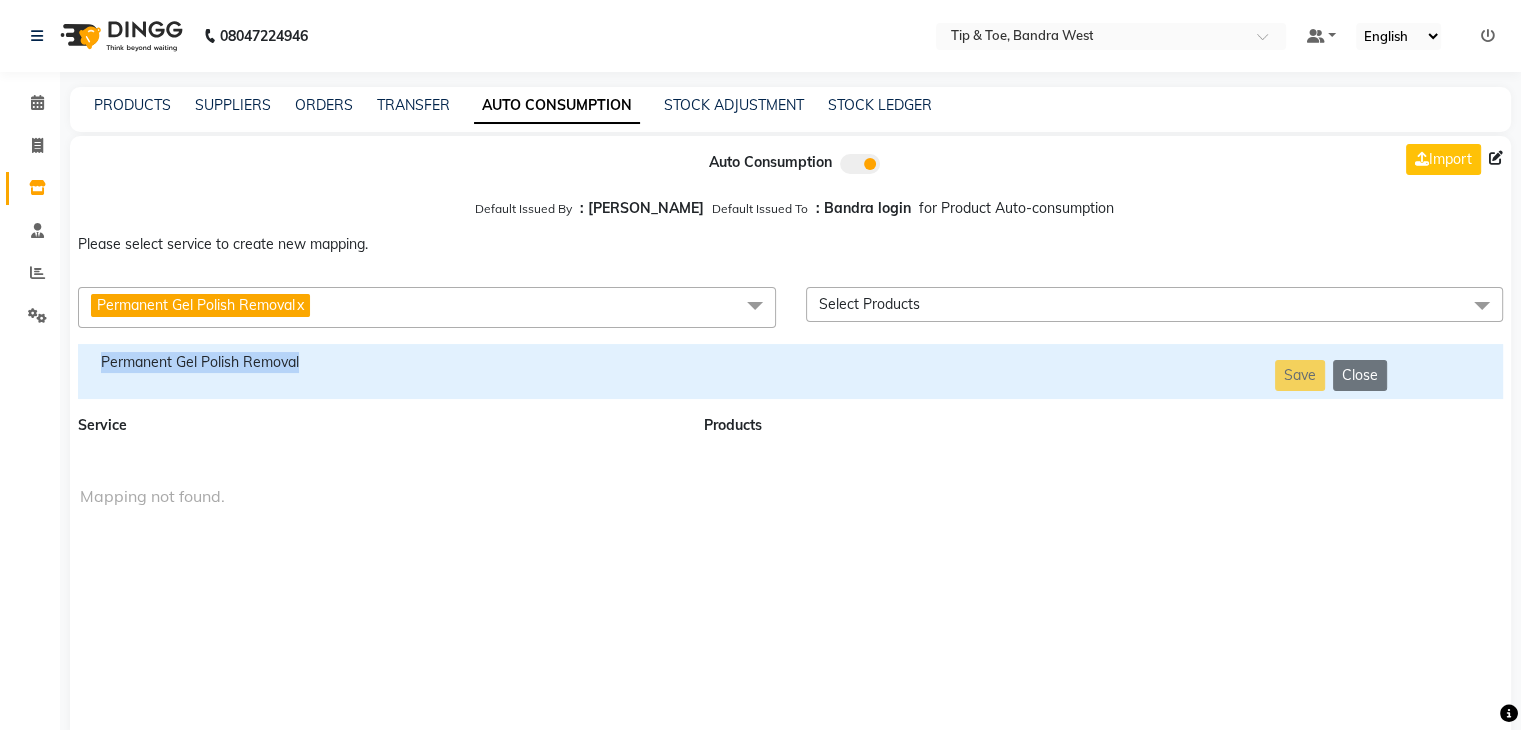 click on "Permanent Gel Polish Removal" at bounding box center [379, 362] 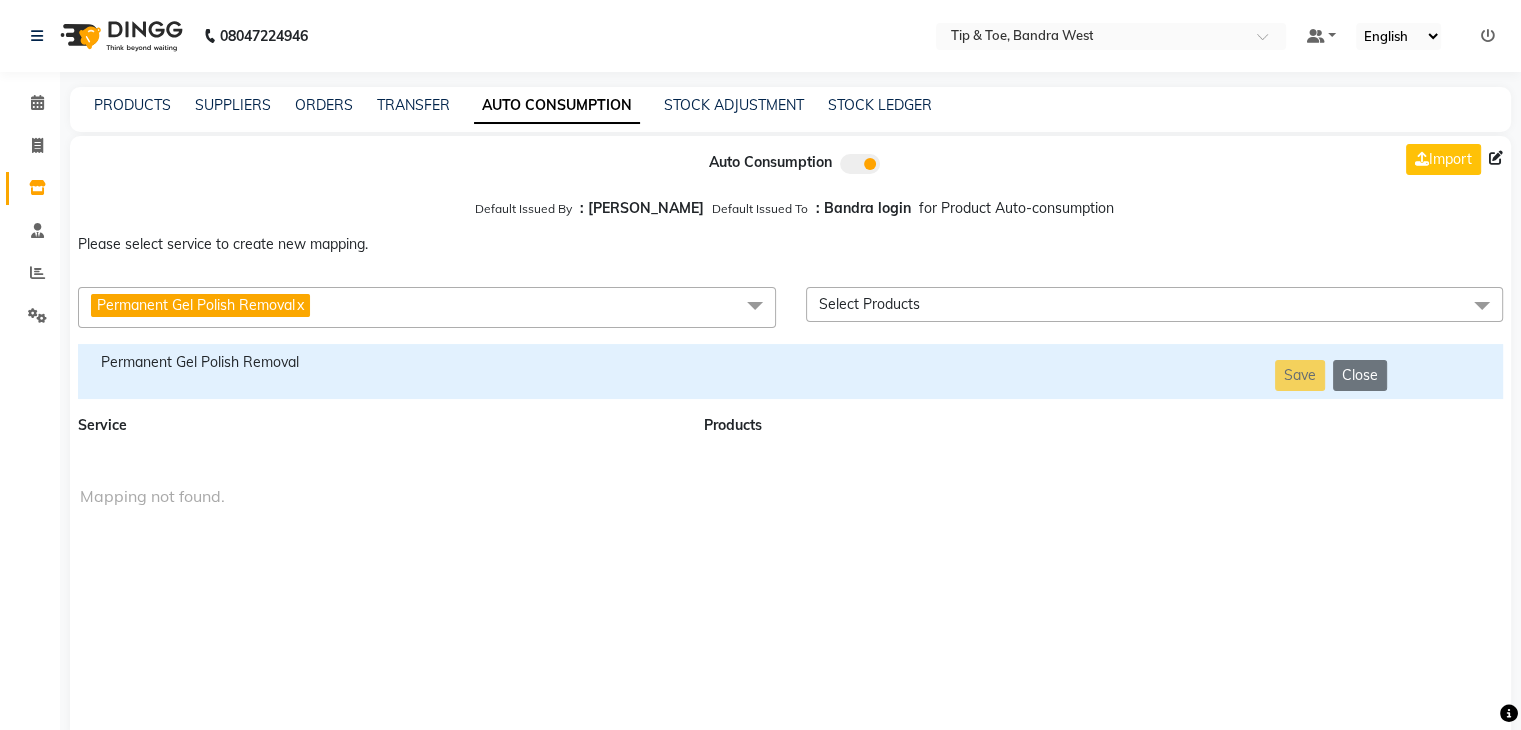 click on "Permanent Gel Polish Removal  x" at bounding box center [427, 307] 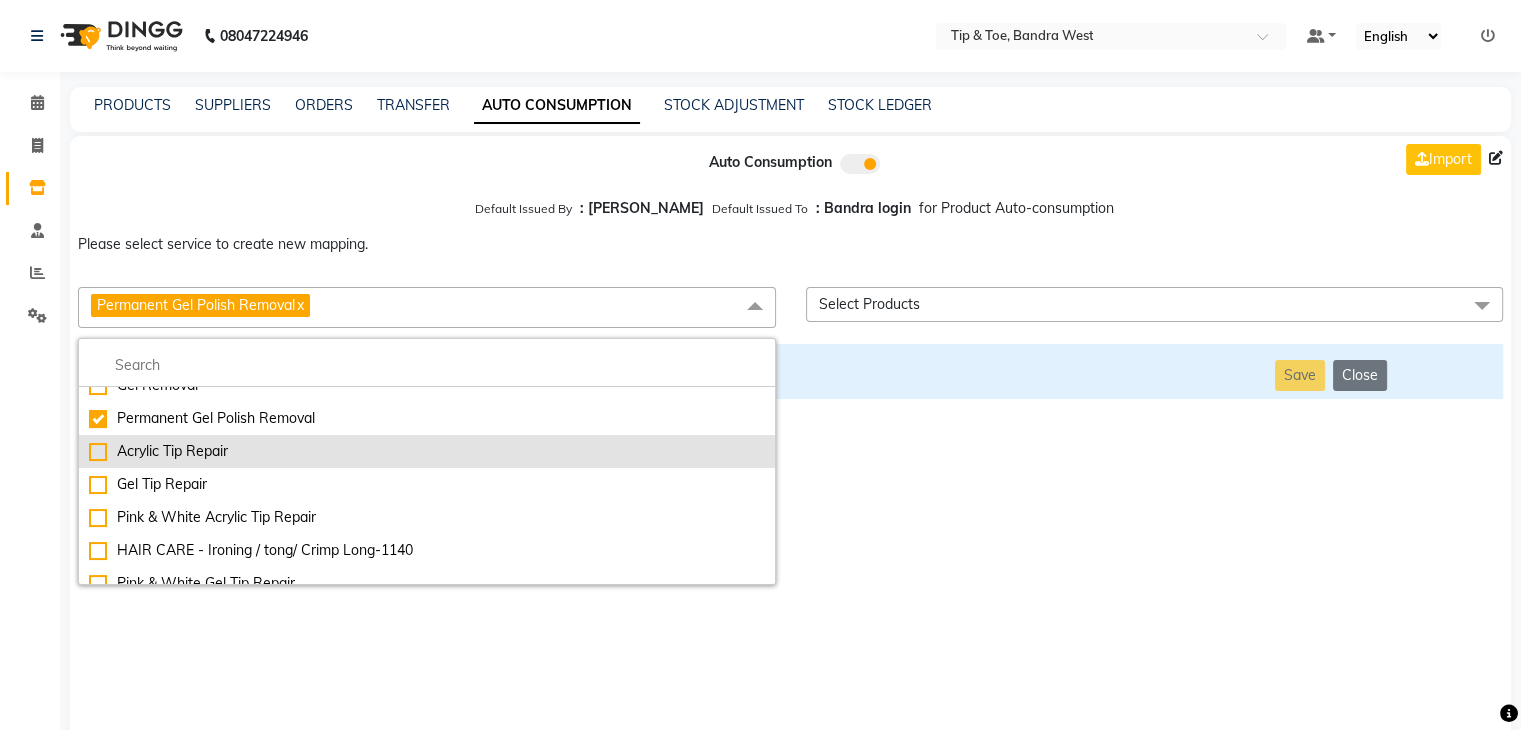 click on "Acrylic Tip Repair" at bounding box center [427, 451] 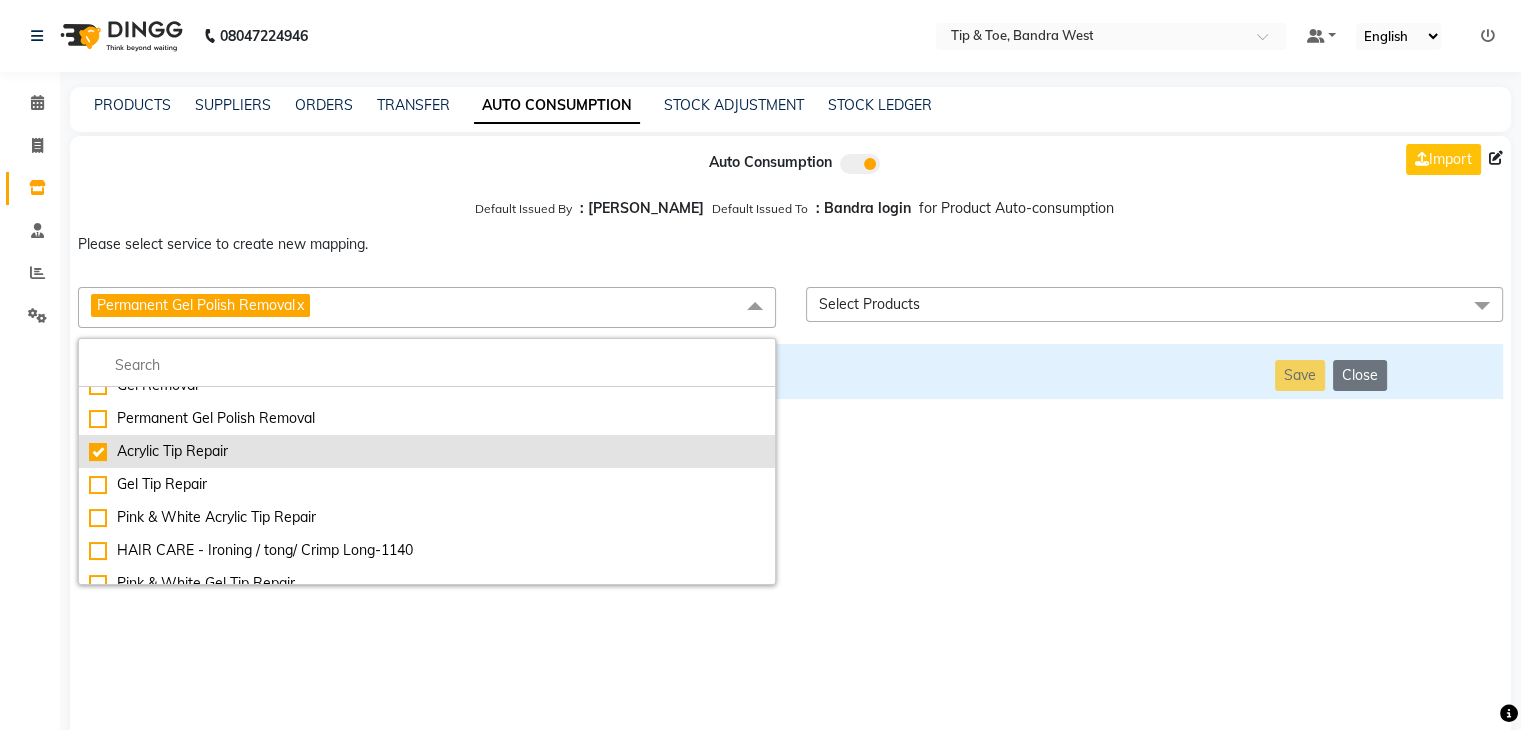 checkbox on "false" 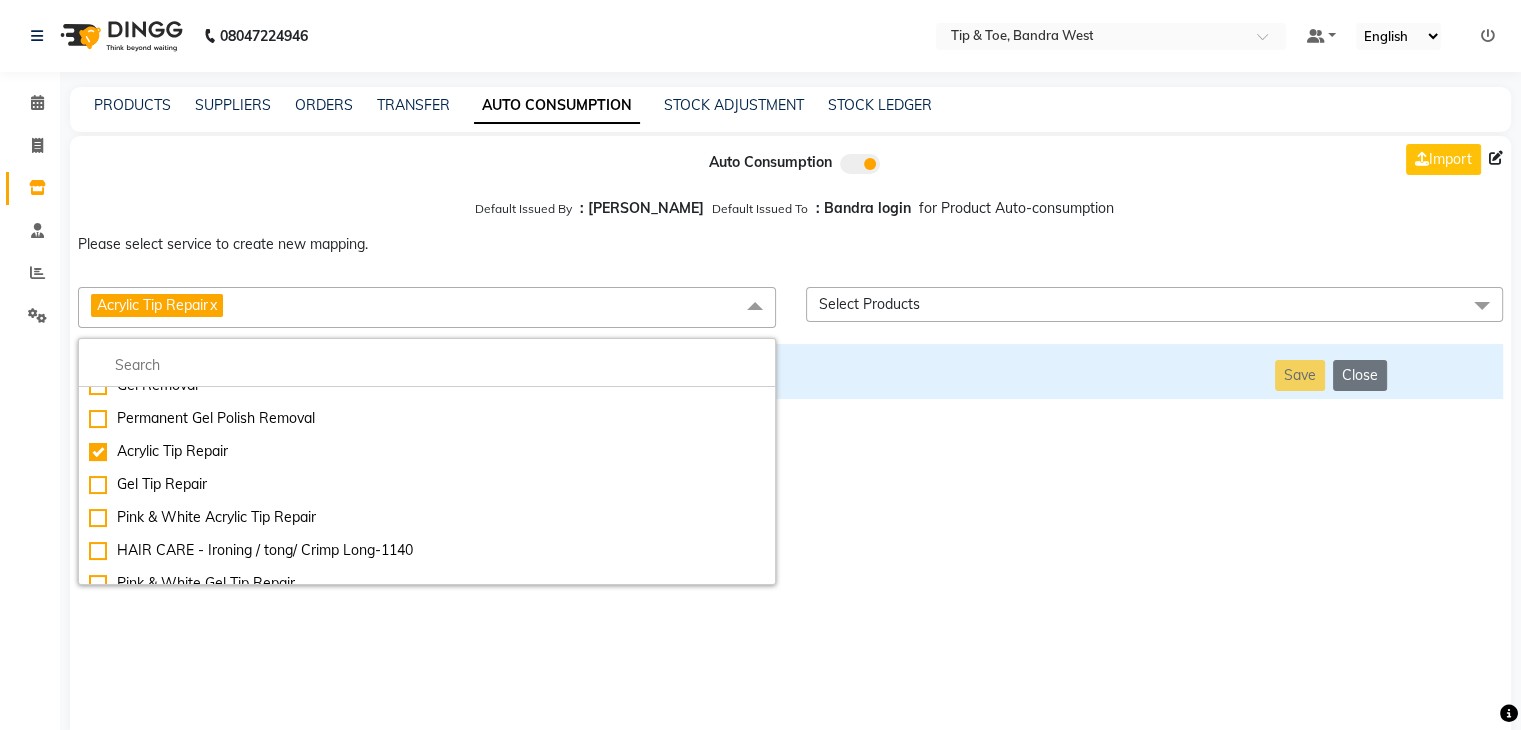 click on "Auto Consumption  Import Default Issued By  : [PERSON_NAME] Default Issued To  : Bandra login  for Product Auto-consumption  Please select service to create new mapping. Acrylic Tip Repair  x Essential Manicure w Scrub Essential Pedicure w Scrub Manicure + OPI Nail Ext + Gel Polish-3570 Manicure + T&T Nail Ext + Gel Polish T&T Nail Ext + T&T Gel Polish OPI Nail Ext + OPI Gel Polish T&T Refills + Gel Polish OPI Refills + Gel Polish Travel Allowance Waiting Charge HAIR REPAIR - Haircut HAIR REPAIR - Haircut for Kids HAIR REPAIR - Hair Wash HAIR REPAIR - Hair Wash Premium HAIR REPAIR - Full Head Shave HAIR REPAIR - Hair Design HAIR REPAIR - Hairstyling HAIR REPAIR - Threading HAIR REPAIR - [PERSON_NAME] Edging HAIR REPAIR - [PERSON_NAME] Edging Premium HAIR REPAIR - Razor Shave HAIR REPAIR - Razor Shave Premium HAIR REPAIR - Luxury Steam Shaving HAIR REPAIR - Fade Hair Cut HAIR SPA RITUALS - Hairoticmen Argan Spa HAIR SPA RITUALS - Wella Deep Nourishing Spa HAIR SPA RITUALS - Nashi Argan Oil Spa HAIR SPA RITUALS - Olaplex Ritual" at bounding box center [790, 439] 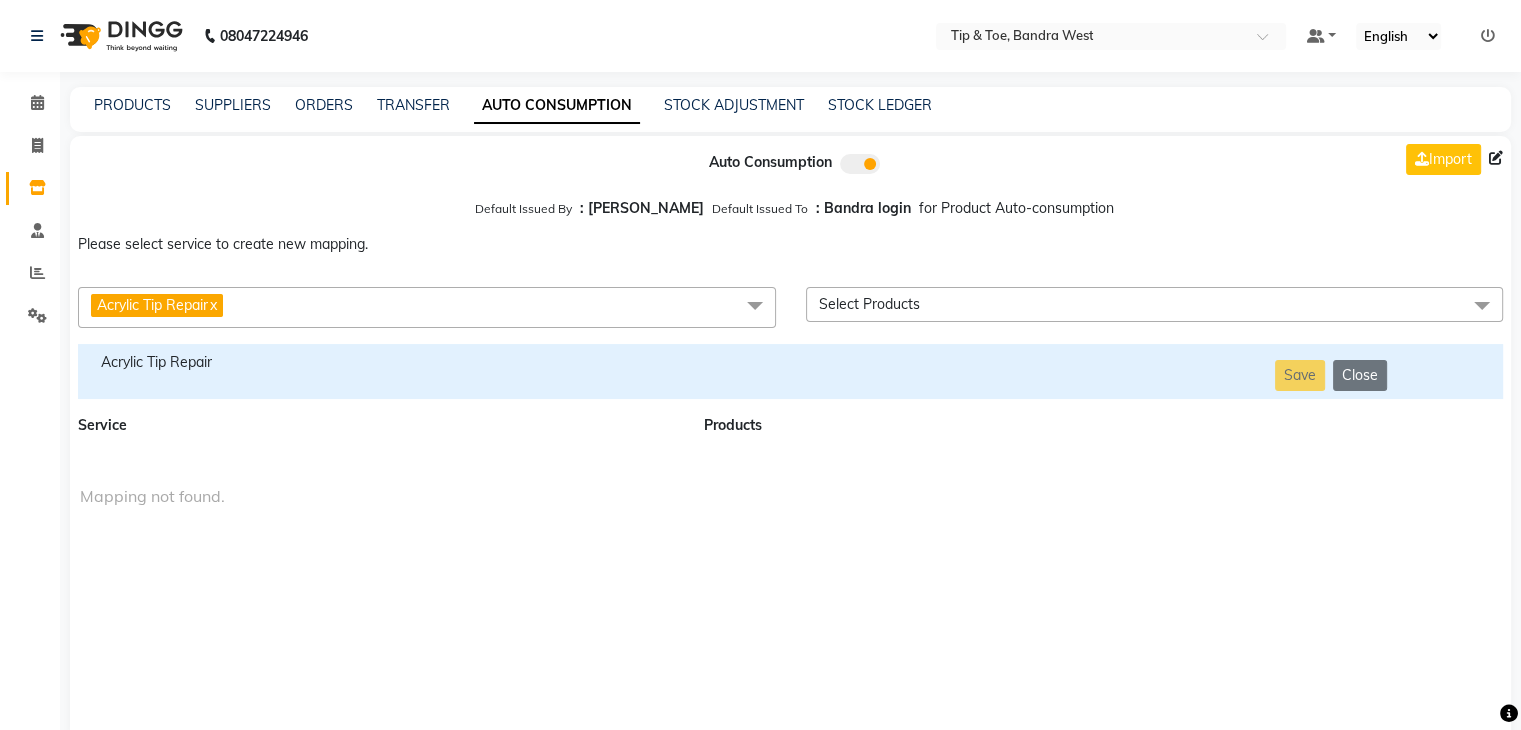 click on "Acrylic Tip Repair" at bounding box center (379, 362) 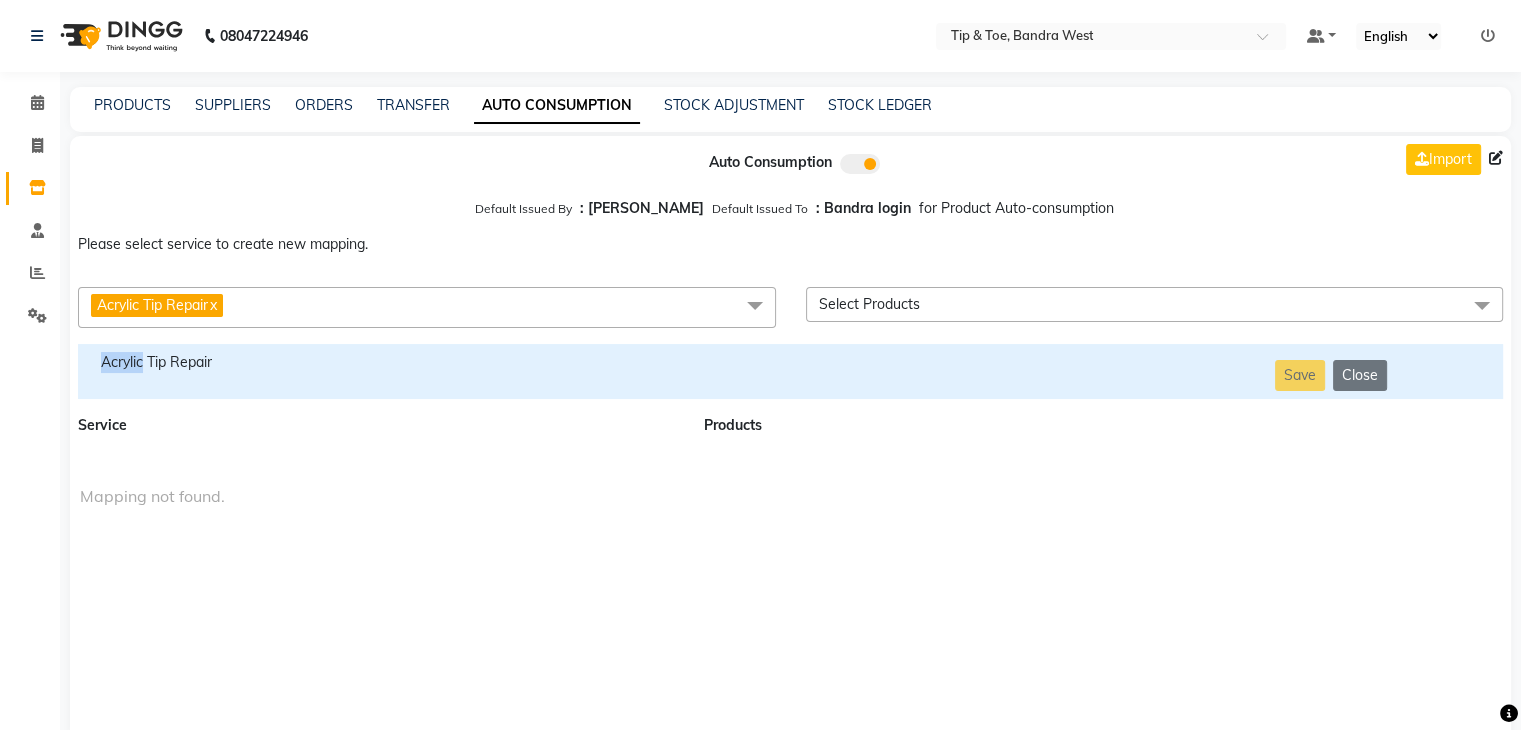 click on "Acrylic Tip Repair" at bounding box center (379, 362) 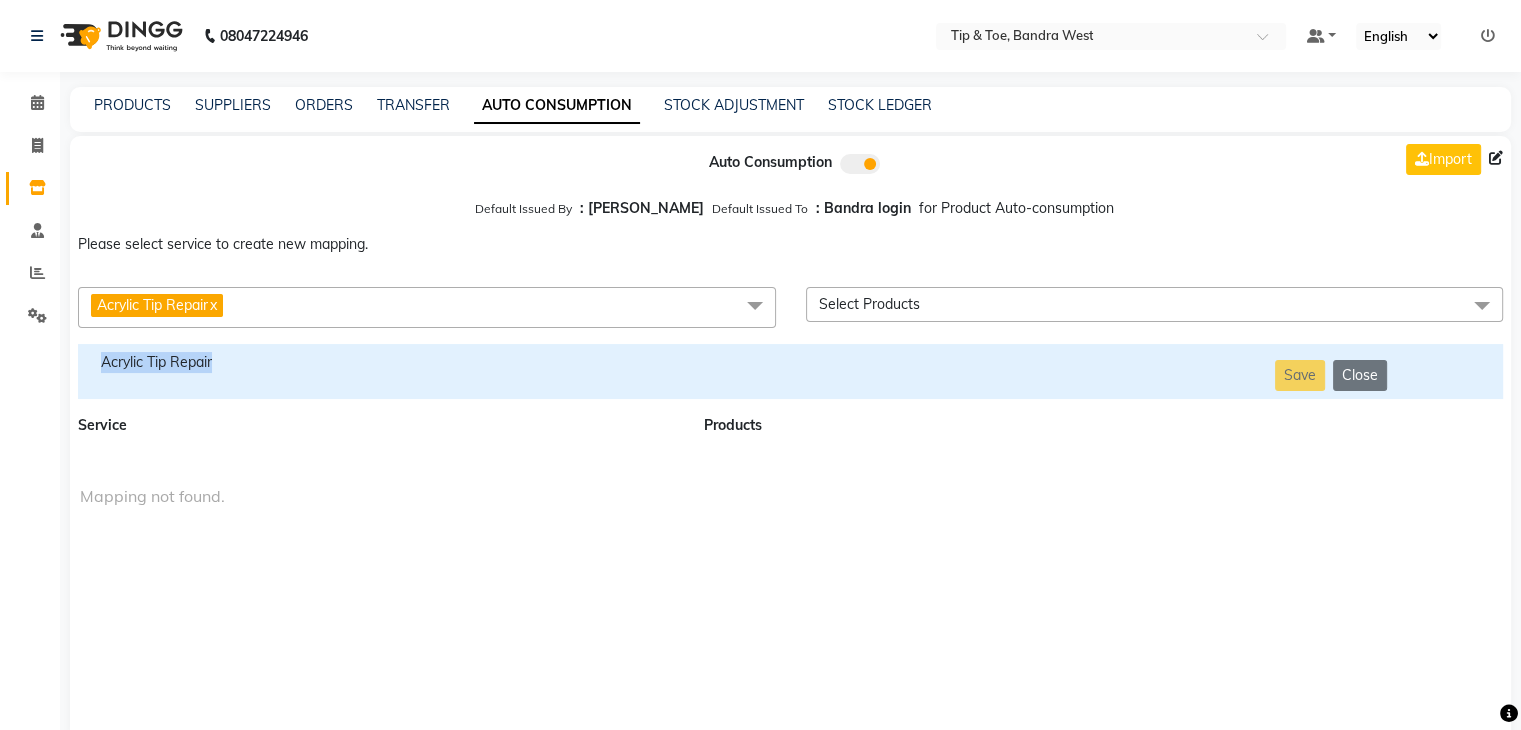 click on "Acrylic Tip Repair" at bounding box center [379, 362] 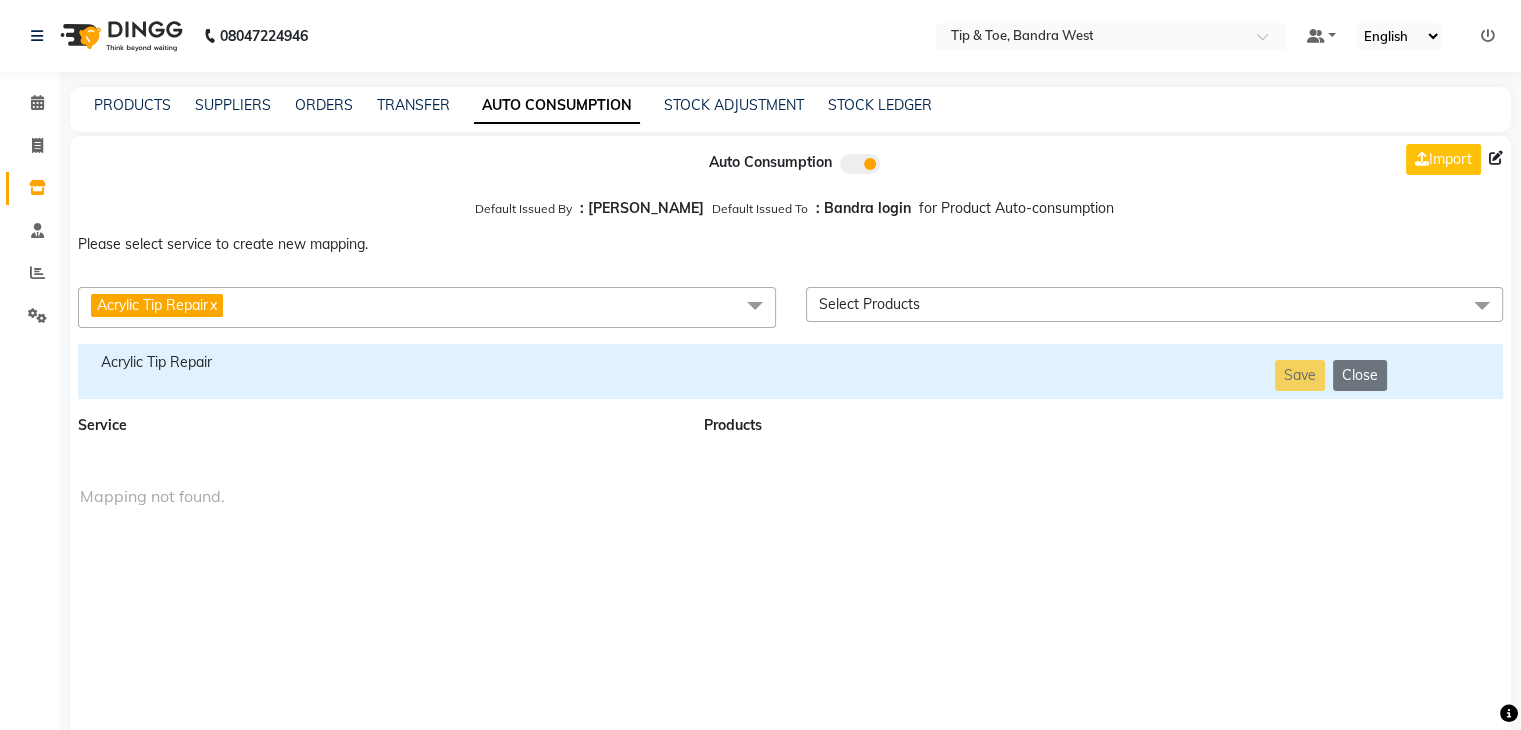 click on "Acrylic Tip Repair  x" at bounding box center [427, 307] 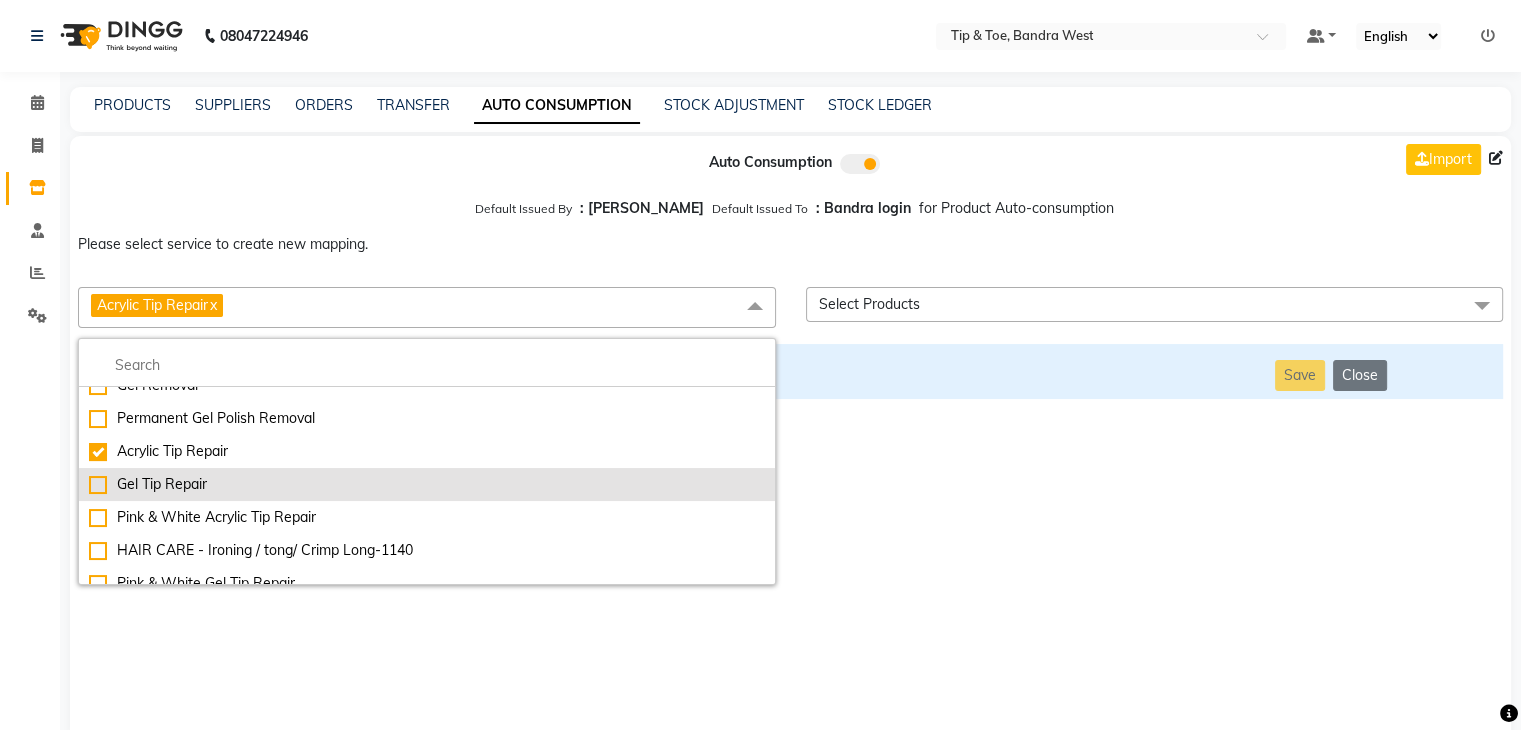 click on "Gel Tip Repair" at bounding box center (427, 484) 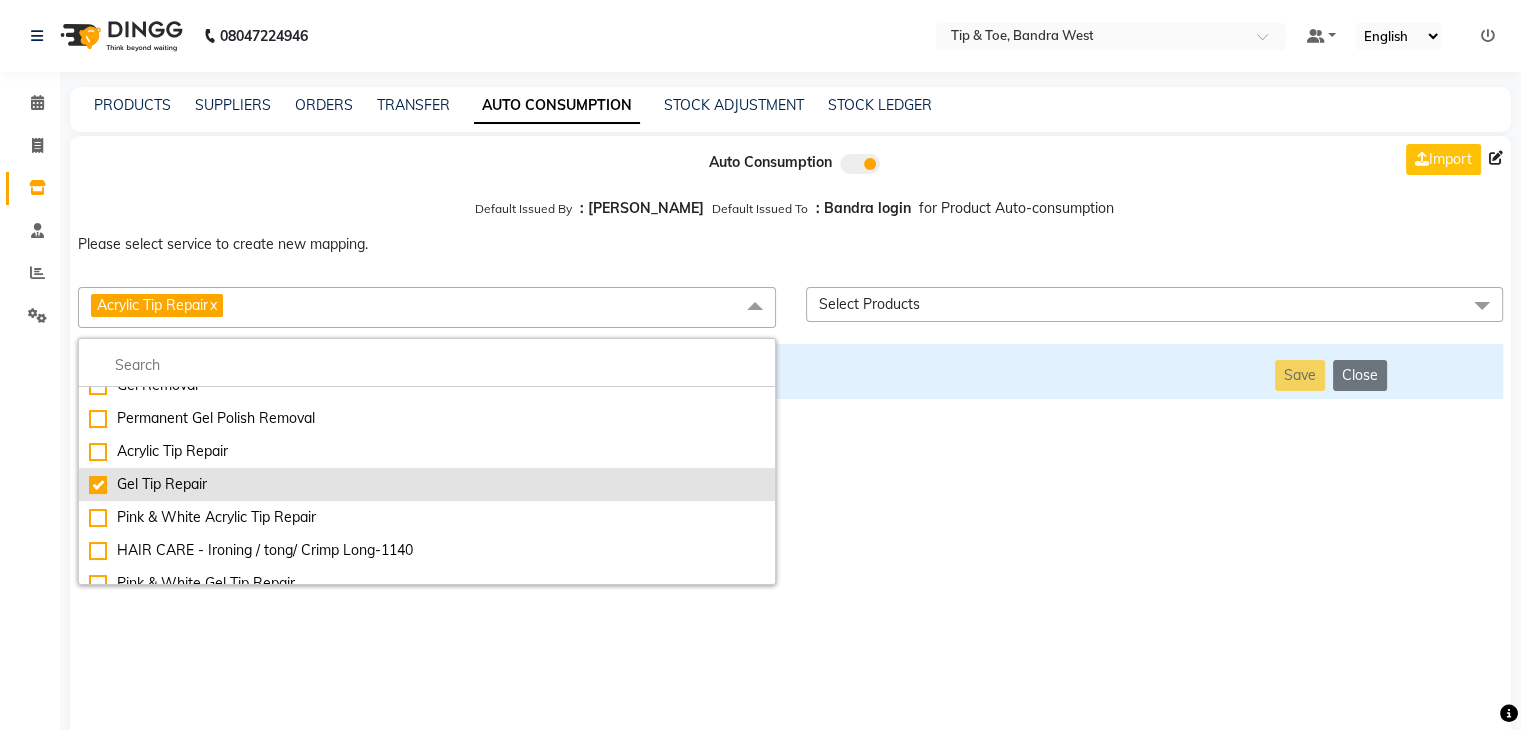 checkbox on "false" 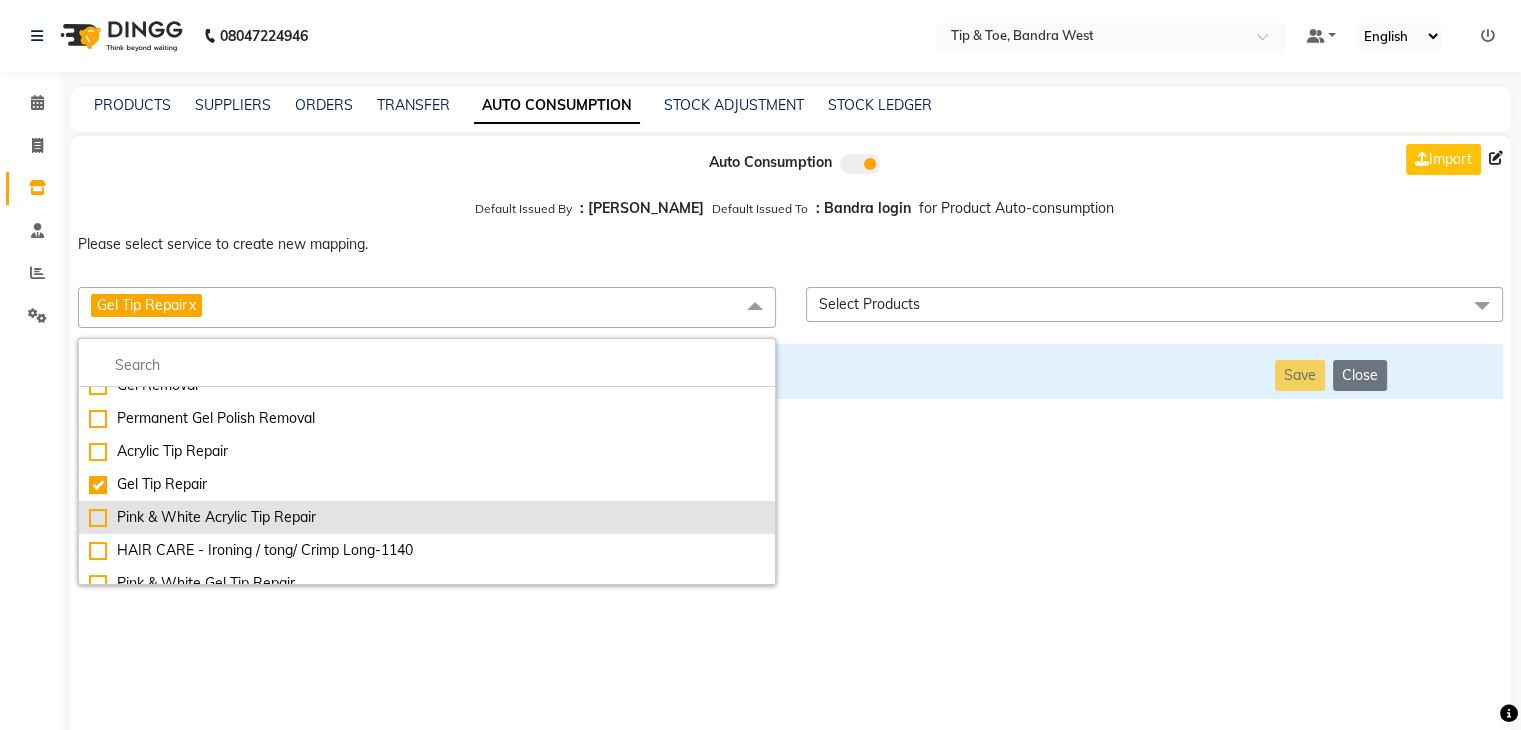 click on "Pink & White Acrylic Tip Repair" at bounding box center (427, 517) 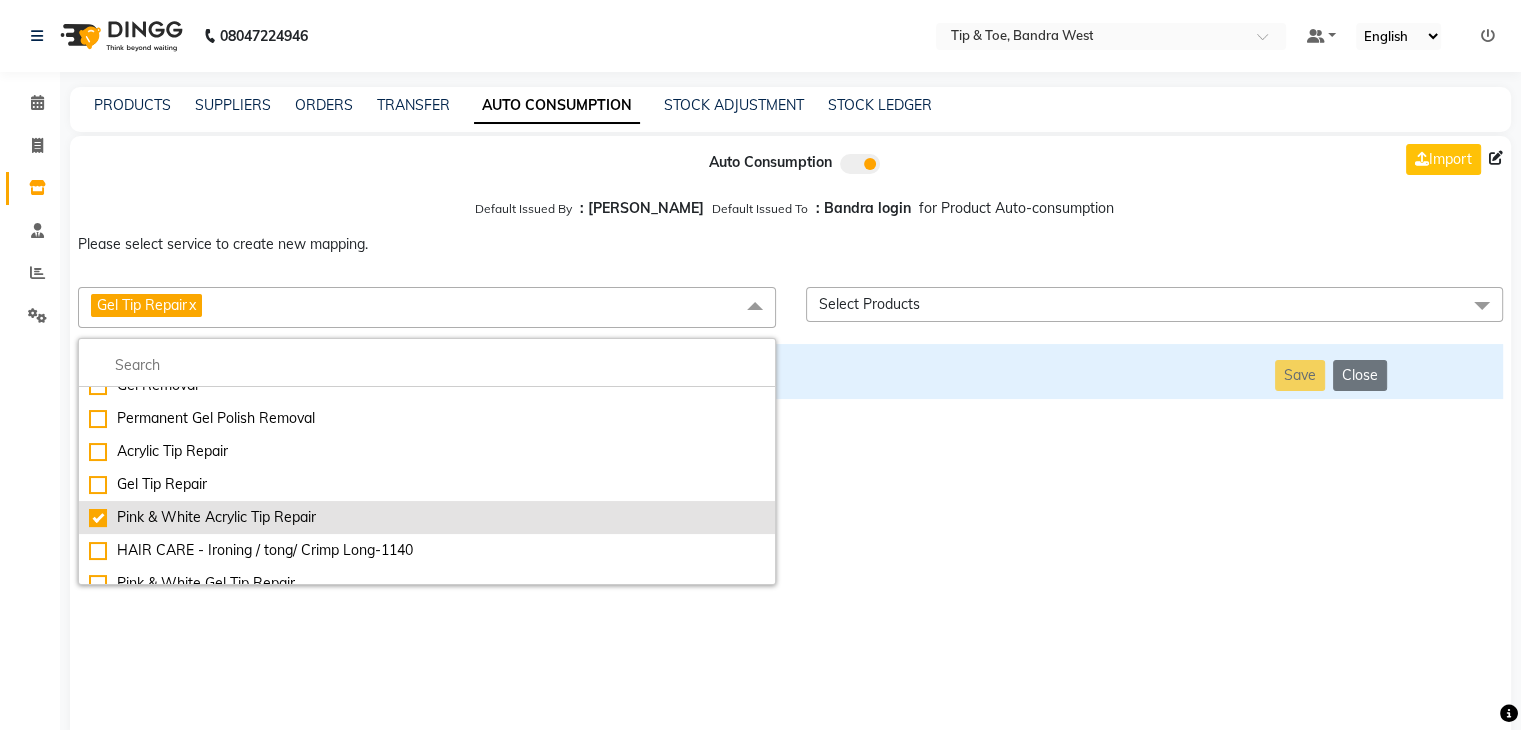 checkbox on "false" 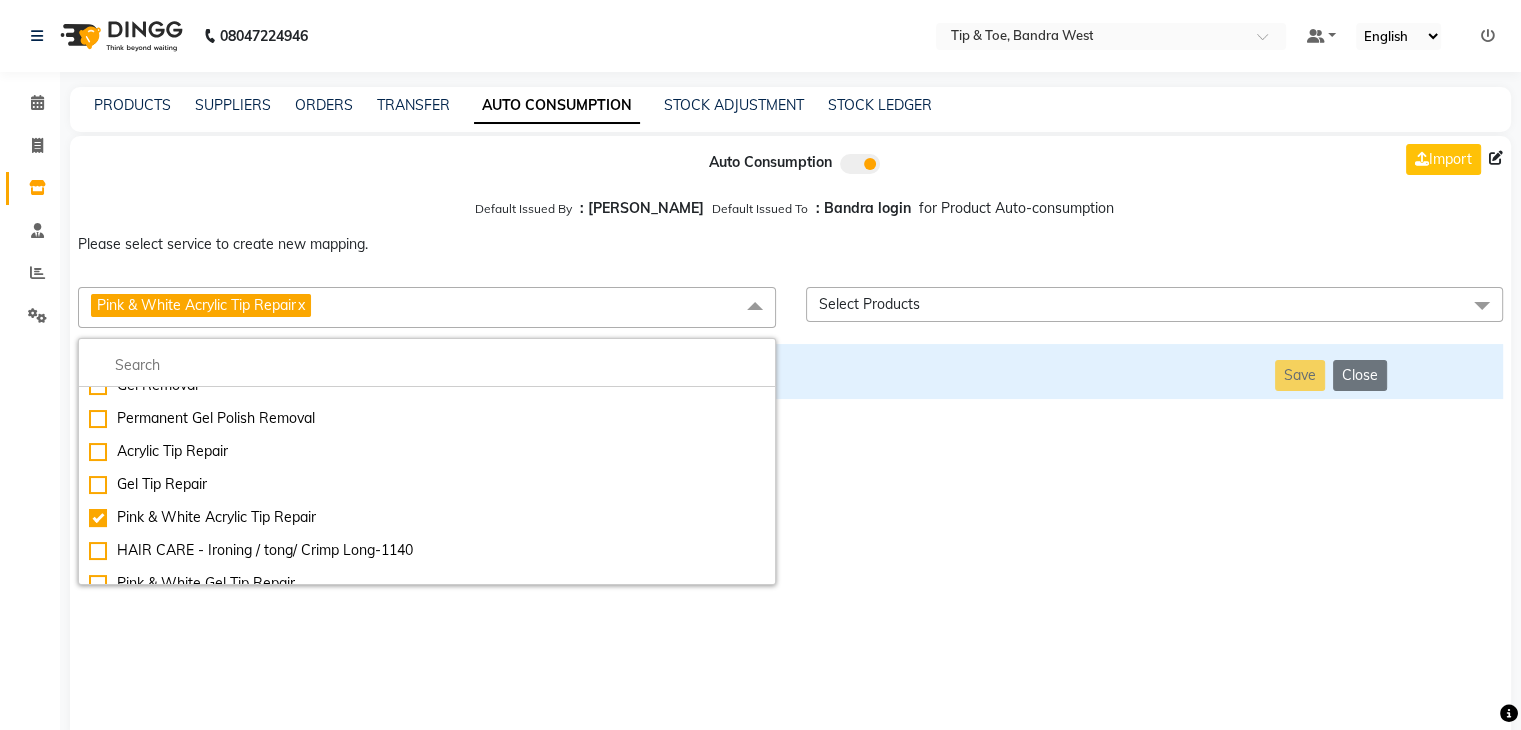click on "Auto Consumption  Import Default Issued By  : [PERSON_NAME] Default Issued To  : Bandra login  for Product Auto-consumption  Please select service to create new mapping. Pink & White Acrylic Tip Repair  x Essential Manicure w Scrub Essential Pedicure w Scrub Manicure + OPI Nail Ext + Gel Polish-3570 Manicure + T&T Nail Ext + Gel Polish T&T Nail Ext + T&T Gel Polish OPI Nail Ext + OPI Gel Polish T&T Refills + Gel Polish OPI Refills + Gel Polish Travel Allowance Waiting Charge HAIR REPAIR - Haircut HAIR REPAIR - Haircut for Kids HAIR REPAIR - Hair Wash HAIR REPAIR - Hair Wash Premium HAIR REPAIR - Full Head Shave HAIR REPAIR - Hair Design HAIR REPAIR - Hairstyling HAIR REPAIR - Threading HAIR REPAIR - [PERSON_NAME] Edging HAIR REPAIR - [PERSON_NAME] Edging Premium HAIR REPAIR - Razor Shave HAIR REPAIR - Razor Shave Premium HAIR REPAIR - Luxury Steam Shaving HAIR REPAIR - Fade Hair Cut HAIR SPA RITUALS - Hairoticmen Argan Spa HAIR SPA RITUALS - Wella Deep Nourishing Spa HAIR SPA RITUALS - Nashi Argan Oil Spa SKIN REPAIR - Facial" at bounding box center (790, 439) 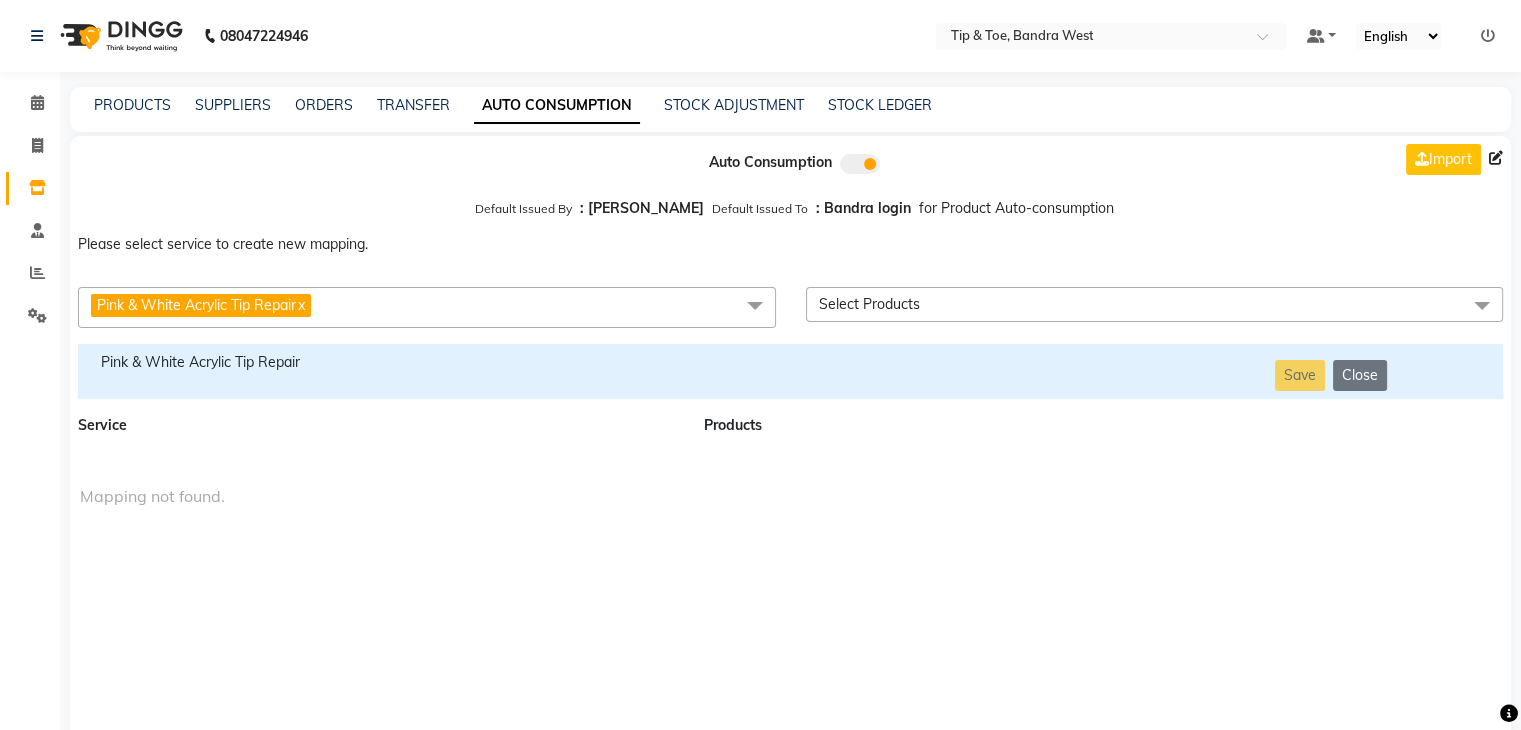 click on "Pink & White Acrylic Tip Repair" at bounding box center [379, 362] 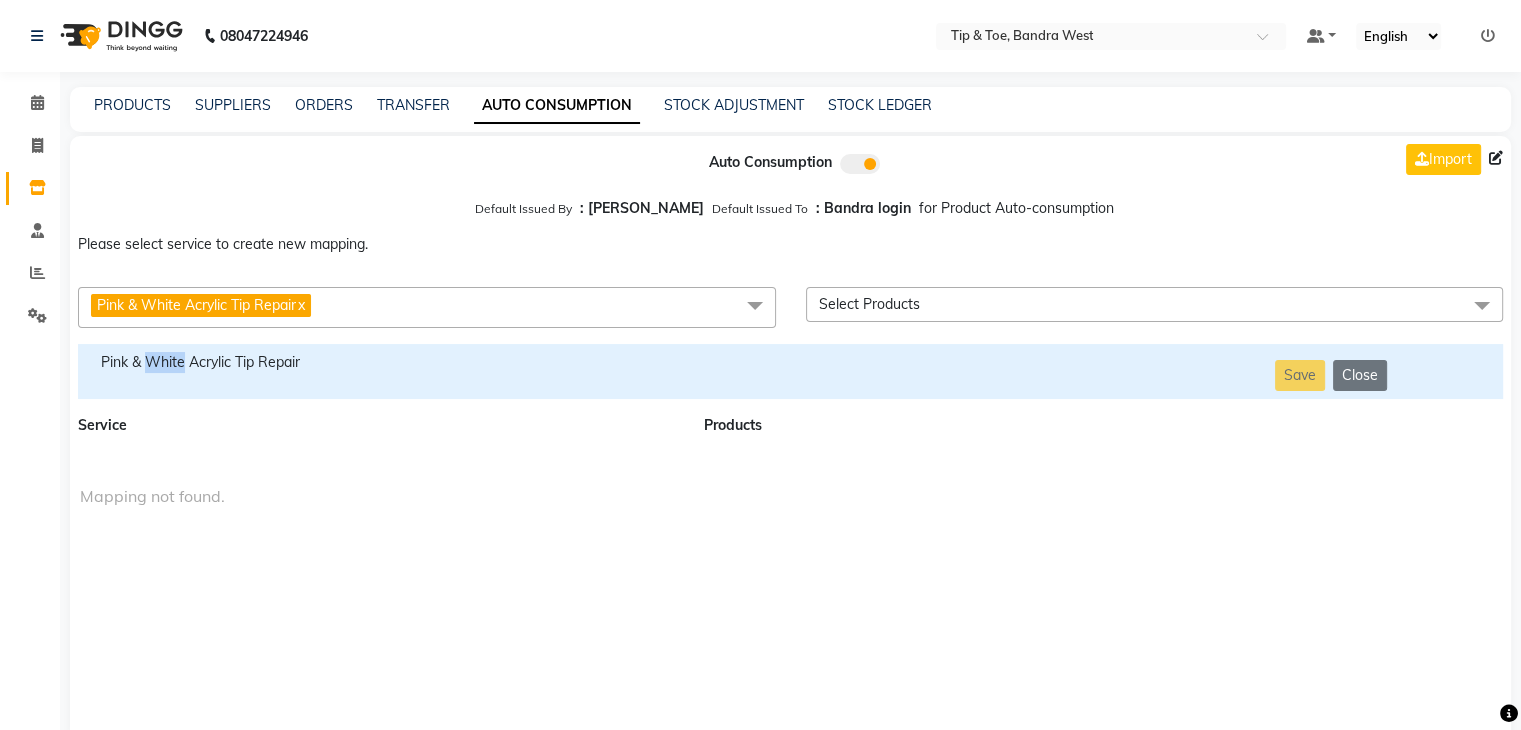 click on "Pink & White Acrylic Tip Repair" at bounding box center (379, 362) 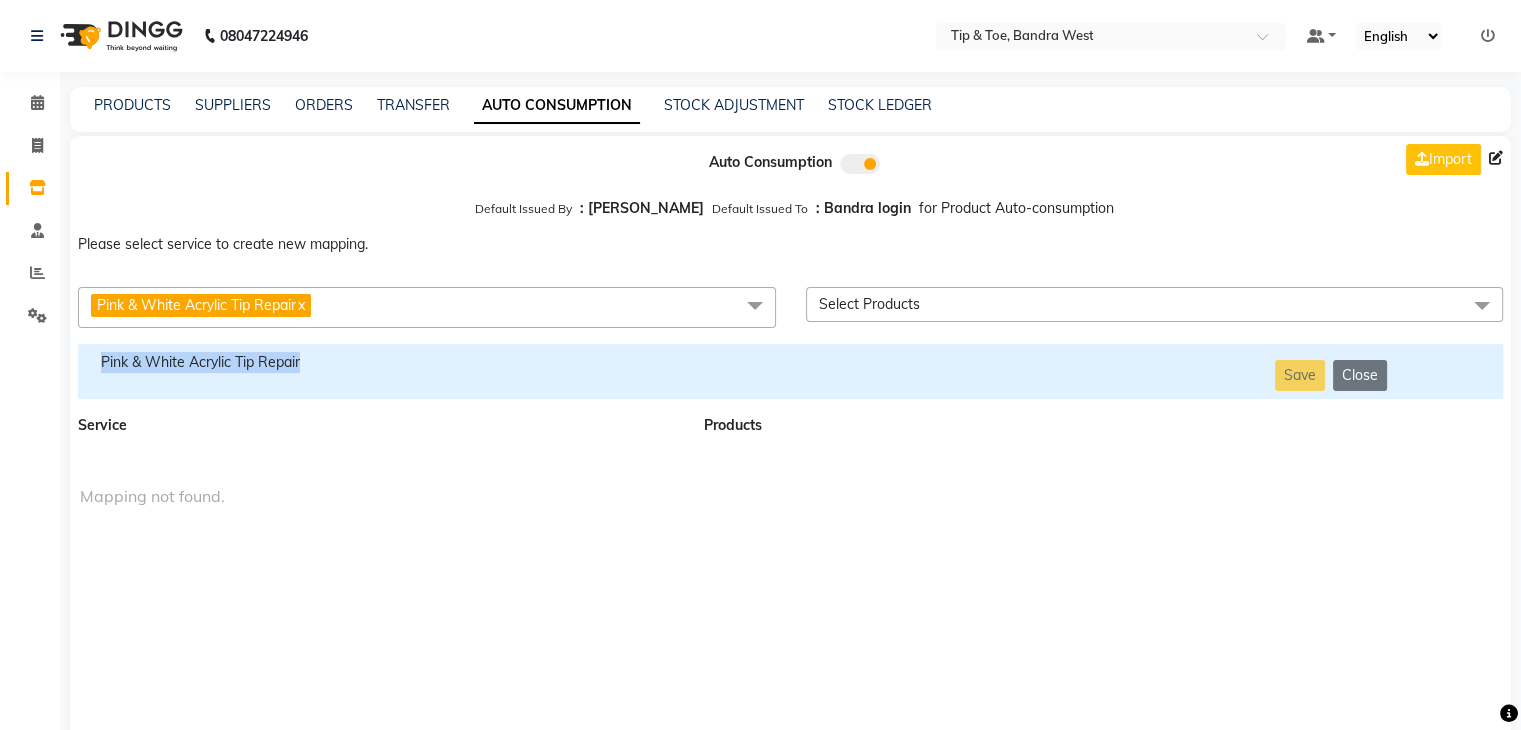 click on "Pink & White Acrylic Tip Repair" at bounding box center (379, 362) 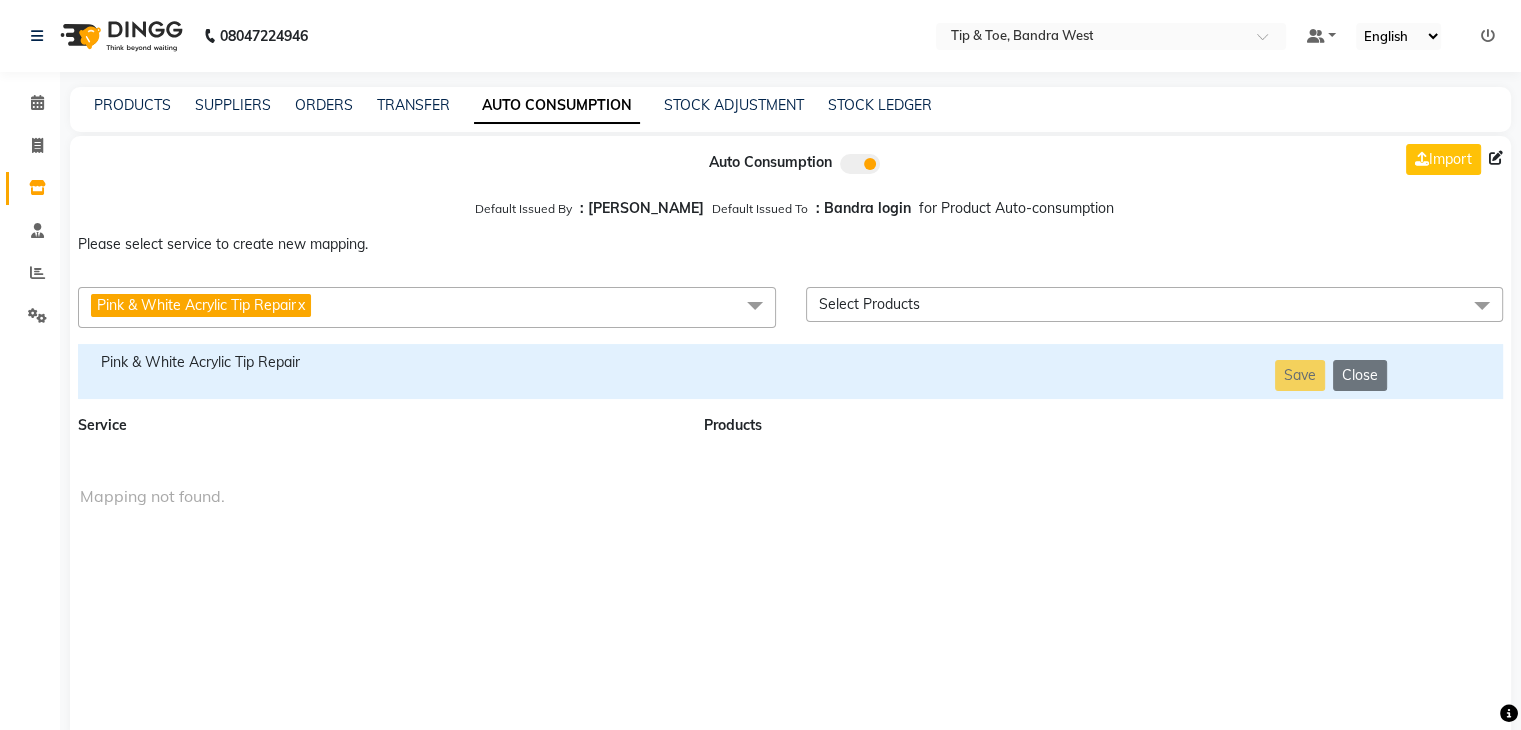 click on "Pink & White Acrylic Tip Repair  x" at bounding box center [427, 307] 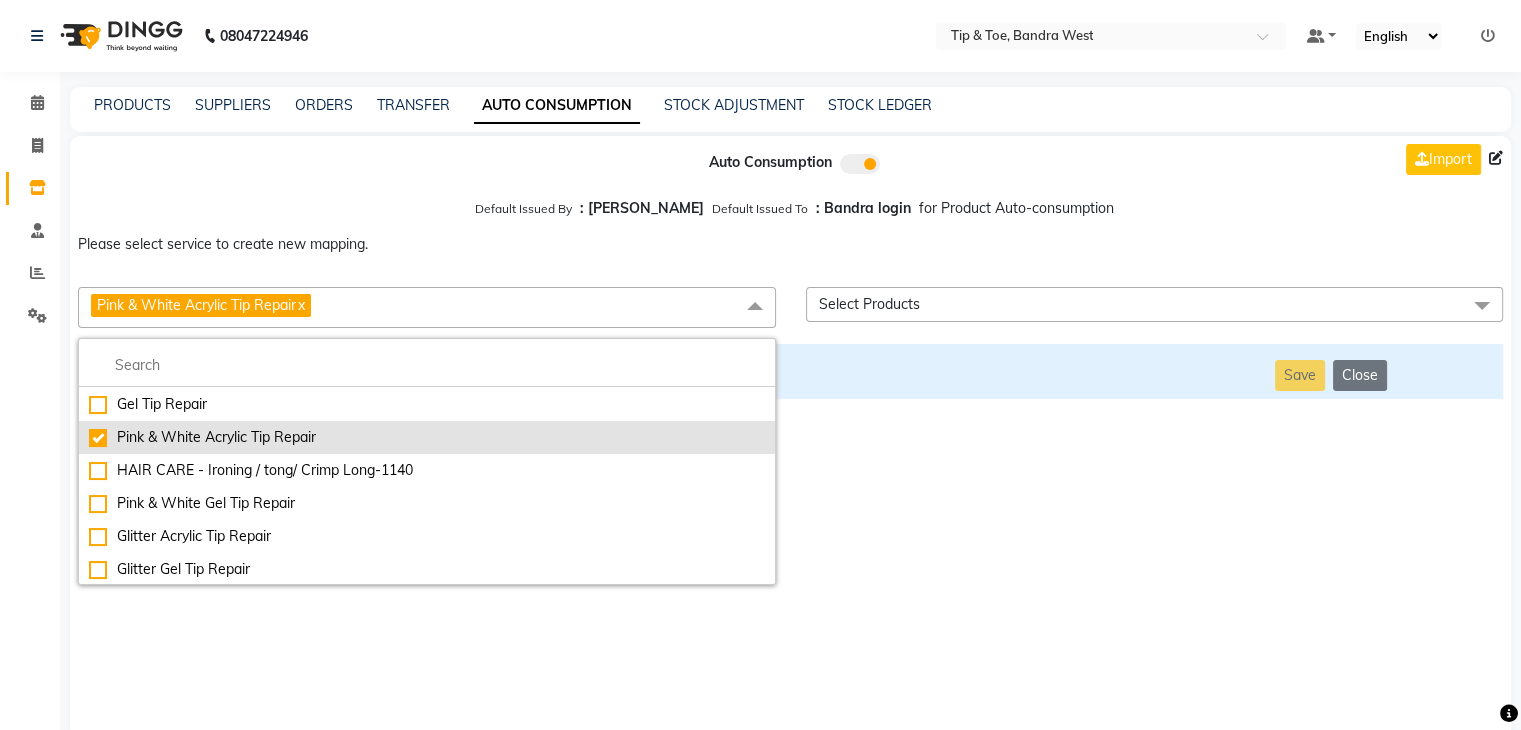 scroll, scrollTop: 5048, scrollLeft: 0, axis: vertical 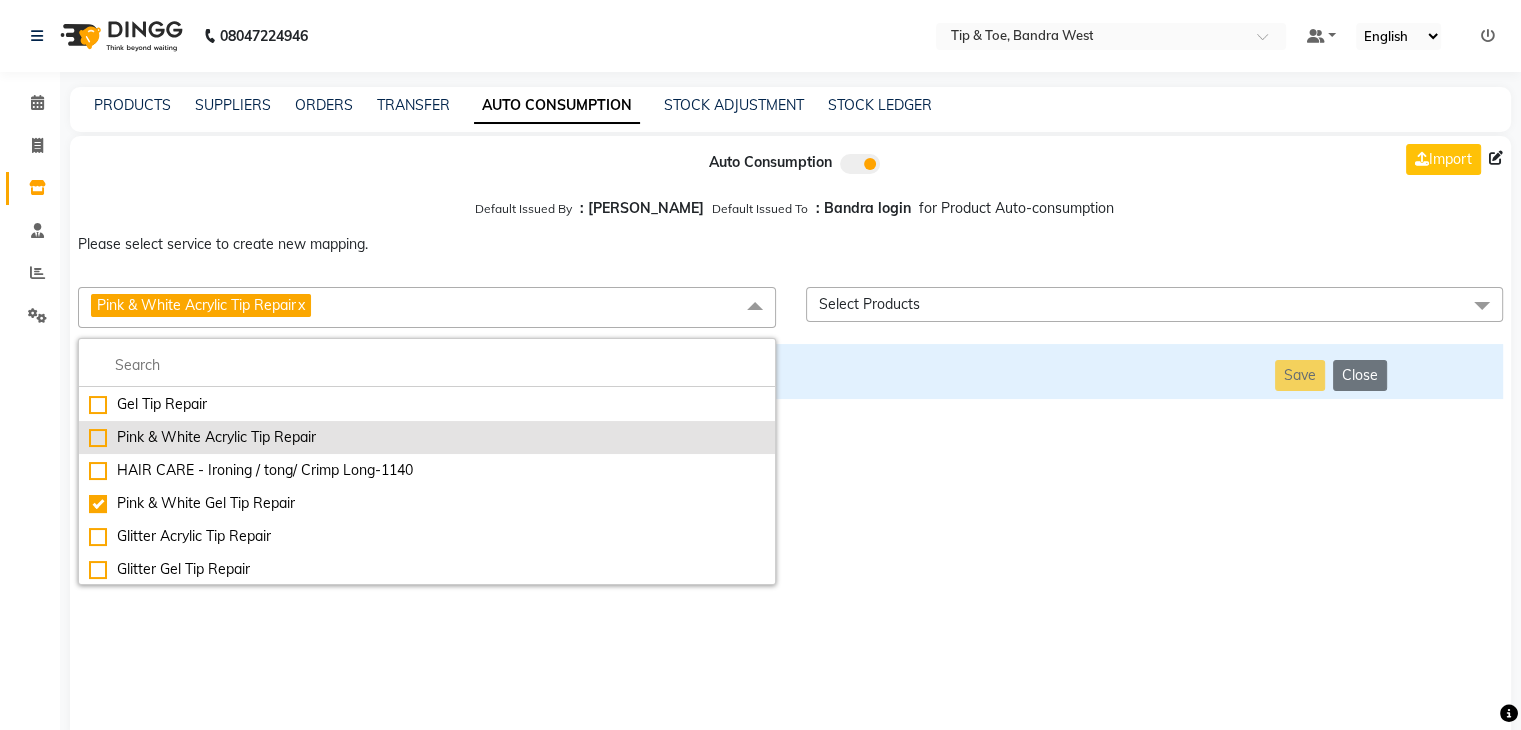 checkbox on "false" 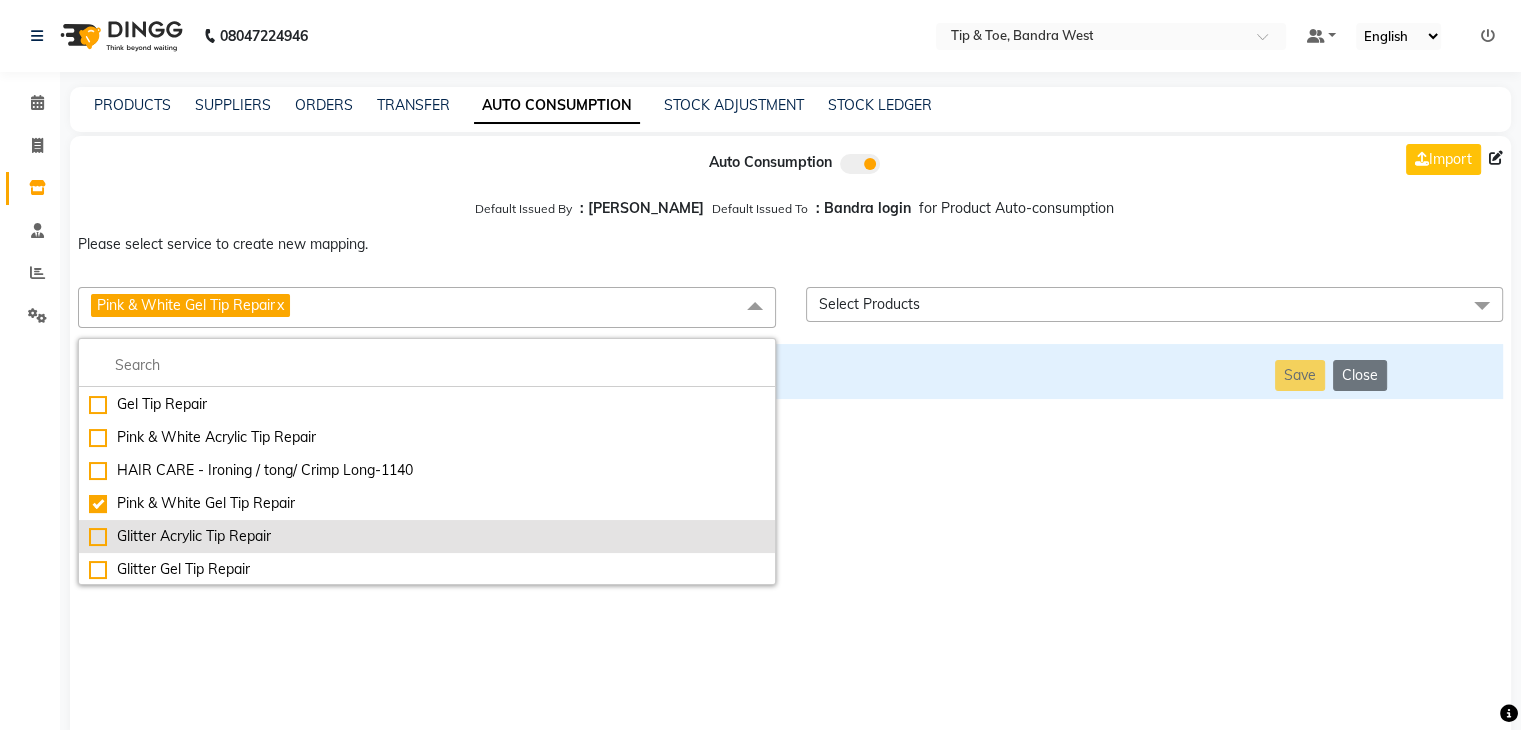 click on "Glitter Acrylic Tip Repair" at bounding box center (427, 536) 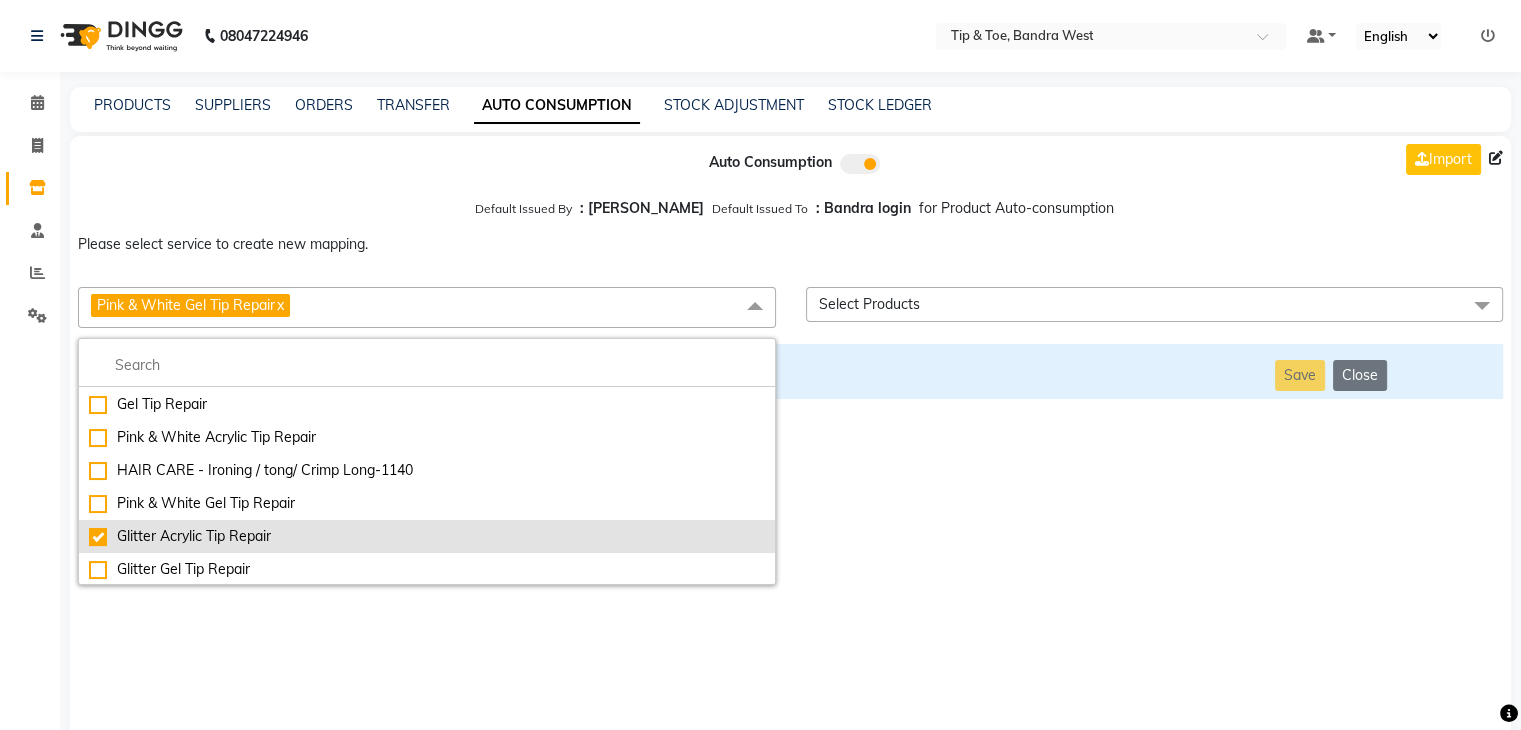 checkbox on "false" 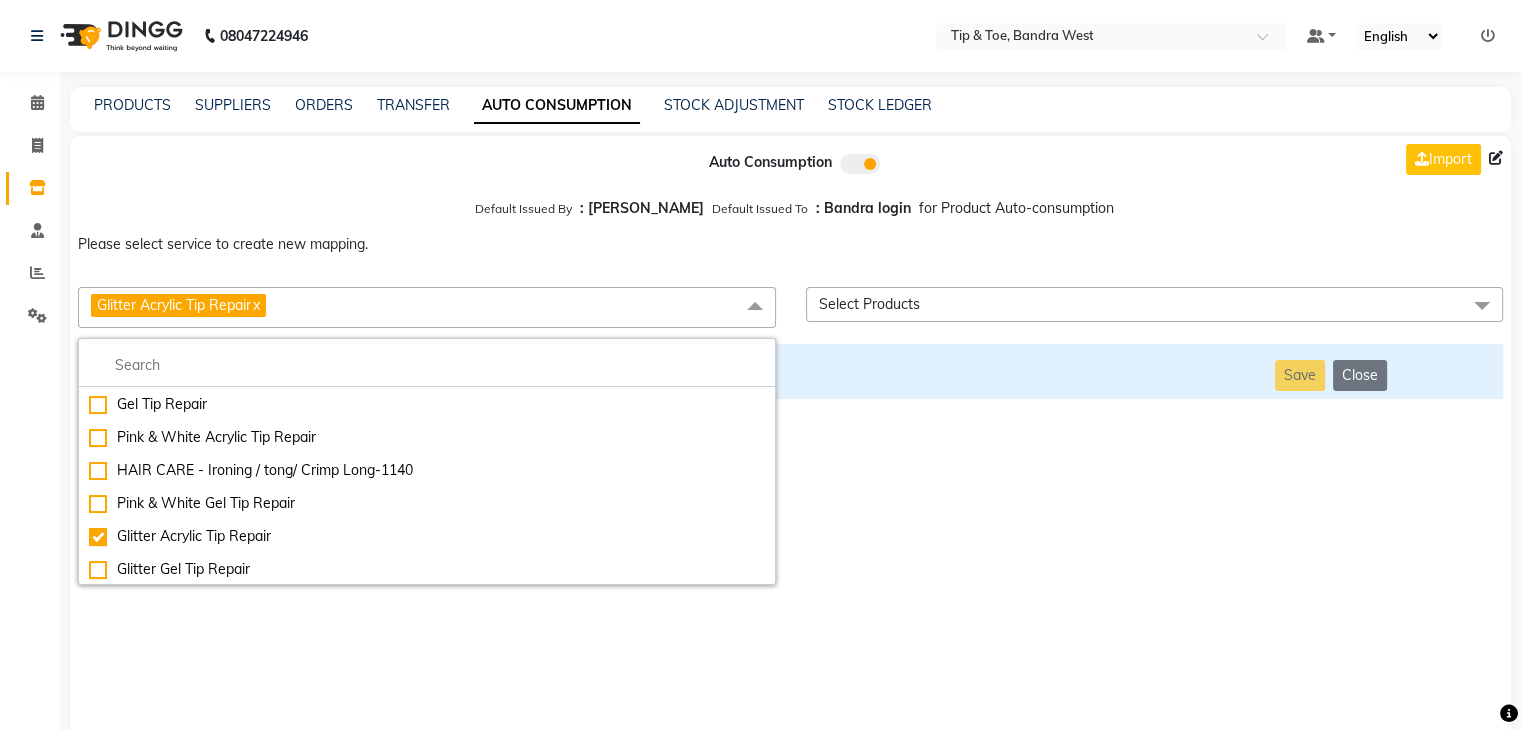 click on "Auto Consumption  Import Default Issued By  : [PERSON_NAME] Default Issued To  : Bandra login  for Product Auto-consumption  Please select service to create new mapping. Glitter Acrylic Tip Repair  x Essential Manicure w Scrub Essential Pedicure w Scrub Manicure + OPI Nail Ext + Gel Polish-3570 Manicure + T&T Nail Ext + Gel Polish T&T Nail Ext + T&T Gel Polish OPI Nail Ext + OPI Gel Polish T&T Refills + Gel Polish OPI Refills + Gel Polish Travel Allowance Waiting Charge HAIR REPAIR - Haircut HAIR REPAIR - Haircut for Kids HAIR REPAIR - Hair Wash HAIR REPAIR - Hair Wash Premium HAIR REPAIR - Full Head Shave HAIR REPAIR - Hair Design HAIR REPAIR - Hairstyling HAIR REPAIR - Threading HAIR REPAIR - [PERSON_NAME] Edging HAIR REPAIR - [PERSON_NAME] Edging Premium HAIR REPAIR - Razor Shave HAIR REPAIR - Razor Shave Premium HAIR REPAIR - Luxury Steam Shaving HAIR REPAIR - Fade Hair Cut HAIR SPA RITUALS - Hairoticmen Argan Spa HAIR SPA RITUALS - Wella Deep Nourishing Spa HAIR SPA RITUALS - Nashi Argan Oil Spa HAIR PAINTING - Long-5999" at bounding box center [790, 439] 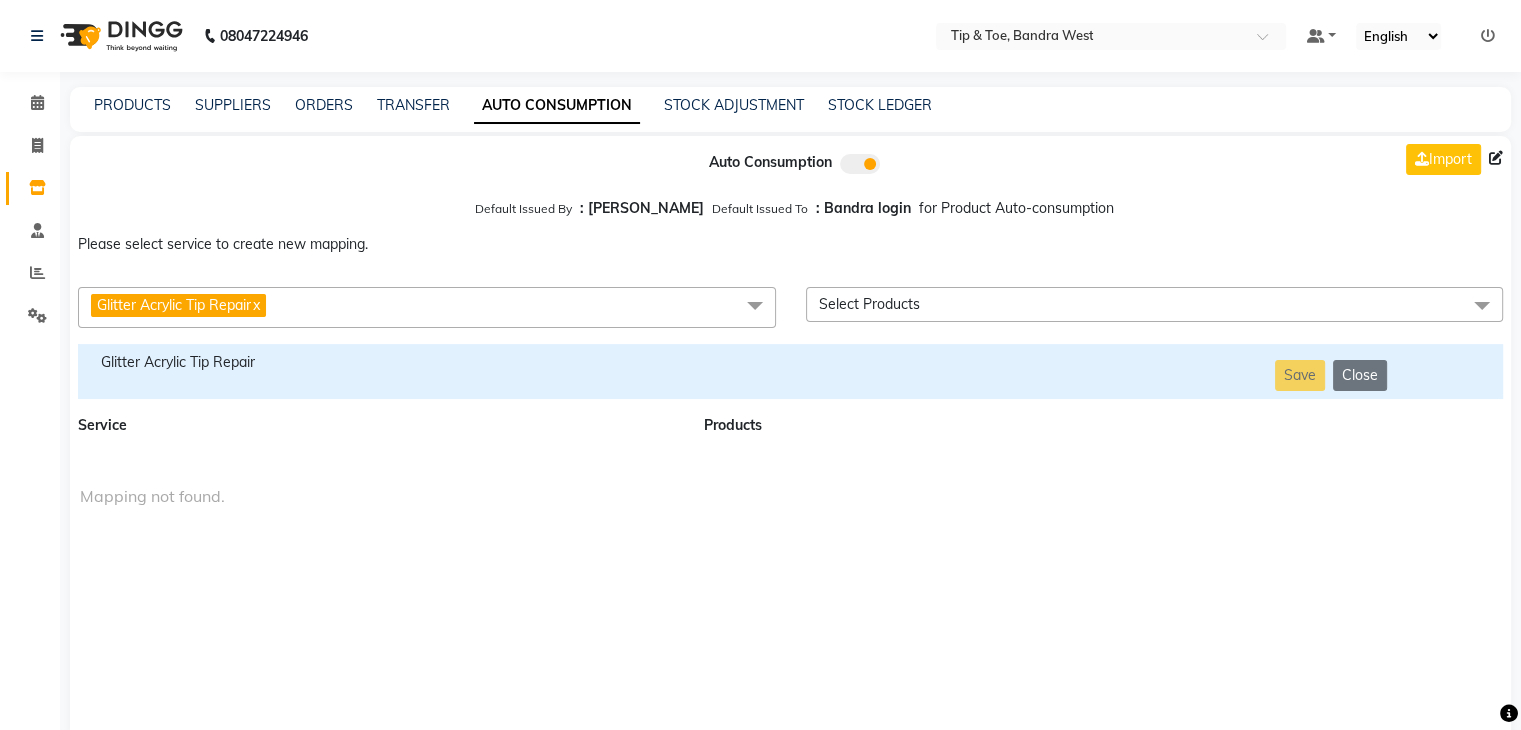 click on "Glitter Acrylic Tip Repair" at bounding box center [379, 362] 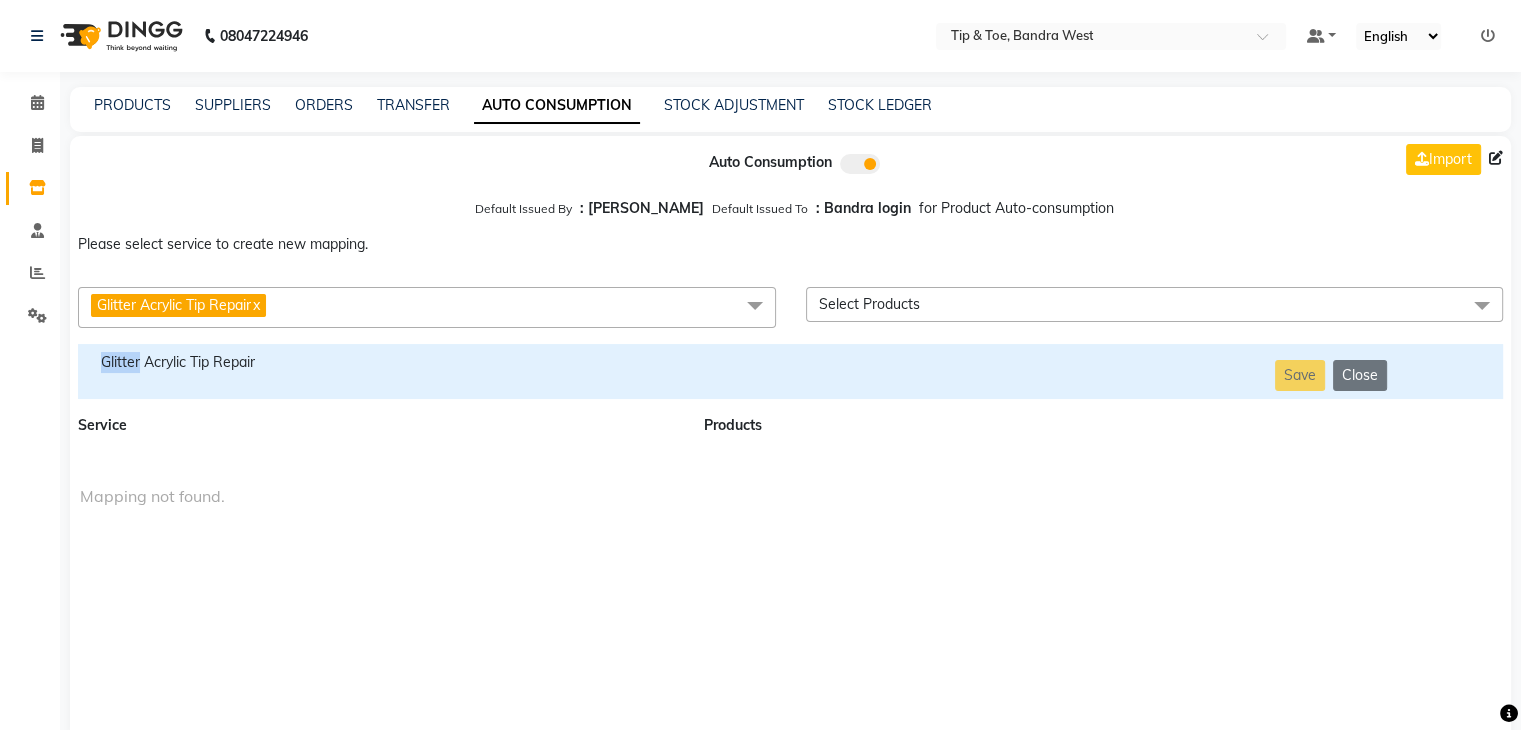 click on "Glitter Acrylic Tip Repair" at bounding box center (379, 362) 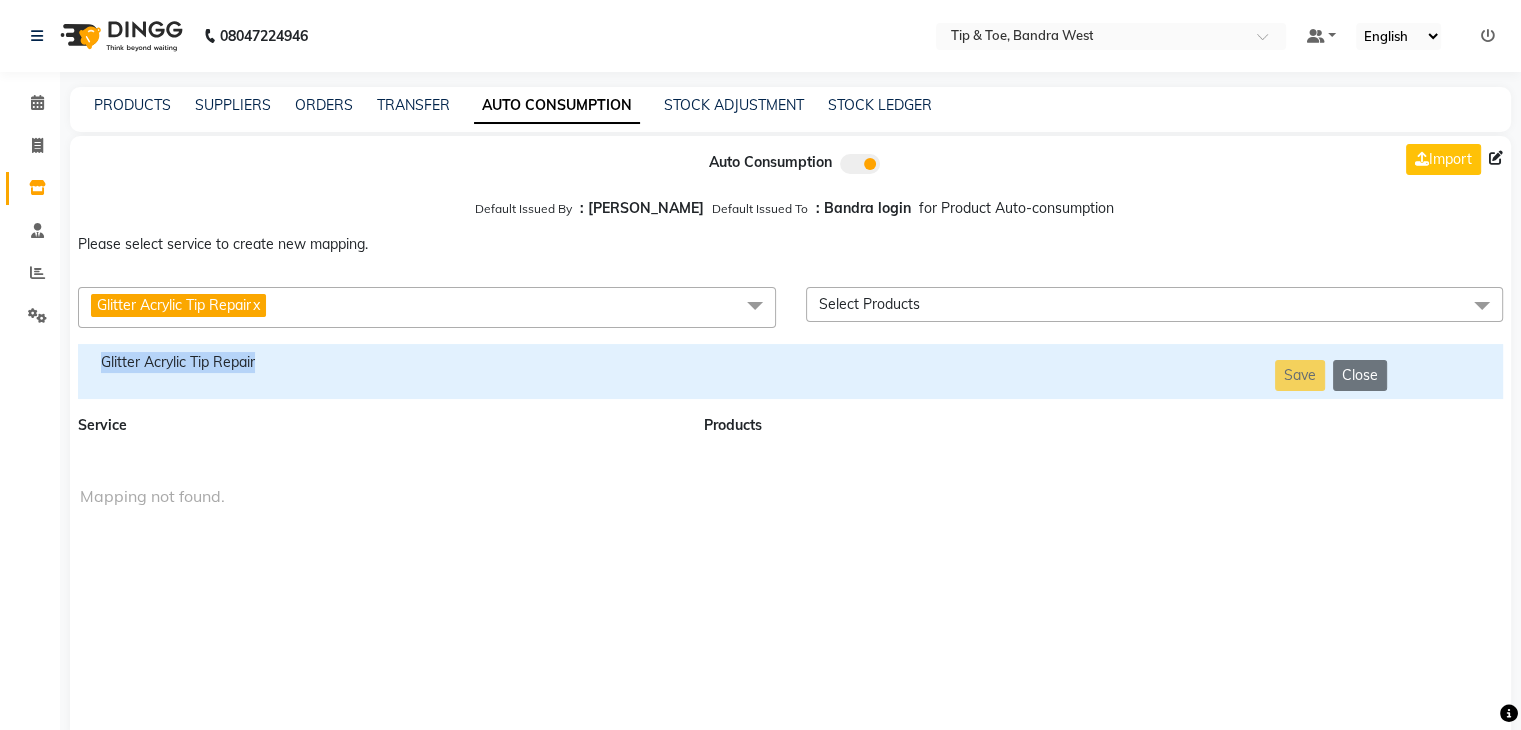 click on "Glitter Acrylic Tip Repair" at bounding box center (379, 362) 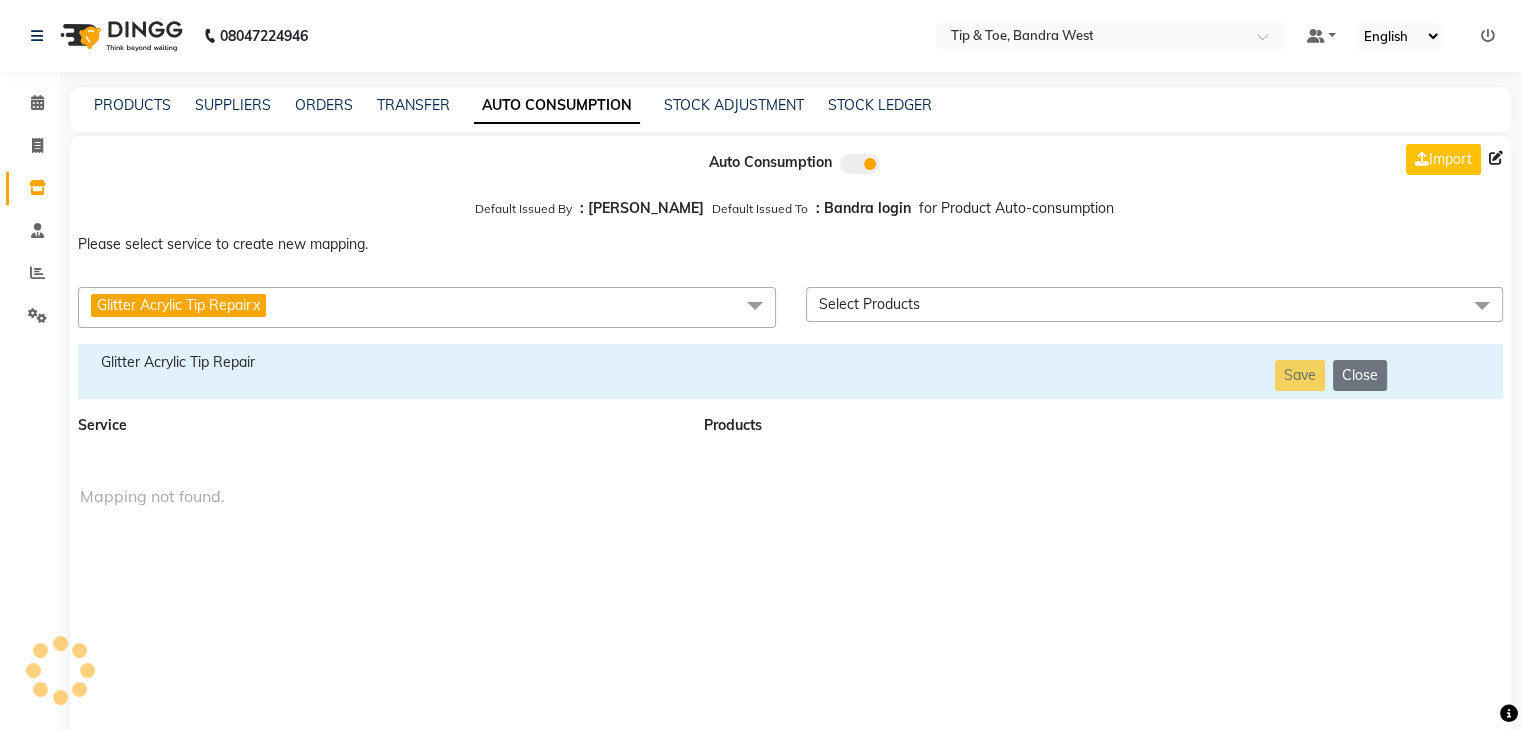click on "Glitter Acrylic Tip Repair  x" at bounding box center (427, 307) 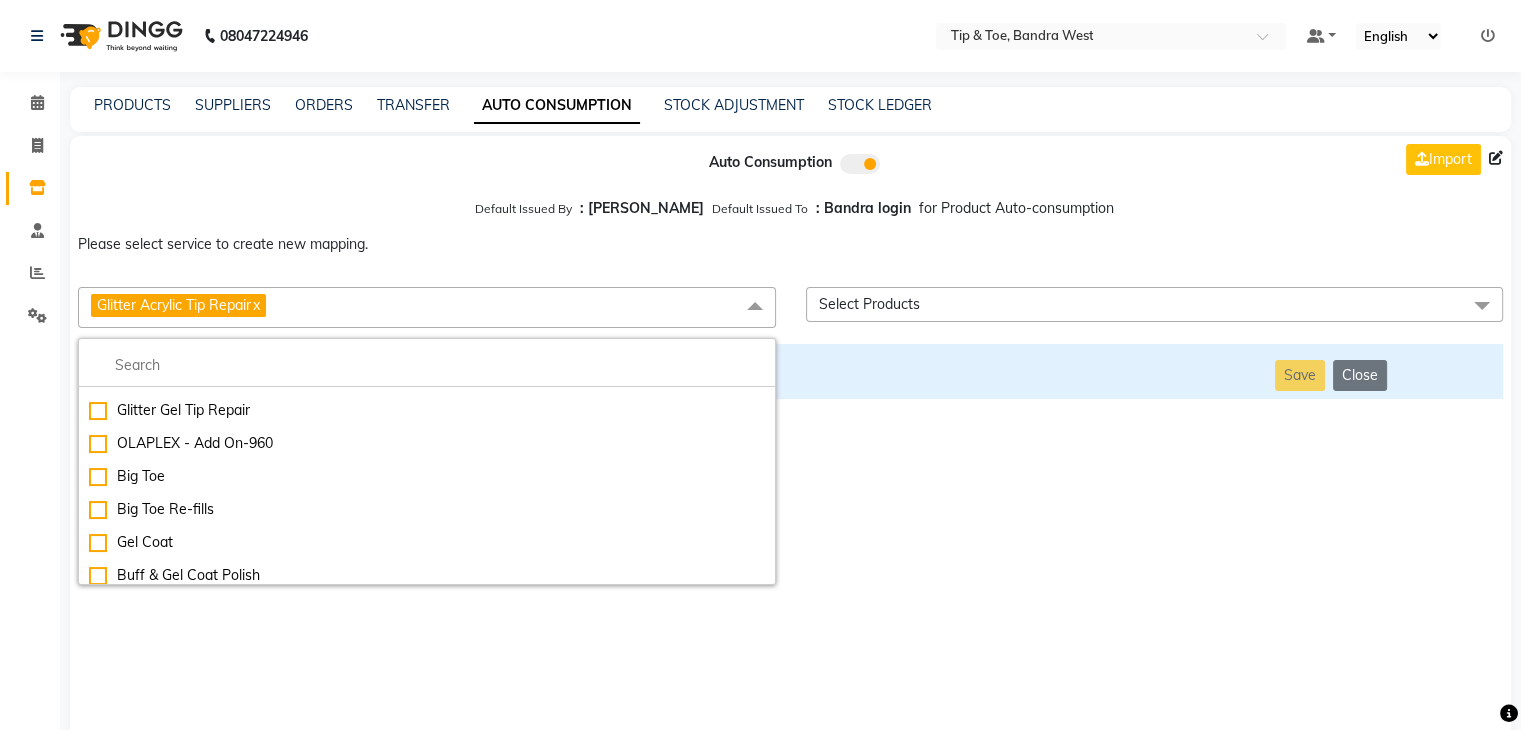 scroll, scrollTop: 5211, scrollLeft: 0, axis: vertical 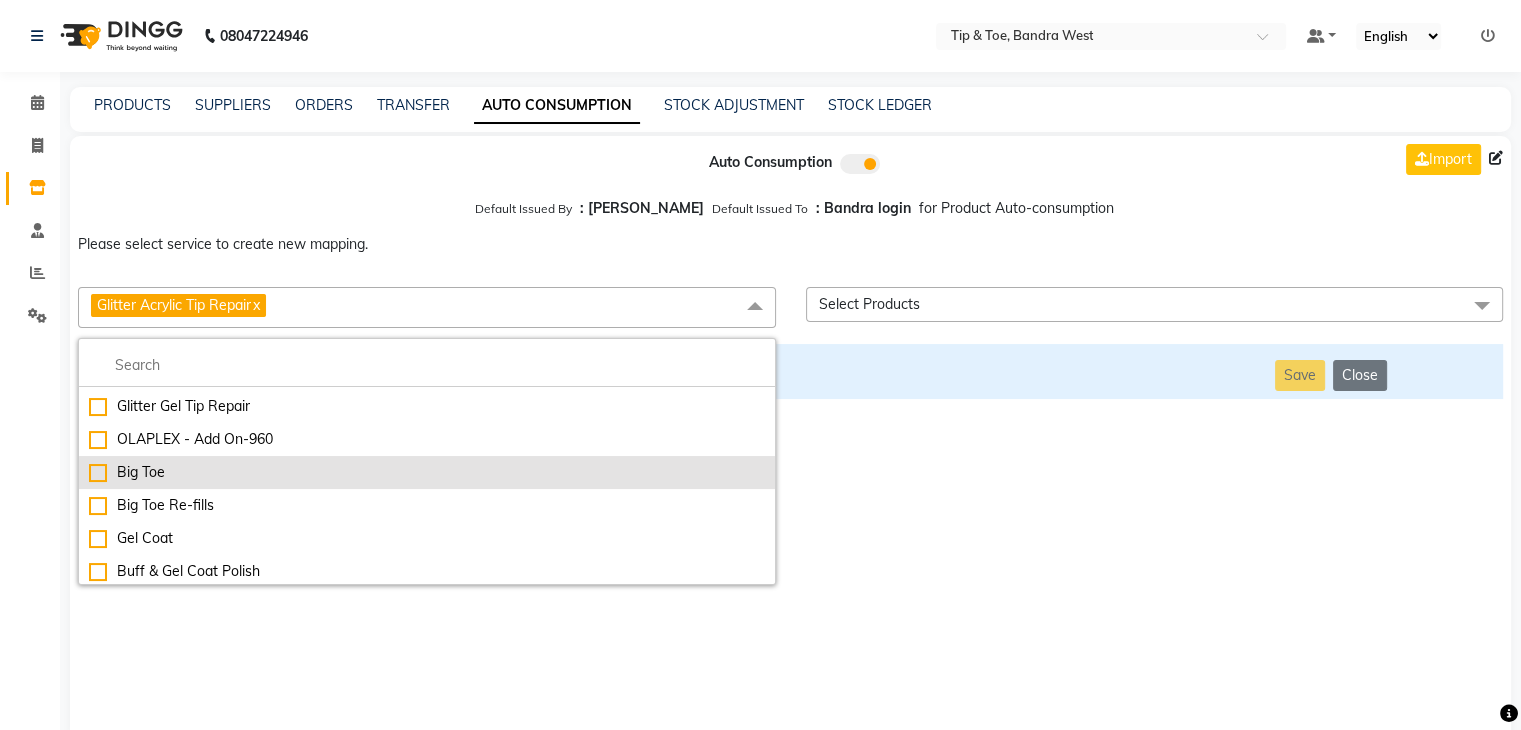 click on "Big Toe" at bounding box center [427, 472] 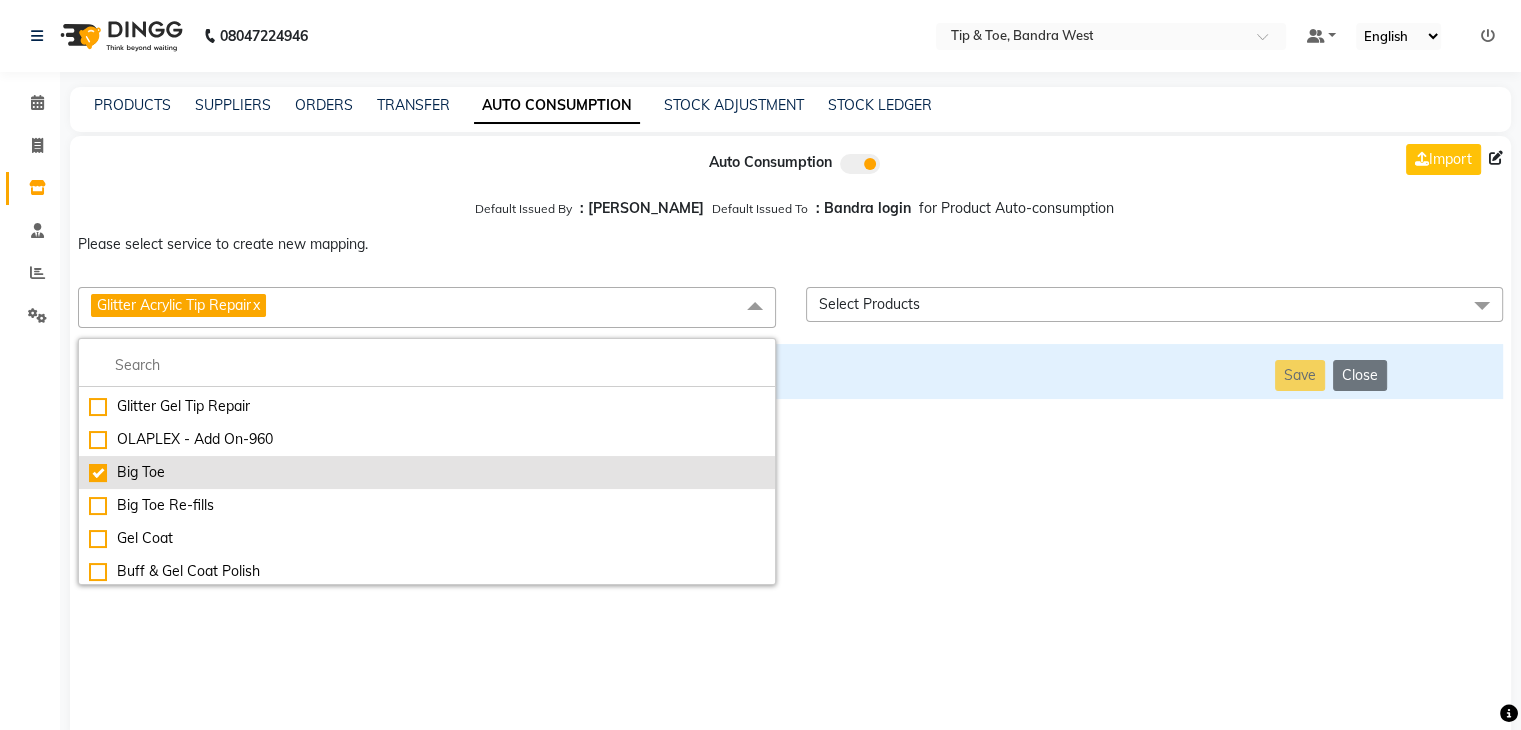 checkbox on "false" 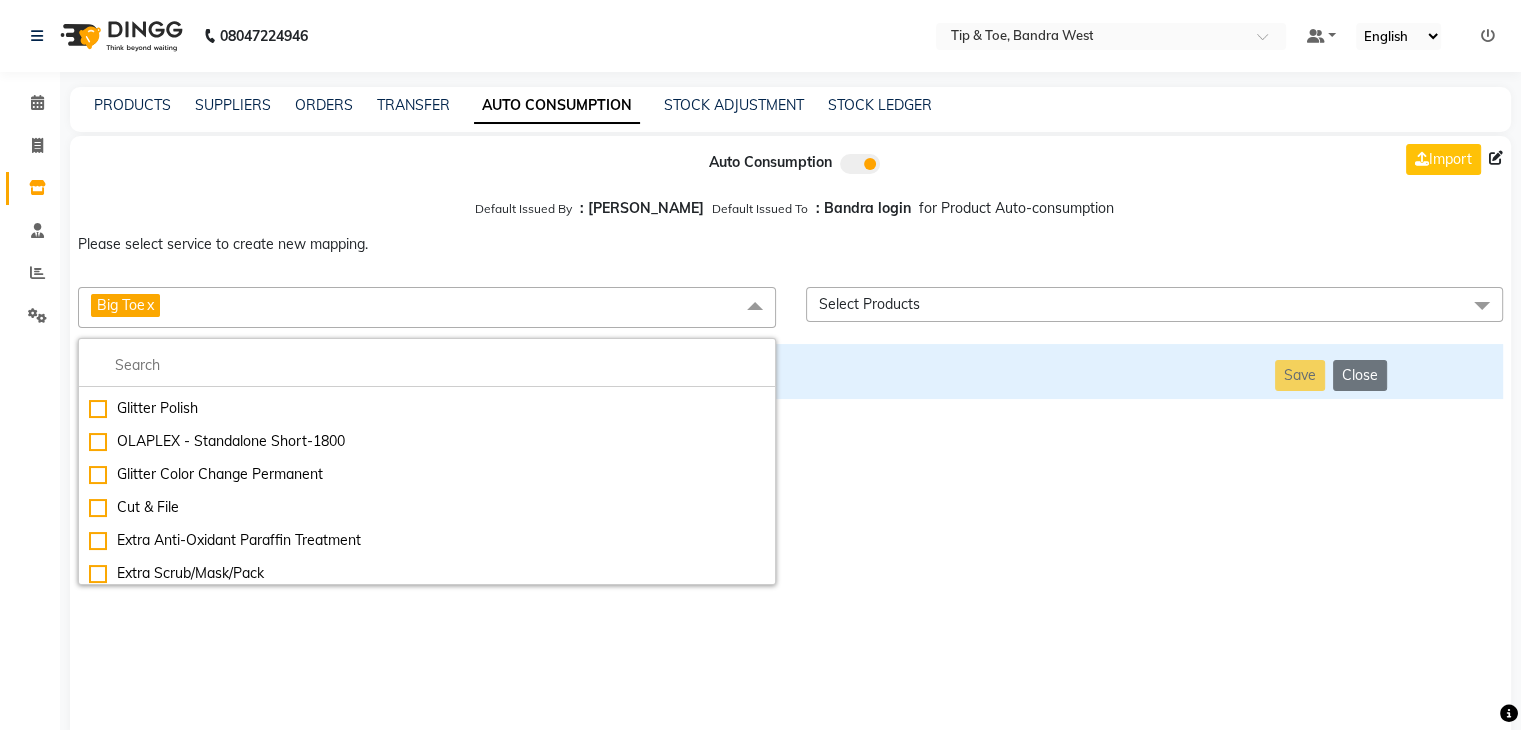 scroll, scrollTop: 0, scrollLeft: 0, axis: both 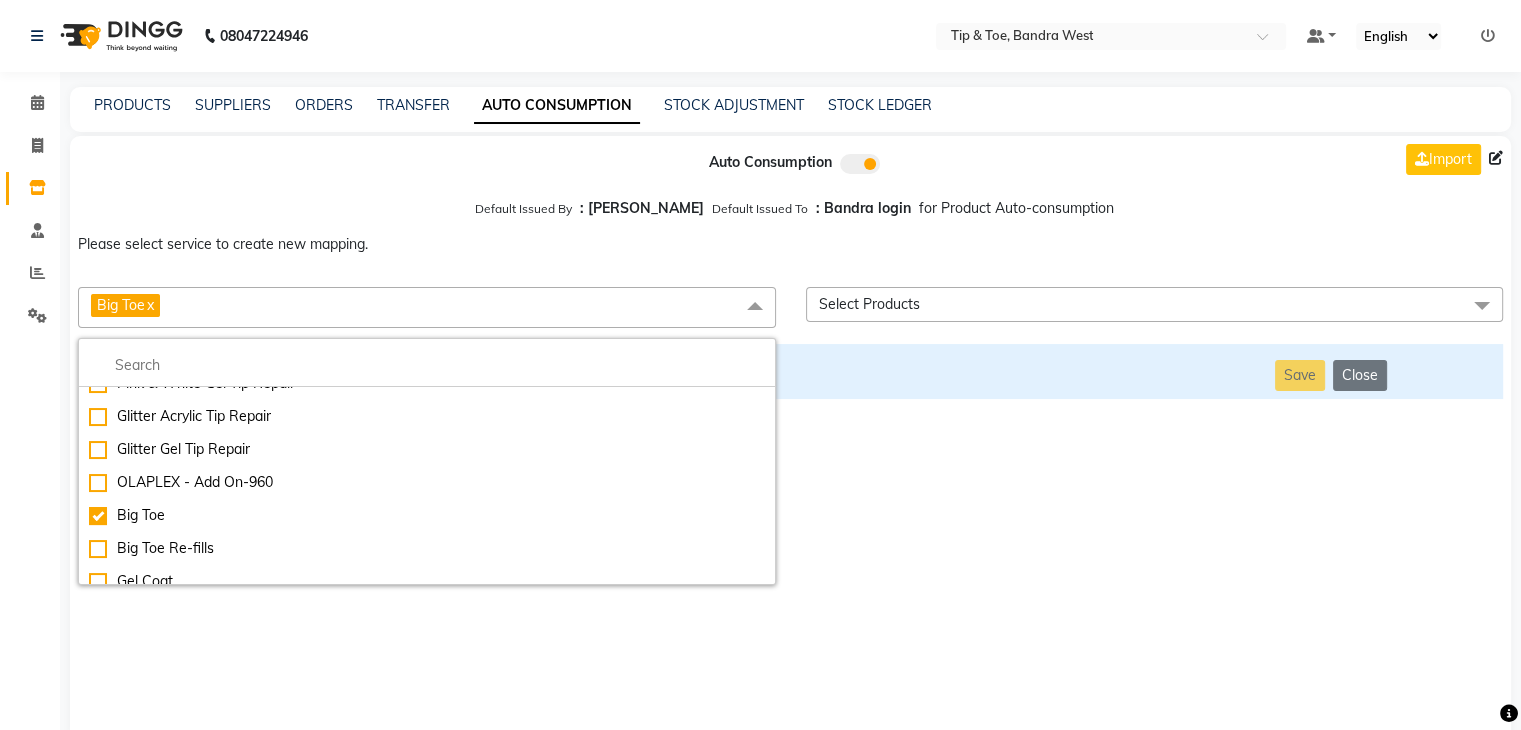 drag, startPoint x: 264, startPoint y: 649, endPoint x: 183, endPoint y: 633, distance: 82.565125 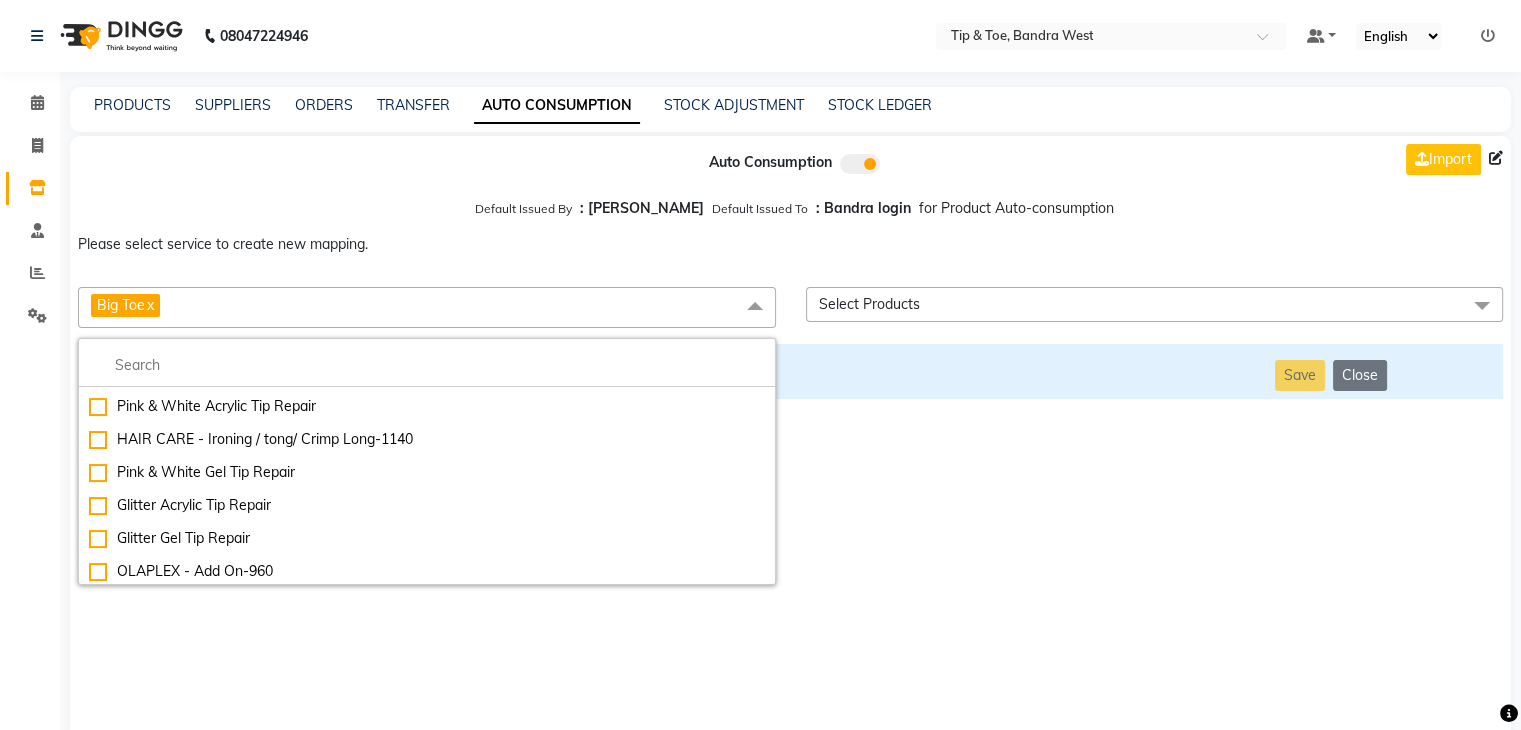 click on "Auto Consumption  Import Default Issued By  : [PERSON_NAME] Default Issued To  : Bandra login  for Product Auto-consumption  Please select service to create new mapping. Big Toe  x Essential Manicure w Scrub Essential Pedicure w Scrub Manicure + OPI Nail Ext + Gel Polish-3570 Manicure + T&T Nail Ext + Gel Polish T&T Nail Ext + T&T Gel Polish OPI Nail Ext + OPI Gel Polish T&T Refills + Gel Polish OPI Refills + Gel Polish Travel Allowance Waiting Charge HAIR REPAIR - Haircut HAIR REPAIR - Haircut for Kids HAIR REPAIR - Hair Wash HAIR REPAIR - Hair Wash Premium HAIR REPAIR - Full Head Shave HAIR REPAIR - Hair Design HAIR REPAIR - Hairstyling HAIR REPAIR - Threading HAIR REPAIR - [PERSON_NAME] Edging HAIR REPAIR - [PERSON_NAME] Edging Premium HAIR REPAIR - Razor Shave HAIR REPAIR - Razor Shave Premium HAIR REPAIR - Luxury Steam Shaving HAIR REPAIR - Fade Hair Cut HAIR SPA RITUALS - Hairoticmen Argan Spa HAIR SPA RITUALS - Wella Deep Nourishing Spa HAIR SPA RITUALS - Nashi Argan Oil Spa HAIR SPA RITUALS - Copacabana Hair Spa Alga" at bounding box center [790, 439] 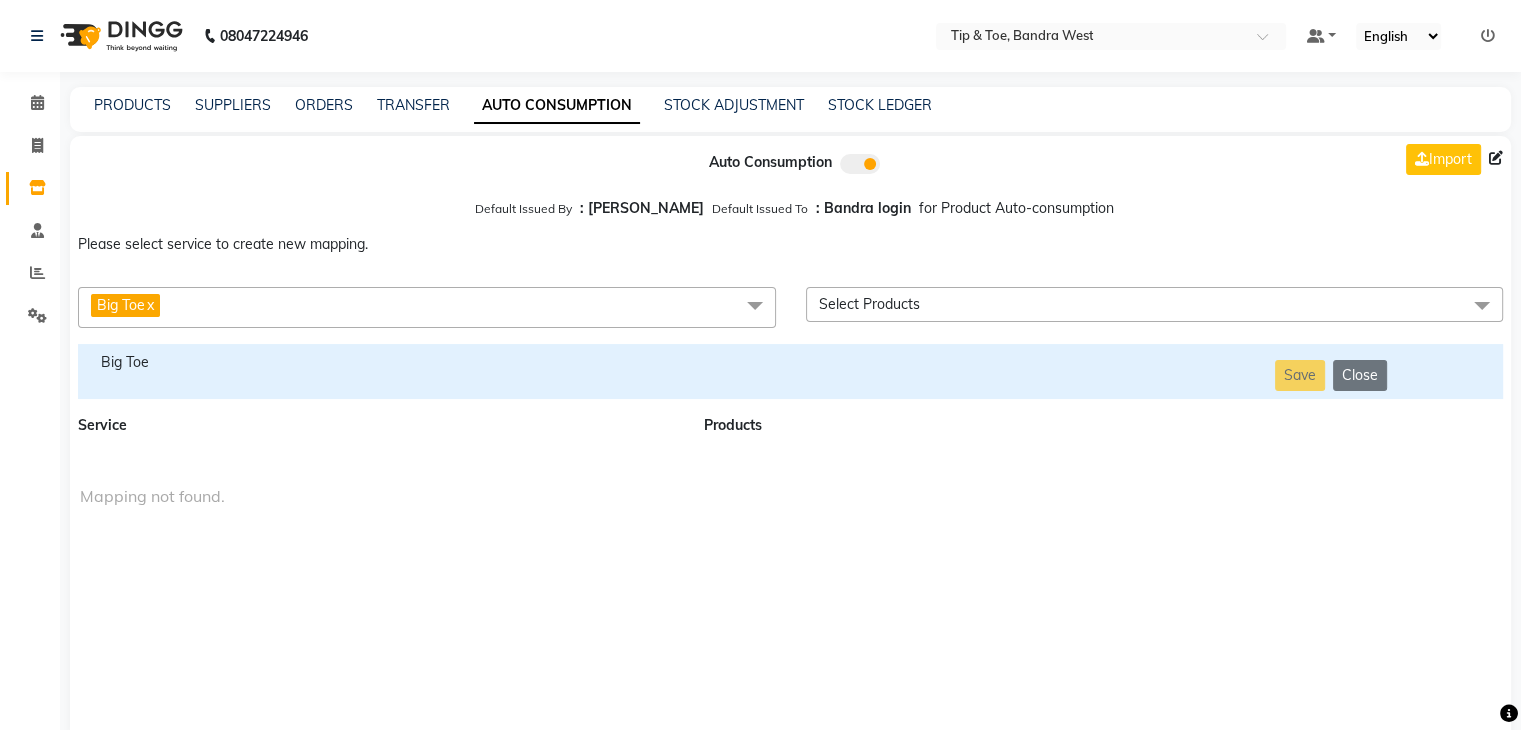 click on "Auto Consumption  Import Default Issued By  : [PERSON_NAME] Default Issued To  : Bandra login  for Product Auto-consumption  Please select service to create new mapping. Big Toe  x Essential Manicure w Scrub Essential Pedicure w Scrub Manicure + OPI Nail Ext + Gel Polish-3570 Manicure + T&T Nail Ext + Gel Polish T&T Nail Ext + T&T Gel Polish OPI Nail Ext + OPI Gel Polish T&T Refills + Gel Polish OPI Refills + Gel Polish Travel Allowance Waiting Charge HAIR REPAIR - Haircut HAIR REPAIR - Haircut for Kids HAIR REPAIR - Hair Wash HAIR REPAIR - Hair Wash Premium HAIR REPAIR - Full Head Shave HAIR REPAIR - Hair Design HAIR REPAIR - Hairstyling HAIR REPAIR - Threading HAIR REPAIR - [PERSON_NAME] Edging HAIR REPAIR - [PERSON_NAME] Edging Premium HAIR REPAIR - Razor Shave HAIR REPAIR - Razor Shave Premium HAIR REPAIR - Luxury Steam Shaving HAIR REPAIR - Fade Hair Cut HAIR SPA RITUALS - Hairoticmen Argan Spa HAIR SPA RITUALS - Wella Deep Nourishing Spa HAIR SPA RITUALS - Nashi Argan Oil Spa HAIR SPA RITUALS - Copacabana Hair Spa Alga" at bounding box center [790, 439] 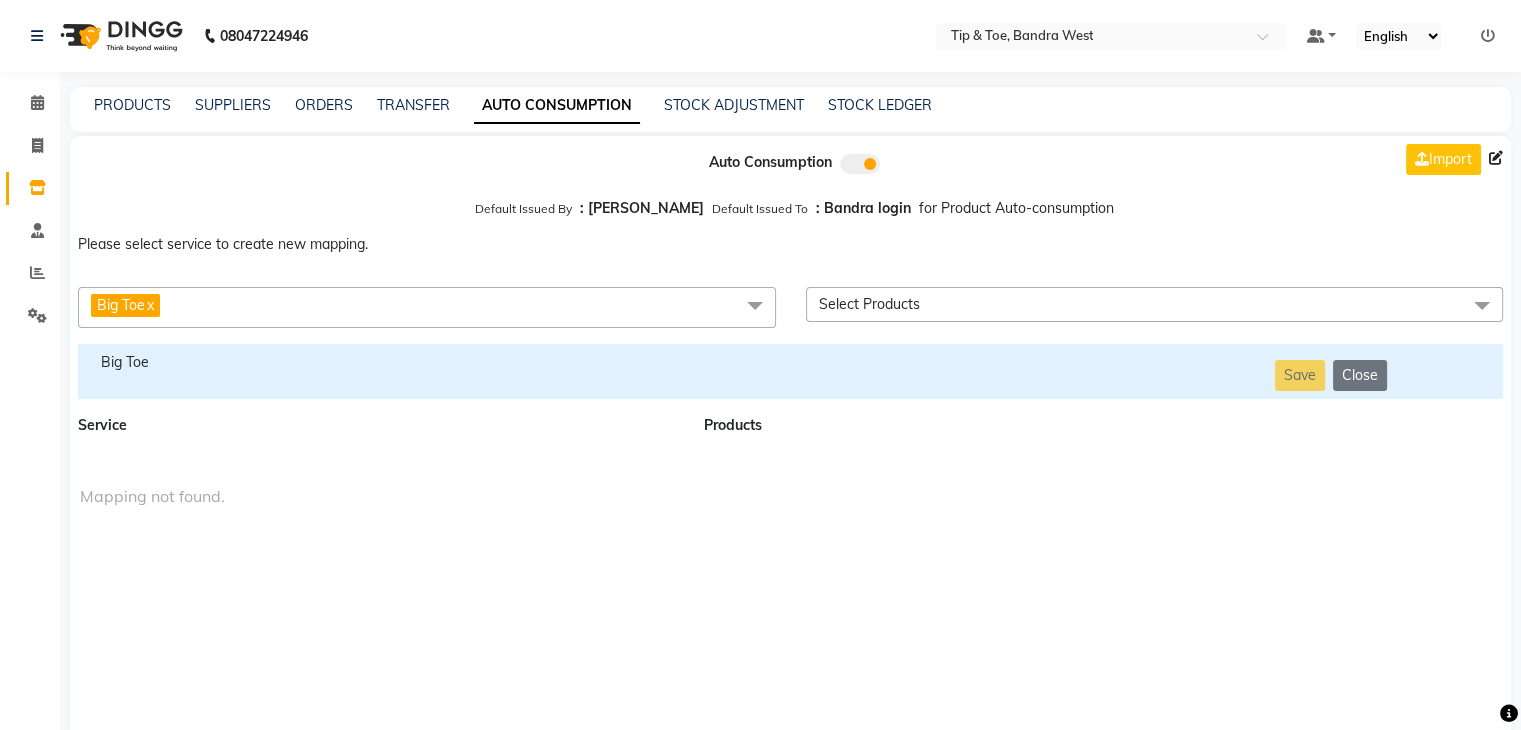 click on "Big Toe" at bounding box center [379, 362] 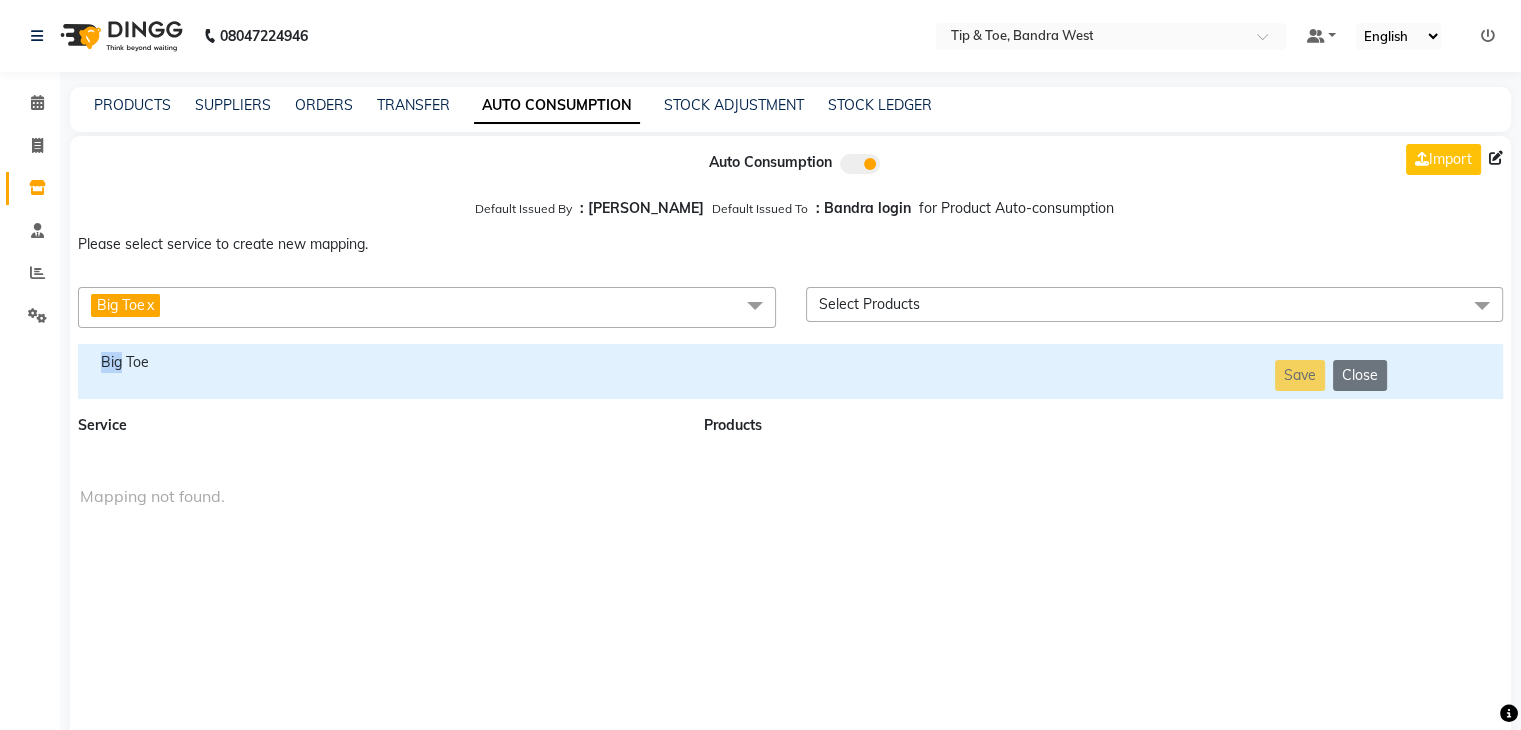 click on "Big Toe" at bounding box center [379, 362] 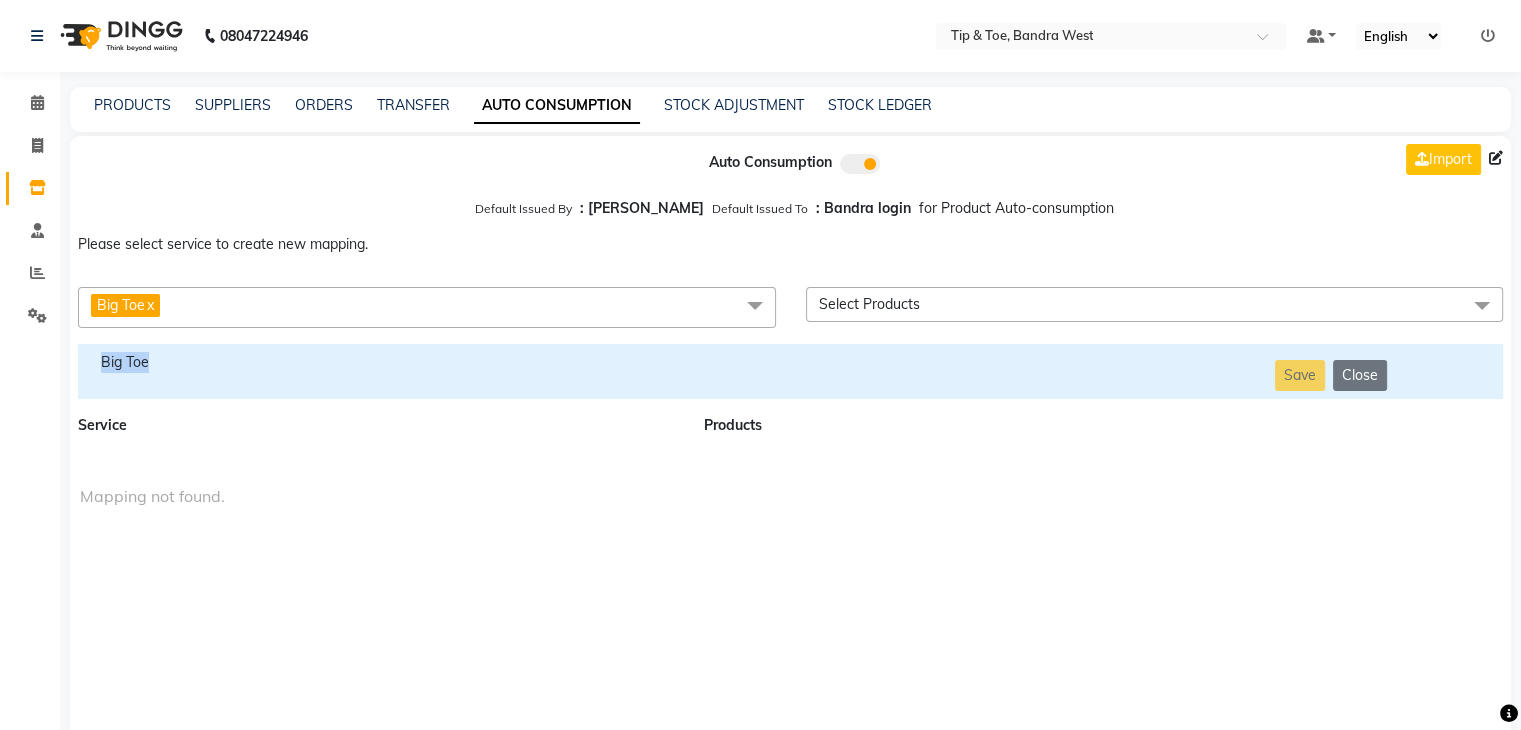 click on "Big Toe" at bounding box center [379, 362] 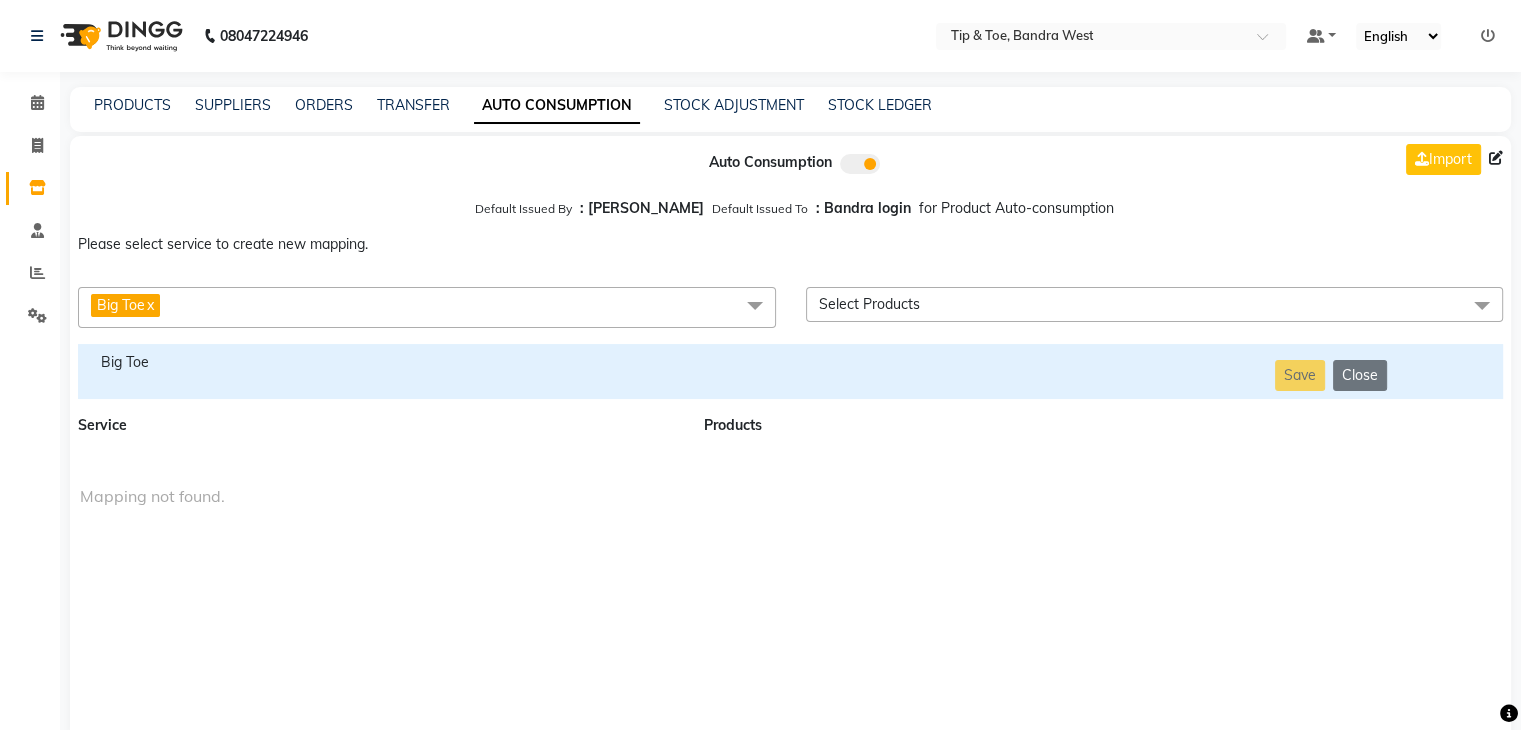 click on "Big Toe  x" at bounding box center [427, 307] 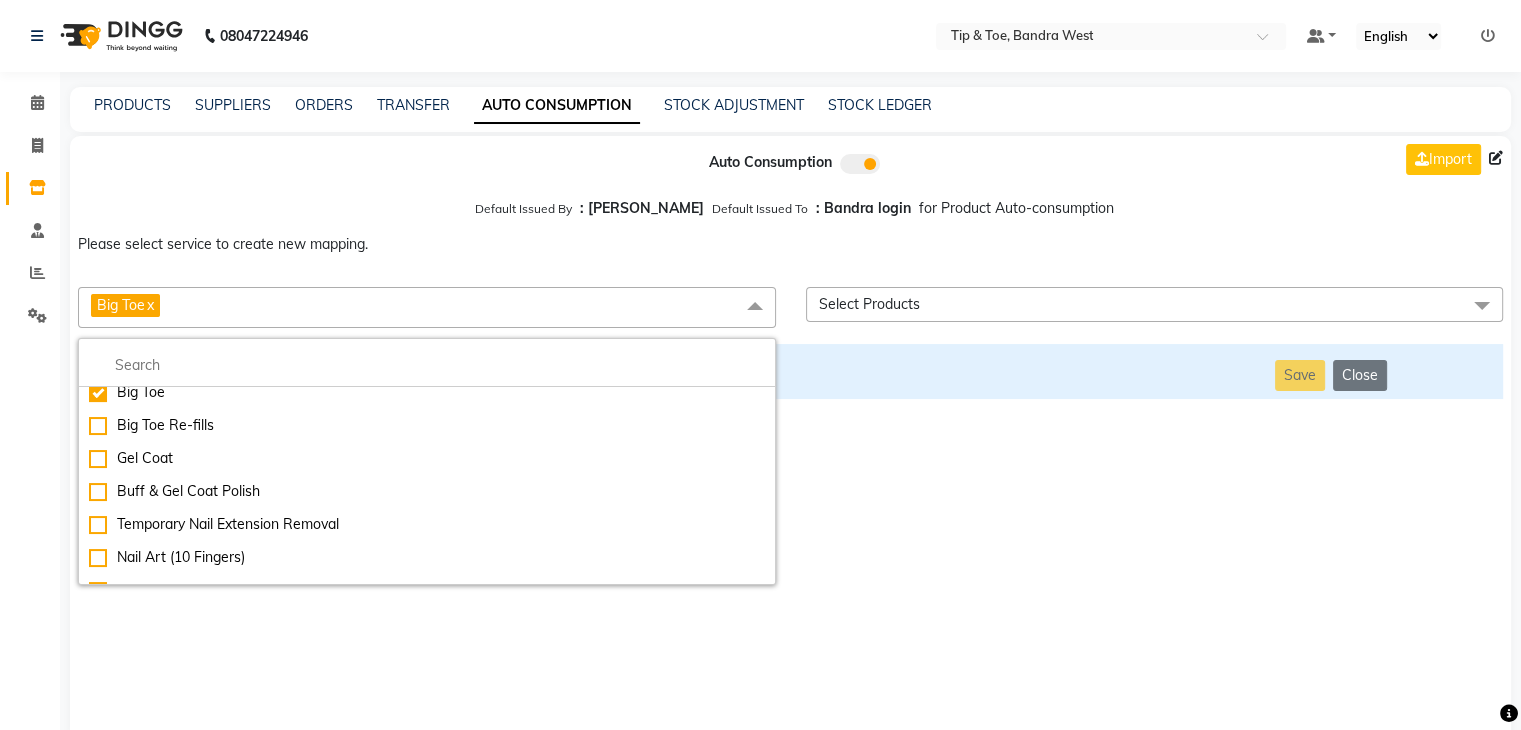 scroll, scrollTop: 5267, scrollLeft: 0, axis: vertical 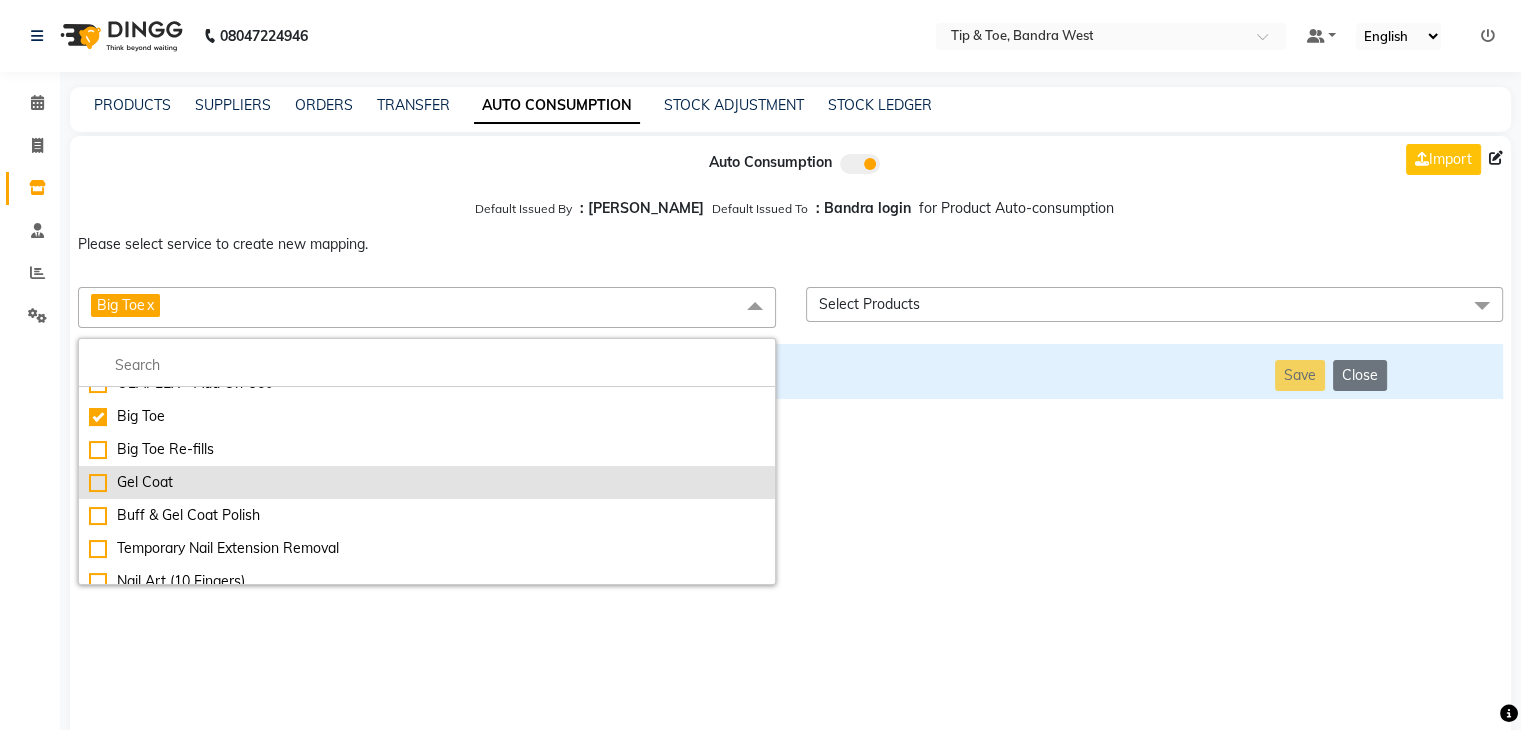 click on "Gel Coat" at bounding box center [427, 482] 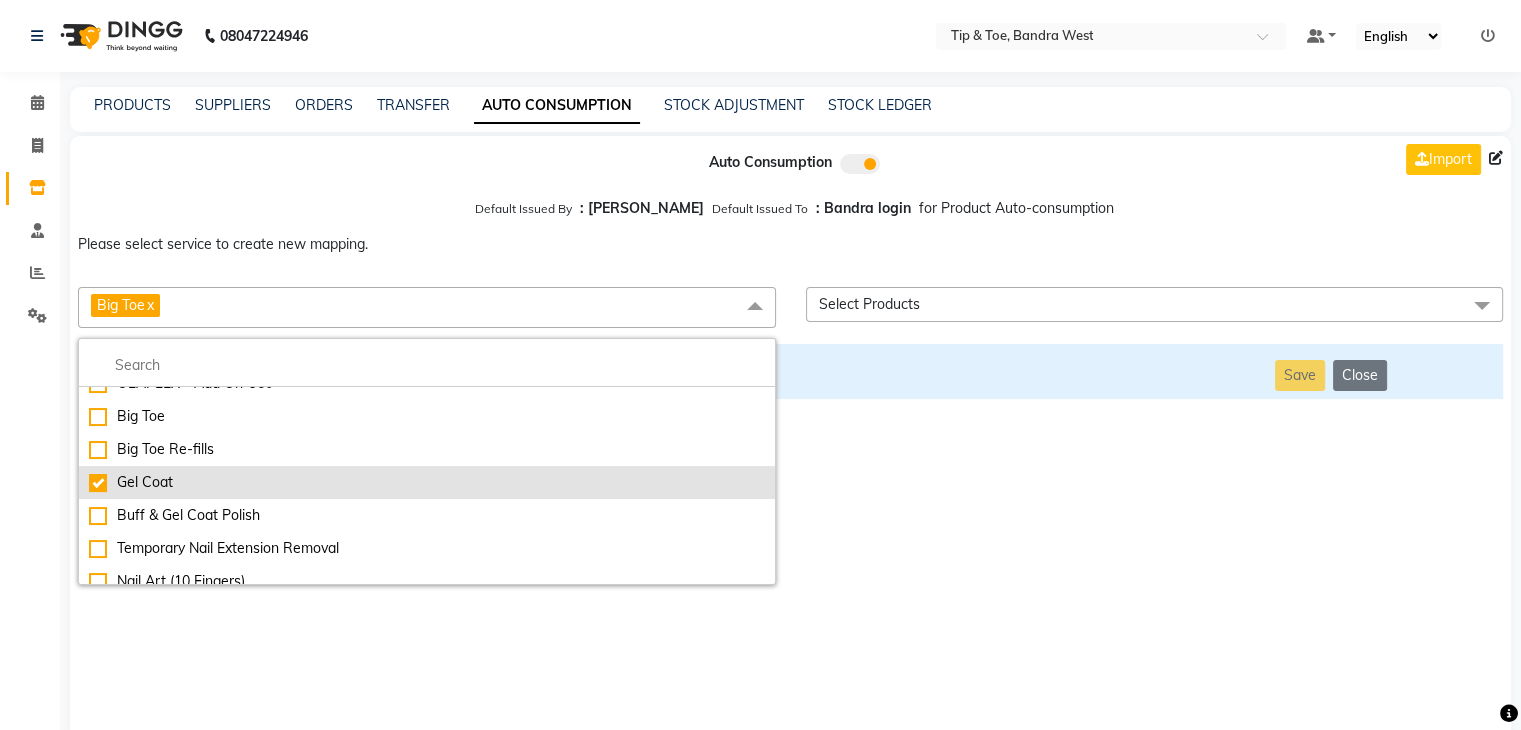 checkbox on "false" 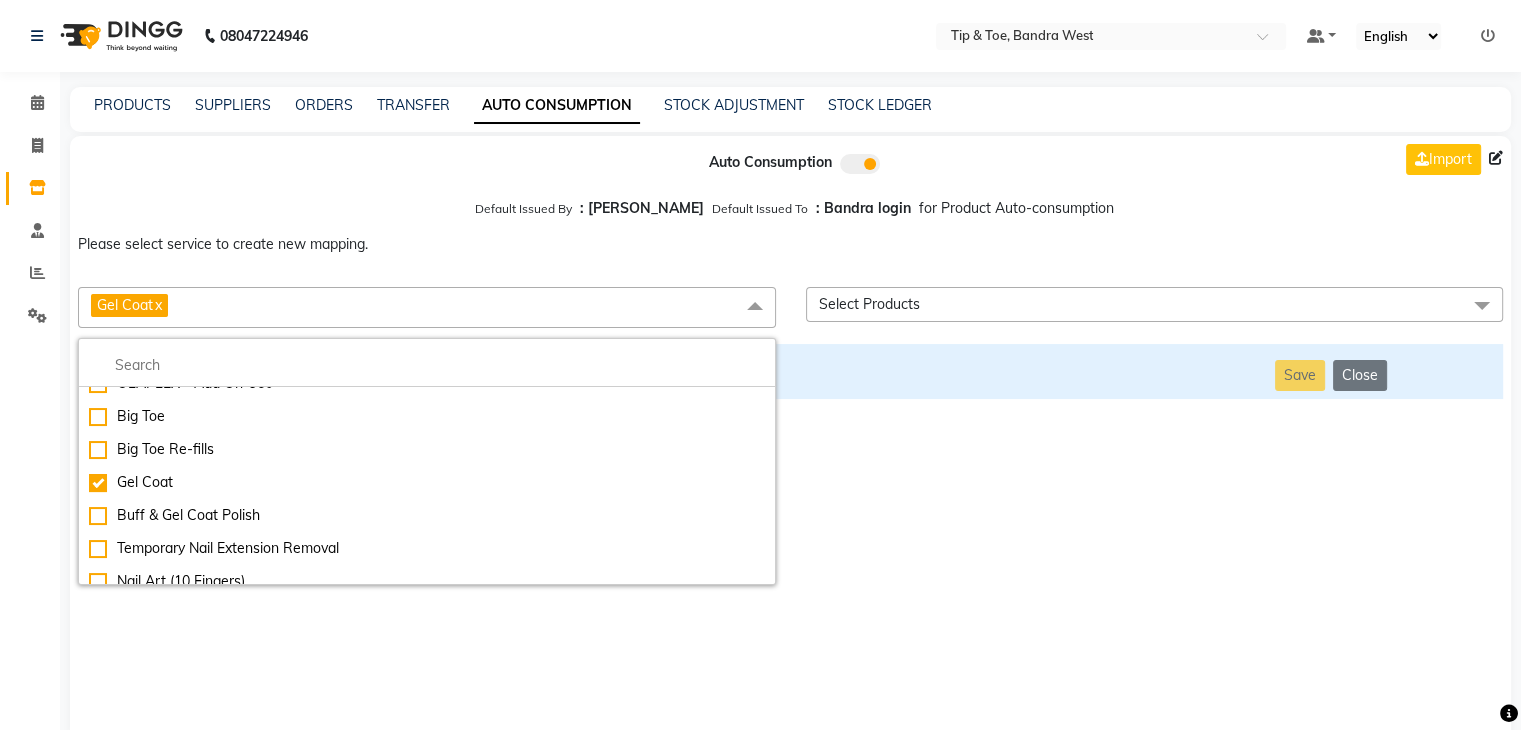 click on "Auto Consumption  Import Default Issued By  : [PERSON_NAME] Default Issued To  : Bandra login  for Product Auto-consumption  Please select service to create new mapping. Gel Coat  x Essential Manicure w Scrub Essential Pedicure w Scrub Manicure + OPI Nail Ext + Gel Polish-3570 Manicure + T&T Nail Ext + Gel Polish T&T Nail Ext + T&T Gel Polish OPI Nail Ext + OPI Gel Polish T&T Refills + Gel Polish OPI Refills + Gel Polish Travel Allowance Waiting Charge HAIR REPAIR - Haircut HAIR REPAIR - Haircut for Kids HAIR REPAIR - Hair Wash HAIR REPAIR - Hair Wash Premium HAIR REPAIR - Full Head Shave HAIR REPAIR - Hair Design HAIR REPAIR - Hairstyling HAIR REPAIR - Threading HAIR REPAIR - [PERSON_NAME] Edging HAIR REPAIR - [PERSON_NAME] Edging Premium HAIR REPAIR - Razor Shave HAIR REPAIR - Razor Shave Premium HAIR REPAIR - Luxury Steam Shaving HAIR REPAIR - Fade Hair Cut HAIR SPA RITUALS - Hairoticmen Argan Spa HAIR SPA RITUALS - Wella Deep Nourishing Spa HAIR SPA RITUALS - Nashi Argan Oil Spa HAIR SPA RITUALS - Copacabana Hair Spa Alga" at bounding box center (790, 439) 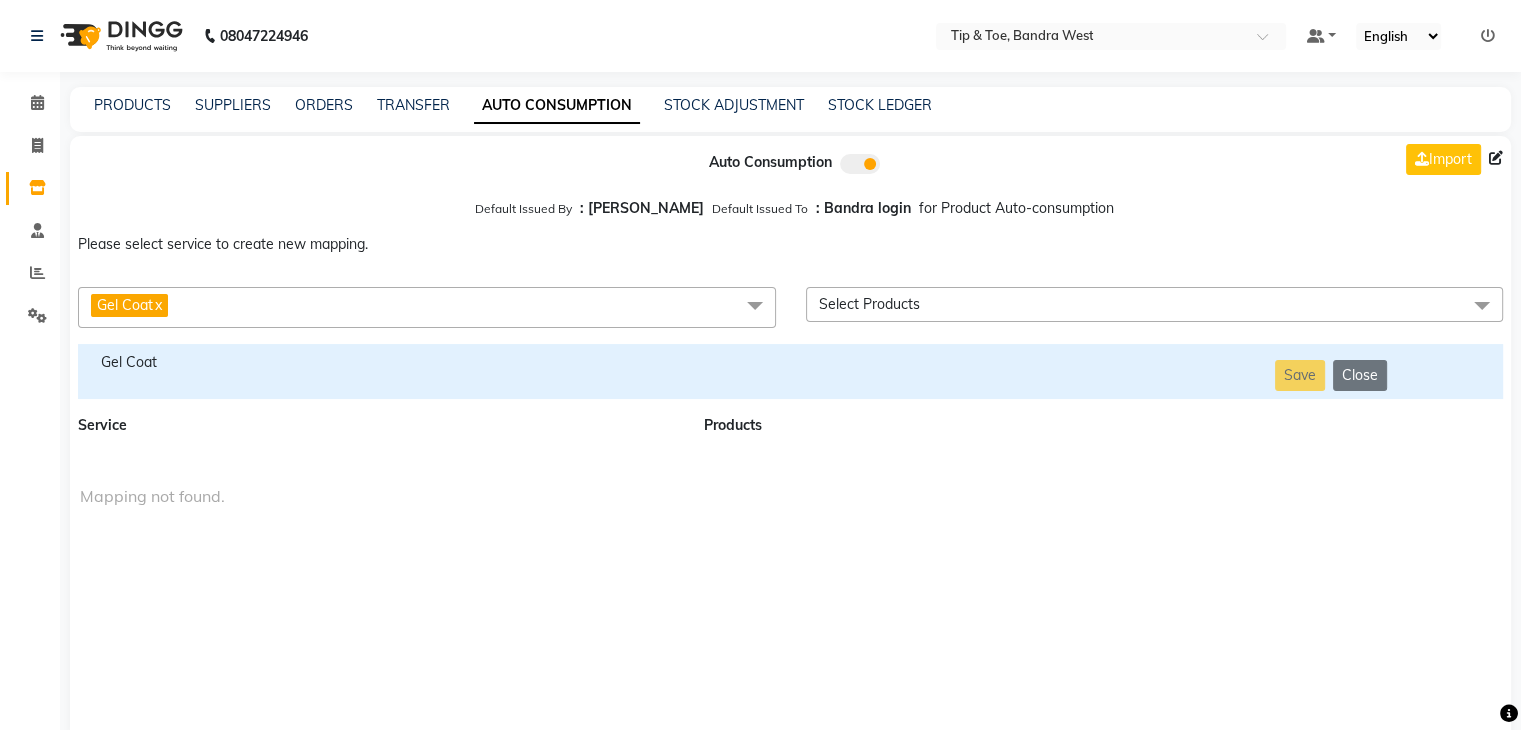 click on "Gel Coat" at bounding box center (379, 362) 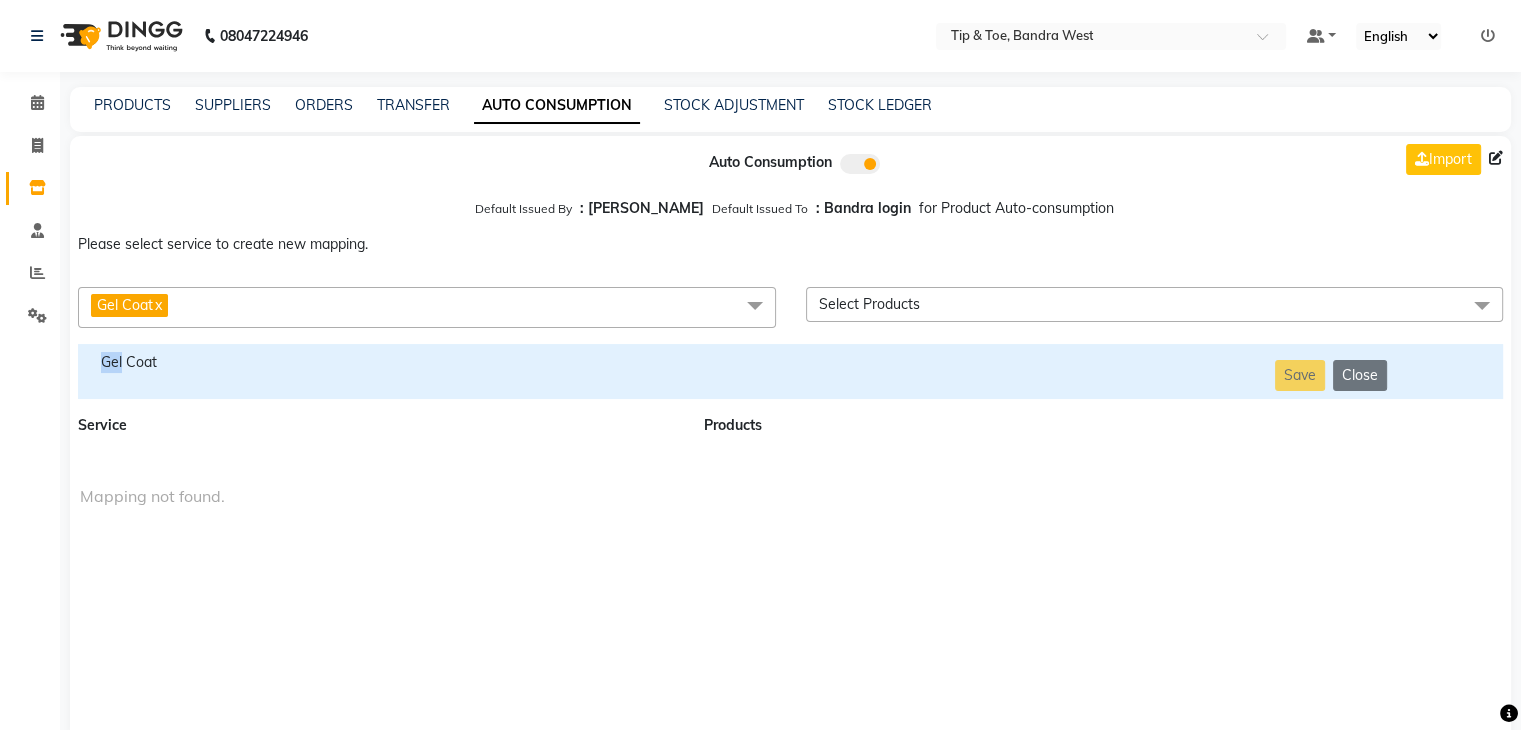 click on "Gel Coat" at bounding box center (379, 362) 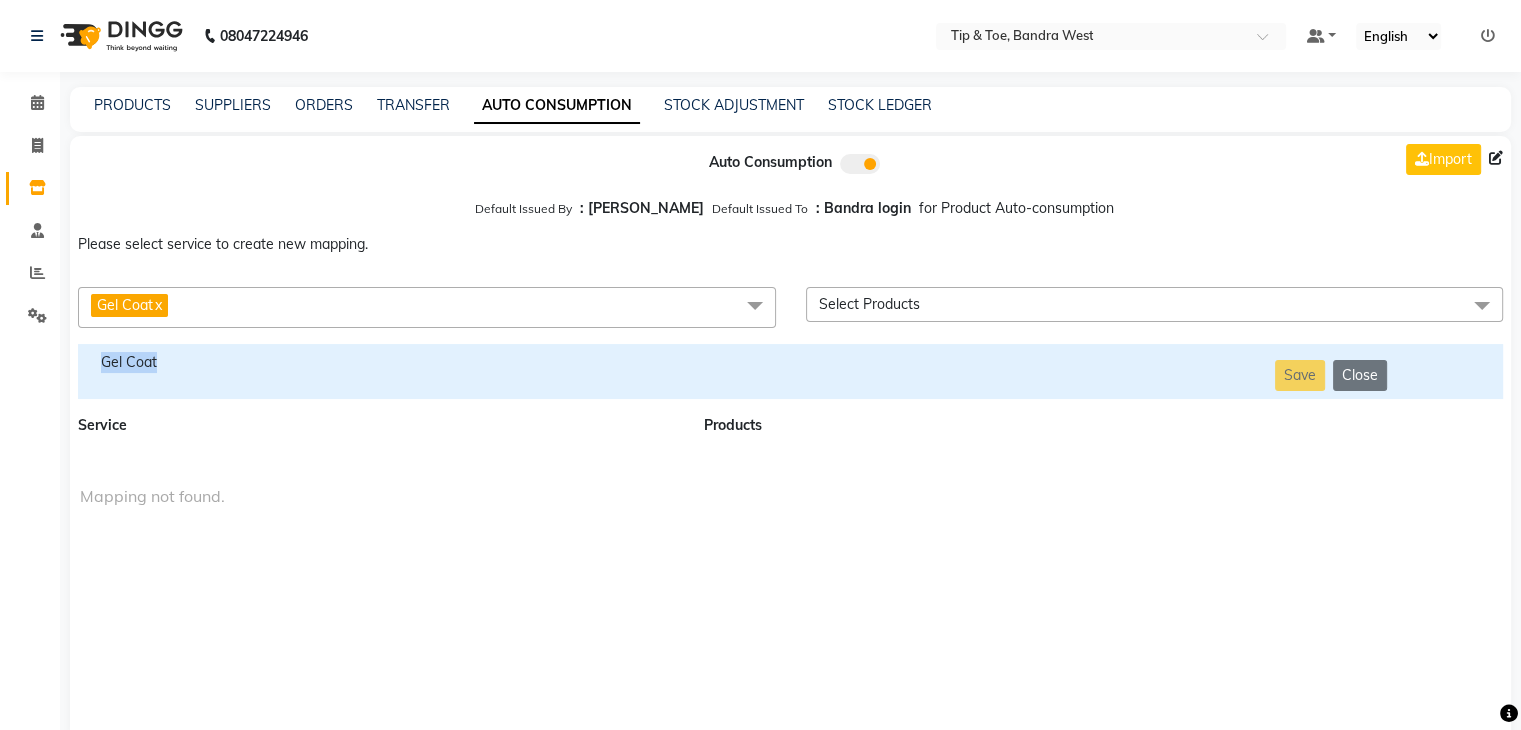 click on "Gel Coat" at bounding box center (379, 362) 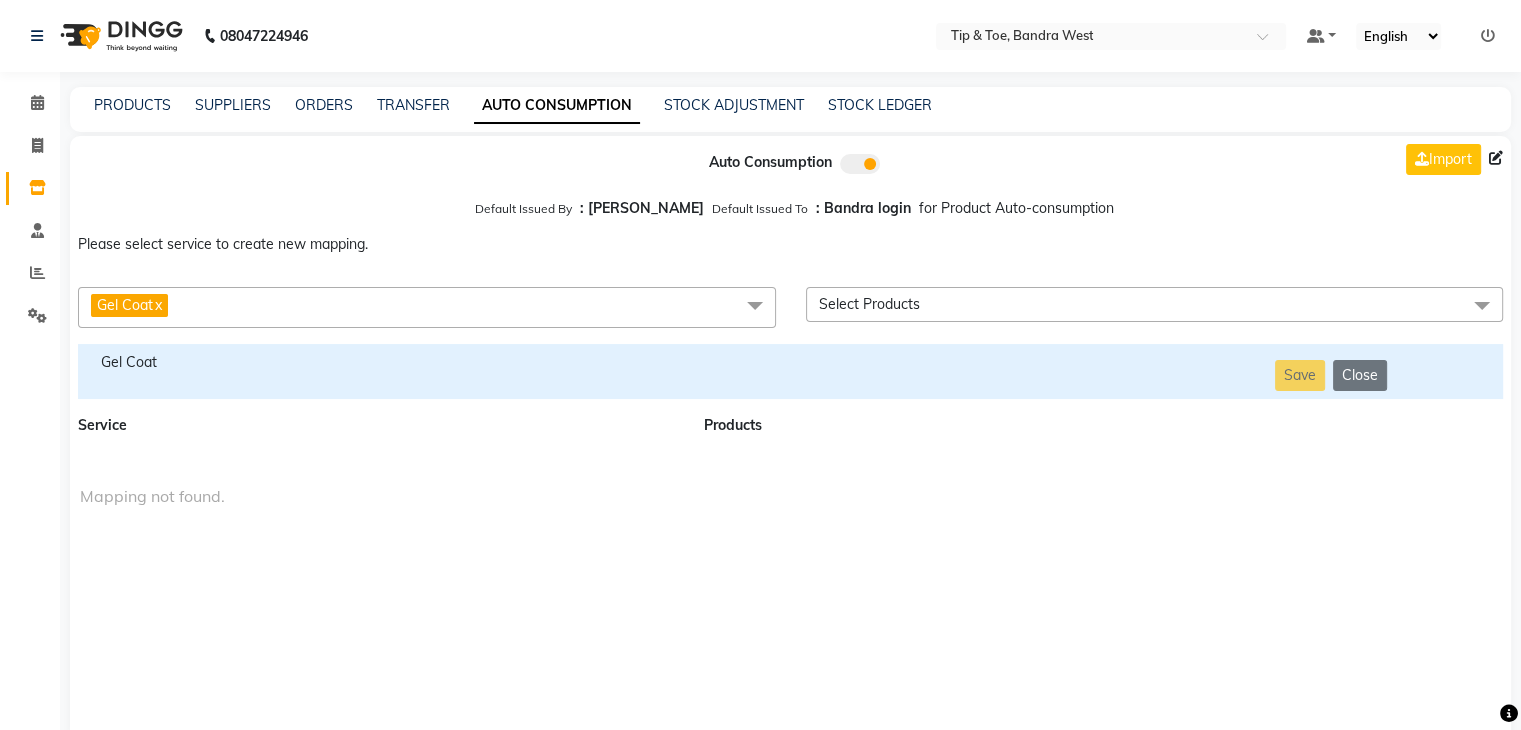 click on "Gel Coat" at bounding box center (379, 362) 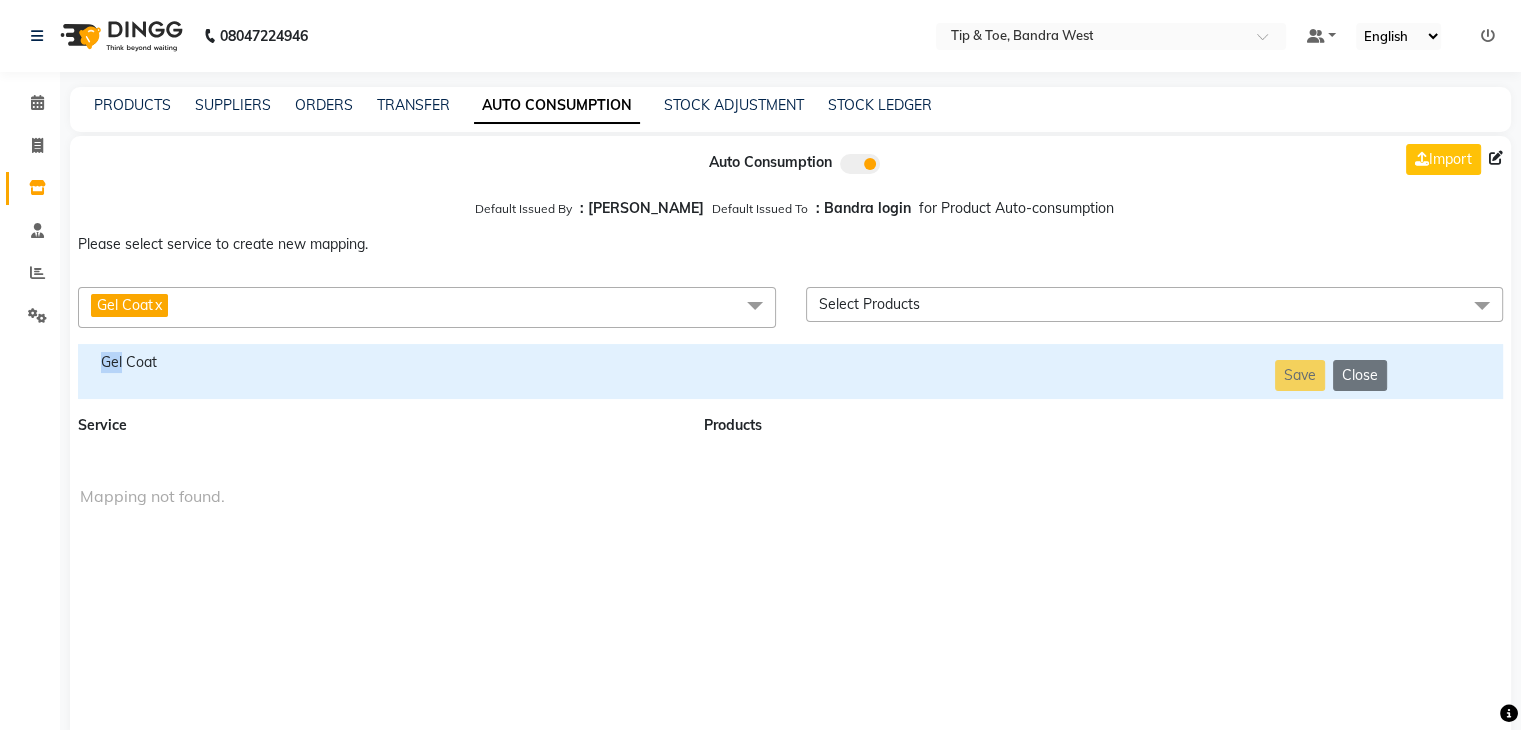 click on "Gel Coat" at bounding box center [379, 362] 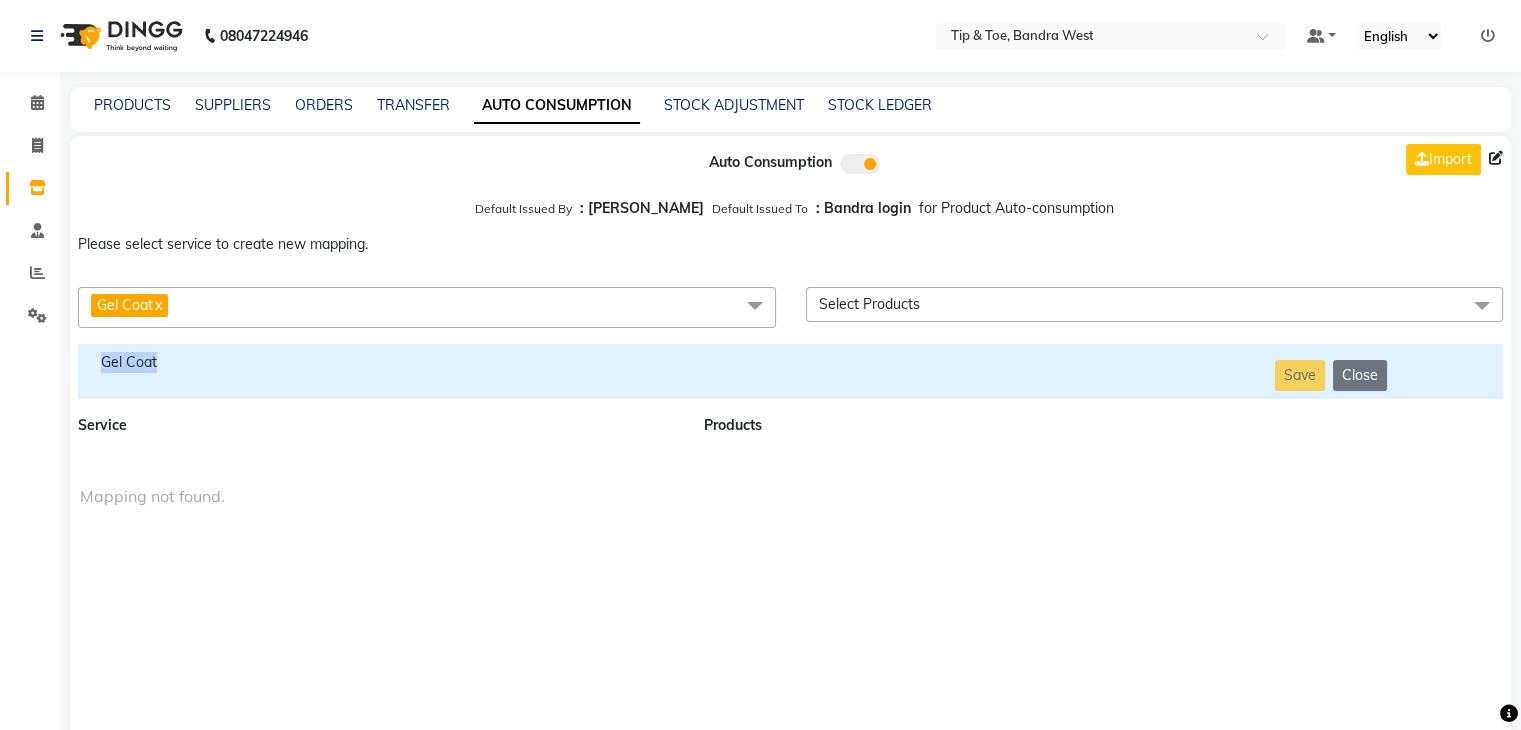 click on "Gel Coat" at bounding box center (379, 362) 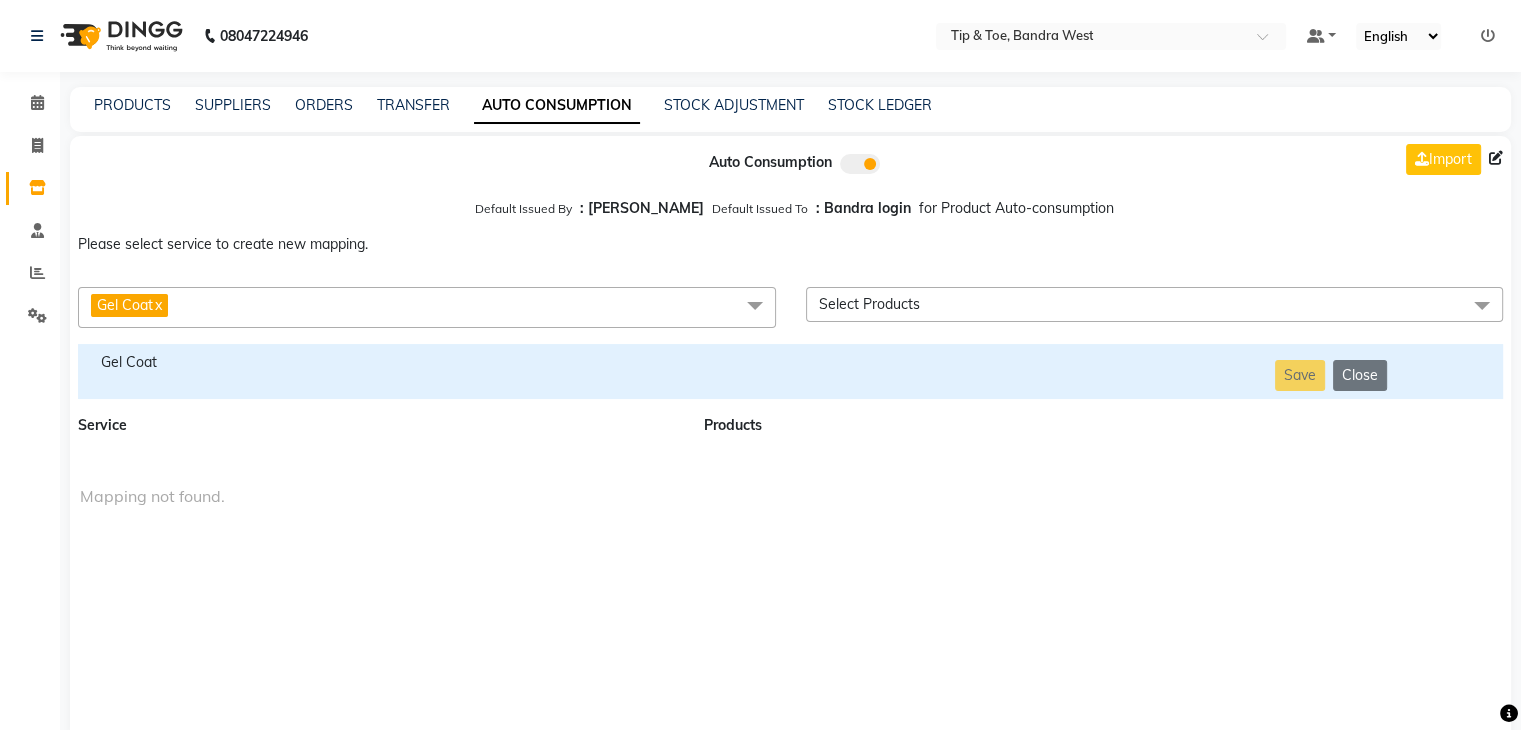 click on "Gel Coat  x" at bounding box center [427, 307] 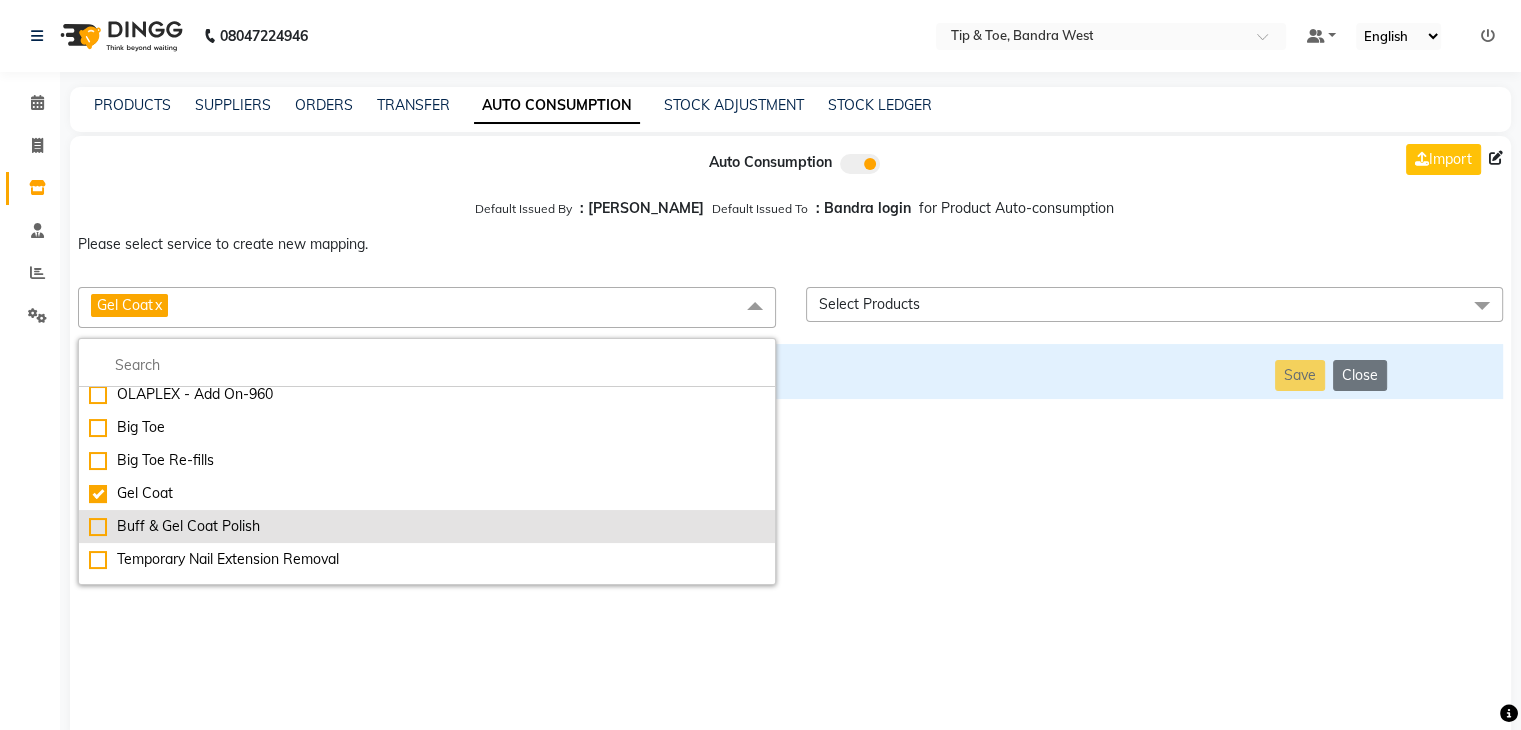 scroll, scrollTop: 5255, scrollLeft: 0, axis: vertical 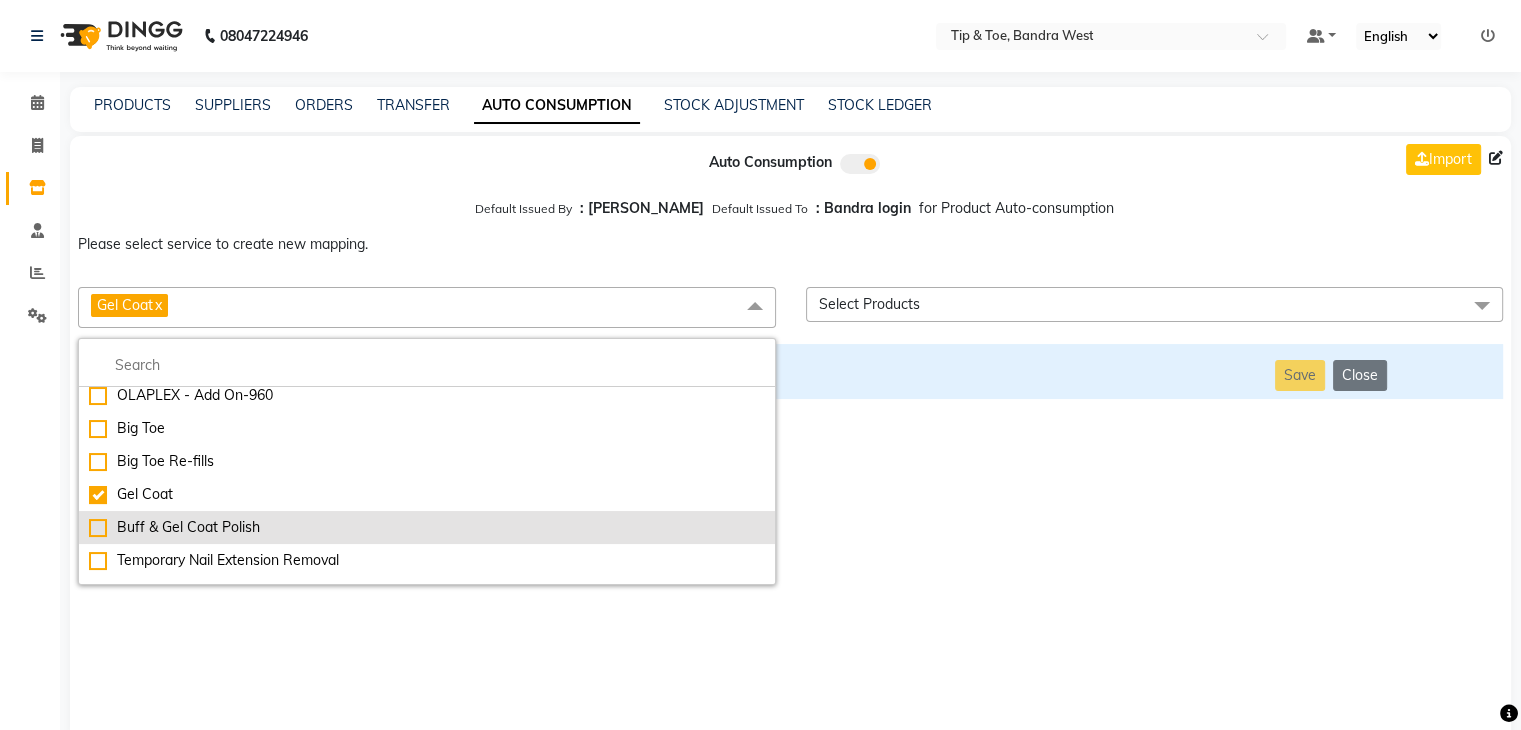 click on "Buff & Gel Coat Polish" at bounding box center (427, 527) 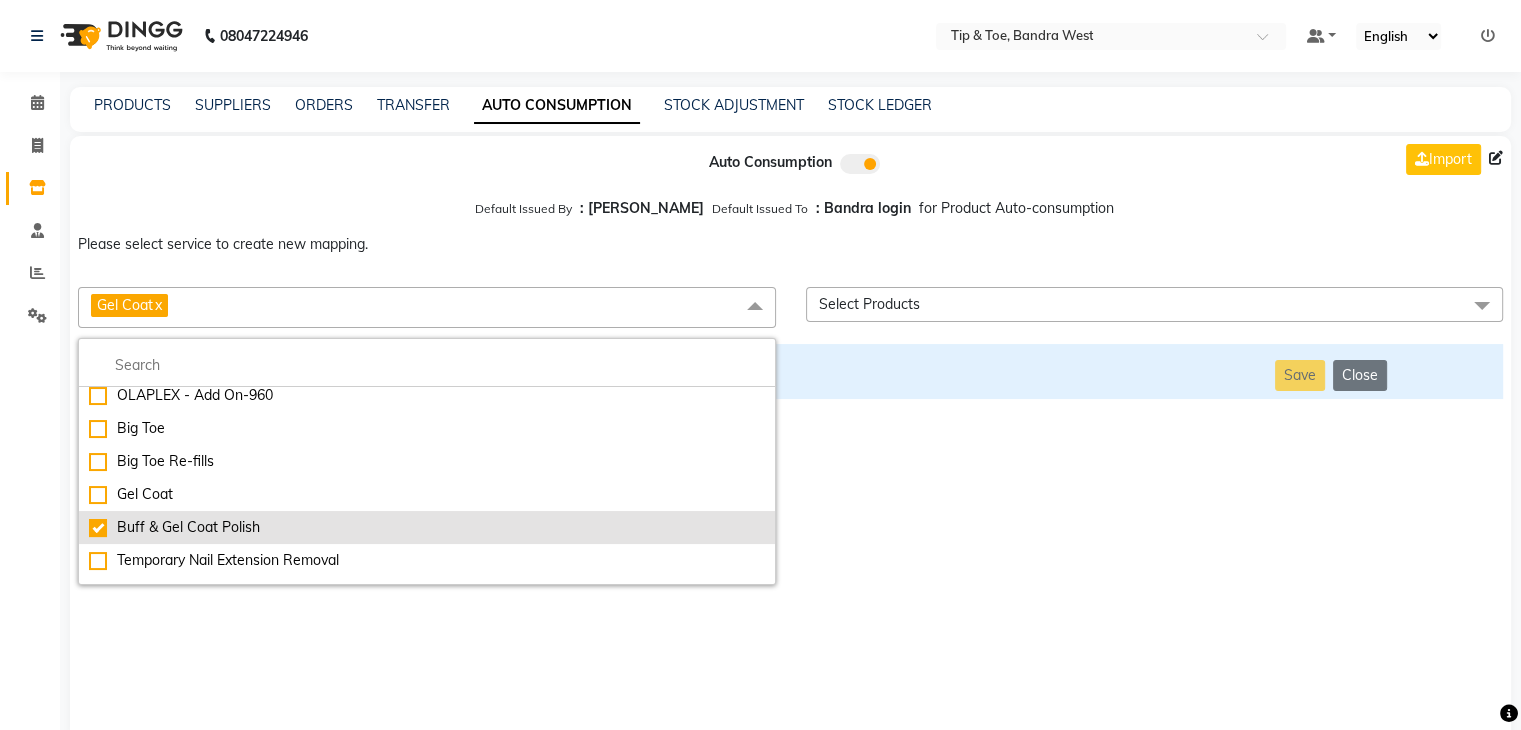 checkbox on "false" 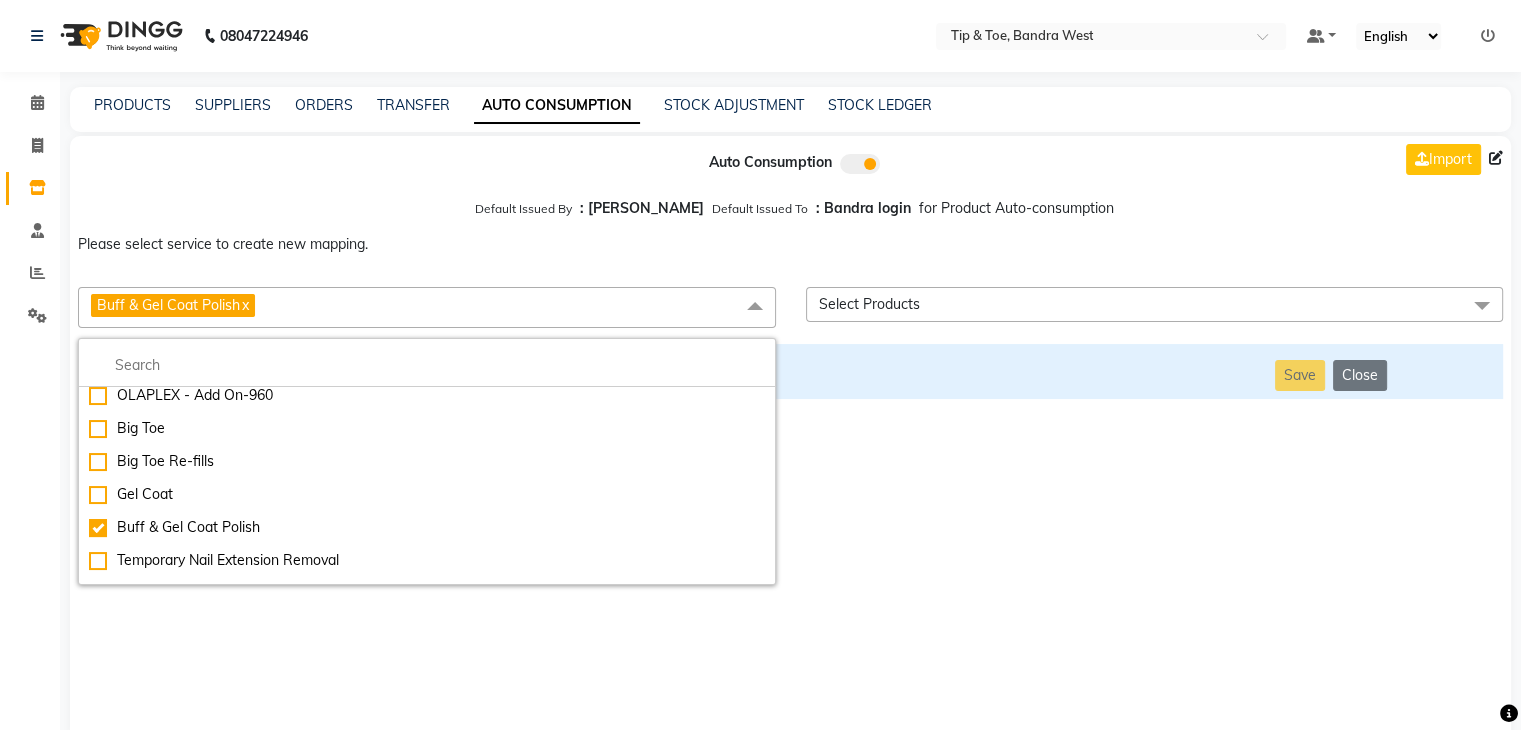click on "Auto Consumption  Import Default Issued By  : [PERSON_NAME] Default Issued To  : Bandra login  for Product Auto-consumption  Please select service to create new mapping. Buff & Gel Coat Polish  x Essential Manicure w Scrub Essential Pedicure w Scrub Manicure + OPI Nail Ext + Gel Polish-3570 Manicure + T&T Nail Ext + Gel Polish T&T Nail Ext + T&T Gel Polish OPI Nail Ext + OPI Gel Polish T&T Refills + Gel Polish OPI Refills + Gel Polish Travel Allowance Waiting Charge HAIR REPAIR - Haircut HAIR REPAIR - Haircut for Kids HAIR REPAIR - Hair Wash HAIR REPAIR - Hair Wash Premium HAIR REPAIR - Full Head Shave HAIR REPAIR - Hair Design HAIR REPAIR - Hairstyling HAIR REPAIR - Threading HAIR REPAIR - [PERSON_NAME] Edging HAIR REPAIR - [PERSON_NAME] Edging Premium HAIR REPAIR - Razor Shave HAIR REPAIR - Razor Shave Premium HAIR REPAIR - Luxury Steam Shaving HAIR REPAIR - Fade Hair Cut HAIR SPA RITUALS - Hairoticmen Argan Spa HAIR SPA RITUALS - Wella Deep Nourishing Spa HAIR SPA RITUALS - Nashi Argan Oil Spa HAIR SPA RITUALS - [PERSON_NAME] Spa" at bounding box center (790, 439) 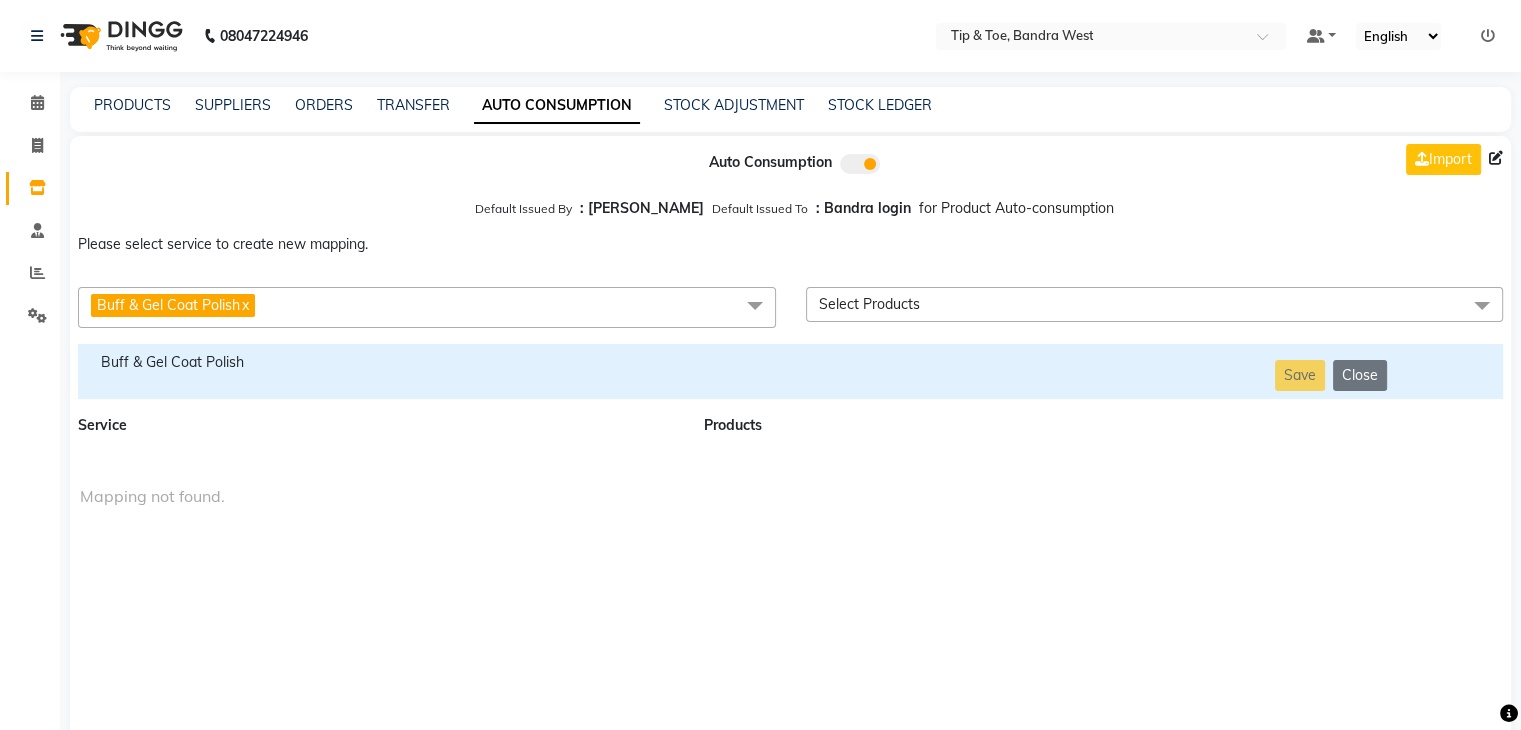 click on "Buff & Gel Coat Polish" at bounding box center (379, 362) 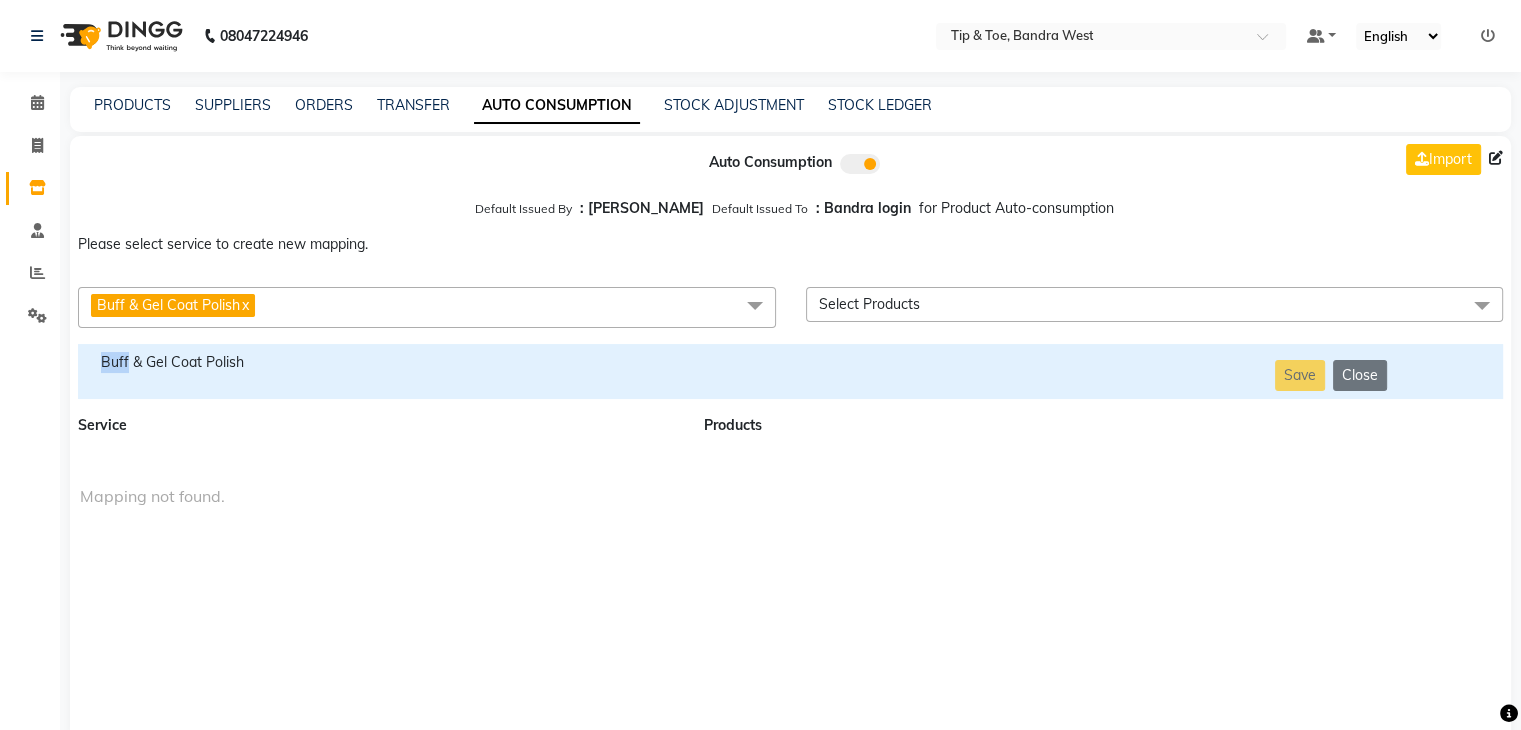 click on "Buff & Gel Coat Polish" at bounding box center [379, 362] 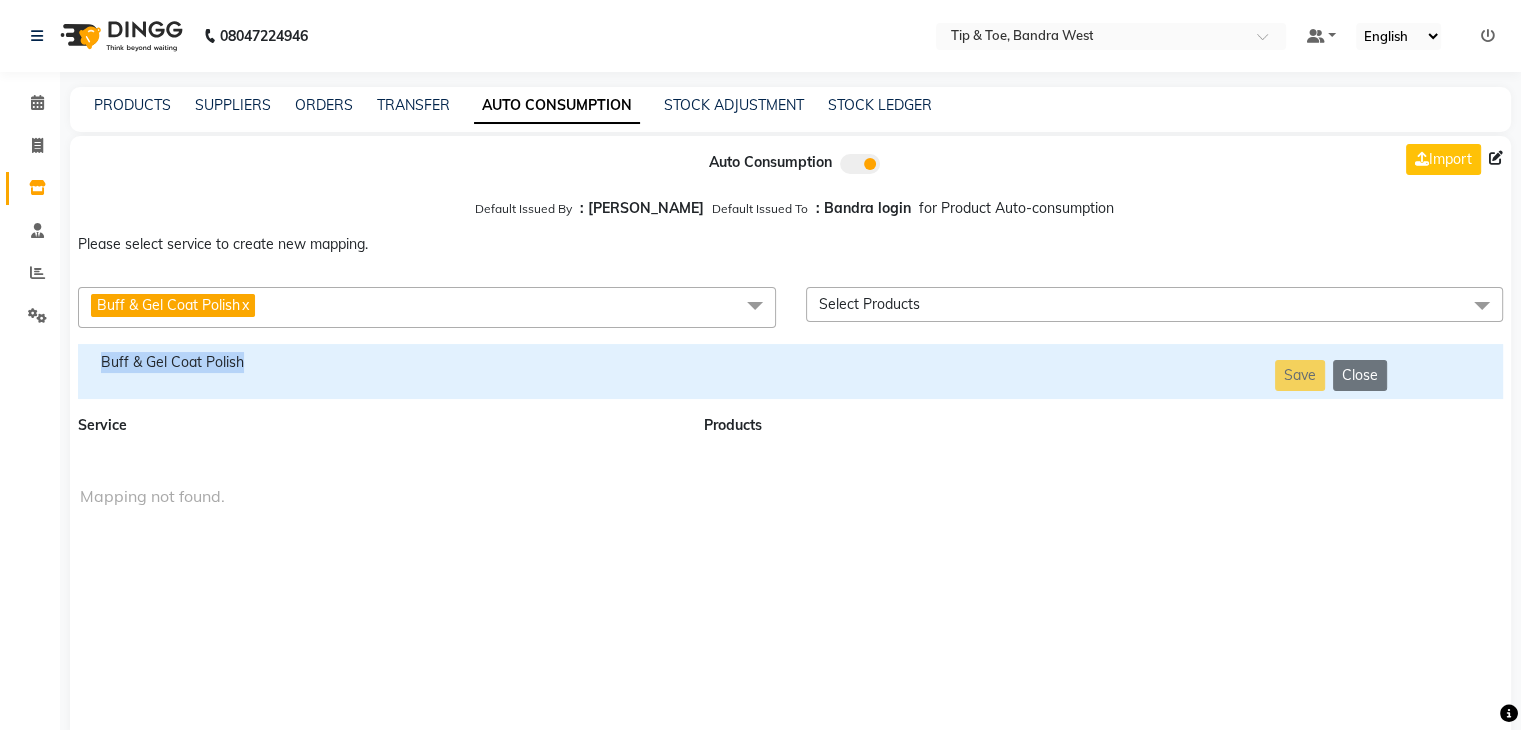 click on "Buff & Gel Coat Polish" at bounding box center (379, 362) 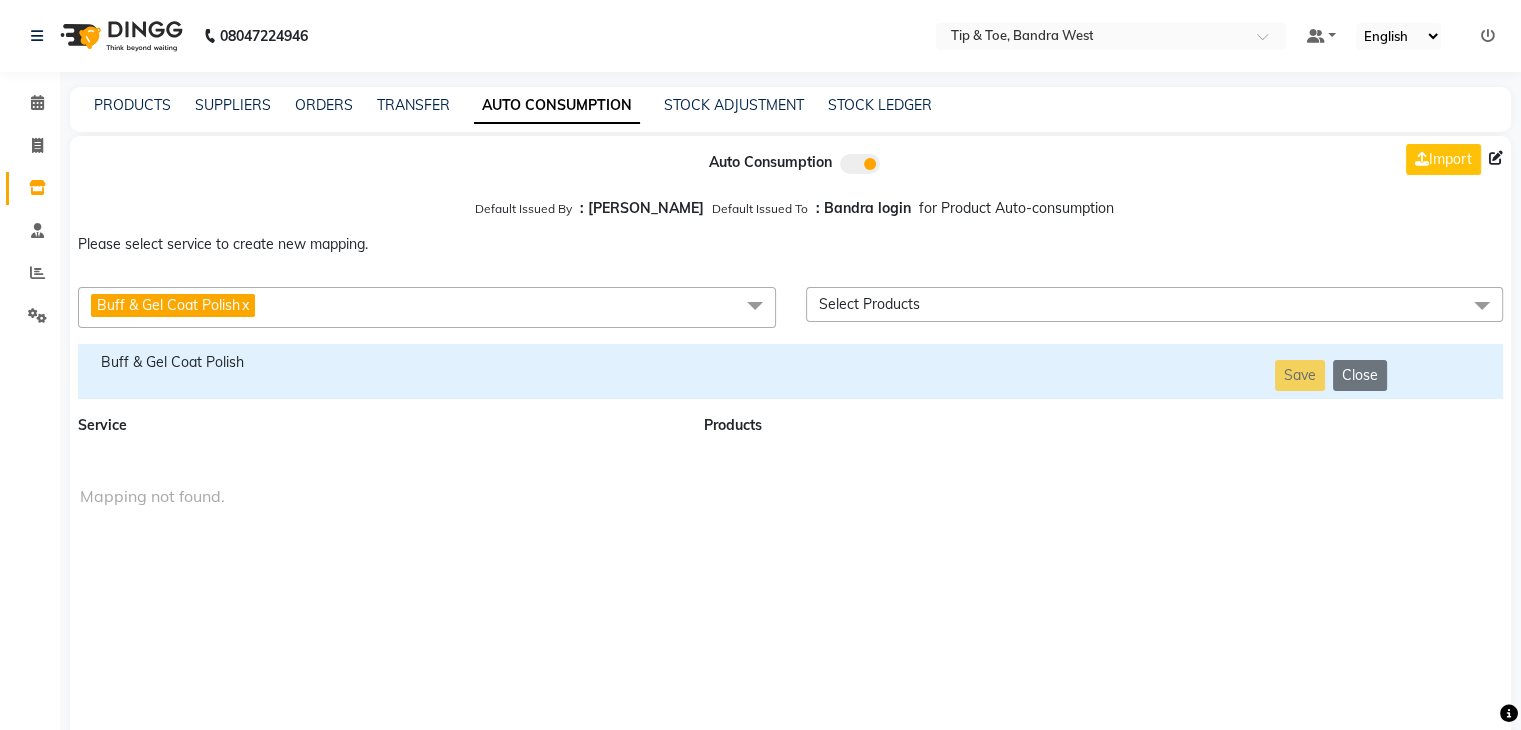 click on "Buff & Gel Coat Polish  x" at bounding box center [427, 307] 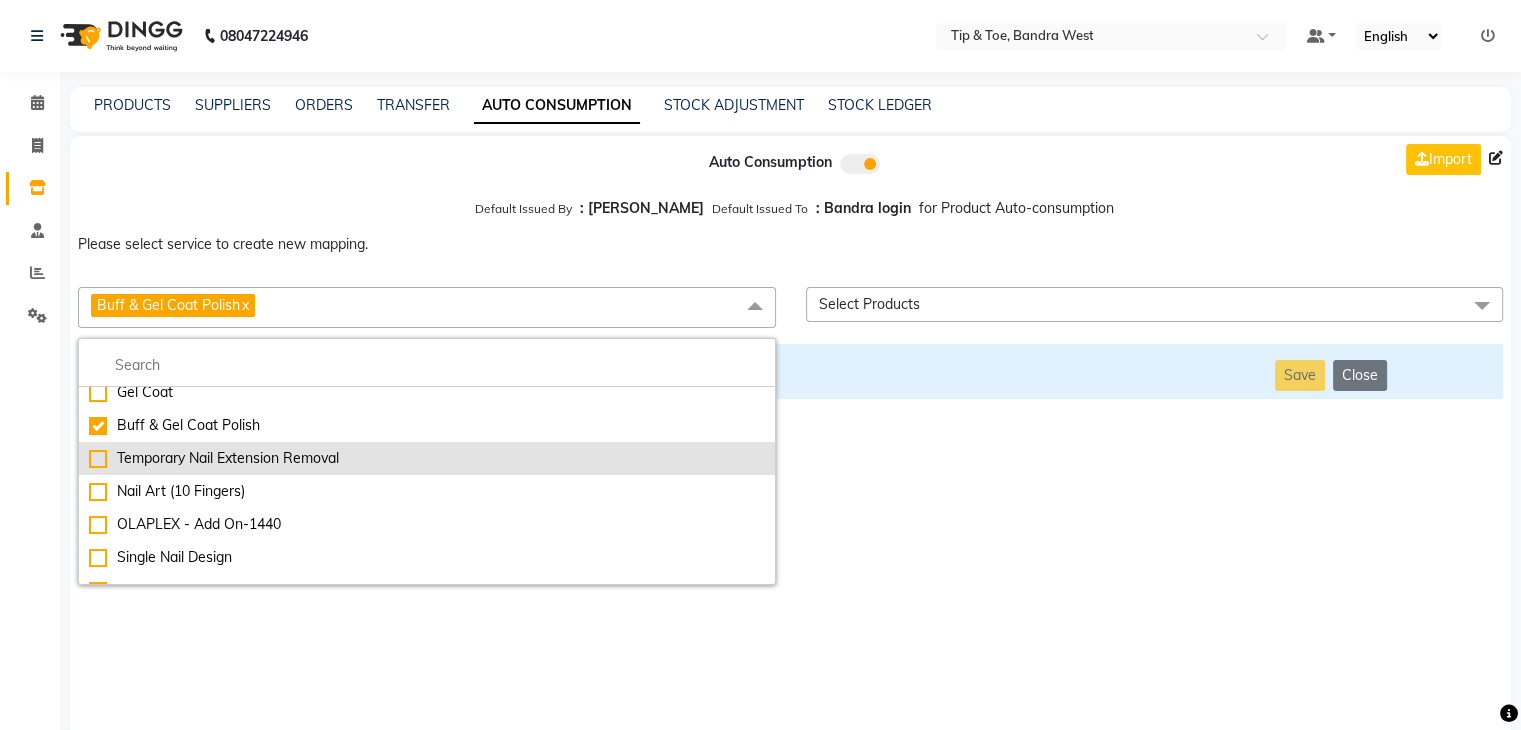 scroll, scrollTop: 5365, scrollLeft: 0, axis: vertical 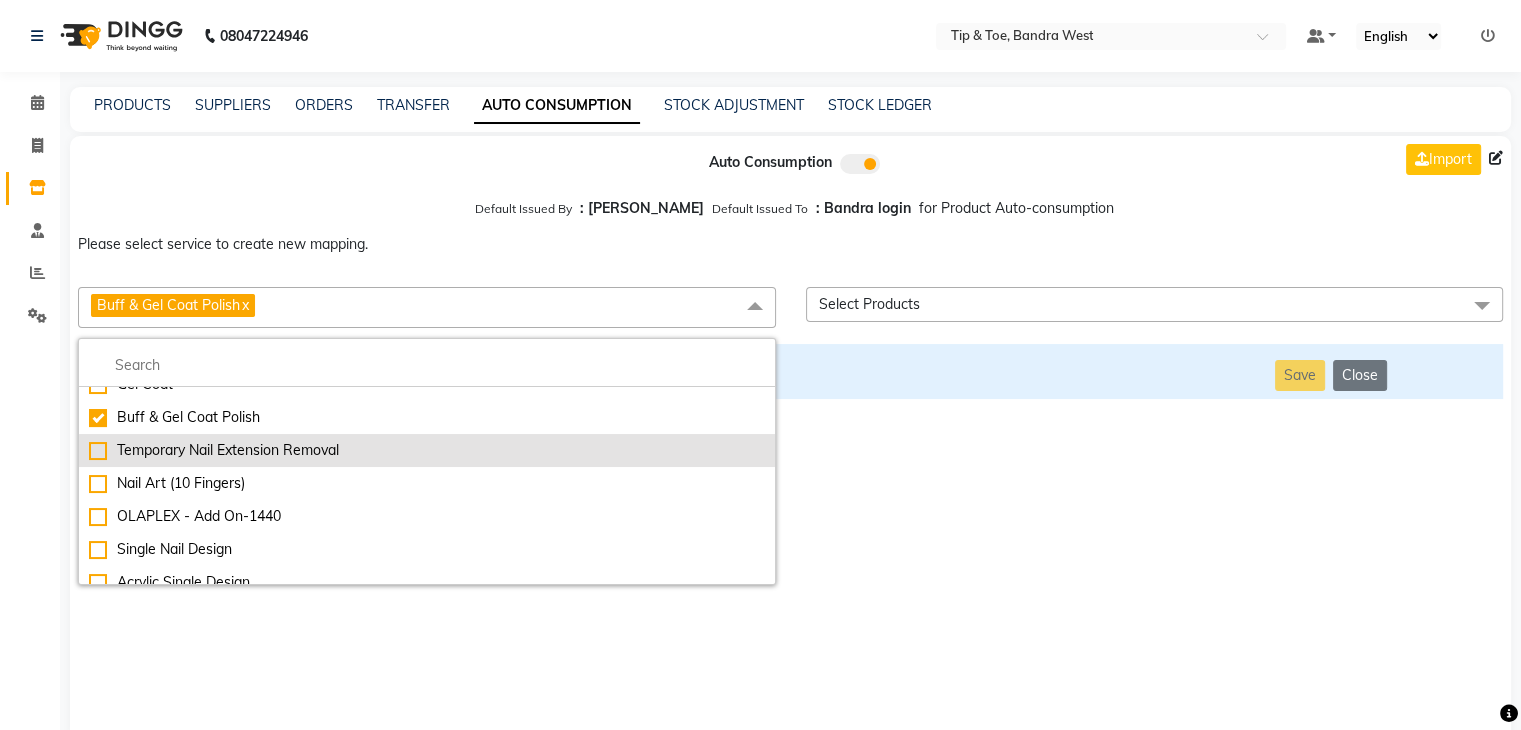 click on "Temporary Nail Extension Removal" at bounding box center (427, 450) 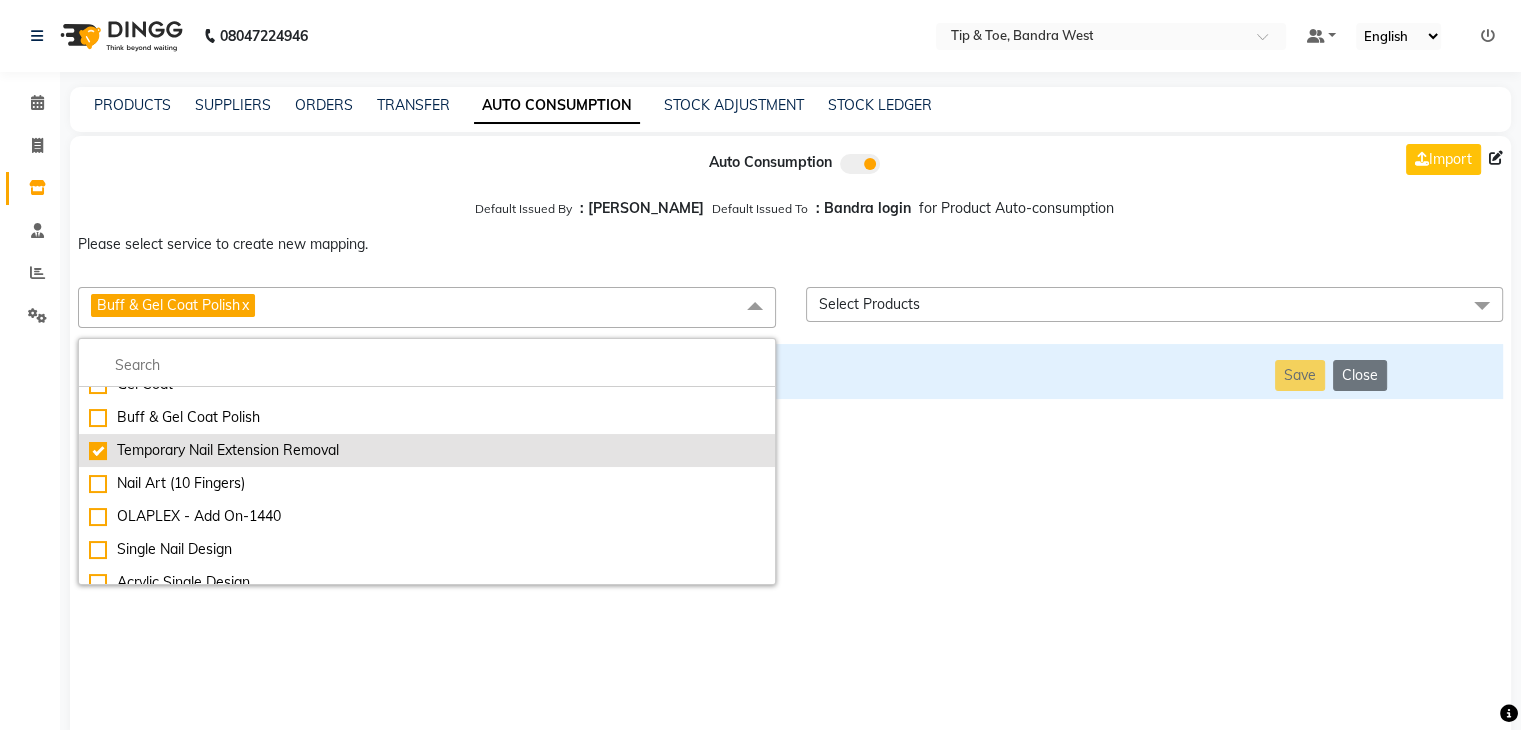 checkbox on "false" 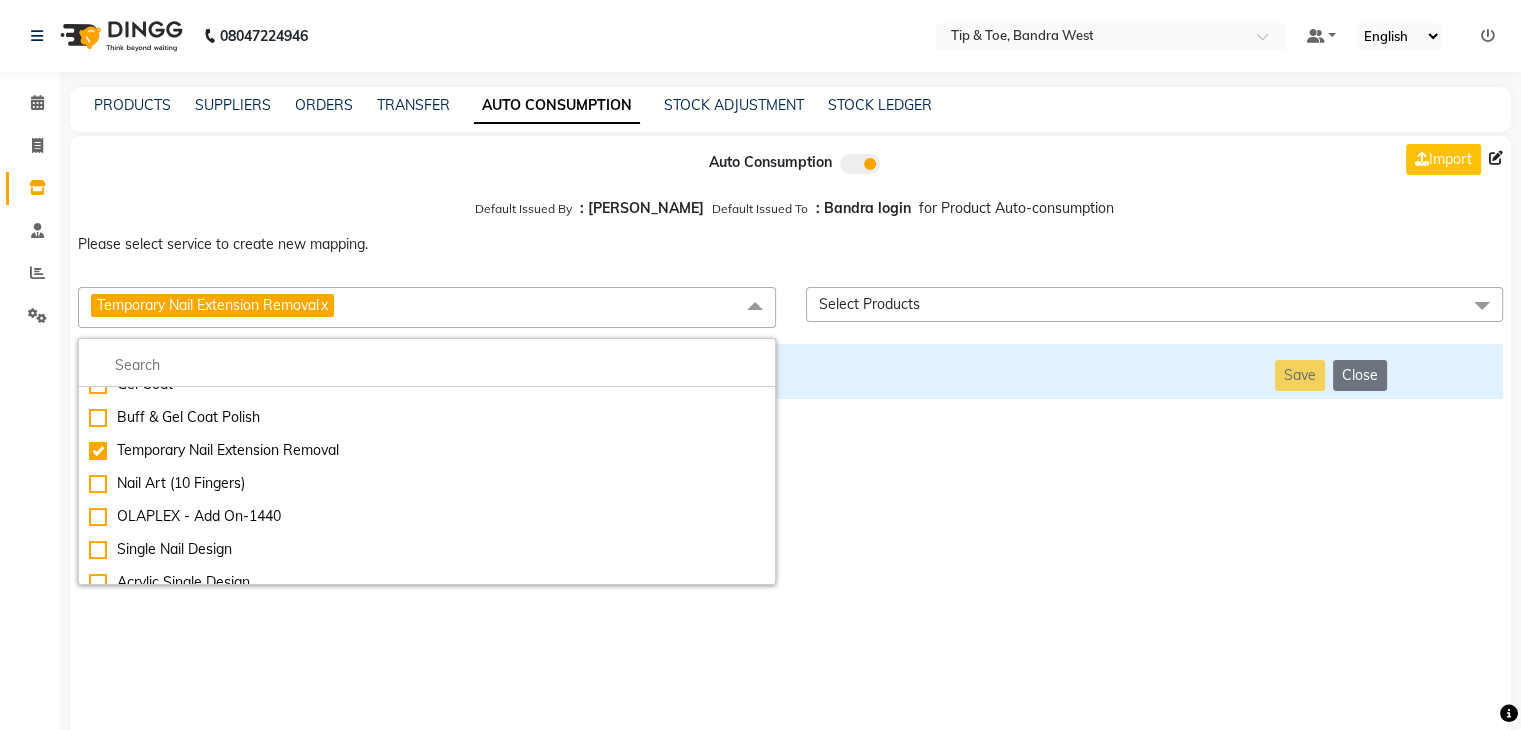 click on "Auto Consumption  Import Default Issued By  : [PERSON_NAME] Default Issued To  : Bandra login  for Product Auto-consumption  Please select service to create new mapping. Temporary Nail Extension Removal  x Essential Manicure w Scrub Essential Pedicure w Scrub Manicure + OPI Nail Ext + Gel Polish-3570 Manicure + T&T Nail Ext + Gel Polish T&T Nail Ext + T&T Gel Polish OPI Nail Ext + OPI Gel Polish T&T Refills + Gel Polish OPI Refills + Gel Polish Travel Allowance Waiting Charge HAIR REPAIR - Haircut HAIR REPAIR - Haircut for Kids HAIR REPAIR - Hair Wash HAIR REPAIR - Hair Wash Premium HAIR REPAIR - Full Head Shave HAIR REPAIR - Hair Design HAIR REPAIR - Hairstyling HAIR REPAIR - Threading HAIR REPAIR - [PERSON_NAME] Edging HAIR REPAIR - [PERSON_NAME] Edging Premium HAIR REPAIR - Razor Shave HAIR REPAIR - Razor Shave Premium HAIR REPAIR - Luxury Steam Shaving HAIR REPAIR - Fade Hair Cut HAIR SPA RITUALS - Hairoticmen Argan Spa HAIR SPA RITUALS - Wella Deep Nourishing Spa HAIR SPA RITUALS - Nashi Argan Oil Spa French Gel Nail Set" at bounding box center (790, 439) 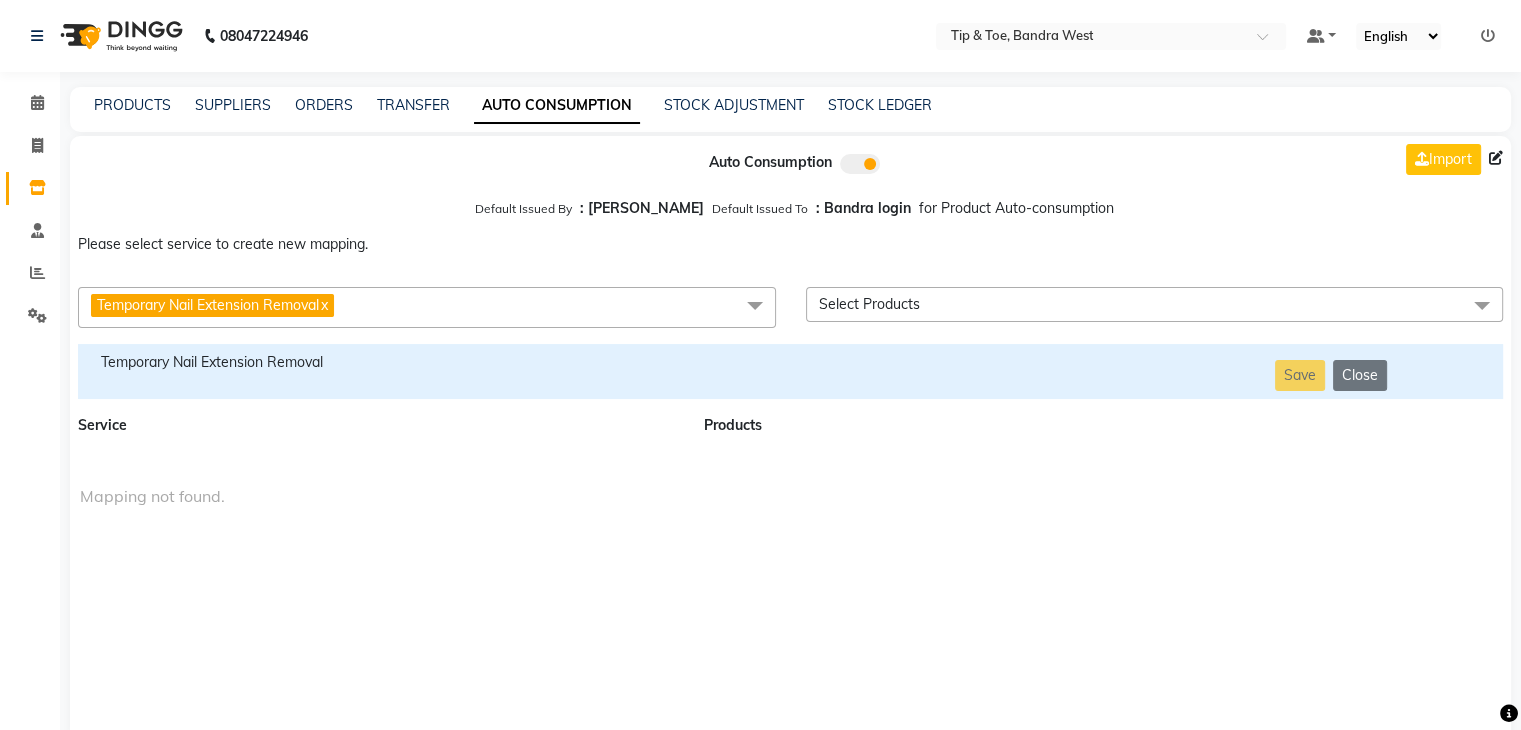 click on "Temporary Nail Extension Removal" at bounding box center [379, 362] 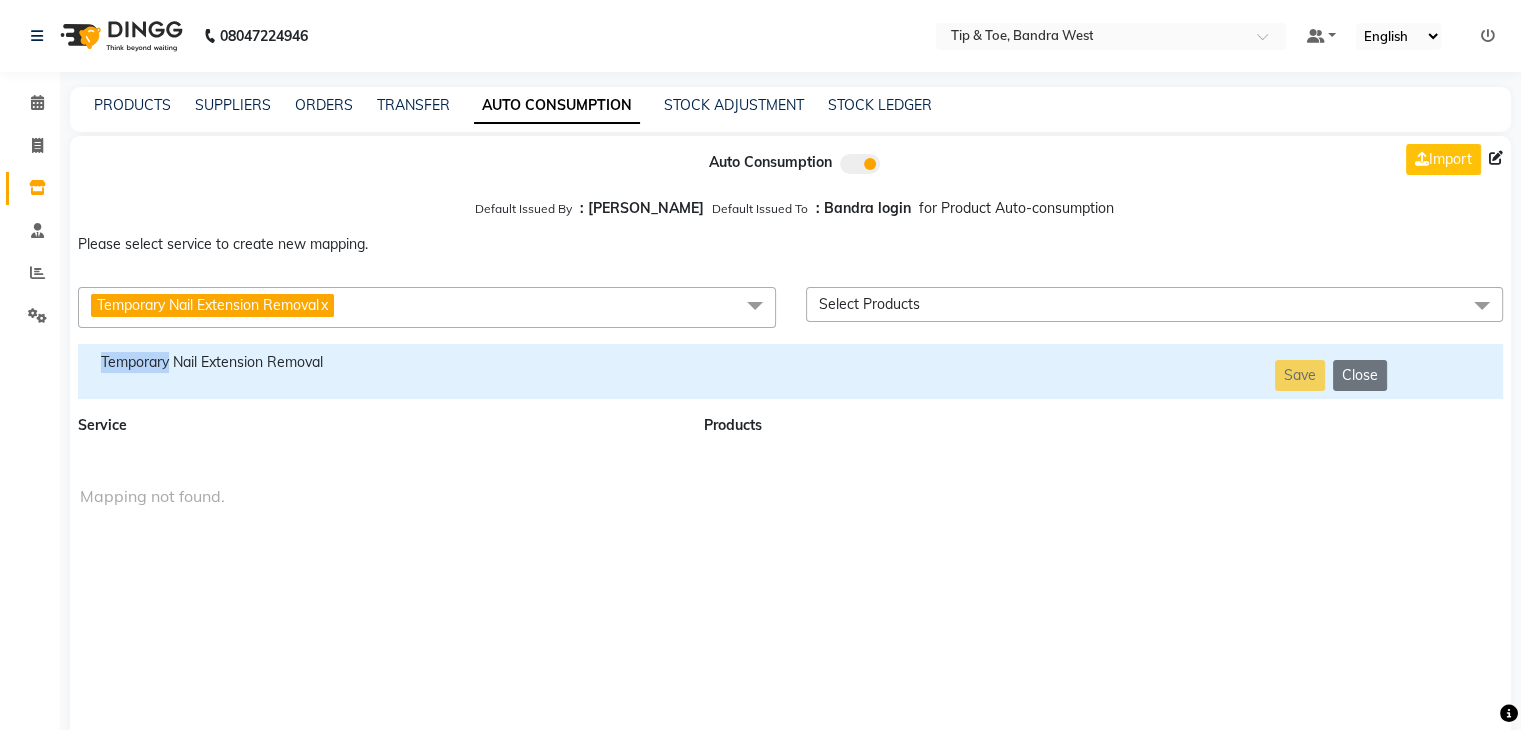 click on "Temporary Nail Extension Removal" at bounding box center (379, 362) 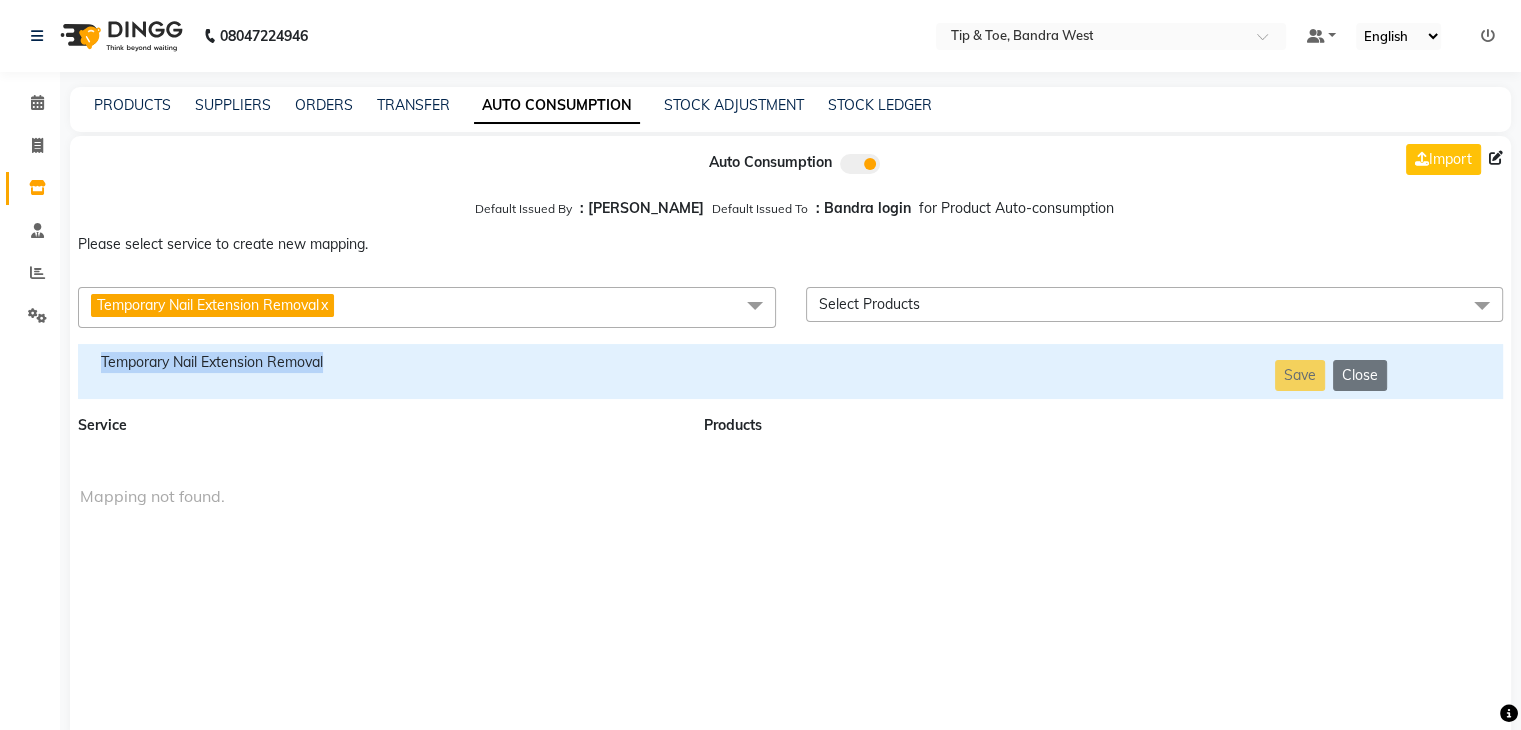 click on "Temporary Nail Extension Removal" at bounding box center [379, 362] 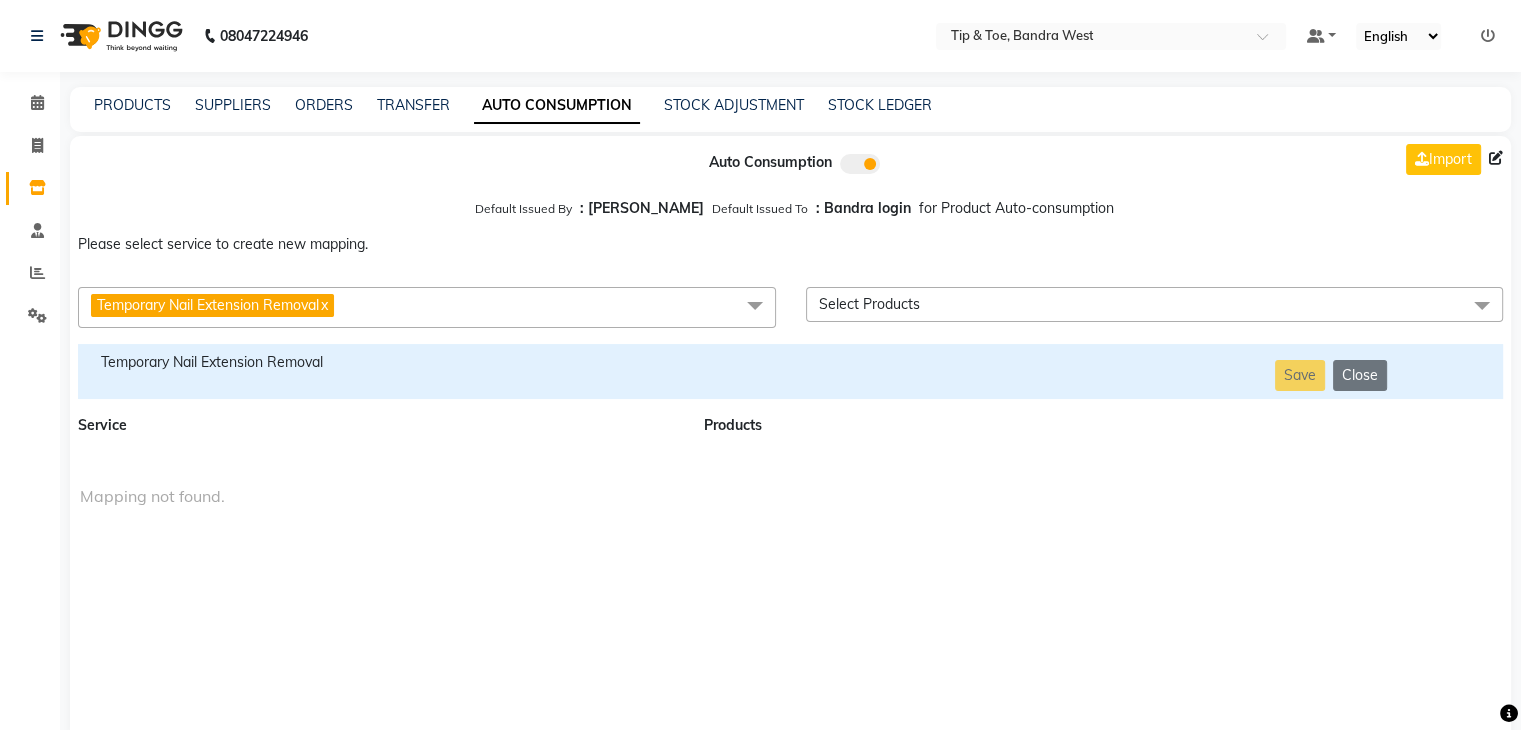click on "Temporary Nail Extension Removal  x" at bounding box center (427, 307) 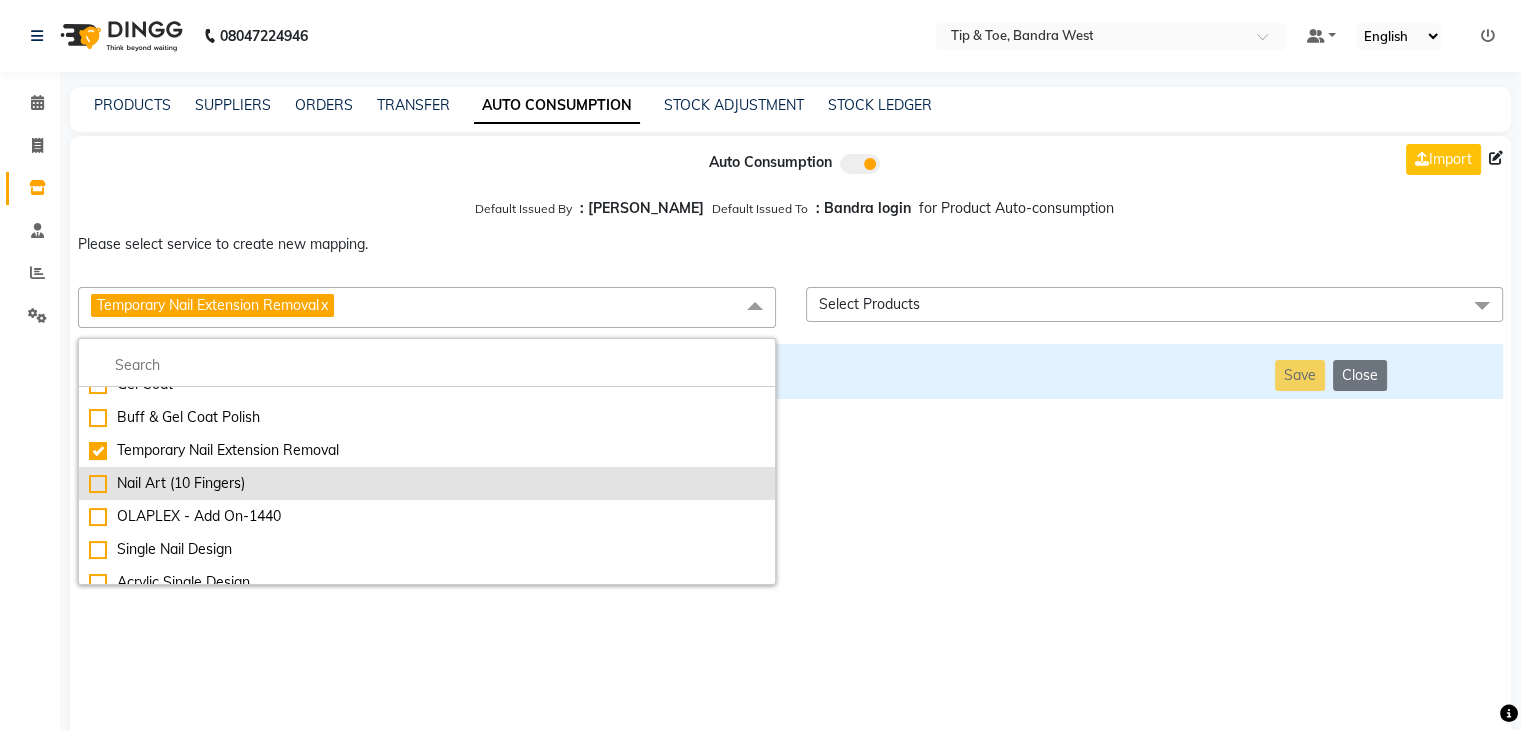 click on "Nail Art (10 Fingers)" at bounding box center [427, 483] 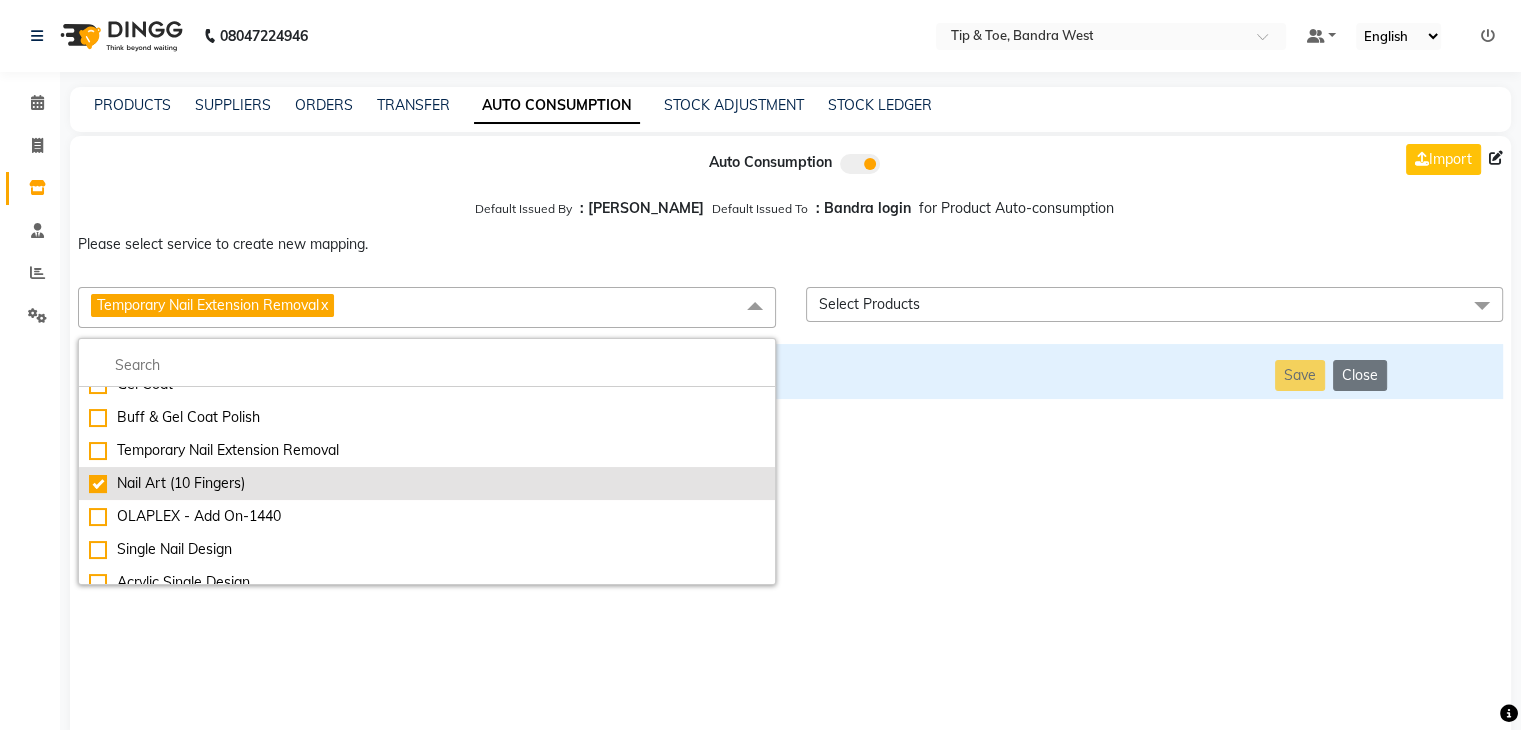 checkbox on "false" 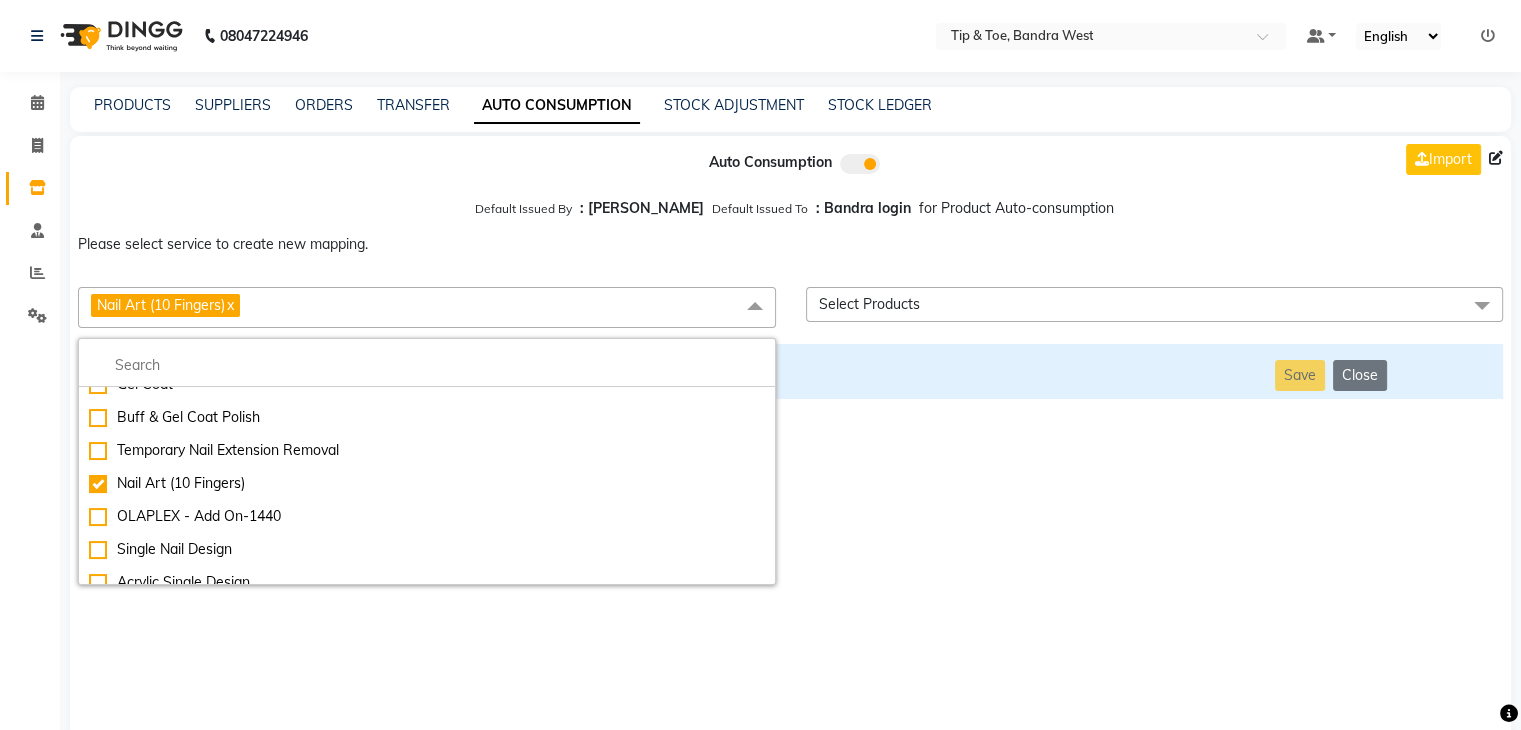 click on "Auto Consumption  Import Default Issued By  : [PERSON_NAME] Default Issued To  : Bandra login  for Product Auto-consumption  Please select service to create new mapping. Nail Art (10 Fingers)  x Essential Manicure w Scrub Essential Pedicure w Scrub Manicure + OPI Nail Ext + Gel Polish-3570 Manicure + T&T Nail Ext + Gel Polish T&T Nail Ext + T&T Gel Polish OPI Nail Ext + OPI Gel Polish T&T Refills + Gel Polish OPI Refills + Gel Polish Travel Allowance Waiting Charge HAIR REPAIR - Haircut HAIR REPAIR - Haircut for Kids HAIR REPAIR - Hair Wash HAIR REPAIR - Hair Wash Premium HAIR REPAIR - Full Head Shave HAIR REPAIR - Hair Design HAIR REPAIR - Hairstyling HAIR REPAIR - Threading HAIR REPAIR - [PERSON_NAME] Edging HAIR REPAIR - [PERSON_NAME] Edging Premium HAIR REPAIR - Razor Shave HAIR REPAIR - Razor Shave Premium HAIR REPAIR - Luxury Steam Shaving HAIR REPAIR - Fade Hair Cut HAIR SPA RITUALS - Hairoticmen Argan Spa HAIR SPA RITUALS - Wella Deep Nourishing Spa HAIR SPA RITUALS - Nashi Argan Oil Spa HAIR SPA RITUALS - [PERSON_NAME] Spa" at bounding box center (790, 439) 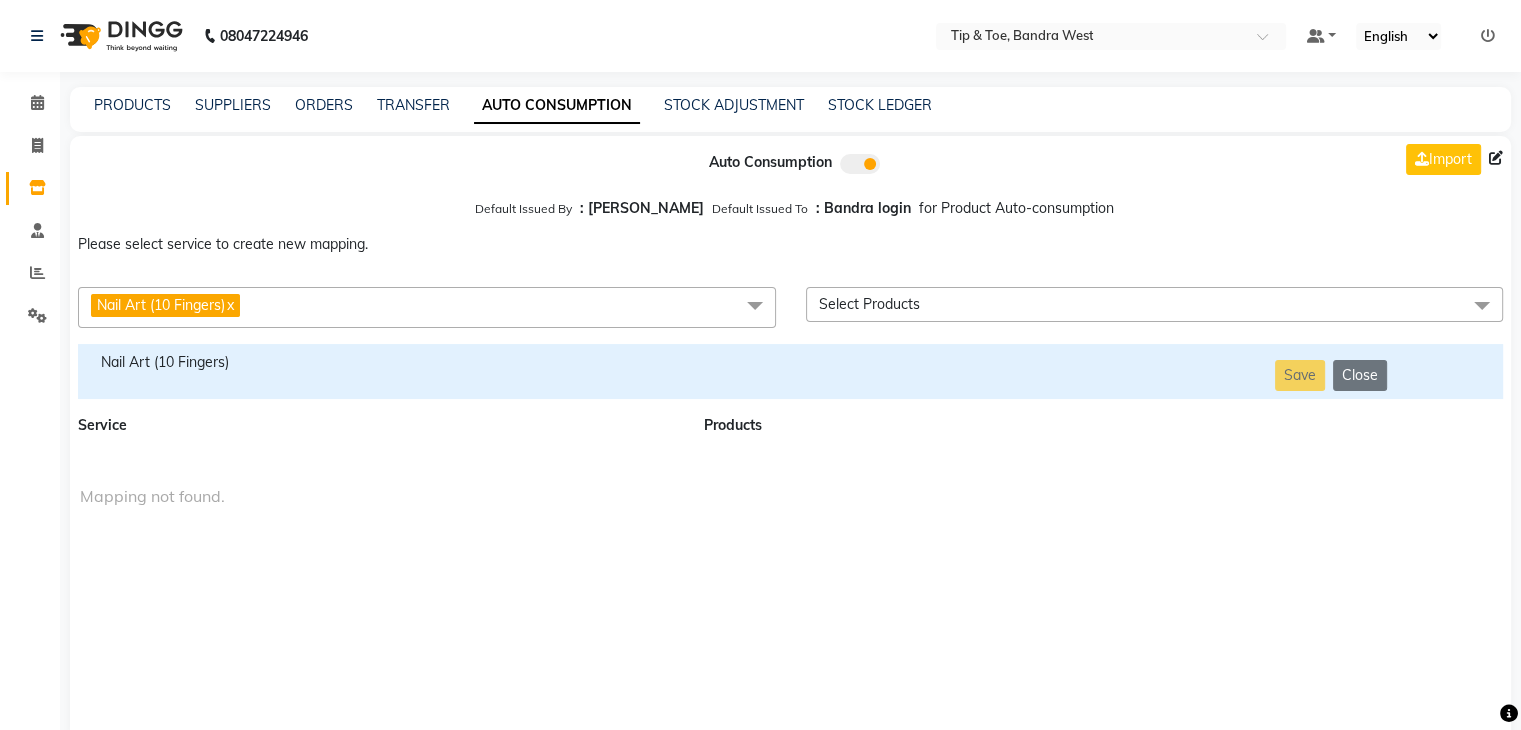 click on "Nail Art (10 Fingers)" at bounding box center (379, 362) 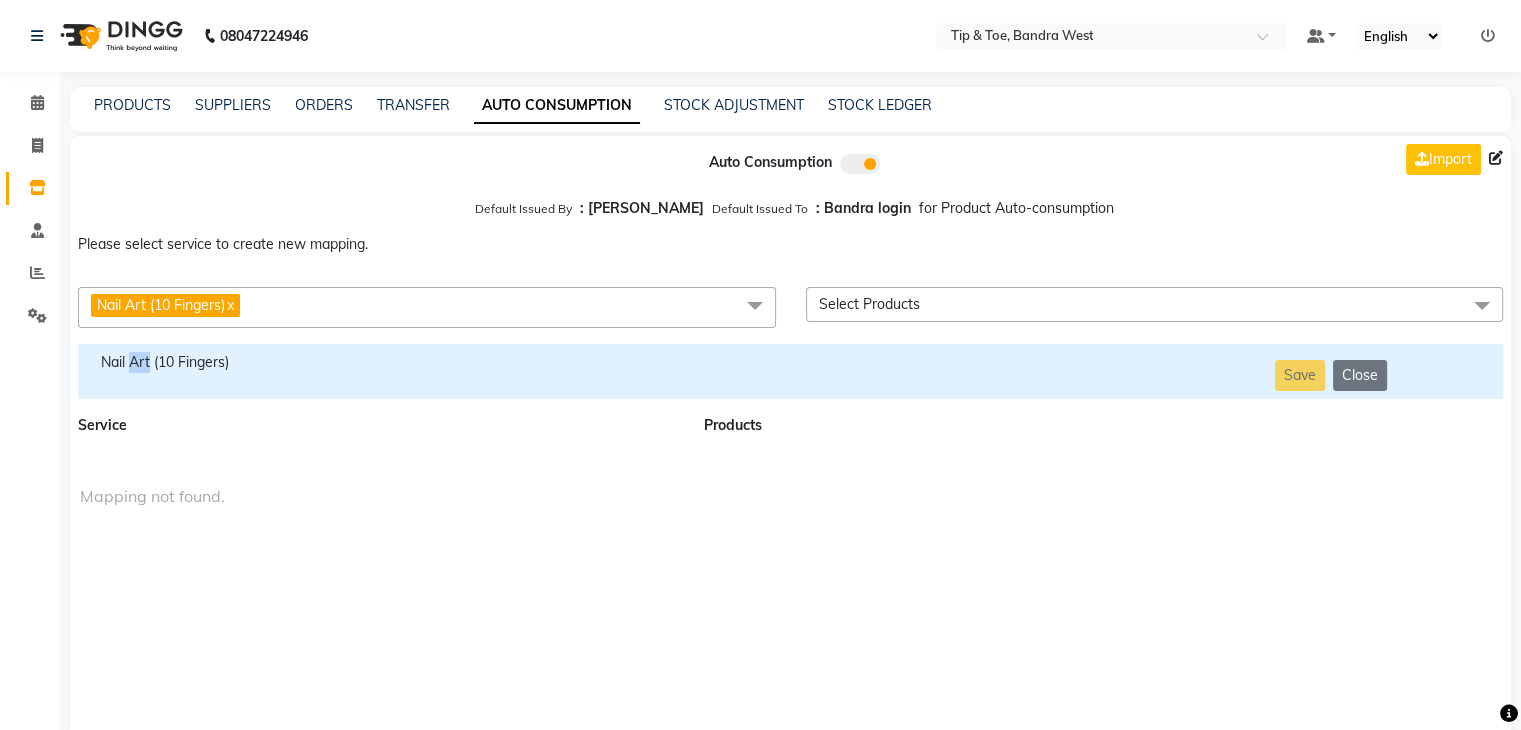 click on "Nail Art (10 Fingers)" at bounding box center [379, 362] 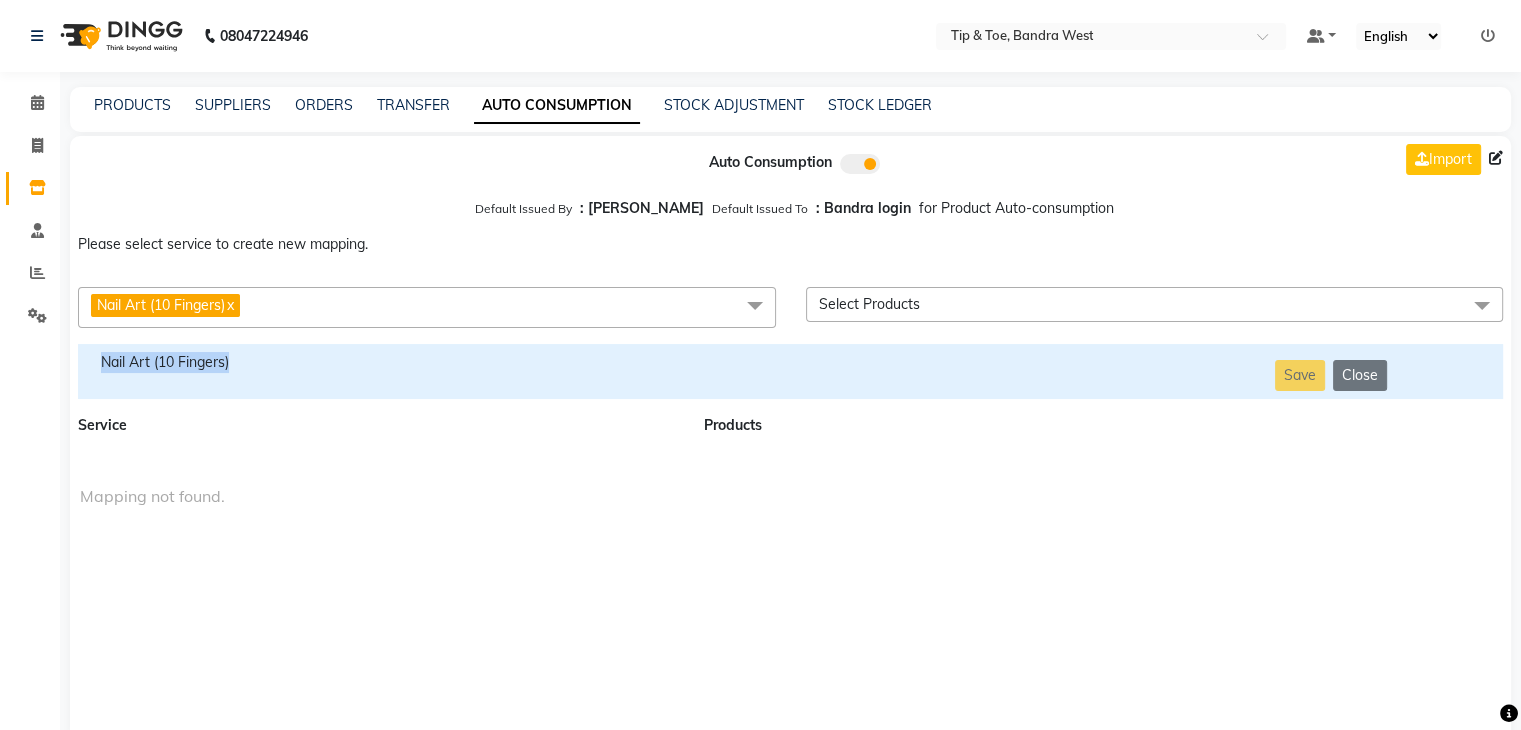 click on "Nail Art (10 Fingers)" at bounding box center [379, 362] 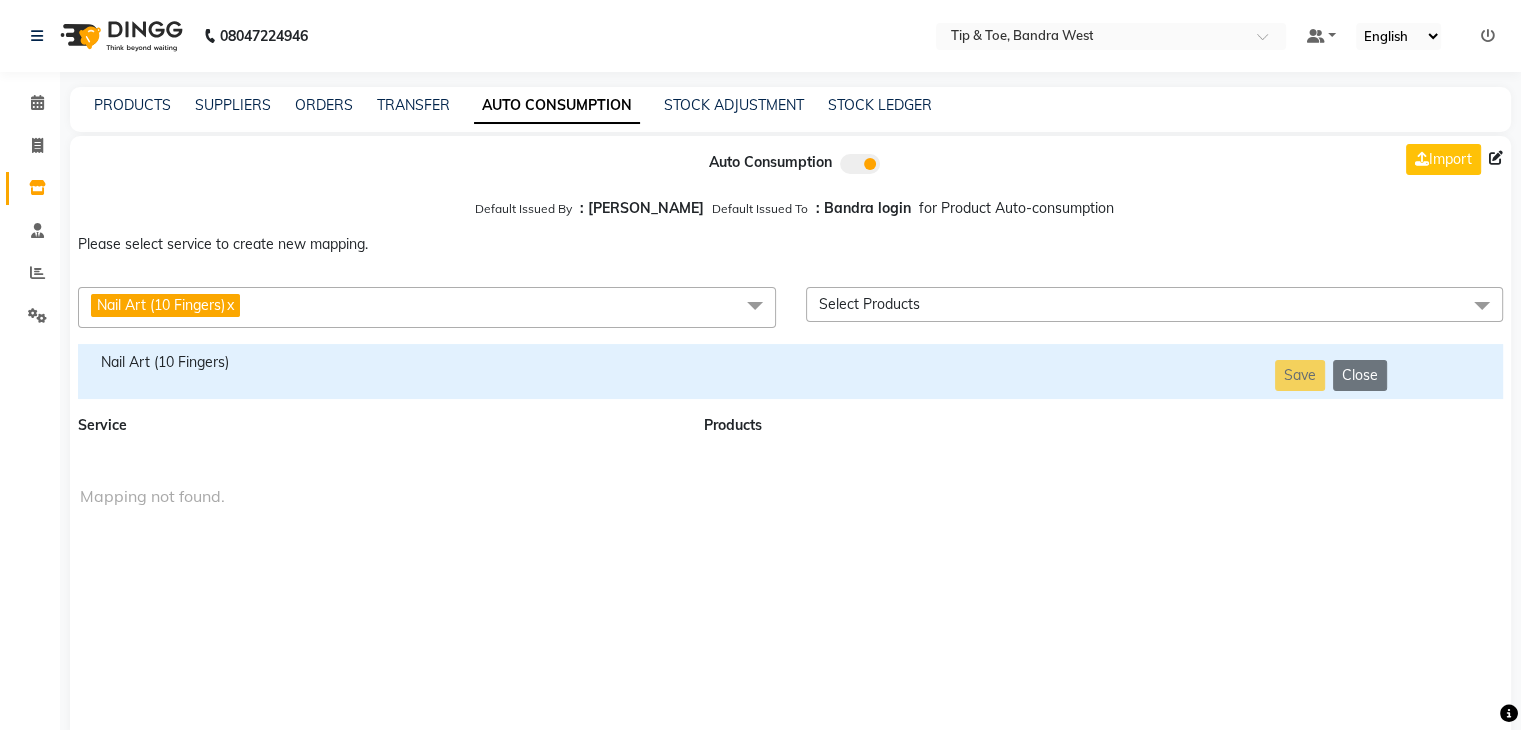 click on "Nail Art (10 Fingers)  x" at bounding box center (427, 307) 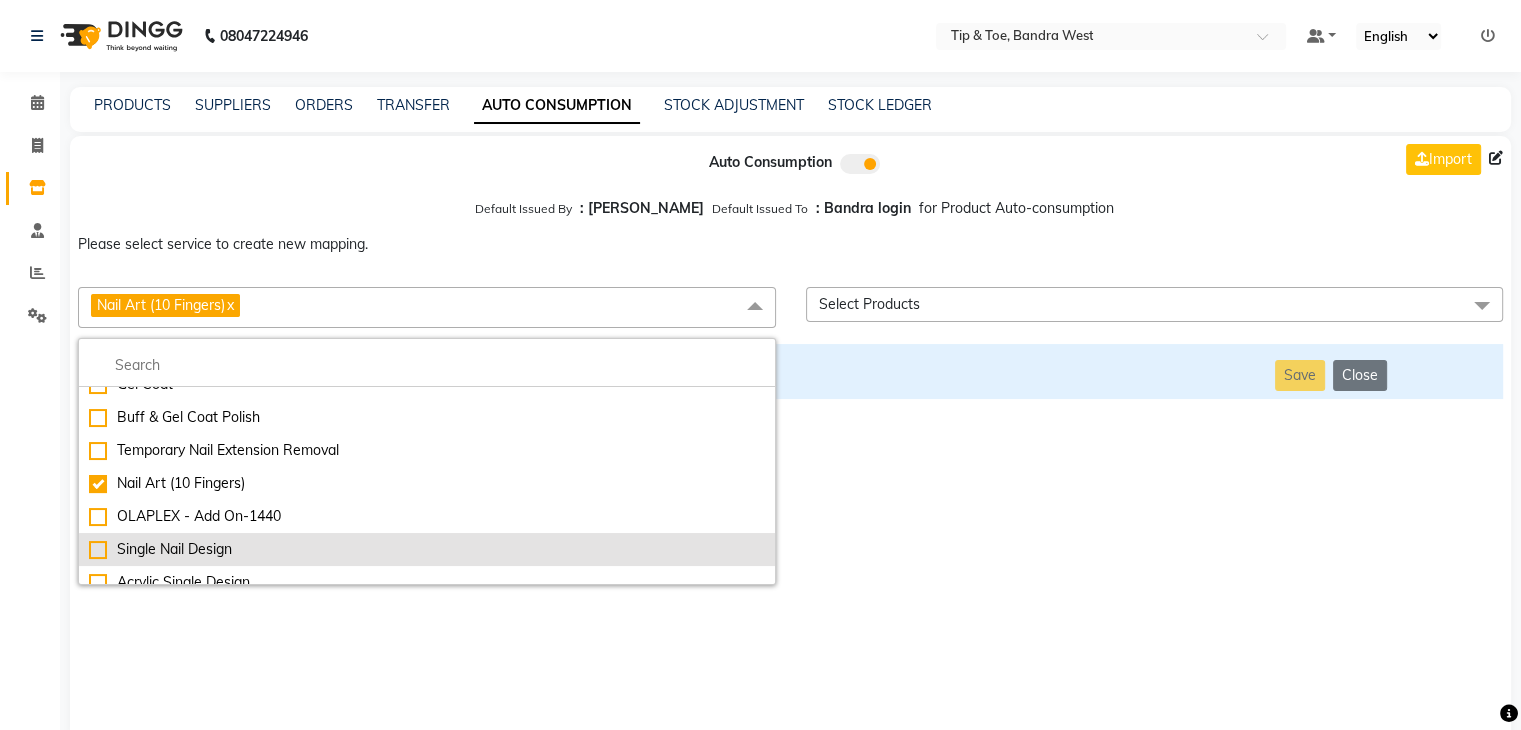 click on "Single Nail Design" at bounding box center [427, 549] 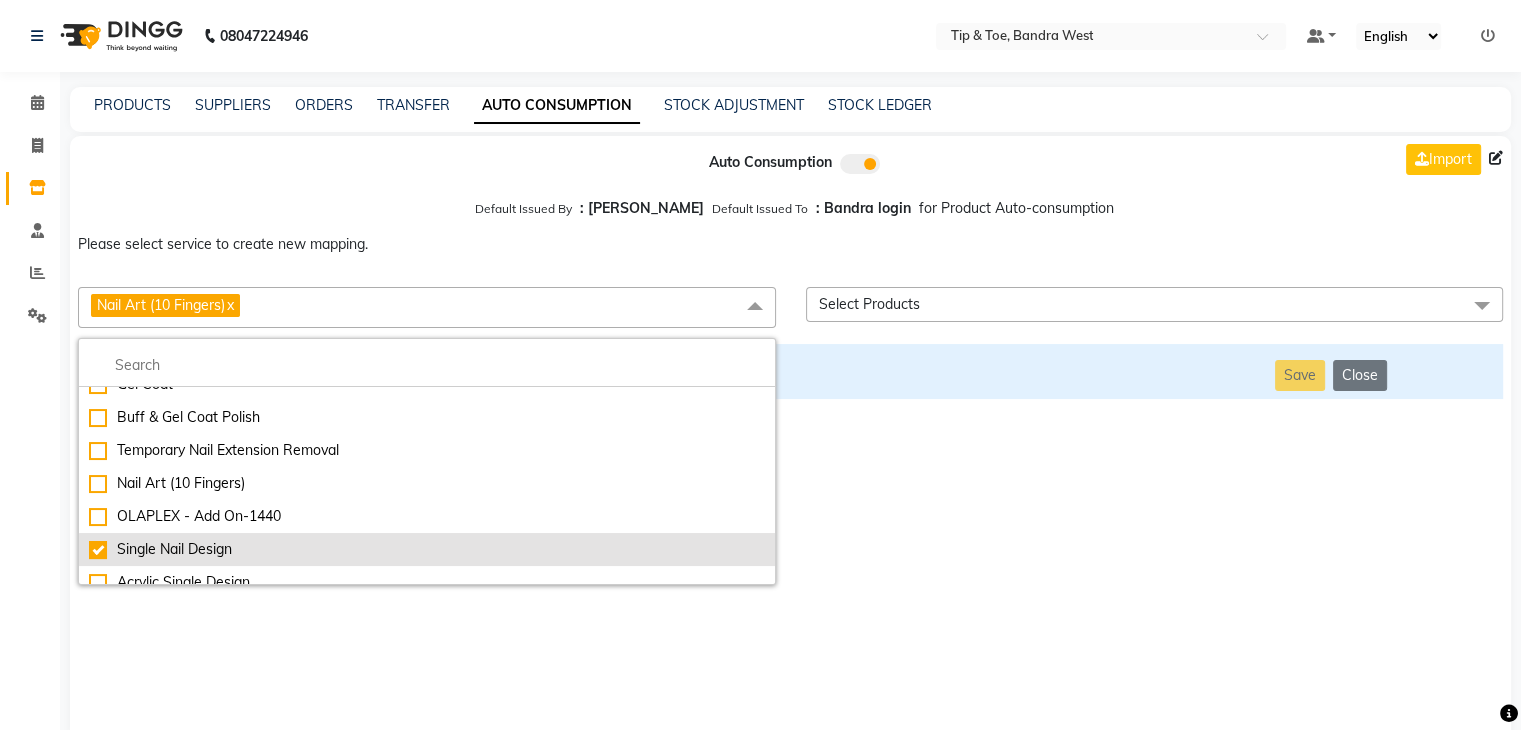 checkbox on "false" 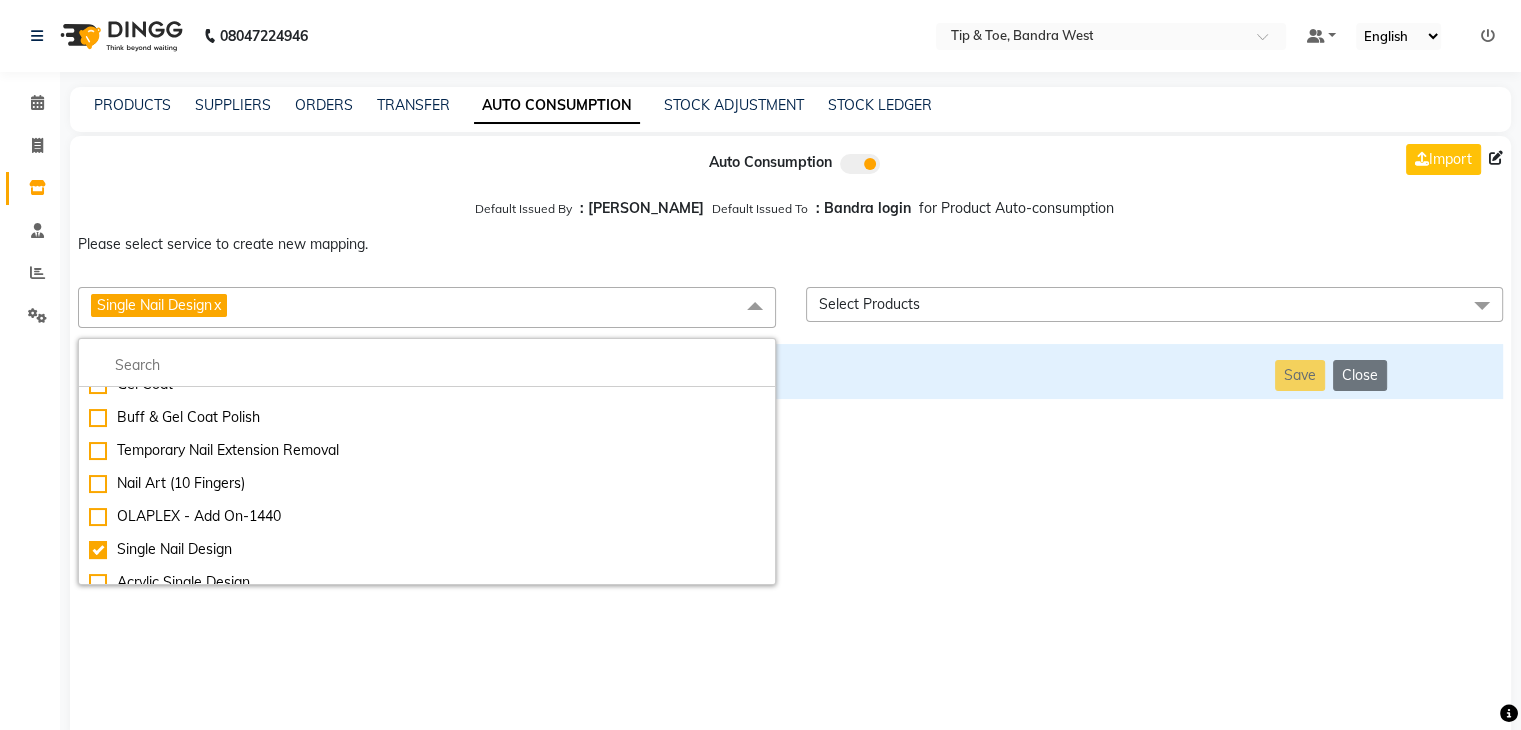 click on "Auto Consumption  Import Default Issued By  : [PERSON_NAME] Default Issued To  : Bandra login  for Product Auto-consumption  Please select service to create new mapping. Single Nail Design  x Essential Manicure w Scrub Essential Pedicure w Scrub Manicure + OPI Nail Ext + Gel Polish-3570 Manicure + T&T Nail Ext + Gel Polish T&T Nail Ext + T&T Gel Polish OPI Nail Ext + OPI Gel Polish T&T Refills + Gel Polish OPI Refills + Gel Polish Travel Allowance Waiting Charge HAIR REPAIR - Haircut HAIR REPAIR - Haircut for Kids HAIR REPAIR - Hair Wash HAIR REPAIR - Hair Wash Premium HAIR REPAIR - Full Head Shave HAIR REPAIR - Hair Design HAIR REPAIR - Hairstyling HAIR REPAIR - Threading HAIR REPAIR - [PERSON_NAME] Edging HAIR REPAIR - [PERSON_NAME] Edging Premium HAIR REPAIR - Razor Shave HAIR REPAIR - Razor Shave Premium HAIR REPAIR - Luxury Steam Shaving HAIR REPAIR - Fade Hair Cut HAIR SPA RITUALS - Hairoticmen Argan Spa HAIR SPA RITUALS - Wella Deep Nourishing Spa HAIR SPA RITUALS - Nashi Argan Oil Spa HAIR SPA RITUALS - Olaplex Ritual" at bounding box center [790, 439] 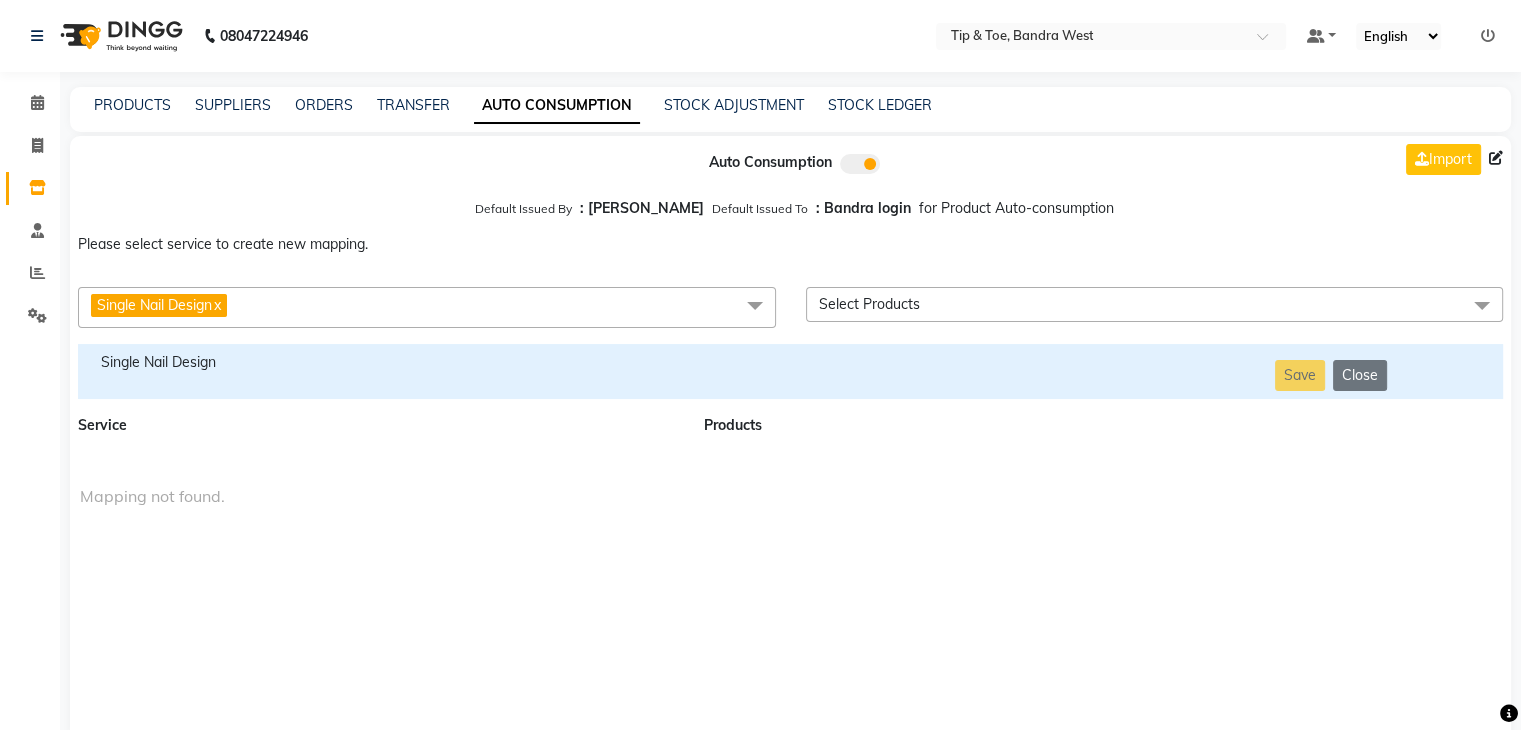 click on "Single Nail Design" at bounding box center [379, 362] 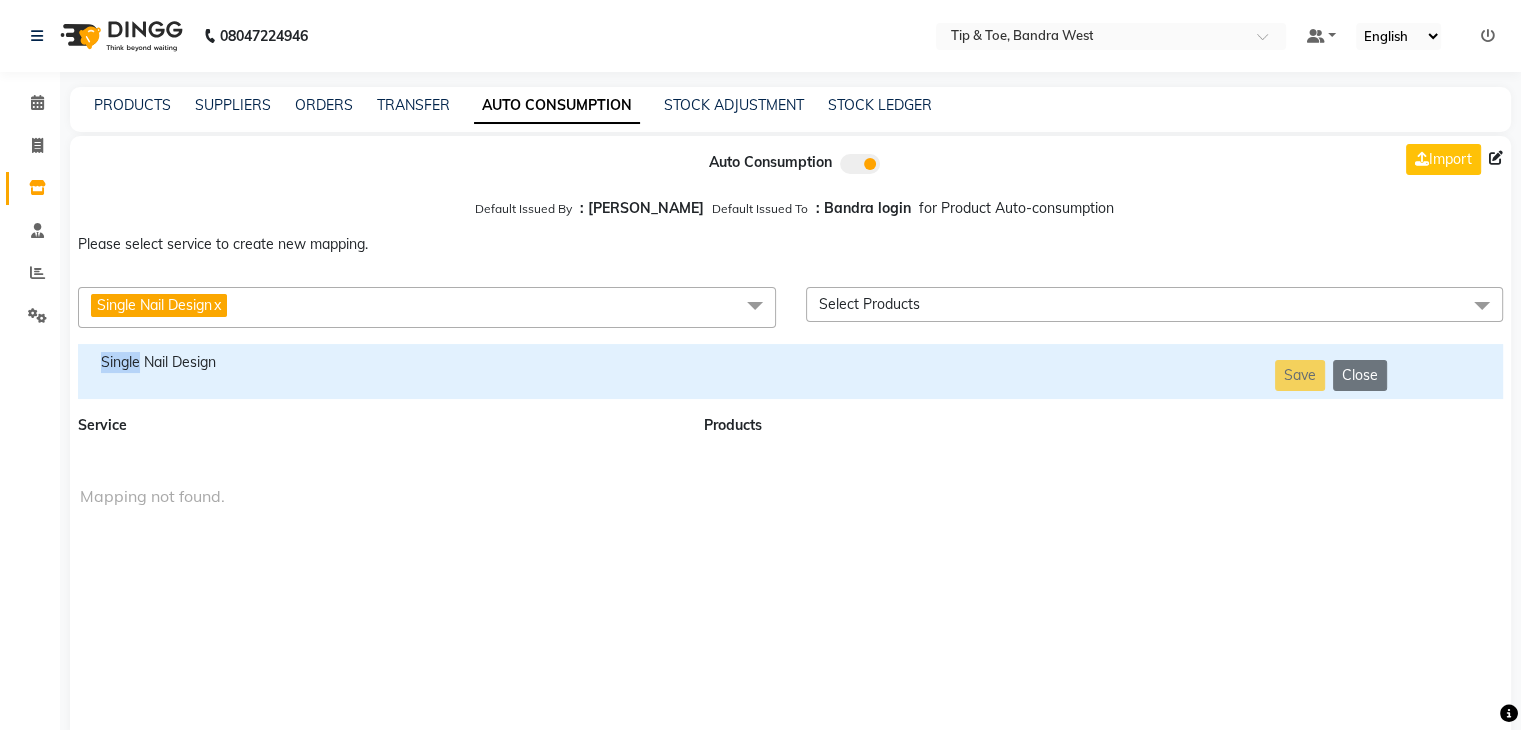 click on "Single Nail Design" at bounding box center (379, 362) 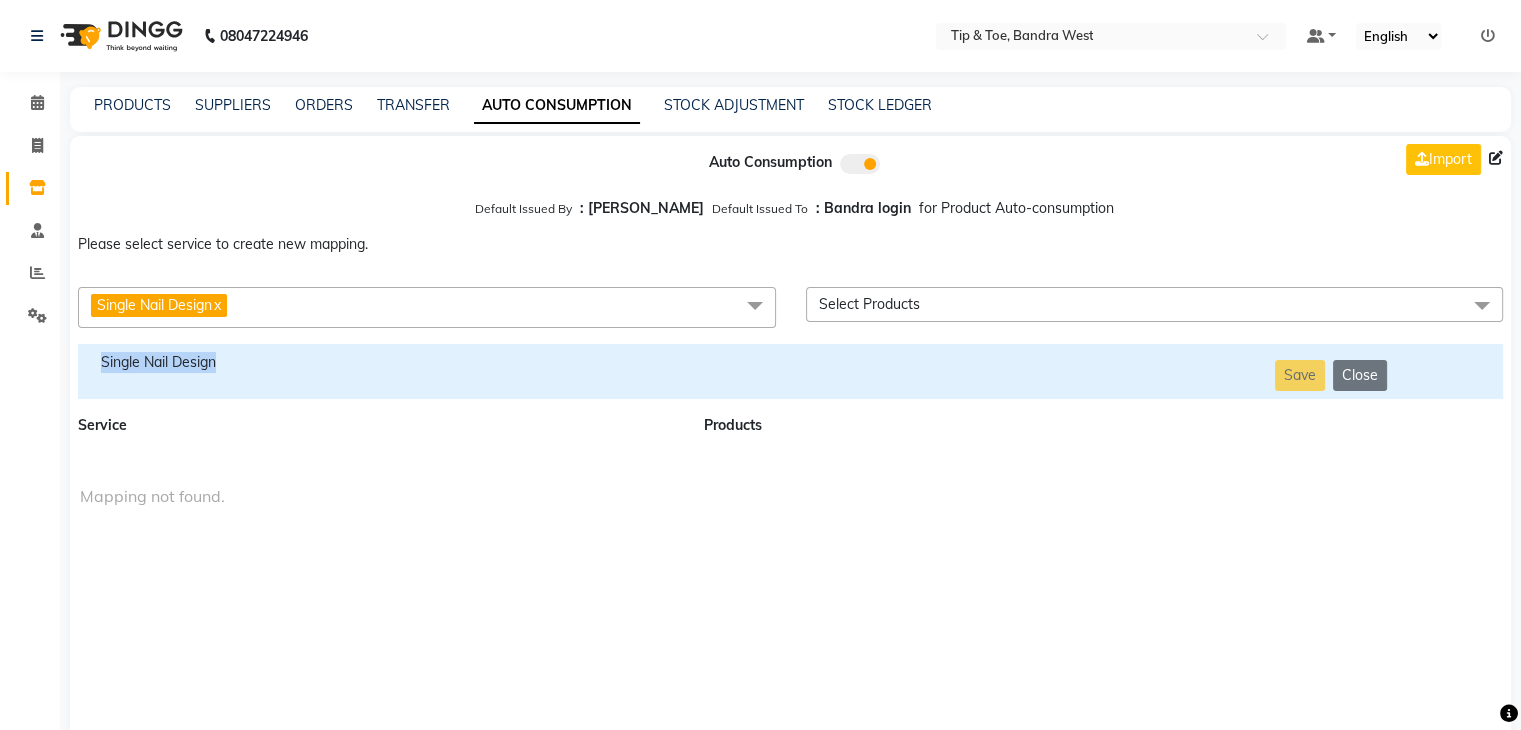 click on "Single Nail Design" at bounding box center [379, 362] 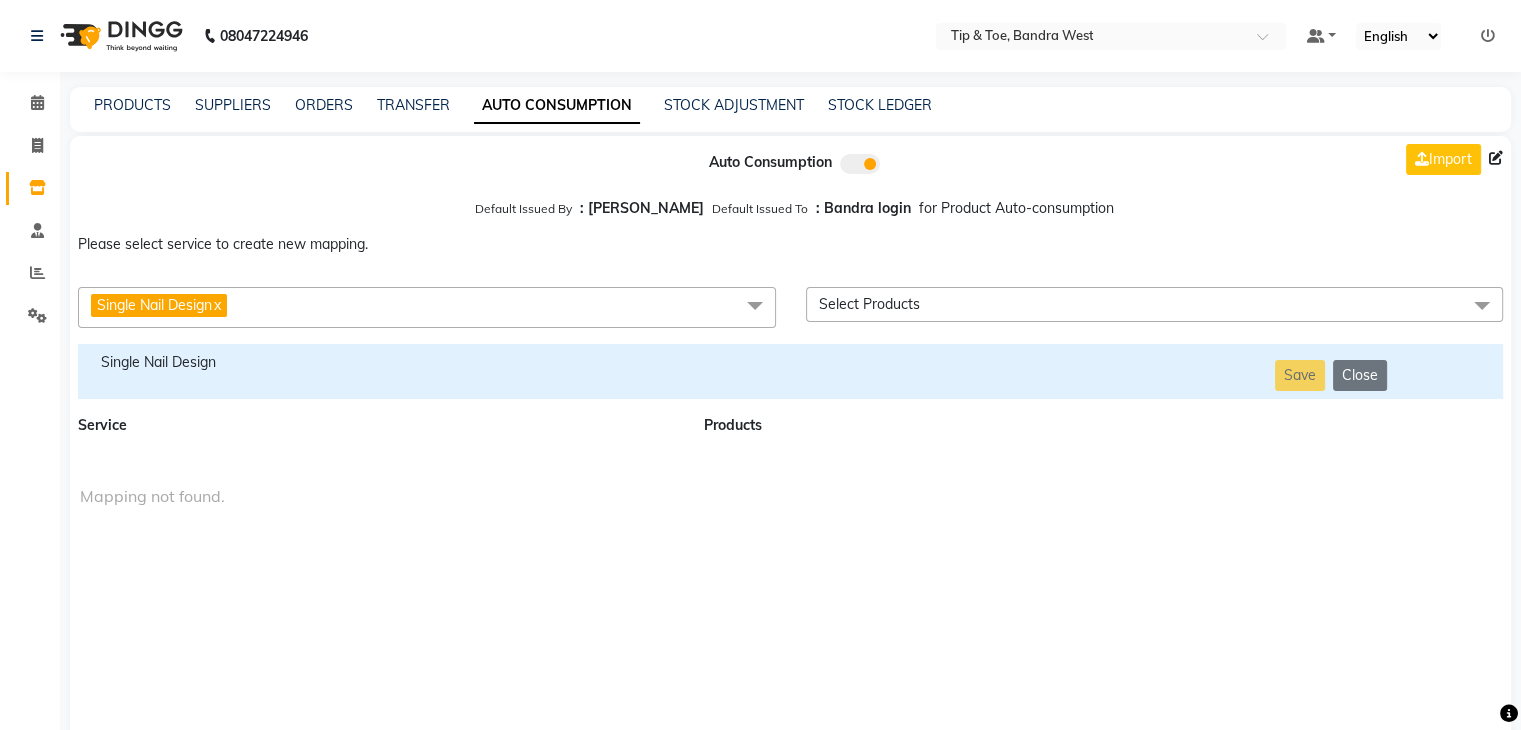 click on "Single Nail Design  x" at bounding box center [427, 307] 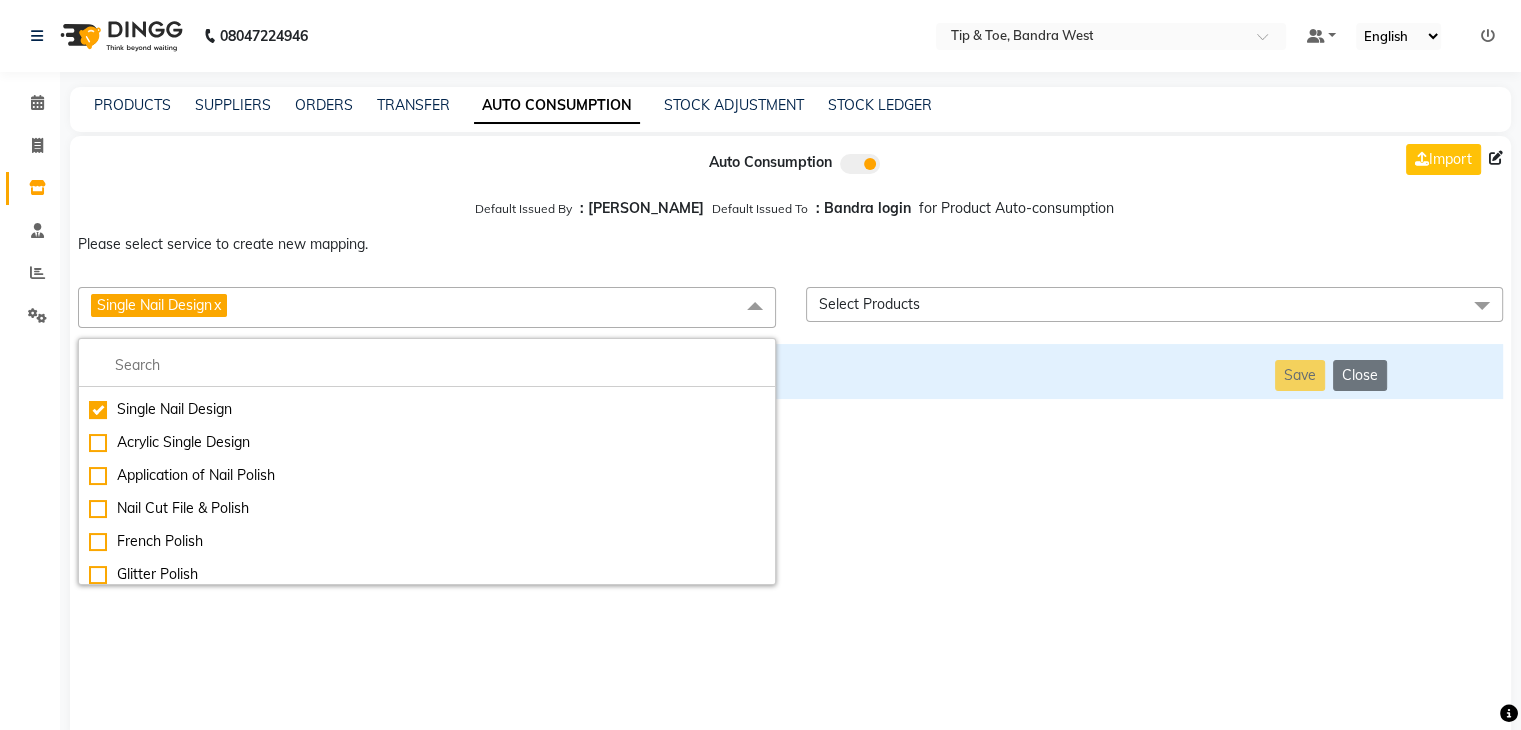 scroll, scrollTop: 5506, scrollLeft: 0, axis: vertical 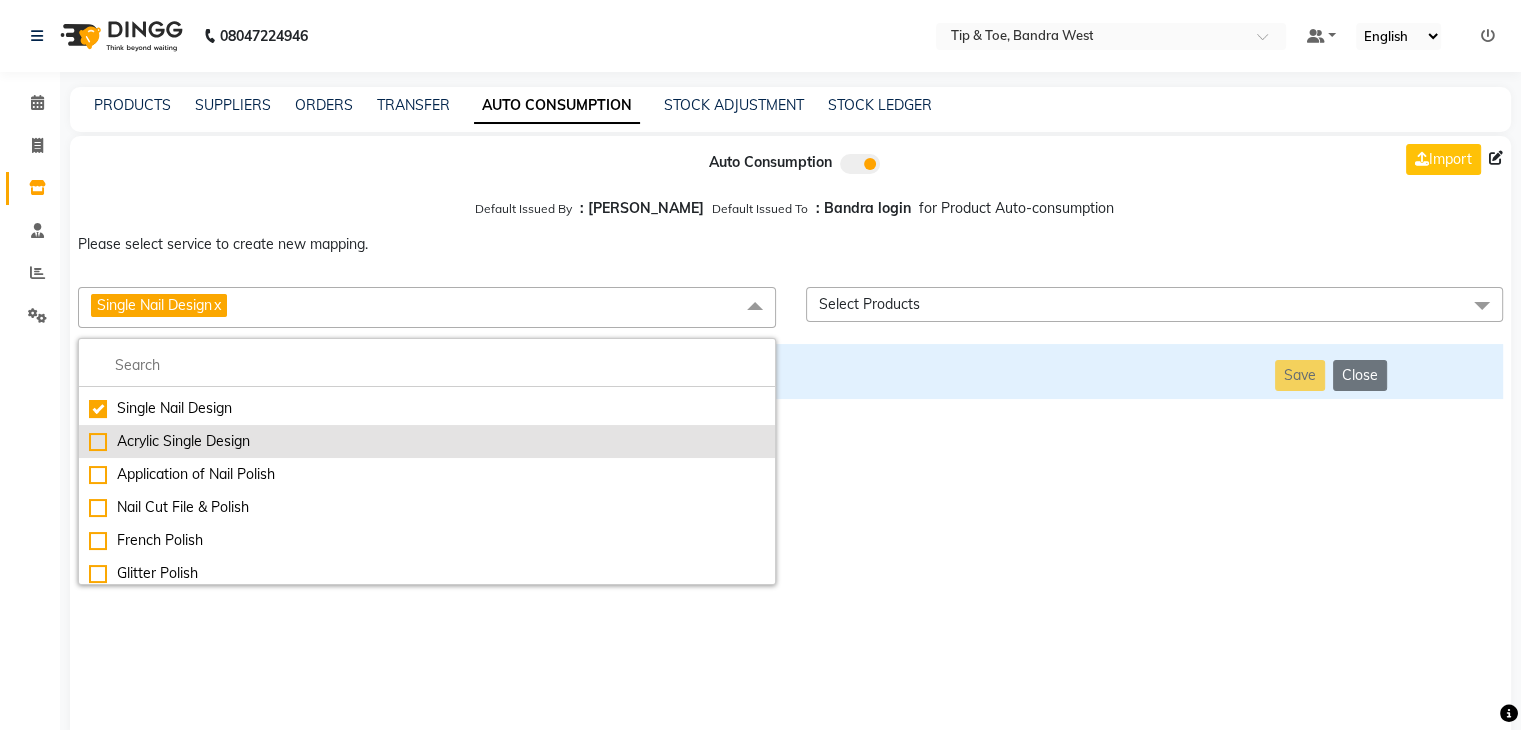 click on "Acrylic Single Design" at bounding box center [427, 441] 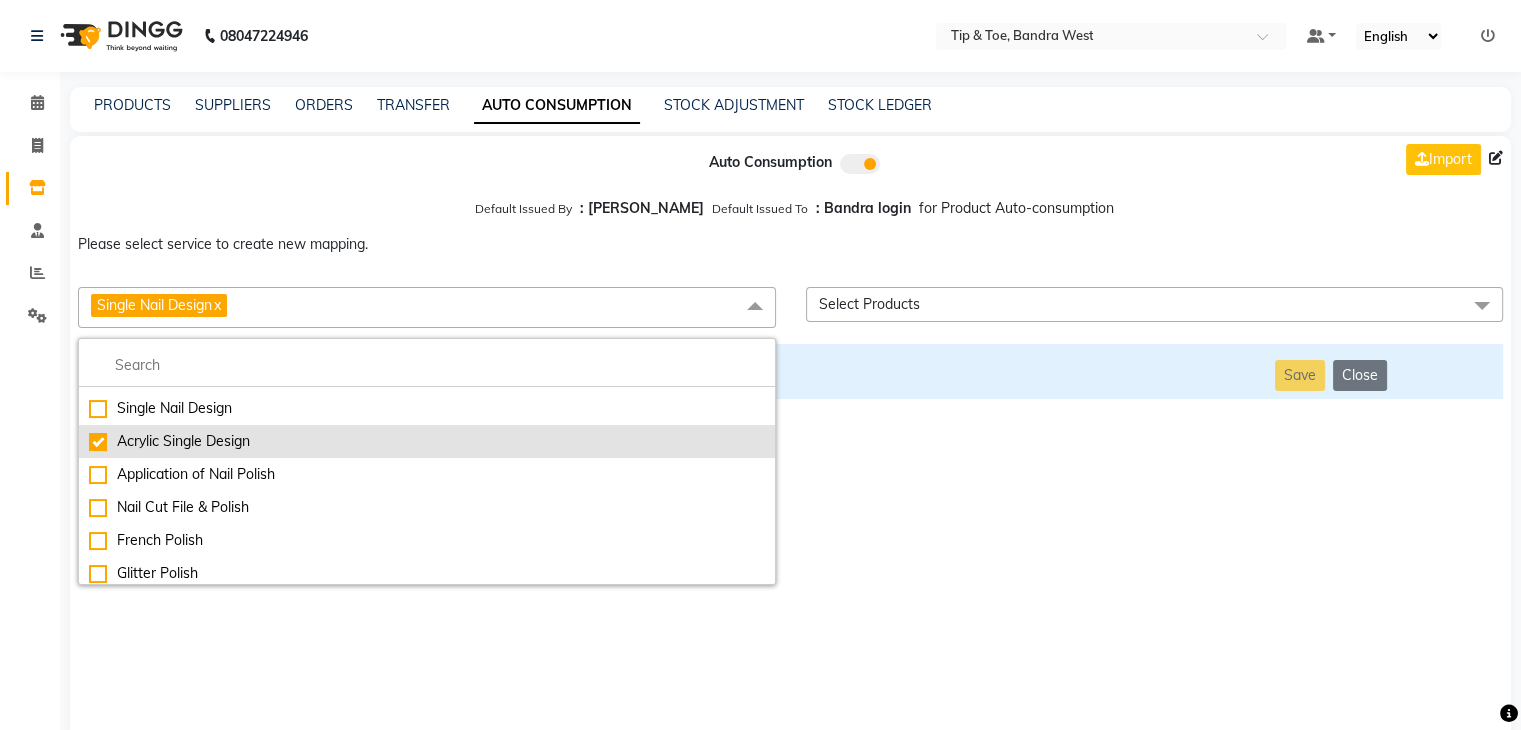 checkbox on "false" 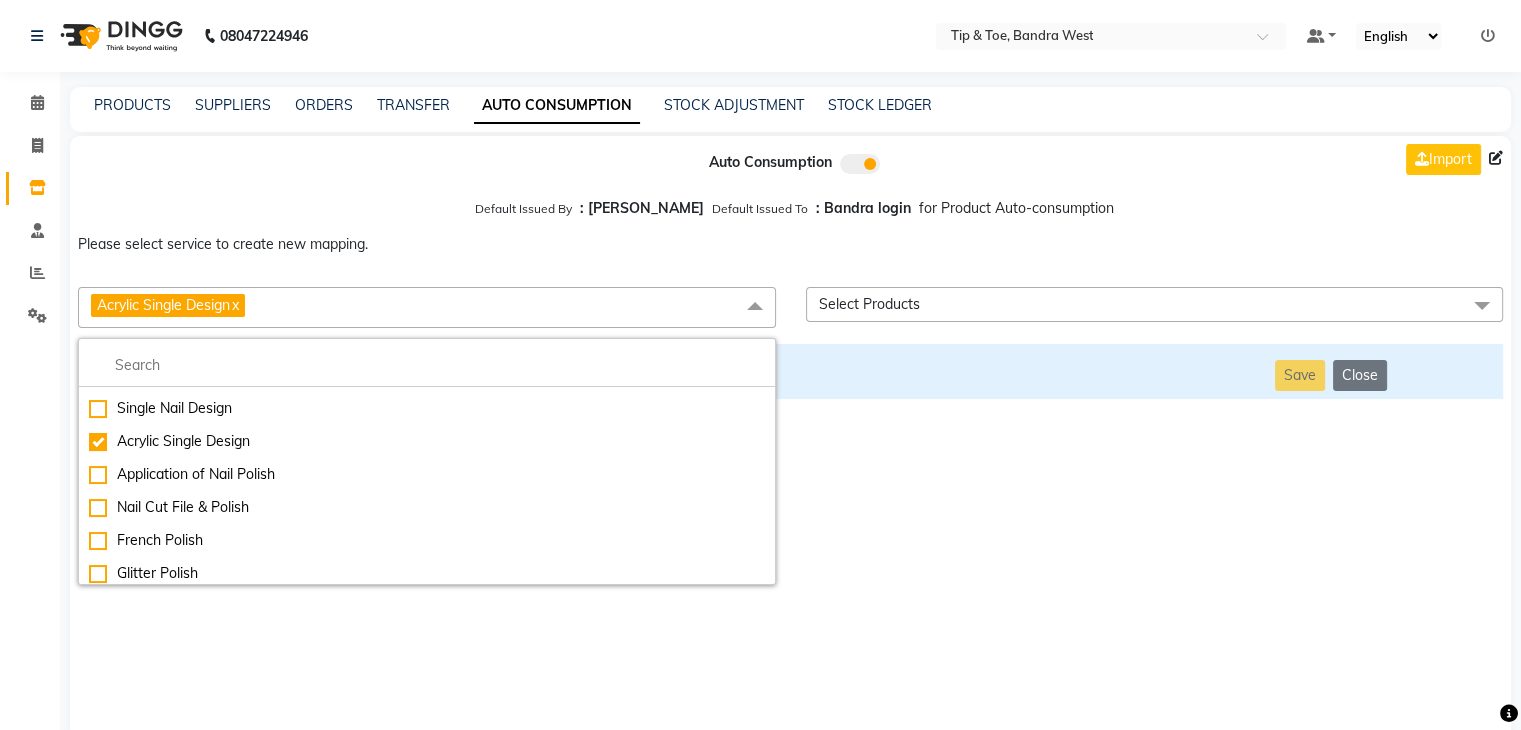click on "Auto Consumption  Import Default Issued By  : [PERSON_NAME] Default Issued To  : Bandra login  for Product Auto-consumption  Please select service to create new mapping. Acrylic Single Design  x Essential Manicure w Scrub Essential Pedicure w Scrub Manicure + OPI Nail Ext + Gel Polish-3570 Manicure + T&T Nail Ext + Gel Polish T&T Nail Ext + T&T Gel Polish OPI Nail Ext + OPI Gel Polish T&T Refills + Gel Polish OPI Refills + Gel Polish Travel Allowance Waiting Charge HAIR REPAIR - Haircut HAIR REPAIR - Haircut for Kids HAIR REPAIR - Hair Wash HAIR REPAIR - Hair Wash Premium HAIR REPAIR - Full Head Shave HAIR REPAIR - Hair Design HAIR REPAIR - Hairstyling HAIR REPAIR - Threading HAIR REPAIR - [PERSON_NAME] Edging HAIR REPAIR - [PERSON_NAME] Edging Premium HAIR REPAIR - Razor Shave HAIR REPAIR - Razor Shave Premium HAIR REPAIR - Luxury Steam Shaving HAIR REPAIR - Fade Hair Cut HAIR SPA RITUALS - Hairoticmen Argan Spa HAIR SPA RITUALS - Wella Deep Nourishing Spa HAIR SPA RITUALS - Nashi Argan Oil Spa HAIR SPA RITUALS - [PERSON_NAME] Spa" at bounding box center [790, 439] 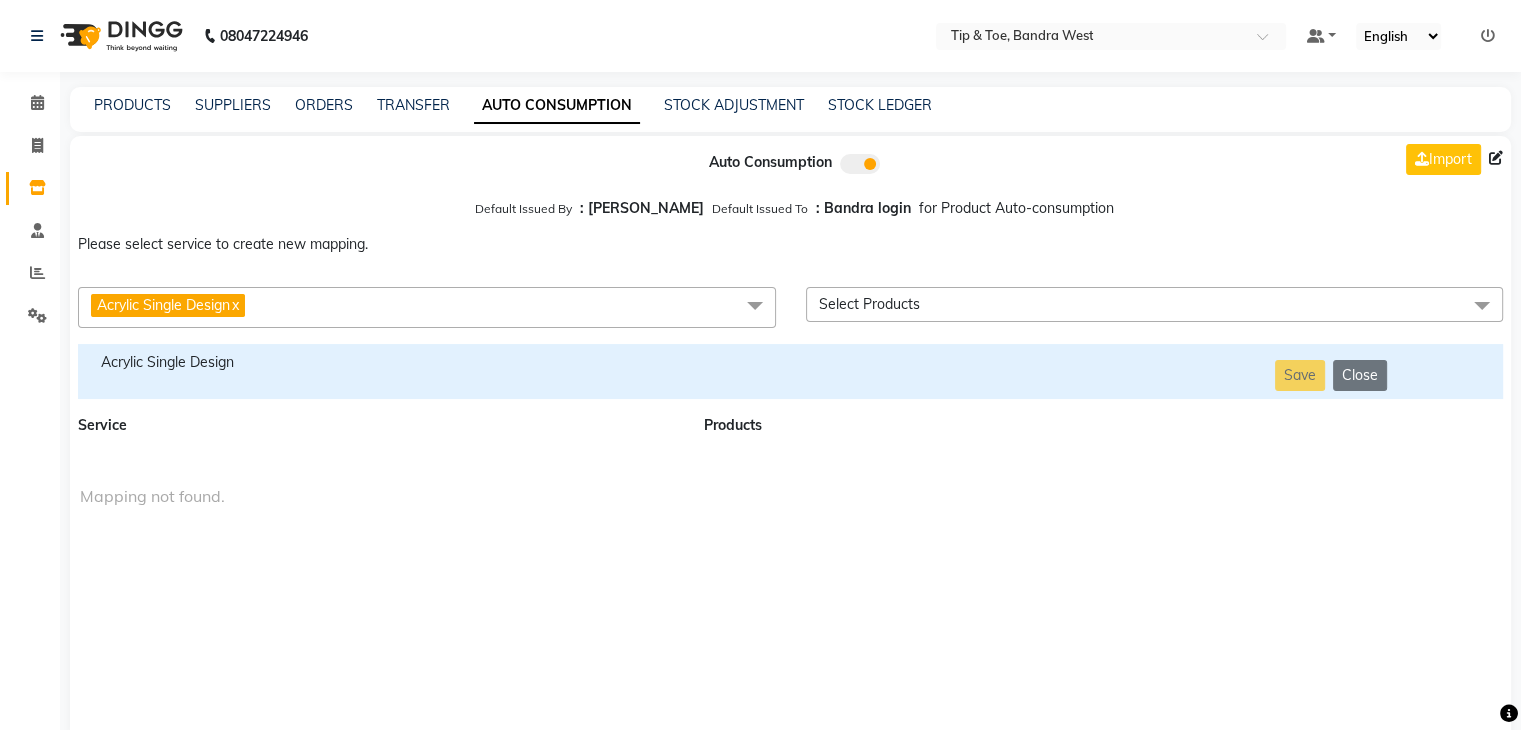 click on "Acrylic Single Design" at bounding box center [379, 362] 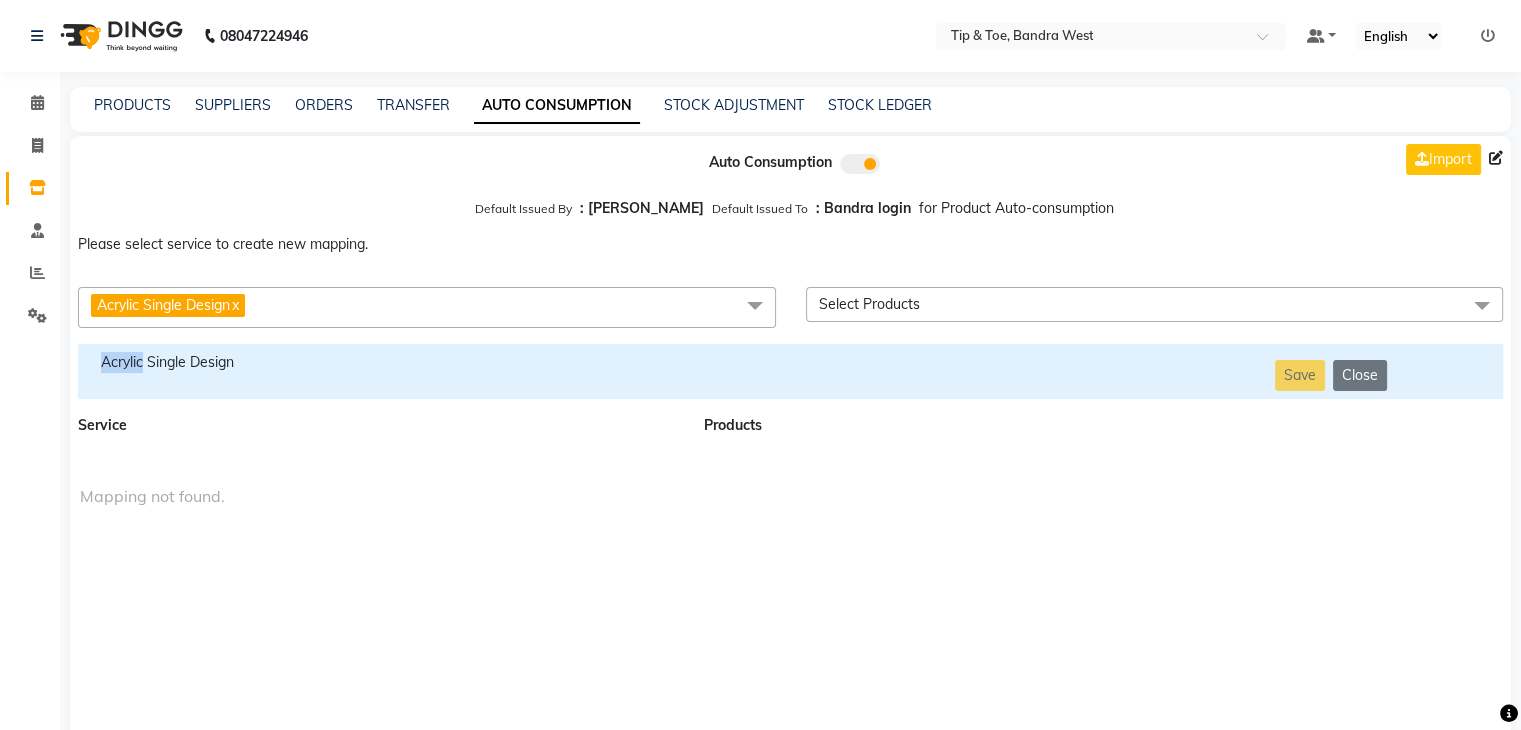 click on "Acrylic Single Design" at bounding box center [379, 362] 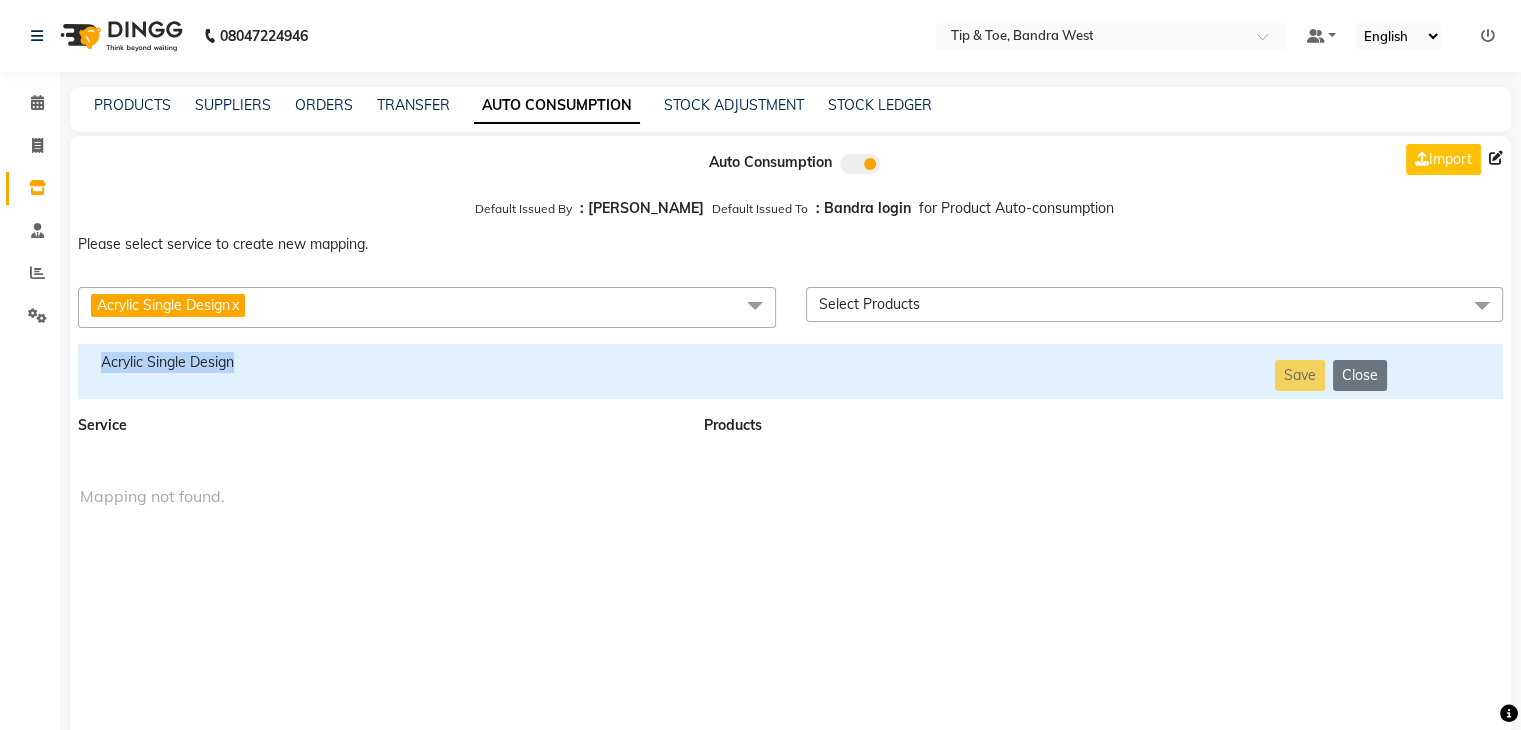 click on "Acrylic Single Design" at bounding box center (379, 362) 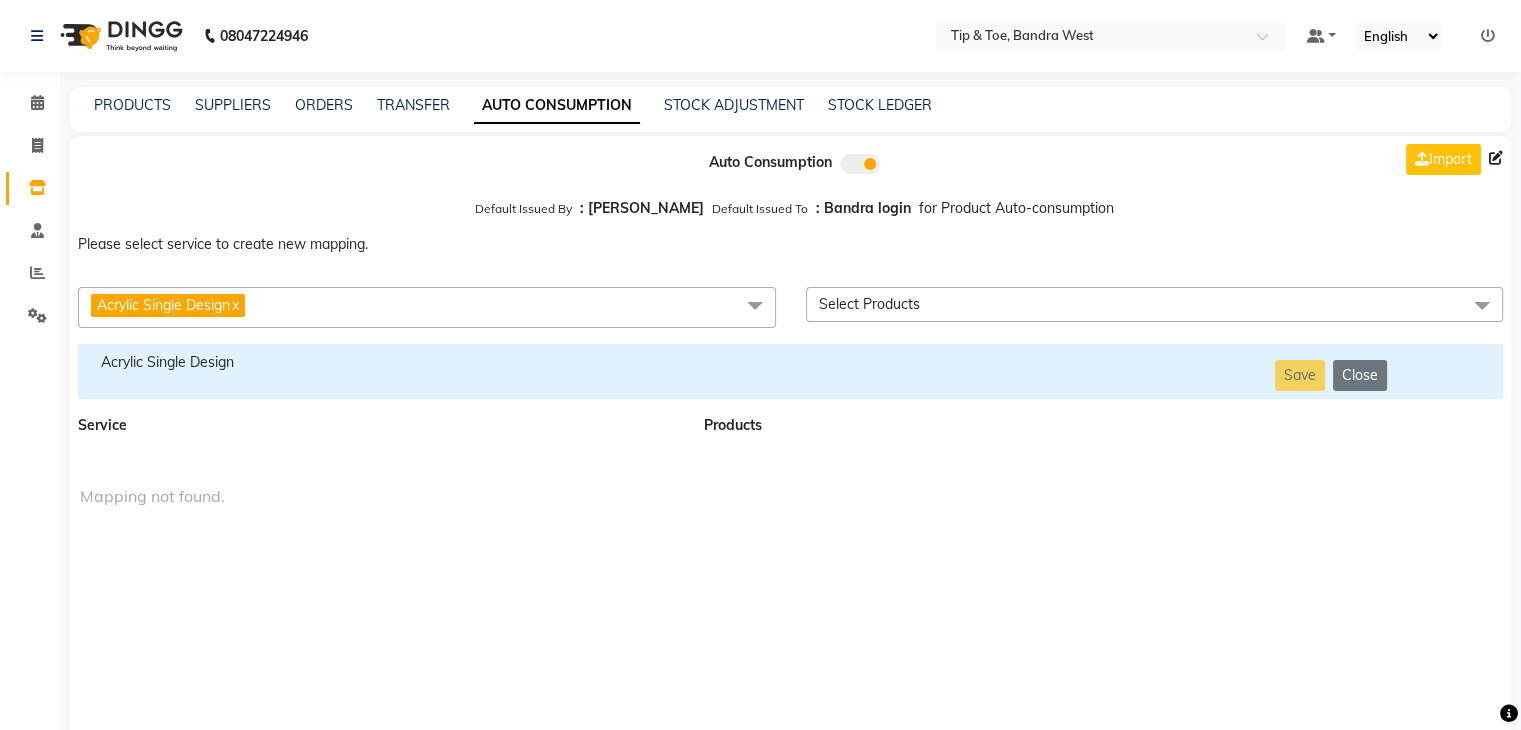 click on "Acrylic Single Design  x" at bounding box center [427, 307] 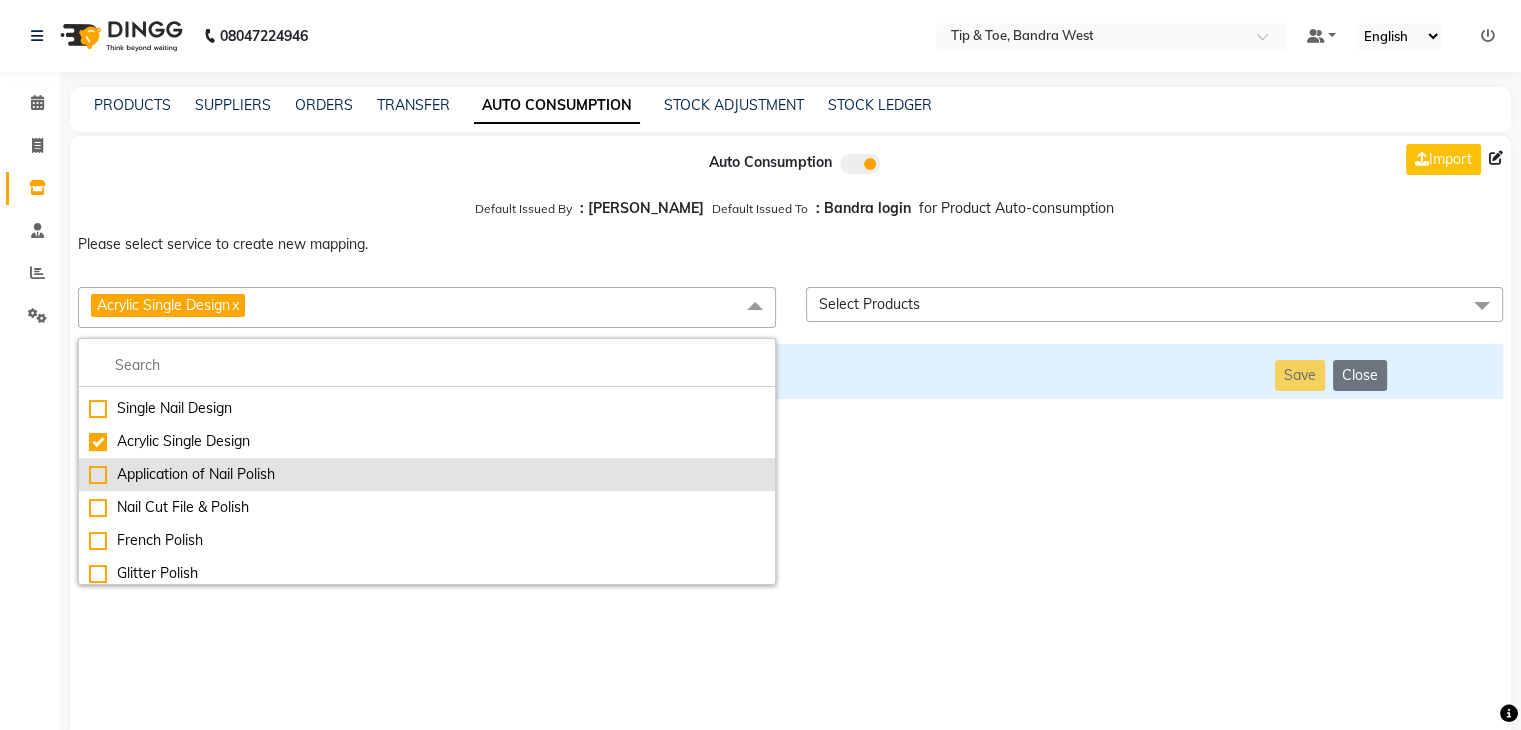 click on "Application of Nail Polish" at bounding box center (427, 474) 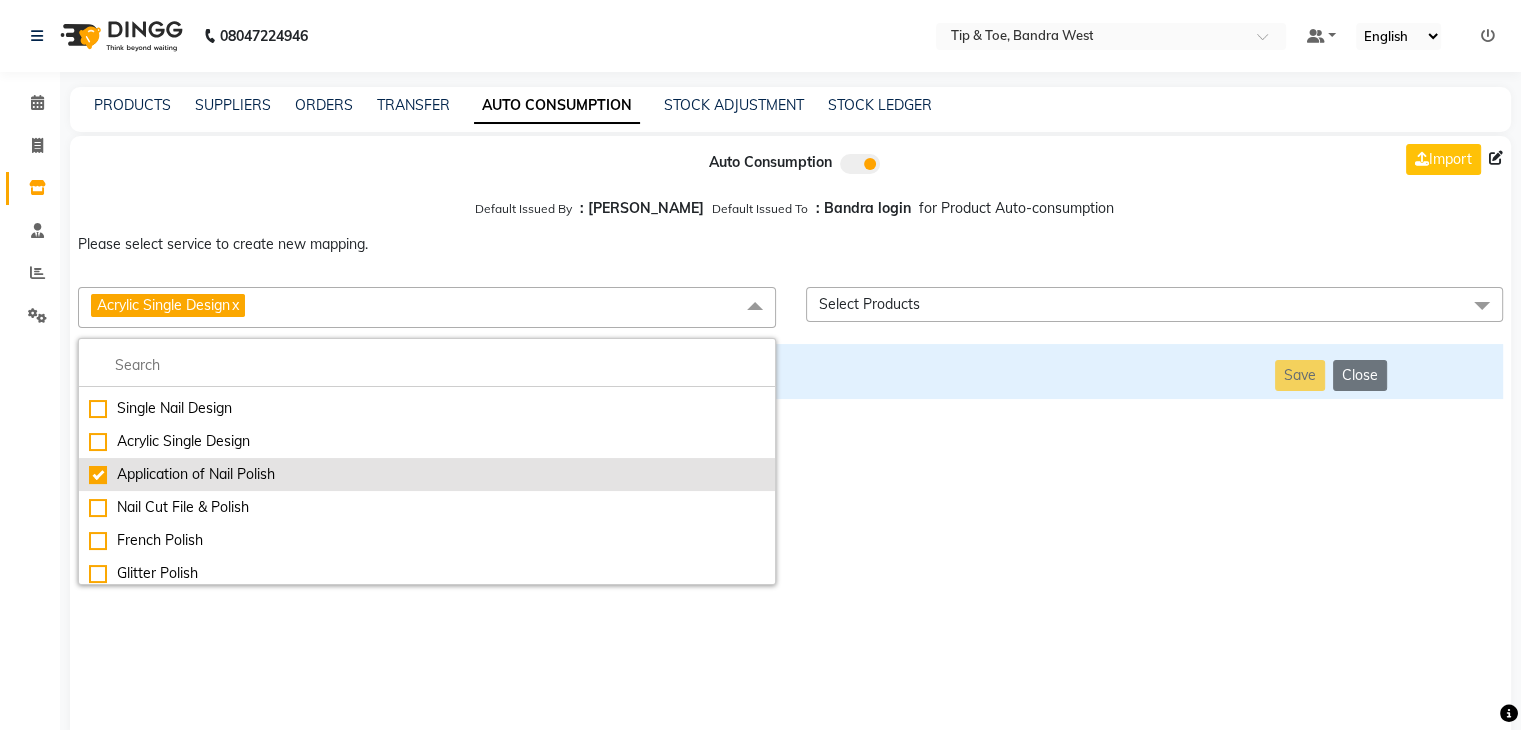 checkbox on "false" 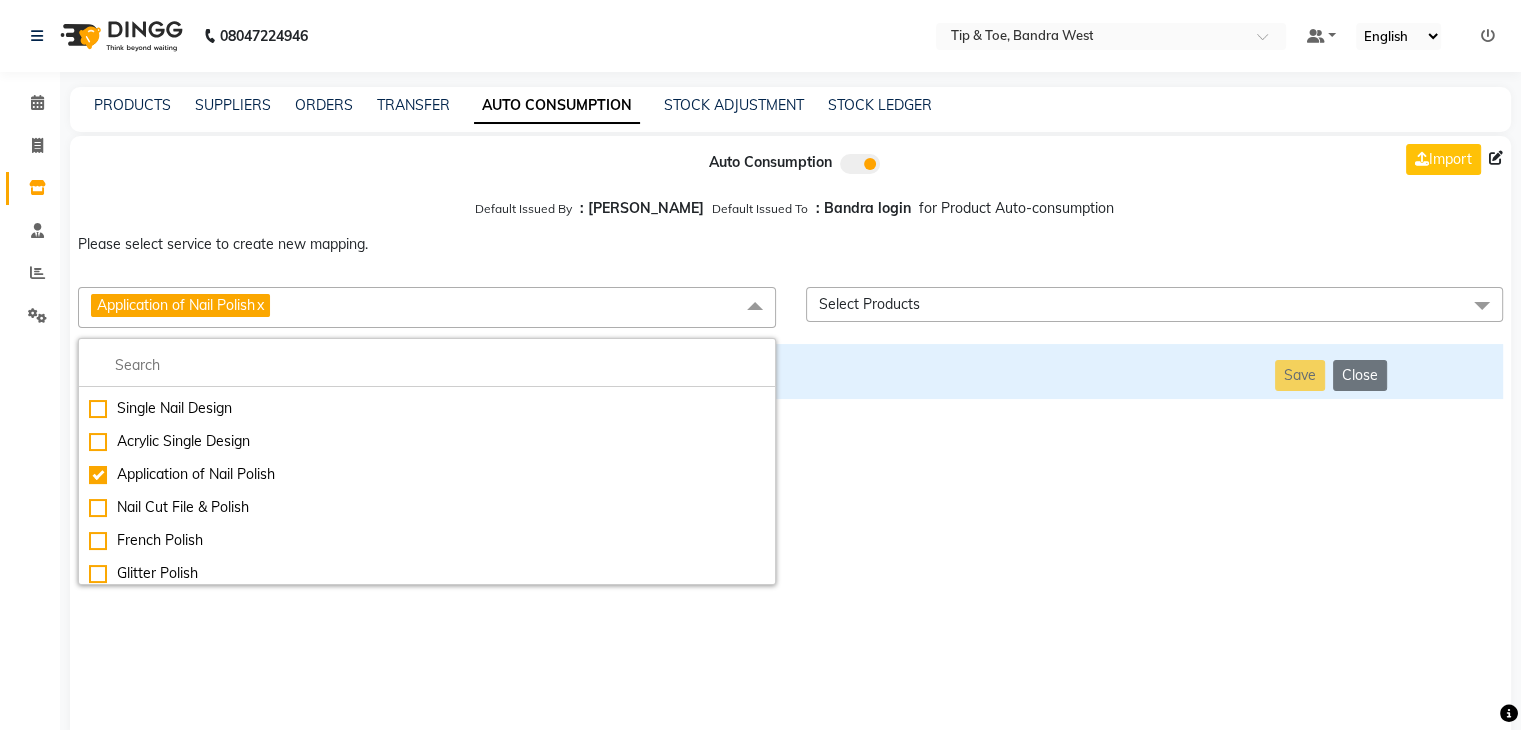 click on "Auto Consumption  Import Default Issued By  : [PERSON_NAME] Default Issued To  : Bandra login  for Product Auto-consumption  Please select service to create new mapping. Application of Nail Polish  x Essential Manicure w Scrub Essential Pedicure w Scrub Manicure + OPI Nail Ext + Gel Polish-3570 Manicure + T&T Nail Ext + Gel Polish T&T Nail Ext + T&T Gel Polish OPI Nail Ext + OPI Gel Polish T&T Refills + Gel Polish OPI Refills + Gel Polish Travel Allowance Waiting Charge HAIR REPAIR - Haircut HAIR REPAIR - Haircut for Kids HAIR REPAIR - Hair Wash HAIR REPAIR - Hair Wash Premium HAIR REPAIR - Full Head Shave HAIR REPAIR - Hair Design HAIR REPAIR - Hairstyling HAIR REPAIR - Threading HAIR REPAIR - [PERSON_NAME] Edging HAIR REPAIR - [PERSON_NAME] Edging Premium HAIR REPAIR - Razor Shave HAIR REPAIR - Razor Shave Premium HAIR REPAIR - Luxury Steam Shaving HAIR REPAIR - Fade Hair Cut HAIR SPA RITUALS - Hairoticmen Argan Spa HAIR SPA RITUALS - Wella Deep Nourishing Spa HAIR SPA RITUALS - Nashi Argan Oil Spa HAIR PAINTING - Long-5999" at bounding box center (790, 439) 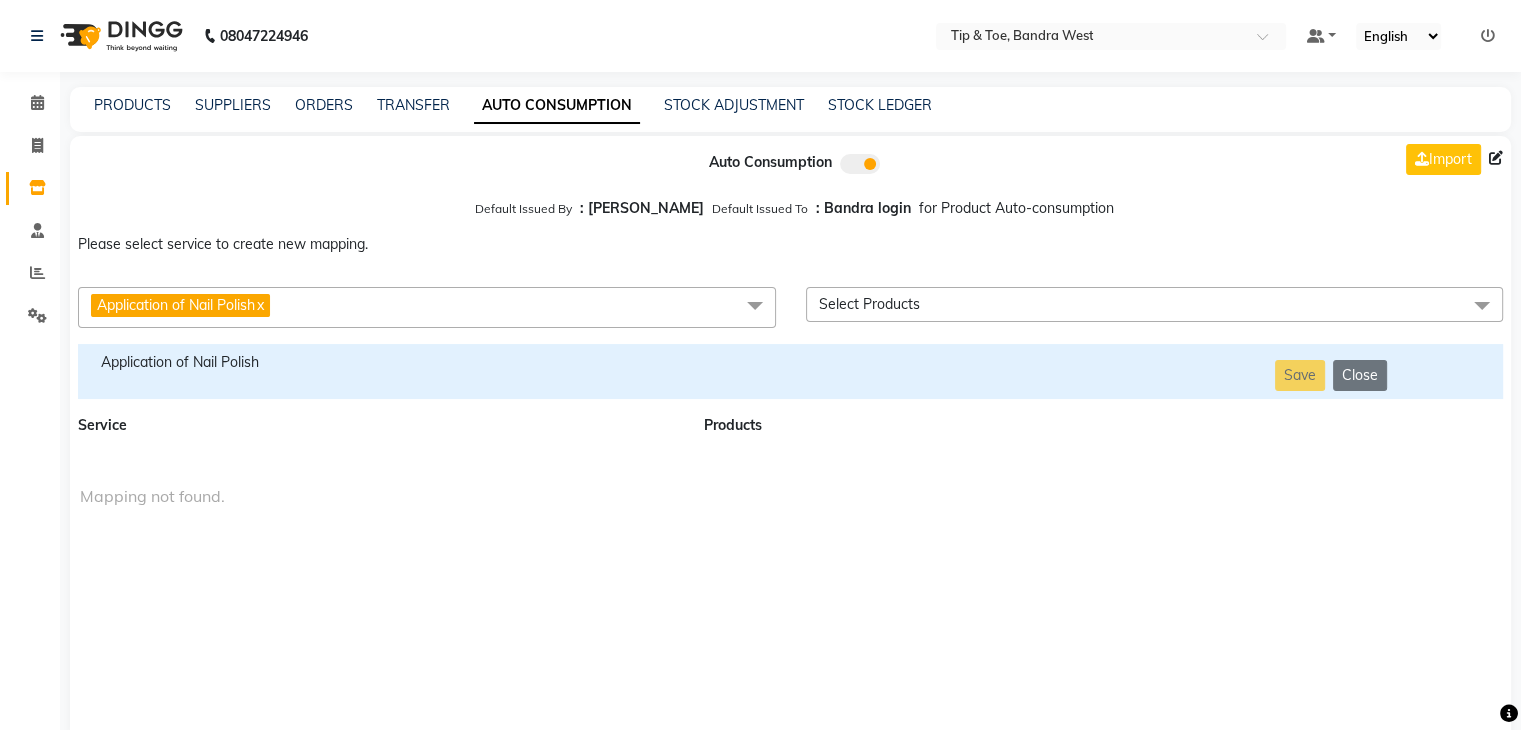 click on "Application of Nail Polish" at bounding box center [379, 362] 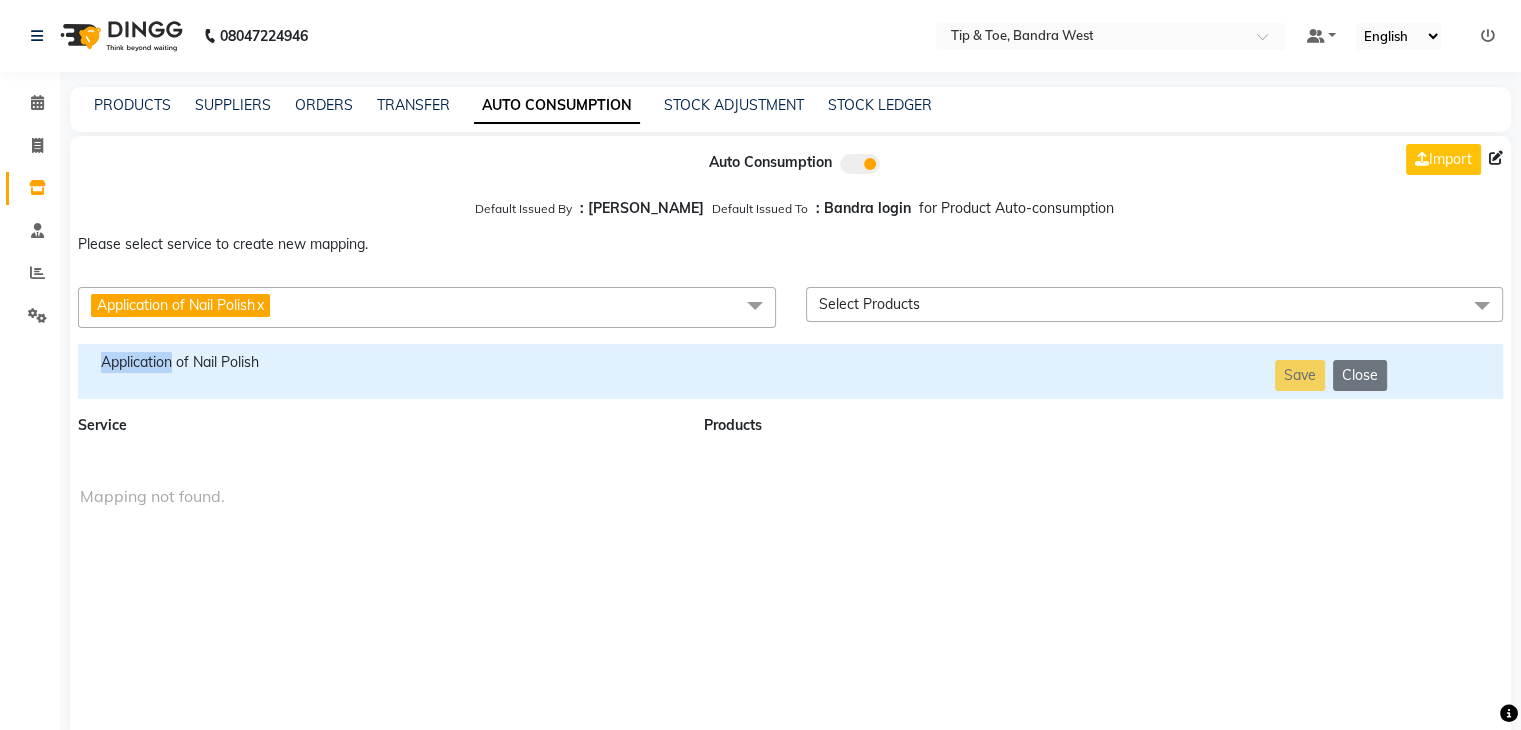 click on "Application of Nail Polish" at bounding box center (379, 362) 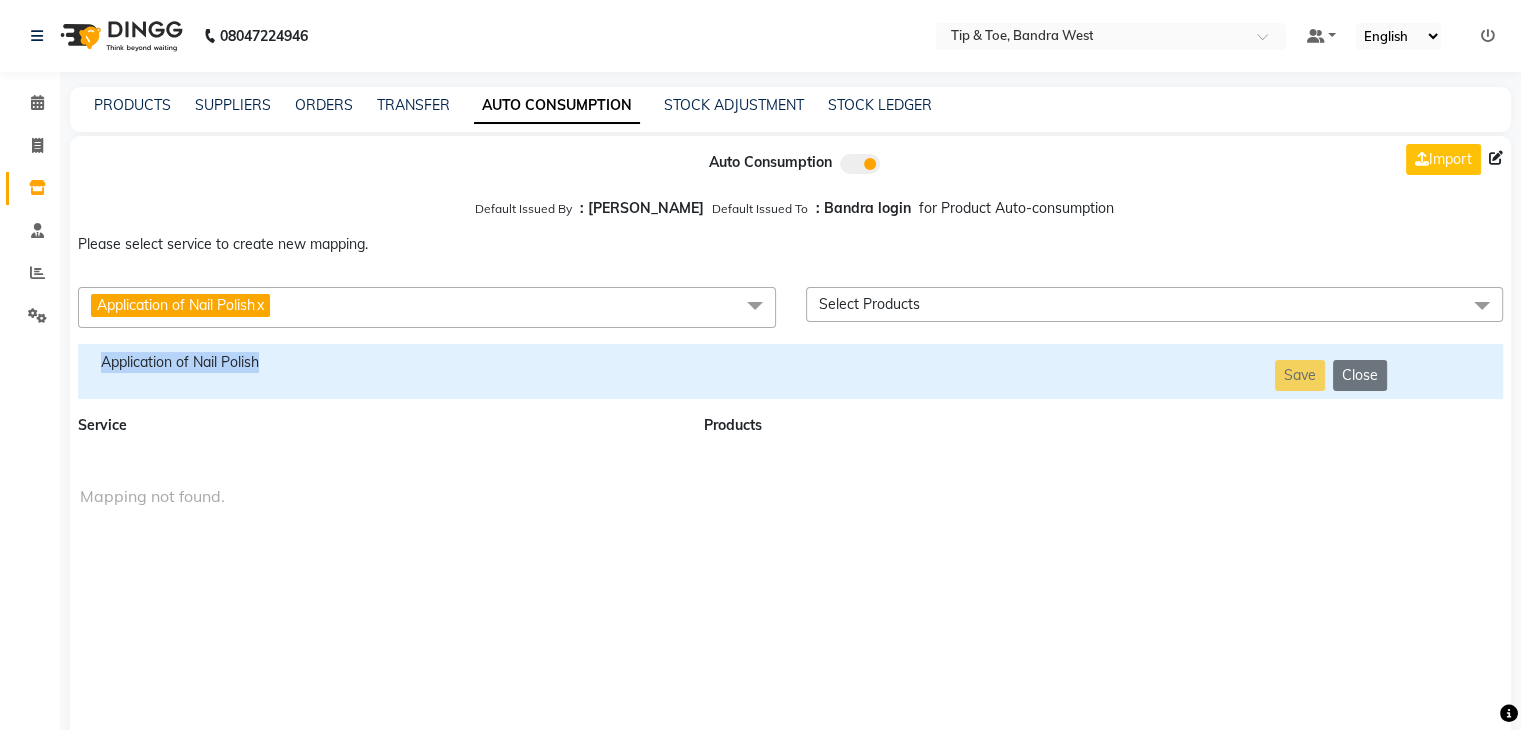 click on "Application of Nail Polish" at bounding box center (379, 362) 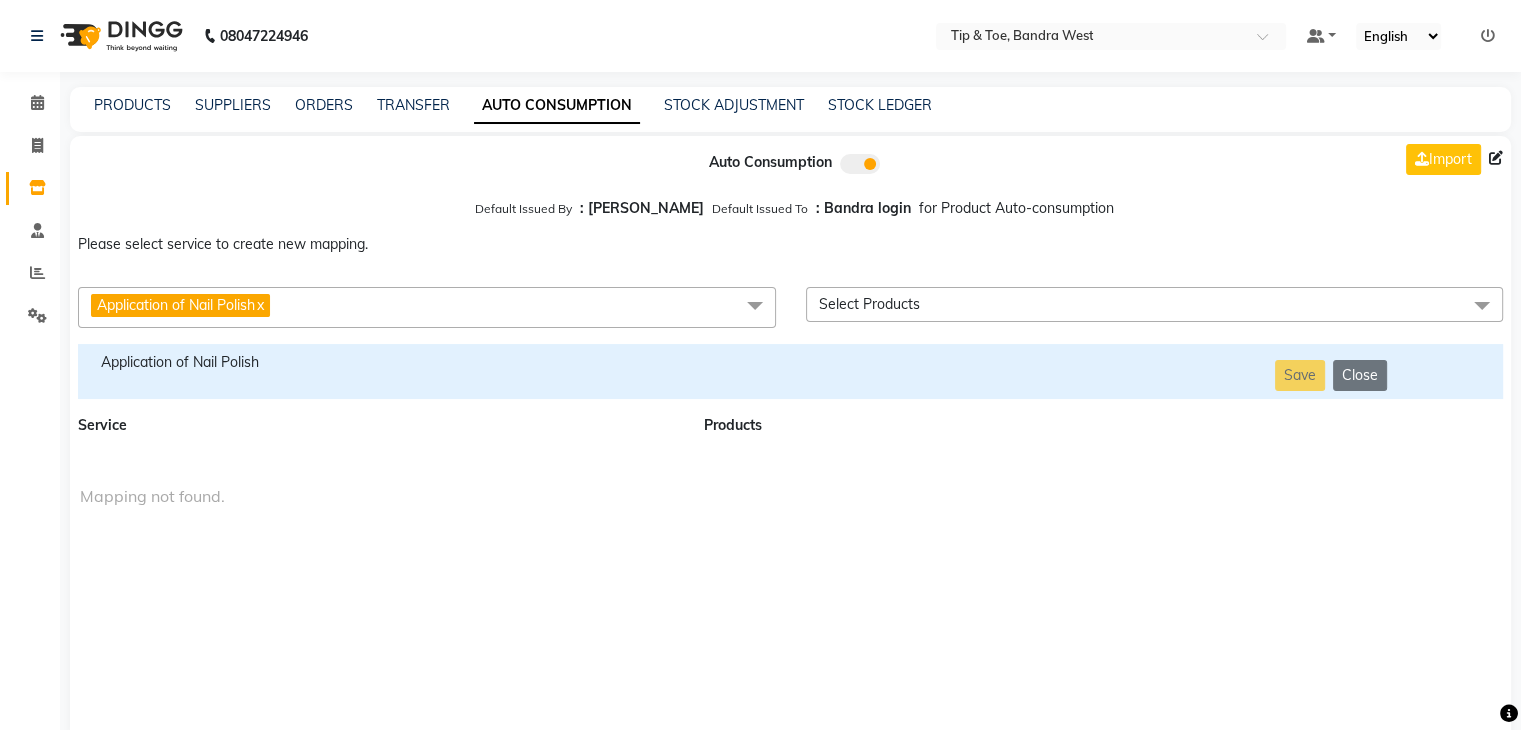 click on "Application of Nail Polish  x" at bounding box center (427, 307) 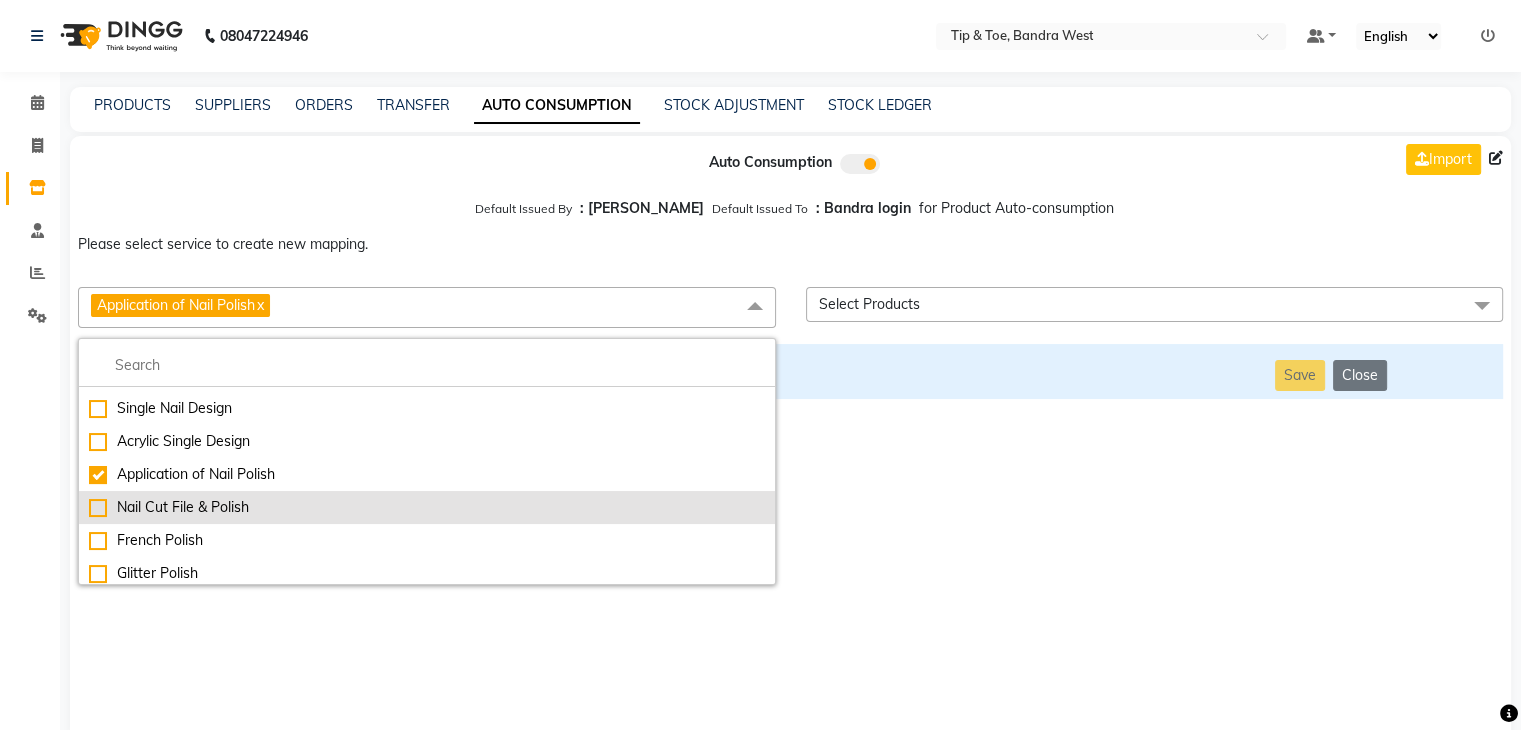 click on "Nail Cut File & Polish" at bounding box center (427, 507) 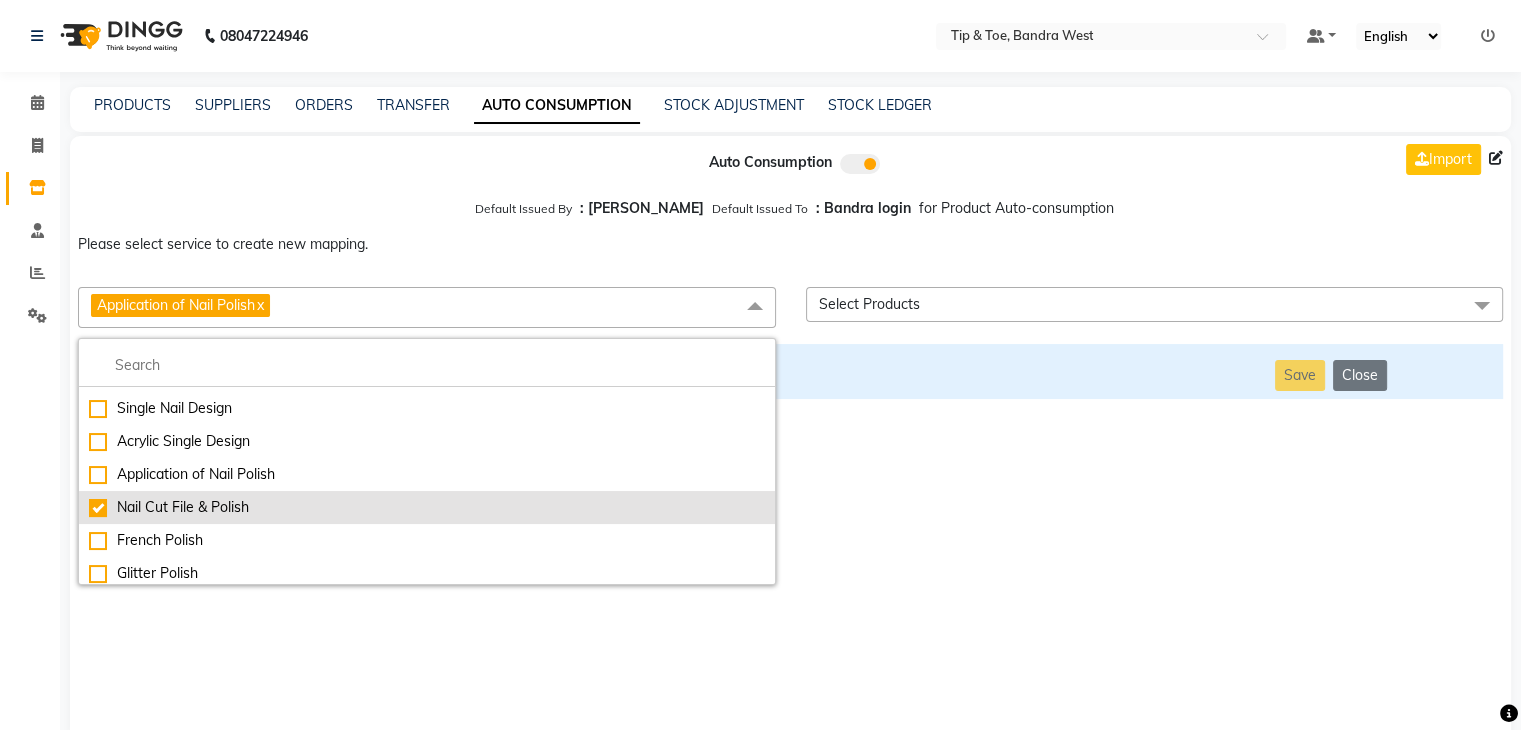checkbox on "false" 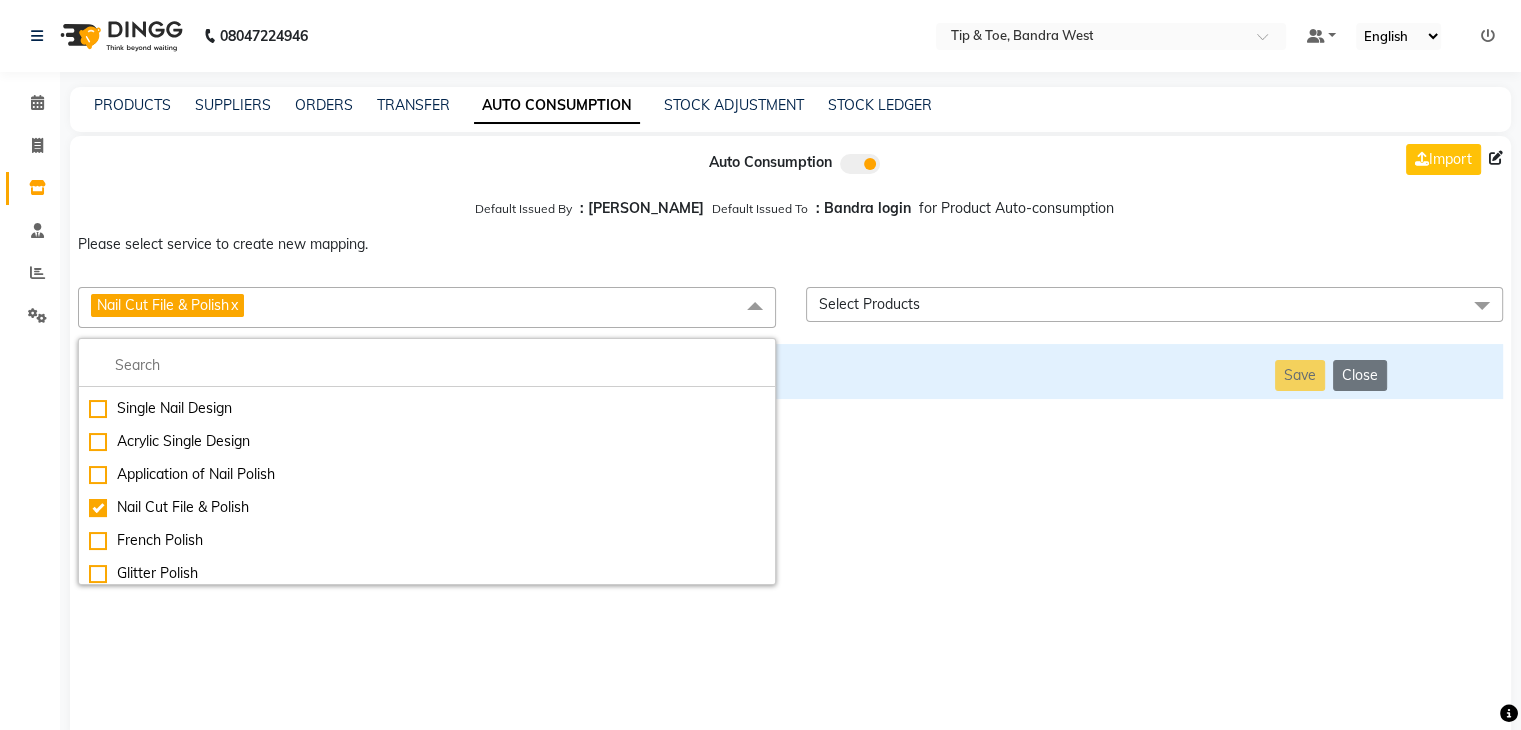 click on "Auto Consumption  Import Default Issued By  : [PERSON_NAME] Default Issued To  : Bandra login  for Product Auto-consumption  Please select service to create new mapping. Nail Cut File & Polish  x Essential Manicure w Scrub Essential Pedicure w Scrub Manicure + OPI Nail Ext + Gel Polish-3570 Manicure + T&T Nail Ext + Gel Polish T&T Nail Ext + T&T Gel Polish OPI Nail Ext + OPI Gel Polish T&T Refills + Gel Polish OPI Refills + Gel Polish Travel Allowance Waiting Charge HAIR REPAIR - Haircut HAIR REPAIR - Haircut for Kids HAIR REPAIR - Hair Wash HAIR REPAIR - Hair Wash Premium HAIR REPAIR - Full Head Shave HAIR REPAIR - Hair Design HAIR REPAIR - Hairstyling HAIR REPAIR - Threading HAIR REPAIR - [PERSON_NAME] Edging HAIR REPAIR - [PERSON_NAME] Edging Premium HAIR REPAIR - Razor Shave HAIR REPAIR - Razor Shave Premium HAIR REPAIR - Luxury Steam Shaving HAIR REPAIR - Fade Hair Cut HAIR SPA RITUALS - Hairoticmen Argan Spa HAIR SPA RITUALS - Wella Deep Nourishing Spa HAIR SPA RITUALS - Nashi Argan Oil Spa HAIR SPA RITUALS - [PERSON_NAME] Spa" at bounding box center (790, 439) 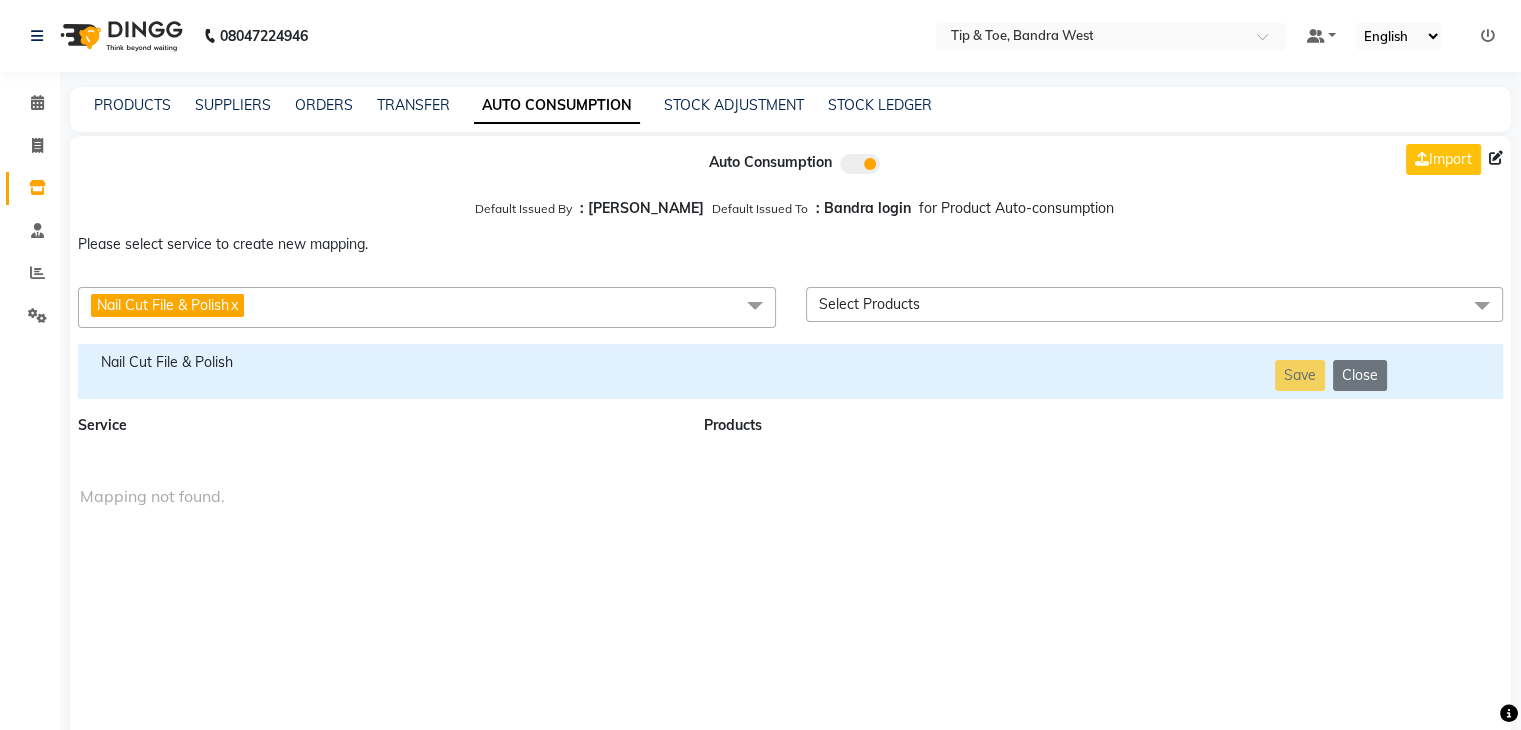 click on "Nail Cut File & Polish" at bounding box center (379, 362) 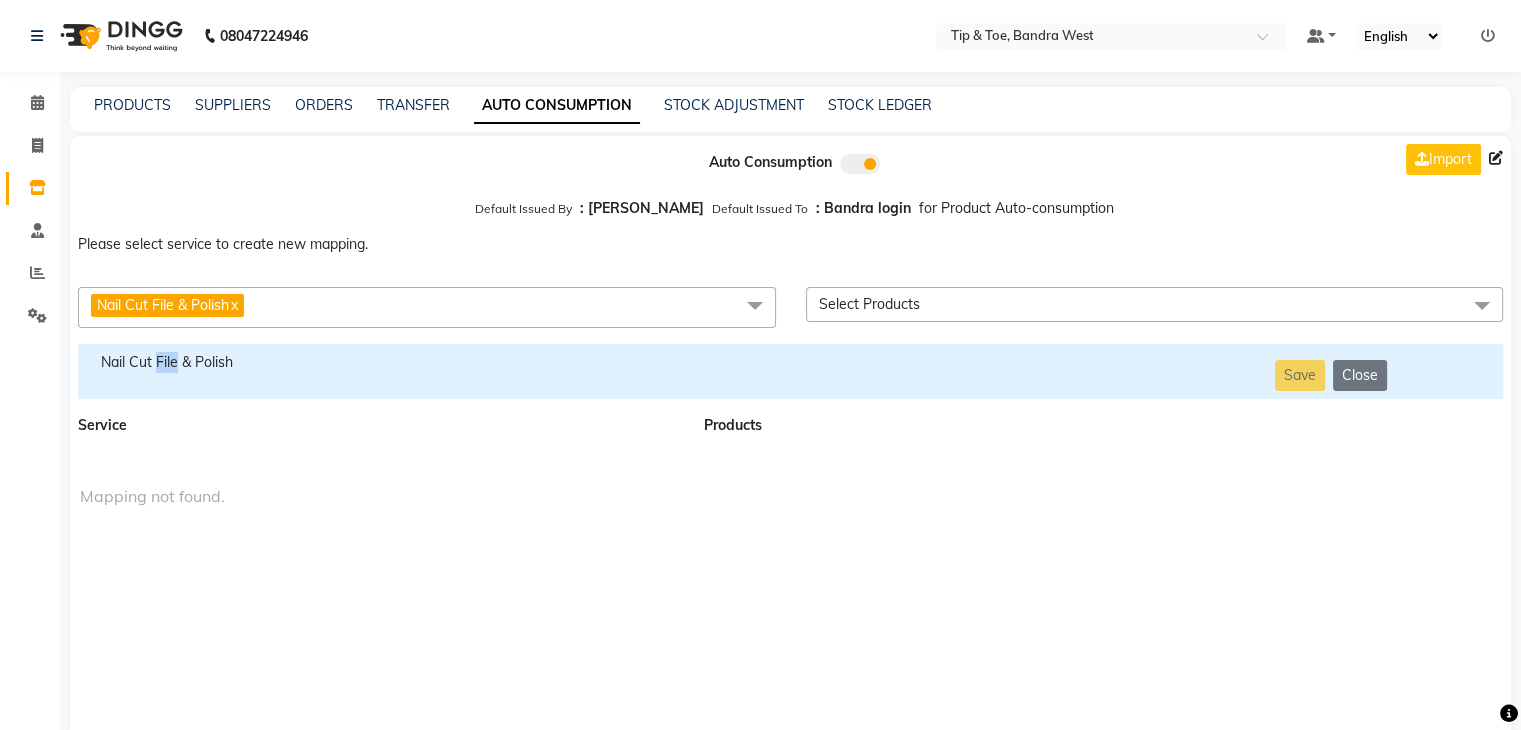 click on "Nail Cut File & Polish" at bounding box center [379, 362] 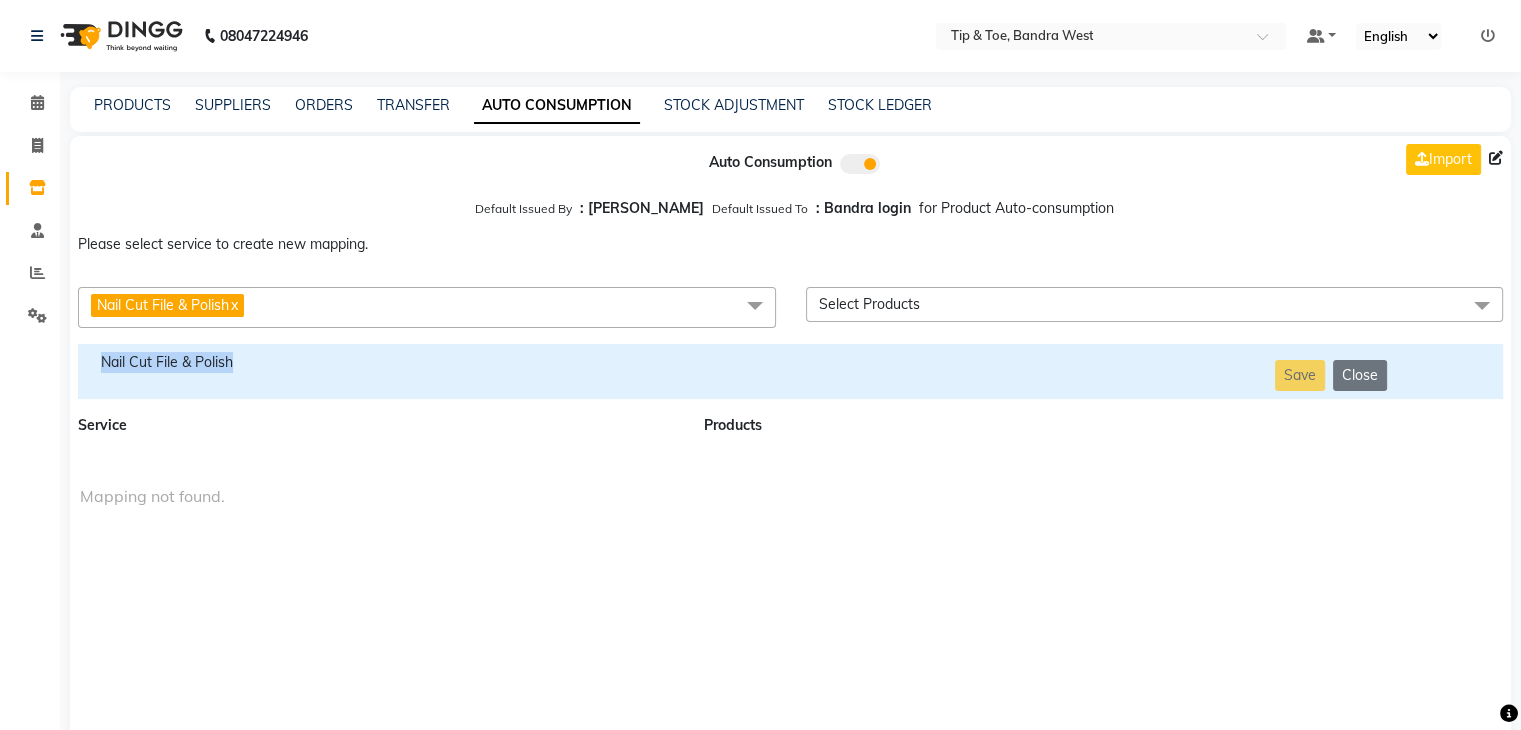 click on "Nail Cut File & Polish" at bounding box center (379, 362) 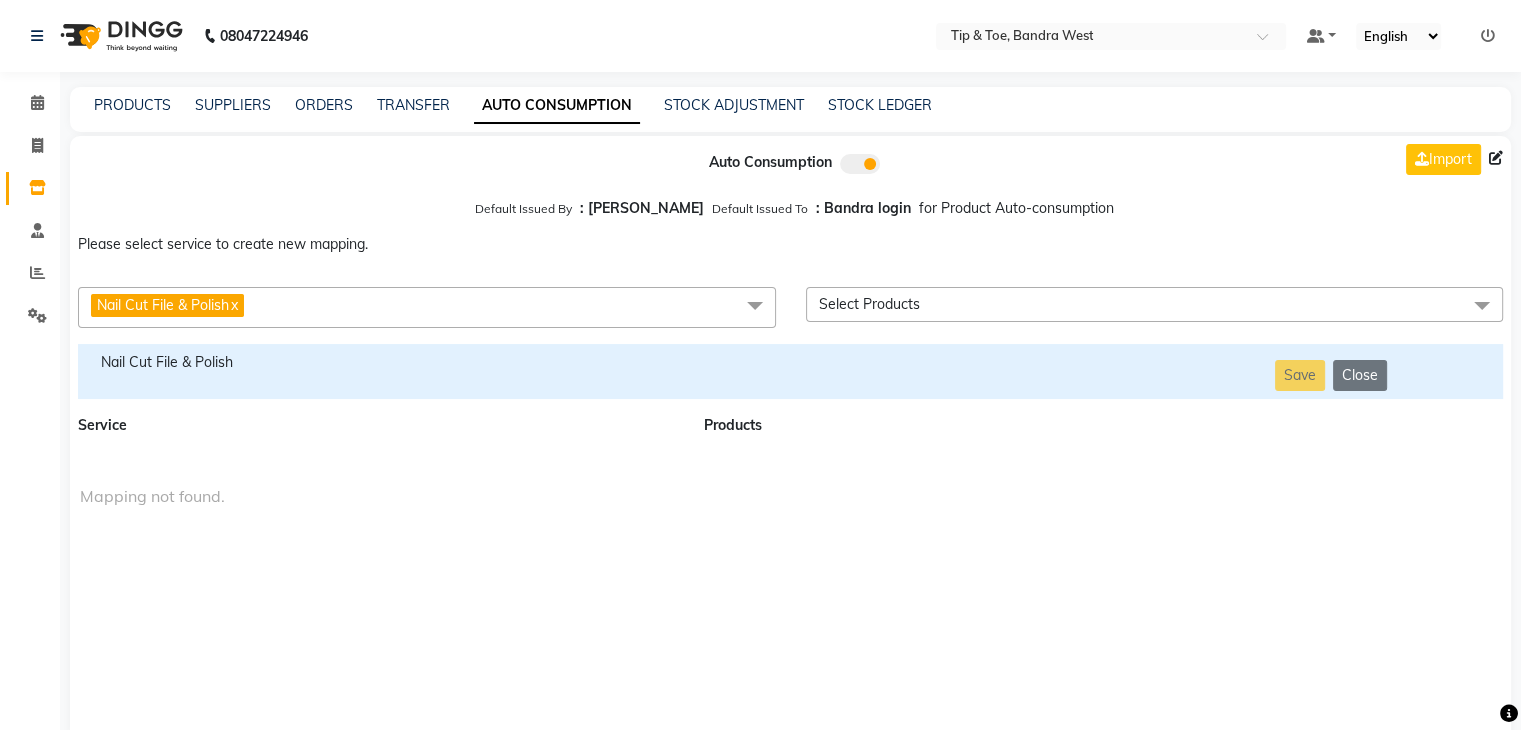 click on "Nail Cut File & Polish  x" at bounding box center (427, 307) 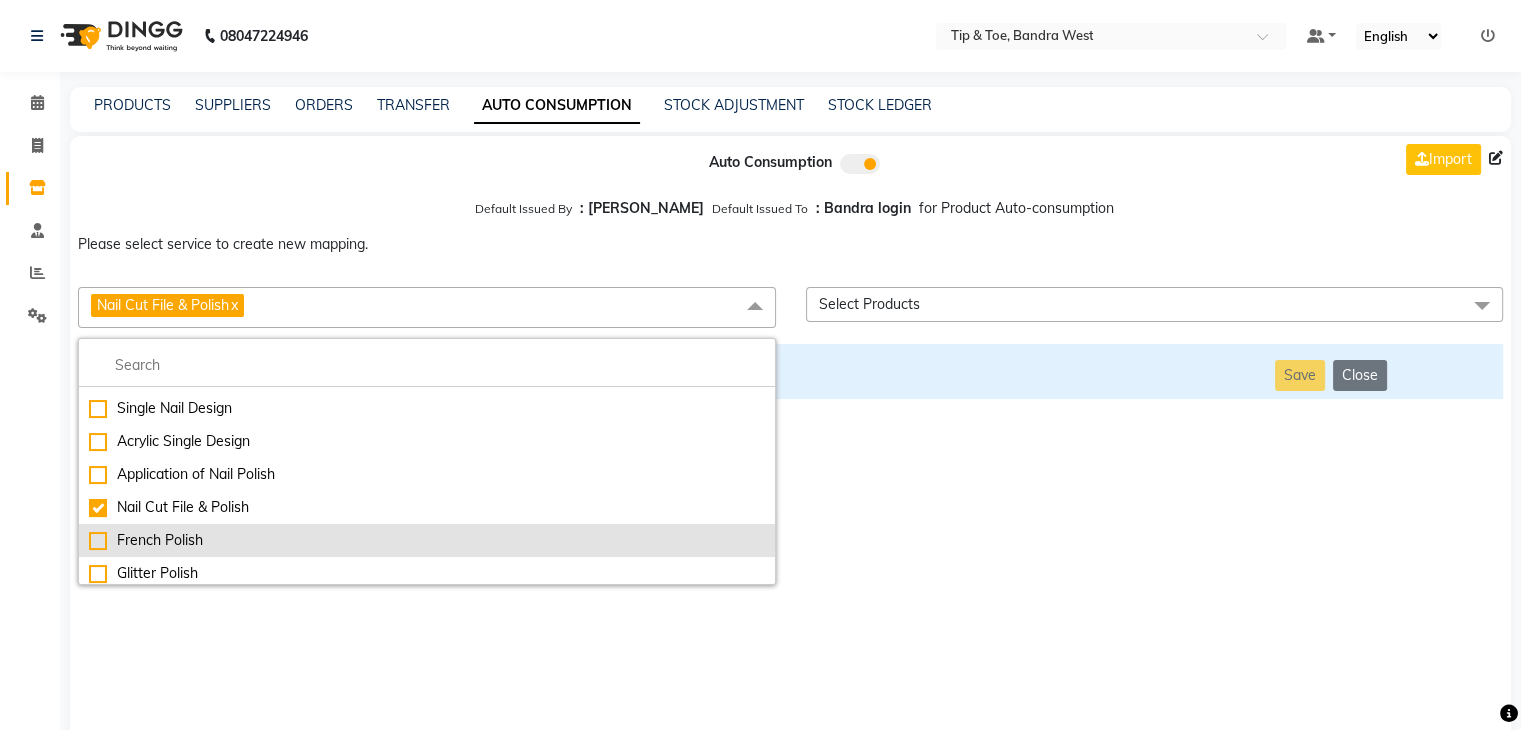 click on "French Polish" at bounding box center [427, 540] 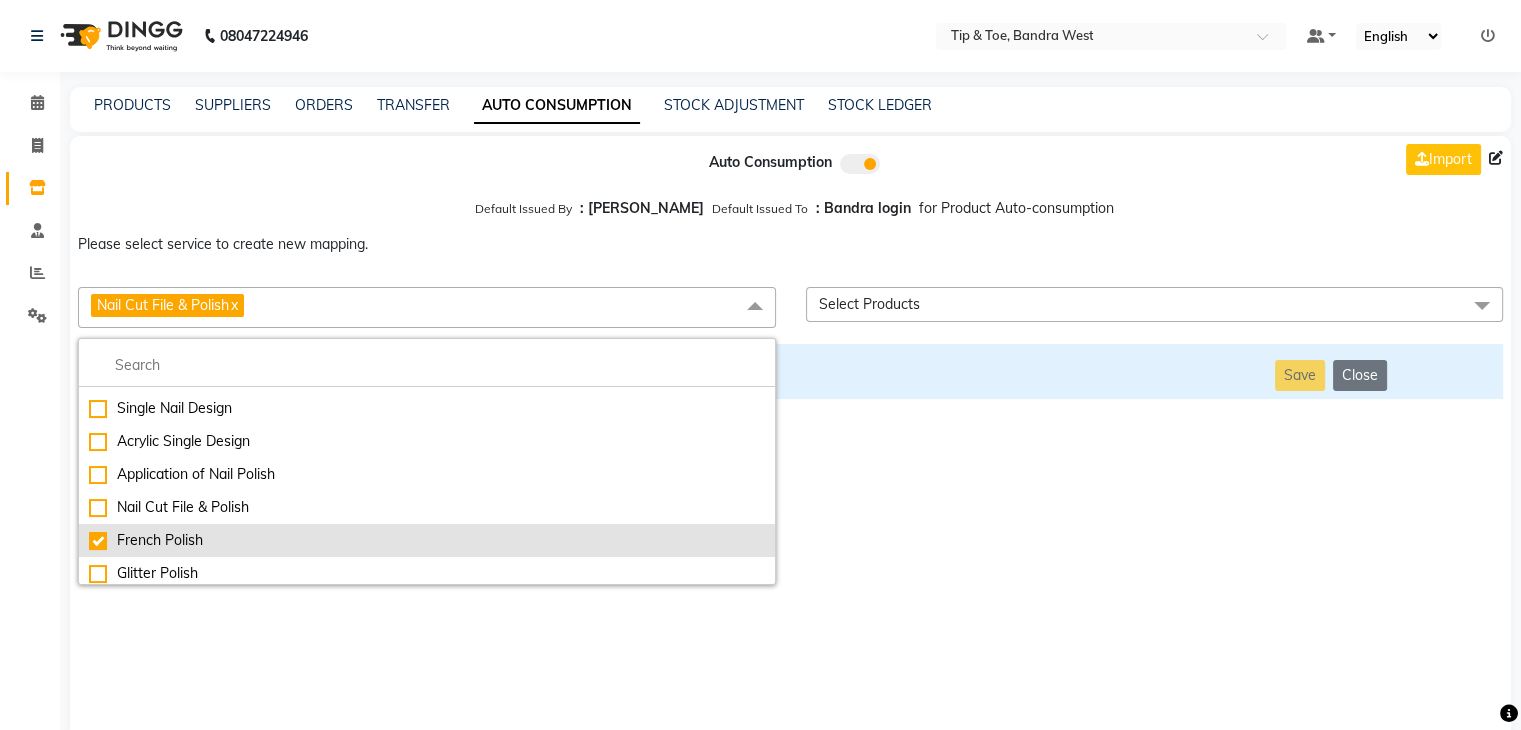 checkbox on "false" 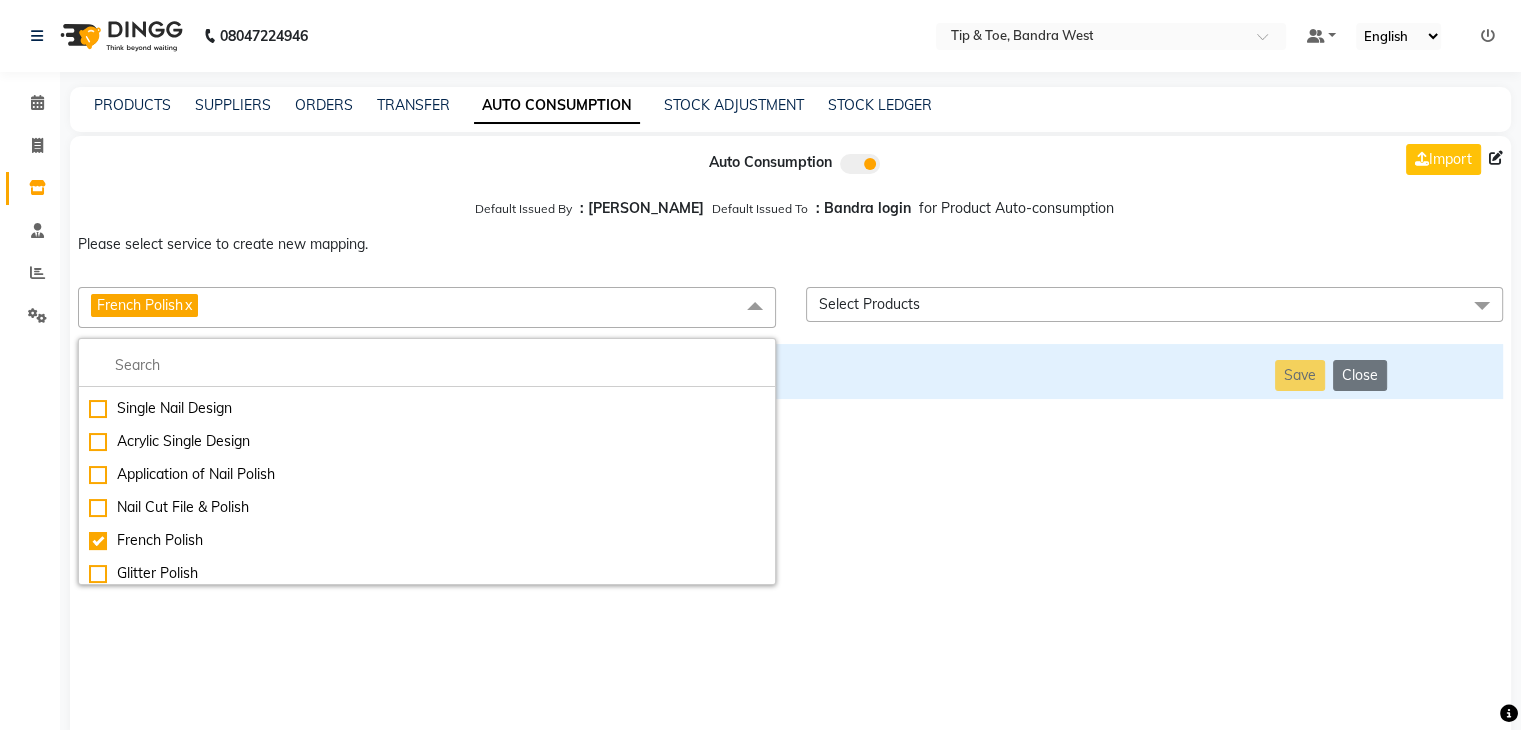 click on "Auto Consumption  Import Default Issued By  : [PERSON_NAME] Default Issued To  : Bandra login  for Product Auto-consumption  Please select service to create new mapping. French Polish  x Essential Manicure w Scrub Essential Pedicure w Scrub Manicure + OPI Nail Ext + Gel Polish-3570 Manicure + T&T Nail Ext + Gel Polish T&T Nail Ext + T&T Gel Polish OPI Nail Ext + OPI Gel Polish T&T Refills + Gel Polish OPI Refills + Gel Polish Travel Allowance Waiting Charge HAIR REPAIR - Haircut HAIR REPAIR - Haircut for Kids HAIR REPAIR - Hair Wash HAIR REPAIR - Hair Wash Premium HAIR REPAIR - Full Head Shave HAIR REPAIR - Hair Design HAIR REPAIR - Hairstyling HAIR REPAIR - Threading HAIR REPAIR - [PERSON_NAME] Edging HAIR REPAIR - [PERSON_NAME] Edging Premium HAIR REPAIR - Razor Shave HAIR REPAIR - Razor Shave Premium HAIR REPAIR - Luxury Steam Shaving HAIR REPAIR - Fade Hair Cut HAIR SPA RITUALS - Hairoticmen Argan Spa HAIR SPA RITUALS - Wella Deep Nourishing Spa HAIR SPA RITUALS - Nashi Argan Oil Spa HAIR SPA RITUALS - Copacabana Hair Spa" at bounding box center [790, 439] 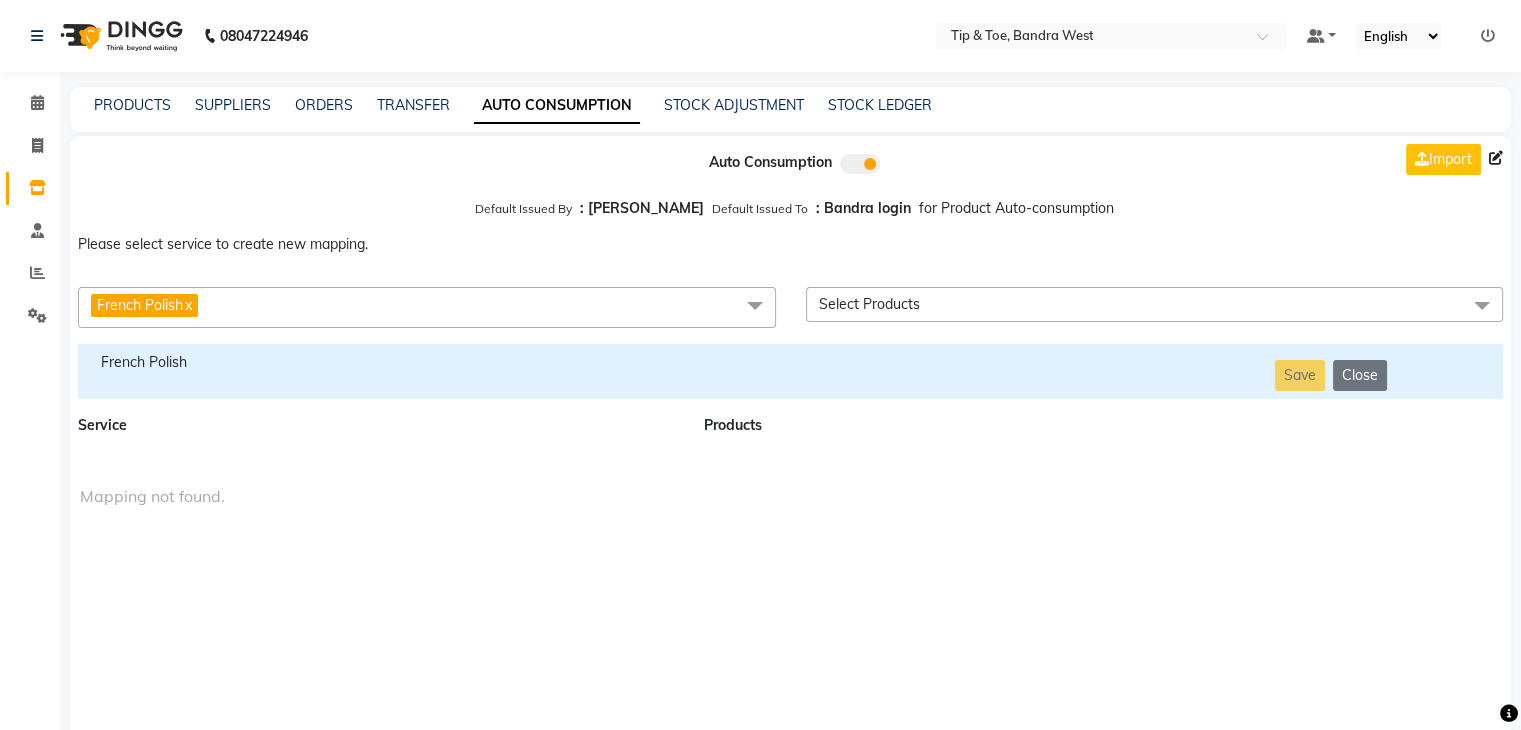 click on "French Polish" at bounding box center (379, 362) 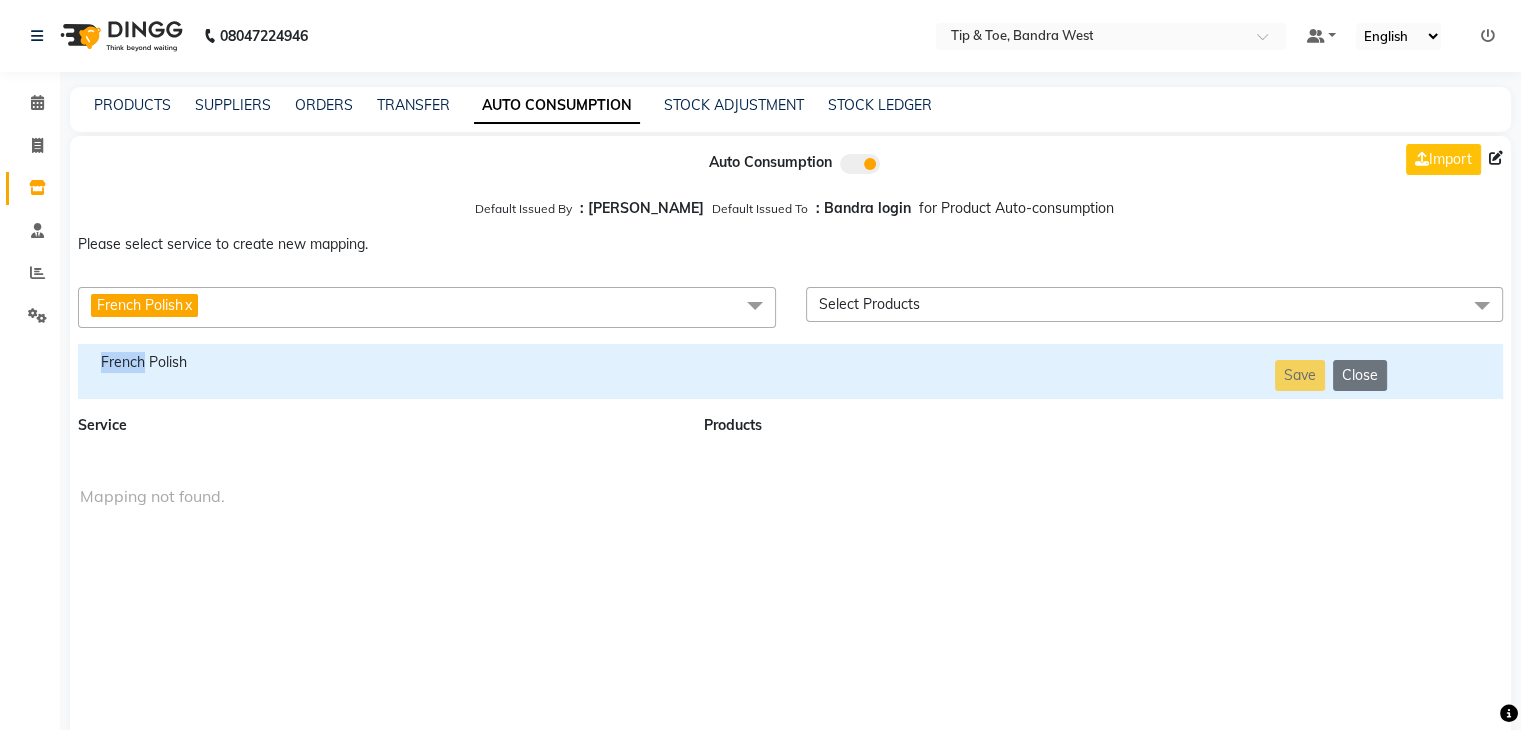 click on "French Polish" at bounding box center (379, 362) 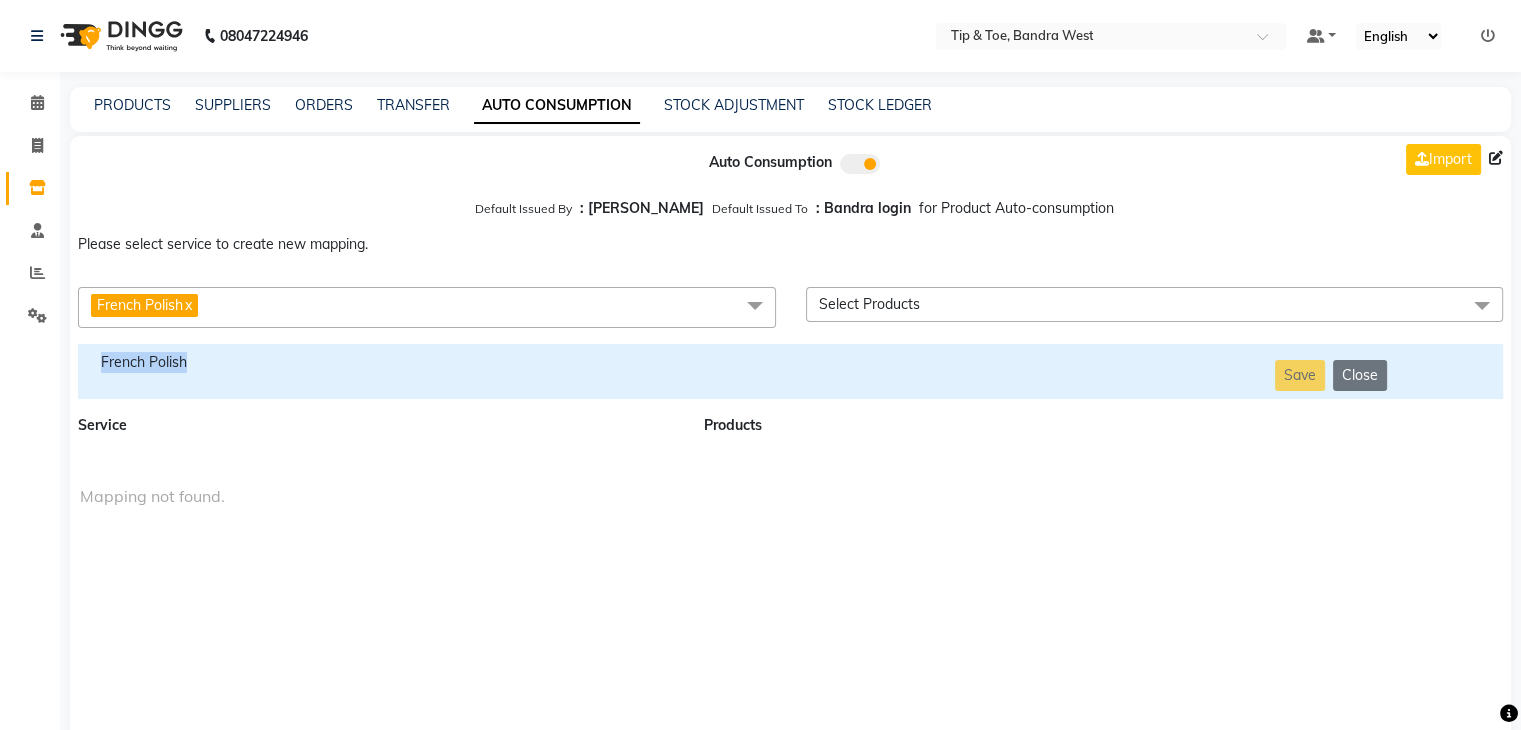 click on "French Polish" at bounding box center (379, 362) 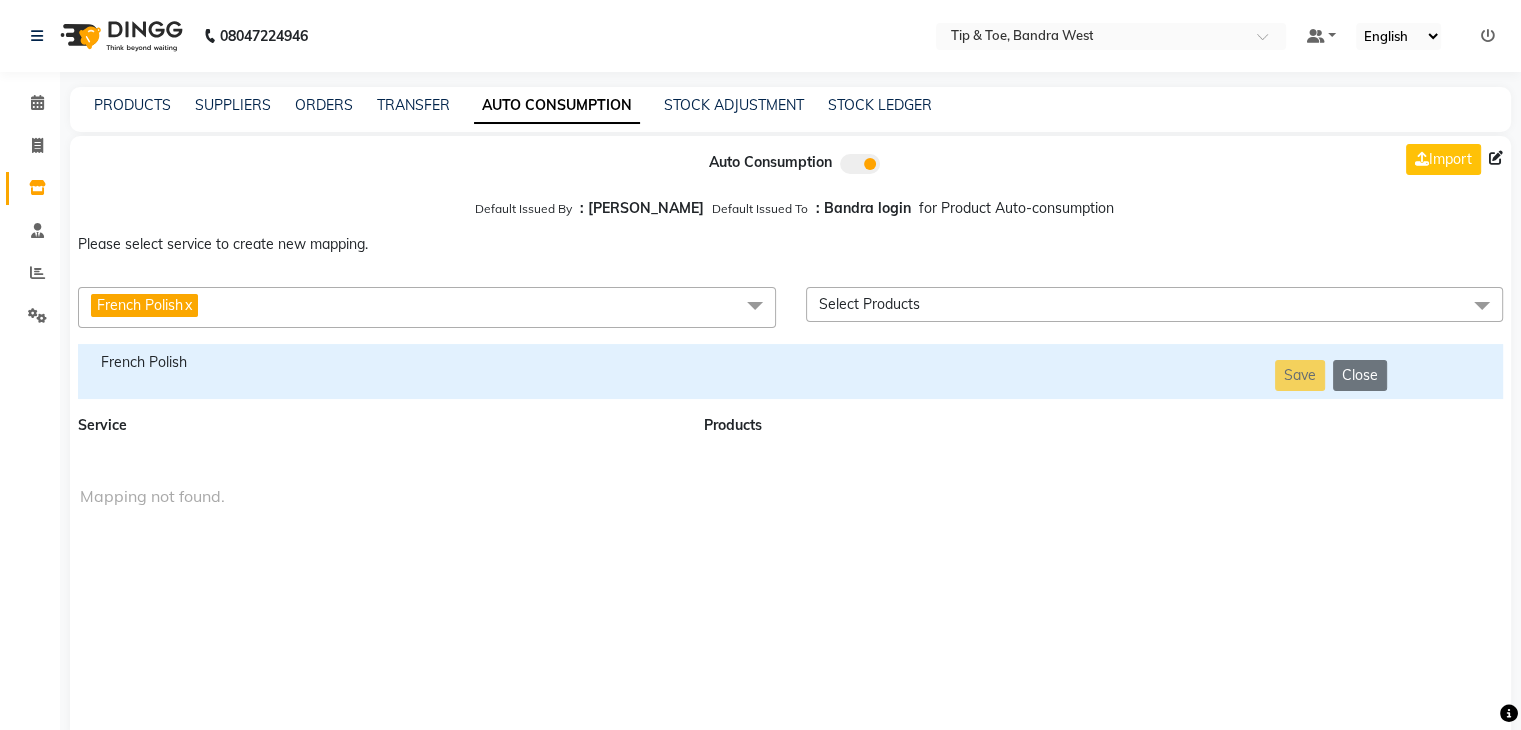 click on "French Polish  x" at bounding box center [427, 307] 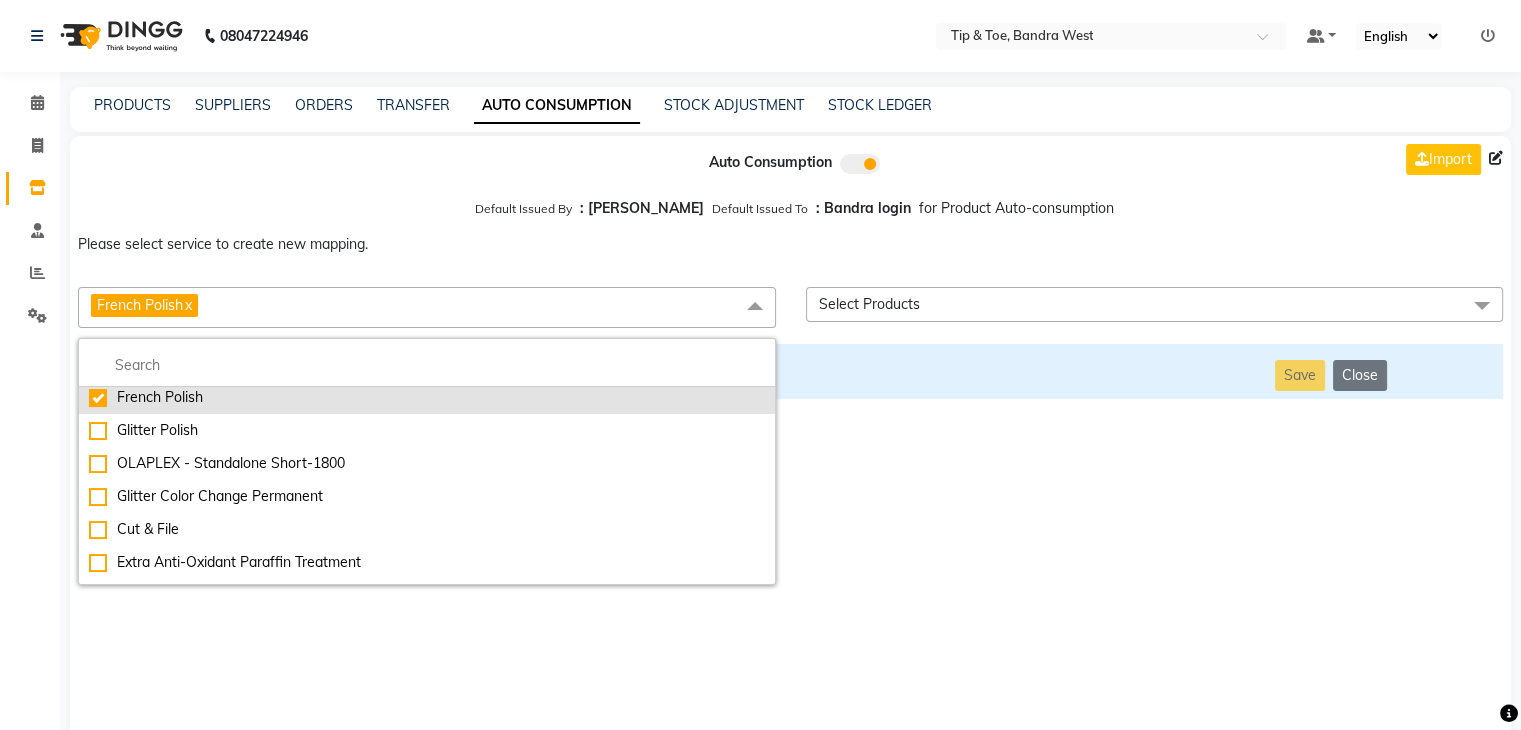 scroll, scrollTop: 5655, scrollLeft: 0, axis: vertical 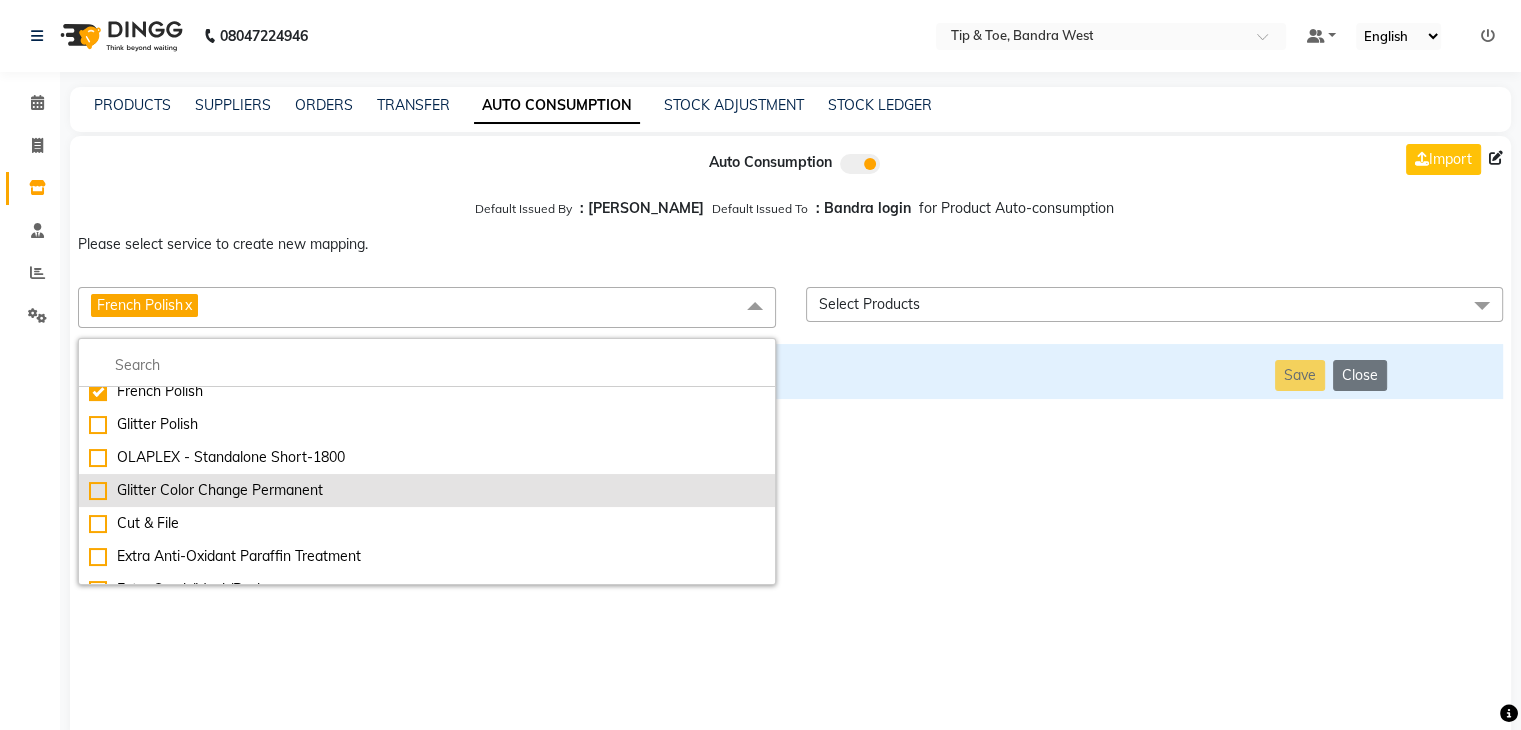 click on "Glitter Color Change Permanent" at bounding box center (427, 490) 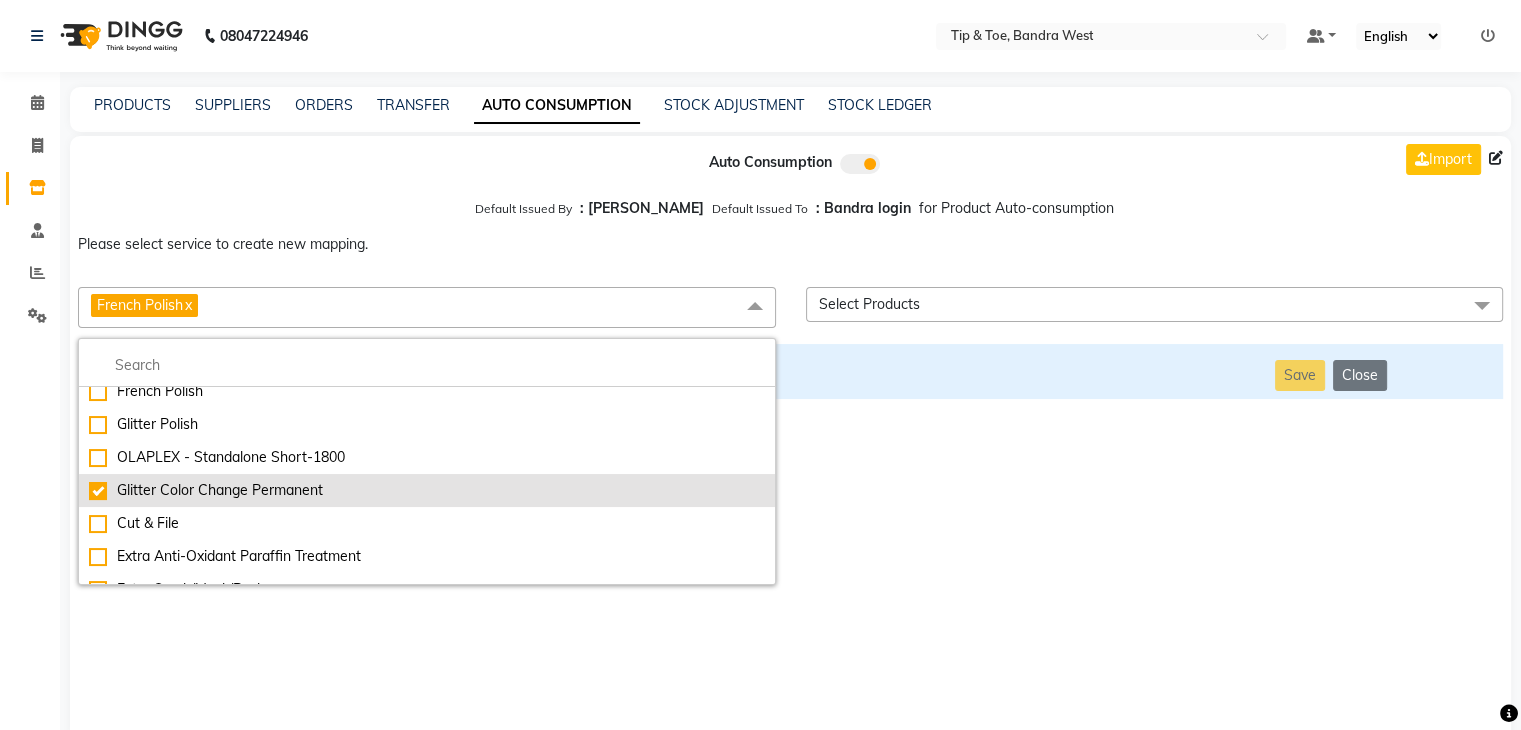 checkbox on "false" 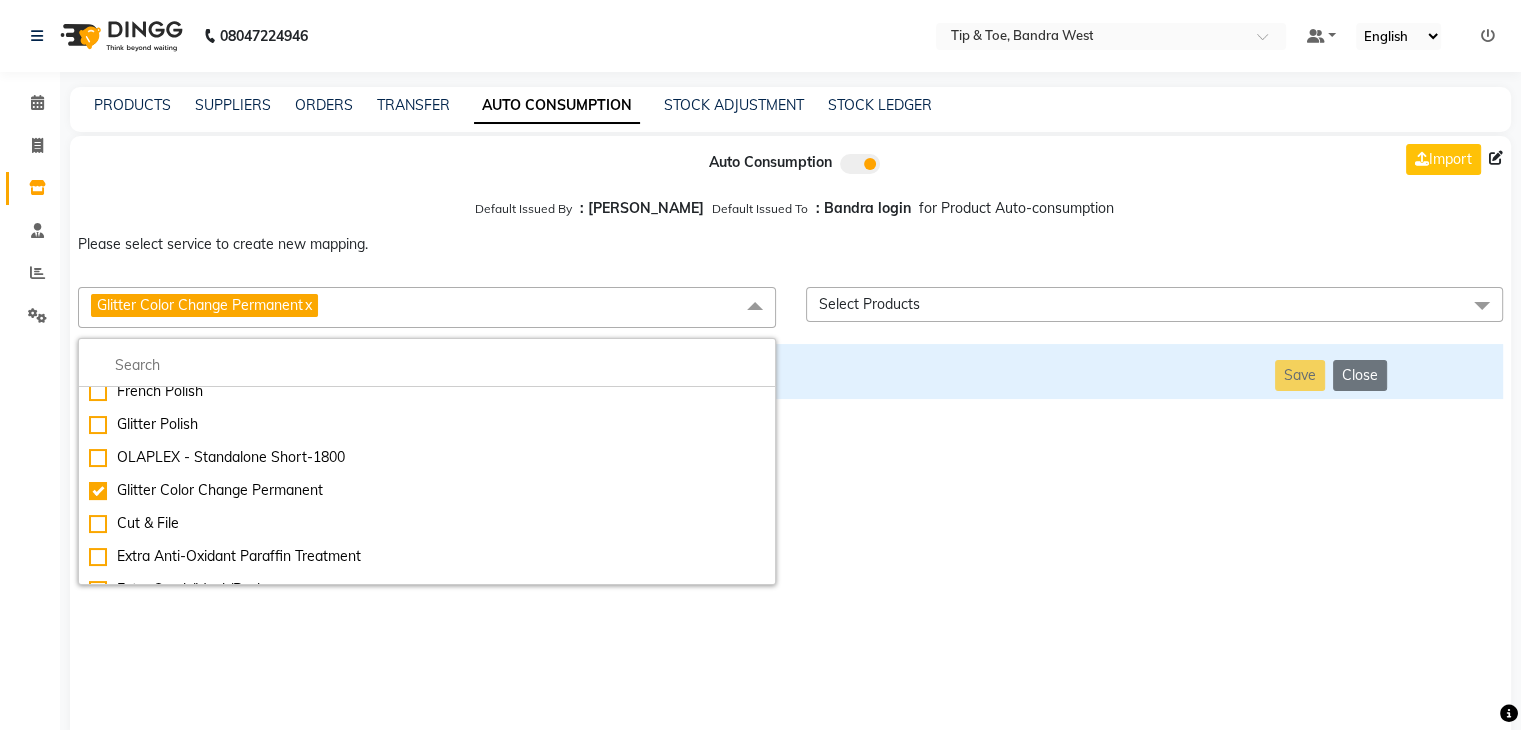 click on "Auto Consumption  Import Default Issued By  : [PERSON_NAME] Default Issued To  : Bandra login  for Product Auto-consumption  Please select service to create new mapping. Glitter Color Change Permanent  x Essential Manicure w Scrub Essential Pedicure w Scrub Manicure + OPI Nail Ext + Gel Polish-3570 Manicure + T&T Nail Ext + Gel Polish T&T Nail Ext + T&T Gel Polish OPI Nail Ext + OPI Gel Polish T&T Refills + Gel Polish OPI Refills + Gel Polish Travel Allowance Waiting Charge HAIR REPAIR - Haircut HAIR REPAIR - Haircut for Kids HAIR REPAIR - Hair Wash HAIR REPAIR - Hair Wash Premium HAIR REPAIR - Full Head Shave HAIR REPAIR - Hair Design HAIR REPAIR - Hairstyling HAIR REPAIR - Threading HAIR REPAIR - [PERSON_NAME] Edging HAIR REPAIR - [PERSON_NAME] Edging Premium HAIR REPAIR - Razor Shave HAIR REPAIR - Razor Shave Premium HAIR REPAIR - Luxury Steam Shaving HAIR REPAIR - Fade Hair Cut HAIR SPA RITUALS - Hairoticmen Argan Spa HAIR SPA RITUALS - Wella Deep Nourishing Spa HAIR SPA RITUALS - Nashi Argan Oil Spa SKIN REPAIR - Facial" at bounding box center [790, 439] 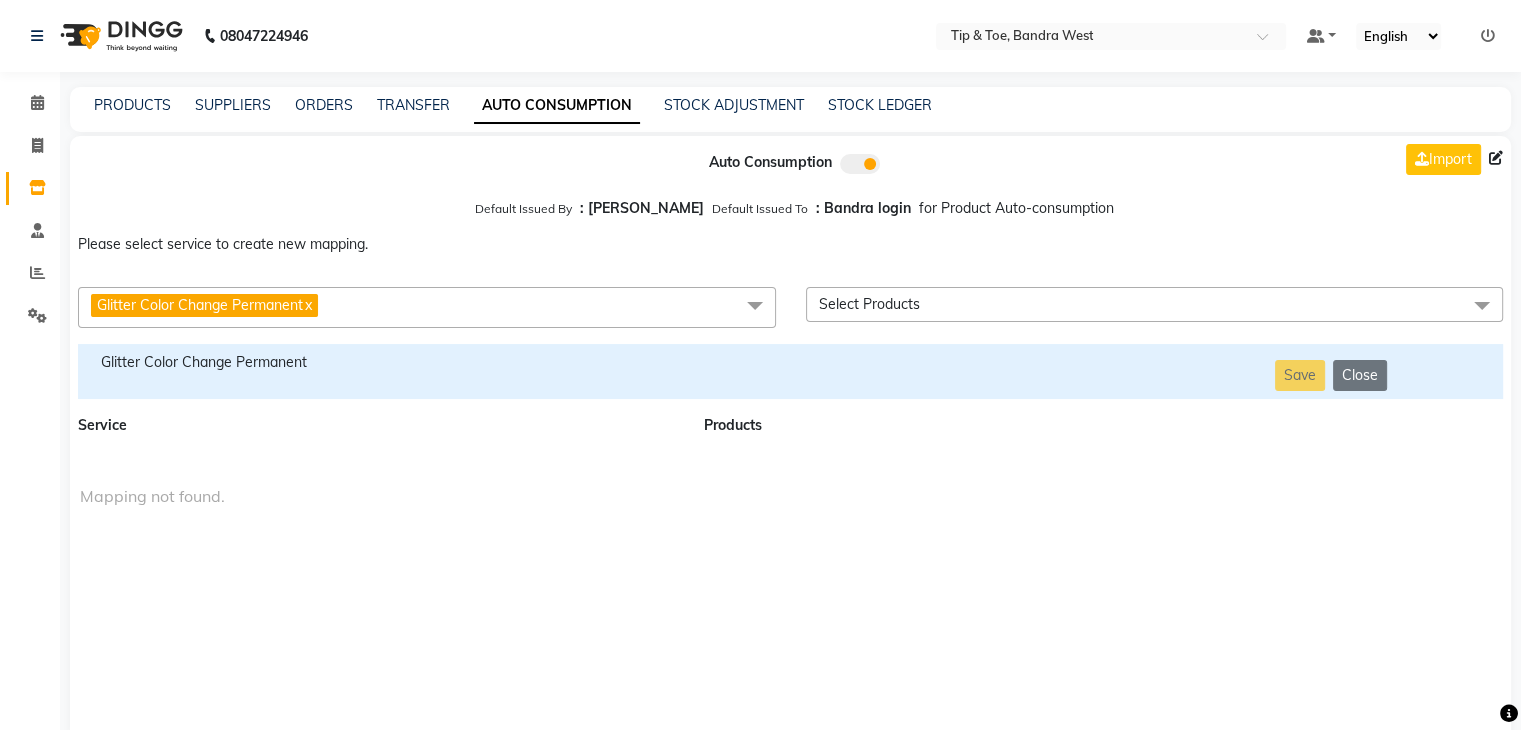 click on "Glitter Color Change Permanent" at bounding box center [379, 362] 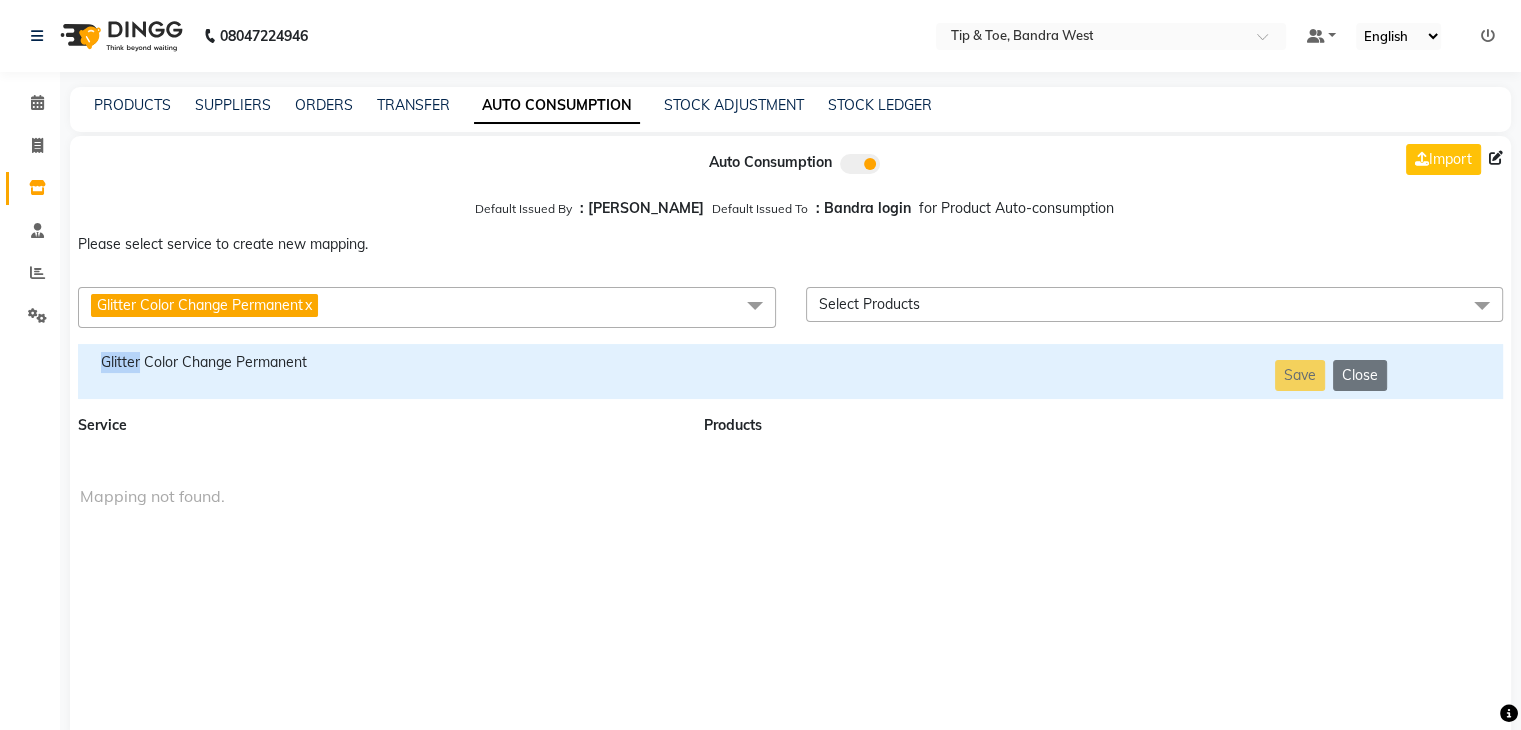 click on "Glitter Color Change Permanent" at bounding box center [379, 362] 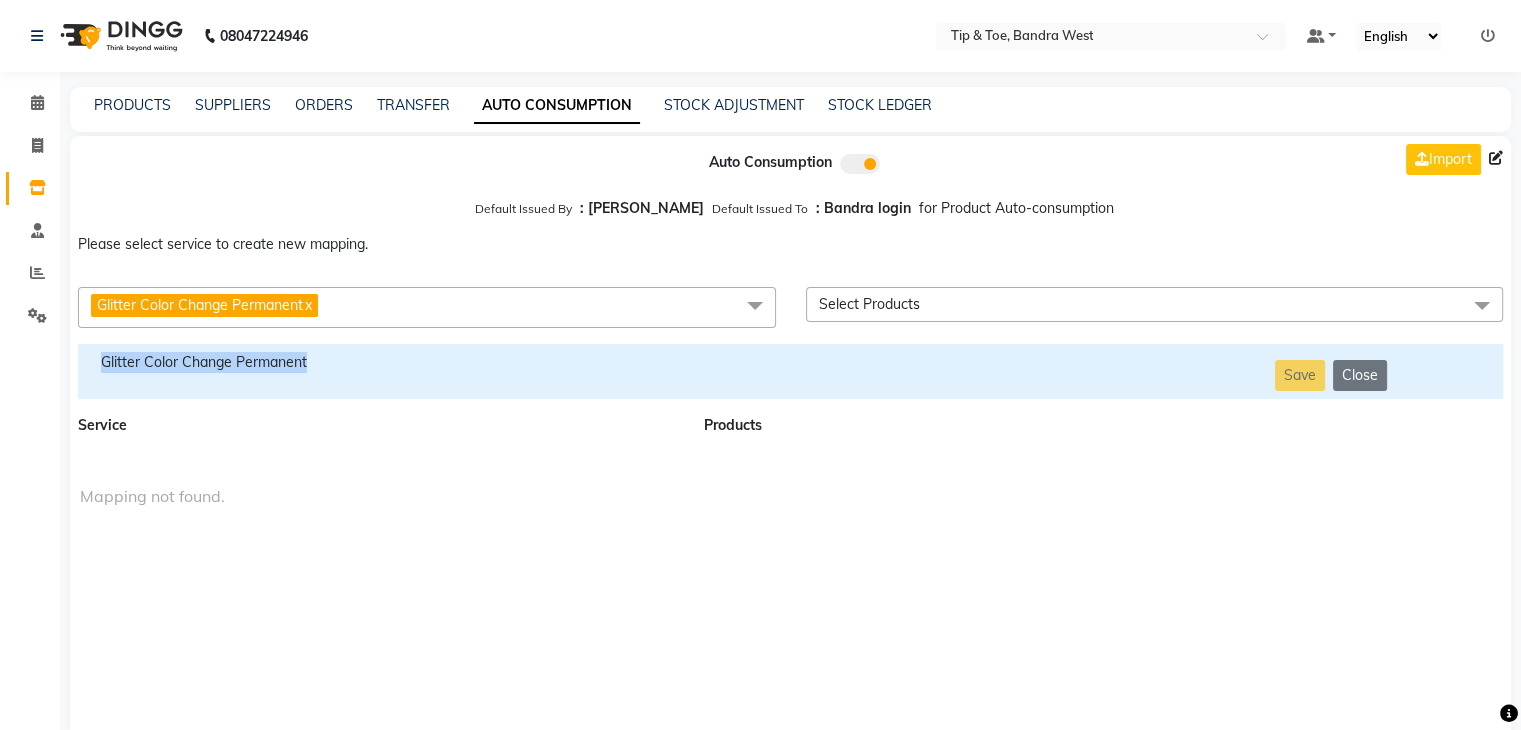 click on "Glitter Color Change Permanent" at bounding box center (379, 362) 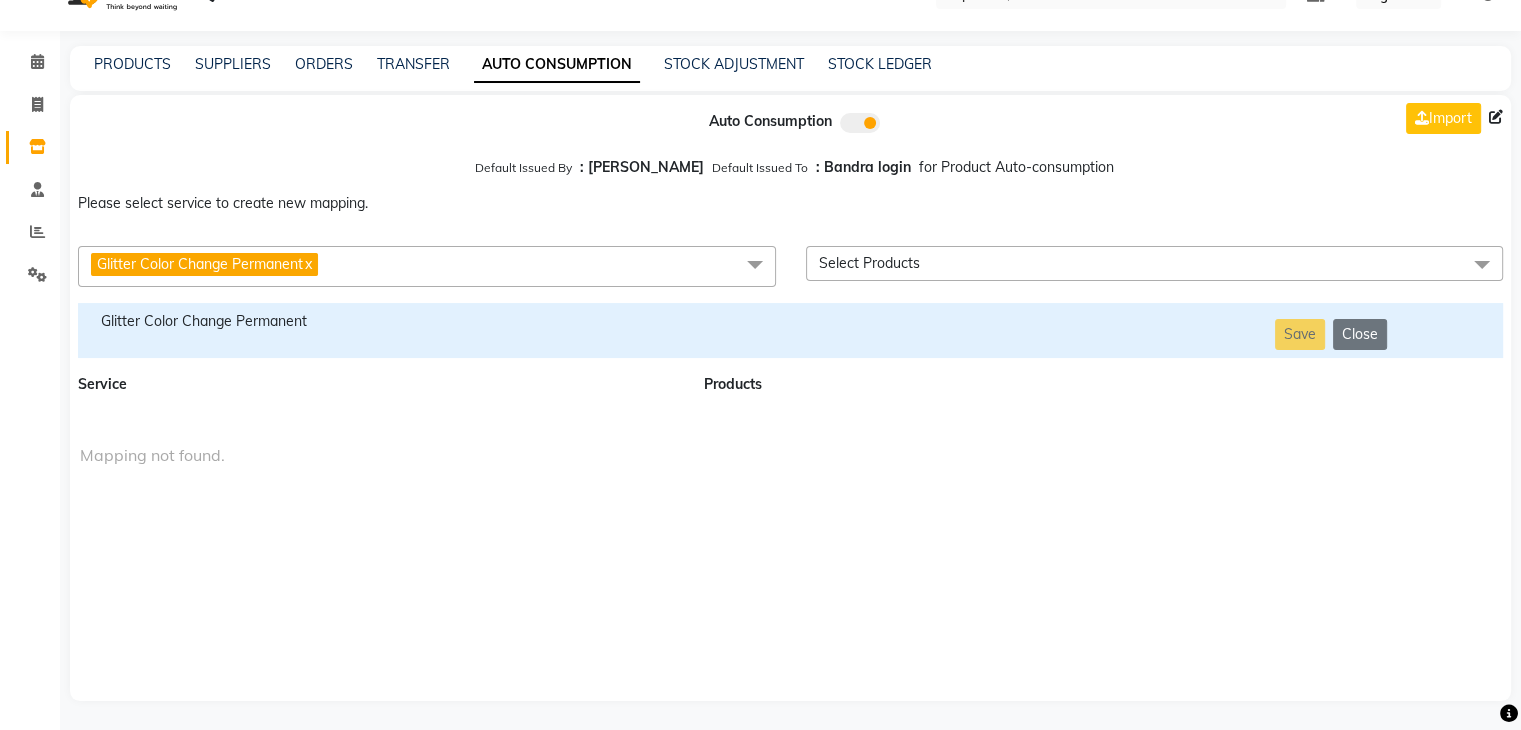 click on "Glitter Color Change Permanent  x" at bounding box center (427, 266) 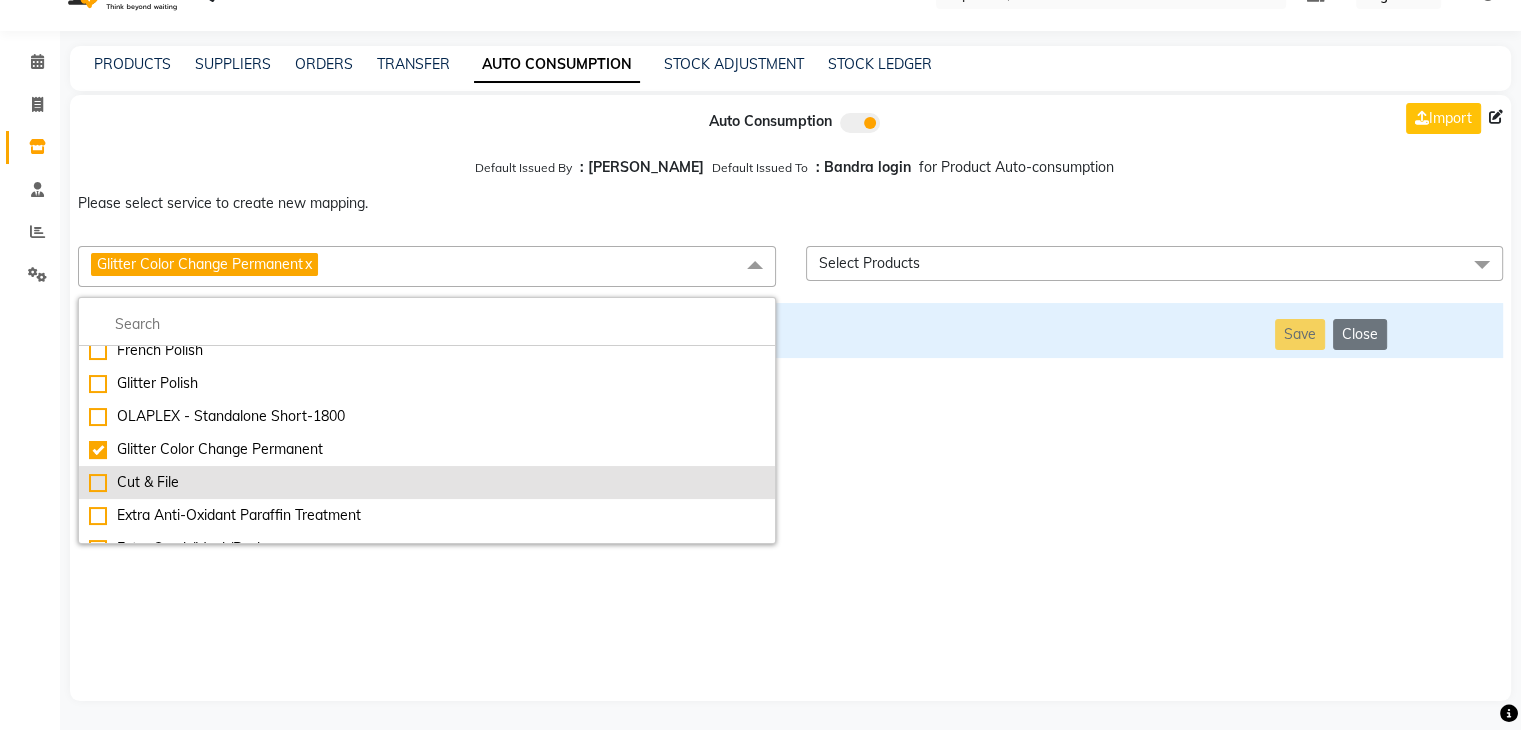 click on "Cut & File" at bounding box center (427, 482) 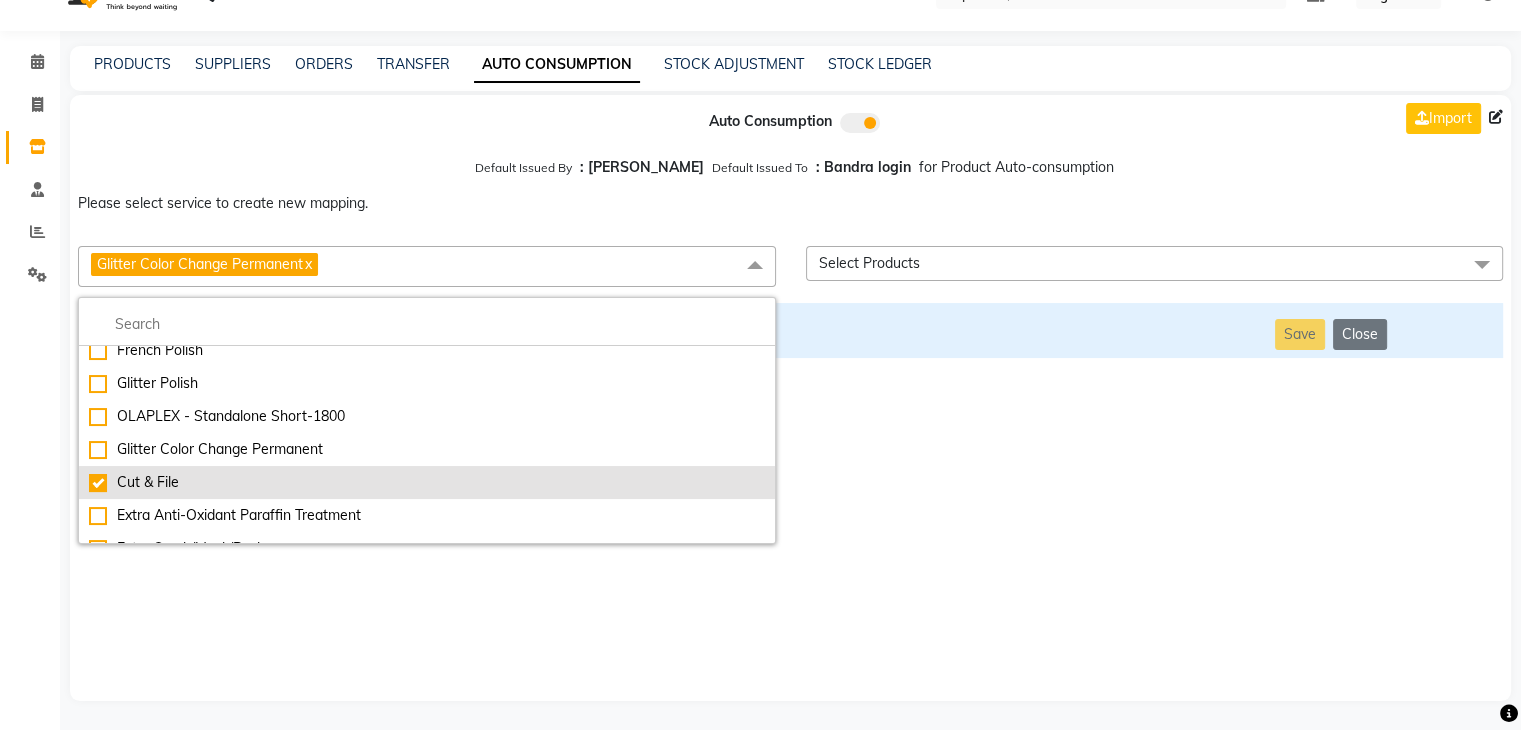 checkbox on "false" 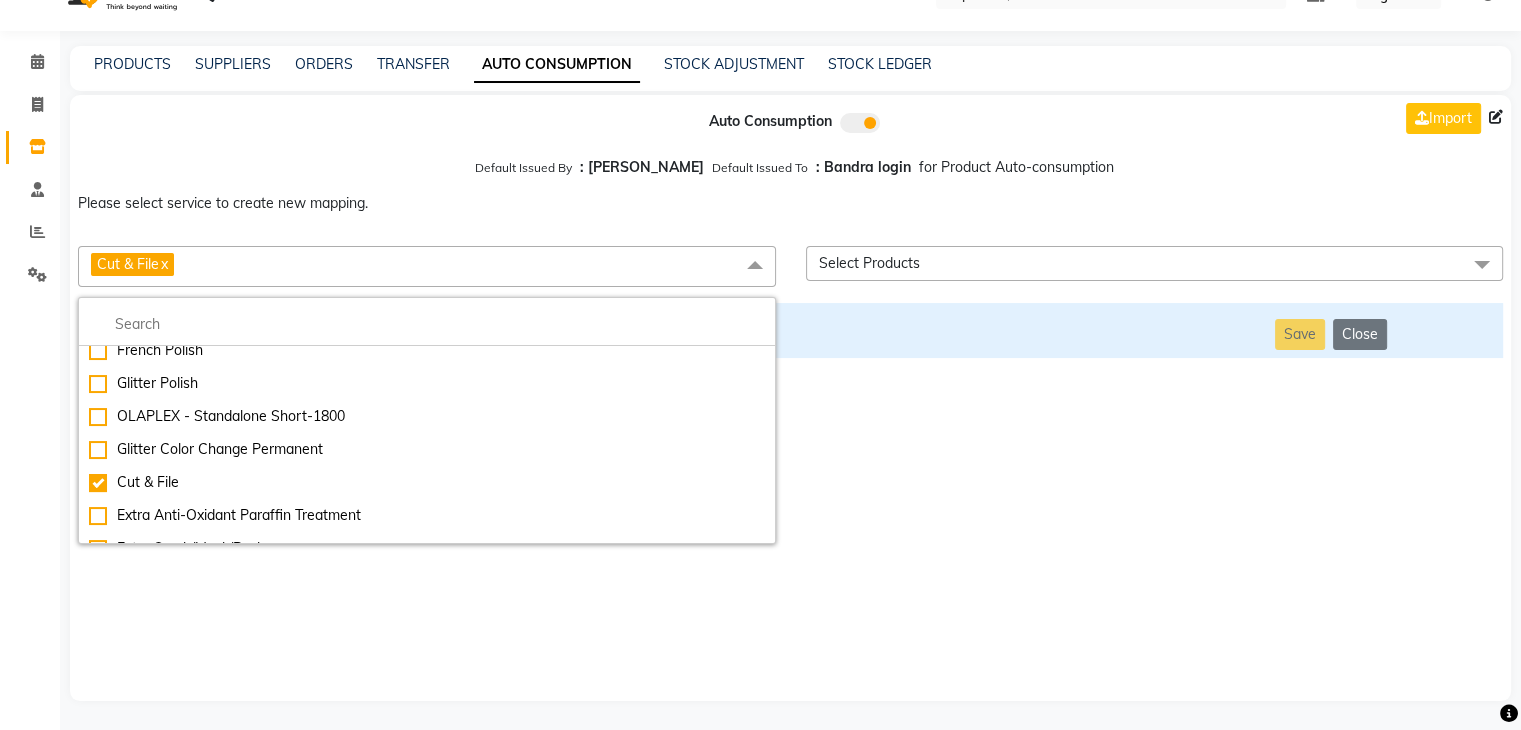 click on "Auto Consumption  Import Default Issued By  : [PERSON_NAME] Default Issued To  : Bandra login  for Product Auto-consumption  Please select service to create new mapping. Cut & File  x Essential Manicure w Scrub Essential Pedicure w Scrub Manicure + OPI Nail Ext + Gel Polish-3570 Manicure + T&T Nail Ext + Gel Polish T&T Nail Ext + T&T Gel Polish OPI Nail Ext + OPI Gel Polish T&T Refills + Gel Polish OPI Refills + Gel Polish Travel Allowance Waiting Charge HAIR REPAIR - Haircut HAIR REPAIR - Haircut for Kids HAIR REPAIR - Hair Wash HAIR REPAIR - Hair Wash Premium HAIR REPAIR - Full Head Shave HAIR REPAIR - Hair Design HAIR REPAIR - Hairstyling HAIR REPAIR - Threading HAIR REPAIR - [PERSON_NAME] Edging HAIR REPAIR - [PERSON_NAME] Edging Premium HAIR REPAIR - Razor Shave HAIR REPAIR - Razor Shave Premium HAIR REPAIR - Luxury Steam Shaving HAIR REPAIR - Fade Hair Cut HAIR SPA RITUALS - Hairoticmen Argan Spa HAIR SPA RITUALS - Wella Deep Nourishing Spa HAIR SPA RITUALS - Nashi Argan Oil Spa HAIR SPA RITUALS - Copacabana Hair Spa" at bounding box center (790, 398) 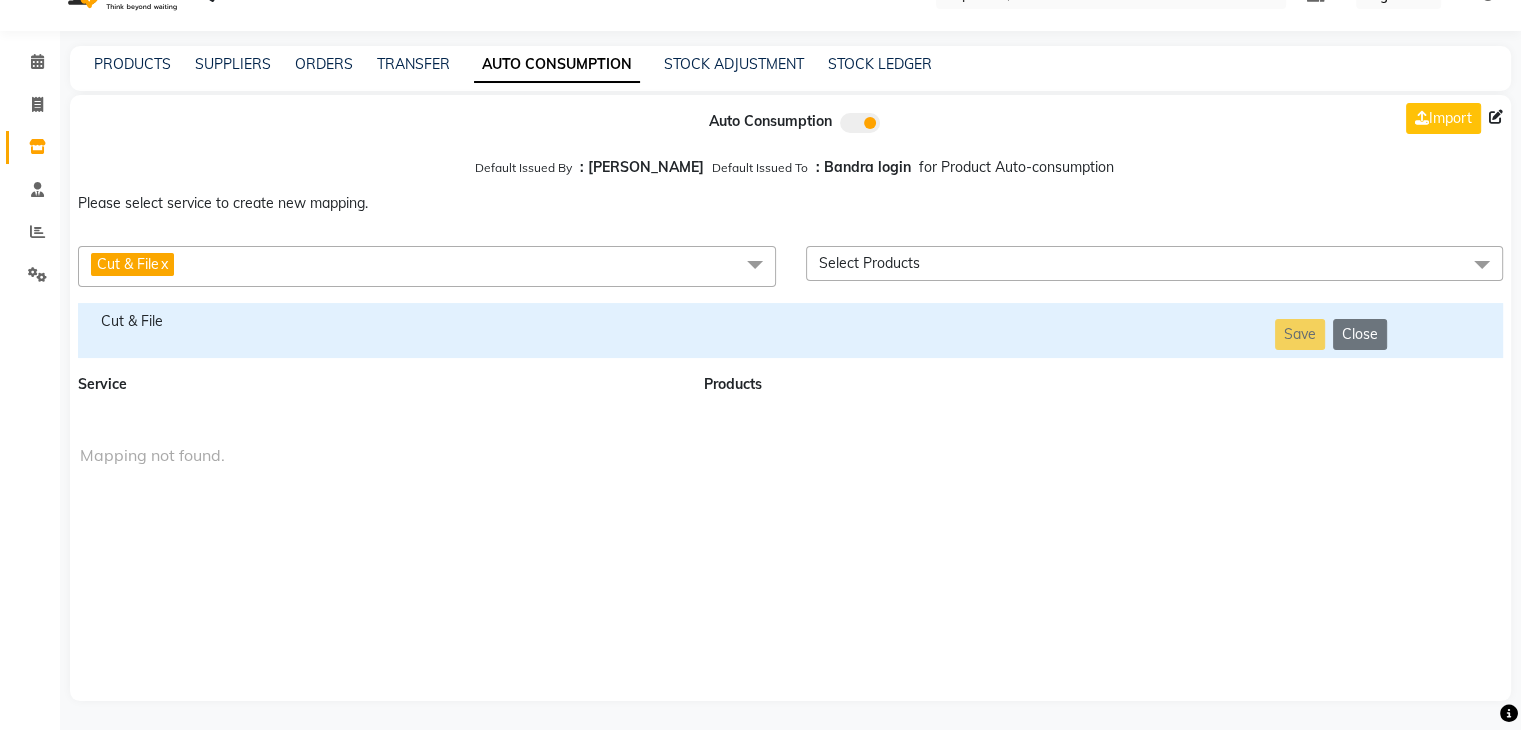 click on "Cut & File" at bounding box center (379, 321) 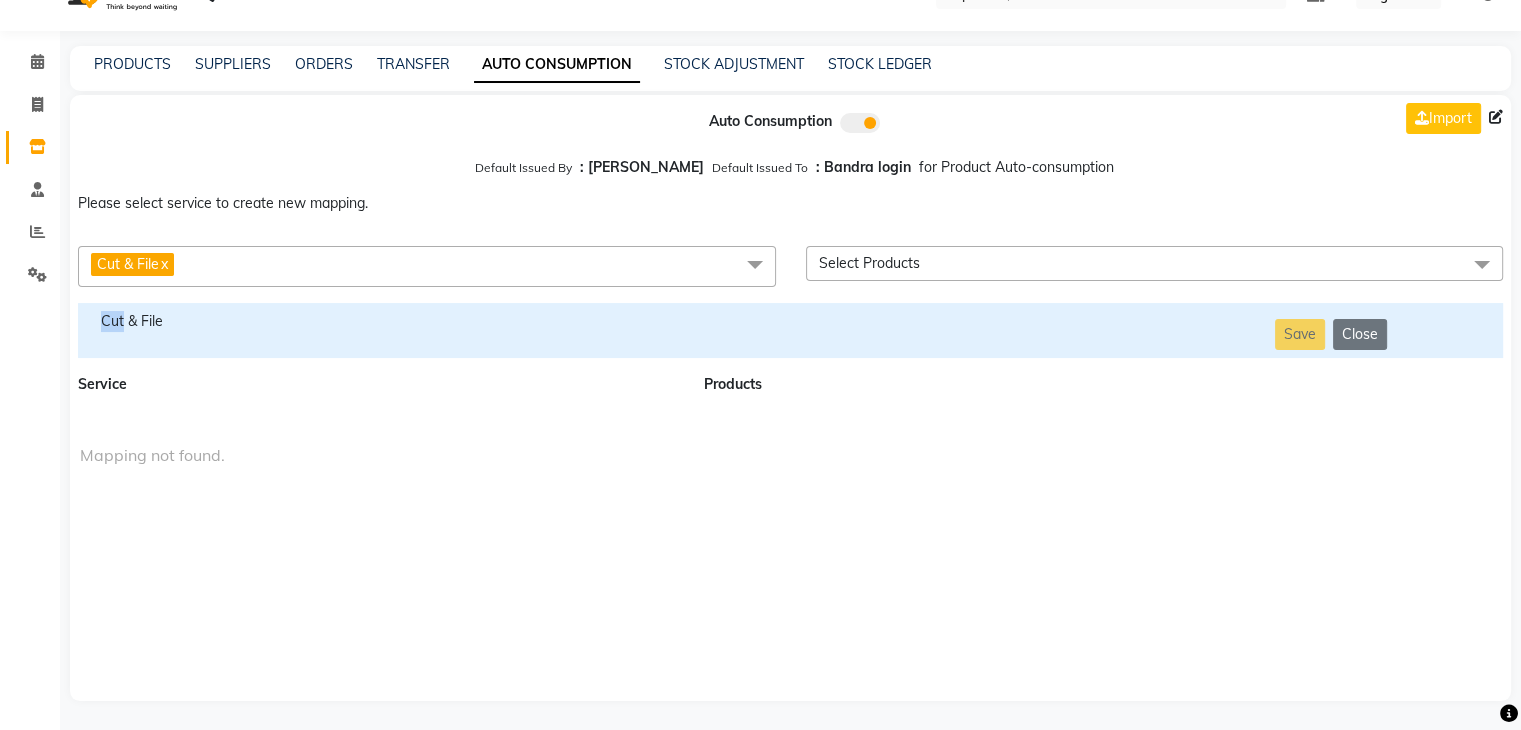 click on "Cut & File" at bounding box center [379, 321] 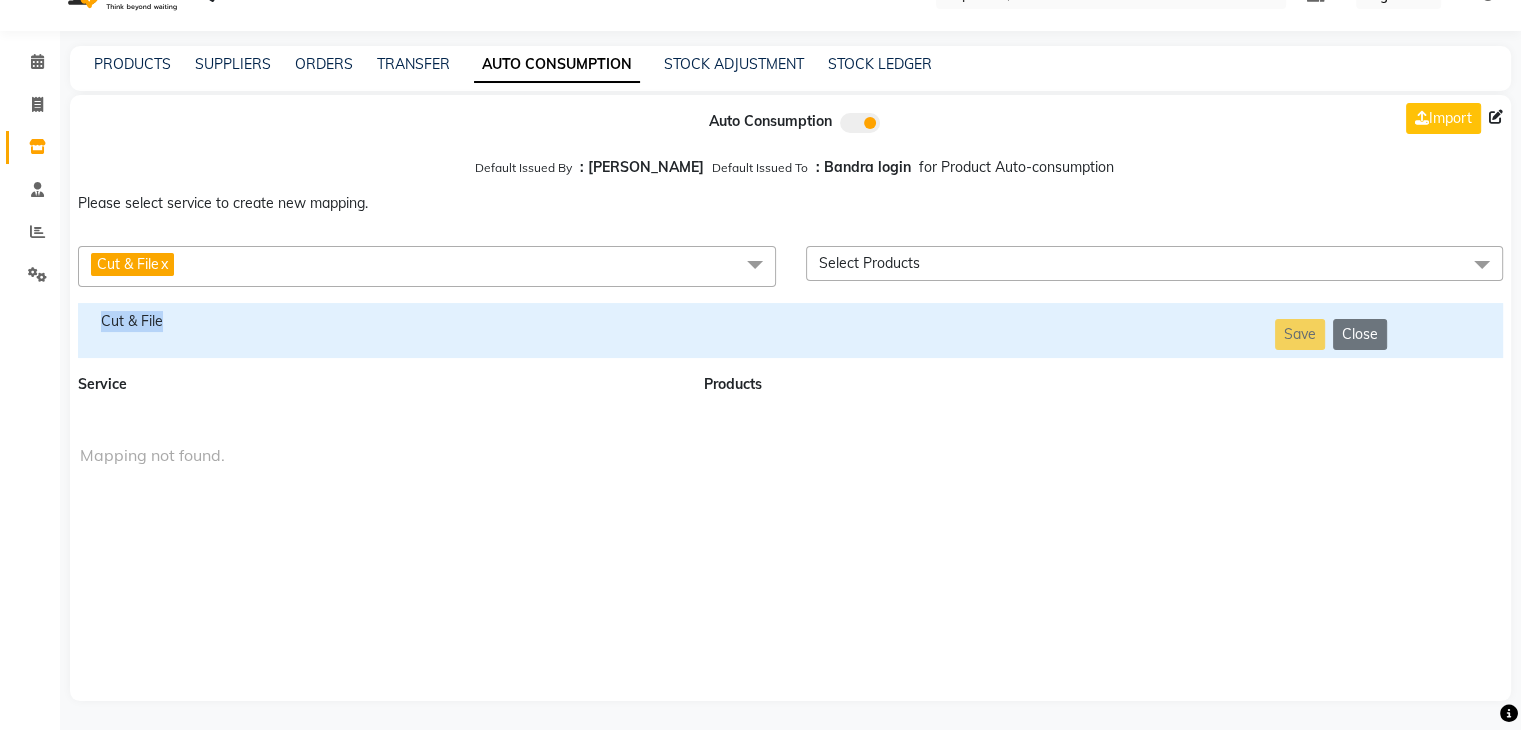 click on "Cut & File" at bounding box center (379, 321) 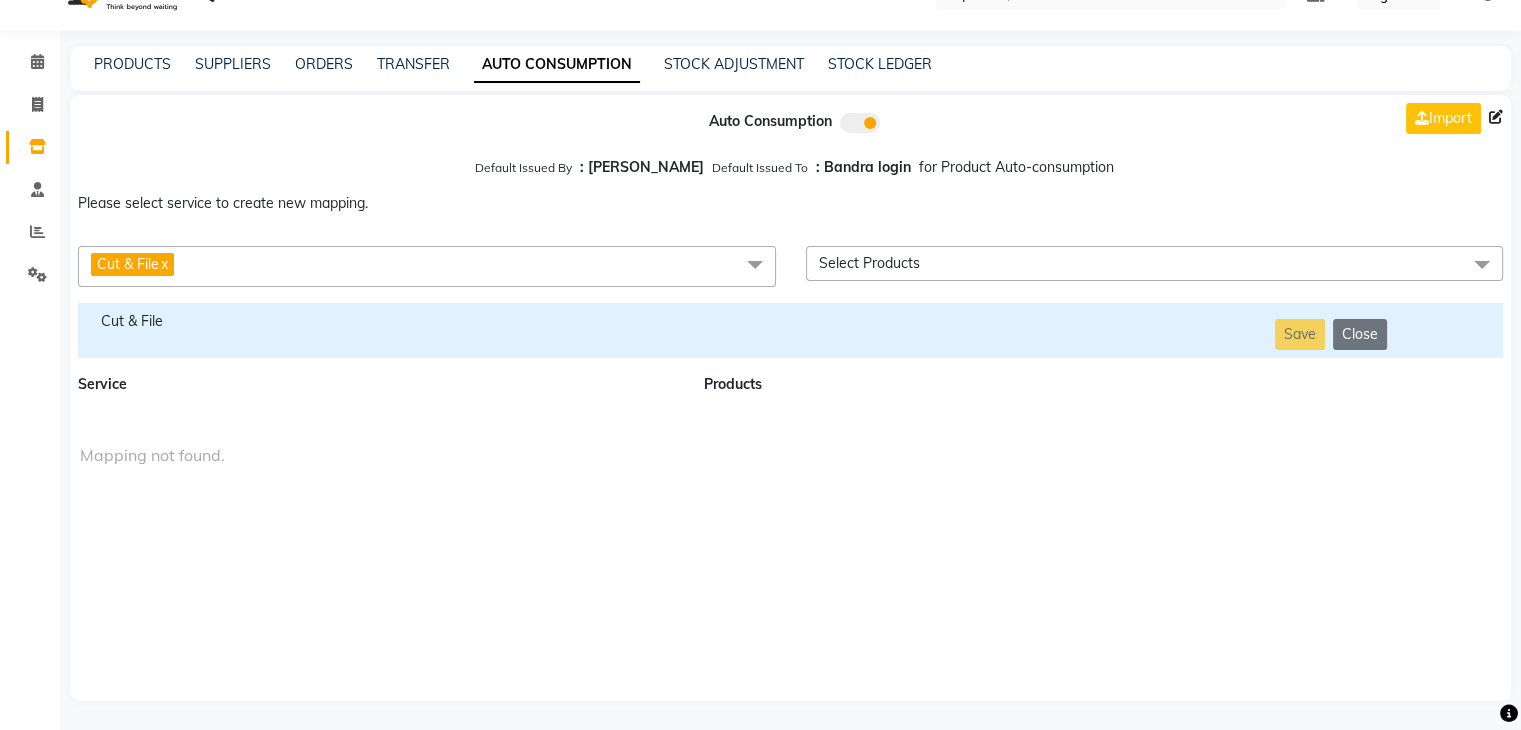 click on "Cut & File  x" at bounding box center (427, 266) 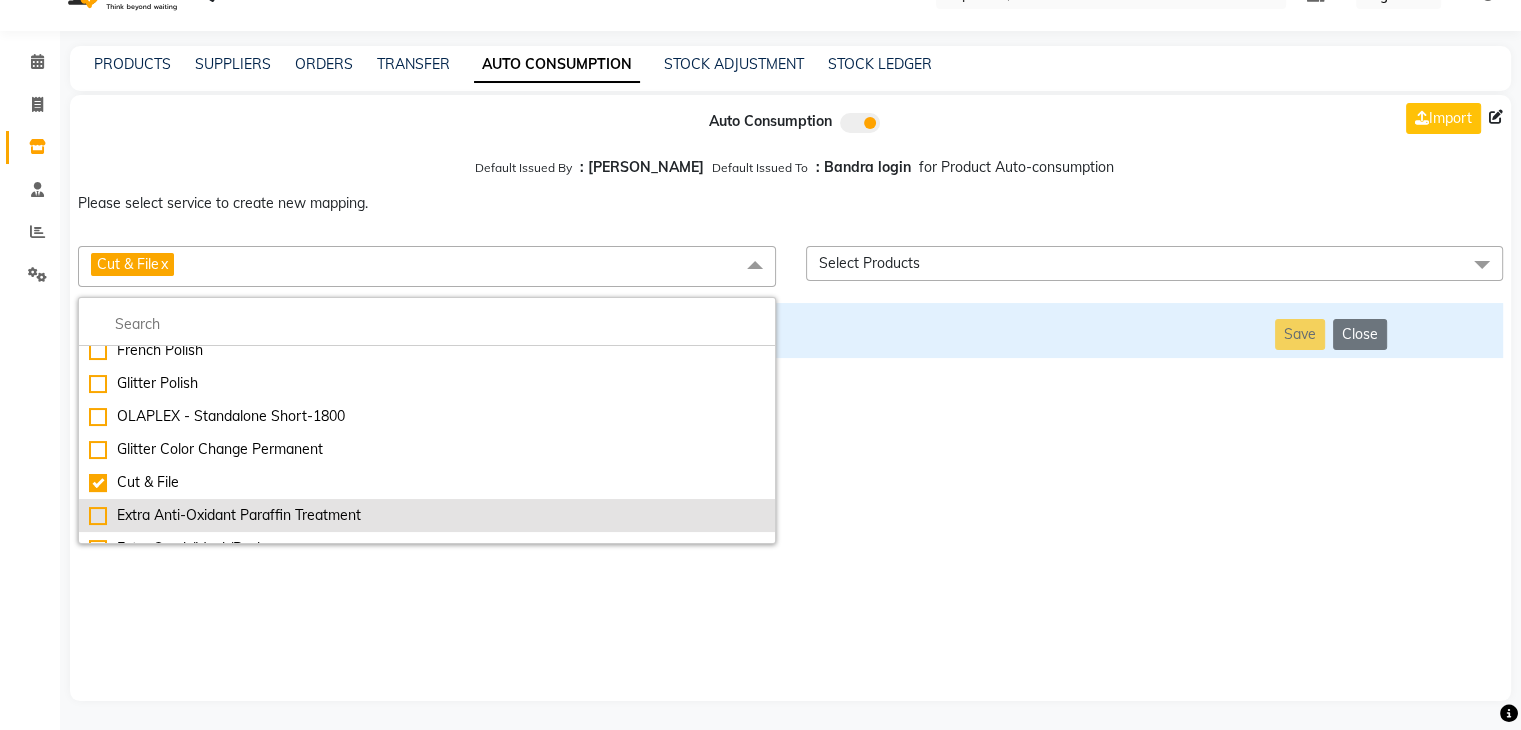 click on "Extra Anti-Oxidant Paraffin Treatment" at bounding box center [427, 515] 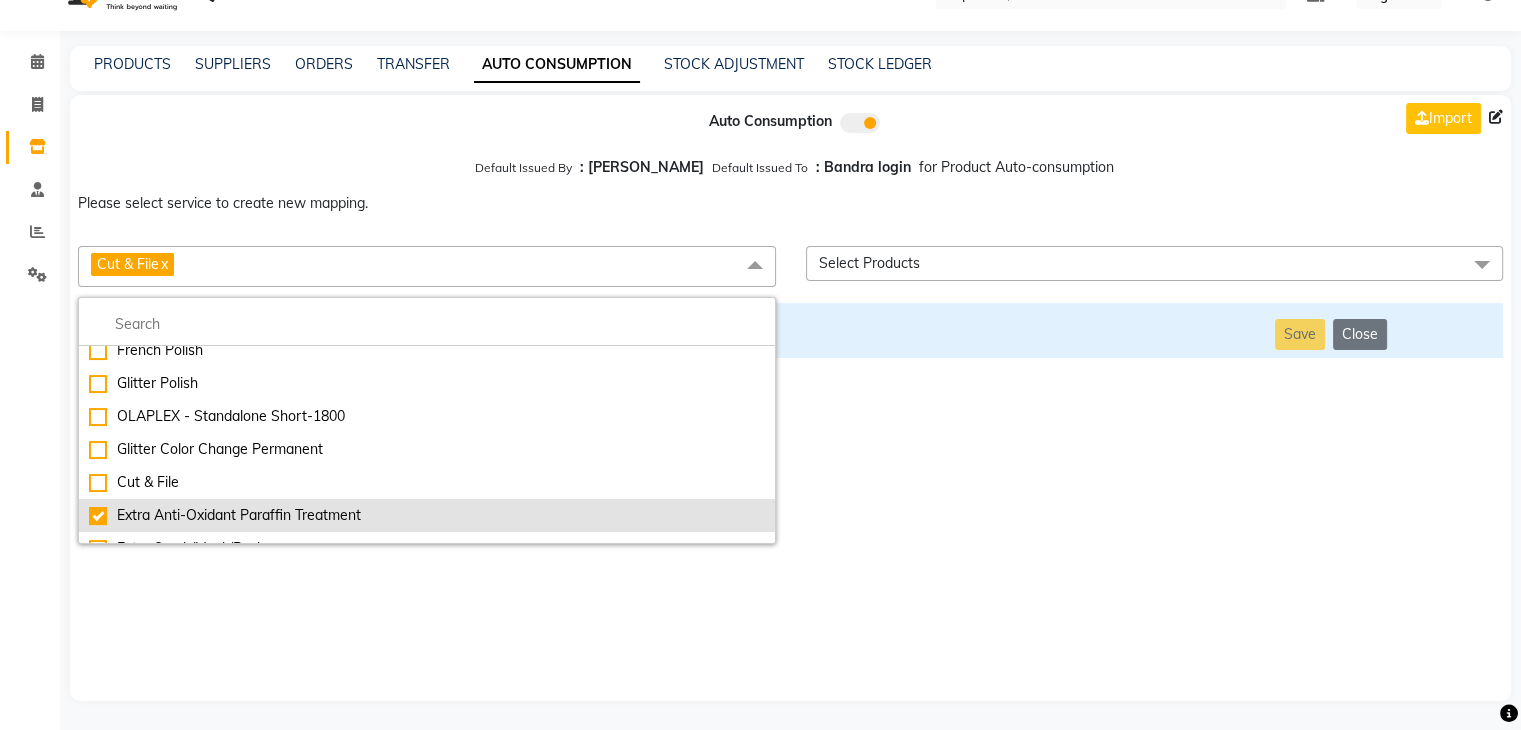 checkbox on "false" 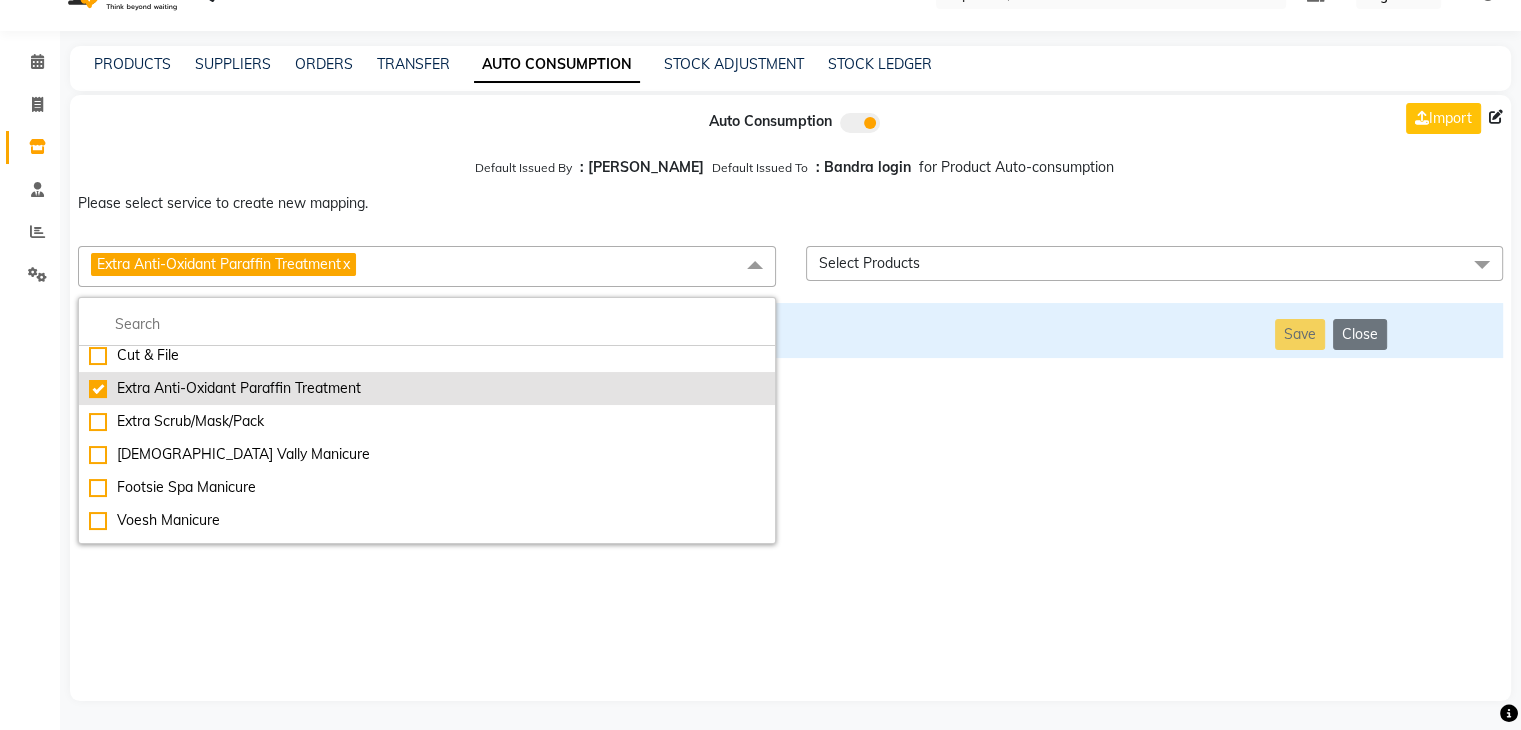 scroll, scrollTop: 5783, scrollLeft: 0, axis: vertical 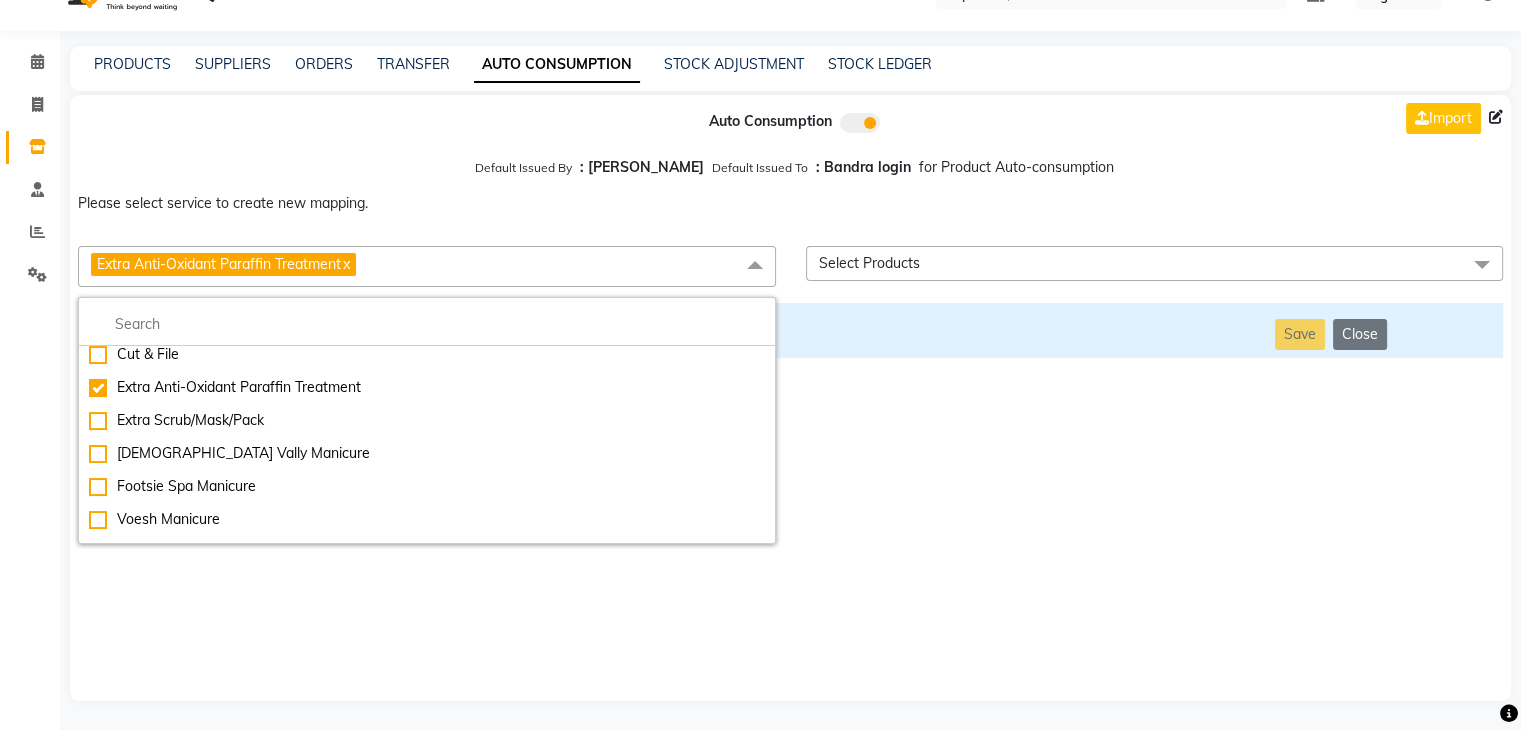 click on "Auto Consumption  Import Default Issued By  : [PERSON_NAME] Default Issued To  : Bandra login  for Product Auto-consumption  Please select service to create new mapping. Extra Anti-Oxidant Paraffin Treatment  x Essential Manicure w Scrub Essential Pedicure w Scrub Manicure + OPI Nail Ext + Gel Polish-3570 Manicure + T&T Nail Ext + Gel Polish T&T Nail Ext + T&T Gel Polish OPI Nail Ext + OPI Gel Polish T&T Refills + Gel Polish OPI Refills + Gel Polish Travel Allowance Waiting Charge HAIR REPAIR - Haircut HAIR REPAIR - Haircut for Kids HAIR REPAIR - Hair Wash HAIR REPAIR - Hair Wash Premium HAIR REPAIR - Full Head Shave HAIR REPAIR - Hair Design HAIR REPAIR - Hairstyling HAIR REPAIR - Threading HAIR REPAIR - [PERSON_NAME] Edging HAIR REPAIR - [PERSON_NAME] Edging Premium HAIR REPAIR - Razor Shave HAIR REPAIR - Razor Shave Premium HAIR REPAIR - Luxury Steam Shaving HAIR REPAIR - Fade Hair Cut HAIR SPA RITUALS - Hairoticmen Argan Spa HAIR SPA RITUALS - Wella Deep Nourishing Spa HAIR SPA RITUALS - Nashi Argan Oil Spa Gel Overlays" at bounding box center [790, 398] 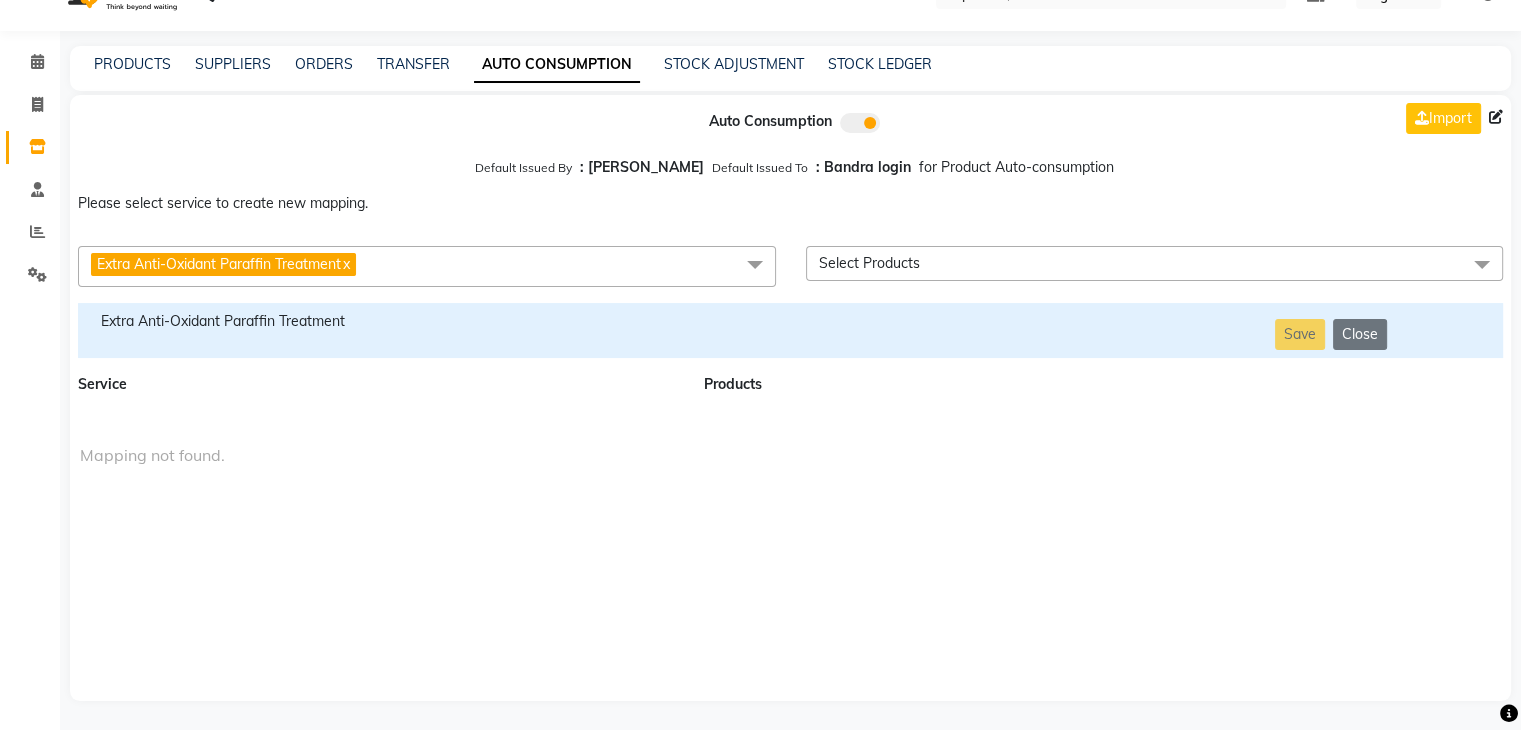 click on "Extra Anti-Oxidant Paraffin Treatment" at bounding box center (379, 321) 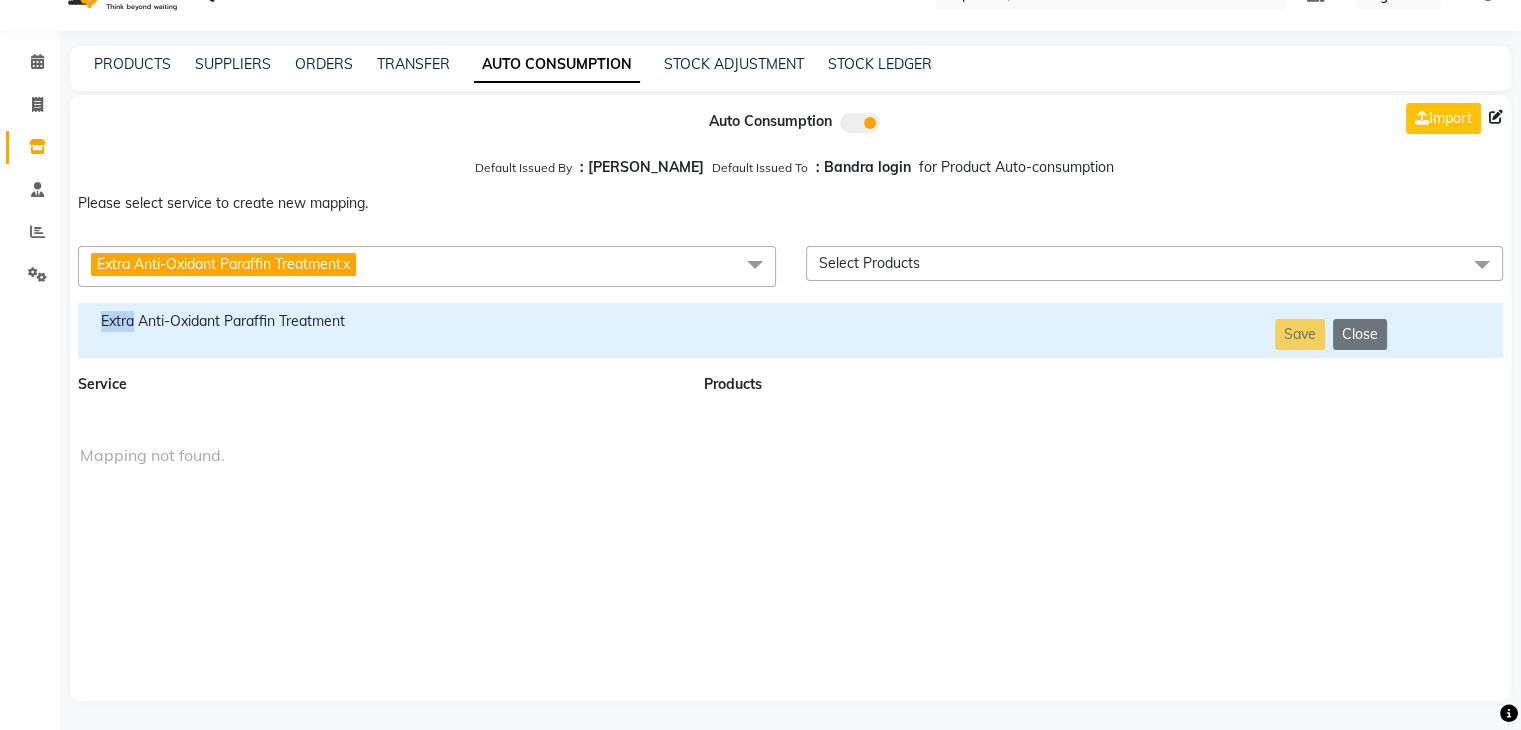 click on "Extra Anti-Oxidant Paraffin Treatment" at bounding box center (379, 321) 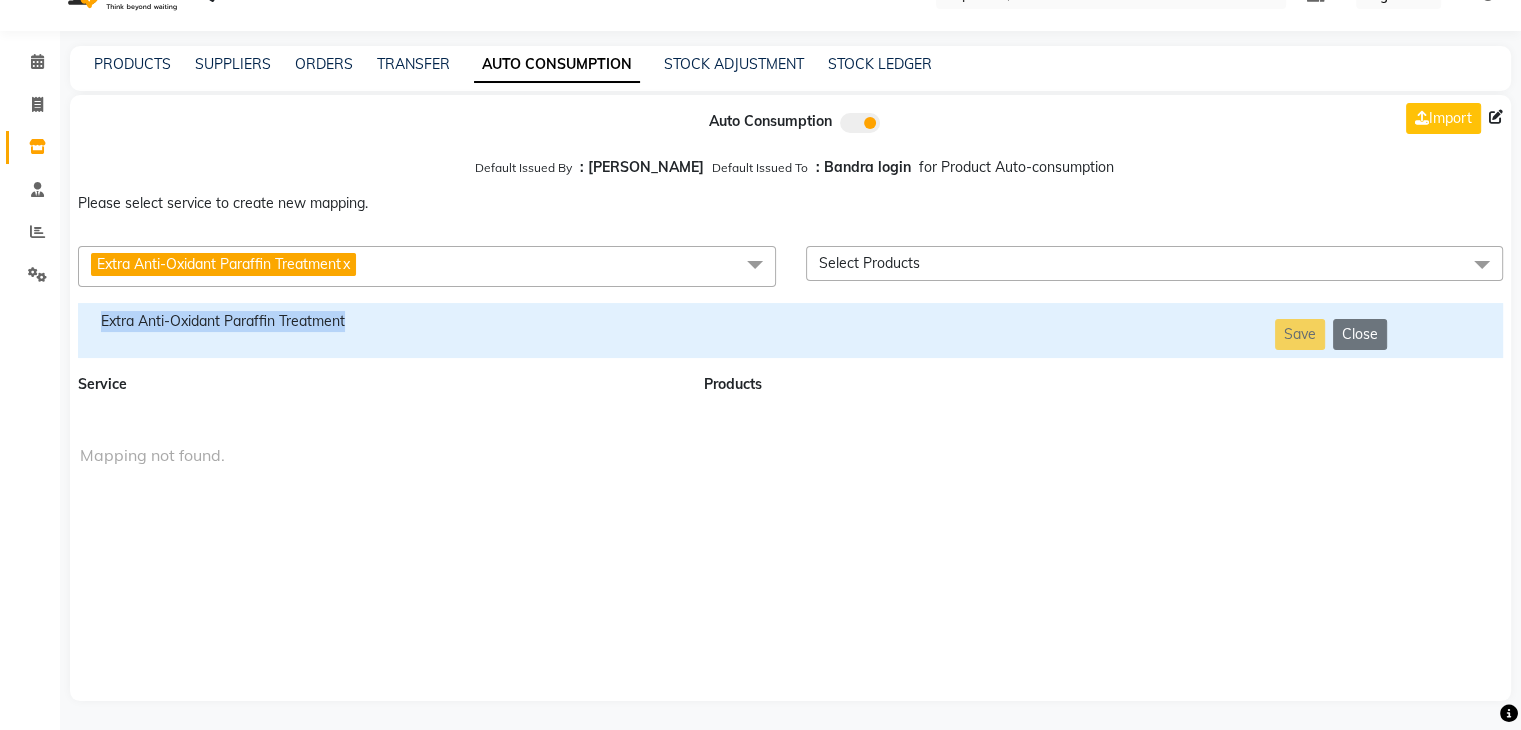 click on "Extra Anti-Oxidant Paraffin Treatment" at bounding box center (379, 321) 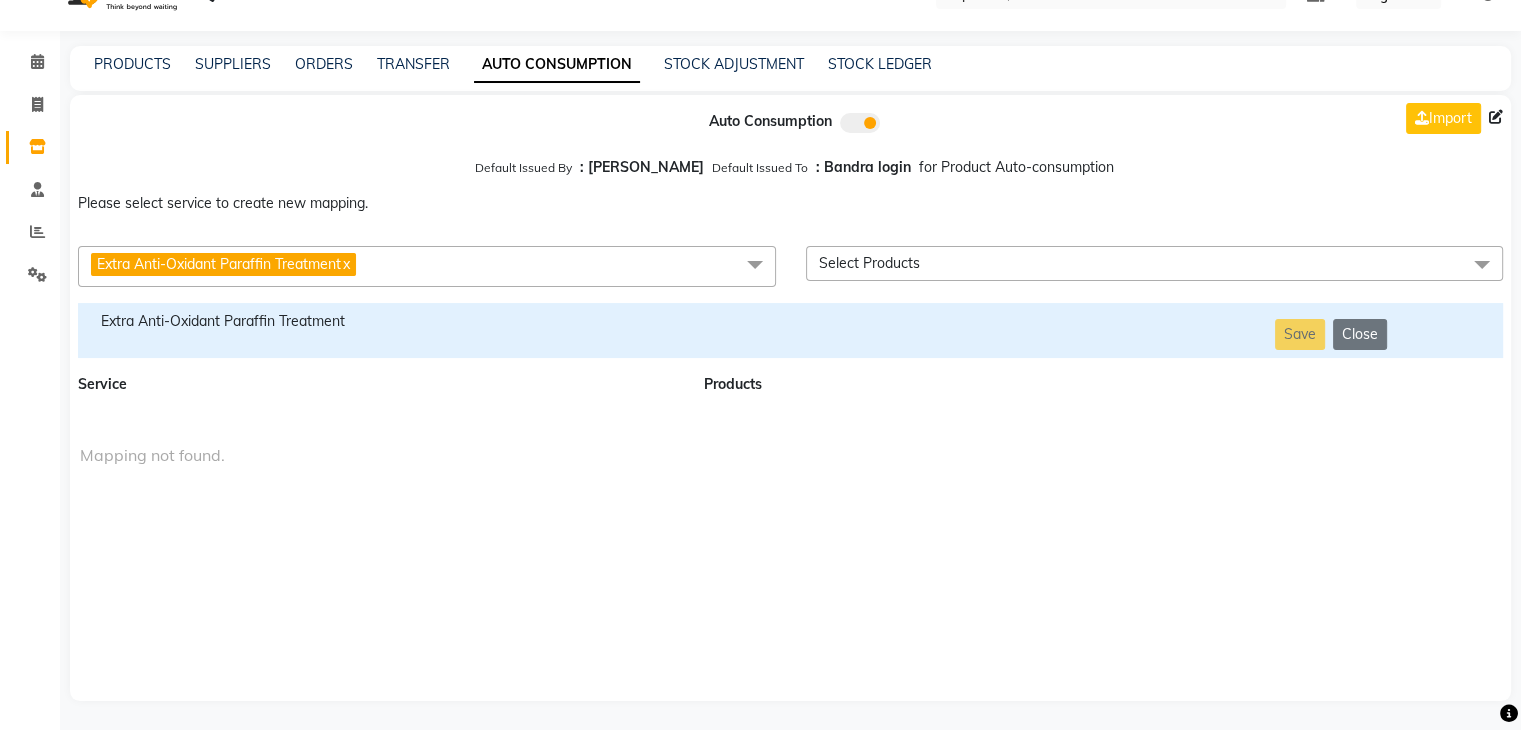click on "Extra Anti-Oxidant Paraffin Treatment  x" at bounding box center [427, 266] 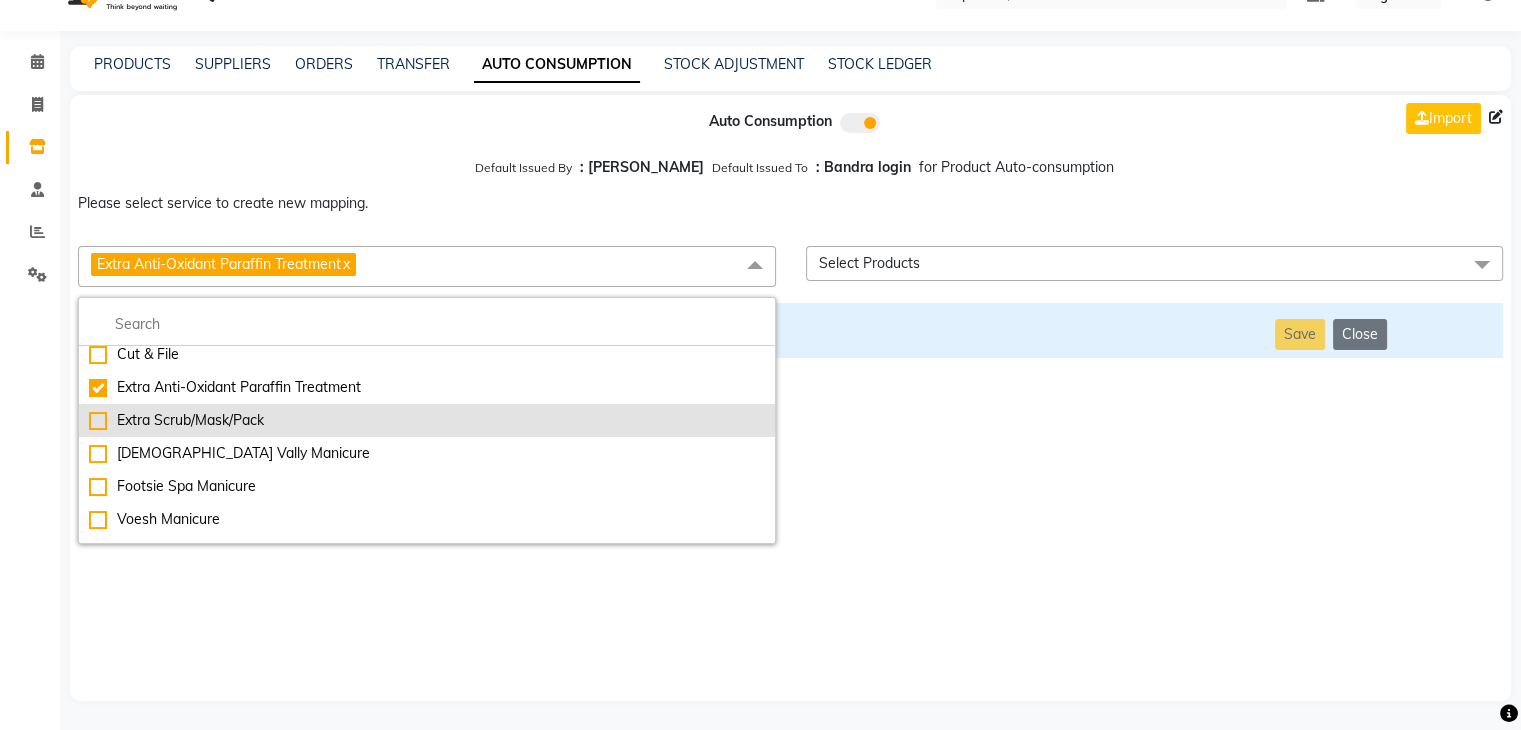 click on "Extra Scrub/Mask/Pack" at bounding box center [427, 420] 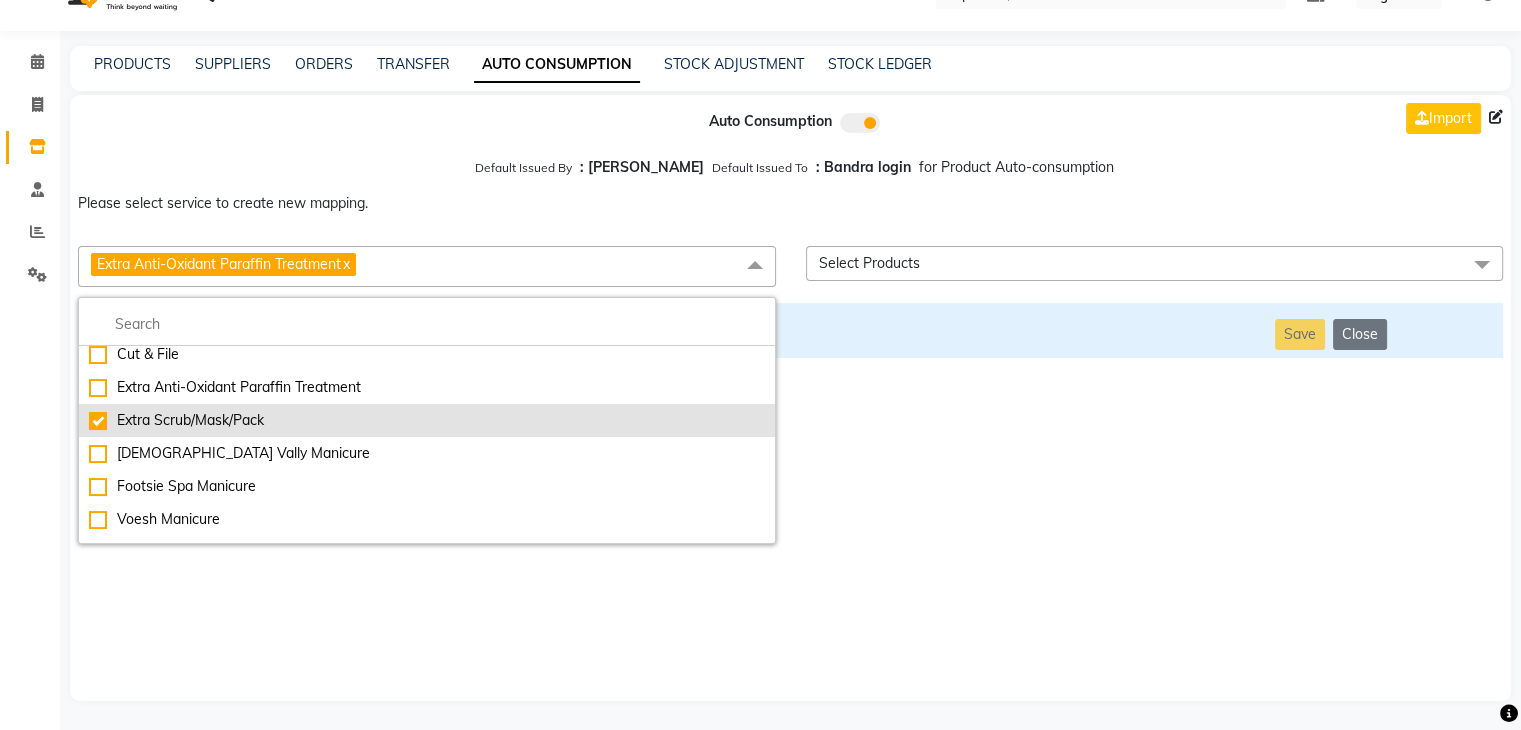 checkbox on "false" 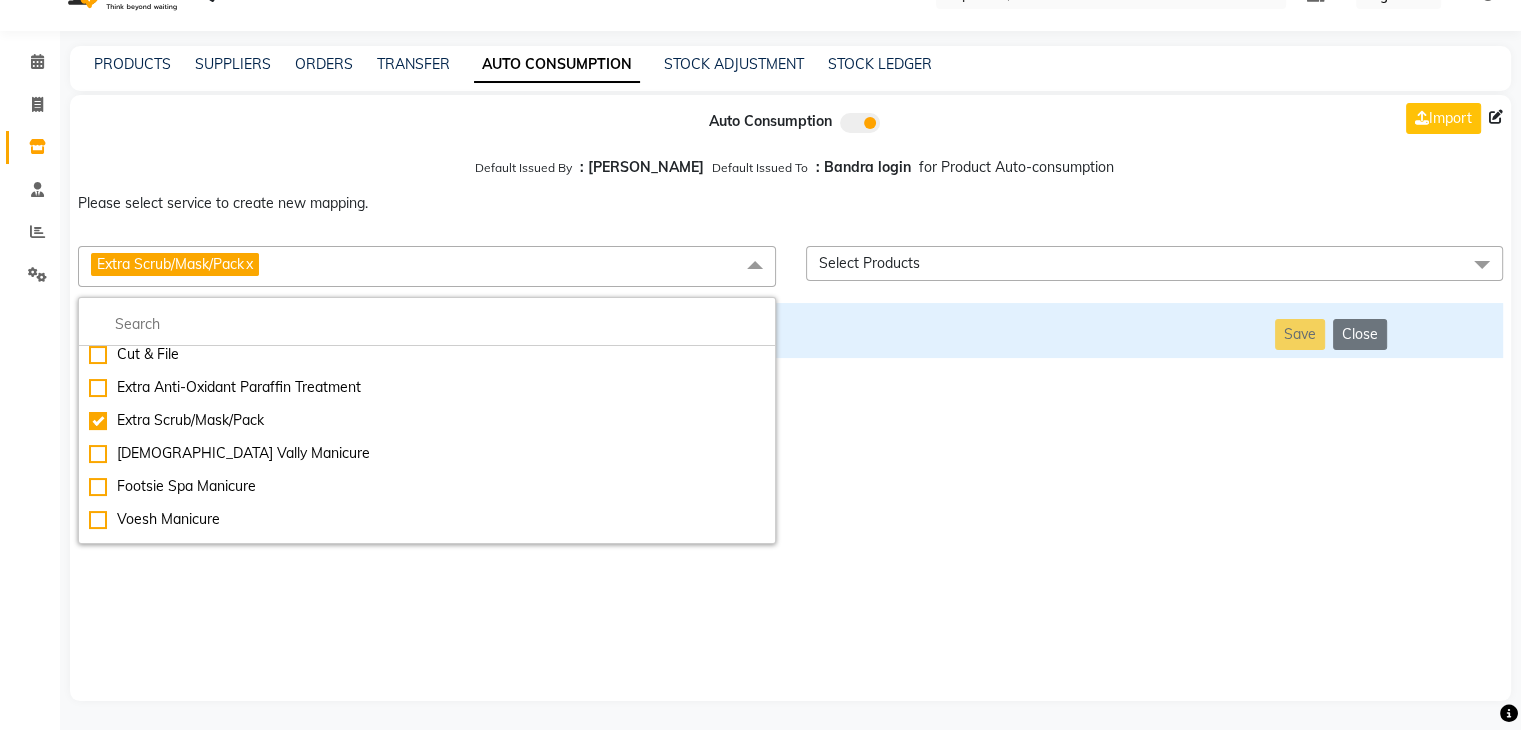 click on "Auto Consumption  Import Default Issued By  : [PERSON_NAME] Default Issued To  : Bandra login  for Product Auto-consumption  Please select service to create new mapping. Extra Scrub/Mask/Pack  x Essential Manicure w Scrub Essential Pedicure w Scrub Manicure + OPI Nail Ext + Gel Polish-3570 Manicure + T&T Nail Ext + Gel Polish T&T Nail Ext + T&T Gel Polish OPI Nail Ext + OPI Gel Polish T&T Refills + Gel Polish OPI Refills + Gel Polish Travel Allowance Waiting Charge HAIR REPAIR - Haircut HAIR REPAIR - Haircut for Kids HAIR REPAIR - Hair Wash HAIR REPAIR - Hair Wash Premium HAIR REPAIR - Full Head Shave HAIR REPAIR - Hair Design HAIR REPAIR - Hairstyling HAIR REPAIR - Threading HAIR REPAIR - [PERSON_NAME] Edging HAIR REPAIR - [PERSON_NAME] Edging Premium HAIR REPAIR - Razor Shave HAIR REPAIR - Razor Shave Premium HAIR REPAIR - Luxury Steam Shaving HAIR REPAIR - Fade Hair Cut HAIR SPA RITUALS - Hairoticmen Argan Spa HAIR SPA RITUALS - Wella Deep Nourishing Spa HAIR SPA RITUALS - Nashi Argan Oil Spa HAIR SPA RITUALS - [PERSON_NAME] Spa" at bounding box center [790, 398] 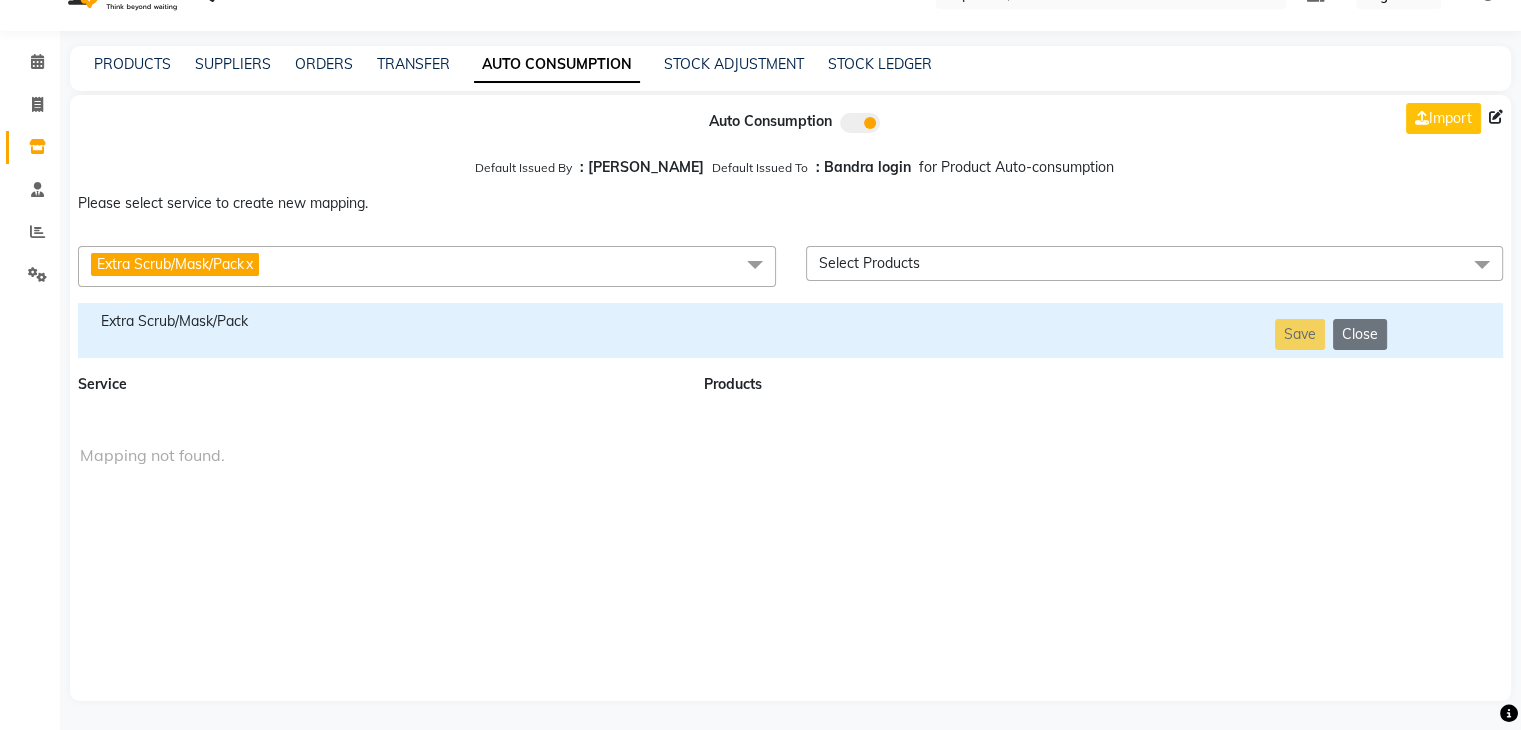 click on "Extra Scrub/Mask/Pack" at bounding box center (379, 321) 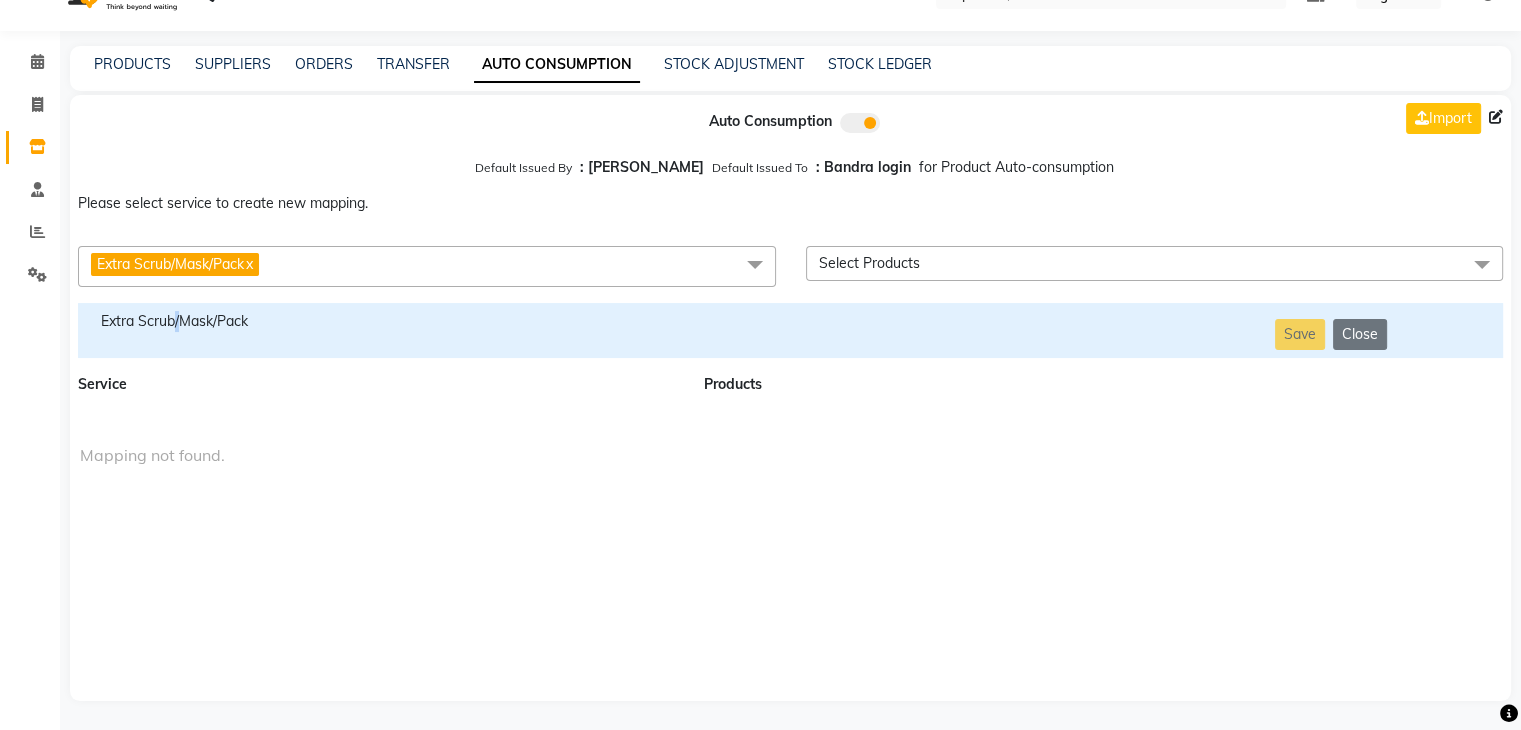 click on "Extra Scrub/Mask/Pack" at bounding box center [379, 321] 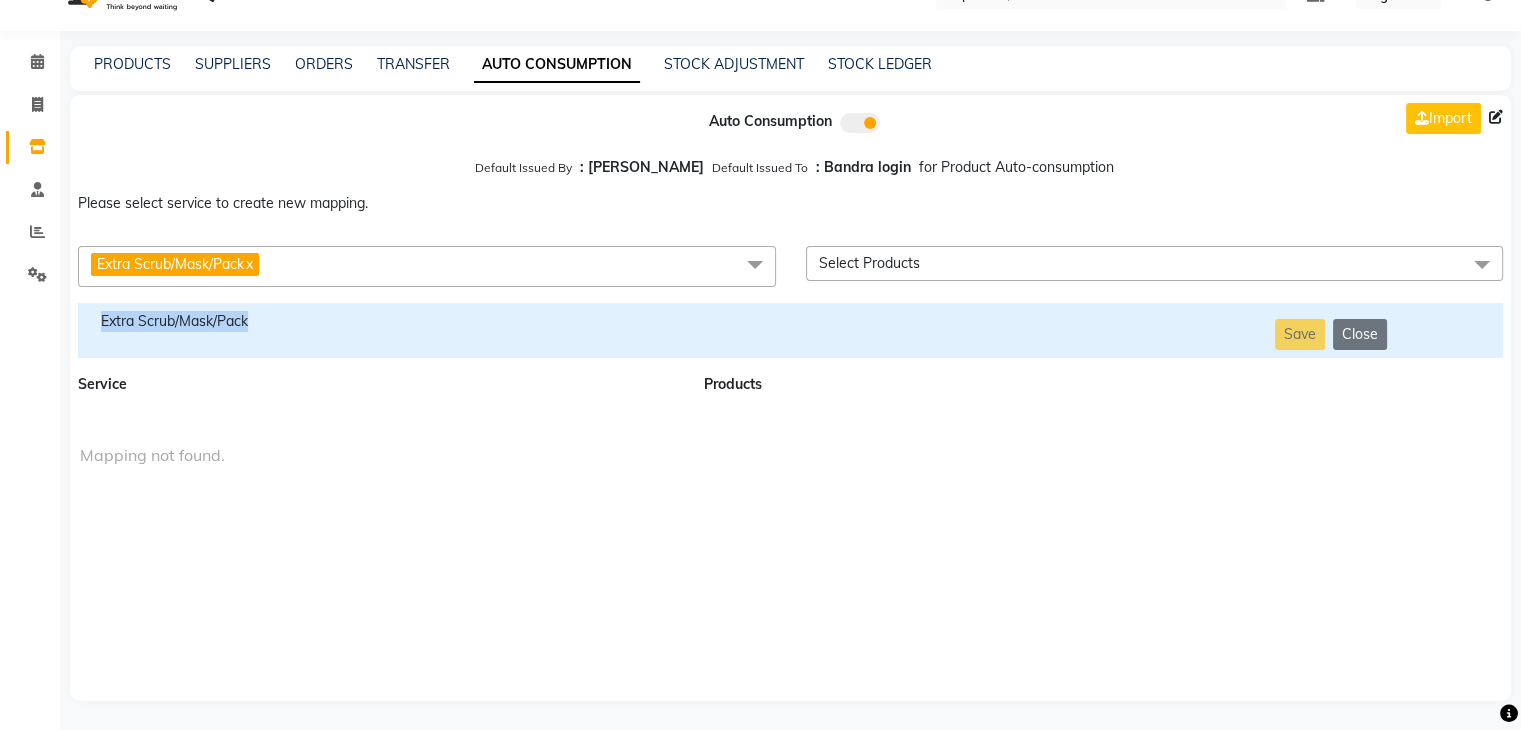 click on "Extra Scrub/Mask/Pack" at bounding box center (379, 321) 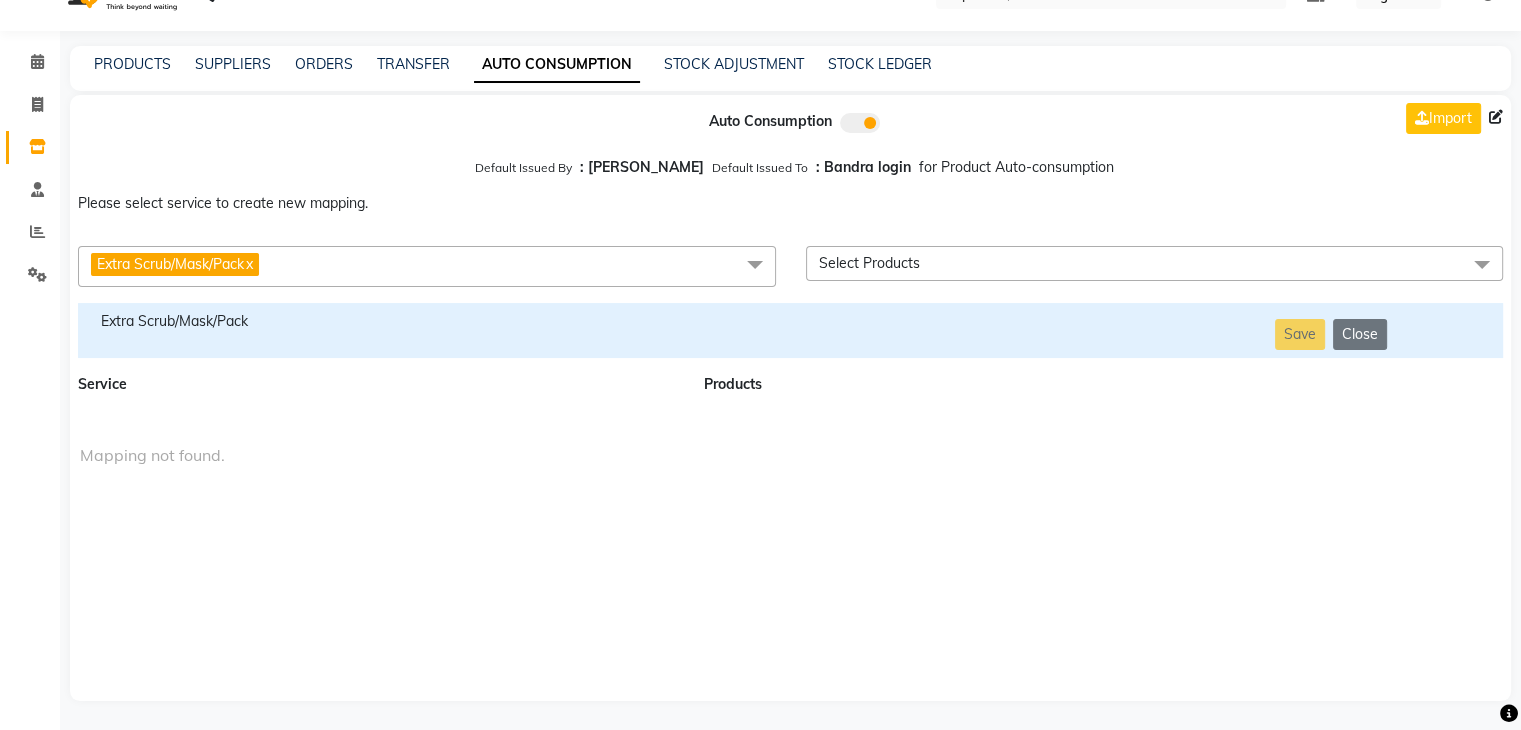 click on "Extra Scrub/Mask/Pack  x" at bounding box center (427, 266) 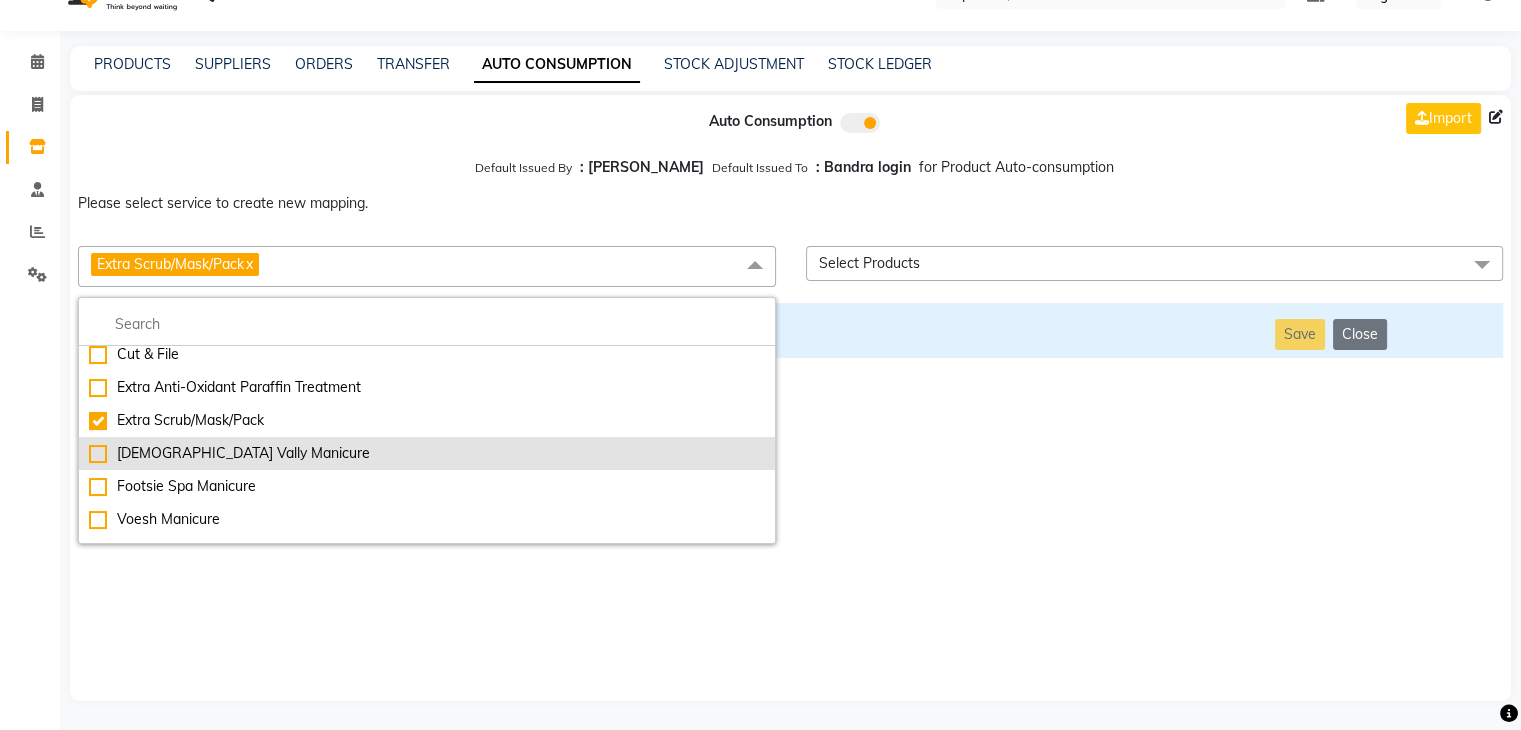 click on "[DEMOGRAPHIC_DATA] Vally Manicure" at bounding box center [427, 453] 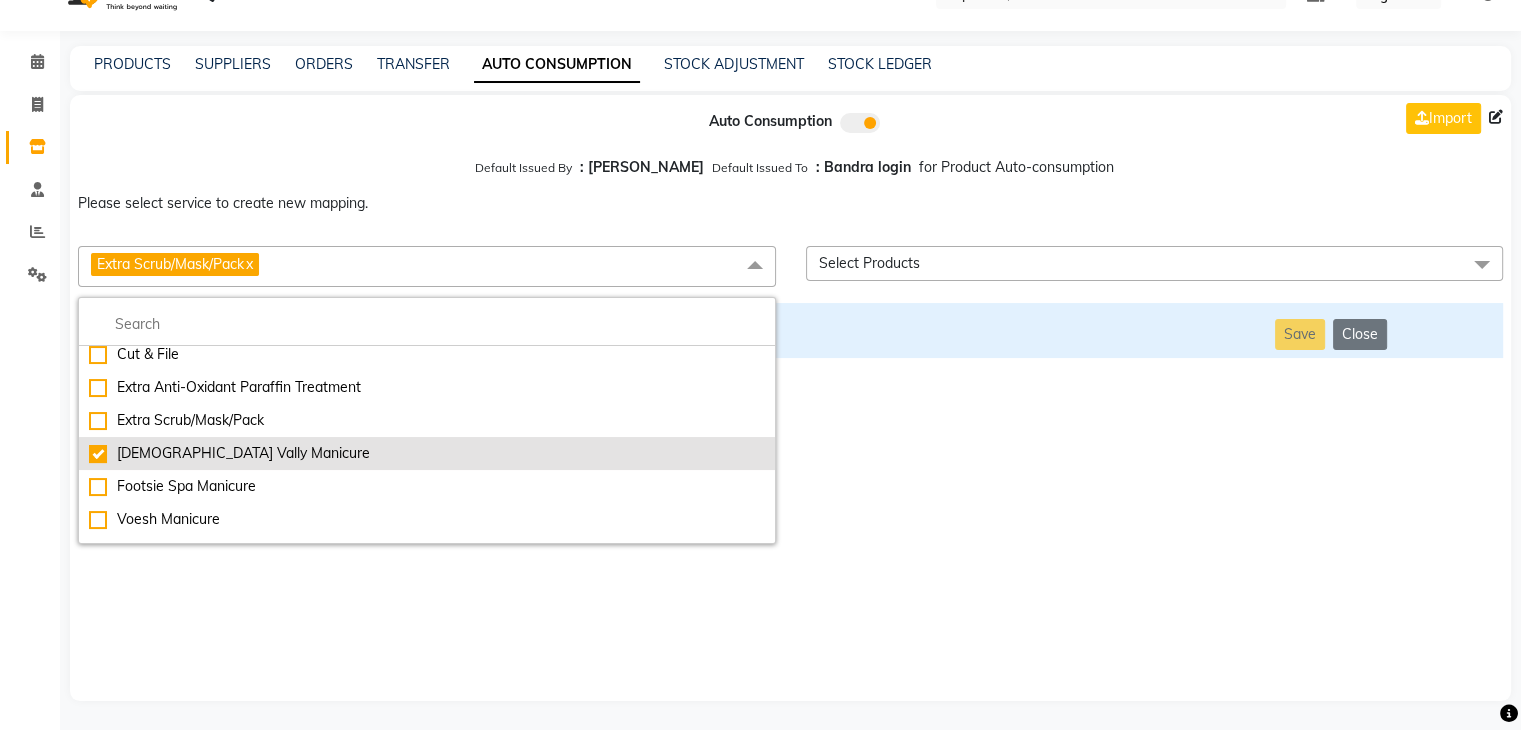 checkbox on "false" 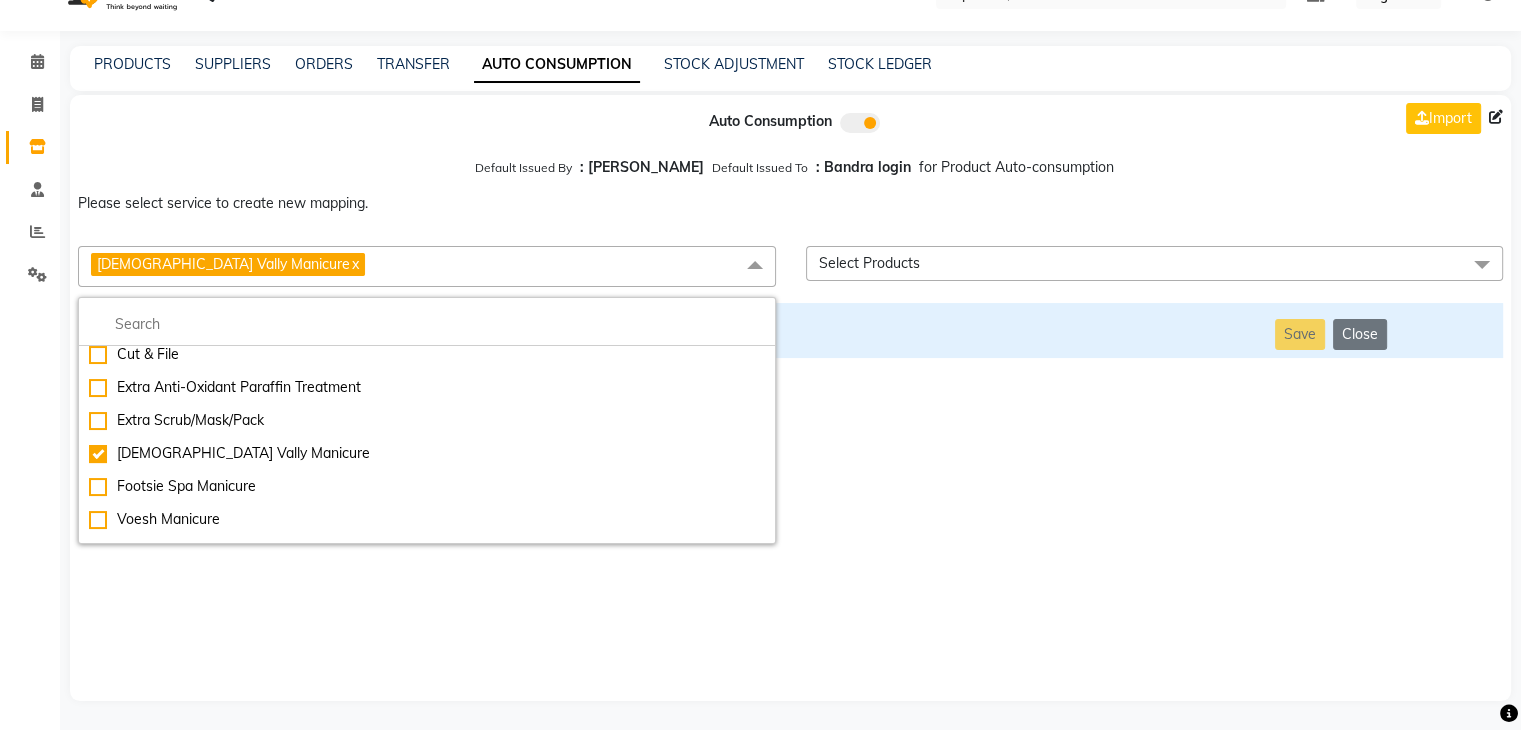 click on "Auto Consumption  Import Default Issued By  : [PERSON_NAME] Default Issued To  : Bandra login  for Product Auto-consumption  Please select service to create new mapping. Vedic Vally Manicure  x Essential Manicure w Scrub Essential Pedicure w Scrub Manicure + OPI Nail Ext + Gel Polish-3570 Manicure + T&T Nail Ext + Gel Polish T&T Nail Ext + T&T Gel Polish OPI Nail Ext + OPI Gel Polish T&T Refills + Gel Polish OPI Refills + Gel Polish Travel Allowance Waiting Charge HAIR REPAIR - Haircut HAIR REPAIR - Haircut for Kids HAIR REPAIR - Hair Wash HAIR REPAIR - Hair Wash Premium HAIR REPAIR - Full Head Shave HAIR REPAIR - Hair Design HAIR REPAIR - Hairstyling HAIR REPAIR - Threading HAIR REPAIR - [PERSON_NAME] Edging HAIR REPAIR - [PERSON_NAME] Edging Premium HAIR REPAIR - Razor Shave HAIR REPAIR - Razor Shave Premium HAIR REPAIR - Luxury Steam Shaving HAIR REPAIR - Fade Hair Cut HAIR SPA RITUALS - Hairoticmen Argan Spa HAIR SPA RITUALS - Wella Deep Nourishing Spa HAIR SPA RITUALS - Nashi Argan Oil Spa HAIR SPA RITUALS - [PERSON_NAME] Spa" at bounding box center (790, 398) 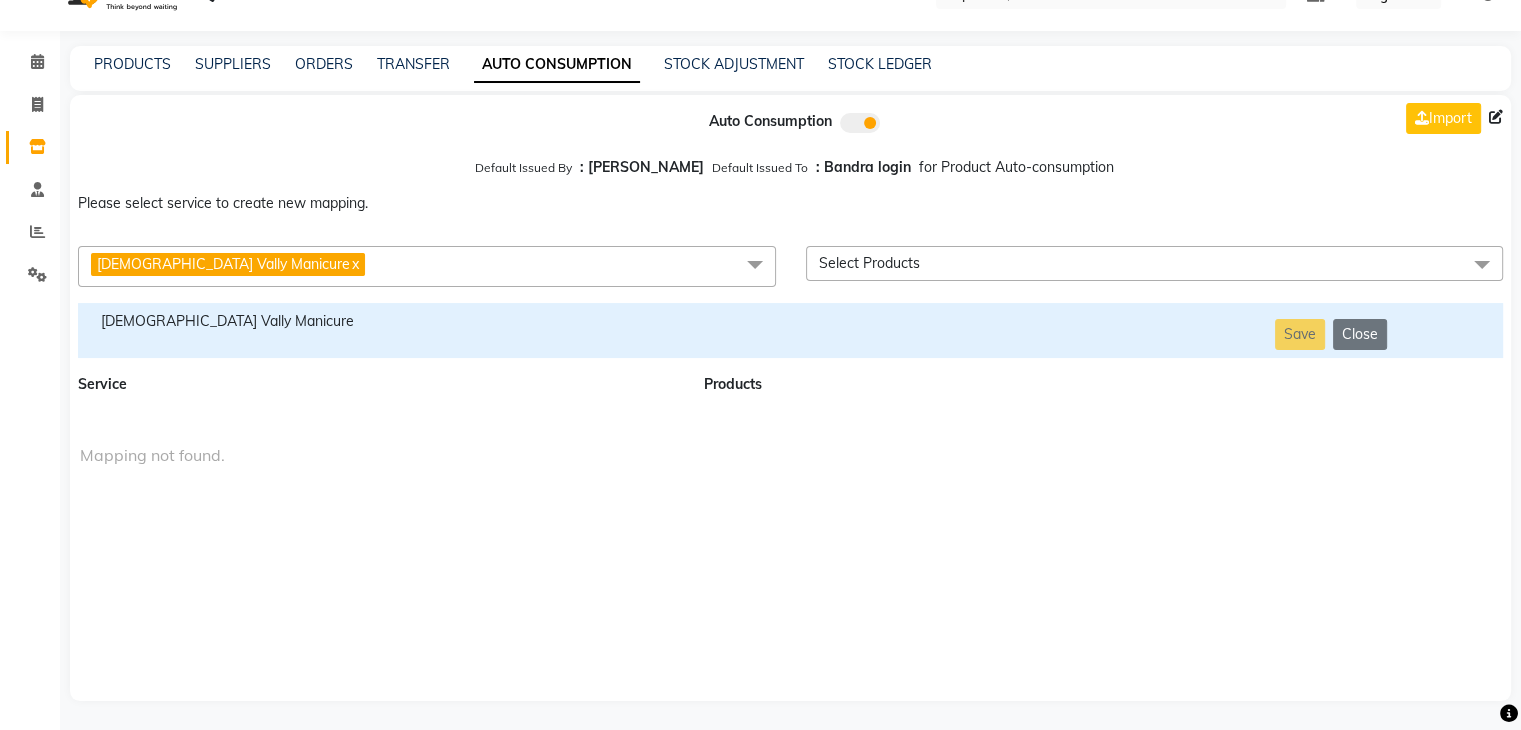 click on "[DEMOGRAPHIC_DATA] Vally Manicure" at bounding box center [379, 321] 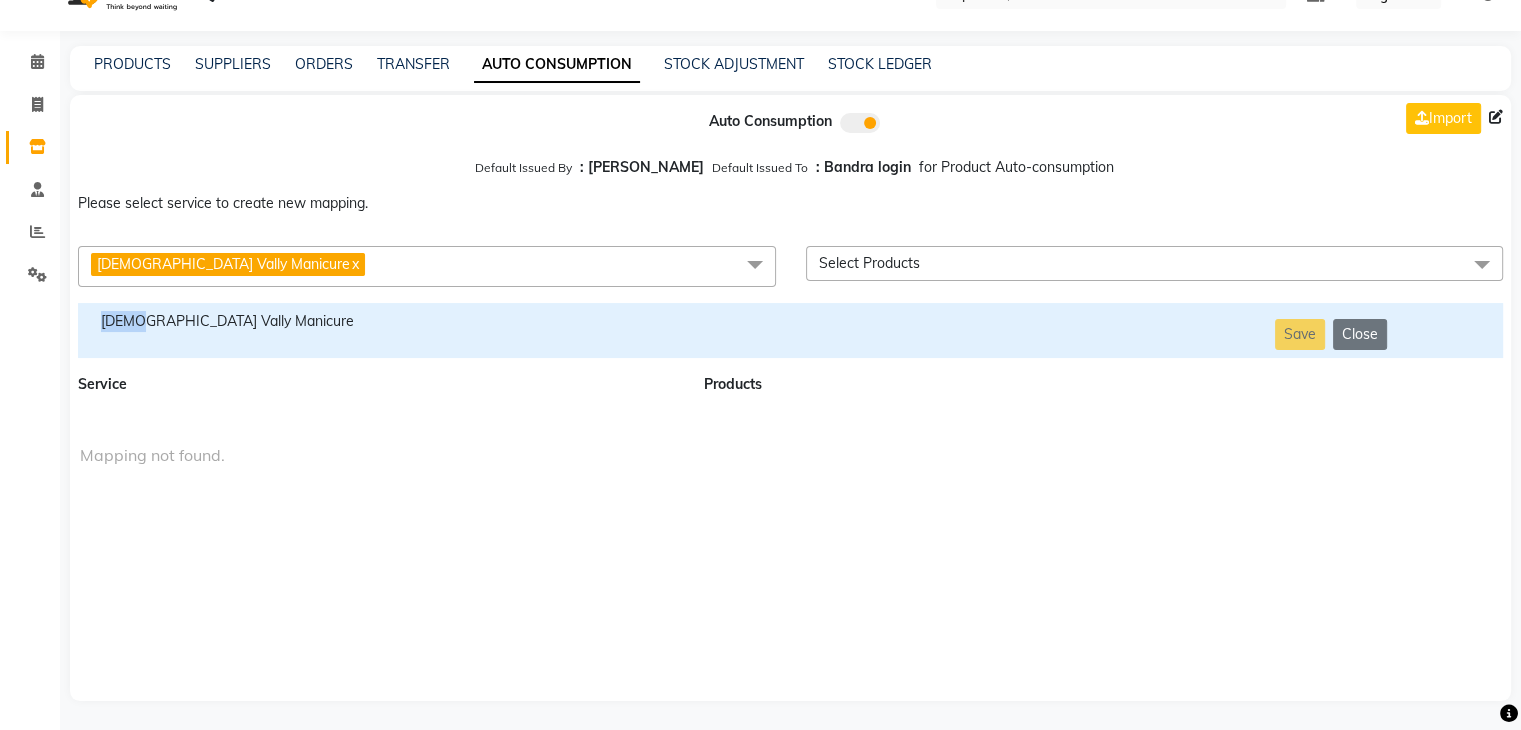 click on "[DEMOGRAPHIC_DATA] Vally Manicure" at bounding box center [379, 321] 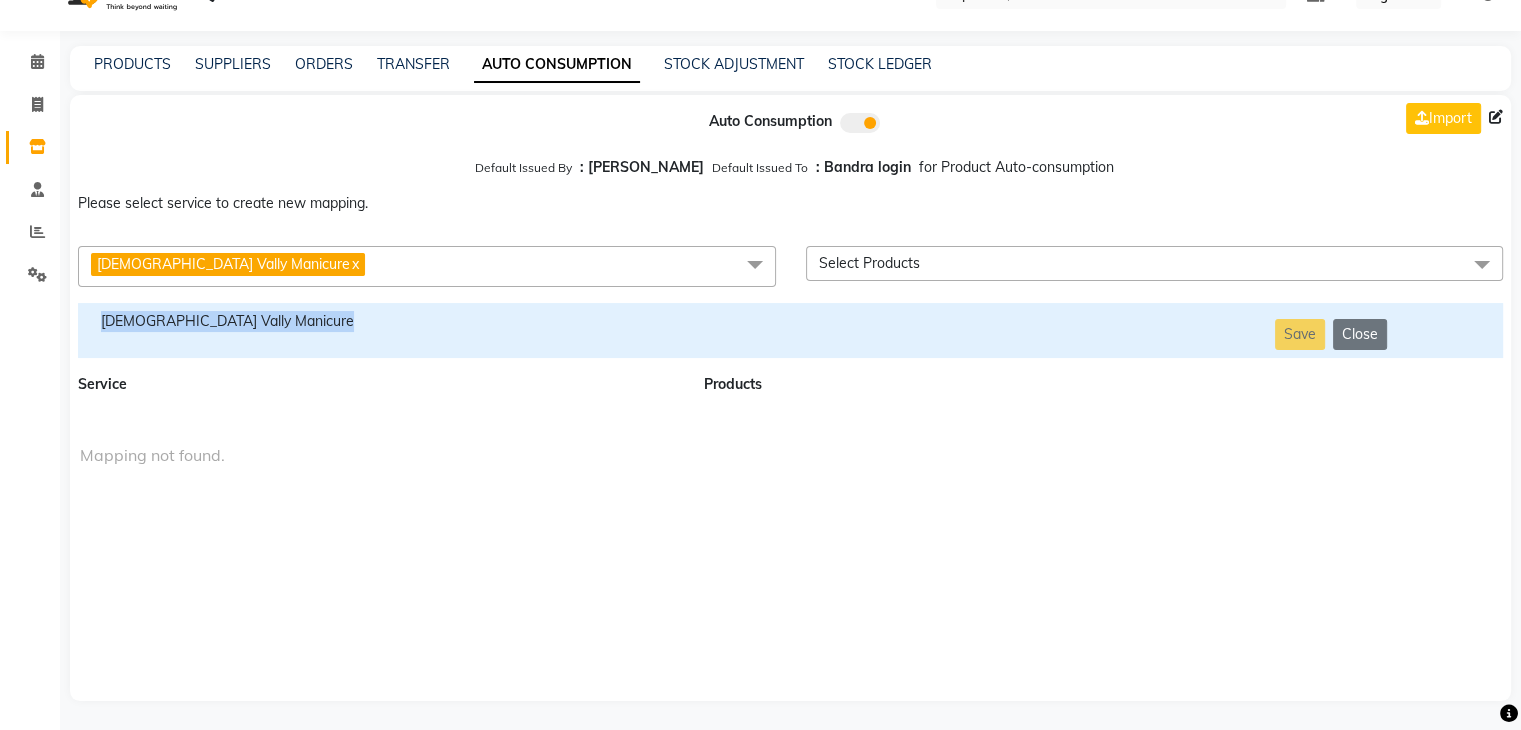 click on "[DEMOGRAPHIC_DATA] Vally Manicure" at bounding box center [379, 321] 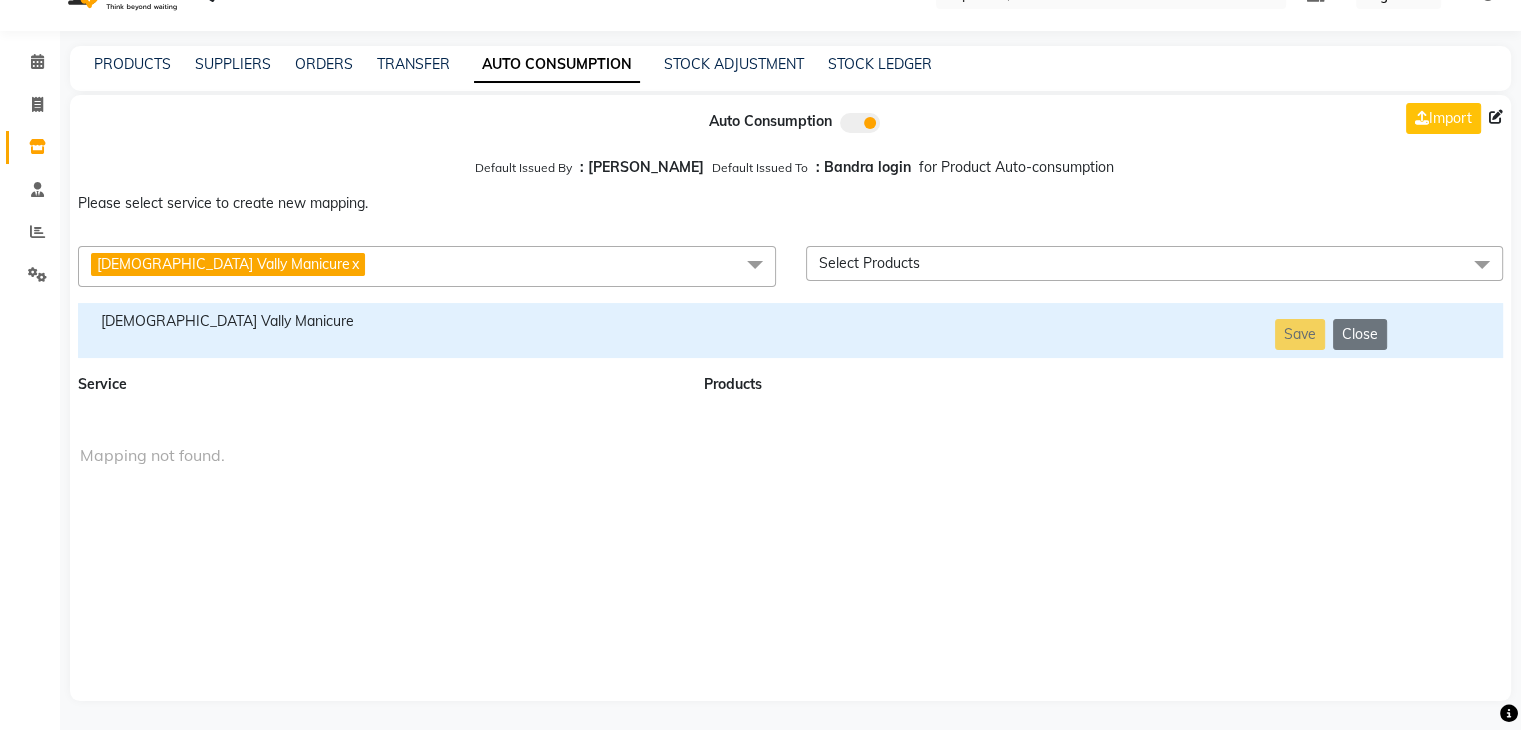 click on "[DEMOGRAPHIC_DATA] Vally Manicure  x" at bounding box center (427, 266) 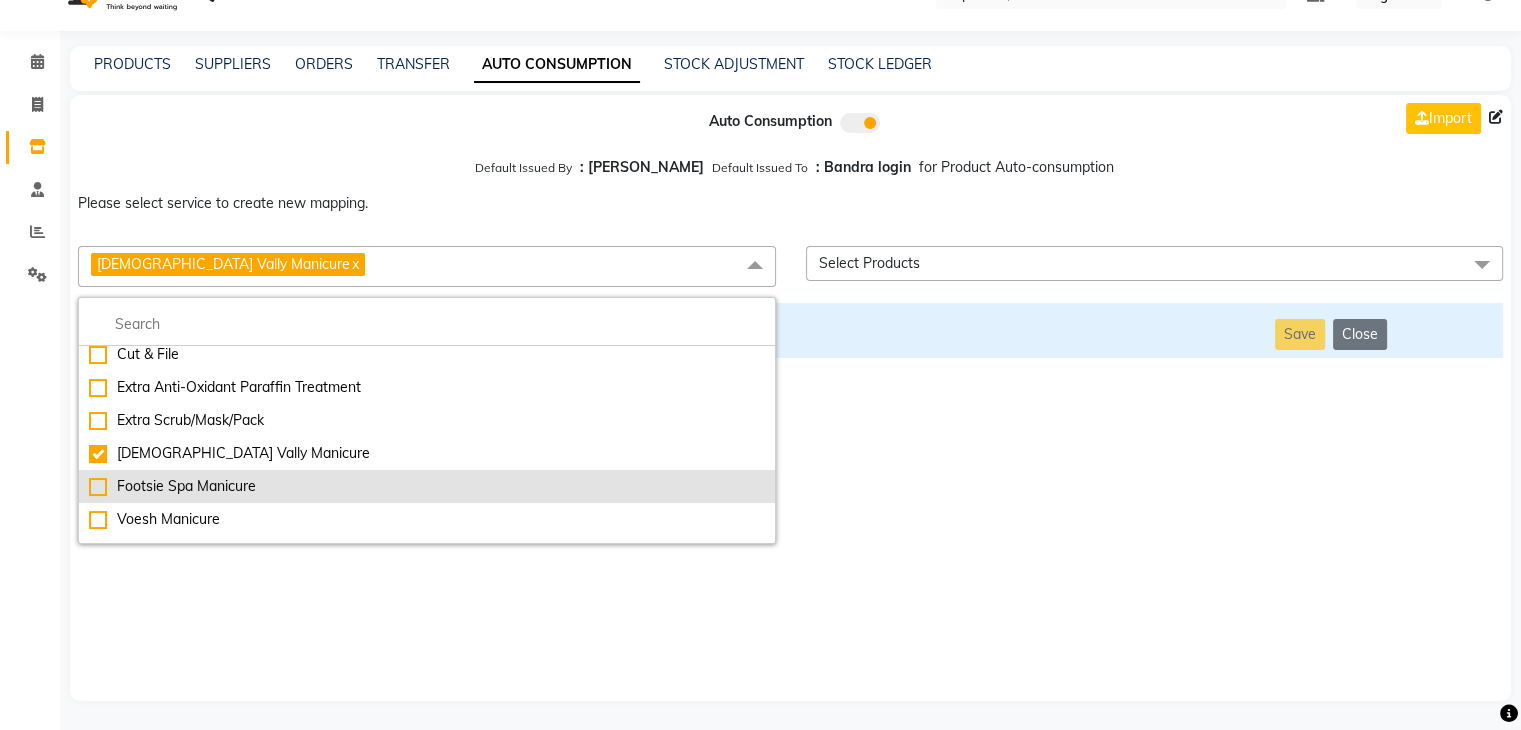 click on "Footsie Spa Manicure" at bounding box center (427, 486) 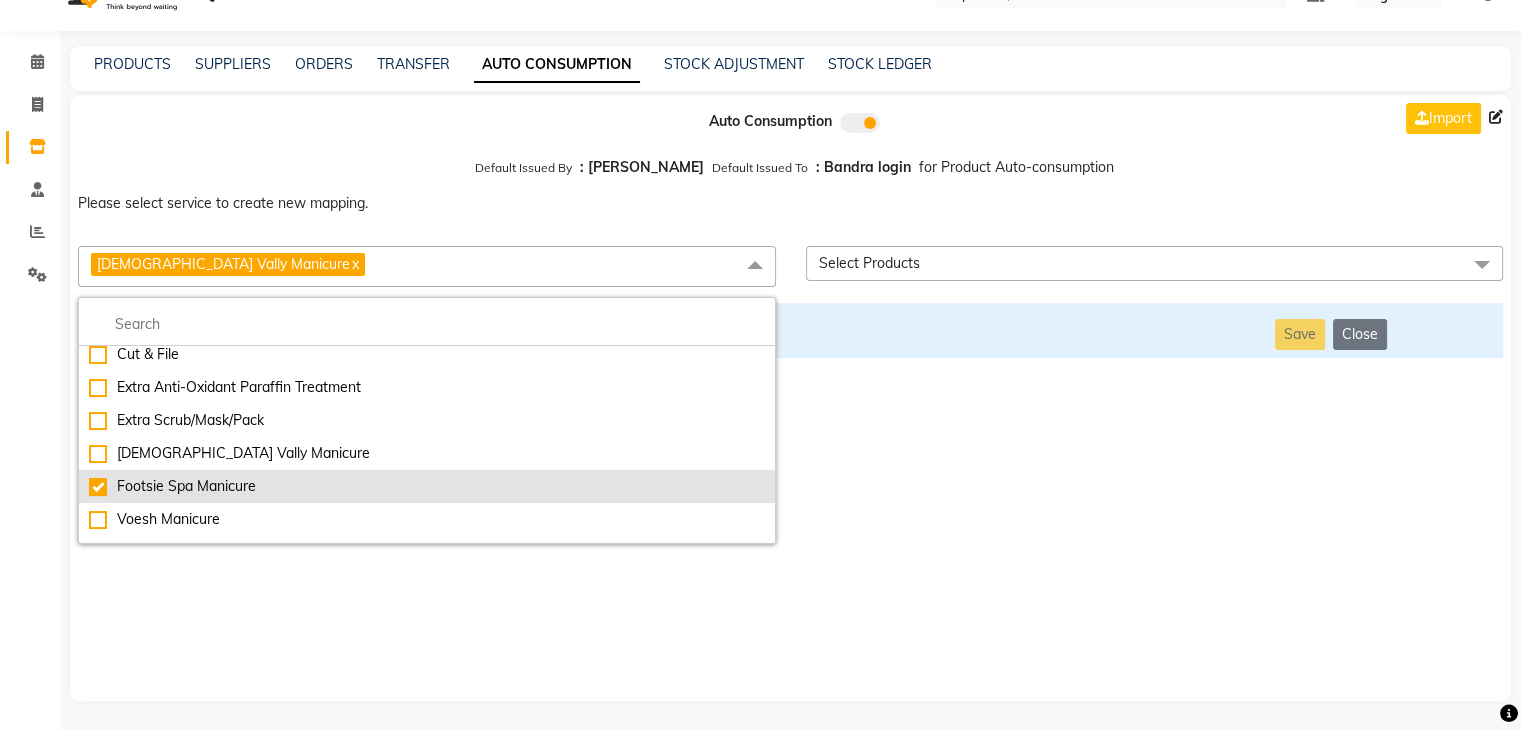 checkbox on "false" 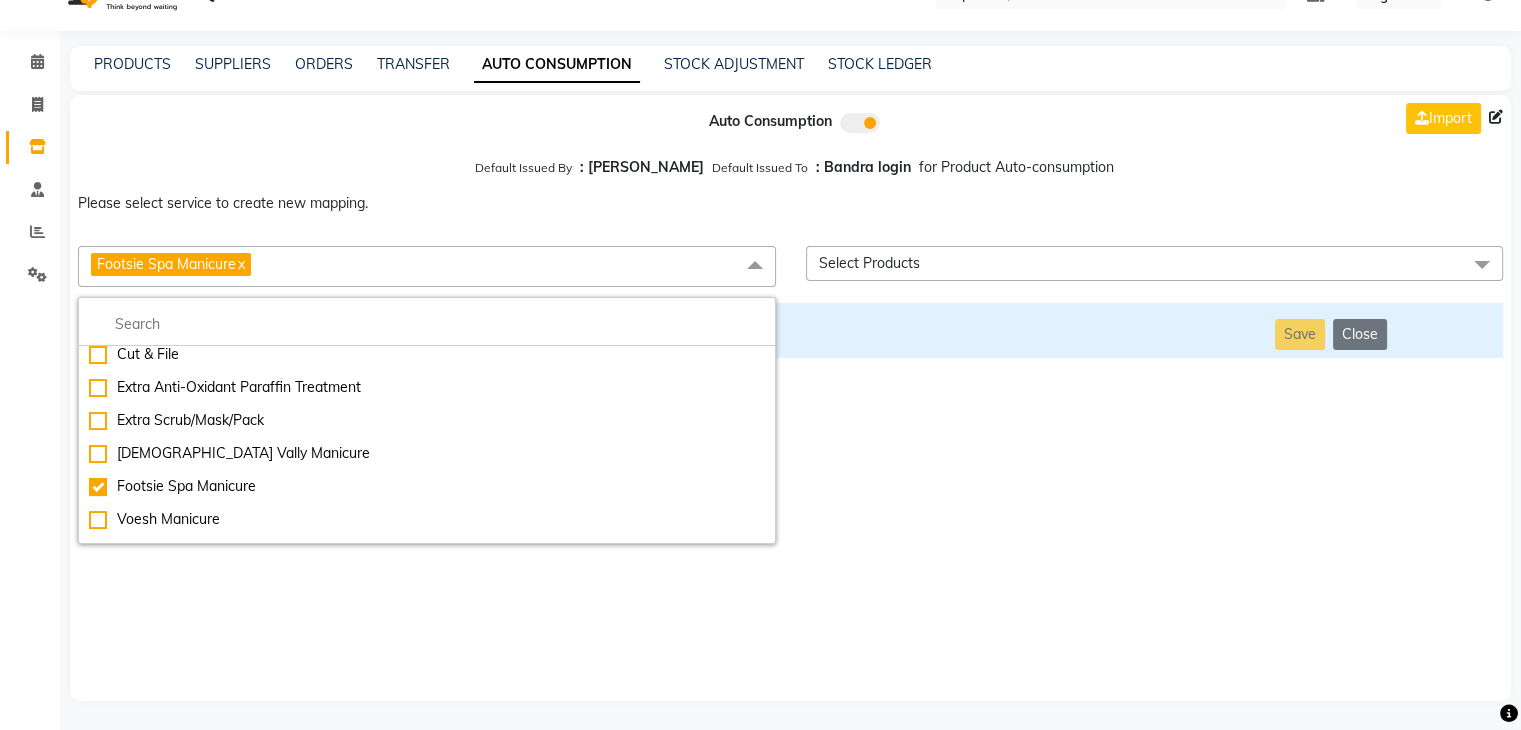 click on "Auto Consumption  Import Default Issued By  : [PERSON_NAME] Default Issued To  : Bandra login  for Product Auto-consumption  Please select service to create new mapping. Footsie Spa Manicure  x Essential Manicure w Scrub Essential Pedicure w Scrub Manicure + OPI Nail Ext + Gel Polish-3570 Manicure + T&T Nail Ext + Gel Polish T&T Nail Ext + T&T Gel Polish OPI Nail Ext + OPI Gel Polish T&T Refills + Gel Polish OPI Refills + Gel Polish Travel Allowance Waiting Charge HAIR REPAIR - Haircut HAIR REPAIR - Haircut for Kids HAIR REPAIR - Hair Wash HAIR REPAIR - Hair Wash Premium HAIR REPAIR - Full Head Shave HAIR REPAIR - Hair Design HAIR REPAIR - Hairstyling HAIR REPAIR - Threading HAIR REPAIR - [PERSON_NAME] Edging HAIR REPAIR - [PERSON_NAME] Edging Premium HAIR REPAIR - Razor Shave HAIR REPAIR - Razor Shave Premium HAIR REPAIR - Luxury Steam Shaving HAIR REPAIR - Fade Hair Cut HAIR SPA RITUALS - Hairoticmen Argan Spa HAIR SPA RITUALS - Wella Deep Nourishing Spa HAIR SPA RITUALS - Nashi Argan Oil Spa HAIR SPA RITUALS - [PERSON_NAME] Spa" at bounding box center [790, 398] 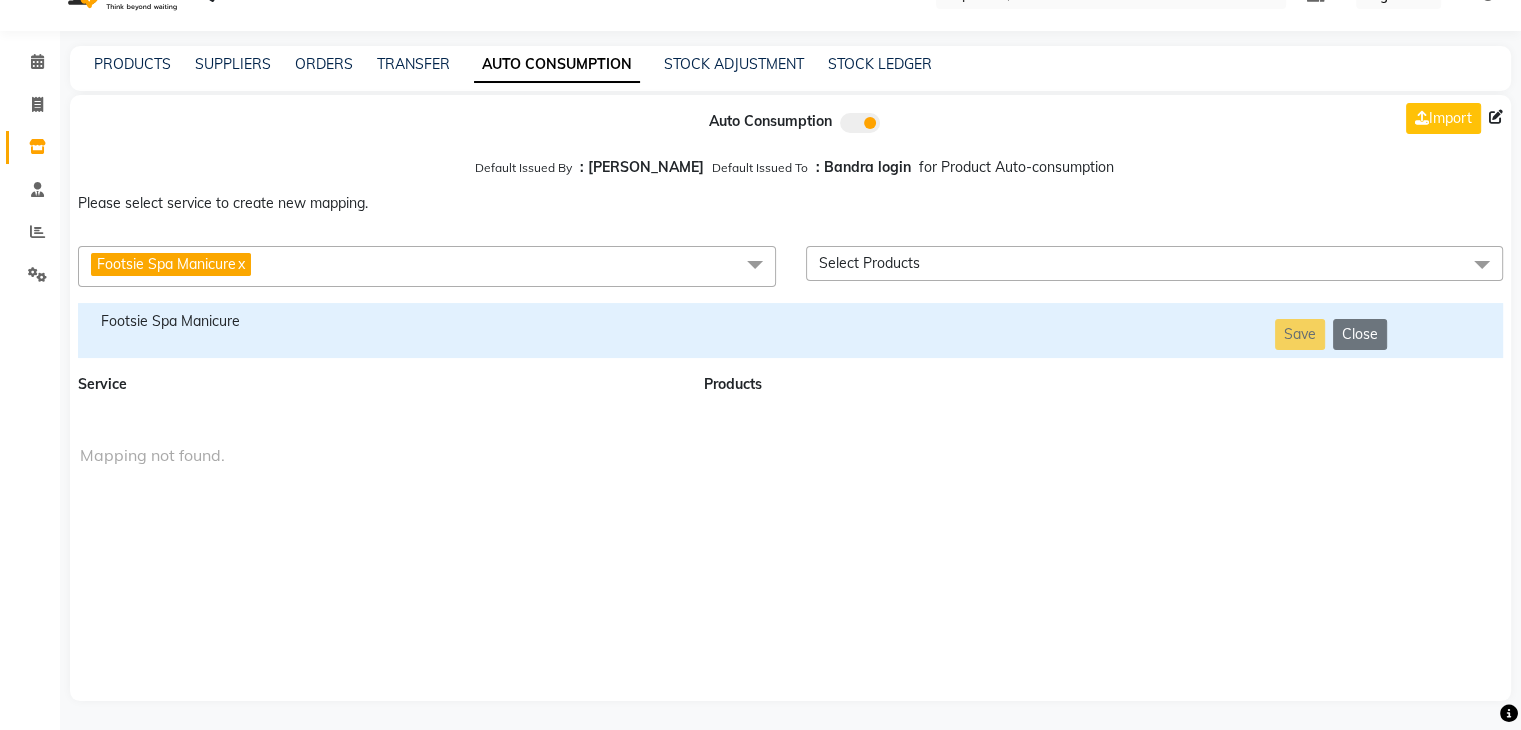 click on "Footsie Spa Manicure" at bounding box center (379, 321) 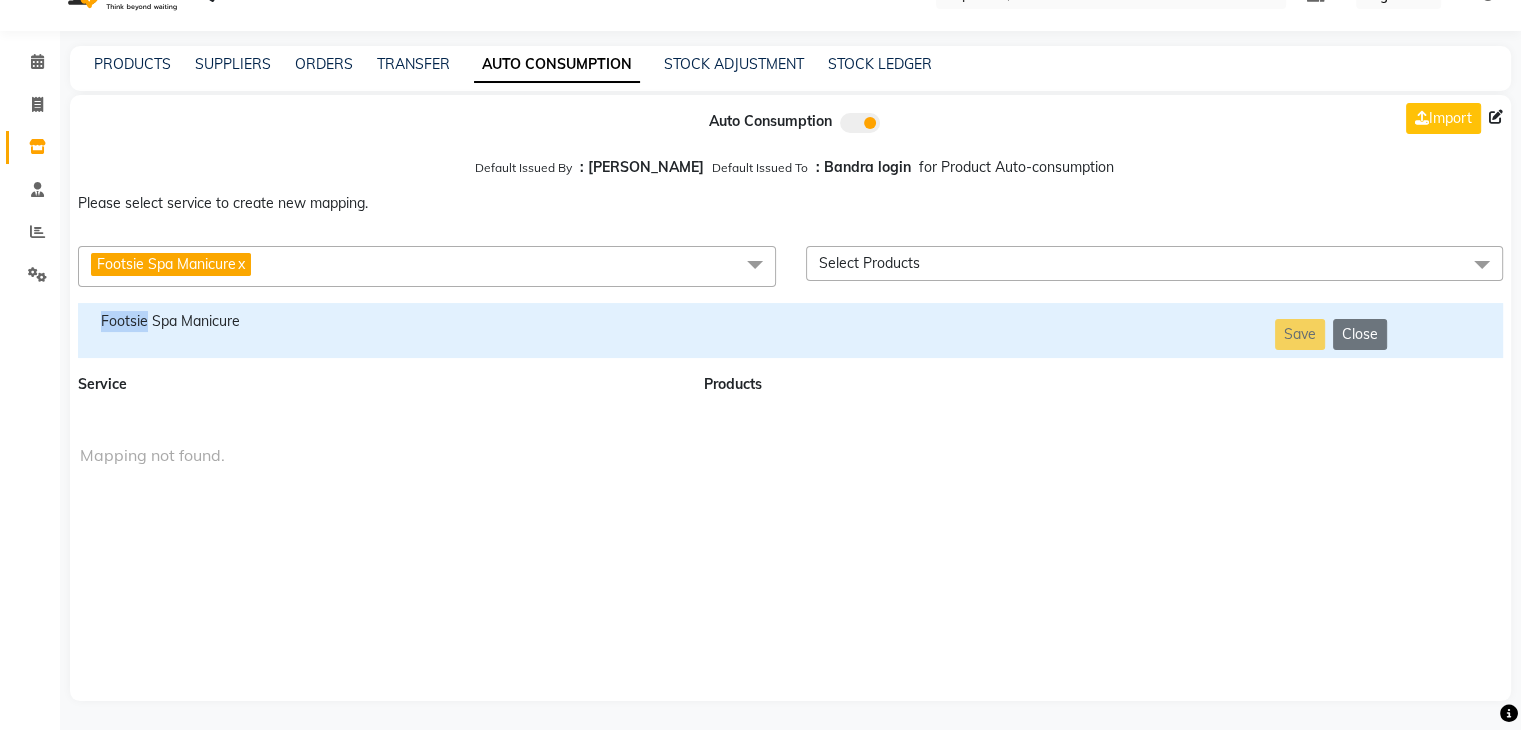 click on "Footsie Spa Manicure" at bounding box center [379, 321] 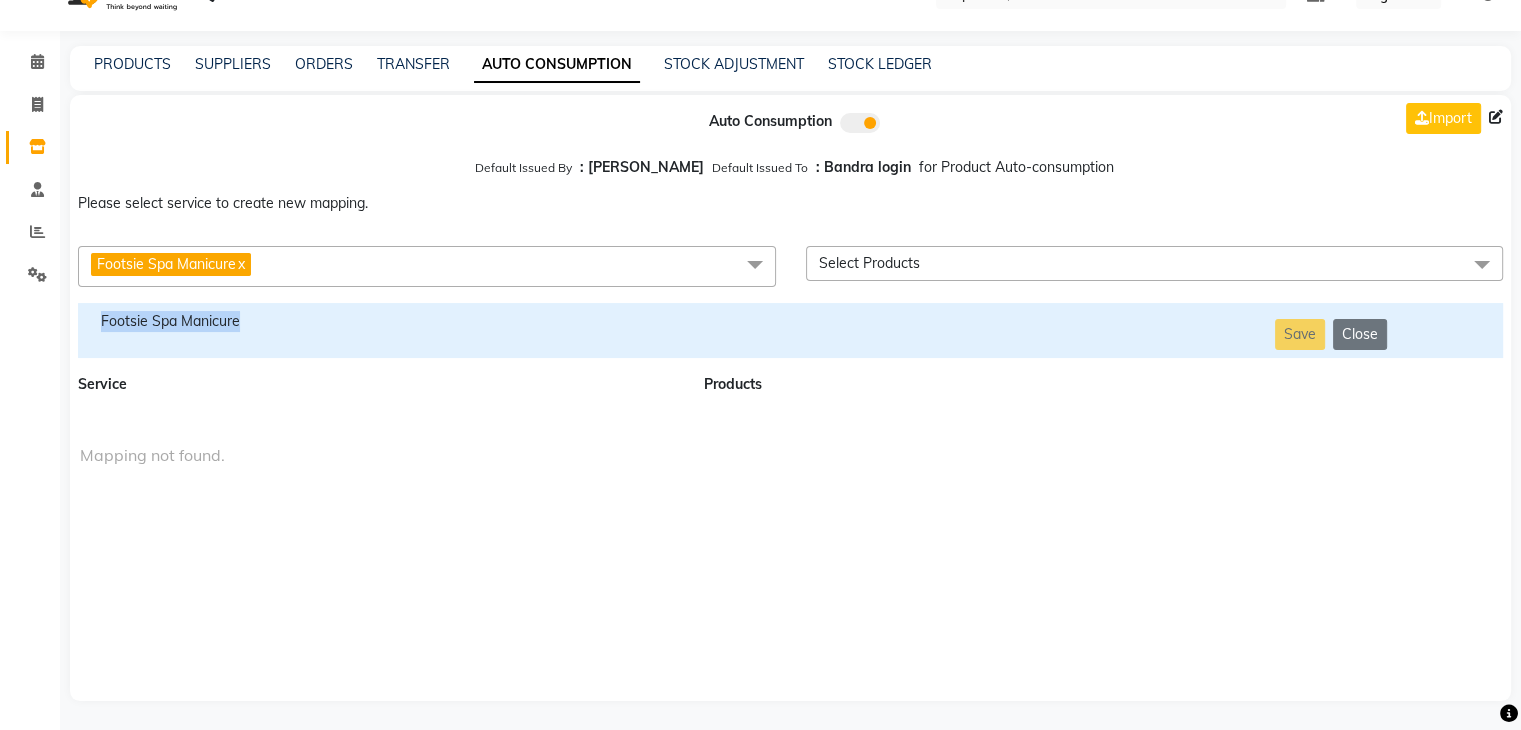 click on "Footsie Spa Manicure" at bounding box center (379, 321) 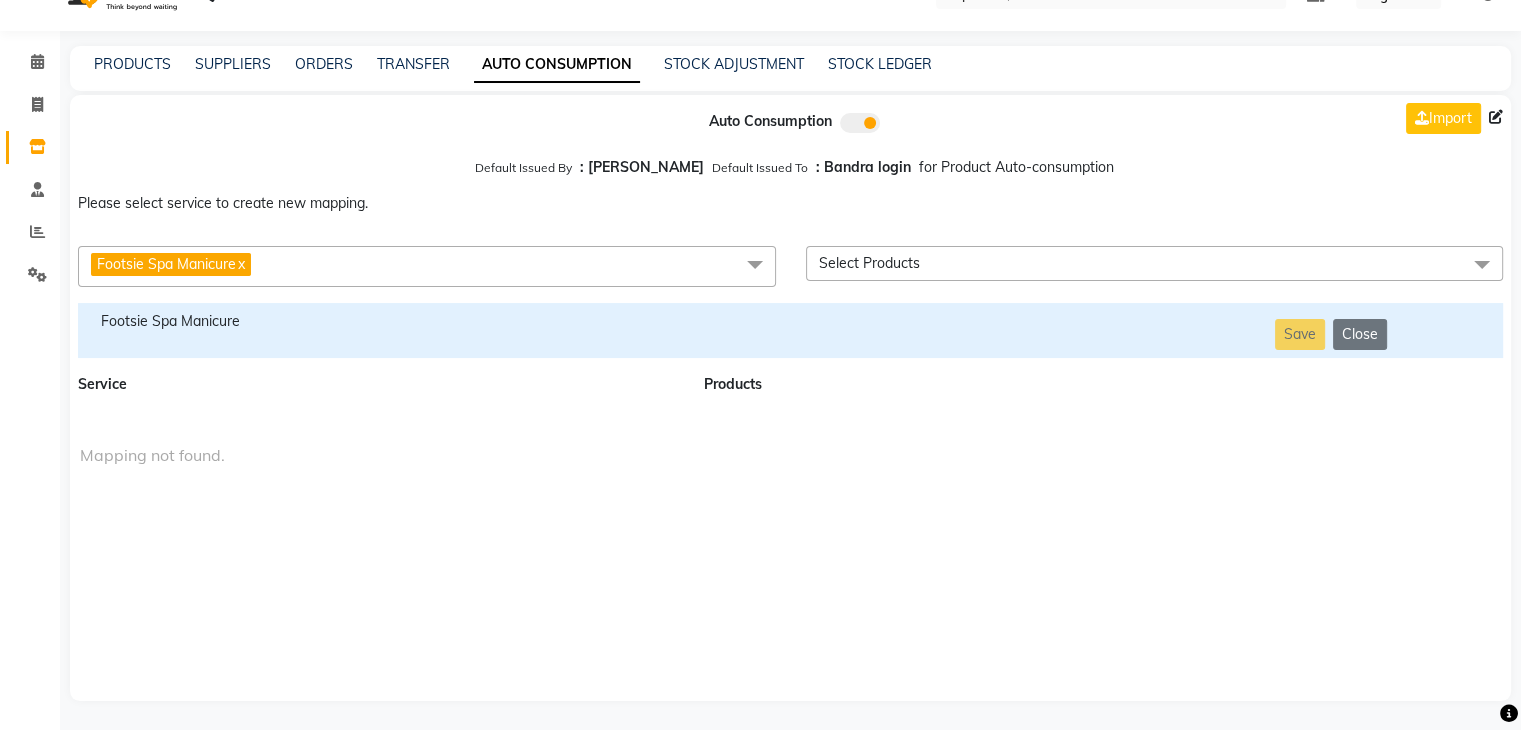 click on "Footsie Spa Manicure  x" at bounding box center [427, 266] 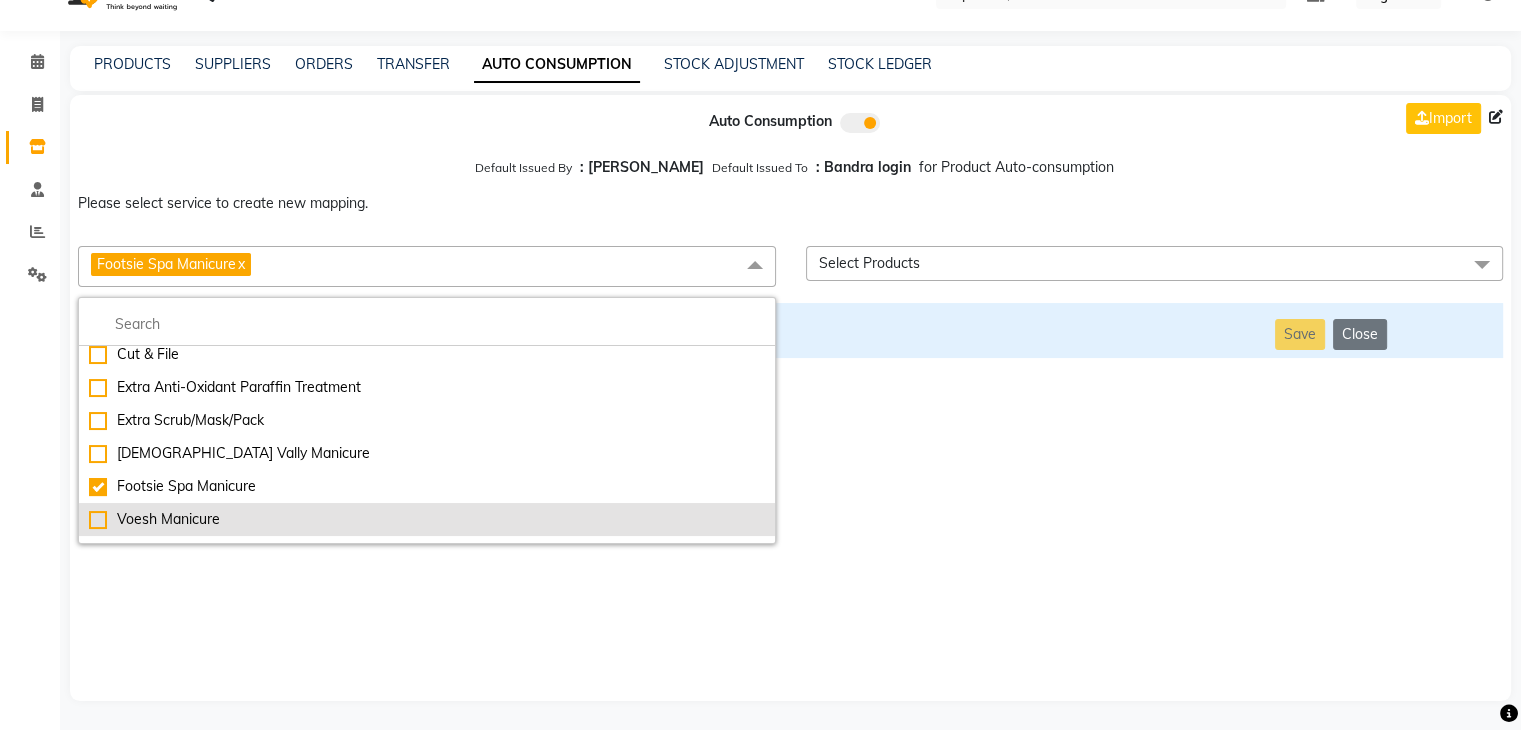 click on "Voesh Manicure" at bounding box center (427, 519) 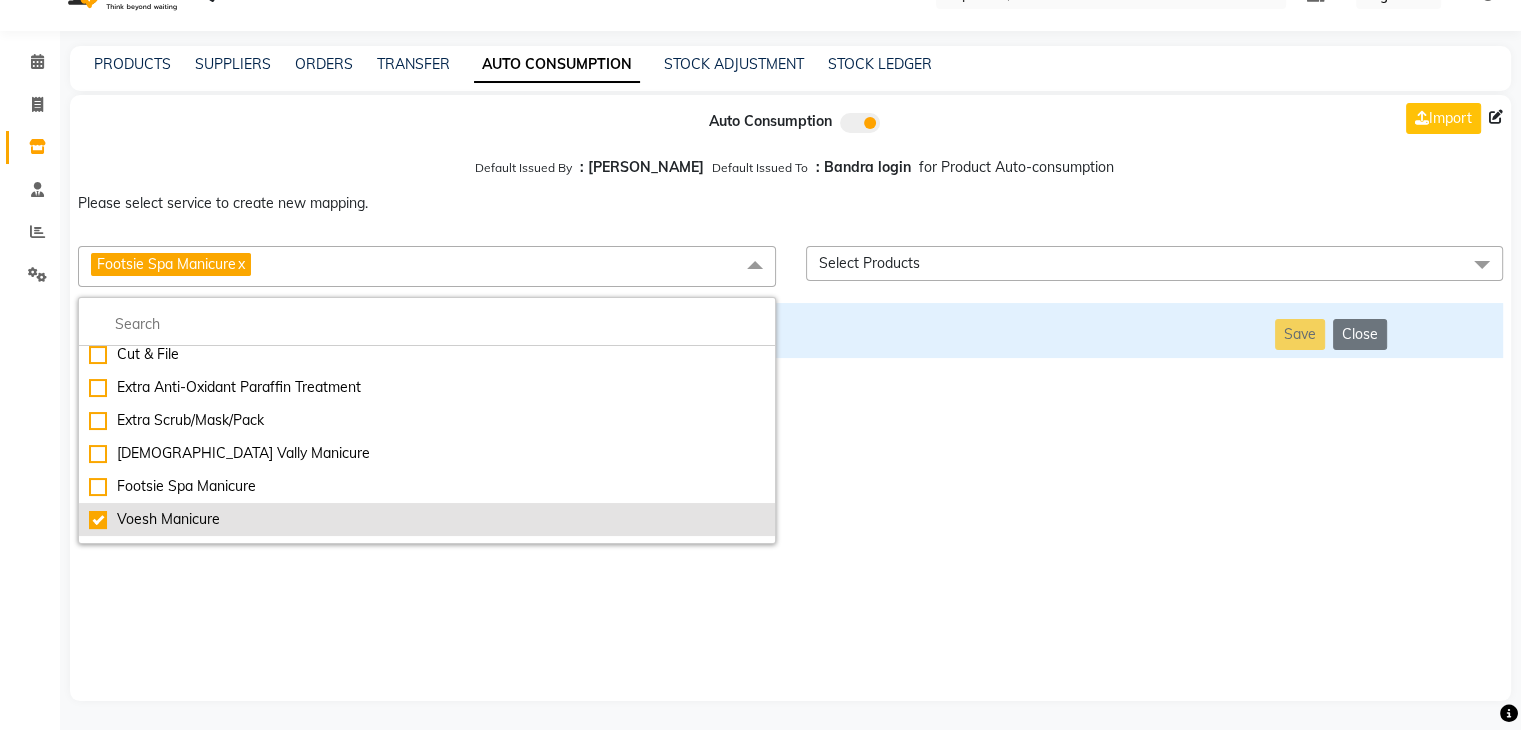 checkbox on "false" 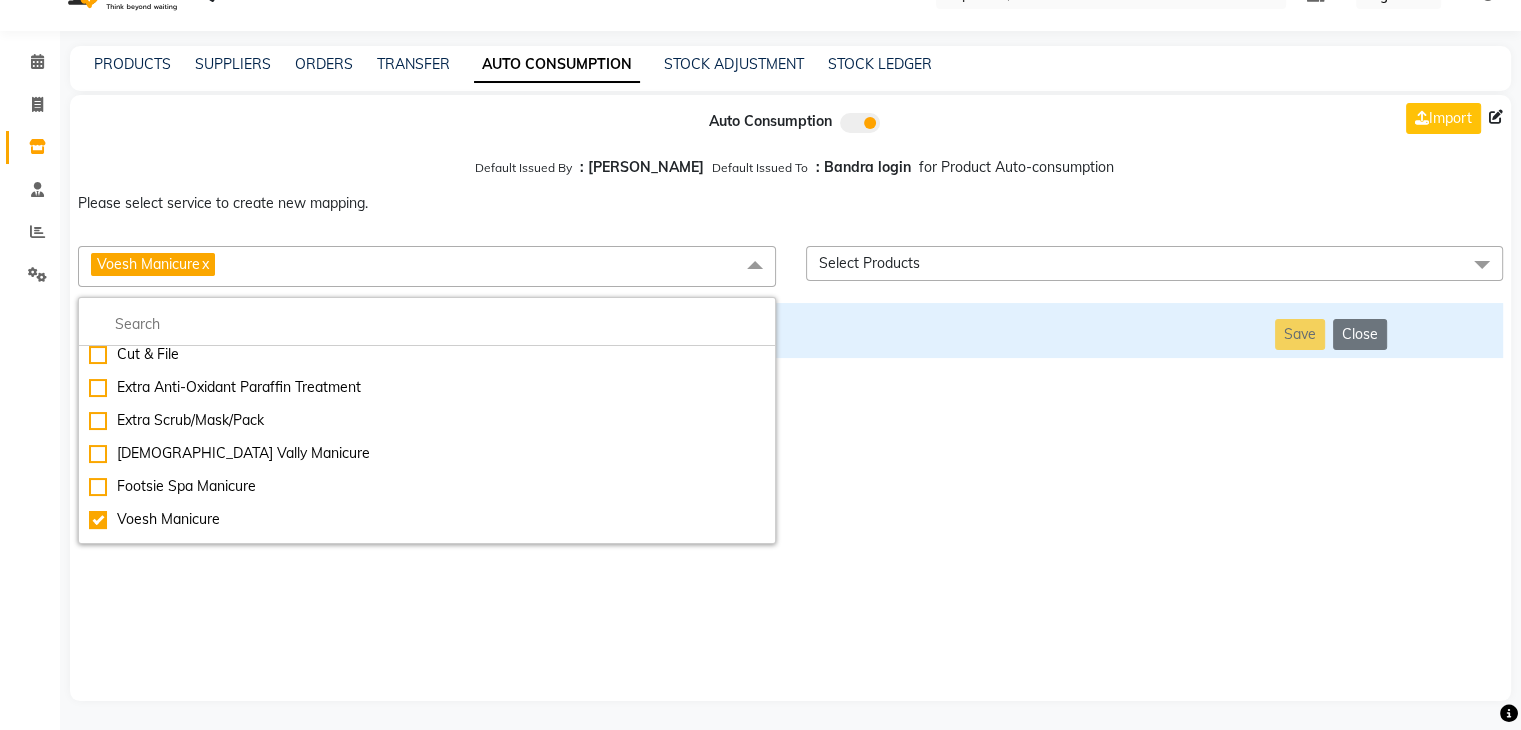 click on "Auto Consumption  Import Default Issued By  : [PERSON_NAME] Default Issued To  : Bandra login  for Product Auto-consumption  Please select service to create new mapping. Voesh Manicure  x Essential Manicure w Scrub Essential Pedicure w Scrub Manicure + OPI Nail Ext + Gel Polish-3570 Manicure + T&T Nail Ext + Gel Polish T&T Nail Ext + T&T Gel Polish OPI Nail Ext + OPI Gel Polish T&T Refills + Gel Polish OPI Refills + Gel Polish Travel Allowance Waiting Charge HAIR REPAIR - Haircut HAIR REPAIR - Haircut for Kids HAIR REPAIR - Hair Wash HAIR REPAIR - Hair Wash Premium HAIR REPAIR - Full Head Shave HAIR REPAIR - Hair Design HAIR REPAIR - Hairstyling HAIR REPAIR - Threading HAIR REPAIR - [PERSON_NAME] Edging HAIR REPAIR - [PERSON_NAME] Edging Premium HAIR REPAIR - Razor Shave HAIR REPAIR - Razor Shave Premium HAIR REPAIR - Luxury Steam Shaving HAIR REPAIR - Fade Hair Cut HAIR SPA RITUALS - Hairoticmen Argan Spa HAIR SPA RITUALS - Wella Deep Nourishing Spa HAIR SPA RITUALS - Nashi Argan Oil Spa HAIR SPA RITUALS - Botoliss Hair Spa" at bounding box center [790, 398] 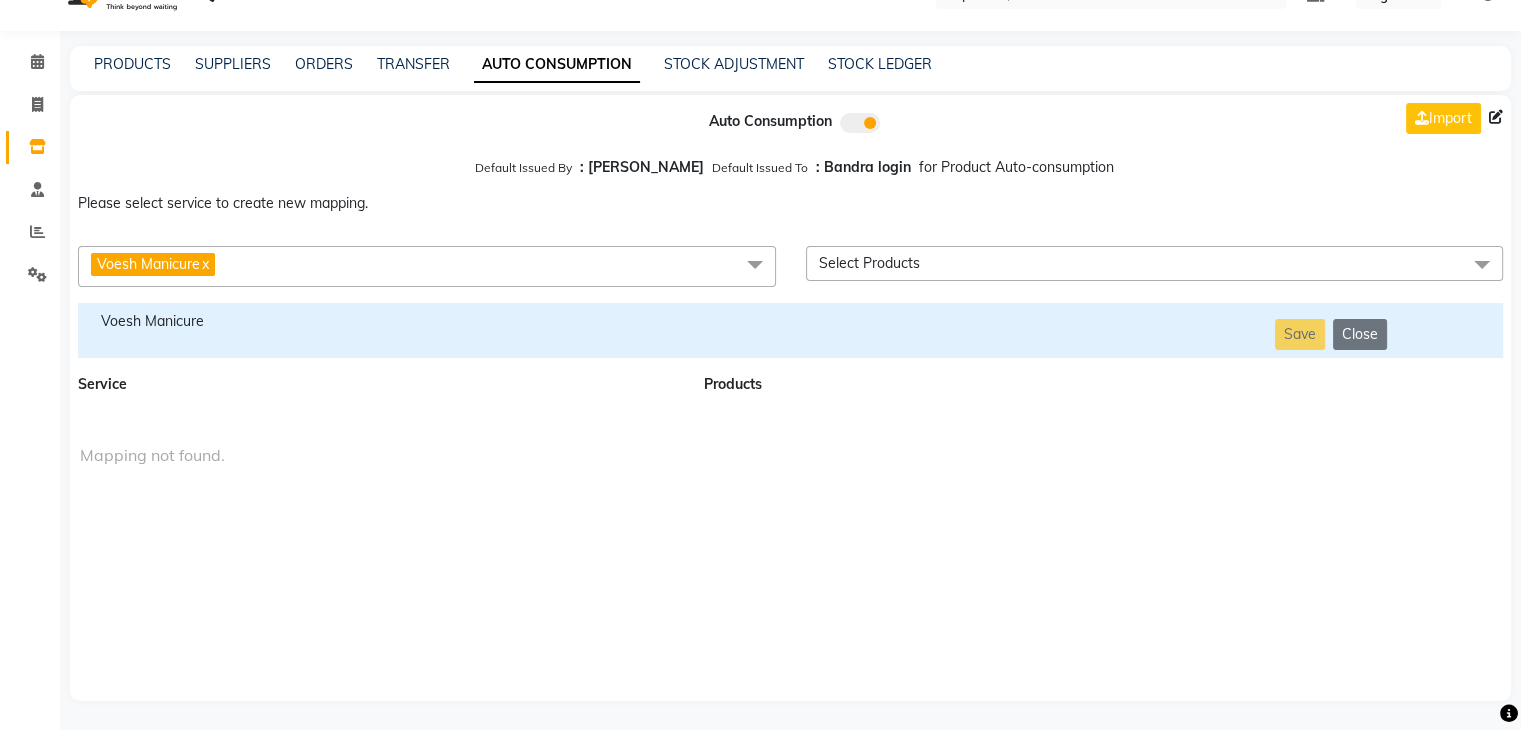 click on "Voesh Manicure" at bounding box center (379, 321) 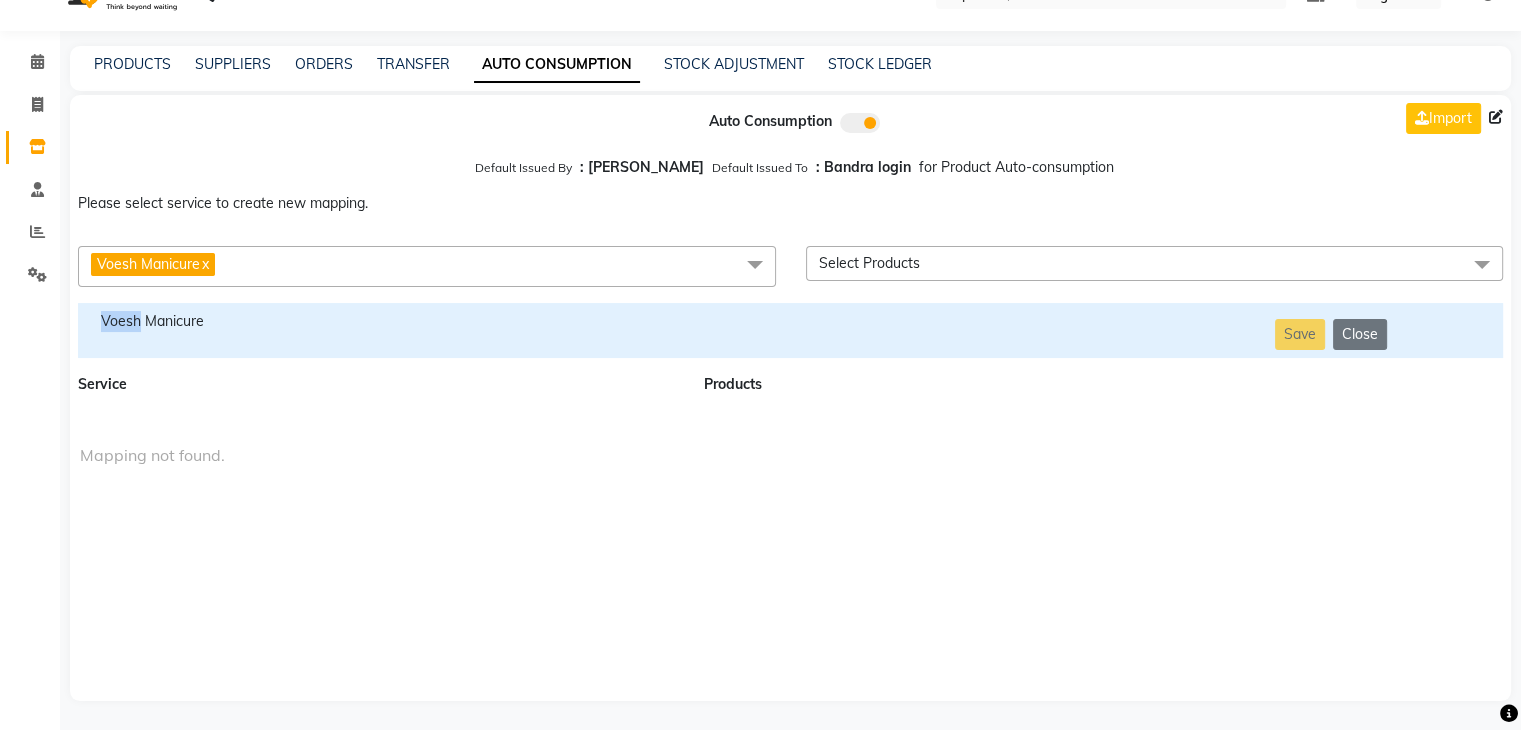 click on "Voesh Manicure" at bounding box center (379, 321) 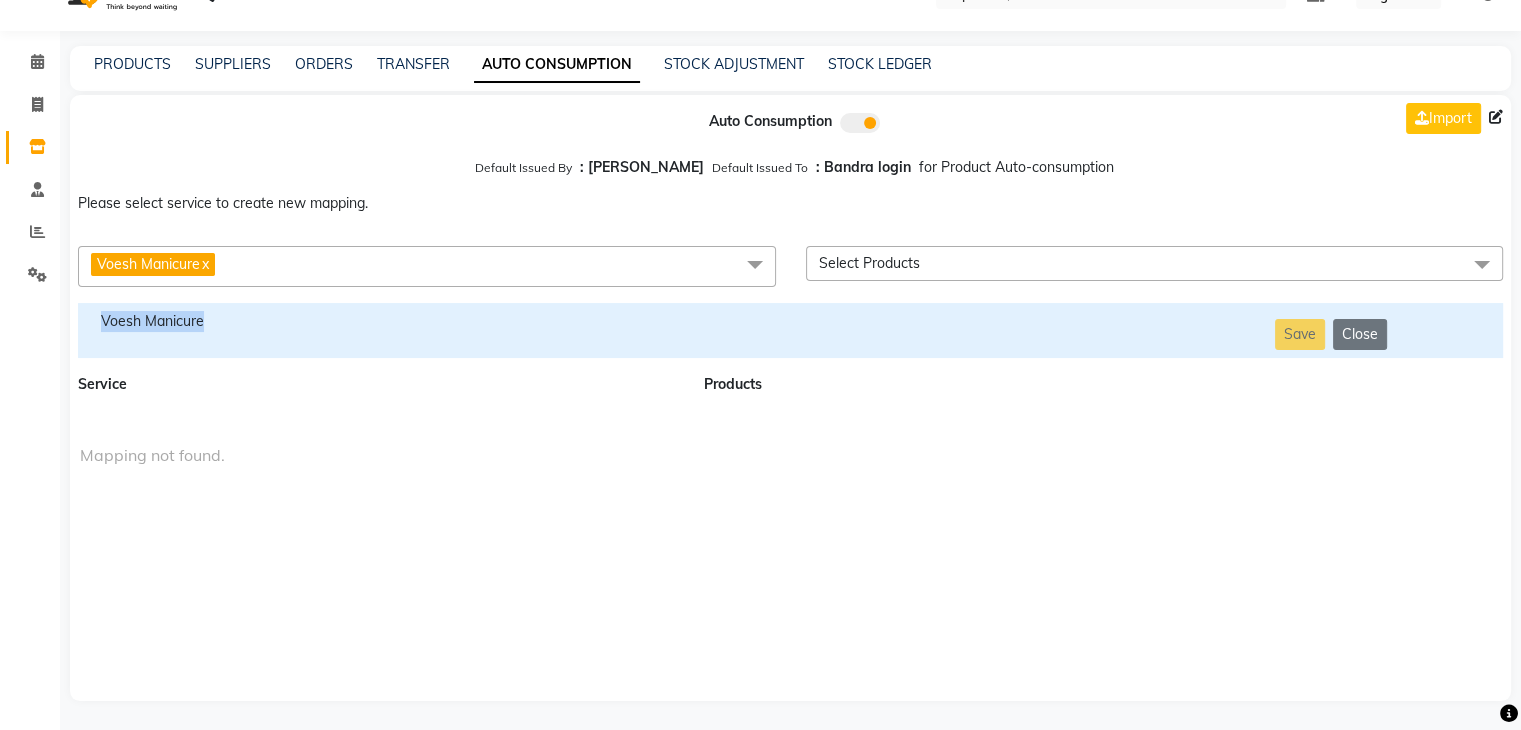 click on "Voesh Manicure" at bounding box center [379, 321] 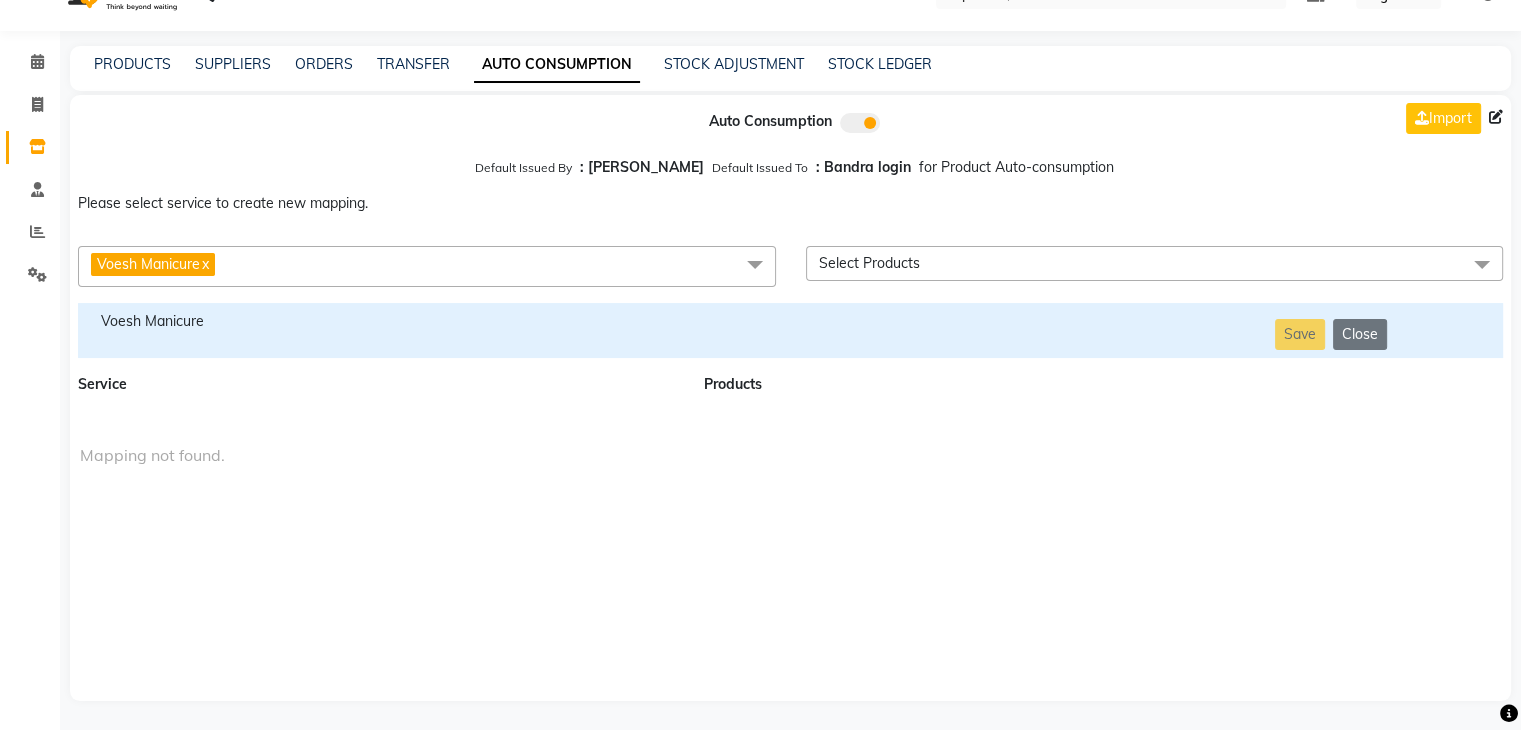 click on "Voesh Manicure  x" at bounding box center [427, 266] 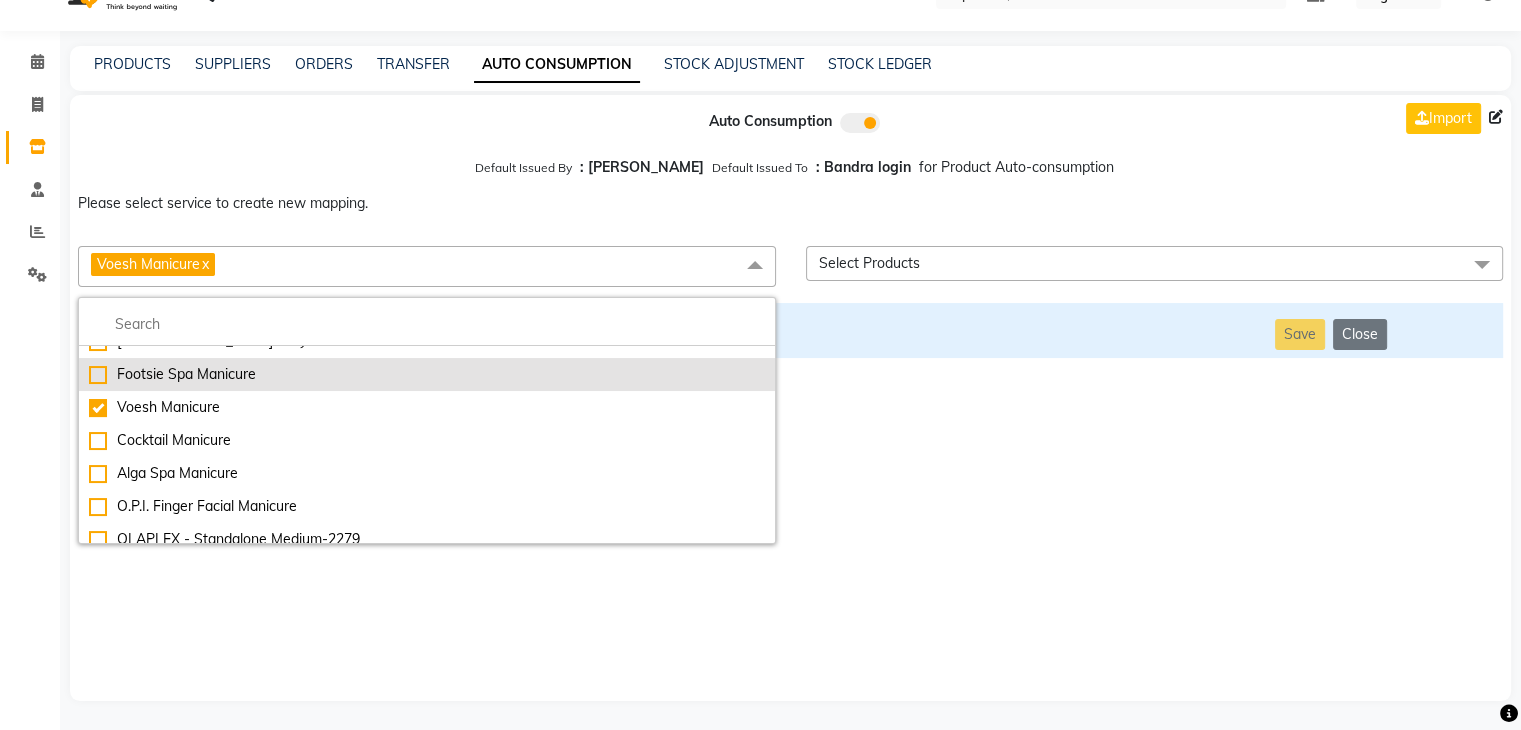 scroll, scrollTop: 5896, scrollLeft: 0, axis: vertical 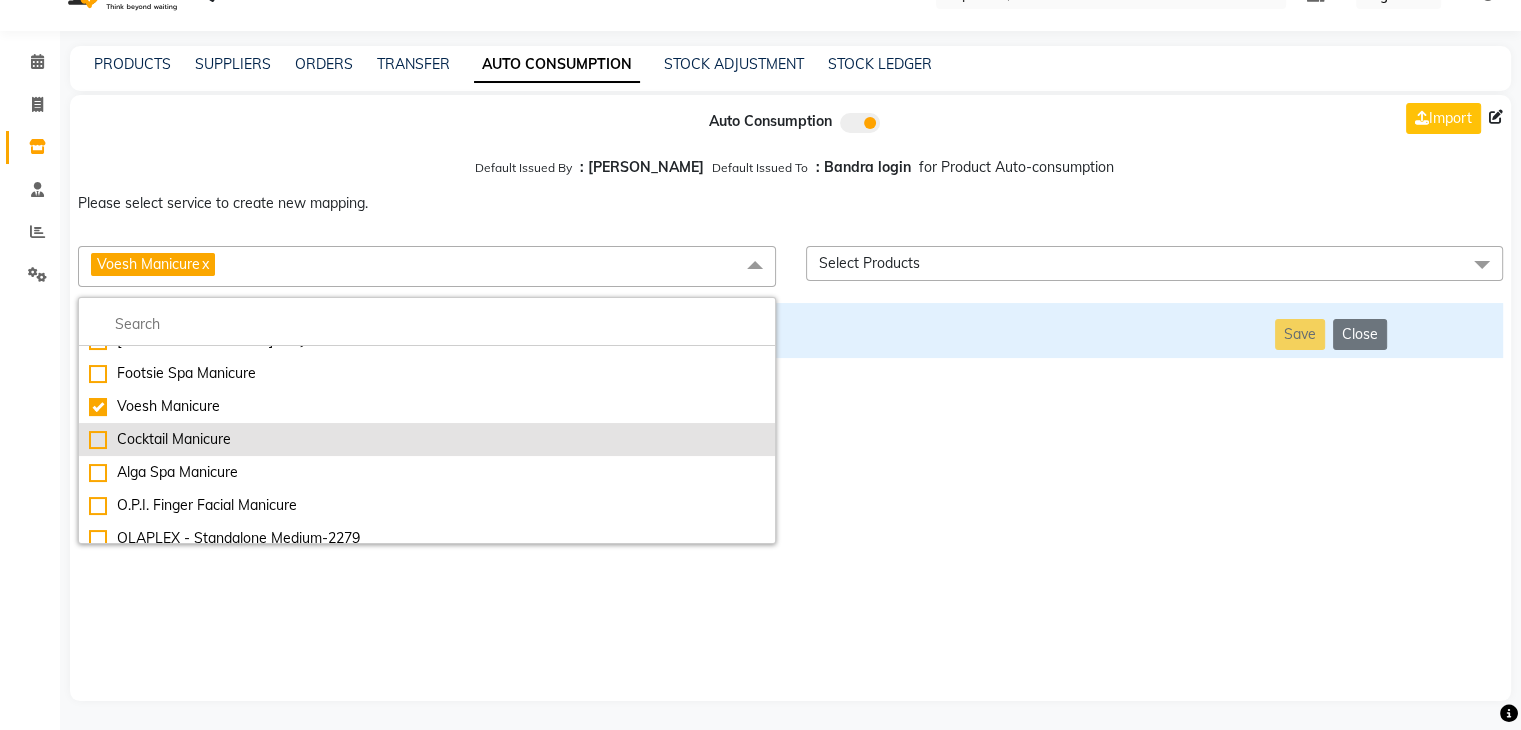 click on "Cocktail Manicure" at bounding box center [427, 439] 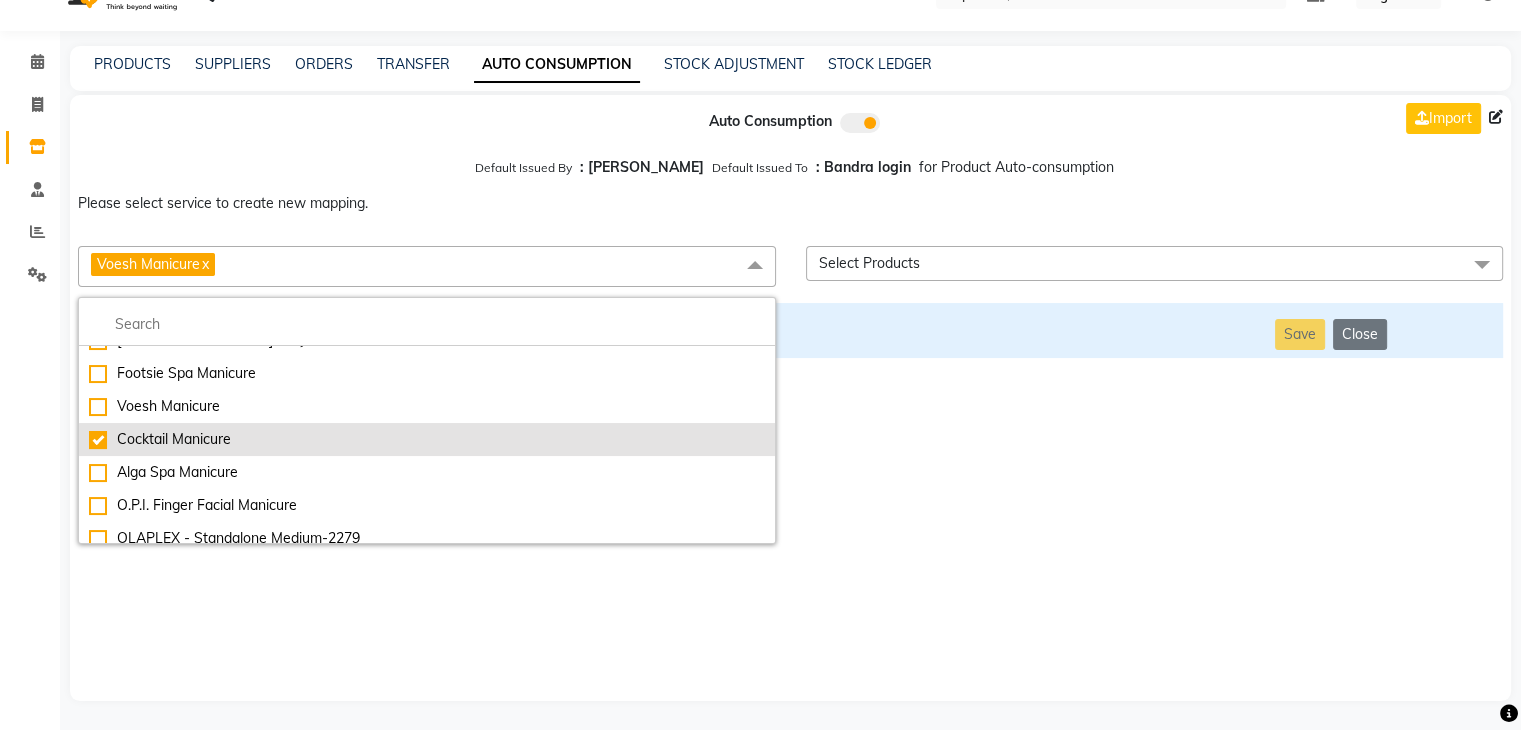 checkbox on "false" 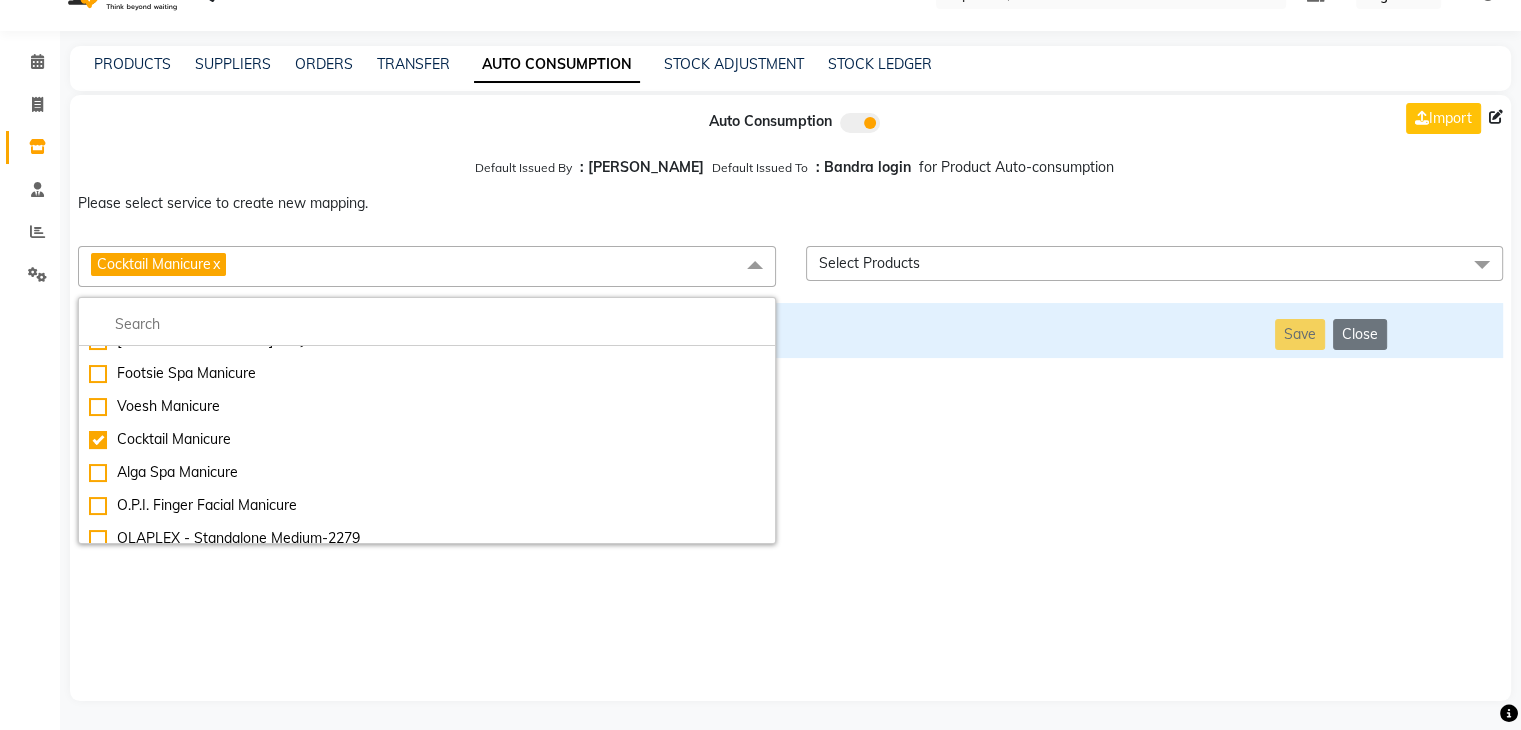click on "Auto Consumption  Import Default Issued By  : [PERSON_NAME] Default Issued To  : Bandra login  for Product Auto-consumption  Please select service to create new mapping. Cocktail Manicure  x Essential Manicure w Scrub Essential Pedicure w Scrub Manicure + OPI Nail Ext + Gel Polish-3570 Manicure + T&T Nail Ext + Gel Polish T&T Nail Ext + T&T Gel Polish OPI Nail Ext + OPI Gel Polish T&T Refills + Gel Polish OPI Refills + Gel Polish Travel Allowance Waiting Charge HAIR REPAIR - Haircut HAIR REPAIR - Haircut for Kids HAIR REPAIR - Hair Wash HAIR REPAIR - Hair Wash Premium HAIR REPAIR - Full Head Shave HAIR REPAIR - Hair Design HAIR REPAIR - Hairstyling HAIR REPAIR - Threading HAIR REPAIR - [PERSON_NAME] Edging HAIR REPAIR - [PERSON_NAME] Edging Premium HAIR REPAIR - Razor Shave HAIR REPAIR - Razor Shave Premium HAIR REPAIR - Luxury Steam Shaving HAIR REPAIR - Fade Hair Cut HAIR SPA RITUALS - Hairoticmen Argan Spa HAIR SPA RITUALS - Wella Deep Nourishing Spa HAIR SPA RITUALS - Nashi Argan Oil Spa HAIR SPA RITUALS - Olaplex Ritual" at bounding box center (790, 398) 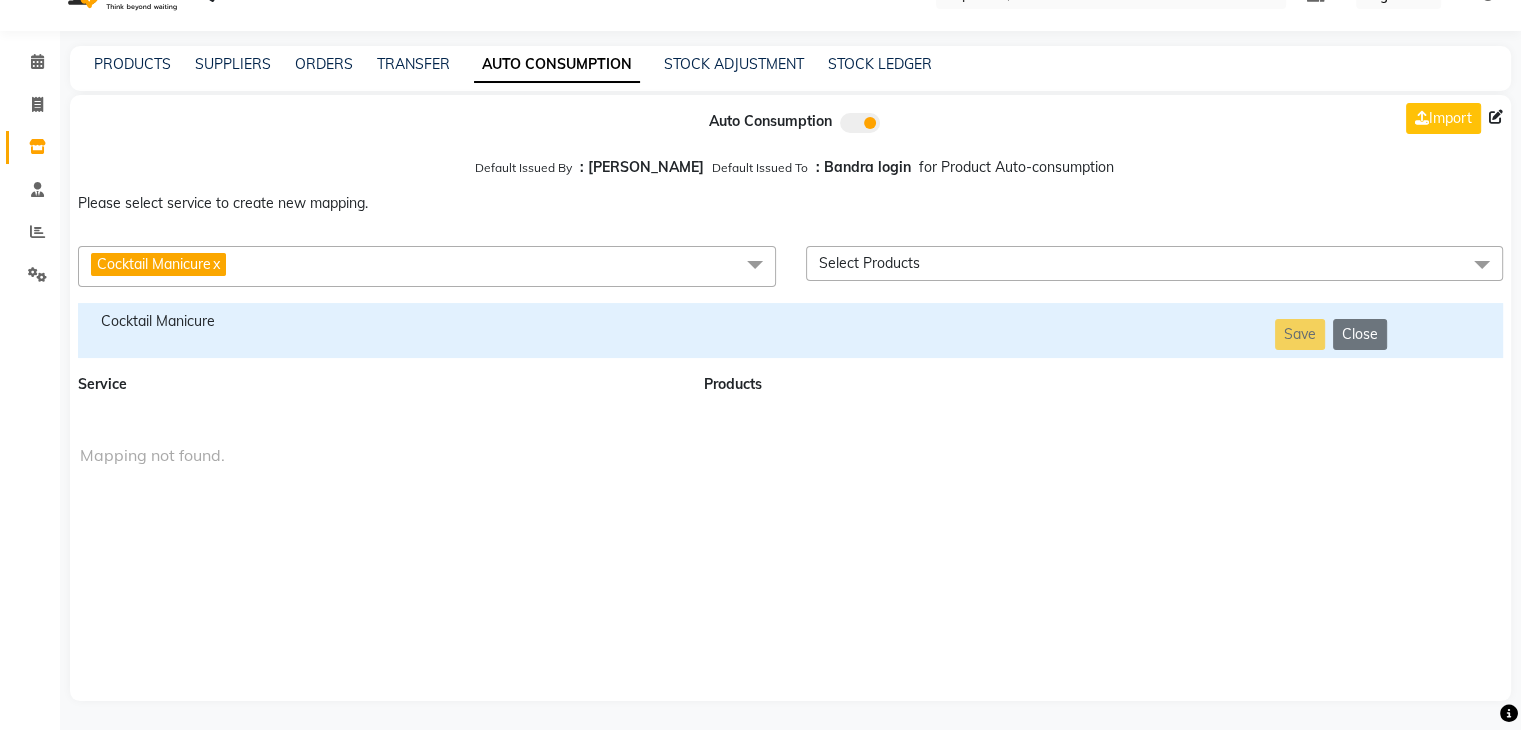 click on "Cocktail Manicure" at bounding box center [379, 321] 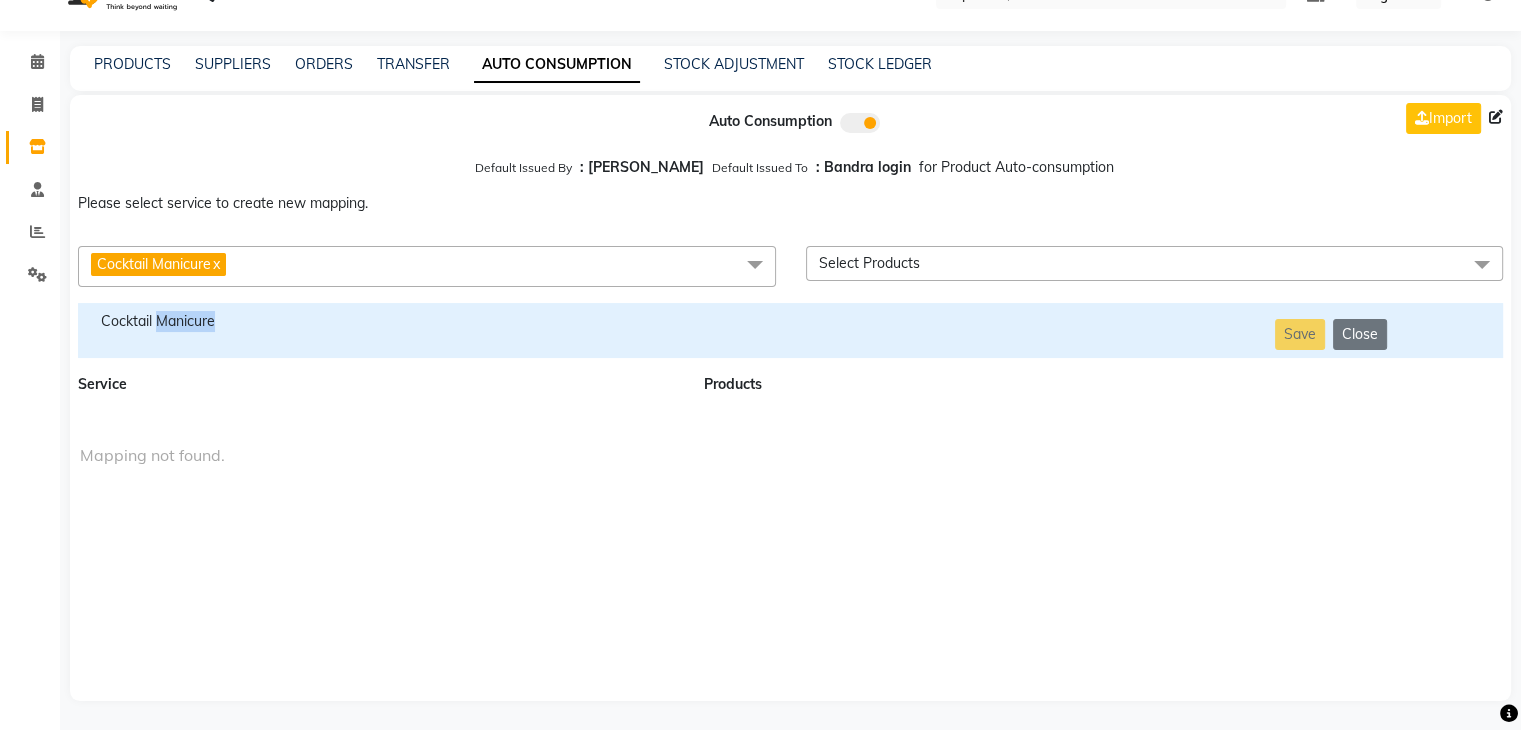 click on "Cocktail Manicure" at bounding box center (379, 321) 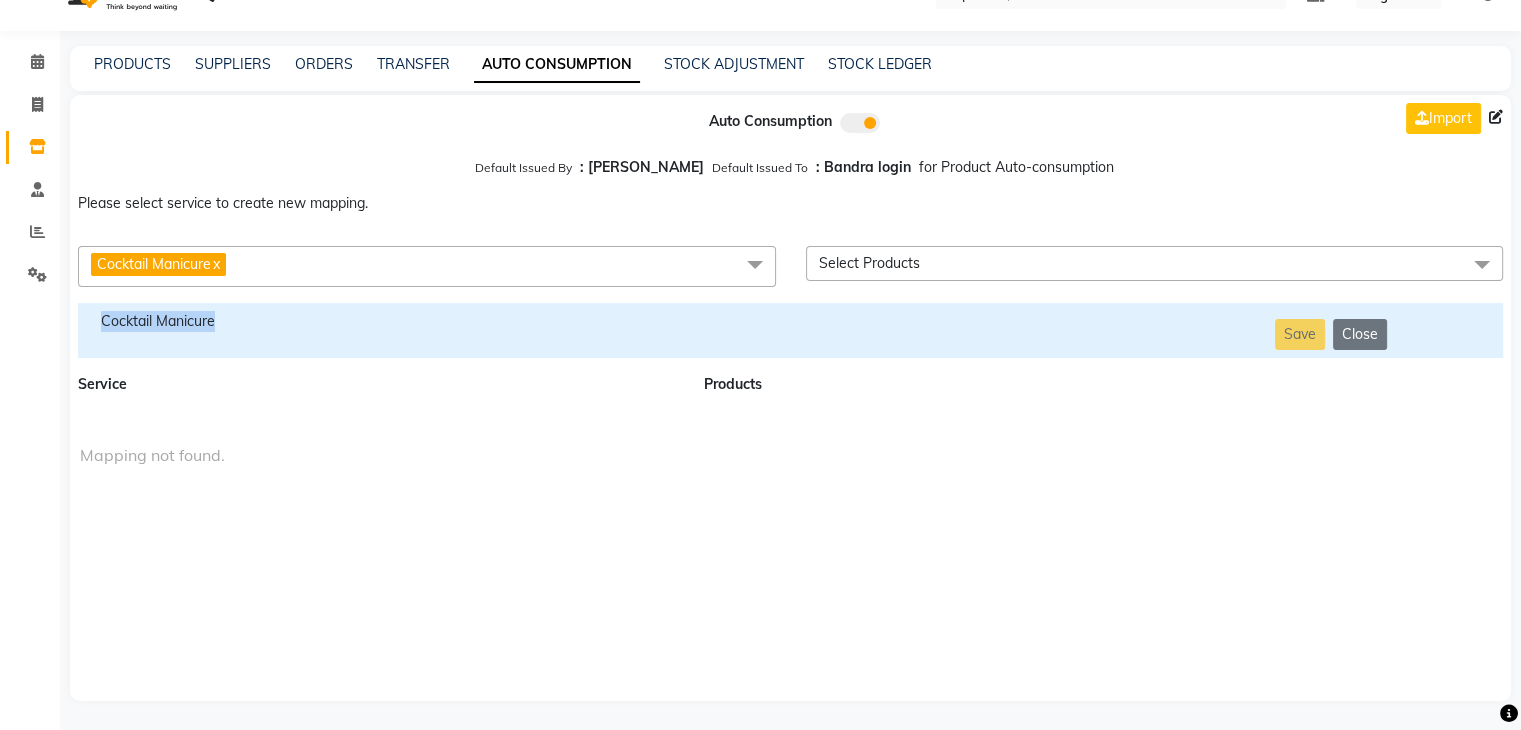 click on "Cocktail Manicure" at bounding box center (379, 321) 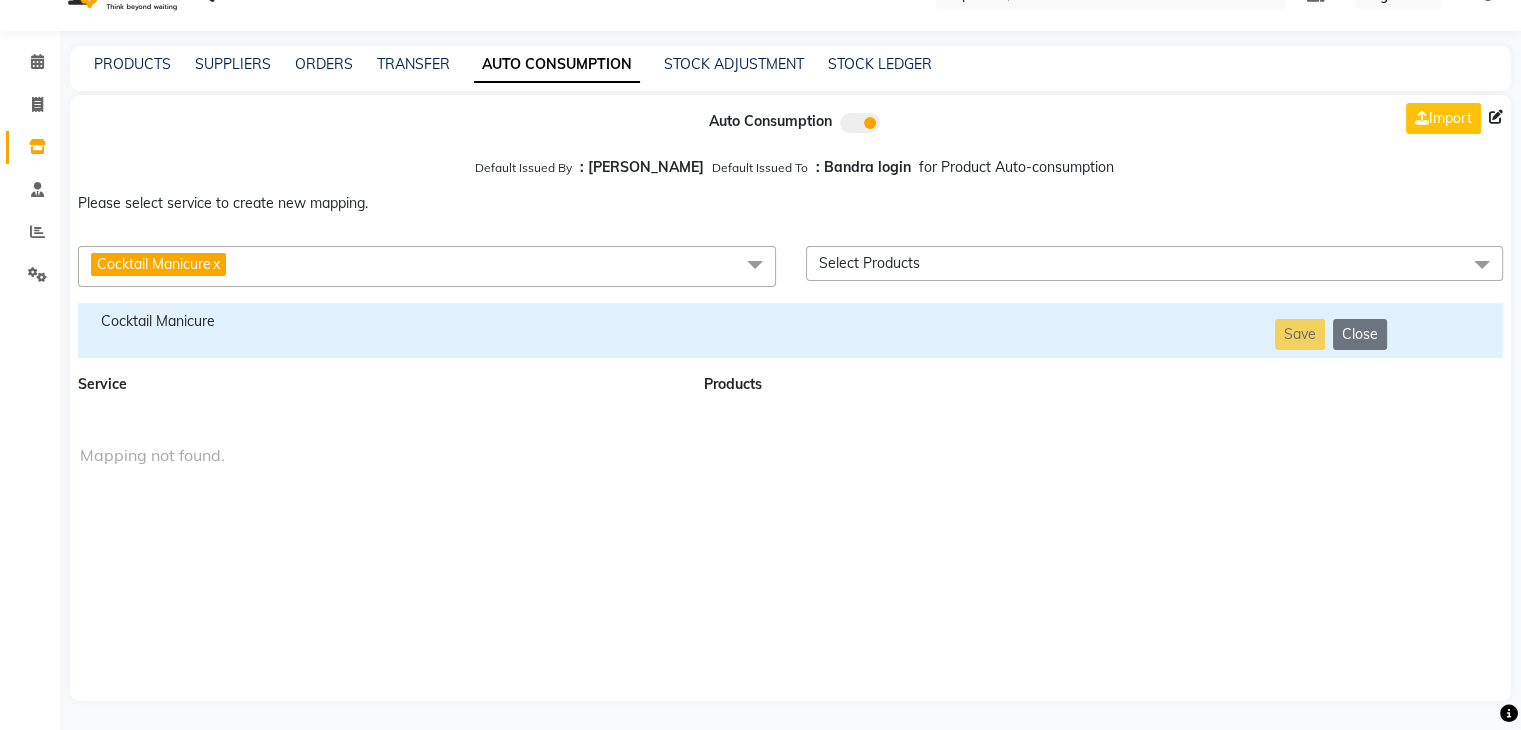 click on "Cocktail Manicure  x" at bounding box center (427, 266) 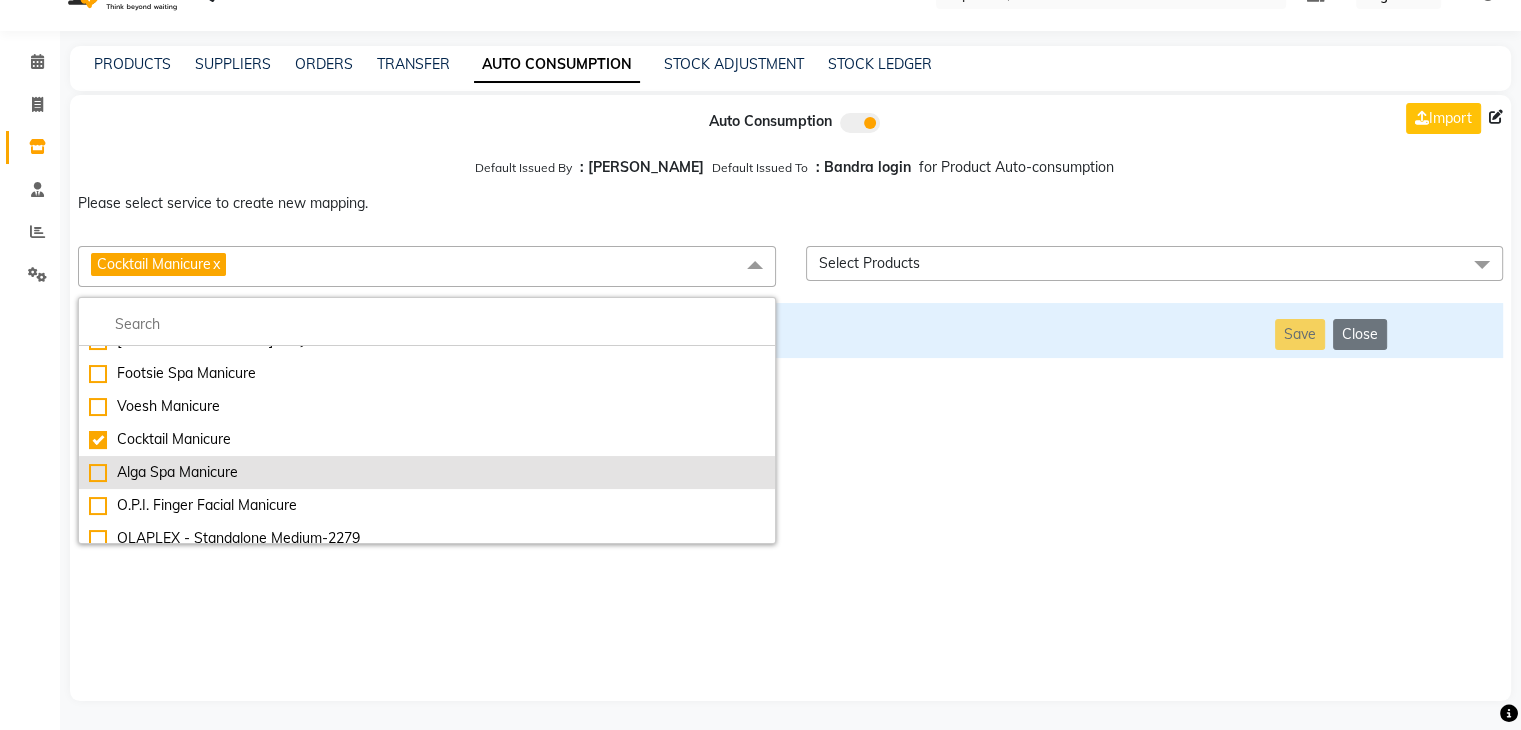 click on "Alga Spa Manicure" at bounding box center [427, 472] 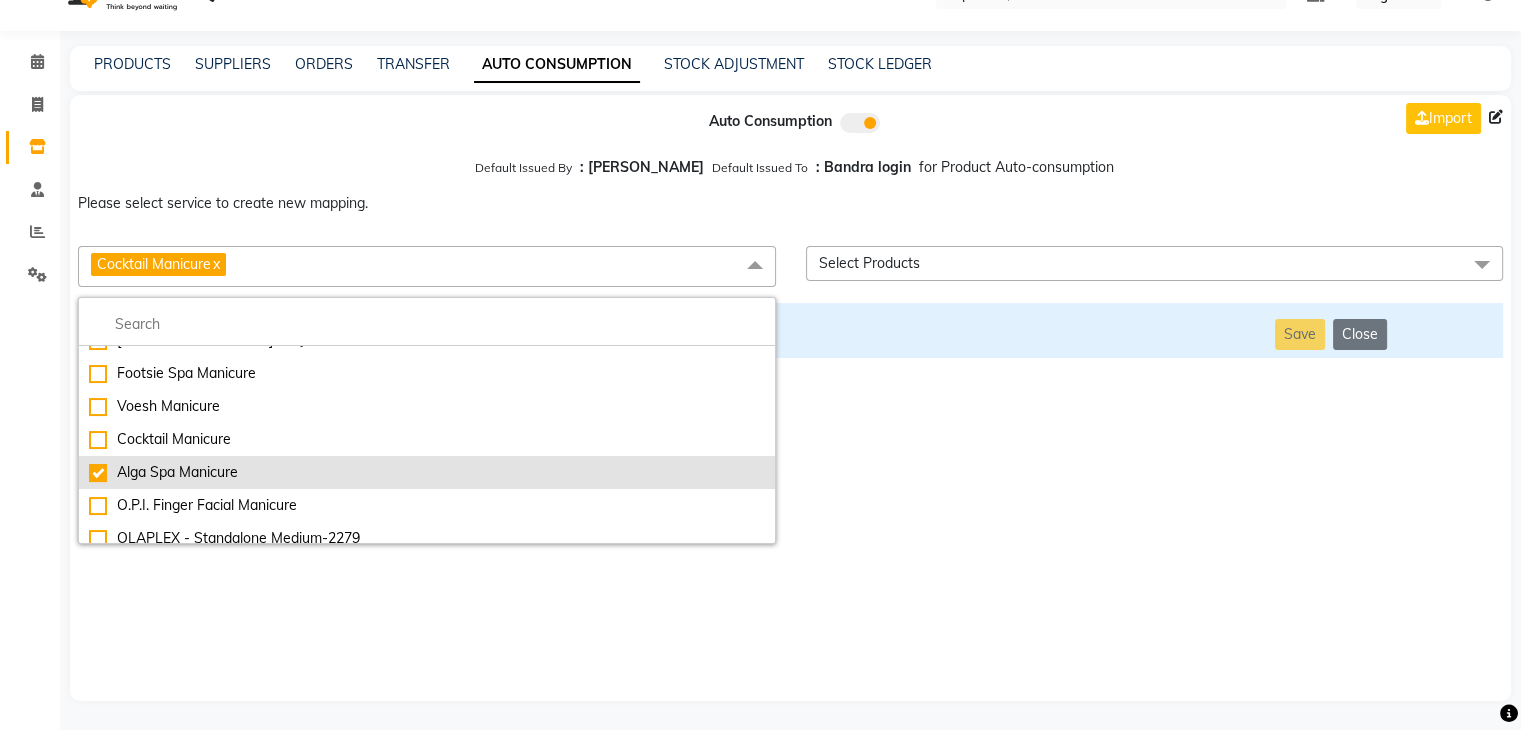 checkbox on "false" 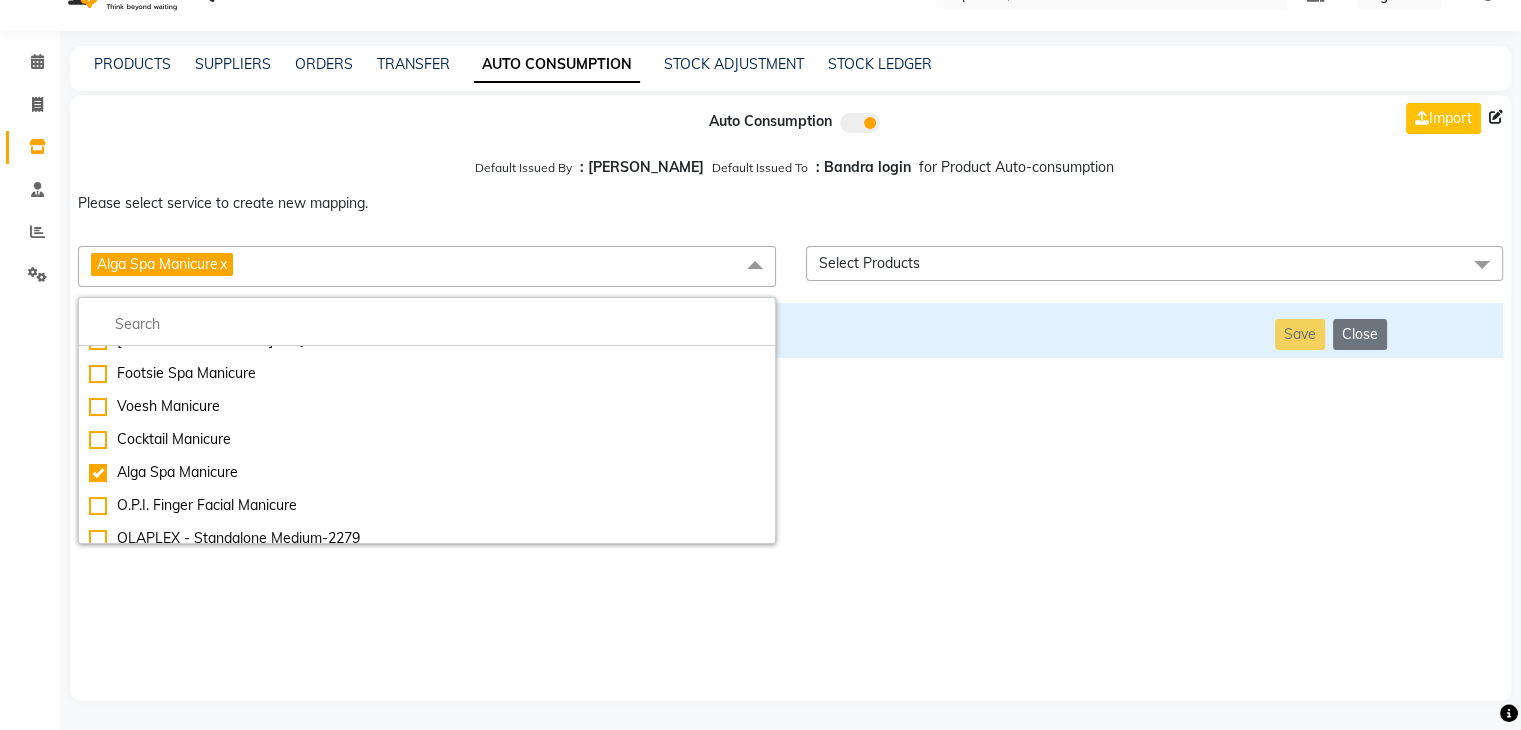 click on "Auto Consumption  Import Default Issued By  : [PERSON_NAME] Default Issued To  : Bandra login  for Product Auto-consumption  Please select service to create new mapping. Alga Spa Manicure  x Essential Manicure w Scrub Essential Pedicure w Scrub Manicure + OPI Nail Ext + Gel Polish-3570 Manicure + T&T Nail Ext + Gel Polish T&T Nail Ext + T&T Gel Polish OPI Nail Ext + OPI Gel Polish T&T Refills + Gel Polish OPI Refills + Gel Polish Travel Allowance Waiting Charge HAIR REPAIR - Haircut HAIR REPAIR - Haircut for Kids HAIR REPAIR - Hair Wash HAIR REPAIR - Hair Wash Premium HAIR REPAIR - Full Head Shave HAIR REPAIR - Hair Design HAIR REPAIR - Hairstyling HAIR REPAIR - Threading HAIR REPAIR - [PERSON_NAME] Edging HAIR REPAIR - [PERSON_NAME] Edging Premium HAIR REPAIR - Razor Shave HAIR REPAIR - Razor Shave Premium HAIR REPAIR - Luxury Steam Shaving HAIR REPAIR - Fade Hair Cut HAIR SPA RITUALS - Hairoticmen Argan Spa HAIR SPA RITUALS - Wella Deep Nourishing Spa HAIR SPA RITUALS - Nashi Argan Oil Spa HAIR SPA RITUALS - Olaplex Ritual" at bounding box center [790, 398] 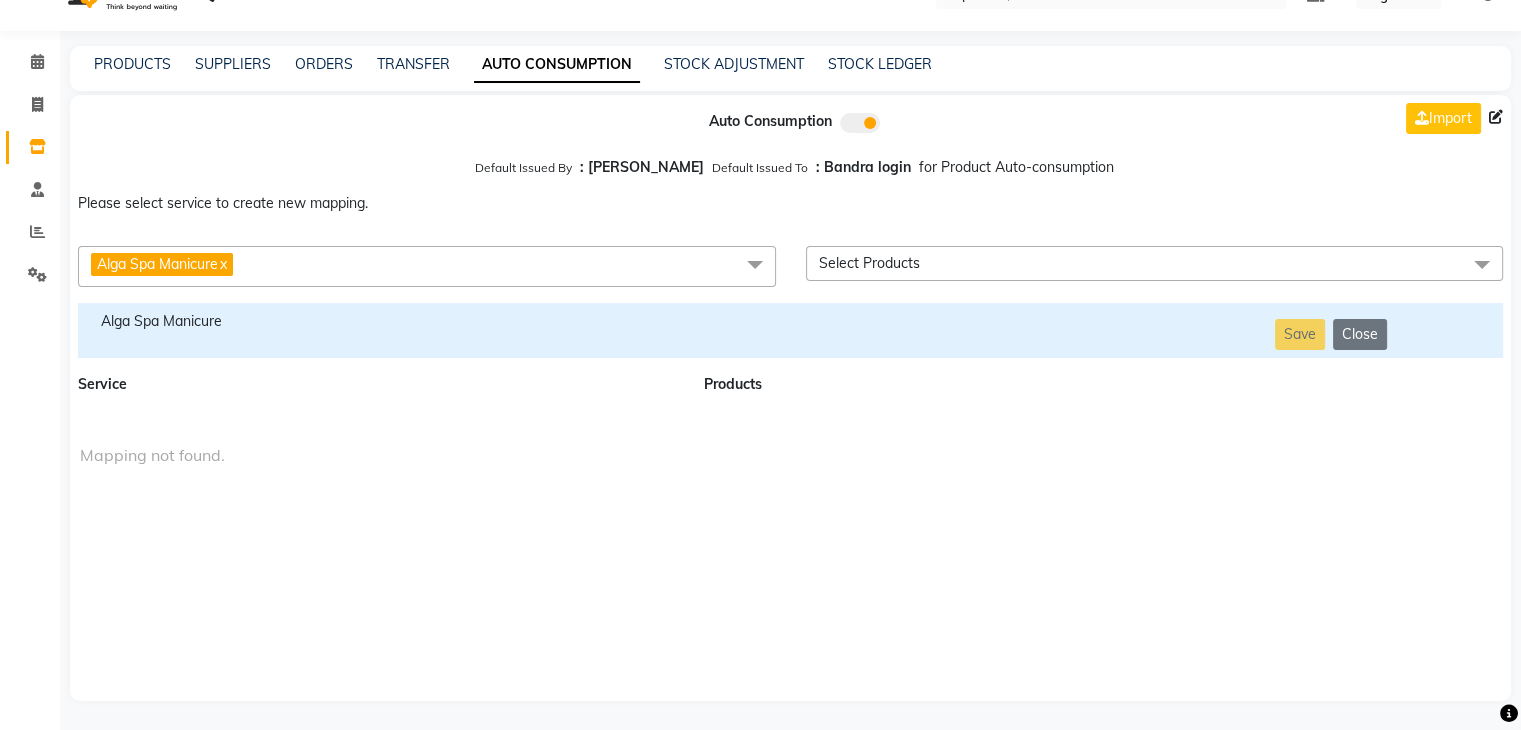 click on "Alga Spa Manicure" at bounding box center (379, 321) 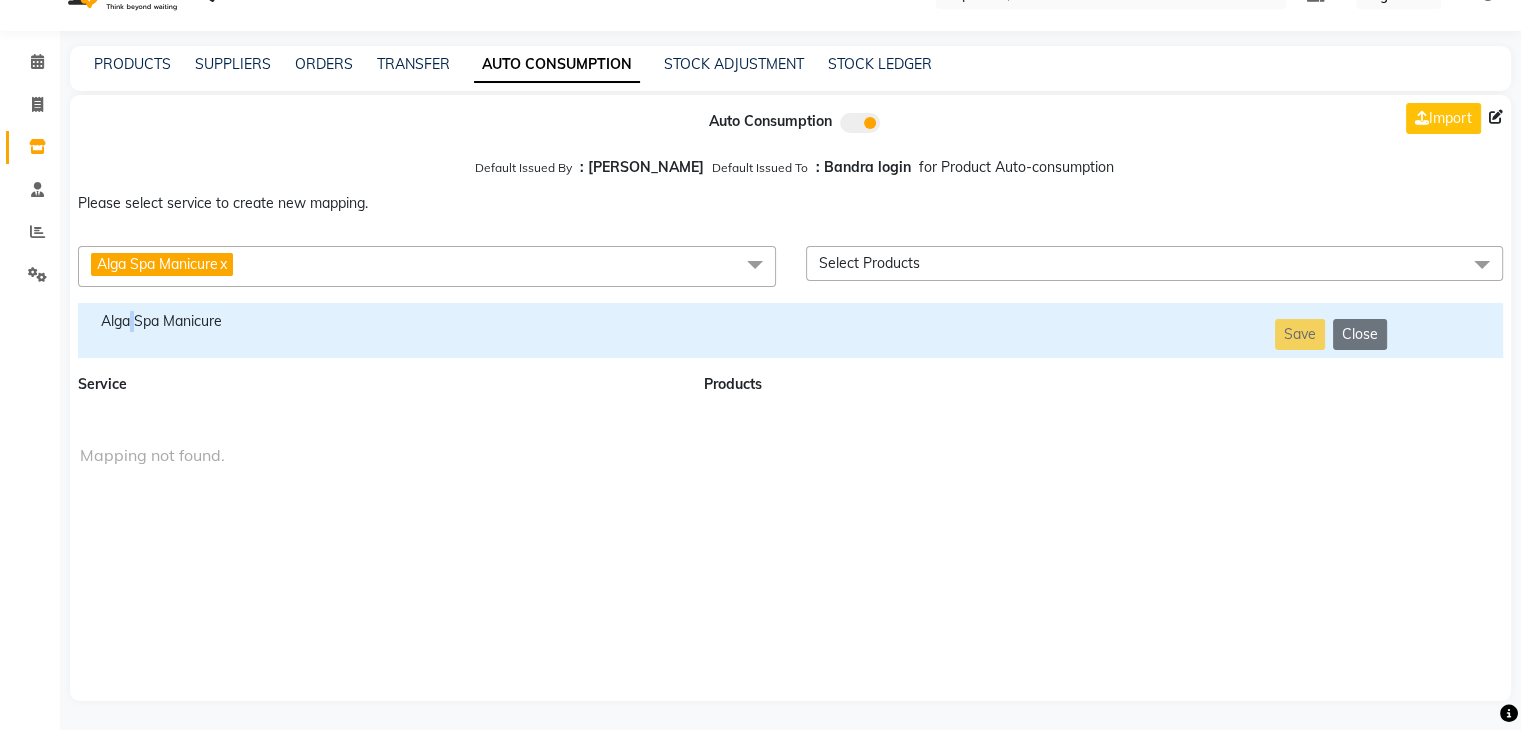 click on "Alga Spa Manicure" at bounding box center [379, 321] 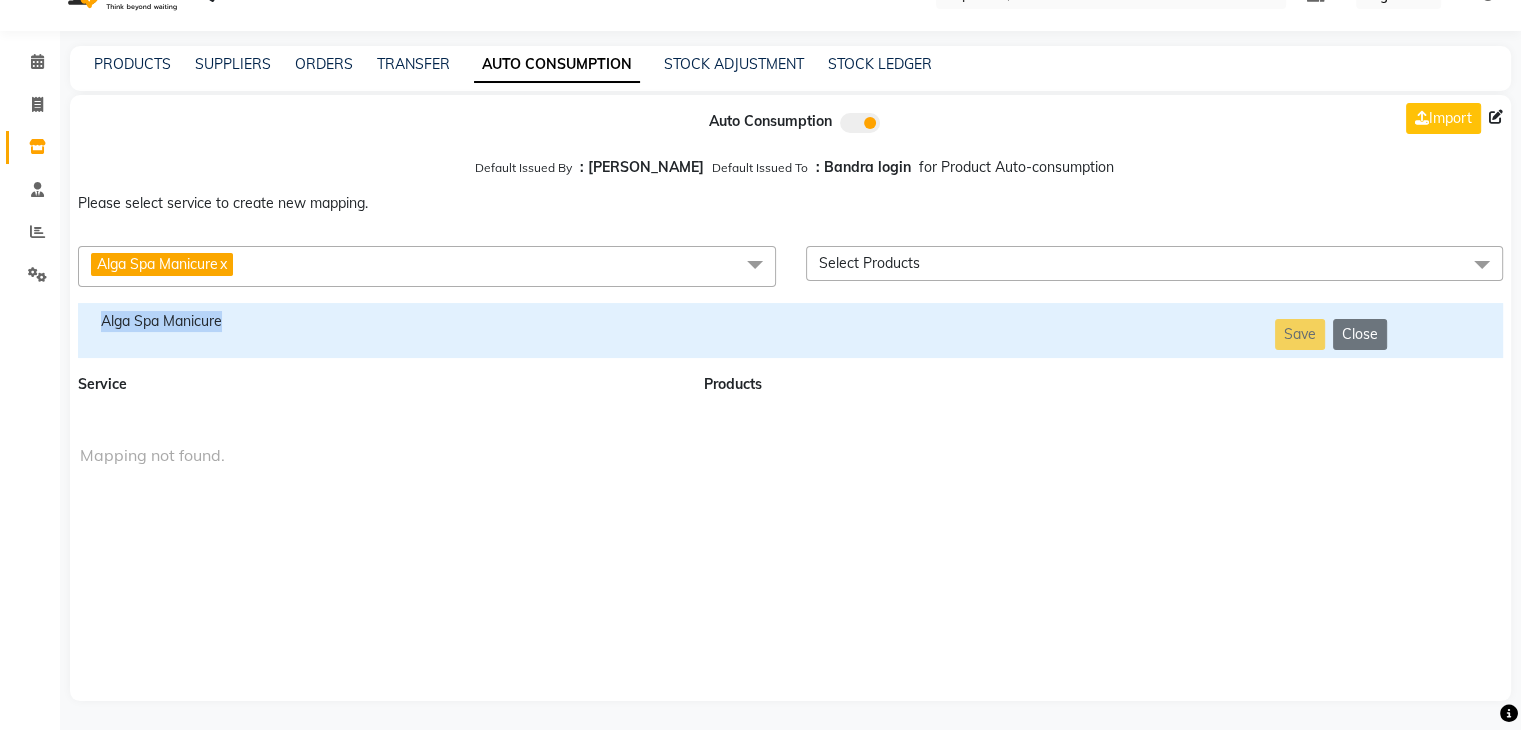 click on "Alga Spa Manicure" at bounding box center [379, 321] 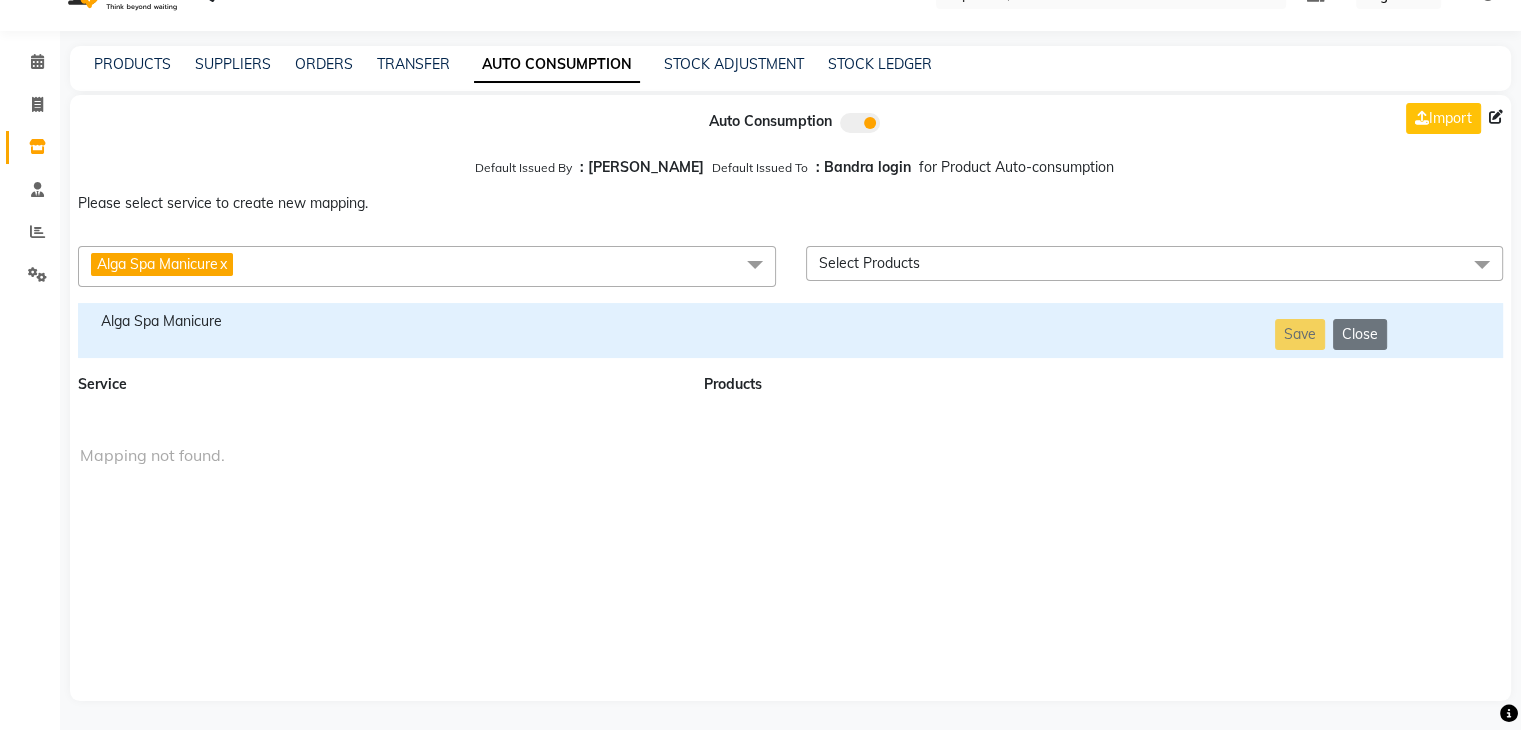 click on "Alga Spa Manicure  x" at bounding box center [427, 266] 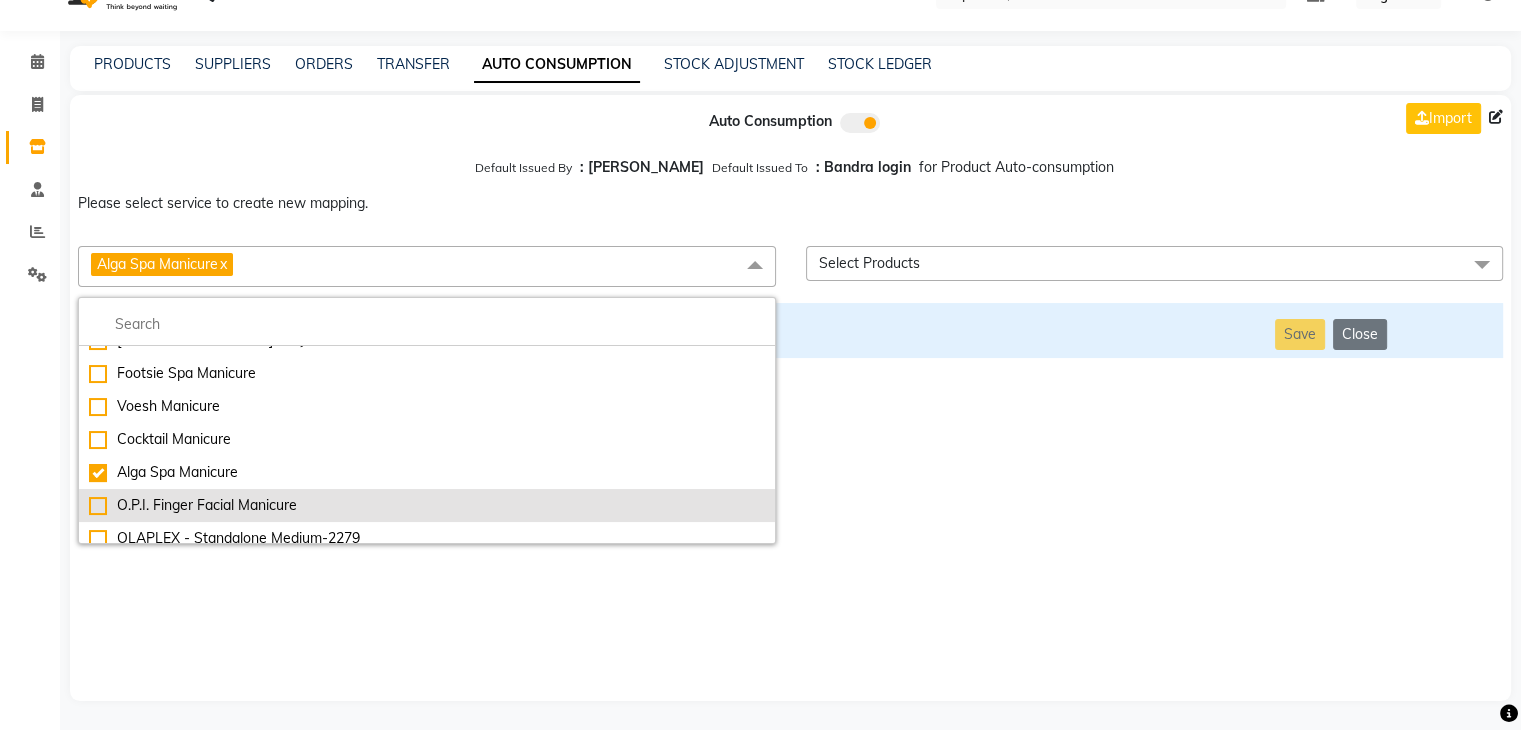 click on "O.P.I. Finger Facial Manicure" at bounding box center (427, 505) 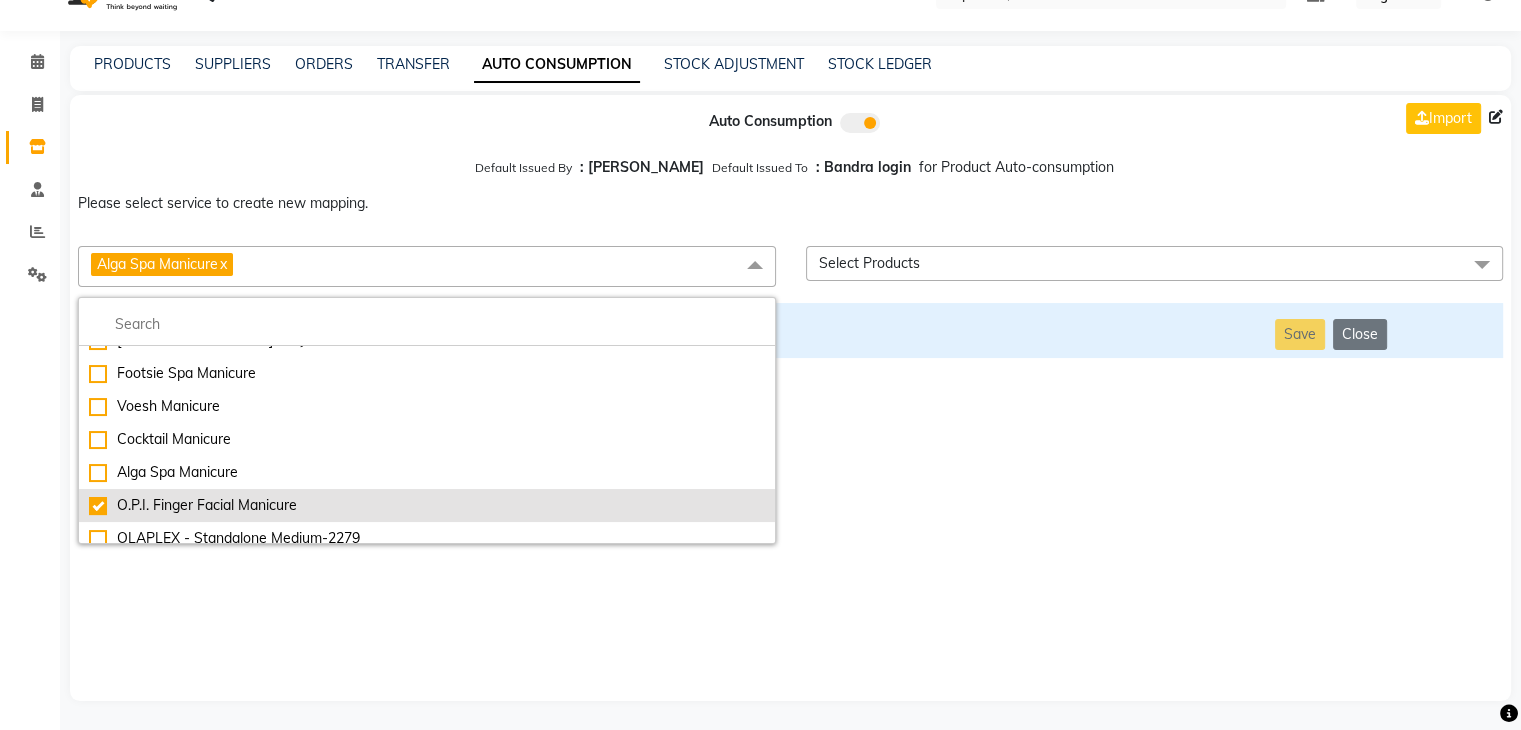 checkbox on "false" 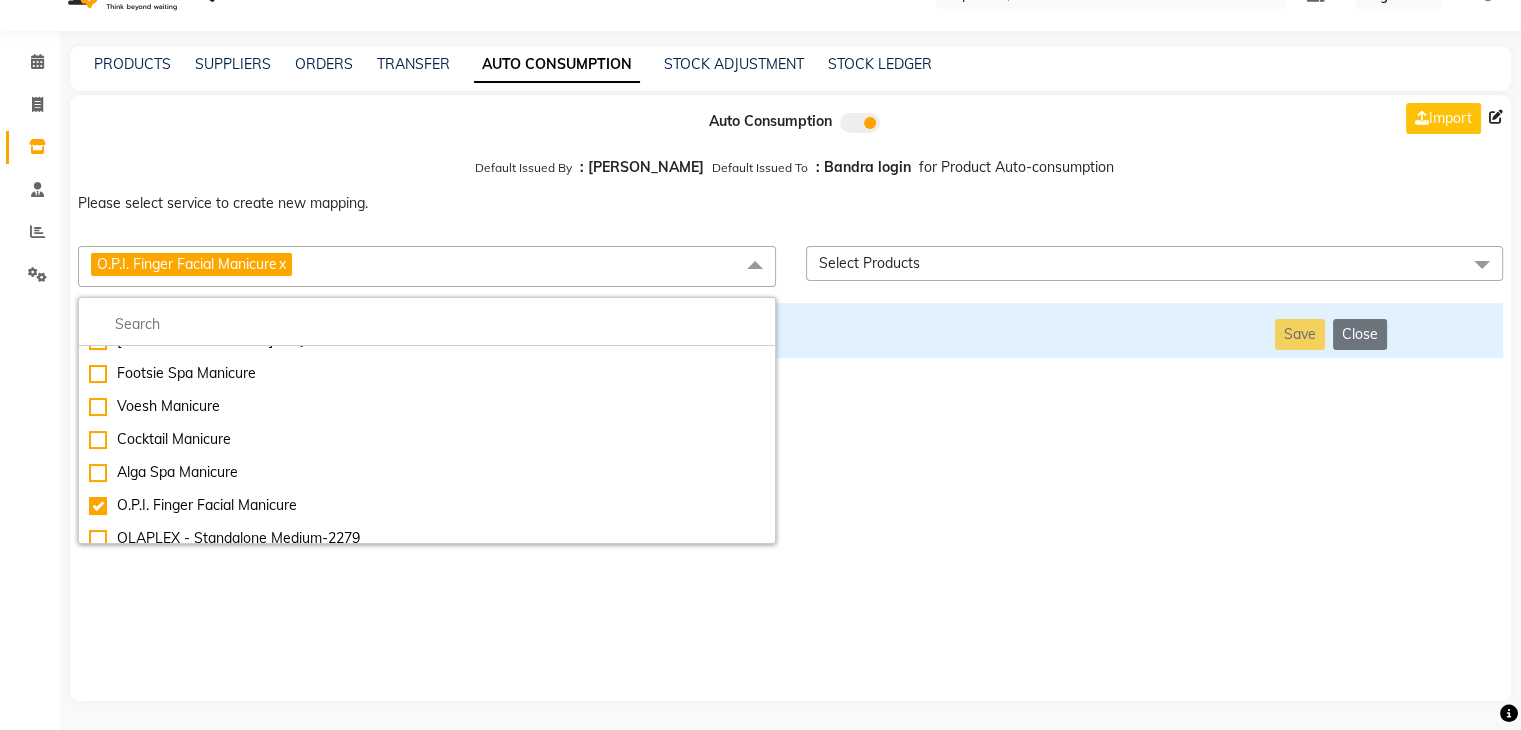 click on "Auto Consumption  Import Default Issued By  : [PERSON_NAME] Default Issued To  : Bandra login  for Product Auto-consumption  Please select service to create new mapping. O.P.I. Finger Facial Manicure  x Essential Manicure w Scrub Essential Pedicure w Scrub Manicure + OPI Nail Ext + Gel Polish-3570 Manicure + T&T Nail Ext + Gel Polish T&T Nail Ext + T&T Gel Polish OPI Nail Ext + OPI Gel Polish T&T Refills + Gel Polish OPI Refills + Gel Polish Travel Allowance Waiting Charge HAIR REPAIR - Haircut HAIR REPAIR - Haircut for Kids HAIR REPAIR - Hair Wash HAIR REPAIR - Hair Wash Premium HAIR REPAIR - Full Head Shave HAIR REPAIR - Hair Design HAIR REPAIR - Hairstyling HAIR REPAIR - Threading HAIR REPAIR - [PERSON_NAME] Edging HAIR REPAIR - [PERSON_NAME] Edging Premium HAIR REPAIR - Razor Shave HAIR REPAIR - Razor Shave Premium HAIR REPAIR - Luxury Steam Shaving HAIR REPAIR - Fade Hair Cut HAIR SPA RITUALS - Hairoticmen Argan Spa HAIR SPA RITUALS - Wella Deep Nourishing Spa HAIR SPA RITUALS - Nashi Argan Oil Spa SKIN REPAIR - Clean-Up" at bounding box center (790, 398) 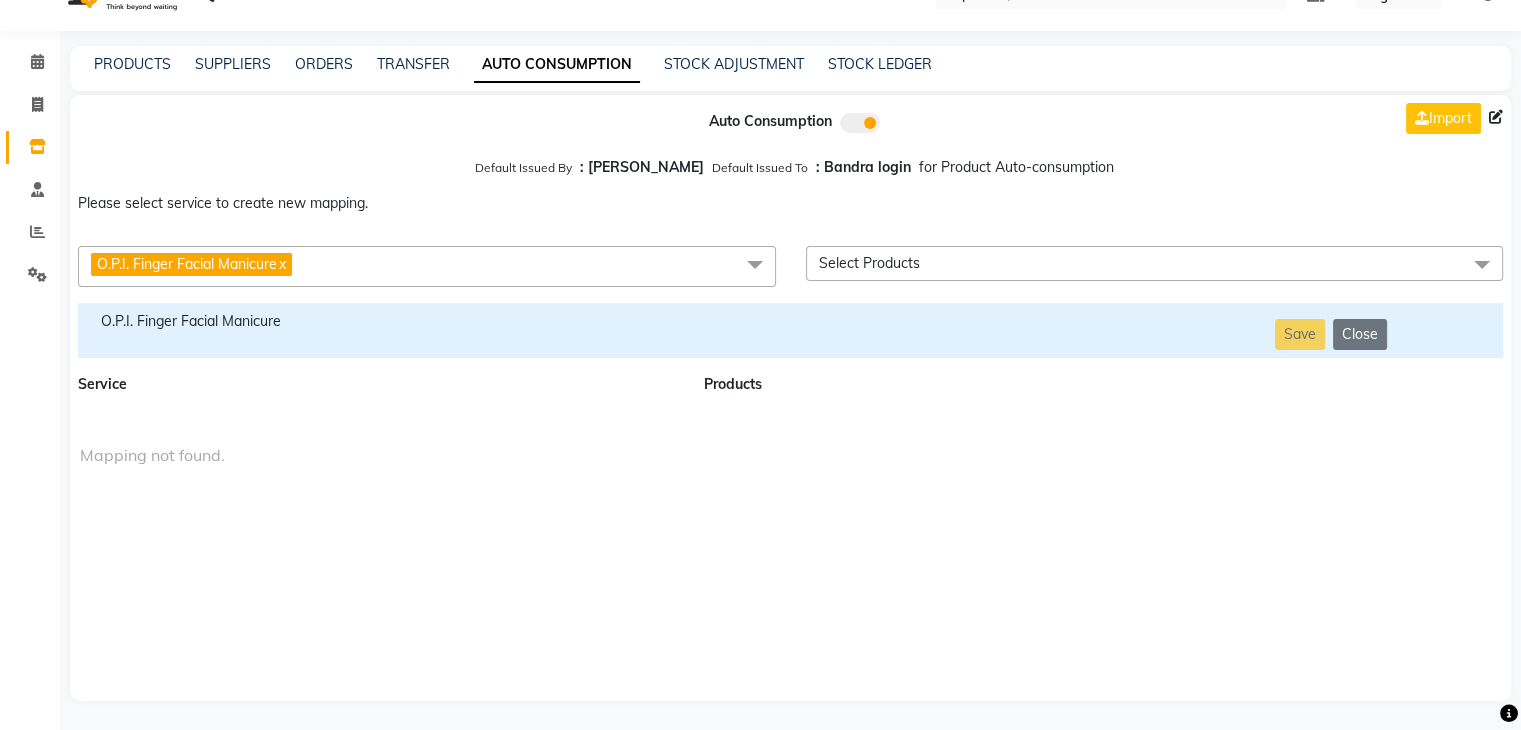 click on "O.P.I. Finger Facial Manicure" at bounding box center [379, 321] 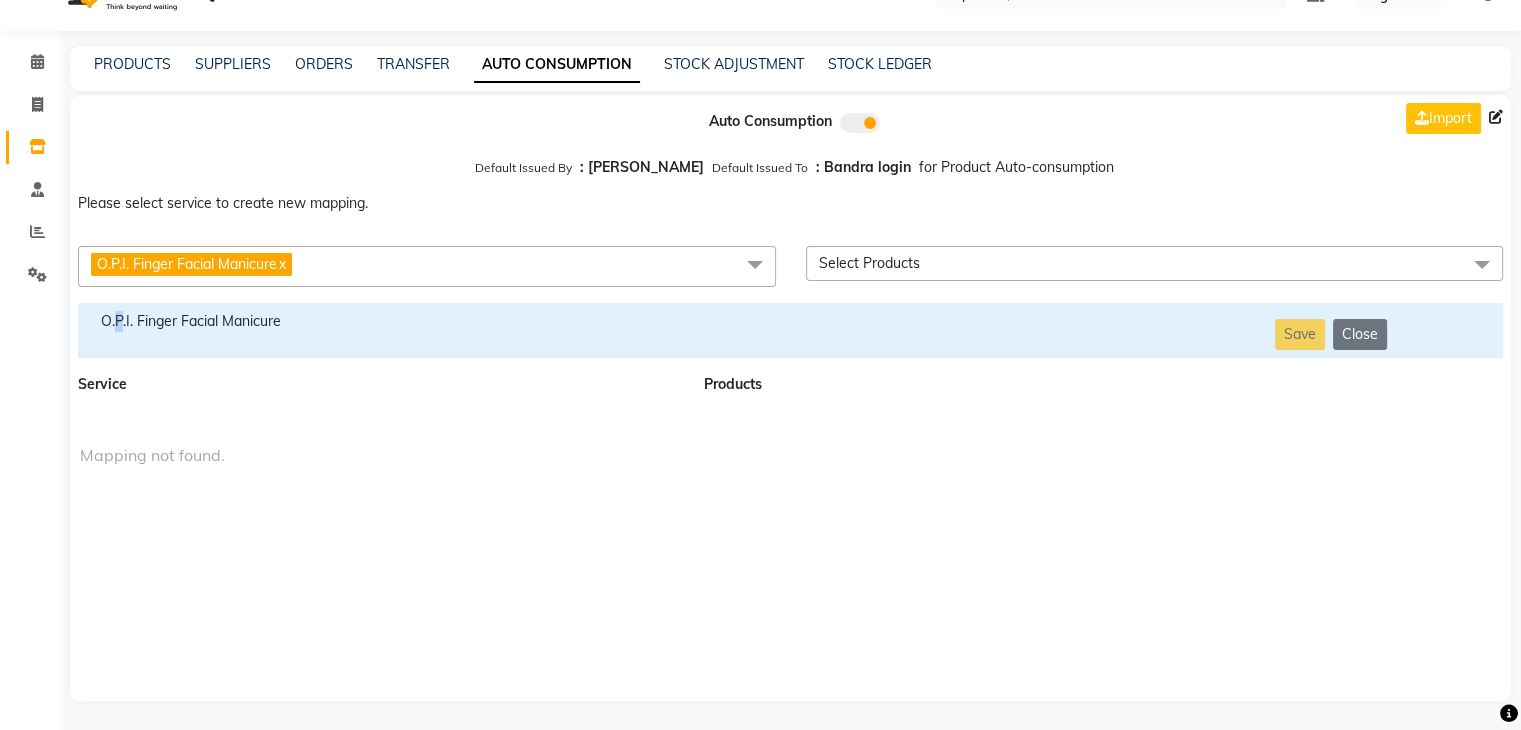 click on "O.P.I. Finger Facial Manicure" at bounding box center (379, 321) 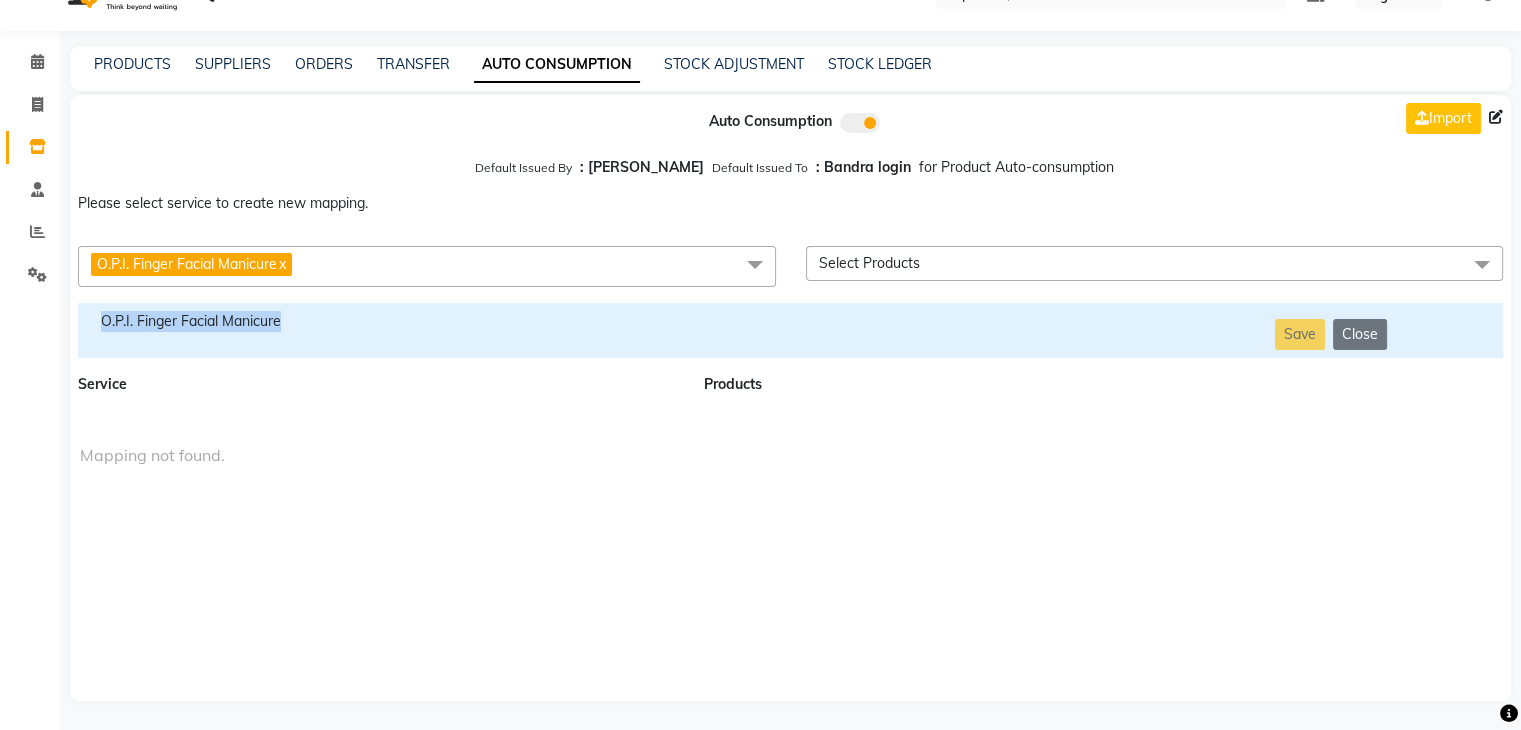 click on "O.P.I. Finger Facial Manicure" at bounding box center (379, 321) 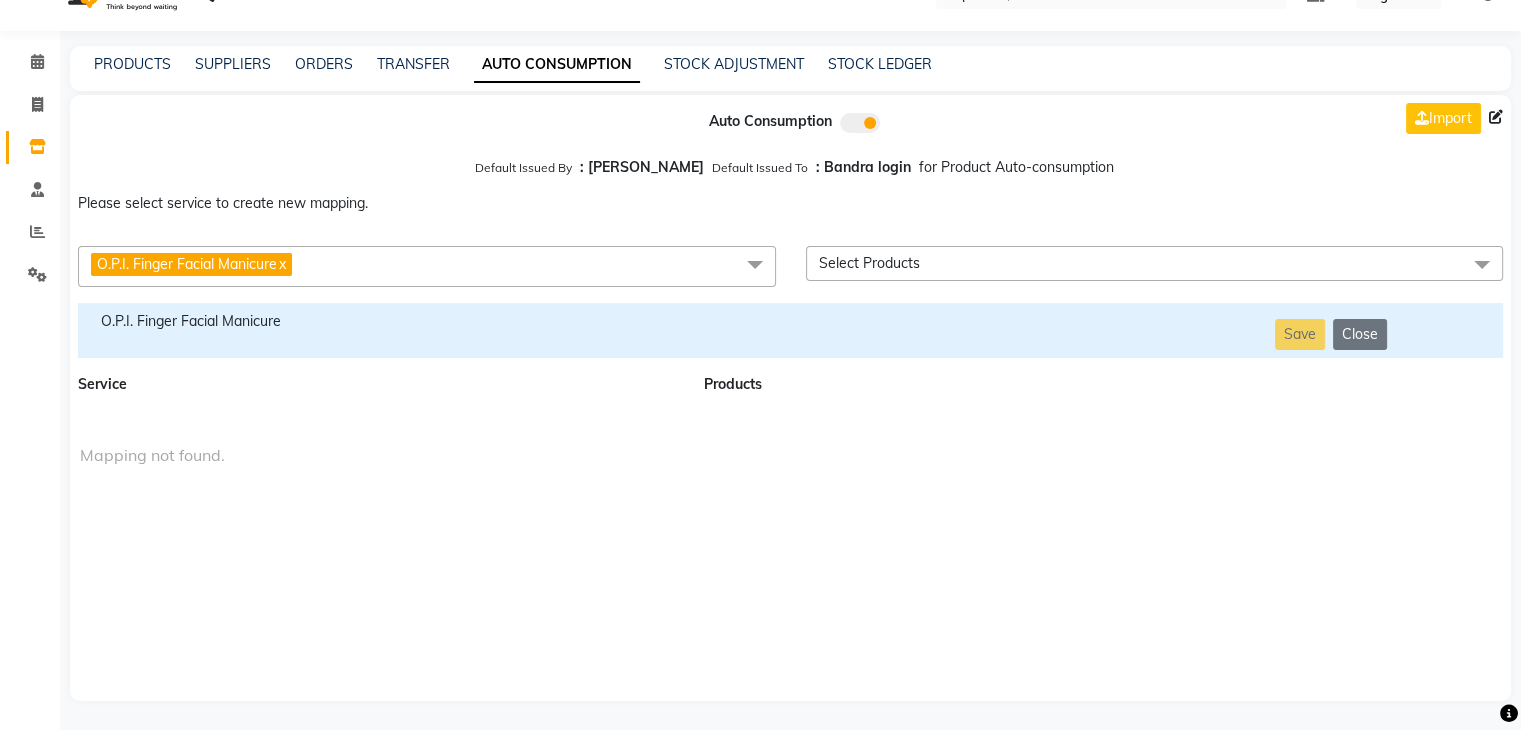 click on "O.P.I. Finger Facial Manicure  x" at bounding box center [427, 266] 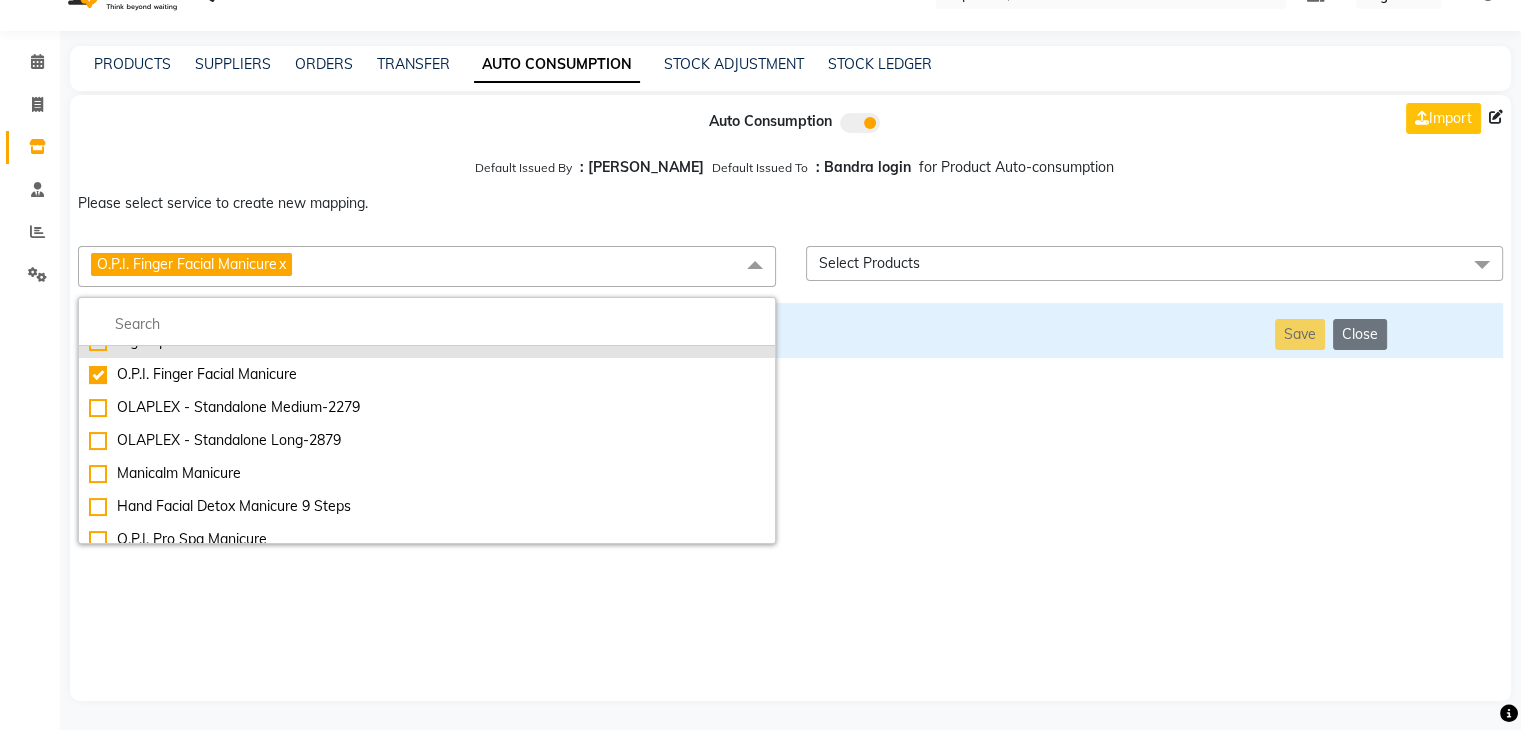 scroll, scrollTop: 6028, scrollLeft: 0, axis: vertical 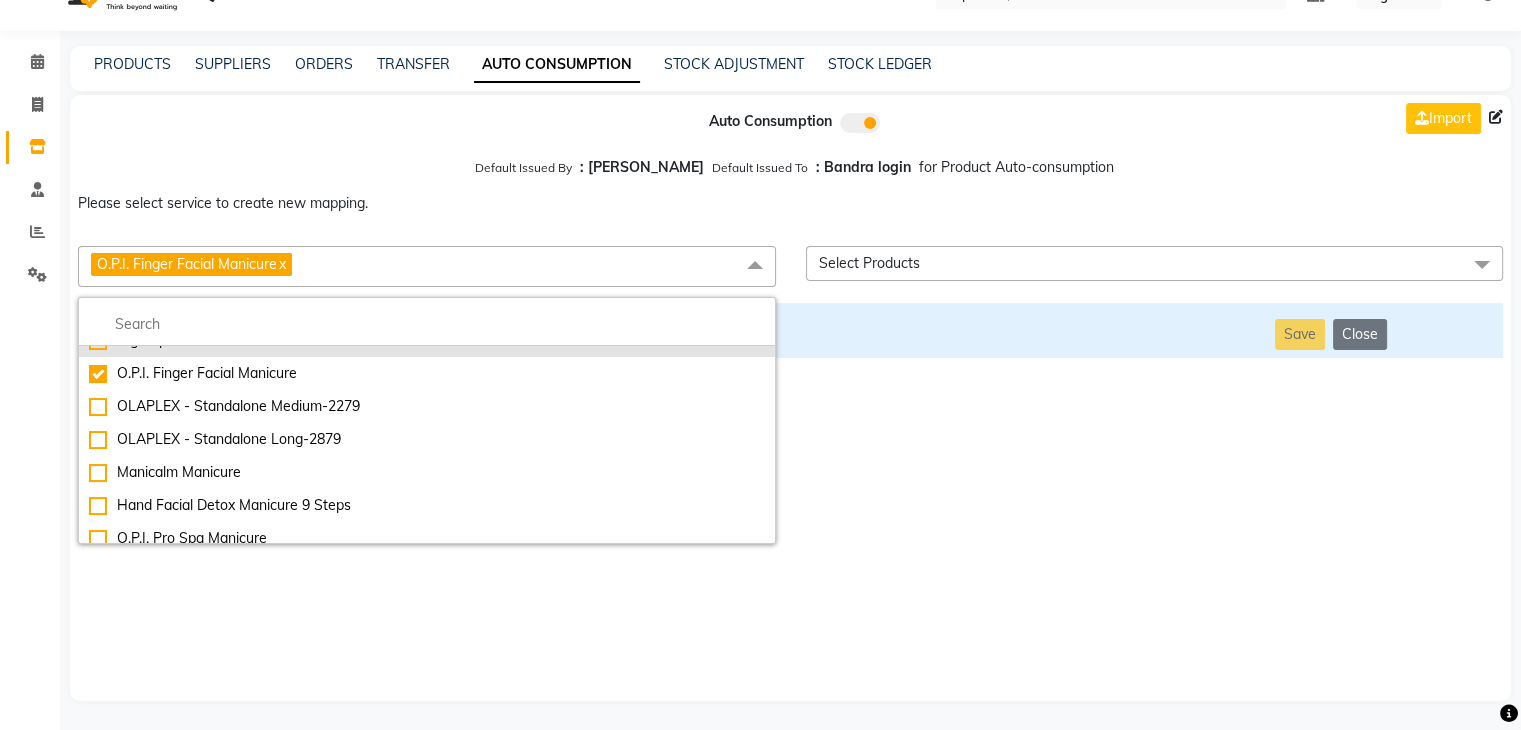 click on "Hand Facial Detox Manicure 9 Steps" at bounding box center [427, 505] 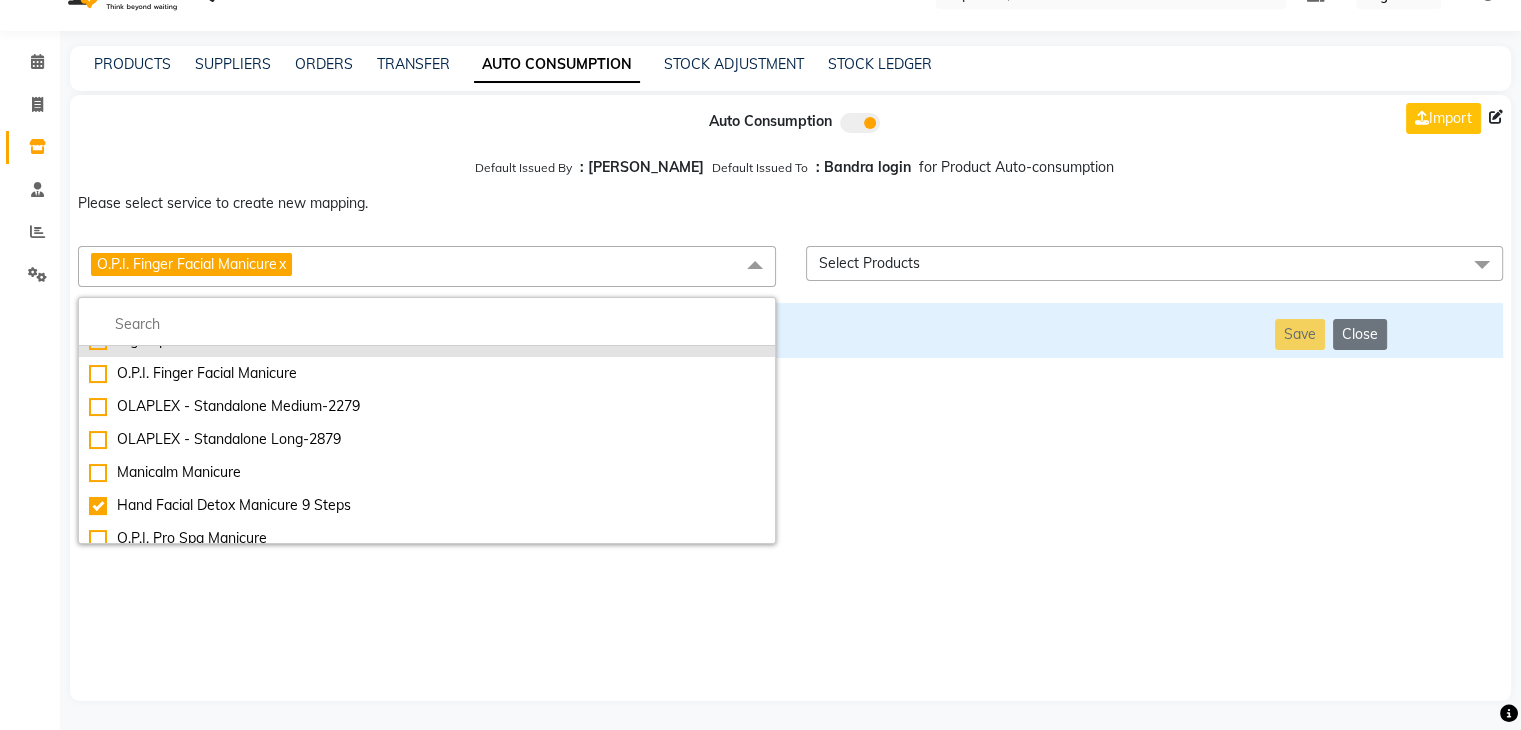 checkbox on "false" 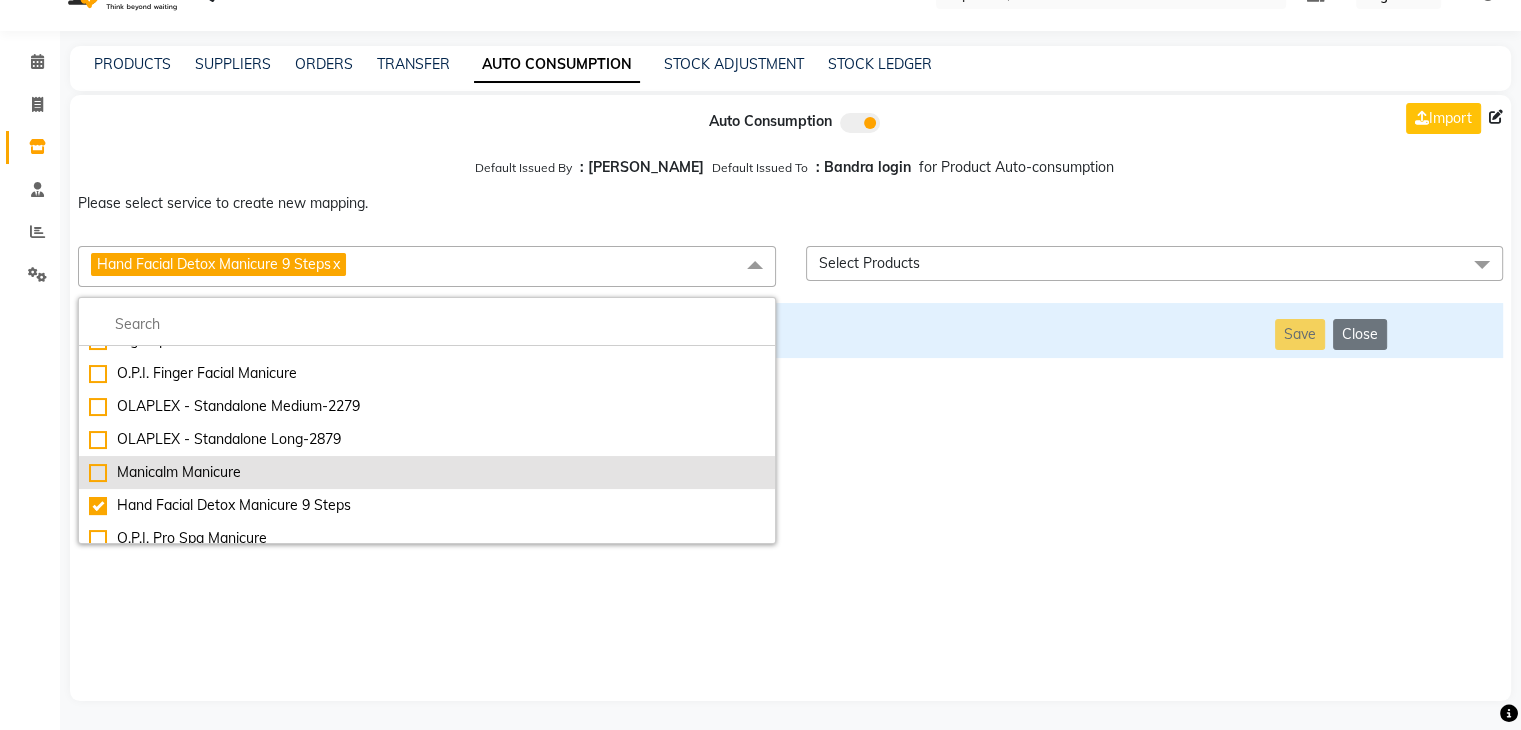 click on "Manicalm Manicure" at bounding box center (427, 472) 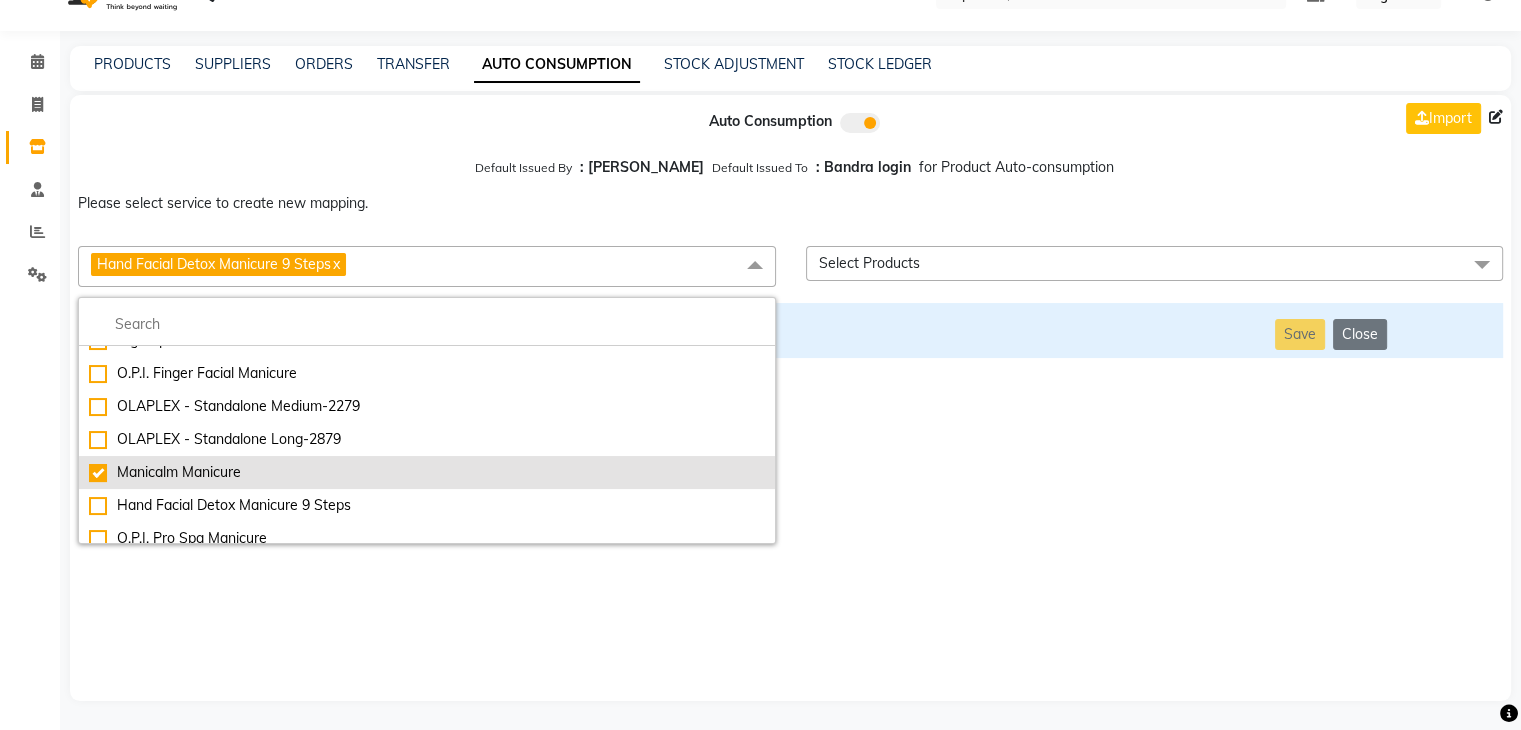 checkbox on "true" 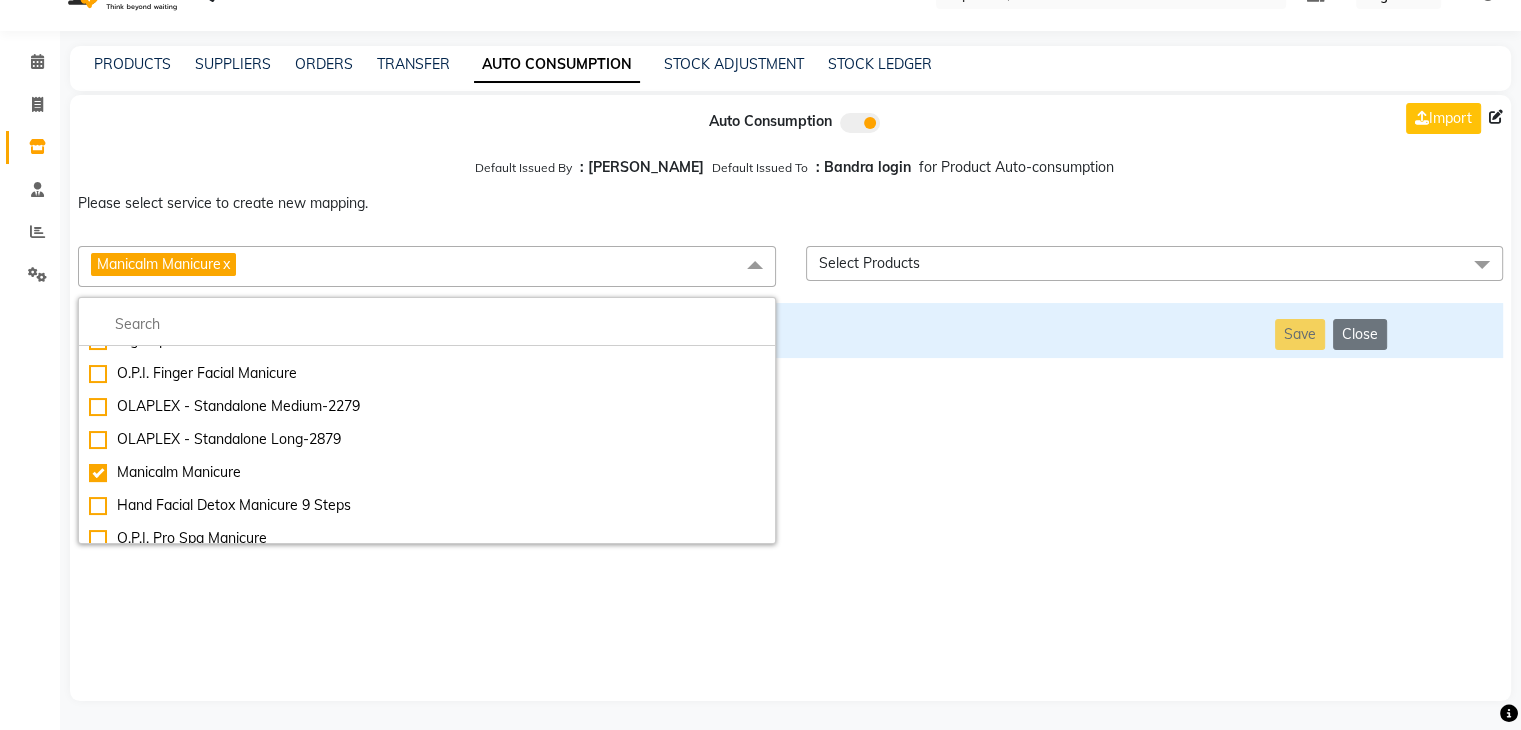 click on "Auto Consumption  Import Default Issued By  : [PERSON_NAME] Default Issued To  : Bandra login  for Product Auto-consumption  Please select service to create new mapping. Manicalm Manicure  x Essential Manicure w Scrub Essential Pedicure w Scrub Manicure + OPI Nail Ext + Gel Polish-3570 Manicure + T&T Nail Ext + Gel Polish T&T Nail Ext + T&T Gel Polish OPI Nail Ext + OPI Gel Polish T&T Refills + Gel Polish OPI Refills + Gel Polish Travel Allowance Waiting Charge HAIR REPAIR - Haircut HAIR REPAIR - Haircut for Kids HAIR REPAIR - Hair Wash HAIR REPAIR - Hair Wash Premium HAIR REPAIR - Full Head Shave HAIR REPAIR - Hair Design HAIR REPAIR - Hairstyling HAIR REPAIR - Threading HAIR REPAIR - [PERSON_NAME] Edging HAIR REPAIR - [PERSON_NAME] Edging Premium HAIR REPAIR - Razor Shave HAIR REPAIR - Razor Shave Premium HAIR REPAIR - Luxury Steam Shaving HAIR REPAIR - Fade Hair Cut HAIR SPA RITUALS - Hairoticmen Argan Spa HAIR SPA RITUALS - Wella Deep Nourishing Spa HAIR SPA RITUALS - Nashi Argan Oil Spa HAIR SPA RITUALS - Olaplex Ritual" at bounding box center [790, 398] 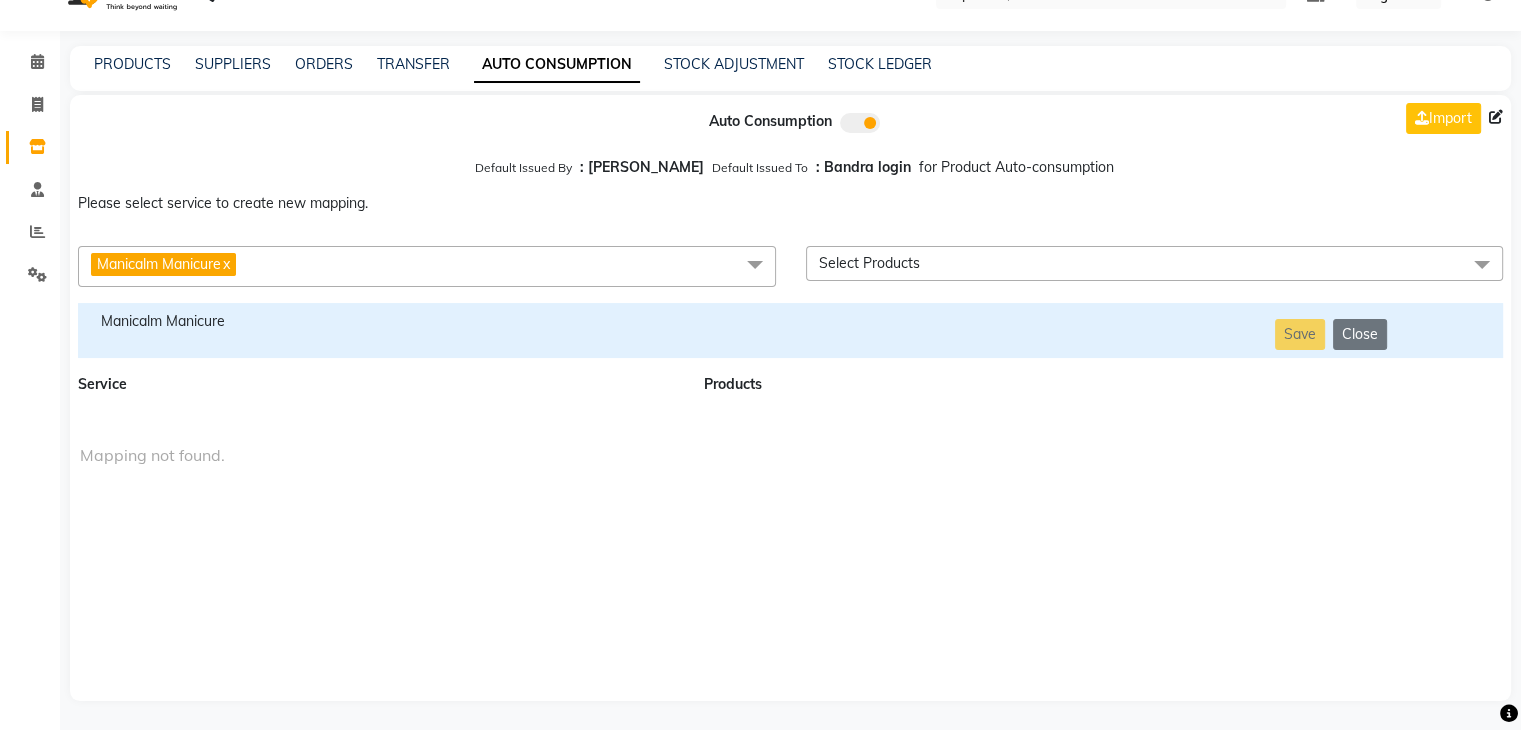 click on "Manicalm Manicure" at bounding box center (379, 321) 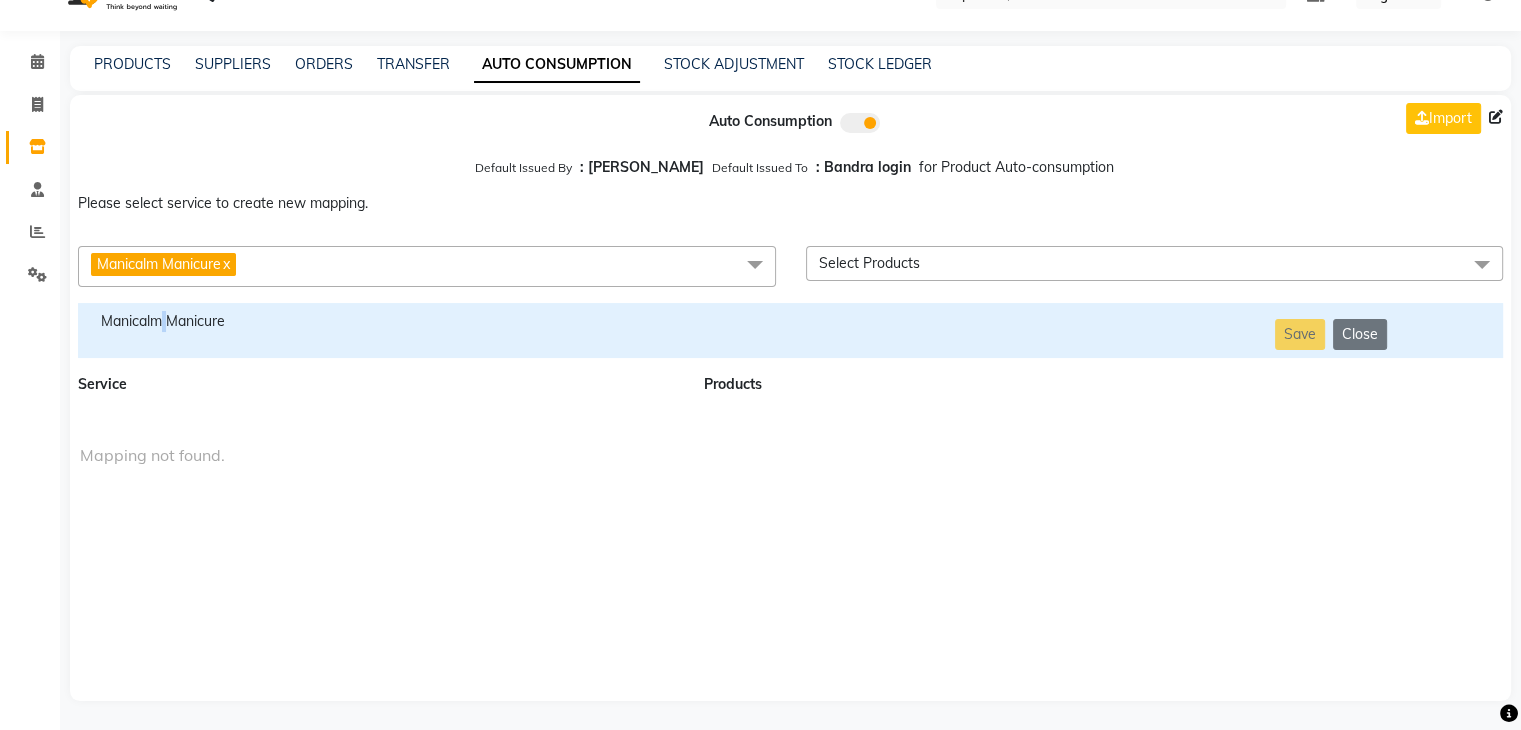 click on "Manicalm Manicure" at bounding box center (379, 321) 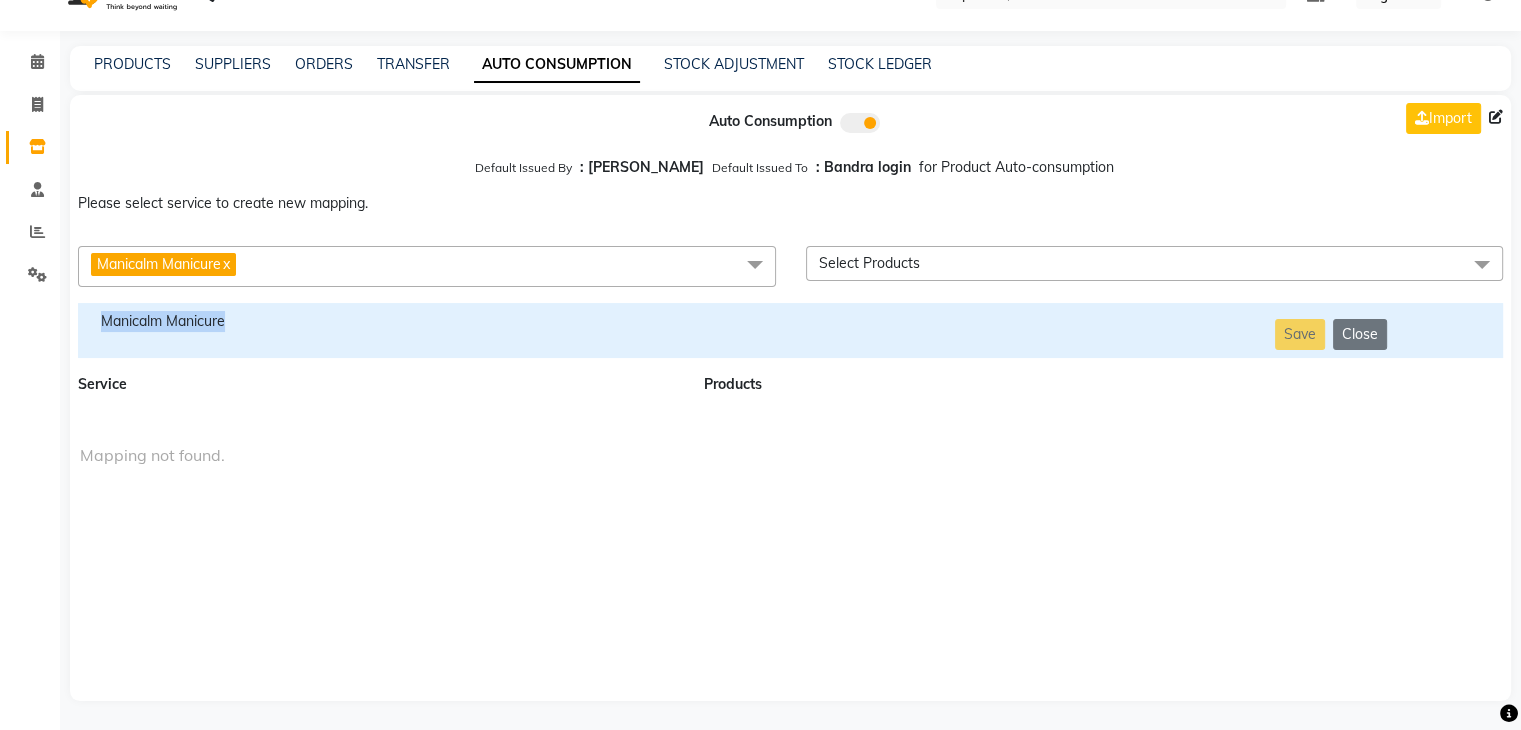 click on "Manicalm Manicure" at bounding box center (379, 321) 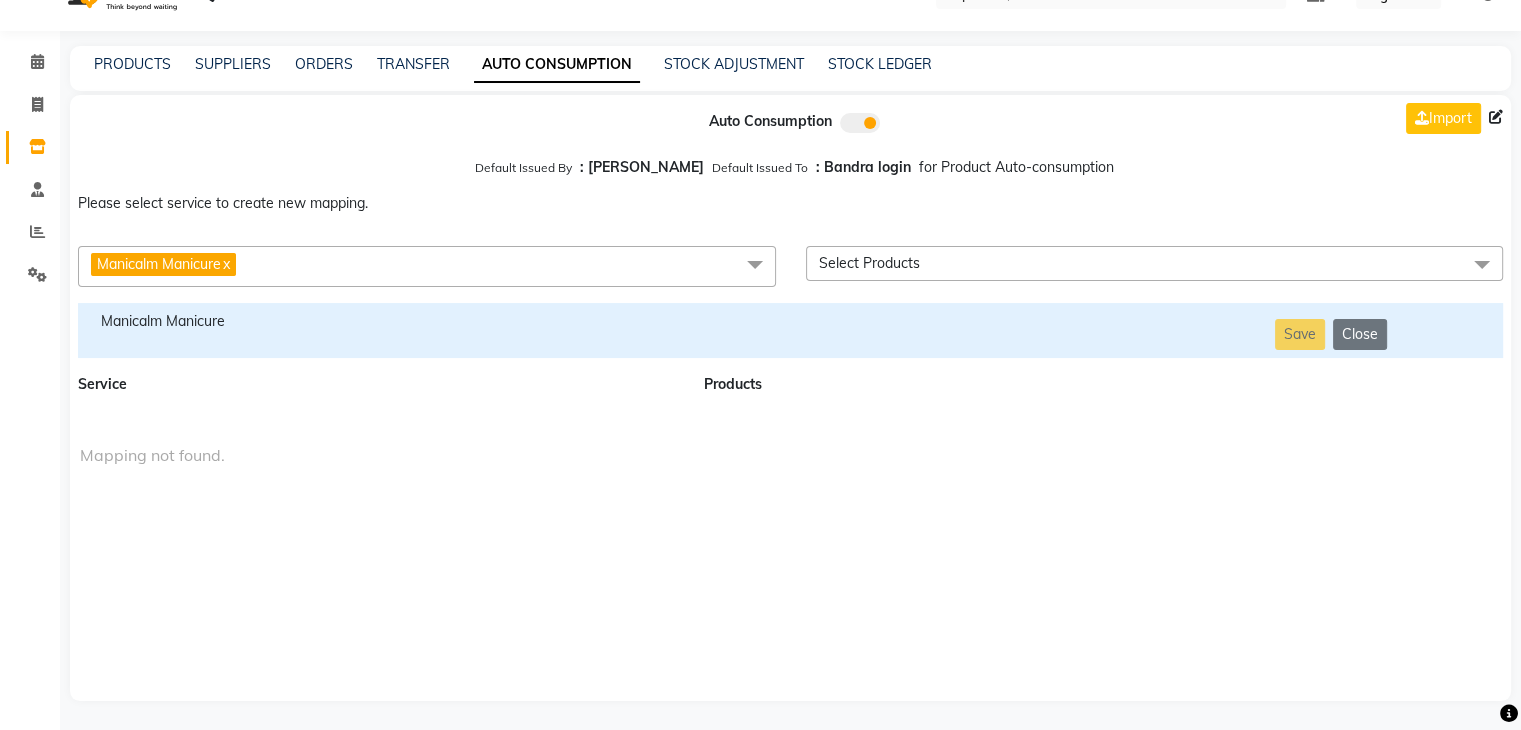 click on "Manicalm Manicure  x" at bounding box center (427, 266) 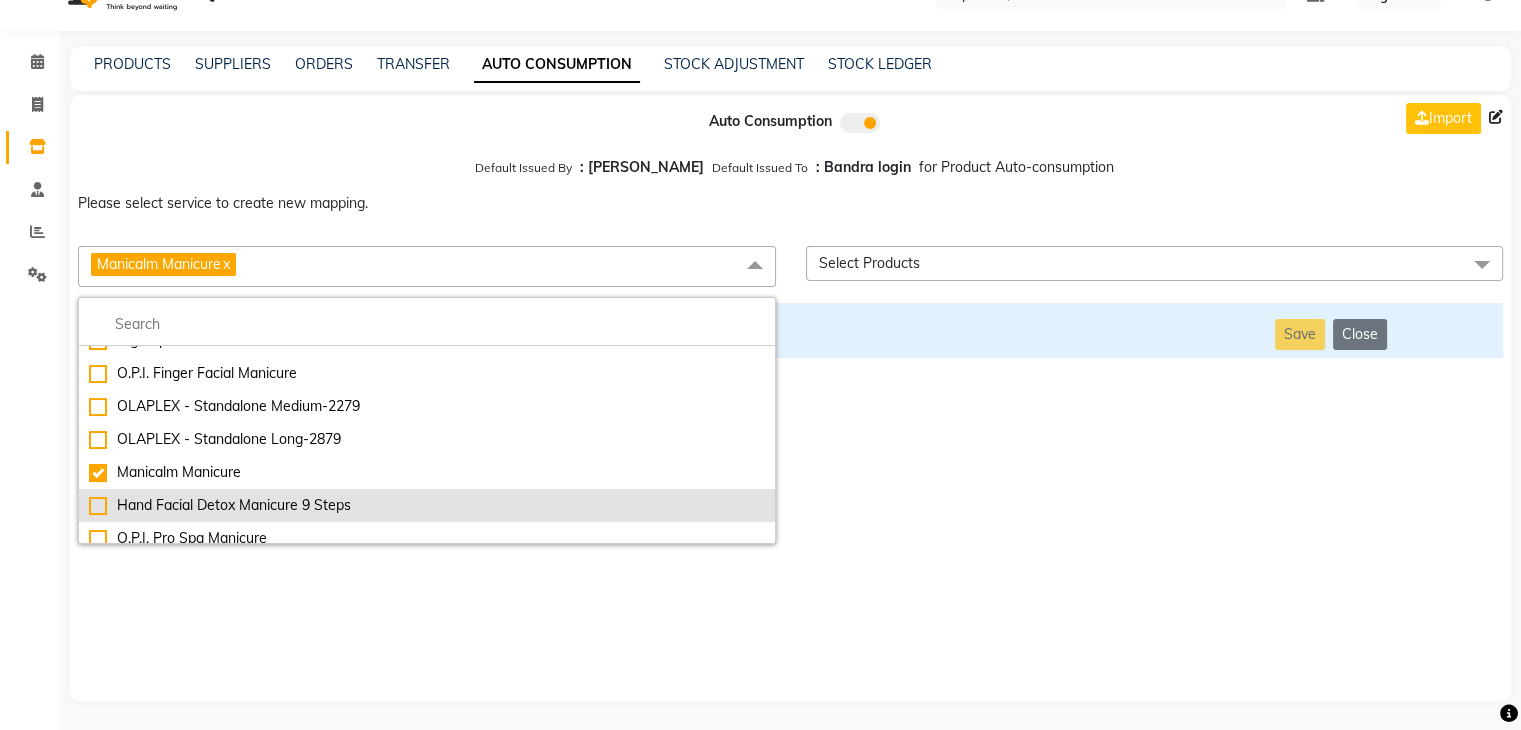 click on "Hand Facial Detox Manicure 9 Steps" at bounding box center (427, 505) 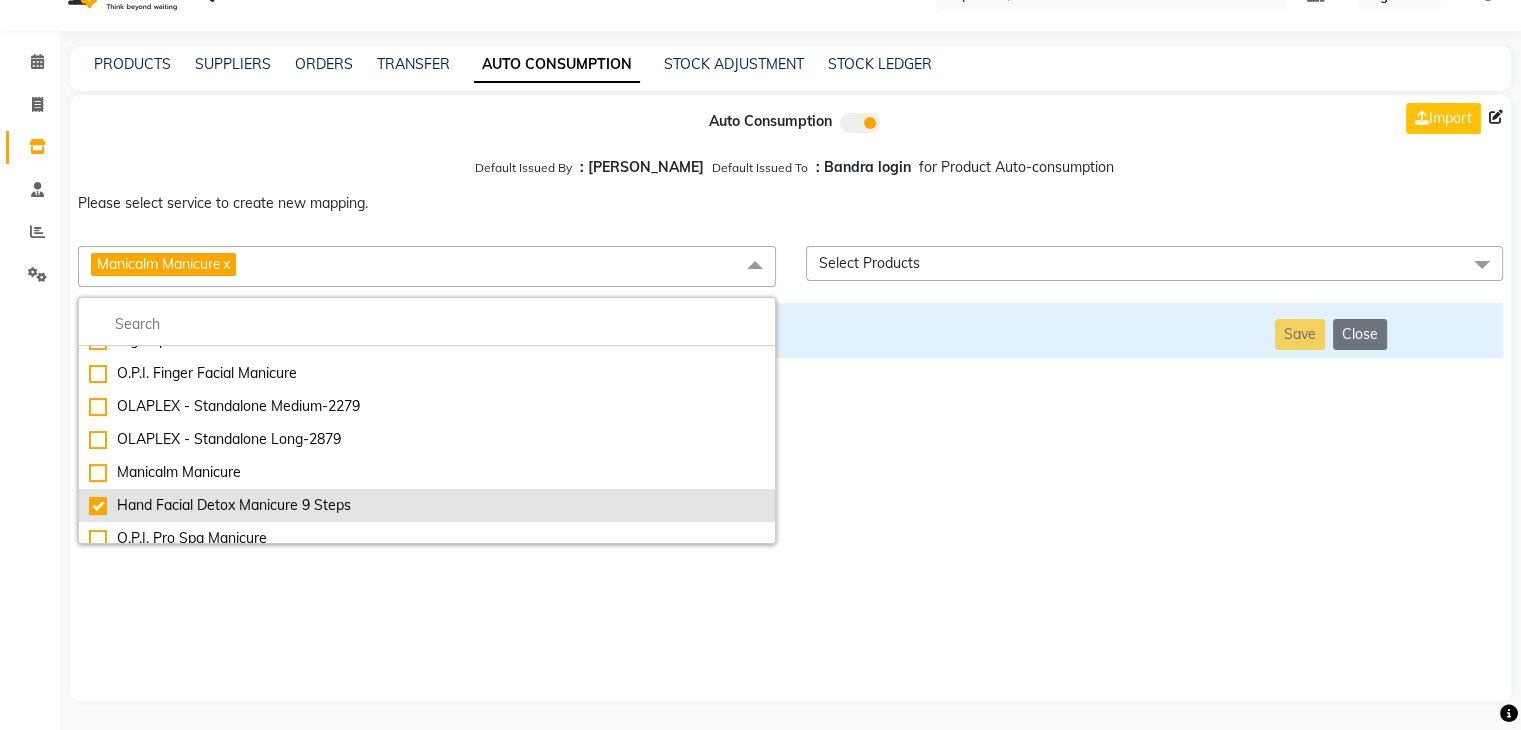 checkbox on "false" 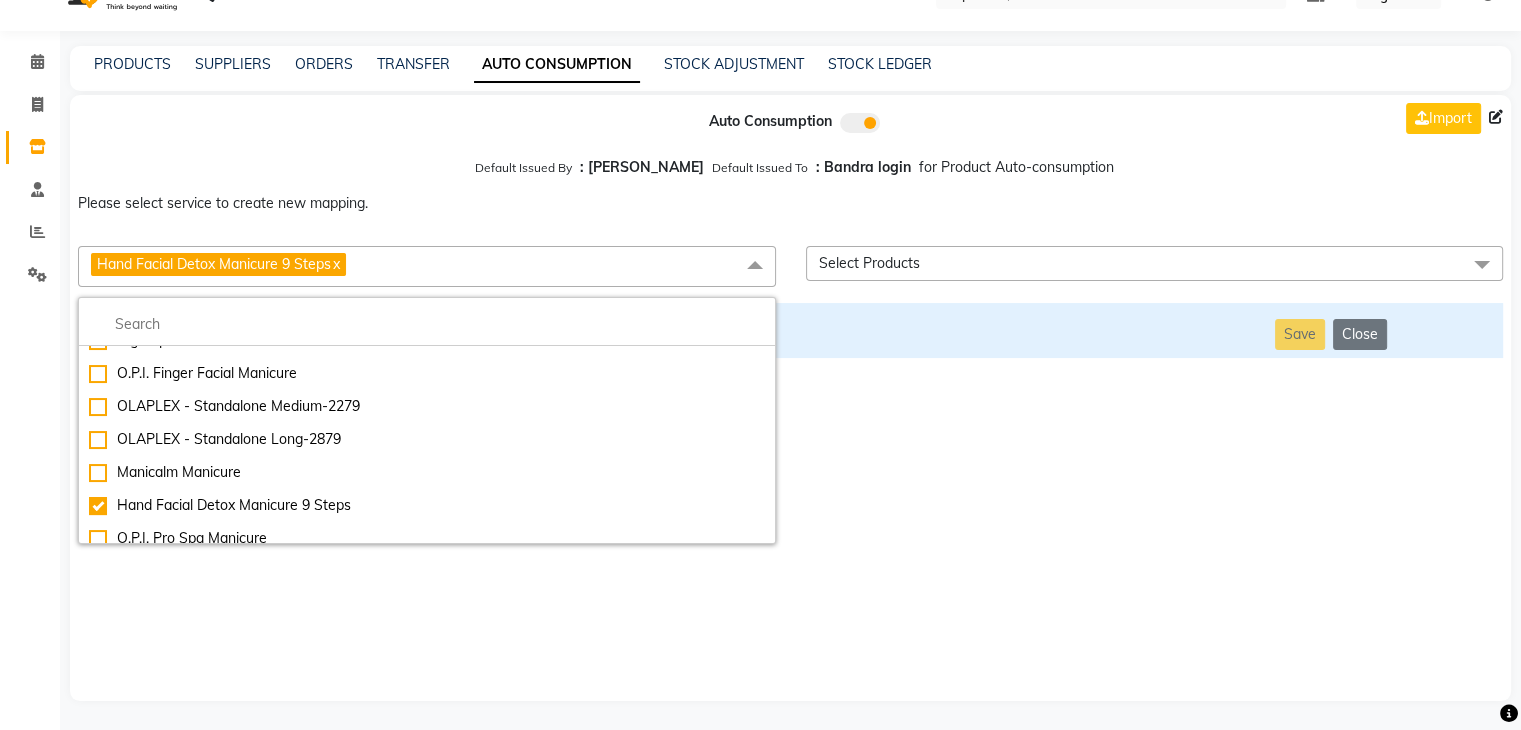 click on "Auto Consumption  Import Default Issued By  : [PERSON_NAME] Default Issued To  : Bandra login  for Product Auto-consumption  Please select service to create new mapping. Hand Facial Detox Manicure 9 Steps  x Essential Manicure w Scrub Essential Pedicure w Scrub Manicure + OPI Nail Ext + Gel Polish-3570 Manicure + T&T Nail Ext + Gel Polish T&T Nail Ext + T&T Gel Polish OPI Nail Ext + OPI Gel Polish T&T Refills + Gel Polish OPI Refills + Gel Polish Travel Allowance Waiting Charge HAIR REPAIR - Haircut HAIR REPAIR - Haircut for Kids HAIR REPAIR - Hair Wash HAIR REPAIR - Hair Wash Premium HAIR REPAIR - Full Head Shave HAIR REPAIR - Hair Design HAIR REPAIR - Hairstyling HAIR REPAIR - Threading HAIR REPAIR - [PERSON_NAME] Edging HAIR REPAIR - [PERSON_NAME] Edging Premium HAIR REPAIR - Razor Shave HAIR REPAIR - Razor Shave Premium HAIR REPAIR - Luxury Steam Shaving HAIR REPAIR - Fade Hair Cut HAIR SPA RITUALS - Hairoticmen Argan Spa HAIR SPA RITUALS - Wella Deep Nourishing Spa HAIR SPA RITUALS - Nashi Argan Oil Spa Acrylic Overlays" at bounding box center [790, 398] 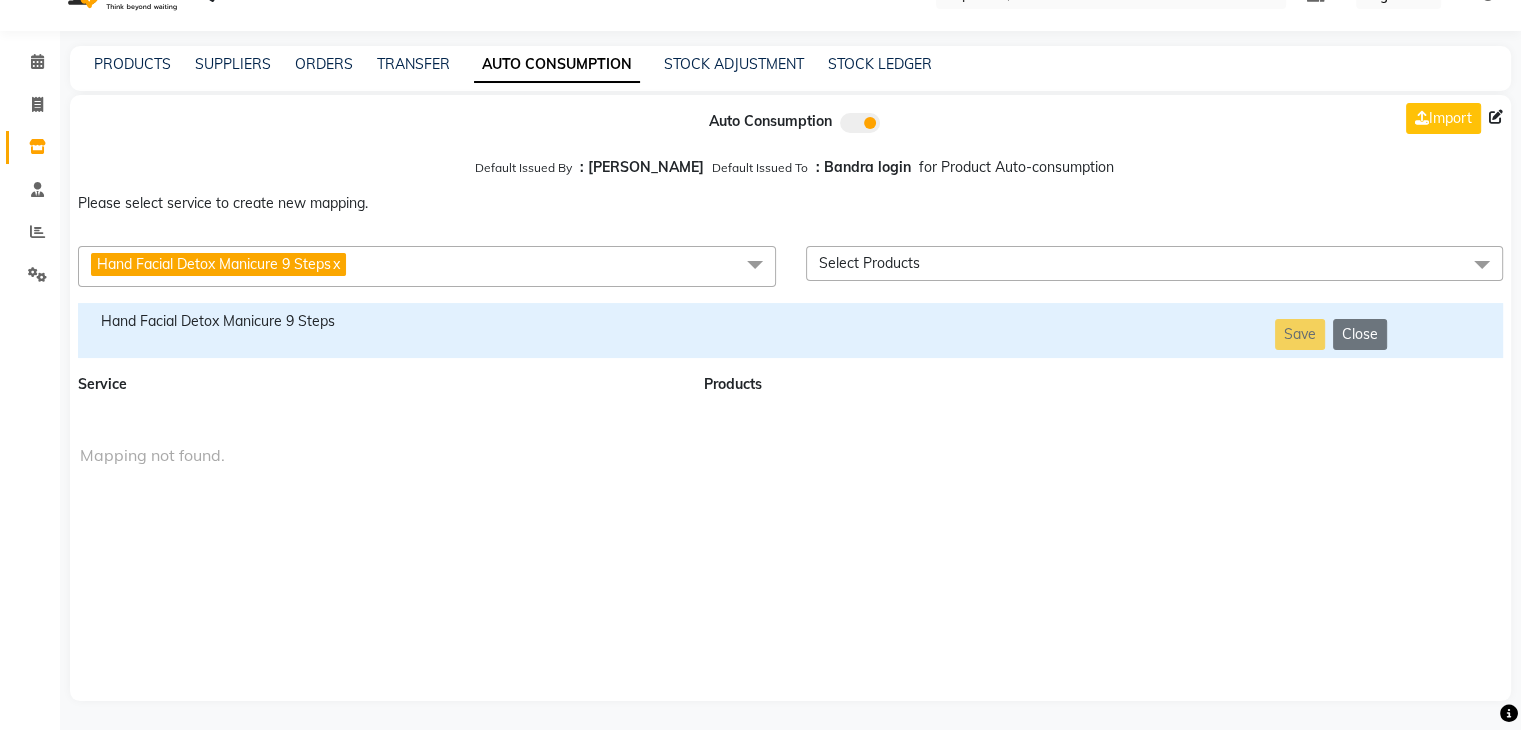 click on "Hand Facial Detox Manicure 9 Steps" at bounding box center [379, 321] 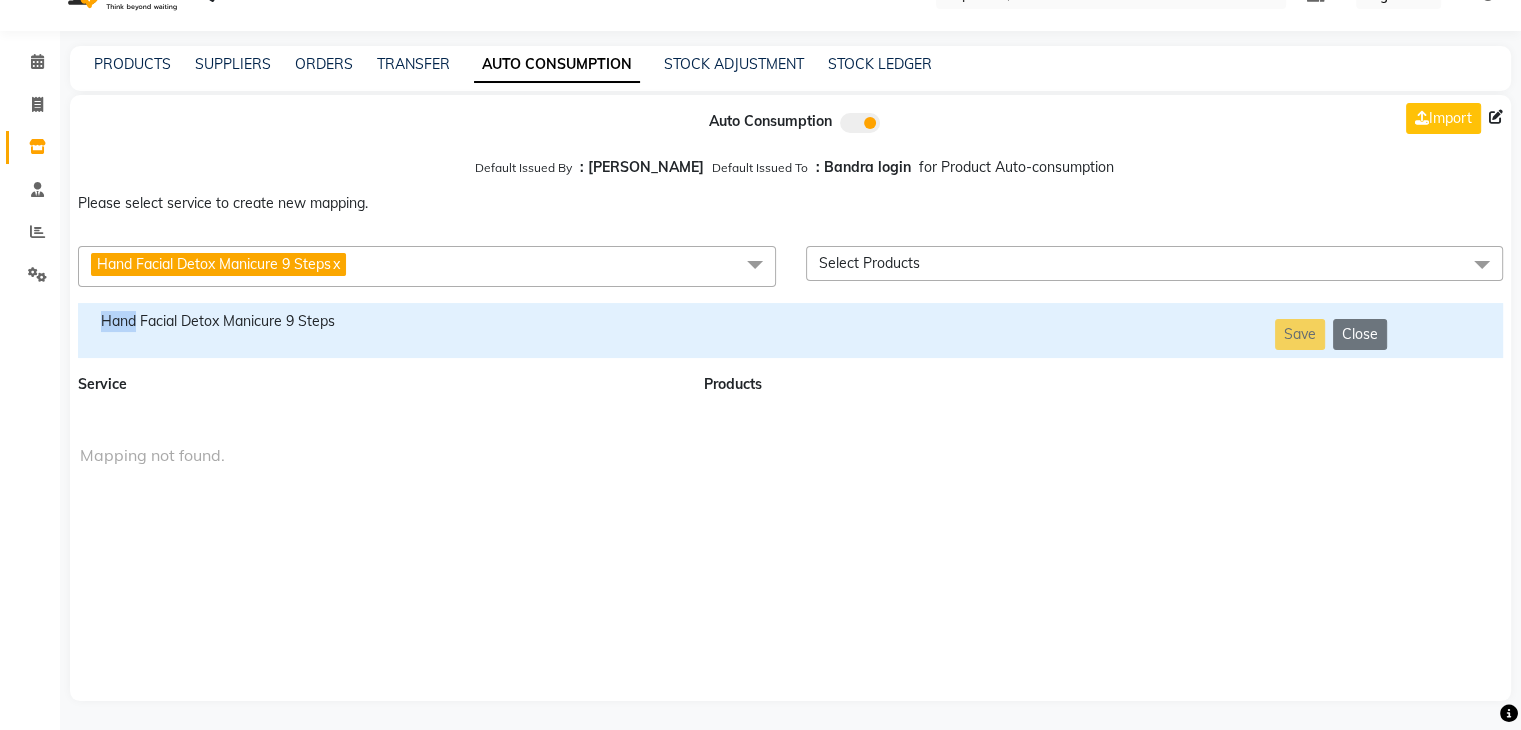 click on "Hand Facial Detox Manicure 9 Steps" at bounding box center (379, 321) 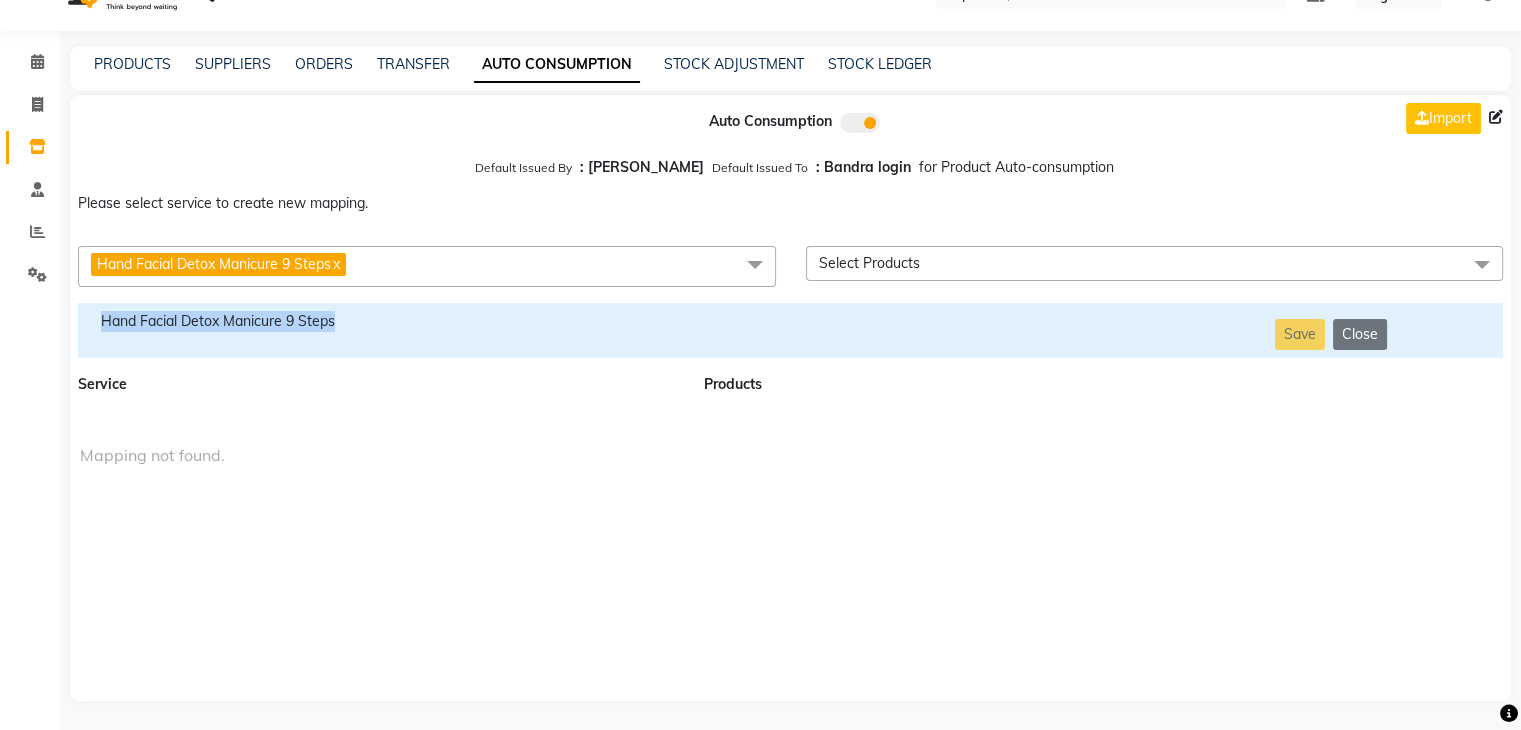 click on "Hand Facial Detox Manicure 9 Steps" at bounding box center [379, 321] 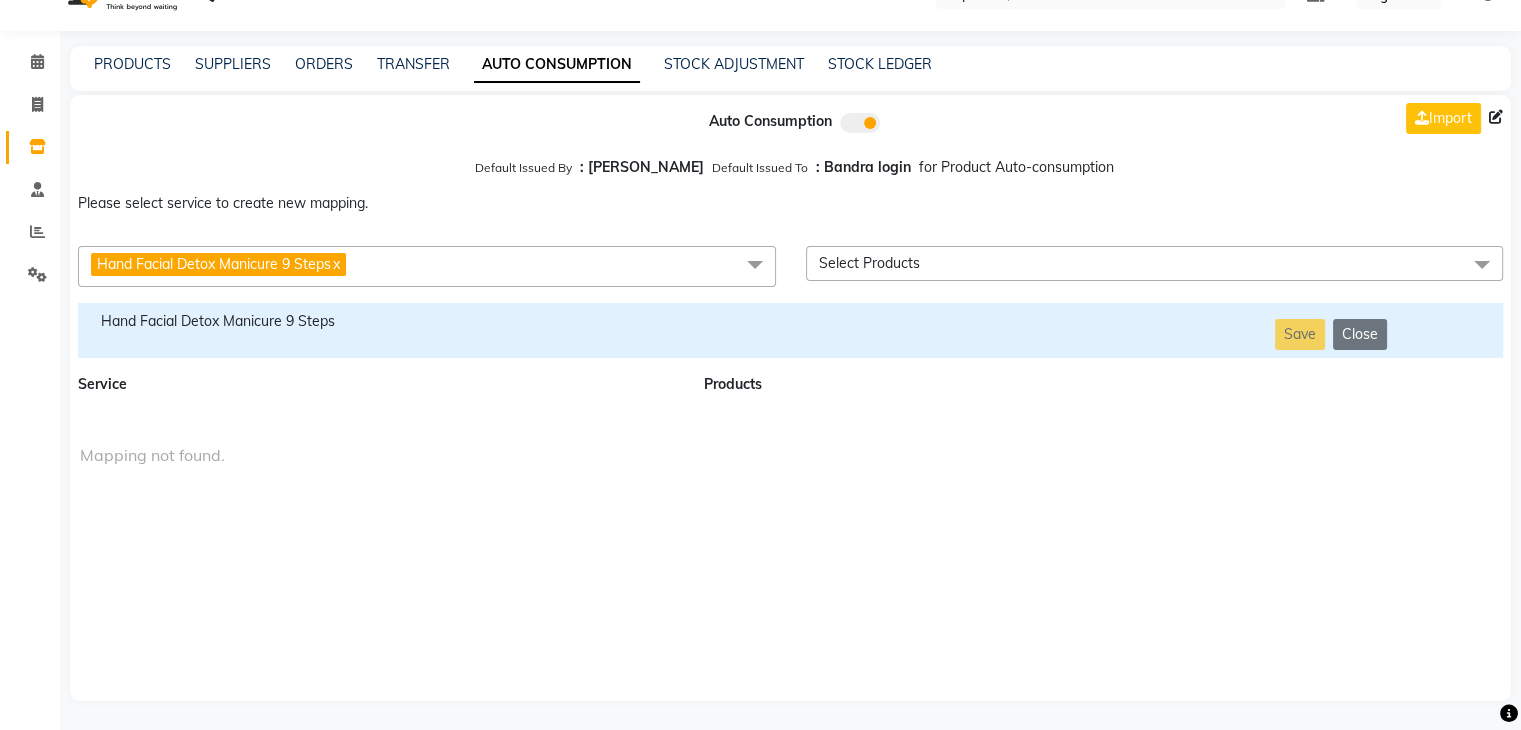 click on "Hand Facial Detox Manicure 9 Steps  x" at bounding box center [427, 266] 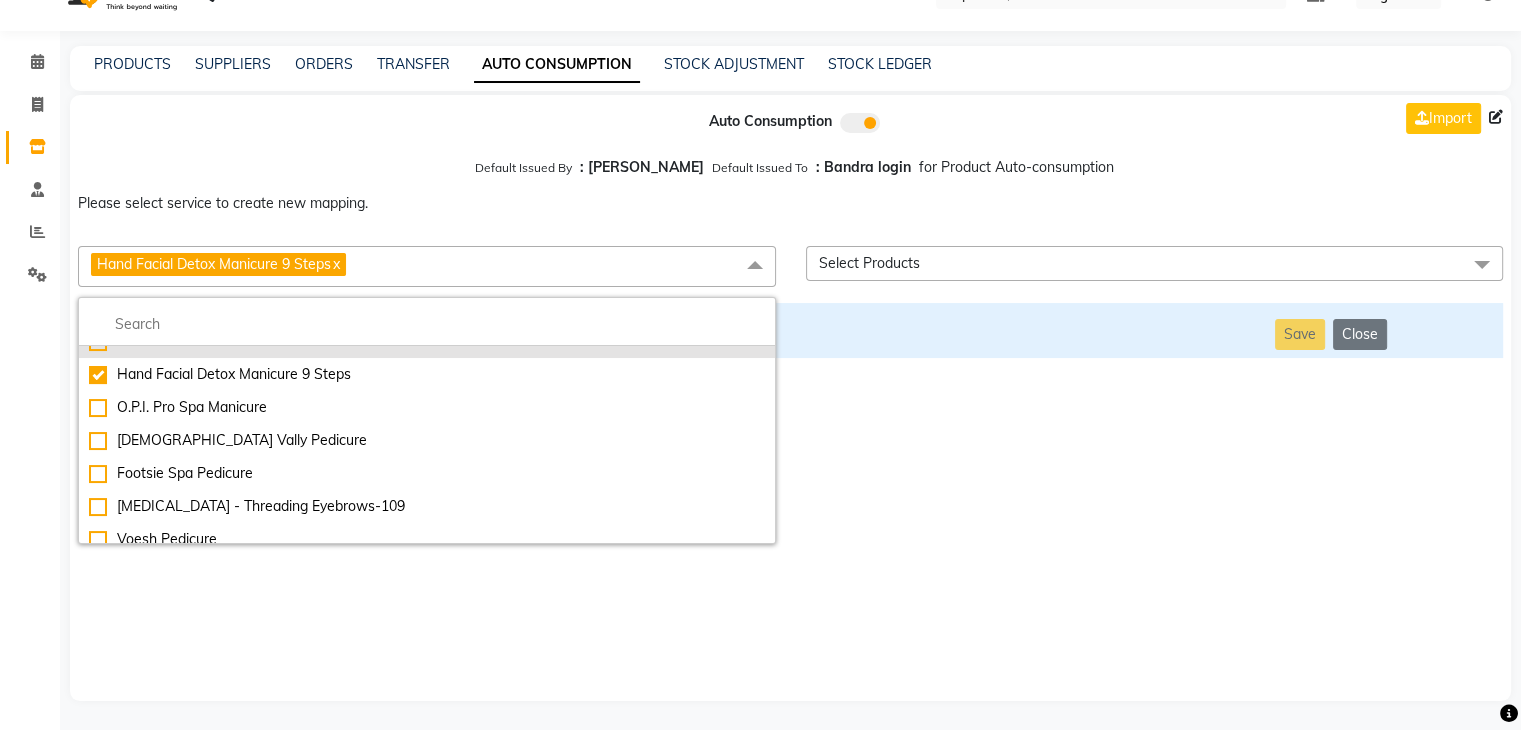 scroll, scrollTop: 6160, scrollLeft: 0, axis: vertical 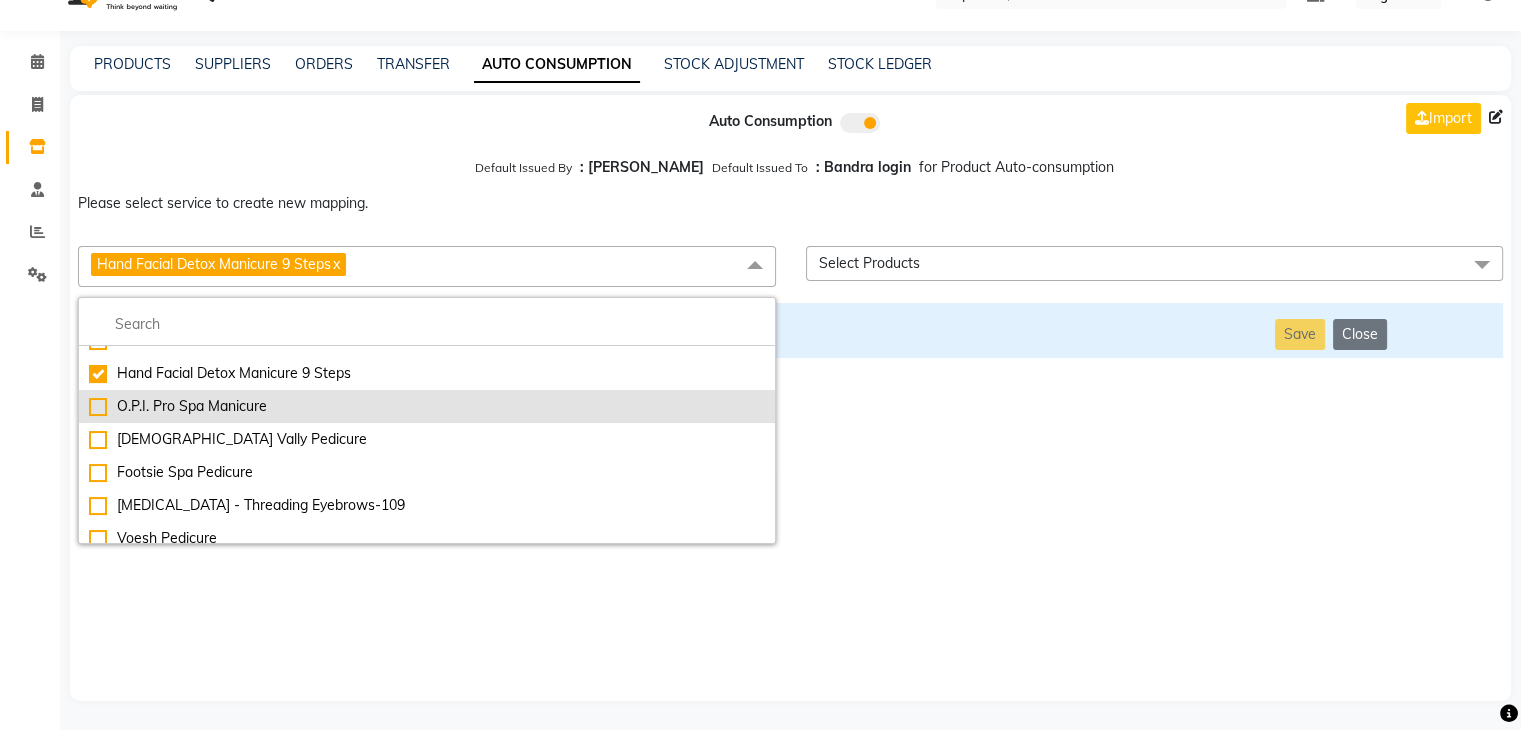 click on "O.P.I. Pro Spa Manicure" at bounding box center [427, 406] 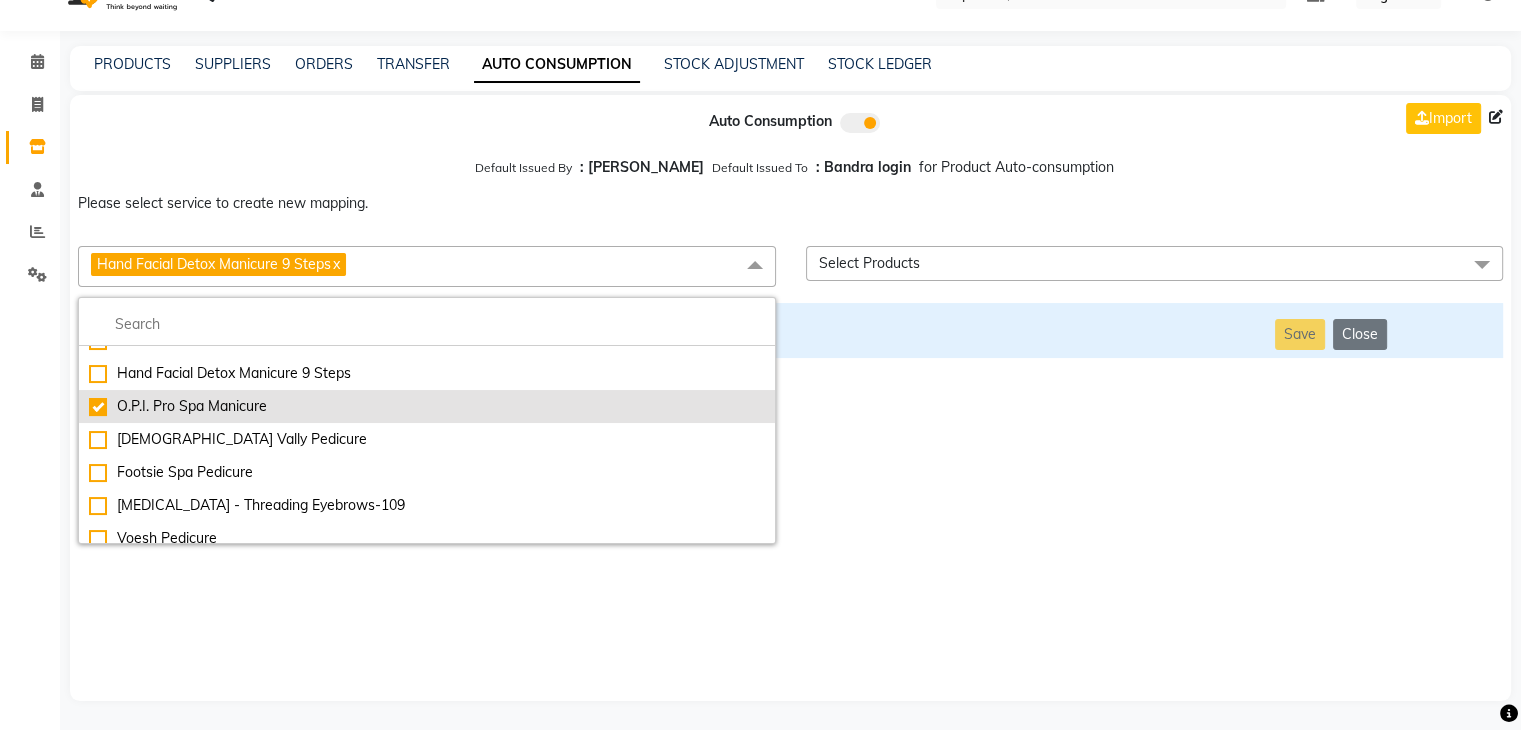 checkbox on "false" 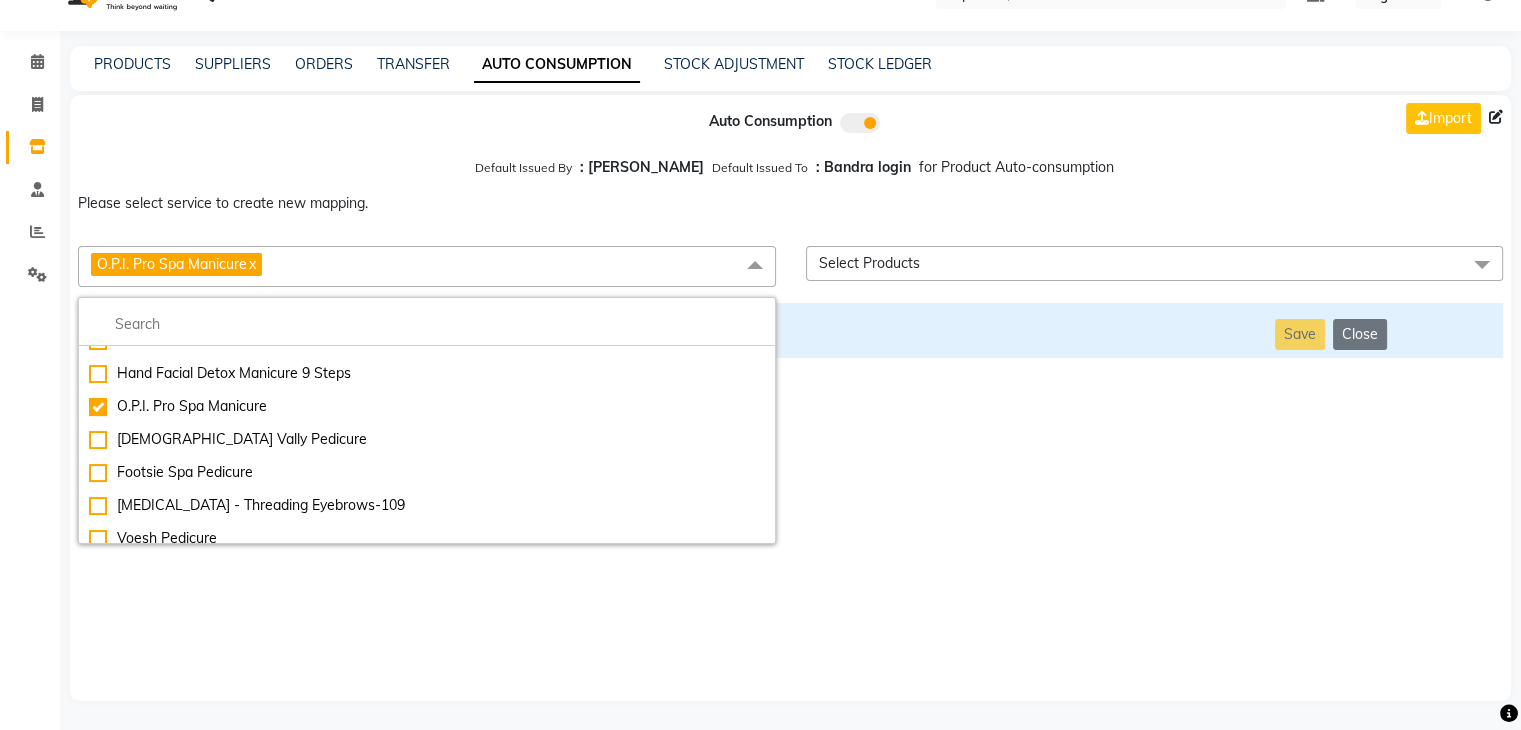 click on "Auto Consumption  Import Default Issued By  : [PERSON_NAME] Default Issued To  : Bandra login  for Product Auto-consumption  Please select service to create new mapping. O.P.I. Pro Spa Manicure  x Essential Manicure w Scrub Essential Pedicure w Scrub Manicure + OPI Nail Ext + Gel Polish-3570 Manicure + T&T Nail Ext + Gel Polish T&T Nail Ext + T&T Gel Polish OPI Nail Ext + OPI Gel Polish T&T Refills + Gel Polish OPI Refills + Gel Polish Travel Allowance Waiting Charge HAIR REPAIR - Haircut HAIR REPAIR - Haircut for Kids HAIR REPAIR - Hair Wash HAIR REPAIR - Hair Wash Premium HAIR REPAIR - Full Head Shave HAIR REPAIR - Hair Design HAIR REPAIR - Hairstyling HAIR REPAIR - Threading HAIR REPAIR - [PERSON_NAME] Edging HAIR REPAIR - [PERSON_NAME] Edging Premium HAIR REPAIR - Razor Shave HAIR REPAIR - Razor Shave Premium HAIR REPAIR - Luxury Steam Shaving HAIR REPAIR - Fade Hair Cut HAIR SPA RITUALS - Hairoticmen Argan Spa HAIR SPA RITUALS - Wella Deep Nourishing Spa HAIR SPA RITUALS - Nashi Argan Oil Spa HAIR SPA RITUALS - [PERSON_NAME] Spa" at bounding box center (790, 398) 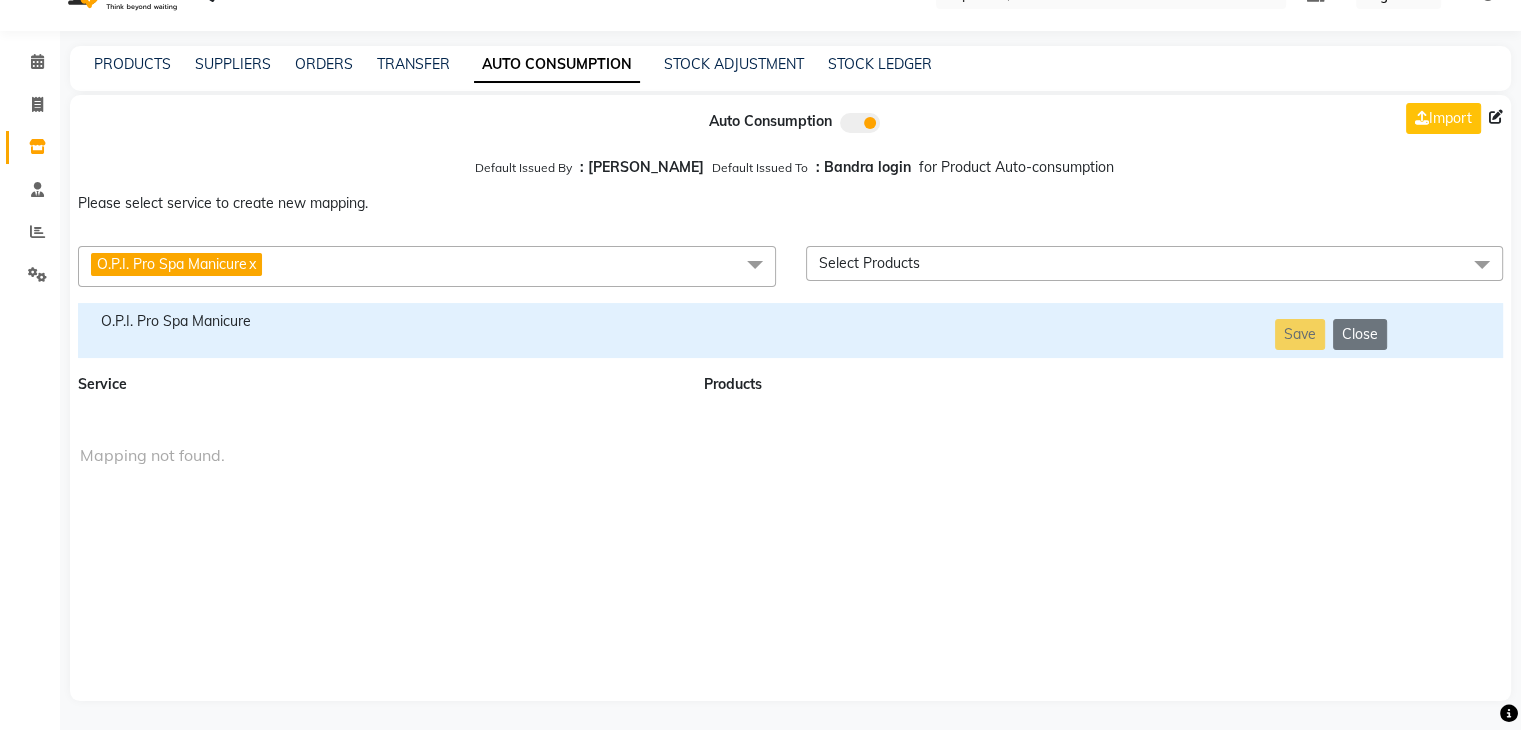 click on "O.P.I. Pro Spa Manicure" at bounding box center [379, 321] 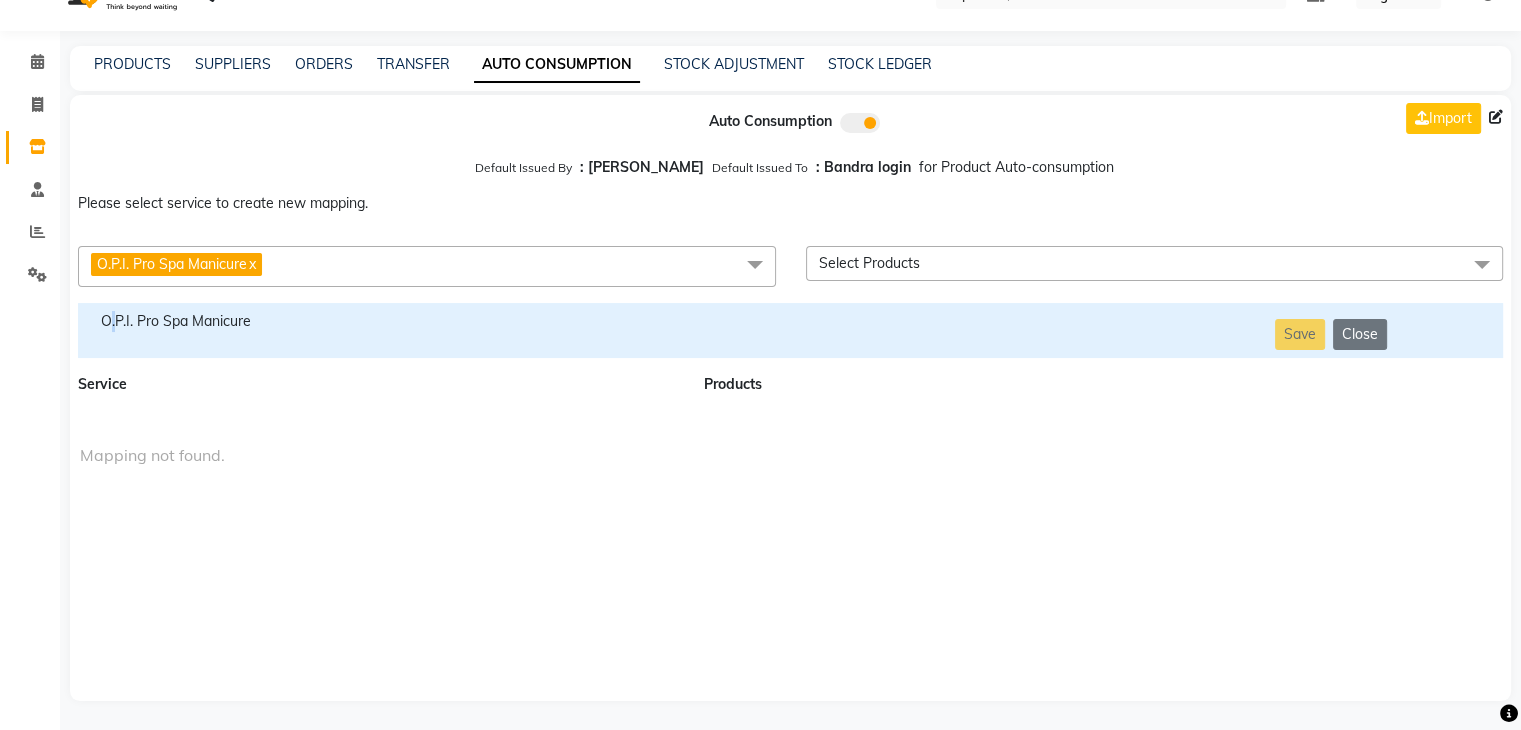 click on "O.P.I. Pro Spa Manicure" at bounding box center (379, 321) 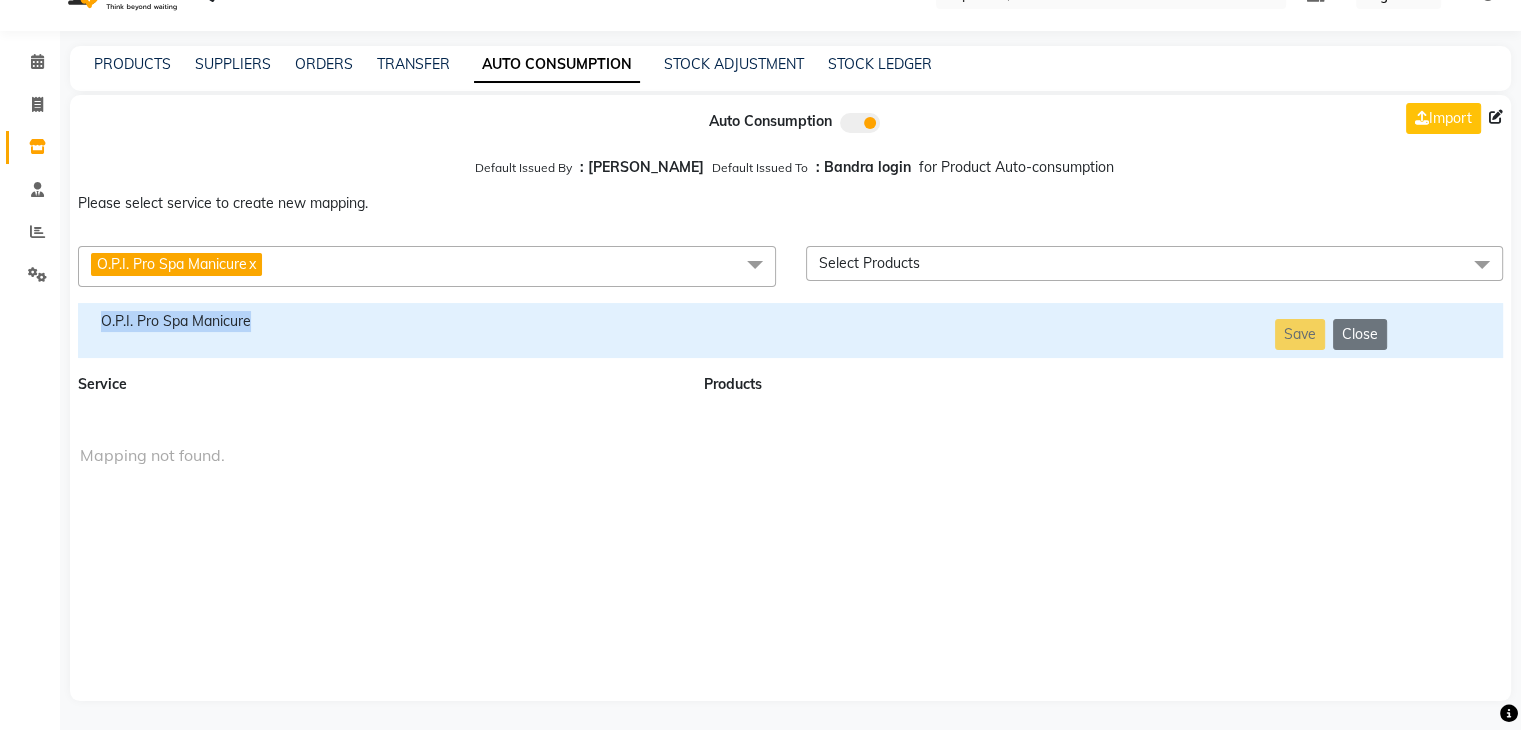 click on "O.P.I. Pro Spa Manicure" at bounding box center (379, 321) 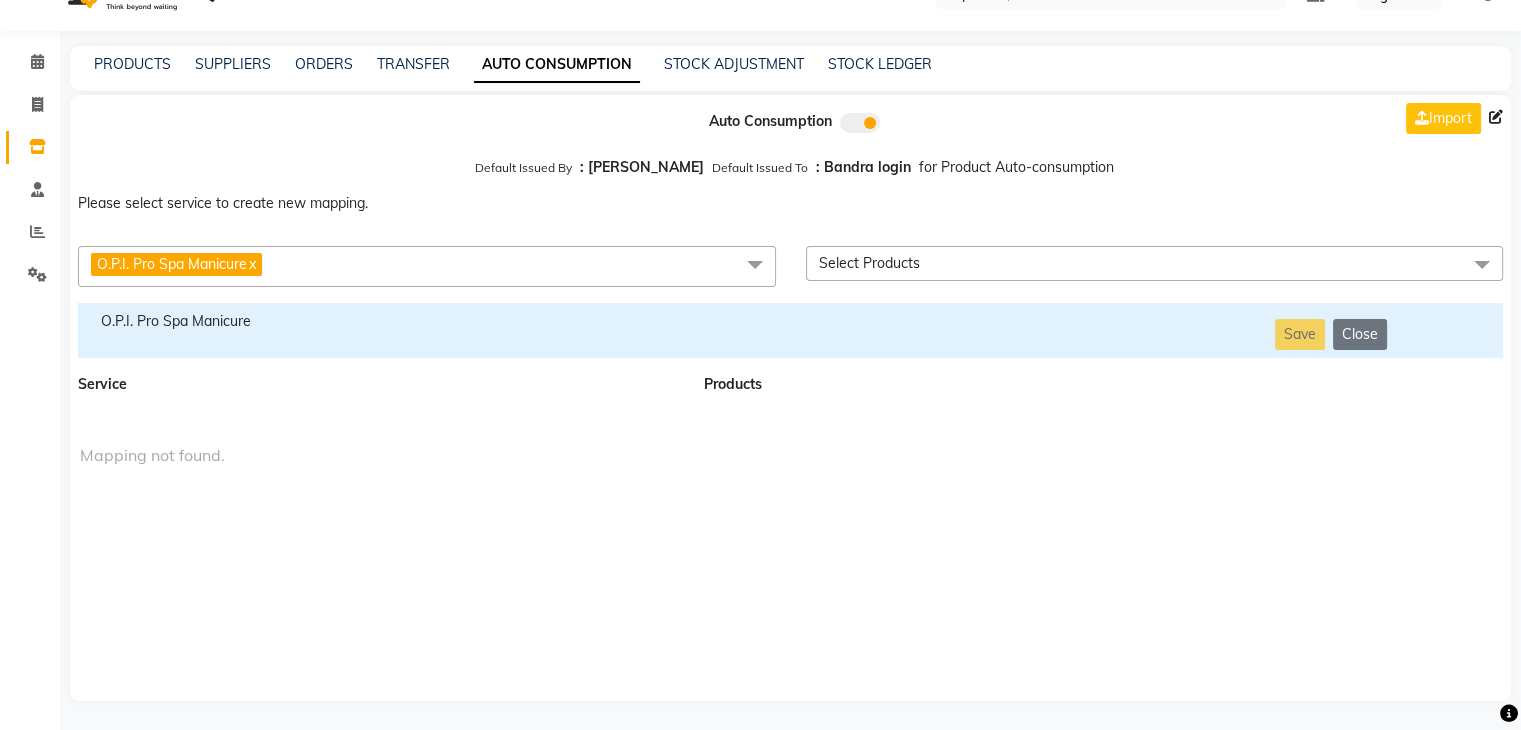 click on "O.P.I. Pro Spa Manicure  x" at bounding box center [427, 266] 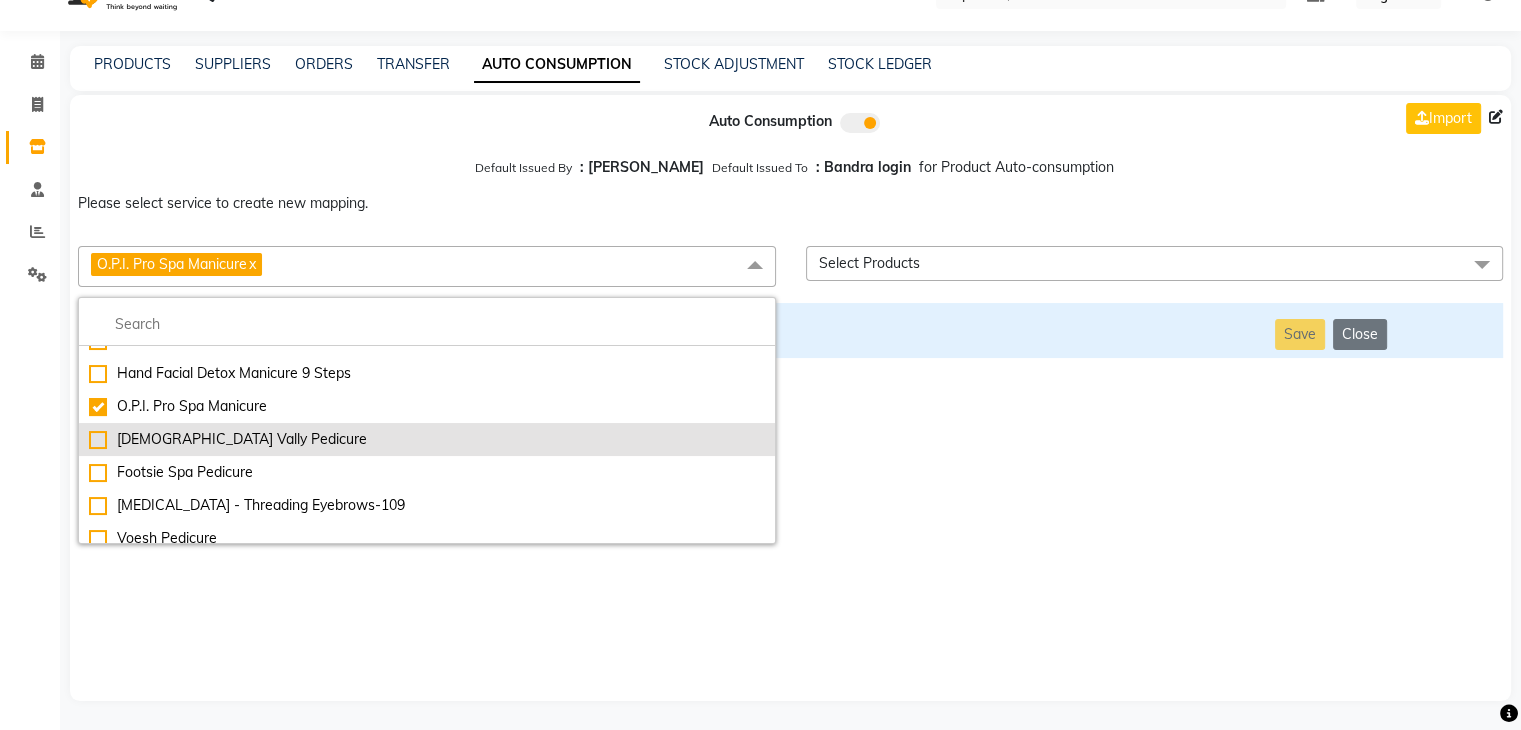 click on "[DEMOGRAPHIC_DATA] Vally Pedicure" at bounding box center (427, 439) 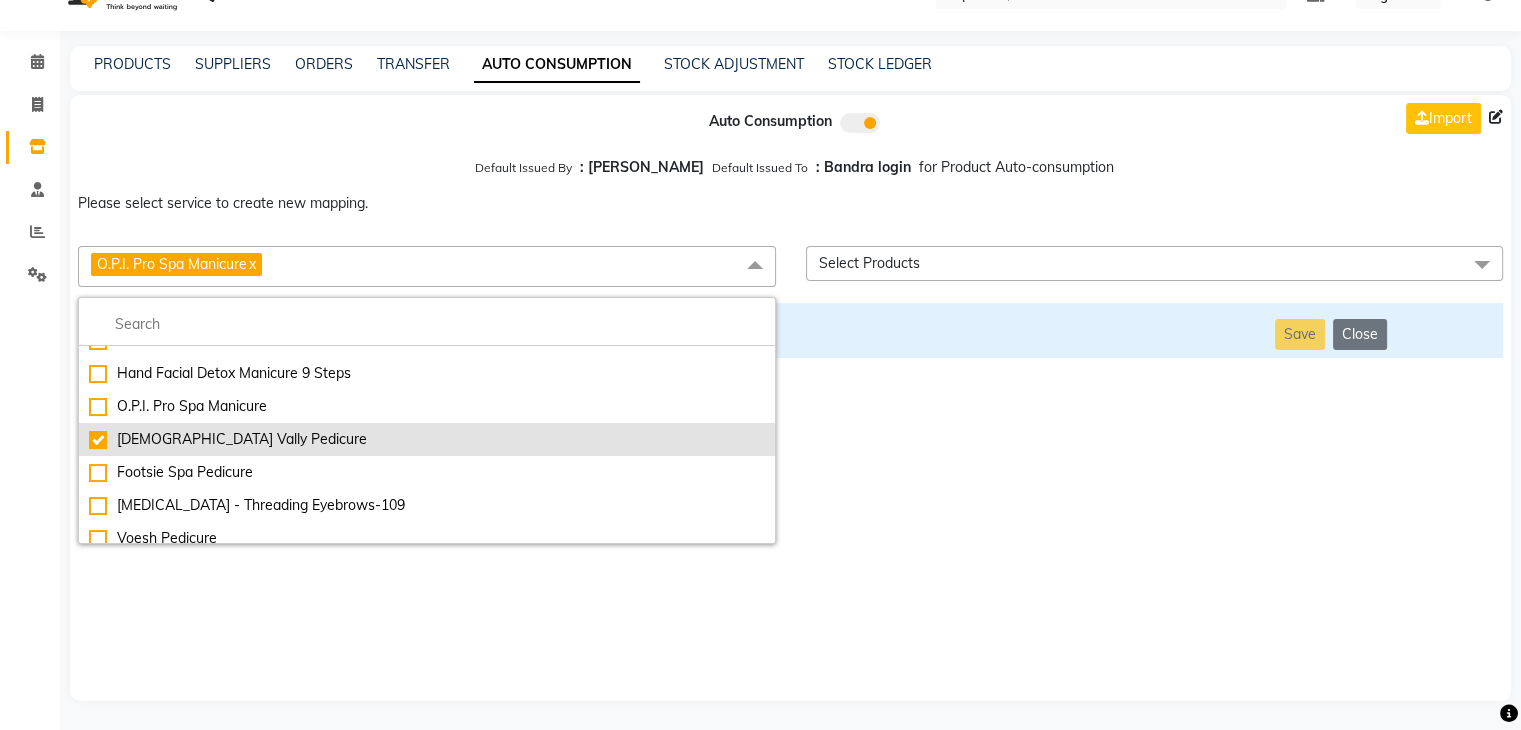 checkbox on "false" 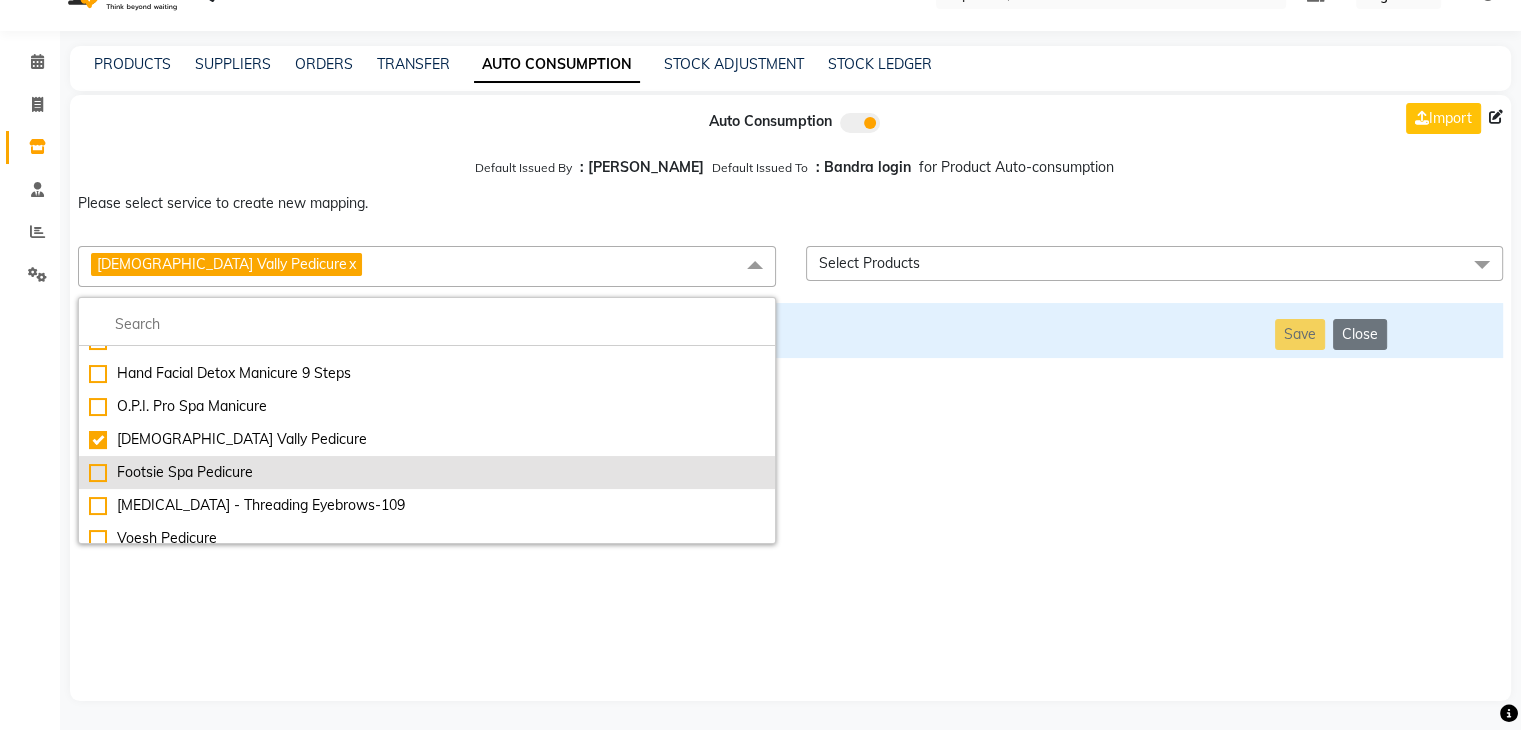 click on "Footsie Spa Pedicure" at bounding box center (427, 472) 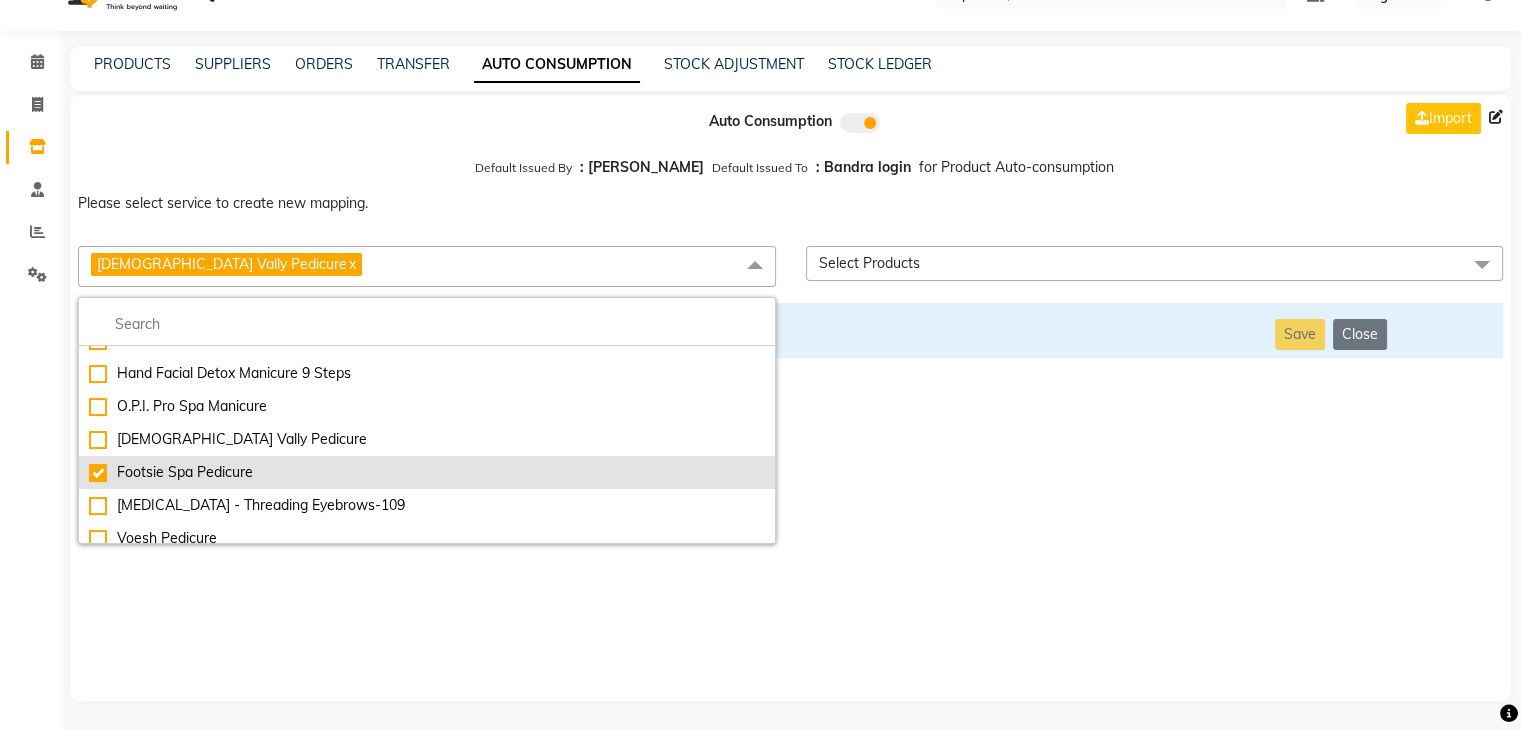 checkbox on "false" 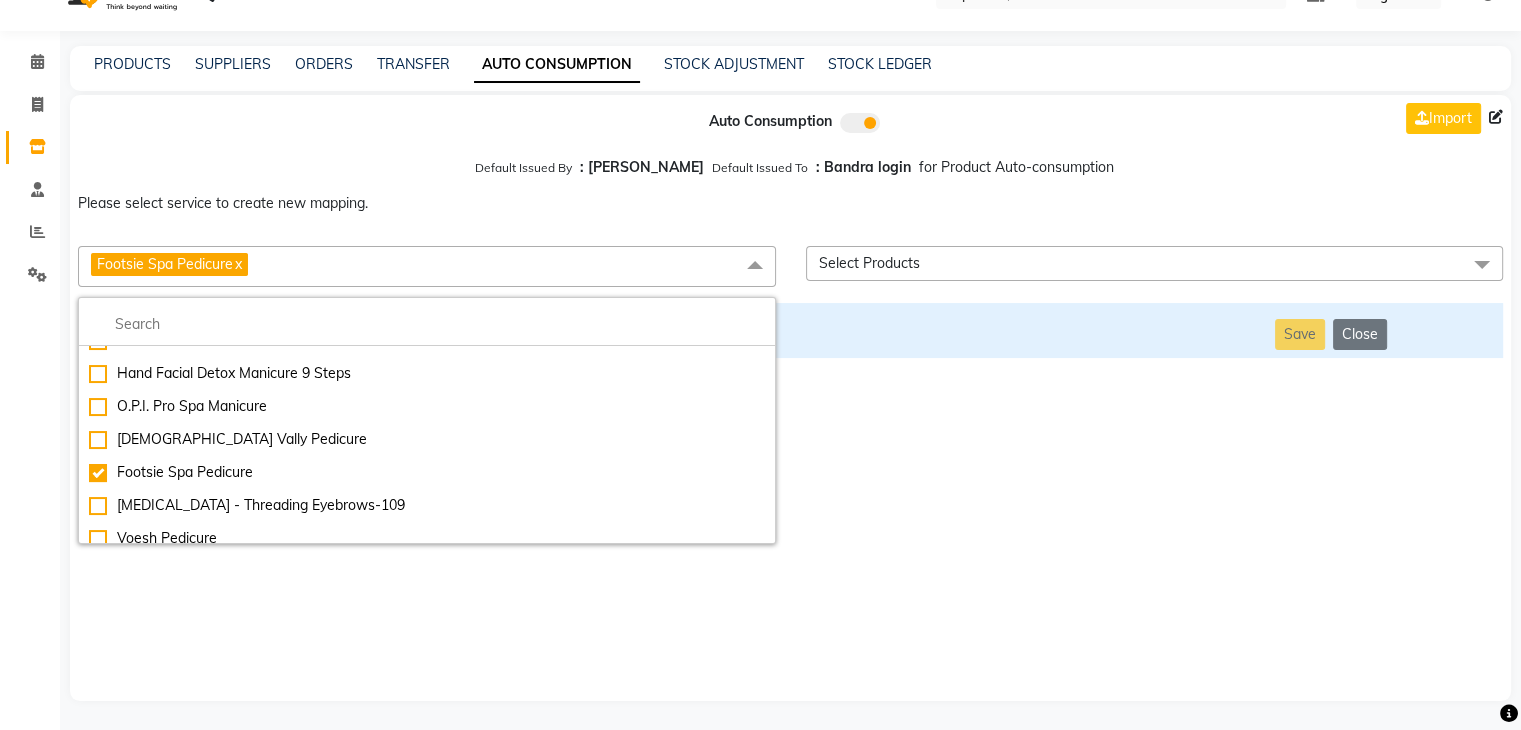 click on "Auto Consumption  Import Default Issued By  : [PERSON_NAME] Default Issued To  : Bandra login  for Product Auto-consumption  Please select service to create new mapping. Footsie Spa Pedicure  x Essential Manicure w Scrub Essential Pedicure w Scrub Manicure + OPI Nail Ext + Gel Polish-3570 Manicure + T&T Nail Ext + Gel Polish T&T Nail Ext + T&T Gel Polish OPI Nail Ext + OPI Gel Polish T&T Refills + Gel Polish OPI Refills + Gel Polish Travel Allowance Waiting Charge HAIR REPAIR - Haircut HAIR REPAIR - Haircut for Kids HAIR REPAIR - Hair Wash HAIR REPAIR - Hair Wash Premium HAIR REPAIR - Full Head Shave HAIR REPAIR - Hair Design HAIR REPAIR - Hairstyling HAIR REPAIR - Threading HAIR REPAIR - [PERSON_NAME] Edging HAIR REPAIR - [PERSON_NAME] Edging Premium HAIR REPAIR - Razor Shave HAIR REPAIR - Razor Shave Premium HAIR REPAIR - Luxury Steam Shaving HAIR REPAIR - Fade Hair Cut HAIR SPA RITUALS - Hairoticmen Argan Spa HAIR SPA RITUALS - Wella Deep Nourishing Spa HAIR SPA RITUALS - Nashi Argan Oil Spa HAIR SPA RITUALS - [PERSON_NAME] Spa" at bounding box center [790, 398] 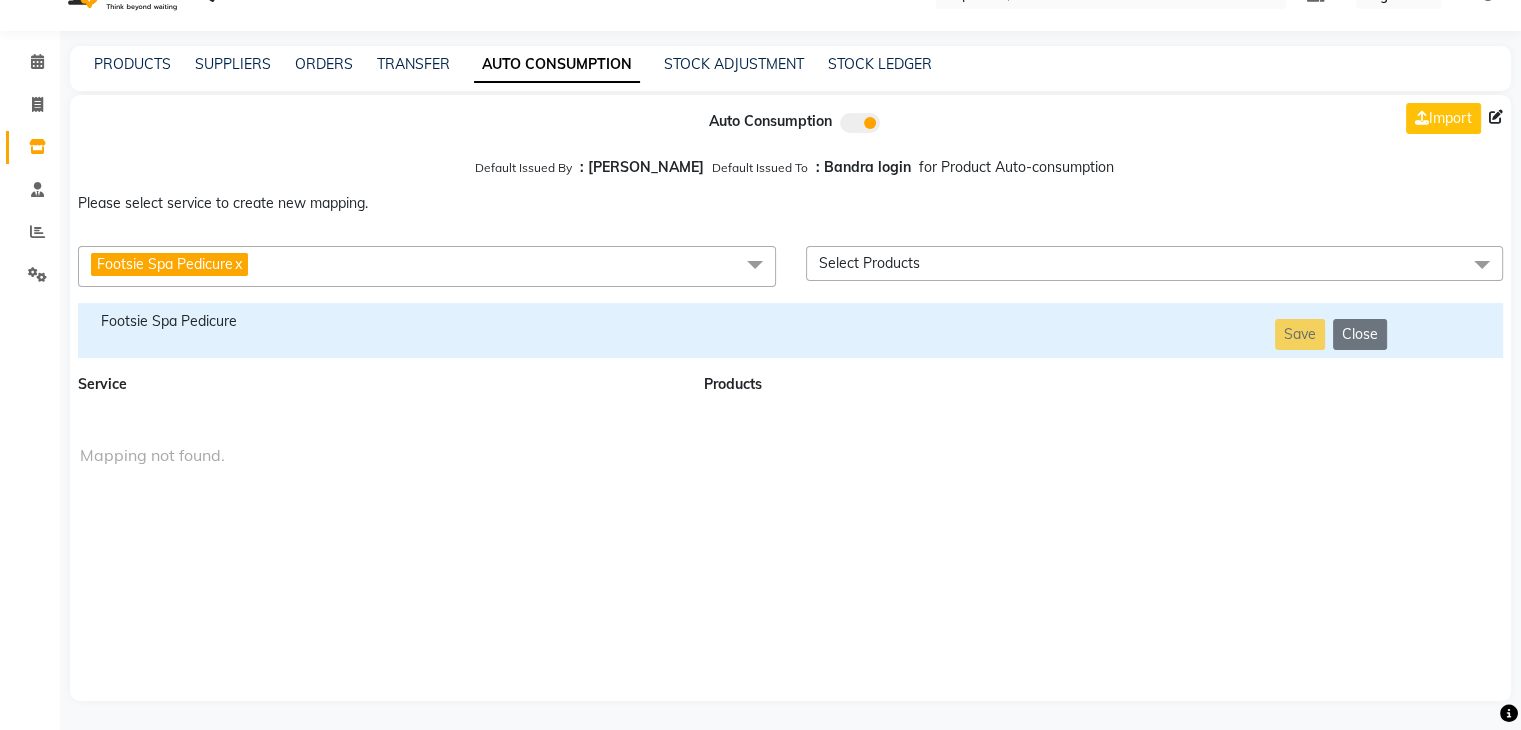 click on "Footsie Spa Pedicure" at bounding box center [379, 321] 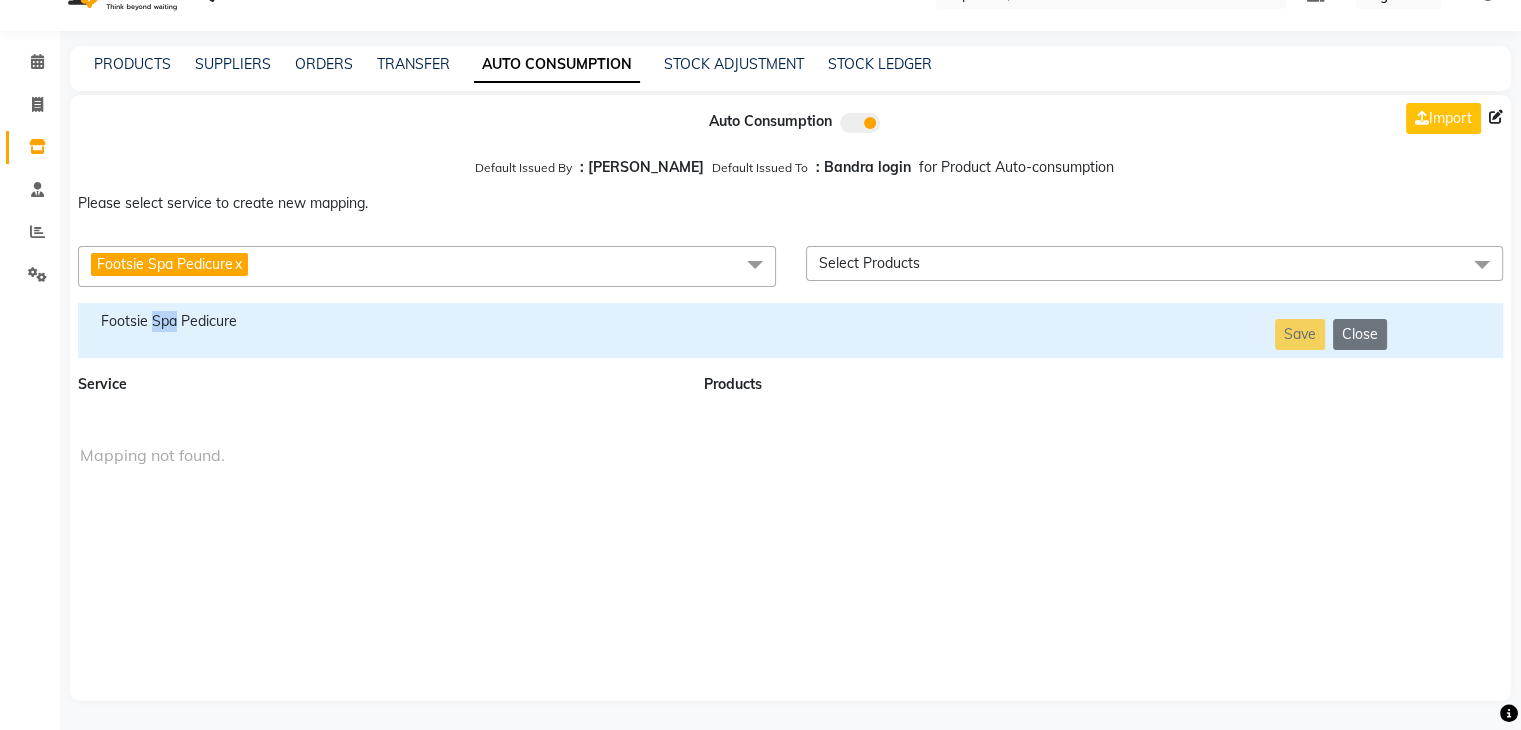 click on "Footsie Spa Pedicure" at bounding box center [379, 321] 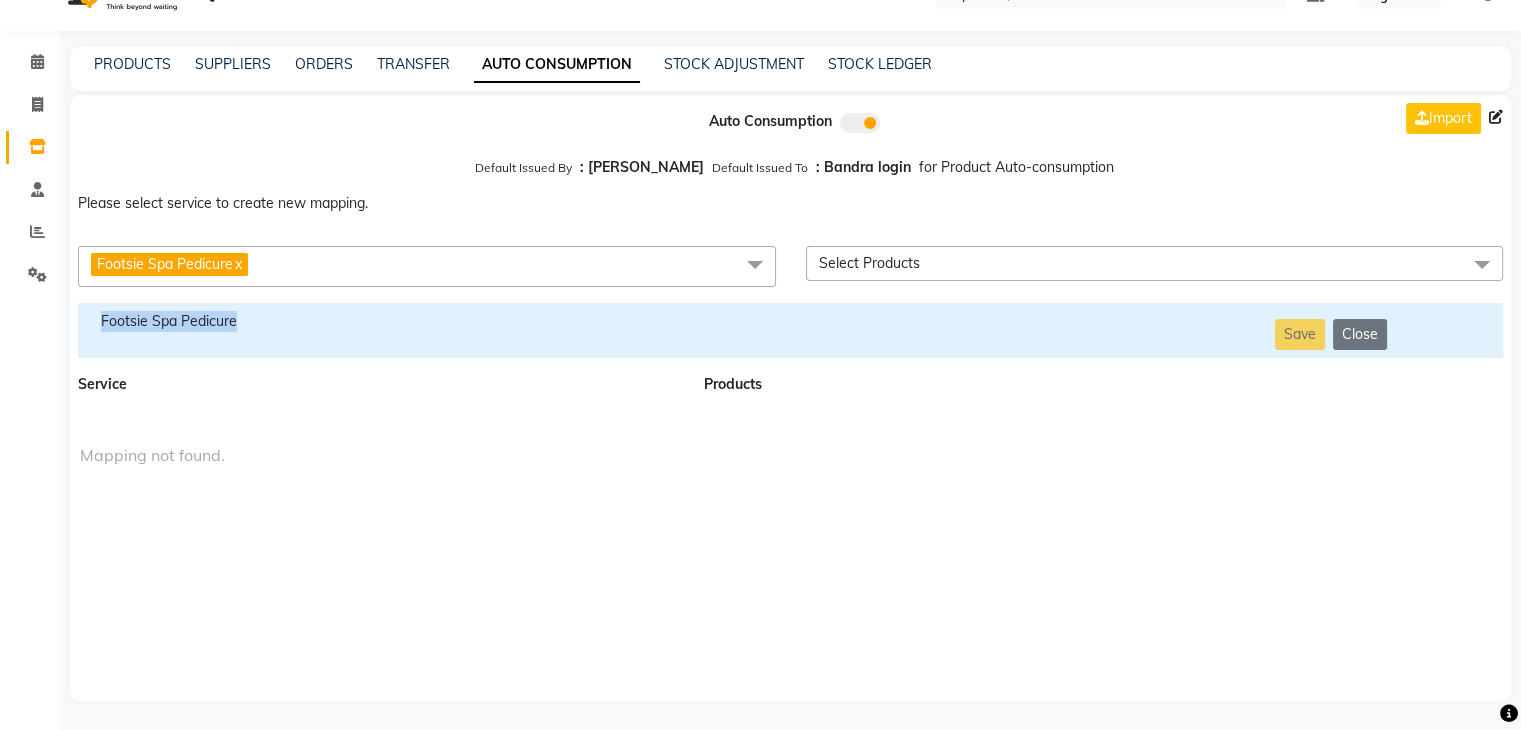 click on "Footsie Spa Pedicure" at bounding box center (379, 321) 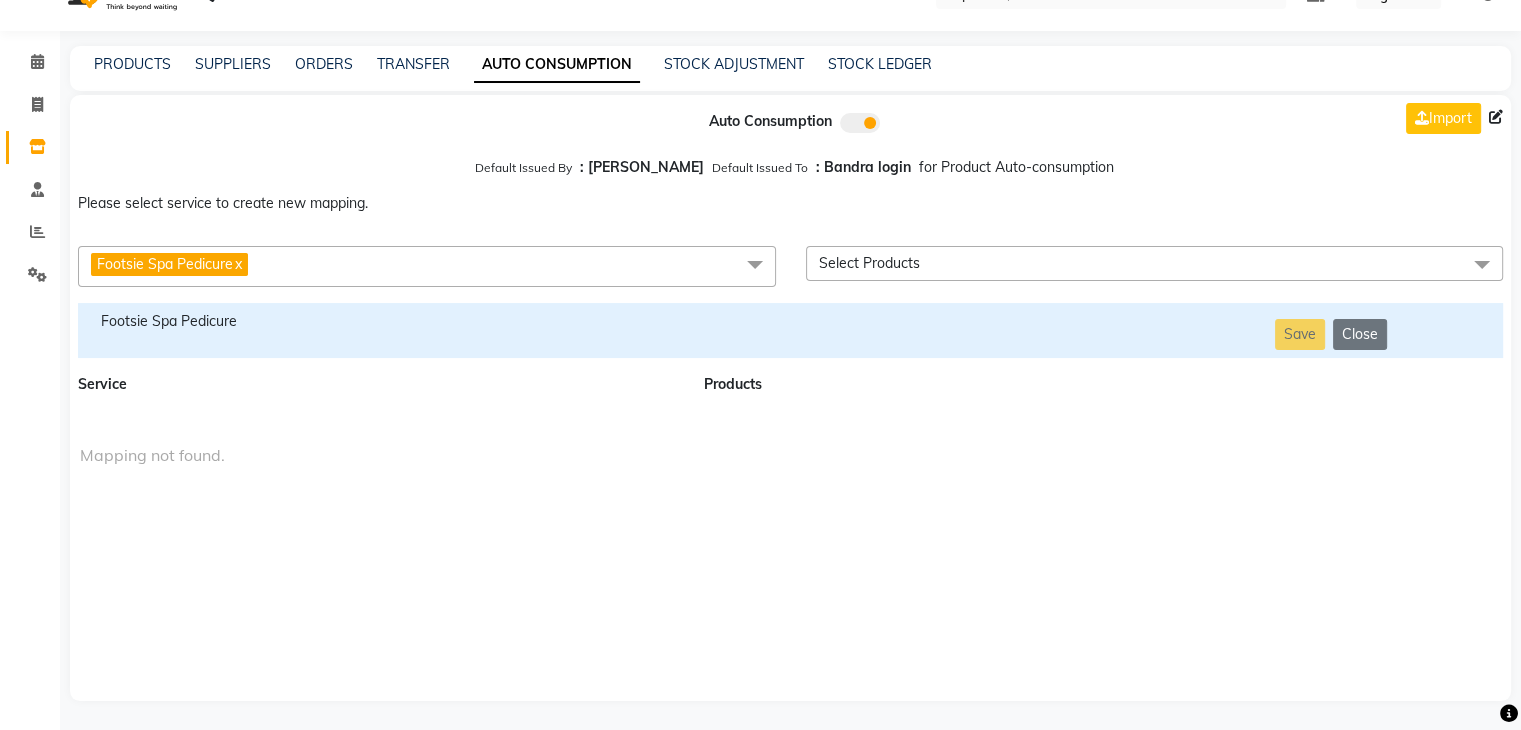 click on "Footsie Spa Pedicure  x" at bounding box center (427, 266) 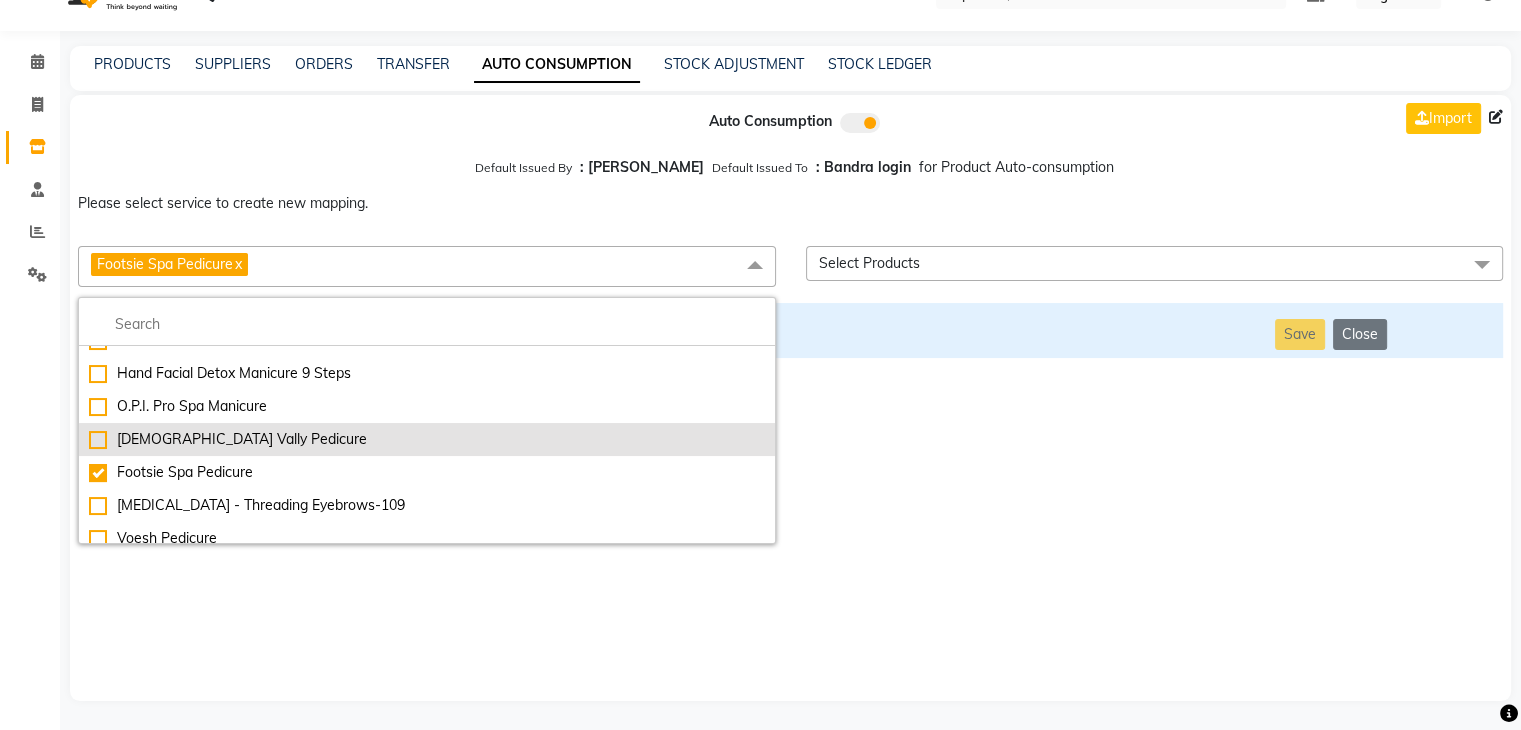 click on "[DEMOGRAPHIC_DATA] Vally Pedicure" at bounding box center [427, 439] 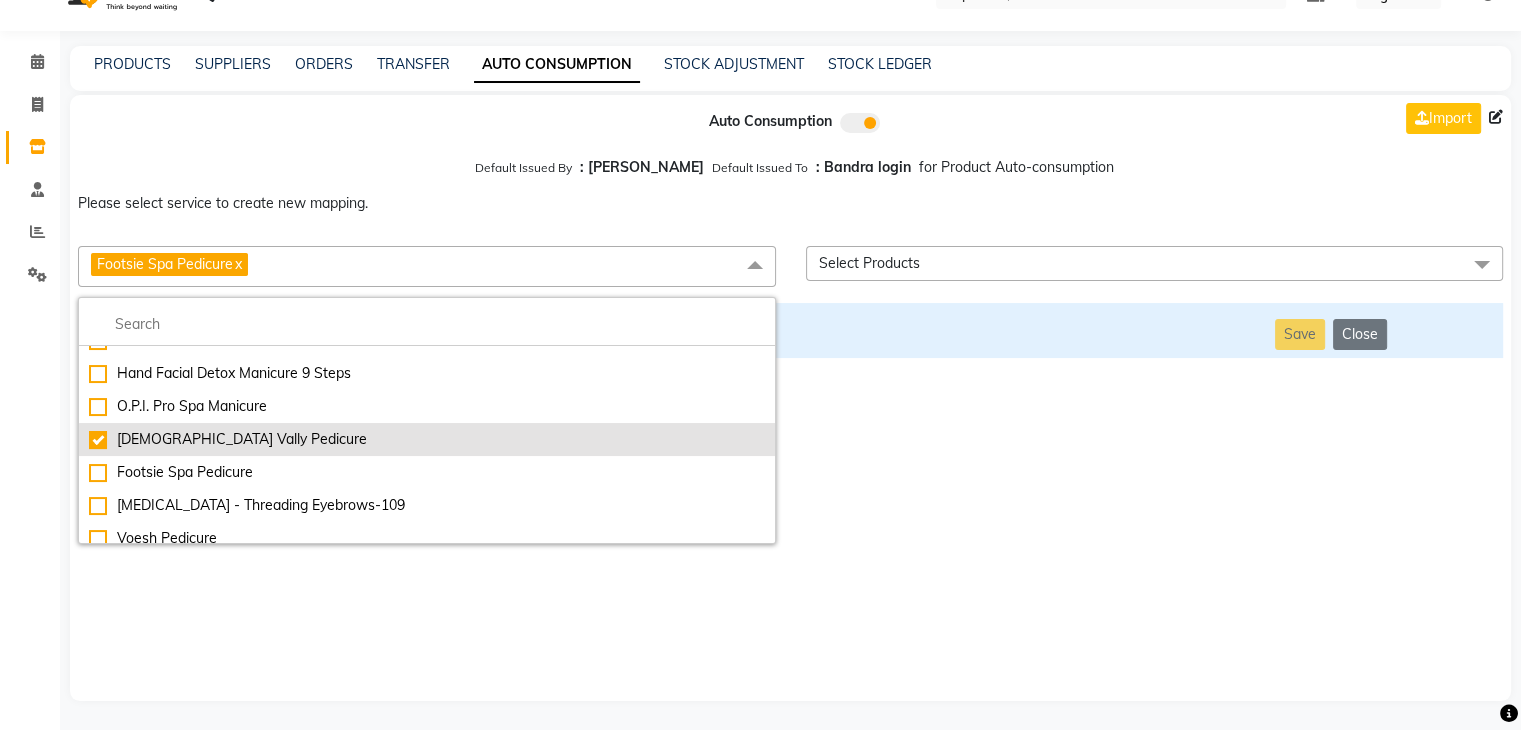checkbox on "true" 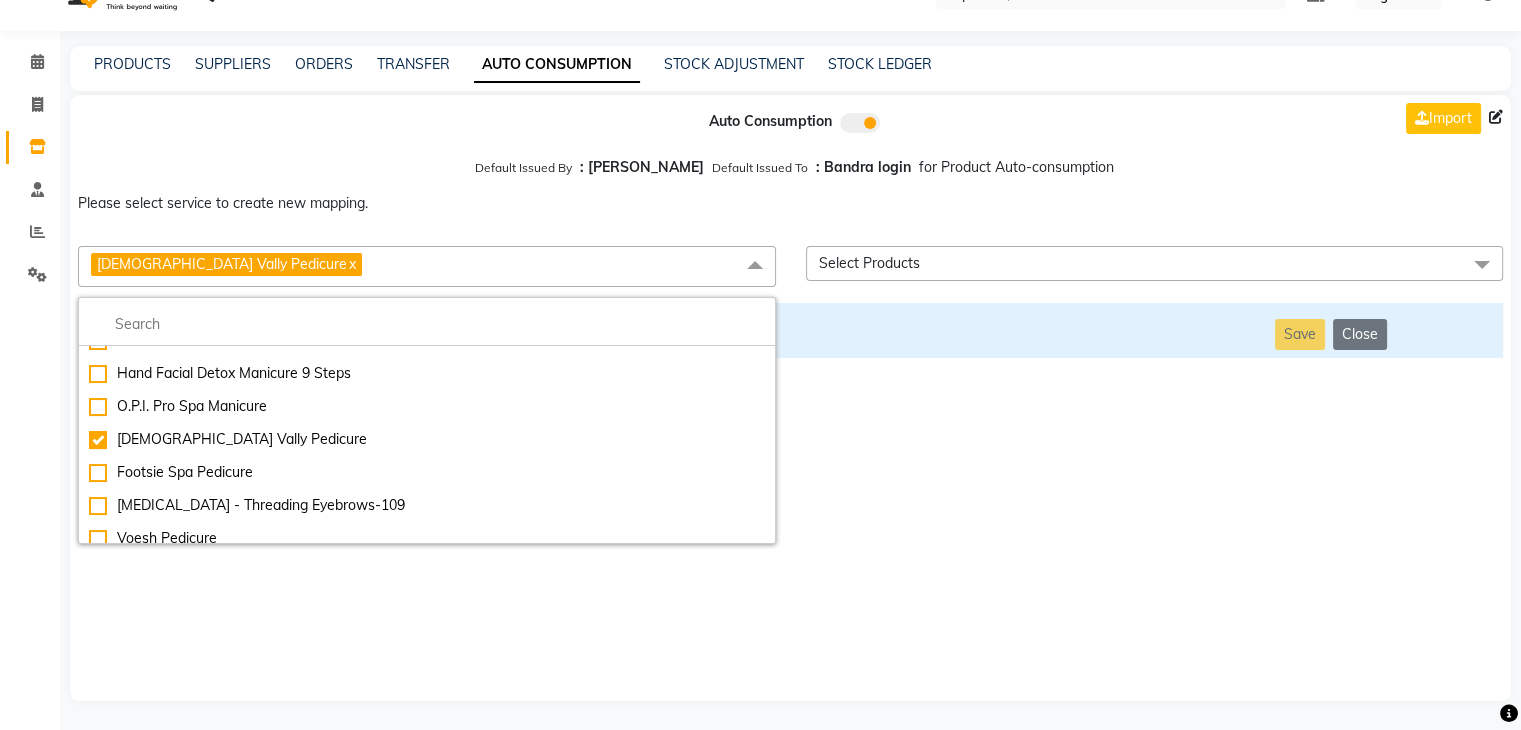 click on "Auto Consumption  Import Default Issued By  : [PERSON_NAME] Default Issued To  : Bandra login  for Product Auto-consumption  Please select service to create new mapping. Vedic Vally Pedicure  x Essential Manicure w Scrub Essential Pedicure w Scrub Manicure + OPI Nail Ext + Gel Polish-3570 Manicure + T&T Nail Ext + Gel Polish T&T Nail Ext + T&T Gel Polish OPI Nail Ext + OPI Gel Polish T&T Refills + Gel Polish OPI Refills + Gel Polish Travel Allowance Waiting Charge HAIR REPAIR - Haircut HAIR REPAIR - Haircut for Kids HAIR REPAIR - Hair Wash HAIR REPAIR - Hair Wash Premium HAIR REPAIR - Full Head Shave HAIR REPAIR - Hair Design HAIR REPAIR - Hairstyling HAIR REPAIR - Threading HAIR REPAIR - [PERSON_NAME] Edging HAIR REPAIR - [PERSON_NAME] Edging Premium HAIR REPAIR - Razor Shave HAIR REPAIR - Razor Shave Premium HAIR REPAIR - Luxury Steam Shaving HAIR REPAIR - Fade Hair Cut HAIR SPA RITUALS - Hairoticmen Argan Spa HAIR SPA RITUALS - Wella Deep Nourishing Spa HAIR SPA RITUALS - Nashi Argan Oil Spa HAIR SPA RITUALS - [PERSON_NAME] Spa" at bounding box center [790, 398] 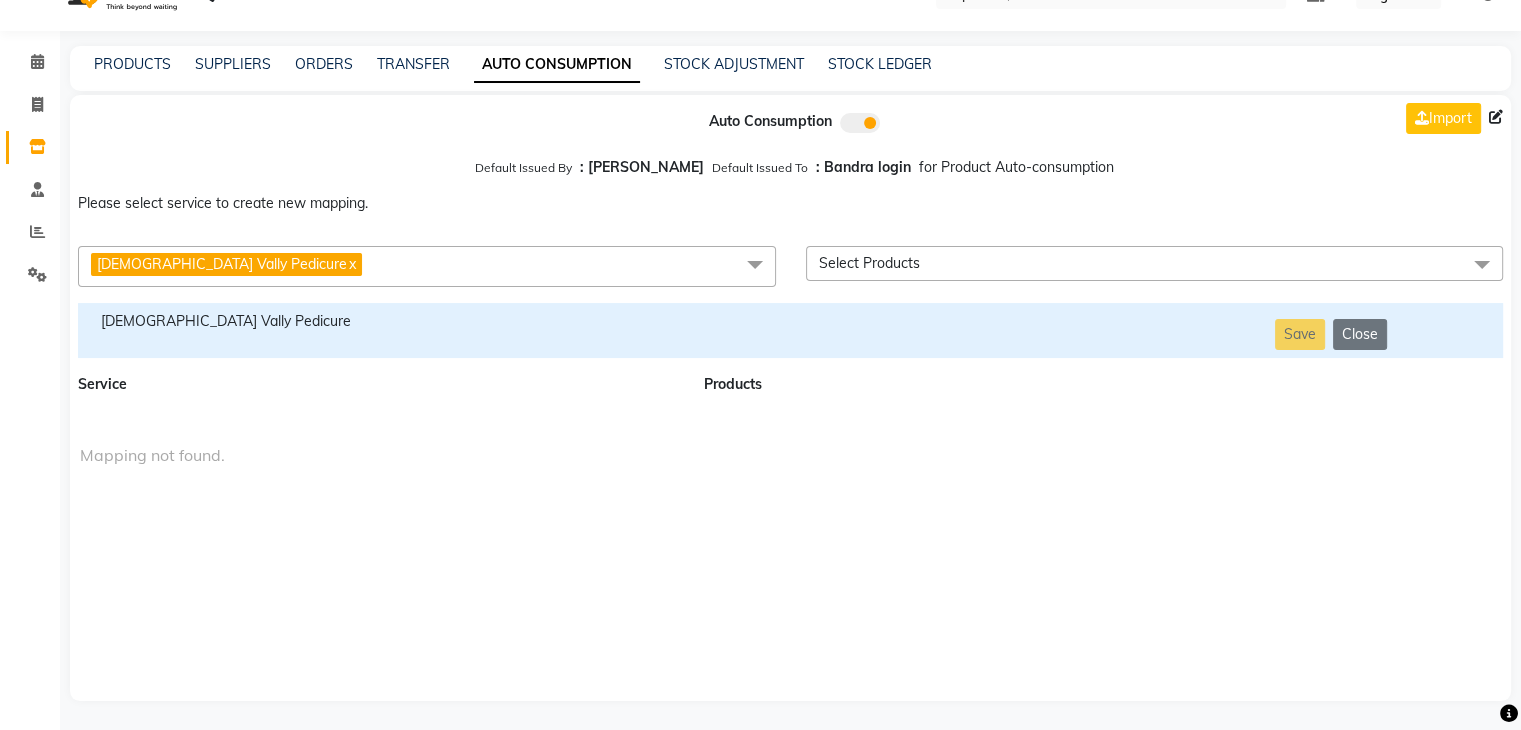 click on "[DEMOGRAPHIC_DATA] Vally Pedicure" at bounding box center (379, 321) 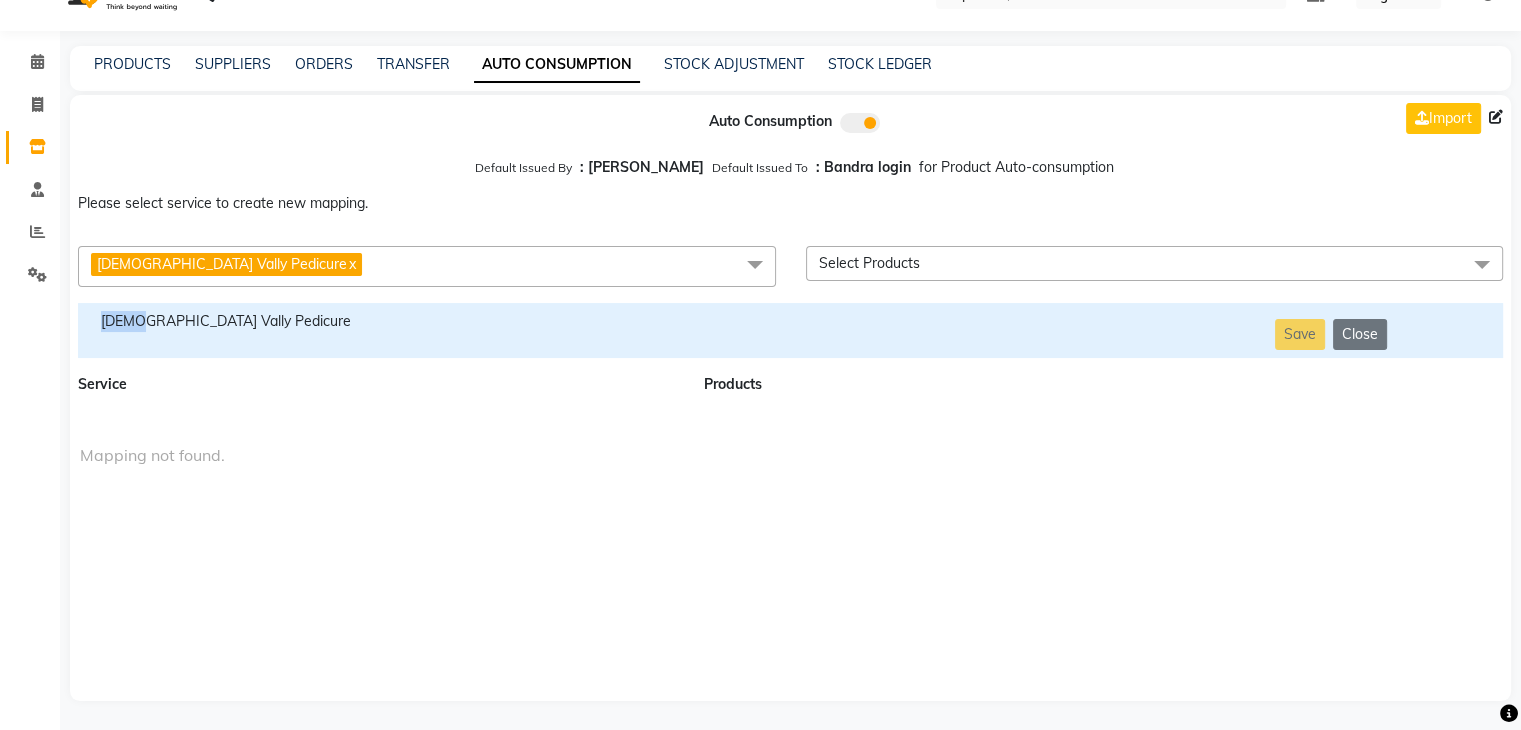 click on "[DEMOGRAPHIC_DATA] Vally Pedicure" at bounding box center (379, 321) 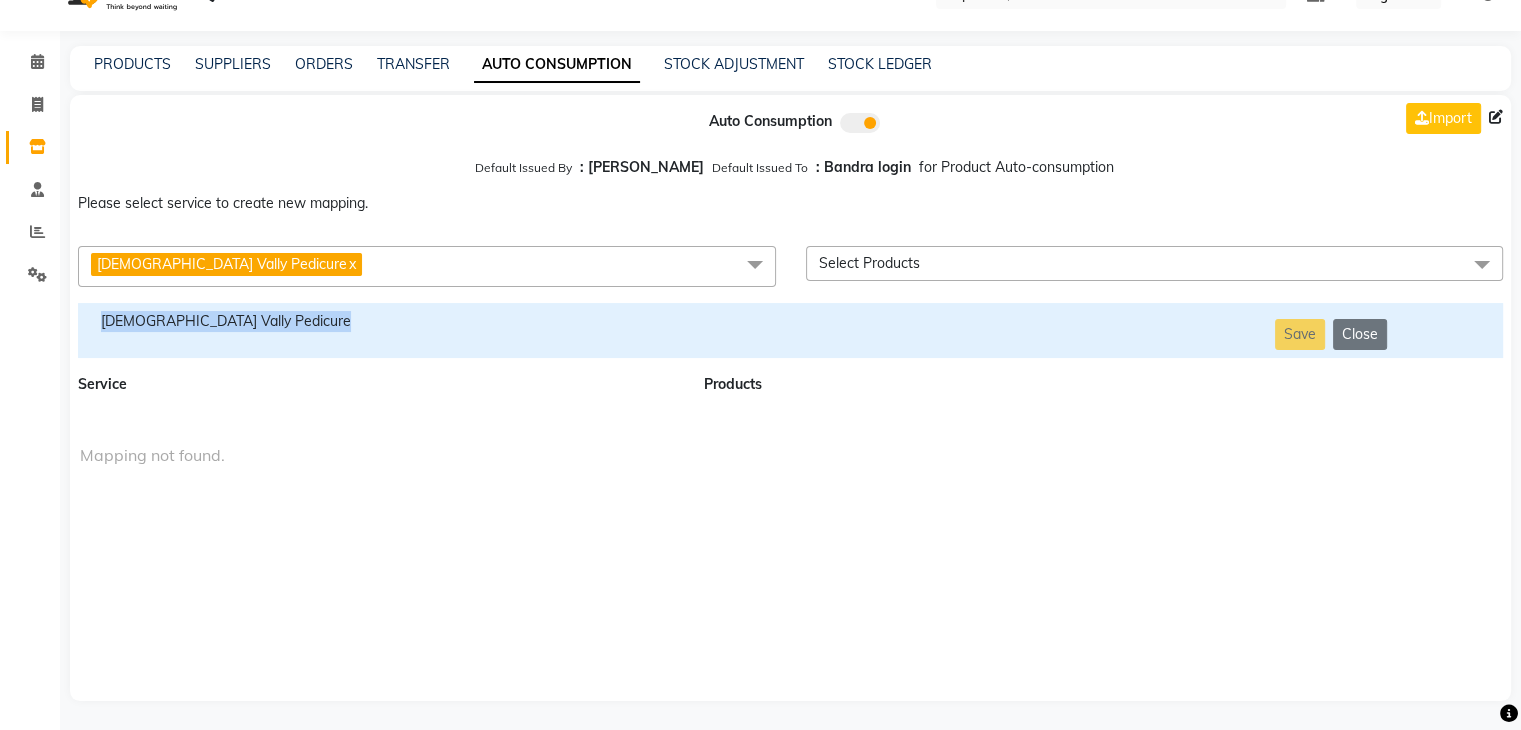 click on "[DEMOGRAPHIC_DATA] Vally Pedicure" at bounding box center [379, 321] 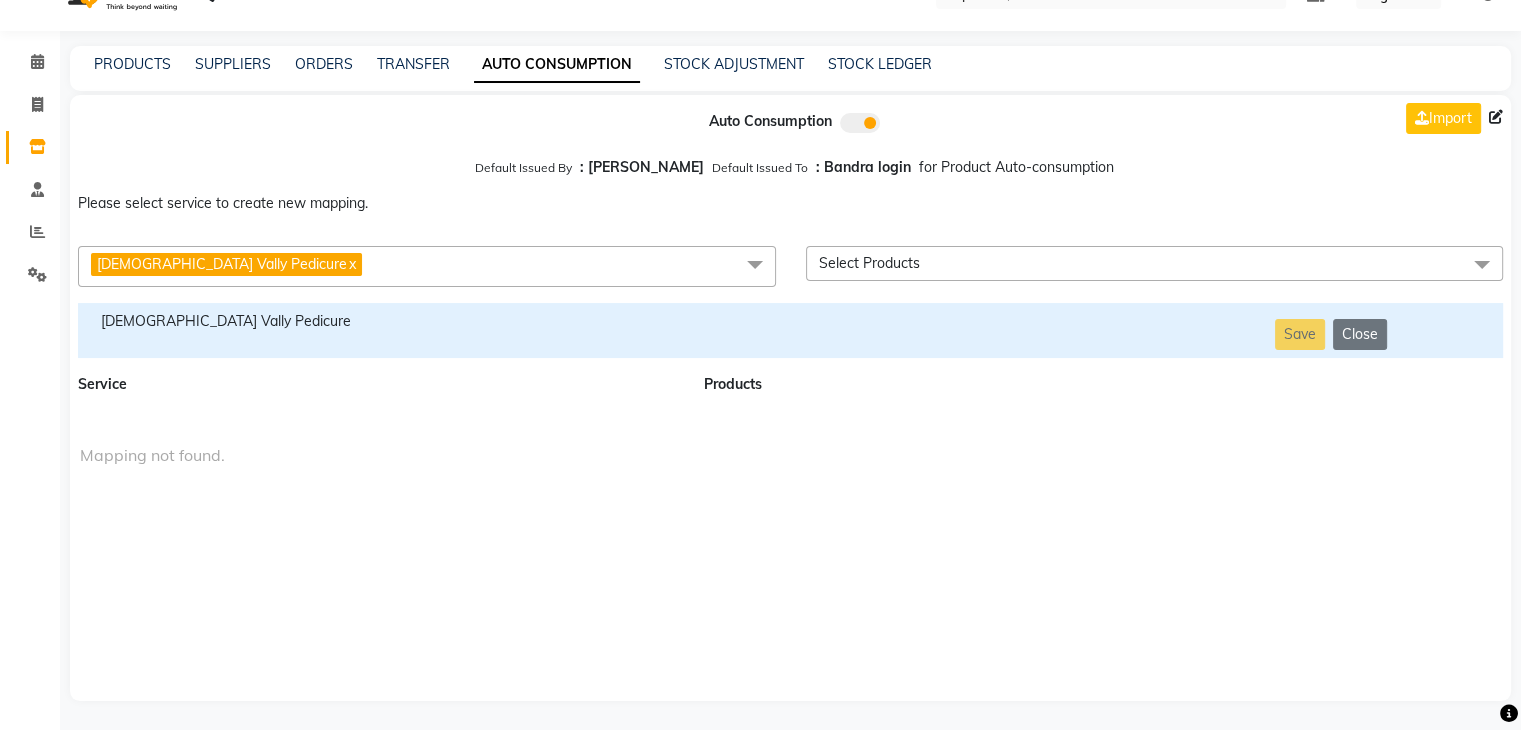 click on "[DEMOGRAPHIC_DATA] Vally Pedicure  x" at bounding box center (427, 266) 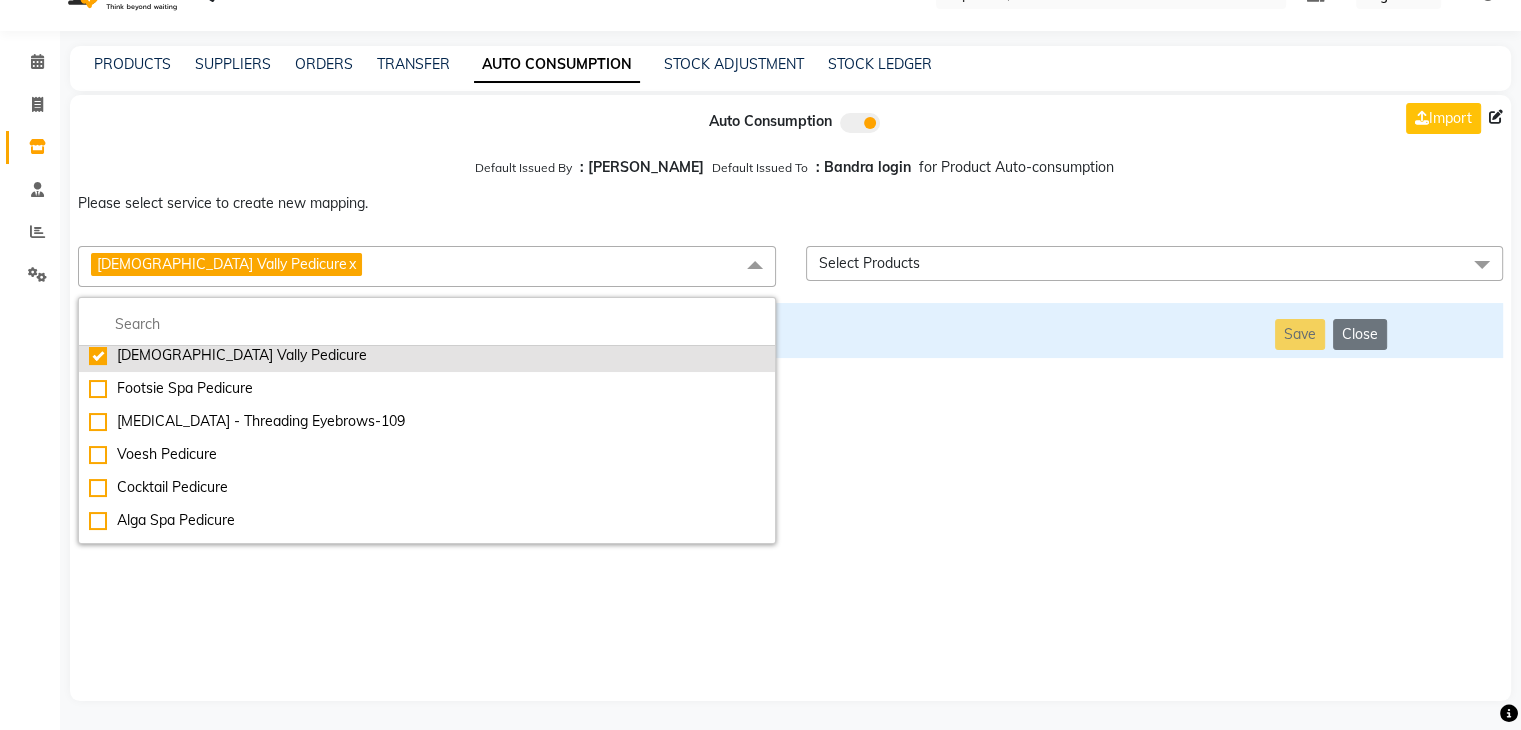 scroll, scrollTop: 6244, scrollLeft: 0, axis: vertical 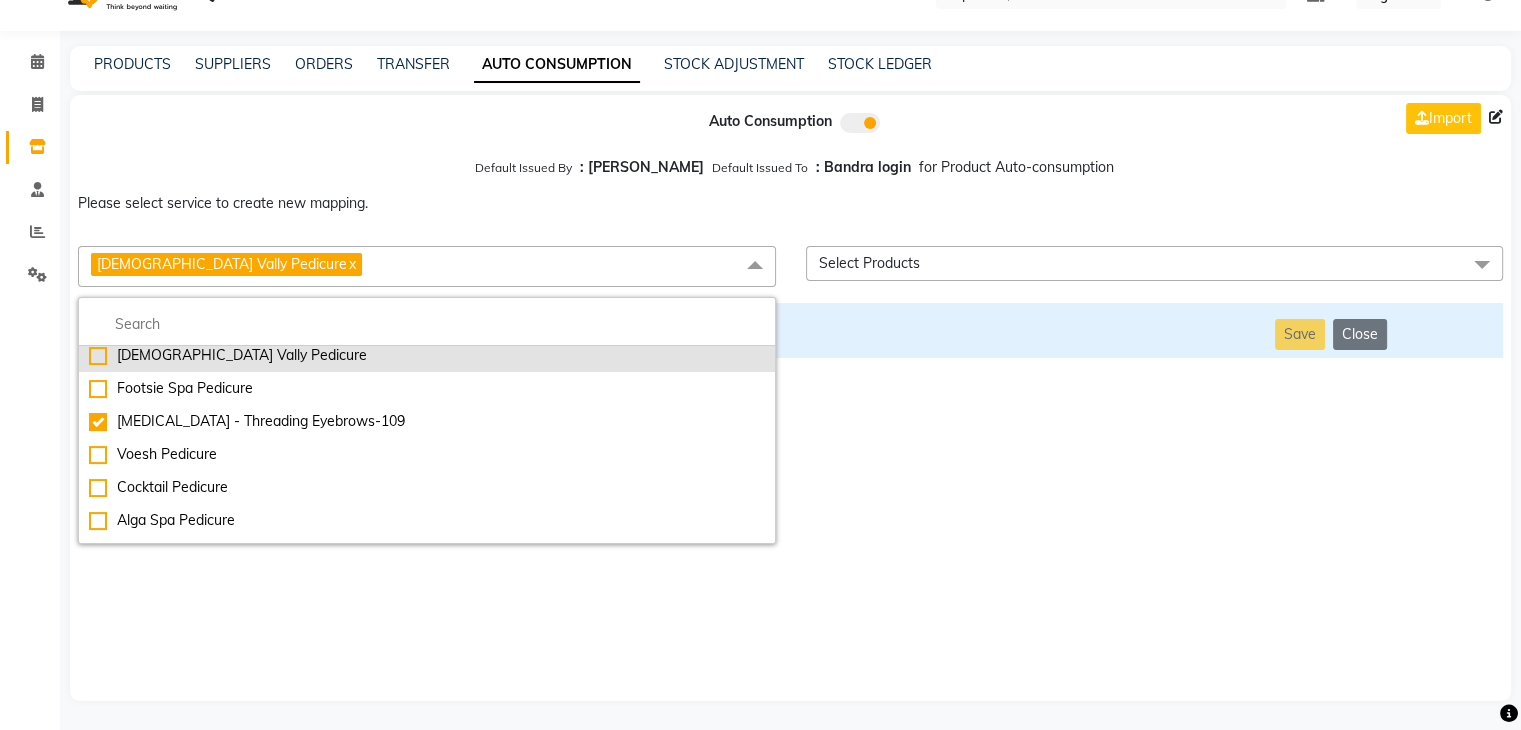 checkbox on "false" 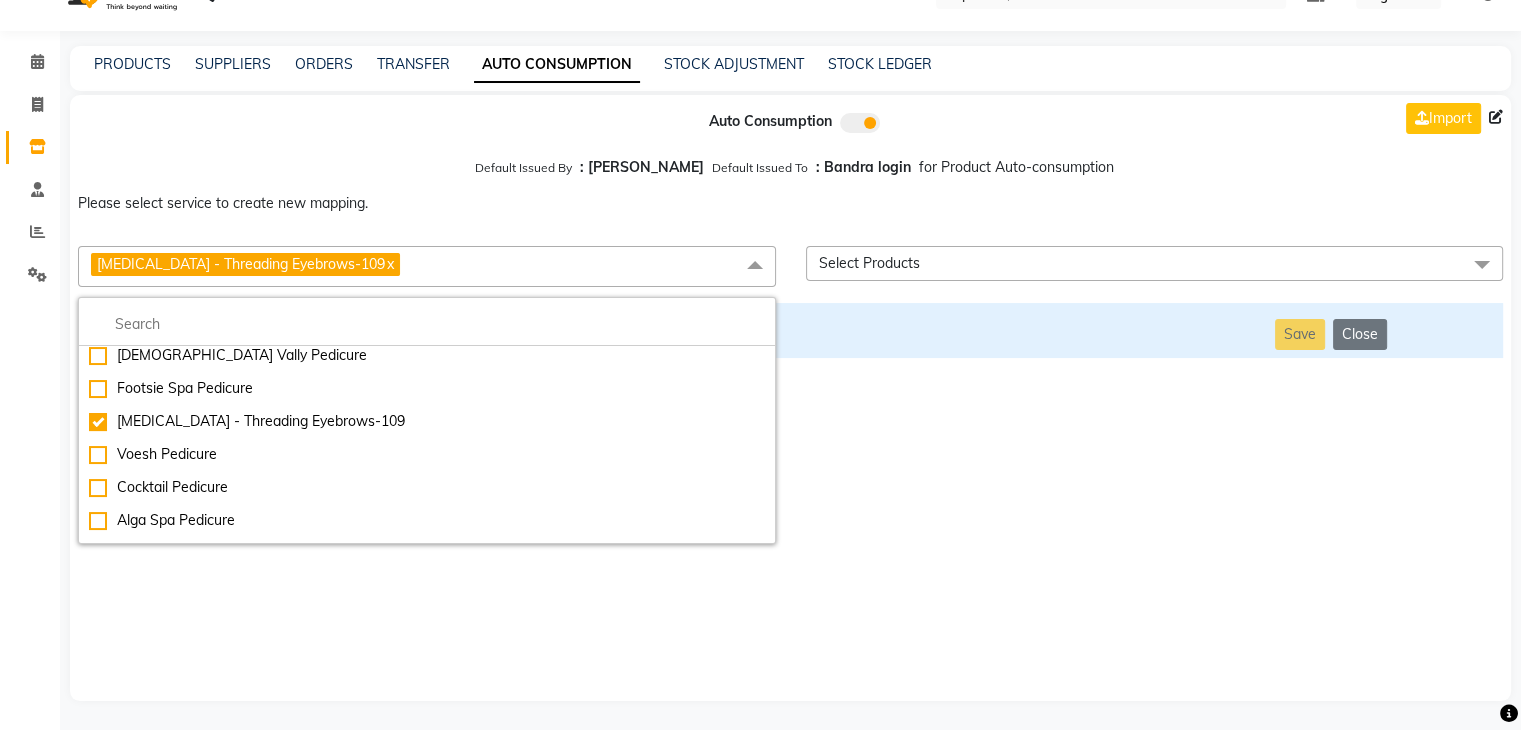 click on "Auto Consumption  Import Default Issued By  : [PERSON_NAME] Default Issued To  : Bandra login  for Product Auto-consumption  Please select service to create new mapping. [MEDICAL_DATA] - Threading Eyebrows-109  x Essential Manicure w Scrub Essential Pedicure w Scrub Manicure + OPI Nail Ext + Gel Polish-3570 Manicure + T&T Nail Ext + Gel Polish T&T Nail Ext + T&T Gel Polish OPI Nail Ext + OPI Gel Polish T&T Refills + Gel Polish OPI Refills + Gel Polish Travel Allowance Waiting Charge HAIR REPAIR - Haircut HAIR REPAIR - Haircut for Kids HAIR REPAIR - Hair Wash HAIR REPAIR - Hair Wash Premium HAIR REPAIR - Full Head Shave HAIR REPAIR - Hair Design HAIR REPAIR - Hairstyling HAIR REPAIR - Threading HAIR REPAIR - [PERSON_NAME] Edging HAIR REPAIR - [PERSON_NAME] Edging Premium HAIR REPAIR - Razor Shave HAIR REPAIR - Razor Shave Premium HAIR REPAIR - Luxury Steam Shaving HAIR REPAIR - Fade Hair Cut HAIR SPA RITUALS - Hairoticmen Argan Spa HAIR SPA RITUALS - Wella Deep Nourishing Spa HAIR SPA RITUALS - Nashi Argan Oil Spa Acrylic Overlays" at bounding box center [790, 398] 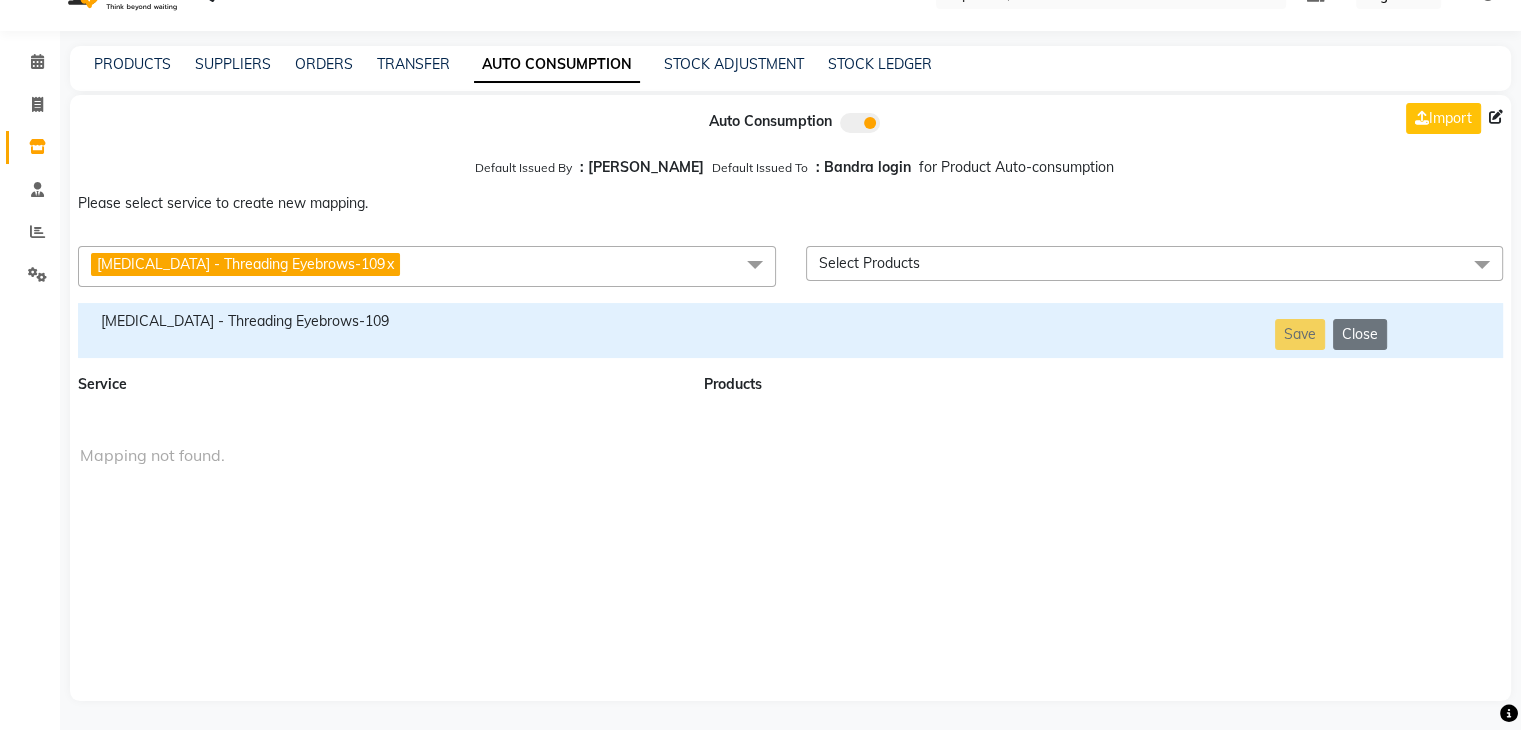 click on "[MEDICAL_DATA] - Threading Eyebrows-109" at bounding box center [379, 321] 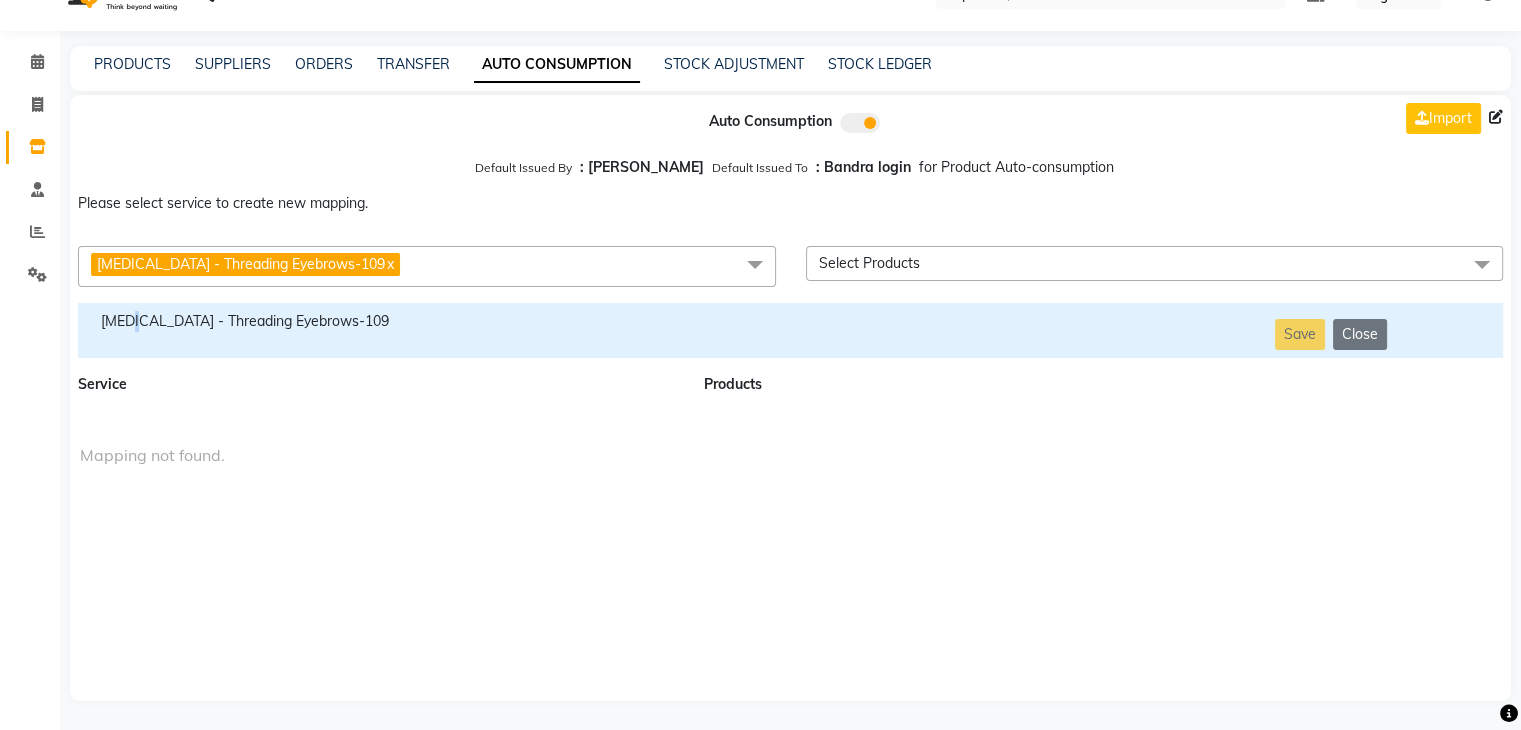 click on "[MEDICAL_DATA] - Threading Eyebrows-109" at bounding box center (379, 321) 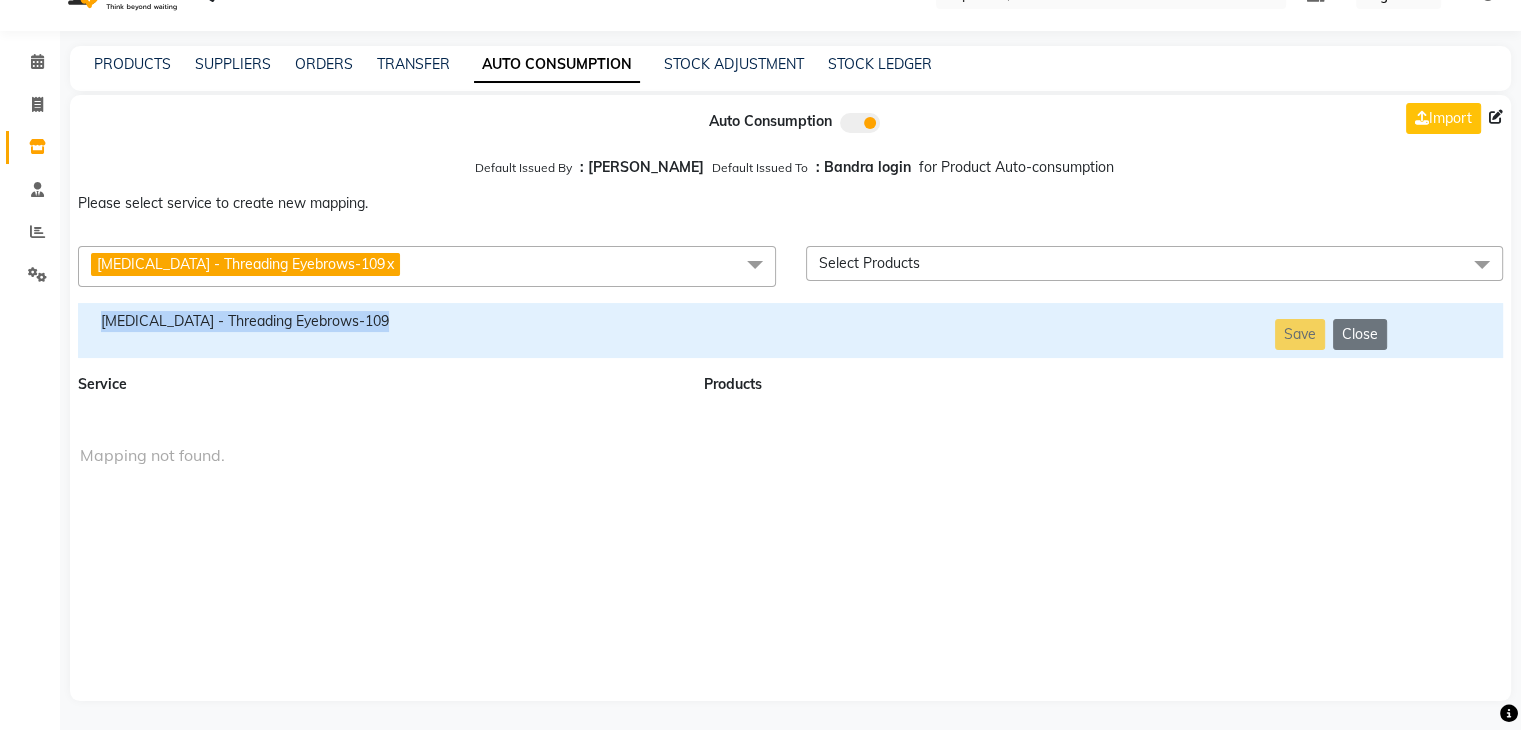 click on "[MEDICAL_DATA] - Threading Eyebrows-109" at bounding box center [379, 321] 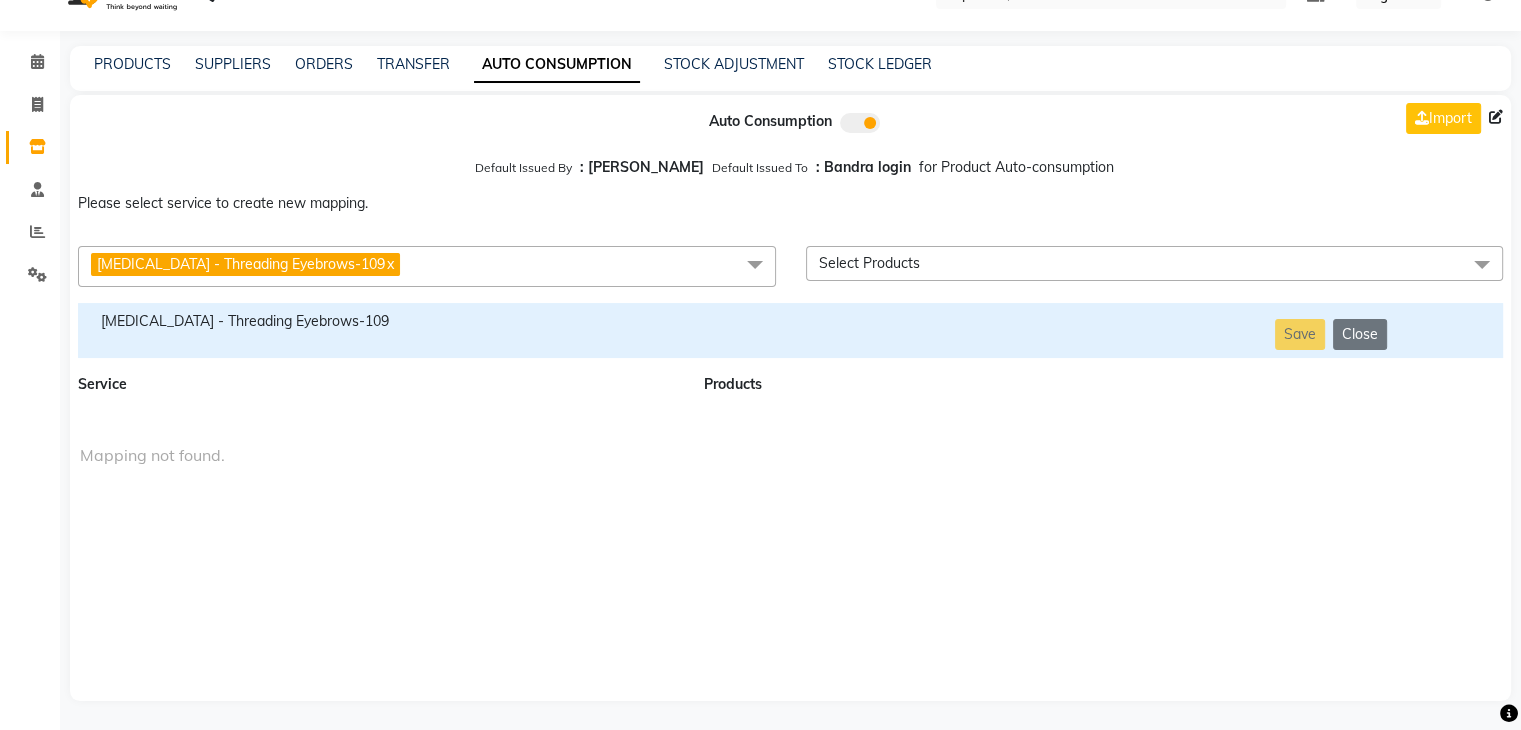 click on "[MEDICAL_DATA] - Threading Eyebrows-109  x" at bounding box center [427, 266] 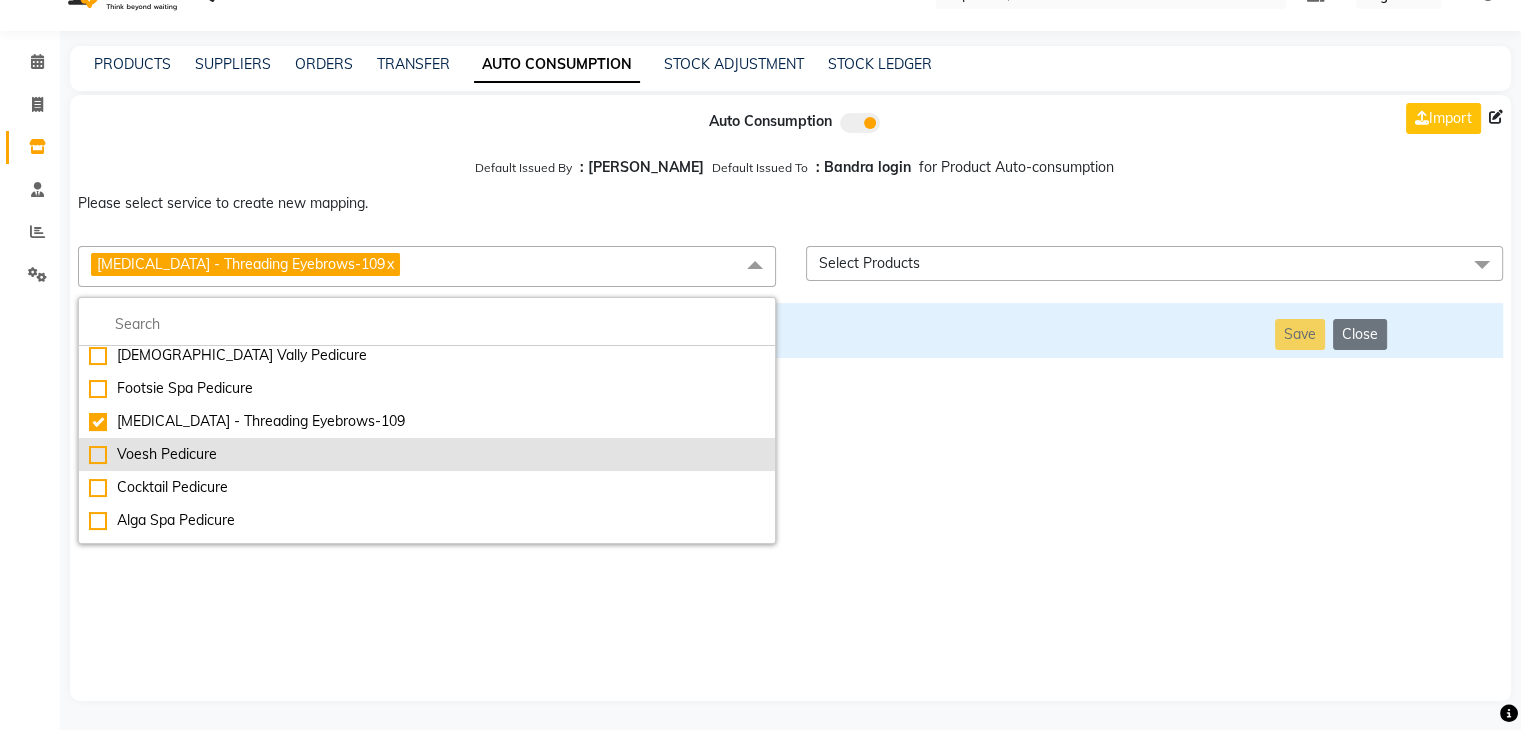 click on "Voesh Pedicure" at bounding box center [427, 454] 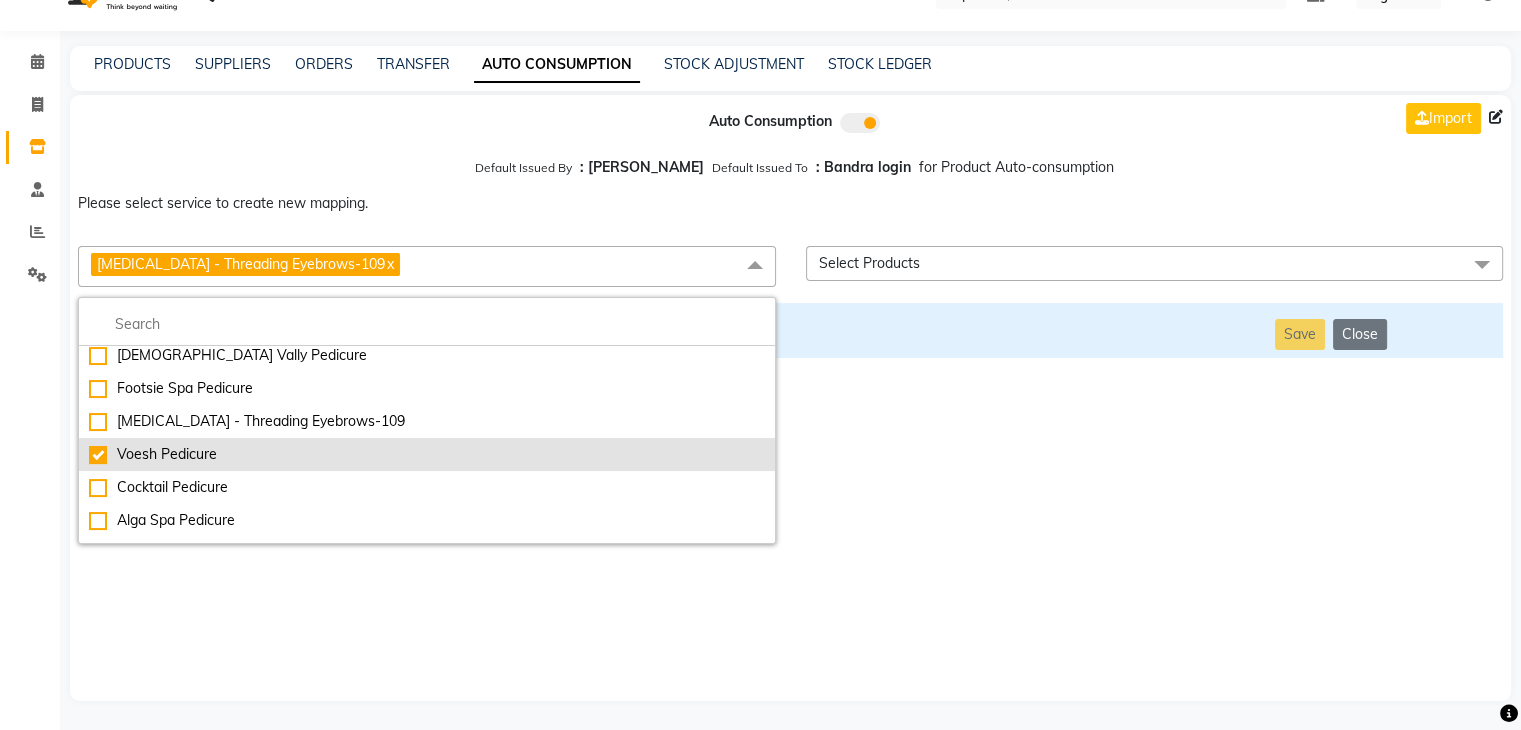 checkbox on "false" 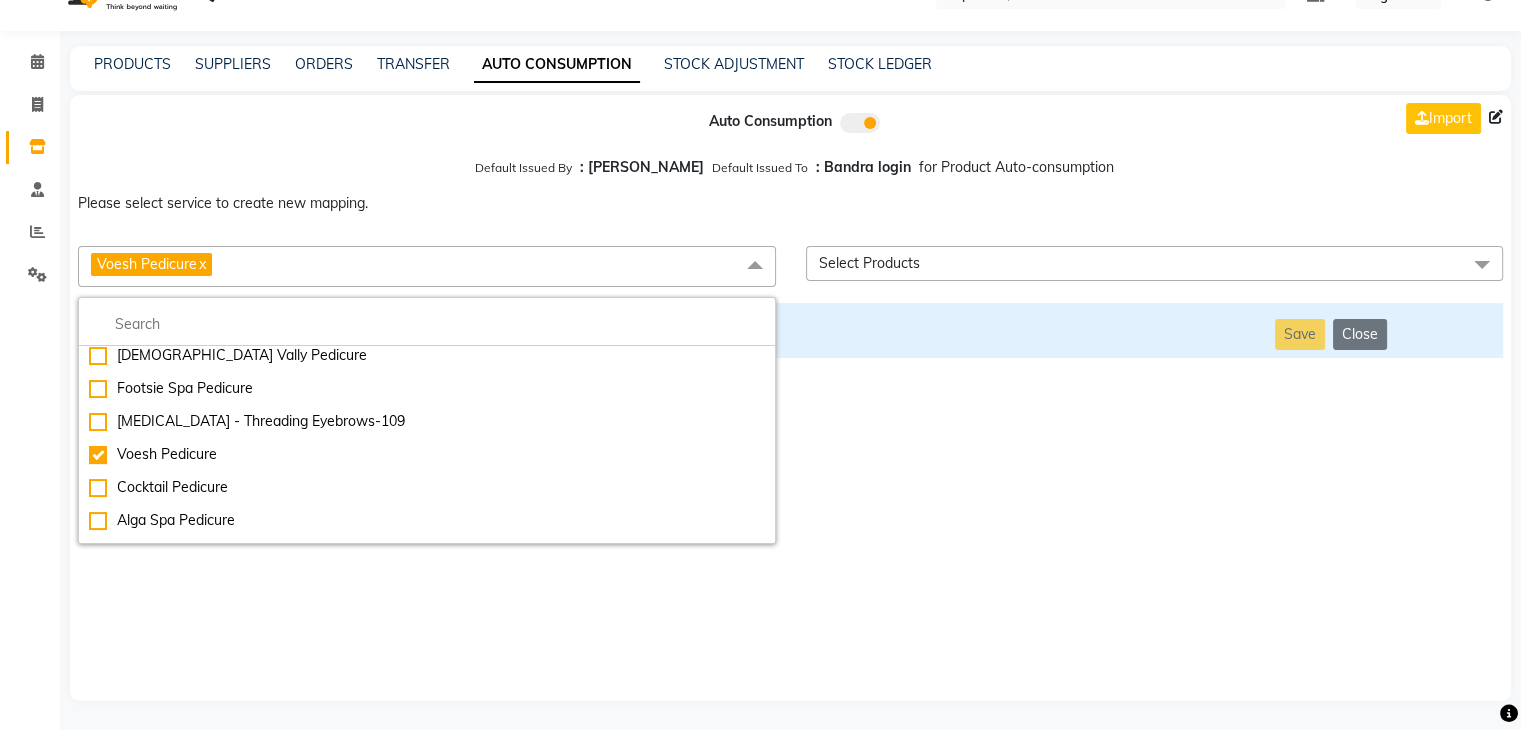 click on "Auto Consumption  Import Default Issued By  : [PERSON_NAME] Default Issued To  : Bandra login  for Product Auto-consumption  Please select service to create new mapping. Voesh Pedicure  x Essential Manicure w Scrub Essential Pedicure w Scrub Manicure + OPI Nail Ext + Gel Polish-3570 Manicure + T&T Nail Ext + Gel Polish T&T Nail Ext + T&T Gel Polish OPI Nail Ext + OPI Gel Polish T&T Refills + Gel Polish OPI Refills + Gel Polish Travel Allowance Waiting Charge HAIR REPAIR - Haircut HAIR REPAIR - Haircut for Kids HAIR REPAIR - Hair Wash HAIR REPAIR - Hair Wash Premium HAIR REPAIR - Full Head Shave HAIR REPAIR - Hair Design HAIR REPAIR - Hairstyling HAIR REPAIR - Threading HAIR REPAIR - [PERSON_NAME] Edging HAIR REPAIR - [PERSON_NAME] Edging Premium HAIR REPAIR - Razor Shave HAIR REPAIR - Razor Shave Premium HAIR REPAIR - Luxury Steam Shaving HAIR REPAIR - Fade Hair Cut HAIR SPA RITUALS - Hairoticmen Argan Spa HAIR SPA RITUALS - Wella Deep Nourishing Spa HAIR SPA RITUALS - Nashi Argan Oil Spa HAIR SPA RITUALS - Botoliss Hair Spa" at bounding box center (790, 398) 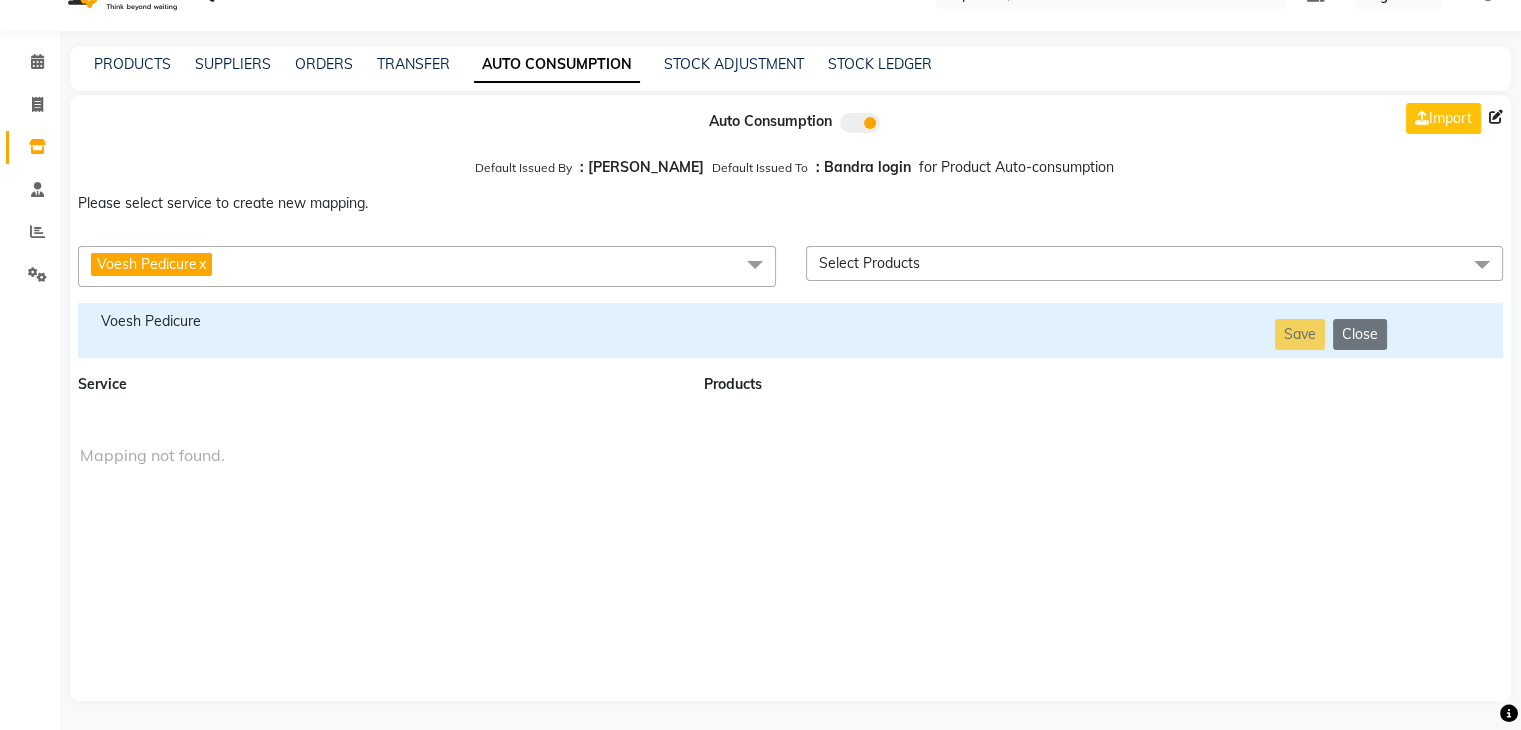 click on "Voesh Pedicure" at bounding box center (379, 321) 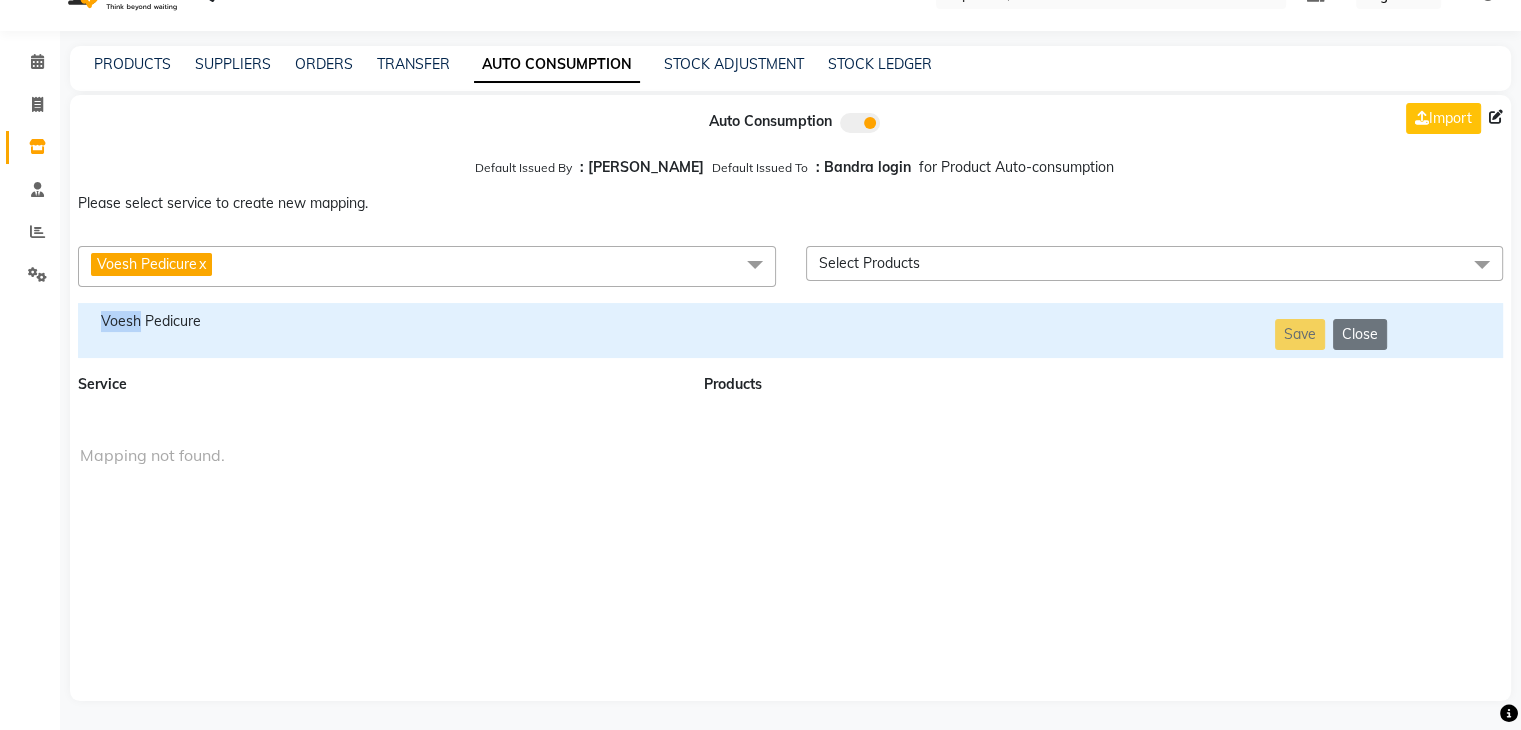 click on "Voesh Pedicure" at bounding box center [379, 321] 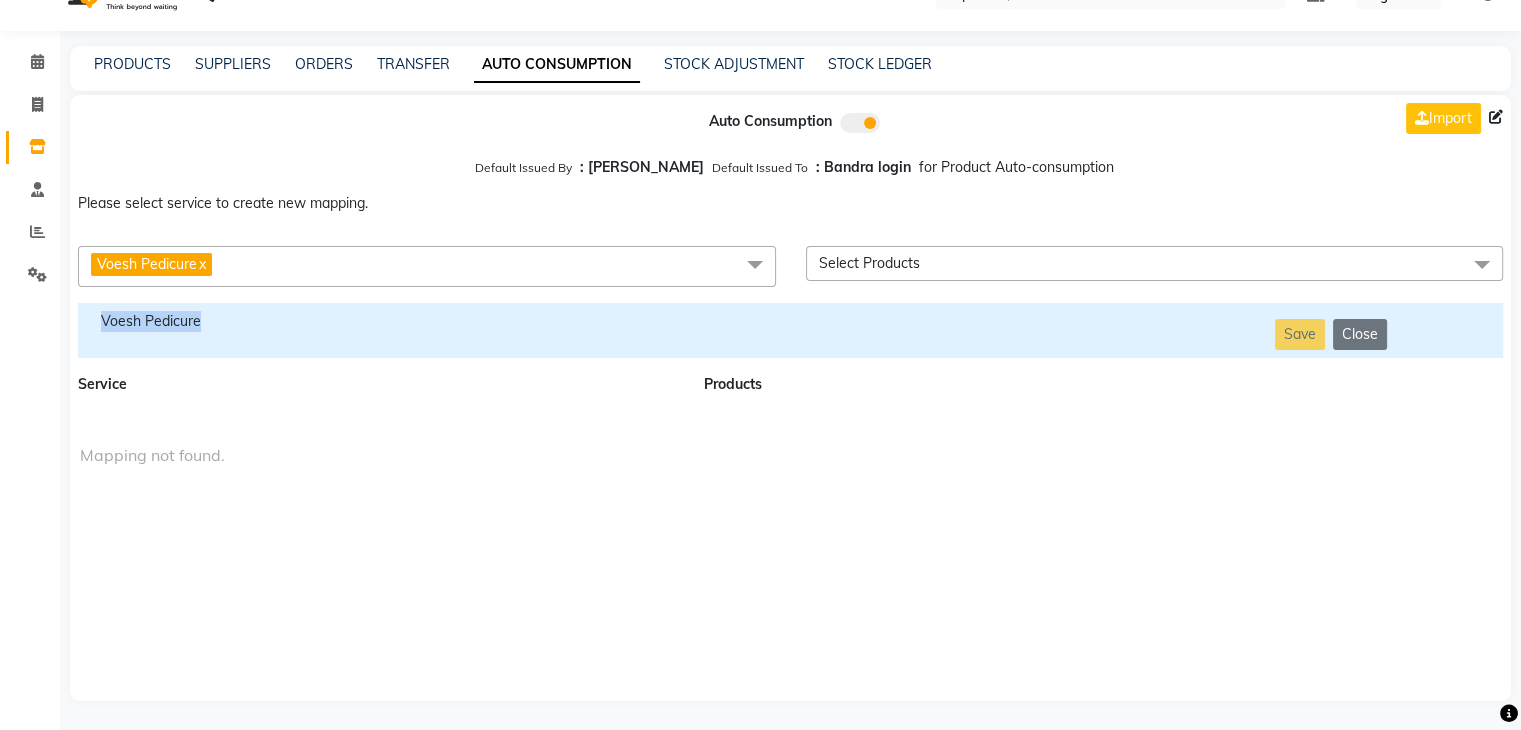 click on "Voesh Pedicure" at bounding box center [379, 321] 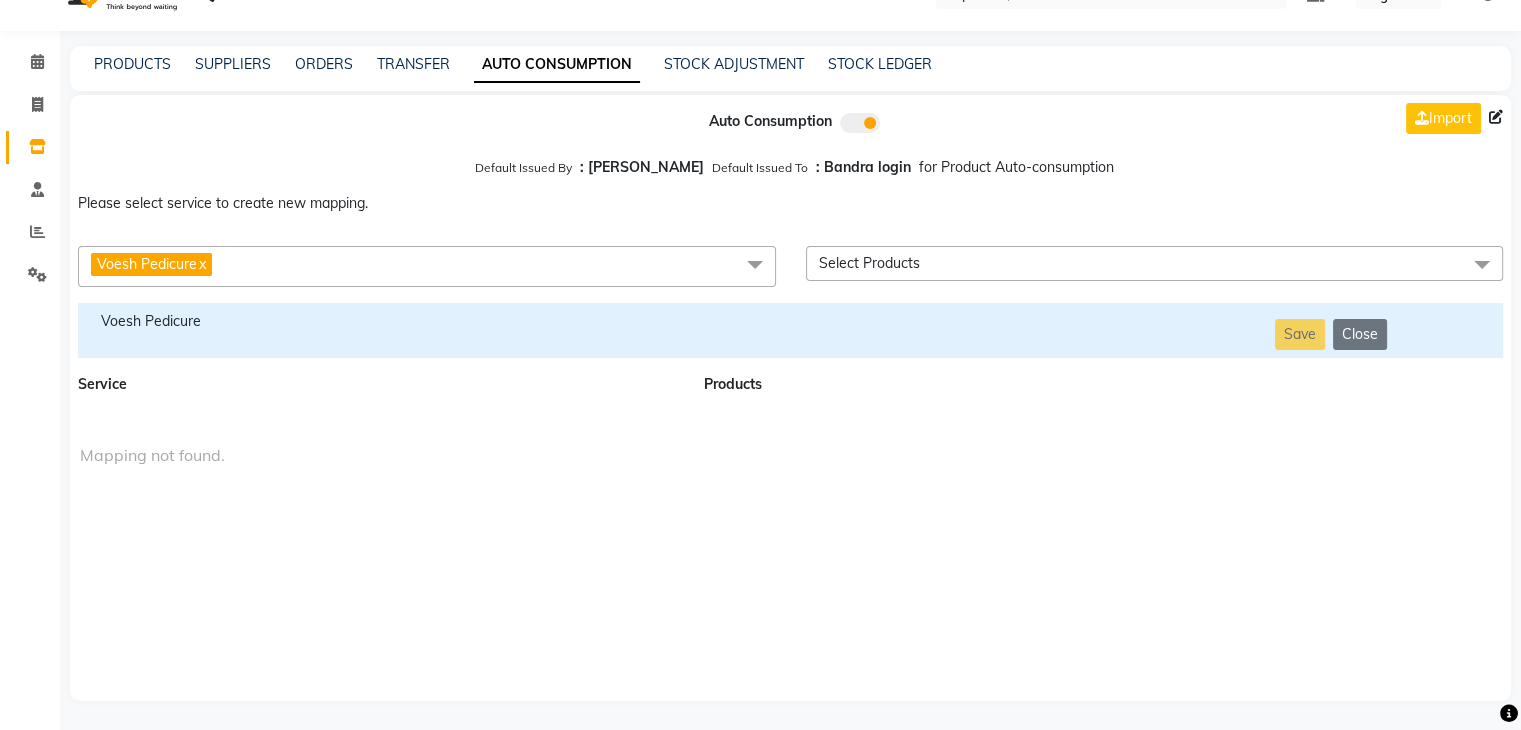 click on "Voesh Pedicure  x" at bounding box center [427, 266] 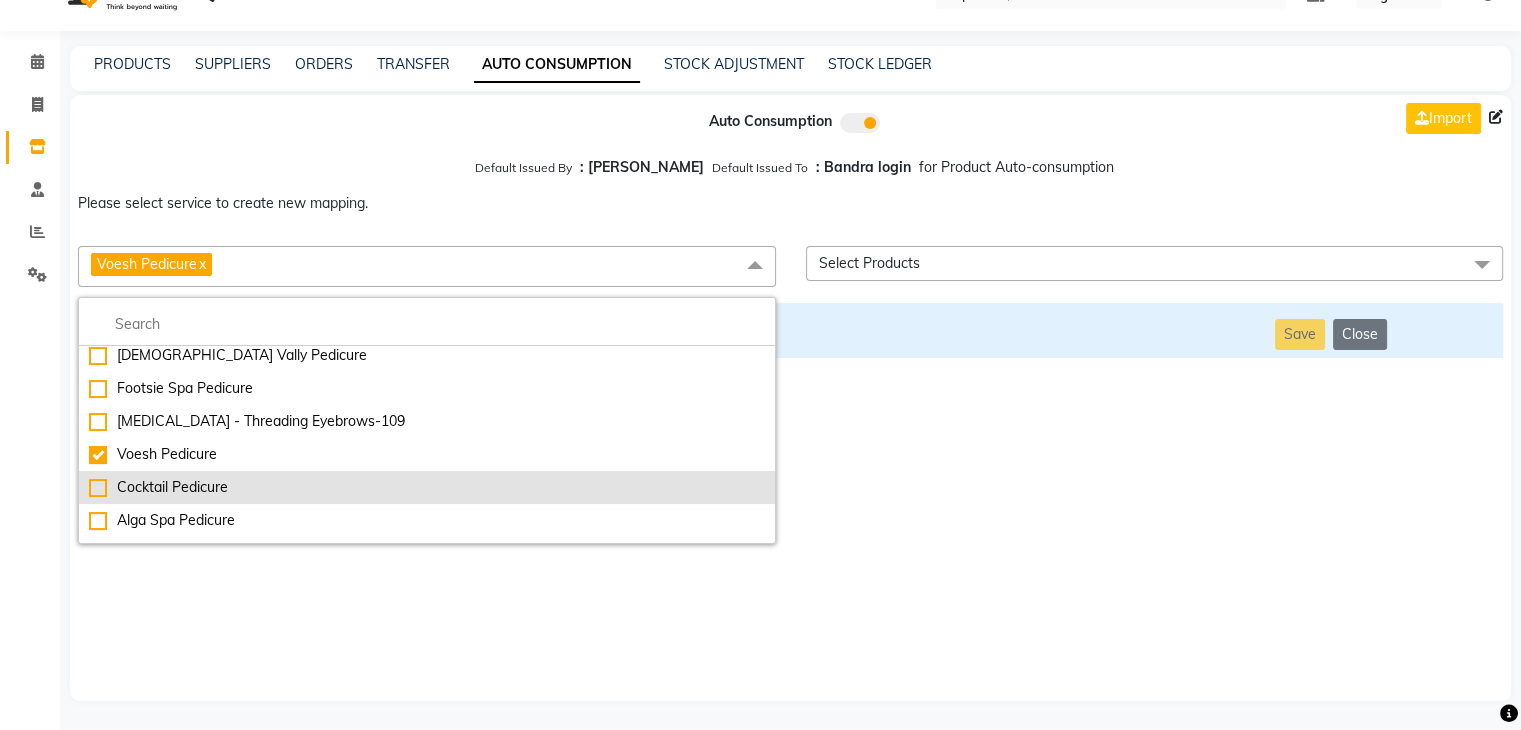 click on "Cocktail Pedicure" at bounding box center [427, 487] 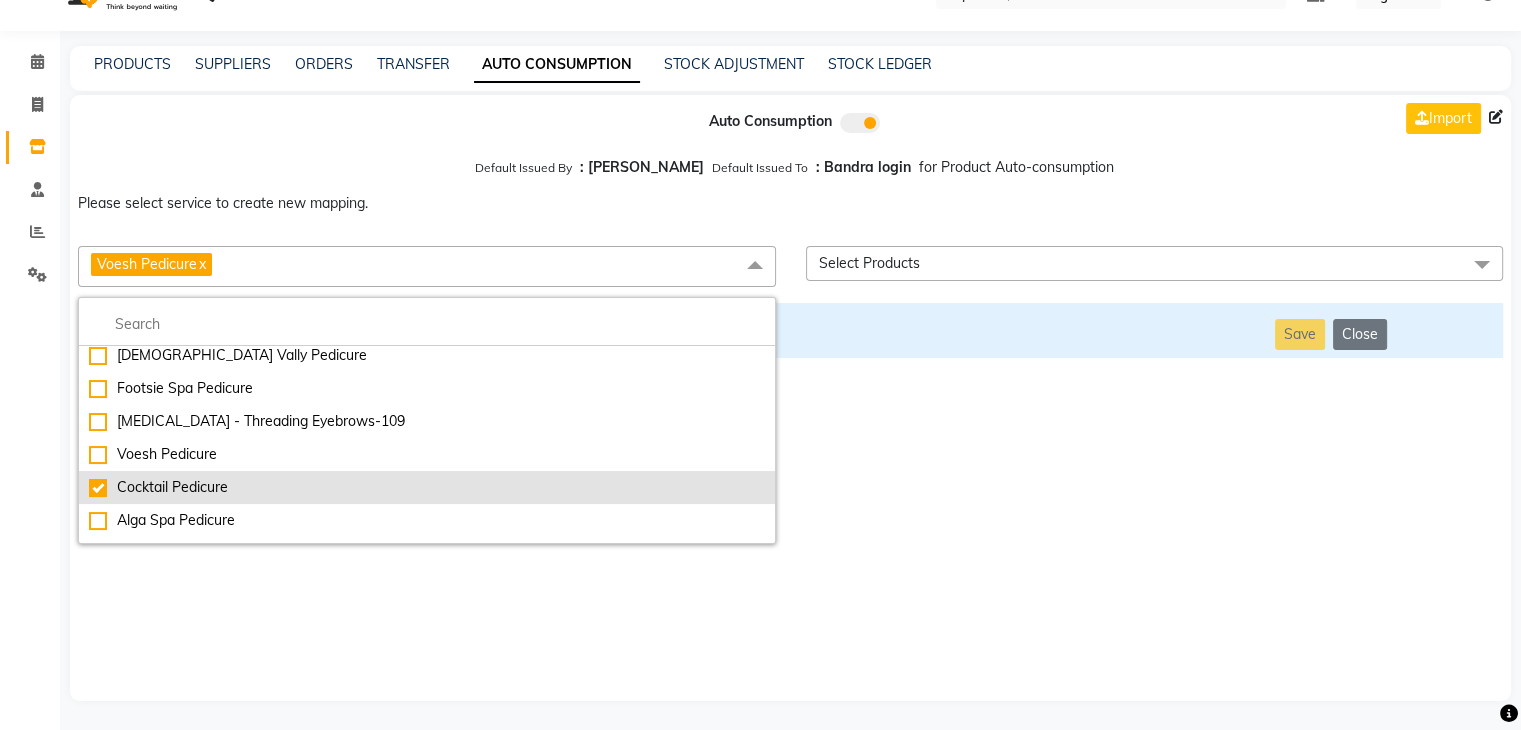 checkbox on "false" 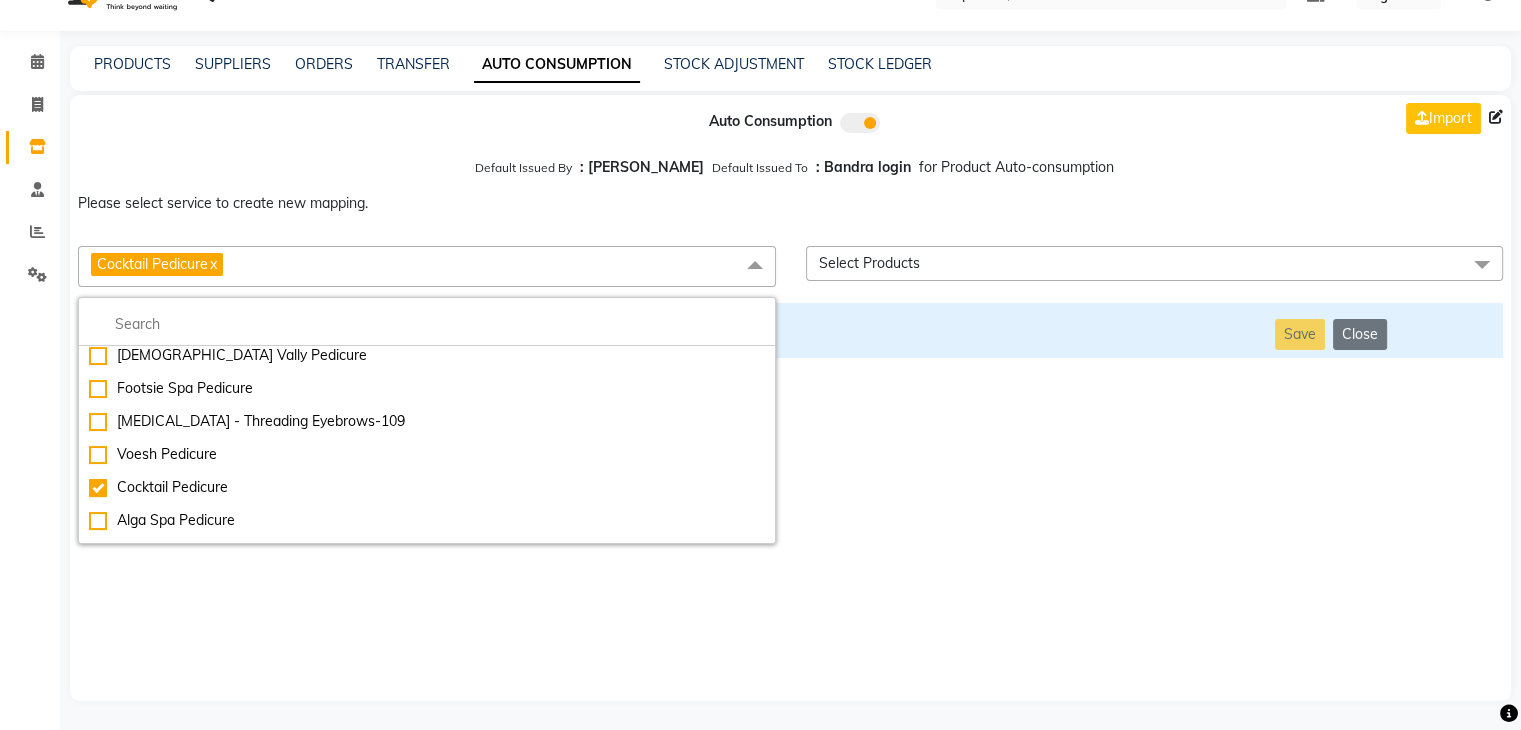 click on "Auto Consumption  Import Default Issued By  : [PERSON_NAME] Default Issued To  : Bandra login  for Product Auto-consumption  Please select service to create new mapping. Cocktail Pedicure  x Essential Manicure w Scrub Essential Pedicure w Scrub Manicure + OPI Nail Ext + Gel Polish-3570 Manicure + T&T Nail Ext + Gel Polish T&T Nail Ext + T&T Gel Polish OPI Nail Ext + OPI Gel Polish T&T Refills + Gel Polish OPI Refills + Gel Polish Travel Allowance Waiting Charge HAIR REPAIR - Haircut HAIR REPAIR - Haircut for Kids HAIR REPAIR - Hair Wash HAIR REPAIR - Hair Wash Premium HAIR REPAIR - Full Head Shave HAIR REPAIR - Hair Design HAIR REPAIR - Hairstyling HAIR REPAIR - Threading HAIR REPAIR - [PERSON_NAME] Edging HAIR REPAIR - [PERSON_NAME] Edging Premium HAIR REPAIR - Razor Shave HAIR REPAIR - Razor Shave Premium HAIR REPAIR - Luxury Steam Shaving HAIR REPAIR - Fade Hair Cut HAIR SPA RITUALS - Hairoticmen Argan Spa HAIR SPA RITUALS - Wella Deep Nourishing Spa HAIR SPA RITUALS - Nashi Argan Oil Spa HAIR SPA RITUALS - Olaplex Ritual" at bounding box center (790, 398) 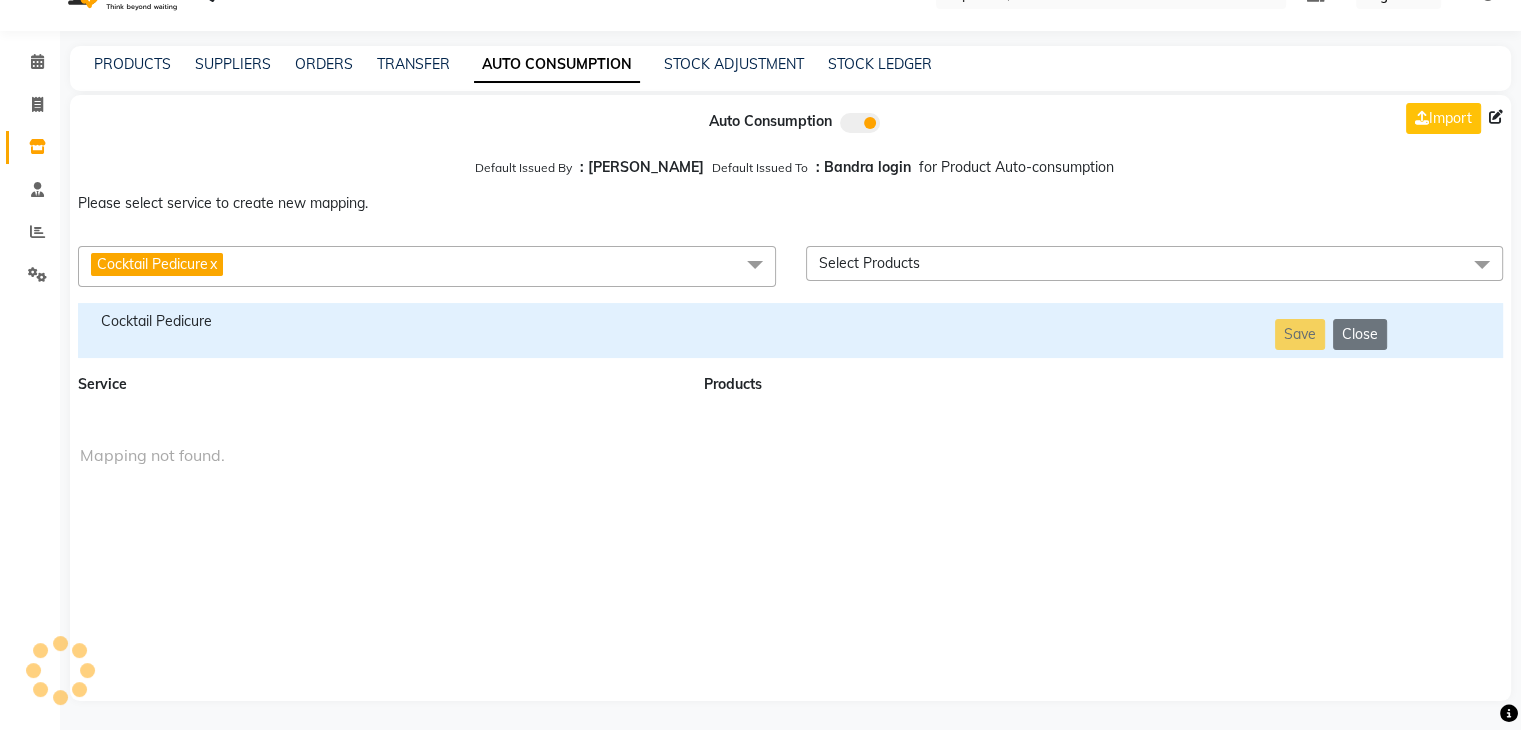 click on "Cocktail Pedicure" at bounding box center [379, 321] 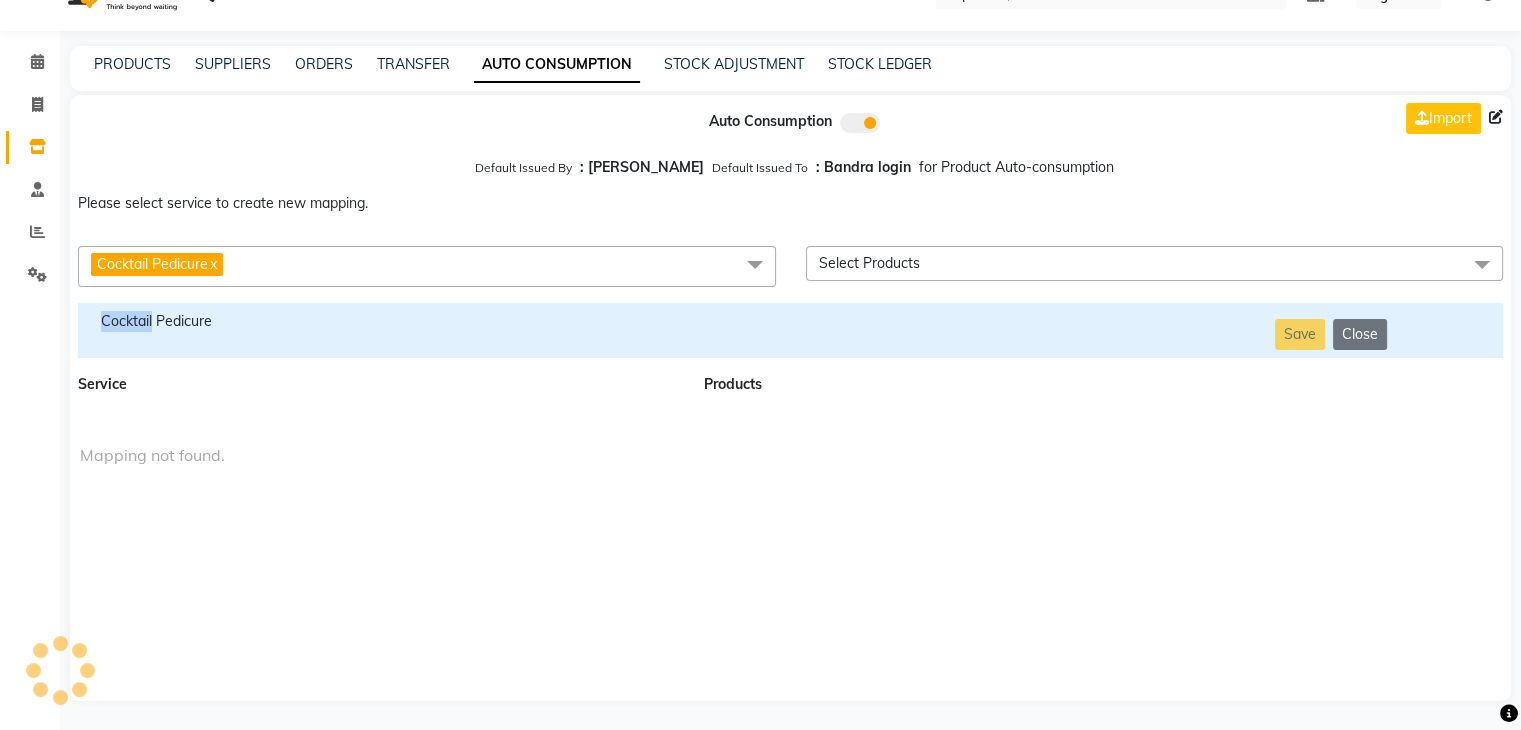 click on "Cocktail Pedicure" at bounding box center (379, 321) 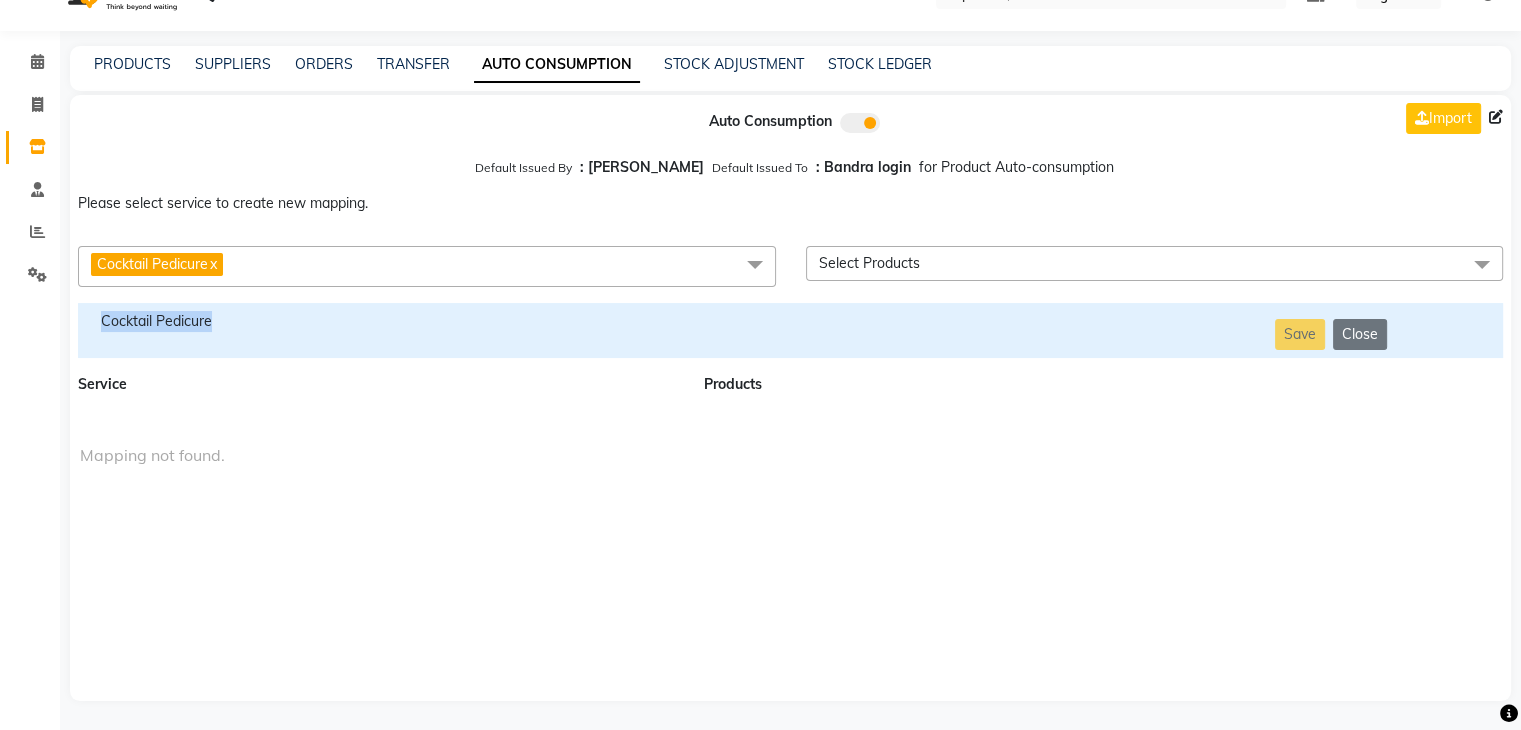 click on "Cocktail Pedicure" at bounding box center [379, 321] 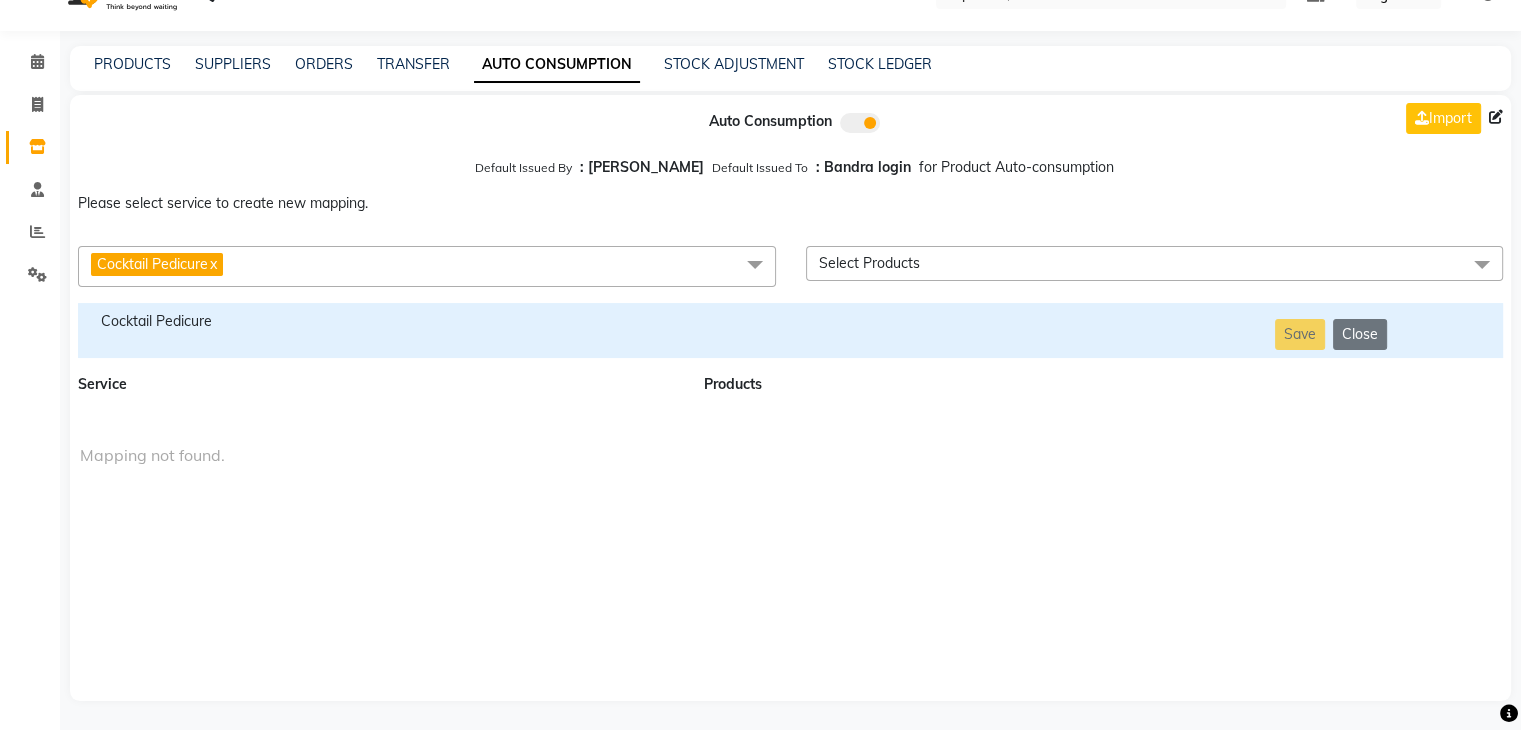 drag, startPoint x: 292, startPoint y: 282, endPoint x: 287, endPoint y: 265, distance: 17.720045 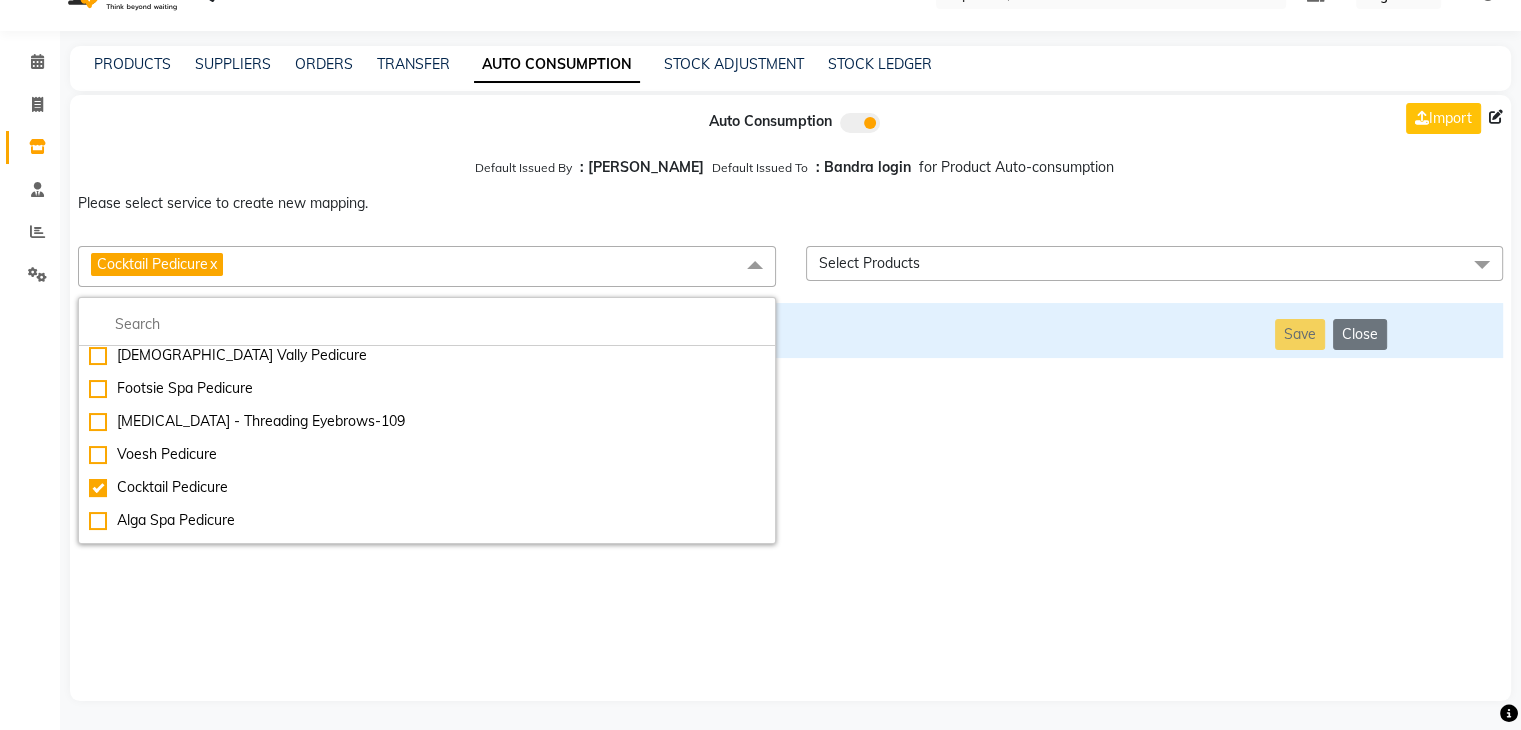 click on "Cocktail Pedicure  x" at bounding box center [427, 266] 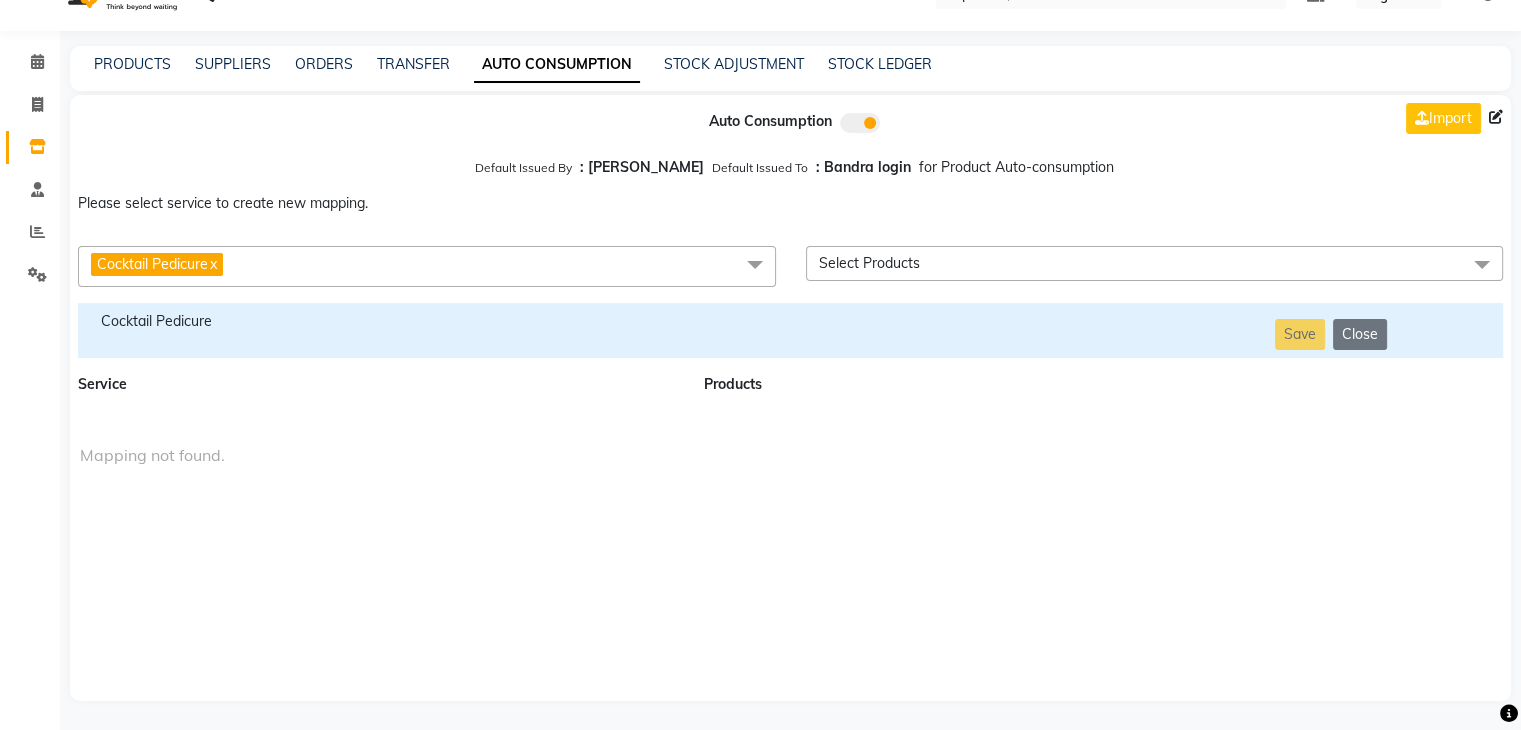 click on "Cocktail Pedicure  x" at bounding box center (427, 266) 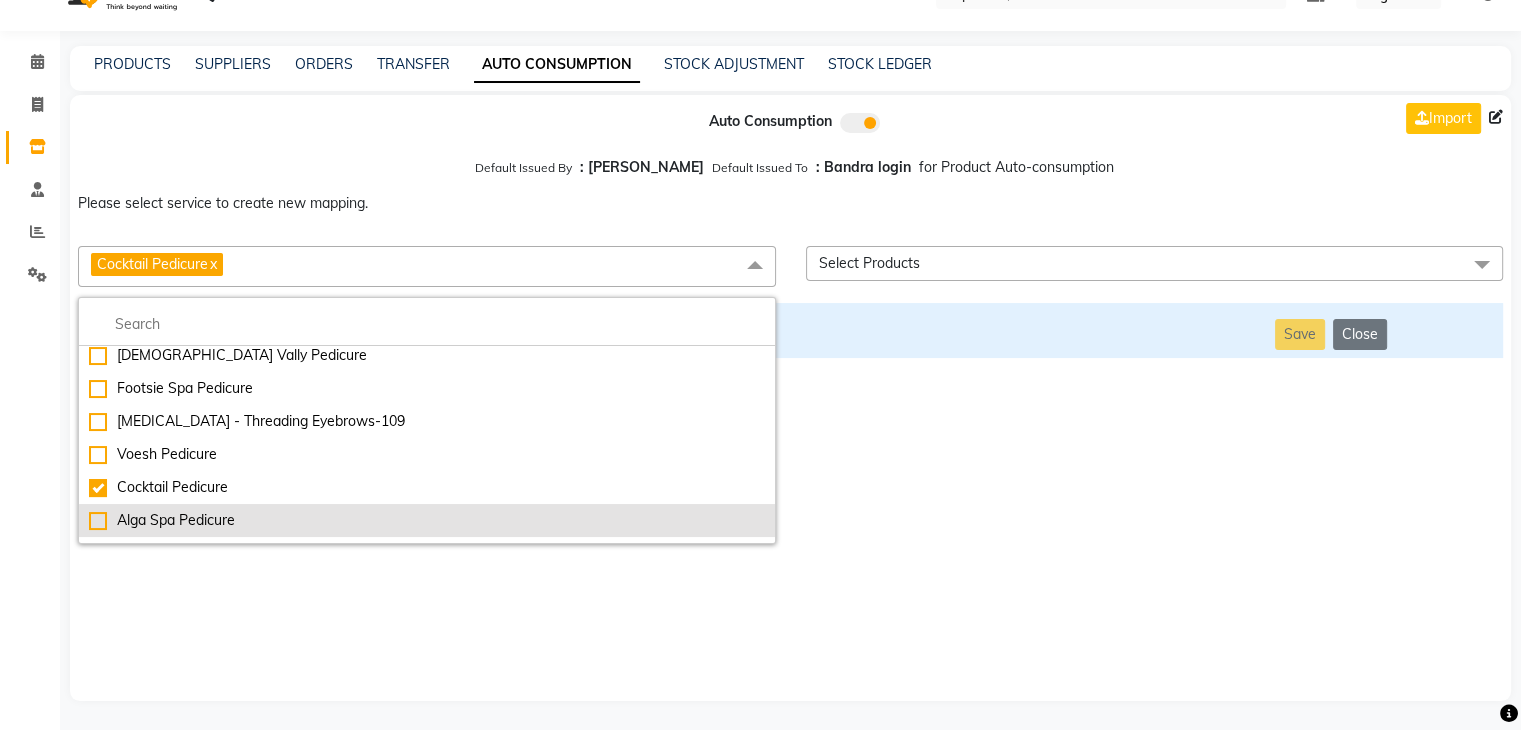click on "Alga Spa Pedicure" at bounding box center (427, 520) 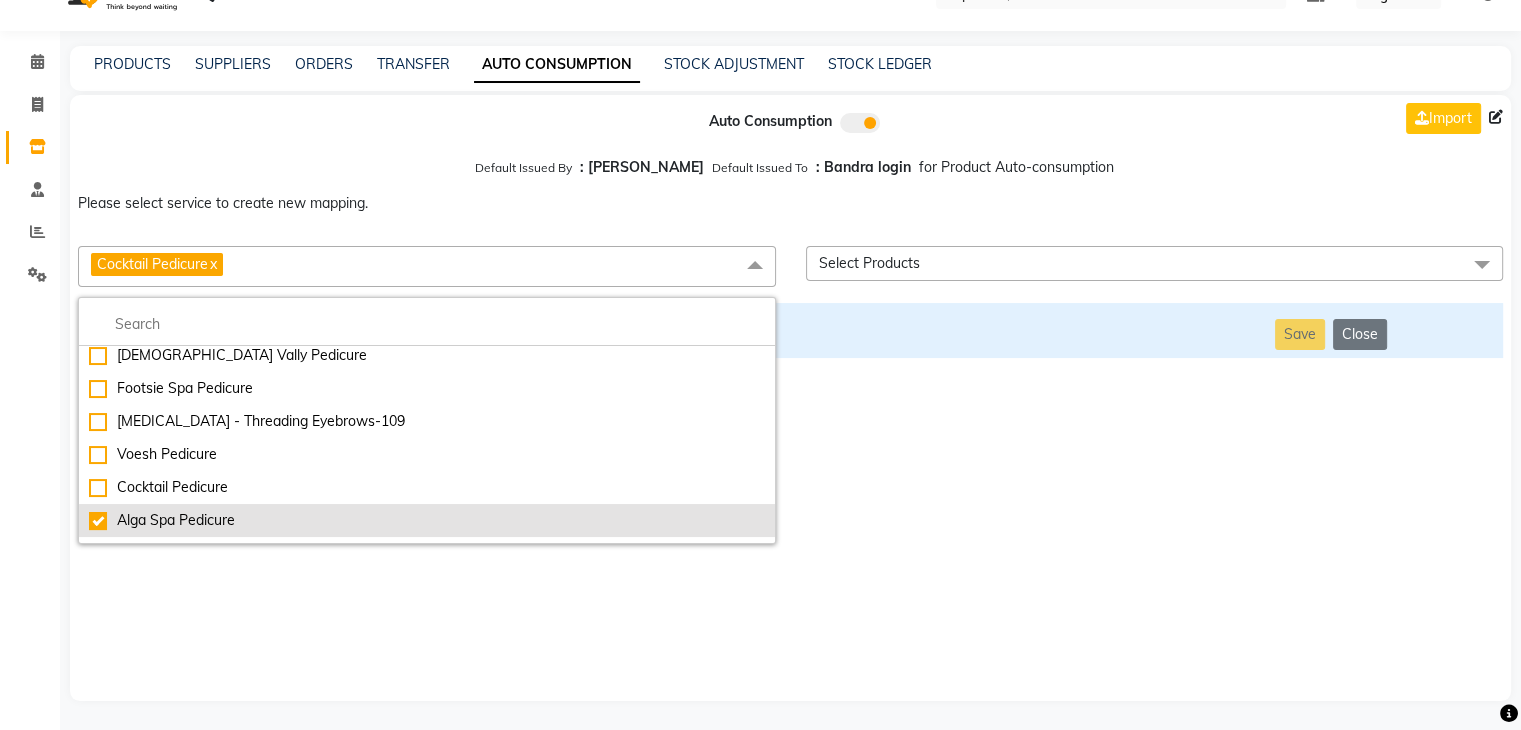 checkbox on "false" 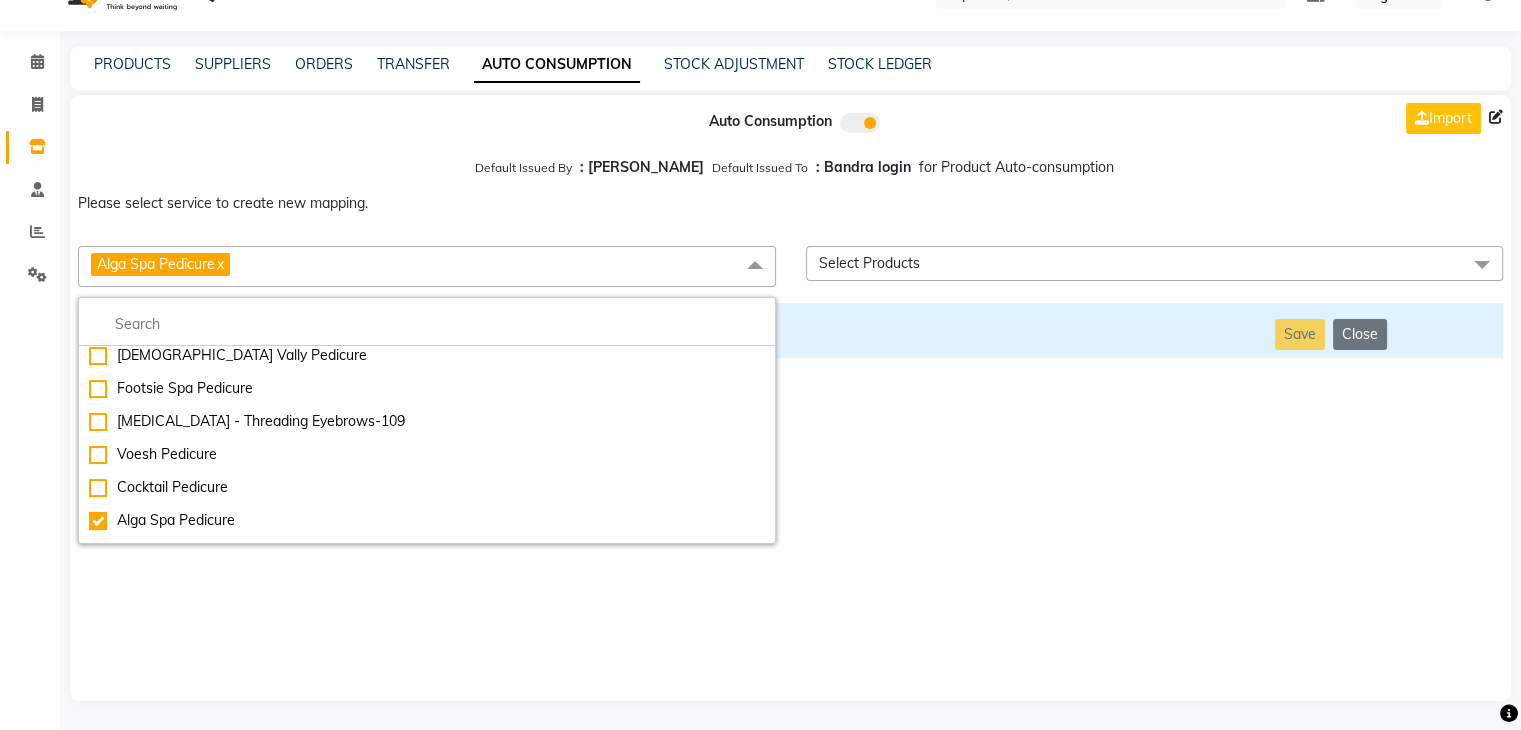 click on "Auto Consumption  Import Default Issued By  : [PERSON_NAME] Default Issued To  : Bandra login  for Product Auto-consumption  Please select service to create new mapping. Alga Spa Pedicure  x Essential Manicure w Scrub Essential Pedicure w Scrub Manicure + OPI Nail Ext + Gel Polish-3570 Manicure + T&T Nail Ext + Gel Polish T&T Nail Ext + T&T Gel Polish OPI Nail Ext + OPI Gel Polish T&T Refills + Gel Polish OPI Refills + Gel Polish Travel Allowance Waiting Charge HAIR REPAIR - Haircut HAIR REPAIR - Haircut for Kids HAIR REPAIR - Hair Wash HAIR REPAIR - Hair Wash Premium HAIR REPAIR - Full Head Shave HAIR REPAIR - Hair Design HAIR REPAIR - Hairstyling HAIR REPAIR - Threading HAIR REPAIR - [PERSON_NAME] Edging HAIR REPAIR - [PERSON_NAME] Edging Premium HAIR REPAIR - Razor Shave HAIR REPAIR - Razor Shave Premium HAIR REPAIR - Luxury Steam Shaving HAIR REPAIR - Fade Hair Cut HAIR SPA RITUALS - Hairoticmen Argan Spa HAIR SPA RITUALS - Wella Deep Nourishing Spa HAIR SPA RITUALS - Nashi Argan Oil Spa HAIR SPA RITUALS - Olaplex Ritual" at bounding box center [790, 398] 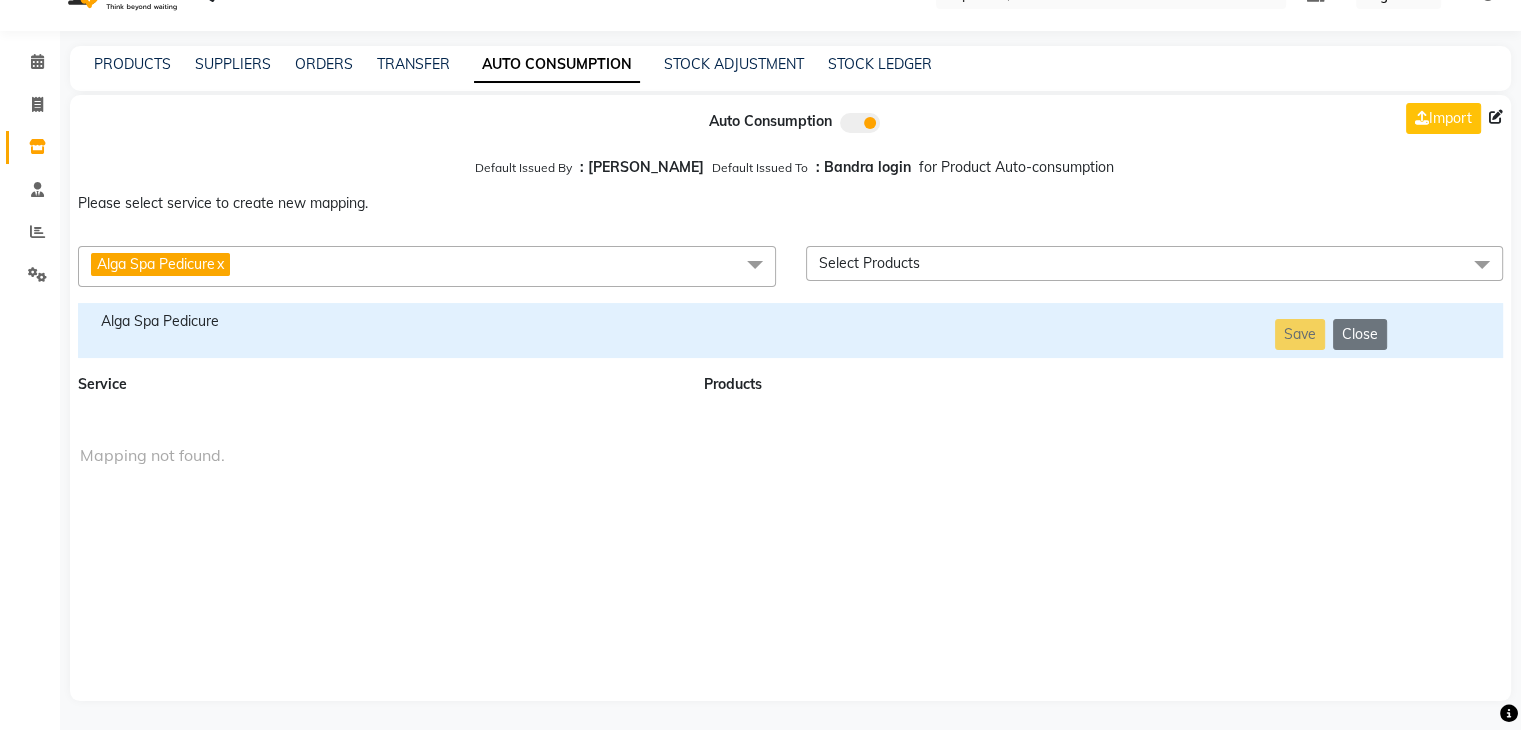 click on "Alga Spa Pedicure" at bounding box center [379, 321] 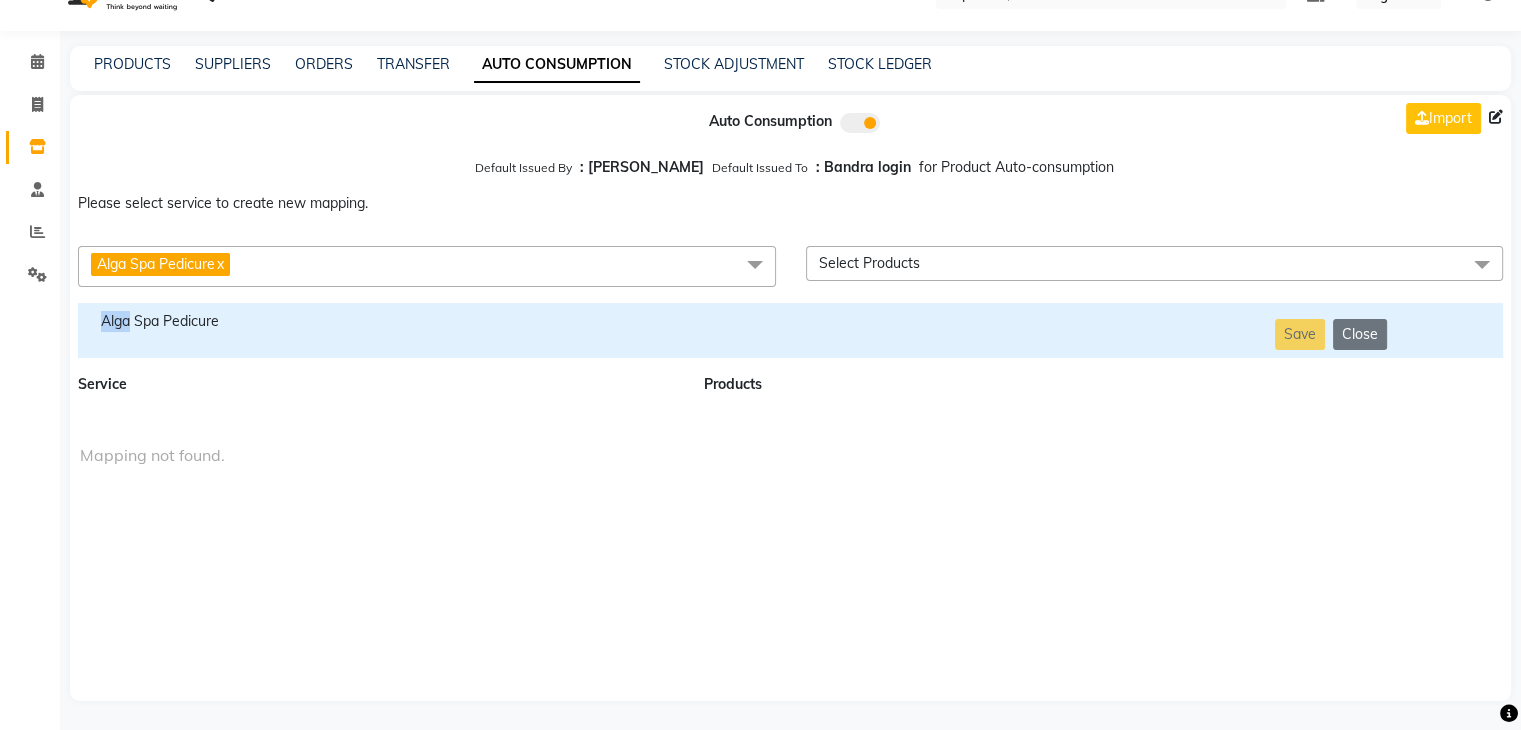 click on "Alga Spa Pedicure" at bounding box center (379, 321) 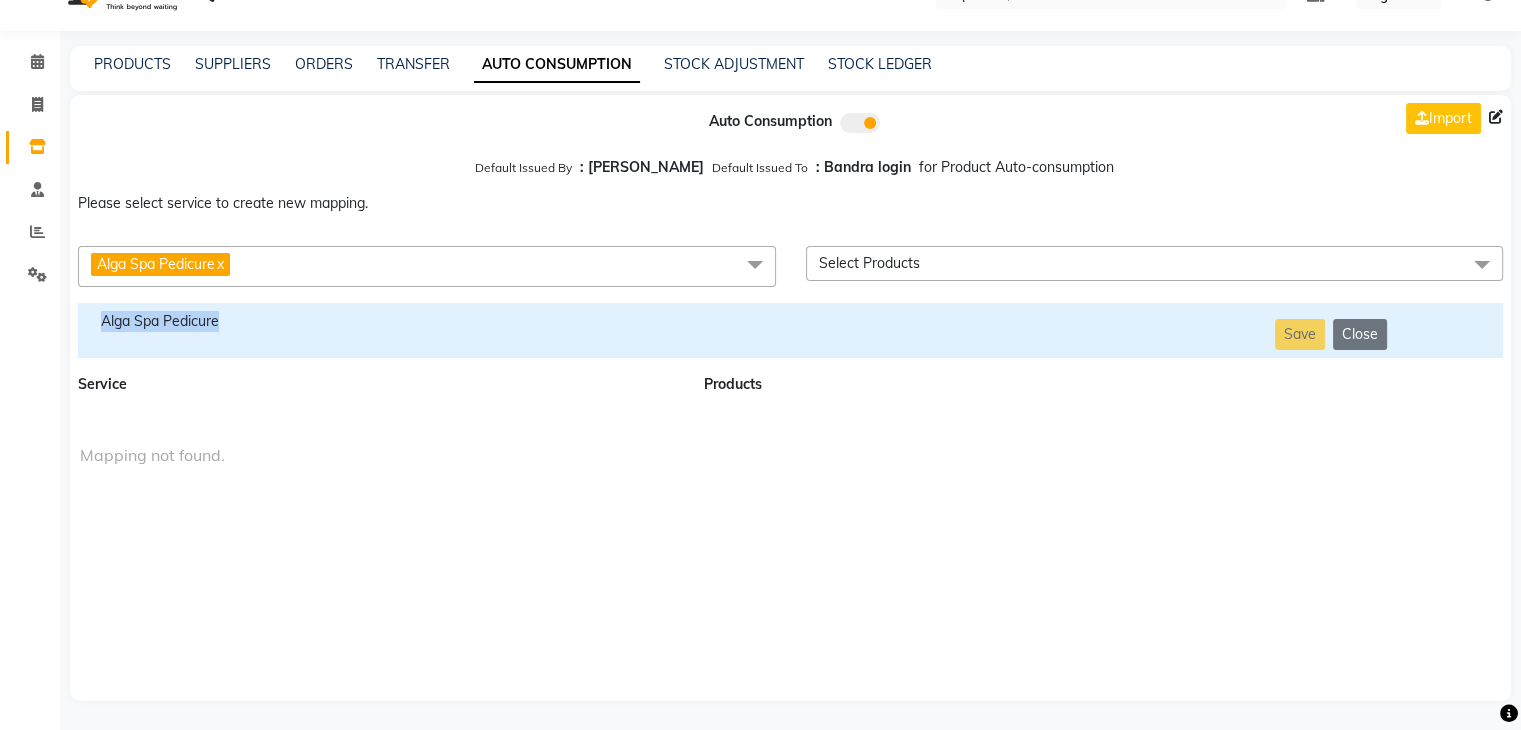 click on "Alga Spa Pedicure" at bounding box center [379, 321] 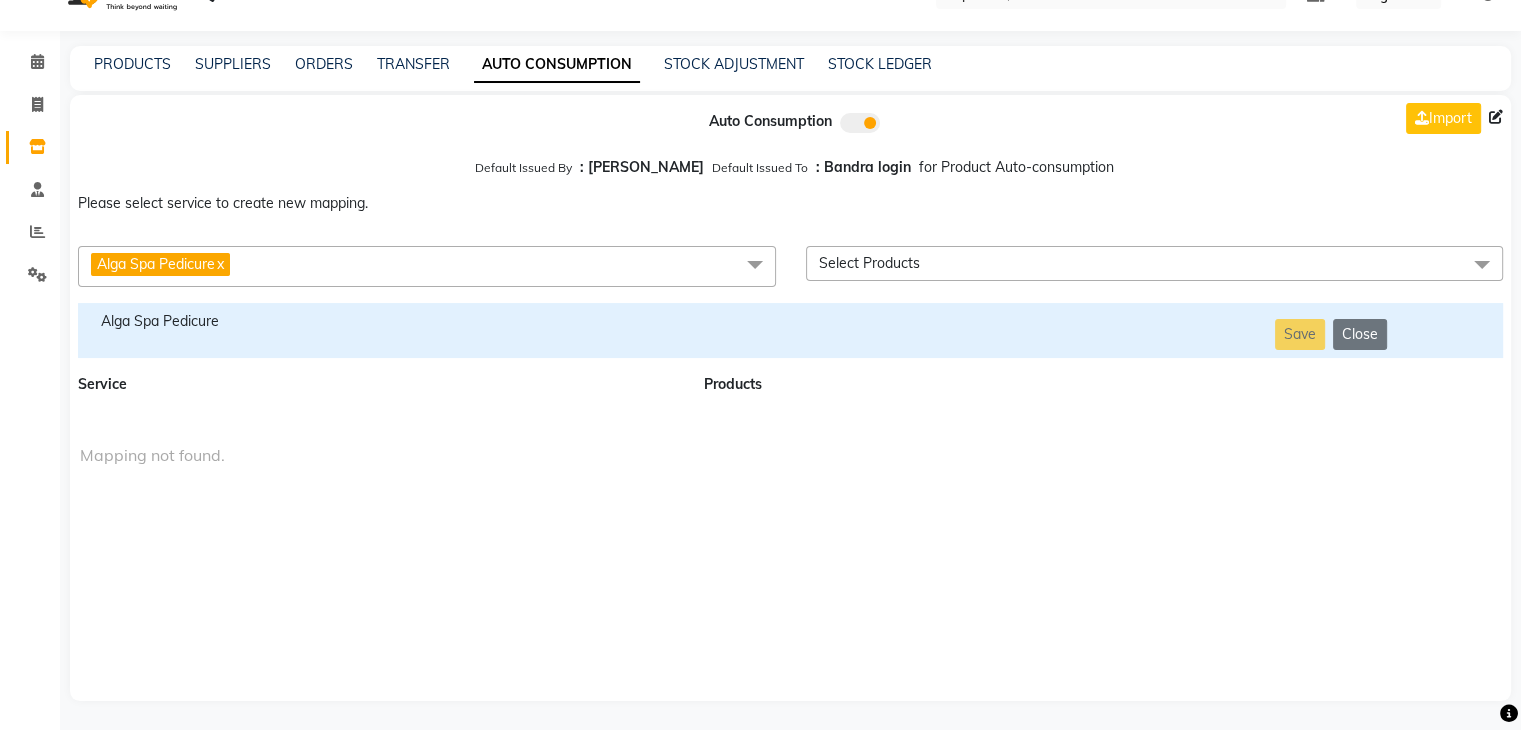 click on "Alga Spa Pedicure  x" at bounding box center [427, 266] 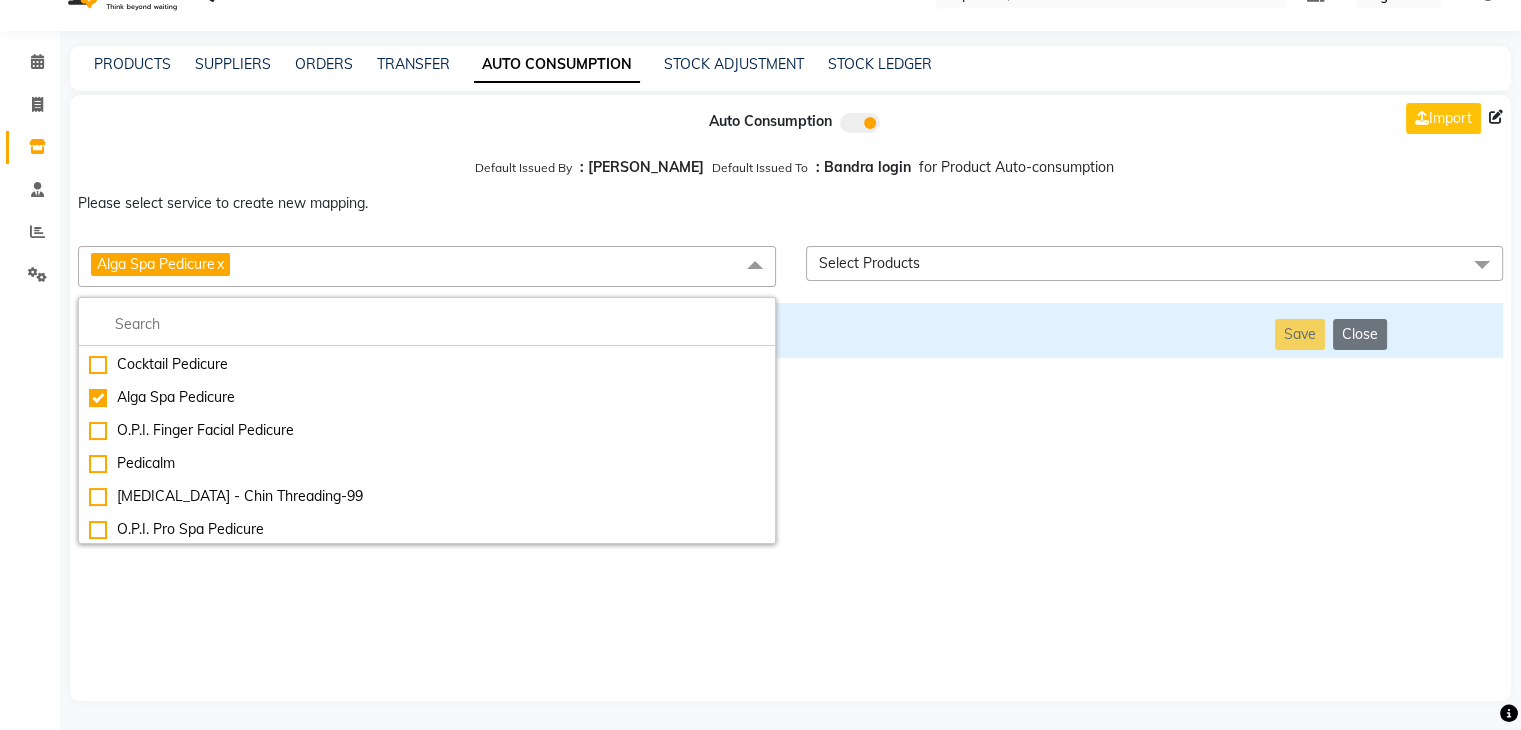 scroll, scrollTop: 6395, scrollLeft: 0, axis: vertical 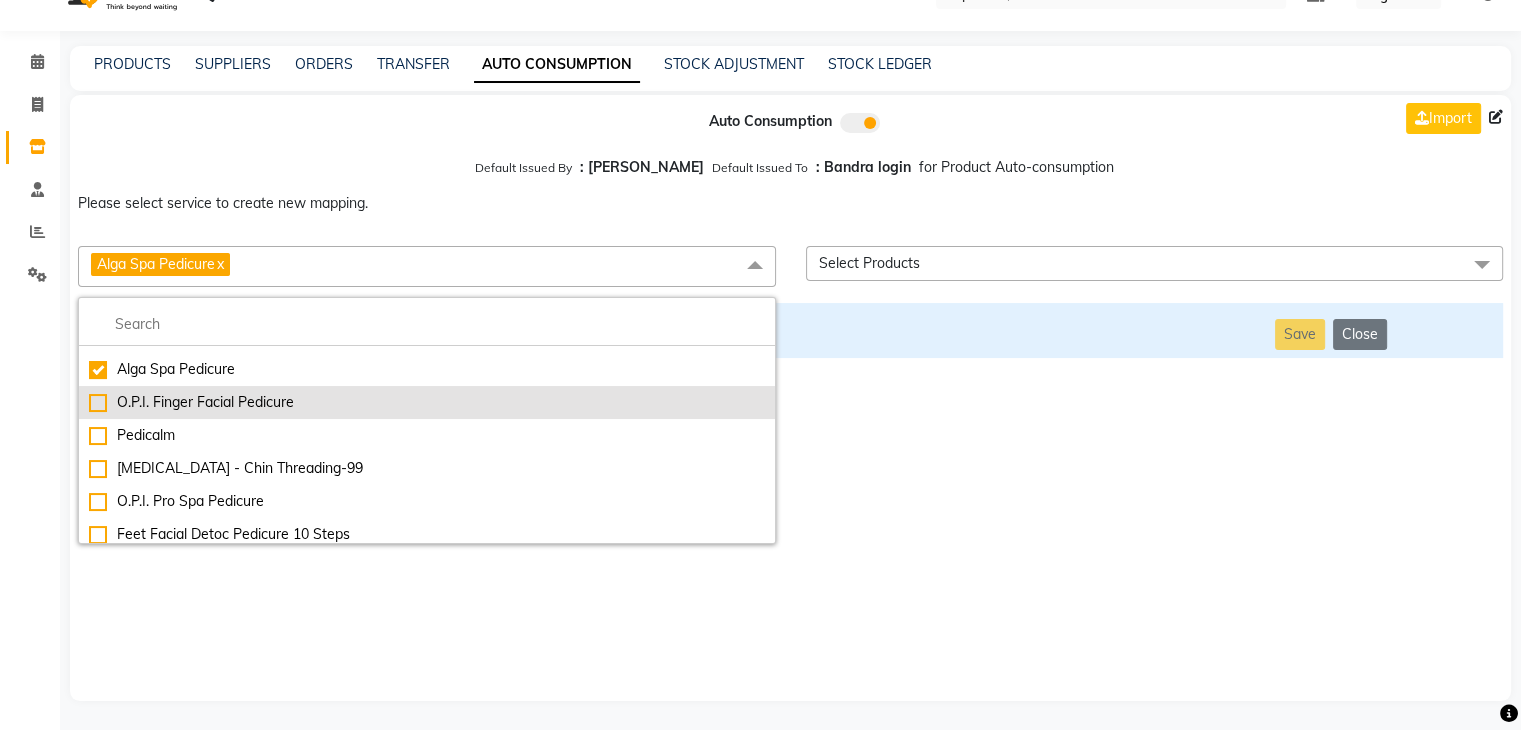 click on "O.P.I. Finger Facial Pedicure" at bounding box center [427, 402] 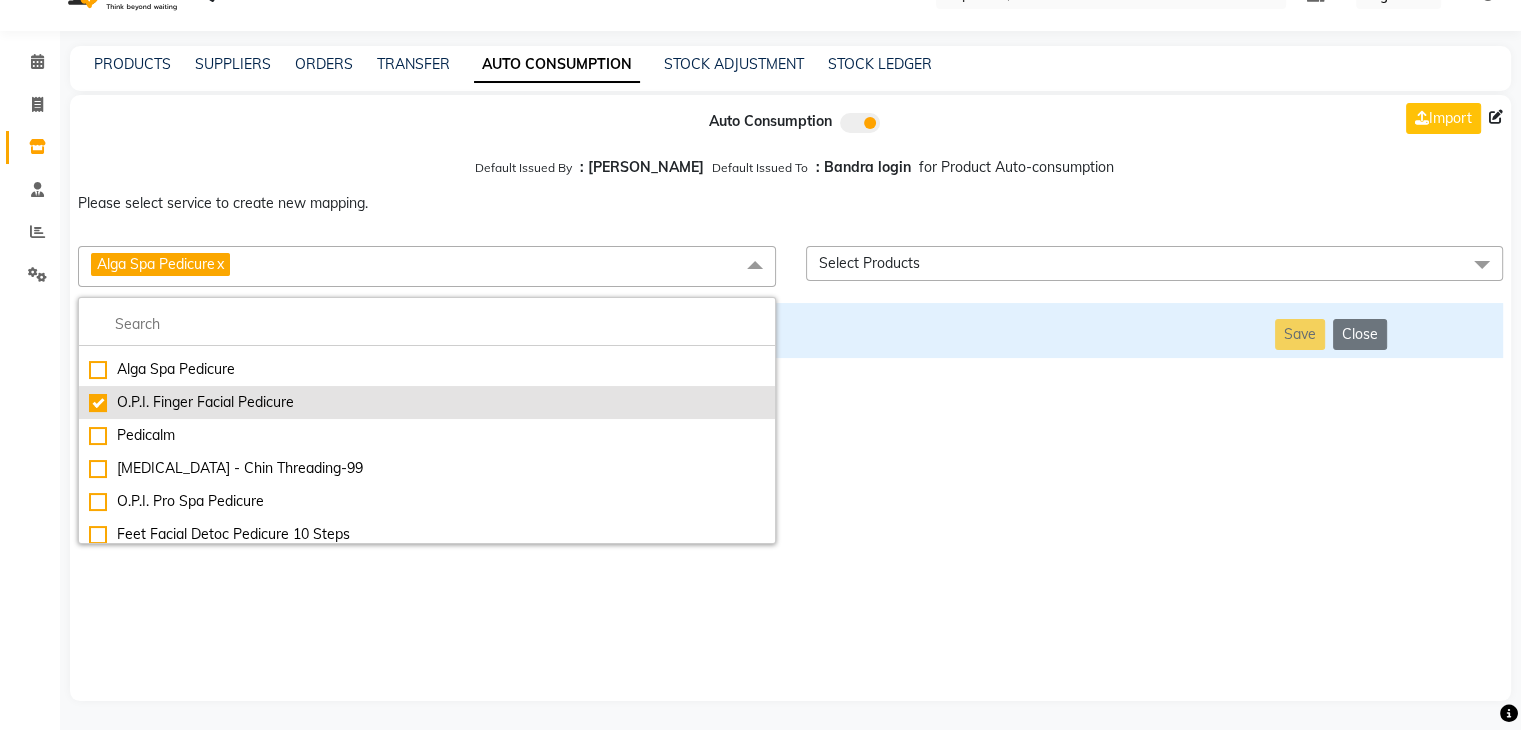 checkbox on "false" 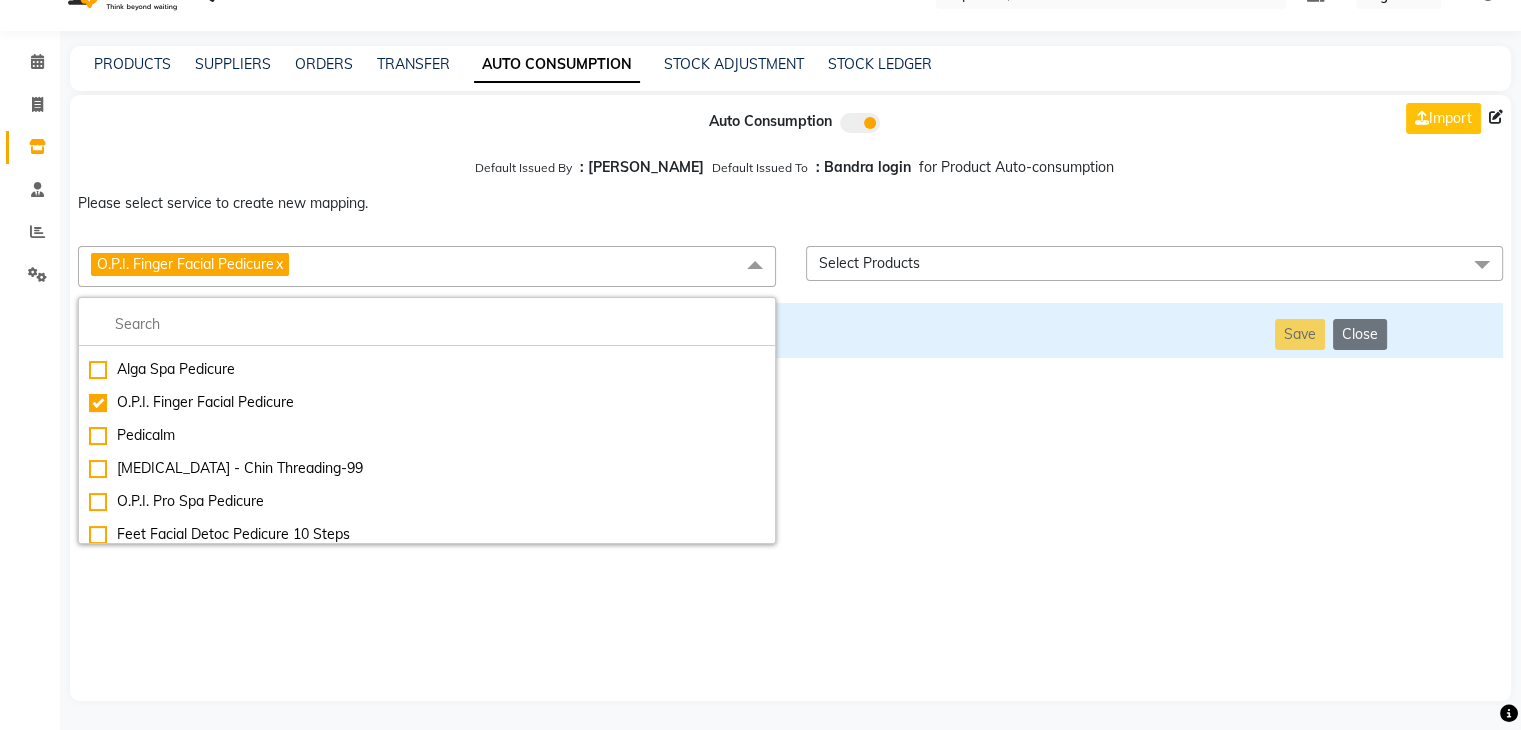 click on "Auto Consumption  Import Default Issued By  : [PERSON_NAME] Default Issued To  : Bandra login  for Product Auto-consumption  Please select service to create new mapping. O.P.I. Finger Facial Pedicure  x Essential Manicure w Scrub Essential Pedicure w Scrub Manicure + OPI Nail Ext + Gel Polish-3570 Manicure + T&T Nail Ext + Gel Polish T&T Nail Ext + T&T Gel Polish OPI Nail Ext + OPI Gel Polish T&T Refills + Gel Polish OPI Refills + Gel Polish Travel Allowance Waiting Charge HAIR REPAIR - Haircut HAIR REPAIR - Haircut for Kids HAIR REPAIR - Hair Wash HAIR REPAIR - Hair Wash Premium HAIR REPAIR - Full Head Shave HAIR REPAIR - Hair Design HAIR REPAIR - Hairstyling HAIR REPAIR - Threading HAIR REPAIR - [PERSON_NAME] Edging HAIR REPAIR - [PERSON_NAME] Edging Premium HAIR REPAIR - Razor Shave HAIR REPAIR - Razor Shave Premium HAIR REPAIR - Luxury Steam Shaving HAIR REPAIR - Fade Hair Cut HAIR SPA RITUALS - Hairoticmen Argan Spa HAIR SPA RITUALS - Wella Deep Nourishing Spa HAIR SPA RITUALS - Nashi Argan Oil Spa SKIN REPAIR - Clean-Up" at bounding box center (790, 398) 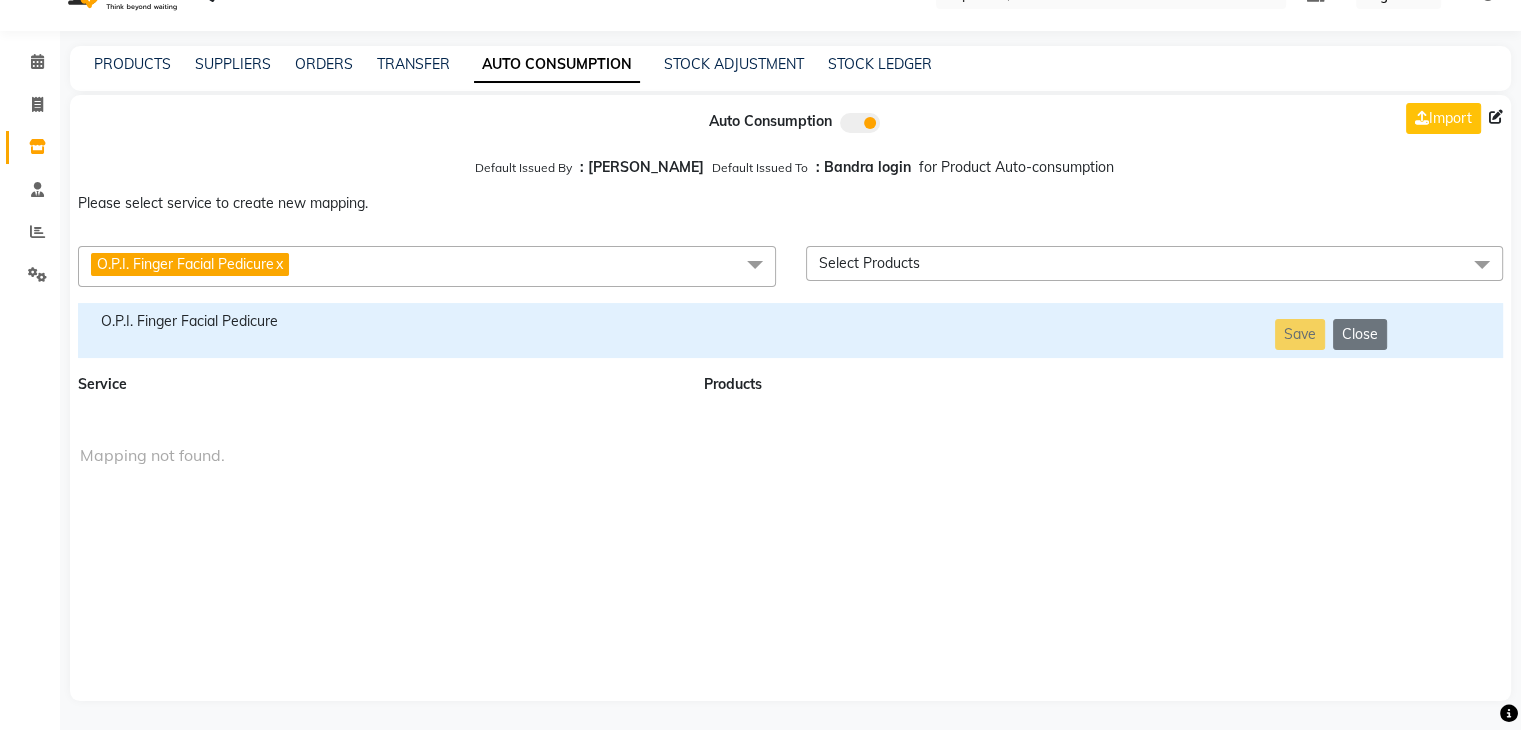 click on "O.P.I. Finger Facial Pedicure" at bounding box center (379, 321) 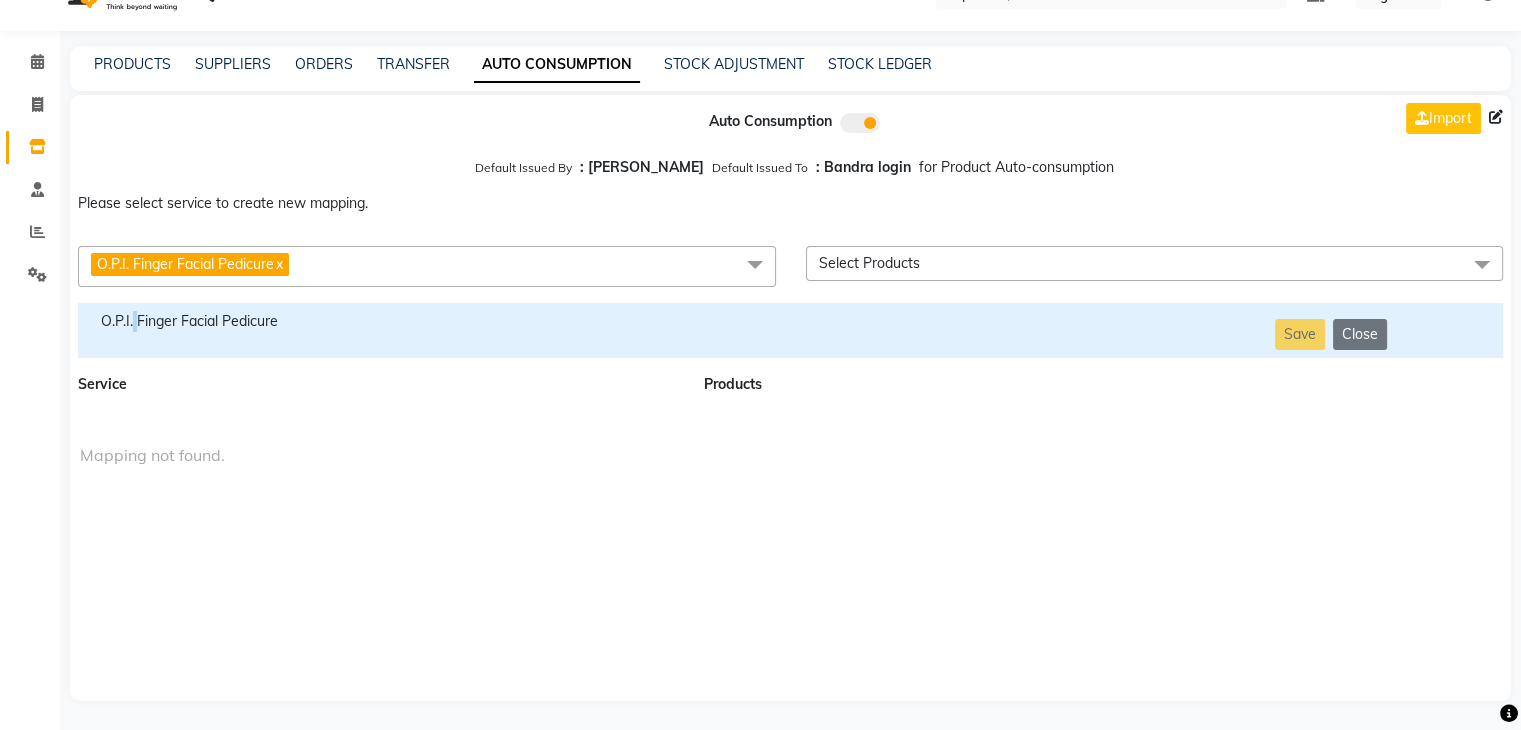 click on "O.P.I. Finger Facial Pedicure" at bounding box center [379, 321] 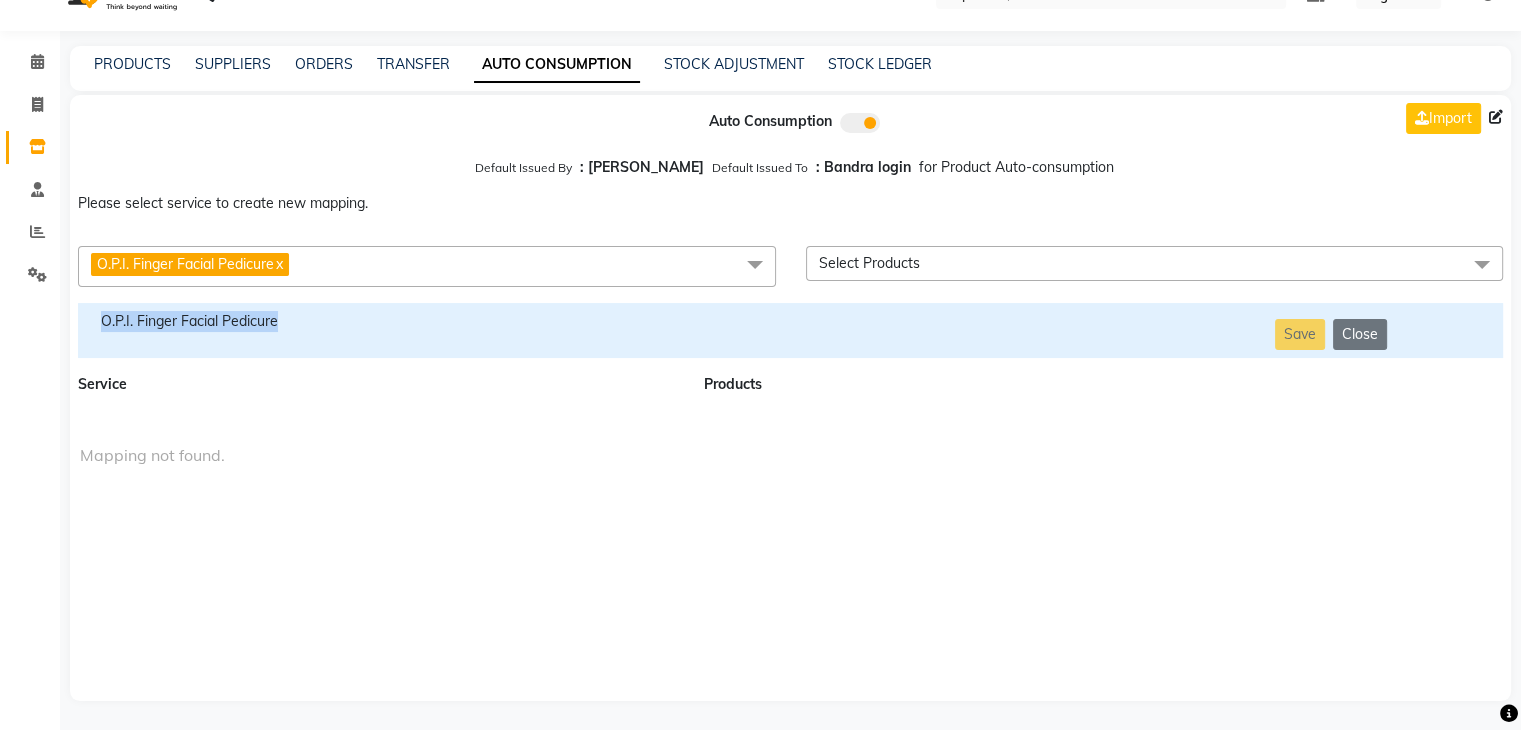 click on "O.P.I. Finger Facial Pedicure" at bounding box center [379, 321] 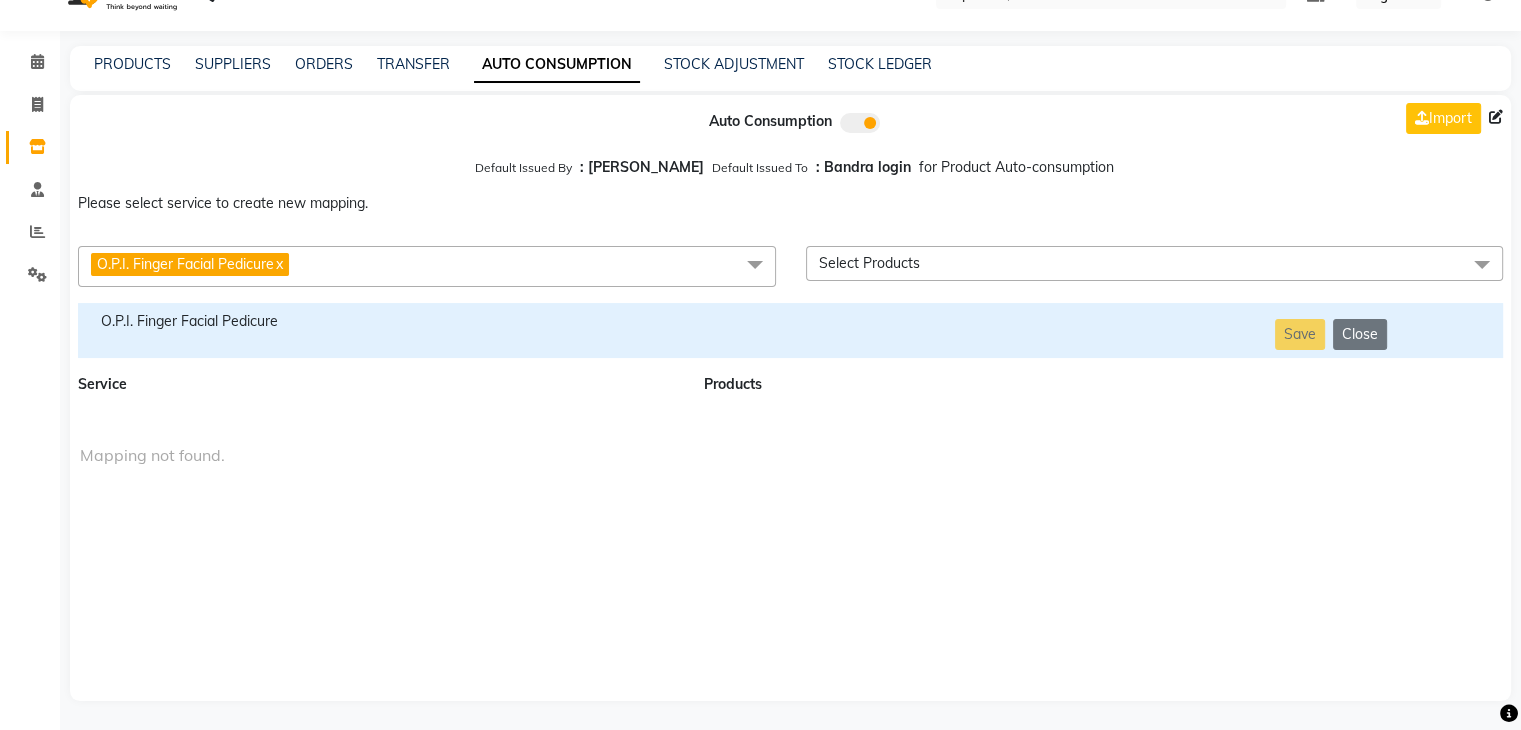 click on "O.P.I. Finger Facial Pedicure  x" at bounding box center [427, 266] 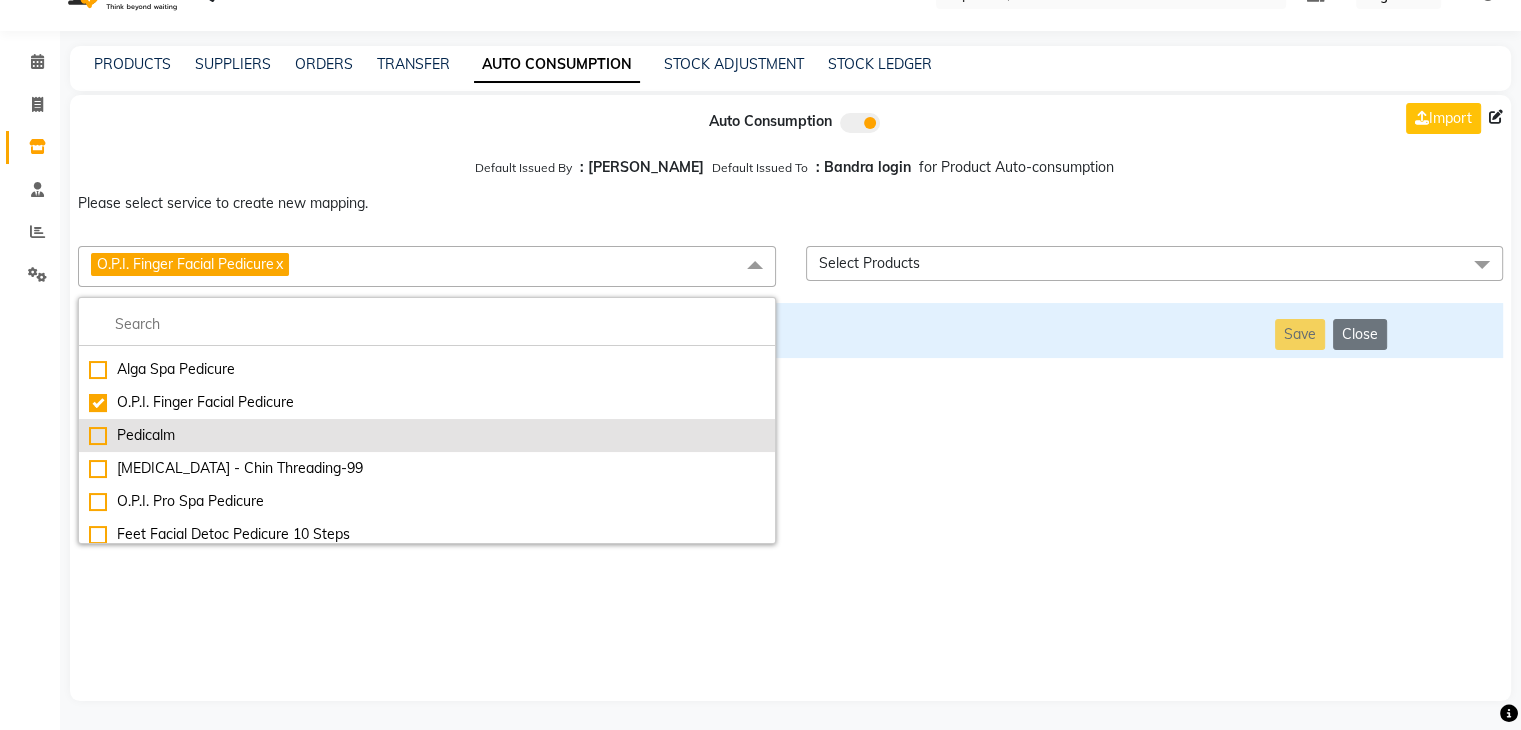 click on "Pedicalm" at bounding box center (427, 435) 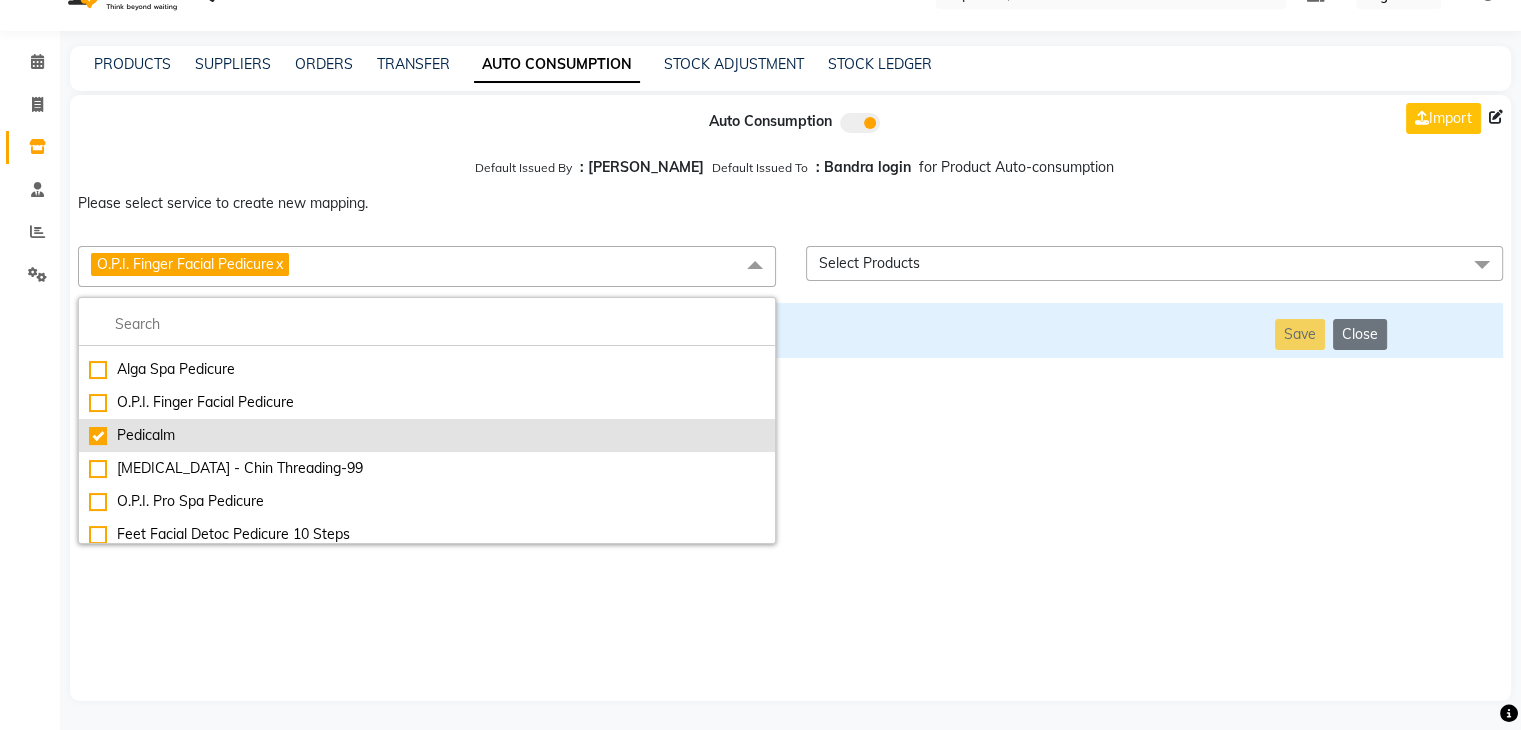 checkbox on "false" 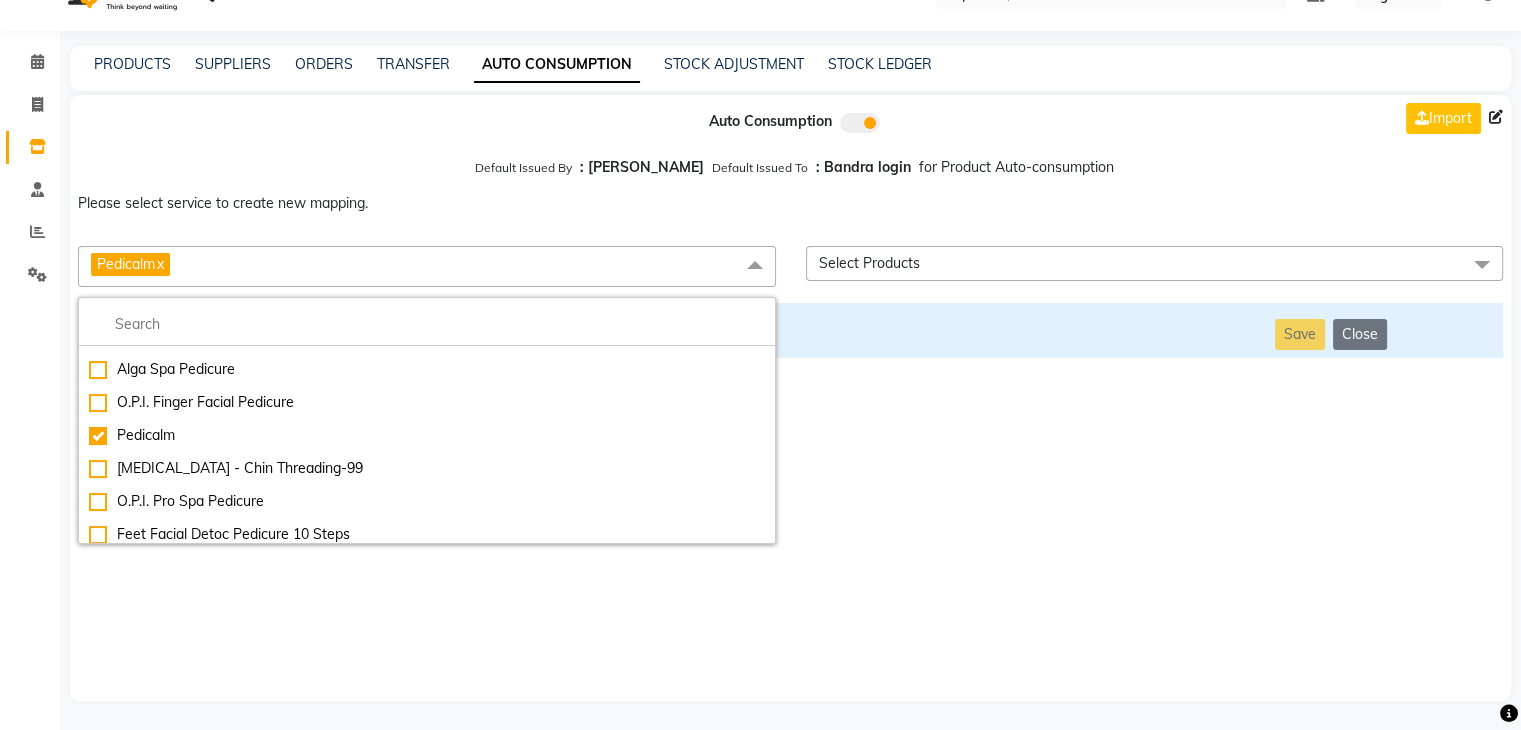 click on "Auto Consumption  Import Default Issued By  : [PERSON_NAME] Default Issued To  : Bandra login  for Product Auto-consumption  Please select service to create new mapping. Pedicalm  x Essential Manicure w Scrub Essential Pedicure w Scrub Manicure + OPI Nail Ext + Gel Polish-3570 Manicure + T&T Nail Ext + Gel Polish T&T Nail Ext + T&T Gel Polish OPI Nail Ext + OPI Gel Polish T&T Refills + Gel Polish OPI Refills + Gel Polish Travel Allowance Waiting Charge HAIR REPAIR - Haircut HAIR REPAIR - Haircut for Kids HAIR REPAIR - Hair Wash HAIR REPAIR - Hair Wash Premium HAIR REPAIR - Full Head Shave HAIR REPAIR - Hair Design HAIR REPAIR - Hairstyling HAIR REPAIR - Threading HAIR REPAIR - [PERSON_NAME] Edging HAIR REPAIR - [PERSON_NAME] Edging Premium HAIR REPAIR - Razor Shave HAIR REPAIR - Razor Shave Premium HAIR REPAIR - Luxury Steam Shaving HAIR REPAIR - Fade Hair Cut HAIR SPA RITUALS - Hairoticmen Argan Spa HAIR SPA RITUALS - Wella Deep Nourishing Spa HAIR SPA RITUALS - Nashi Argan Oil Spa HAIR SPA RITUALS - Copacabana Hair Spa Alga" at bounding box center (790, 398) 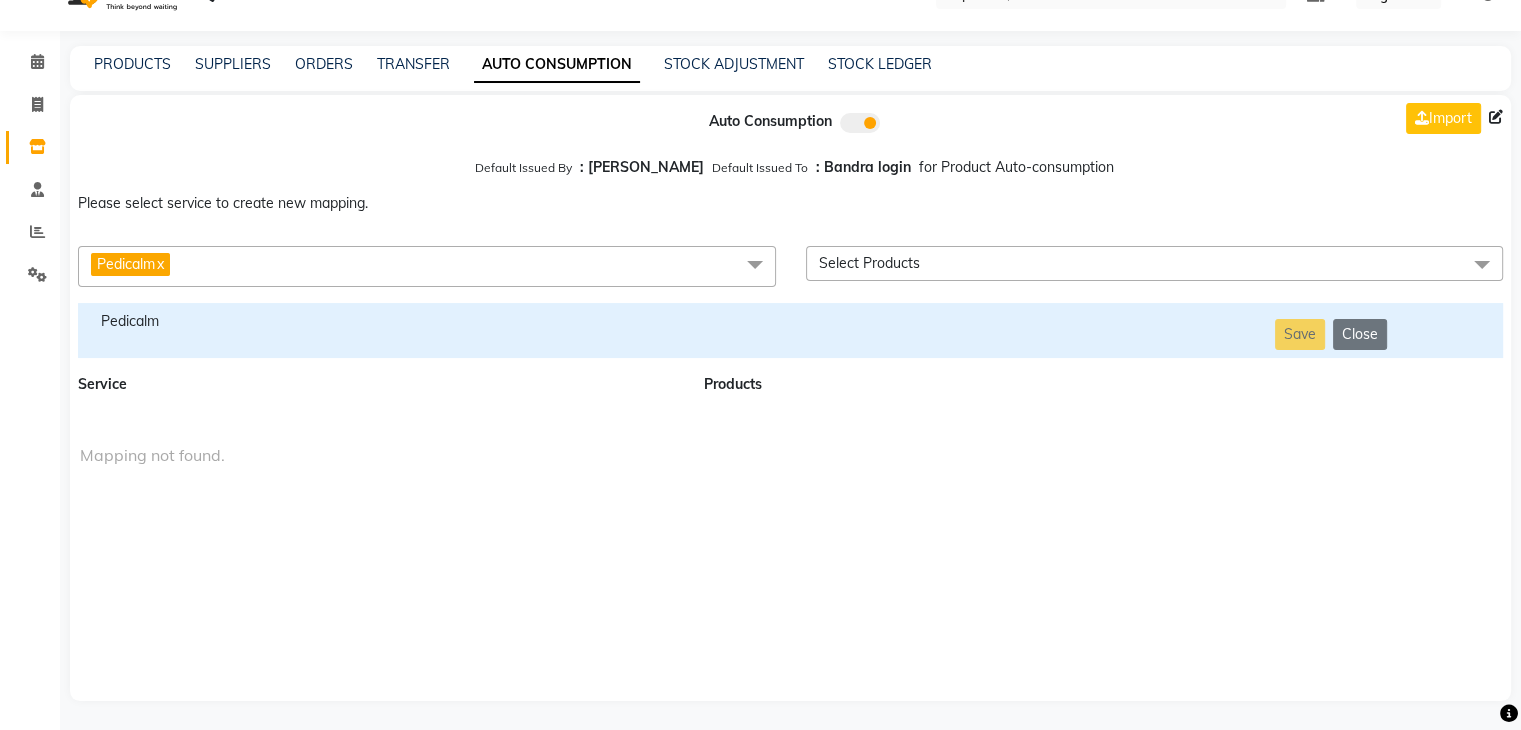click on "Pedicalm" at bounding box center [379, 321] 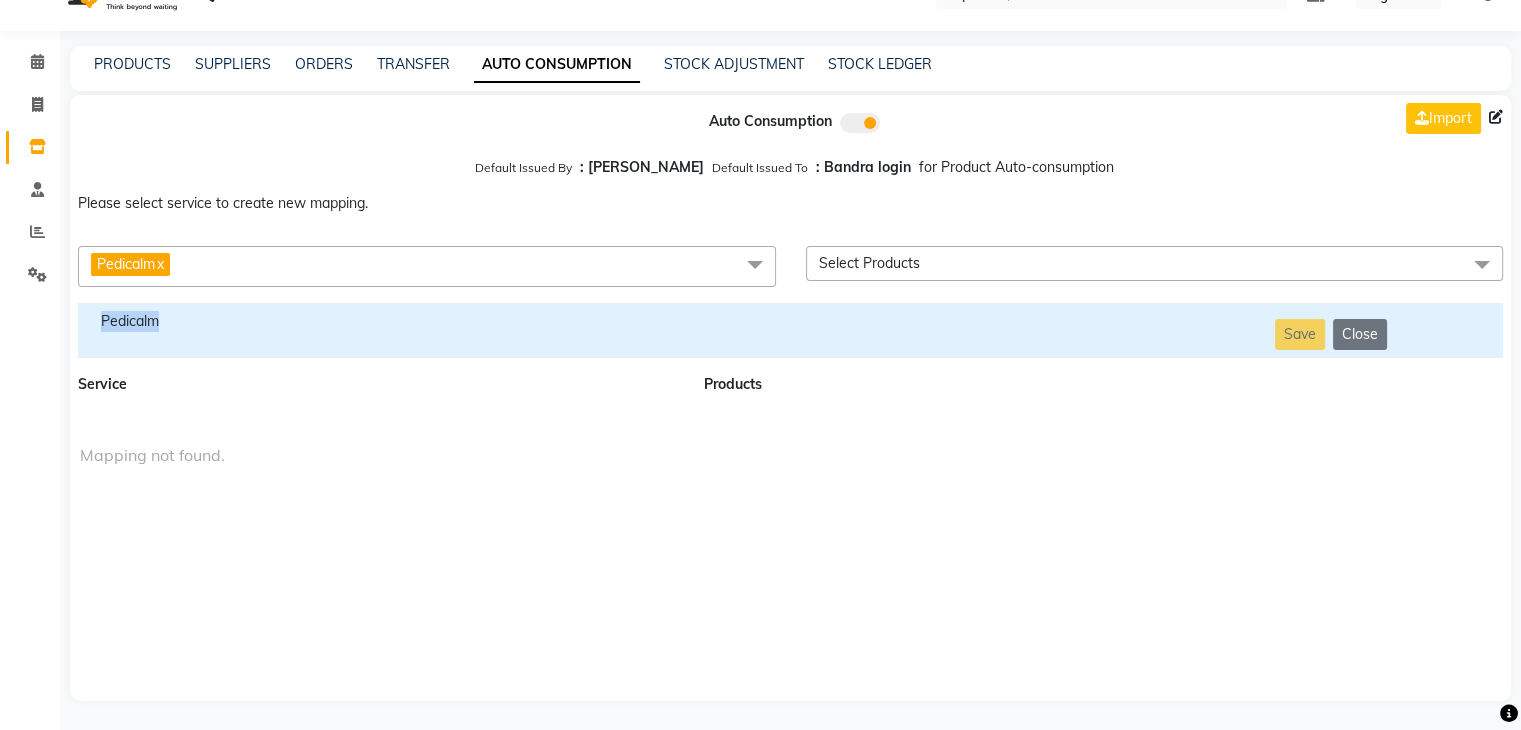 click on "Pedicalm" at bounding box center [379, 321] 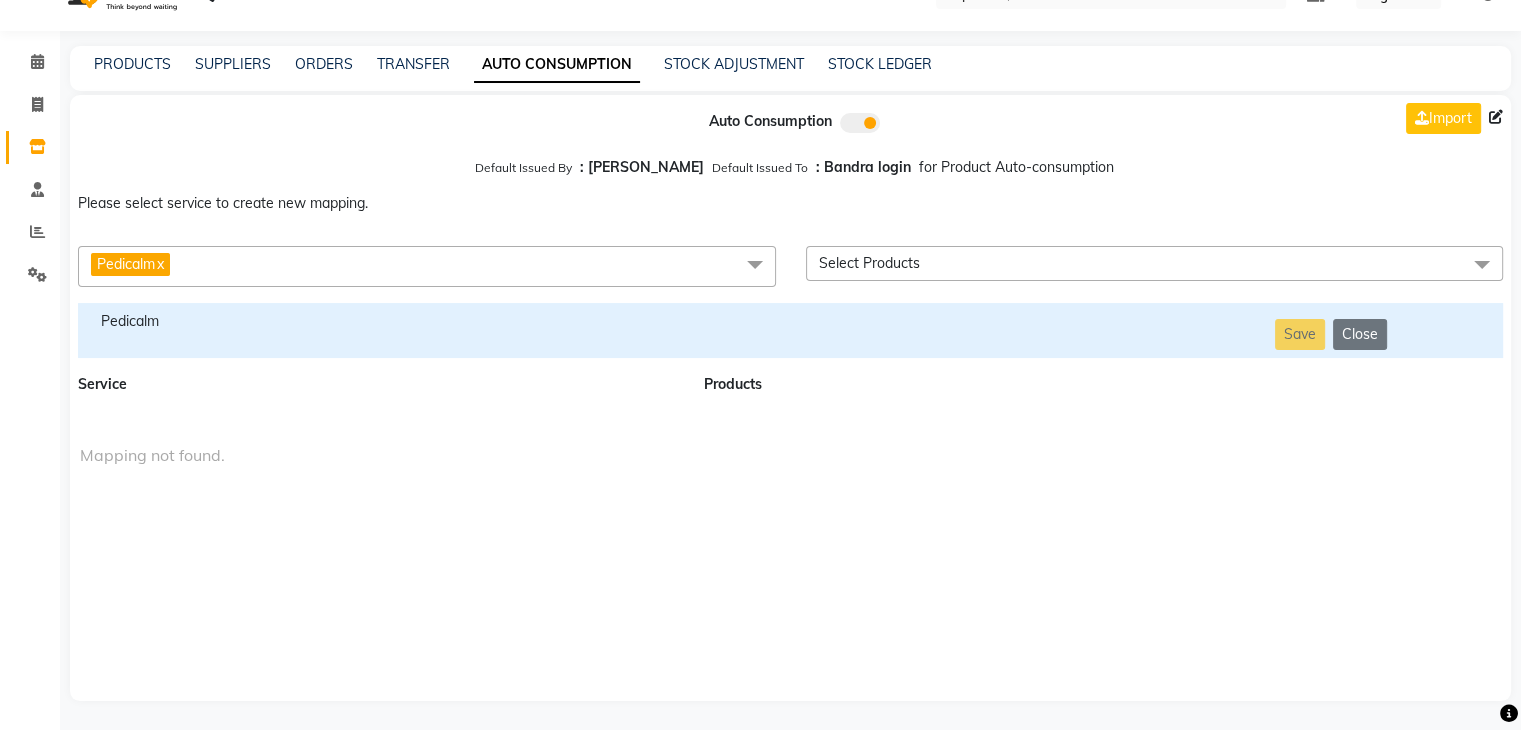 click on "Pedicalm  x" at bounding box center [427, 266] 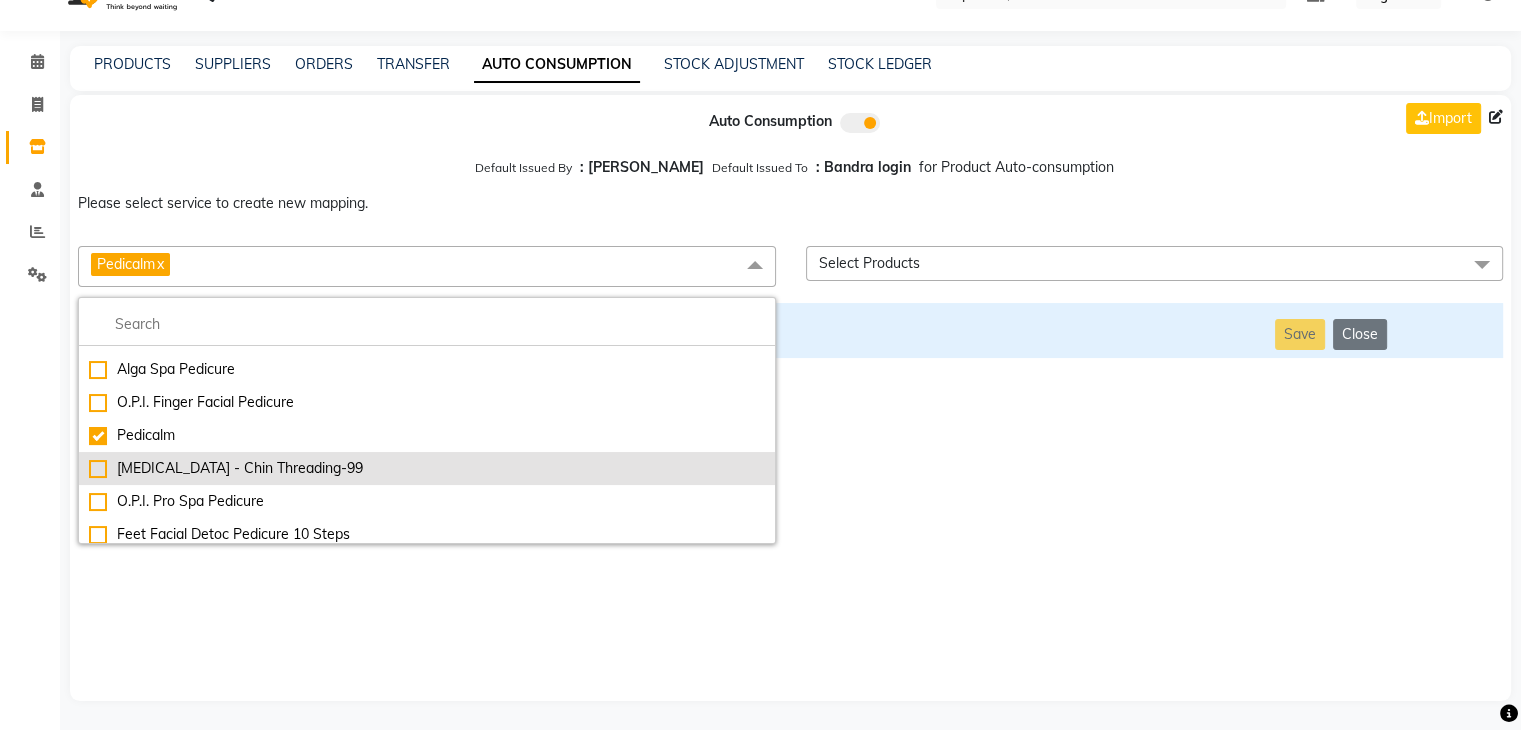 click on "[MEDICAL_DATA] - Chin Threading-99" at bounding box center (427, 468) 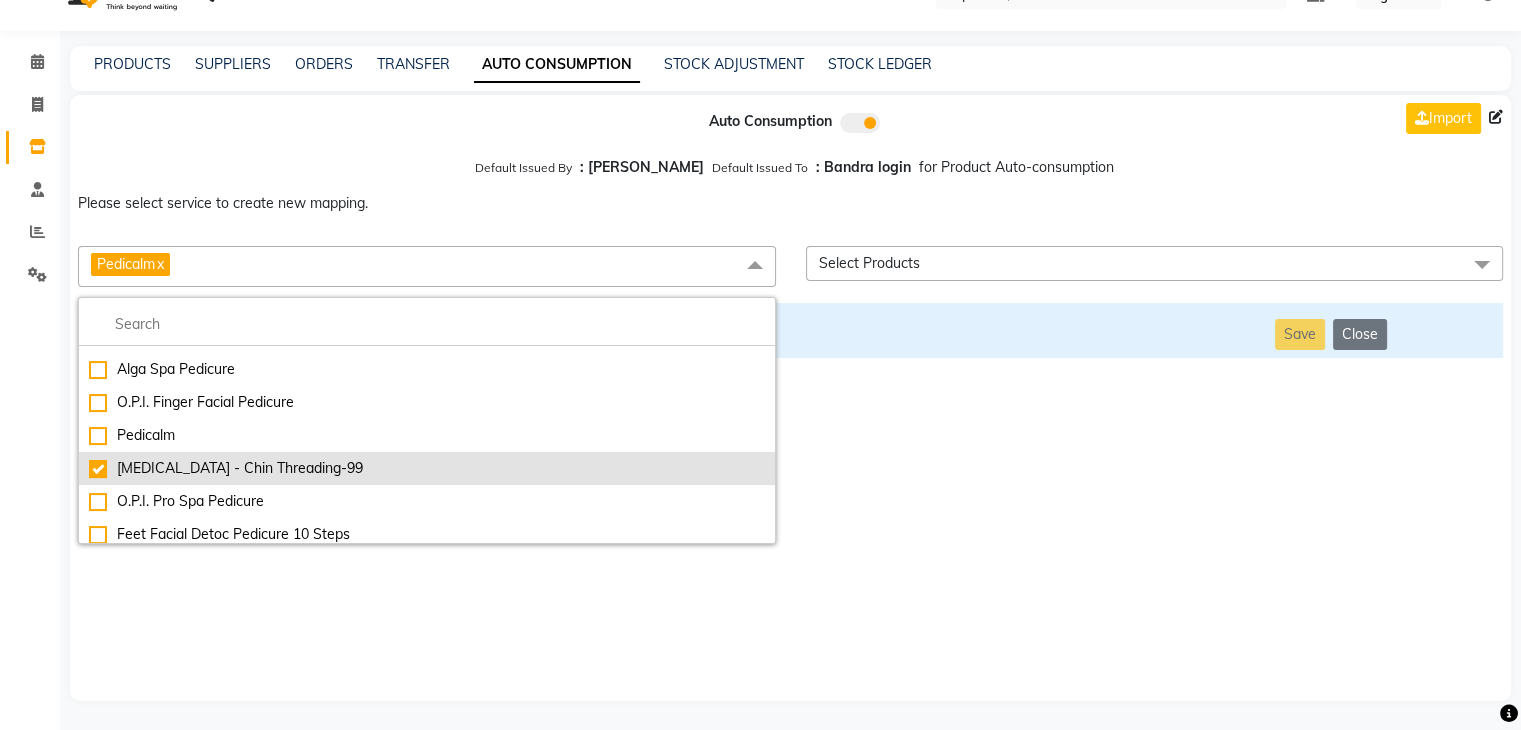 checkbox on "false" 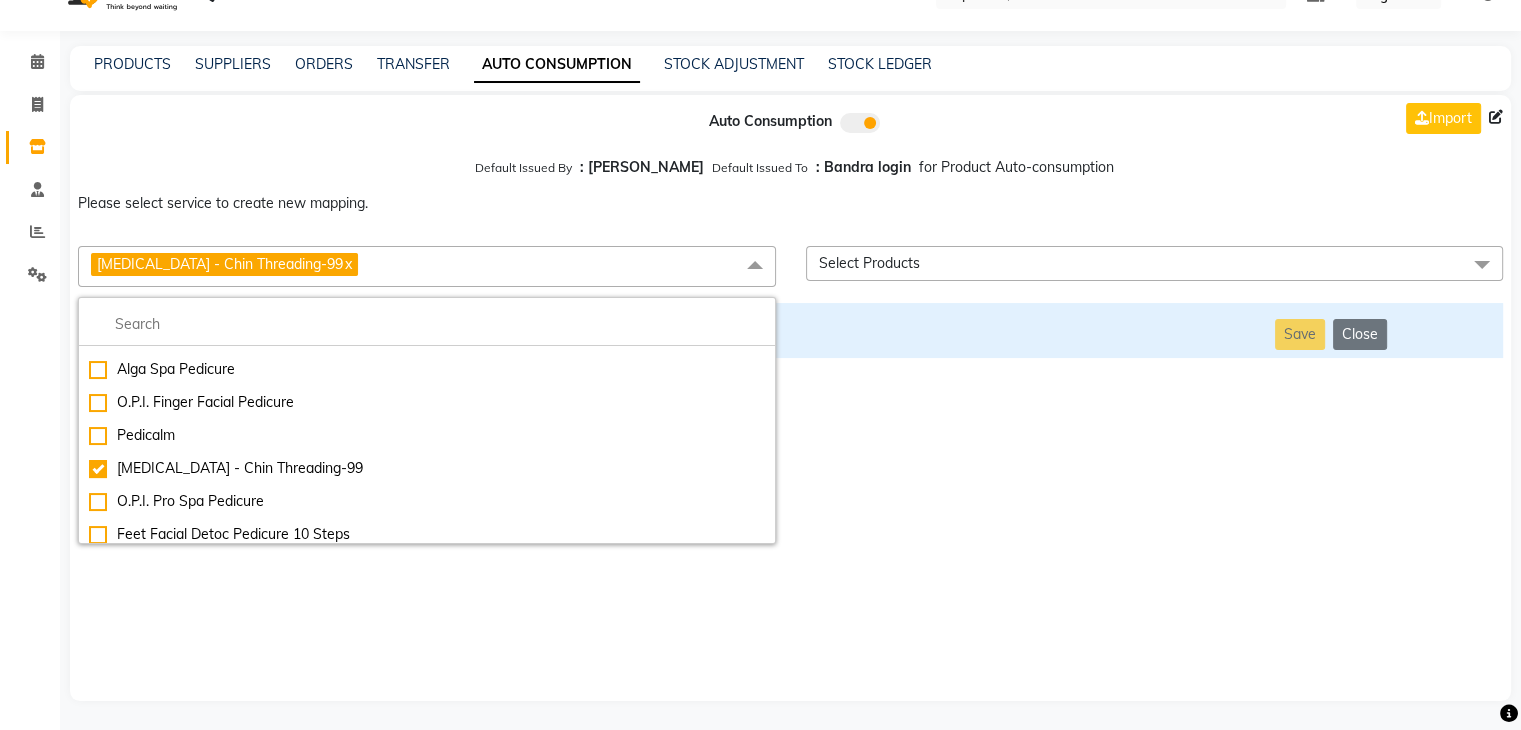click on "Auto Consumption  Import Default Issued By  : [PERSON_NAME] Default Issued To  : Bandra login  for Product Auto-consumption  Please select service to create new mapping. [MEDICAL_DATA] - Chin Threading-99  x Essential Manicure w Scrub Essential Pedicure w Scrub Manicure + OPI Nail Ext + Gel Polish-3570 Manicure + T&T Nail Ext + Gel Polish T&T Nail Ext + T&T Gel Polish OPI Nail Ext + OPI Gel Polish T&T Refills + Gel Polish OPI Refills + Gel Polish Travel Allowance Waiting Charge HAIR REPAIR - Haircut HAIR REPAIR - Haircut for Kids HAIR REPAIR - Hair Wash HAIR REPAIR - Hair Wash Premium HAIR REPAIR - Full Head Shave HAIR REPAIR - Hair Design HAIR REPAIR - Hairstyling HAIR REPAIR - Threading HAIR REPAIR - [PERSON_NAME] Edging HAIR REPAIR - [PERSON_NAME] Edging Premium HAIR REPAIR - Razor Shave HAIR REPAIR - Razor Shave Premium HAIR REPAIR - Luxury Steam Shaving HAIR REPAIR - Fade Hair Cut HAIR SPA RITUALS - Hairoticmen Argan Spa HAIR SPA RITUALS - Wella Deep Nourishing Spa HAIR SPA RITUALS - Nashi Argan Oil Spa SKIN REPAIR - Clean-Up" at bounding box center (790, 398) 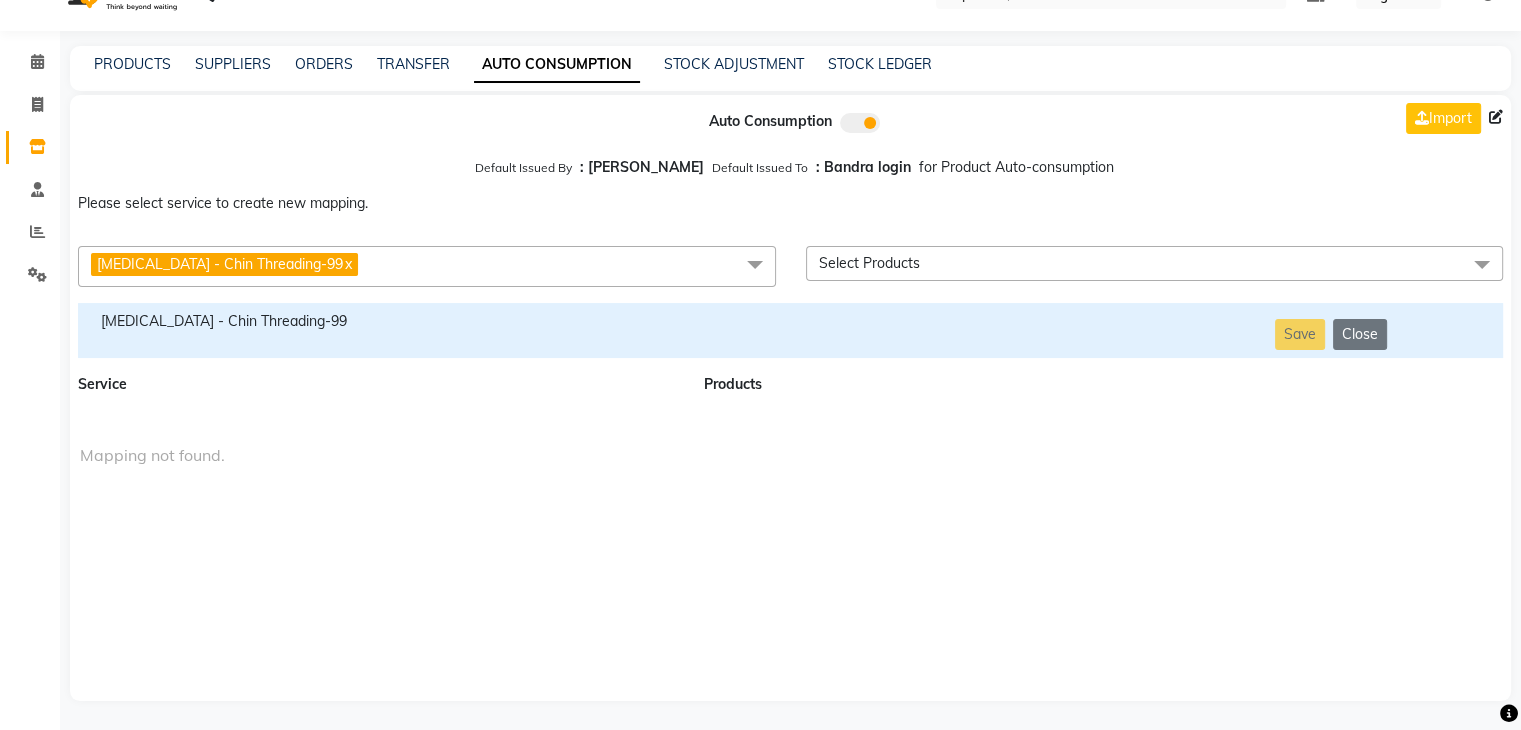 click on "[MEDICAL_DATA] - Chin Threading-99" at bounding box center (379, 321) 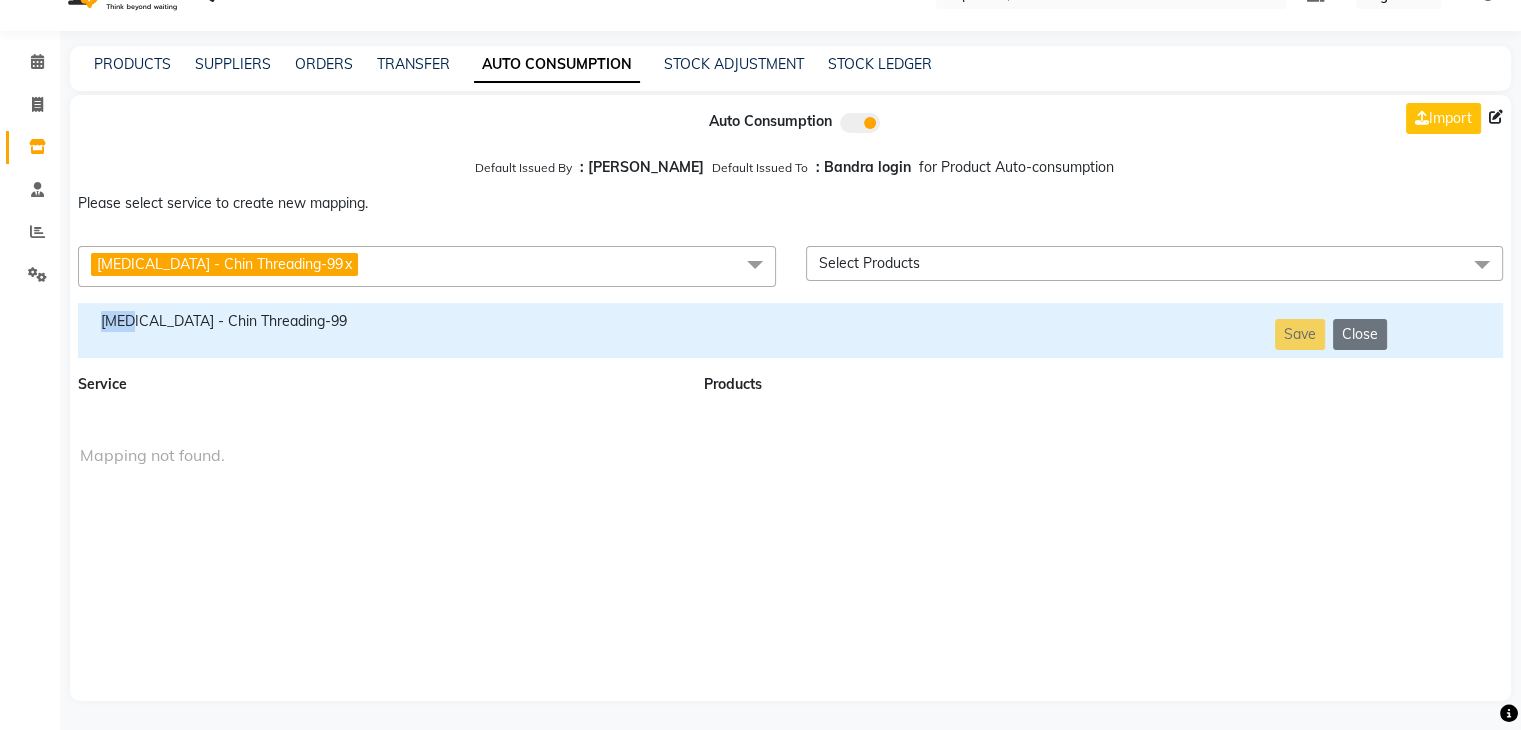 click on "[MEDICAL_DATA] - Chin Threading-99" at bounding box center (379, 321) 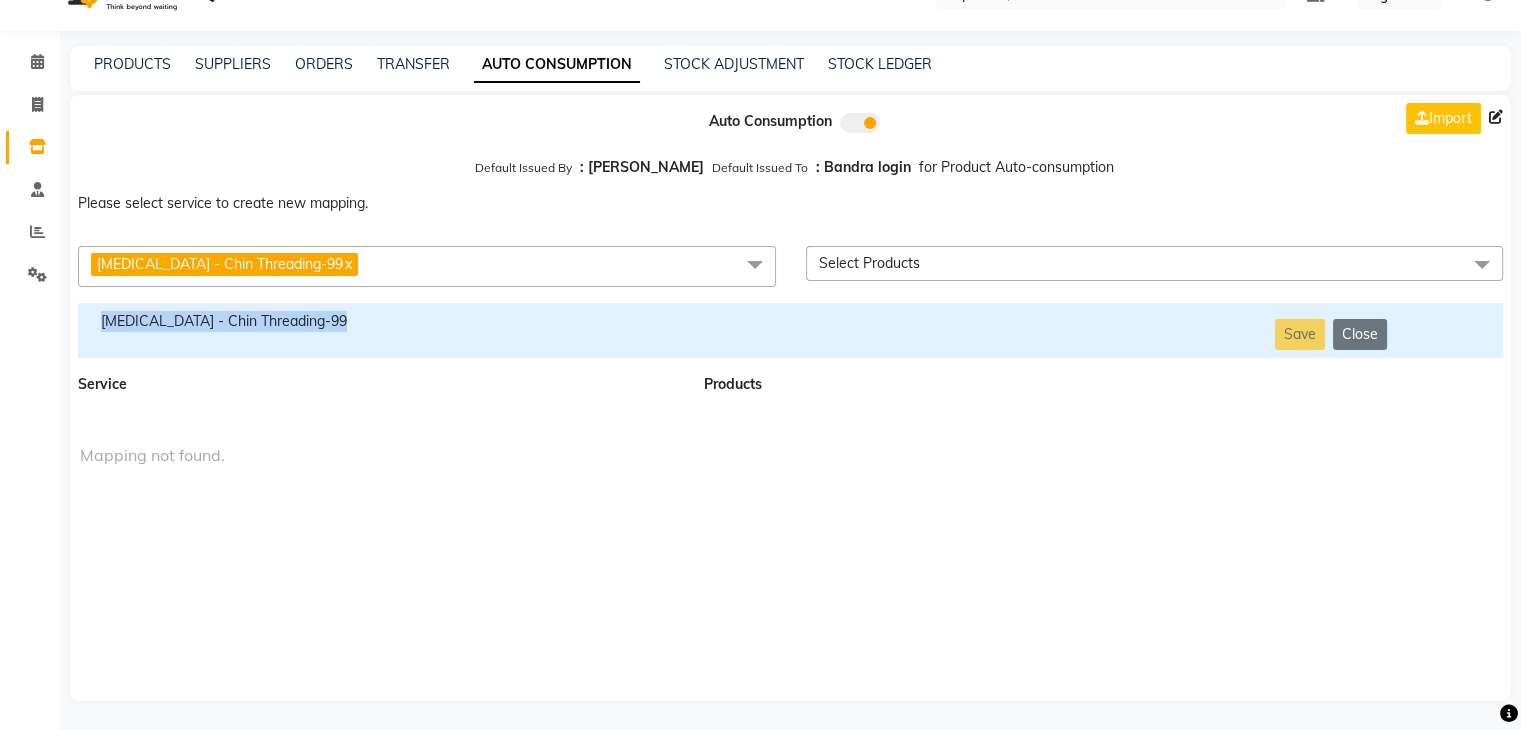 click on "[MEDICAL_DATA] - Chin Threading-99" at bounding box center [379, 321] 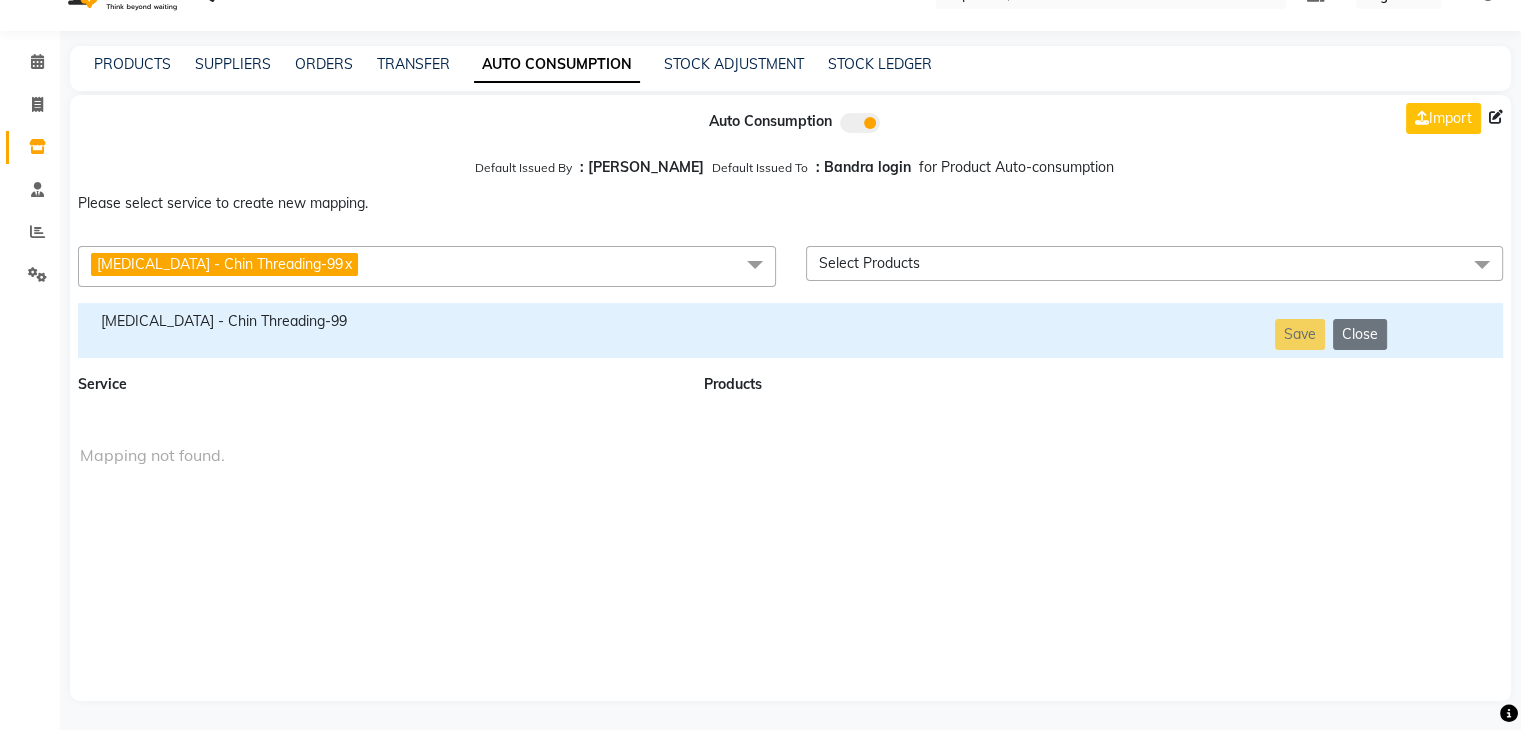 click on "[MEDICAL_DATA] - Chin Threading-99  x" at bounding box center [427, 266] 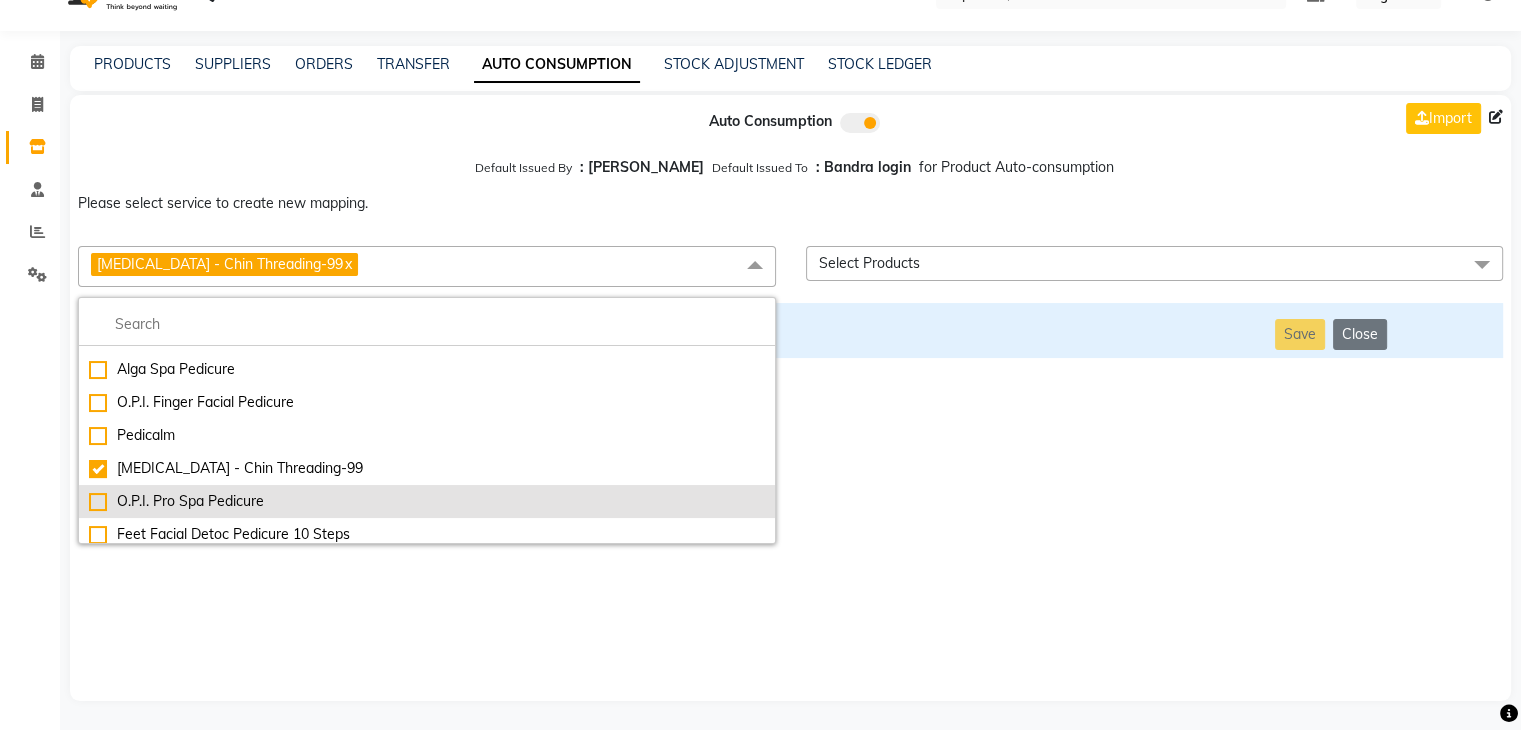 click on "O.P.I. Pro Spa Pedicure" at bounding box center (427, 501) 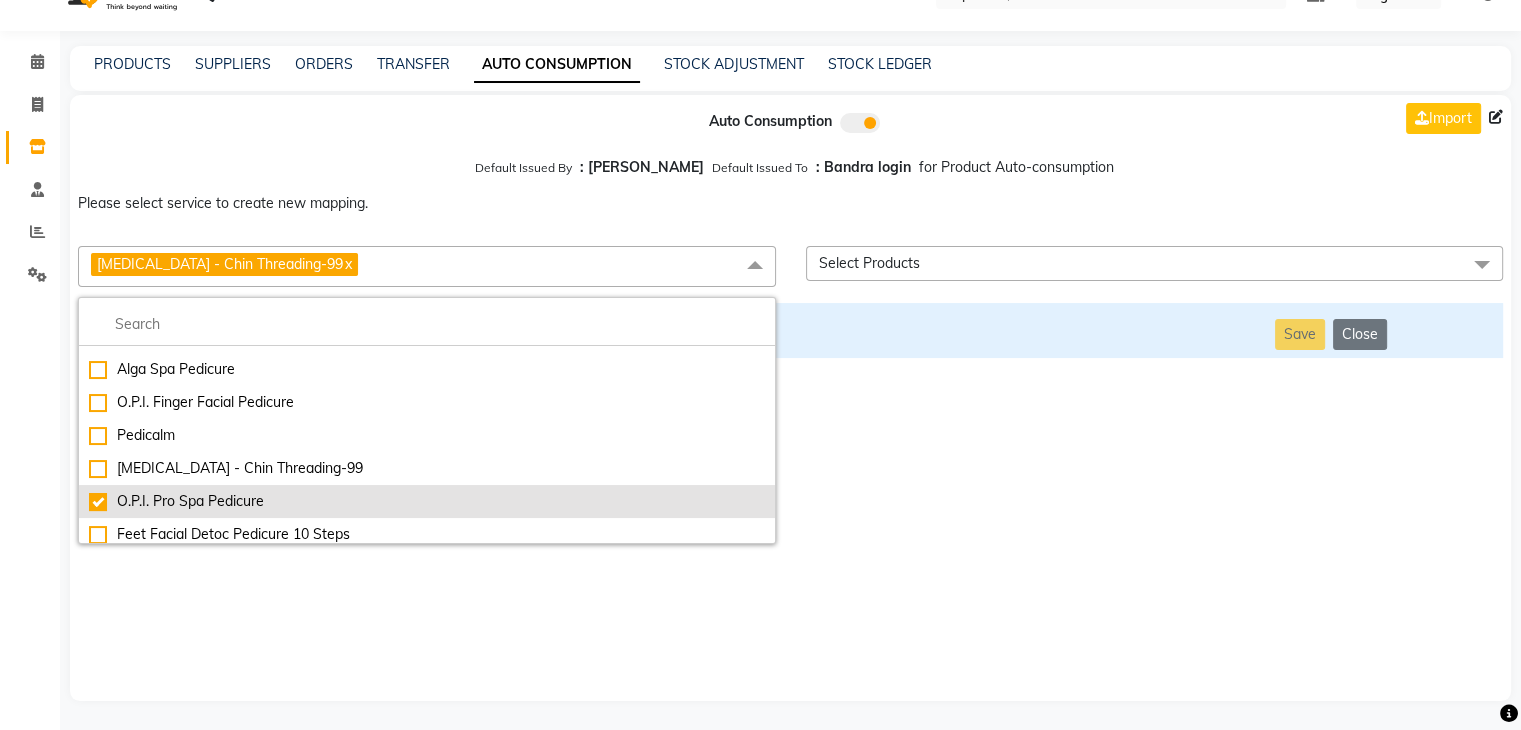 checkbox on "false" 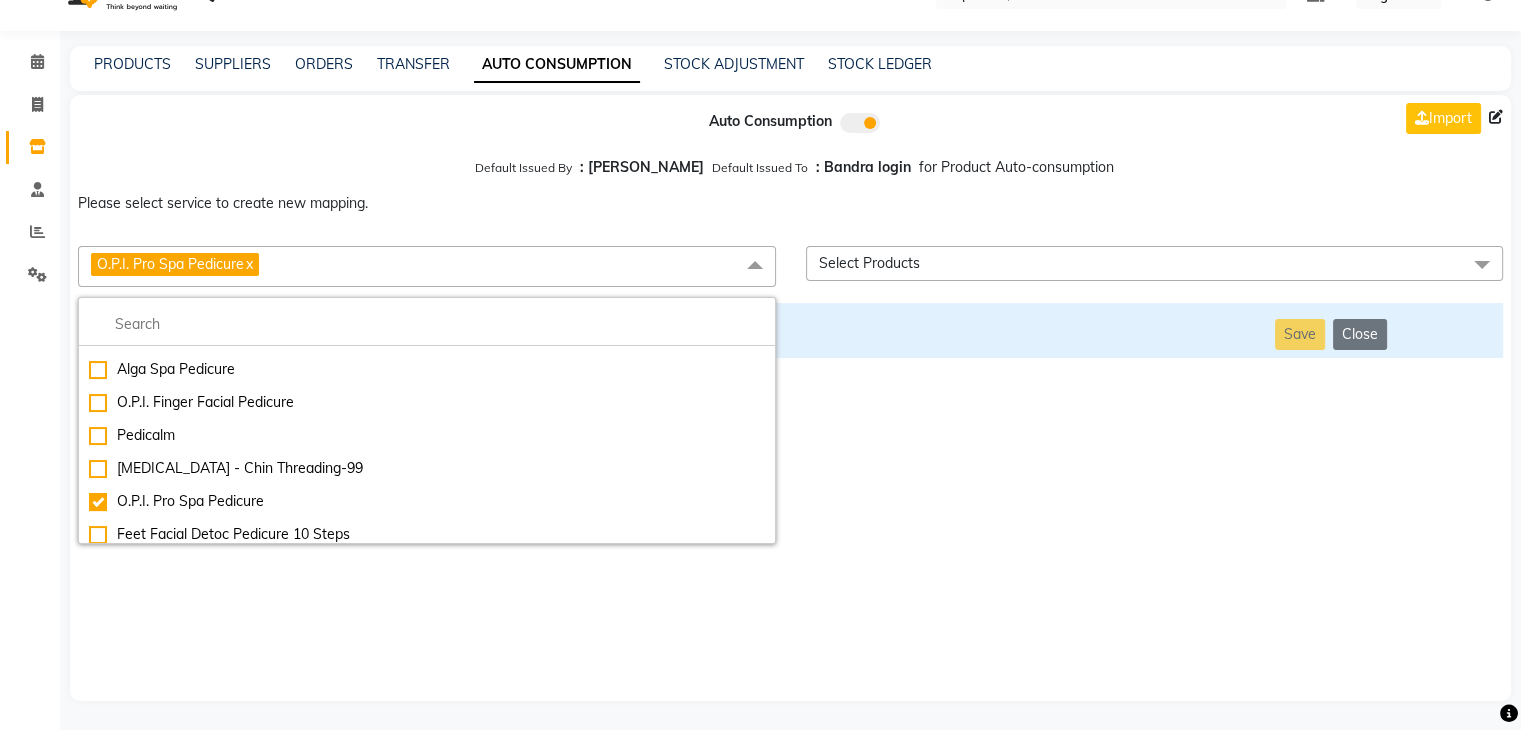click on "Auto Consumption  Import Default Issued By  : [PERSON_NAME] Default Issued To  : Bandra login  for Product Auto-consumption  Please select service to create new mapping. O.P.I. Pro Spa Pedicure  x Essential Manicure w Scrub Essential Pedicure w Scrub Manicure + OPI Nail Ext + Gel Polish-3570 Manicure + T&T Nail Ext + Gel Polish T&T Nail Ext + T&T Gel Polish OPI Nail Ext + OPI Gel Polish T&T Refills + Gel Polish OPI Refills + Gel Polish Travel Allowance Waiting Charge HAIR REPAIR - Haircut HAIR REPAIR - Haircut for Kids HAIR REPAIR - Hair Wash HAIR REPAIR - Hair Wash Premium HAIR REPAIR - Full Head Shave HAIR REPAIR - Hair Design HAIR REPAIR - Hairstyling HAIR REPAIR - Threading HAIR REPAIR - [PERSON_NAME] Edging HAIR REPAIR - [PERSON_NAME] Edging Premium HAIR REPAIR - Razor Shave HAIR REPAIR - Razor Shave Premium HAIR REPAIR - Luxury Steam Shaving HAIR REPAIR - Fade Hair Cut HAIR SPA RITUALS - Hairoticmen Argan Spa HAIR SPA RITUALS - Wella Deep Nourishing Spa HAIR SPA RITUALS - Nashi Argan Oil Spa HAIR SPA RITUALS - [PERSON_NAME] Spa" at bounding box center (790, 398) 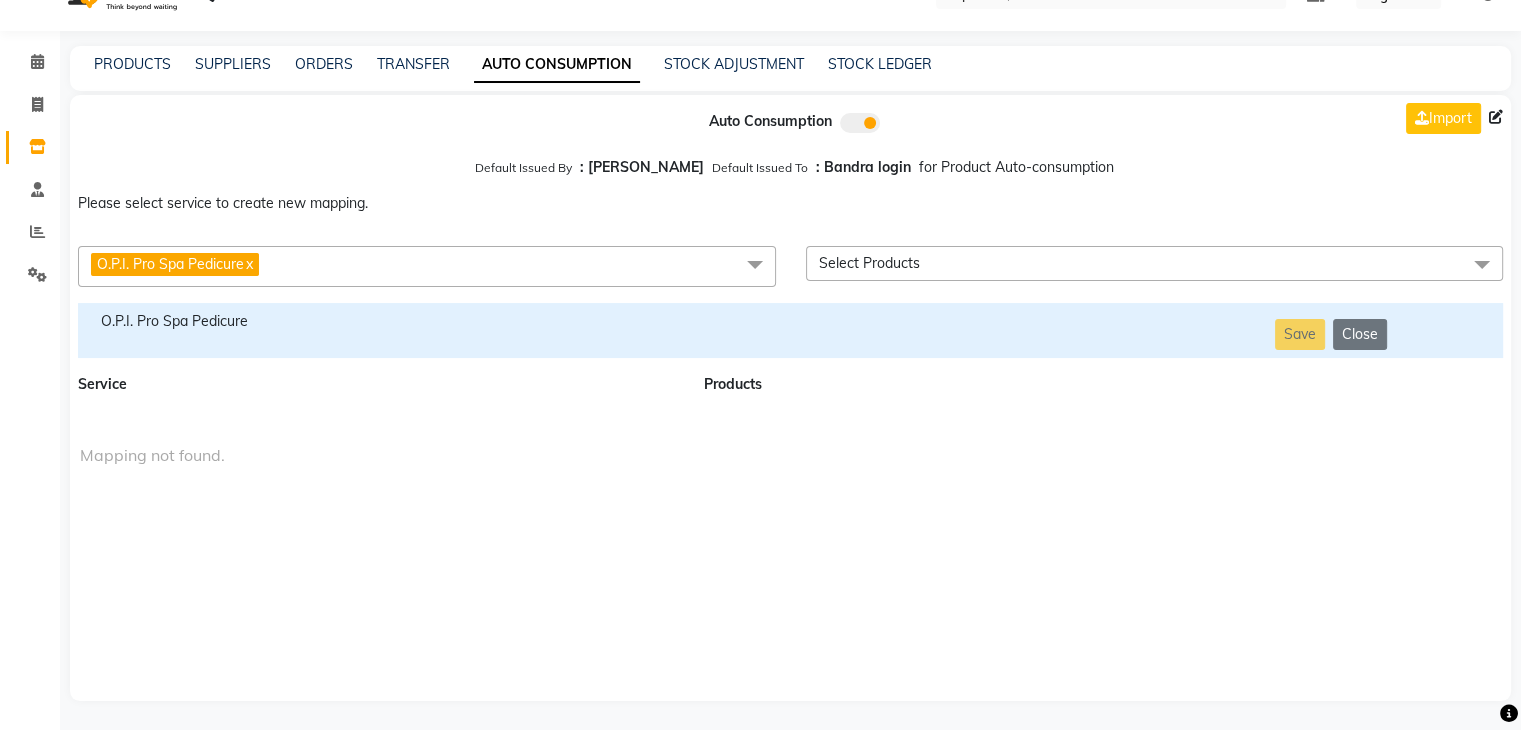 click on "O.P.I. Pro Spa Pedicure" at bounding box center [379, 321] 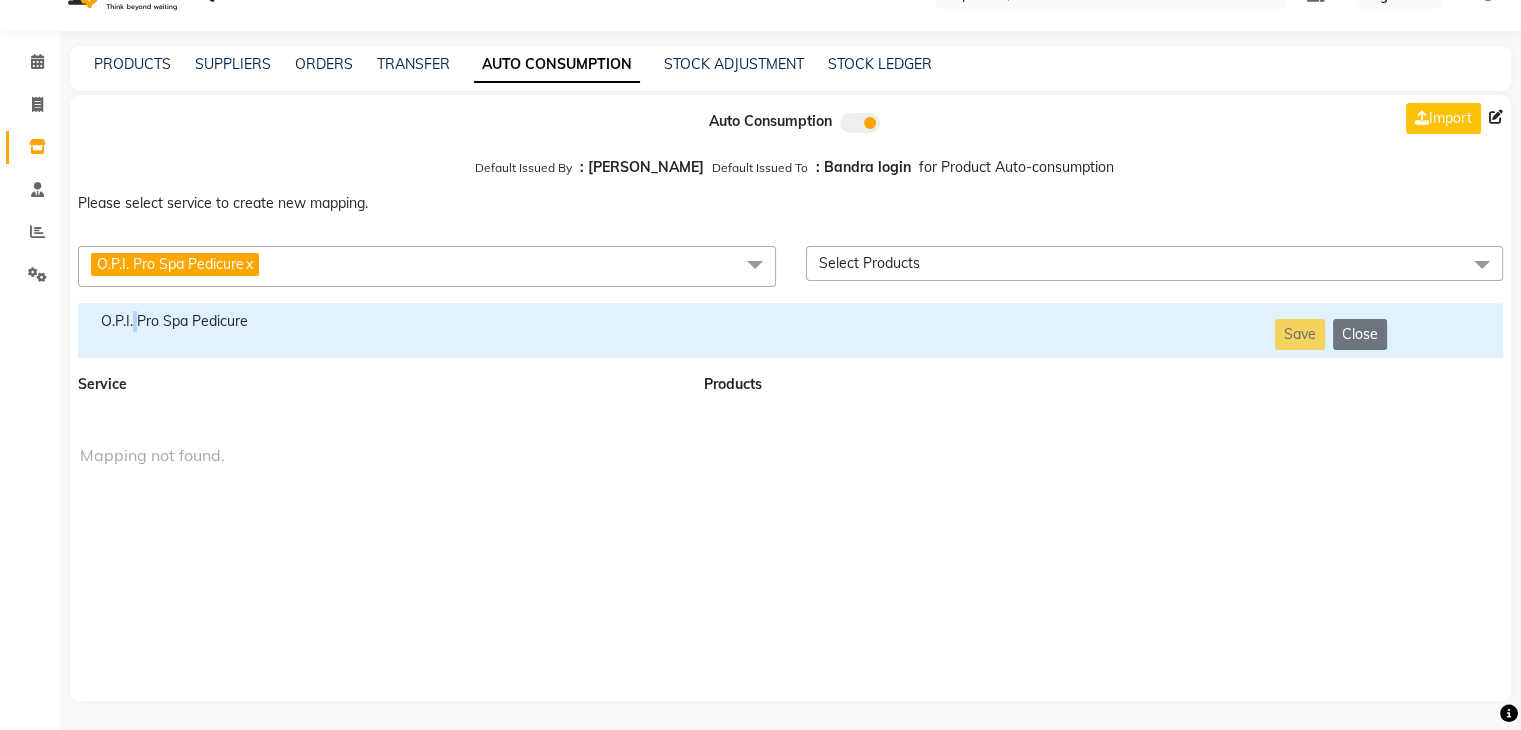 click on "O.P.I. Pro Spa Pedicure" at bounding box center [379, 321] 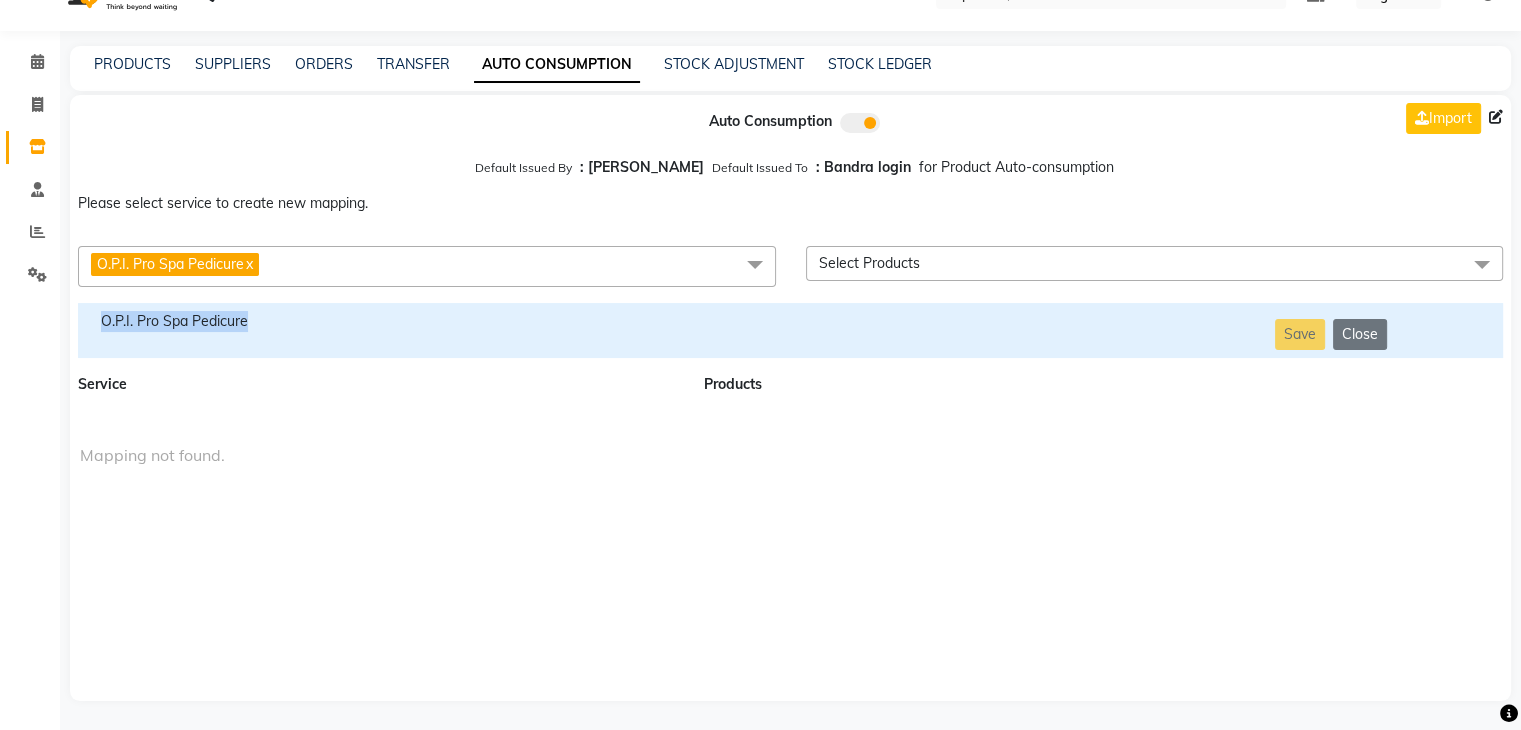 click on "O.P.I. Pro Spa Pedicure" at bounding box center (379, 321) 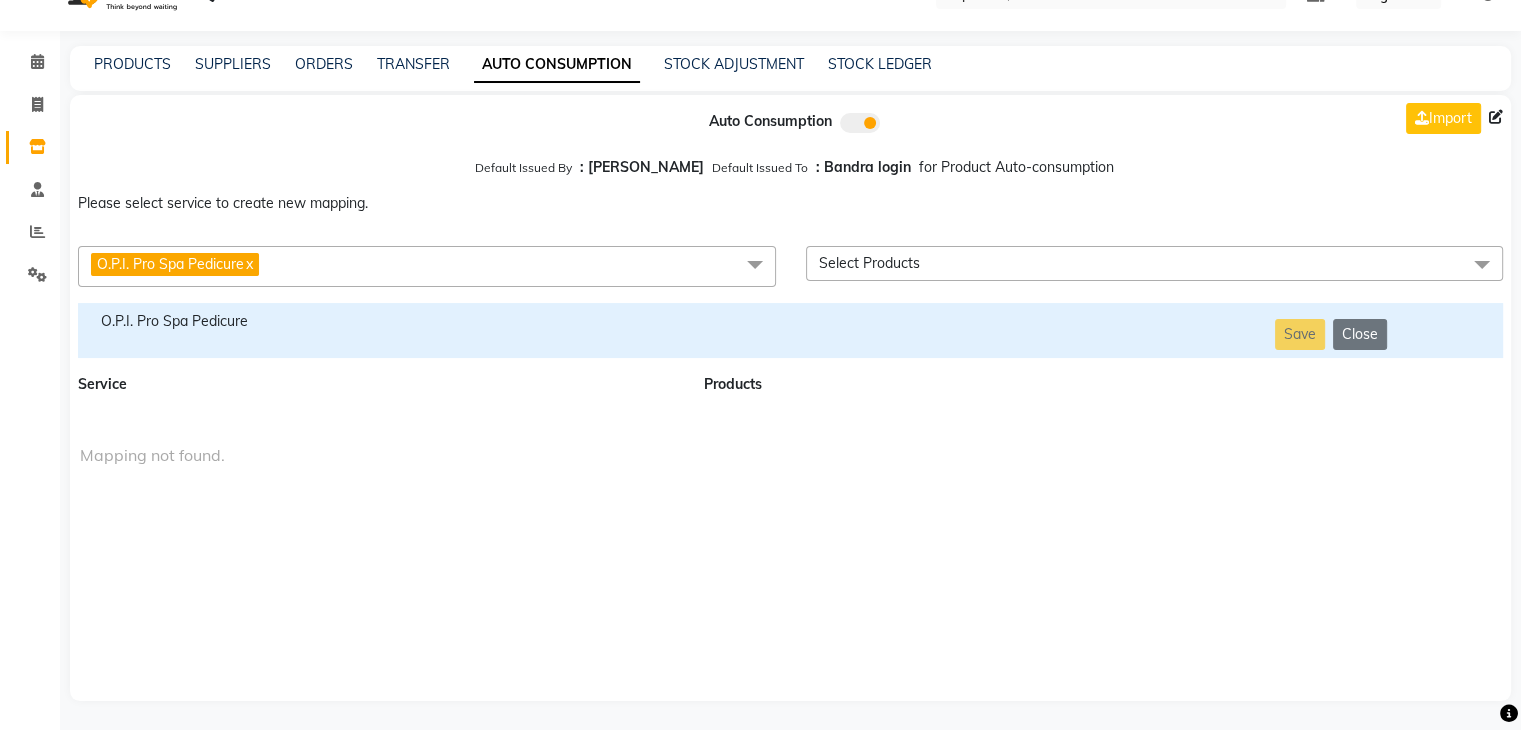 click on "O.P.I. Pro Spa Pedicure  x" at bounding box center [427, 266] 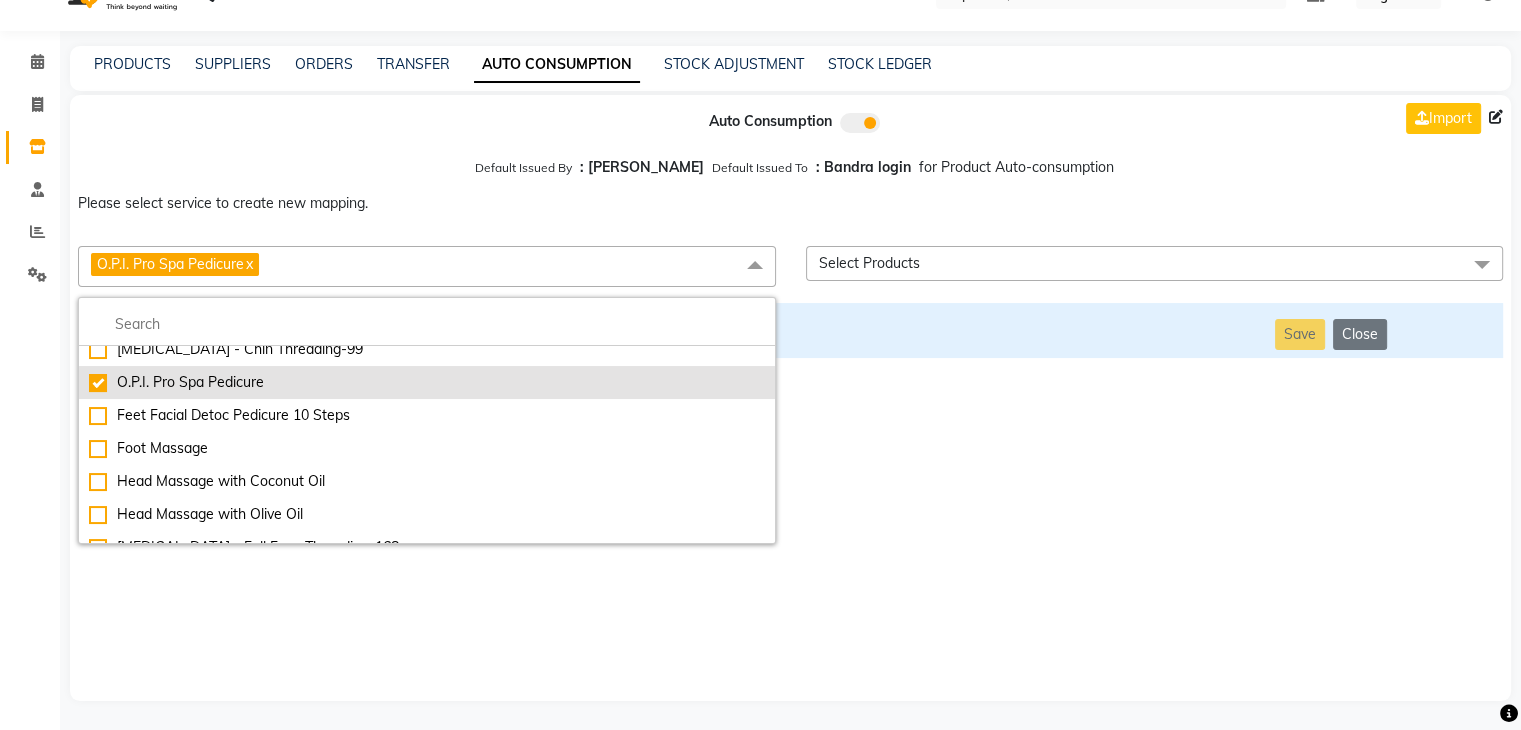 scroll, scrollTop: 6515, scrollLeft: 0, axis: vertical 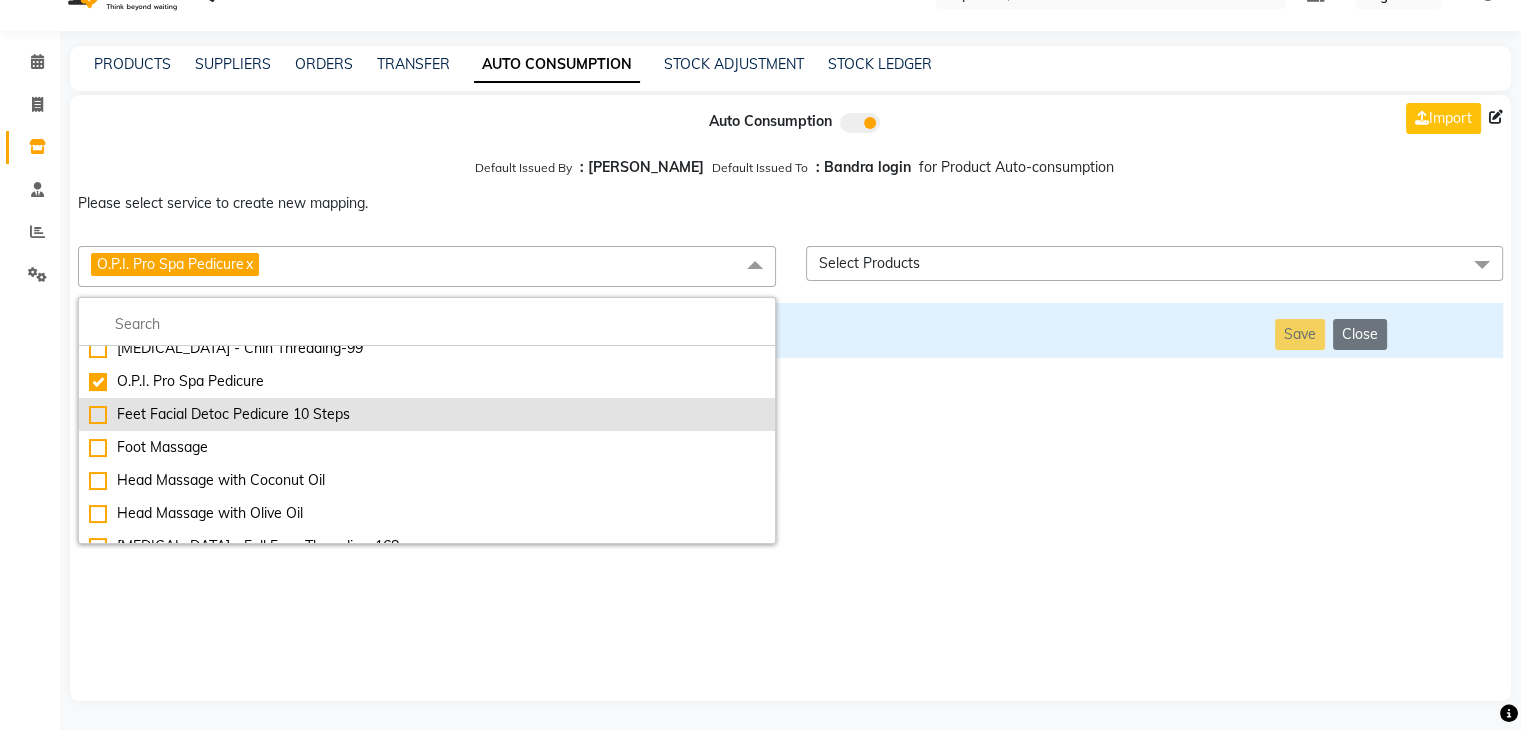 click on "Feet Facial Detoc Pedicure 10 Steps" at bounding box center (427, 414) 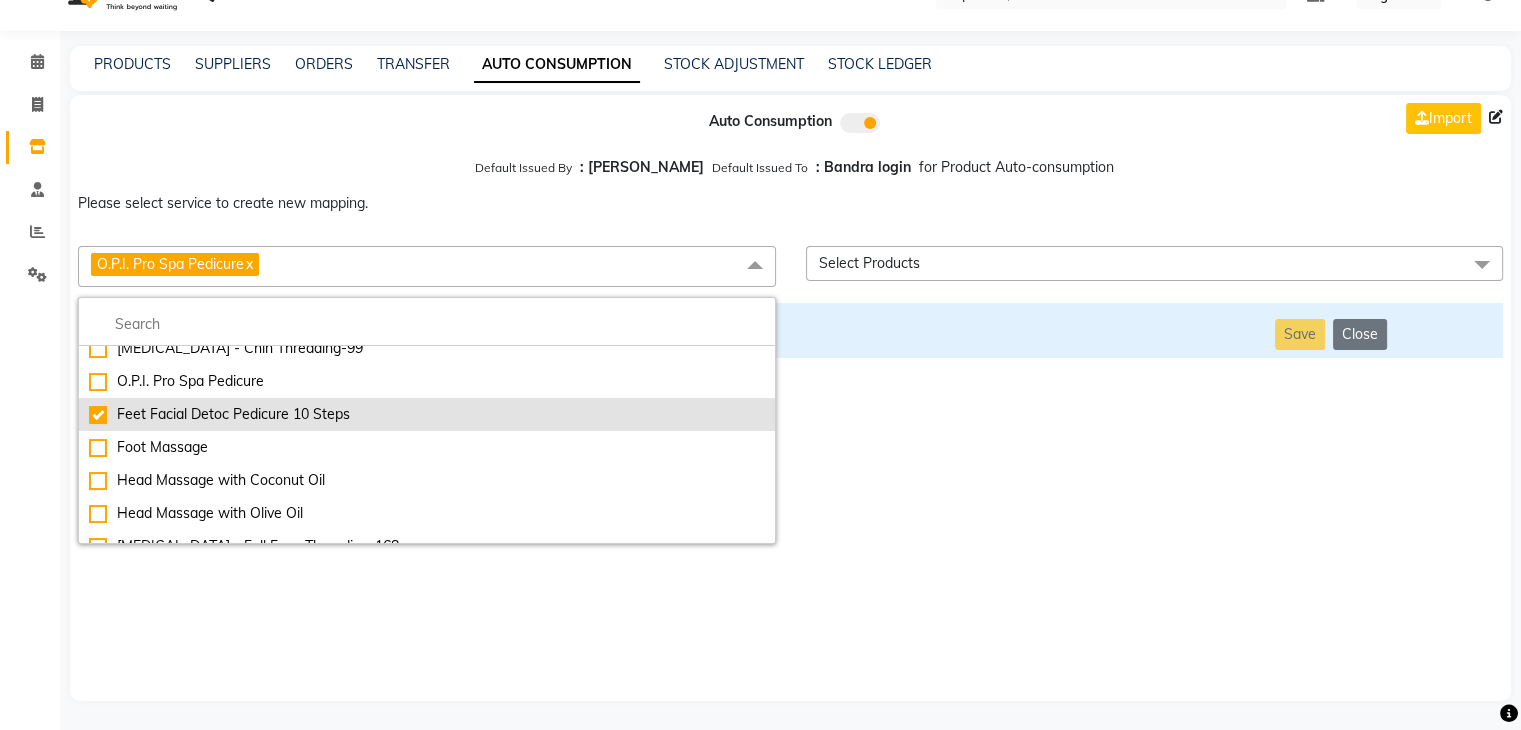 checkbox on "false" 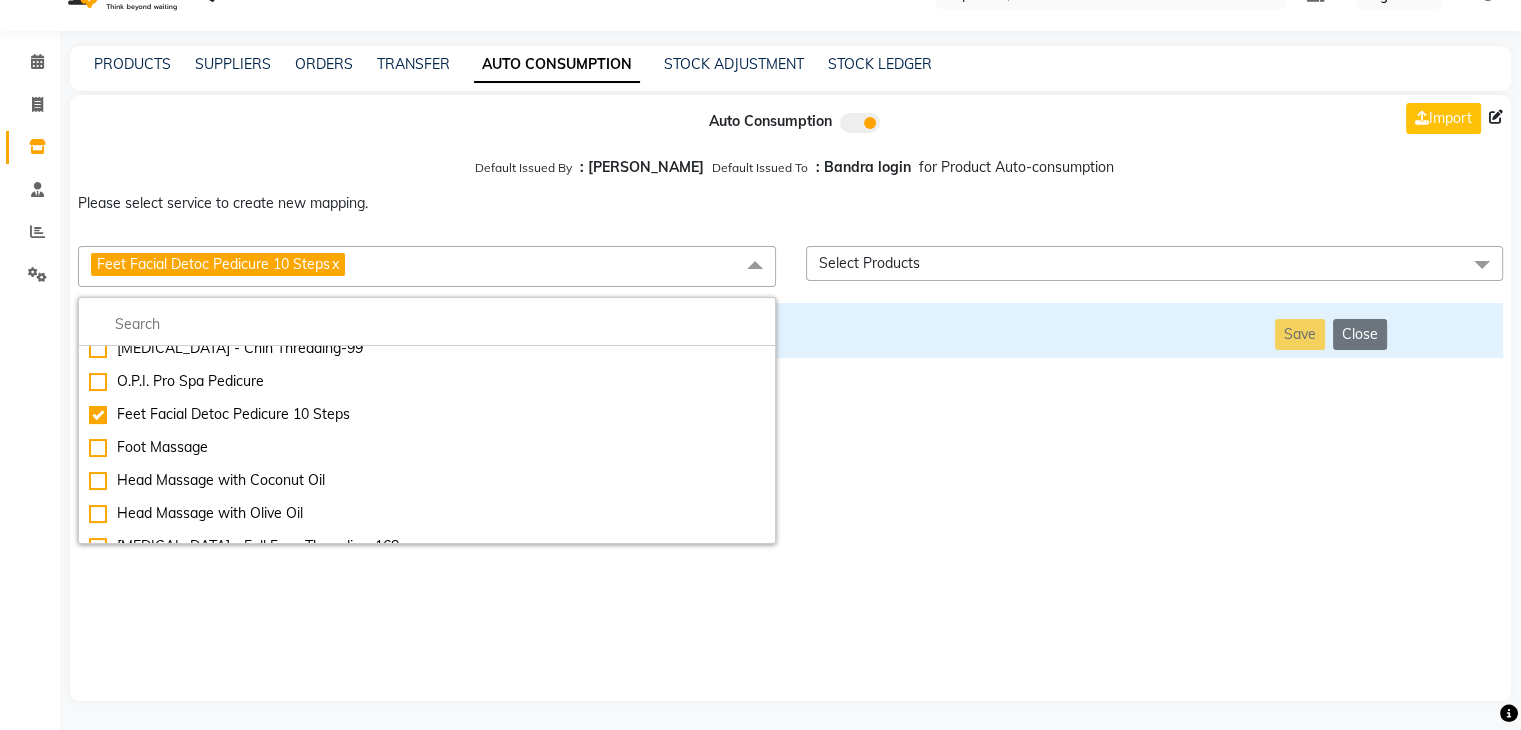 click on "Auto Consumption  Import Default Issued By  : [PERSON_NAME] Default Issued To  : Bandra login  for Product Auto-consumption  Please select service to create new mapping. Feet Facial Detoc Pedicure 10 Steps  x Essential Manicure w Scrub Essential Pedicure w Scrub Manicure + OPI Nail Ext + Gel Polish-3570 Manicure + T&T Nail Ext + Gel Polish T&T Nail Ext + T&T Gel Polish OPI Nail Ext + OPI Gel Polish T&T Refills + Gel Polish OPI Refills + Gel Polish Travel Allowance Waiting Charge HAIR REPAIR - Haircut HAIR REPAIR - Haircut for Kids HAIR REPAIR - Hair Wash HAIR REPAIR - Hair Wash Premium HAIR REPAIR - Full Head Shave HAIR REPAIR - Hair Design HAIR REPAIR - Hairstyling HAIR REPAIR - Threading HAIR REPAIR - [PERSON_NAME] Edging HAIR REPAIR - [PERSON_NAME] Edging Premium HAIR REPAIR - Razor Shave HAIR REPAIR - Razor Shave Premium HAIR REPAIR - Luxury Steam Shaving HAIR REPAIR - Fade Hair Cut HAIR SPA RITUALS - Hairoticmen Argan Spa HAIR SPA RITUALS - Wella Deep Nourishing Spa HAIR SPA RITUALS - Nashi Argan Oil Spa Acrylic Overlays" at bounding box center [790, 398] 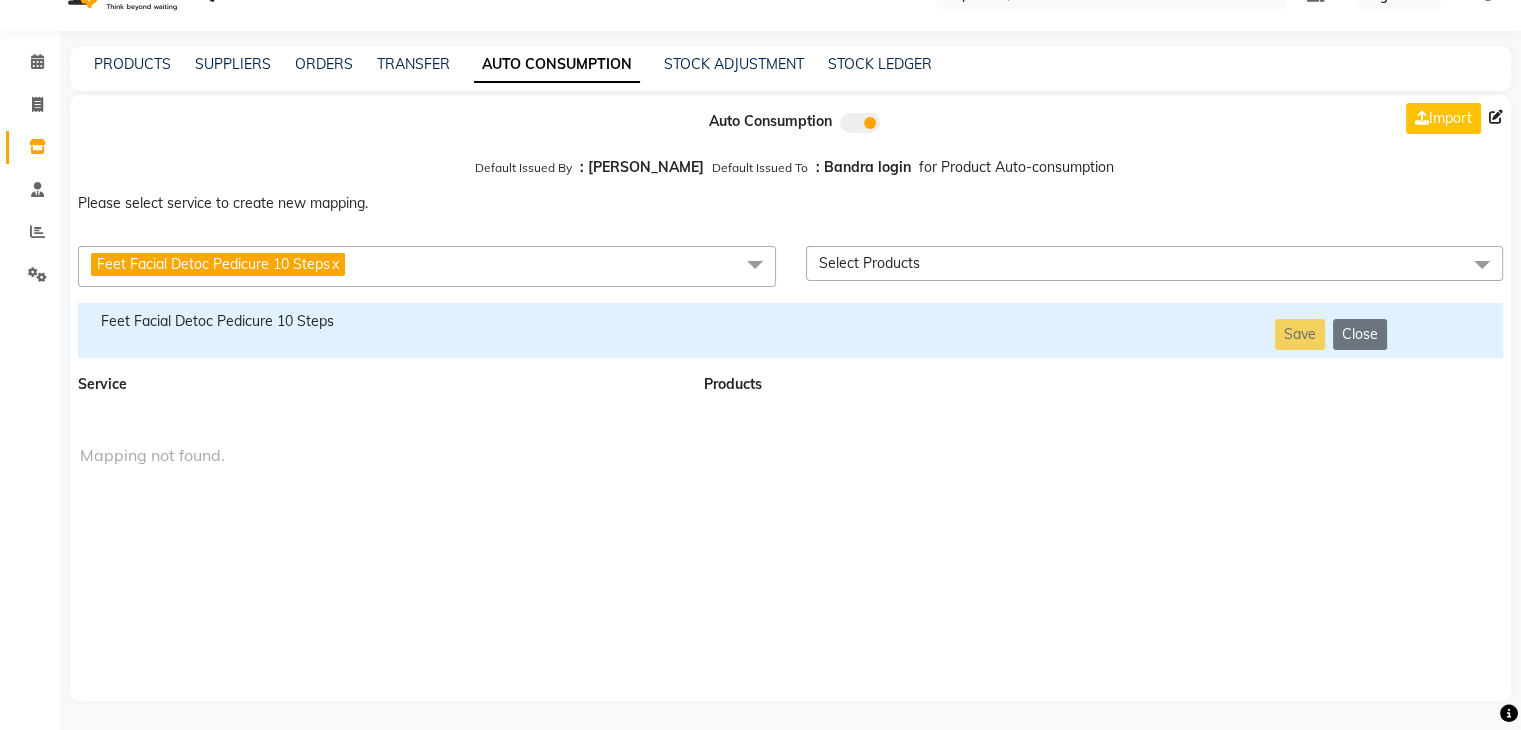 click on "Feet Facial Detoc Pedicure 10 Steps" at bounding box center [379, 321] 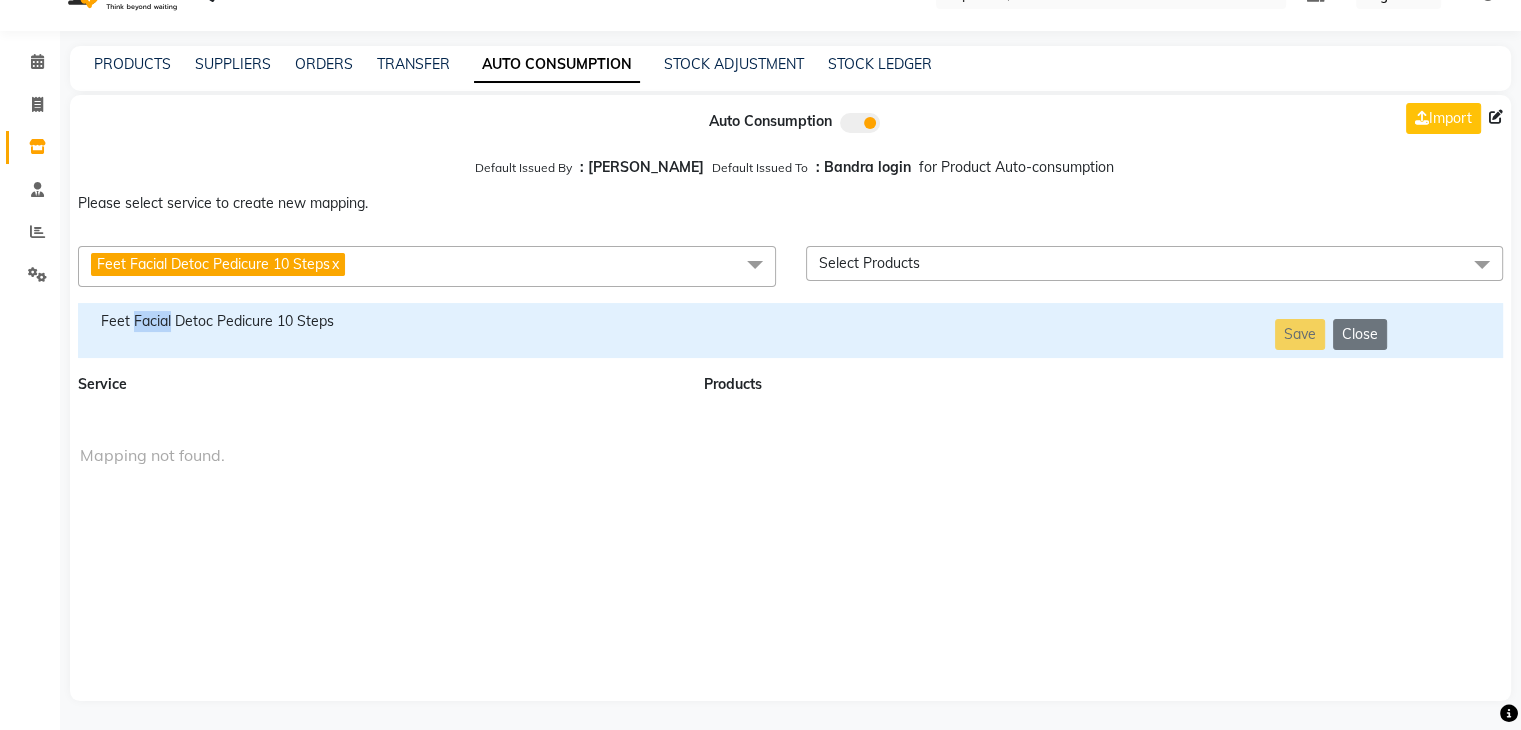 click on "Feet Facial Detoc Pedicure 10 Steps" at bounding box center (379, 321) 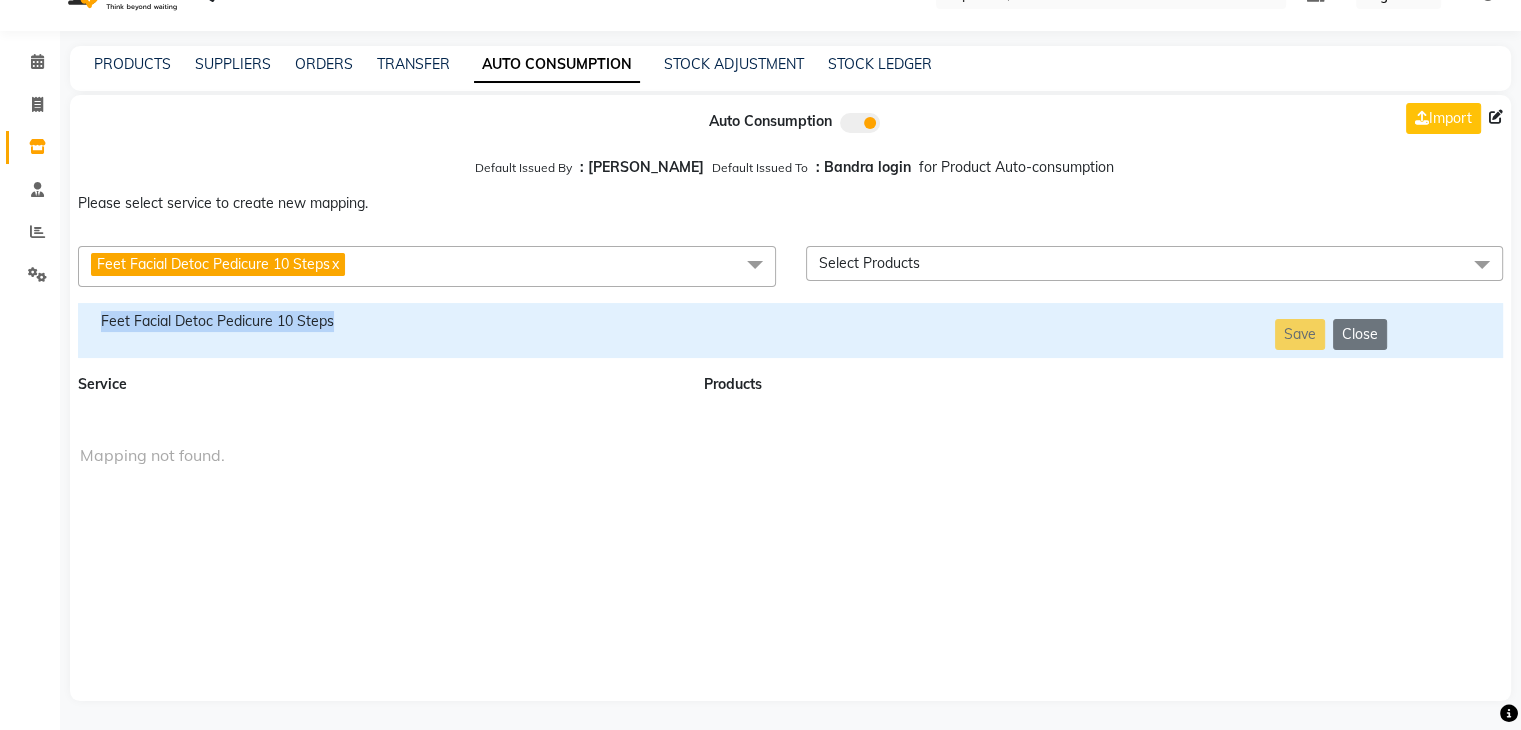 click on "Feet Facial Detoc Pedicure 10 Steps" at bounding box center (379, 321) 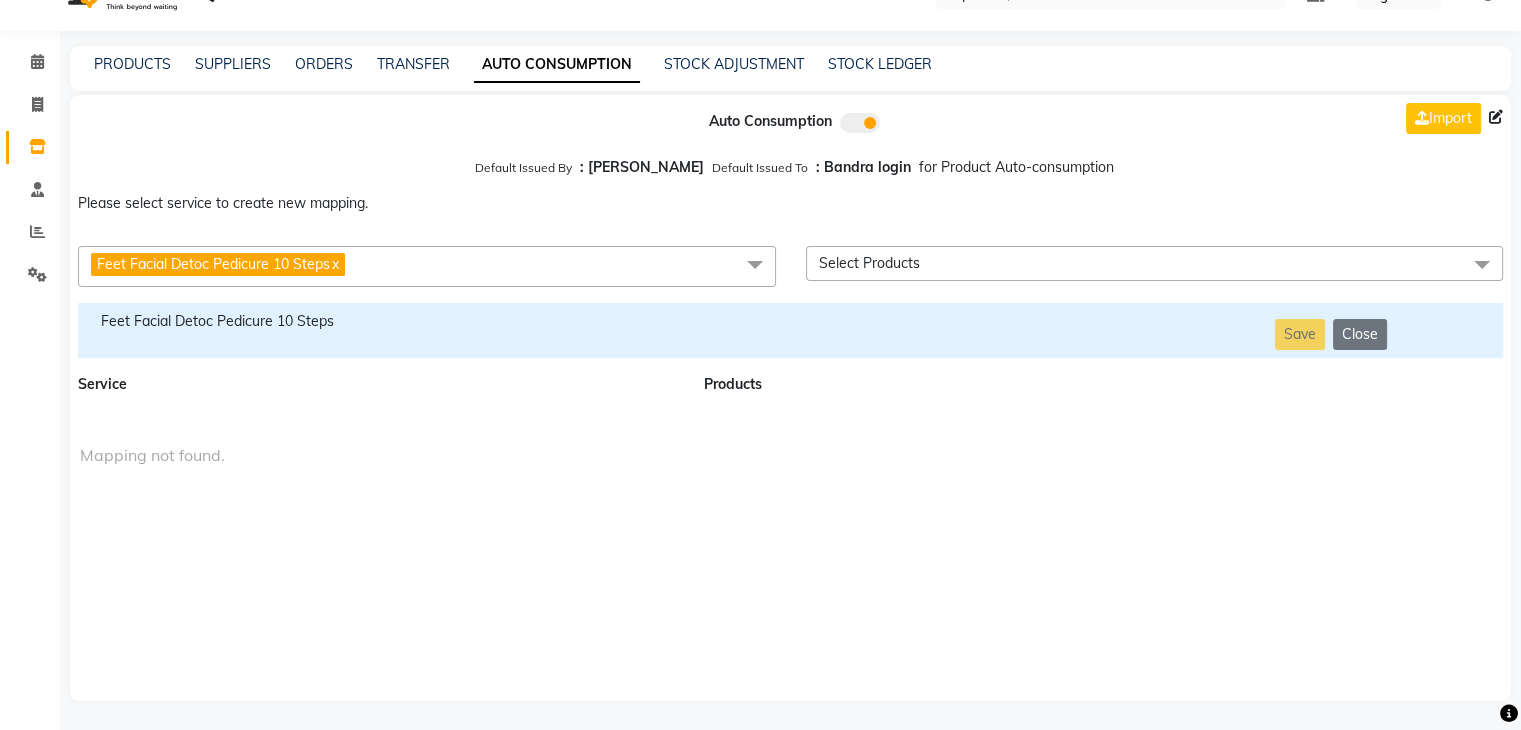 click on "Feet Facial Detoc Pedicure 10 Steps  x" at bounding box center [427, 266] 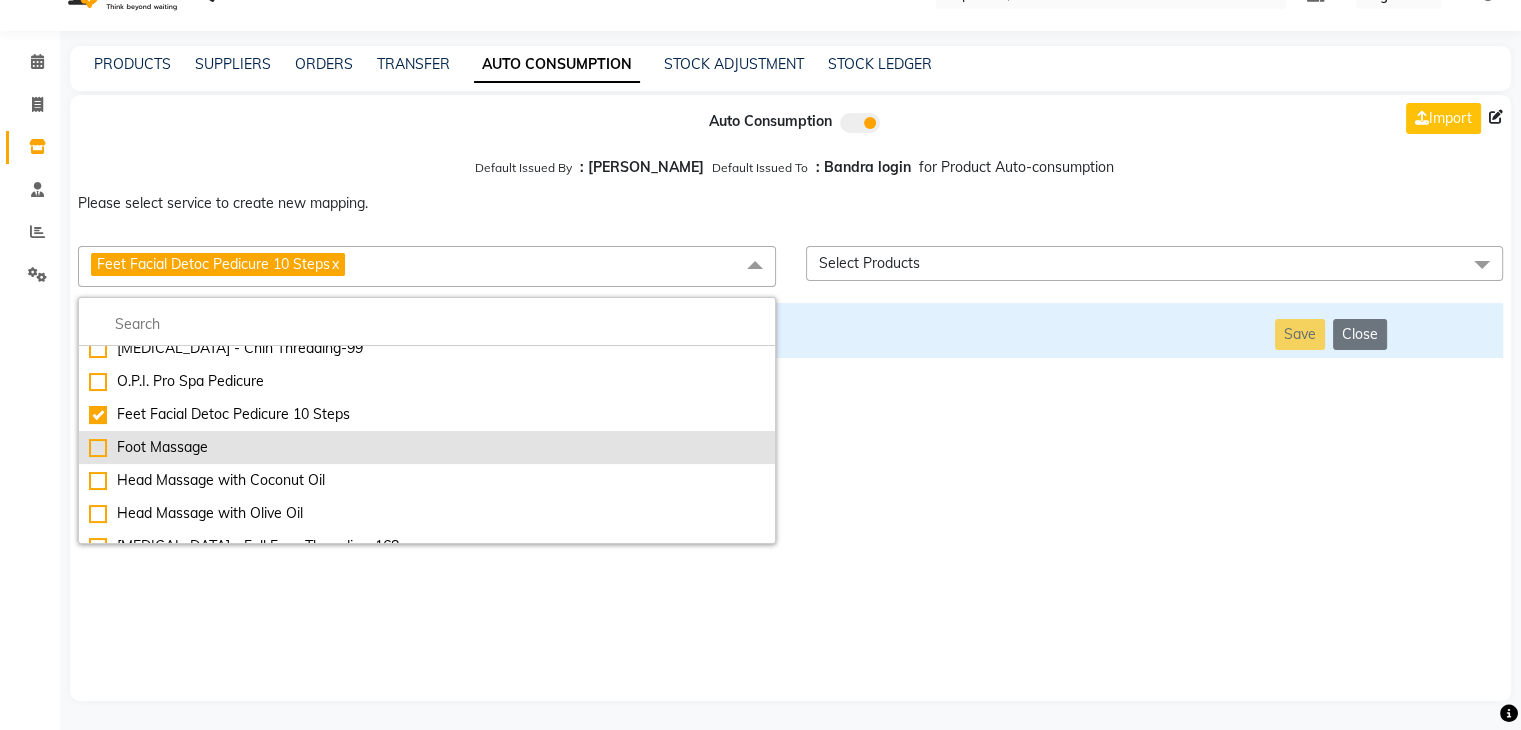 click on "Foot Massage" at bounding box center [427, 447] 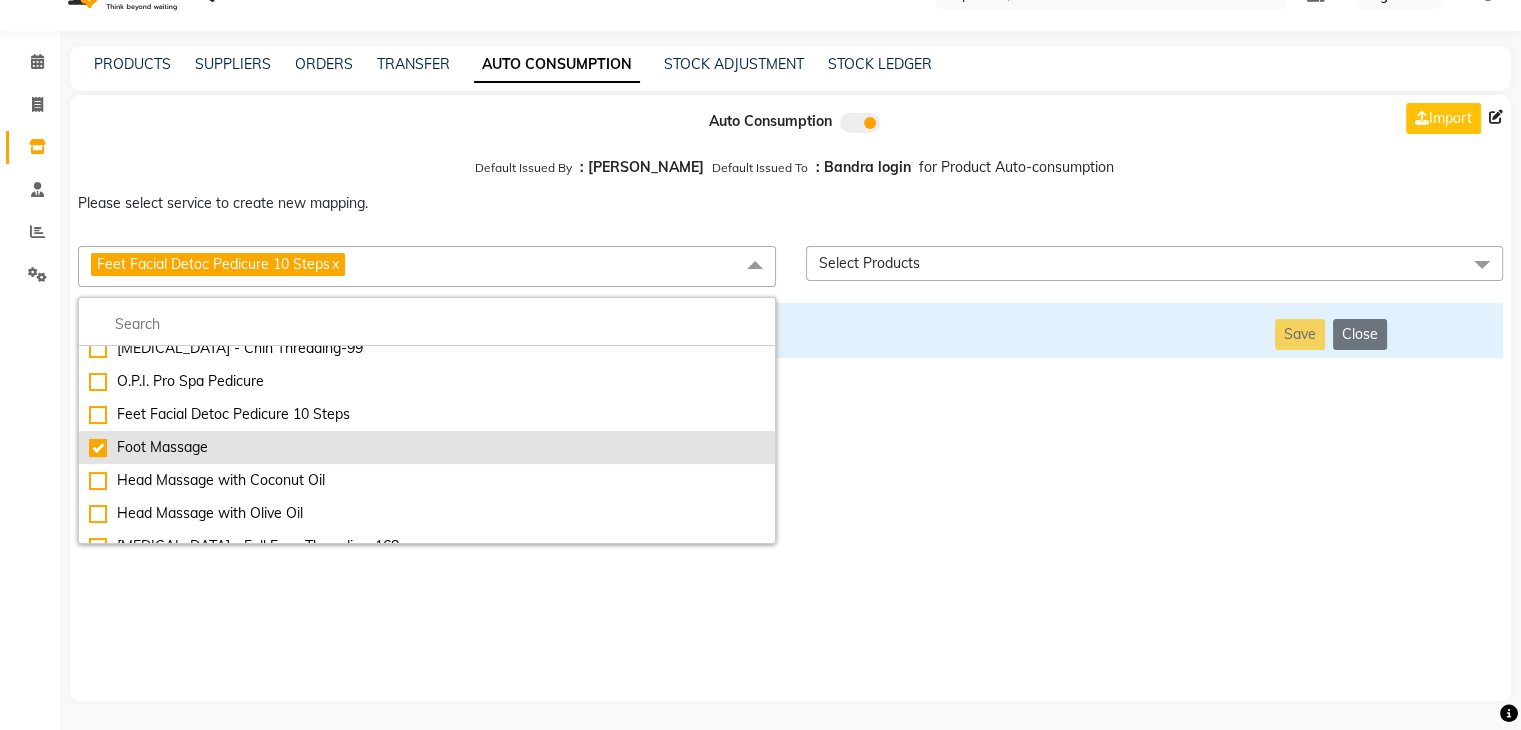 checkbox on "false" 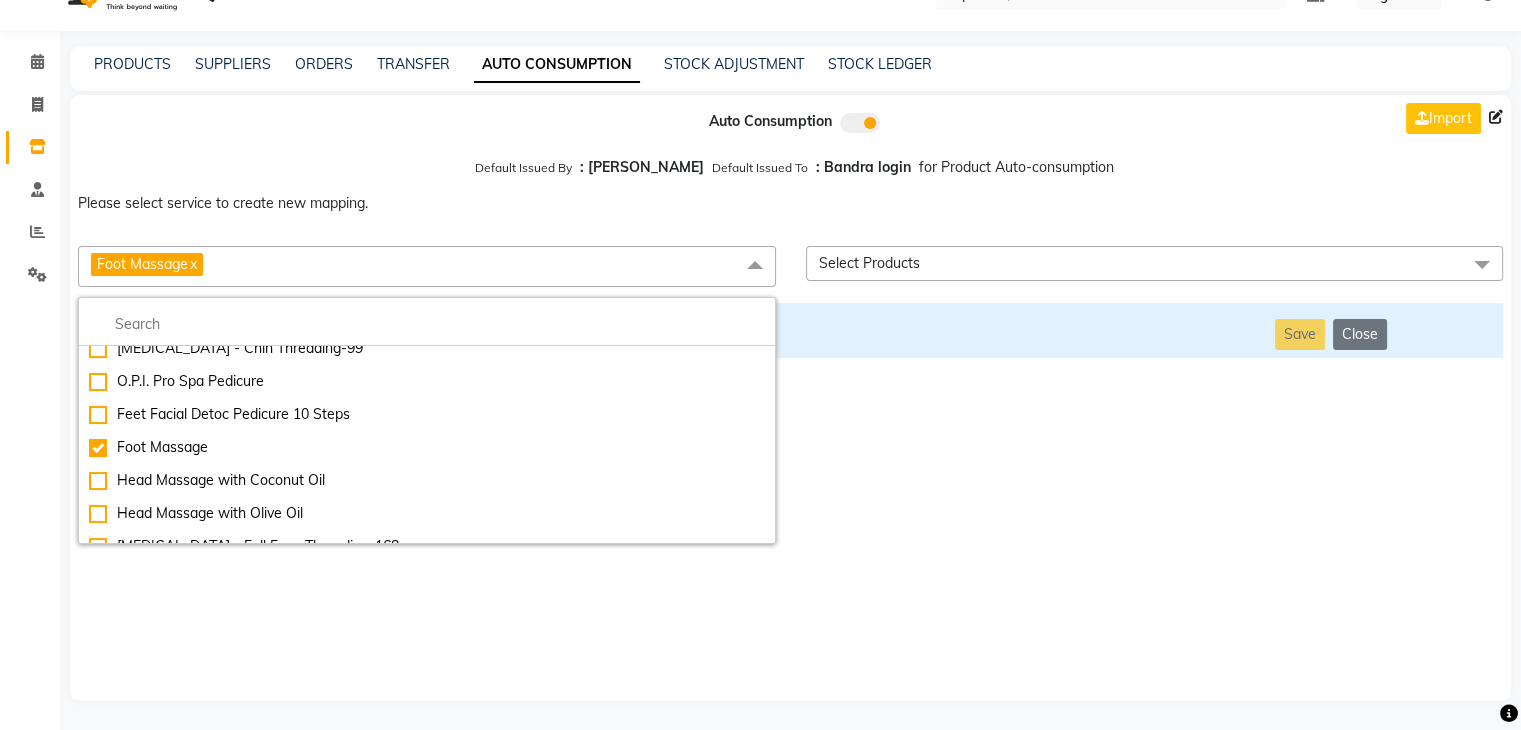 click on "Auto Consumption  Import Default Issued By  : [PERSON_NAME] Default Issued To  : Bandra login  for Product Auto-consumption  Please select service to create new mapping. Foot Massage  x Essential Manicure w Scrub Essential Pedicure w Scrub Manicure + OPI Nail Ext + Gel Polish-3570 Manicure + T&T Nail Ext + Gel Polish T&T Nail Ext + T&T Gel Polish OPI Nail Ext + OPI Gel Polish T&T Refills + Gel Polish OPI Refills + Gel Polish Travel Allowance Waiting Charge HAIR REPAIR - Haircut HAIR REPAIR - Haircut for Kids HAIR REPAIR - Hair Wash HAIR REPAIR - Hair Wash Premium HAIR REPAIR - Full Head Shave HAIR REPAIR - Hair Design HAIR REPAIR - Hairstyling HAIR REPAIR - Threading HAIR REPAIR - [PERSON_NAME] Edging HAIR REPAIR - [PERSON_NAME] Edging Premium HAIR REPAIR - Razor Shave HAIR REPAIR - Razor Shave Premium HAIR REPAIR - Luxury Steam Shaving HAIR REPAIR - Fade Hair Cut HAIR SPA RITUALS - Hairoticmen Argan Spa HAIR SPA RITUALS - Wella Deep Nourishing Spa HAIR SPA RITUALS - Nashi Argan Oil Spa HAIR SPA RITUALS - Copacabana Hair Spa" at bounding box center (790, 398) 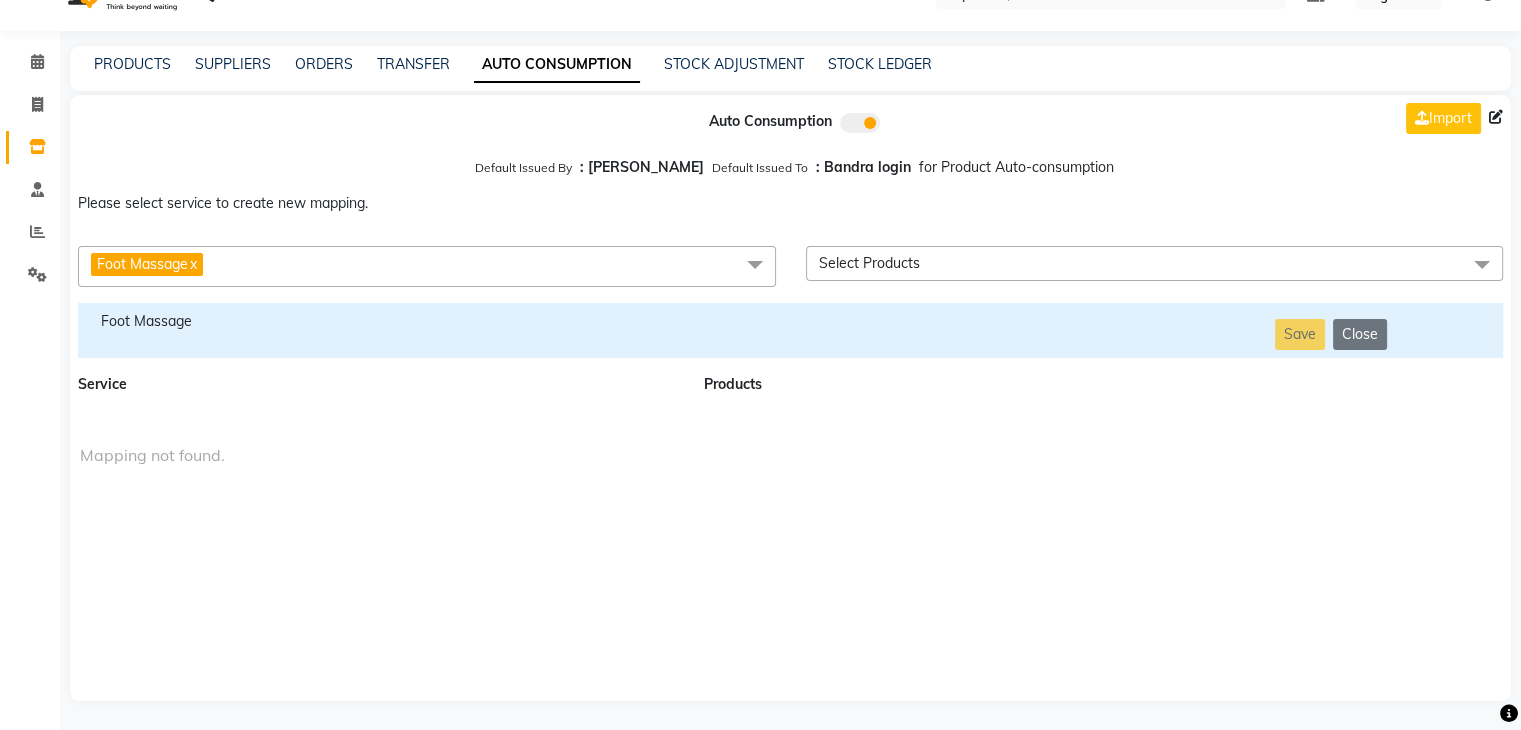 click on "Foot Massage" at bounding box center [379, 321] 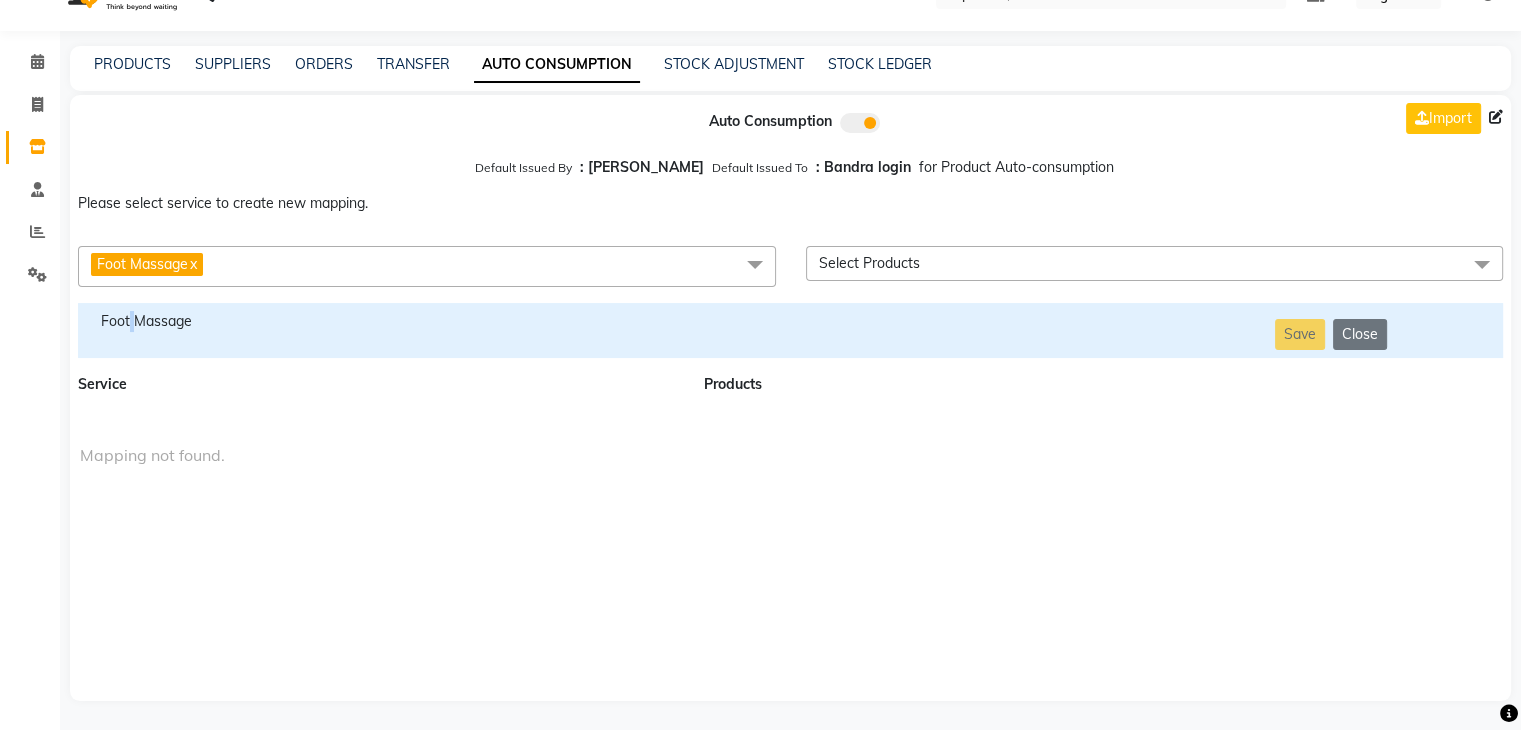 click on "Foot Massage" at bounding box center (379, 321) 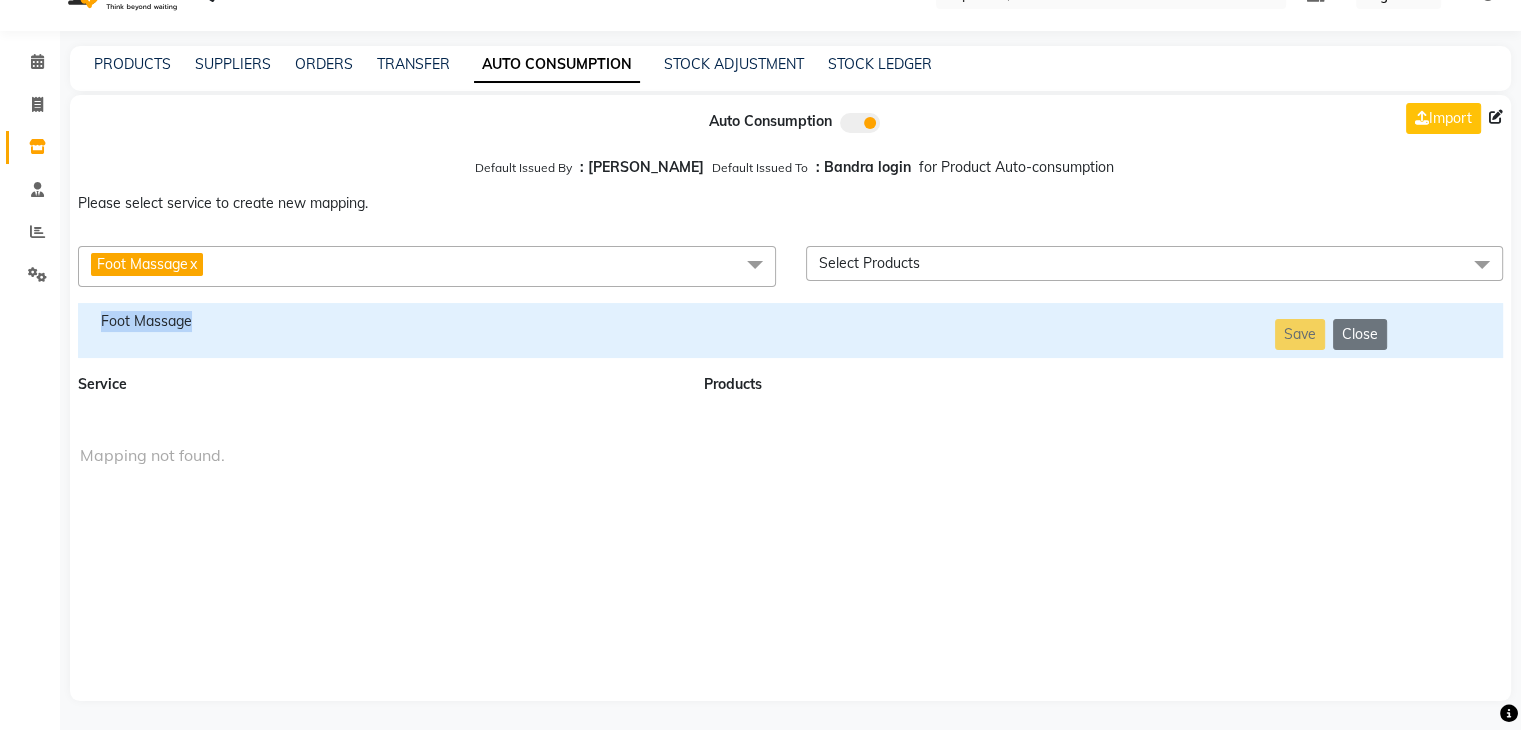 click on "Foot Massage" at bounding box center (379, 321) 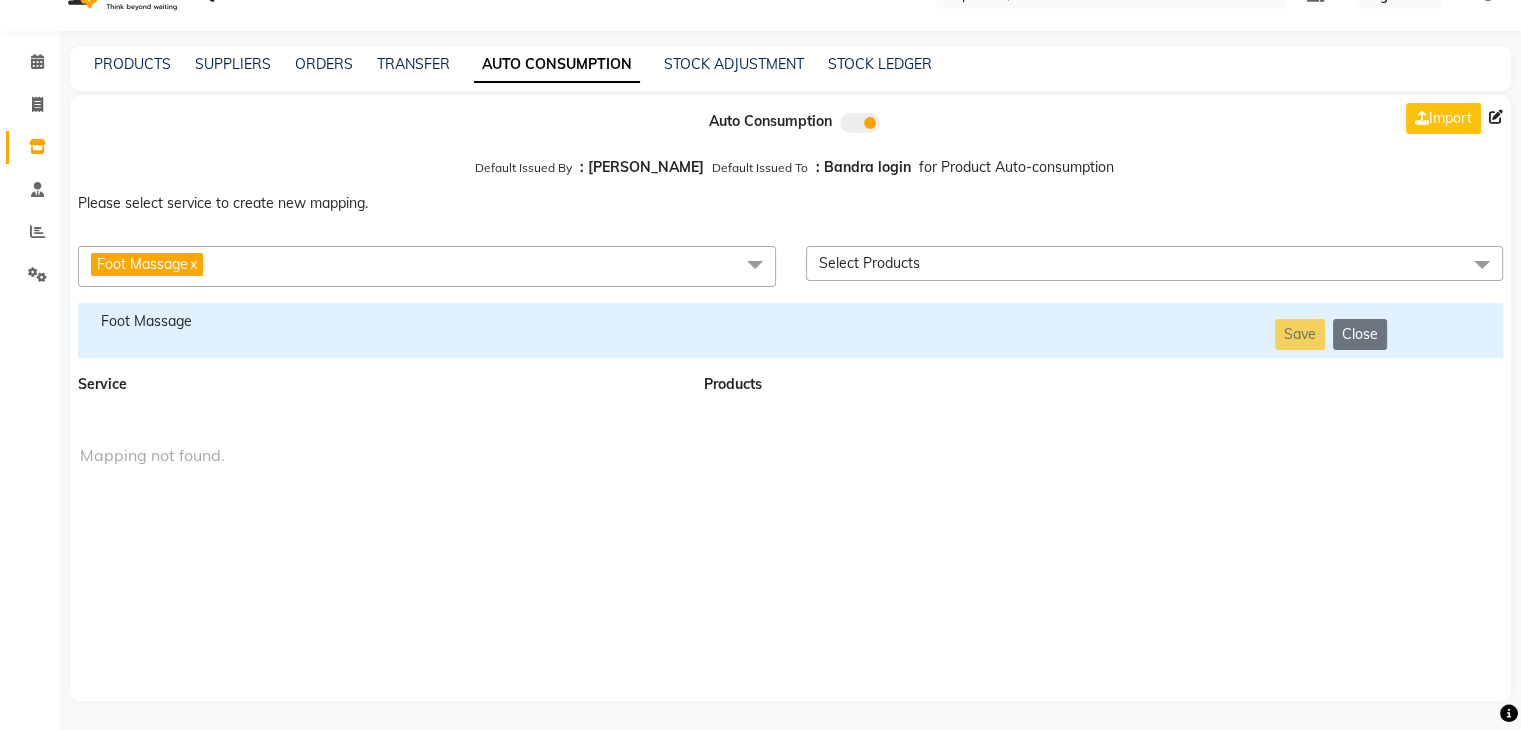 click on "Foot Massage  x" at bounding box center [427, 266] 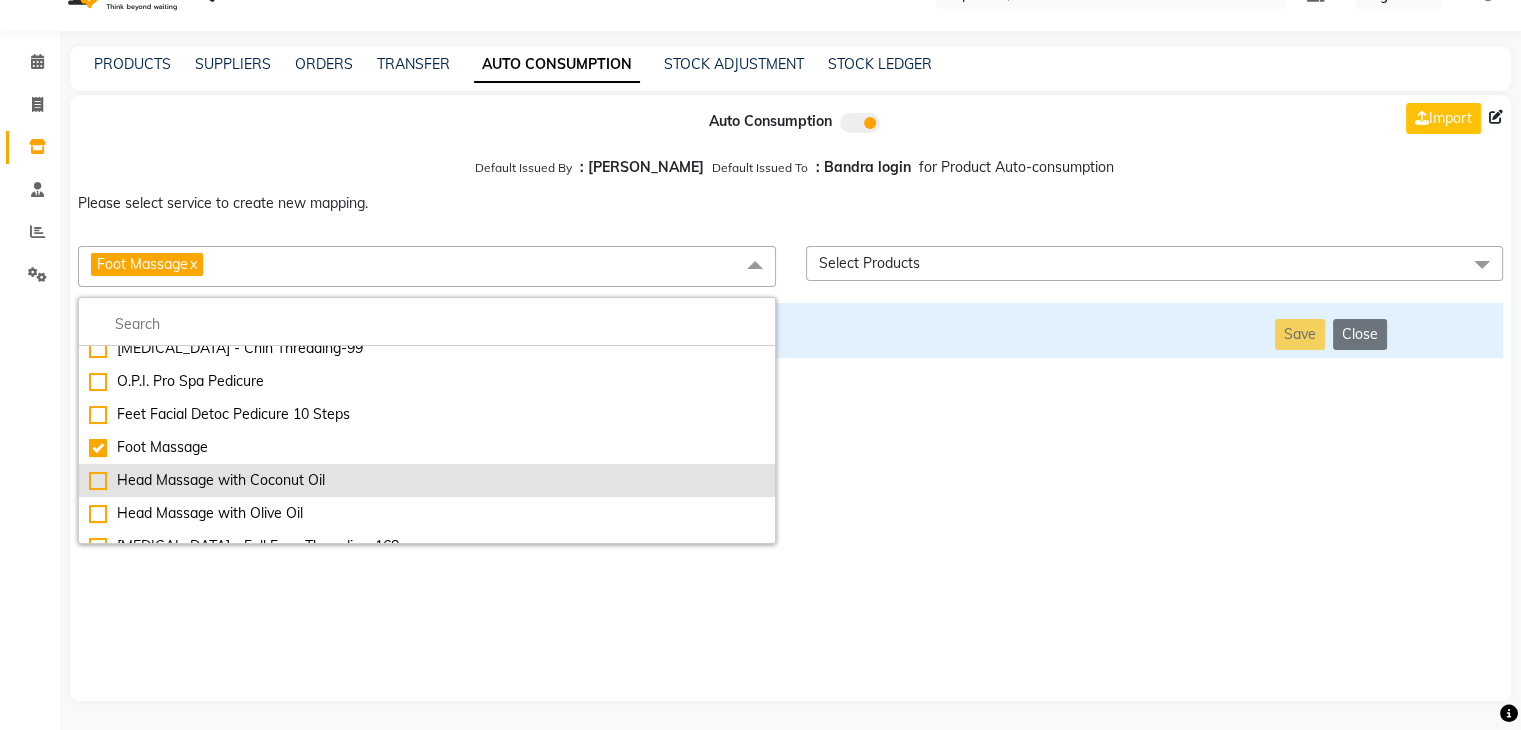 click on "Head Massage with Coconut Oil" at bounding box center (427, 480) 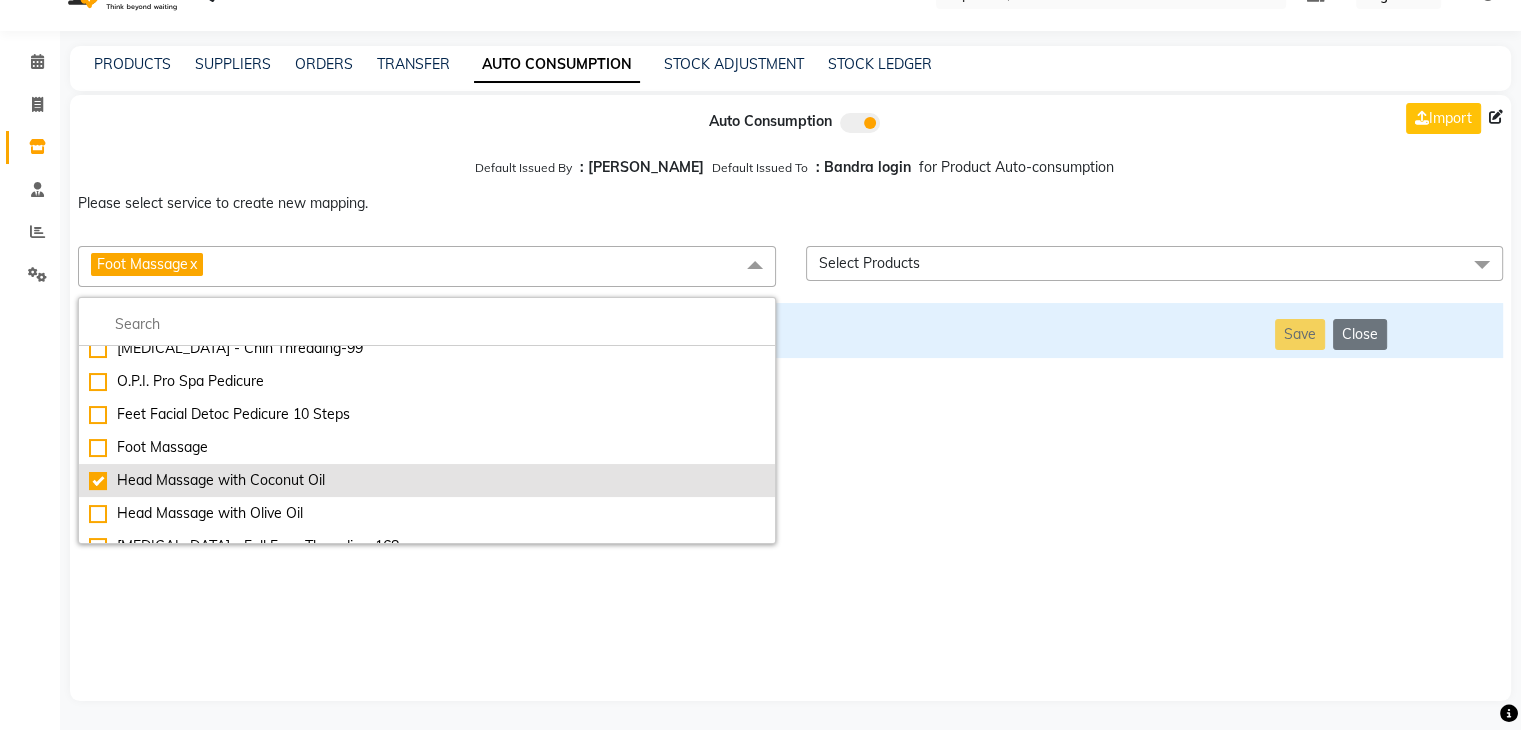 checkbox on "false" 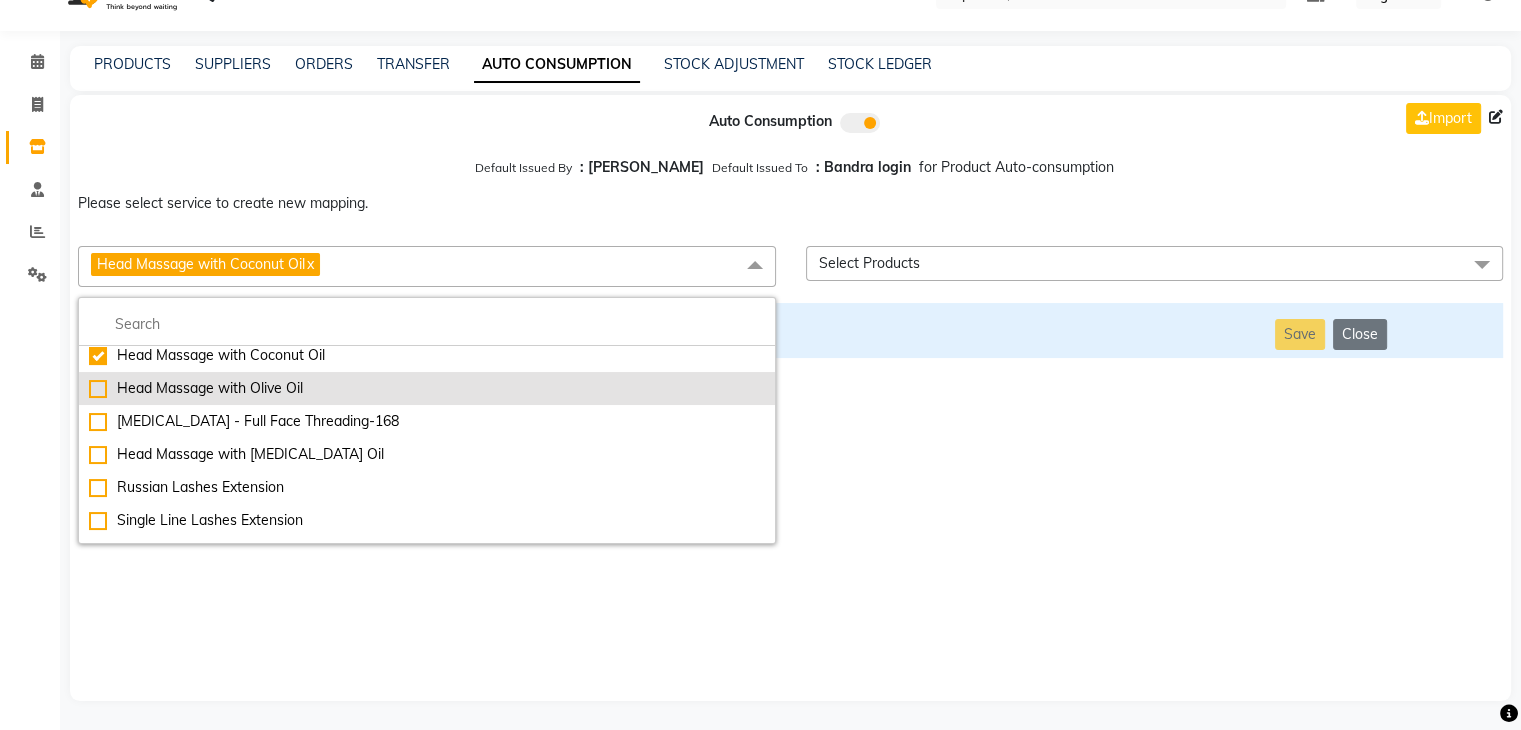 scroll, scrollTop: 6641, scrollLeft: 0, axis: vertical 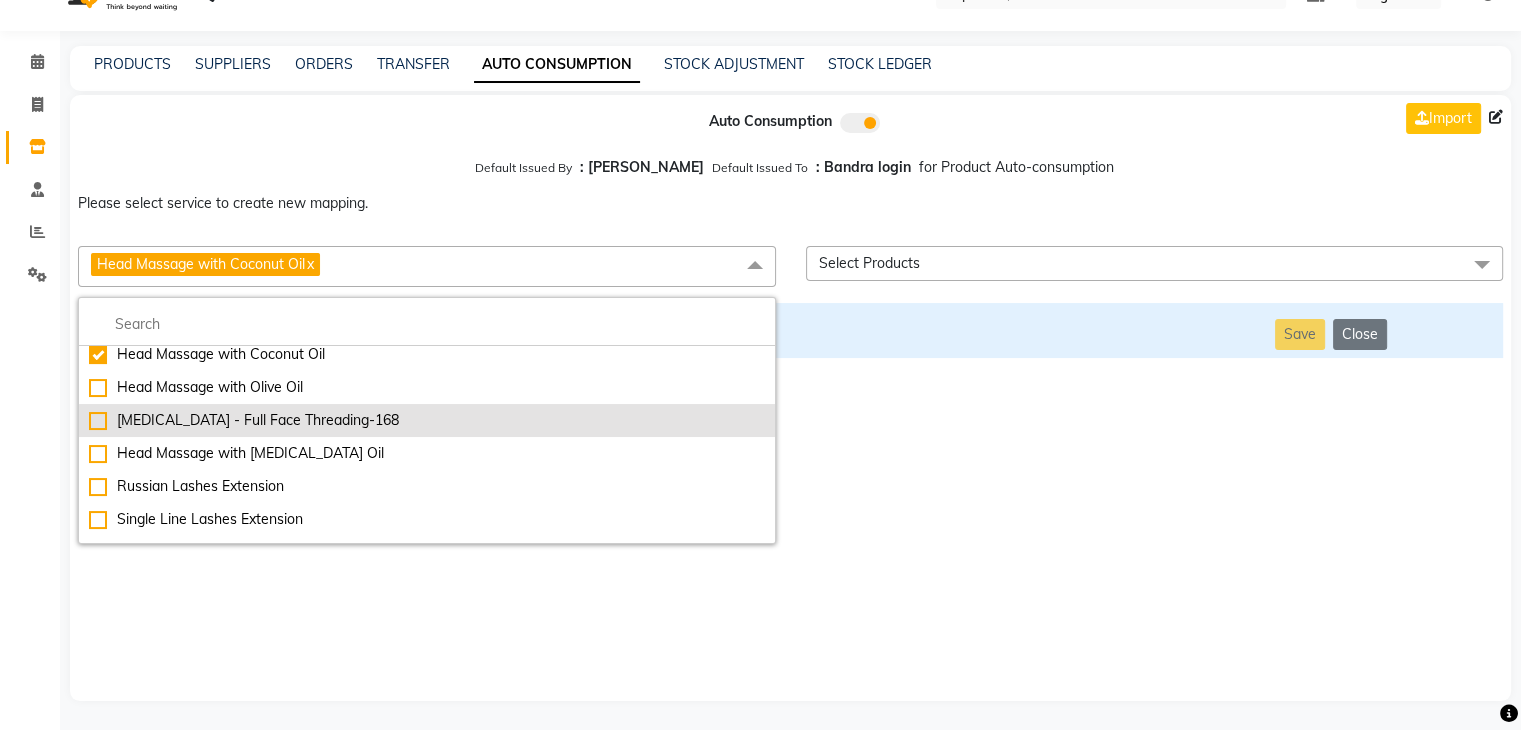 click on "[MEDICAL_DATA] - Full Face Threading-168" at bounding box center [427, 420] 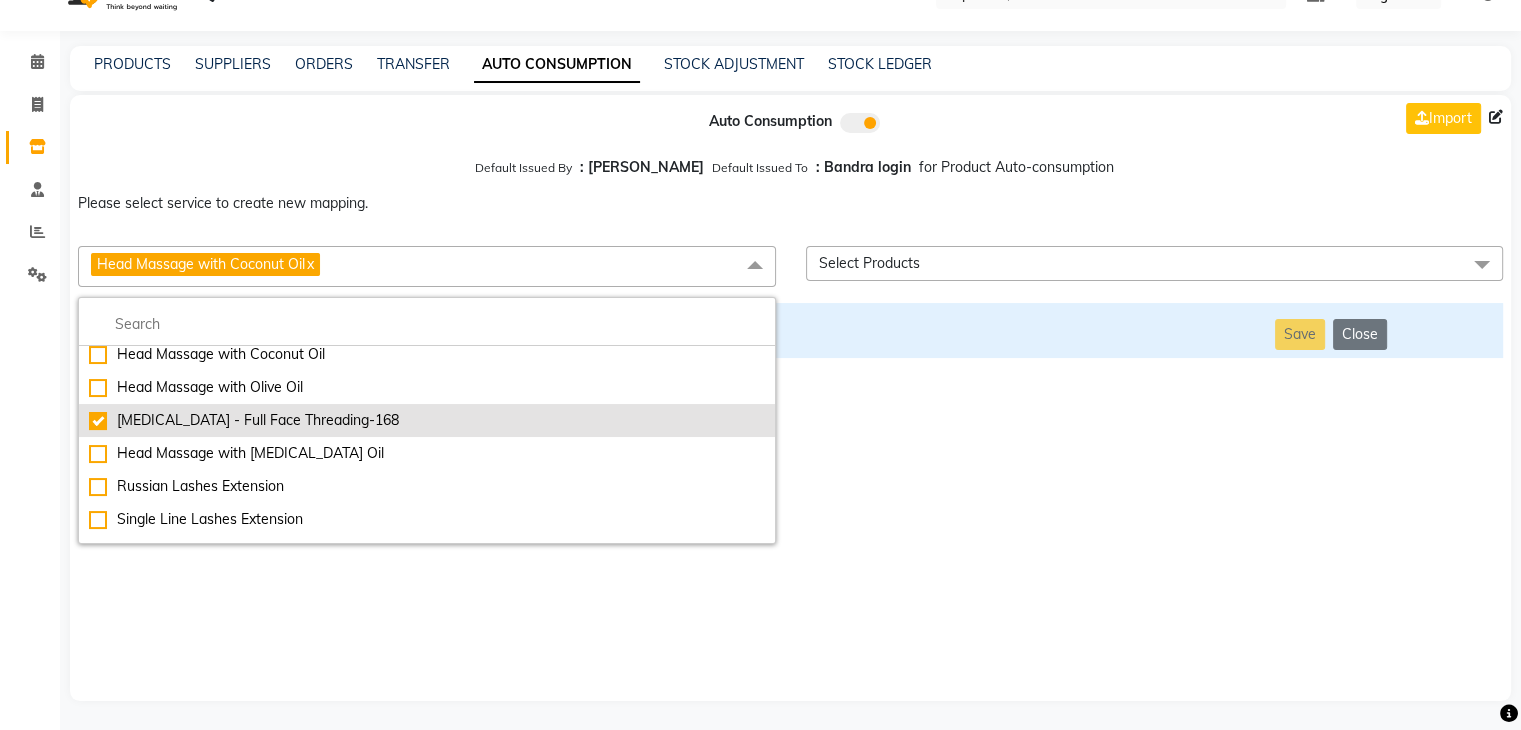 checkbox on "false" 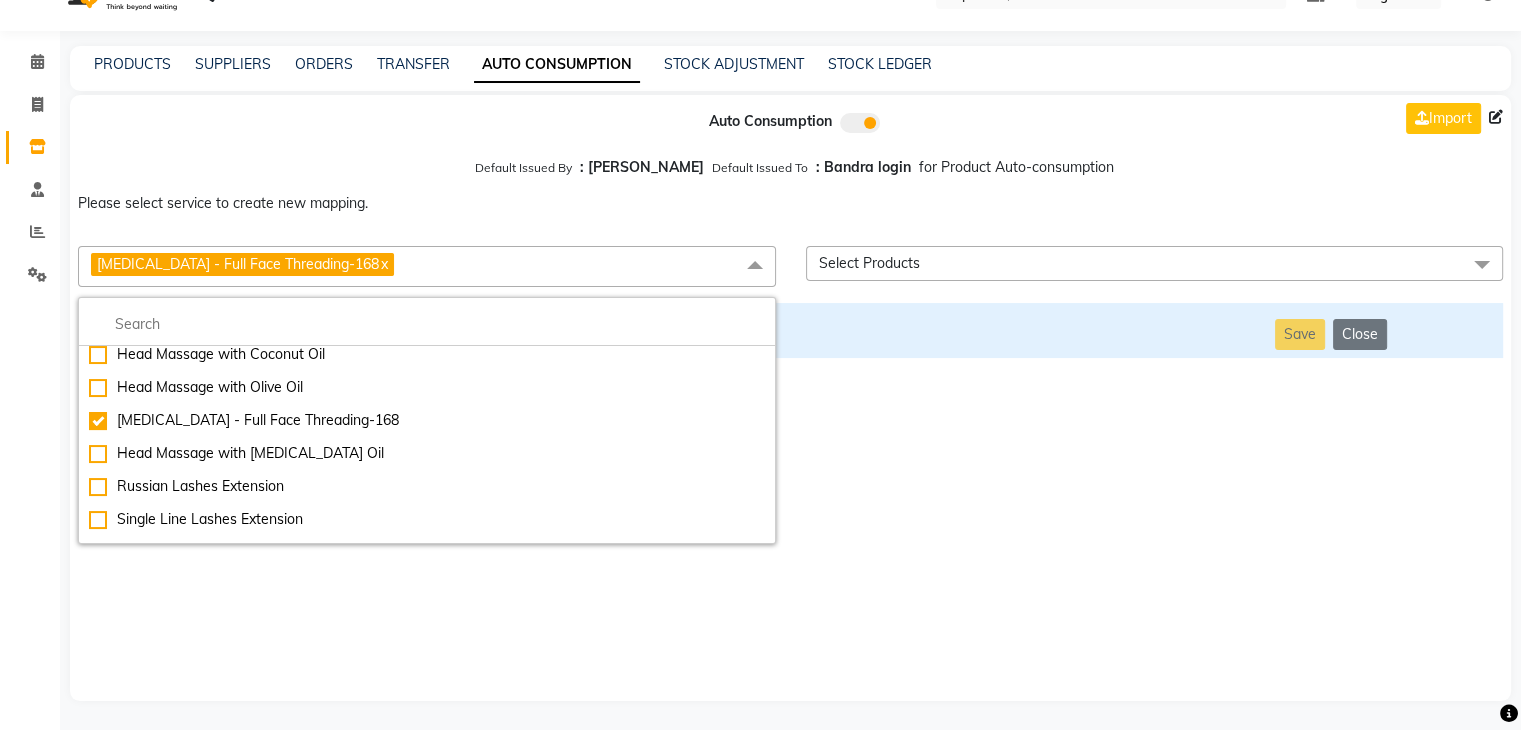 click on "Auto Consumption  Import Default Issued By  : [PERSON_NAME] Default Issued To  : Bandra login  for Product Auto-consumption  Please select service to create new mapping. [MEDICAL_DATA] - Full Face Threading-168  x Essential Manicure w Scrub Essential Pedicure w Scrub Manicure + OPI Nail Ext + Gel Polish-3570 Manicure + T&T Nail Ext + Gel Polish T&T Nail Ext + T&T Gel Polish OPI Nail Ext + OPI Gel Polish T&T Refills + Gel Polish OPI Refills + Gel Polish Travel Allowance Waiting Charge HAIR REPAIR - Haircut HAIR REPAIR - Haircut for Kids HAIR REPAIR - Hair Wash HAIR REPAIR - Hair Wash Premium HAIR REPAIR - Full Head Shave HAIR REPAIR - Hair Design HAIR REPAIR - Hairstyling HAIR REPAIR - Threading HAIR REPAIR - [PERSON_NAME] Edging HAIR REPAIR - [PERSON_NAME] Edging Premium HAIR REPAIR - Razor Shave HAIR REPAIR - Razor Shave Premium HAIR REPAIR - Luxury Steam Shaving HAIR REPAIR - Fade Hair Cut HAIR SPA RITUALS - Hairoticmen Argan Spa HAIR SPA RITUALS - Wella Deep Nourishing Spa HAIR SPA RITUALS - Nashi Argan Oil Spa Acrylic Overlays" at bounding box center [790, 398] 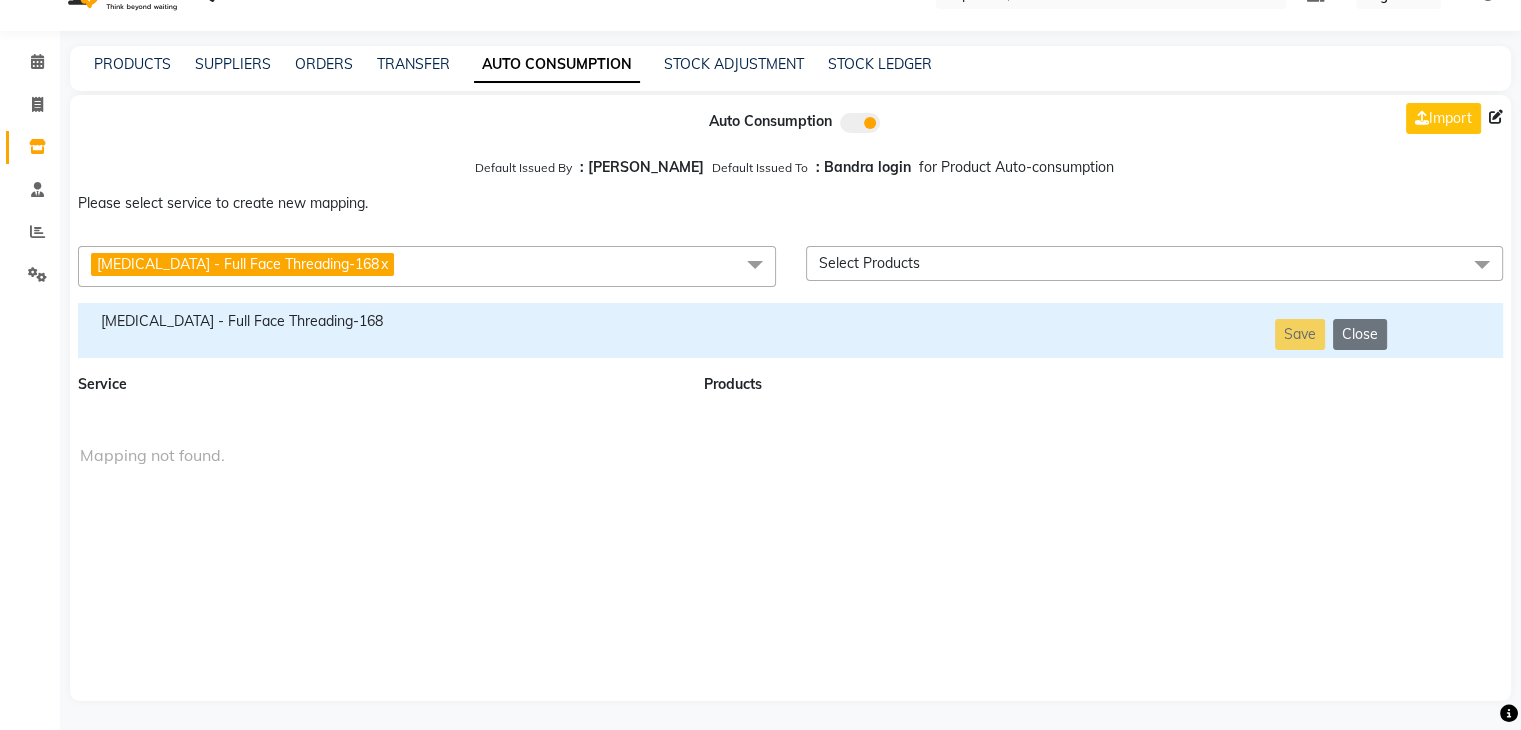 click on "[MEDICAL_DATA] - Full Face Threading-168" at bounding box center [379, 321] 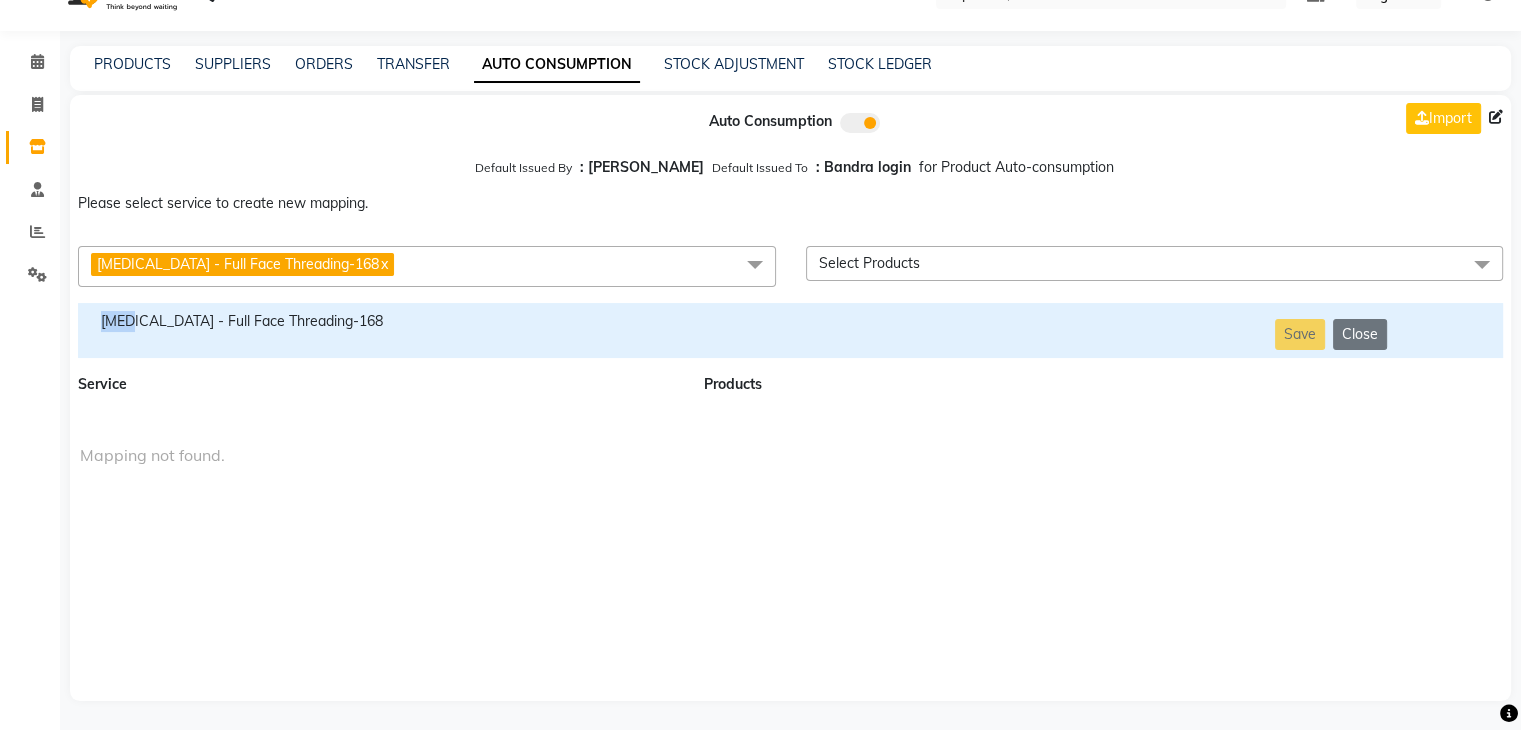 click on "[MEDICAL_DATA] - Full Face Threading-168" at bounding box center (379, 321) 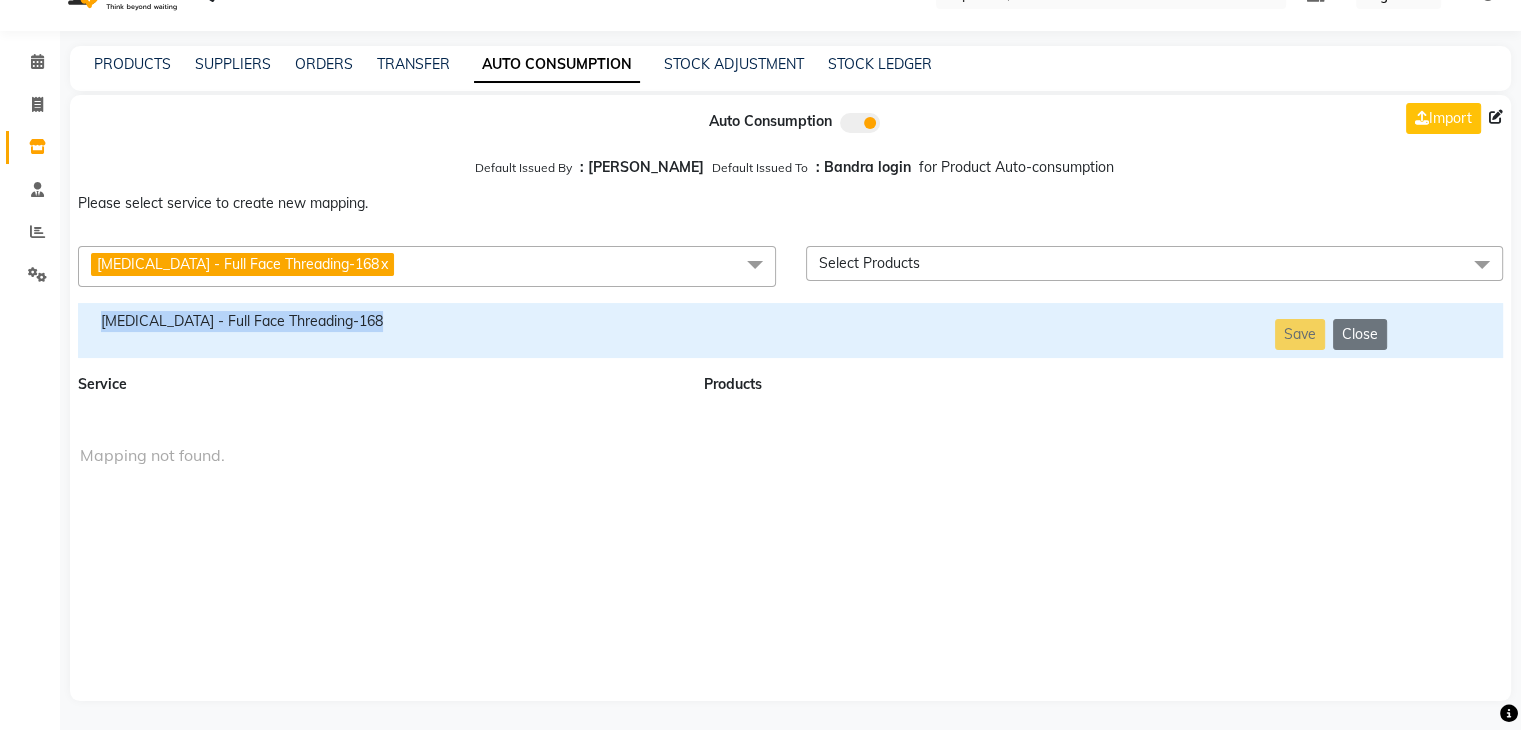 click on "[MEDICAL_DATA] - Full Face Threading-168" at bounding box center (379, 321) 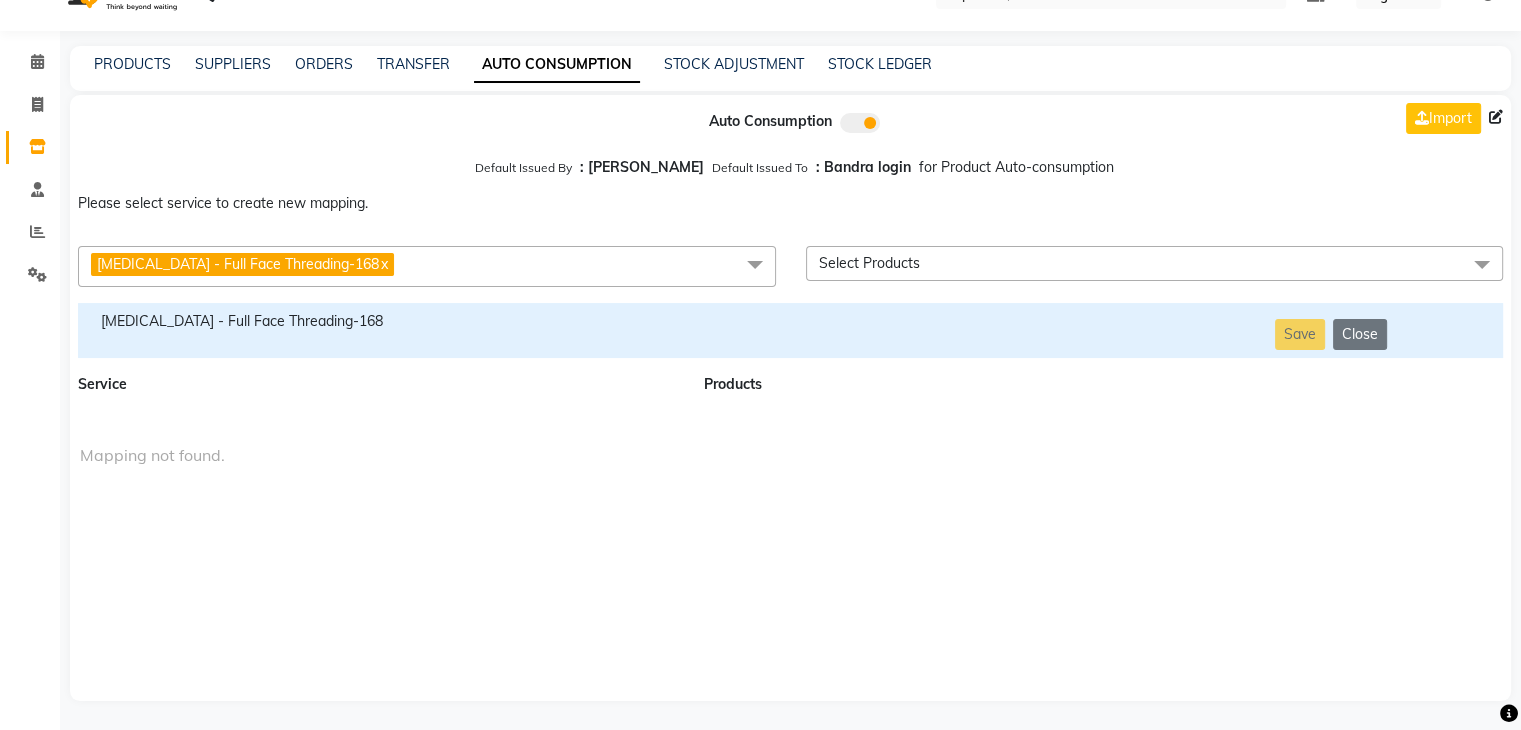 click on "[MEDICAL_DATA] - Full Face Threading-168  x" at bounding box center [427, 266] 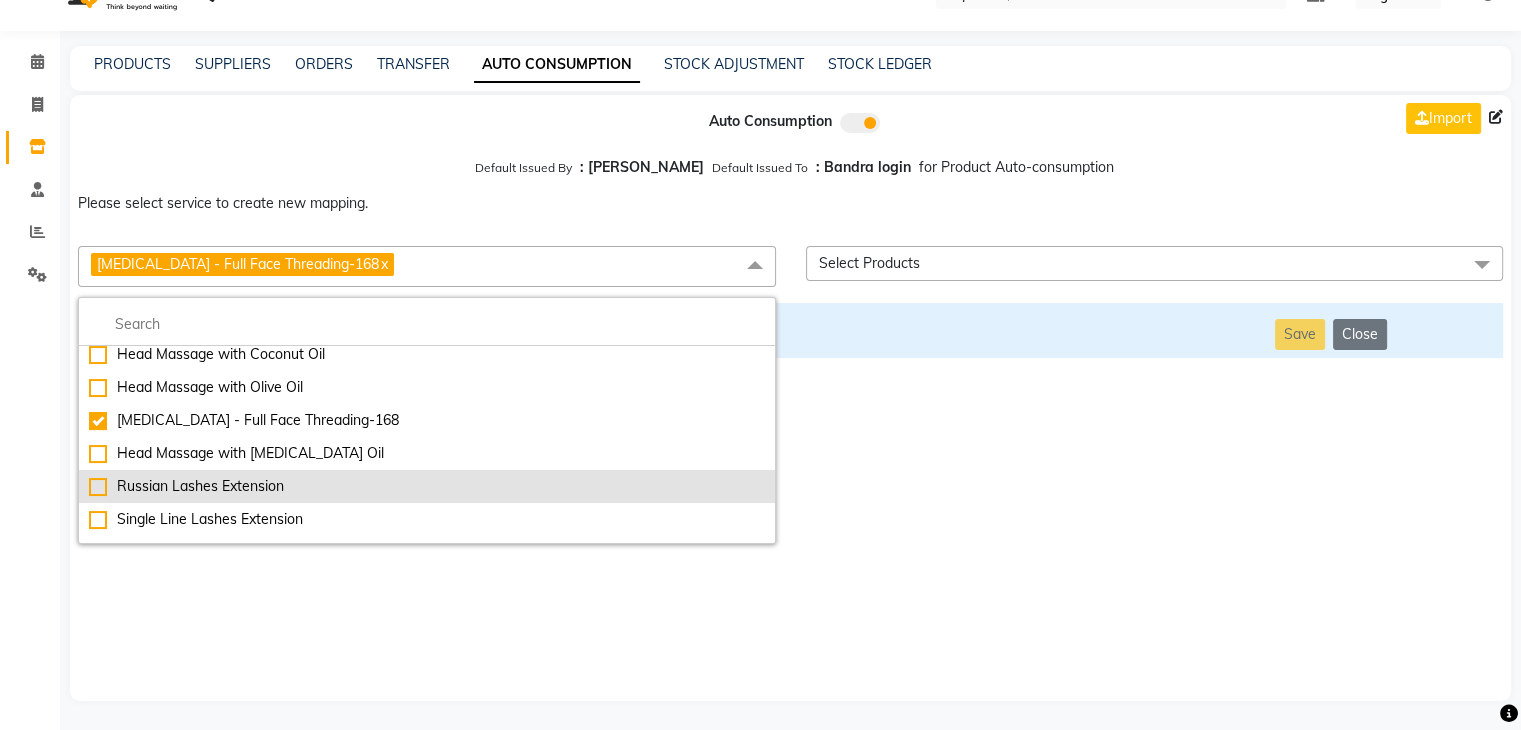 click on "Russian Lashes Extension" at bounding box center [427, 486] 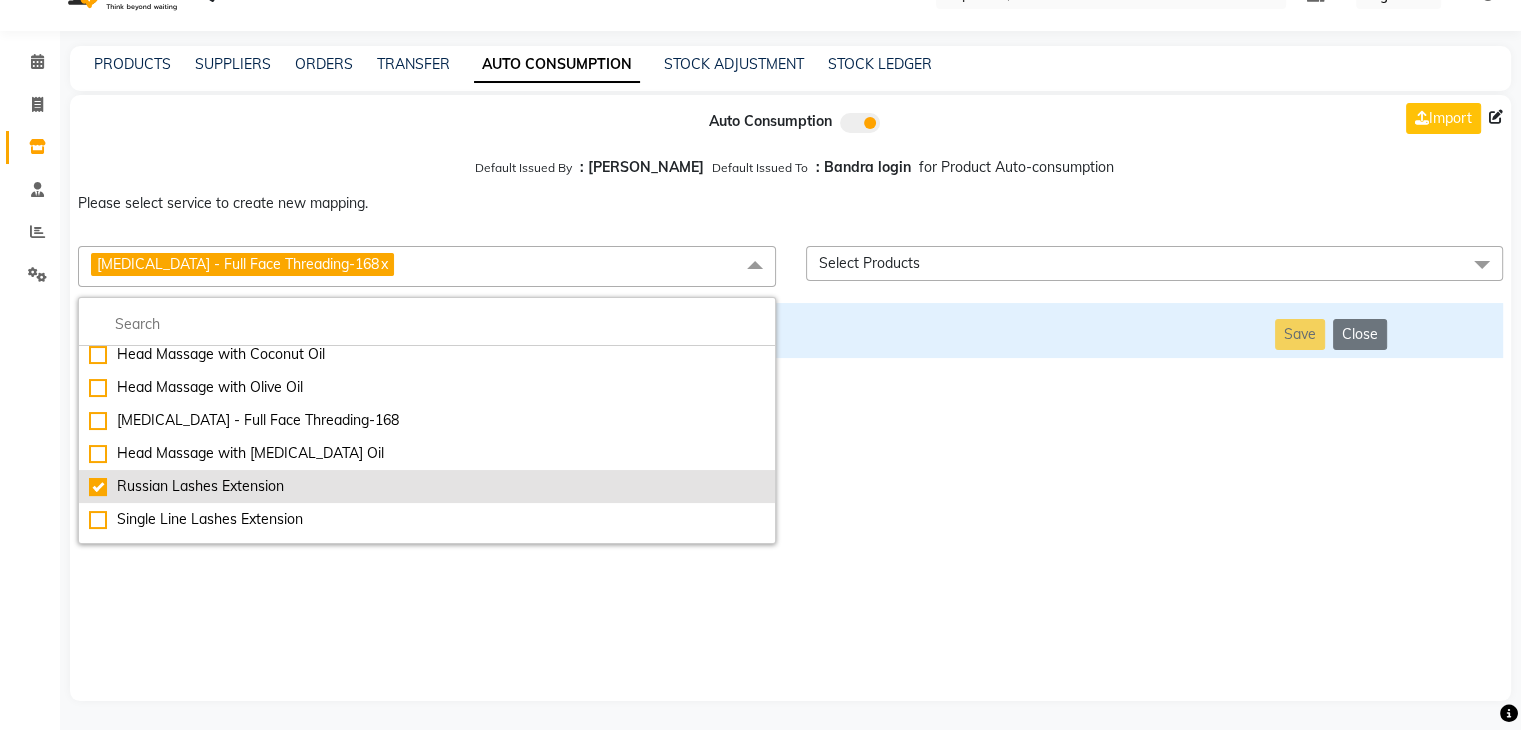 checkbox on "false" 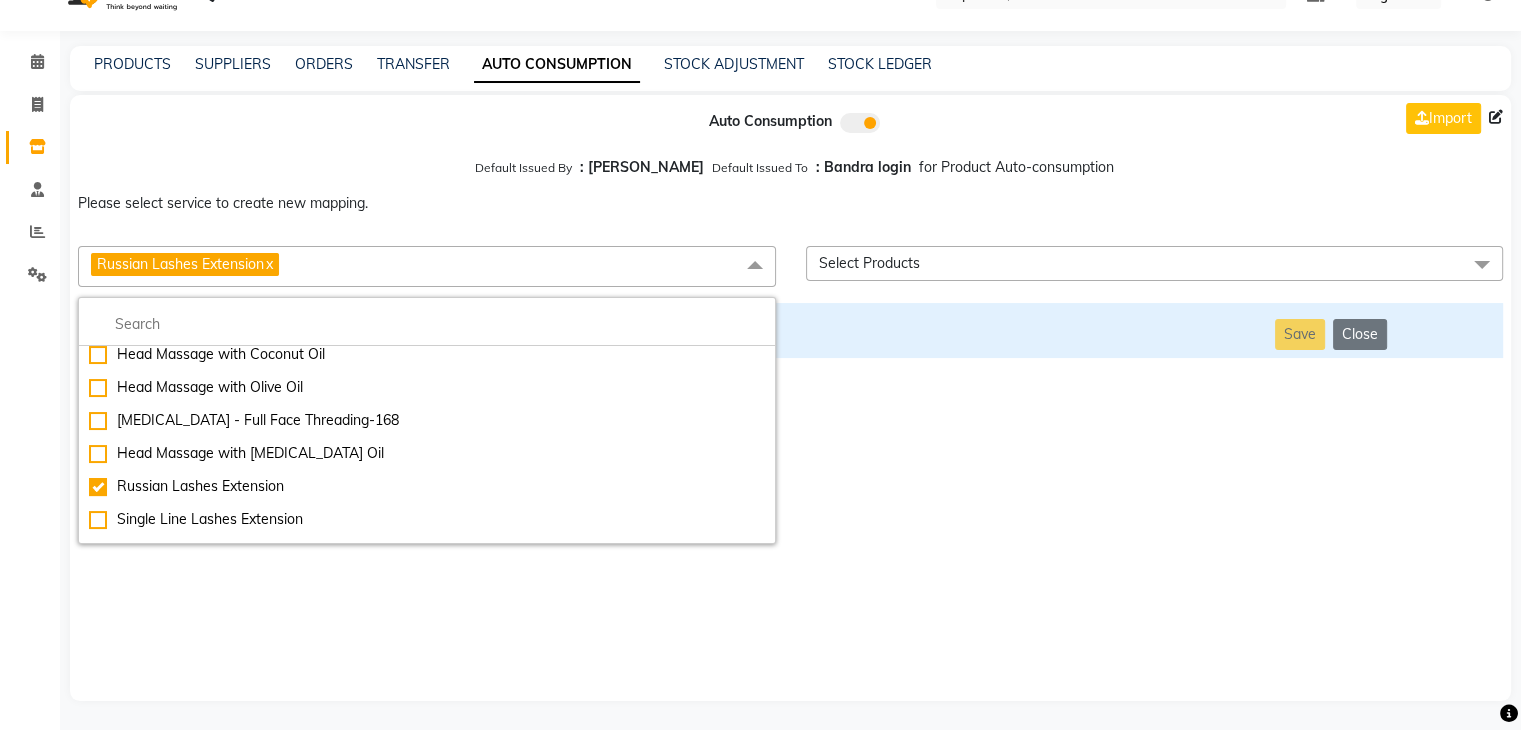 click on "Auto Consumption  Import Default Issued By  : [PERSON_NAME] Default Issued To  : Bandra login  for Product Auto-consumption  Please select service to create new mapping. Russian Lashes Extension  x Essential Manicure w Scrub Essential Pedicure w Scrub Manicure + OPI Nail Ext + Gel Polish-3570 Manicure + T&T Nail Ext + Gel Polish T&T Nail Ext + T&T Gel Polish OPI Nail Ext + OPI Gel Polish T&T Refills + Gel Polish OPI Refills + Gel Polish Travel Allowance Waiting Charge HAIR REPAIR - Haircut HAIR REPAIR - Haircut for Kids HAIR REPAIR - Hair Wash HAIR REPAIR - Hair Wash Premium HAIR REPAIR - Full Head Shave HAIR REPAIR - Hair Design HAIR REPAIR - Hairstyling HAIR REPAIR - Threading HAIR REPAIR - [PERSON_NAME] Edging HAIR REPAIR - [PERSON_NAME] Edging Premium HAIR REPAIR - Razor Shave HAIR REPAIR - Razor Shave Premium HAIR REPAIR - Luxury Steam Shaving HAIR REPAIR - Fade Hair Cut HAIR SPA RITUALS - Hairoticmen Argan Spa HAIR SPA RITUALS - Wella Deep Nourishing Spa HAIR SPA RITUALS - Nashi Argan Oil Spa HAIR PAINTING - Highlights" at bounding box center (790, 398) 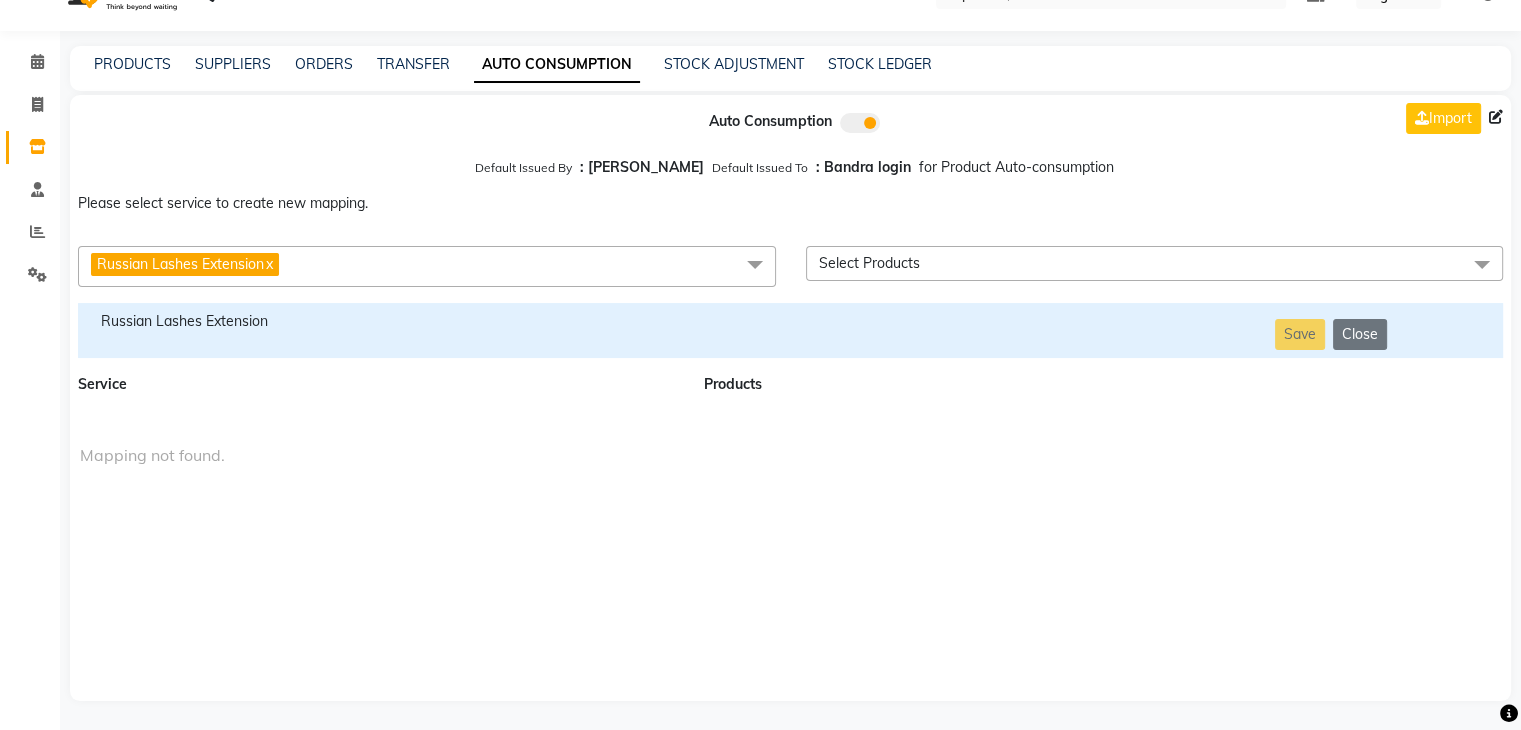 click on "Russian Lashes Extension" at bounding box center [379, 321] 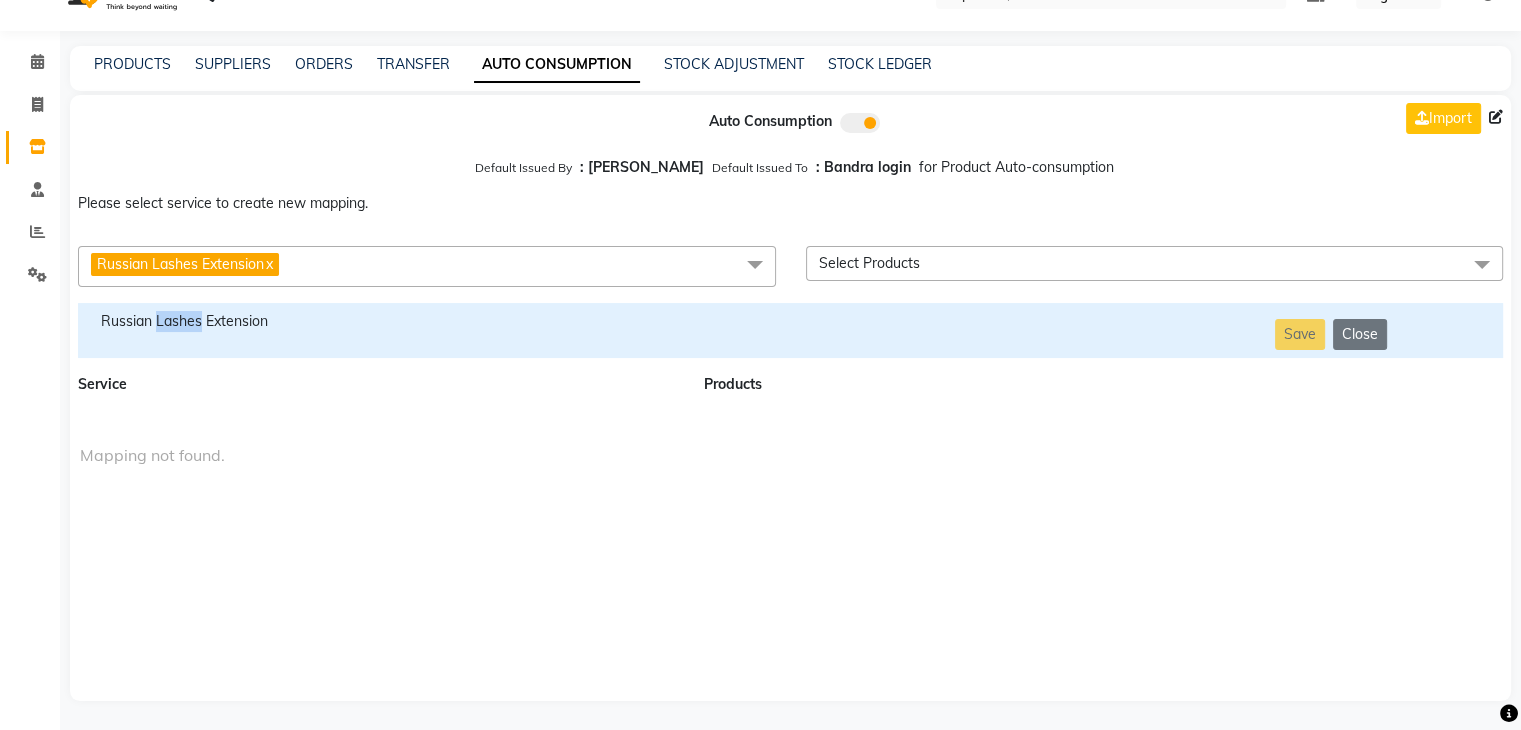 click on "Russian Lashes Extension" at bounding box center [379, 321] 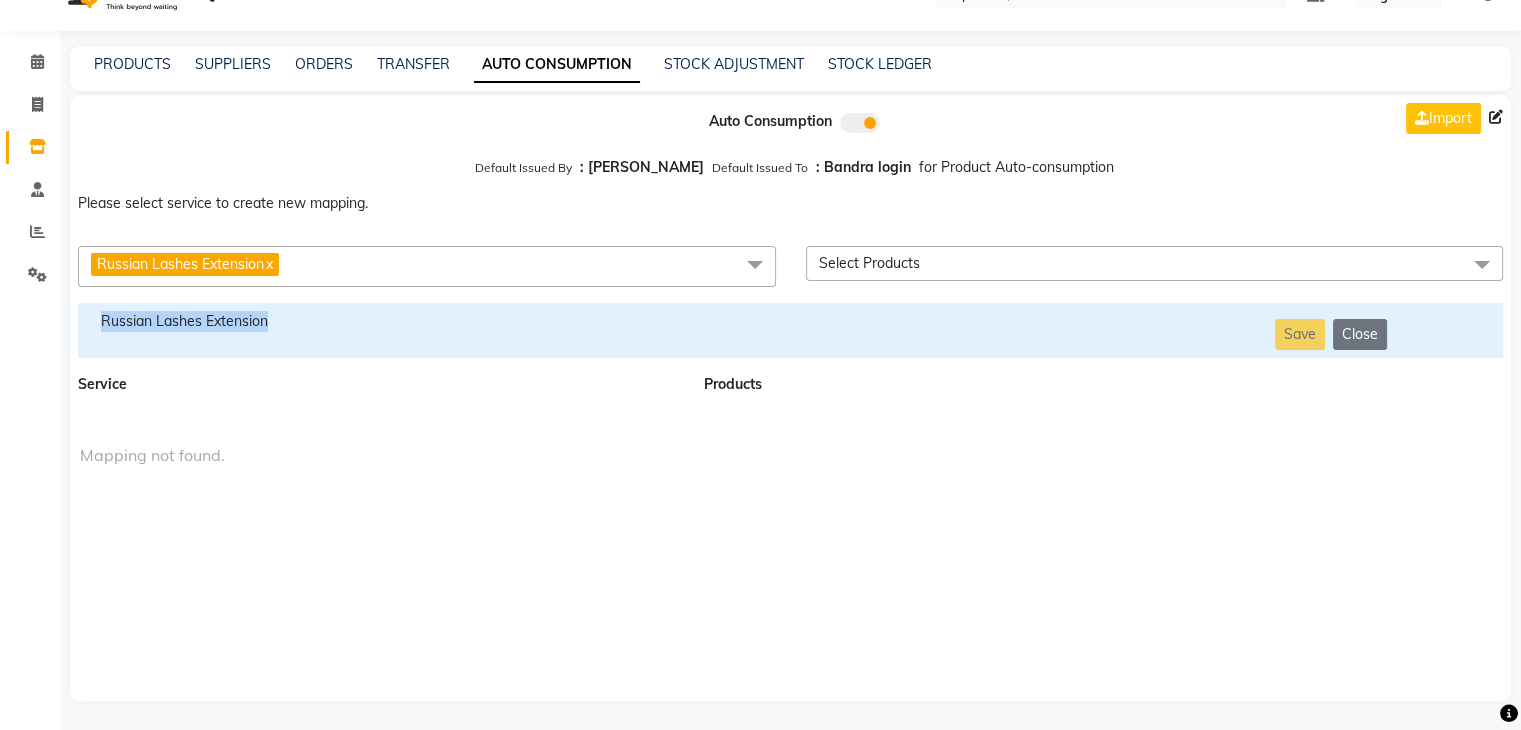 click on "Russian Lashes Extension" at bounding box center (379, 321) 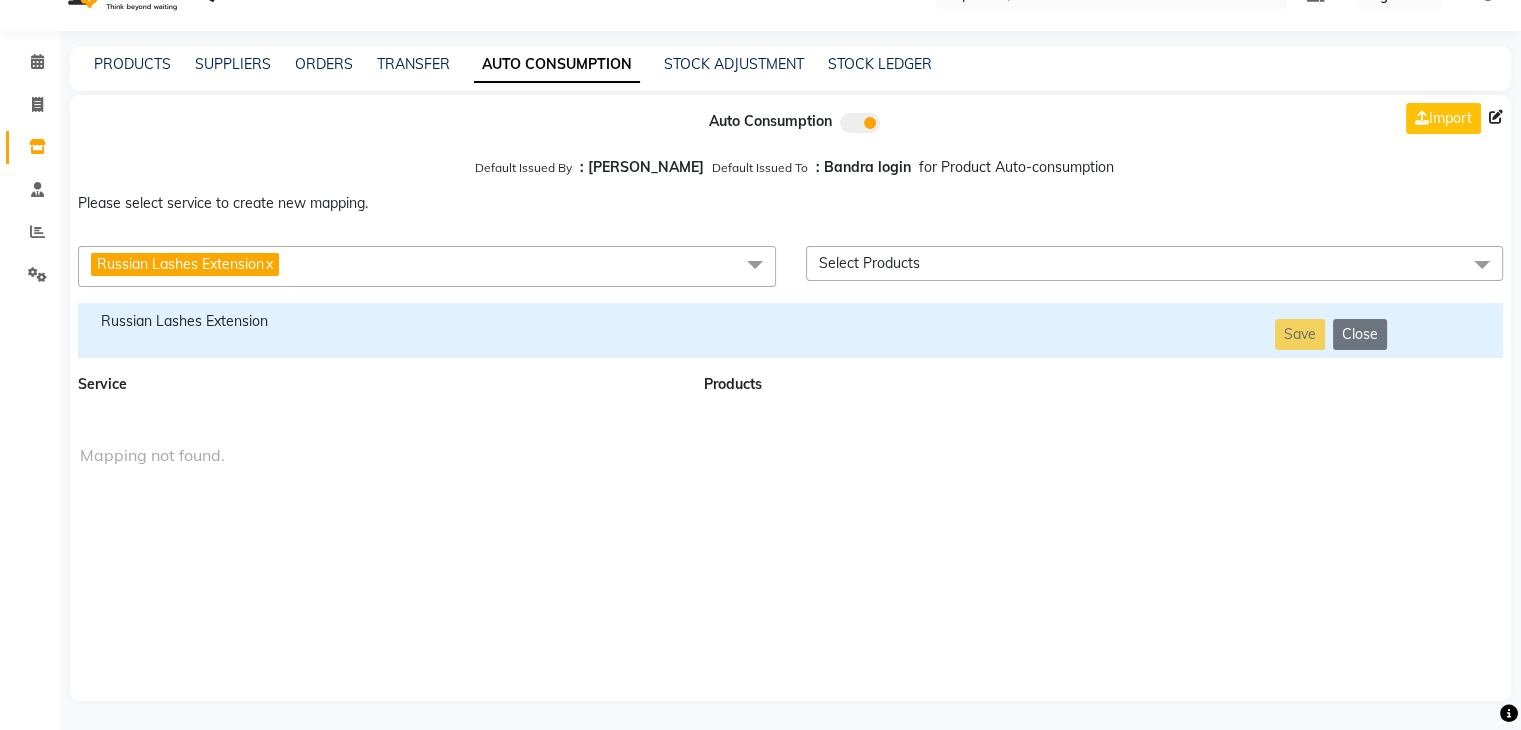 click on "Russian Lashes Extension  x" at bounding box center [427, 266] 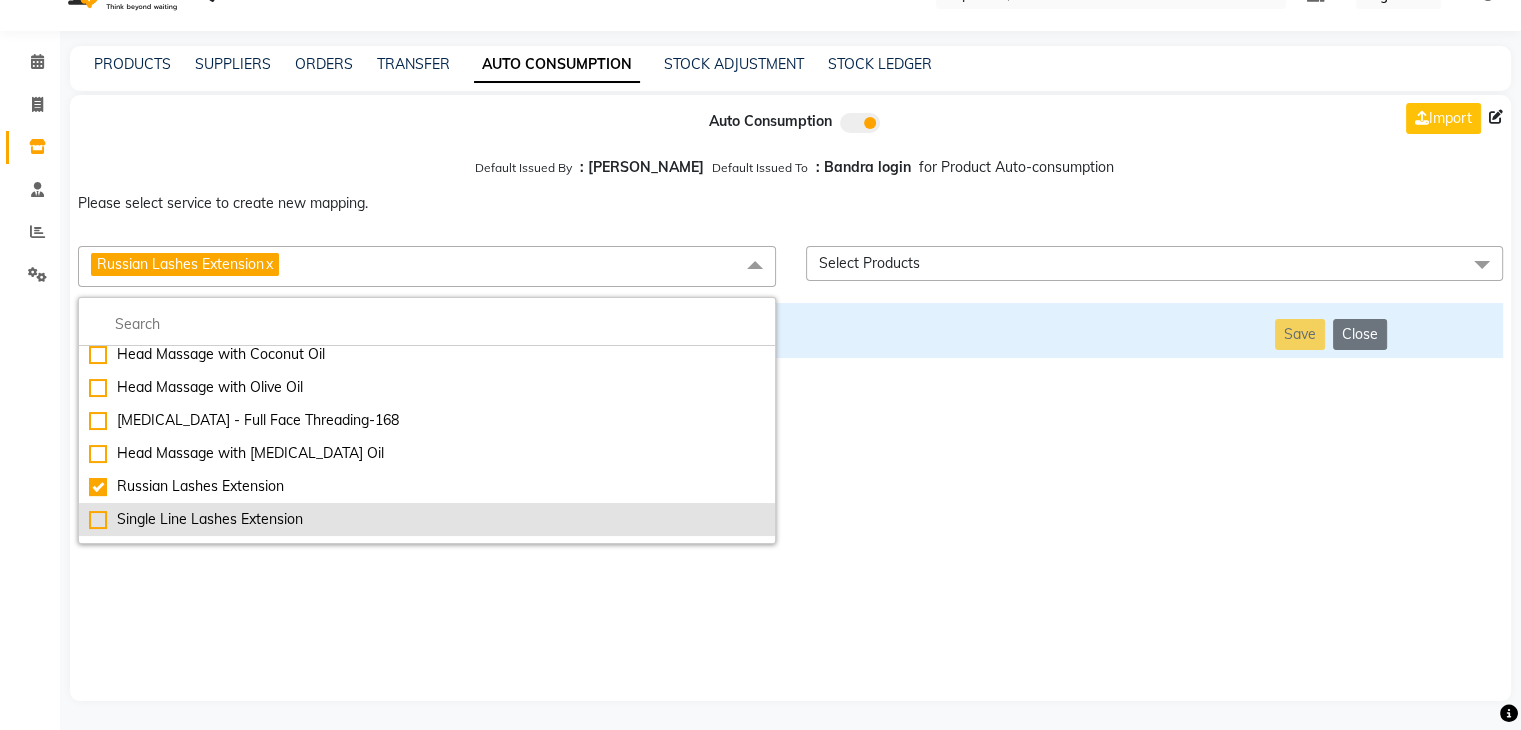 click on "Single Line Lashes Extension" at bounding box center (427, 519) 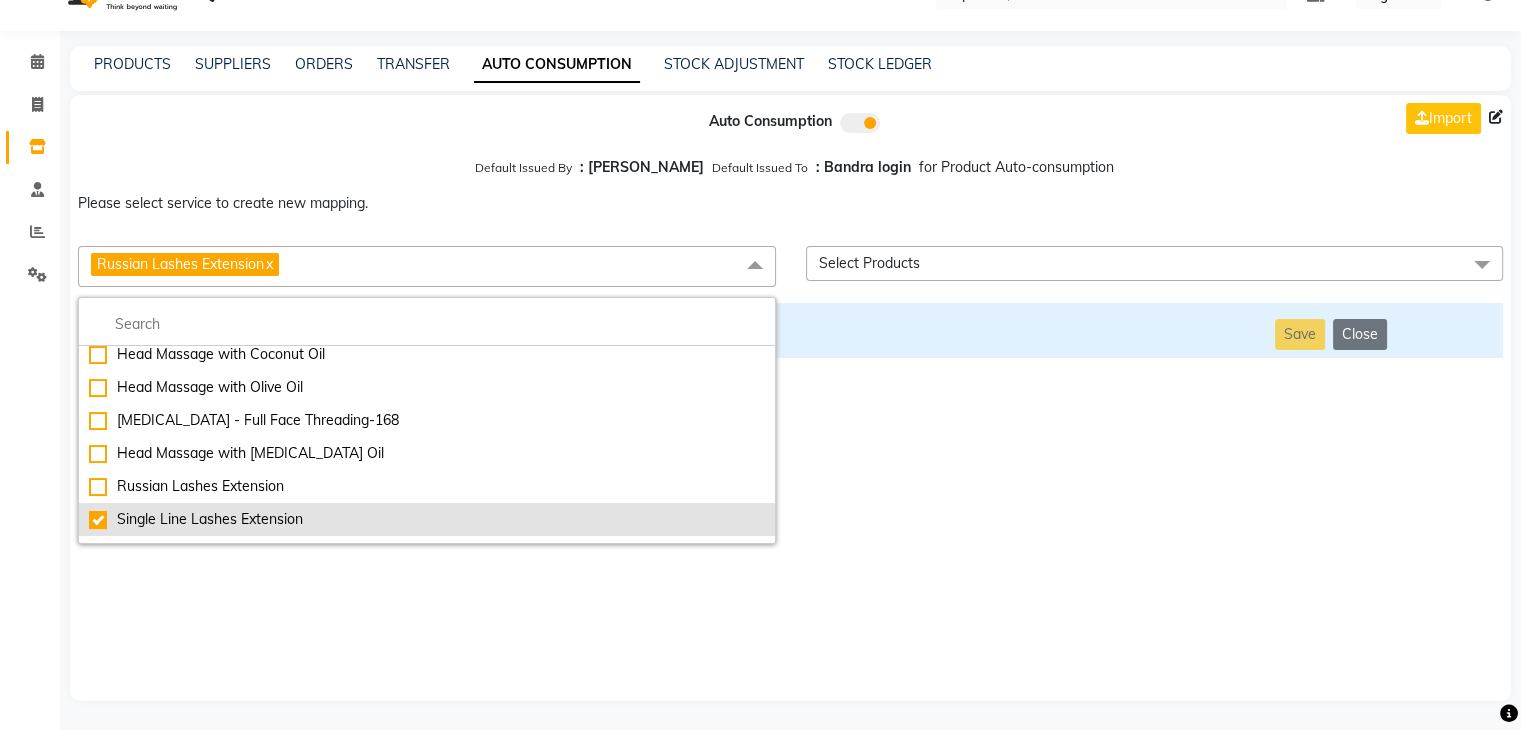 checkbox on "false" 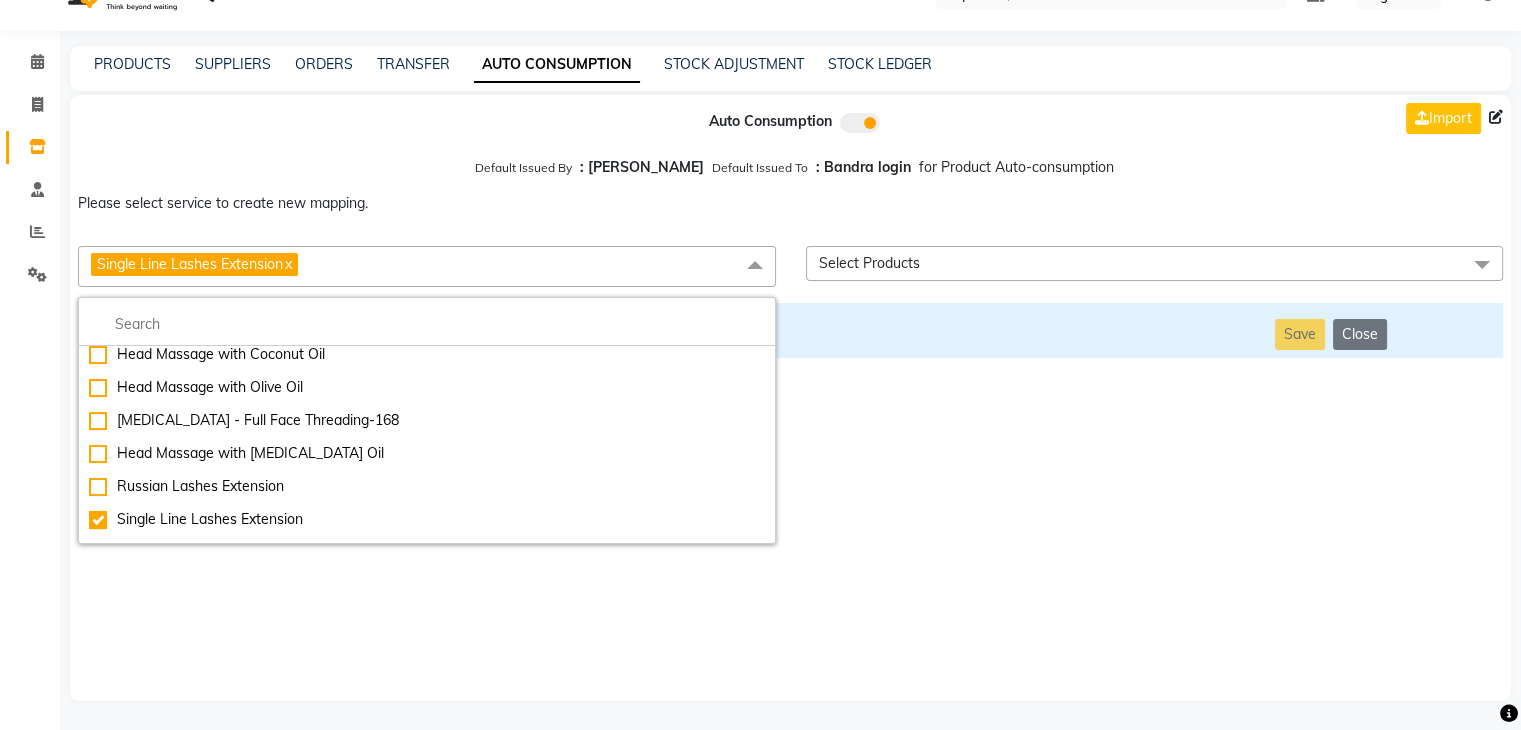 click on "Auto Consumption  Import Default Issued By  : [PERSON_NAME] Default Issued To  : Bandra login  for Product Auto-consumption  Please select service to create new mapping. Single Line Lashes Extension  x Essential Manicure w Scrub Essential Pedicure w Scrub Manicure + OPI Nail Ext + Gel Polish-3570 Manicure + T&T Nail Ext + Gel Polish T&T Nail Ext + T&T Gel Polish OPI Nail Ext + OPI Gel Polish T&T Refills + Gel Polish OPI Refills + Gel Polish Travel Allowance Waiting Charge HAIR REPAIR - Haircut HAIR REPAIR - Haircut for Kids HAIR REPAIR - Hair Wash HAIR REPAIR - Hair Wash Premium HAIR REPAIR - Full Head Shave HAIR REPAIR - Hair Design HAIR REPAIR - Hairstyling HAIR REPAIR - Threading HAIR REPAIR - [PERSON_NAME] Edging HAIR REPAIR - [PERSON_NAME] Edging Premium HAIR REPAIR - Razor Shave HAIR REPAIR - Razor Shave Premium HAIR REPAIR - Luxury Steam Shaving HAIR REPAIR - Fade Hair Cut HAIR SPA RITUALS - Hairoticmen Argan Spa HAIR SPA RITUALS - Wella Deep Nourishing Spa HAIR SPA RITUALS - Nashi Argan Oil Spa SKIN REPAIR - Clean-Up" at bounding box center (790, 398) 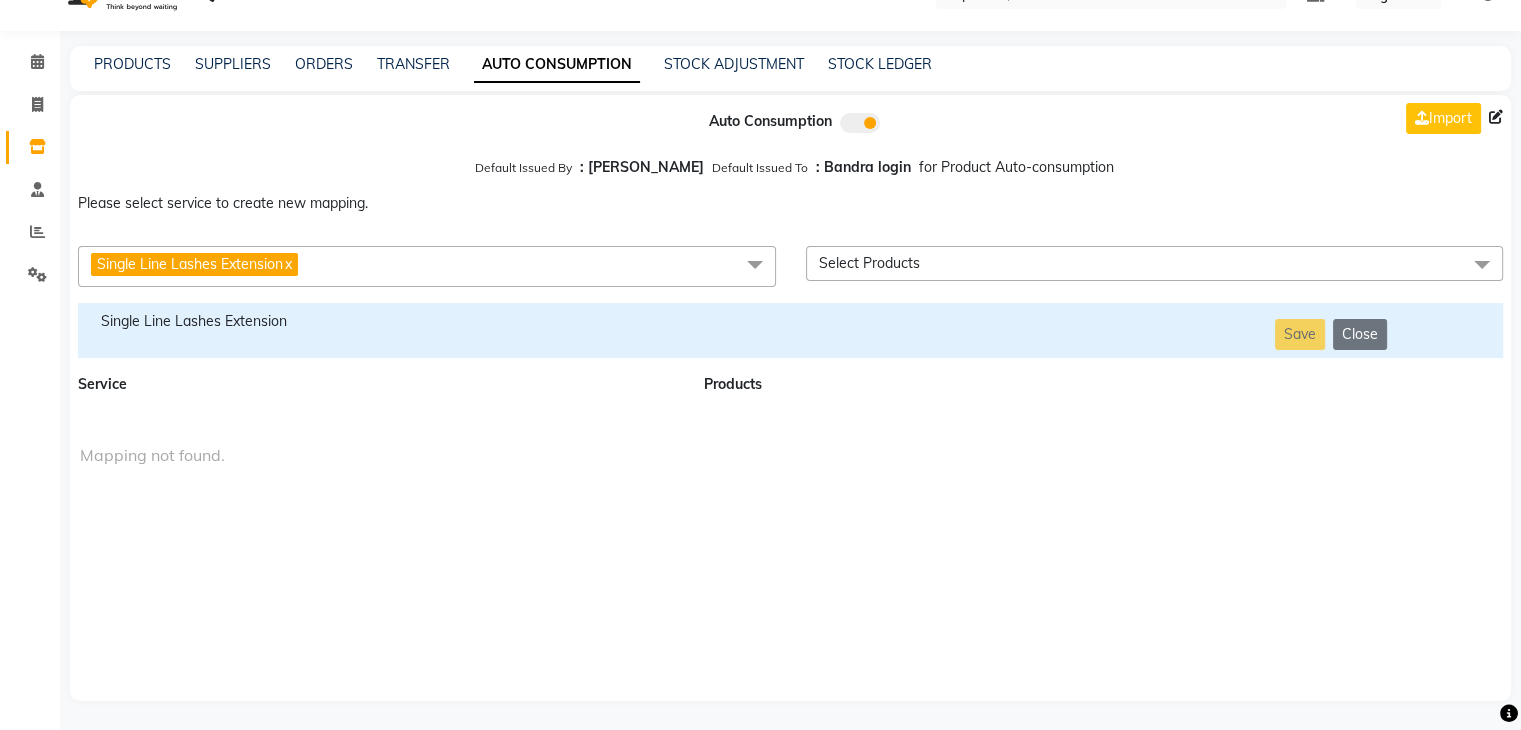 click on "Single Line Lashes Extension" at bounding box center (379, 321) 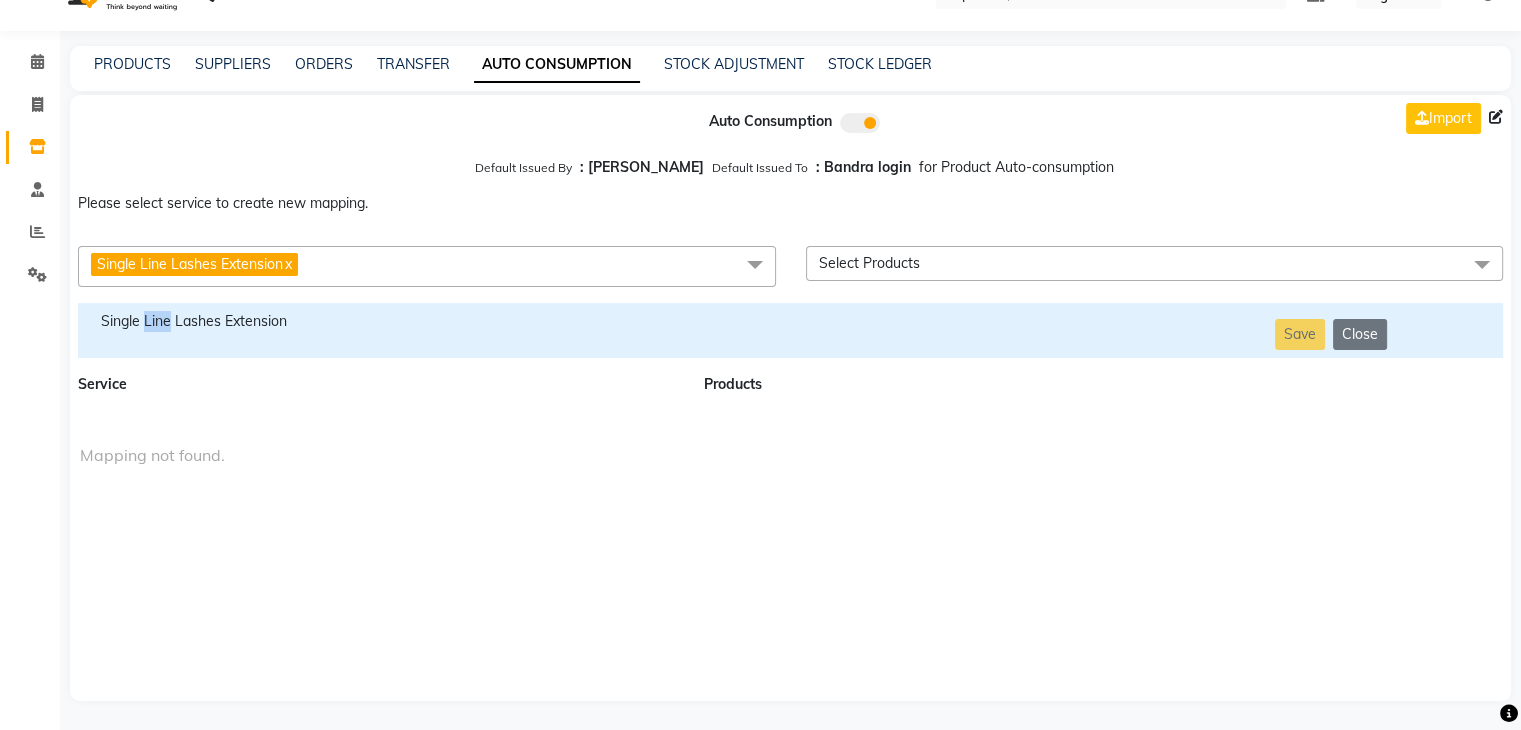 click on "Single Line Lashes Extension" at bounding box center (379, 321) 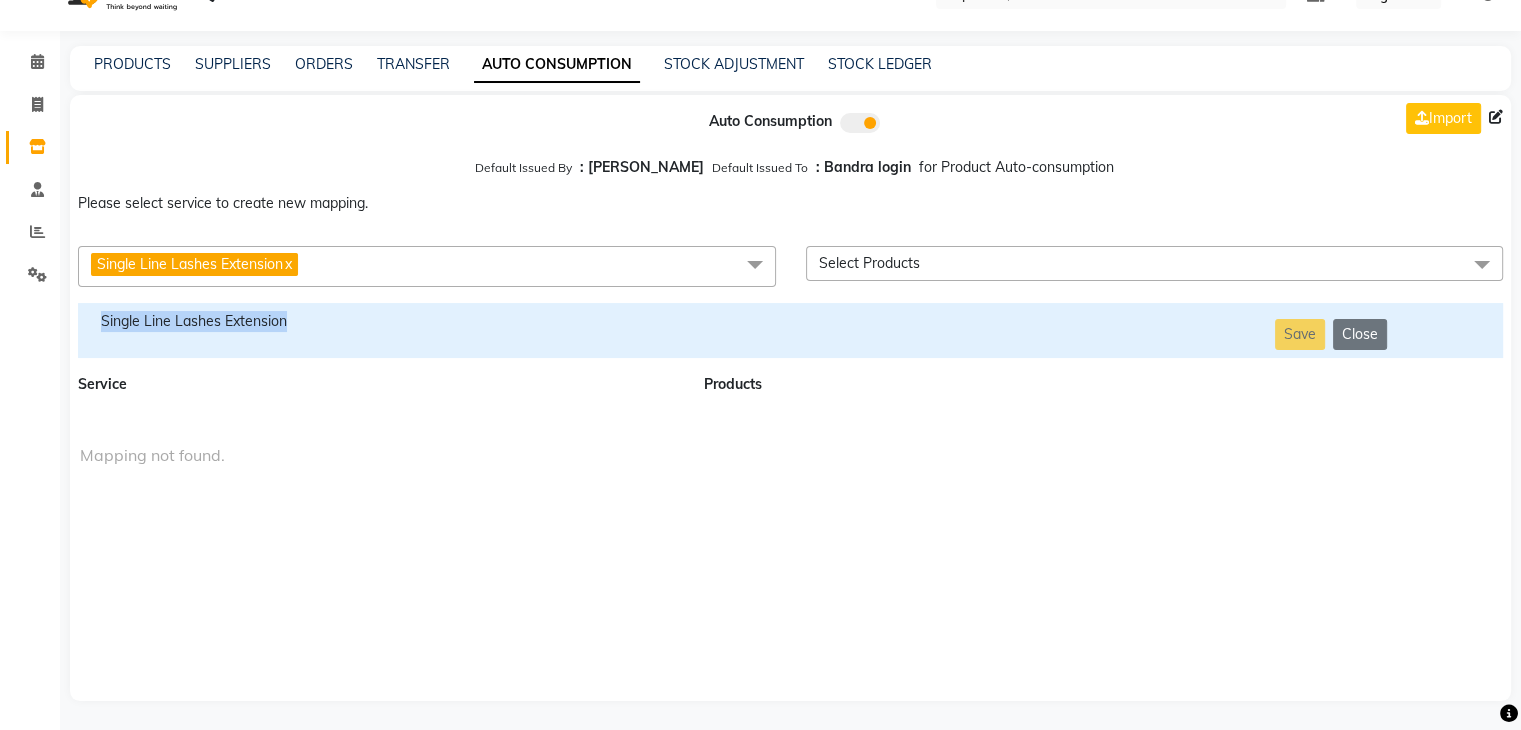 click on "Single Line Lashes Extension" at bounding box center [379, 321] 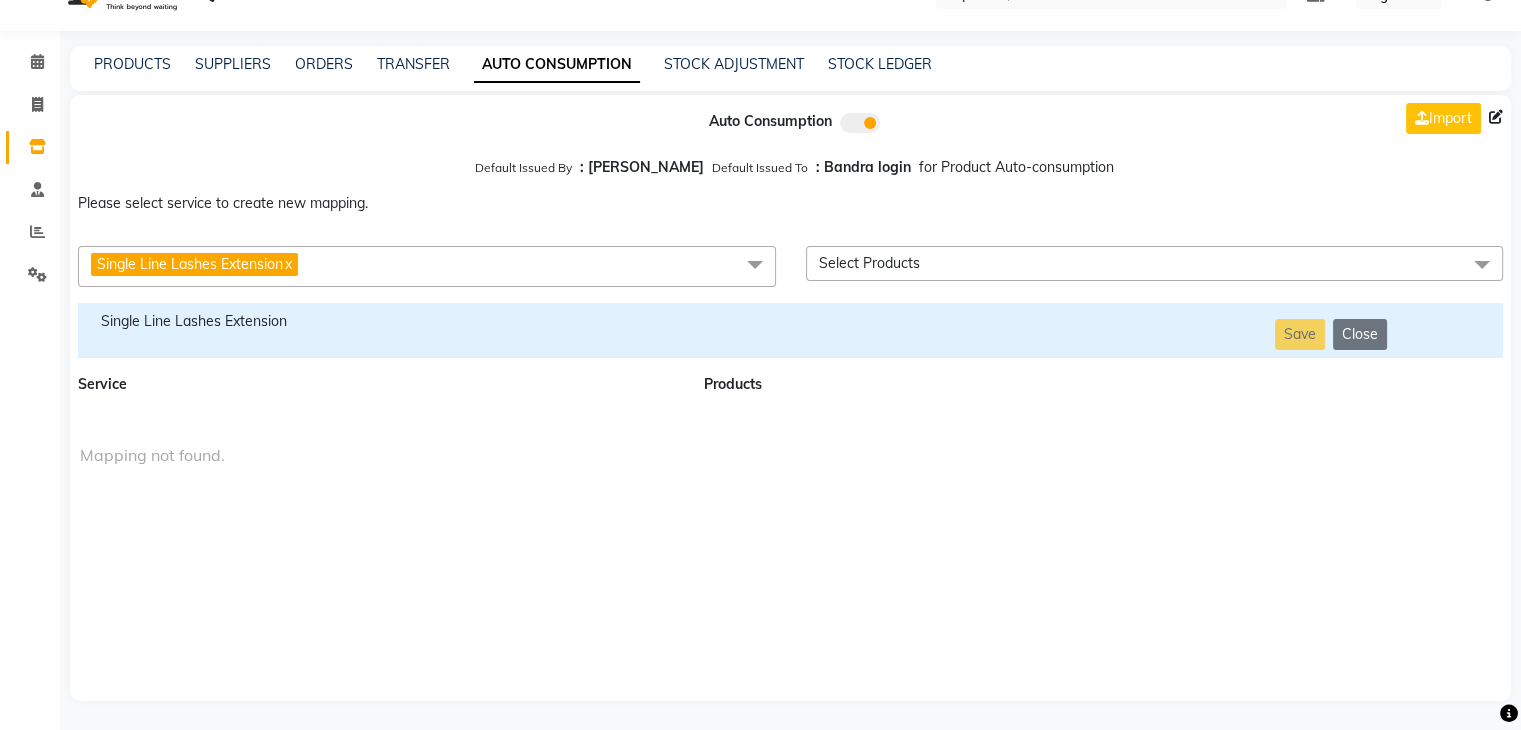 click on "Single Line Lashes Extension  x" at bounding box center [427, 266] 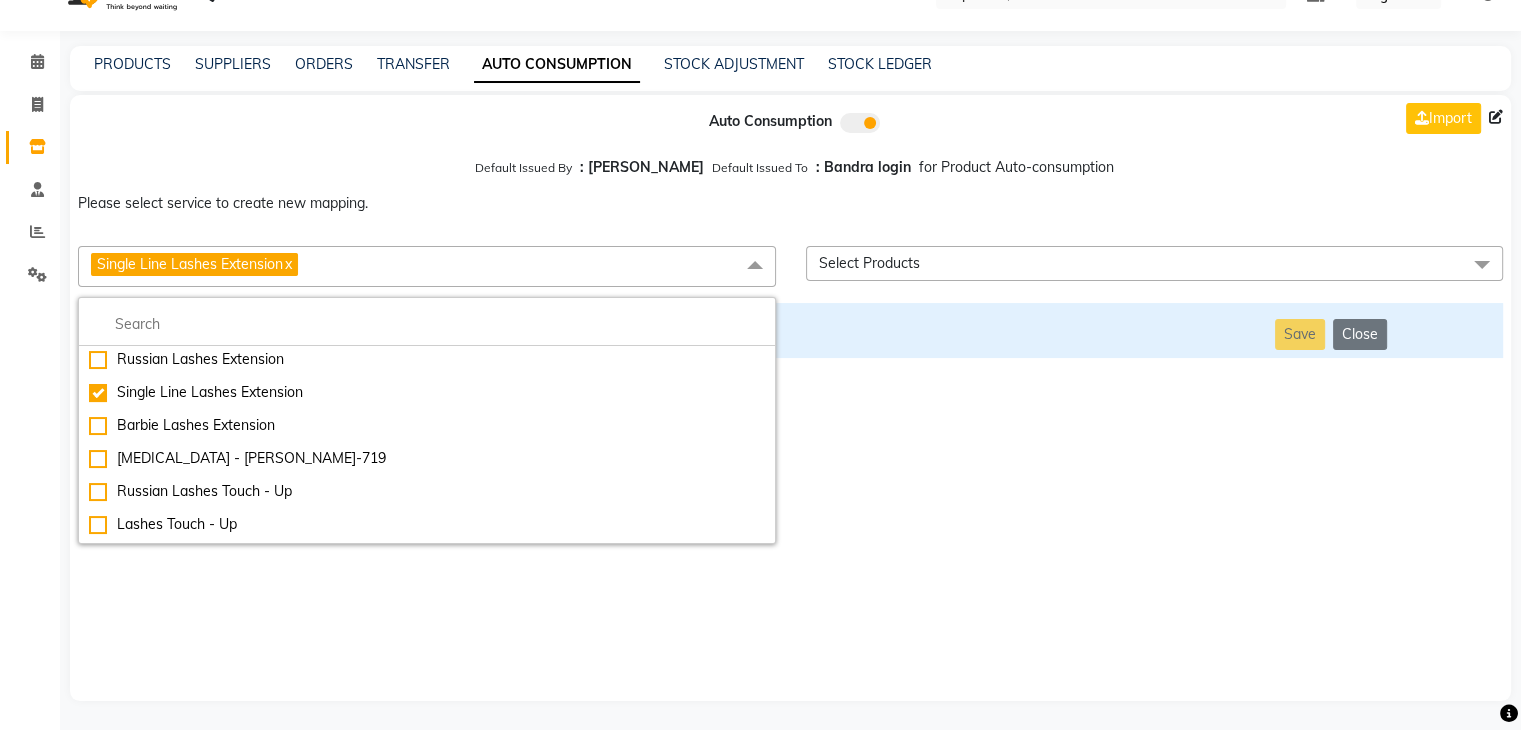 scroll, scrollTop: 6769, scrollLeft: 0, axis: vertical 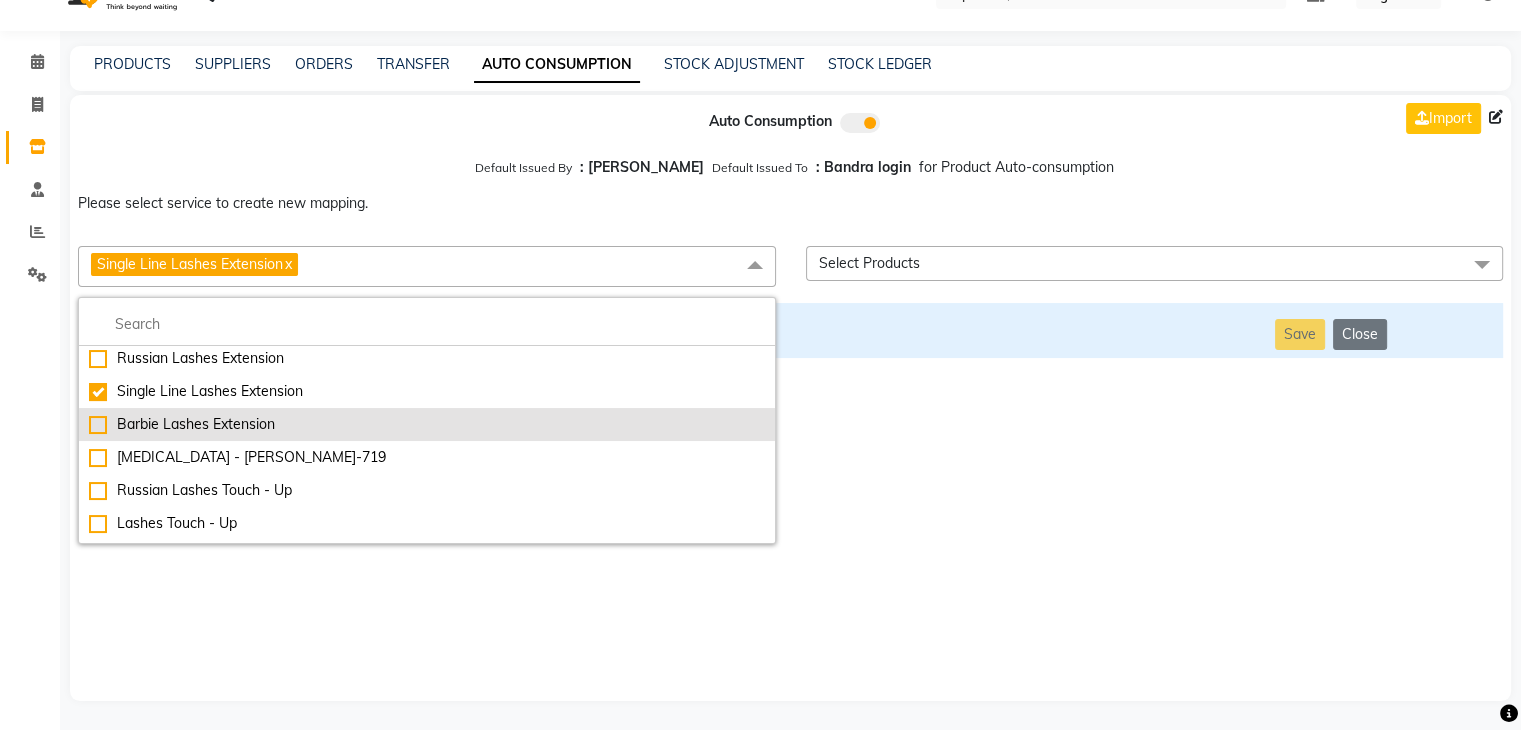 click on "Barbie Lashes Extension" at bounding box center (427, 424) 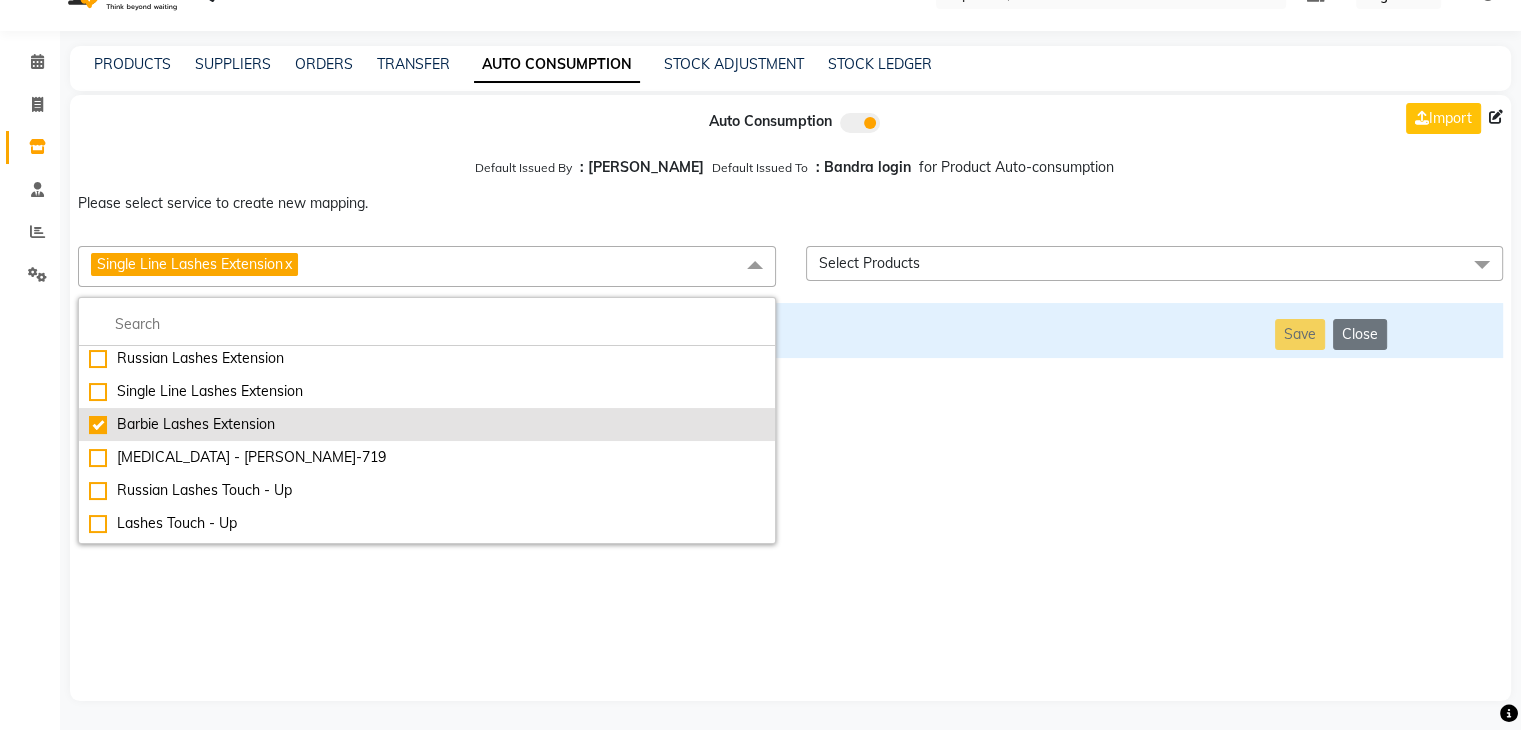 checkbox on "false" 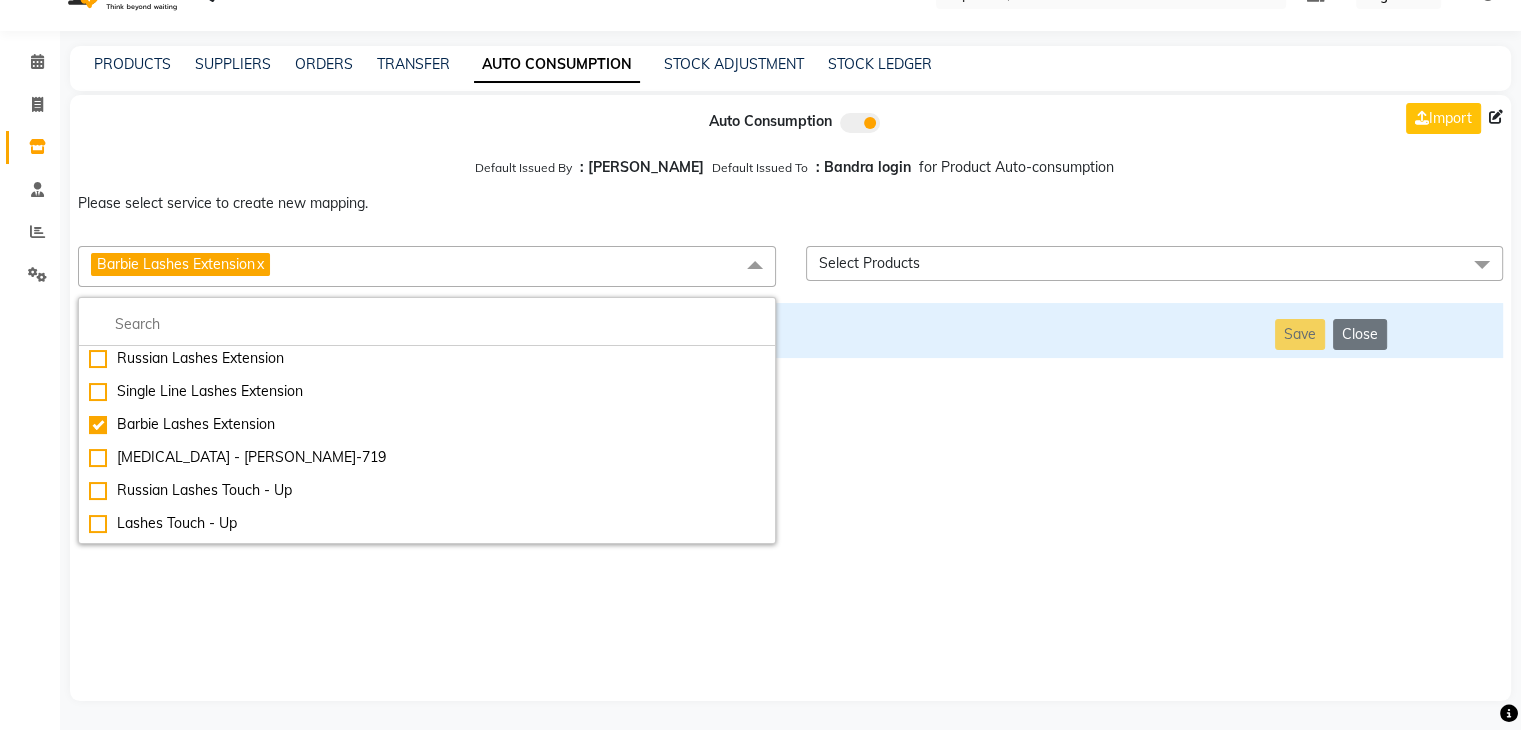 click on "Auto Consumption  Import Default Issued By  : [PERSON_NAME] Default Issued To  : Bandra login  for Product Auto-consumption  Please select service to create new mapping. Barbie Lashes Extension  x Essential Manicure w Scrub Essential Pedicure w Scrub Manicure + OPI Nail Ext + Gel Polish-3570 Manicure + T&T Nail Ext + Gel Polish T&T Nail Ext + T&T Gel Polish OPI Nail Ext + OPI Gel Polish T&T Refills + Gel Polish OPI Refills + Gel Polish Travel Allowance Waiting Charge HAIR REPAIR - Haircut HAIR REPAIR - Haircut for Kids HAIR REPAIR - Hair Wash HAIR REPAIR - Hair Wash Premium HAIR REPAIR - Full Head Shave HAIR REPAIR - Hair Design HAIR REPAIR - Hairstyling HAIR REPAIR - Threading HAIR REPAIR - [PERSON_NAME] Edging HAIR REPAIR - [PERSON_NAME] Edging Premium HAIR REPAIR - Razor Shave HAIR REPAIR - Razor Shave Premium HAIR REPAIR - Luxury Steam Shaving HAIR REPAIR - Fade Hair Cut HAIR SPA RITUALS - Hairoticmen Argan Spa HAIR SPA RITUALS - Wella Deep Nourishing Spa HAIR SPA RITUALS - Nashi Argan Oil Spa HAIR SPA RITUALS - [PERSON_NAME] Spa" at bounding box center (790, 398) 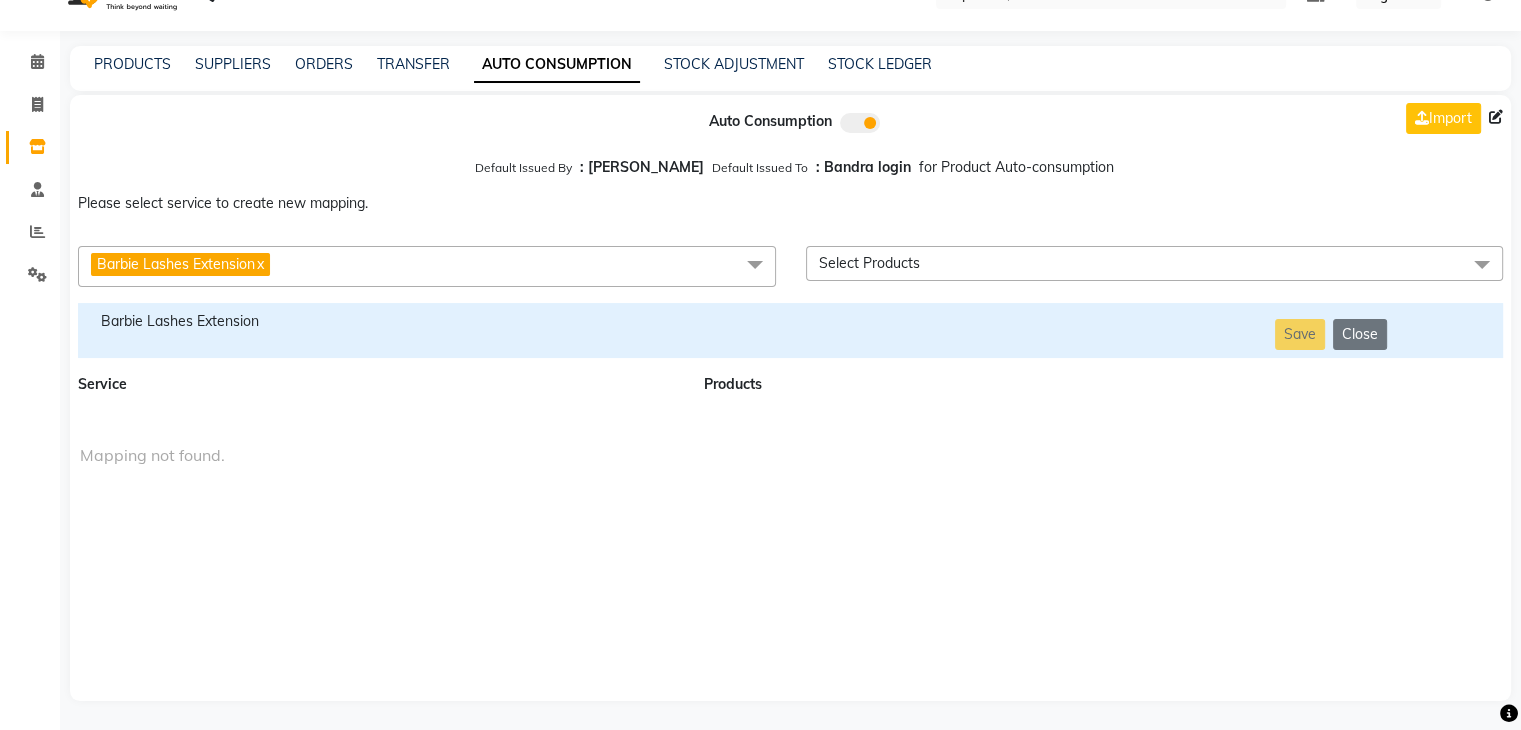 click on "Barbie Lashes Extension" at bounding box center [379, 321] 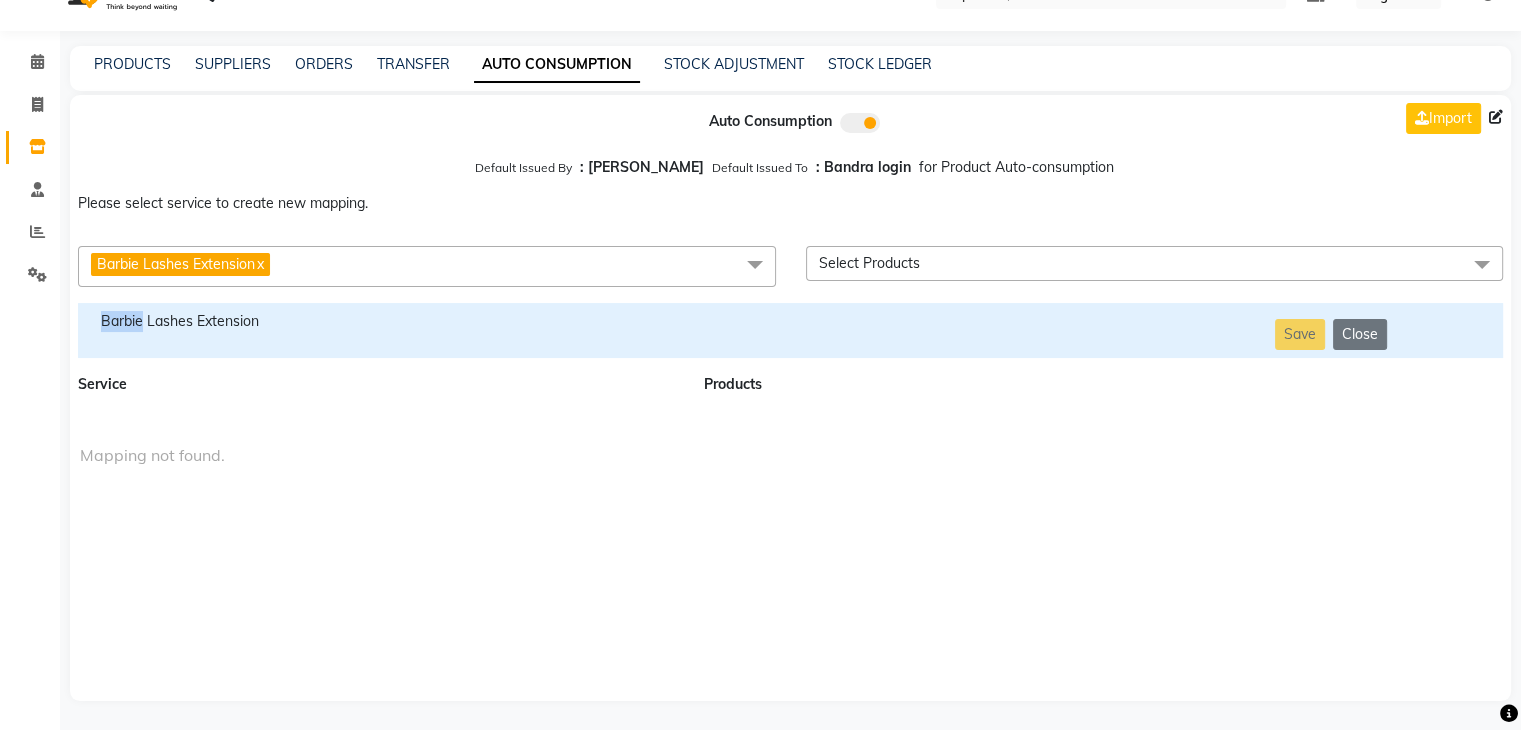 click on "Barbie Lashes Extension" at bounding box center (379, 321) 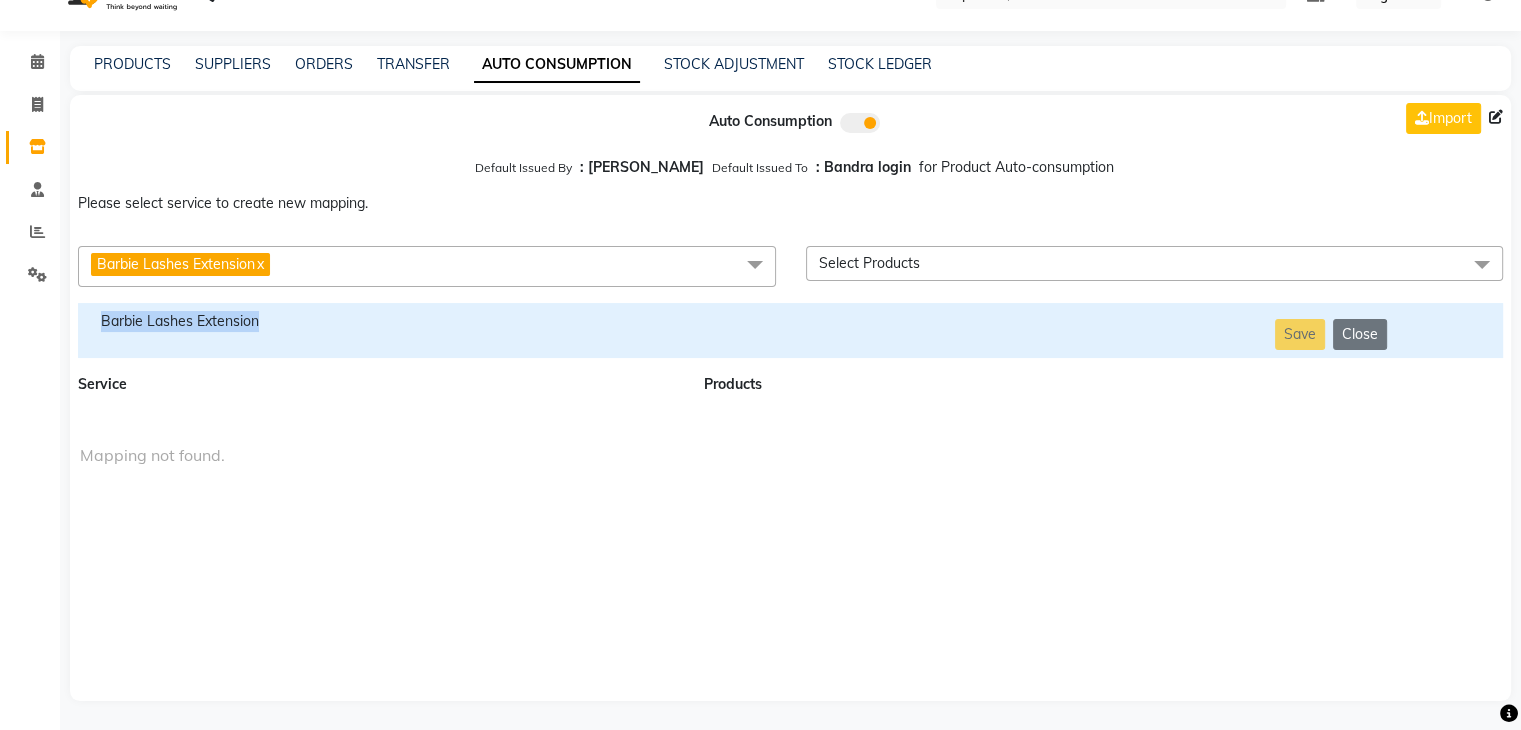 click on "Barbie Lashes Extension" at bounding box center [379, 321] 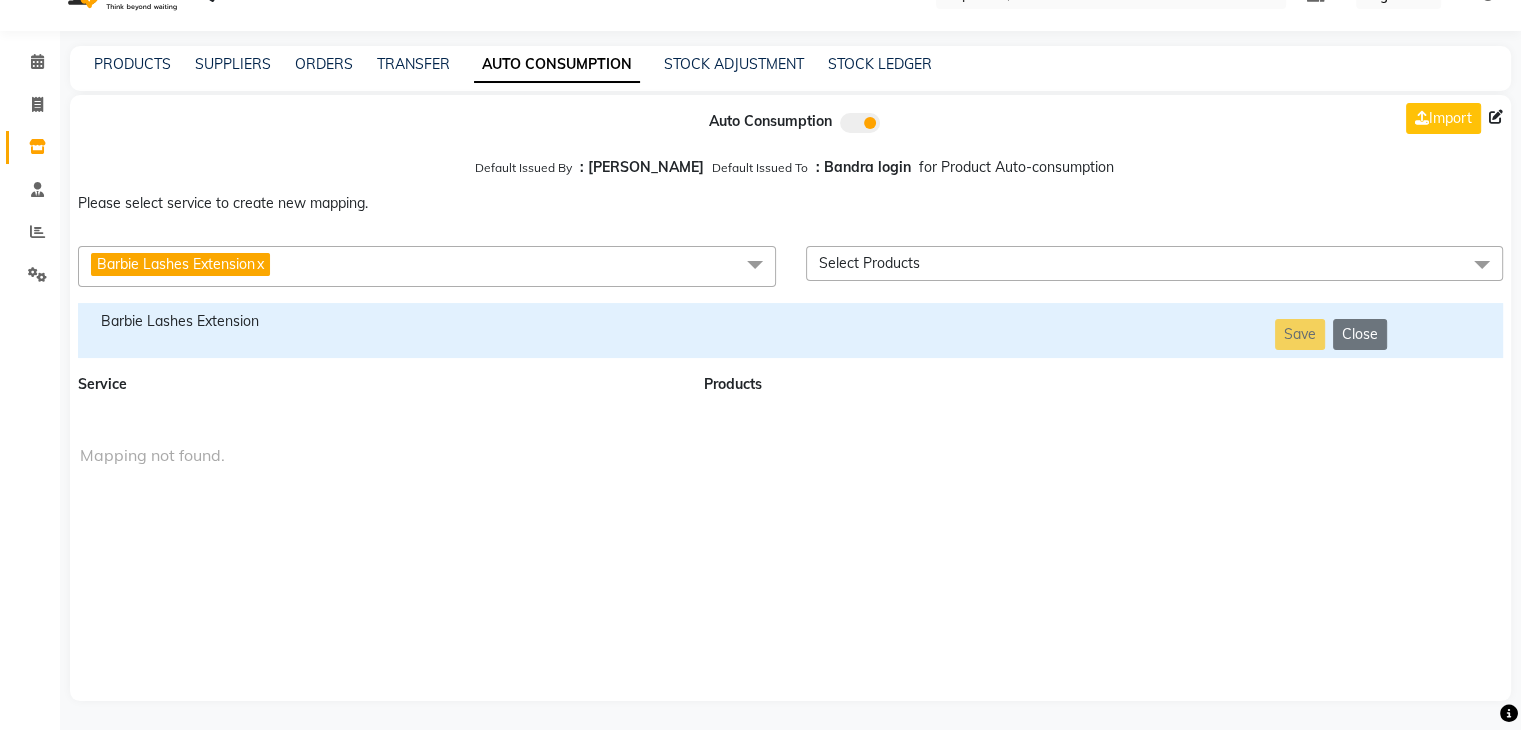 click on "Barbie Lashes Extension  x" at bounding box center [427, 266] 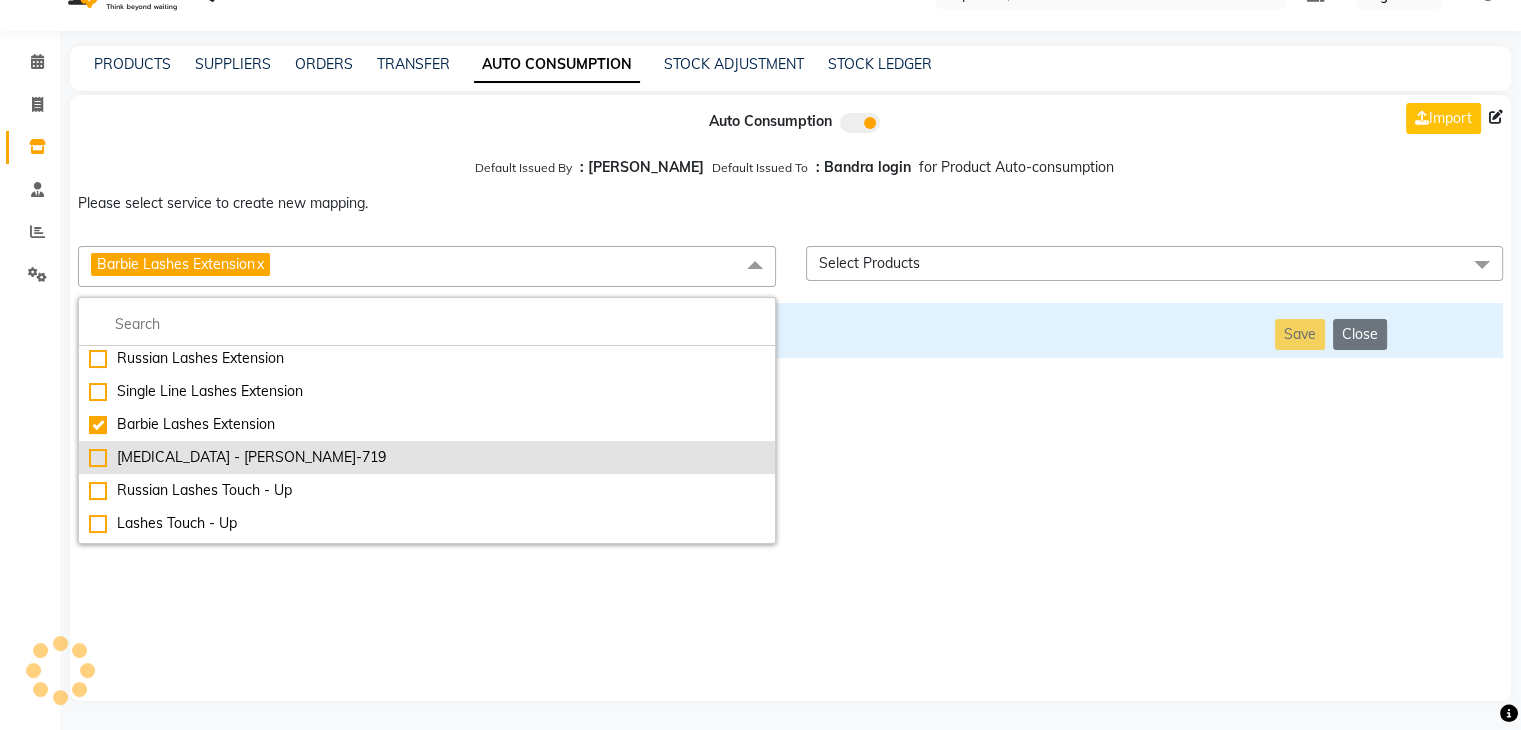 click on "[MEDICAL_DATA] - [PERSON_NAME]-719" at bounding box center [427, 457] 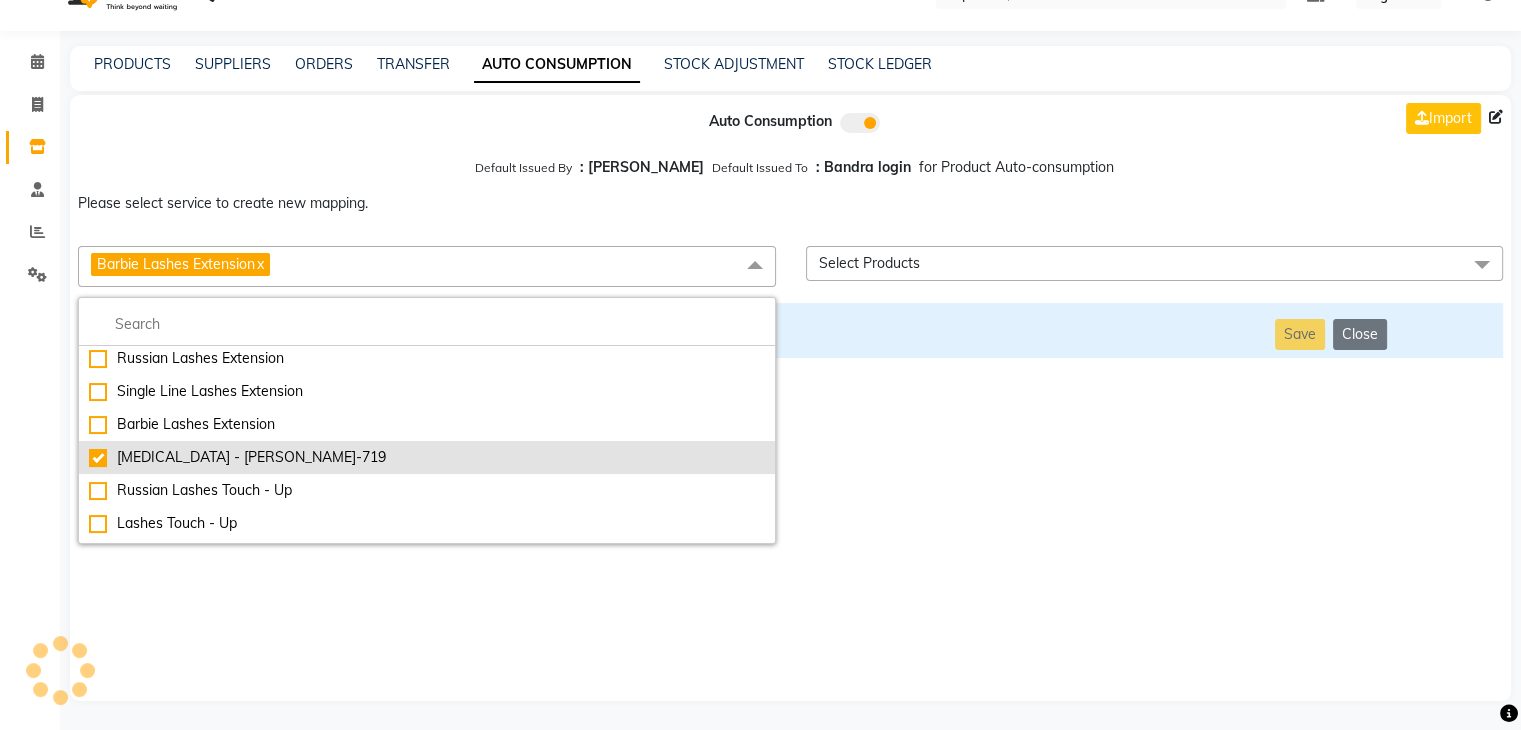 checkbox on "false" 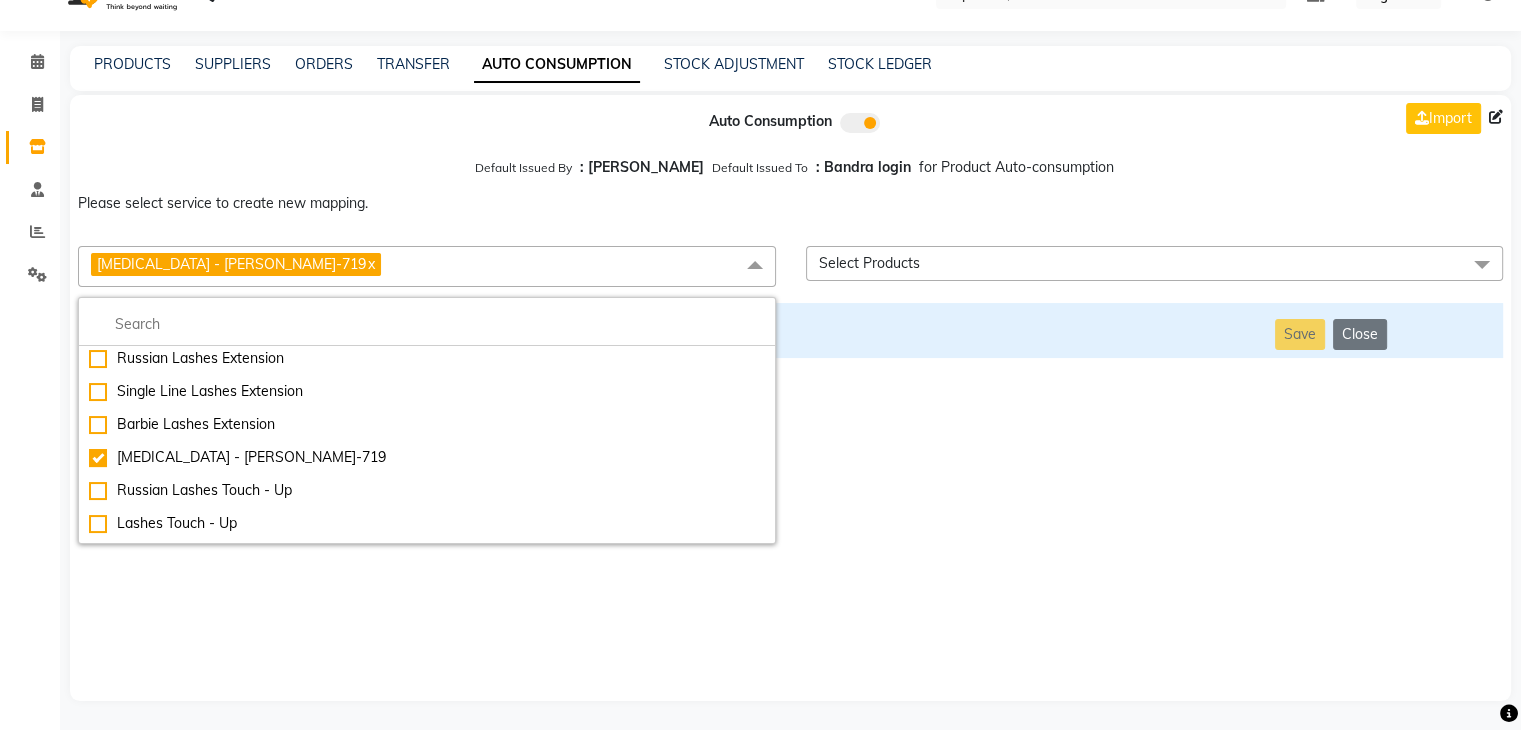 click on "Auto Consumption  Import Default Issued By  : [PERSON_NAME] Default Issued To  : Bandra login  for Product Auto-consumption  Please select service to create new mapping. [MEDICAL_DATA] - [PERSON_NAME]-719  x Essential Manicure w Scrub Essential Pedicure w Scrub Manicure + OPI Nail Ext + Gel Polish-3570 Manicure + T&T Nail Ext + Gel Polish T&T Nail Ext + T&T Gel Polish OPI Nail Ext + OPI Gel Polish T&T Refills + Gel Polish OPI Refills + Gel Polish Travel Allowance Waiting Charge HAIR REPAIR - Haircut HAIR REPAIR - Haircut for Kids HAIR REPAIR - Hair Wash HAIR REPAIR - Hair Wash Premium HAIR REPAIR - Full Head Shave HAIR REPAIR - Hair Design HAIR REPAIR - Hairstyling HAIR REPAIR - Threading HAIR REPAIR - [PERSON_NAME] Edging HAIR REPAIR - [PERSON_NAME] Edging Premium HAIR REPAIR - Razor Shave HAIR REPAIR - Razor Shave Premium HAIR REPAIR - Luxury Steam Shaving HAIR REPAIR - Fade Hair Cut HAIR SPA RITUALS - Hairoticmen Argan Spa HAIR SPA RITUALS - Wella Deep Nourishing Spa HAIR SPA RITUALS - Nashi Argan Oil Spa HAIR SPA RITUALS - [PERSON_NAME] Spa" at bounding box center (790, 398) 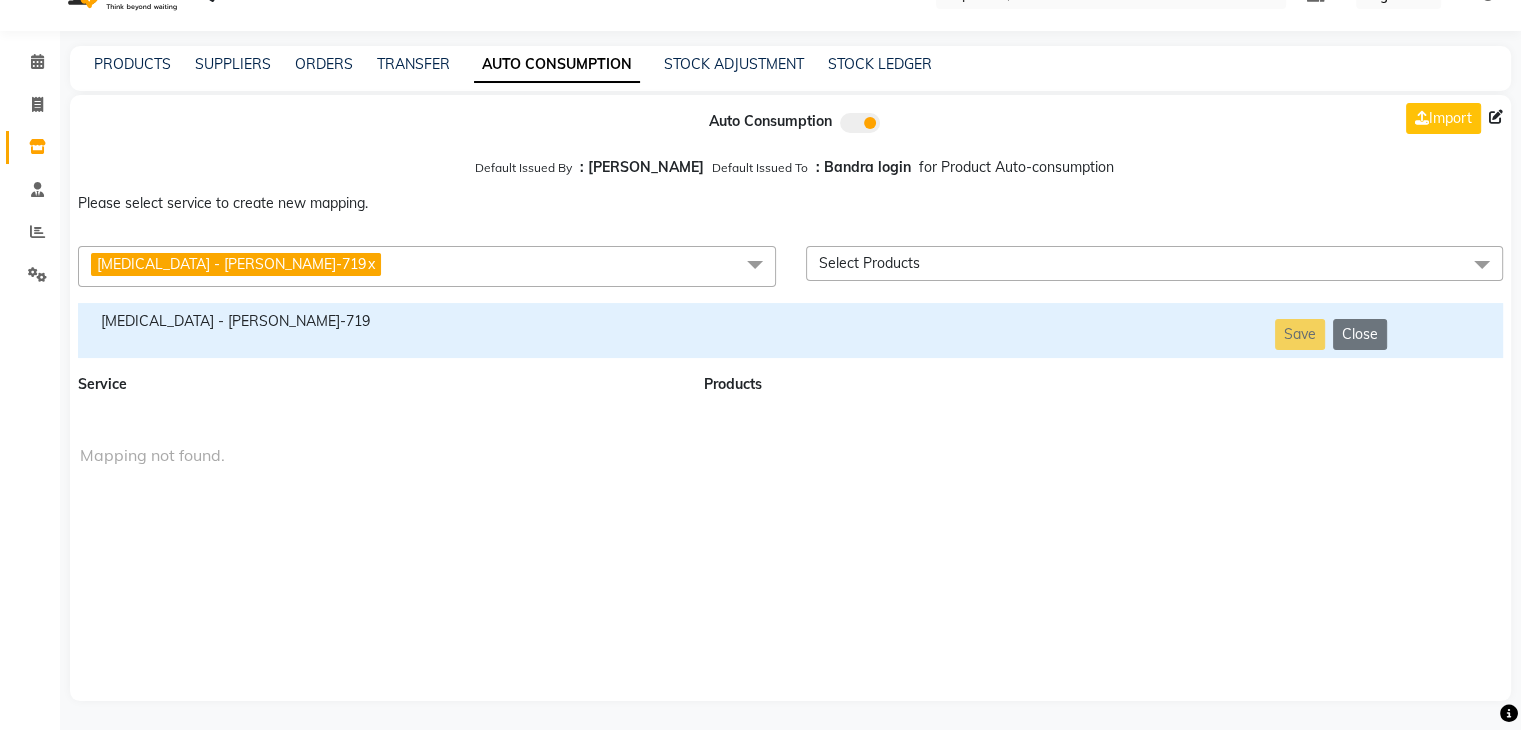 click on "[MEDICAL_DATA] - [PERSON_NAME]-719" at bounding box center (379, 321) 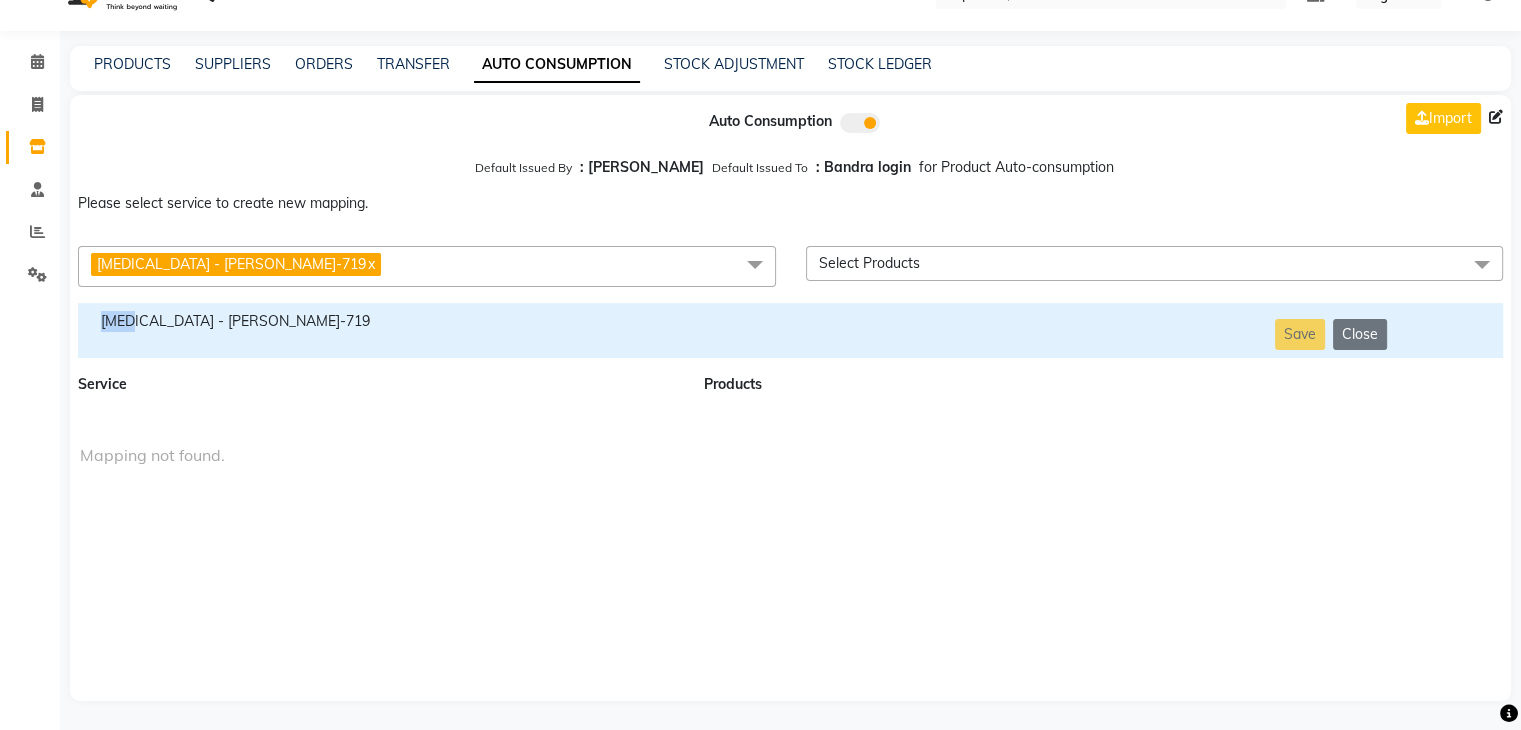 click on "[MEDICAL_DATA] - [PERSON_NAME]-719" at bounding box center [379, 321] 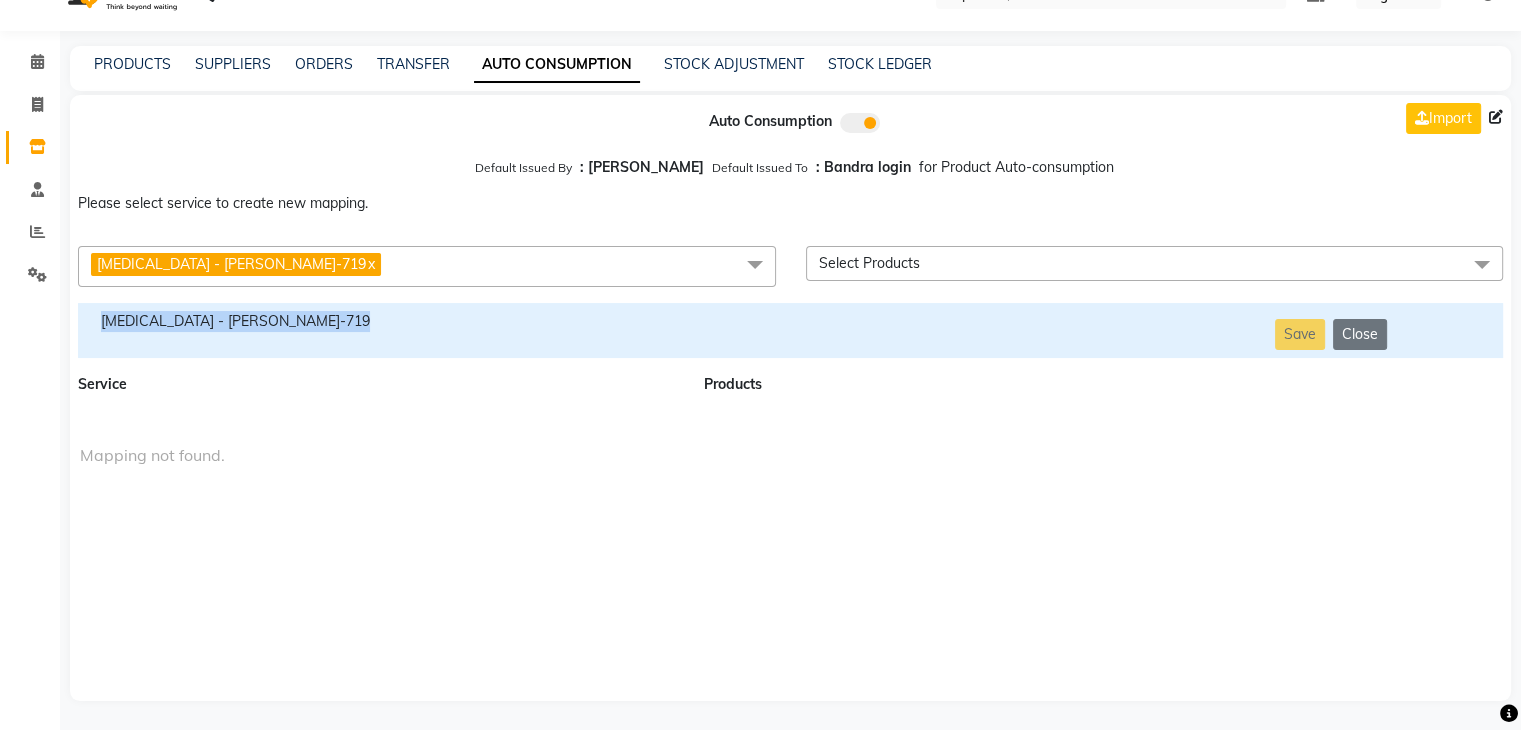 click on "[MEDICAL_DATA] - [PERSON_NAME]-719" at bounding box center (379, 321) 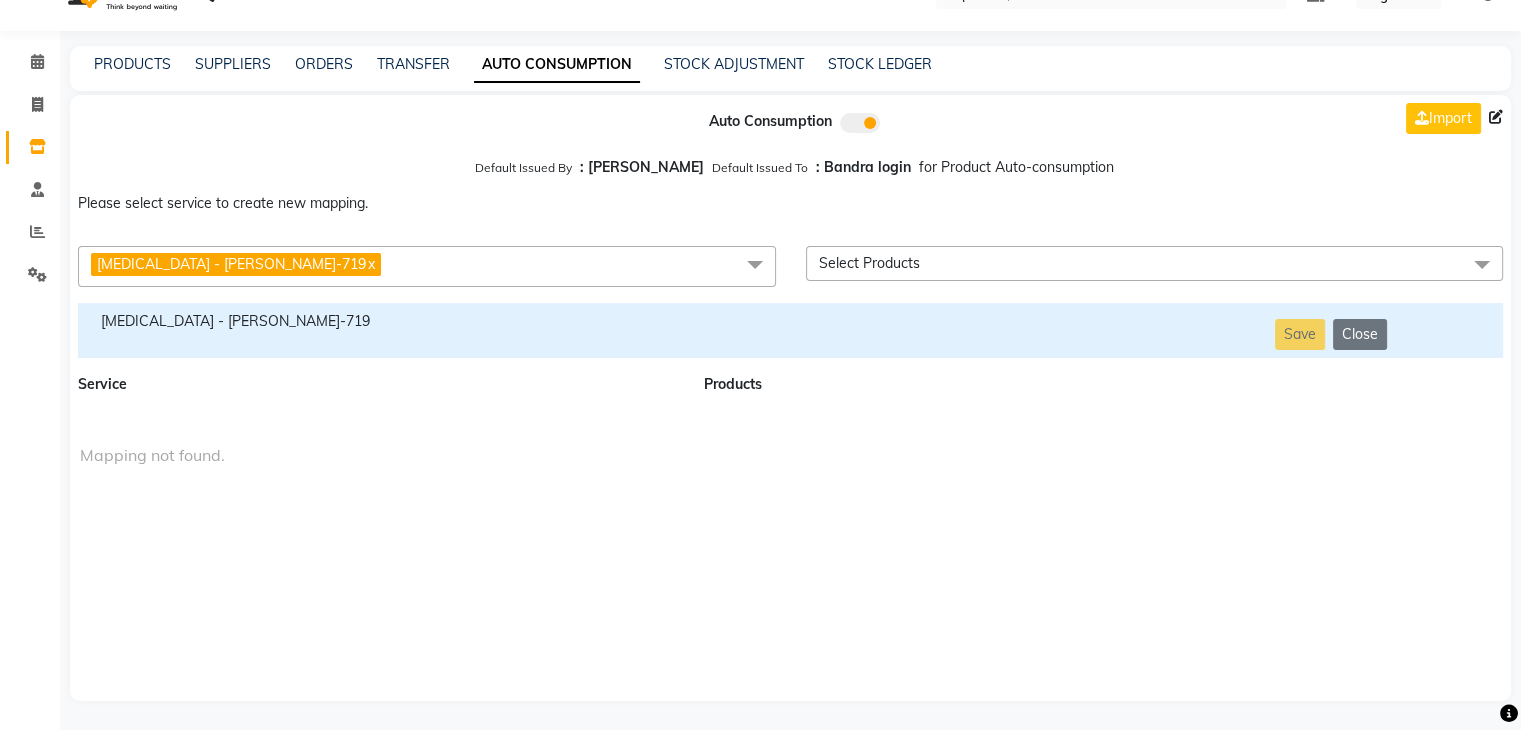 click on "[MEDICAL_DATA] - [PERSON_NAME]-719  x" at bounding box center (427, 266) 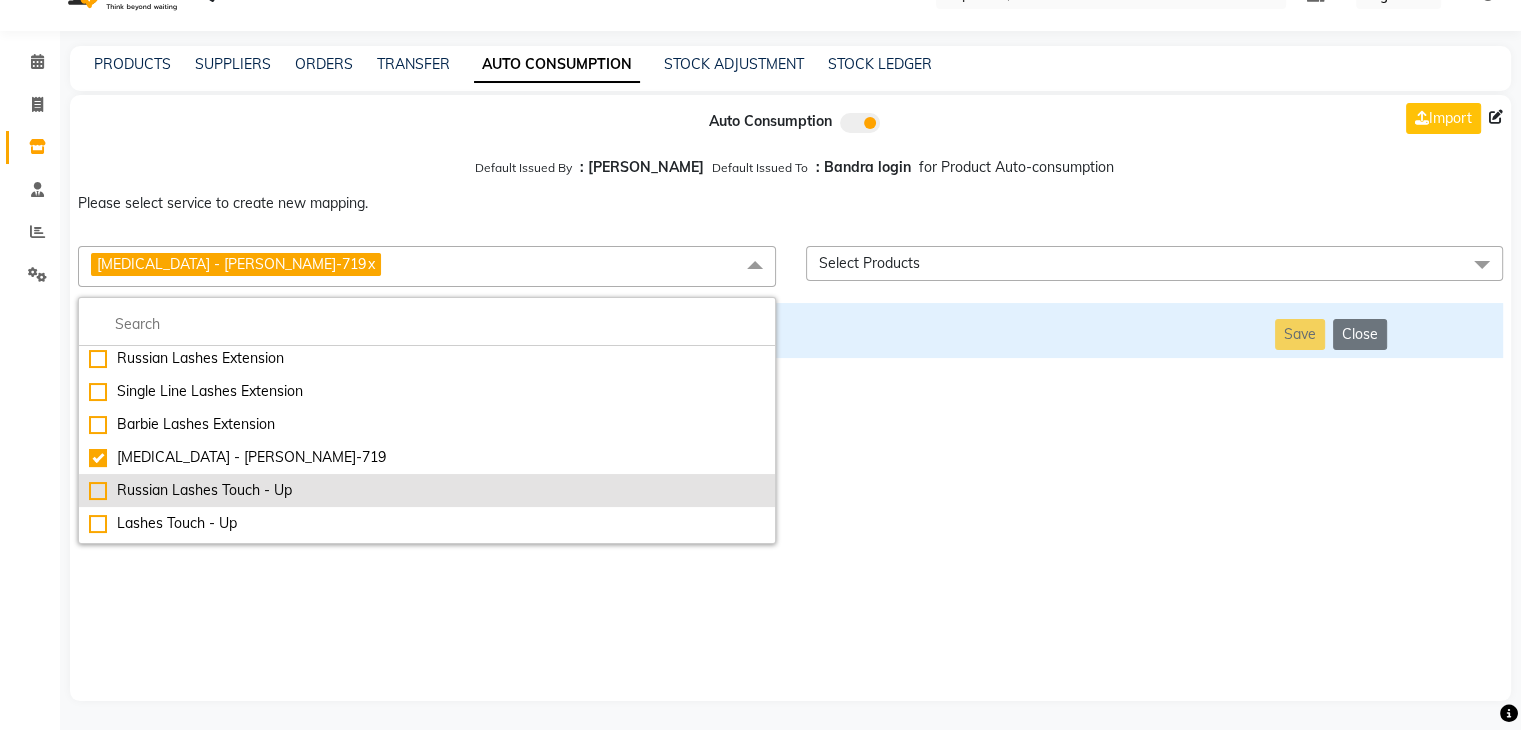 click on "Russian Lashes Touch - Up" at bounding box center (427, 490) 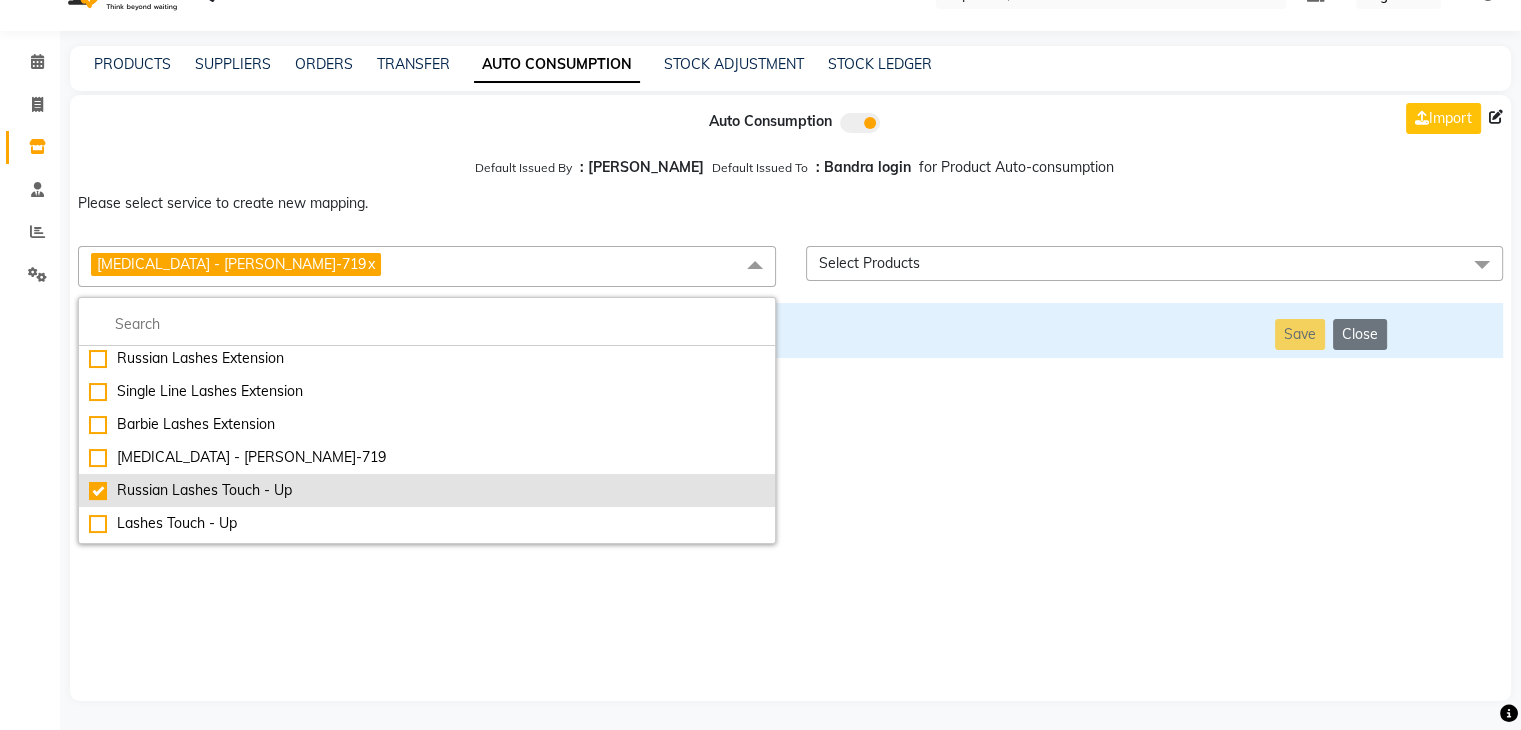 checkbox on "false" 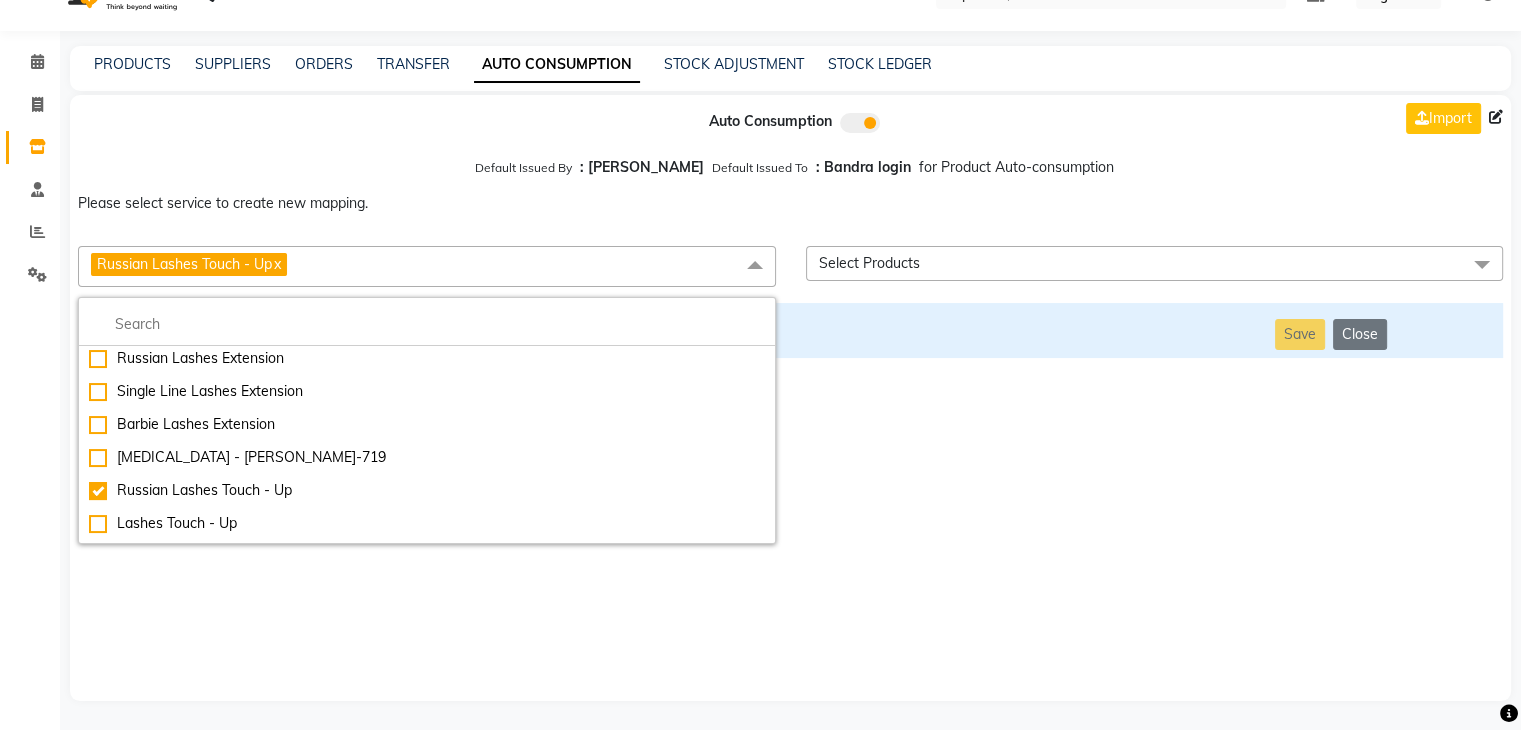click on "Auto Consumption  Import Default Issued By  : [PERSON_NAME] Default Issued To  : Bandra login  for Product Auto-consumption  Please select service to create new mapping. Russian Lashes Touch - Up  x Essential Manicure w Scrub Essential Pedicure w Scrub Manicure + OPI Nail Ext + Gel Polish-3570 Manicure + T&T Nail Ext + Gel Polish T&T Nail Ext + T&T Gel Polish OPI Nail Ext + OPI Gel Polish T&T Refills + Gel Polish OPI Refills + Gel Polish Travel Allowance Waiting Charge HAIR REPAIR - Haircut HAIR REPAIR - Haircut for Kids HAIR REPAIR - Hair Wash HAIR REPAIR - Hair Wash Premium HAIR REPAIR - Full Head Shave HAIR REPAIR - Hair Design HAIR REPAIR - Hairstyling HAIR REPAIR - Threading HAIR REPAIR - [PERSON_NAME] Edging HAIR REPAIR - [PERSON_NAME] Edging Premium HAIR REPAIR - Razor Shave HAIR REPAIR - Razor Shave Premium HAIR REPAIR - Luxury Steam Shaving HAIR REPAIR - Fade Hair Cut HAIR SPA RITUALS - Hairoticmen Argan Spa HAIR SPA RITUALS - Wella Deep Nourishing Spa HAIR SPA RITUALS - Nashi Argan Oil Spa HAIR PAINTING - Highlights" at bounding box center (790, 398) 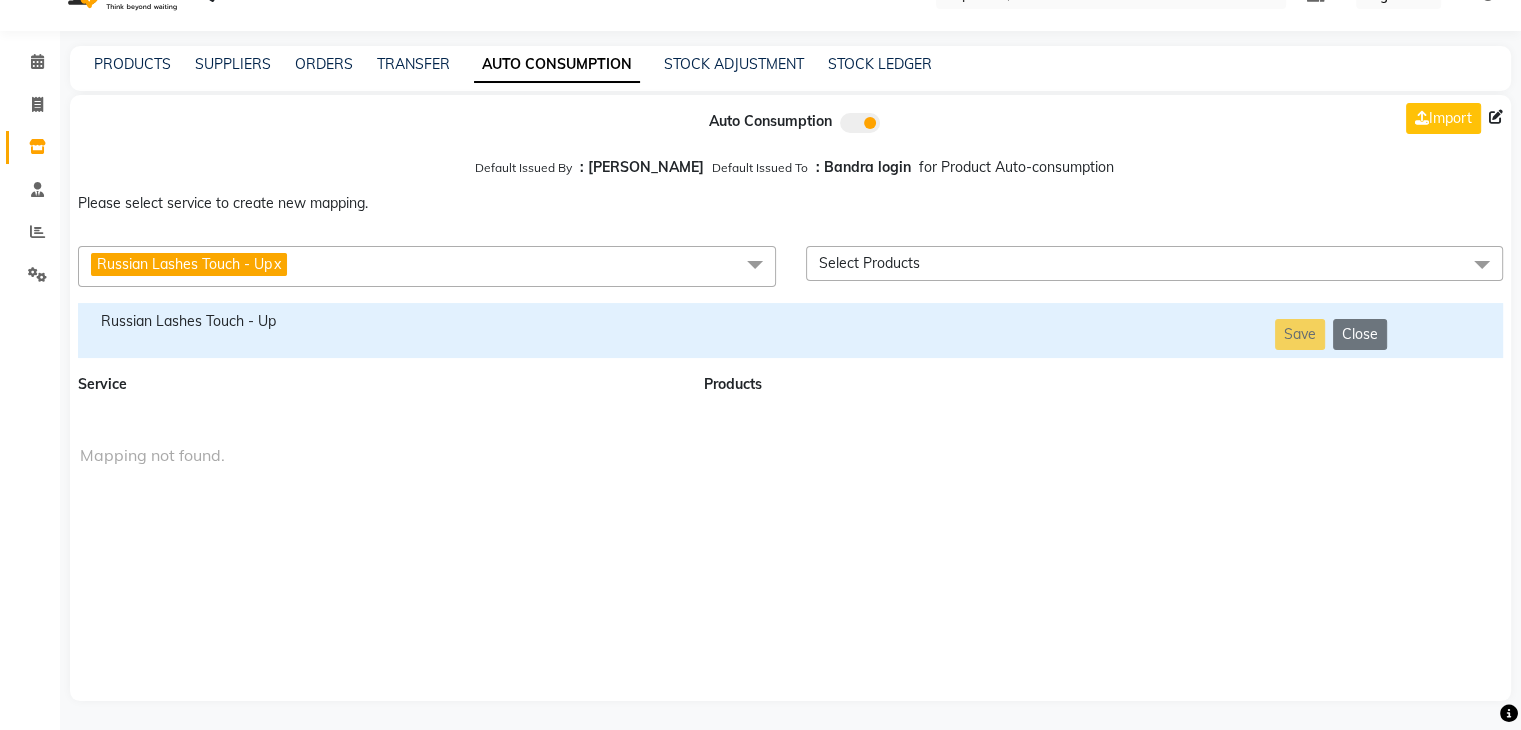 click on "Russian Lashes Touch - Up" at bounding box center [379, 321] 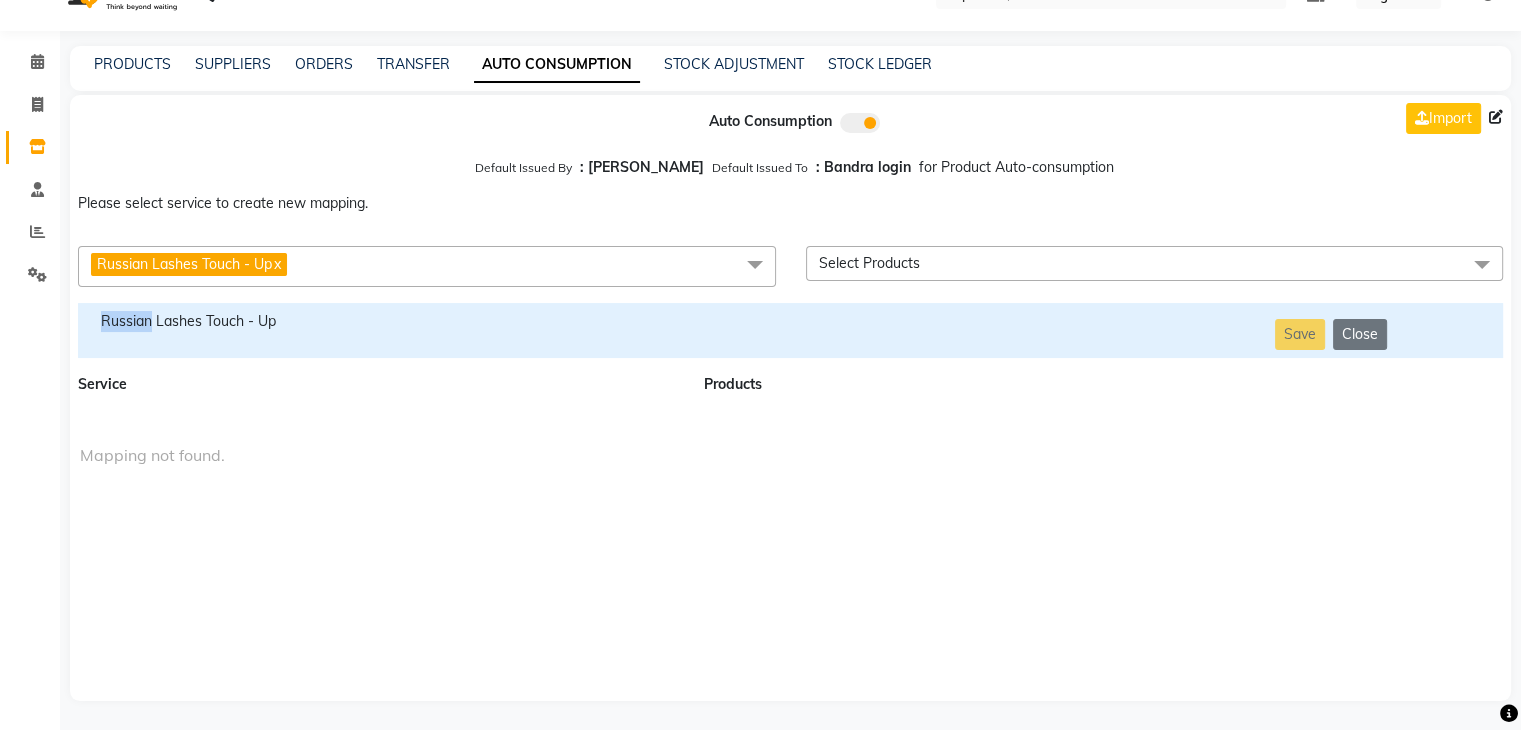 click on "Russian Lashes Touch - Up" at bounding box center (379, 321) 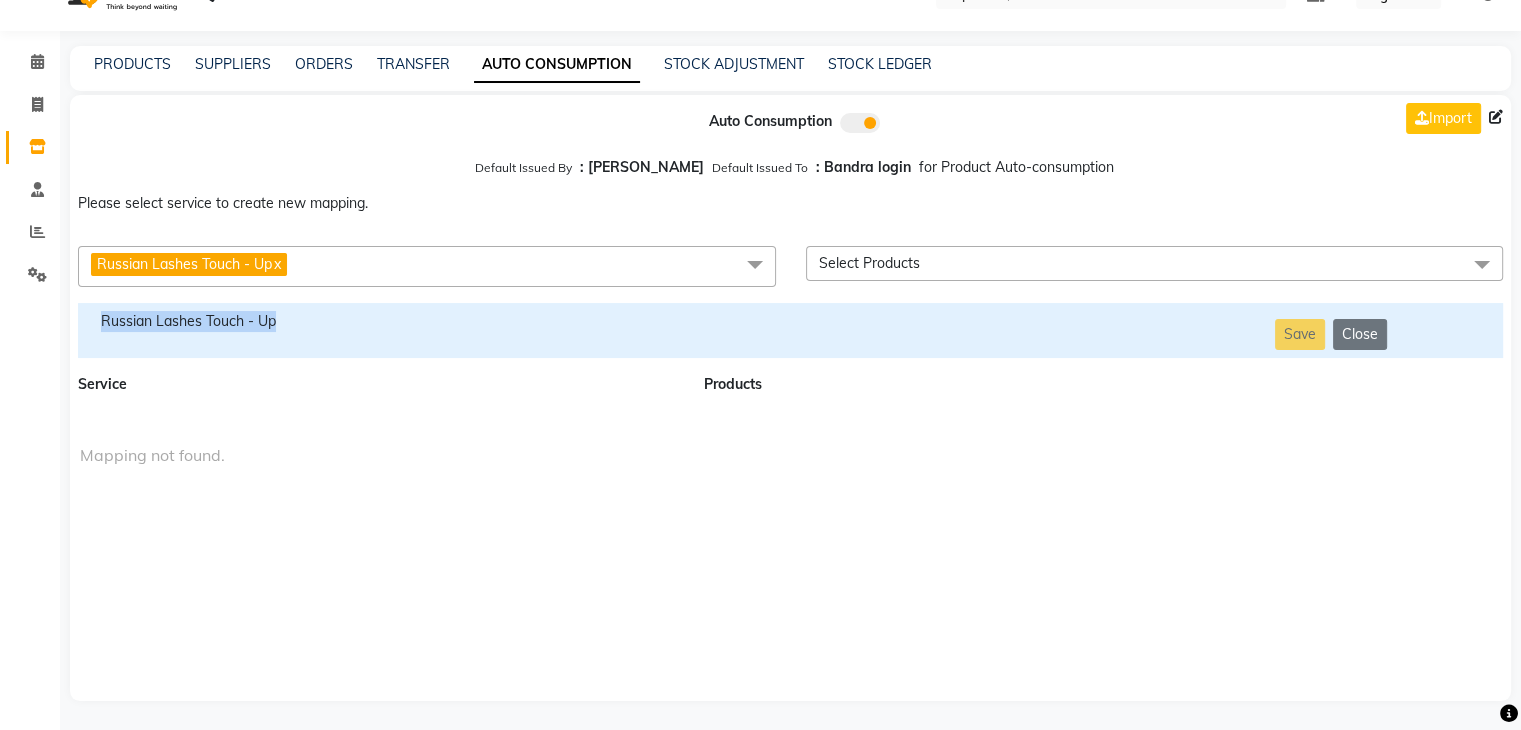 click on "Russian Lashes Touch - Up" at bounding box center (379, 321) 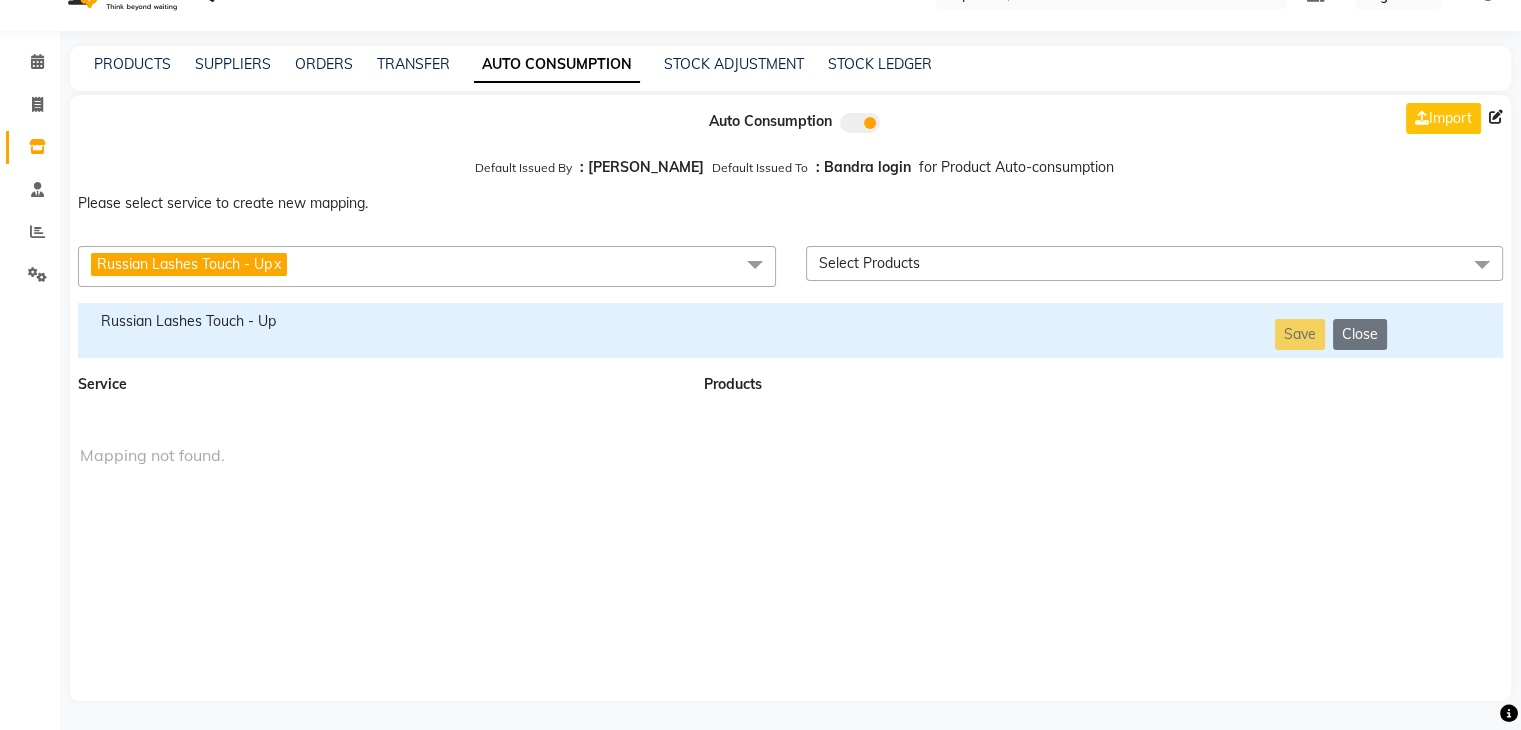 click on "Russian Lashes Touch - Up  x" at bounding box center [427, 266] 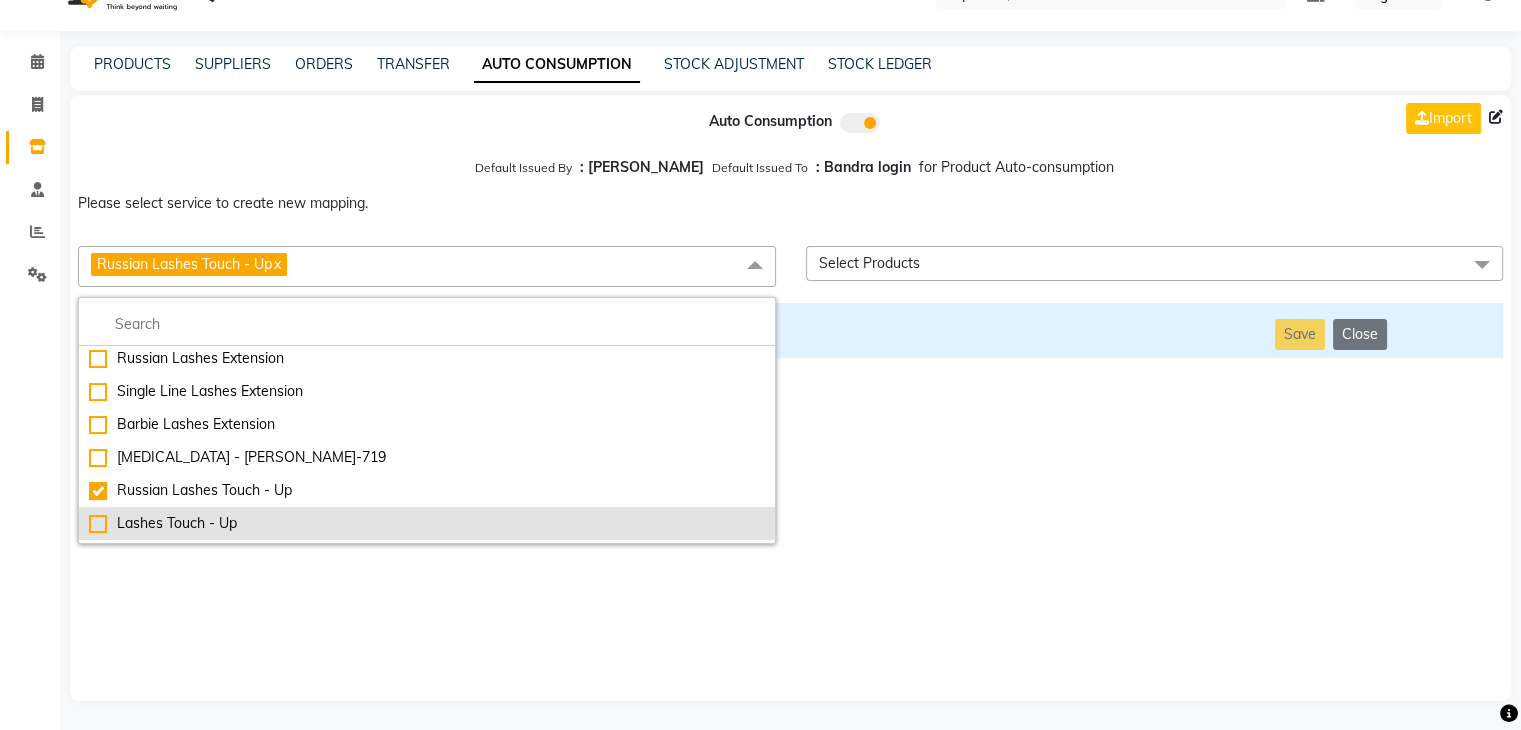 click on "Lashes Touch - Up" at bounding box center [427, 523] 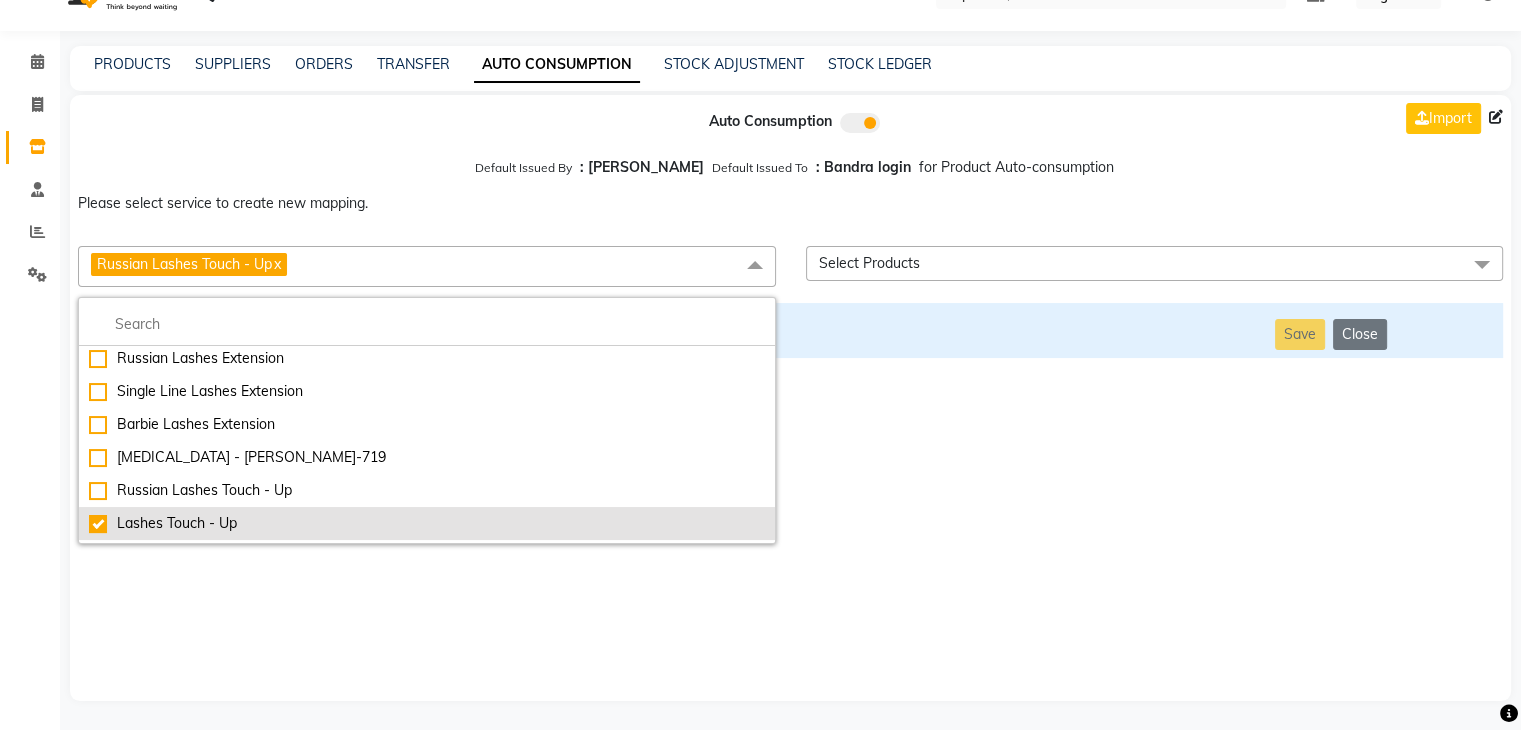 checkbox on "false" 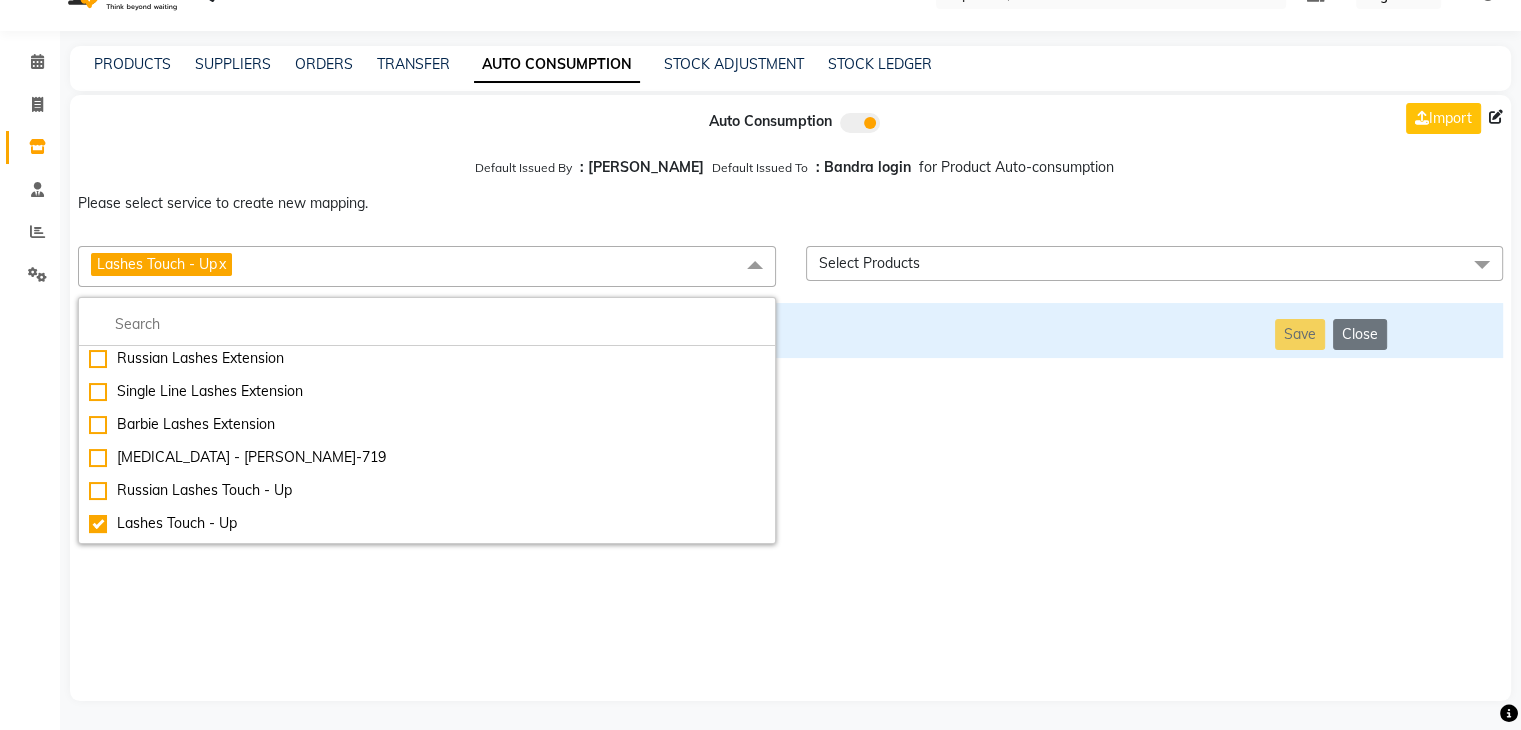click on "Auto Consumption  Import Default Issued By  : [PERSON_NAME] Default Issued To  : Bandra login  for Product Auto-consumption  Please select service to create new mapping. Lashes Touch - Up  x Essential Manicure w Scrub Essential Pedicure w Scrub Manicure + OPI Nail Ext + Gel Polish-3570 Manicure + T&T Nail Ext + Gel Polish T&T Nail Ext + T&T Gel Polish OPI Nail Ext + OPI Gel Polish T&T Refills + Gel Polish OPI Refills + Gel Polish Travel Allowance Waiting Charge HAIR REPAIR - Haircut HAIR REPAIR - Haircut for Kids HAIR REPAIR - Hair Wash HAIR REPAIR - Hair Wash Premium HAIR REPAIR - Full Head Shave HAIR REPAIR - Hair Design HAIR REPAIR - Hairstyling HAIR REPAIR - Threading HAIR REPAIR - [PERSON_NAME] Edging HAIR REPAIR - [PERSON_NAME] Edging Premium HAIR REPAIR - Razor Shave HAIR REPAIR - Razor Shave Premium HAIR REPAIR - Luxury Steam Shaving HAIR REPAIR - Fade Hair Cut HAIR SPA RITUALS - Hairoticmen Argan Spa HAIR SPA RITUALS - Wella Deep Nourishing Spa HAIR SPA RITUALS - Nashi Argan Oil Spa HAIR SPA RITUALS - Olaplex Ritual" at bounding box center (790, 398) 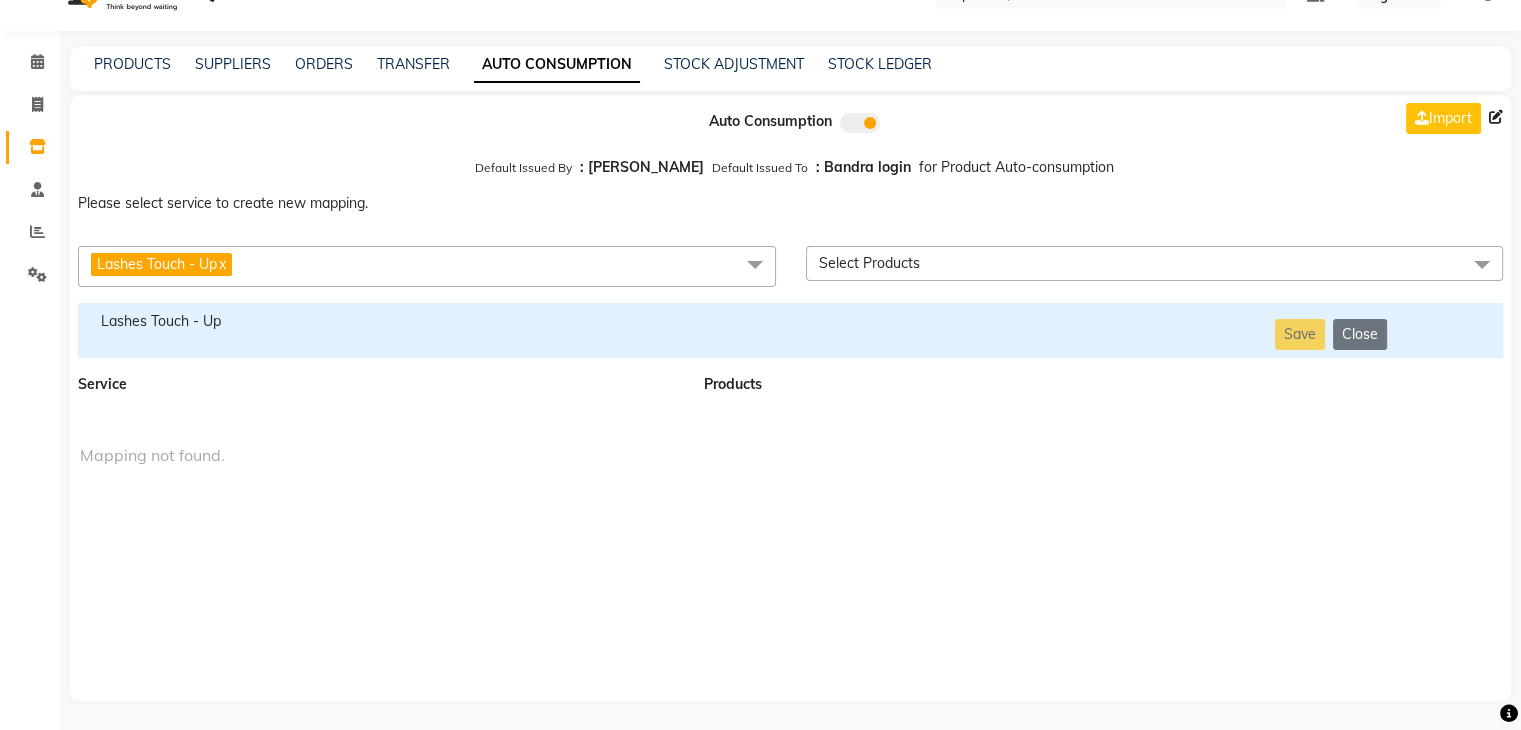 click on "Lashes Touch - Up" at bounding box center [379, 321] 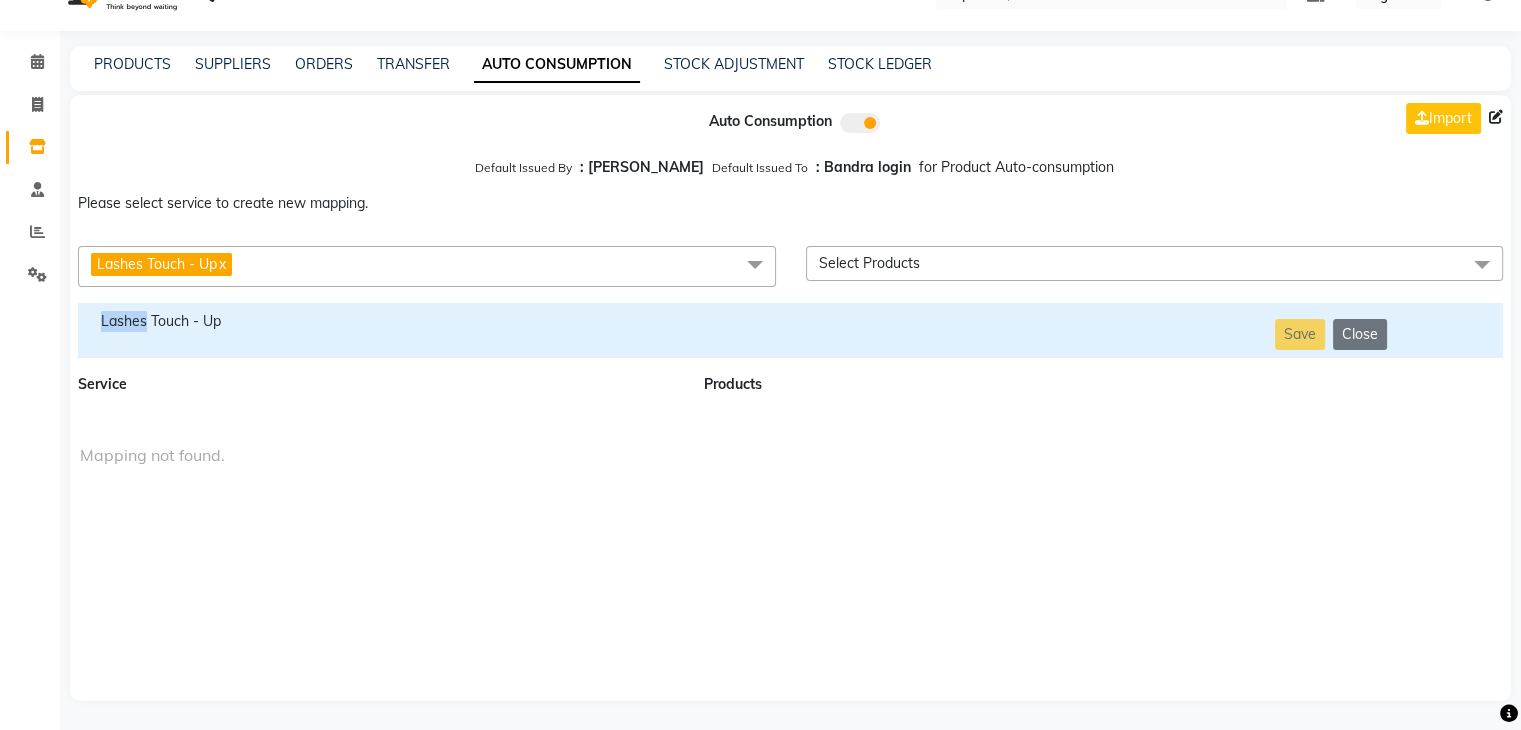 click on "Lashes Touch - Up" at bounding box center [379, 321] 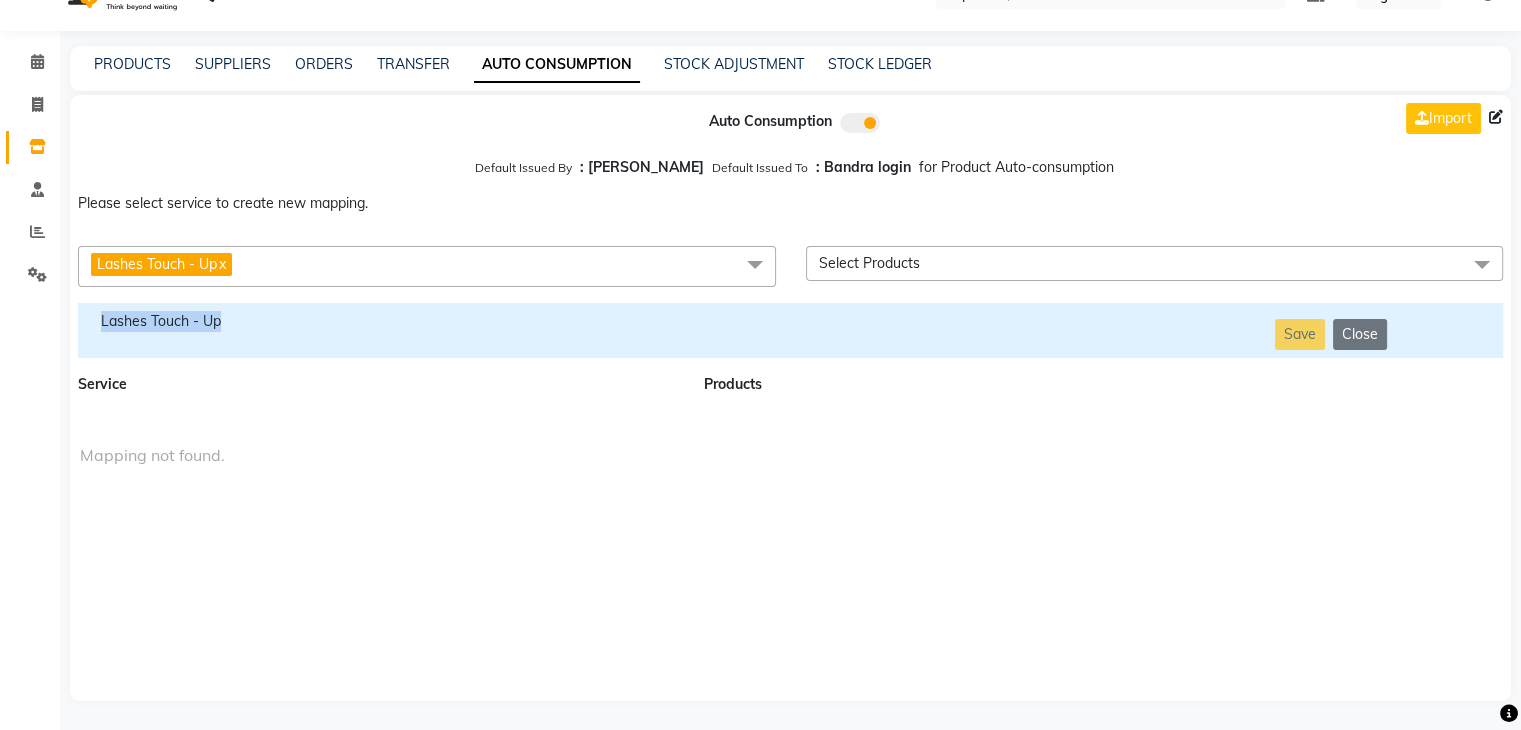click on "Lashes Touch - Up" at bounding box center (379, 321) 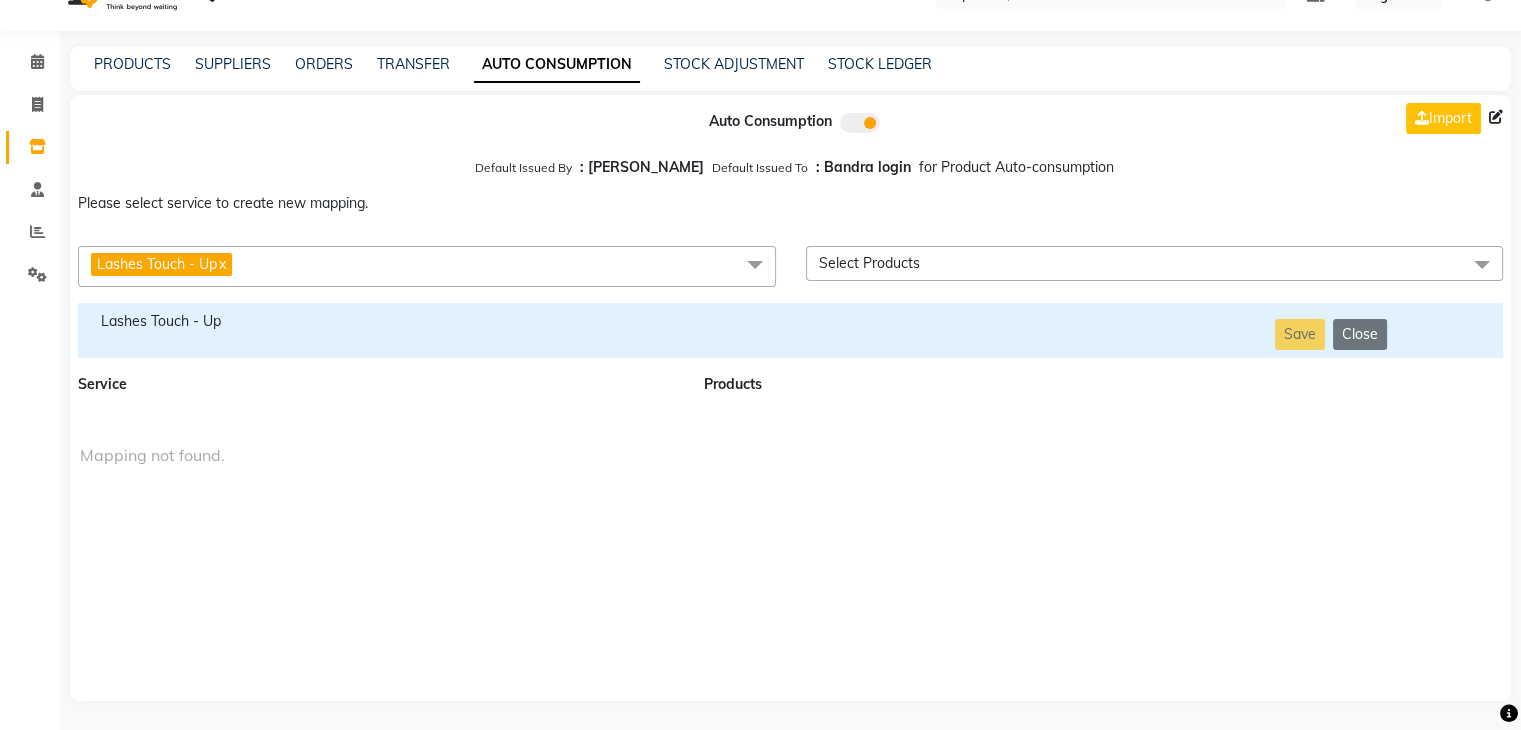 click on "Lashes Touch - Up  x" at bounding box center (427, 266) 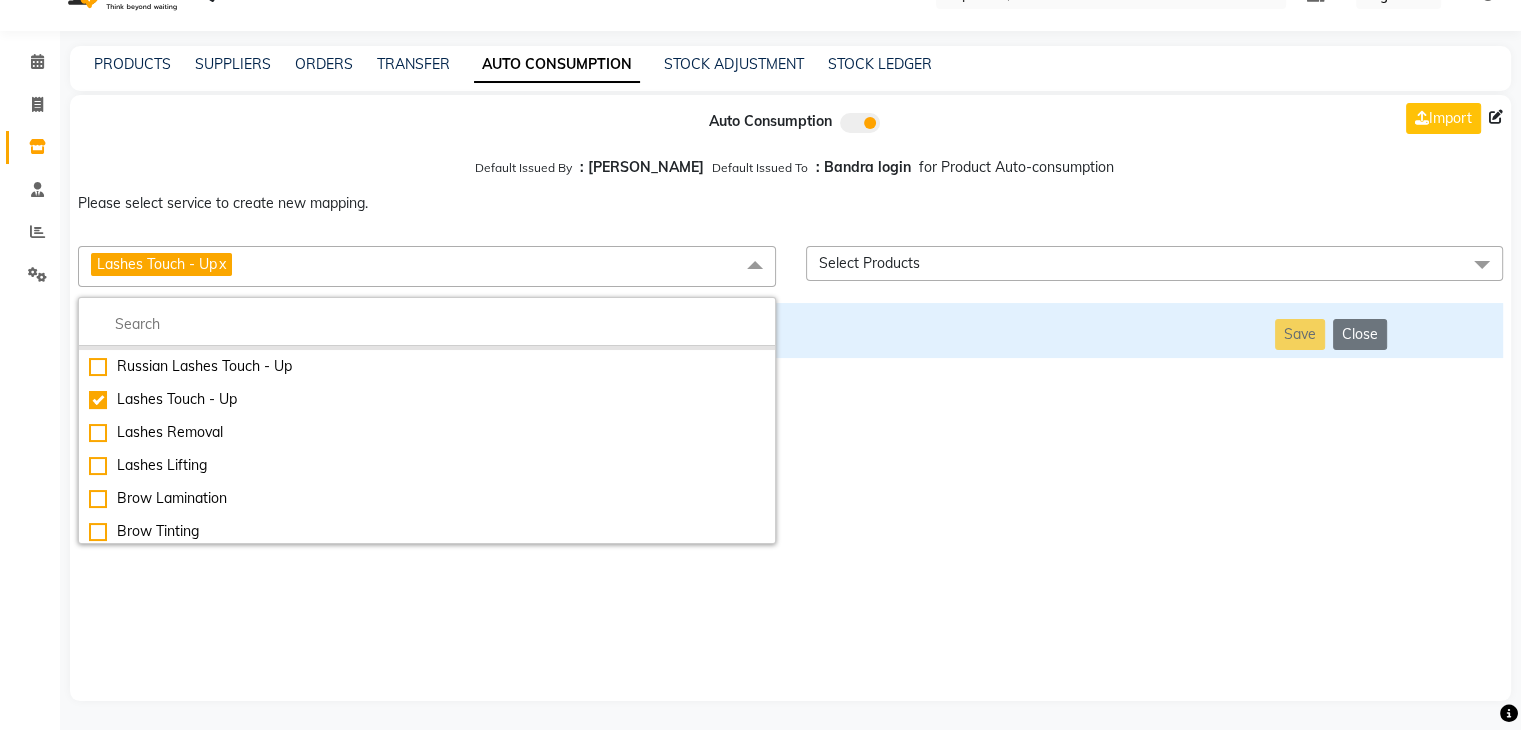 scroll, scrollTop: 6905, scrollLeft: 0, axis: vertical 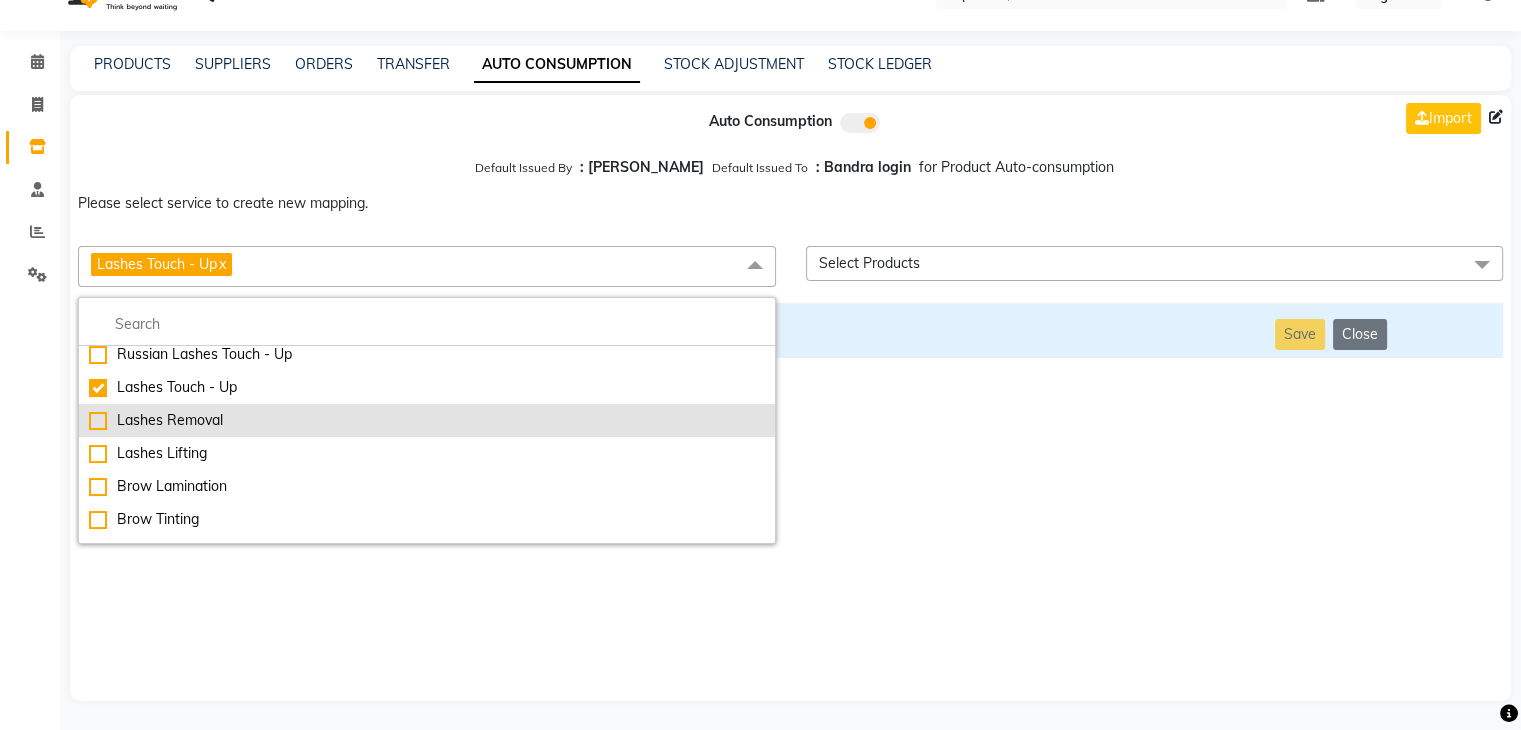 click on "Lashes Removal" at bounding box center (427, 420) 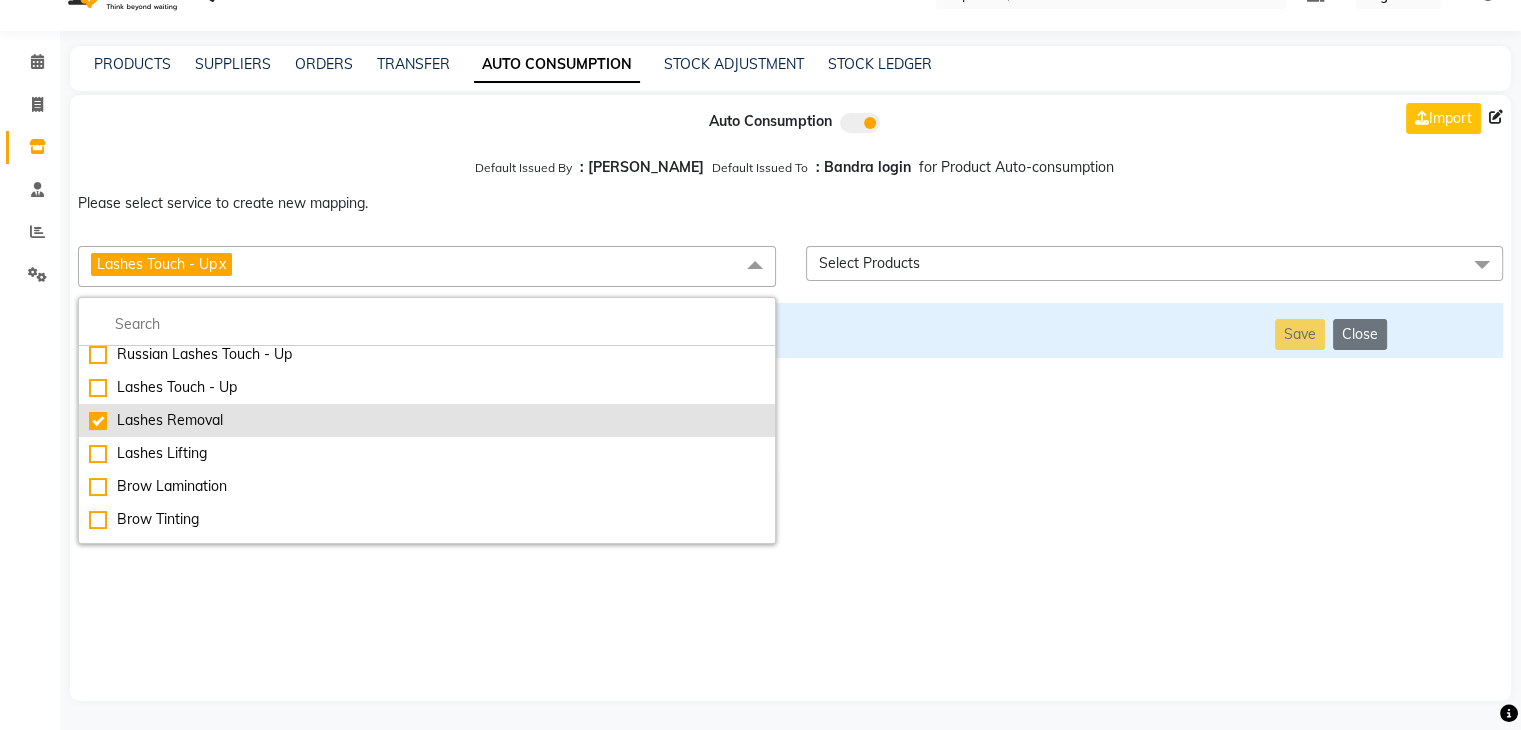 checkbox on "false" 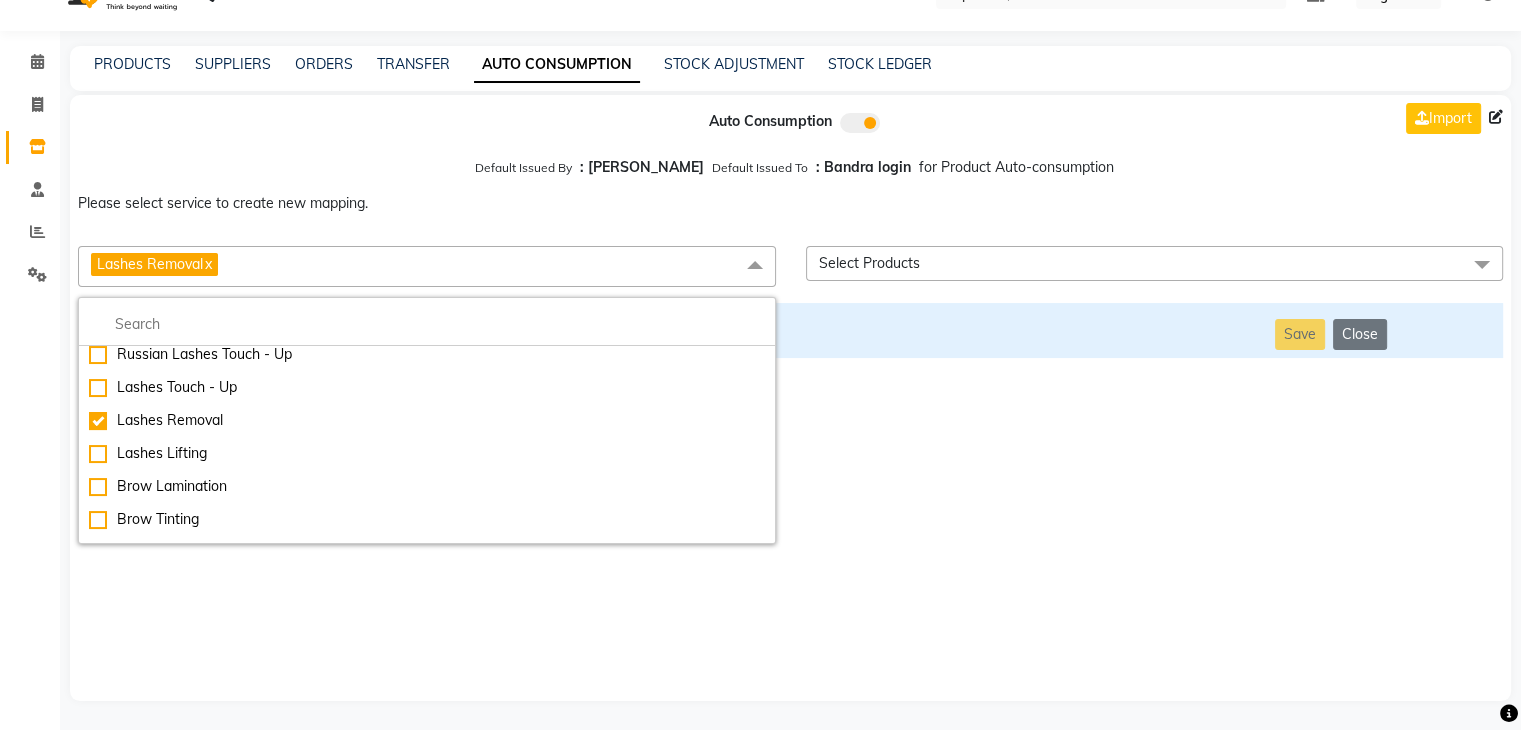 click on "Auto Consumption  Import Default Issued By  : [PERSON_NAME] Default Issued To  : Bandra login  for Product Auto-consumption  Please select service to create new mapping. Lashes Removal  x Essential Manicure w Scrub Essential Pedicure w Scrub Manicure + OPI Nail Ext + Gel Polish-3570 Manicure + T&T Nail Ext + Gel Polish T&T Nail Ext + T&T Gel Polish OPI Nail Ext + OPI Gel Polish T&T Refills + Gel Polish OPI Refills + Gel Polish Travel Allowance Waiting Charge HAIR REPAIR - Haircut HAIR REPAIR - Haircut for Kids HAIR REPAIR - Hair Wash HAIR REPAIR - Hair Wash Premium HAIR REPAIR - Full Head Shave HAIR REPAIR - Hair Design HAIR REPAIR - Hairstyling HAIR REPAIR - Threading HAIR REPAIR - [PERSON_NAME] Edging HAIR REPAIR - [PERSON_NAME] Edging Premium HAIR REPAIR - Razor Shave HAIR REPAIR - Razor Shave Premium HAIR REPAIR - Luxury Steam Shaving HAIR REPAIR - Fade Hair Cut HAIR SPA RITUALS - Hairoticmen Argan Spa HAIR SPA RITUALS - Wella Deep Nourishing Spa HAIR SPA RITUALS - Nashi Argan Oil Spa HAIR SPA RITUALS - Botoliss Hair Spa" at bounding box center [790, 398] 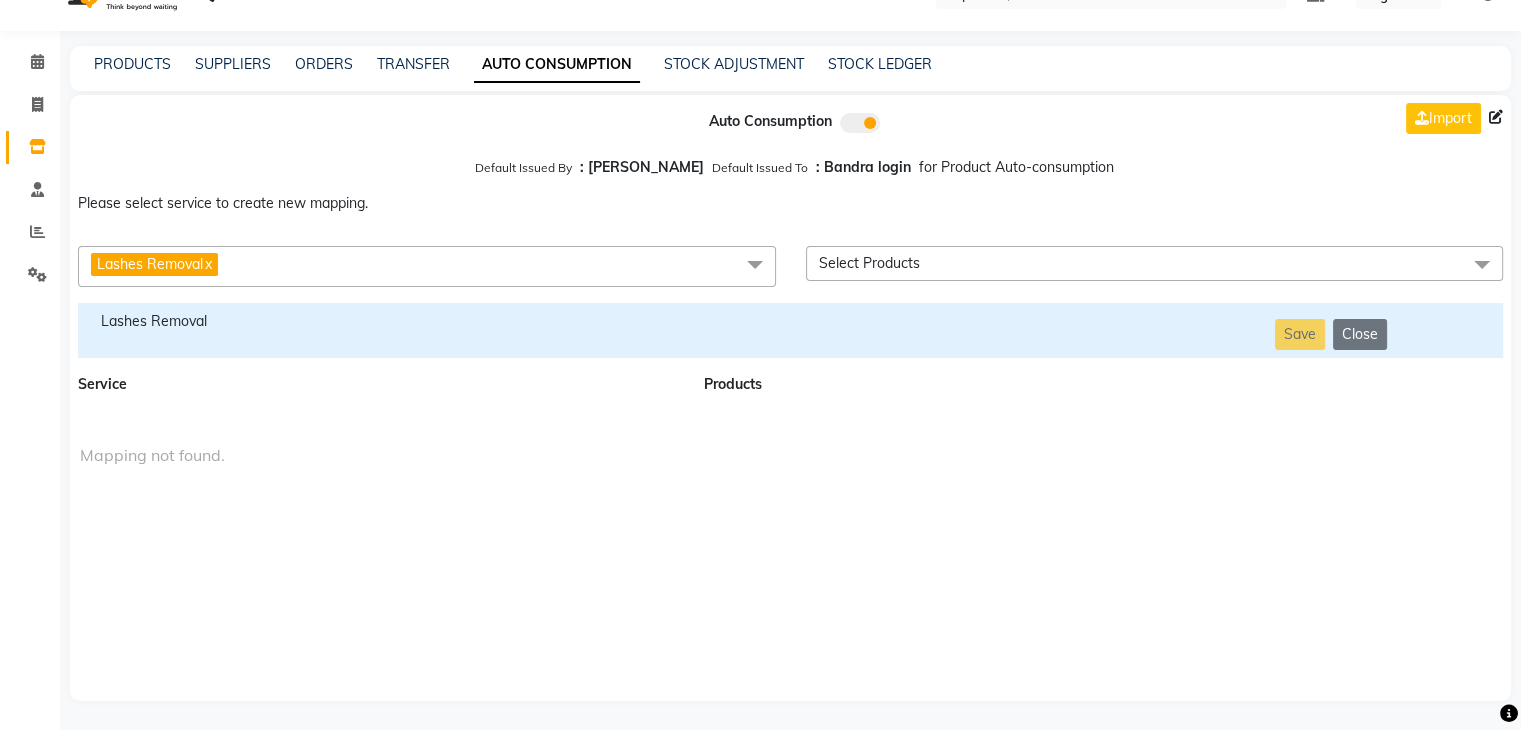 click on "Lashes Removal" at bounding box center [379, 321] 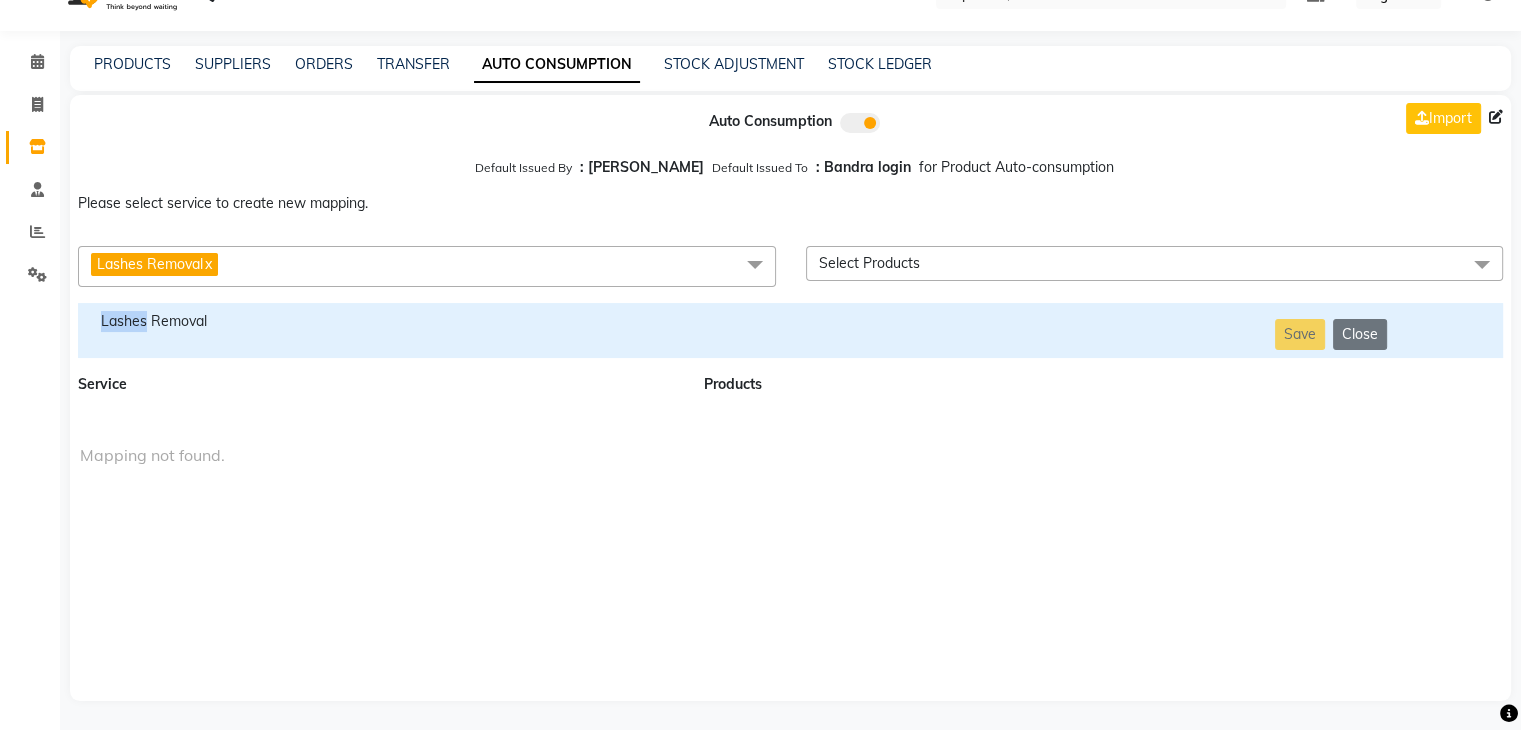 click on "Lashes Removal" at bounding box center (379, 321) 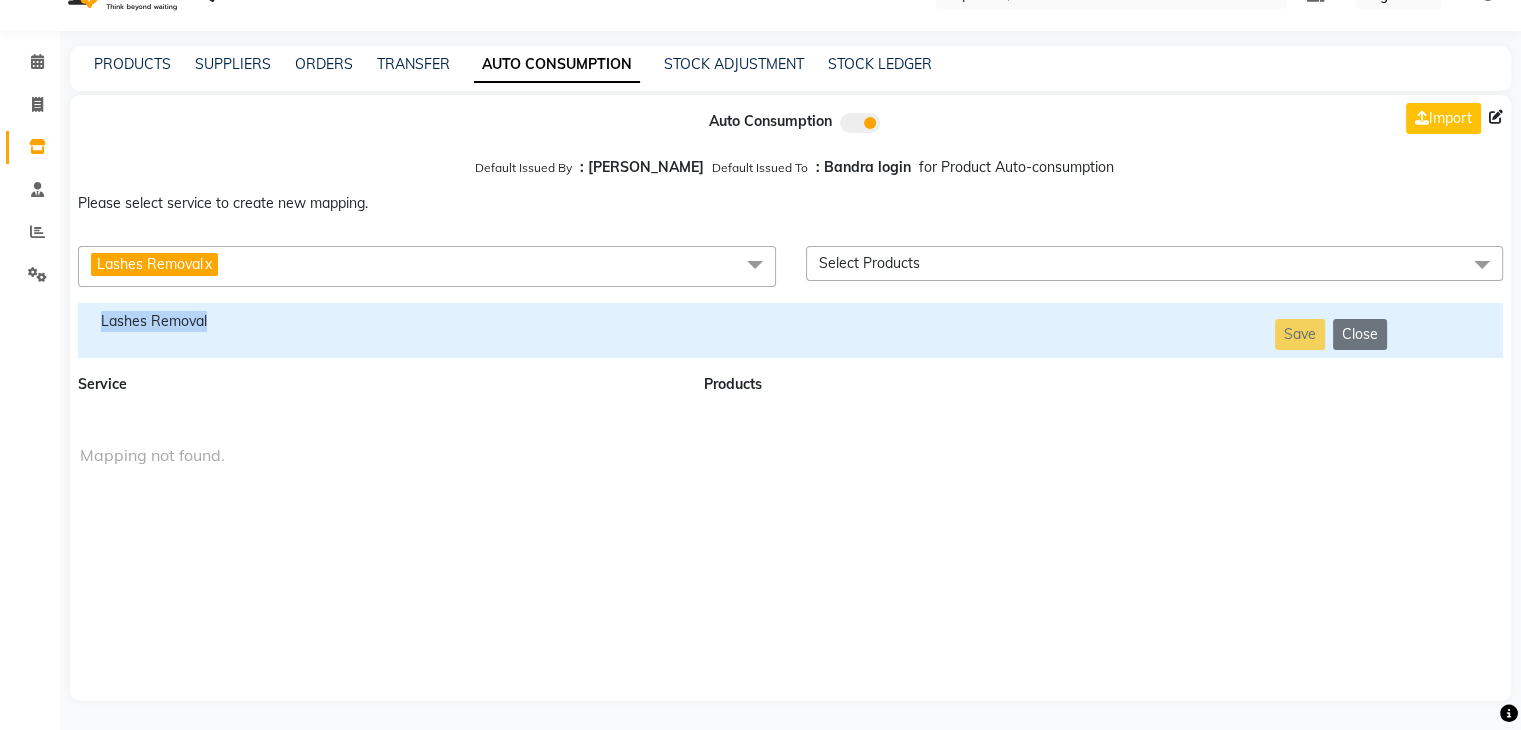 click on "Lashes Removal" at bounding box center (379, 321) 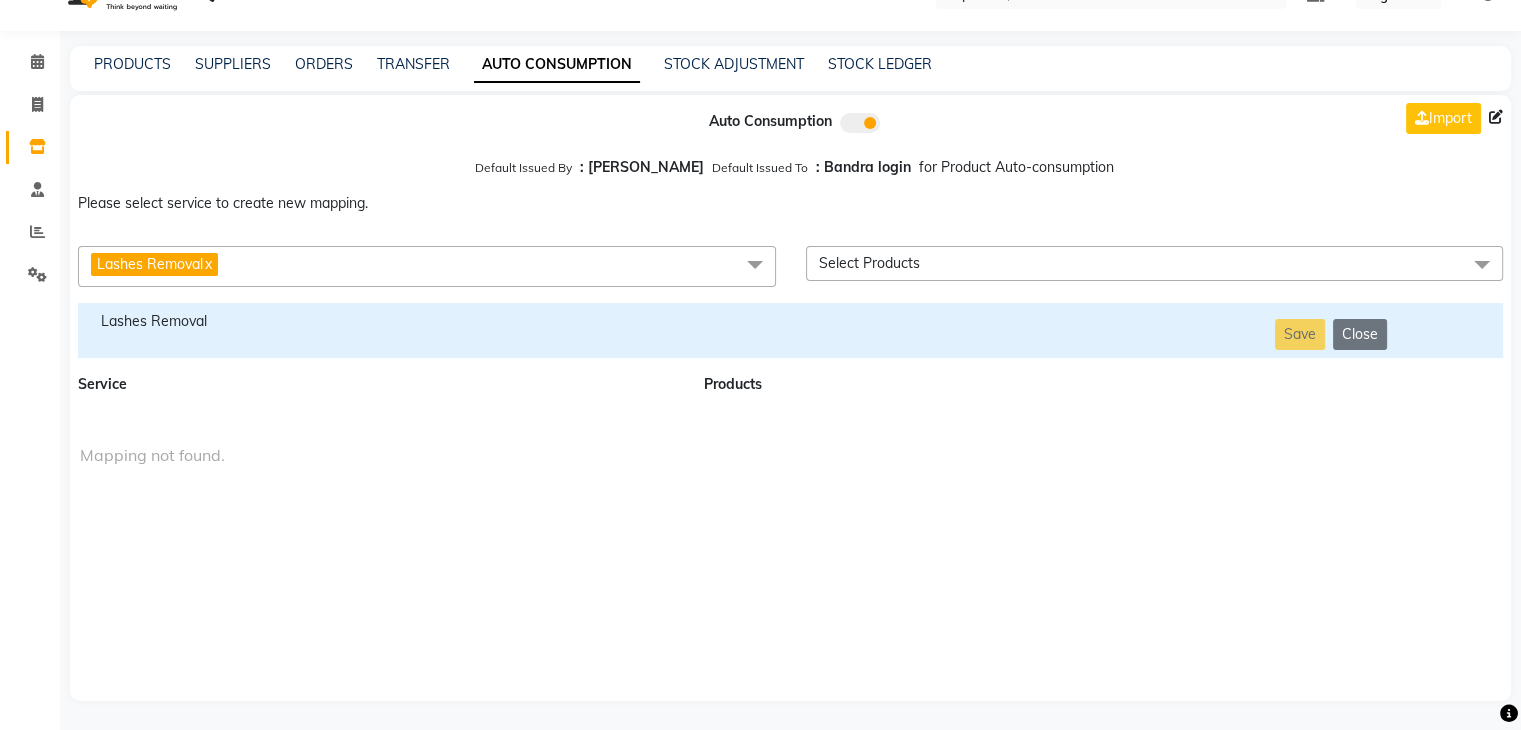 click on "Lashes Removal  x" at bounding box center (427, 266) 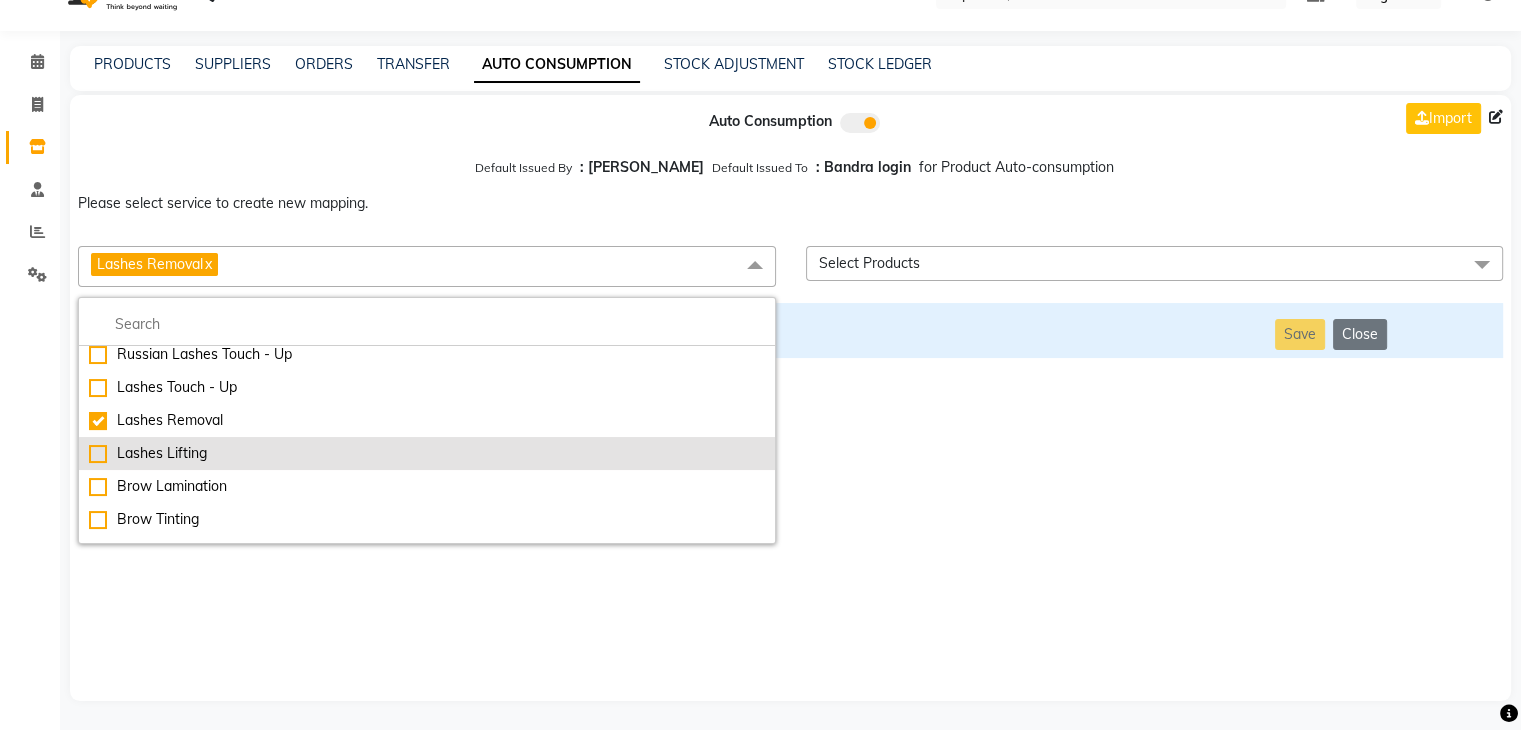 click on "Lashes Lifting" at bounding box center [427, 453] 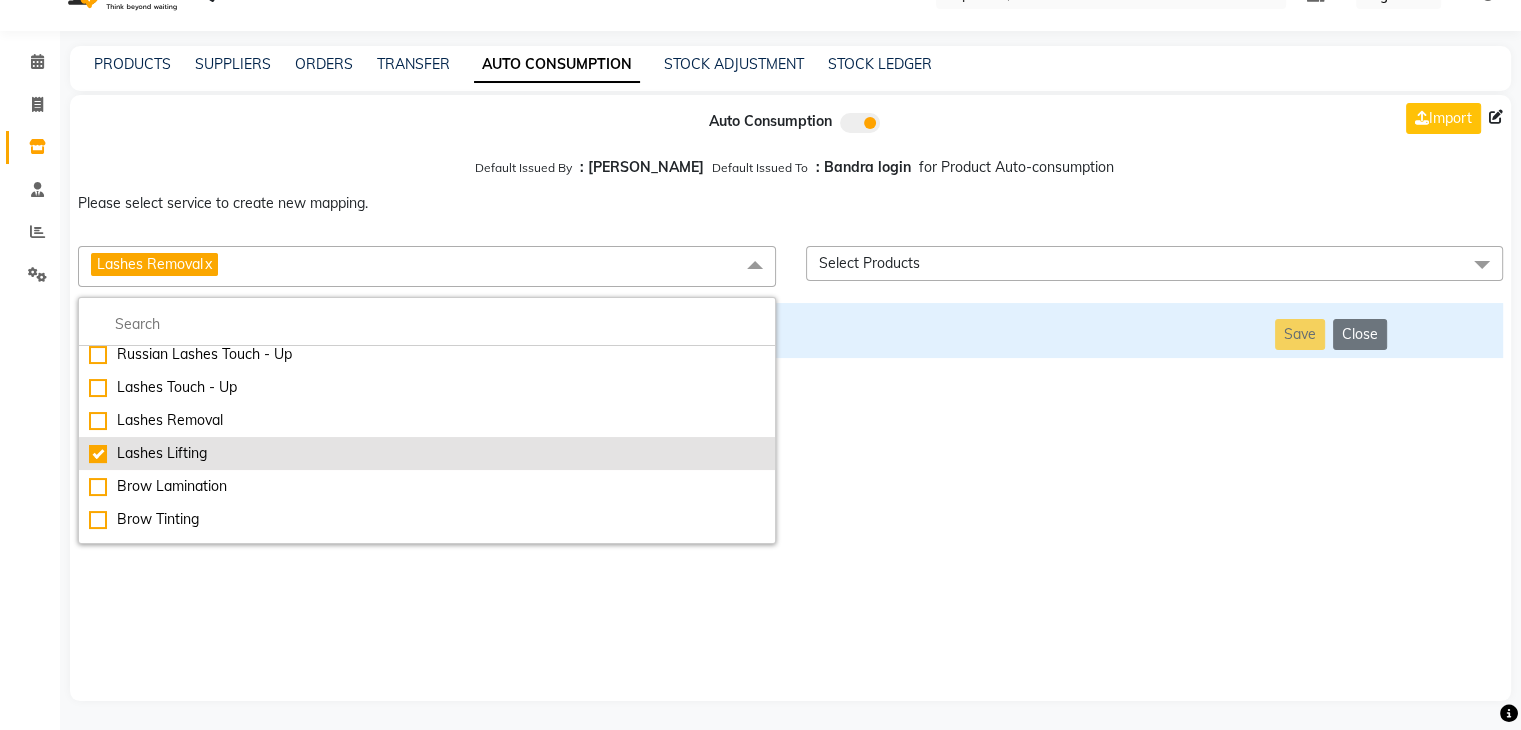 checkbox on "false" 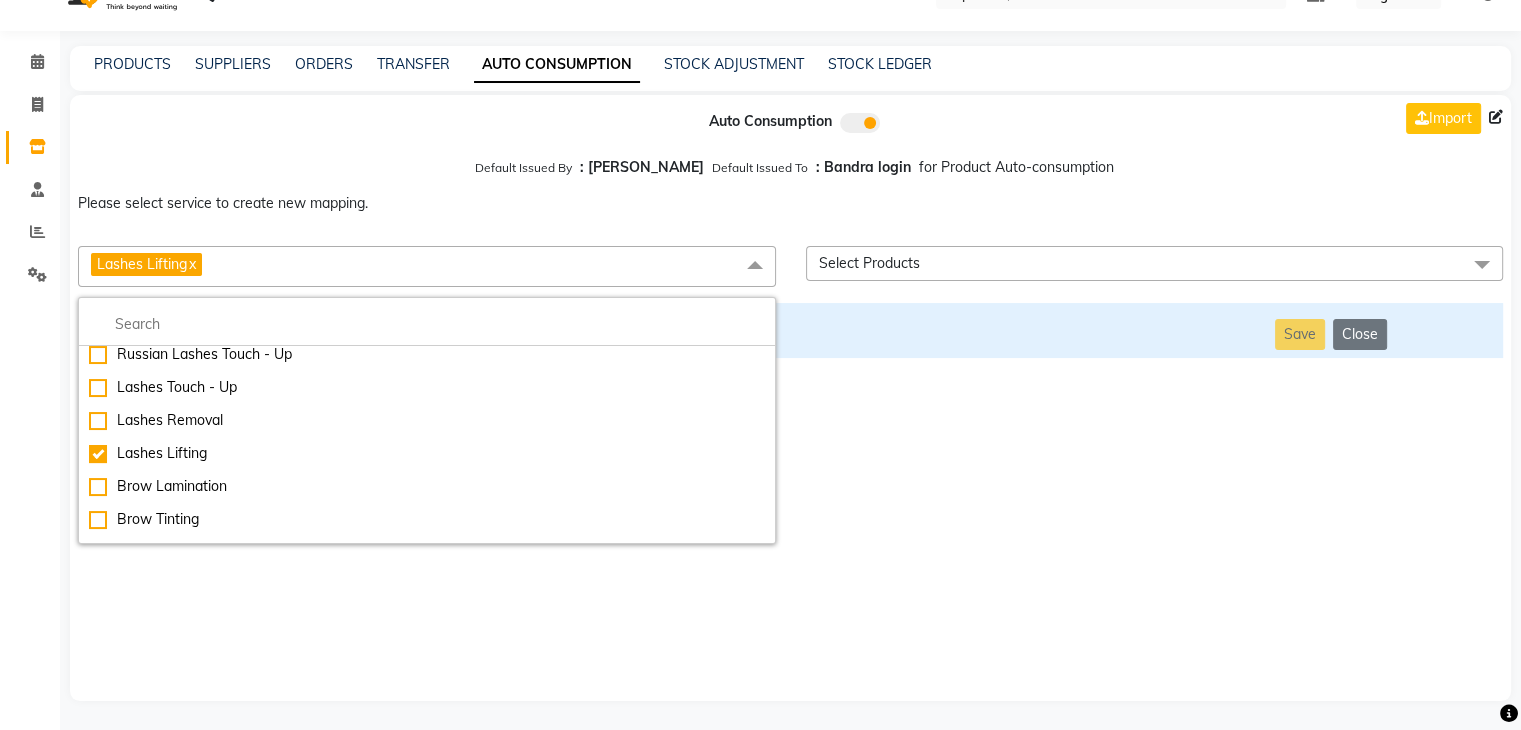 click on "Auto Consumption  Import Default Issued By  : [PERSON_NAME] Default Issued To  : Bandra login  for Product Auto-consumption  Please select service to create new mapping. Lashes Lifting  x Essential Manicure w Scrub Essential Pedicure w Scrub Manicure + OPI Nail Ext + Gel Polish-3570 Manicure + T&T Nail Ext + Gel Polish T&T Nail Ext + T&T Gel Polish OPI Nail Ext + OPI Gel Polish T&T Refills + Gel Polish OPI Refills + Gel Polish Travel Allowance Waiting Charge HAIR REPAIR - Haircut HAIR REPAIR - Haircut for Kids HAIR REPAIR - Hair Wash HAIR REPAIR - Hair Wash Premium HAIR REPAIR - Full Head Shave HAIR REPAIR - Hair Design HAIR REPAIR - Hairstyling HAIR REPAIR - Threading HAIR REPAIR - [PERSON_NAME] Edging HAIR REPAIR - [PERSON_NAME] Edging Premium HAIR REPAIR - Razor Shave HAIR REPAIR - Razor Shave Premium HAIR REPAIR - Luxury Steam Shaving HAIR REPAIR - Fade Hair Cut HAIR SPA RITUALS - Hairoticmen Argan Spa HAIR SPA RITUALS - Wella Deep Nourishing Spa HAIR SPA RITUALS - Nashi Argan Oil Spa HAIR SPA RITUALS - Botoliss Hair Spa" at bounding box center [790, 398] 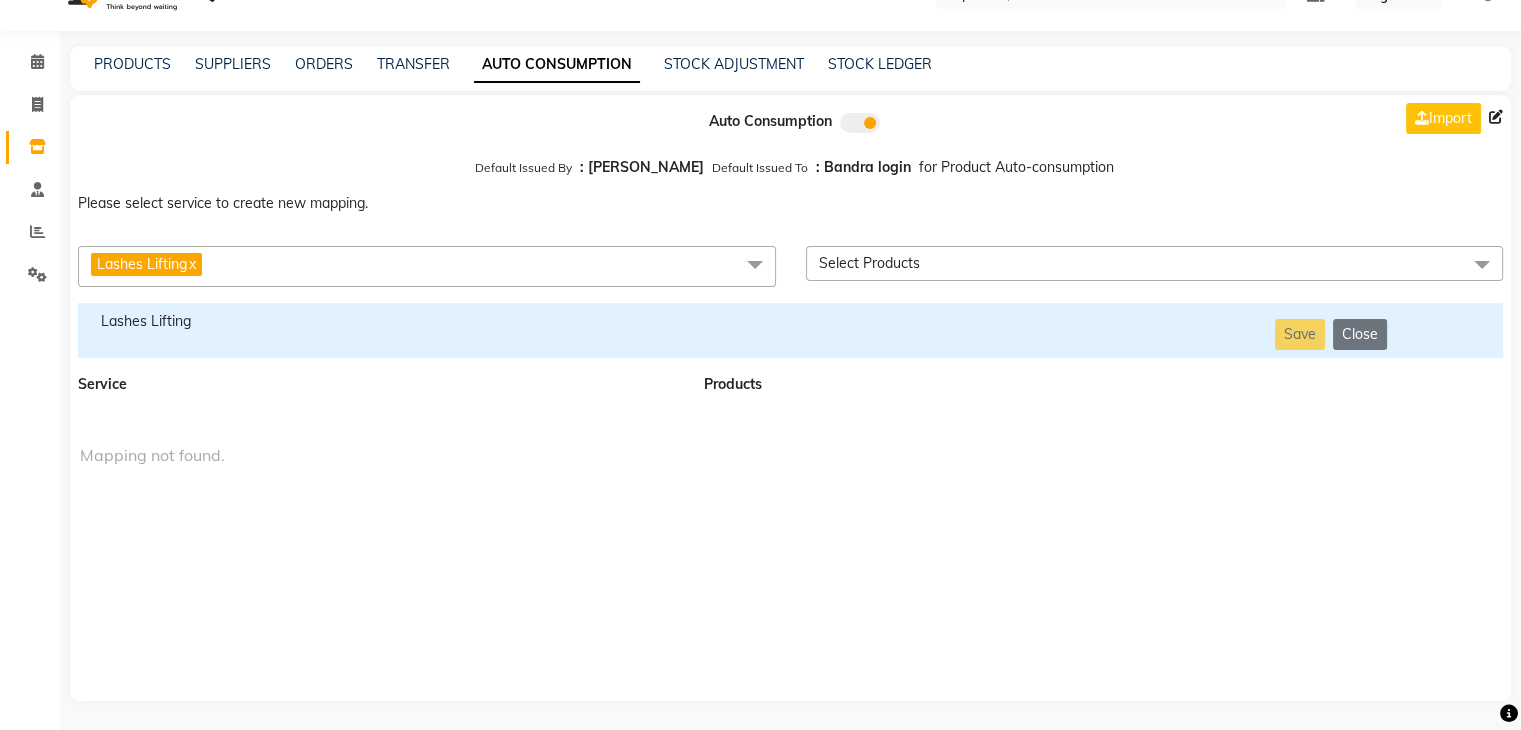 click on "Lashes Lifting" at bounding box center (379, 321) 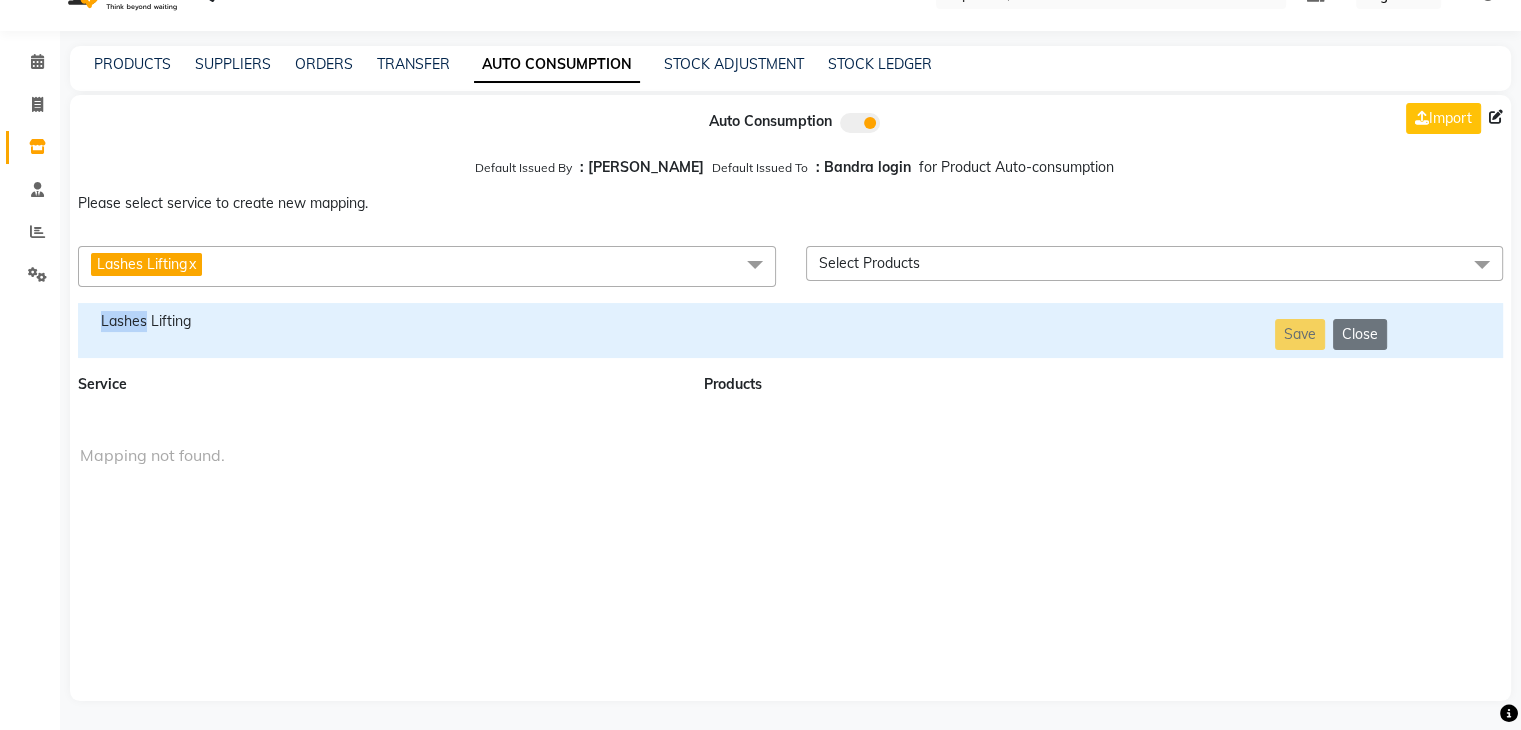 click on "Lashes Lifting" at bounding box center (379, 321) 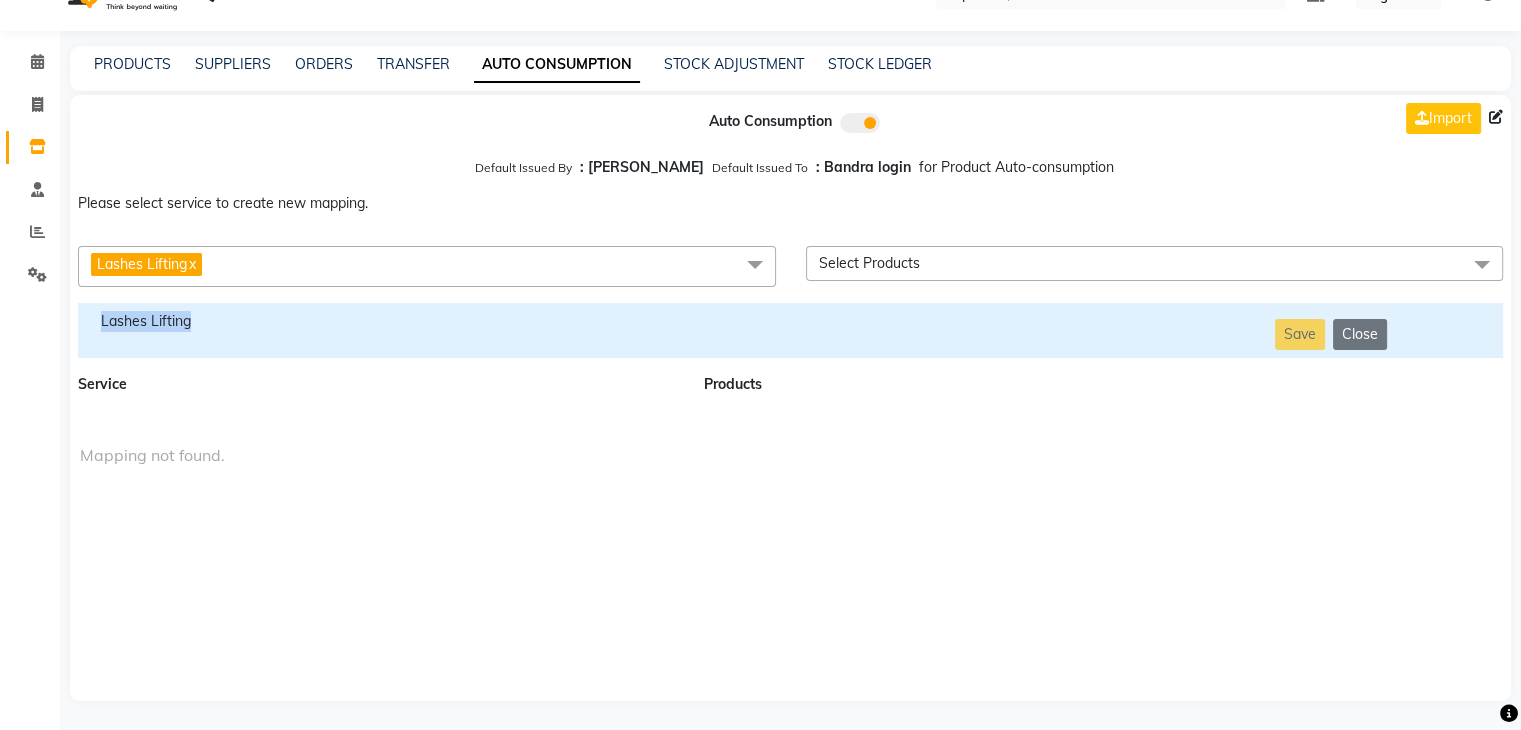 click on "Lashes Lifting" at bounding box center [379, 321] 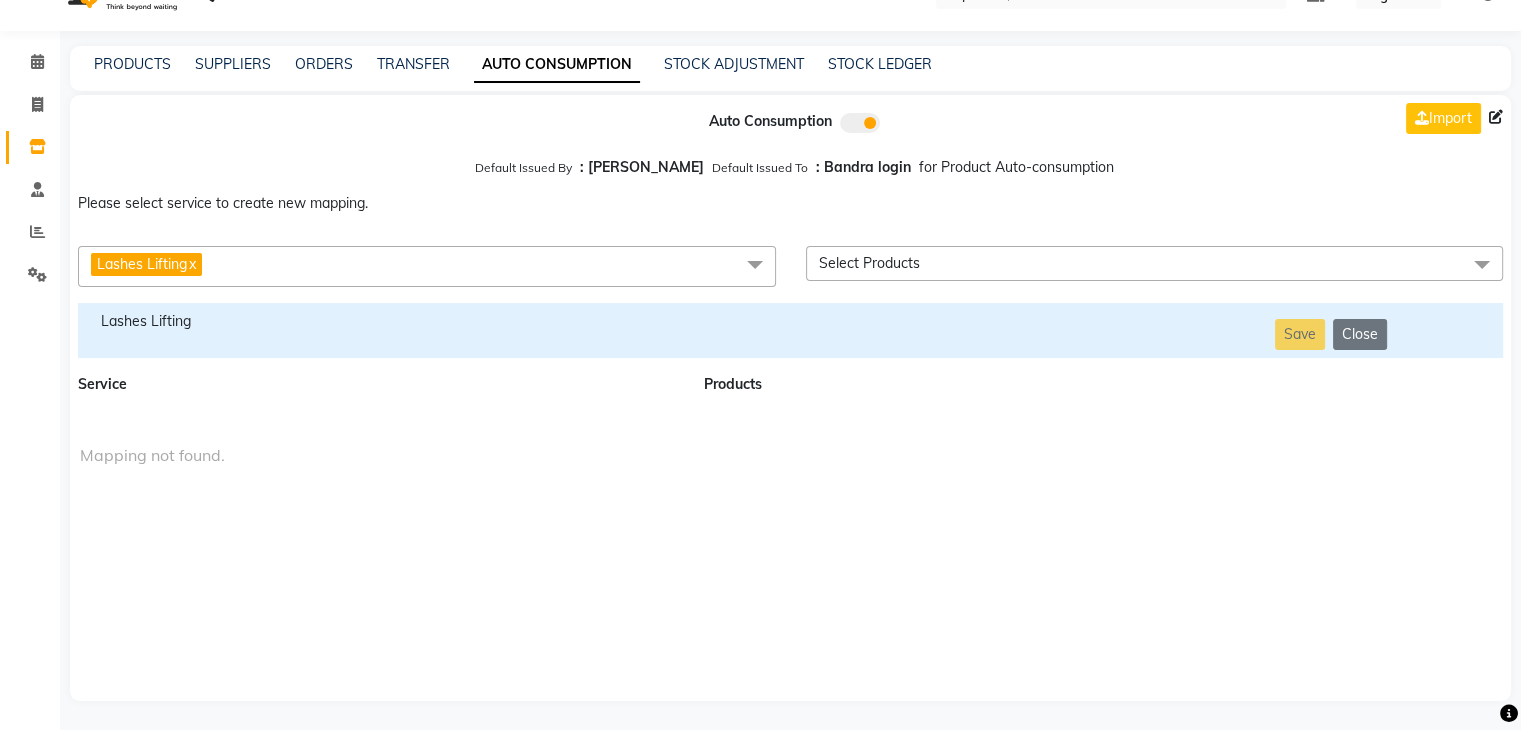 click on "Lashes Lifting  x" at bounding box center [427, 266] 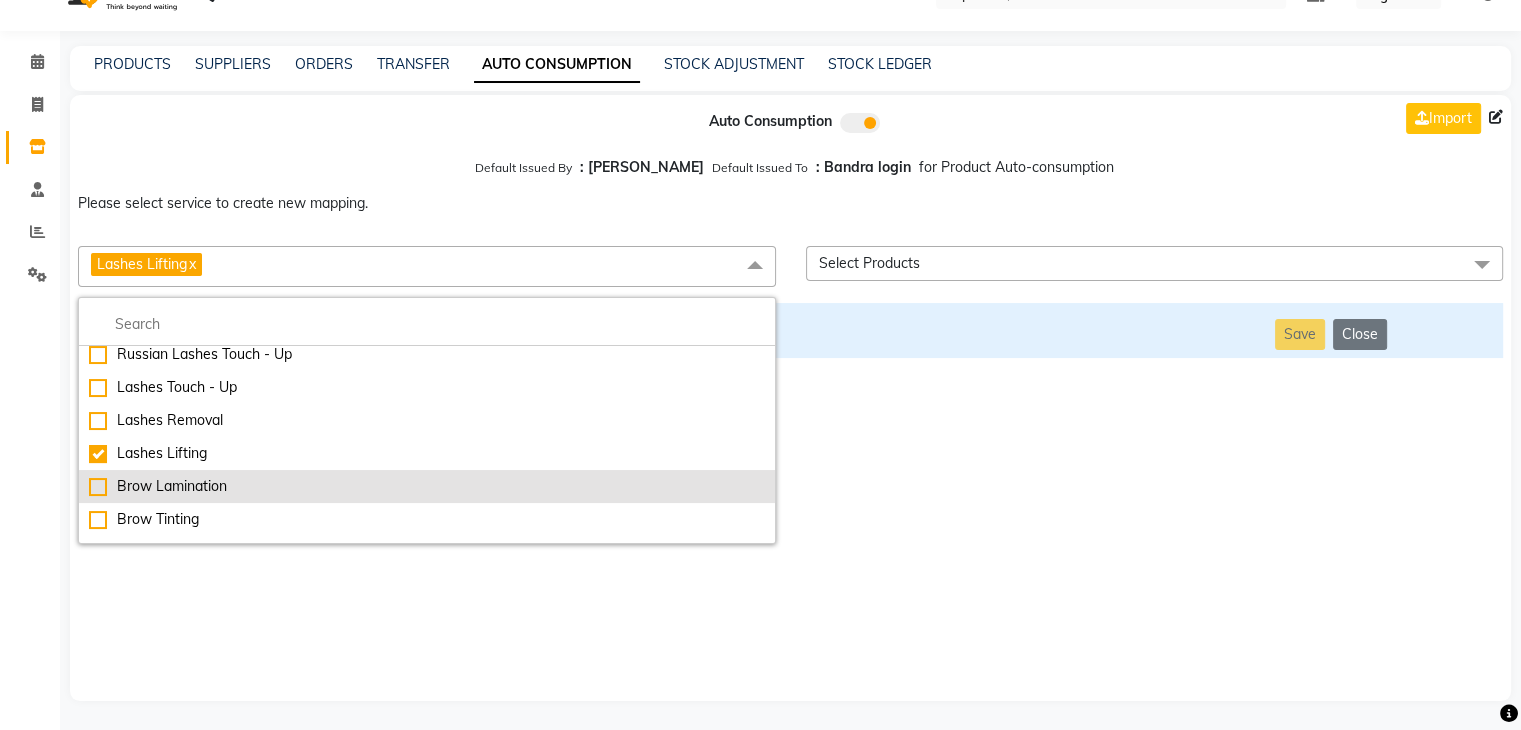 click on "Brow Lamination" at bounding box center [427, 486] 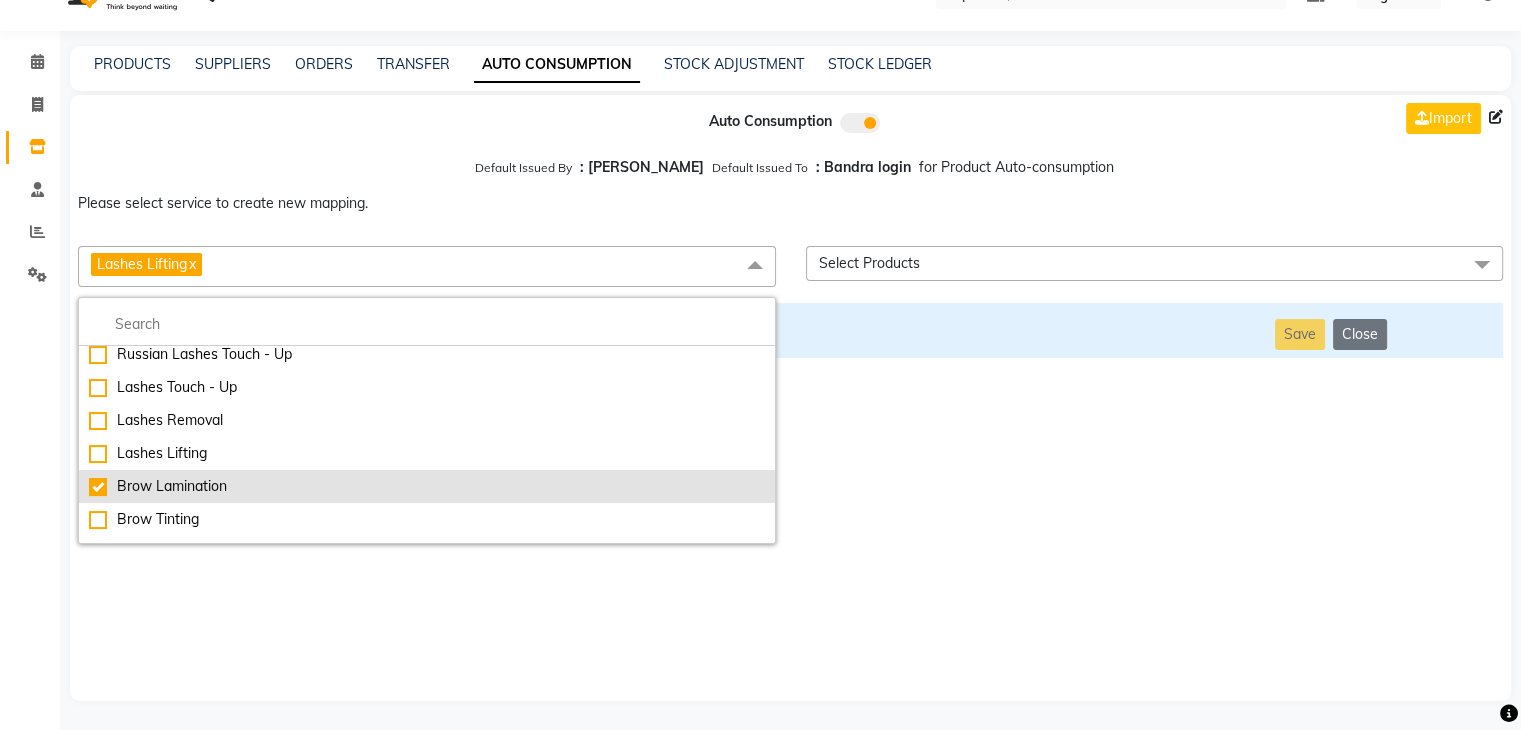 checkbox on "false" 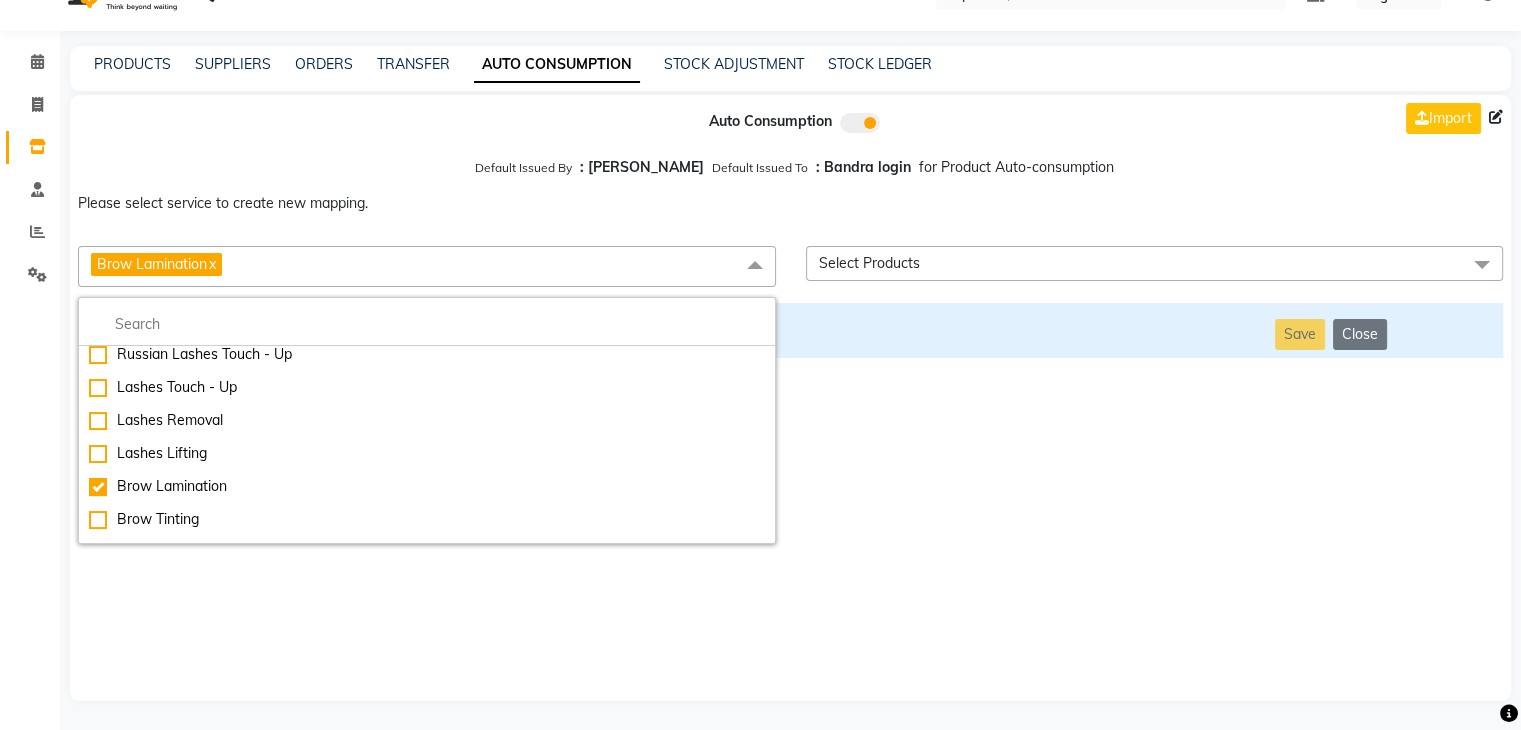 click on "Auto Consumption  Import Default Issued By  : [PERSON_NAME] Default Issued To  : Bandra login  for Product Auto-consumption  Please select service to create new mapping. Brow Lamination  x Essential Manicure w Scrub Essential Pedicure w Scrub Manicure + OPI Nail Ext + Gel Polish-3570 Manicure + T&T Nail Ext + Gel Polish T&T Nail Ext + T&T Gel Polish OPI Nail Ext + OPI Gel Polish T&T Refills + Gel Polish OPI Refills + Gel Polish Travel Allowance Waiting Charge HAIR REPAIR - Haircut HAIR REPAIR - Haircut for Kids HAIR REPAIR - Hair Wash HAIR REPAIR - Hair Wash Premium HAIR REPAIR - Full Head Shave HAIR REPAIR - Hair Design HAIR REPAIR - Hairstyling HAIR REPAIR - Threading HAIR REPAIR - [PERSON_NAME] Edging HAIR REPAIR - [PERSON_NAME] Edging Premium HAIR REPAIR - Razor Shave HAIR REPAIR - Razor Shave Premium HAIR REPAIR - Luxury Steam Shaving HAIR REPAIR - Fade Hair Cut HAIR SPA RITUALS - Hairoticmen Argan Spa HAIR SPA RITUALS - Wella Deep Nourishing Spa HAIR SPA RITUALS - Nashi Argan Oil Spa HAIR SPA RITUALS - Botoliss Hair Spa" at bounding box center (790, 398) 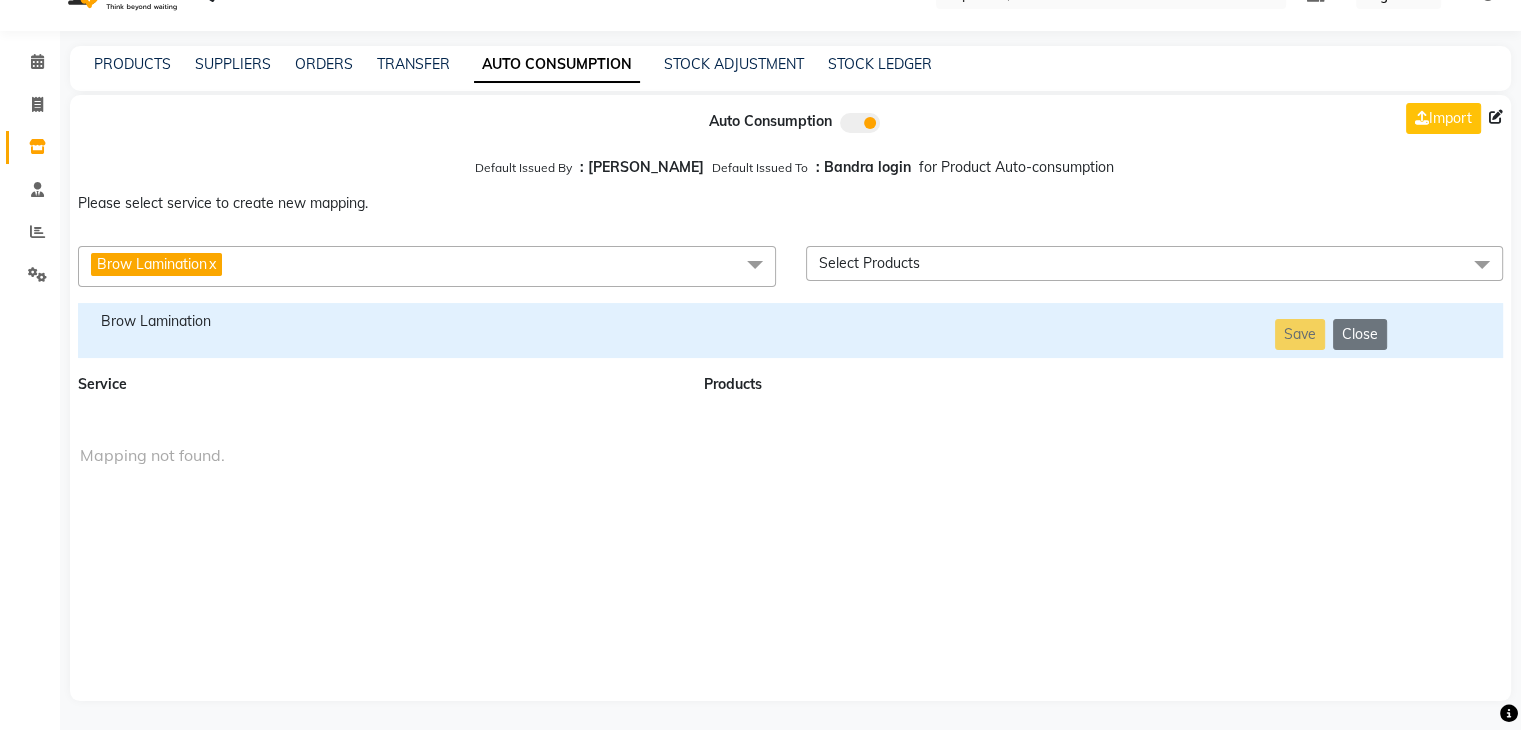 click on "Brow Lamination" at bounding box center [379, 321] 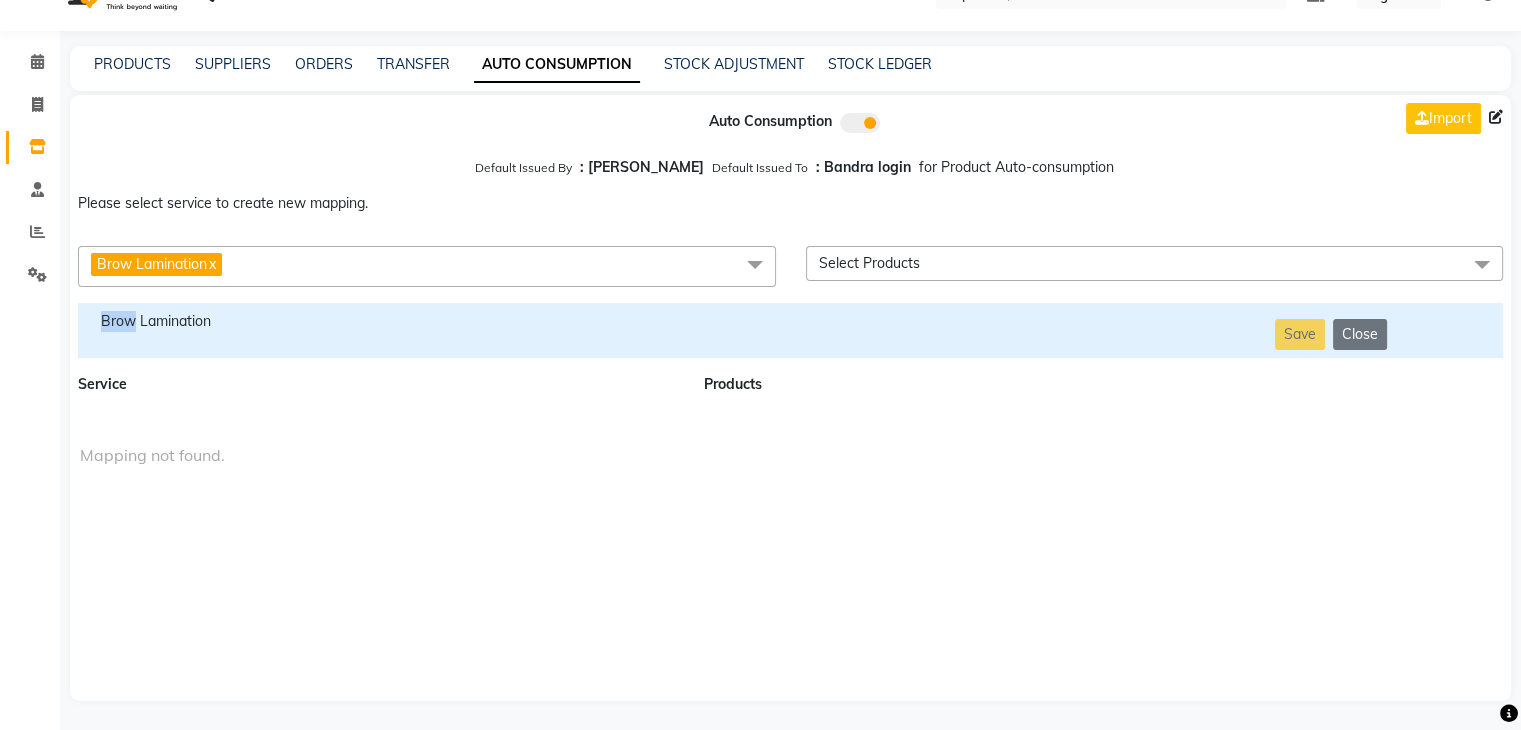 click on "Brow Lamination" at bounding box center (379, 321) 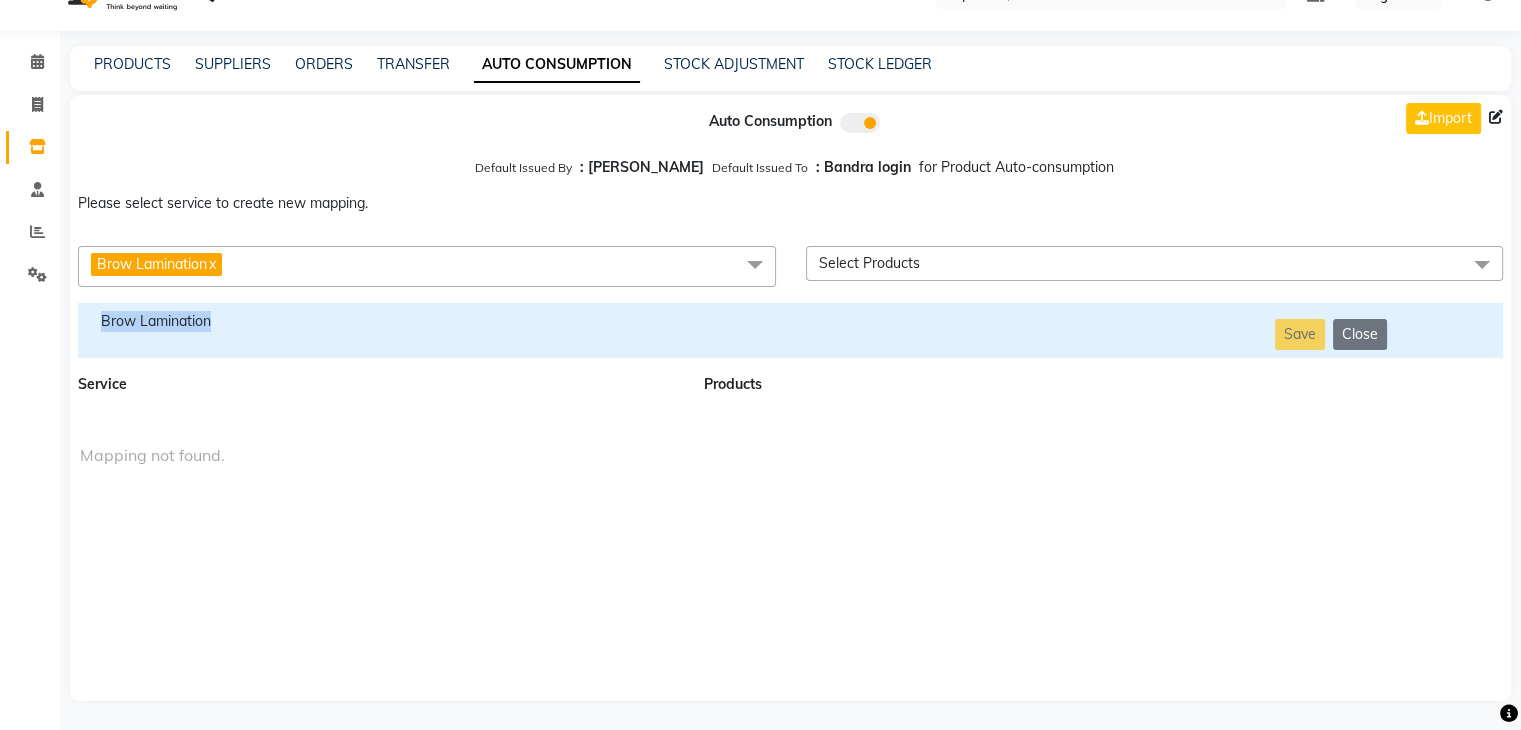 click on "Brow Lamination" at bounding box center [379, 321] 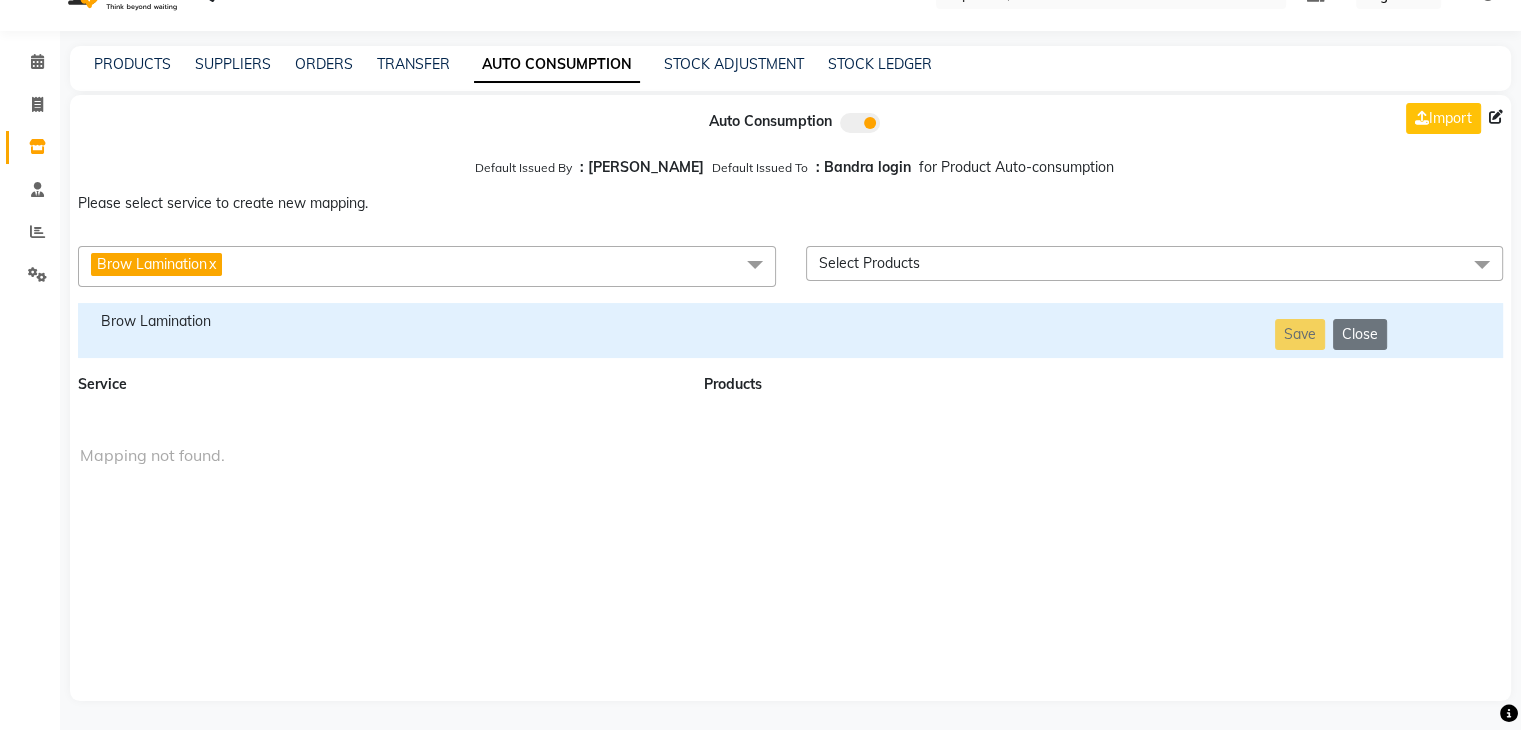 click on "Brow Lamination  x" at bounding box center (427, 266) 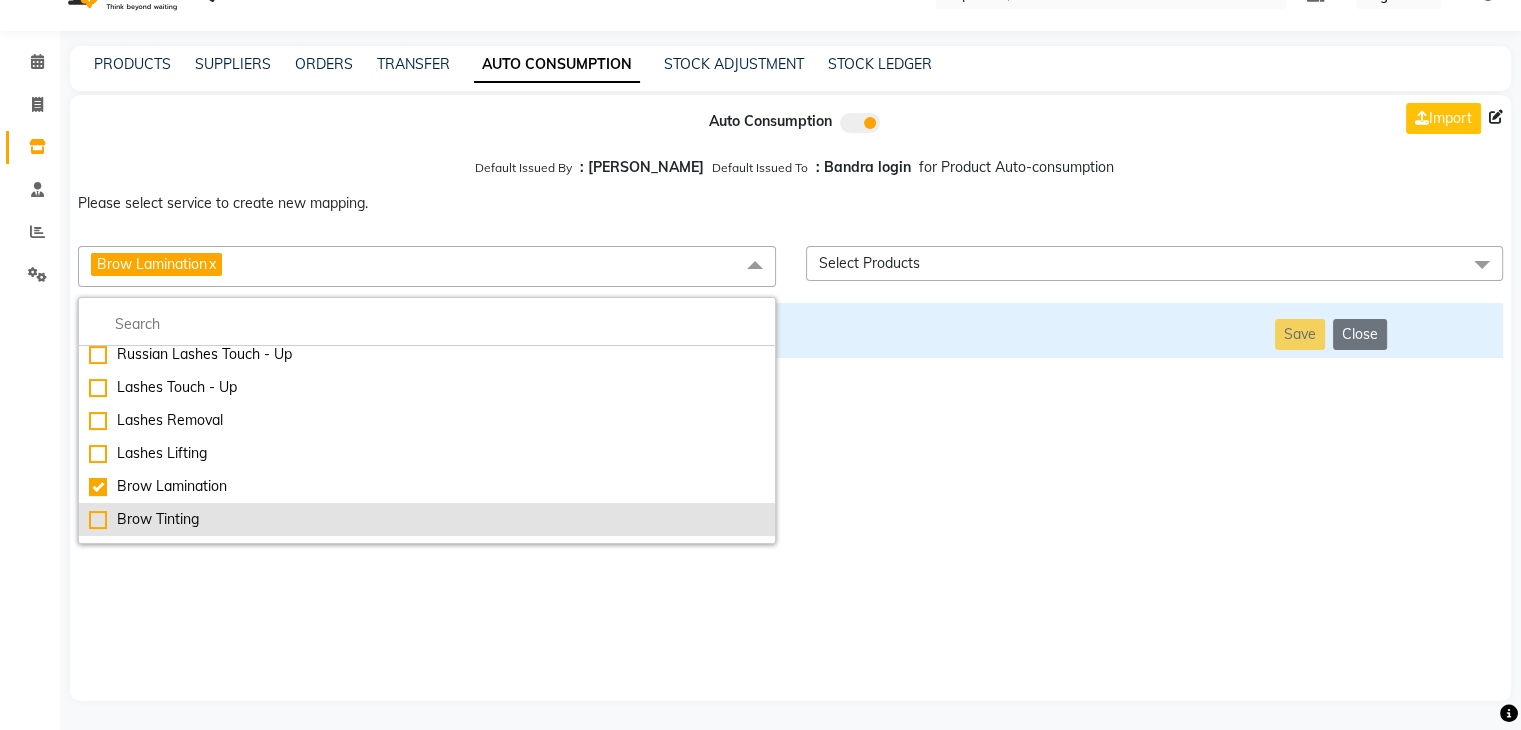 click on "Brow Tinting" at bounding box center [427, 519] 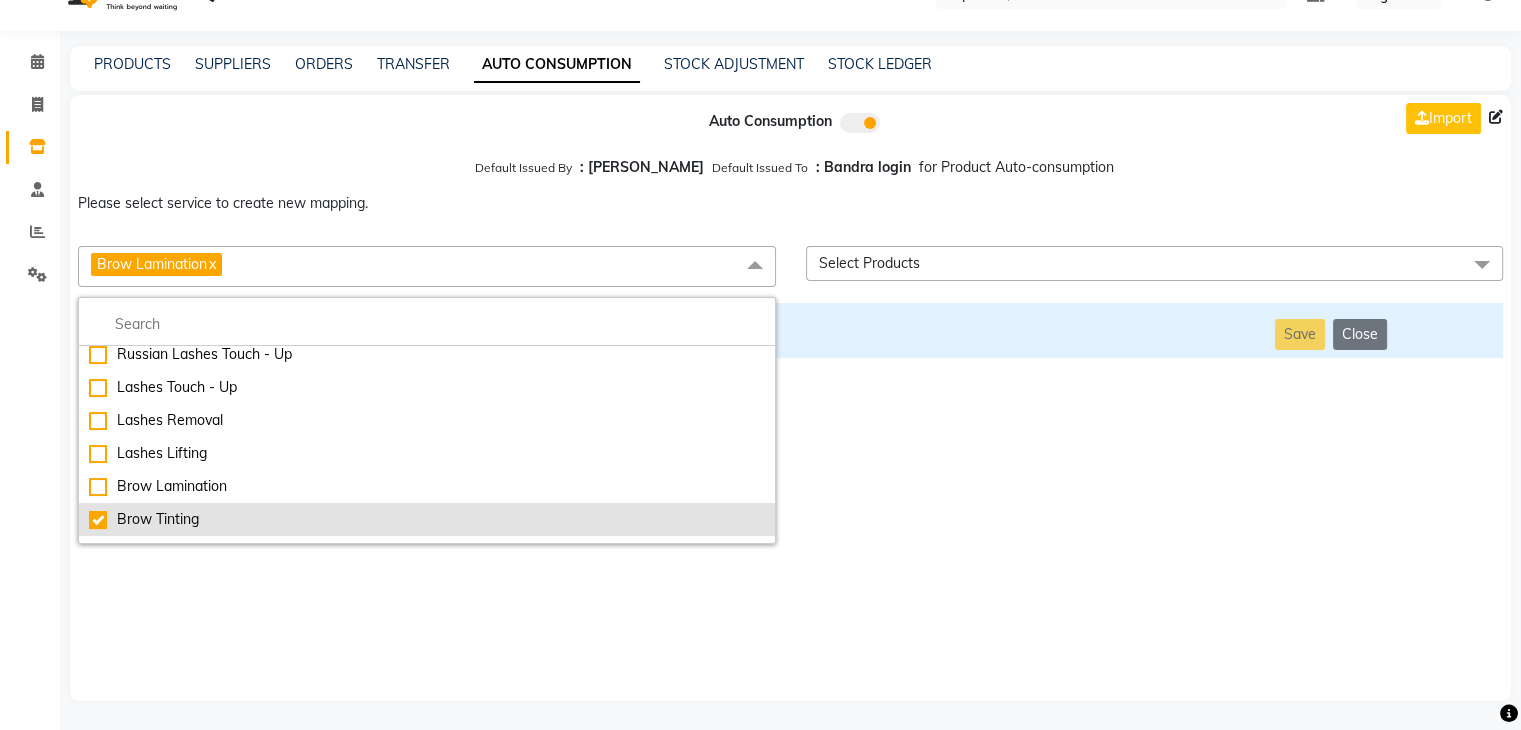 checkbox on "false" 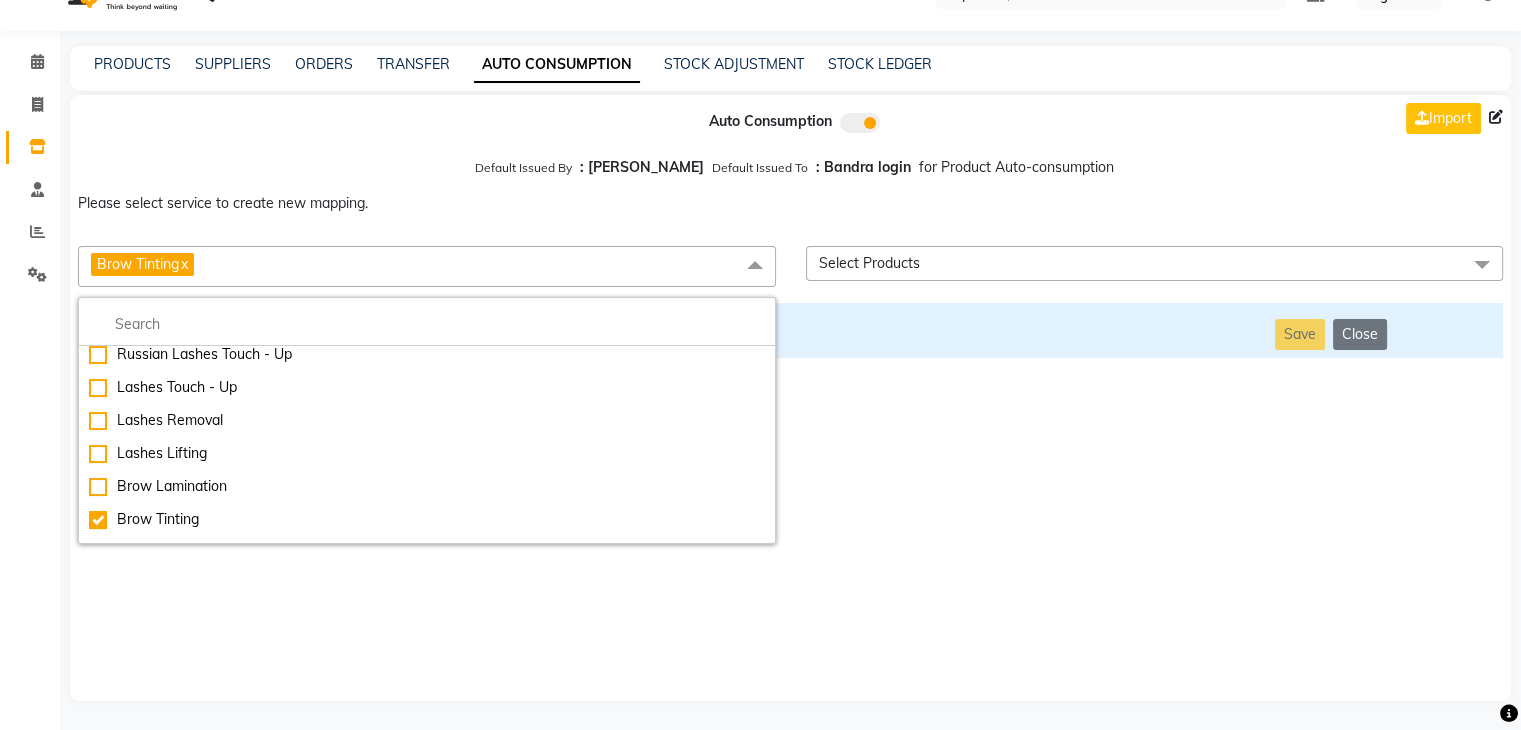 click on "Auto Consumption  Import Default Issued By  : [PERSON_NAME] Default Issued To  : Bandra login  for Product Auto-consumption  Please select service to create new mapping. Brow Tinting  x Essential Manicure w Scrub Essential Pedicure w Scrub Manicure + OPI Nail Ext + Gel Polish-3570 Manicure + T&T Nail Ext + Gel Polish T&T Nail Ext + T&T Gel Polish OPI Nail Ext + OPI Gel Polish T&T Refills + Gel Polish OPI Refills + Gel Polish Travel Allowance Waiting Charge HAIR REPAIR - Haircut HAIR REPAIR - Haircut for Kids HAIR REPAIR - Hair Wash HAIR REPAIR - Hair Wash Premium HAIR REPAIR - Full Head Shave HAIR REPAIR - Hair Design HAIR REPAIR - Hairstyling HAIR REPAIR - Threading HAIR REPAIR - [PERSON_NAME] Edging HAIR REPAIR - [PERSON_NAME] Edging Premium HAIR REPAIR - Razor Shave HAIR REPAIR - Razor Shave Premium HAIR REPAIR - Luxury Steam Shaving HAIR REPAIR - Fade Hair Cut HAIR SPA RITUALS - Hairoticmen Argan Spa HAIR SPA RITUALS - Wella Deep Nourishing Spa HAIR SPA RITUALS - Nashi Argan Oil Spa HAIR SPA RITUALS - Copacabana Hair Spa" at bounding box center [790, 398] 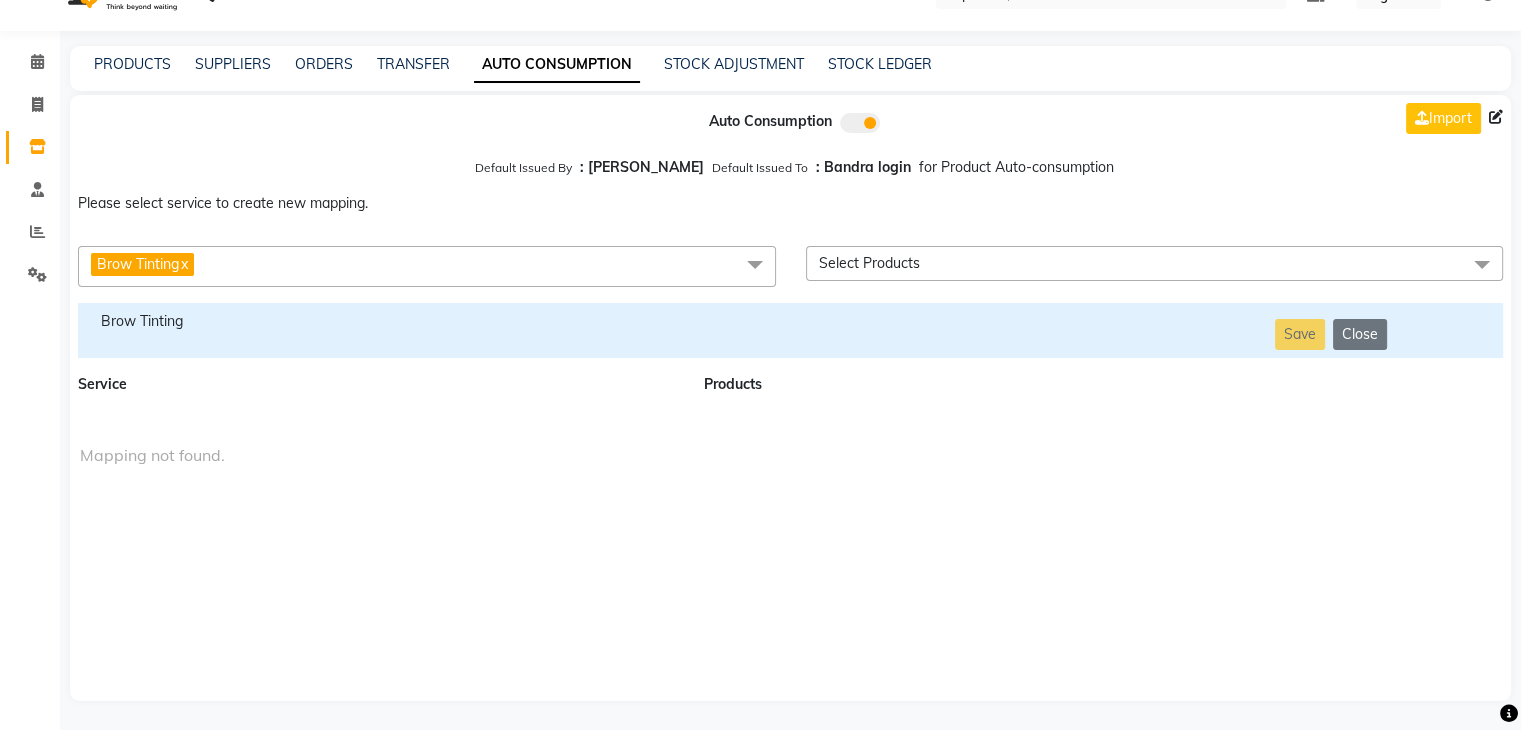 click on "Brow Tinting" at bounding box center (379, 321) 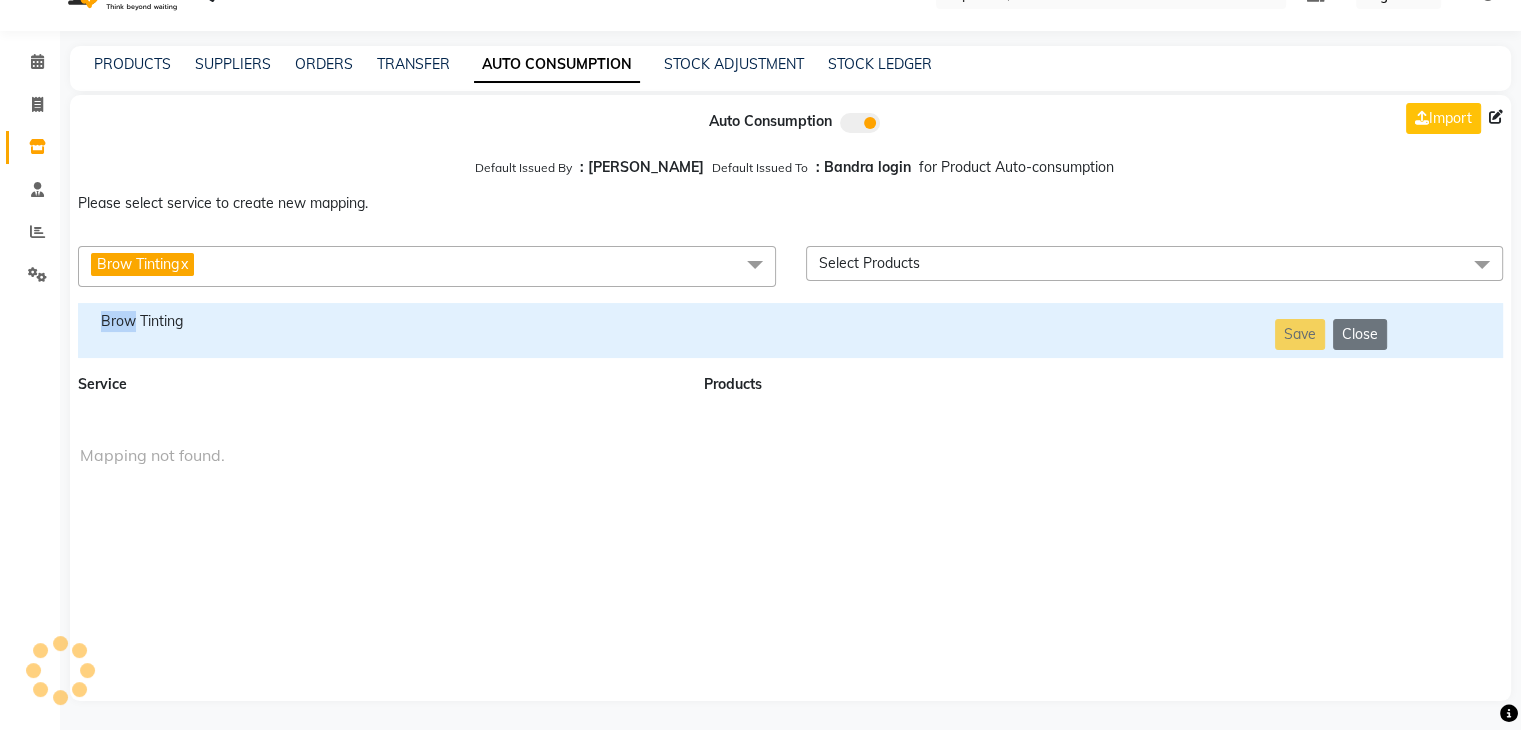 click on "Brow Tinting" at bounding box center (379, 321) 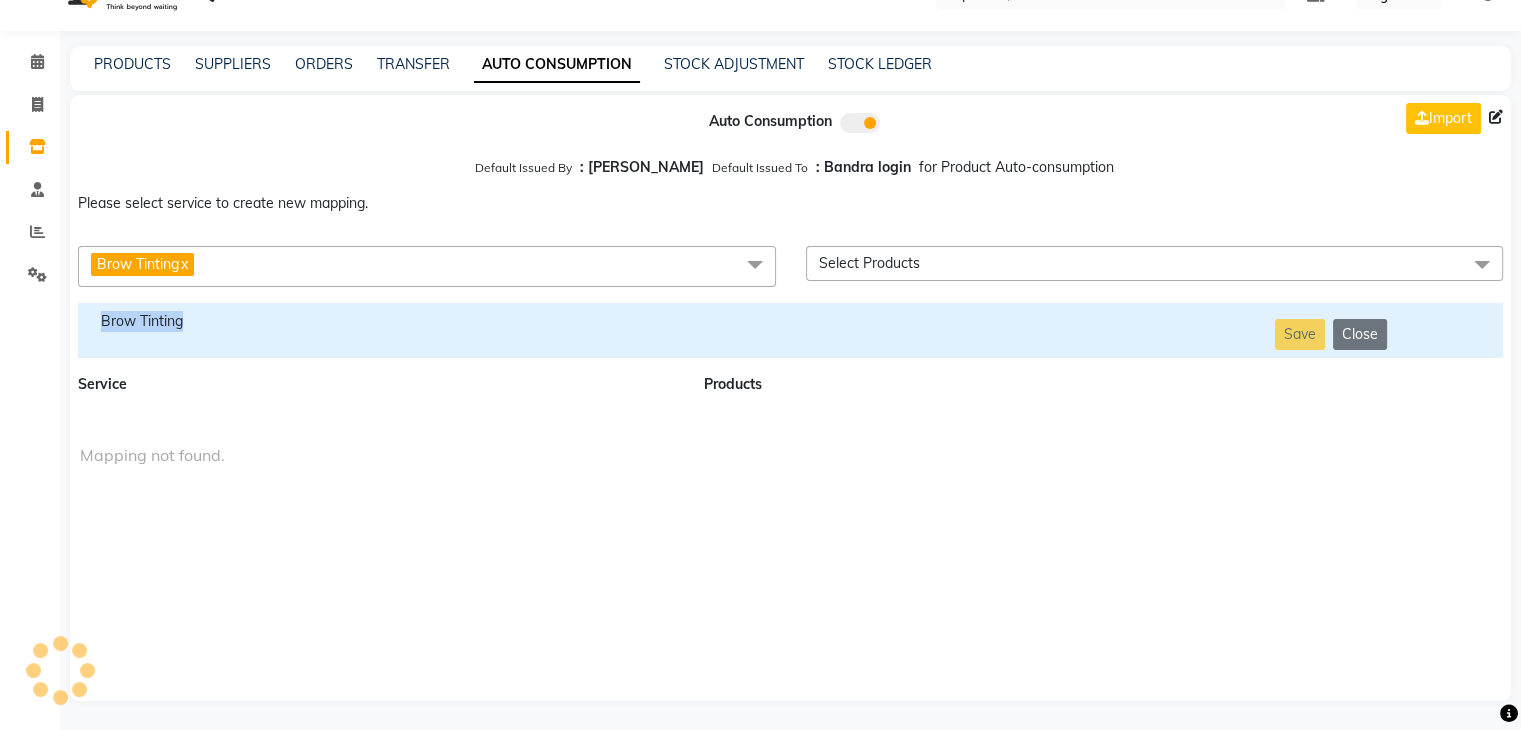 click on "Brow Tinting" at bounding box center (379, 321) 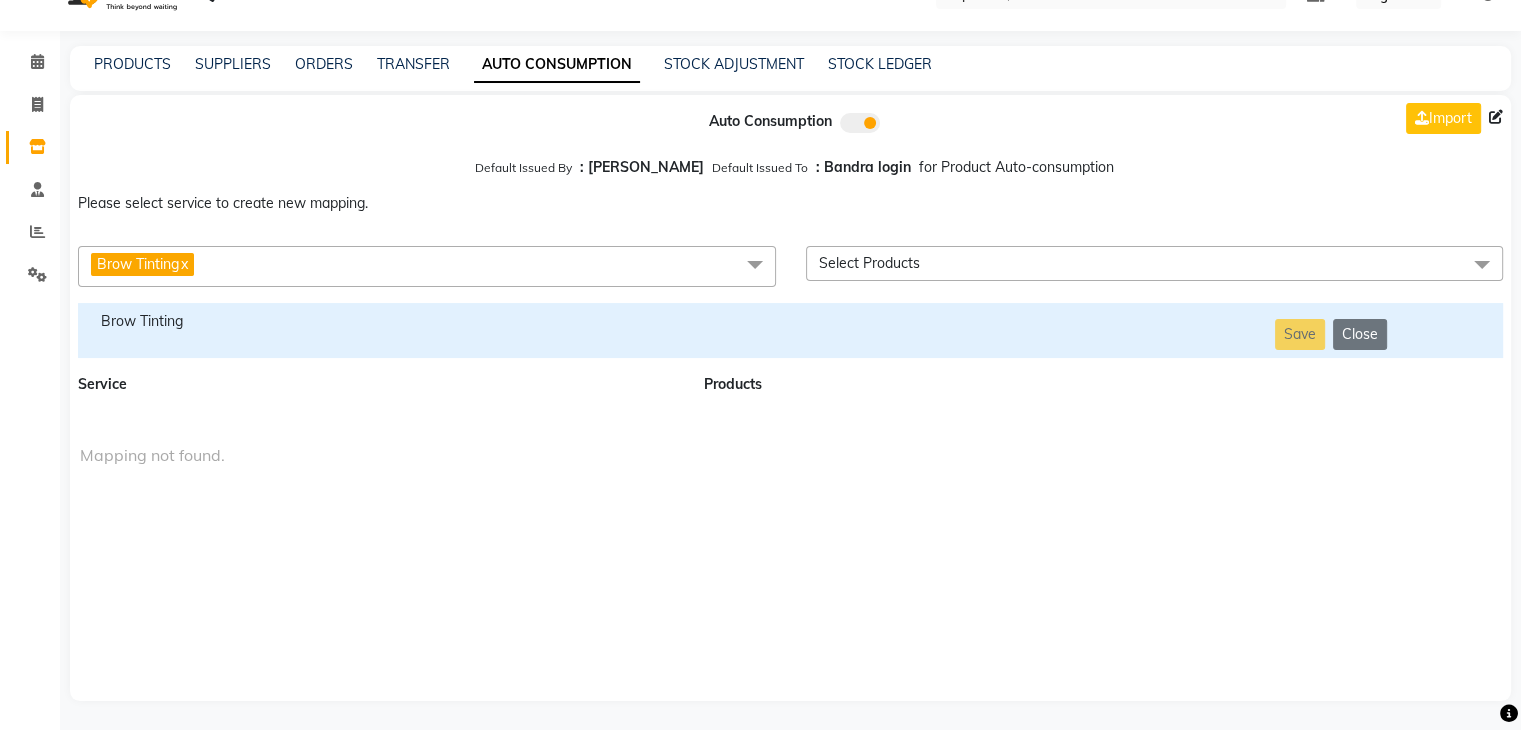 click on "Brow Tinting  x" at bounding box center [427, 266] 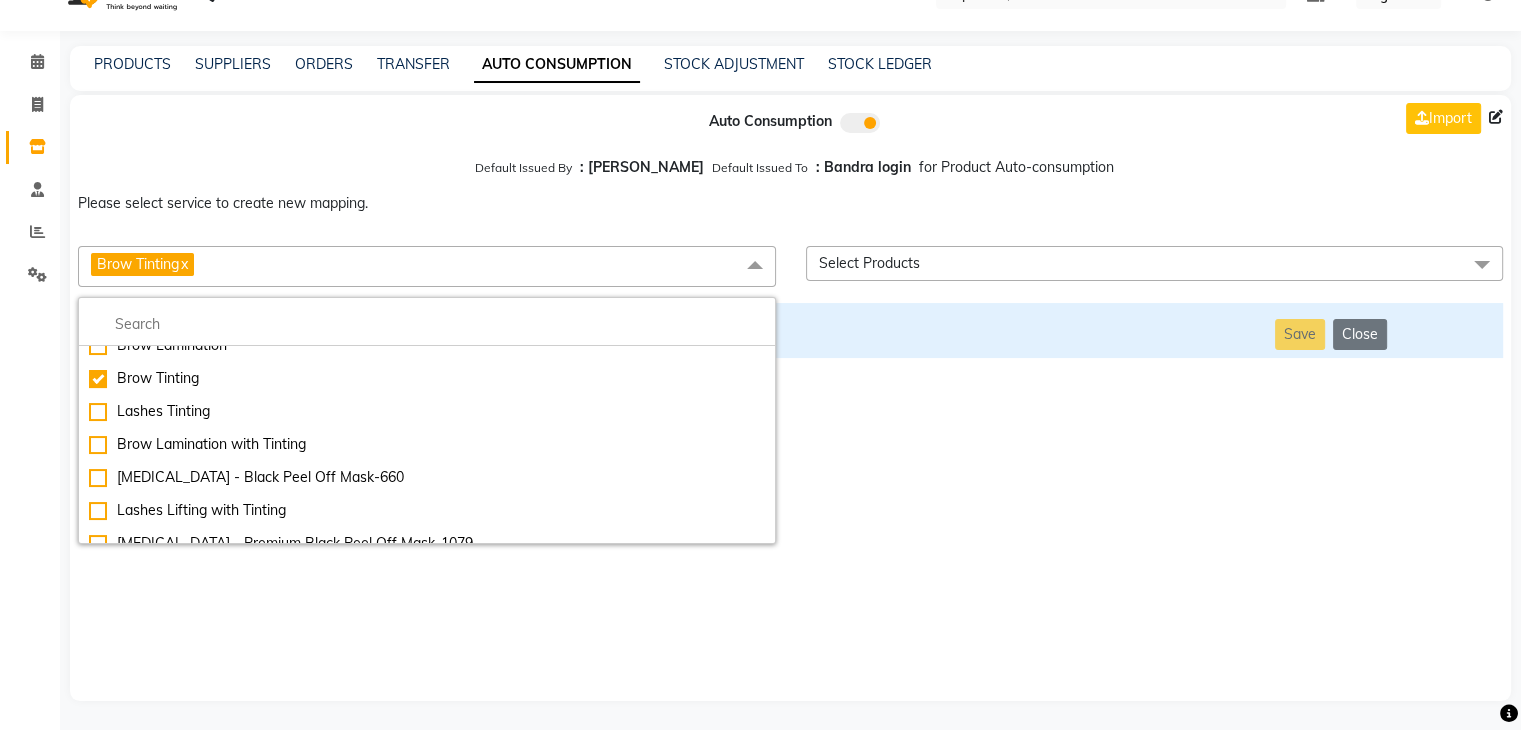 scroll, scrollTop: 7049, scrollLeft: 0, axis: vertical 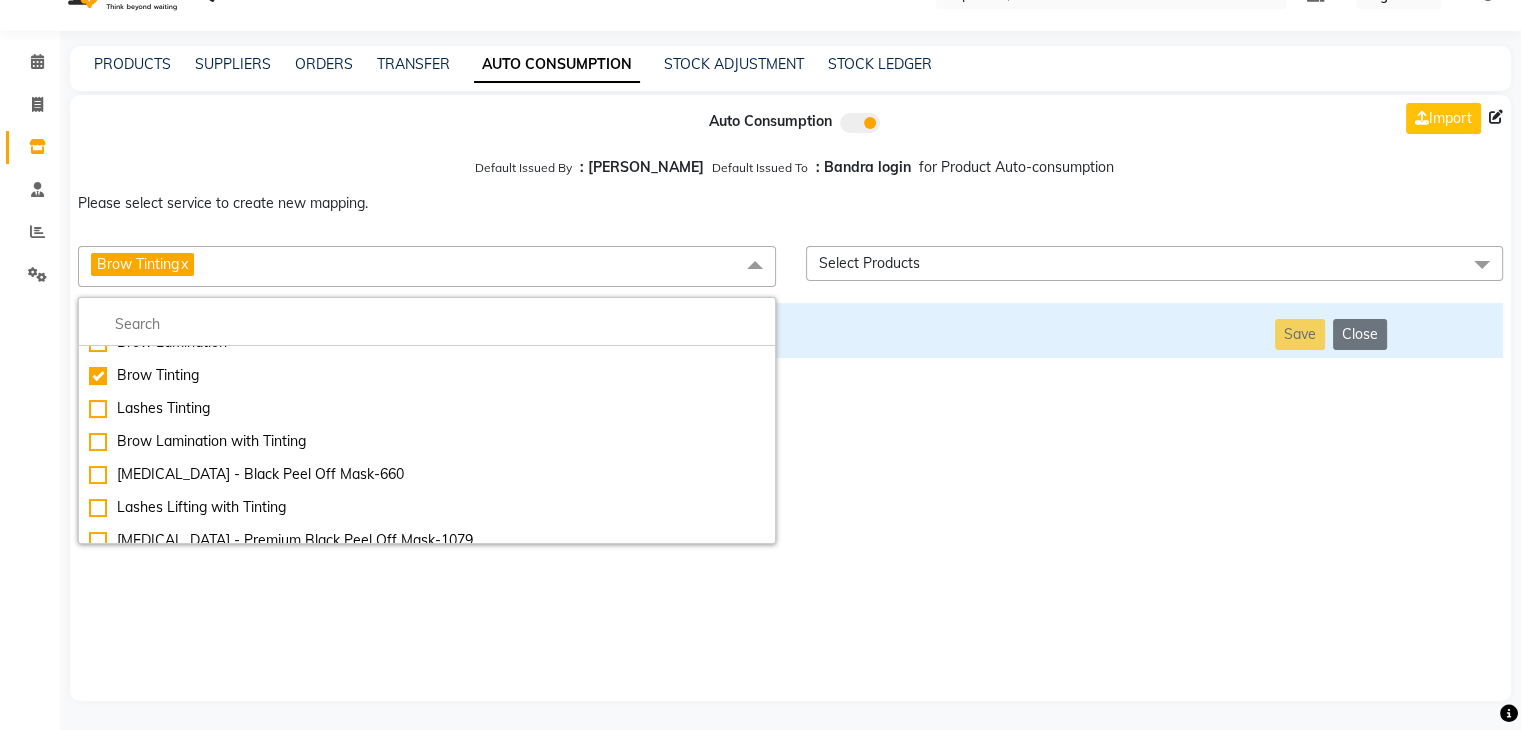 click on "Lashes Tinting" at bounding box center (427, 408) 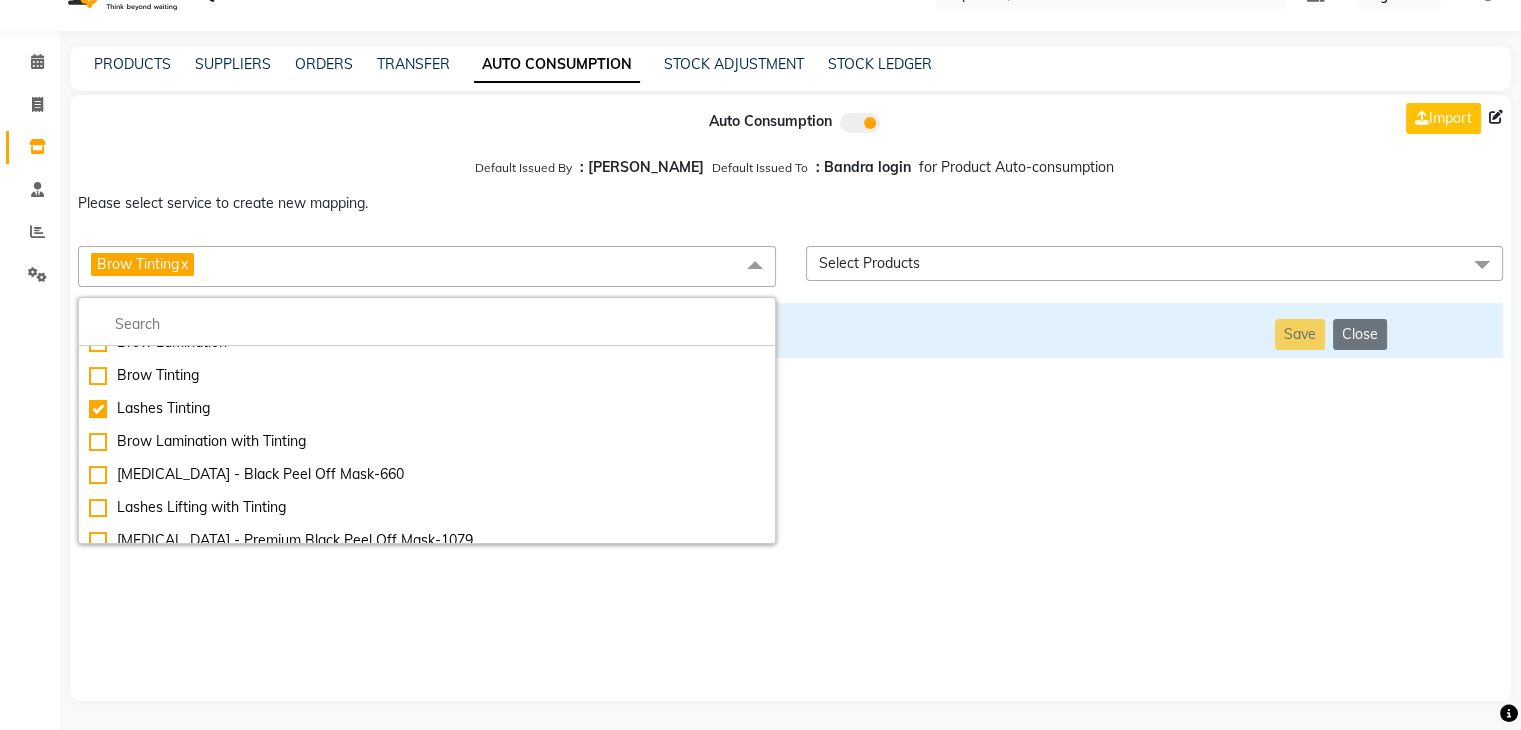 checkbox on "false" 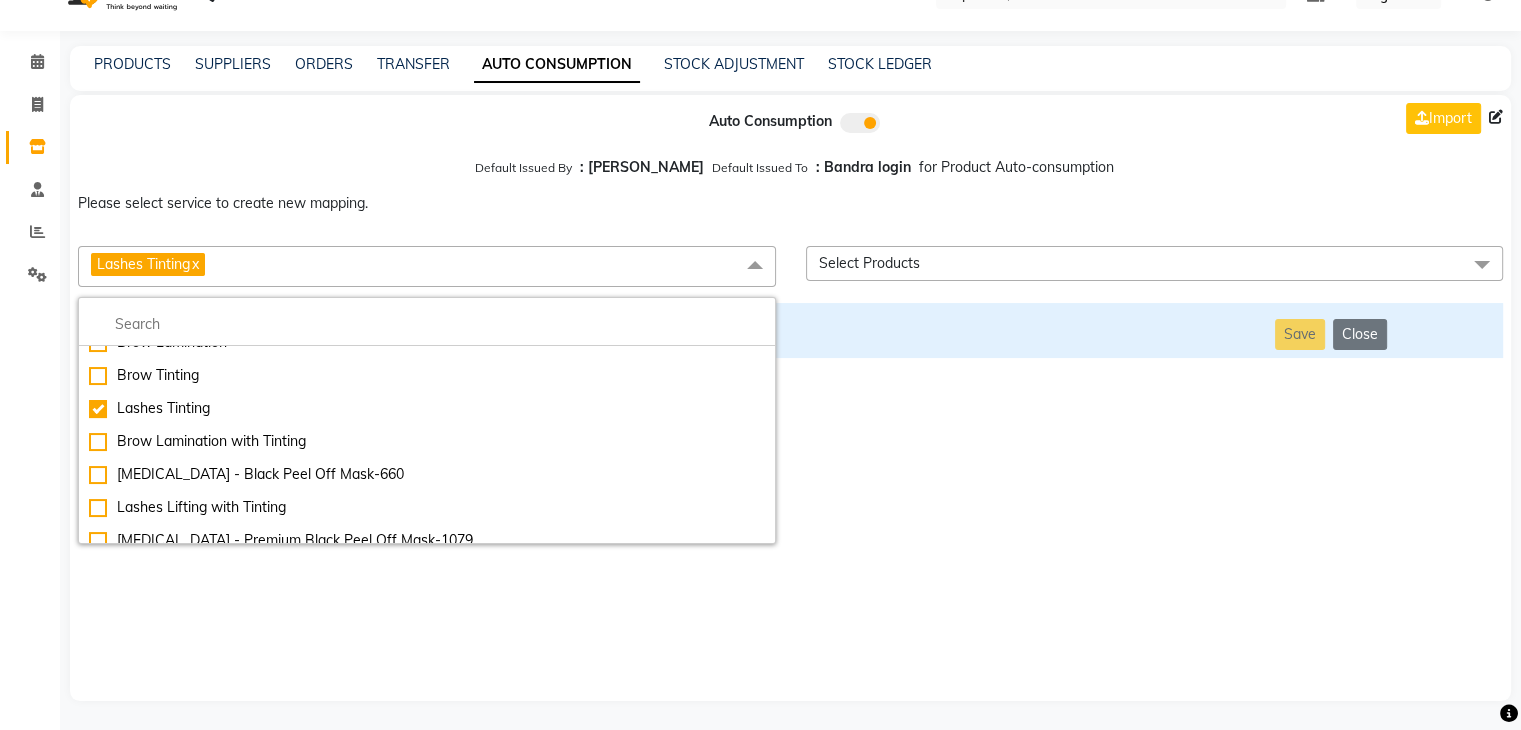 click on "Auto Consumption  Import Default Issued By  : [PERSON_NAME] Default Issued To  : Bandra login  for Product Auto-consumption  Please select service to create new mapping. Lashes Tinting  x Essential Manicure w Scrub Essential Pedicure w Scrub Manicure + OPI Nail Ext + Gel Polish-3570 Manicure + T&T Nail Ext + Gel Polish T&T Nail Ext + T&T Gel Polish OPI Nail Ext + OPI Gel Polish T&T Refills + Gel Polish OPI Refills + Gel Polish Travel Allowance Waiting Charge HAIR REPAIR - Haircut HAIR REPAIR - Haircut for Kids HAIR REPAIR - Hair Wash HAIR REPAIR - Hair Wash Premium HAIR REPAIR - Full Head Shave HAIR REPAIR - Hair Design HAIR REPAIR - Hairstyling HAIR REPAIR - Threading HAIR REPAIR - [PERSON_NAME] Edging HAIR REPAIR - [PERSON_NAME] Edging Premium HAIR REPAIR - Razor Shave HAIR REPAIR - Razor Shave Premium HAIR REPAIR - Luxury Steam Shaving HAIR REPAIR - Fade Hair Cut HAIR SPA RITUALS - Hairoticmen Argan Spa HAIR SPA RITUALS - Wella Deep Nourishing Spa HAIR SPA RITUALS - Nashi Argan Oil Spa HAIR SPA RITUALS - Botoliss Hair Spa" at bounding box center (790, 398) 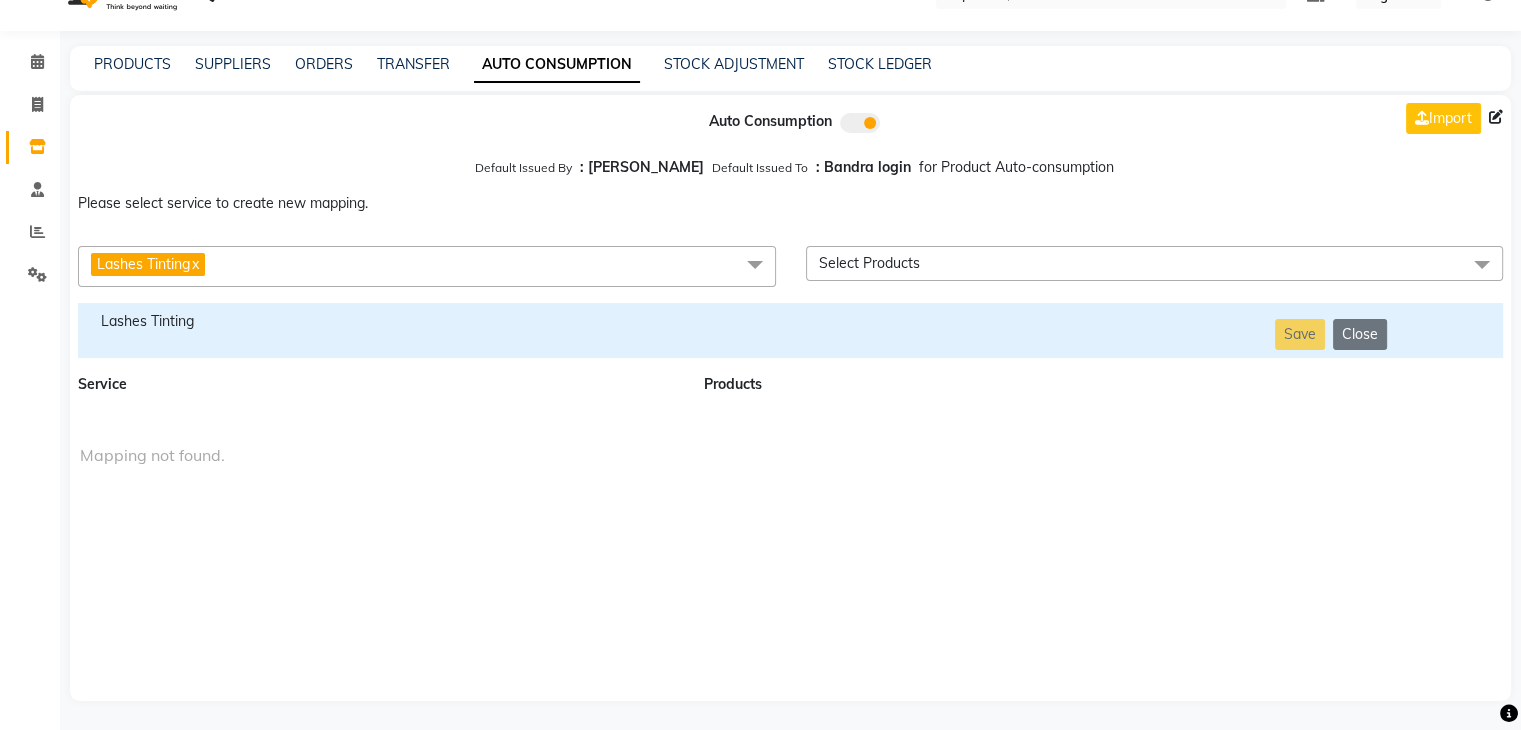 click on "Lashes Tinting" at bounding box center [379, 321] 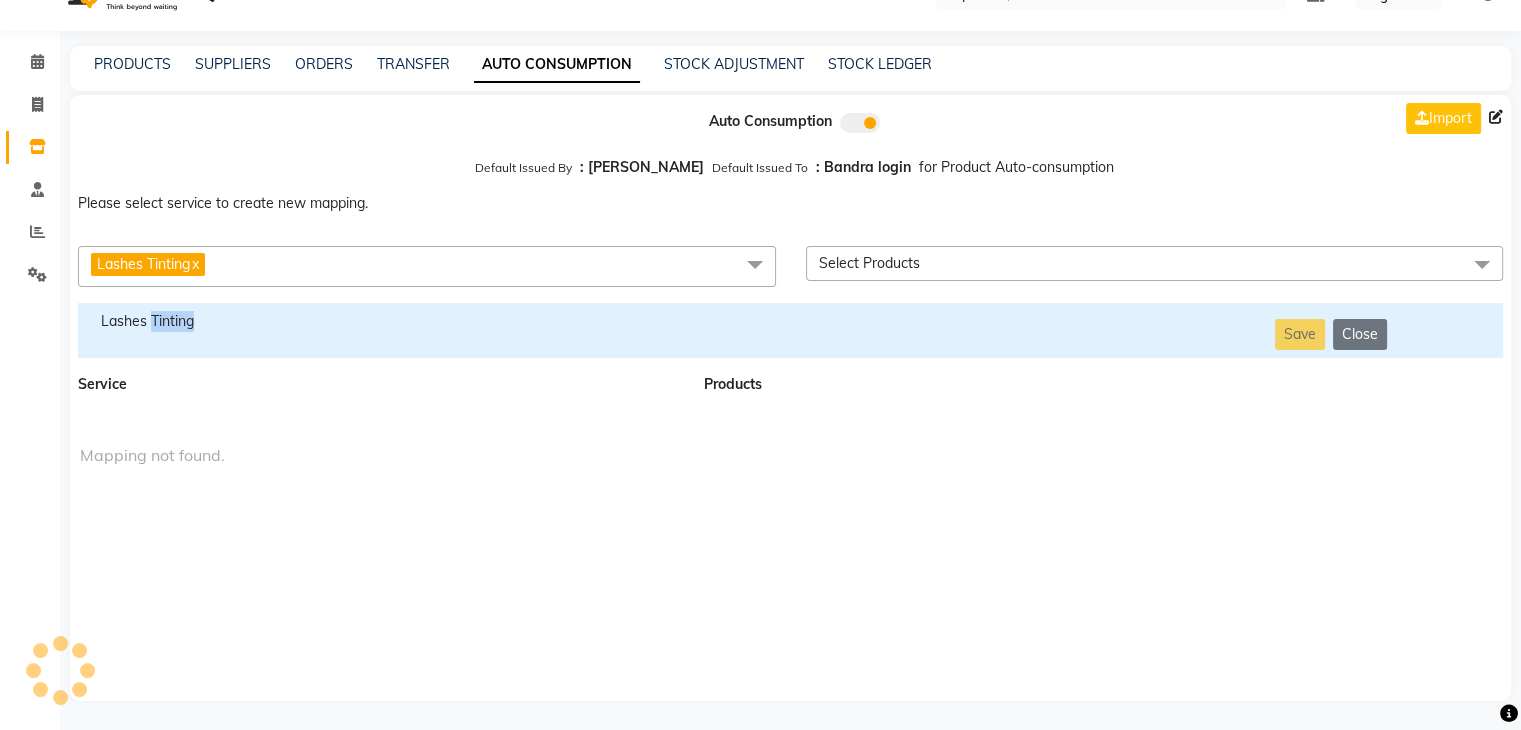 click on "Lashes Tinting" at bounding box center (379, 321) 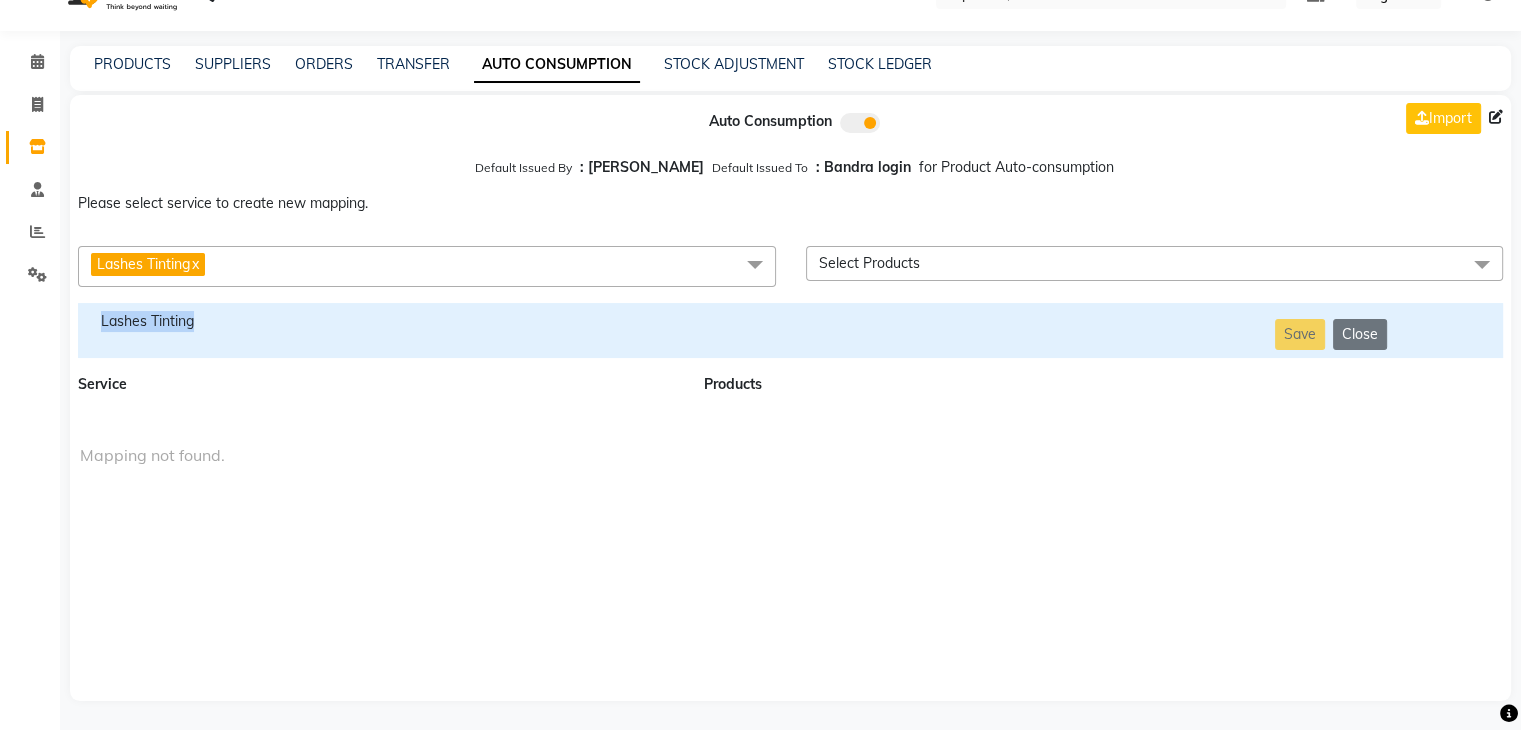 click on "Lashes Tinting" at bounding box center (379, 321) 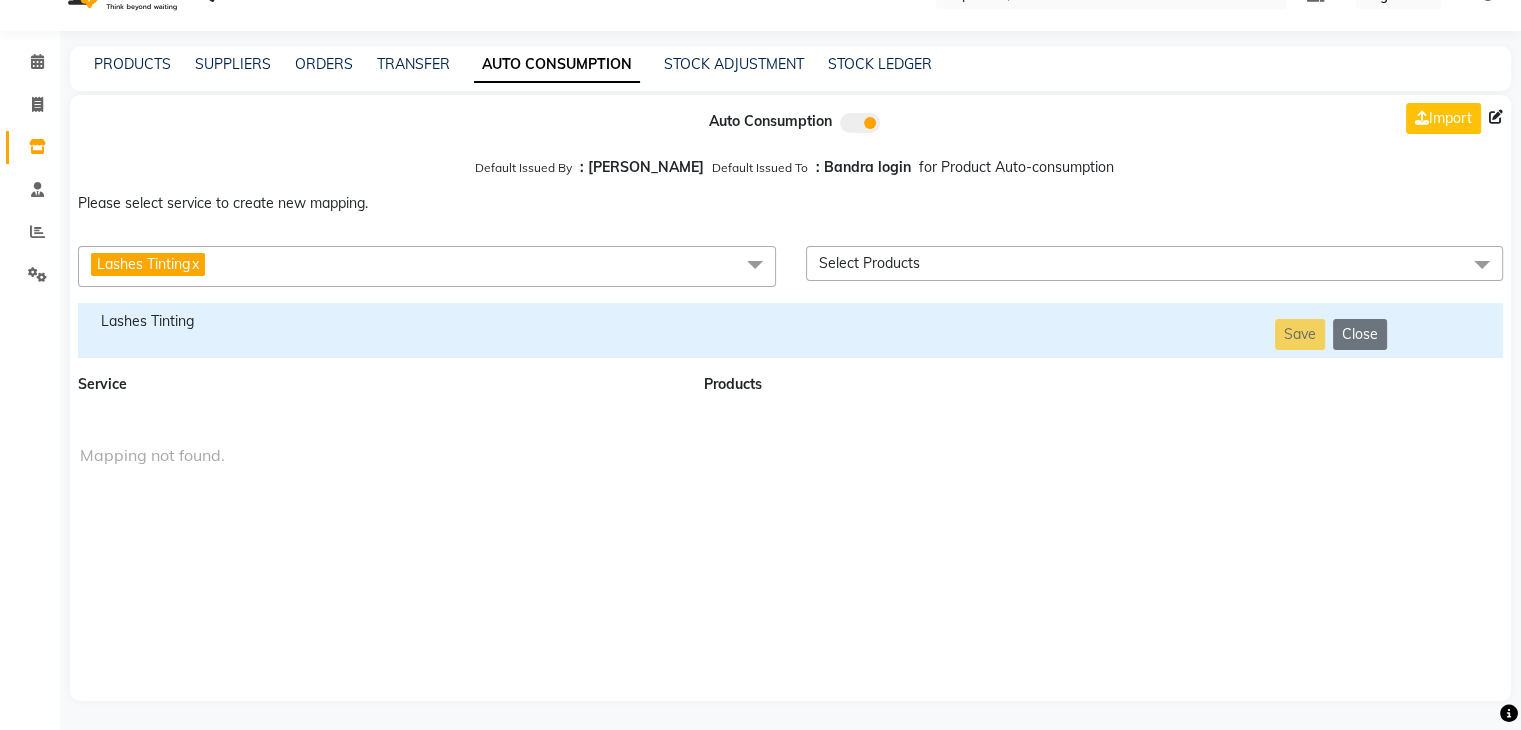 click on "Lashes Tinting  x" at bounding box center [427, 266] 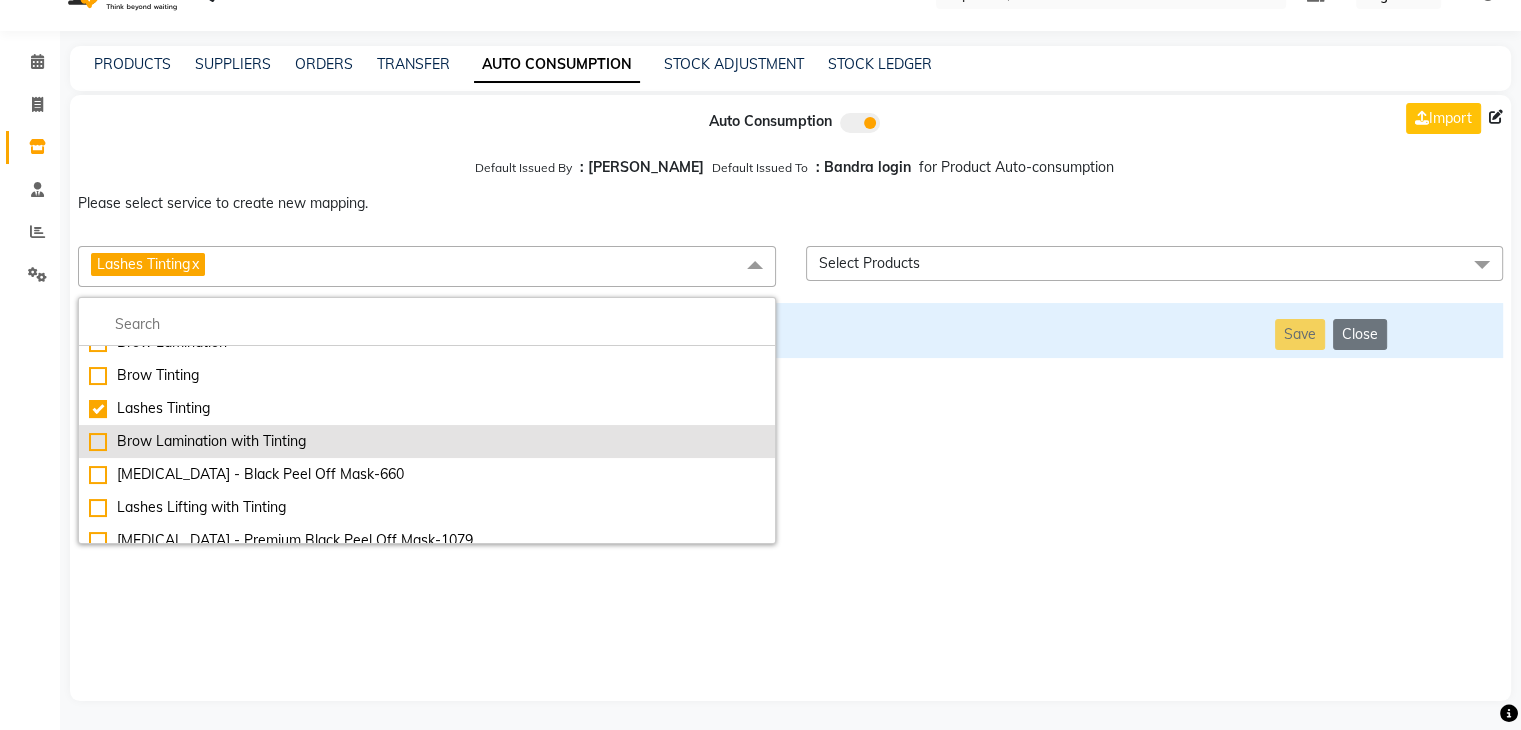 click on "Brow Lamination with Tinting" at bounding box center (427, 441) 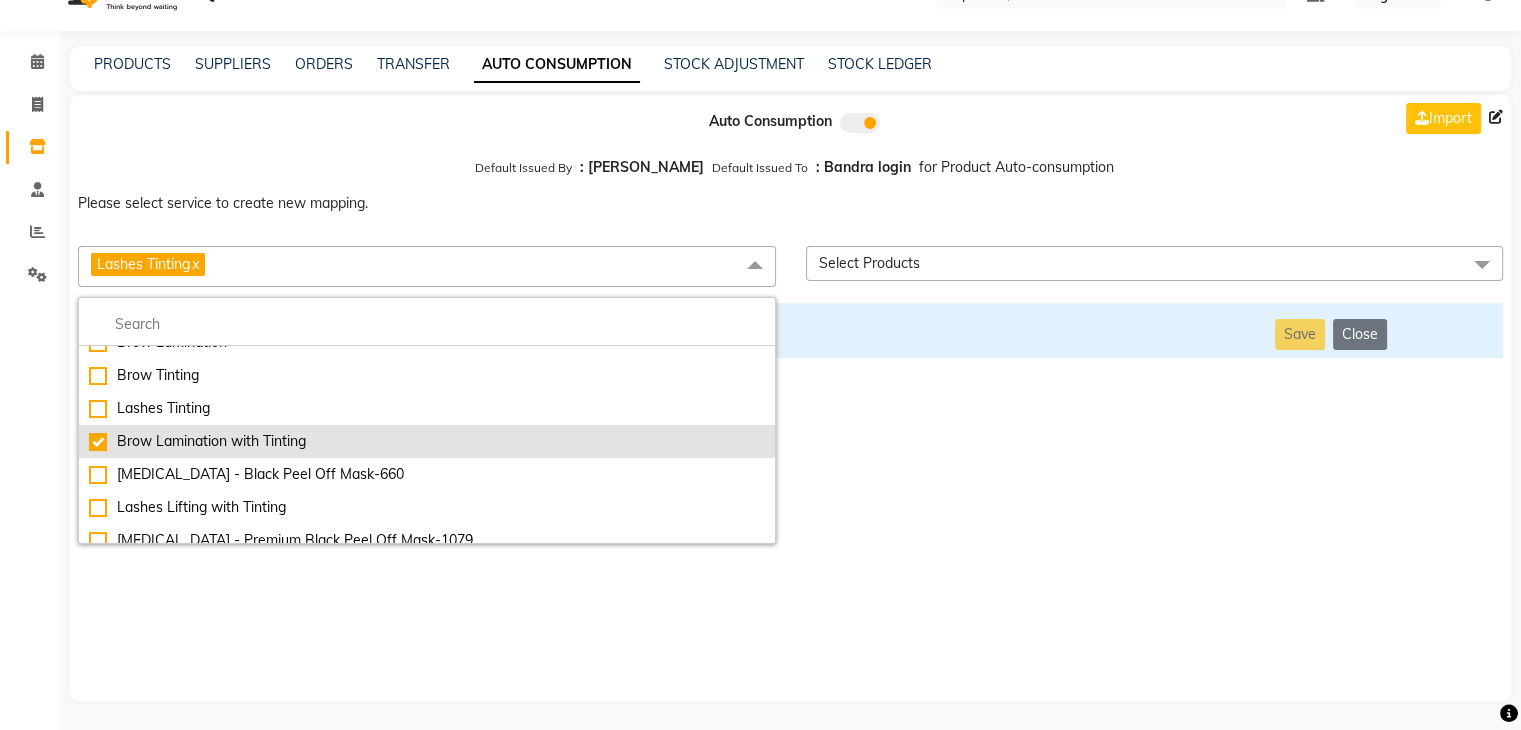 checkbox on "false" 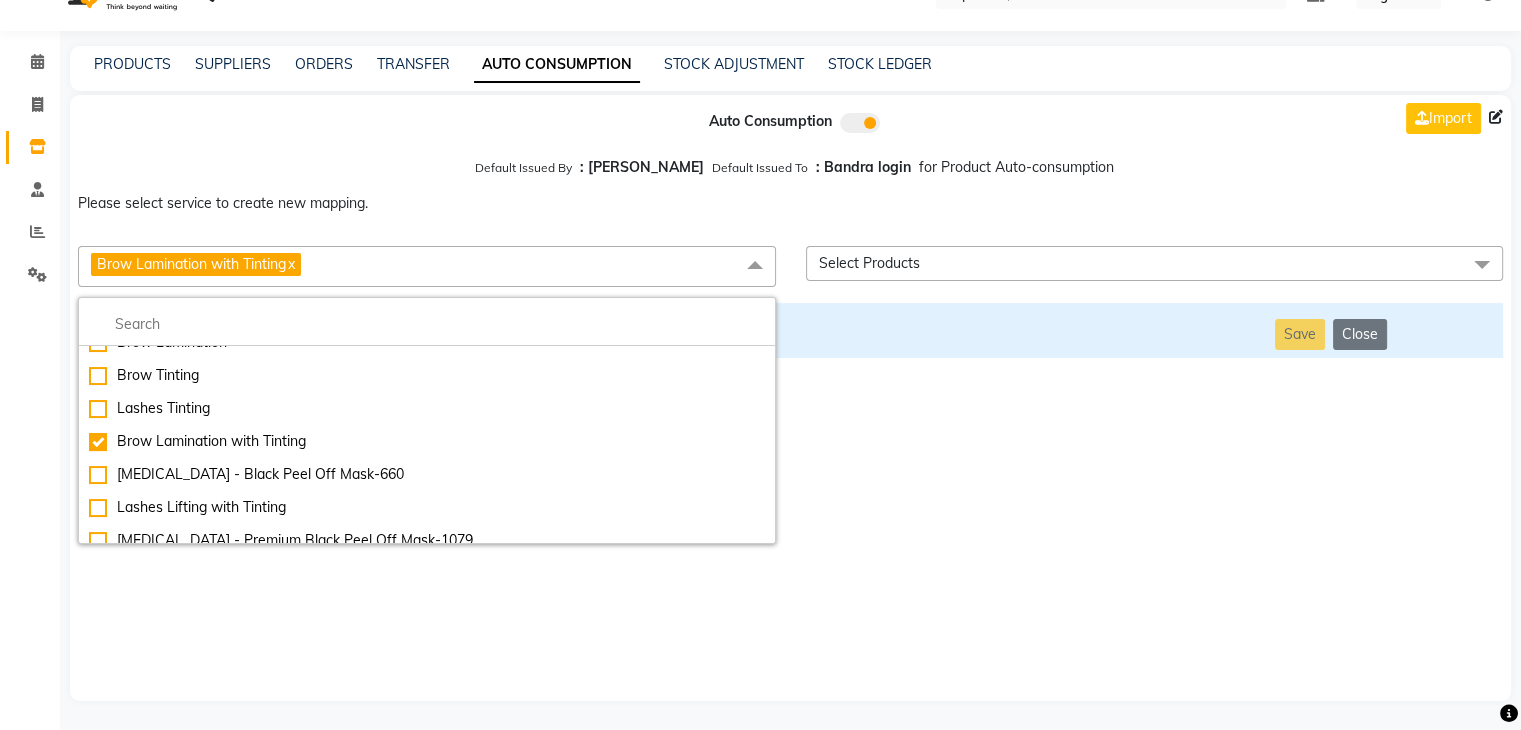 click on "Auto Consumption  Import Default Issued By  : [PERSON_NAME] Default Issued To  : Bandra login  for Product Auto-consumption  Please select service to create new mapping. Brow Lamination with Tinting  x Essential Manicure w Scrub Essential Pedicure w Scrub Manicure + OPI Nail Ext + Gel Polish-3570 Manicure + T&T Nail Ext + Gel Polish T&T Nail Ext + T&T Gel Polish OPI Nail Ext + OPI Gel Polish T&T Refills + Gel Polish OPI Refills + Gel Polish Travel Allowance Waiting Charge HAIR REPAIR - Haircut HAIR REPAIR - Haircut for Kids HAIR REPAIR - Hair Wash HAIR REPAIR - Hair Wash Premium HAIR REPAIR - Full Head Shave HAIR REPAIR - Hair Design HAIR REPAIR - Hairstyling HAIR REPAIR - Threading HAIR REPAIR - [PERSON_NAME] Edging HAIR REPAIR - [PERSON_NAME] Edging Premium HAIR REPAIR - Razor Shave HAIR REPAIR - Razor Shave Premium HAIR REPAIR - Luxury Steam Shaving HAIR REPAIR - Fade Hair Cut HAIR SPA RITUALS - Hairoticmen Argan Spa HAIR SPA RITUALS - Wella Deep Nourishing Spa HAIR SPA RITUALS - Nashi Argan Oil Spa SKIN REPAIR - Clean-Up" at bounding box center (790, 398) 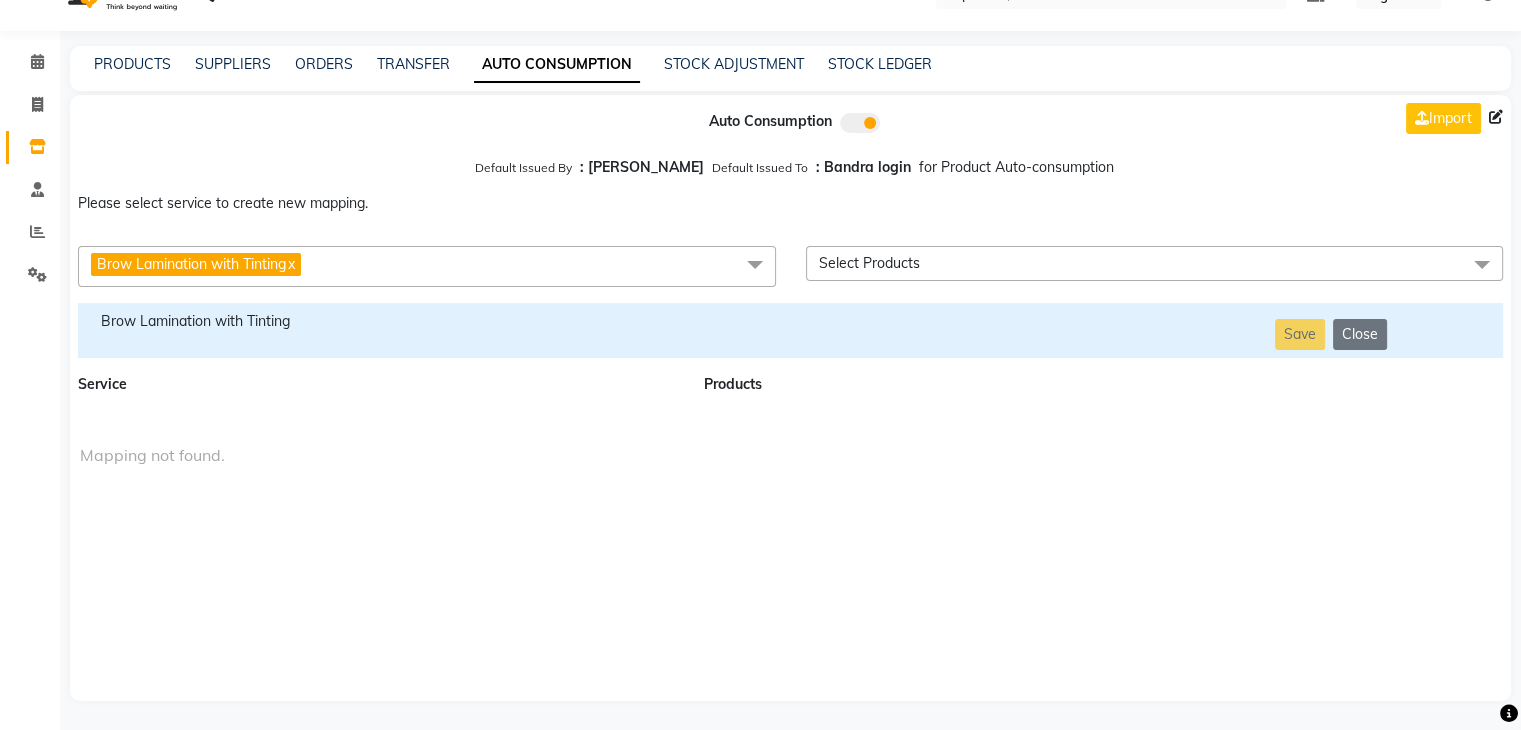 click on "Brow Lamination with Tinting" at bounding box center (379, 321) 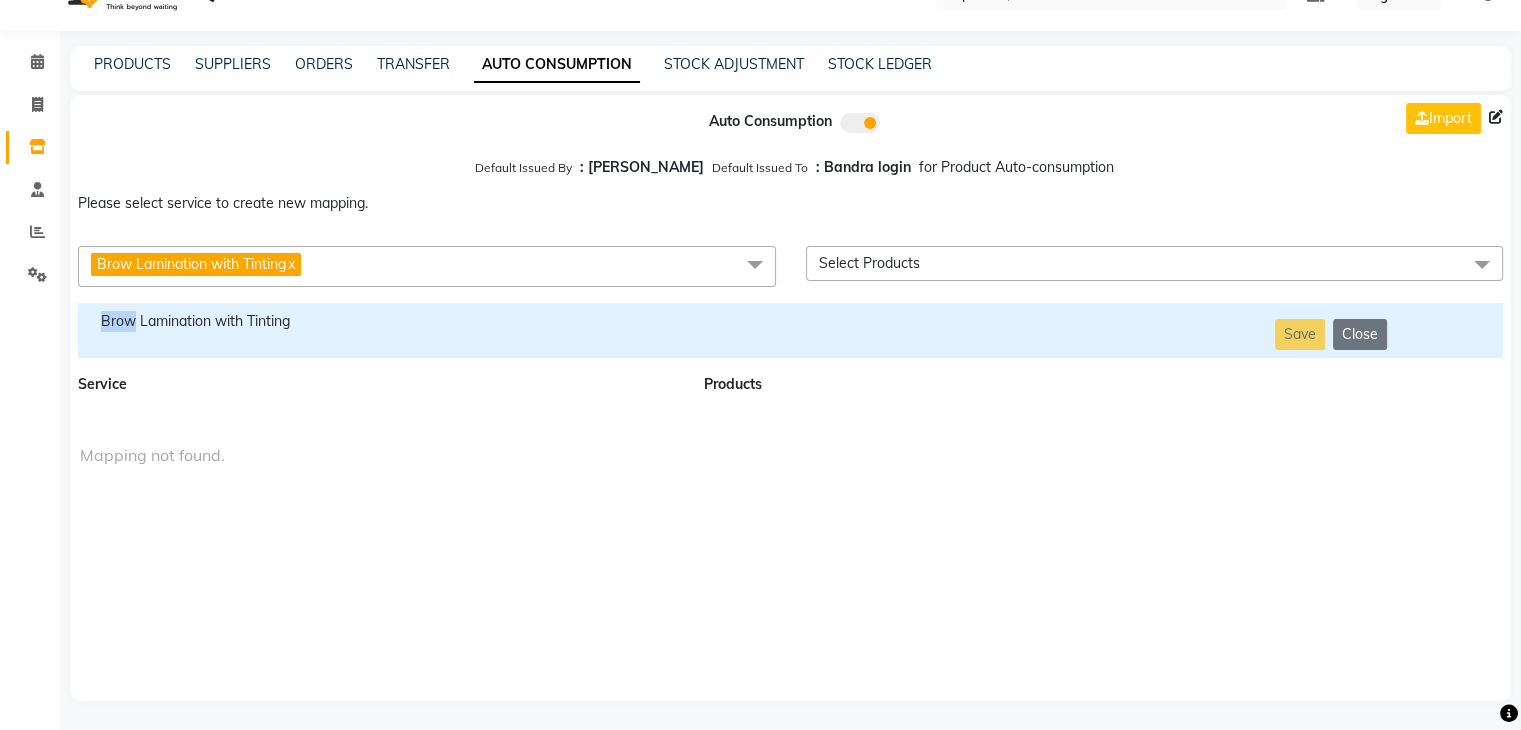 click on "Brow Lamination with Tinting" at bounding box center (379, 321) 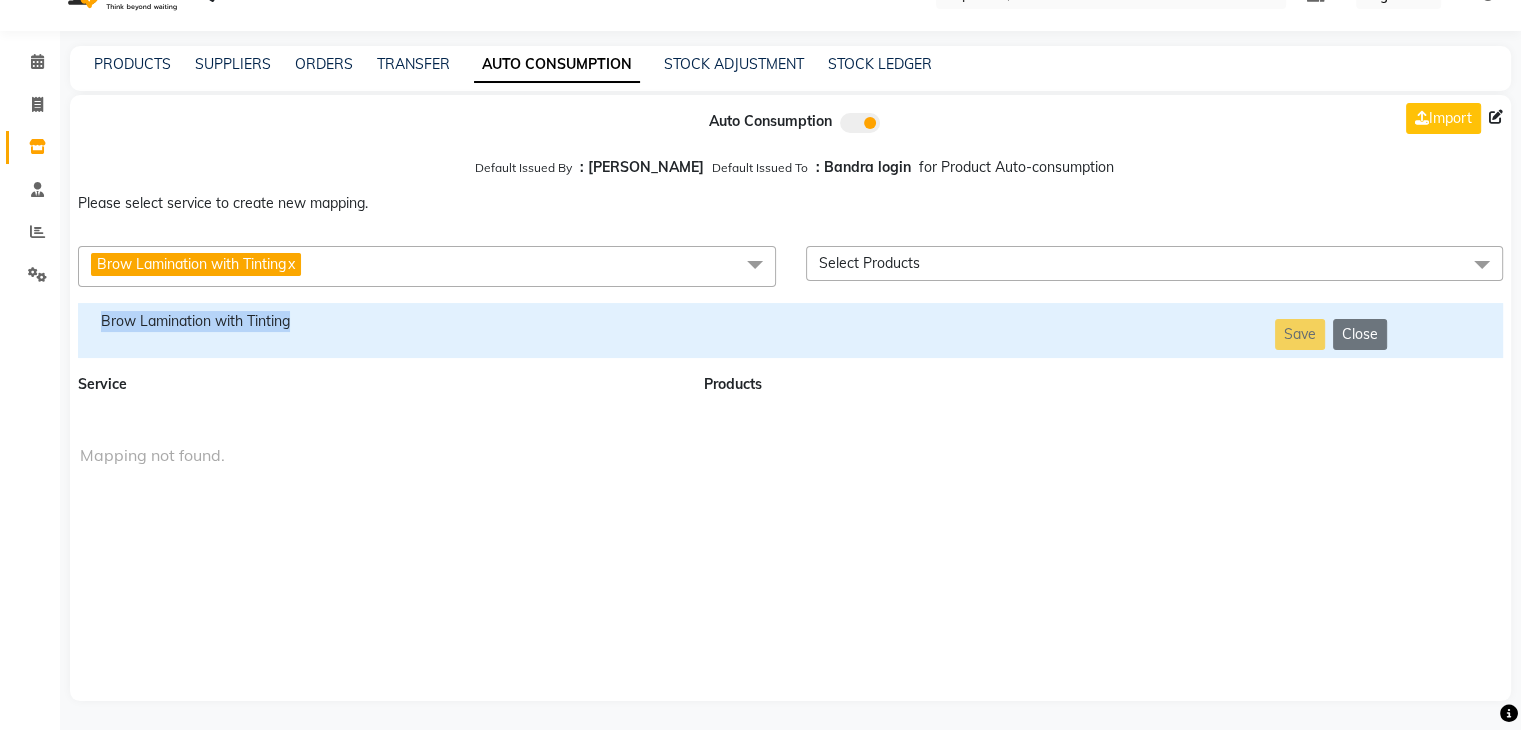 click on "Brow Lamination with Tinting" at bounding box center (379, 321) 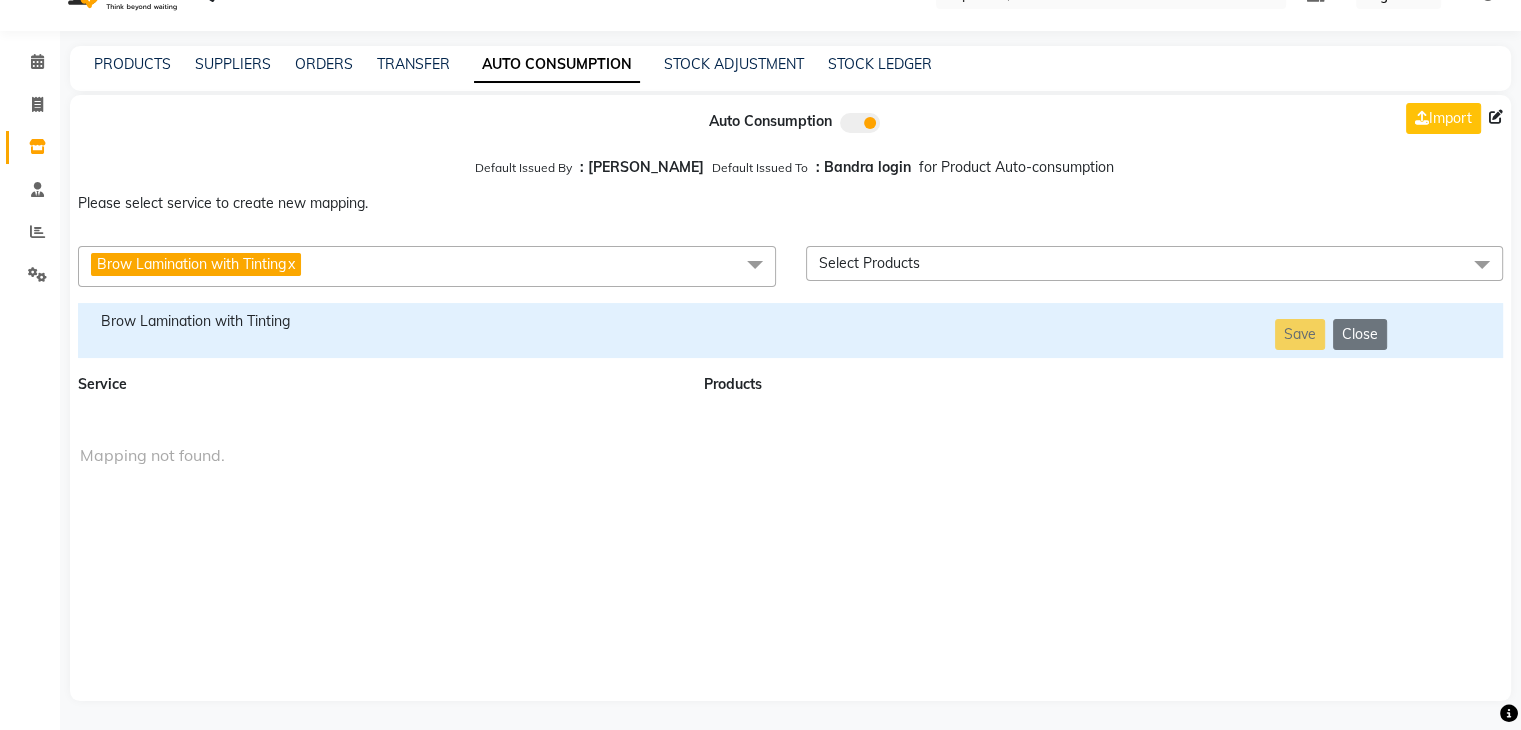 click on "Brow Lamination with Tinting  x" at bounding box center [427, 266] 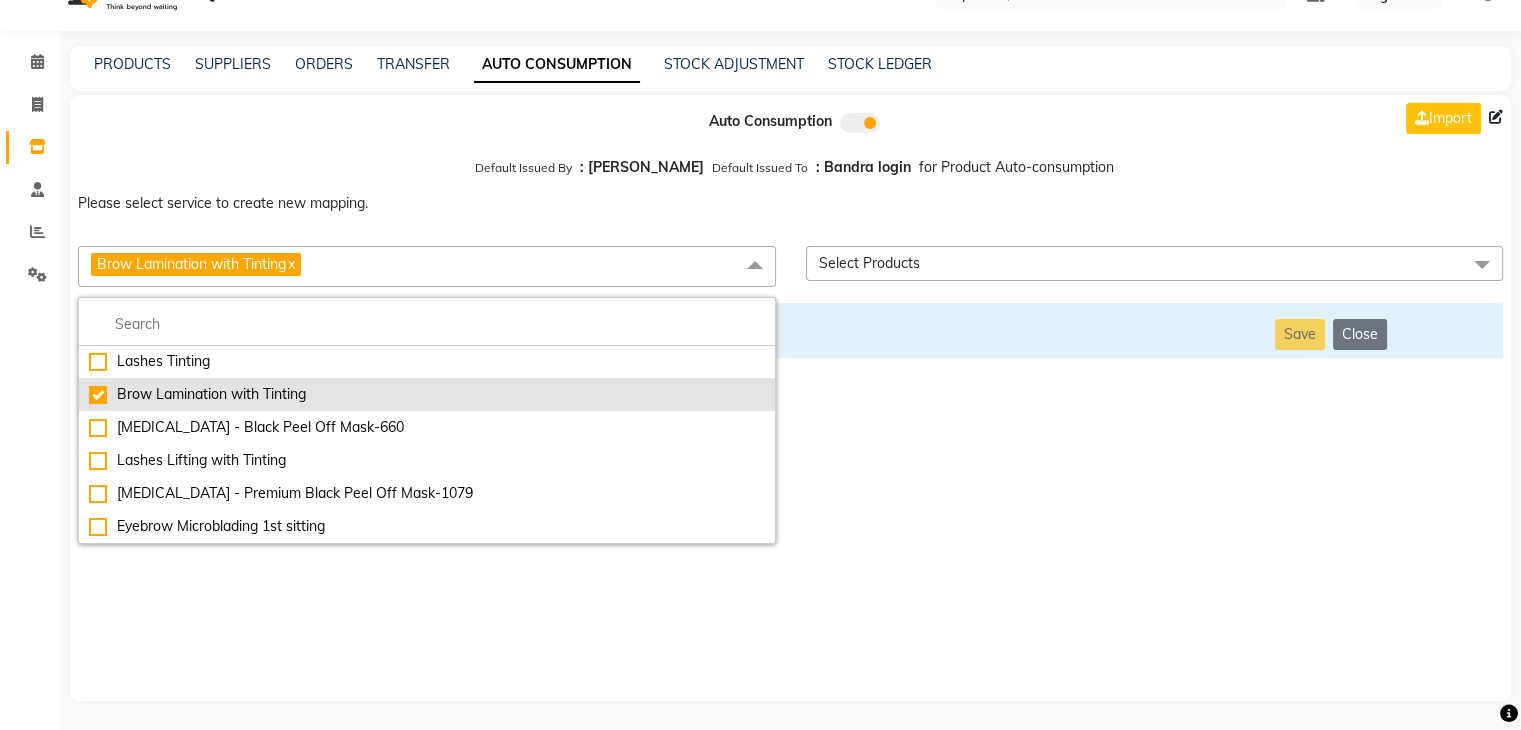 scroll, scrollTop: 7097, scrollLeft: 0, axis: vertical 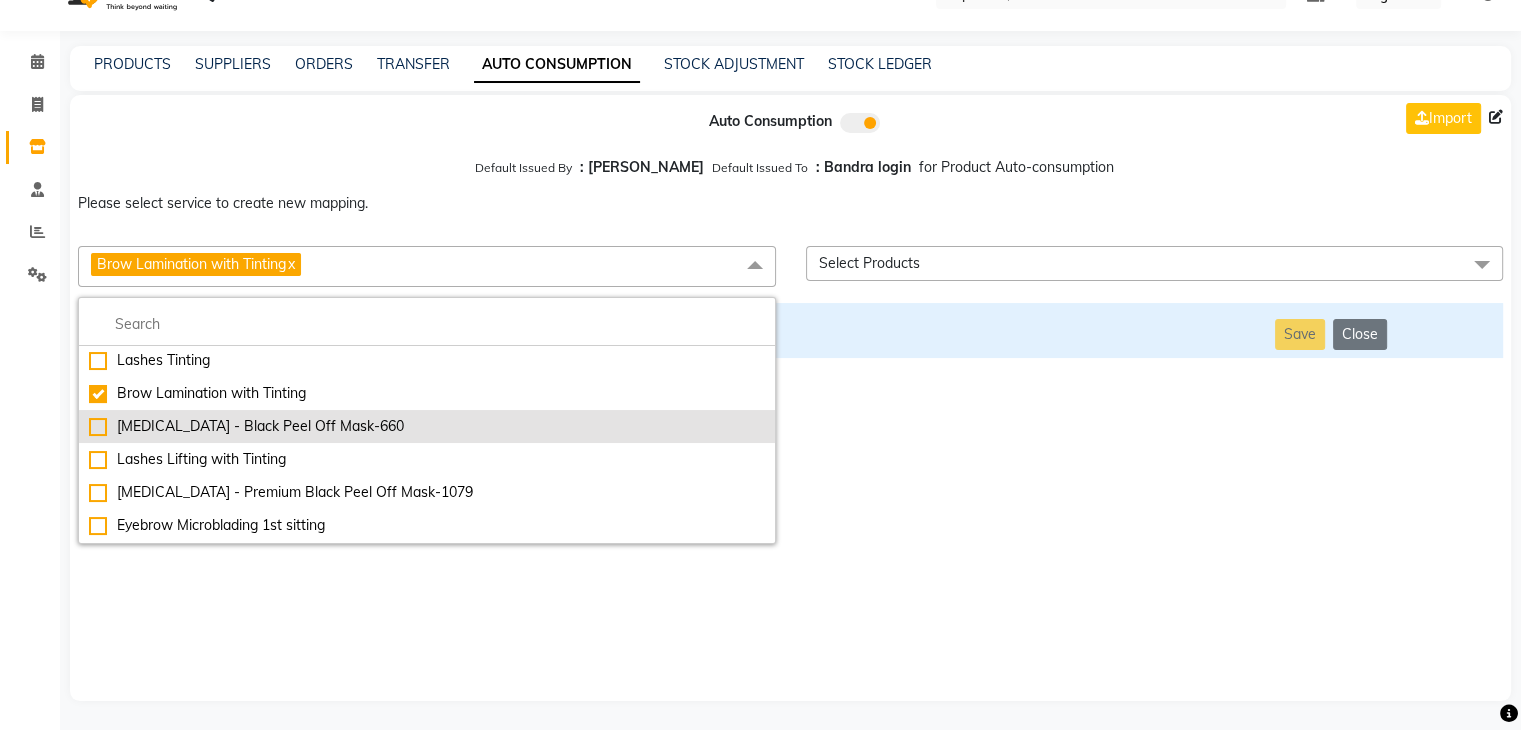 click on "[MEDICAL_DATA] - Black Peel Off Mask-660" at bounding box center (427, 426) 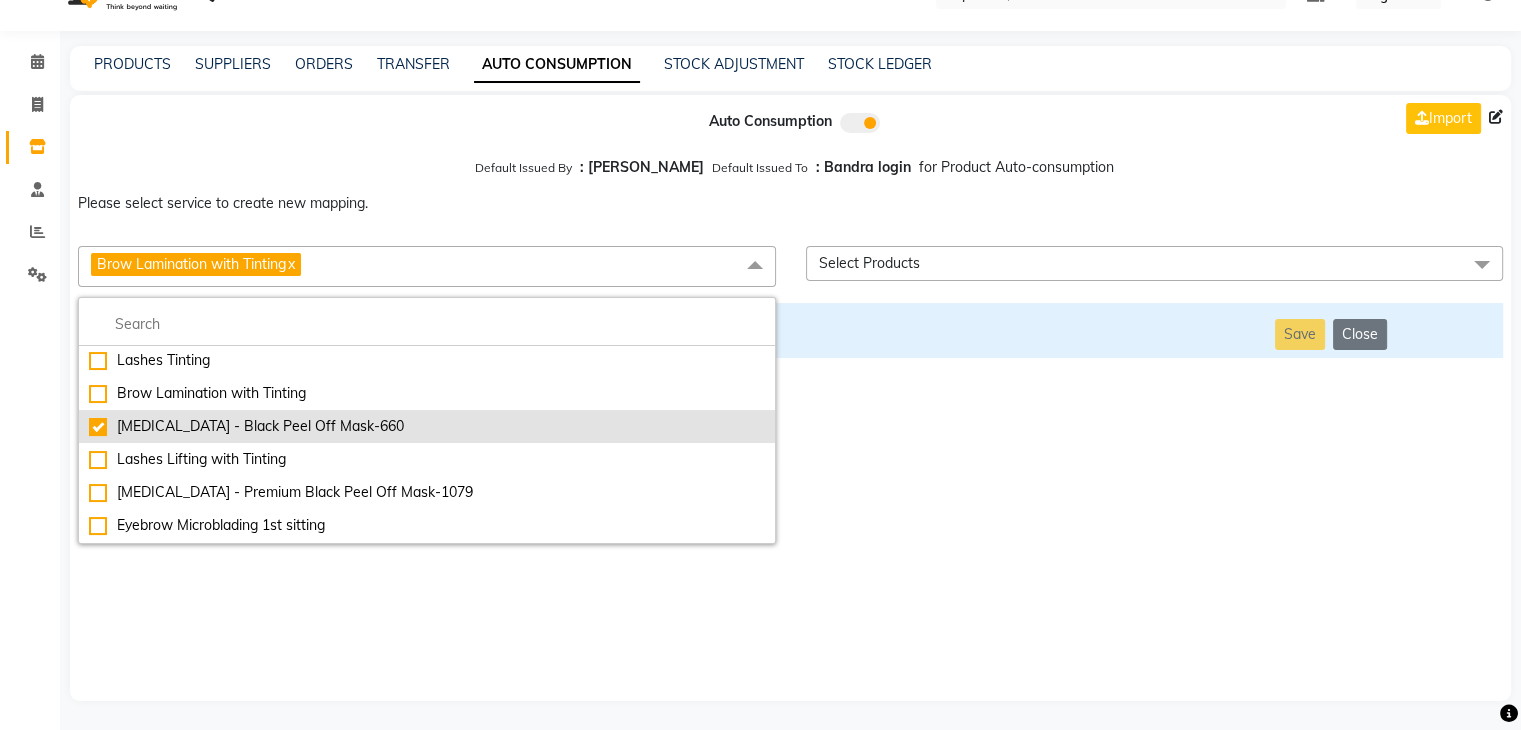 checkbox on "false" 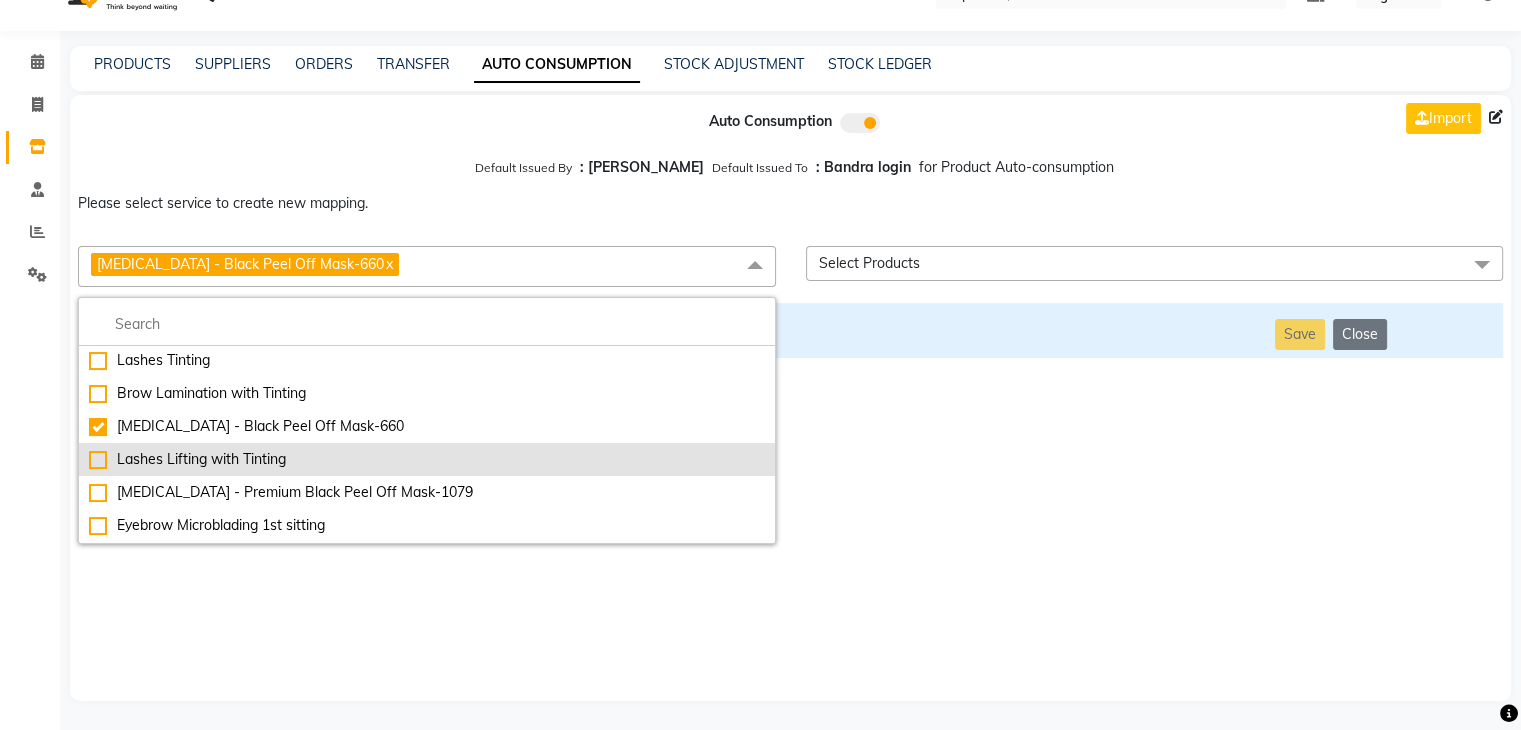 click on "Lashes Lifting with Tinting" at bounding box center (427, 459) 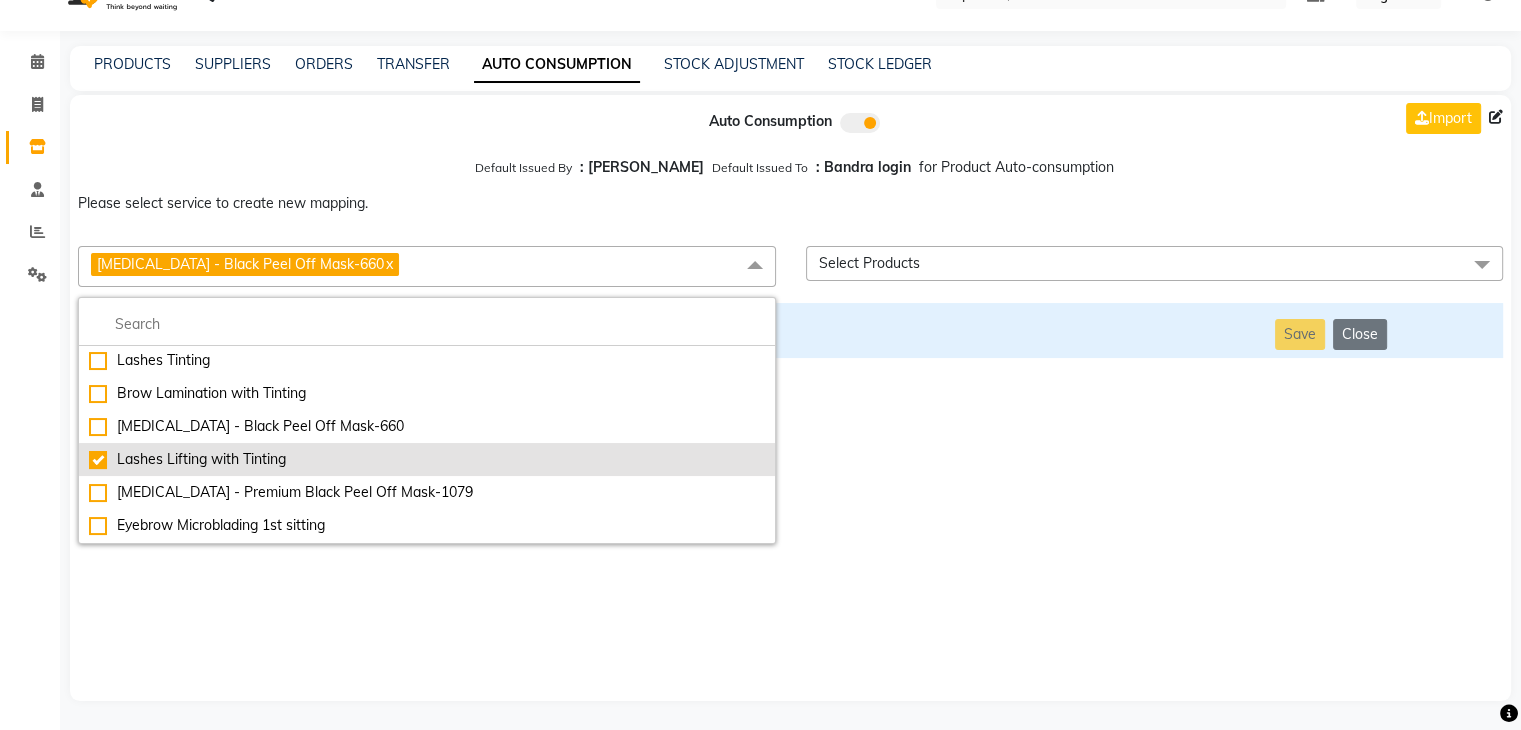 checkbox on "false" 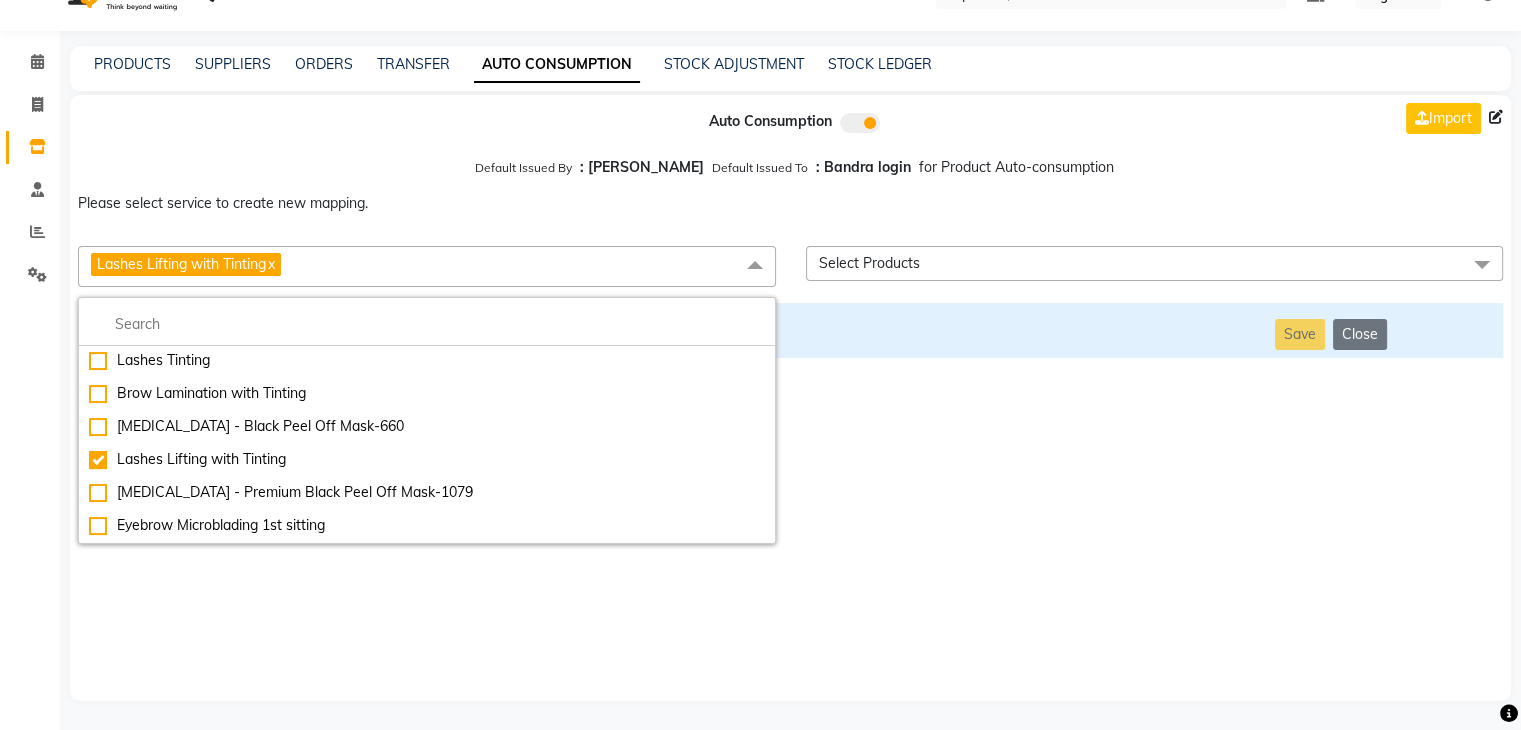 click on "Auto Consumption  Import Default Issued By  : [PERSON_NAME] Default Issued To  : Bandra login  for Product Auto-consumption  Please select service to create new mapping. Lashes Lifting with Tinting  x Essential Manicure w Scrub Essential Pedicure w Scrub Manicure + OPI Nail Ext + Gel Polish-3570 Manicure + T&T Nail Ext + Gel Polish T&T Nail Ext + T&T Gel Polish OPI Nail Ext + OPI Gel Polish T&T Refills + Gel Polish OPI Refills + Gel Polish Travel Allowance Waiting Charge HAIR REPAIR - Haircut HAIR REPAIR - Haircut for Kids HAIR REPAIR - Hair Wash HAIR REPAIR - Hair Wash Premium HAIR REPAIR - Full Head Shave HAIR REPAIR - Hair Design HAIR REPAIR - Hairstyling HAIR REPAIR - Threading HAIR REPAIR - [PERSON_NAME] Edging HAIR REPAIR - [PERSON_NAME] Edging Premium HAIR REPAIR - Razor Shave HAIR REPAIR - Razor Shave Premium HAIR REPAIR - Luxury Steam Shaving HAIR REPAIR - Fade Hair Cut HAIR SPA RITUALS - Hairoticmen Argan Spa HAIR SPA RITUALS - Wella Deep Nourishing Spa HAIR SPA RITUALS - Nashi Argan Oil Spa SKIN REPAIR - Clean-Up" at bounding box center [790, 398] 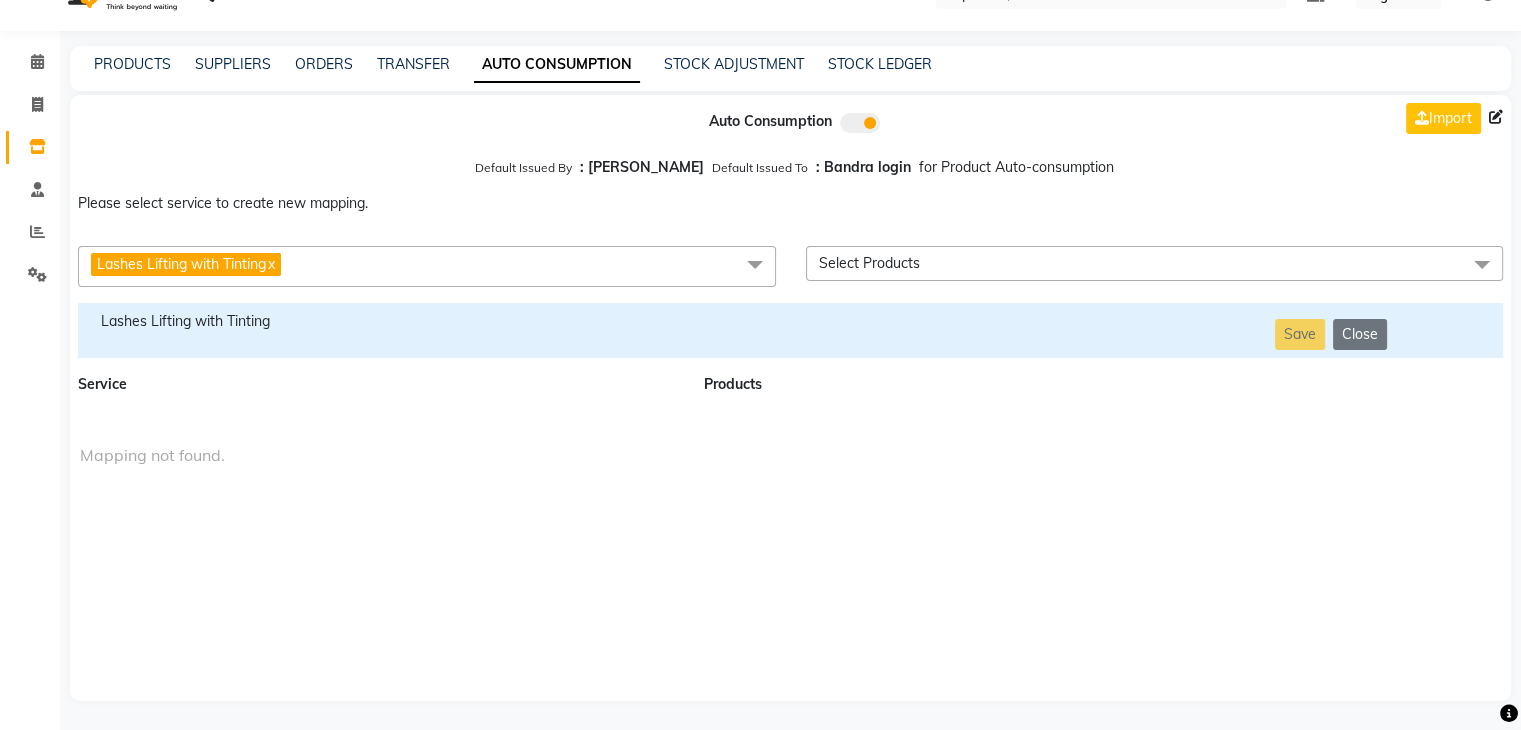 click on "Lashes Lifting with Tinting" at bounding box center [379, 321] 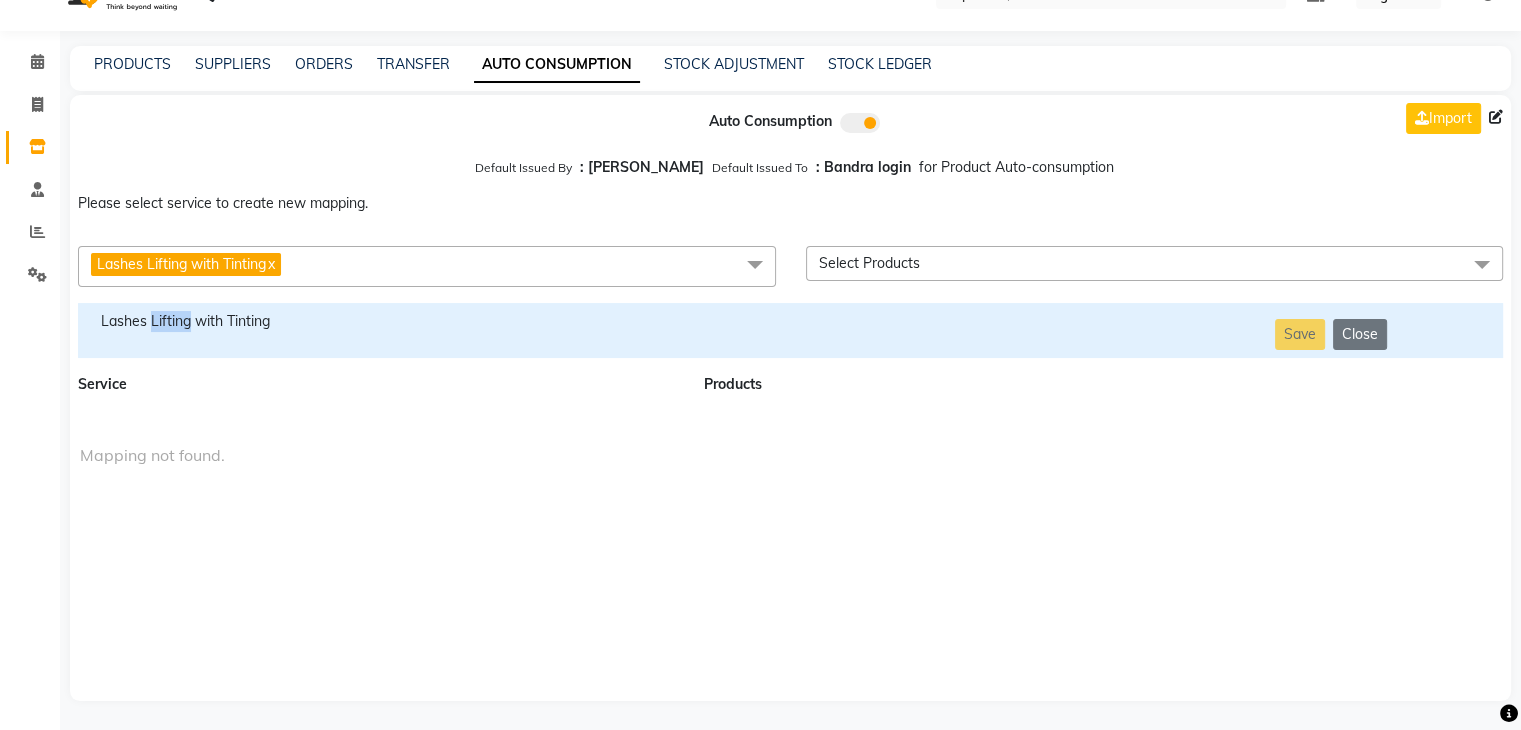 click on "Lashes Lifting with Tinting" at bounding box center [379, 321] 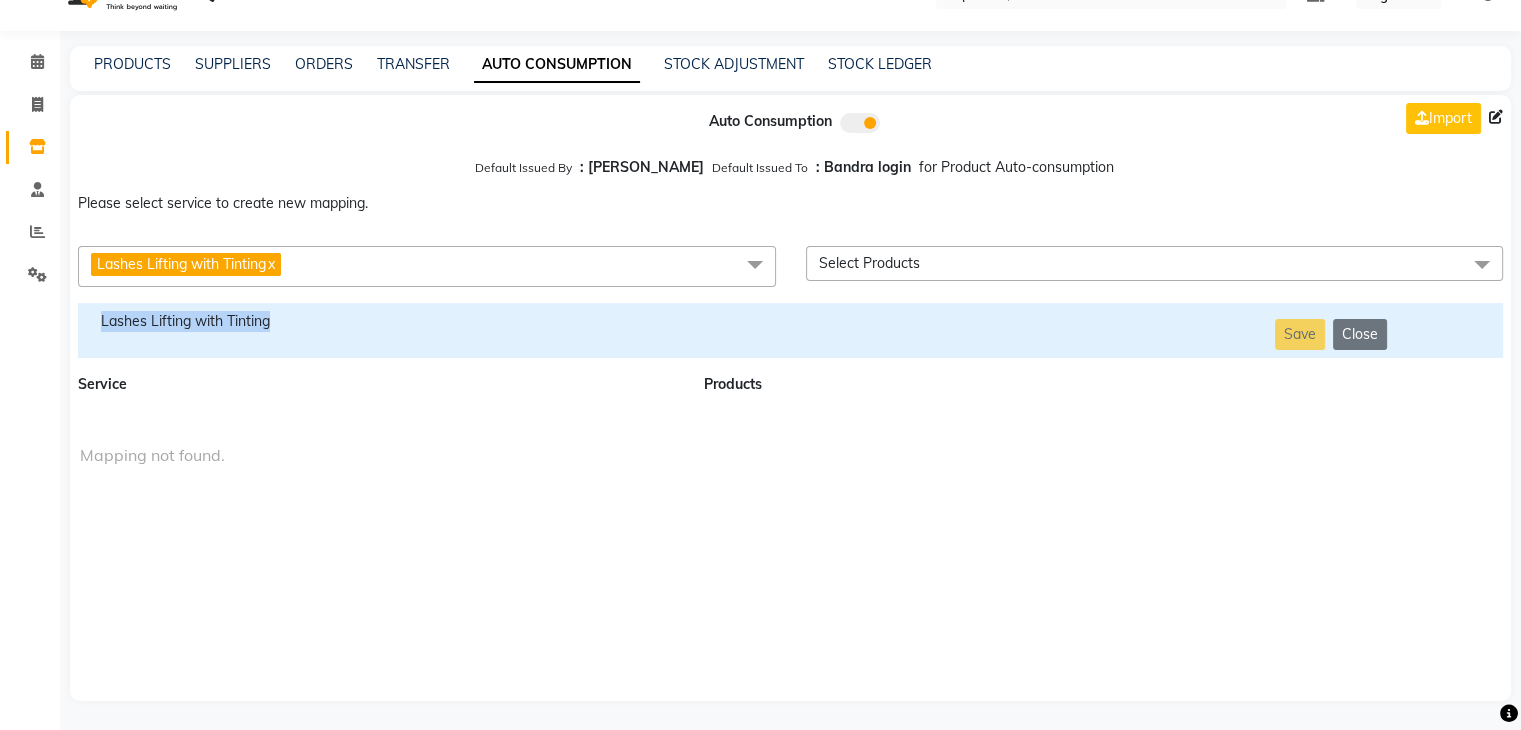 click on "Lashes Lifting with Tinting" at bounding box center (379, 321) 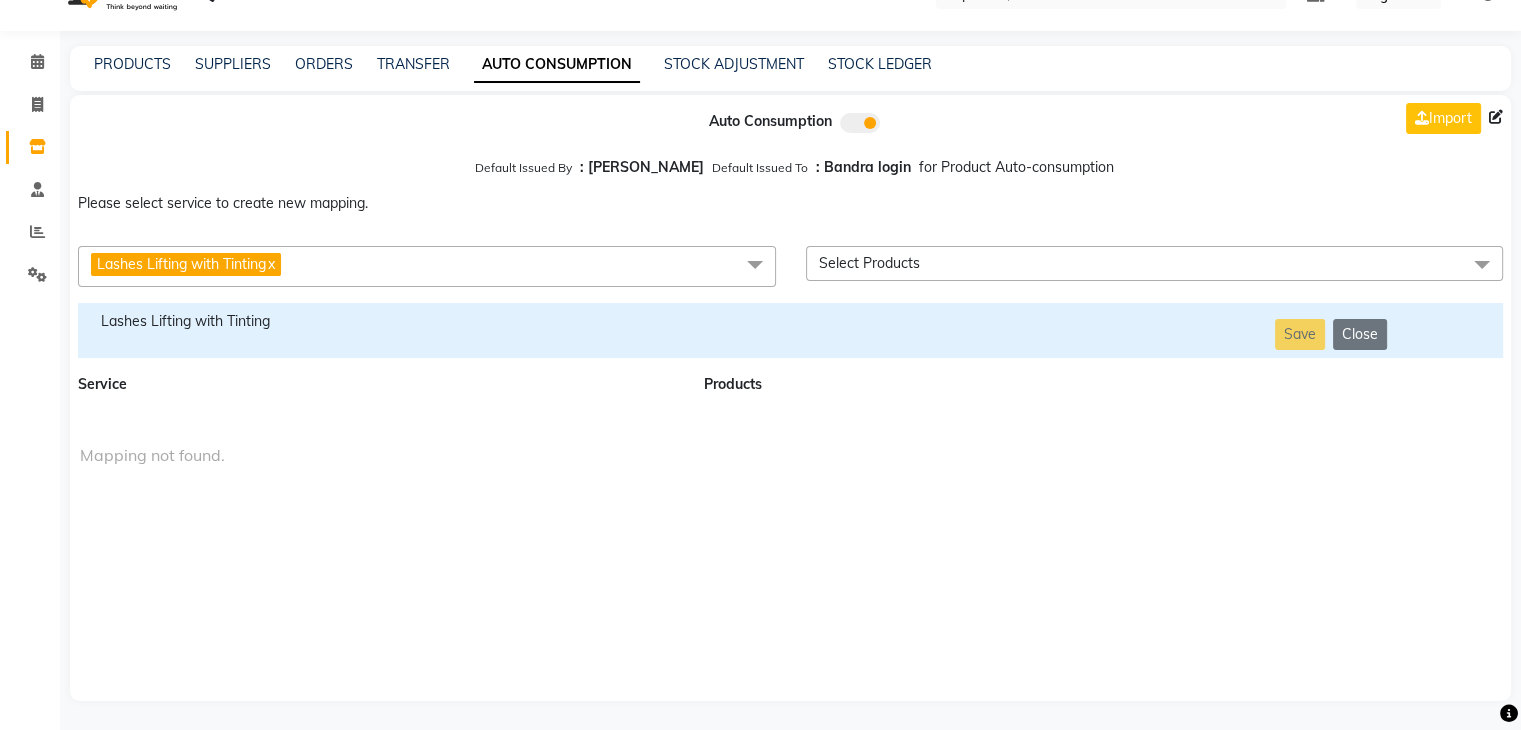 click on "Lashes Lifting with Tinting  x" at bounding box center (427, 266) 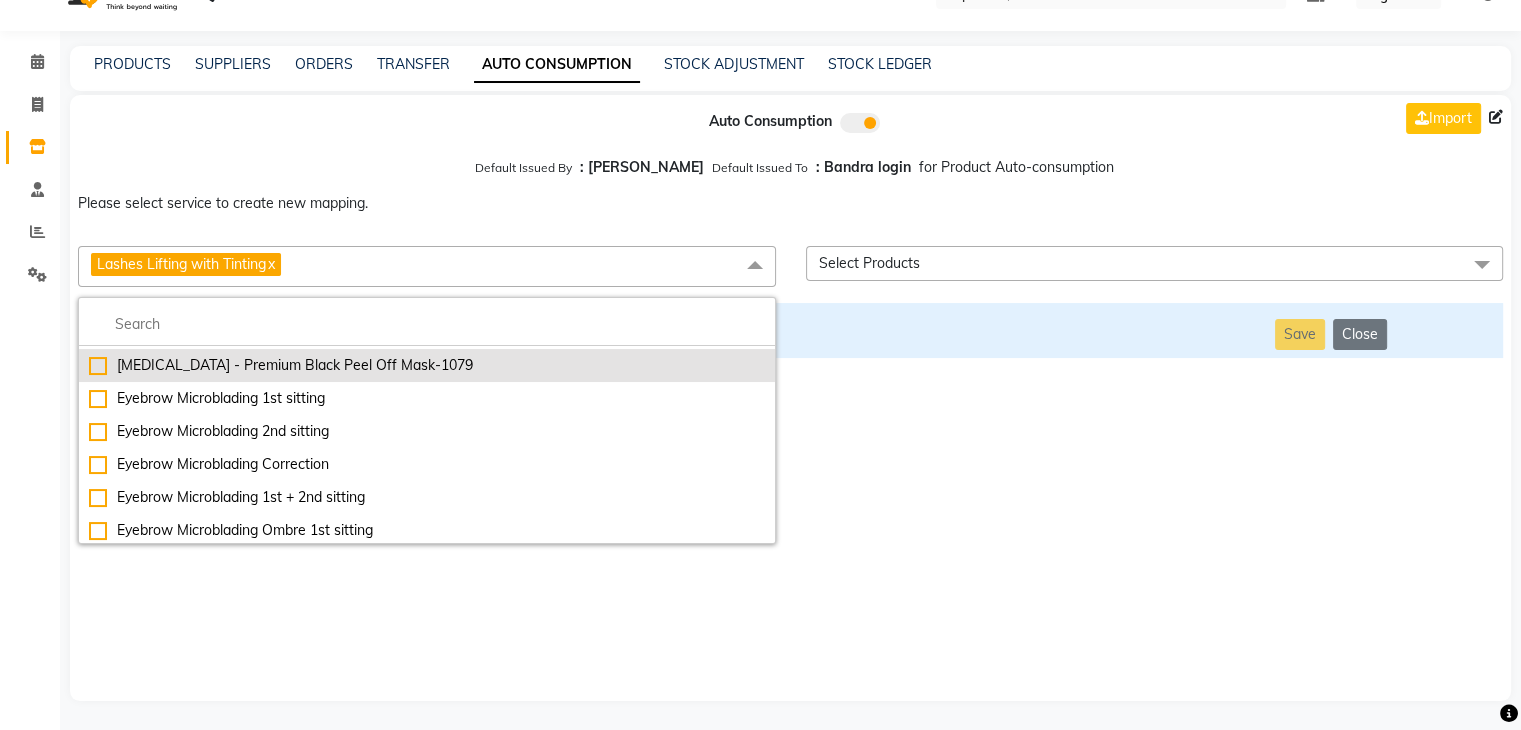 scroll, scrollTop: 7224, scrollLeft: 0, axis: vertical 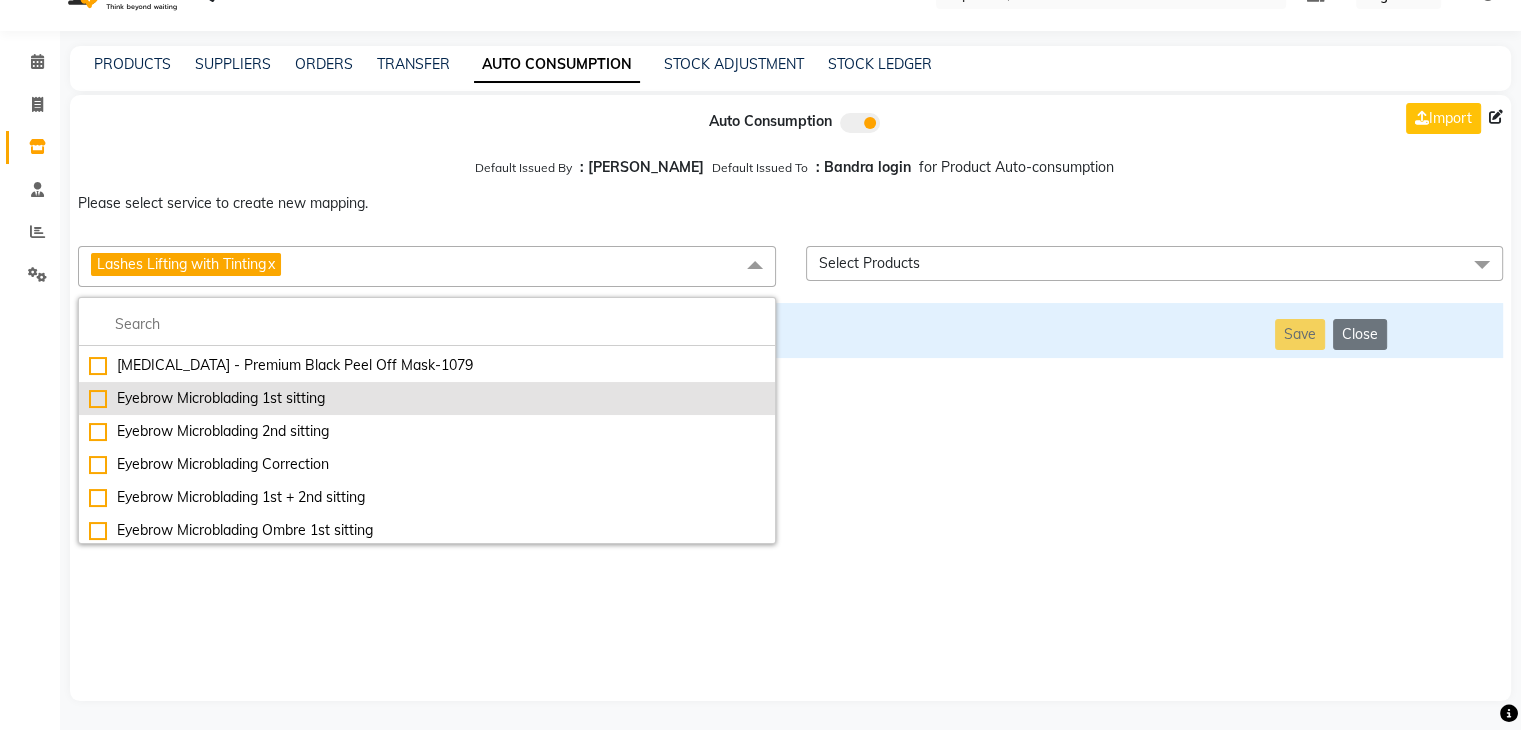 click on "Eyebrow Microblading 1st sitting" at bounding box center (427, 398) 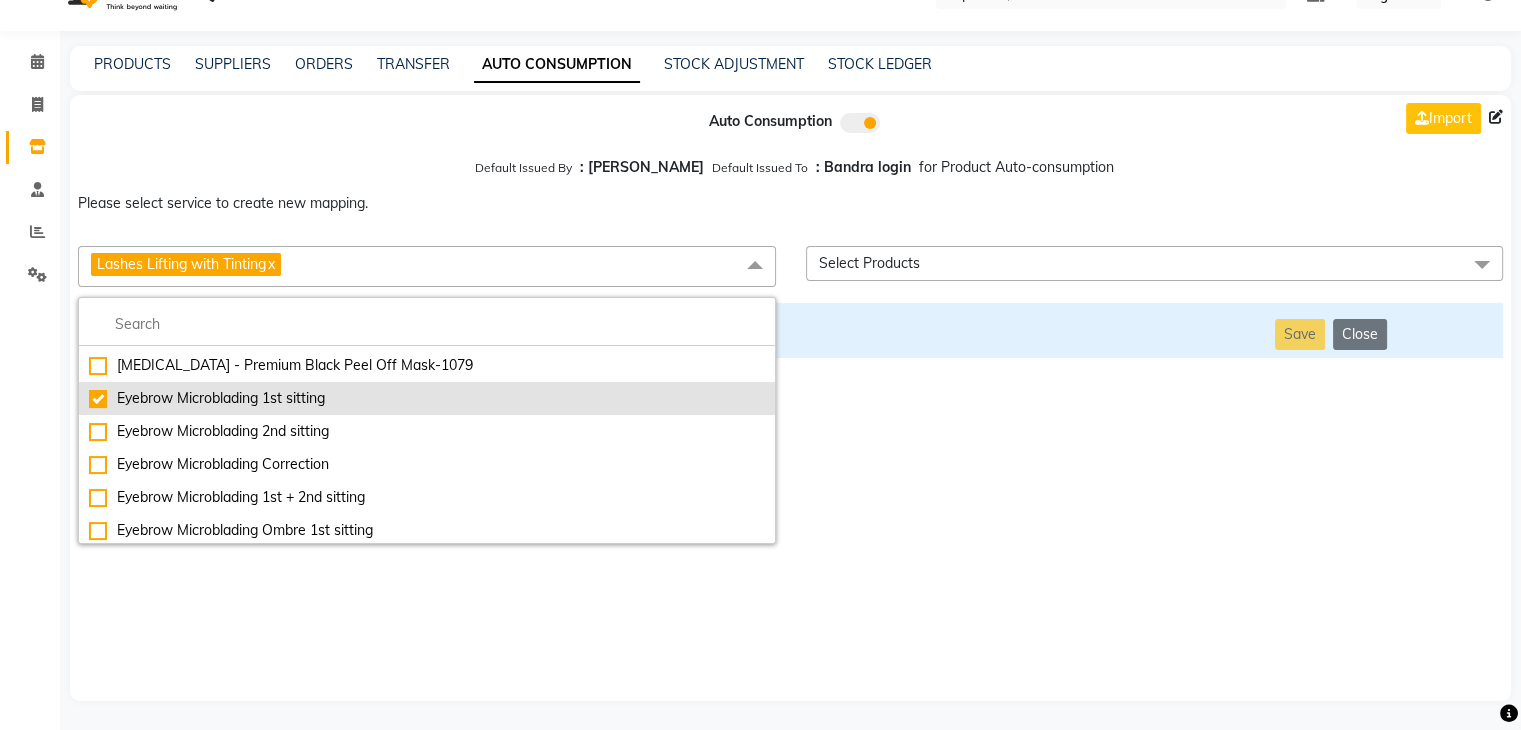 checkbox on "false" 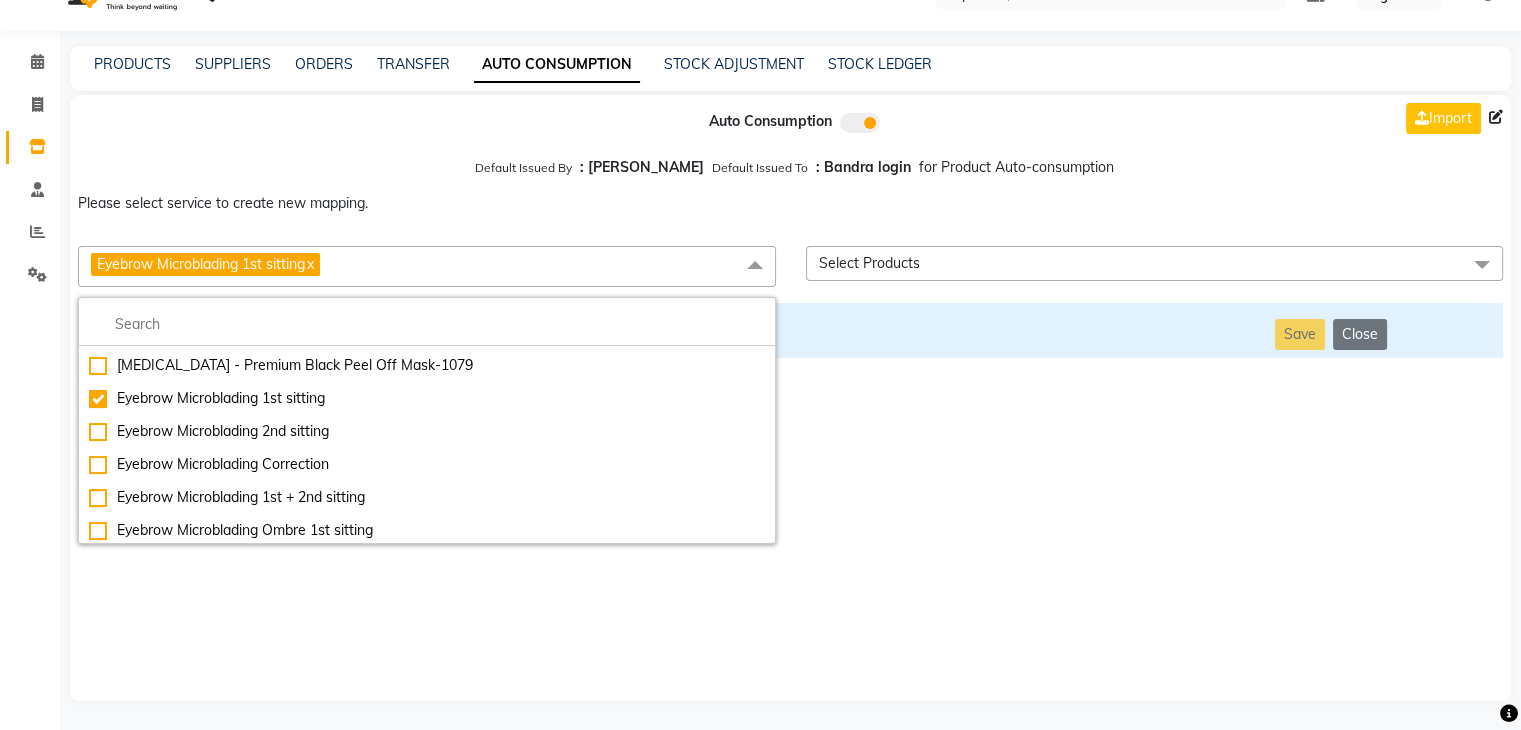 click on "Auto Consumption  Import Default Issued By  : [PERSON_NAME] Default Issued To  : Bandra login  for Product Auto-consumption  Please select service to create new mapping. Eyebrow Microblading 1st sitting  x Essential Manicure w Scrub Essential Pedicure w Scrub Manicure + OPI Nail Ext + Gel Polish-3570 Manicure + T&T Nail Ext + Gel Polish T&T Nail Ext + T&T Gel Polish OPI Nail Ext + OPI Gel Polish T&T Refills + Gel Polish OPI Refills + Gel Polish Travel Allowance Waiting Charge HAIR REPAIR - Haircut HAIR REPAIR - Haircut for Kids HAIR REPAIR - Hair Wash HAIR REPAIR - Hair Wash Premium HAIR REPAIR - Full Head Shave HAIR REPAIR - Hair Design HAIR REPAIR - Hairstyling HAIR REPAIR - Threading HAIR REPAIR - [PERSON_NAME] Edging HAIR REPAIR - [PERSON_NAME] Edging Premium HAIR REPAIR - Razor Shave HAIR REPAIR - Razor Shave Premium HAIR REPAIR - Luxury Steam Shaving HAIR REPAIR - Fade Hair Cut HAIR SPA RITUALS - Hairoticmen Argan Spa HAIR SPA RITUALS - Wella Deep Nourishing Spa HAIR SPA RITUALS - Nashi Argan Oil Spa French Gel Nail Set" at bounding box center [790, 398] 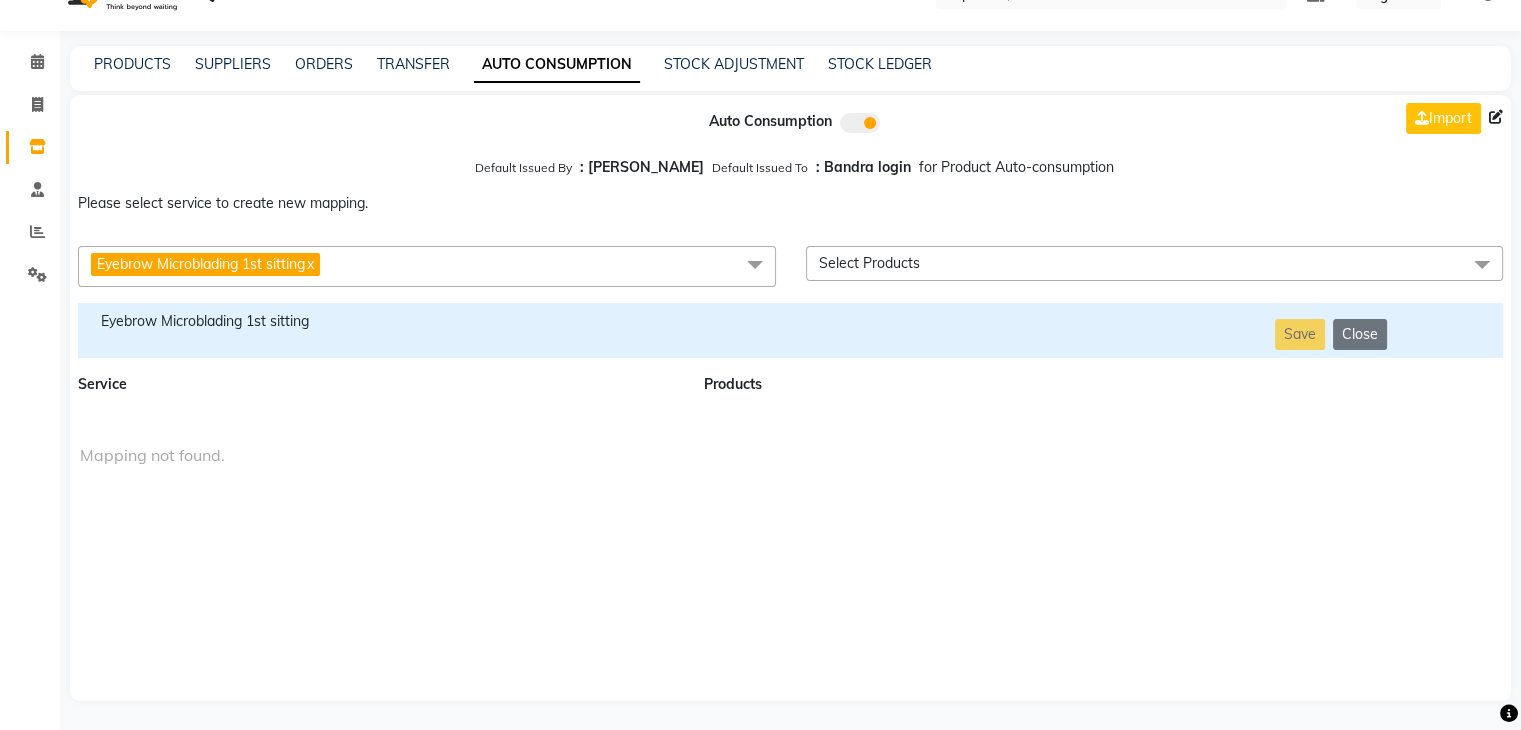 click on "Eyebrow Microblading 1st sitting" at bounding box center (379, 321) 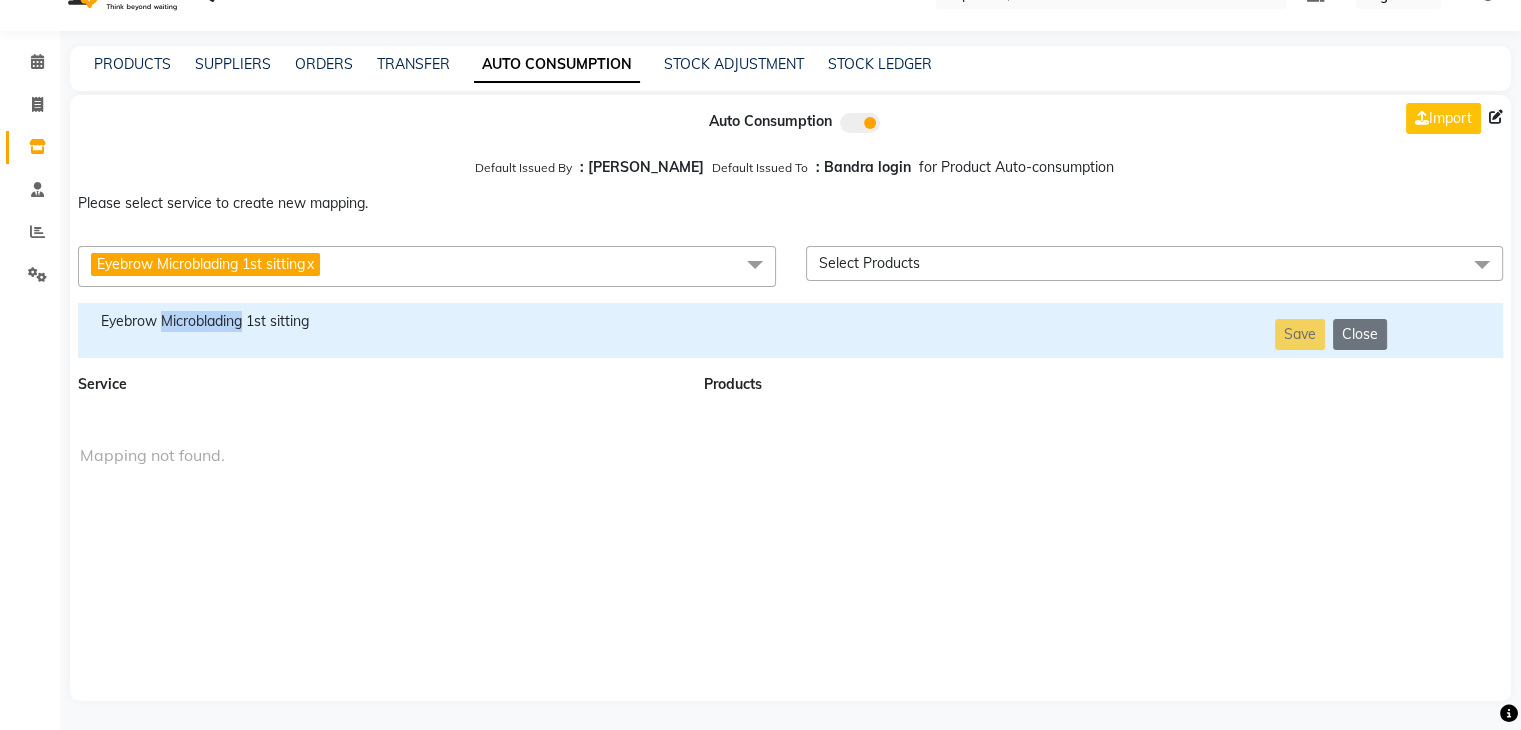 click on "Eyebrow Microblading 1st sitting" at bounding box center [379, 321] 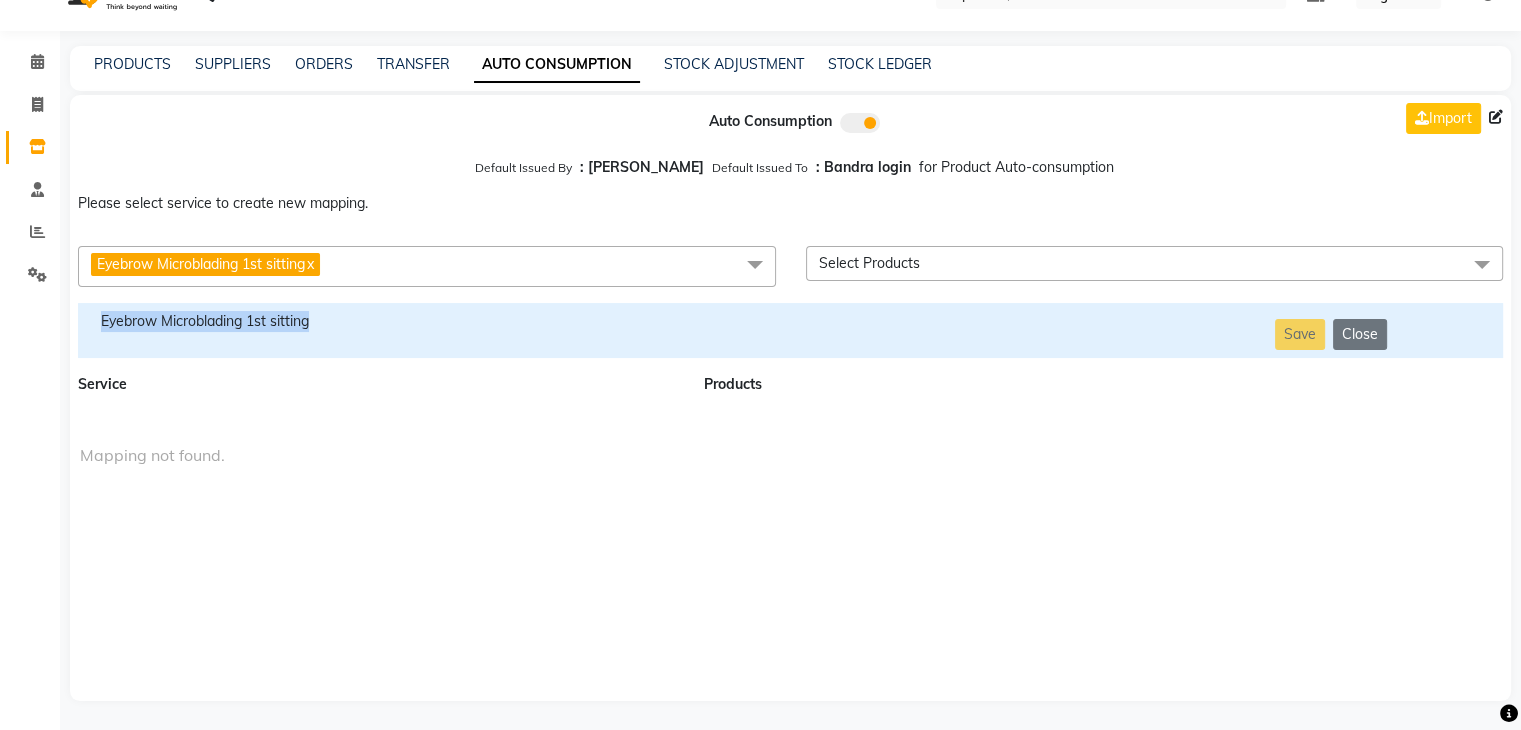 click on "Eyebrow Microblading 1st sitting" at bounding box center [379, 321] 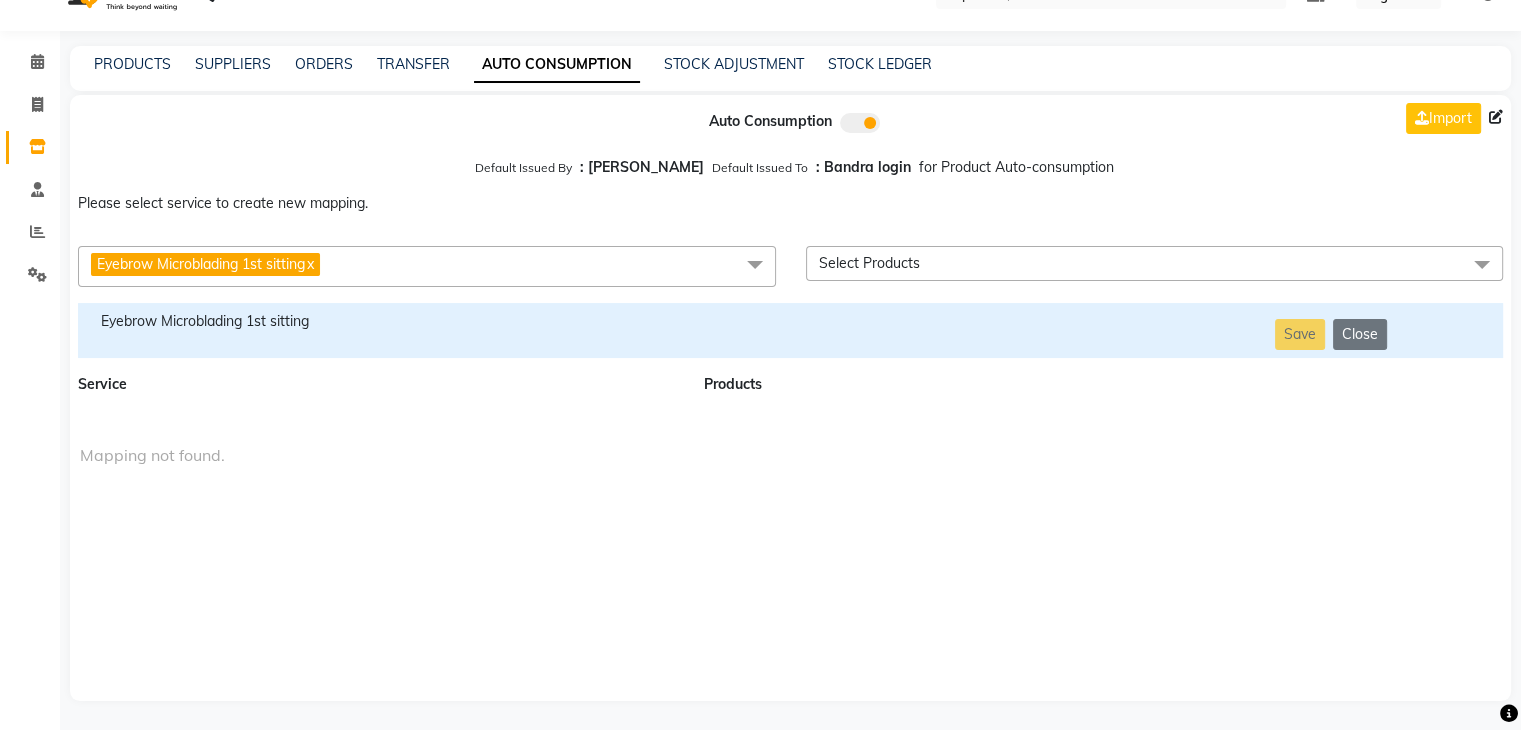 click on "Eyebrow Microblading 1st sitting  x" at bounding box center (427, 266) 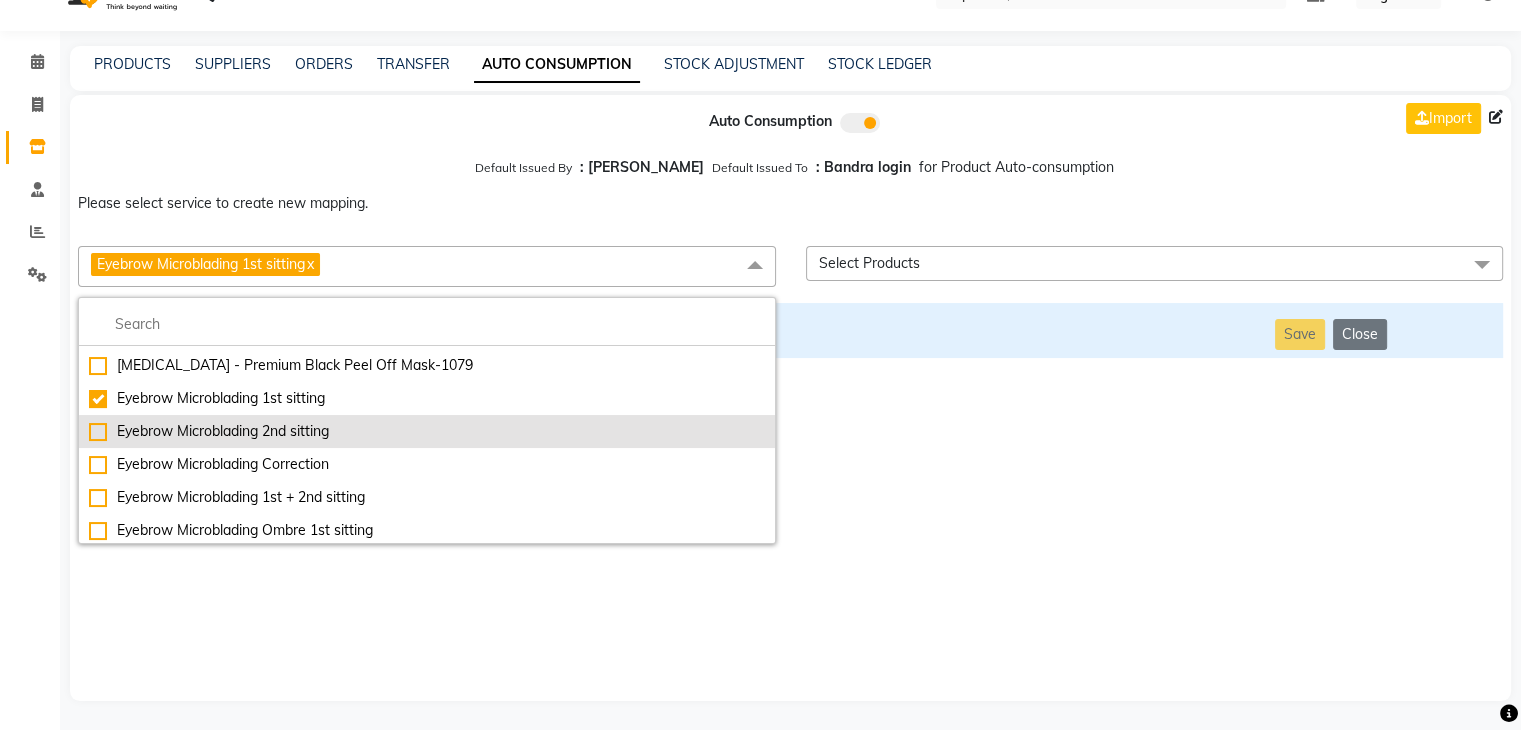 click on "Eyebrow Microblading 2nd sitting" at bounding box center [427, 431] 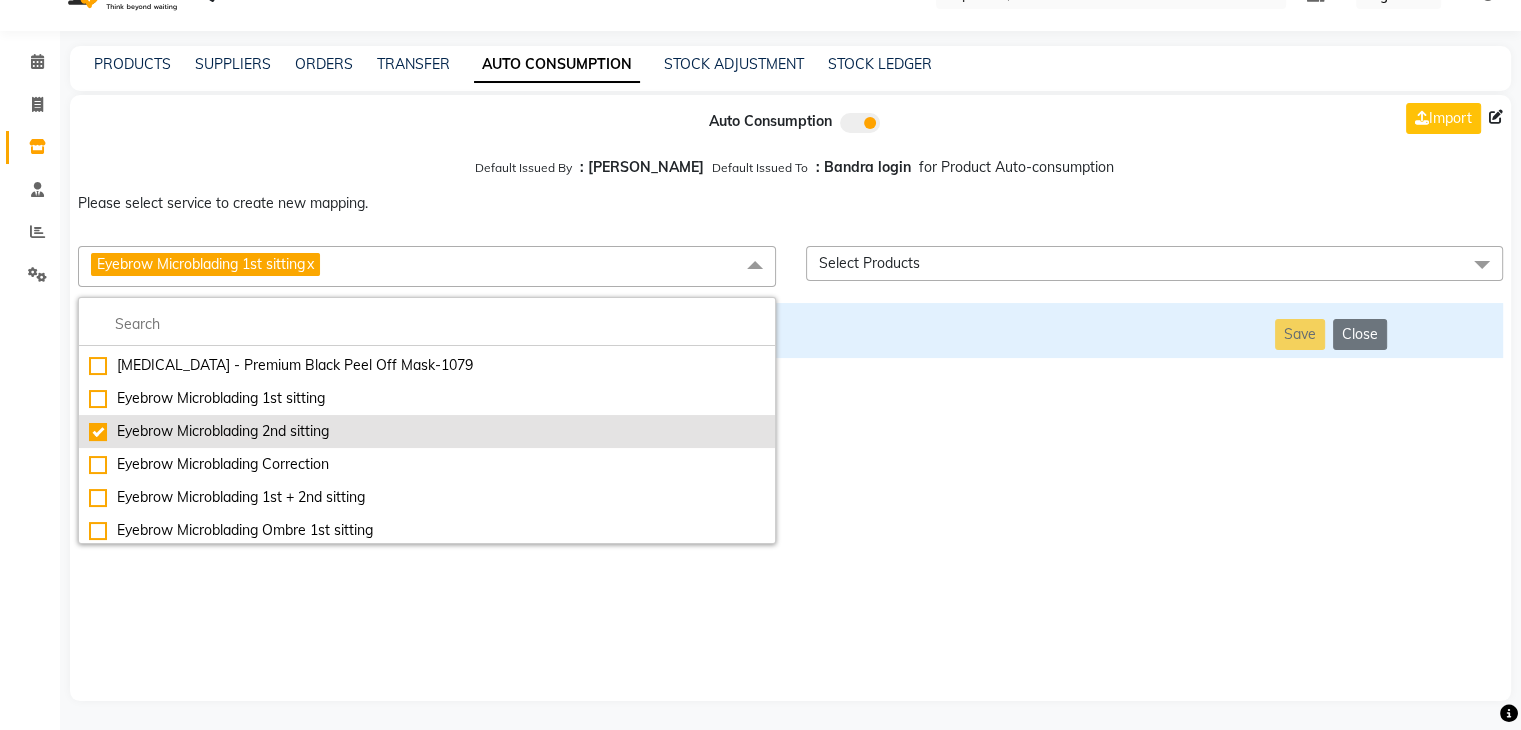 checkbox on "false" 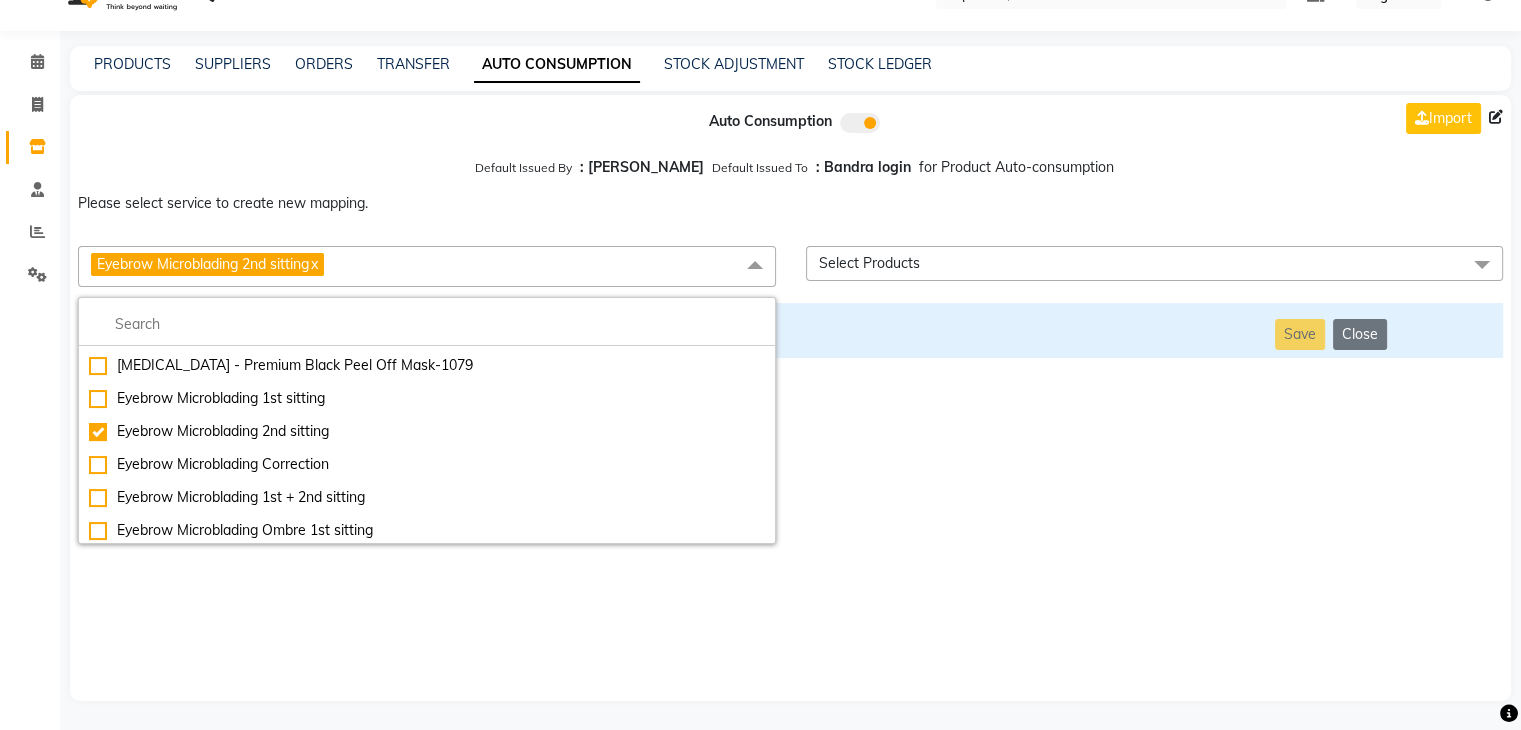click on "Auto Consumption  Import Default Issued By  : [PERSON_NAME] Default Issued To  : Bandra login  for Product Auto-consumption  Please select service to create new mapping. Eyebrow Microblading 2nd sitting  x Essential Manicure w Scrub Essential Pedicure w Scrub Manicure + OPI Nail Ext + Gel Polish-3570 Manicure + T&T Nail Ext + Gel Polish T&T Nail Ext + T&T Gel Polish OPI Nail Ext + OPI Gel Polish T&T Refills + Gel Polish OPI Refills + Gel Polish Travel Allowance Waiting Charge HAIR REPAIR - Haircut HAIR REPAIR - Haircut for Kids HAIR REPAIR - Hair Wash HAIR REPAIR - Hair Wash Premium HAIR REPAIR - Full Head Shave HAIR REPAIR - Hair Design HAIR REPAIR - Hairstyling HAIR REPAIR - Threading HAIR REPAIR - [PERSON_NAME] Edging HAIR REPAIR - [PERSON_NAME] Edging Premium HAIR REPAIR - Razor Shave HAIR REPAIR - Razor Shave Premium HAIR REPAIR - Luxury Steam Shaving HAIR REPAIR - Fade Hair Cut HAIR SPA RITUALS - Hairoticmen Argan Spa HAIR SPA RITUALS - Wella Deep Nourishing Spa HAIR SPA RITUALS - Nashi Argan Oil Spa French Gel Nail Set" at bounding box center (790, 398) 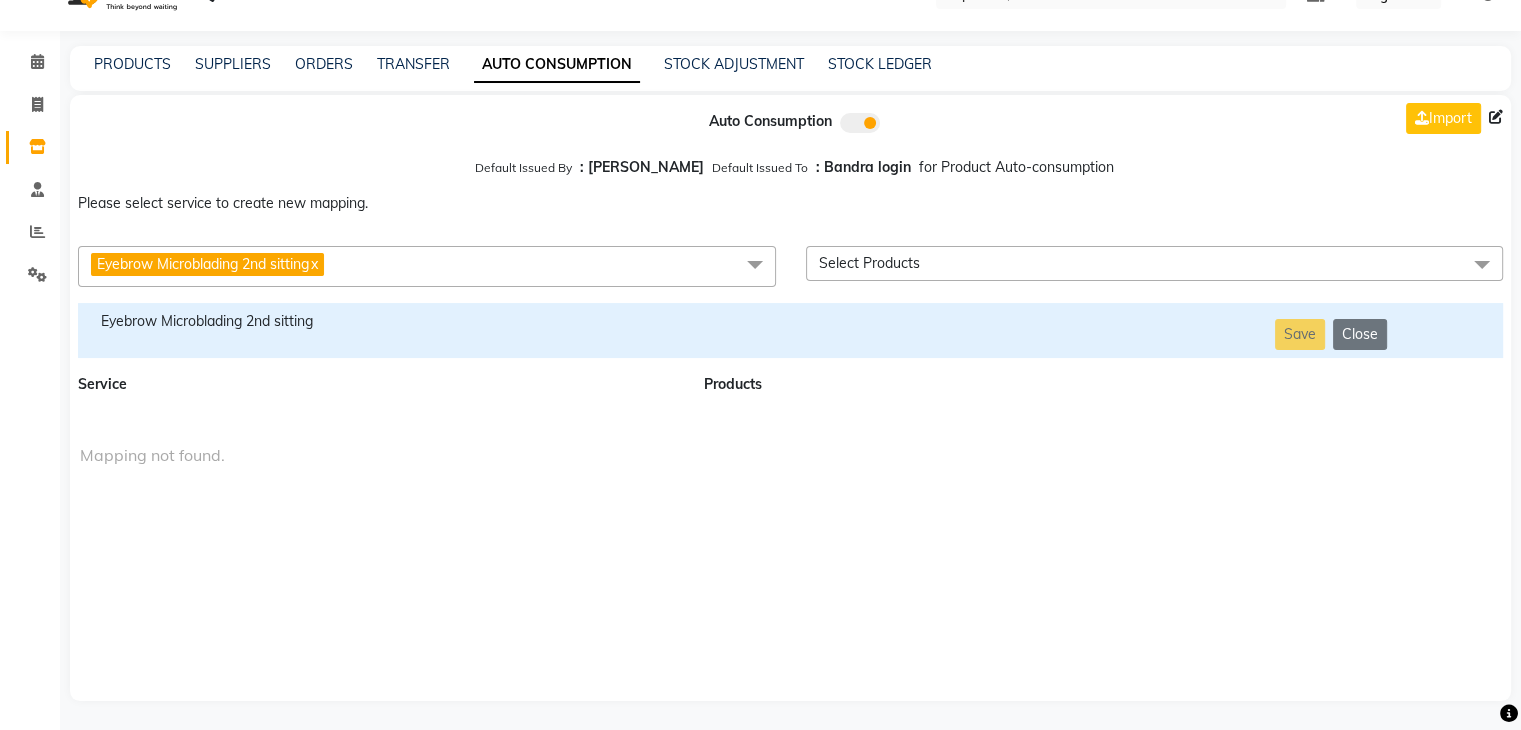 click on "Eyebrow Microblading 2nd sitting" at bounding box center [379, 321] 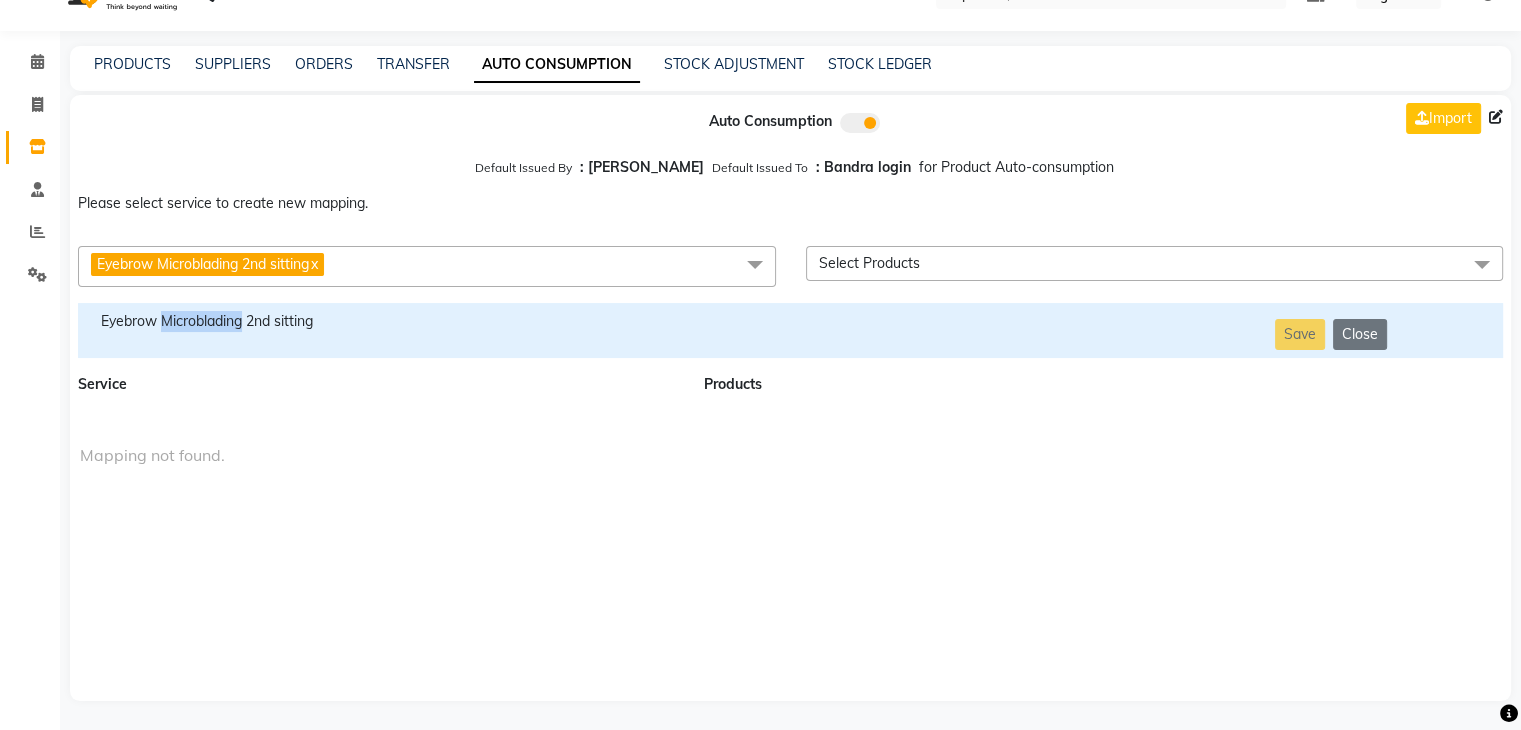 click on "Eyebrow Microblading 2nd sitting" at bounding box center [379, 321] 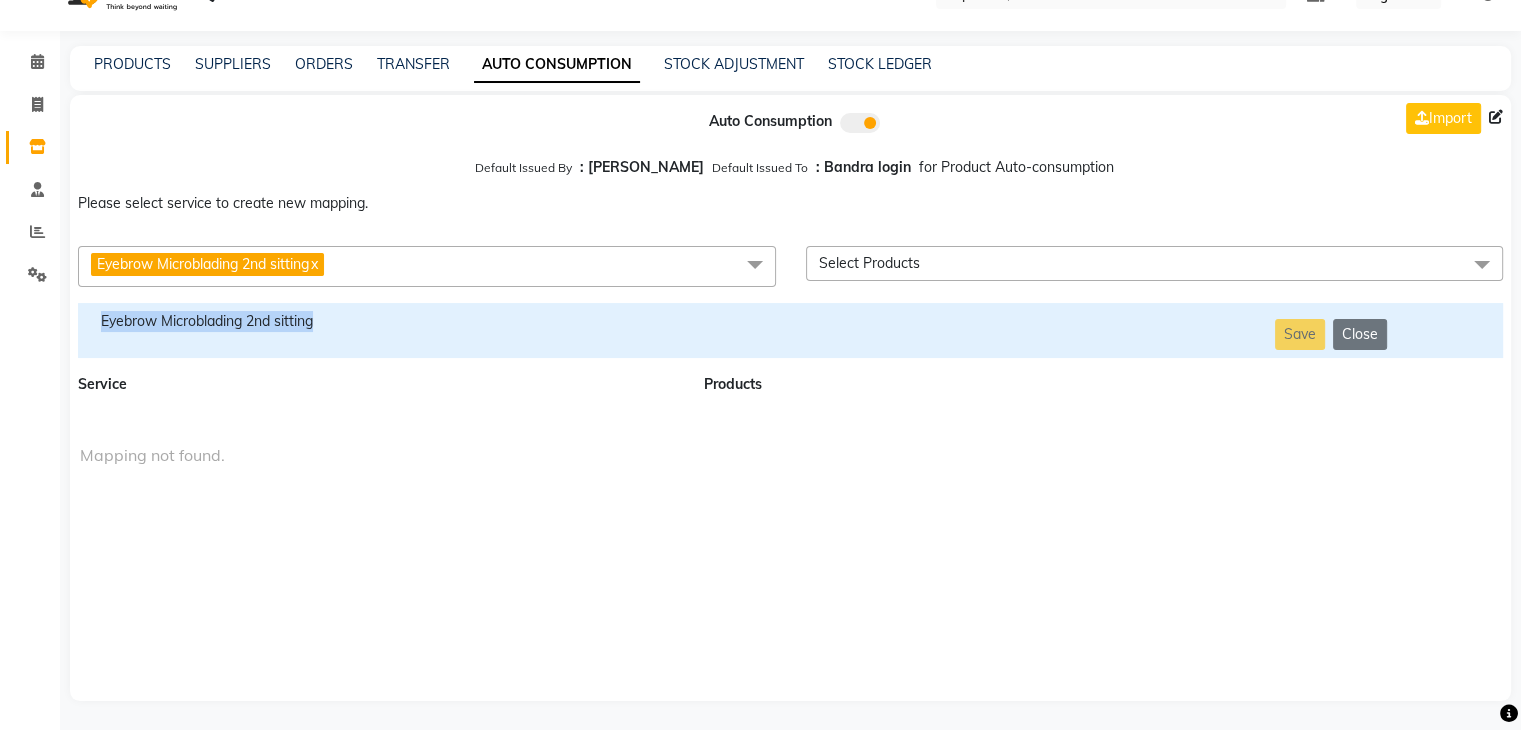 click on "Eyebrow Microblading 2nd sitting" at bounding box center (379, 321) 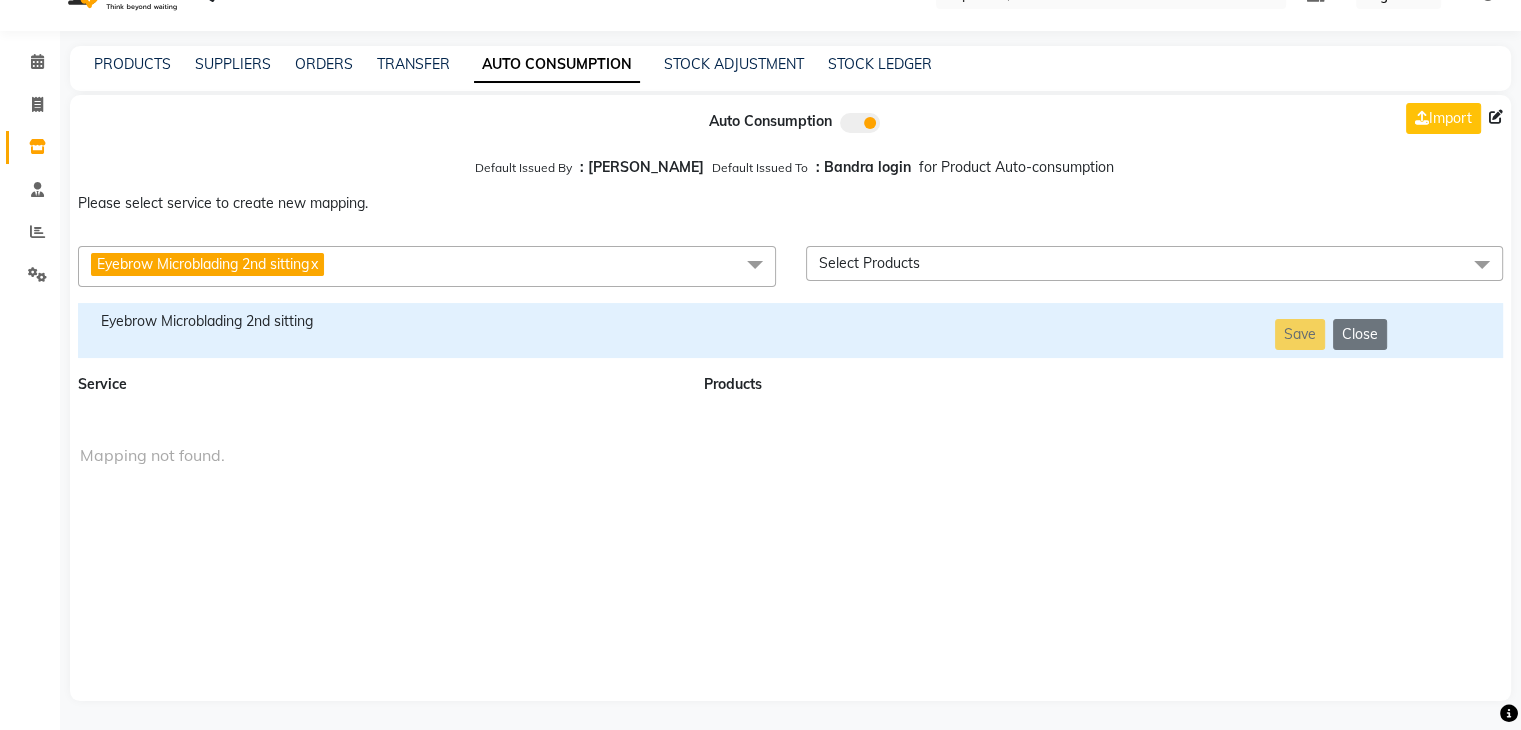 click on "Eyebrow Microblading 2nd sitting  x" at bounding box center [427, 266] 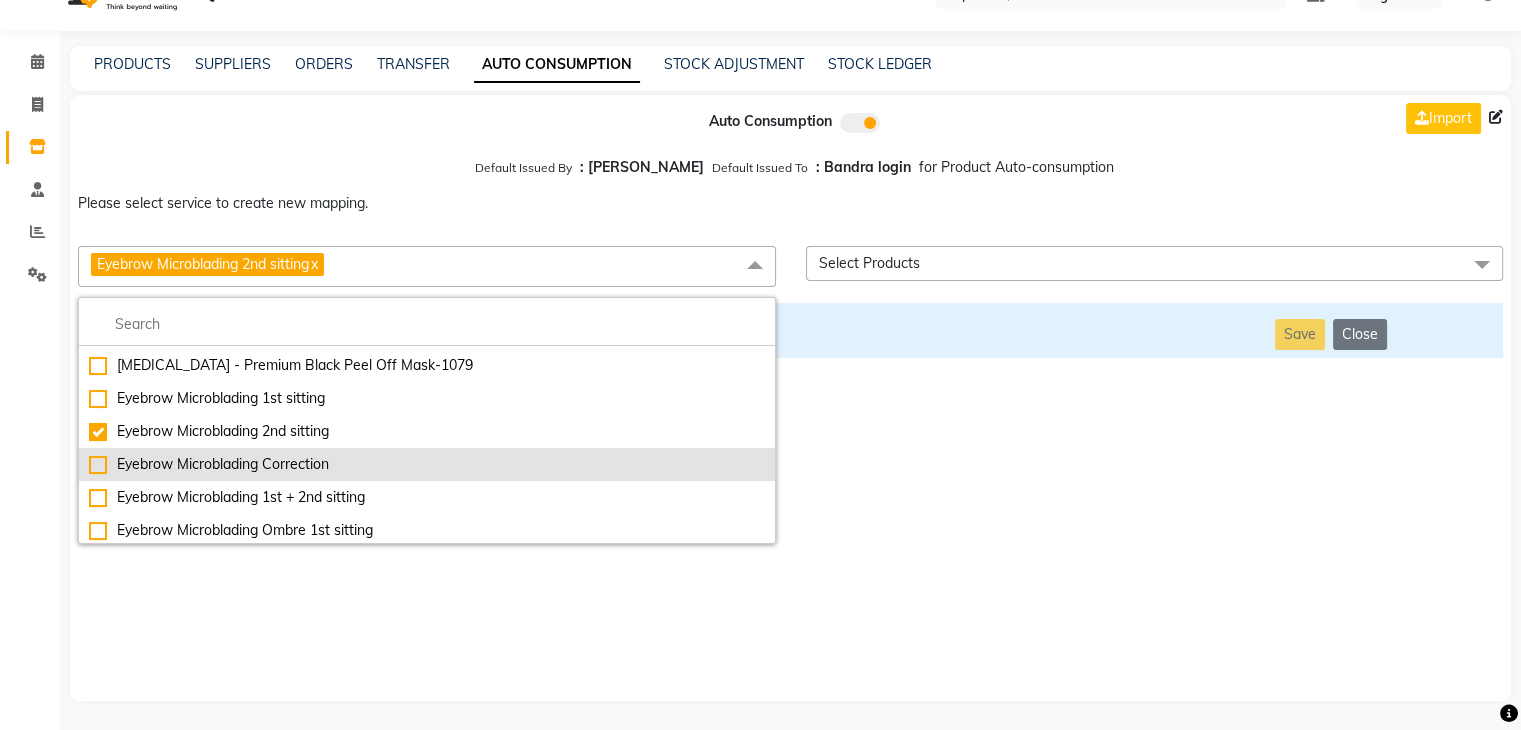 click on "Eyebrow Microblading Correction" at bounding box center [427, 464] 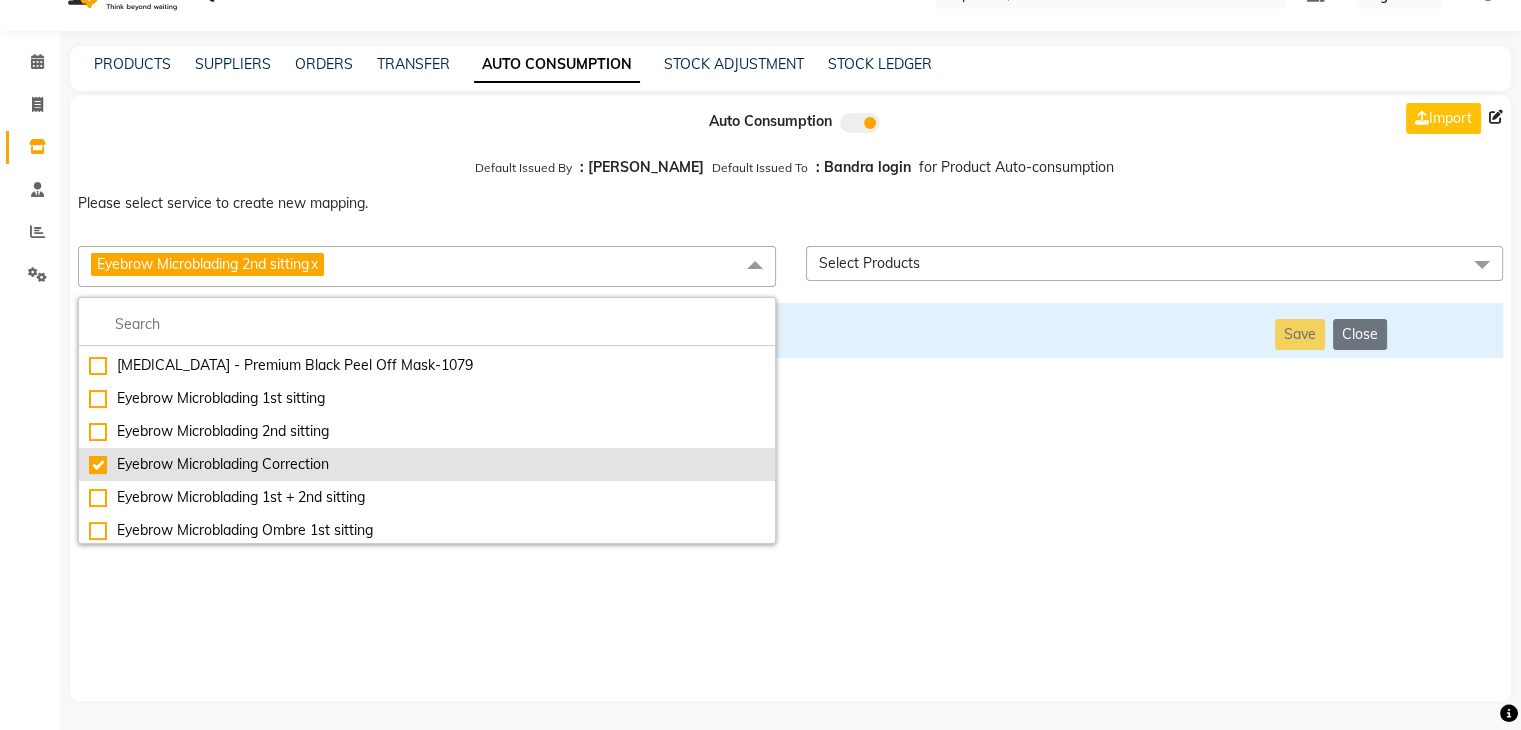 checkbox on "false" 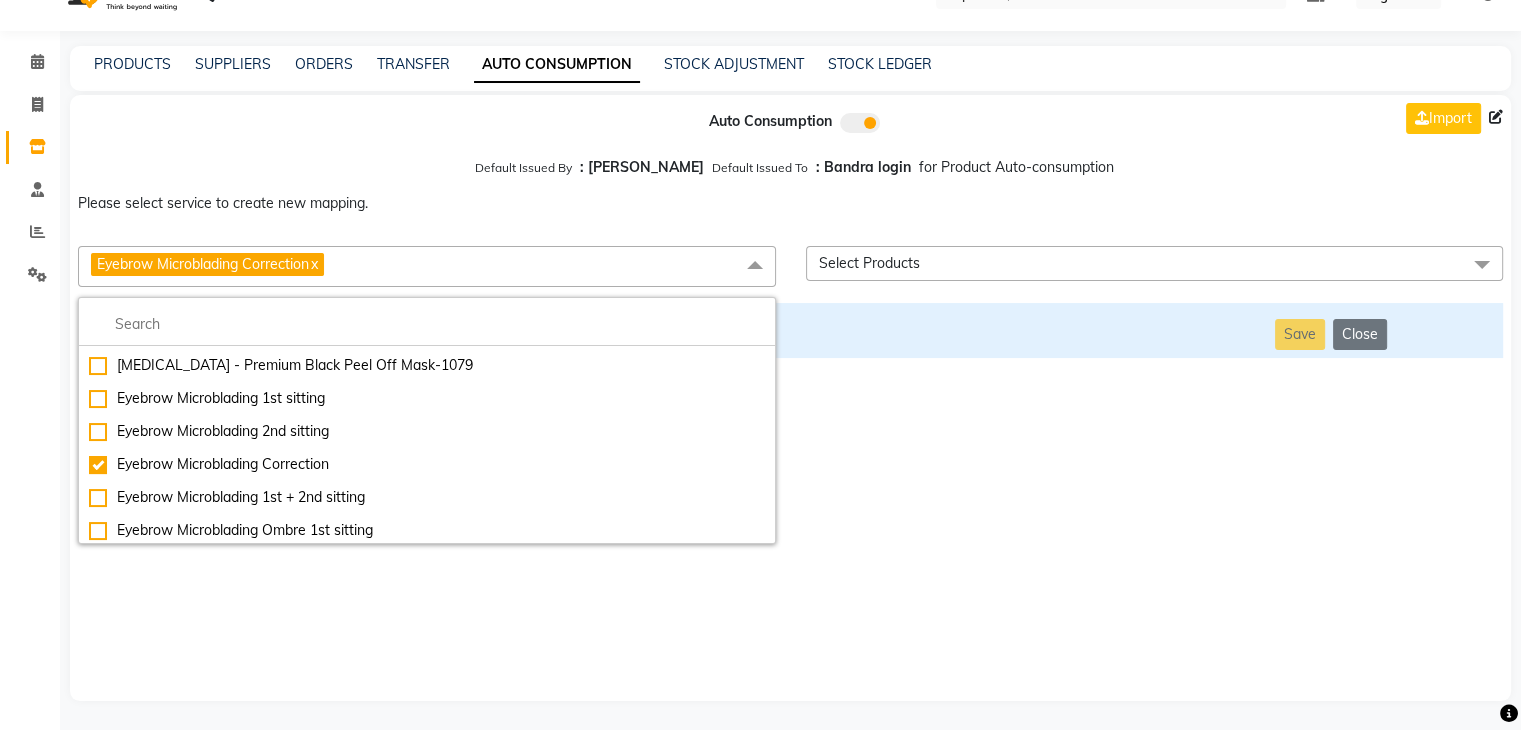 click on "Auto Consumption  Import Default Issued By  : [PERSON_NAME] Default Issued To  : Bandra login  for Product Auto-consumption  Please select service to create new mapping. Eyebrow Microblading Correction  x Essential Manicure w Scrub Essential Pedicure w Scrub Manicure + OPI Nail Ext + Gel Polish-3570 Manicure + T&T Nail Ext + Gel Polish T&T Nail Ext + T&T Gel Polish OPI Nail Ext + OPI Gel Polish T&T Refills + Gel Polish OPI Refills + Gel Polish Travel Allowance Waiting Charge HAIR REPAIR - Haircut HAIR REPAIR - Haircut for Kids HAIR REPAIR - Hair Wash HAIR REPAIR - Hair Wash Premium HAIR REPAIR - Full Head Shave HAIR REPAIR - Hair Design HAIR REPAIR - Hairstyling HAIR REPAIR - Threading HAIR REPAIR - [PERSON_NAME] Edging HAIR REPAIR - [PERSON_NAME] Edging Premium HAIR REPAIR - Razor Shave HAIR REPAIR - Razor Shave Premium HAIR REPAIR - Luxury Steam Shaving HAIR REPAIR - Fade Hair Cut HAIR SPA RITUALS - Hairoticmen Argan Spa HAIR SPA RITUALS - Wella Deep Nourishing Spa HAIR SPA RITUALS - Nashi Argan Oil Spa SKIN REPAIR - Facial" at bounding box center [790, 398] 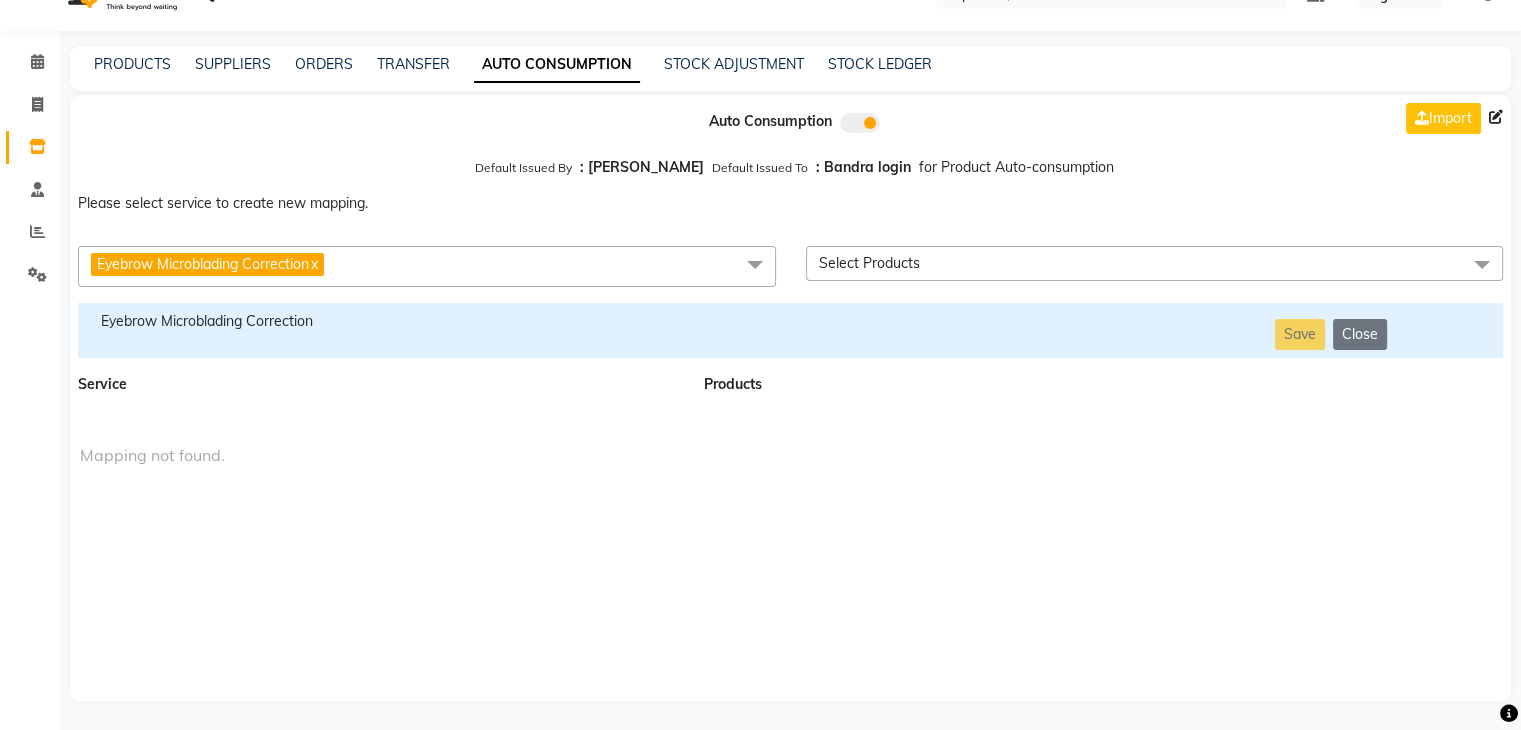 click on "Eyebrow Microblading Correction" at bounding box center (379, 321) 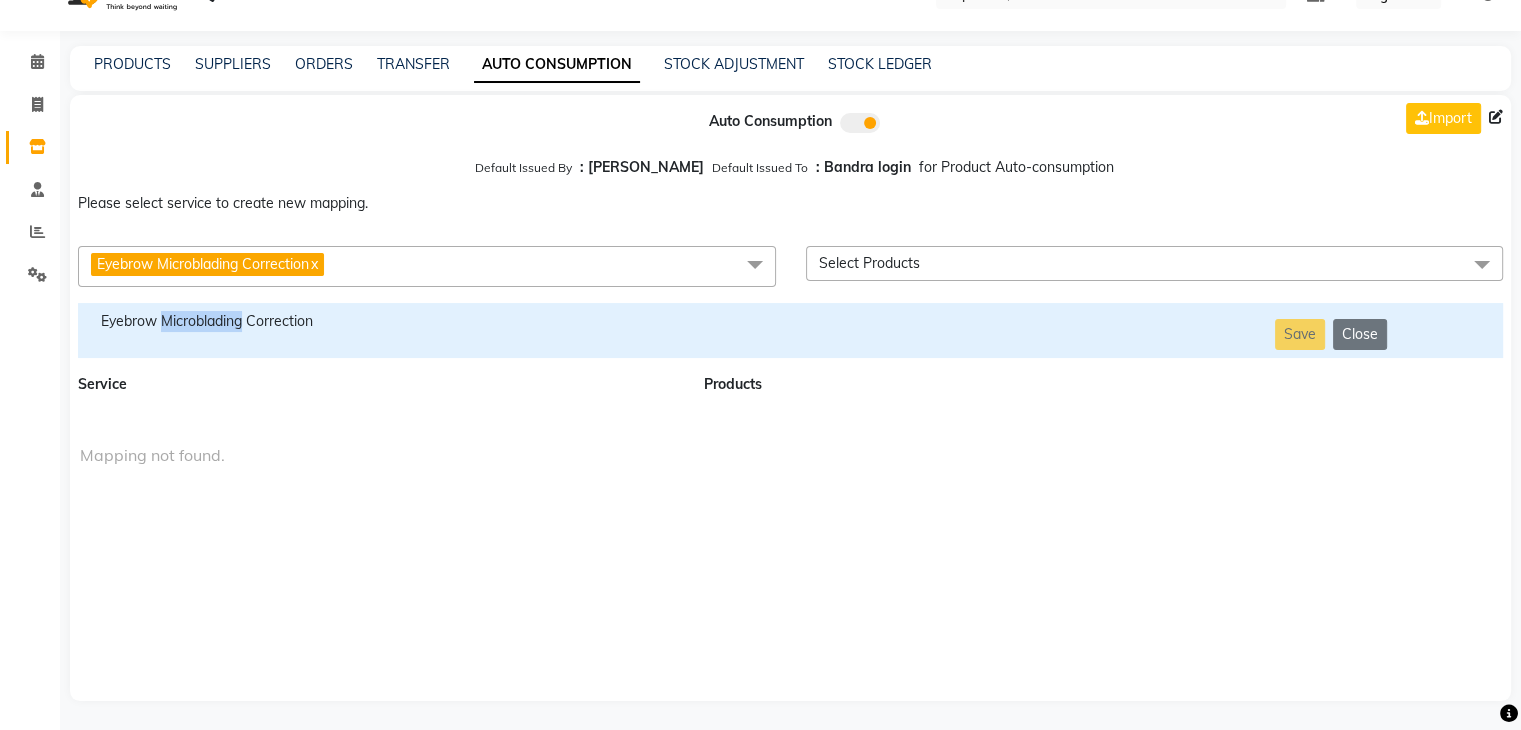 click on "Eyebrow Microblading Correction" at bounding box center [379, 321] 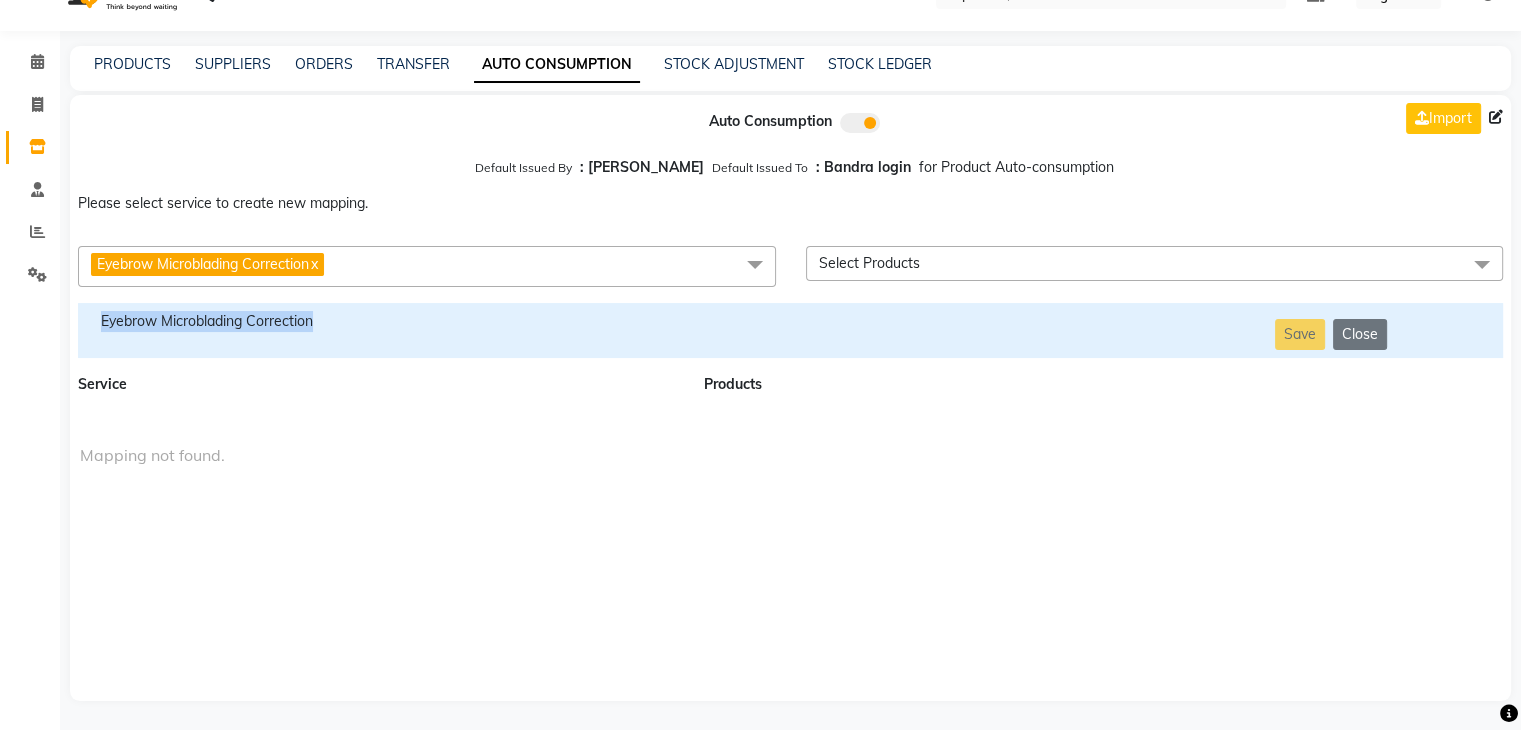 click on "Eyebrow Microblading Correction" at bounding box center (379, 321) 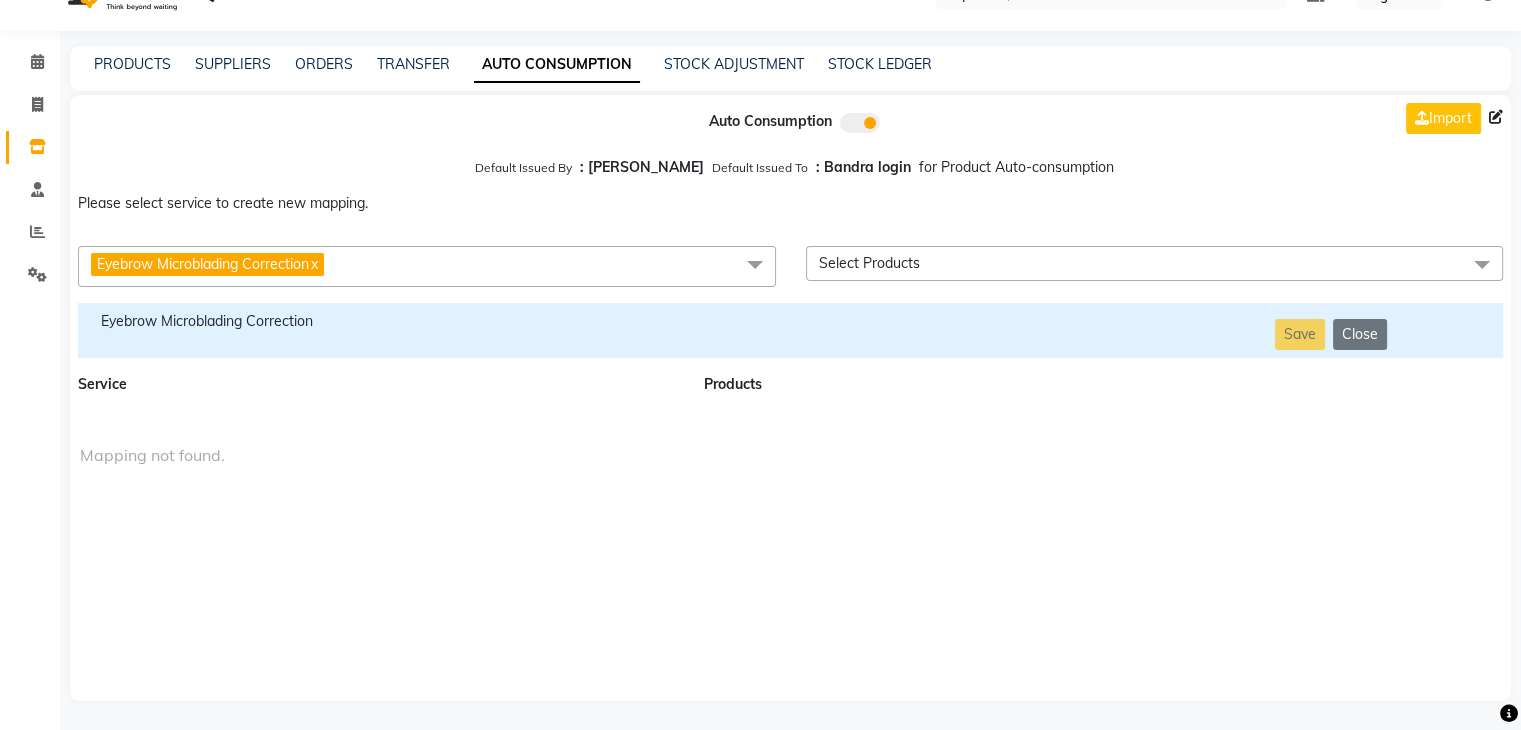 click on "Eyebrow Microblading Correction  x" at bounding box center (427, 266) 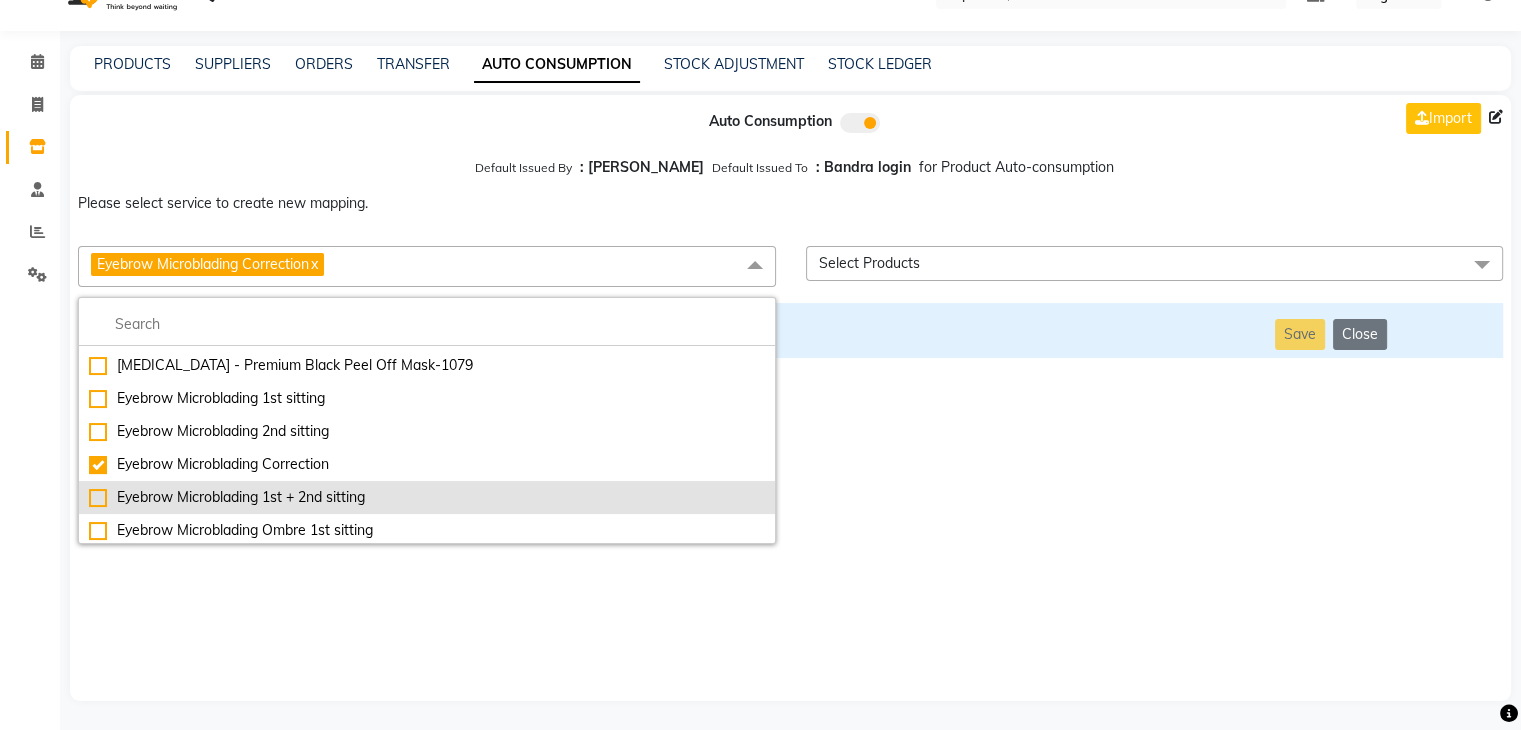 click on "Eyebrow Microblading 1st + 2nd sitting" at bounding box center (427, 497) 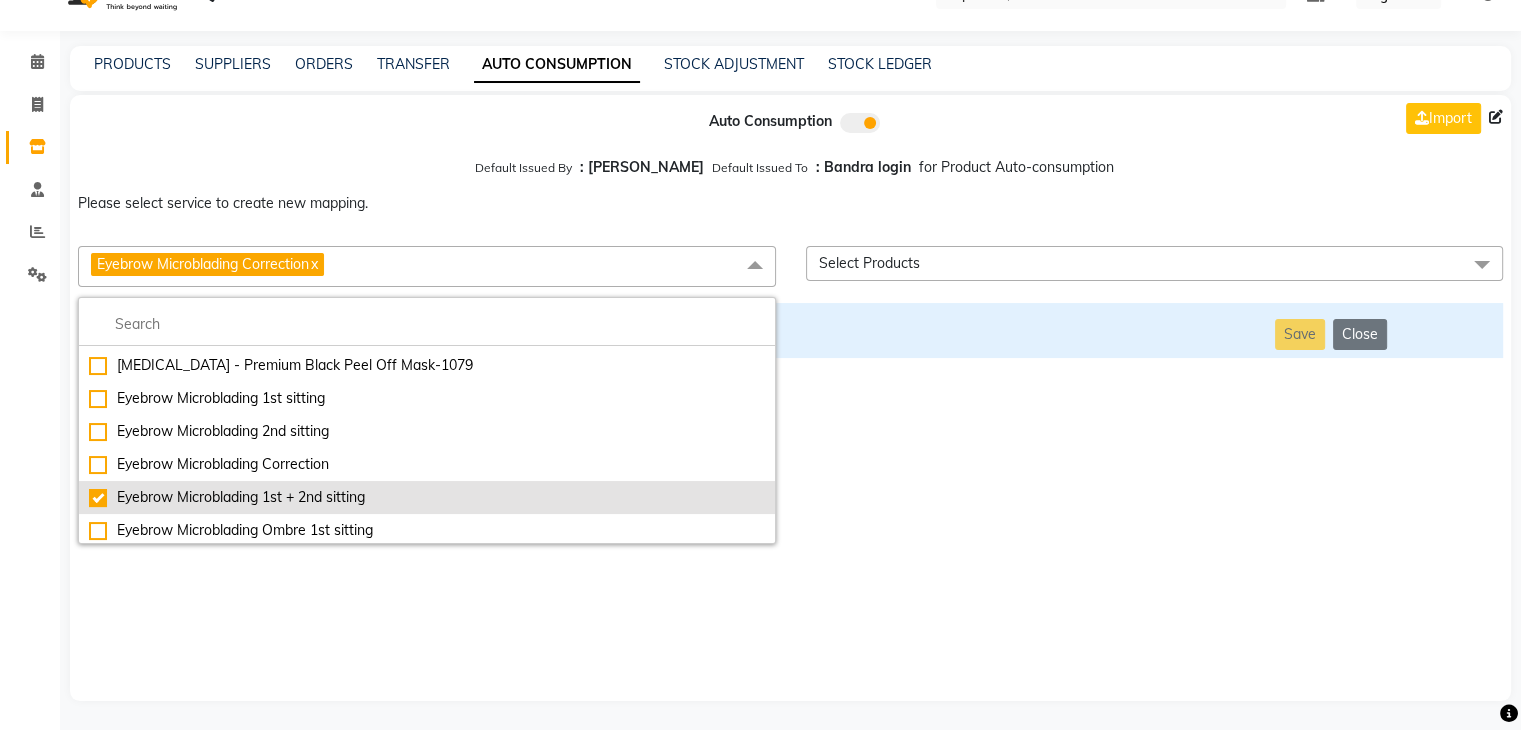 checkbox on "false" 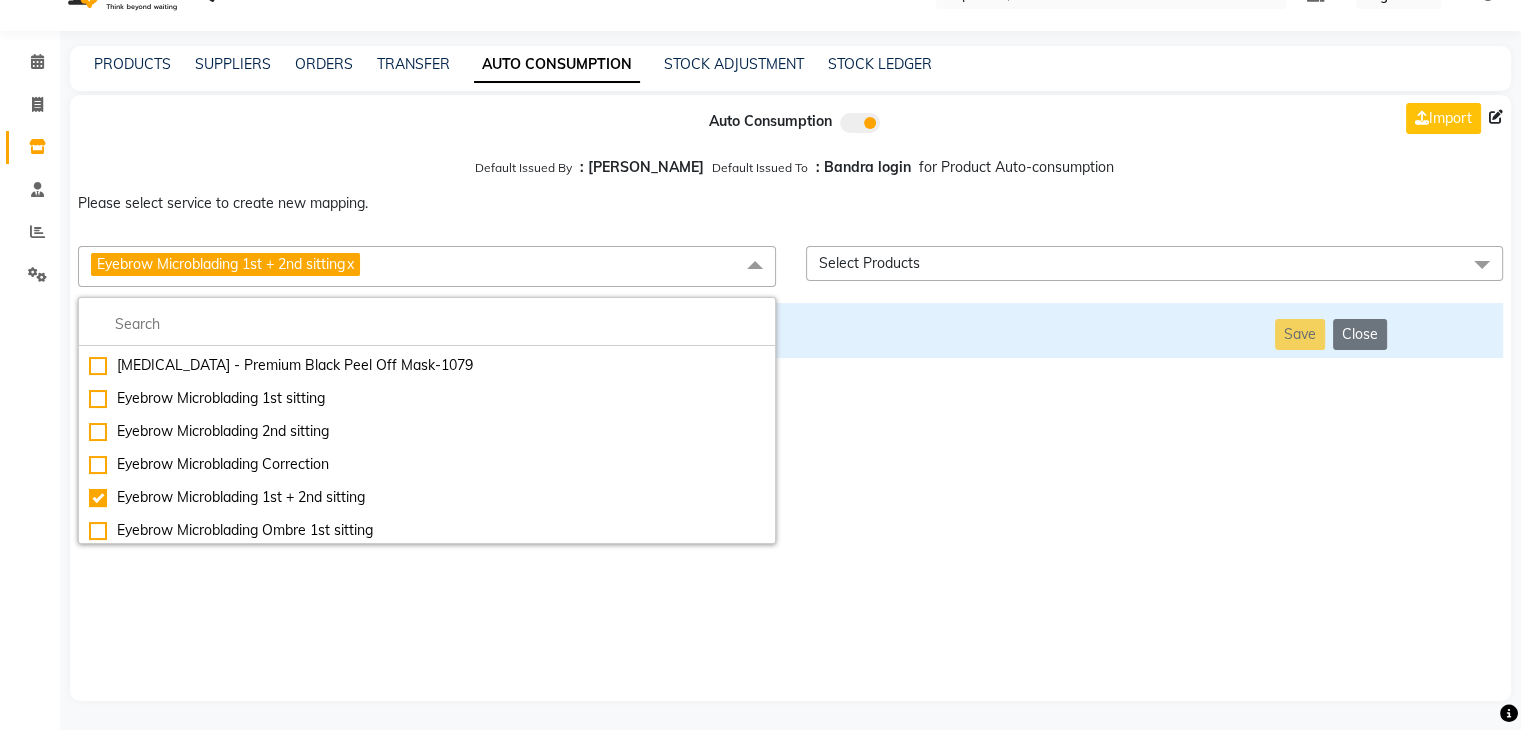 click on "Auto Consumption  Import Default Issued By  : [PERSON_NAME] Default Issued To  : Bandra login  for Product Auto-consumption  Please select service to create new mapping. Eyebrow Microblading 1st + 2nd sitting  x Essential Manicure w Scrub Essential Pedicure w Scrub Manicure + OPI Nail Ext + Gel Polish-3570 Manicure + T&T Nail Ext + Gel Polish T&T Nail Ext + T&T Gel Polish OPI Nail Ext + OPI Gel Polish T&T Refills + Gel Polish OPI Refills + Gel Polish Travel Allowance Waiting Charge HAIR REPAIR - Haircut HAIR REPAIR - Haircut for Kids HAIR REPAIR - Hair Wash HAIR REPAIR - Hair Wash Premium HAIR REPAIR - Full Head Shave HAIR REPAIR - Hair Design HAIR REPAIR - Hairstyling HAIR REPAIR - Threading HAIR REPAIR - [PERSON_NAME] Edging HAIR REPAIR - [PERSON_NAME] Edging Premium HAIR REPAIR - Razor Shave HAIR REPAIR - Razor Shave Premium HAIR REPAIR - Luxury Steam Shaving HAIR REPAIR - Fade Hair Cut HAIR SPA RITUALS - Hairoticmen Argan Spa HAIR SPA RITUALS - Wella Deep Nourishing Spa HAIR SPA RITUALS - Nashi Argan Oil Spa Gel Overlays" at bounding box center (790, 398) 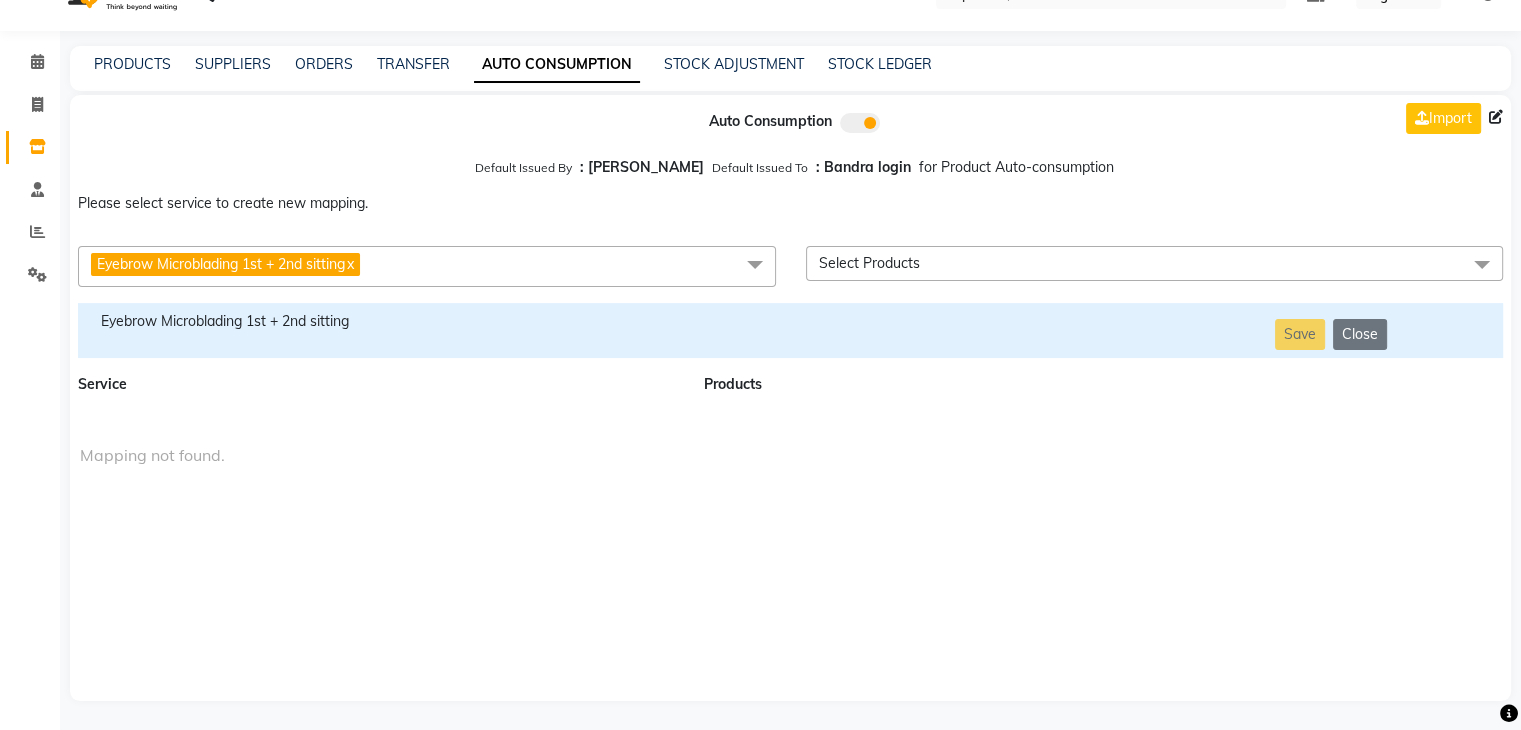 click on "Eyebrow Microblading 1st + 2nd sitting" at bounding box center (379, 321) 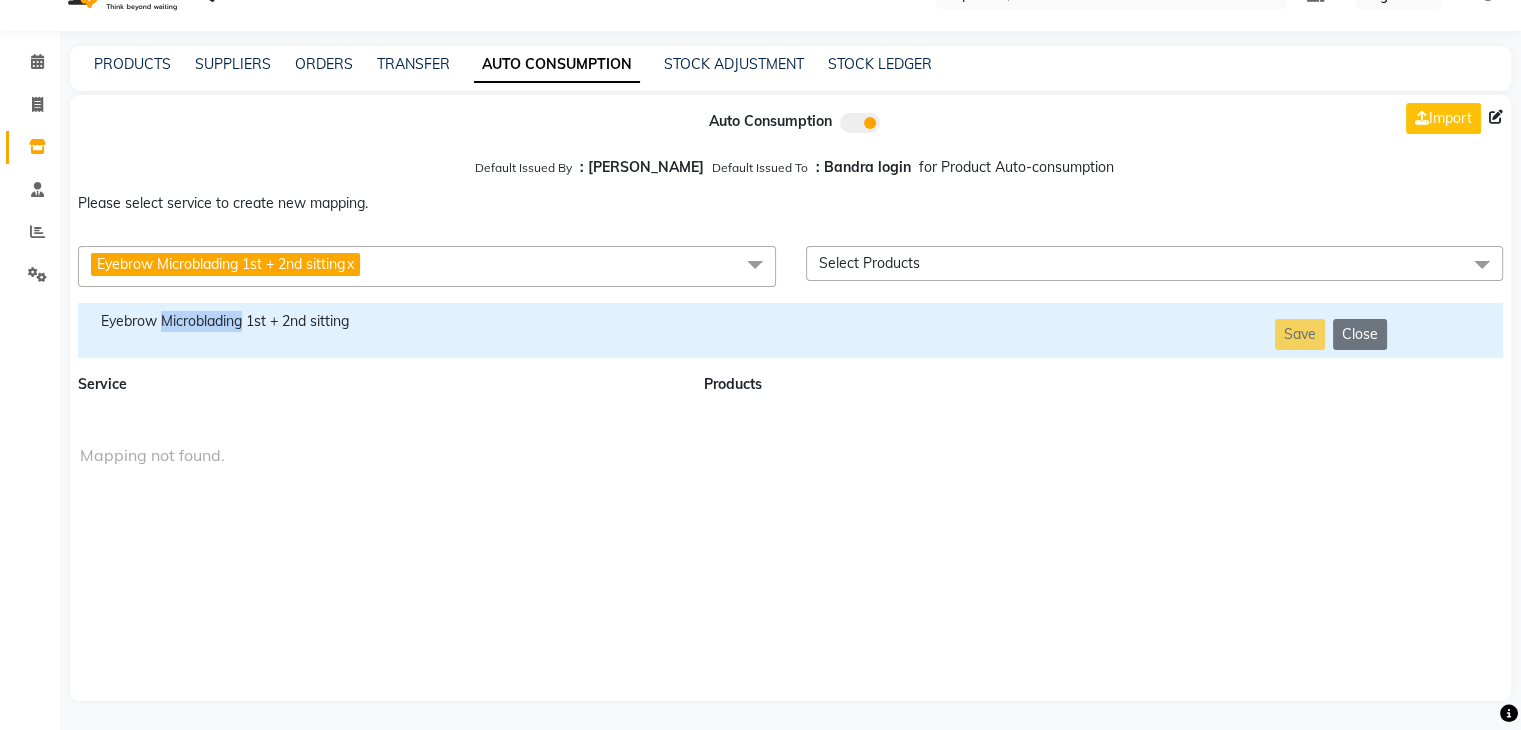 click on "Eyebrow Microblading 1st + 2nd sitting" at bounding box center [379, 321] 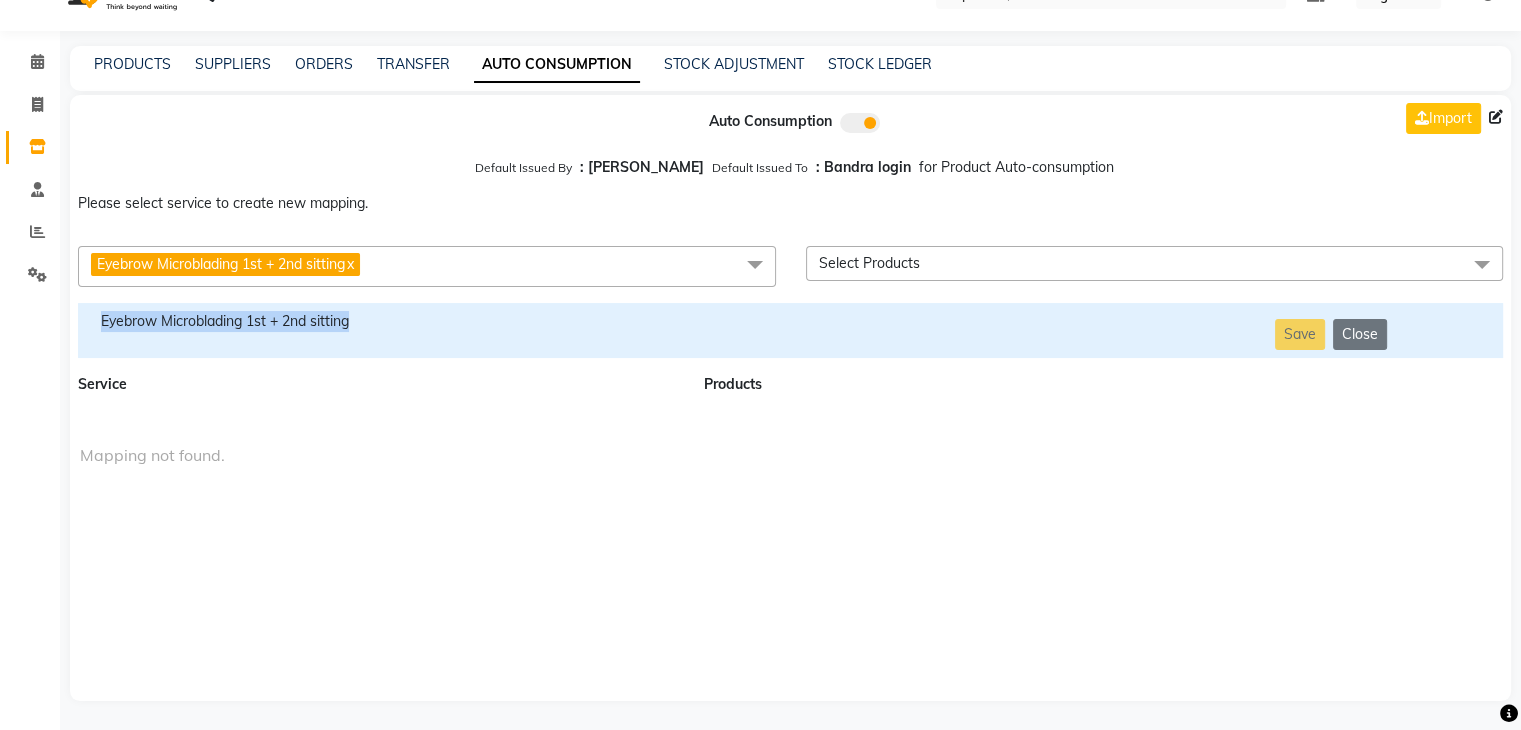 click on "Eyebrow Microblading 1st + 2nd sitting" at bounding box center [379, 321] 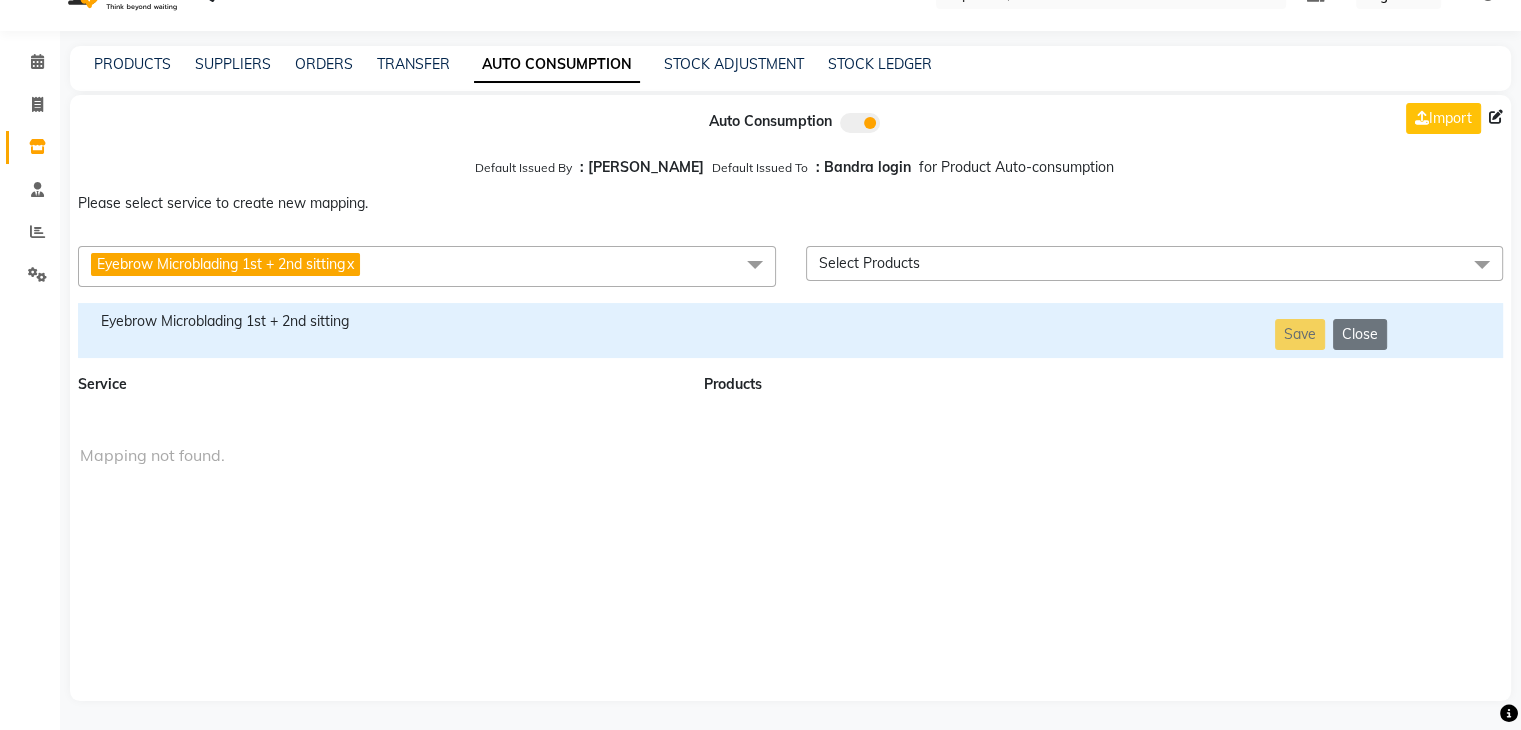 click on "Eyebrow Microblading 1st + 2nd sitting  x" at bounding box center (427, 266) 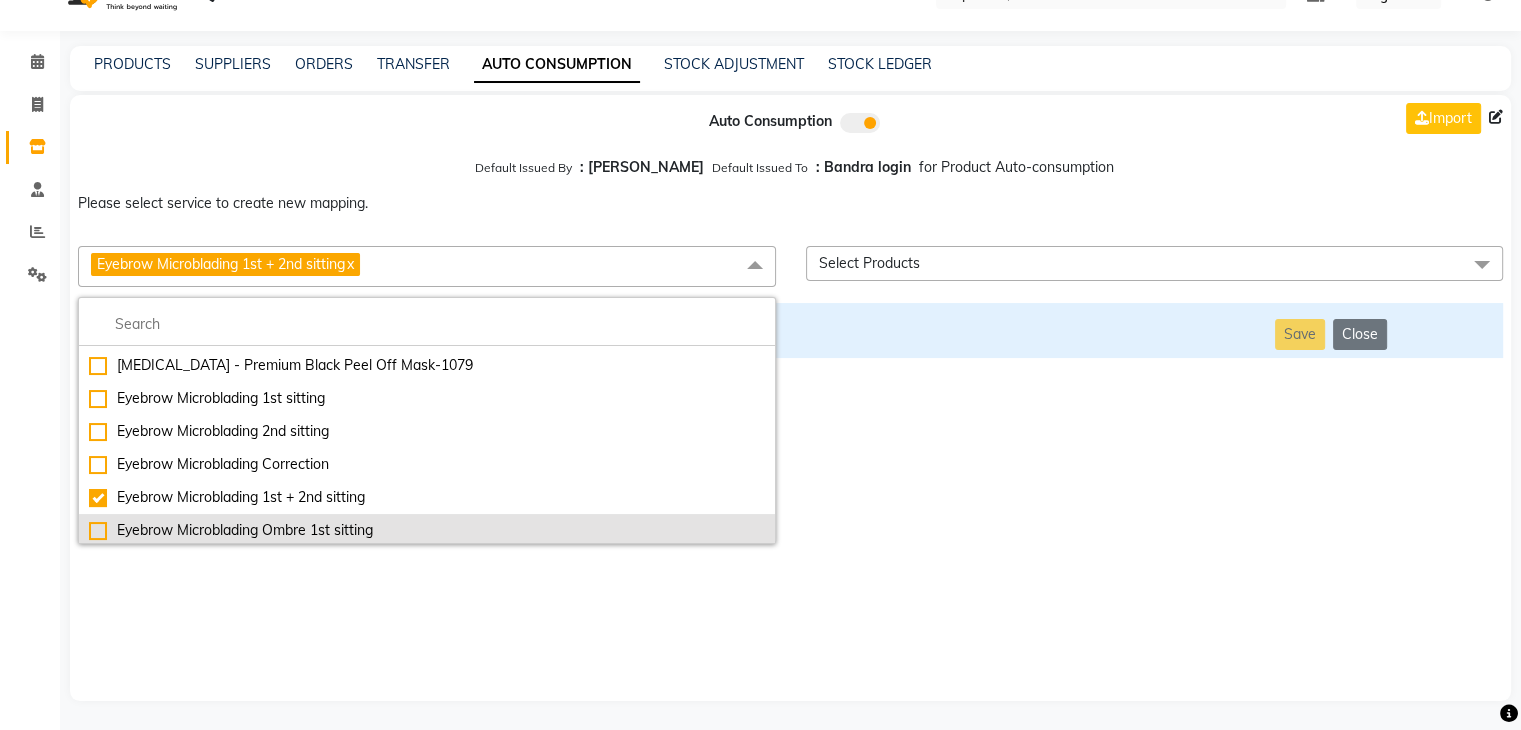 click on "Eyebrow Microblading Ombre 1st sitting" at bounding box center [427, 530] 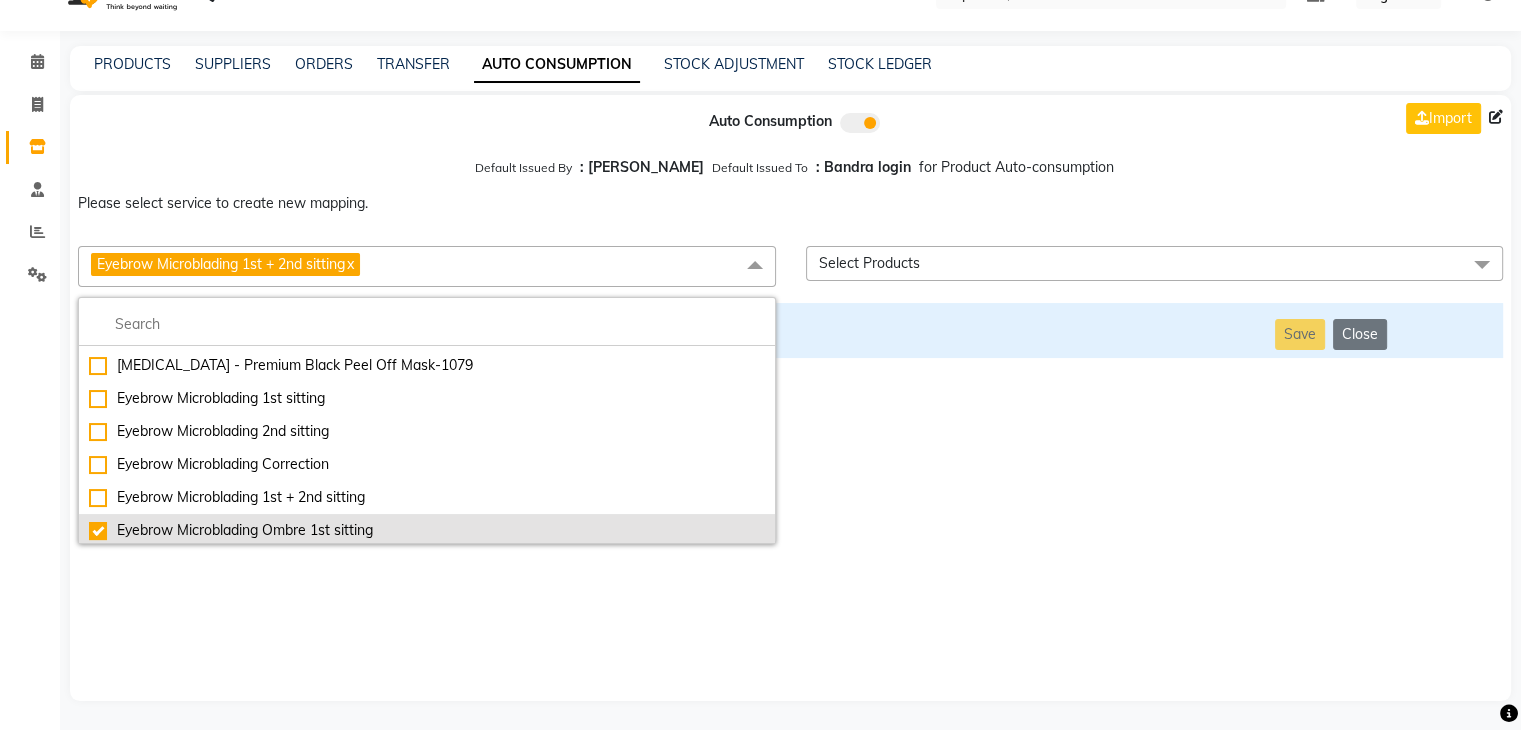 checkbox on "false" 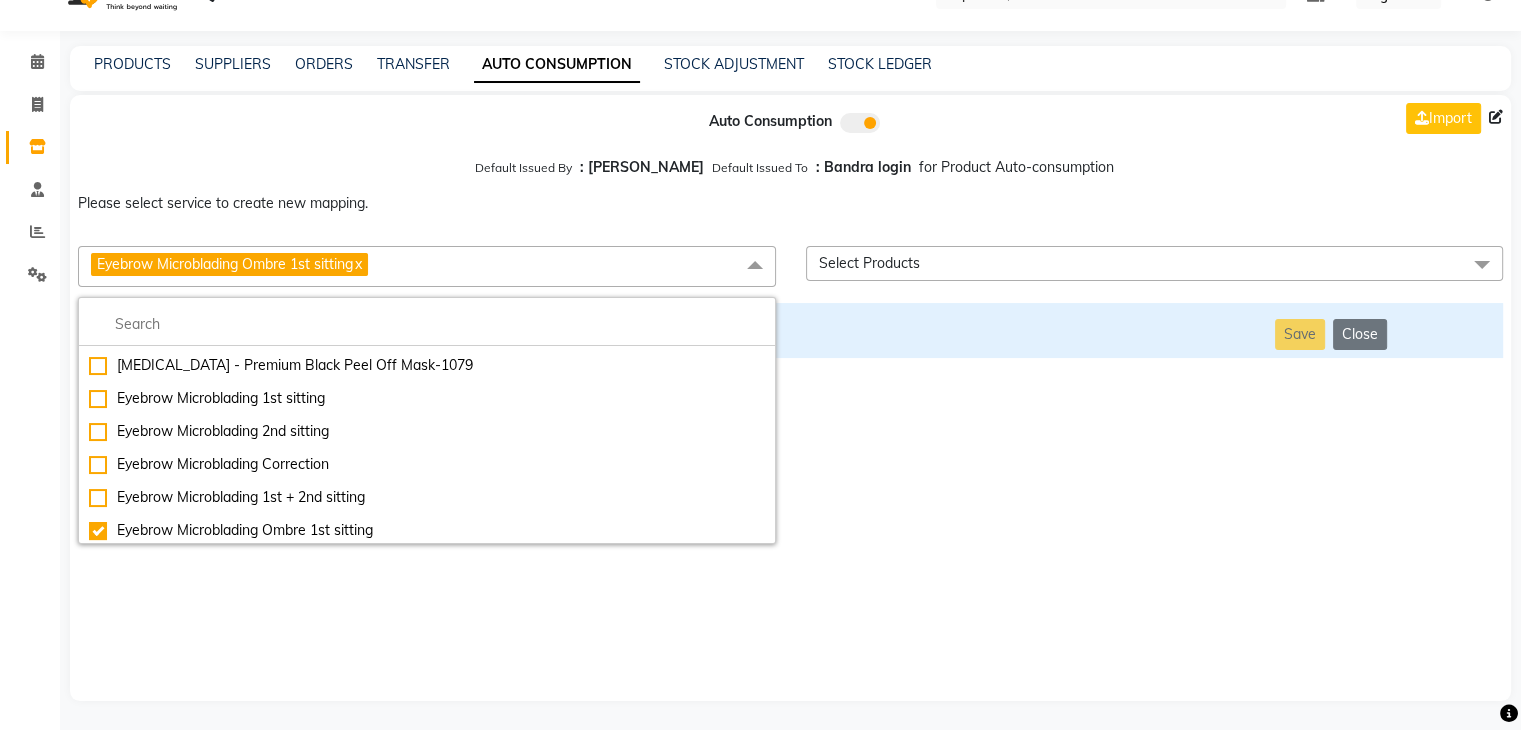 click on "Auto Consumption  Import Default Issued By  : [PERSON_NAME] Default Issued To  : Bandra login  for Product Auto-consumption  Please select service to create new mapping. Eyebrow Microblading Ombre 1st sitting  x Essential Manicure w Scrub Essential Pedicure w Scrub Manicure + OPI Nail Ext + Gel Polish-3570 Manicure + T&T Nail Ext + Gel Polish T&T Nail Ext + T&T Gel Polish OPI Nail Ext + OPI Gel Polish T&T Refills + Gel Polish OPI Refills + Gel Polish Travel Allowance Waiting Charge HAIR REPAIR - Haircut HAIR REPAIR - Haircut for Kids HAIR REPAIR - Hair Wash HAIR REPAIR - Hair Wash Premium HAIR REPAIR - Full Head Shave HAIR REPAIR - Hair Design HAIR REPAIR - Hairstyling HAIR REPAIR - Threading HAIR REPAIR - [PERSON_NAME] Edging HAIR REPAIR - [PERSON_NAME] Edging Premium HAIR REPAIR - Razor Shave HAIR REPAIR - Razor Shave Premium HAIR REPAIR - Luxury Steam Shaving HAIR REPAIR - Fade Hair Cut HAIR SPA RITUALS - Hairoticmen Argan Spa HAIR SPA RITUALS - Wella Deep Nourishing Spa HAIR SPA RITUALS - Nashi Argan Oil Spa Gel Overlays" at bounding box center [790, 398] 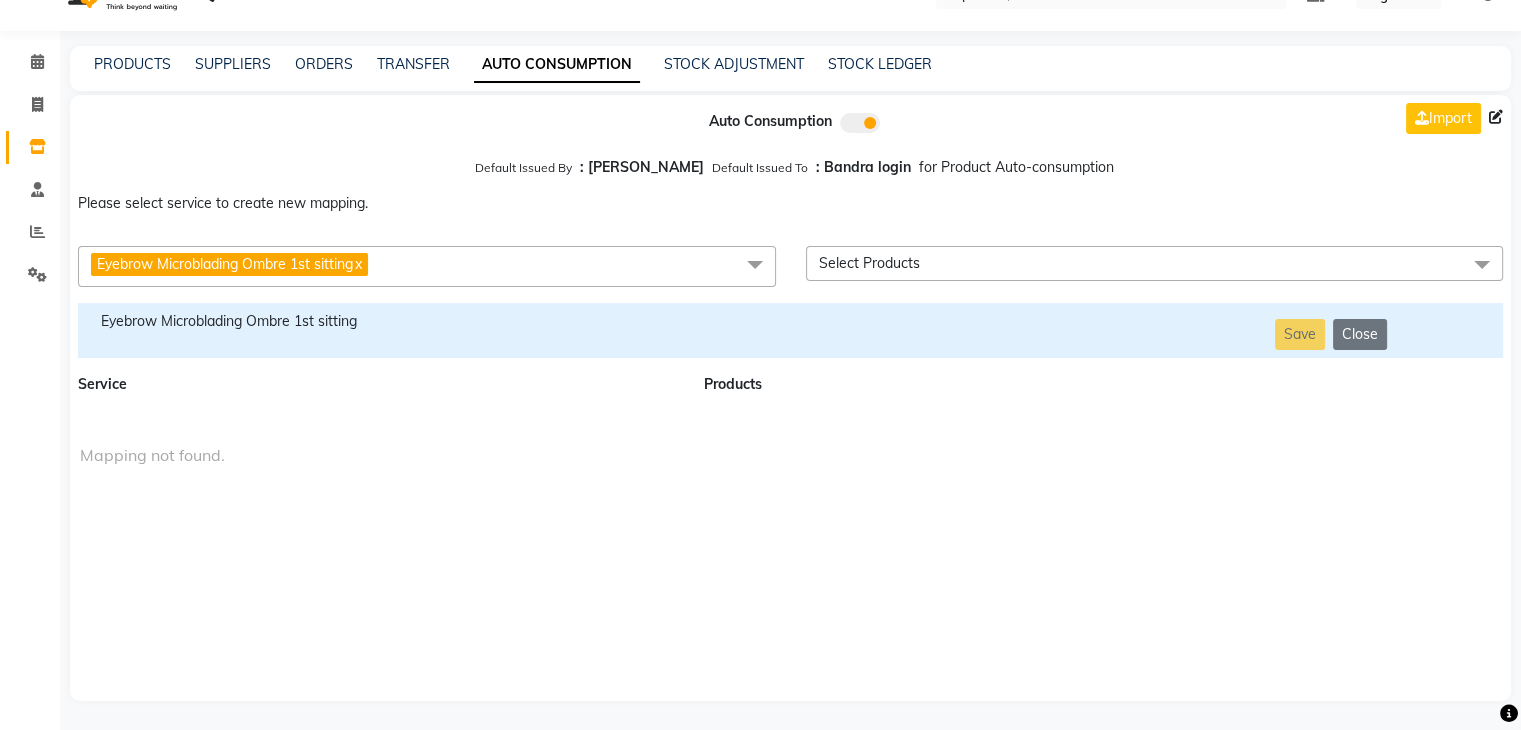 click on "Eyebrow Microblading Ombre 1st sitting" at bounding box center [379, 321] 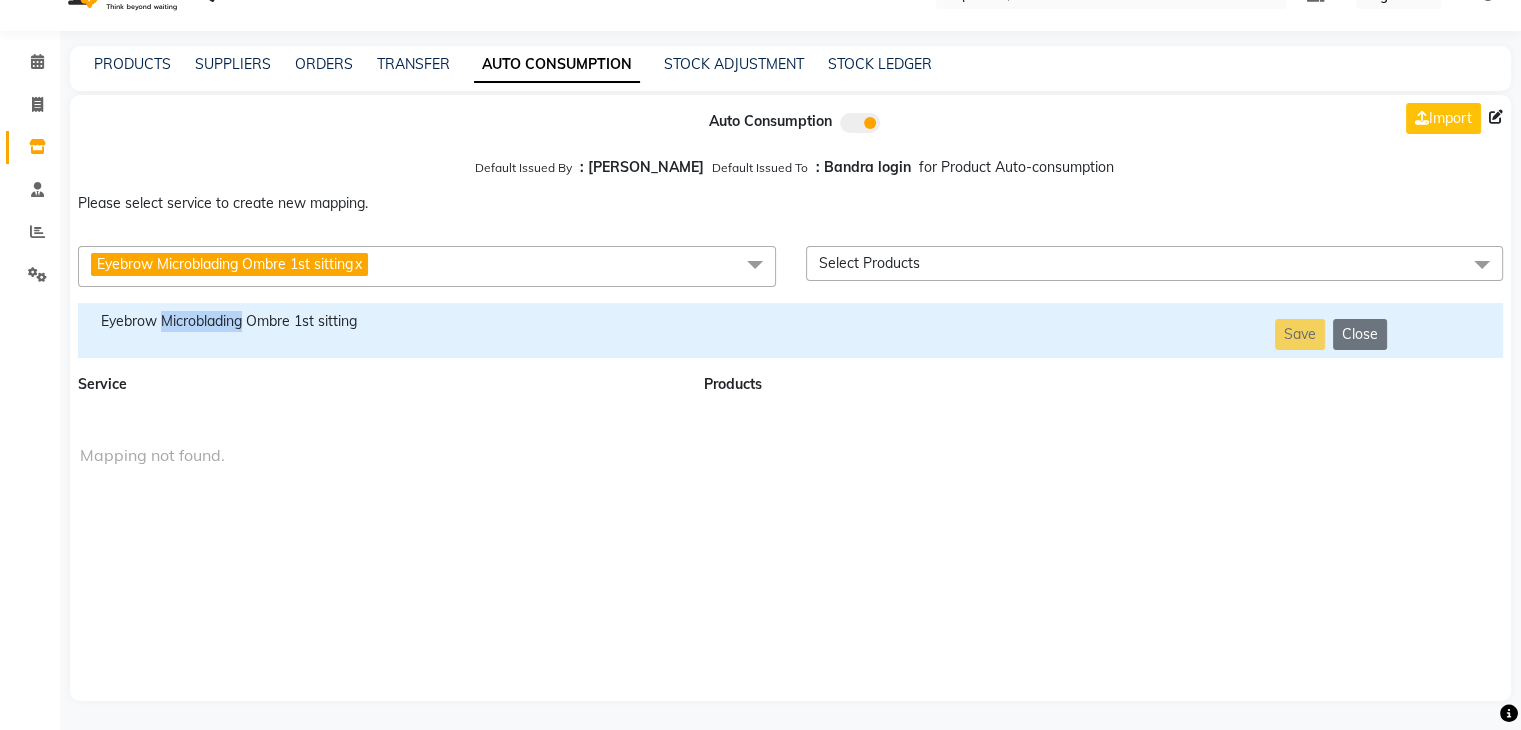 click on "Eyebrow Microblading Ombre 1st sitting" at bounding box center (379, 321) 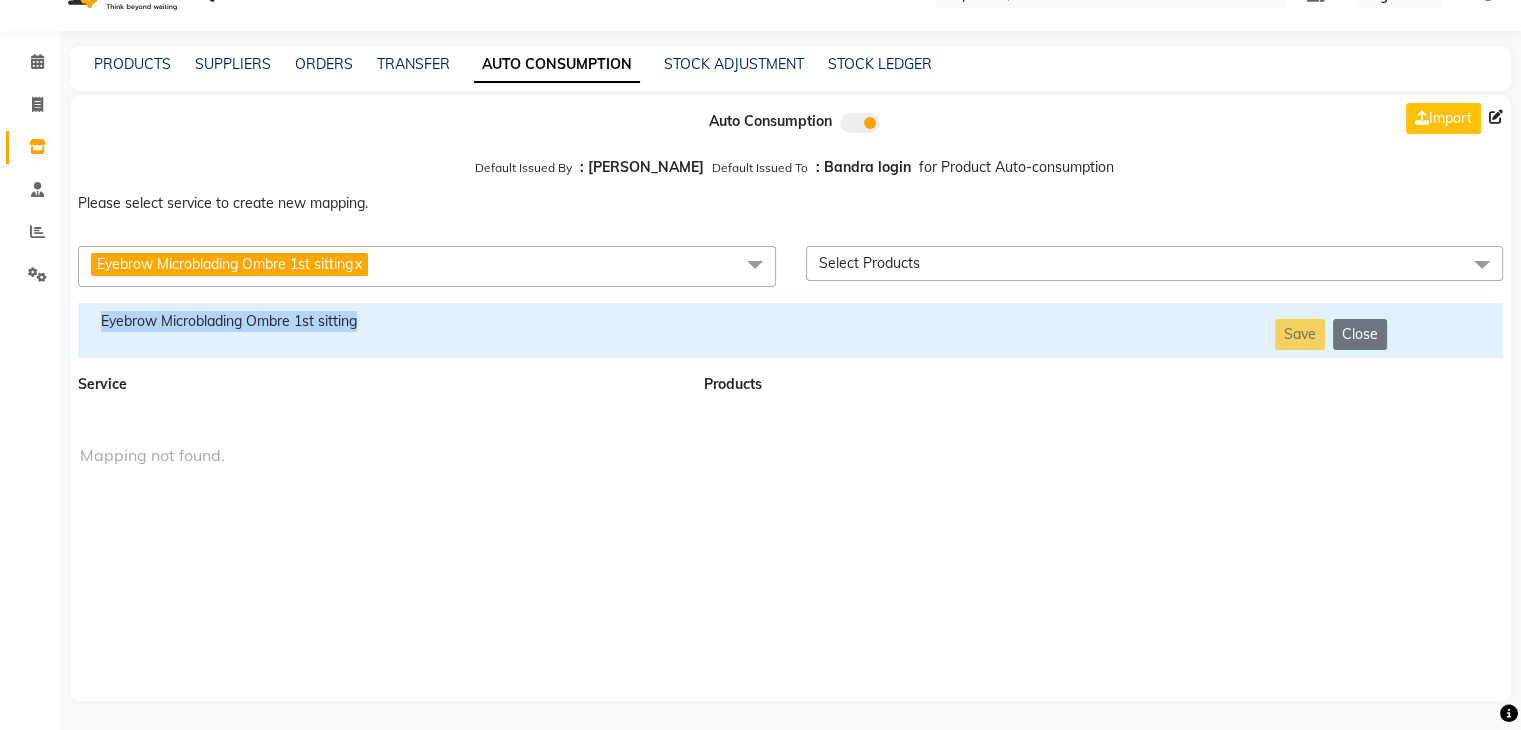 click on "Eyebrow Microblading Ombre 1st sitting" at bounding box center (379, 321) 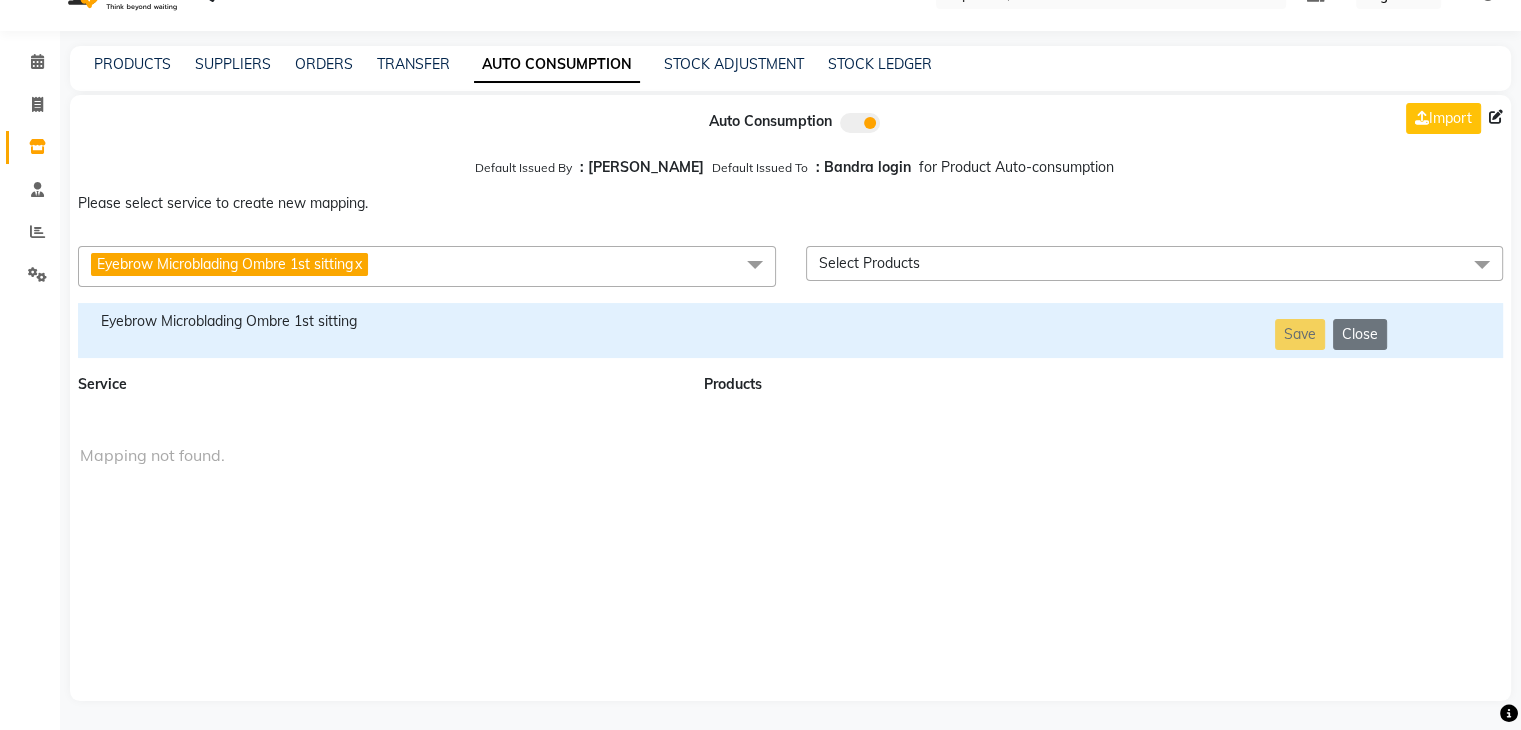 click on "Eyebrow Microblading Ombre 1st sitting  x" at bounding box center (427, 266) 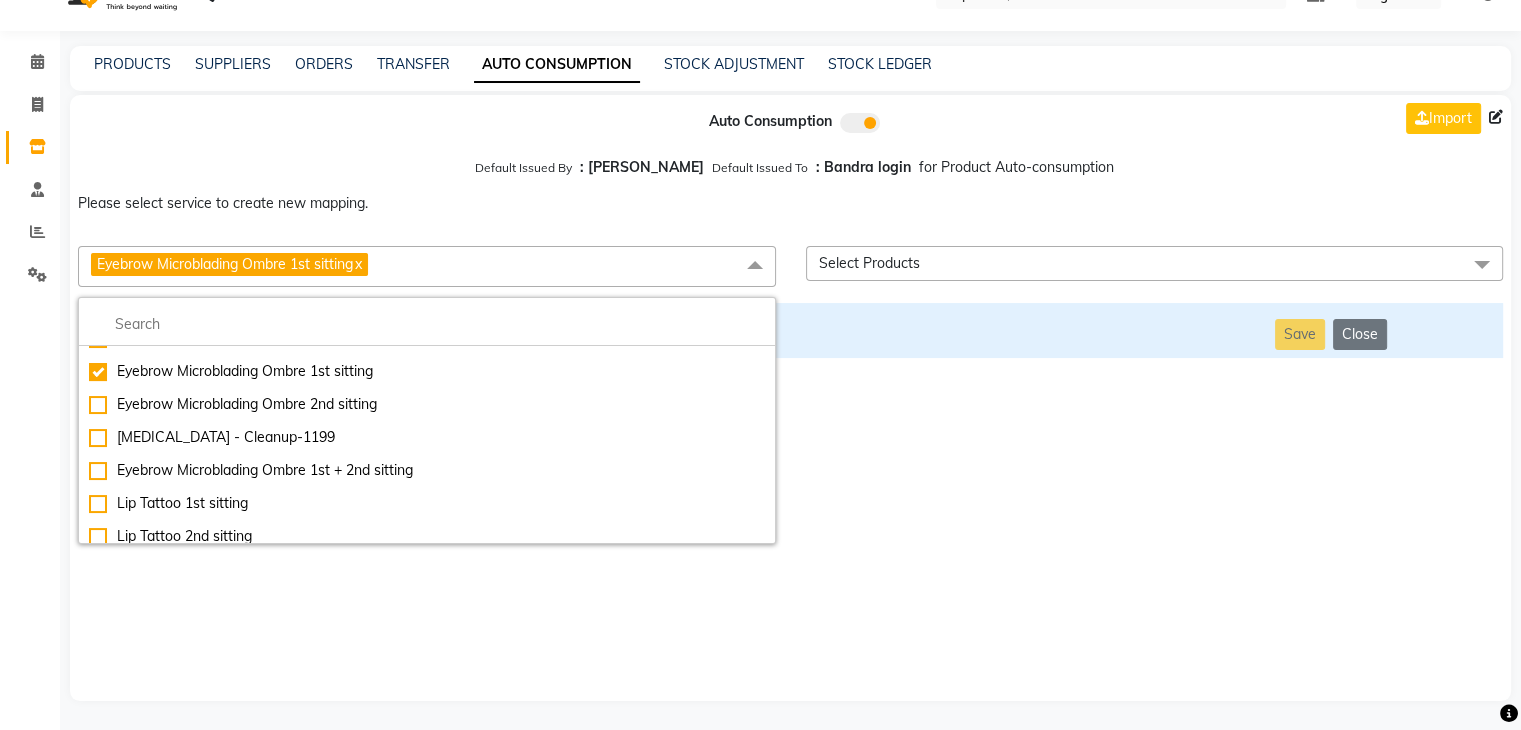 scroll, scrollTop: 7393, scrollLeft: 0, axis: vertical 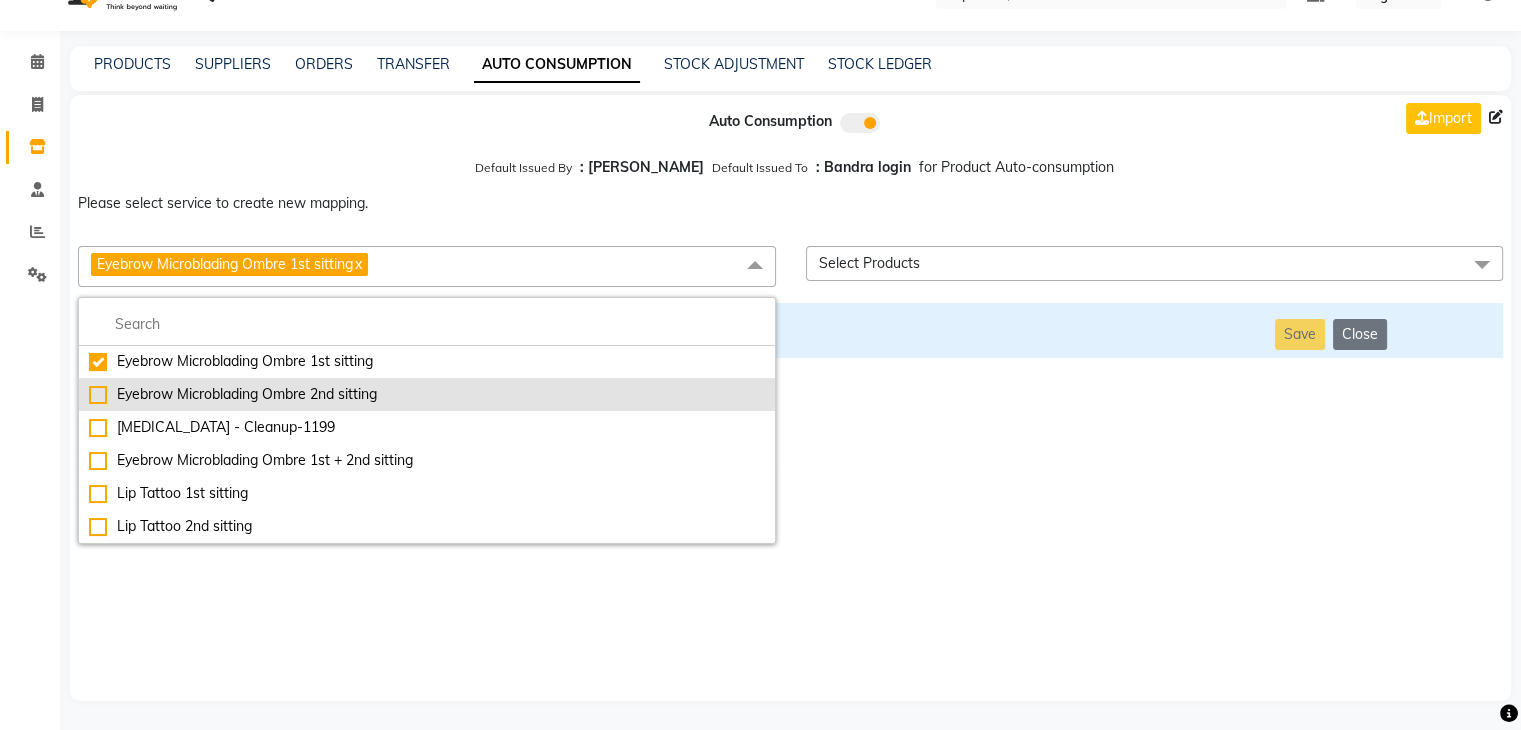 click on "Eyebrow Microblading Ombre 2nd sitting" at bounding box center [427, 394] 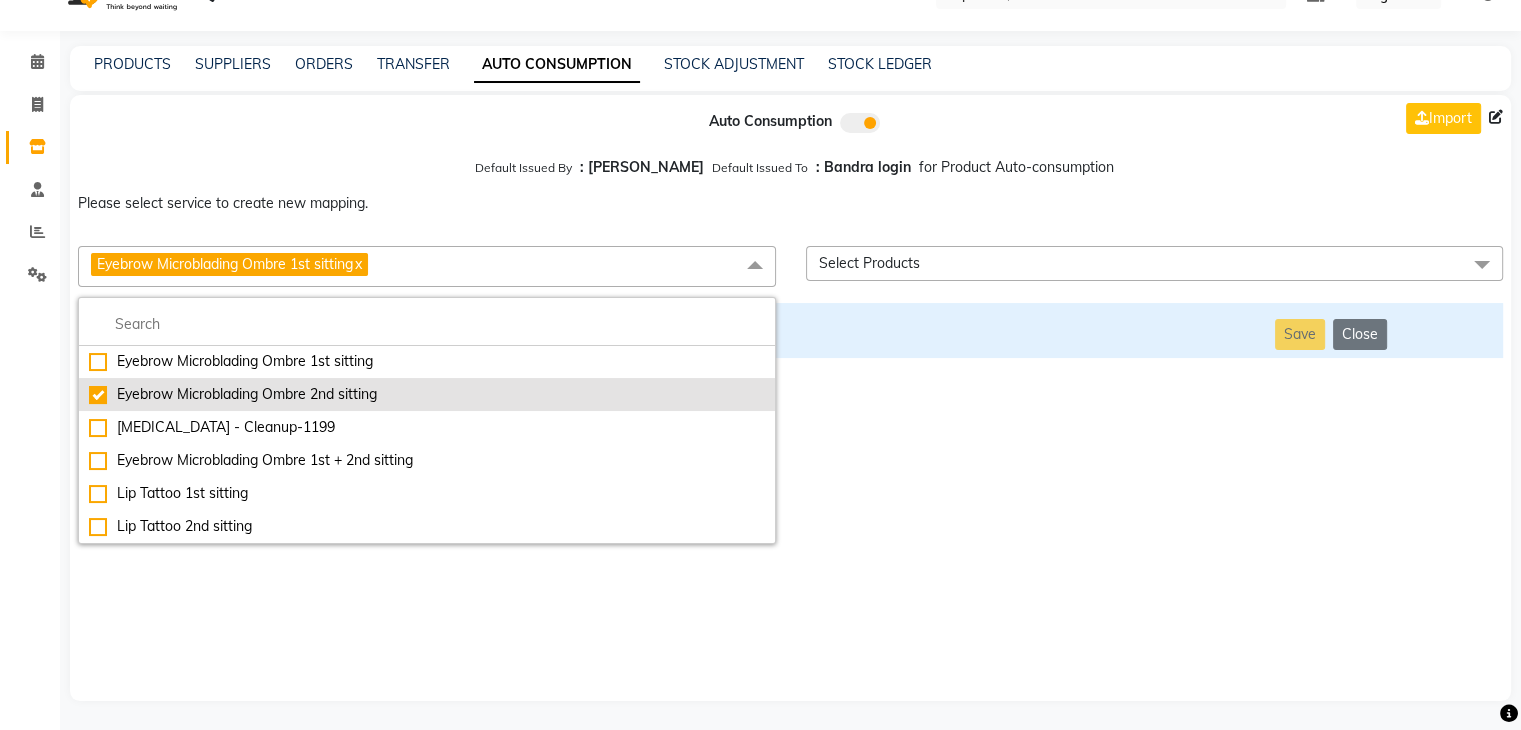 checkbox on "false" 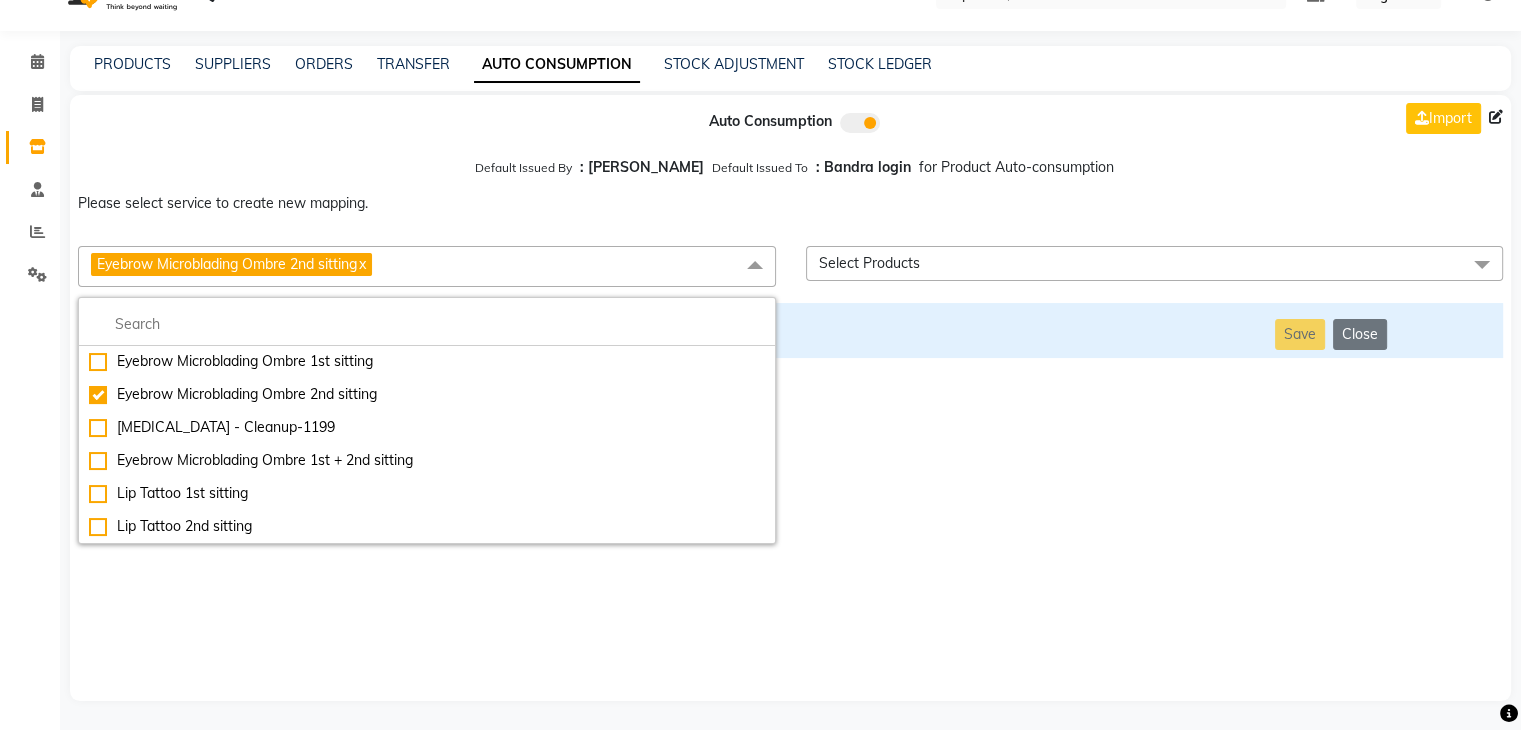 click on "Auto Consumption  Import Default Issued By  : [PERSON_NAME] Default Issued To  : Bandra login  for Product Auto-consumption  Please select service to create new mapping. Eyebrow Microblading Ombre 2nd sitting  x Essential Manicure w Scrub Essential Pedicure w Scrub Manicure + OPI Nail Ext + Gel Polish-3570 Manicure + T&T Nail Ext + Gel Polish T&T Nail Ext + T&T Gel Polish OPI Nail Ext + OPI Gel Polish T&T Refills + Gel Polish OPI Refills + Gel Polish Travel Allowance Waiting Charge HAIR REPAIR - Haircut HAIR REPAIR - Haircut for Kids HAIR REPAIR - Hair Wash HAIR REPAIR - Hair Wash Premium HAIR REPAIR - Full Head Shave HAIR REPAIR - Hair Design HAIR REPAIR - Hairstyling HAIR REPAIR - Threading HAIR REPAIR - [PERSON_NAME] Edging HAIR REPAIR - [PERSON_NAME] Edging Premium HAIR REPAIR - Razor Shave HAIR REPAIR - Razor Shave Premium HAIR REPAIR - Luxury Steam Shaving HAIR REPAIR - Fade Hair Cut HAIR SPA RITUALS - Hairoticmen Argan Spa HAIR SPA RITUALS - Wella Deep Nourishing Spa HAIR SPA RITUALS - Nashi Argan Oil Spa Gel Overlays" at bounding box center [790, 398] 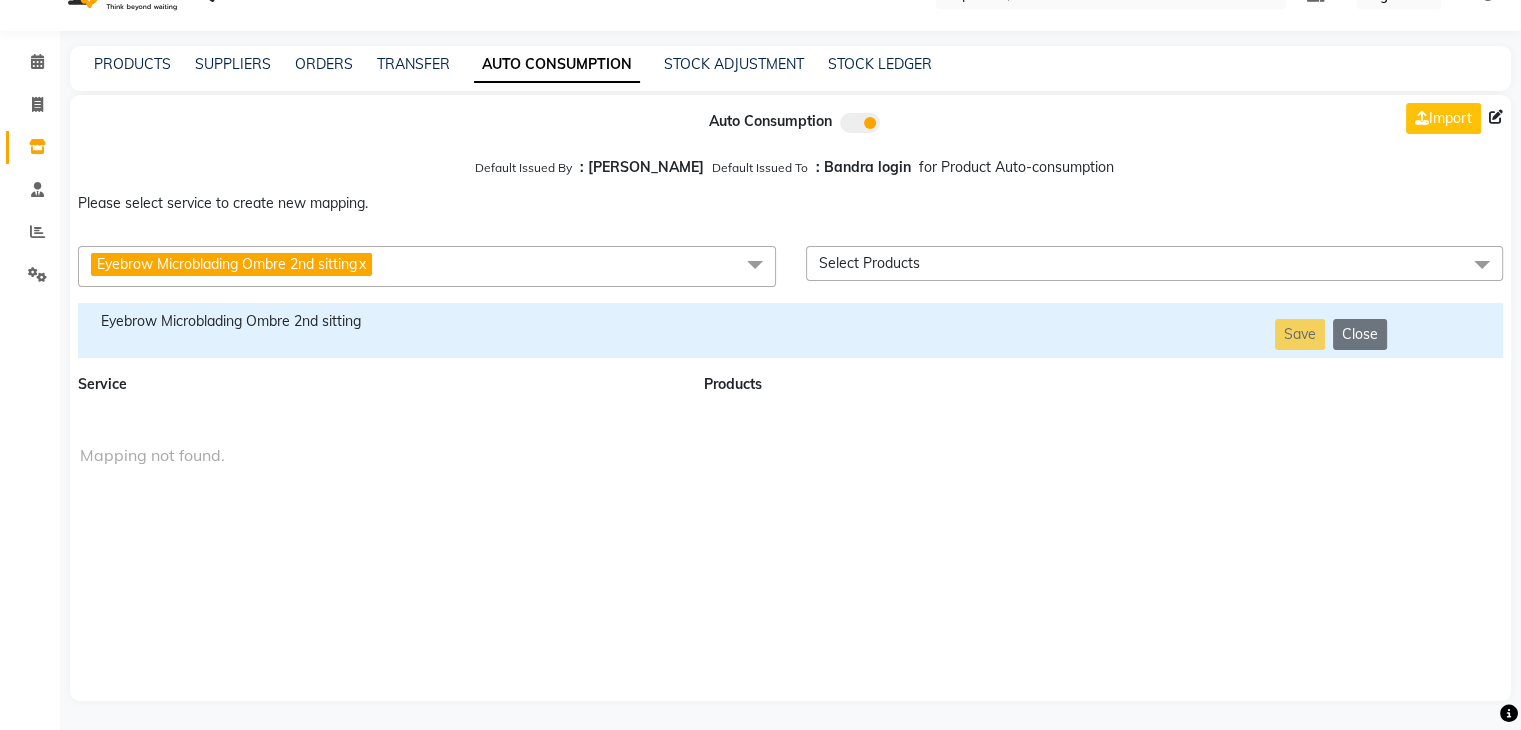click on "Eyebrow Microblading Ombre 2nd sitting" at bounding box center (379, 321) 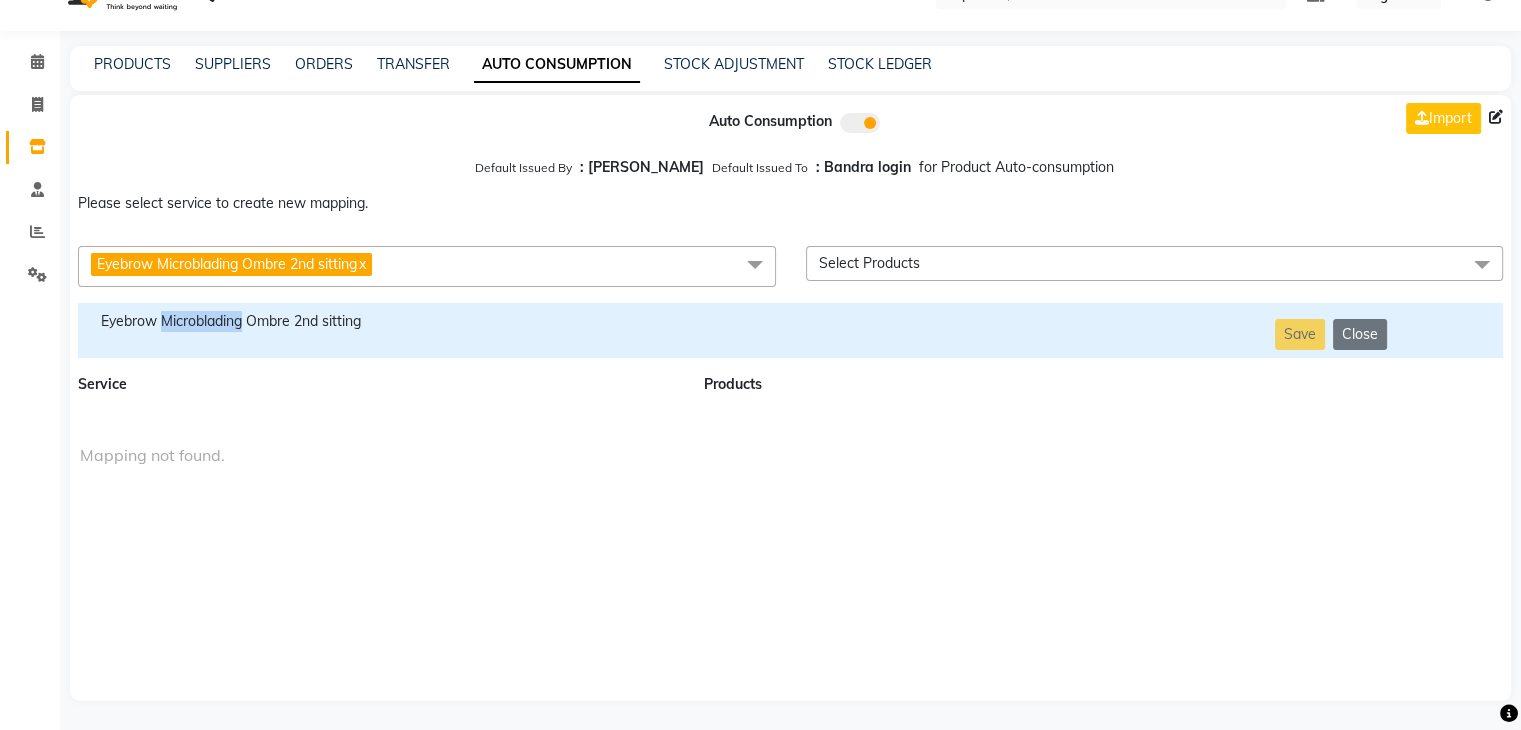 click on "Eyebrow Microblading Ombre 2nd sitting" at bounding box center (379, 321) 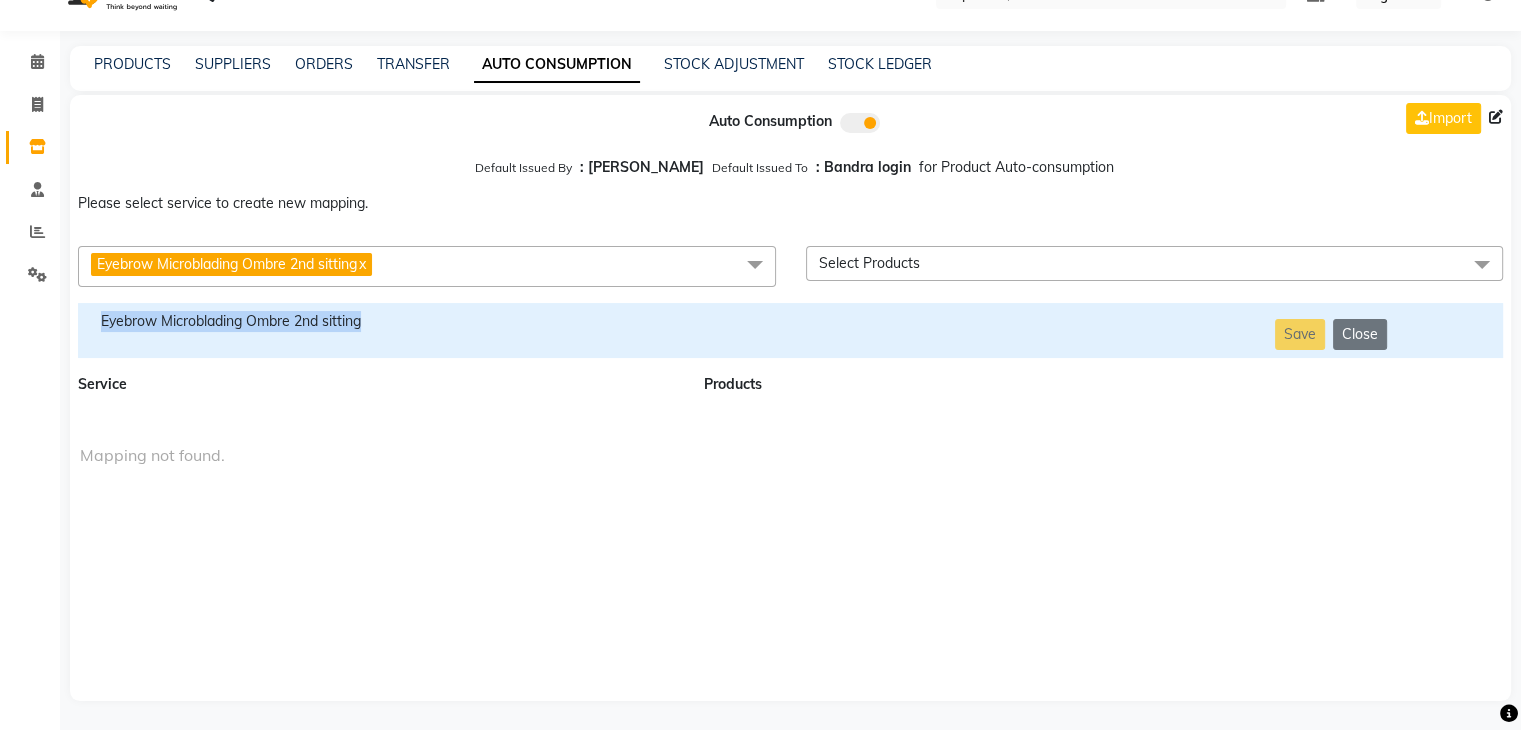 click on "Eyebrow Microblading Ombre 2nd sitting" at bounding box center (379, 321) 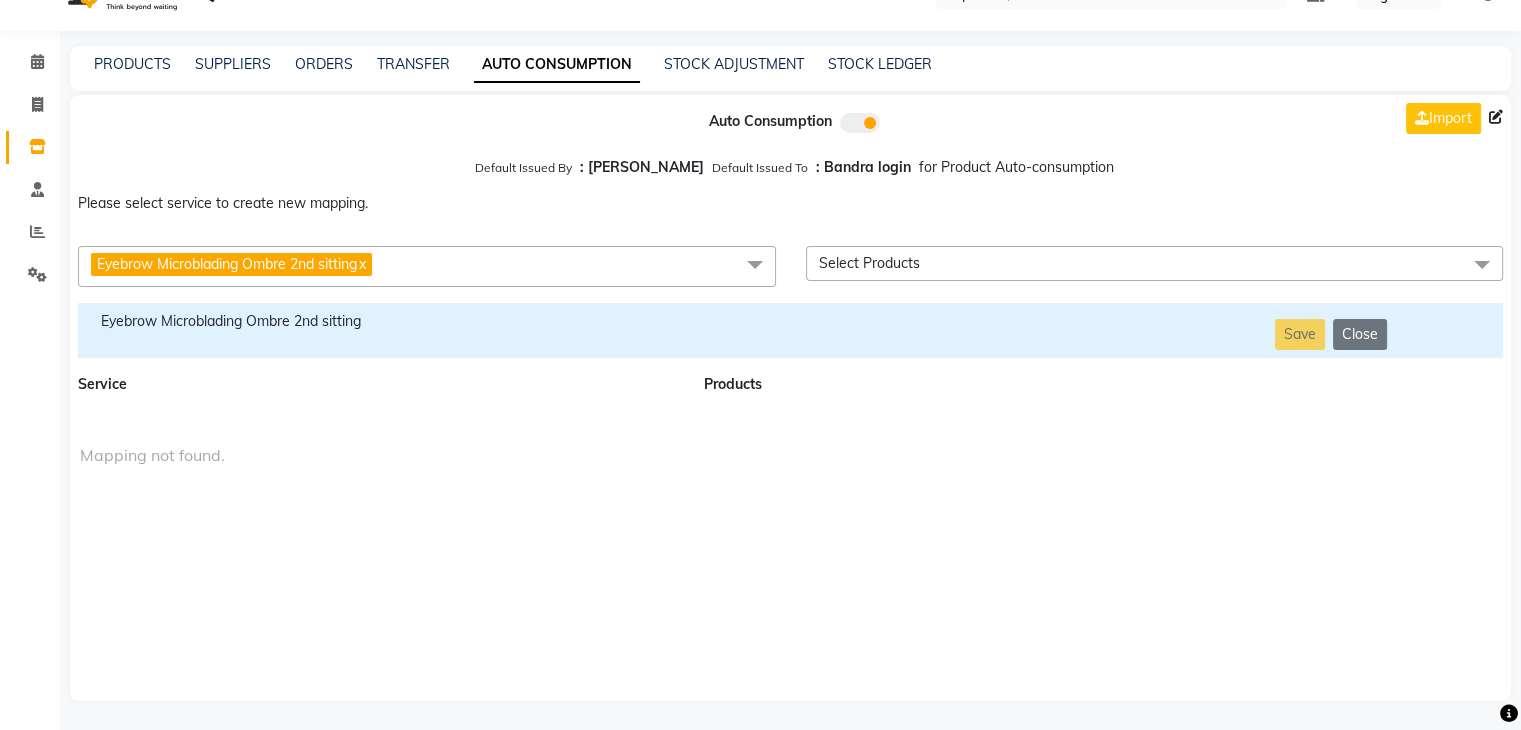 click on "Eyebrow Microblading Ombre 2nd sitting  x" at bounding box center (427, 266) 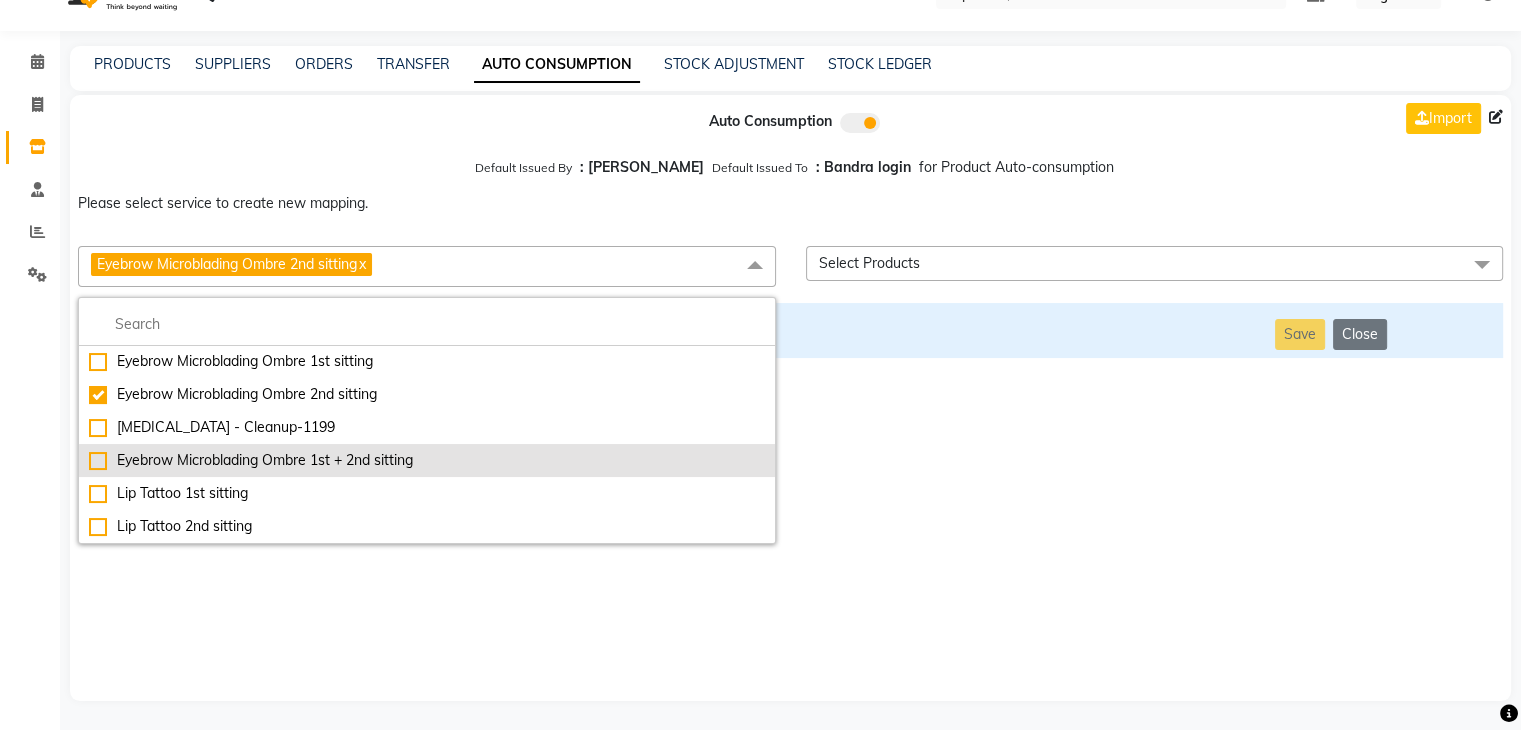 click on "Eyebrow Microblading Ombre 1st + 2nd sitting" at bounding box center [427, 460] 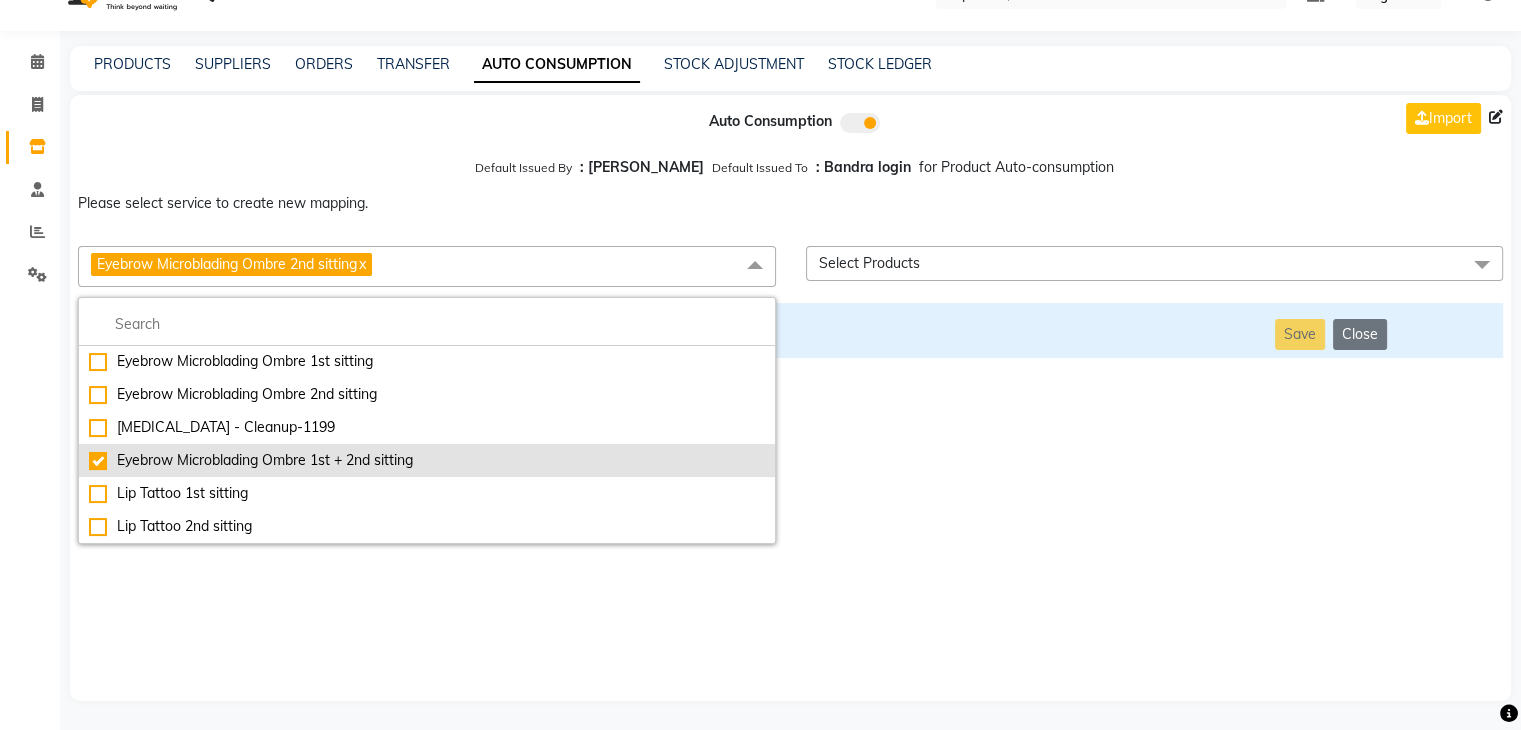 checkbox on "false" 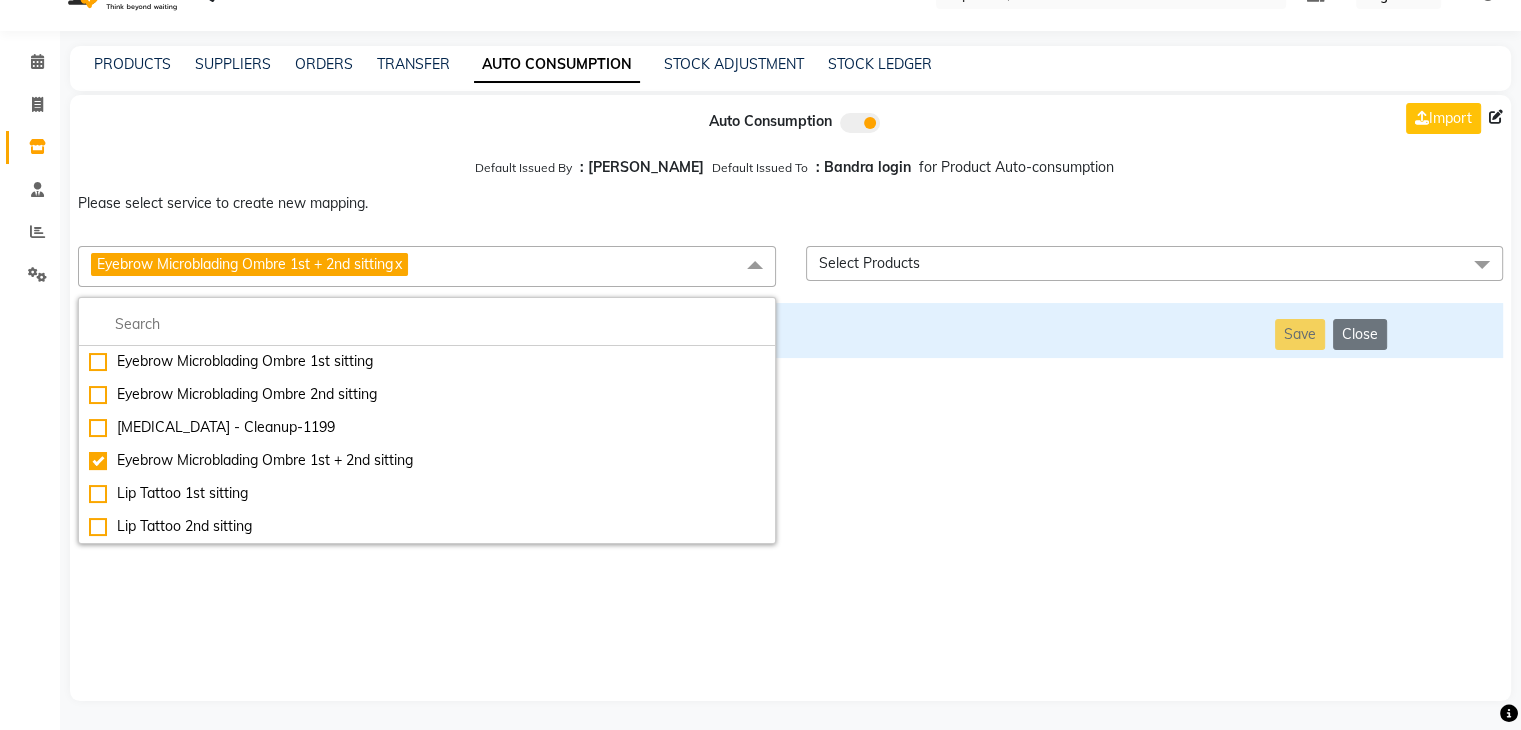 click on "Auto Consumption  Import Default Issued By  : [PERSON_NAME] Default Issued To  : Bandra login  for Product Auto-consumption  Please select service to create new mapping. Eyebrow Microblading Ombre 1st + 2nd sitting  x Essential Manicure w Scrub Essential Pedicure w Scrub Manicure + OPI Nail Ext + Gel Polish-3570 Manicure + T&T Nail Ext + Gel Polish T&T Nail Ext + T&T Gel Polish OPI Nail Ext + OPI Gel Polish T&T Refills + Gel Polish OPI Refills + Gel Polish Travel Allowance Waiting Charge HAIR REPAIR - Haircut HAIR REPAIR - Haircut for Kids HAIR REPAIR - Hair Wash HAIR REPAIR - Hair Wash Premium HAIR REPAIR - Full Head Shave HAIR REPAIR - Hair Design HAIR REPAIR - Hairstyling HAIR REPAIR - Threading HAIR REPAIR - [PERSON_NAME] Edging HAIR REPAIR - [PERSON_NAME] Edging Premium HAIR REPAIR - Razor Shave HAIR REPAIR - Razor Shave Premium HAIR REPAIR - Luxury Steam Shaving HAIR REPAIR - Fade Hair Cut HAIR SPA RITUALS - Hairoticmen Argan Spa HAIR SPA RITUALS - Wella Deep Nourishing Spa HAIR SPA RITUALS - Nashi Argan Oil Spa Big Toe" at bounding box center [790, 398] 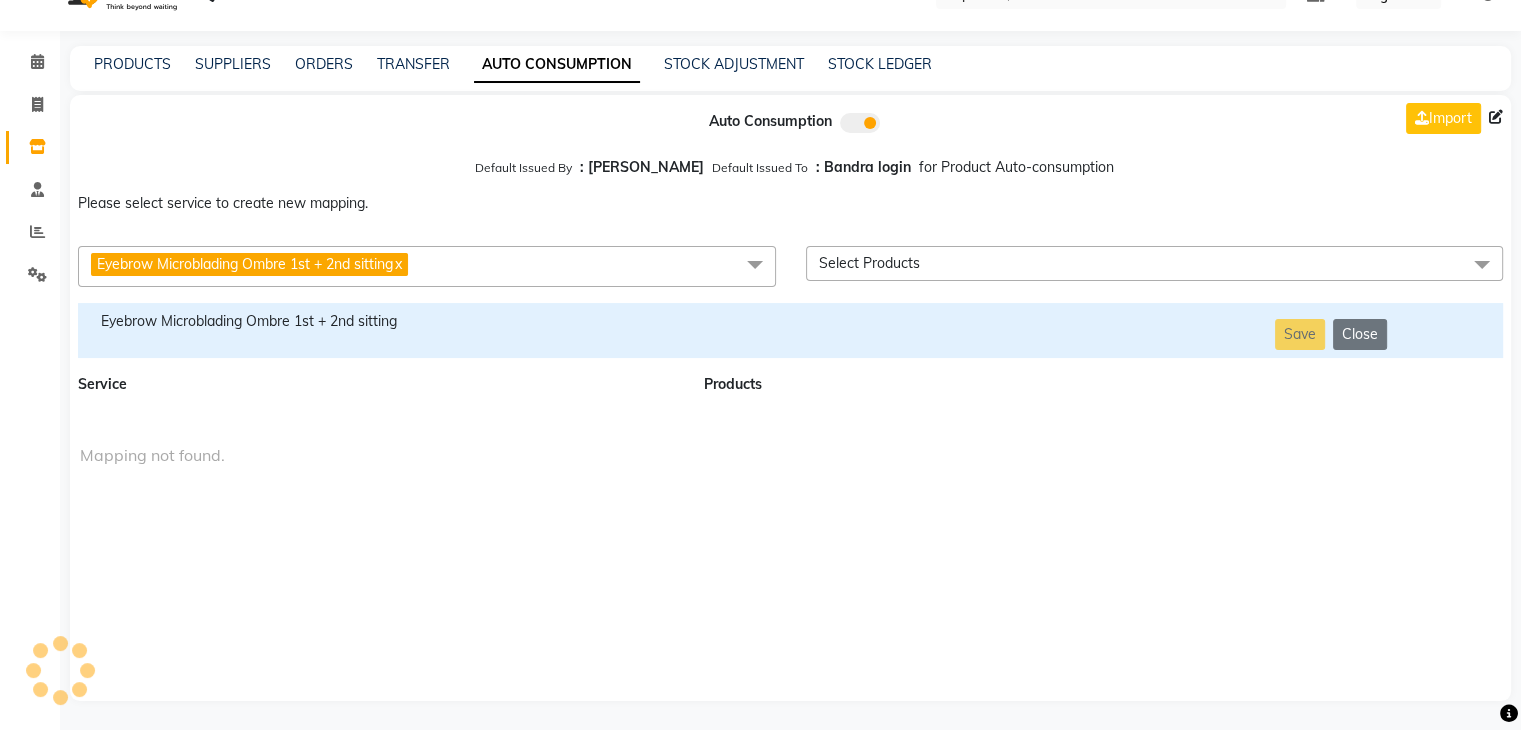 click on "Eyebrow Microblading Ombre 1st + 2nd sitting" at bounding box center (379, 321) 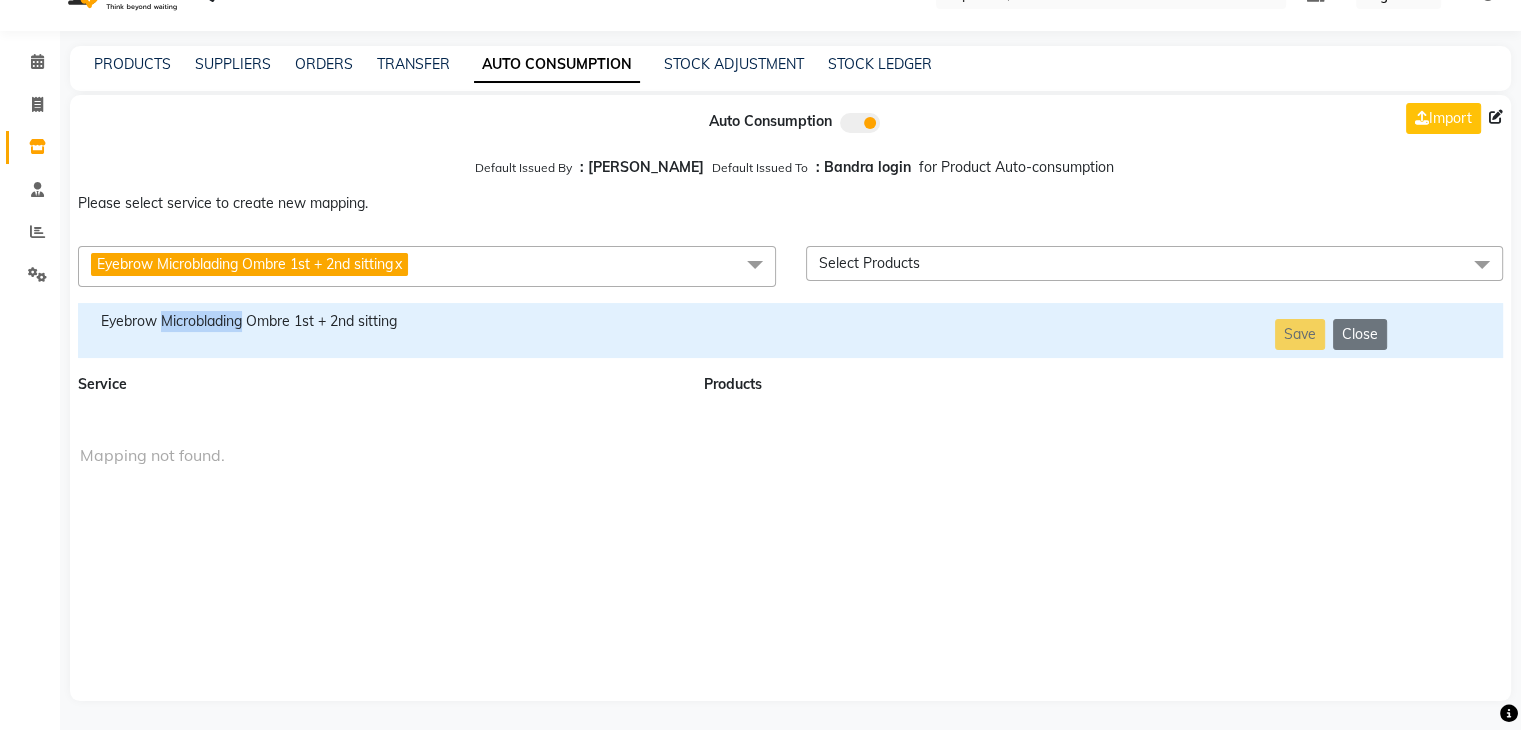 click on "Eyebrow Microblading Ombre 1st + 2nd sitting" at bounding box center (379, 321) 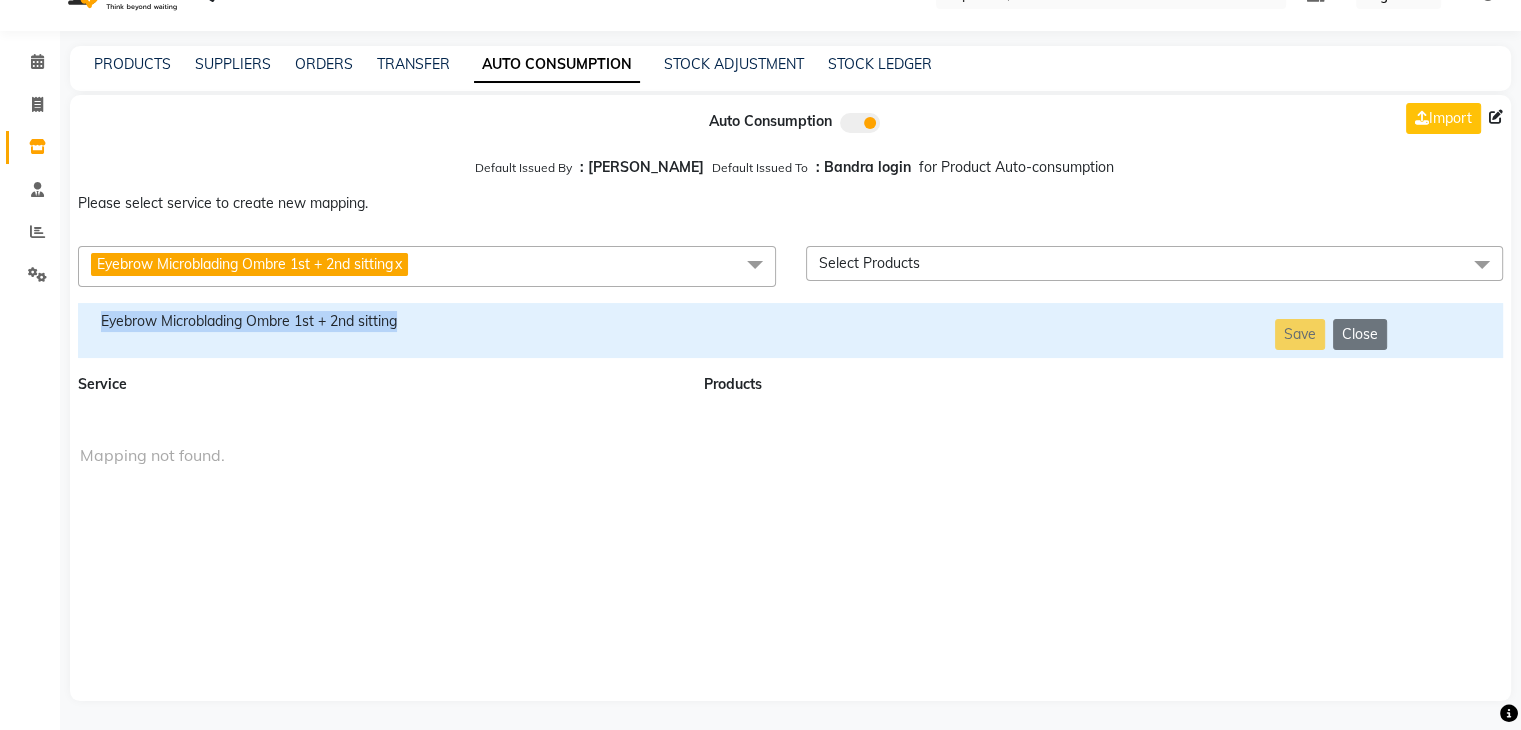 click on "Eyebrow Microblading Ombre 1st + 2nd sitting" at bounding box center [379, 321] 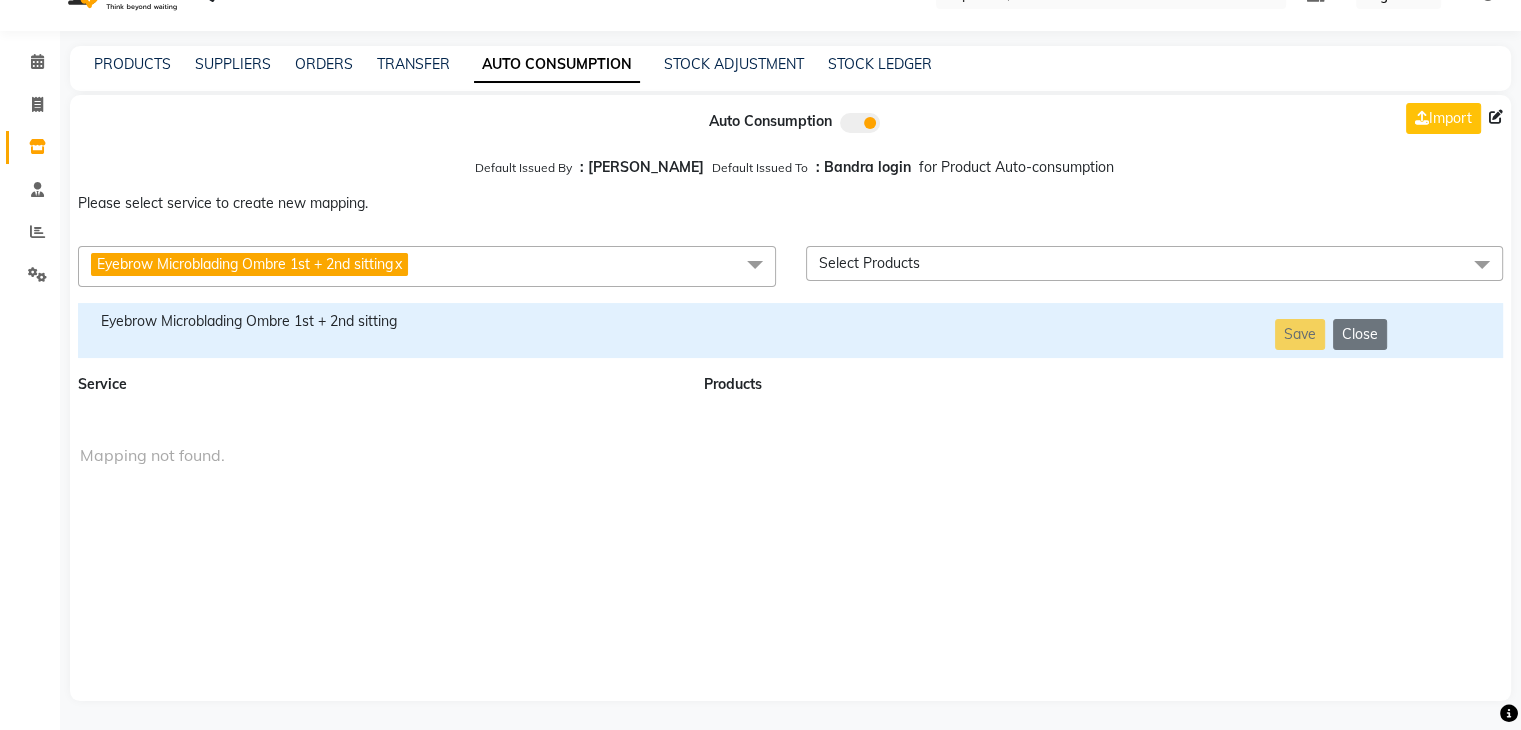 click on "Eyebrow Microblading Ombre 1st + 2nd sitting  x" at bounding box center [427, 266] 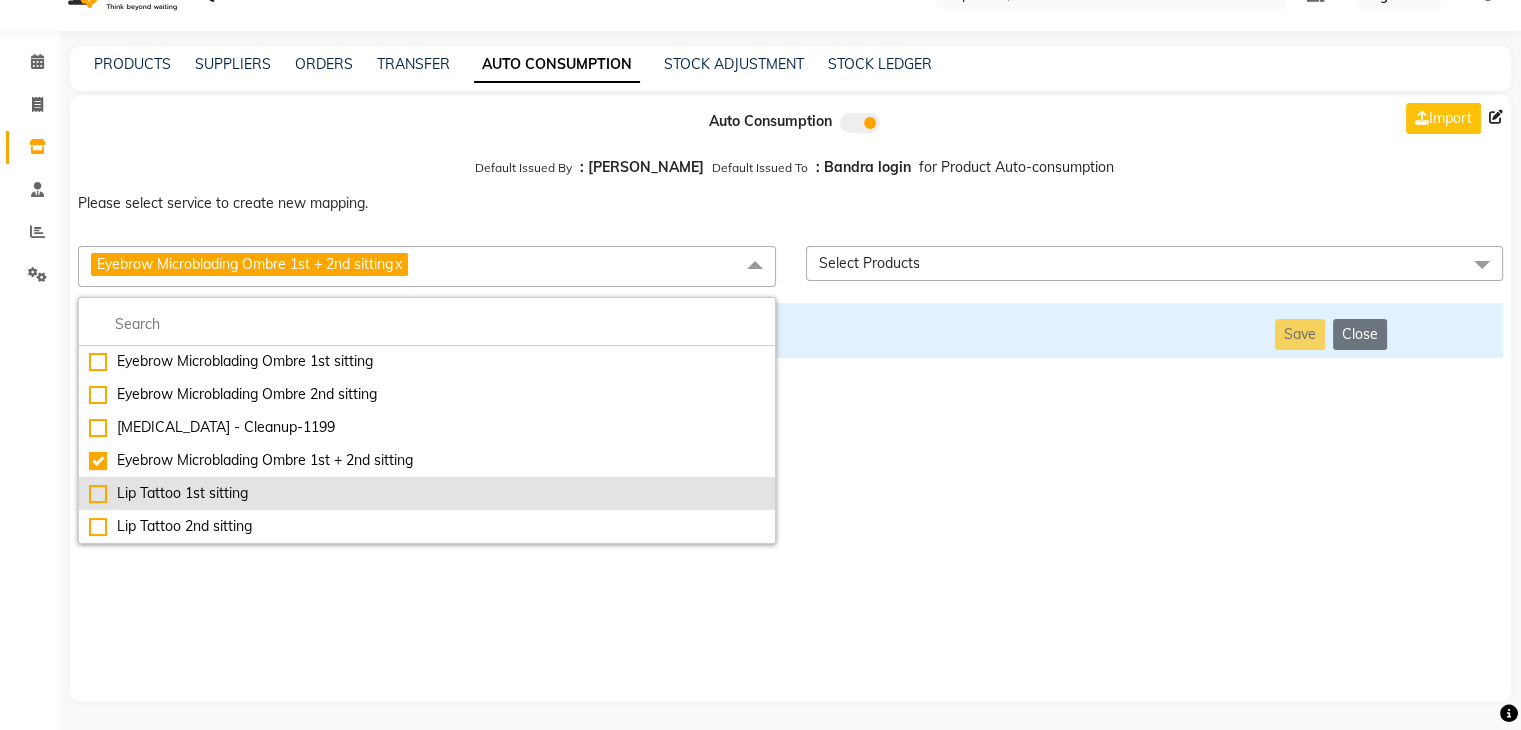 click on "Lip Tattoo 1st sitting" at bounding box center [427, 493] 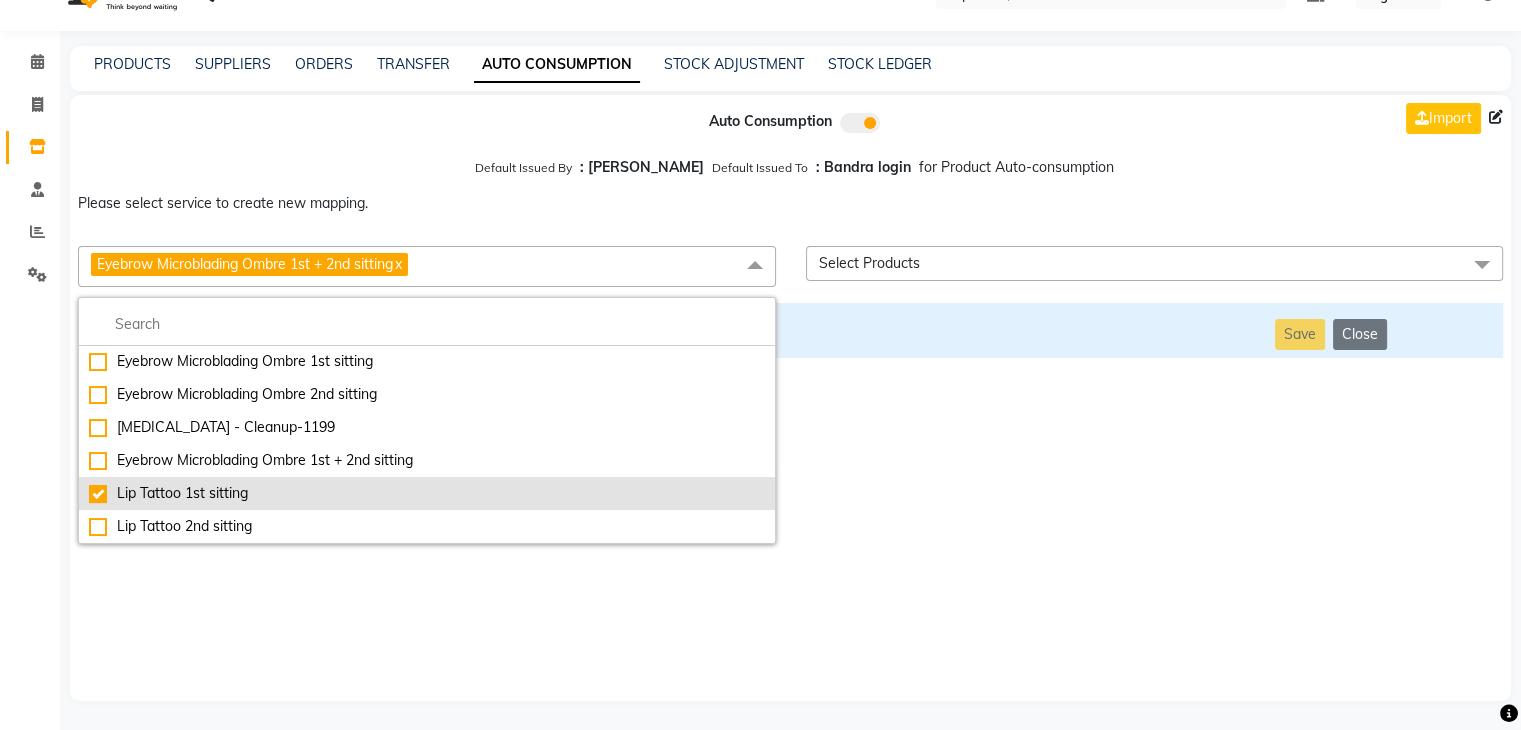 checkbox on "false" 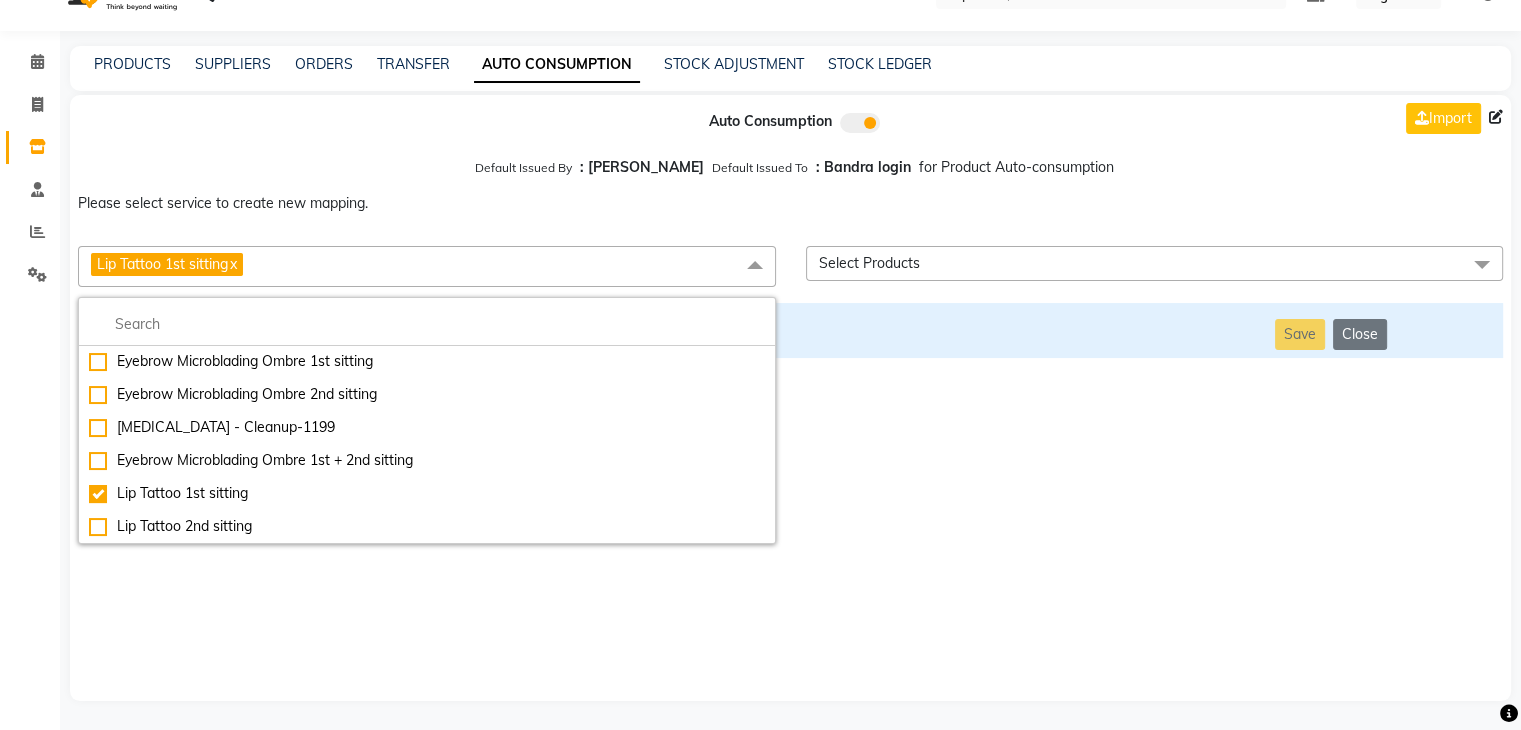 click on "Auto Consumption  Import Default Issued By  : [PERSON_NAME] Default Issued To  : Bandra login  for Product Auto-consumption  Please select service to create new mapping. Lip Tattoo 1st sitting  x Essential Manicure w Scrub Essential Pedicure w Scrub Manicure + OPI Nail Ext + Gel Polish-3570 Manicure + T&T Nail Ext + Gel Polish T&T Nail Ext + T&T Gel Polish OPI Nail Ext + OPI Gel Polish T&T Refills + Gel Polish OPI Refills + Gel Polish Travel Allowance Waiting Charge HAIR REPAIR - Haircut HAIR REPAIR - Haircut for Kids HAIR REPAIR - Hair Wash HAIR REPAIR - Hair Wash Premium HAIR REPAIR - Full Head Shave HAIR REPAIR - Hair Design HAIR REPAIR - Hairstyling HAIR REPAIR - Threading HAIR REPAIR - [PERSON_NAME] Edging HAIR REPAIR - [PERSON_NAME] Edging Premium HAIR REPAIR - Razor Shave HAIR REPAIR - Razor Shave Premium HAIR REPAIR - Luxury Steam Shaving HAIR REPAIR - Fade Hair Cut HAIR SPA RITUALS - Hairoticmen Argan Spa HAIR SPA RITUALS - Wella Deep Nourishing Spa HAIR SPA RITUALS - Nashi Argan Oil Spa HAIR SPA RITUALS - [PERSON_NAME] Spa" at bounding box center (790, 398) 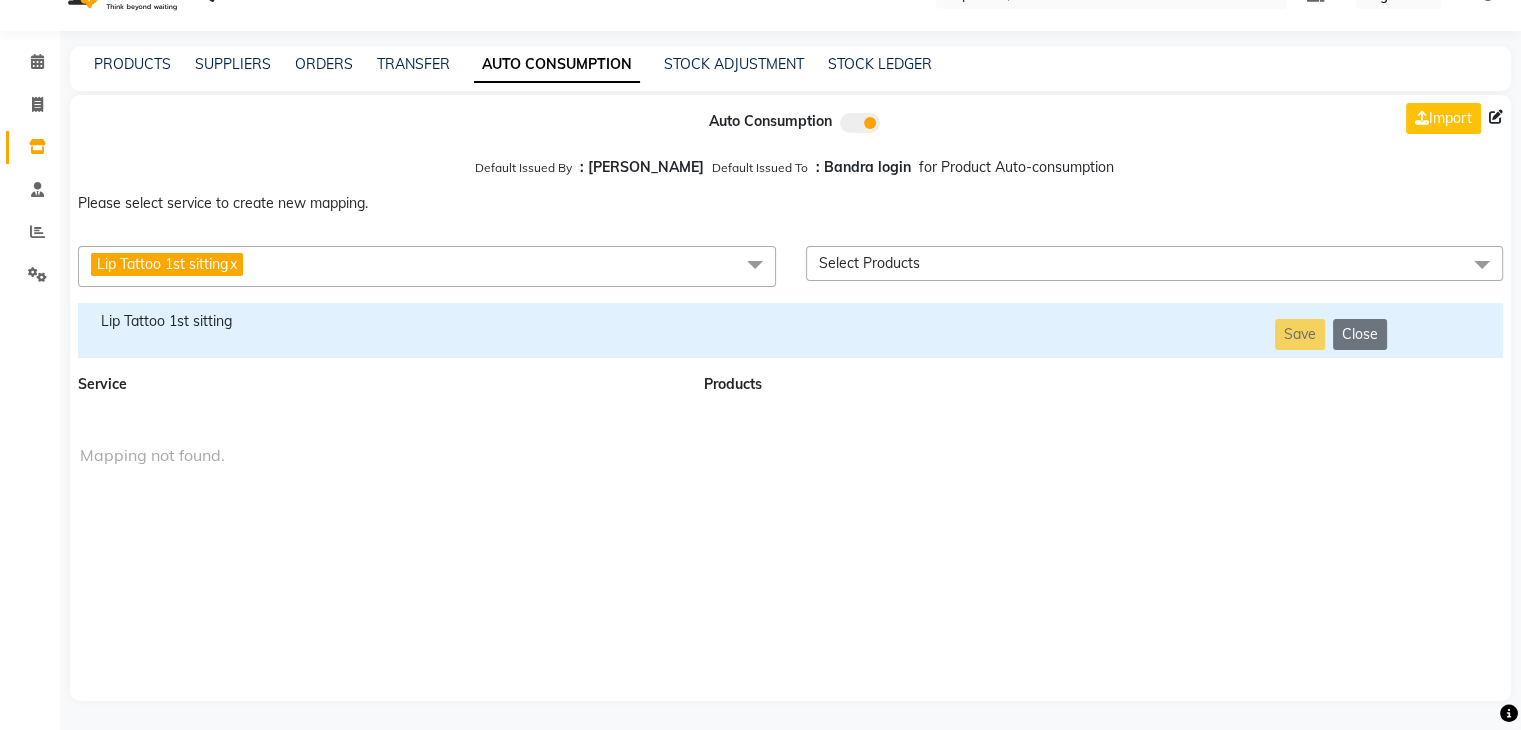 click on "Lip Tattoo 1st sitting" at bounding box center [379, 321] 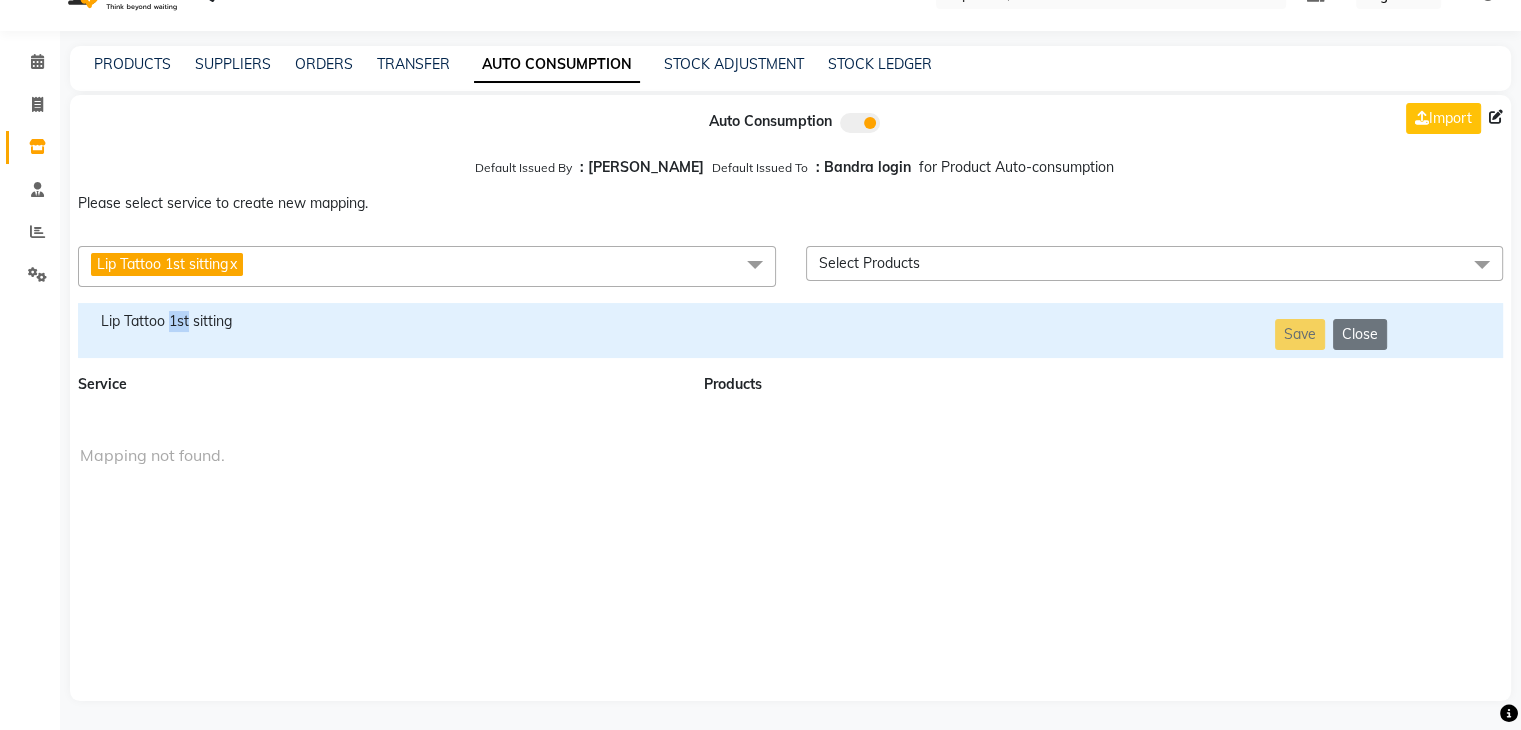 click on "Lip Tattoo 1st sitting" at bounding box center [379, 321] 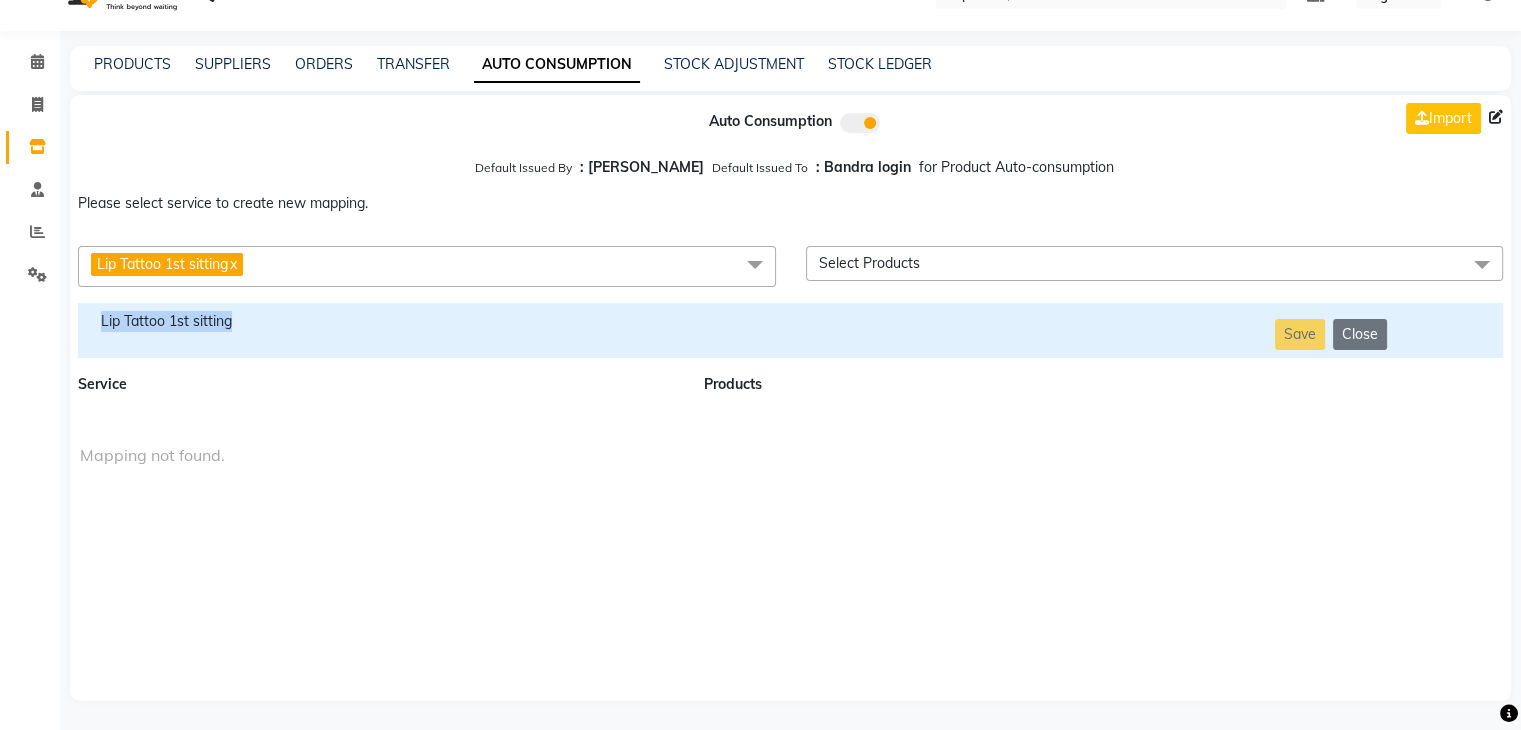 click on "Lip Tattoo 1st sitting" at bounding box center (379, 321) 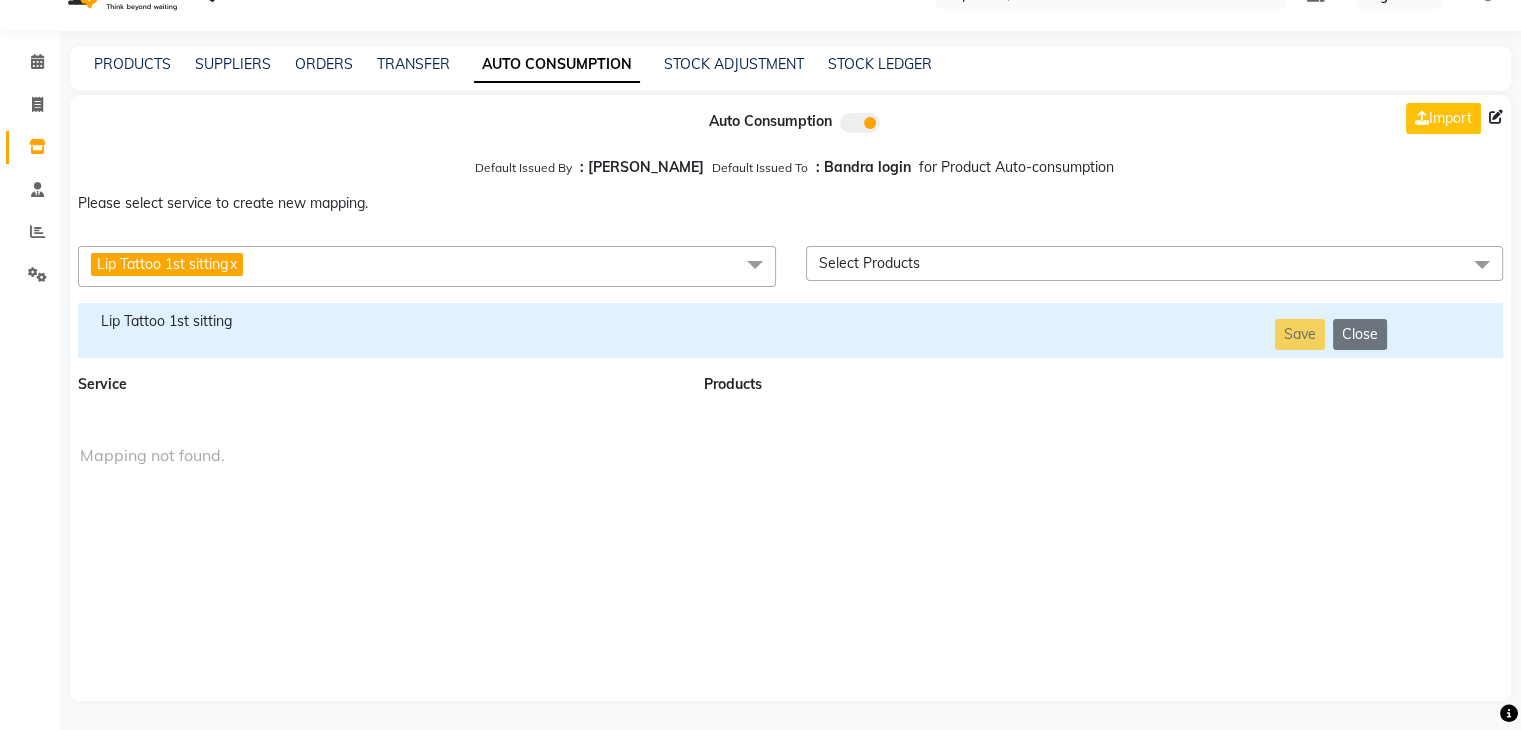 drag, startPoint x: 292, startPoint y: 278, endPoint x: 316, endPoint y: 253, distance: 34.655445 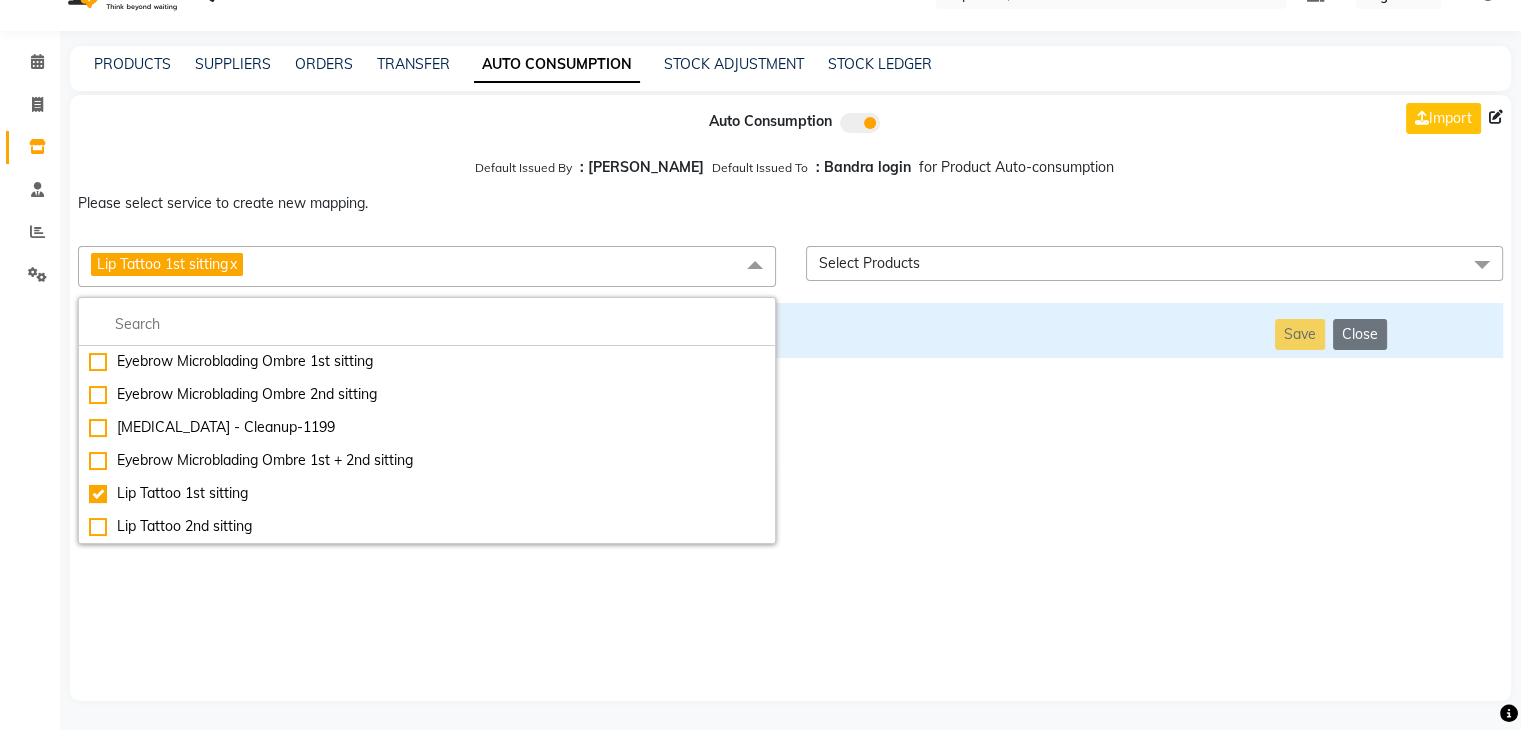 click on "Lip Tattoo 1st sitting  x" at bounding box center (427, 266) 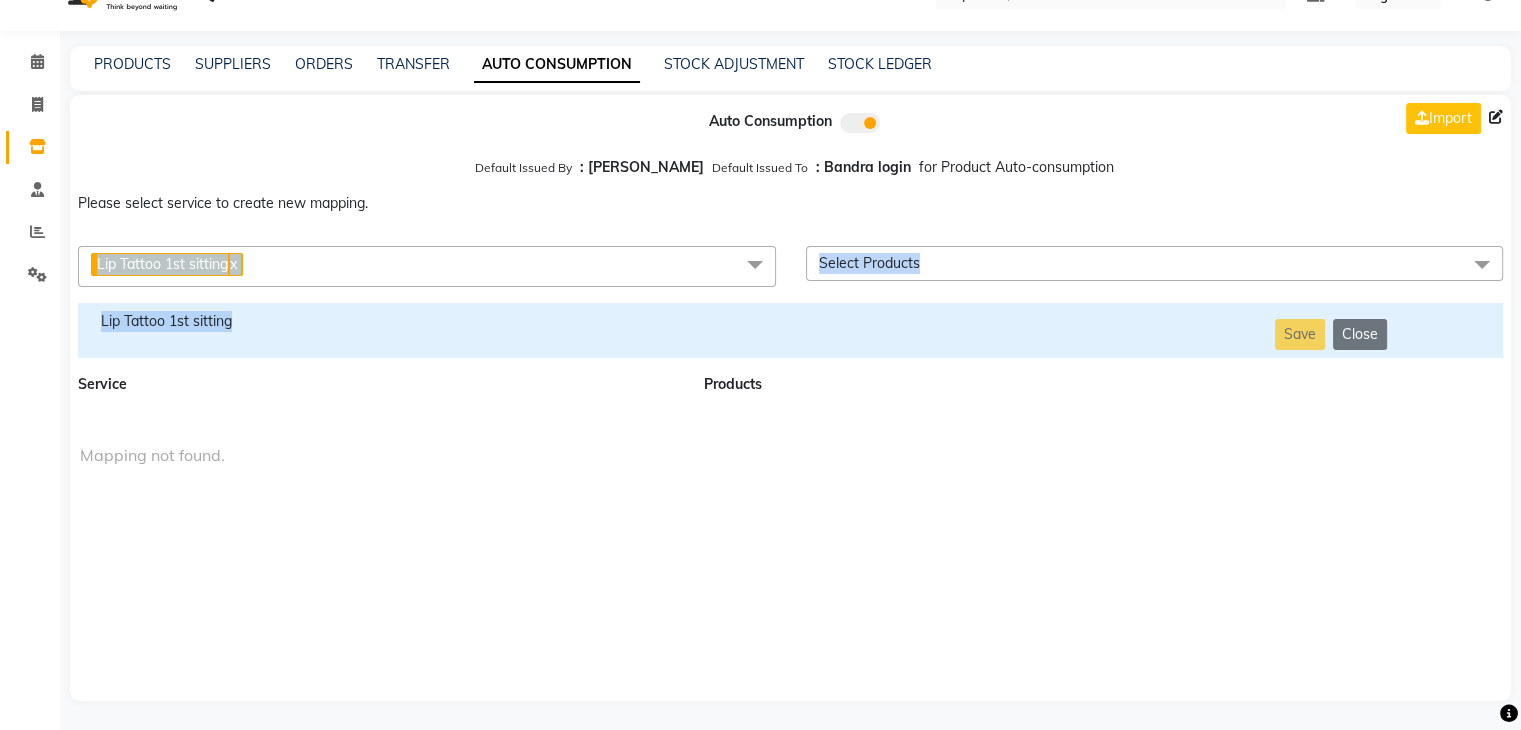 drag, startPoint x: 323, startPoint y: 260, endPoint x: 311, endPoint y: 309, distance: 50.447994 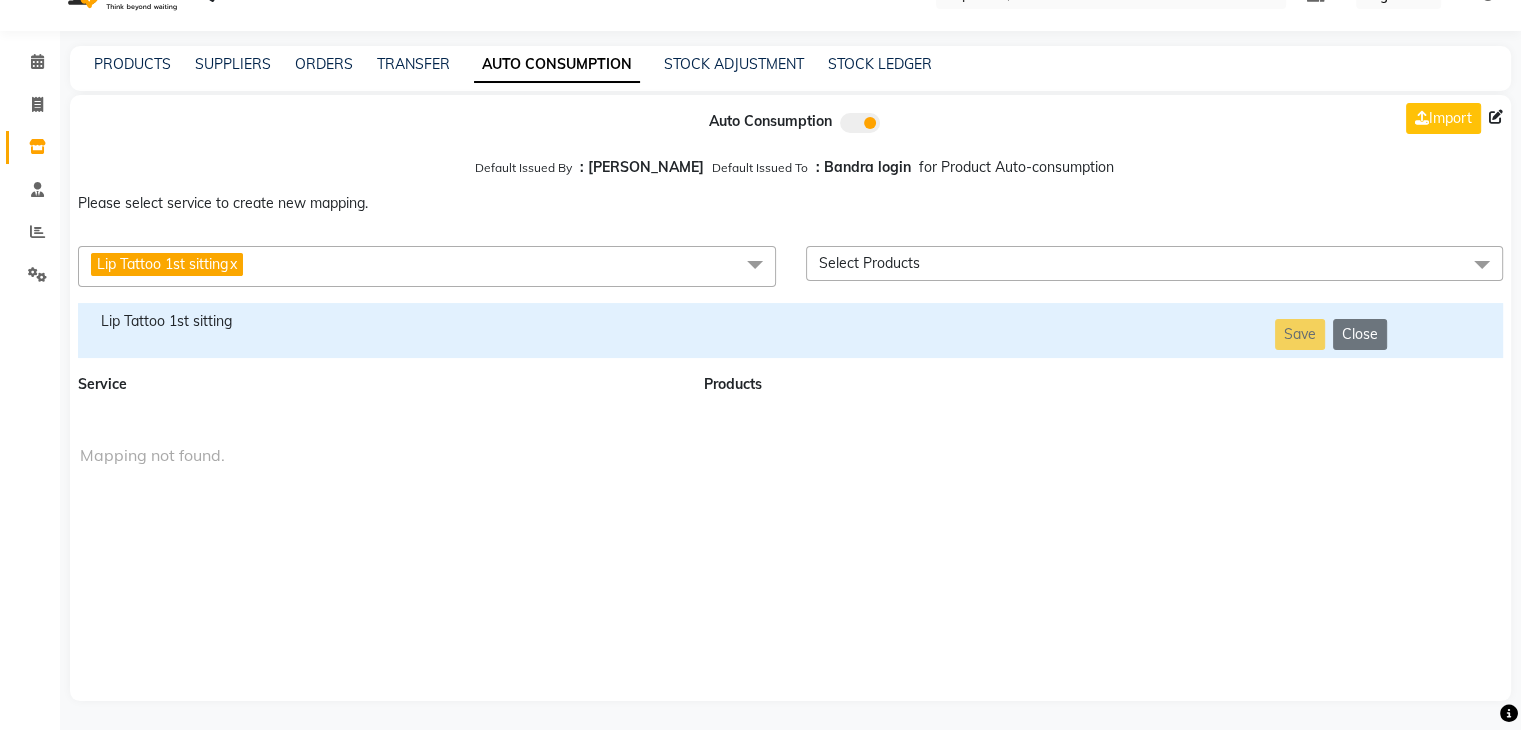 click on "Lip Tattoo 1st sitting  x" at bounding box center (427, 266) 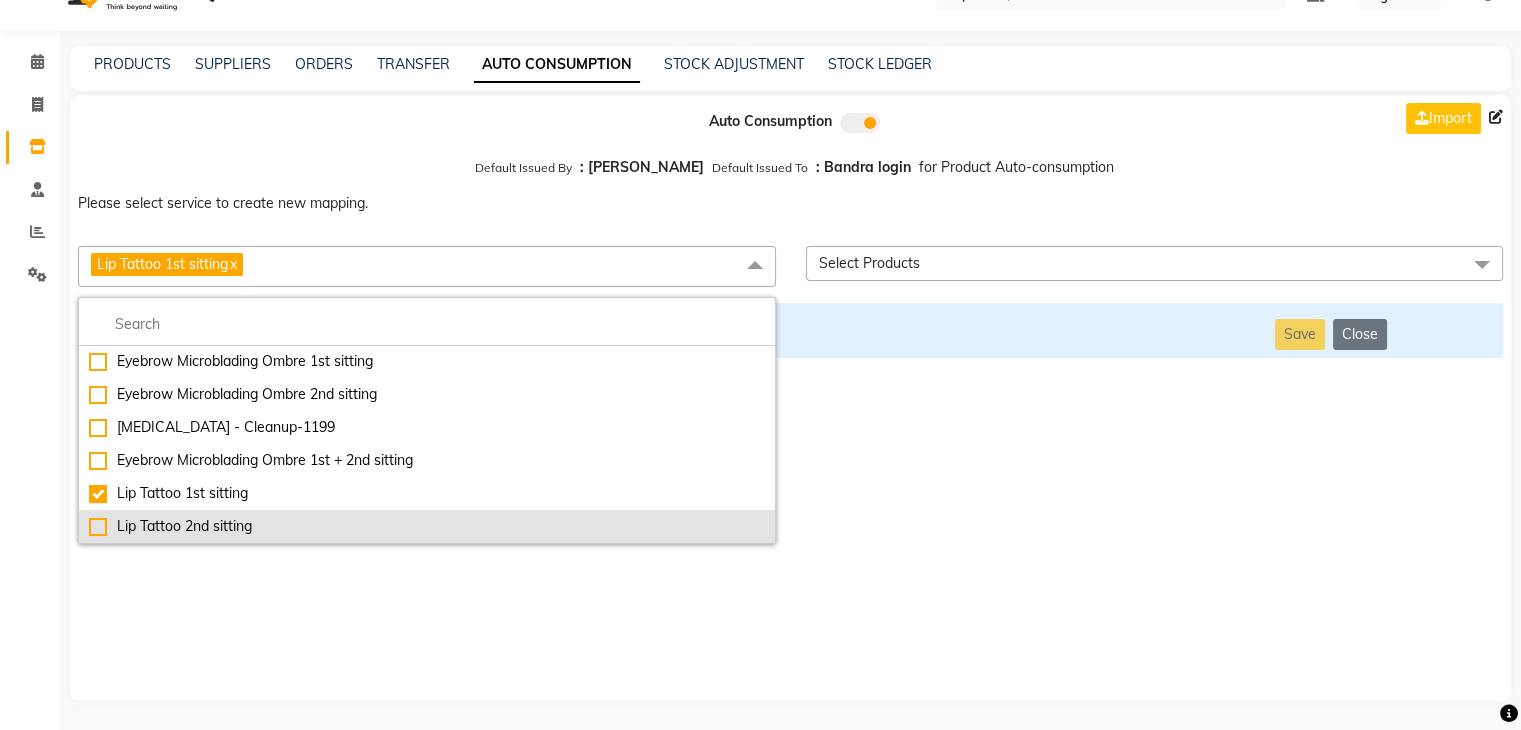 click on "Lip Tattoo 2nd sitting" at bounding box center (427, 526) 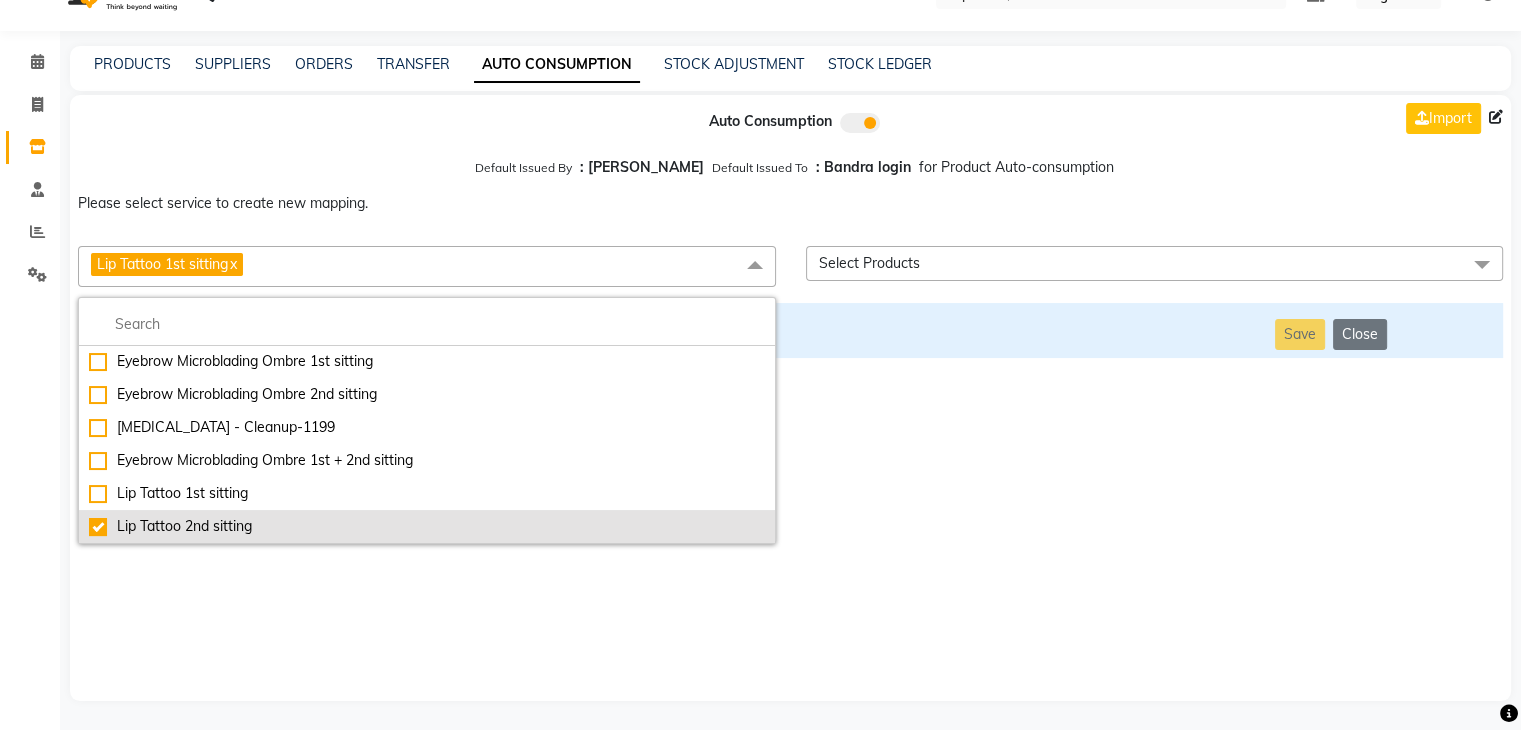 checkbox on "false" 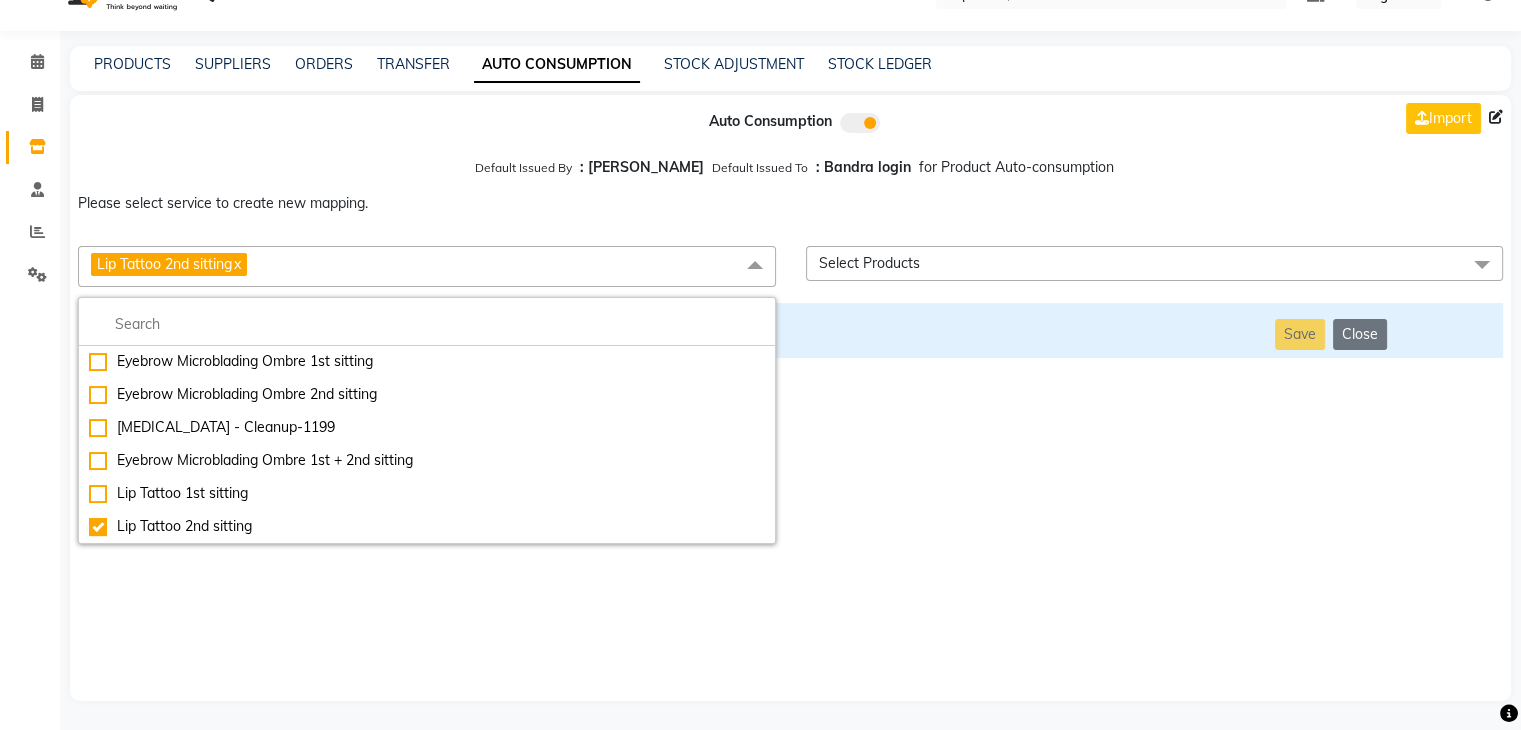 click on "Auto Consumption  Import Default Issued By  : [PERSON_NAME] Default Issued To  : Bandra login  for Product Auto-consumption  Please select service to create new mapping. Lip Tattoo 2nd sitting  x Essential Manicure w Scrub Essential Pedicure w Scrub Manicure + OPI Nail Ext + Gel Polish-3570 Manicure + T&T Nail Ext + Gel Polish T&T Nail Ext + T&T Gel Polish OPI Nail Ext + OPI Gel Polish T&T Refills + Gel Polish OPI Refills + Gel Polish Travel Allowance Waiting Charge HAIR REPAIR - Haircut HAIR REPAIR - Haircut for Kids HAIR REPAIR - Hair Wash HAIR REPAIR - Hair Wash Premium HAIR REPAIR - Full Head Shave HAIR REPAIR - Hair Design HAIR REPAIR - Hairstyling HAIR REPAIR - Threading HAIR REPAIR - [PERSON_NAME] Edging HAIR REPAIR - [PERSON_NAME] Edging Premium HAIR REPAIR - Razor Shave HAIR REPAIR - Razor Shave Premium HAIR REPAIR - Luxury Steam Shaving HAIR REPAIR - Fade Hair Cut HAIR SPA RITUALS - Hairoticmen Argan Spa HAIR SPA RITUALS - Wella Deep Nourishing Spa HAIR SPA RITUALS - Nashi Argan Oil Spa HAIR SPA RITUALS - [PERSON_NAME] Spa" at bounding box center (790, 398) 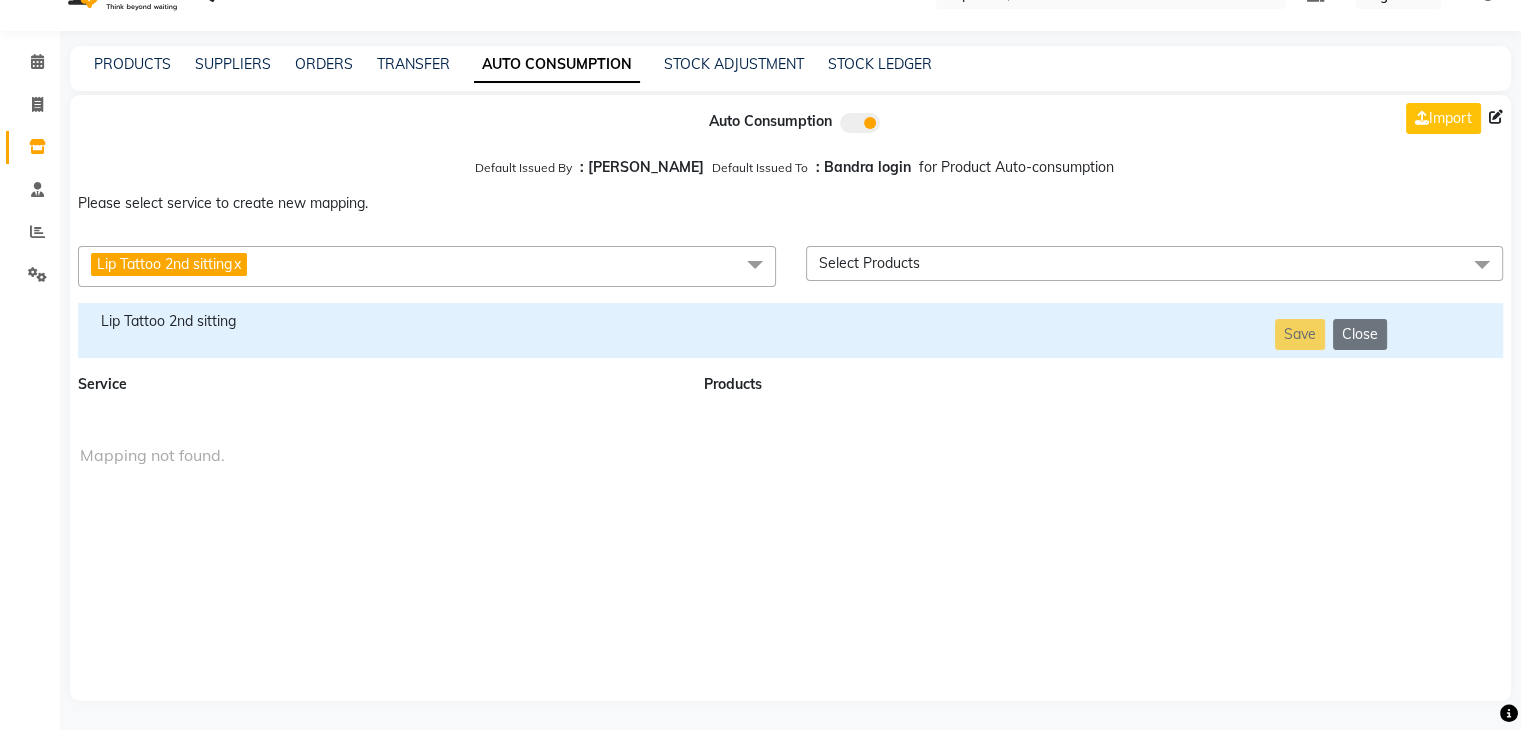 click on "Lip Tattoo 2nd sitting" at bounding box center (379, 321) 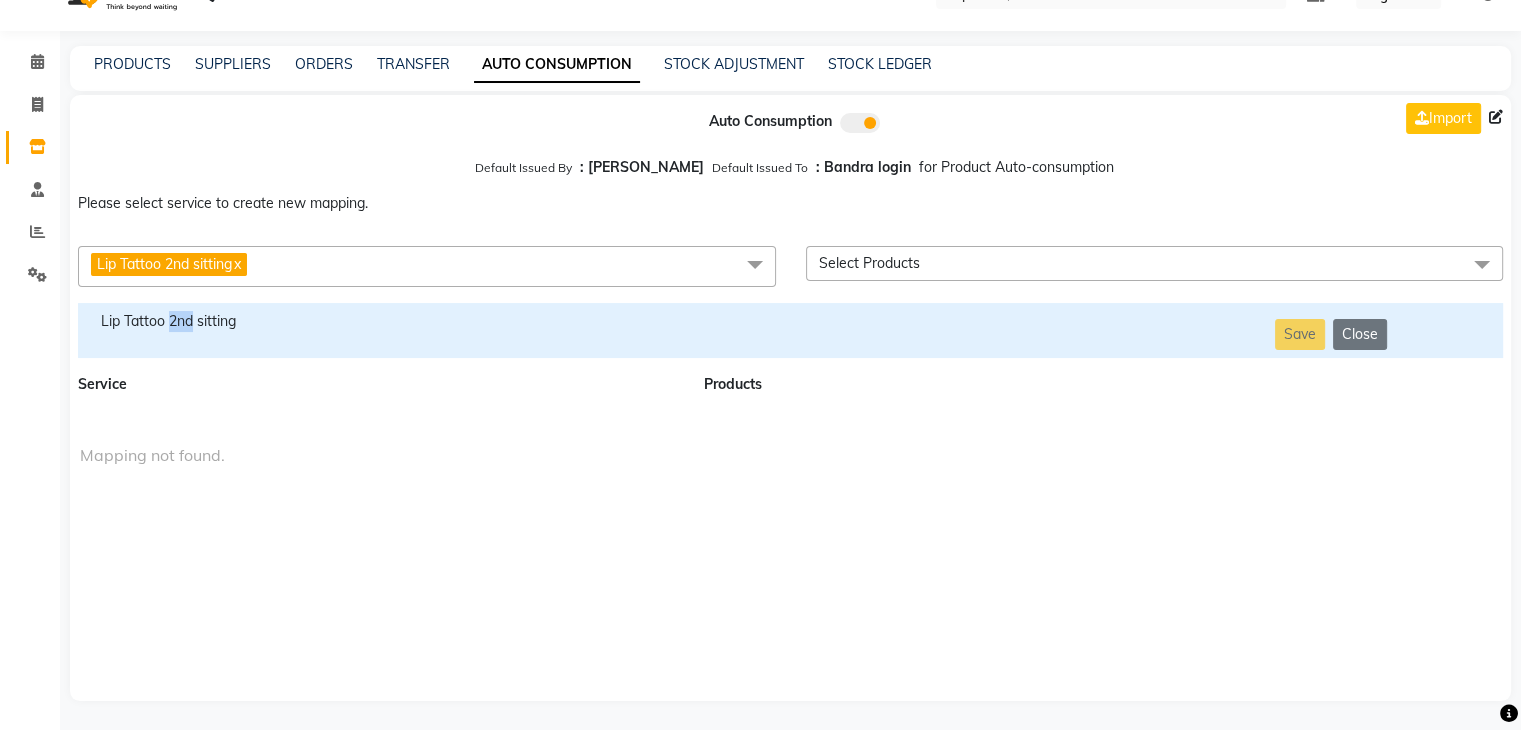 click on "Lip Tattoo 2nd sitting" at bounding box center [379, 321] 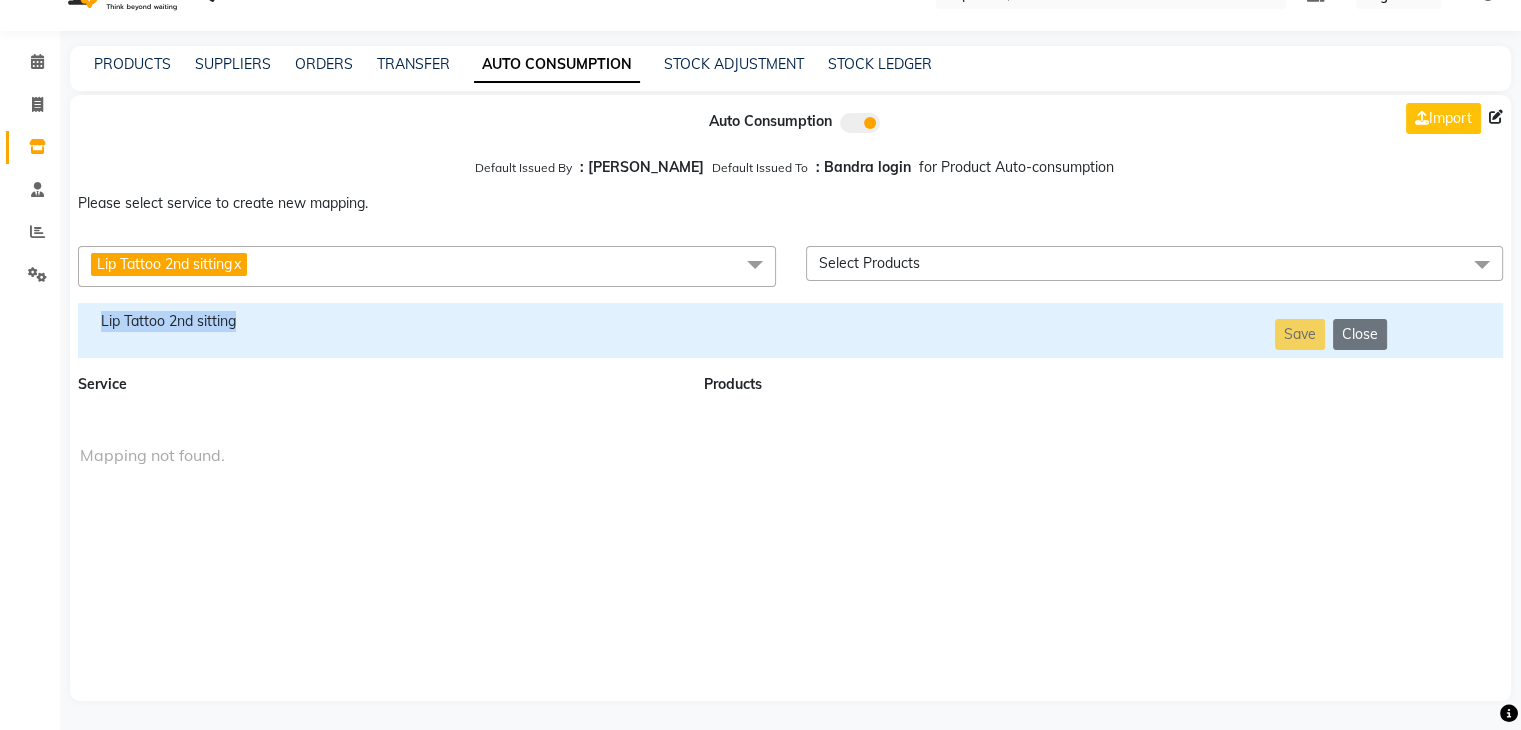 click on "Lip Tattoo 2nd sitting" at bounding box center (379, 321) 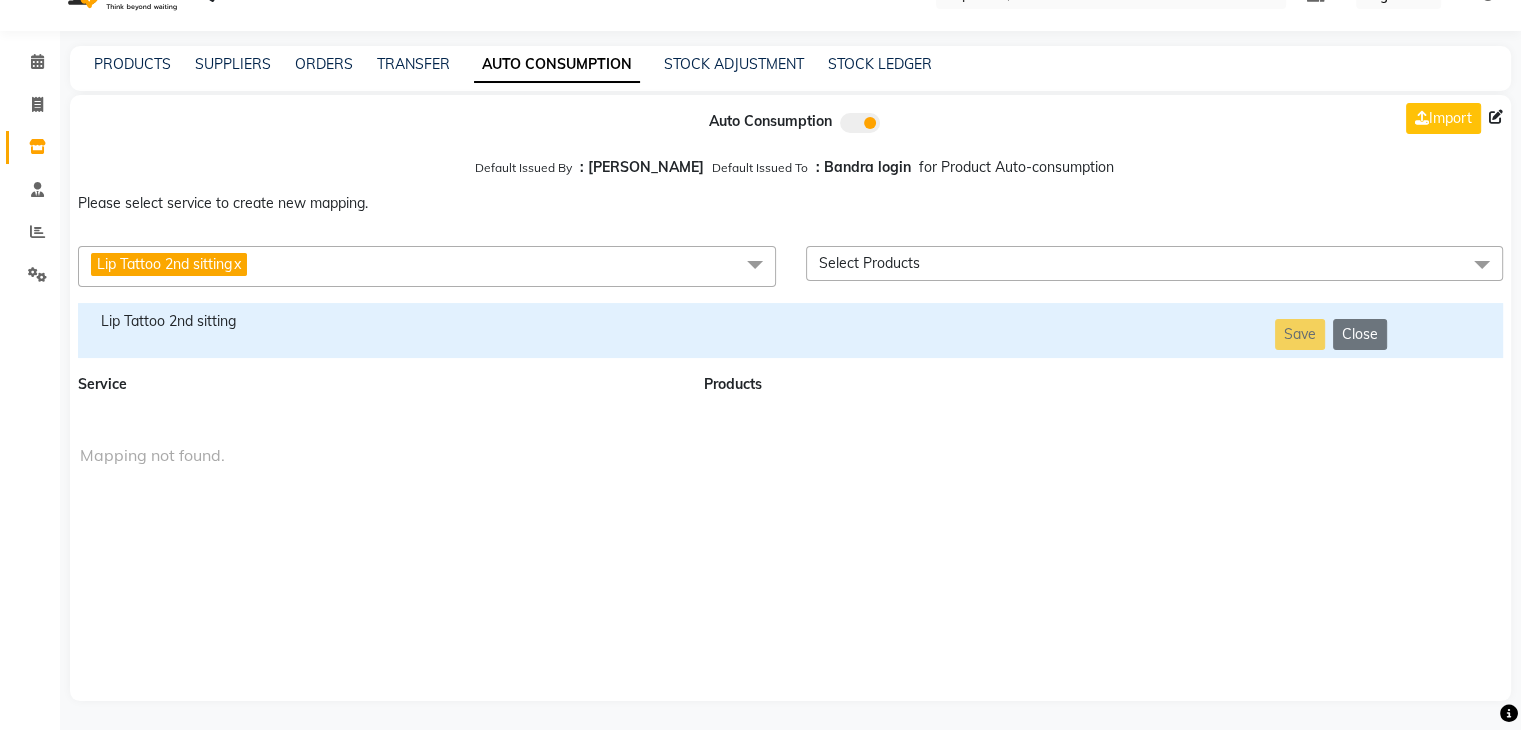 click on "Lip Tattoo 2nd sitting  x" at bounding box center (427, 266) 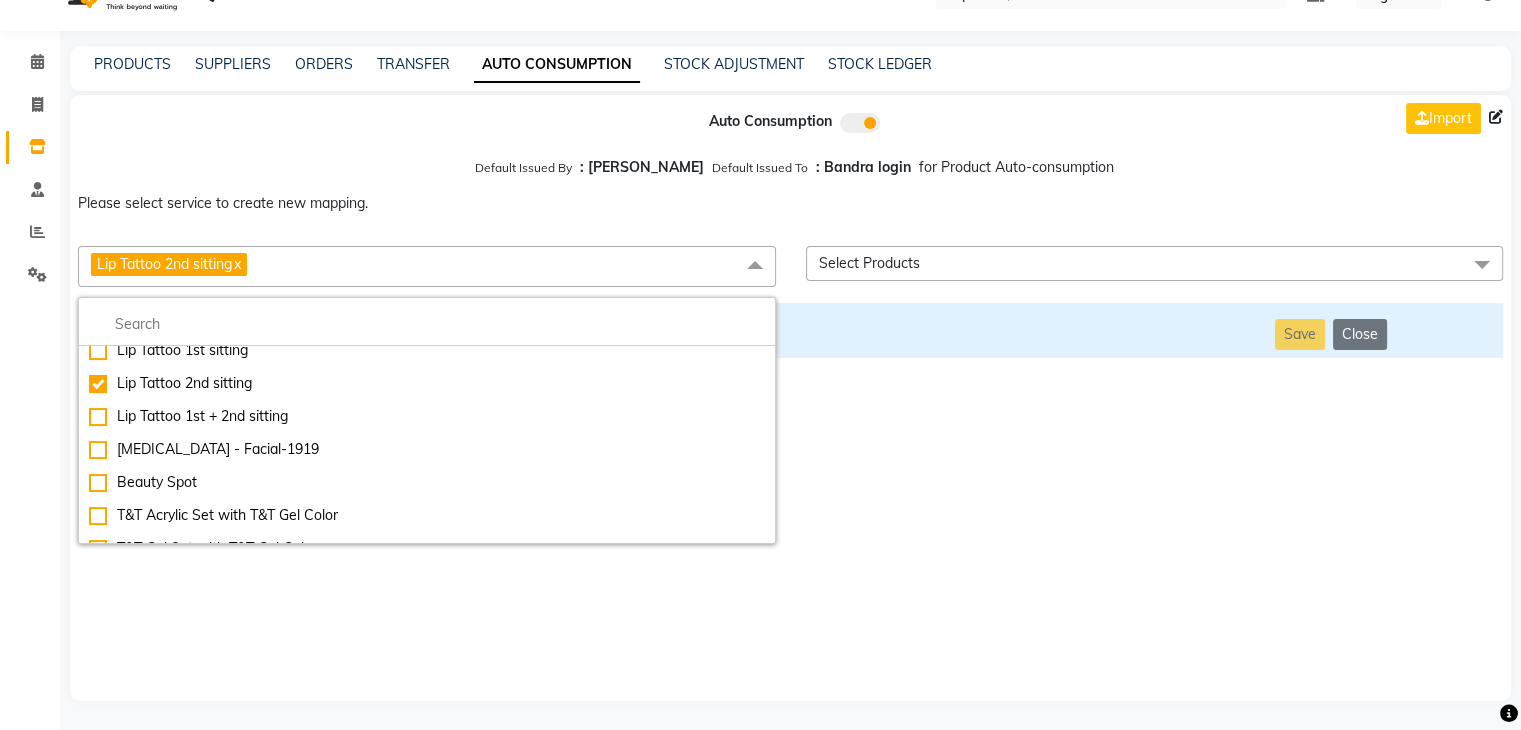 scroll, scrollTop: 7536, scrollLeft: 0, axis: vertical 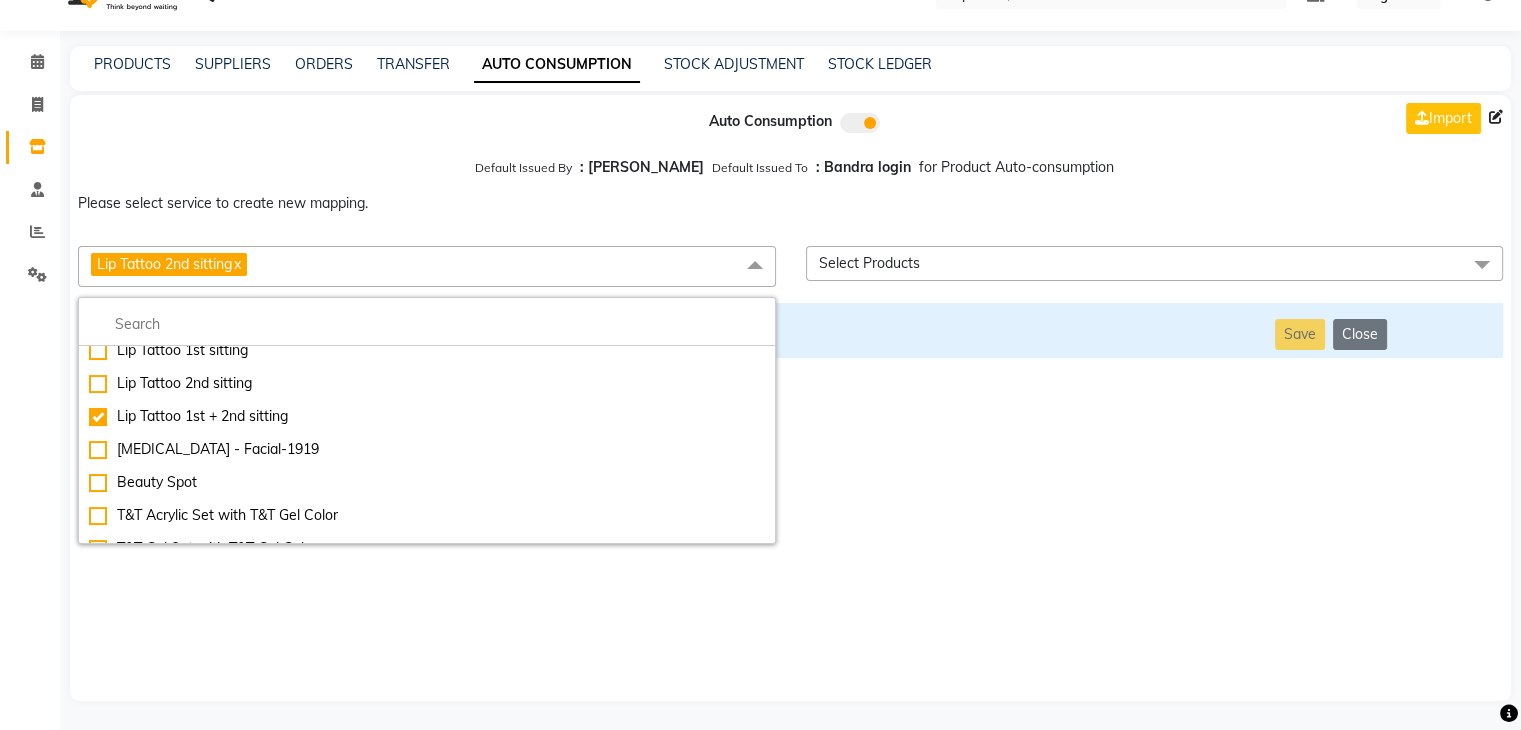 checkbox on "false" 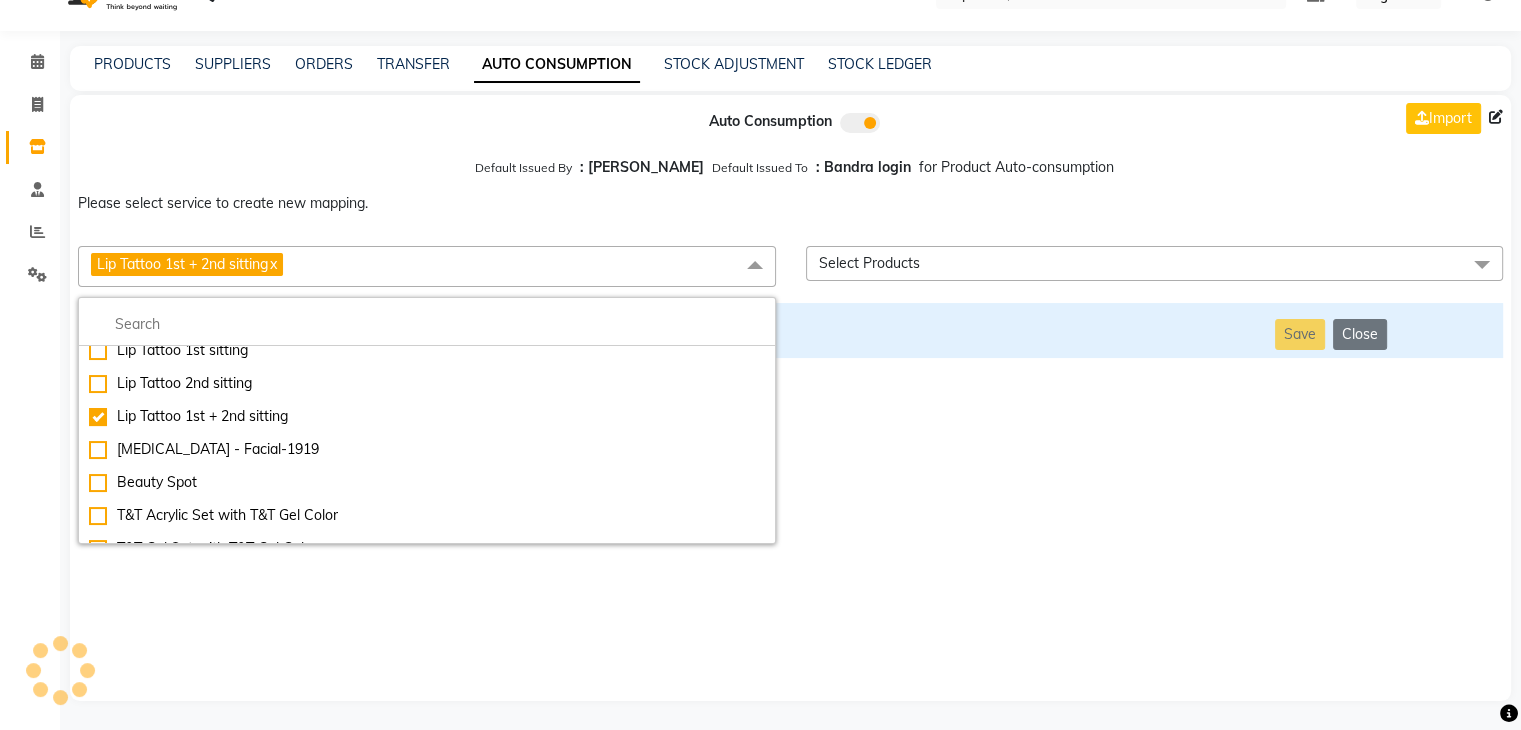 click on "Auto Consumption  Import Default Issued By  : [PERSON_NAME] Default Issued To  : Bandra login  for Product Auto-consumption  Please select service to create new mapping. Lip Tattoo 1st + 2nd sitting  x Essential Manicure w Scrub Essential Pedicure w Scrub Manicure + OPI Nail Ext + Gel Polish-3570 Manicure + T&T Nail Ext + Gel Polish T&T Nail Ext + T&T Gel Polish OPI Nail Ext + OPI Gel Polish T&T Refills + Gel Polish OPI Refills + Gel Polish Travel Allowance Waiting Charge HAIR REPAIR - Haircut HAIR REPAIR - Haircut for Kids HAIR REPAIR - Hair Wash HAIR REPAIR - Hair Wash Premium HAIR REPAIR - Full Head Shave HAIR REPAIR - Hair Design HAIR REPAIR - Hairstyling HAIR REPAIR - Threading HAIR REPAIR - [PERSON_NAME] Edging HAIR REPAIR - [PERSON_NAME] Edging Premium HAIR REPAIR - Razor Shave HAIR REPAIR - Razor Shave Premium HAIR REPAIR - Luxury Steam Shaving HAIR REPAIR - Fade Hair Cut HAIR SPA RITUALS - Hairoticmen Argan Spa HAIR SPA RITUALS - Wella Deep Nourishing Spa HAIR SPA RITUALS - Nashi Argan Oil Spa SKIN REPAIR - Clean-Up" at bounding box center [790, 398] 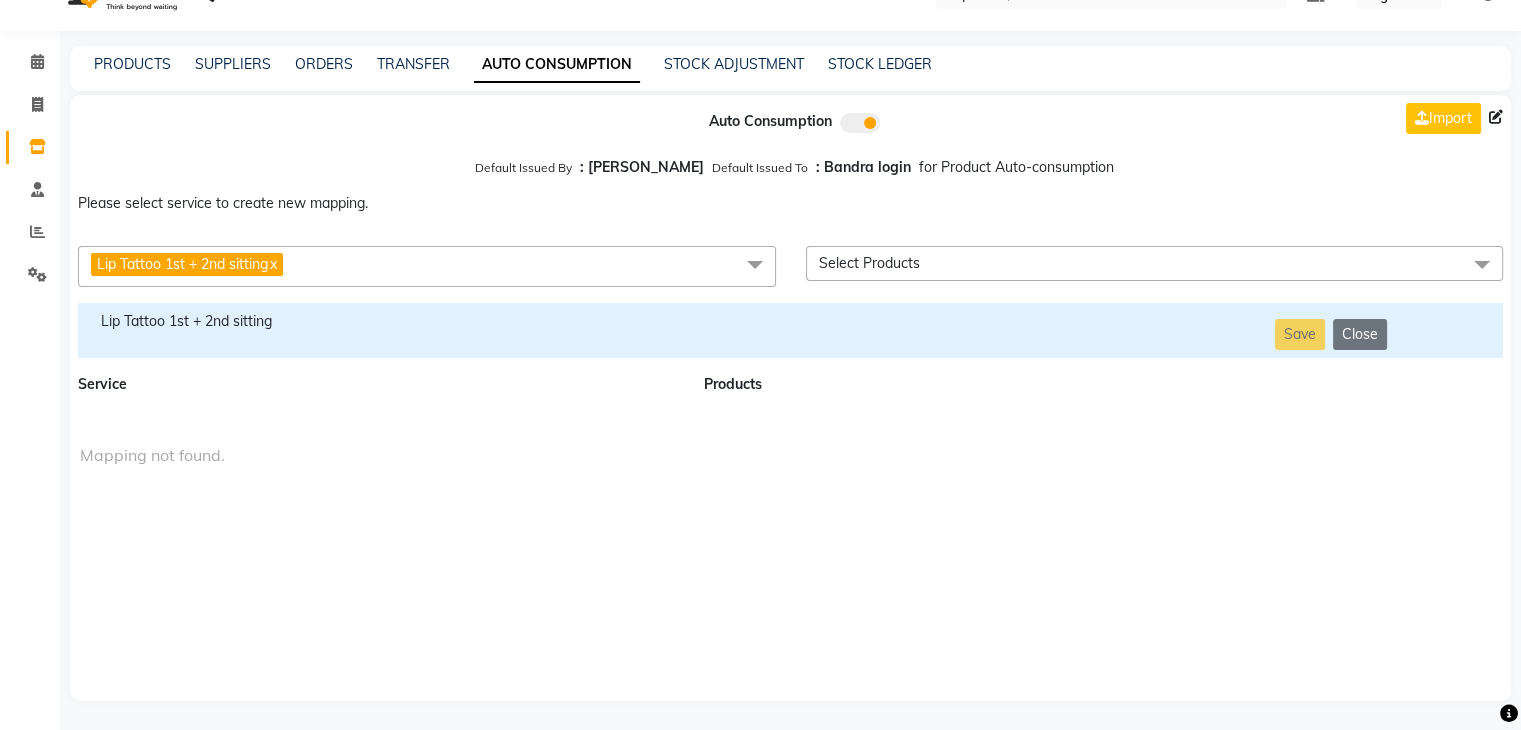 click on "Lip Tattoo 1st + 2nd sitting" at bounding box center [379, 321] 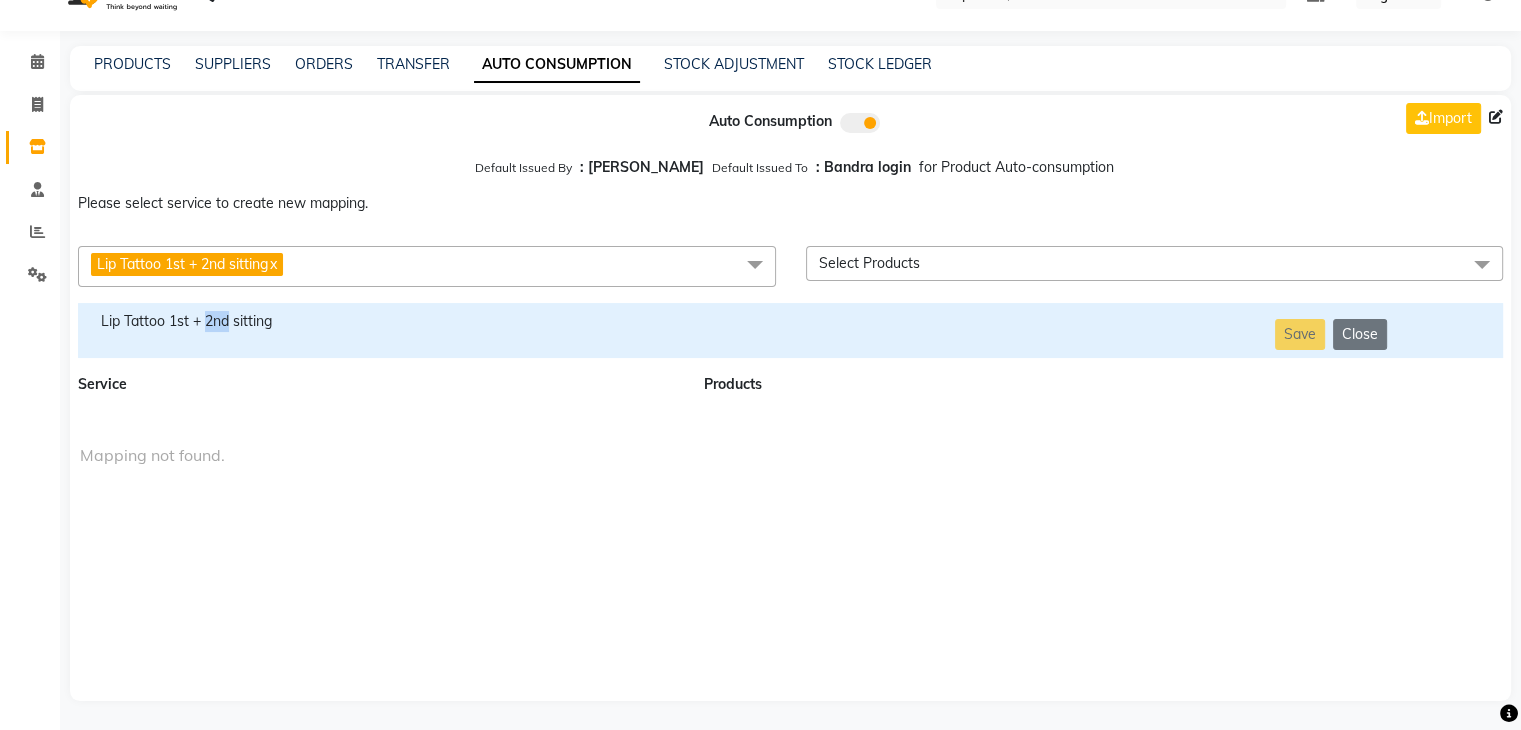 click on "Lip Tattoo 1st + 2nd sitting" at bounding box center (379, 321) 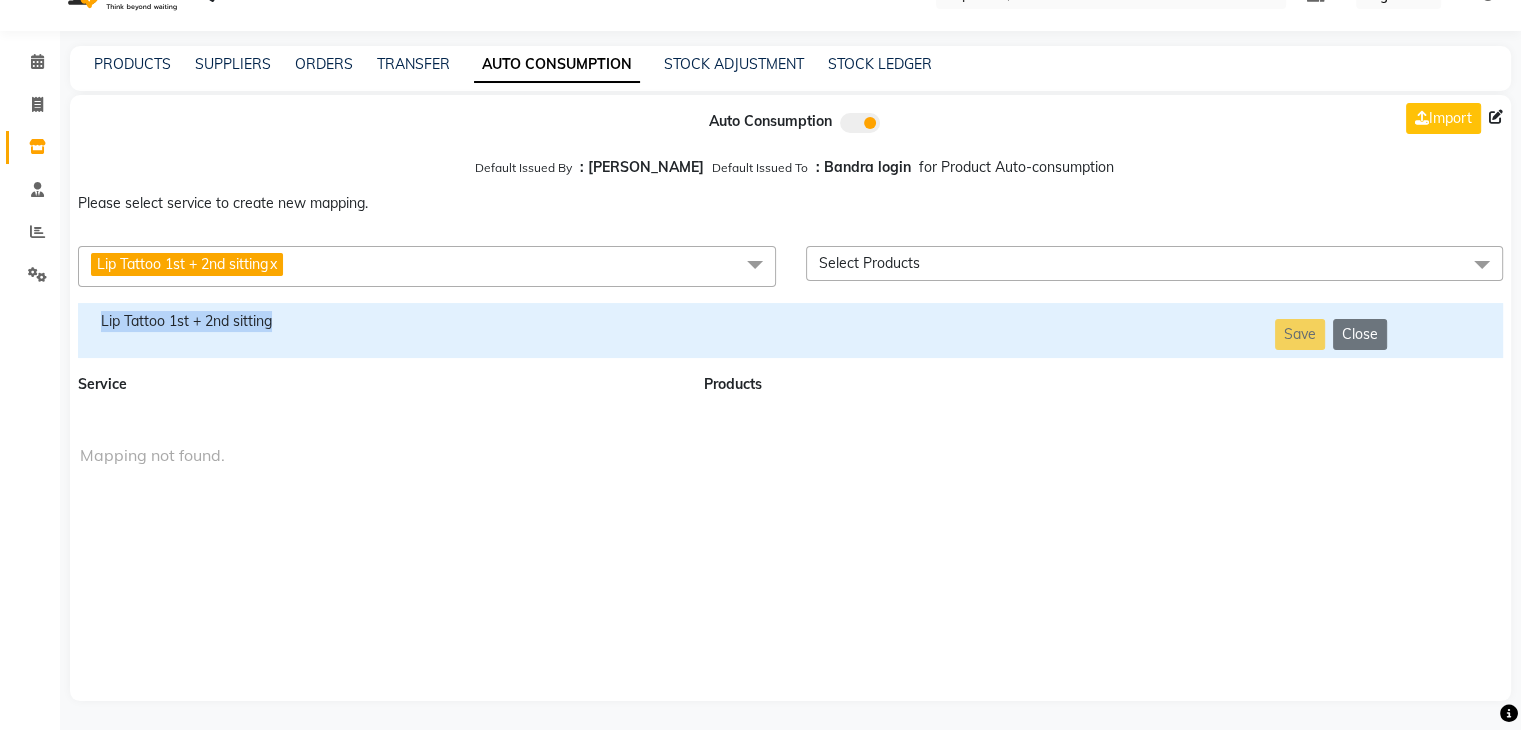 click on "Lip Tattoo 1st + 2nd sitting" at bounding box center (379, 321) 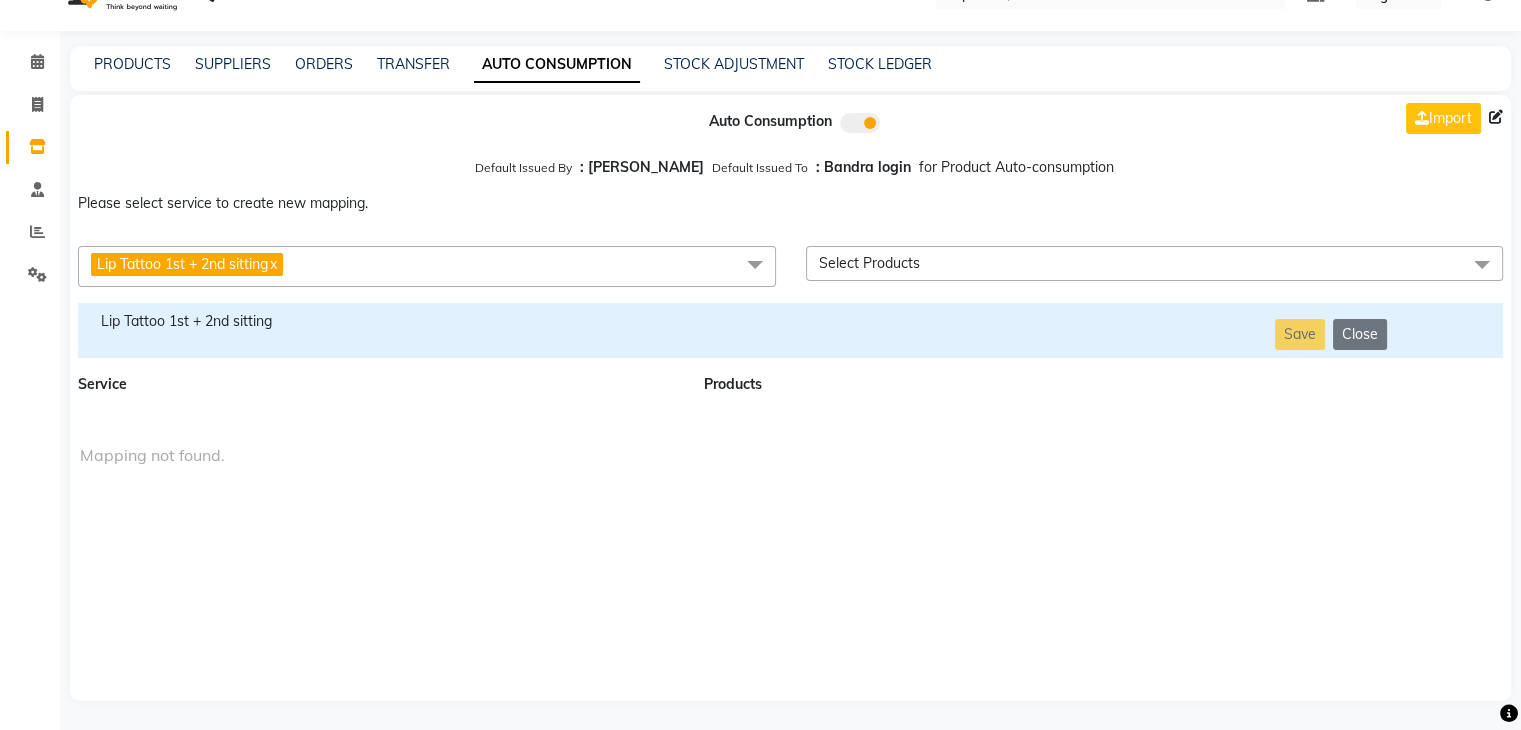 click on "Lip Tattoo 1st + 2nd sitting  x" at bounding box center [427, 266] 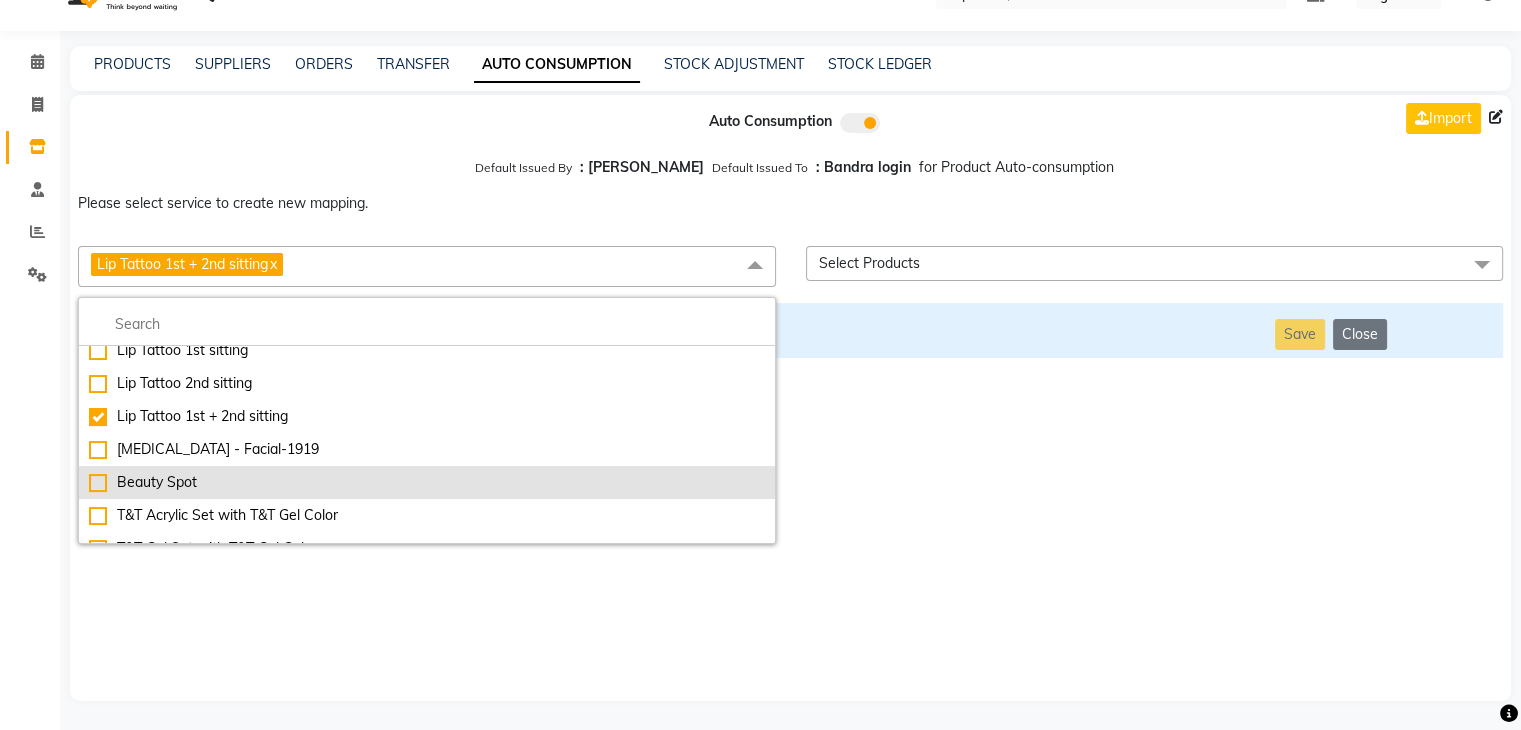 click on "Beauty Spot" at bounding box center [427, 482] 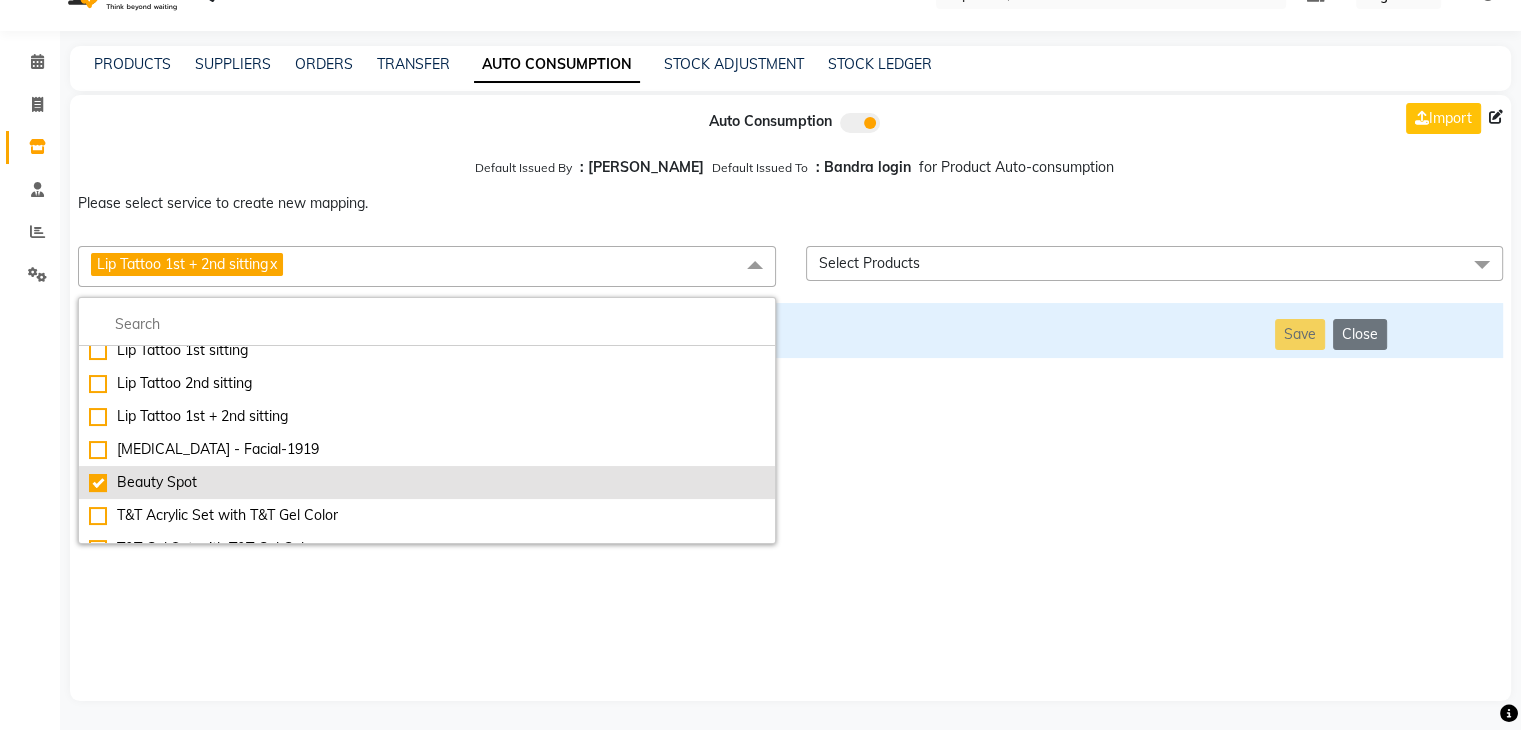 checkbox on "false" 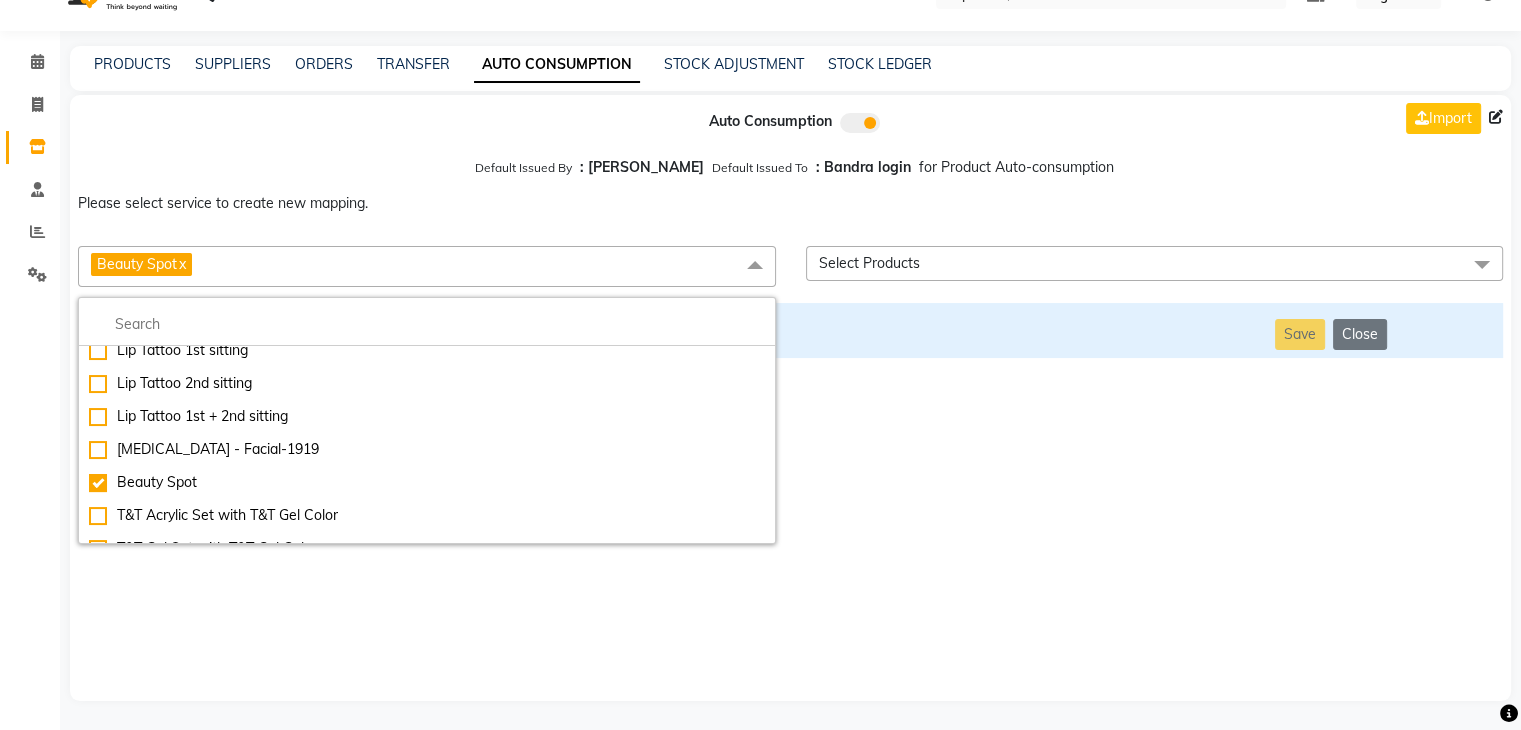 click on "Auto Consumption  Import Default Issued By  : [PERSON_NAME] Default Issued To  : Bandra login  for Product Auto-consumption  Please select service to create new mapping. Beauty Spot  x Essential Manicure w Scrub Essential Pedicure w Scrub Manicure + OPI Nail Ext + Gel Polish-3570 Manicure + T&T Nail Ext + Gel Polish T&T Nail Ext + T&T Gel Polish OPI Nail Ext + OPI Gel Polish T&T Refills + Gel Polish OPI Refills + Gel Polish Travel Allowance Waiting Charge HAIR REPAIR - Haircut HAIR REPAIR - Haircut for Kids HAIR REPAIR - Hair Wash HAIR REPAIR - Hair Wash Premium HAIR REPAIR - Full Head Shave HAIR REPAIR - Hair Design HAIR REPAIR - Hairstyling HAIR REPAIR - Threading HAIR REPAIR - [PERSON_NAME] Edging HAIR REPAIR - [PERSON_NAME] Edging Premium HAIR REPAIR - Razor Shave HAIR REPAIR - Razor Shave Premium HAIR REPAIR - Luxury Steam Shaving HAIR REPAIR - Fade Hair Cut HAIR SPA RITUALS - Hairoticmen Argan Spa HAIR SPA RITUALS - Wella Deep Nourishing Spa HAIR SPA RITUALS - Nashi Argan Oil Spa HAIR SPA RITUALS - Copacabana Hair Spa" at bounding box center (790, 398) 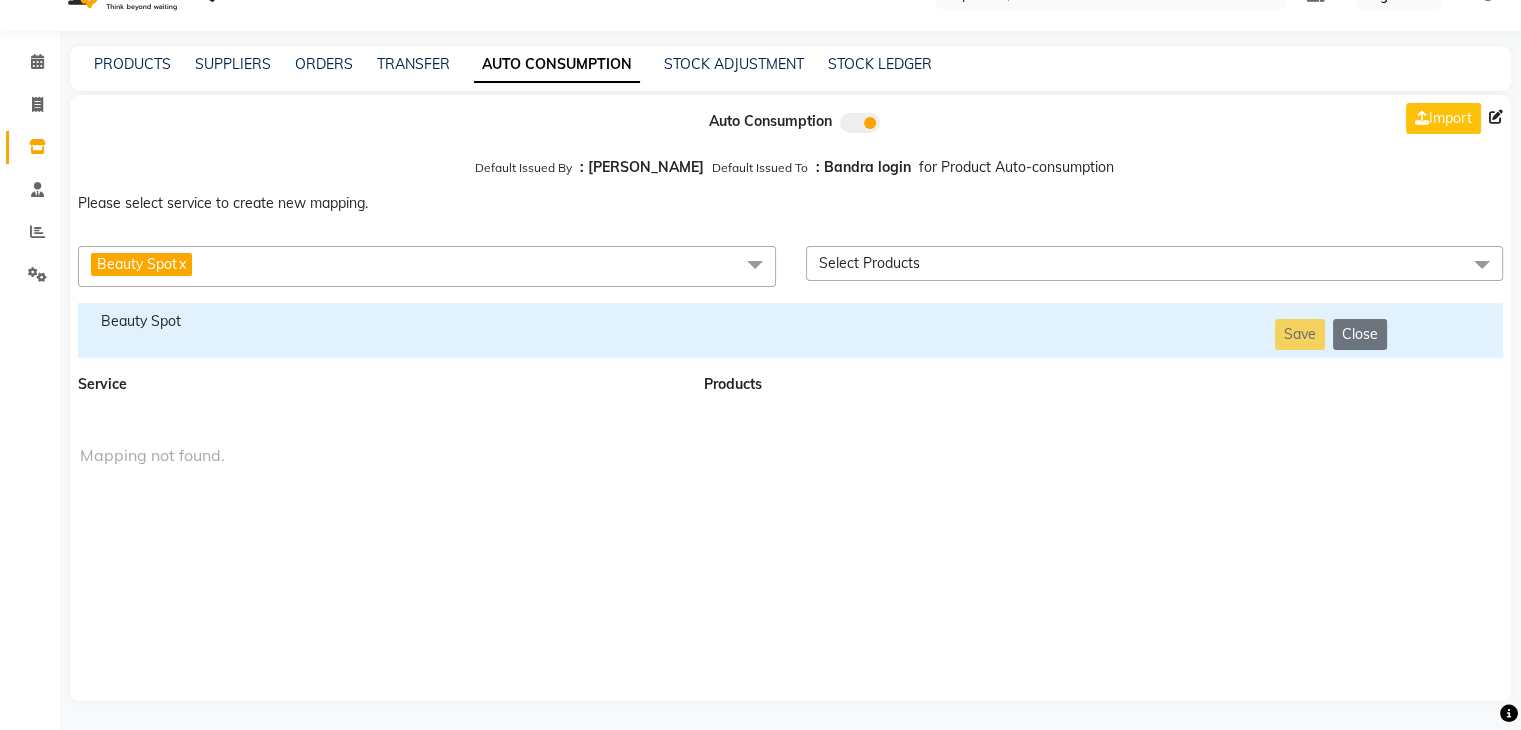 click on "Beauty Spot  x" at bounding box center [143, 266] 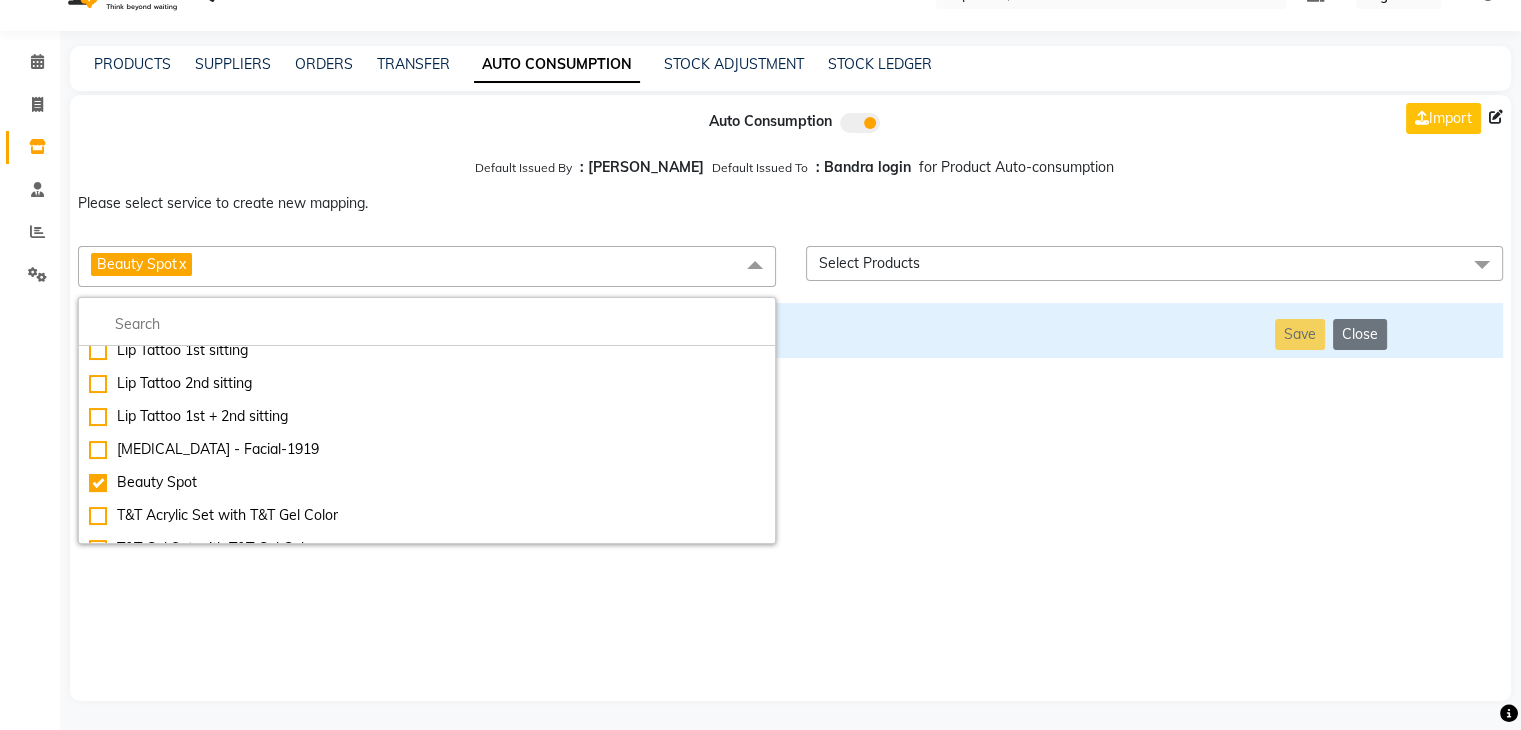 click on "Auto Consumption  Import Default Issued By  : [PERSON_NAME] Default Issued To  : Bandra login  for Product Auto-consumption  Please select service to create new mapping. Beauty Spot  x Essential Manicure w Scrub Essential Pedicure w Scrub Manicure + OPI Nail Ext + Gel Polish-3570 Manicure + T&T Nail Ext + Gel Polish T&T Nail Ext + T&T Gel Polish OPI Nail Ext + OPI Gel Polish T&T Refills + Gel Polish OPI Refills + Gel Polish Travel Allowance Waiting Charge HAIR REPAIR - Haircut HAIR REPAIR - Haircut for Kids HAIR REPAIR - Hair Wash HAIR REPAIR - Hair Wash Premium HAIR REPAIR - Full Head Shave HAIR REPAIR - Hair Design HAIR REPAIR - Hairstyling HAIR REPAIR - Threading HAIR REPAIR - [PERSON_NAME] Edging HAIR REPAIR - [PERSON_NAME] Edging Premium HAIR REPAIR - Razor Shave HAIR REPAIR - Razor Shave Premium HAIR REPAIR - Luxury Steam Shaving HAIR REPAIR - Fade Hair Cut HAIR SPA RITUALS - Hairoticmen Argan Spa HAIR SPA RITUALS - Wella Deep Nourishing Spa HAIR SPA RITUALS - Nashi Argan Oil Spa HAIR SPA RITUALS - Copacabana Hair Spa" at bounding box center [790, 398] 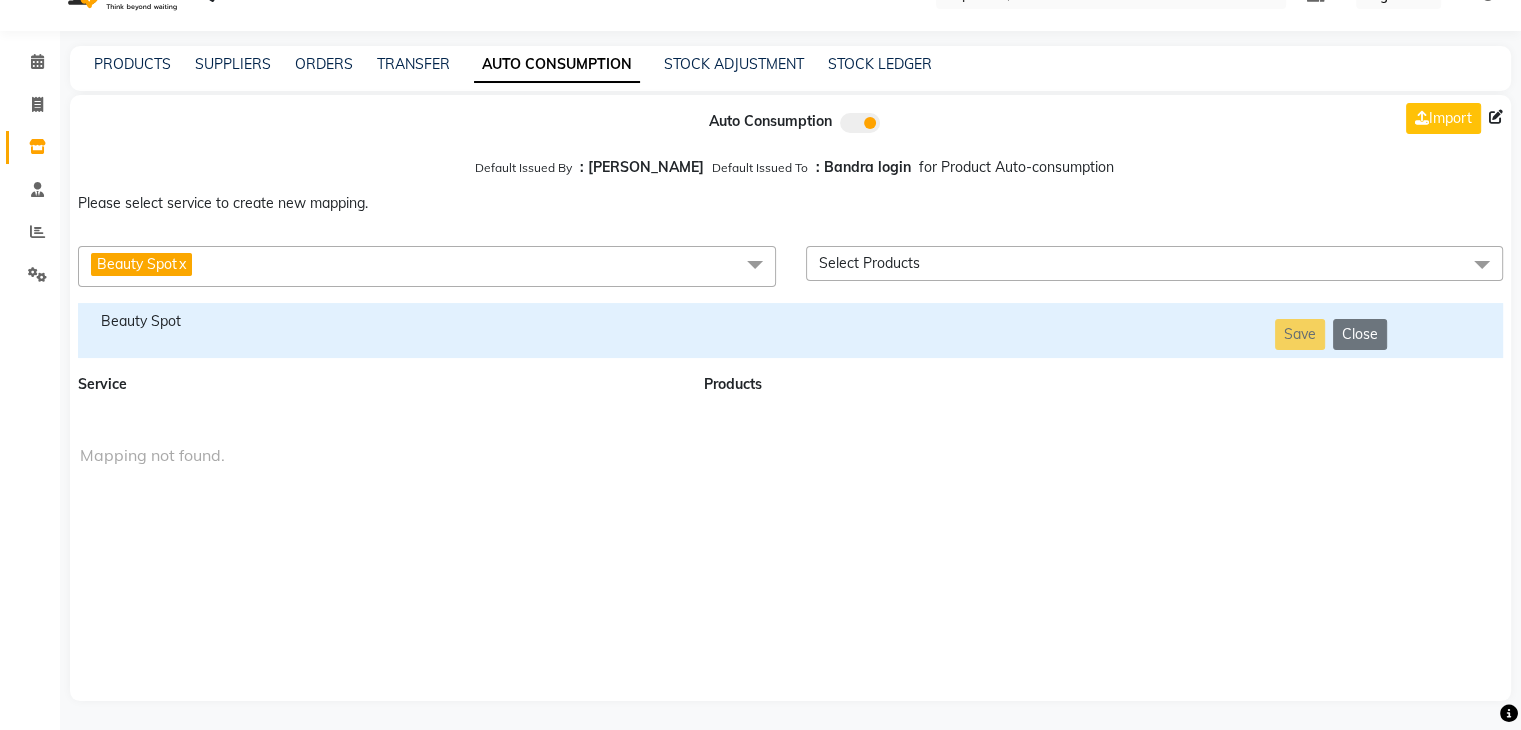 click on "Beauty Spot" at bounding box center (379, 321) 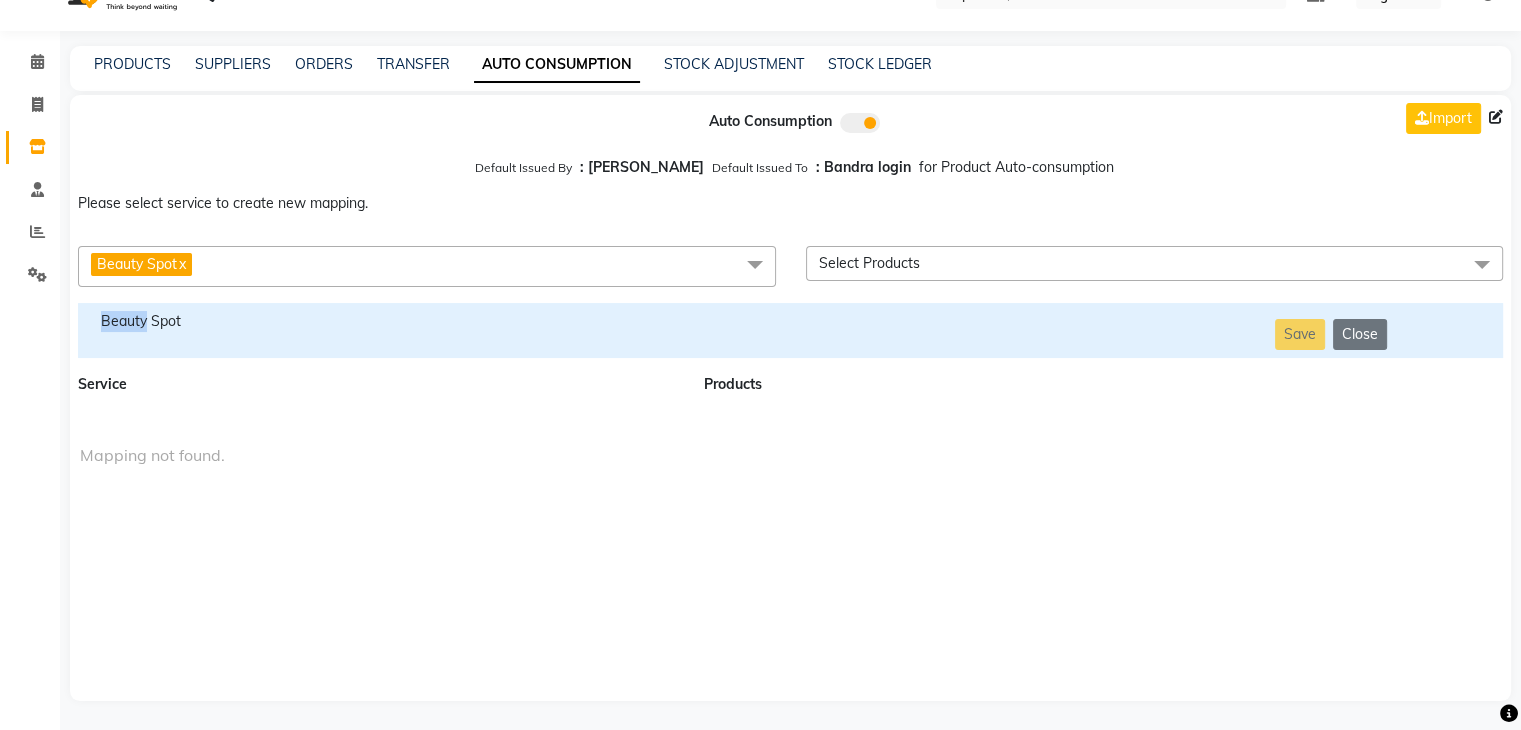 click on "Beauty Spot" at bounding box center (379, 321) 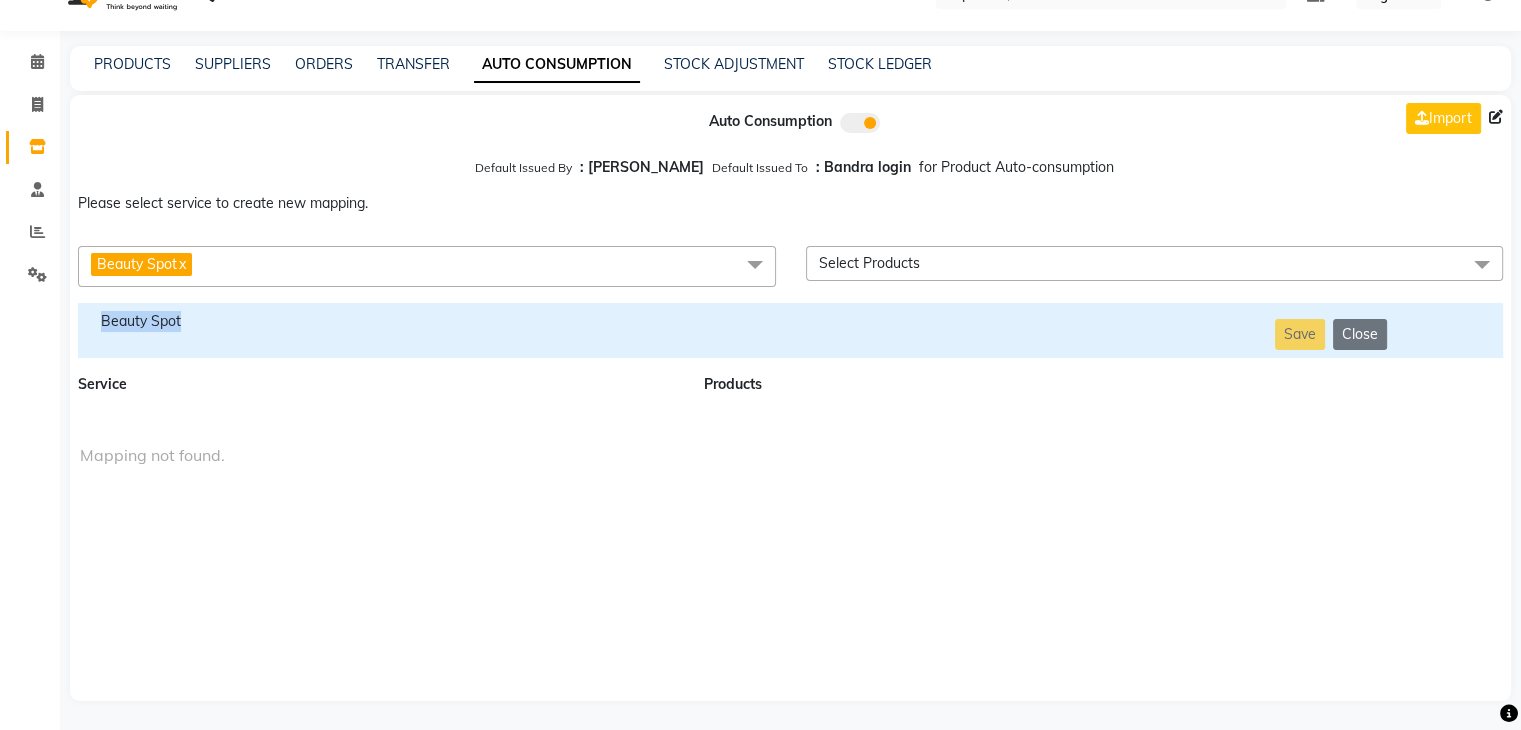 click on "Beauty Spot" at bounding box center (379, 321) 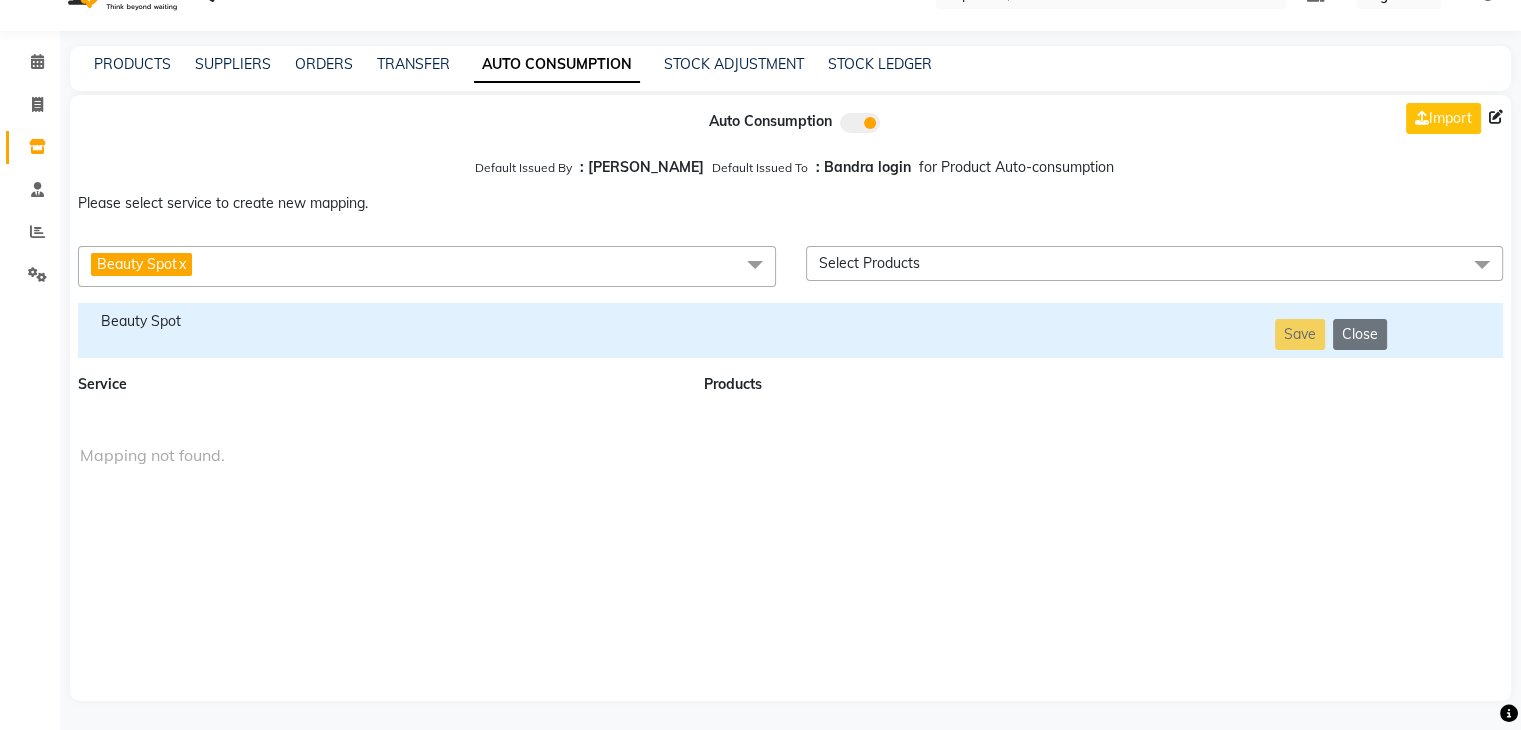 click on "Beauty Spot  x" at bounding box center (427, 266) 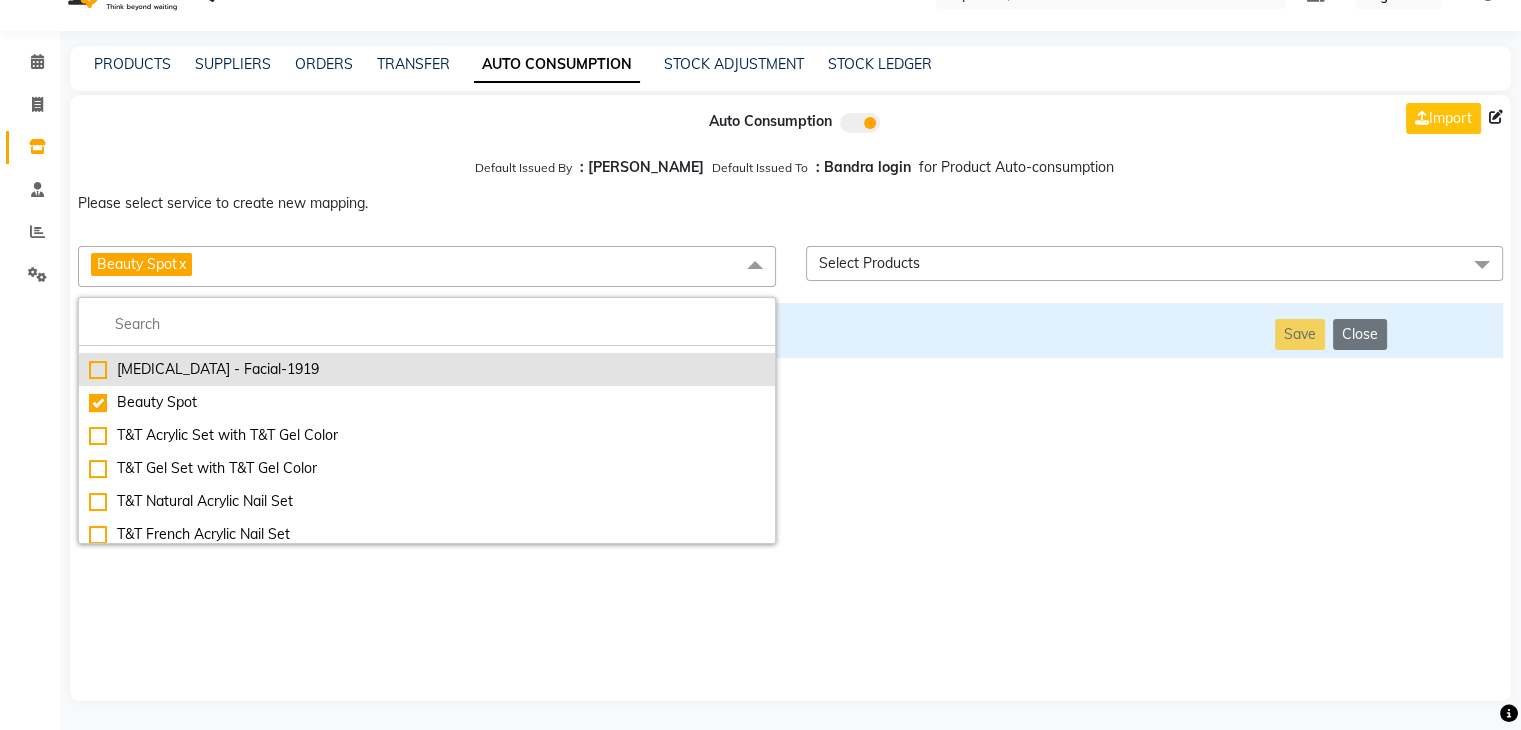 scroll, scrollTop: 7617, scrollLeft: 0, axis: vertical 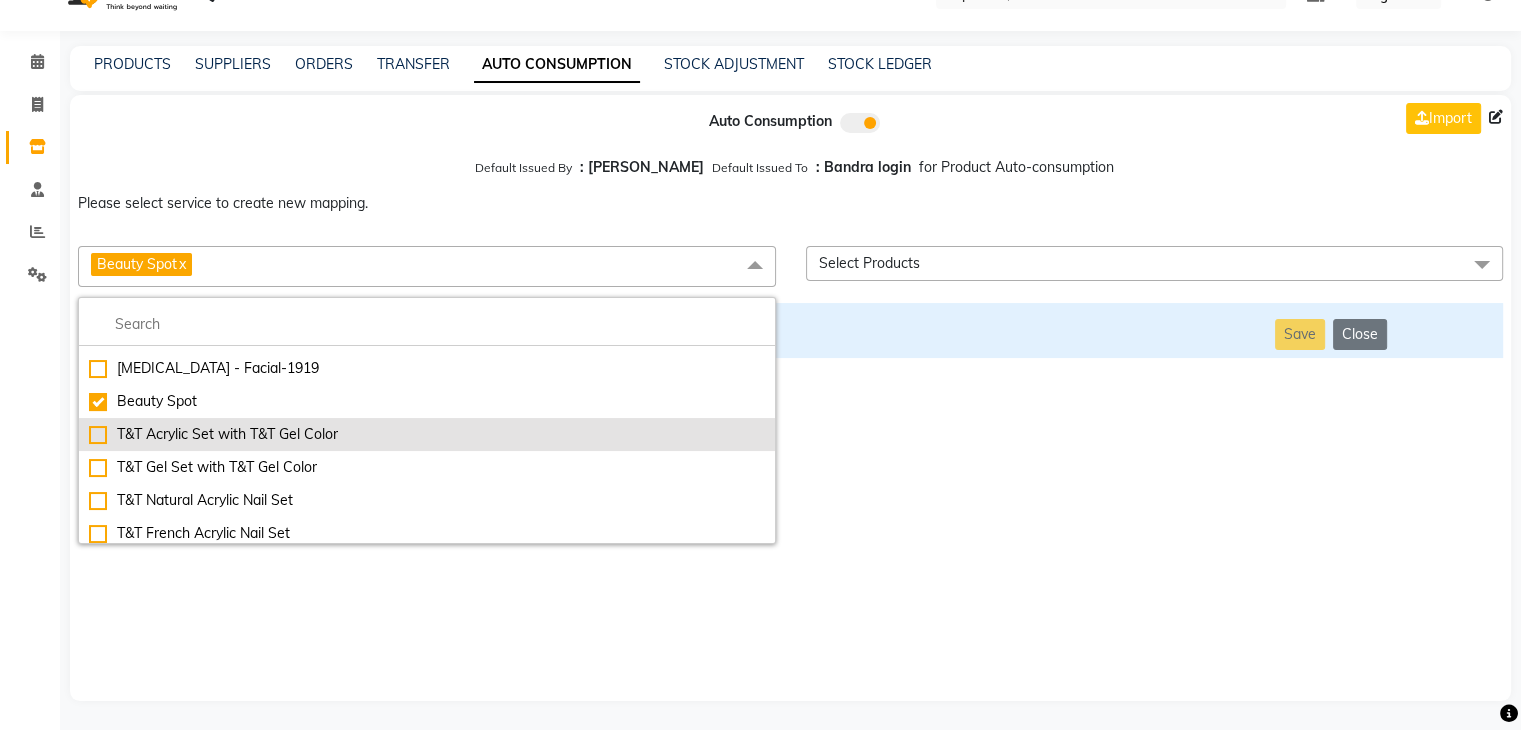 click on "T&T Acrylic Set with T&T Gel Color" at bounding box center [427, 434] 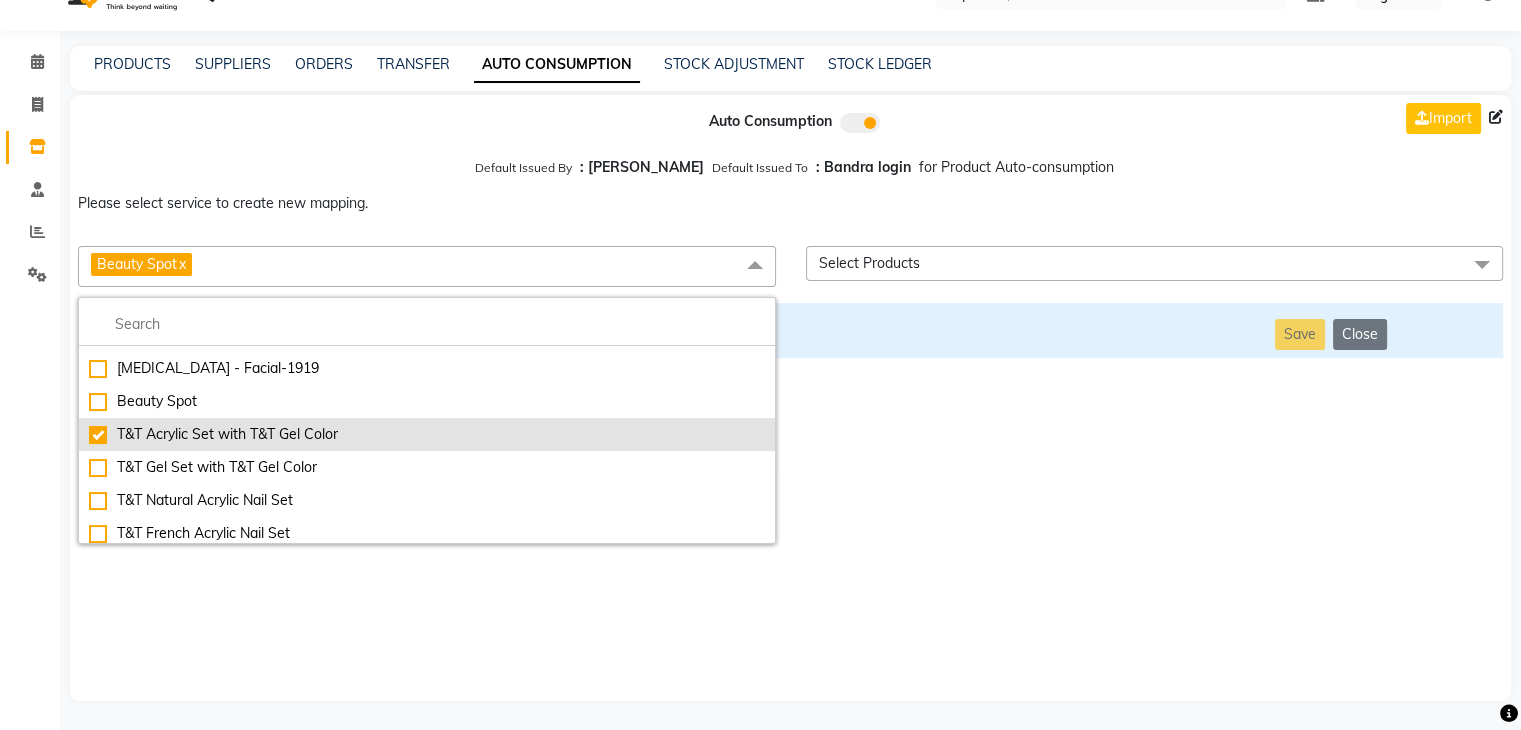 checkbox on "false" 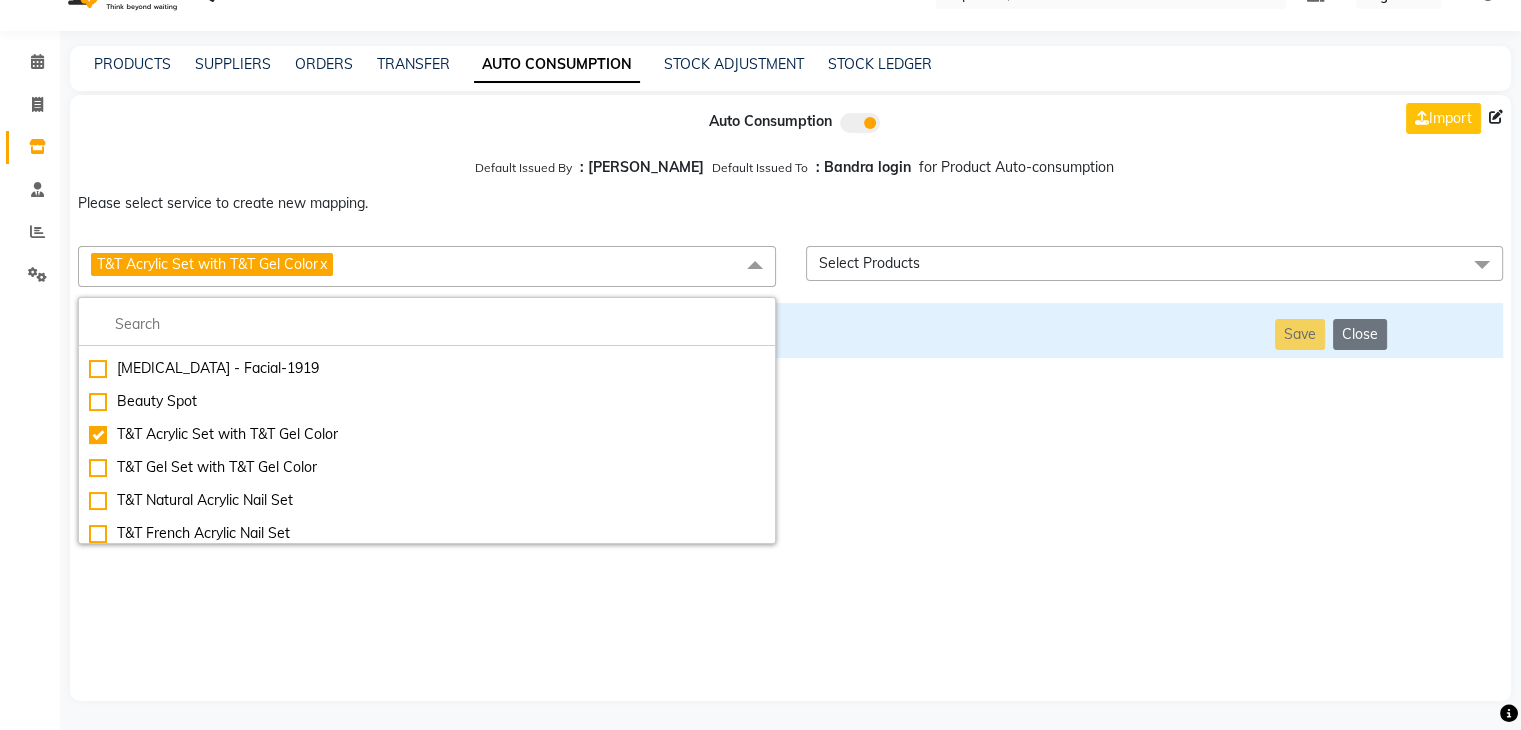 click on "Auto Consumption  Import Default Issued By  : [PERSON_NAME] Default Issued To  : Bandra login  for Product Auto-consumption  Please select service to create new mapping. T&T Acrylic Set with T&T Gel Color  x Essential Manicure w Scrub Essential Pedicure w Scrub Manicure + OPI Nail Ext + Gel Polish-3570 Manicure + T&T Nail Ext + Gel Polish T&T Nail Ext + T&T Gel Polish OPI Nail Ext + OPI Gel Polish T&T Refills + Gel Polish OPI Refills + Gel Polish Travel Allowance Waiting Charge HAIR REPAIR - Haircut HAIR REPAIR - Haircut for Kids HAIR REPAIR - Hair Wash HAIR REPAIR - Hair Wash Premium HAIR REPAIR - Full Head Shave HAIR REPAIR - Hair Design HAIR REPAIR - Hairstyling HAIR REPAIR - Threading HAIR REPAIR - [PERSON_NAME] Edging HAIR REPAIR - [PERSON_NAME] Edging Premium HAIR REPAIR - Razor Shave HAIR REPAIR - Razor Shave Premium HAIR REPAIR - Luxury Steam Shaving HAIR REPAIR - Fade Hair Cut HAIR SPA RITUALS - Hairoticmen Argan Spa HAIR SPA RITUALS - Wella Deep Nourishing Spa HAIR SPA RITUALS - Nashi Argan Oil Spa Acrylic Overlays" at bounding box center (790, 398) 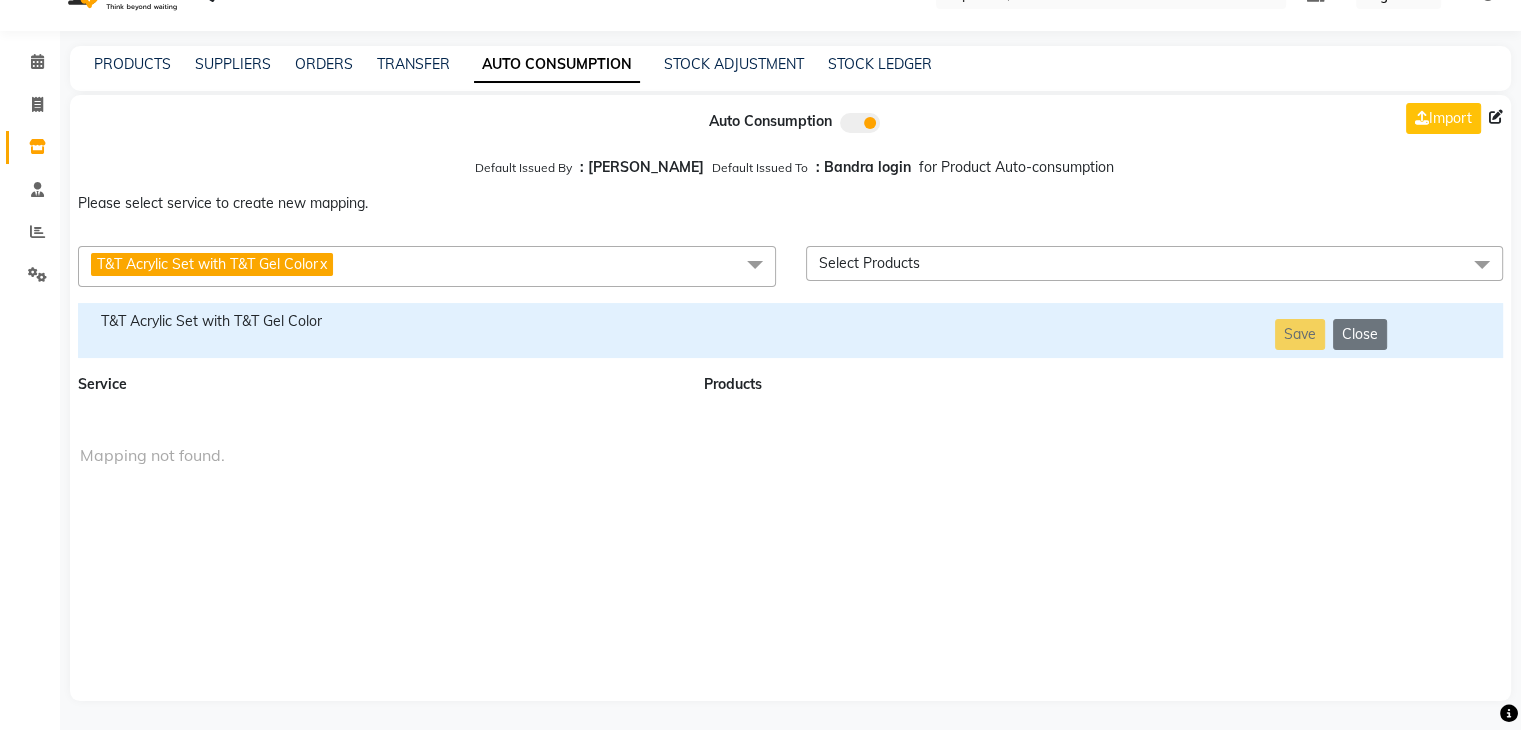 click on "T&T Acrylic Set with T&T Gel Color" at bounding box center [379, 321] 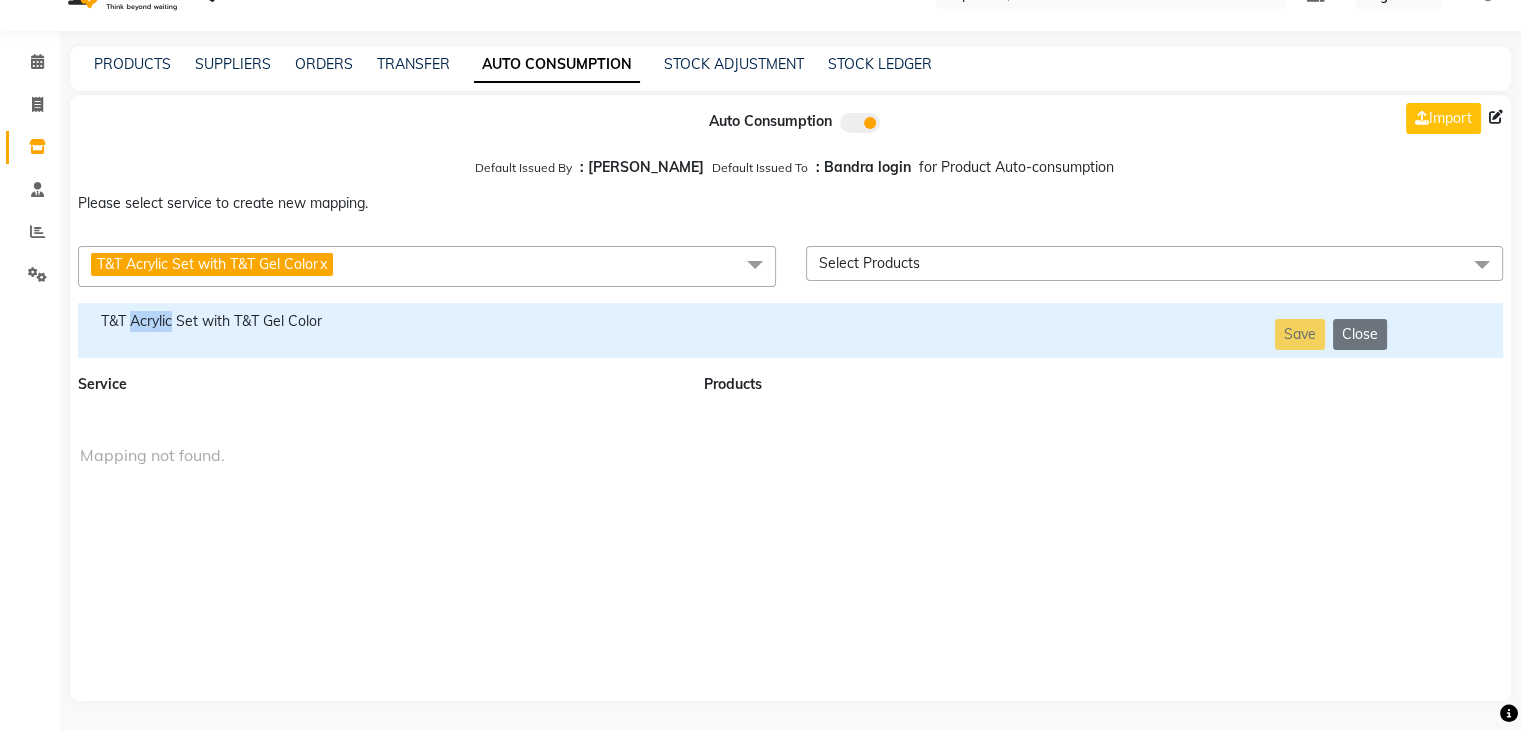 click on "T&T Acrylic Set with T&T Gel Color" at bounding box center (379, 321) 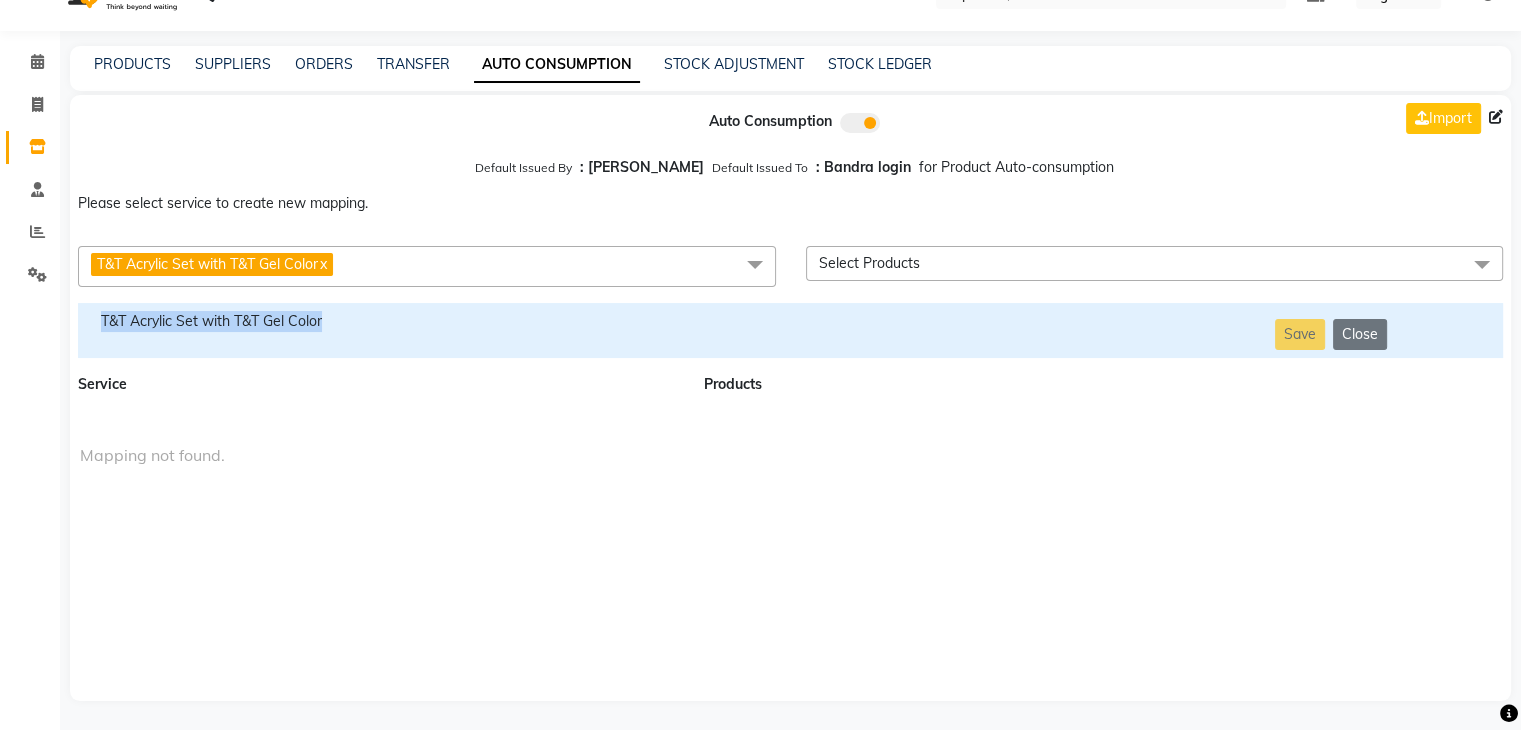 click on "T&T Acrylic Set with T&T Gel Color" at bounding box center [379, 321] 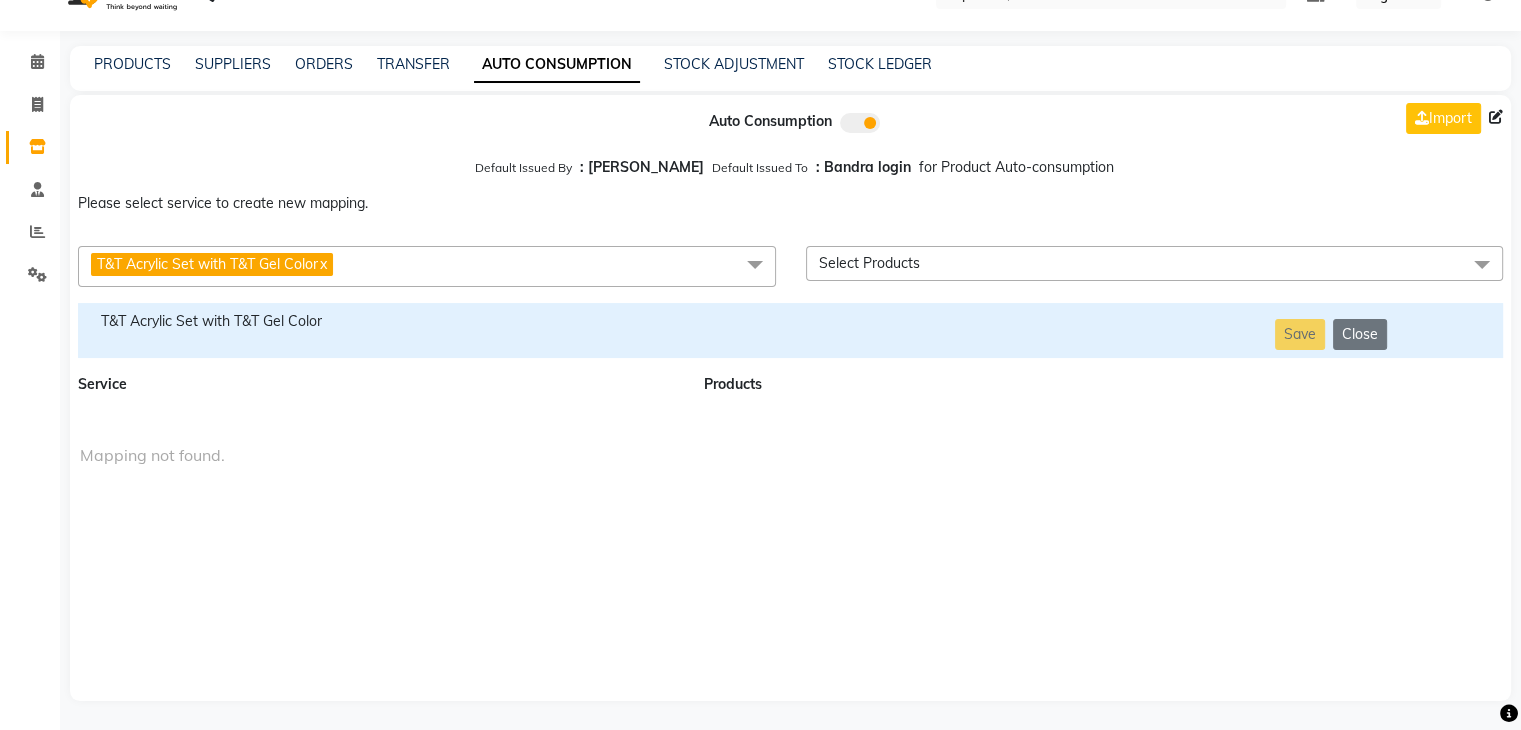 click on "T&T Acrylic Set with T&T Gel Color  x" at bounding box center (427, 266) 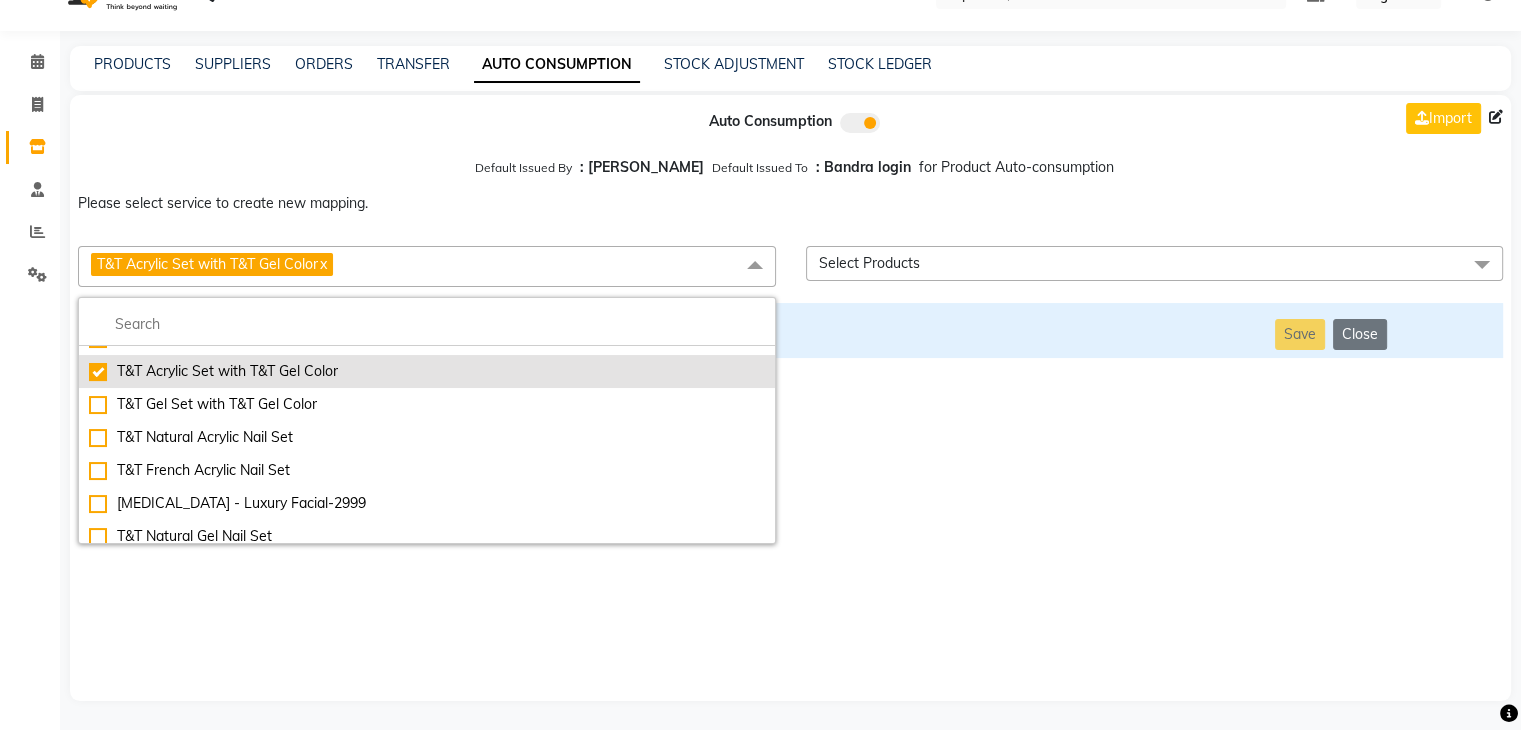 scroll, scrollTop: 7682, scrollLeft: 0, axis: vertical 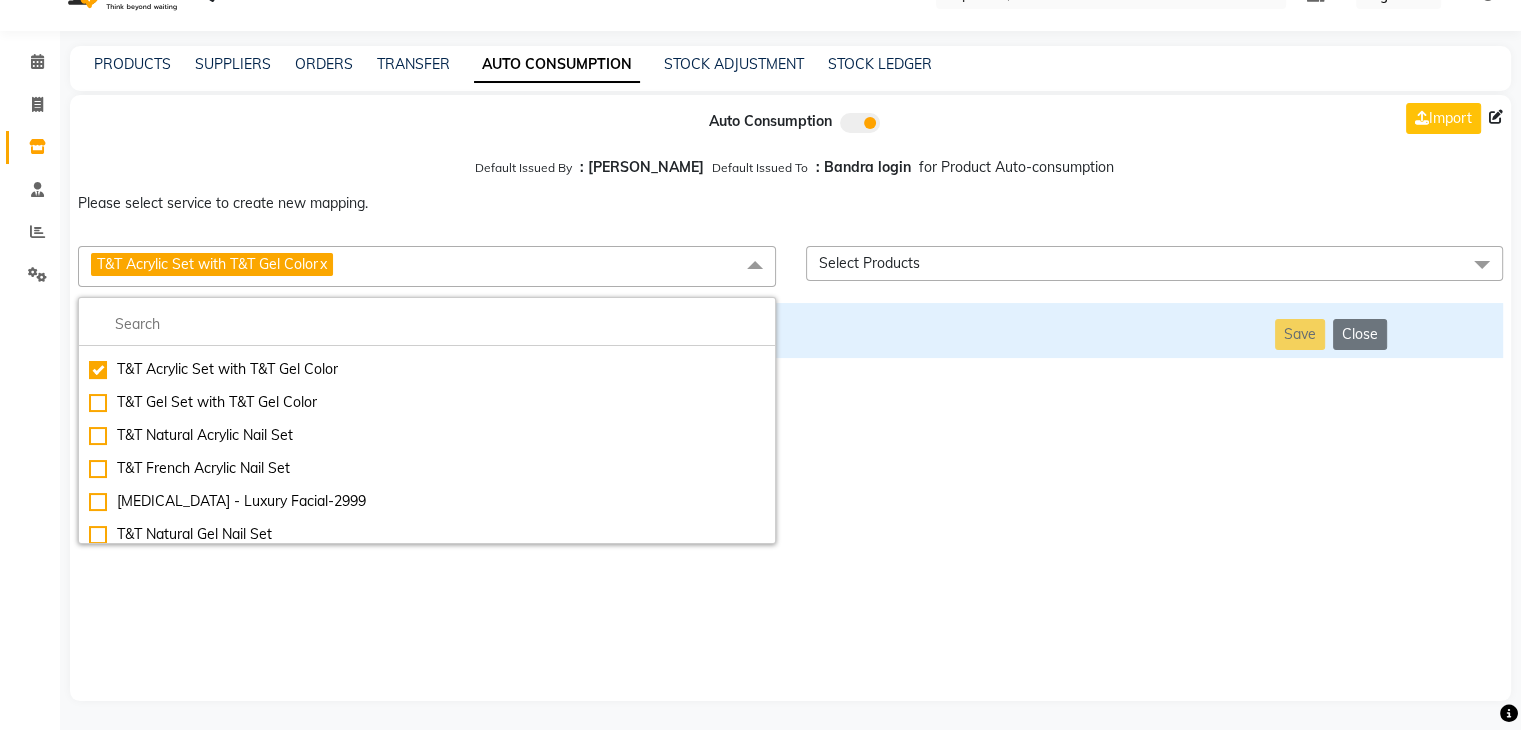 click on "Auto Consumption  Import Default Issued By  : [PERSON_NAME] Default Issued To  : Bandra login  for Product Auto-consumption  Please select service to create new mapping. T&T Acrylic Set with T&T Gel Color  x Essential Manicure w Scrub Essential Pedicure w Scrub Manicure + OPI Nail Ext + Gel Polish-3570 Manicure + T&T Nail Ext + Gel Polish T&T Nail Ext + T&T Gel Polish OPI Nail Ext + OPI Gel Polish T&T Refills + Gel Polish OPI Refills + Gel Polish Travel Allowance Waiting Charge HAIR REPAIR - Haircut HAIR REPAIR - Haircut for Kids HAIR REPAIR - Hair Wash HAIR REPAIR - Hair Wash Premium HAIR REPAIR - Full Head Shave HAIR REPAIR - Hair Design HAIR REPAIR - Hairstyling HAIR REPAIR - Threading HAIR REPAIR - [PERSON_NAME] Edging HAIR REPAIR - [PERSON_NAME] Edging Premium HAIR REPAIR - Razor Shave HAIR REPAIR - Razor Shave Premium HAIR REPAIR - Luxury Steam Shaving HAIR REPAIR - Fade Hair Cut HAIR SPA RITUALS - Hairoticmen Argan Spa HAIR SPA RITUALS - Wella Deep Nourishing Spa HAIR SPA RITUALS - Nashi Argan Oil Spa Acrylic Overlays" at bounding box center [790, 398] 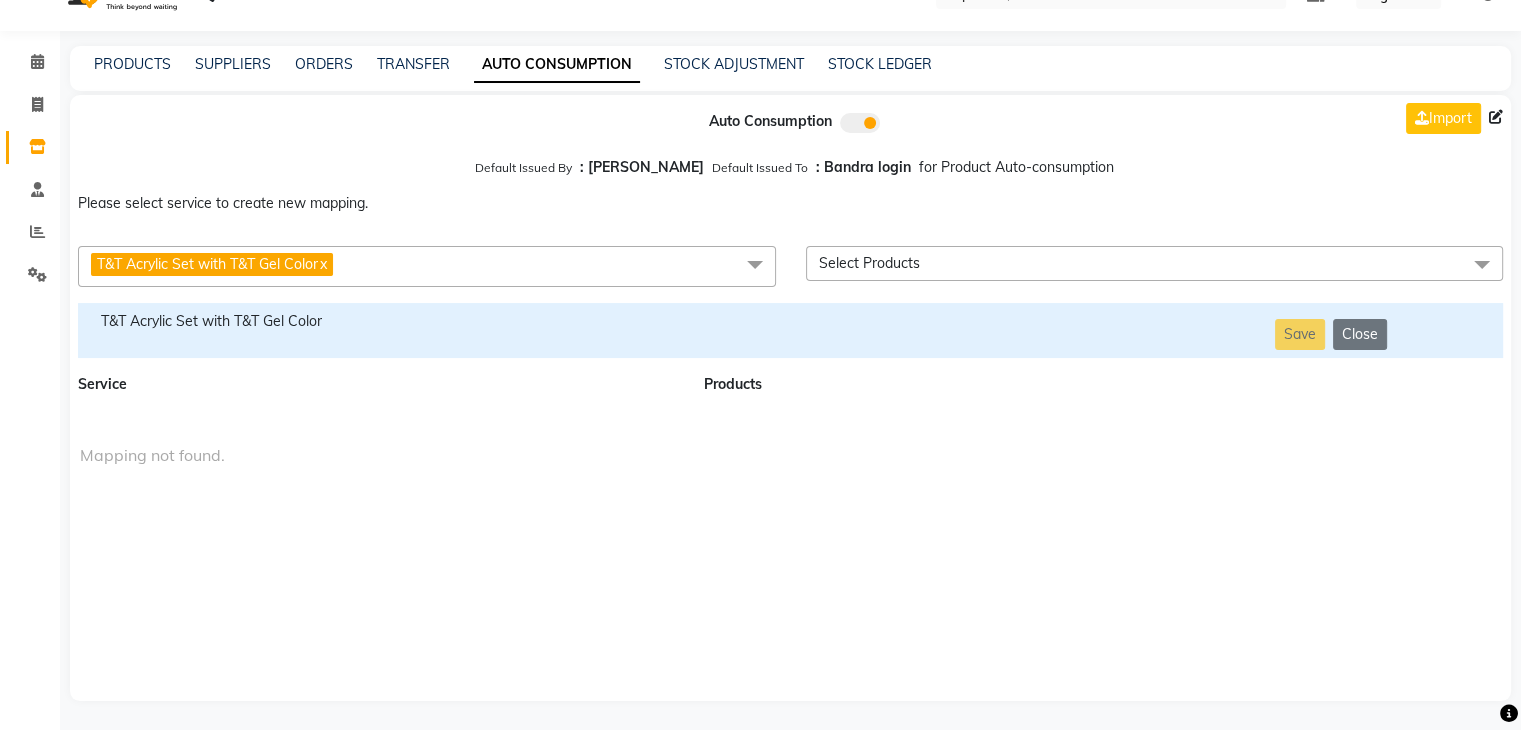 click on "T&T Acrylic Set with T&T Gel Color  x" at bounding box center [427, 266] 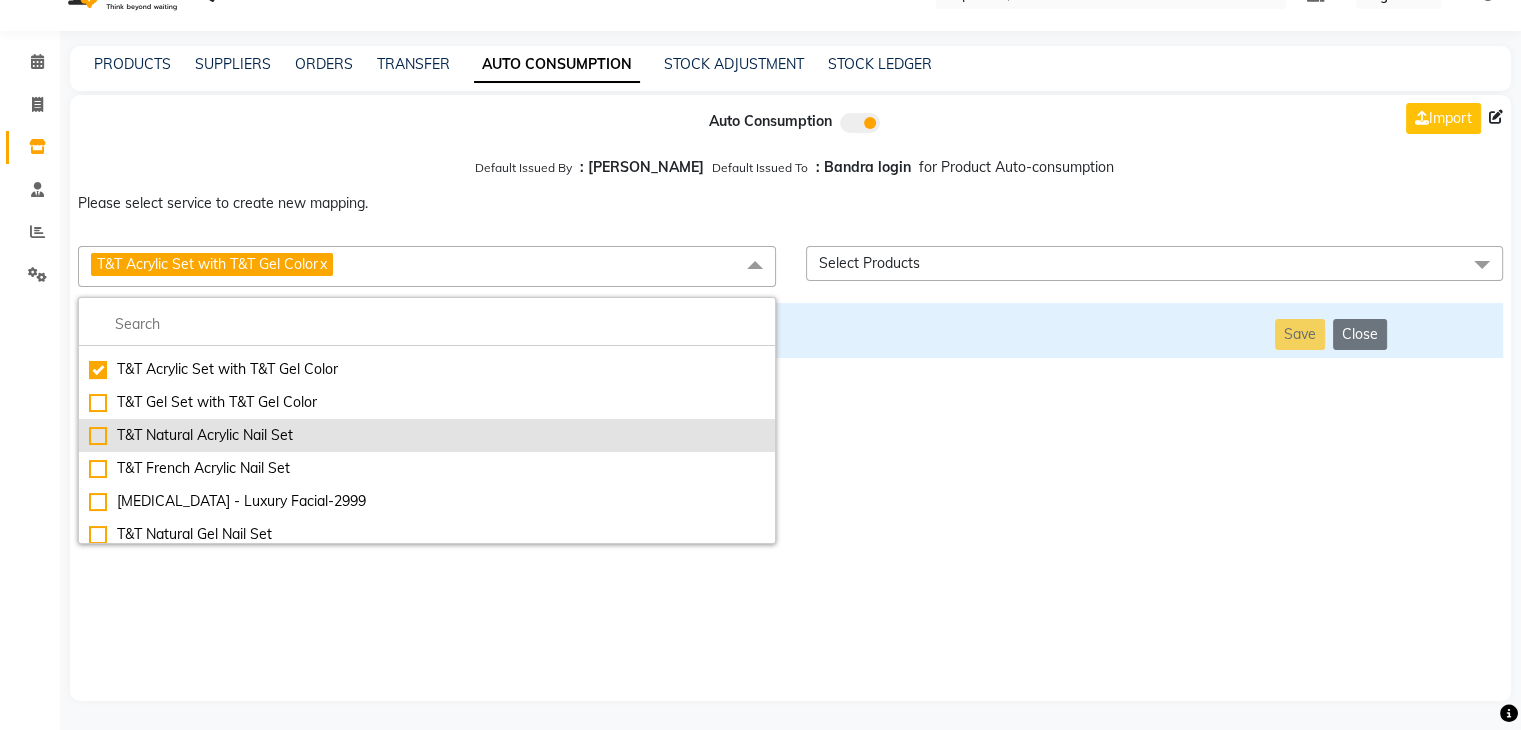 click on "T&T Natural Acrylic Nail Set" at bounding box center (427, 435) 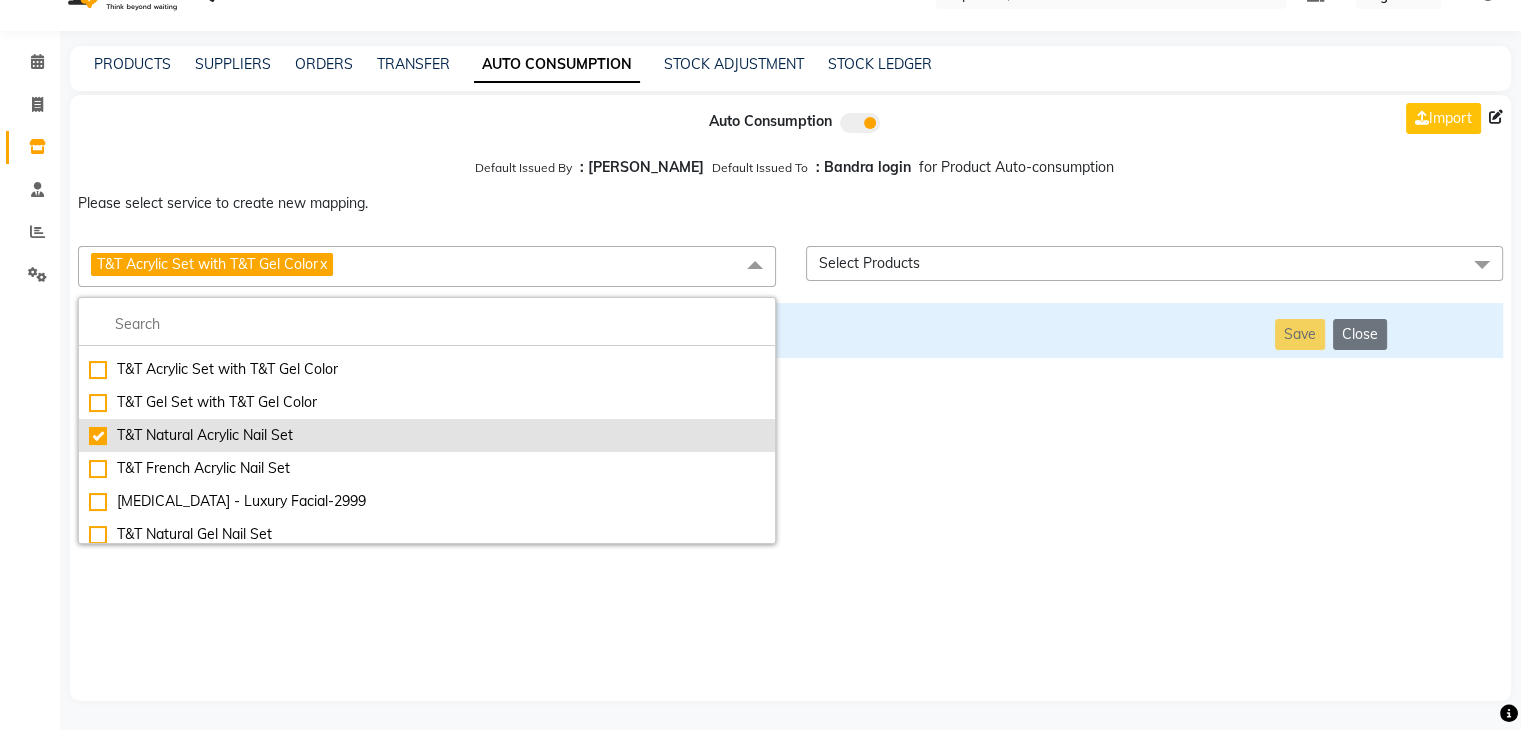 checkbox on "false" 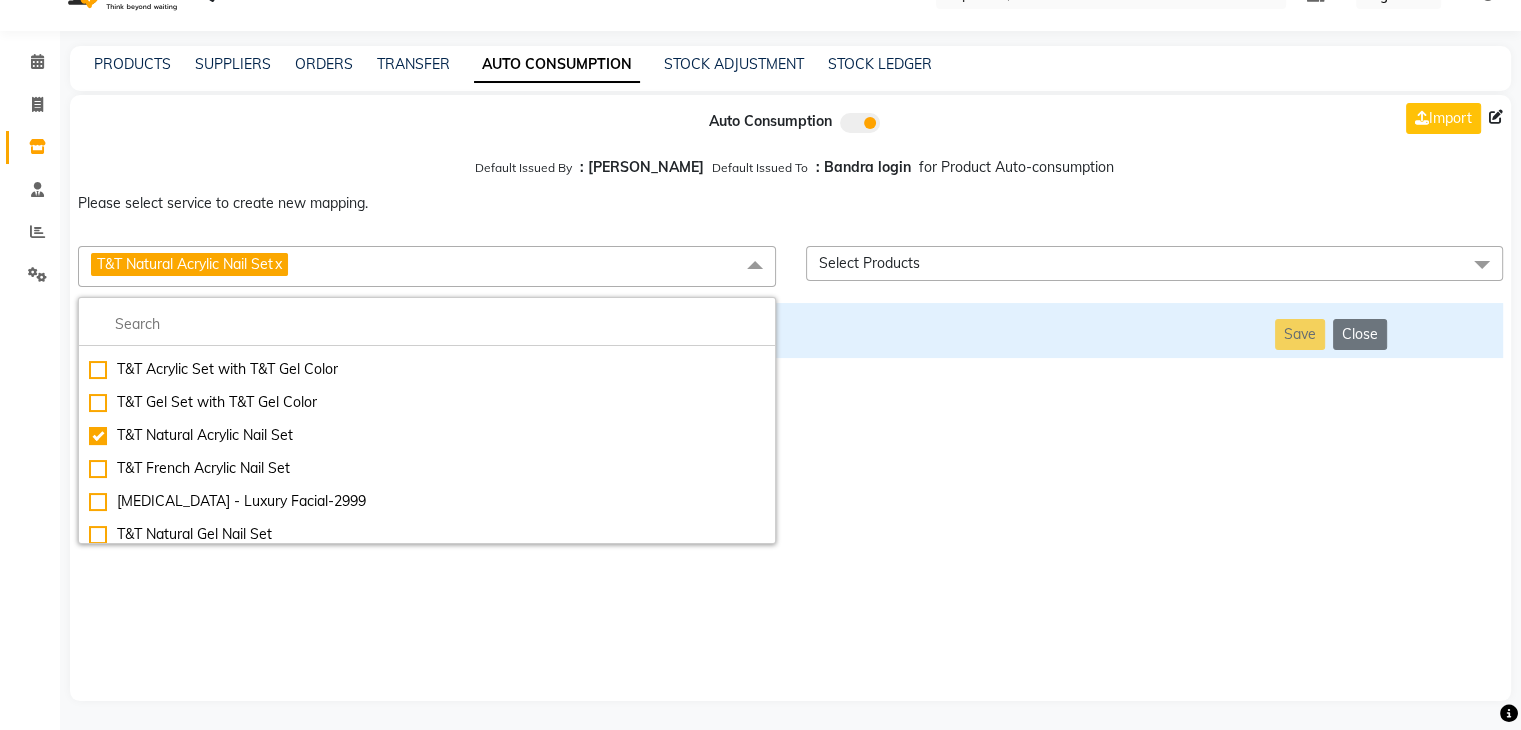 click on "Auto Consumption  Import Default Issued By  : [PERSON_NAME] Default Issued To  : Bandra login  for Product Auto-consumption  Please select service to create new mapping. T&T Natural Acrylic Nail Set  x Essential Manicure w Scrub Essential Pedicure w Scrub Manicure + OPI Nail Ext + Gel Polish-3570 Manicure + T&T Nail Ext + Gel Polish T&T Nail Ext + T&T Gel Polish OPI Nail Ext + OPI Gel Polish T&T Refills + Gel Polish OPI Refills + Gel Polish Travel Allowance Waiting Charge HAIR REPAIR - Haircut HAIR REPAIR - Haircut for Kids HAIR REPAIR - Hair Wash HAIR REPAIR - Hair Wash Premium HAIR REPAIR - Full Head Shave HAIR REPAIR - Hair Design HAIR REPAIR - Hairstyling HAIR REPAIR - Threading HAIR REPAIR - [PERSON_NAME] Edging HAIR REPAIR - [PERSON_NAME] Edging Premium HAIR REPAIR - Razor Shave HAIR REPAIR - Razor Shave Premium HAIR REPAIR - Luxury Steam Shaving HAIR REPAIR - Fade Hair Cut HAIR SPA RITUALS - Hairoticmen Argan Spa HAIR SPA RITUALS - Wella Deep Nourishing Spa HAIR SPA RITUALS - Nashi Argan Oil Spa SKIN REPAIR - Clean-Up" at bounding box center (790, 398) 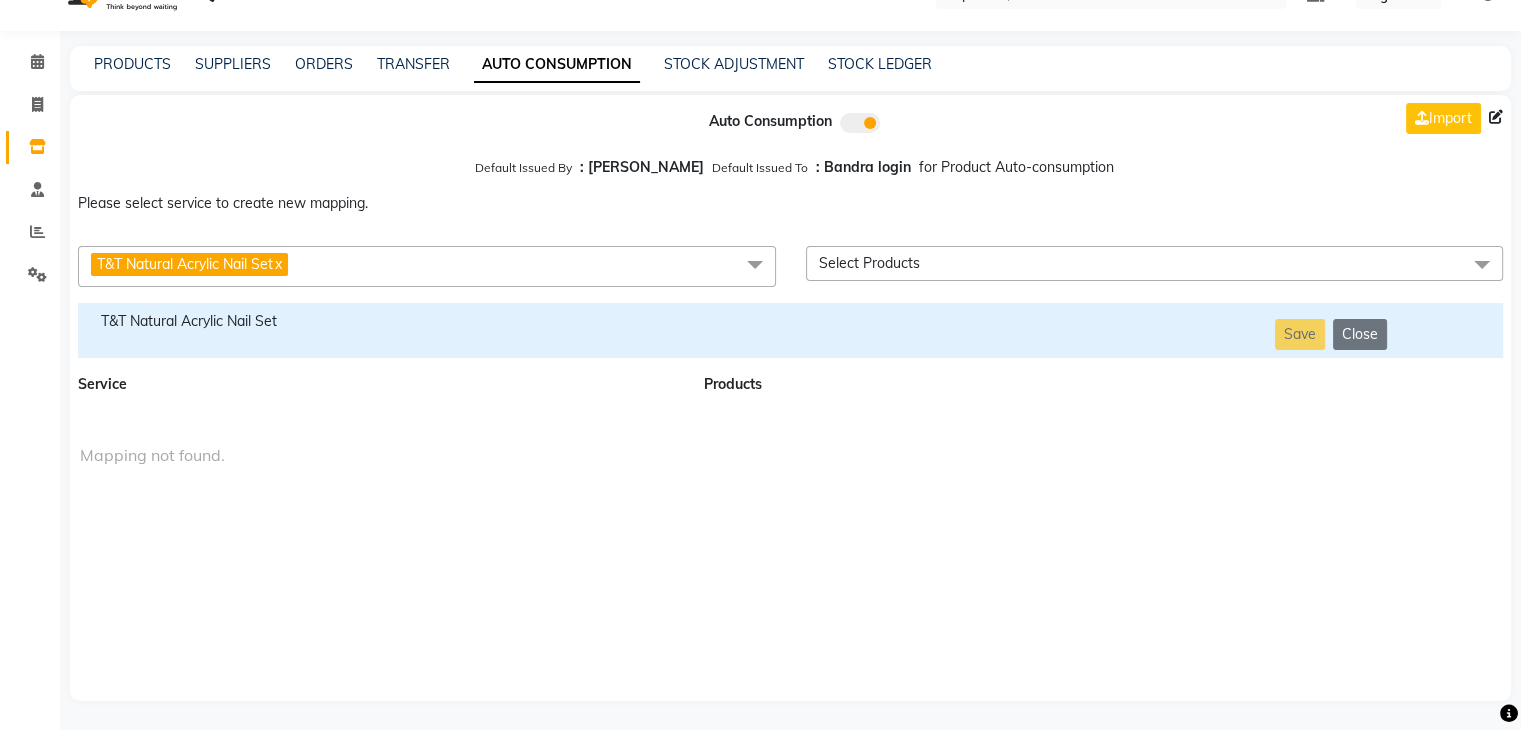 click on "T&T Natural Acrylic Nail Set" at bounding box center (379, 321) 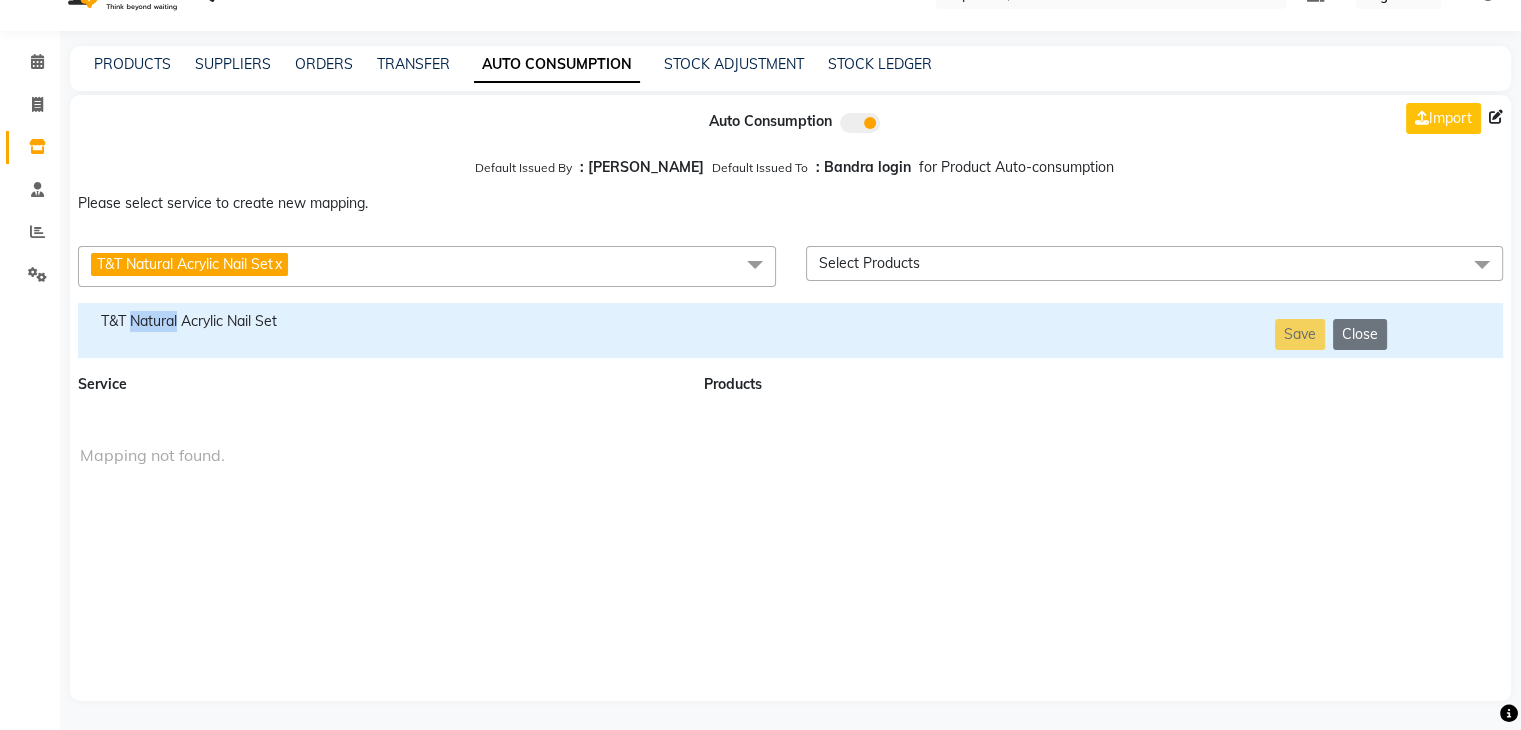 click on "T&T Natural Acrylic Nail Set" at bounding box center [379, 321] 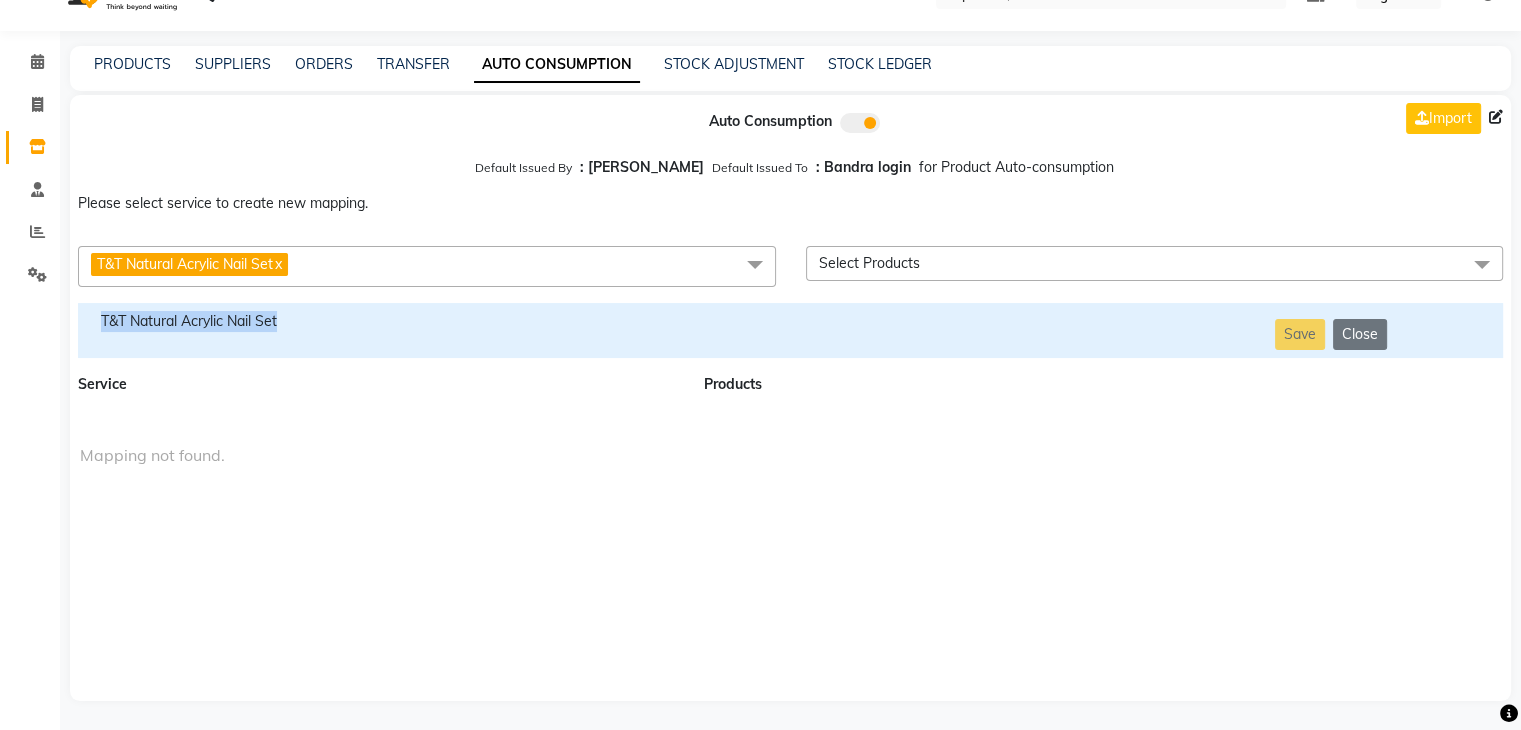 click on "T&T Natural Acrylic Nail Set" at bounding box center [379, 321] 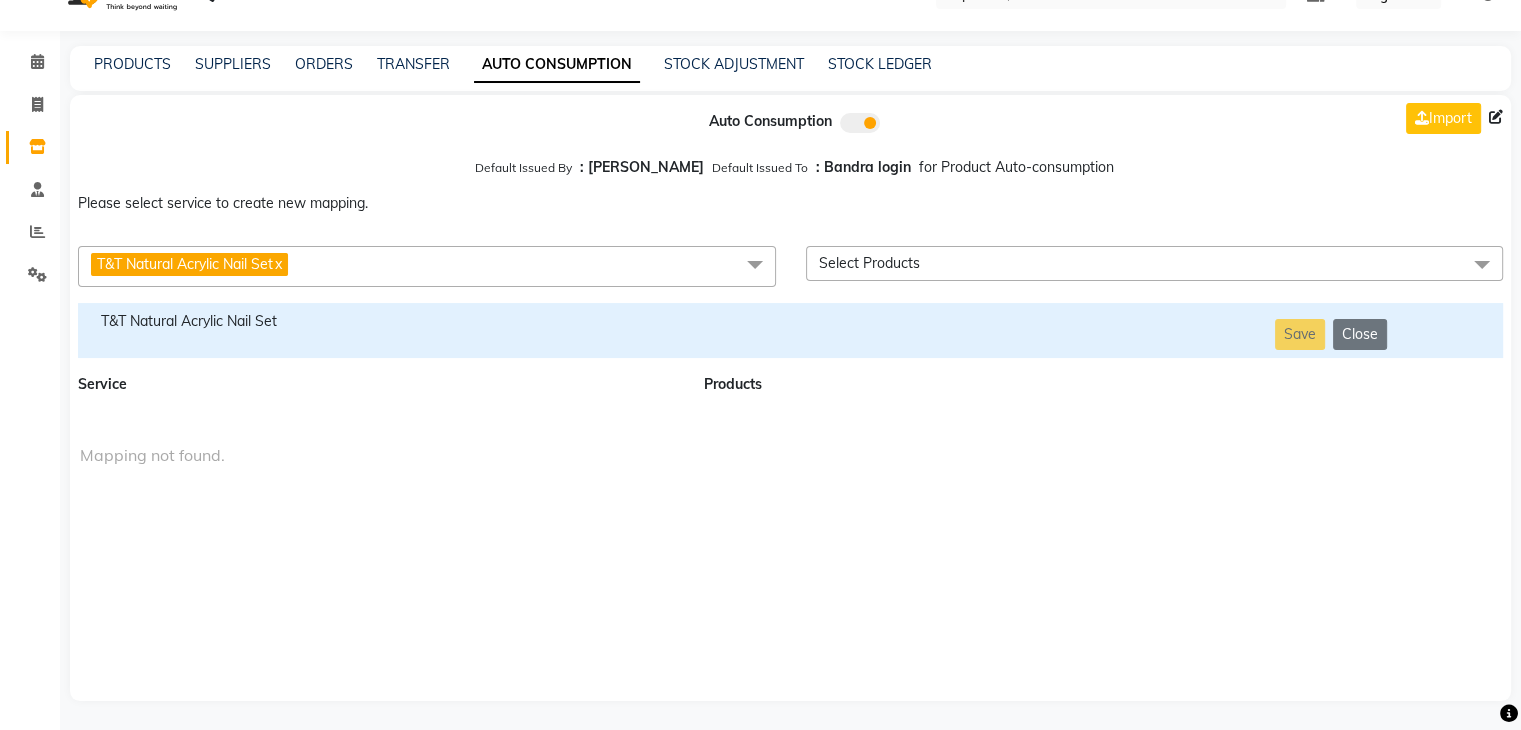 click on "T&T Natural Acrylic Nail Set  x" at bounding box center (427, 266) 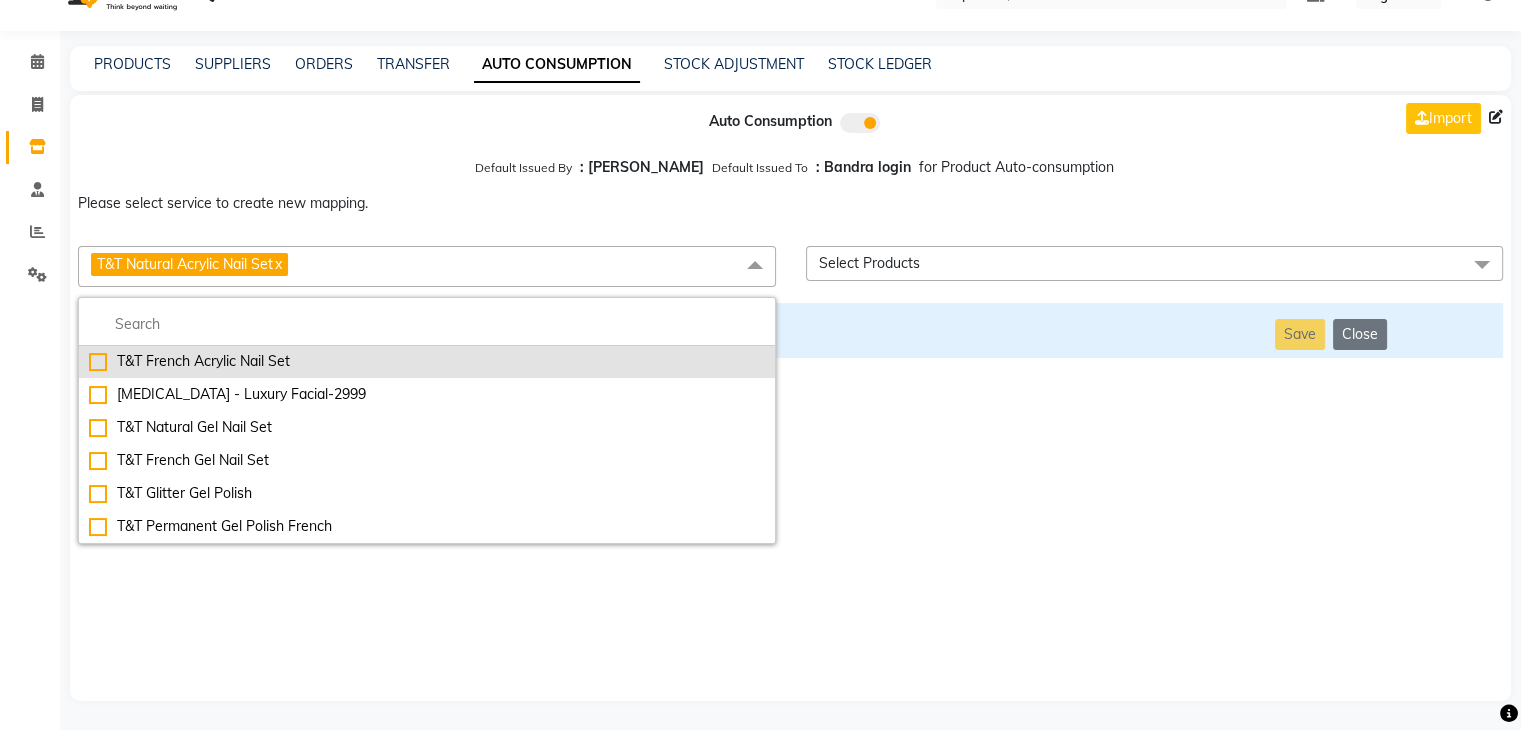 scroll, scrollTop: 7790, scrollLeft: 0, axis: vertical 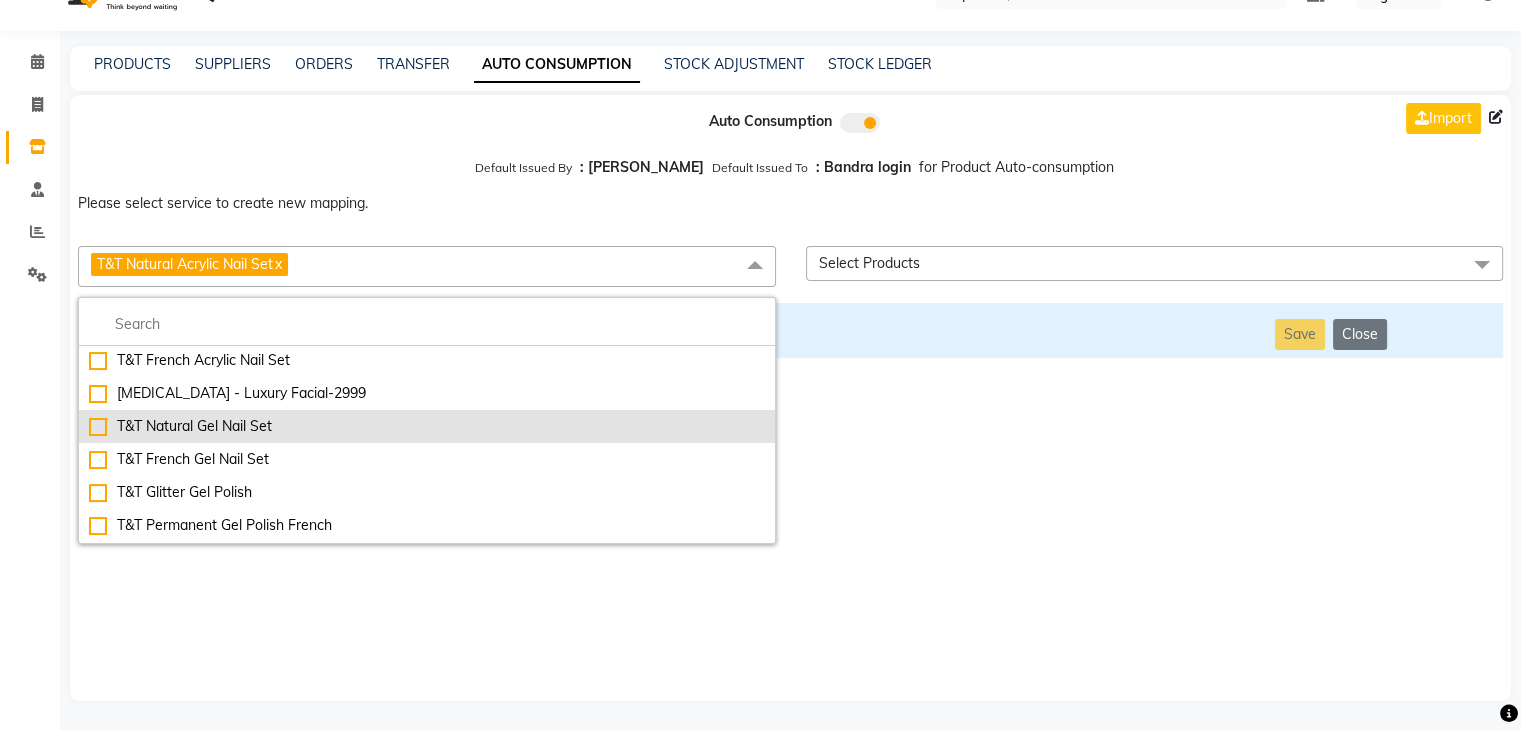 click on "T&T Natural Gel Nail Set" at bounding box center [427, 426] 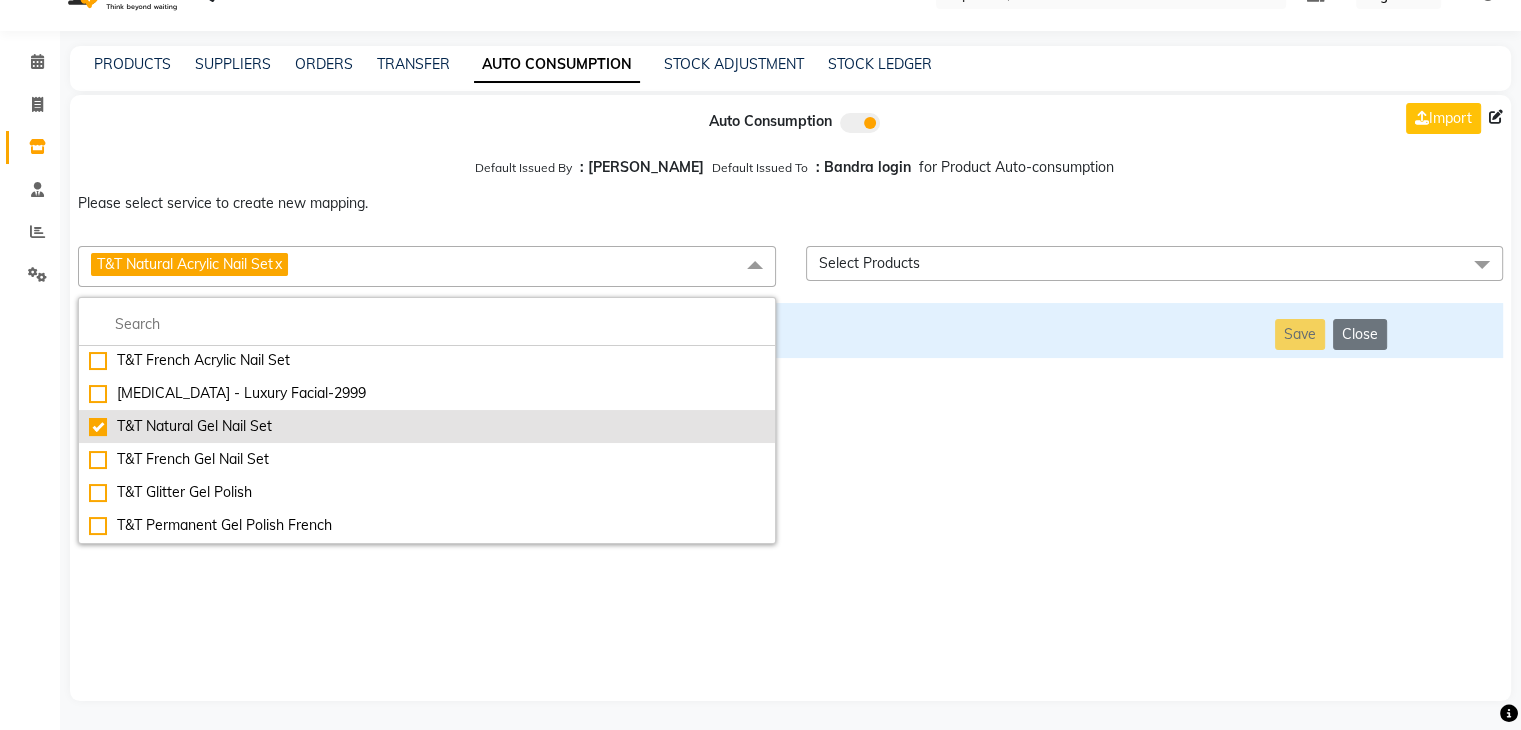 checkbox on "false" 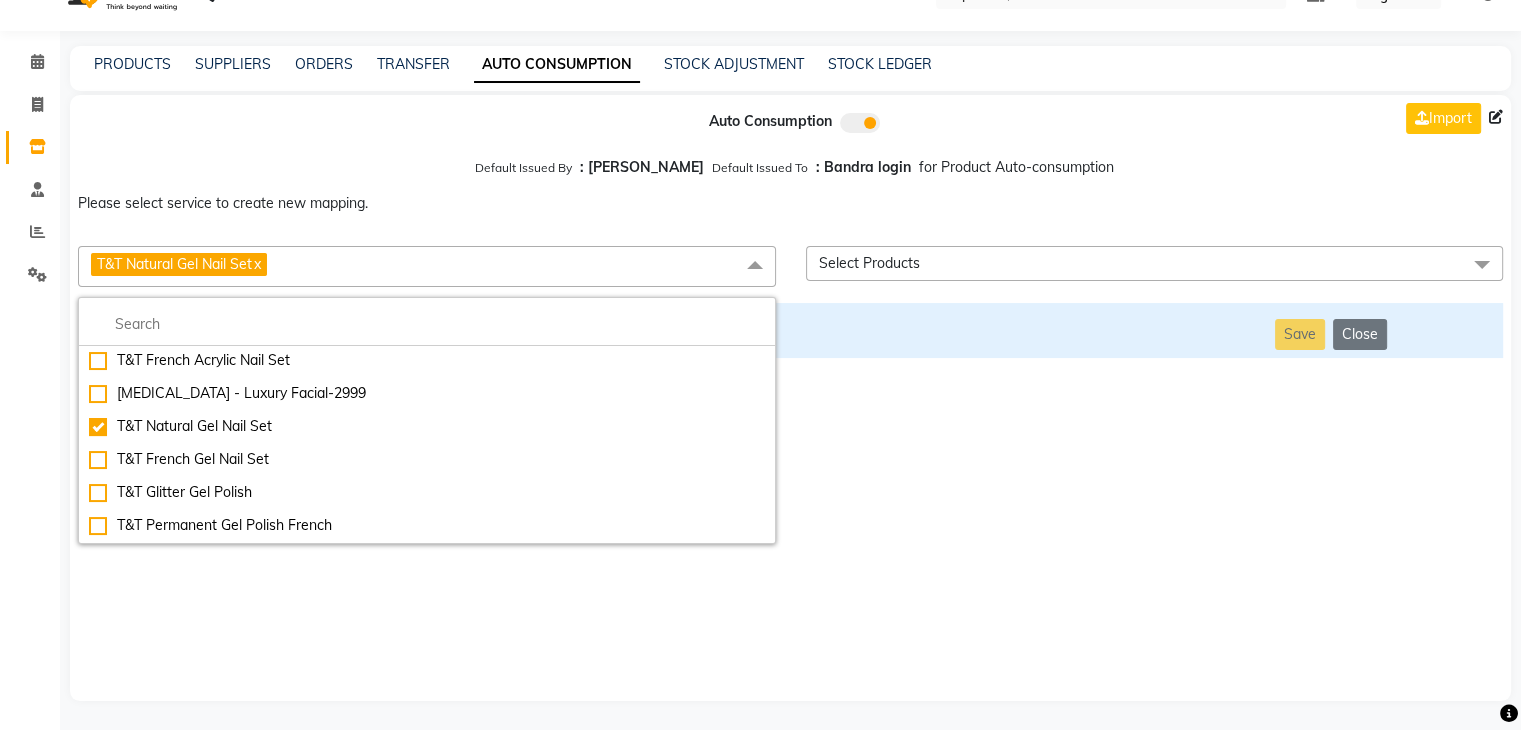 click on "Auto Consumption  Import Default Issued By  : [PERSON_NAME] Default Issued To  : Bandra login  for Product Auto-consumption  Please select service to create new mapping. T&T Natural Gel Nail Set  x Essential Manicure w Scrub Essential Pedicure w Scrub Manicure + OPI Nail Ext + Gel Polish-3570 Manicure + T&T Nail Ext + Gel Polish T&T Nail Ext + T&T Gel Polish OPI Nail Ext + OPI Gel Polish T&T Refills + Gel Polish OPI Refills + Gel Polish Travel Allowance Waiting Charge HAIR REPAIR - Haircut HAIR REPAIR - Haircut for Kids HAIR REPAIR - Hair Wash HAIR REPAIR - Hair Wash Premium HAIR REPAIR - Full Head Shave HAIR REPAIR - Hair Design HAIR REPAIR - Hairstyling HAIR REPAIR - Threading HAIR REPAIR - [PERSON_NAME] Edging HAIR REPAIR - [PERSON_NAME] Edging Premium HAIR REPAIR - Razor Shave HAIR REPAIR - Razor Shave Premium HAIR REPAIR - Luxury Steam Shaving HAIR REPAIR - Fade Hair Cut HAIR SPA RITUALS - Hairoticmen Argan Spa HAIR SPA RITUALS - Wella Deep Nourishing Spa HAIR SPA RITUALS - Nashi Argan Oil Spa HAIR PAINTING - Highlights" at bounding box center (790, 398) 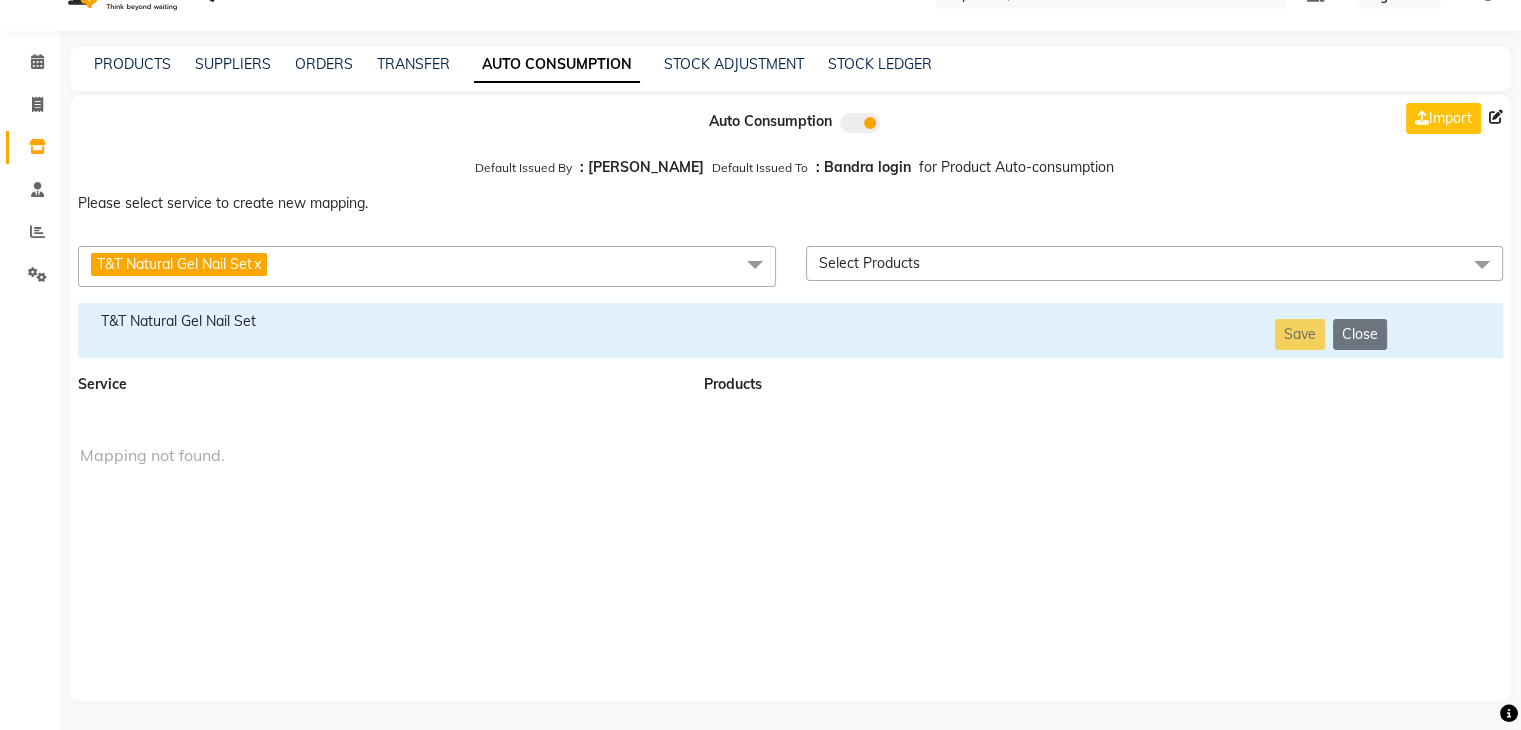 click on "T&T Natural Gel Nail Set" at bounding box center [379, 321] 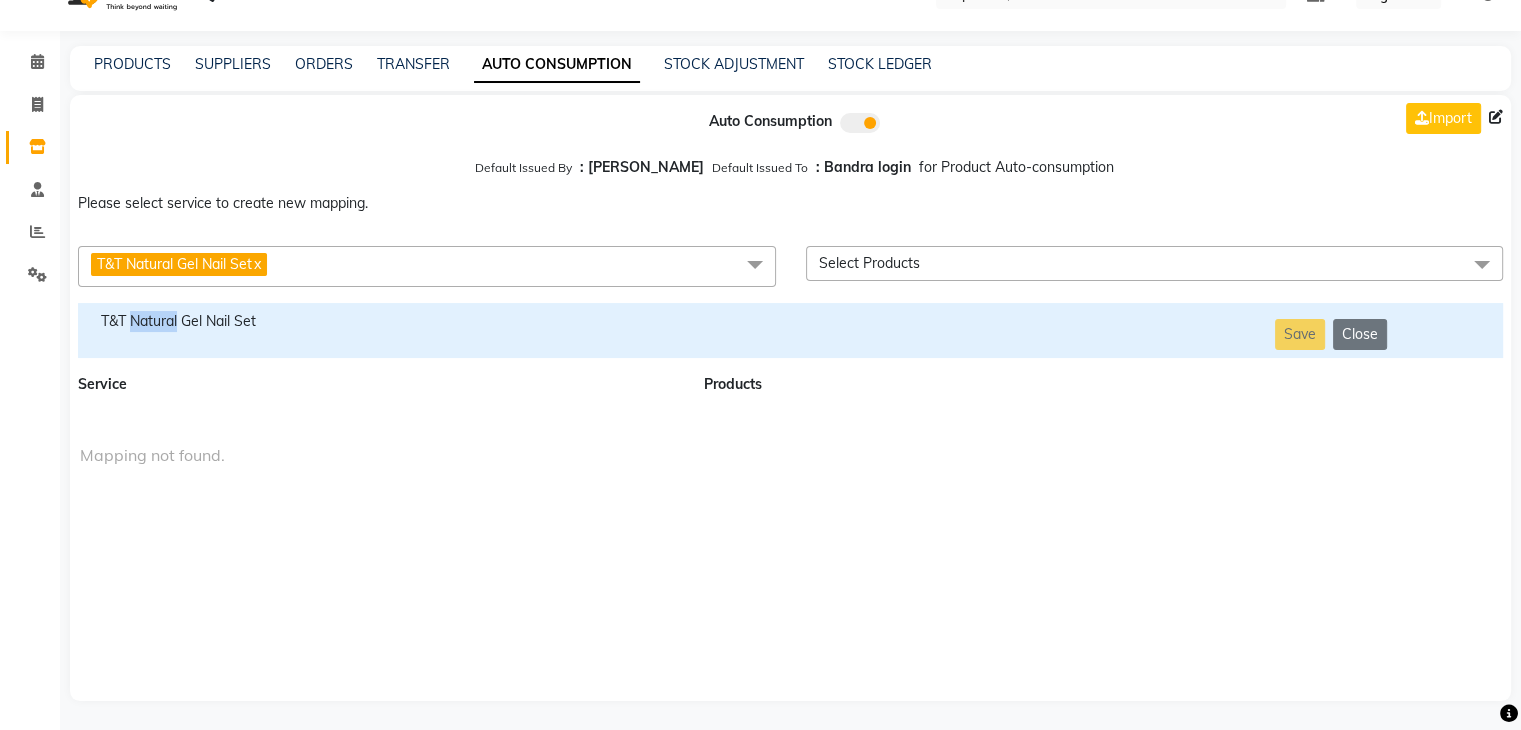 click on "T&T Natural Gel Nail Set" at bounding box center [379, 321] 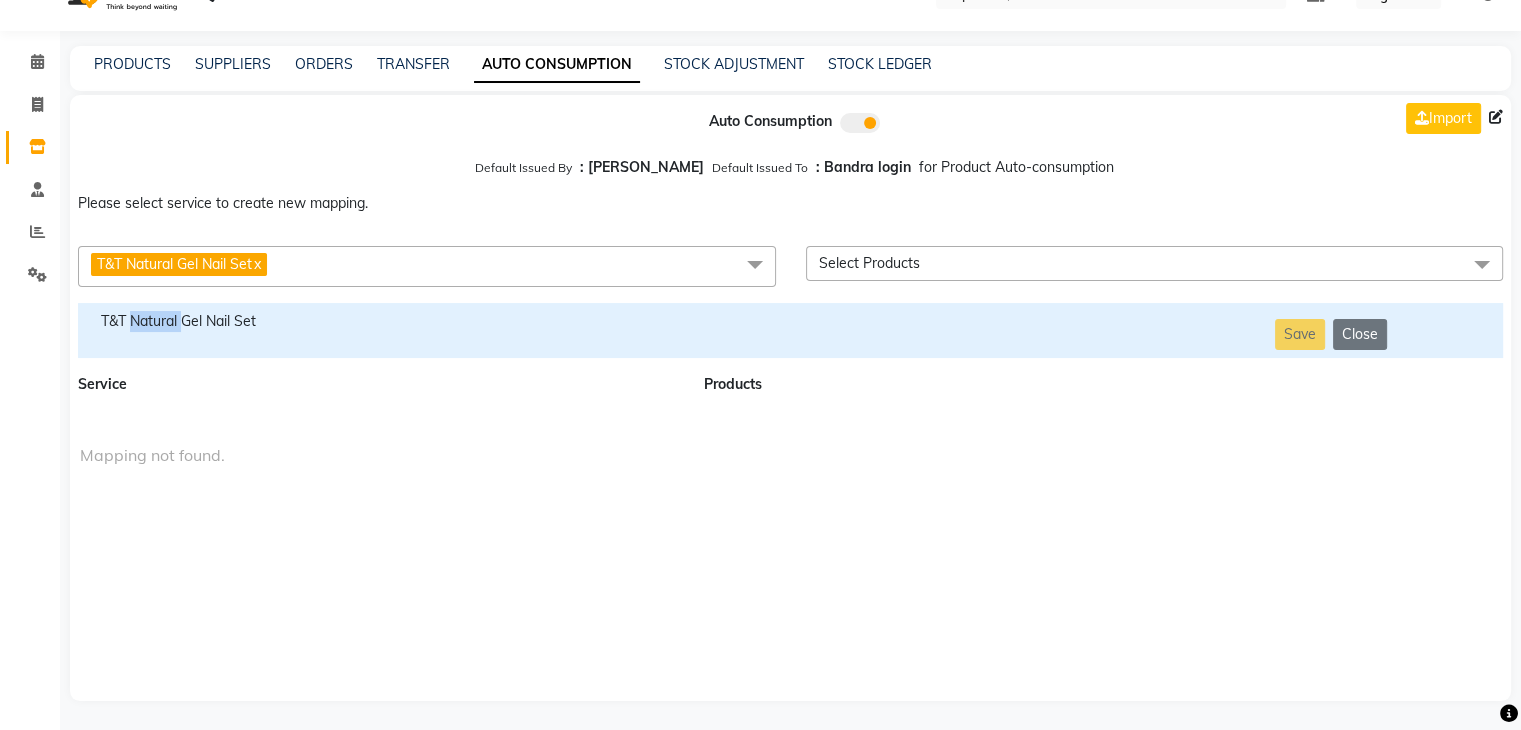 click on "T&T Natural Gel Nail Set" at bounding box center (379, 321) 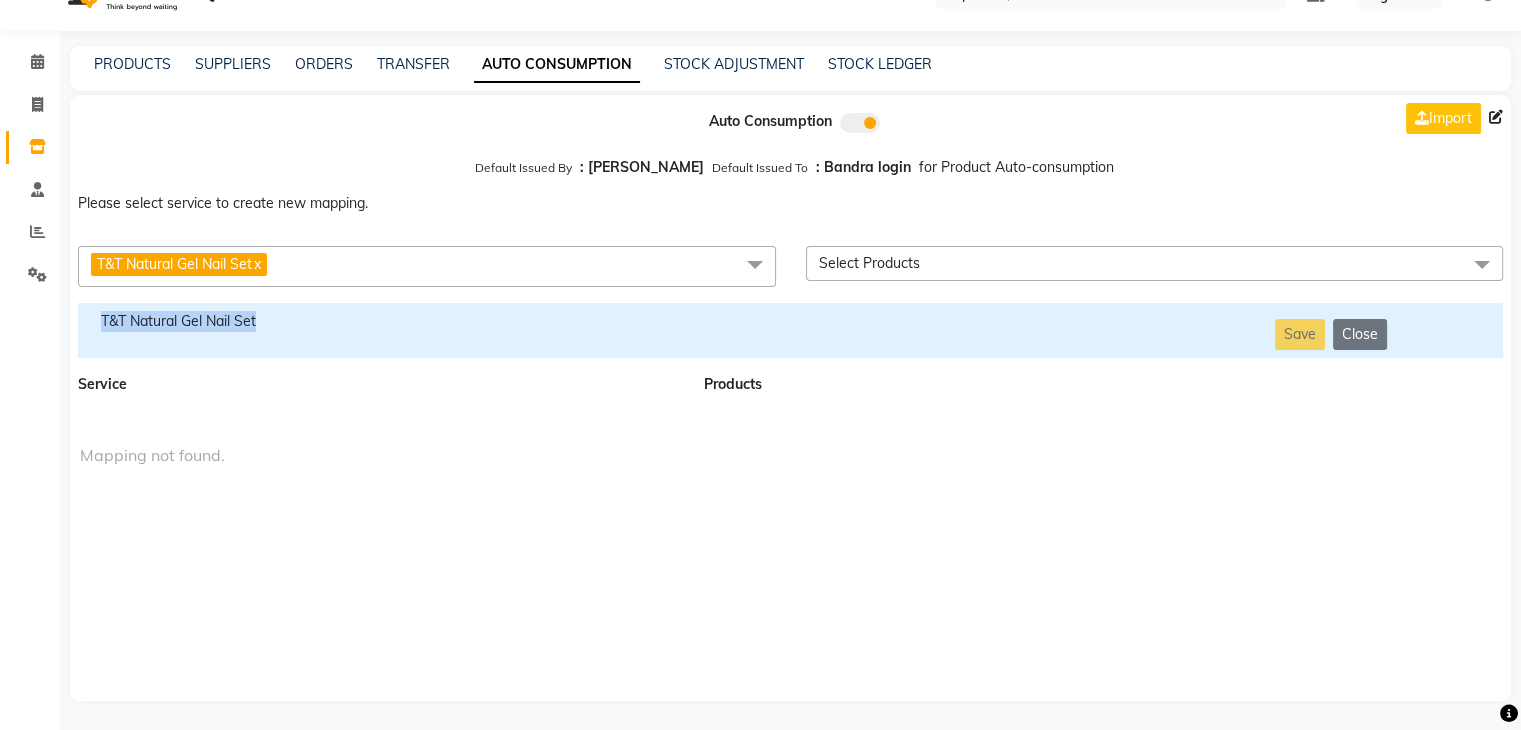 click on "T&T Natural Gel Nail Set" at bounding box center (379, 321) 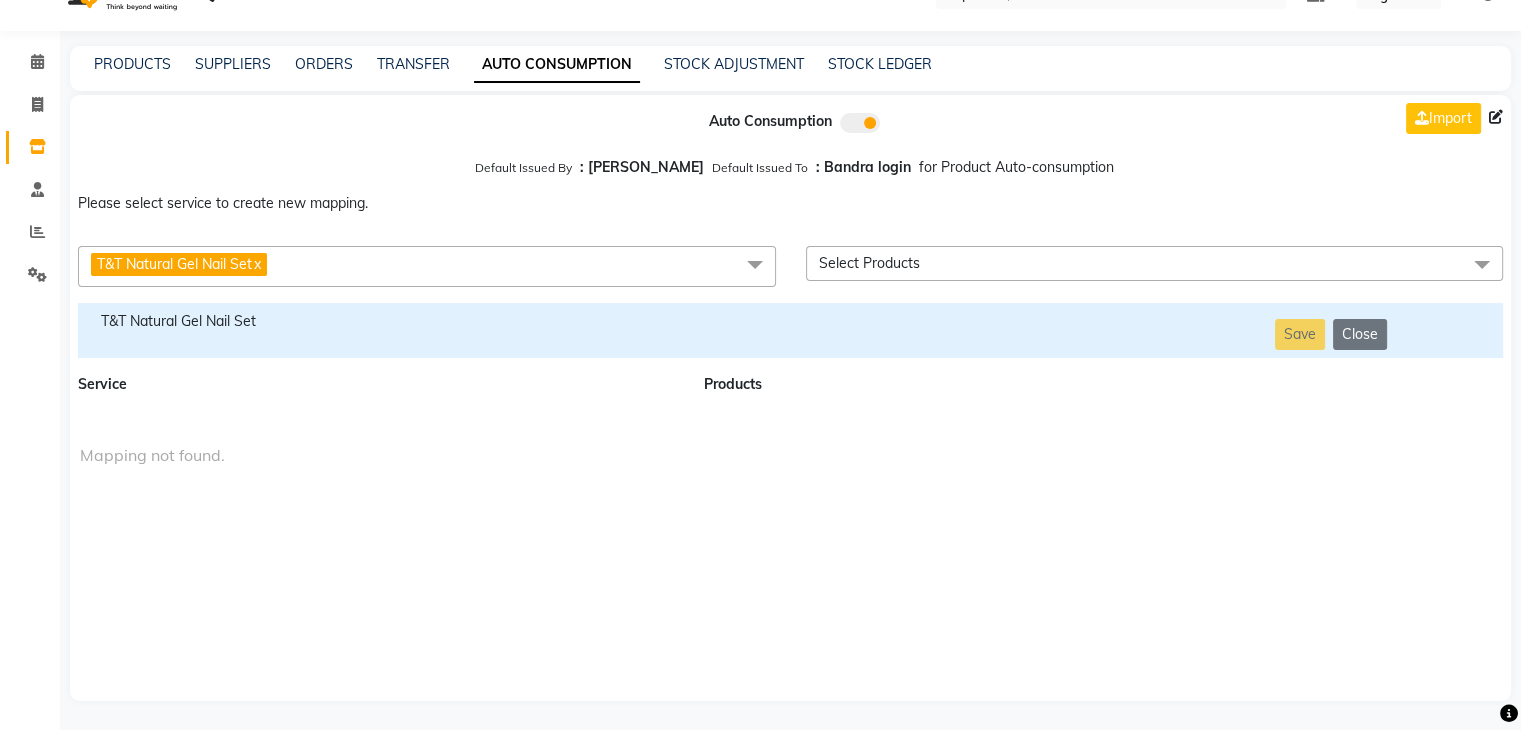 click on "T&T Natural Gel Nail Set  x" at bounding box center (427, 266) 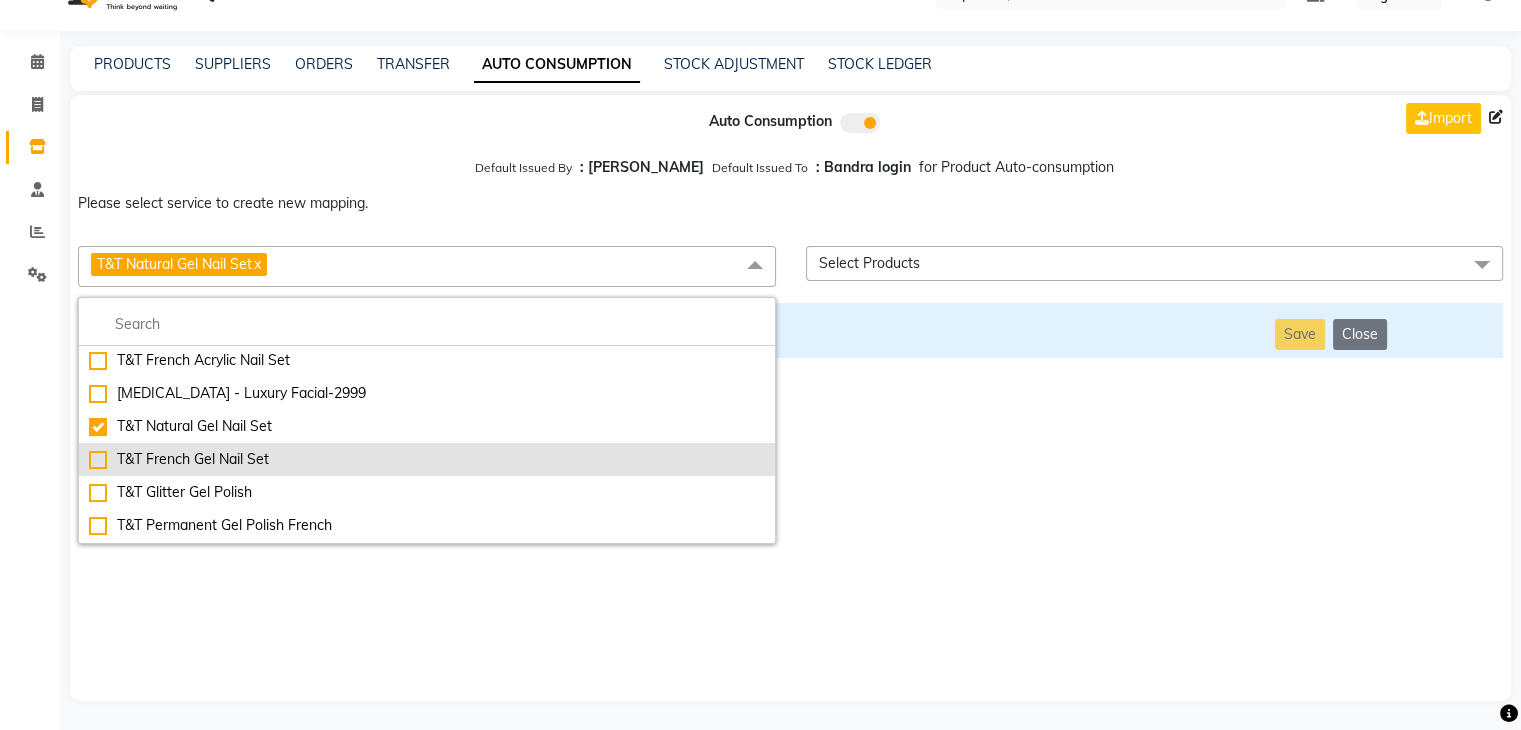 click on "T&T French Gel Nail Set" at bounding box center (427, 459) 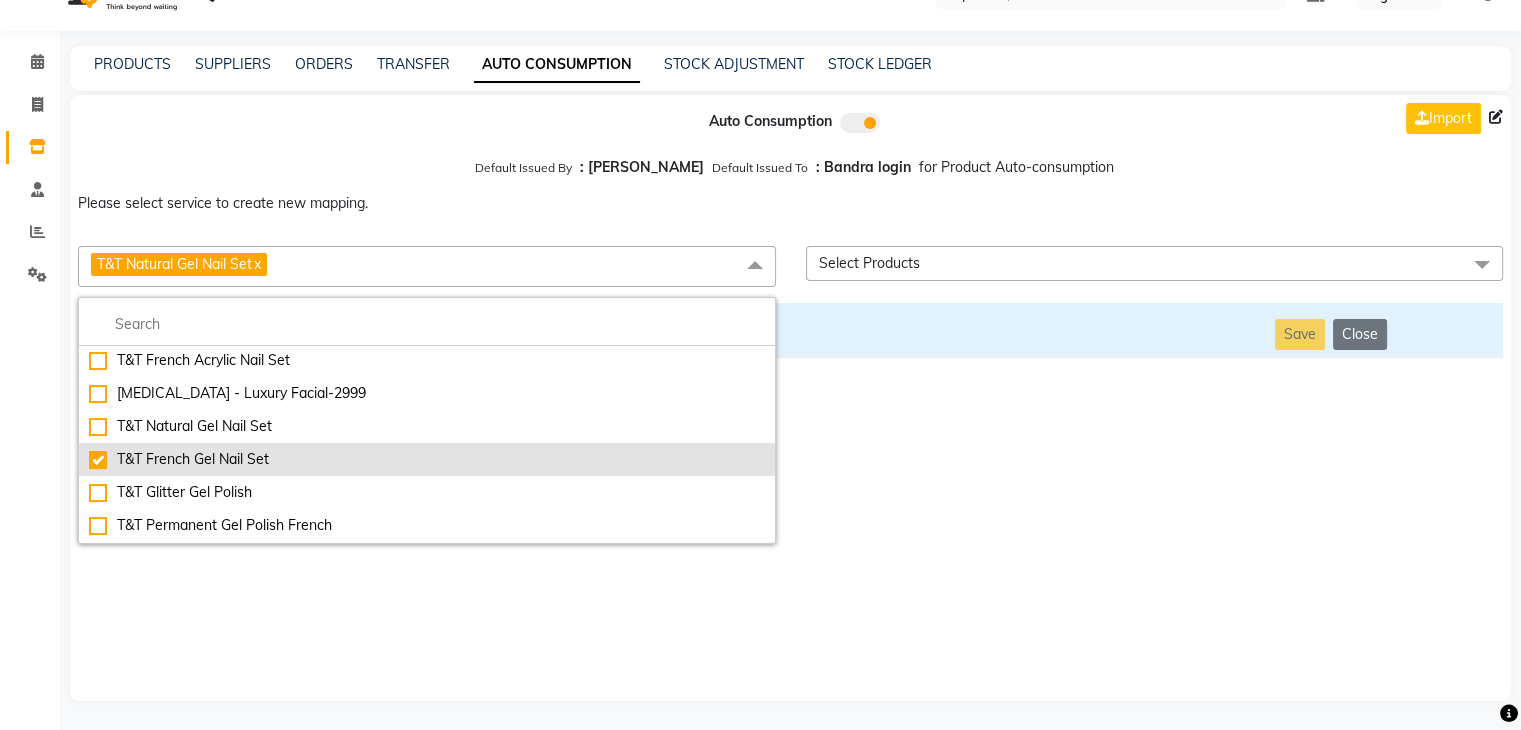 checkbox on "false" 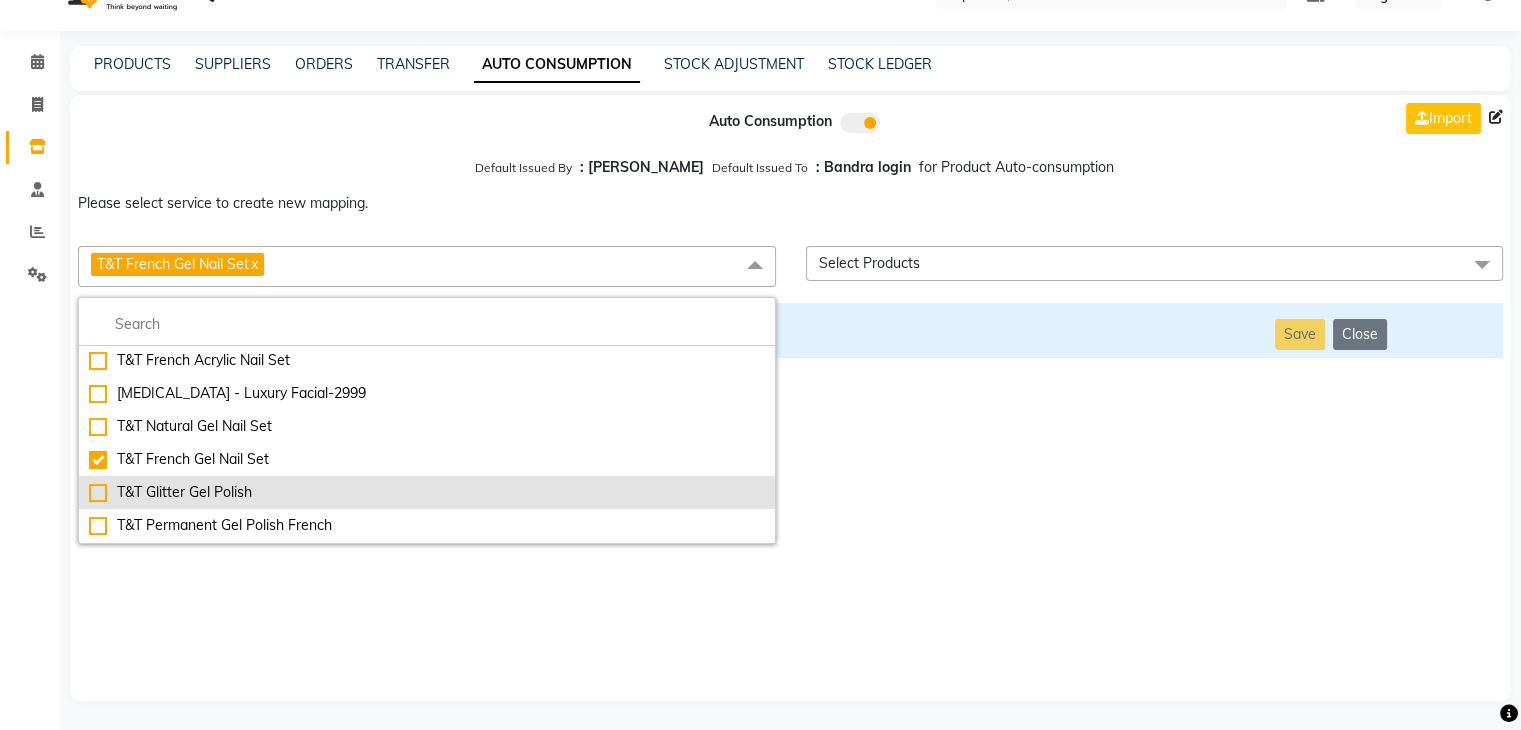 click on "T&T Glitter Gel Polish" at bounding box center (427, 492) 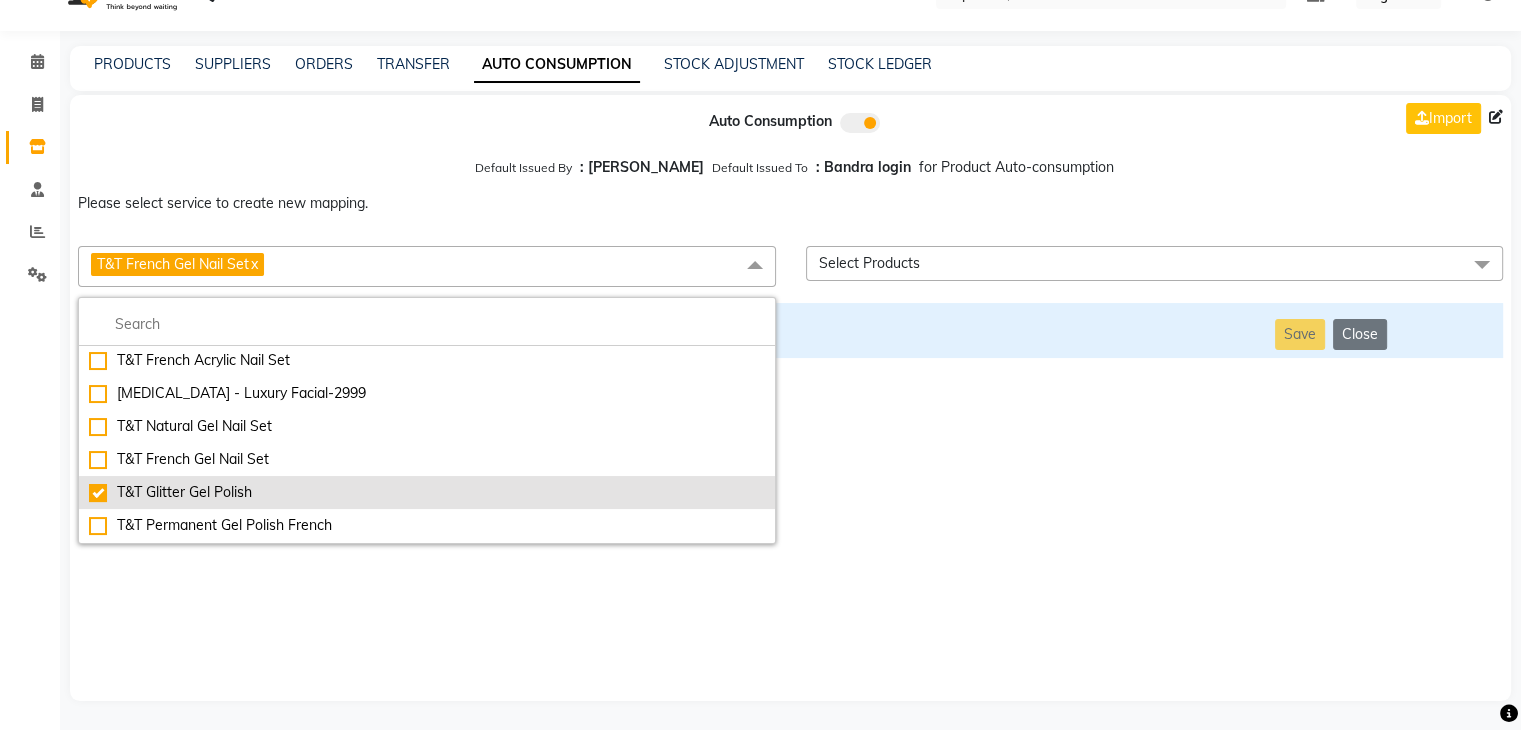 checkbox on "false" 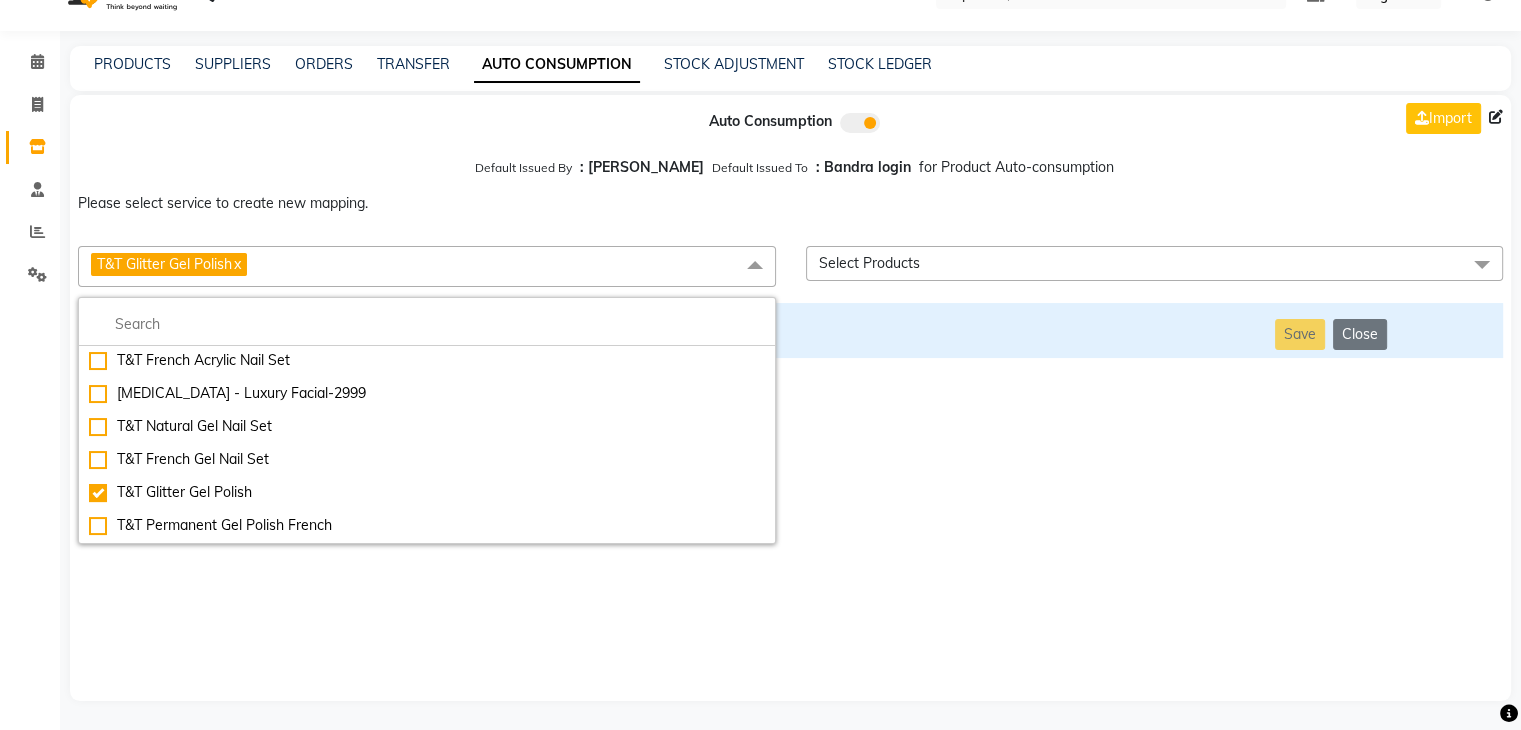 click on "Auto Consumption  Import Default Issued By  : [PERSON_NAME] Default Issued To  : Bandra login  for Product Auto-consumption  Please select service to create new mapping. T&T Glitter Gel Polish  x Essential Manicure w Scrub Essential Pedicure w Scrub Manicure + OPI Nail Ext + Gel Polish-3570 Manicure + T&T Nail Ext + Gel Polish T&T Nail Ext + T&T Gel Polish OPI Nail Ext + OPI Gel Polish T&T Refills + Gel Polish OPI Refills + Gel Polish Travel Allowance Waiting Charge HAIR REPAIR - Haircut HAIR REPAIR - Haircut for Kids HAIR REPAIR - Hair Wash HAIR REPAIR - Hair Wash Premium HAIR REPAIR - Full Head Shave HAIR REPAIR - Hair Design HAIR REPAIR - Hairstyling HAIR REPAIR - Threading HAIR REPAIR - [PERSON_NAME] Edging HAIR REPAIR - [PERSON_NAME] Edging Premium HAIR REPAIR - Razor Shave HAIR REPAIR - Razor Shave Premium HAIR REPAIR - Luxury Steam Shaving HAIR REPAIR - Fade Hair Cut HAIR SPA RITUALS - Hairoticmen Argan Spa HAIR SPA RITUALS - Wella Deep Nourishing Spa HAIR SPA RITUALS - Nashi Argan Oil Spa HAIR SPA RITUALS - [PERSON_NAME] Spa" at bounding box center (790, 398) 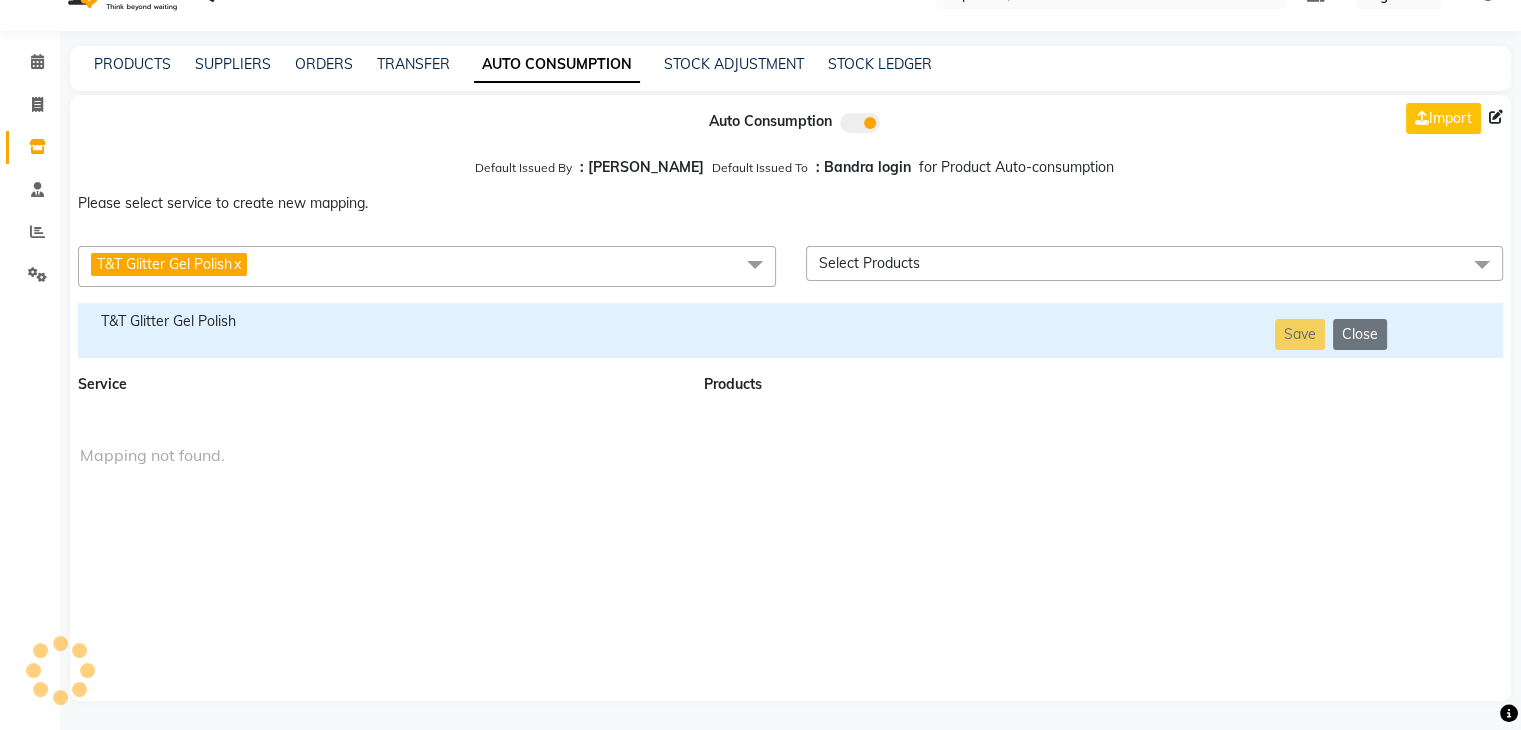 click on "T&T Glitter Gel Polish" at bounding box center (379, 321) 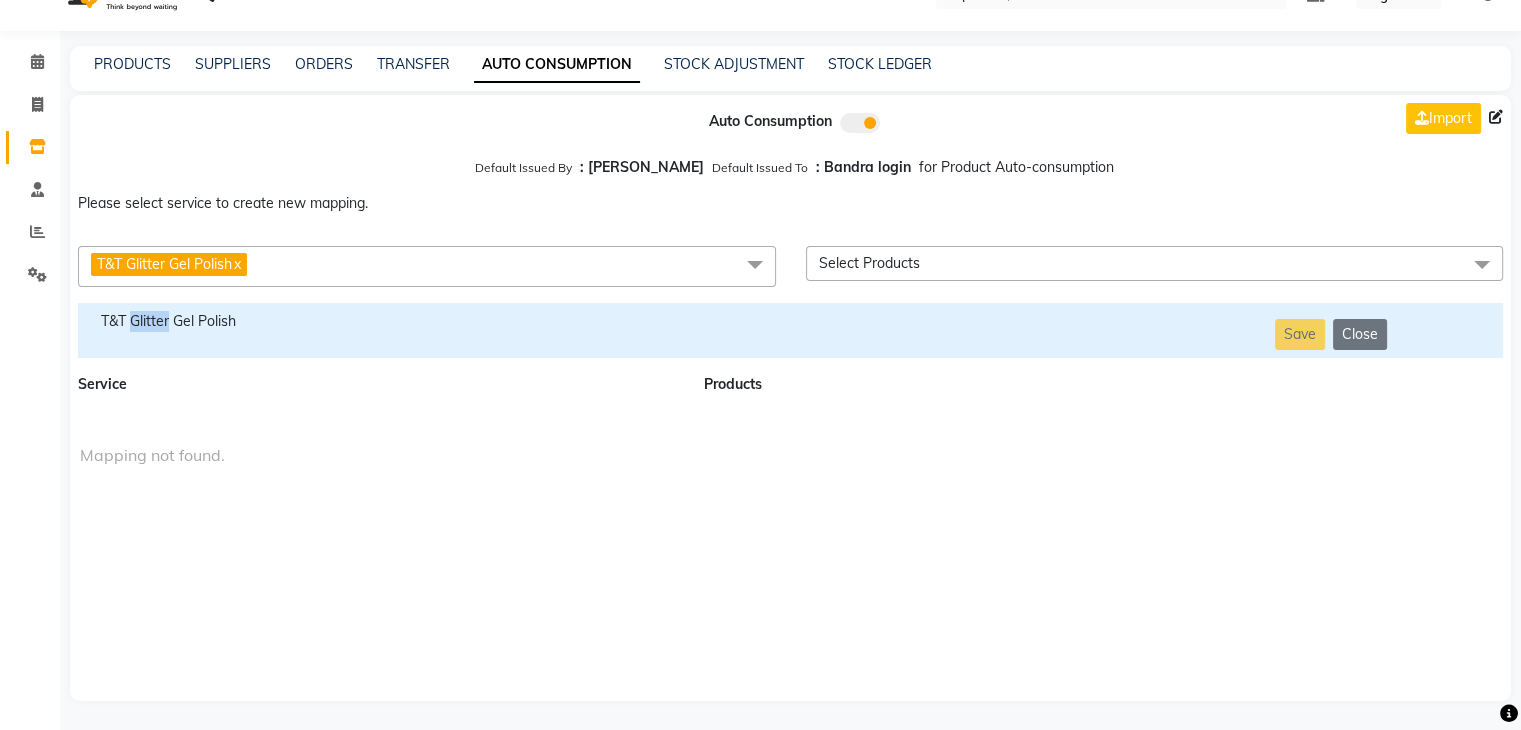 click on "T&T Glitter Gel Polish" at bounding box center (379, 321) 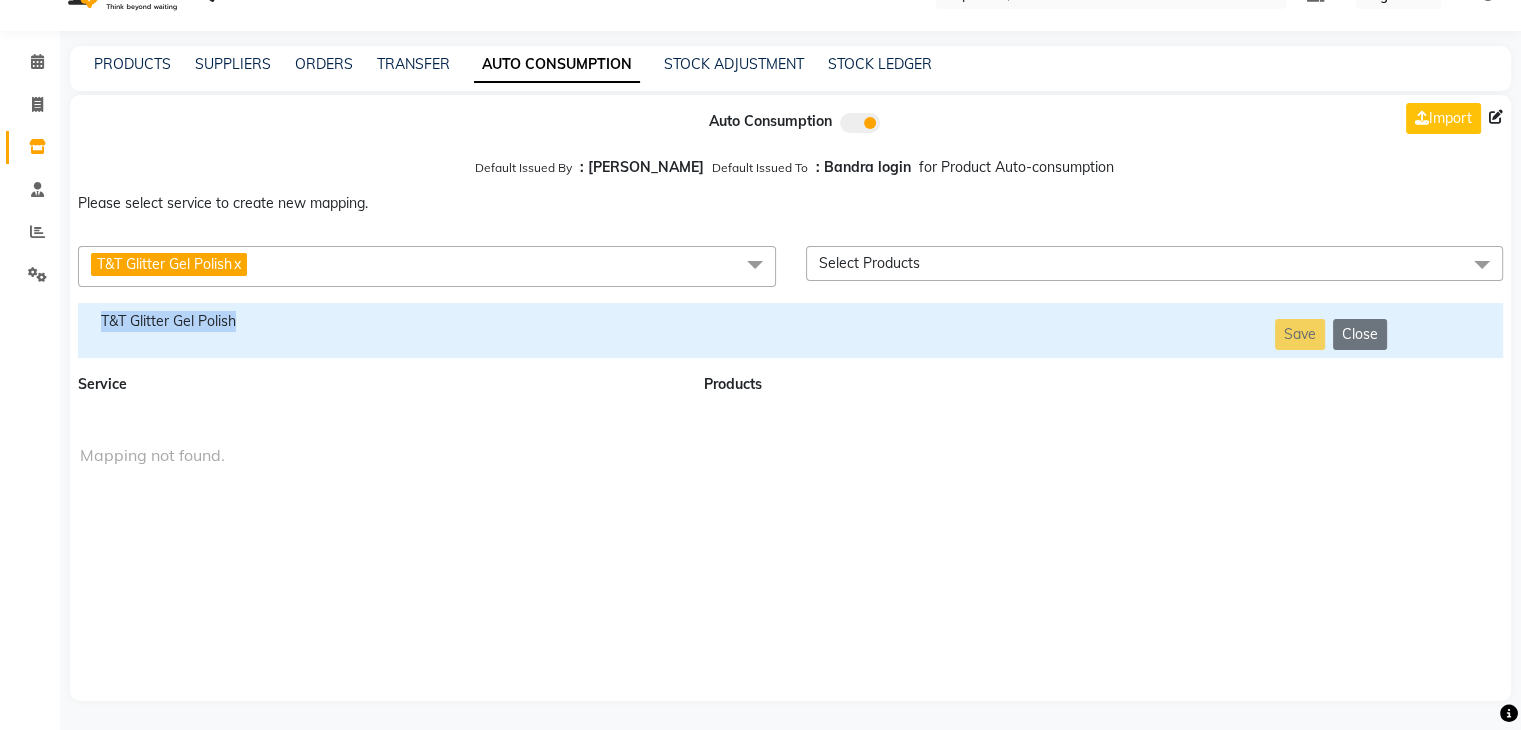 click on "T&T Glitter Gel Polish" at bounding box center (379, 321) 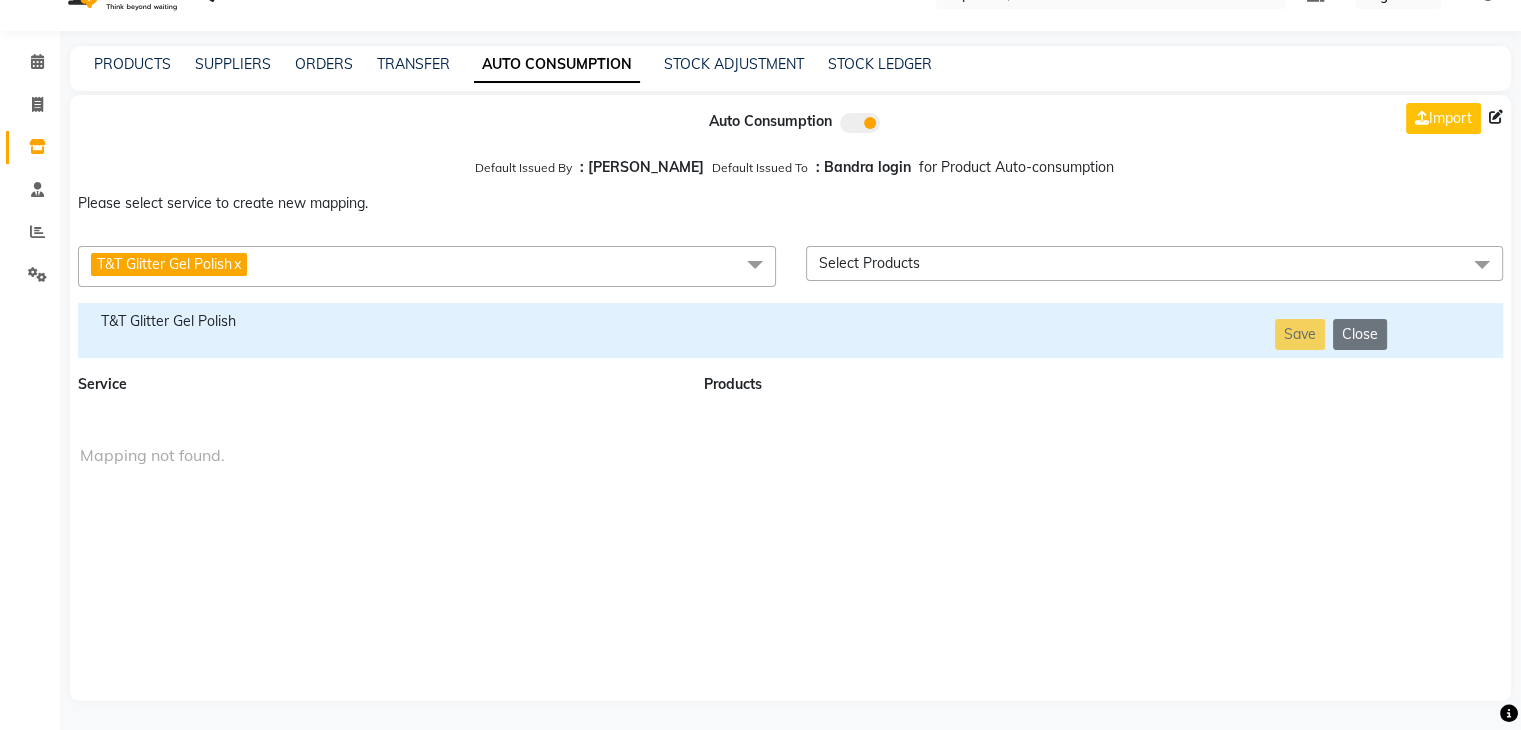 click on "T&T Glitter Gel Polish  x" at bounding box center [427, 266] 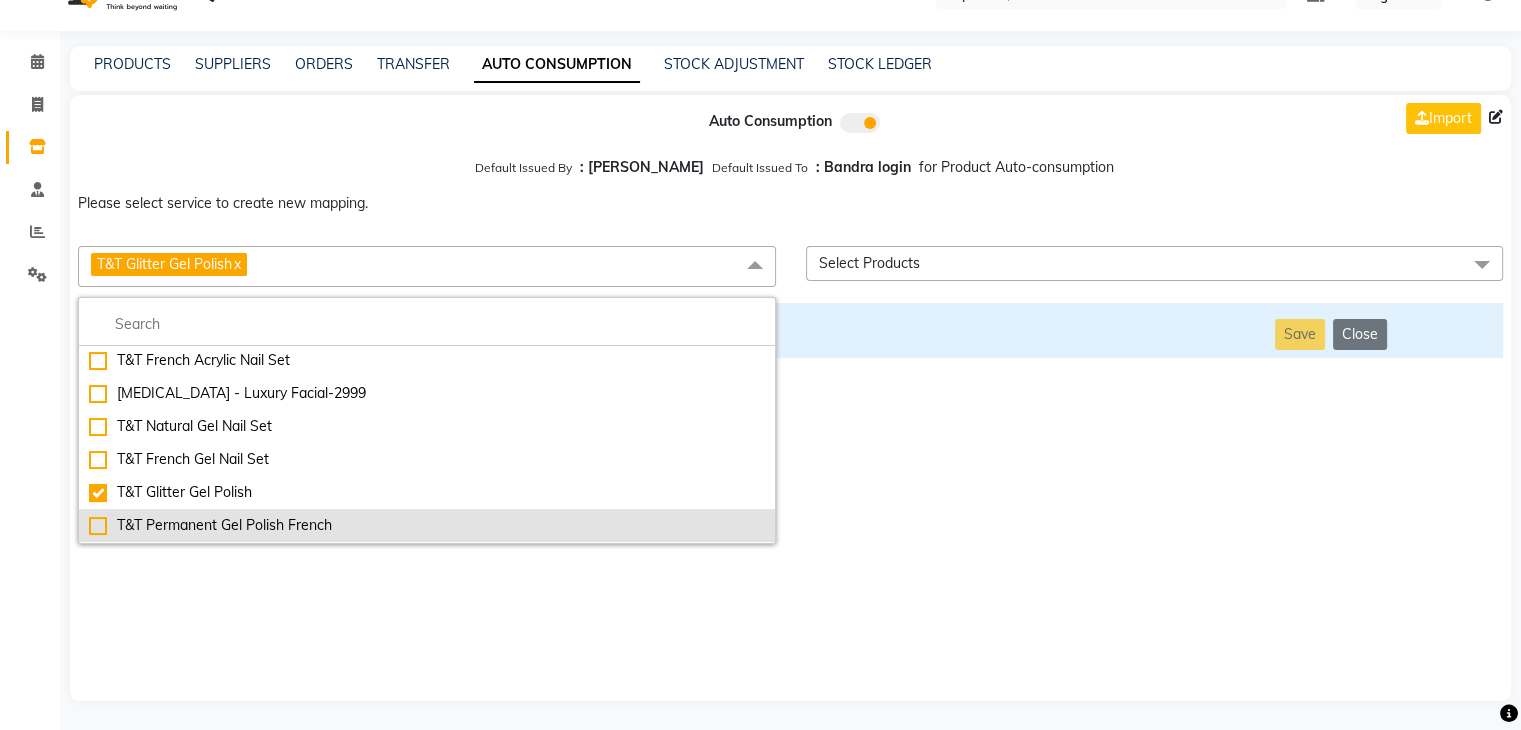 click on "T&T Permanent Gel Polish French" at bounding box center (427, 525) 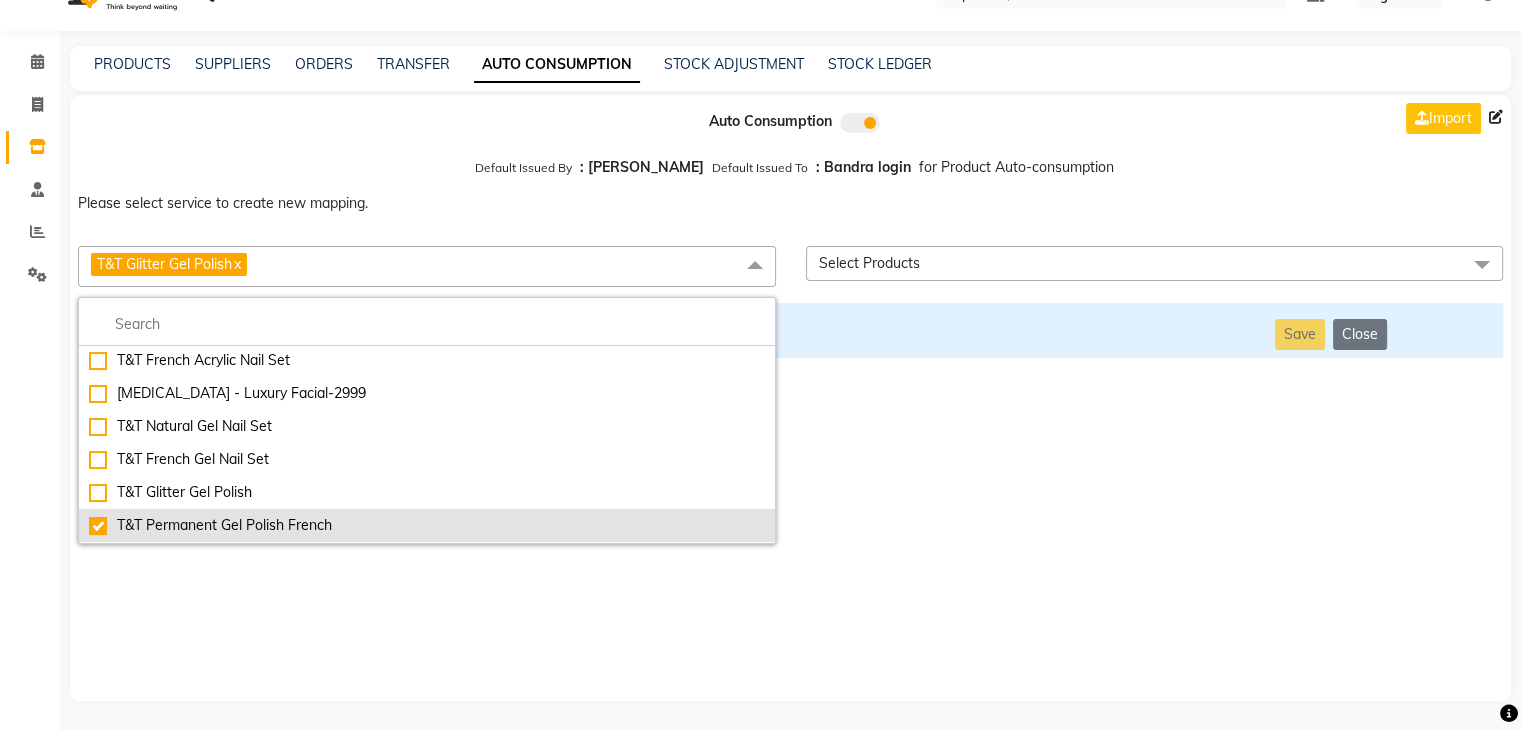 checkbox on "false" 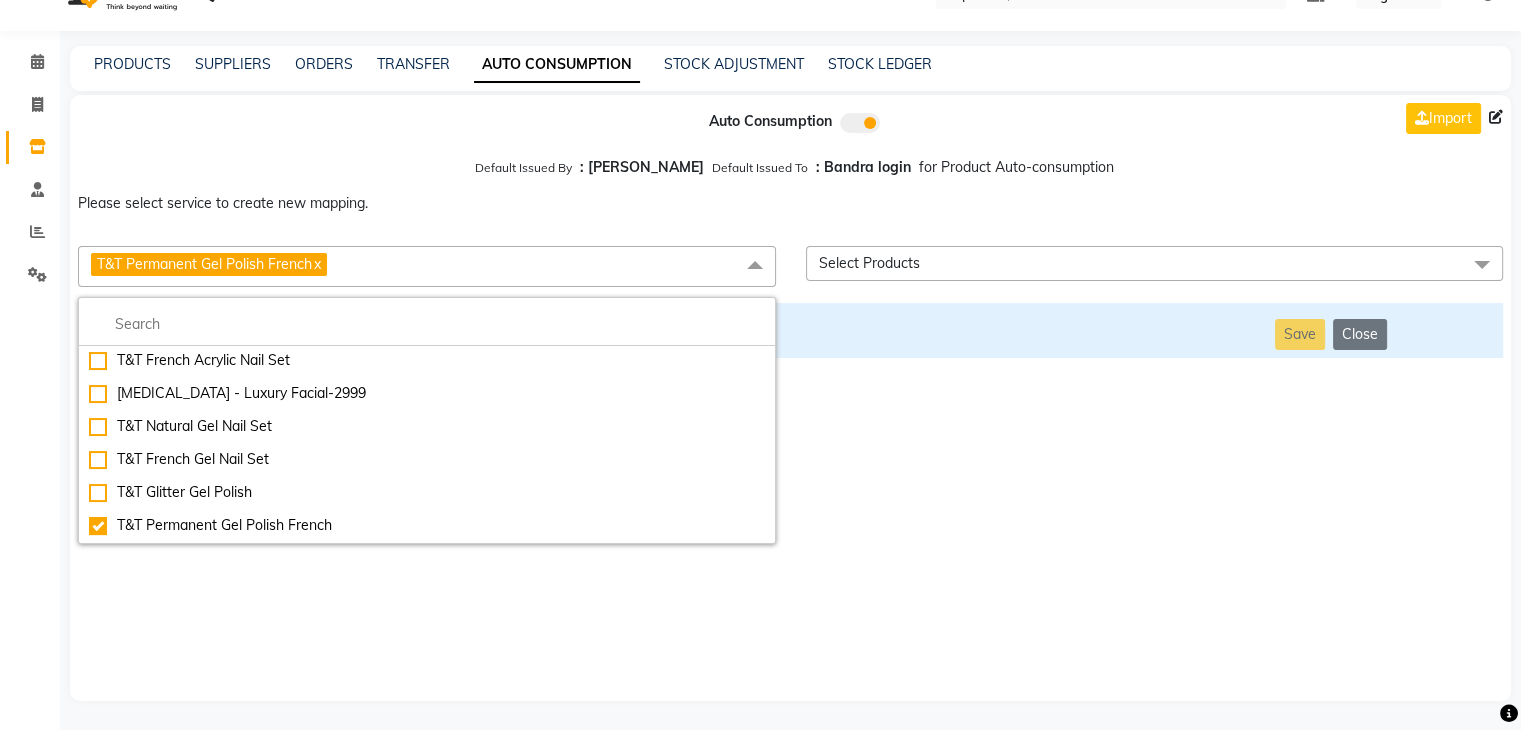 drag, startPoint x: 288, startPoint y: 581, endPoint x: 203, endPoint y: 590, distance: 85.47514 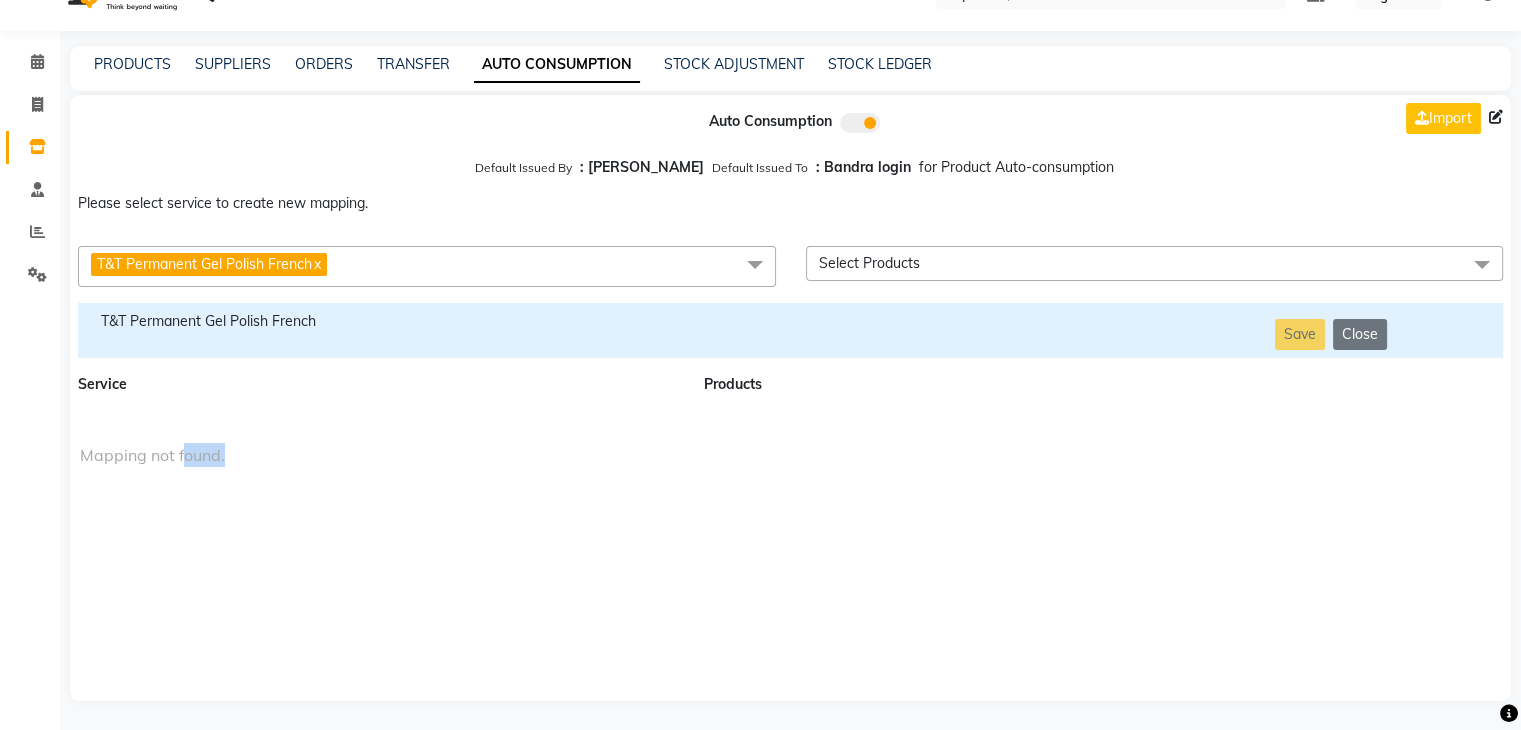 click on "Auto Consumption  Import Default Issued By  : [PERSON_NAME] Default Issued To  : Bandra login  for Product Auto-consumption  Please select service to create new mapping. T&T Permanent Gel Polish French  x Essential Manicure w Scrub Essential Pedicure w Scrub Manicure + OPI Nail Ext + Gel Polish-3570 Manicure + T&T Nail Ext + Gel Polish T&T Nail Ext + T&T Gel Polish OPI Nail Ext + OPI Gel Polish T&T Refills + Gel Polish OPI Refills + Gel Polish Travel Allowance Waiting Charge HAIR REPAIR - Haircut HAIR REPAIR - Haircut for Kids HAIR REPAIR - Hair Wash HAIR REPAIR - Hair Wash Premium HAIR REPAIR - Full Head Shave HAIR REPAIR - Hair Design HAIR REPAIR - Hairstyling HAIR REPAIR - Threading HAIR REPAIR - [PERSON_NAME] Edging HAIR REPAIR - [PERSON_NAME] Edging Premium HAIR REPAIR - Razor Shave HAIR REPAIR - Razor Shave Premium HAIR REPAIR - Luxury Steam Shaving HAIR REPAIR - Fade Hair Cut HAIR SPA RITUALS - Hairoticmen Argan Spa HAIR SPA RITUALS - Wella Deep Nourishing Spa HAIR SPA RITUALS - Nashi Argan Oil Spa SKIN REPAIR - Facial" at bounding box center (790, 398) 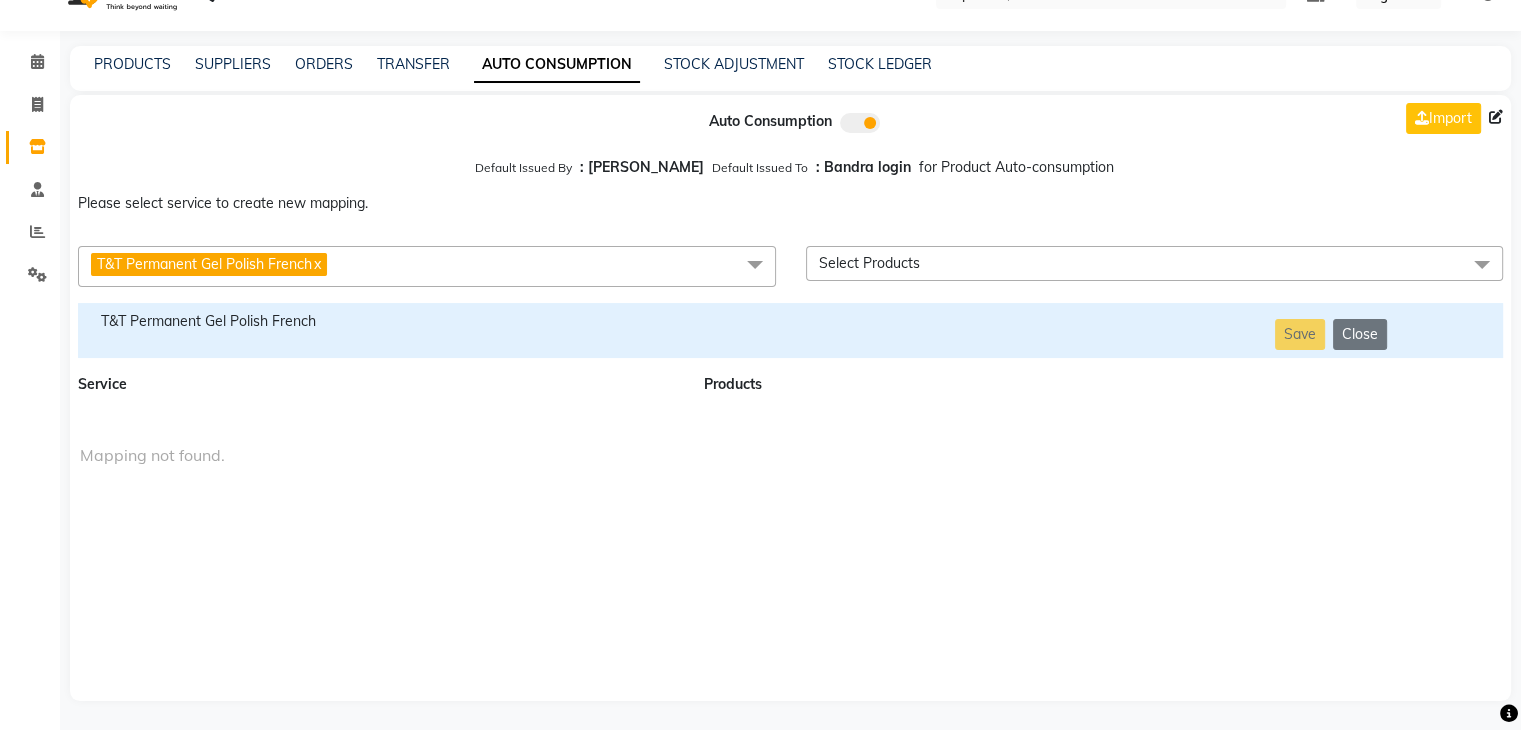 click on "T&T Permanent Gel Polish French" at bounding box center (379, 321) 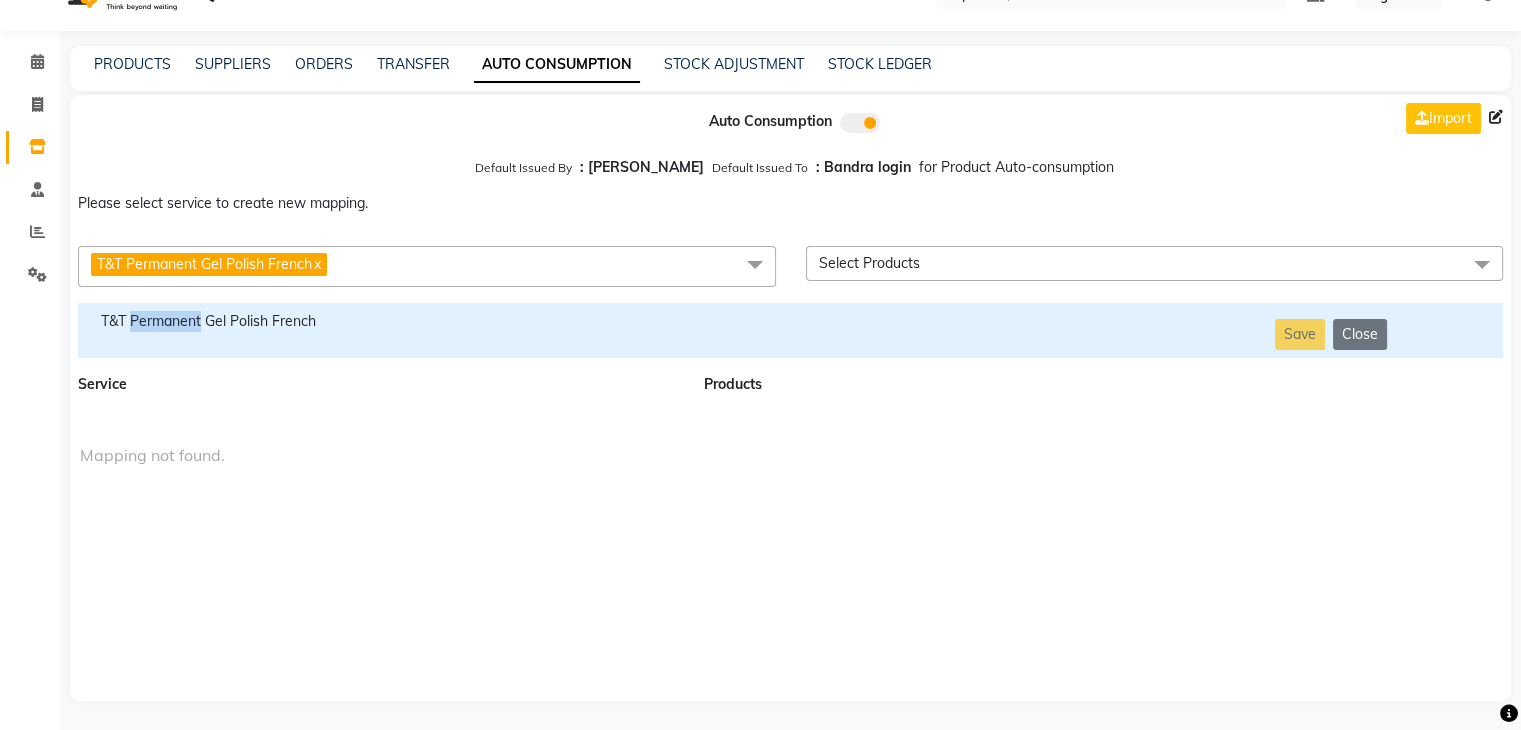 click on "T&T Permanent Gel Polish French" at bounding box center (379, 321) 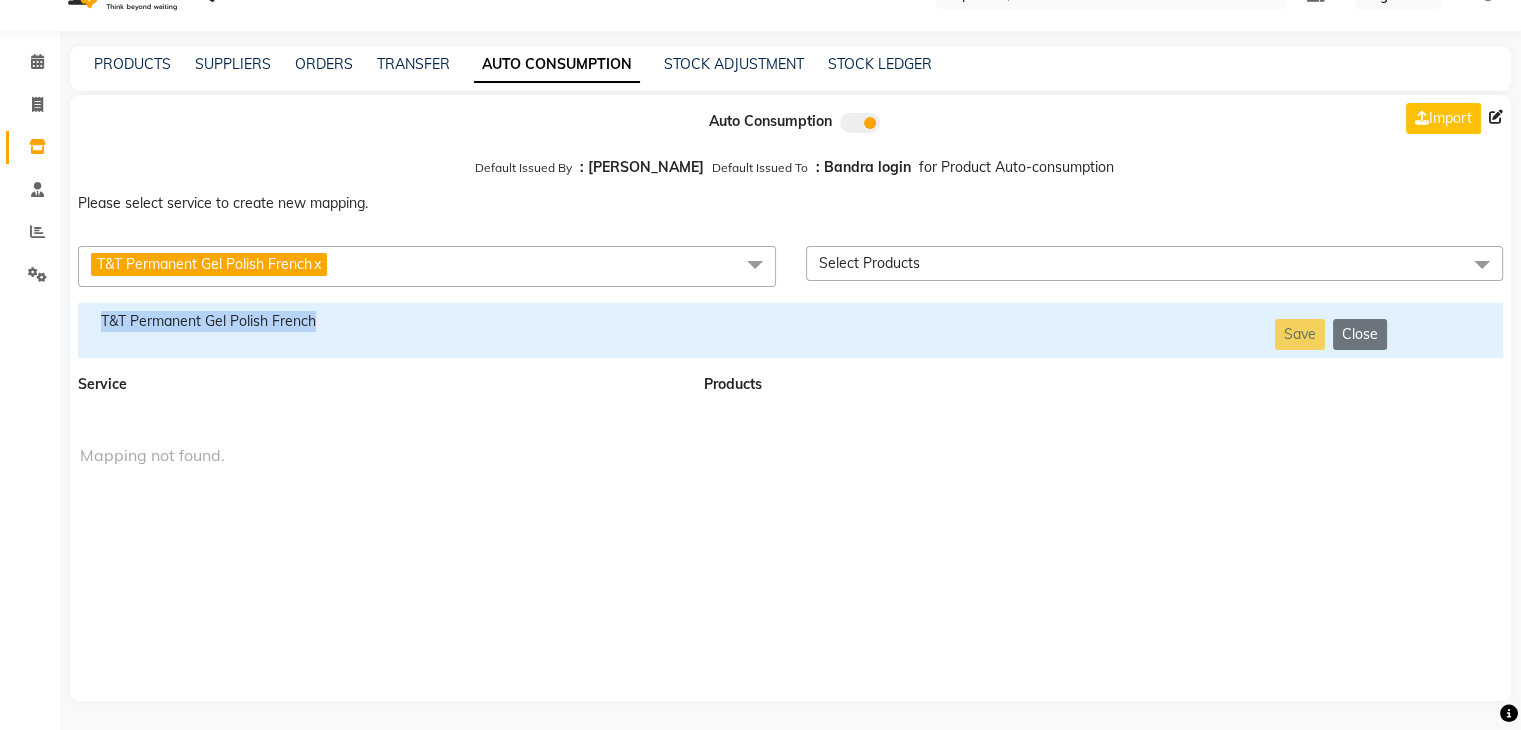 click on "T&T Permanent Gel Polish French" at bounding box center (379, 321) 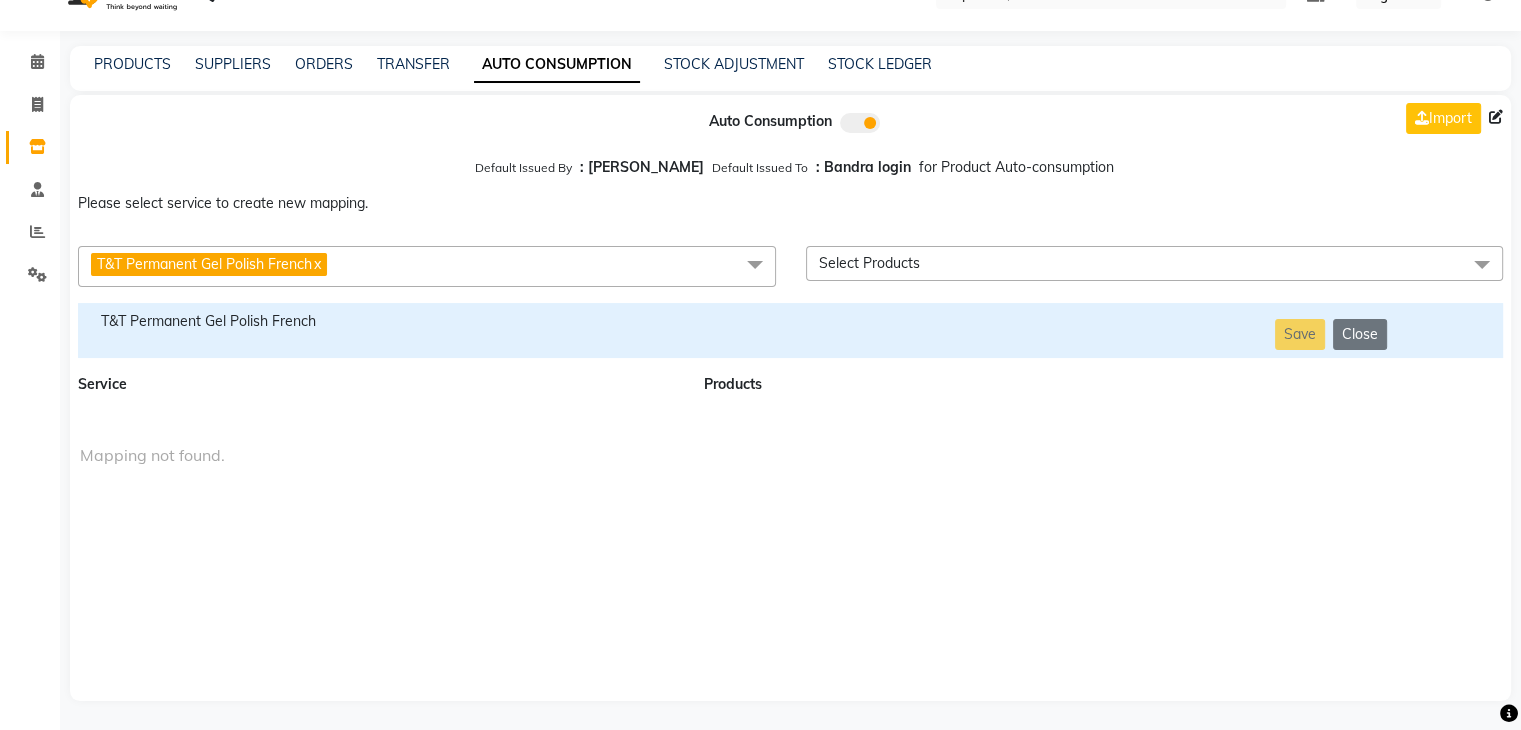 click on "T&T Permanent Gel Polish French  x" at bounding box center [427, 266] 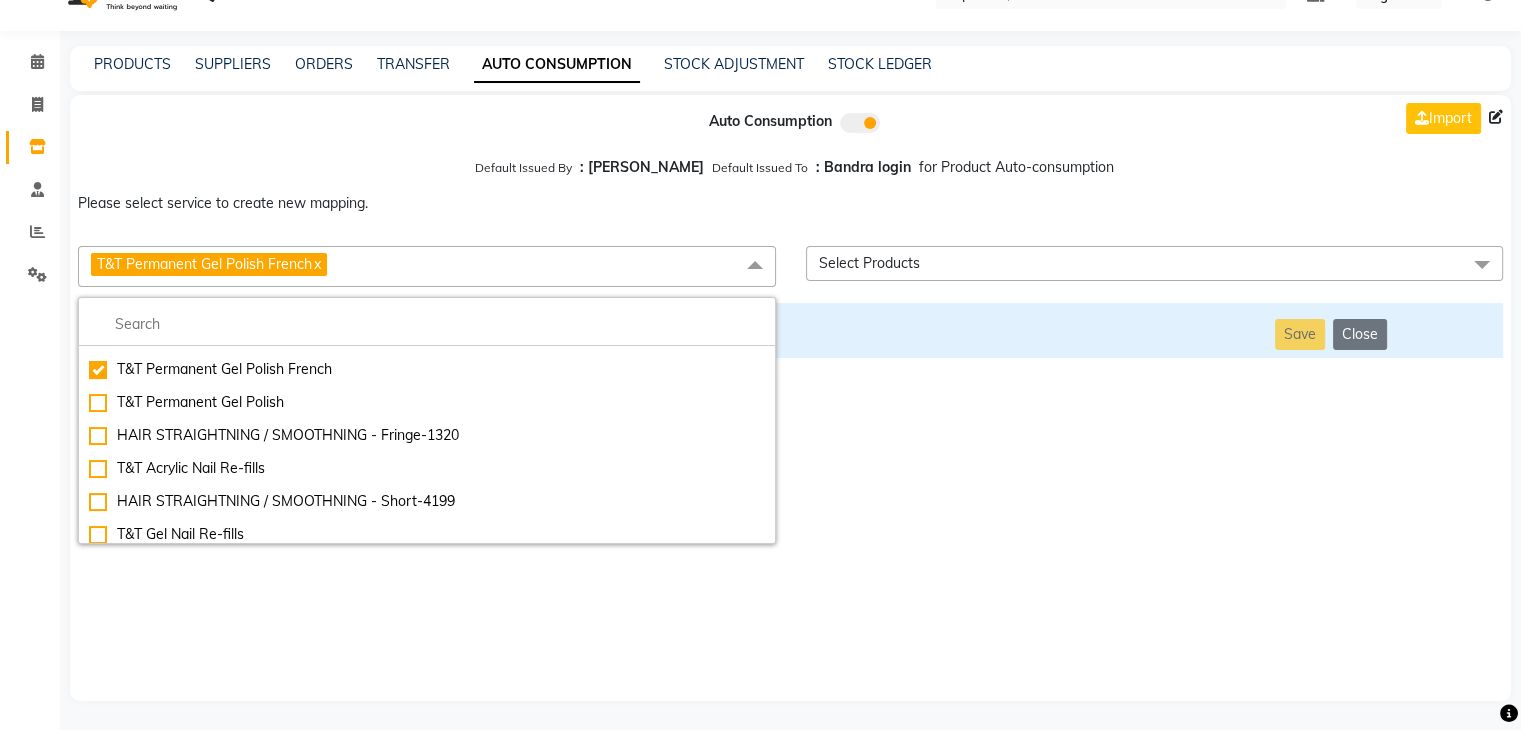 scroll, scrollTop: 7947, scrollLeft: 0, axis: vertical 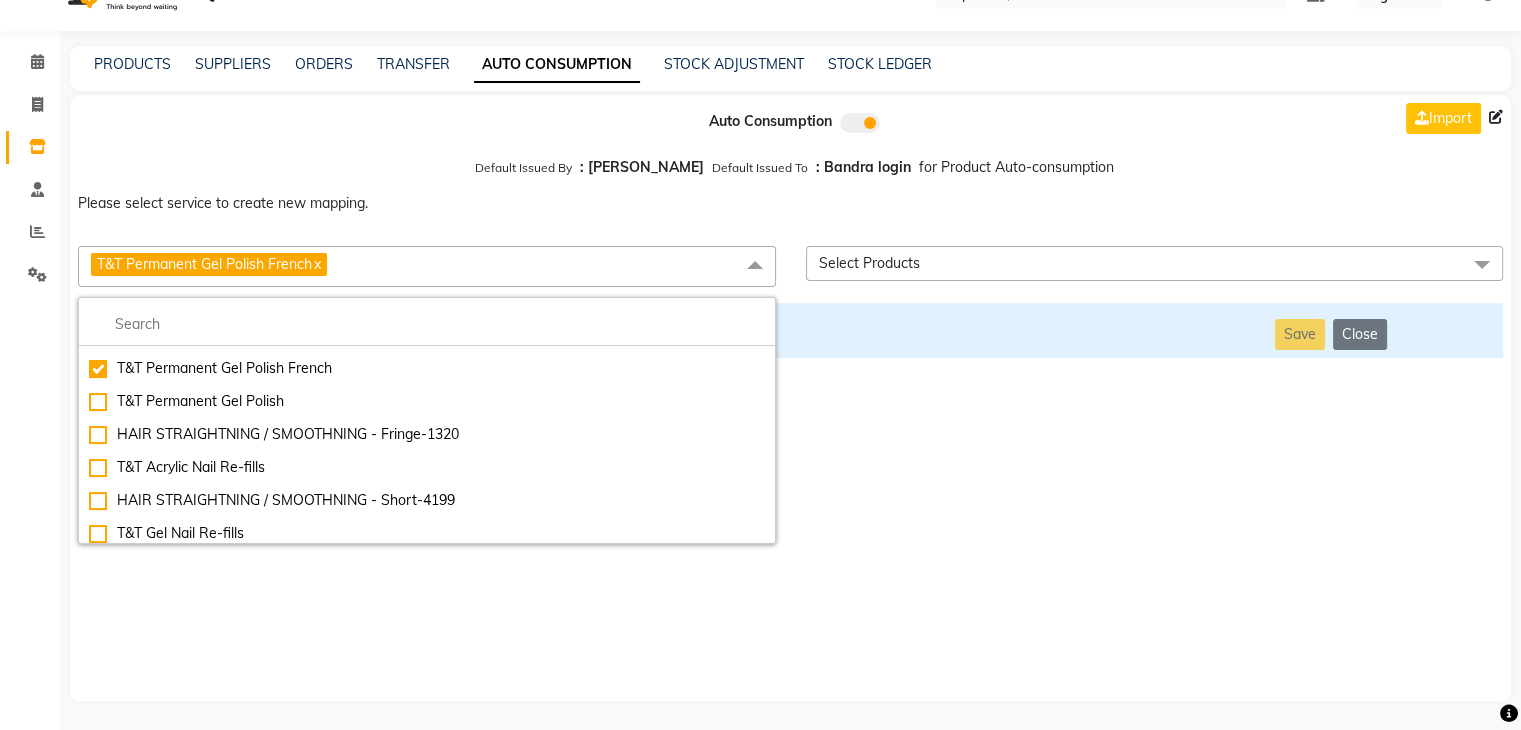 click on "T&T Permanent Gel Polish" at bounding box center (427, 401) 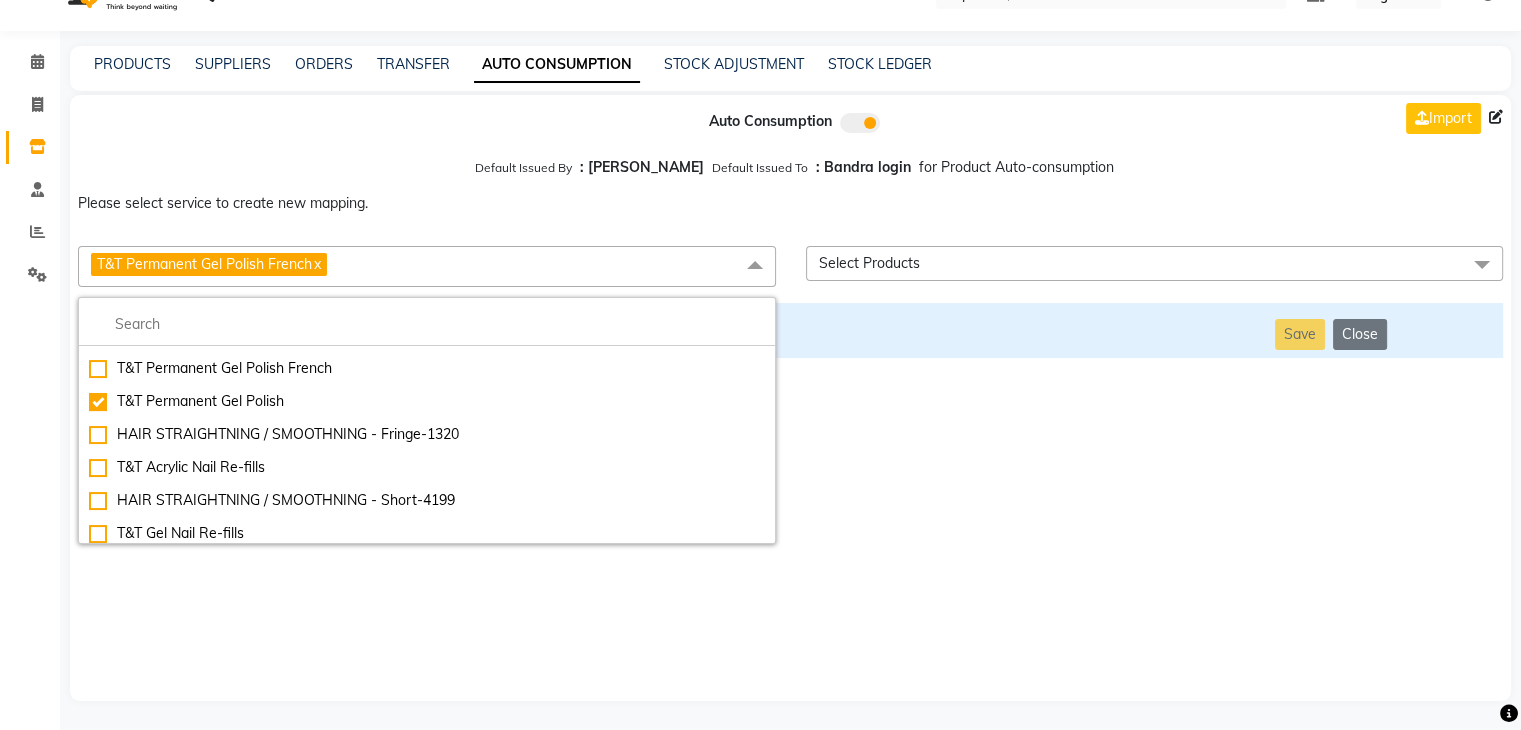 checkbox on "false" 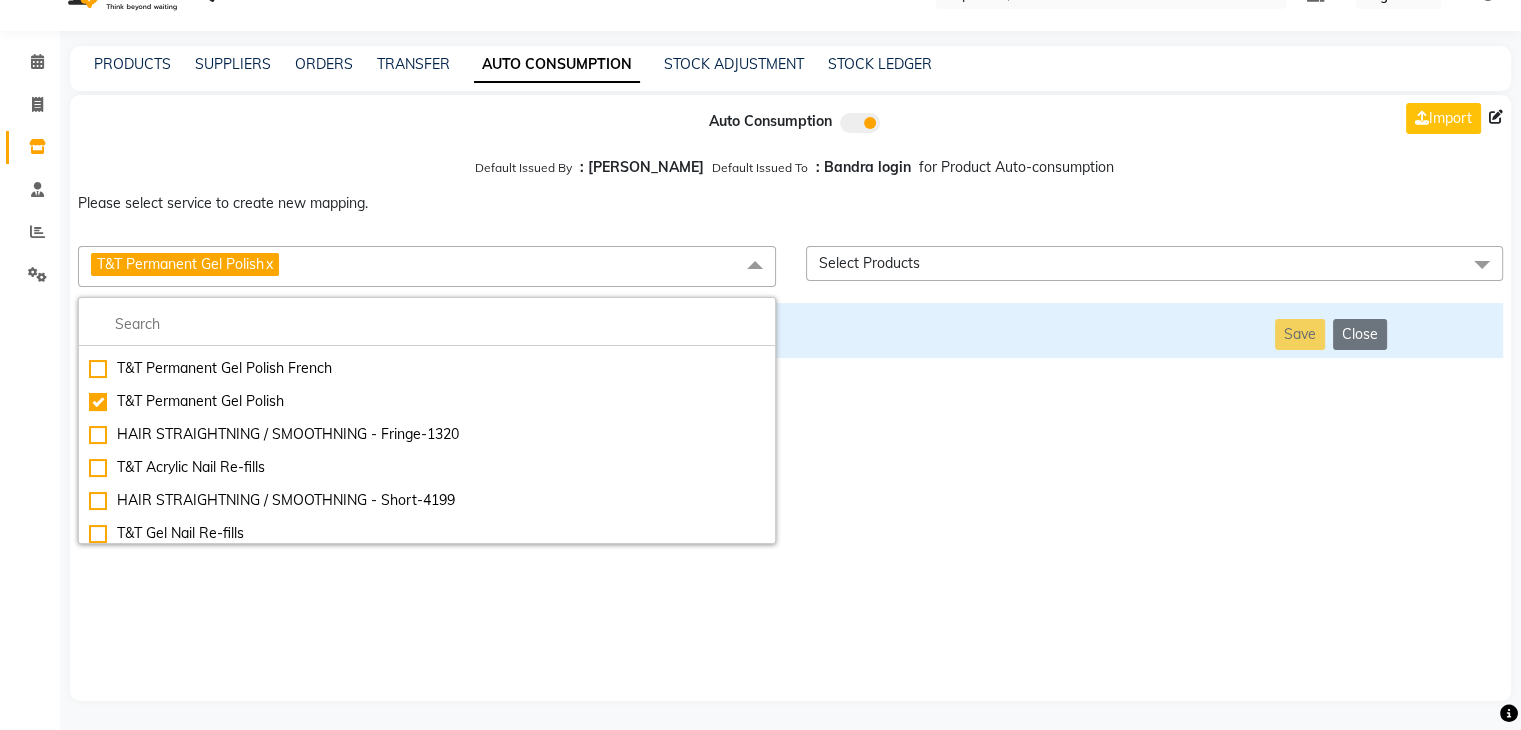 click on "Auto Consumption  Import Default Issued By  : [PERSON_NAME] Default Issued To  : Bandra login  for Product Auto-consumption  Please select service to create new mapping. T&T Permanent Gel Polish  x Essential Manicure w Scrub Essential Pedicure w Scrub Manicure + OPI Nail Ext + Gel Polish-3570 Manicure + T&T Nail Ext + Gel Polish T&T Nail Ext + T&T Gel Polish OPI Nail Ext + OPI Gel Polish T&T Refills + Gel Polish OPI Refills + Gel Polish Travel Allowance Waiting Charge HAIR REPAIR - Haircut HAIR REPAIR - Haircut for Kids HAIR REPAIR - Hair Wash HAIR REPAIR - Hair Wash Premium HAIR REPAIR - Full Head Shave HAIR REPAIR - Hair Design HAIR REPAIR - Hairstyling HAIR REPAIR - Threading HAIR REPAIR - [PERSON_NAME] Edging HAIR REPAIR - [PERSON_NAME] Edging Premium HAIR REPAIR - Razor Shave HAIR REPAIR - Razor Shave Premium HAIR REPAIR - Luxury Steam Shaving HAIR REPAIR - Fade Hair Cut HAIR SPA RITUALS - Hairoticmen Argan Spa HAIR SPA RITUALS - Wella Deep Nourishing Spa HAIR SPA RITUALS - Nashi Argan Oil Spa HAIR PAINTING - Highlights" at bounding box center (790, 398) 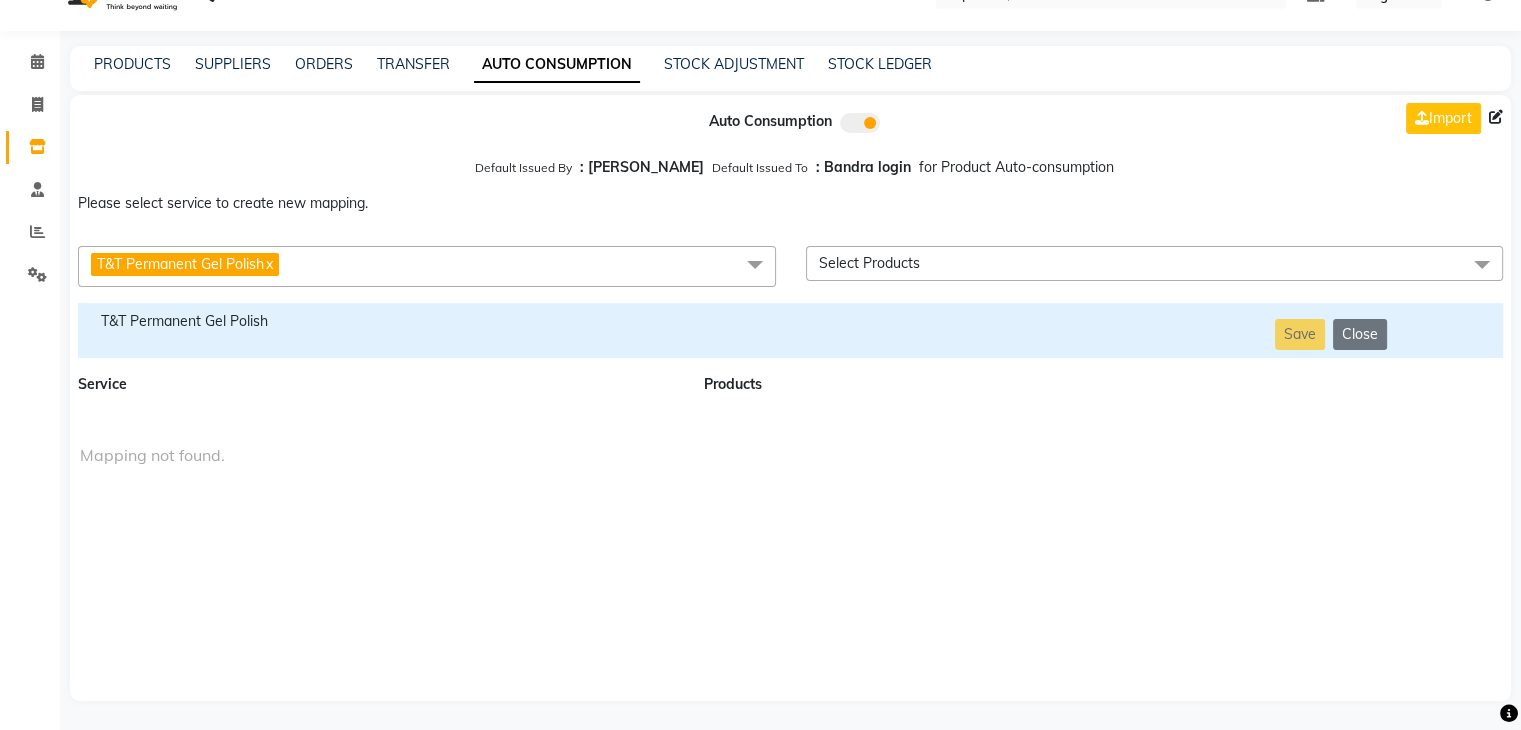click on "T&T Permanent Gel Polish  x" at bounding box center [427, 266] 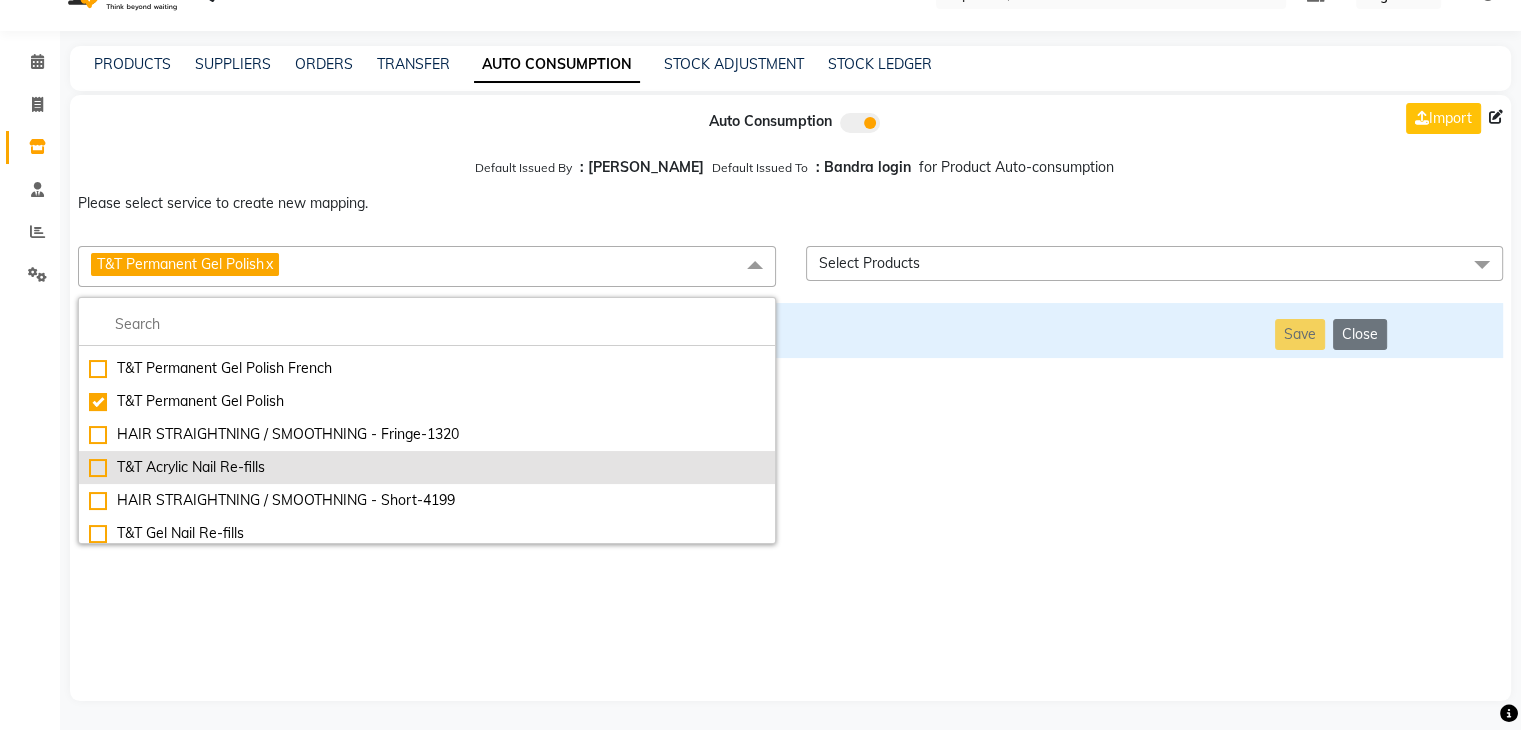 click on "T&T Acrylic Nail Re-fills" at bounding box center [427, 467] 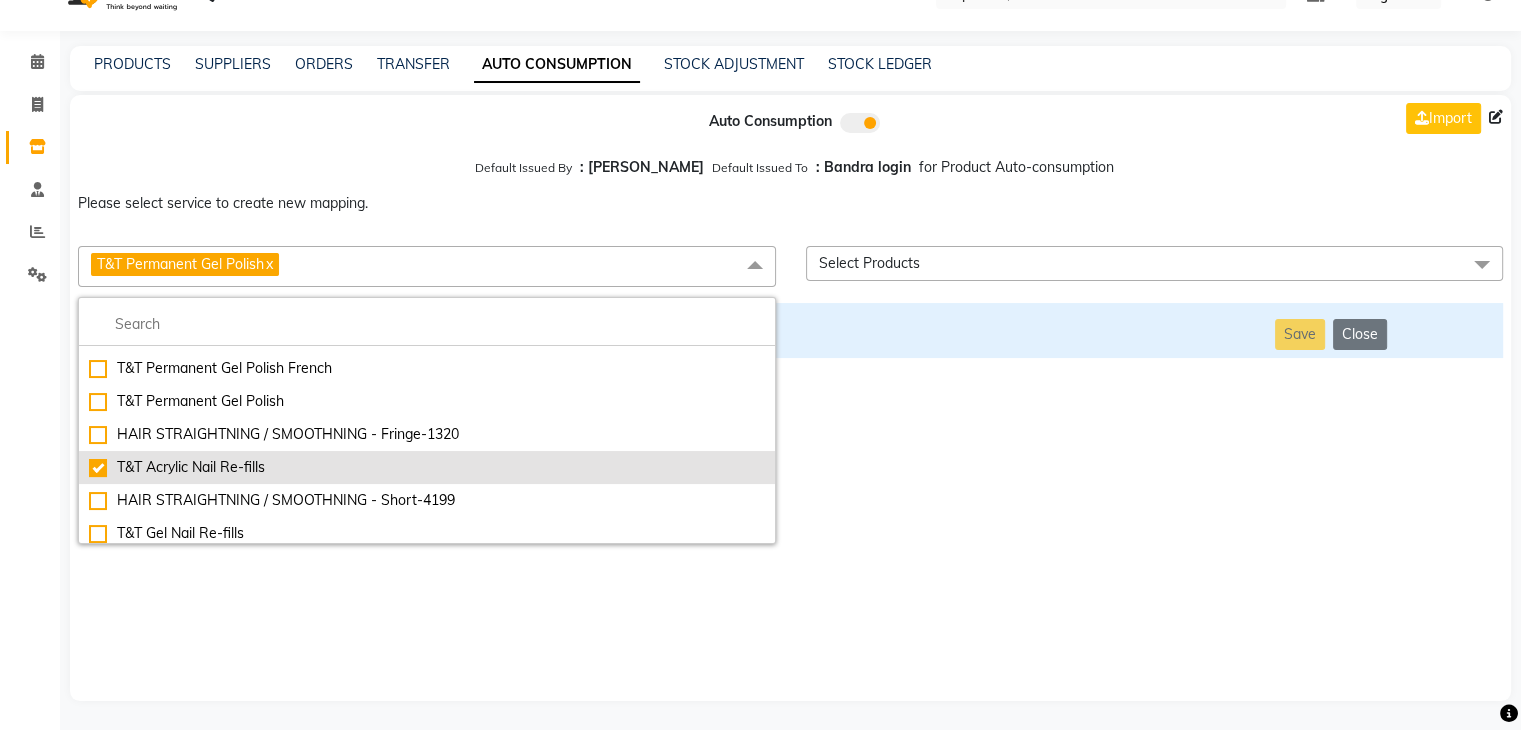 checkbox on "false" 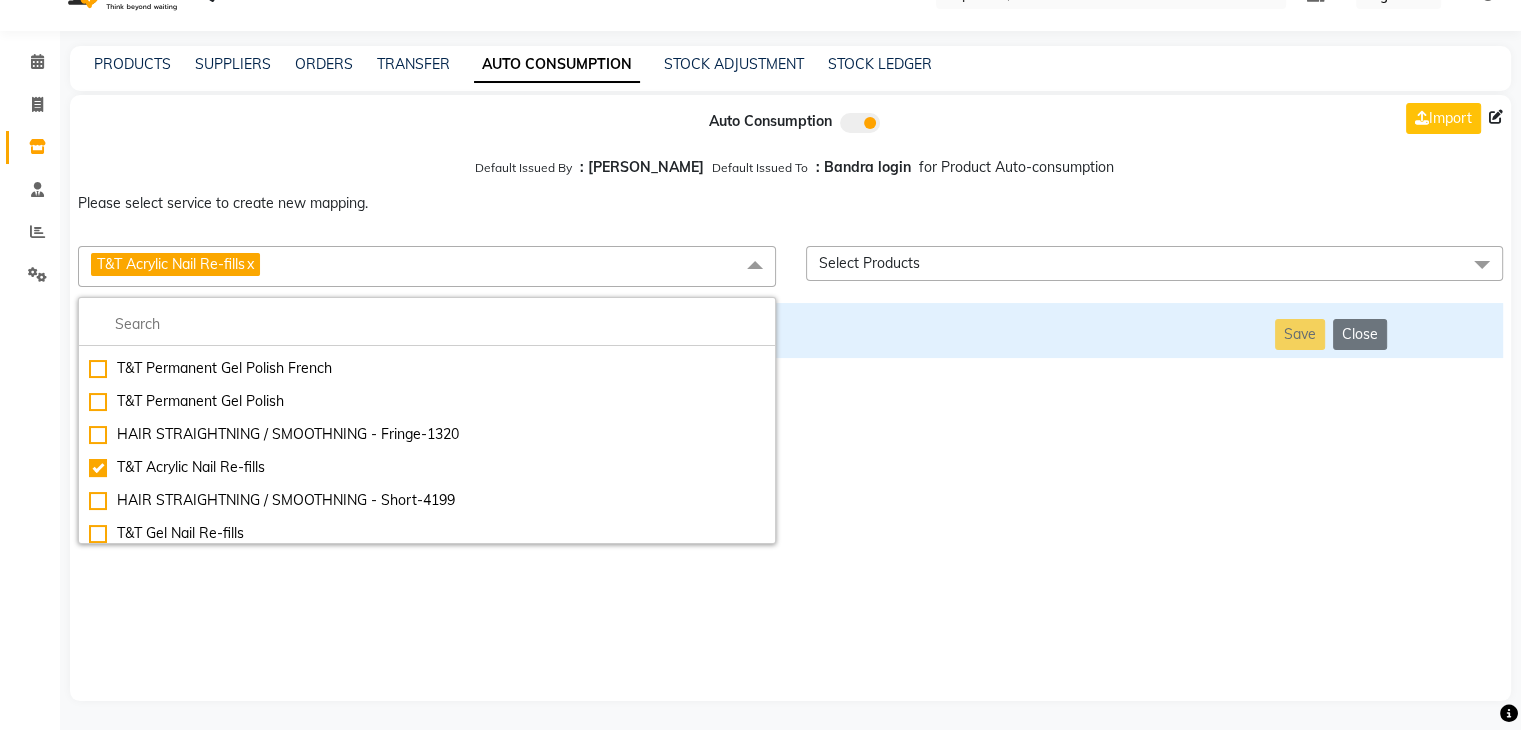 click on "Auto Consumption  Import Default Issued By  : [PERSON_NAME] Default Issued To  : Bandra login  for Product Auto-consumption  Please select service to create new mapping. T&T Acrylic Nail Re-fills  x Essential Manicure w Scrub Essential Pedicure w Scrub Manicure + OPI Nail Ext + Gel Polish-3570 Manicure + T&T Nail Ext + Gel Polish T&T Nail Ext + T&T Gel Polish OPI Nail Ext + OPI Gel Polish T&T Refills + Gel Polish OPI Refills + Gel Polish Travel Allowance Waiting Charge HAIR REPAIR - Haircut HAIR REPAIR - Haircut for Kids HAIR REPAIR - Hair Wash HAIR REPAIR - Hair Wash Premium HAIR REPAIR - Full Head Shave HAIR REPAIR - Hair Design HAIR REPAIR - Hairstyling HAIR REPAIR - Threading HAIR REPAIR - [PERSON_NAME] Edging HAIR REPAIR - [PERSON_NAME] Edging Premium HAIR REPAIR - Razor Shave HAIR REPAIR - Razor Shave Premium HAIR REPAIR - Luxury Steam Shaving HAIR REPAIR - Fade Hair Cut HAIR SPA RITUALS - Hairoticmen Argan Spa HAIR SPA RITUALS - Wella Deep Nourishing Spa HAIR SPA RITUALS - Nashi Argan Oil Spa HAIR PAINTING - Highlights" at bounding box center (790, 398) 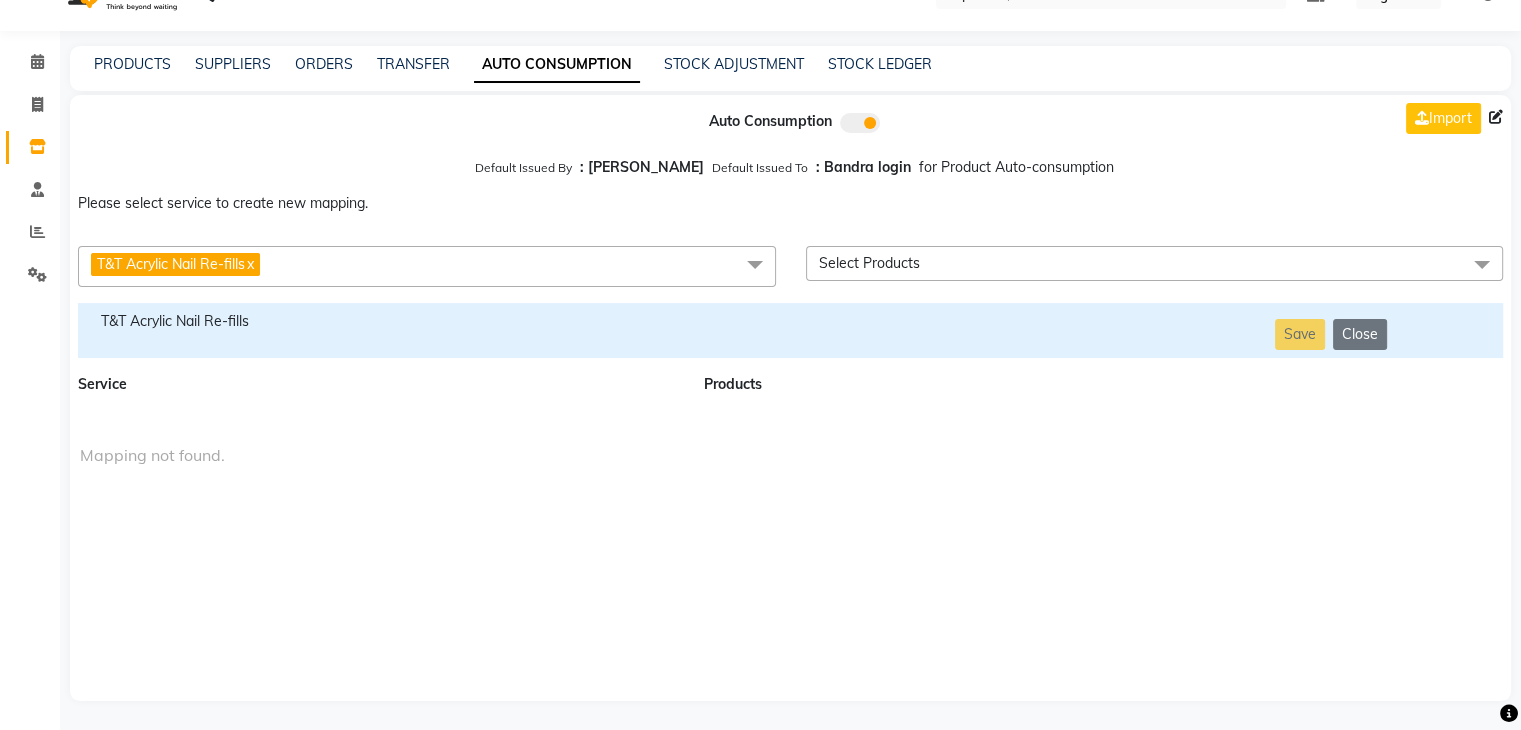 click on "T&T Acrylic Nail Re-fills" at bounding box center (379, 321) 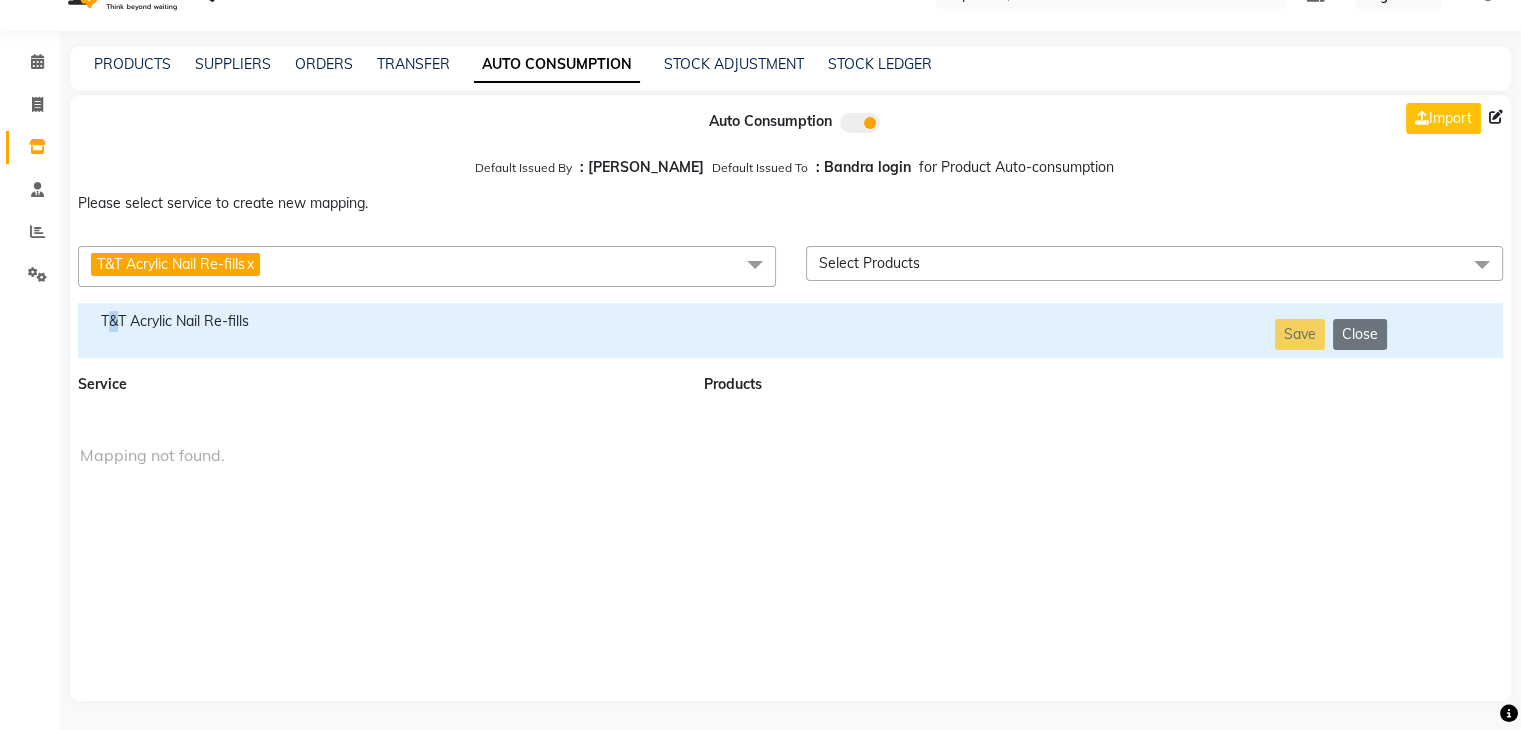 click on "T&T Acrylic Nail Re-fills" at bounding box center (379, 321) 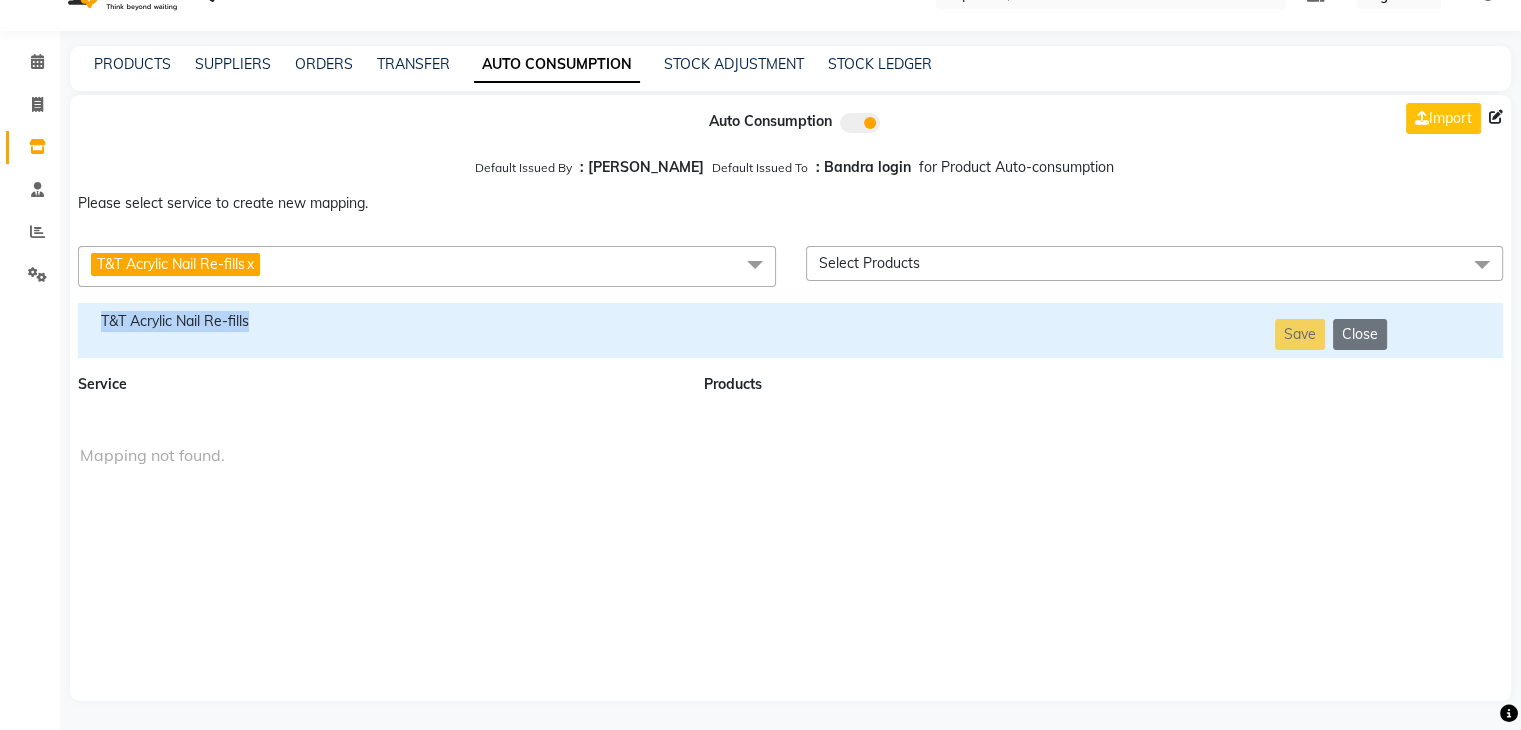 click on "T&T Acrylic Nail Re-fills" at bounding box center (379, 321) 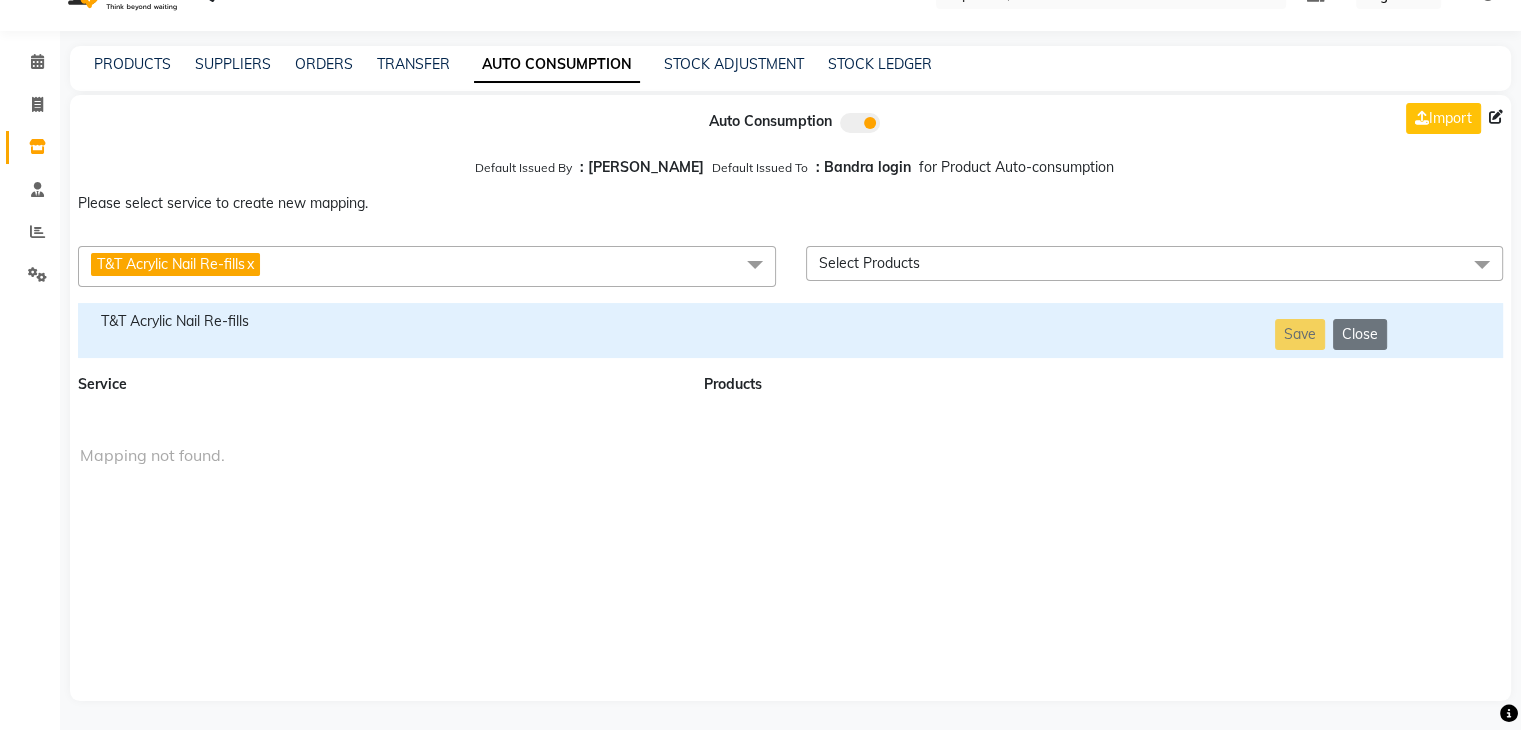 click on "T&T Acrylic Nail Re-fills  x" at bounding box center (427, 266) 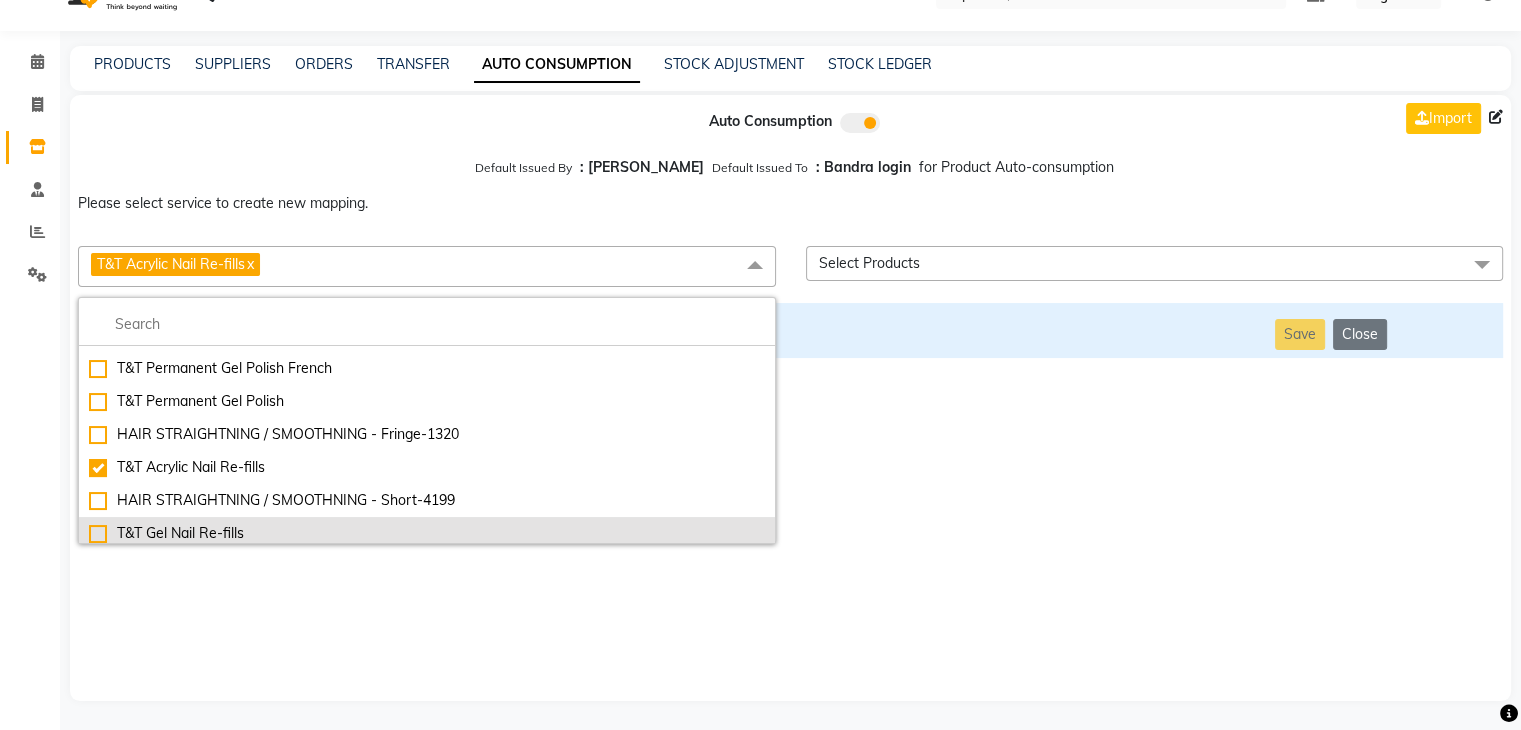 click on "T&T Gel Nail Re-fills" at bounding box center [427, 533] 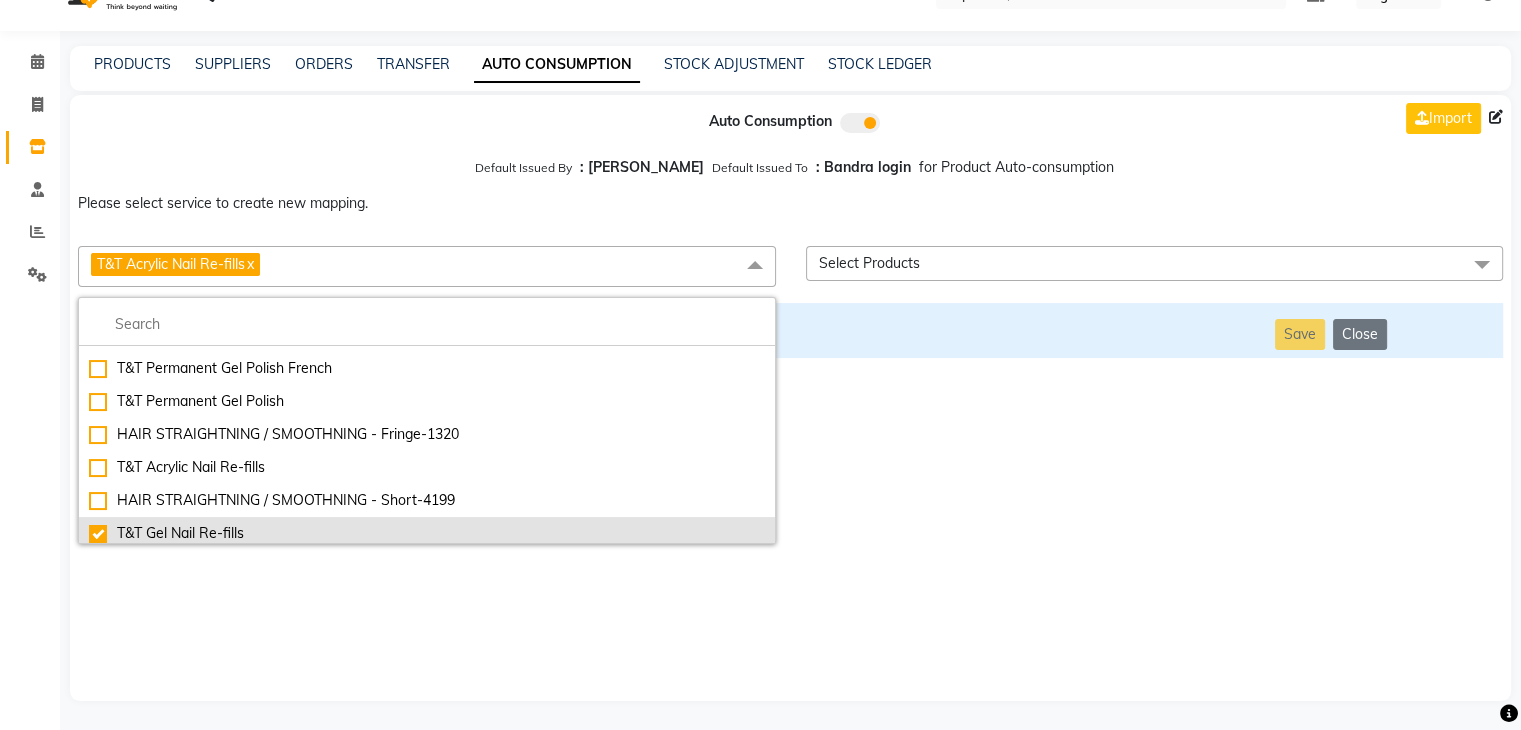 checkbox on "false" 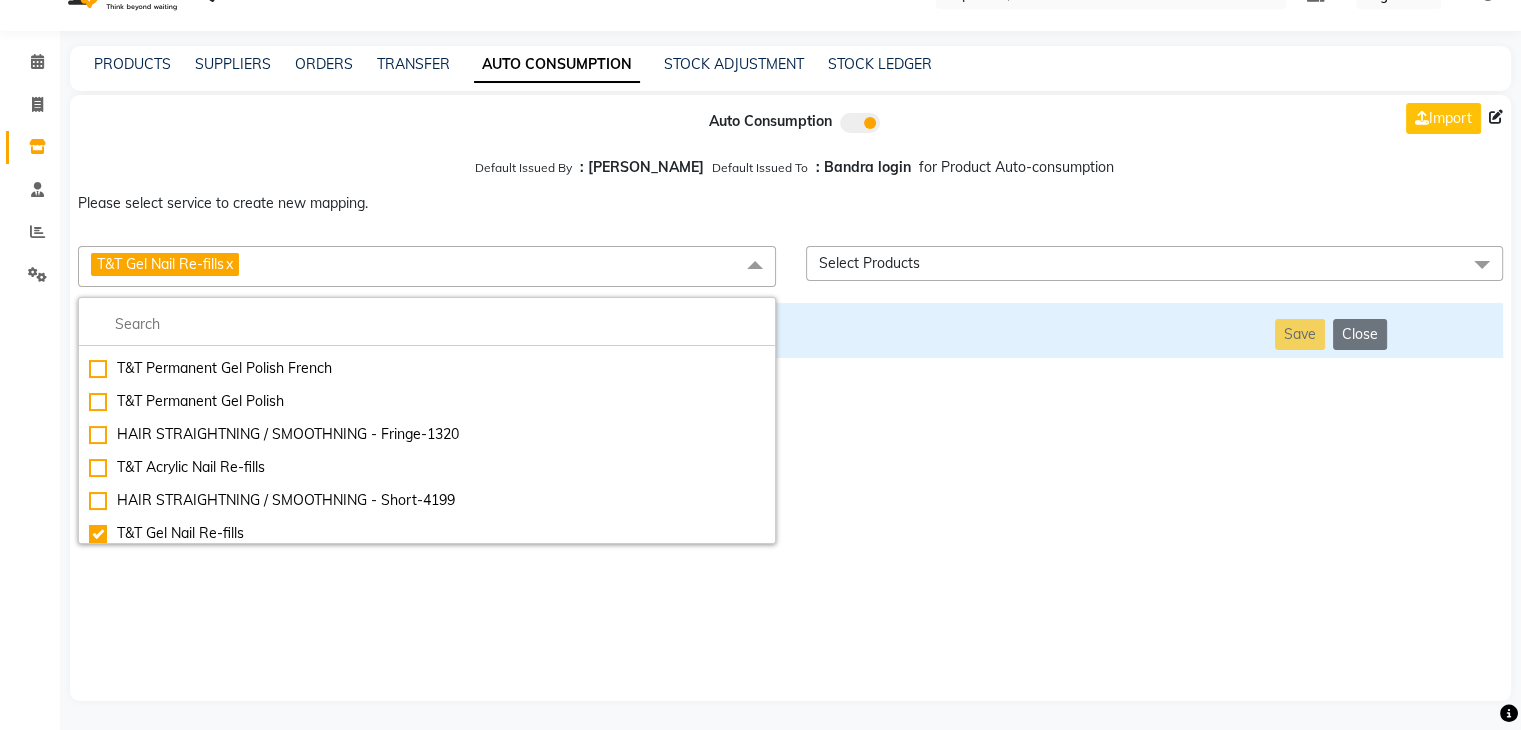 click on "Auto Consumption  Import Default Issued By  : [PERSON_NAME] Default Issued To  : Bandra login  for Product Auto-consumption  Please select service to create new mapping. T&T Gel Nail Re-fills  x Essential Manicure w Scrub Essential Pedicure w Scrub Manicure + OPI Nail Ext + Gel Polish-3570 Manicure + T&T Nail Ext + Gel Polish T&T Nail Ext + T&T Gel Polish OPI Nail Ext + OPI Gel Polish T&T Refills + Gel Polish OPI Refills + Gel Polish Travel Allowance Waiting Charge HAIR REPAIR - Haircut HAIR REPAIR - Haircut for Kids HAIR REPAIR - Hair Wash HAIR REPAIR - Hair Wash Premium HAIR REPAIR - Full Head Shave HAIR REPAIR - Hair Design HAIR REPAIR - Hairstyling HAIR REPAIR - Threading HAIR REPAIR - [PERSON_NAME] Edging HAIR REPAIR - [PERSON_NAME] Edging Premium HAIR REPAIR - Razor Shave HAIR REPAIR - Razor Shave Premium HAIR REPAIR - Luxury Steam Shaving HAIR REPAIR - Fade Hair Cut HAIR SPA RITUALS - Hairoticmen Argan Spa HAIR SPA RITUALS - Wella Deep Nourishing Spa HAIR SPA RITUALS - Nashi Argan Oil Spa HAIR SPA RITUALS - [PERSON_NAME] Spa" at bounding box center [790, 398] 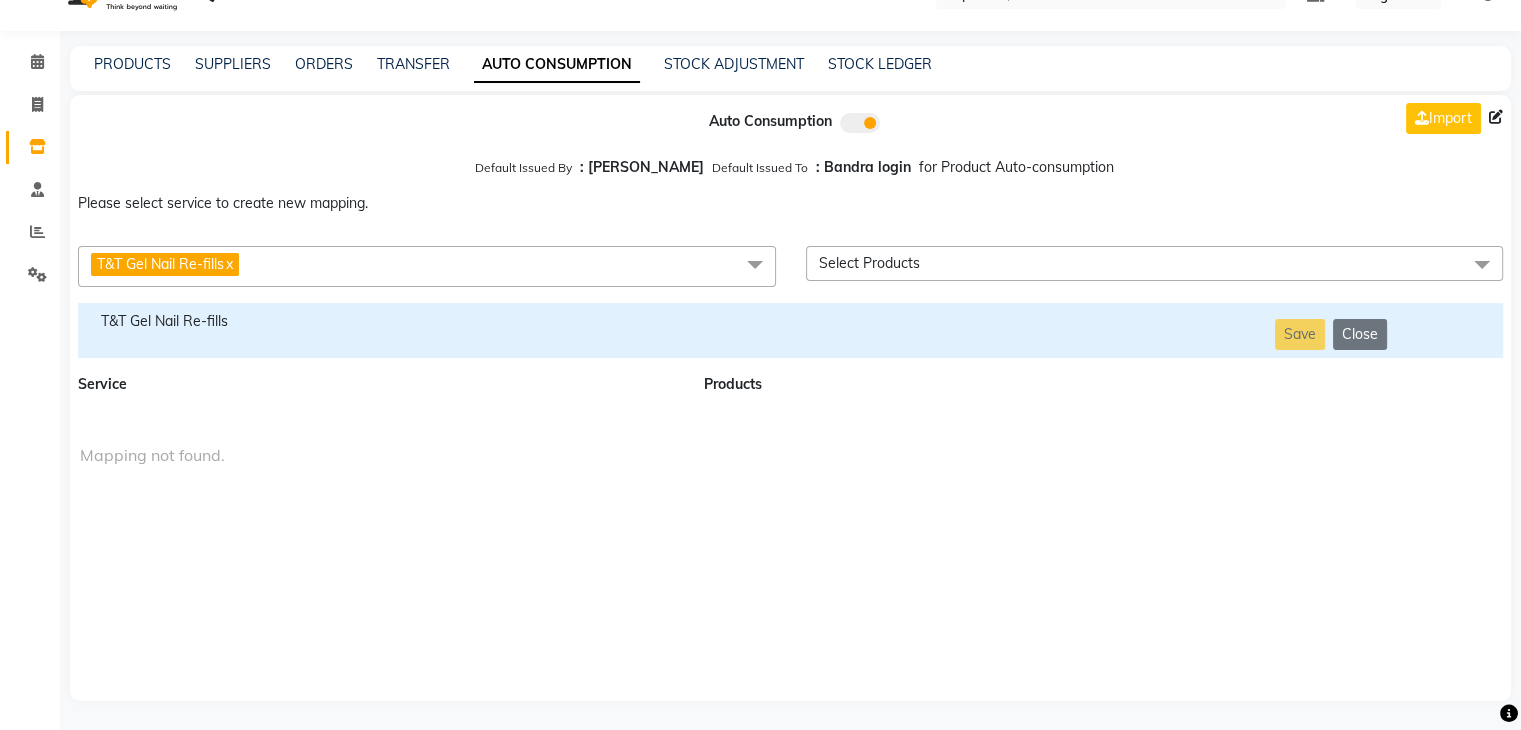 click on "T&T Gel Nail Re-fills" at bounding box center (379, 321) 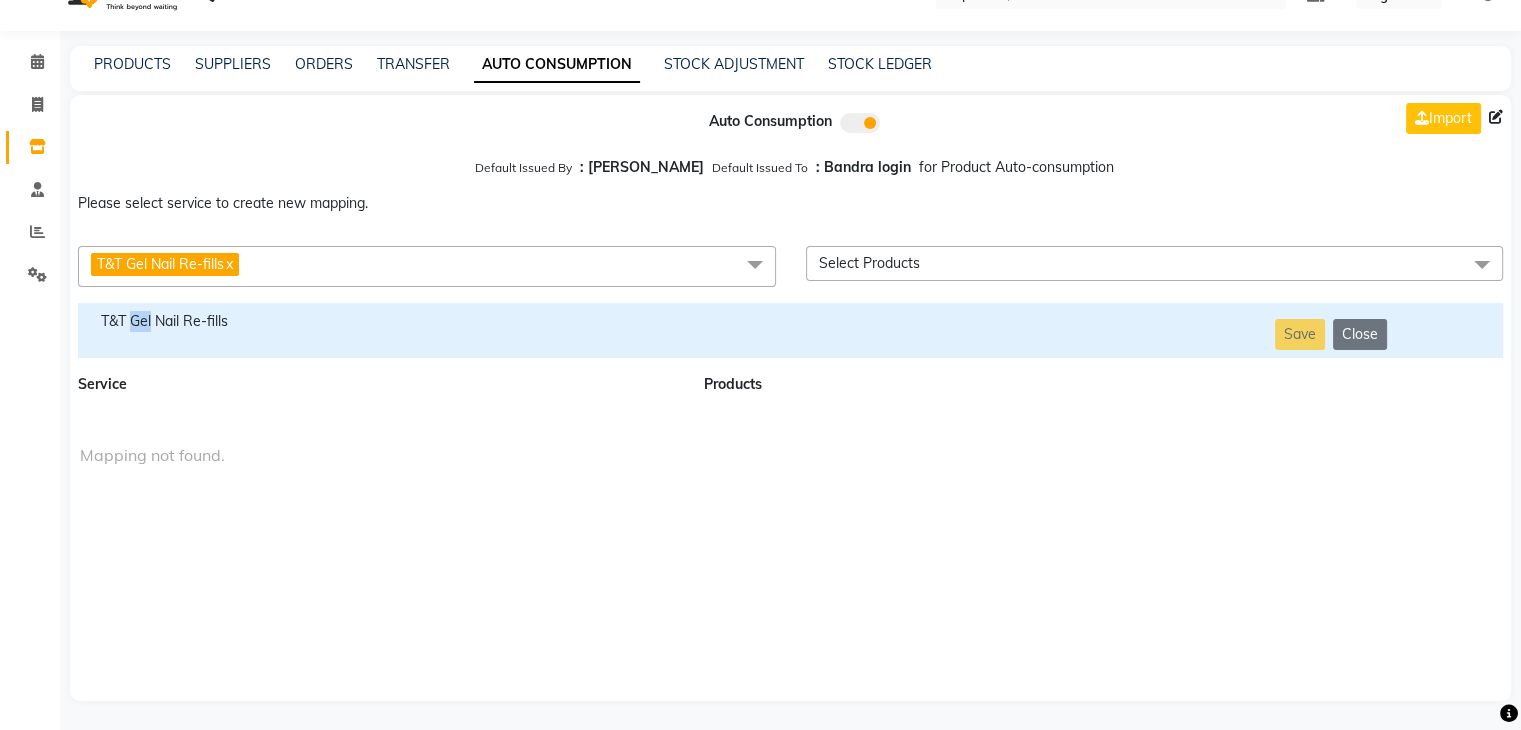 click on "T&T Gel Nail Re-fills" at bounding box center [379, 321] 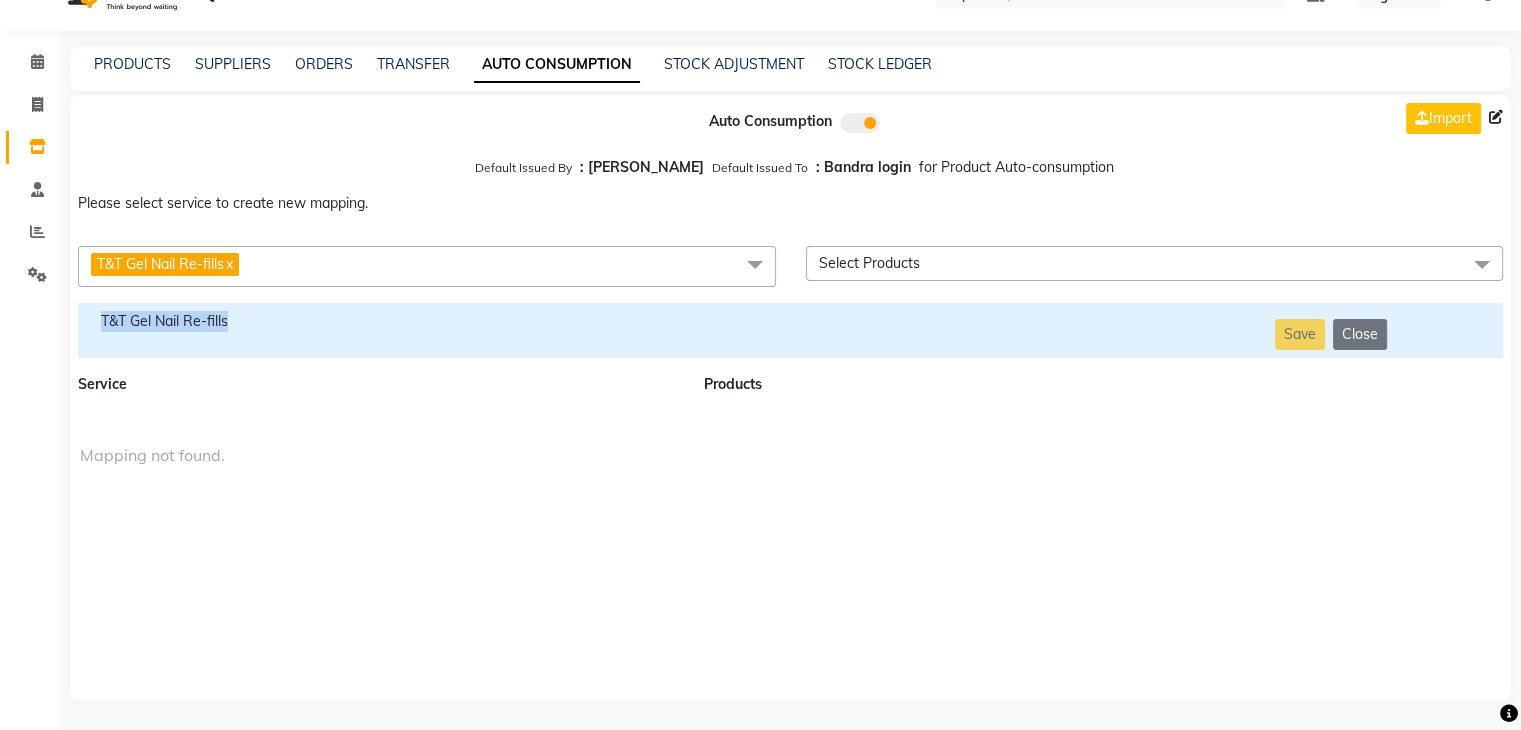 click on "T&T Gel Nail Re-fills" at bounding box center [379, 321] 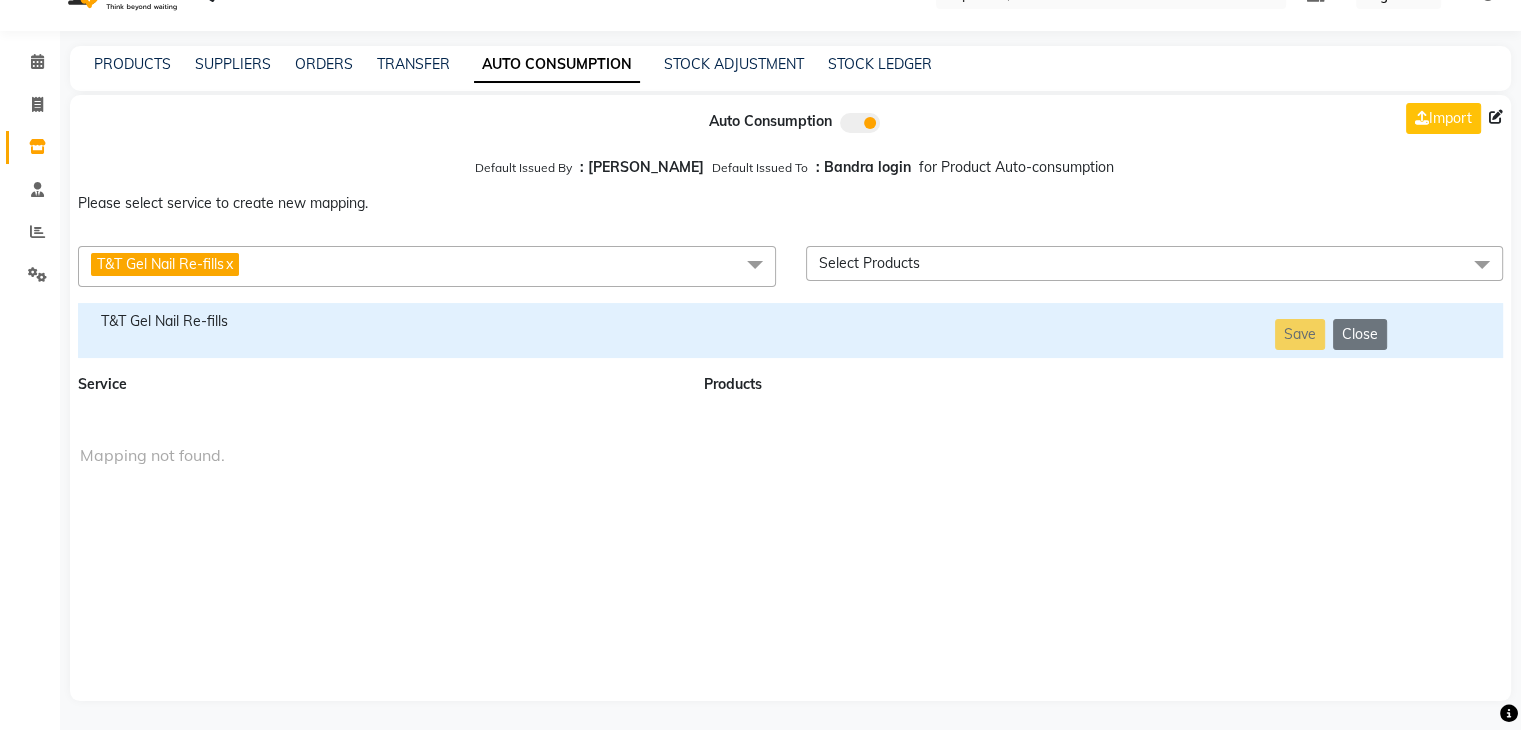 click on "T&T Gel Nail Re-fills  x" at bounding box center [427, 266] 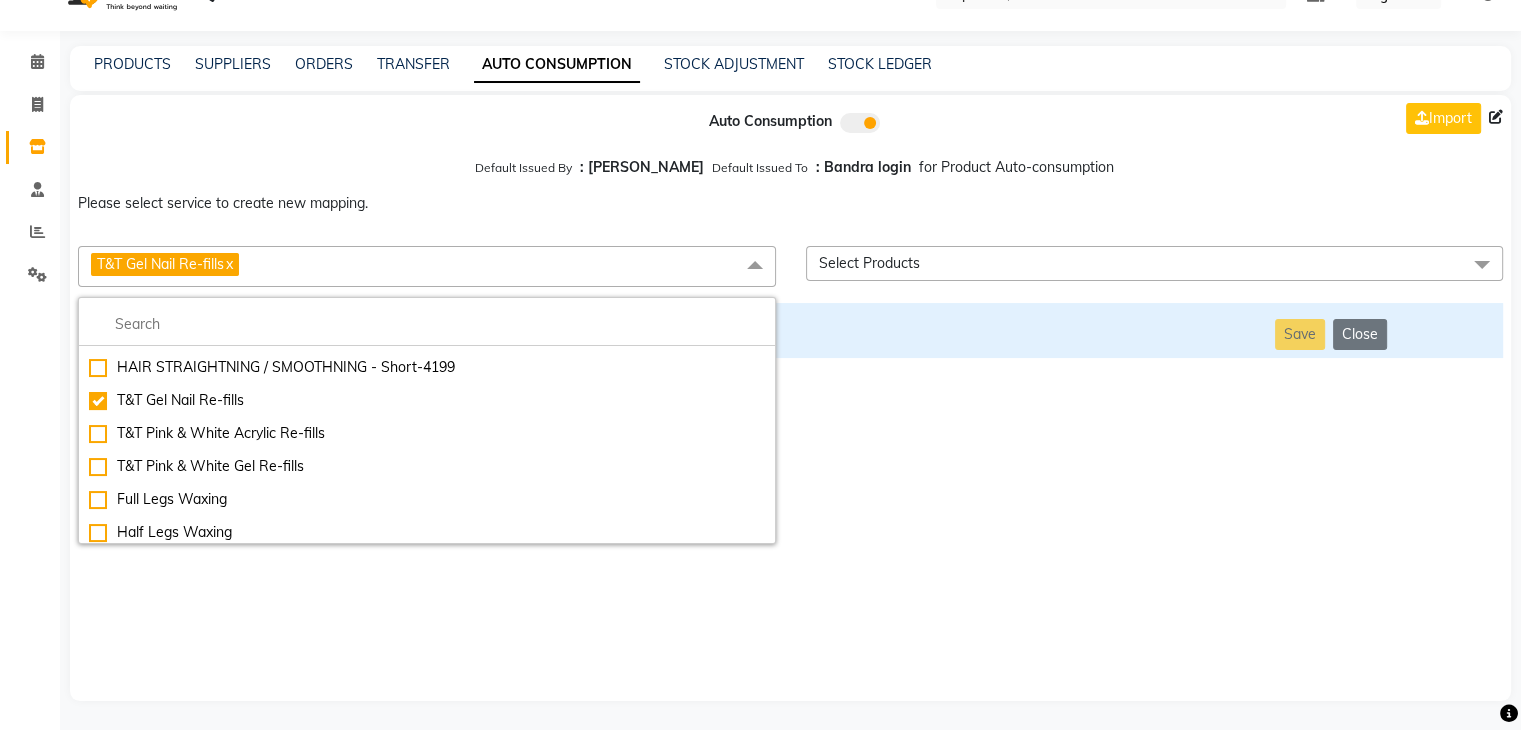 scroll, scrollTop: 8091, scrollLeft: 0, axis: vertical 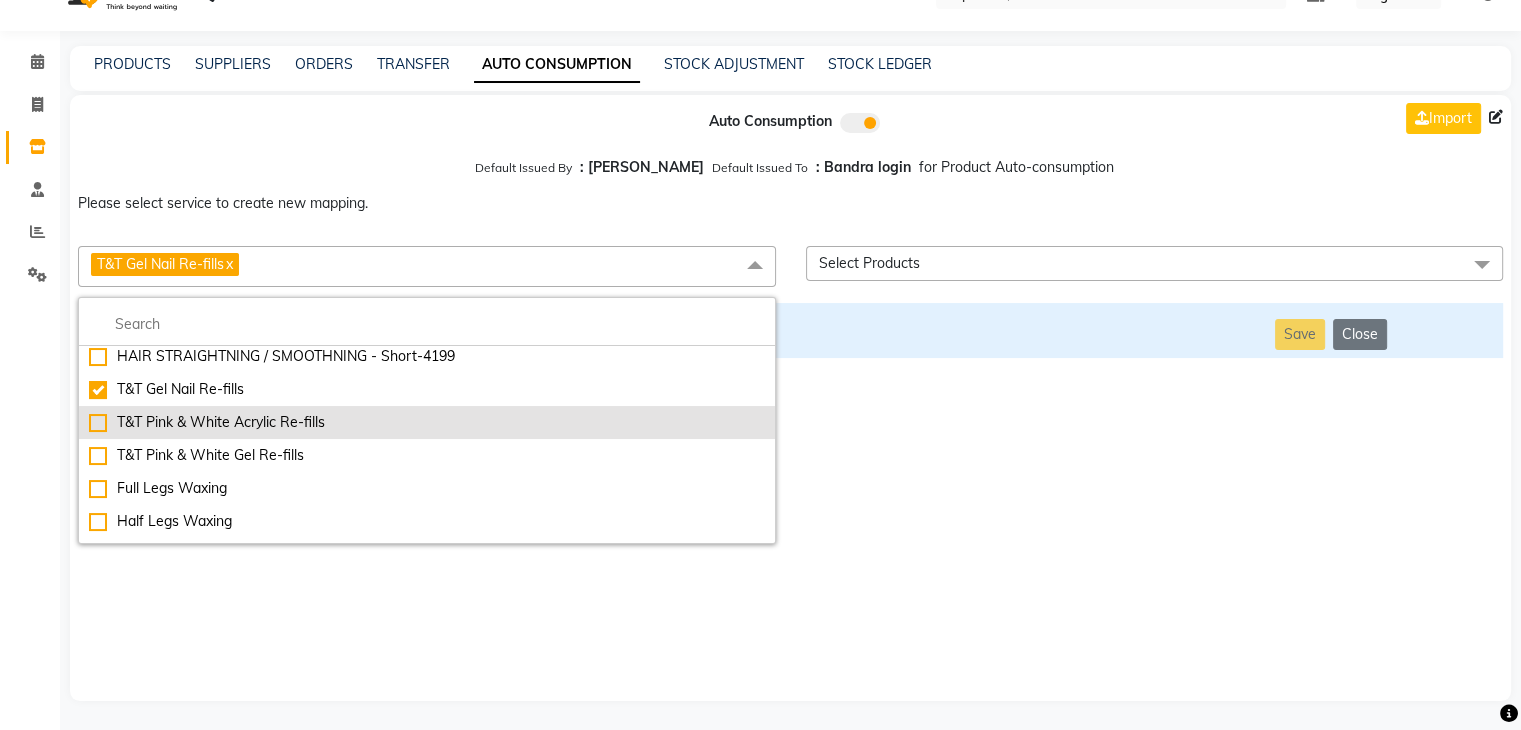 click on "T&T Pink & White Acrylic Re-fills" at bounding box center [427, 422] 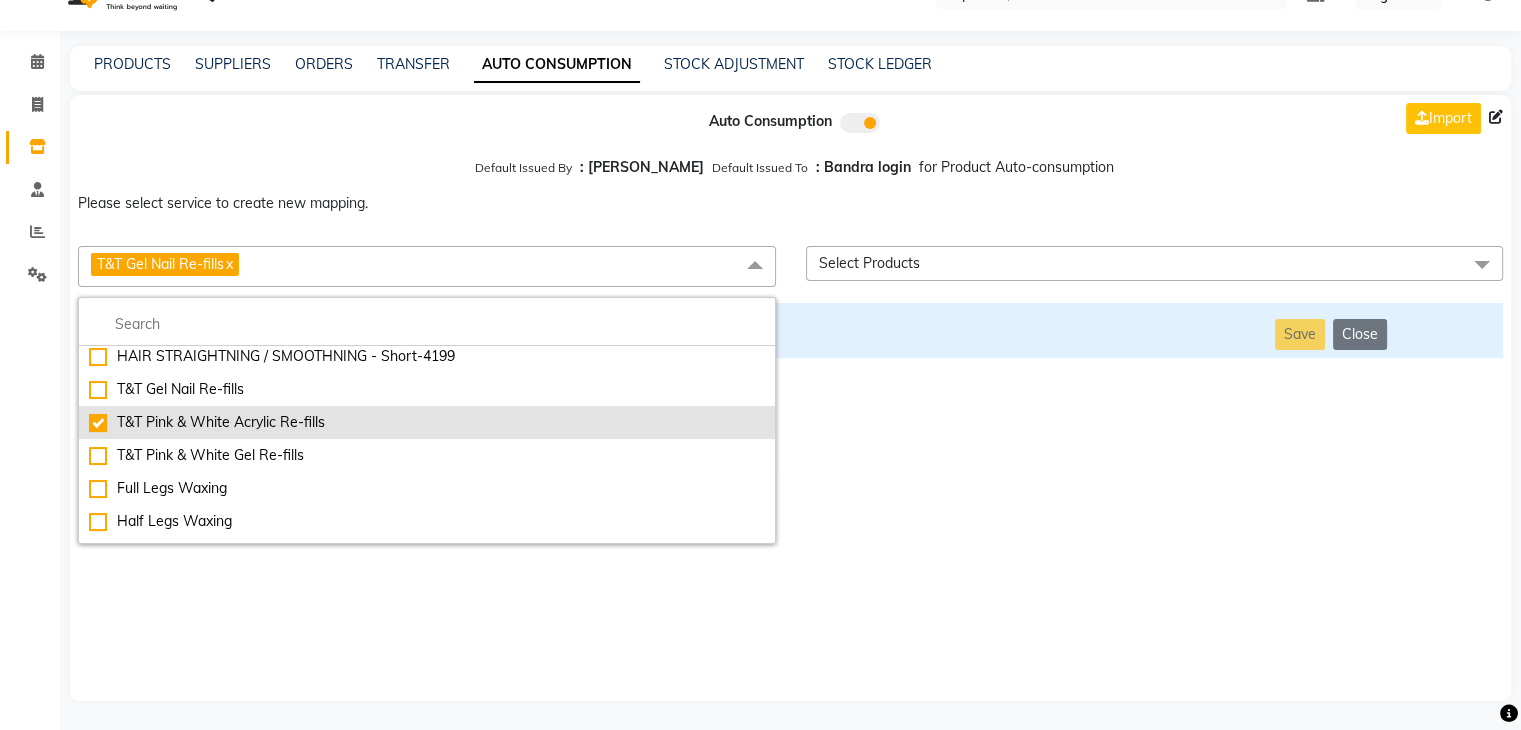 checkbox on "false" 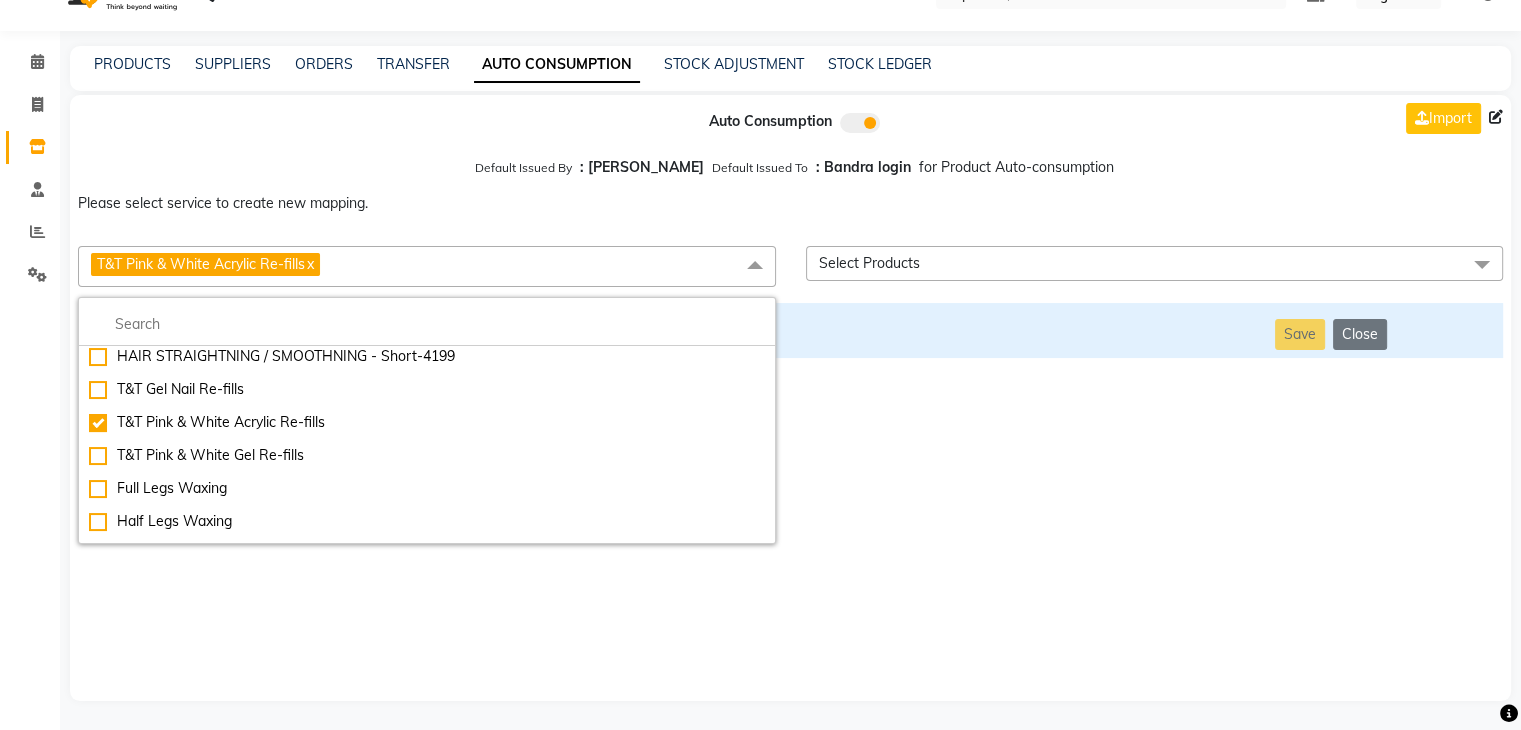 click on "Auto Consumption  Import Default Issued By  : [PERSON_NAME] Default Issued To  : Bandra login  for Product Auto-consumption  Please select service to create new mapping. T&T Pink & White Acrylic Re-fills  x Essential Manicure w Scrub Essential Pedicure w Scrub Manicure + OPI Nail Ext + Gel Polish-3570 Manicure + T&T Nail Ext + Gel Polish T&T Nail Ext + T&T Gel Polish OPI Nail Ext + OPI Gel Polish T&T Refills + Gel Polish OPI Refills + Gel Polish Travel Allowance Waiting Charge HAIR REPAIR - Haircut HAIR REPAIR - Haircut for Kids HAIR REPAIR - Hair Wash HAIR REPAIR - Hair Wash Premium HAIR REPAIR - Full Head Shave HAIR REPAIR - Hair Design HAIR REPAIR - Hairstyling HAIR REPAIR - Threading HAIR REPAIR - [PERSON_NAME] Edging HAIR REPAIR - [PERSON_NAME] Edging Premium HAIR REPAIR - Razor Shave HAIR REPAIR - Razor Shave Premium HAIR REPAIR - Luxury Steam Shaving HAIR REPAIR - Fade Hair Cut HAIR SPA RITUALS - Hairoticmen Argan Spa HAIR SPA RITUALS - Wella Deep Nourishing Spa HAIR SPA RITUALS - Nashi Argan Oil Spa Acrylic Overlays" at bounding box center (790, 398) 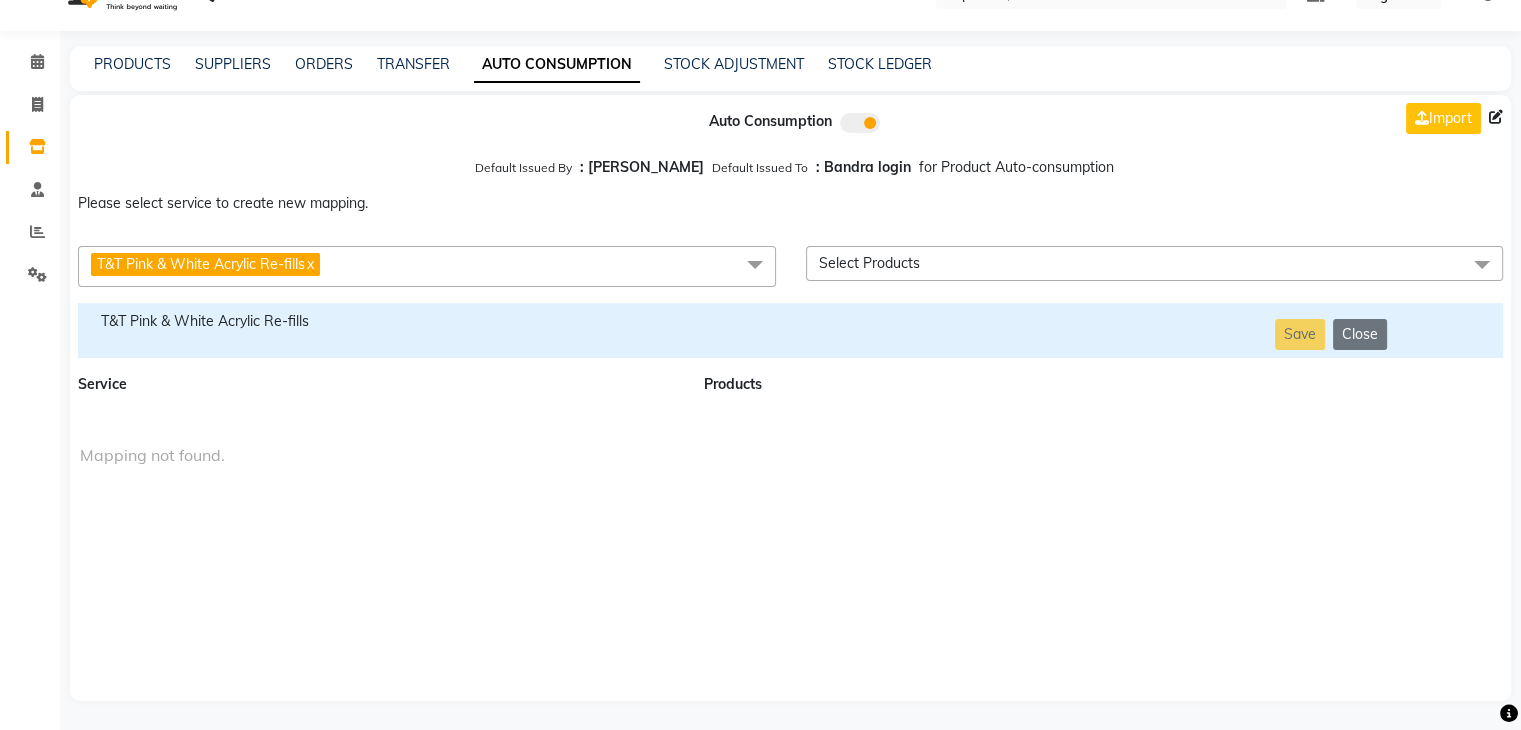 click on "T&T Pink & White Acrylic Re-fills" at bounding box center [379, 321] 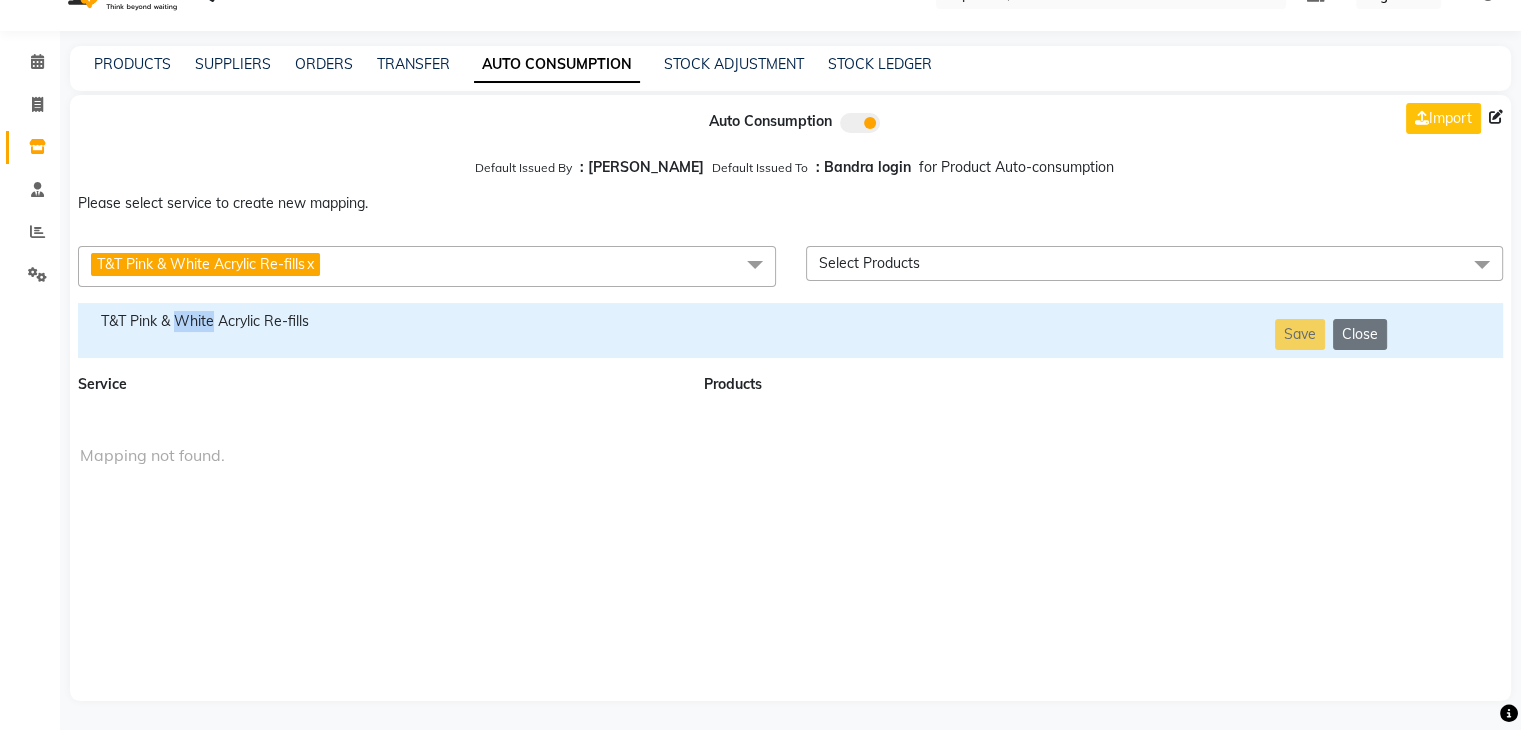 click on "T&T Pink & White Acrylic Re-fills" at bounding box center [379, 321] 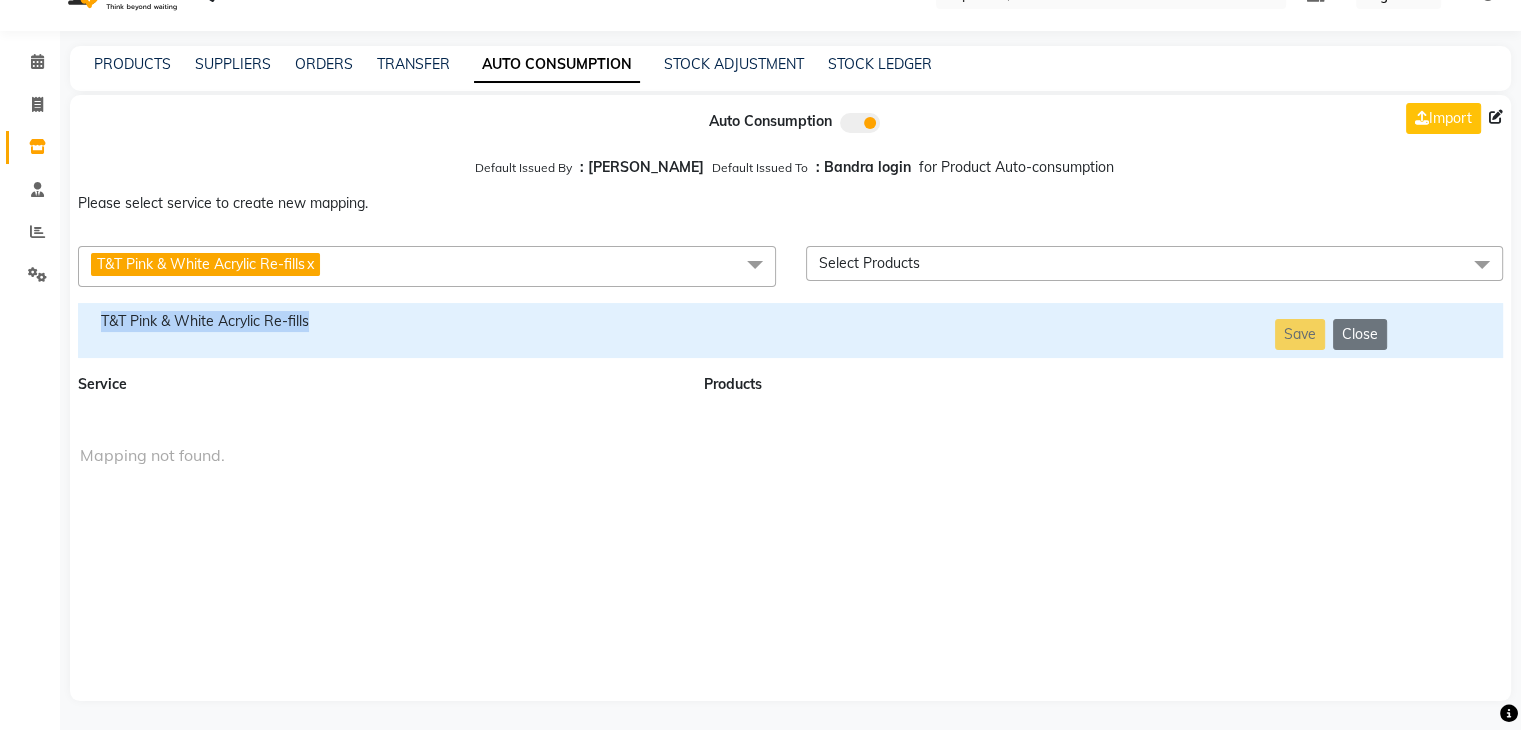 click on "T&T Pink & White Acrylic Re-fills" at bounding box center (379, 321) 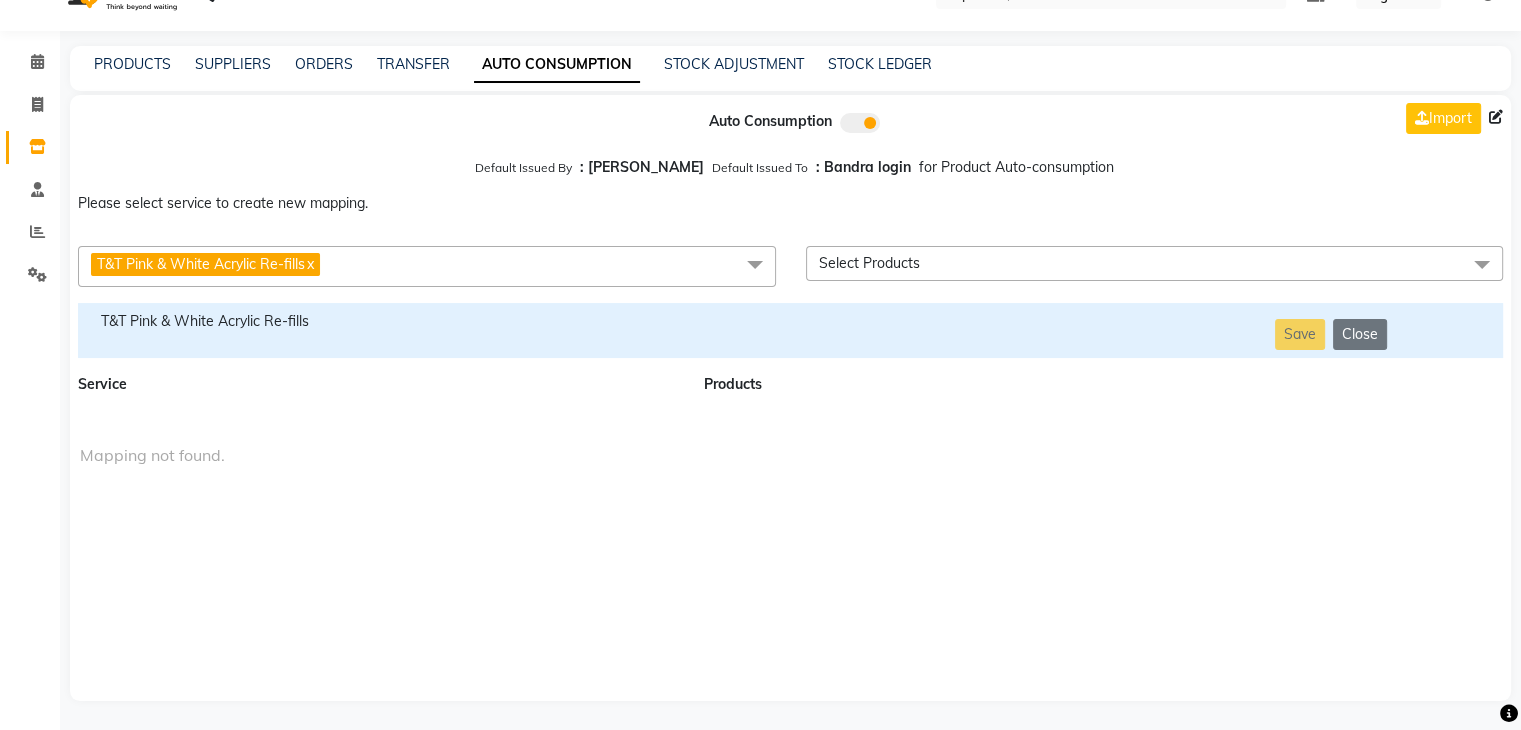 click on "T&T Pink & White Acrylic Re-fills  x" at bounding box center [427, 266] 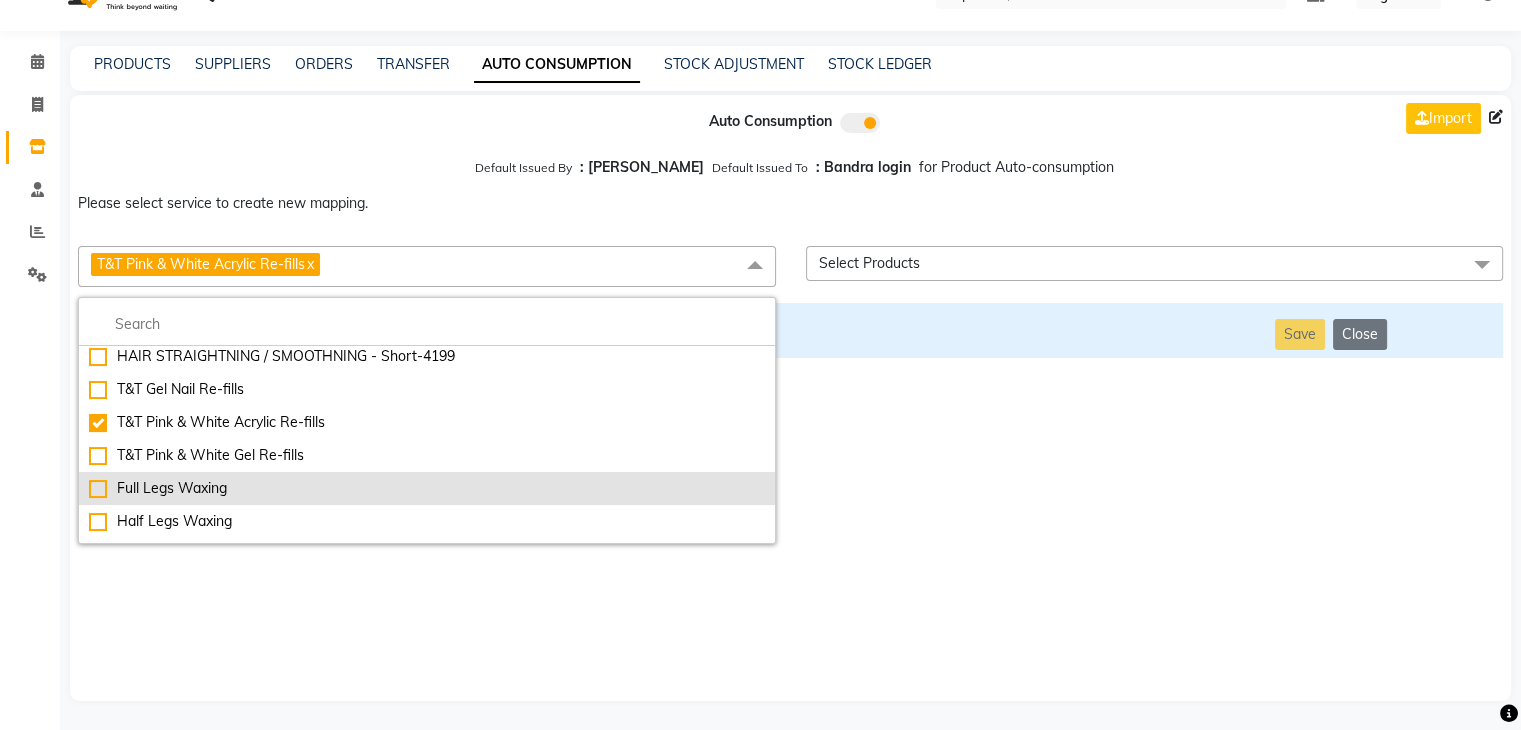 click on "Full Legs Waxing" at bounding box center [427, 488] 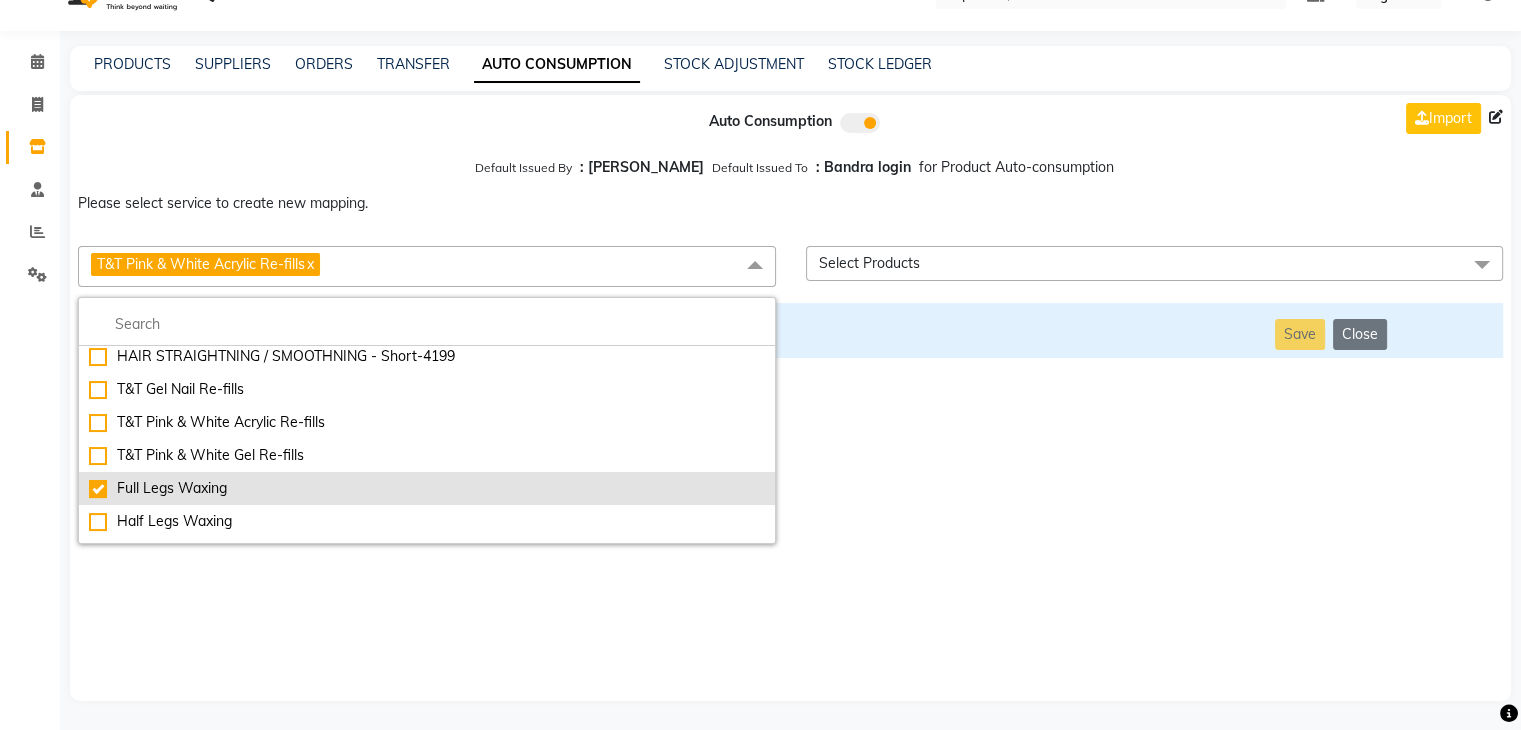checkbox on "false" 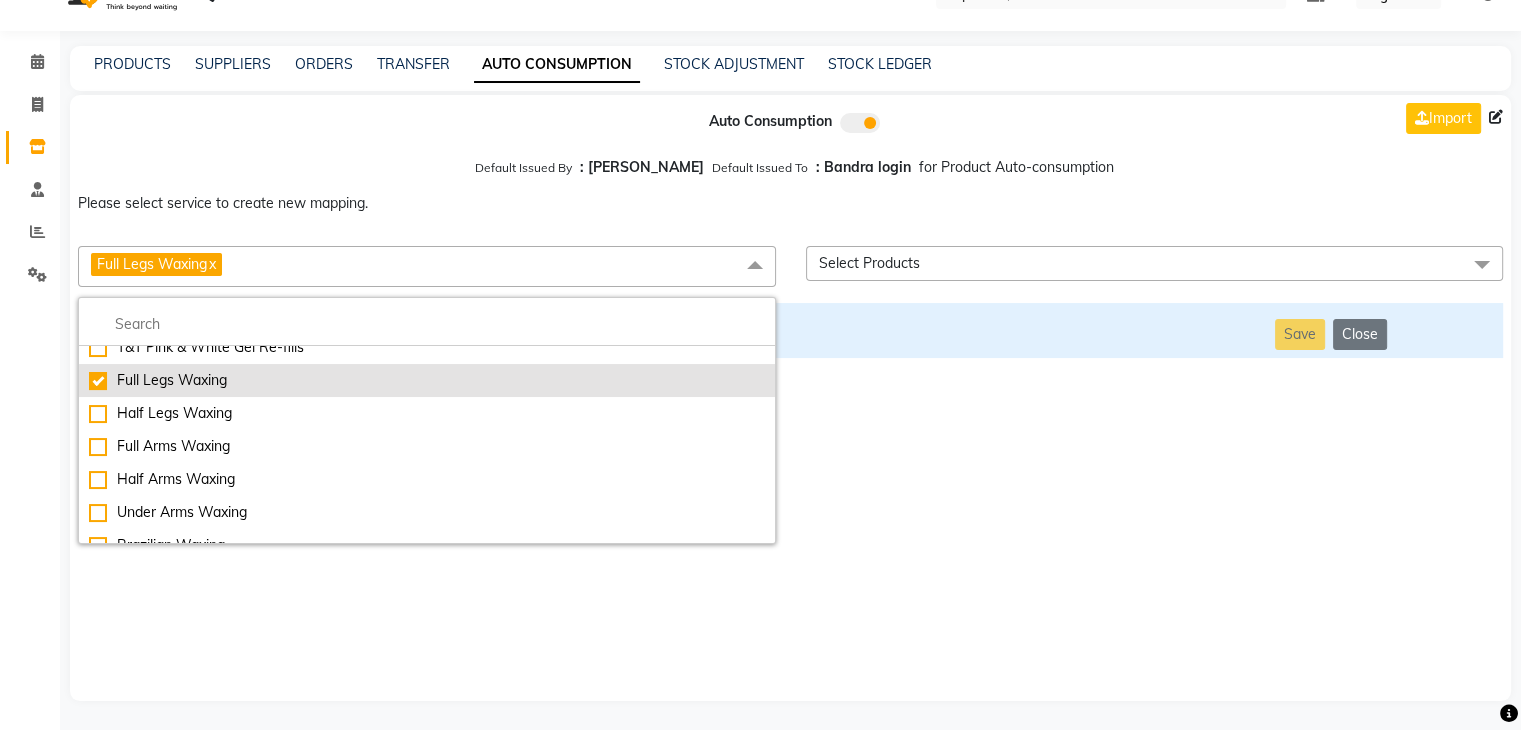 scroll, scrollTop: 8194, scrollLeft: 0, axis: vertical 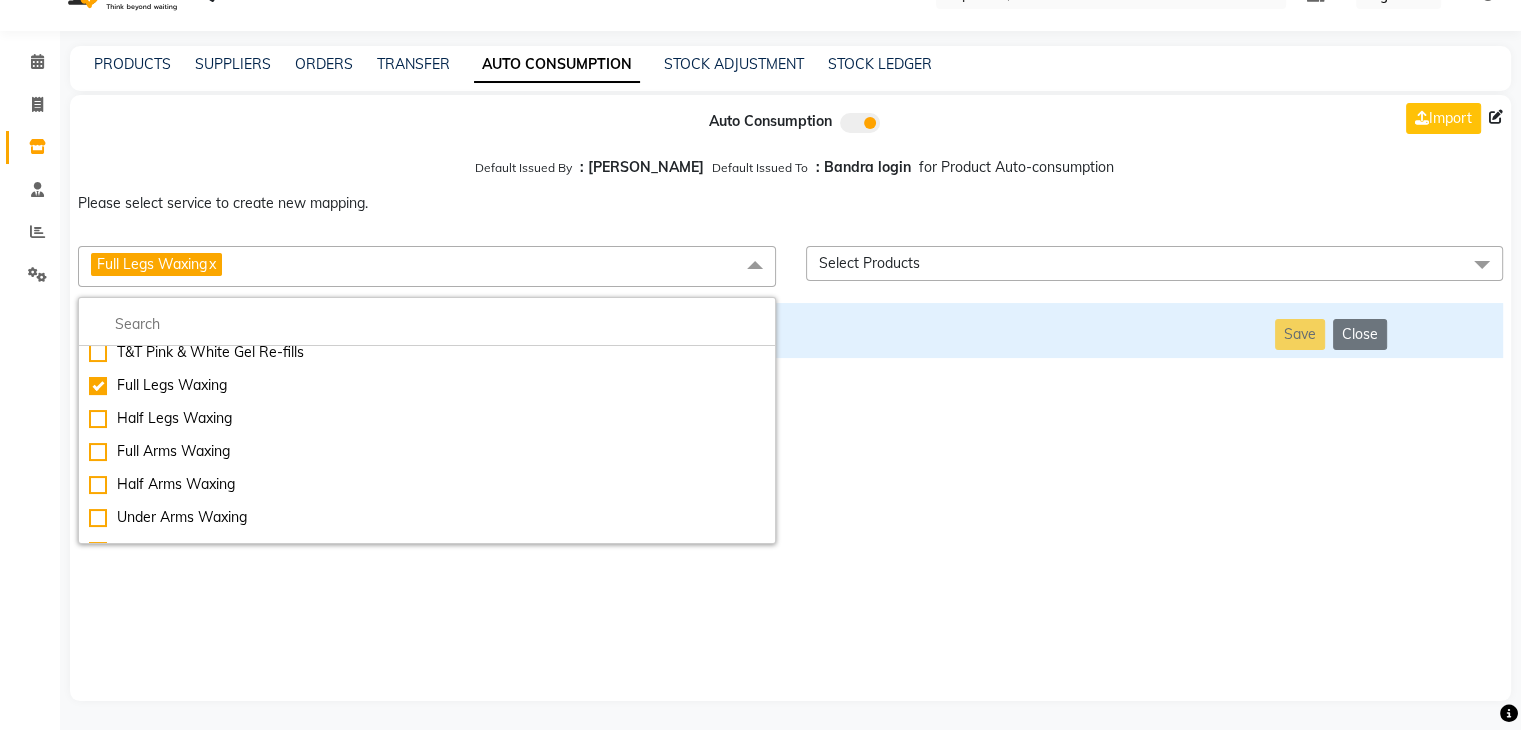 click on "Auto Consumption  Import Default Issued By  : [PERSON_NAME] Default Issued To  : Bandra login  for Product Auto-consumption  Please select service to create new mapping. Full Legs Waxing  x Essential Manicure w Scrub Essential Pedicure w Scrub Manicure + OPI Nail Ext + Gel Polish-3570 Manicure + T&T Nail Ext + Gel Polish T&T Nail Ext + T&T Gel Polish OPI Nail Ext + OPI Gel Polish T&T Refills + Gel Polish OPI Refills + Gel Polish Travel Allowance Waiting Charge HAIR REPAIR - Haircut HAIR REPAIR - Haircut for Kids HAIR REPAIR - Hair Wash HAIR REPAIR - Hair Wash Premium HAIR REPAIR - Full Head Shave HAIR REPAIR - Hair Design HAIR REPAIR - Hairstyling HAIR REPAIR - Threading HAIR REPAIR - [PERSON_NAME] Edging HAIR REPAIR - [PERSON_NAME] Edging Premium HAIR REPAIR - Razor Shave HAIR REPAIR - Razor Shave Premium HAIR REPAIR - Luxury Steam Shaving HAIR REPAIR - Fade Hair Cut HAIR SPA RITUALS - Hairoticmen Argan Spa HAIR SPA RITUALS - Wella Deep Nourishing Spa HAIR SPA RITUALS - Nashi Argan Oil Spa HAIR SPA RITUALS - Olaplex Ritual" at bounding box center (790, 398) 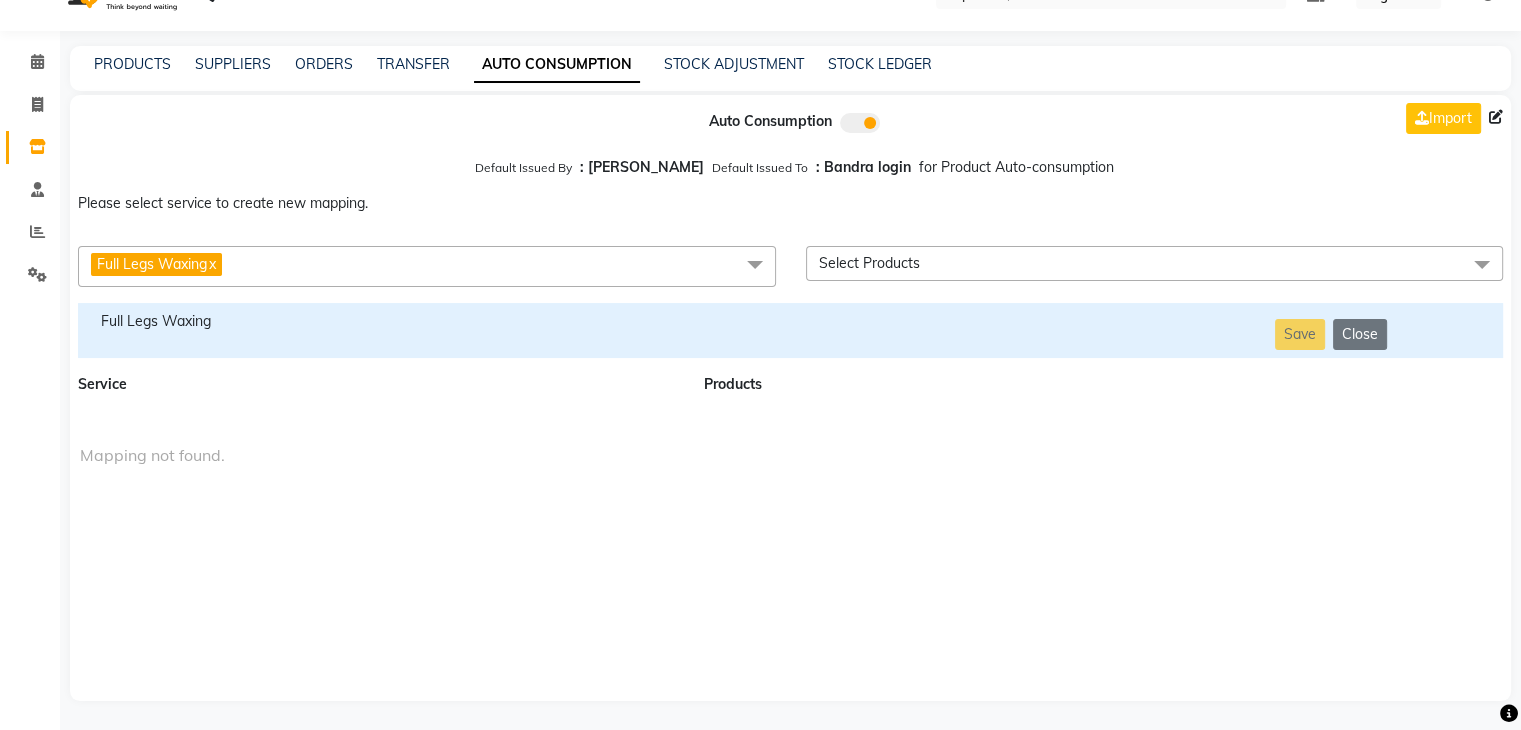 click on "Full Legs Waxing" at bounding box center [379, 321] 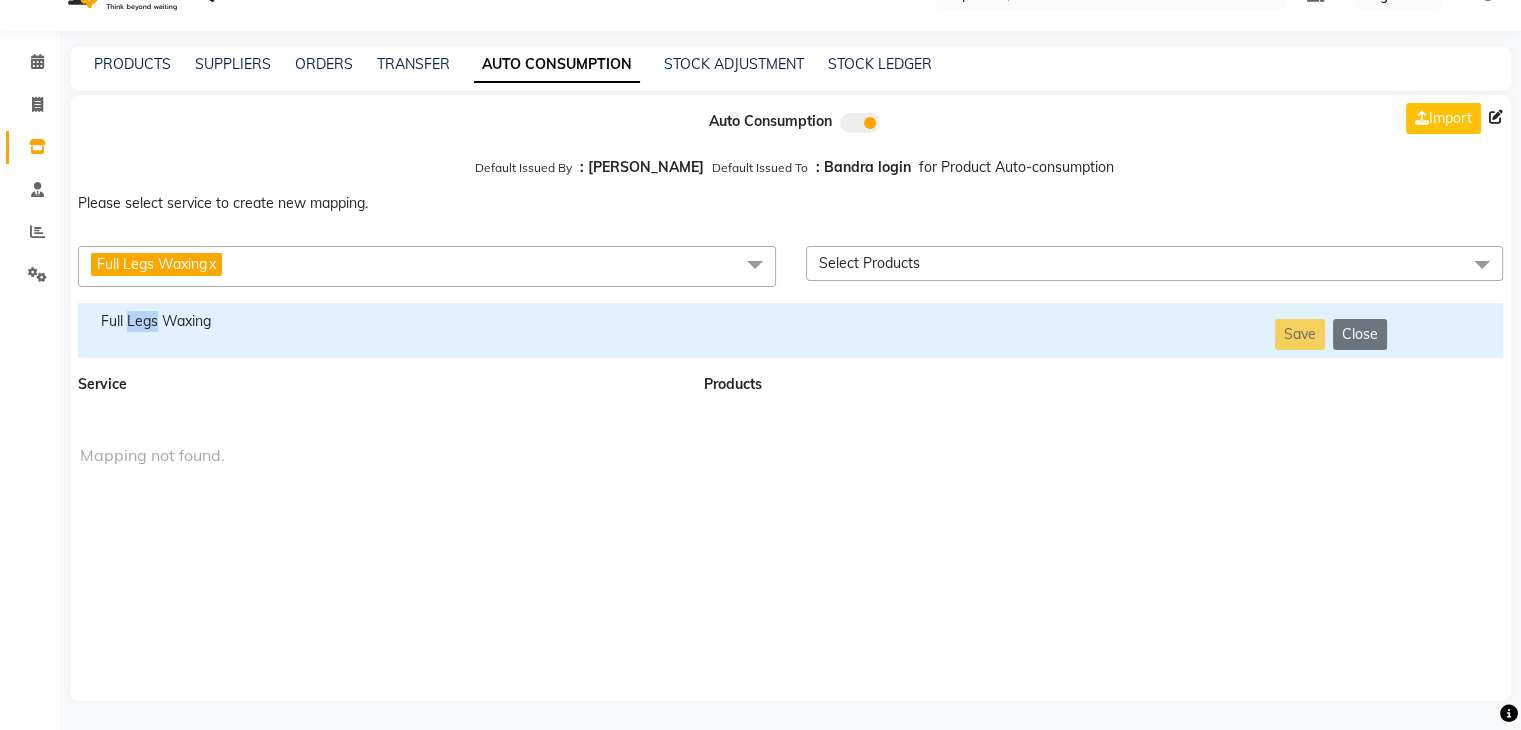 click on "Full Legs Waxing" at bounding box center [379, 321] 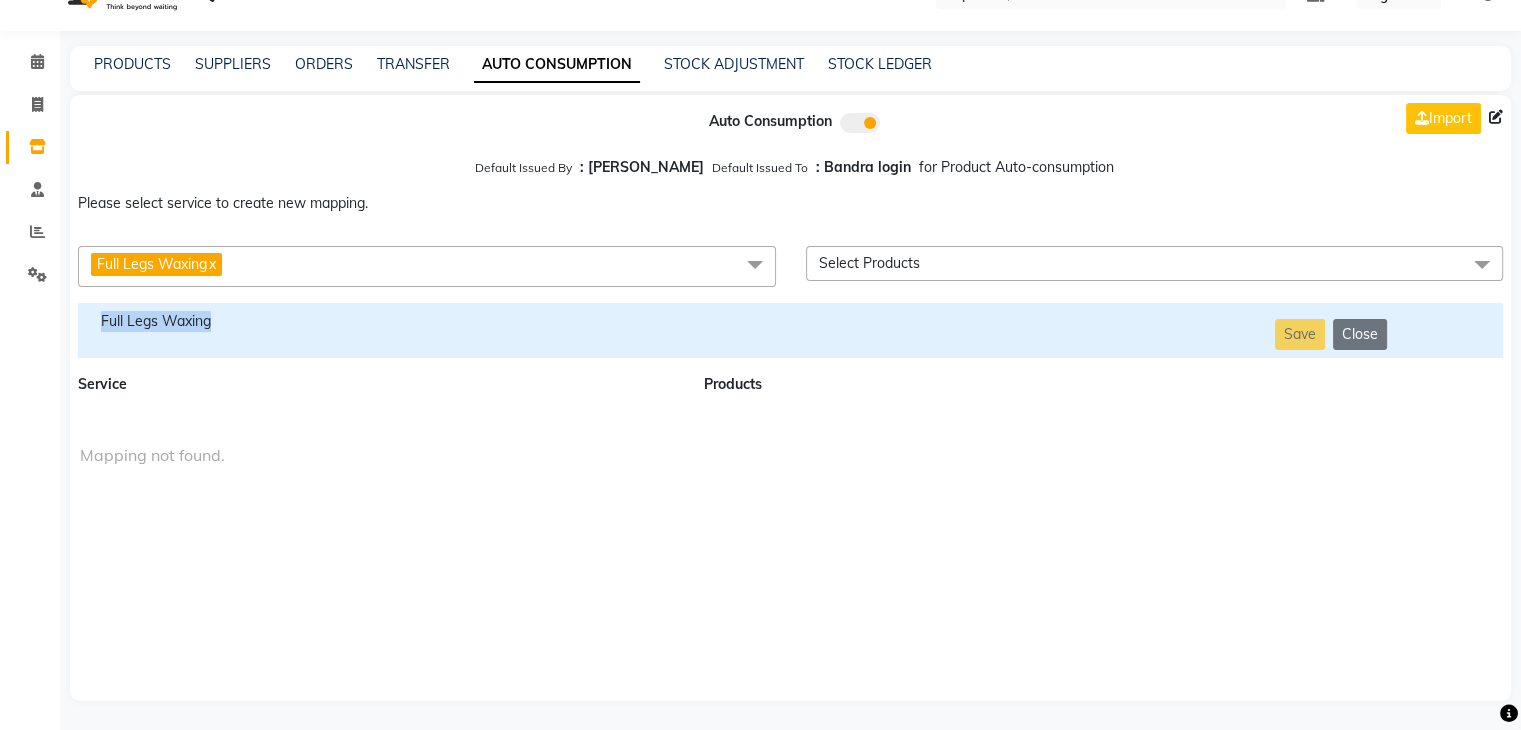 click on "Full Legs Waxing" at bounding box center (379, 321) 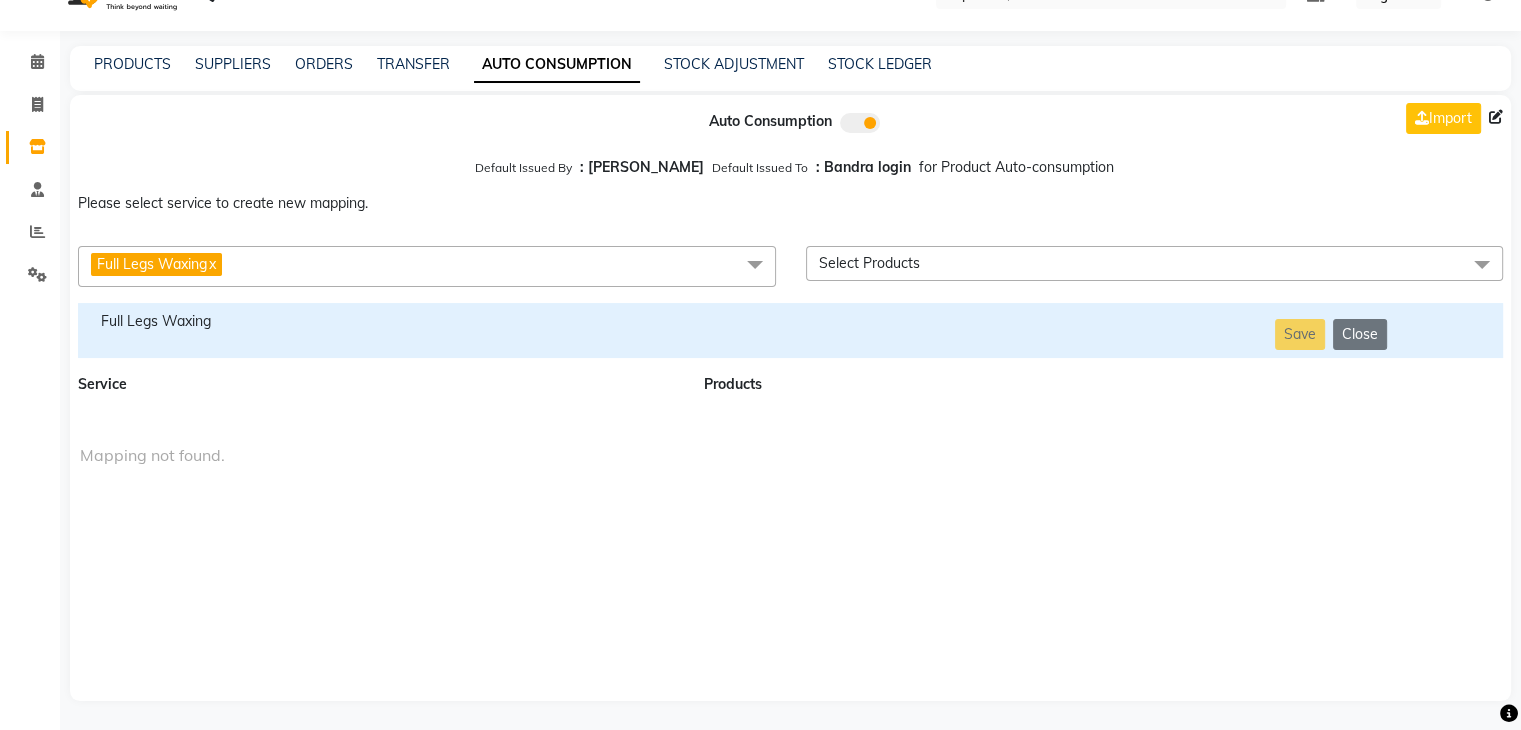 click on "Full Legs Waxing  x" at bounding box center [427, 266] 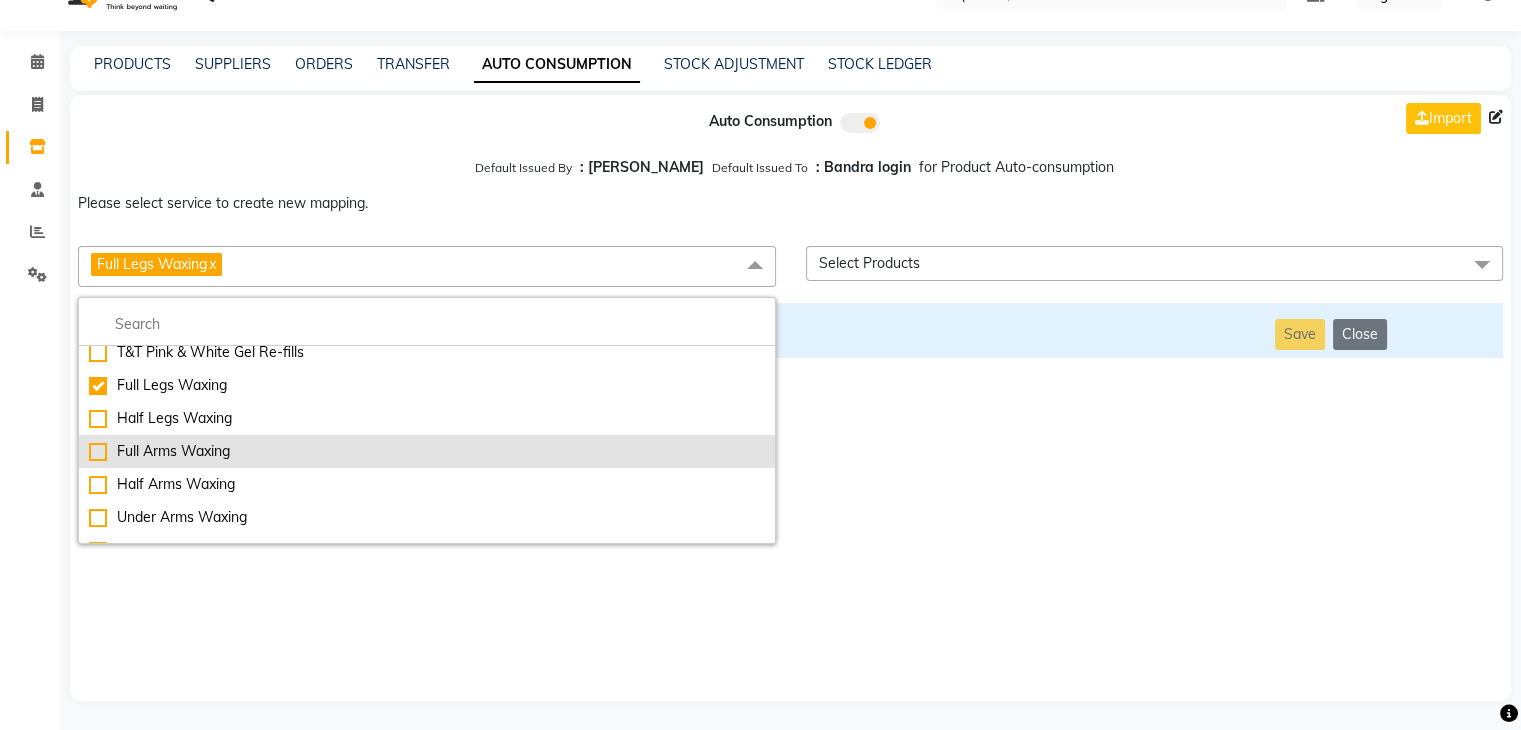 click on "Full Arms Waxing" at bounding box center [427, 451] 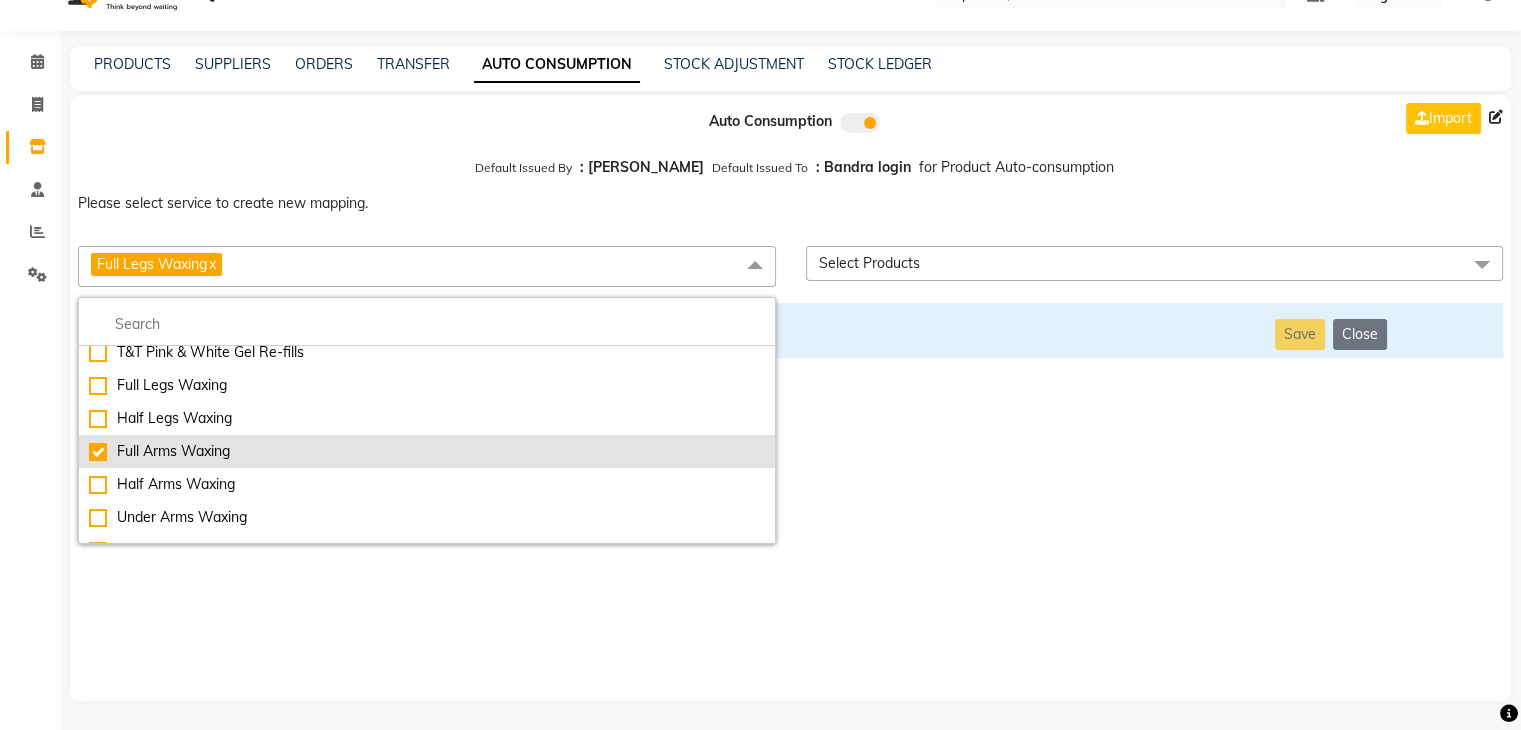 checkbox on "false" 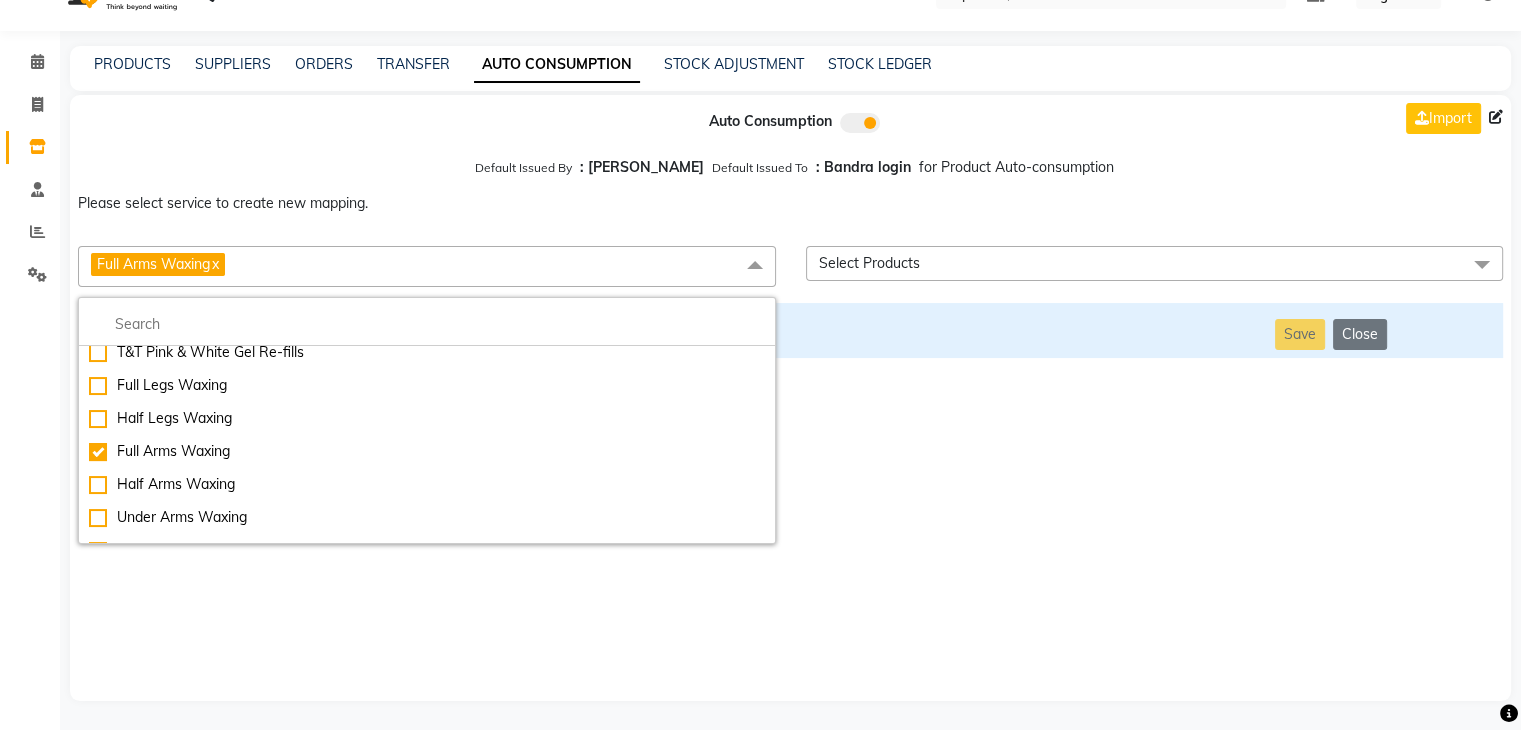 click on "Auto Consumption  Import Default Issued By  : [PERSON_NAME] Default Issued To  : Bandra login  for Product Auto-consumption  Please select service to create new mapping. Full Arms Waxing  x Essential Manicure w Scrub Essential Pedicure w Scrub Manicure + OPI Nail Ext + Gel Polish-3570 Manicure + T&T Nail Ext + Gel Polish T&T Nail Ext + T&T Gel Polish OPI Nail Ext + OPI Gel Polish T&T Refills + Gel Polish OPI Refills + Gel Polish Travel Allowance Waiting Charge HAIR REPAIR - Haircut HAIR REPAIR - Haircut for Kids HAIR REPAIR - Hair Wash HAIR REPAIR - Hair Wash Premium HAIR REPAIR - Full Head Shave HAIR REPAIR - Hair Design HAIR REPAIR - Hairstyling HAIR REPAIR - Threading HAIR REPAIR - [PERSON_NAME] Edging HAIR REPAIR - [PERSON_NAME] Edging Premium HAIR REPAIR - Razor Shave HAIR REPAIR - Razor Shave Premium HAIR REPAIR - Luxury Steam Shaving HAIR REPAIR - Fade Hair Cut HAIR SPA RITUALS - Hairoticmen Argan Spa HAIR SPA RITUALS - Wella Deep Nourishing Spa HAIR SPA RITUALS - Nashi Argan Oil Spa HAIR SPA RITUALS - Olaplex Ritual" at bounding box center [790, 398] 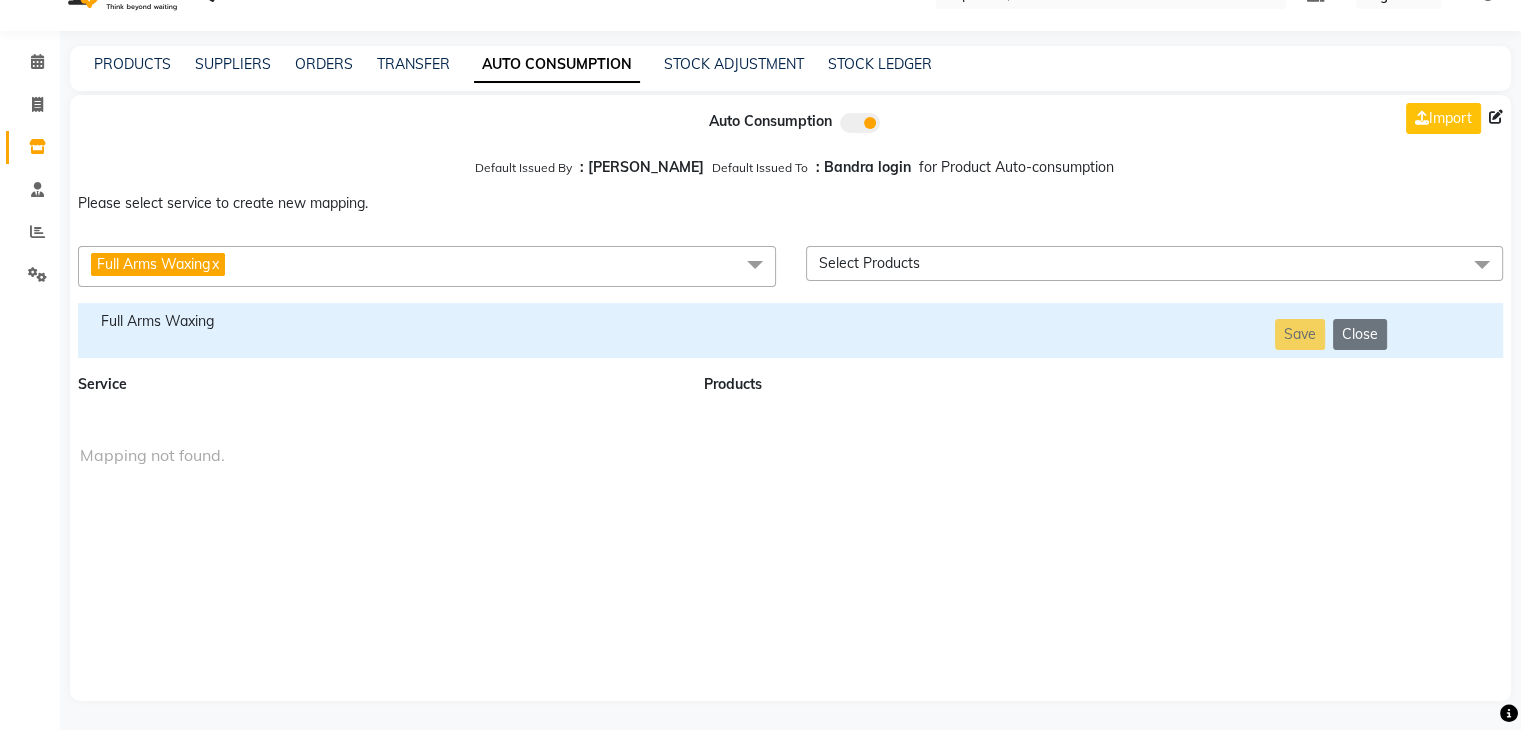 click on "Full Arms Waxing" at bounding box center (379, 321) 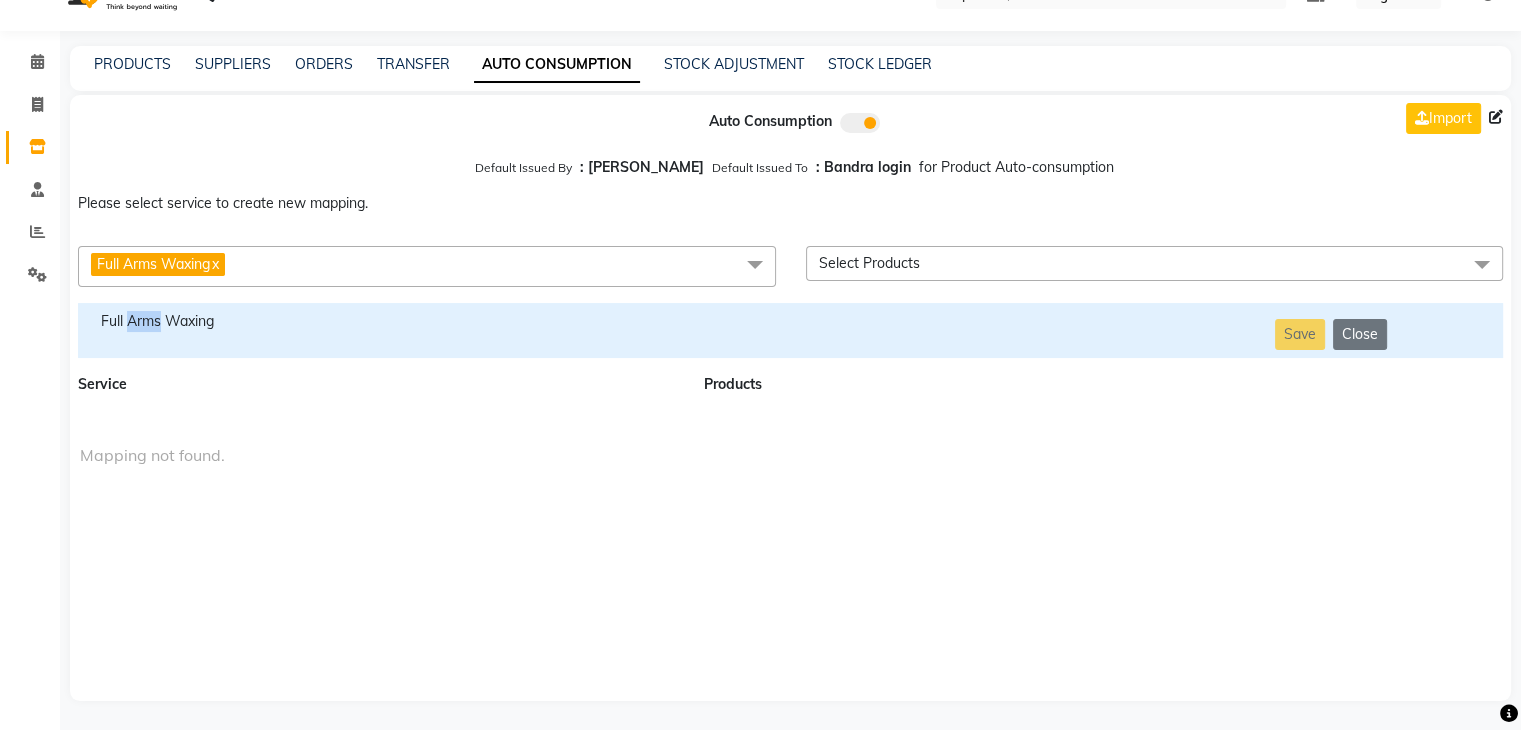 click on "Full Arms Waxing" at bounding box center (379, 321) 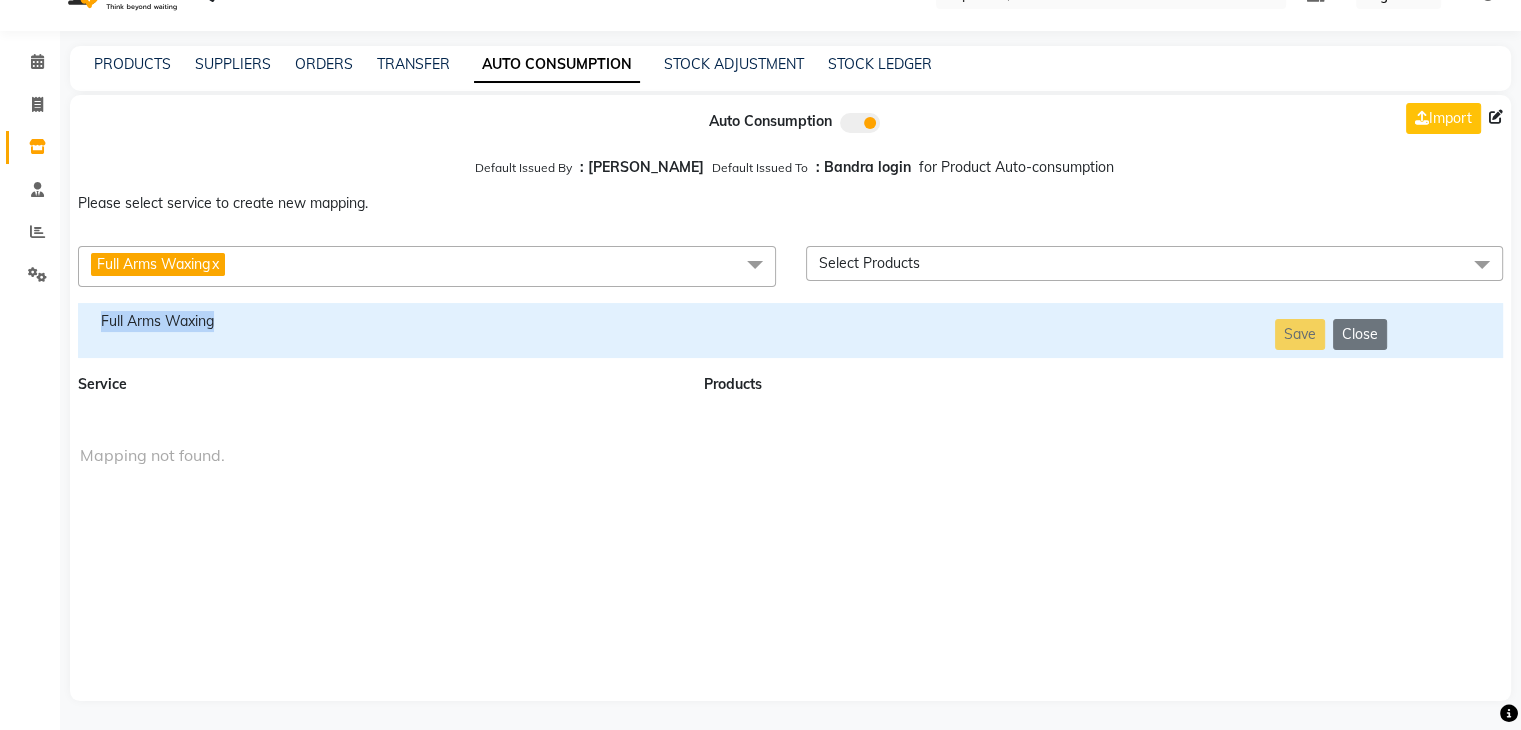 click on "Full Arms Waxing" at bounding box center [379, 321] 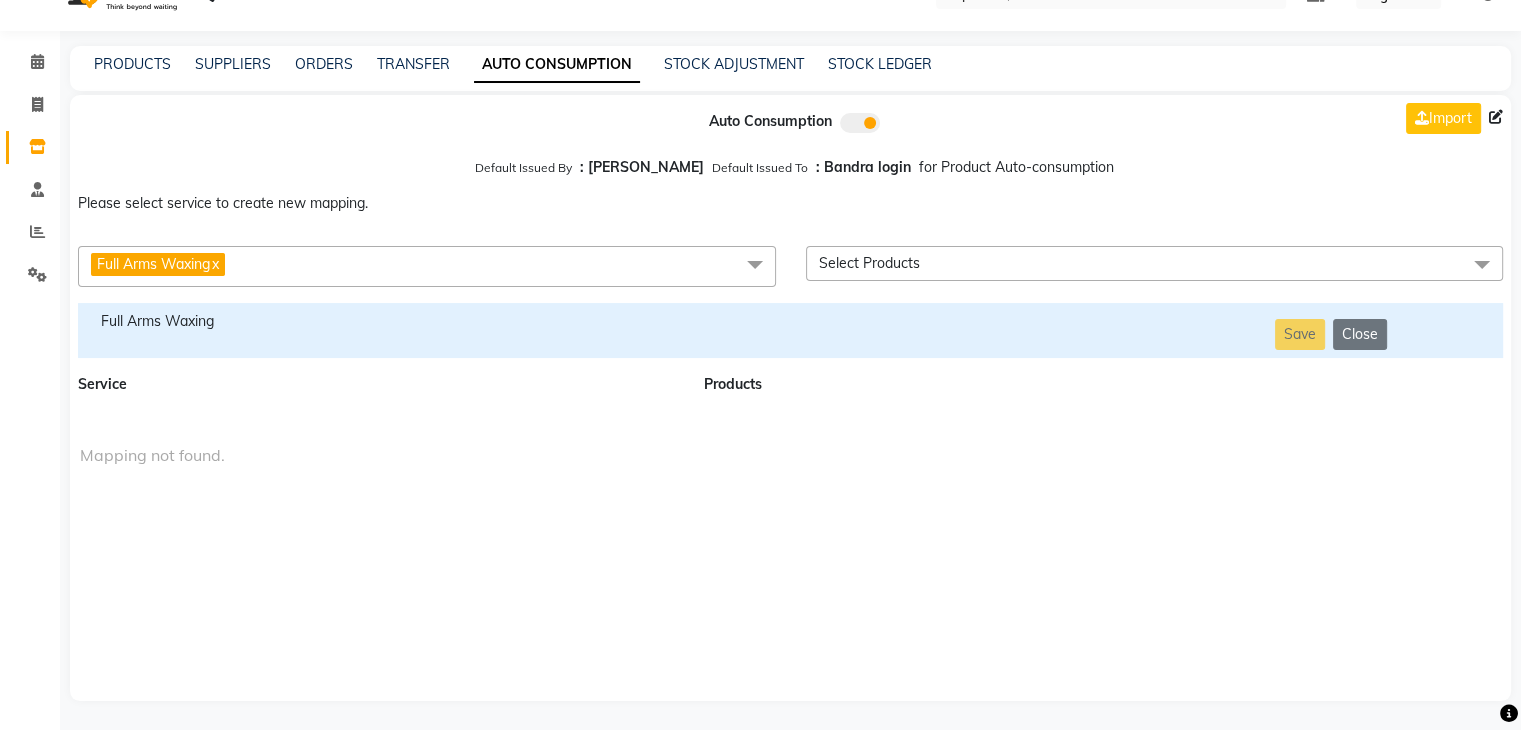 click on "Full Arms Waxing  x" at bounding box center (427, 266) 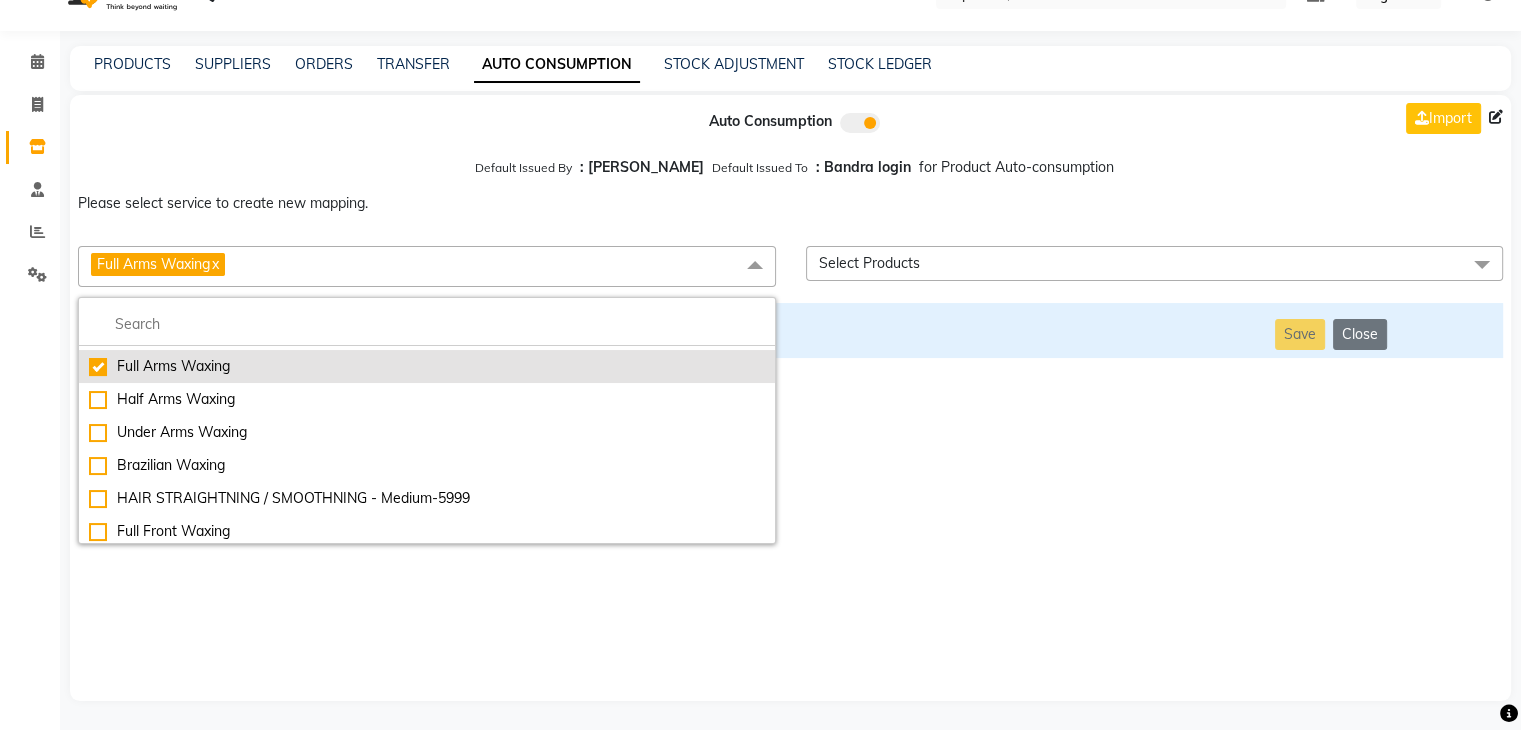 scroll, scrollTop: 8280, scrollLeft: 0, axis: vertical 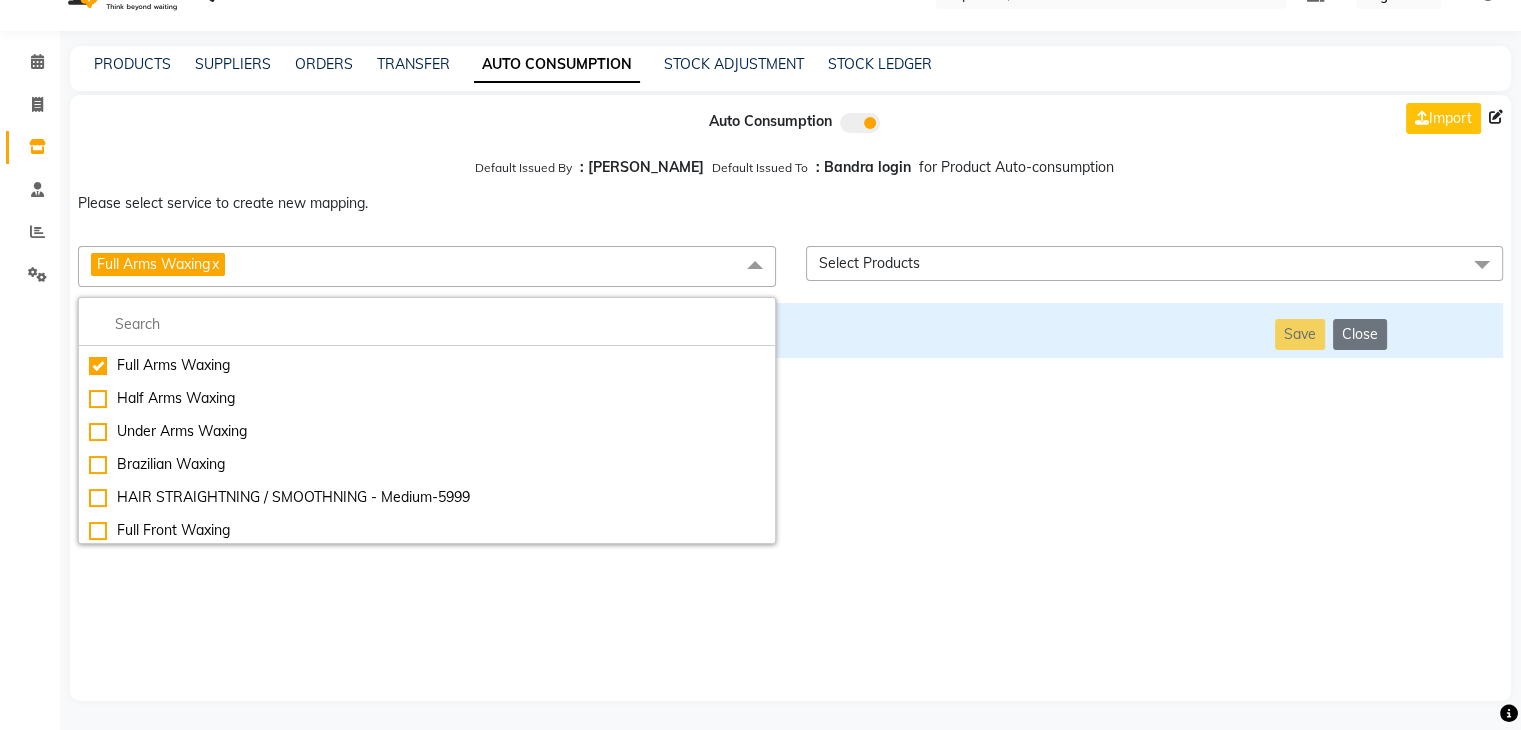 click on "Auto Consumption  Import Default Issued By  : [PERSON_NAME] Default Issued To  : Bandra login  for Product Auto-consumption  Please select service to create new mapping. Full Arms Waxing  x Essential Manicure w Scrub Essential Pedicure w Scrub Manicure + OPI Nail Ext + Gel Polish-3570 Manicure + T&T Nail Ext + Gel Polish T&T Nail Ext + T&T Gel Polish OPI Nail Ext + OPI Gel Polish T&T Refills + Gel Polish OPI Refills + Gel Polish Travel Allowance Waiting Charge HAIR REPAIR - Haircut HAIR REPAIR - Haircut for Kids HAIR REPAIR - Hair Wash HAIR REPAIR - Hair Wash Premium HAIR REPAIR - Full Head Shave HAIR REPAIR - Hair Design HAIR REPAIR - Hairstyling HAIR REPAIR - Threading HAIR REPAIR - [PERSON_NAME] Edging HAIR REPAIR - [PERSON_NAME] Edging Premium HAIR REPAIR - Razor Shave HAIR REPAIR - Razor Shave Premium HAIR REPAIR - Luxury Steam Shaving HAIR REPAIR - Fade Hair Cut HAIR SPA RITUALS - Hairoticmen Argan Spa HAIR SPA RITUALS - Wella Deep Nourishing Spa HAIR SPA RITUALS - Nashi Argan Oil Spa HAIR SPA RITUALS - Olaplex Ritual" at bounding box center [790, 398] 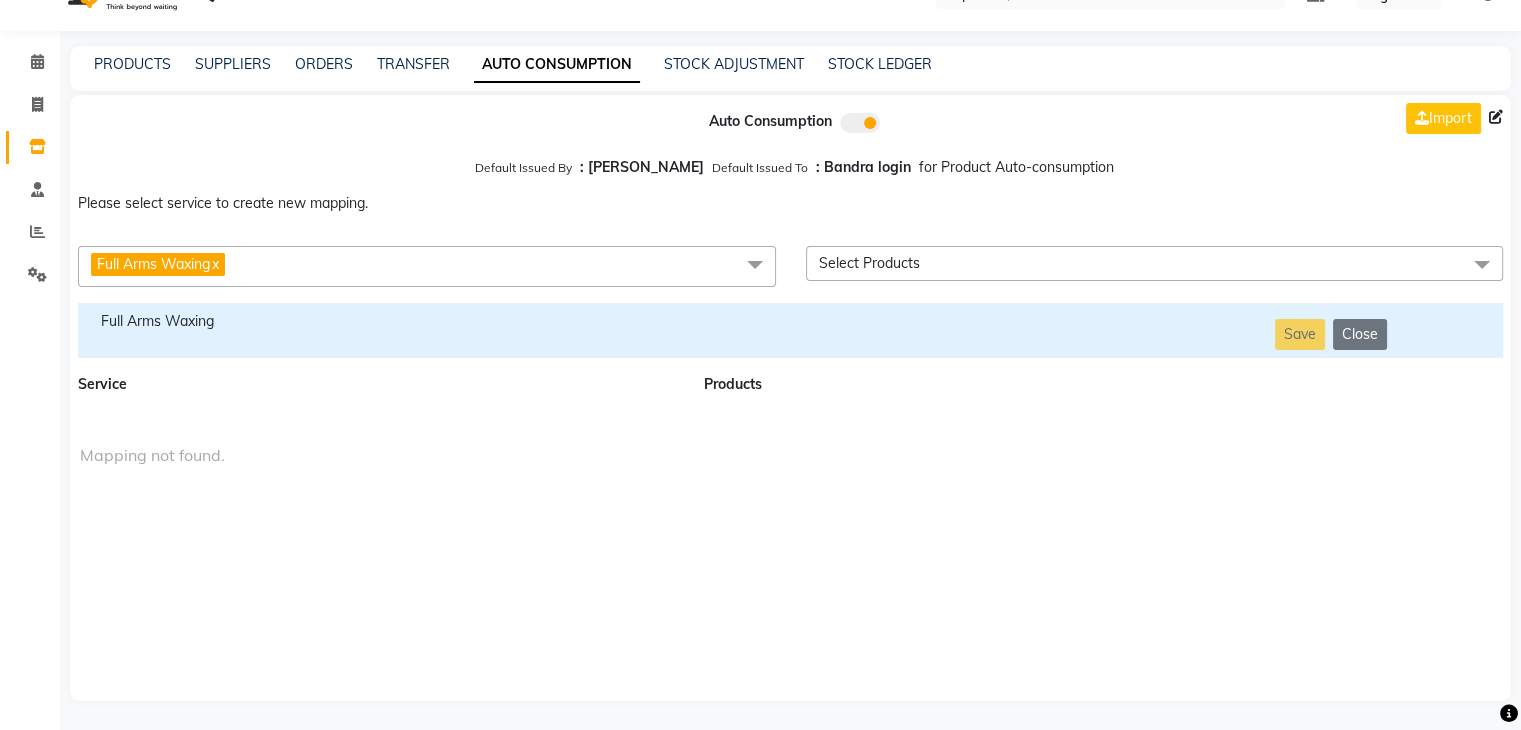 click on "Full Arms Waxing  x" at bounding box center (427, 266) 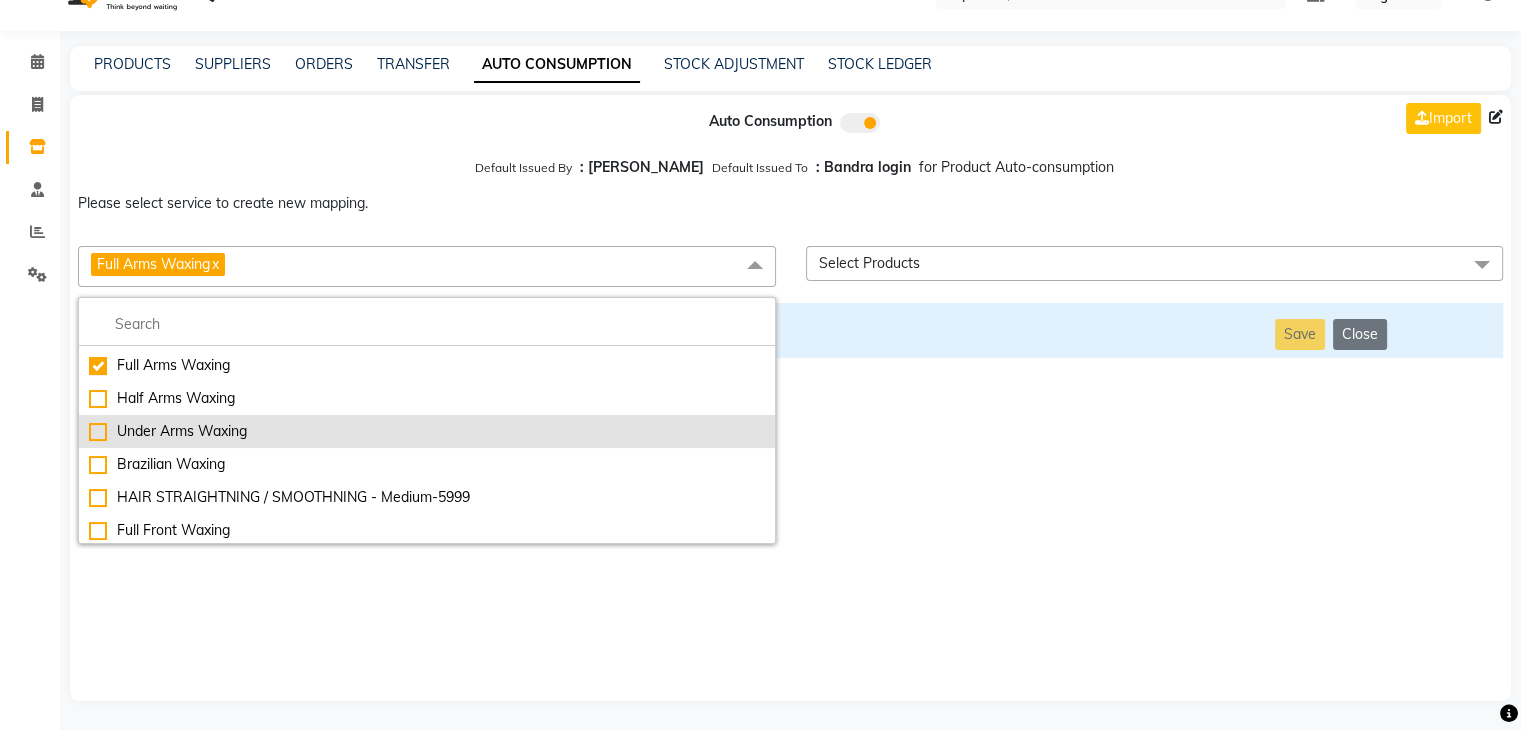 click on "Under Arms Waxing" at bounding box center (427, 431) 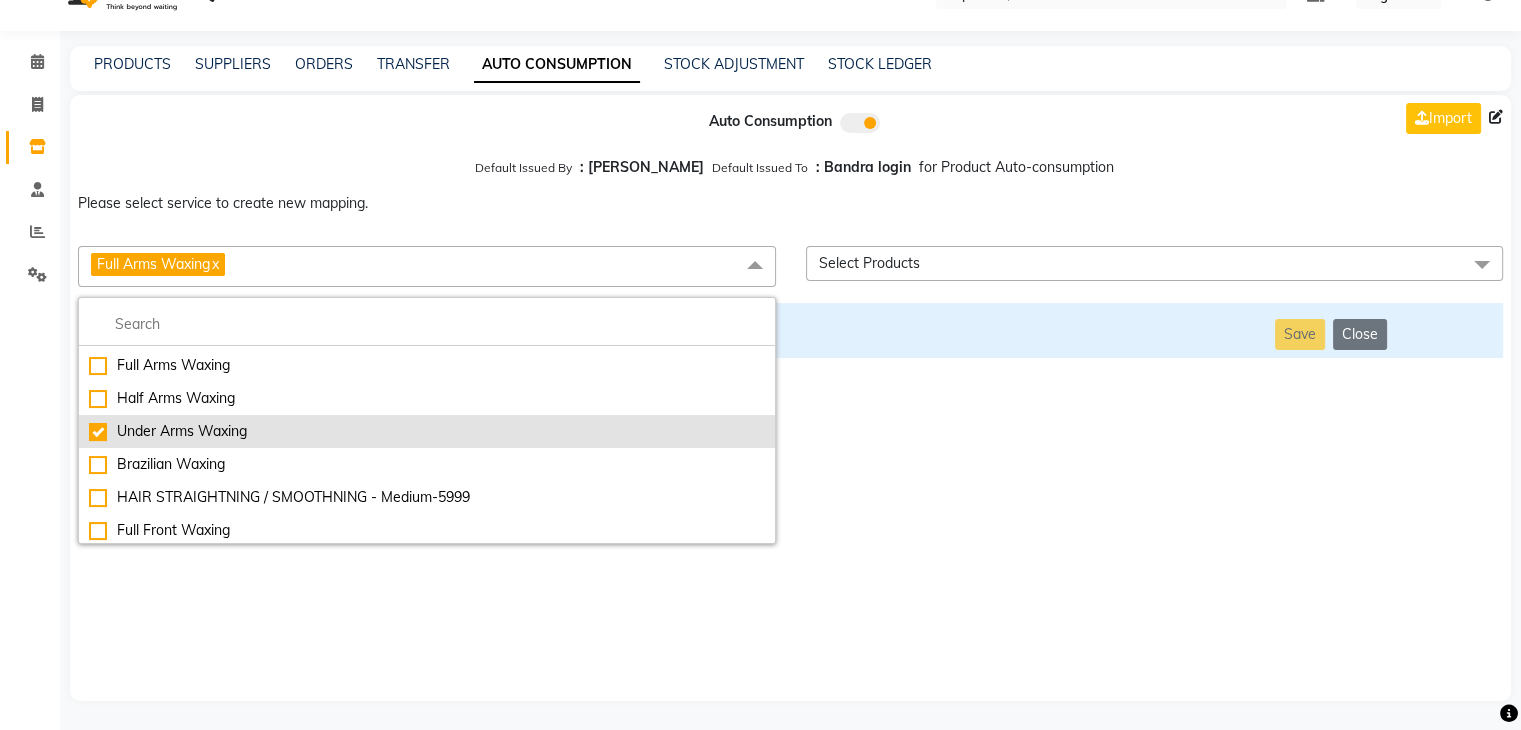 checkbox on "false" 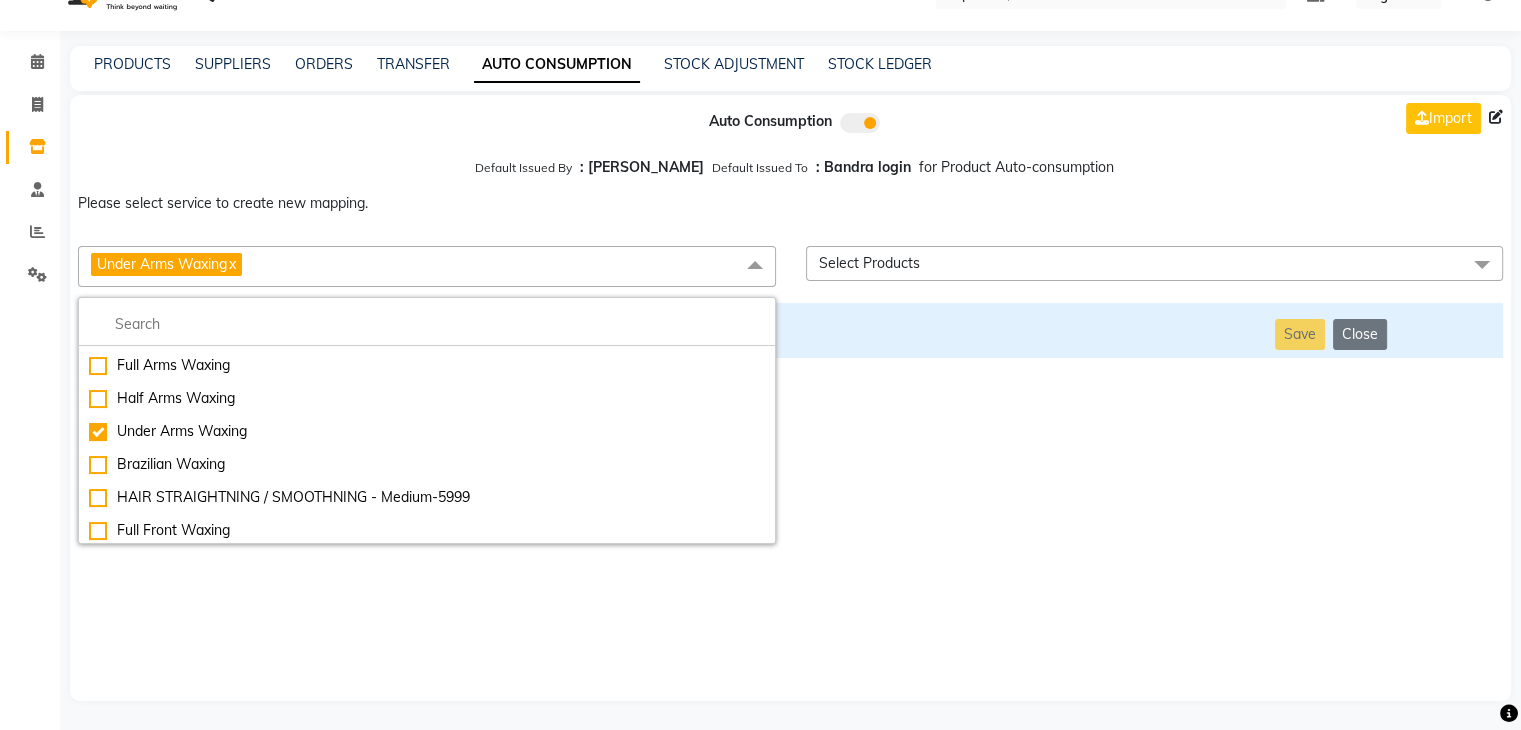 click on "Auto Consumption  Import Default Issued By  : [PERSON_NAME] Default Issued To  : Bandra login  for Product Auto-consumption  Please select service to create new mapping. Under Arms Waxing  x Essential Manicure w Scrub Essential Pedicure w Scrub Manicure + OPI Nail Ext + Gel Polish-3570 Manicure + T&T Nail Ext + Gel Polish T&T Nail Ext + T&T Gel Polish OPI Nail Ext + OPI Gel Polish T&T Refills + Gel Polish OPI Refills + Gel Polish Travel Allowance Waiting Charge HAIR REPAIR - Haircut HAIR REPAIR - Haircut for Kids HAIR REPAIR - Hair Wash HAIR REPAIR - Hair Wash Premium HAIR REPAIR - Full Head Shave HAIR REPAIR - Hair Design HAIR REPAIR - Hairstyling HAIR REPAIR - Threading HAIR REPAIR - [PERSON_NAME] Edging HAIR REPAIR - [PERSON_NAME] Edging Premium HAIR REPAIR - Razor Shave HAIR REPAIR - Razor Shave Premium HAIR REPAIR - Luxury Steam Shaving HAIR REPAIR - Fade Hair Cut HAIR SPA RITUALS - Hairoticmen Argan Spa HAIR SPA RITUALS - Wella Deep Nourishing Spa HAIR SPA RITUALS - Nashi Argan Oil Spa HAIR SPA RITUALS - Olaplex Ritual" at bounding box center (790, 398) 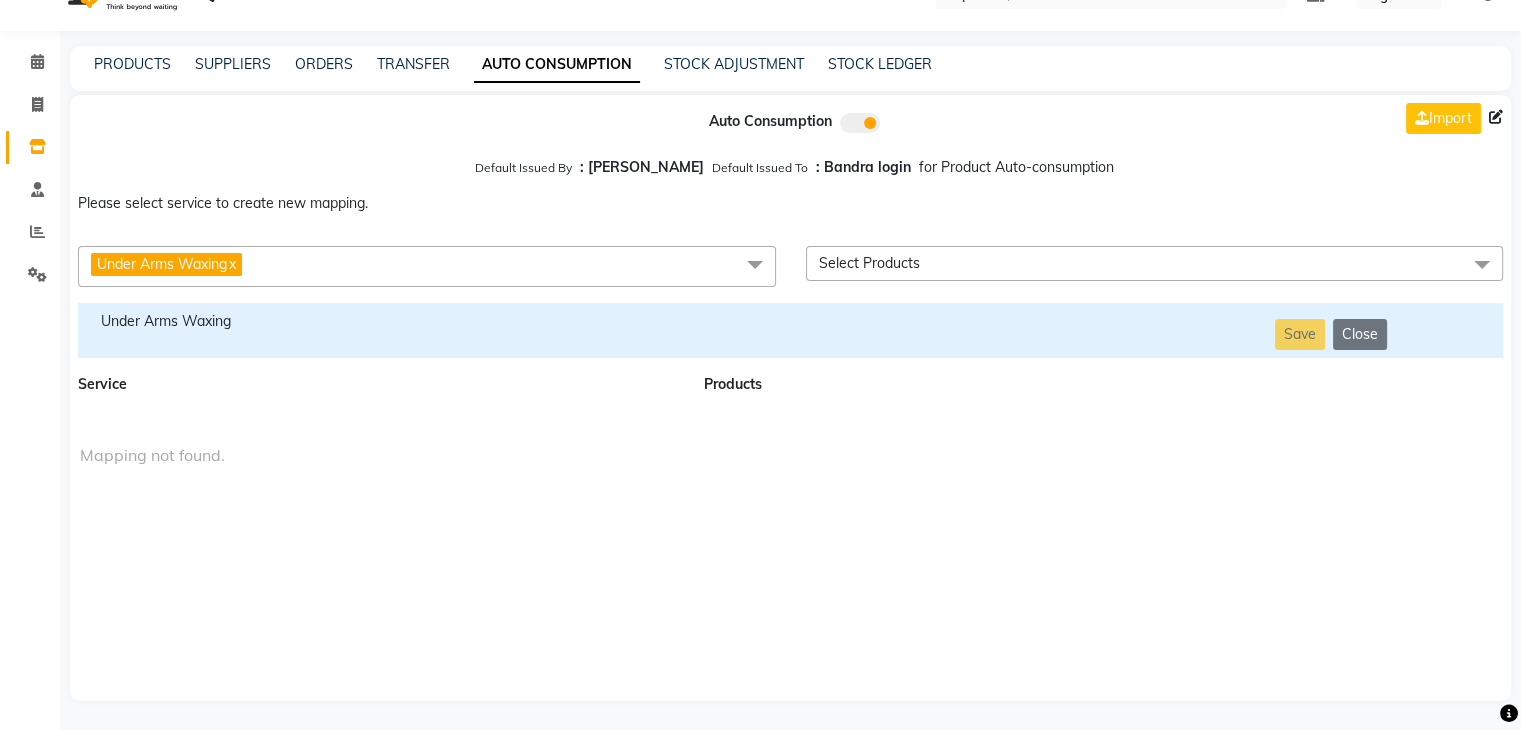 click on "Under Arms Waxing  x" at bounding box center (427, 266) 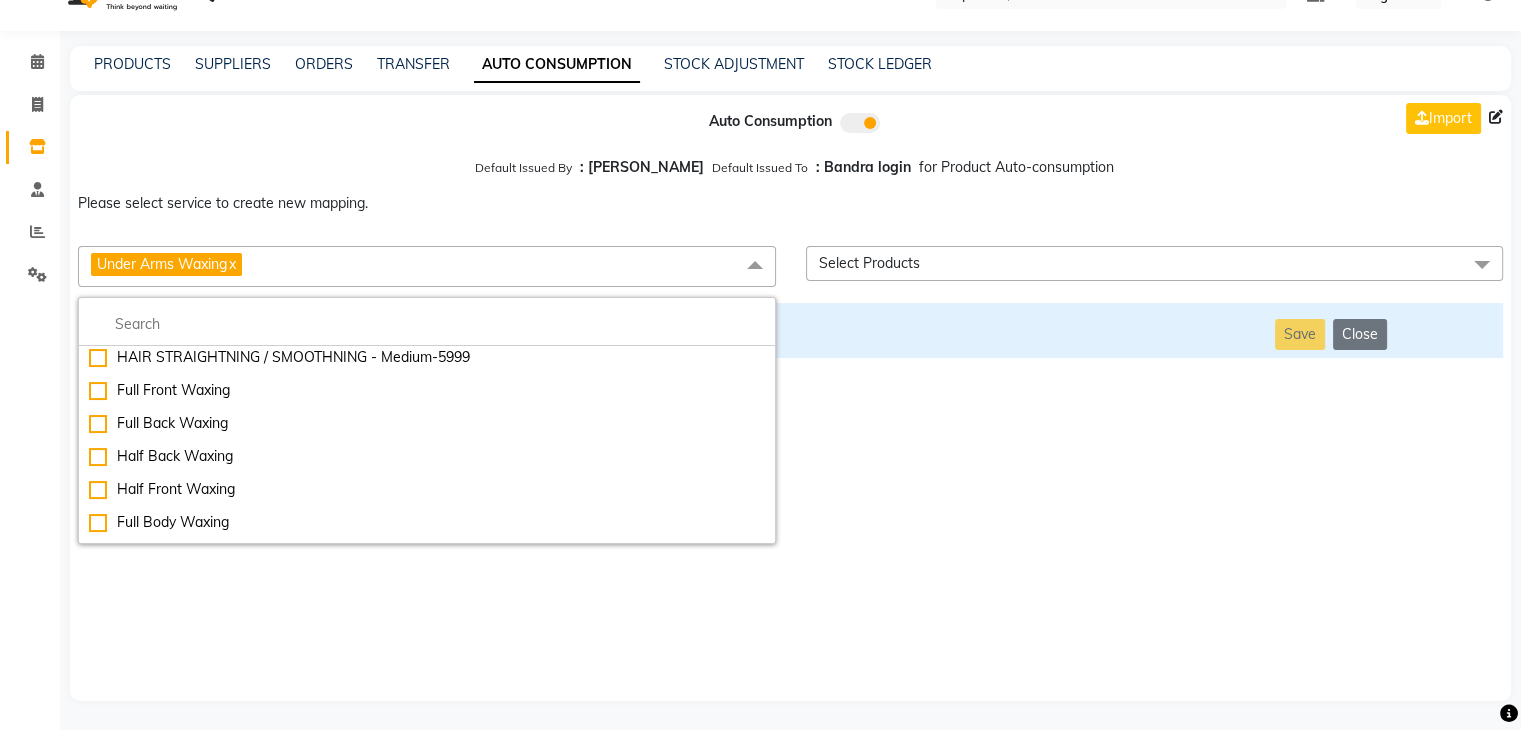scroll, scrollTop: 8421, scrollLeft: 0, axis: vertical 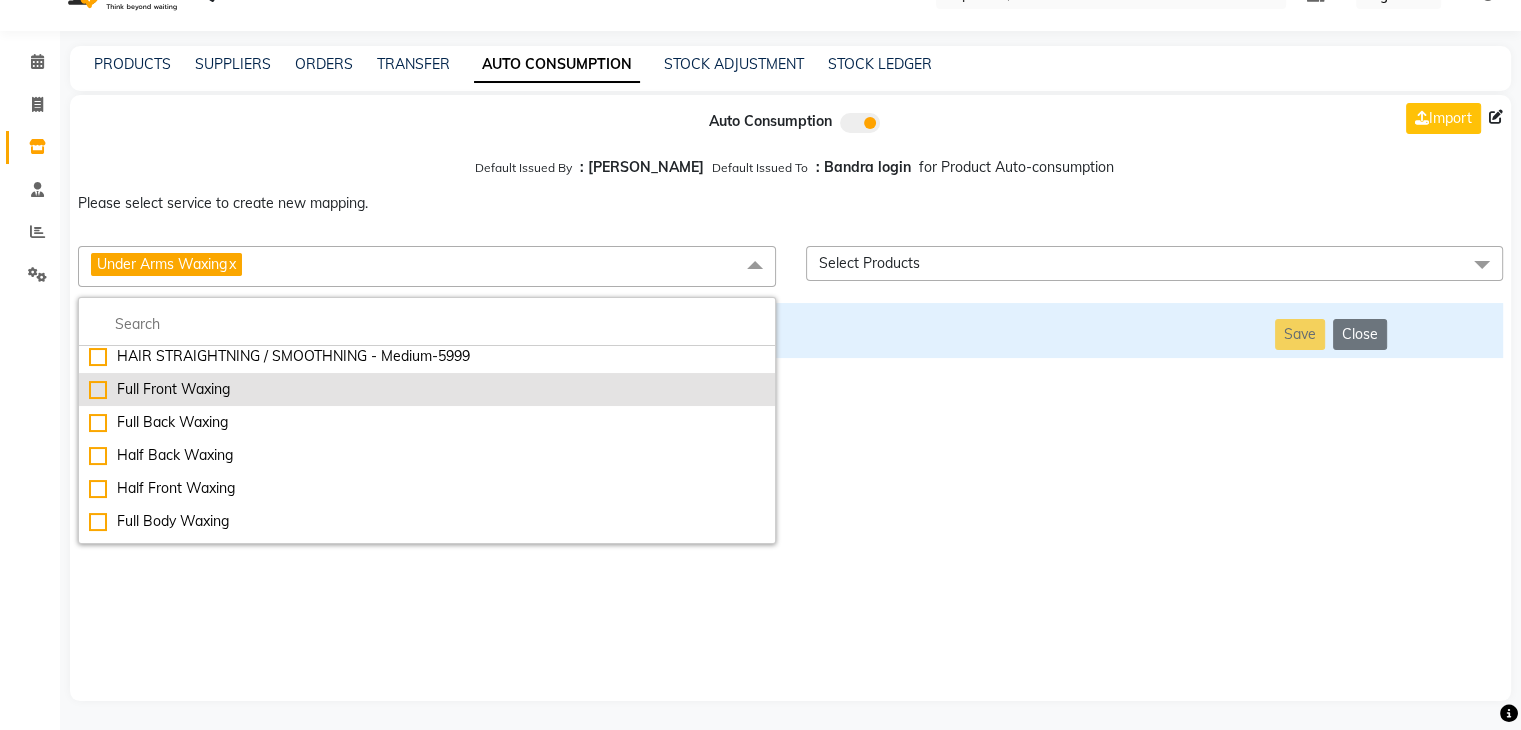 click on "Full Front Waxing" at bounding box center (427, 389) 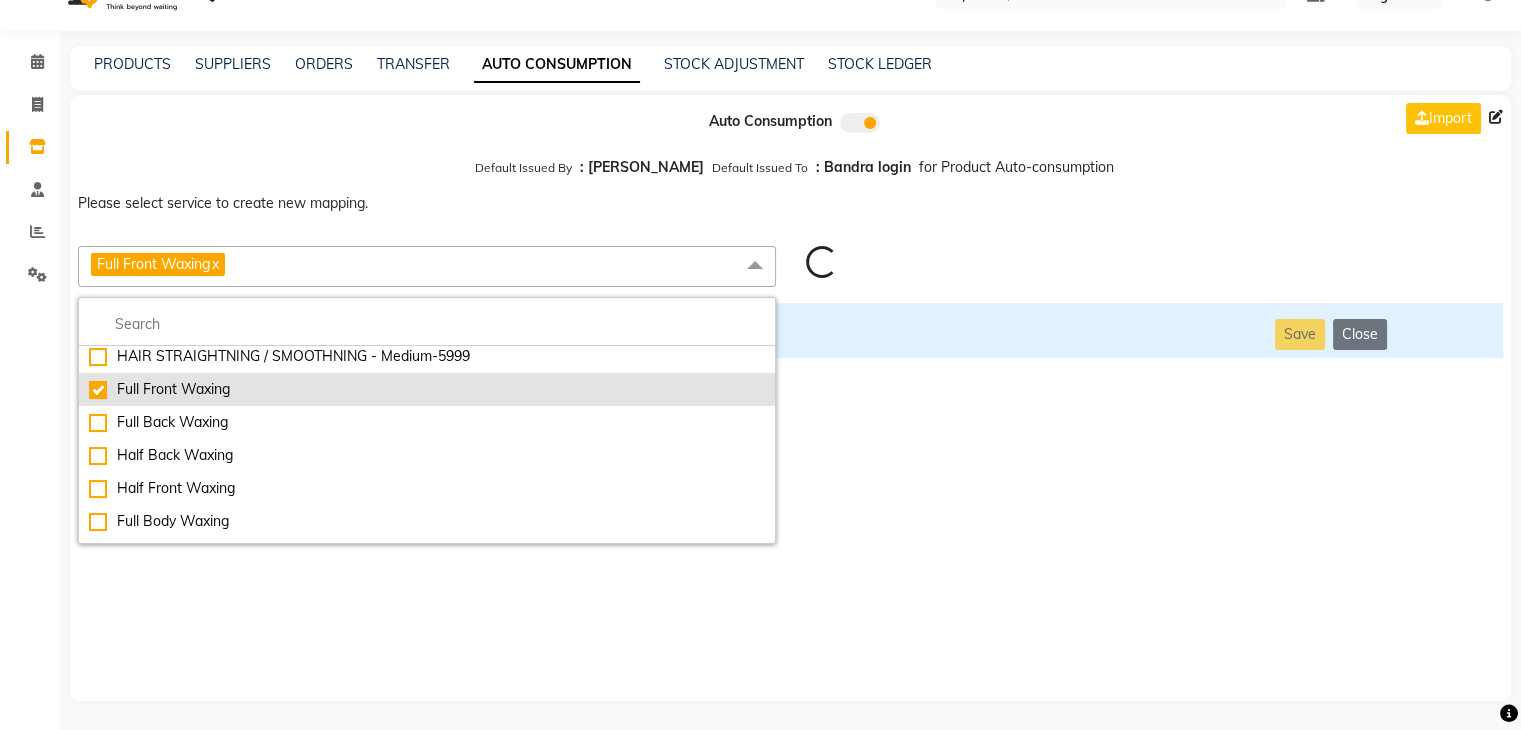 checkbox on "false" 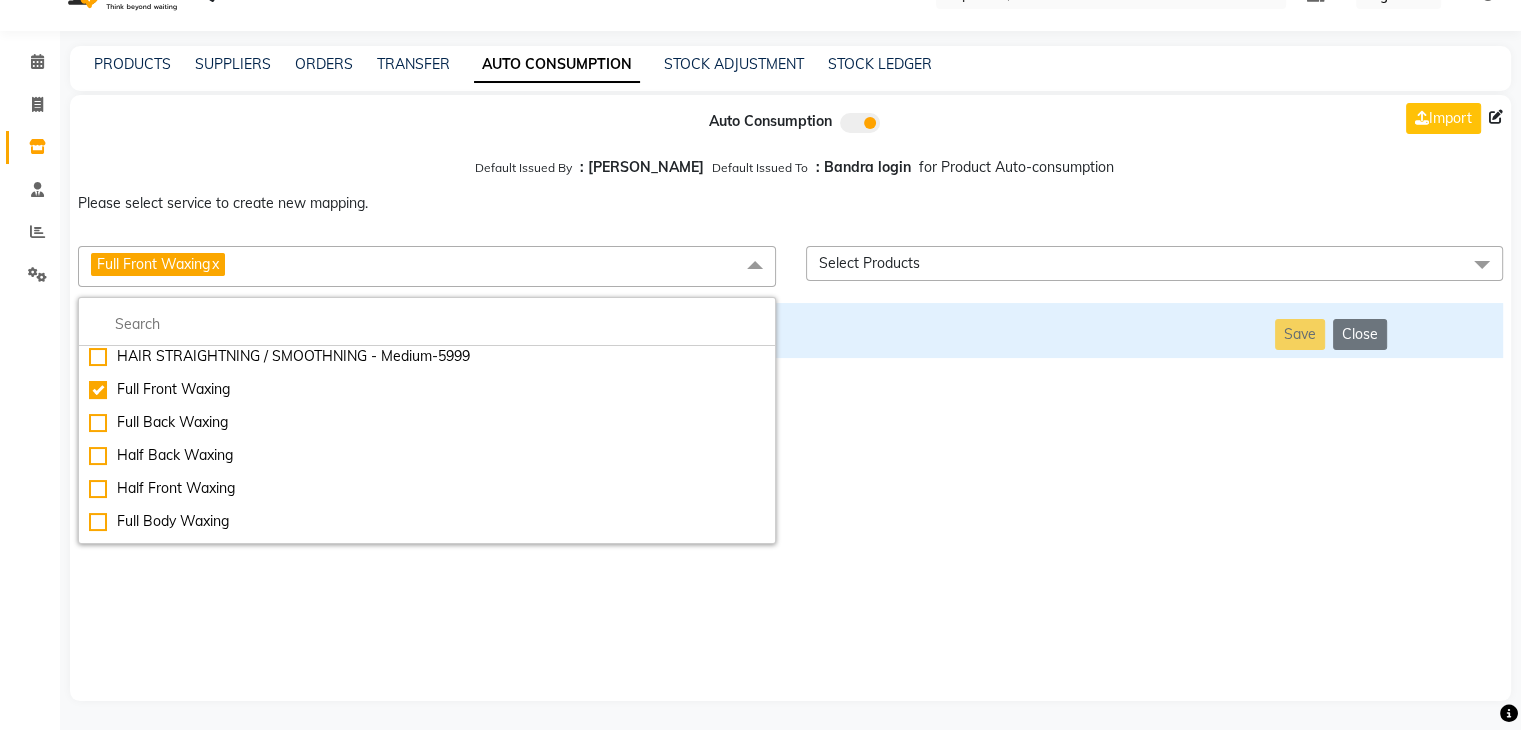 click on "Auto Consumption  Import Default Issued By  : [PERSON_NAME] Default Issued To  : Bandra login  for Product Auto-consumption  Please select service to create new mapping. Full Front Waxing  x Essential Manicure w Scrub Essential Pedicure w Scrub Manicure + OPI Nail Ext + Gel Polish-3570 Manicure + T&T Nail Ext + Gel Polish T&T Nail Ext + T&T Gel Polish OPI Nail Ext + OPI Gel Polish T&T Refills + Gel Polish OPI Refills + Gel Polish Travel Allowance Waiting Charge HAIR REPAIR - Haircut HAIR REPAIR - Haircut for Kids HAIR REPAIR - Hair Wash HAIR REPAIR - Hair Wash Premium HAIR REPAIR - Full Head Shave HAIR REPAIR - Hair Design HAIR REPAIR - Hairstyling HAIR REPAIR - Threading HAIR REPAIR - [PERSON_NAME] Edging HAIR REPAIR - [PERSON_NAME] Edging Premium HAIR REPAIR - Razor Shave HAIR REPAIR - Razor Shave Premium HAIR REPAIR - Luxury Steam Shaving HAIR REPAIR - Fade Hair Cut HAIR SPA RITUALS - Hairoticmen Argan Spa HAIR SPA RITUALS - Wella Deep Nourishing Spa HAIR SPA RITUALS - Nashi Argan Oil Spa HAIR SPA RITUALS - Olaplex Ritual" at bounding box center [790, 398] 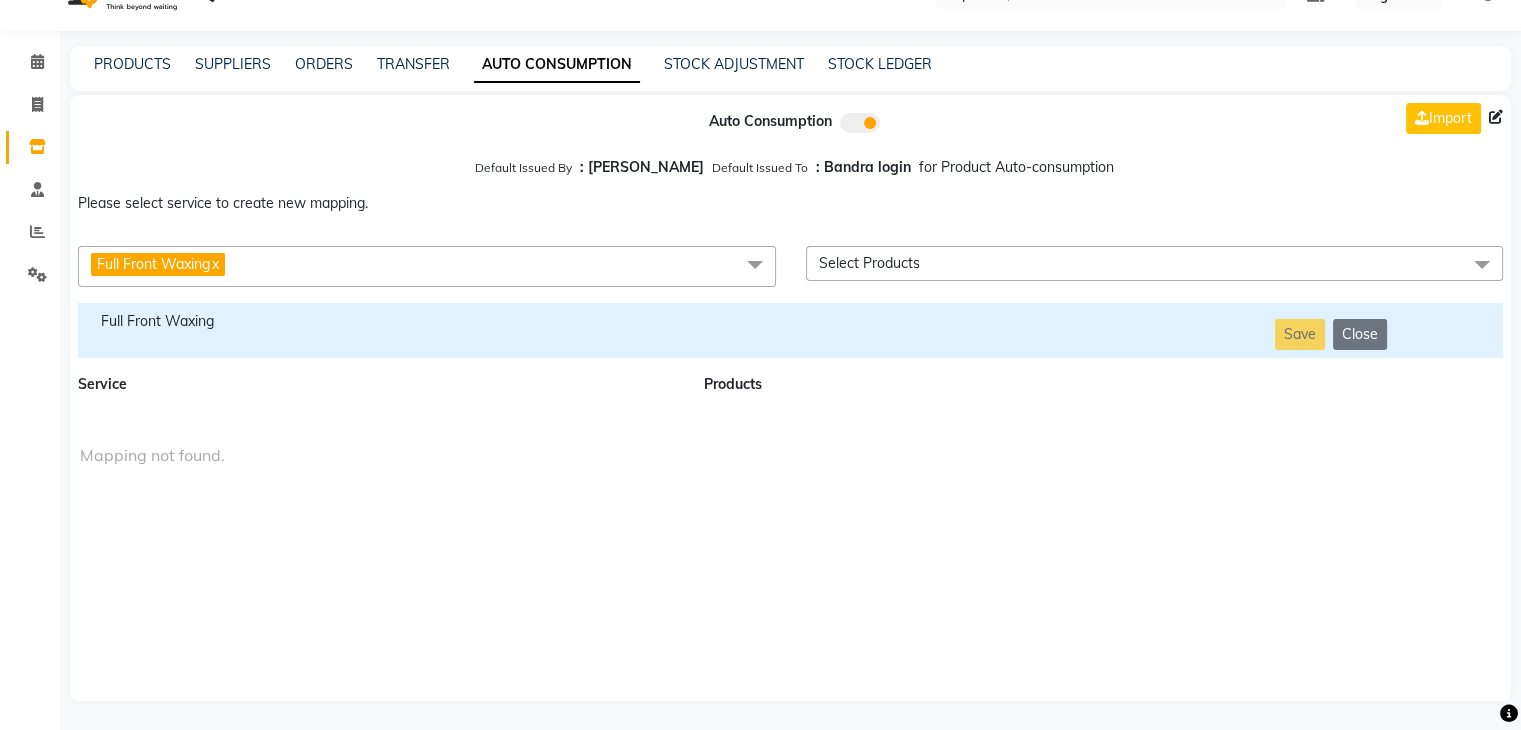 click on "Full Front Waxing" at bounding box center (379, 321) 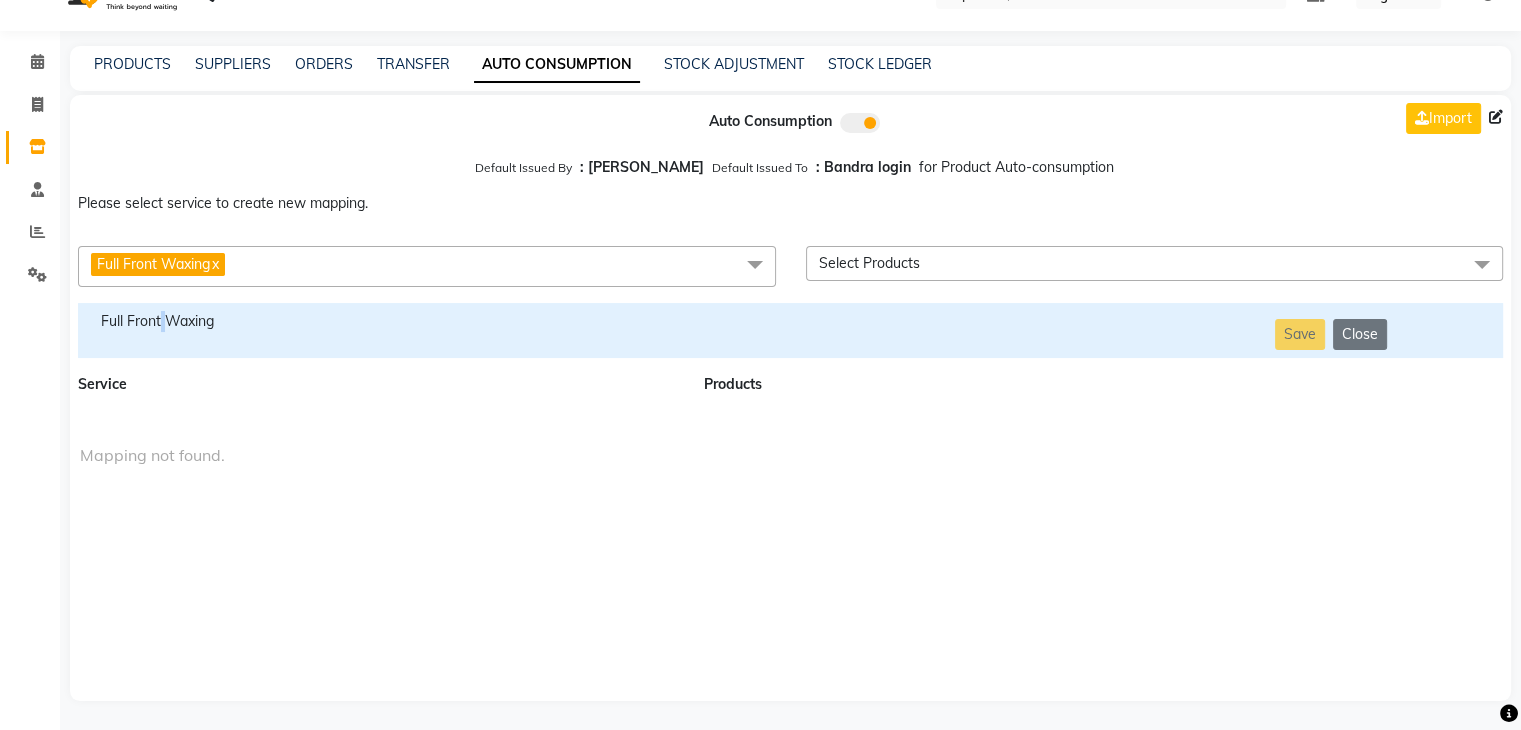 click on "Full Front Waxing" at bounding box center [379, 321] 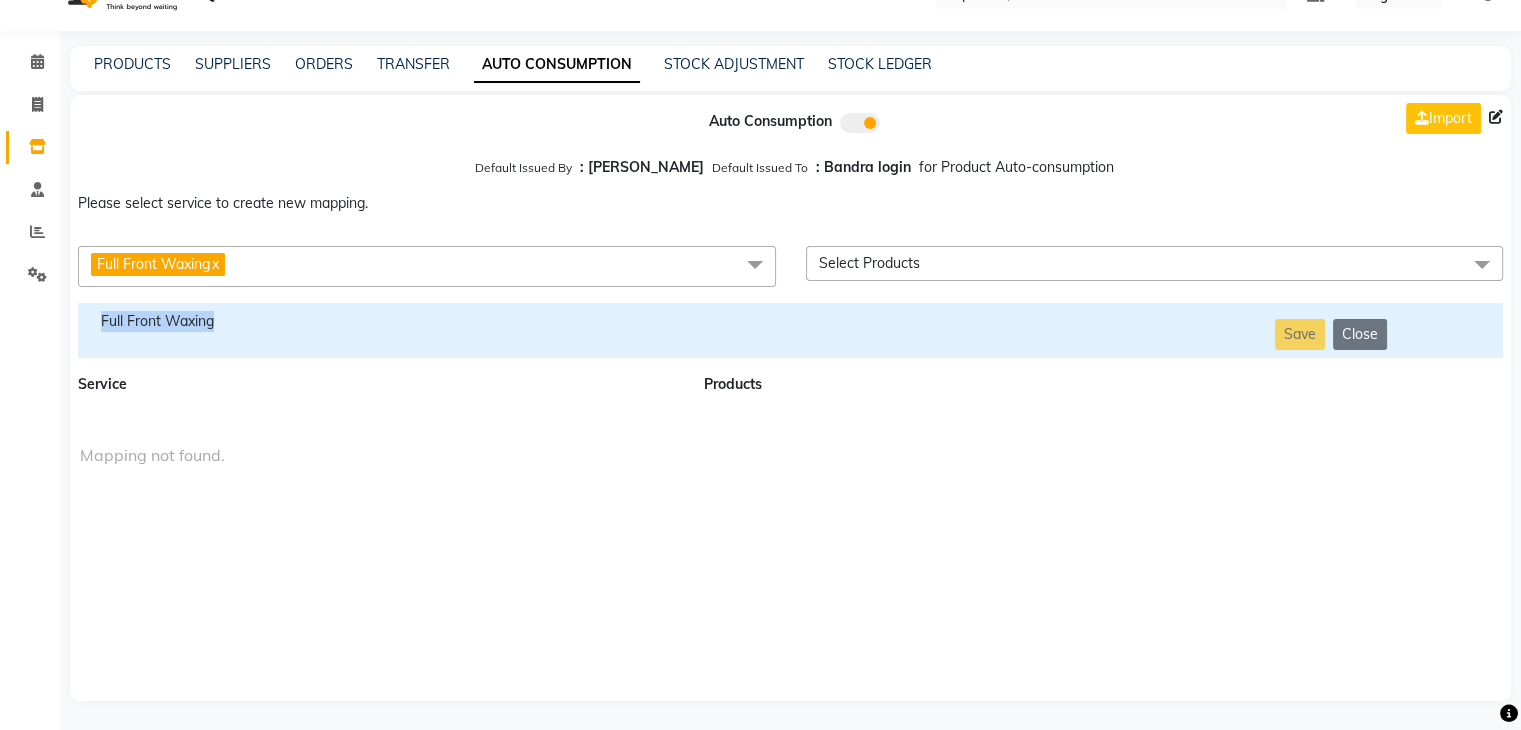 click on "Full Front Waxing" at bounding box center [379, 321] 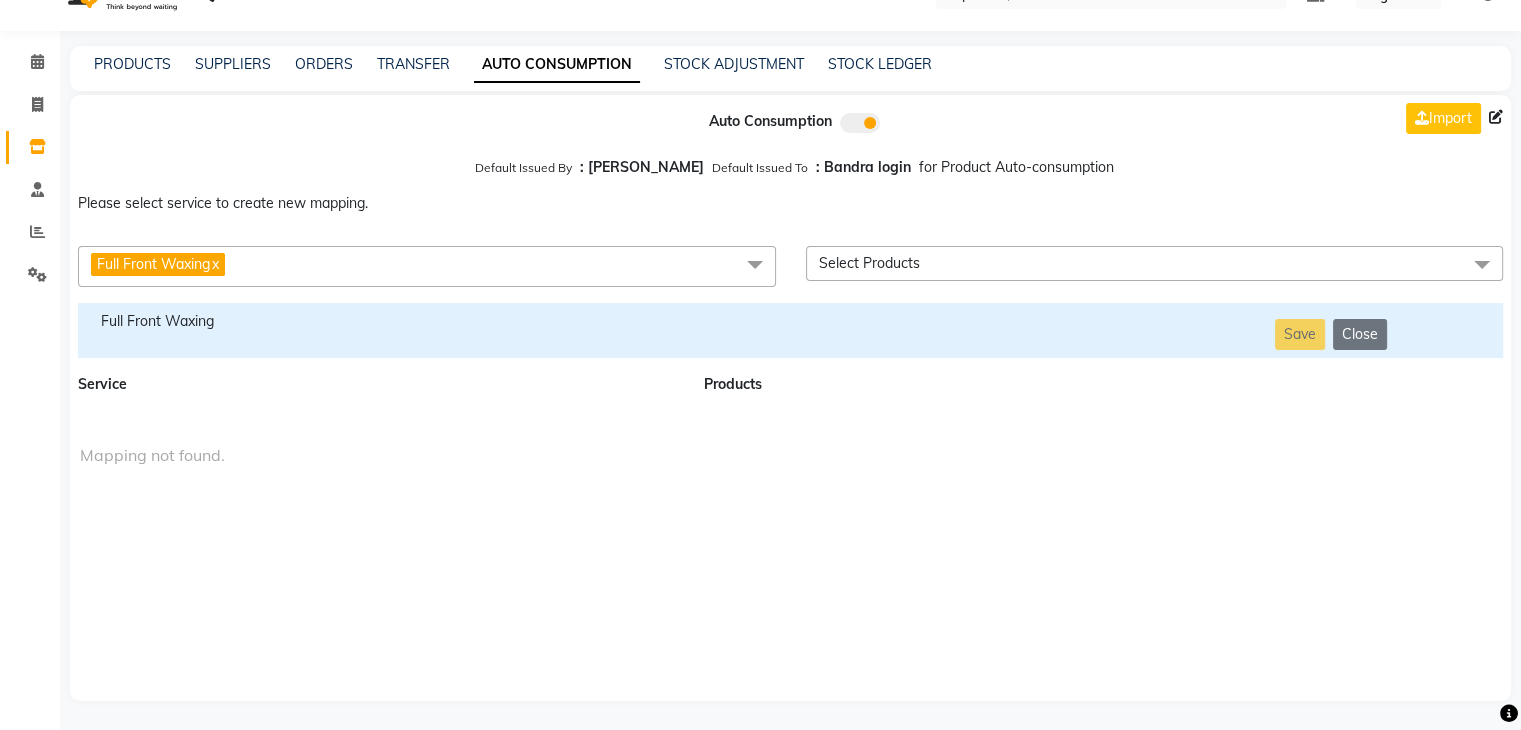 click on "Full Front Waxing  x" at bounding box center [427, 266] 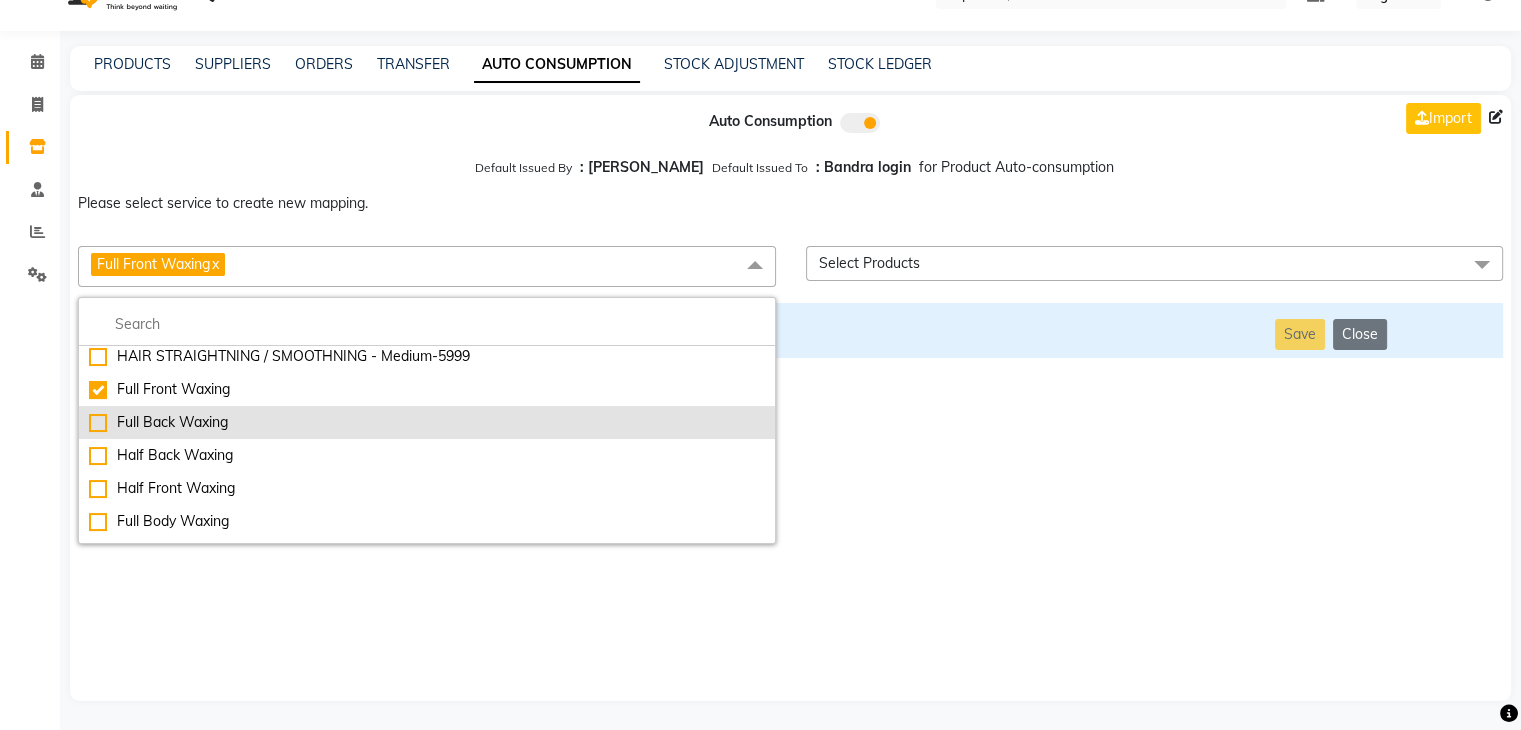 click on "Full Back Waxing" at bounding box center [427, 422] 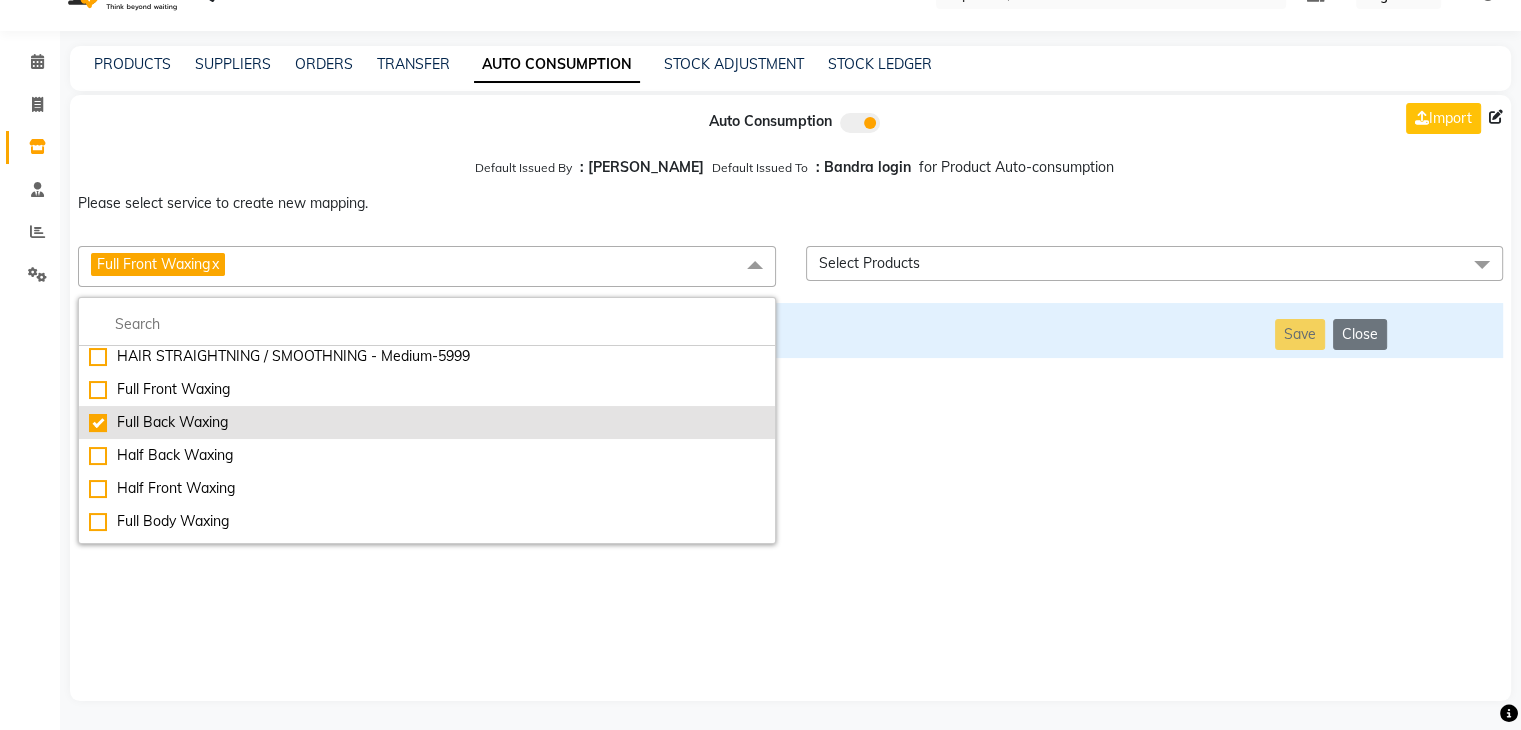 checkbox on "false" 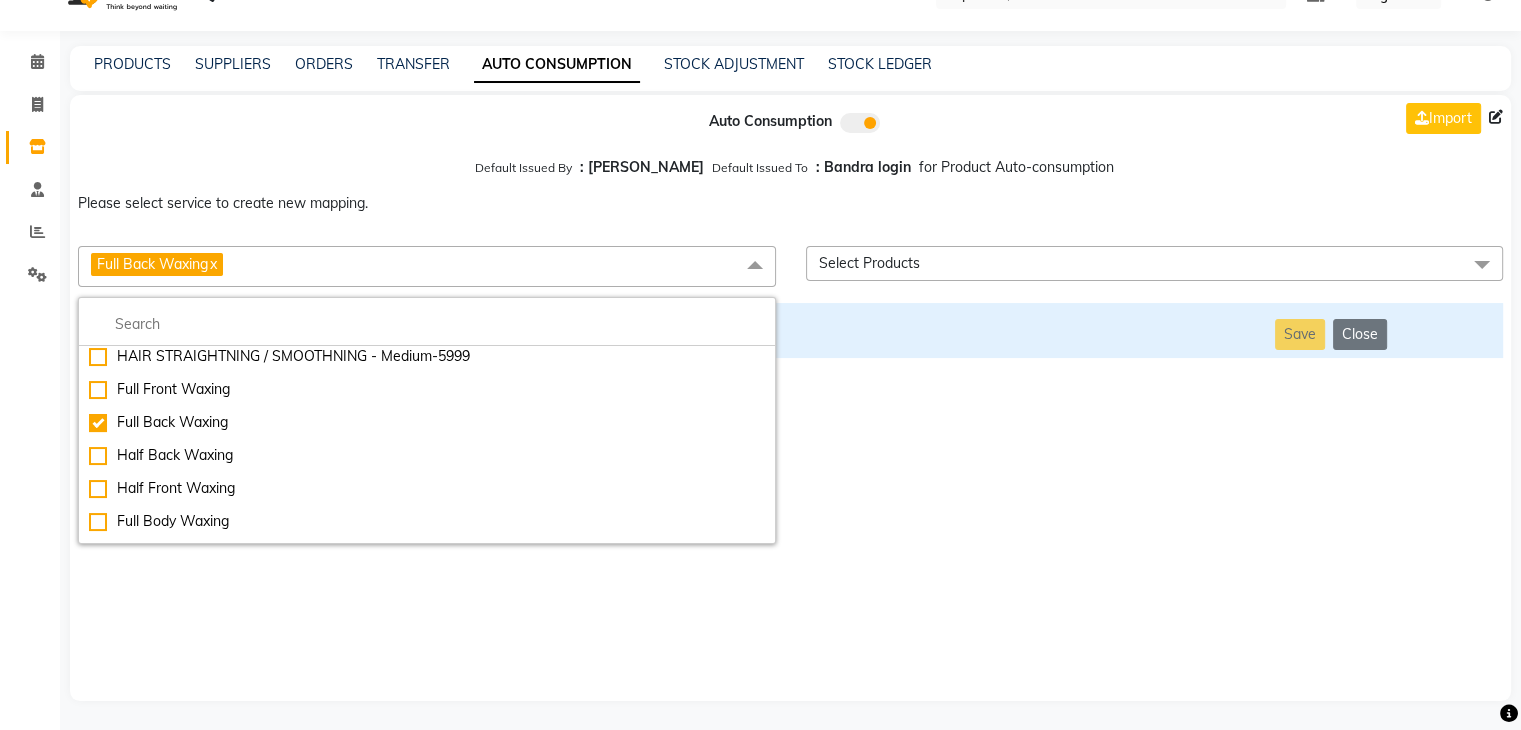 click on "Auto Consumption  Import Default Issued By  : [PERSON_NAME] Default Issued To  : Bandra login  for Product Auto-consumption  Please select service to create new mapping. Full Back Waxing  x Essential Manicure w Scrub Essential Pedicure w Scrub Manicure + OPI Nail Ext + Gel Polish-3570 Manicure + T&T Nail Ext + Gel Polish T&T Nail Ext + T&T Gel Polish OPI Nail Ext + OPI Gel Polish T&T Refills + Gel Polish OPI Refills + Gel Polish Travel Allowance Waiting Charge HAIR REPAIR - Haircut HAIR REPAIR - Haircut for Kids HAIR REPAIR - Hair Wash HAIR REPAIR - Hair Wash Premium HAIR REPAIR - Full Head Shave HAIR REPAIR - Hair Design HAIR REPAIR - Hairstyling HAIR REPAIR - Threading HAIR REPAIR - [PERSON_NAME] Edging HAIR REPAIR - [PERSON_NAME] Edging Premium HAIR REPAIR - Razor Shave HAIR REPAIR - Razor Shave Premium HAIR REPAIR - Luxury Steam Shaving HAIR REPAIR - Fade Hair Cut HAIR SPA RITUALS - Hairoticmen Argan Spa HAIR SPA RITUALS - Wella Deep Nourishing Spa HAIR SPA RITUALS - Nashi Argan Oil Spa HAIR SPA RITUALS - Olaplex Ritual" at bounding box center (790, 398) 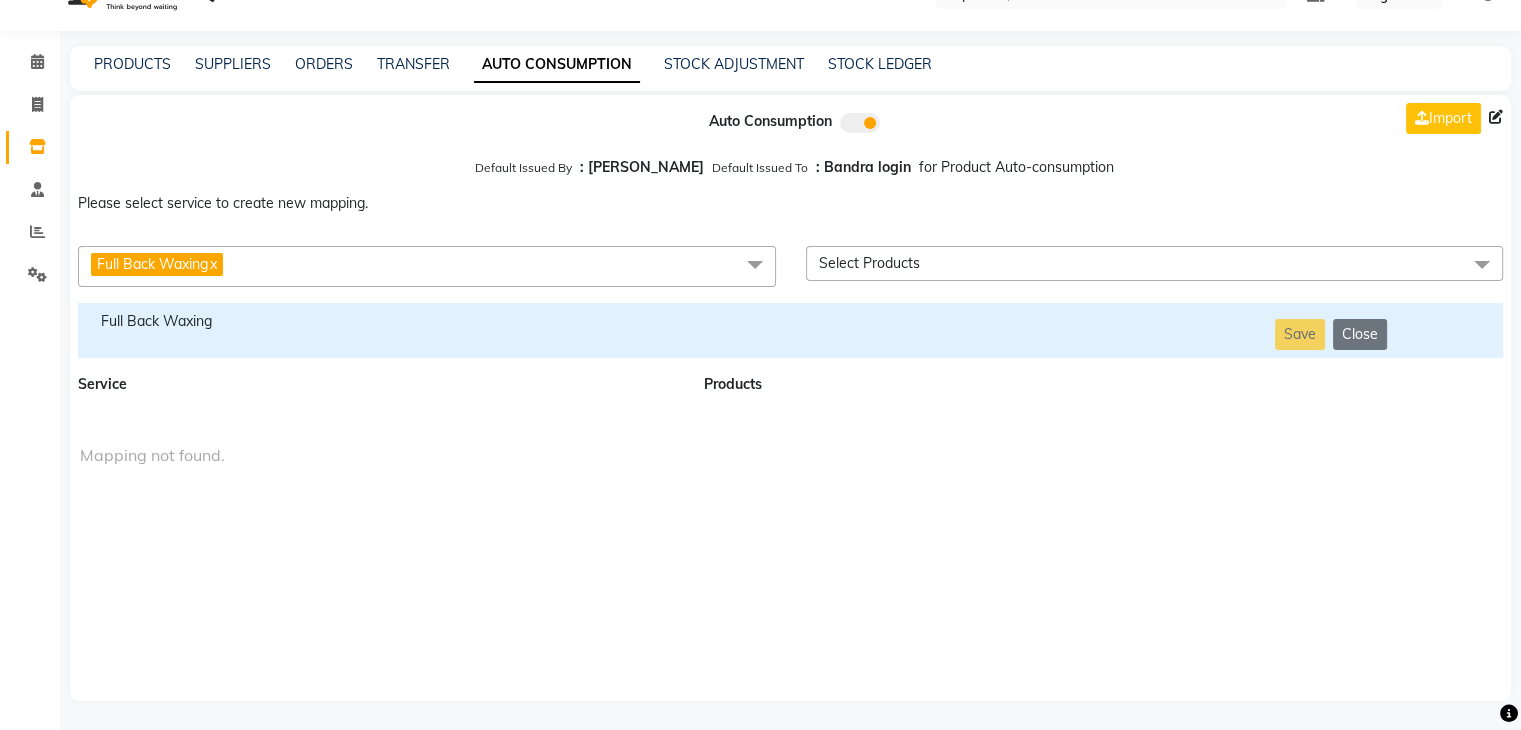 click on "Full Back Waxing  x" at bounding box center (427, 266) 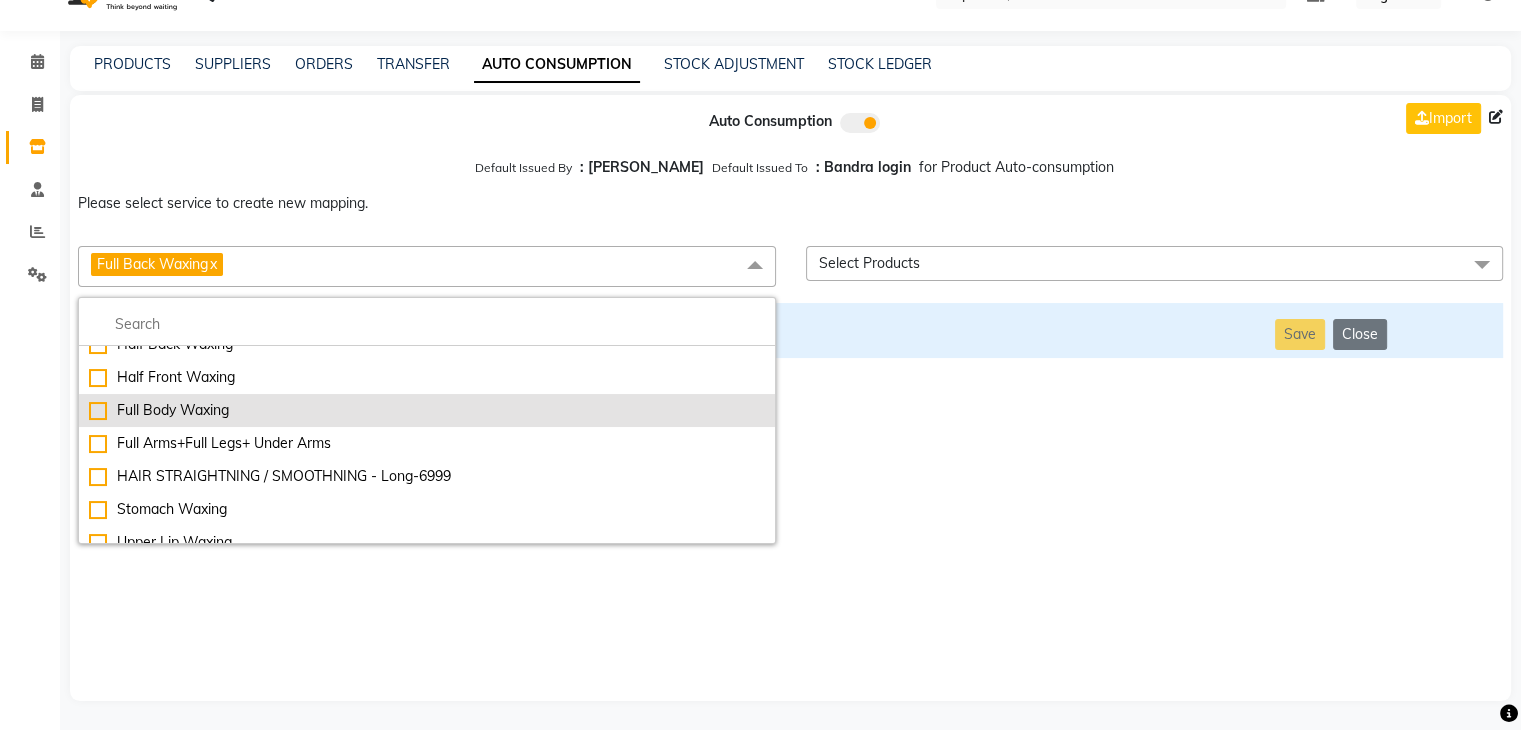 scroll, scrollTop: 8546, scrollLeft: 0, axis: vertical 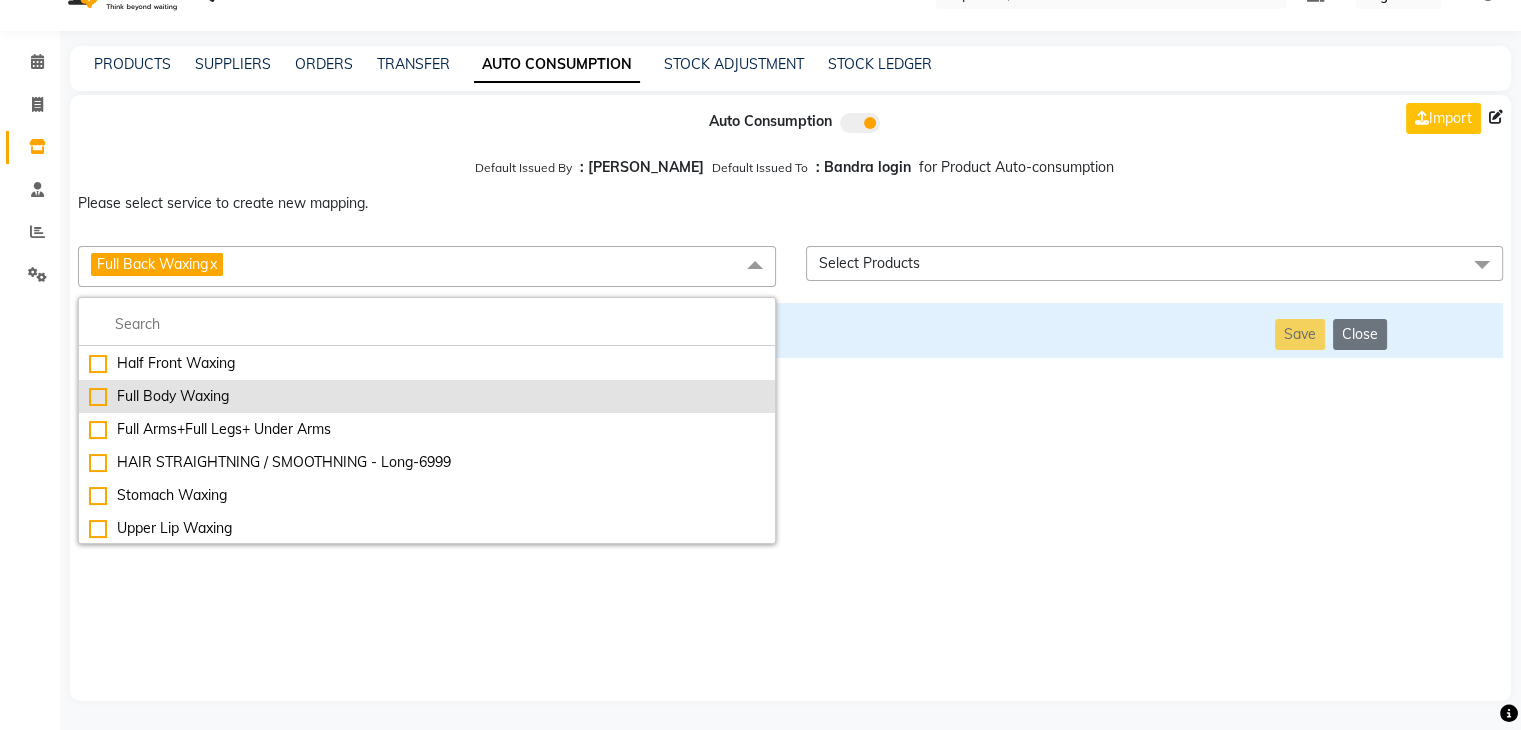 click on "Full Body Waxing" at bounding box center (427, 396) 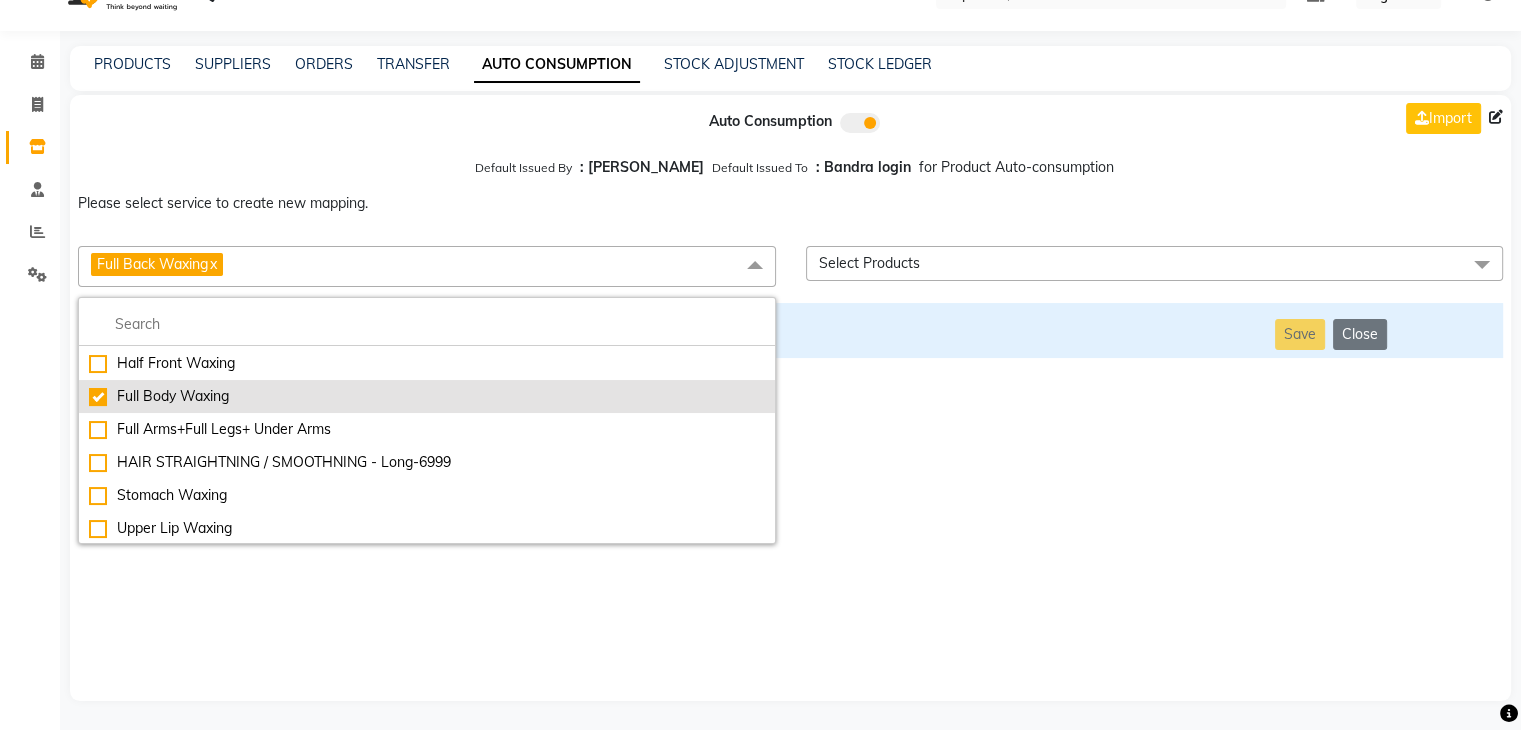 checkbox on "false" 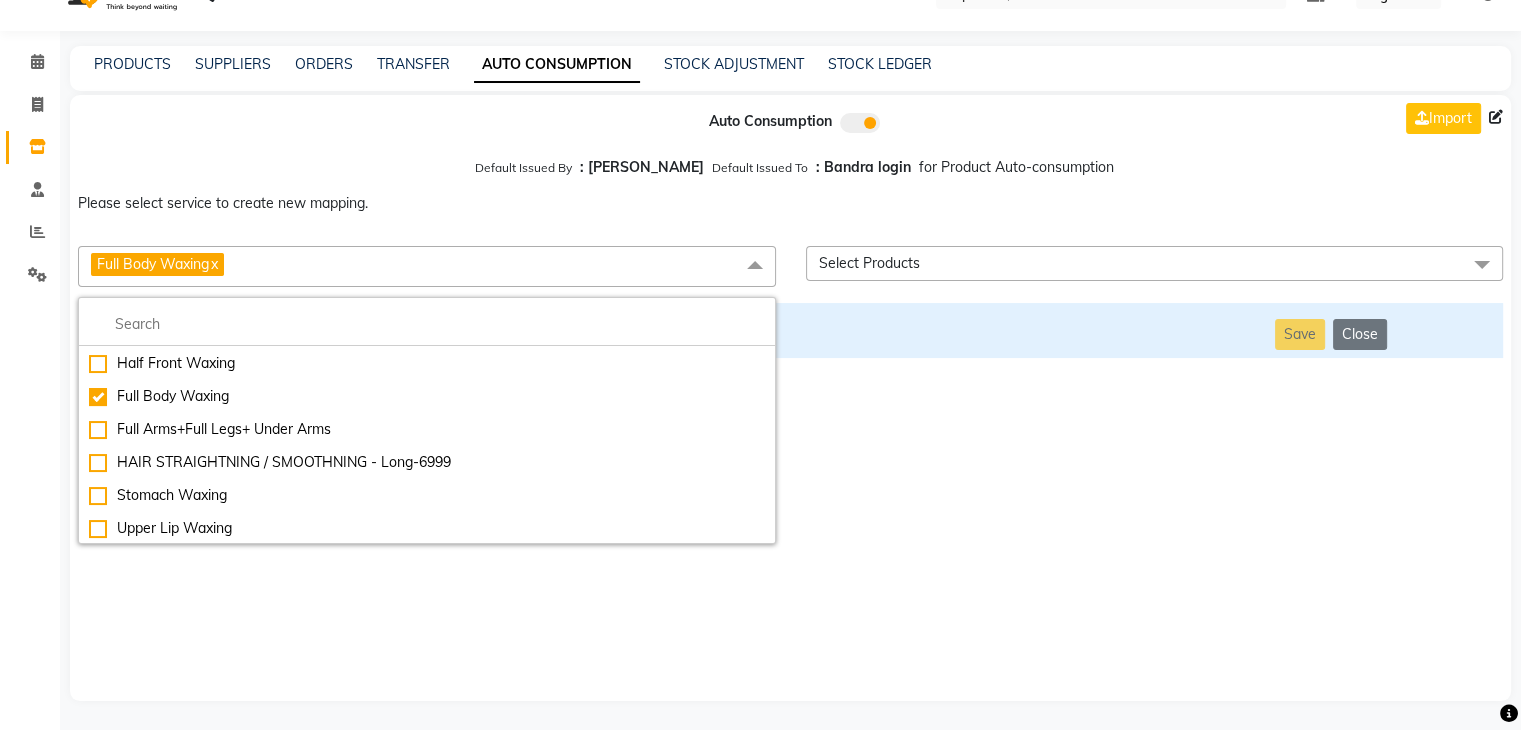 click on "Auto Consumption  Import Default Issued By  : [PERSON_NAME] Default Issued To  : Bandra login  for Product Auto-consumption  Please select service to create new mapping. Full Body Waxing  x Essential Manicure w Scrub Essential Pedicure w Scrub Manicure + OPI Nail Ext + Gel Polish-3570 Manicure + T&T Nail Ext + Gel Polish T&T Nail Ext + T&T Gel Polish OPI Nail Ext + OPI Gel Polish T&T Refills + Gel Polish OPI Refills + Gel Polish Travel Allowance Waiting Charge HAIR REPAIR - Haircut HAIR REPAIR - Haircut for Kids HAIR REPAIR - Hair Wash HAIR REPAIR - Hair Wash Premium HAIR REPAIR - Full Head Shave HAIR REPAIR - Hair Design HAIR REPAIR - Hairstyling HAIR REPAIR - Threading HAIR REPAIR - [PERSON_NAME] Edging HAIR REPAIR - [PERSON_NAME] Edging Premium HAIR REPAIR - Razor Shave HAIR REPAIR - Razor Shave Premium HAIR REPAIR - Luxury Steam Shaving HAIR REPAIR - Fade Hair Cut HAIR SPA RITUALS - Hairoticmen Argan Spa HAIR SPA RITUALS - Wella Deep Nourishing Spa HAIR SPA RITUALS - Nashi Argan Oil Spa HAIR SPA RITUALS - Olaplex Ritual" at bounding box center (790, 398) 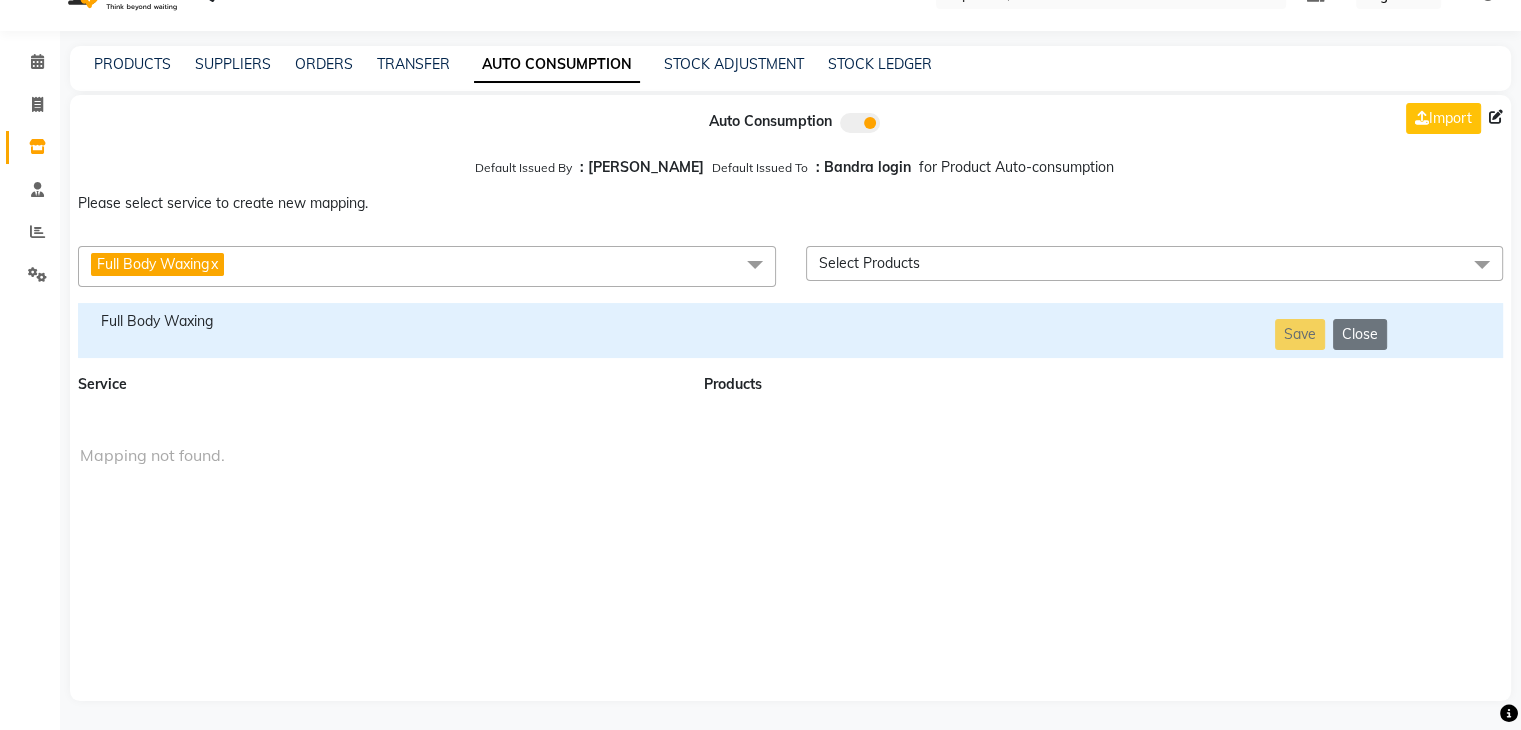 click on "Full Body Waxing  x" at bounding box center (427, 266) 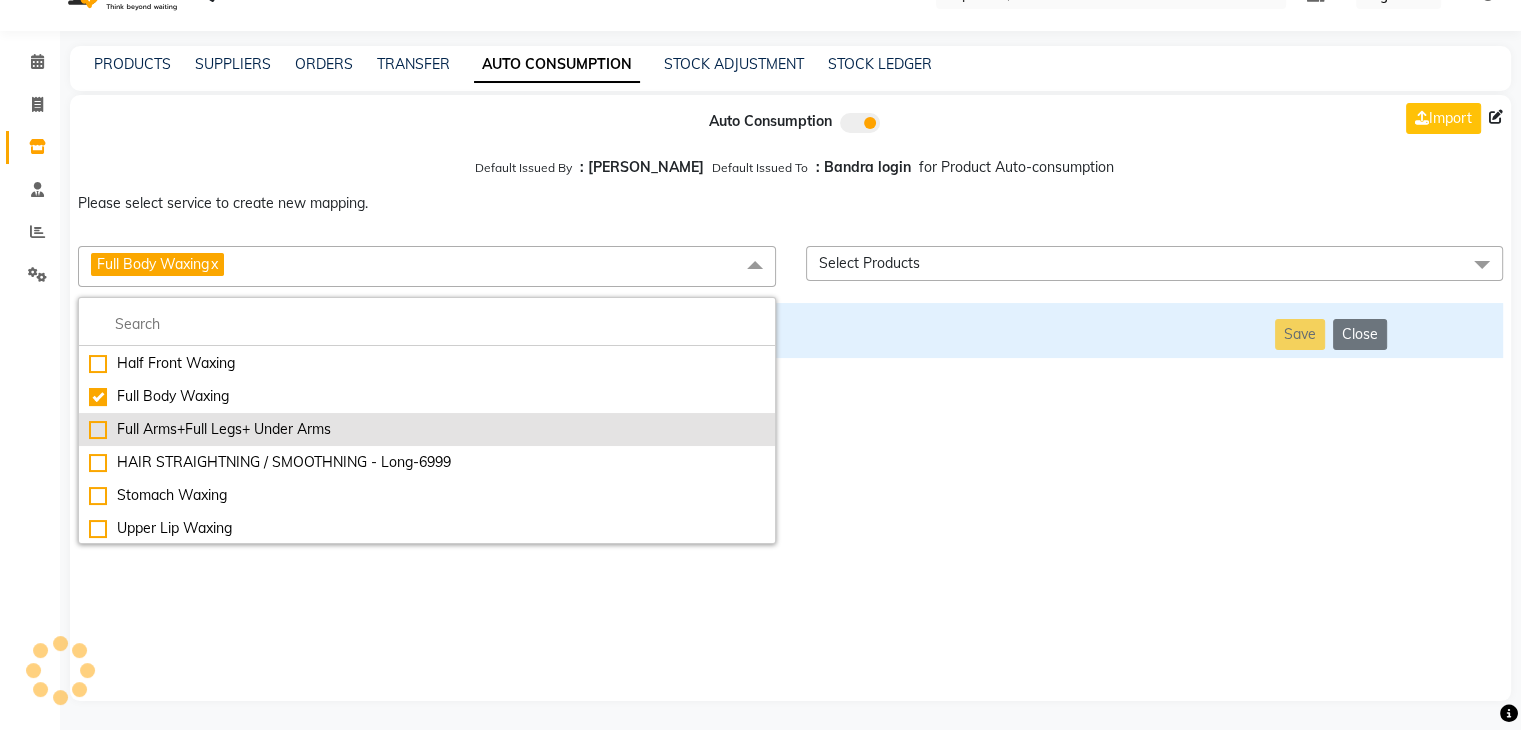 click on "Full Arms+Full Legs+ Under Arms" at bounding box center [427, 429] 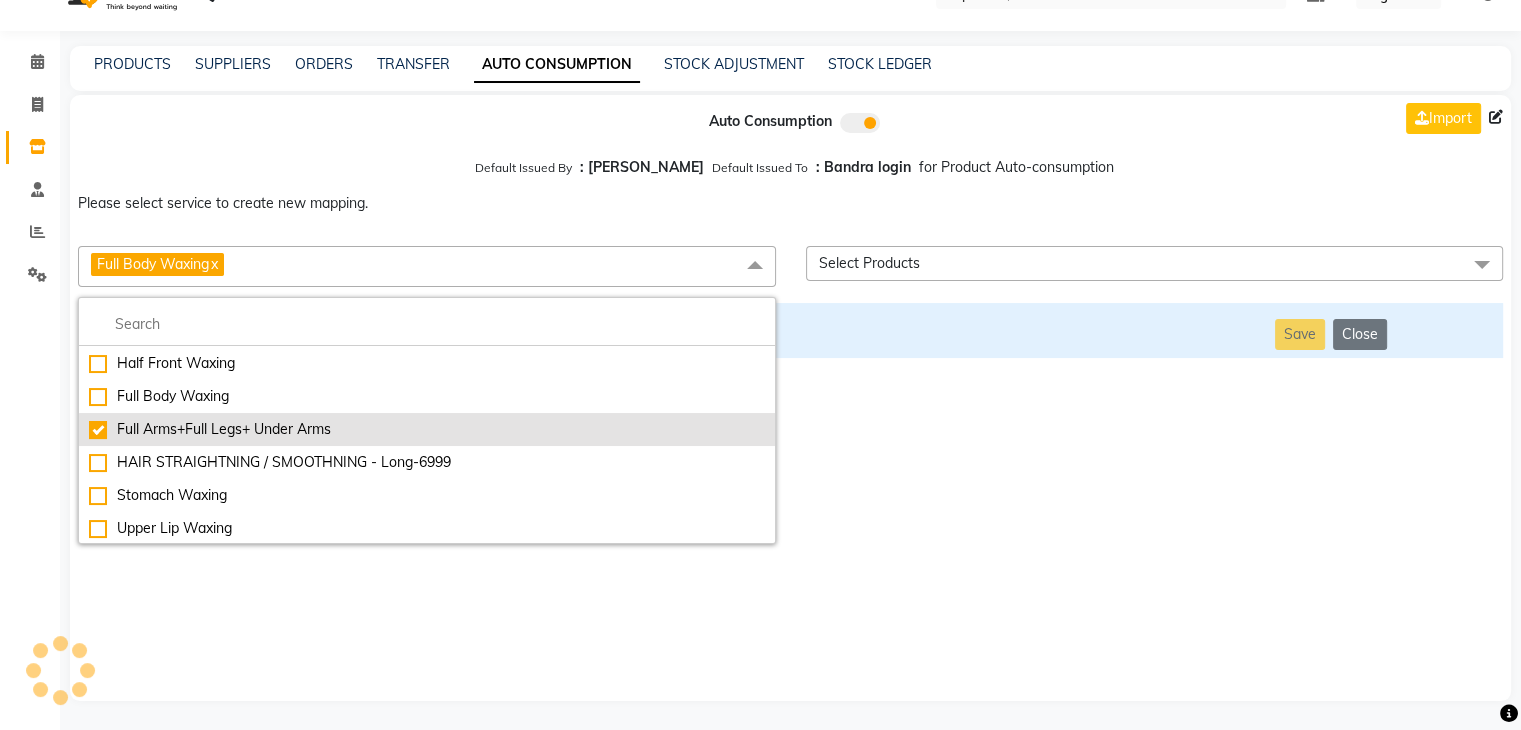 checkbox on "false" 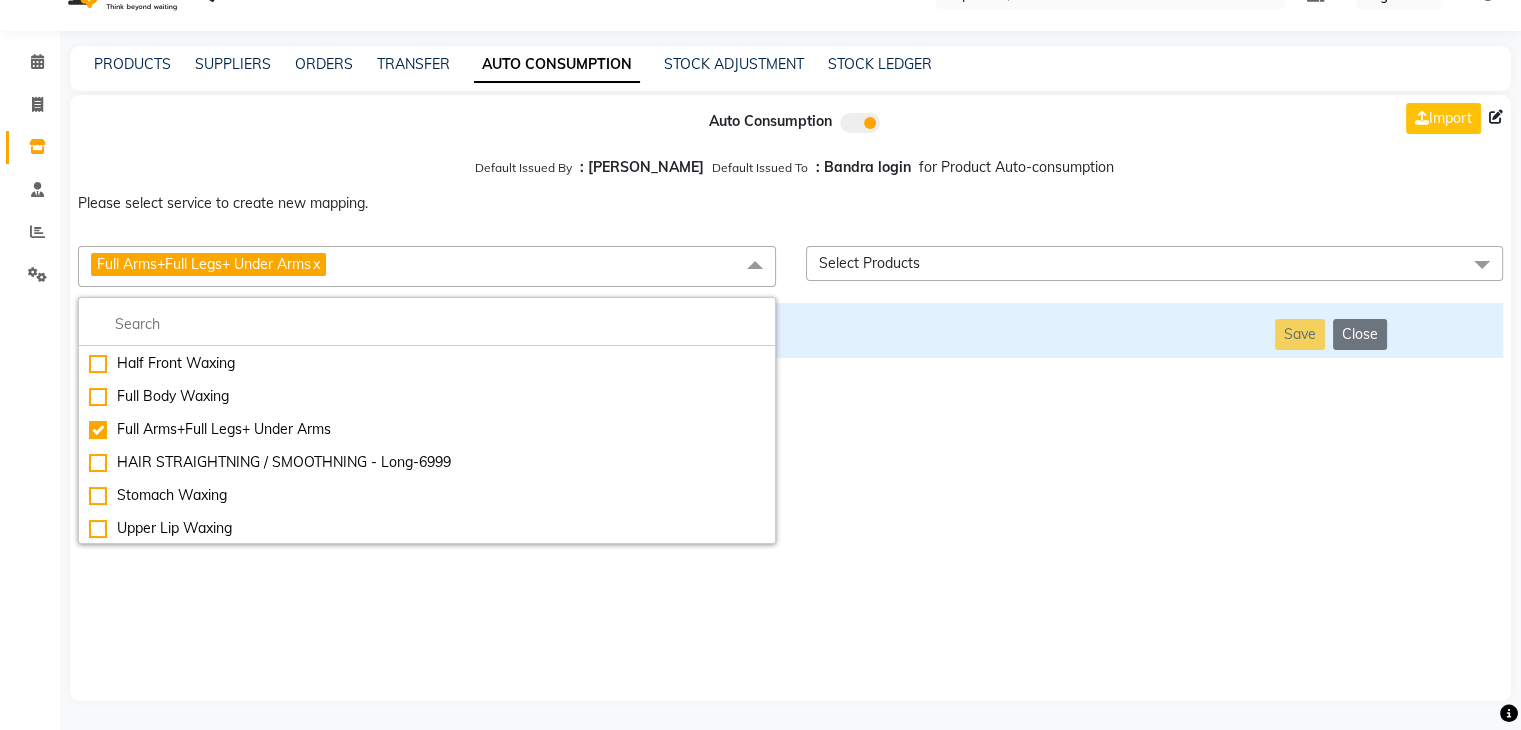 click on "Auto Consumption  Import Default Issued By  : [PERSON_NAME] Default Issued To  : Bandra login  for Product Auto-consumption  Please select service to create new mapping. Full Arms+Full Legs+ Under Arms  x Essential Manicure w Scrub Essential Pedicure w Scrub Manicure + OPI Nail Ext + Gel Polish-3570 Manicure + T&T Nail Ext + Gel Polish T&T Nail Ext + T&T Gel Polish OPI Nail Ext + OPI Gel Polish T&T Refills + Gel Polish OPI Refills + Gel Polish Travel Allowance Waiting Charge HAIR REPAIR - Haircut HAIR REPAIR - Haircut for Kids HAIR REPAIR - Hair Wash HAIR REPAIR - Hair Wash Premium HAIR REPAIR - Full Head Shave HAIR REPAIR - Hair Design HAIR REPAIR - Hairstyling HAIR REPAIR - Threading HAIR REPAIR - [PERSON_NAME] Edging HAIR REPAIR - [PERSON_NAME] Edging Premium HAIR REPAIR - Razor Shave HAIR REPAIR - Razor Shave Premium HAIR REPAIR - Luxury Steam Shaving HAIR REPAIR - Fade Hair Cut HAIR SPA RITUALS - Hairoticmen Argan Spa HAIR SPA RITUALS - Wella Deep Nourishing Spa HAIR SPA RITUALS - Nashi Argan Oil Spa SKIN REPAIR - Facial" at bounding box center [790, 398] 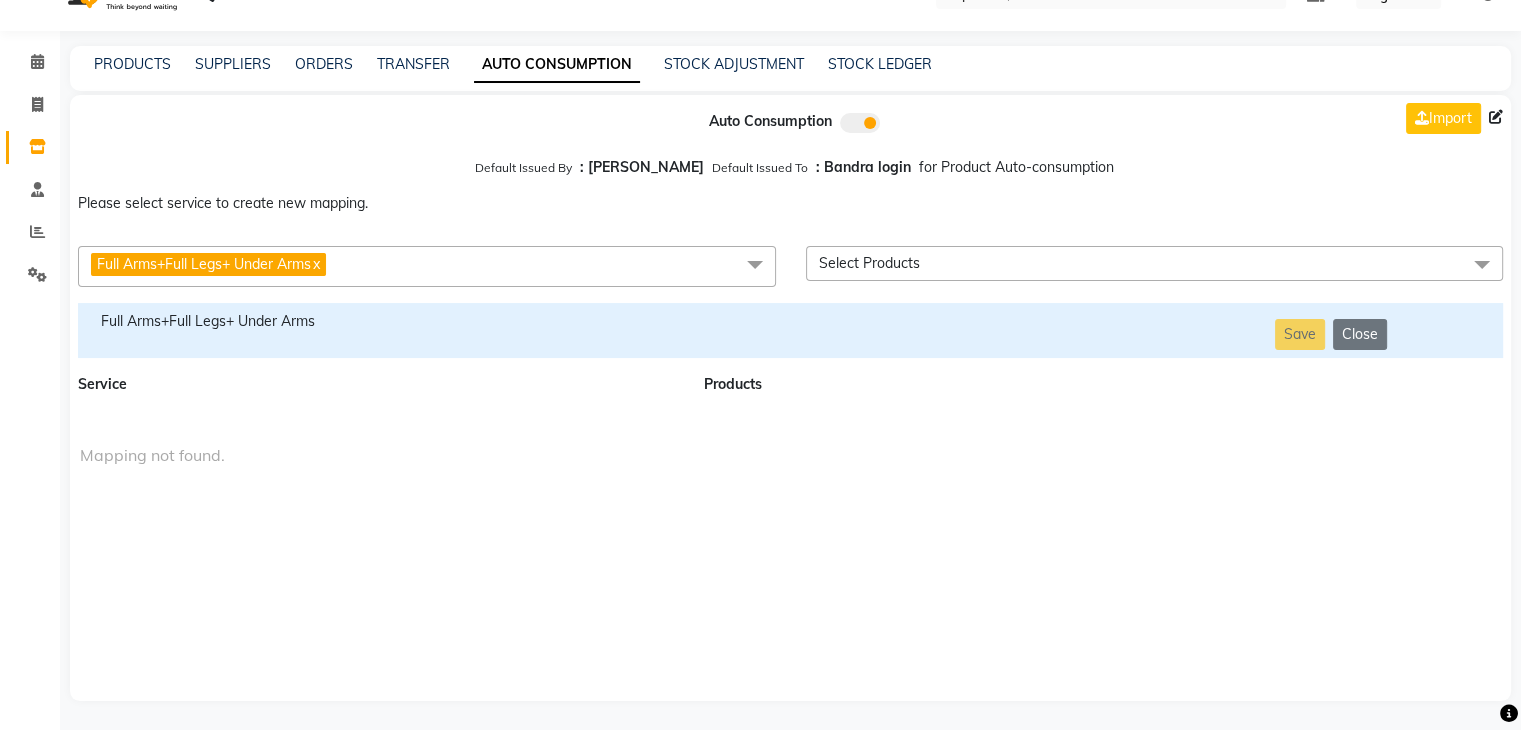 click on "Full Arms+Full Legs+ Under Arms" at bounding box center [379, 321] 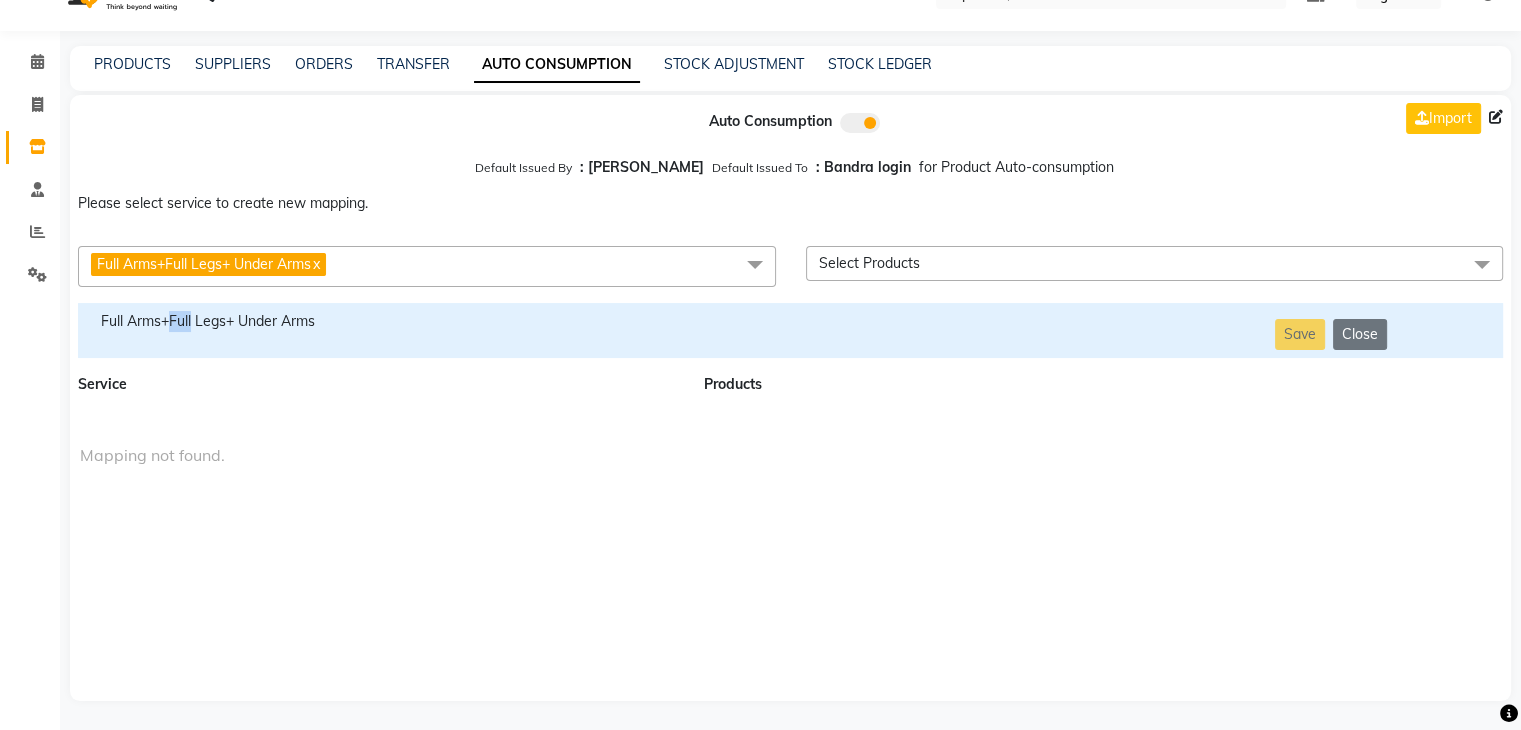 click on "Full Arms+Full Legs+ Under Arms" at bounding box center (379, 321) 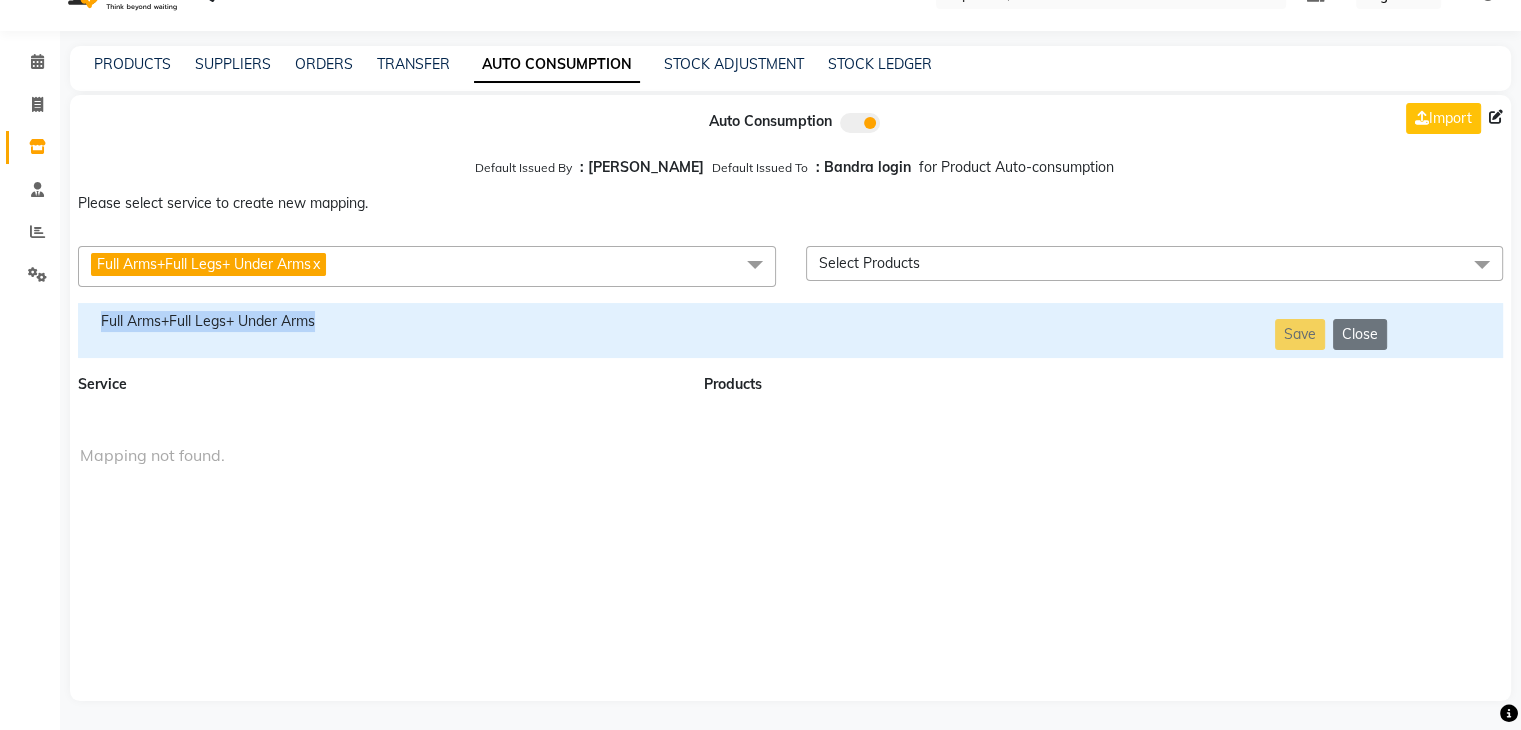 click on "Full Arms+Full Legs+ Under Arms" at bounding box center (379, 321) 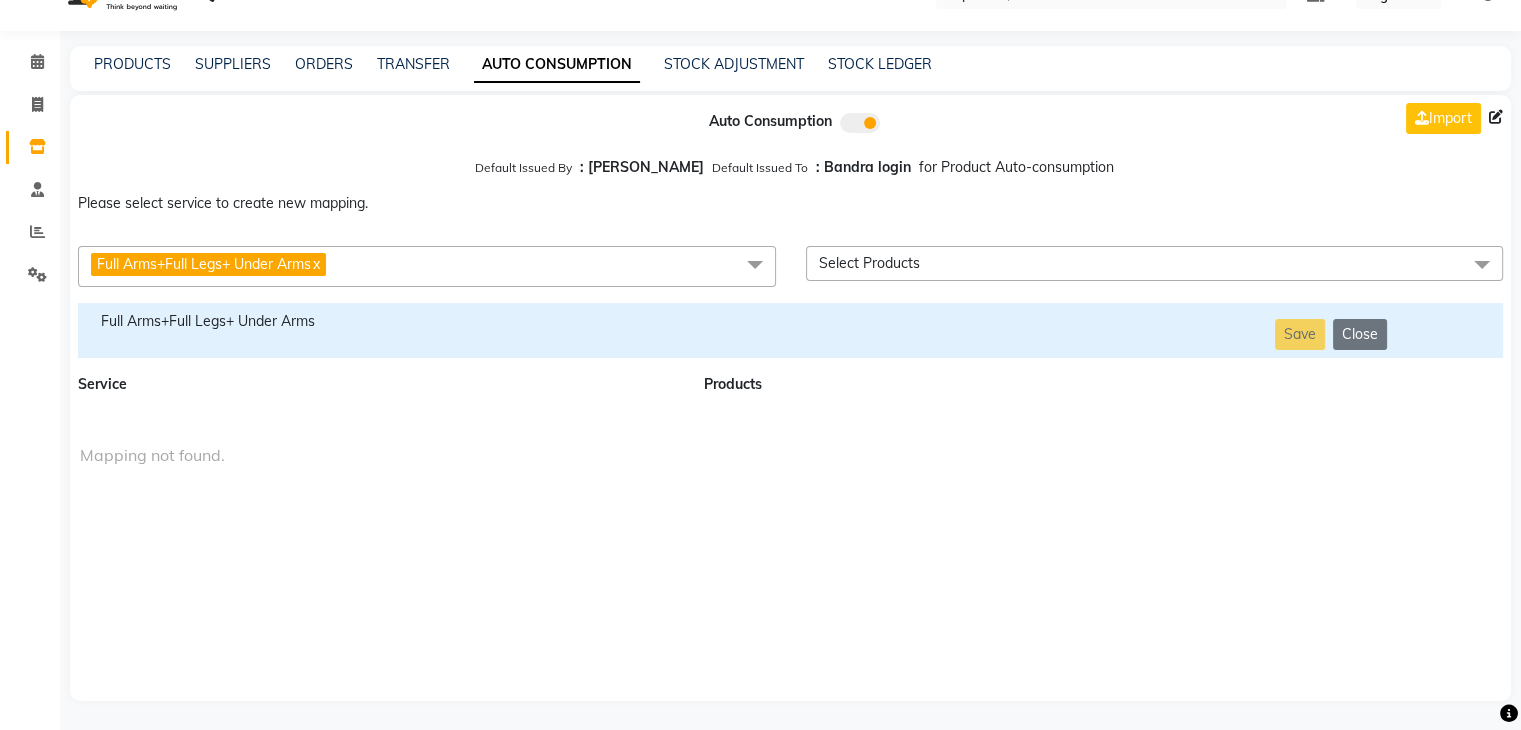 click on "Full Arms+Full Legs+ Under Arms  x" at bounding box center (427, 266) 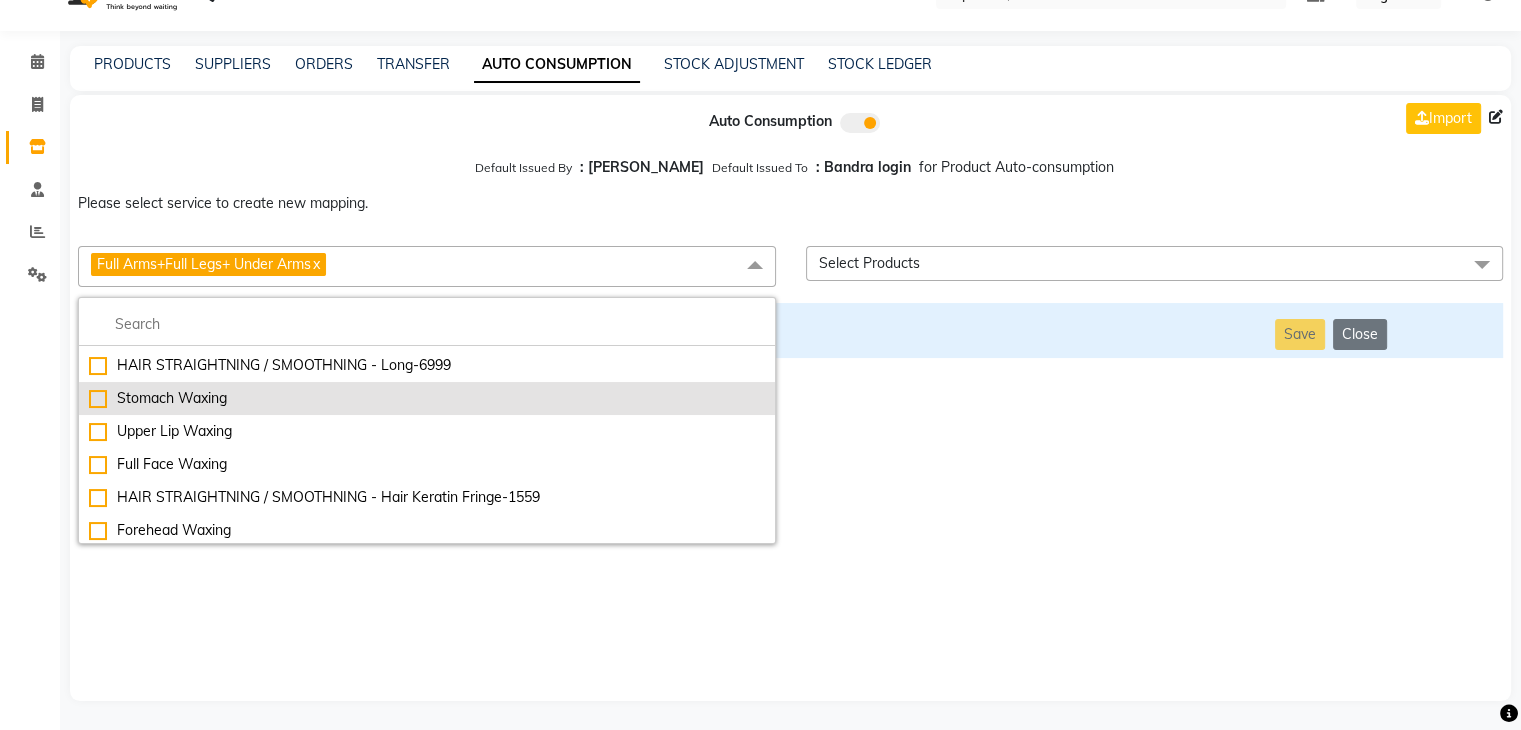 scroll, scrollTop: 8645, scrollLeft: 0, axis: vertical 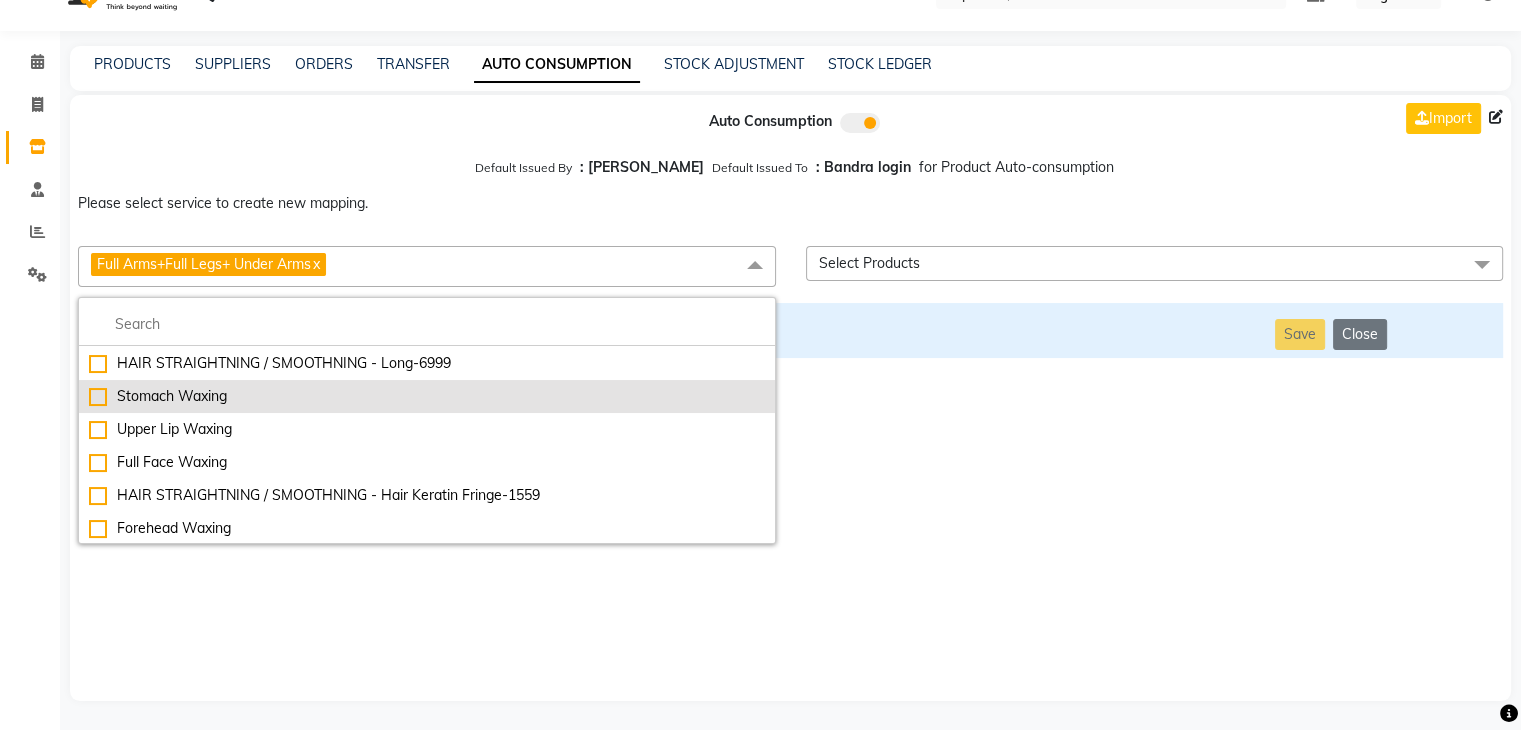 click on "Stomach Waxing" at bounding box center [427, 396] 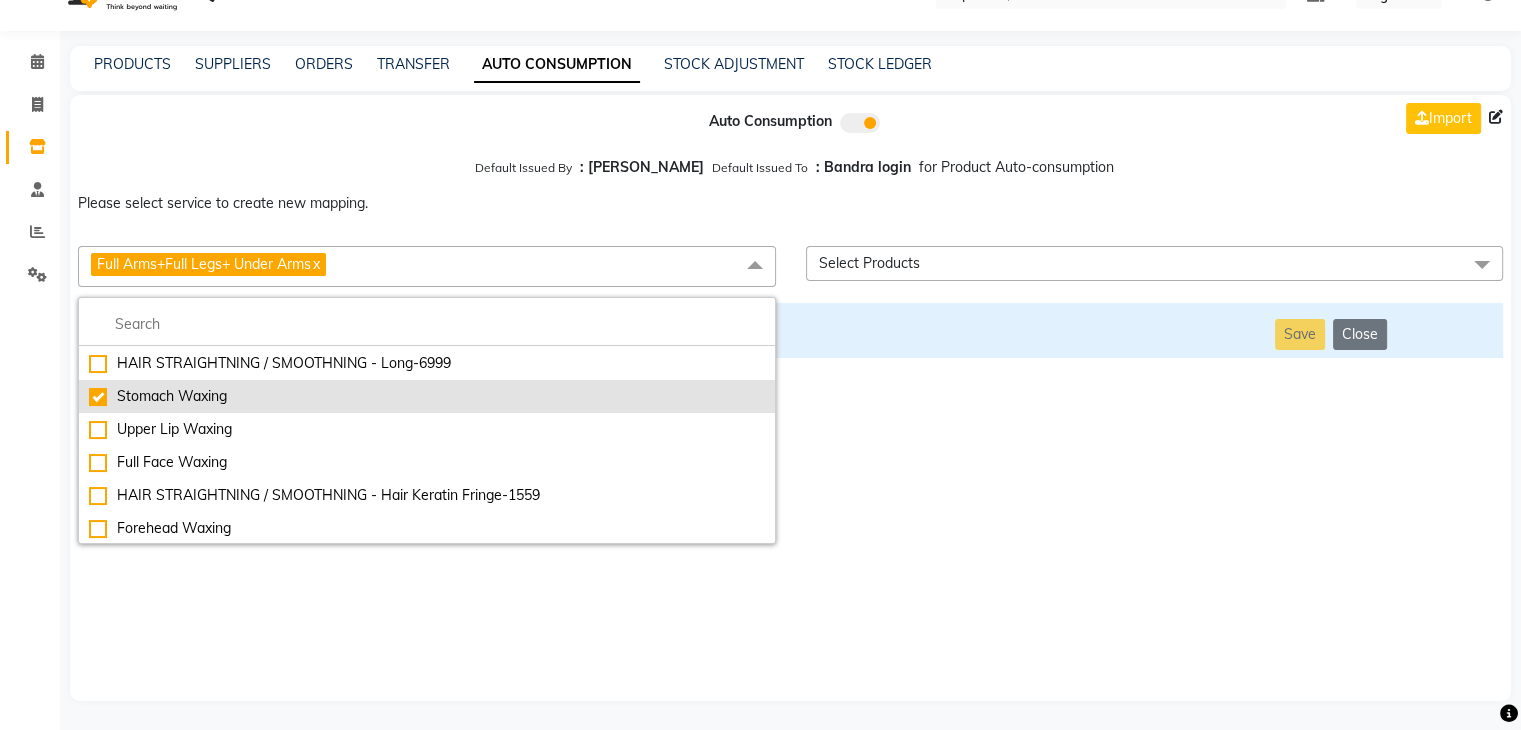 checkbox on "false" 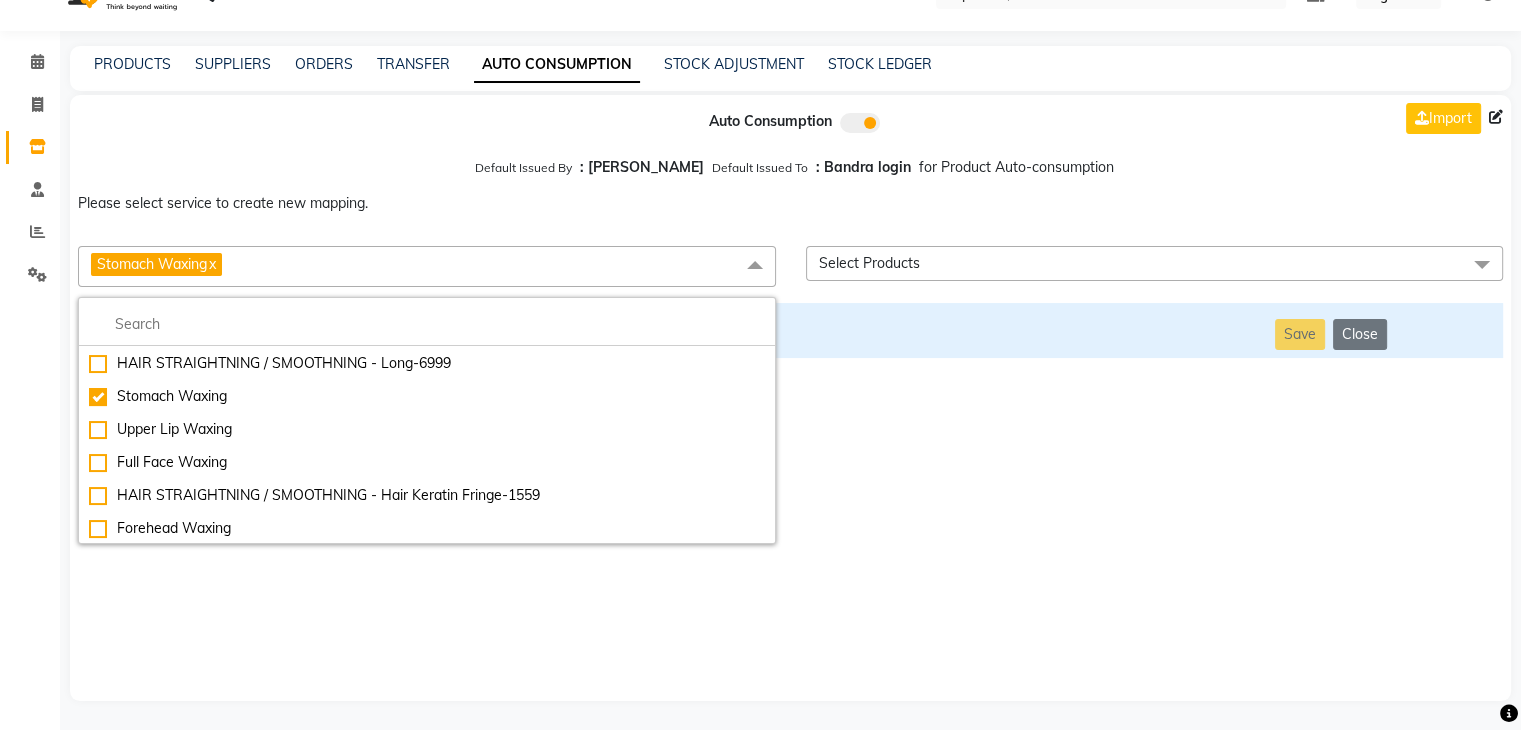 click on "Auto Consumption  Import Default Issued By  : [PERSON_NAME] Default Issued To  : Bandra login  for Product Auto-consumption  Please select service to create new mapping. Stomach Waxing  x Essential Manicure w Scrub Essential Pedicure w Scrub Manicure + OPI Nail Ext + Gel Polish-3570 Manicure + T&T Nail Ext + Gel Polish T&T Nail Ext + T&T Gel Polish OPI Nail Ext + OPI Gel Polish T&T Refills + Gel Polish OPI Refills + Gel Polish Travel Allowance Waiting Charge HAIR REPAIR - Haircut HAIR REPAIR - Haircut for Kids HAIR REPAIR - Hair Wash HAIR REPAIR - Hair Wash Premium HAIR REPAIR - Full Head Shave HAIR REPAIR - Hair Design HAIR REPAIR - Hairstyling HAIR REPAIR - Threading HAIR REPAIR - [PERSON_NAME] Edging HAIR REPAIR - [PERSON_NAME] Edging Premium HAIR REPAIR - Razor Shave HAIR REPAIR - Razor Shave Premium HAIR REPAIR - Luxury Steam Shaving HAIR REPAIR - Fade Hair Cut HAIR SPA RITUALS - Hairoticmen Argan Spa HAIR SPA RITUALS - Wella Deep Nourishing Spa HAIR SPA RITUALS - Nashi Argan Oil Spa HAIR SPA RITUALS - Botoliss Hair Spa" at bounding box center (790, 398) 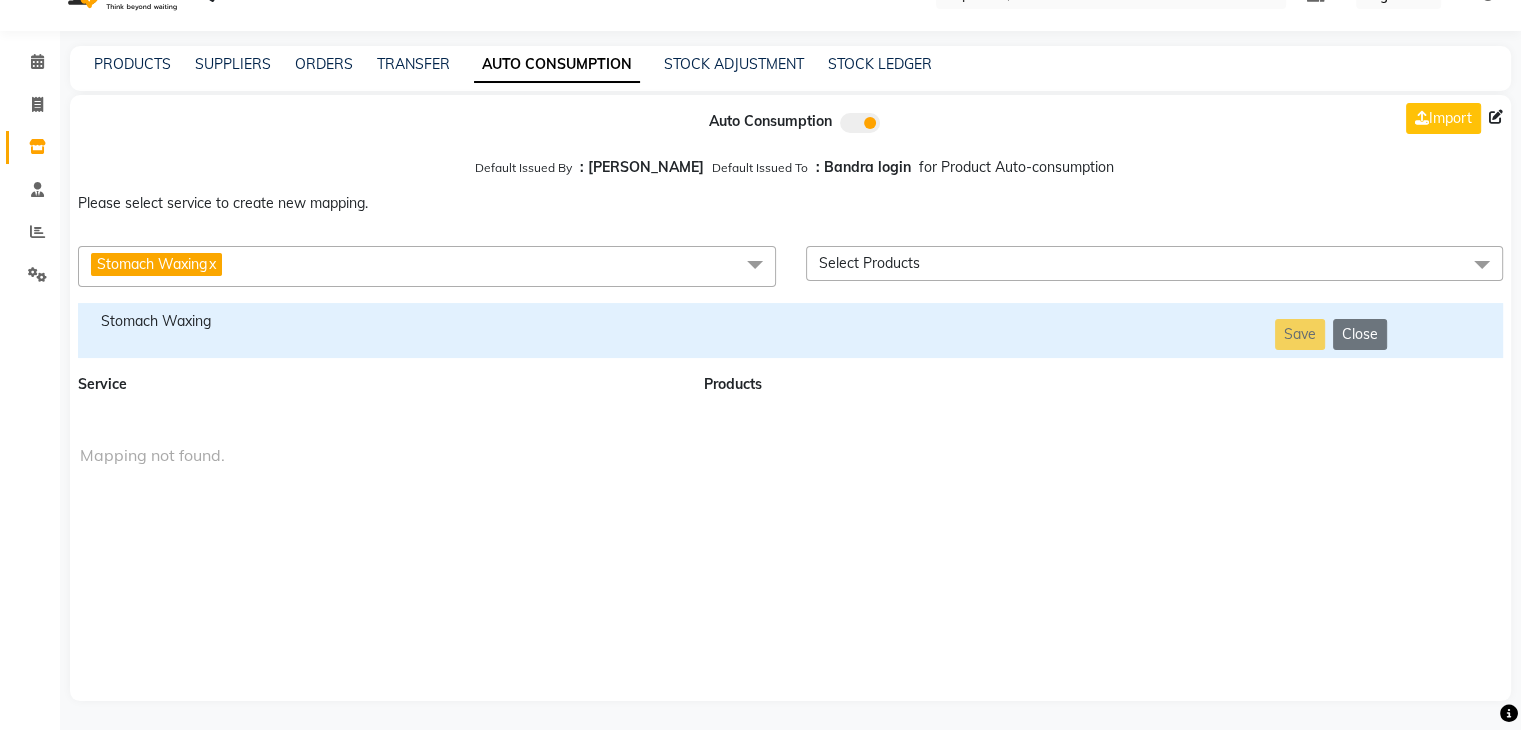 click on "Stomach Waxing" at bounding box center [379, 321] 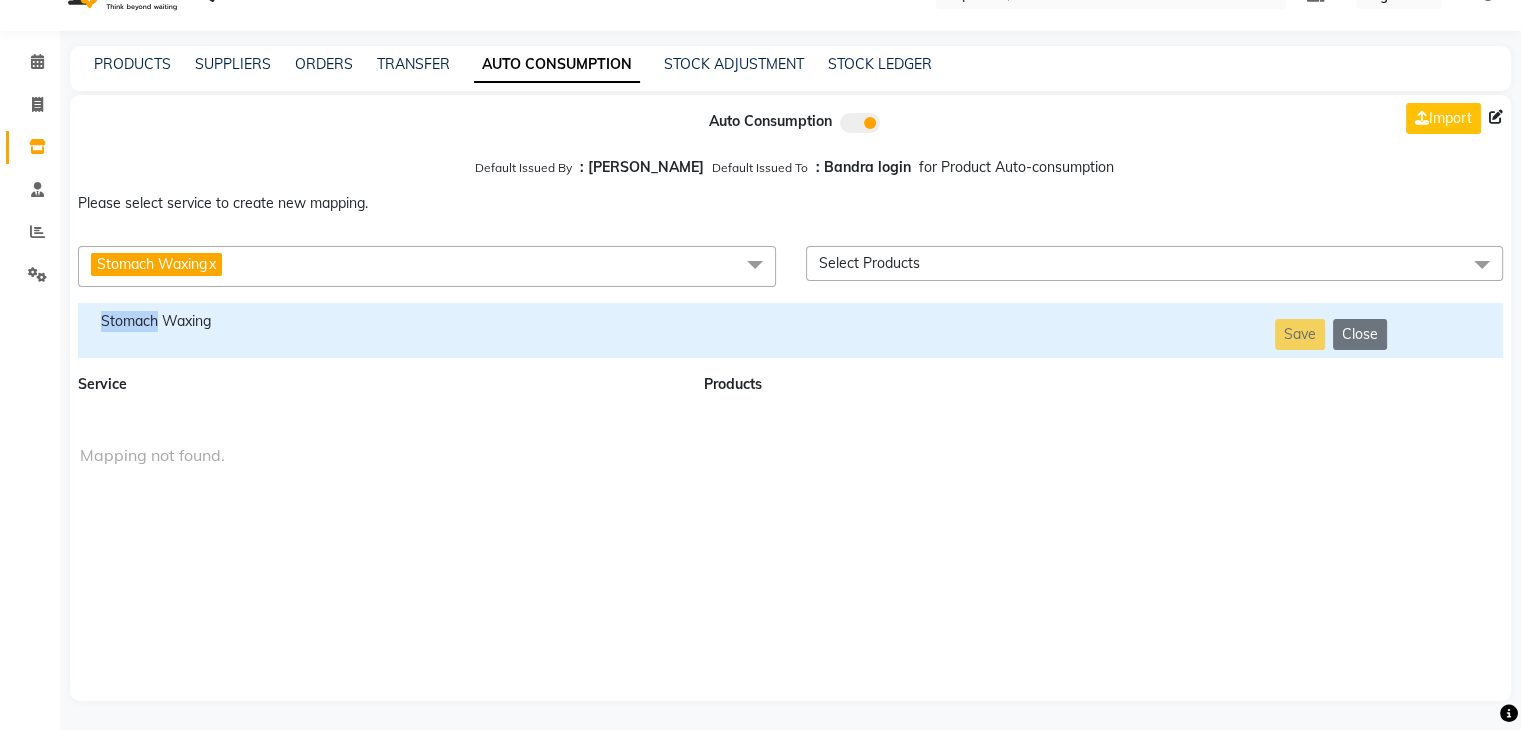 click on "Stomach Waxing" at bounding box center [379, 321] 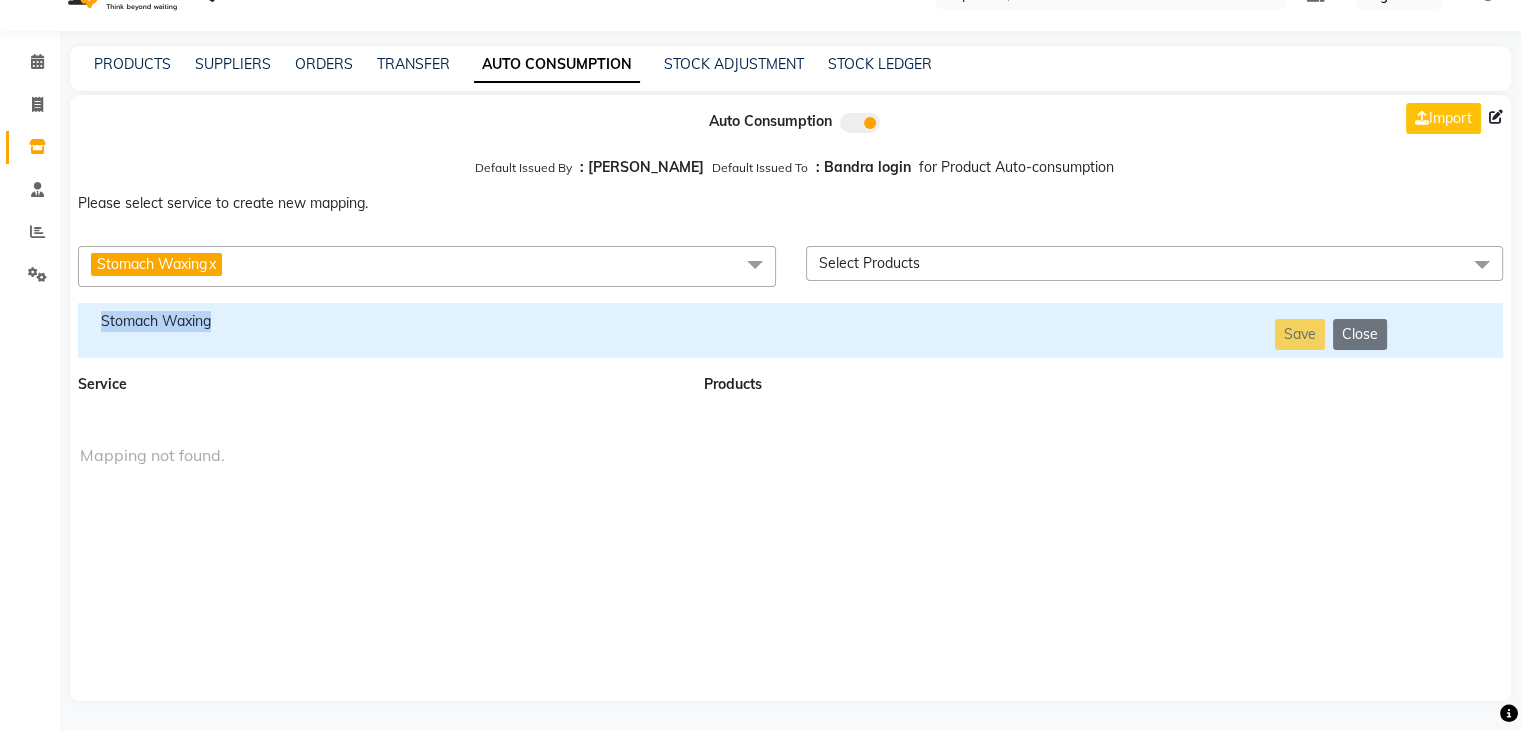 click on "Stomach Waxing" at bounding box center (379, 321) 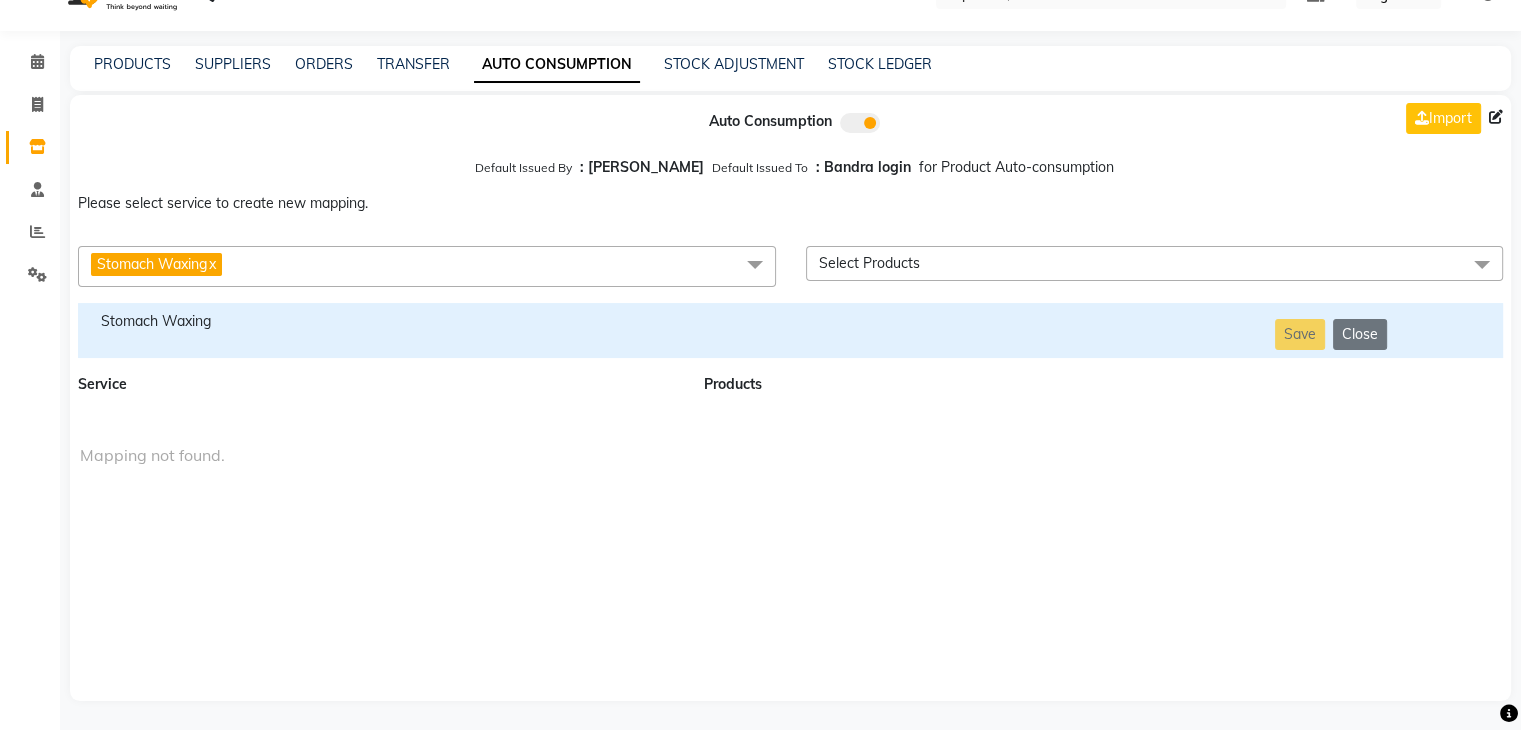 click on "Stomach Waxing  x" at bounding box center (427, 266) 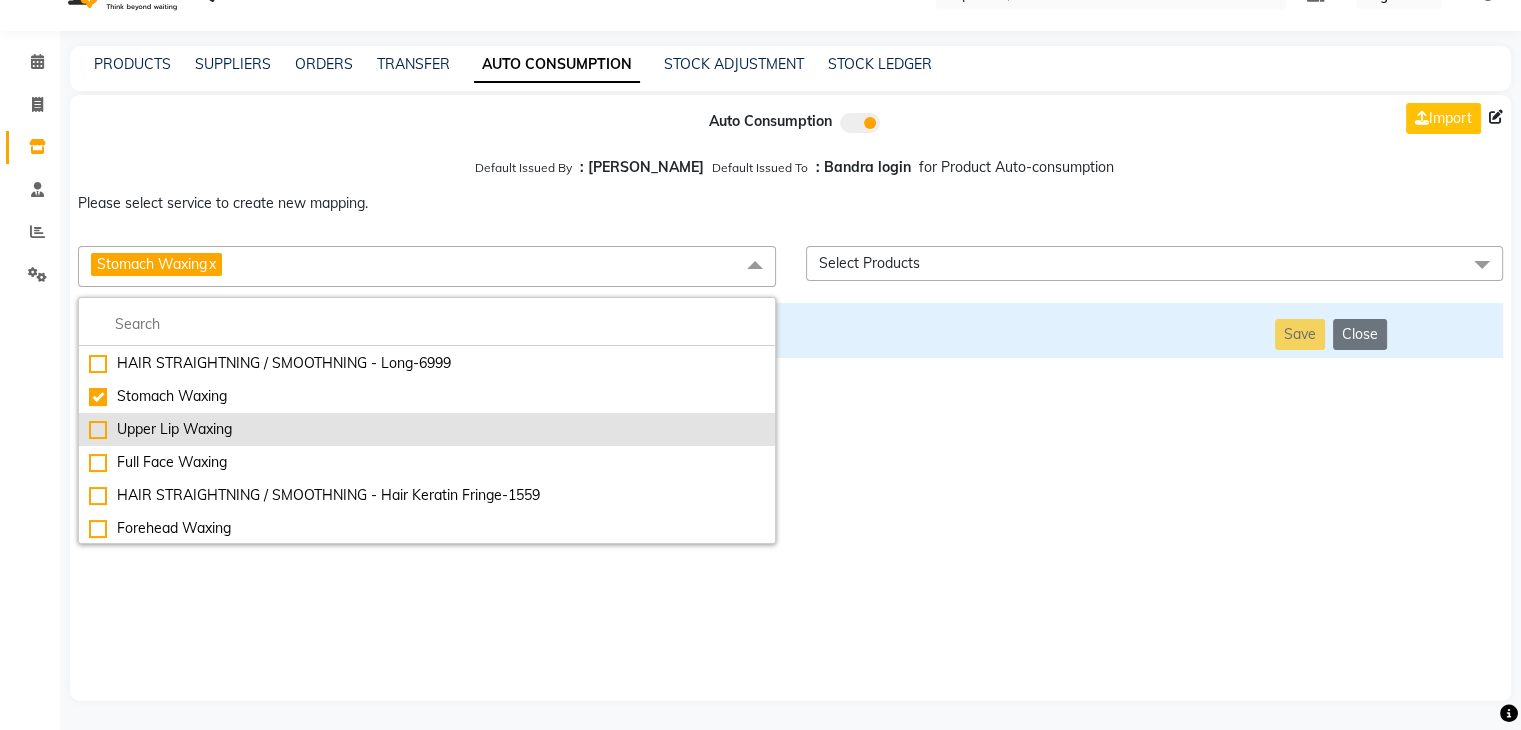 click on "Upper Lip Waxing" at bounding box center [427, 429] 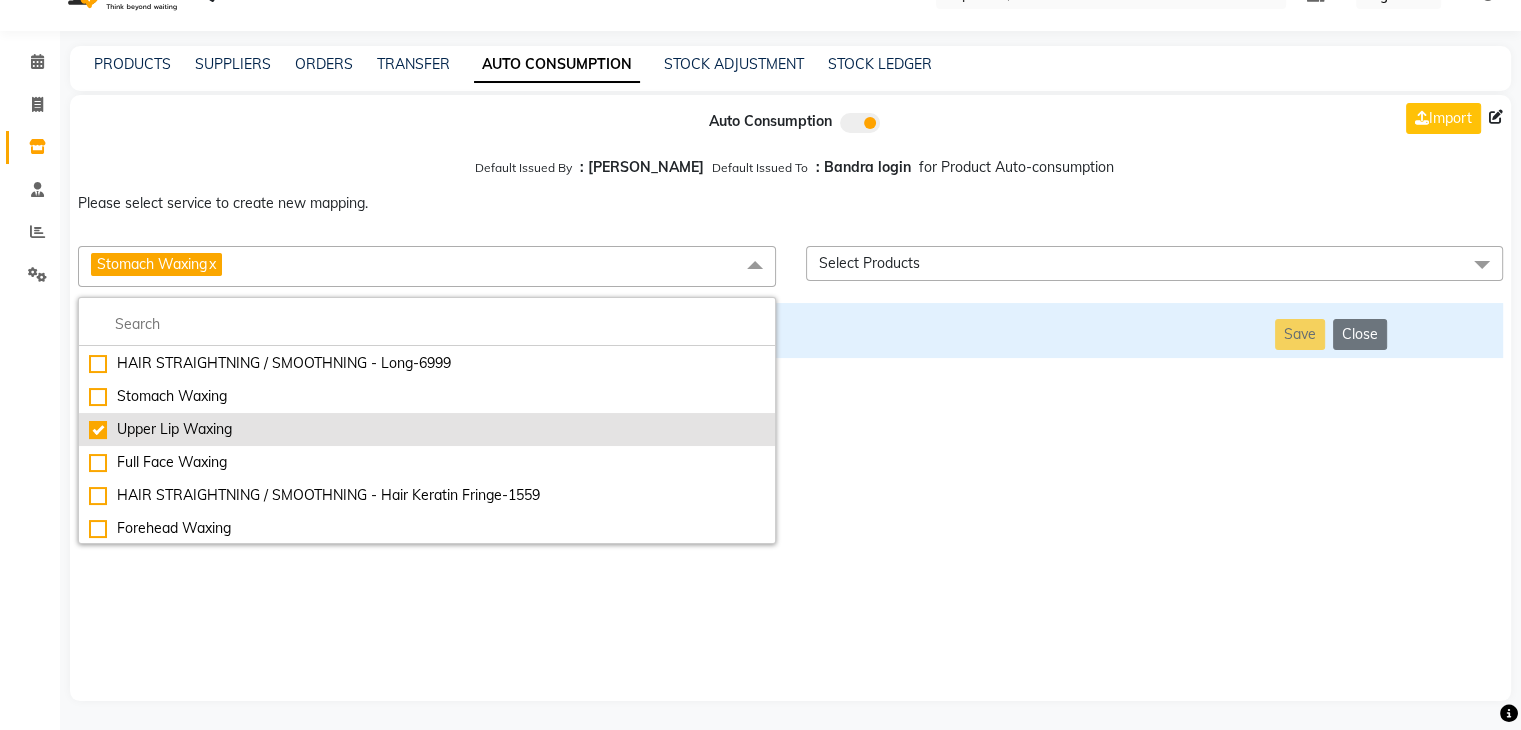 checkbox on "false" 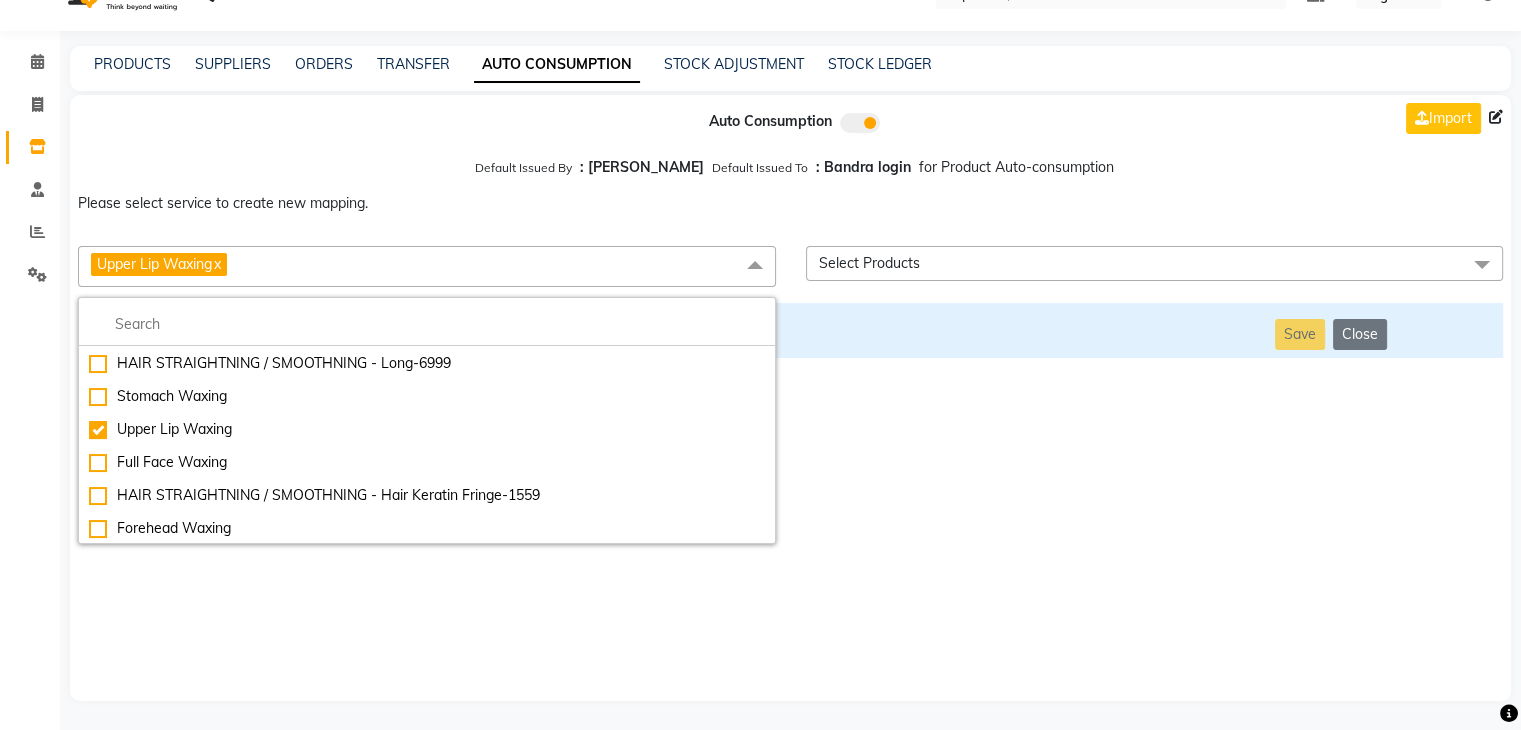 click on "Auto Consumption  Import Default Issued By  : [PERSON_NAME] Default Issued To  : Bandra login  for Product Auto-consumption  Please select service to create new mapping. Upper Lip Waxing  x Essential Manicure w Scrub Essential Pedicure w Scrub Manicure + OPI Nail Ext + Gel Polish-3570 Manicure + T&T Nail Ext + Gel Polish T&T Nail Ext + T&T Gel Polish OPI Nail Ext + OPI Gel Polish T&T Refills + Gel Polish OPI Refills + Gel Polish Travel Allowance Waiting Charge HAIR REPAIR - Haircut HAIR REPAIR - Haircut for Kids HAIR REPAIR - Hair Wash HAIR REPAIR - Hair Wash Premium HAIR REPAIR - Full Head Shave HAIR REPAIR - Hair Design HAIR REPAIR - Hairstyling HAIR REPAIR - Threading HAIR REPAIR - [PERSON_NAME] Edging HAIR REPAIR - [PERSON_NAME] Edging Premium HAIR REPAIR - Razor Shave HAIR REPAIR - Razor Shave Premium HAIR REPAIR - Luxury Steam Shaving HAIR REPAIR - Fade Hair Cut HAIR SPA RITUALS - Hairoticmen Argan Spa HAIR SPA RITUALS - Wella Deep Nourishing Spa HAIR SPA RITUALS - Nashi Argan Oil Spa HAIR SPA RITUALS - Olaplex Ritual" at bounding box center [790, 398] 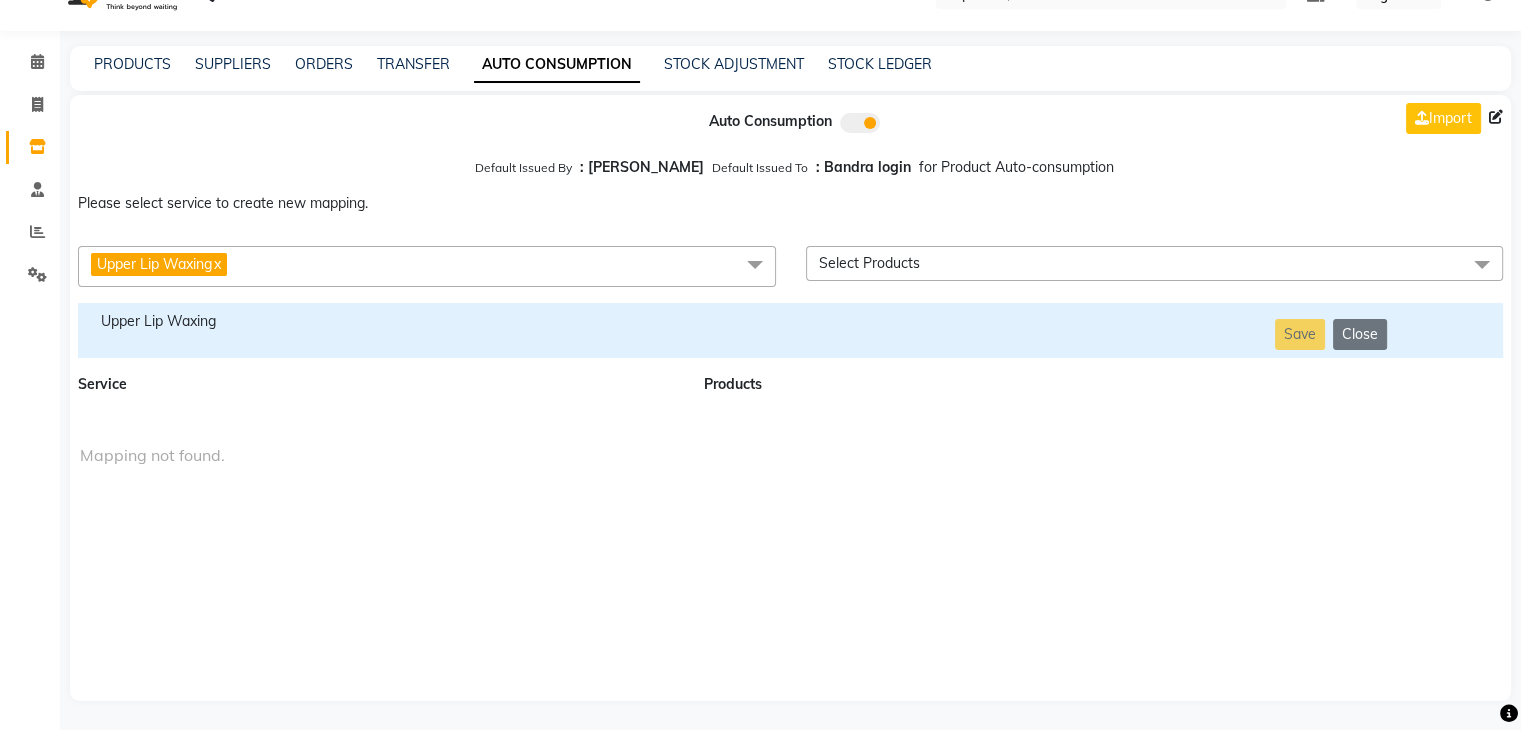 click on "Upper Lip Waxing" at bounding box center [379, 321] 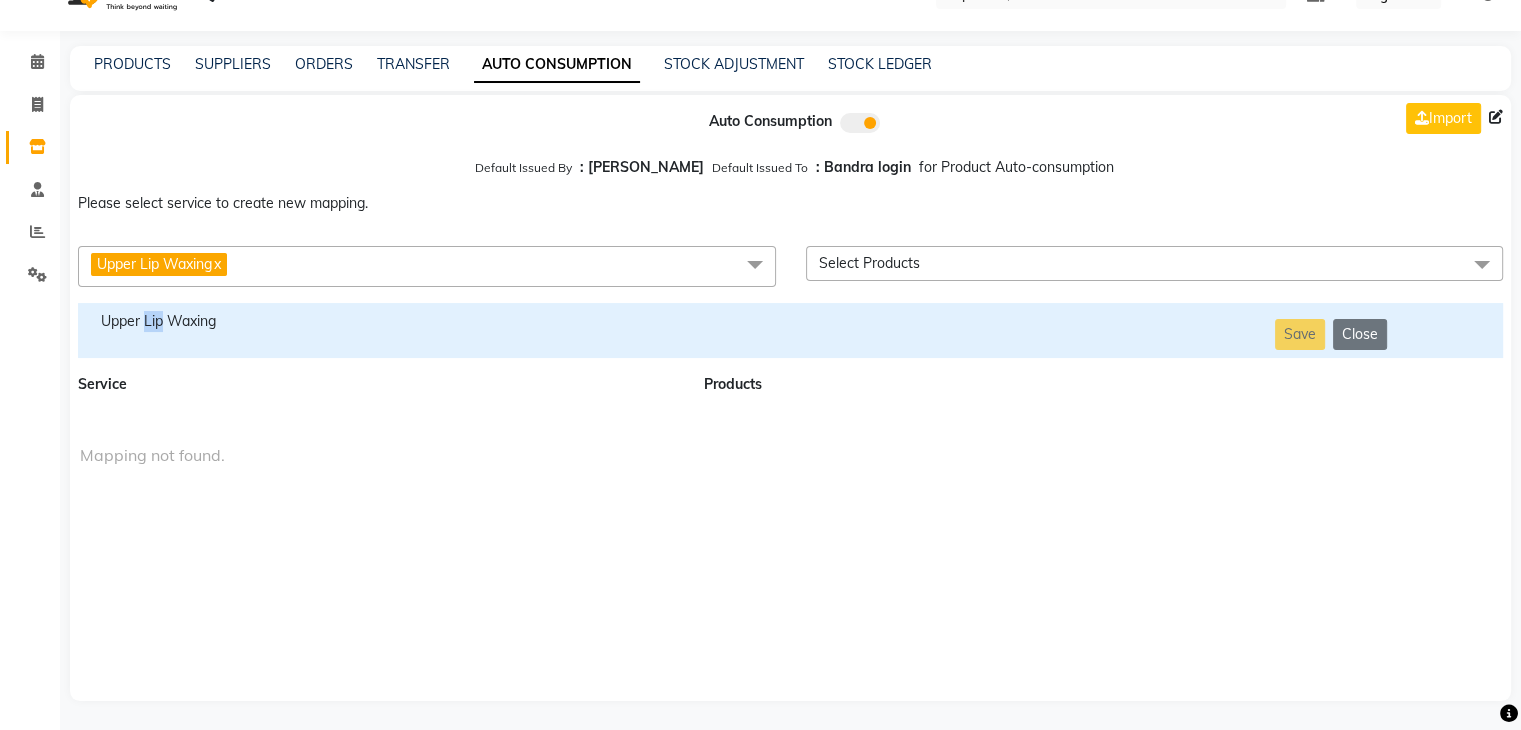 click on "Upper Lip Waxing" at bounding box center [379, 321] 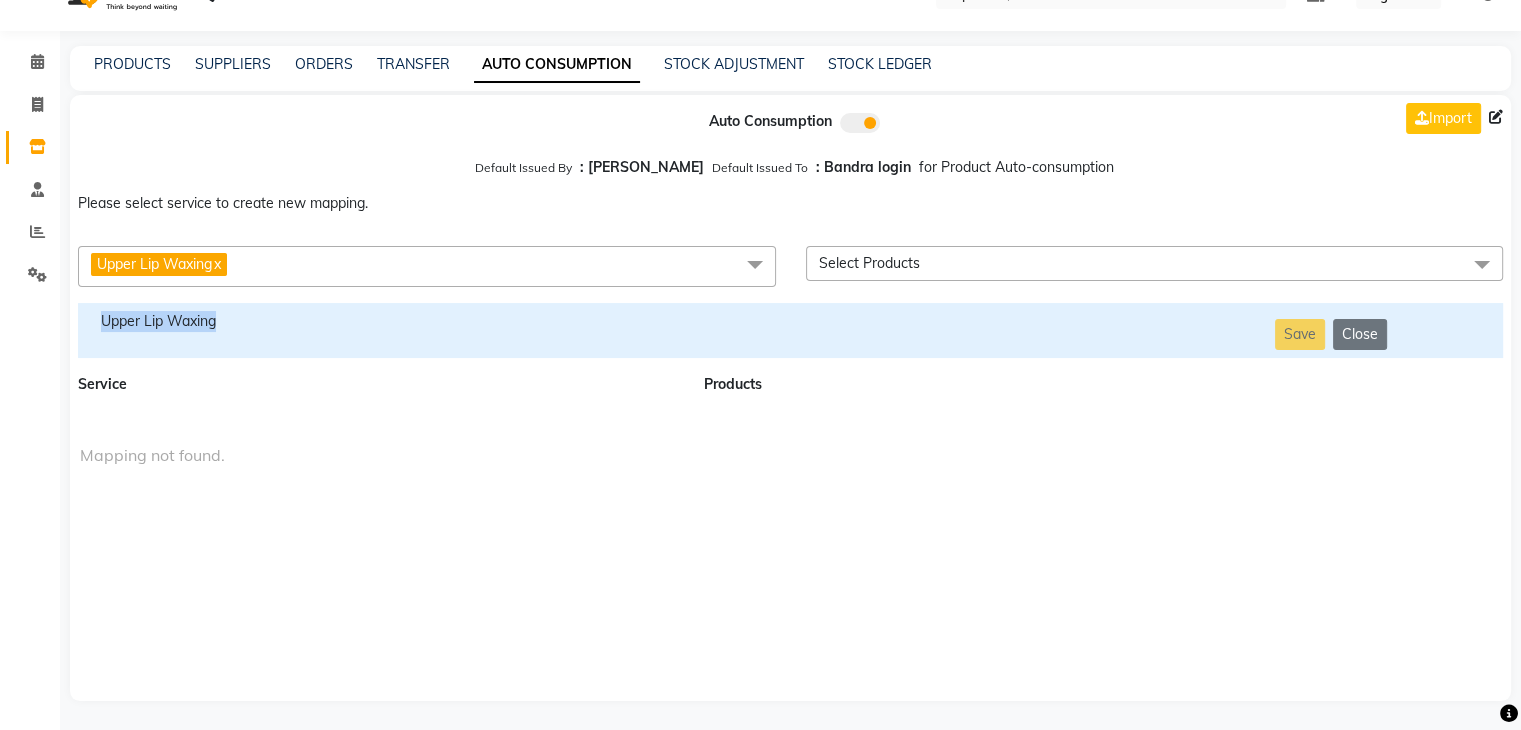 click on "Upper Lip Waxing" at bounding box center (379, 321) 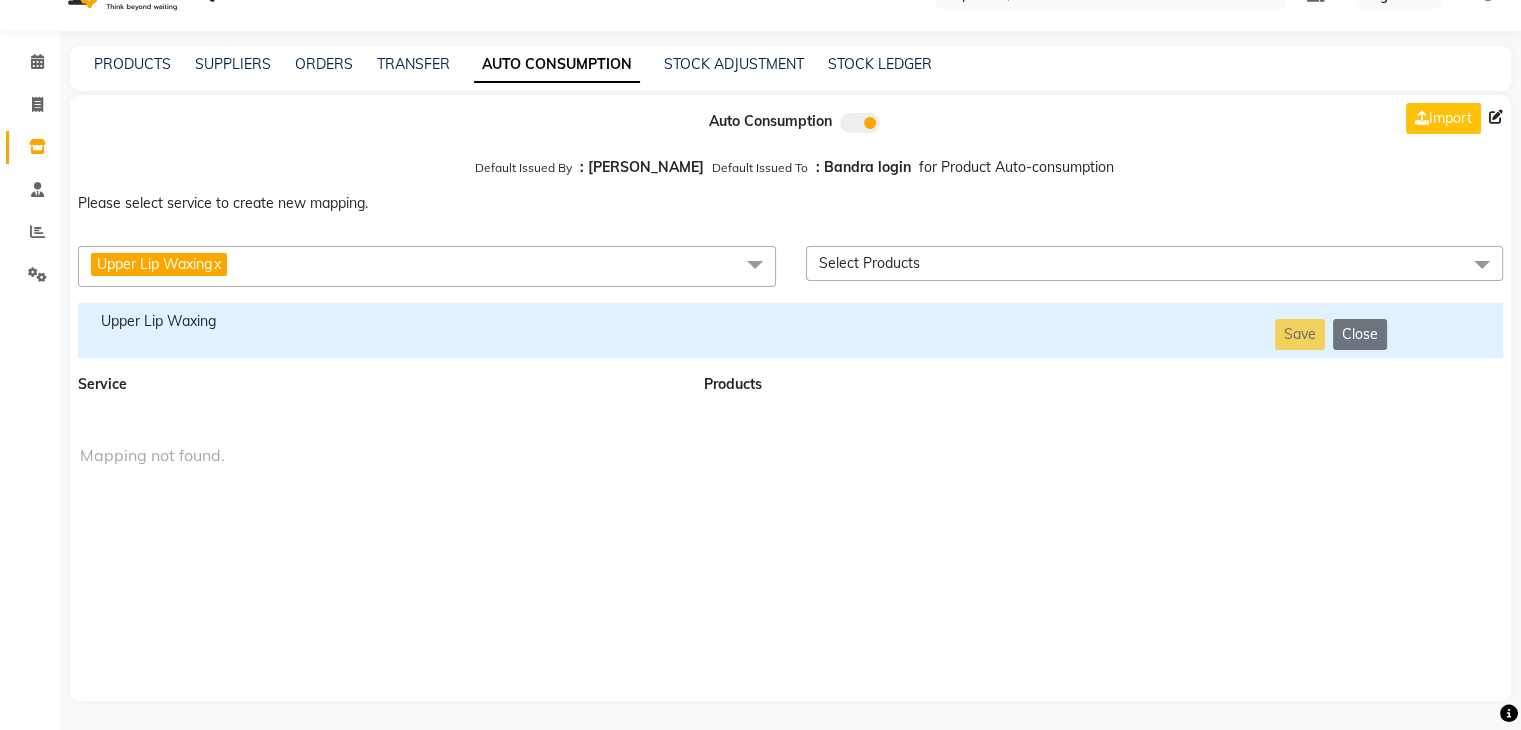 click on "Upper Lip Waxing  x" at bounding box center (427, 266) 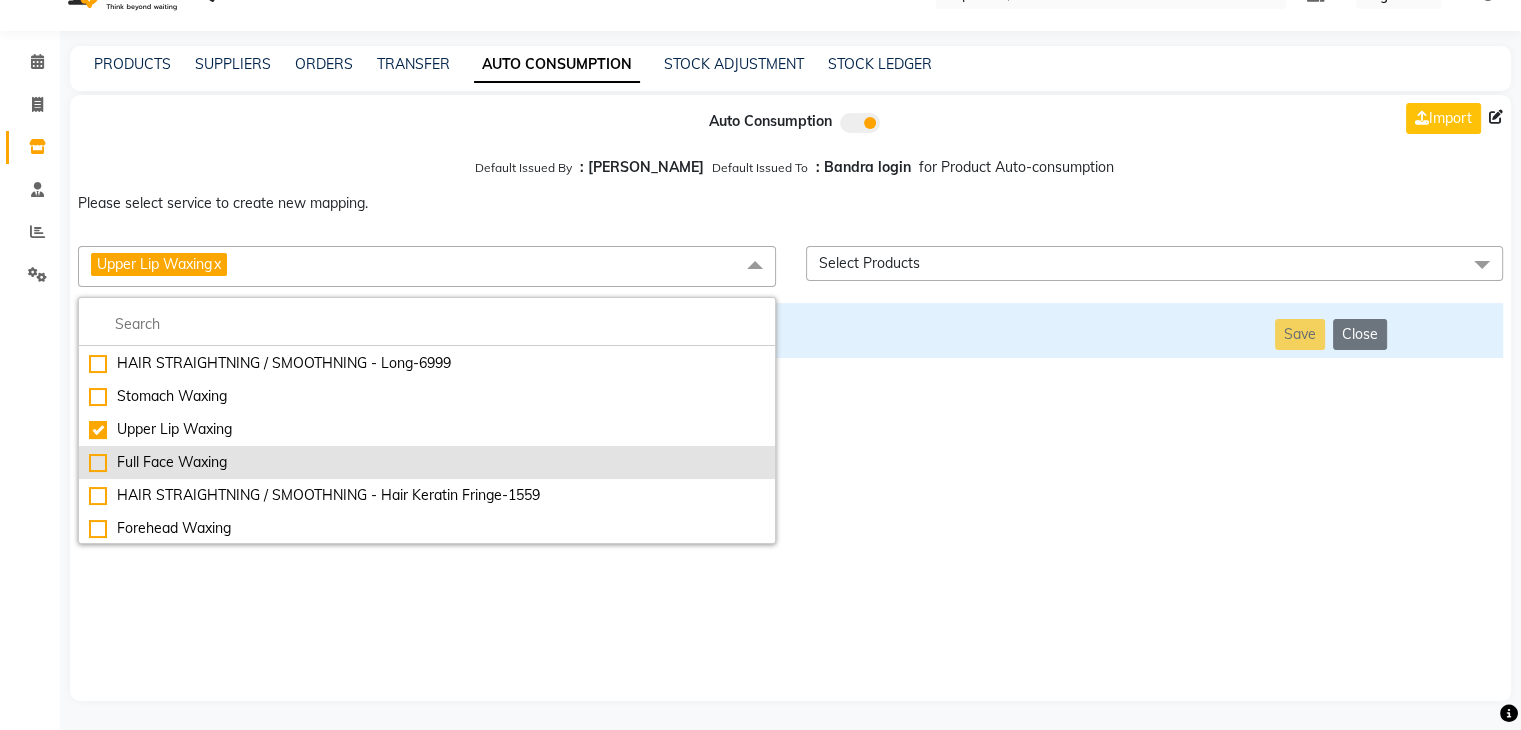 click on "Full Face Waxing" at bounding box center [427, 462] 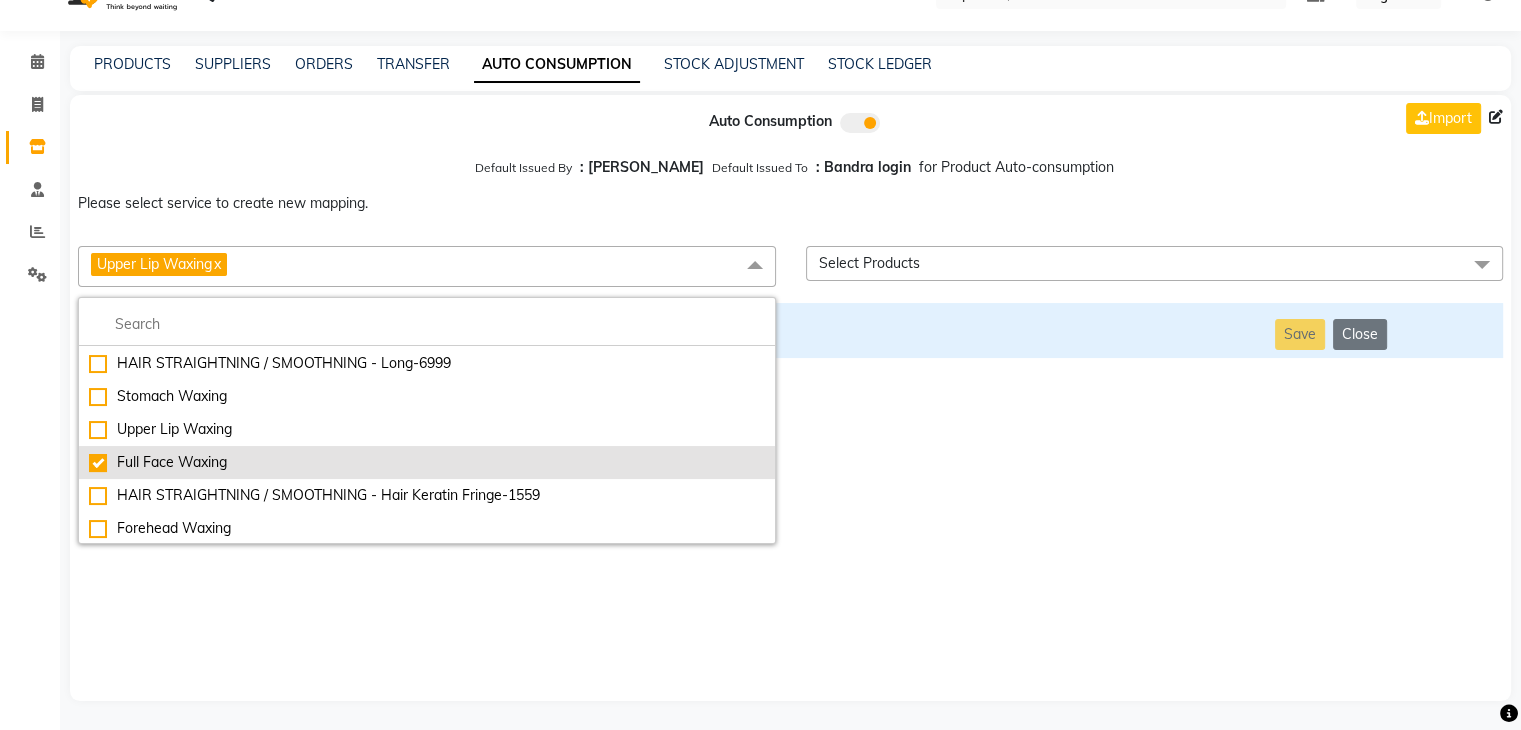 checkbox on "false" 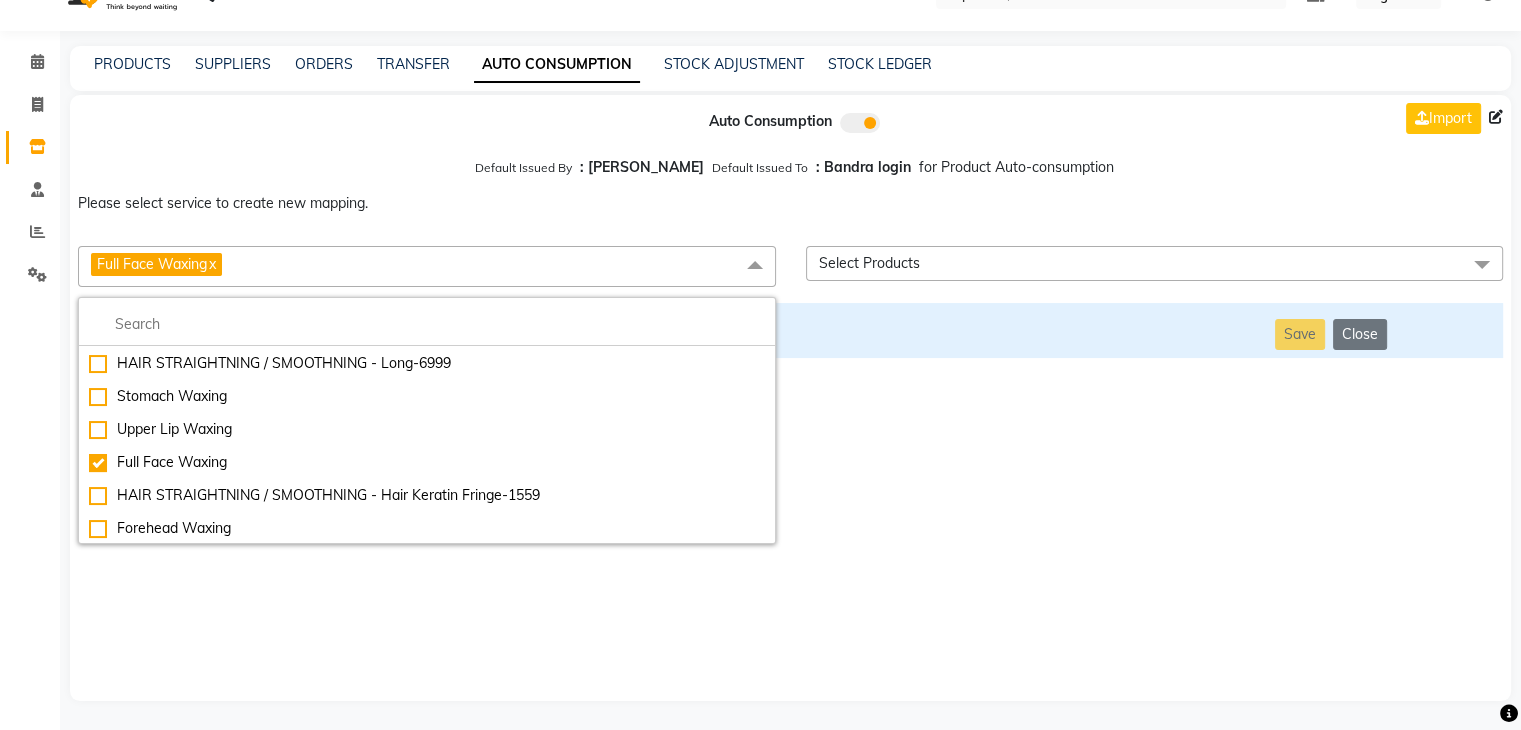 click on "Auto Consumption  Import Default Issued By  : [PERSON_NAME] Default Issued To  : Bandra login  for Product Auto-consumption  Please select service to create new mapping. Full Face Waxing  x Essential Manicure w Scrub Essential Pedicure w Scrub Manicure + OPI Nail Ext + Gel Polish-3570 Manicure + T&T Nail Ext + Gel Polish T&T Nail Ext + T&T Gel Polish OPI Nail Ext + OPI Gel Polish T&T Refills + Gel Polish OPI Refills + Gel Polish Travel Allowance Waiting Charge HAIR REPAIR - Haircut HAIR REPAIR - Haircut for Kids HAIR REPAIR - Hair Wash HAIR REPAIR - Hair Wash Premium HAIR REPAIR - Full Head Shave HAIR REPAIR - Hair Design HAIR REPAIR - Hairstyling HAIR REPAIR - Threading HAIR REPAIR - [PERSON_NAME] Edging HAIR REPAIR - [PERSON_NAME] Edging Premium HAIR REPAIR - Razor Shave HAIR REPAIR - Razor Shave Premium HAIR REPAIR - Luxury Steam Shaving HAIR REPAIR - Fade Hair Cut HAIR SPA RITUALS - Hairoticmen Argan Spa HAIR SPA RITUALS - Wella Deep Nourishing Spa HAIR SPA RITUALS - Nashi Argan Oil Spa HAIR SPA RITUALS - Olaplex Ritual" at bounding box center [790, 398] 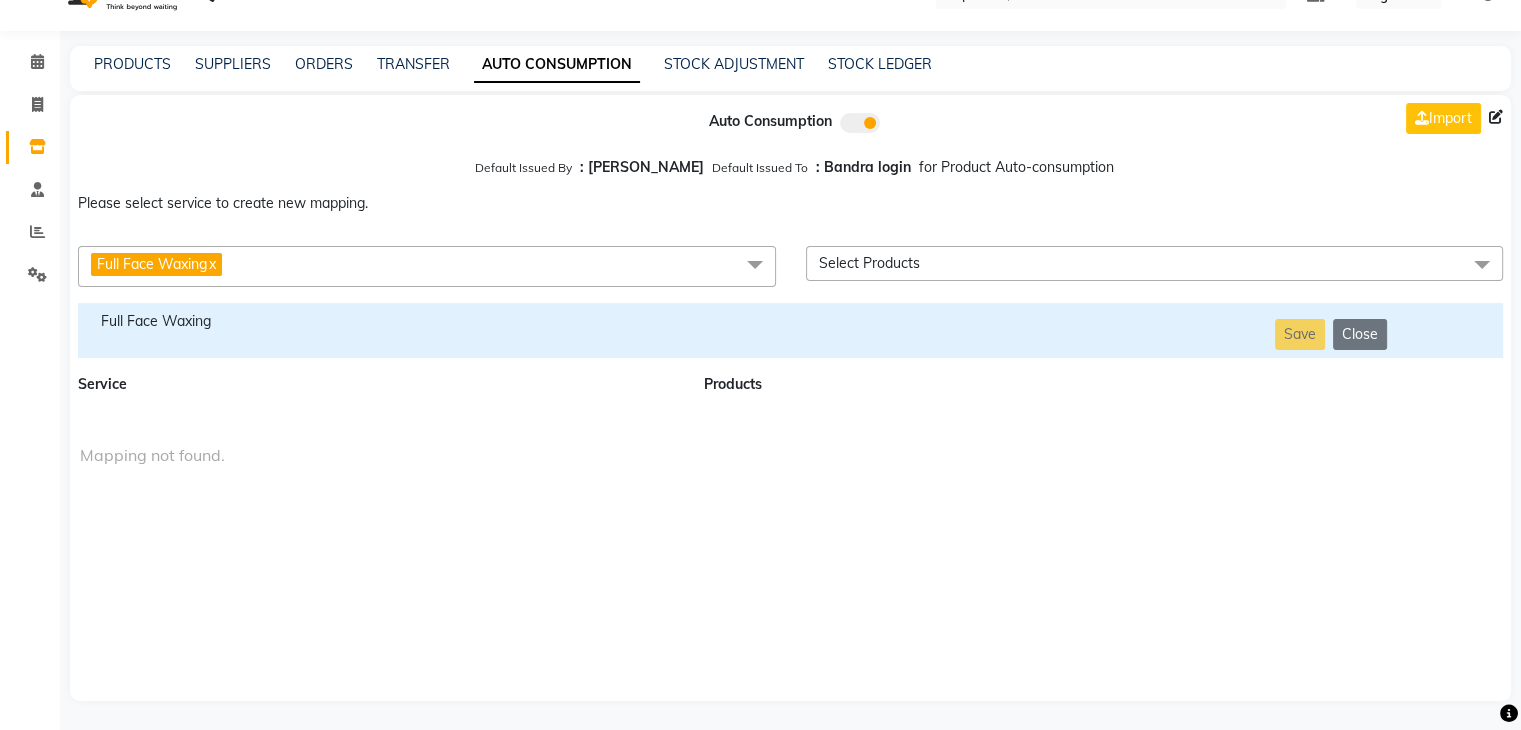 click on "Full Face Waxing" at bounding box center (379, 321) 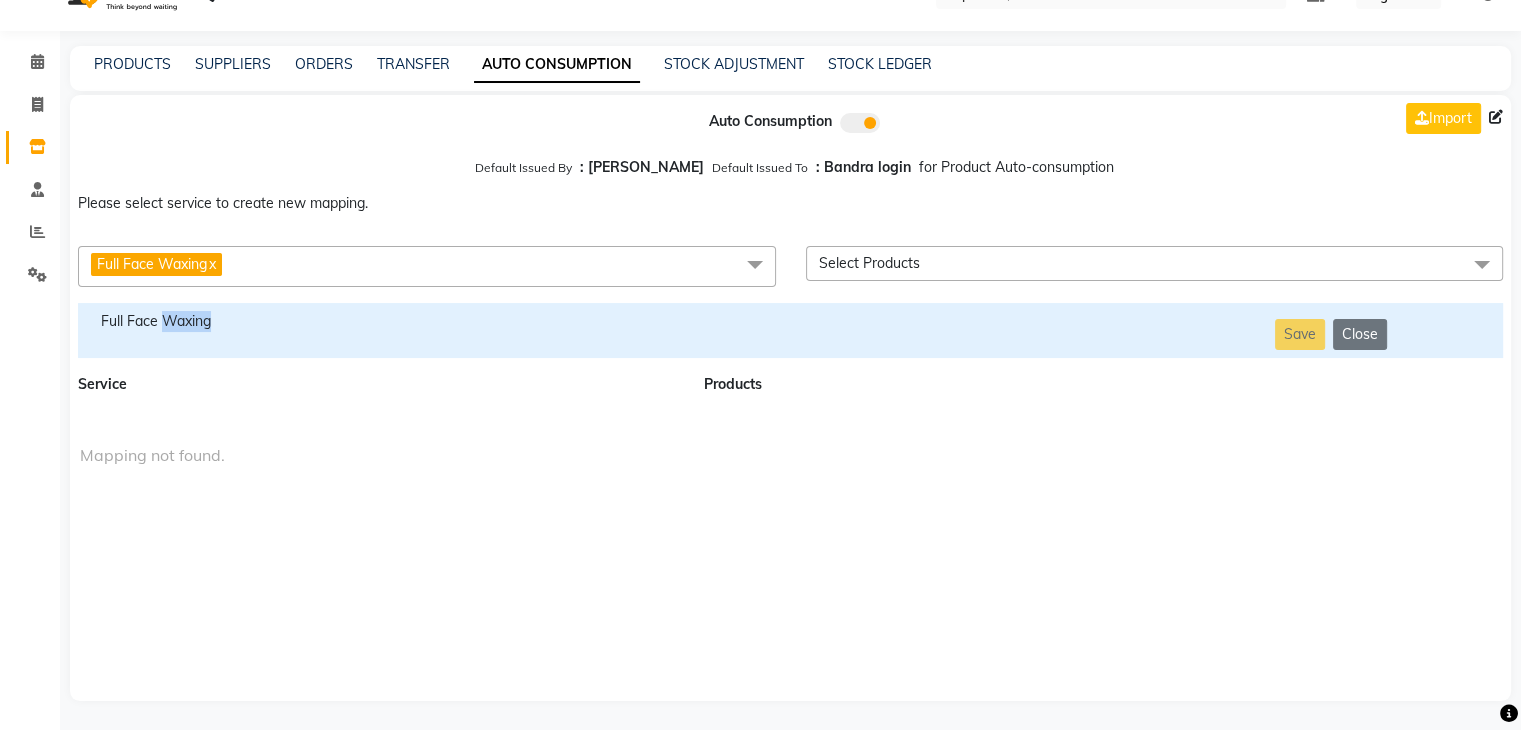 click on "Full Face Waxing" at bounding box center (379, 321) 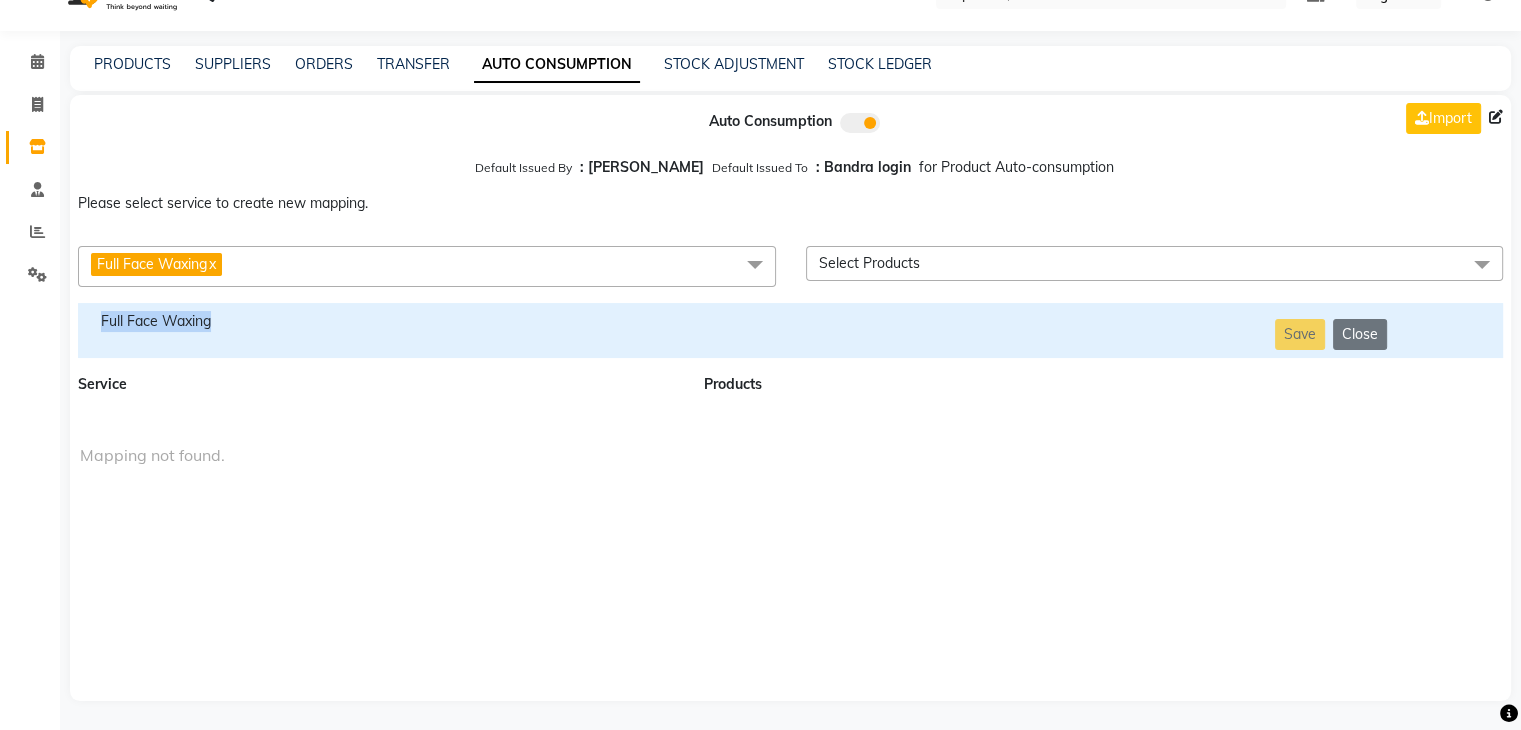 click on "Full Face Waxing" at bounding box center (379, 321) 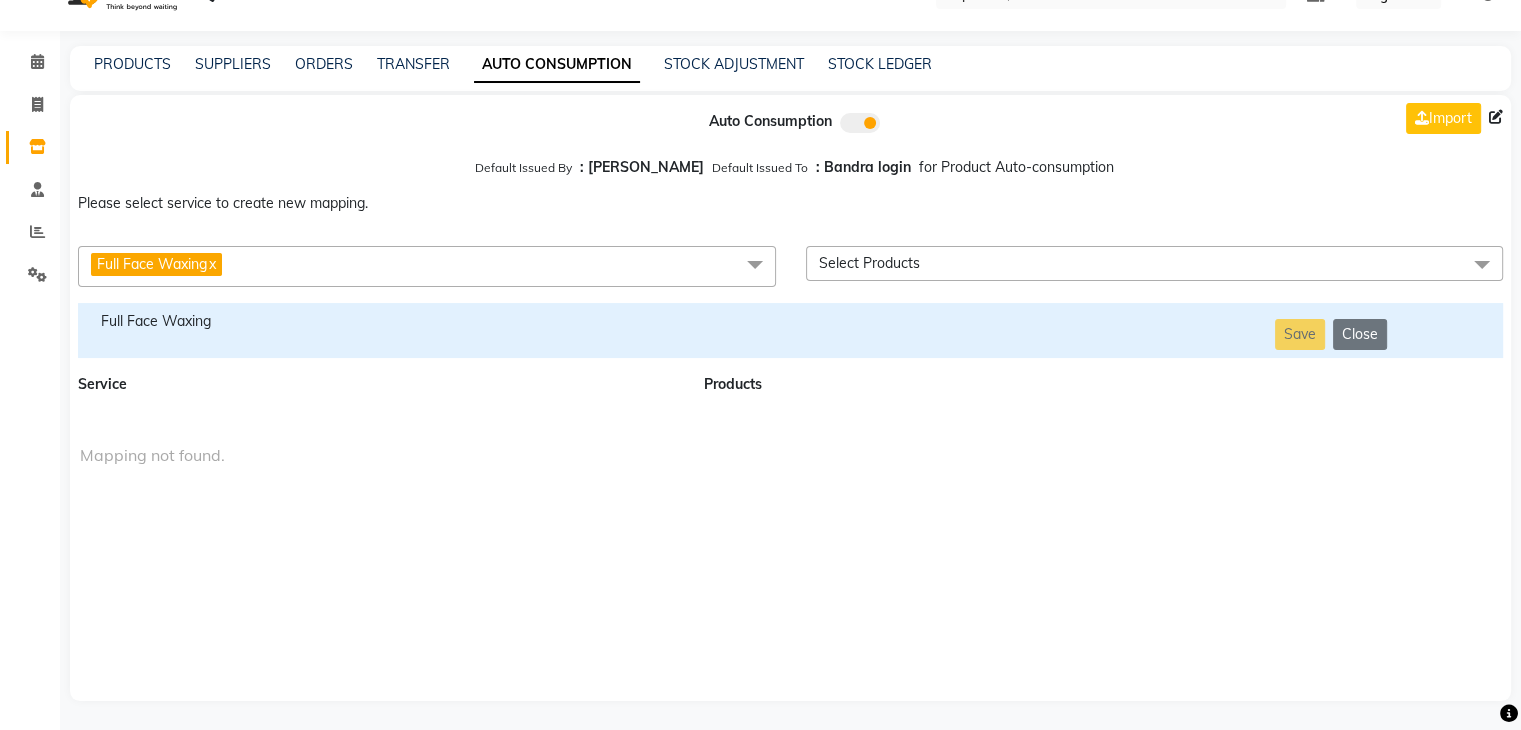 click on "Full Face Waxing  x" at bounding box center [427, 266] 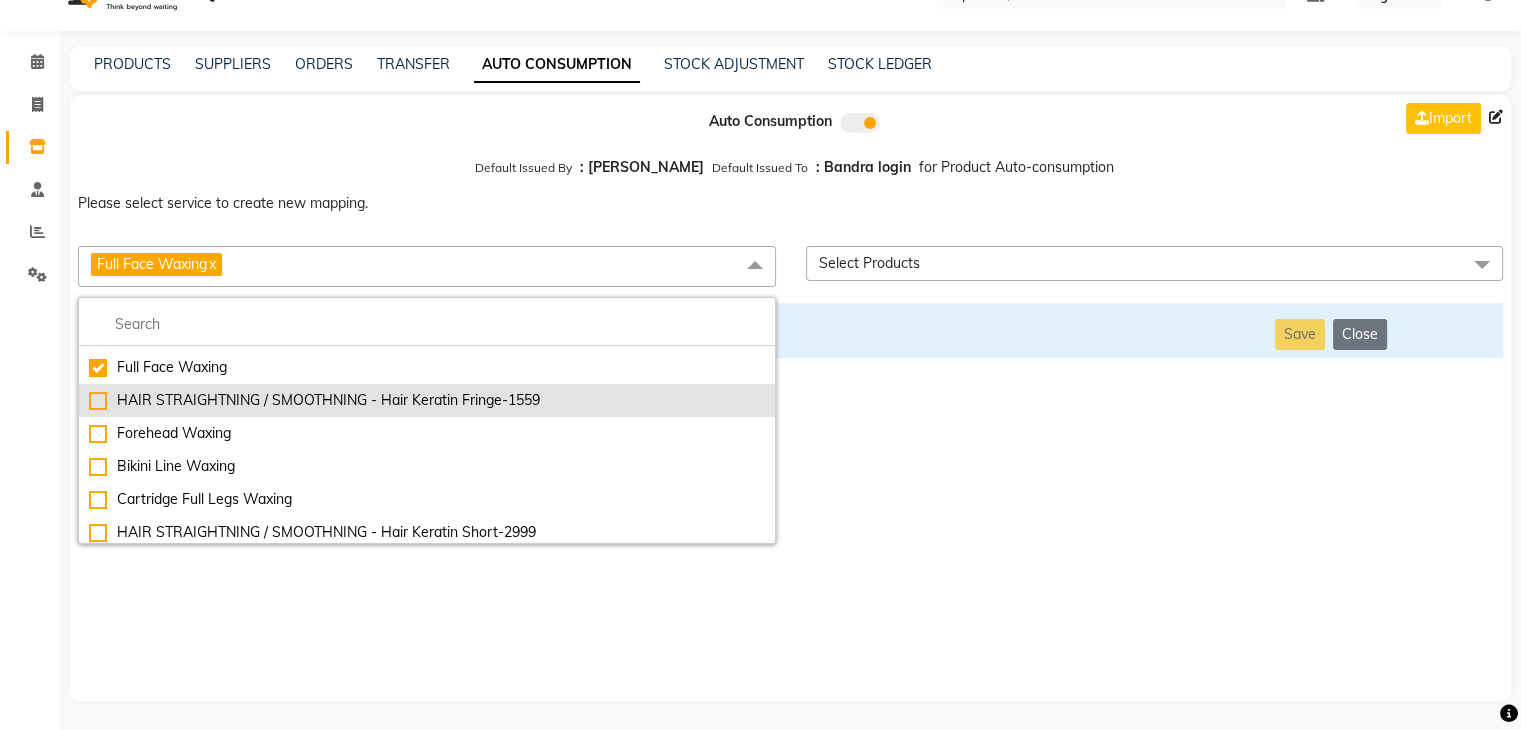 scroll, scrollTop: 8746, scrollLeft: 0, axis: vertical 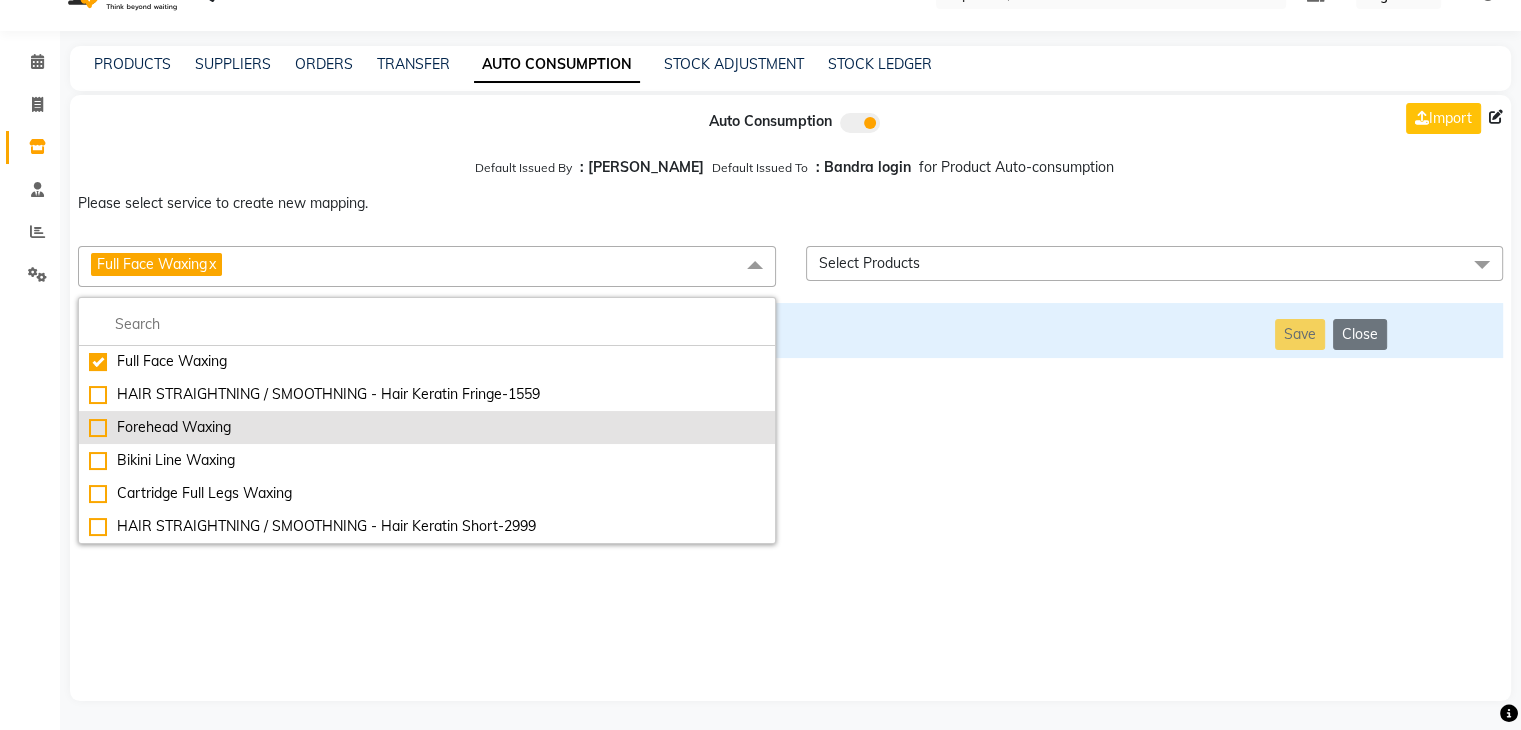click on "Forehead Waxing" at bounding box center [427, 427] 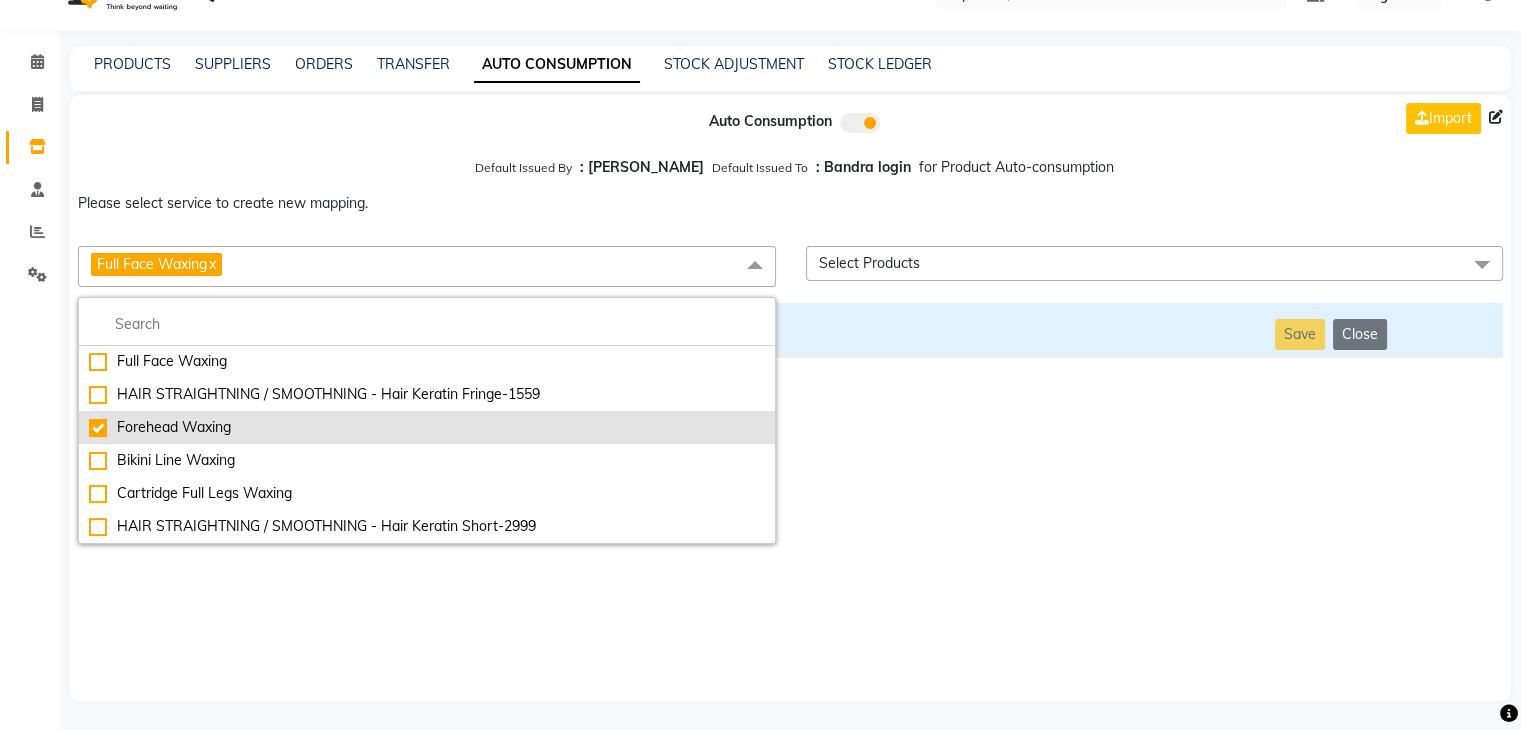 checkbox on "false" 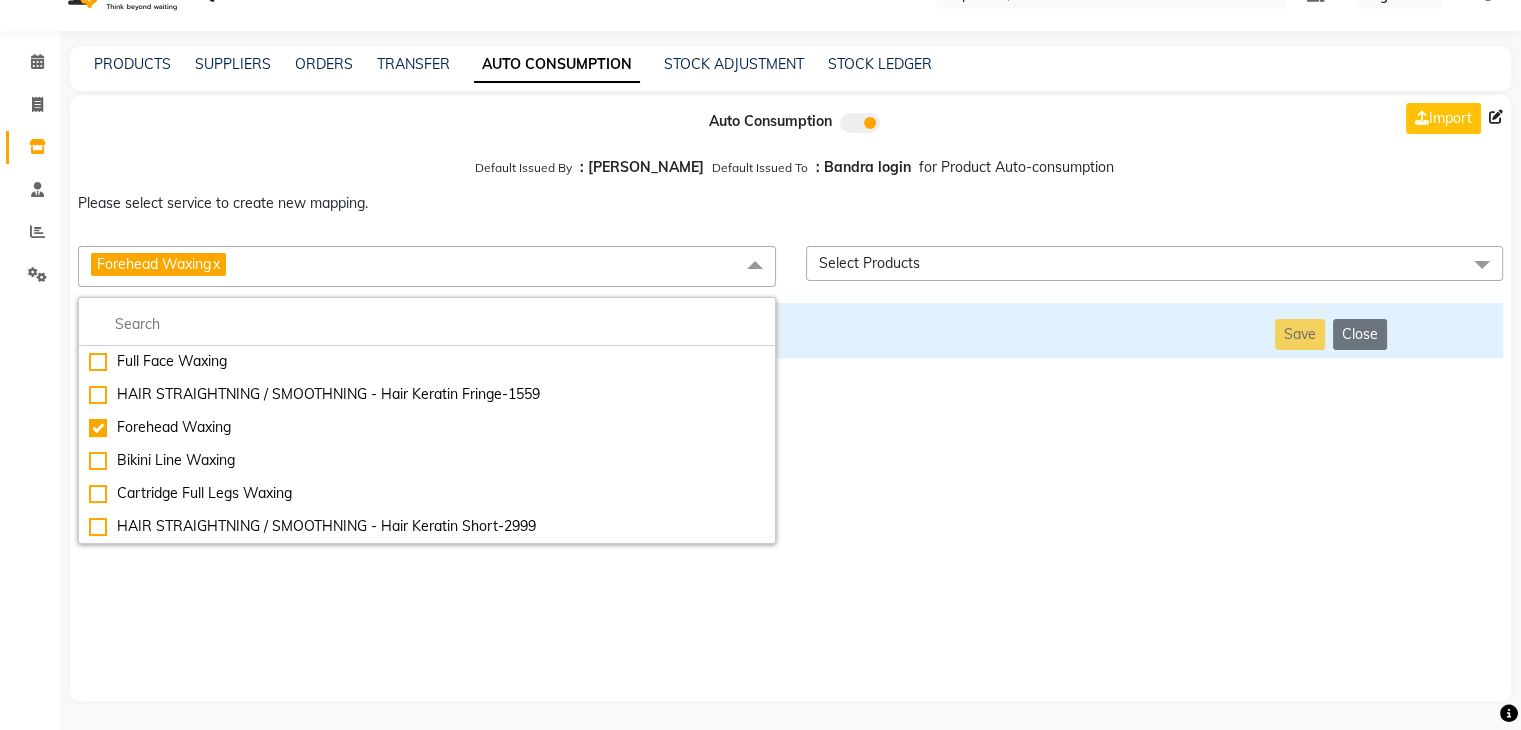 click on "PRODUCTS SUPPLIERS ORDERS TRANSFER AUTO CONSUMPTION STOCK ADJUSTMENT STOCK LEDGER  Auto Consumption  Import Default Issued By  : [PERSON_NAME] Default Issued To  : Bandra login  for Product Auto-consumption  Please select service to create new mapping. Forehead Waxing  x Essential Manicure w Scrub Essential Pedicure w Scrub Manicure + OPI Nail Ext + Gel Polish-3570 Manicure + T&T Nail Ext + Gel Polish T&T Nail Ext + T&T Gel Polish OPI Nail Ext + OPI Gel Polish T&T Refills + Gel Polish OPI Refills + Gel Polish Travel Allowance Waiting Charge HAIR REPAIR - Haircut HAIR REPAIR - Haircut for Kids HAIR REPAIR - Hair Wash HAIR REPAIR - Hair Wash Premium HAIR REPAIR - Full Head Shave HAIR REPAIR - Hair Design HAIR REPAIR - Hairstyling HAIR REPAIR - Threading HAIR REPAIR - [PERSON_NAME] Edging HAIR REPAIR - [PERSON_NAME] Edging Premium HAIR REPAIR - Razor Shave HAIR REPAIR - Razor Shave Premium HAIR REPAIR - Luxury Steam Shaving HAIR REPAIR - Fade Hair Cut HAIR SPA RITUALS - Hairoticmen Argan Spa HAIR SPA RITUALS - Nashi Argan Oil Spa" 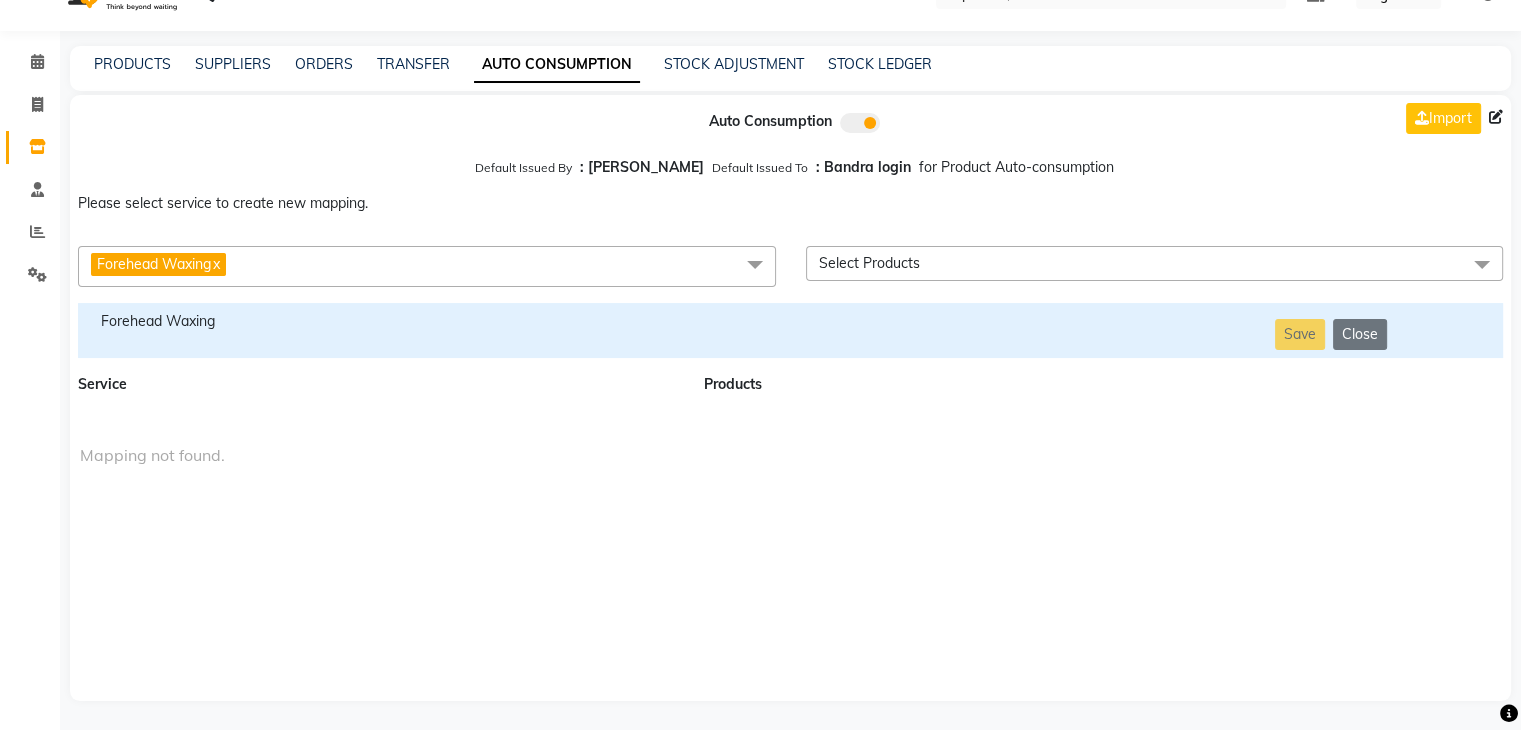 click on "Forehead Waxing" at bounding box center (379, 321) 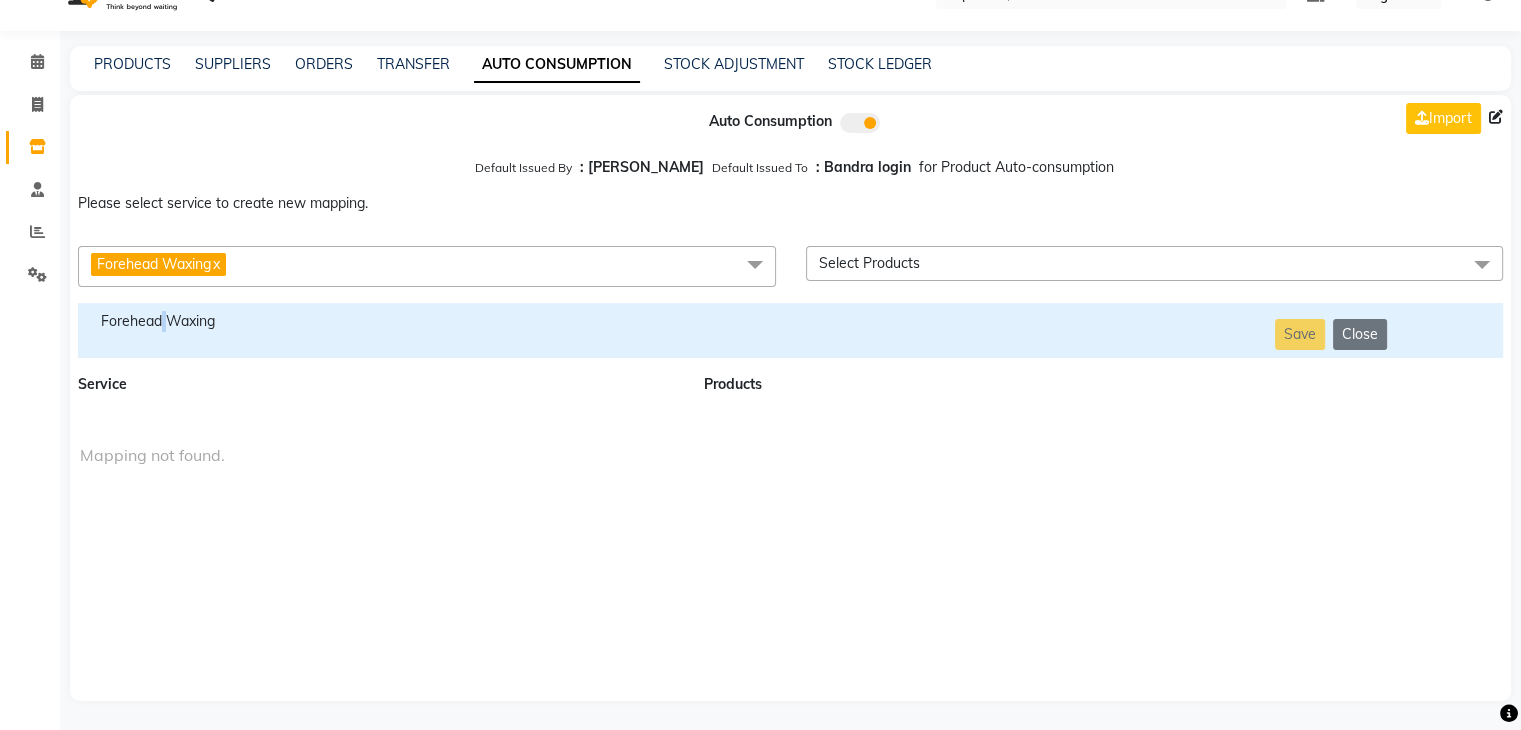 click on "Forehead Waxing" at bounding box center [379, 321] 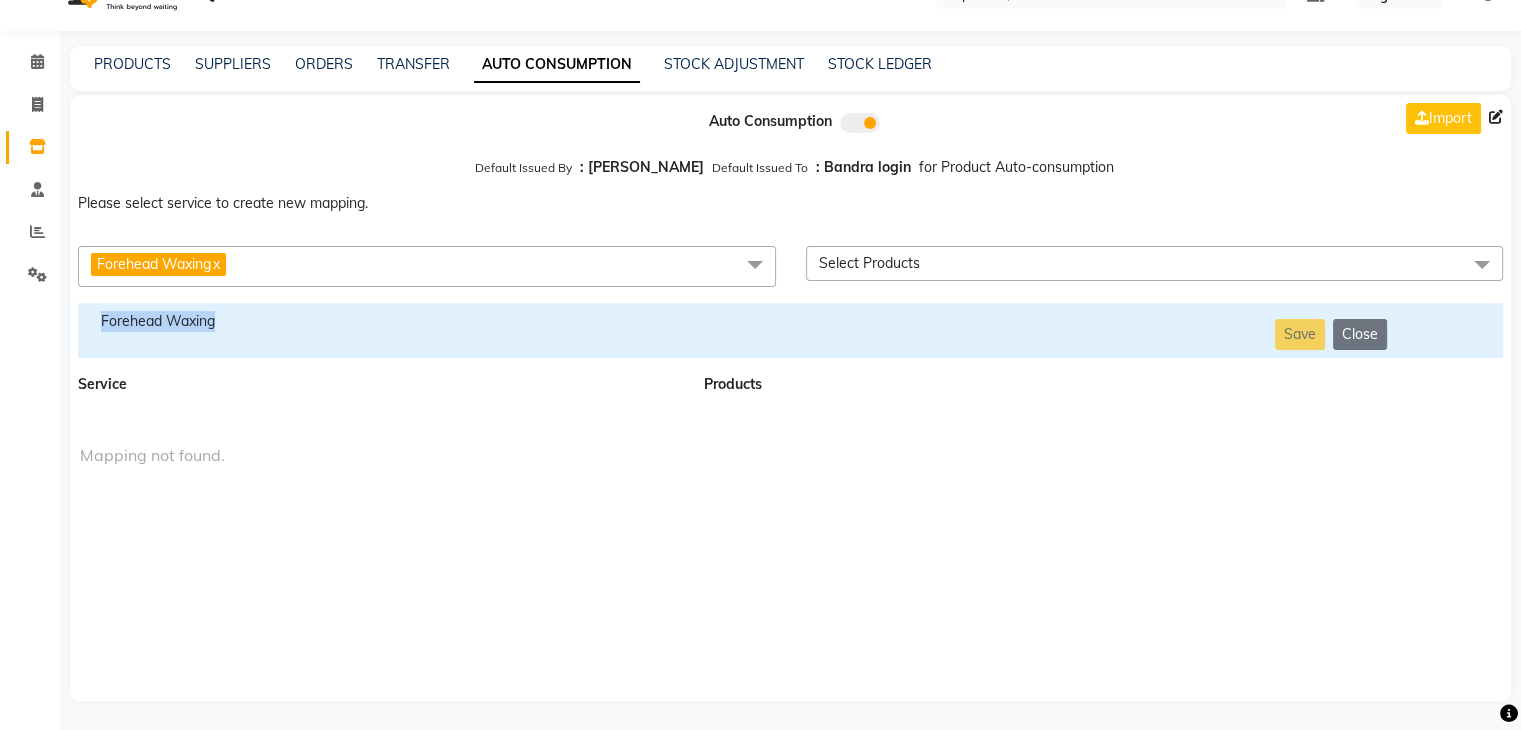 click on "Forehead Waxing" at bounding box center [379, 321] 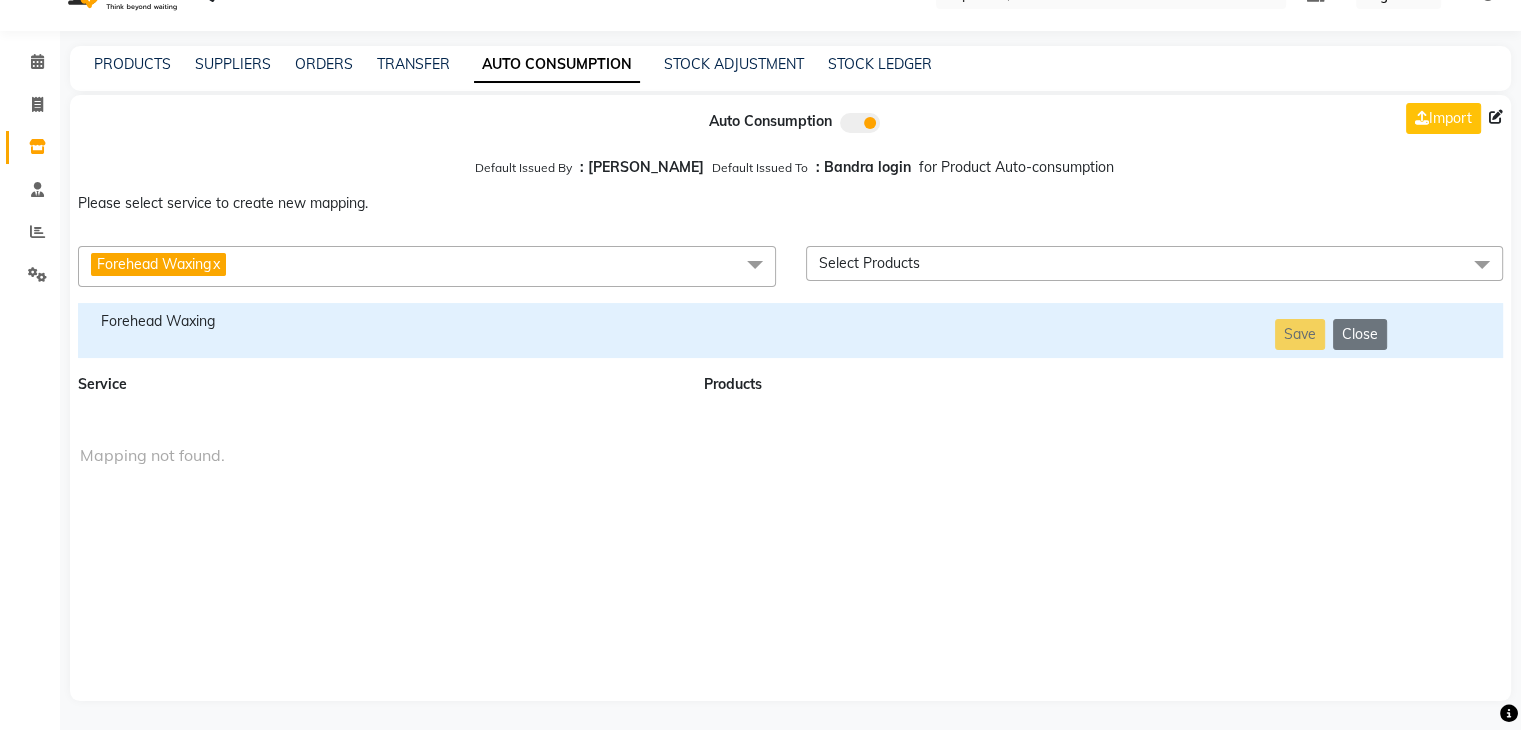 click on "Forehead Waxing  x" at bounding box center [427, 266] 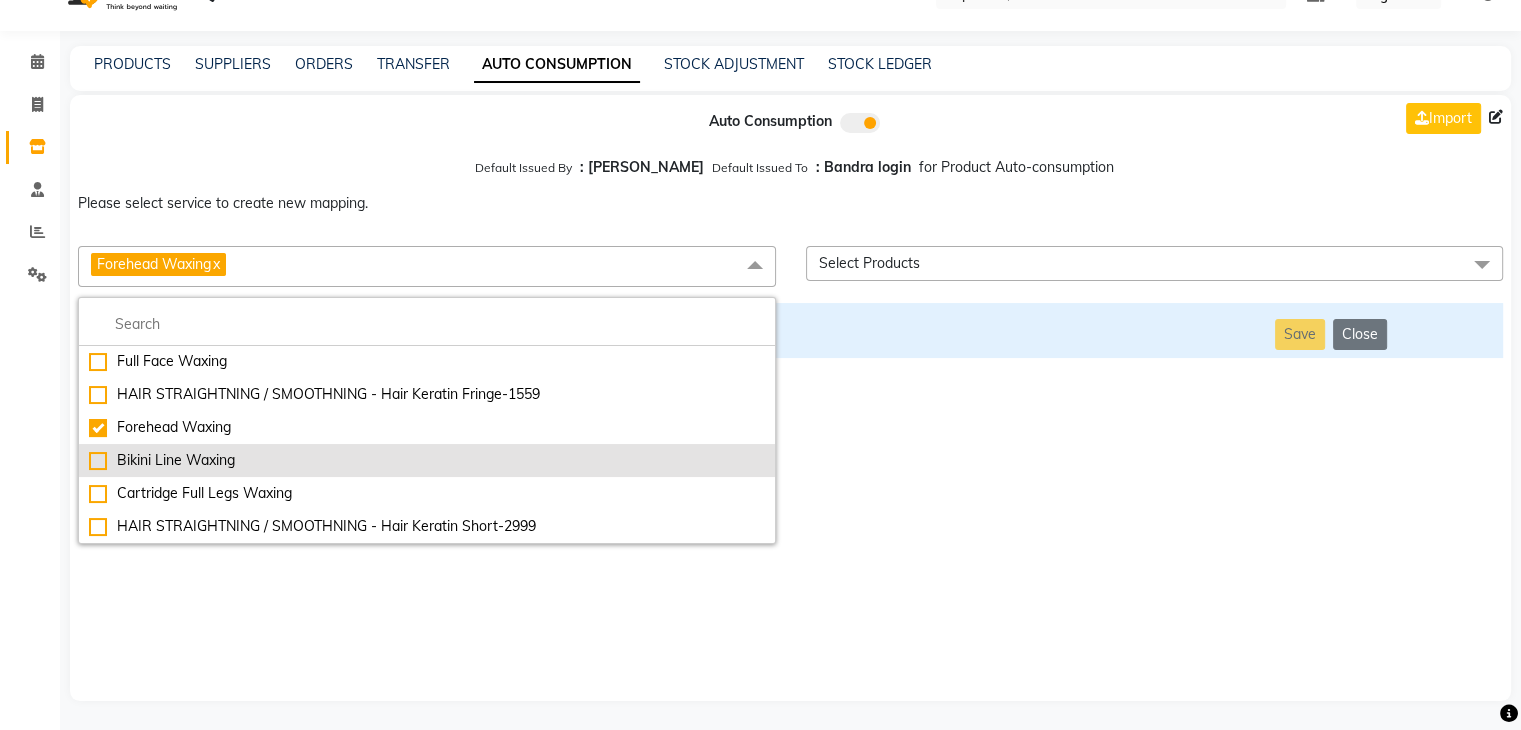 click on "Bikini Line Waxing" at bounding box center [427, 460] 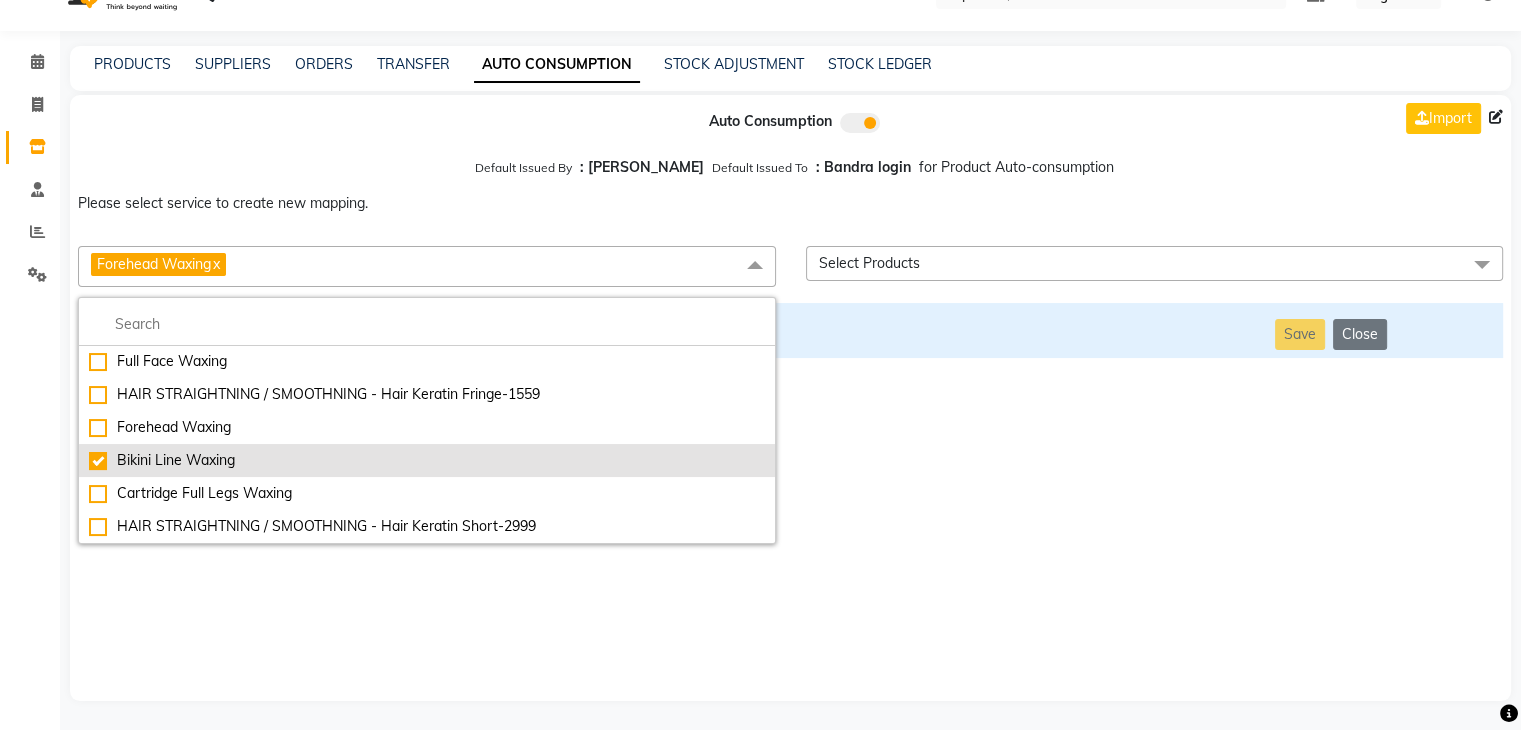 checkbox on "false" 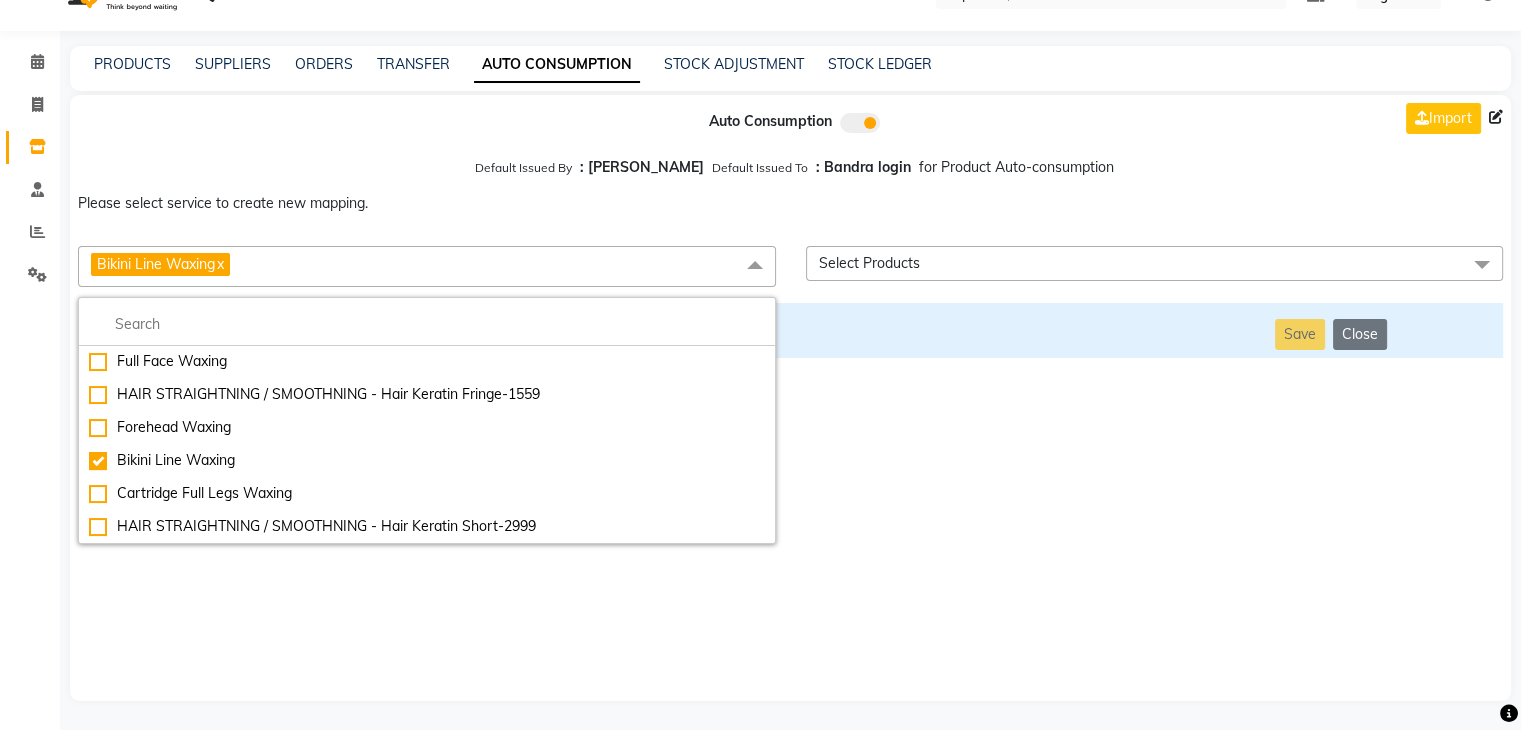 click on "Auto Consumption  Import Default Issued By  : [PERSON_NAME] Default Issued To  : Bandra login  for Product Auto-consumption  Please select service to create new mapping. Bikini Line Waxing  x Essential Manicure w Scrub Essential Pedicure w Scrub Manicure + OPI Nail Ext + Gel Polish-3570 Manicure + T&T Nail Ext + Gel Polish T&T Nail Ext + T&T Gel Polish OPI Nail Ext + OPI Gel Polish T&T Refills + Gel Polish OPI Refills + Gel Polish Travel Allowance Waiting Charge HAIR REPAIR - Haircut HAIR REPAIR - Haircut for Kids HAIR REPAIR - Hair Wash HAIR REPAIR - Hair Wash Premium HAIR REPAIR - Full Head Shave HAIR REPAIR - Hair Design HAIR REPAIR - Hairstyling HAIR REPAIR - Threading HAIR REPAIR - [PERSON_NAME] Edging HAIR REPAIR - [PERSON_NAME] Edging Premium HAIR REPAIR - Razor Shave HAIR REPAIR - Razor Shave Premium HAIR REPAIR - Luxury Steam Shaving HAIR REPAIR - Fade Hair Cut HAIR SPA RITUALS - Hairoticmen Argan Spa HAIR SPA RITUALS - Wella Deep Nourishing Spa HAIR SPA RITUALS - Nashi Argan Oil Spa HAIR SPA RITUALS - Olaplex Ritual" at bounding box center [790, 398] 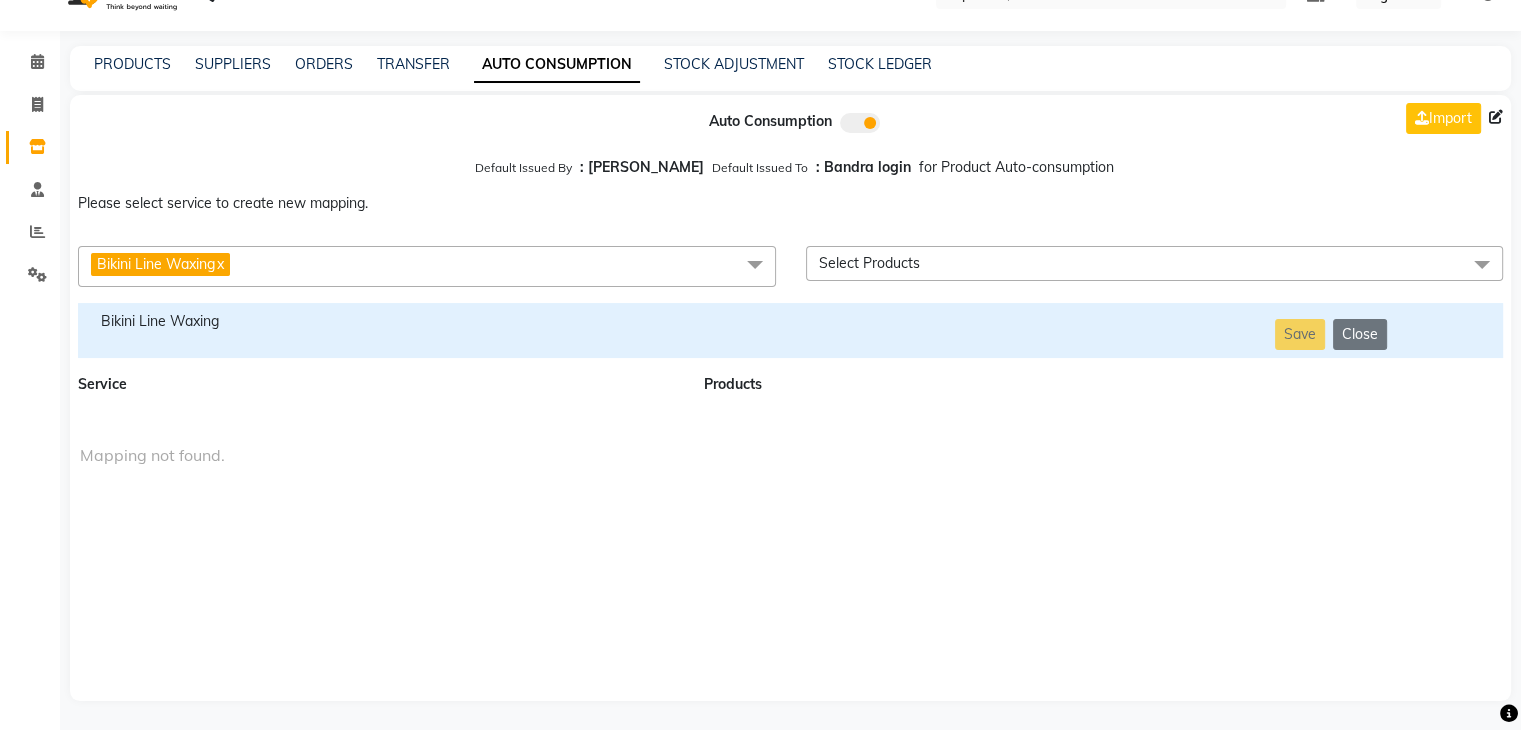 click on "Bikini Line Waxing" at bounding box center (379, 321) 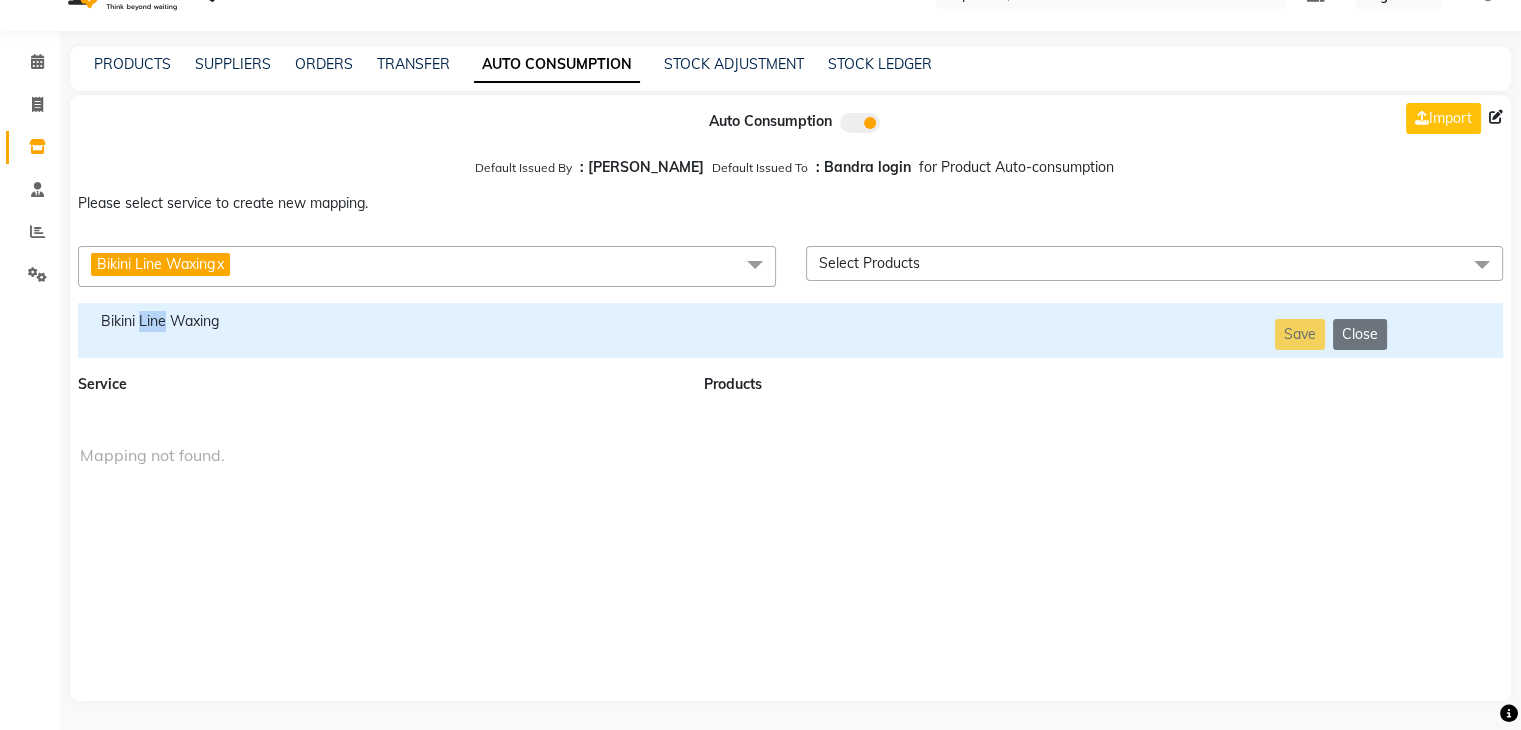 click on "Bikini Line Waxing" at bounding box center [379, 321] 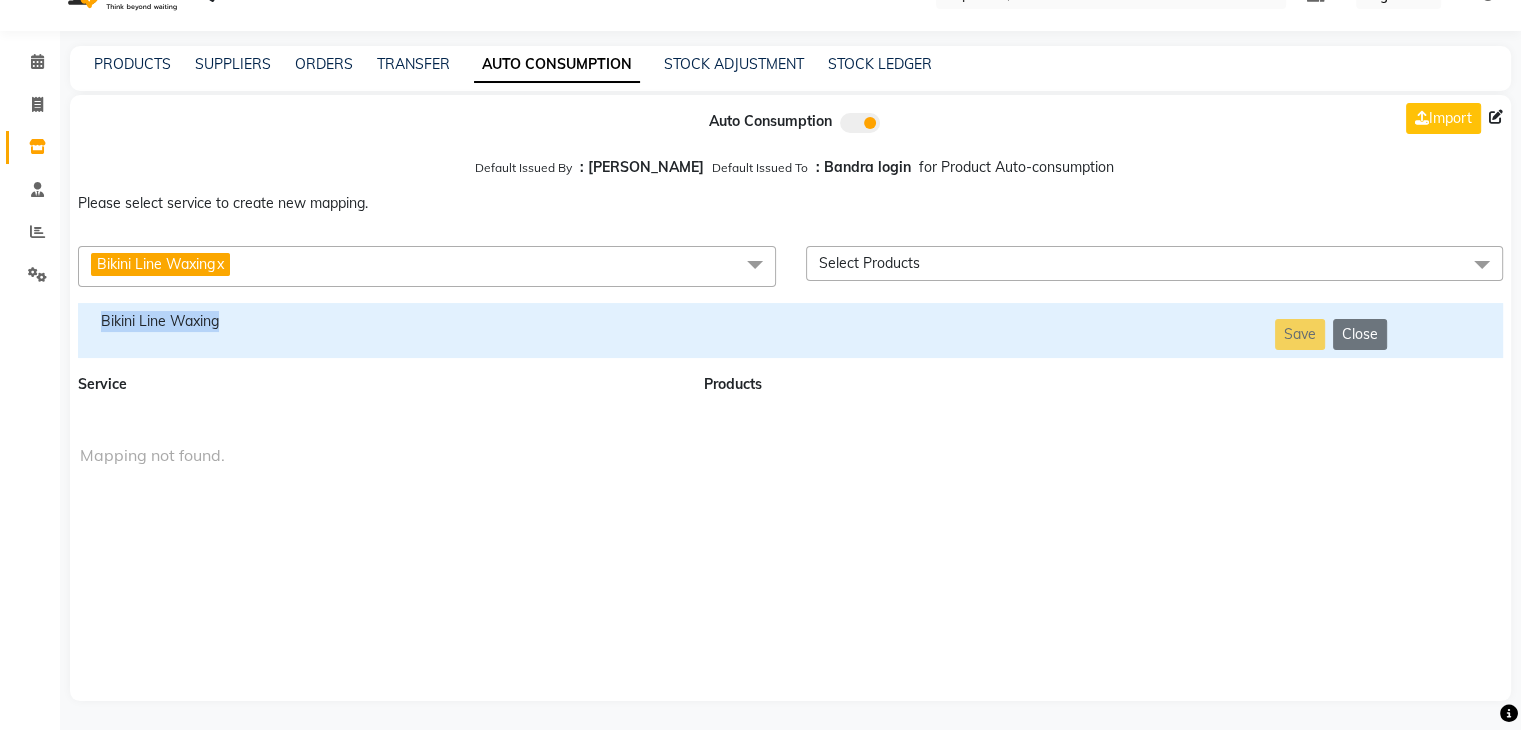 click on "Bikini Line Waxing" at bounding box center (379, 321) 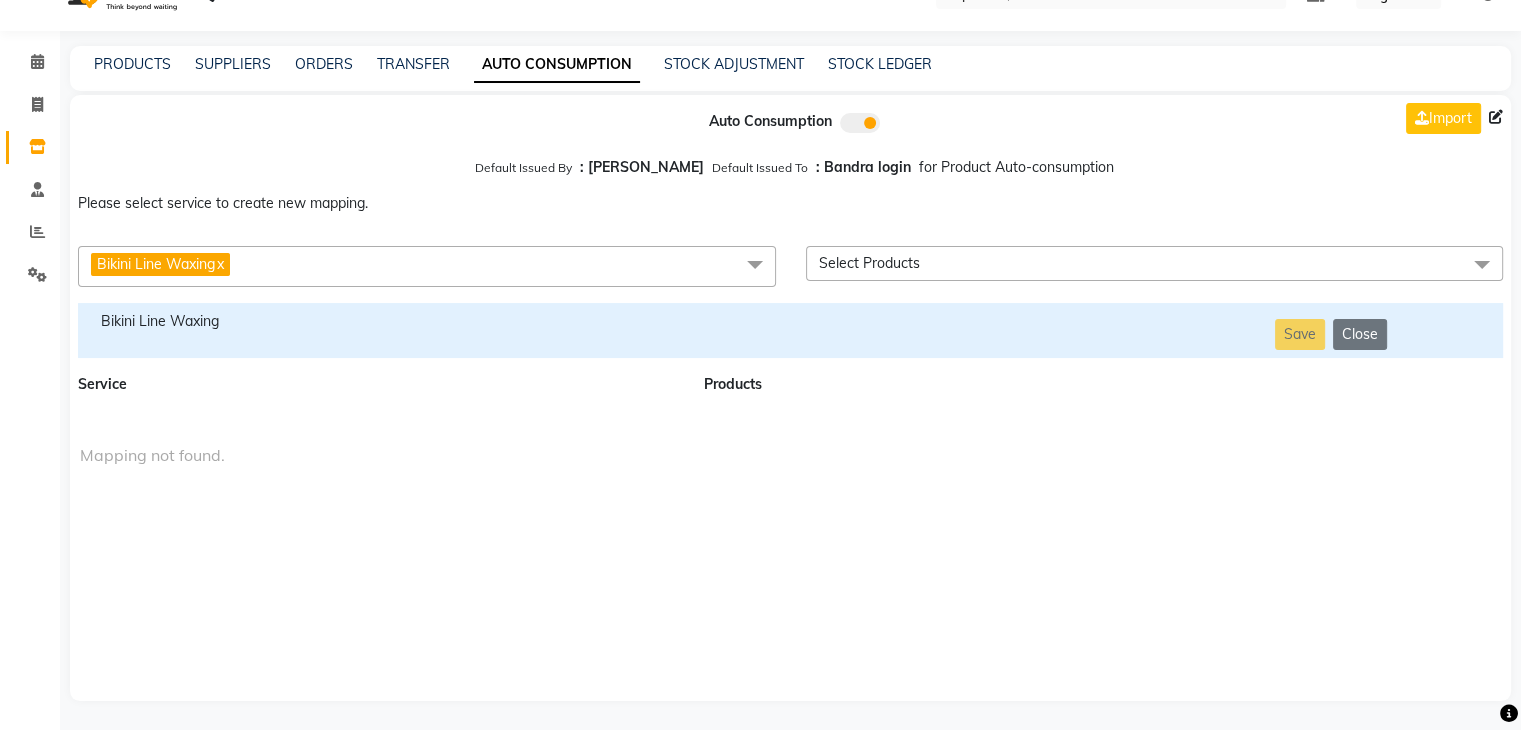click on "Bikini Line Waxing  x" at bounding box center (427, 266) 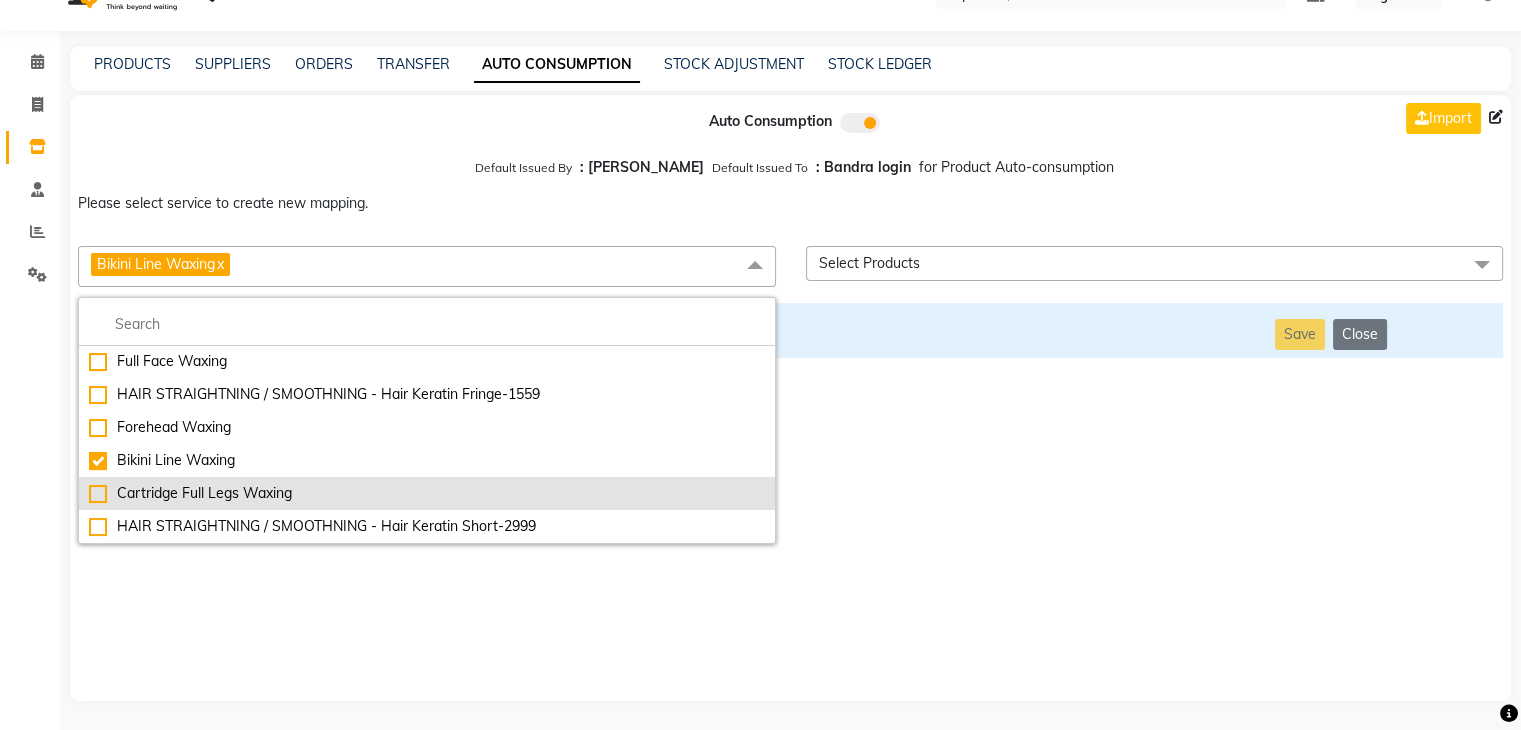 click on "Cartridge Full Legs Waxing" at bounding box center (427, 493) 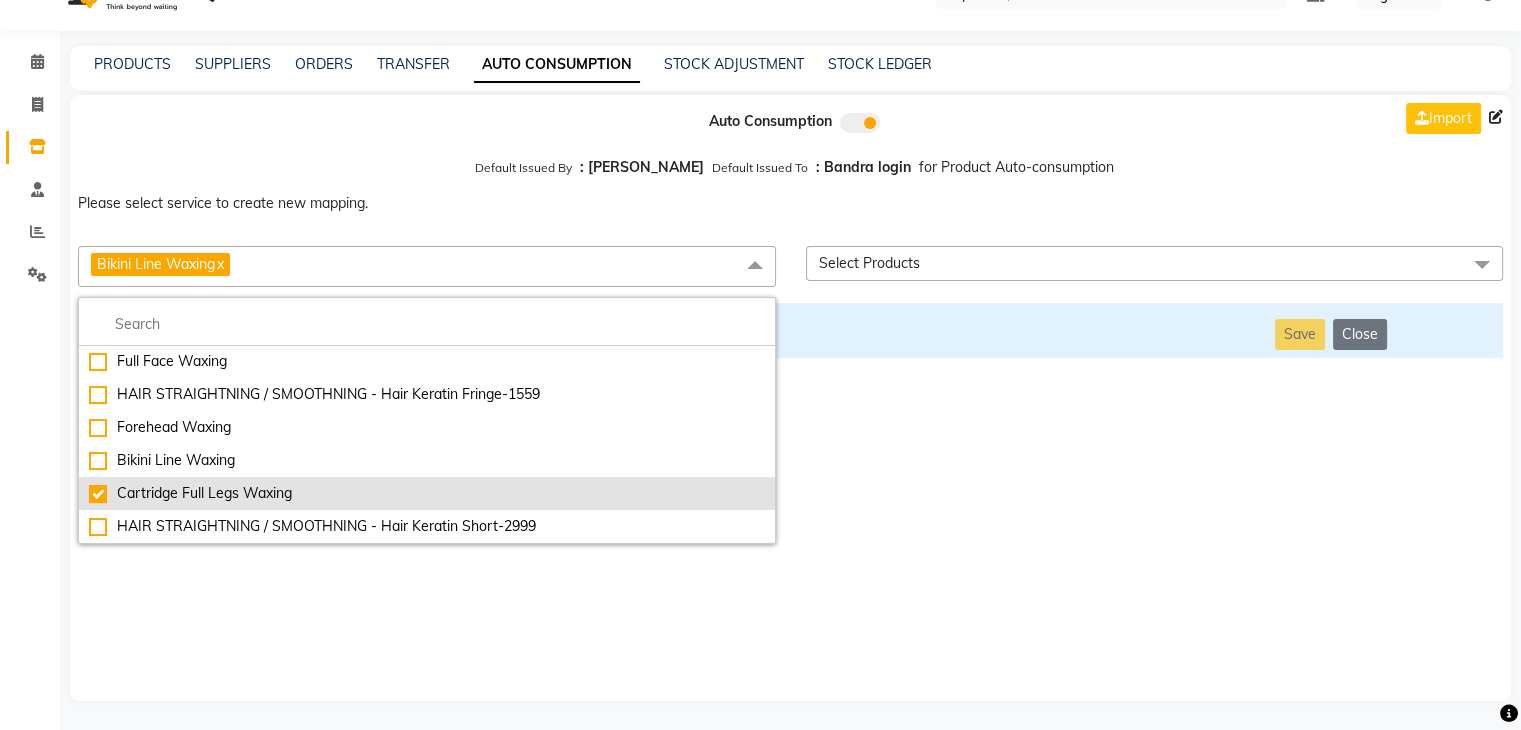 checkbox on "false" 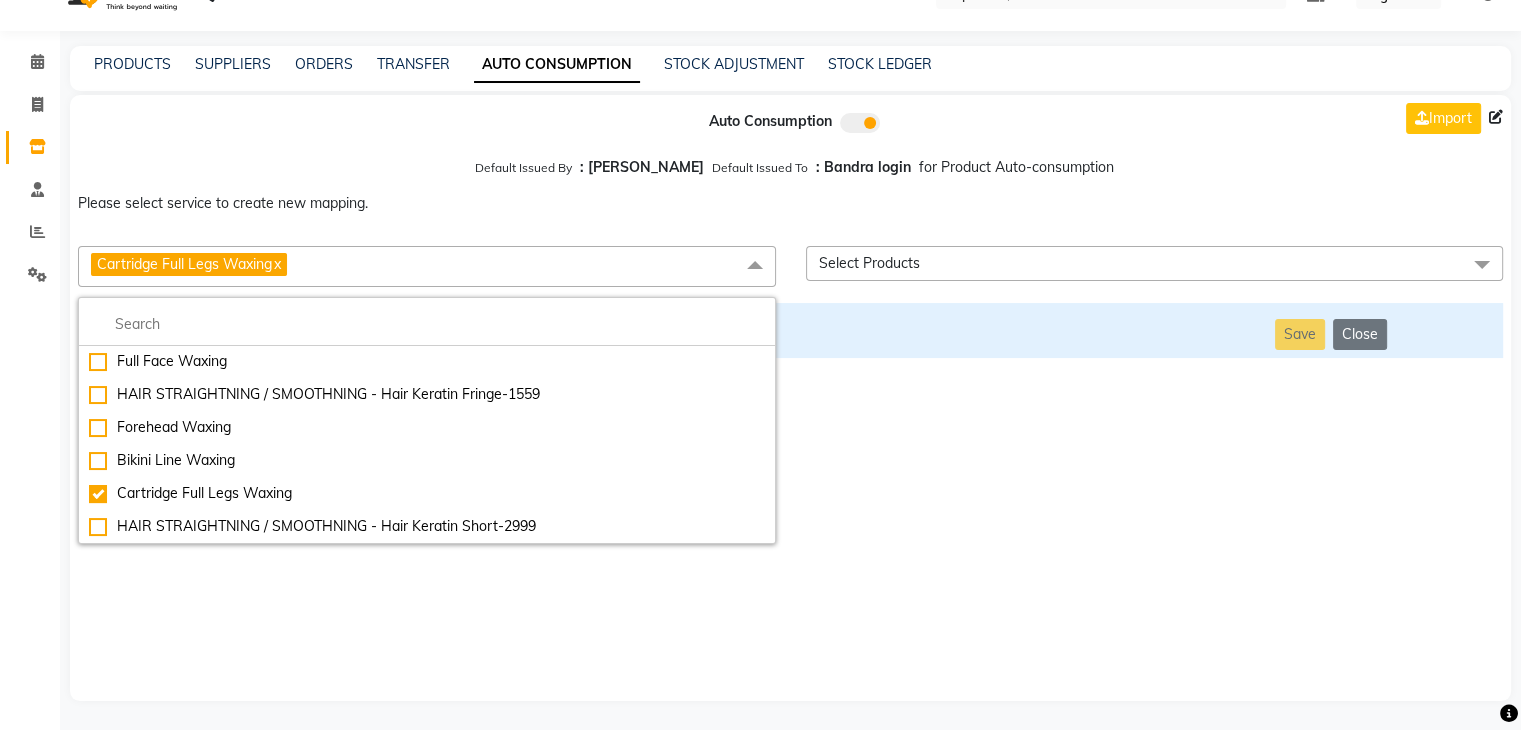 click on "Auto Consumption  Import Default Issued By  : [PERSON_NAME] Default Issued To  : Bandra login  for Product Auto-consumption  Please select service to create new mapping. Cartridge Full Legs Waxing  x Essential Manicure w Scrub Essential Pedicure w Scrub Manicure + OPI Nail Ext + Gel Polish-3570 Manicure + T&T Nail Ext + Gel Polish T&T Nail Ext + T&T Gel Polish OPI Nail Ext + OPI Gel Polish T&T Refills + Gel Polish OPI Refills + Gel Polish Travel Allowance Waiting Charge HAIR REPAIR - Haircut HAIR REPAIR - Haircut for Kids HAIR REPAIR - Hair Wash HAIR REPAIR - Hair Wash Premium HAIR REPAIR - Full Head Shave HAIR REPAIR - Hair Design HAIR REPAIR - Hairstyling HAIR REPAIR - Threading HAIR REPAIR - [PERSON_NAME] Edging HAIR REPAIR - [PERSON_NAME] Edging Premium HAIR REPAIR - Razor Shave HAIR REPAIR - Razor Shave Premium HAIR REPAIR - Luxury Steam Shaving HAIR REPAIR - Fade Hair Cut HAIR SPA RITUALS - Hairoticmen Argan Spa HAIR SPA RITUALS - Wella Deep Nourishing Spa HAIR SPA RITUALS - Nashi Argan Oil Spa HAIR PAINTING - Long-5999" at bounding box center [790, 398] 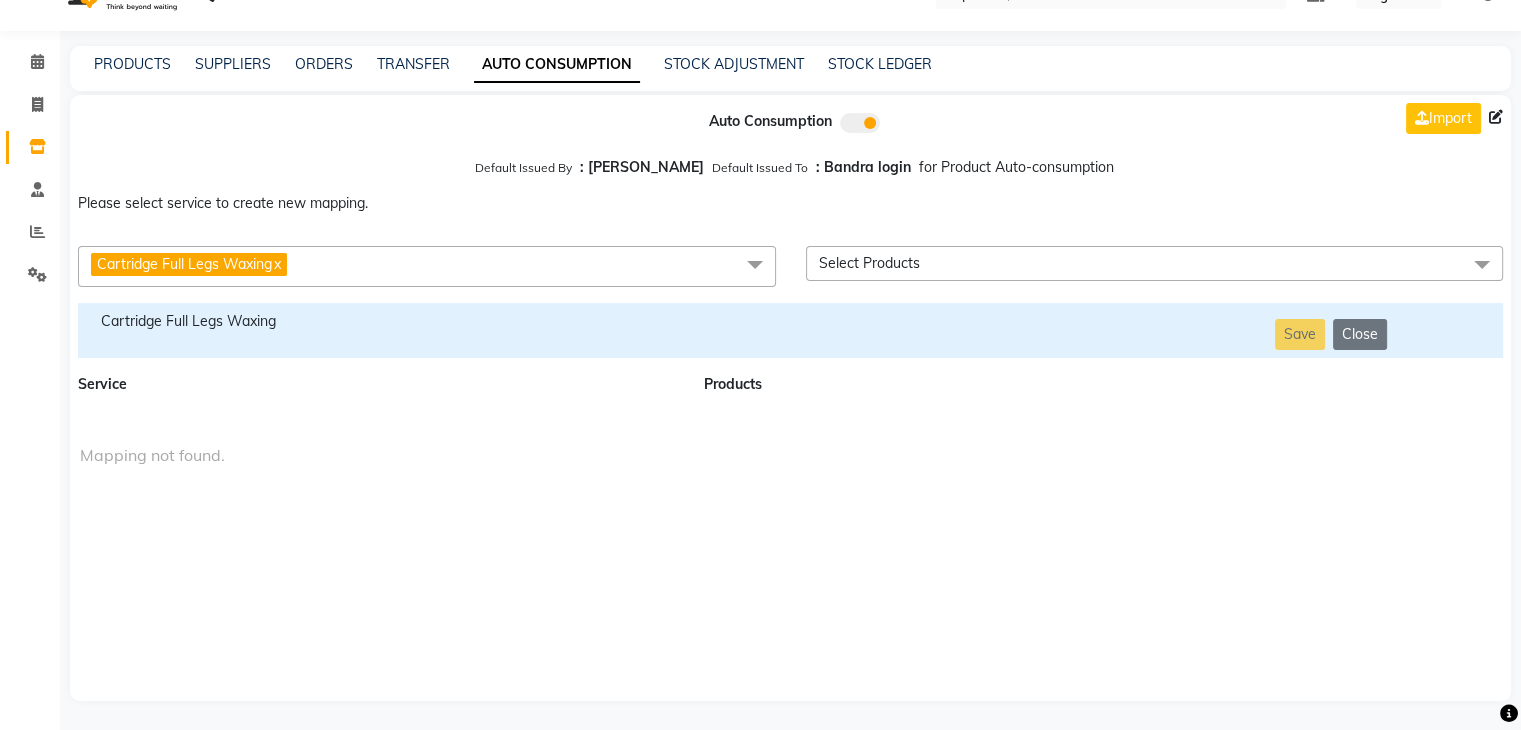 click on "Cartridge Full Legs Waxing" at bounding box center (379, 321) 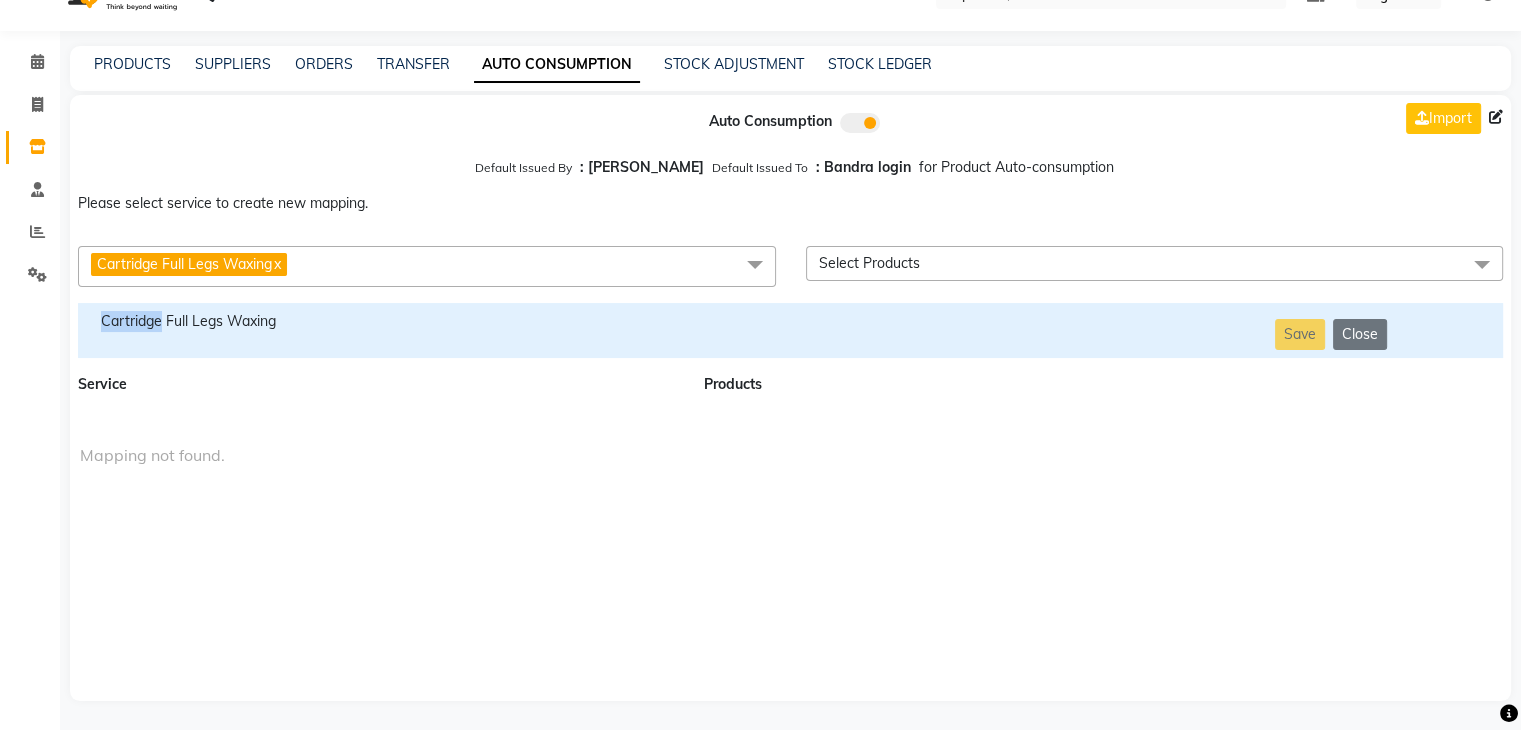 click on "Cartridge Full Legs Waxing" at bounding box center (379, 321) 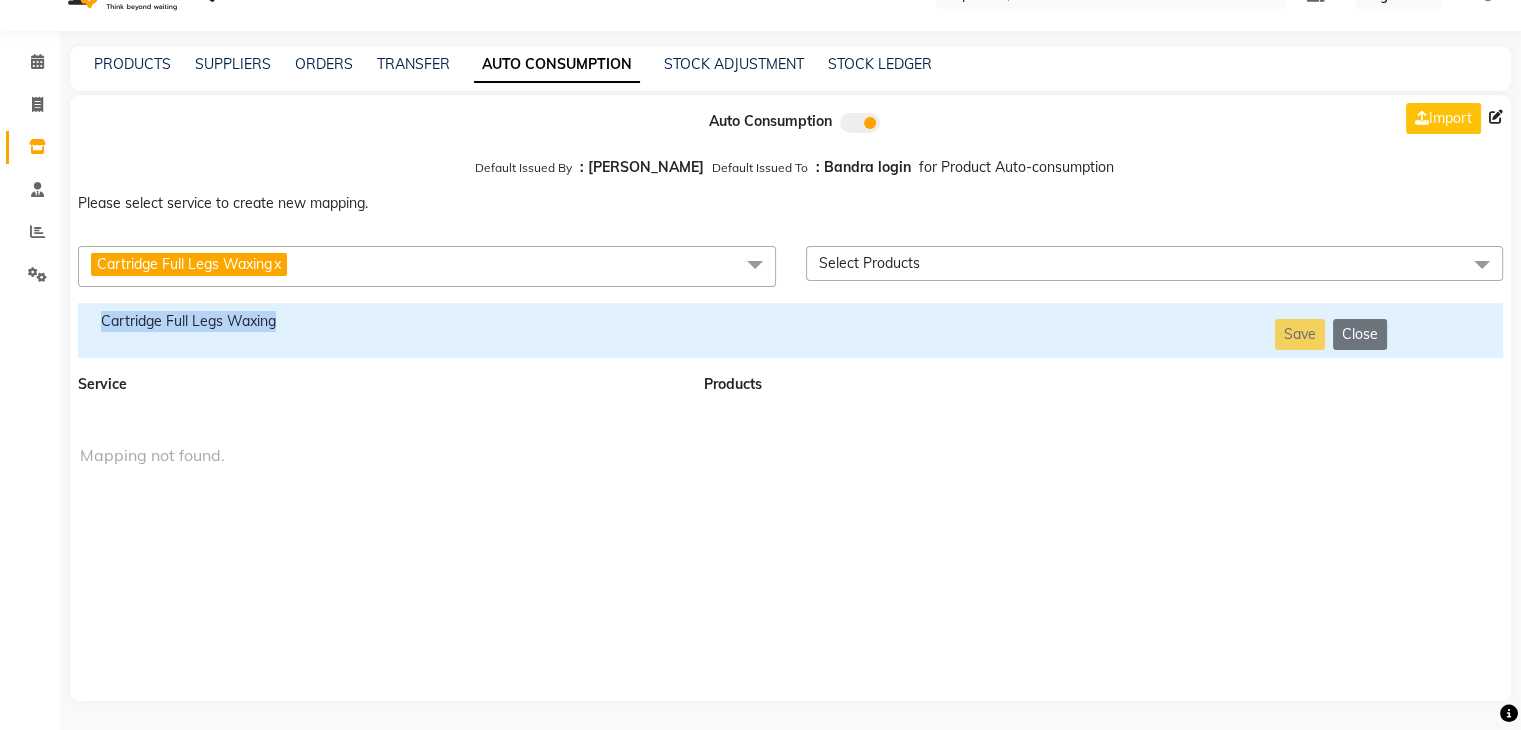 click on "Cartridge Full Legs Waxing" at bounding box center (379, 321) 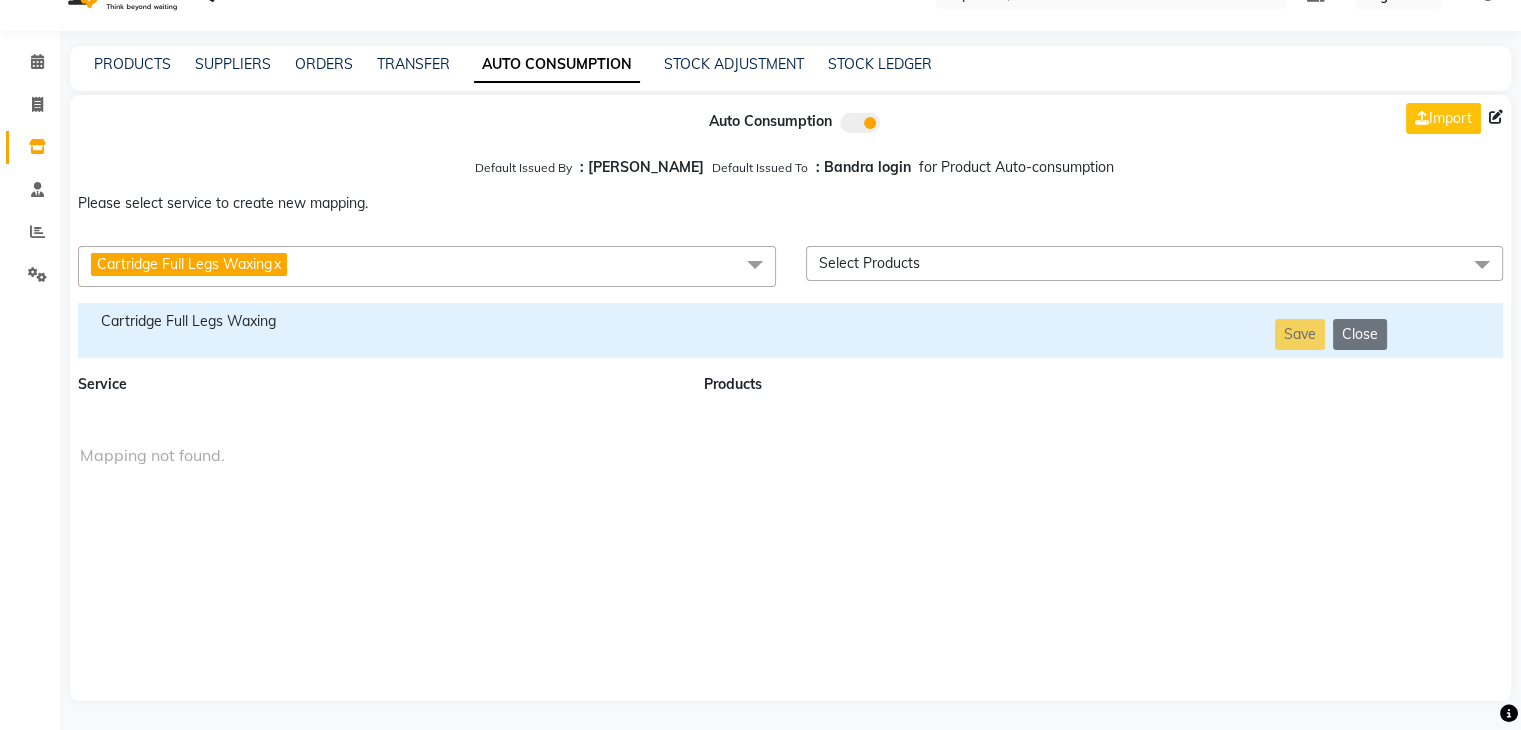 click on "Cartridge Full Legs Waxing  x" at bounding box center (427, 266) 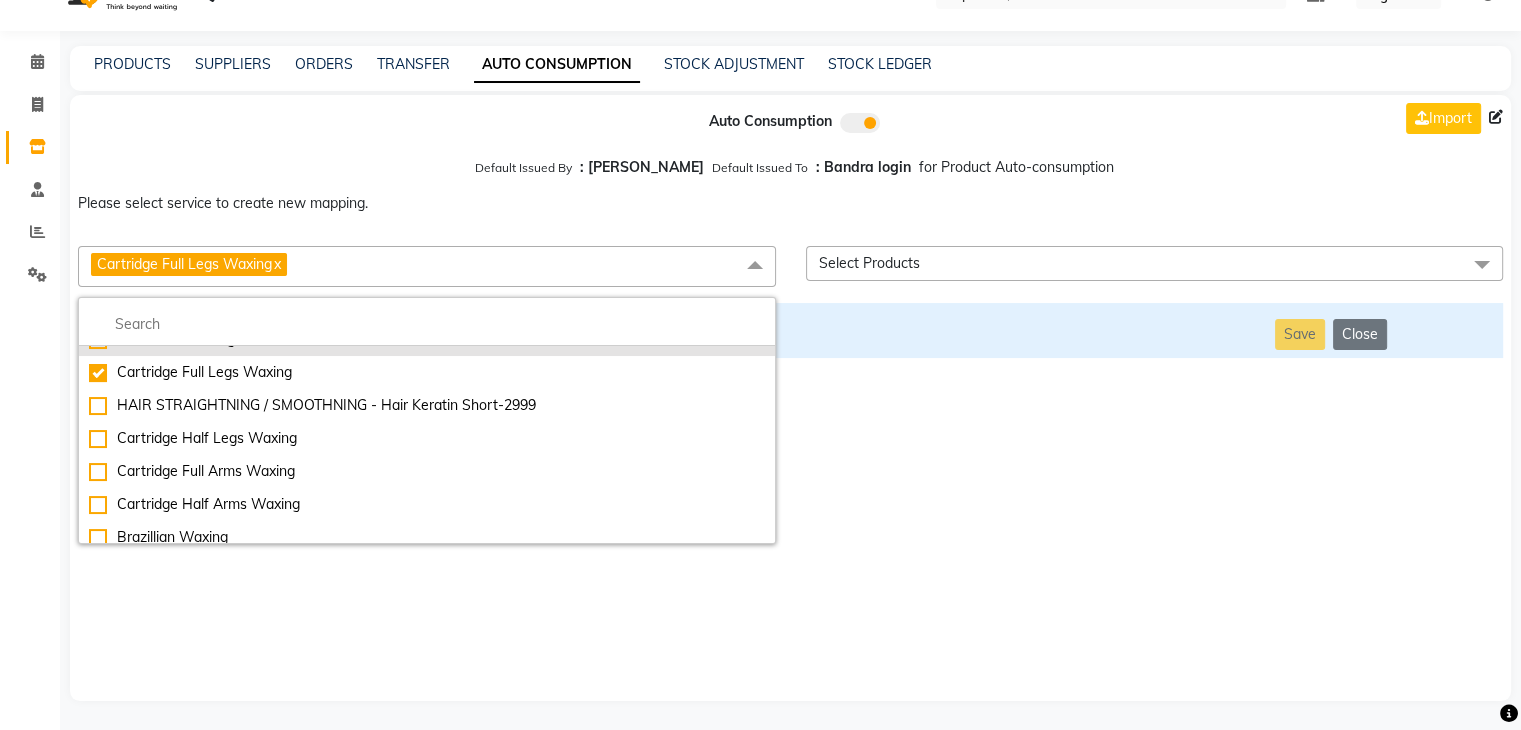 scroll, scrollTop: 8866, scrollLeft: 0, axis: vertical 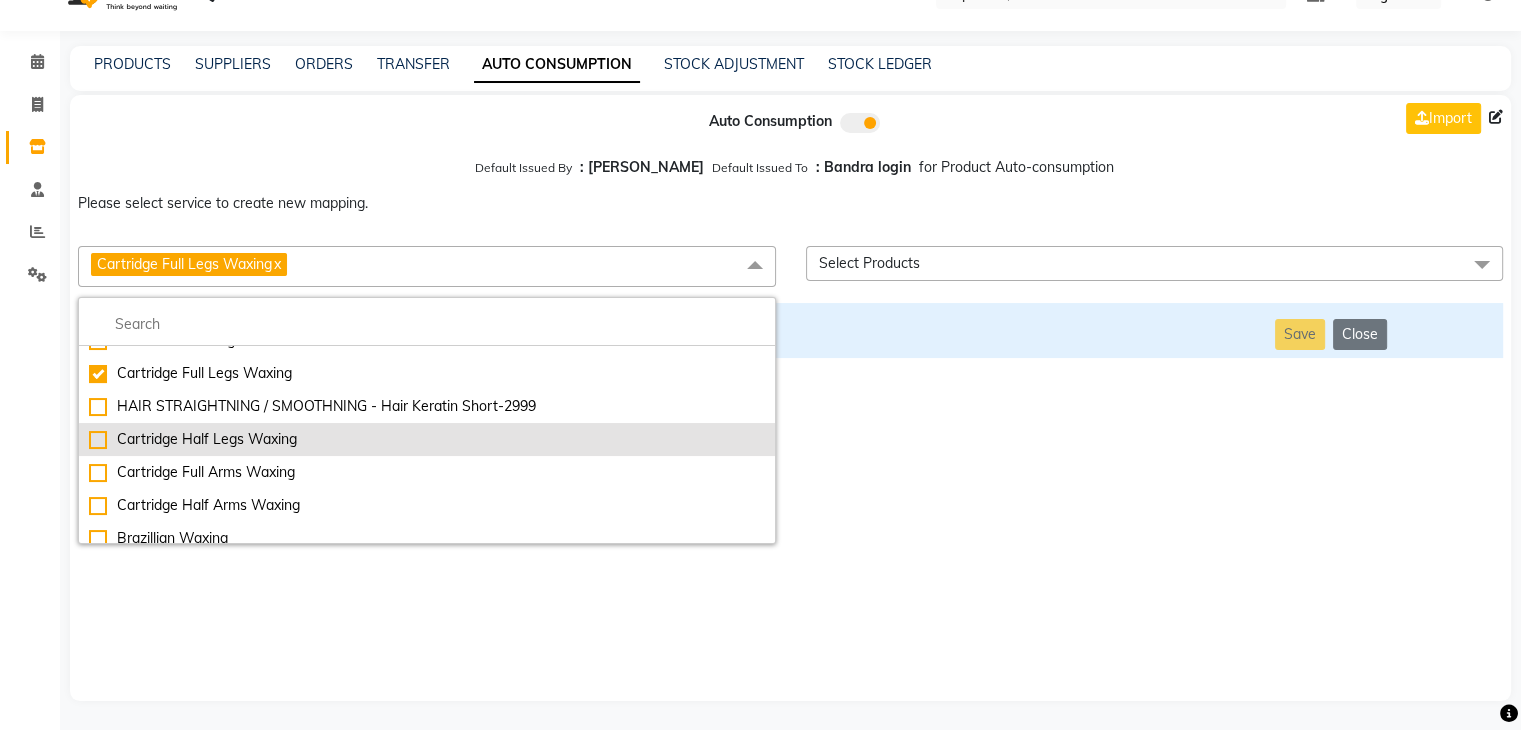 click on "Cartridge Half Legs Waxing" at bounding box center [427, 439] 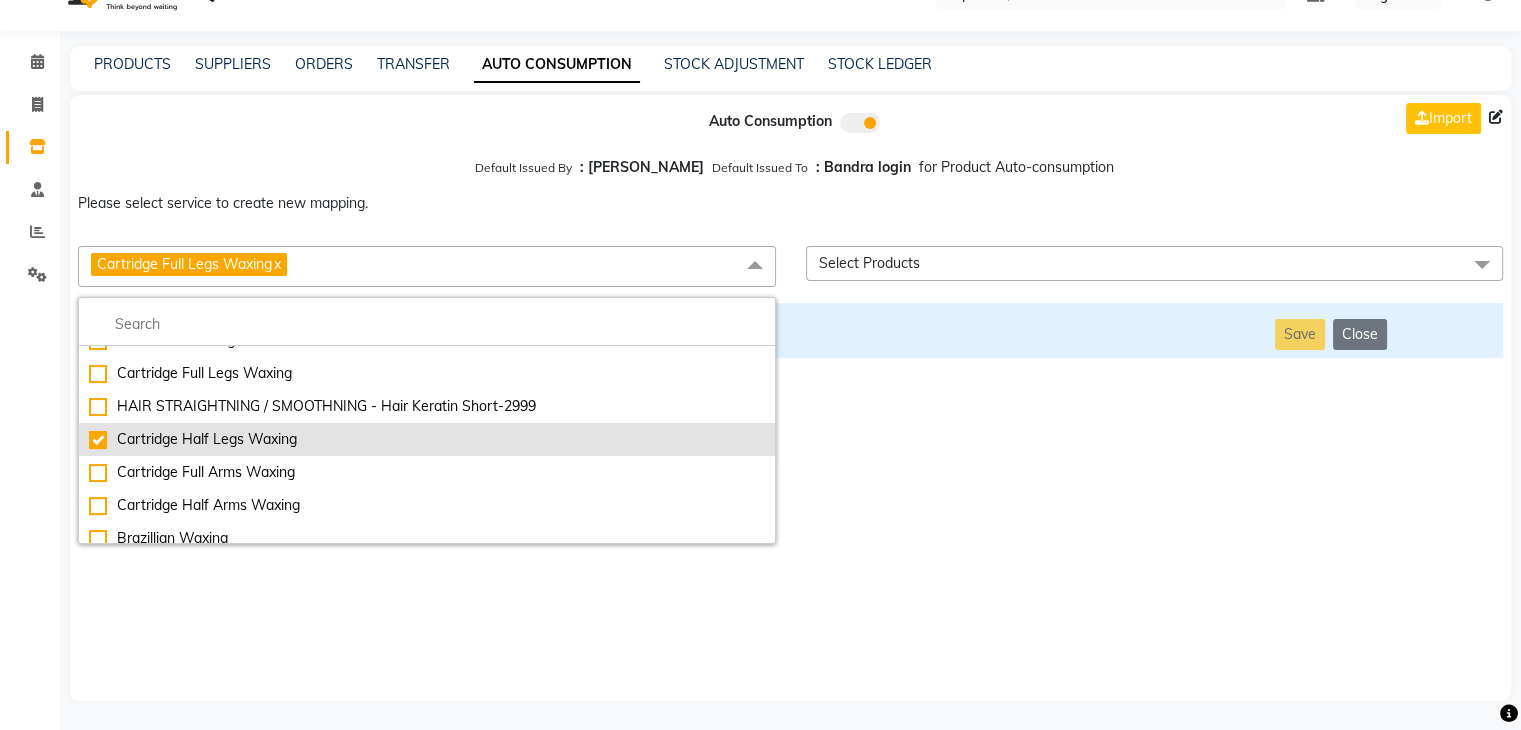 checkbox on "false" 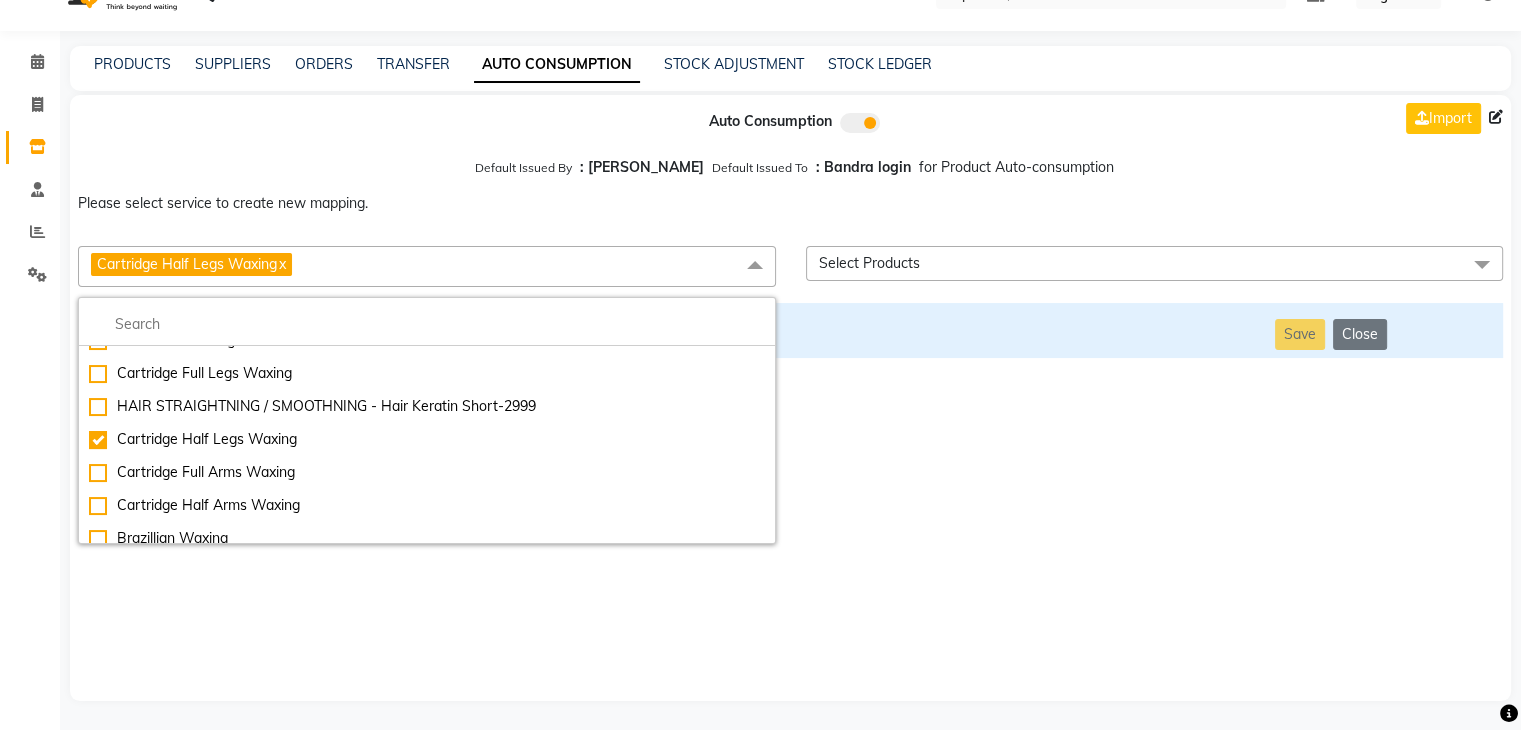 click on "Auto Consumption  Import Default Issued By  : [PERSON_NAME] Default Issued To  : Bandra login  for Product Auto-consumption  Please select service to create new mapping. Cartridge Half Legs Waxing  x Essential Manicure w Scrub Essential Pedicure w Scrub Manicure + OPI Nail Ext + Gel Polish-3570 Manicure + T&T Nail Ext + Gel Polish T&T Nail Ext + T&T Gel Polish OPI Nail Ext + OPI Gel Polish T&T Refills + Gel Polish OPI Refills + Gel Polish Travel Allowance Waiting Charge HAIR REPAIR - Haircut HAIR REPAIR - Haircut for Kids HAIR REPAIR - Hair Wash HAIR REPAIR - Hair Wash Premium HAIR REPAIR - Full Head Shave HAIR REPAIR - Hair Design HAIR REPAIR - Hairstyling HAIR REPAIR - Threading HAIR REPAIR - [PERSON_NAME] Edging HAIR REPAIR - [PERSON_NAME] Edging Premium HAIR REPAIR - Razor Shave HAIR REPAIR - Razor Shave Premium HAIR REPAIR - Luxury Steam Shaving HAIR REPAIR - Fade Hair Cut HAIR SPA RITUALS - Hairoticmen Argan Spa HAIR SPA RITUALS - Wella Deep Nourishing Spa HAIR SPA RITUALS - Nashi Argan Oil Spa HAIR PAINTING - Long-5999" at bounding box center [790, 398] 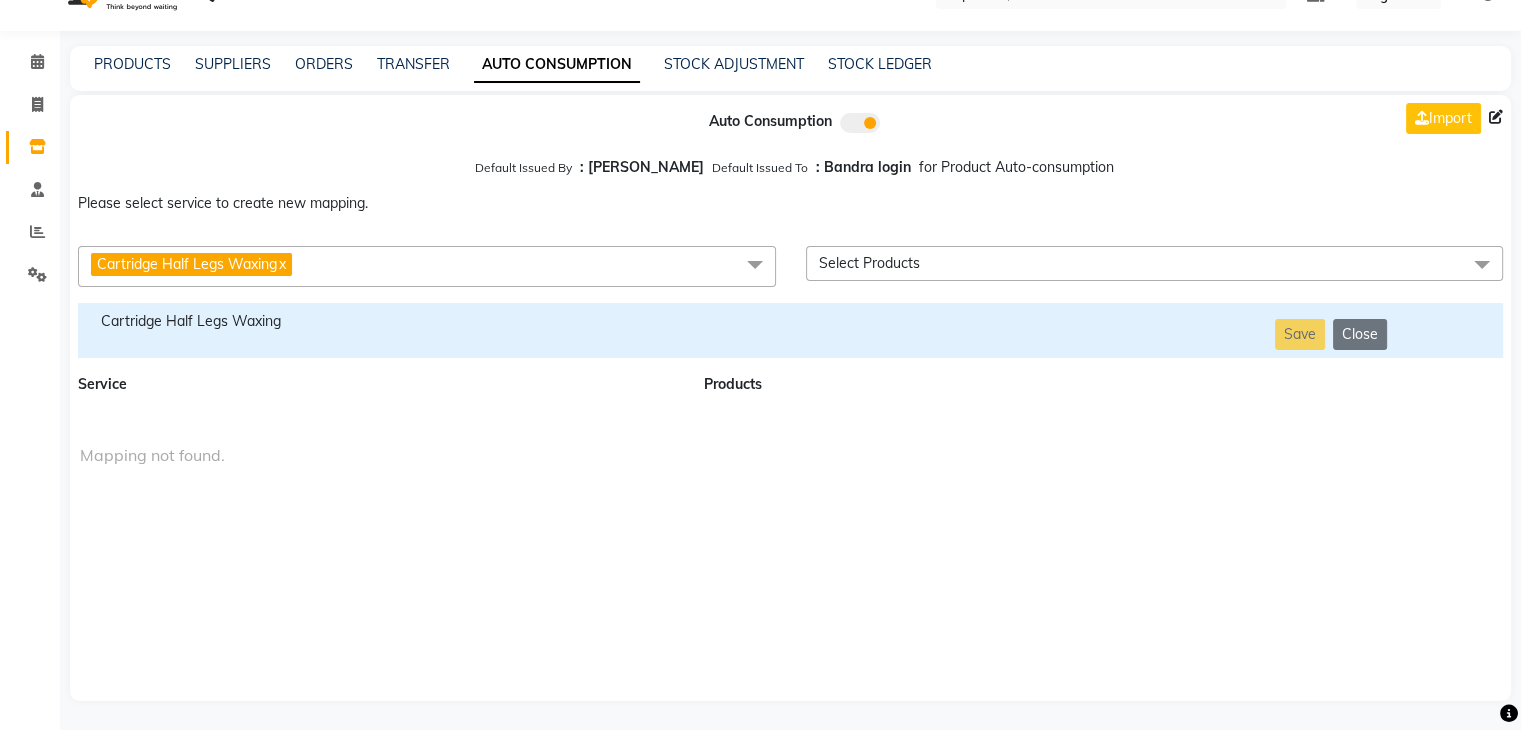 click on "Cartridge Half Legs Waxing" at bounding box center [379, 321] 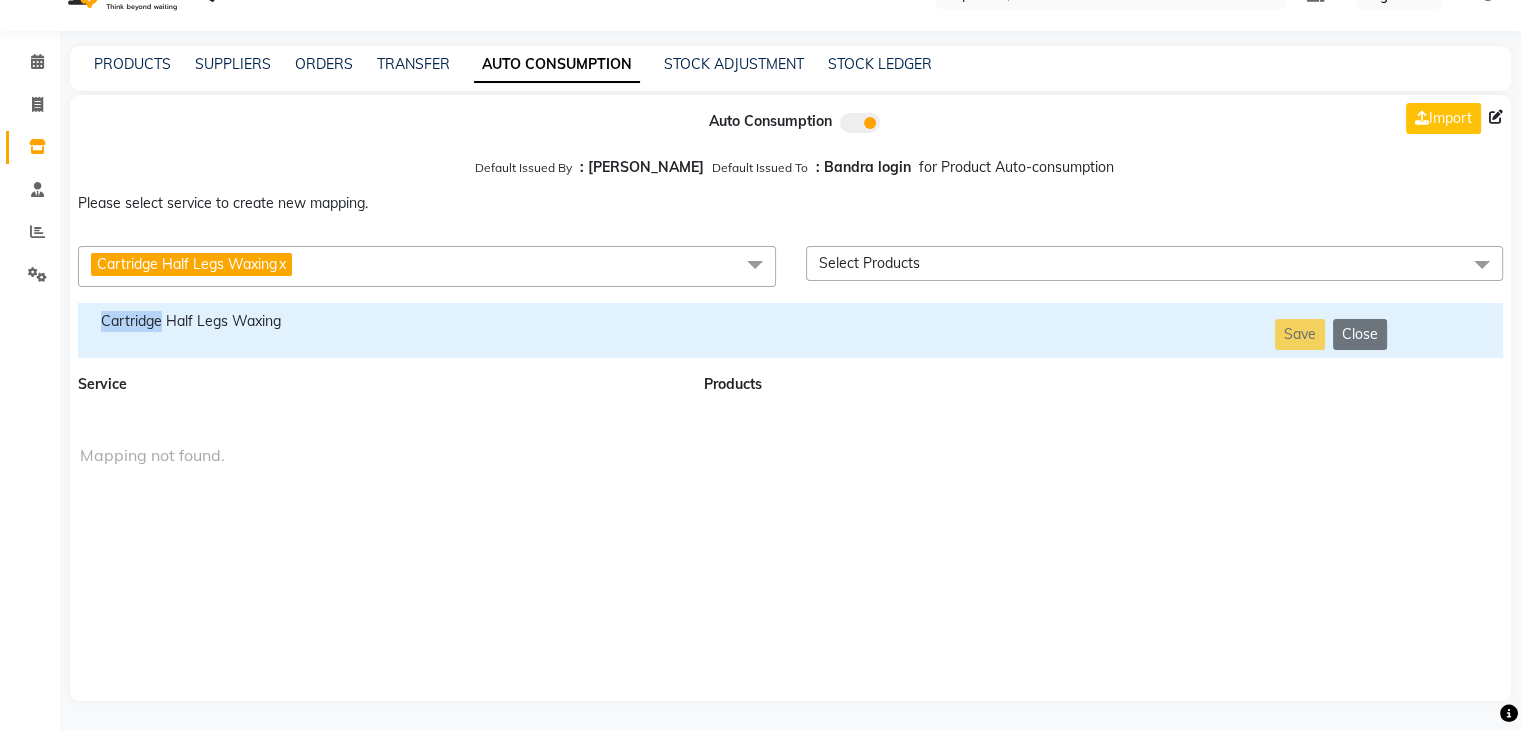 click on "Cartridge Half Legs Waxing" at bounding box center (379, 321) 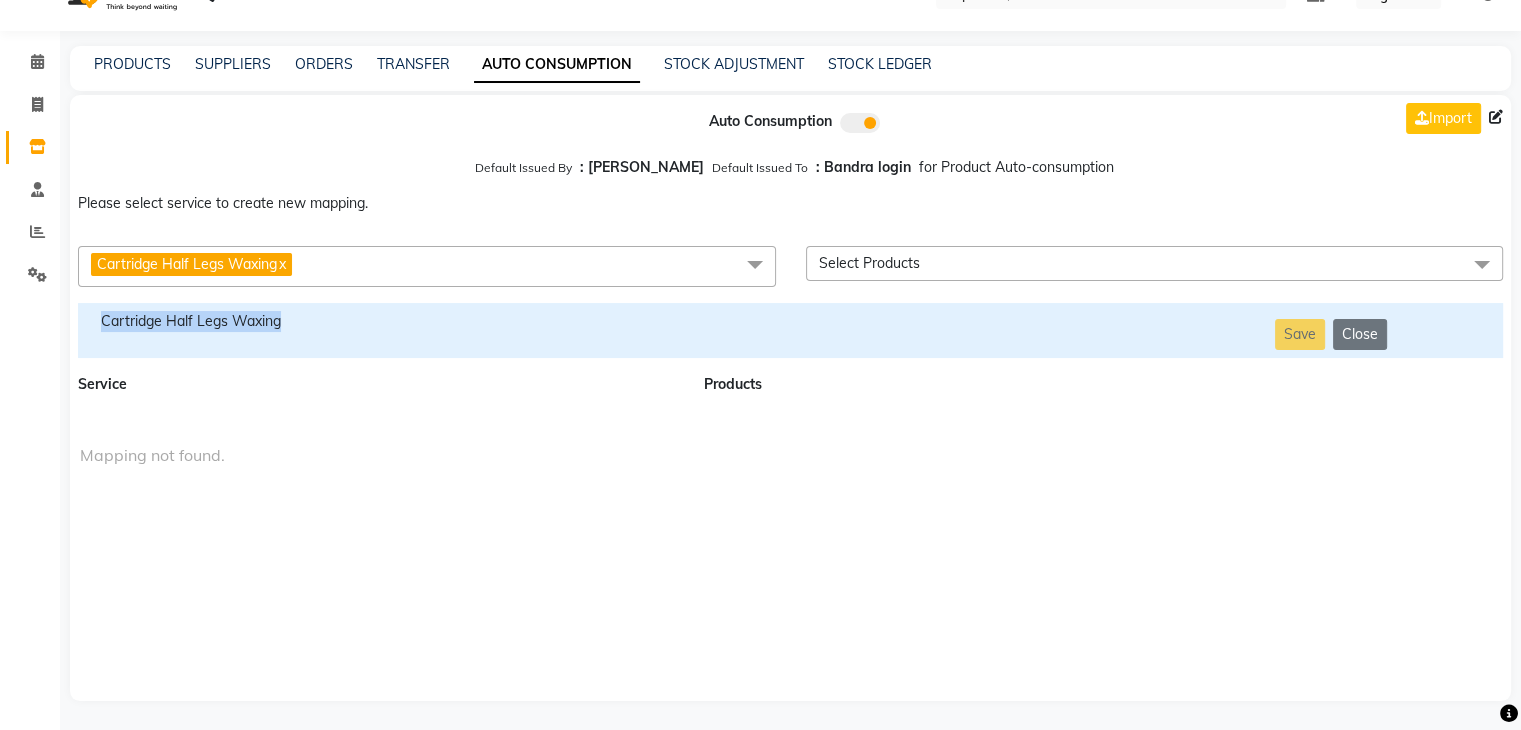 click on "Cartridge Half Legs Waxing" at bounding box center [379, 321] 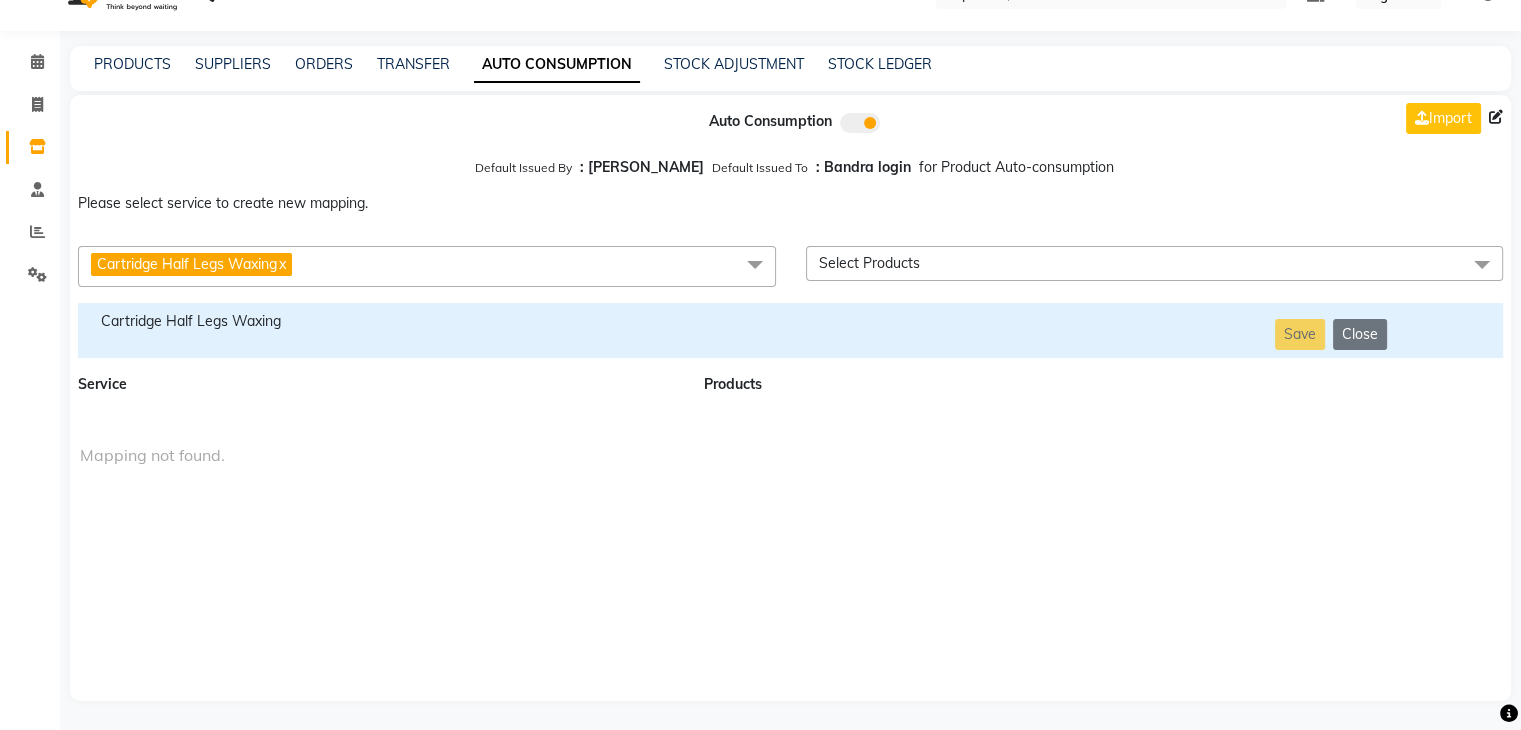 click on "Cartridge Half Legs Waxing  x" at bounding box center [427, 266] 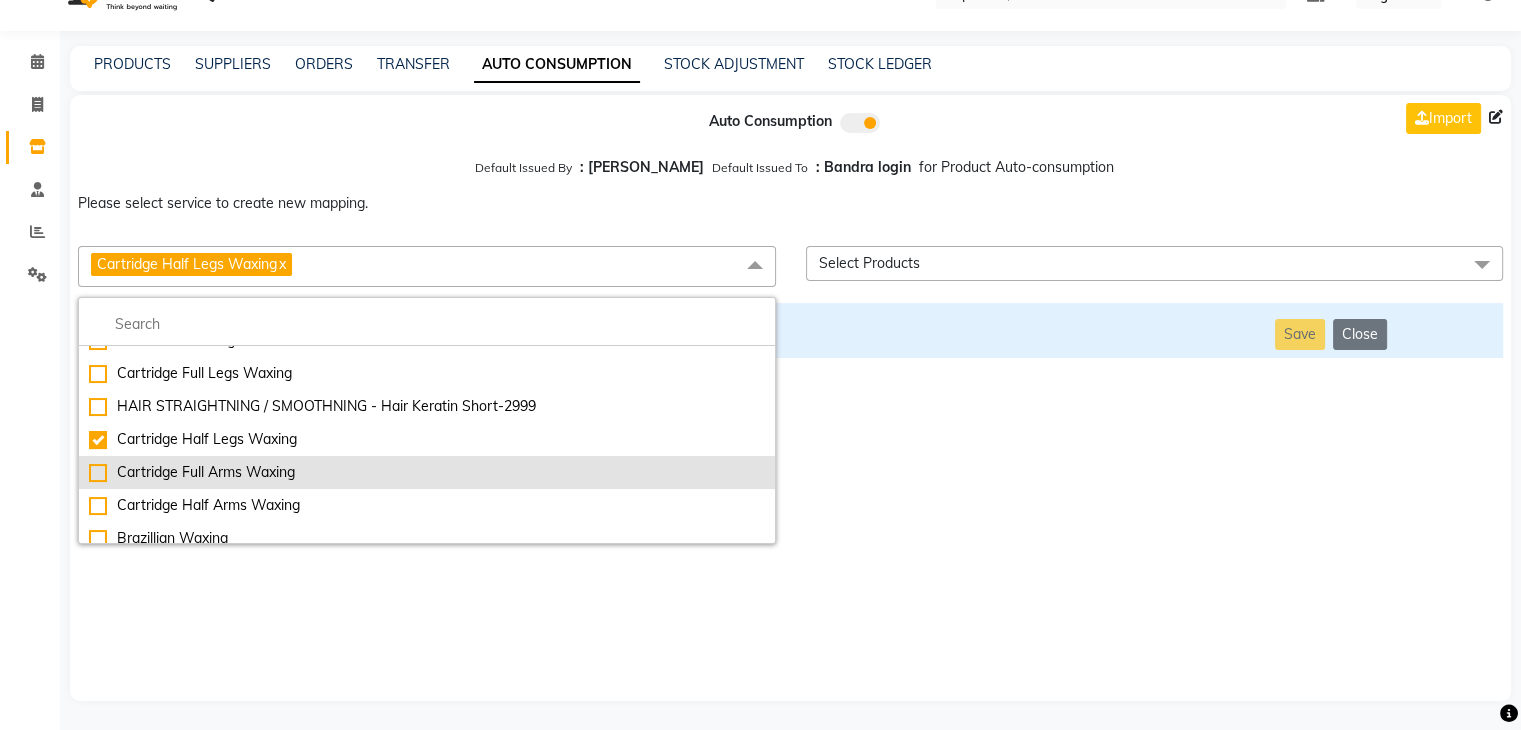 click on "Cartridge Full Arms Waxing" at bounding box center [427, 472] 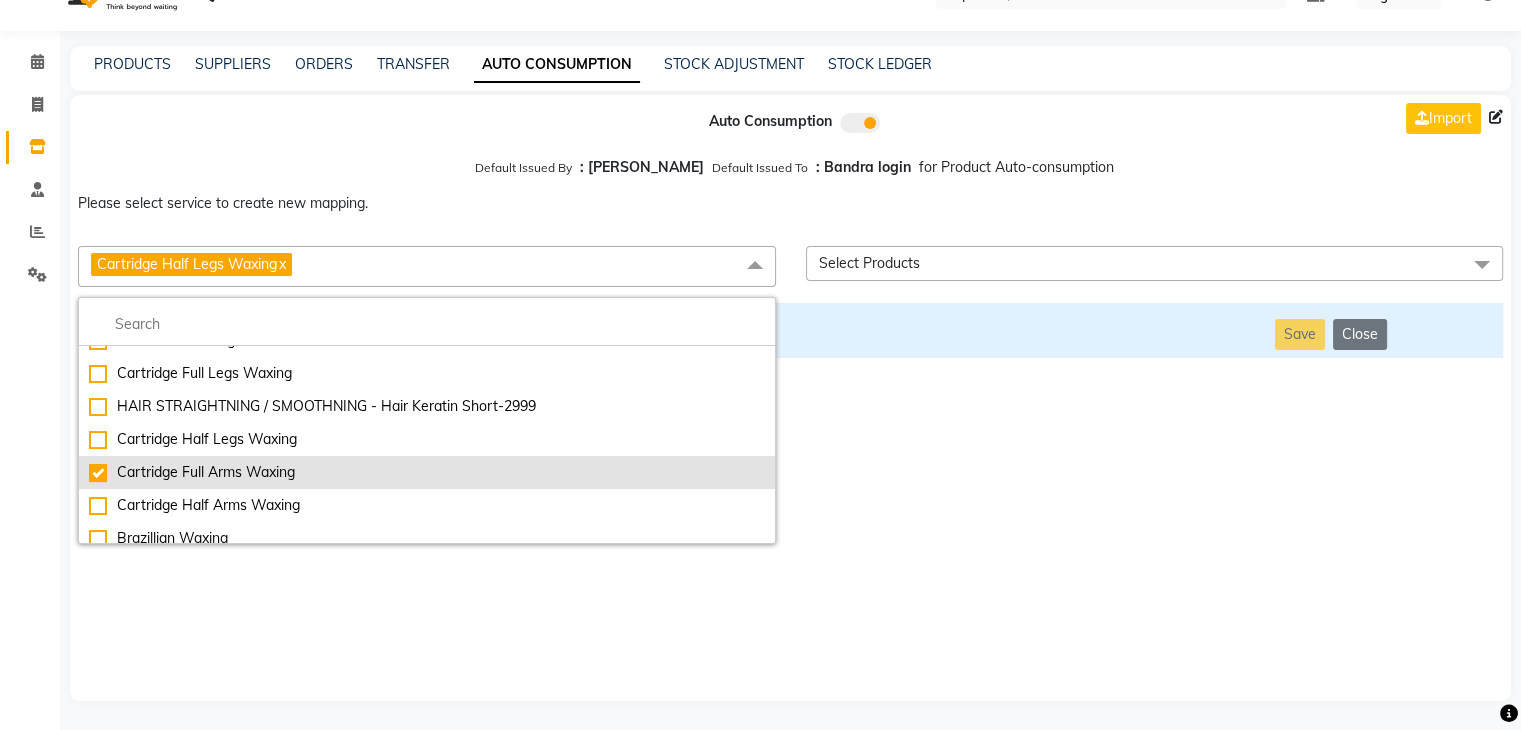 checkbox on "false" 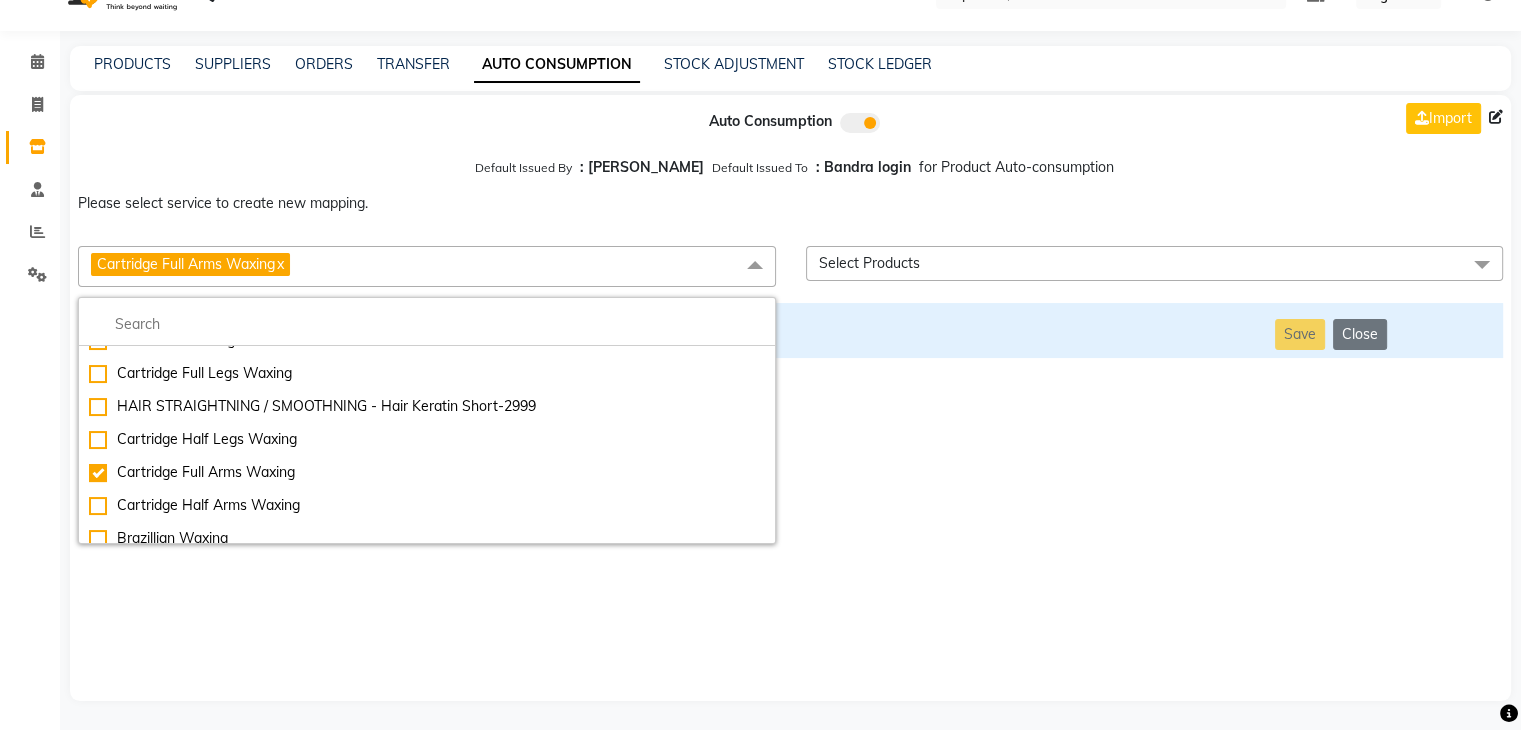 click on "Auto Consumption  Import Default Issued By  : [PERSON_NAME] Default Issued To  : Bandra login  for Product Auto-consumption  Please select service to create new mapping. Cartridge Full Arms Waxing  x Essential Manicure w Scrub Essential Pedicure w Scrub Manicure + OPI Nail Ext + Gel Polish-3570 Manicure + T&T Nail Ext + Gel Polish T&T Nail Ext + T&T Gel Polish OPI Nail Ext + OPI Gel Polish T&T Refills + Gel Polish OPI Refills + Gel Polish Travel Allowance Waiting Charge HAIR REPAIR - Haircut HAIR REPAIR - Haircut for Kids HAIR REPAIR - Hair Wash HAIR REPAIR - Hair Wash Premium HAIR REPAIR - Full Head Shave HAIR REPAIR - Hair Design HAIR REPAIR - Hairstyling HAIR REPAIR - Threading HAIR REPAIR - [PERSON_NAME] Edging HAIR REPAIR - [PERSON_NAME] Edging Premium HAIR REPAIR - Razor Shave HAIR REPAIR - Razor Shave Premium HAIR REPAIR - Luxury Steam Shaving HAIR REPAIR - Fade Hair Cut HAIR SPA RITUALS - Hairoticmen Argan Spa HAIR SPA RITUALS - Wella Deep Nourishing Spa HAIR SPA RITUALS - Nashi Argan Oil Spa HAIR PAINTING - Long-5999" at bounding box center (790, 398) 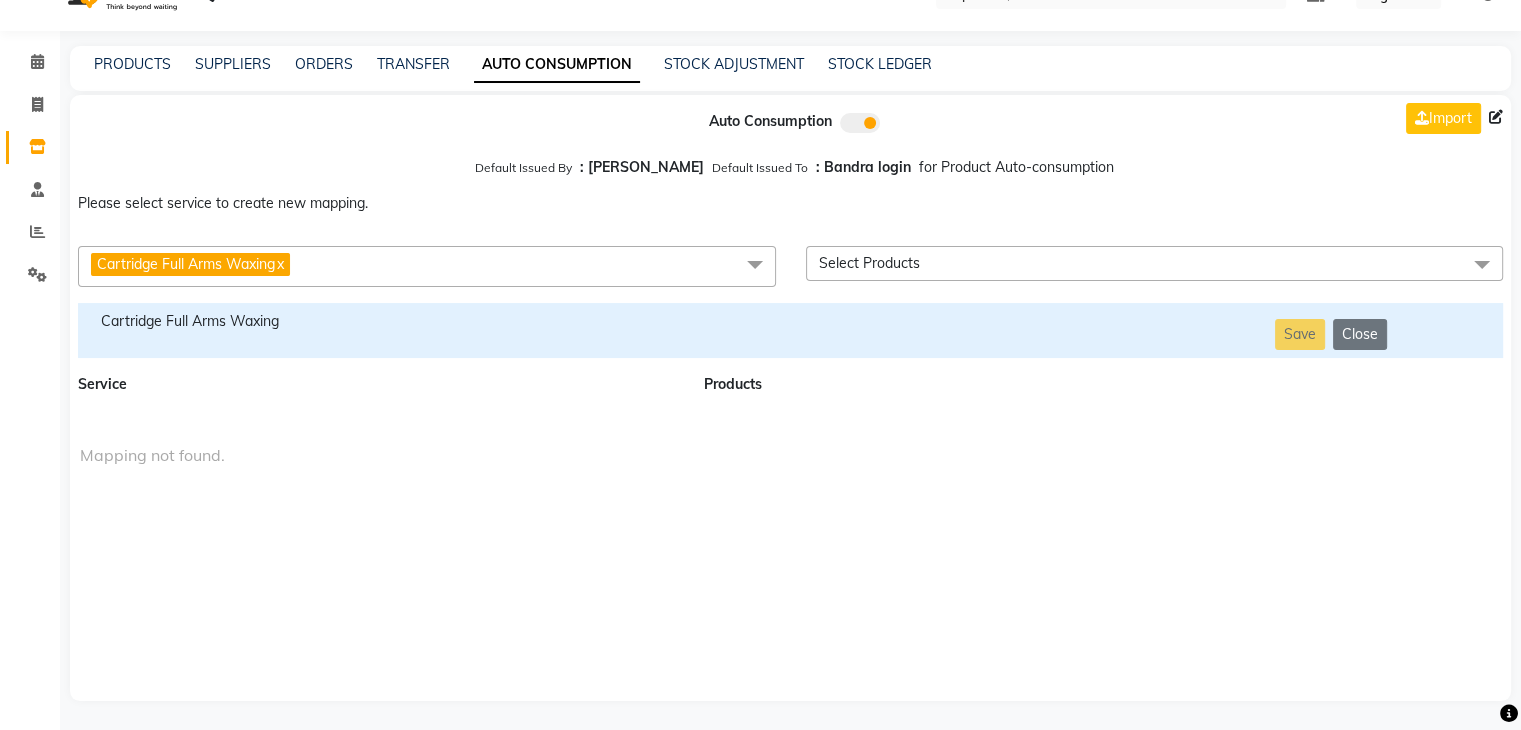 click on "Cartridge Full Arms Waxing" at bounding box center (379, 321) 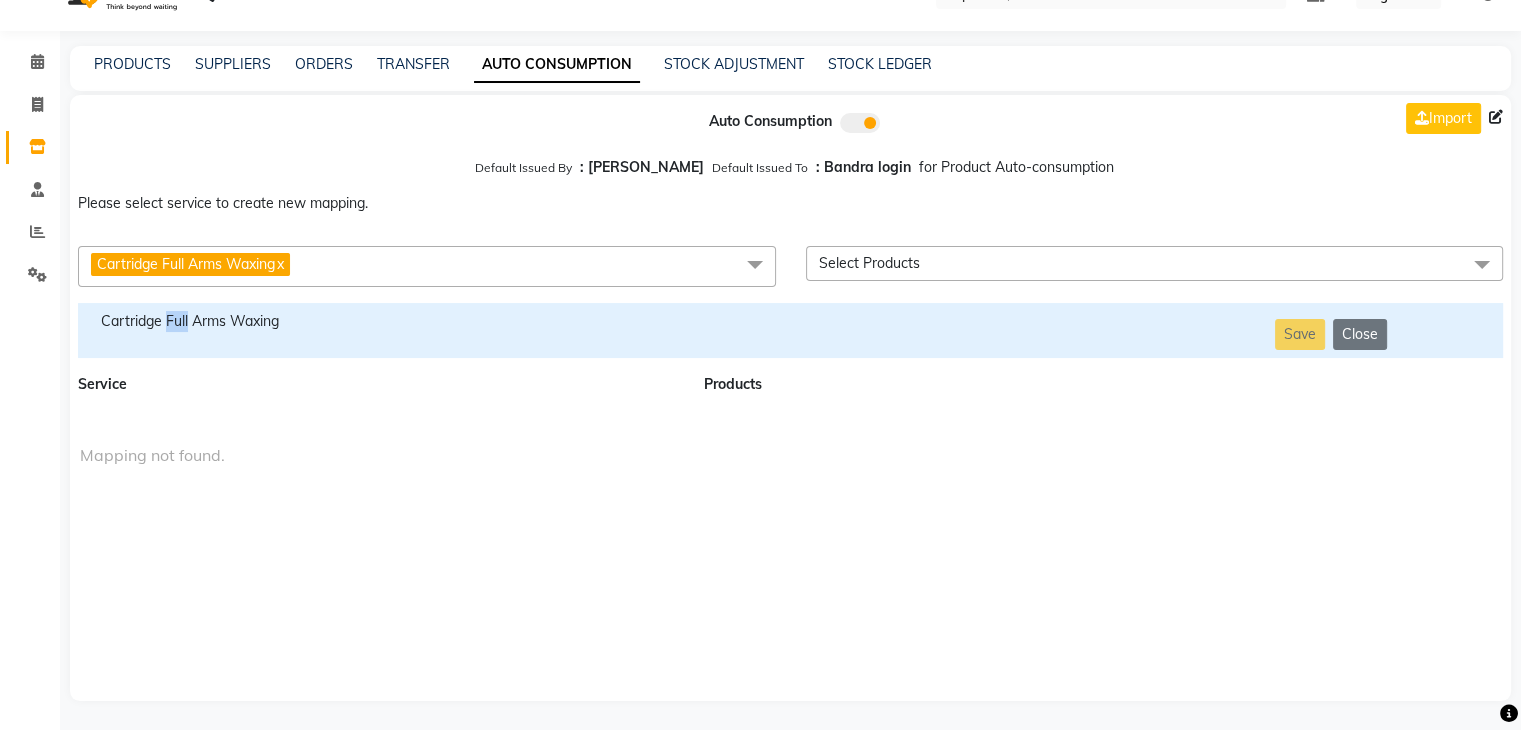 click on "Cartridge Full Arms Waxing" at bounding box center (379, 321) 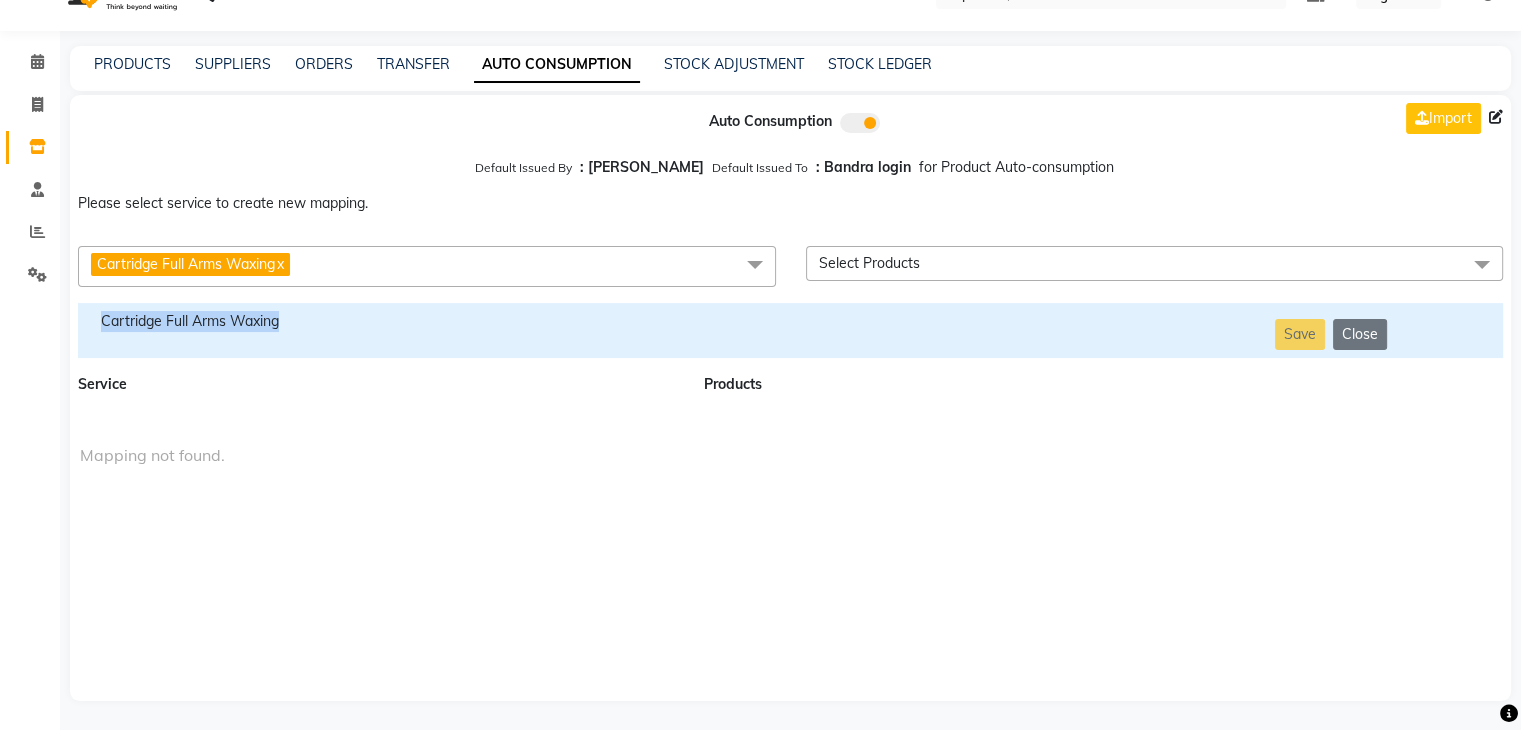 click on "Cartridge Full Arms Waxing" at bounding box center [379, 321] 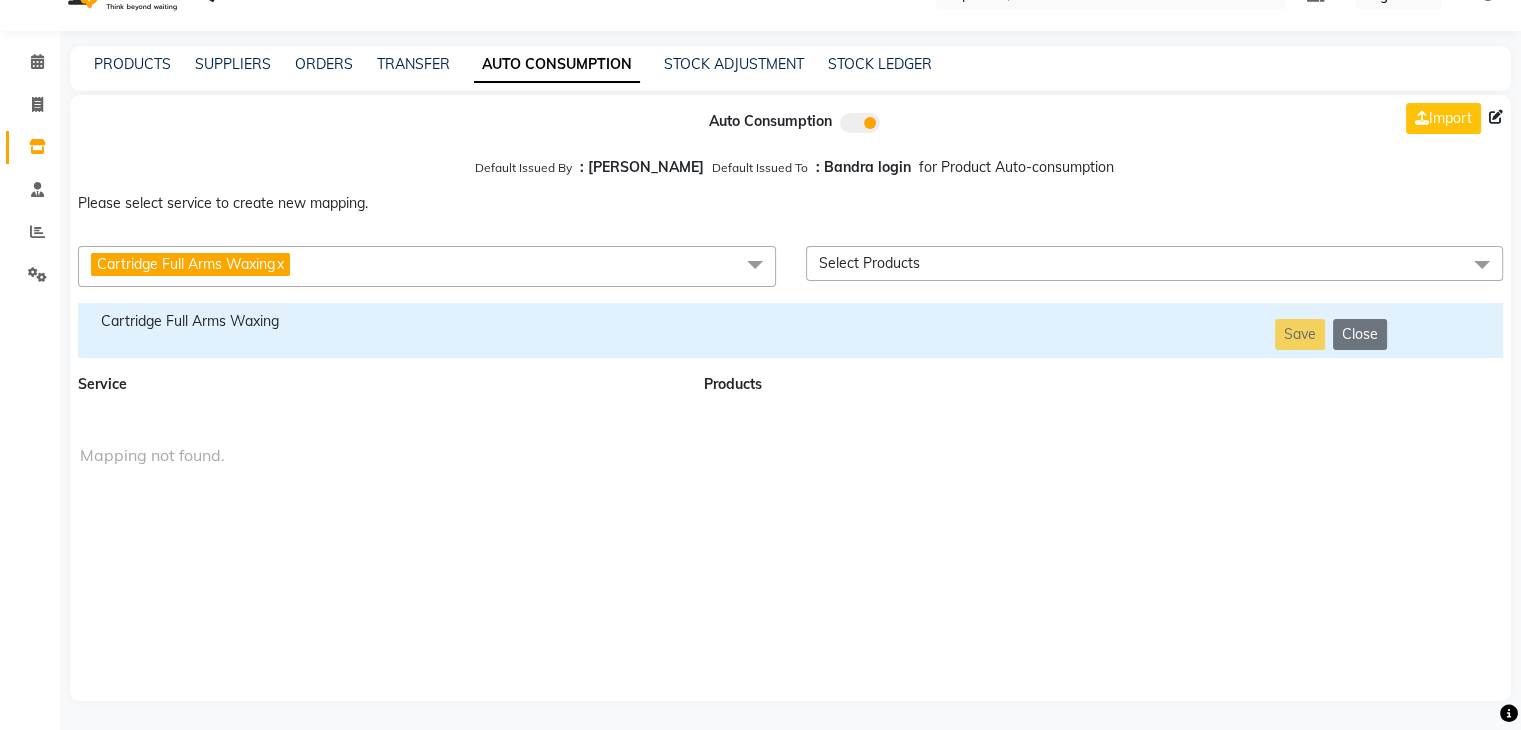 click on "Cartridge Full Arms Waxing  x" at bounding box center [427, 266] 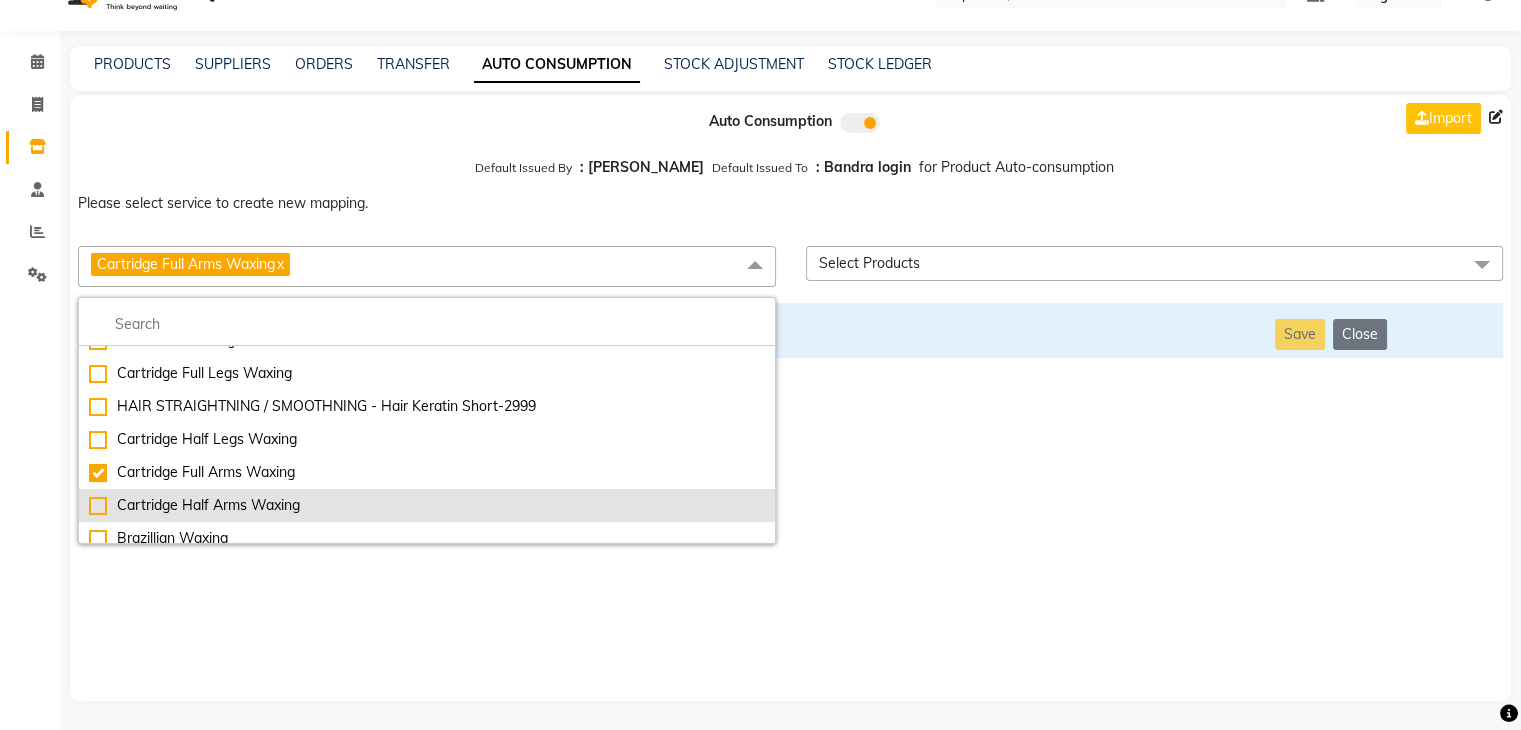 click on "Cartridge Half Arms Waxing" at bounding box center [427, 505] 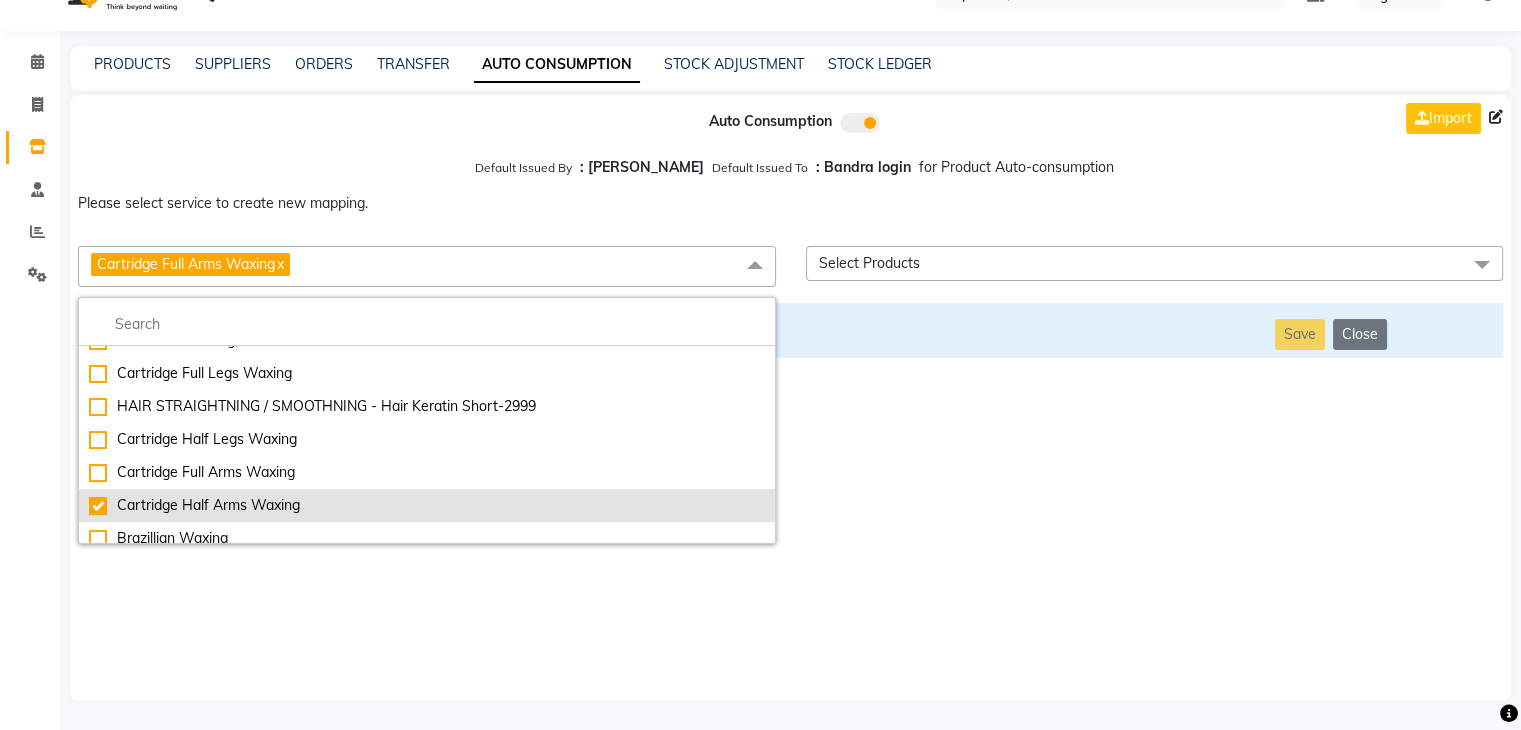 checkbox on "false" 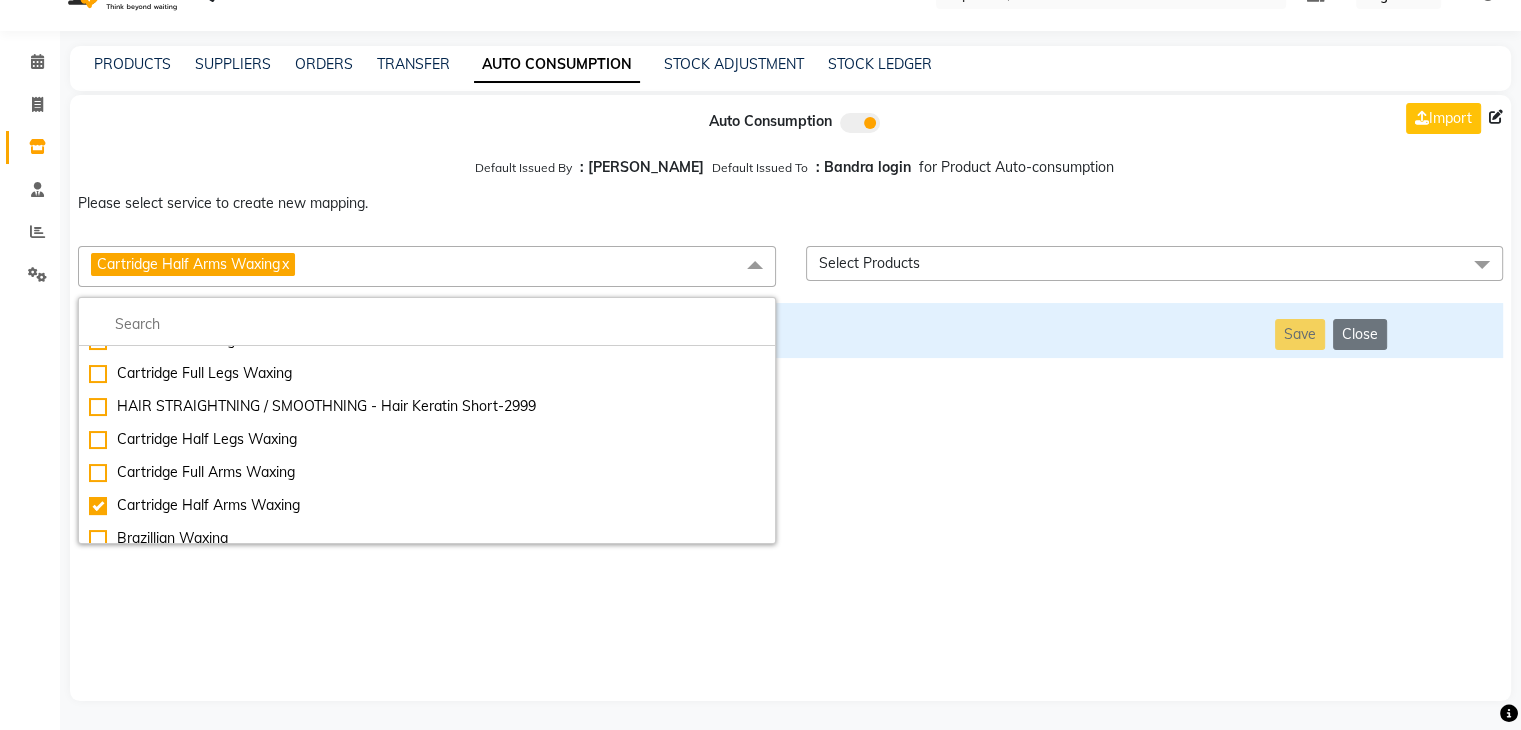 click on "Auto Consumption  Import Default Issued By  : [PERSON_NAME] Default Issued To  : Bandra login  for Product Auto-consumption  Please select service to create new mapping. Cartridge Half Arms Waxing  x Essential Manicure w Scrub Essential Pedicure w Scrub Manicure + OPI Nail Ext + Gel Polish-3570 Manicure + T&T Nail Ext + Gel Polish T&T Nail Ext + T&T Gel Polish OPI Nail Ext + OPI Gel Polish T&T Refills + Gel Polish OPI Refills + Gel Polish Travel Allowance Waiting Charge HAIR REPAIR - Haircut HAIR REPAIR - Haircut for Kids HAIR REPAIR - Hair Wash HAIR REPAIR - Hair Wash Premium HAIR REPAIR - Full Head Shave HAIR REPAIR - Hair Design HAIR REPAIR - Hairstyling HAIR REPAIR - Threading HAIR REPAIR - [PERSON_NAME] Edging HAIR REPAIR - [PERSON_NAME] Edging Premium HAIR REPAIR - Razor Shave HAIR REPAIR - Razor Shave Premium HAIR REPAIR - Luxury Steam Shaving HAIR REPAIR - Fade Hair Cut HAIR SPA RITUALS - Hairoticmen Argan Spa HAIR SPA RITUALS - Wella Deep Nourishing Spa HAIR SPA RITUALS - Nashi Argan Oil Spa HAIR PAINTING - Long-5999" at bounding box center (790, 398) 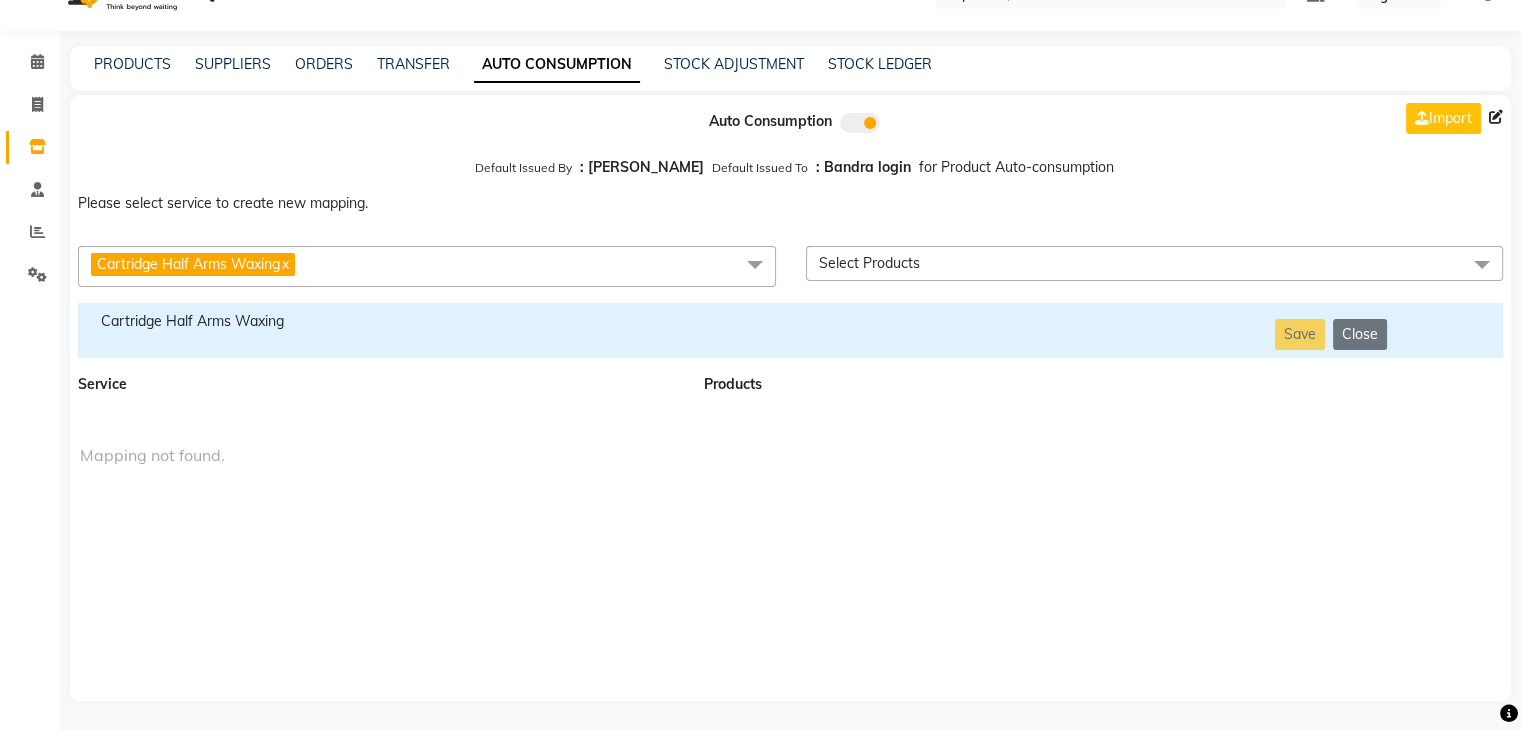 click on "Cartridge Half Arms Waxing  x" at bounding box center (427, 266) 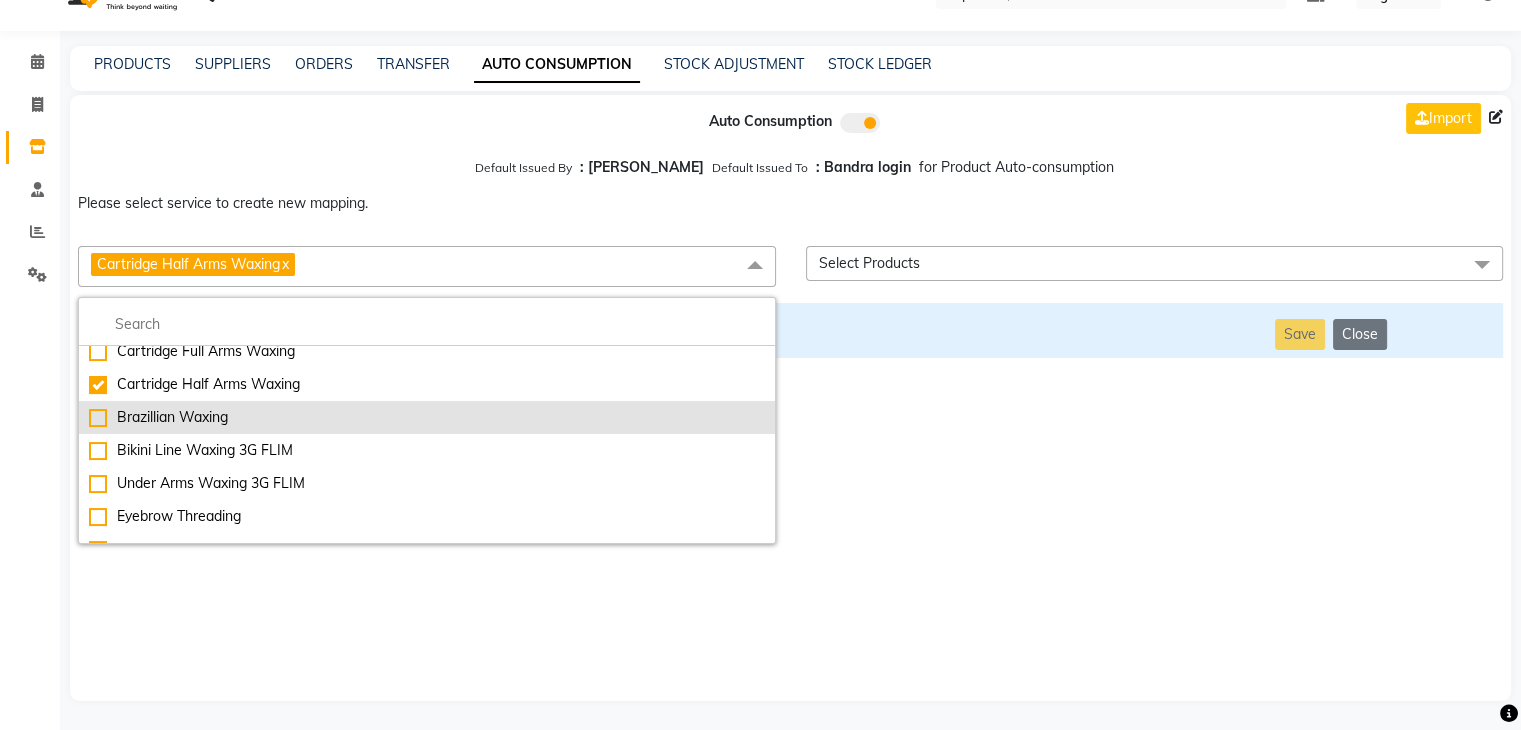 scroll, scrollTop: 8990, scrollLeft: 0, axis: vertical 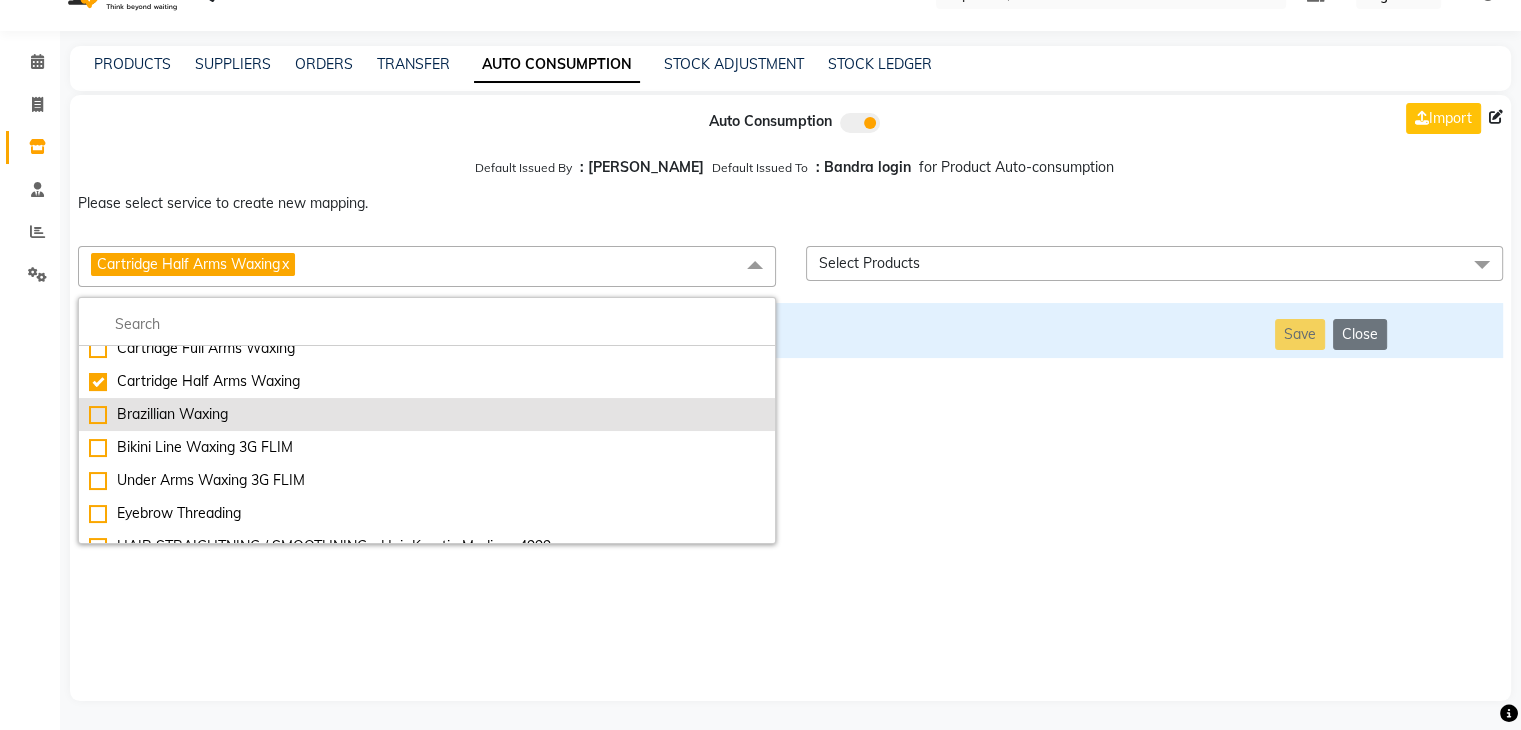 click on "Brazillian Waxing" at bounding box center [427, 414] 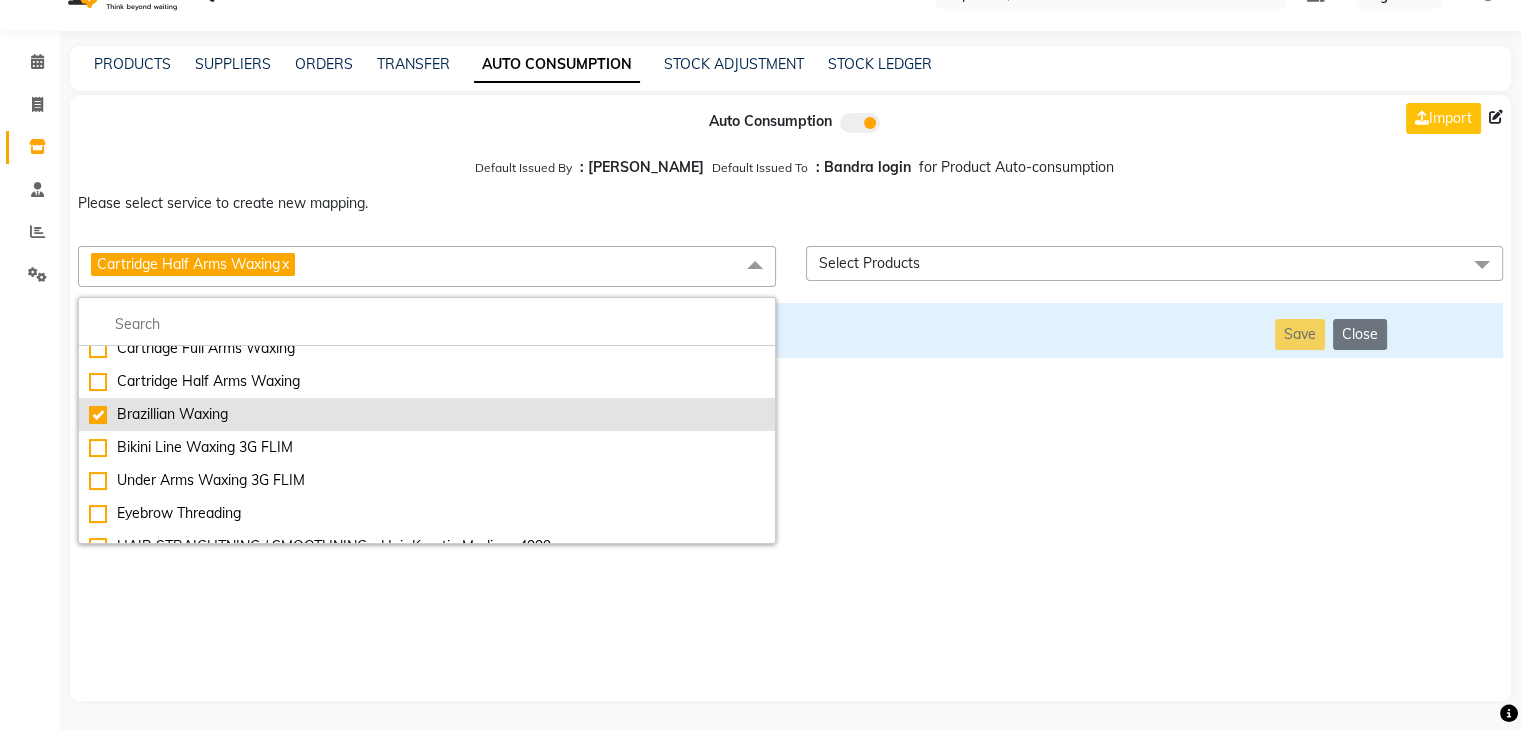 checkbox on "false" 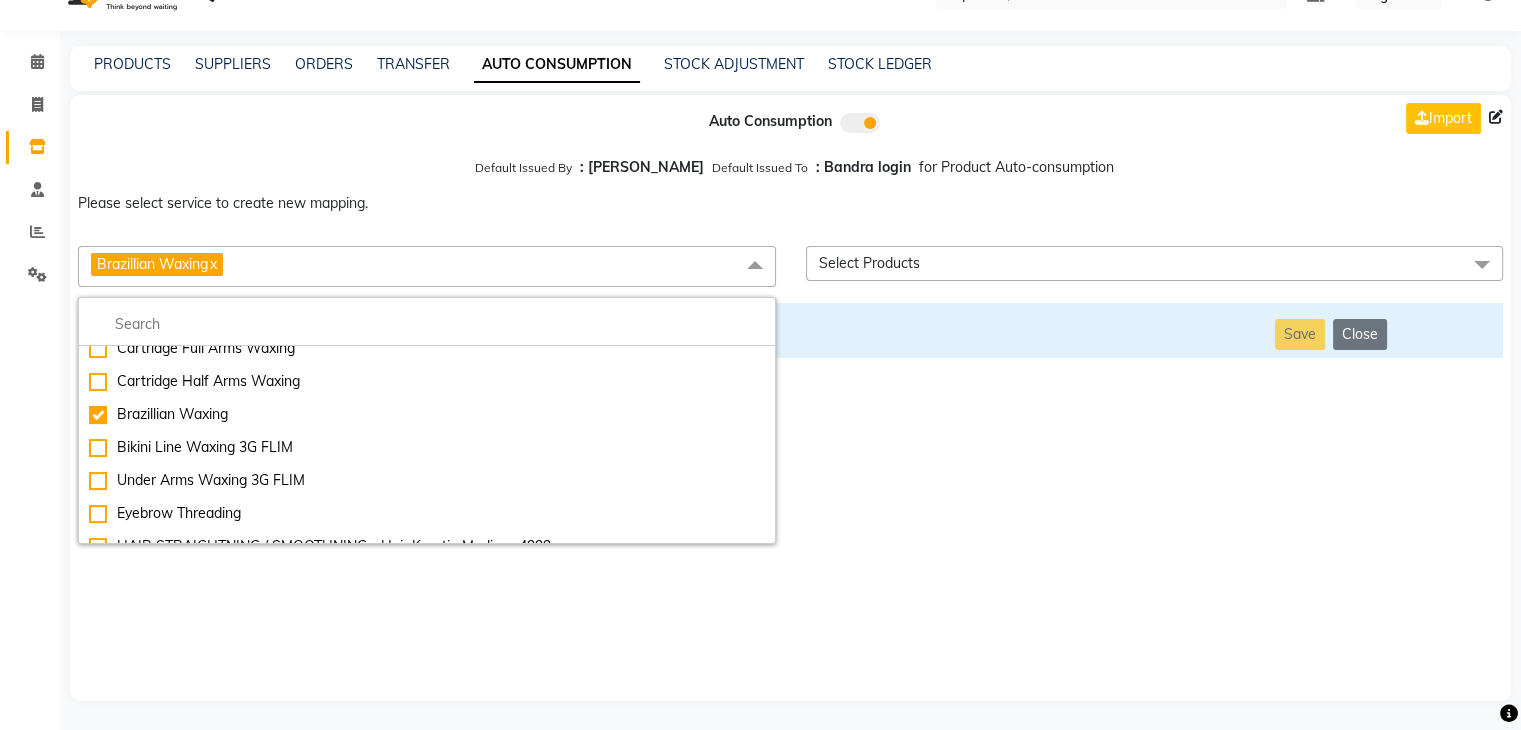 click on "Auto Consumption  Import Default Issued By  : [PERSON_NAME] Default Issued To  : Bandra login  for Product Auto-consumption  Please select service to create new mapping. Brazillian Waxing  x Essential Manicure w Scrub Essential Pedicure w Scrub Manicure + OPI Nail Ext + Gel Polish-3570 Manicure + T&T Nail Ext + Gel Polish T&T Nail Ext + T&T Gel Polish OPI Nail Ext + OPI Gel Polish T&T Refills + Gel Polish OPI Refills + Gel Polish Travel Allowance Waiting Charge HAIR REPAIR - Haircut HAIR REPAIR - Haircut for Kids HAIR REPAIR - Hair Wash HAIR REPAIR - Hair Wash Premium HAIR REPAIR - Full Head Shave HAIR REPAIR - Hair Design HAIR REPAIR - Hairstyling HAIR REPAIR - Threading HAIR REPAIR - [PERSON_NAME] Edging HAIR REPAIR - [PERSON_NAME] Edging Premium HAIR REPAIR - Razor Shave HAIR REPAIR - Razor Shave Premium HAIR REPAIR - Luxury Steam Shaving HAIR REPAIR - Fade Hair Cut HAIR SPA RITUALS - Hairoticmen Argan Spa HAIR SPA RITUALS - Wella Deep Nourishing Spa HAIR SPA RITUALS - Nashi Argan Oil Spa HAIR SPA RITUALS - Olaplex Ritual" at bounding box center (790, 398) 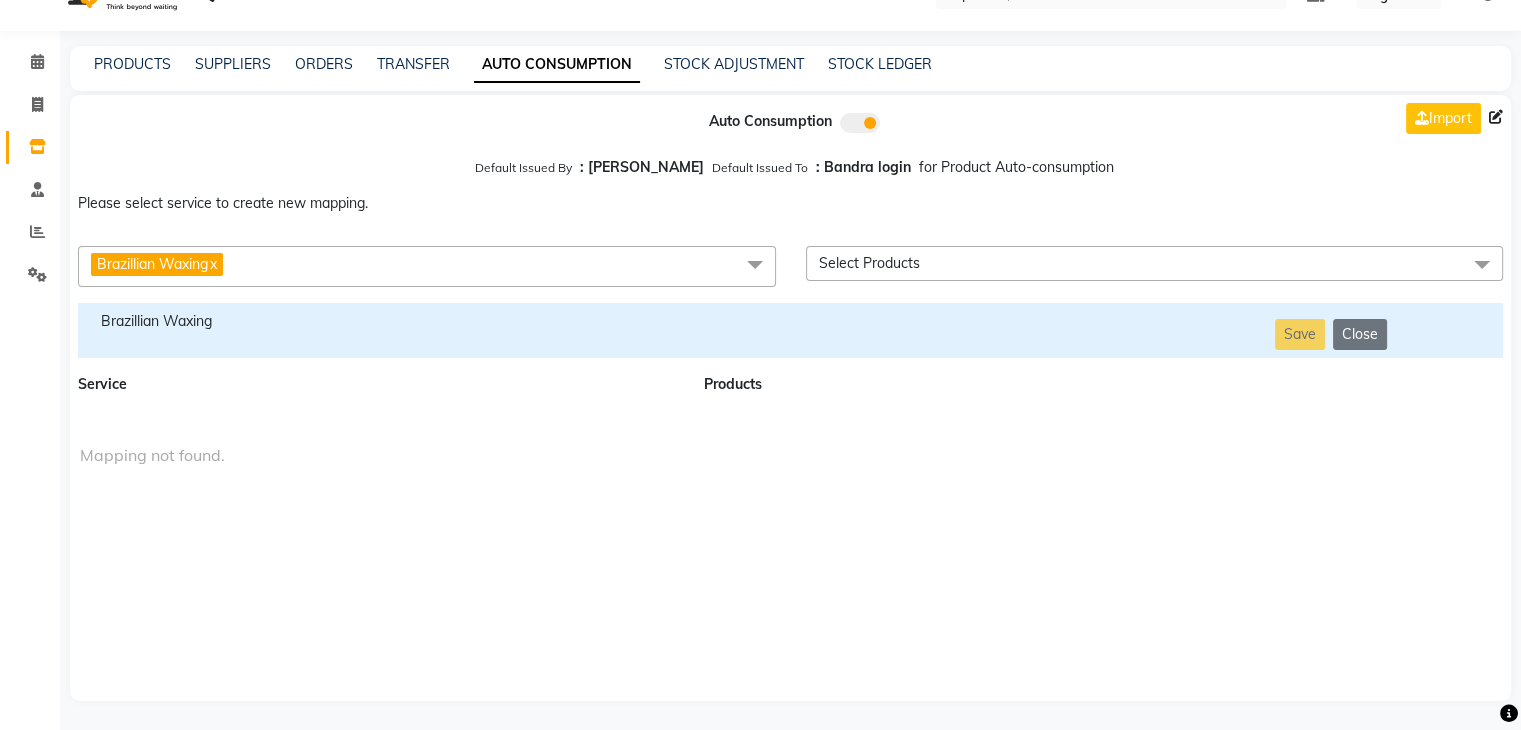 click on "Brazillian Waxing" at bounding box center (379, 321) 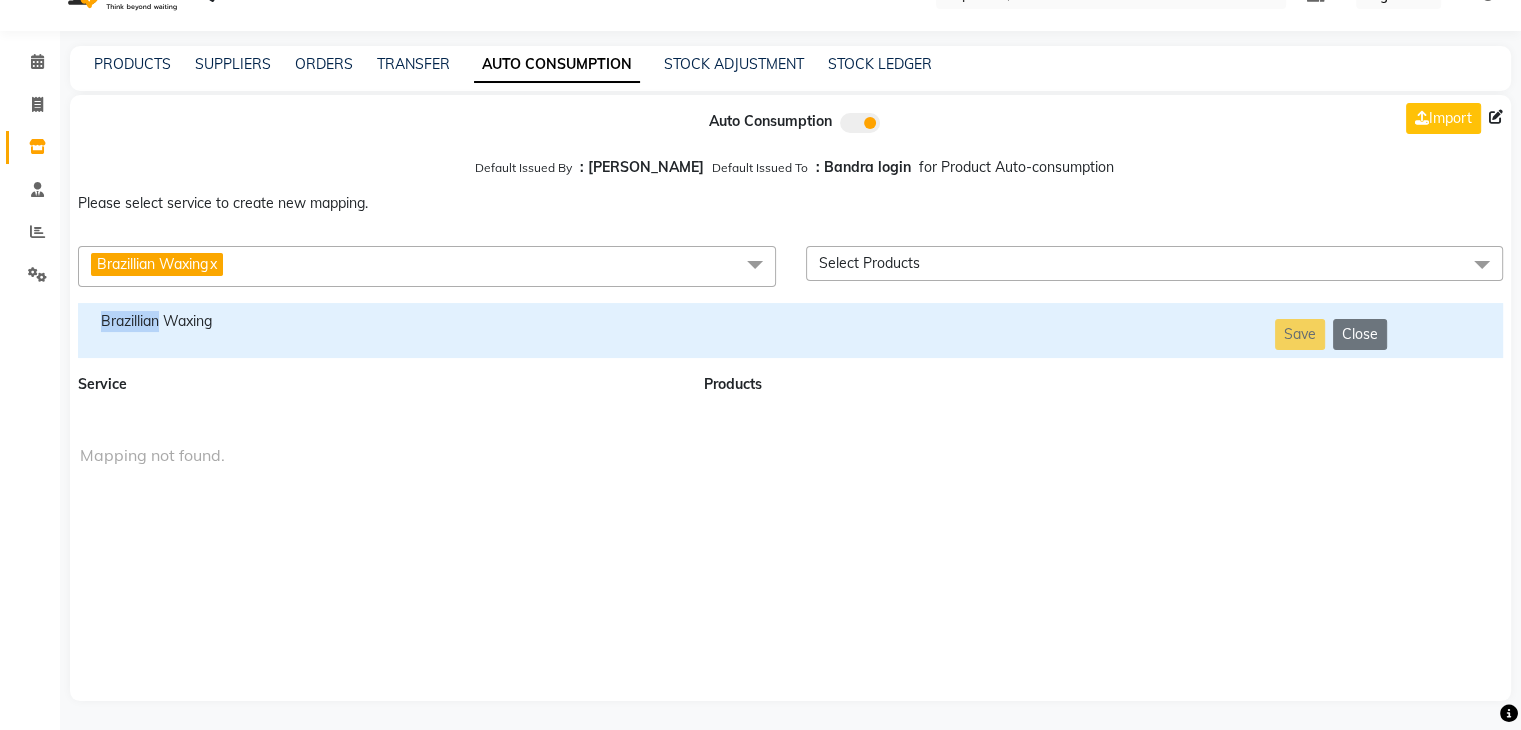 click on "Brazillian Waxing" at bounding box center (379, 321) 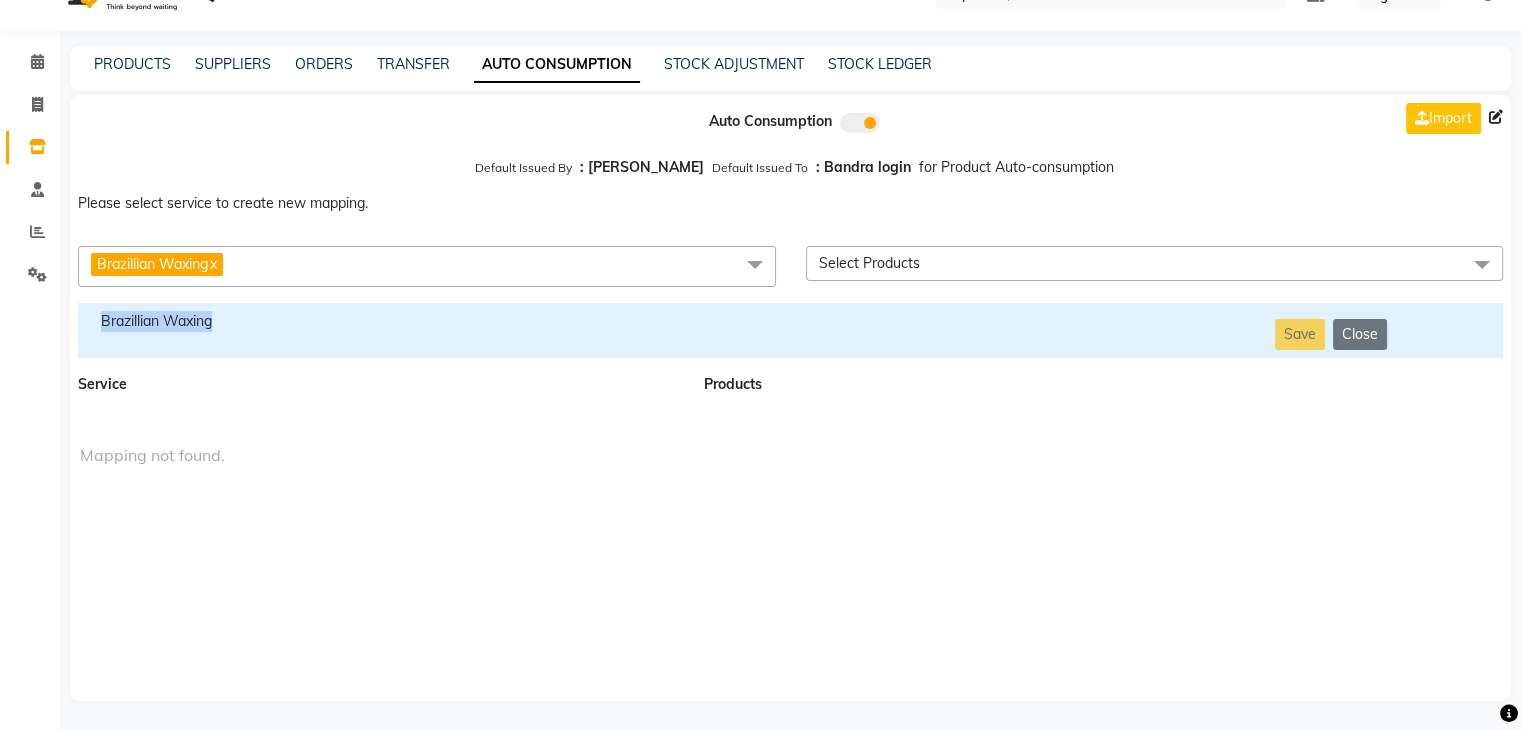 click on "Brazillian Waxing" at bounding box center (379, 321) 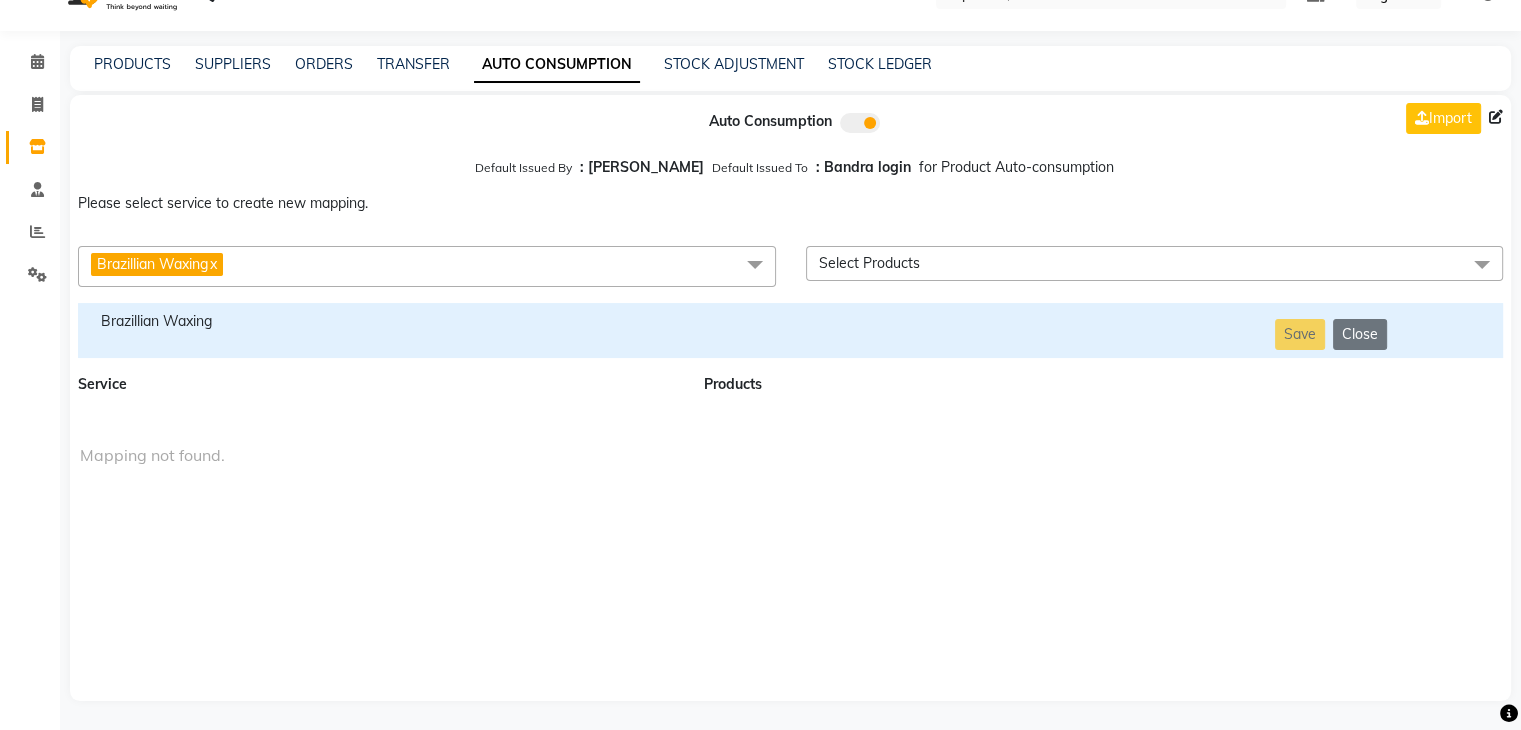 click on "Brazillian Waxing  x" at bounding box center [427, 266] 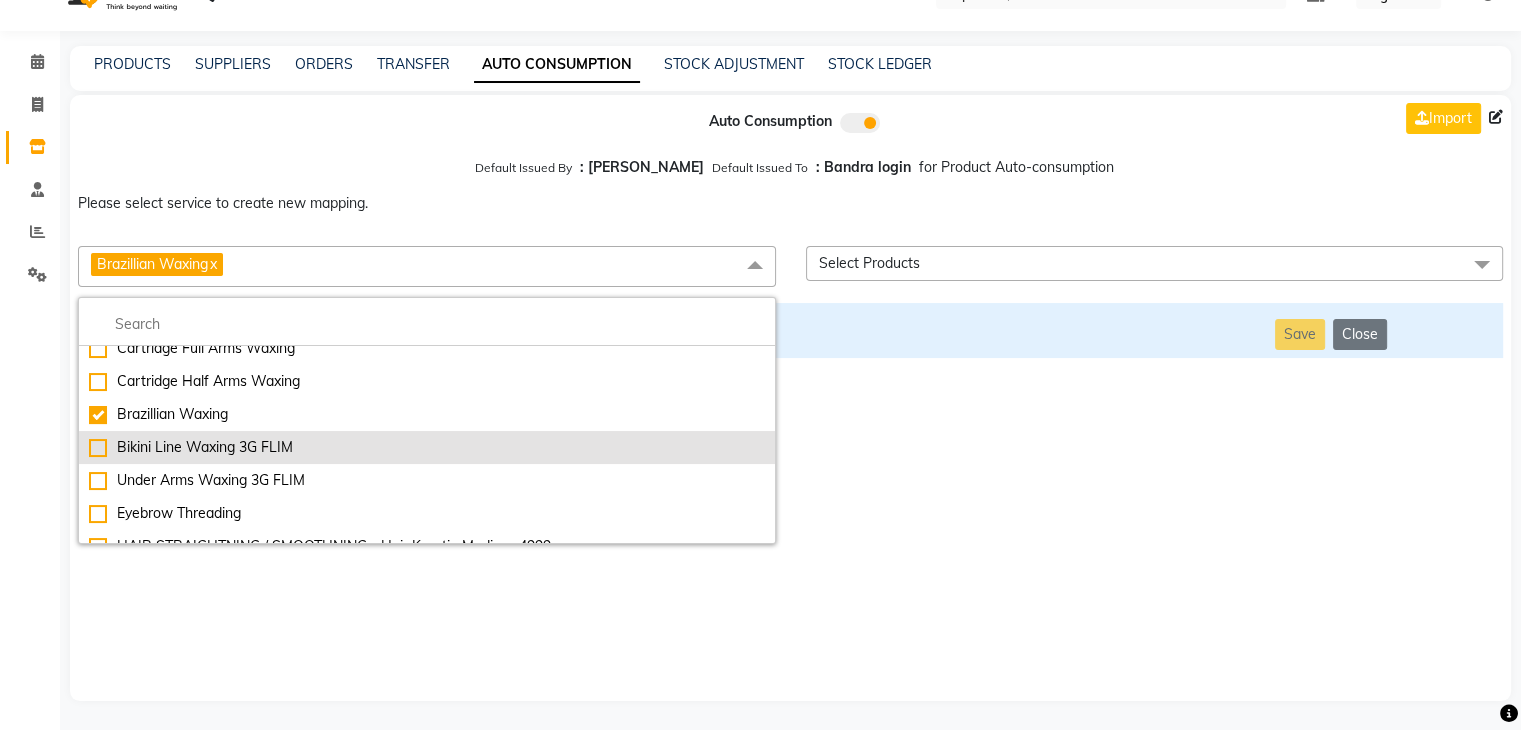 click on "Bikini Line Waxing 3G FLIM" at bounding box center [427, 447] 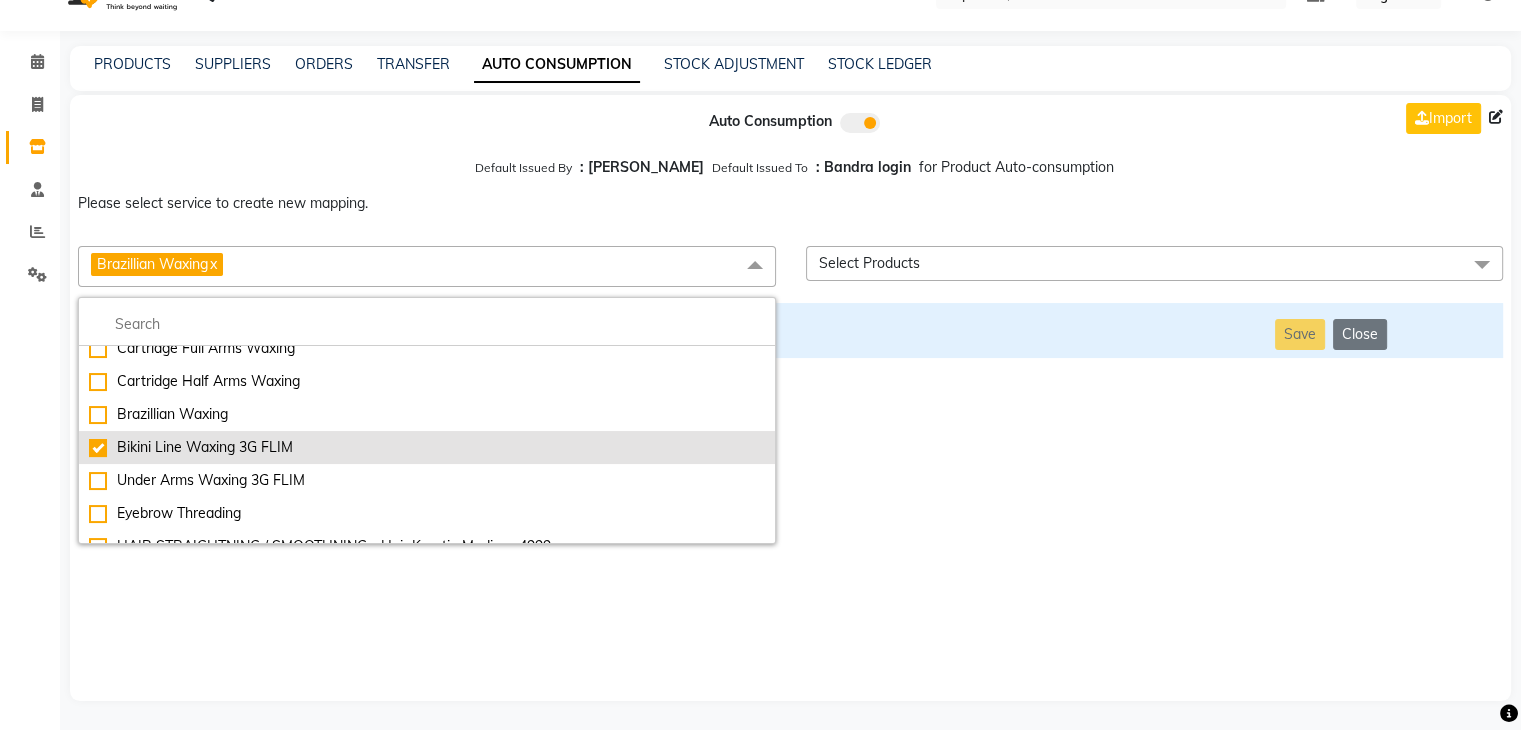 checkbox on "false" 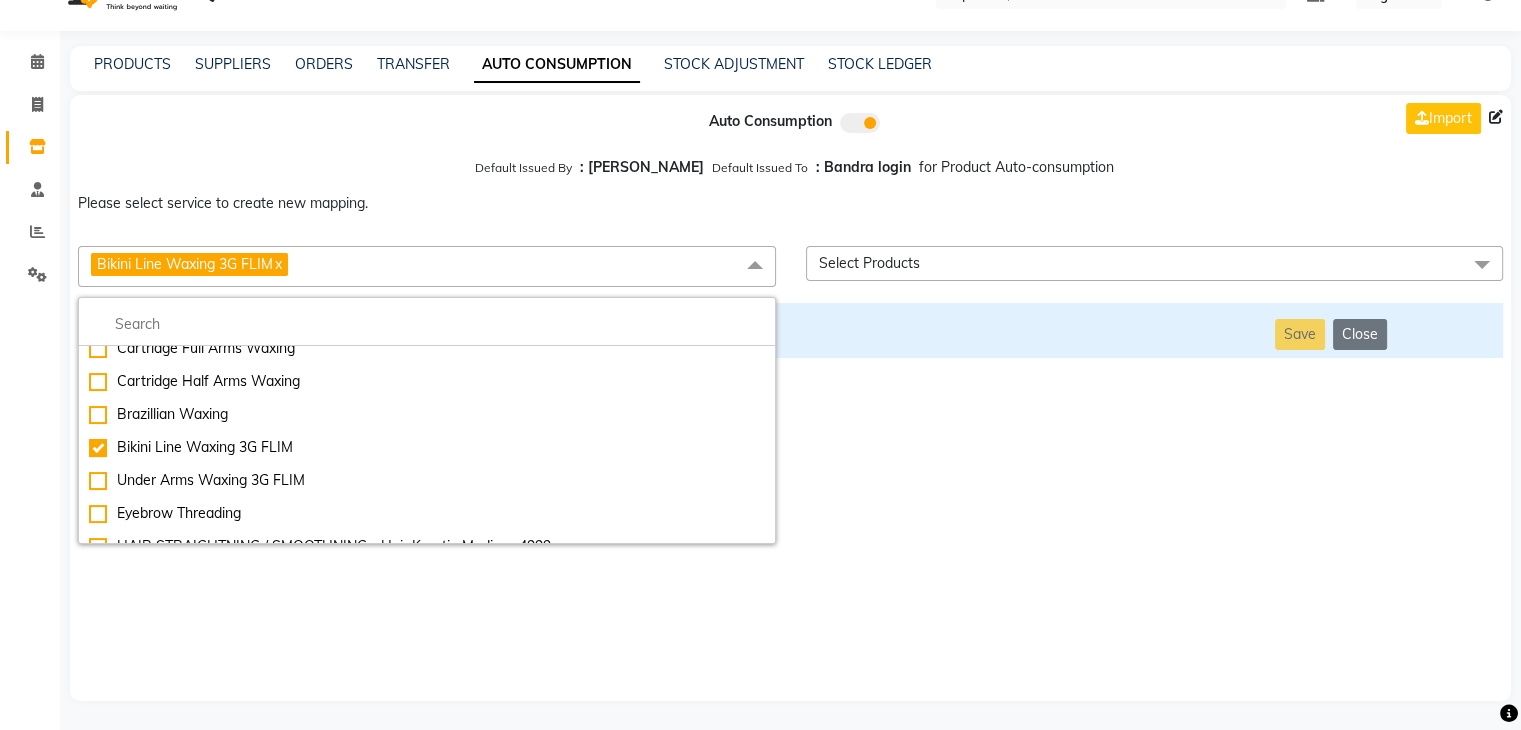 click on "Auto Consumption  Import Default Issued By  : [PERSON_NAME] Default Issued To  : Bandra login  for Product Auto-consumption  Please select service to create new mapping. Bikini Line Waxing 3G FLIM  x Essential Manicure w Scrub Essential Pedicure w Scrub Manicure + OPI Nail Ext + Gel Polish-3570 Manicure + T&T Nail Ext + Gel Polish T&T Nail Ext + T&T Gel Polish OPI Nail Ext + OPI Gel Polish T&T Refills + Gel Polish OPI Refills + Gel Polish Travel Allowance Waiting Charge HAIR REPAIR - Haircut HAIR REPAIR - Haircut for Kids HAIR REPAIR - Hair Wash HAIR REPAIR - Hair Wash Premium HAIR REPAIR - Full Head Shave HAIR REPAIR - Hair Design HAIR REPAIR - Hairstyling HAIR REPAIR - Threading HAIR REPAIR - [PERSON_NAME] Edging HAIR REPAIR - [PERSON_NAME] Edging Premium HAIR REPAIR - Razor Shave HAIR REPAIR - Razor Shave Premium HAIR REPAIR - Luxury Steam Shaving HAIR REPAIR - Fade Hair Cut HAIR SPA RITUALS - Hairoticmen Argan Spa HAIR SPA RITUALS - Wella Deep Nourishing Spa HAIR SPA RITUALS - Nashi Argan Oil Spa HAIR PAINTING - Long-5999" at bounding box center [790, 398] 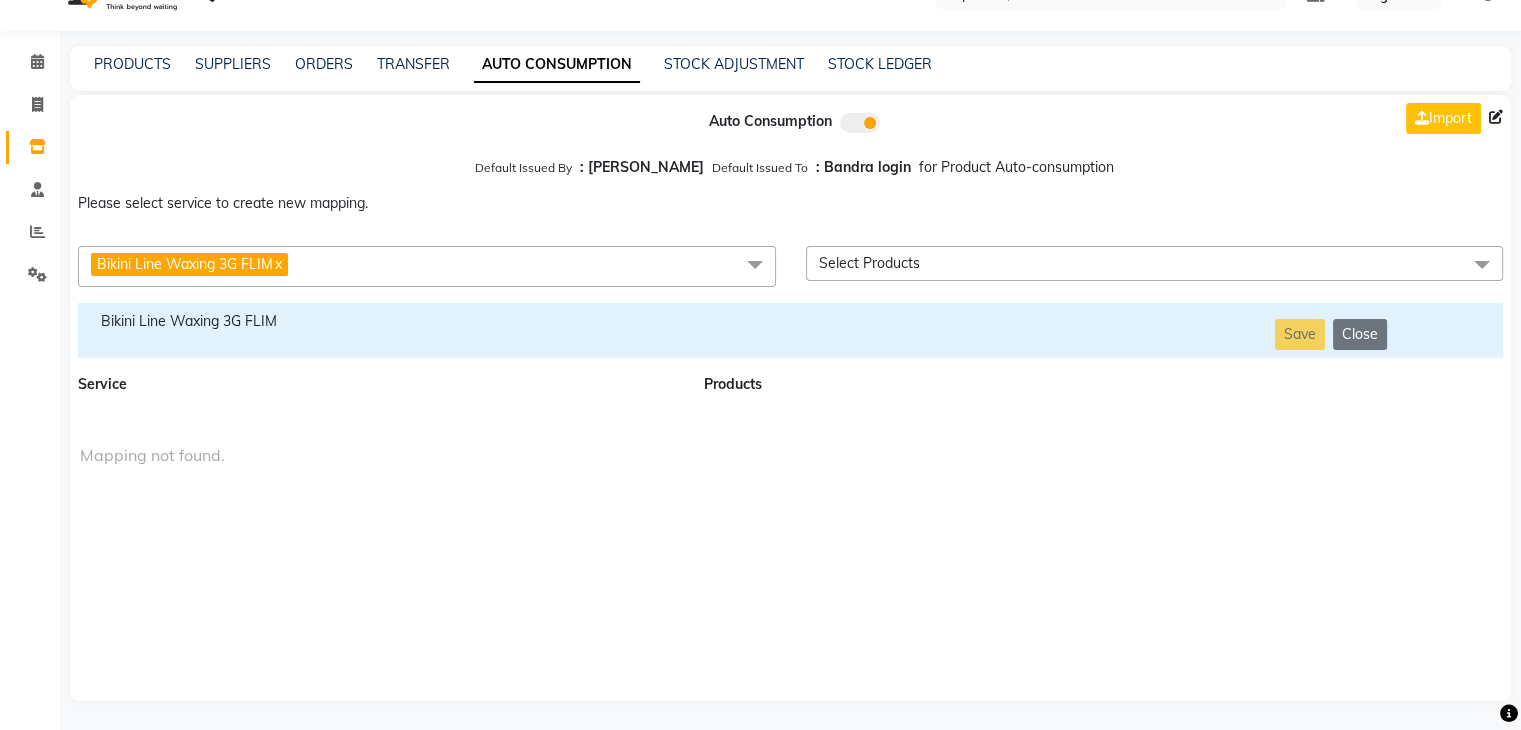 click on "Bikini Line Waxing 3G FLIM" at bounding box center [379, 321] 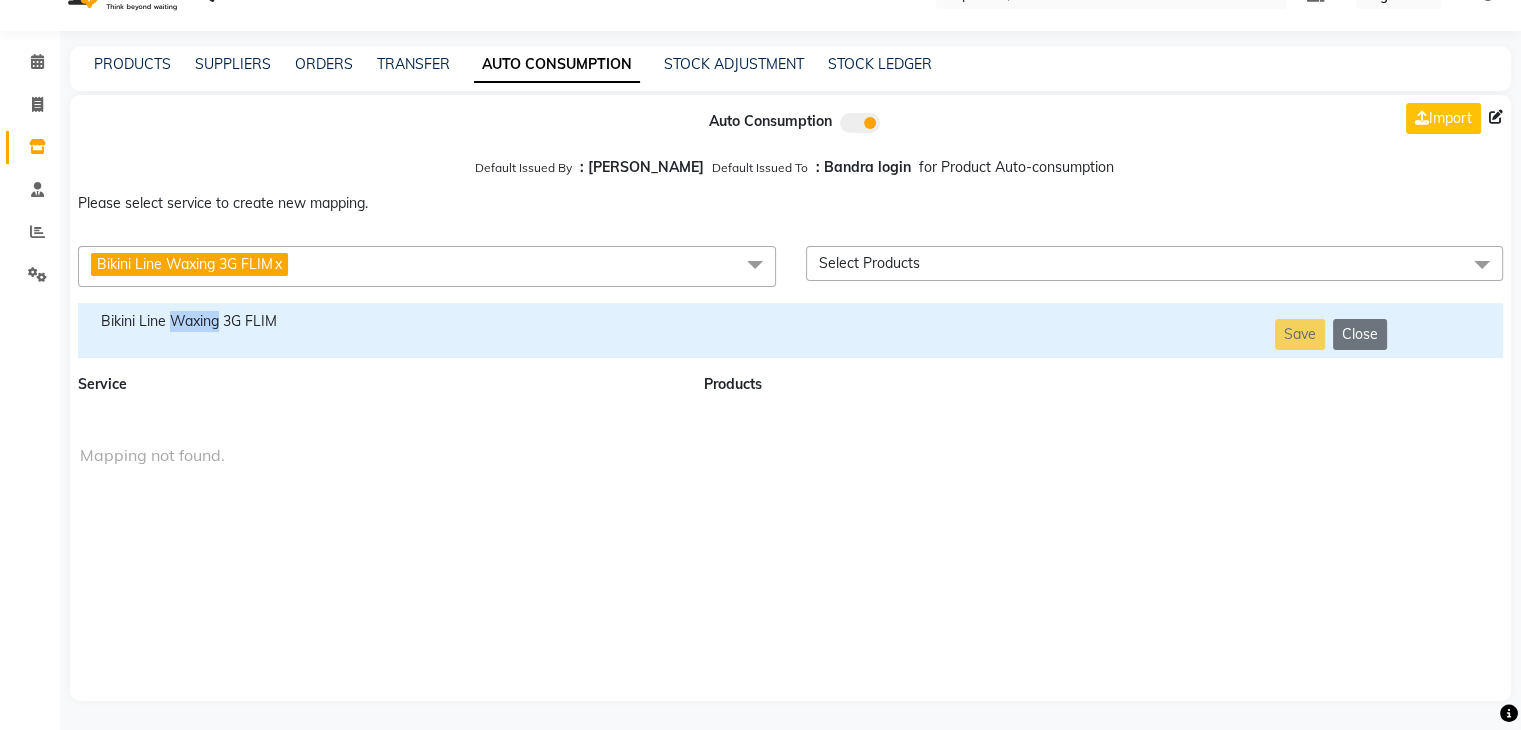 click on "Bikini Line Waxing 3G FLIM" at bounding box center [379, 321] 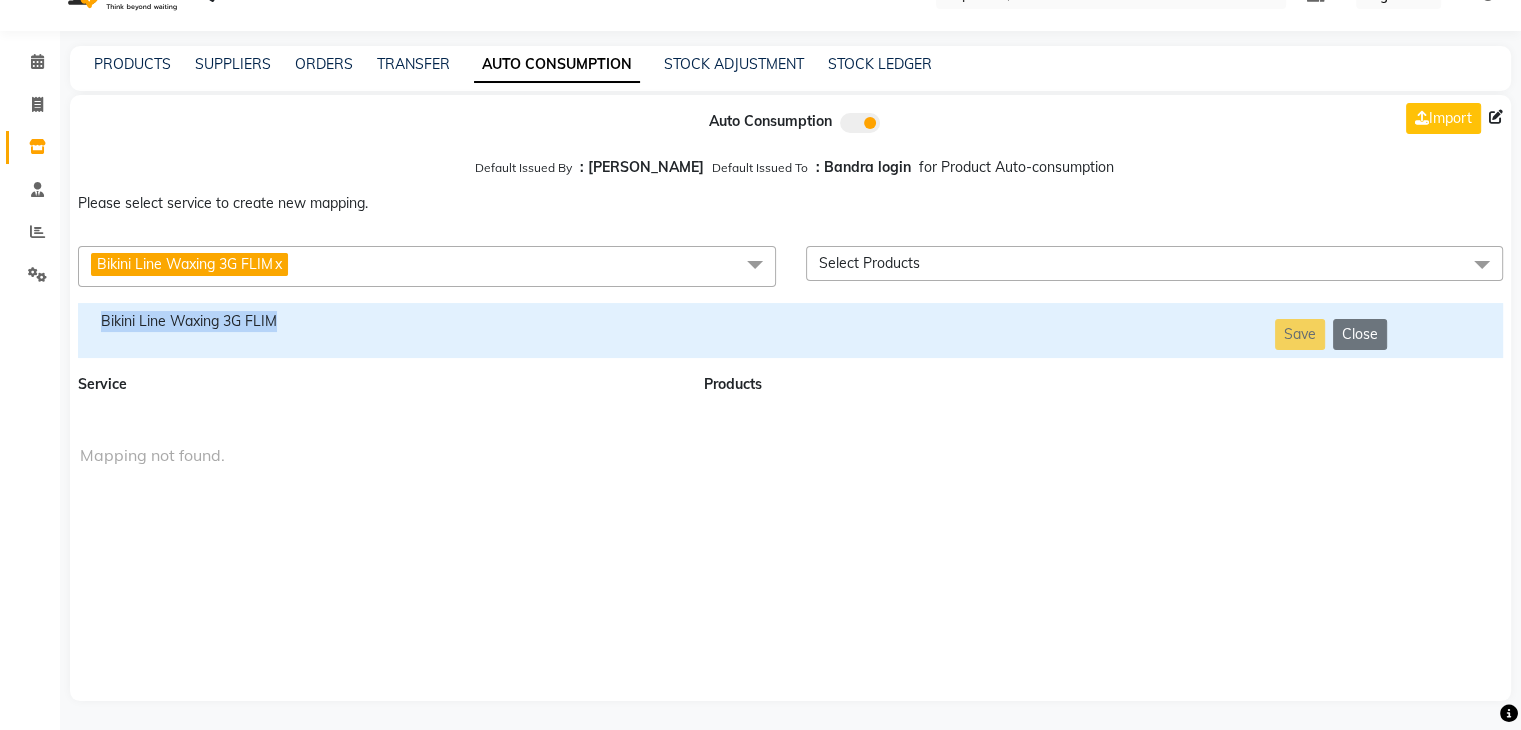 click on "Bikini Line Waxing 3G FLIM" at bounding box center (379, 321) 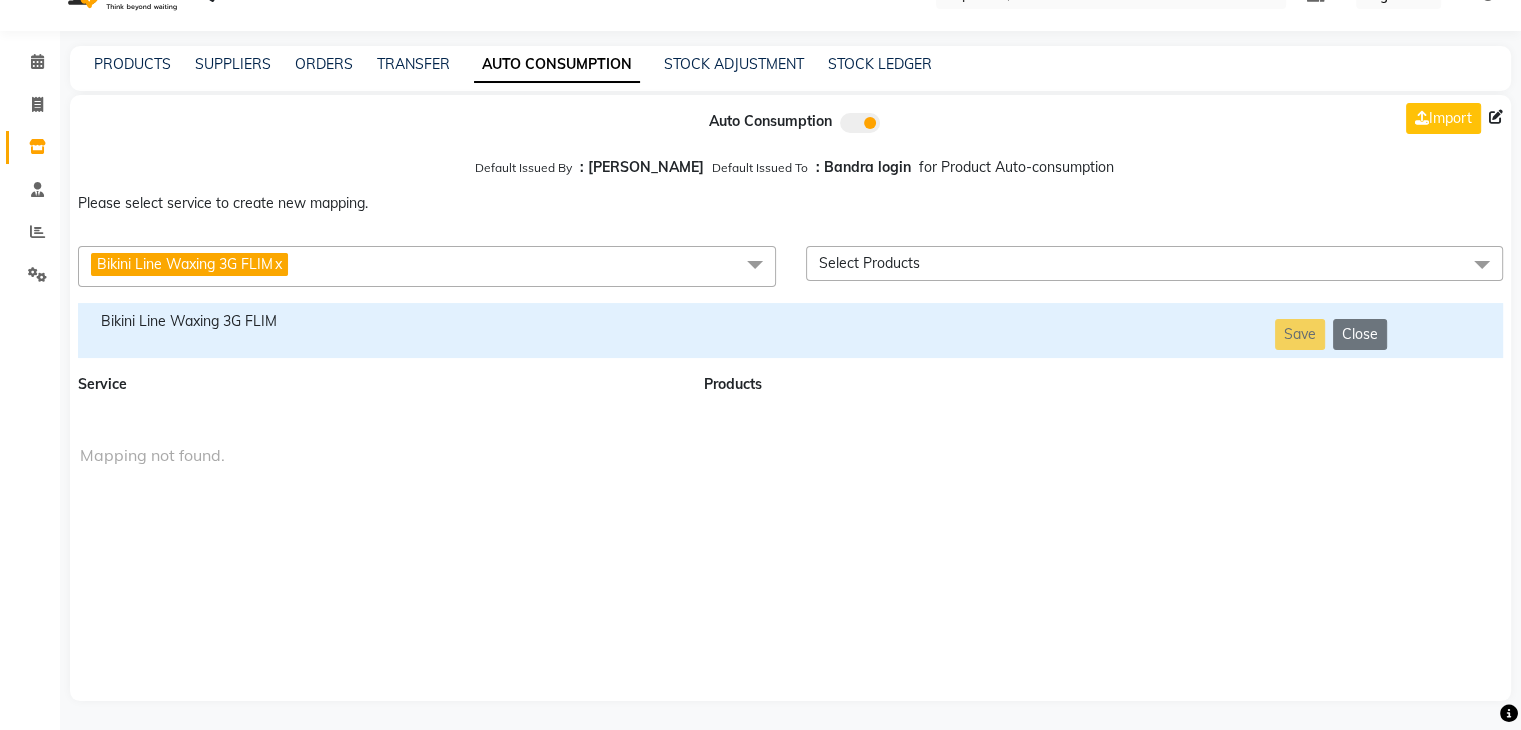 click on "Bikini Line Waxing 3G FLIM  x" at bounding box center (427, 266) 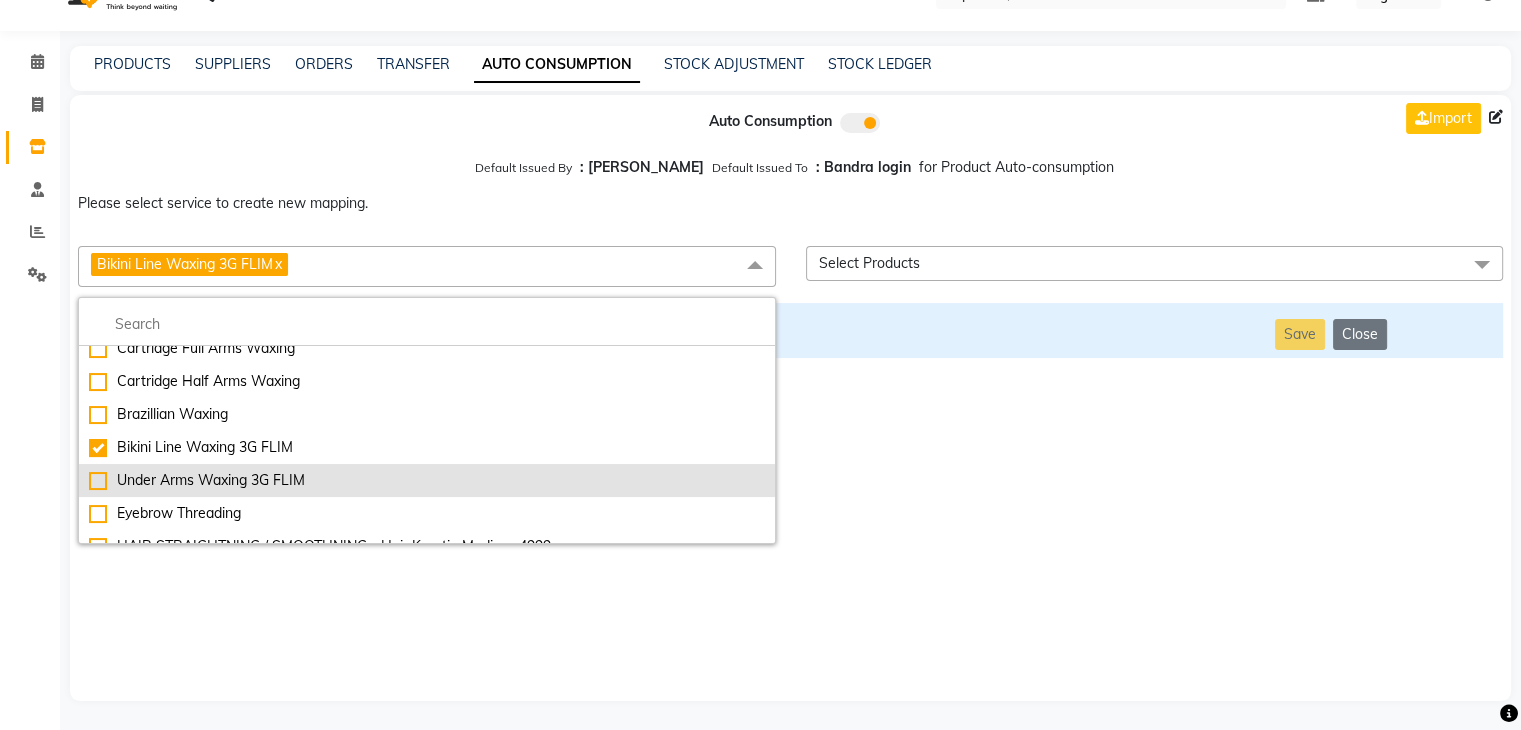 click on "Under Arms Waxing 3G FLIM" at bounding box center (427, 480) 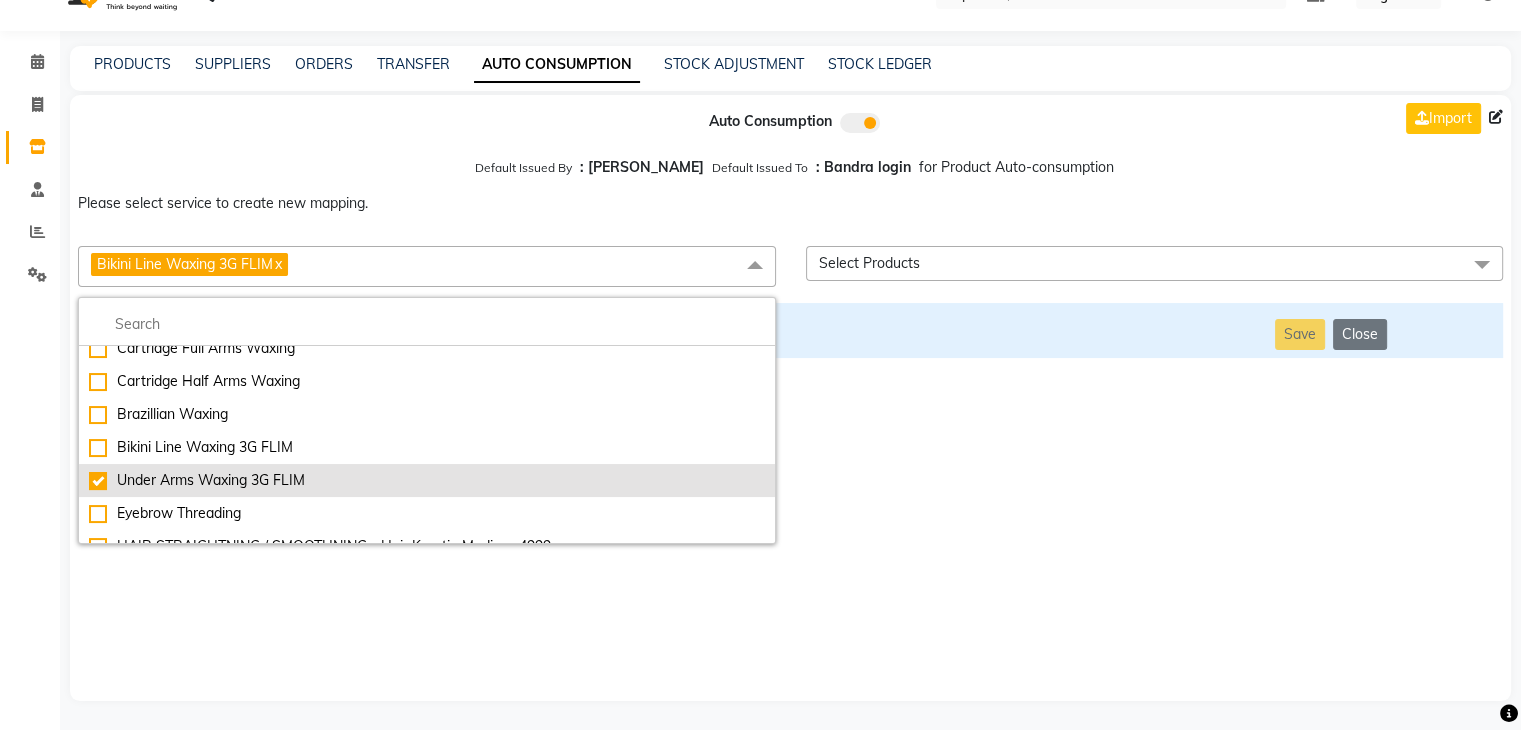 checkbox on "false" 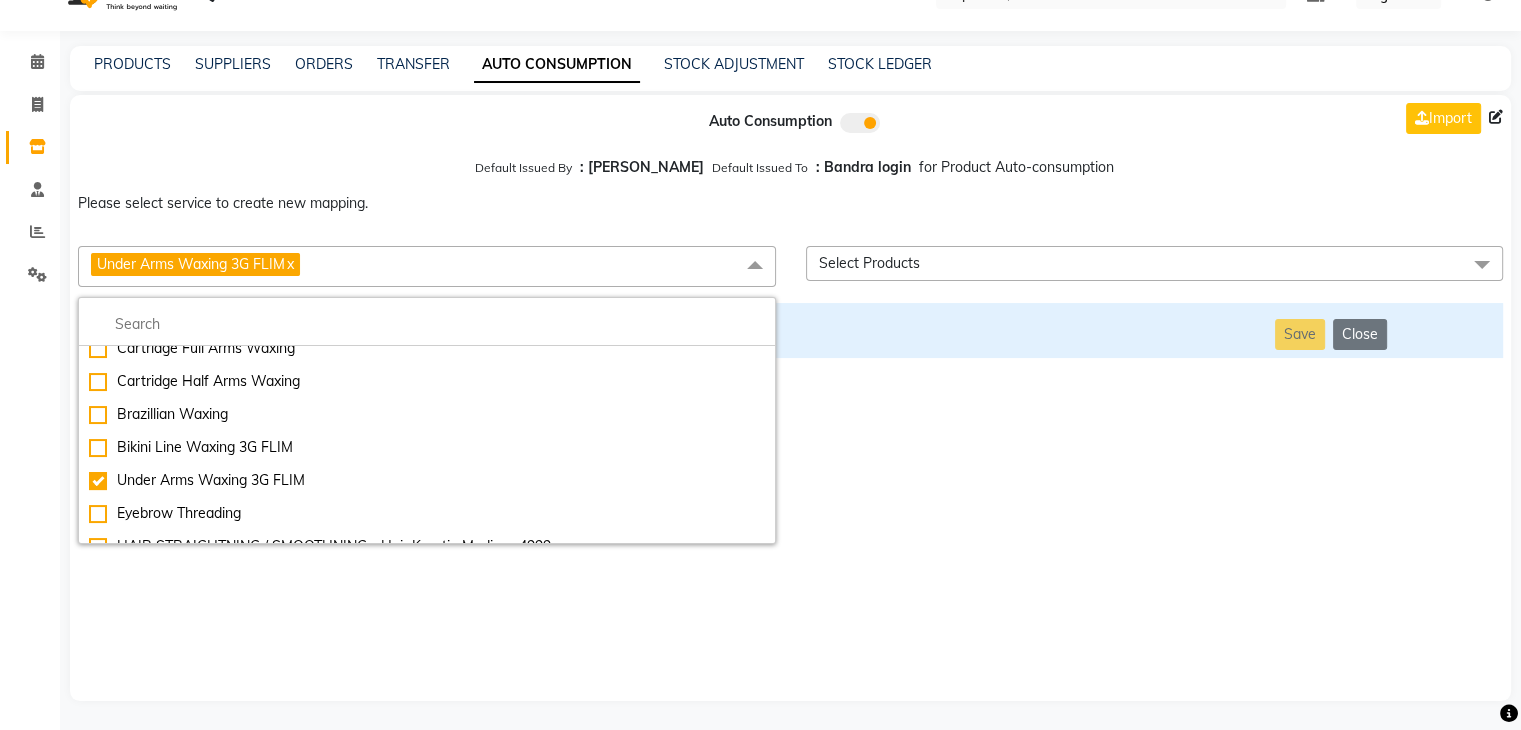 click on "Auto Consumption  Import Default Issued By  : [PERSON_NAME] Default Issued To  : Bandra login  for Product Auto-consumption  Please select service to create new mapping. Under Arms Waxing 3G FLIM  x Essential Manicure w Scrub Essential Pedicure w Scrub Manicure + OPI Nail Ext + Gel Polish-3570 Manicure + T&T Nail Ext + Gel Polish T&T Nail Ext + T&T Gel Polish OPI Nail Ext + OPI Gel Polish T&T Refills + Gel Polish OPI Refills + Gel Polish Travel Allowance Waiting Charge HAIR REPAIR - Haircut HAIR REPAIR - Haircut for Kids HAIR REPAIR - Hair Wash HAIR REPAIR - Hair Wash Premium HAIR REPAIR - Full Head Shave HAIR REPAIR - Hair Design HAIR REPAIR - Hairstyling HAIR REPAIR - Threading HAIR REPAIR - [PERSON_NAME] Edging HAIR REPAIR - [PERSON_NAME] Edging Premium HAIR REPAIR - Razor Shave HAIR REPAIR - Razor Shave Premium HAIR REPAIR - Luxury Steam Shaving HAIR REPAIR - Fade Hair Cut HAIR SPA RITUALS - Hairoticmen Argan Spa HAIR SPA RITUALS - Wella Deep Nourishing Spa HAIR SPA RITUALS - Nashi Argan Oil Spa HAIR PAINTING - Highlights" at bounding box center [790, 398] 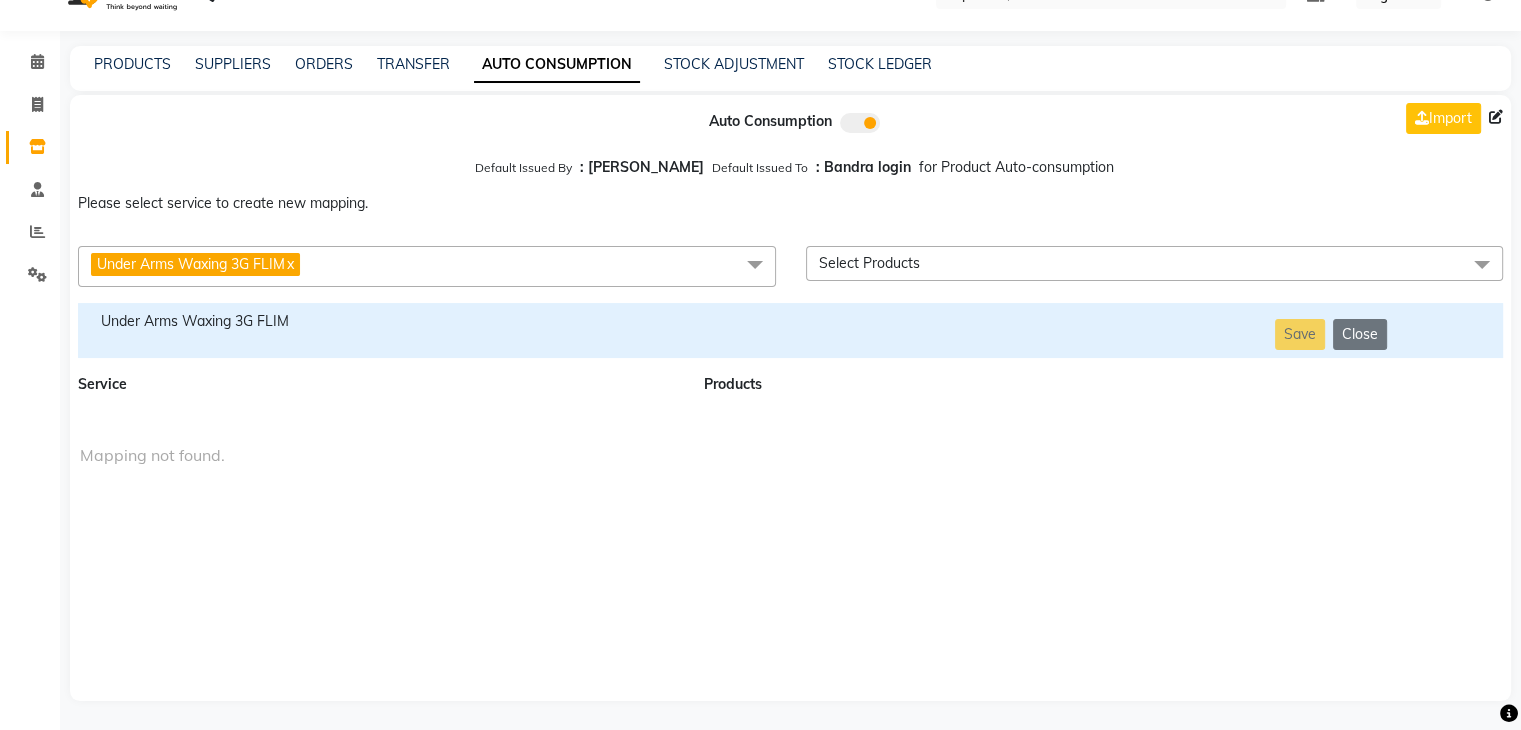 click on "Under Arms Waxing 3G FLIM" at bounding box center [379, 321] 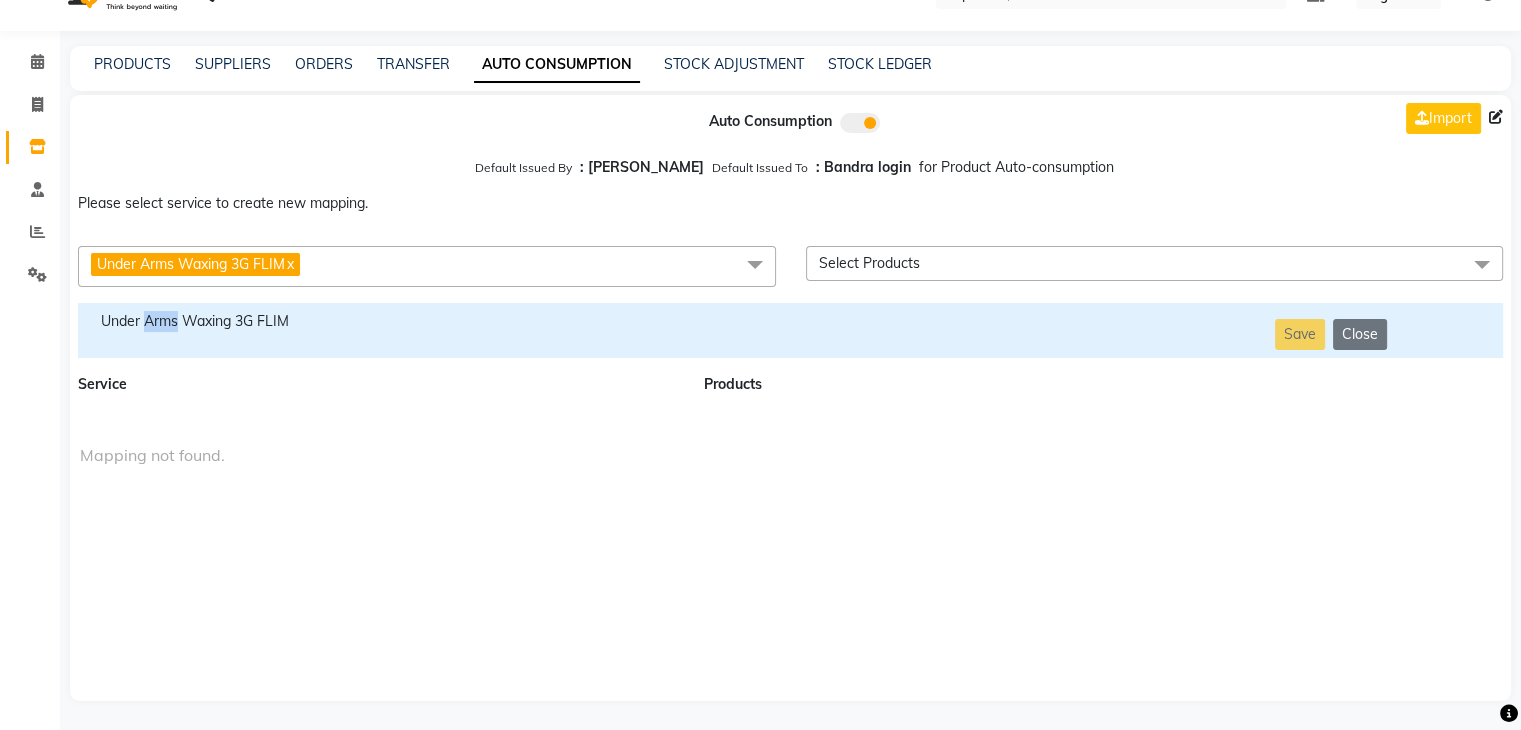 click on "Under Arms Waxing 3G FLIM" at bounding box center [379, 321] 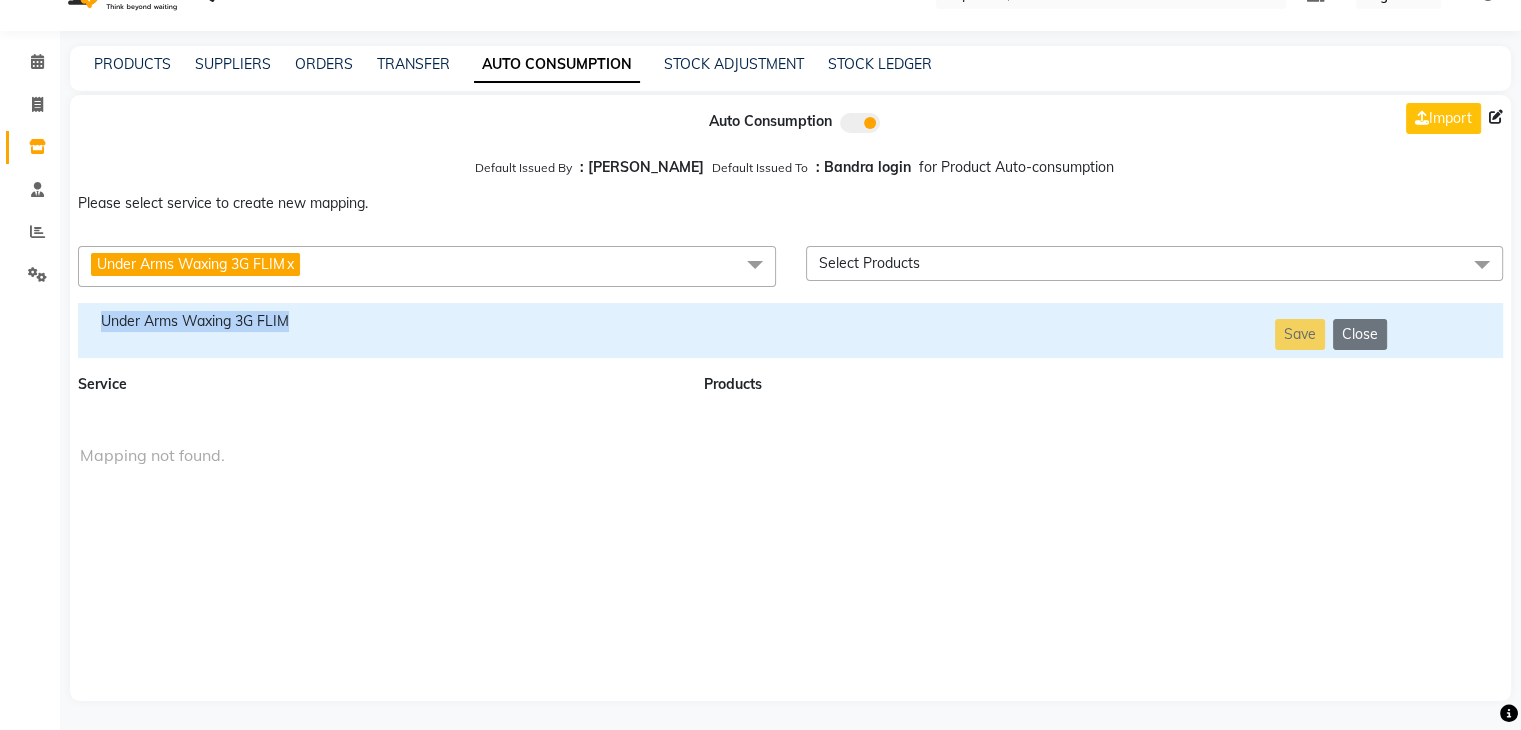 click on "Under Arms Waxing 3G FLIM" at bounding box center [379, 321] 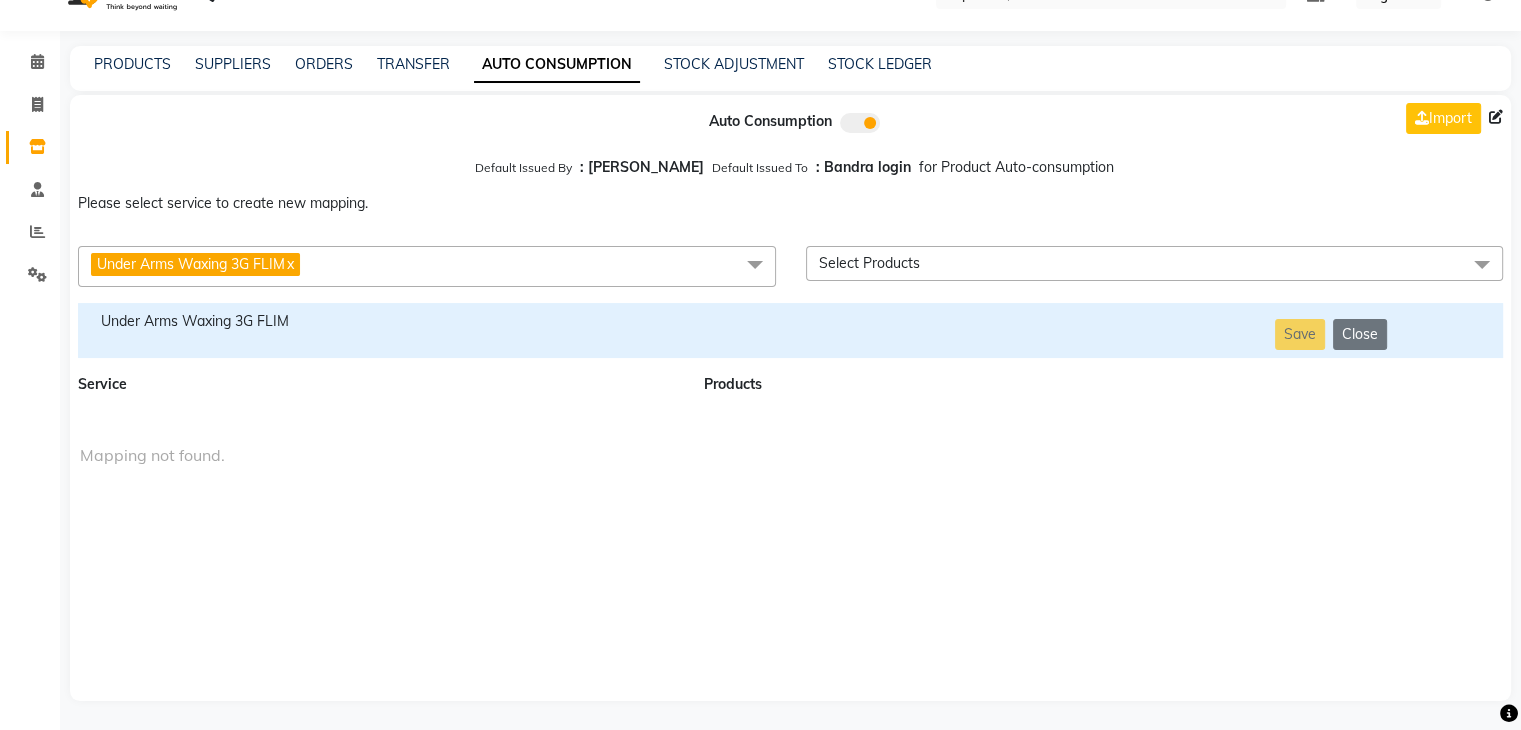 click on "Under Arms Waxing 3G FLIM  x" at bounding box center (427, 266) 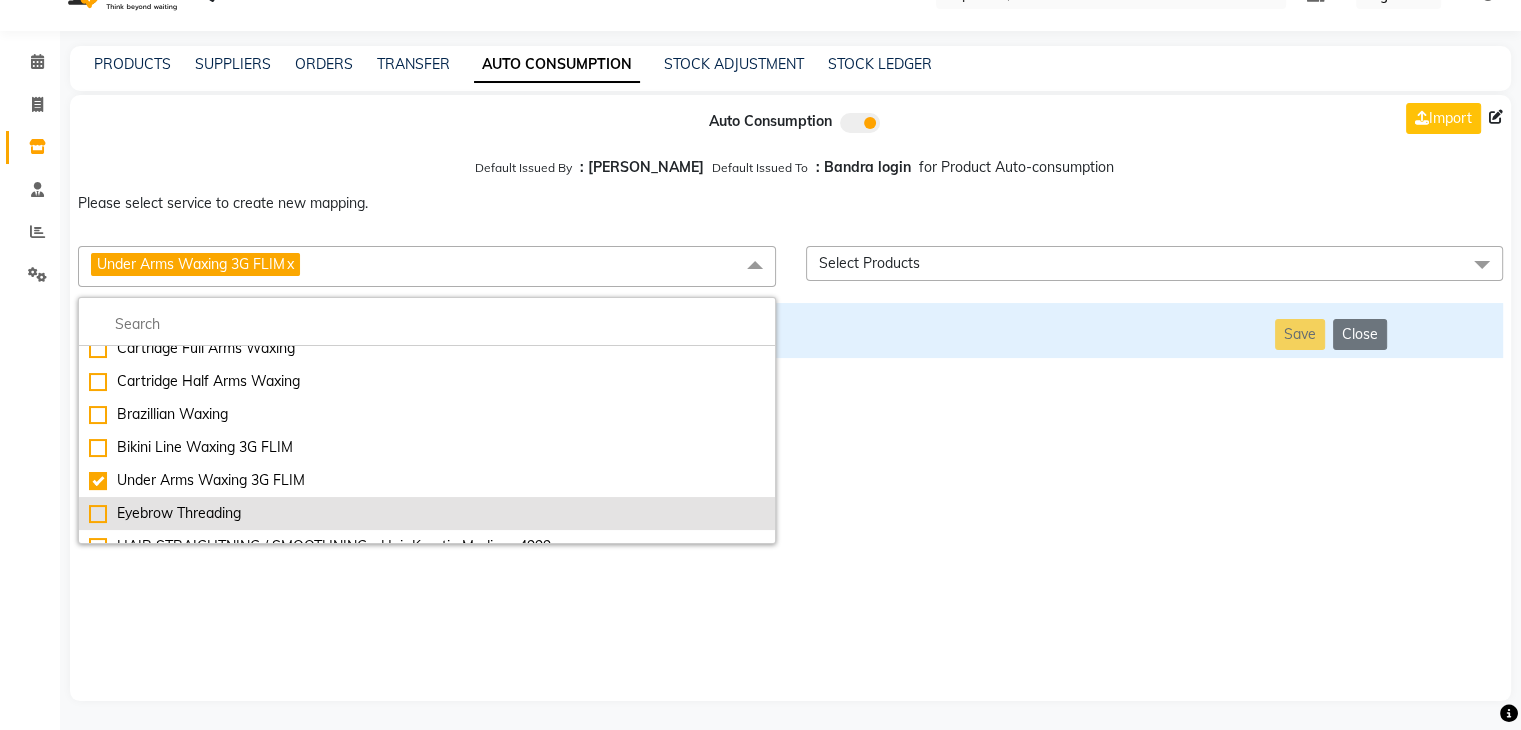 click on "Eyebrow Threading" at bounding box center [427, 513] 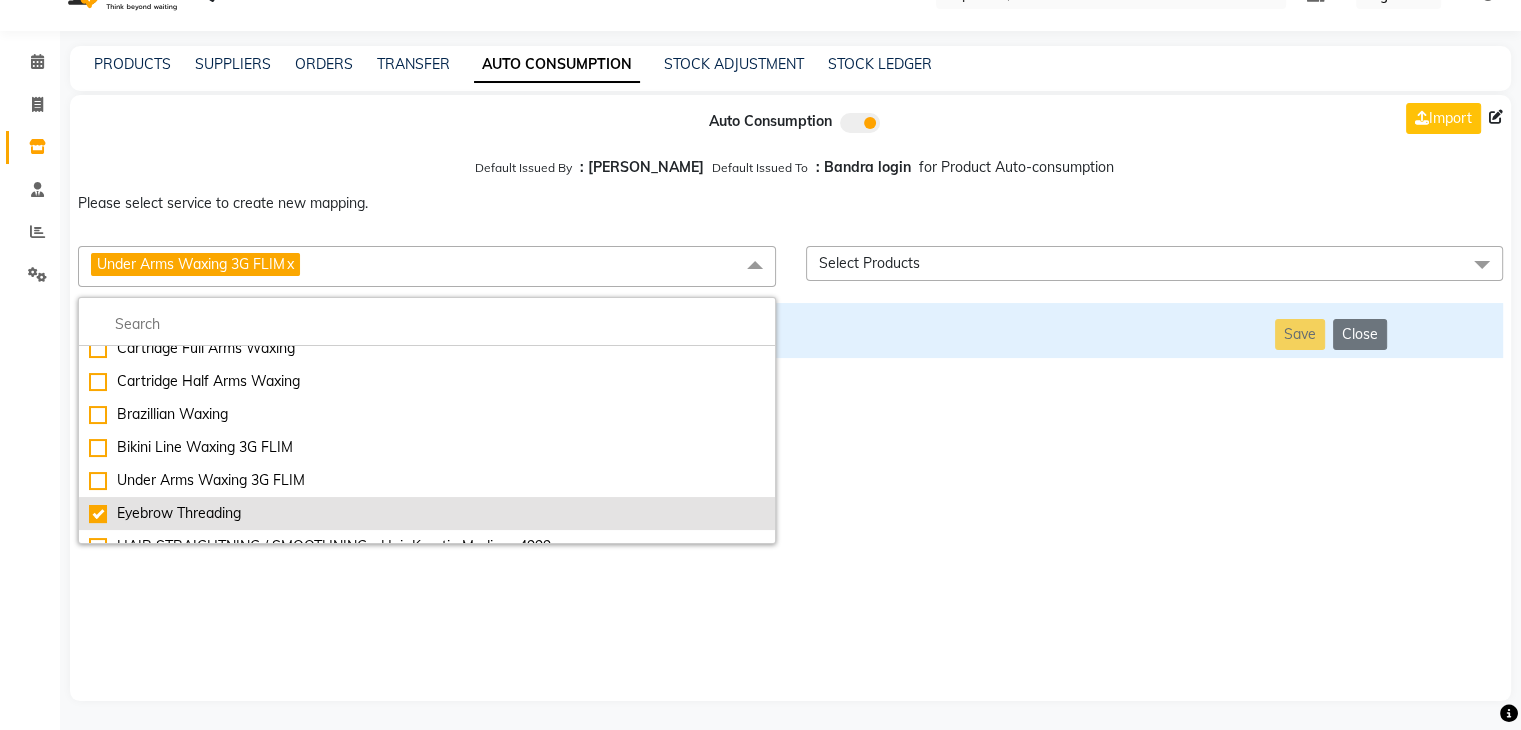 checkbox on "false" 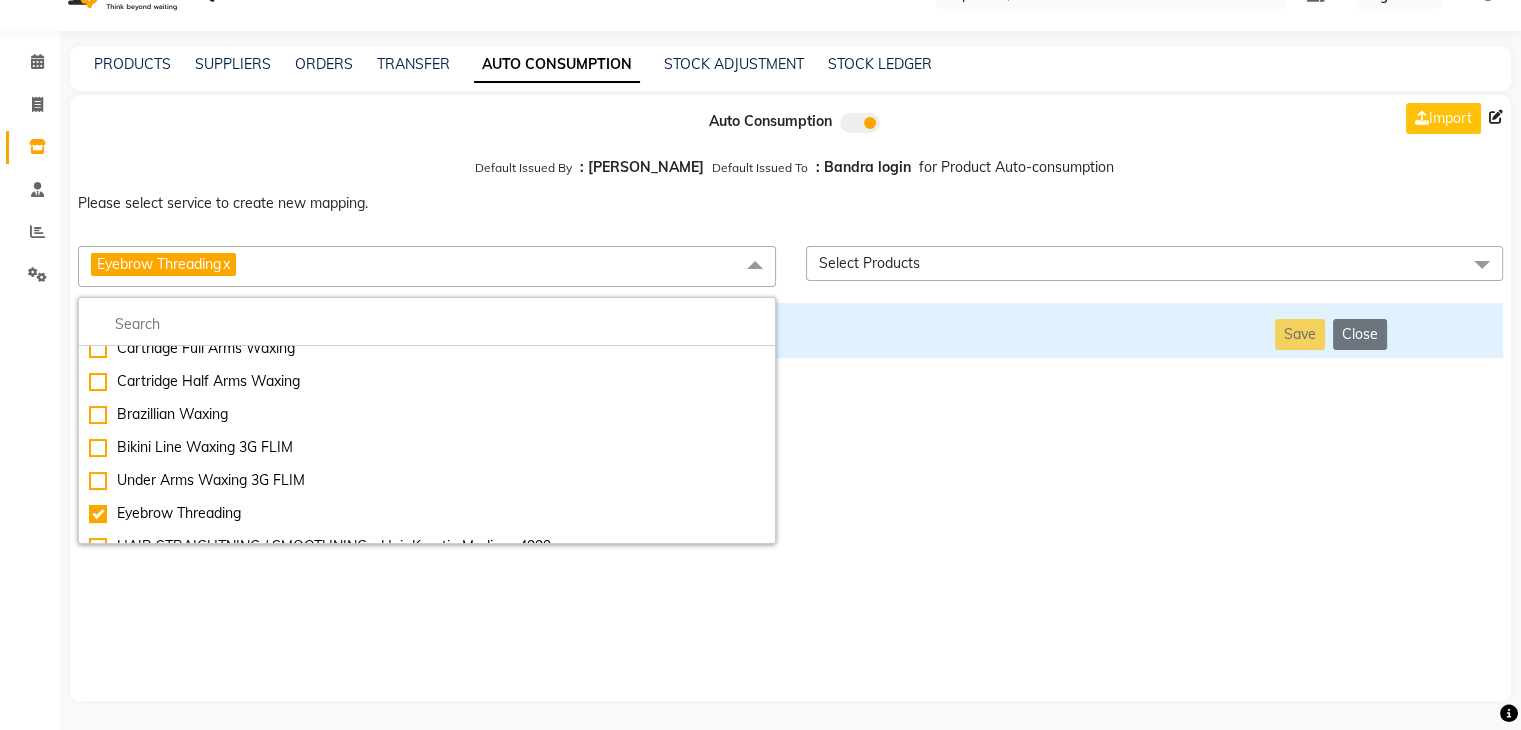 click on "Auto Consumption  Import Default Issued By  : [PERSON_NAME] Default Issued To  : Bandra login  for Product Auto-consumption  Please select service to create new mapping. Eyebrow Threading  x Essential Manicure w Scrub Essential Pedicure w Scrub Manicure + OPI Nail Ext + Gel Polish-3570 Manicure + T&T Nail Ext + Gel Polish T&T Nail Ext + T&T Gel Polish OPI Nail Ext + OPI Gel Polish T&T Refills + Gel Polish OPI Refills + Gel Polish Travel Allowance Waiting Charge HAIR REPAIR - Haircut HAIR REPAIR - Haircut for Kids HAIR REPAIR - Hair Wash HAIR REPAIR - Hair Wash Premium HAIR REPAIR - Full Head Shave HAIR REPAIR - Hair Design HAIR REPAIR - Hairstyling HAIR REPAIR - Threading HAIR REPAIR - [PERSON_NAME] Edging HAIR REPAIR - [PERSON_NAME] Edging Premium HAIR REPAIR - Razor Shave HAIR REPAIR - Razor Shave Premium HAIR REPAIR - Luxury Steam Shaving HAIR REPAIR - Fade Hair Cut HAIR SPA RITUALS - Hairoticmen Argan Spa HAIR SPA RITUALS - Wella Deep Nourishing Spa HAIR SPA RITUALS - Nashi Argan Oil Spa HAIR SPA RITUALS - Olaplex Ritual" at bounding box center (790, 398) 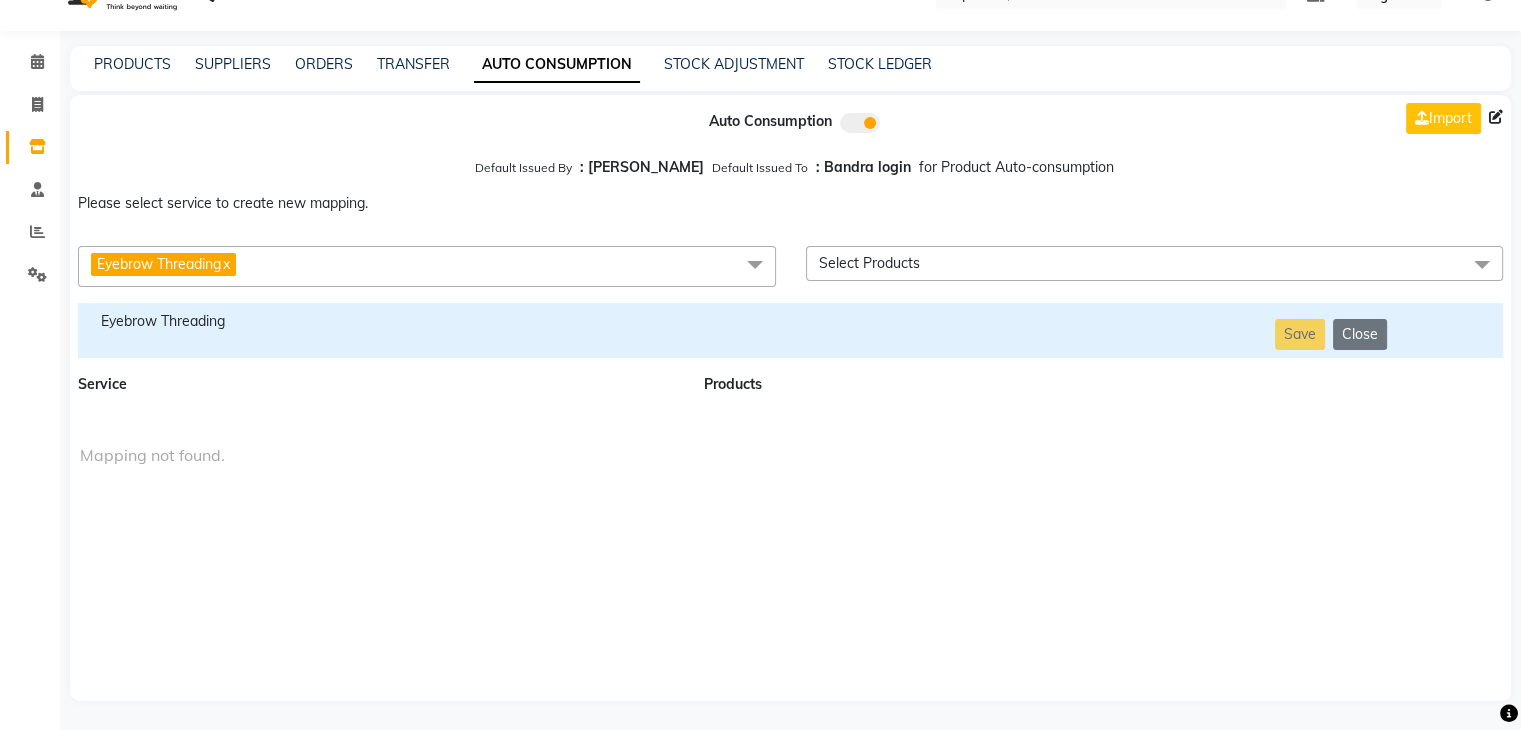 click on "Eyebrow Threading" at bounding box center [379, 321] 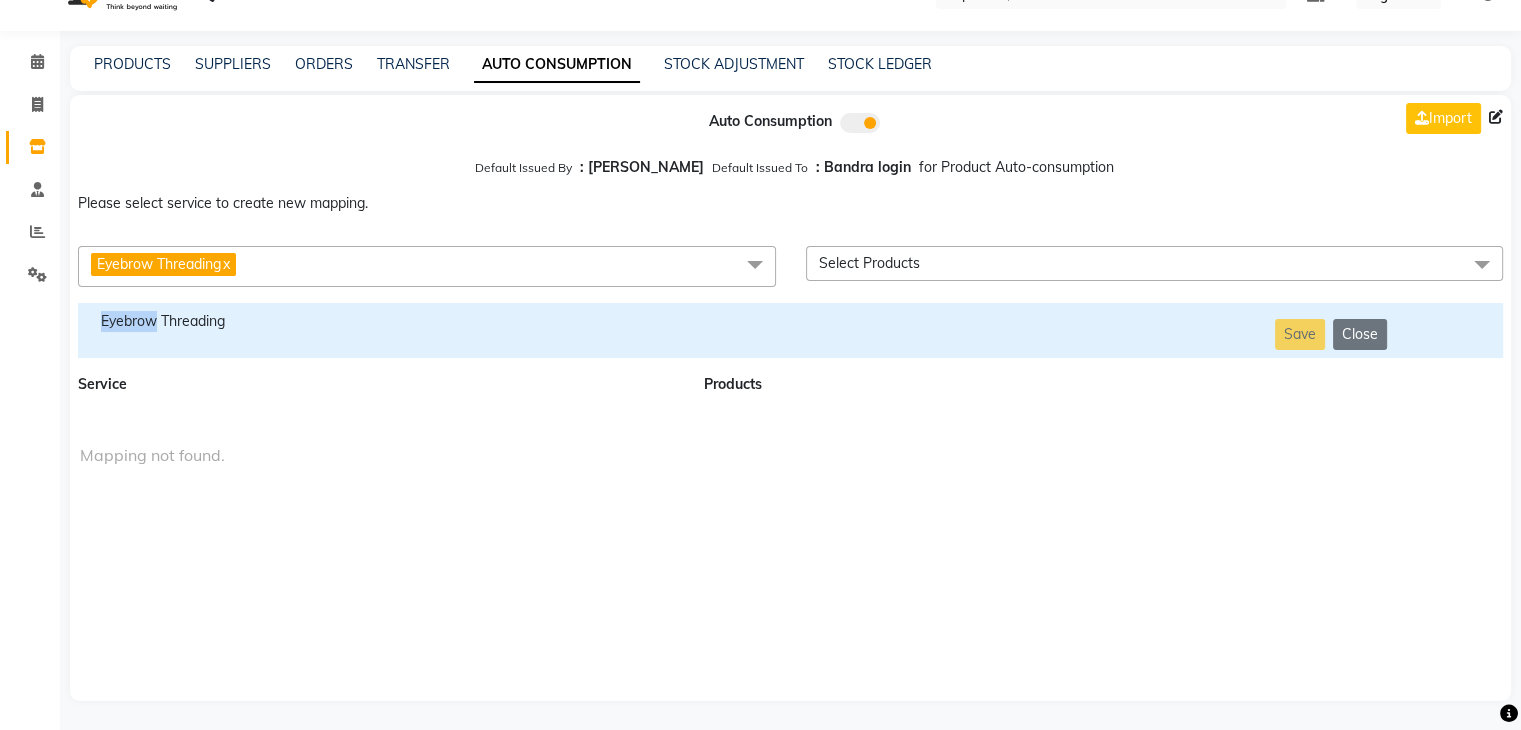 click on "Eyebrow Threading" at bounding box center (379, 321) 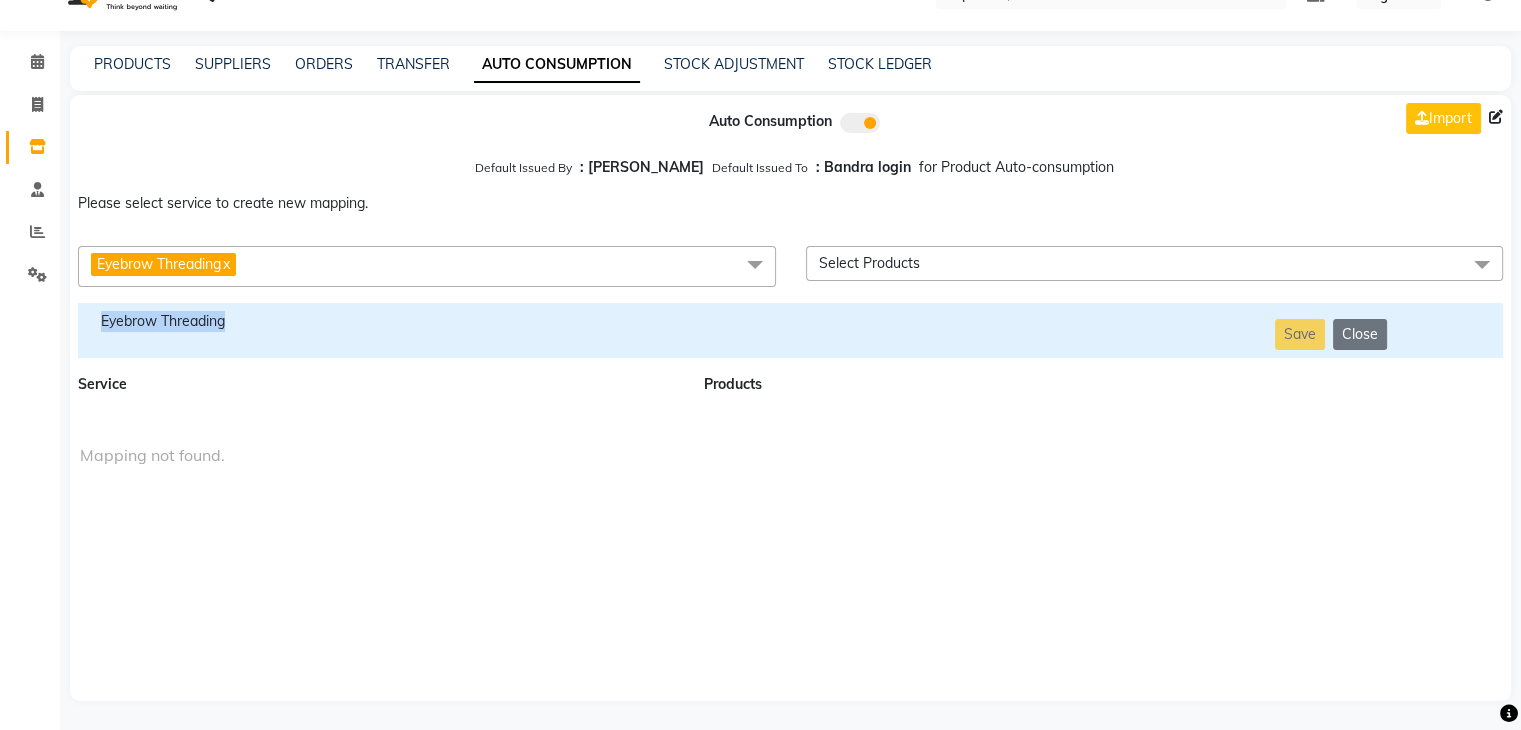 click on "Eyebrow Threading" at bounding box center [379, 321] 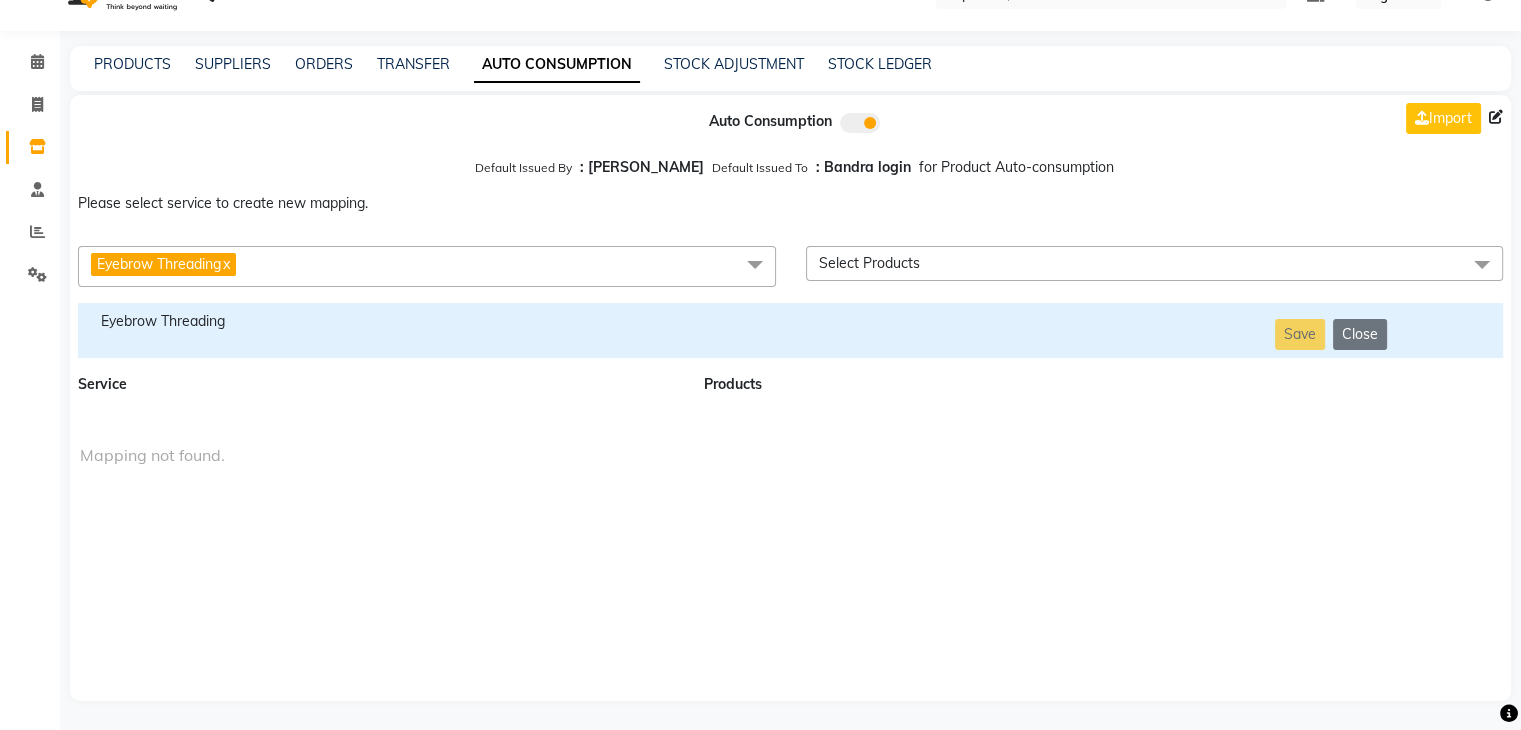 click on "Eyebrow Threading  x" at bounding box center [427, 266] 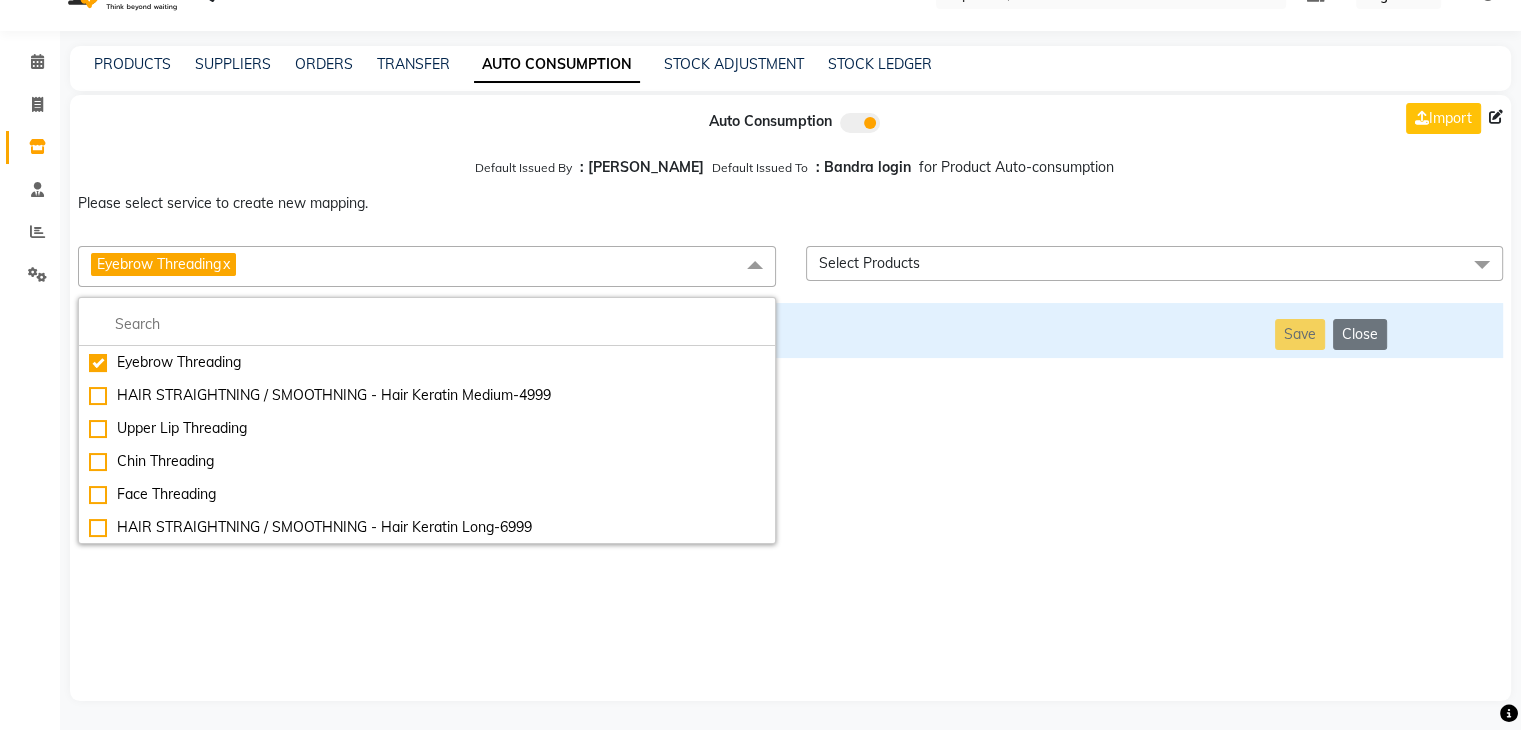 scroll, scrollTop: 9146, scrollLeft: 0, axis: vertical 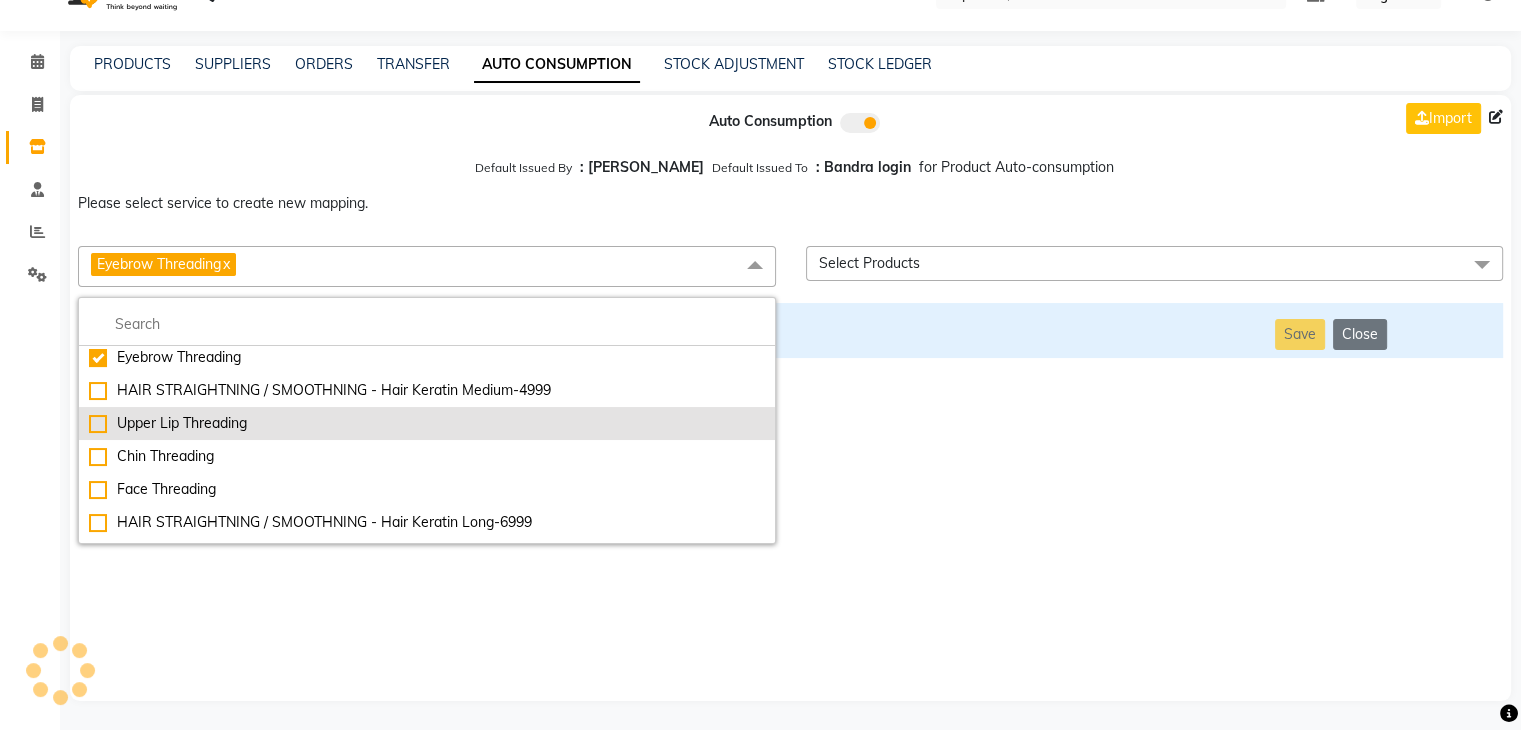 click on "Upper Lip Threading" at bounding box center [427, 423] 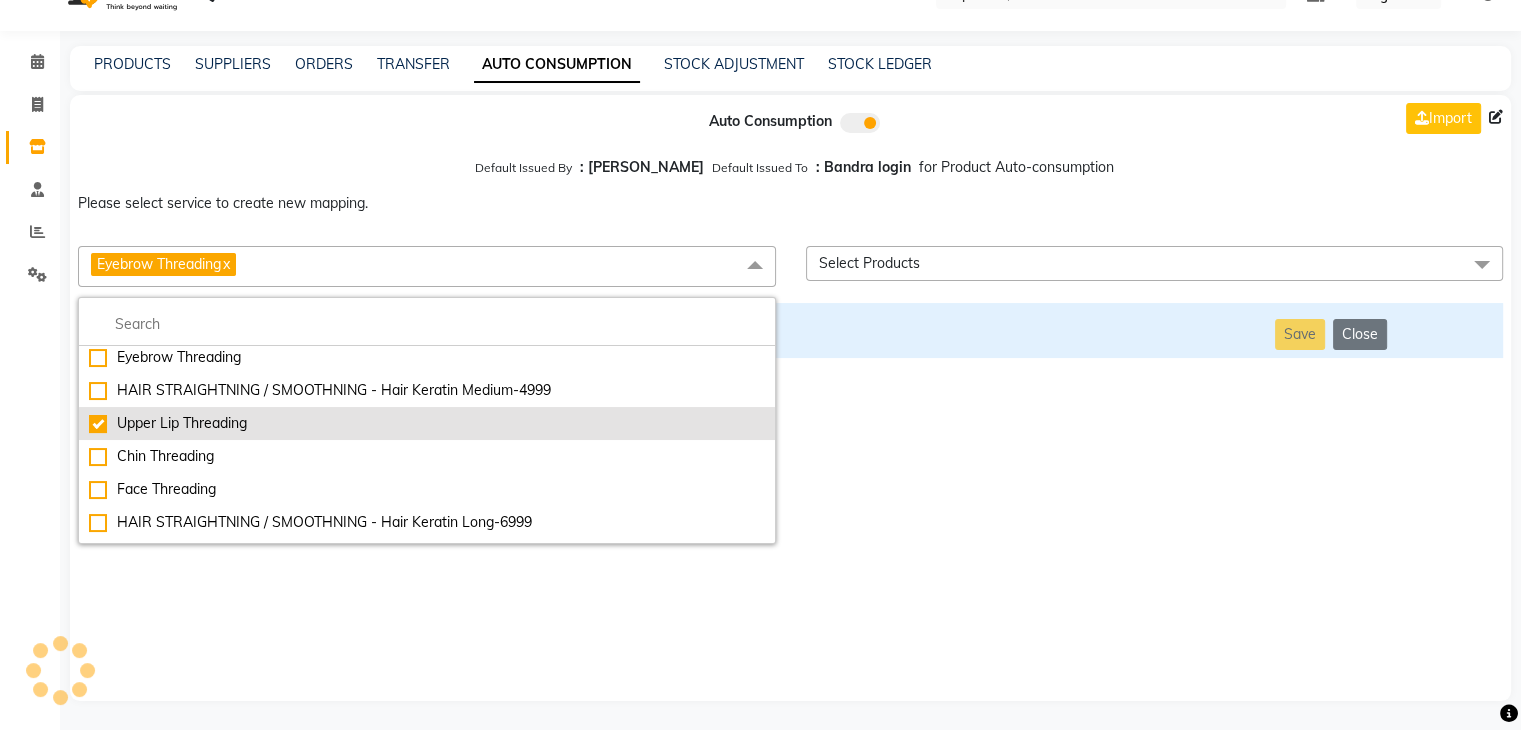 checkbox on "false" 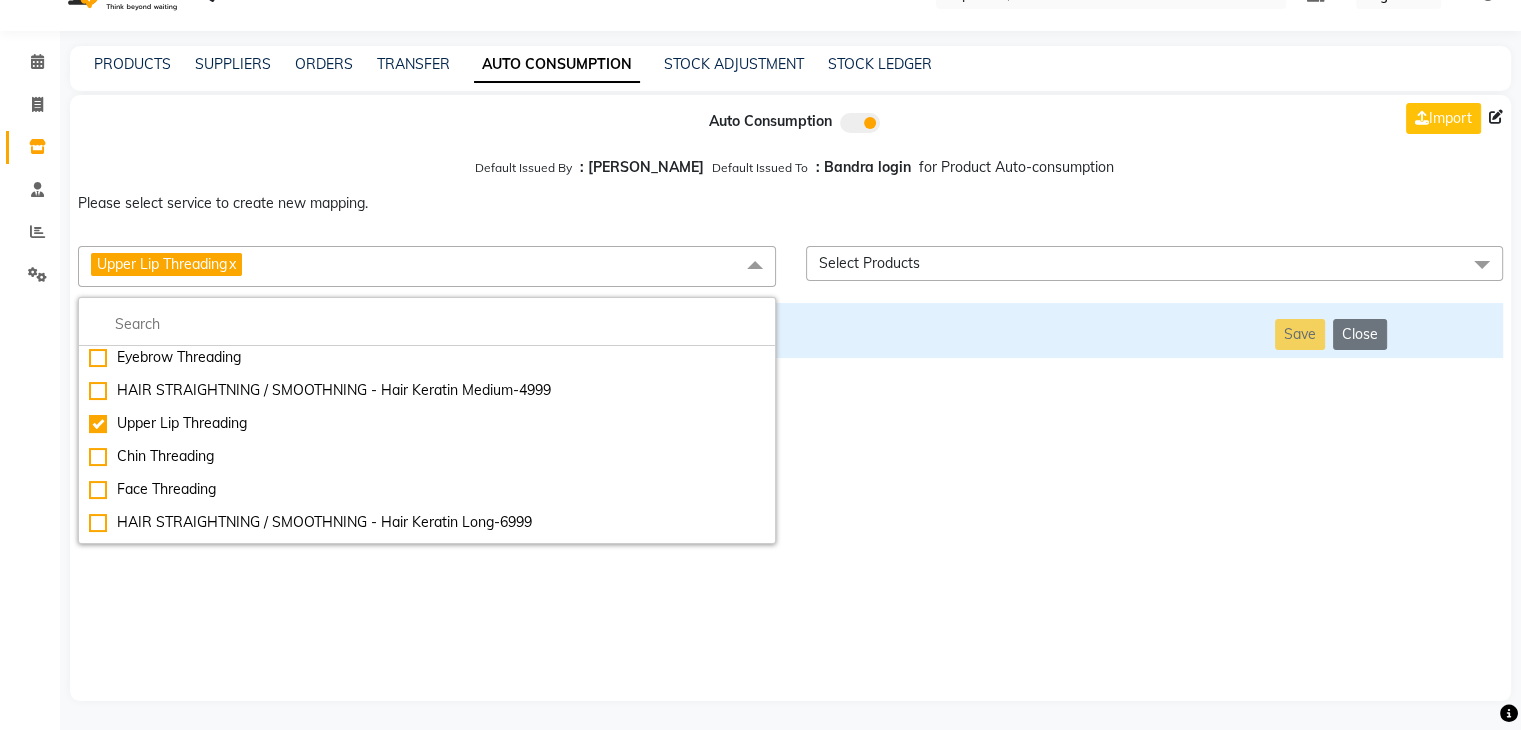 click on "Auto Consumption  Import Default Issued By  : [PERSON_NAME] Default Issued To  : Bandra login  for Product Auto-consumption  Please select service to create new mapping. Upper Lip Threading  x Essential Manicure w Scrub Essential Pedicure w Scrub Manicure + OPI Nail Ext + Gel Polish-3570 Manicure + T&T Nail Ext + Gel Polish T&T Nail Ext + T&T Gel Polish OPI Nail Ext + OPI Gel Polish T&T Refills + Gel Polish OPI Refills + Gel Polish Travel Allowance Waiting Charge HAIR REPAIR - Haircut HAIR REPAIR - Haircut for Kids HAIR REPAIR - Hair Wash HAIR REPAIR - Hair Wash Premium HAIR REPAIR - Full Head Shave HAIR REPAIR - Hair Design HAIR REPAIR - Hairstyling HAIR REPAIR - Threading HAIR REPAIR - [PERSON_NAME] Edging HAIR REPAIR - [PERSON_NAME] Edging Premium HAIR REPAIR - Razor Shave HAIR REPAIR - Razor Shave Premium HAIR REPAIR - Luxury Steam Shaving HAIR REPAIR - Fade Hair Cut HAIR SPA RITUALS - Hairoticmen Argan Spa HAIR SPA RITUALS - Wella Deep Nourishing Spa HAIR SPA RITUALS - Nashi Argan Oil Spa HAIR SPA RITUALS - [PERSON_NAME] Spa" at bounding box center [790, 398] 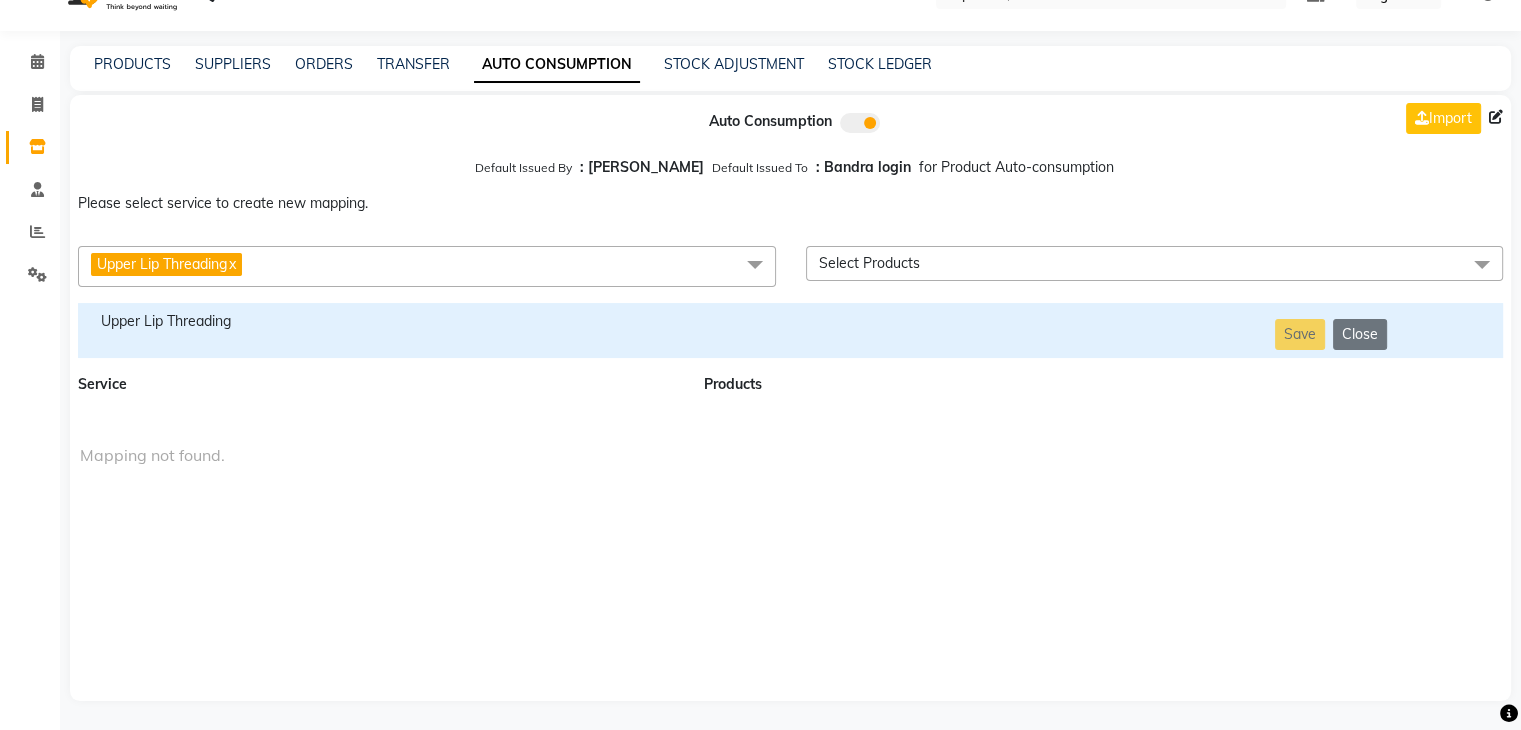 click on "Upper Lip Threading" at bounding box center (379, 321) 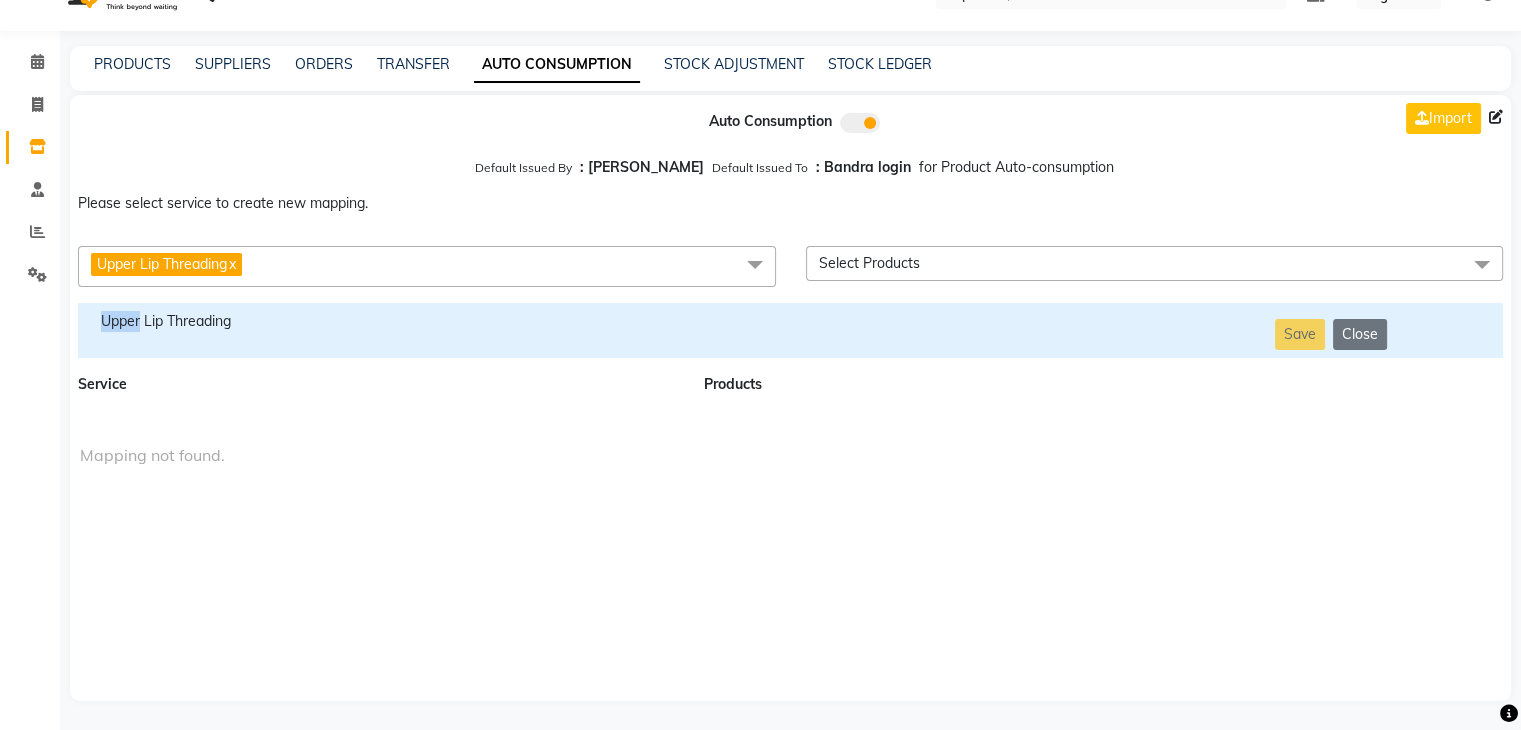 click on "Upper Lip Threading" at bounding box center (379, 321) 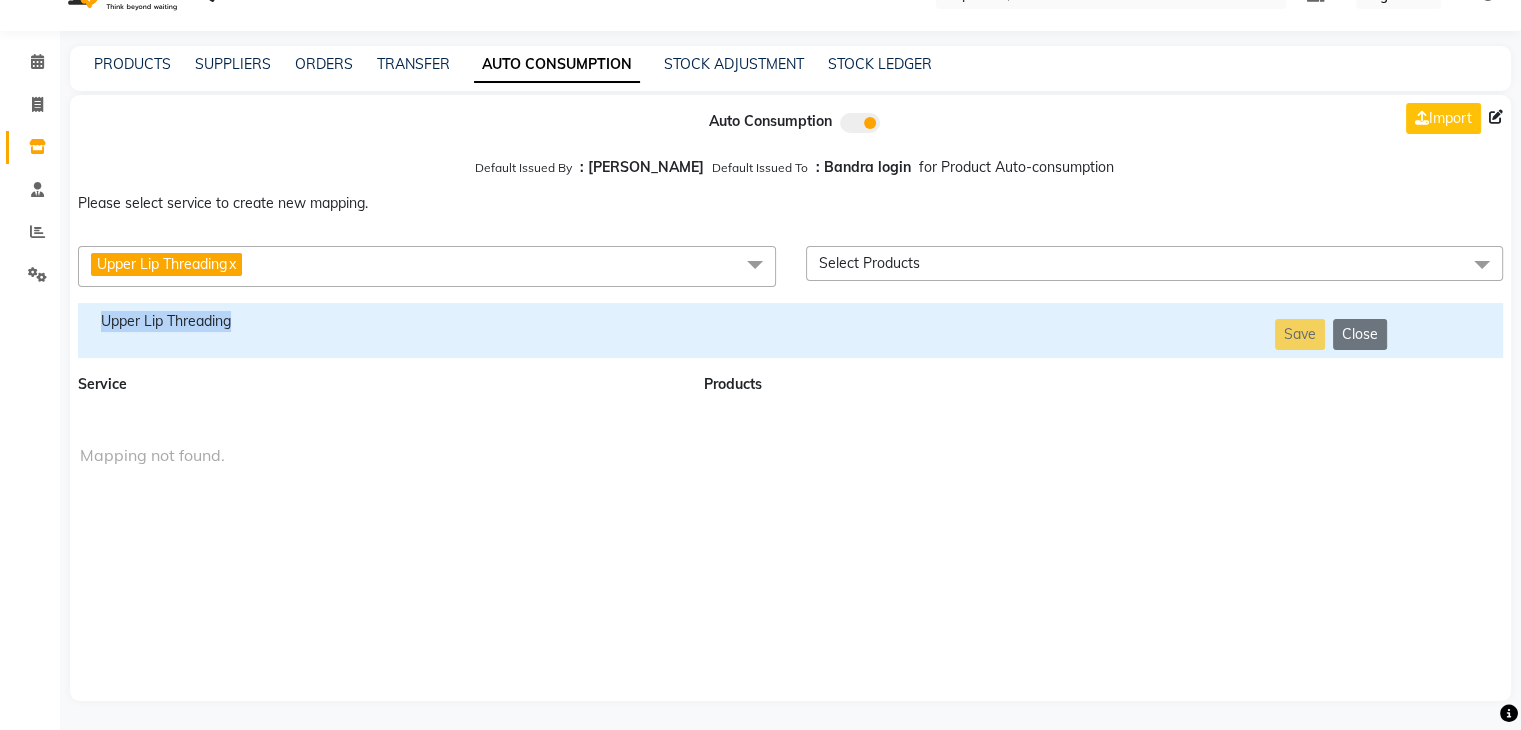 click on "Upper Lip Threading" at bounding box center (379, 321) 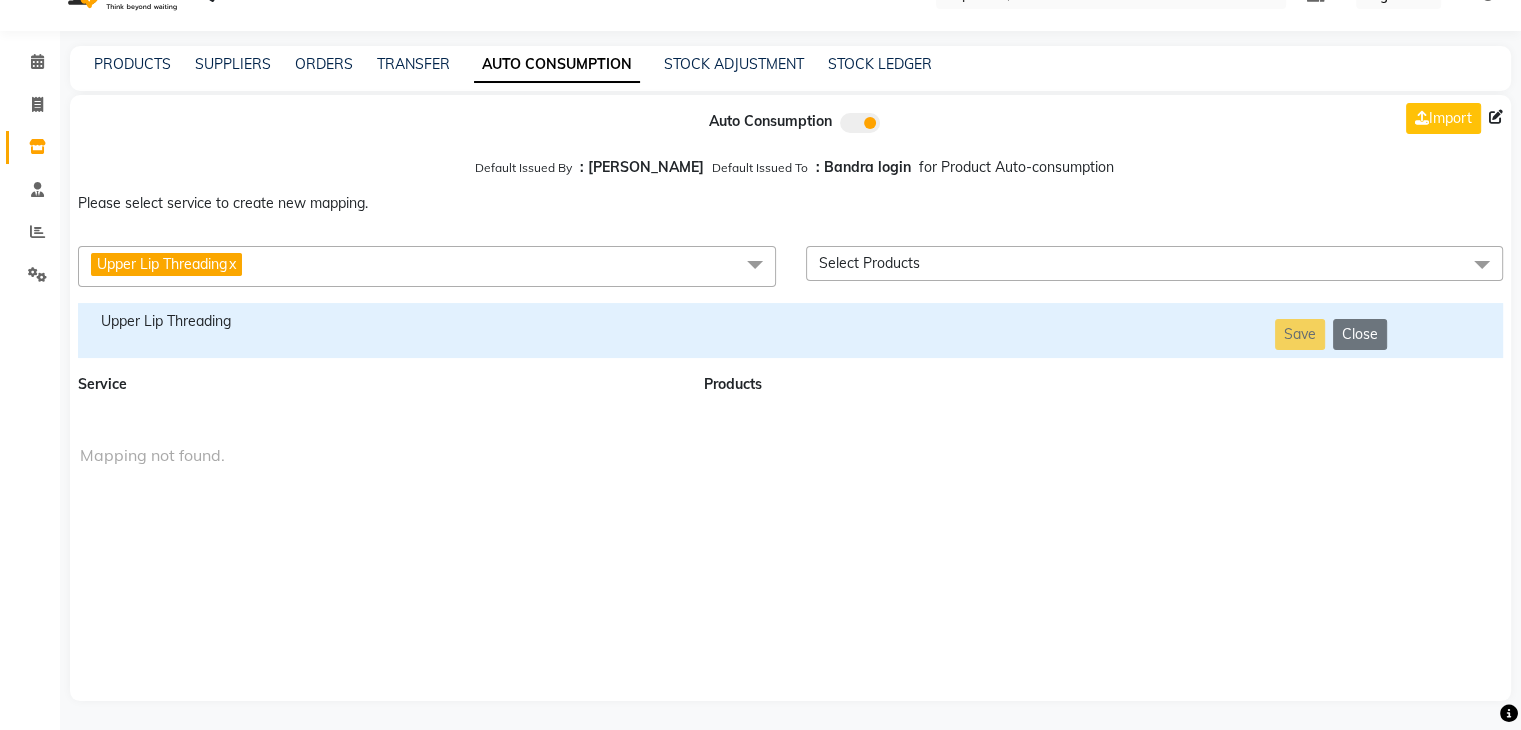 click on "Upper Lip Threading  x" at bounding box center [427, 266] 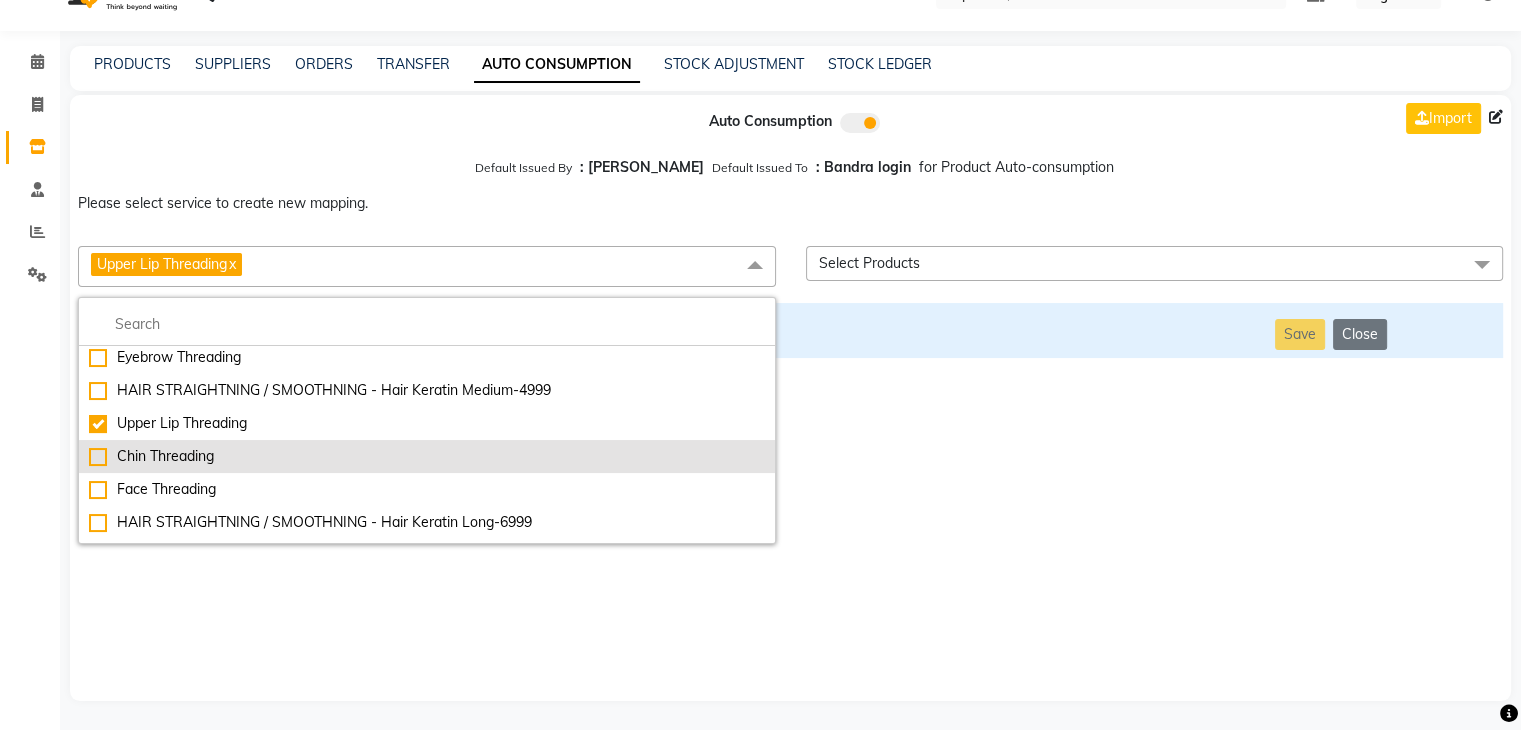 click on "Chin Threading" at bounding box center [427, 456] 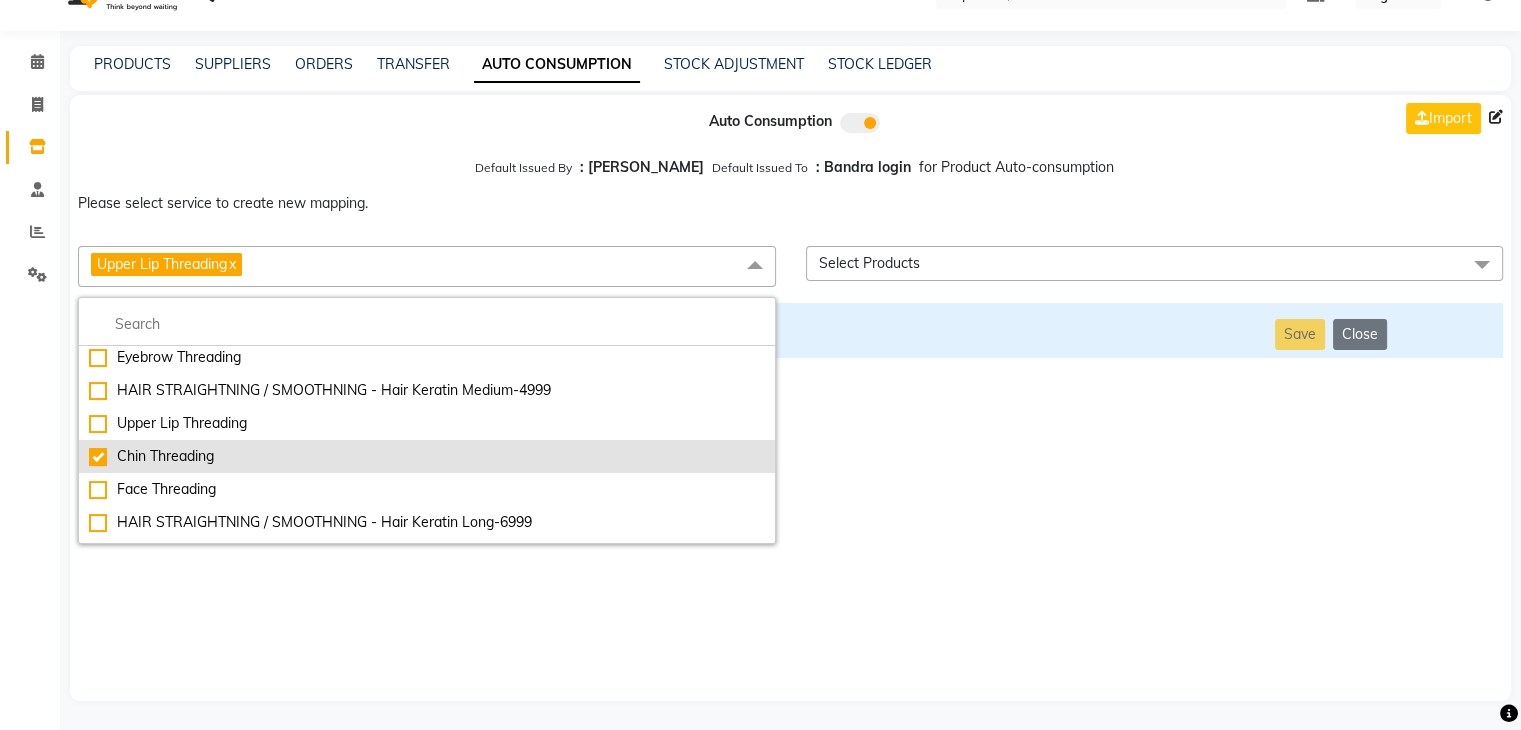 checkbox on "false" 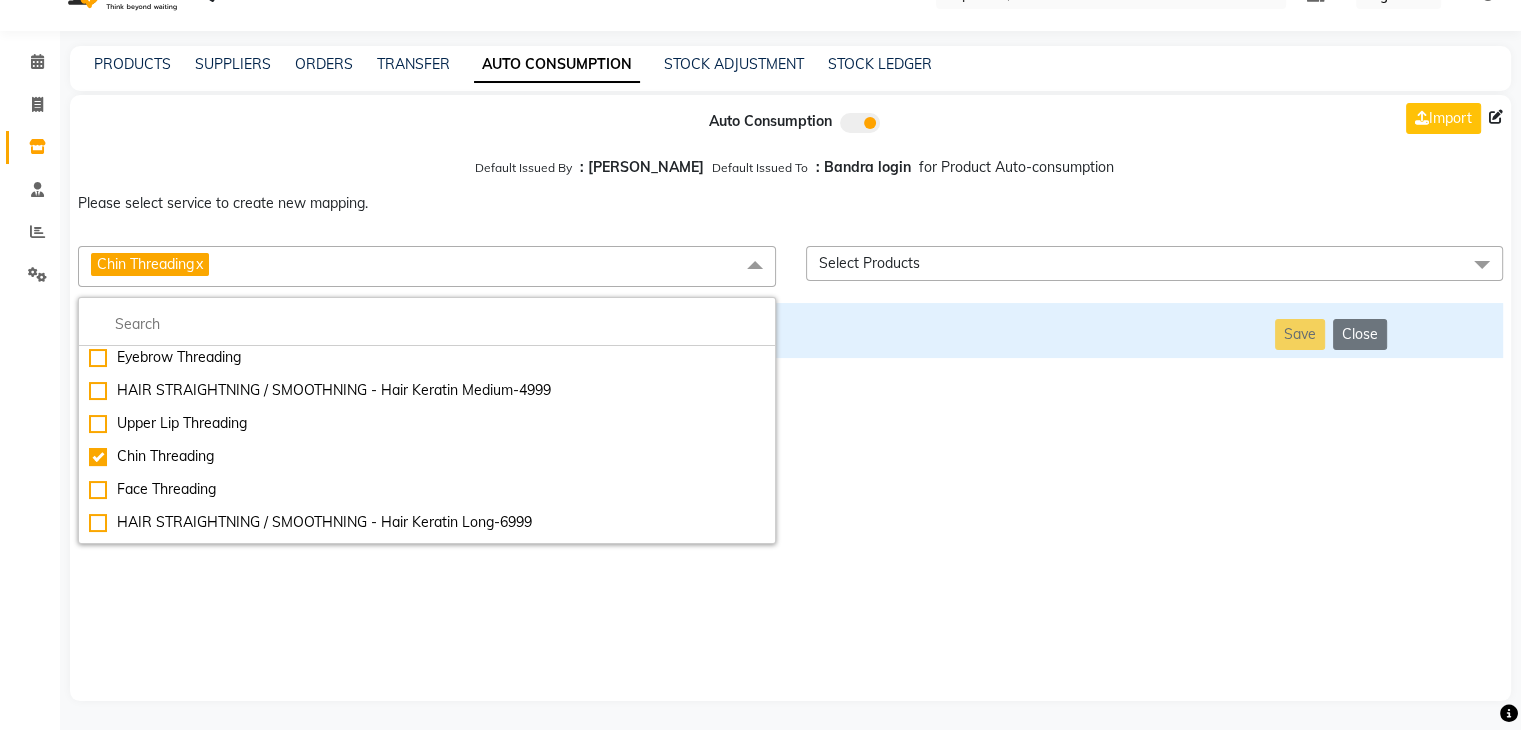 click on "Auto Consumption  Import Default Issued By  : [PERSON_NAME] Default Issued To  : Bandra login  for Product Auto-consumption  Please select service to create new mapping. Chin Threading  x Essential Manicure w Scrub Essential Pedicure w Scrub Manicure + OPI Nail Ext + Gel Polish-3570 Manicure + T&T Nail Ext + Gel Polish T&T Nail Ext + T&T Gel Polish OPI Nail Ext + OPI Gel Polish T&T Refills + Gel Polish OPI Refills + Gel Polish Travel Allowance Waiting Charge HAIR REPAIR - Haircut HAIR REPAIR - Haircut for Kids HAIR REPAIR - Hair Wash HAIR REPAIR - Hair Wash Premium HAIR REPAIR - Full Head Shave HAIR REPAIR - Hair Design HAIR REPAIR - Hairstyling HAIR REPAIR - Threading HAIR REPAIR - [PERSON_NAME] Edging HAIR REPAIR - [PERSON_NAME] Edging Premium HAIR REPAIR - Razor Shave HAIR REPAIR - Razor Shave Premium HAIR REPAIR - Luxury Steam Shaving HAIR REPAIR - Fade Hair Cut HAIR SPA RITUALS - Hairoticmen Argan Spa HAIR SPA RITUALS - Wella Deep Nourishing Spa HAIR SPA RITUALS - Nashi Argan Oil Spa HAIR SPA RITUALS - Botoliss Hair Spa" at bounding box center (790, 398) 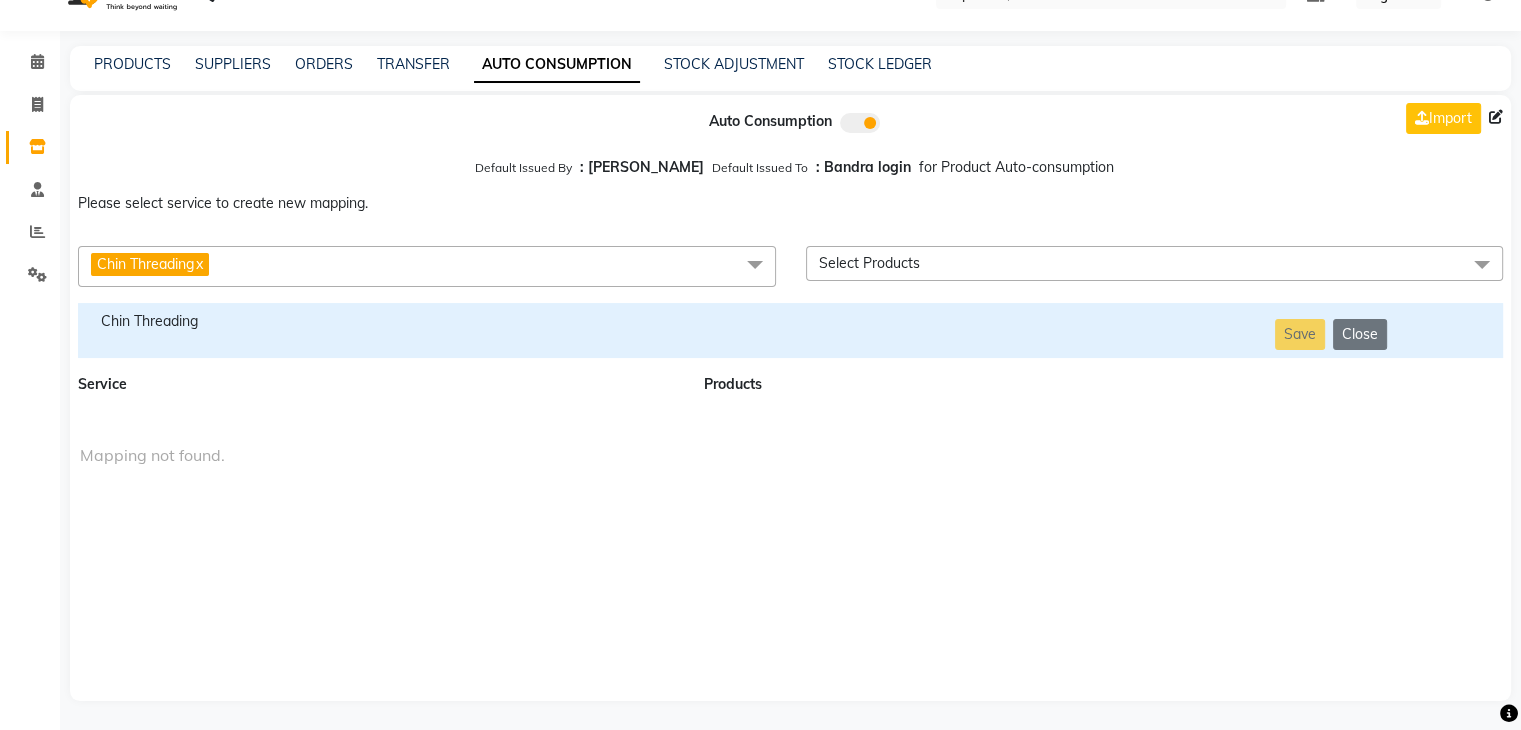 click on "Chin Threading" at bounding box center [379, 321] 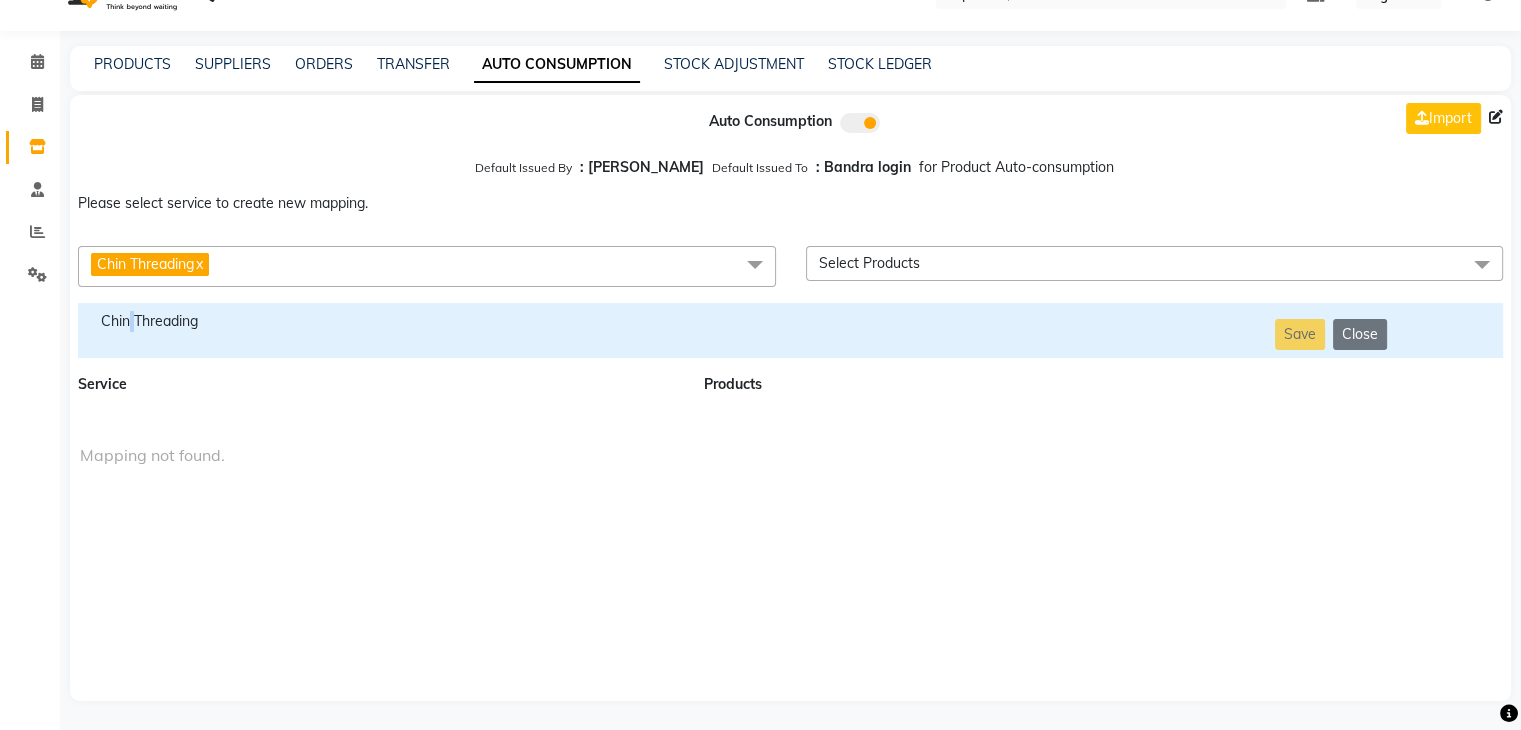 click on "Chin Threading" at bounding box center [379, 321] 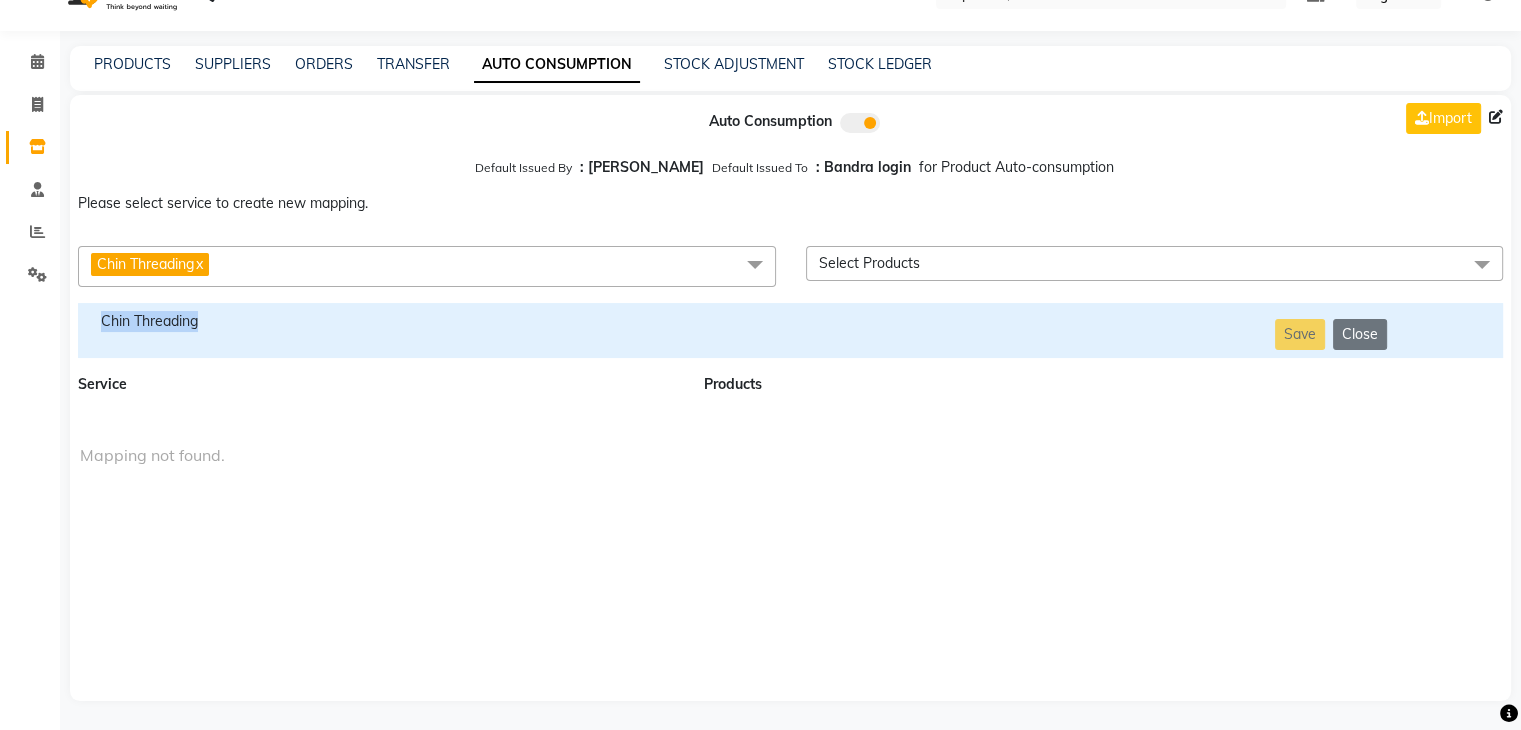 click on "Chin Threading" at bounding box center [379, 321] 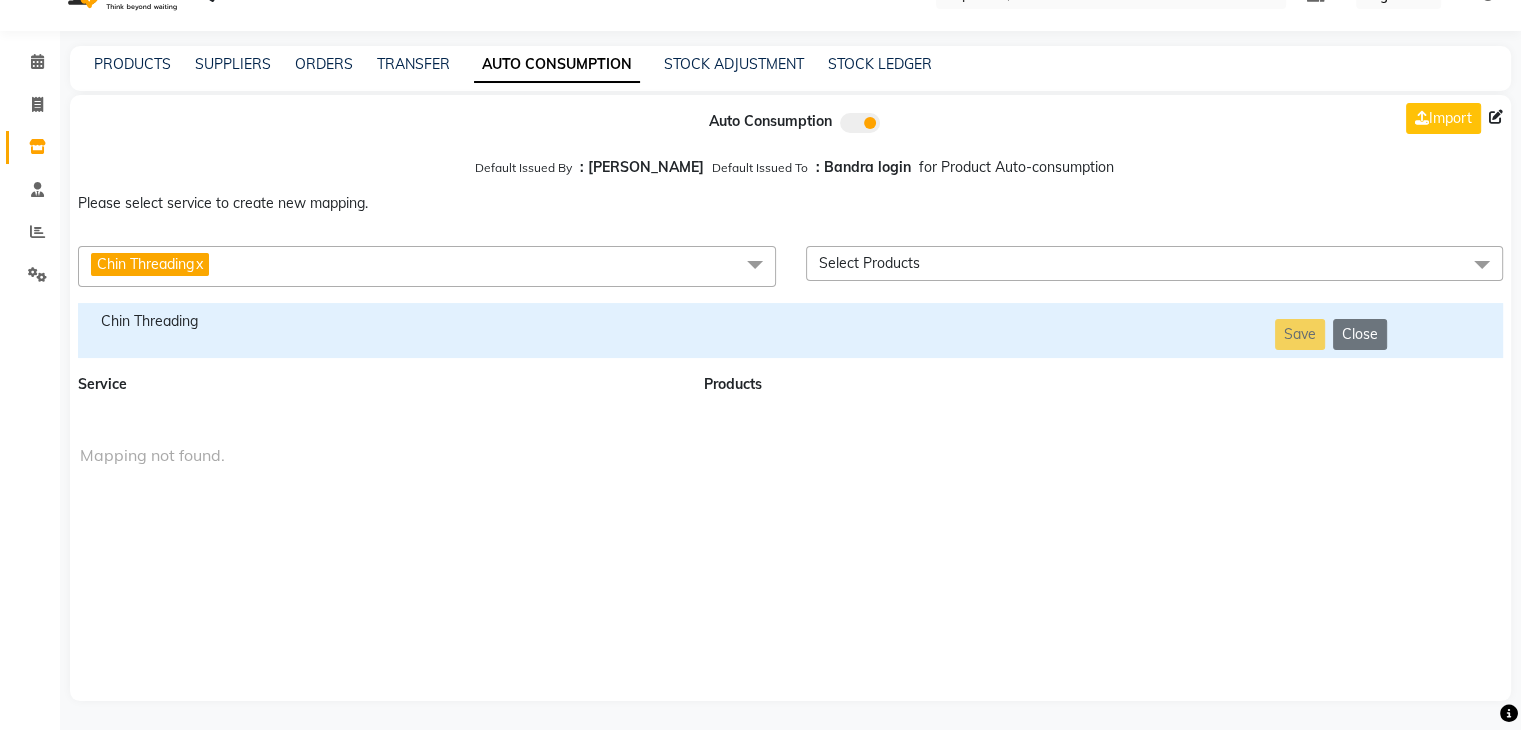 click on "Chin Threading  x" at bounding box center (427, 266) 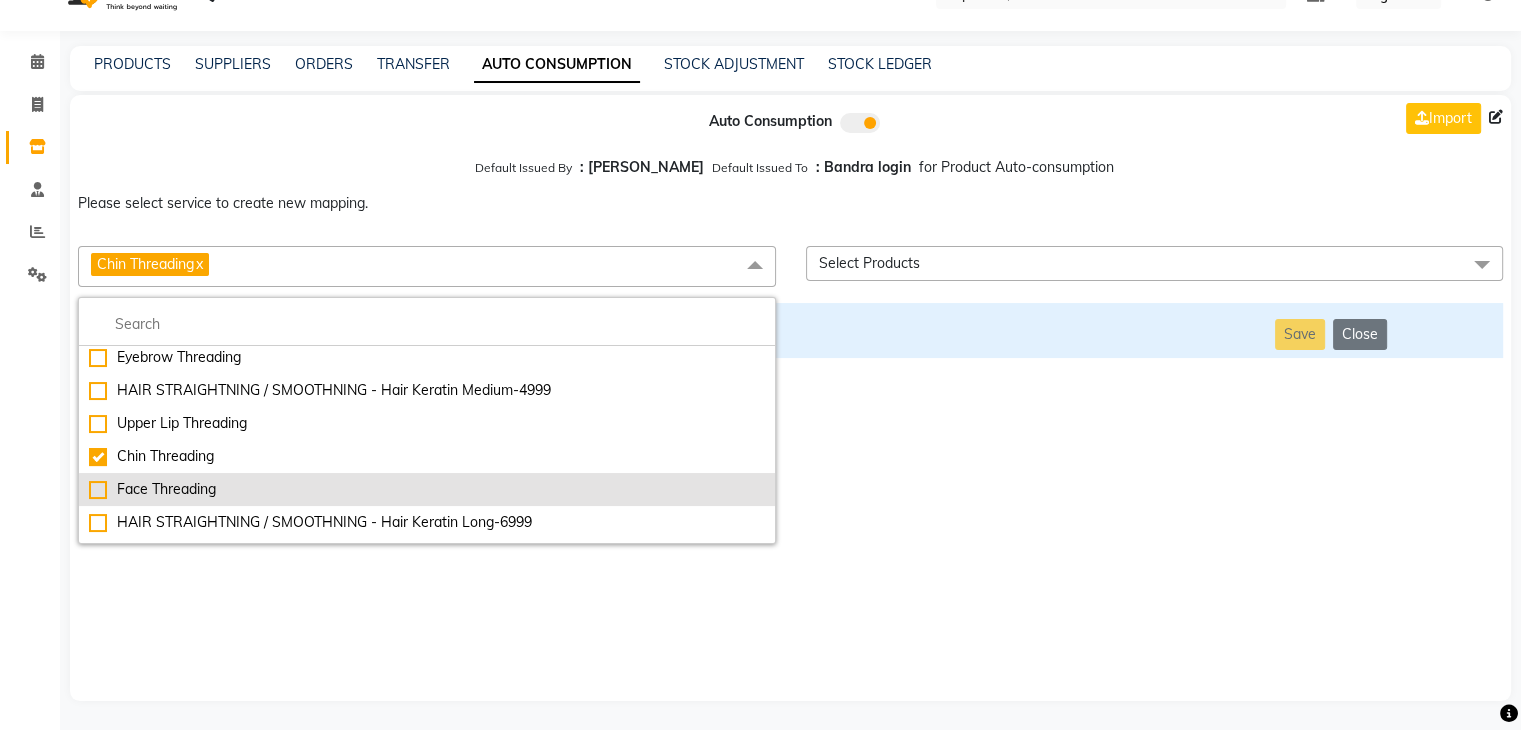 click on "Face Threading" at bounding box center (427, 489) 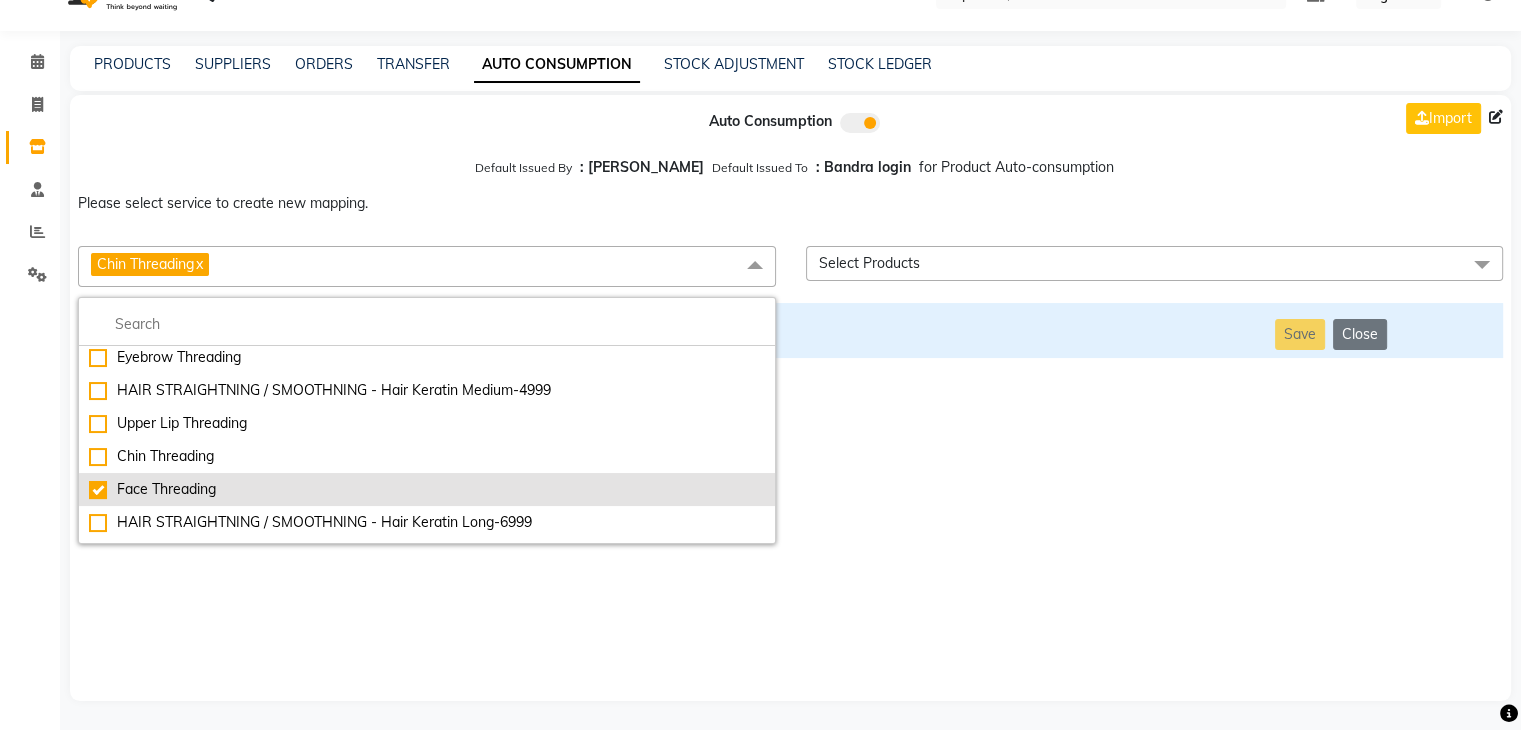 checkbox on "false" 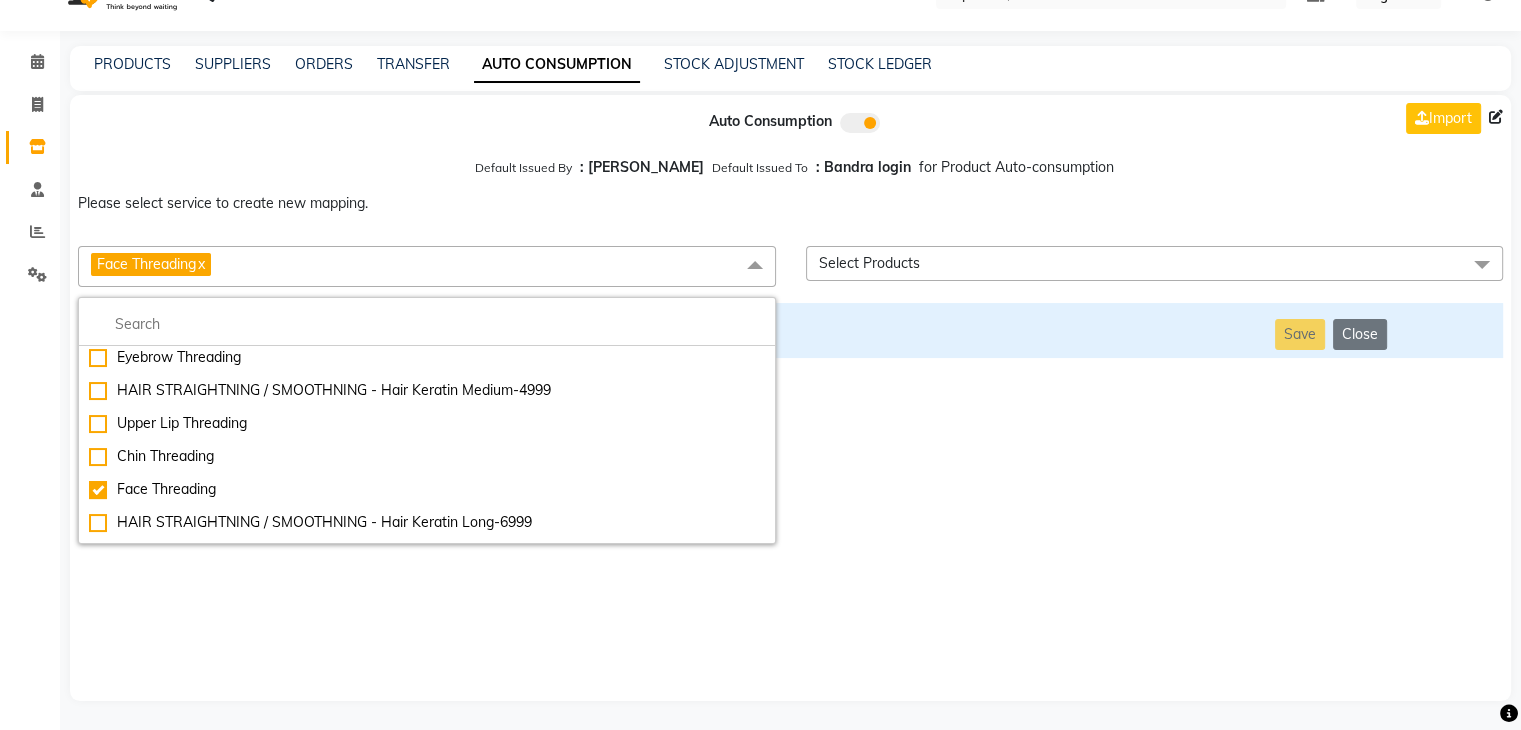 click on "Auto Consumption  Import Default Issued By  : [PERSON_NAME] Default Issued To  : Bandra login  for Product Auto-consumption  Please select service to create new mapping. Face Threading  x Essential Manicure w Scrub Essential Pedicure w Scrub Manicure + OPI Nail Ext + Gel Polish-3570 Manicure + T&T Nail Ext + Gel Polish T&T Nail Ext + T&T Gel Polish OPI Nail Ext + OPI Gel Polish T&T Refills + Gel Polish OPI Refills + Gel Polish Travel Allowance Waiting Charge HAIR REPAIR - Haircut HAIR REPAIR - Haircut for Kids HAIR REPAIR - Hair Wash HAIR REPAIR - Hair Wash Premium HAIR REPAIR - Full Head Shave HAIR REPAIR - Hair Design HAIR REPAIR - Hairstyling HAIR REPAIR - Threading HAIR REPAIR - [PERSON_NAME] Edging HAIR REPAIR - [PERSON_NAME] Edging Premium HAIR REPAIR - Razor Shave HAIR REPAIR - Razor Shave Premium HAIR REPAIR - Luxury Steam Shaving HAIR REPAIR - Fade Hair Cut HAIR SPA RITUALS - Hairoticmen Argan Spa HAIR SPA RITUALS - Wella Deep Nourishing Spa HAIR SPA RITUALS - Nashi Argan Oil Spa HAIR SPA RITUALS - Botoliss Hair Spa" at bounding box center (790, 398) 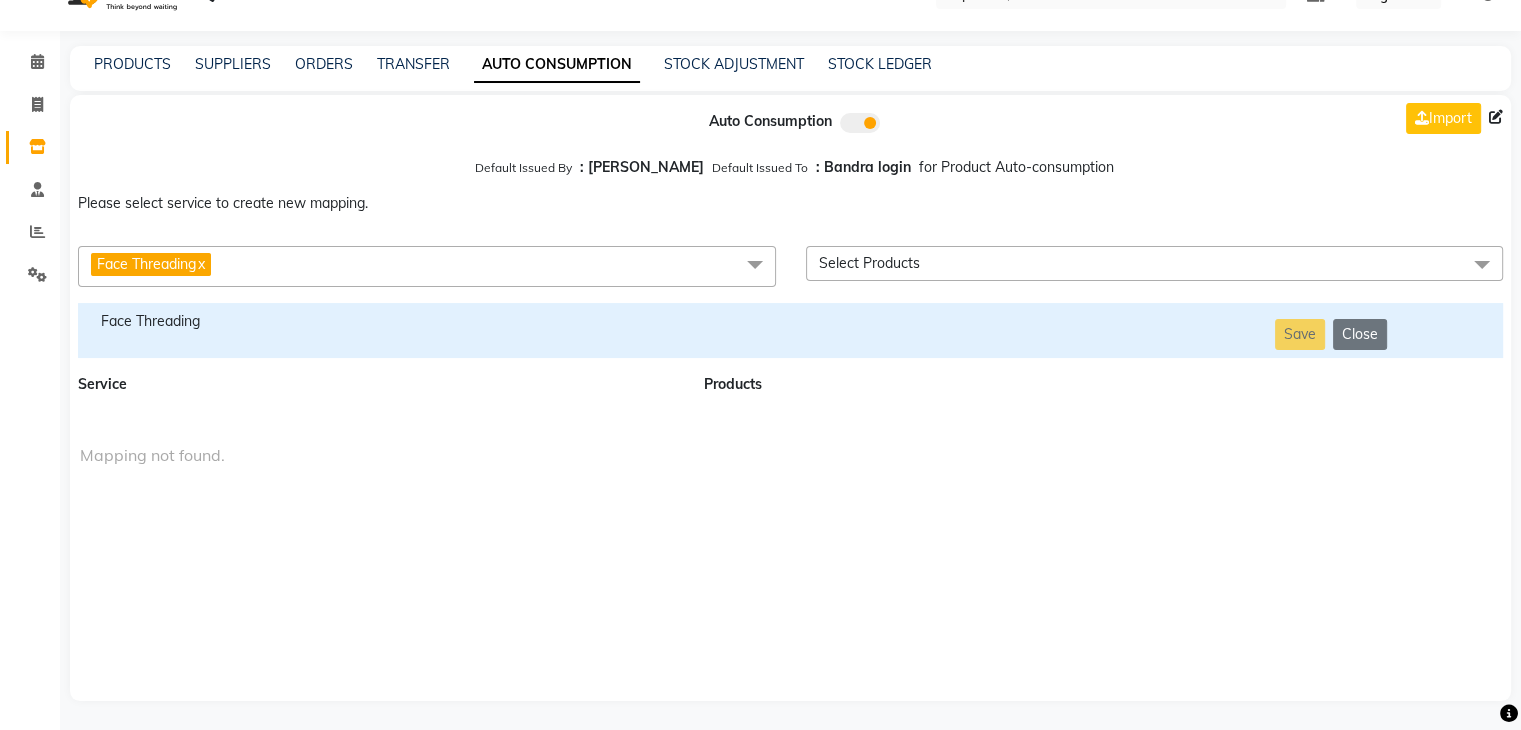 click on "Face Threading" at bounding box center [379, 321] 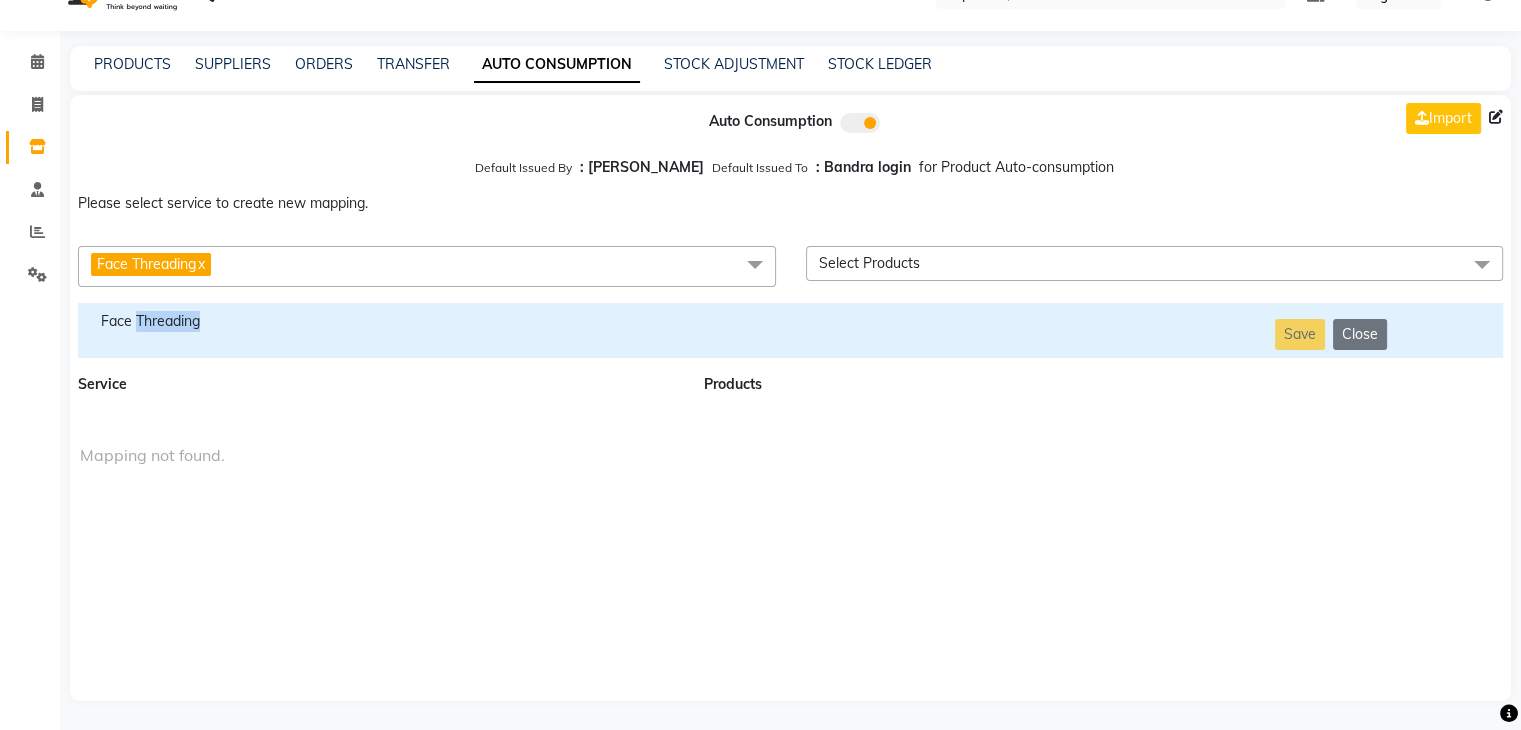 click on "Face Threading" at bounding box center [379, 321] 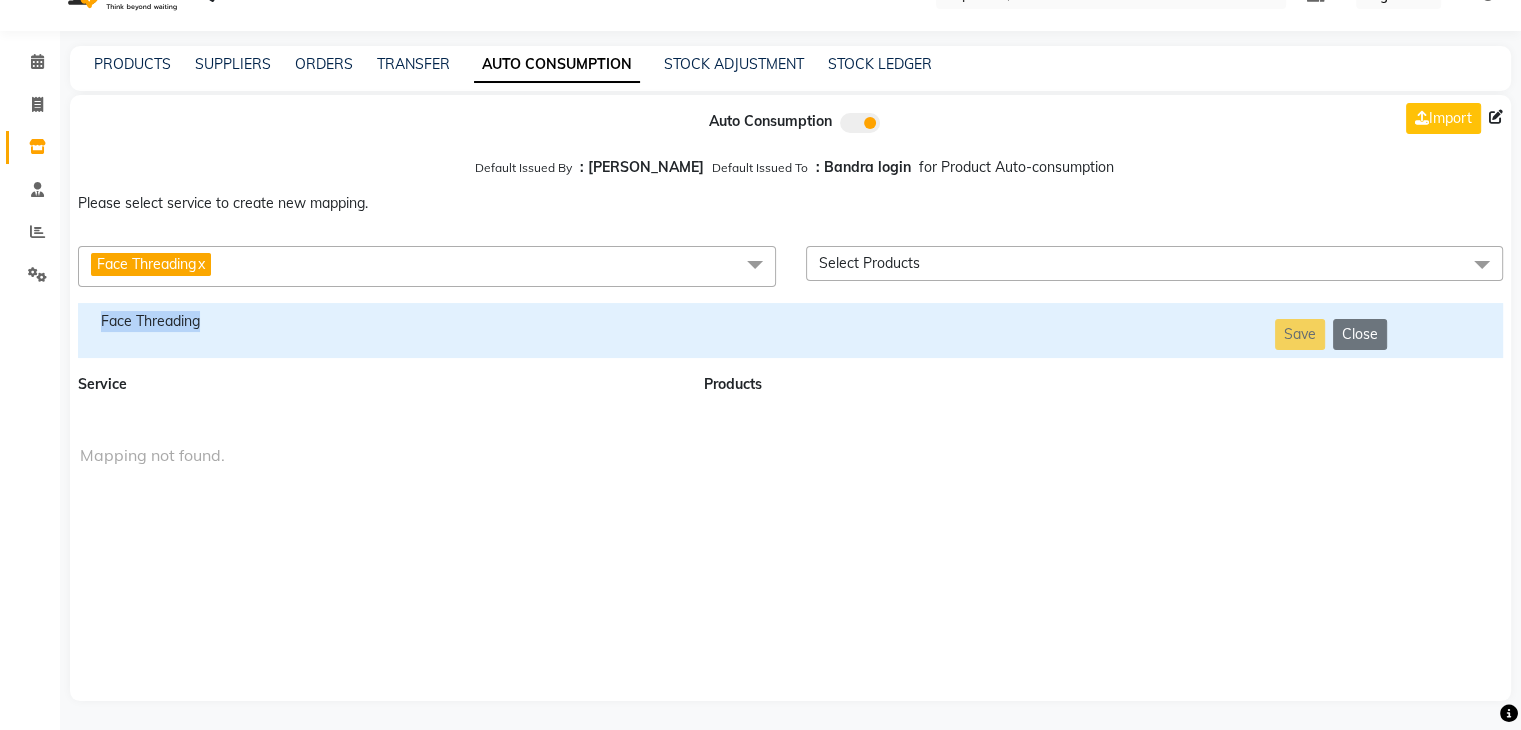 click on "Face Threading" at bounding box center (379, 321) 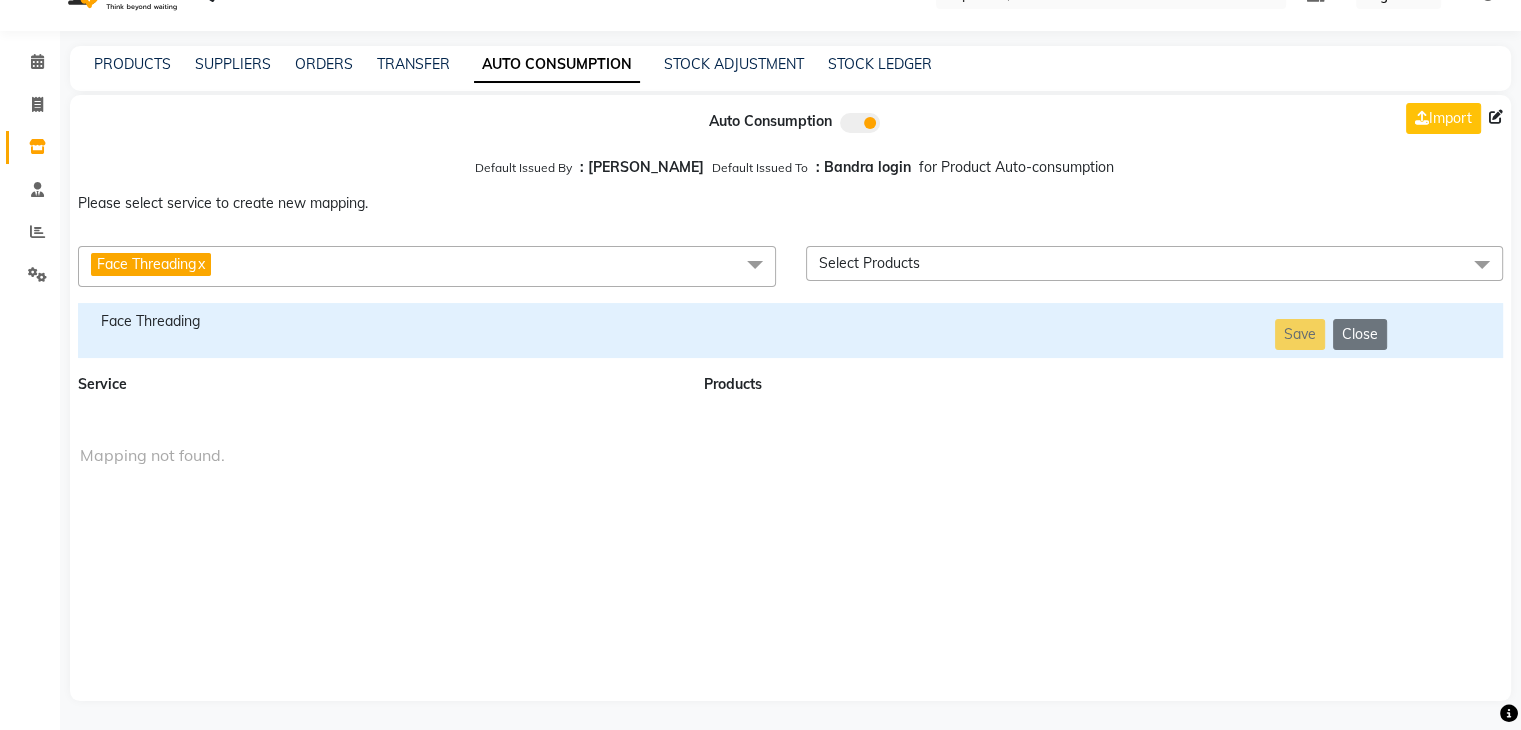 click on "Face Threading  x" at bounding box center (427, 266) 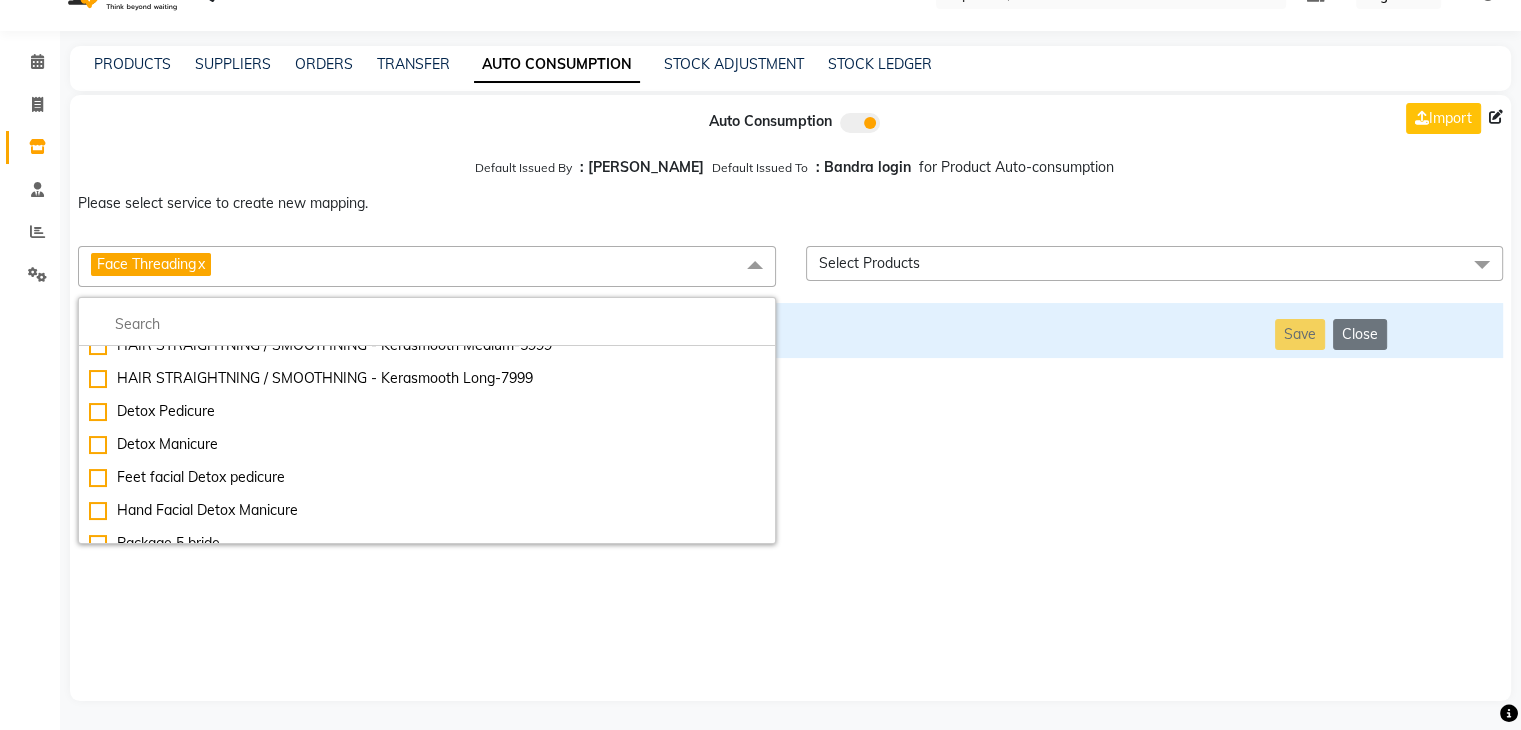 scroll, scrollTop: 9714, scrollLeft: 0, axis: vertical 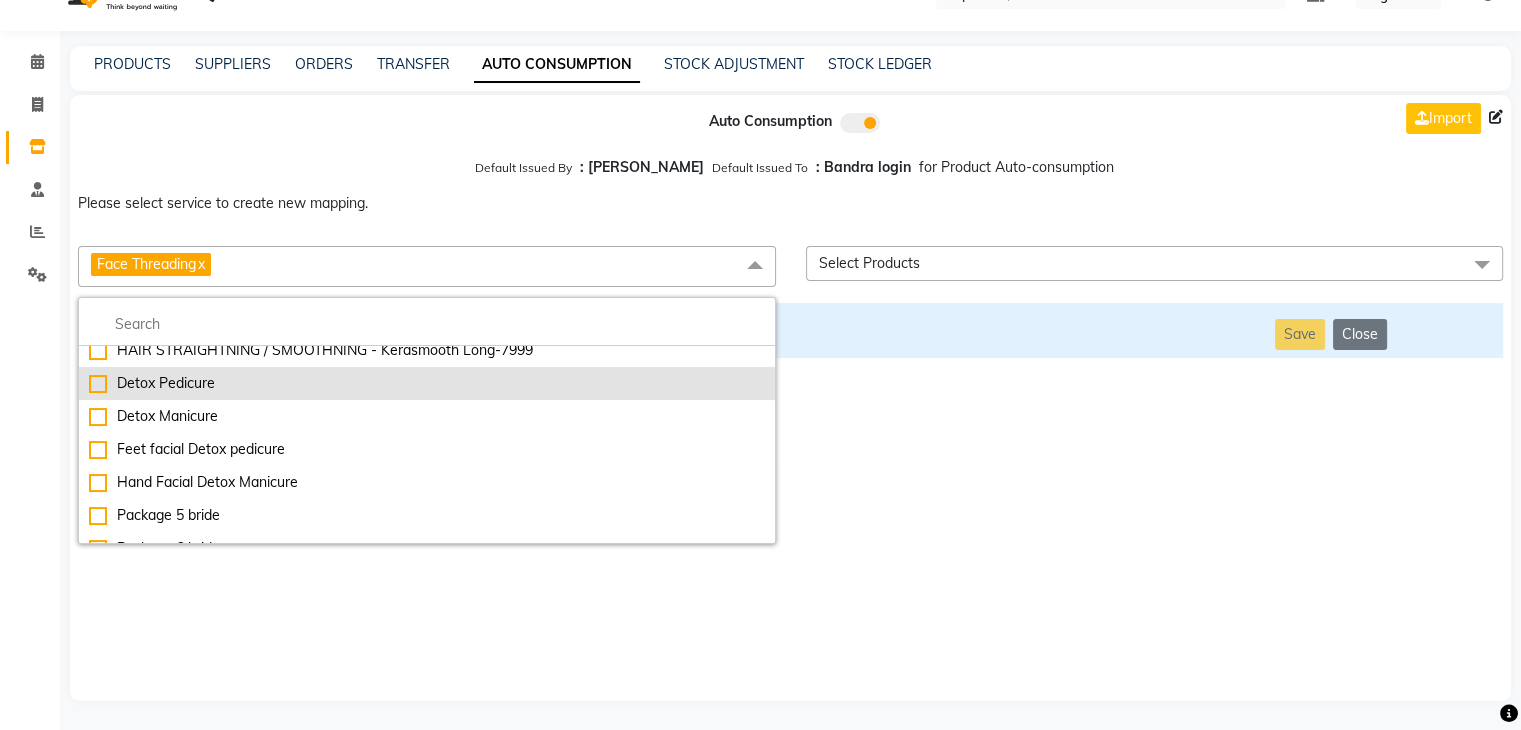 click on "Detox Pedicure" at bounding box center (427, 383) 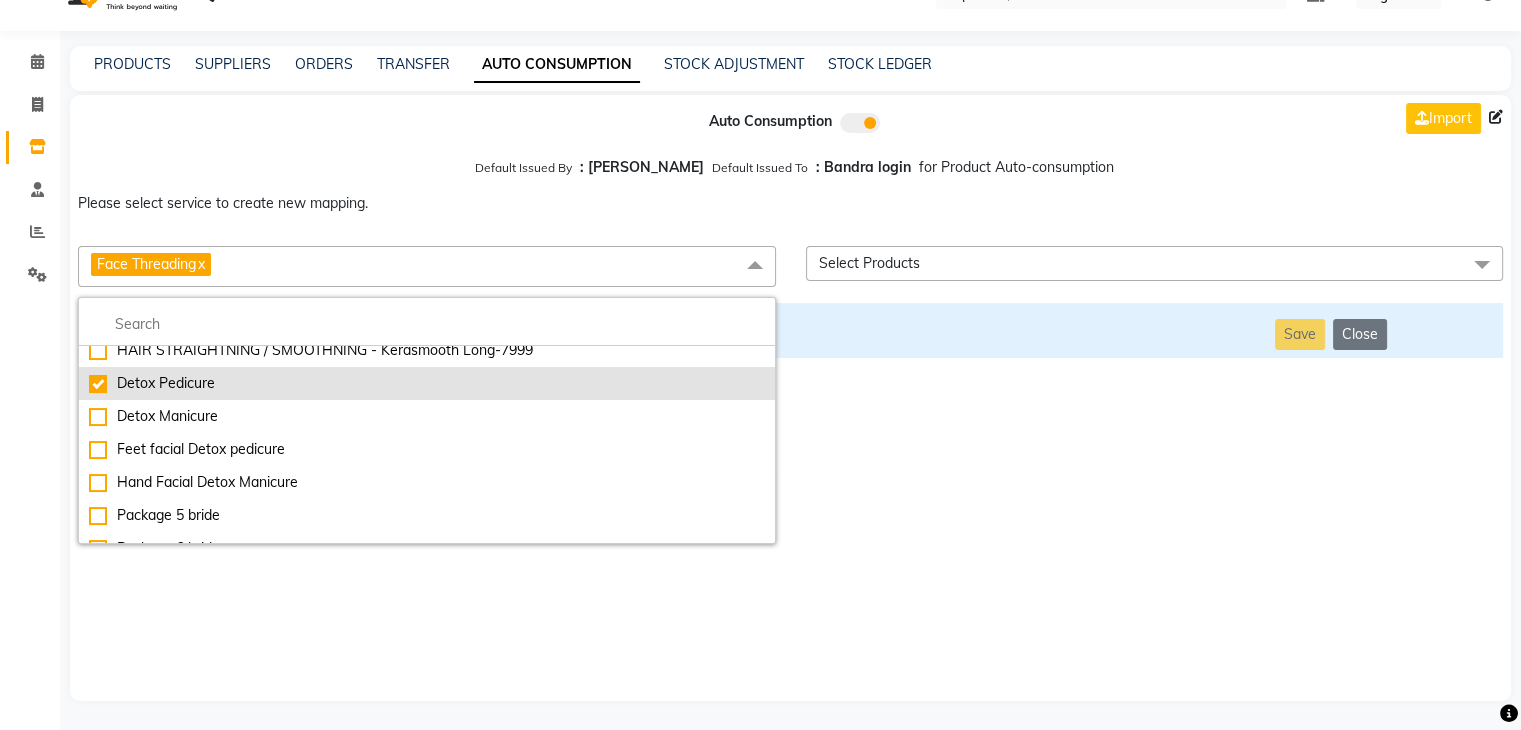 checkbox on "false" 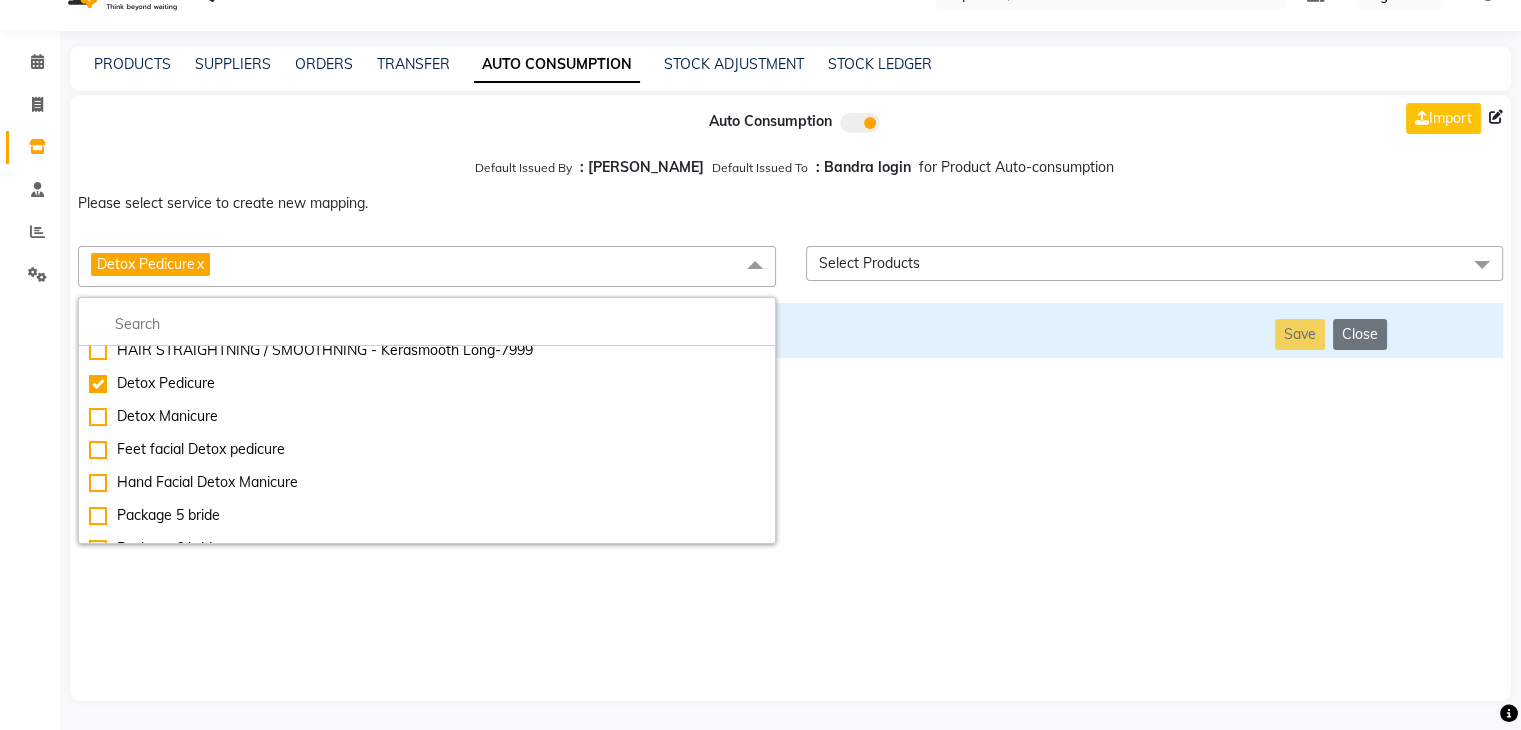 drag, startPoint x: 283, startPoint y: 383, endPoint x: 288, endPoint y: 648, distance: 265.04718 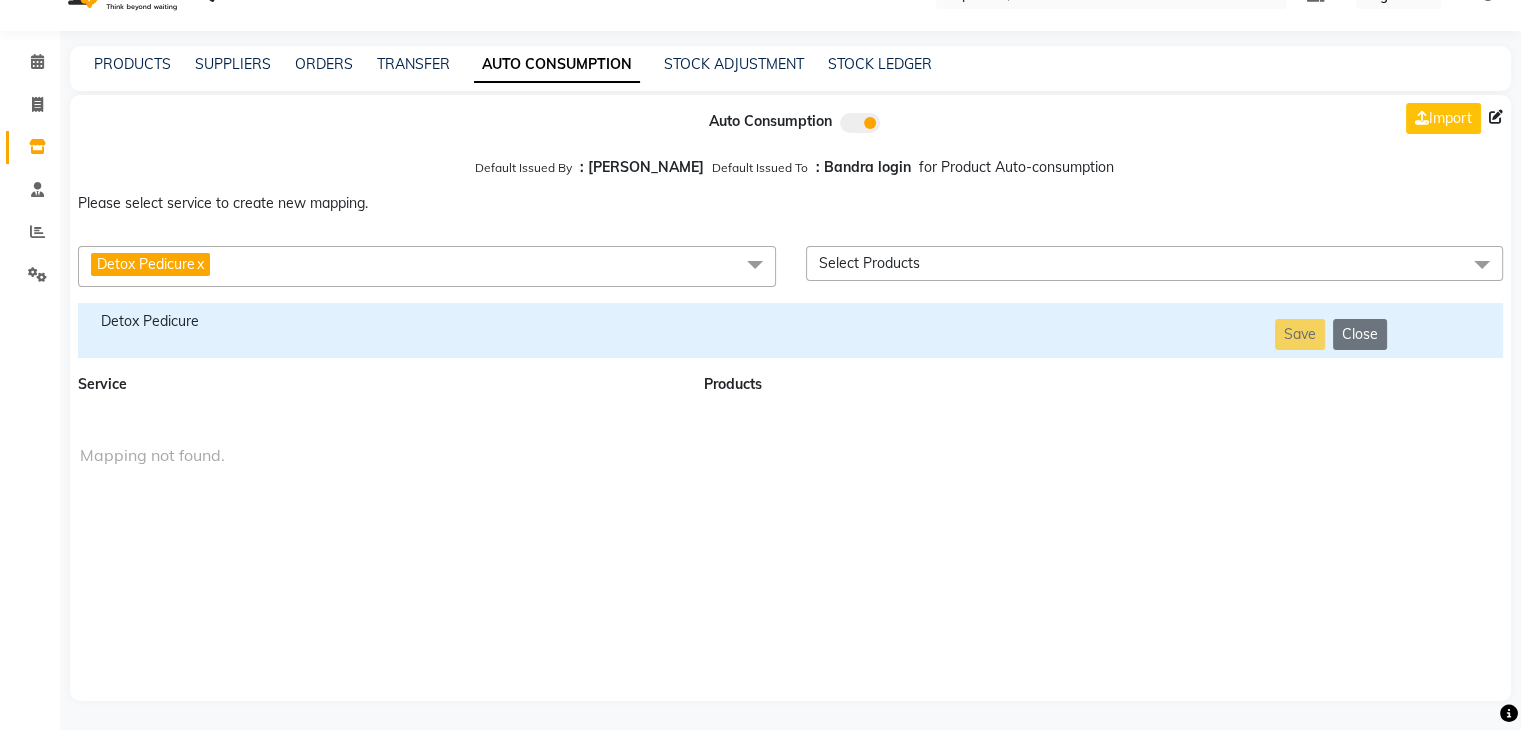 click on "Auto Consumption  Import Default Issued By  : [PERSON_NAME] Default Issued To  : Bandra login  for Product Auto-consumption  Please select service to create new mapping. Detox Pedicure  x Essential Manicure w Scrub Essential Pedicure w Scrub Manicure + OPI Nail Ext + Gel Polish-3570 Manicure + T&T Nail Ext + Gel Polish T&T Nail Ext + T&T Gel Polish OPI Nail Ext + OPI Gel Polish T&T Refills + Gel Polish OPI Refills + Gel Polish Travel Allowance Waiting Charge HAIR REPAIR - Haircut HAIR REPAIR - Haircut for Kids HAIR REPAIR - Hair Wash HAIR REPAIR - Hair Wash Premium HAIR REPAIR - Full Head Shave HAIR REPAIR - Hair Design HAIR REPAIR - Hairstyling HAIR REPAIR - Threading HAIR REPAIR - [PERSON_NAME] Edging HAIR REPAIR - [PERSON_NAME] Edging Premium HAIR REPAIR - Razor Shave HAIR REPAIR - Razor Shave Premium HAIR REPAIR - Luxury Steam Shaving HAIR REPAIR - Fade Hair Cut HAIR SPA RITUALS - Hairoticmen Argan Spa HAIR SPA RITUALS - Wella Deep Nourishing Spa HAIR SPA RITUALS - Nashi Argan Oil Spa HAIR SPA RITUALS - Botoliss Hair Spa" at bounding box center (790, 398) 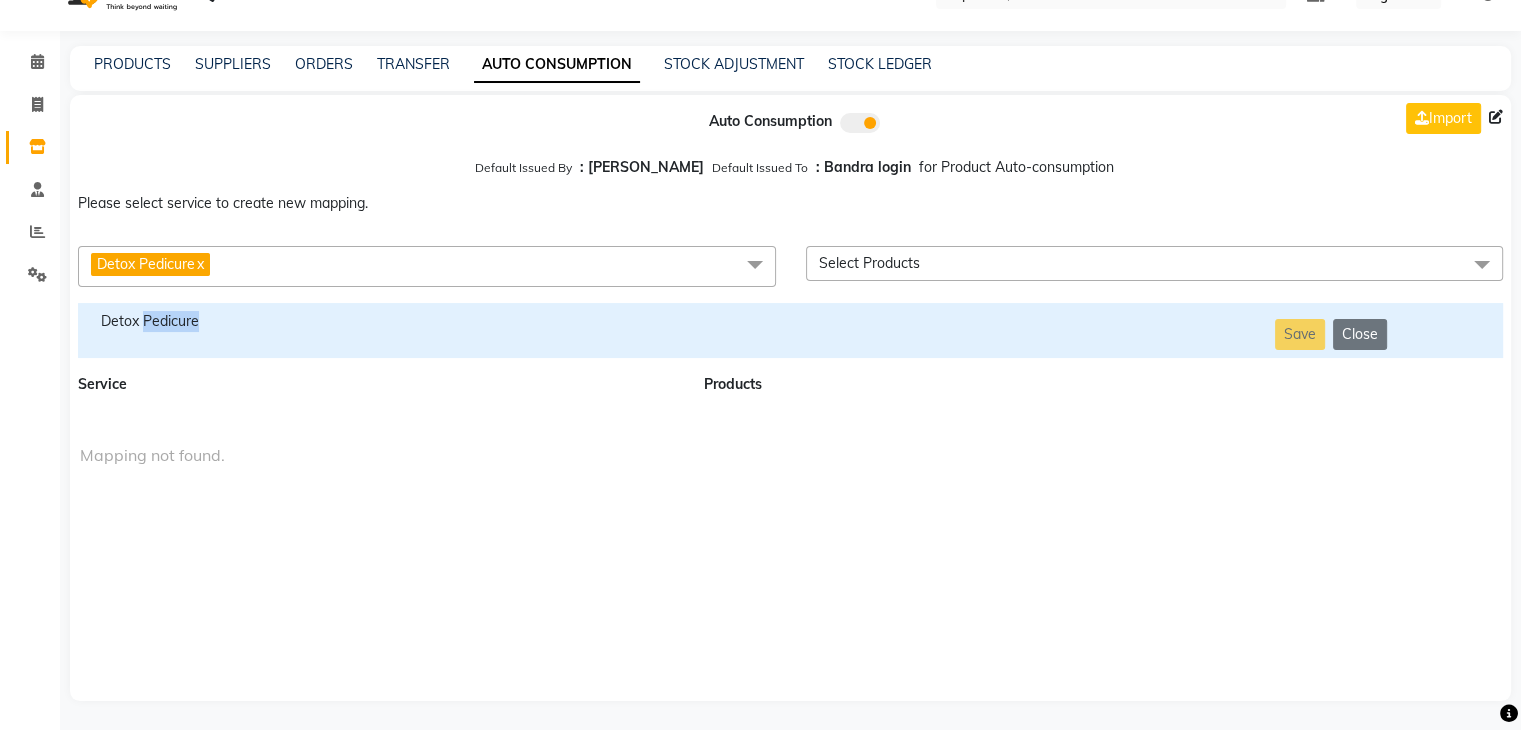 click on "Detox Pedicure" at bounding box center (379, 330) 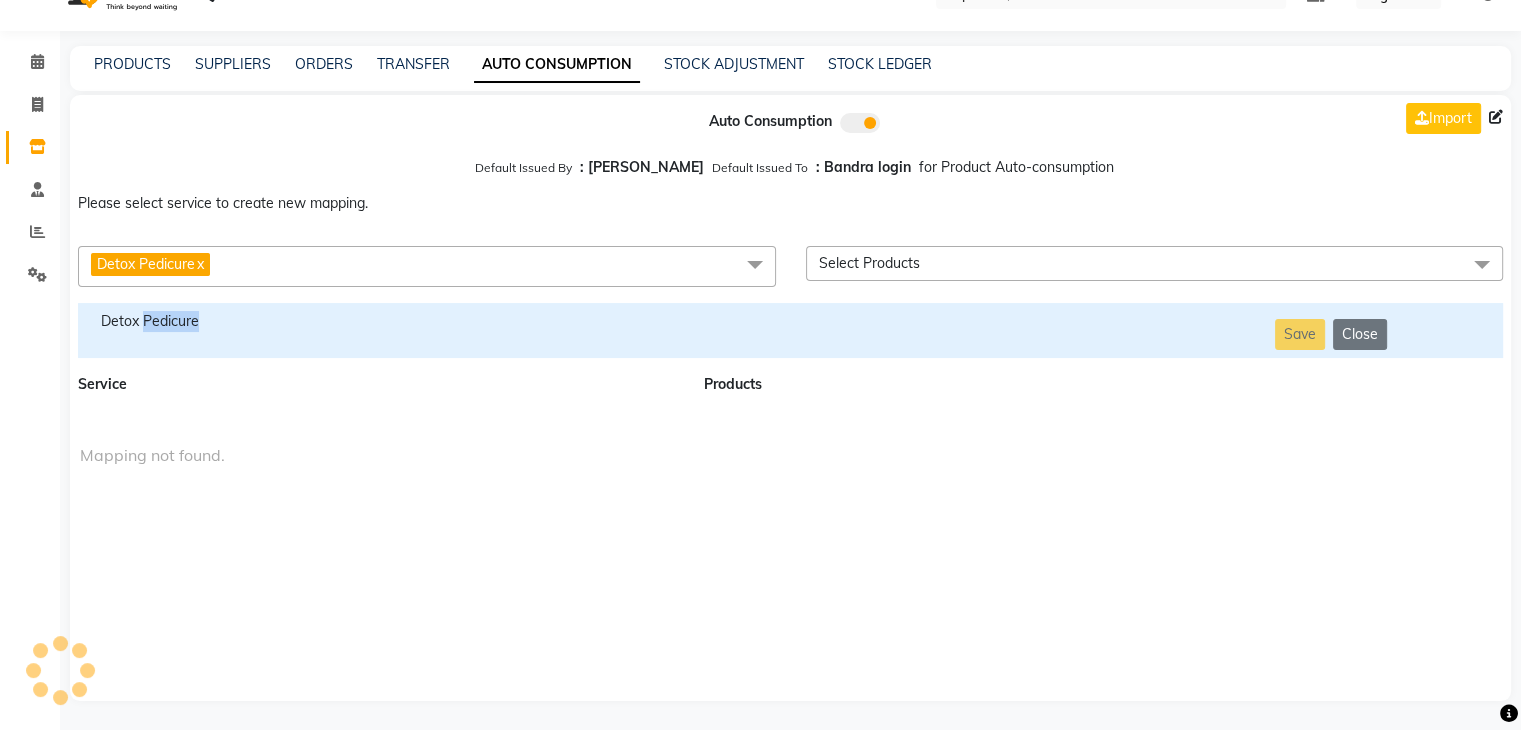 click on "Detox Pedicure" at bounding box center (379, 330) 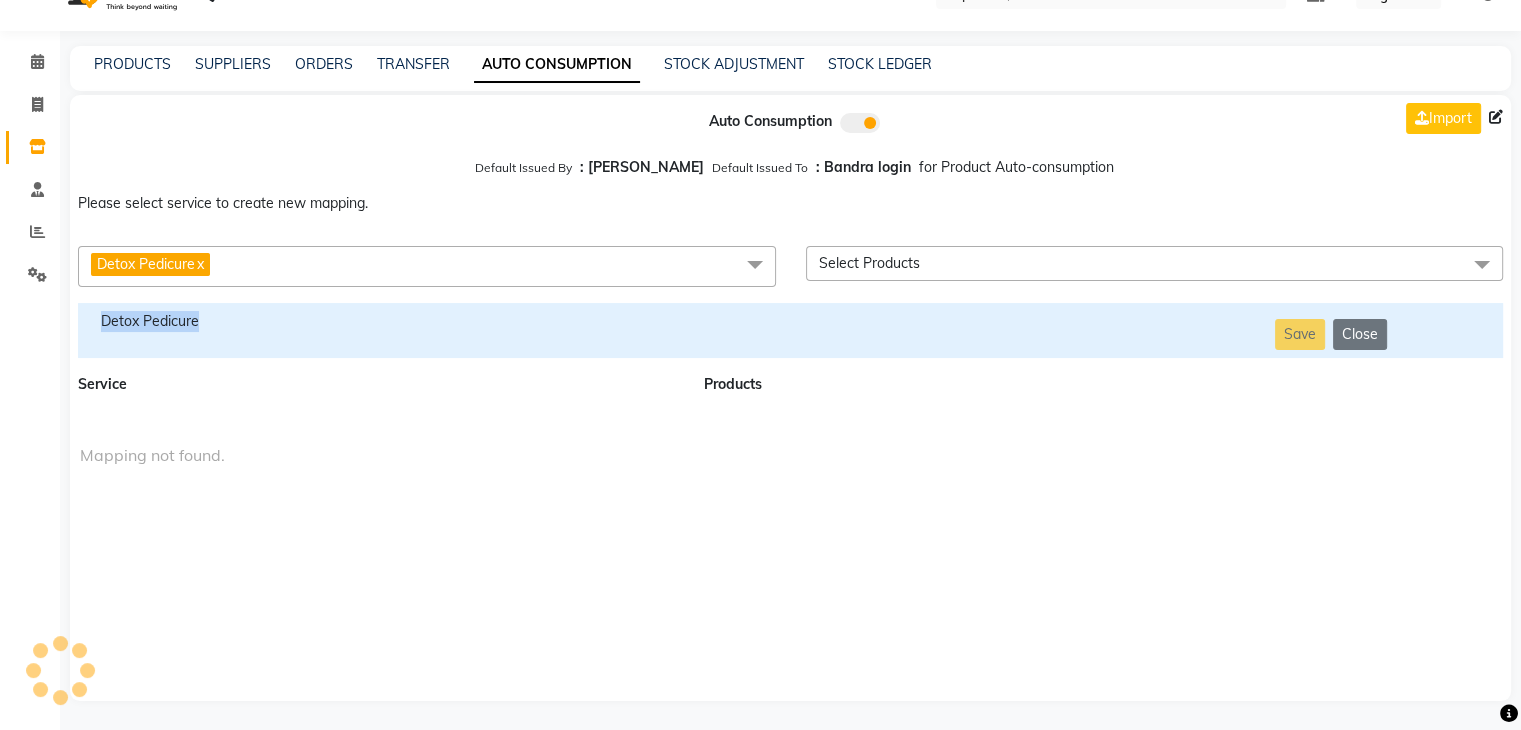 click on "Detox Pedicure" at bounding box center (379, 330) 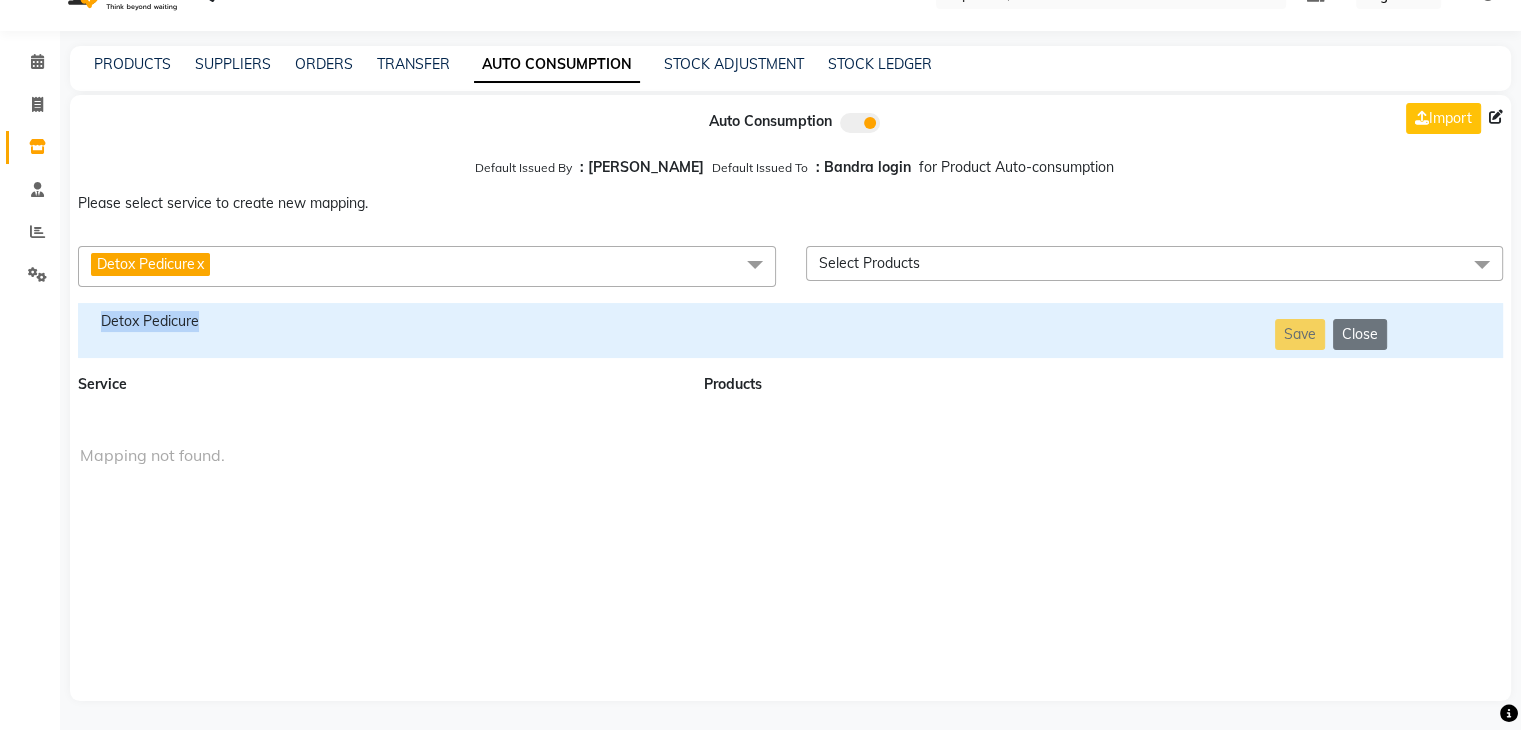 click on "Detox Pedicure" at bounding box center [379, 330] 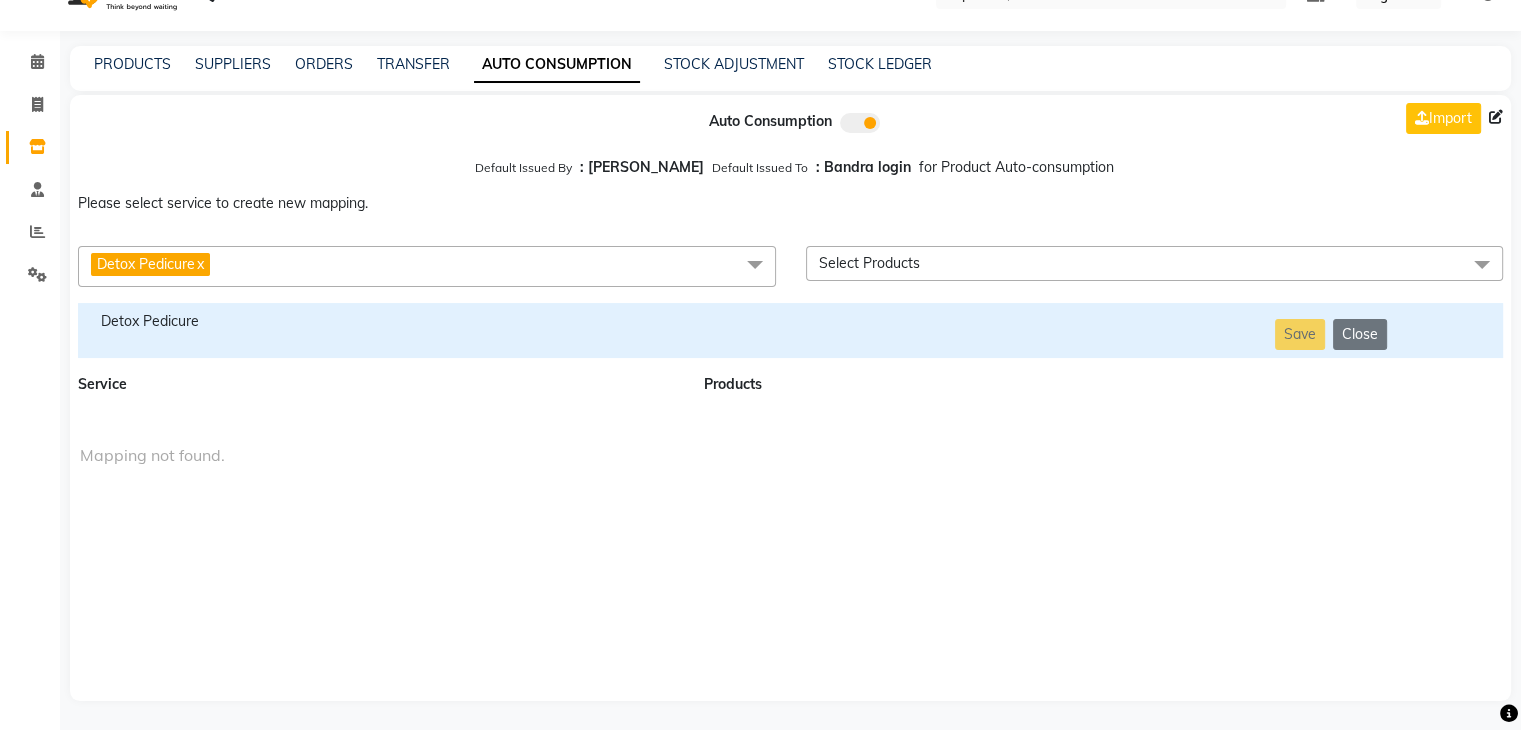 click on "Detox Pedicure  x" at bounding box center (427, 266) 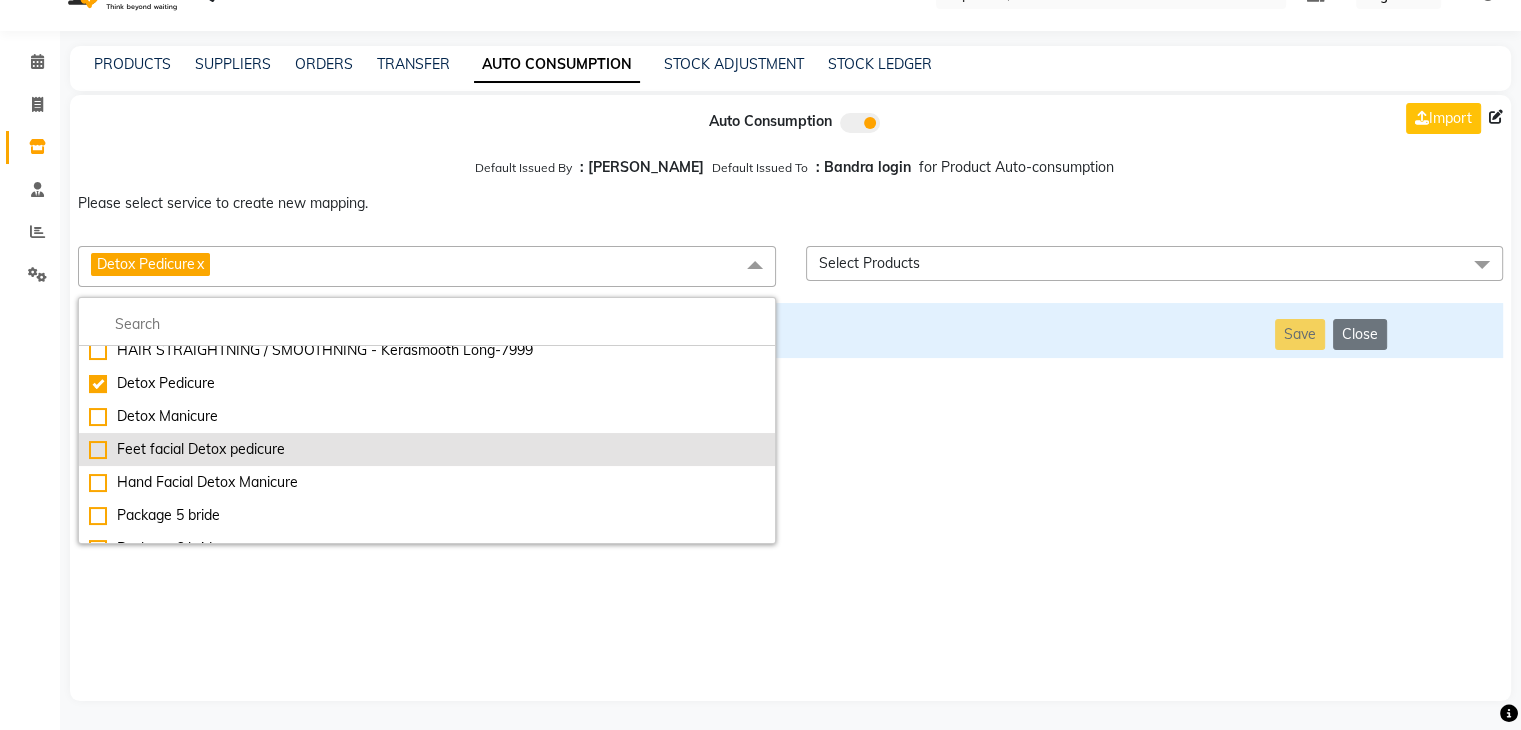 click on "Feet facial Detox pedicure" at bounding box center (427, 449) 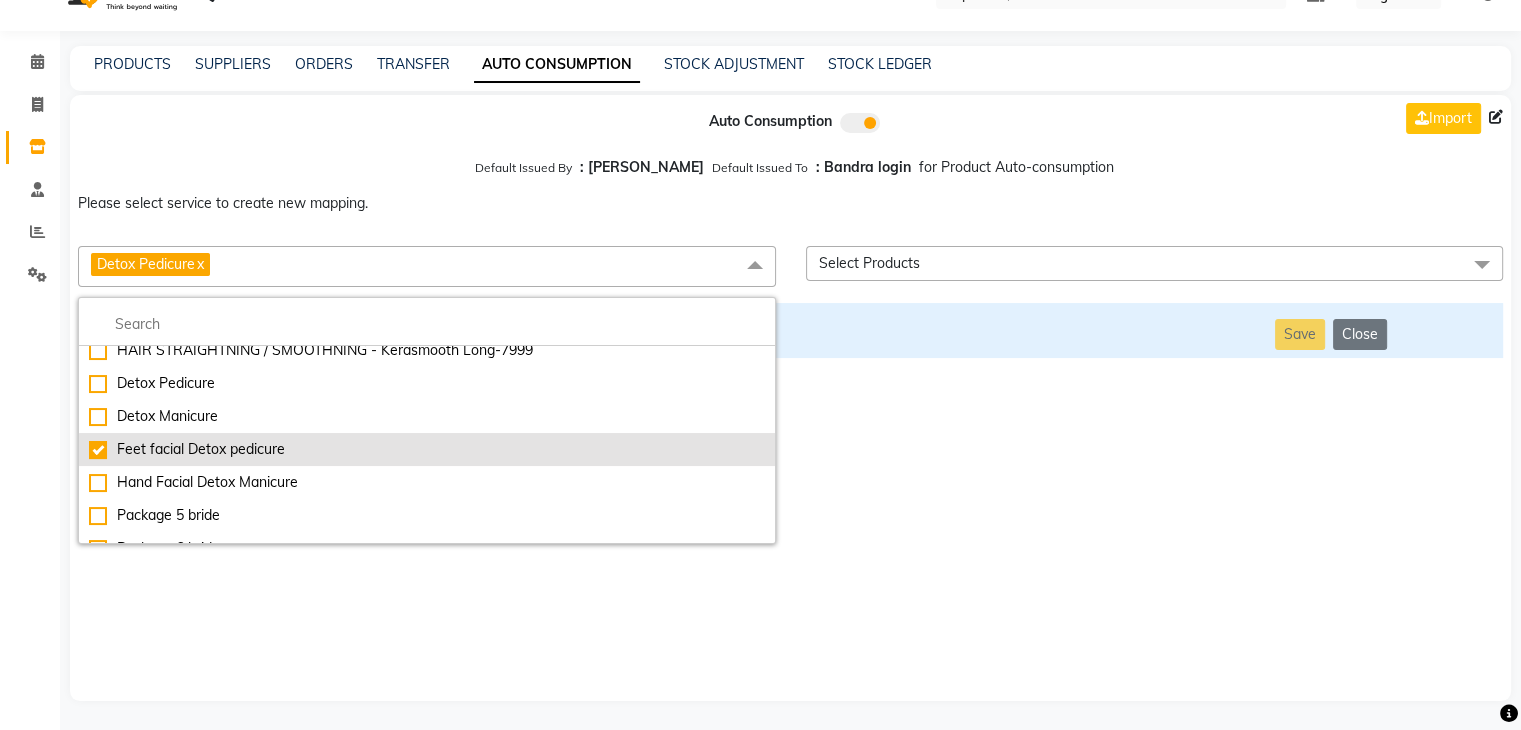 checkbox on "false" 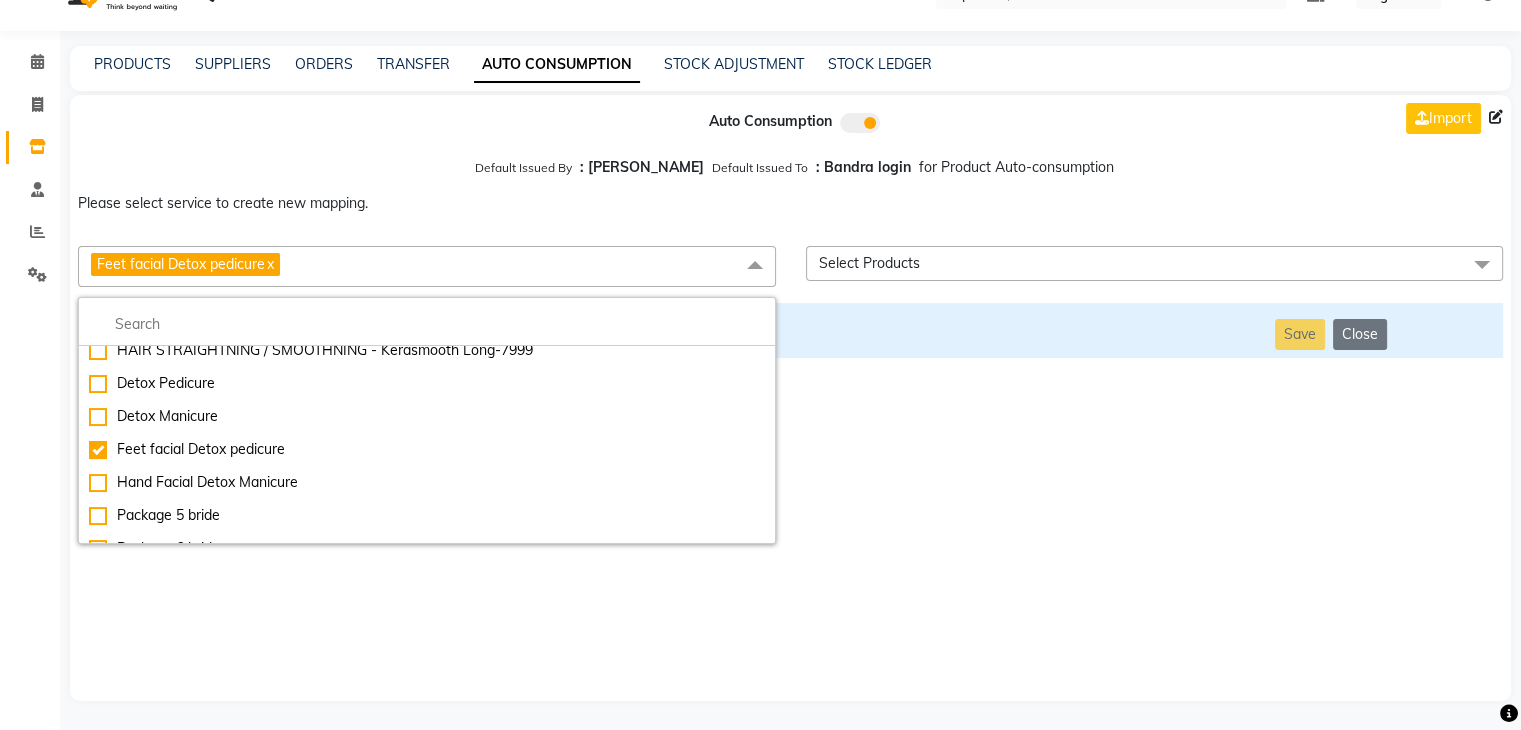click on "Auto Consumption  Import Default Issued By  : [PERSON_NAME] Default Issued To  : Bandra login  for Product Auto-consumption  Please select service to create new mapping. Feet facial Detox pedicure  x Essential Manicure w Scrub Essential Pedicure w Scrub Manicure + OPI Nail Ext + Gel Polish-3570 Manicure + T&T Nail Ext + Gel Polish T&T Nail Ext + T&T Gel Polish OPI Nail Ext + OPI Gel Polish T&T Refills + Gel Polish OPI Refills + Gel Polish Travel Allowance Waiting Charge HAIR REPAIR - Haircut HAIR REPAIR - Haircut for Kids HAIR REPAIR - Hair Wash HAIR REPAIR - Hair Wash Premium HAIR REPAIR - Full Head Shave HAIR REPAIR - Hair Design HAIR REPAIR - Hairstyling HAIR REPAIR - Threading HAIR REPAIR - [PERSON_NAME] Edging HAIR REPAIR - [PERSON_NAME] Edging Premium HAIR REPAIR - Razor Shave HAIR REPAIR - Razor Shave Premium HAIR REPAIR - Luxury Steam Shaving HAIR REPAIR - Fade Hair Cut HAIR SPA RITUALS - Hairoticmen Argan Spa HAIR SPA RITUALS - Wella Deep Nourishing Spa HAIR SPA RITUALS - Nashi Argan Oil Spa HAIR PAINTING - Long-5999" at bounding box center (790, 398) 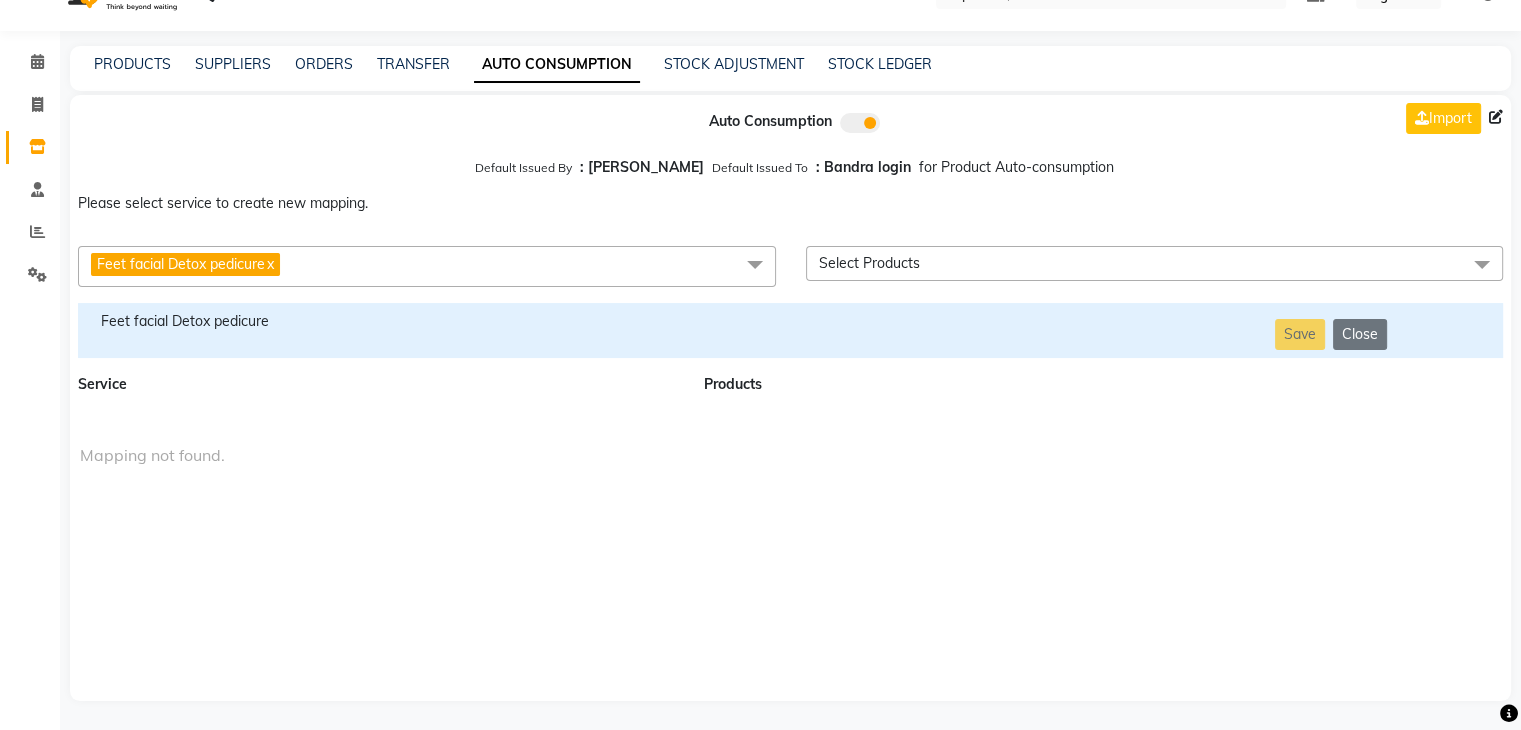 click on "Feet facial Detox pedicure" at bounding box center (379, 321) 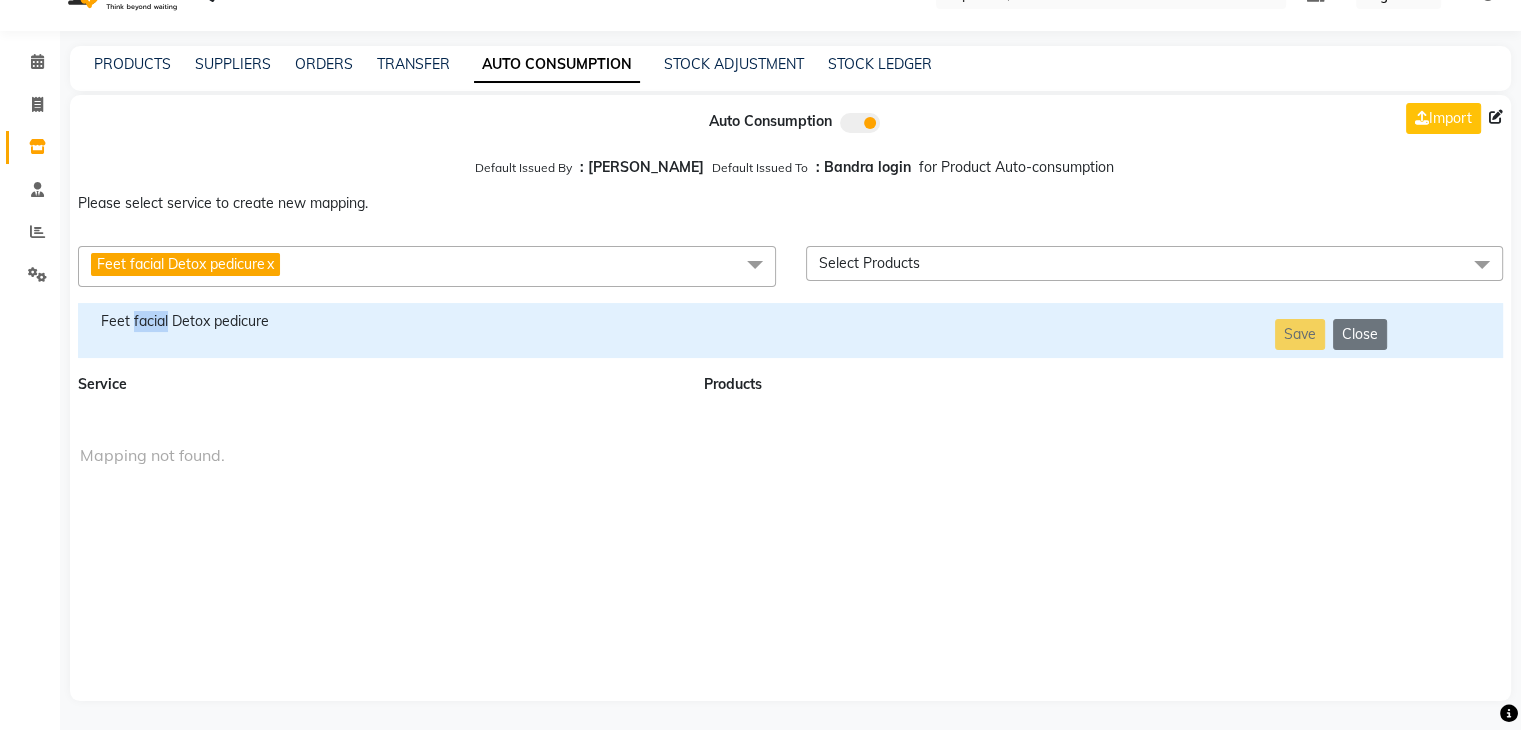 click on "Feet facial Detox pedicure" at bounding box center [379, 321] 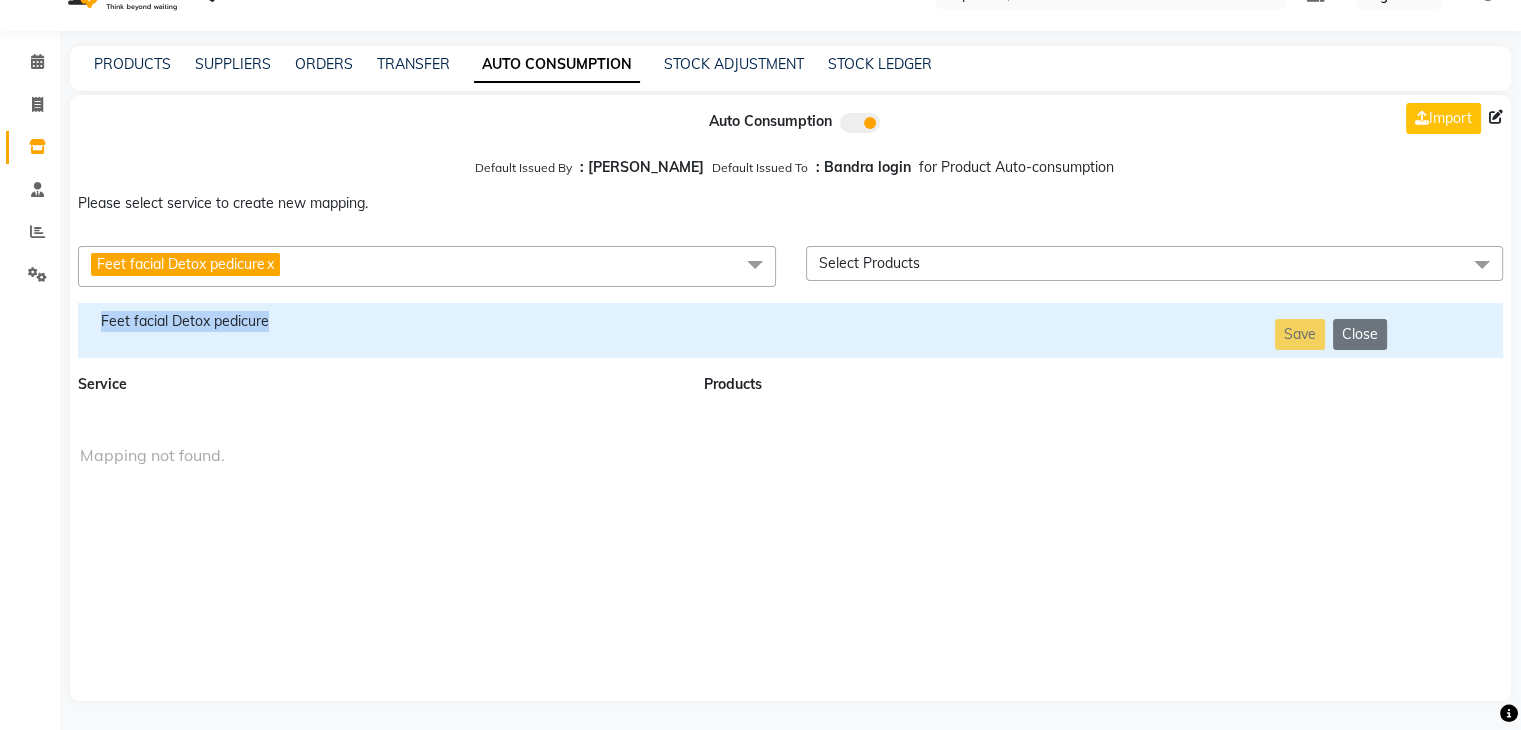 click on "Feet facial Detox pedicure" at bounding box center [379, 321] 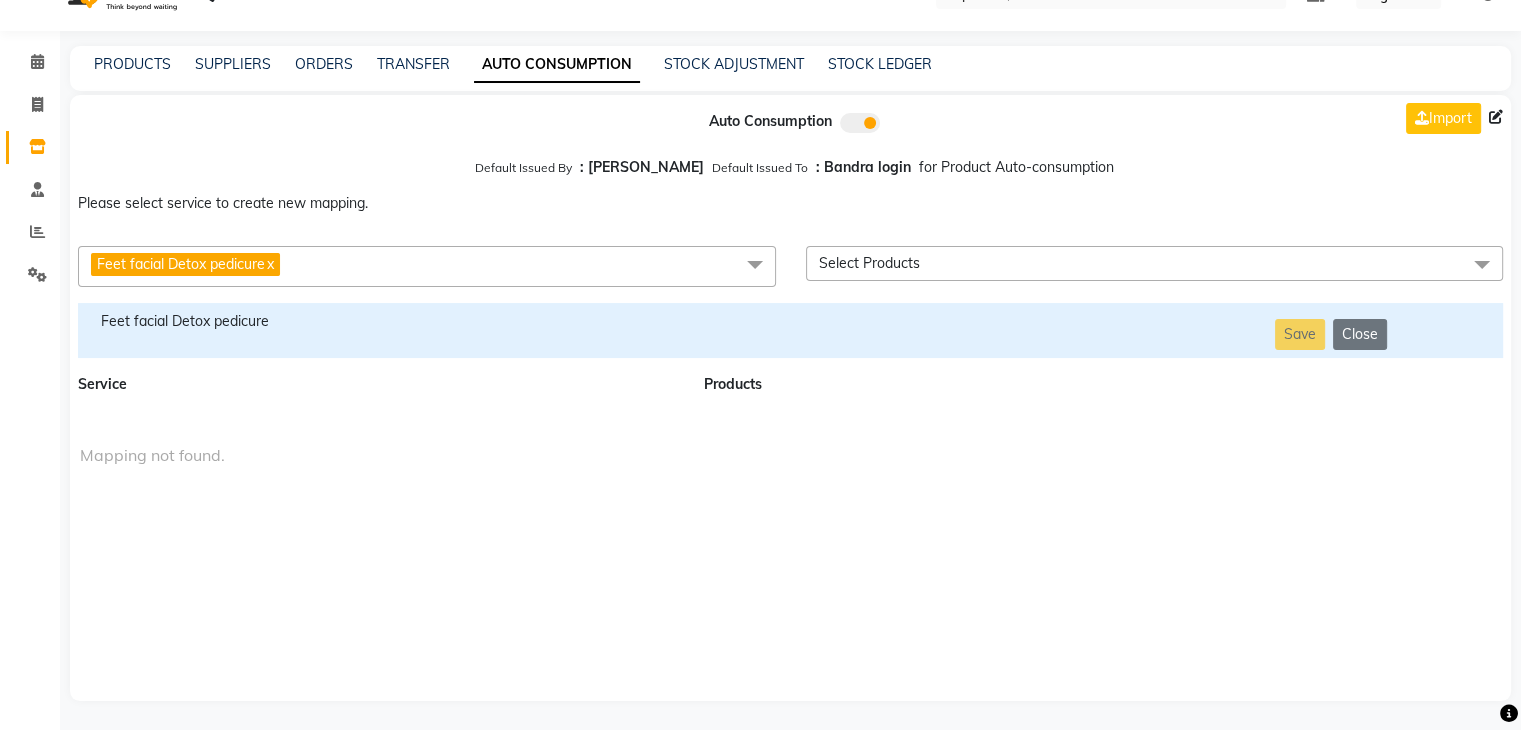 click on "Feet facial Detox pedicure  x Essential Manicure w Scrub Essential Pedicure w Scrub Manicure + OPI Nail Ext + Gel Polish-3570 Manicure + T&T Nail Ext + Gel Polish T&T Nail Ext + T&T Gel Polish OPI Nail Ext + OPI Gel Polish T&T Refills + Gel Polish OPI Refills + Gel Polish Travel Allowance Waiting Charge HAIR REPAIR - Haircut HAIR REPAIR - Haircut for Kids HAIR REPAIR - Hair Wash HAIR REPAIR - Hair Wash Premium HAIR REPAIR - Full Head Shave HAIR REPAIR - Hair Design HAIR REPAIR - Hairstyling HAIR REPAIR - Threading HAIR REPAIR - [PERSON_NAME] Edging HAIR REPAIR - [PERSON_NAME] Edging Premium HAIR REPAIR - Razor Shave HAIR REPAIR - Razor Shave Premium HAIR REPAIR - Luxury Steam Shaving HAIR REPAIR - Fade Hair Cut HAIR SPA RITUALS - Hairoticmen Argan Spa HAIR SPA RITUALS - Wella Deep Nourishing Spa HAIR SPA RITUALS - Nashi Argan Oil Spa HAIR SPA RITUALS - Copacabana Hair Spa HAIR SPA RITUALS - Botoliss Hair Spa HAIR SPA RITUALS - [MEDICAL_DATA] Hair Spa HAIR SPA RITUALS - Olaplex Ritual HAIR SPA RITUALS - High Frequency Gel Overlays" at bounding box center (790, 266) 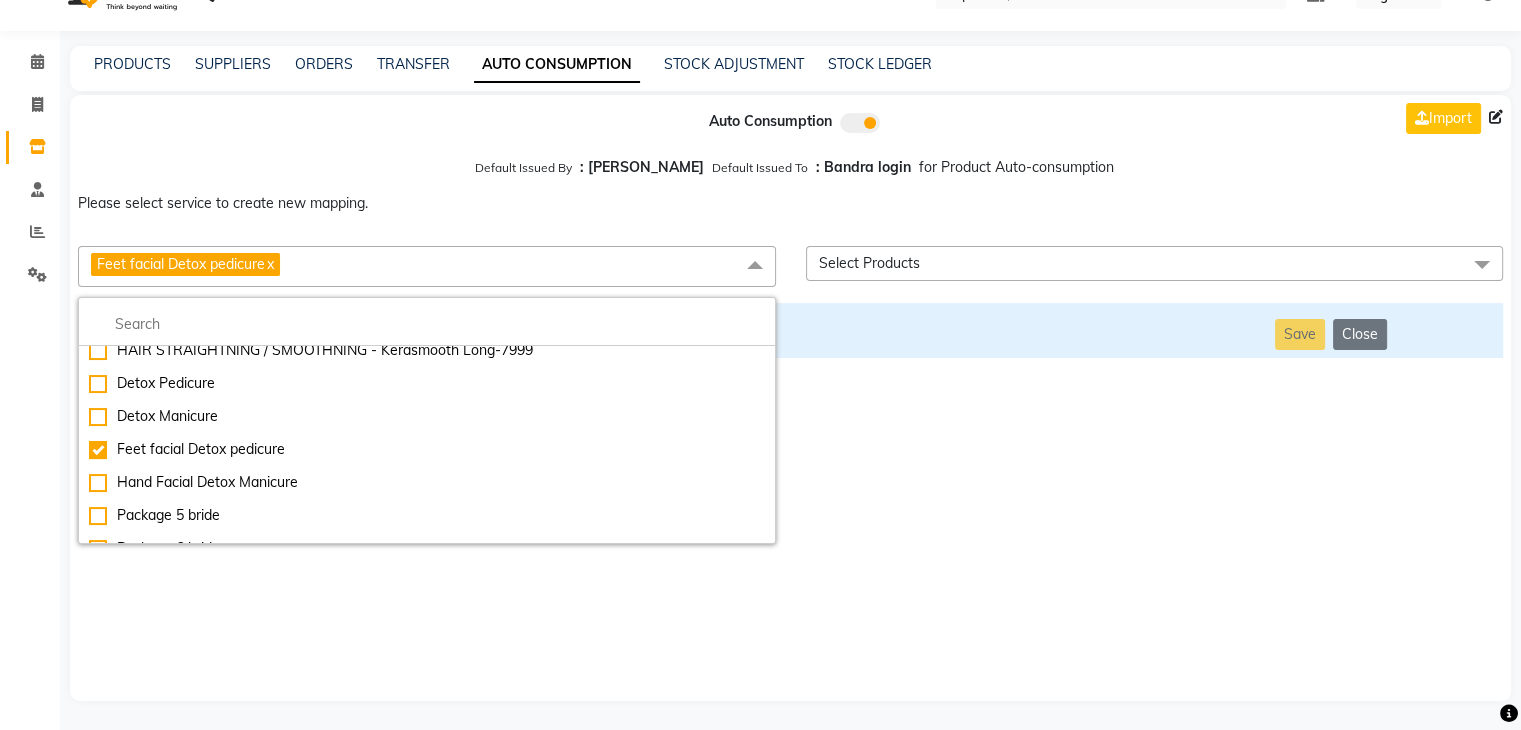 click on "Auto Consumption  Import Default Issued By  : [PERSON_NAME] Default Issued To  : Bandra login  for Product Auto-consumption  Please select service to create new mapping. Feet facial Detox pedicure  x Essential Manicure w Scrub Essential Pedicure w Scrub Manicure + OPI Nail Ext + Gel Polish-3570 Manicure + T&T Nail Ext + Gel Polish T&T Nail Ext + T&T Gel Polish OPI Nail Ext + OPI Gel Polish T&T Refills + Gel Polish OPI Refills + Gel Polish Travel Allowance Waiting Charge HAIR REPAIR - Haircut HAIR REPAIR - Haircut for Kids HAIR REPAIR - Hair Wash HAIR REPAIR - Hair Wash Premium HAIR REPAIR - Full Head Shave HAIR REPAIR - Hair Design HAIR REPAIR - Hairstyling HAIR REPAIR - Threading HAIR REPAIR - [PERSON_NAME] Edging HAIR REPAIR - [PERSON_NAME] Edging Premium HAIR REPAIR - Razor Shave HAIR REPAIR - Razor Shave Premium HAIR REPAIR - Luxury Steam Shaving HAIR REPAIR - Fade Hair Cut HAIR SPA RITUALS - Hairoticmen Argan Spa HAIR SPA RITUALS - Wella Deep Nourishing Spa HAIR SPA RITUALS - Nashi Argan Oil Spa HAIR PAINTING - Long-5999" at bounding box center (790, 398) 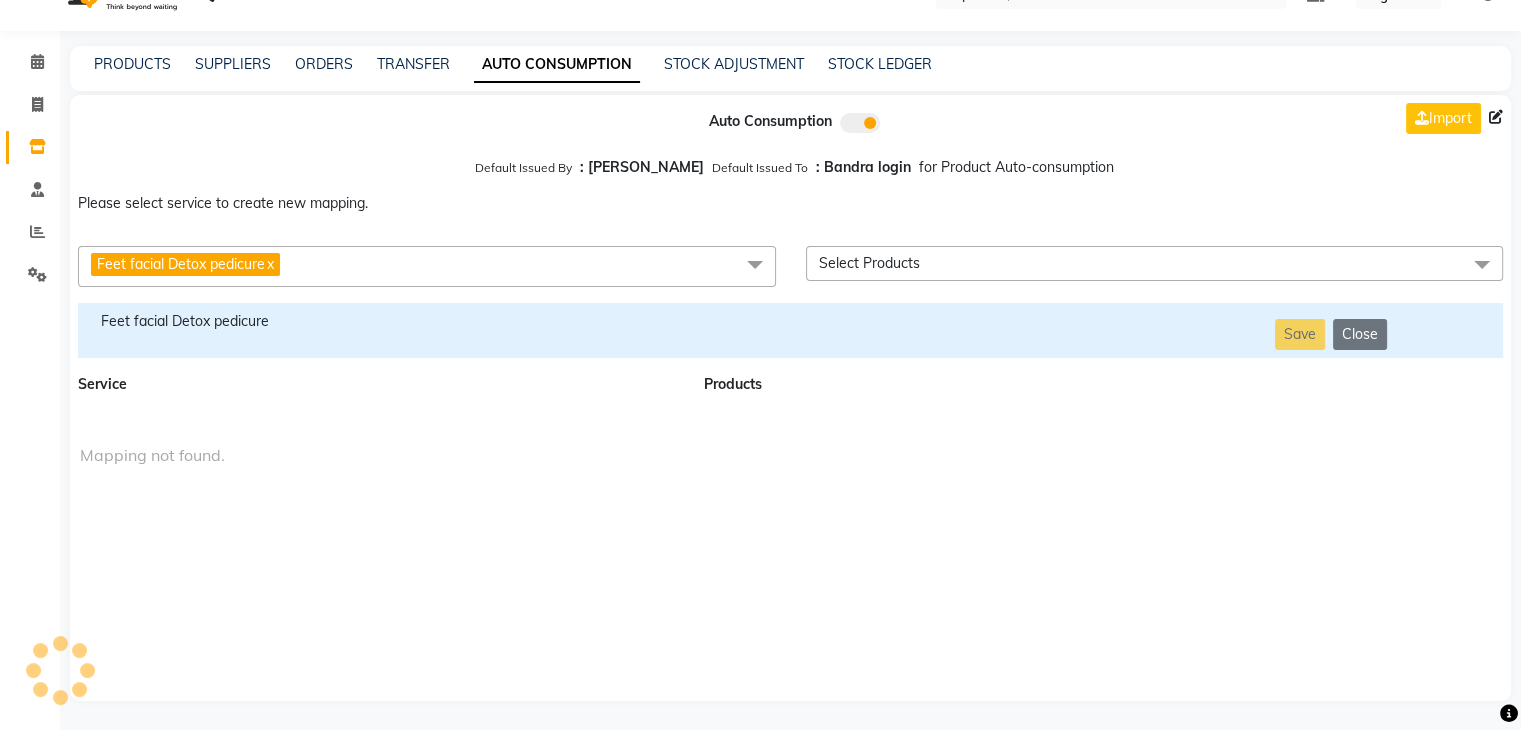 click on "Feet facial Detox pedicure  x" at bounding box center [427, 266] 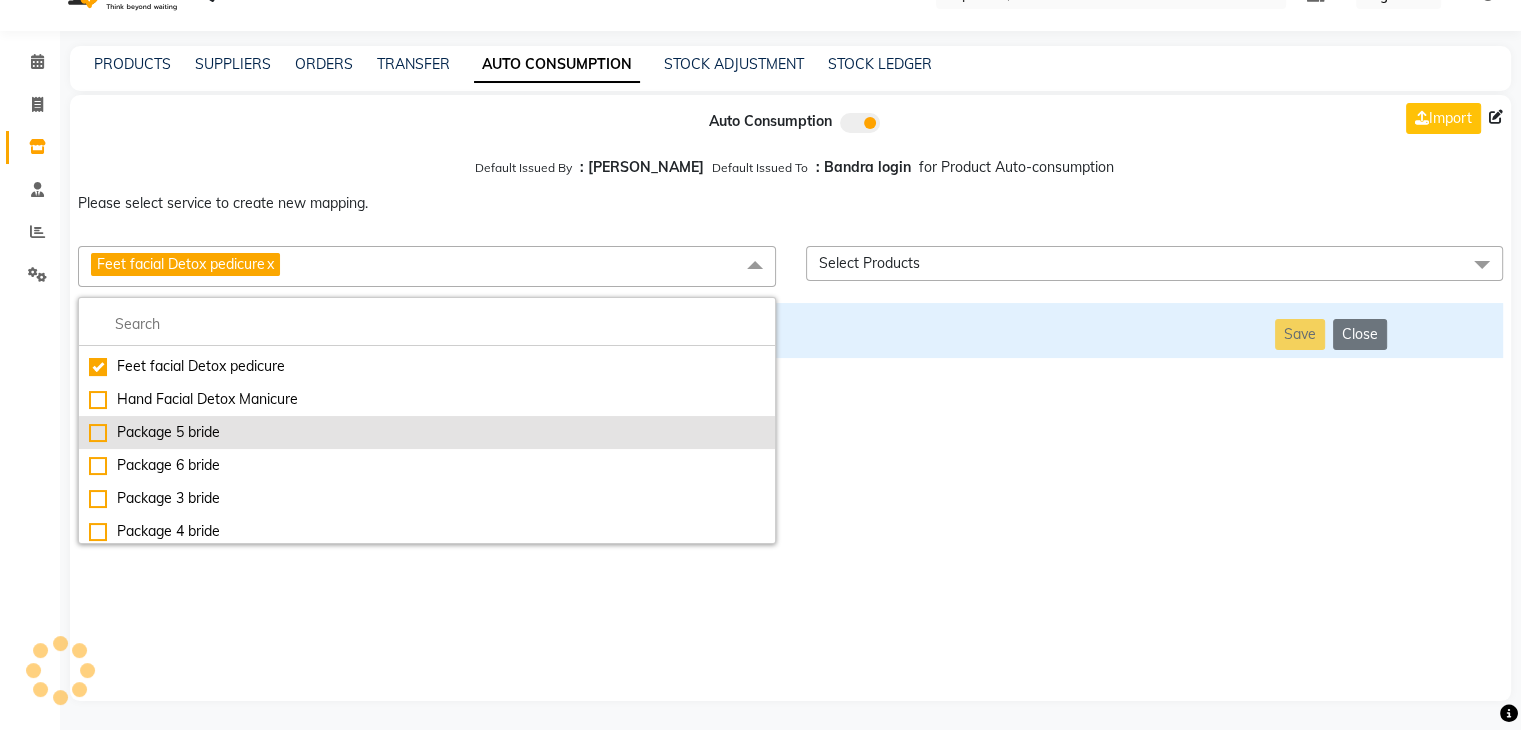 scroll, scrollTop: 9821, scrollLeft: 0, axis: vertical 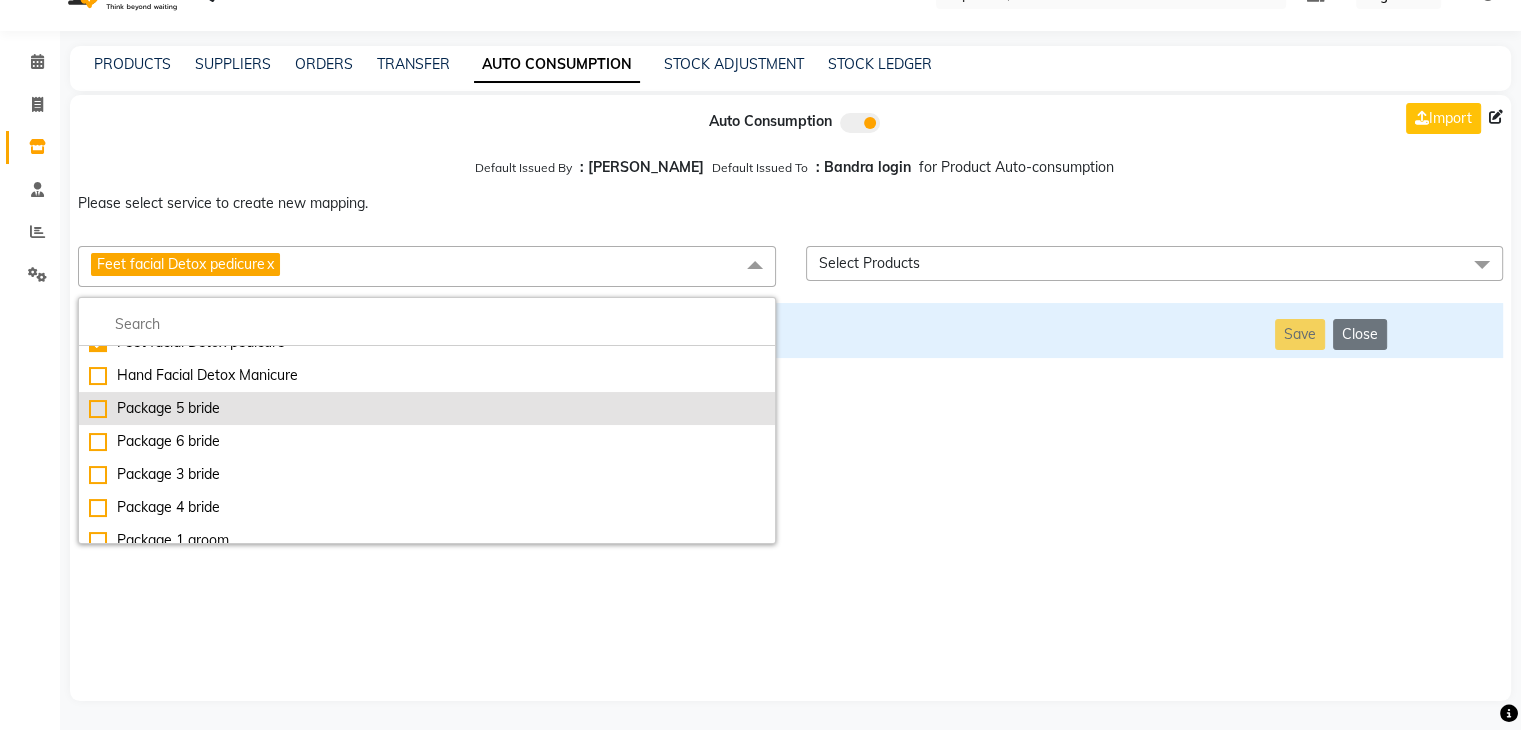 click on "Package 5 bride" at bounding box center (427, 408) 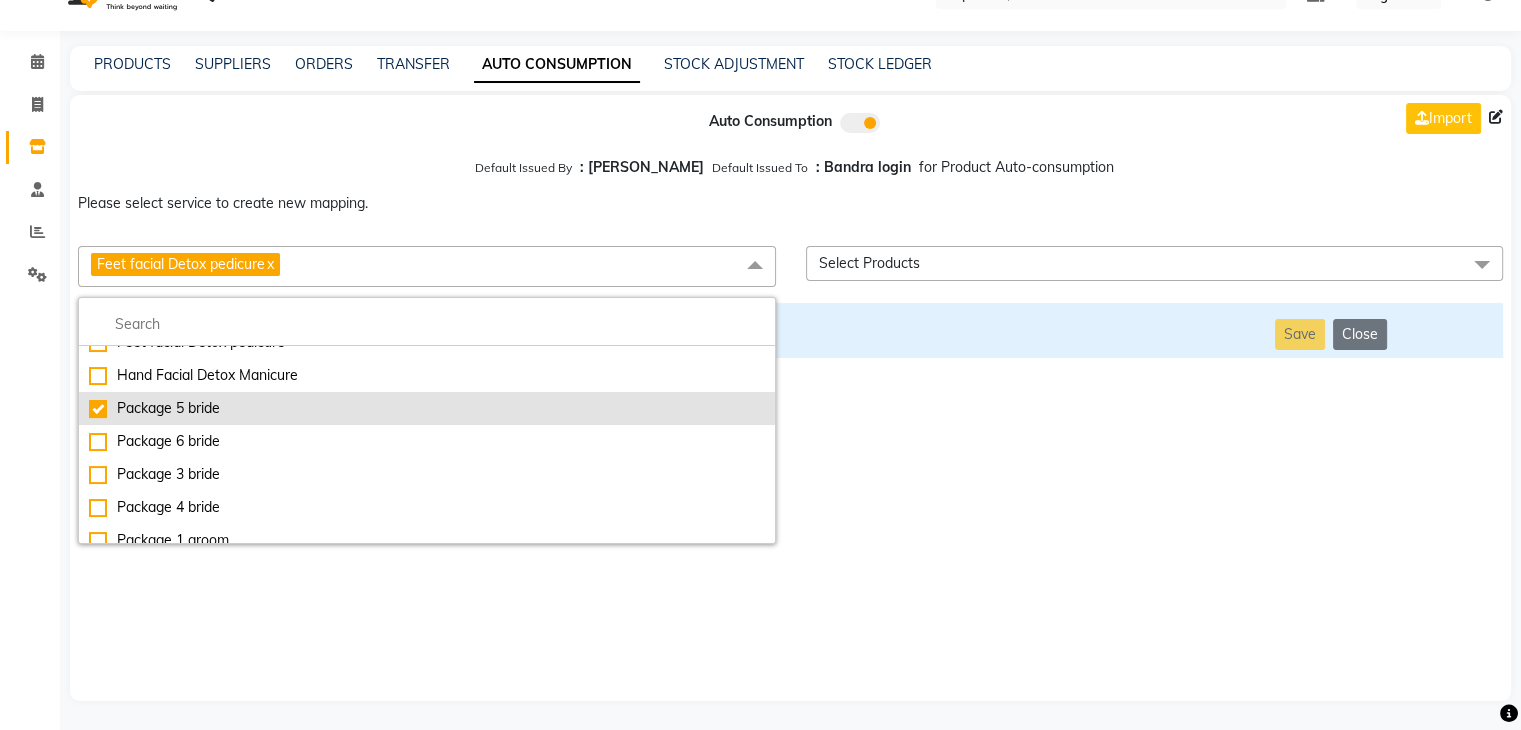 checkbox on "false" 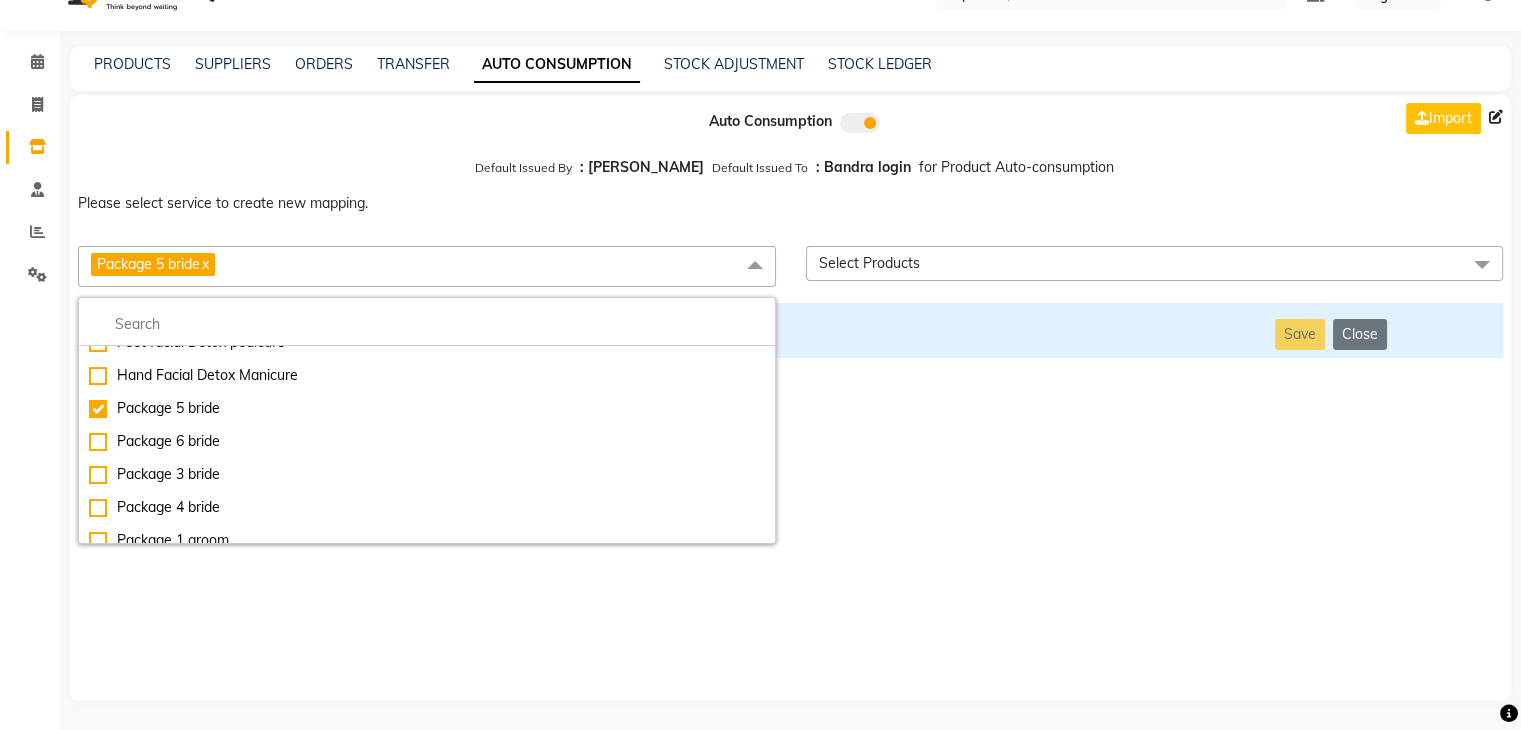 click on "Auto Consumption  Import Default Issued By  : [PERSON_NAME] Default Issued To  : Bandra login  for Product Auto-consumption  Please select service to create new mapping. Package 5 bride  x Essential Manicure w Scrub Essential Pedicure w Scrub Manicure + OPI Nail Ext + Gel Polish-3570 Manicure + T&T Nail Ext + Gel Polish T&T Nail Ext + T&T Gel Polish OPI Nail Ext + OPI Gel Polish T&T Refills + Gel Polish OPI Refills + Gel Polish Travel Allowance Waiting Charge HAIR REPAIR - Haircut HAIR REPAIR - Haircut for Kids HAIR REPAIR - Hair Wash HAIR REPAIR - Hair Wash Premium HAIR REPAIR - Full Head Shave HAIR REPAIR - Hair Design HAIR REPAIR - Hairstyling HAIR REPAIR - Threading HAIR REPAIR - [PERSON_NAME] Edging HAIR REPAIR - [PERSON_NAME] Edging Premium HAIR REPAIR - Razor Shave HAIR REPAIR - Razor Shave Premium HAIR REPAIR - Luxury Steam Shaving HAIR REPAIR - Fade Hair Cut HAIR SPA RITUALS - Hairoticmen Argan Spa HAIR SPA RITUALS - Wella Deep Nourishing Spa HAIR SPA RITUALS - Nashi Argan Oil Spa HAIR SPA RITUALS - Botoliss Hair Spa" at bounding box center [790, 398] 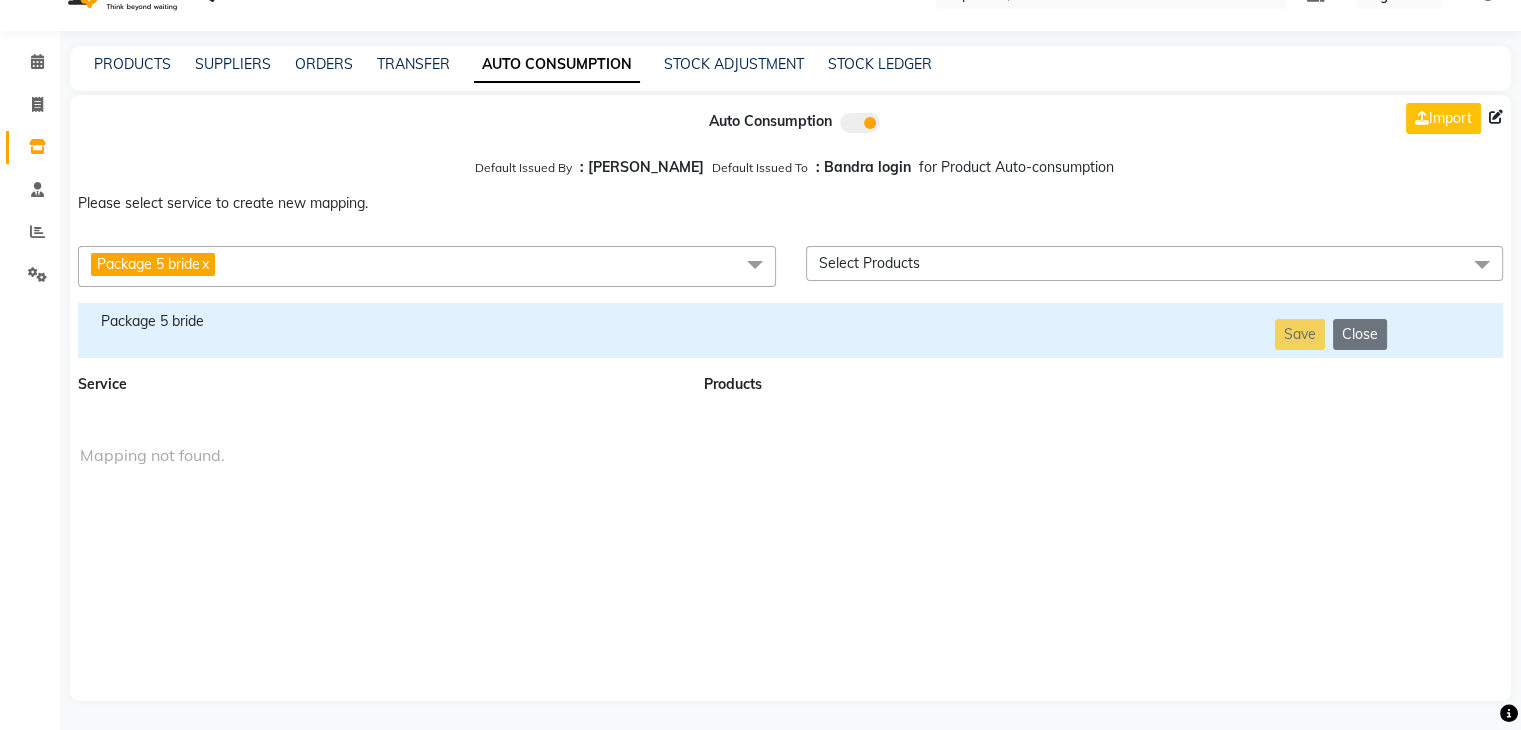 click on "Package 5 bride" at bounding box center (379, 321) 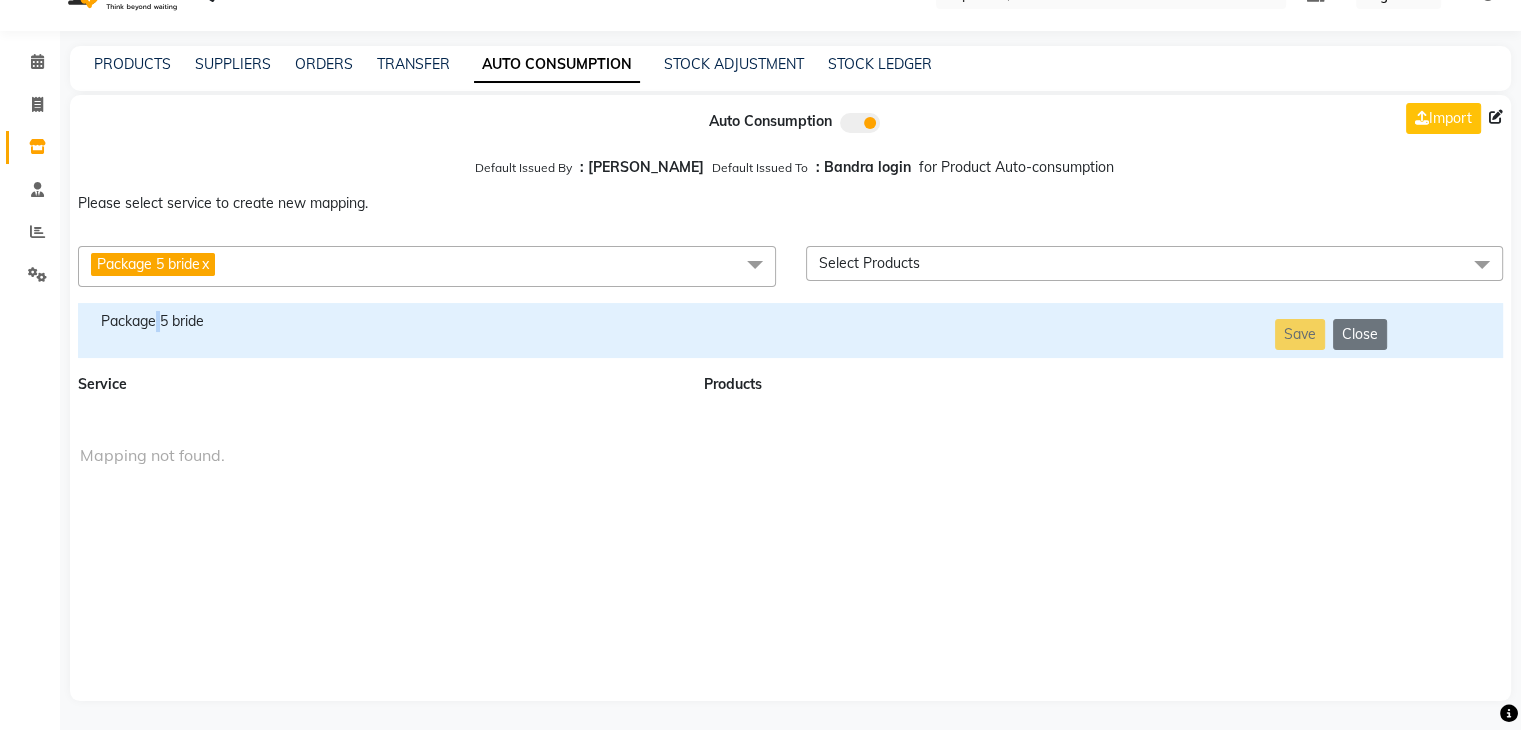 click on "Package 5 bride" at bounding box center [379, 321] 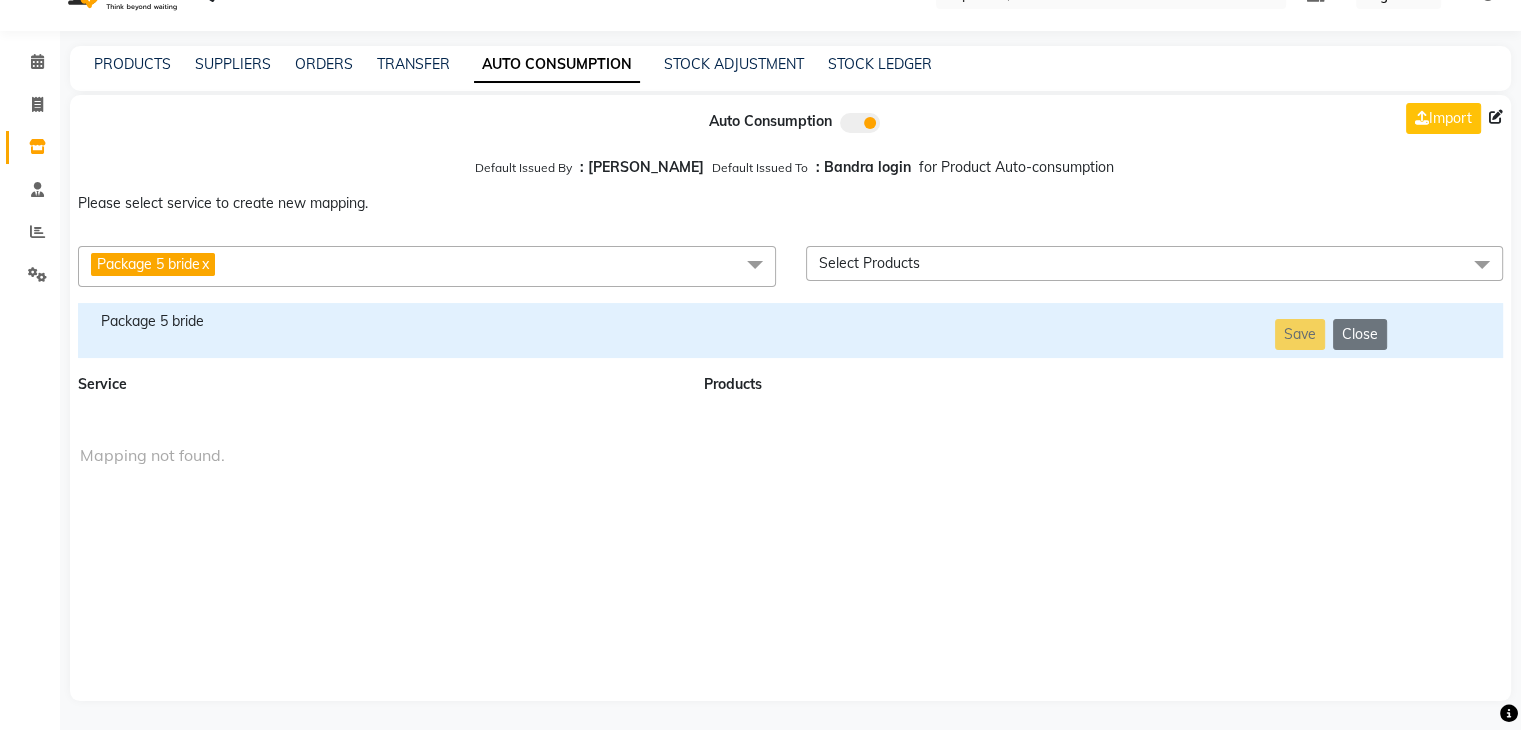 click on "Package 5 bride  x" at bounding box center [427, 266] 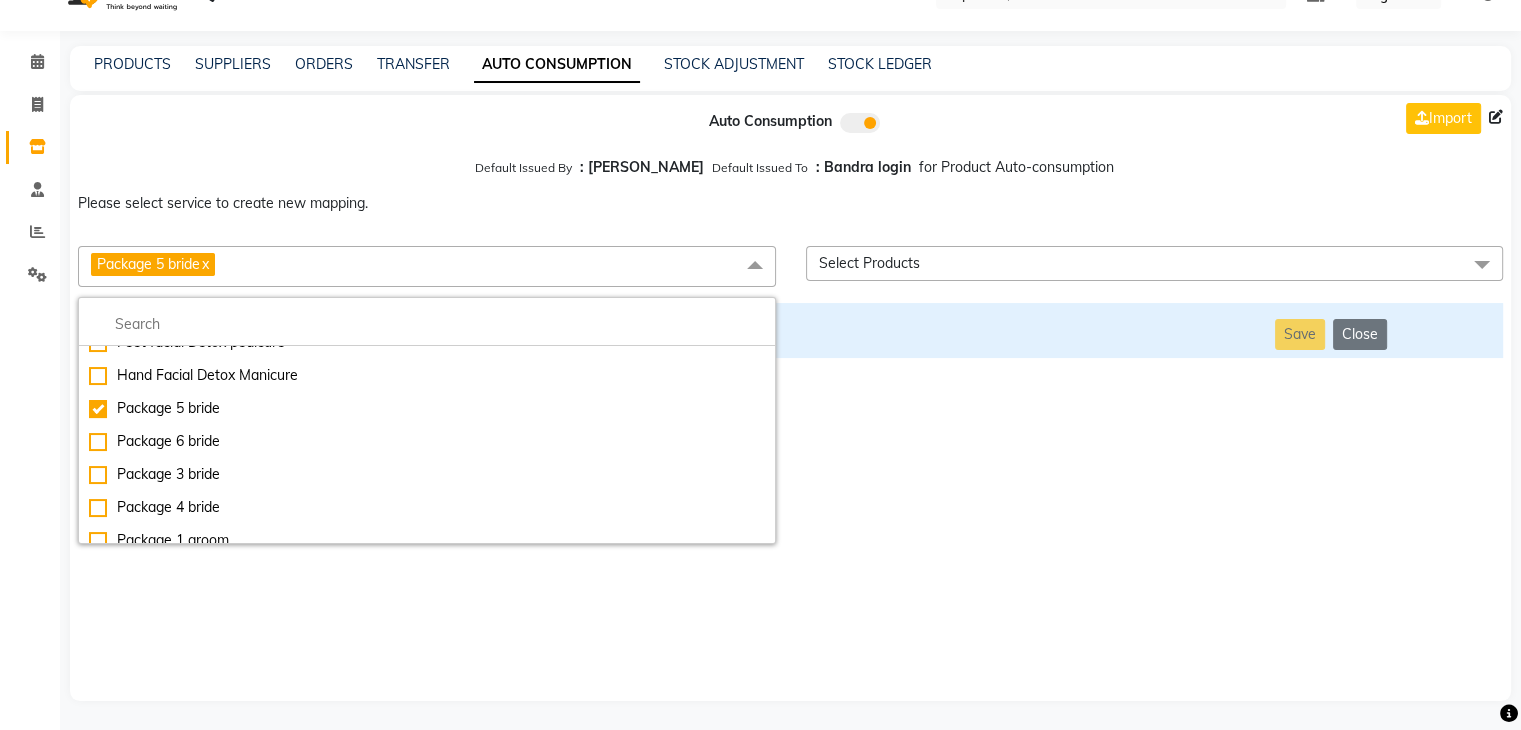 click on "Auto Consumption  Import Default Issued By  : [PERSON_NAME] Default Issued To  : Bandra login  for Product Auto-consumption  Please select service to create new mapping. Package 5 bride  x Essential Manicure w Scrub Essential Pedicure w Scrub Manicure + OPI Nail Ext + Gel Polish-3570 Manicure + T&T Nail Ext + Gel Polish T&T Nail Ext + T&T Gel Polish OPI Nail Ext + OPI Gel Polish T&T Refills + Gel Polish OPI Refills + Gel Polish Travel Allowance Waiting Charge HAIR REPAIR - Haircut HAIR REPAIR - Haircut for Kids HAIR REPAIR - Hair Wash HAIR REPAIR - Hair Wash Premium HAIR REPAIR - Full Head Shave HAIR REPAIR - Hair Design HAIR REPAIR - Hairstyling HAIR REPAIR - Threading HAIR REPAIR - [PERSON_NAME] Edging HAIR REPAIR - [PERSON_NAME] Edging Premium HAIR REPAIR - Razor Shave HAIR REPAIR - Razor Shave Premium HAIR REPAIR - Luxury Steam Shaving HAIR REPAIR - Fade Hair Cut HAIR SPA RITUALS - Hairoticmen Argan Spa HAIR SPA RITUALS - Wella Deep Nourishing Spa HAIR SPA RITUALS - Nashi Argan Oil Spa HAIR SPA RITUALS - Botoliss Hair Spa" at bounding box center (790, 398) 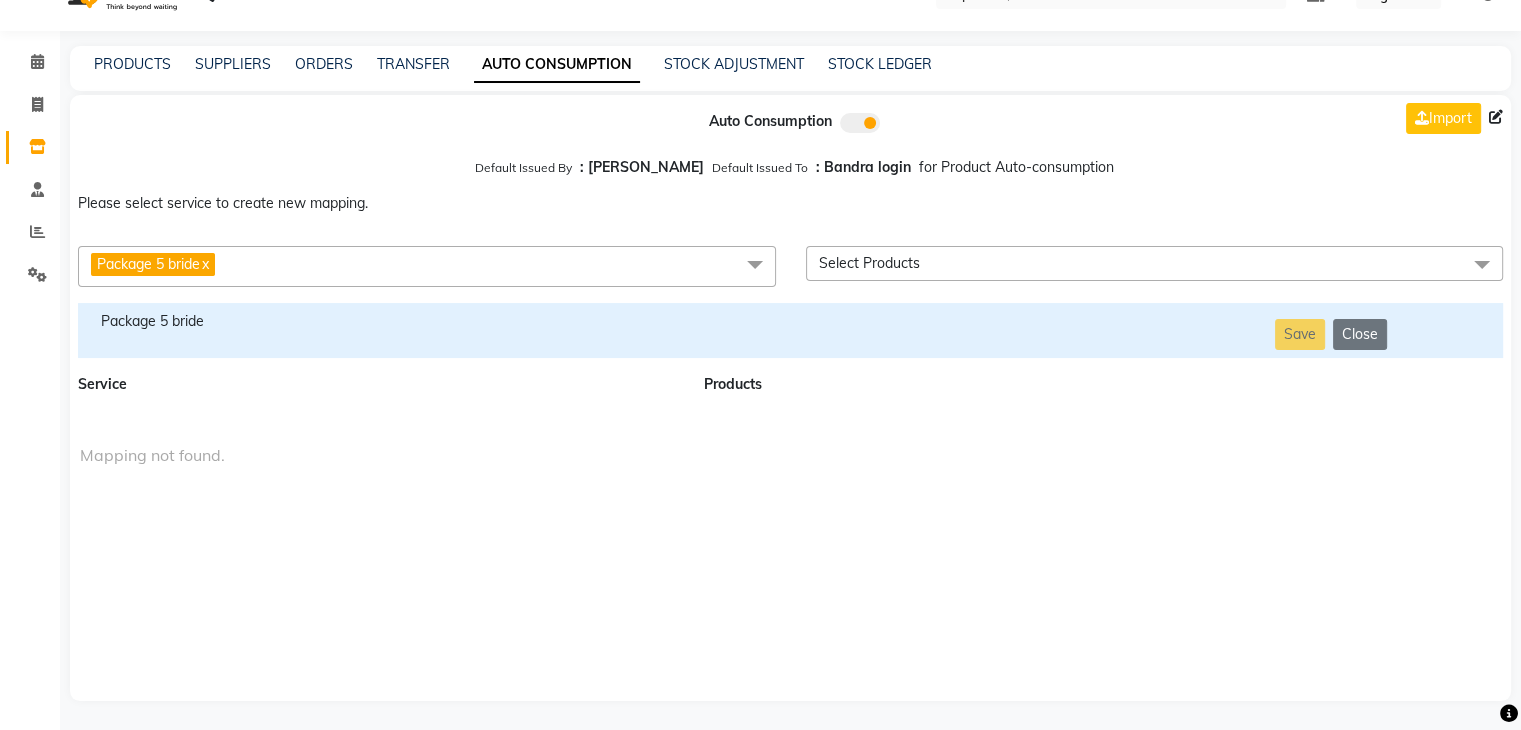 click on "Package 5 bride" at bounding box center (379, 321) 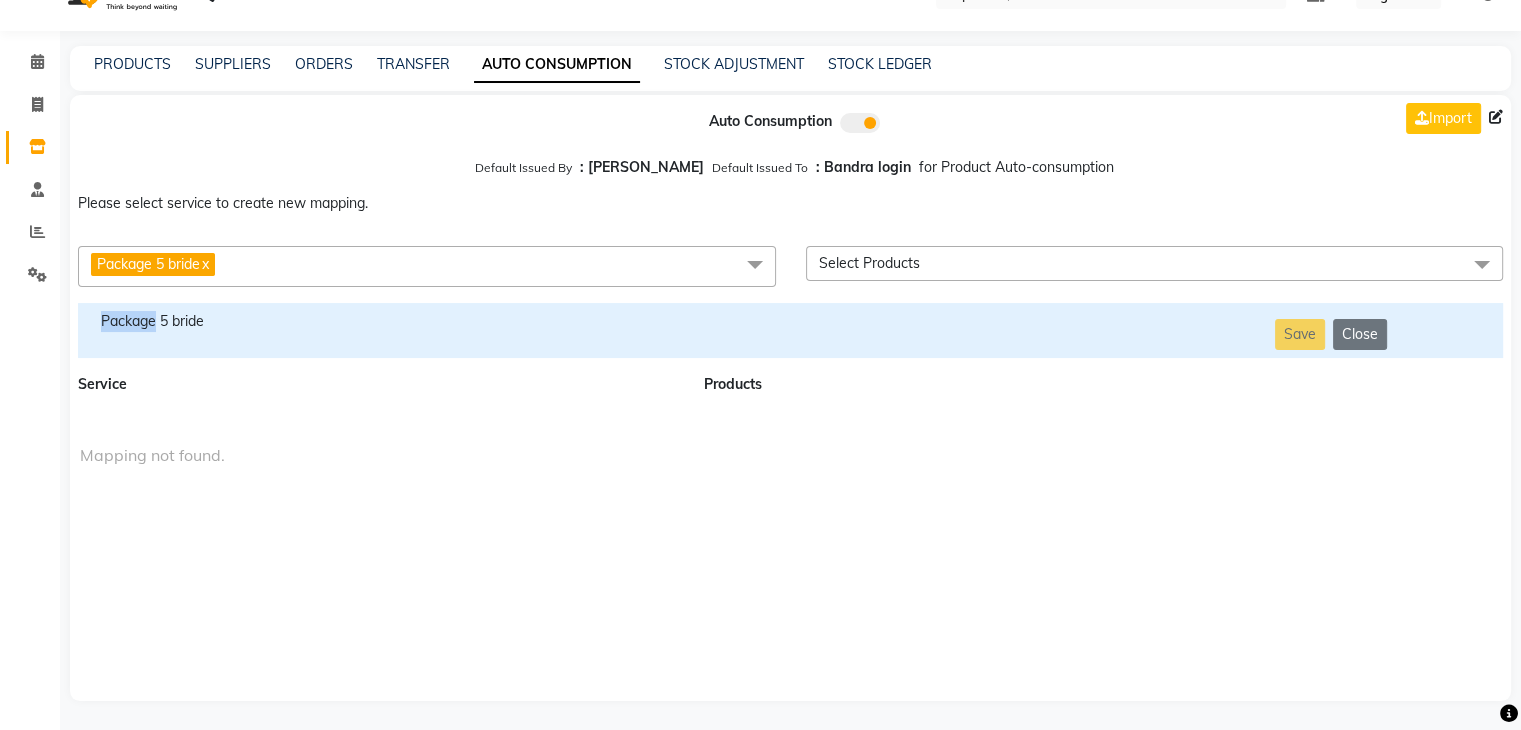 click on "Package 5 bride" at bounding box center [379, 321] 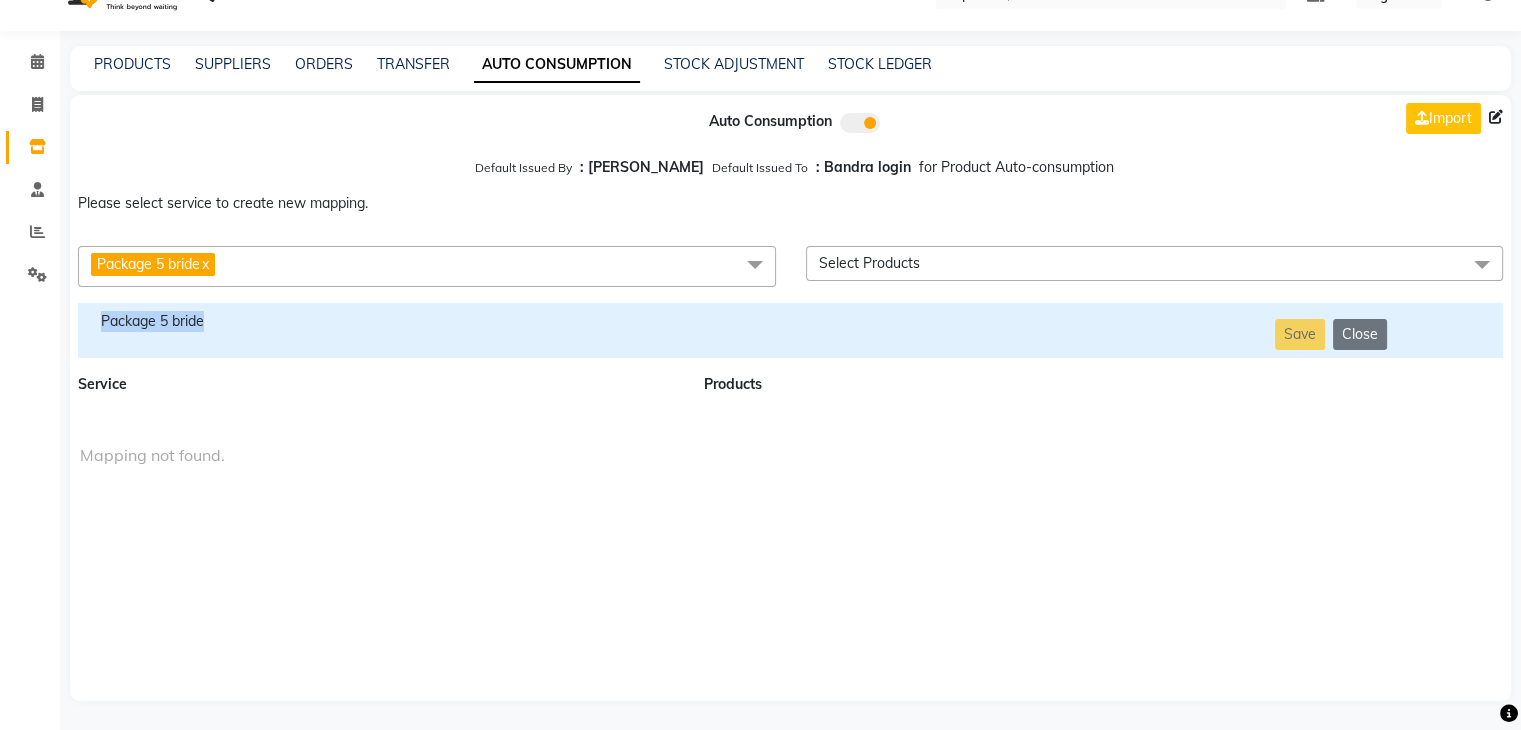 click on "Package 5 bride" at bounding box center [379, 321] 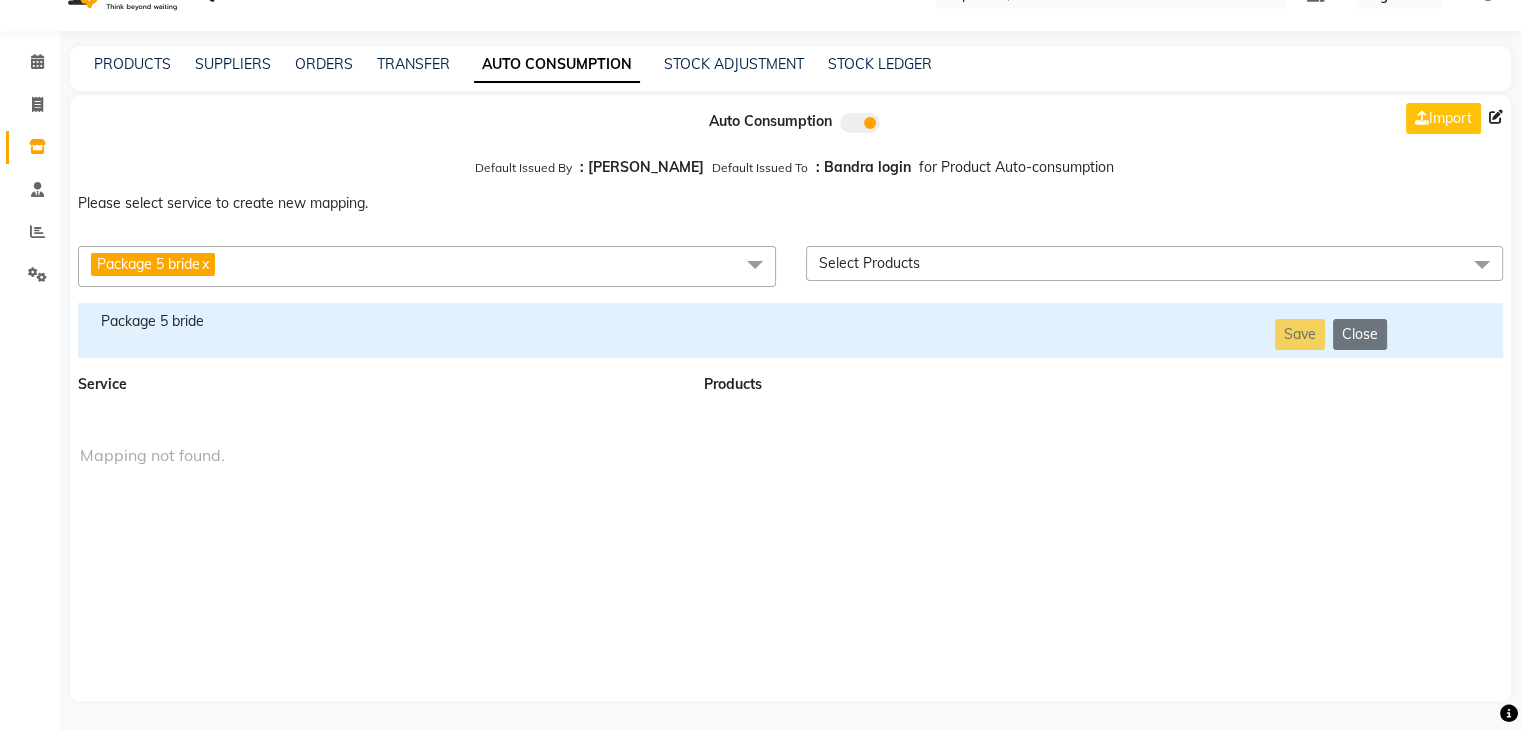 click on "Package 5 bride  x" at bounding box center [427, 266] 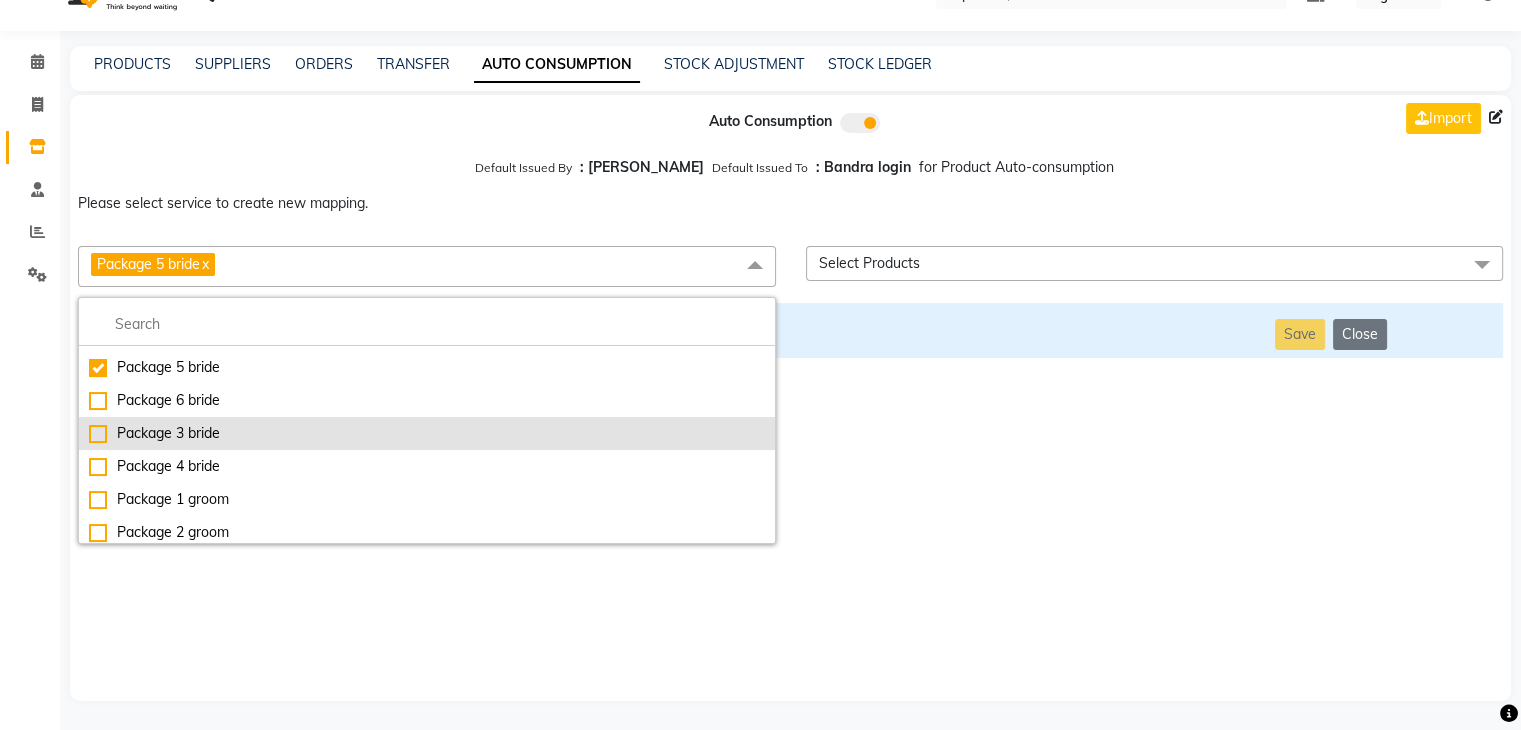scroll, scrollTop: 9861, scrollLeft: 0, axis: vertical 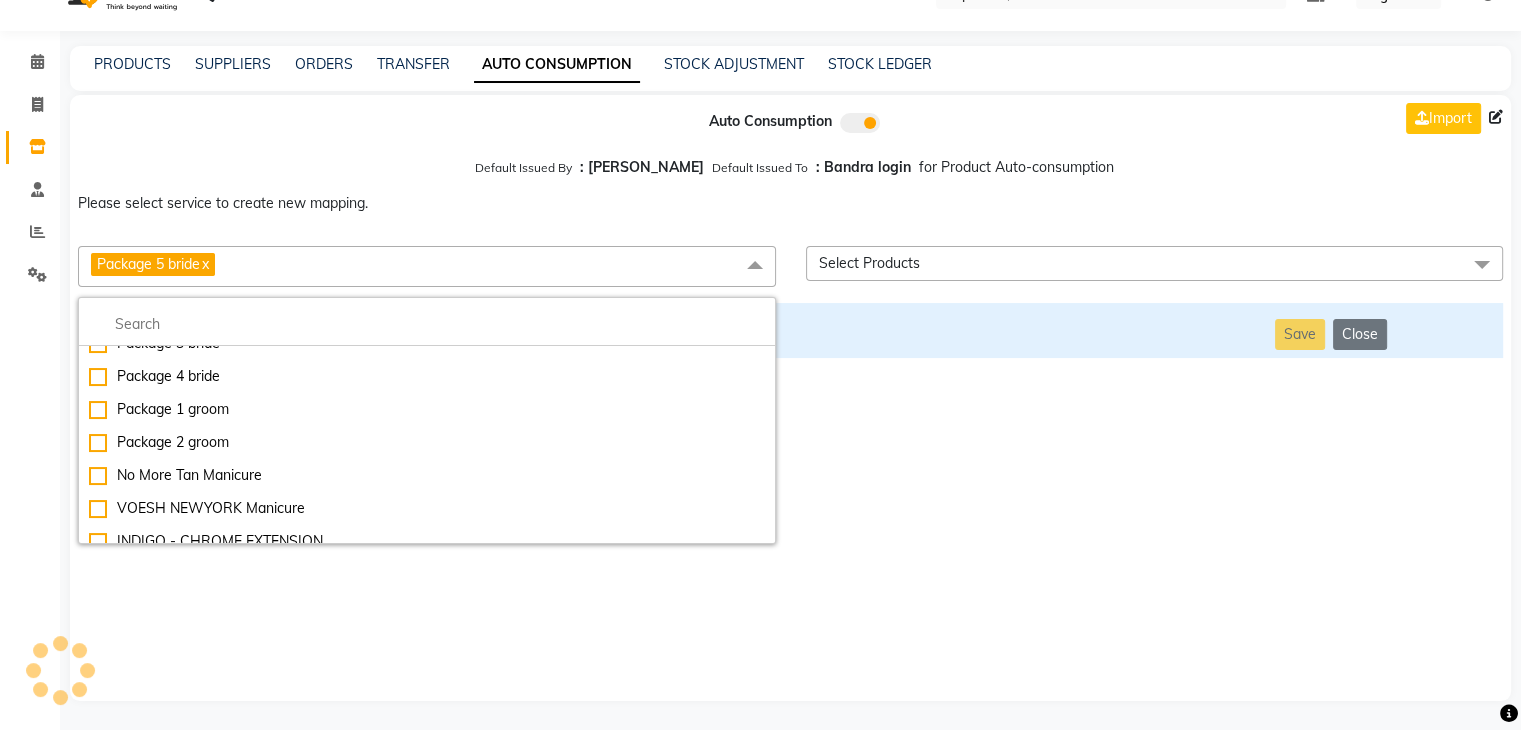 click on "Package 1 groom" at bounding box center [427, 409] 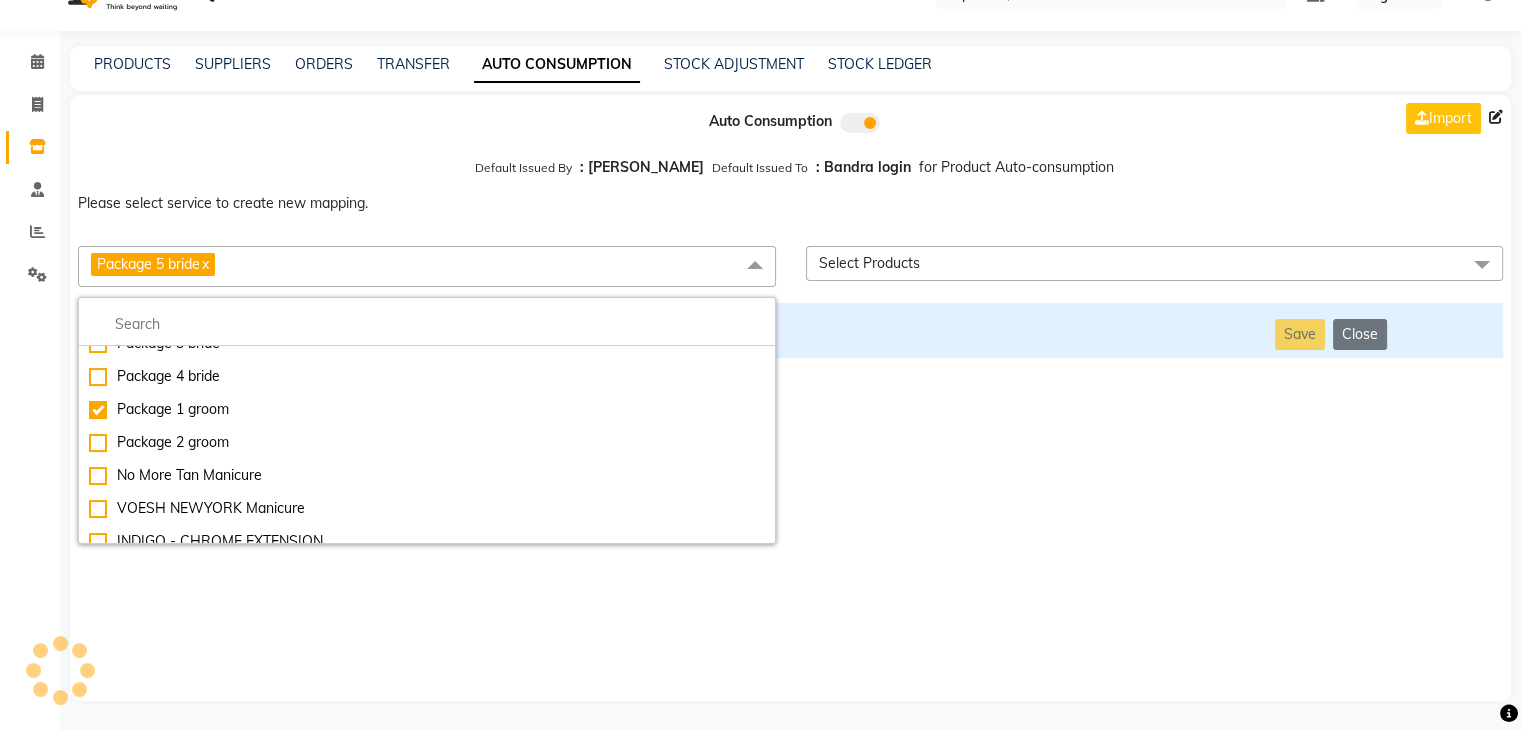 checkbox on "false" 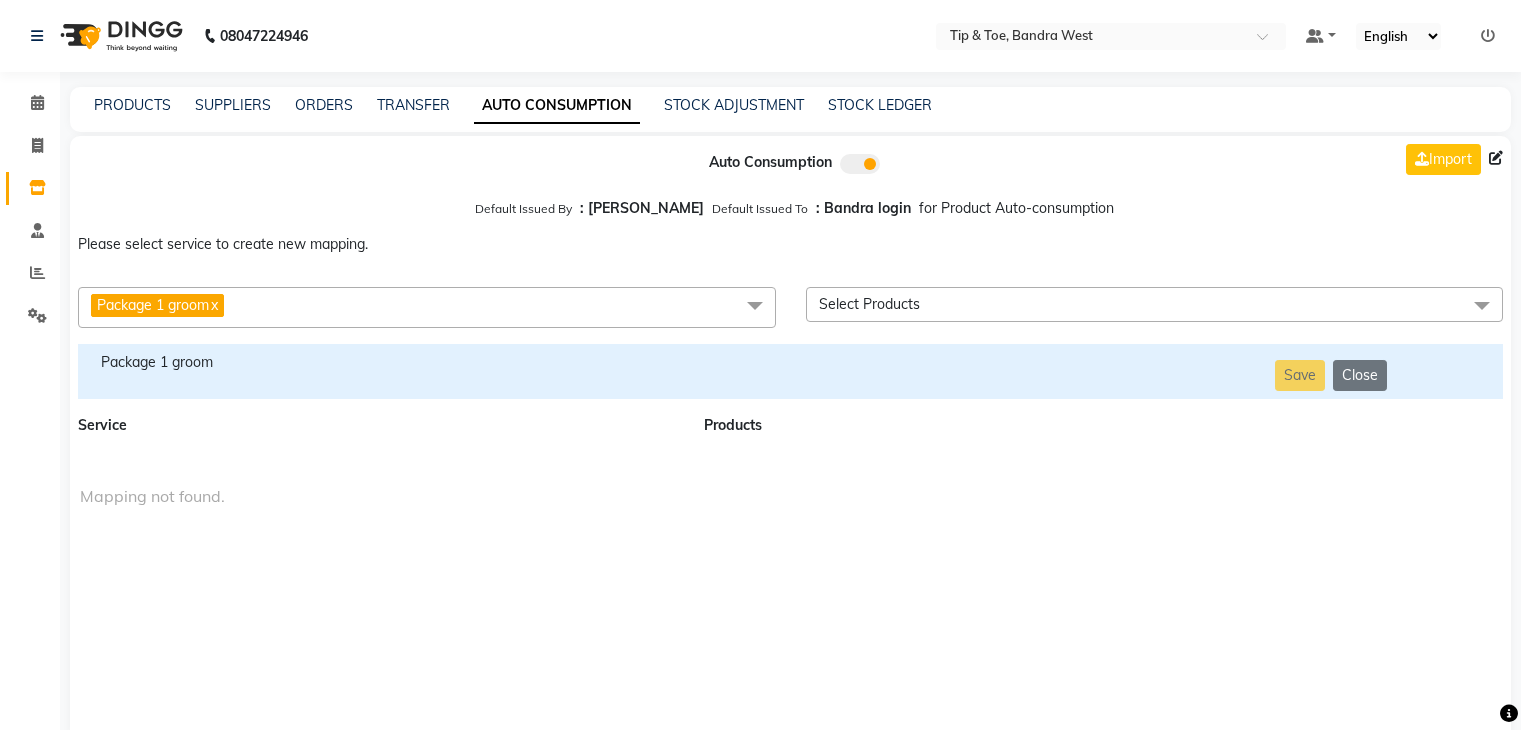 scroll, scrollTop: 41, scrollLeft: 0, axis: vertical 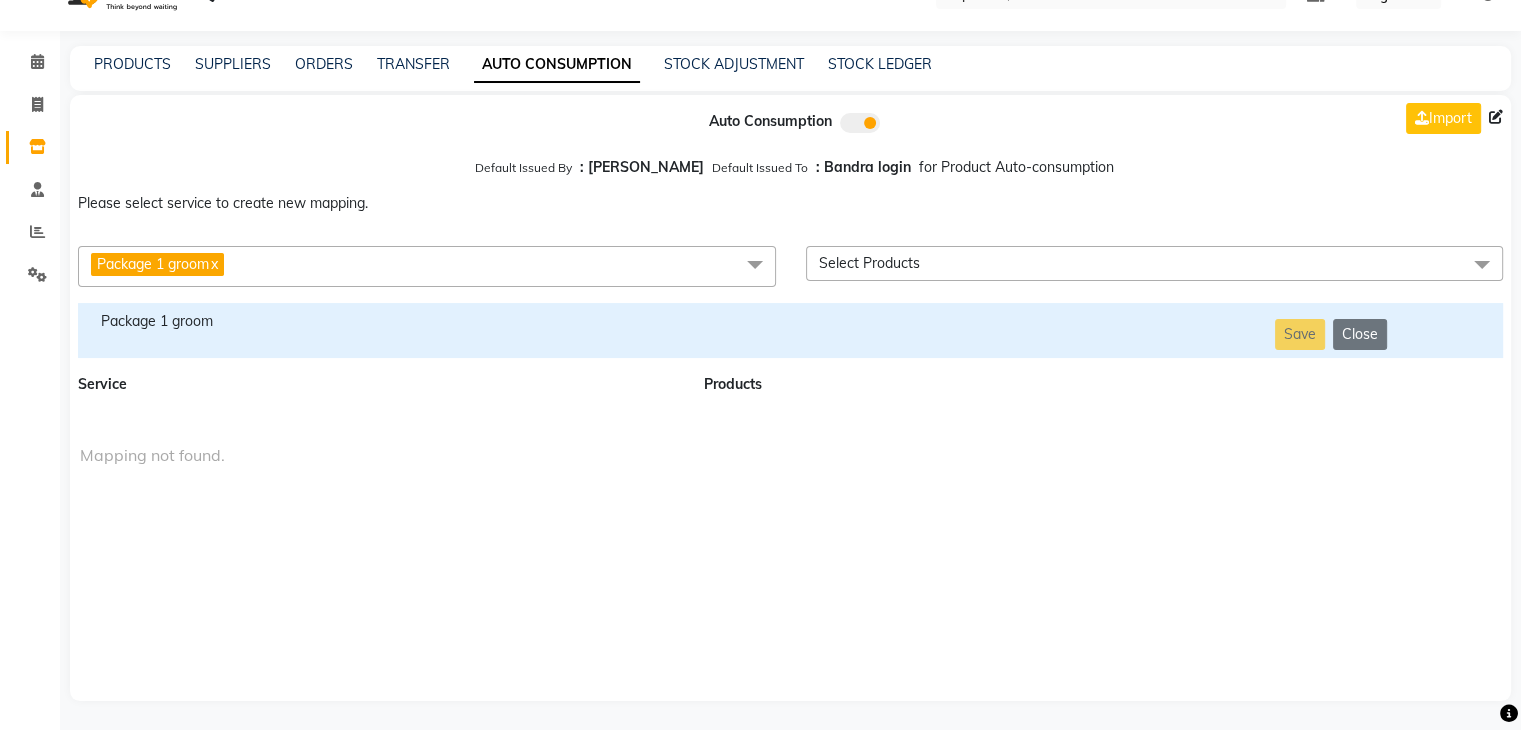 click on "Package 1 groom" at bounding box center (379, 321) 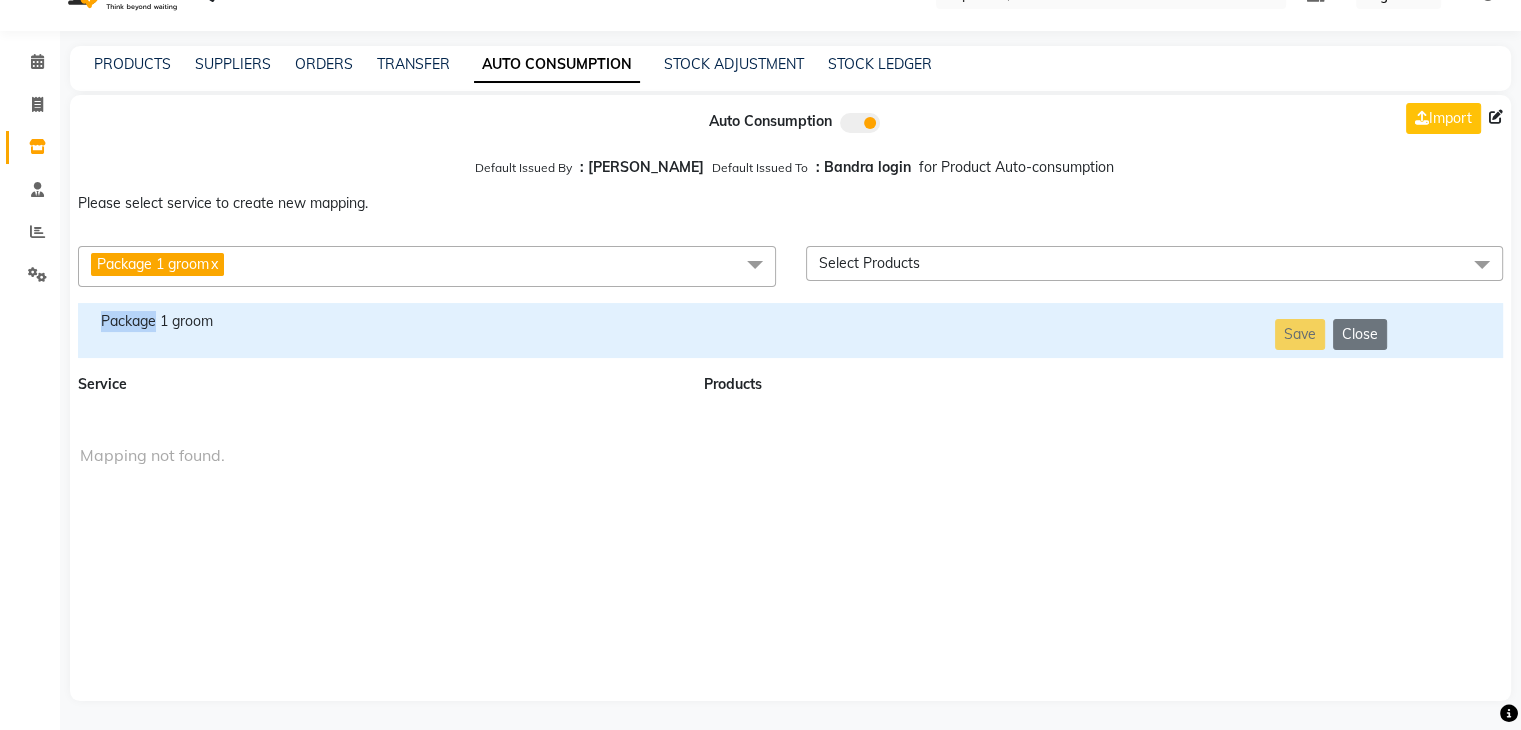 click on "Package 1 groom" at bounding box center (379, 321) 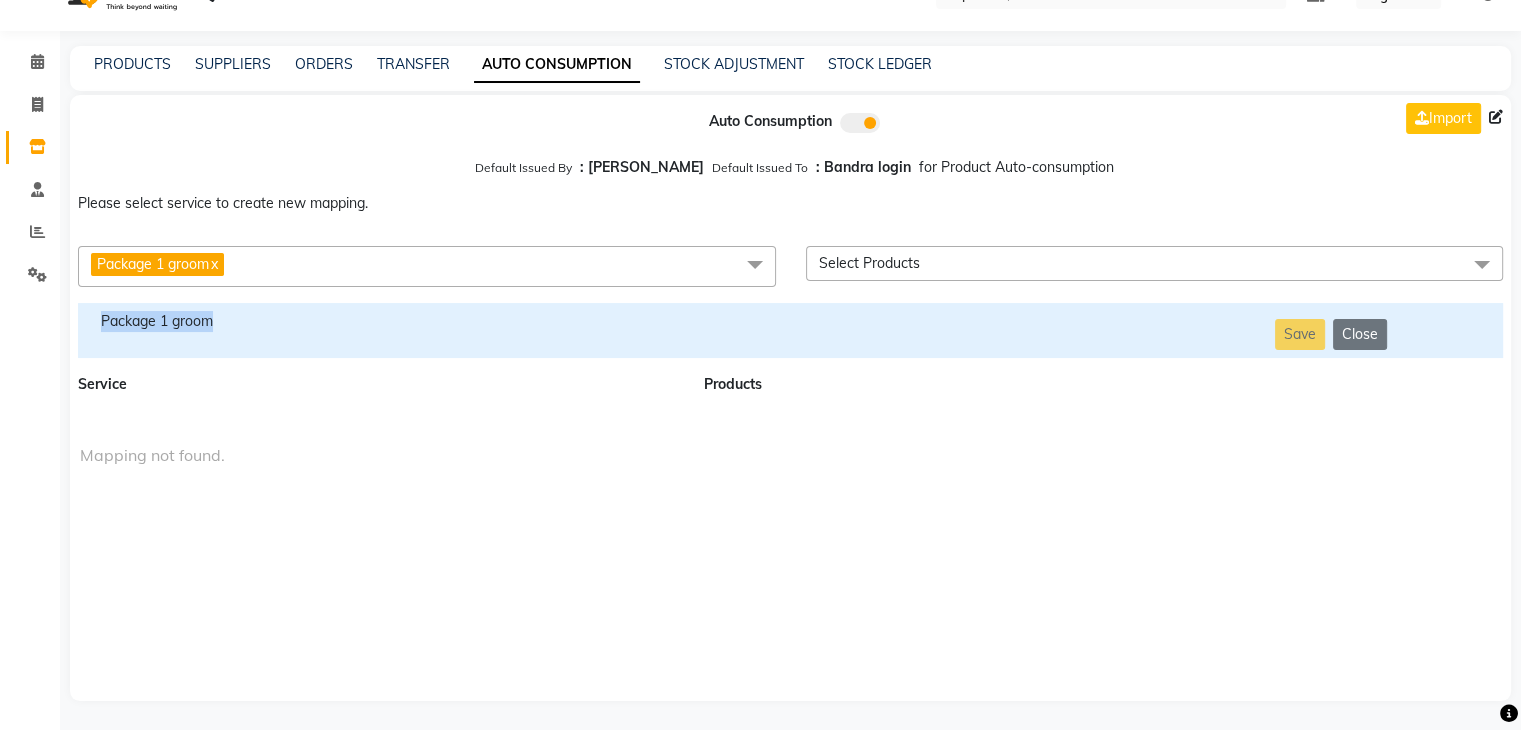 click on "Package 1 groom" at bounding box center (379, 321) 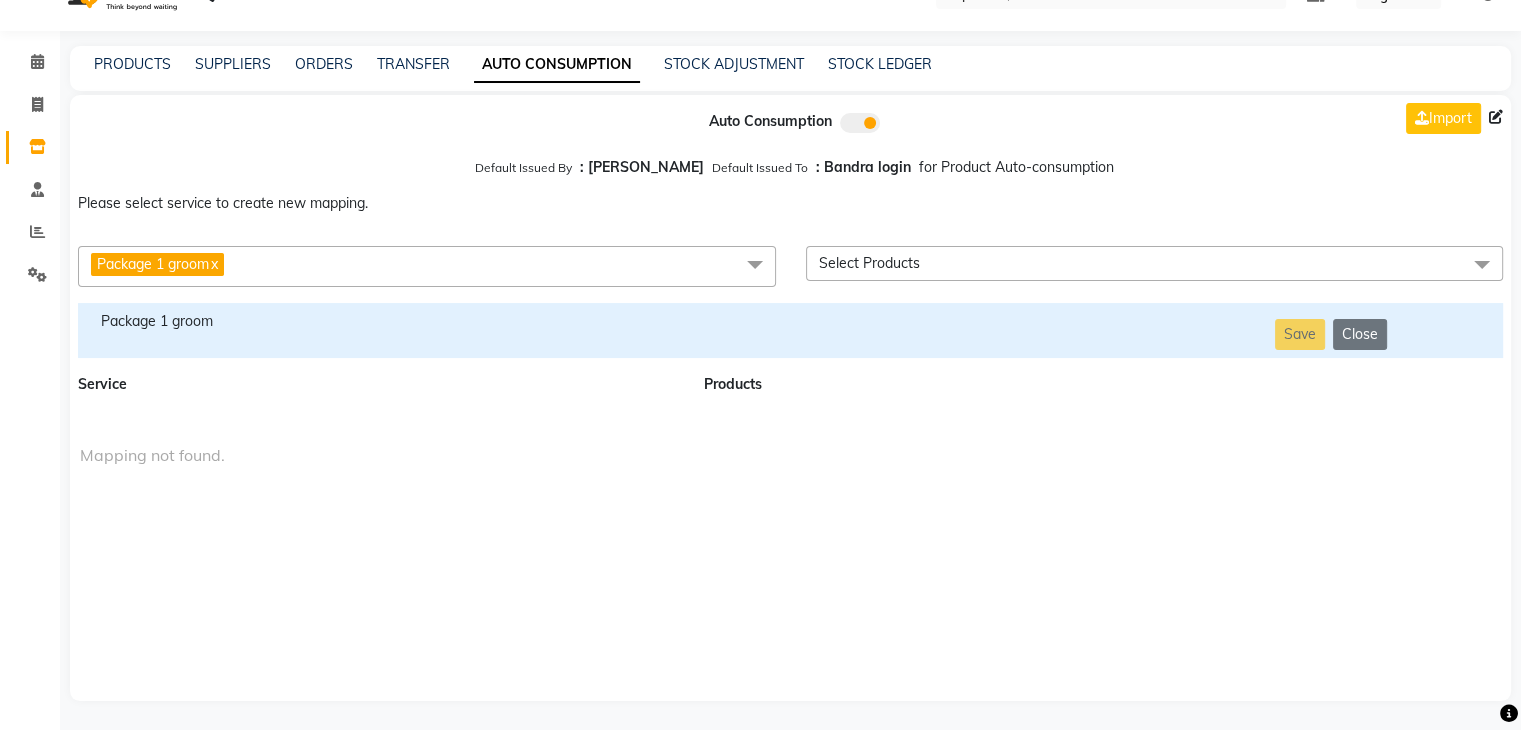 click on "Package 1 groom  x Essential Manicure w Scrub Essential Pedicure w Scrub Manicure + OPI Nail Ext + Gel Polish-3570 Manicure + T&T Nail Ext + Gel Polish T&T Nail Ext + T&T Gel Polish OPI Nail Ext + OPI Gel Polish T&T Refills + Gel Polish OPI Refills + Gel Polish Travel Allowance Waiting Charge HAIR REPAIR - Haircut HAIR REPAIR - Haircut for Kids HAIR REPAIR - Hair Wash HAIR REPAIR - Hair Wash Premium HAIR REPAIR - Full Head Shave HAIR REPAIR - Hair Design HAIR REPAIR - Hairstyling HAIR REPAIR - Threading HAIR REPAIR - [PERSON_NAME] Edging HAIR REPAIR - [PERSON_NAME] Edging Premium HAIR REPAIR - Razor Shave HAIR REPAIR - Razor Shave Premium HAIR REPAIR - Luxury Steam Shaving HAIR REPAIR - Fade Hair Cut HAIR SPA RITUALS - Hairoticmen Argan Spa HAIR SPA RITUALS - Wella Deep Nourishing Spa HAIR SPA RITUALS - Nashi Argan Oil Spa HAIR SPA RITUALS - Copacabana Hair Spa HAIR SPA RITUALS - Botoliss Hair Spa HAIR SPA RITUALS - [MEDICAL_DATA] Hair Spa HAIR SPA RITUALS - Olaplex Ritual HAIR SPA RITUALS - Headmassage (Cold Pressed Oil 30min)" at bounding box center [790, 266] 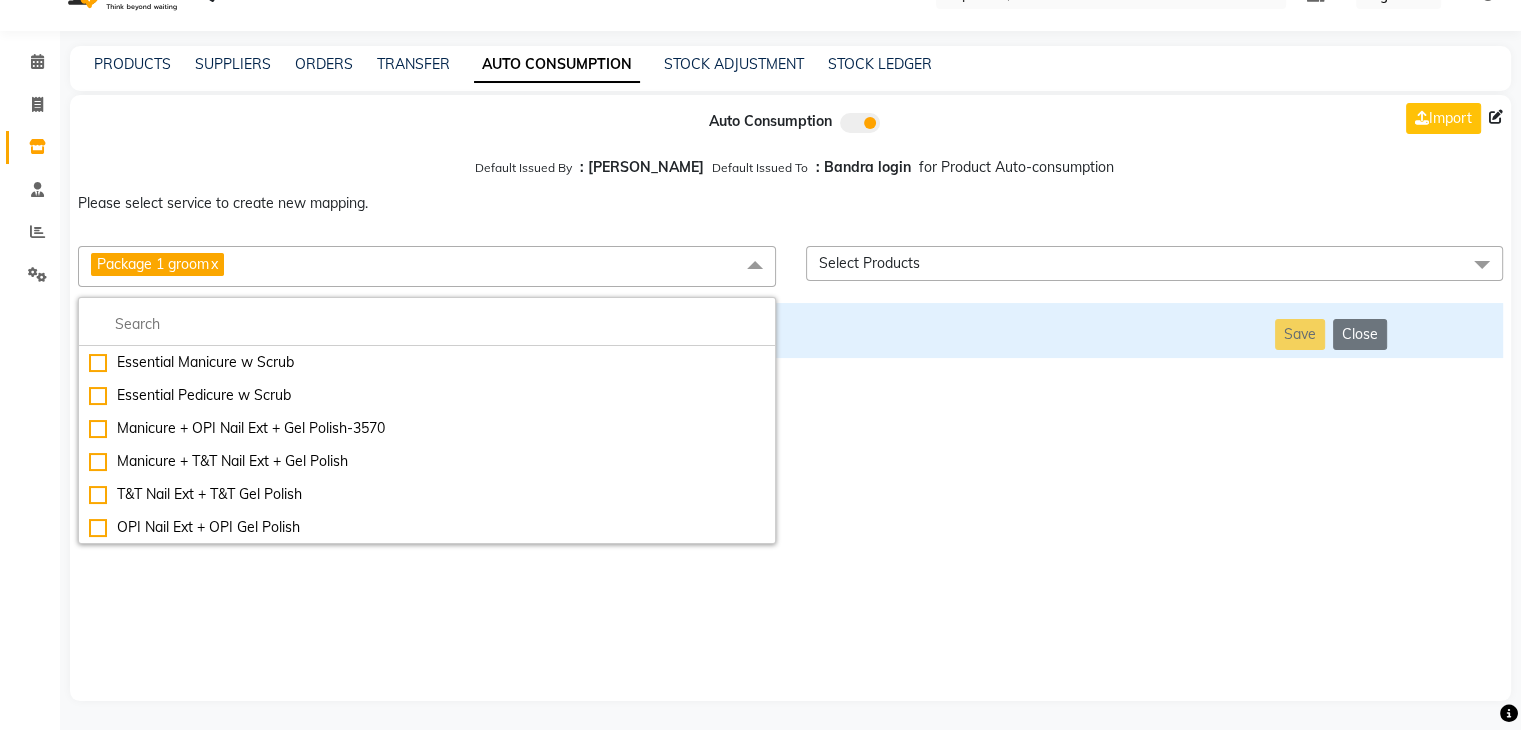 click on "Package 2 groom" at bounding box center [427, 10394] 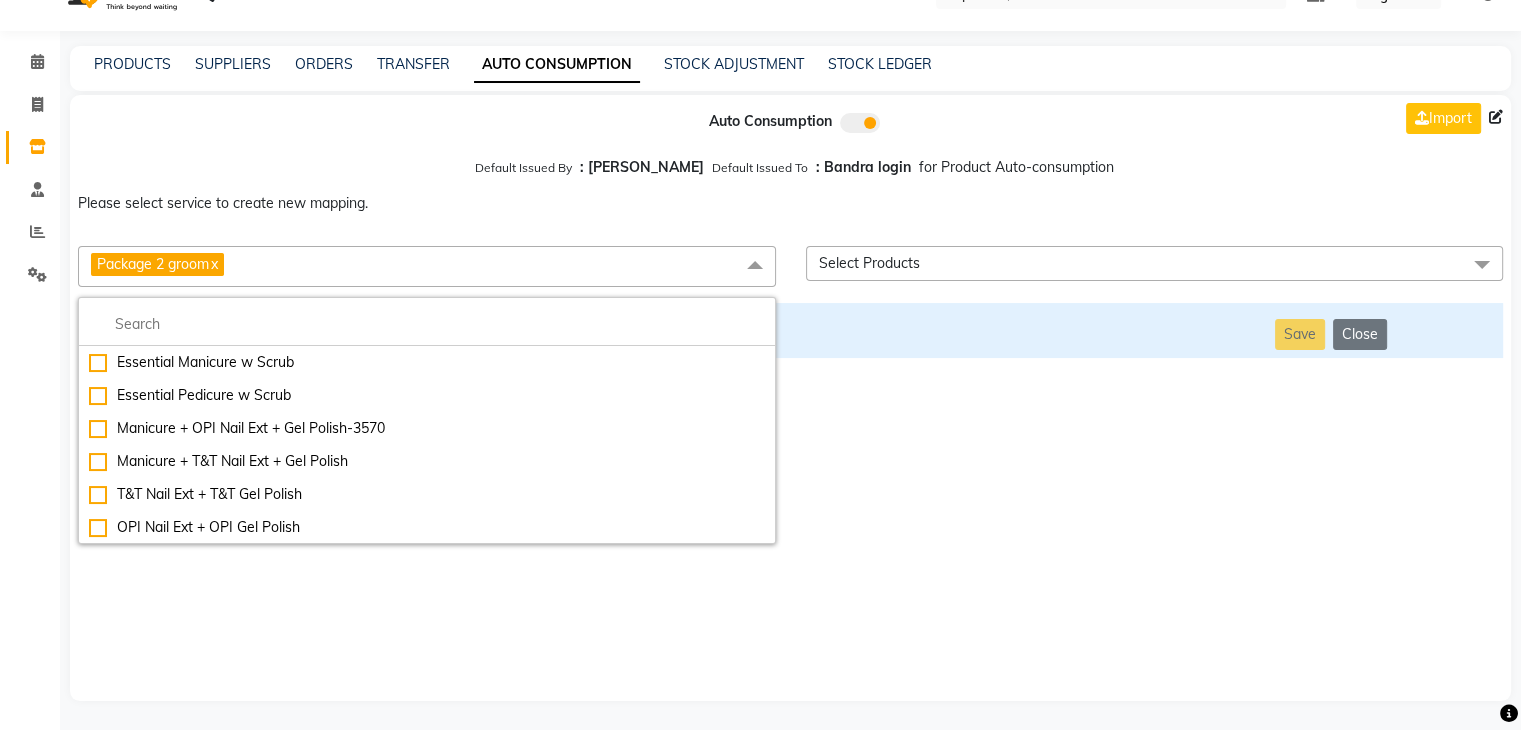 click on "Auto Consumption  Import Default Issued By  : Jai Chavan Default Issued To  : Bandra login  for Product Auto-consumption  Please select service to create new mapping. Package 2 groom  x Essential Manicure w Scrub Essential Pedicure w Scrub Manicure + OPI Nail Ext + Gel Polish-3570 Manicure + T&T Nail Ext + Gel Polish T&T Nail Ext + T&T Gel Polish OPI Nail Ext + OPI Gel Polish T&T Refills + Gel Polish OPI Refills + Gel Polish Travel Allowance Waiting Charge HAIR REPAIR - Haircut HAIR REPAIR - Haircut for Kids HAIR REPAIR - Hair Wash HAIR REPAIR - Hair Wash Premium HAIR REPAIR - Full Head Shave HAIR REPAIR - Hair Design HAIR REPAIR - Hairstyling HAIR REPAIR - Threading HAIR REPAIR - Beard Edging HAIR REPAIR - Beard Edging Premium HAIR REPAIR - Razor Shave HAIR REPAIR - Razor Shave Premium HAIR REPAIR - Luxury Steam Shaving HAIR REPAIR - Fade Hair Cut HAIR SPA RITUALS - Hairoticmen Argan Spa HAIR SPA RITUALS - Wella Deep Nourishing Spa HAIR SPA RITUALS - Nashi Argan Oil Spa HAIR SPA RITUALS - Botoliss Hair Spa" at bounding box center [790, 398] 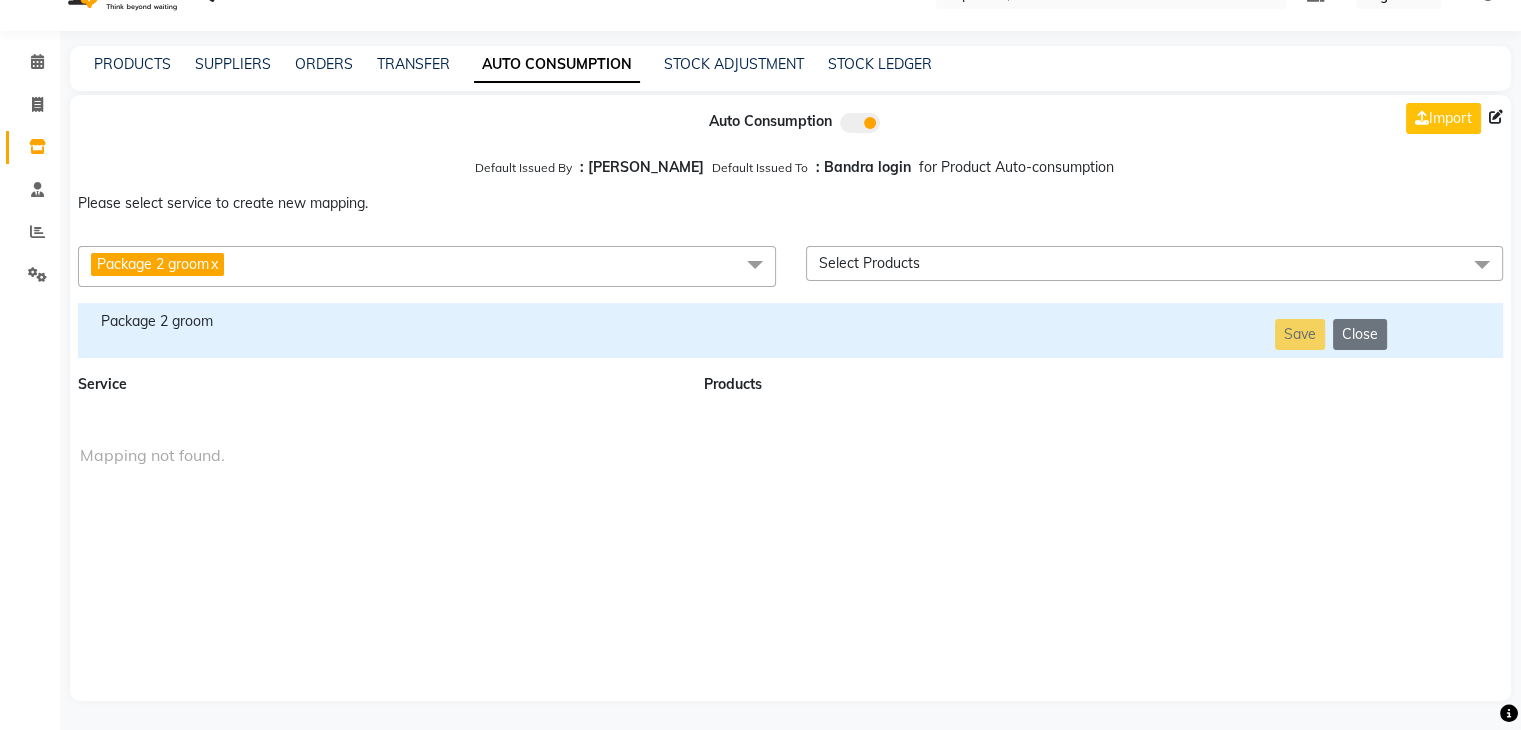 click on "Package 2 groom" at bounding box center (379, 330) 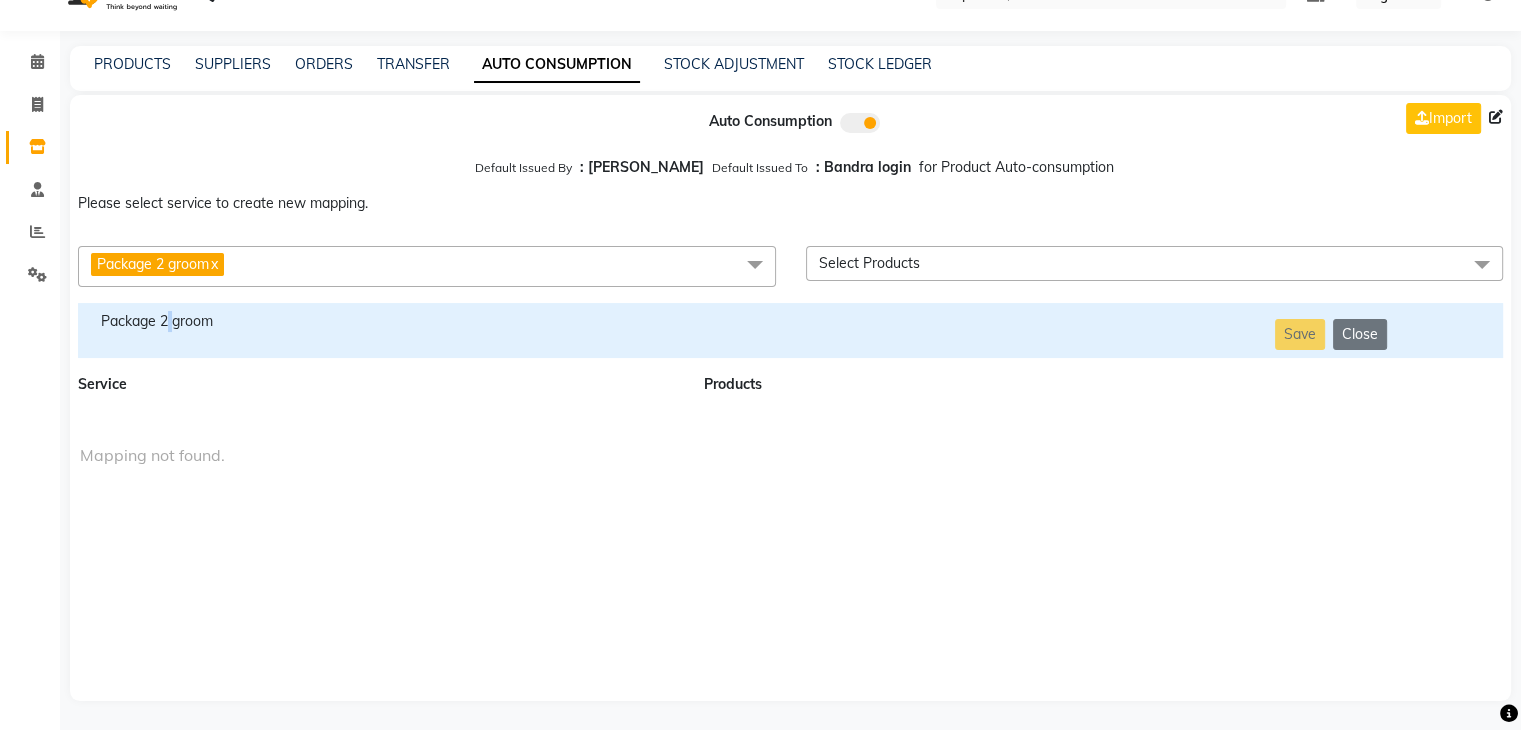 click on "Package 2 groom" at bounding box center [379, 330] 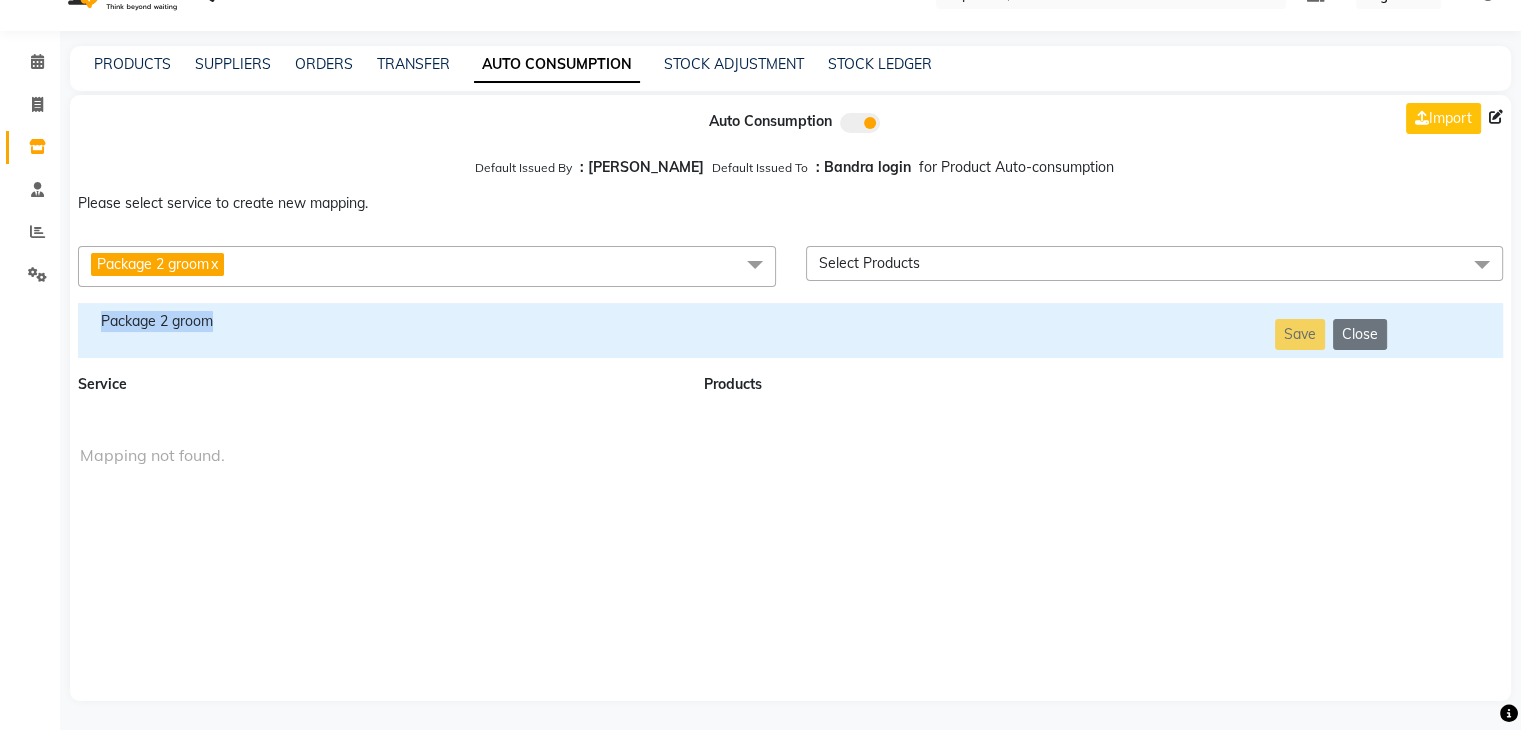 click on "Package 2 groom" at bounding box center [379, 330] 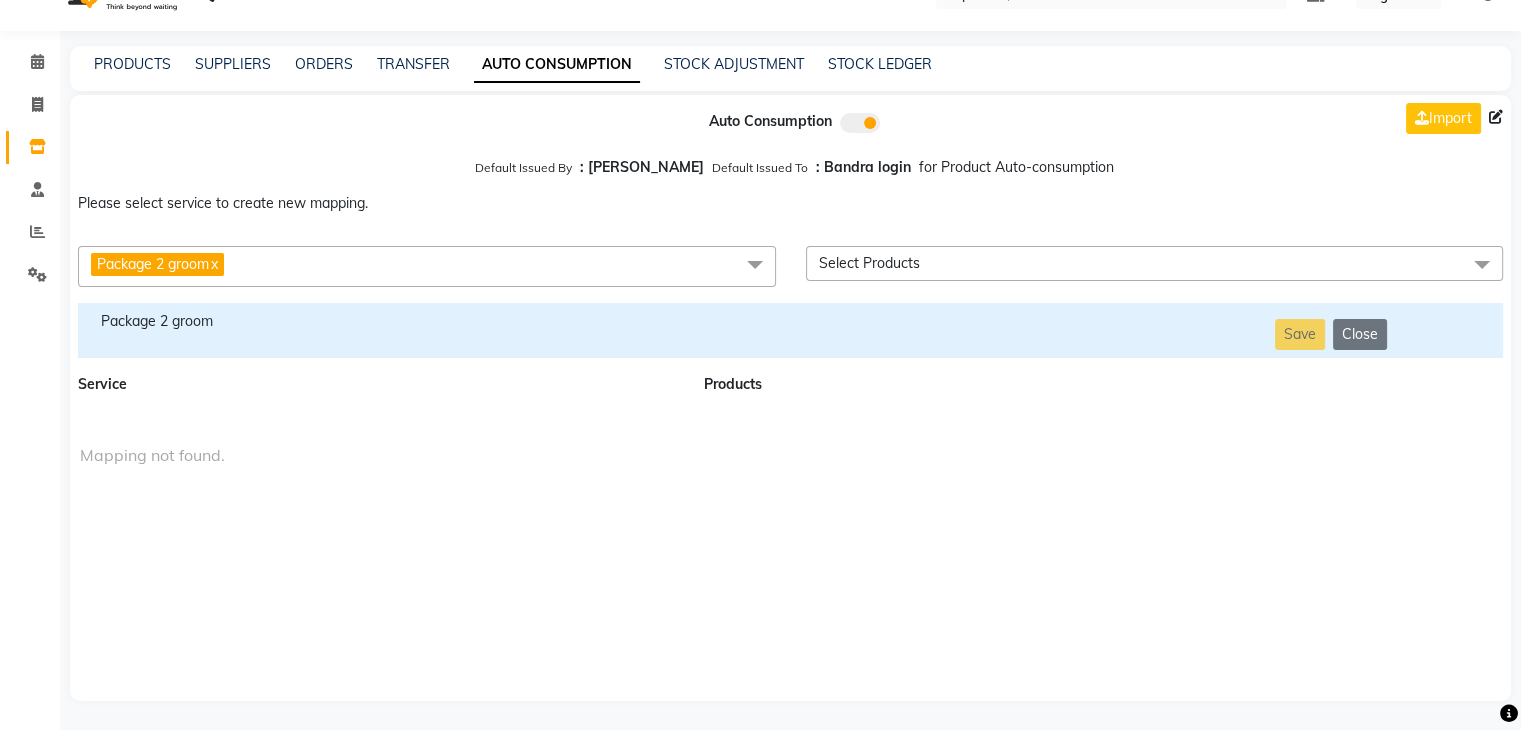click on "Package 2 groom  x" at bounding box center (427, 266) 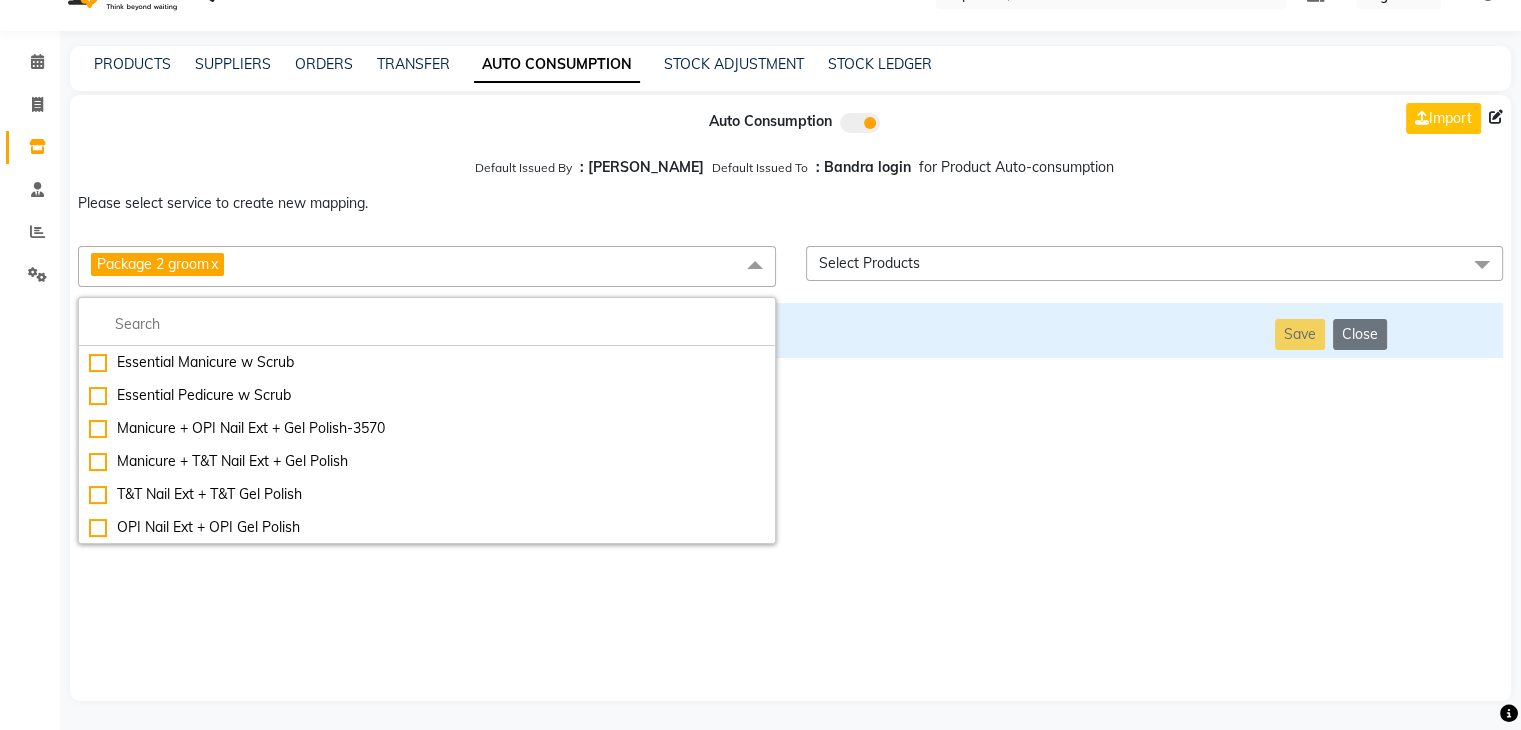 click on "No More Tan Manicure" at bounding box center [427, 10427] 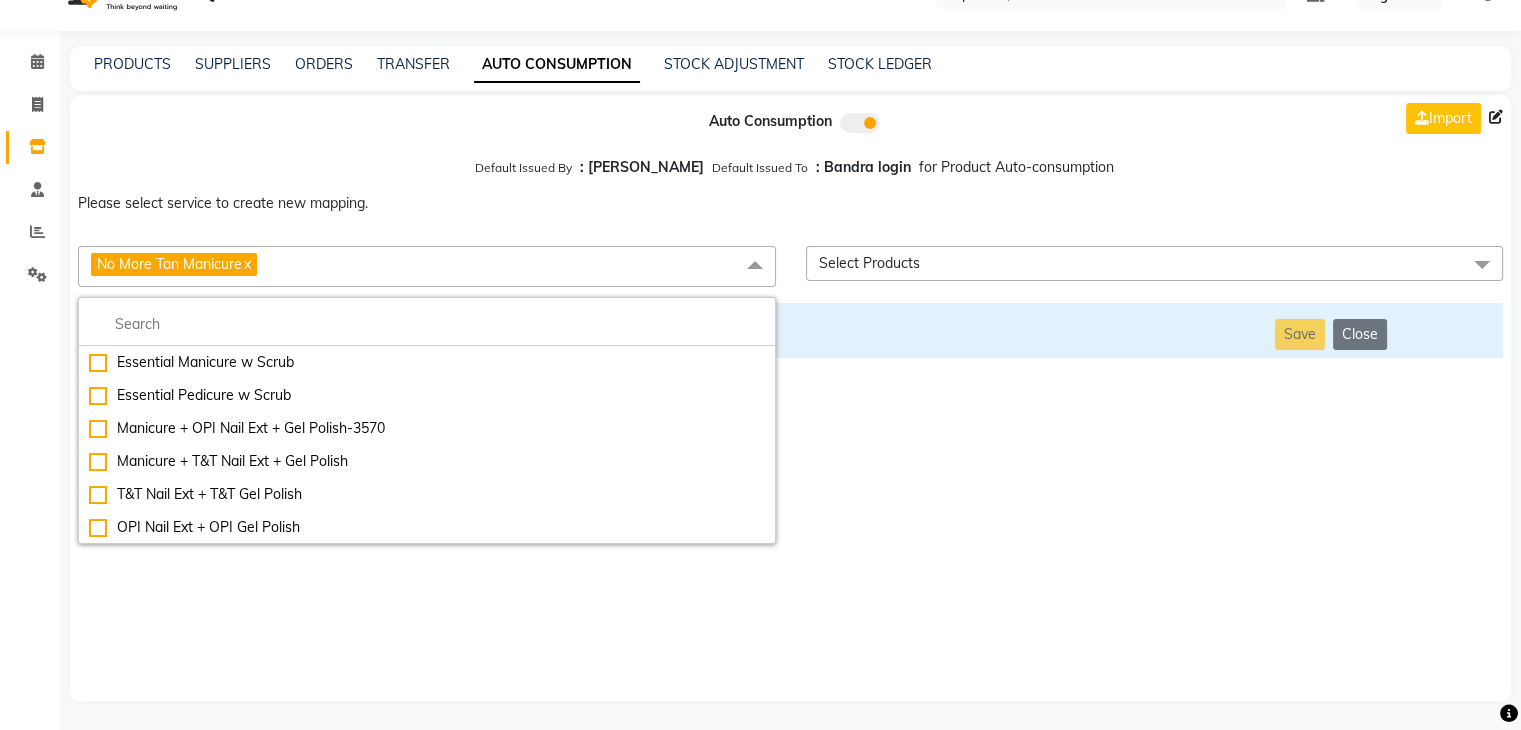 click on "Auto Consumption  Import Default Issued By  : Jai Chavan Default Issued To  : Bandra login  for Product Auto-consumption  Please select service to create new mapping. No More Tan Manicure  x Essential Manicure w Scrub Essential Pedicure w Scrub Manicure + OPI Nail Ext + Gel Polish-3570 Manicure + T&T Nail Ext + Gel Polish T&T Nail Ext + T&T Gel Polish OPI Nail Ext + OPI Gel Polish T&T Refills + Gel Polish OPI Refills + Gel Polish Travel Allowance Waiting Charge HAIR REPAIR - Haircut HAIR REPAIR - Haircut for Kids HAIR REPAIR - Hair Wash HAIR REPAIR - Hair Wash Premium HAIR REPAIR - Full Head Shave HAIR REPAIR - Hair Design HAIR REPAIR - Hairstyling HAIR REPAIR - Threading HAIR REPAIR - Beard Edging HAIR REPAIR - Beard Edging Premium HAIR REPAIR - Razor Shave HAIR REPAIR - Razor Shave Premium HAIR REPAIR - Luxury Steam Shaving HAIR REPAIR - Fade Hair Cut HAIR SPA RITUALS - Hairoticmen Argan Spa HAIR SPA RITUALS - Wella Deep Nourishing Spa HAIR SPA RITUALS - Nashi Argan Oil Spa HAIR SPA RITUALS - Beard Spa" at bounding box center [790, 398] 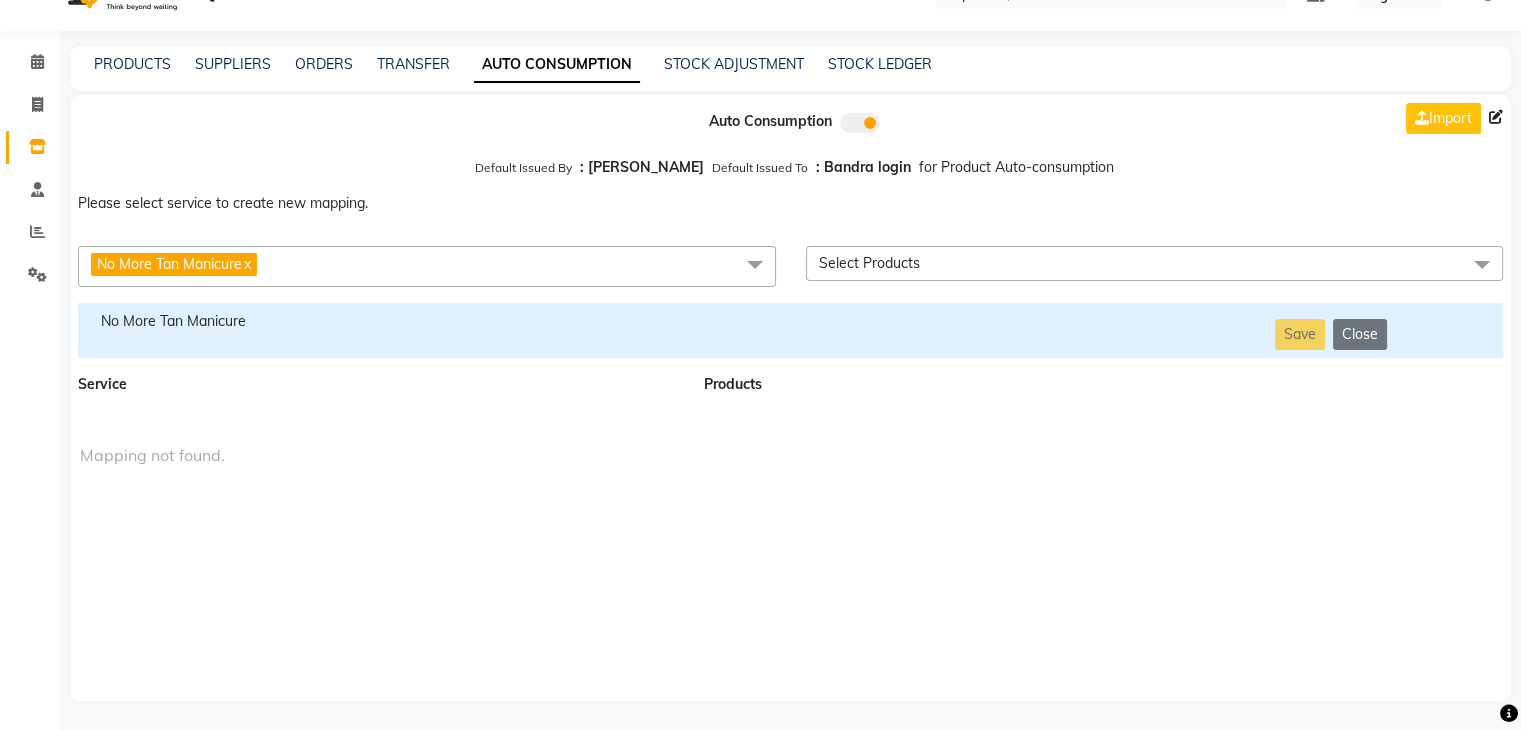click on "No More Tan Manicure" at bounding box center (379, 321) 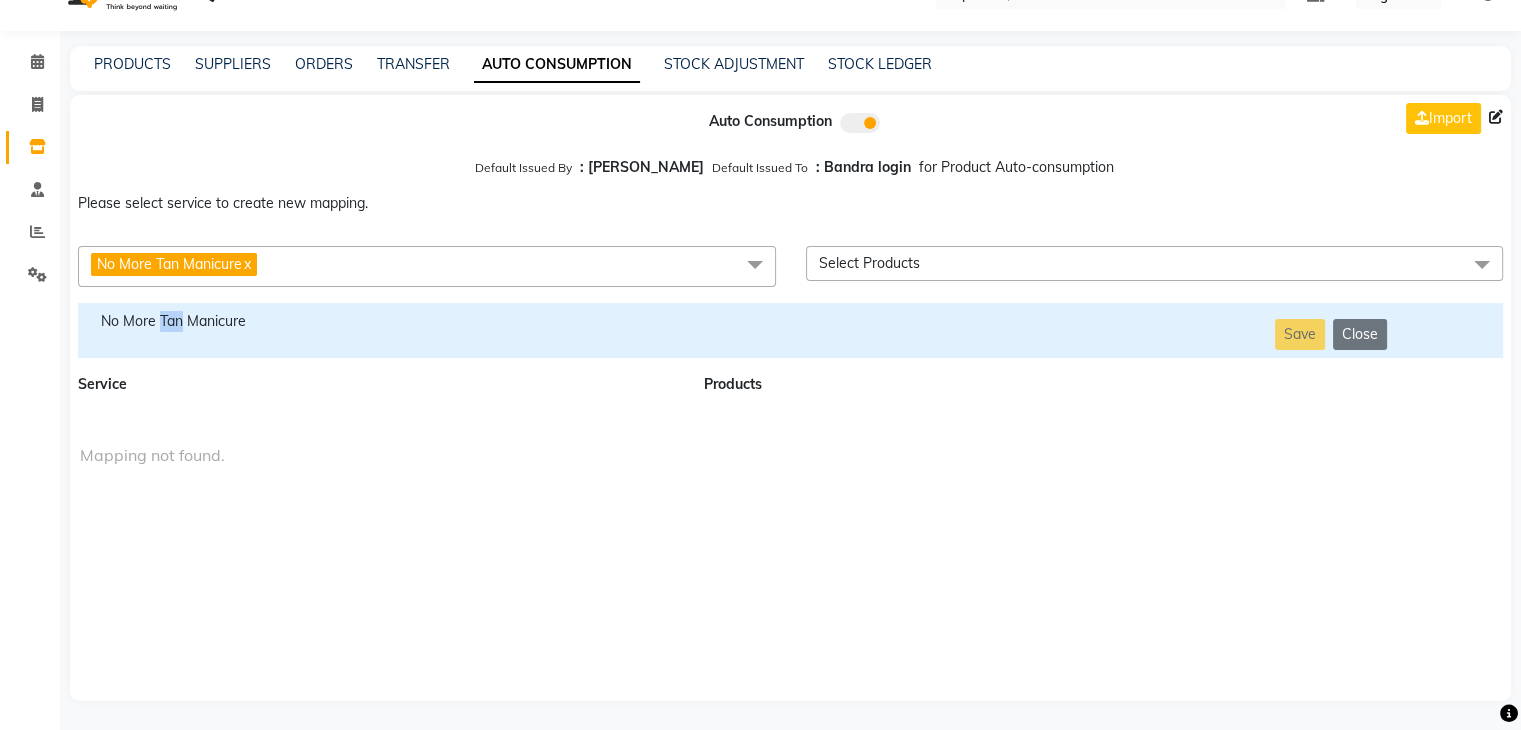 click on "No More Tan Manicure" at bounding box center (379, 321) 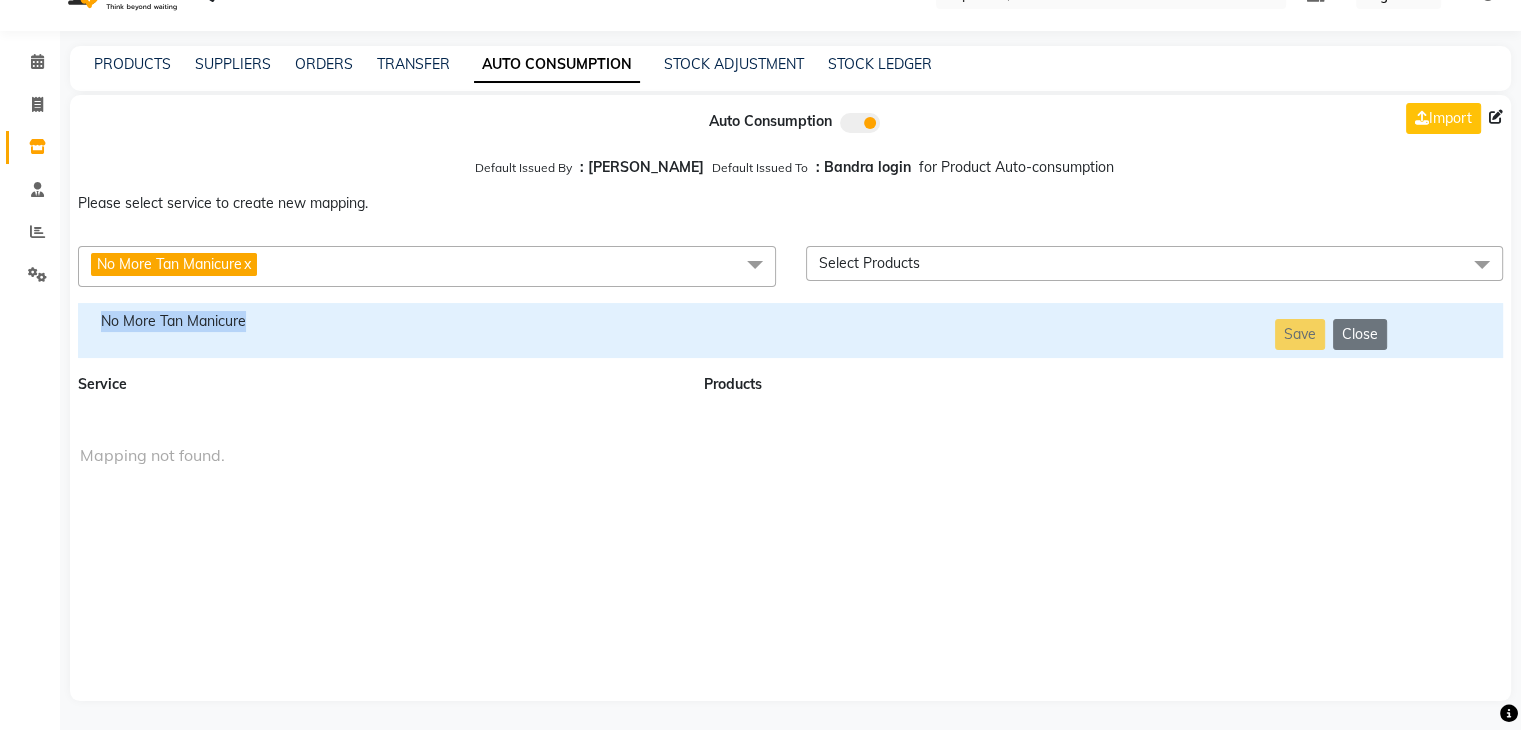 click on "No More Tan Manicure" at bounding box center (379, 321) 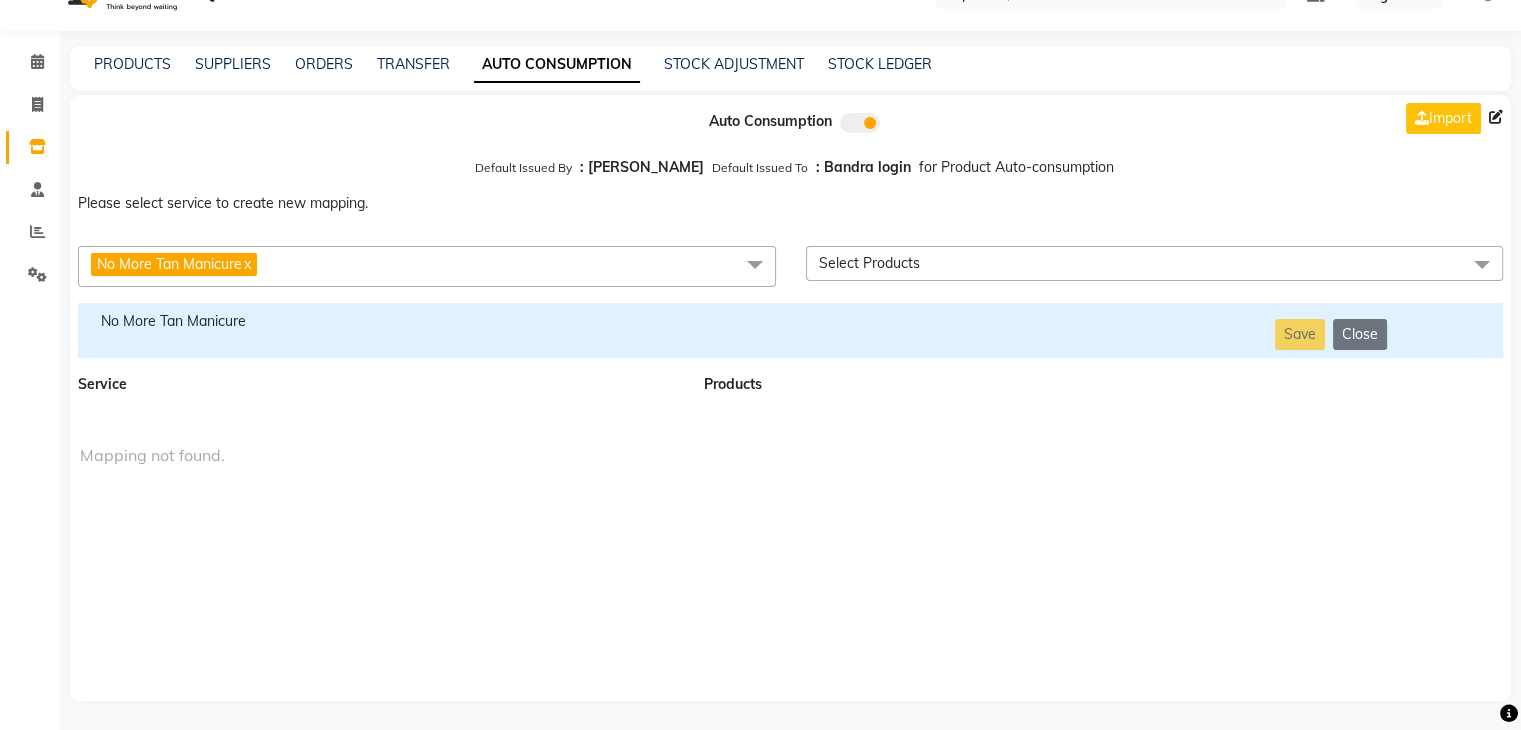 click on "No More Tan Manicure  x" at bounding box center (427, 266) 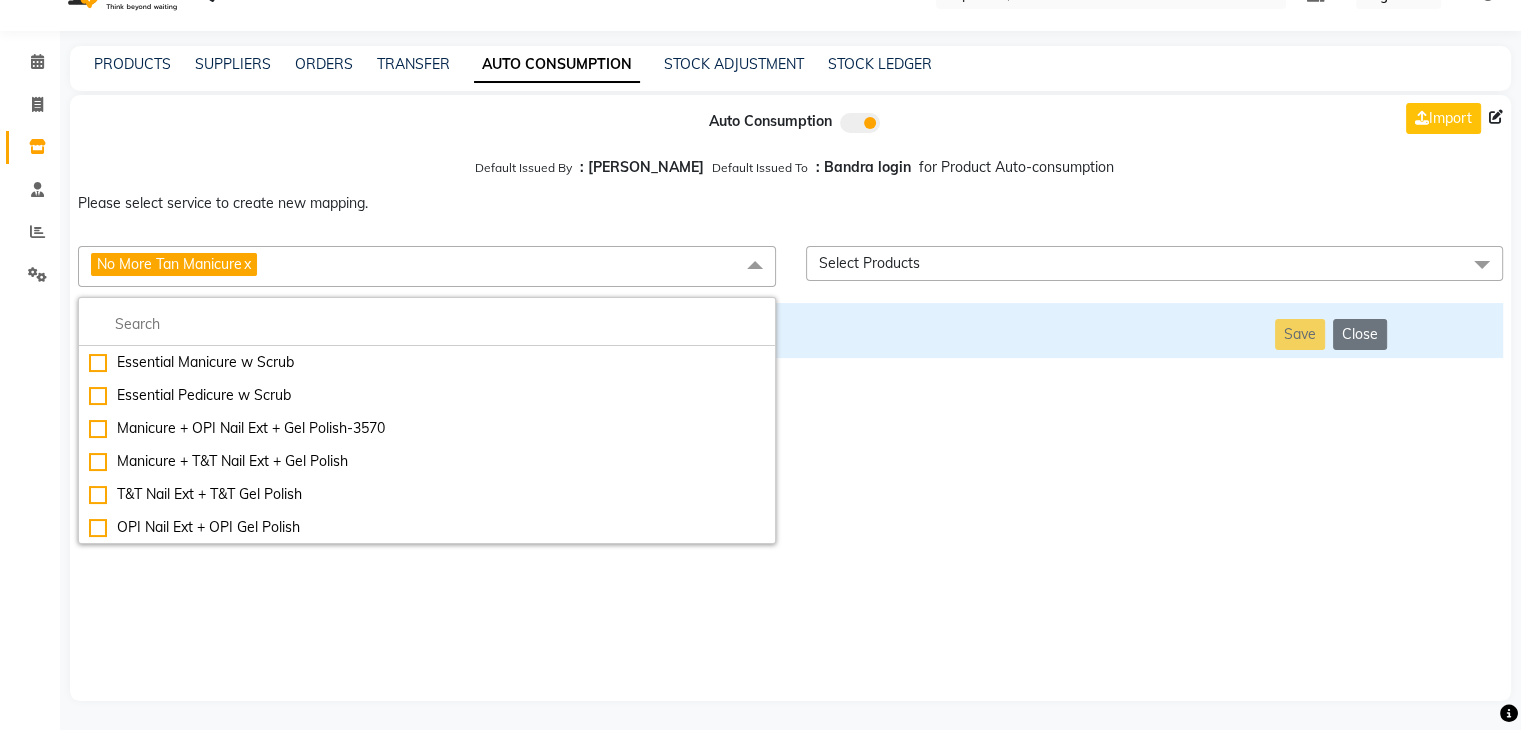 click on "VOESH NEWYORK Manicure" at bounding box center [427, 10460] 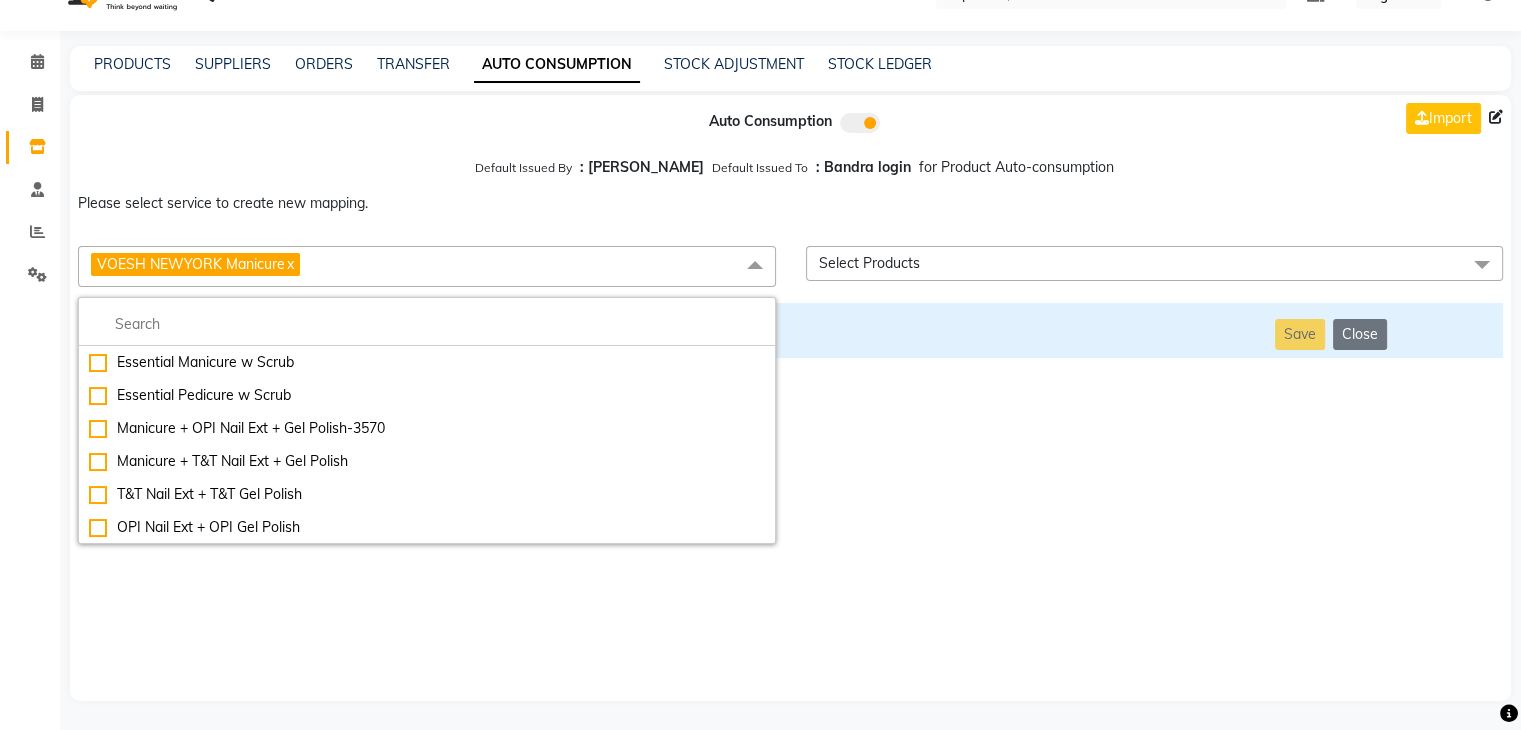 click on "Auto Consumption  Import Default Issued By  : Jai Chavan Default Issued To  : Bandra login  for Product Auto-consumption  Please select service to create new mapping. VOESH NEWYORK Manicure  x Essential Manicure w Scrub Essential Pedicure w Scrub Manicure + OPI Nail Ext + Gel Polish-3570 Manicure + T&T Nail Ext + Gel Polish T&T Nail Ext + T&T Gel Polish OPI Nail Ext + OPI Gel Polish T&T Refills + Gel Polish OPI Refills + Gel Polish Travel Allowance Waiting Charge HAIR REPAIR - Haircut HAIR REPAIR - Haircut for Kids HAIR REPAIR - Hair Wash HAIR REPAIR - Hair Wash Premium HAIR REPAIR - Full Head Shave HAIR REPAIR - Hair Design HAIR REPAIR - Hairstyling HAIR REPAIR - Threading HAIR REPAIR - Beard Edging HAIR REPAIR - Beard Edging Premium HAIR REPAIR - Razor Shave HAIR REPAIR - Razor Shave Premium HAIR REPAIR - Luxury Steam Shaving HAIR REPAIR - Fade Hair Cut HAIR SPA RITUALS - Hairoticmen Argan Spa HAIR SPA RITUALS - Wella Deep Nourishing Spa HAIR SPA RITUALS - Nashi Argan Oil Spa HAIR SPA RITUALS - Beard Spa" at bounding box center [790, 398] 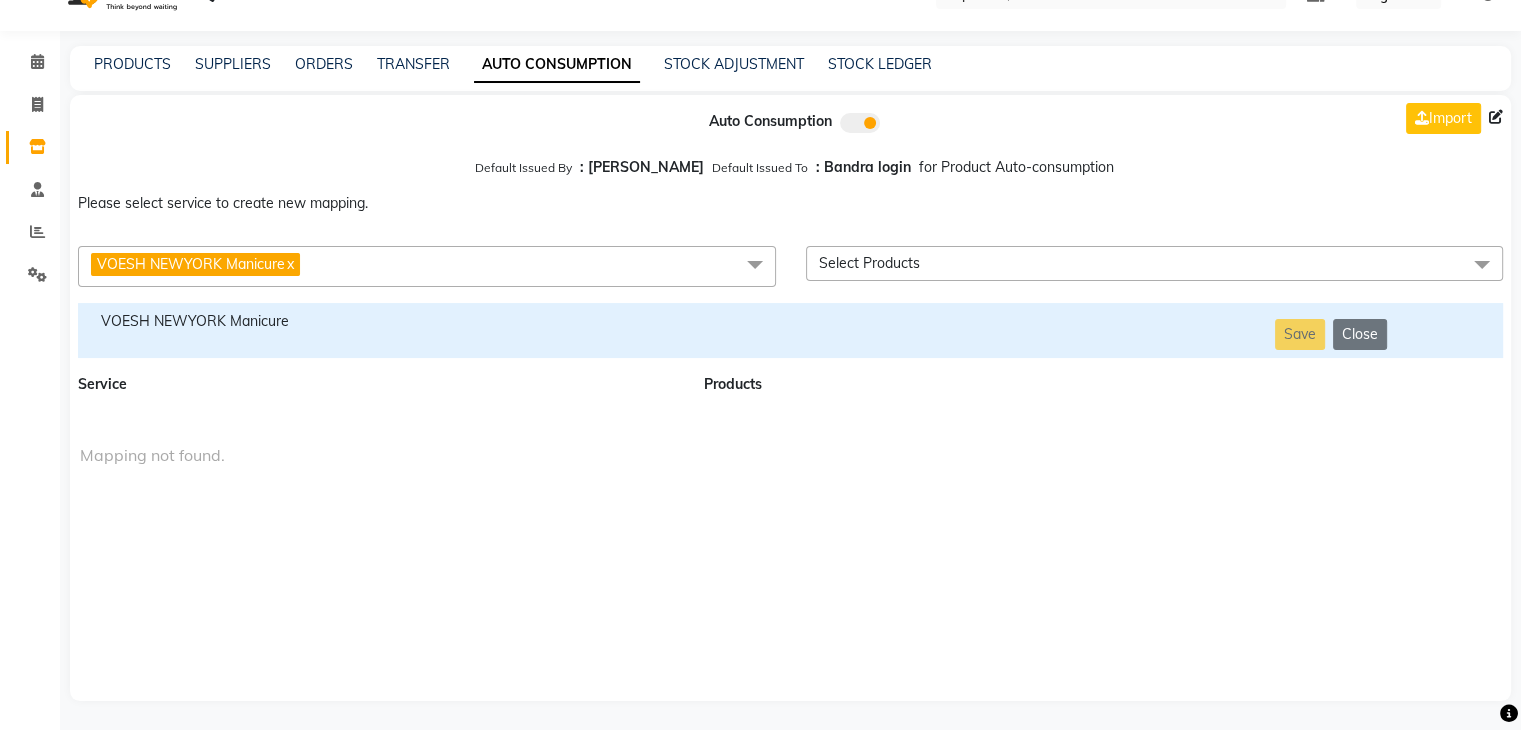 click on "VOESH NEWYORK Manicure" at bounding box center (379, 321) 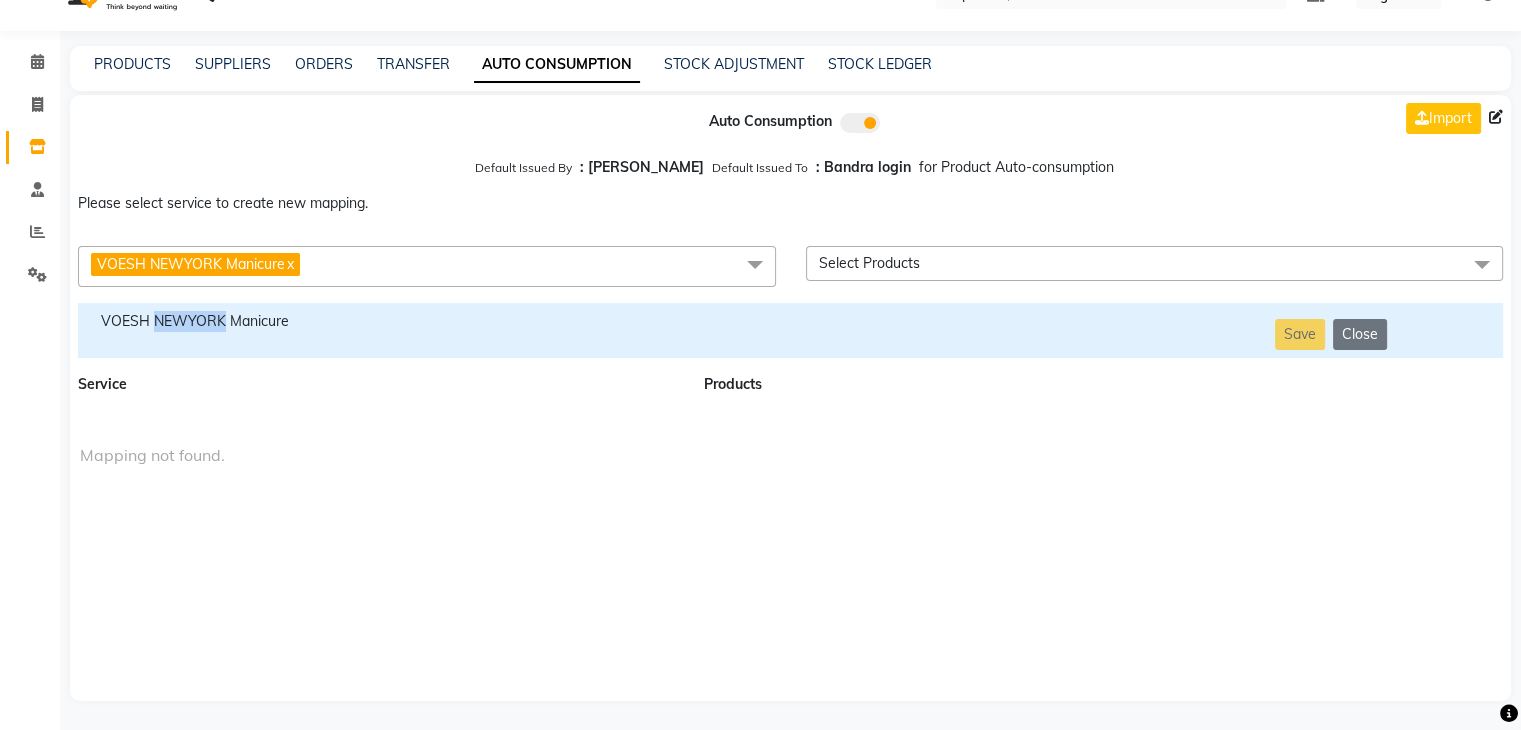 click on "VOESH NEWYORK Manicure" at bounding box center [379, 321] 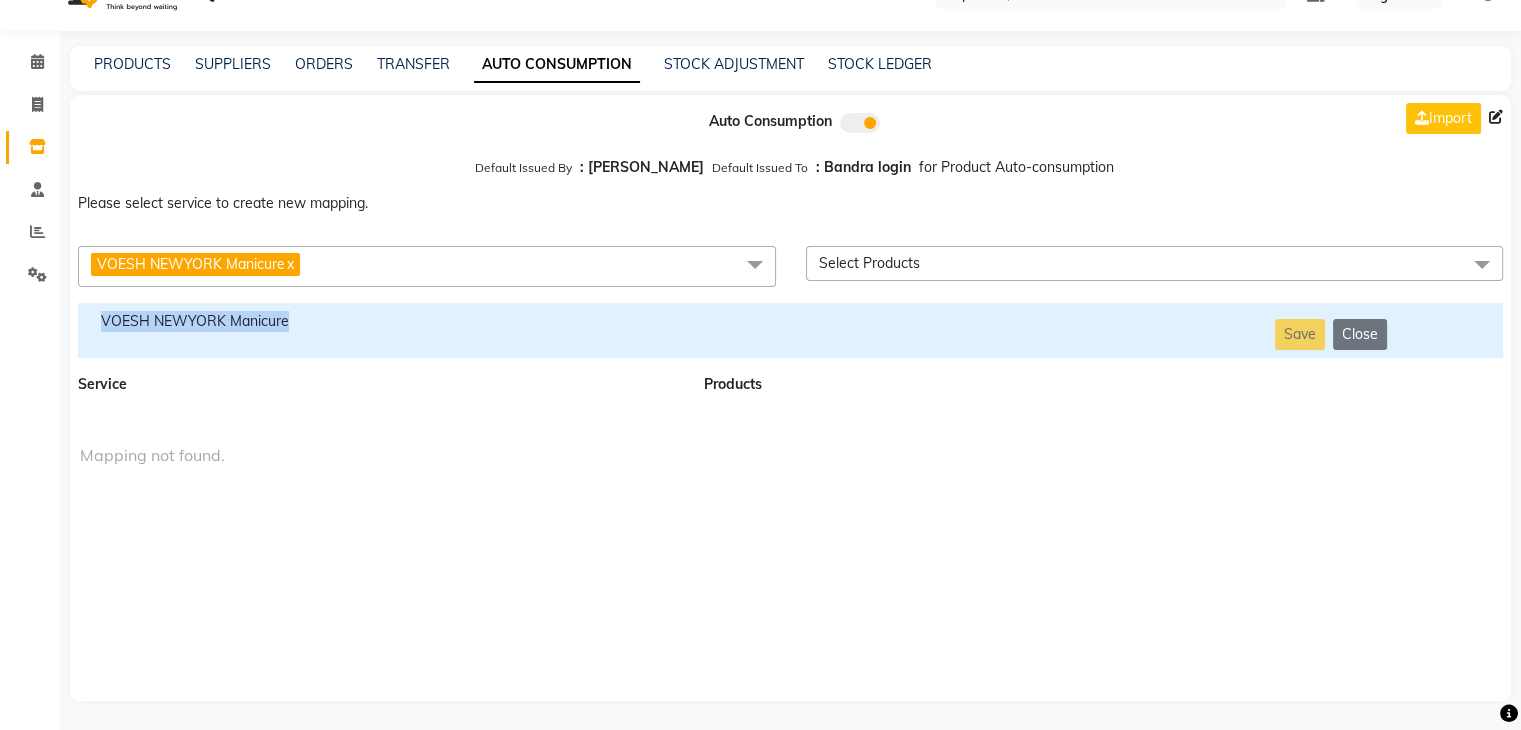 click on "VOESH NEWYORK Manicure" at bounding box center (379, 321) 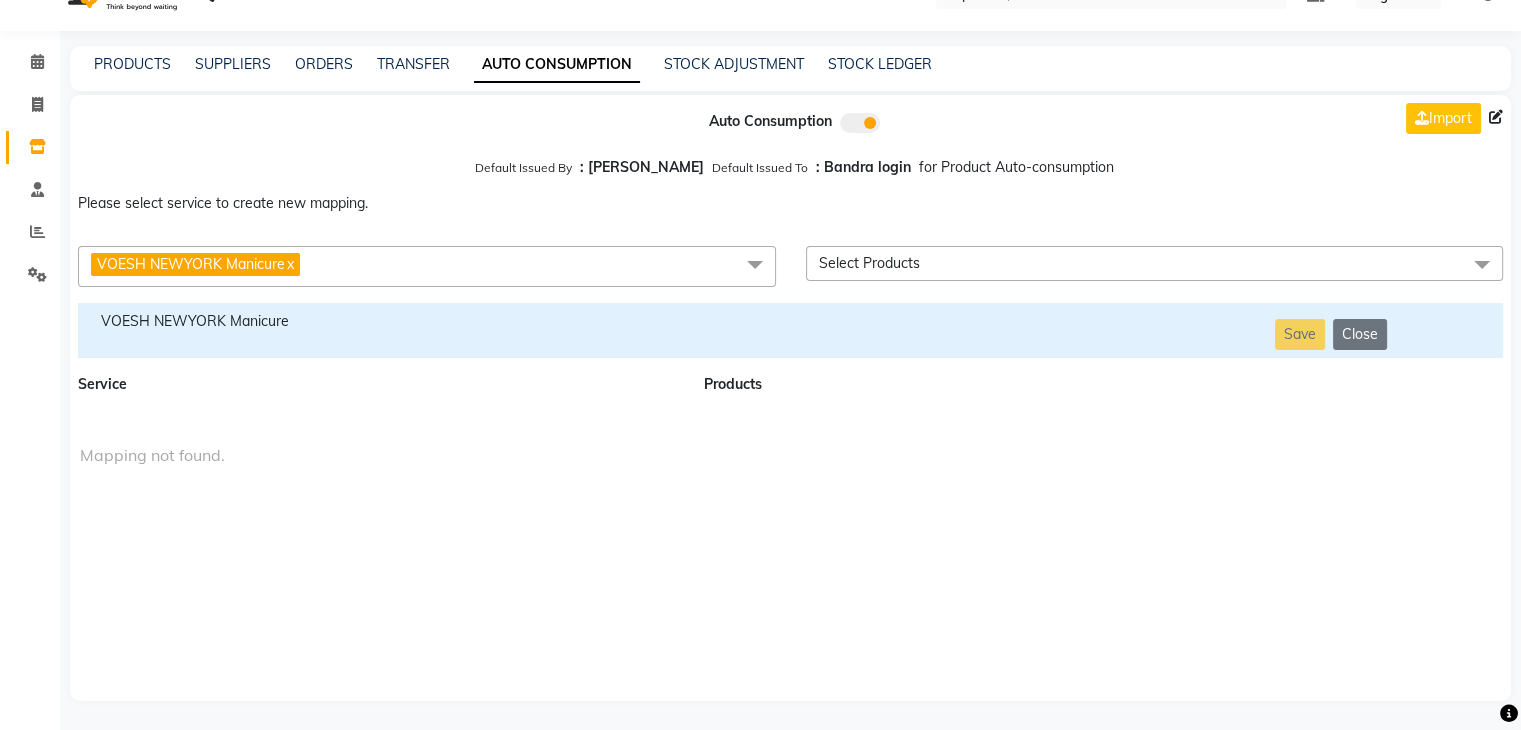 click on "VOESH NEWYORK Manicure  x" at bounding box center (427, 266) 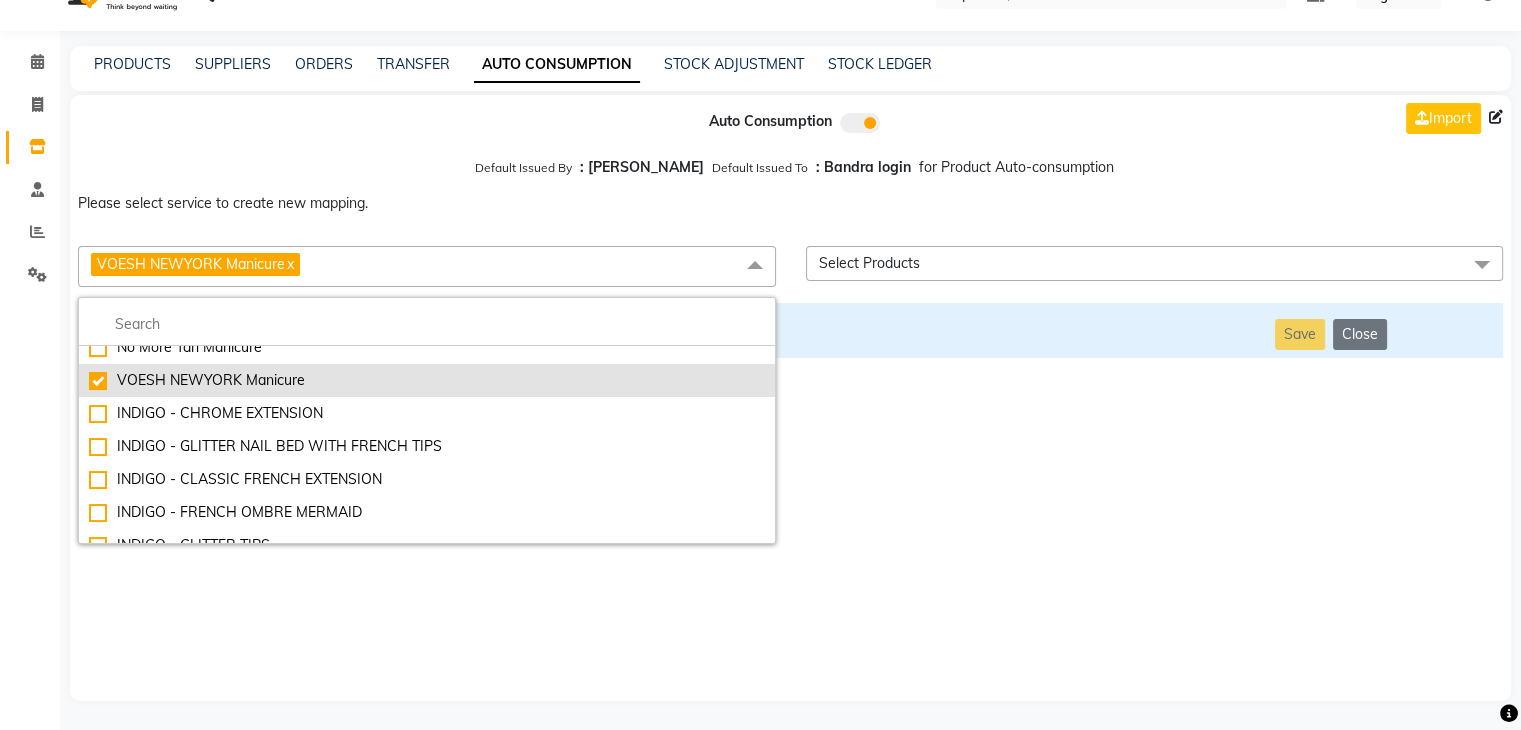 scroll, scrollTop: 10084, scrollLeft: 0, axis: vertical 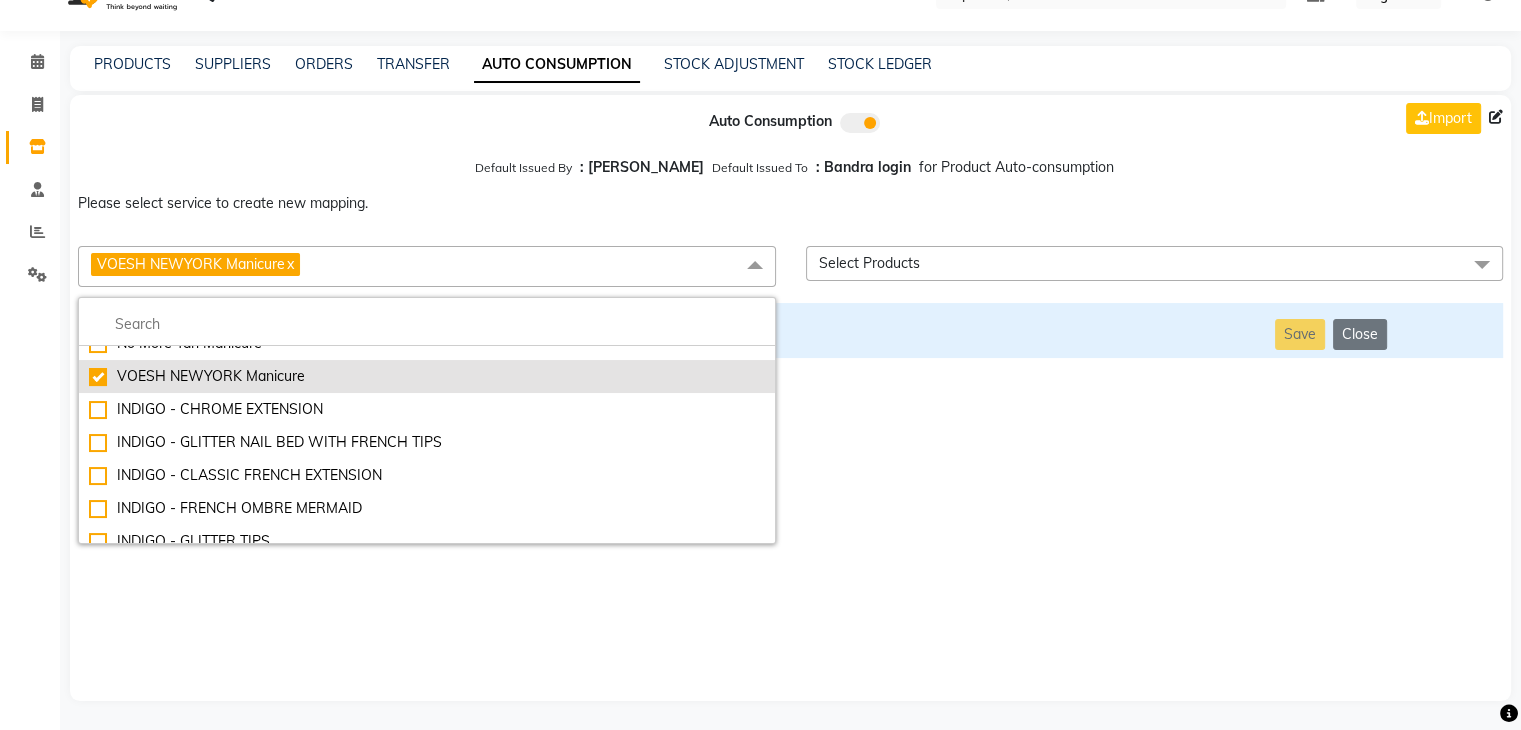 click on "INDIGO - FRENCH OMBRE MERMAID" at bounding box center (427, 508) 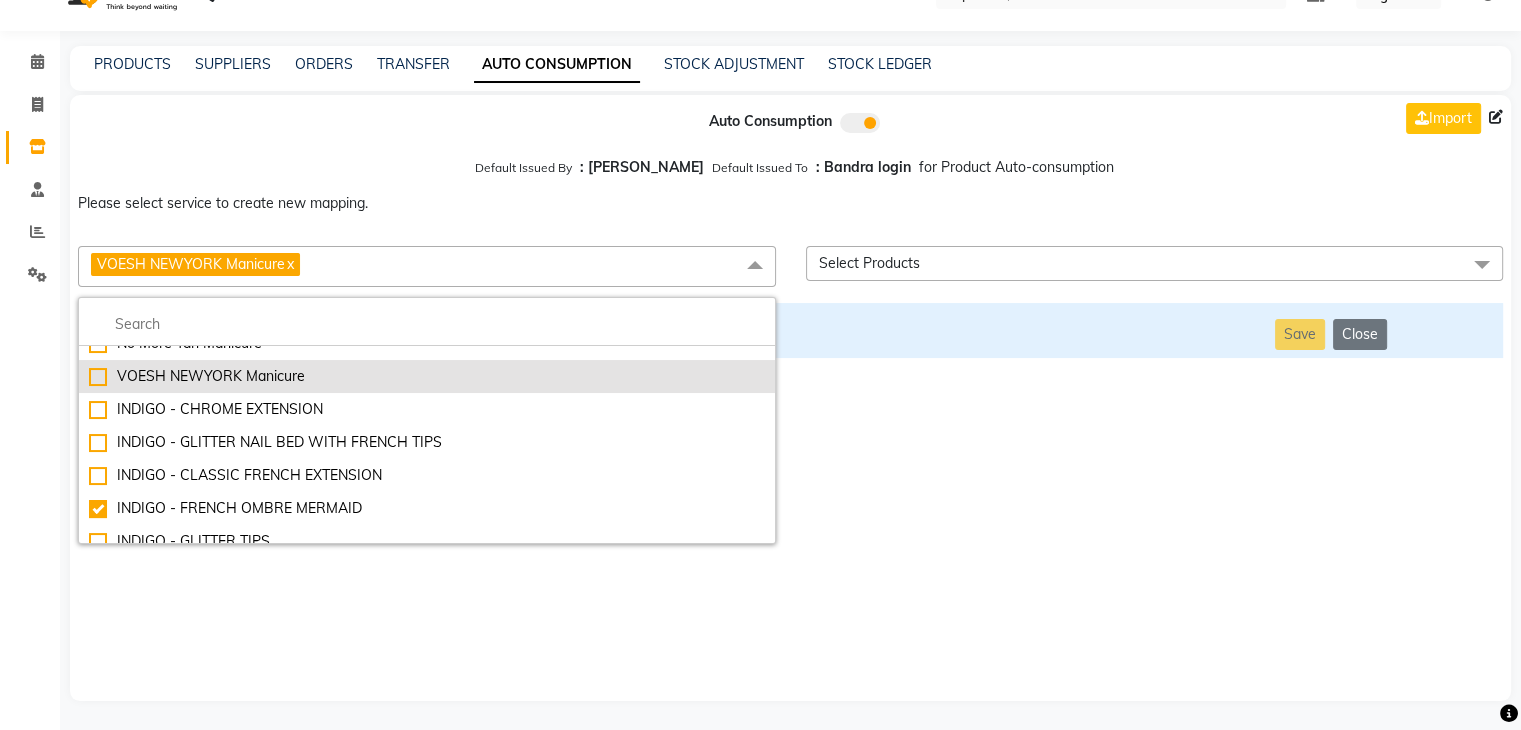 checkbox on "false" 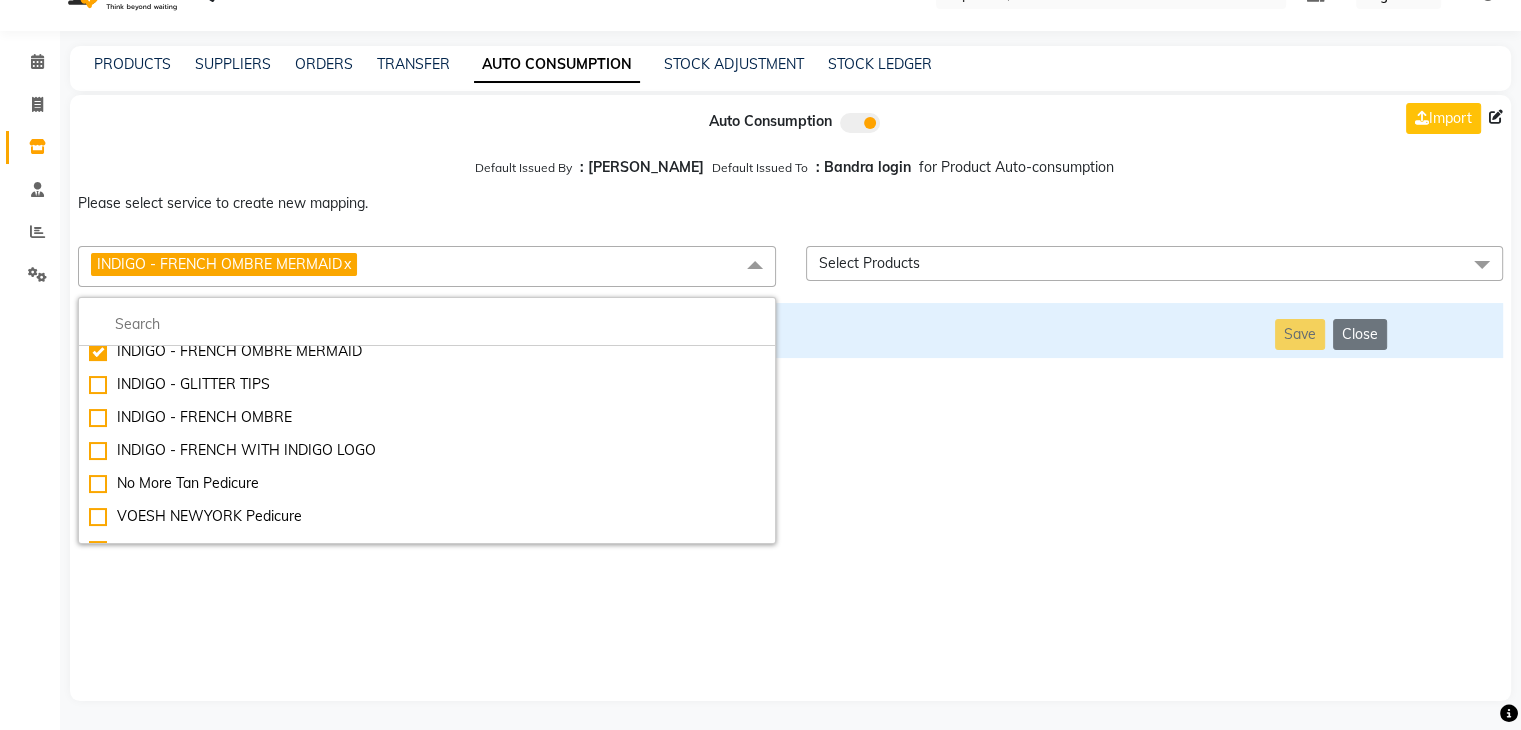 scroll, scrollTop: 10244, scrollLeft: 0, axis: vertical 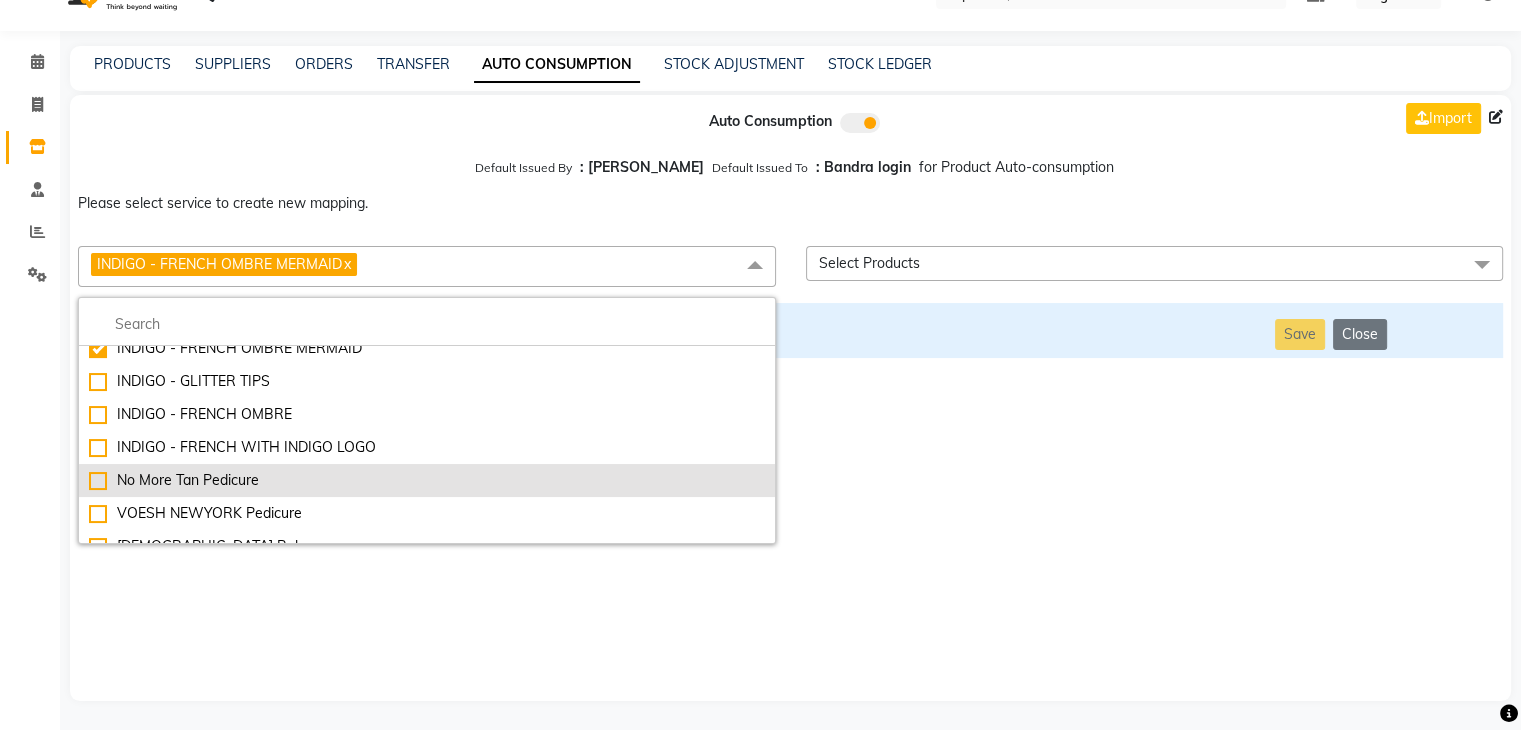 click on "No More Tan Pedicure" at bounding box center (427, 480) 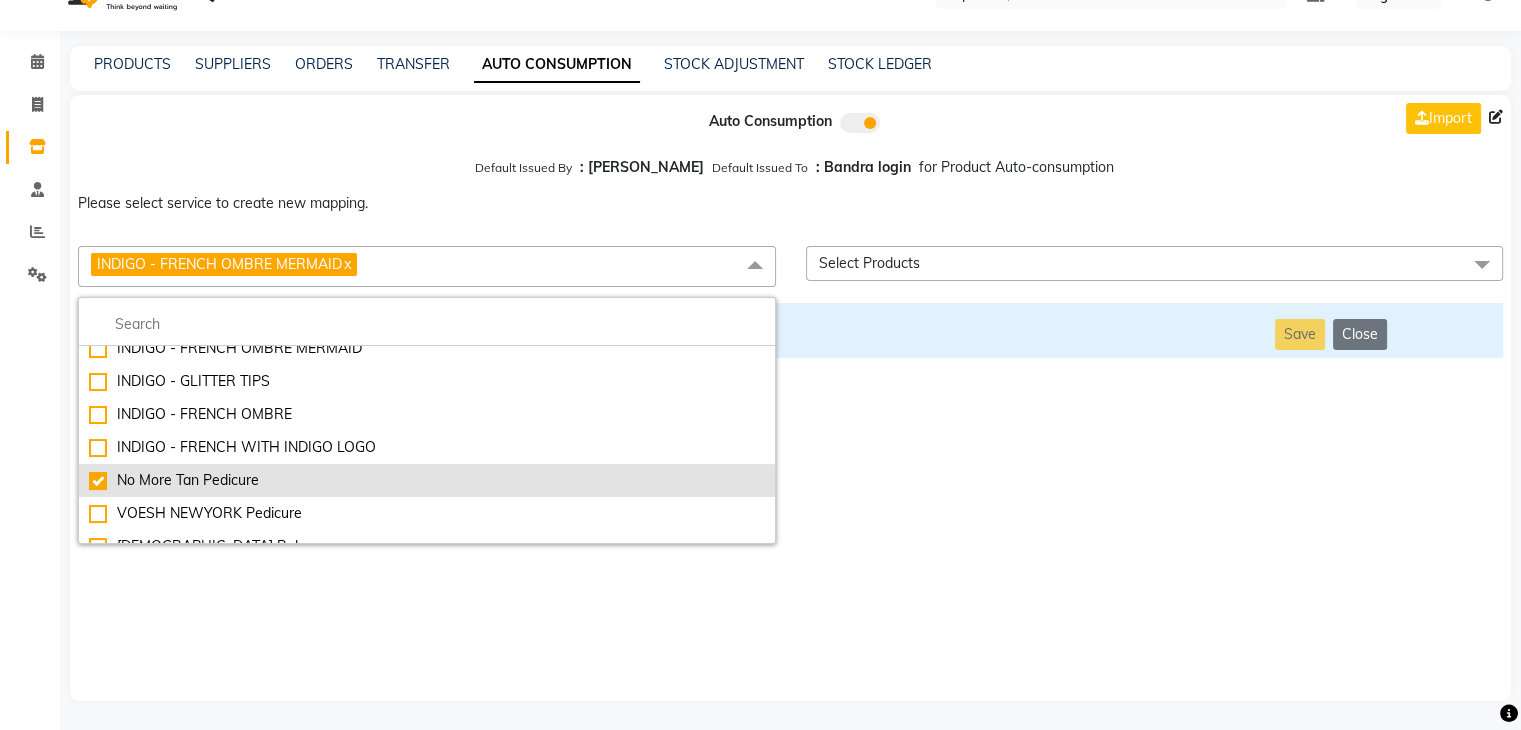 checkbox on "false" 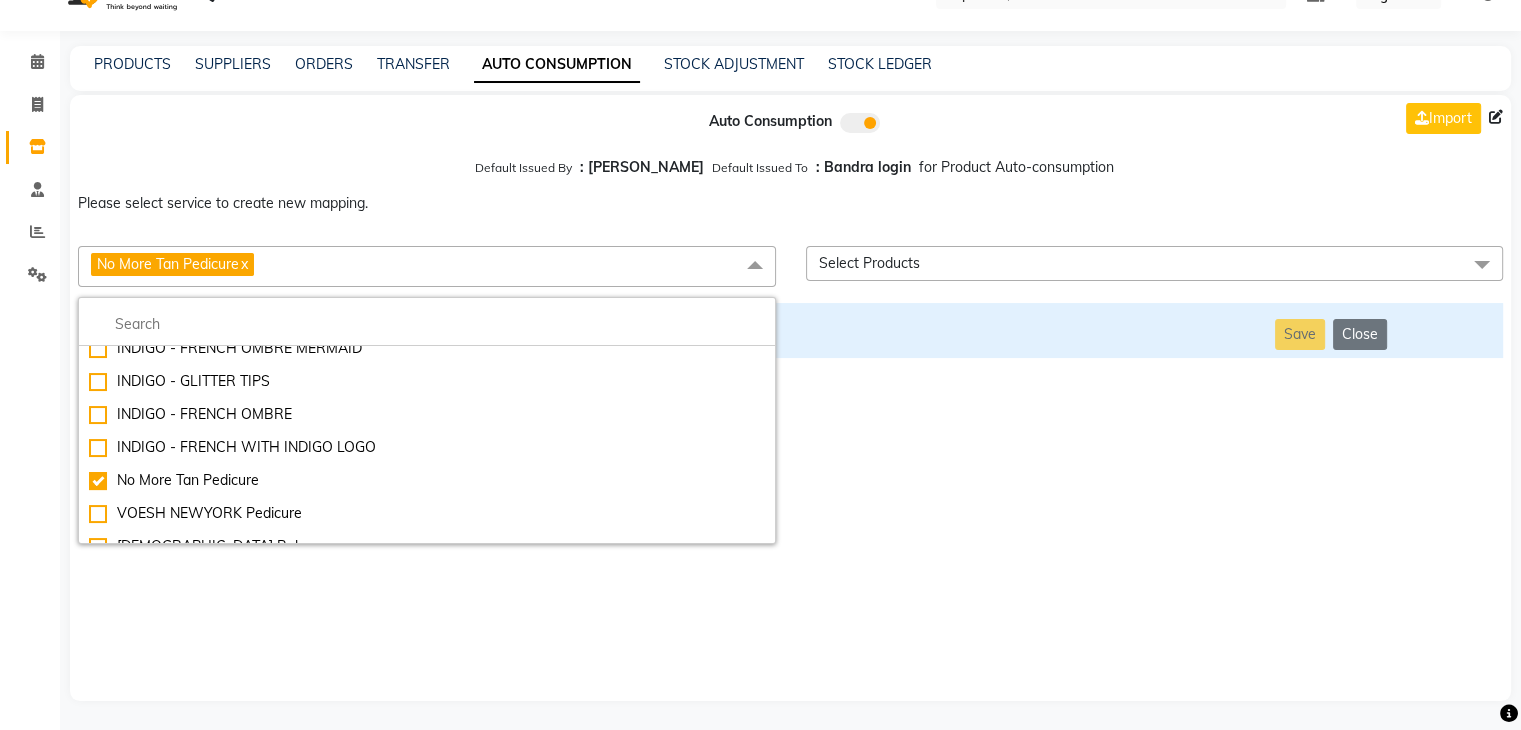 click on "Auto Consumption  Import Default Issued By  : Jai Chavan Default Issued To  : Bandra login  for Product Auto-consumption  Please select service to create new mapping. No More Tan Pedicure  x Essential Manicure w Scrub Essential Pedicure w Scrub Manicure + OPI Nail Ext + Gel Polish-3570 Manicure + T&T Nail Ext + Gel Polish T&T Nail Ext + T&T Gel Polish OPI Nail Ext + OPI Gel Polish T&T Refills + Gel Polish OPI Refills + Gel Polish Travel Allowance Waiting Charge HAIR REPAIR - Haircut HAIR REPAIR - Haircut for Kids HAIR REPAIR - Hair Wash HAIR REPAIR - Hair Wash Premium HAIR REPAIR - Full Head Shave HAIR REPAIR - Hair Design HAIR REPAIR - Hairstyling HAIR REPAIR - Threading HAIR REPAIR - Beard Edging HAIR REPAIR - Beard Edging Premium HAIR REPAIR - Razor Shave HAIR REPAIR - Razor Shave Premium HAIR REPAIR - Luxury Steam Shaving HAIR REPAIR - Fade Hair Cut HAIR SPA RITUALS - Hairoticmen Argan Spa HAIR SPA RITUALS - Wella Deep Nourishing Spa HAIR SPA RITUALS - Nashi Argan Oil Spa HAIR SPA RITUALS - Beard Spa" at bounding box center (790, 398) 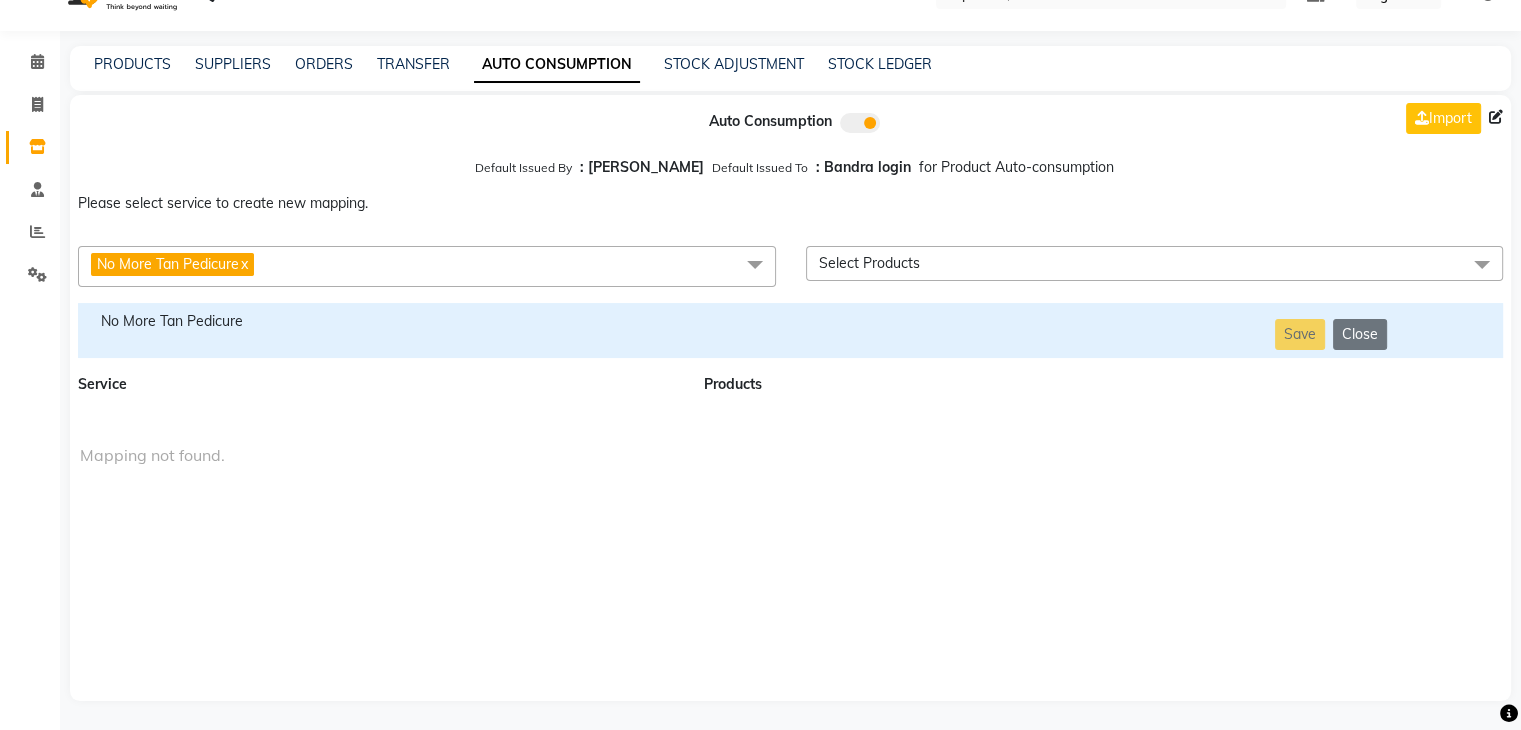 click on "No More Tan Pedicure  x Essential Manicure w Scrub Essential Pedicure w Scrub Manicure + OPI Nail Ext + Gel Polish-3570 Manicure + T&T Nail Ext + Gel Polish T&T Nail Ext + T&T Gel Polish OPI Nail Ext + OPI Gel Polish T&T Refills + Gel Polish OPI Refills + Gel Polish Travel Allowance Waiting Charge HAIR REPAIR - Haircut HAIR REPAIR - Haircut for Kids HAIR REPAIR - Hair Wash HAIR REPAIR - Hair Wash Premium HAIR REPAIR - Full Head Shave HAIR REPAIR - Hair Design HAIR REPAIR - Hairstyling HAIR REPAIR - Threading HAIR REPAIR - Beard Edging HAIR REPAIR - Beard Edging Premium HAIR REPAIR - Razor Shave HAIR REPAIR - Razor Shave Premium HAIR REPAIR - Luxury Steam Shaving HAIR REPAIR - Fade Hair Cut HAIR SPA RITUALS - Hairoticmen Argan Spa HAIR SPA RITUALS - Wella Deep Nourishing Spa HAIR SPA RITUALS - Nashi Argan Oil Spa HAIR SPA RITUALS - Copacabana Hair Spa HAIR SPA RITUALS - Botoliss Hair Spa HAIR SPA RITUALS - Dandruff Hair Spa HAIR SPA RITUALS - Olaplex Ritual HAIR SPA RITUALS - Headmassage (Premium Tonic 30min)" at bounding box center (790, 266) 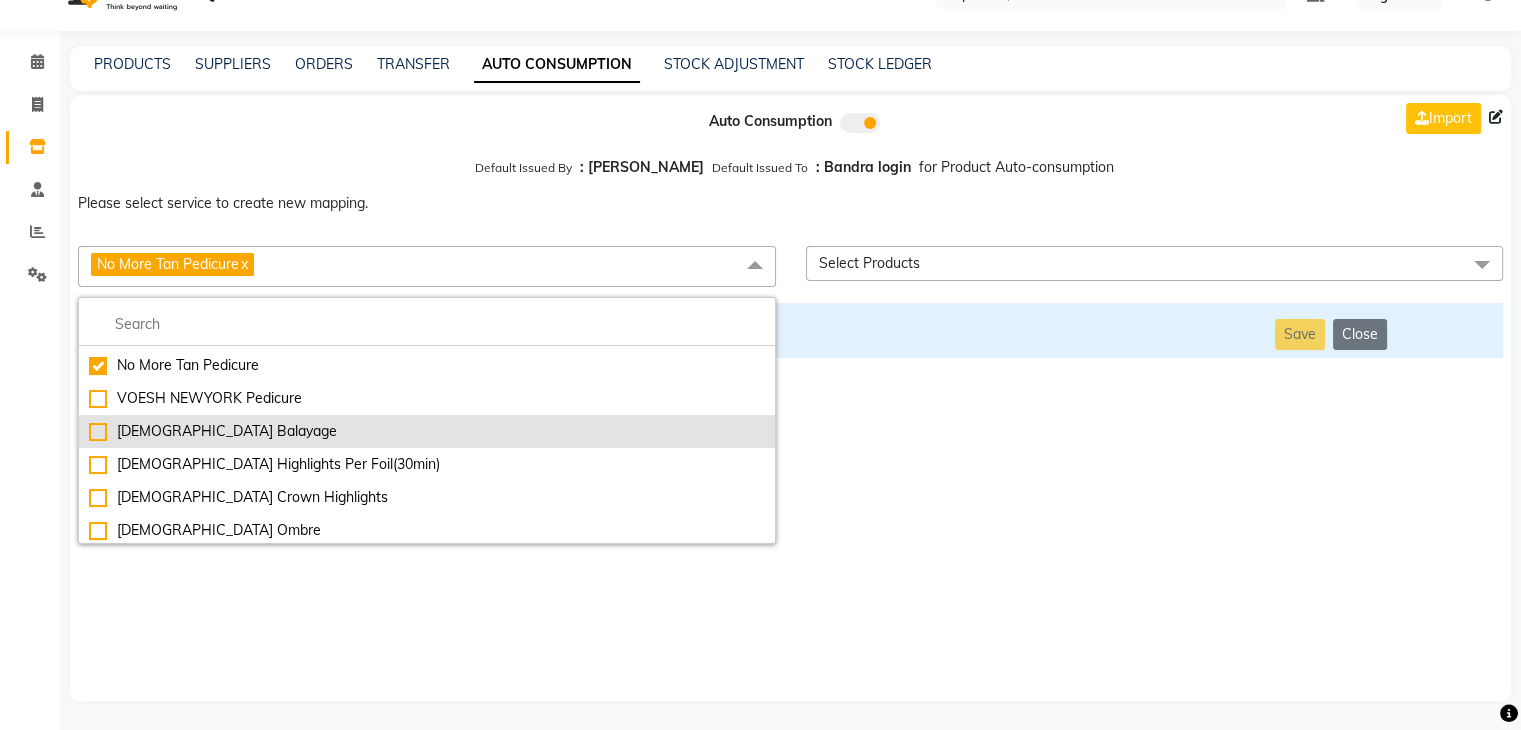 scroll, scrollTop: 10360, scrollLeft: 0, axis: vertical 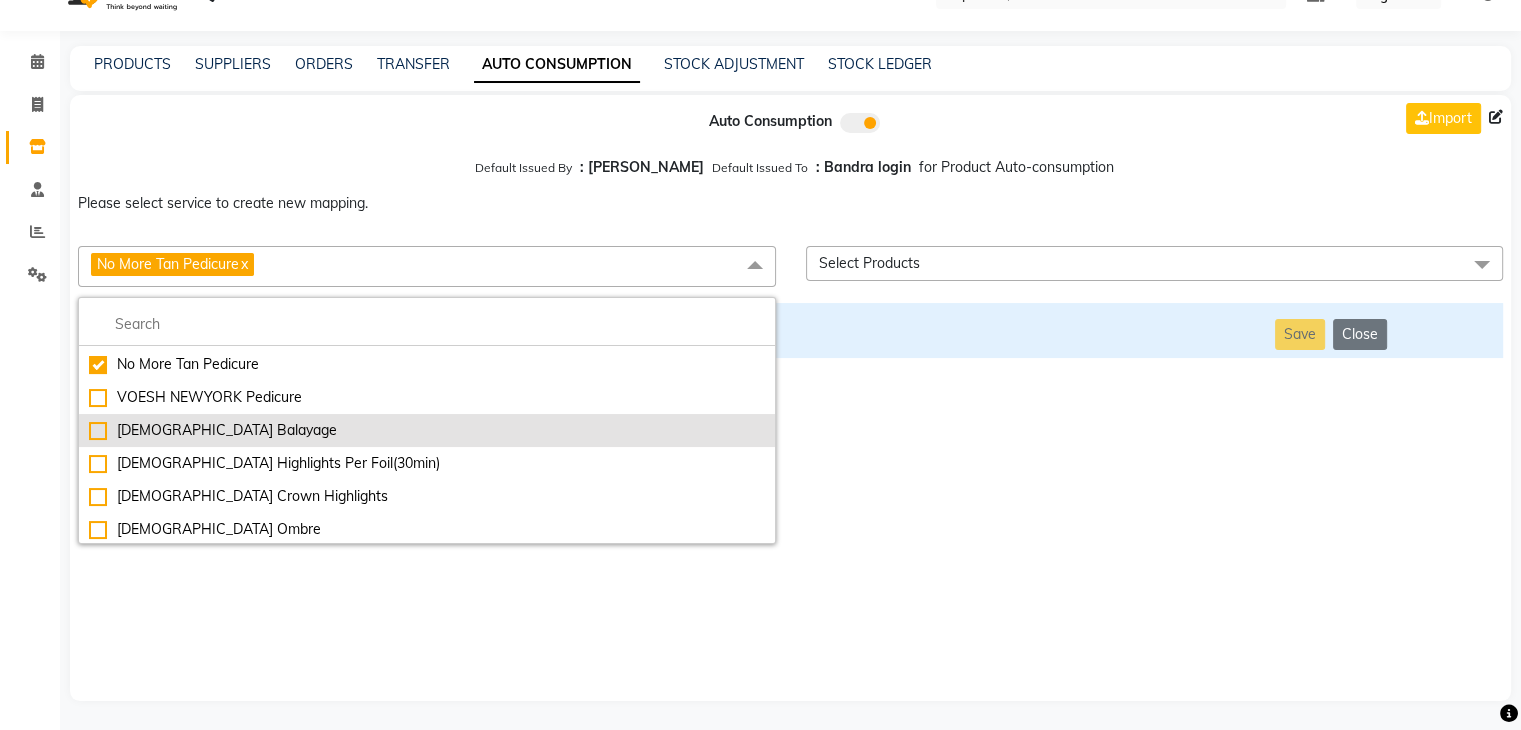 click on "[DEMOGRAPHIC_DATA] Balayage" at bounding box center [427, 430] 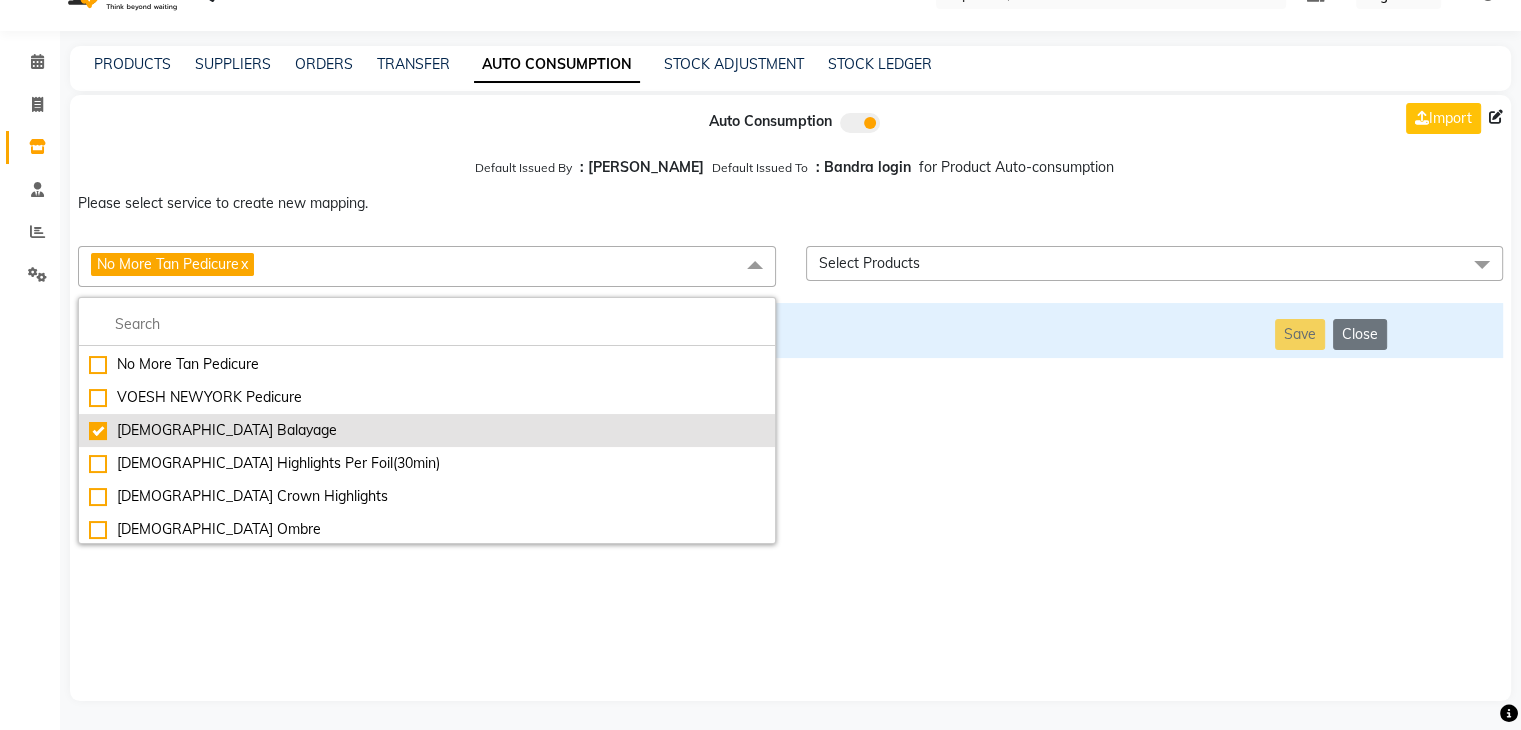 checkbox on "false" 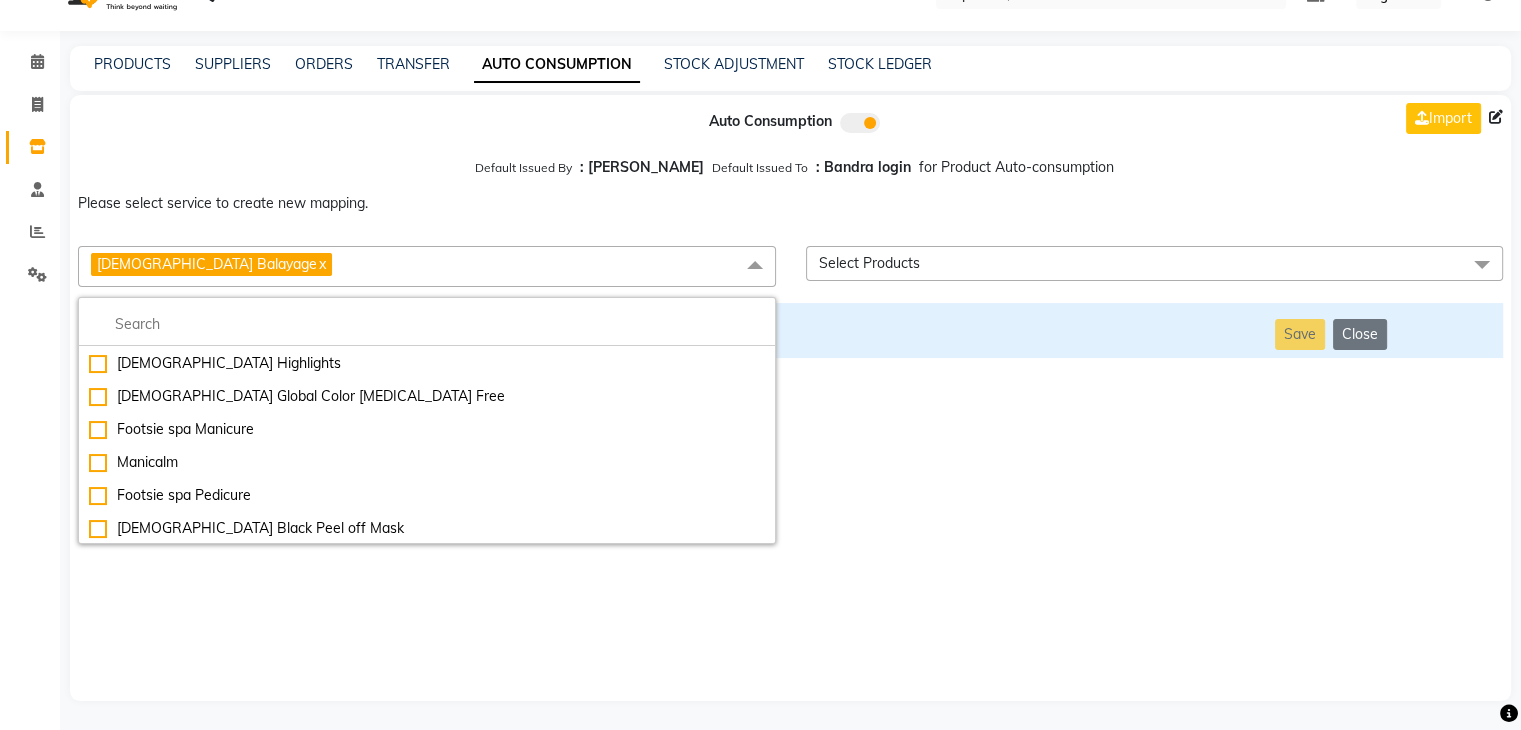scroll, scrollTop: 10824, scrollLeft: 0, axis: vertical 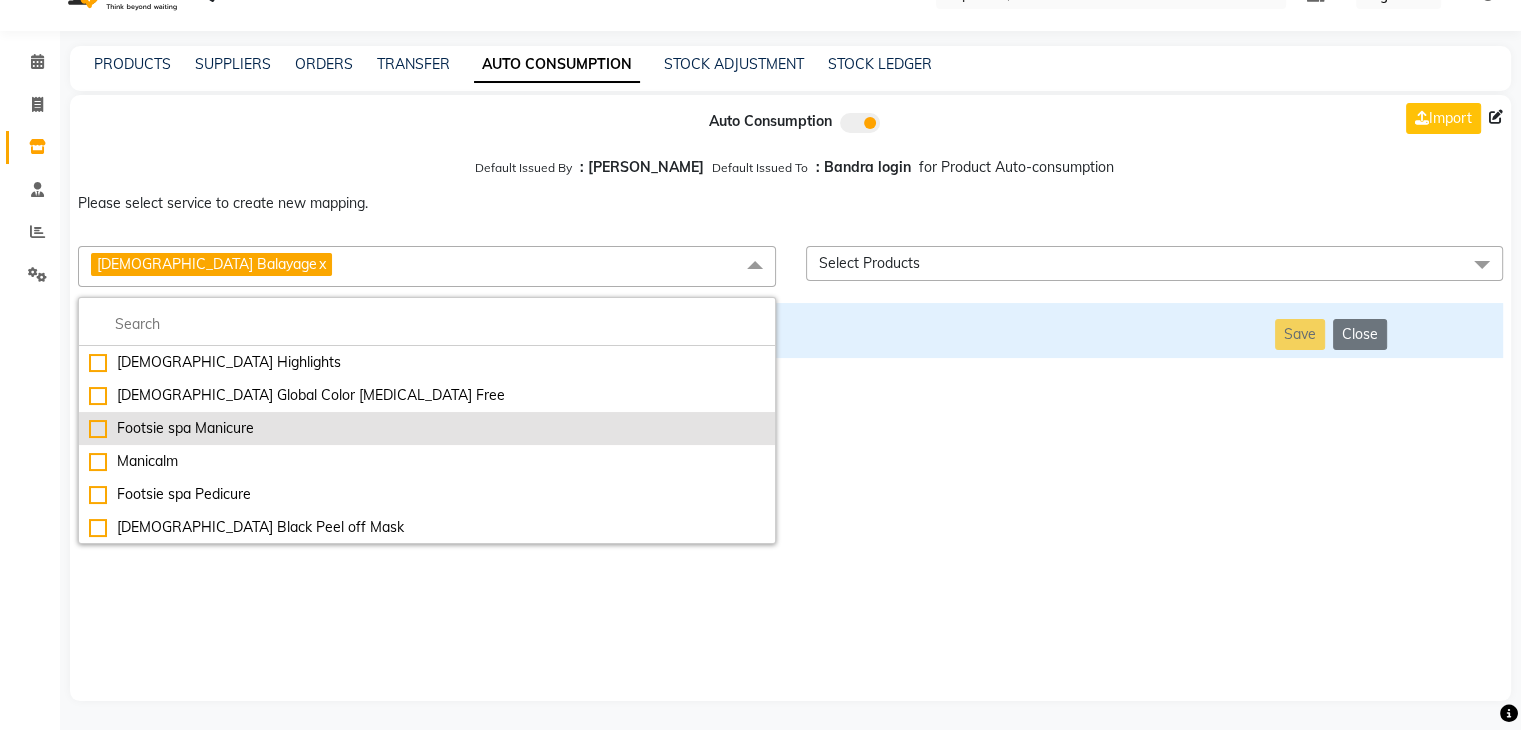 click on "Footsie spa Manicure" at bounding box center (427, 428) 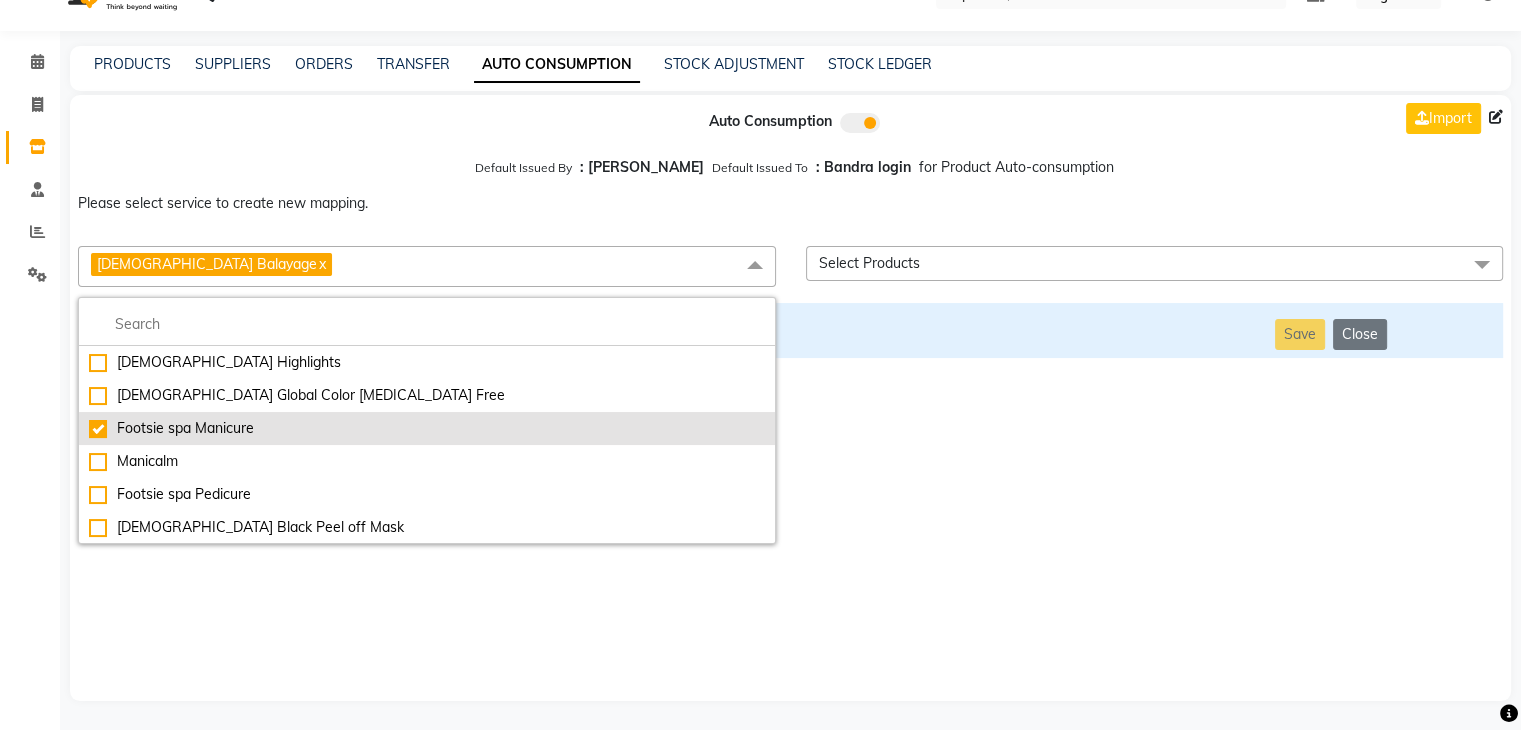 checkbox on "false" 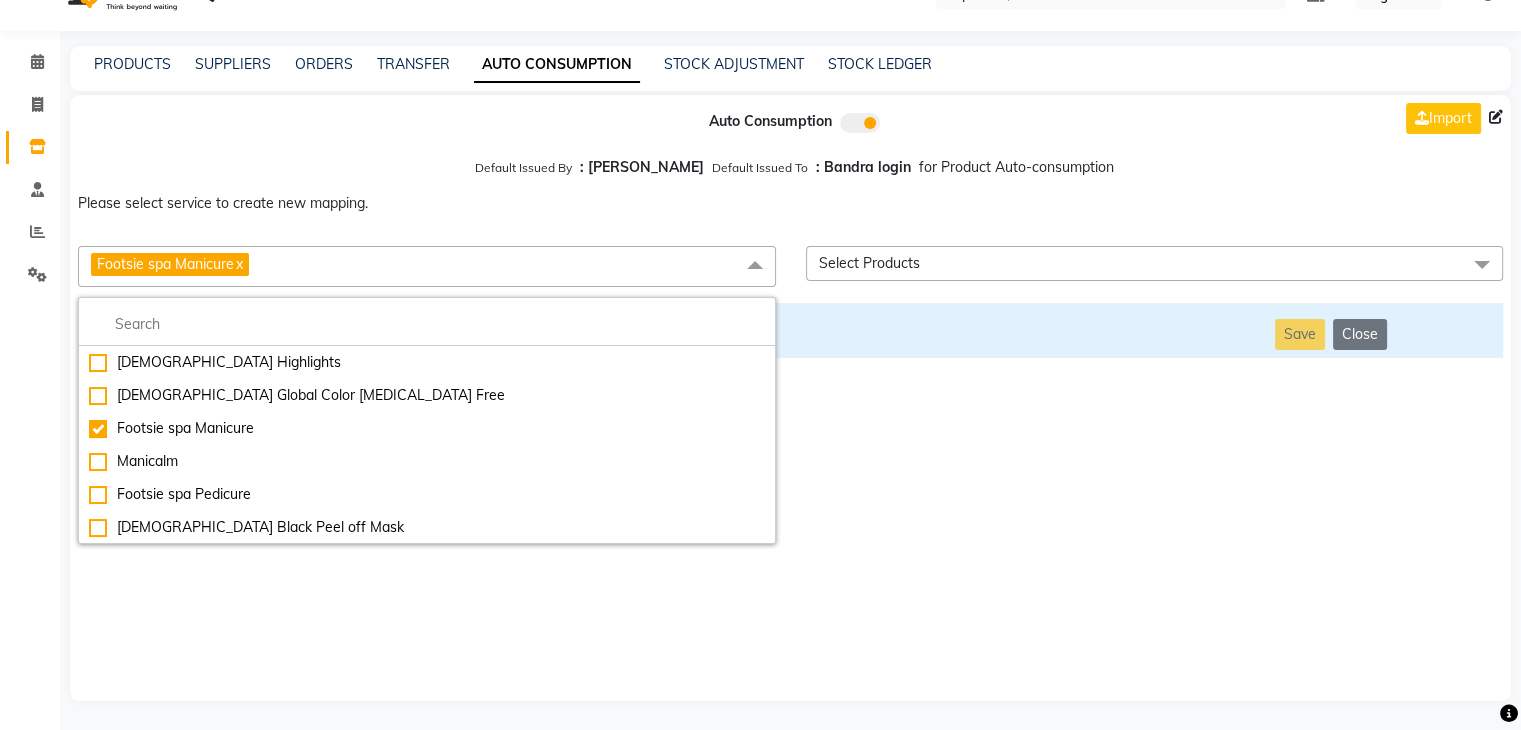 click on "Auto Consumption  Import Default Issued By  : Jai Chavan Default Issued To  : Bandra login  for Product Auto-consumption  Please select service to create new mapping. Footsie spa Manicure  x Essential Manicure w Scrub Essential Pedicure w Scrub Manicure + OPI Nail Ext + Gel Polish-3570 Manicure + T&T Nail Ext + Gel Polish T&T Nail Ext + T&T Gel Polish OPI Nail Ext + OPI Gel Polish T&T Refills + Gel Polish OPI Refills + Gel Polish Travel Allowance Waiting Charge HAIR REPAIR - Haircut HAIR REPAIR - Haircut for Kids HAIR REPAIR - Hair Wash HAIR REPAIR - Hair Wash Premium HAIR REPAIR - Full Head Shave HAIR REPAIR - Hair Design HAIR REPAIR - Hairstyling HAIR REPAIR - Threading HAIR REPAIR - Beard Edging HAIR REPAIR - Beard Edging Premium HAIR REPAIR - Razor Shave HAIR REPAIR - Razor Shave Premium HAIR REPAIR - Luxury Steam Shaving HAIR REPAIR - Fade Hair Cut HAIR SPA RITUALS - Hairoticmen Argan Spa HAIR SPA RITUALS - Wella Deep Nourishing Spa HAIR SPA RITUALS - Nashi Argan Oil Spa HAIR SPA RITUALS - Beard Spa" at bounding box center [790, 398] 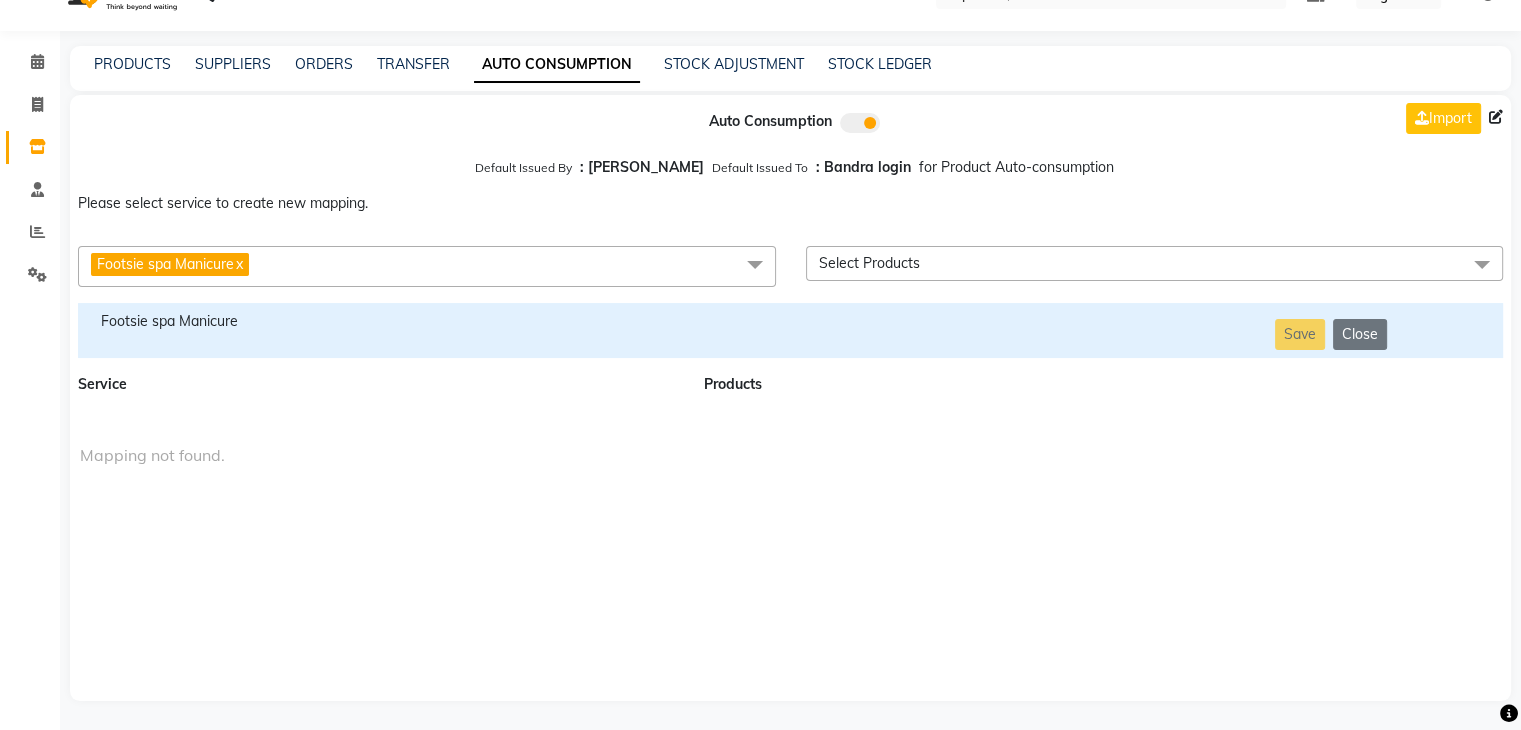 click on "Footsie spa Manicure" at bounding box center (379, 321) 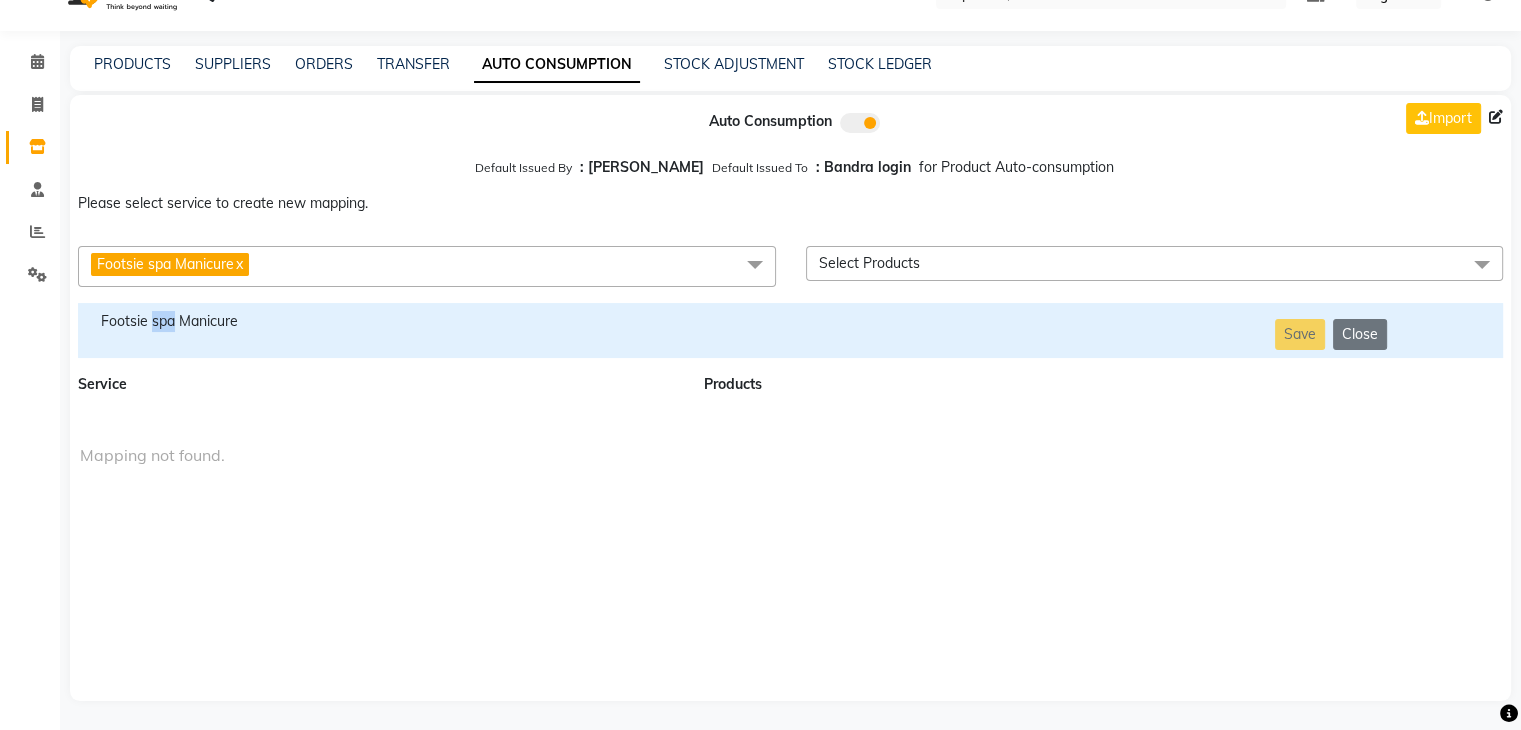 click on "Footsie spa Manicure" at bounding box center [379, 321] 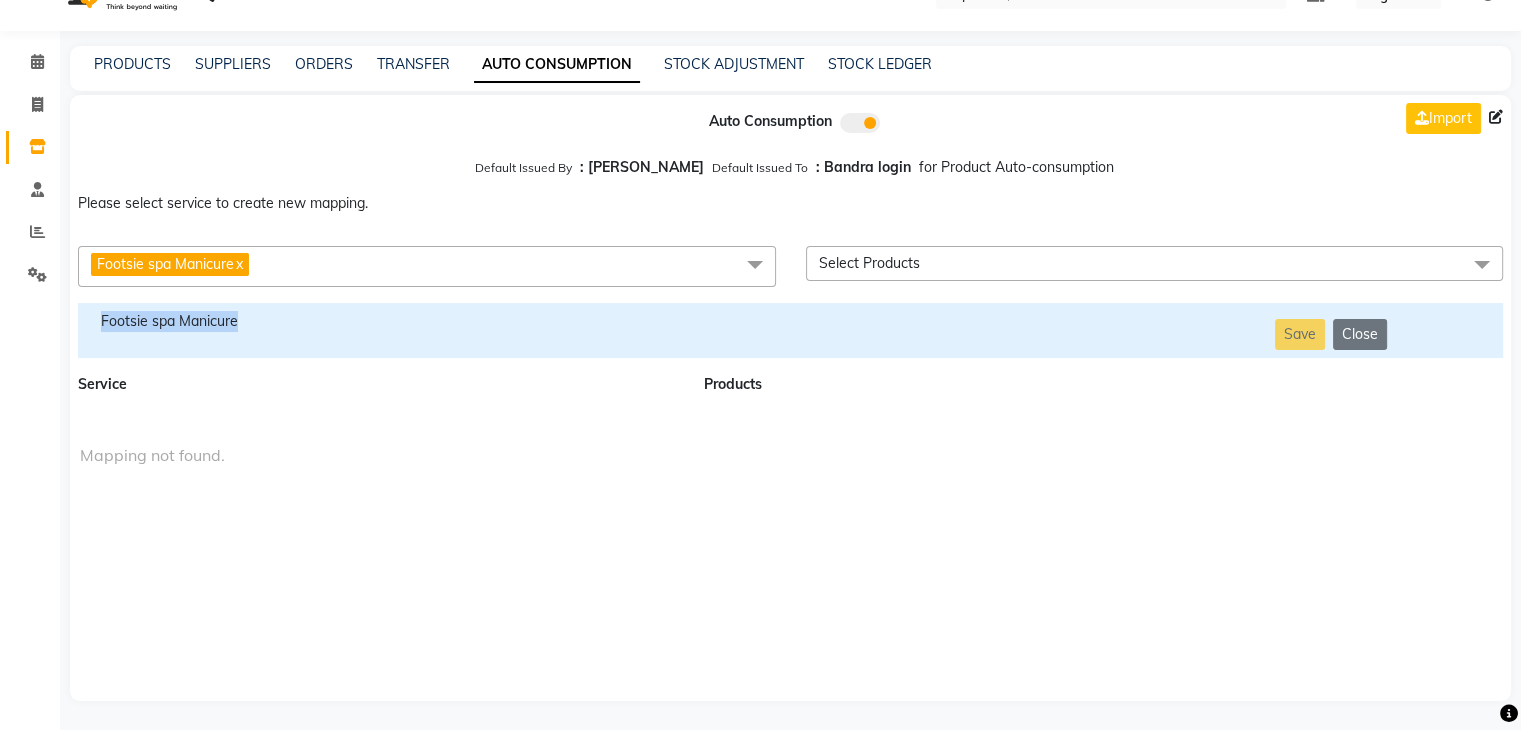 click on "Footsie spa Manicure" at bounding box center [379, 321] 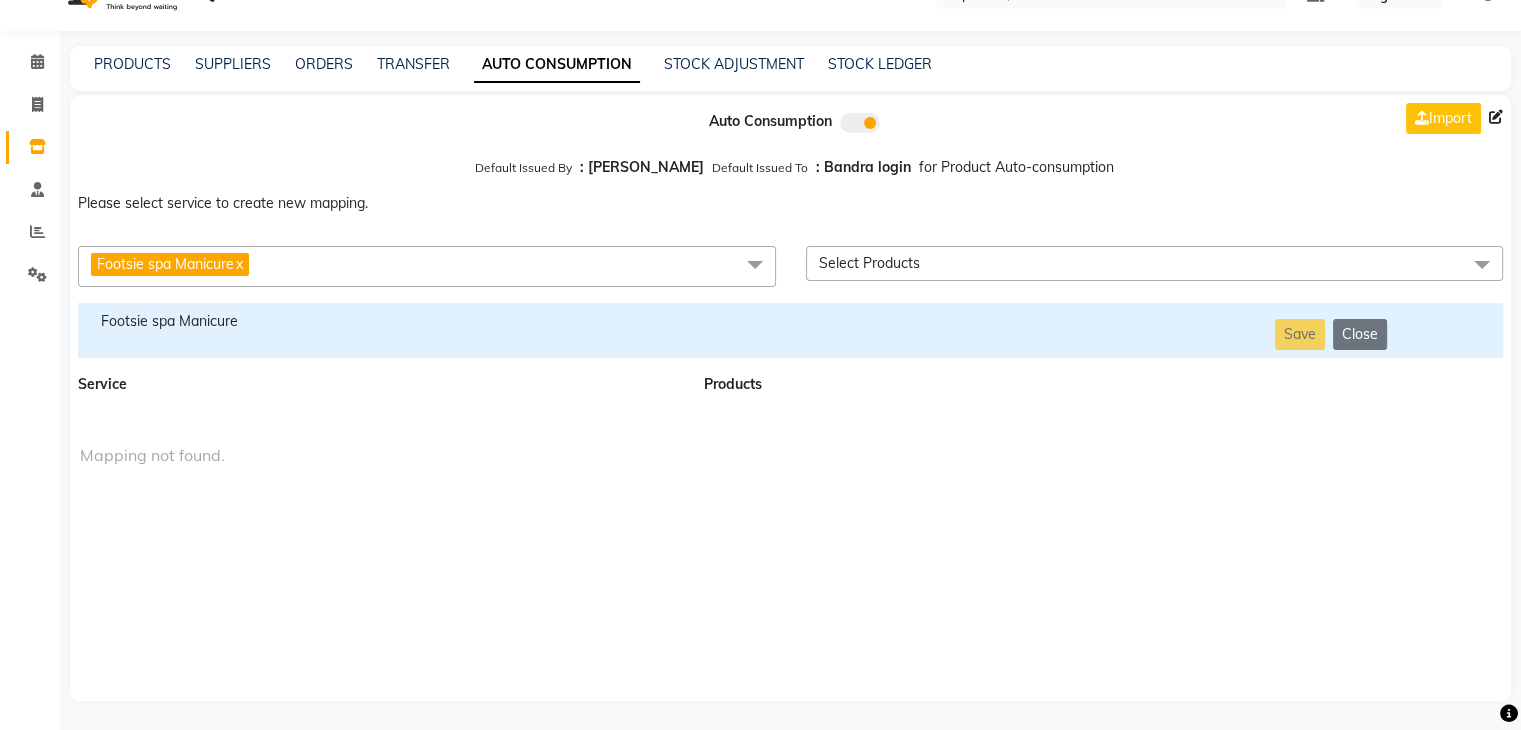 click on "Footsie spa Manicure  x" at bounding box center (427, 266) 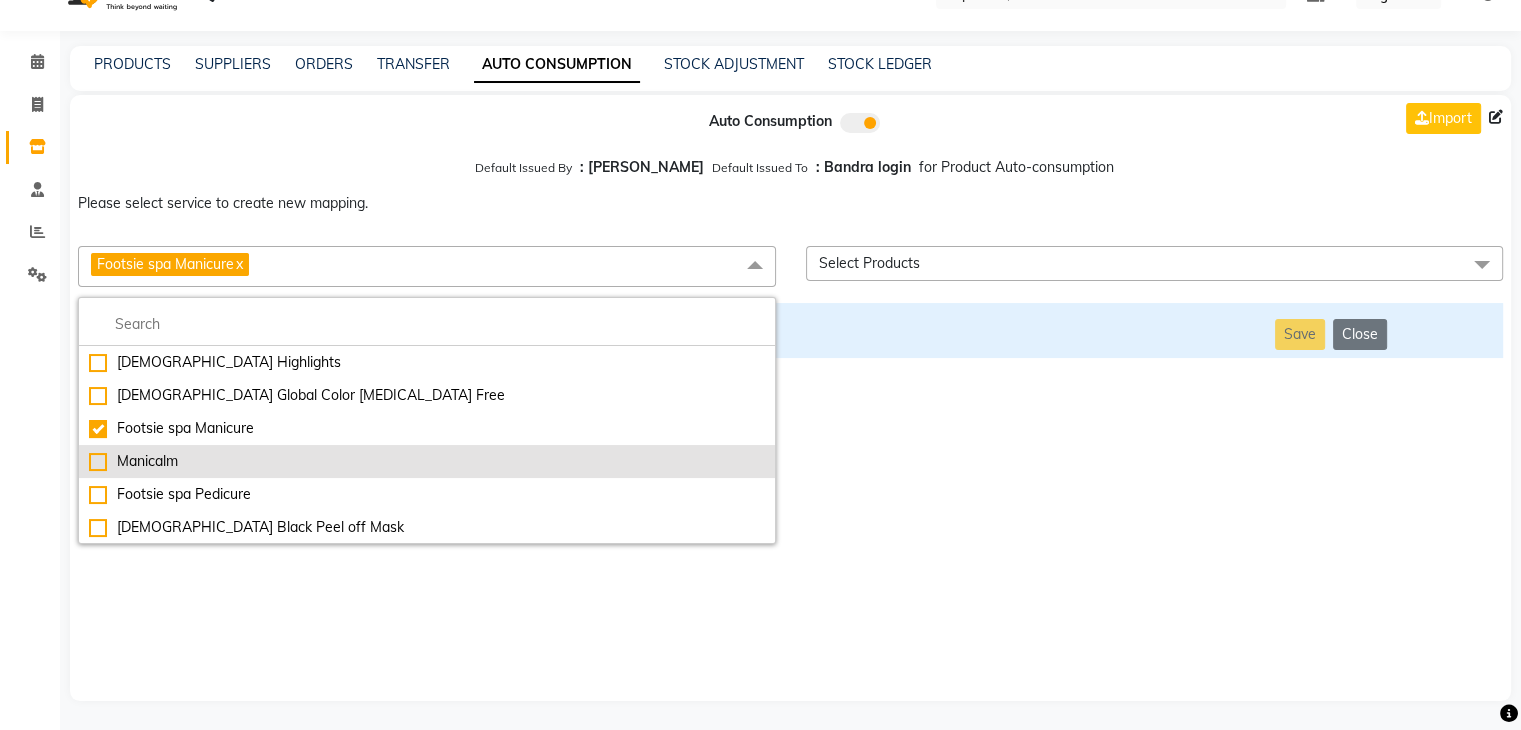 click on "Manicalm" at bounding box center (427, 461) 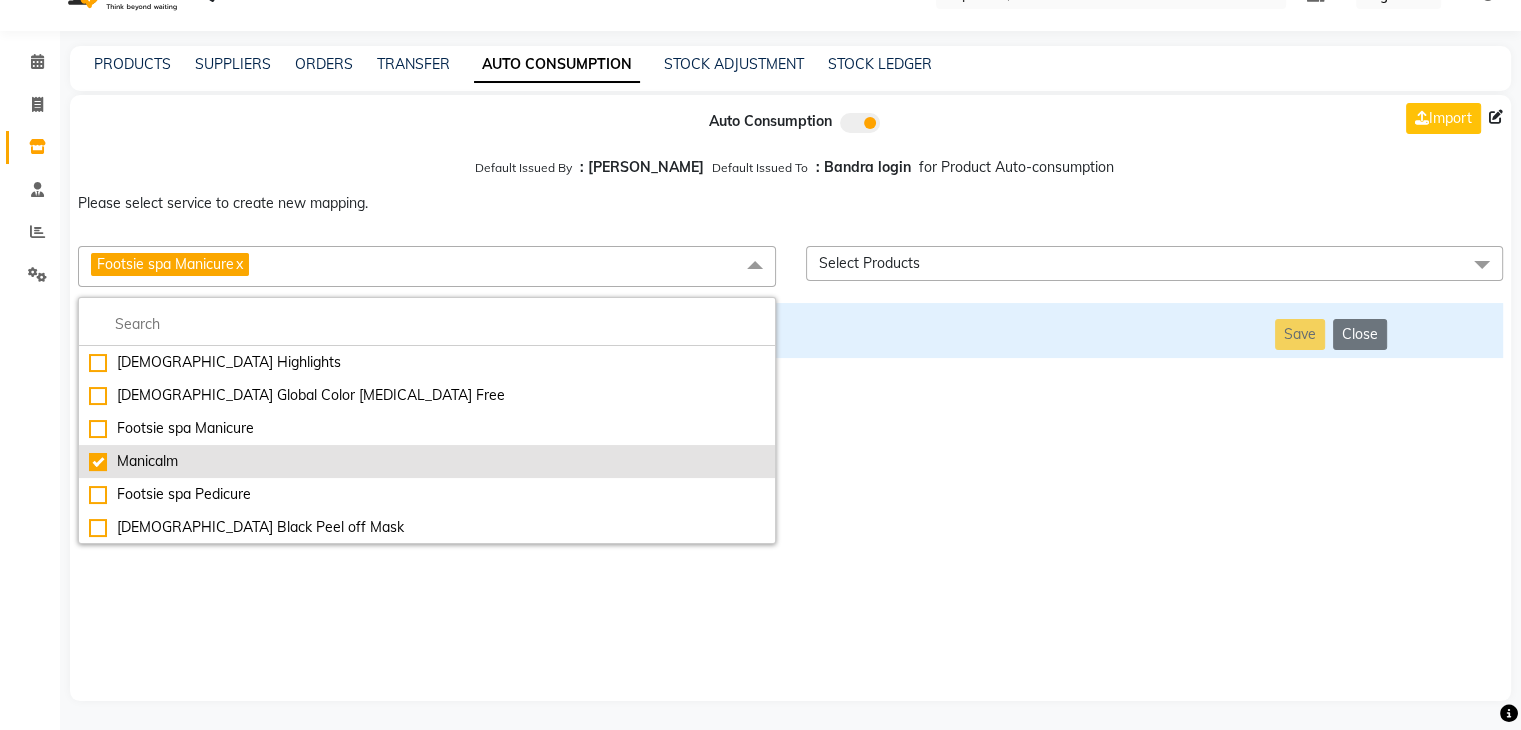 checkbox on "false" 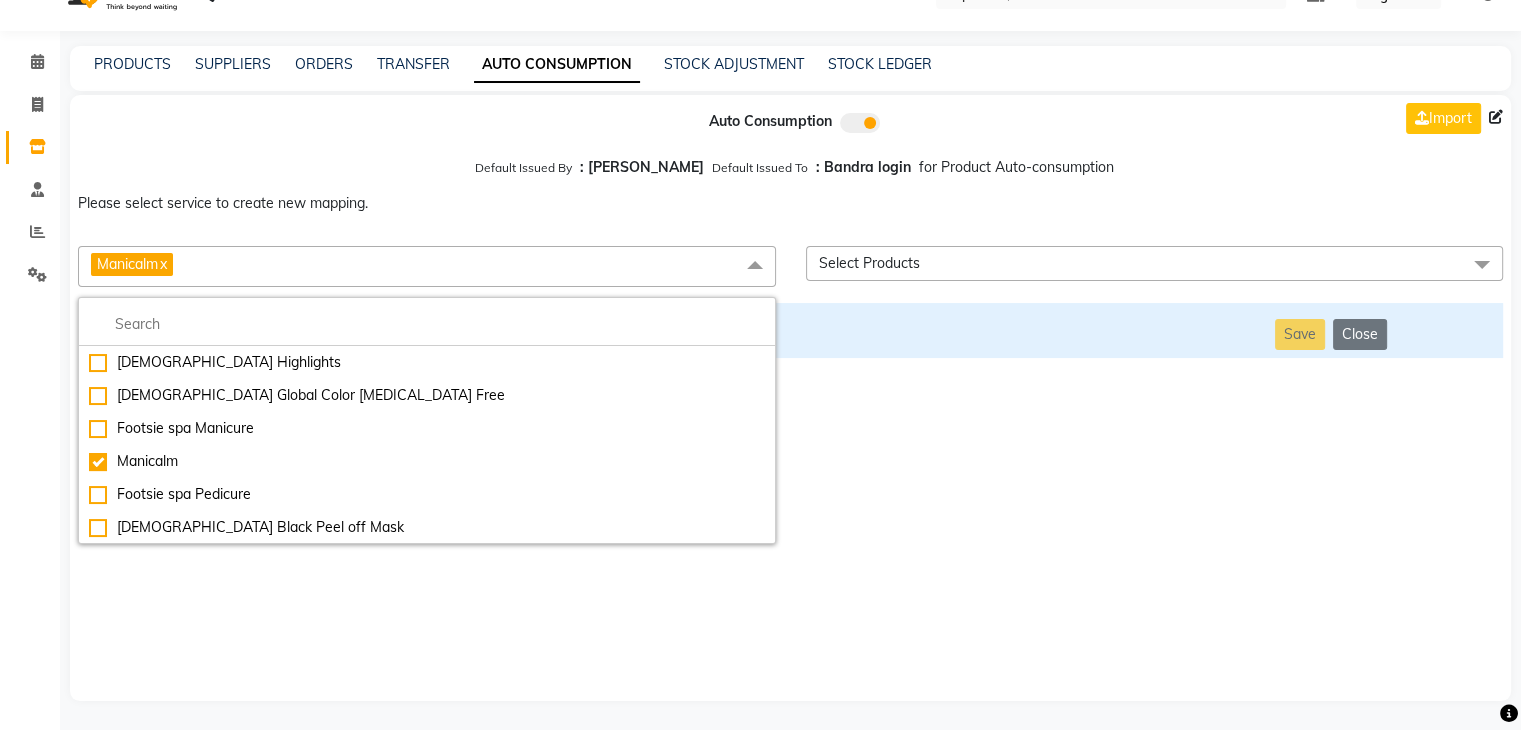 click on "Auto Consumption  Import Default Issued By  : Jai Chavan Default Issued To  : Bandra login  for Product Auto-consumption  Please select service to create new mapping. Manicalm  x Essential Manicure w Scrub Essential Pedicure w Scrub Manicure + OPI Nail Ext + Gel Polish-3570 Manicure + T&T Nail Ext + Gel Polish T&T Nail Ext + T&T Gel Polish OPI Nail Ext + OPI Gel Polish T&T Refills + Gel Polish OPI Refills + Gel Polish Travel Allowance Waiting Charge HAIR REPAIR - Haircut HAIR REPAIR - Haircut for Kids HAIR REPAIR - Hair Wash HAIR REPAIR - Hair Wash Premium HAIR REPAIR - Full Head Shave HAIR REPAIR - Hair Design HAIR REPAIR - Hairstyling HAIR REPAIR - Threading HAIR REPAIR - Beard Edging HAIR REPAIR - Beard Edging Premium HAIR REPAIR - Razor Shave HAIR REPAIR - Razor Shave Premium HAIR REPAIR - Luxury Steam Shaving HAIR REPAIR - Fade Hair Cut HAIR SPA RITUALS - Hairoticmen Argan Spa HAIR SPA RITUALS - Wella Deep Nourishing Spa HAIR SPA RITUALS - Nashi Argan Oil Spa HAIR SPA RITUALS - Copacabana Hair Spa Alga" at bounding box center (790, 398) 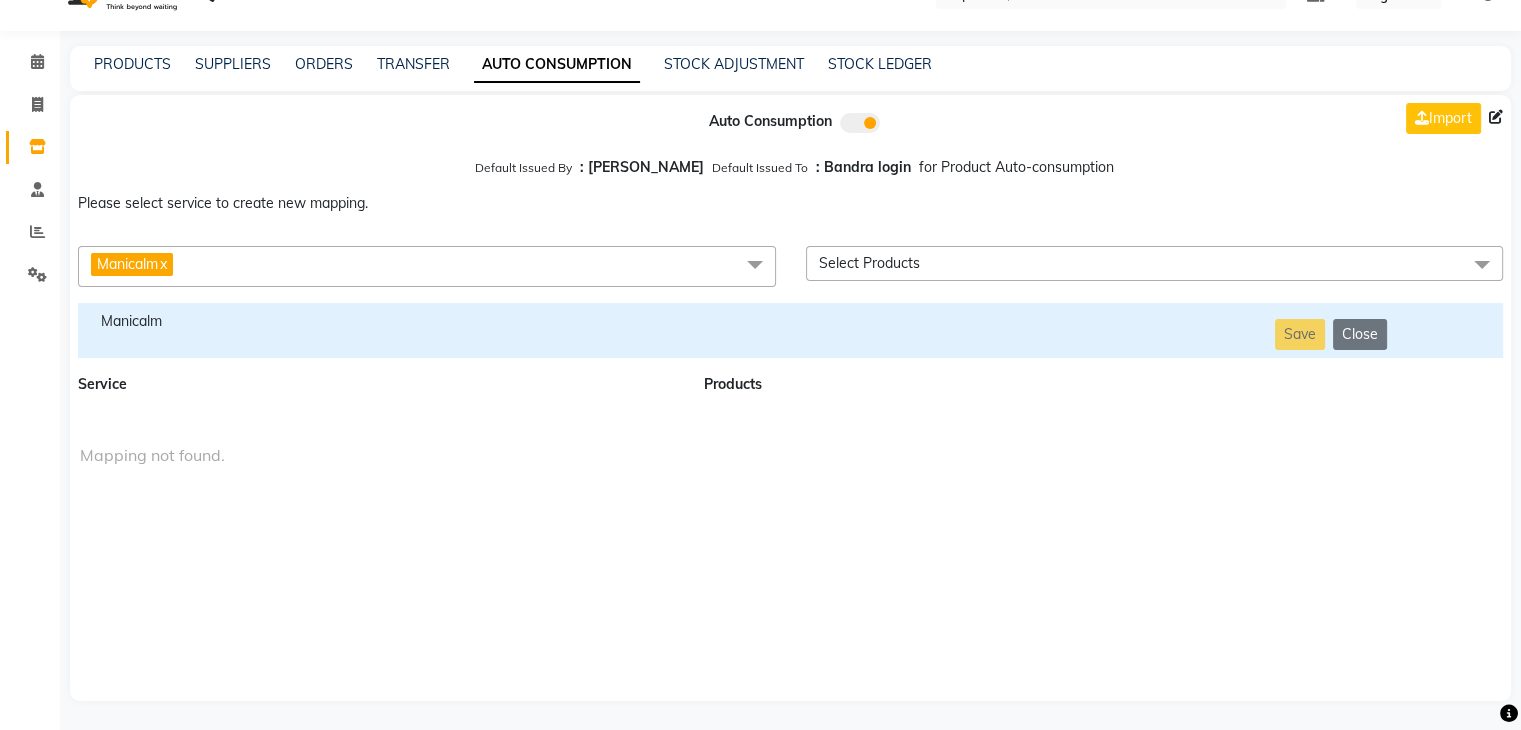 click on "Manicalm" at bounding box center (379, 321) 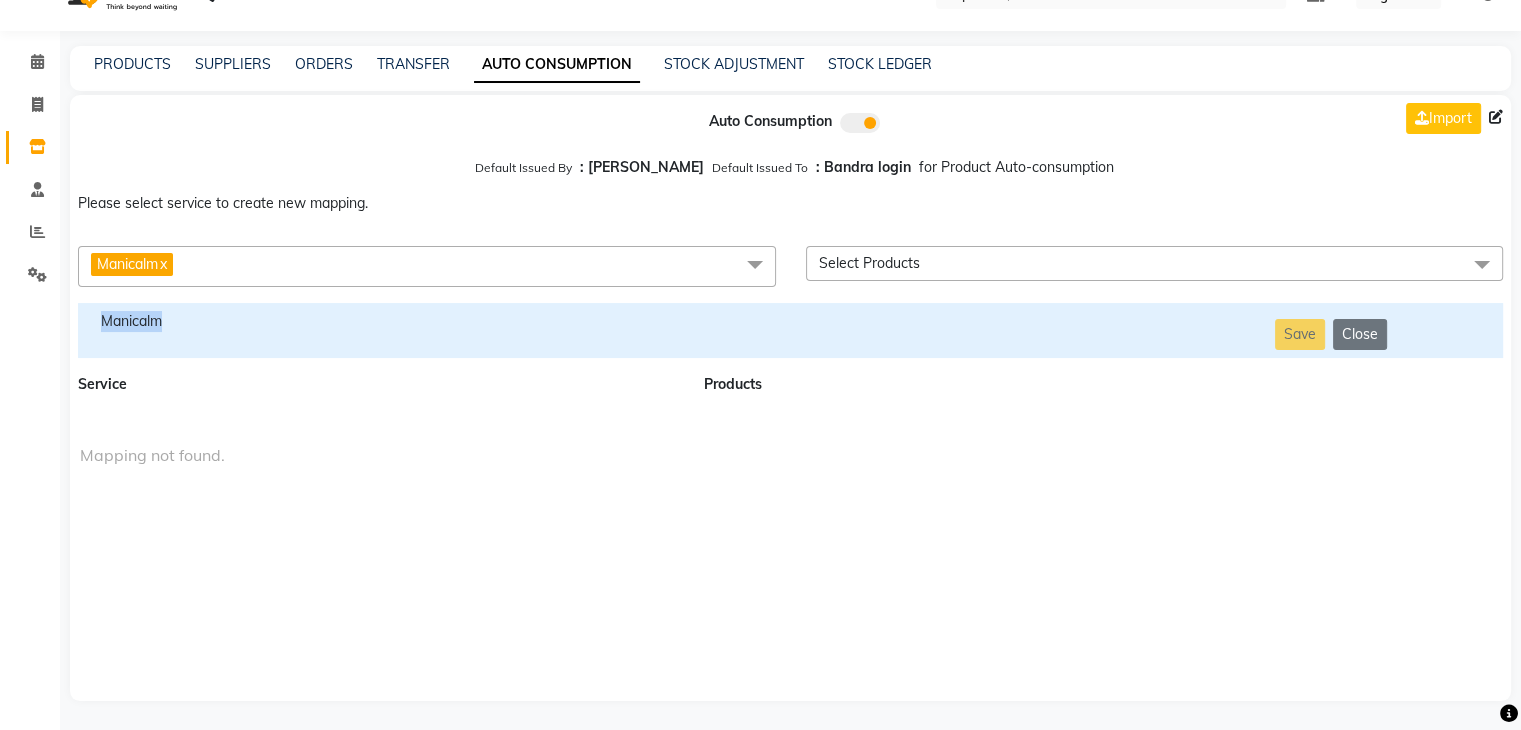 click on "Manicalm" at bounding box center (379, 321) 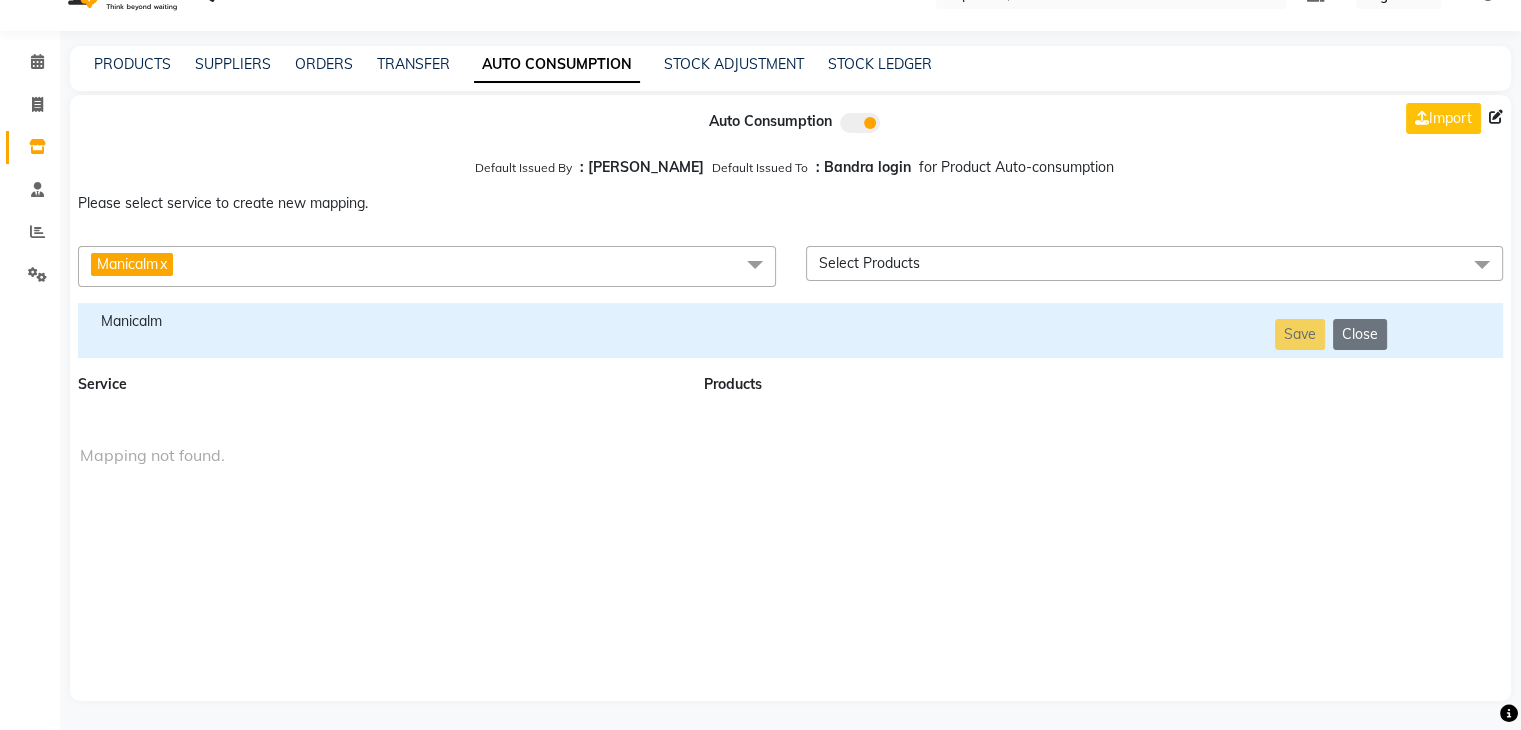 click on "Manicalm  x" at bounding box center (427, 266) 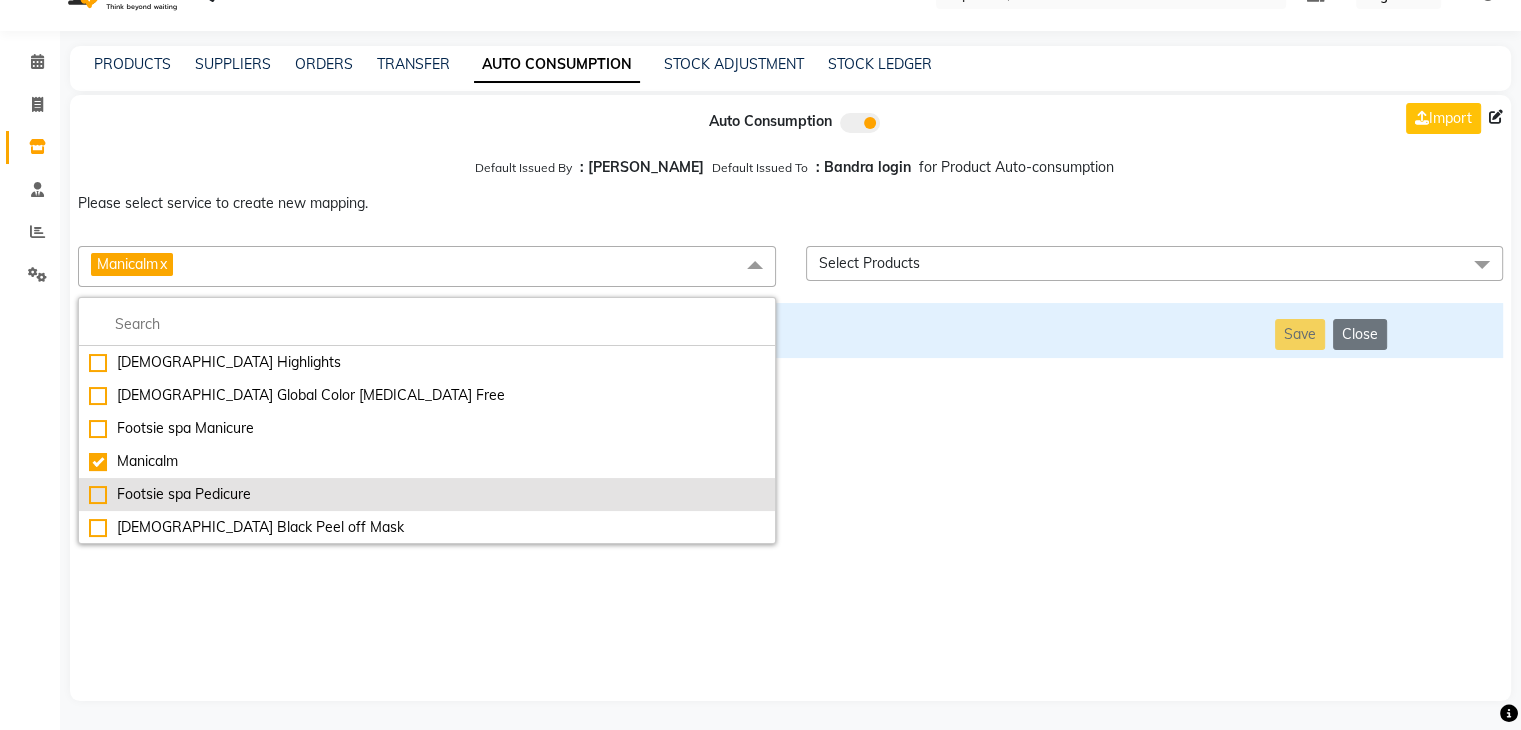click on "Footsie spa Pedicure" at bounding box center (427, 494) 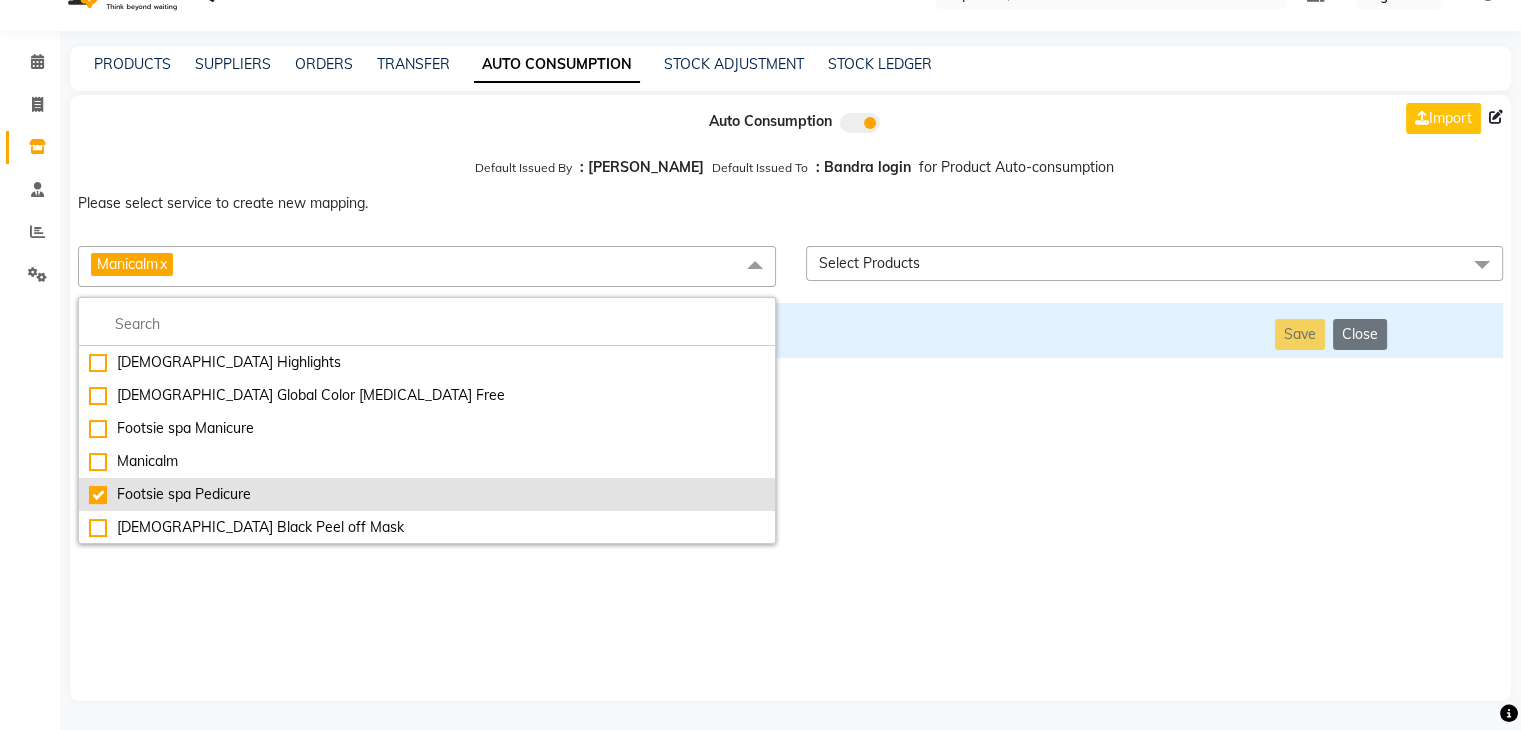 checkbox on "false" 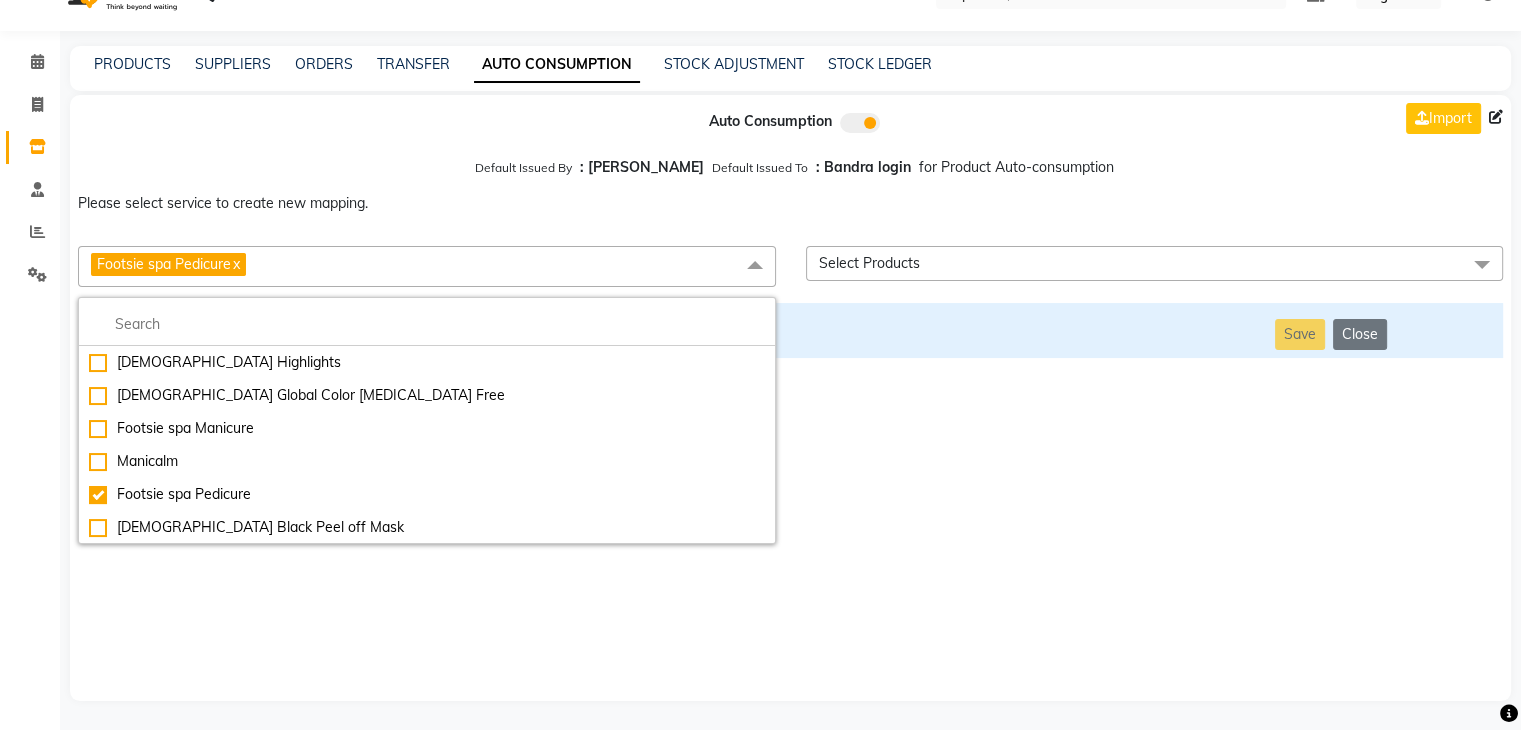 click on "Auto Consumption  Import Default Issued By  : Jai Chavan Default Issued To  : Bandra login  for Product Auto-consumption  Please select service to create new mapping. Footsie spa Pedicure  x Essential Manicure w Scrub Essential Pedicure w Scrub Manicure + OPI Nail Ext + Gel Polish-3570 Manicure + T&T Nail Ext + Gel Polish T&T Nail Ext + T&T Gel Polish OPI Nail Ext + OPI Gel Polish T&T Refills + Gel Polish OPI Refills + Gel Polish Travel Allowance Waiting Charge HAIR REPAIR - Haircut HAIR REPAIR - Haircut for Kids HAIR REPAIR - Hair Wash HAIR REPAIR - Hair Wash Premium HAIR REPAIR - Full Head Shave HAIR REPAIR - Hair Design HAIR REPAIR - Hairstyling HAIR REPAIR - Threading HAIR REPAIR - Beard Edging HAIR REPAIR - Beard Edging Premium HAIR REPAIR - Razor Shave HAIR REPAIR - Razor Shave Premium HAIR REPAIR - Luxury Steam Shaving HAIR REPAIR - Fade Hair Cut HAIR SPA RITUALS - Hairoticmen Argan Spa HAIR SPA RITUALS - Wella Deep Nourishing Spa HAIR SPA RITUALS - Nashi Argan Oil Spa HAIR SPA RITUALS - Beard Spa" at bounding box center [790, 398] 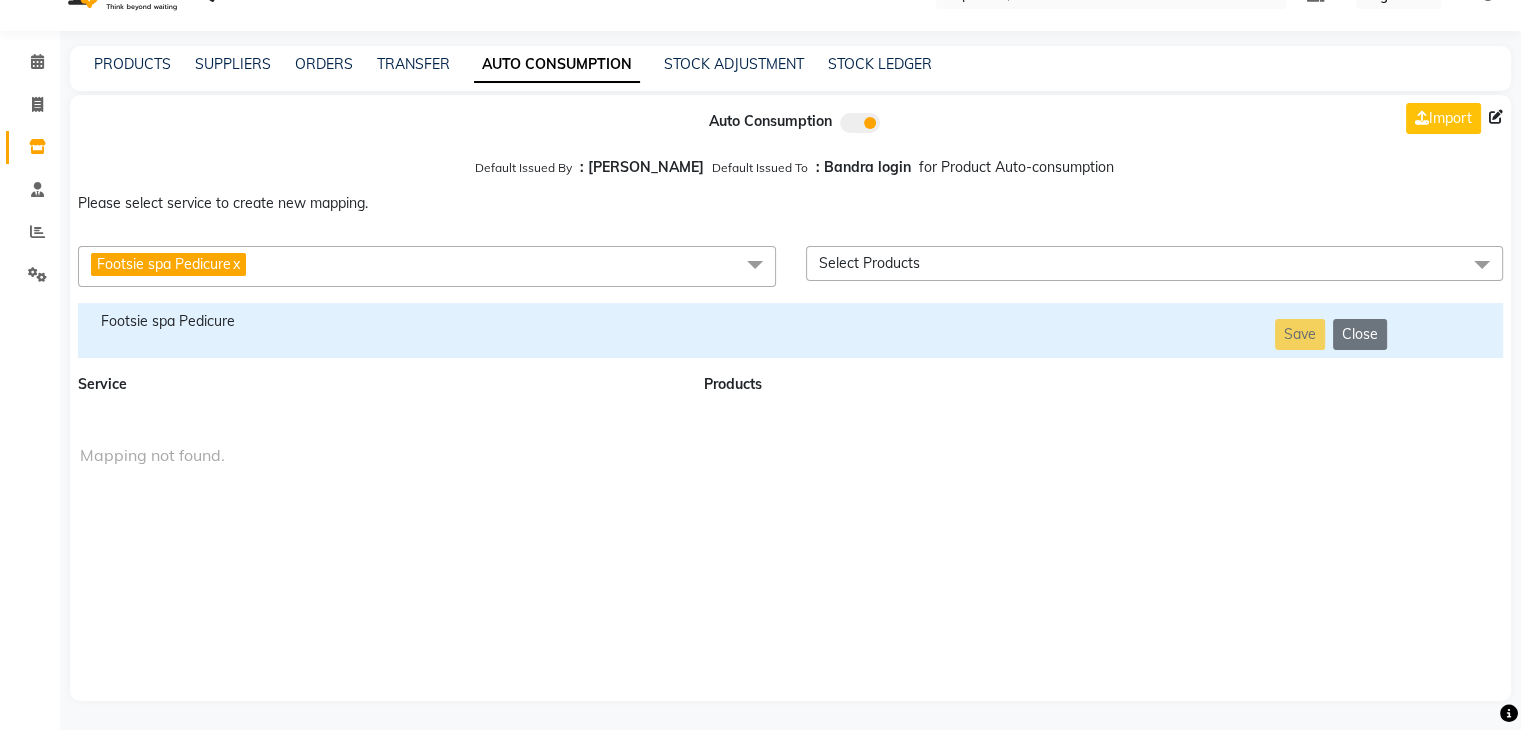 click on "Footsie spa Pedicure" at bounding box center [379, 321] 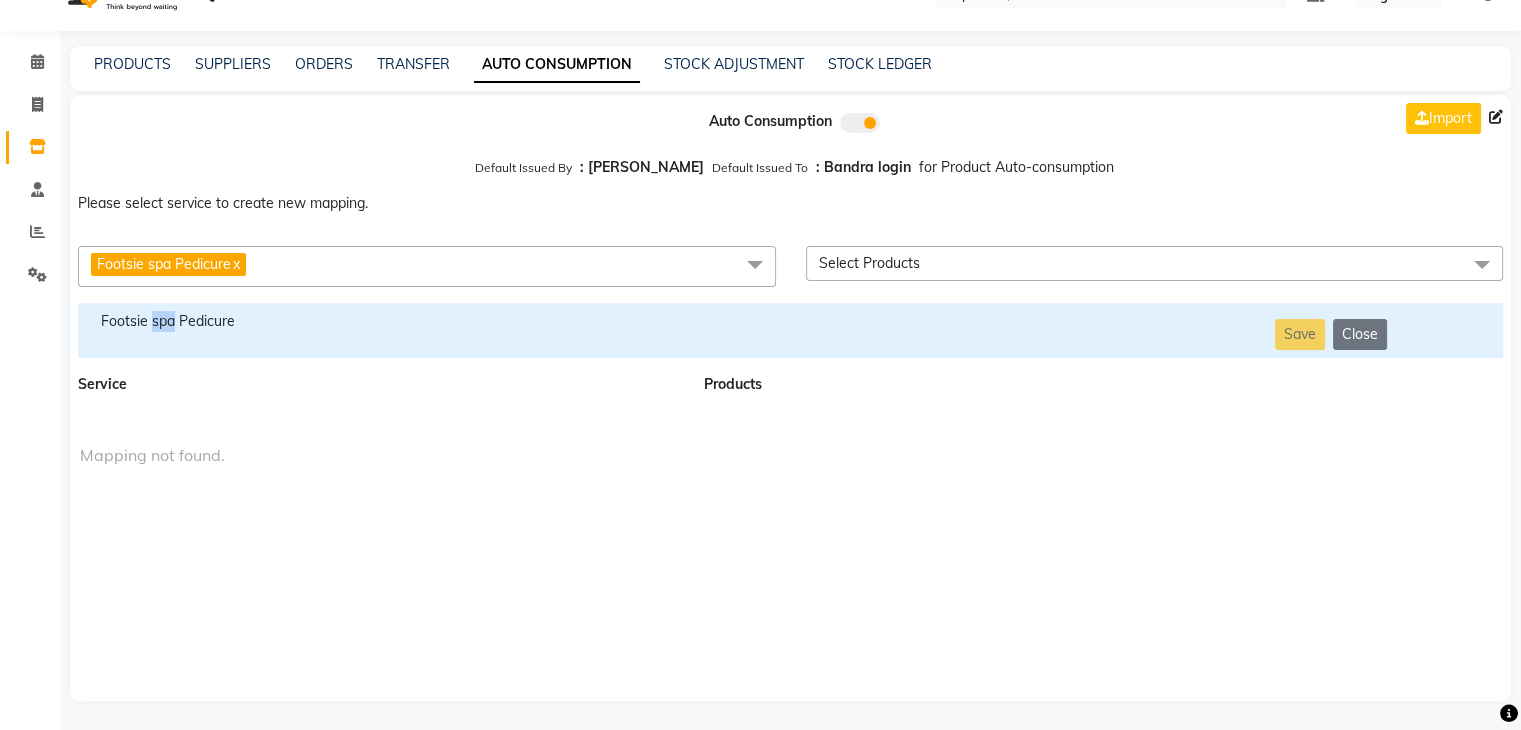 click on "Footsie spa Pedicure" at bounding box center (379, 321) 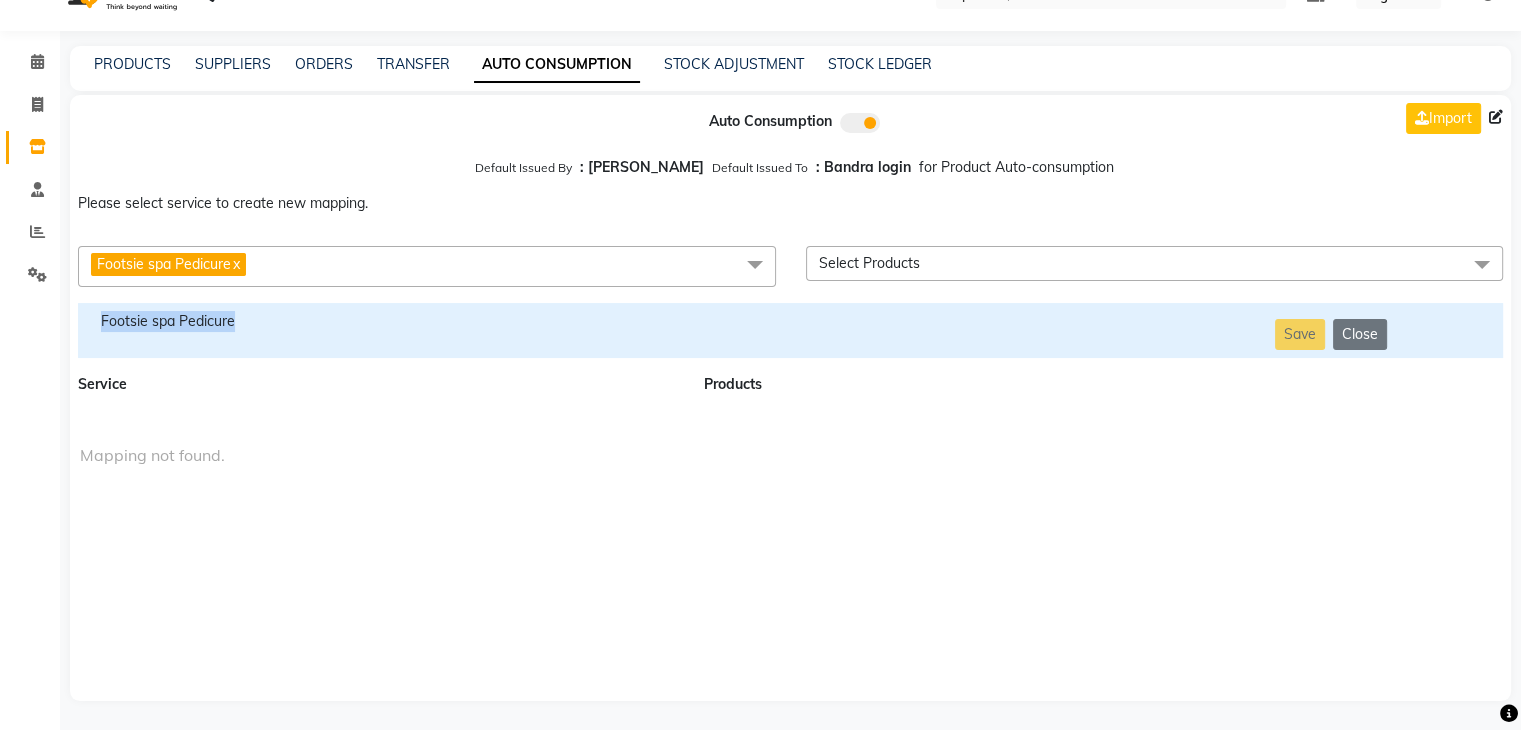 click on "Footsie spa Pedicure" at bounding box center [379, 321] 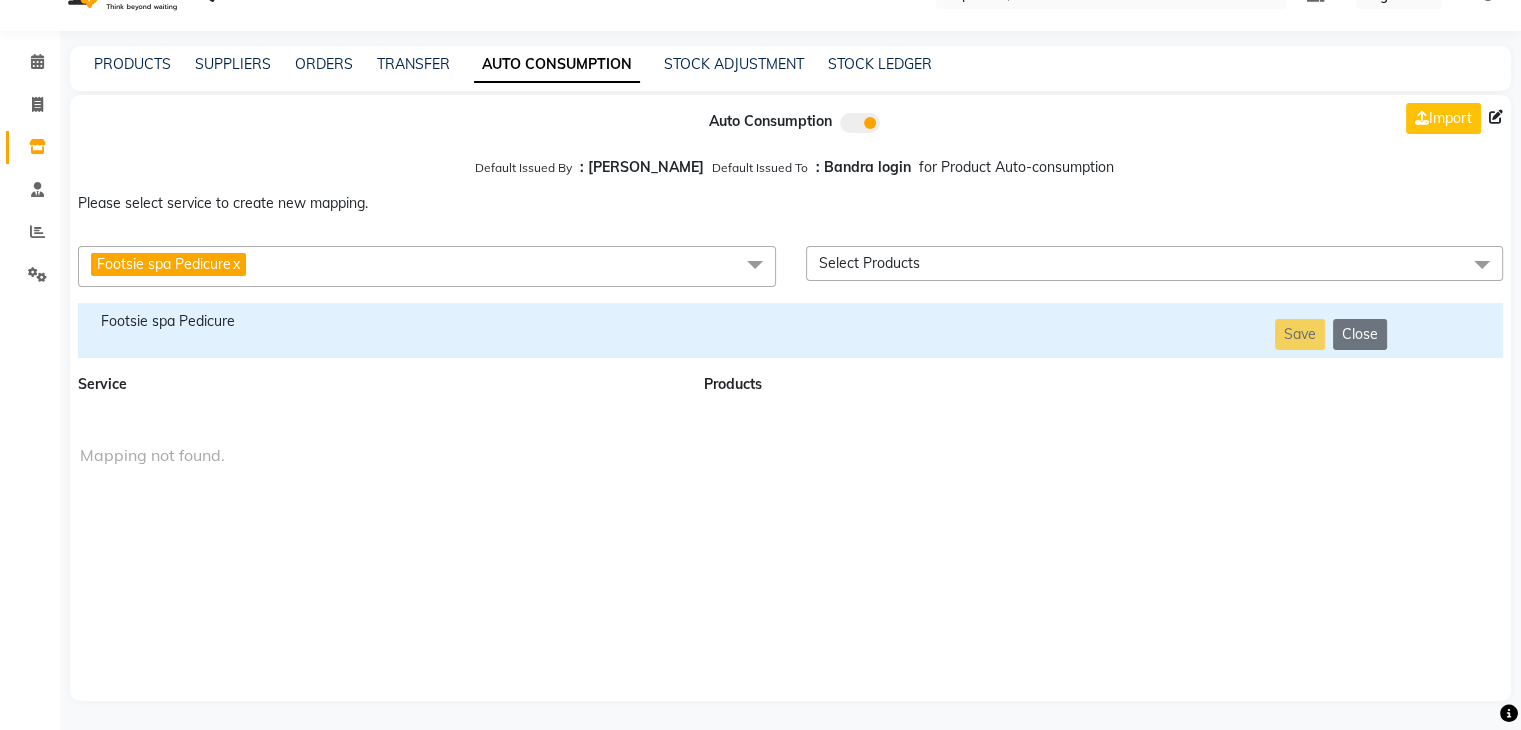 click on "Footsie spa Pedicure  x" at bounding box center (427, 266) 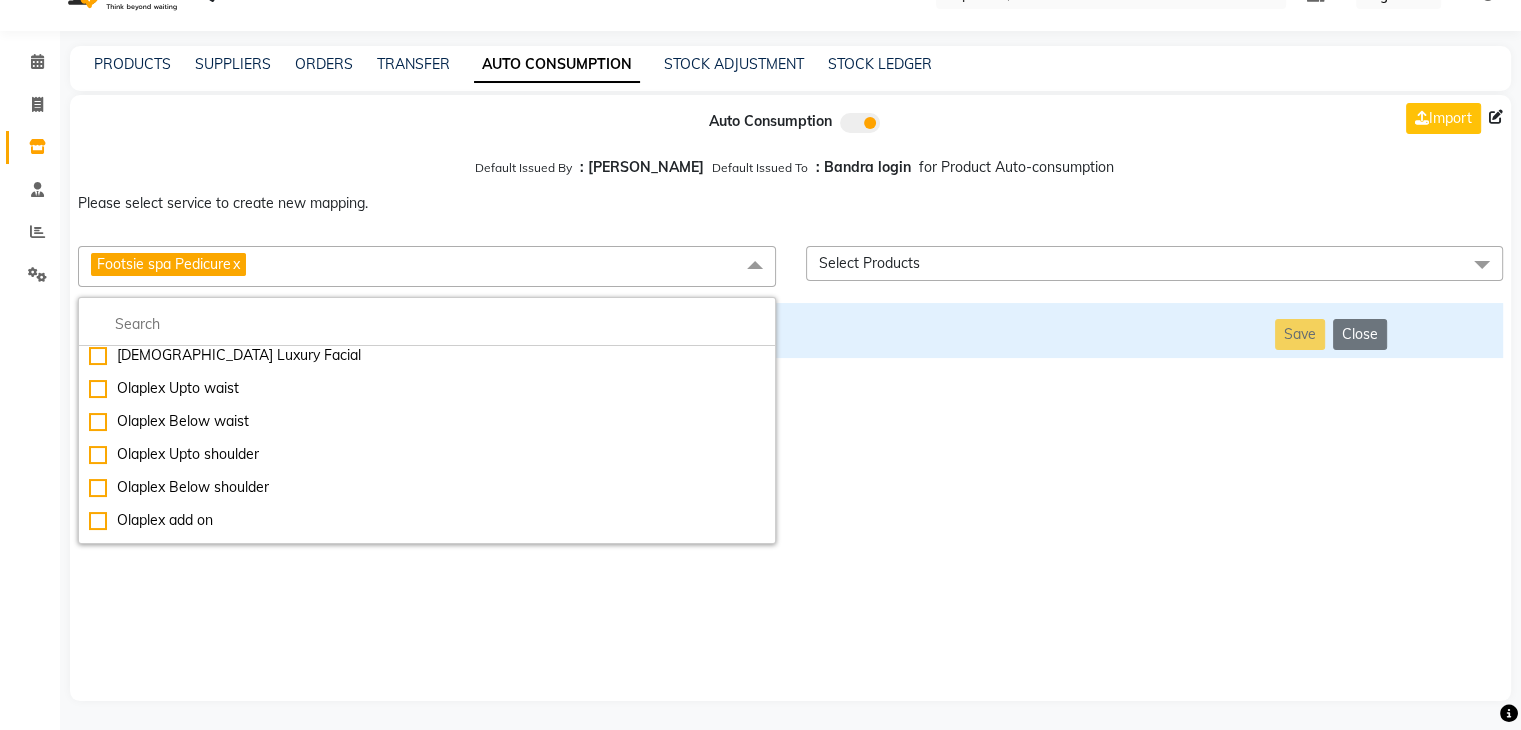 scroll, scrollTop: 11165, scrollLeft: 0, axis: vertical 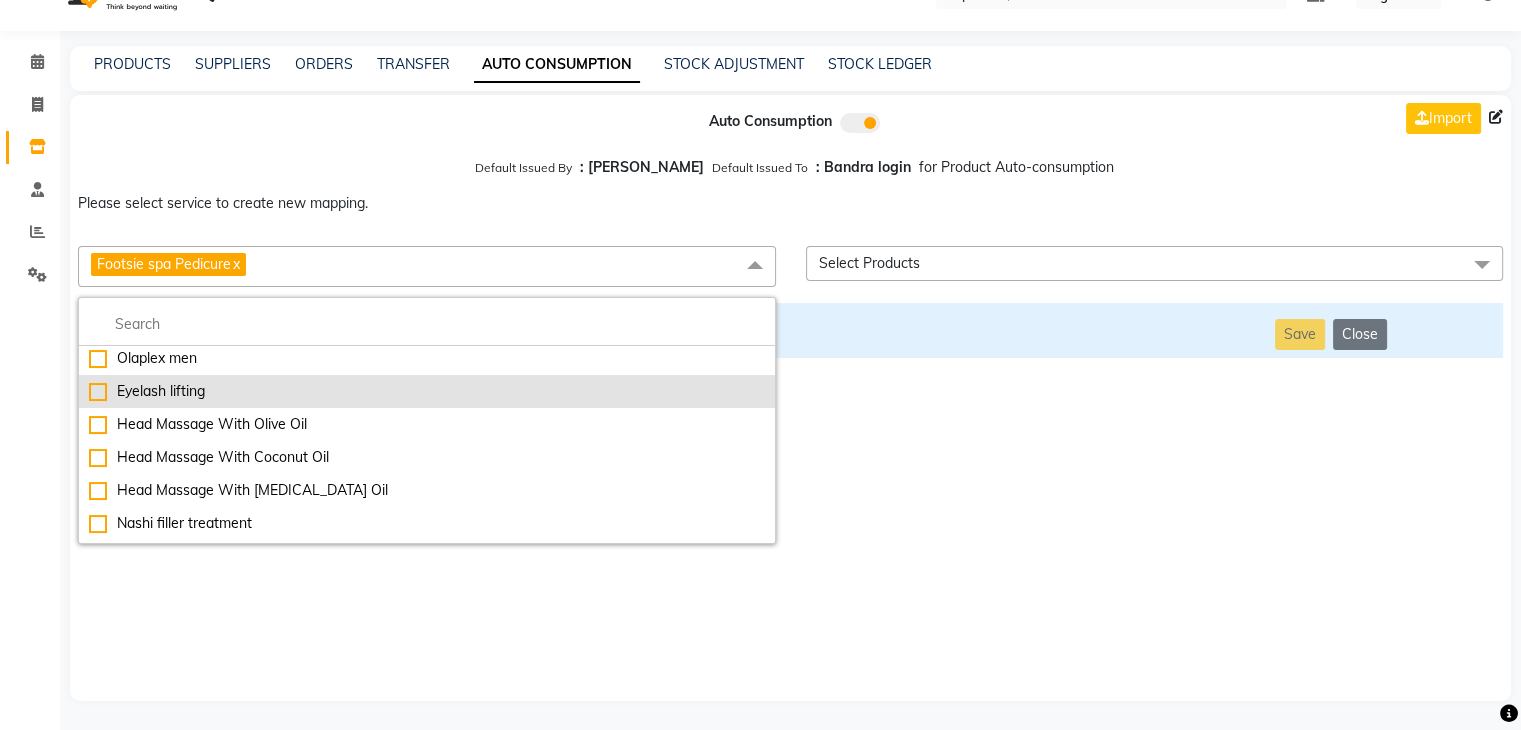 click on "Eyelash lifting" at bounding box center (427, 391) 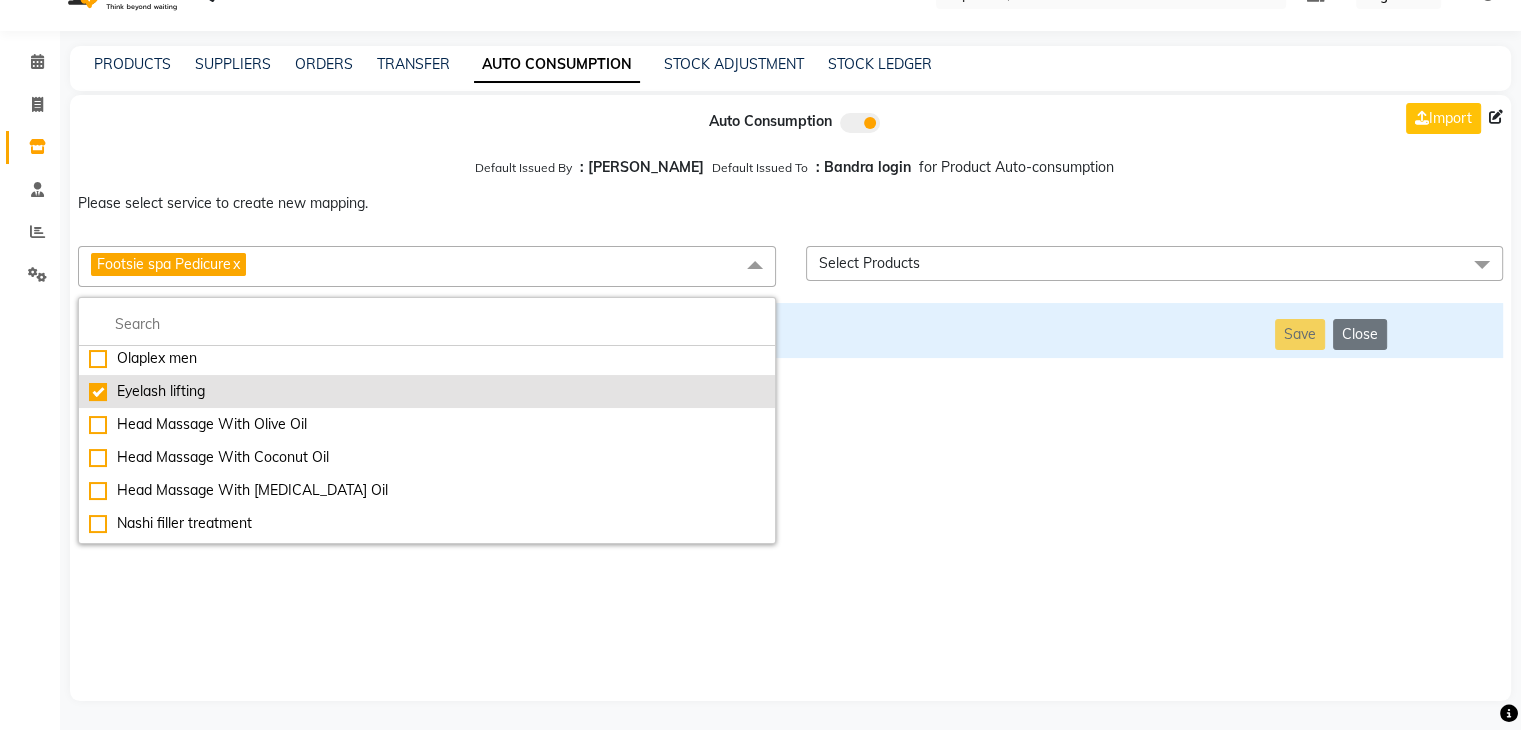 checkbox on "false" 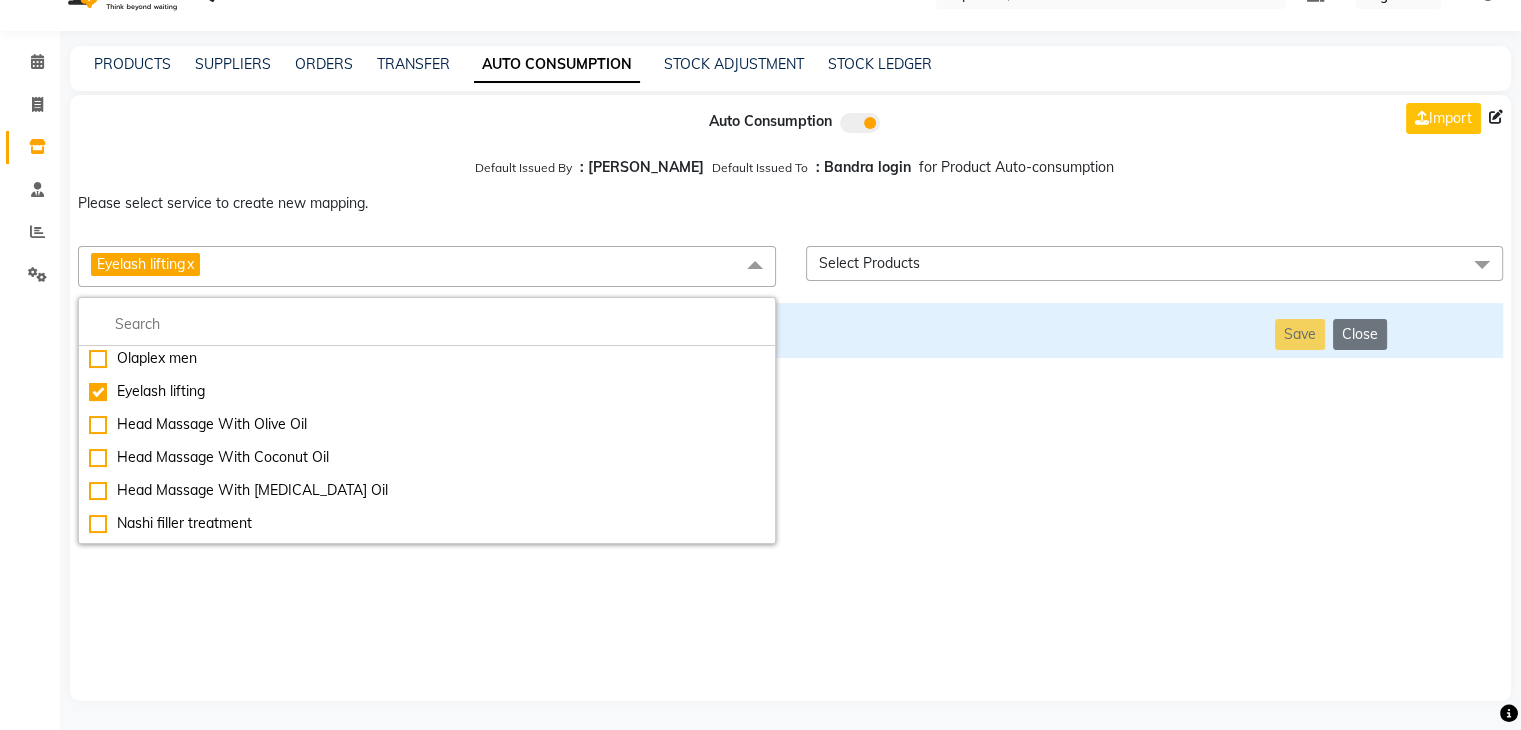 click on "Auto Consumption  Import Default Issued By  : Jai Chavan Default Issued To  : Bandra login  for Product Auto-consumption  Please select service to create new mapping. Eyelash lifting  x Essential Manicure w Scrub Essential Pedicure w Scrub Manicure + OPI Nail Ext + Gel Polish-3570 Manicure + T&T Nail Ext + Gel Polish T&T Nail Ext + T&T Gel Polish OPI Nail Ext + OPI Gel Polish T&T Refills + Gel Polish OPI Refills + Gel Polish Travel Allowance Waiting Charge HAIR REPAIR - Haircut HAIR REPAIR - Haircut for Kids HAIR REPAIR - Hair Wash HAIR REPAIR - Hair Wash Premium HAIR REPAIR - Full Head Shave HAIR REPAIR - Hair Design HAIR REPAIR - Hairstyling HAIR REPAIR - Threading HAIR REPAIR - Beard Edging HAIR REPAIR - Beard Edging Premium HAIR REPAIR - Razor Shave HAIR REPAIR - Razor Shave Premium HAIR REPAIR - Luxury Steam Shaving HAIR REPAIR - Fade Hair Cut HAIR SPA RITUALS - Hairoticmen Argan Spa HAIR SPA RITUALS - Wella Deep Nourishing Spa HAIR SPA RITUALS - Nashi Argan Oil Spa HAIR SPA RITUALS - Botoliss Hair Spa" at bounding box center (790, 398) 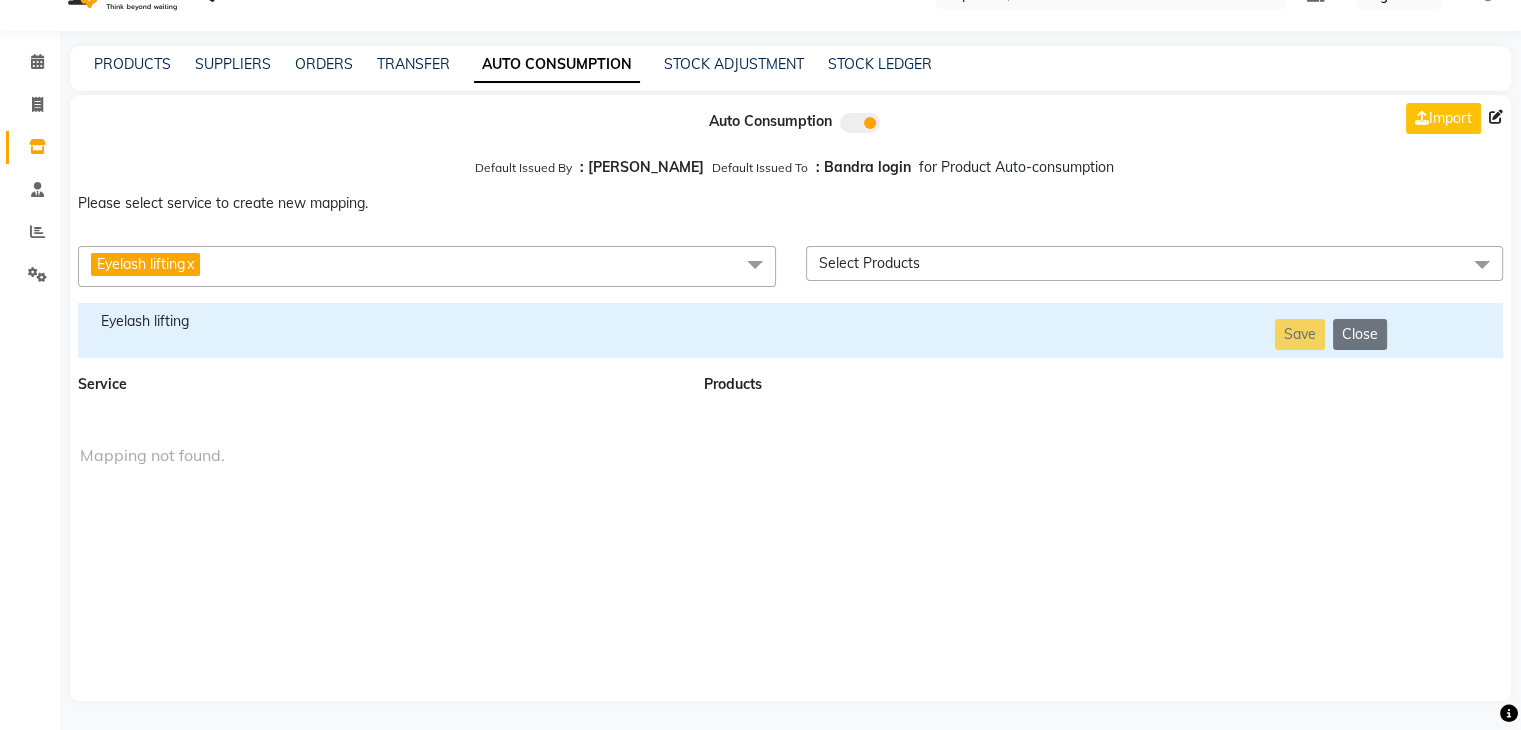 click on "Eyelash lifting  Save  Close" at bounding box center (790, 330) 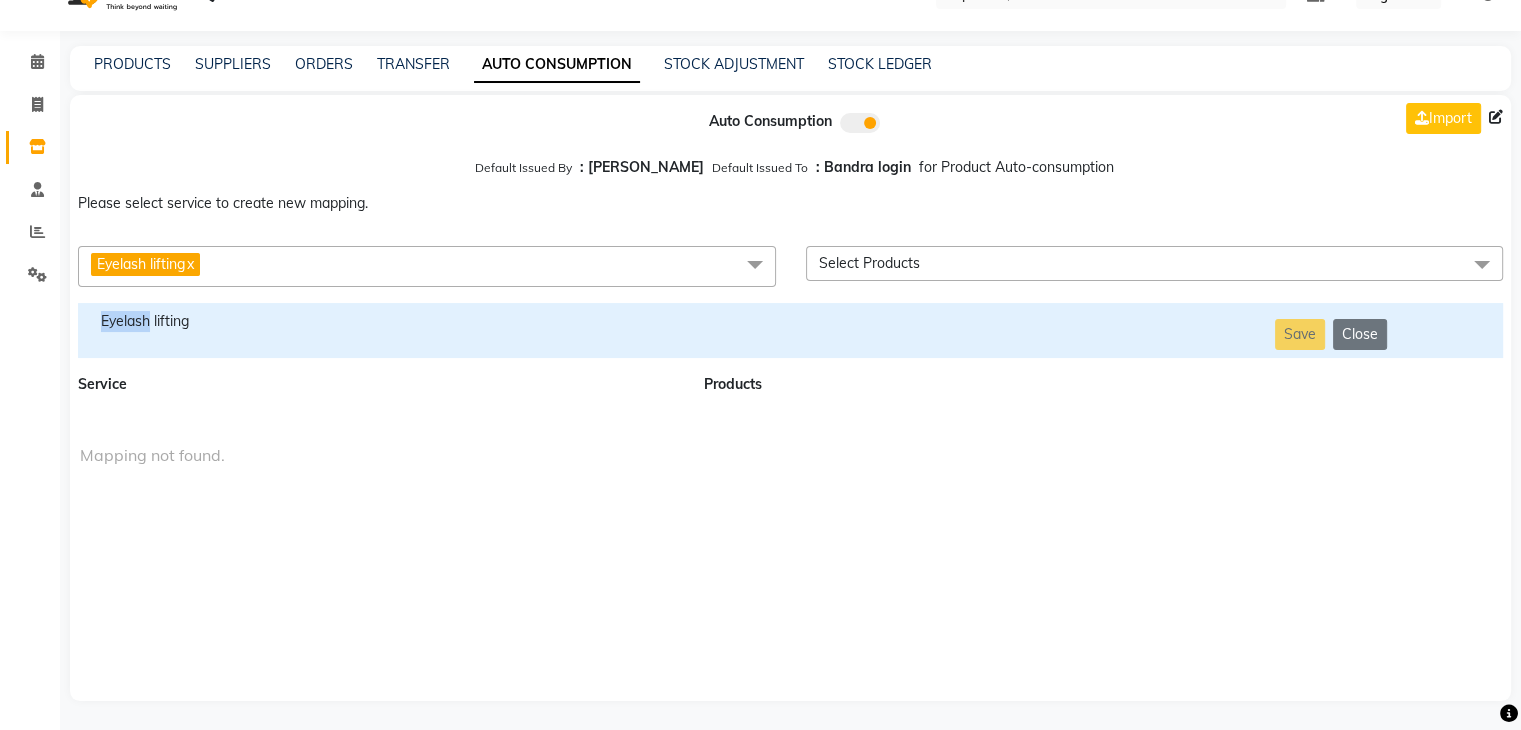click on "Eyelash lifting  Save  Close" at bounding box center (790, 330) 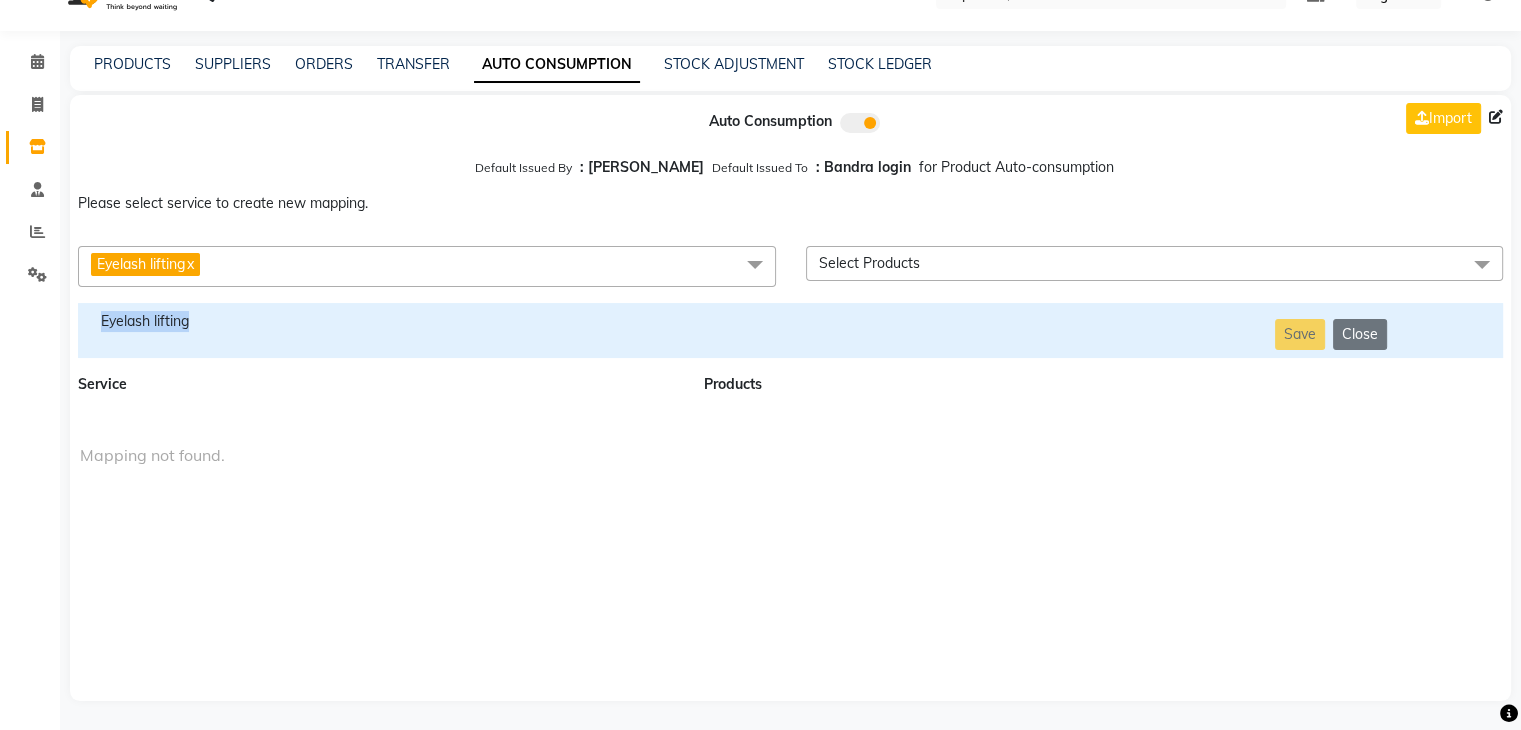 click on "Eyelash lifting  Save  Close" at bounding box center (790, 330) 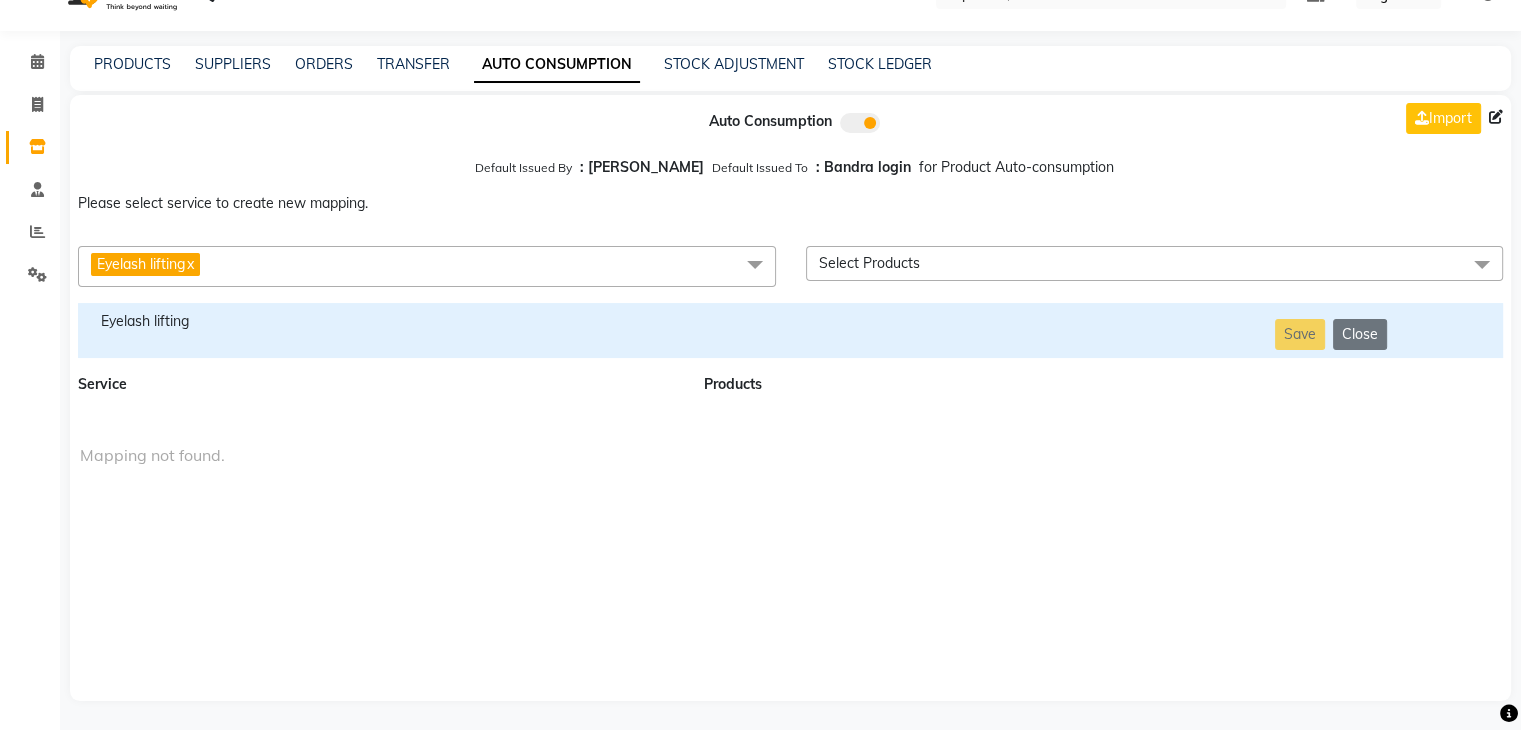 click on "Eyelash lifting  x" at bounding box center (427, 266) 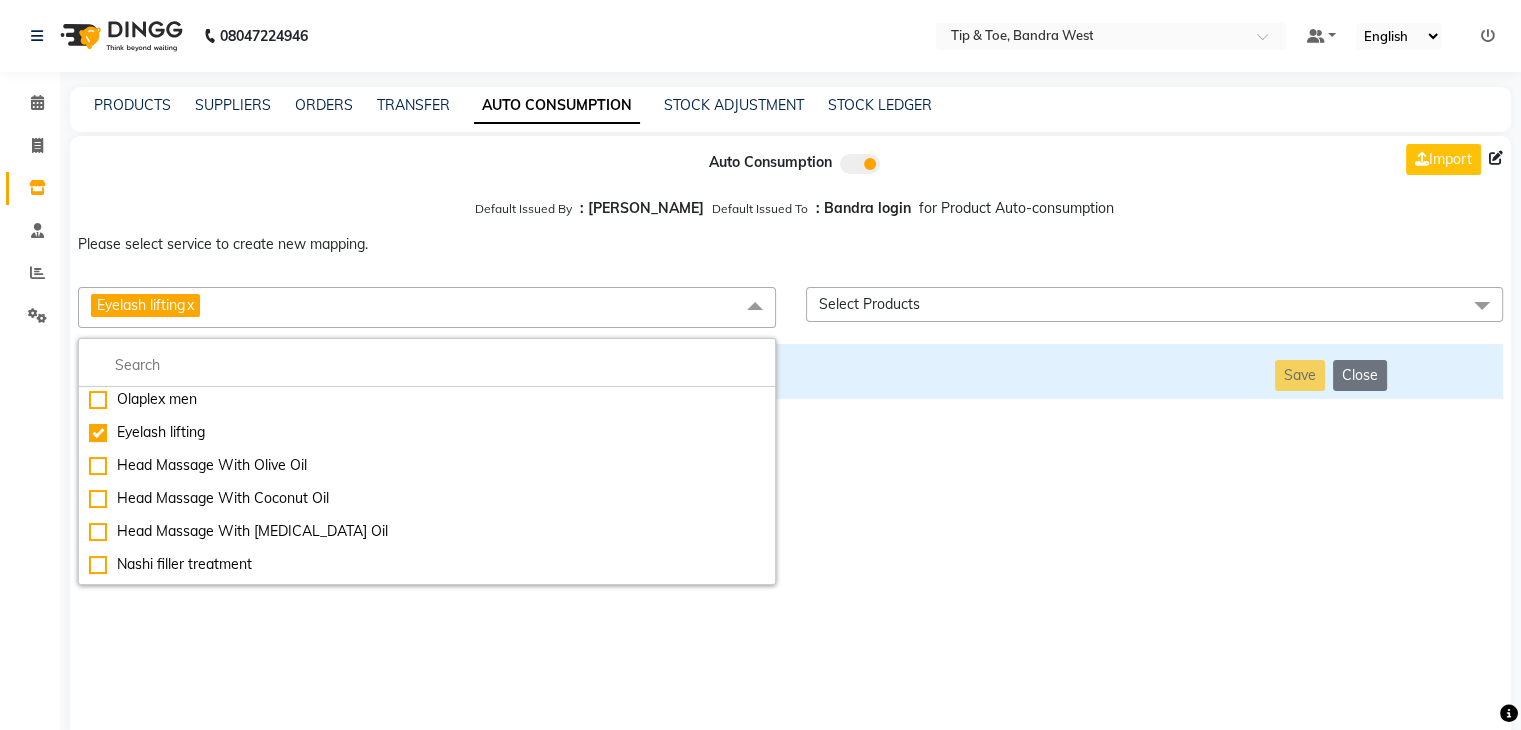 scroll, scrollTop: 41, scrollLeft: 0, axis: vertical 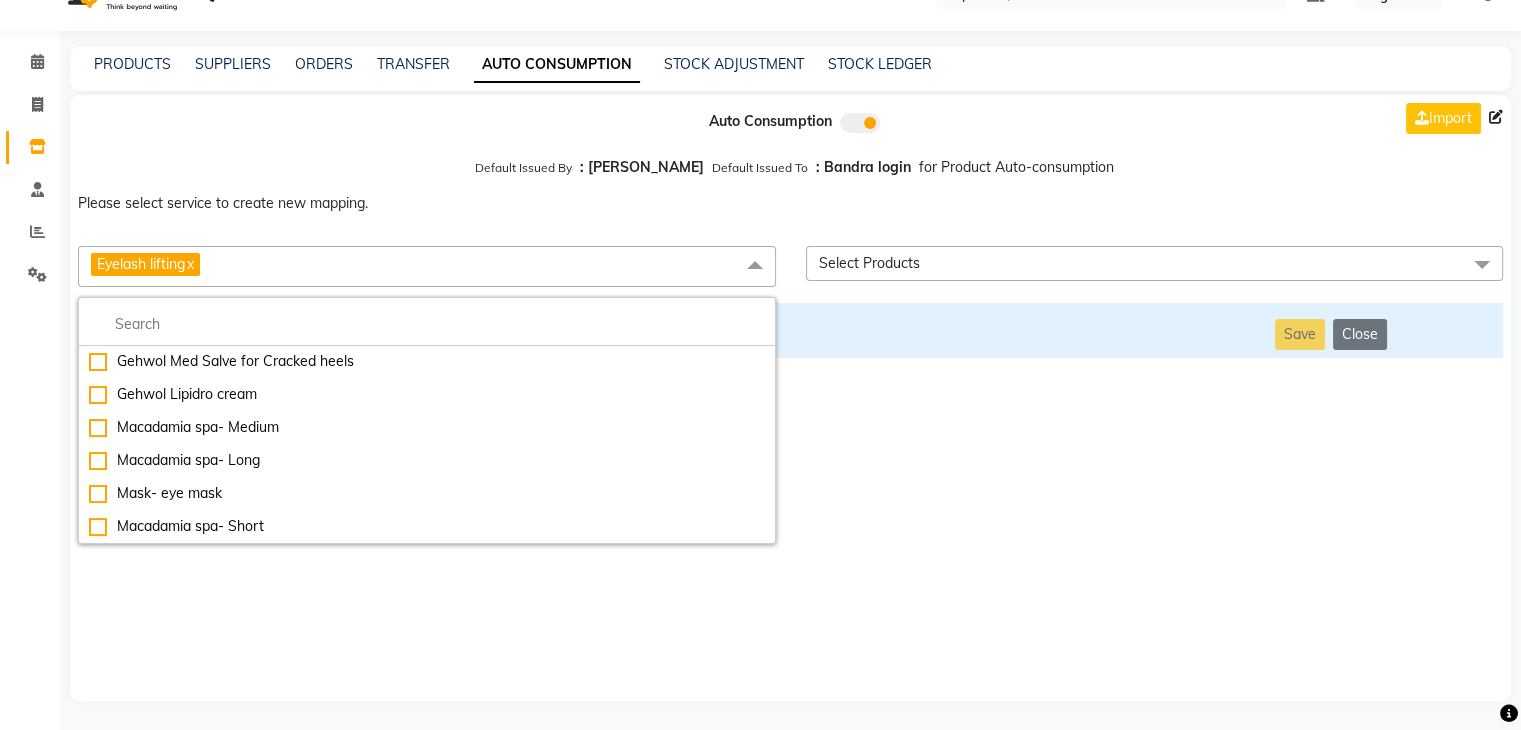 click on "Auto Consumption  Import Default Issued By  : Jai Chavan Default Issued To  : Bandra login  for Product Auto-consumption  Please select service to create new mapping. Eyelash lifting  x Essential Manicure w Scrub Essential Pedicure w Scrub Manicure + OPI Nail Ext + Gel Polish-3570 Manicure + T&T Nail Ext + Gel Polish T&T Nail Ext + T&T Gel Polish OPI Nail Ext + OPI Gel Polish T&T Refills + Gel Polish OPI Refills + Gel Polish Travel Allowance Waiting Charge HAIR REPAIR - Haircut HAIR REPAIR - Haircut for Kids HAIR REPAIR - Hair Wash HAIR REPAIR - Hair Wash Premium HAIR REPAIR - Full Head Shave HAIR REPAIR - Hair Design HAIR REPAIR - Hairstyling HAIR REPAIR - Threading HAIR REPAIR - Beard Edging HAIR REPAIR - Beard Edging Premium HAIR REPAIR - Razor Shave HAIR REPAIR - Razor Shave Premium HAIR REPAIR - Luxury Steam Shaving HAIR REPAIR - Fade Hair Cut HAIR SPA RITUALS - Hairoticmen Argan Spa HAIR SPA RITUALS - Wella Deep Nourishing Spa HAIR SPA RITUALS - Nashi Argan Oil Spa HAIR SPA RITUALS - Botoliss Hair Spa" at bounding box center (790, 398) 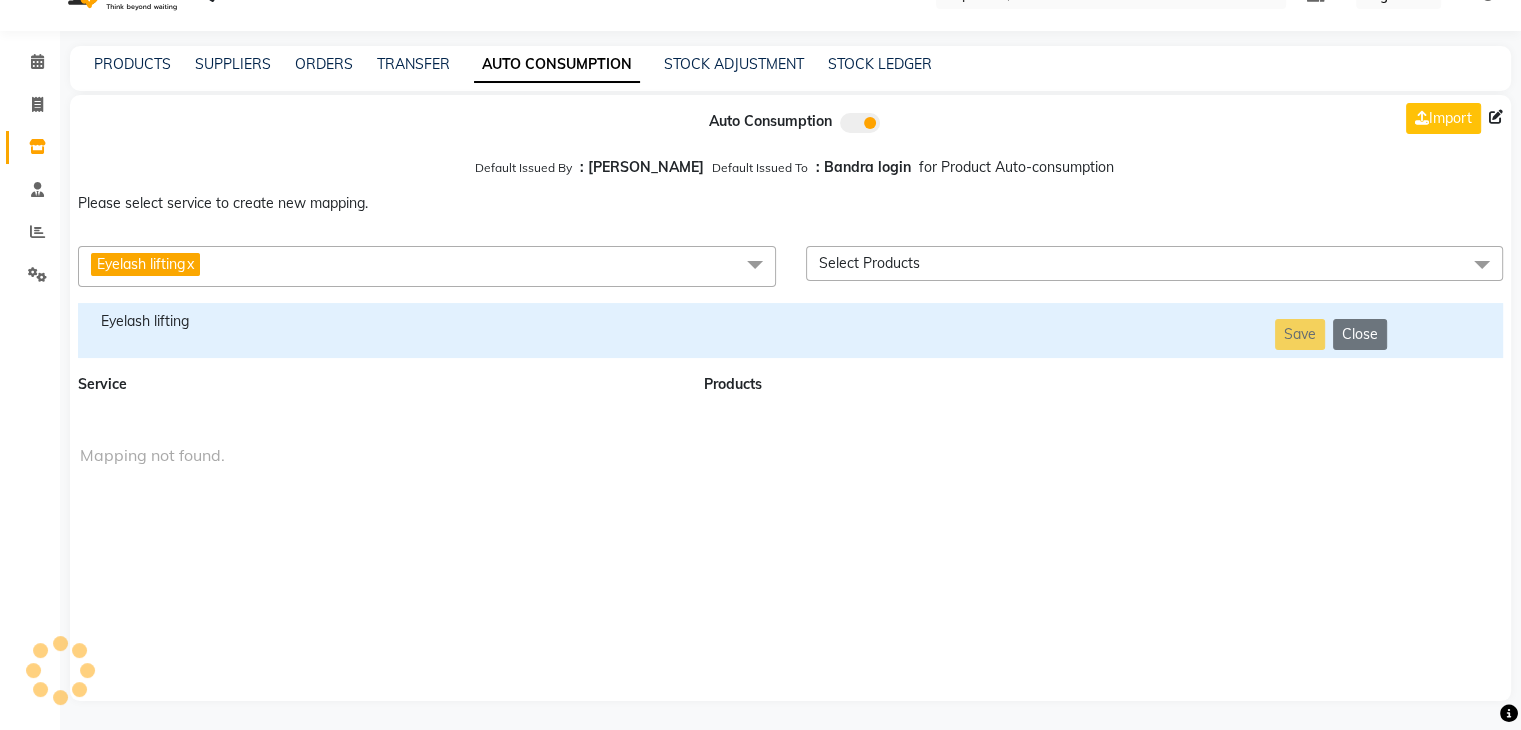 click on "Eyelash lifting  x" at bounding box center (427, 266) 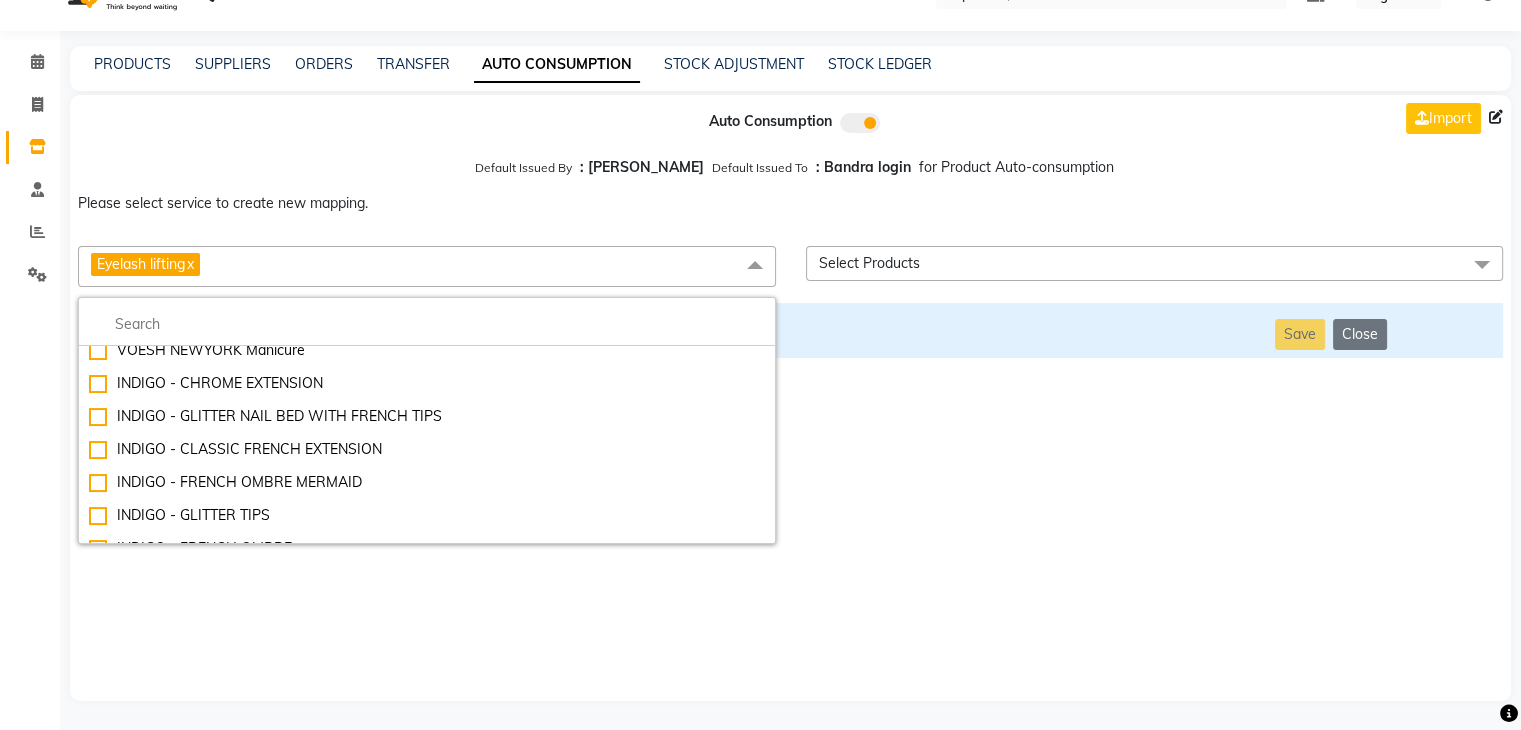 scroll, scrollTop: 10059, scrollLeft: 0, axis: vertical 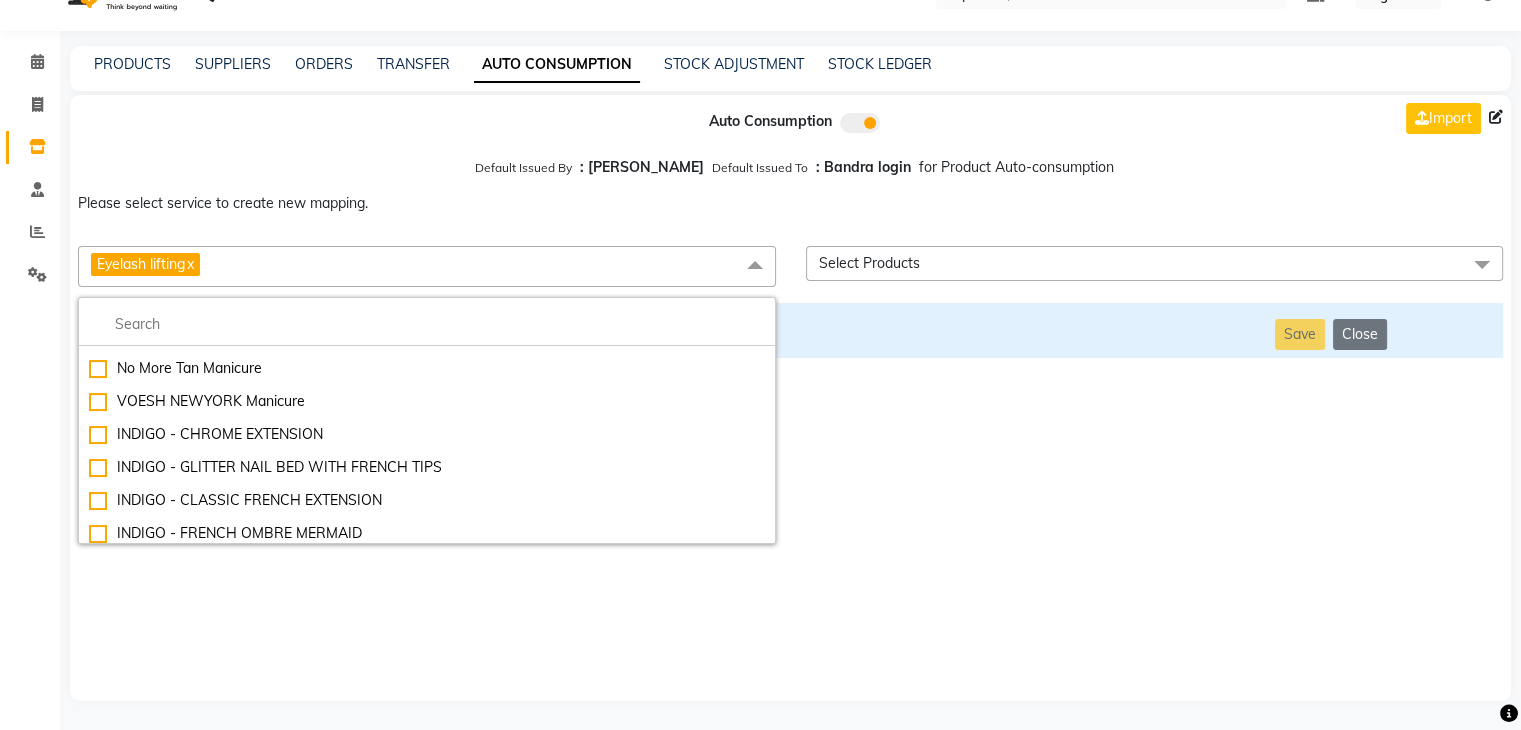 click on "x" at bounding box center (189, 264) 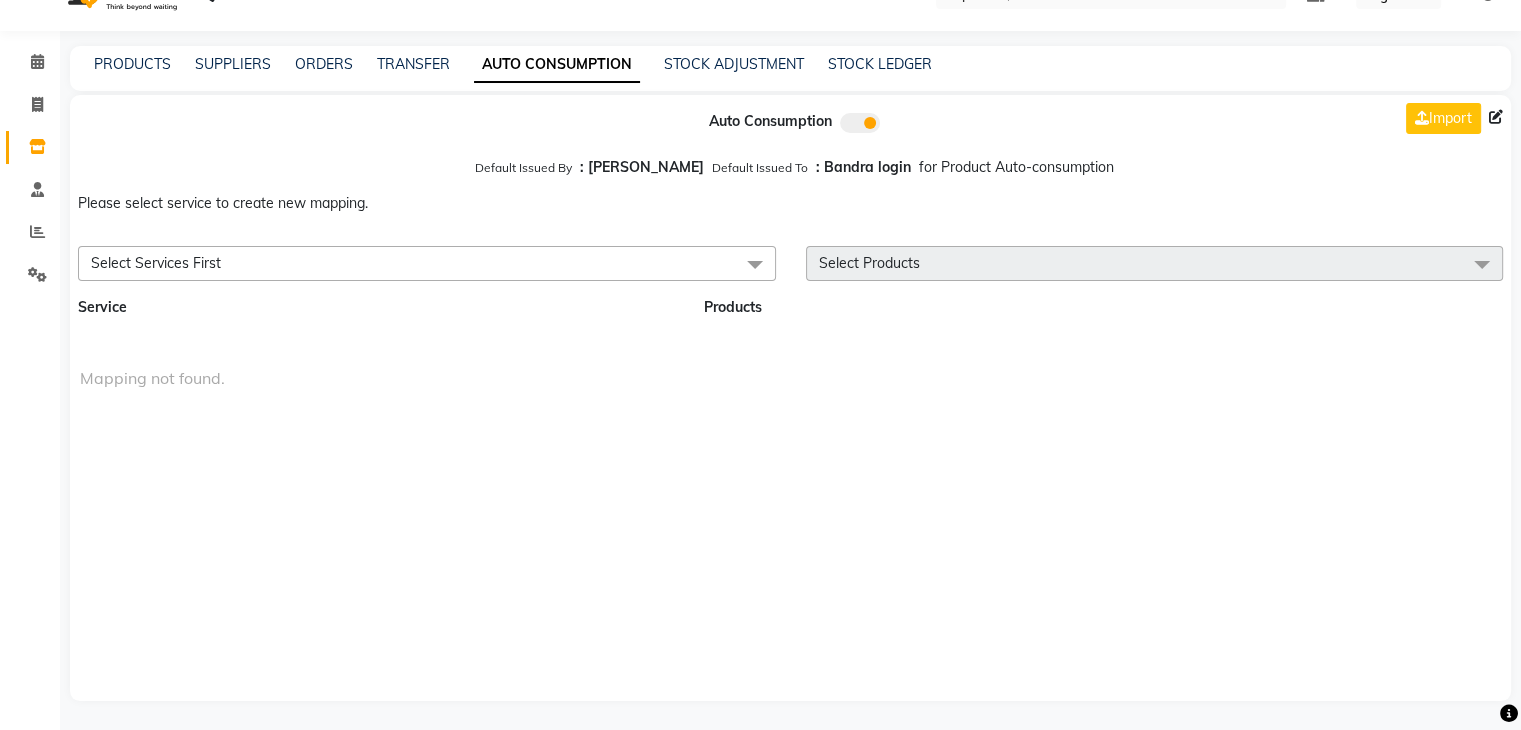 click on "Auto Consumption  Import Default Issued By  : [PERSON_NAME] Default Issued To  : Bandra login  for Product Auto-consumption  Please select service to create new mapping. Select Services First  Essential Manicure w Scrub Essential Pedicure w Scrub Manicure + OPI Nail Ext + Gel Polish-3570 Manicure + T&T Nail Ext + Gel Polish T&T Nail Ext + T&T Gel Polish OPI Nail Ext + OPI Gel Polish T&T Refills + Gel Polish OPI Refills + Gel Polish Travel Allowance Waiting Charge HAIR REPAIR - Haircut HAIR REPAIR - Haircut for Kids HAIR REPAIR - Hair Wash HAIR REPAIR - Hair Wash Premium HAIR REPAIR - Full Head Shave HAIR REPAIR - Hair Design HAIR REPAIR - Hairstyling HAIR REPAIR - Threading HAIR REPAIR - [PERSON_NAME] Edging HAIR REPAIR - [PERSON_NAME] Edging Premium HAIR REPAIR - Razor Shave HAIR REPAIR - Razor Shave Premium HAIR REPAIR - Luxury Steam Shaving HAIR REPAIR - Fade Hair Cut HAIR SPA RITUALS - Hairoticmen Argan Spa HAIR SPA RITUALS - Wella Deep Nourishing Spa HAIR SPA RITUALS - Nashi Argan Oil Spa HAIR SPA RITUALS - Olaplex Ritual" at bounding box center (790, 398) 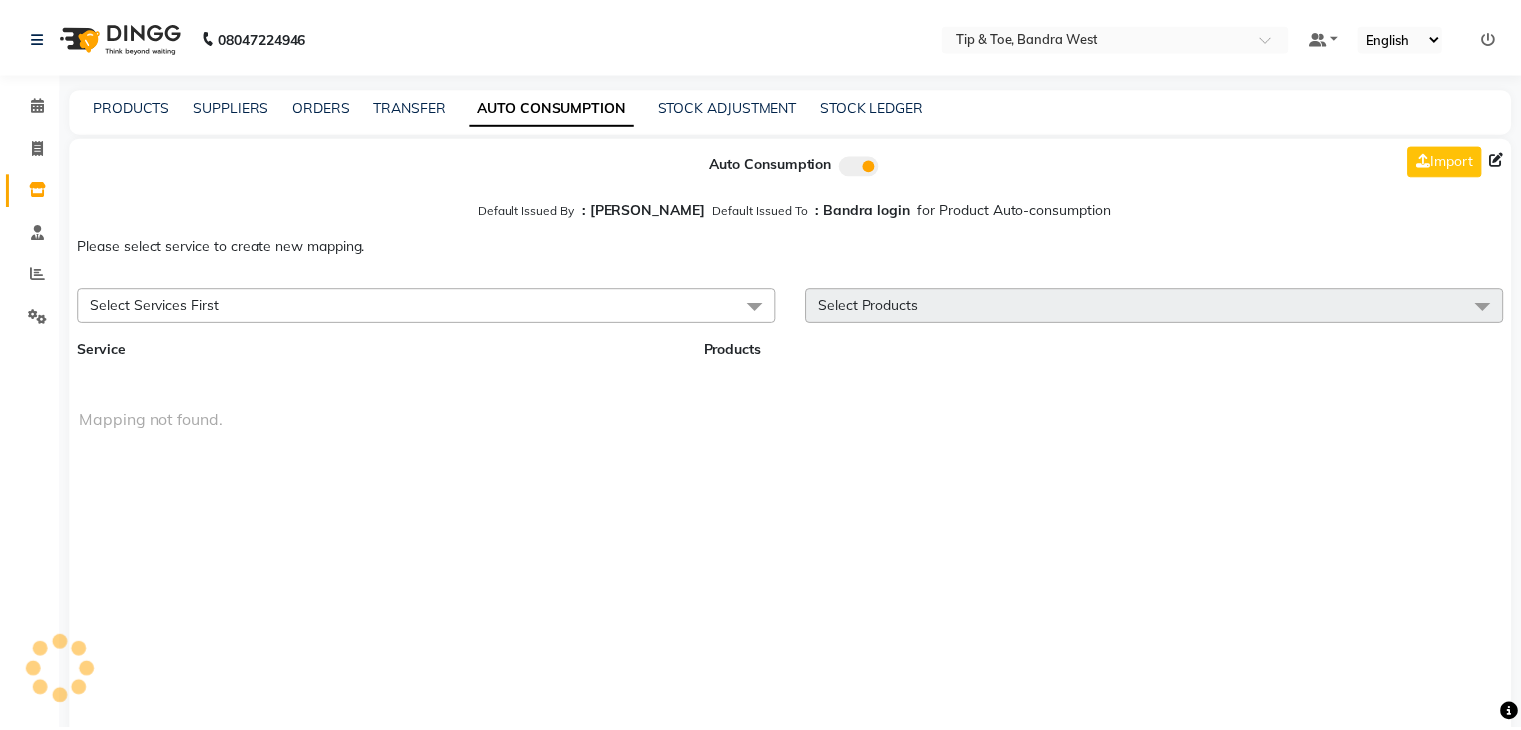 scroll, scrollTop: 0, scrollLeft: 0, axis: both 